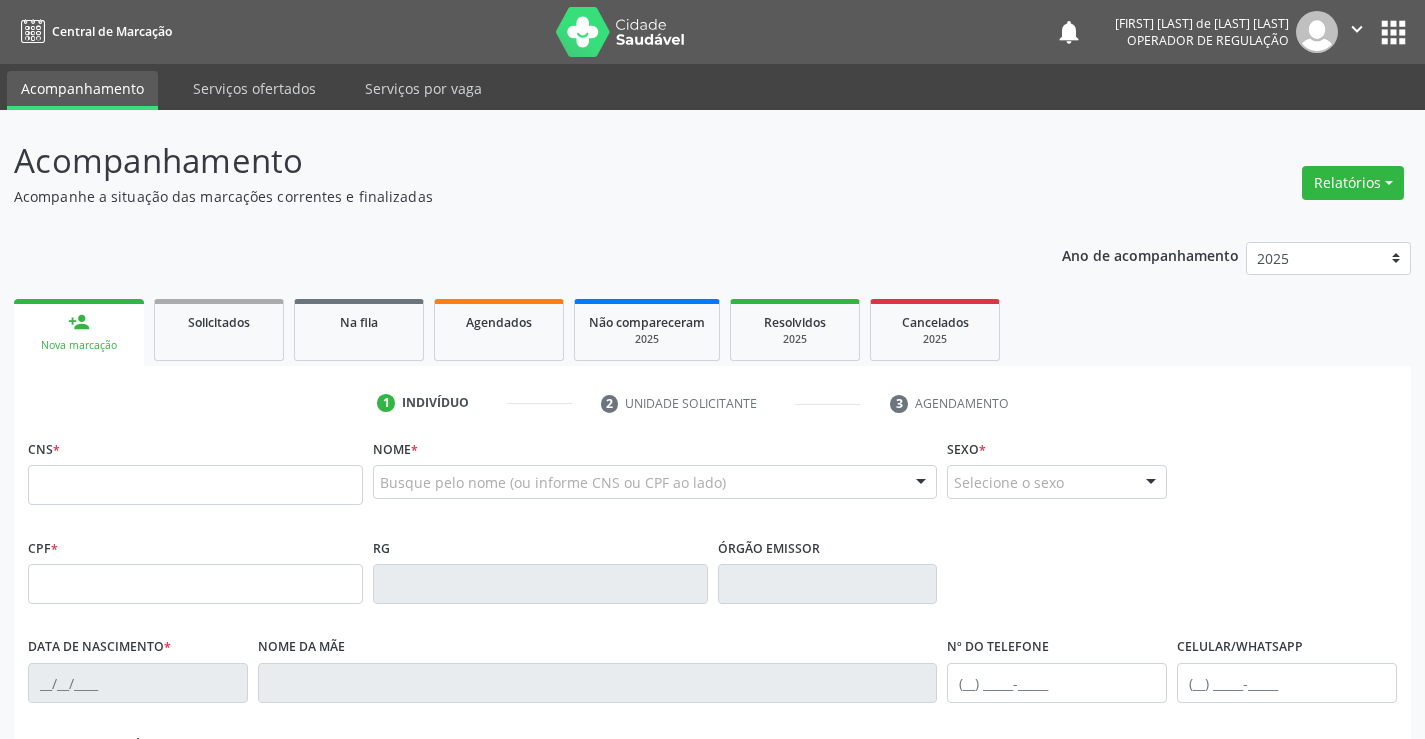 scroll, scrollTop: 0, scrollLeft: 0, axis: both 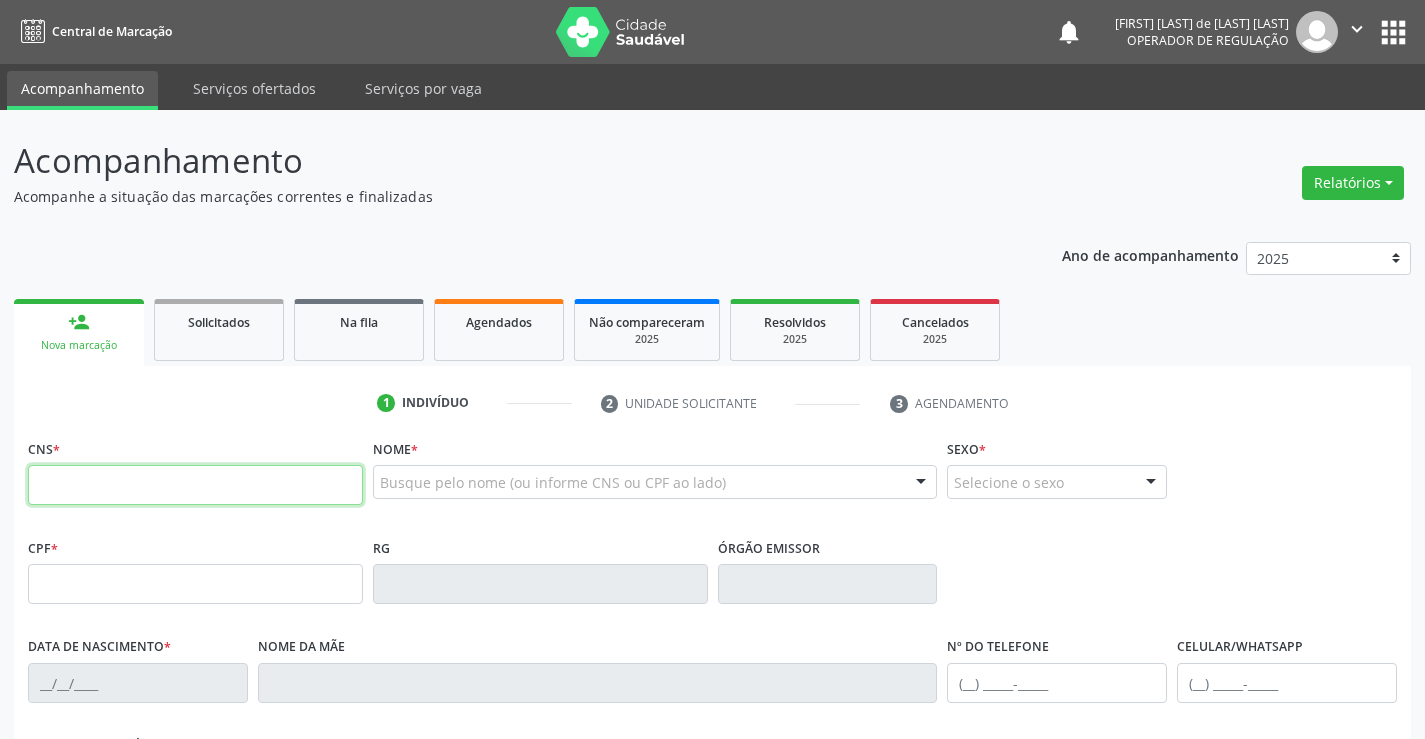 click at bounding box center (195, 485) 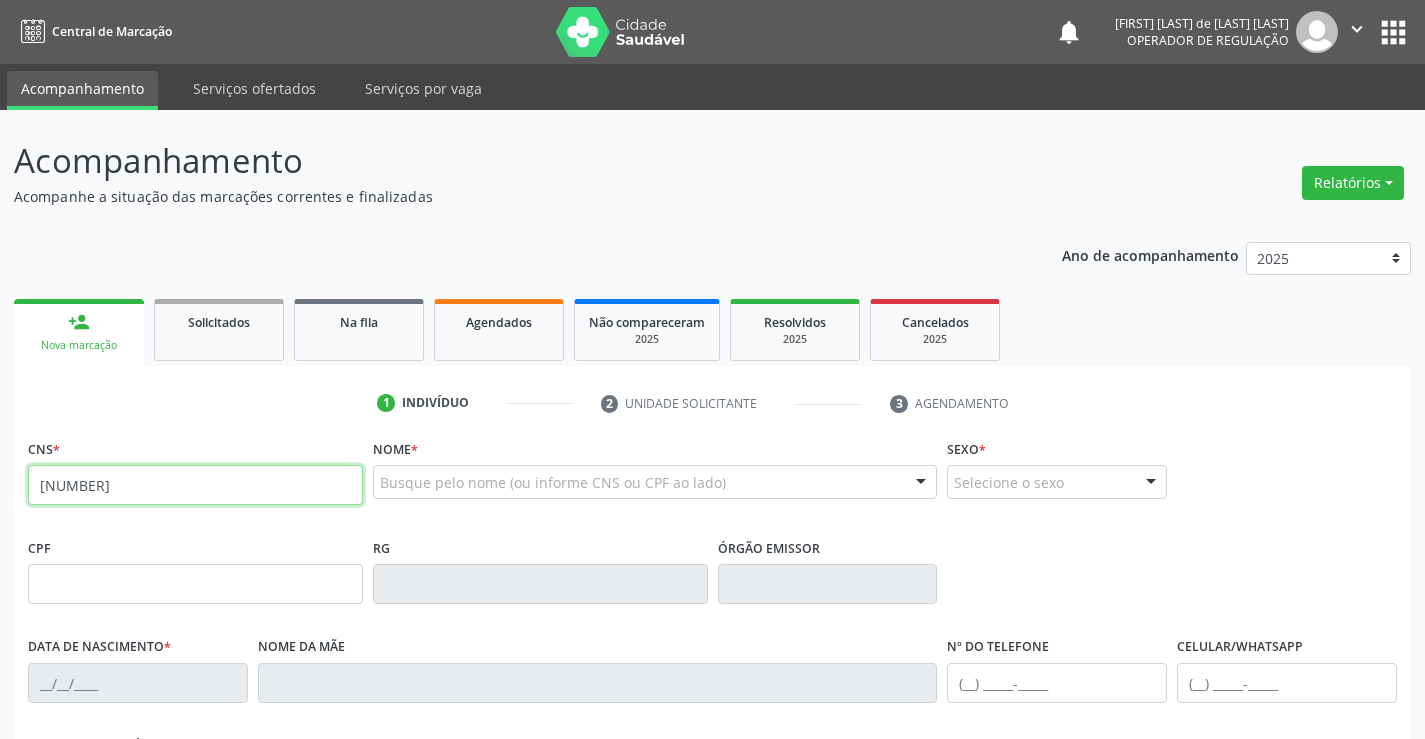 type on "[NUMBER]" 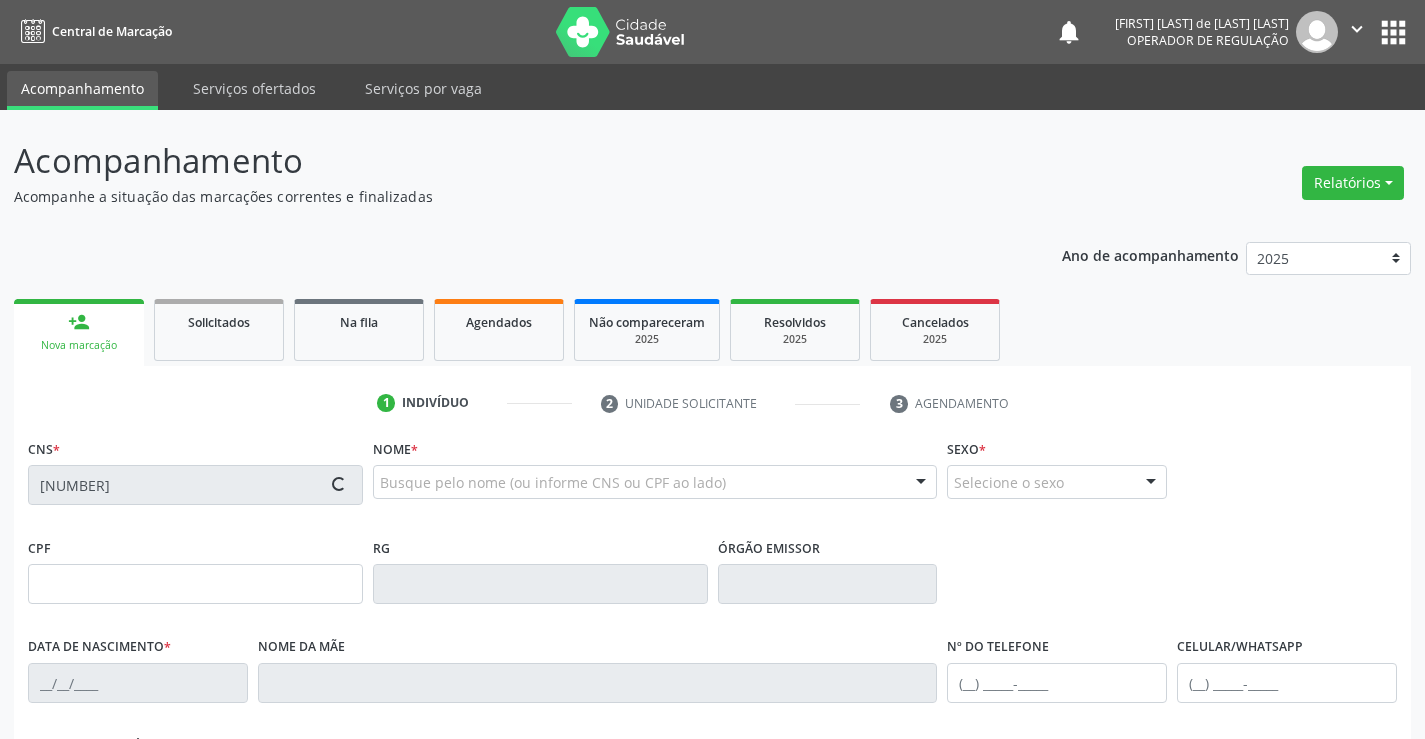 type on "[DATE]" 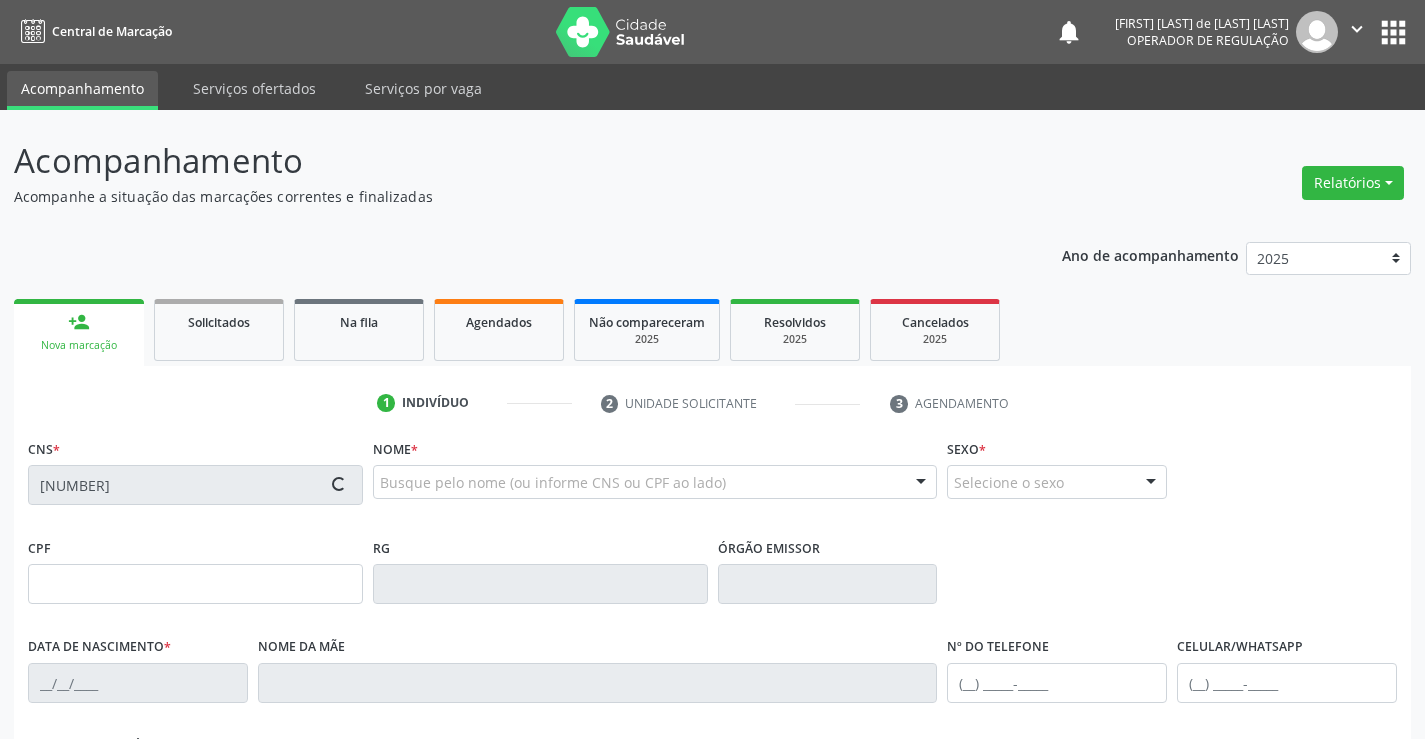 type on "[PHONE]" 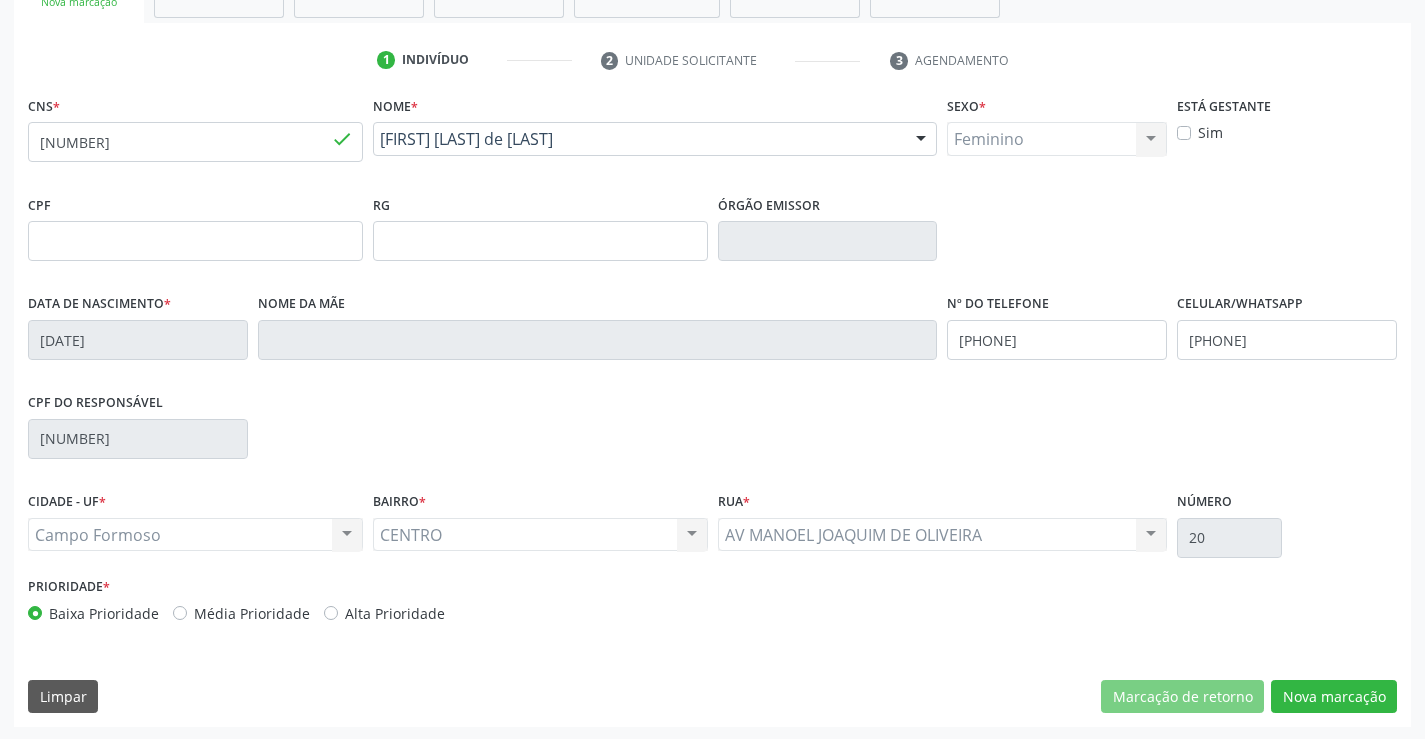 scroll, scrollTop: 345, scrollLeft: 0, axis: vertical 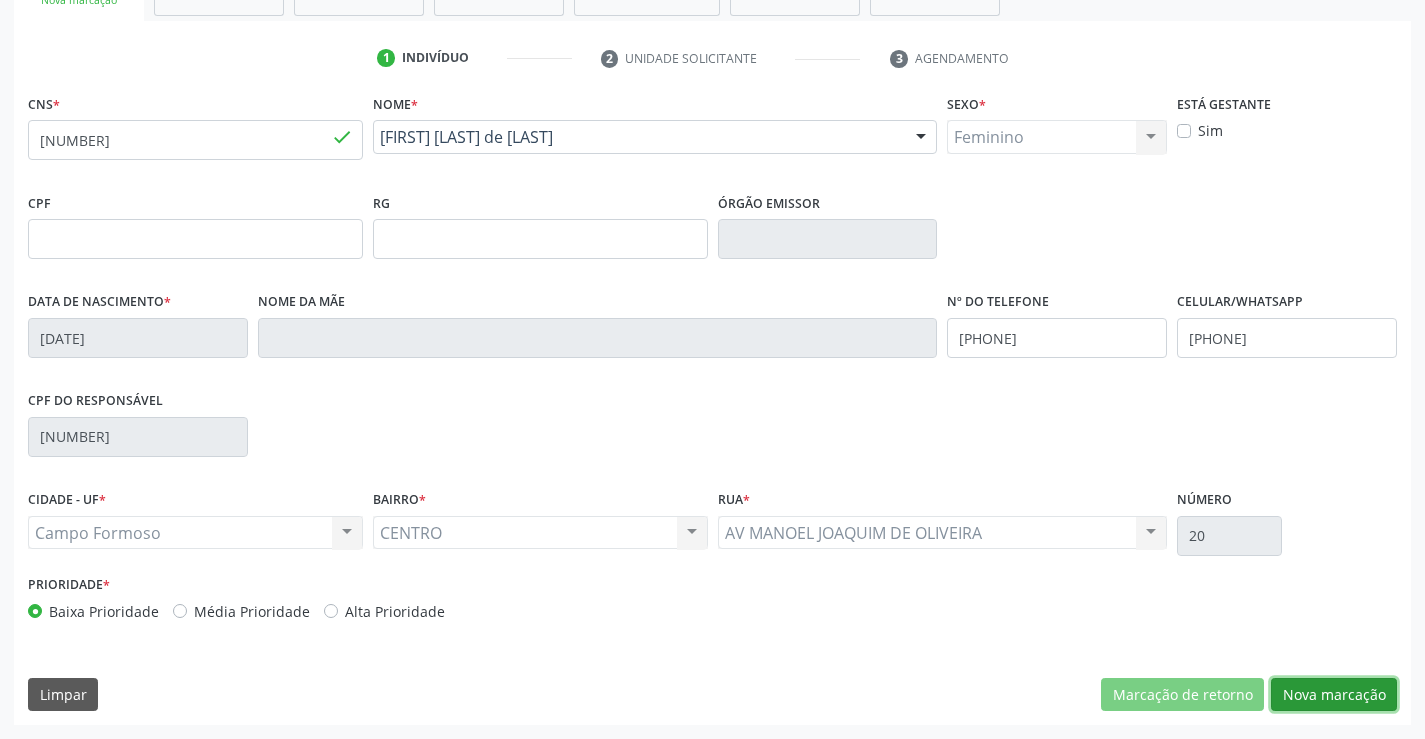 click on "Nova marcação" at bounding box center (1334, 695) 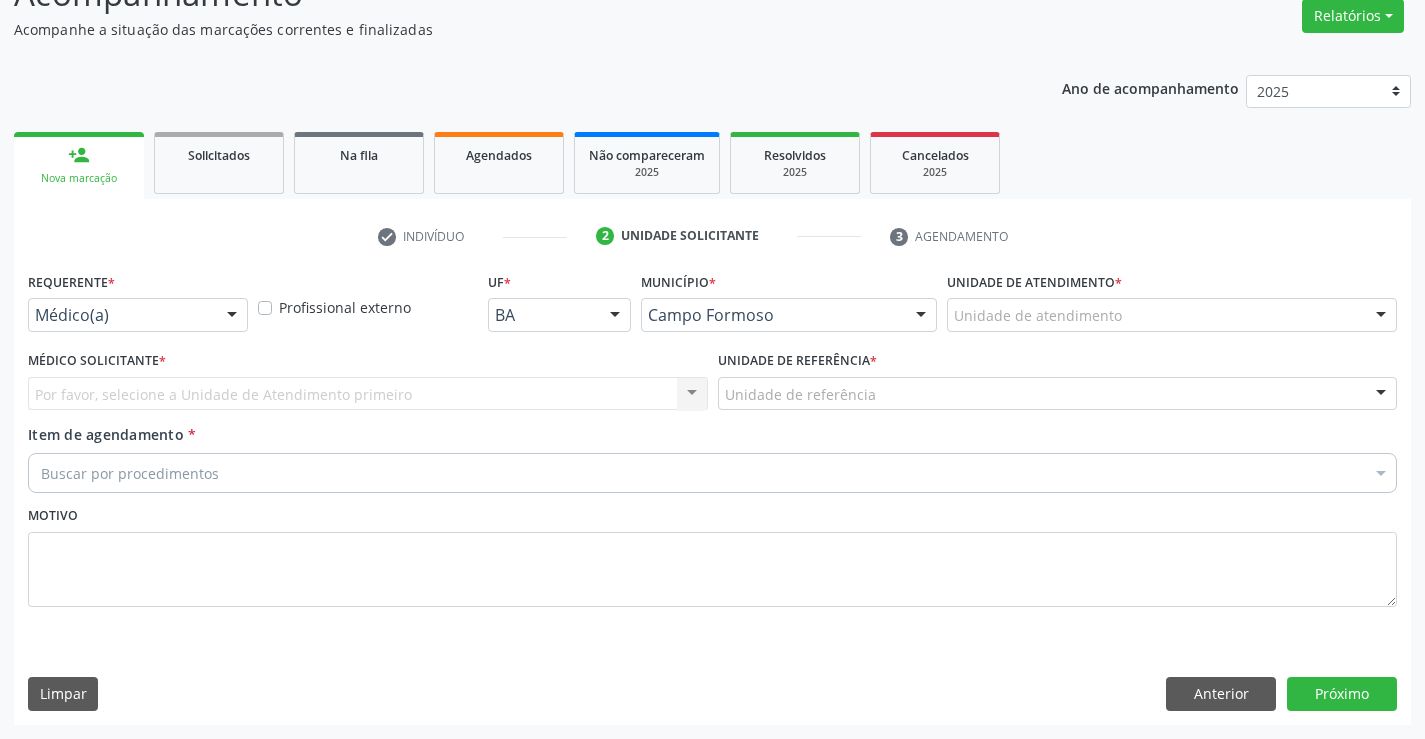 scroll, scrollTop: 167, scrollLeft: 0, axis: vertical 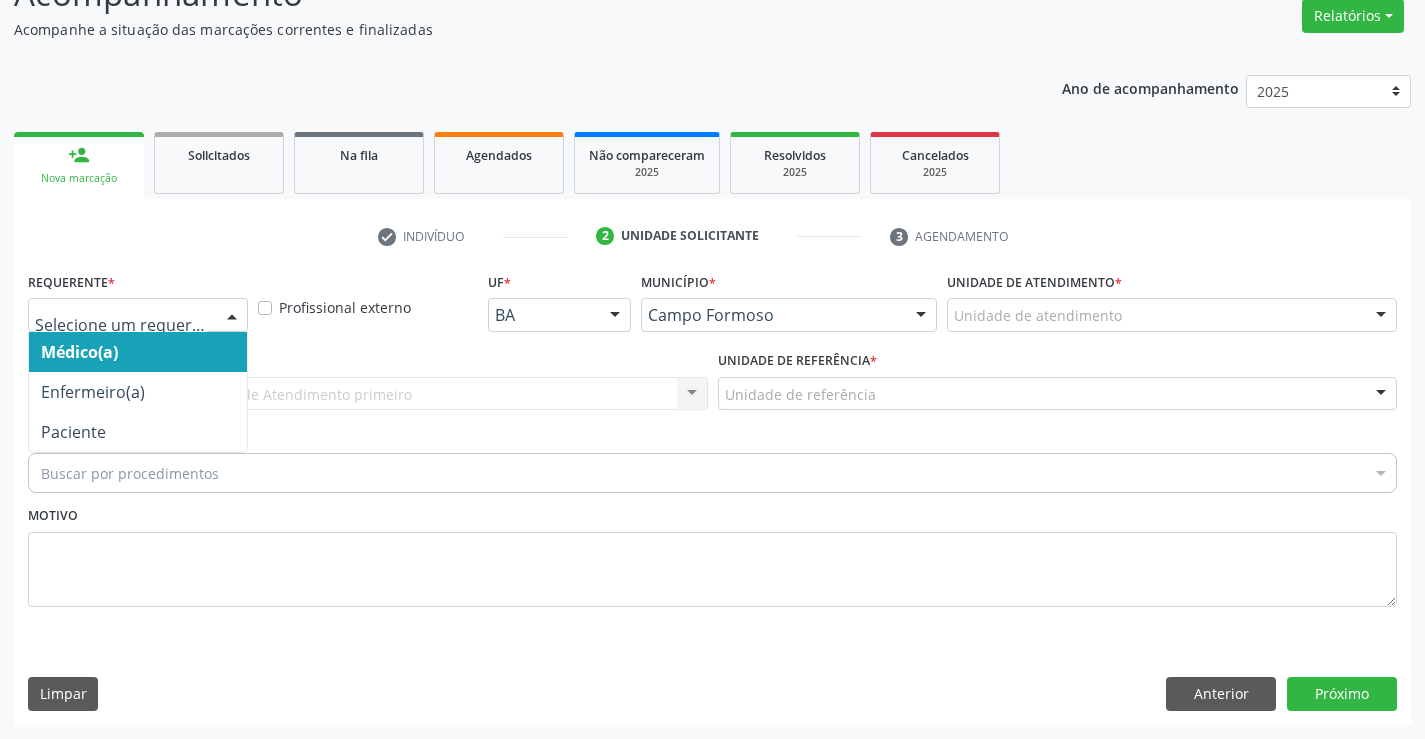 click at bounding box center [232, 316] 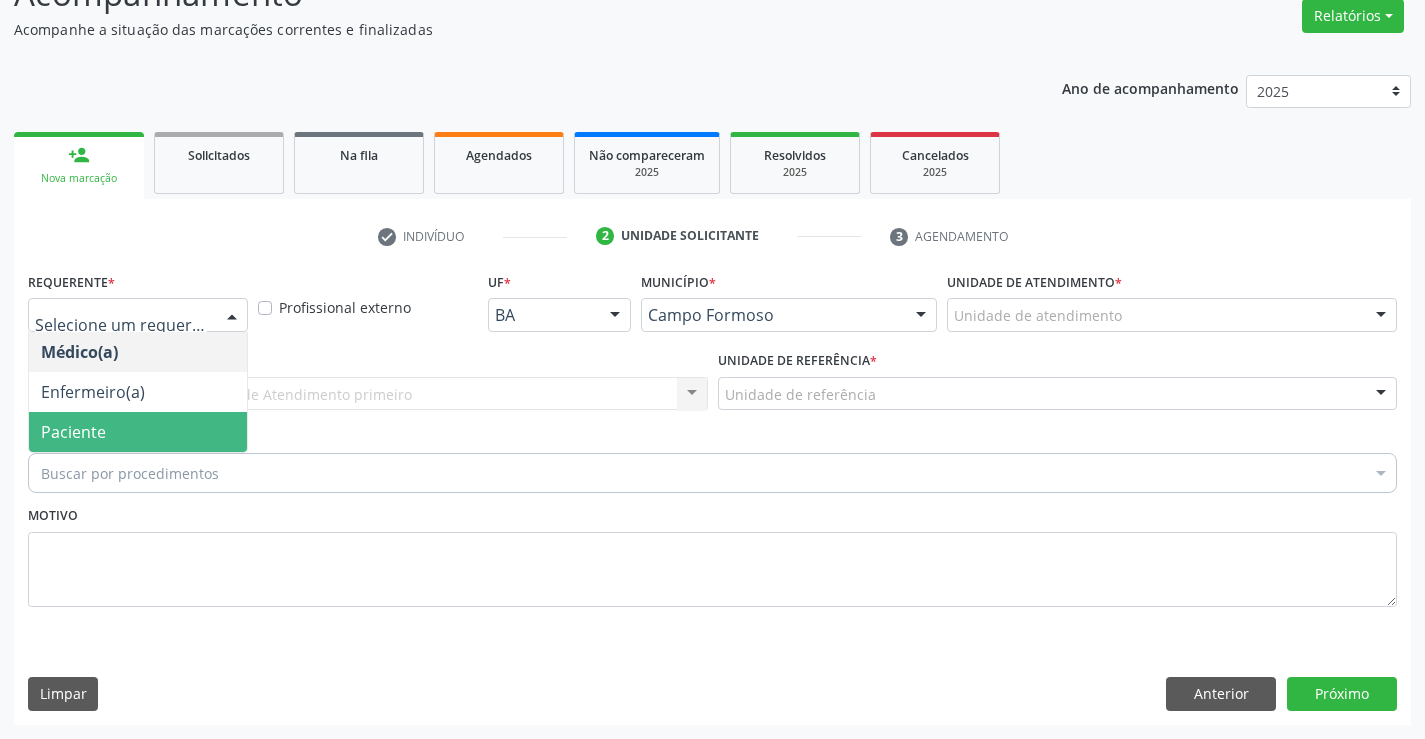 drag, startPoint x: 175, startPoint y: 424, endPoint x: 199, endPoint y: 394, distance: 38.418747 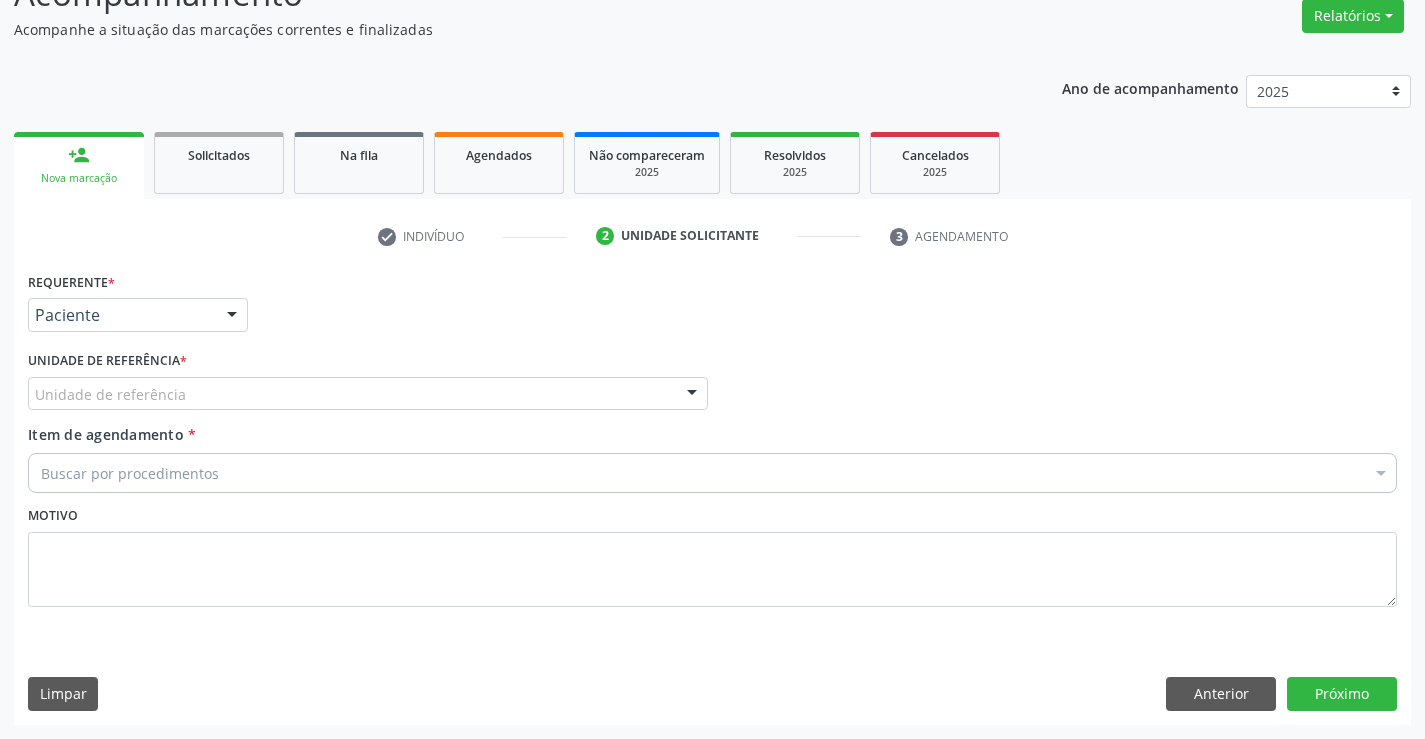 click on "Unidade de referência" at bounding box center [368, 394] 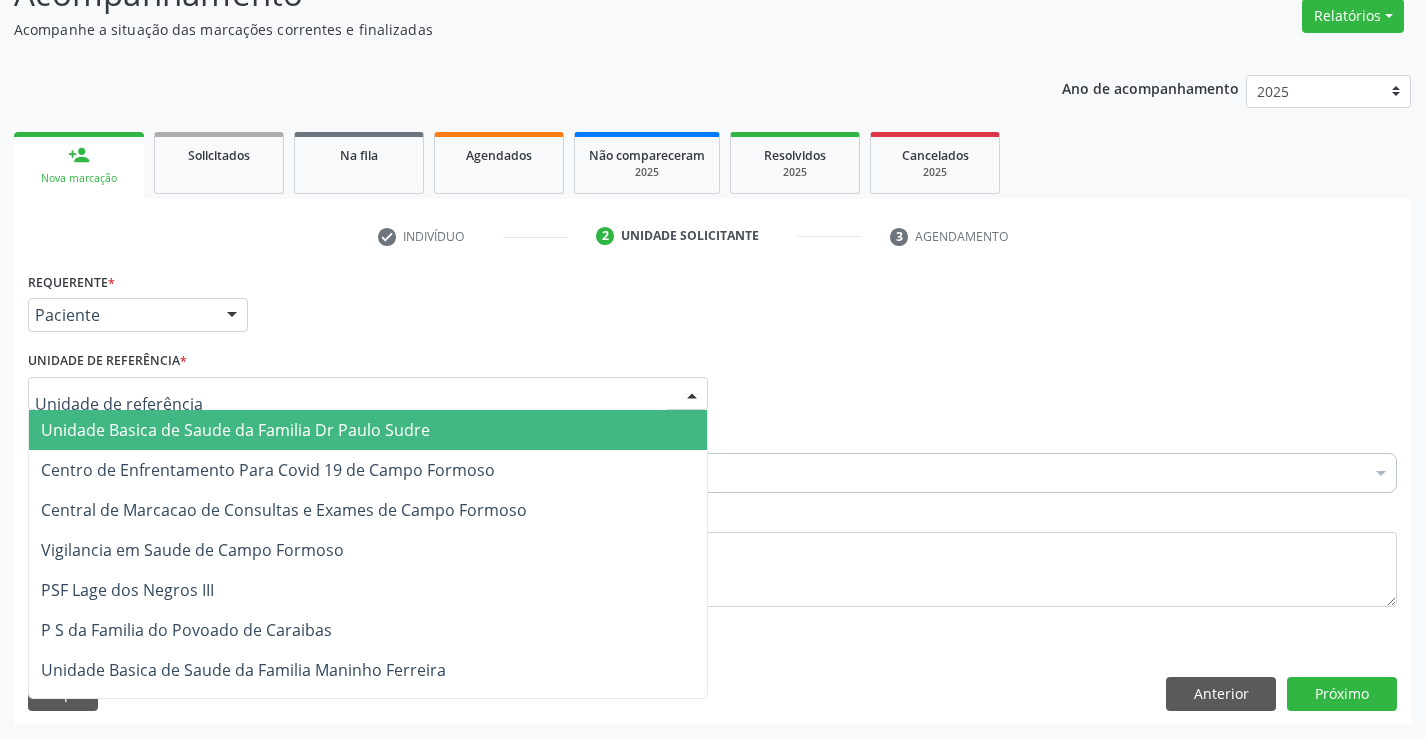 click on "Unidade Basica de Saude da Familia Dr Paulo Sudre" at bounding box center (235, 430) 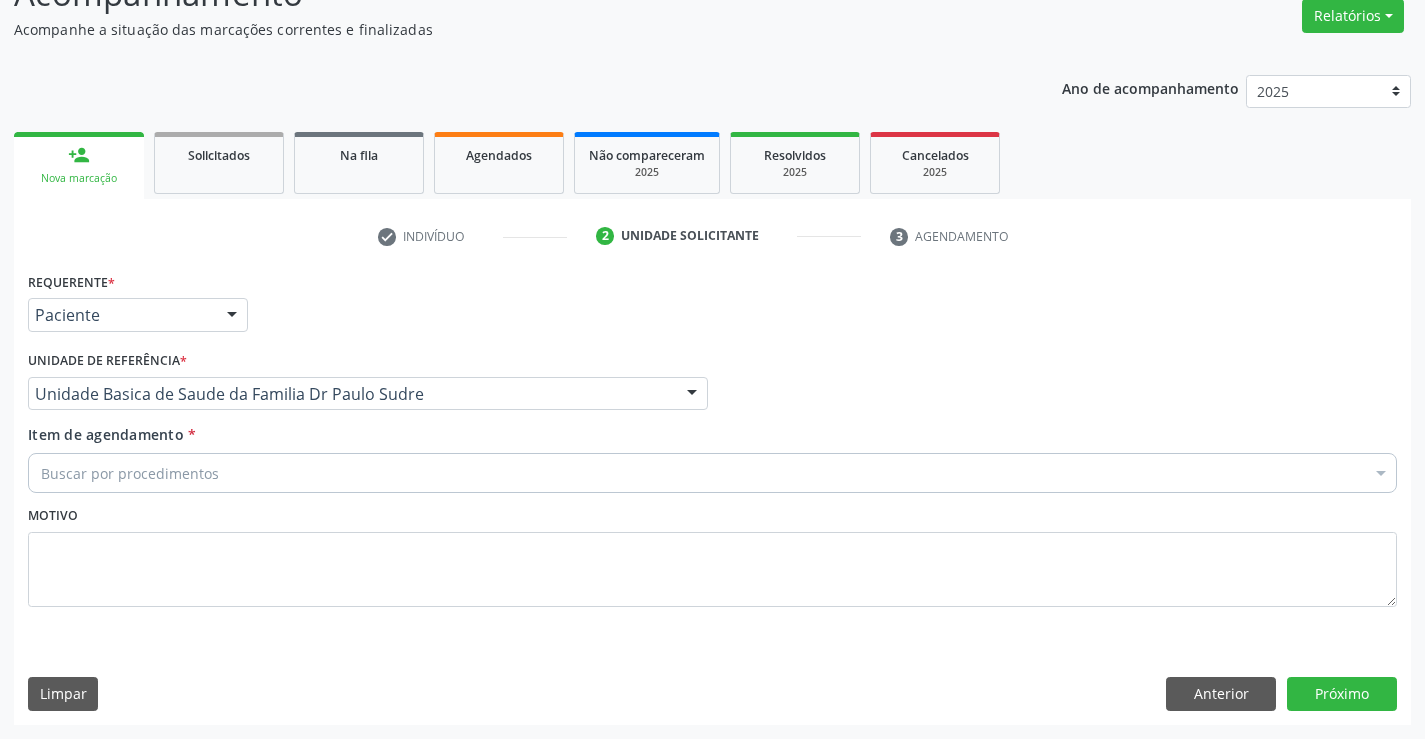 click on "Buscar por procedimentos" at bounding box center (712, 473) 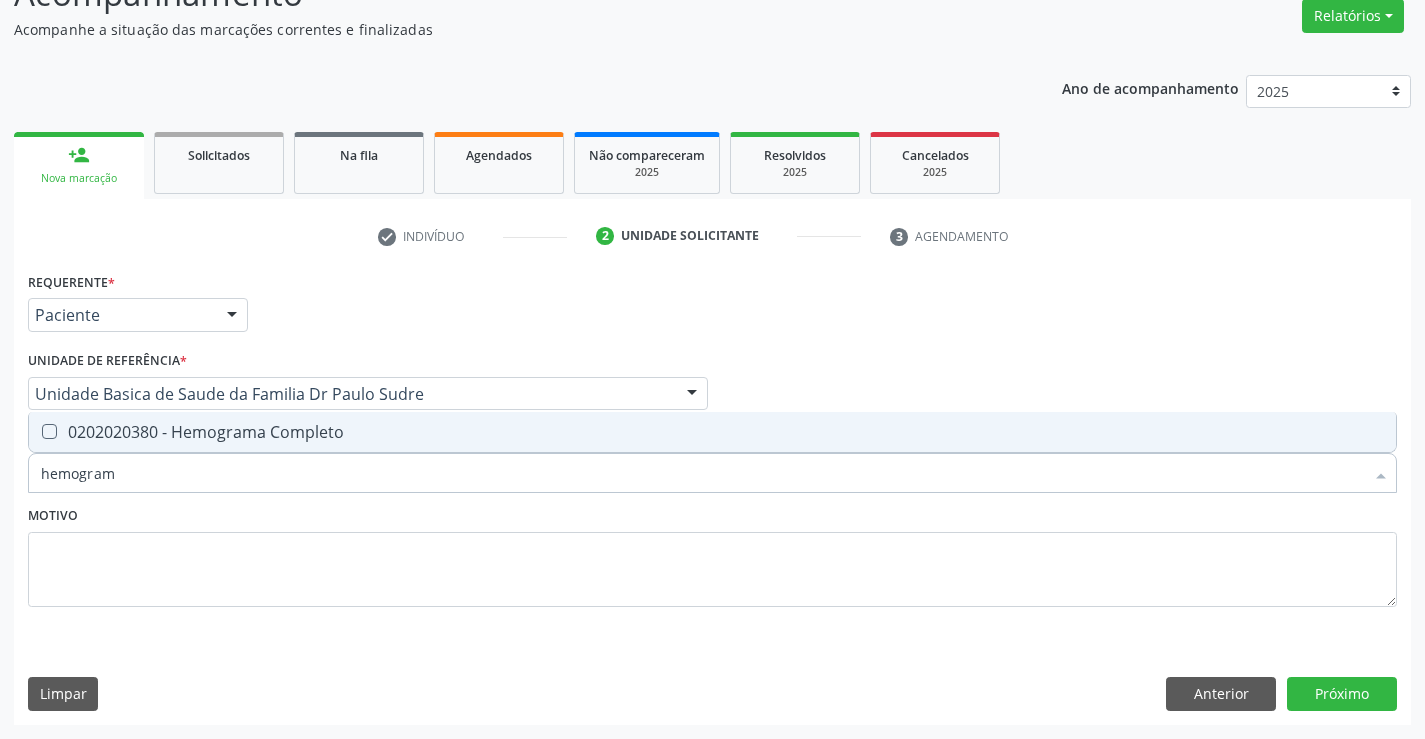 type on "hemograma" 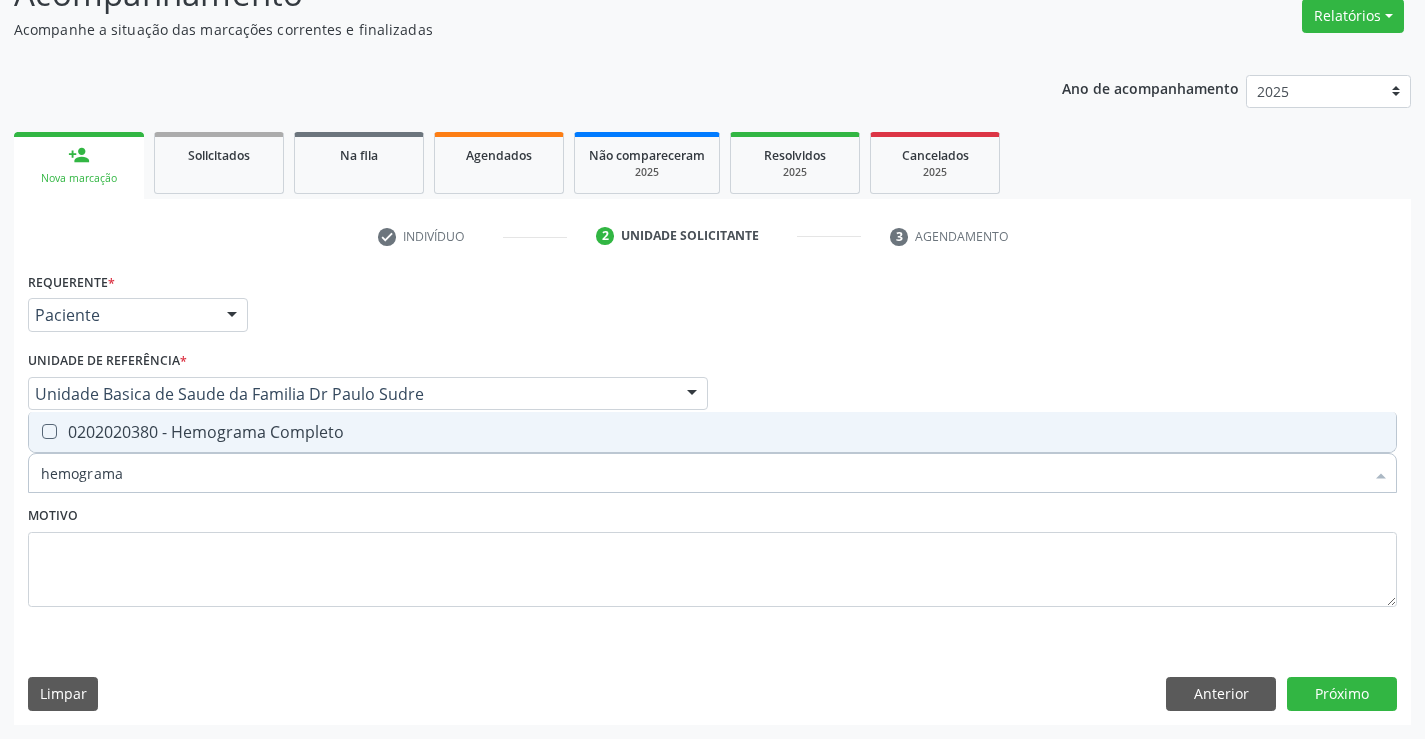 click on "0202020380 - Hemograma Completo" at bounding box center [712, 432] 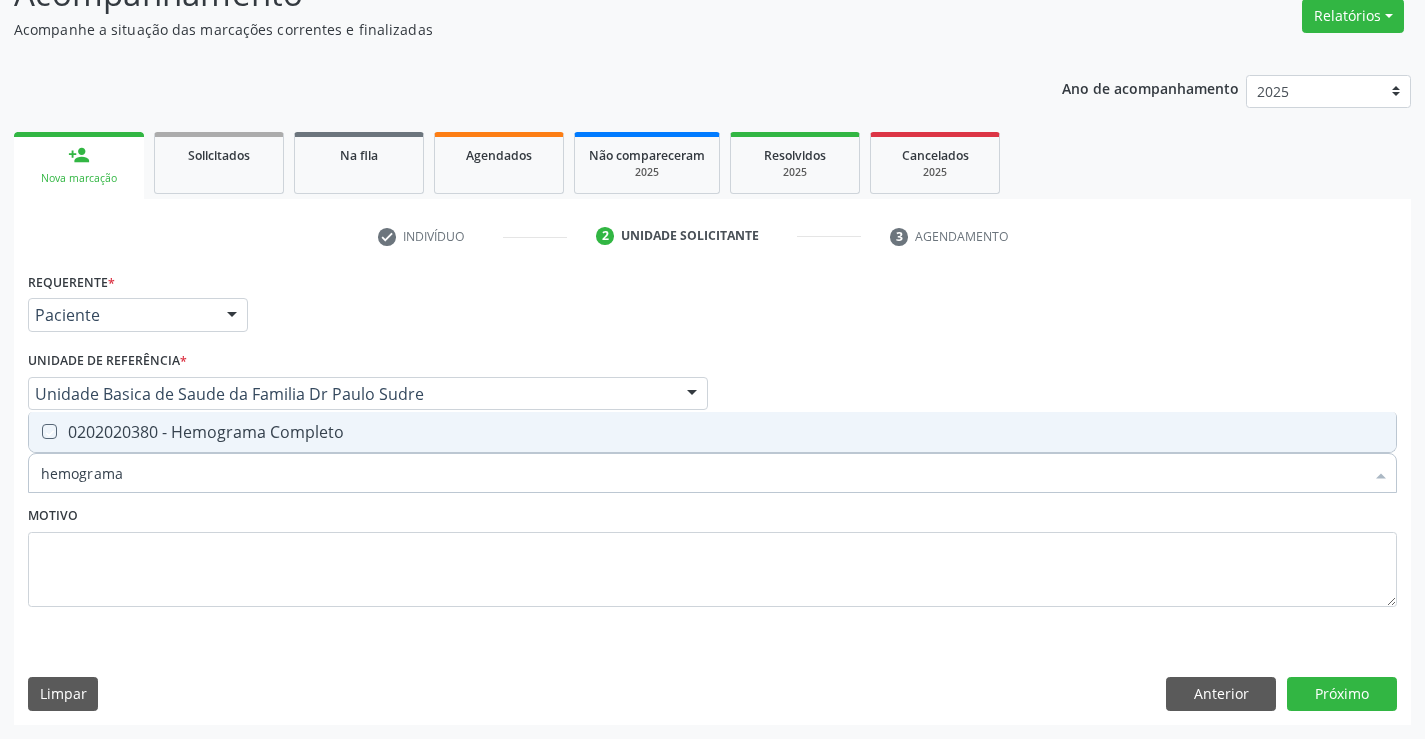 checkbox on "true" 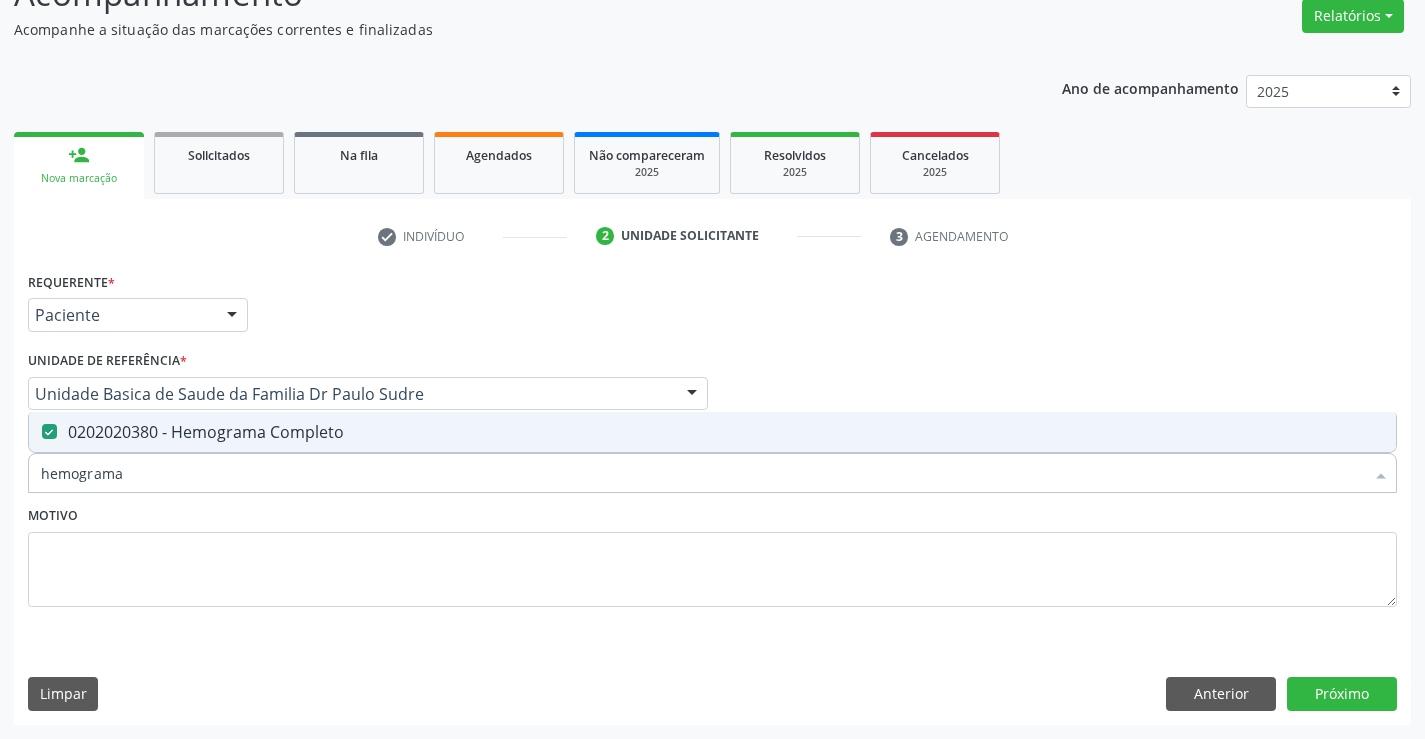 type on "hemograma" 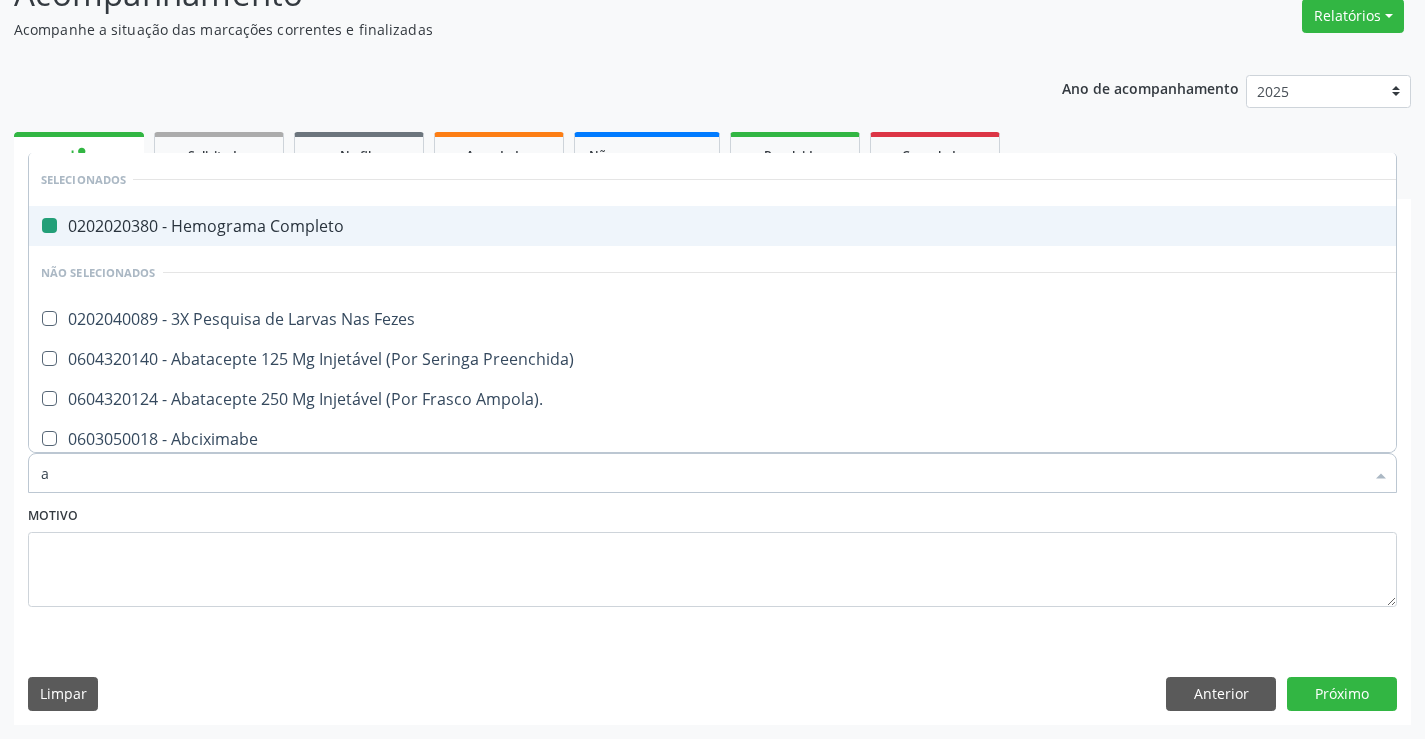 type on "ab" 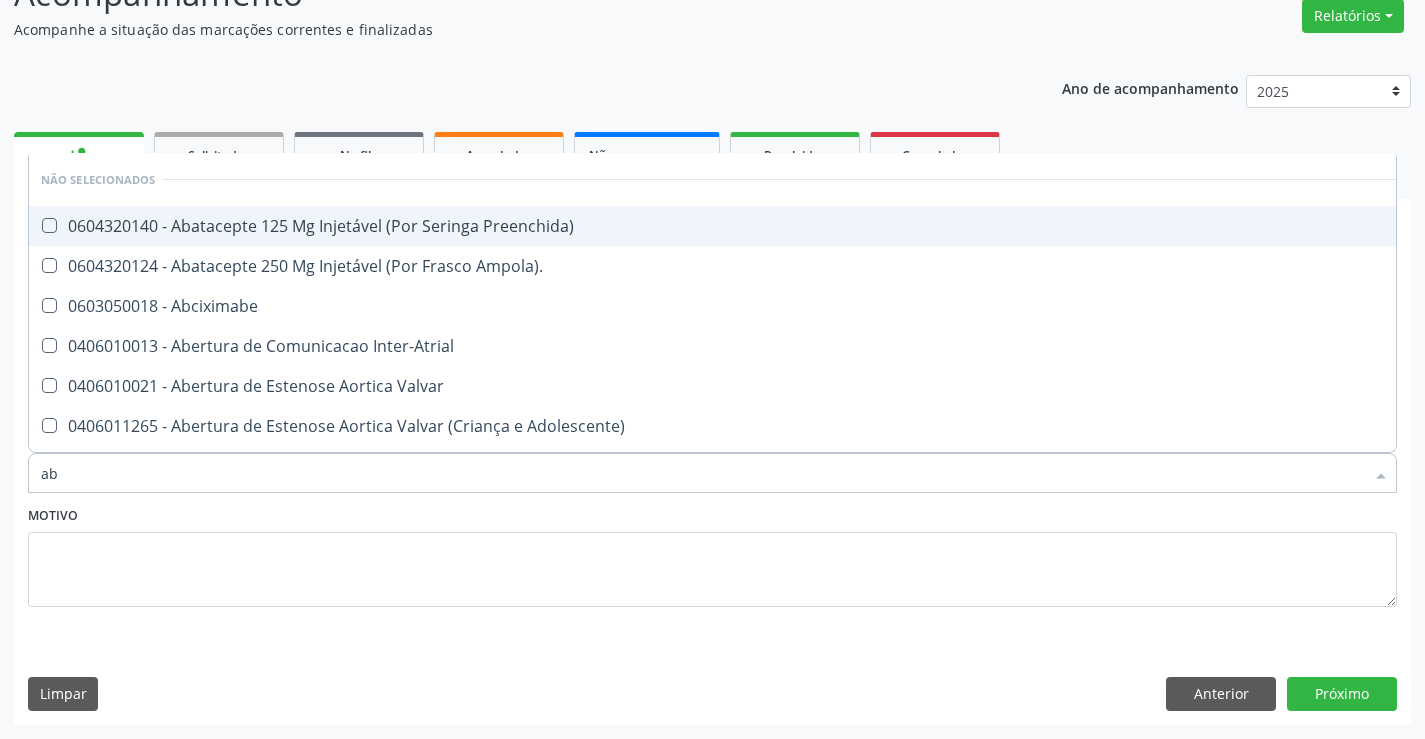 type on "abo" 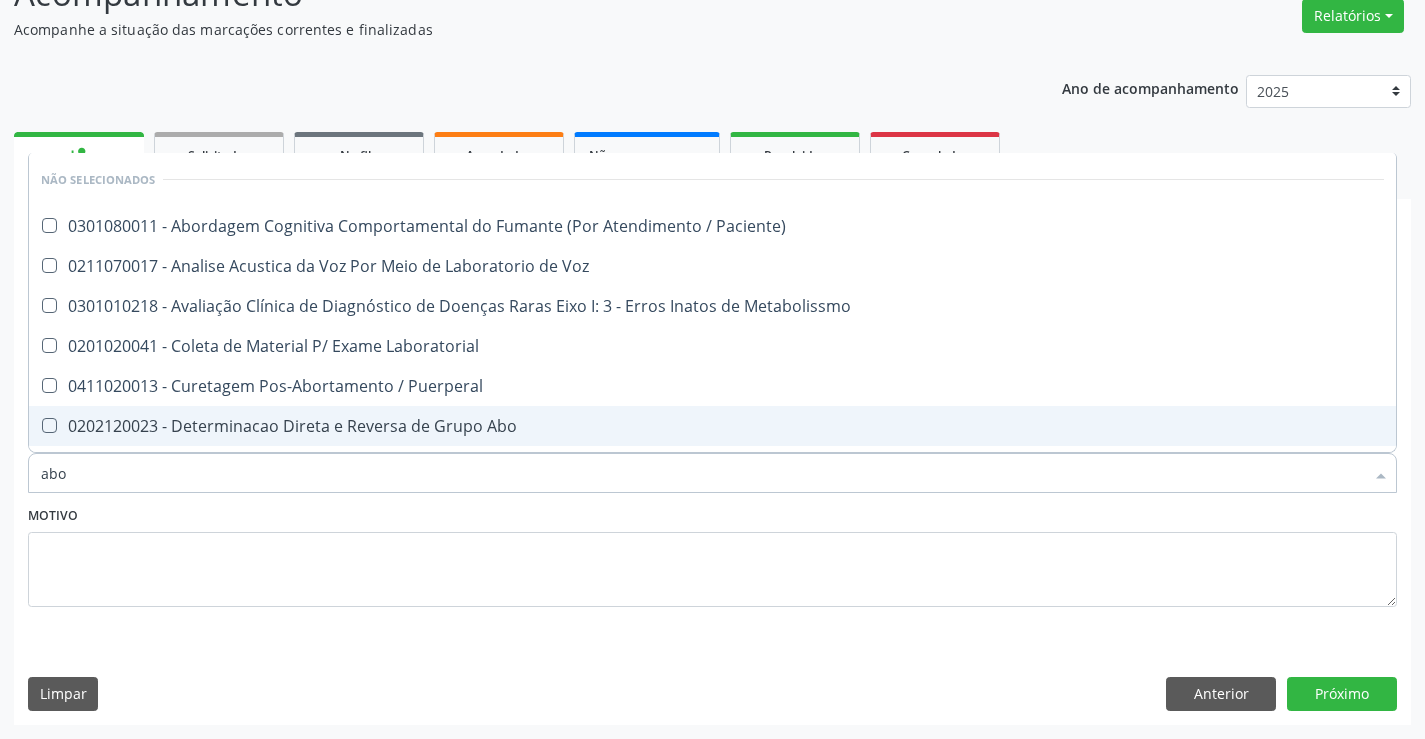 click on "0202120023 - Determinacao Direta e Reversa de Grupo Abo" at bounding box center [712, 426] 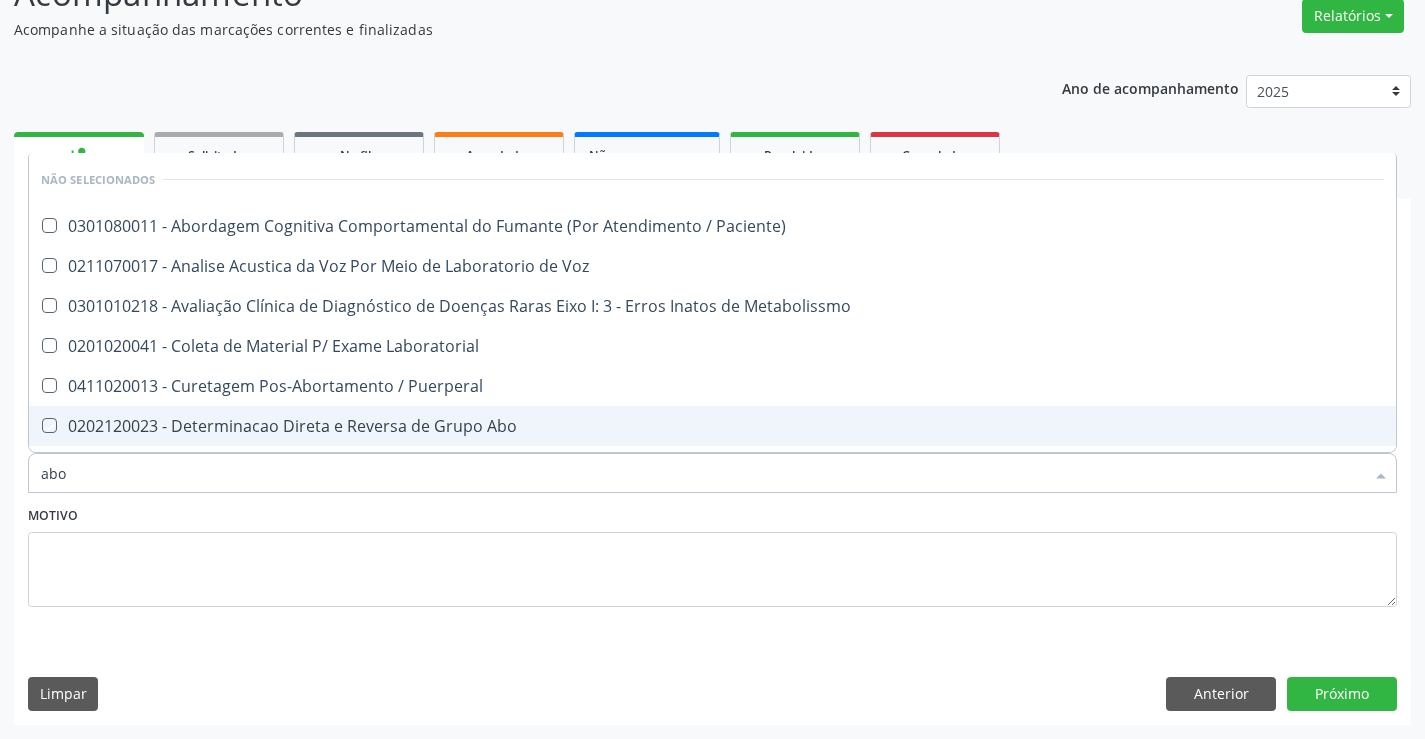 checkbox on "true" 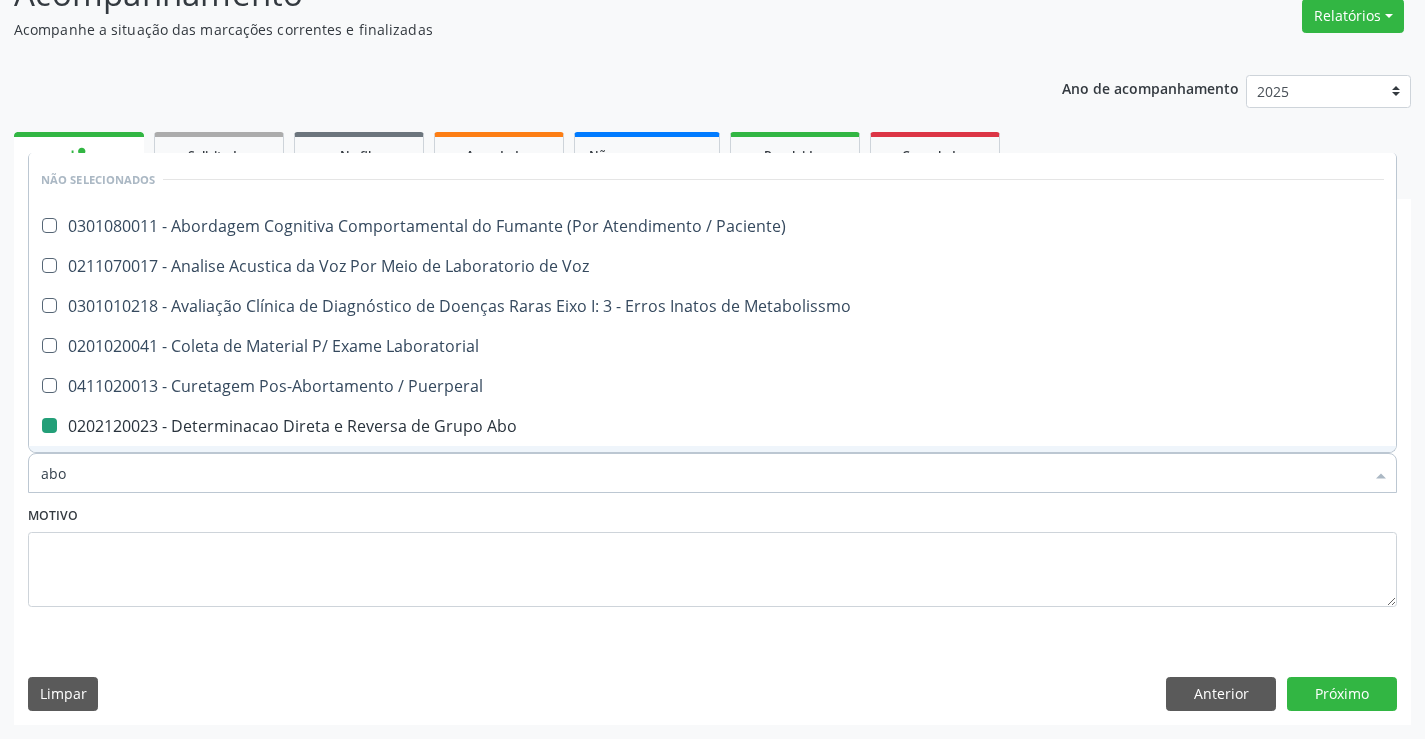 click on "Motivo" at bounding box center (712, 554) 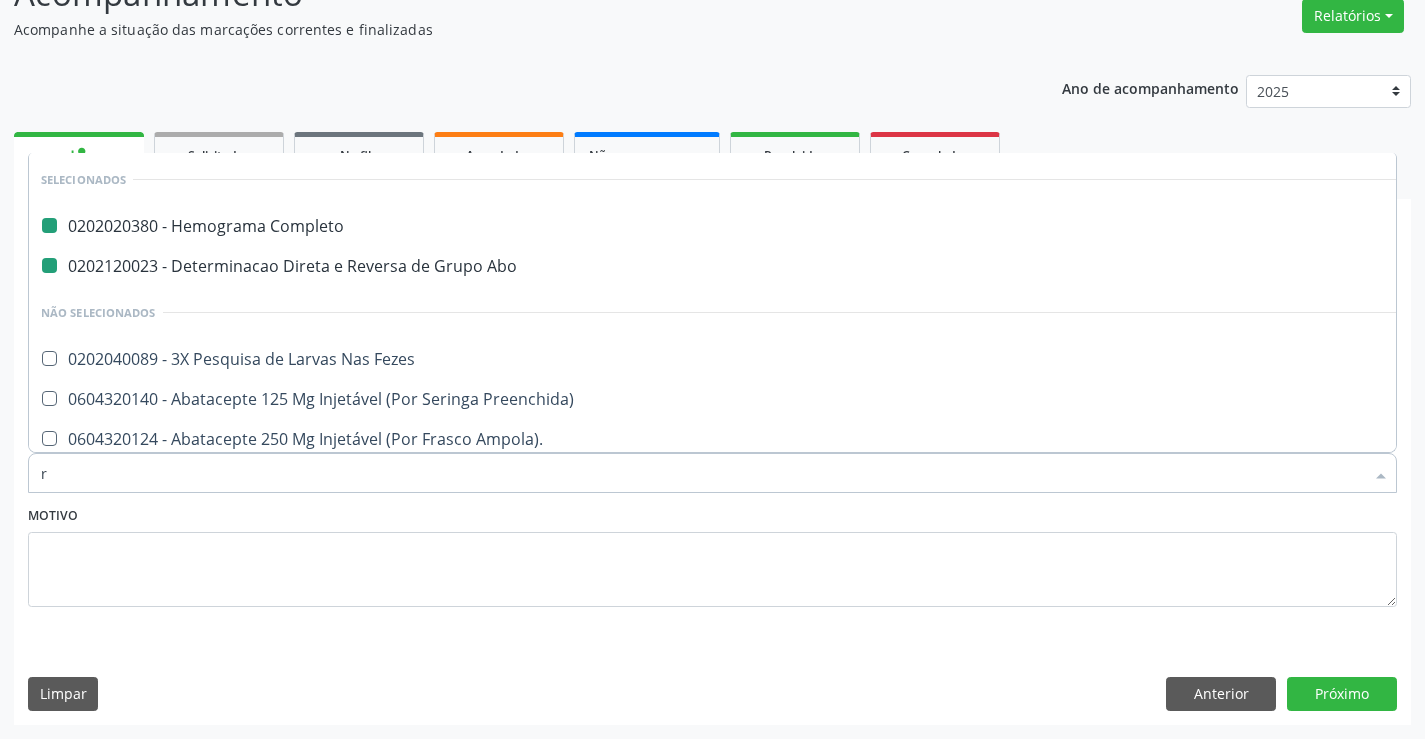 type on "rh" 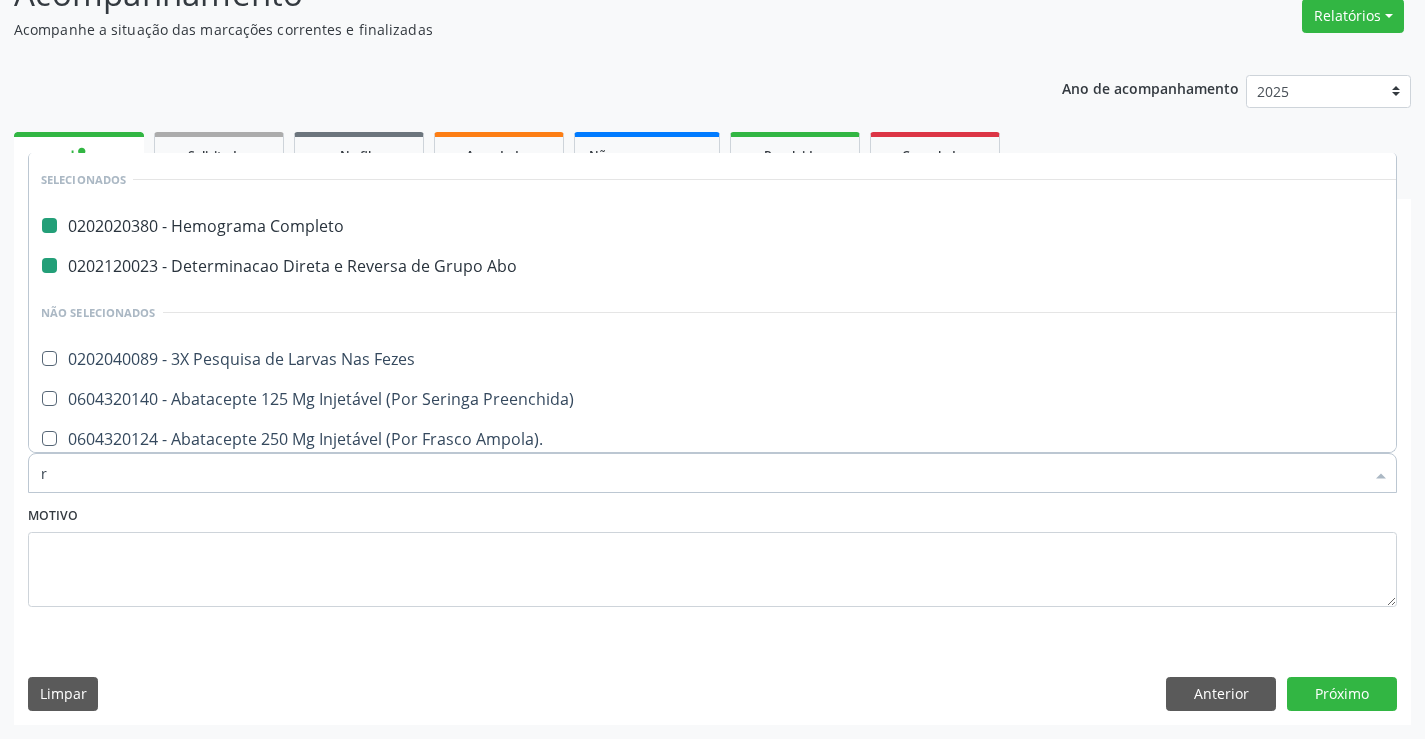 checkbox on "false" 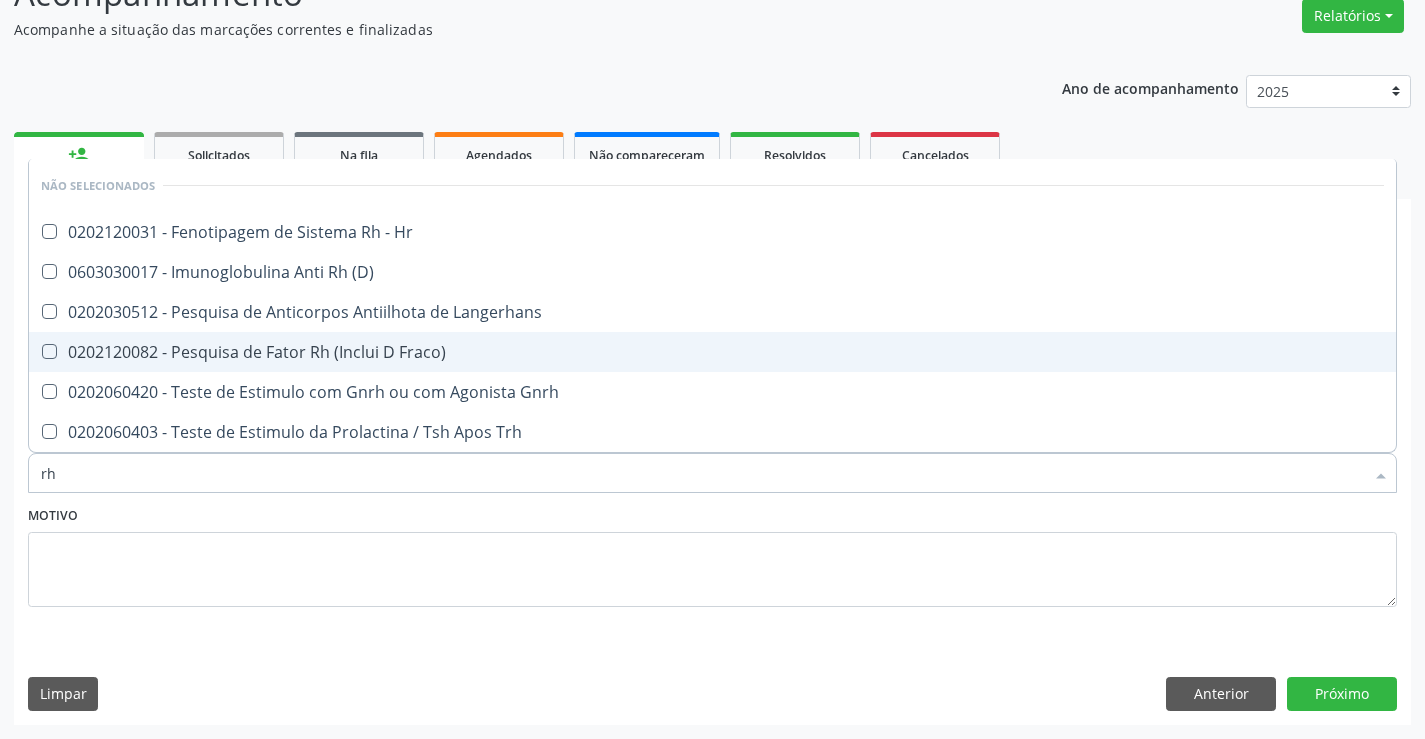 click on "0202120082 - Pesquisa de Fator Rh (Inclui D Fraco)" at bounding box center [712, 352] 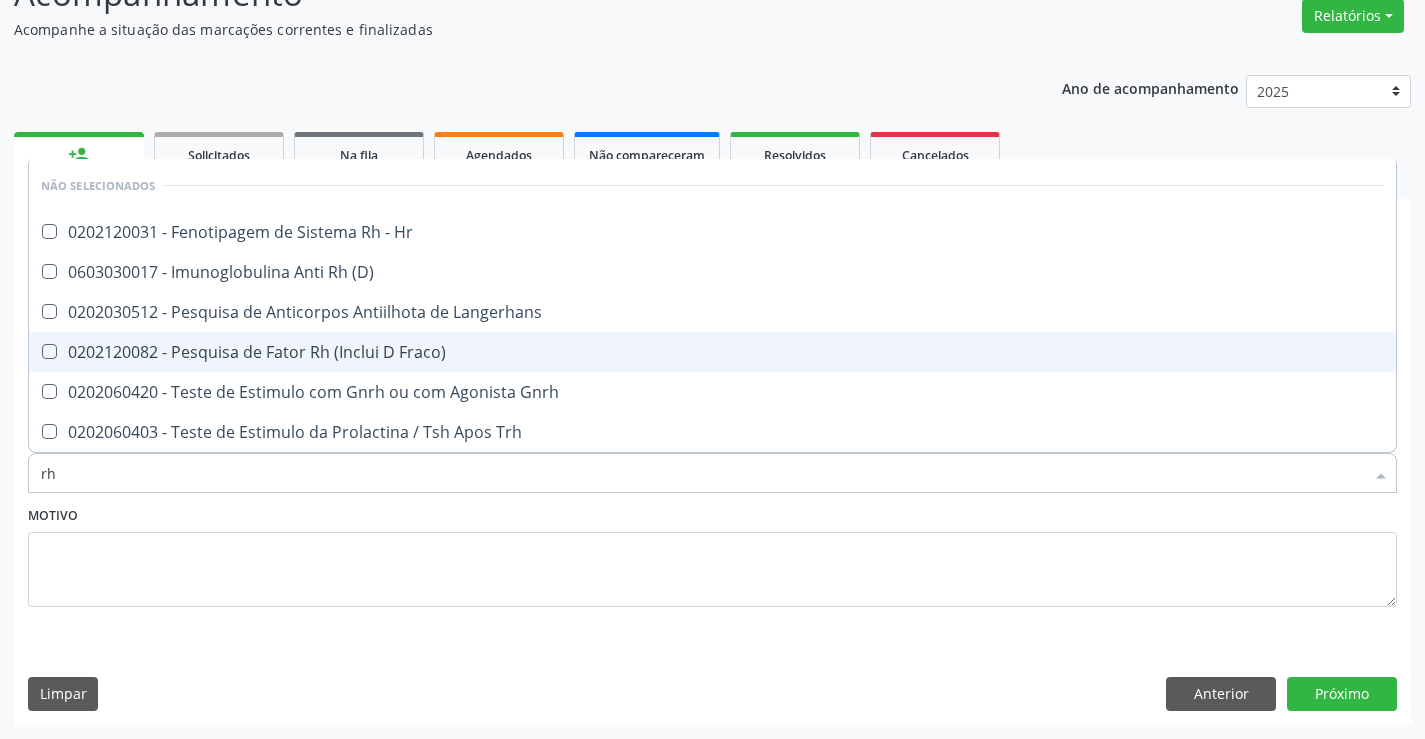 checkbox on "true" 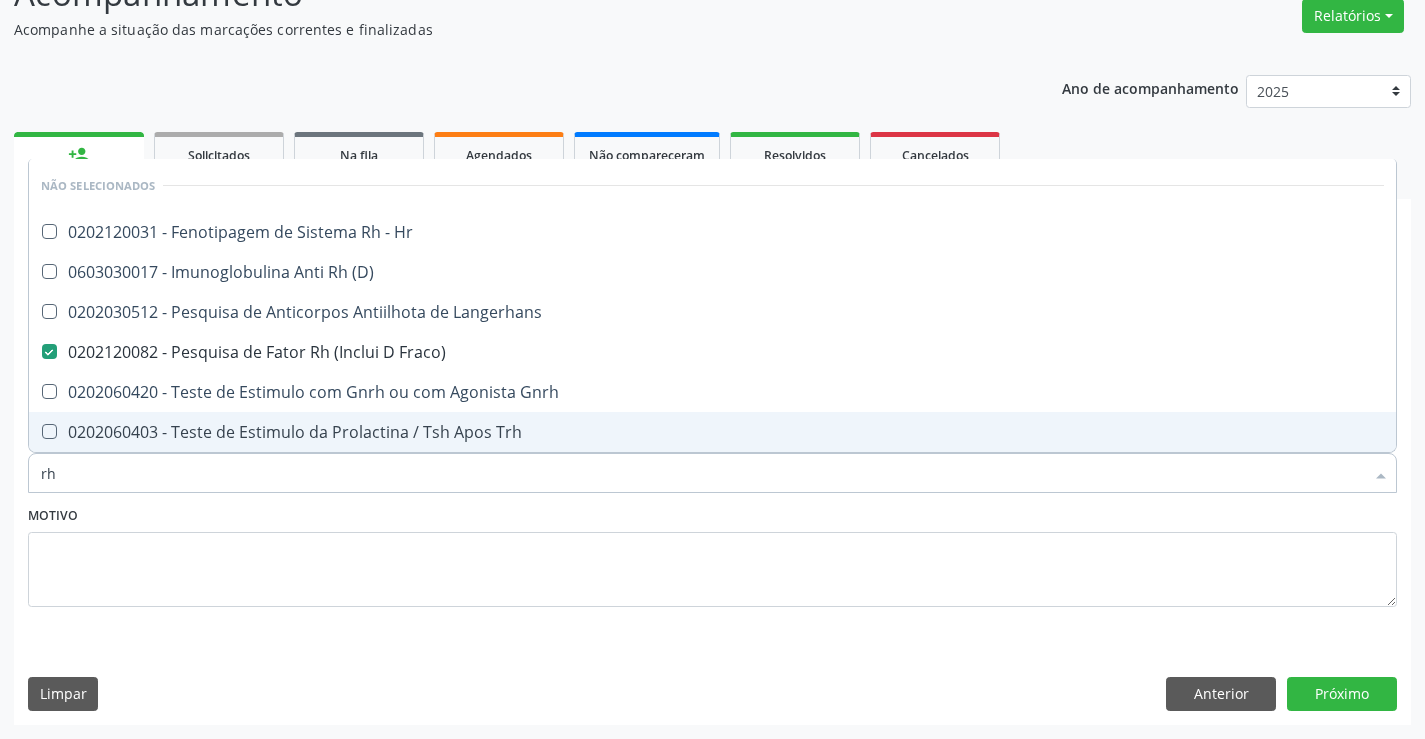 type on "rh" 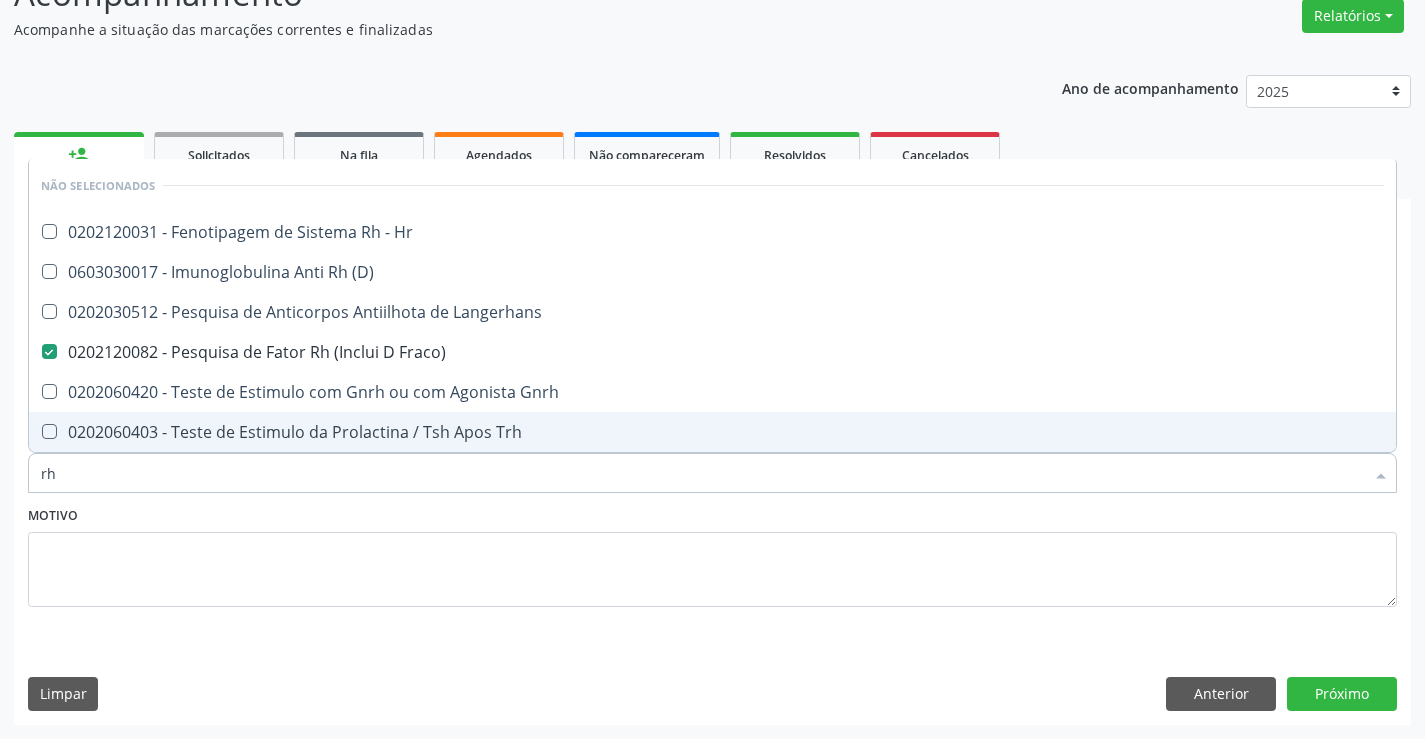 click on "Motivo" at bounding box center (712, 554) 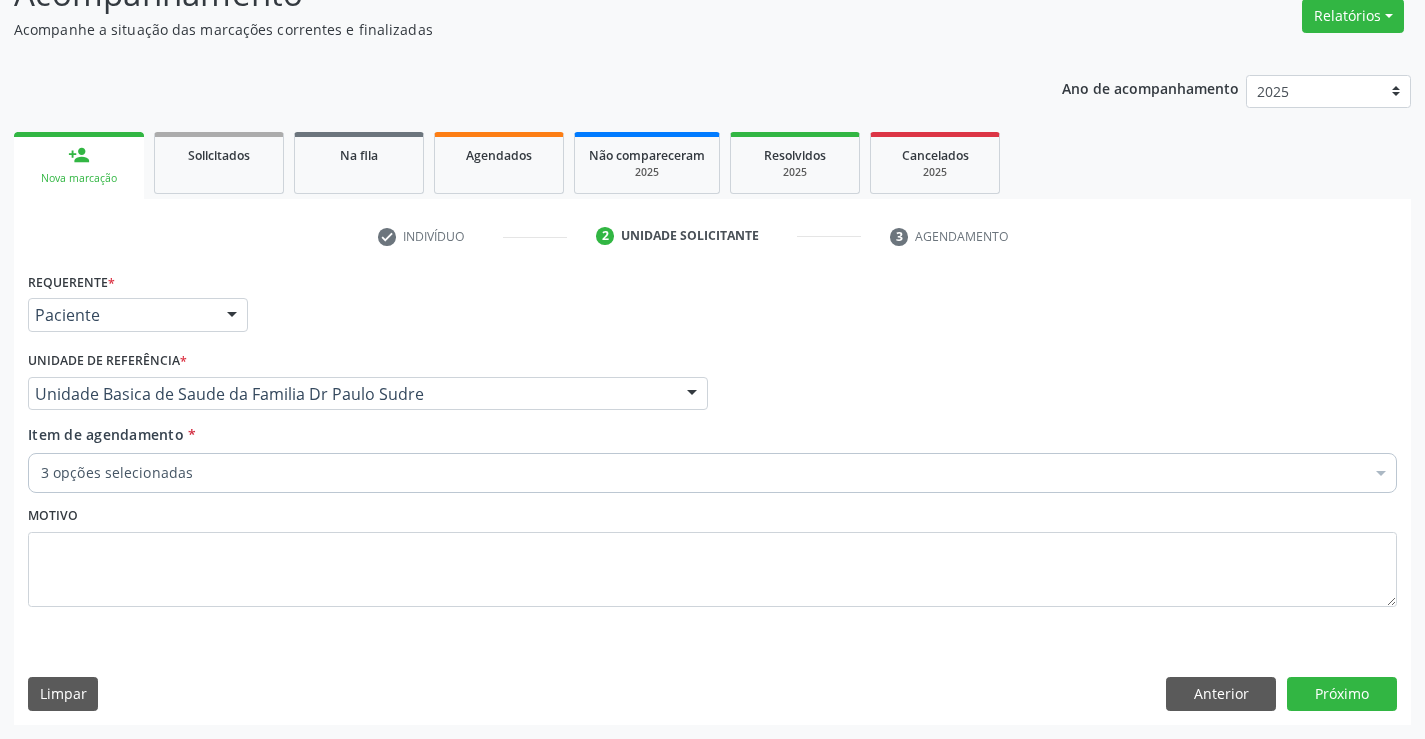 type 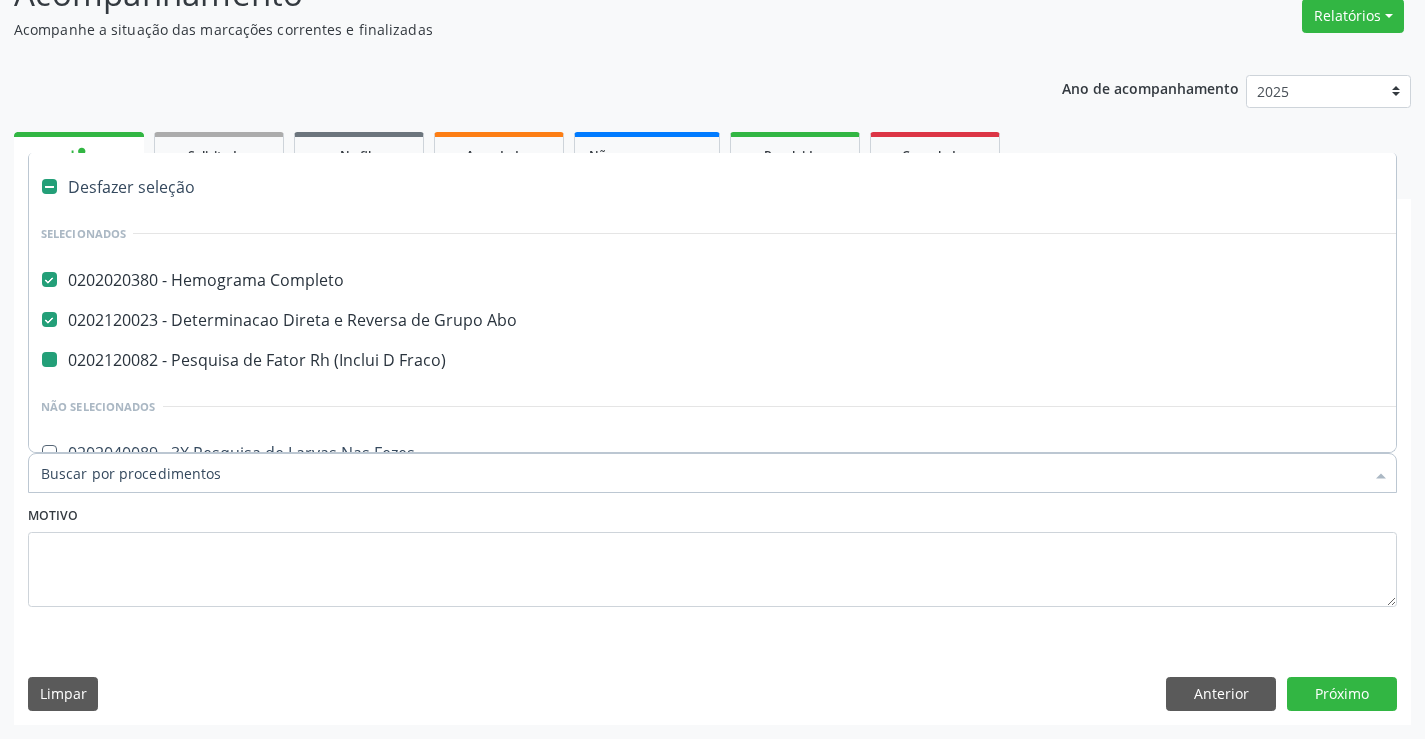 type on "f" 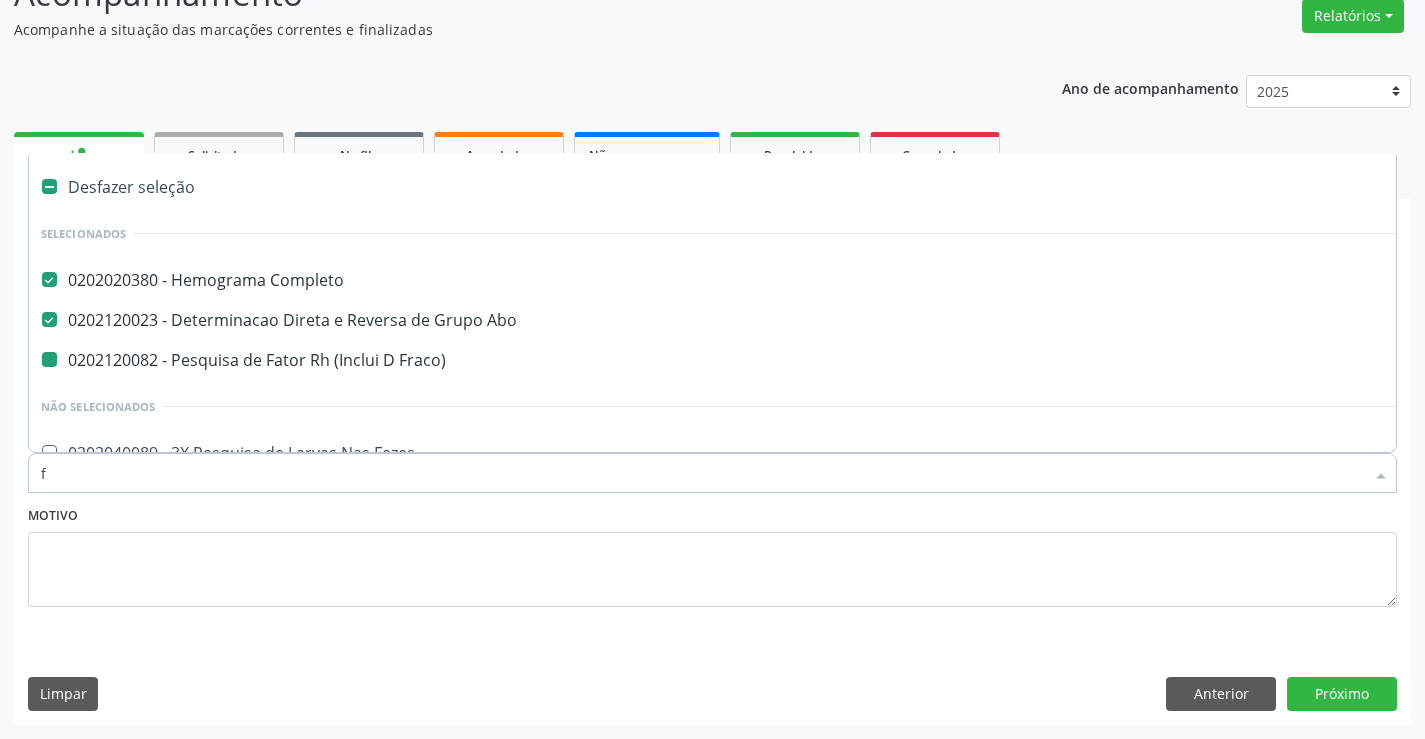 checkbox on "false" 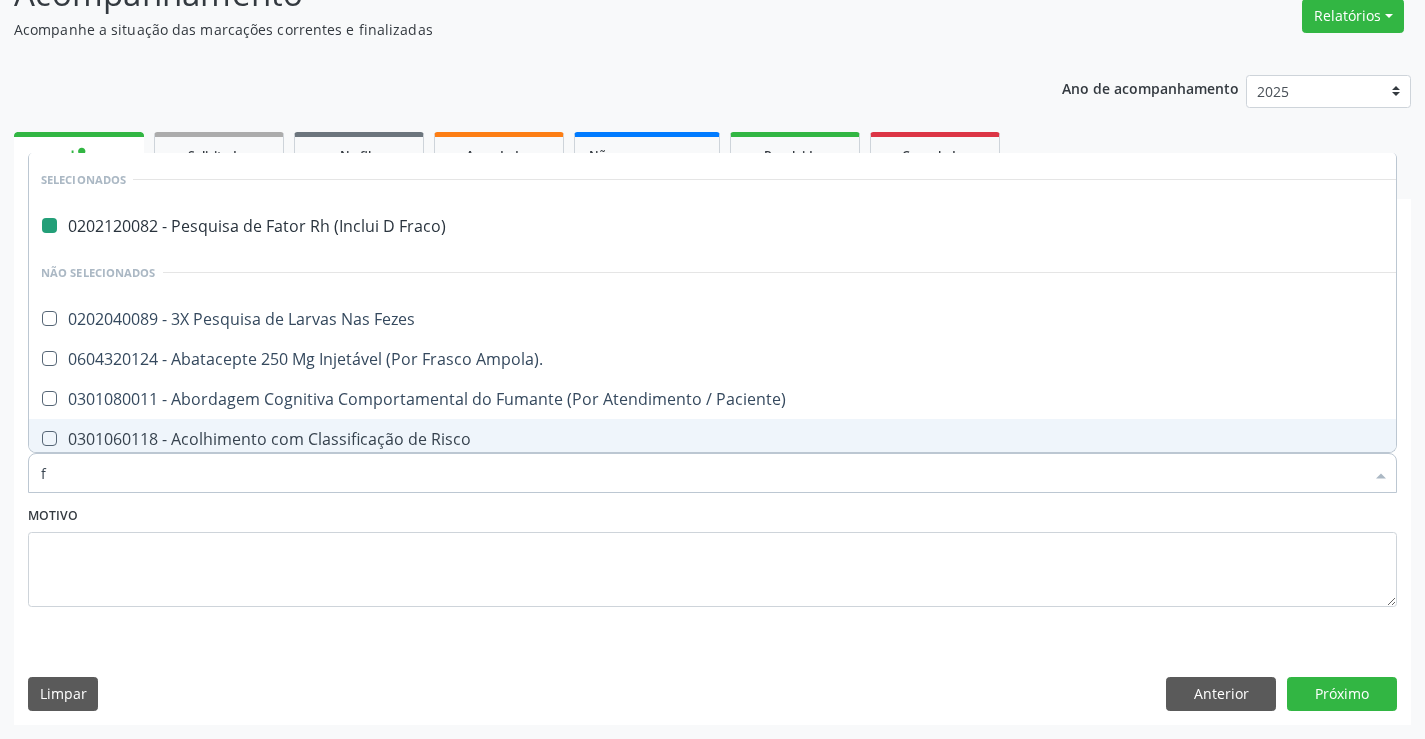 type on "fe" 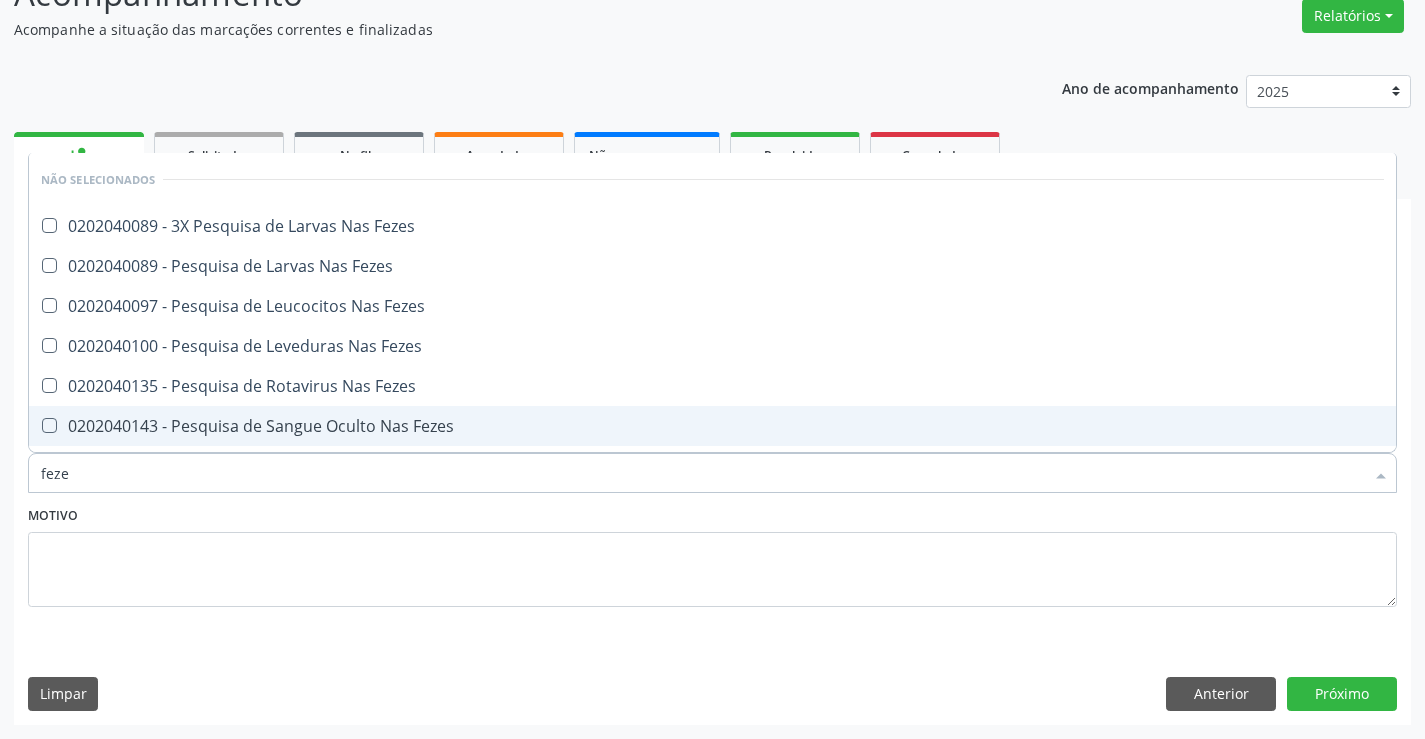 type on "fezes" 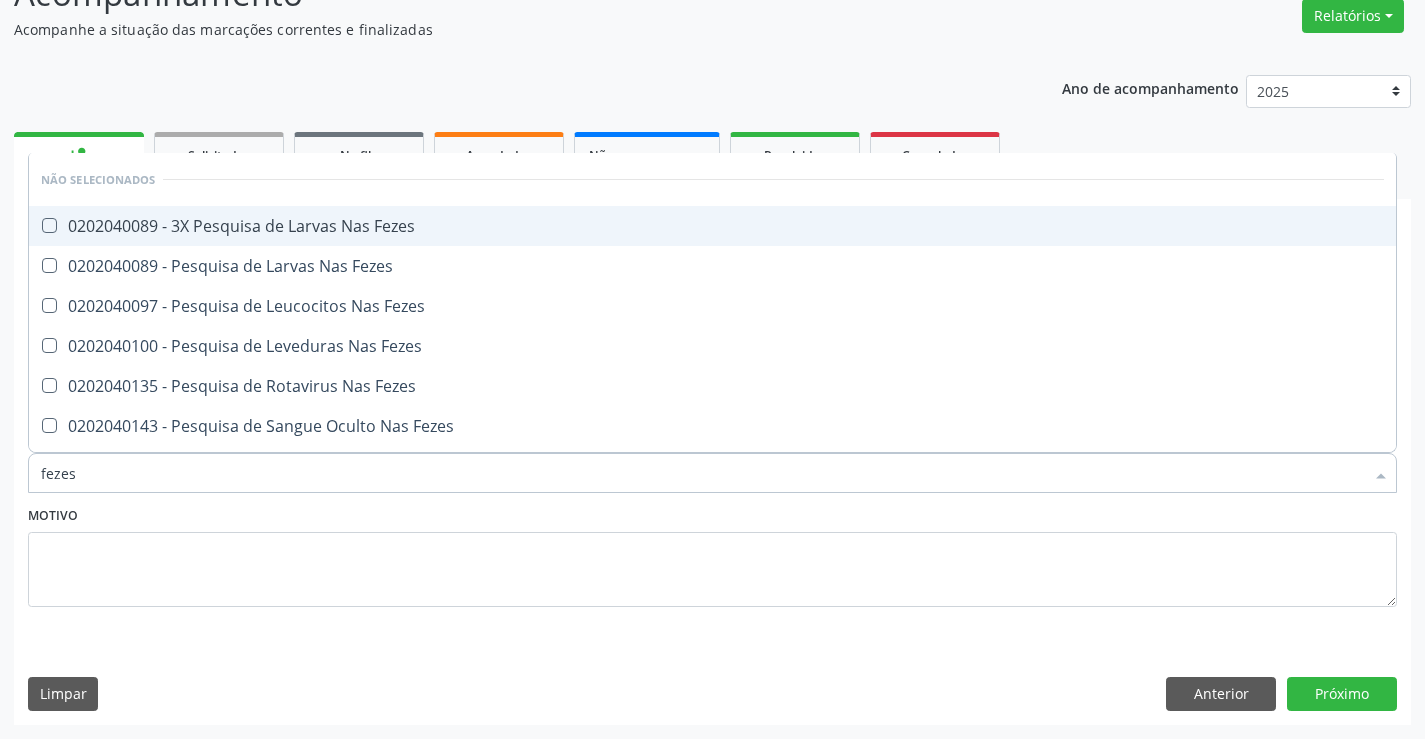 click on "0202040089 - 3X Pesquisa de Larvas Nas Fezes" at bounding box center (712, 226) 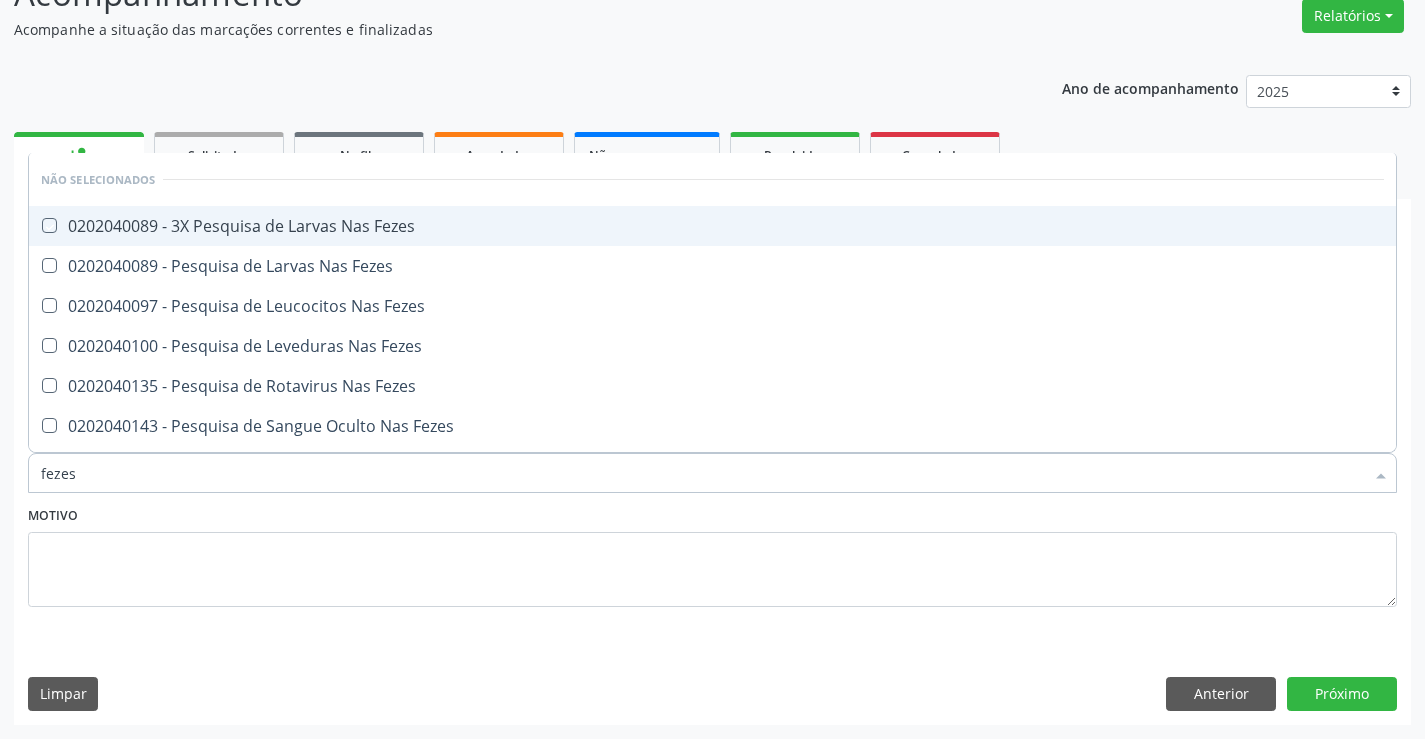 checkbox on "true" 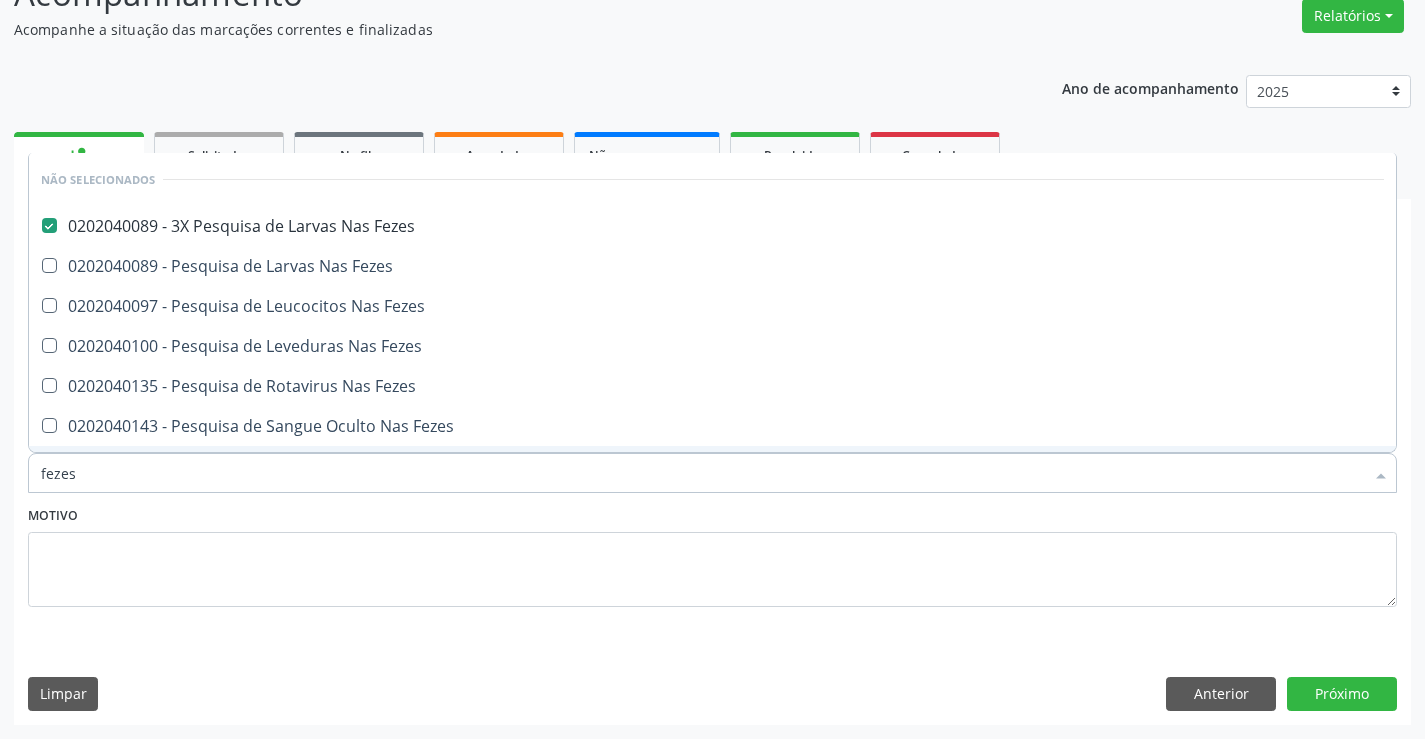 type on "fezes" 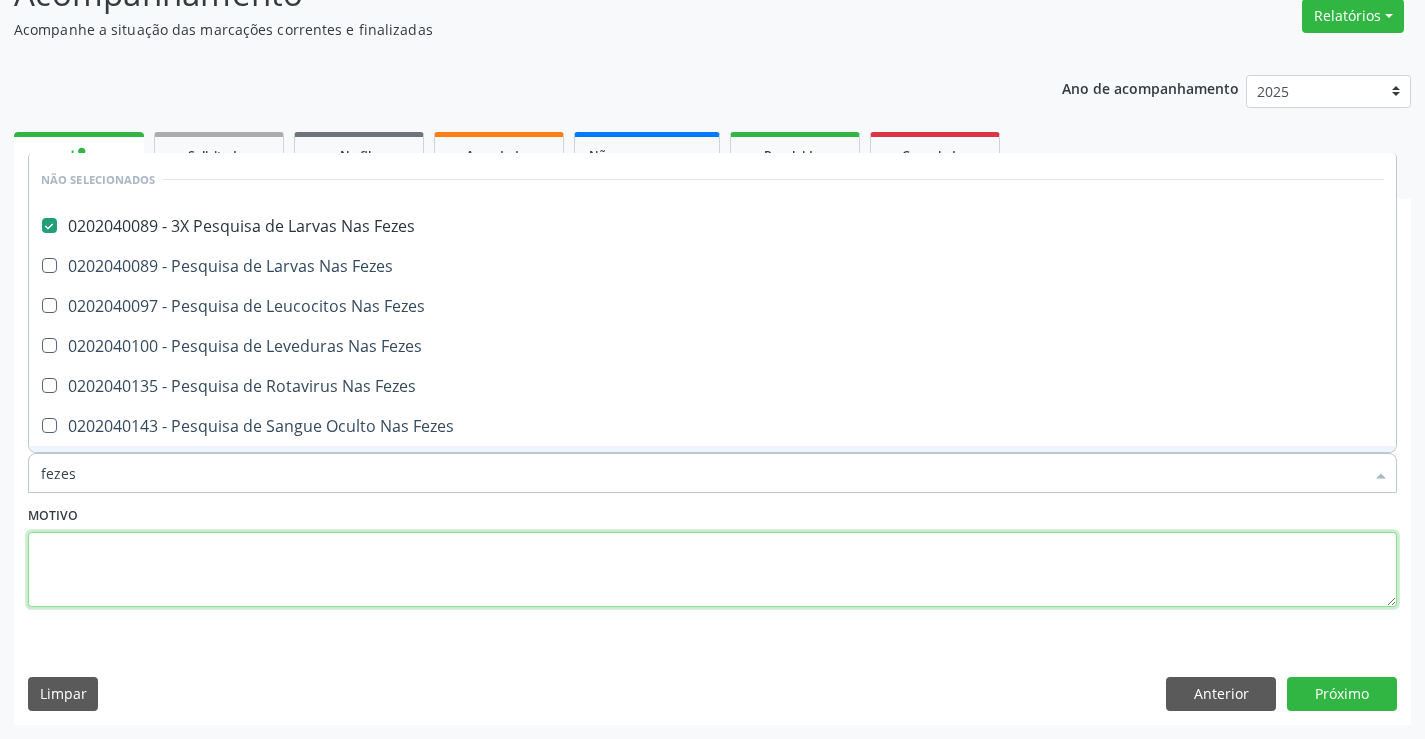 click at bounding box center [712, 570] 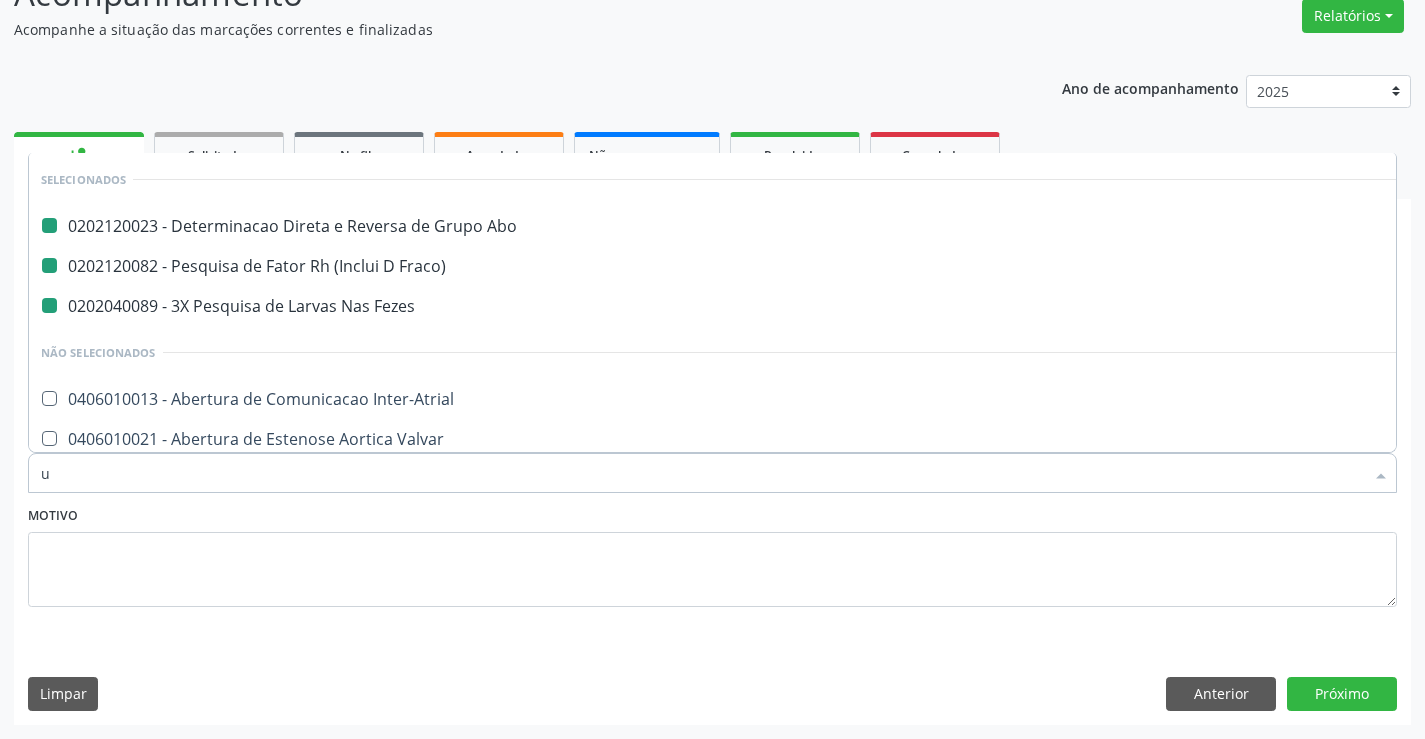 type on "ur" 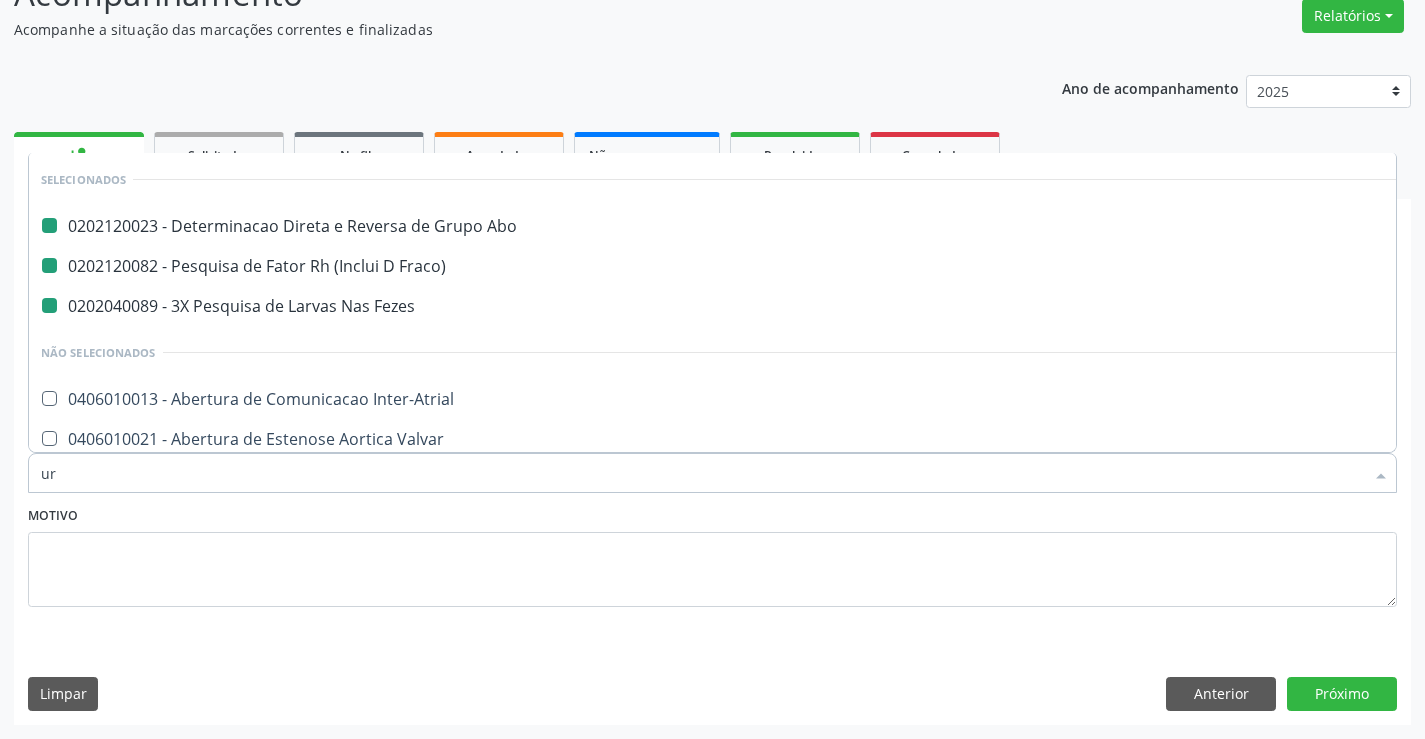 checkbox on "false" 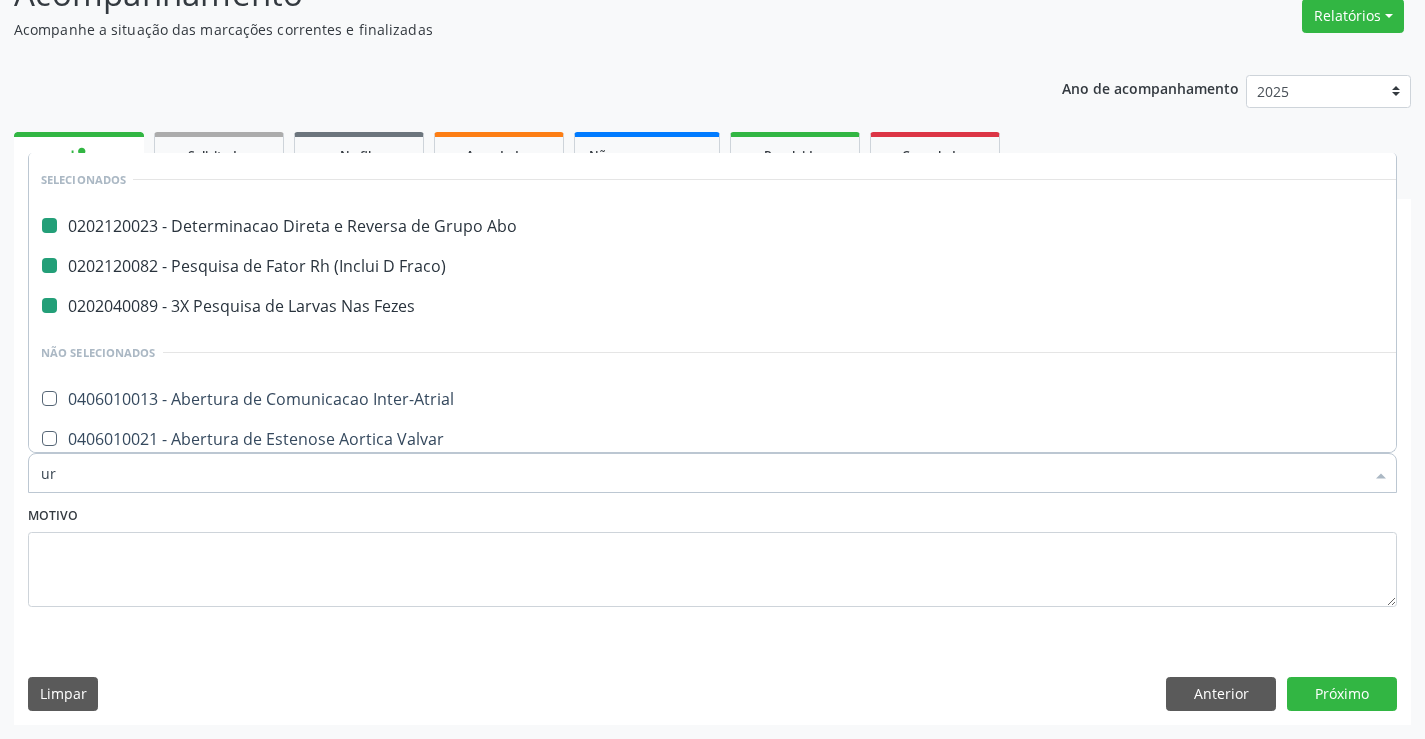 checkbox on "false" 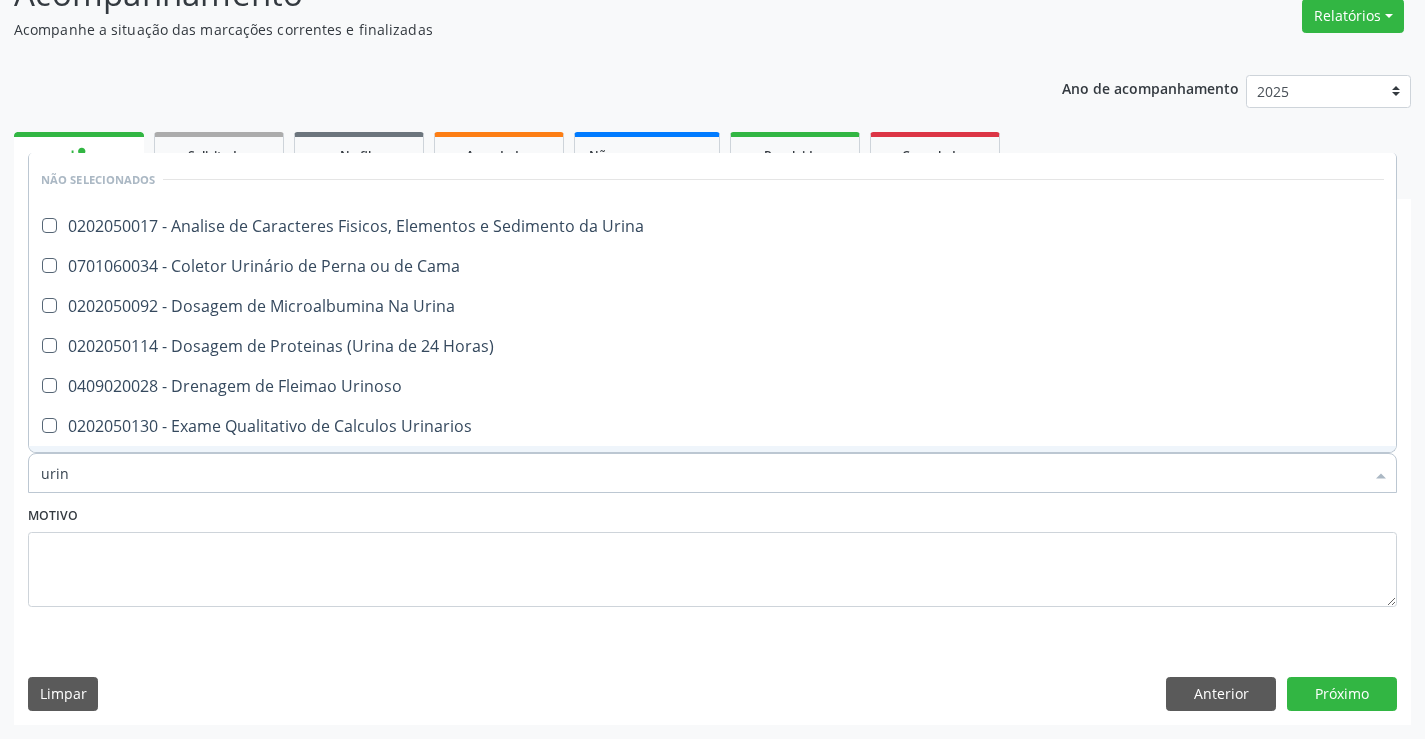 type on "urina" 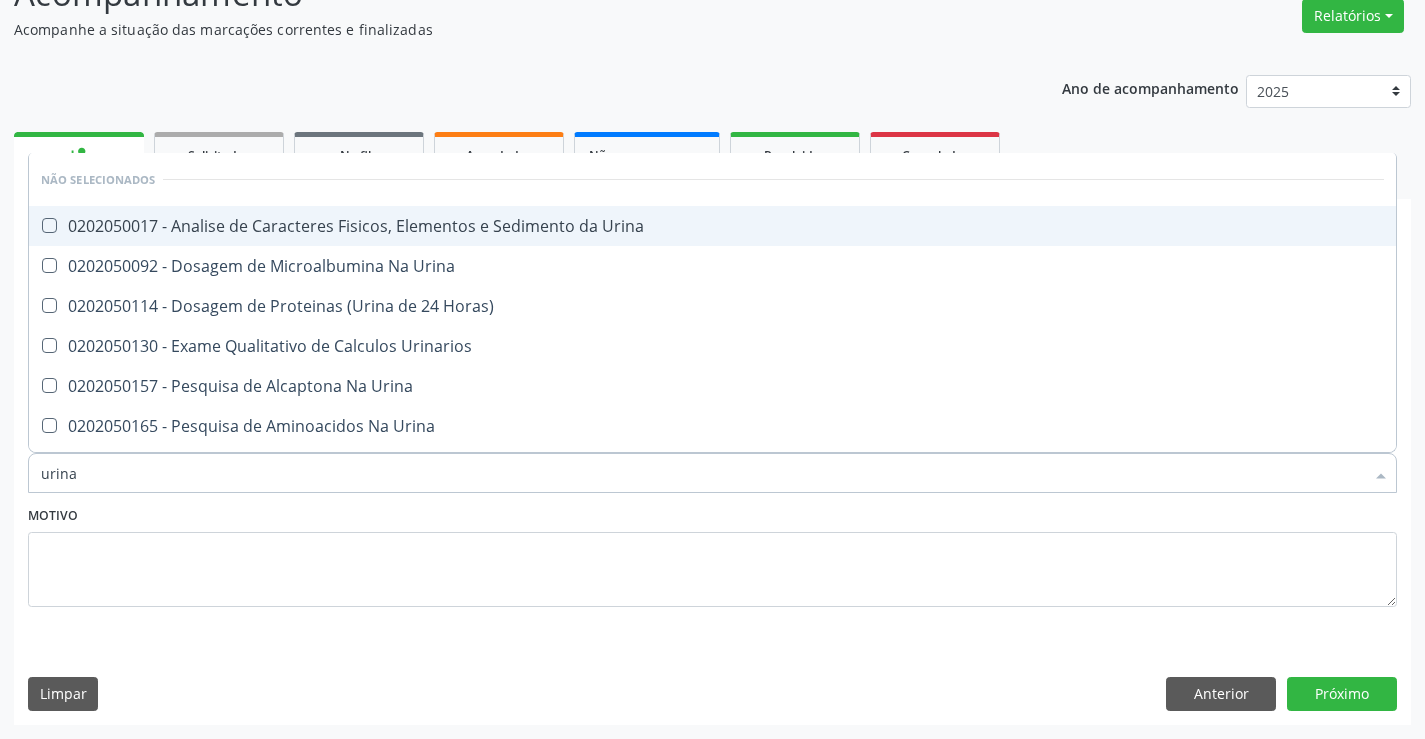click on "0202050017 - Analise de Caracteres Fisicos, Elementos e Sedimento da Urina" at bounding box center (712, 226) 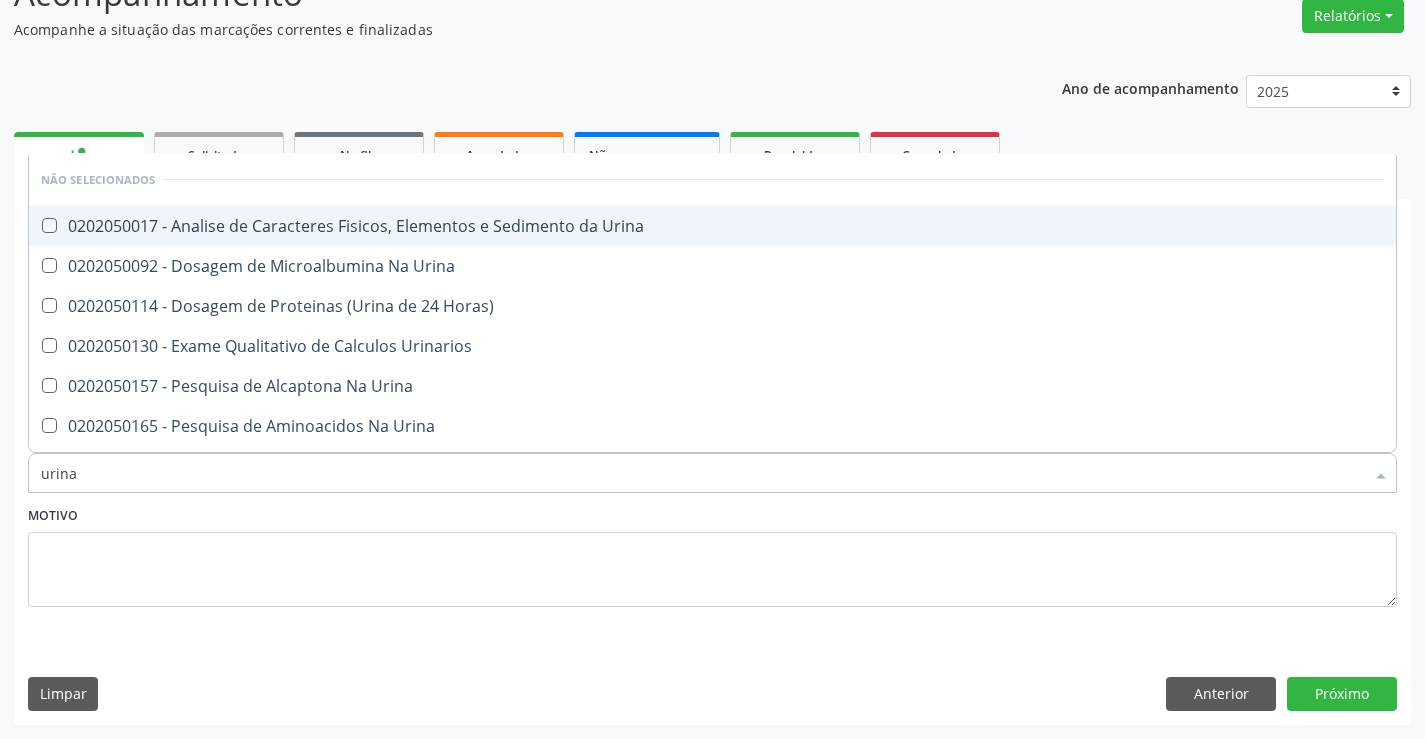 checkbox on "true" 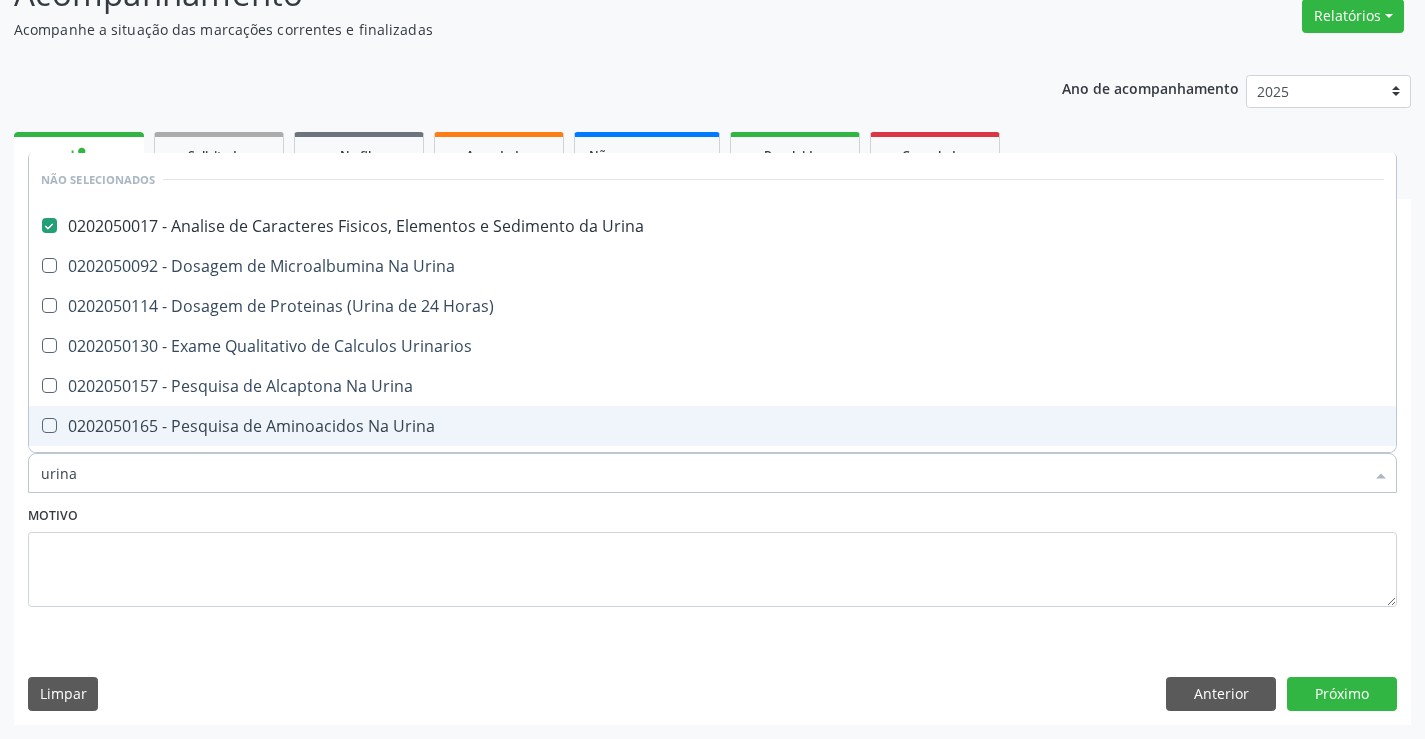 click on "Motivo" at bounding box center (712, 554) 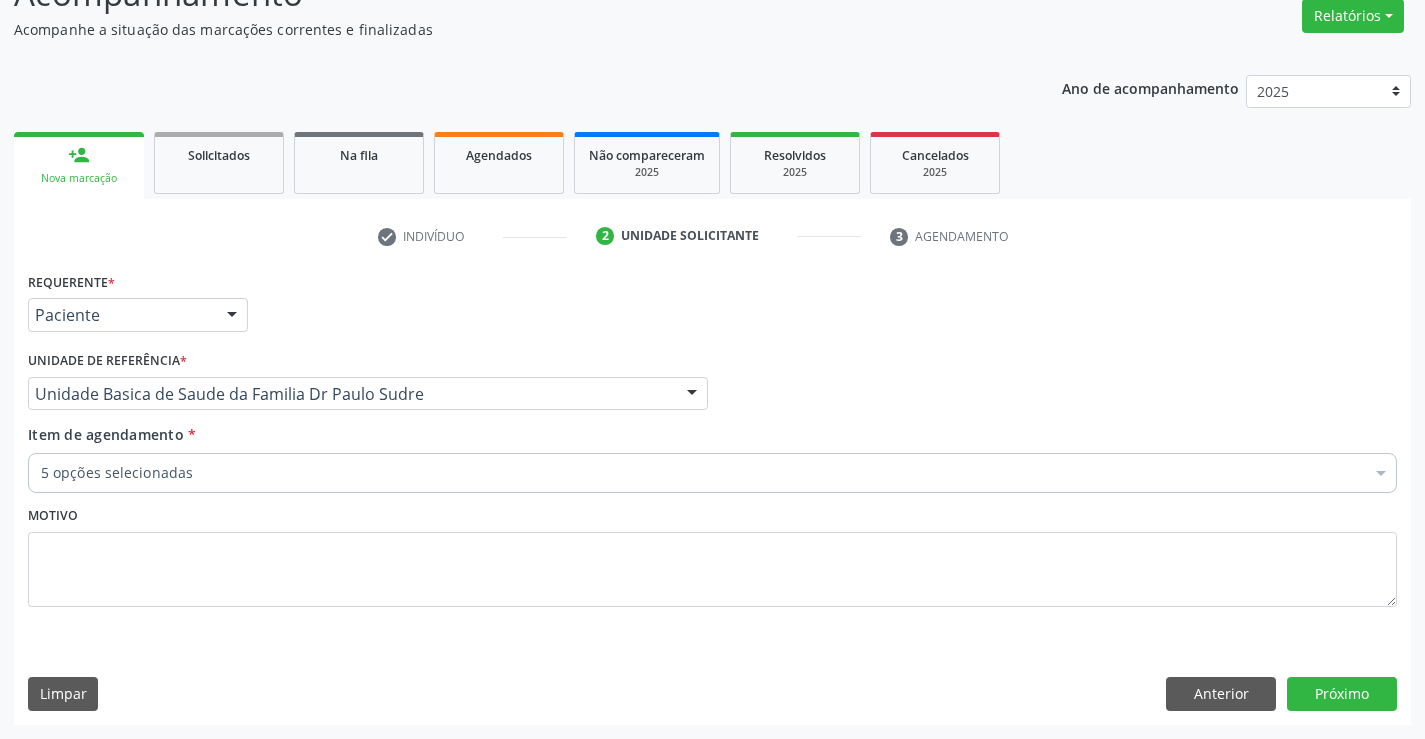 scroll, scrollTop: 74, scrollLeft: 0, axis: vertical 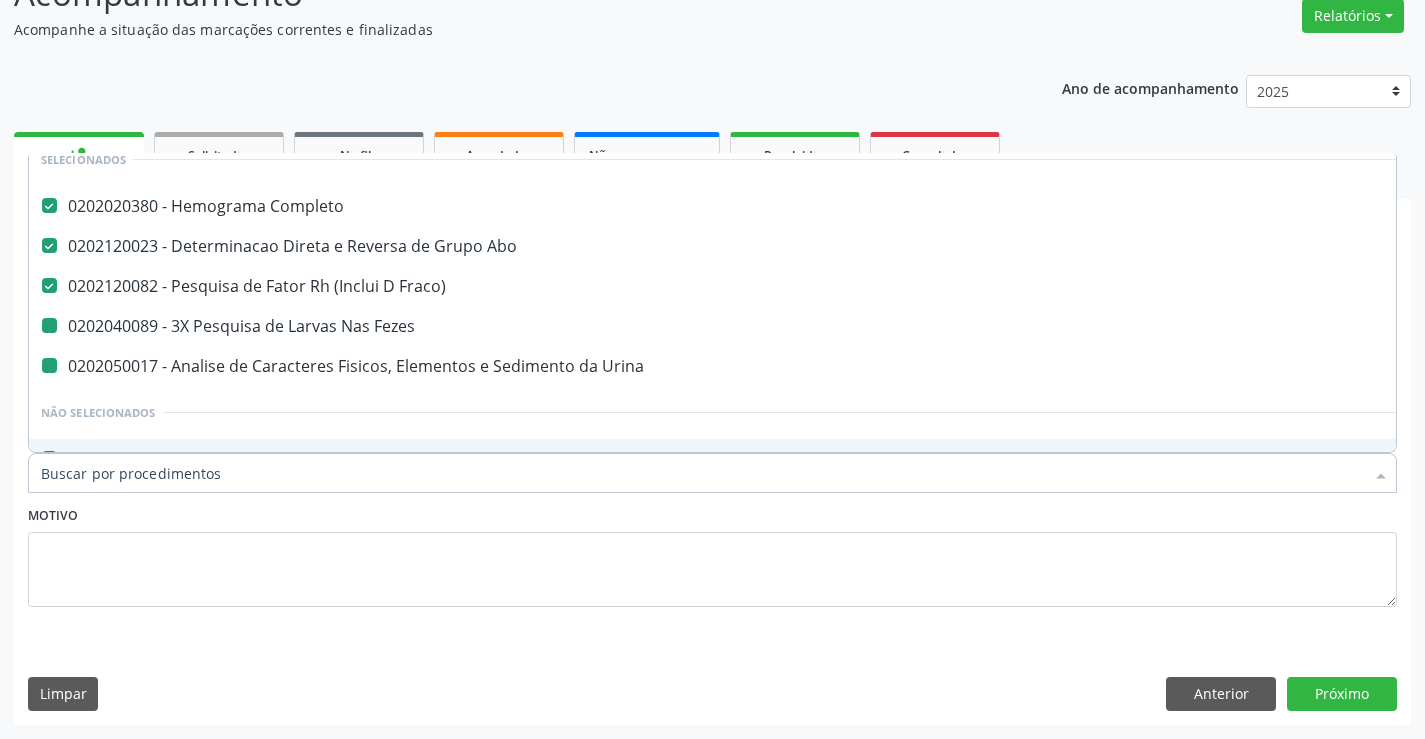 type on "g" 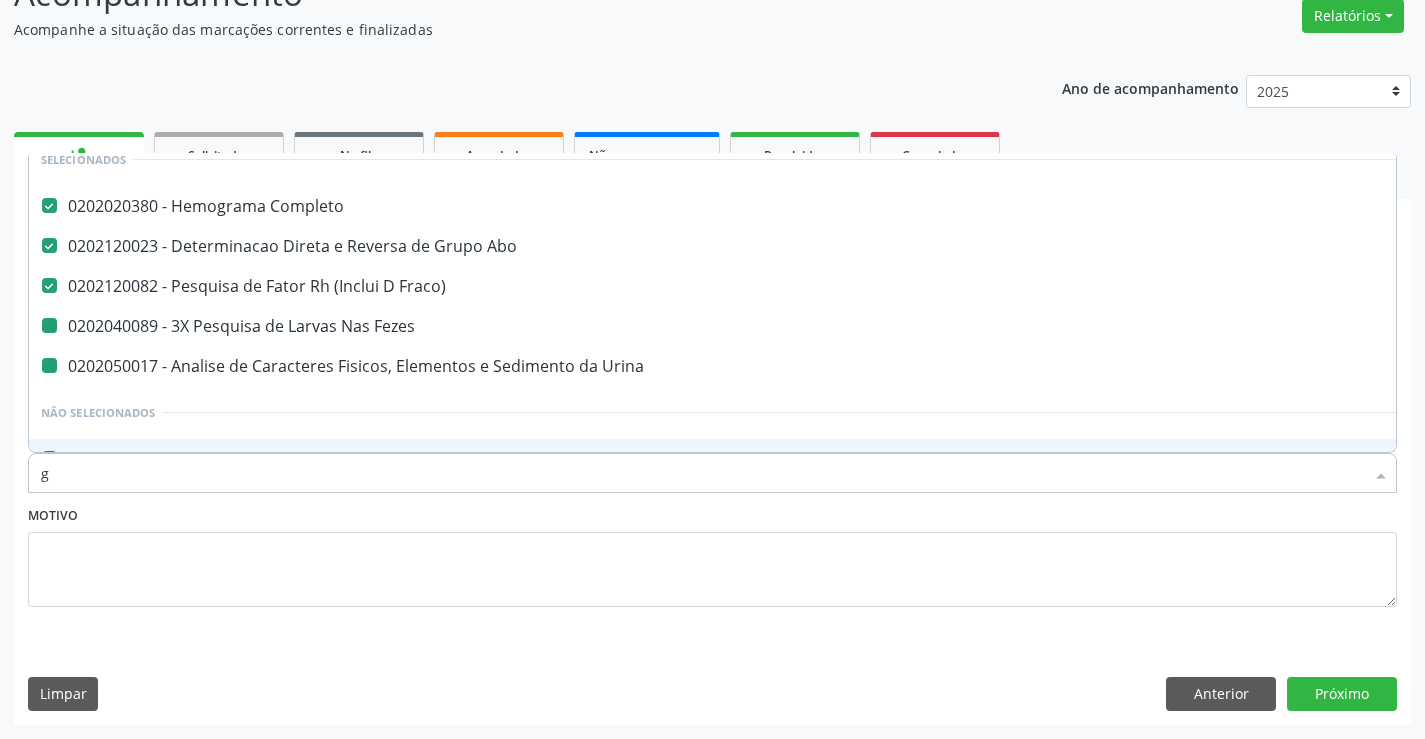 checkbox on "false" 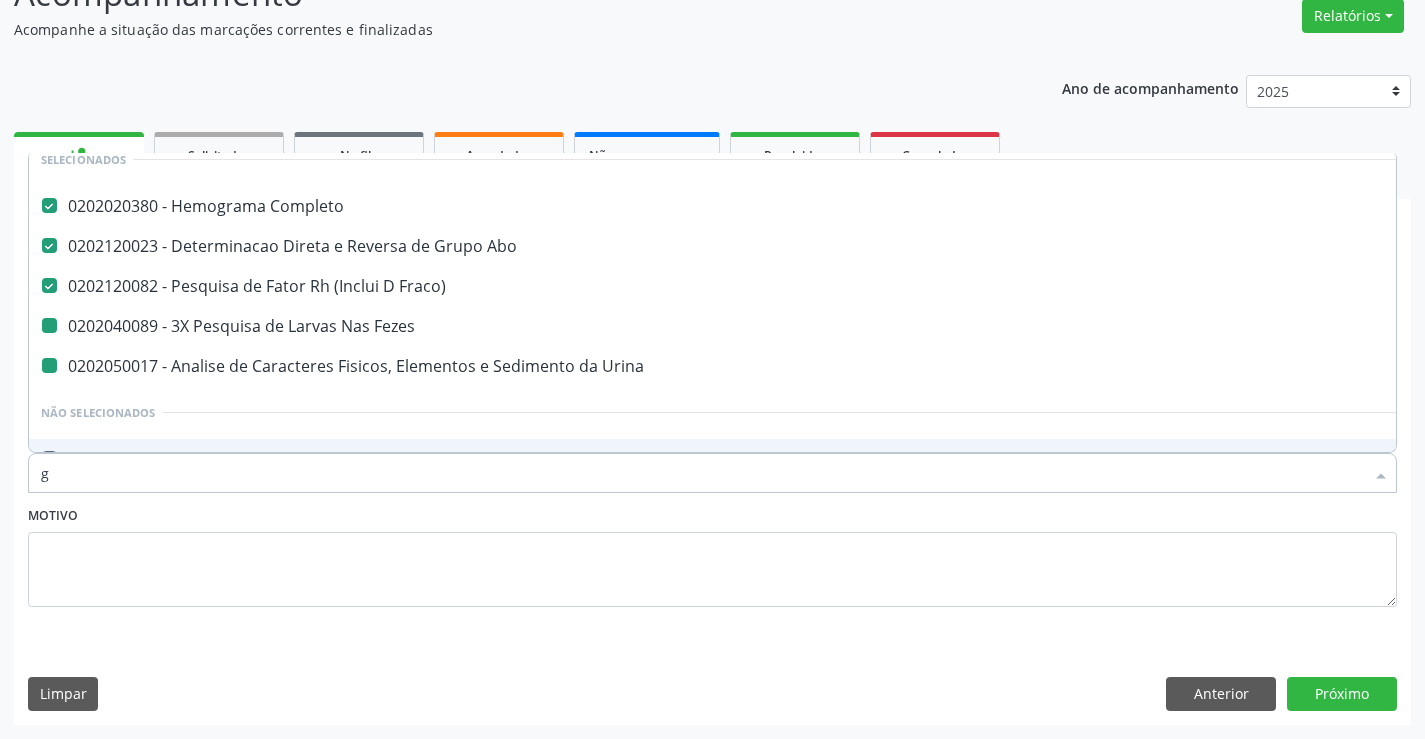 checkbox on "false" 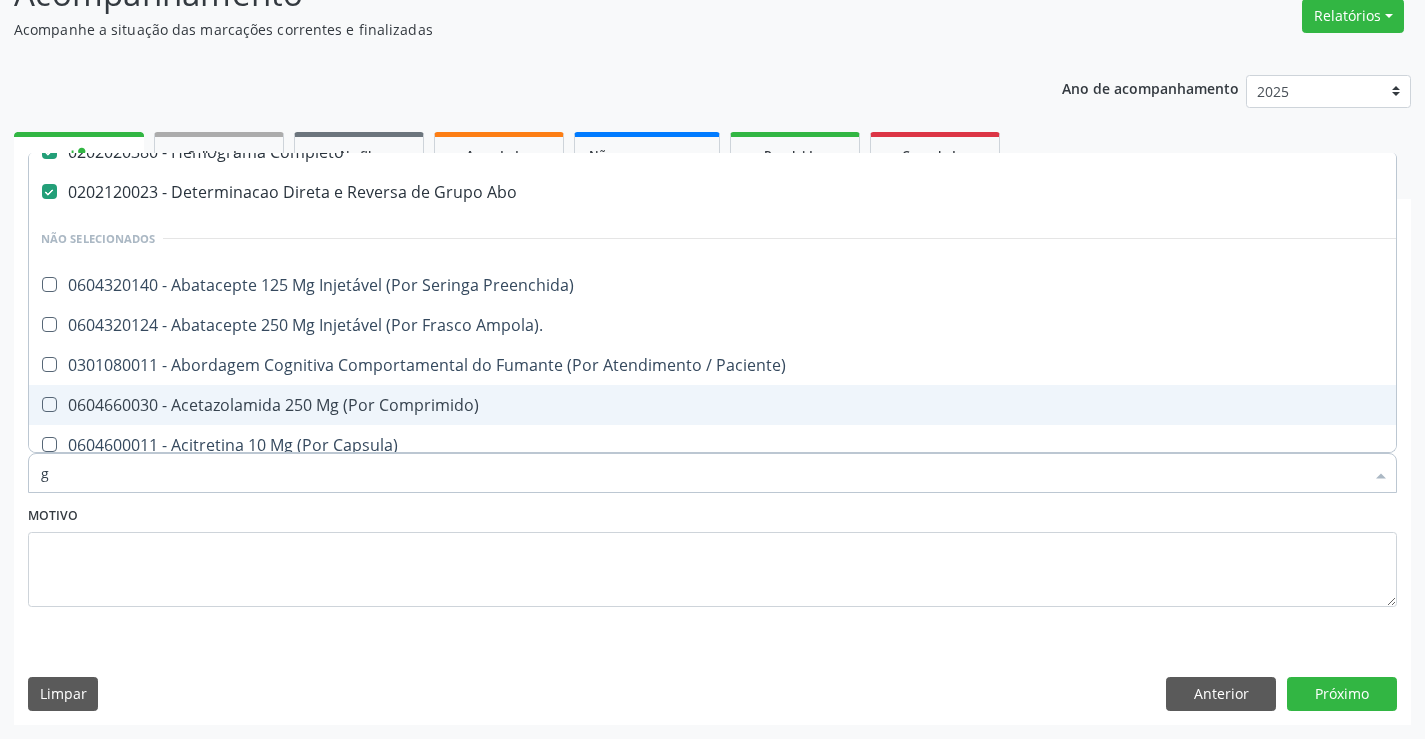 scroll, scrollTop: 20, scrollLeft: 0, axis: vertical 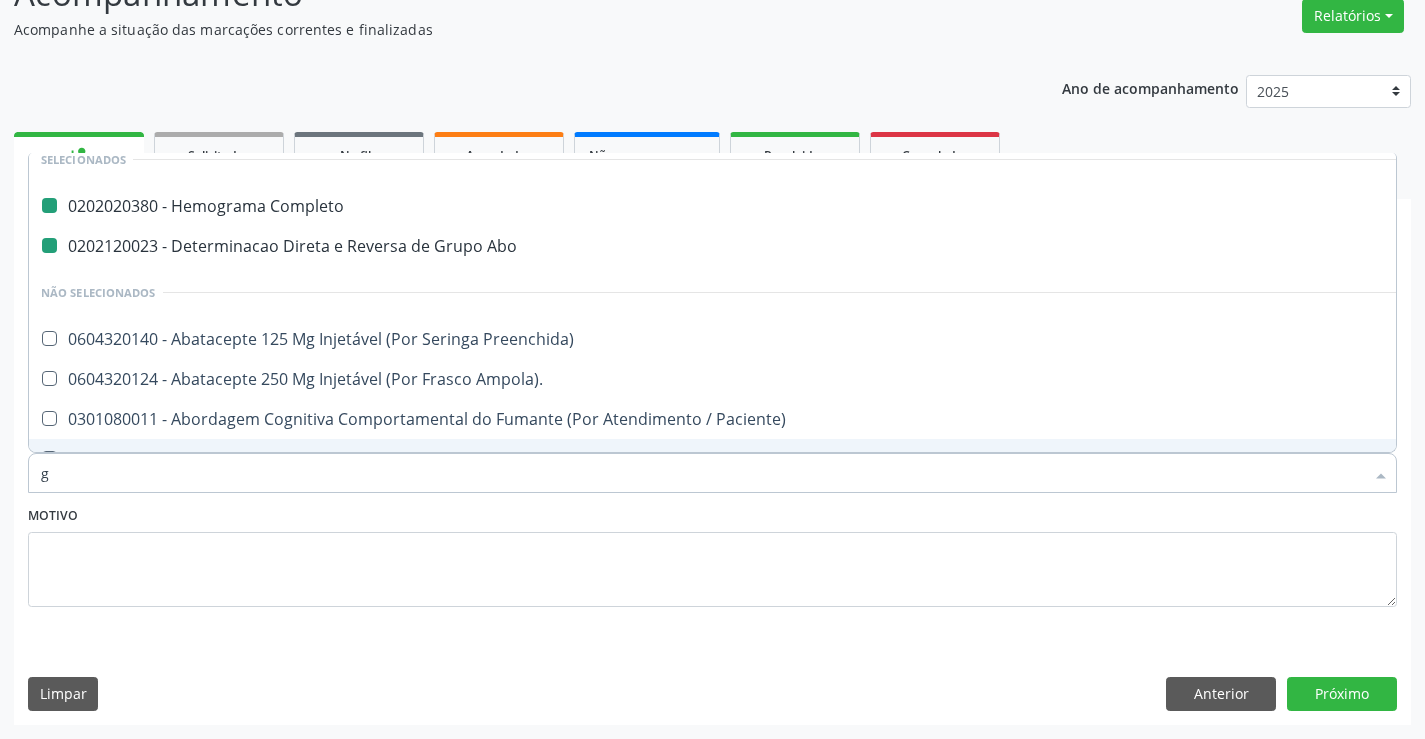 type on "gl" 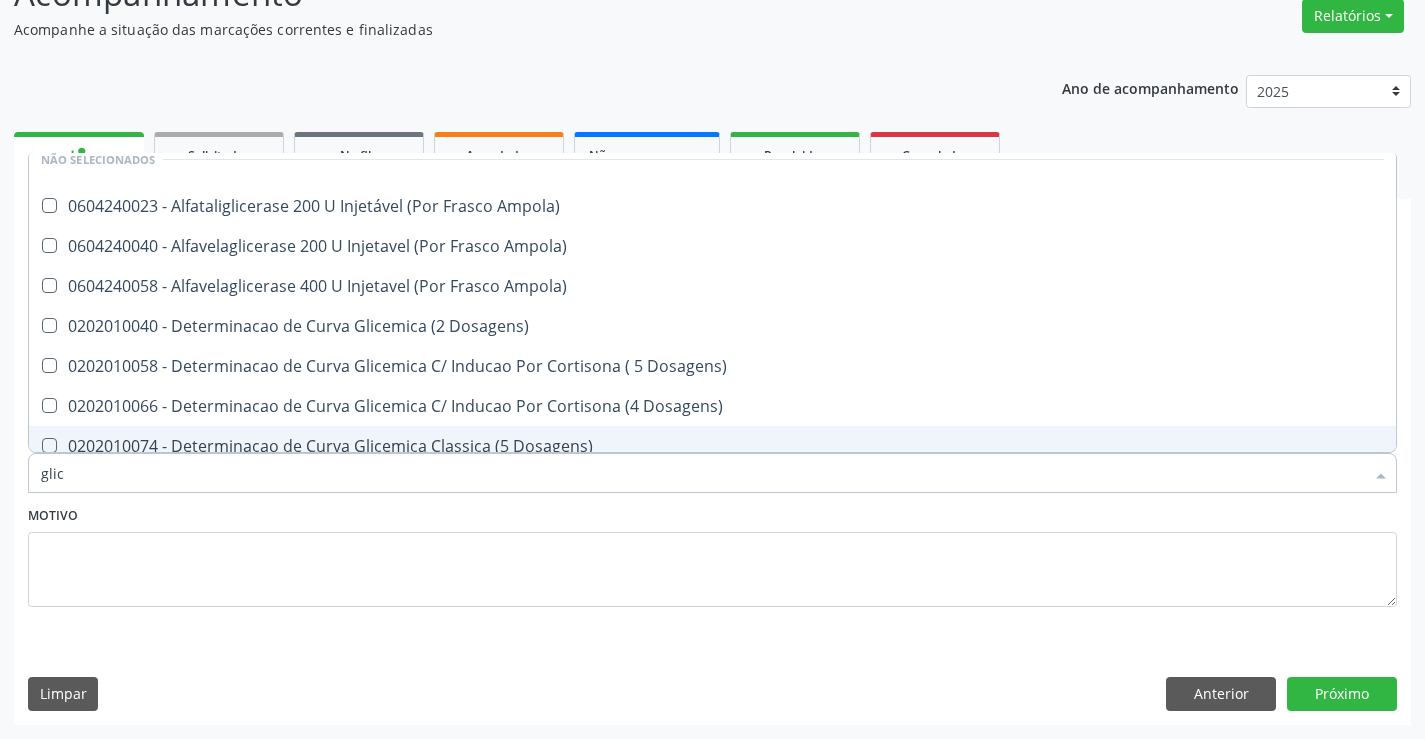 type on "glico" 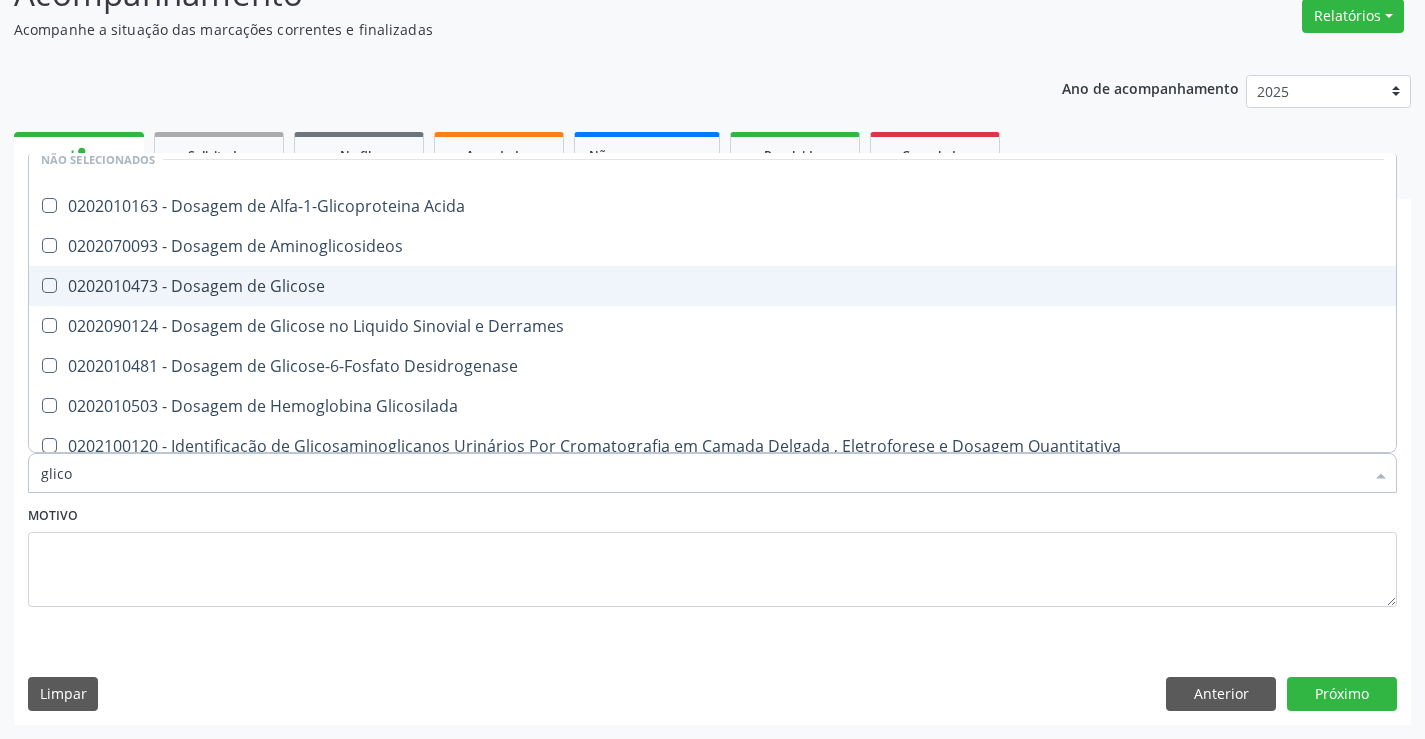 click on "0202010473 - Dosagem de Glicose" at bounding box center [712, 286] 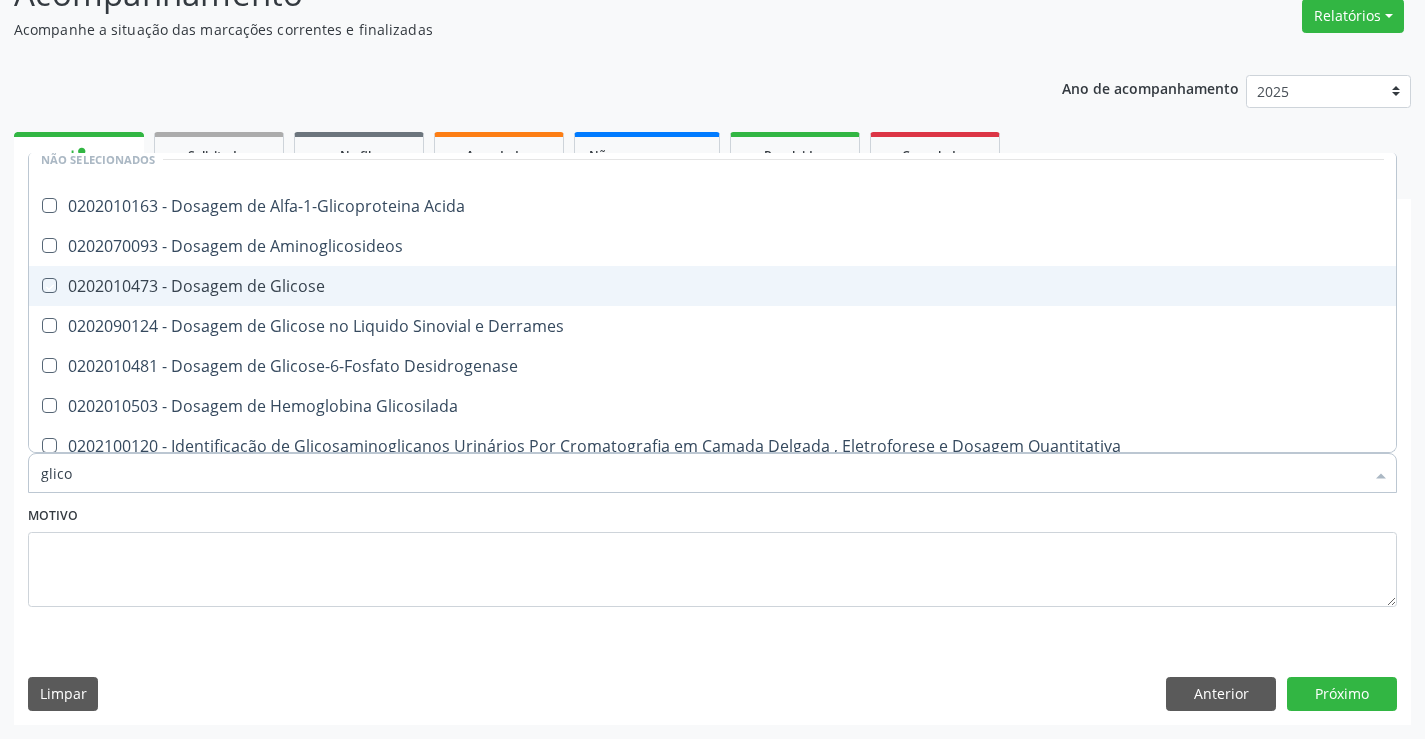 checkbox on "true" 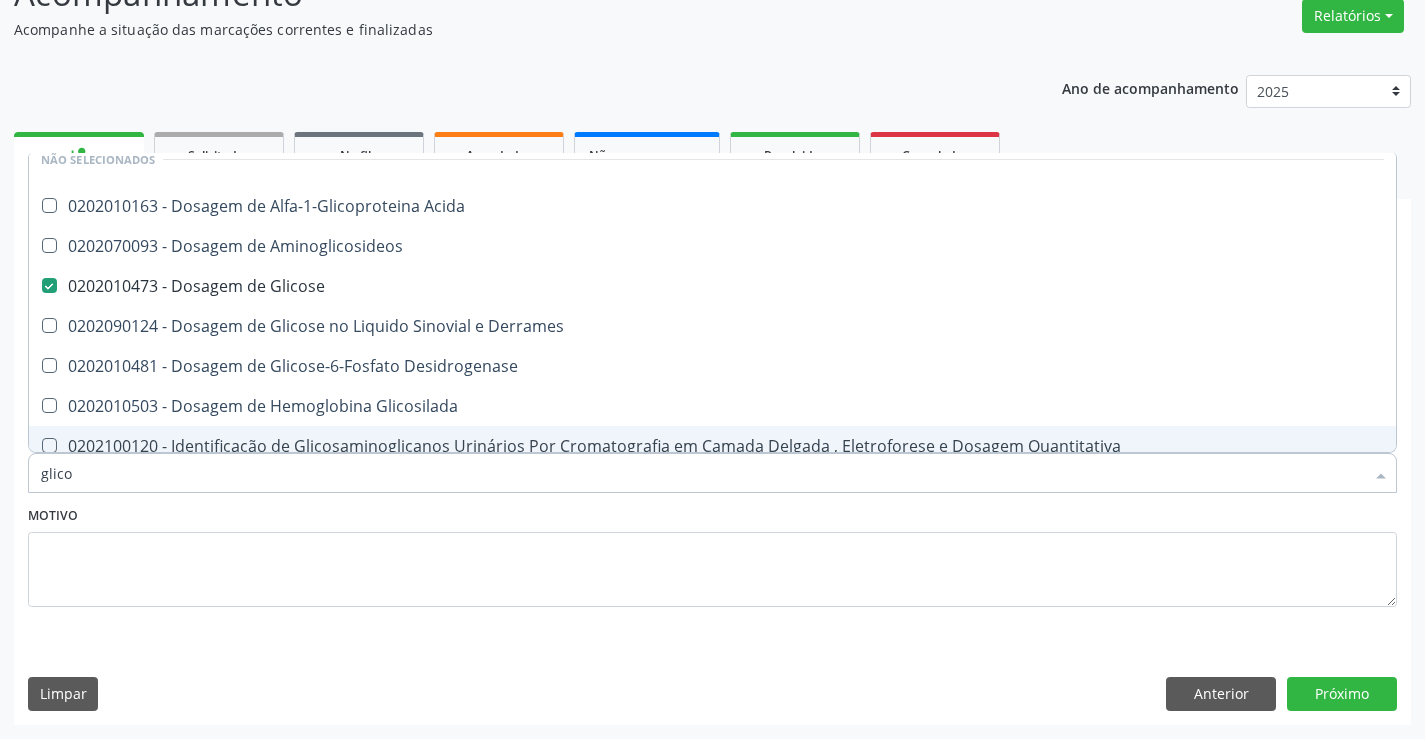 click on "Motivo" at bounding box center (712, 554) 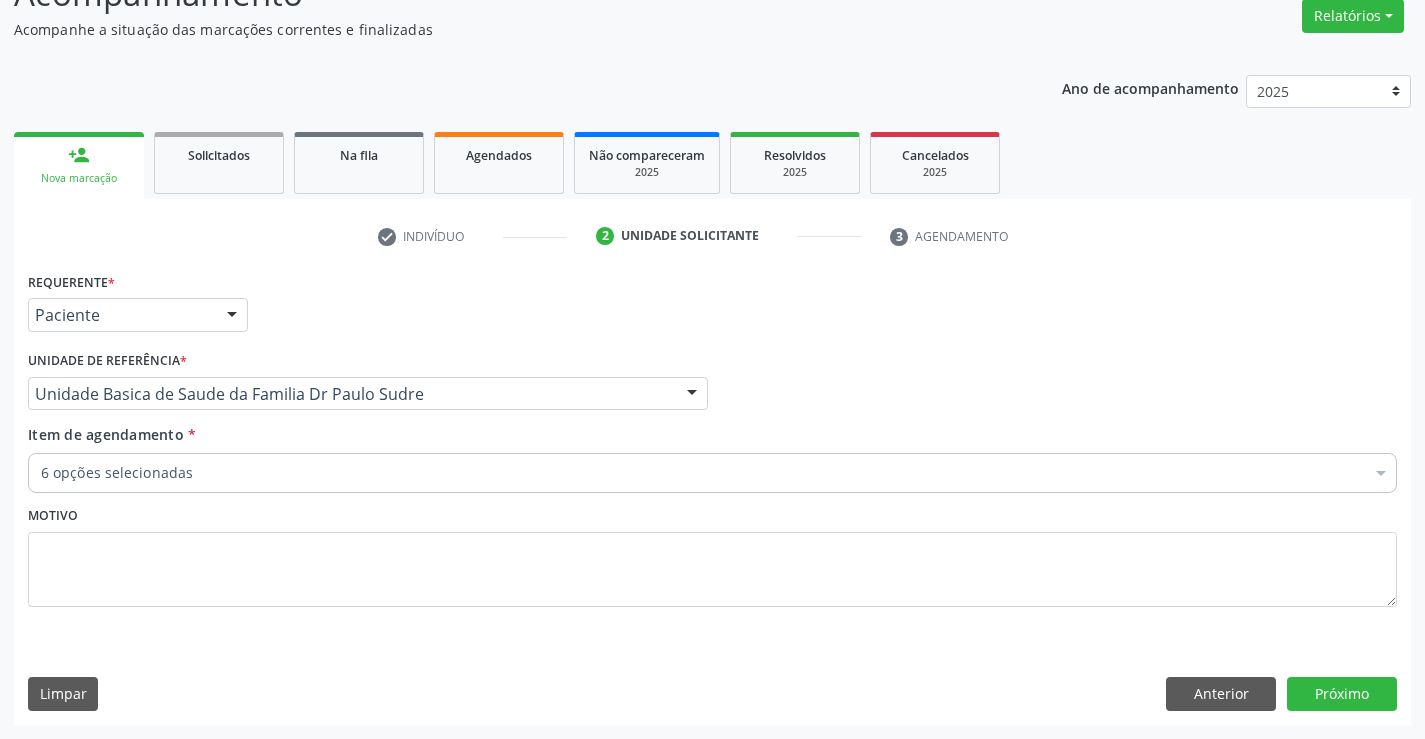 scroll, scrollTop: 114, scrollLeft: 0, axis: vertical 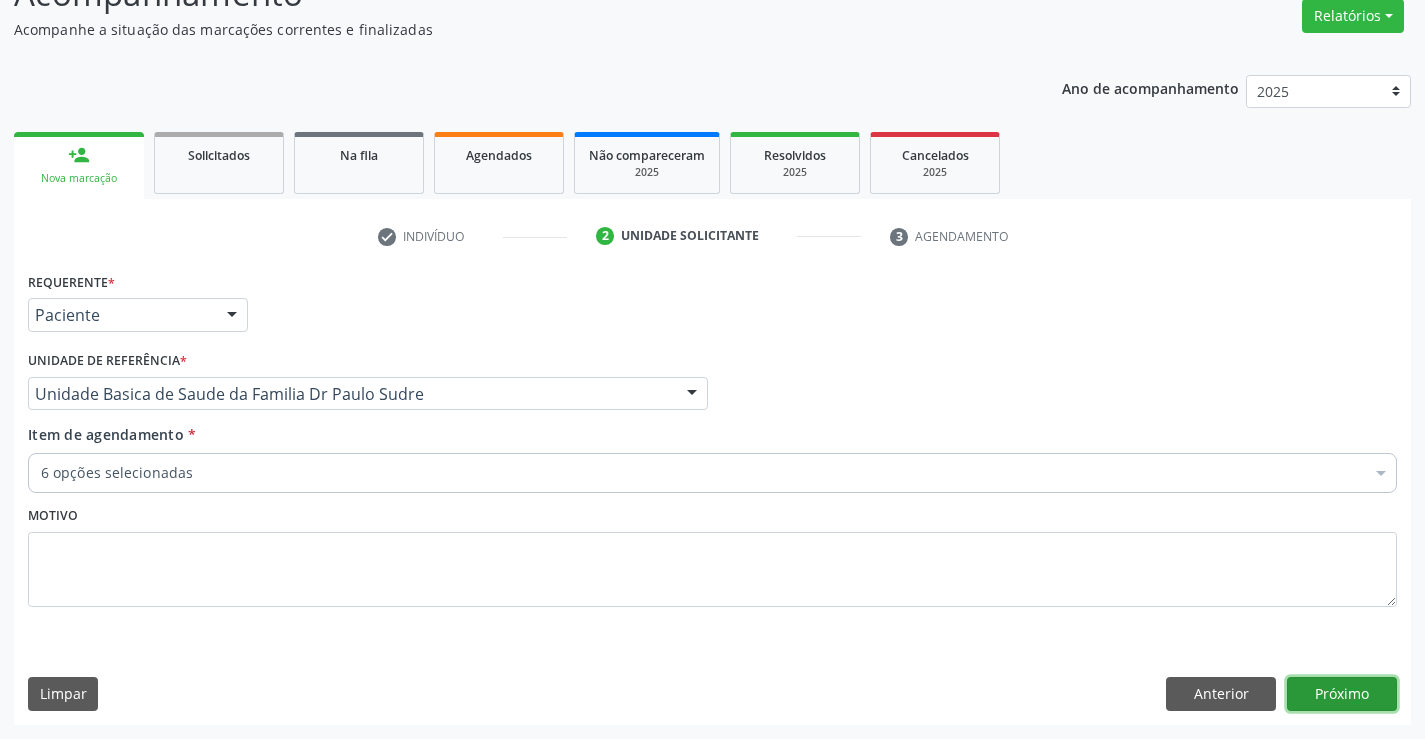 click on "Próximo" at bounding box center [1342, 694] 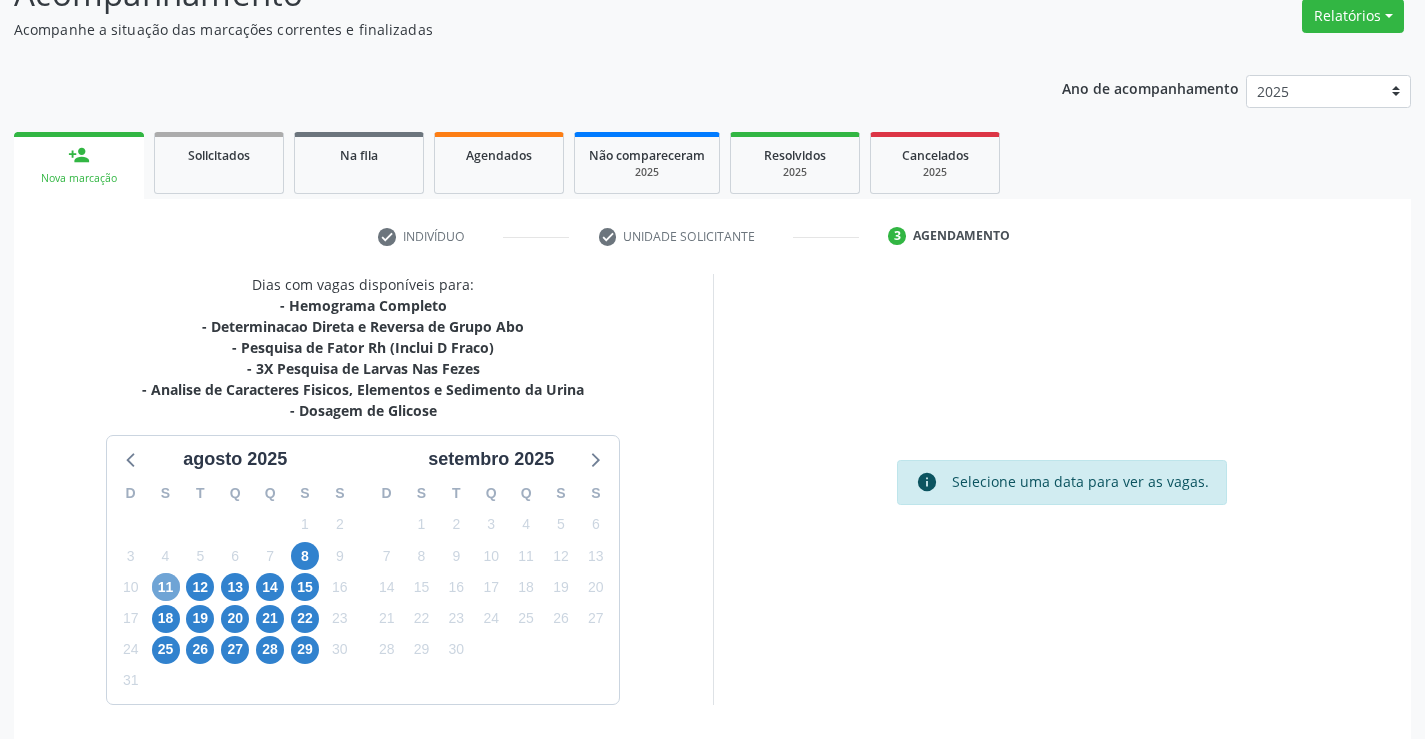 click on "11" at bounding box center (166, 587) 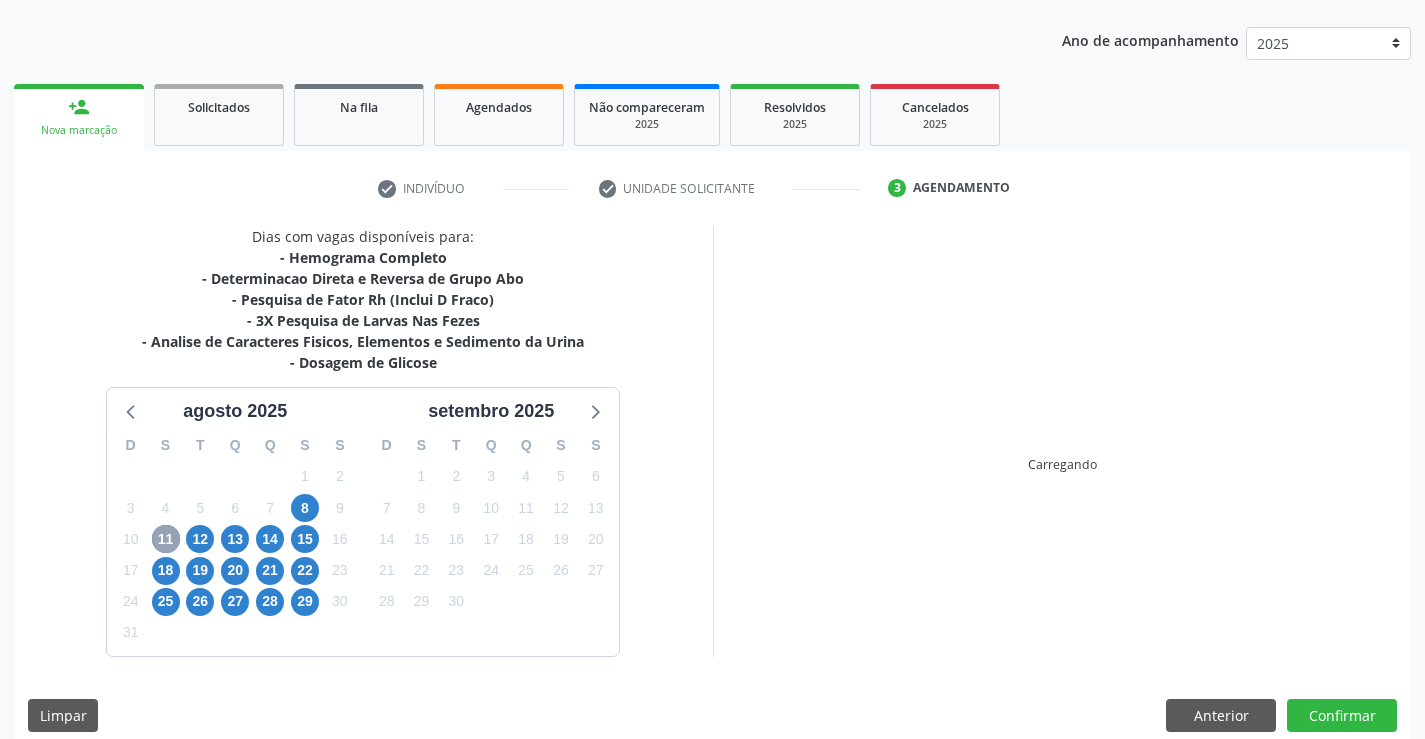 scroll, scrollTop: 236, scrollLeft: 0, axis: vertical 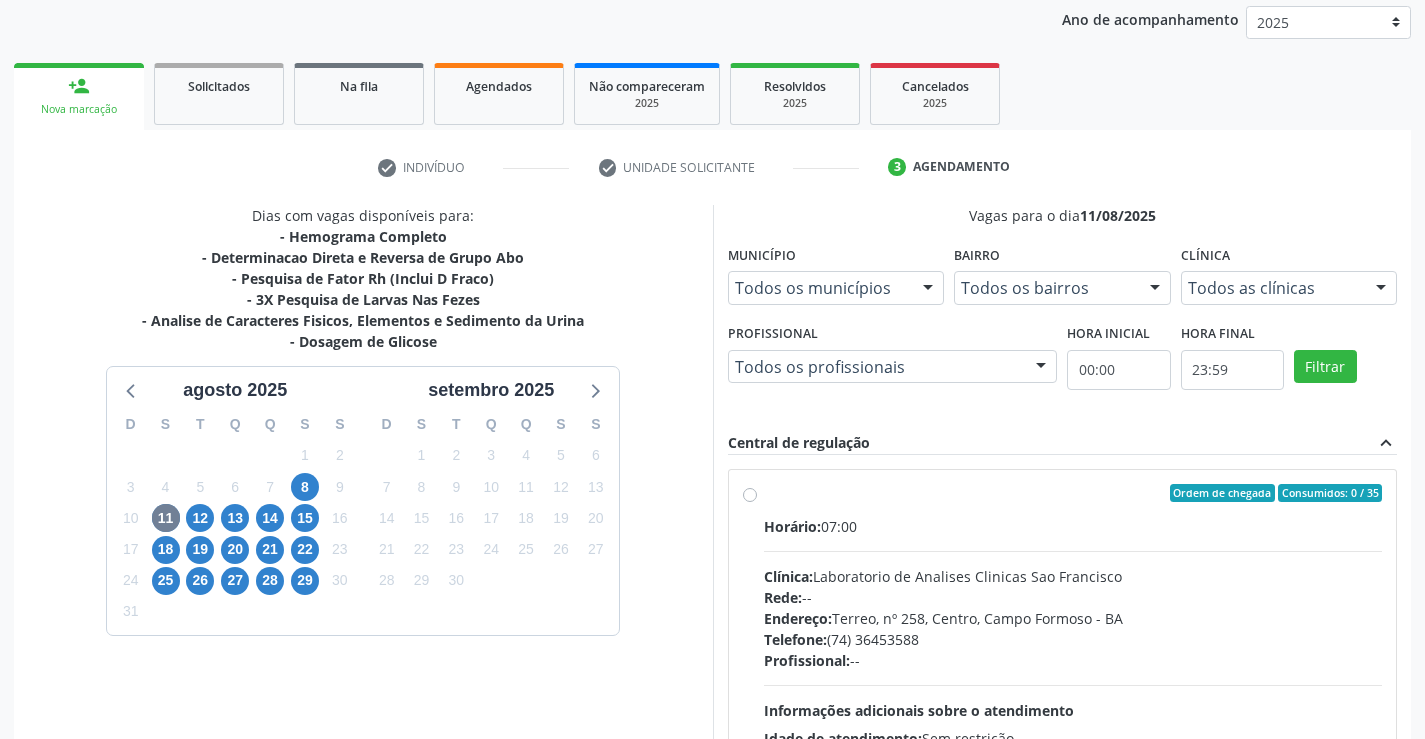 click on "Ordem de chegada
Consumidos: 0 / 35
Horário:   07:00
Clínica:  Laboratorio de Analises Clinicas Sao Francisco
Rede:
--
Endereço:   Terreo, nº 258, Centro, Campo Formoso - BA
Telefone:   (74) 36453588
Profissional:
--
Informações adicionais sobre o atendimento
Idade de atendimento:
Sem restrição
Gênero(s) atendido(s):
Sem restrição
Informações adicionais:
--" at bounding box center [1073, 637] 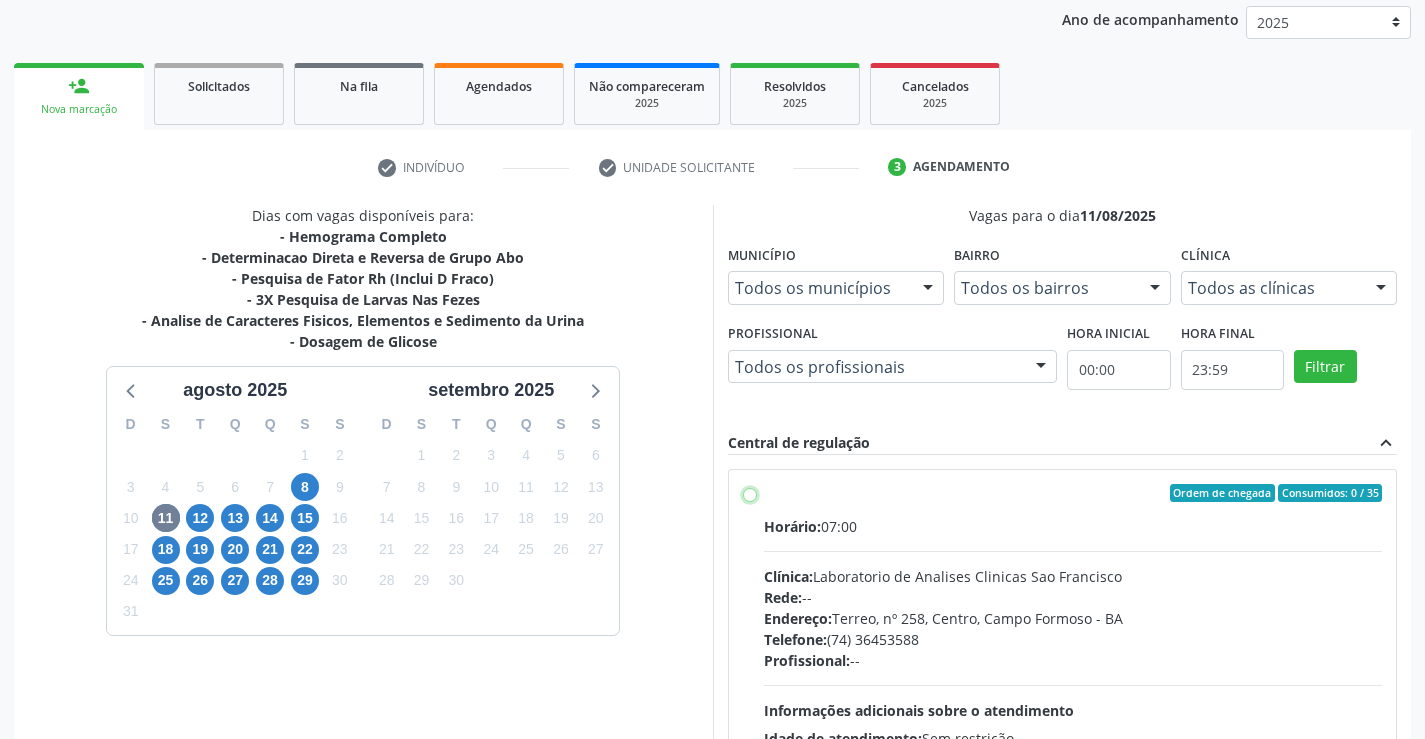 click on "Ordem de chegada
Consumidos: 0 / 35
Horário:   07:00
Clínica:  Laboratorio de Analises Clinicas Sao Francisco
Rede:
--
Endereço:   Terreo, nº 258, Centro, Campo Formoso - BA
Telefone:   (74) 36453588
Profissional:
--
Informações adicionais sobre o atendimento
Idade de atendimento:
Sem restrição
Gênero(s) atendido(s):
Sem restrição
Informações adicionais:
--" at bounding box center [750, 493] 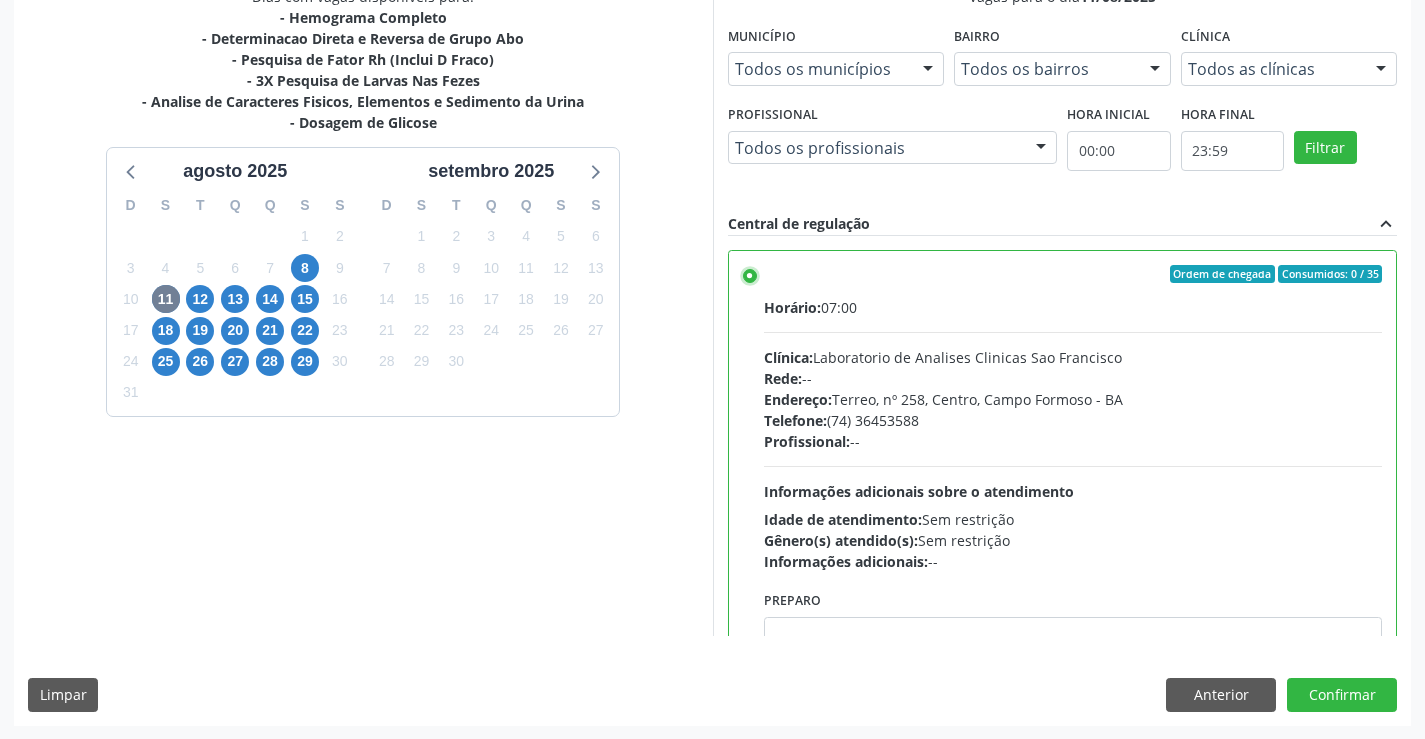 scroll, scrollTop: 456, scrollLeft: 0, axis: vertical 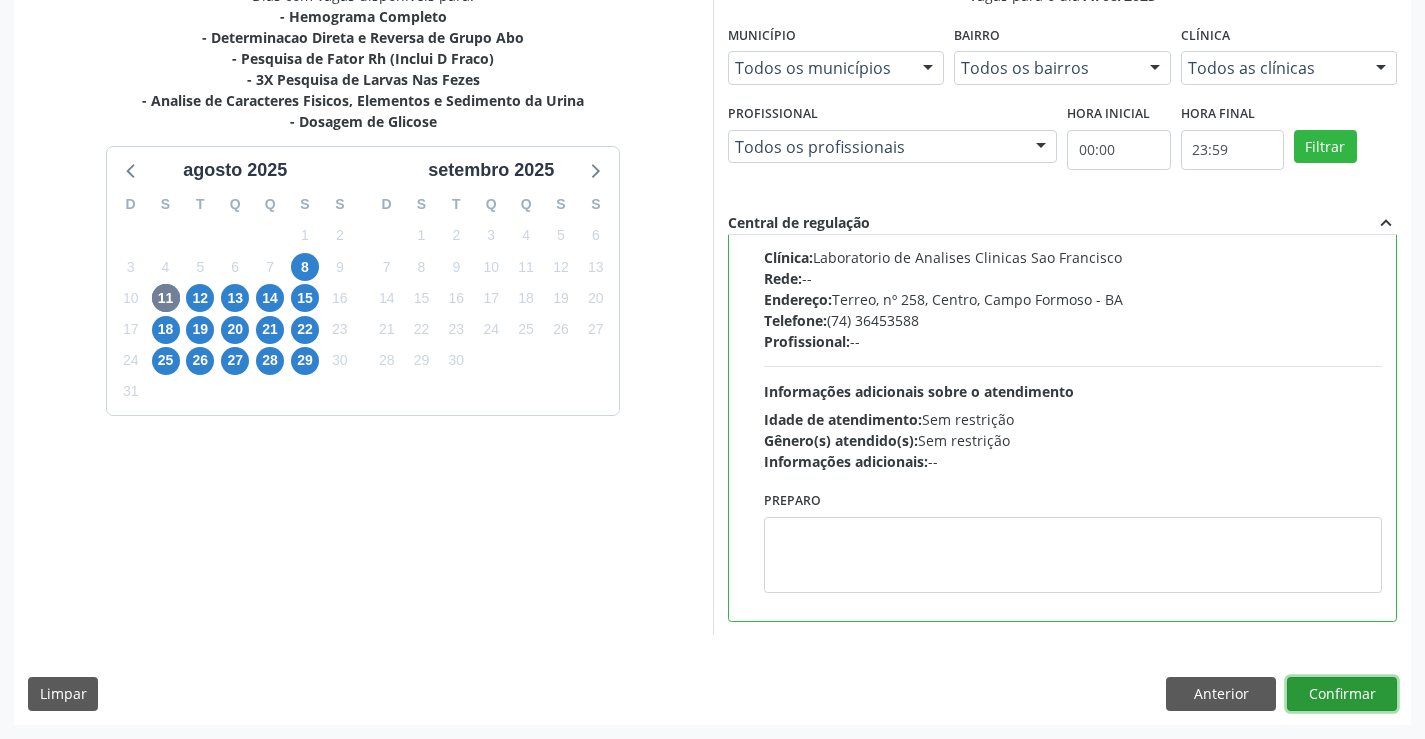 click on "Confirmar" at bounding box center [1342, 694] 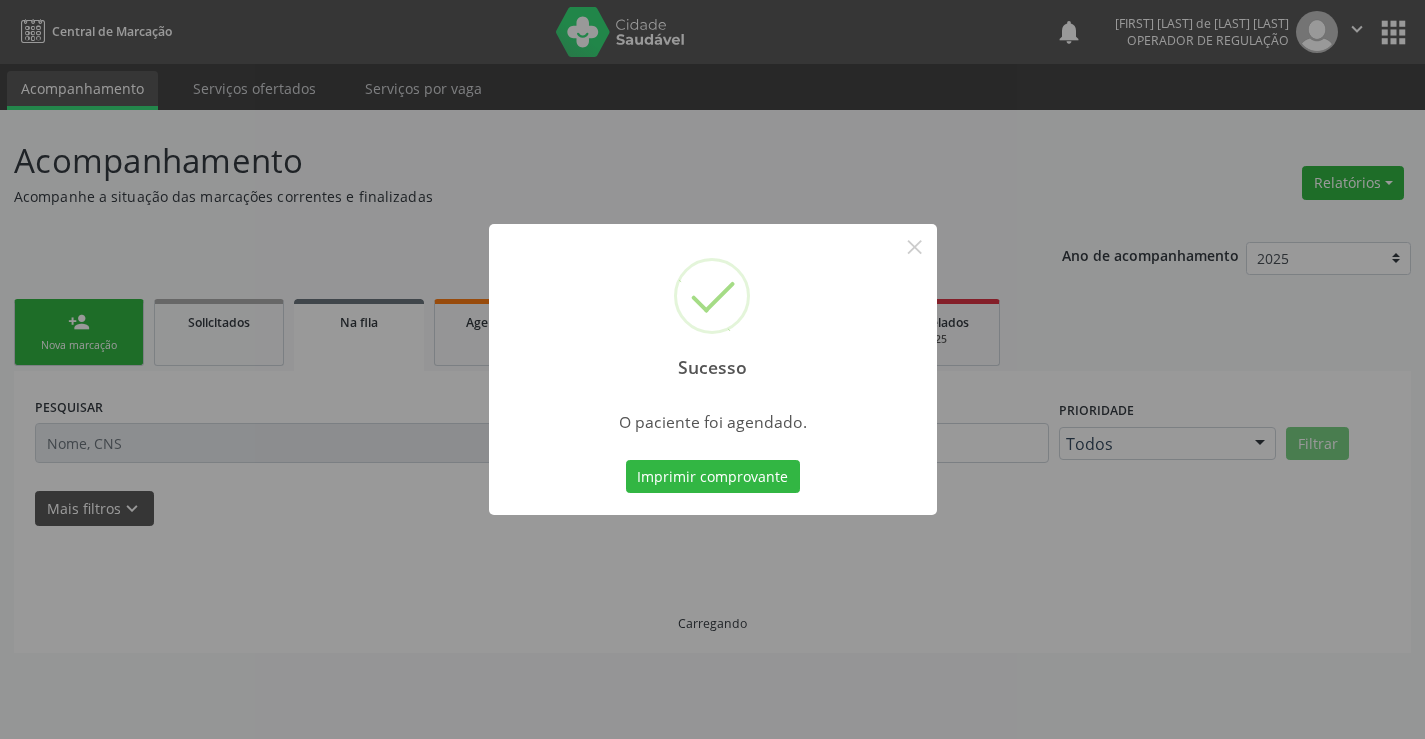 scroll, scrollTop: 0, scrollLeft: 0, axis: both 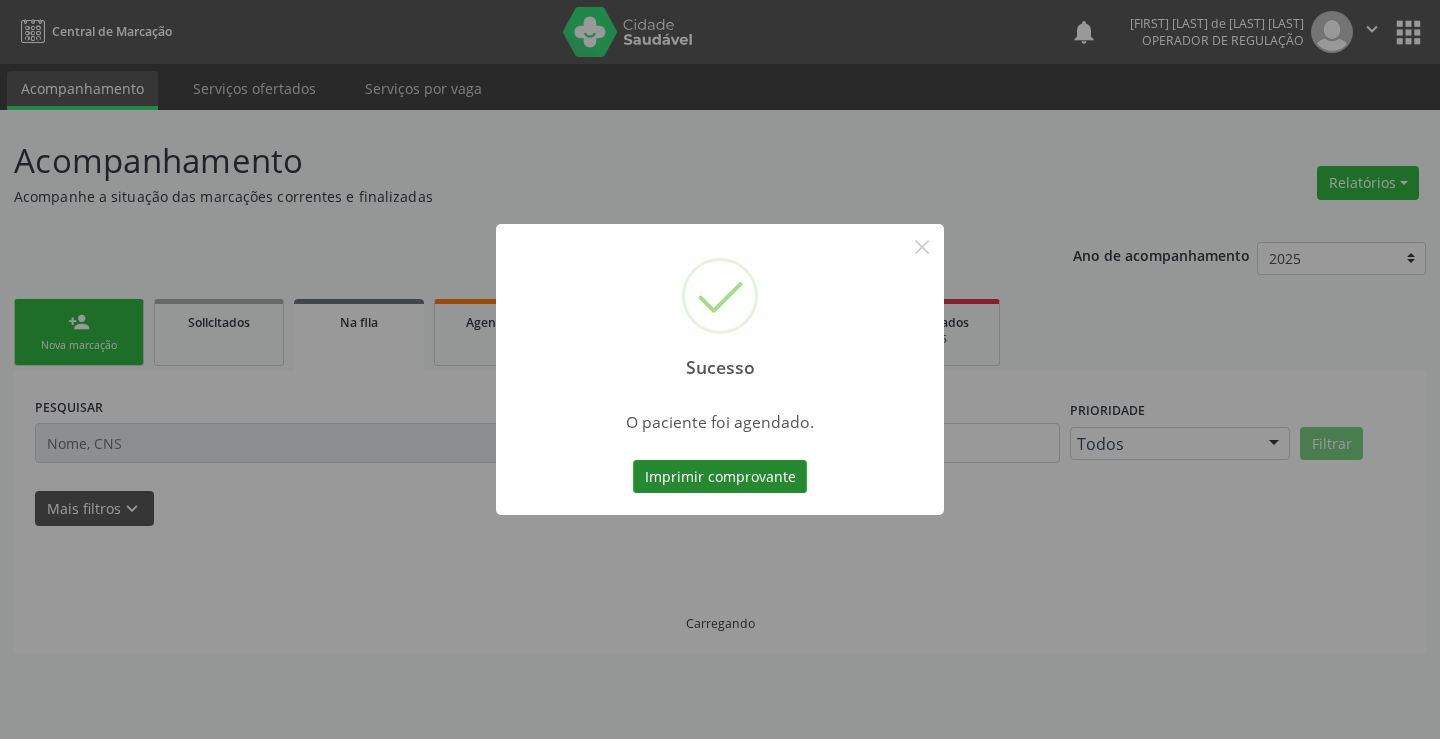 click on "Imprimir comprovante" at bounding box center [720, 477] 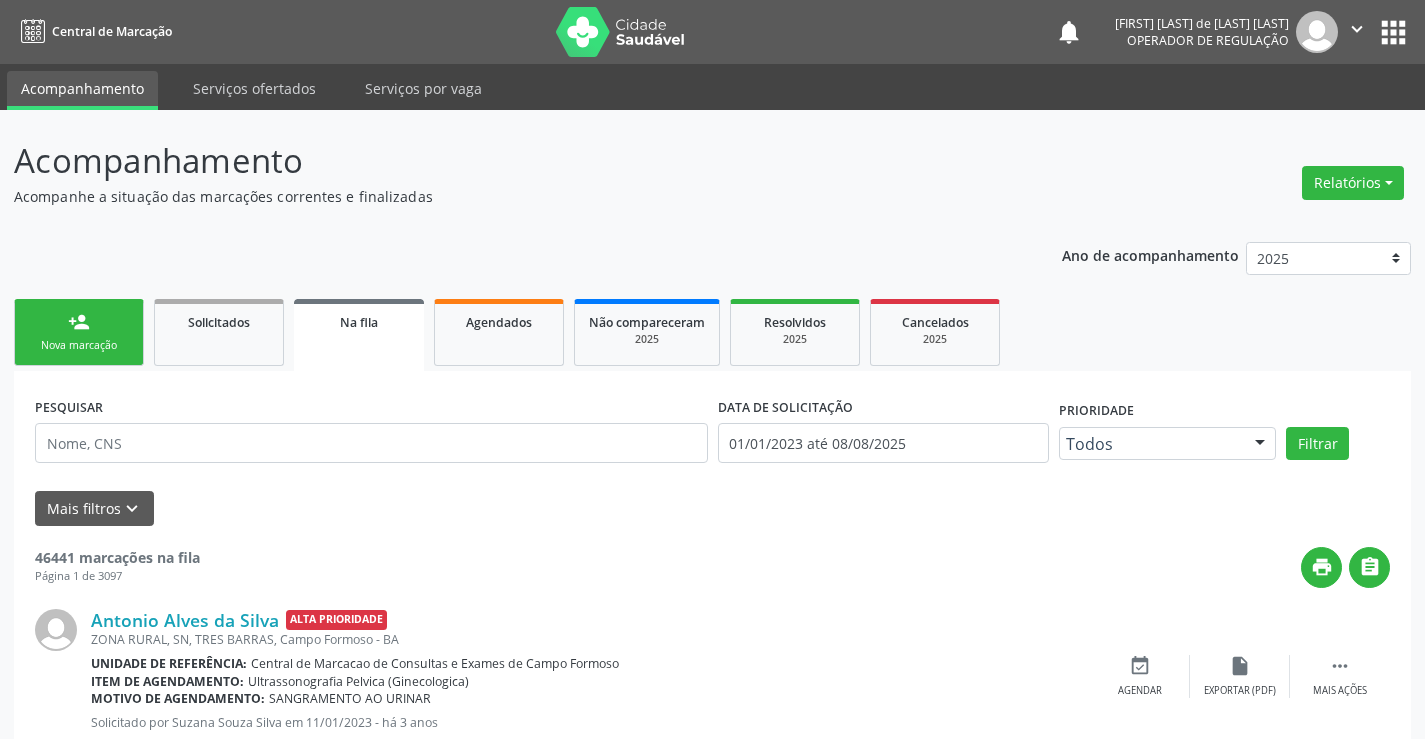 click on "person_add
Nova marcação" at bounding box center (79, 332) 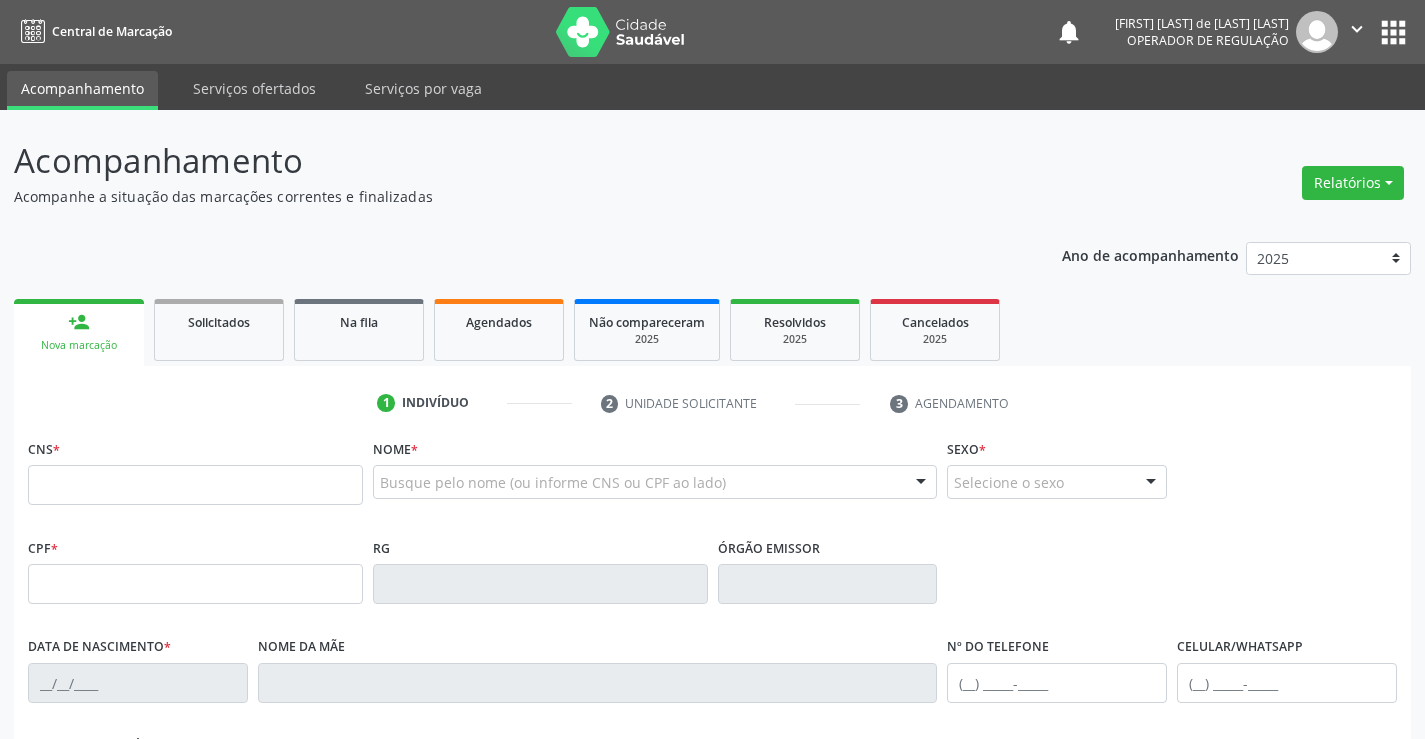 scroll, scrollTop: 100, scrollLeft: 0, axis: vertical 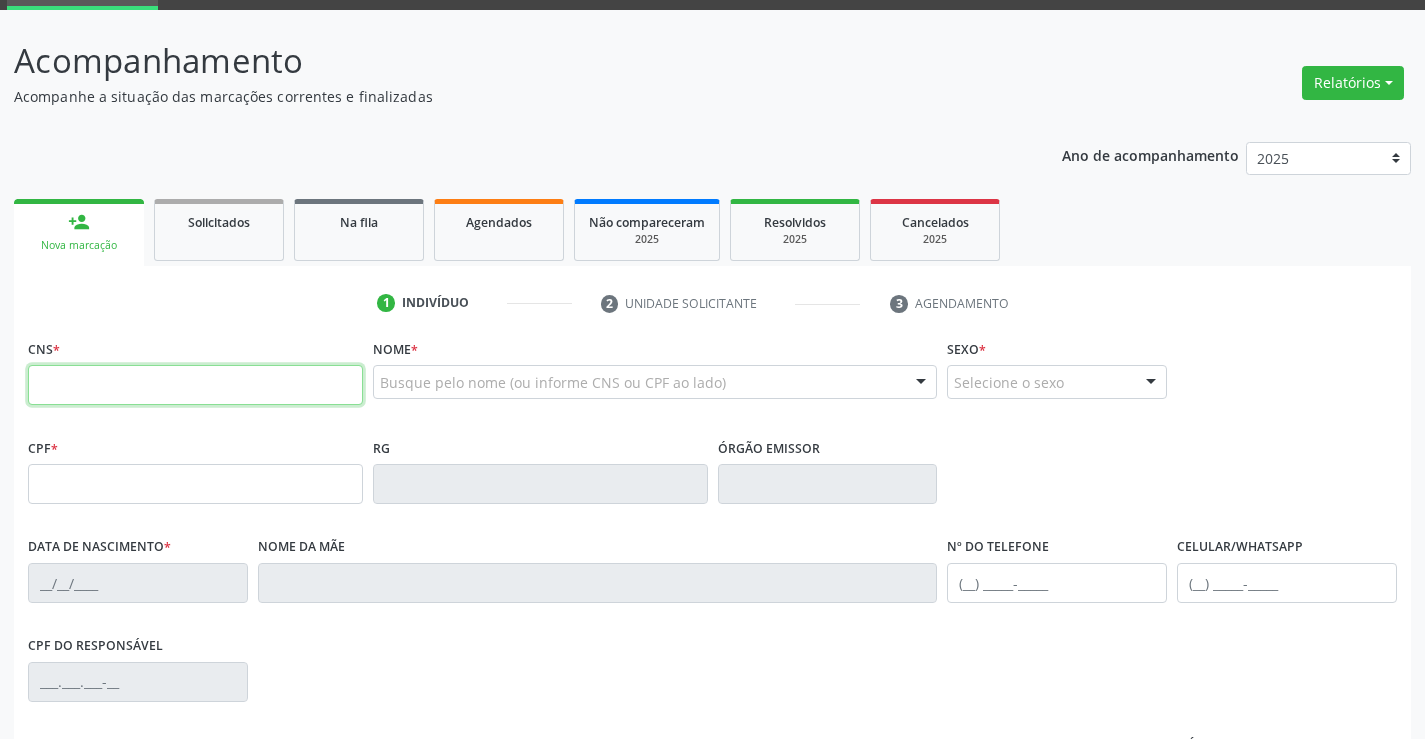 click at bounding box center [195, 385] 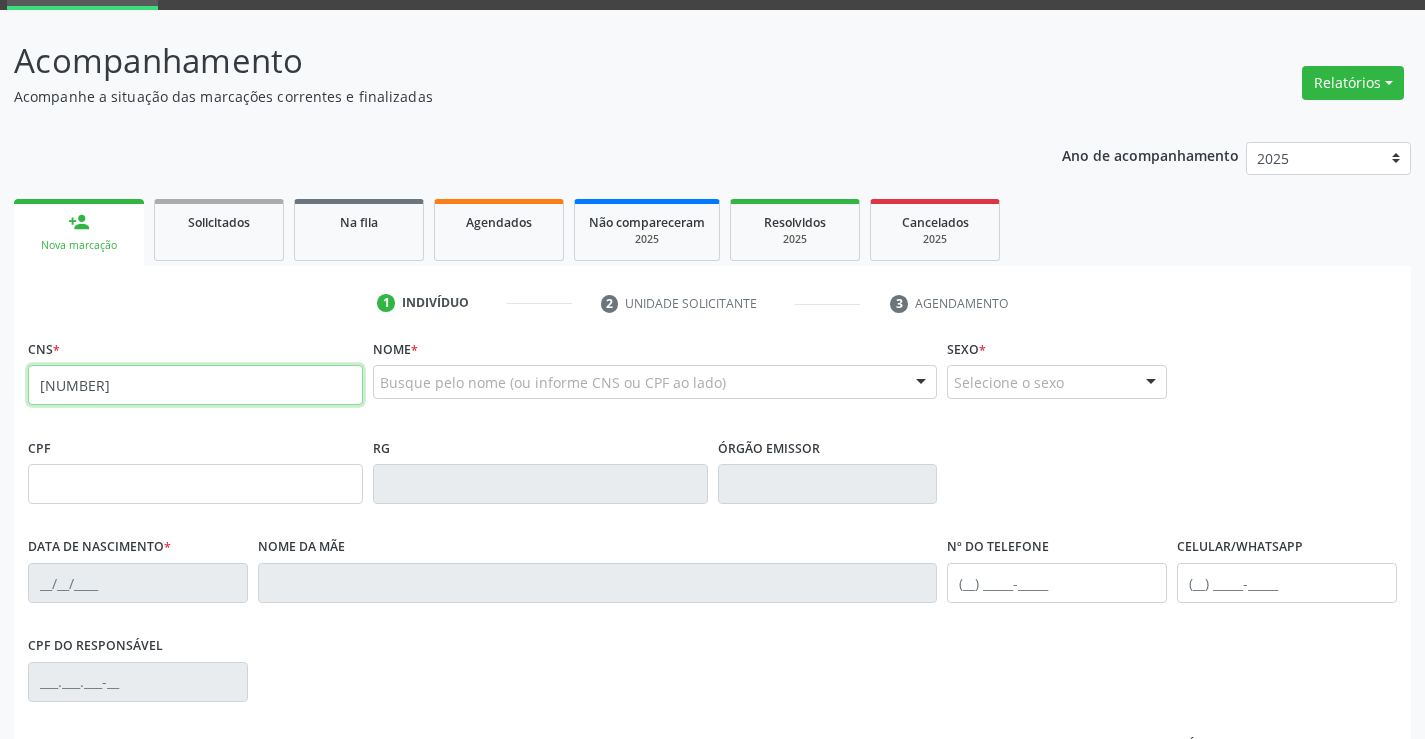 type on "700 4013 1604 7750" 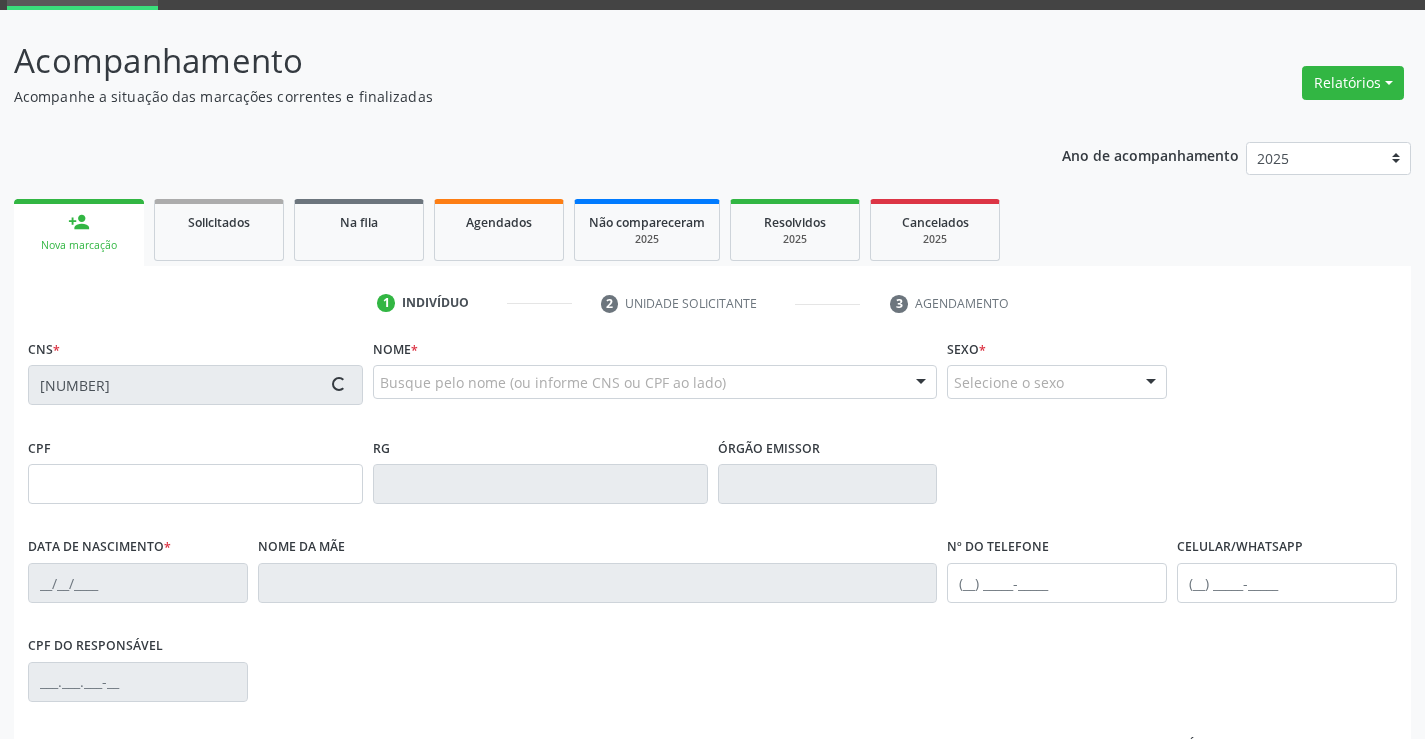 type on "2303790603" 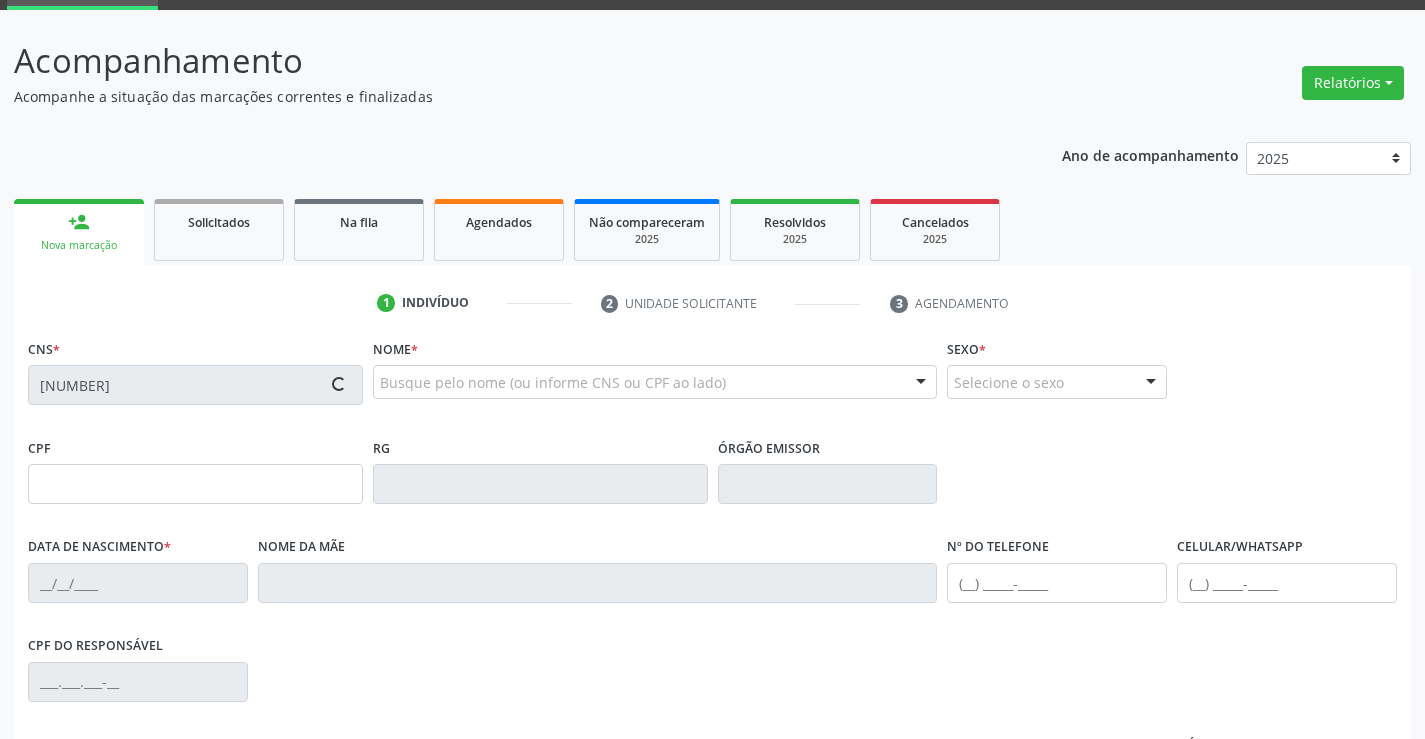 type on "22/12/2016" 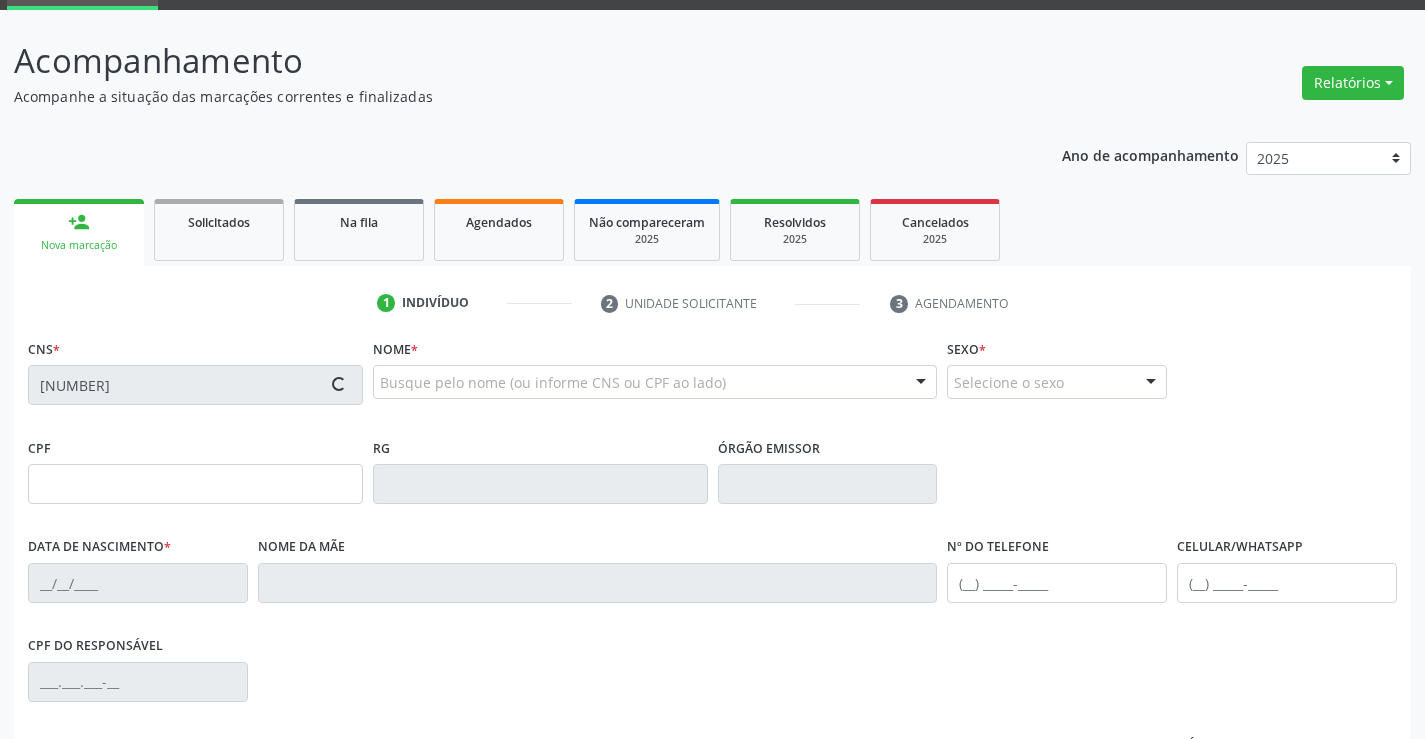 type on "Cleide Tavares da Silva" 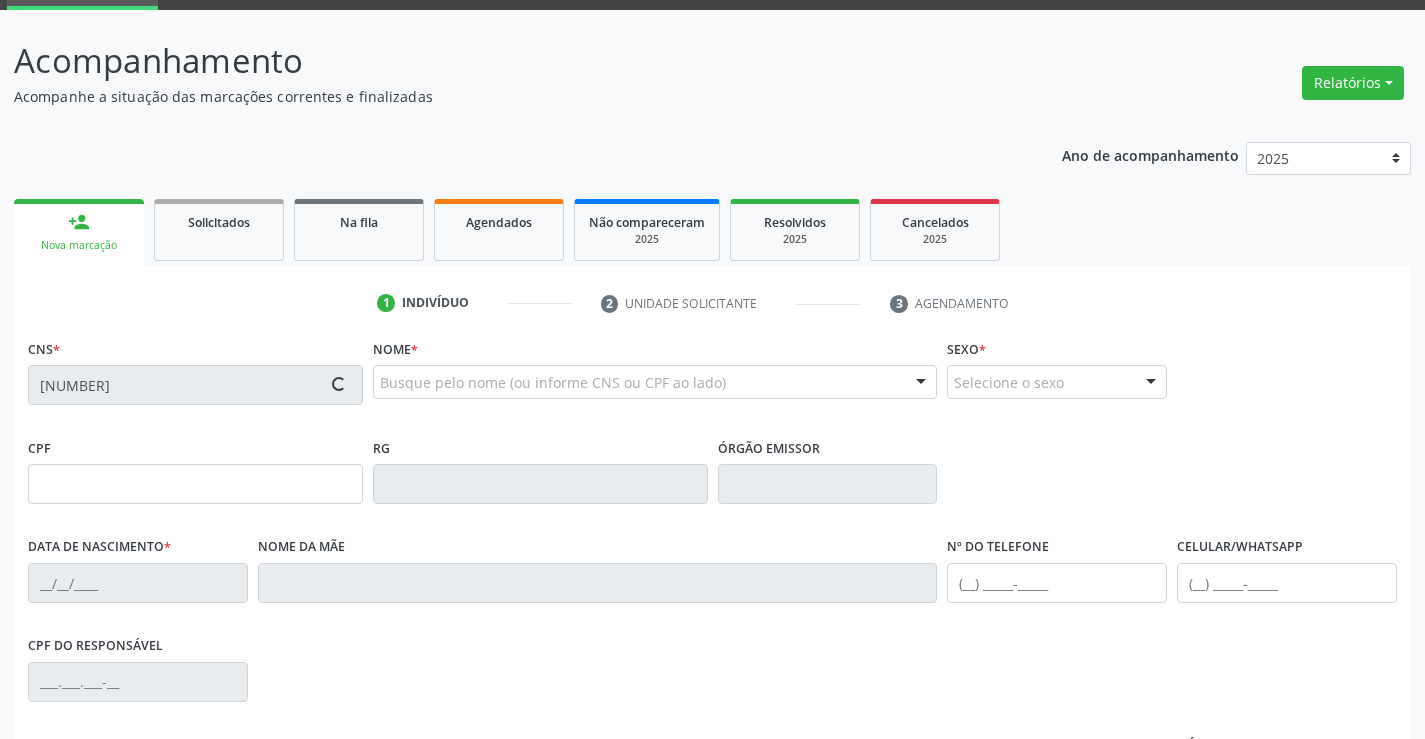type on "(74) 74883-2490" 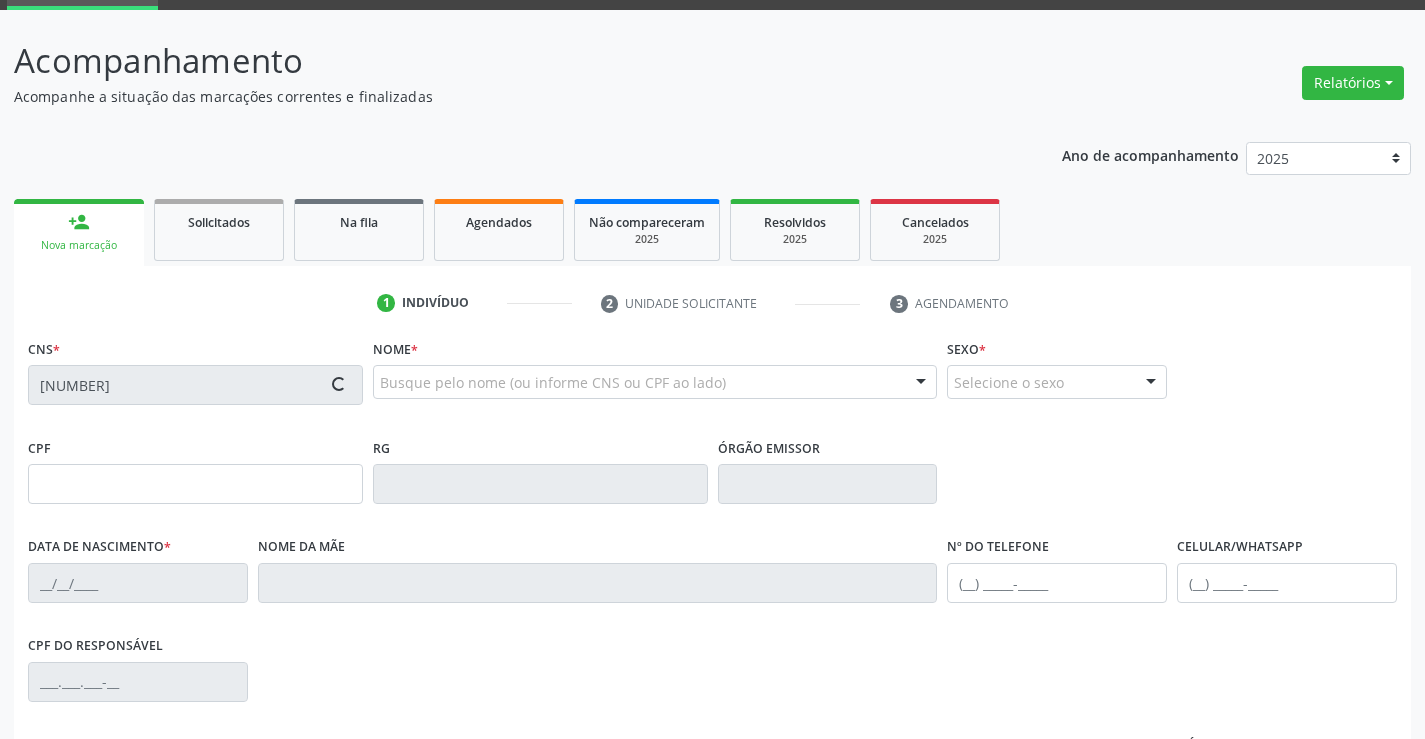 type on "106.026.965-18" 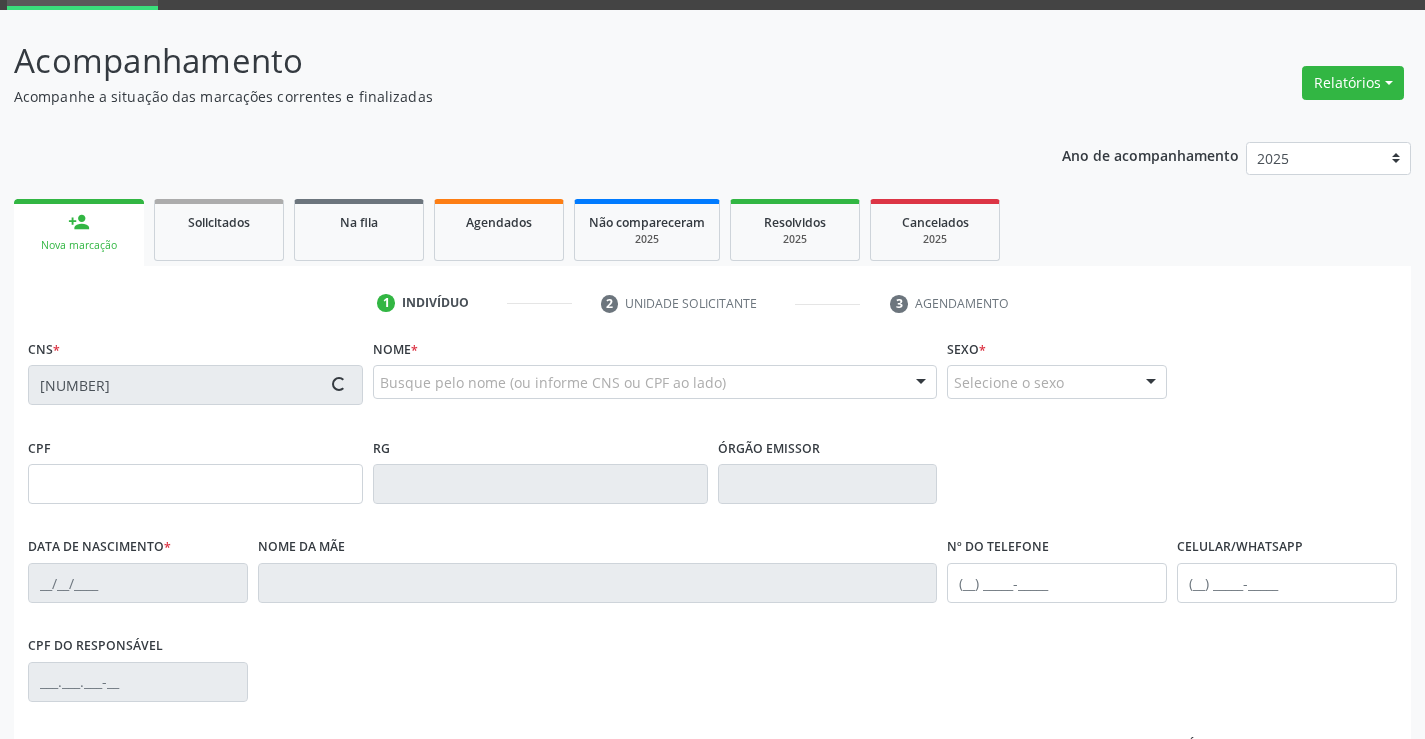 type on "S/N" 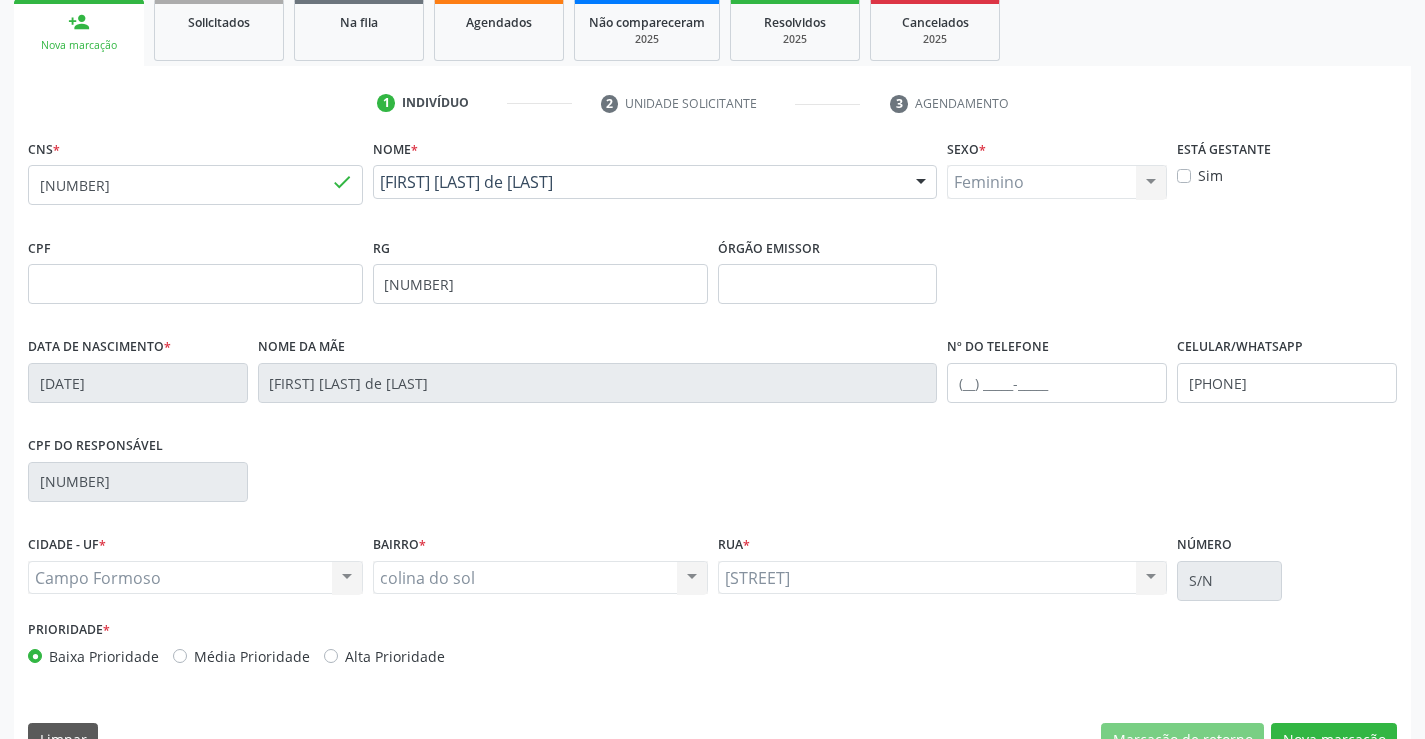 scroll, scrollTop: 345, scrollLeft: 0, axis: vertical 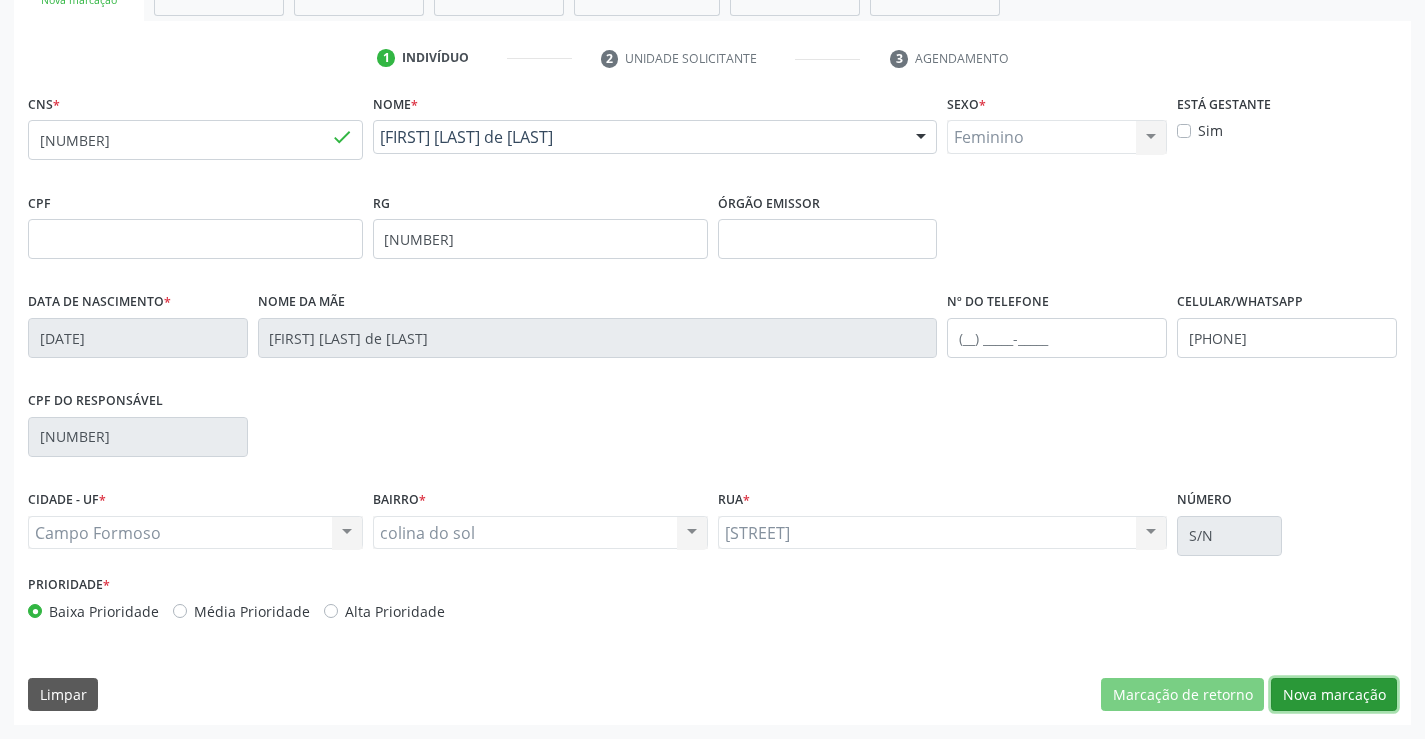 click on "Nova marcação" at bounding box center (1334, 695) 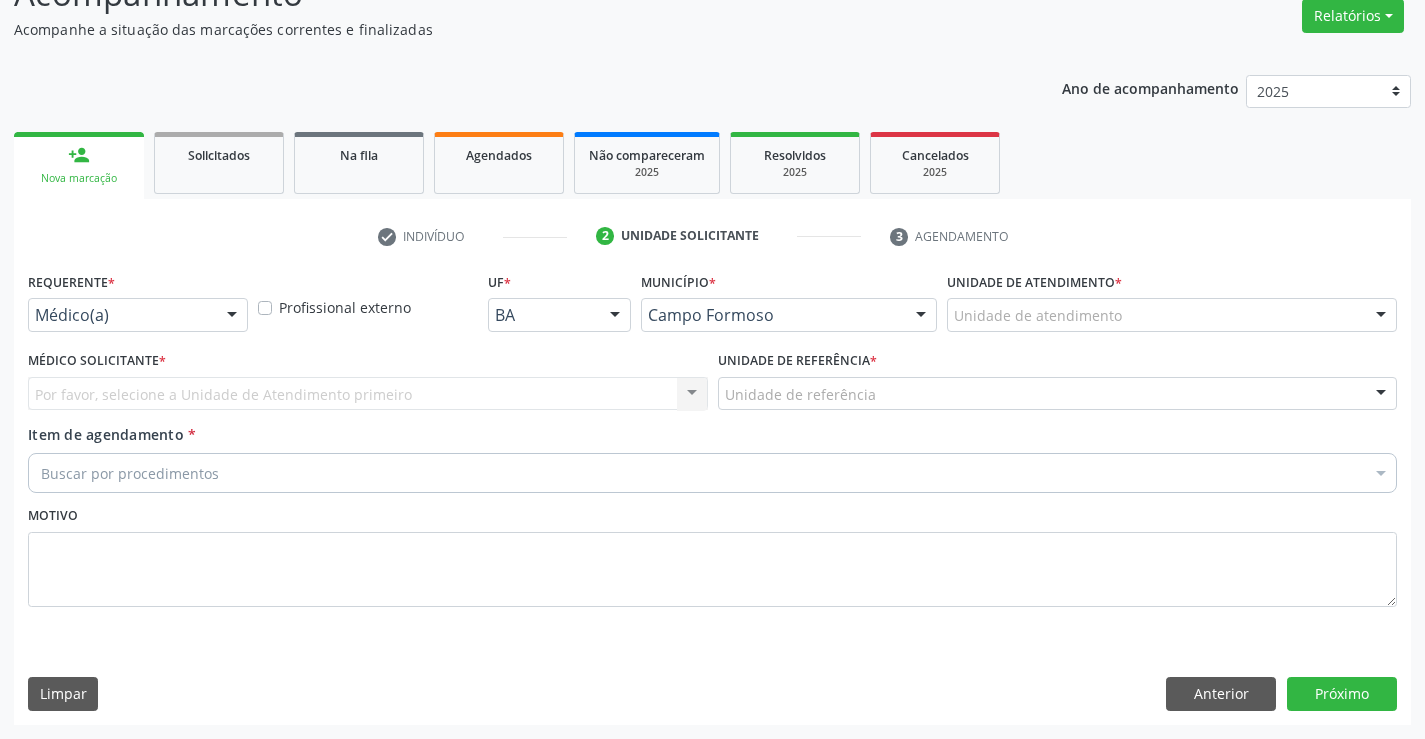 scroll, scrollTop: 167, scrollLeft: 0, axis: vertical 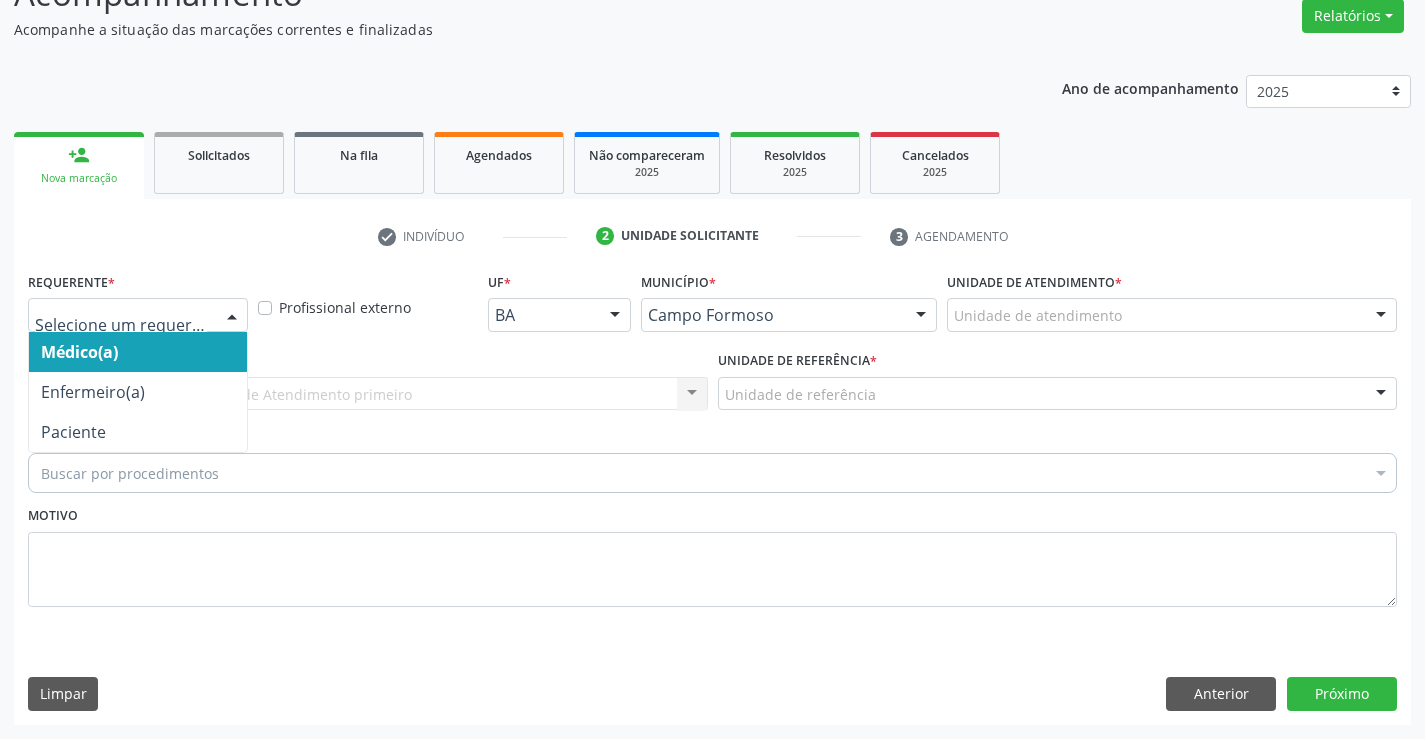drag, startPoint x: 233, startPoint y: 309, endPoint x: 188, endPoint y: 393, distance: 95.29428 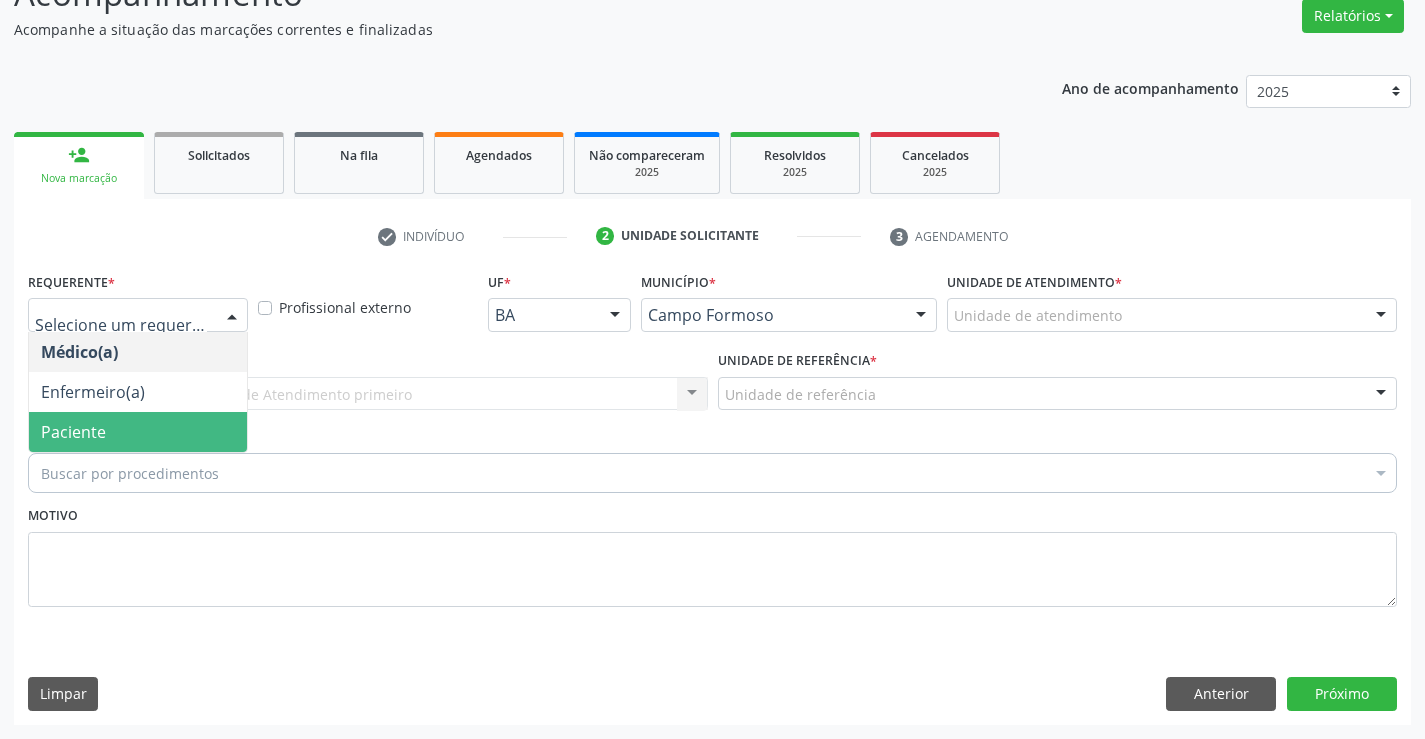 drag, startPoint x: 173, startPoint y: 429, endPoint x: 195, endPoint y: 399, distance: 37.202152 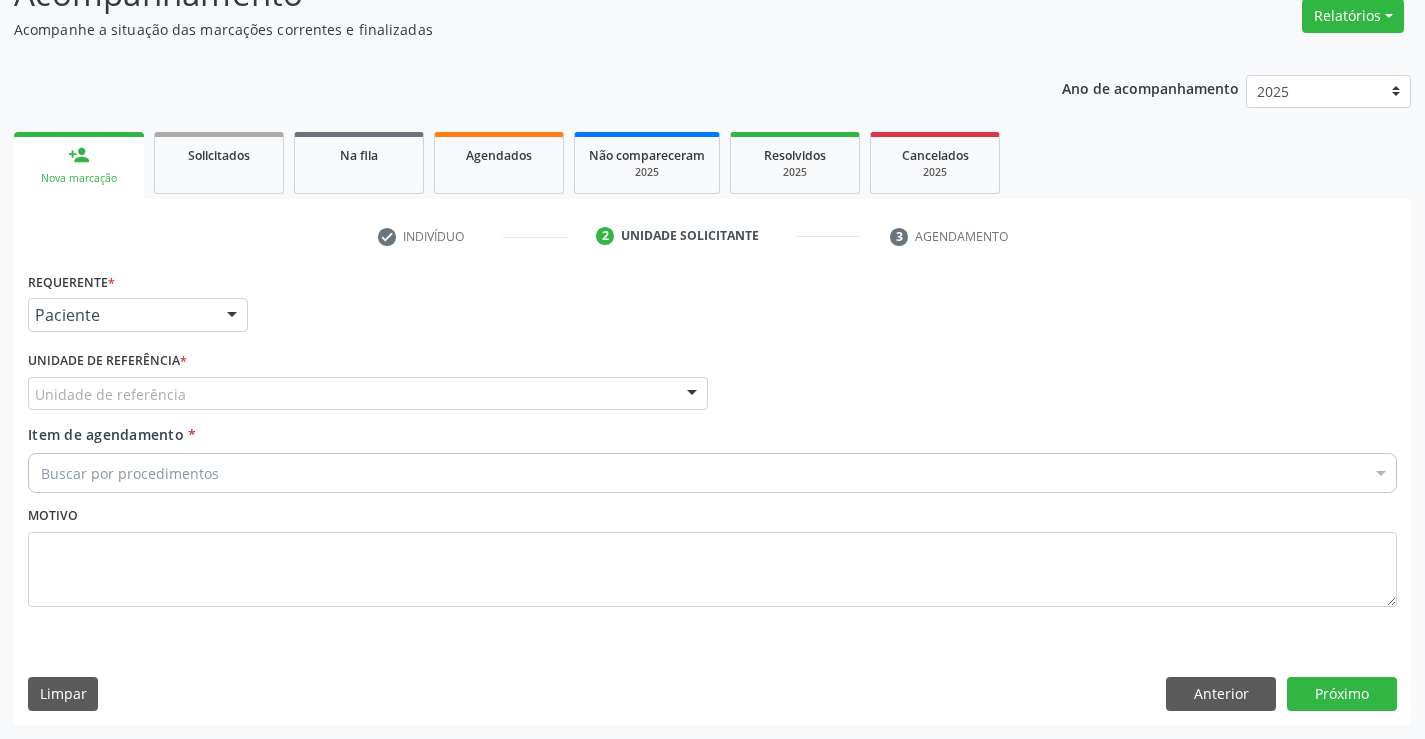 click on "Unidade de referência" at bounding box center (368, 394) 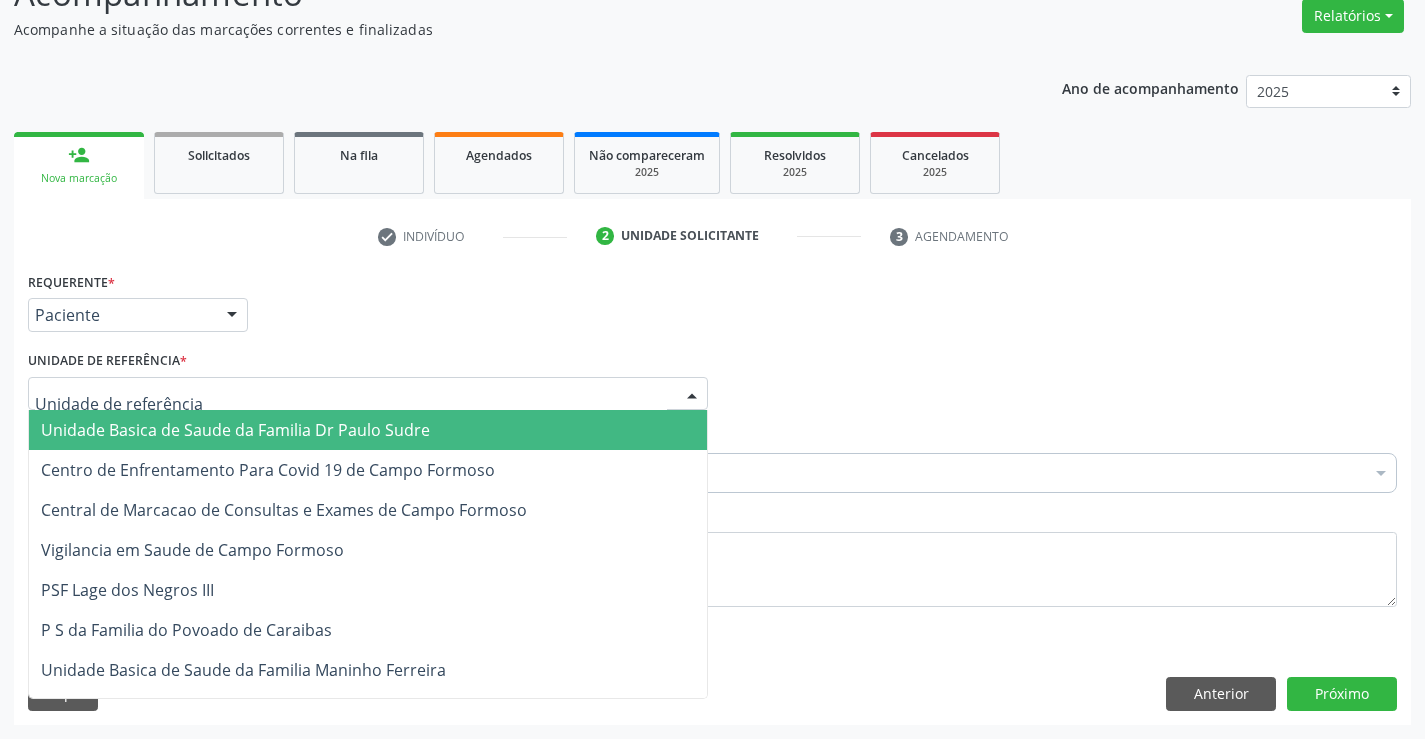 drag, startPoint x: 200, startPoint y: 421, endPoint x: 195, endPoint y: 464, distance: 43.289722 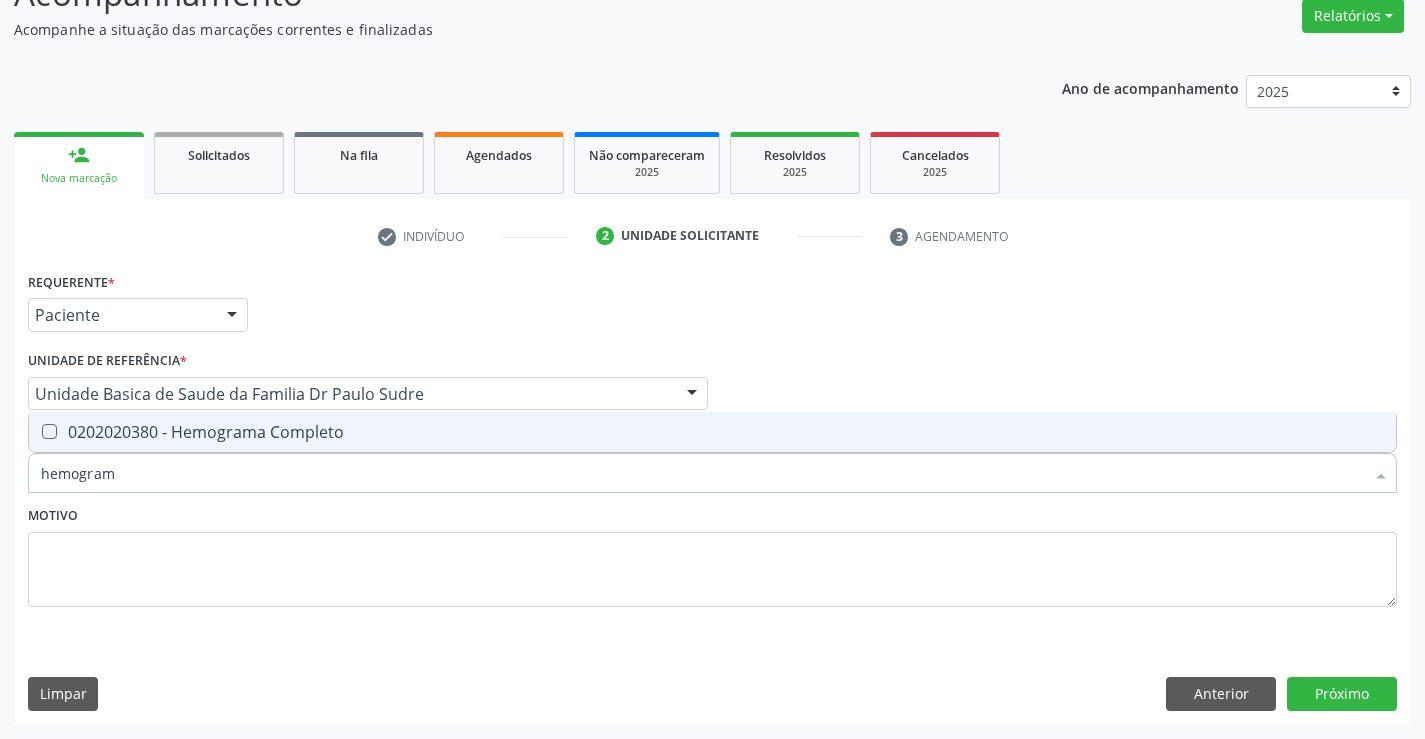 type on "hemograma" 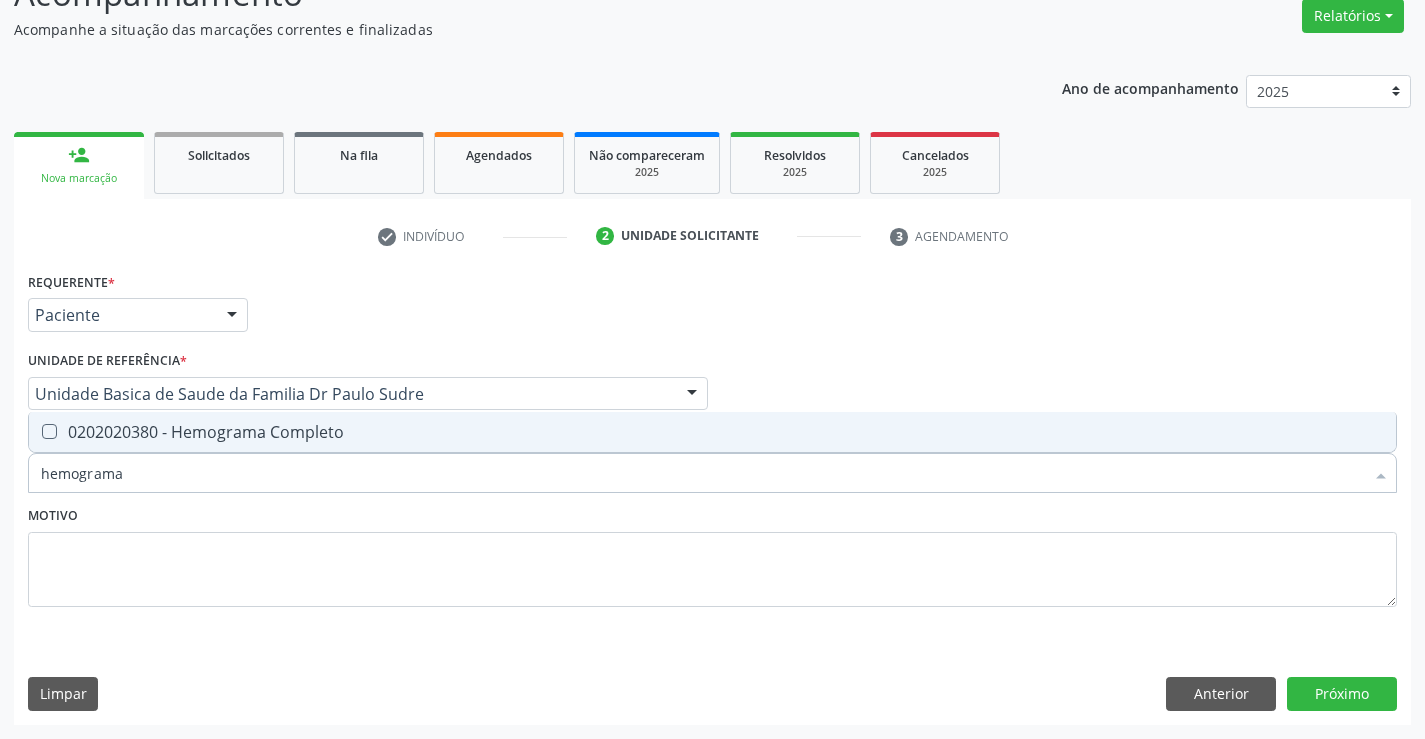 drag, startPoint x: 224, startPoint y: 437, endPoint x: 215, endPoint y: 451, distance: 16.643316 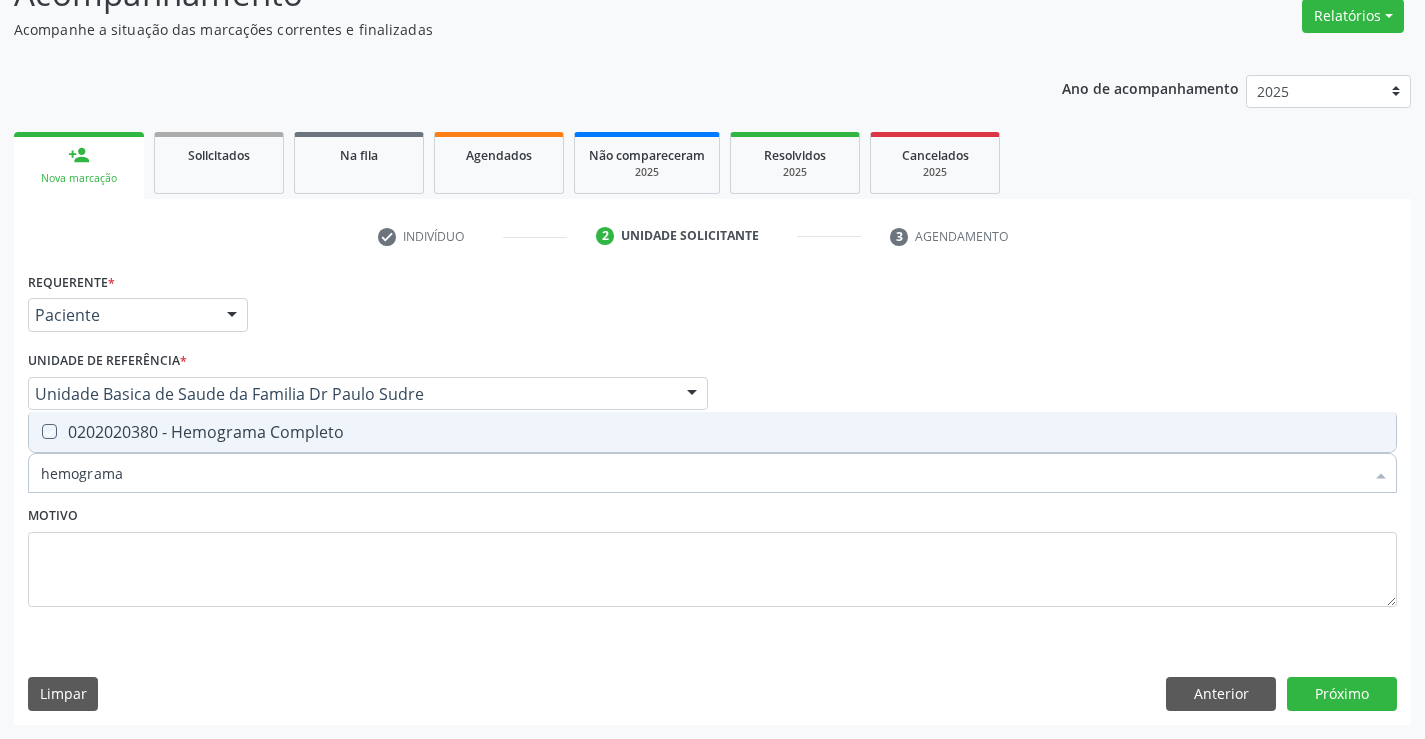 checkbox on "true" 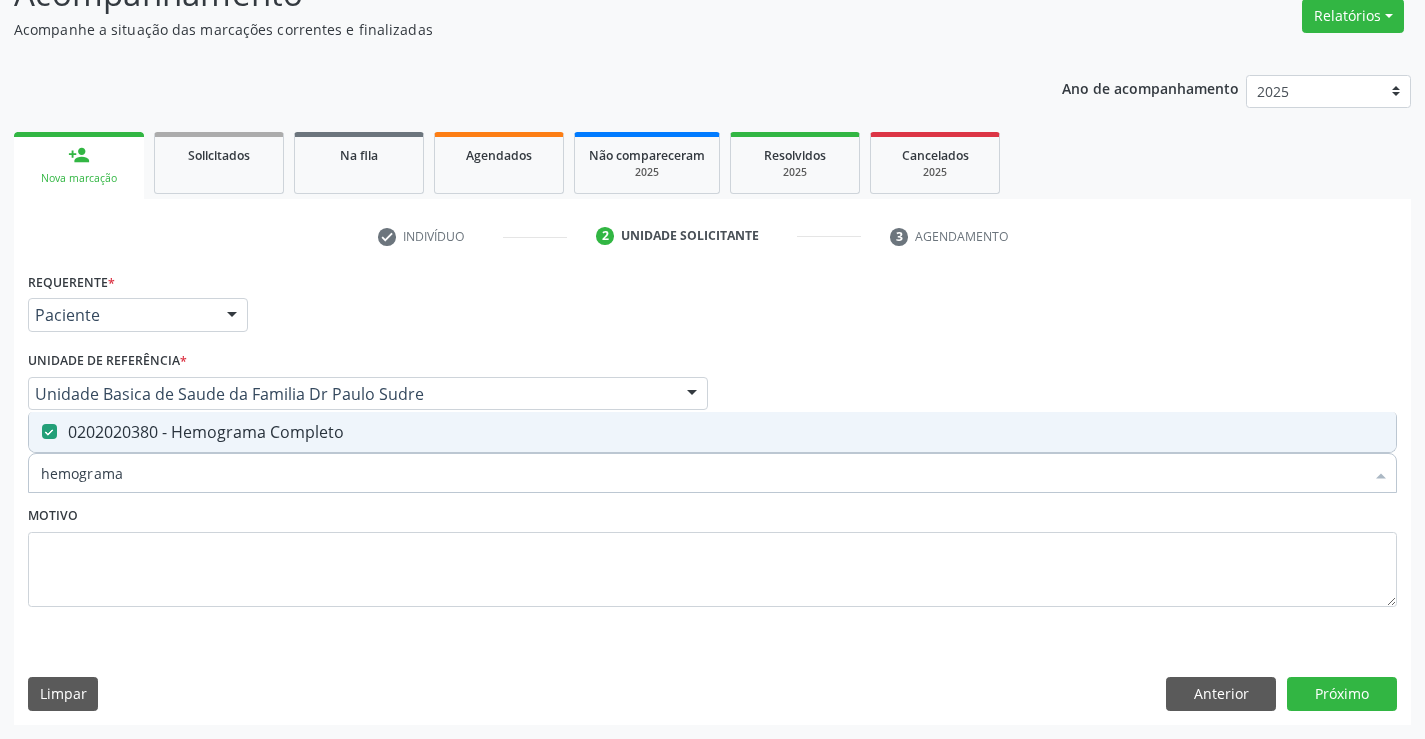 type on "hemograma" 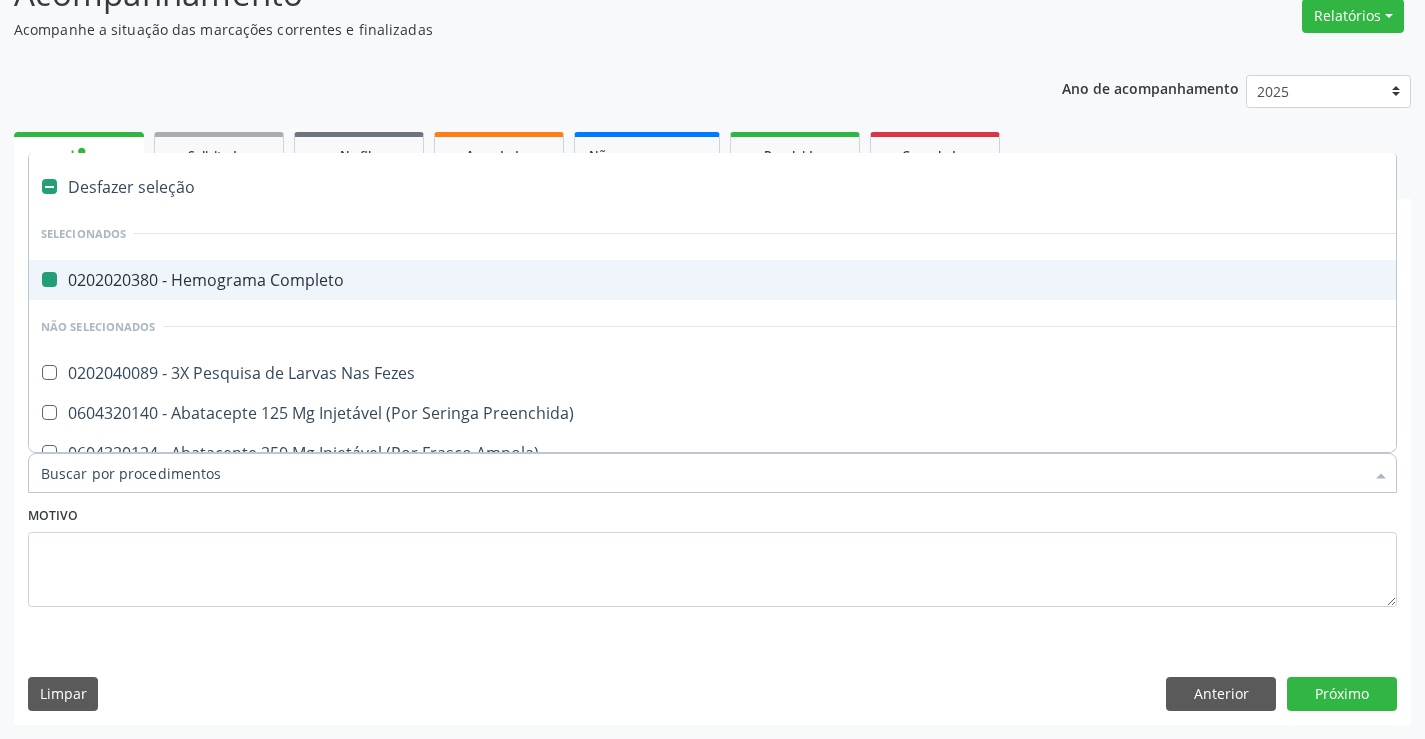 type on "u" 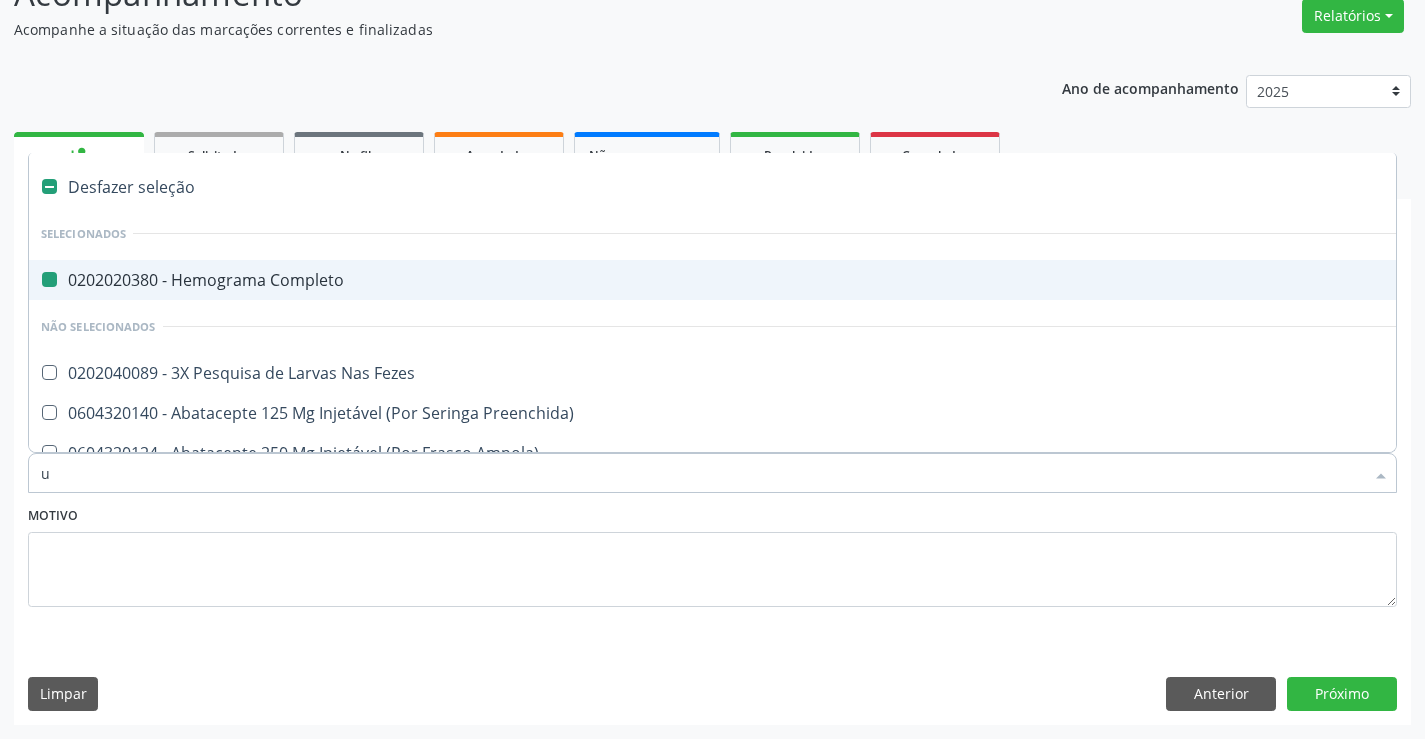 checkbox on "false" 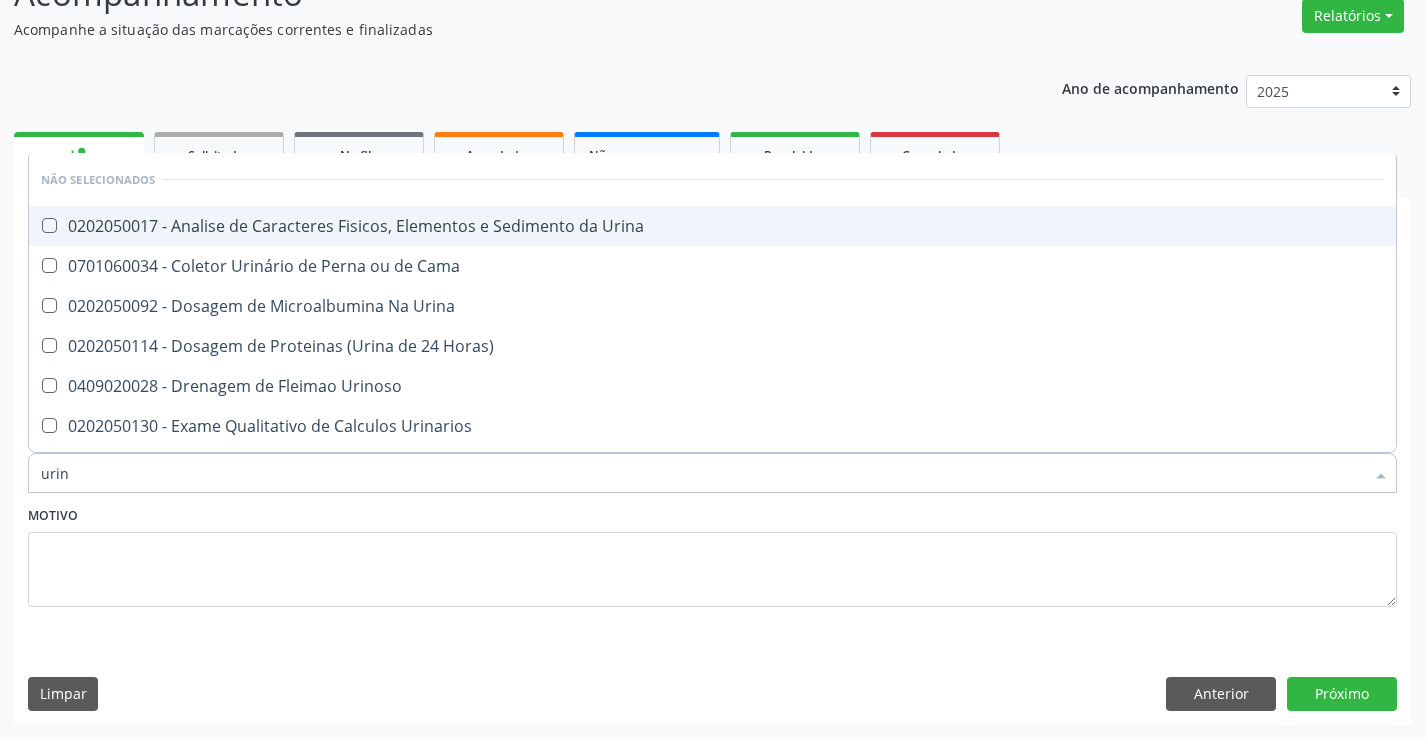 type on "urina" 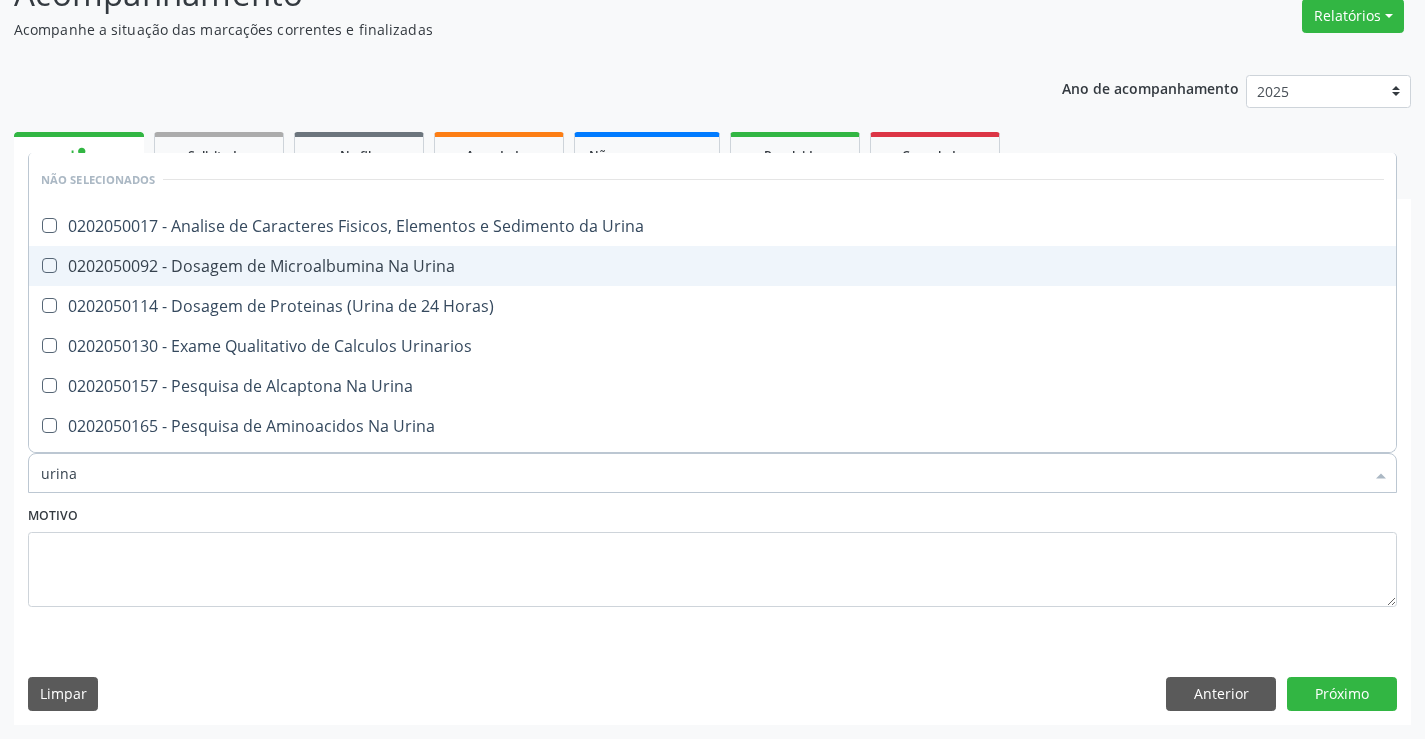 drag, startPoint x: 413, startPoint y: 260, endPoint x: 375, endPoint y: 350, distance: 97.6934 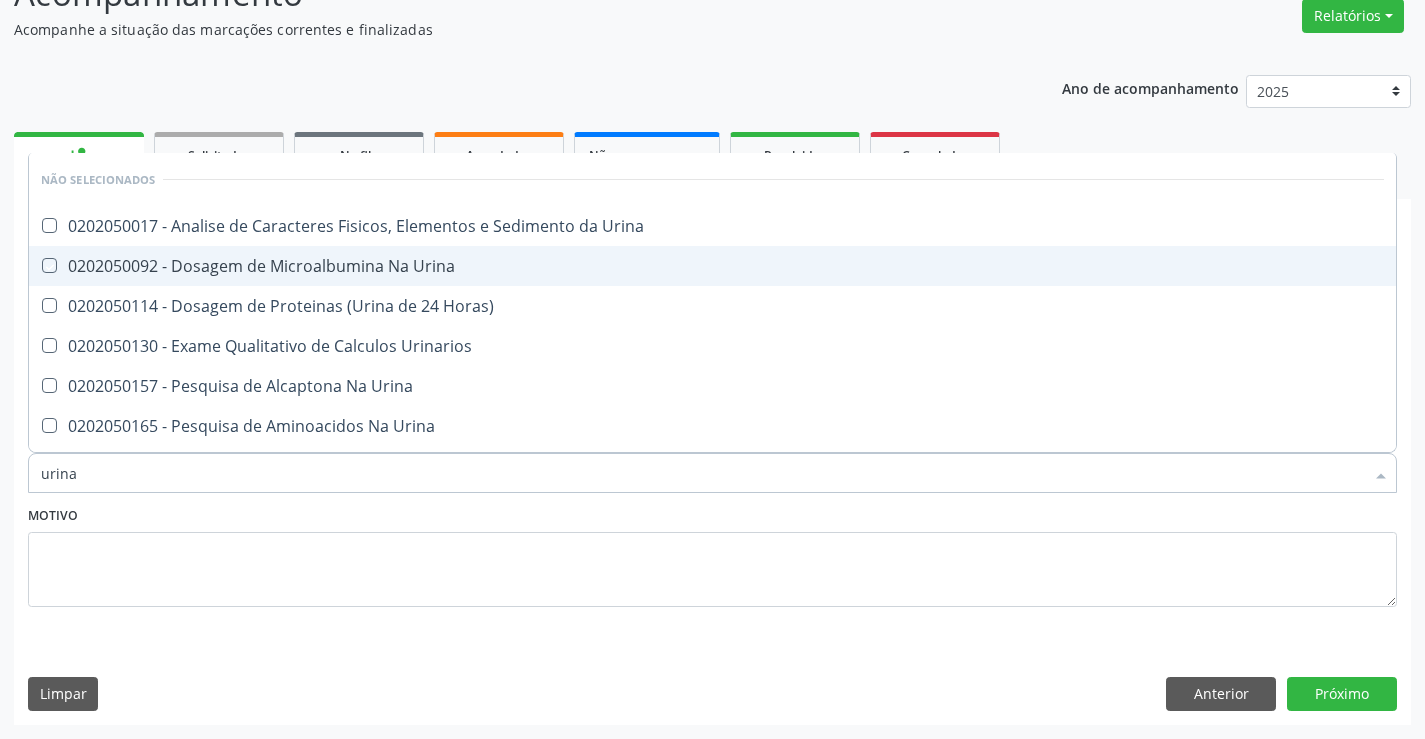 checkbox on "true" 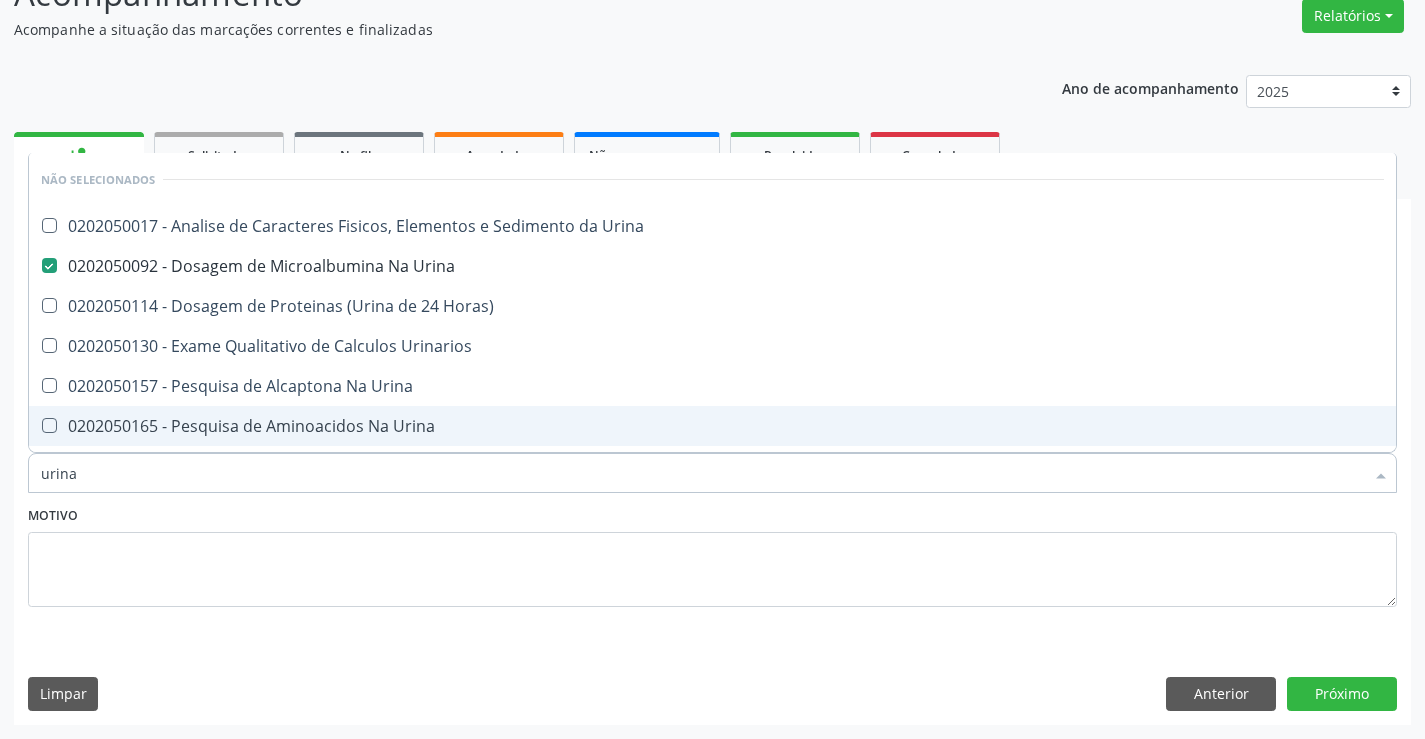 click on "Motivo" at bounding box center (712, 554) 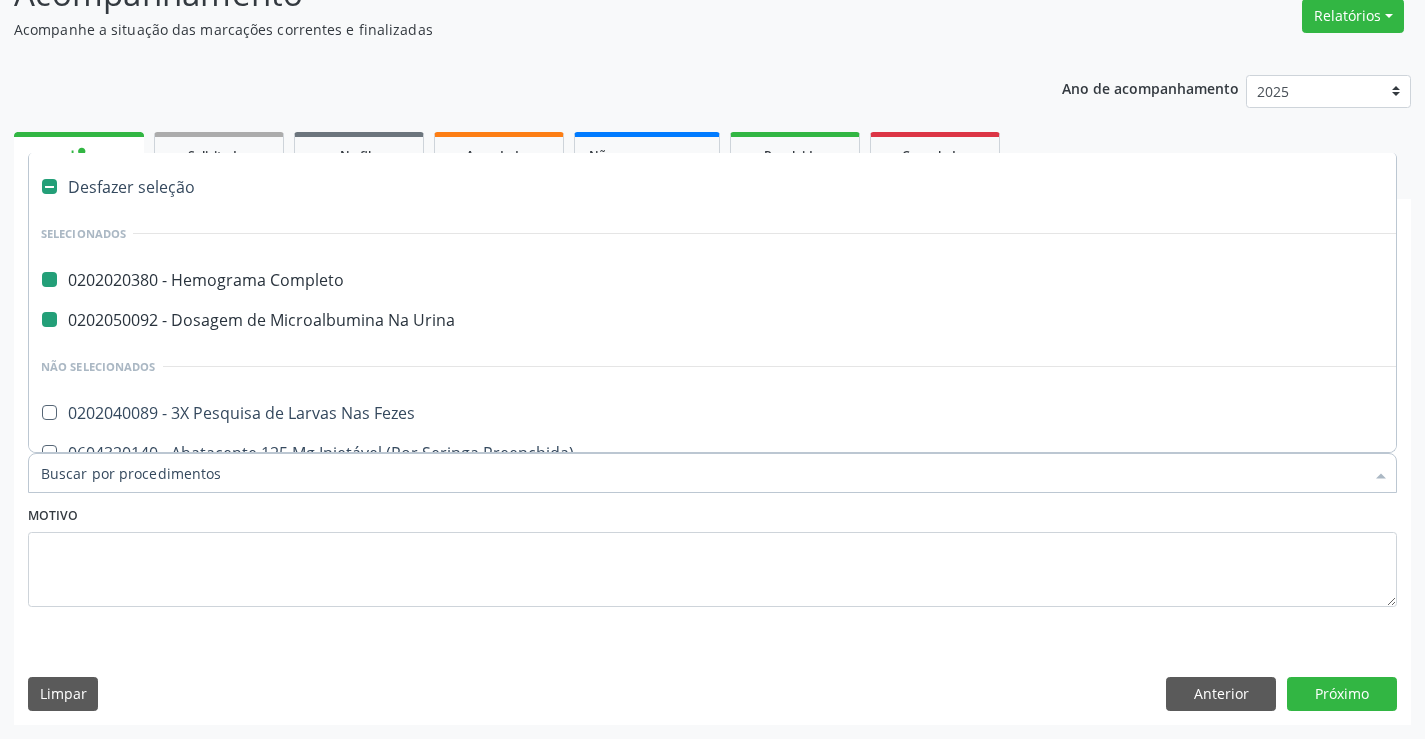 type on "f" 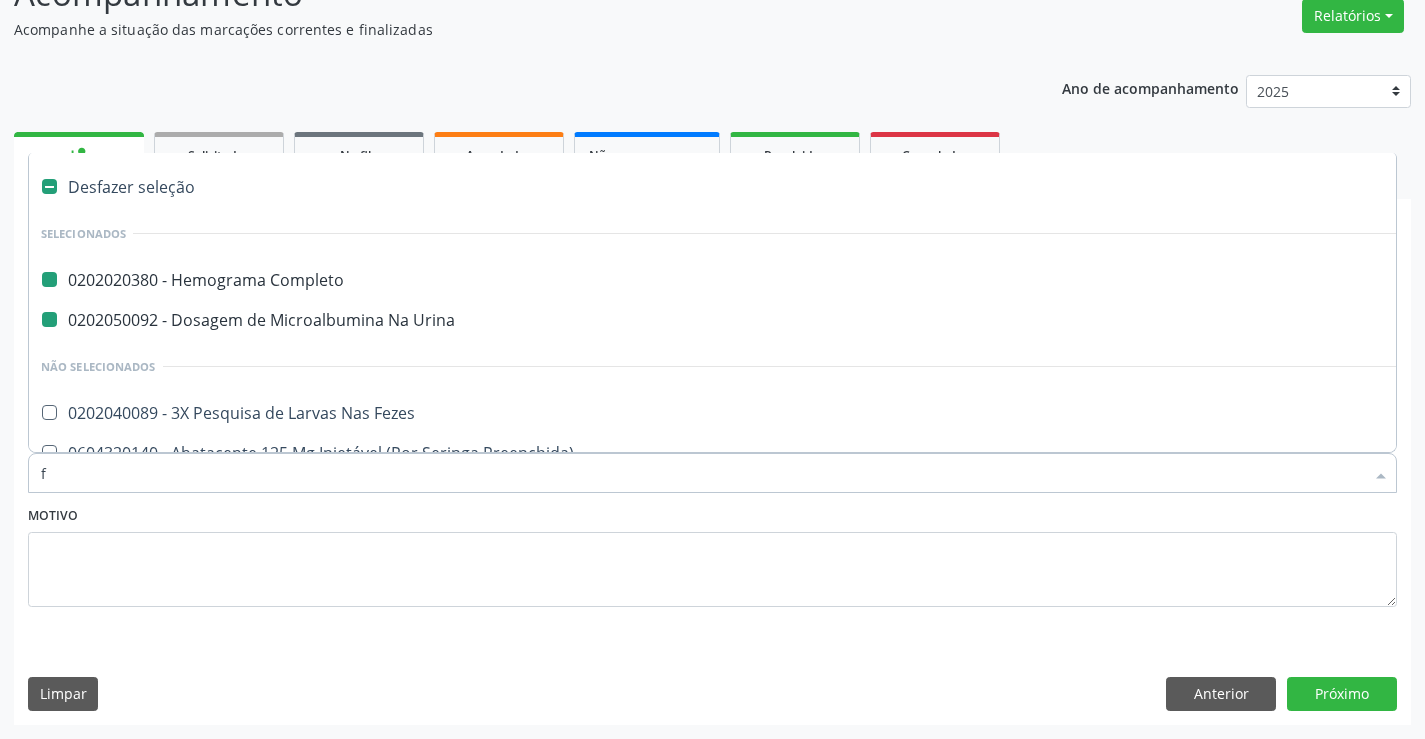 checkbox on "false" 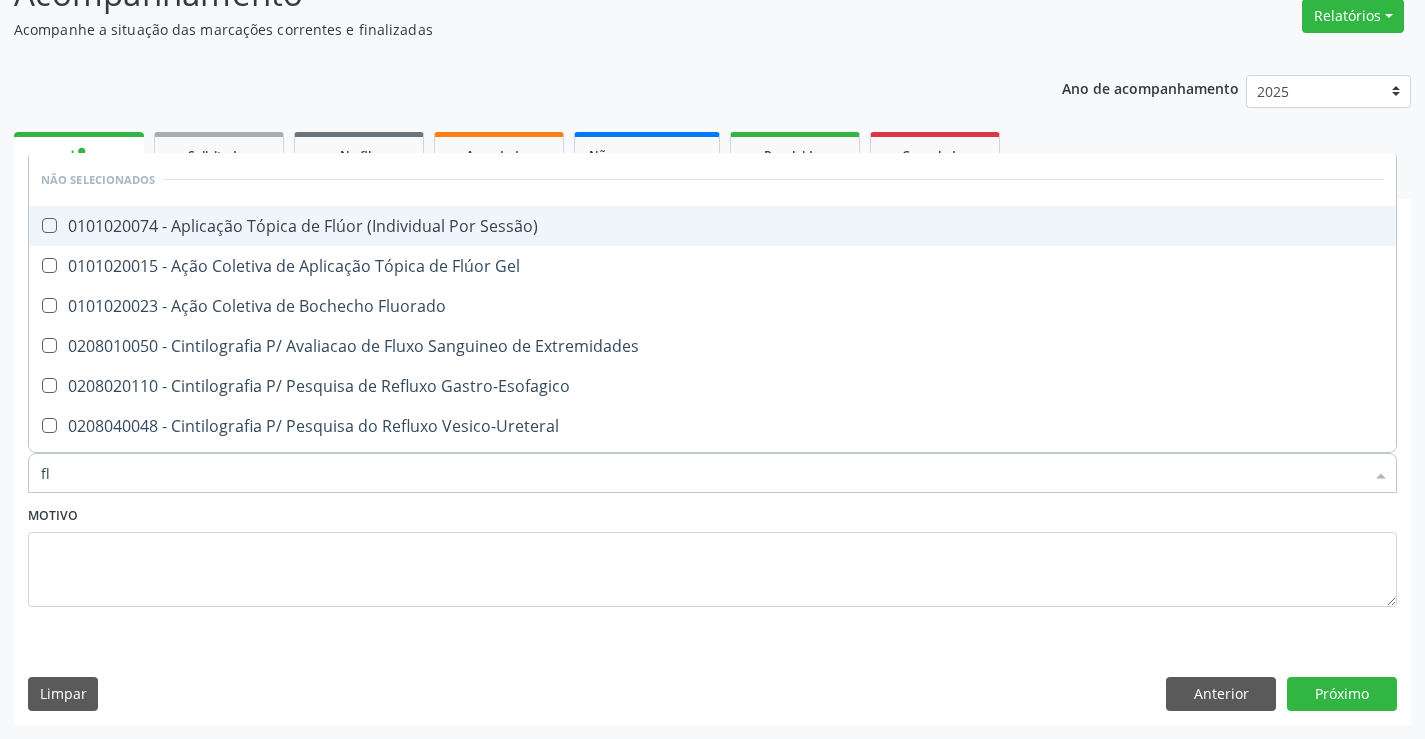 type on "f" 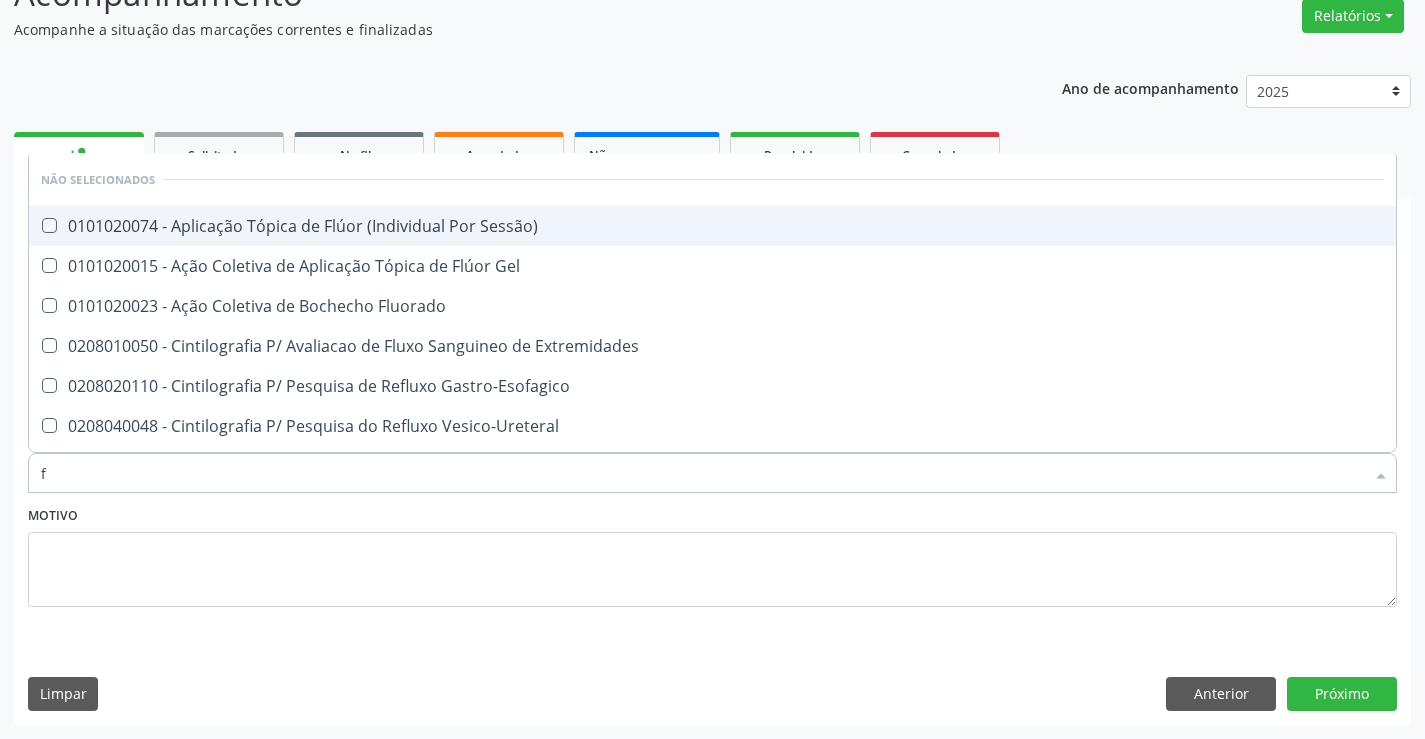 type 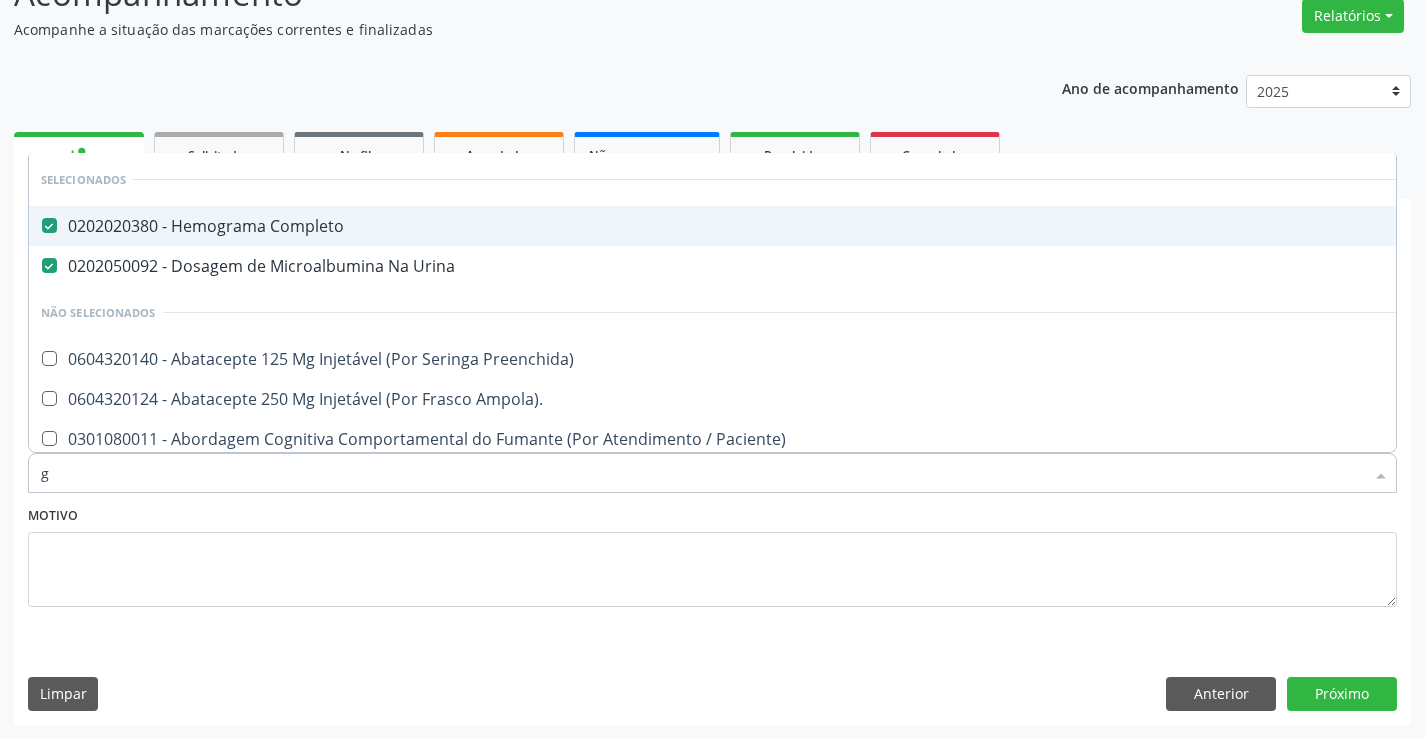 type on "gl" 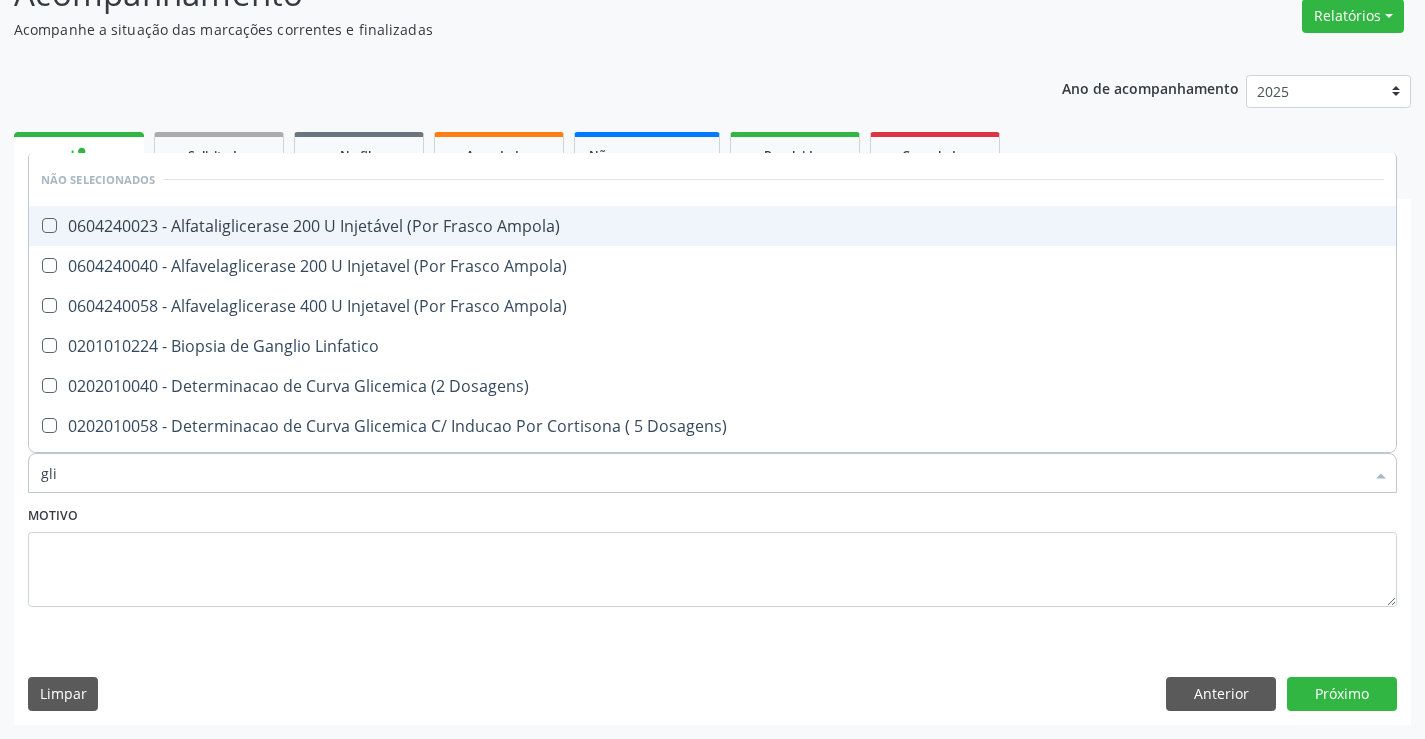 type on "glic" 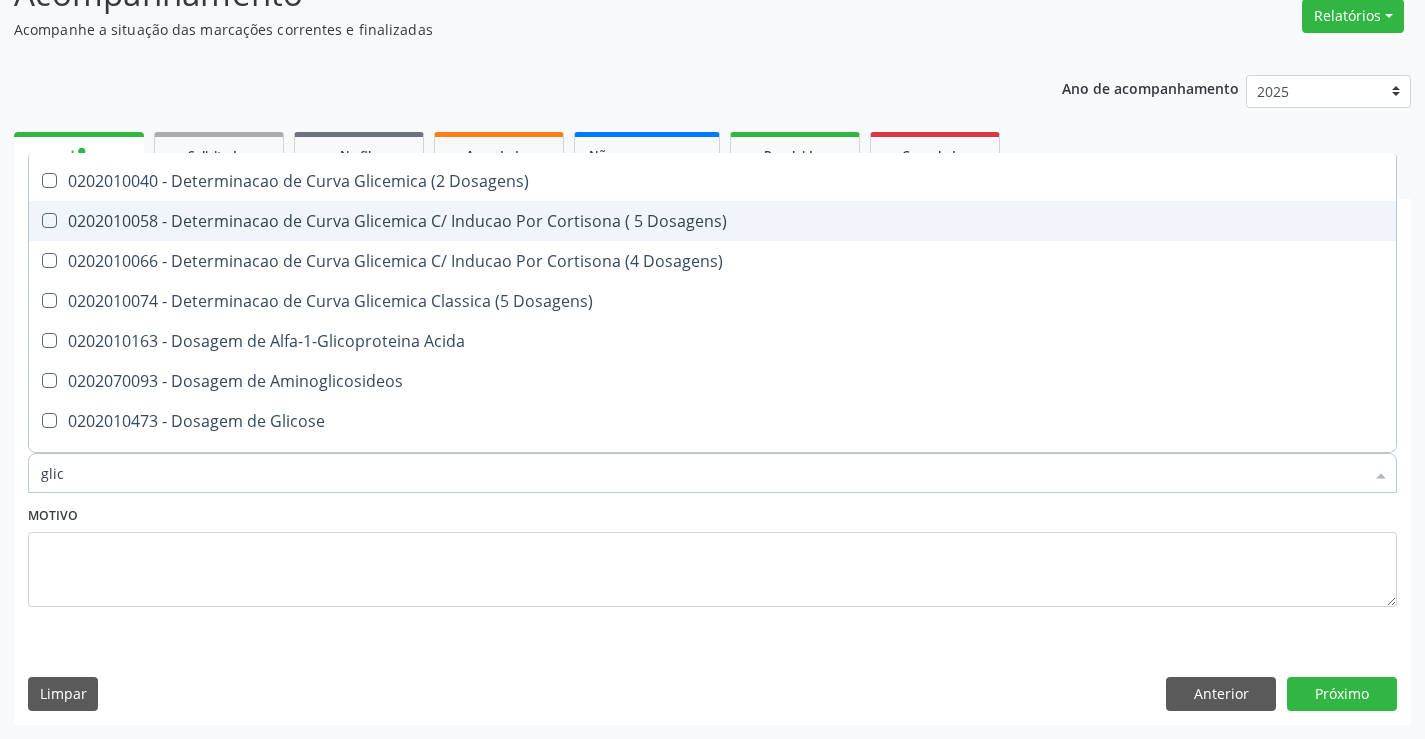scroll, scrollTop: 200, scrollLeft: 0, axis: vertical 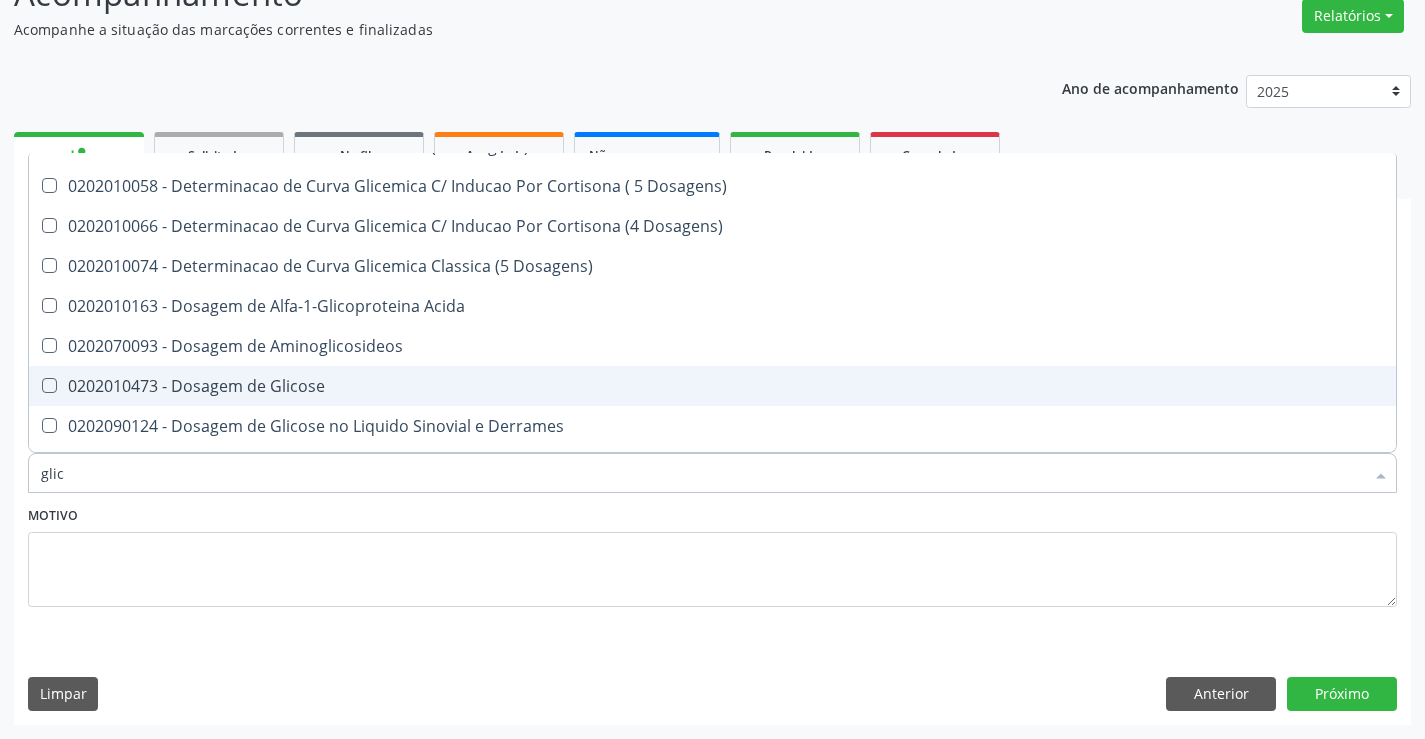 click on "0202010473 - Dosagem de Glicose" at bounding box center [712, 386] 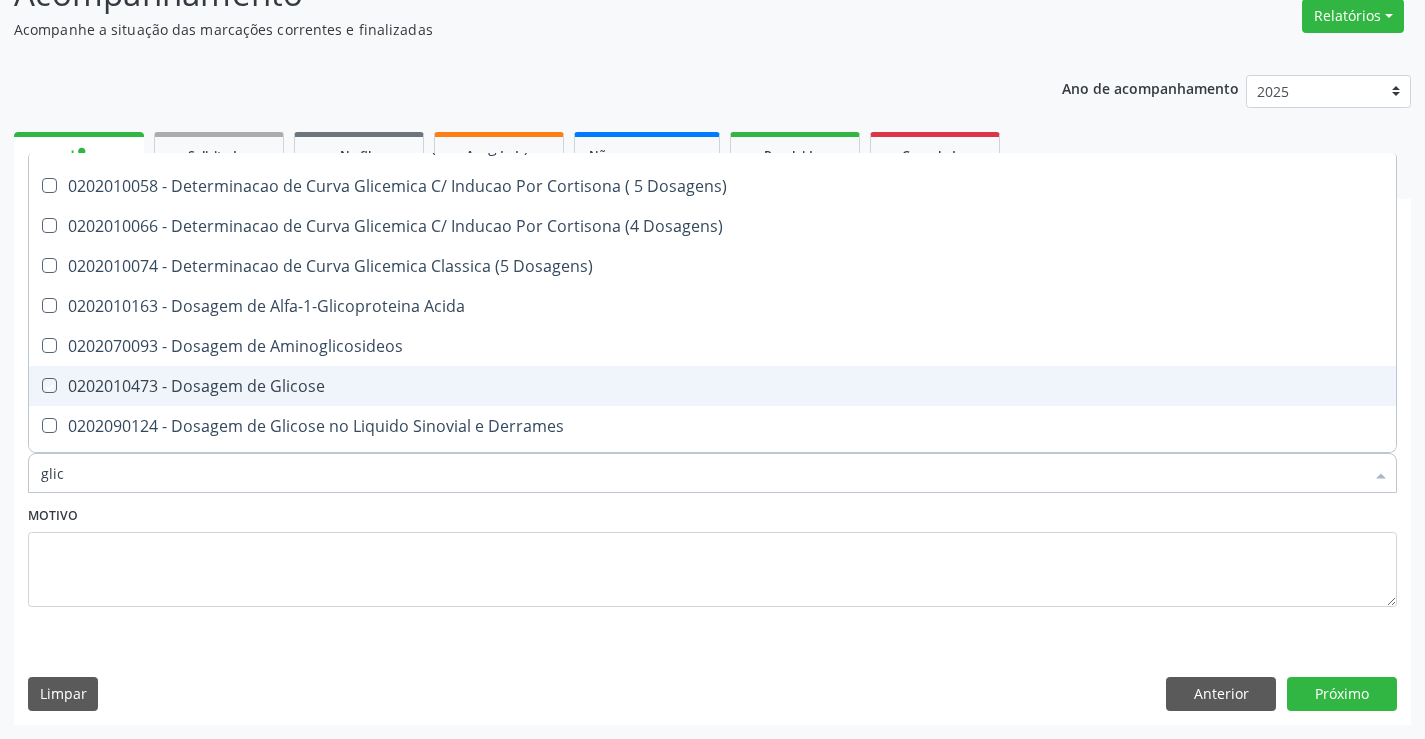 checkbox on "true" 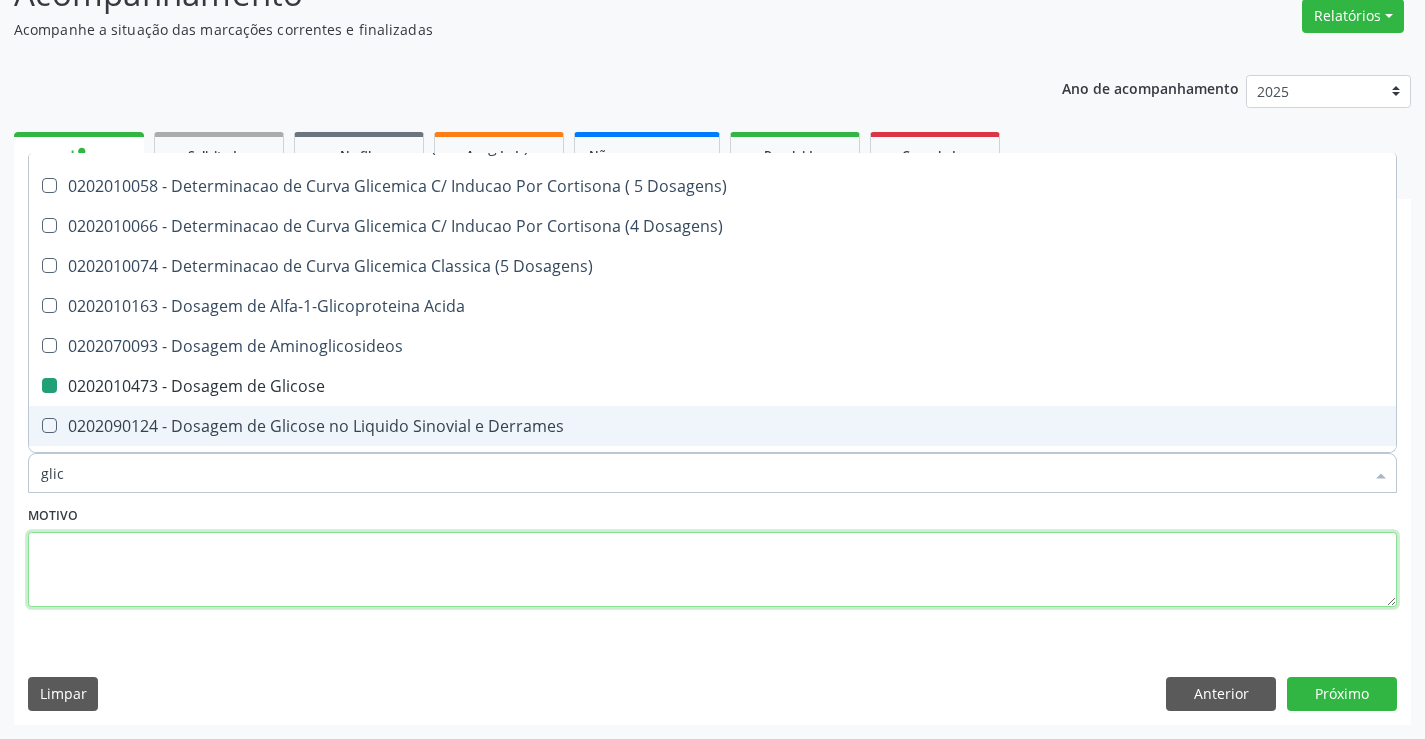 click at bounding box center (712, 570) 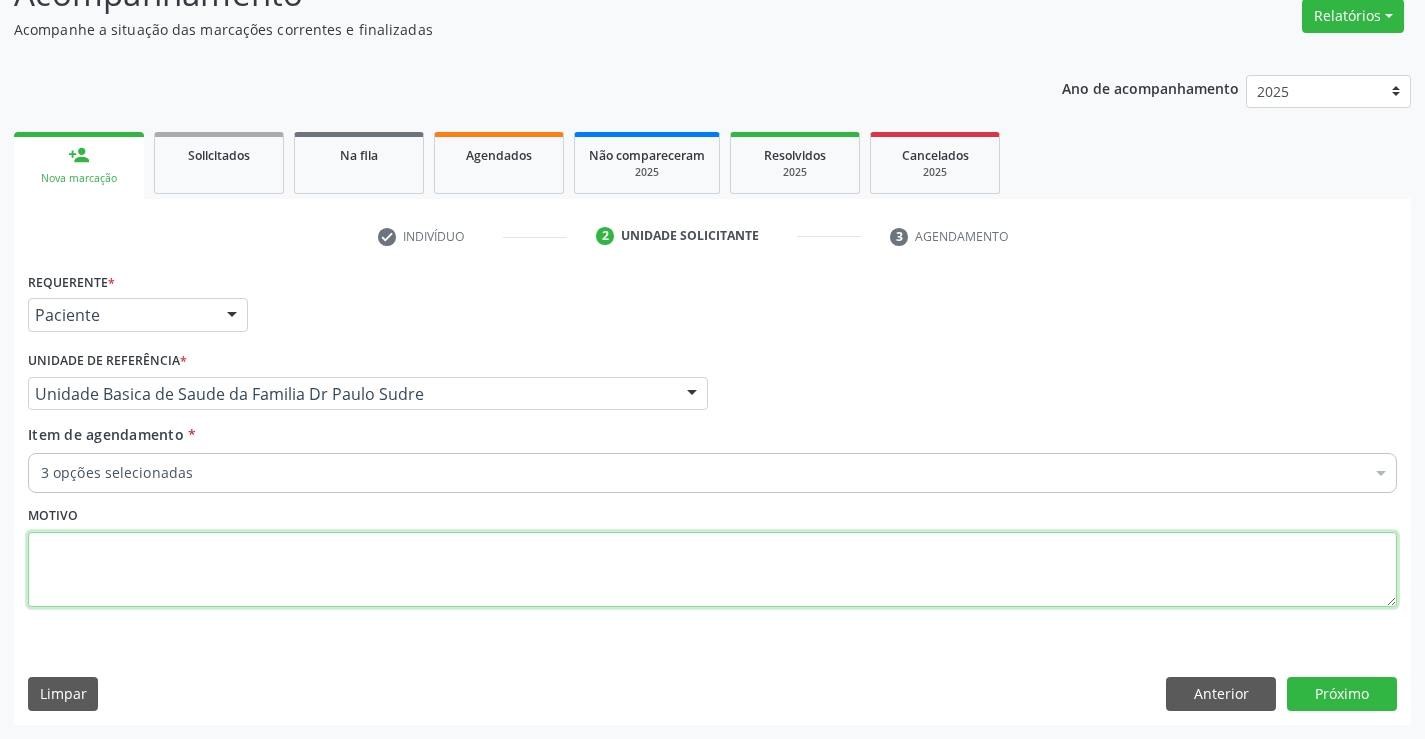 scroll, scrollTop: 0, scrollLeft: 0, axis: both 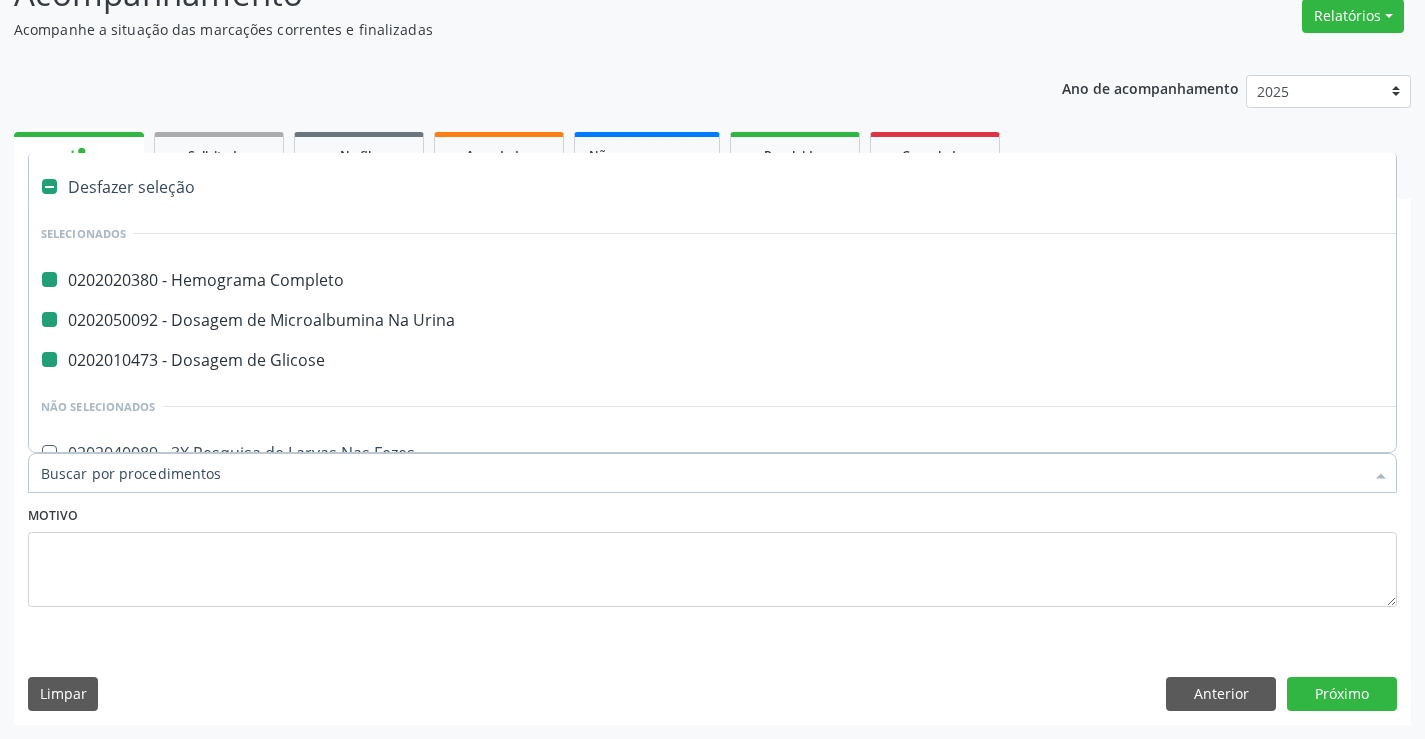 type on "f" 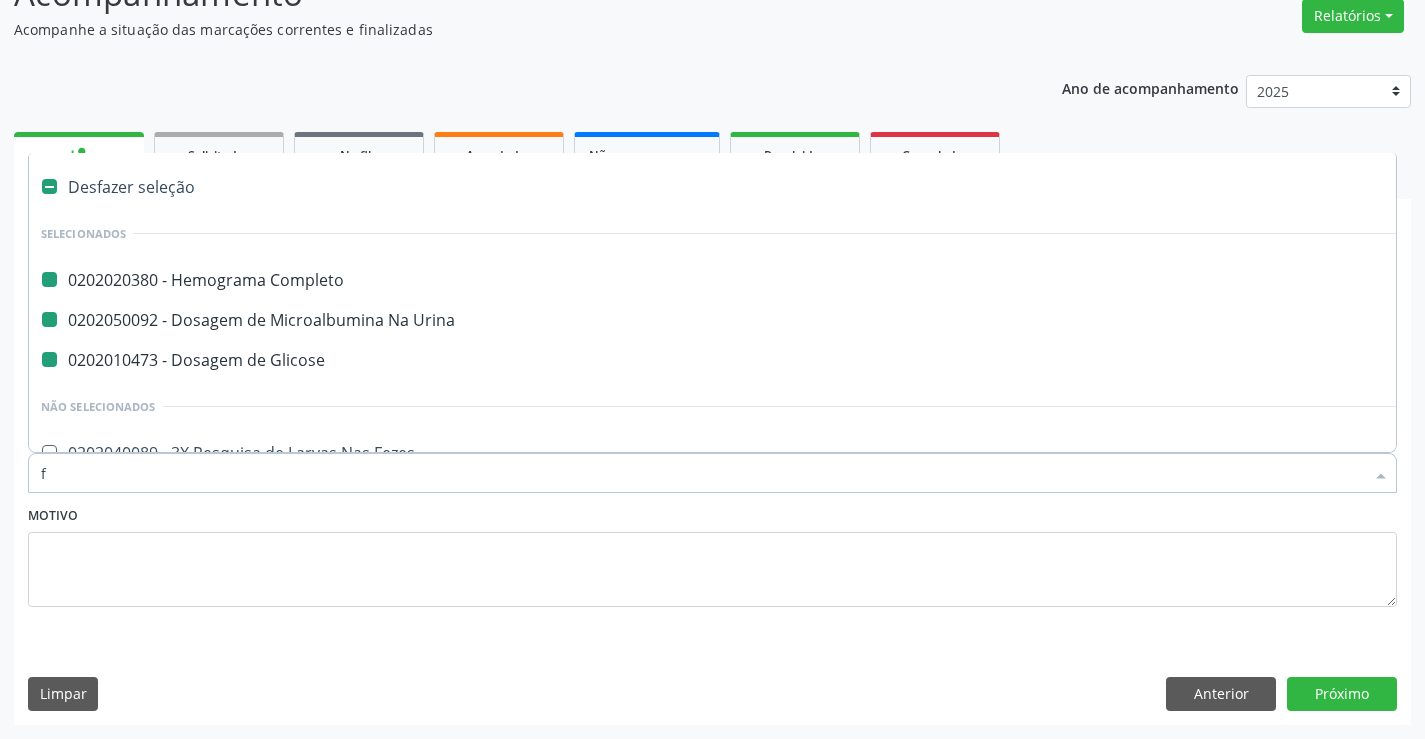 checkbox on "false" 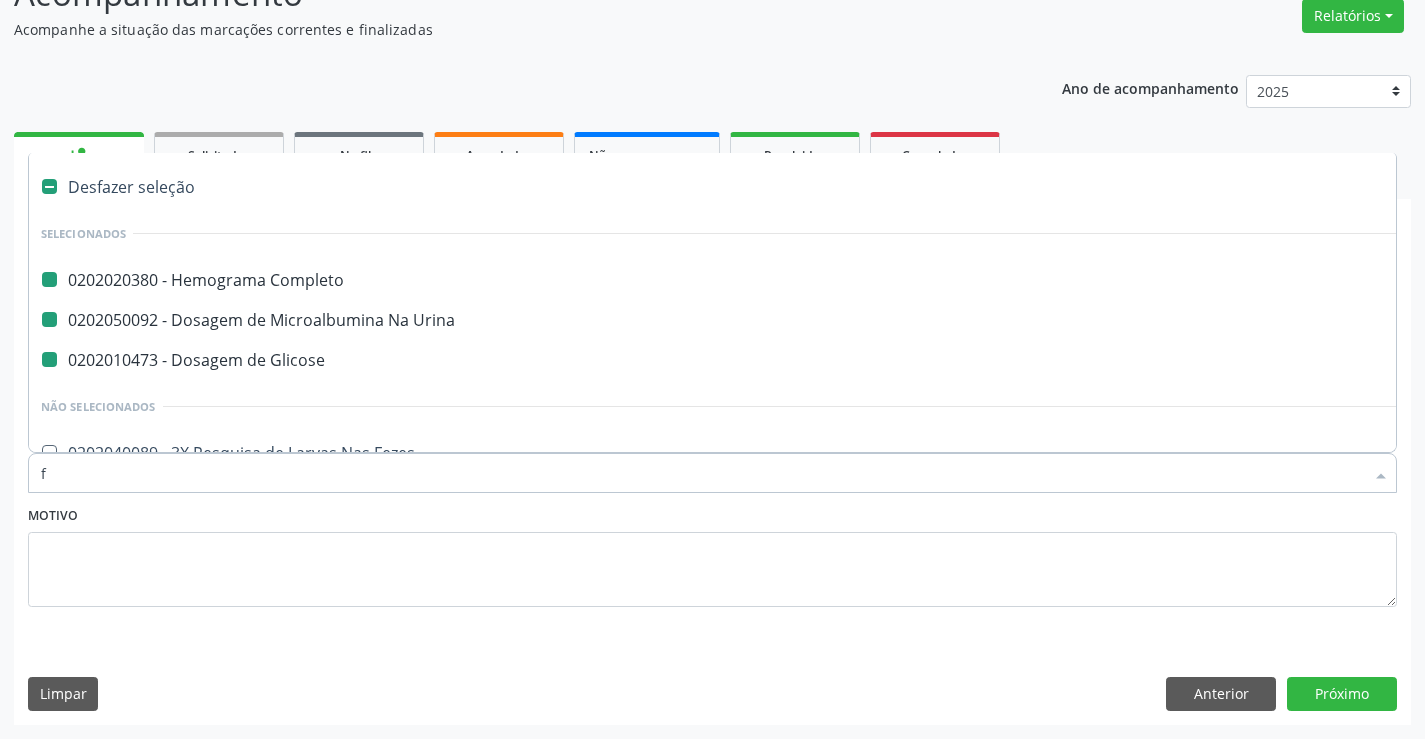 checkbox on "false" 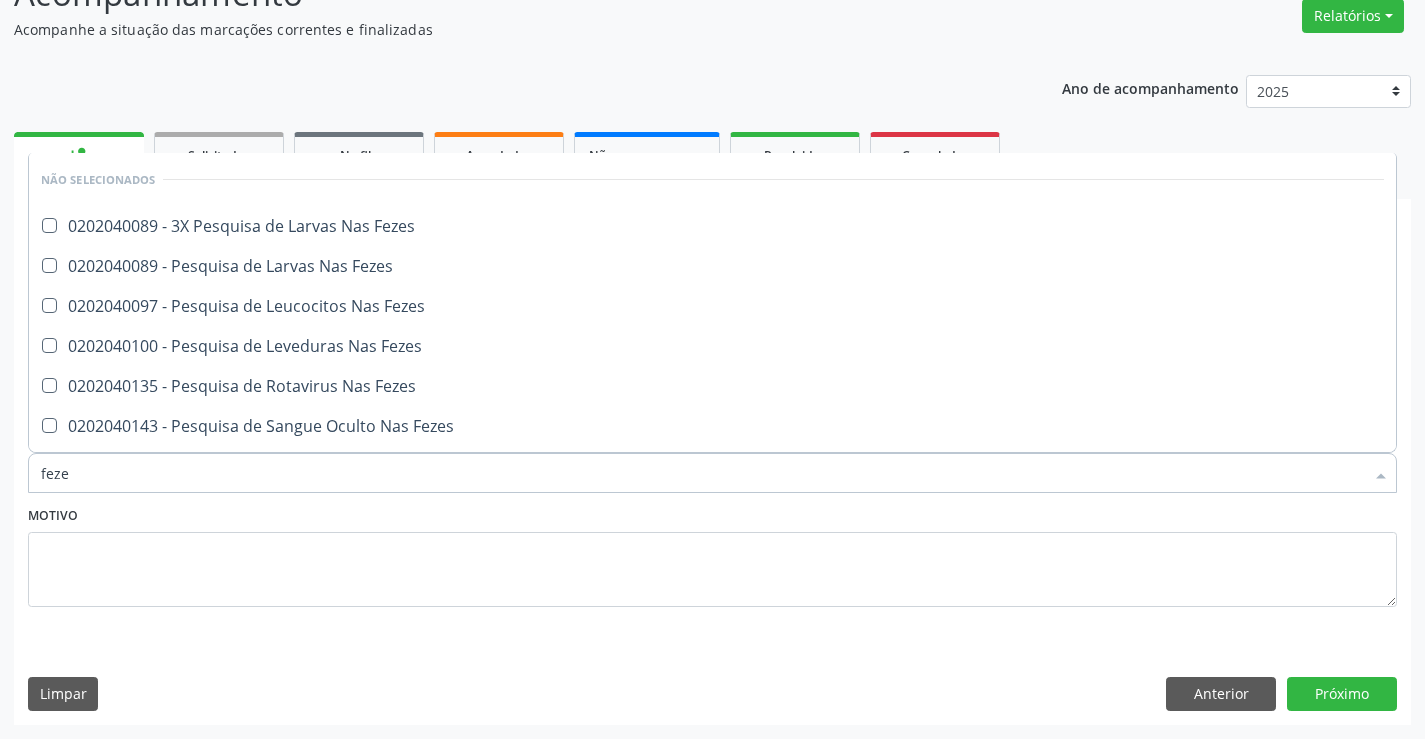 type on "fezes" 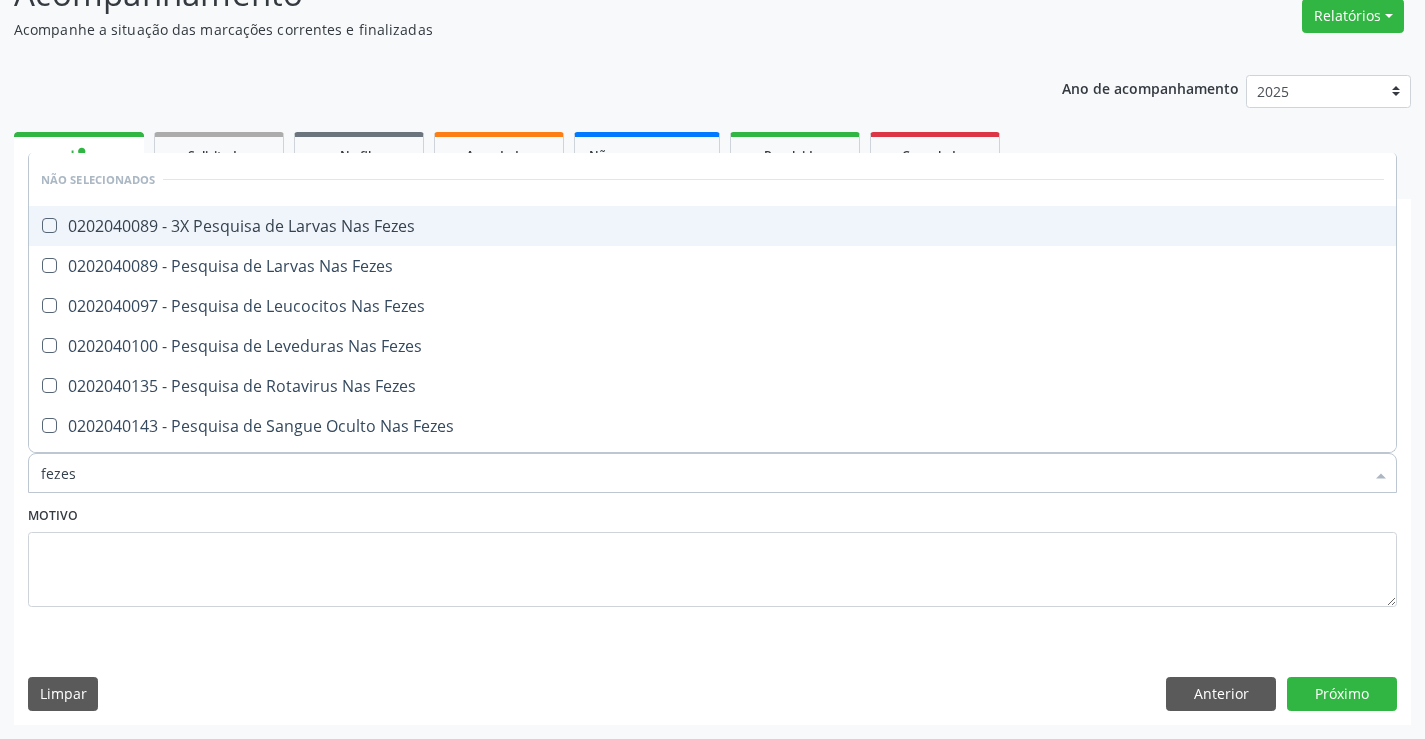 click on "0202040089 - 3X Pesquisa de Larvas Nas Fezes" at bounding box center [712, 226] 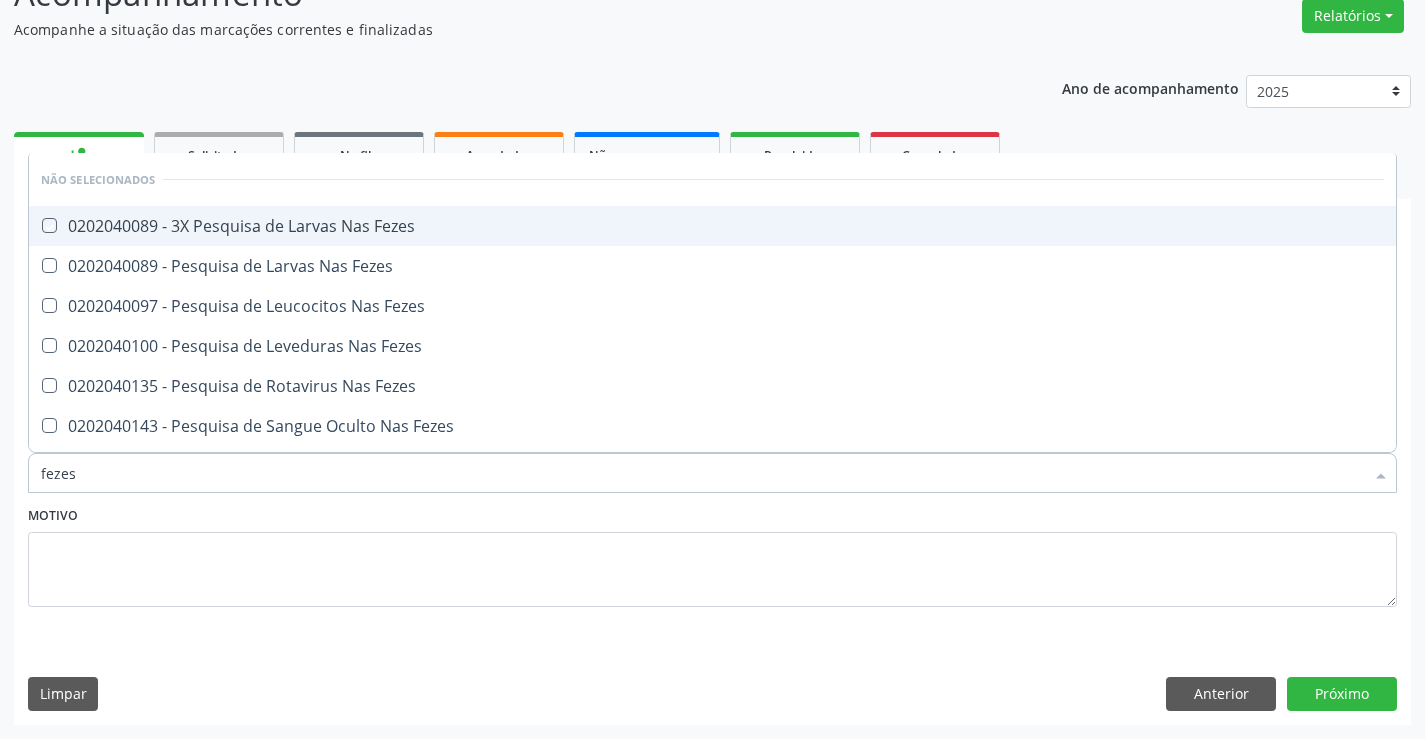 checkbox on "true" 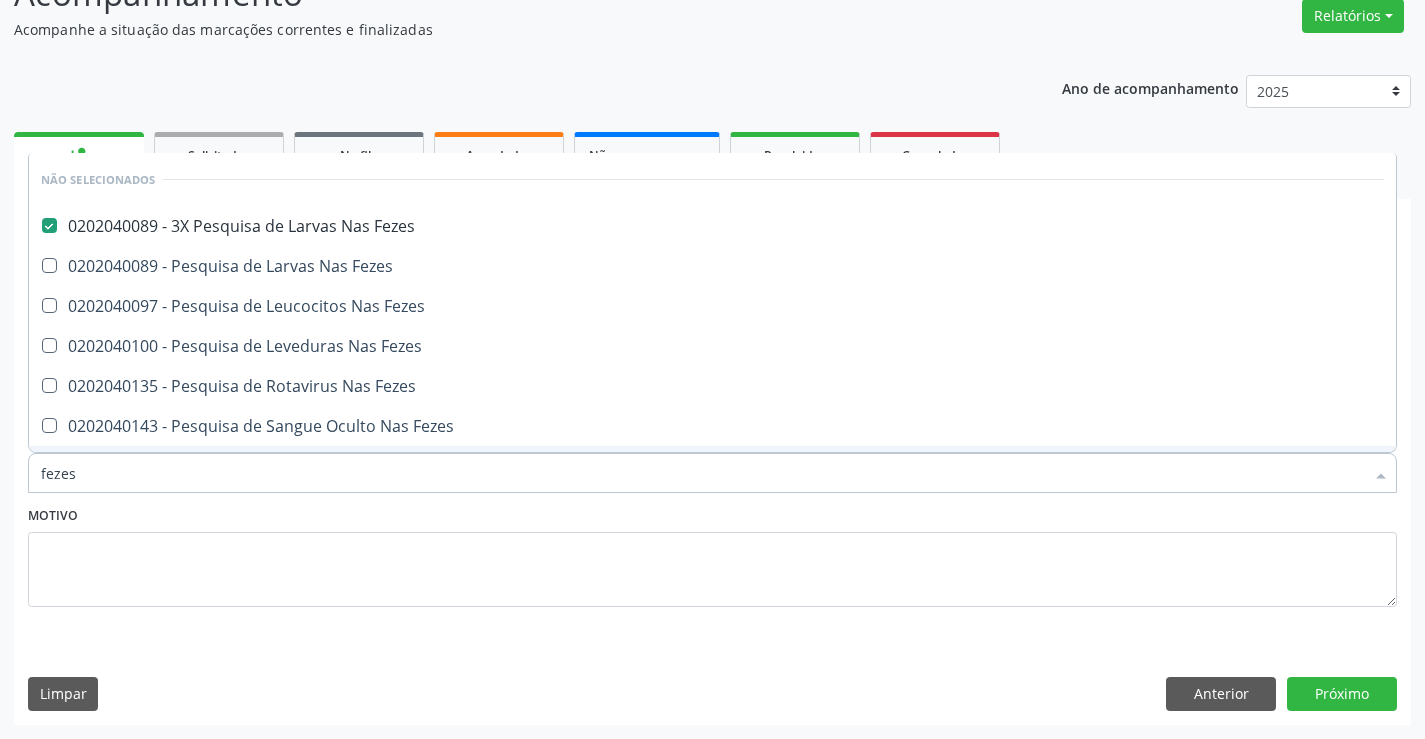 click on "Motivo" at bounding box center (712, 554) 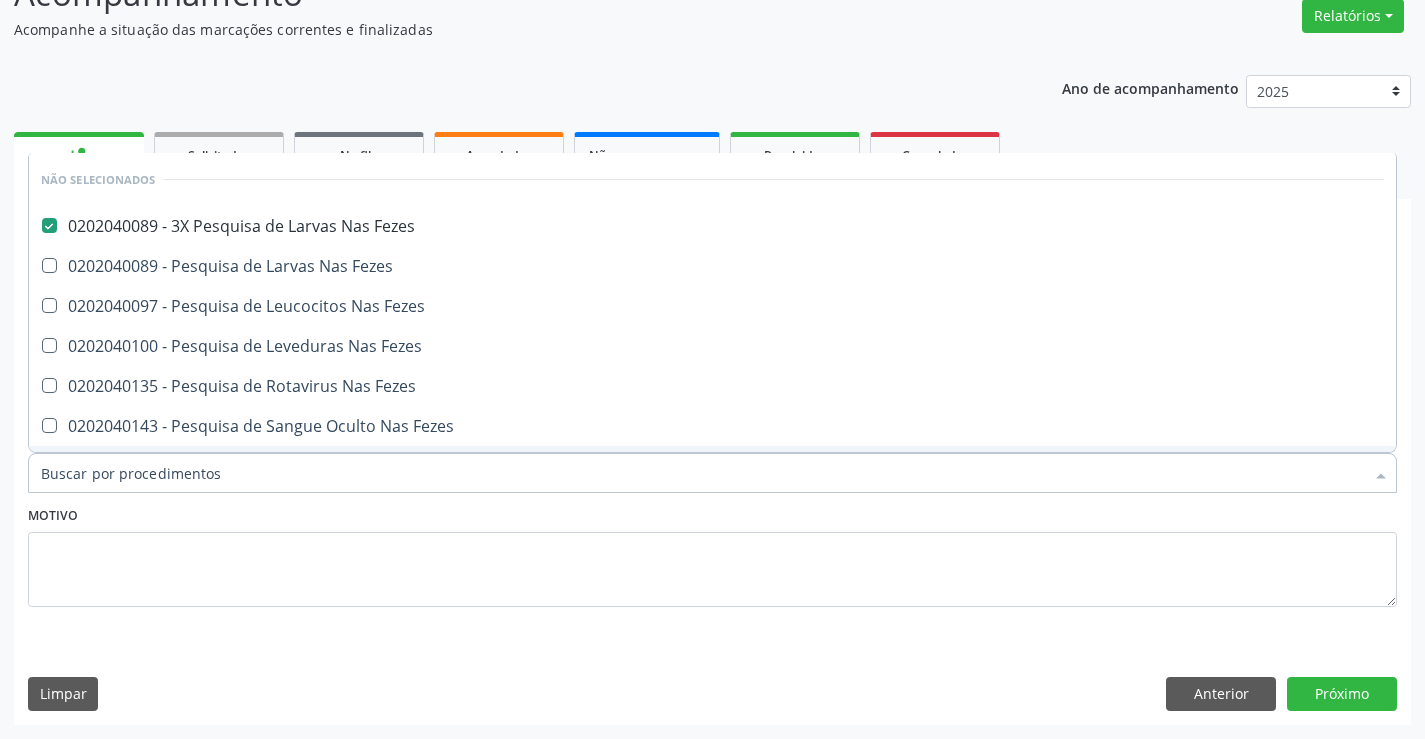 checkbox on "true" 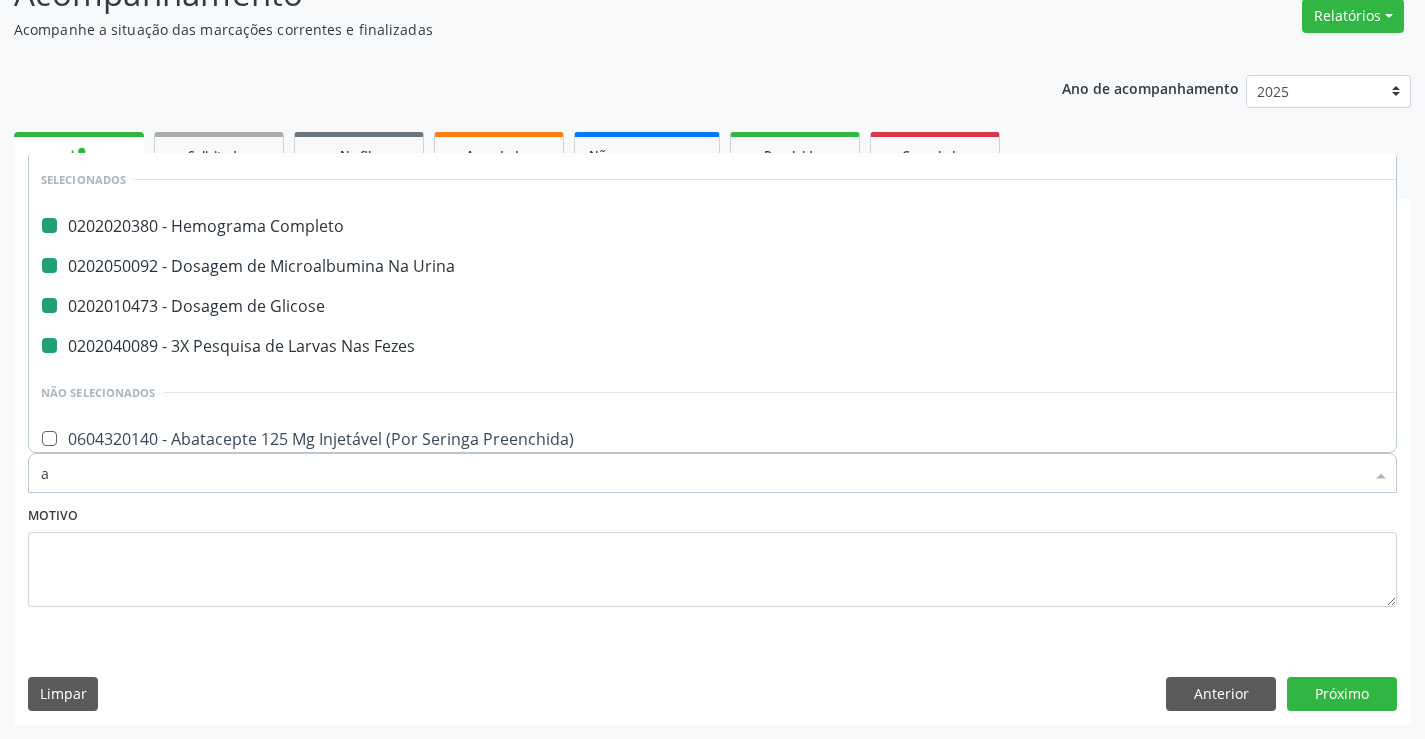 type on "ab" 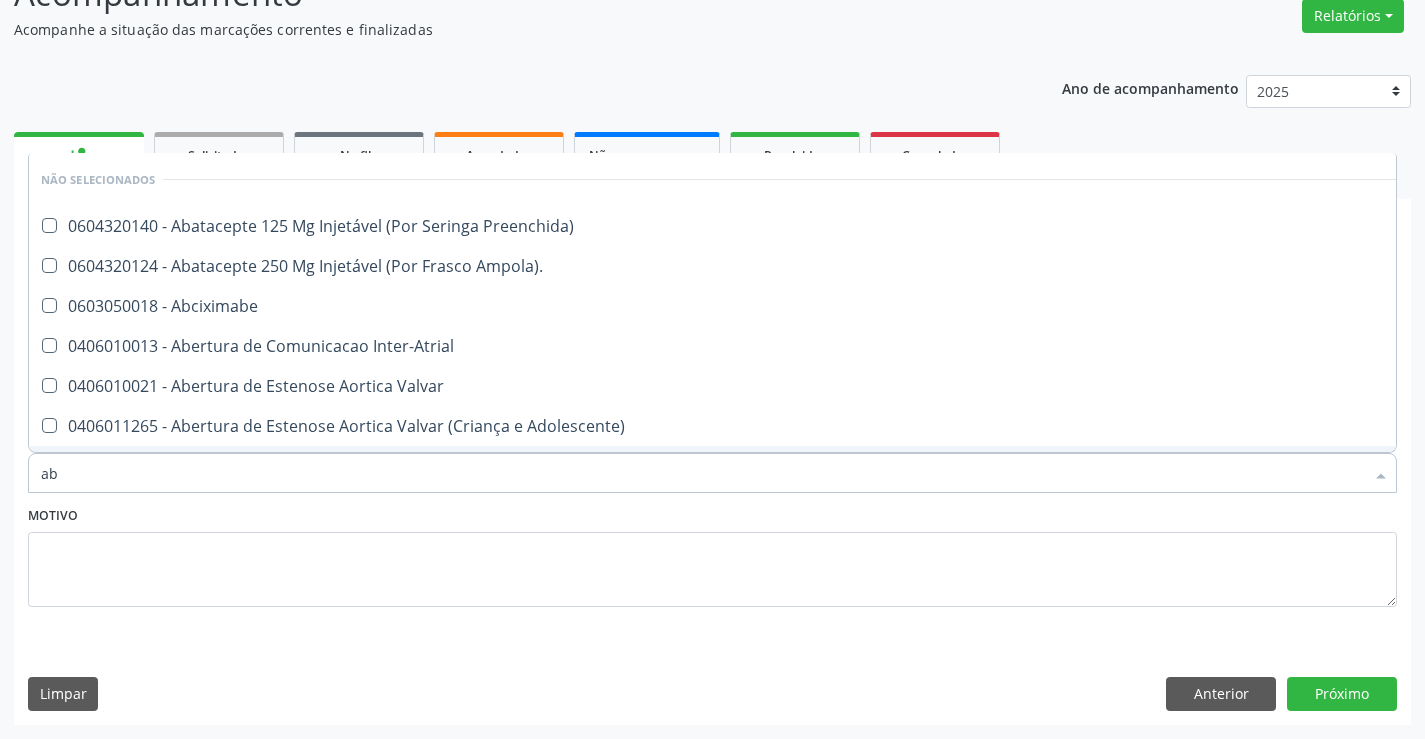 type on "abo" 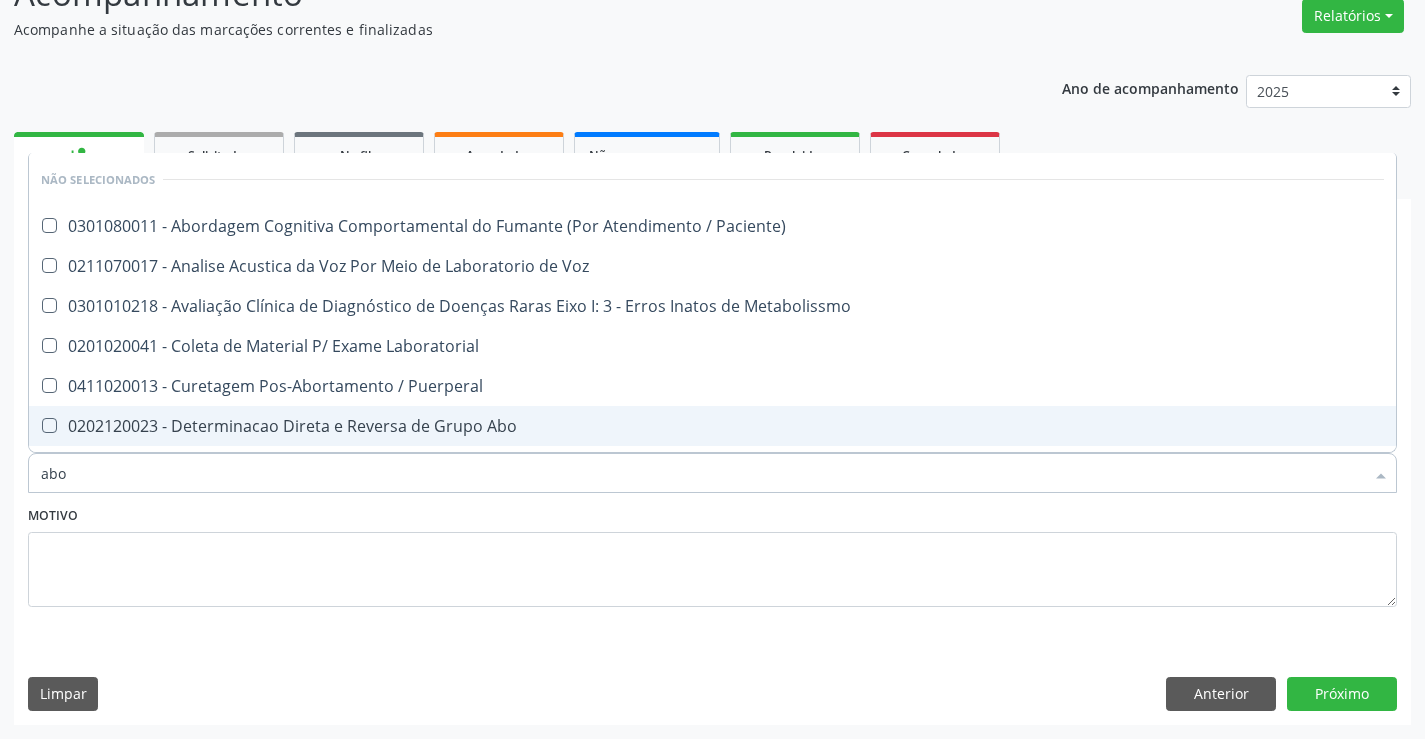 click on "0202120023 - Determinacao Direta e Reversa de Grupo Abo" at bounding box center (712, 426) 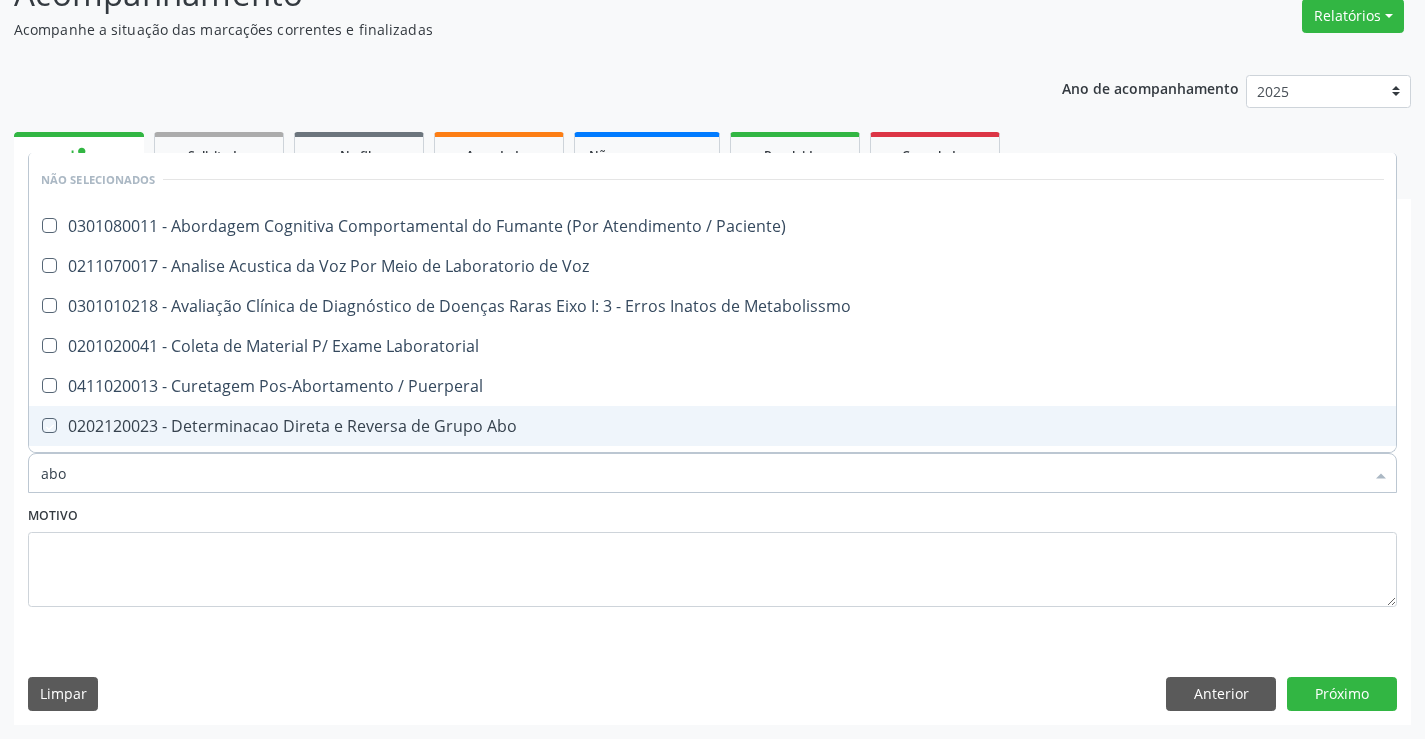 checkbox on "true" 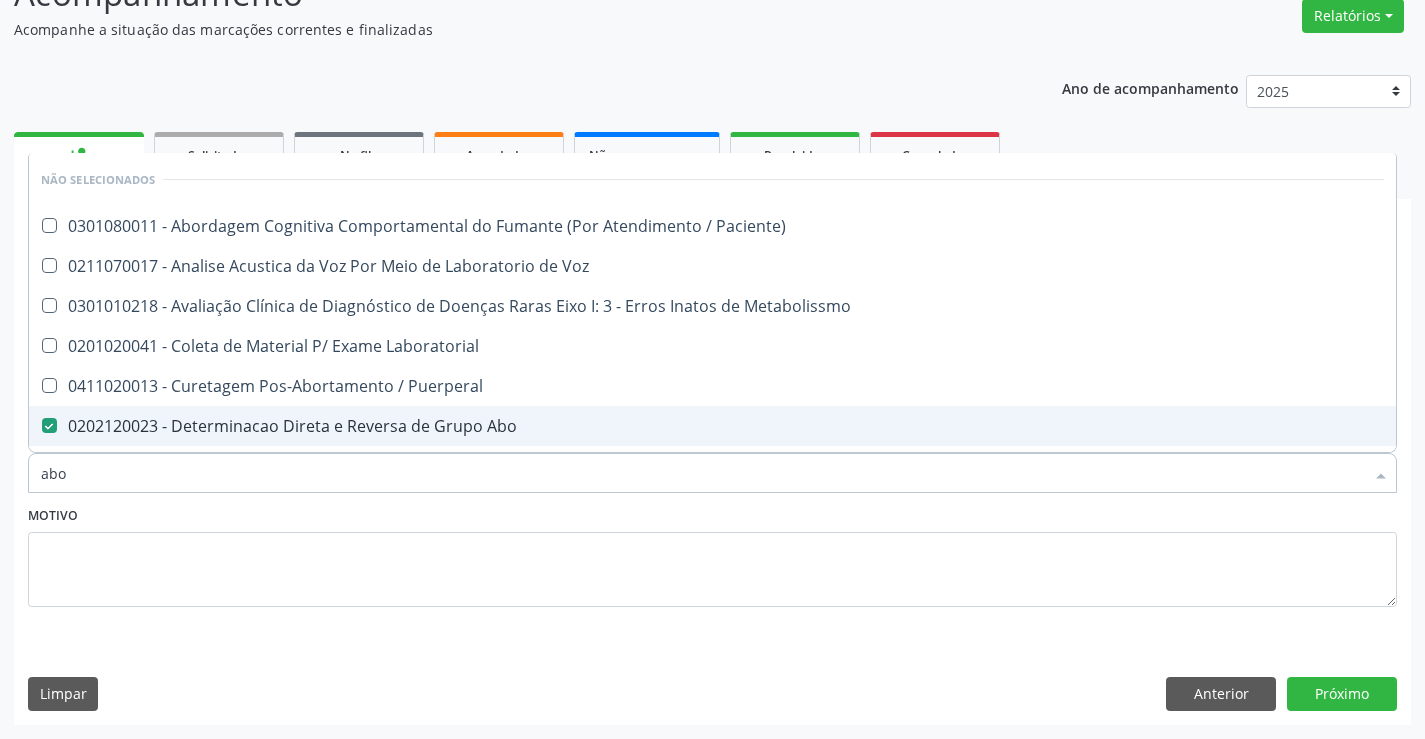 click on "Motivo" at bounding box center (712, 554) 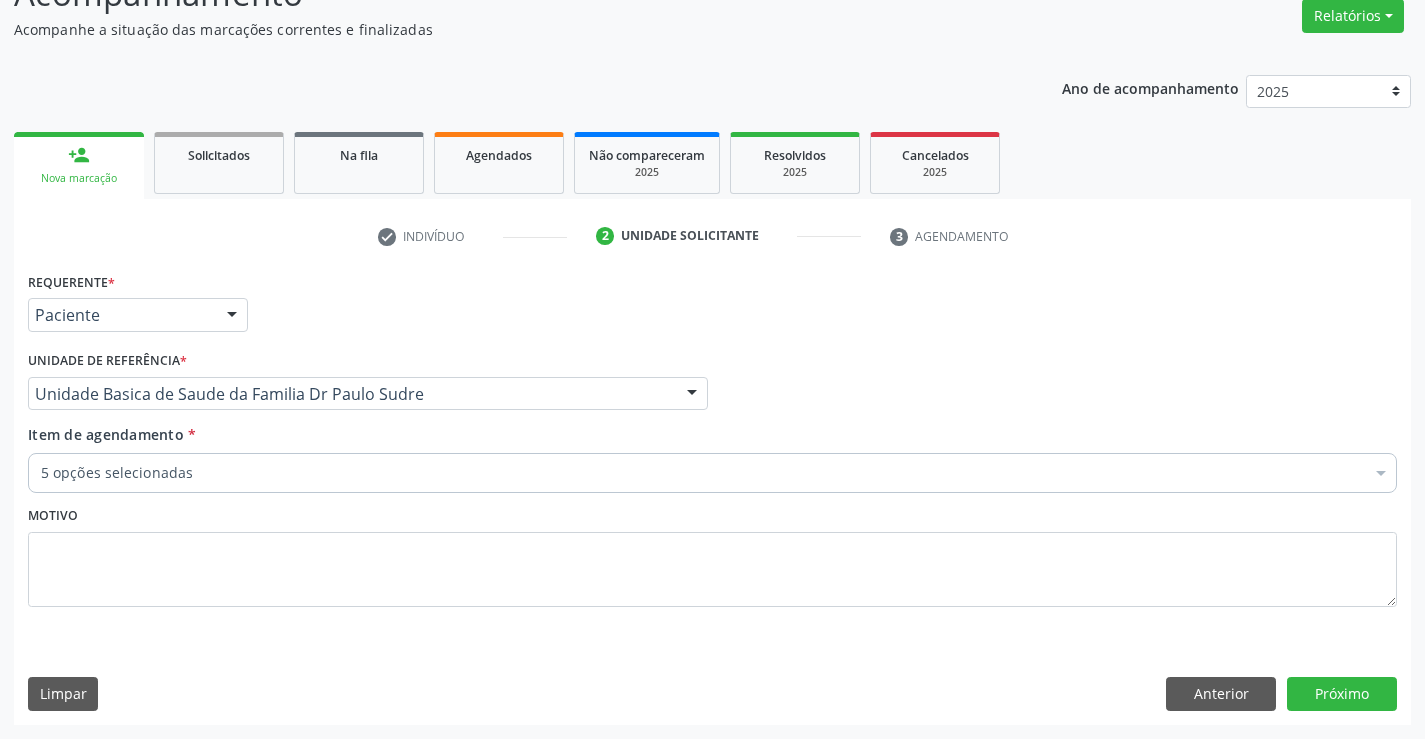 scroll, scrollTop: 74, scrollLeft: 0, axis: vertical 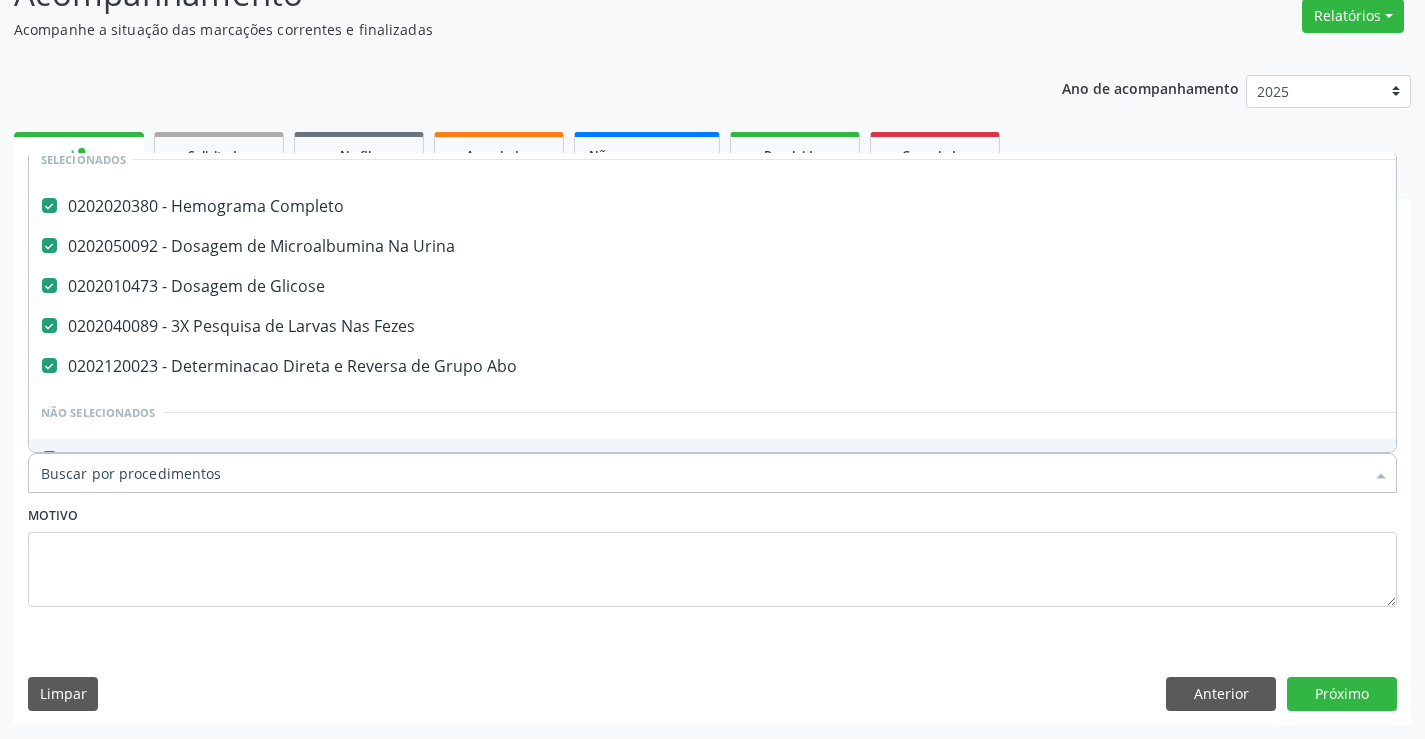 type on "r" 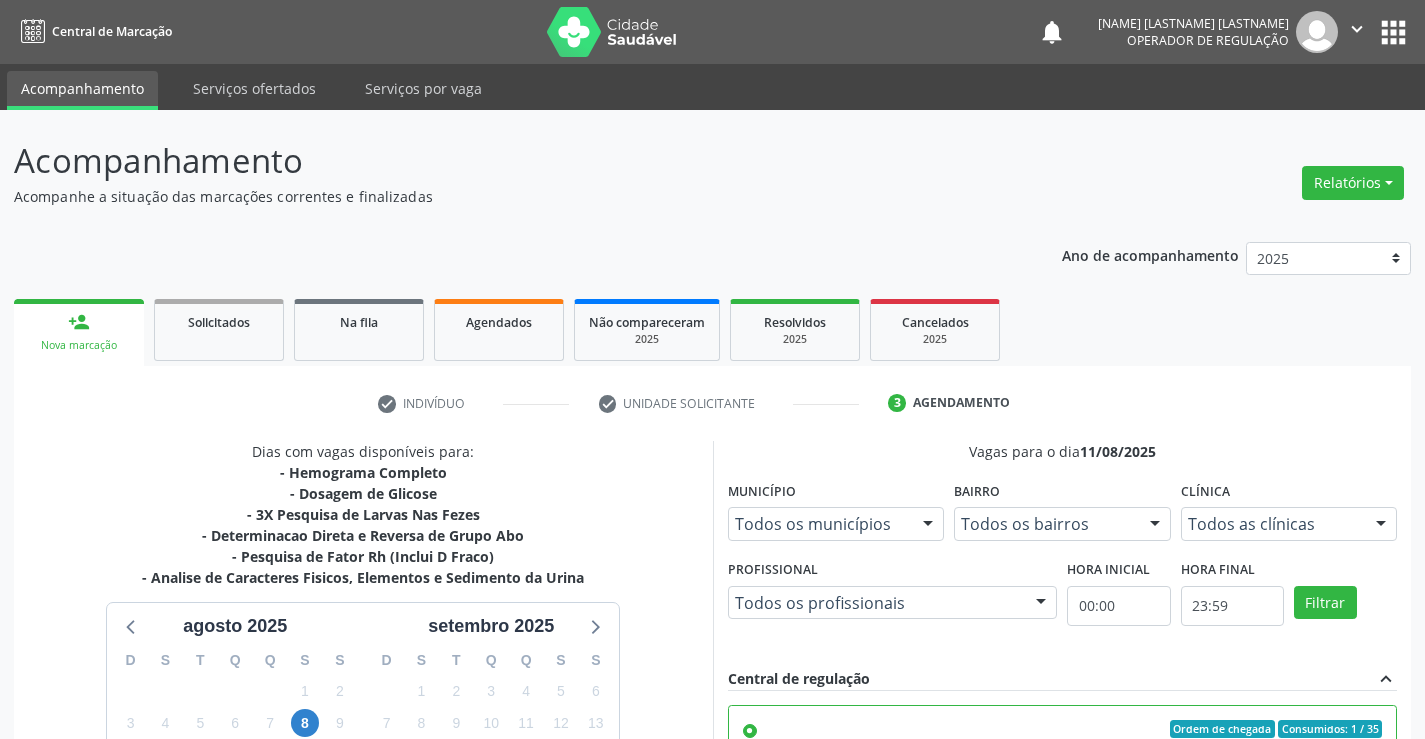 scroll, scrollTop: 456, scrollLeft: 0, axis: vertical 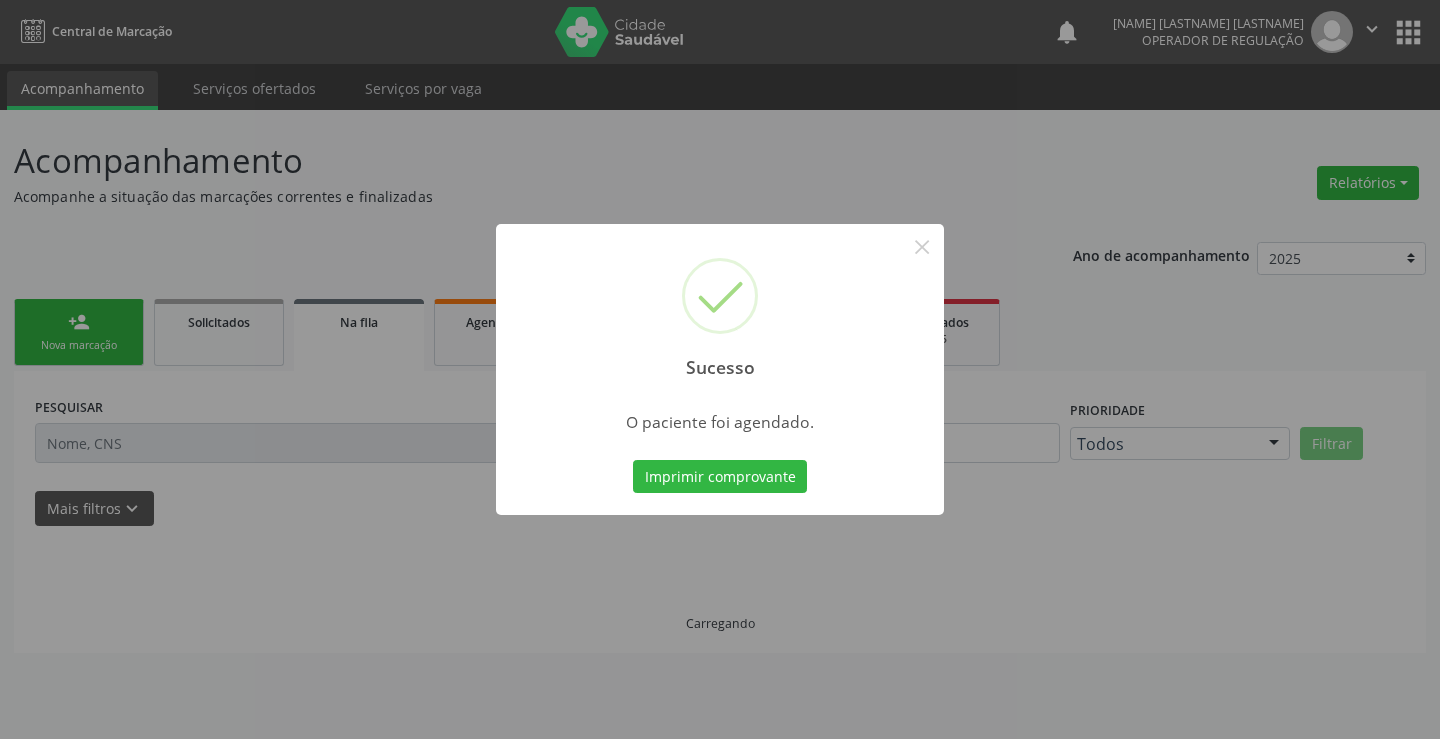 type 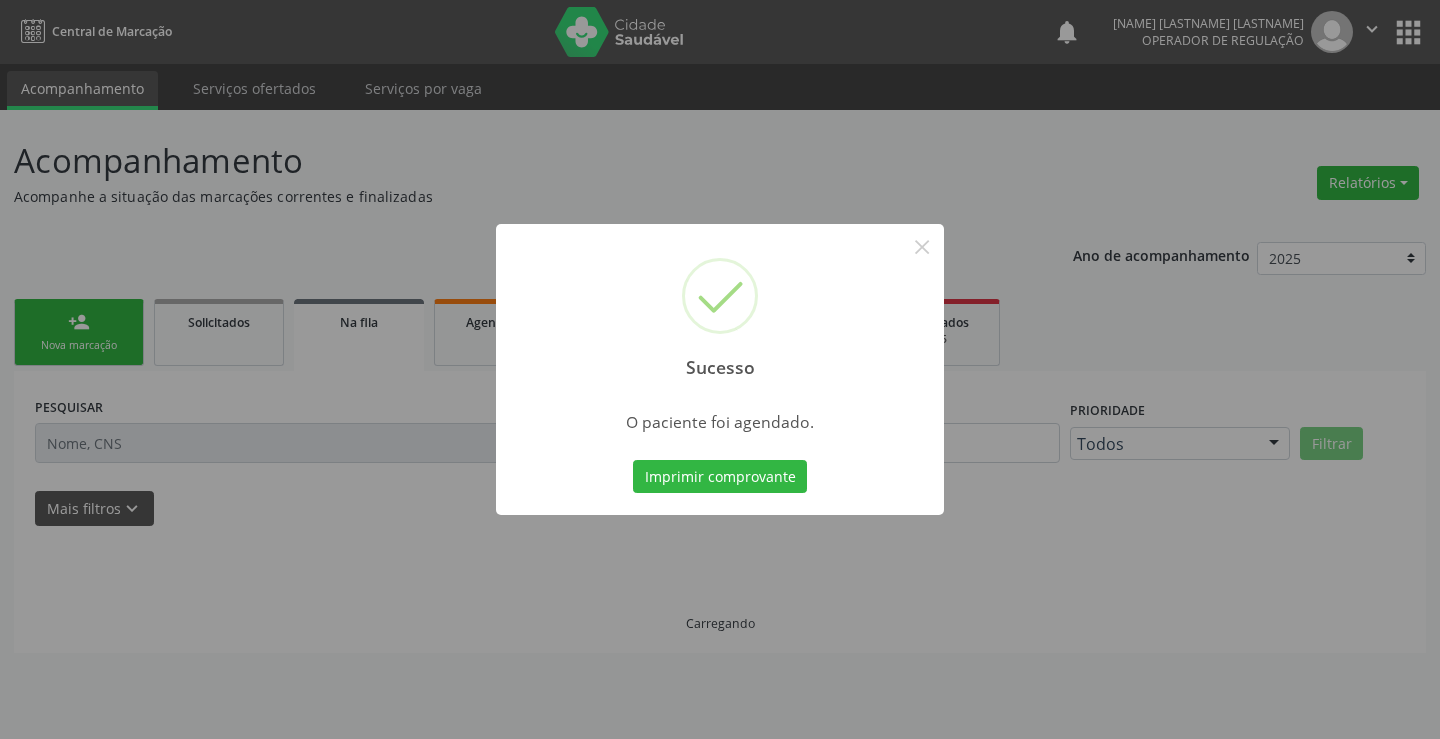 click on "Imprimir comprovante" at bounding box center (720, 477) 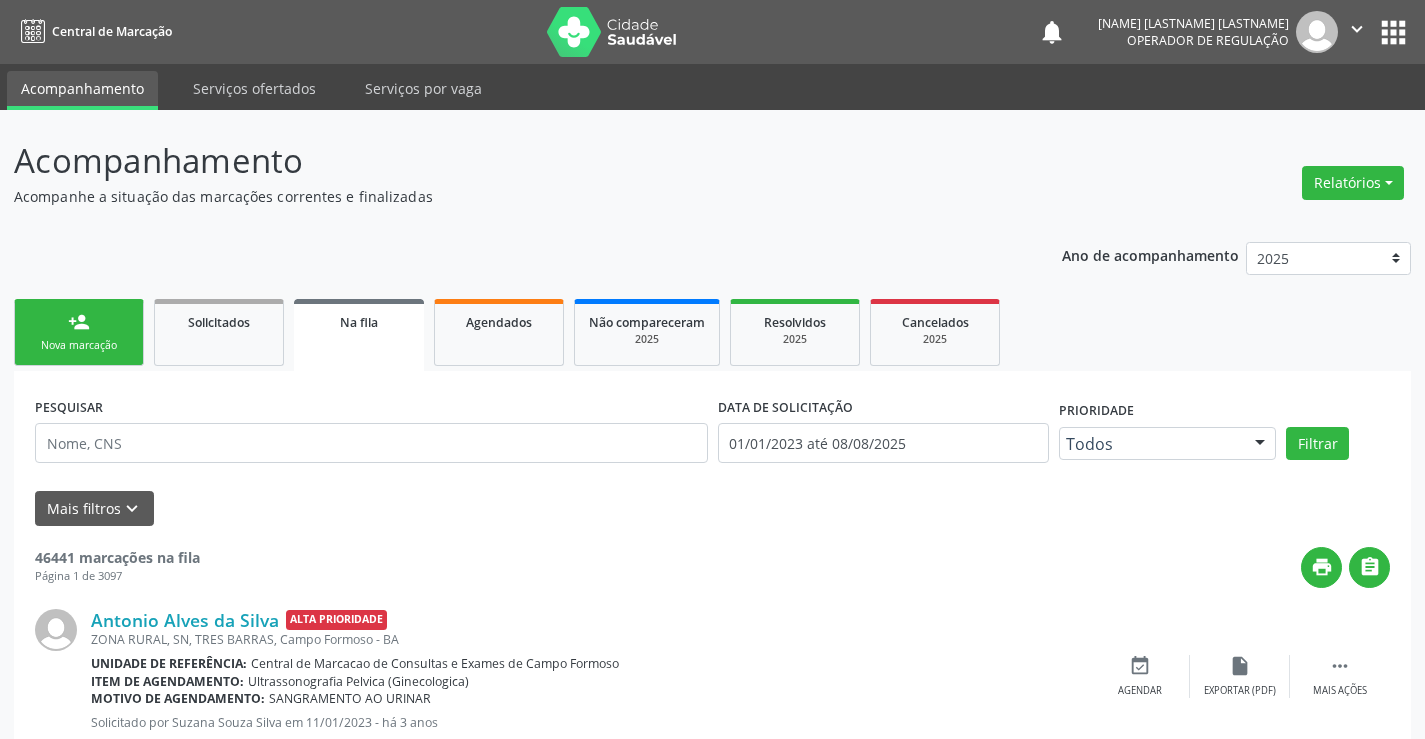 click on "person_add
Nova marcação" at bounding box center (79, 332) 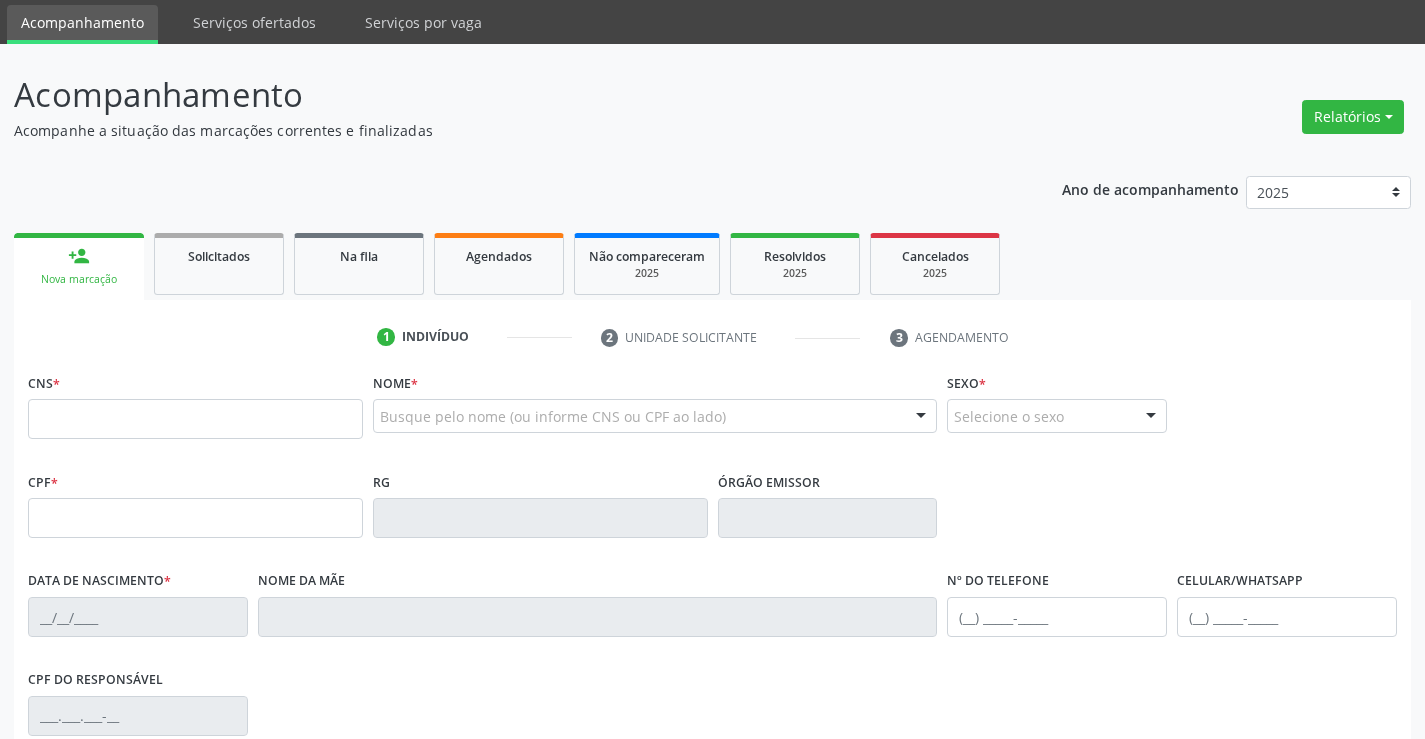 scroll, scrollTop: 200, scrollLeft: 0, axis: vertical 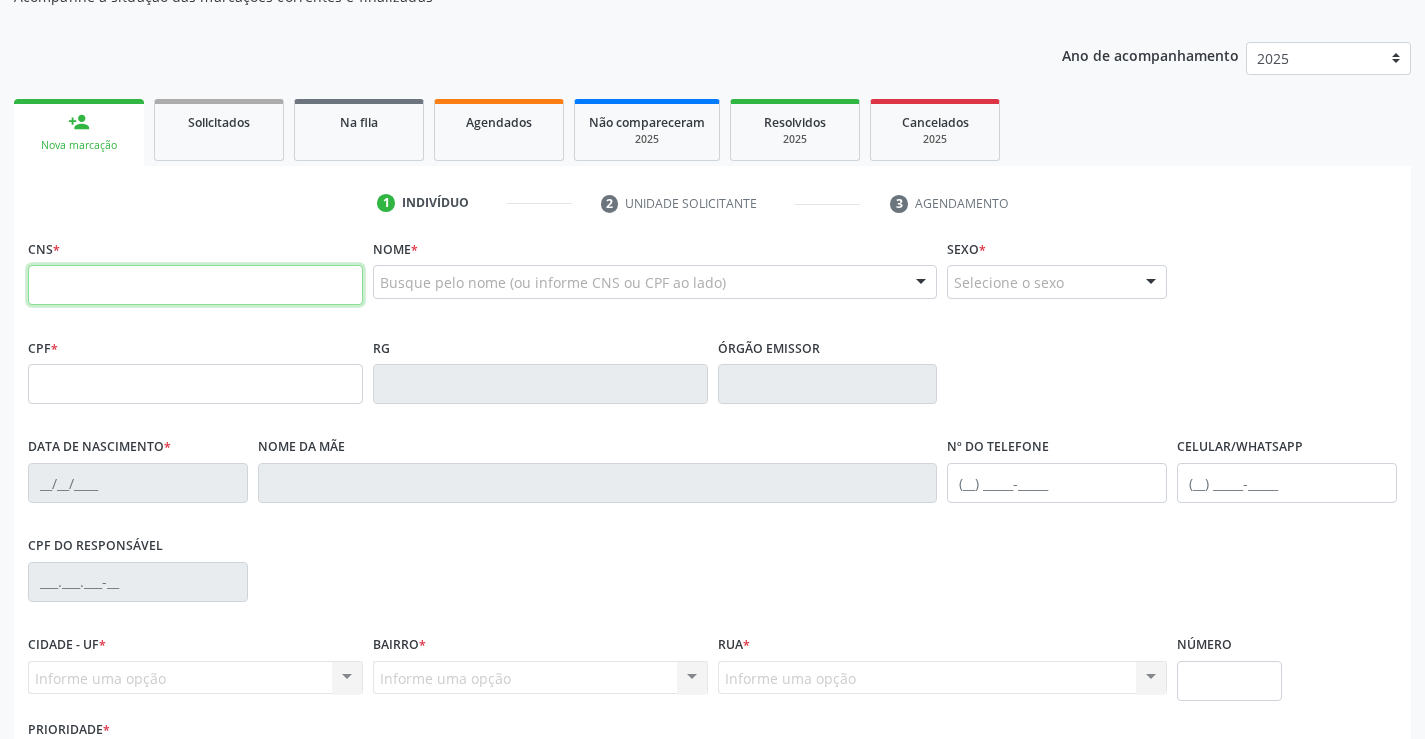 click at bounding box center (195, 285) 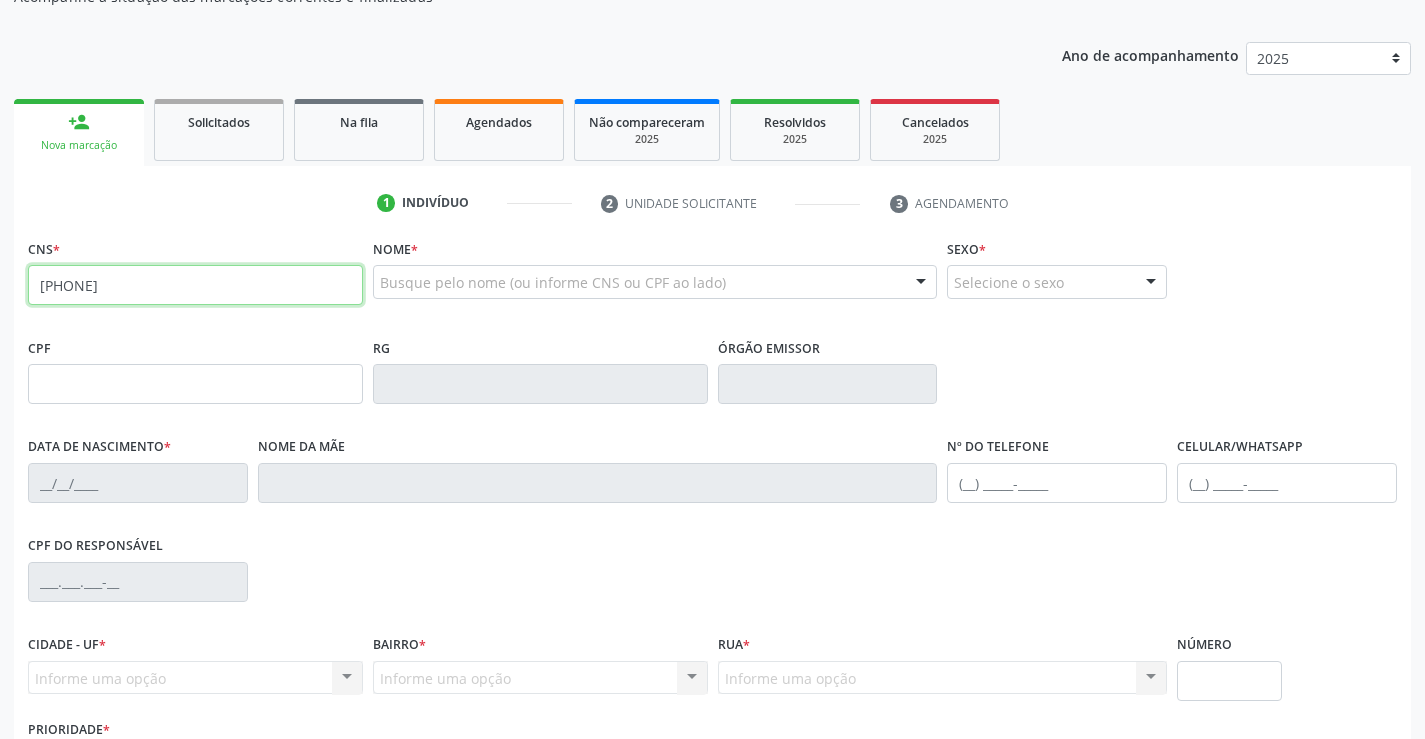 type on "702 6047 6037 5940" 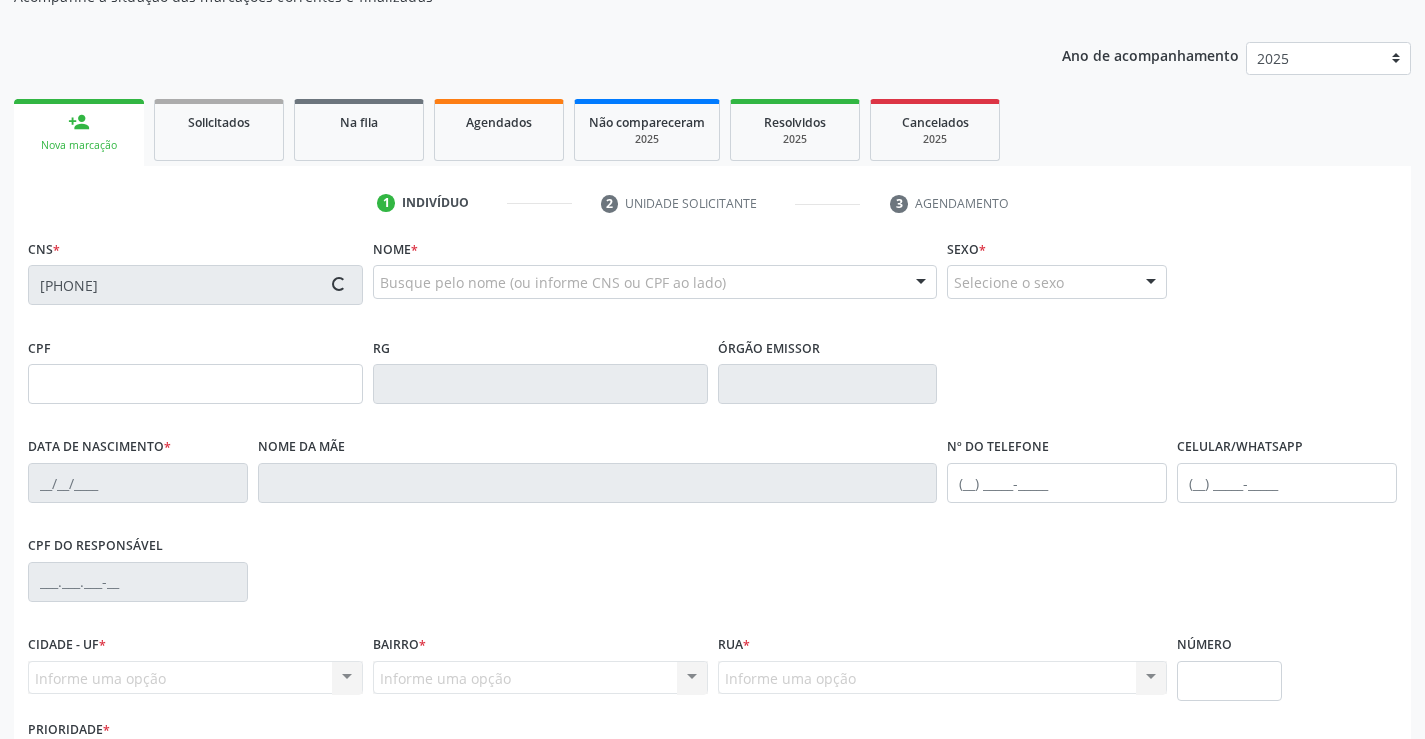 type on "100.922.055-18" 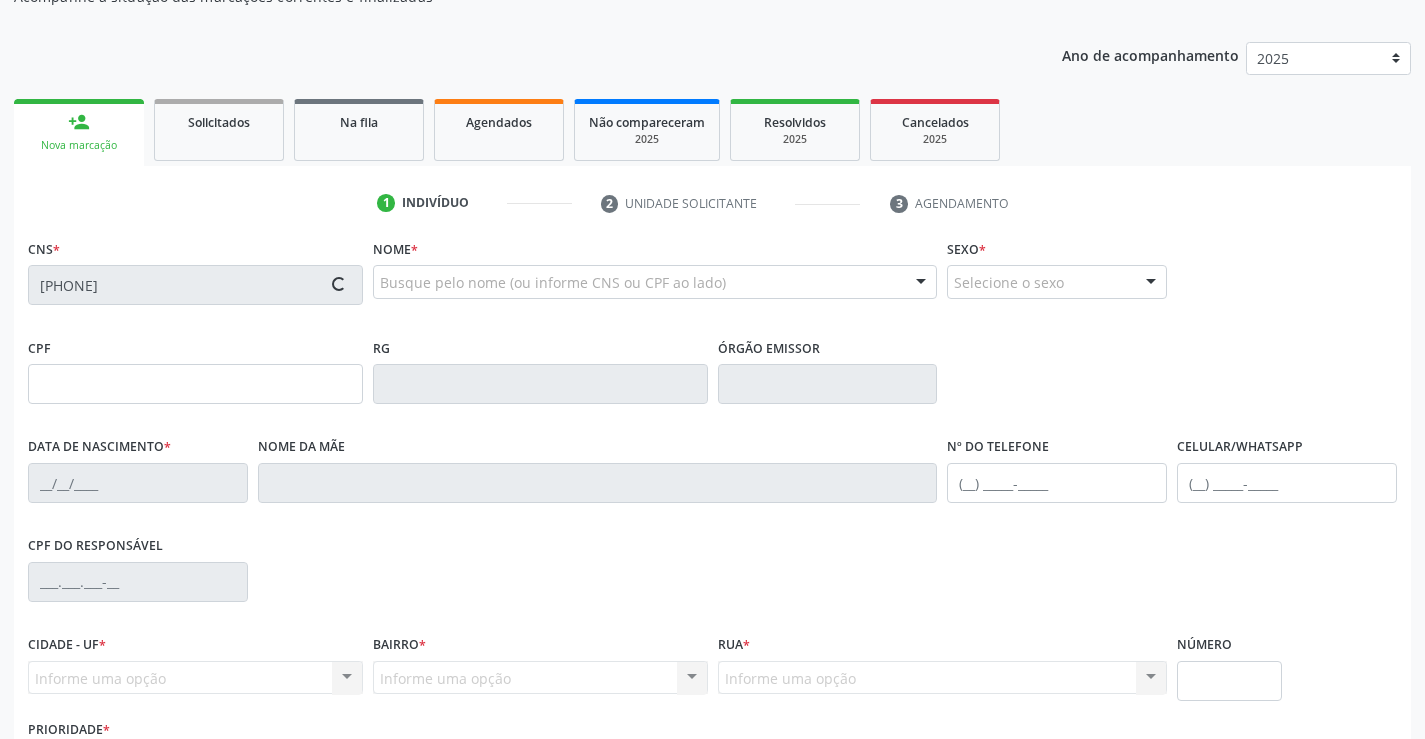 type on "22/11/2007" 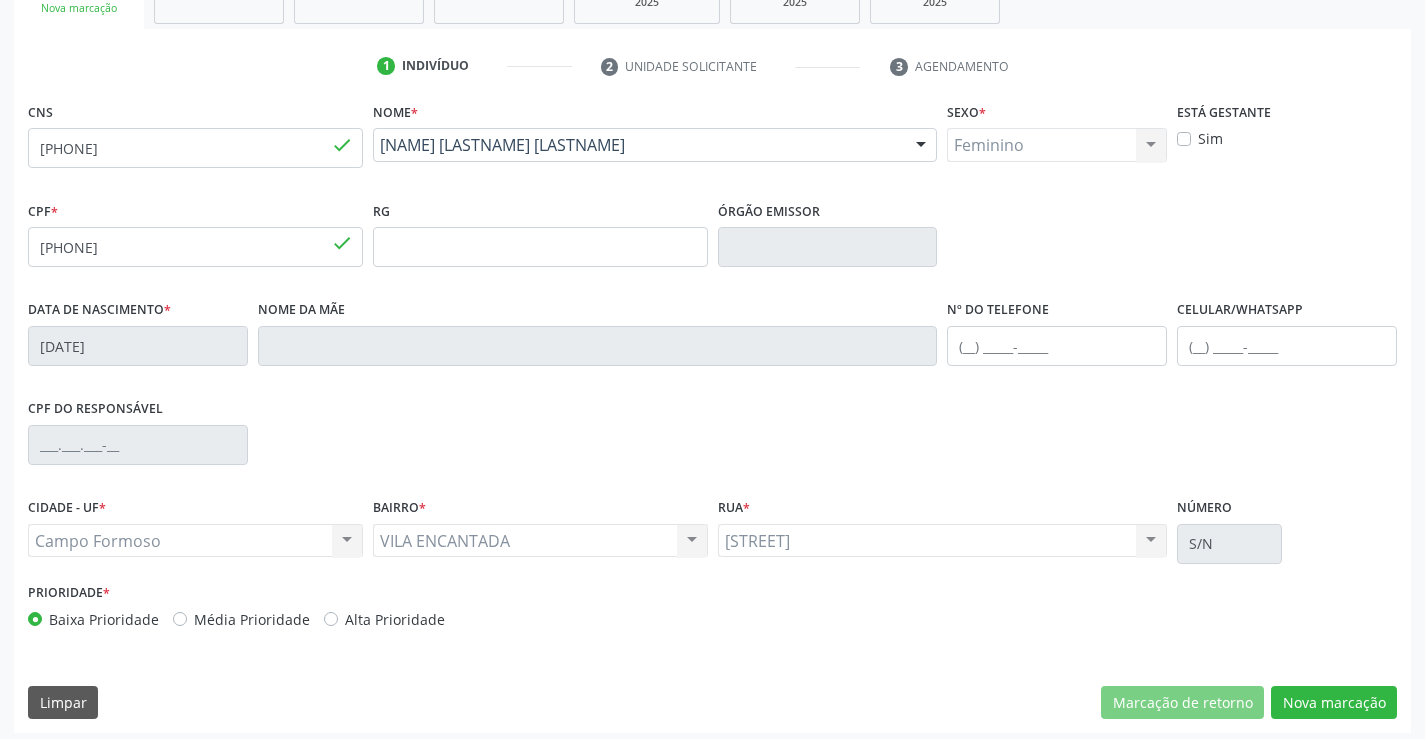 scroll, scrollTop: 345, scrollLeft: 0, axis: vertical 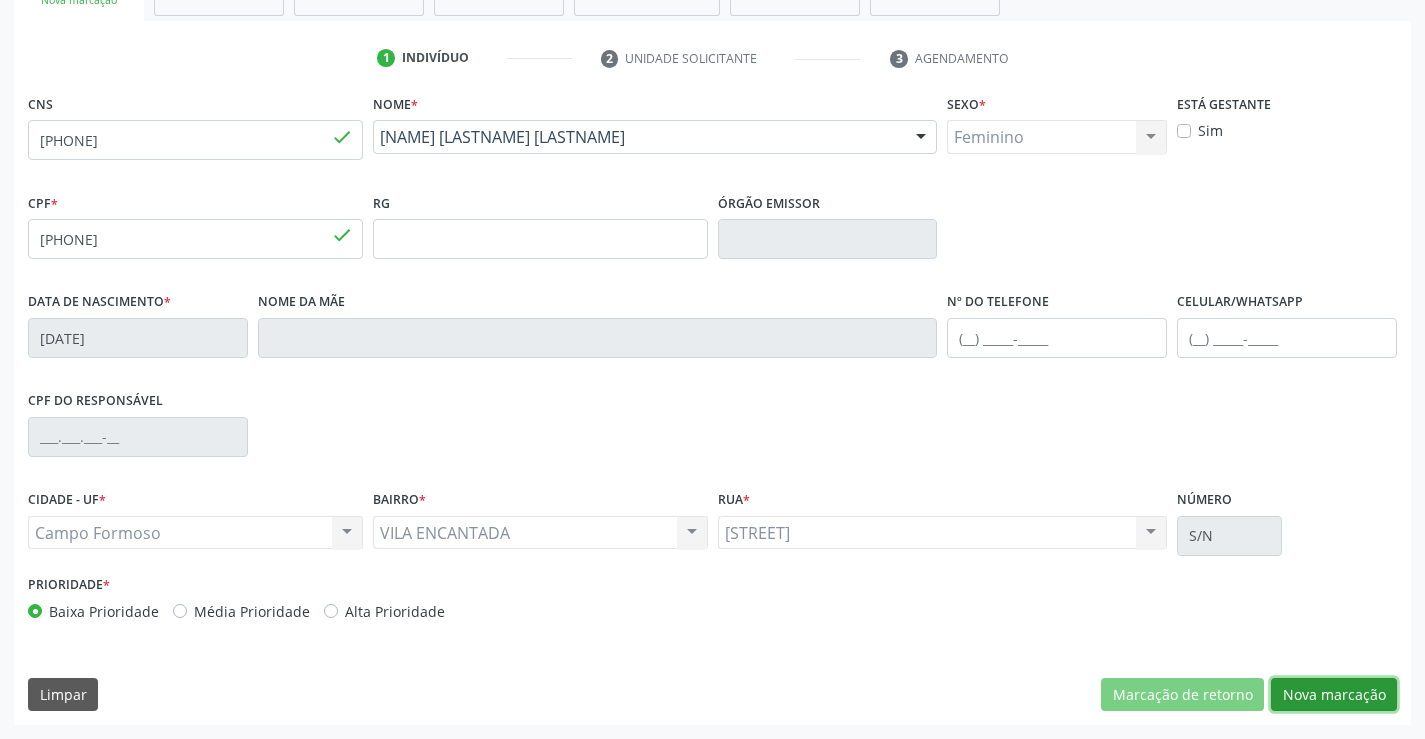 click on "Nova marcação" at bounding box center [1334, 695] 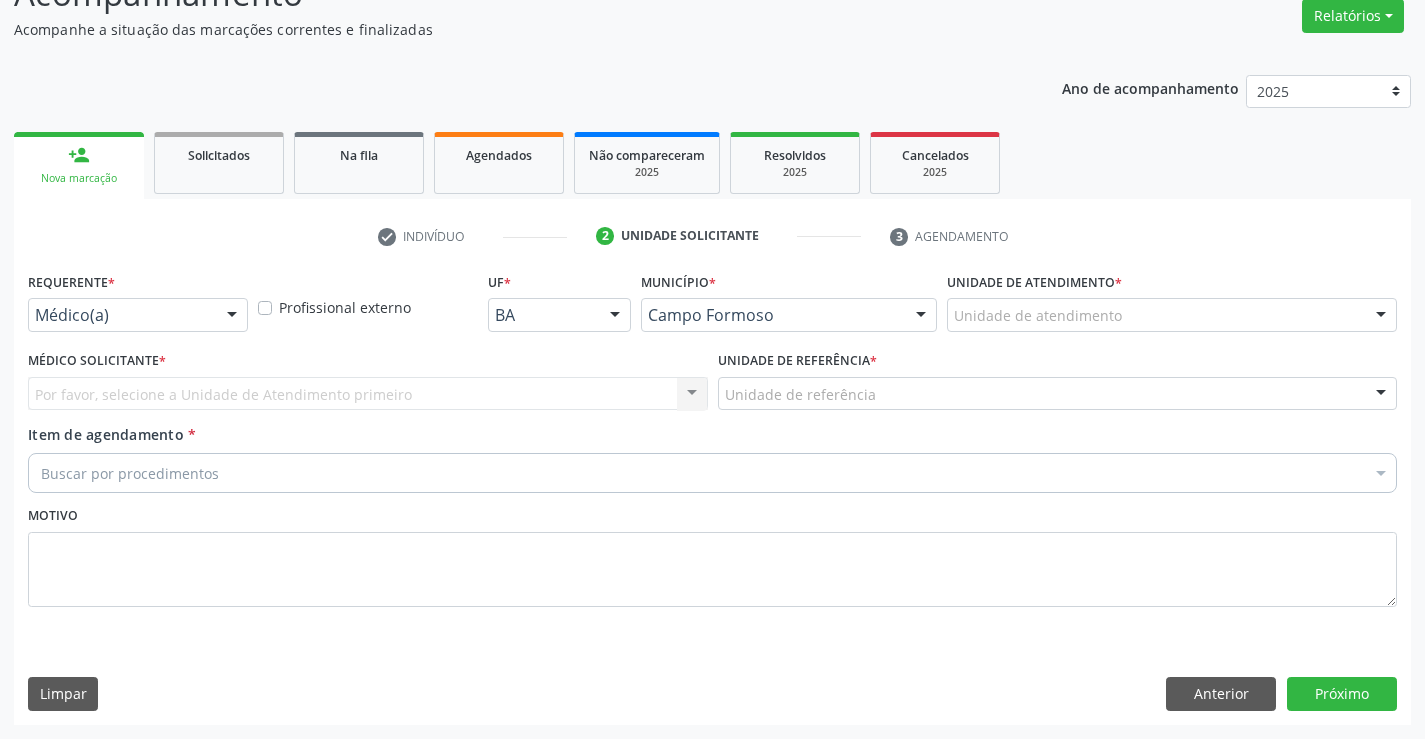 scroll, scrollTop: 167, scrollLeft: 0, axis: vertical 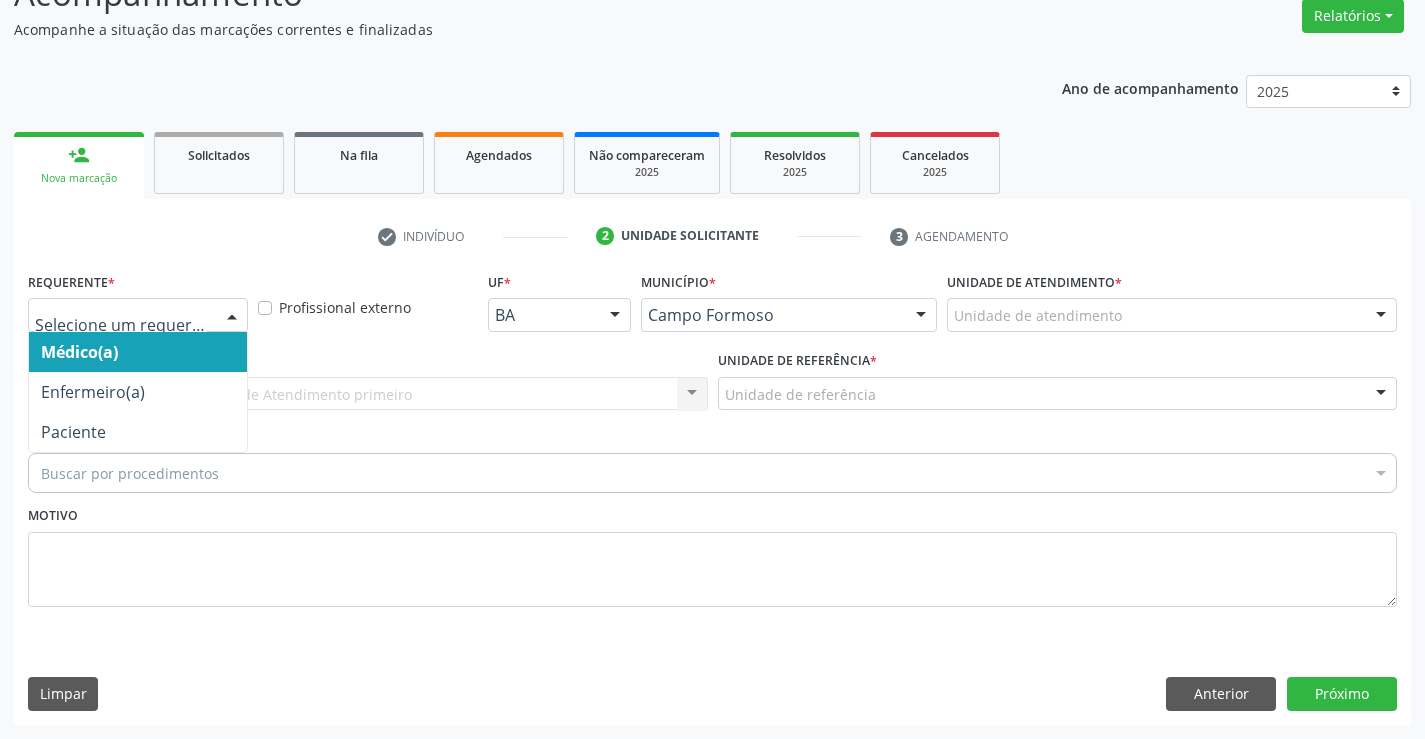click at bounding box center [232, 316] 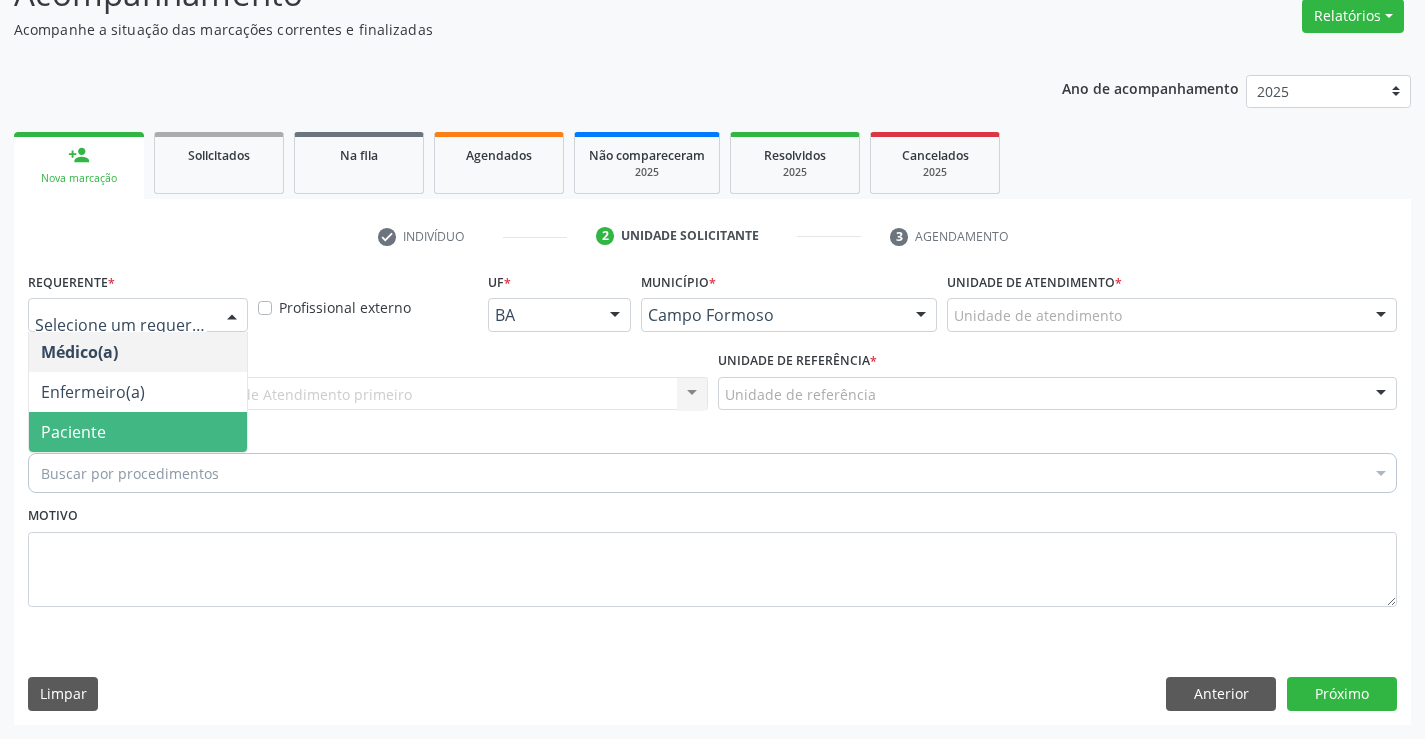 click on "Paciente" at bounding box center (138, 432) 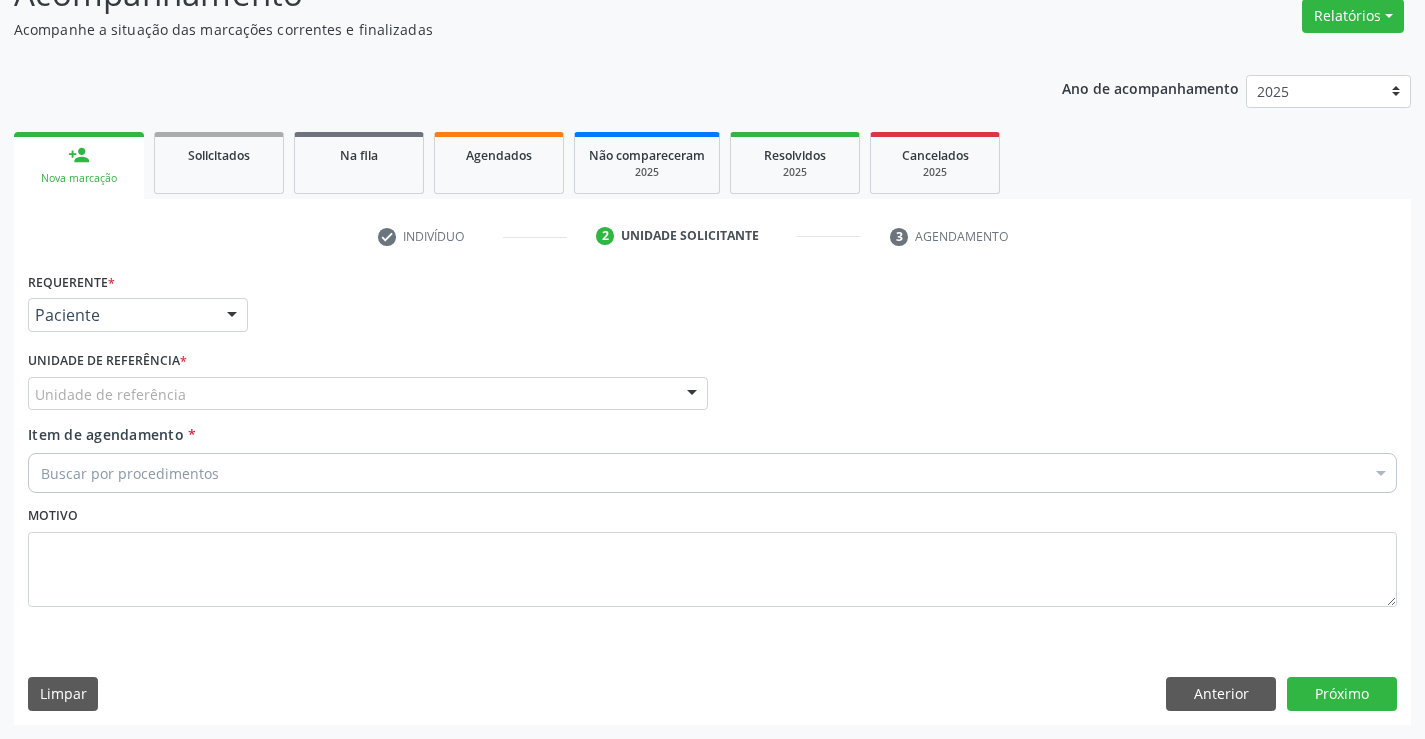click on "Unidade de referência" at bounding box center [368, 394] 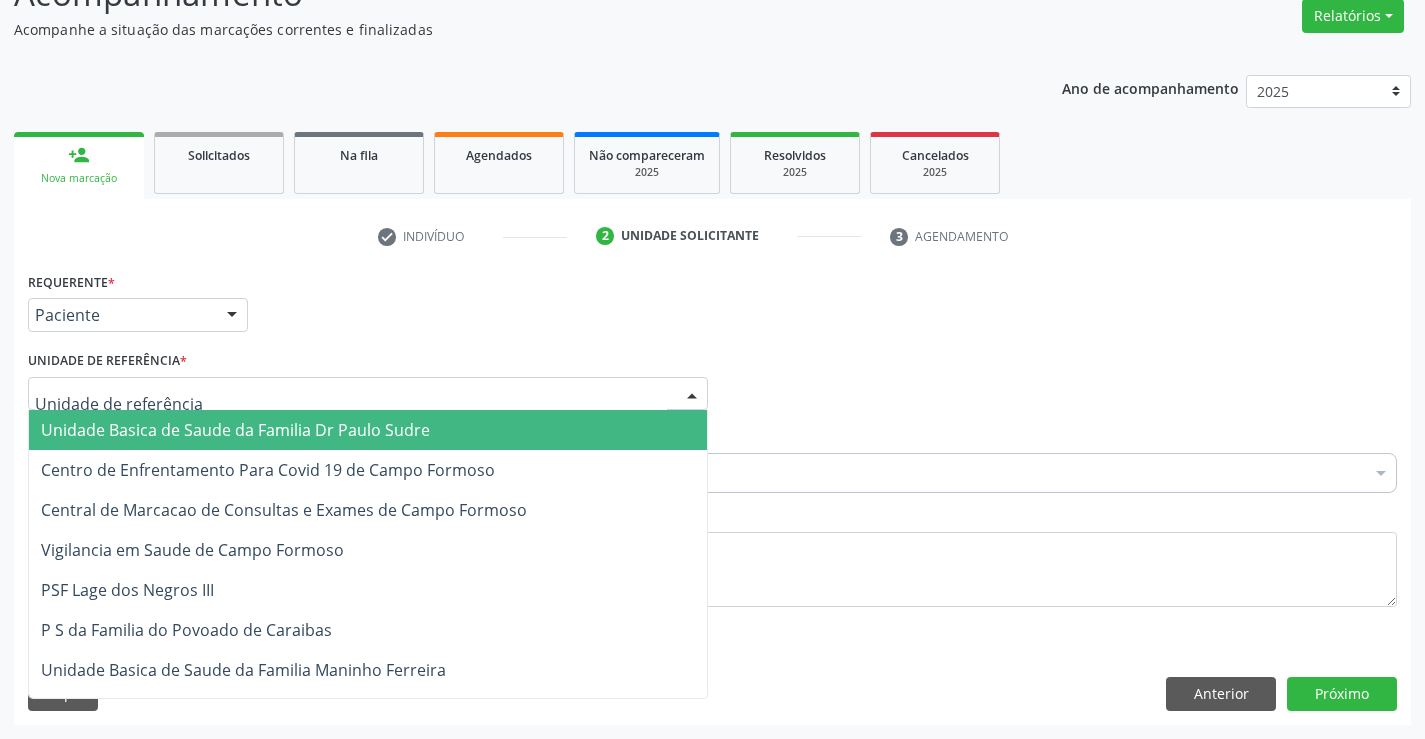 click on "Unidade Basica de Saude da Familia Dr Paulo Sudre" at bounding box center [235, 430] 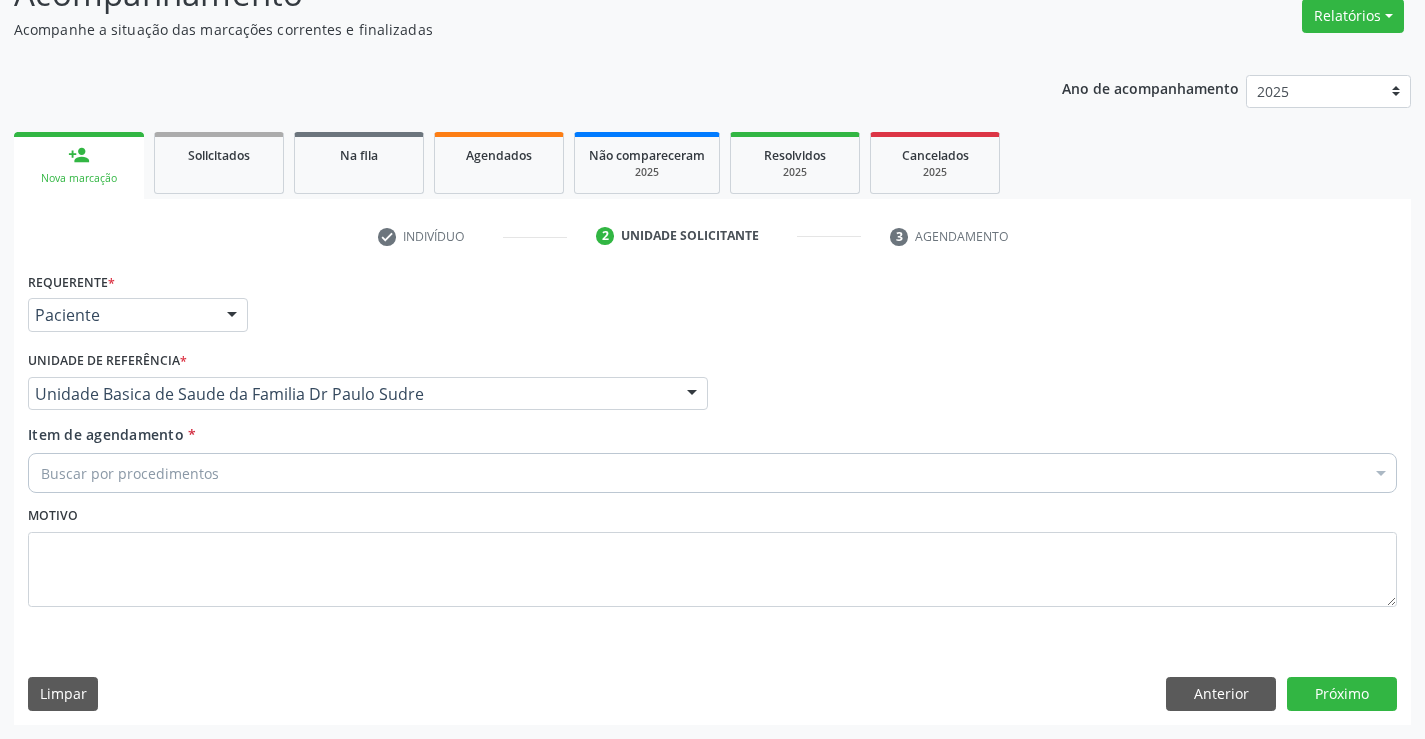 click on "Buscar por procedimentos" at bounding box center [712, 473] 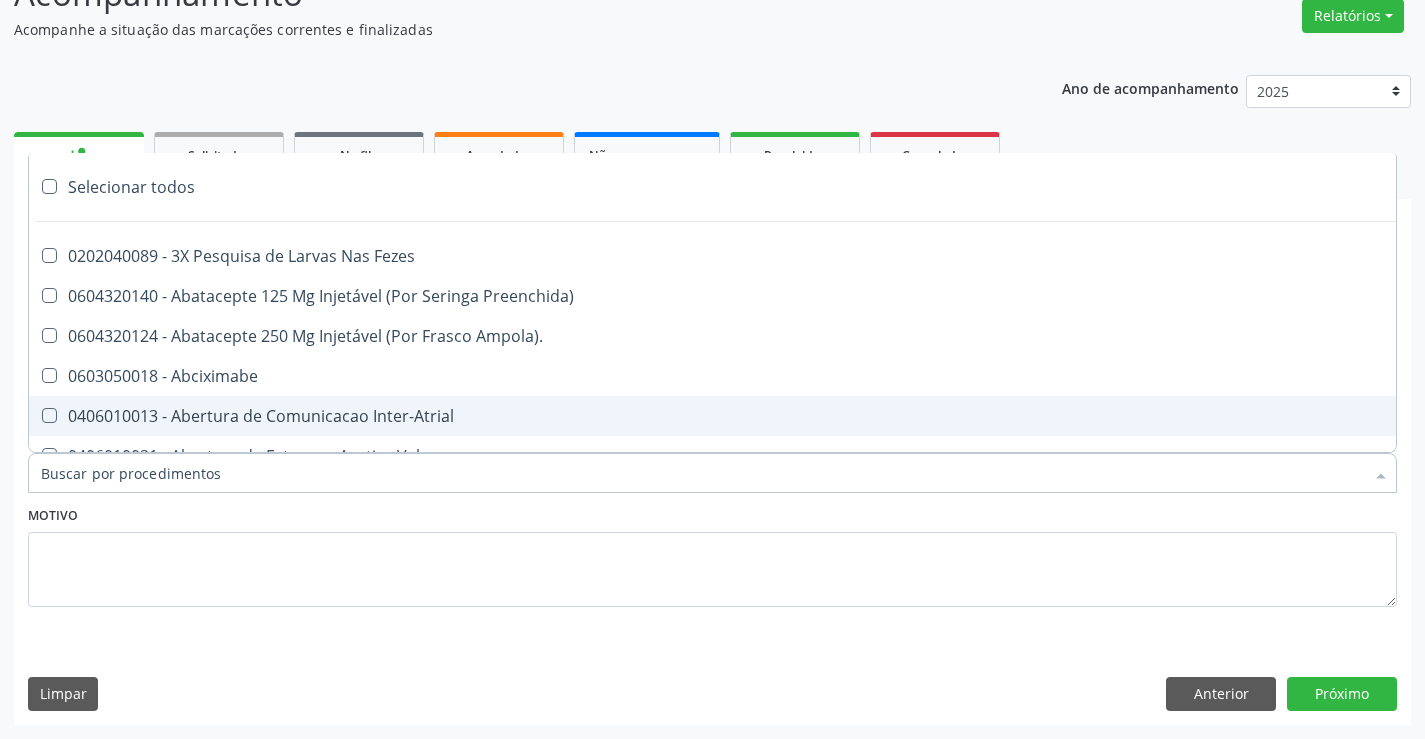click on "Item de agendamento
*" at bounding box center (702, 473) 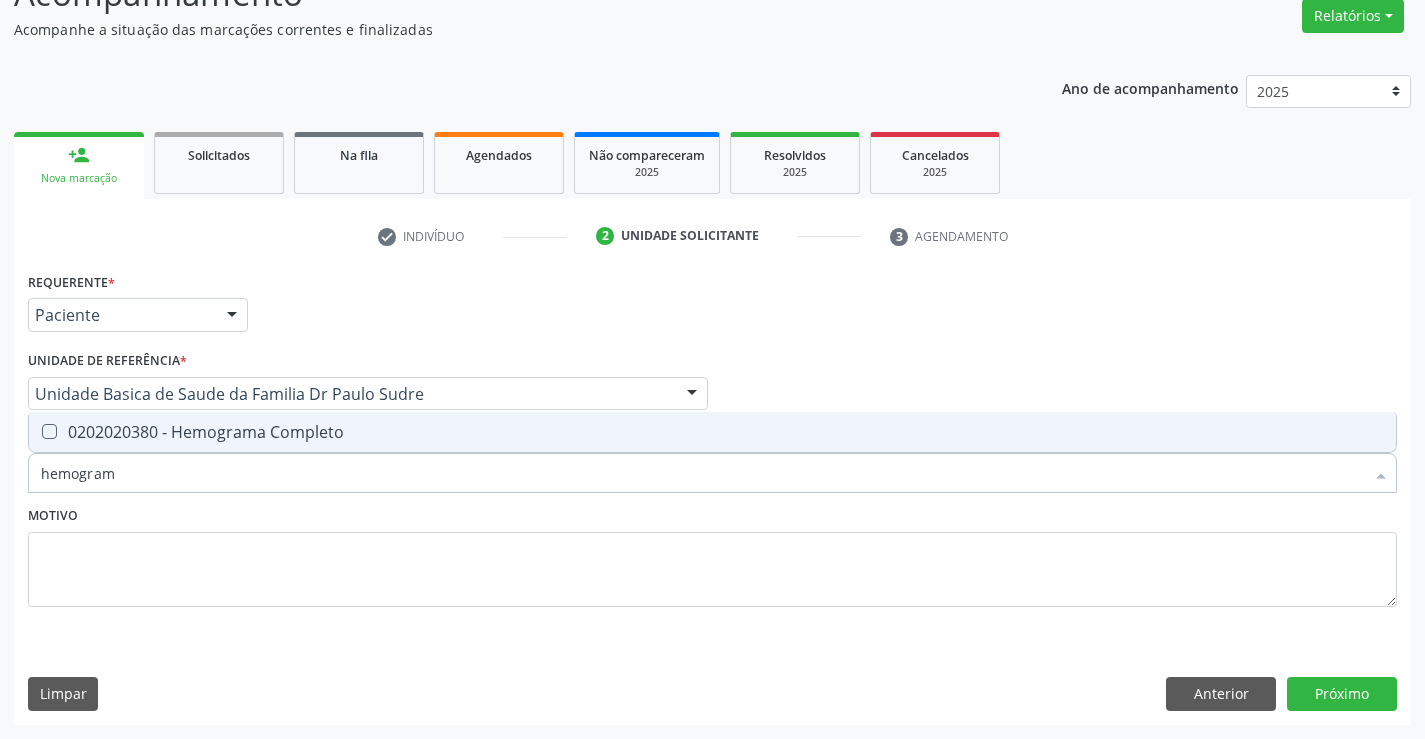 type on "hemograma" 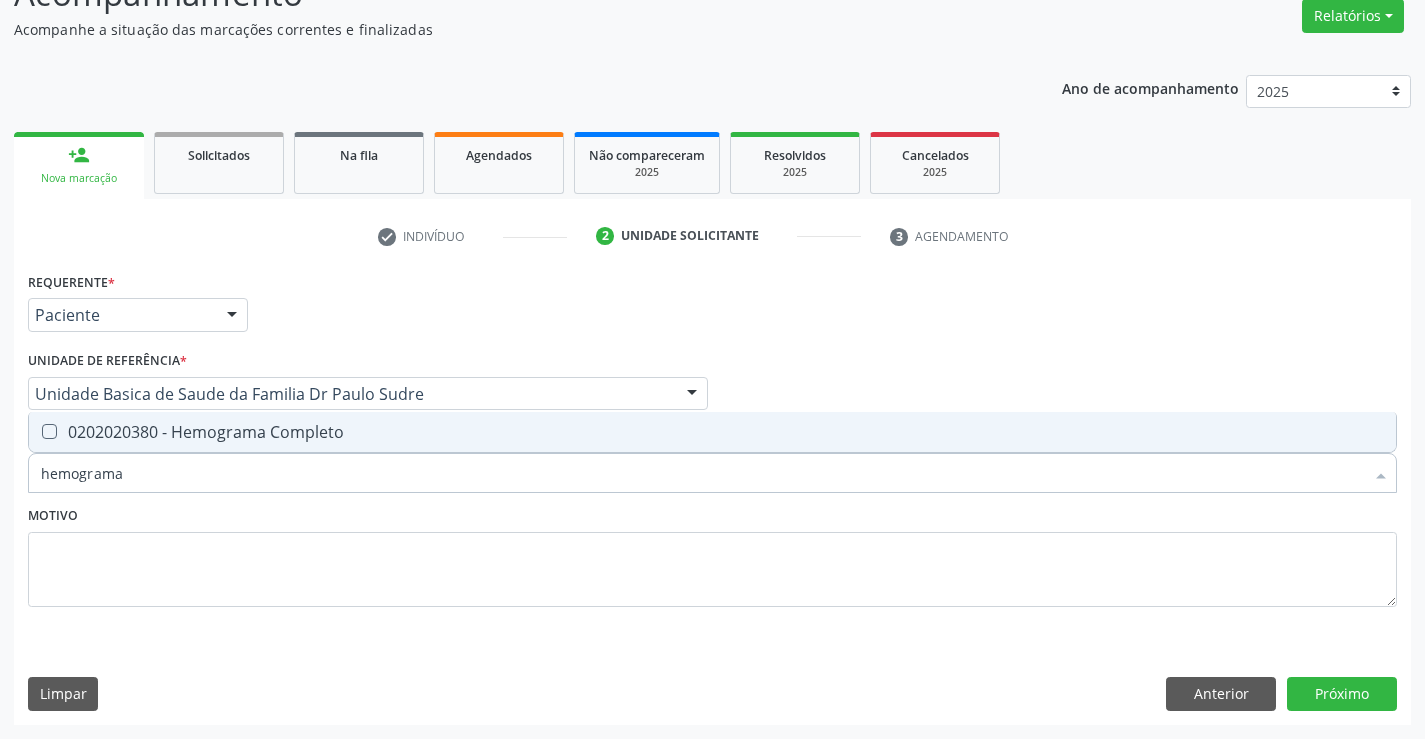 click on "0202020380 - Hemograma Completo" at bounding box center [712, 432] 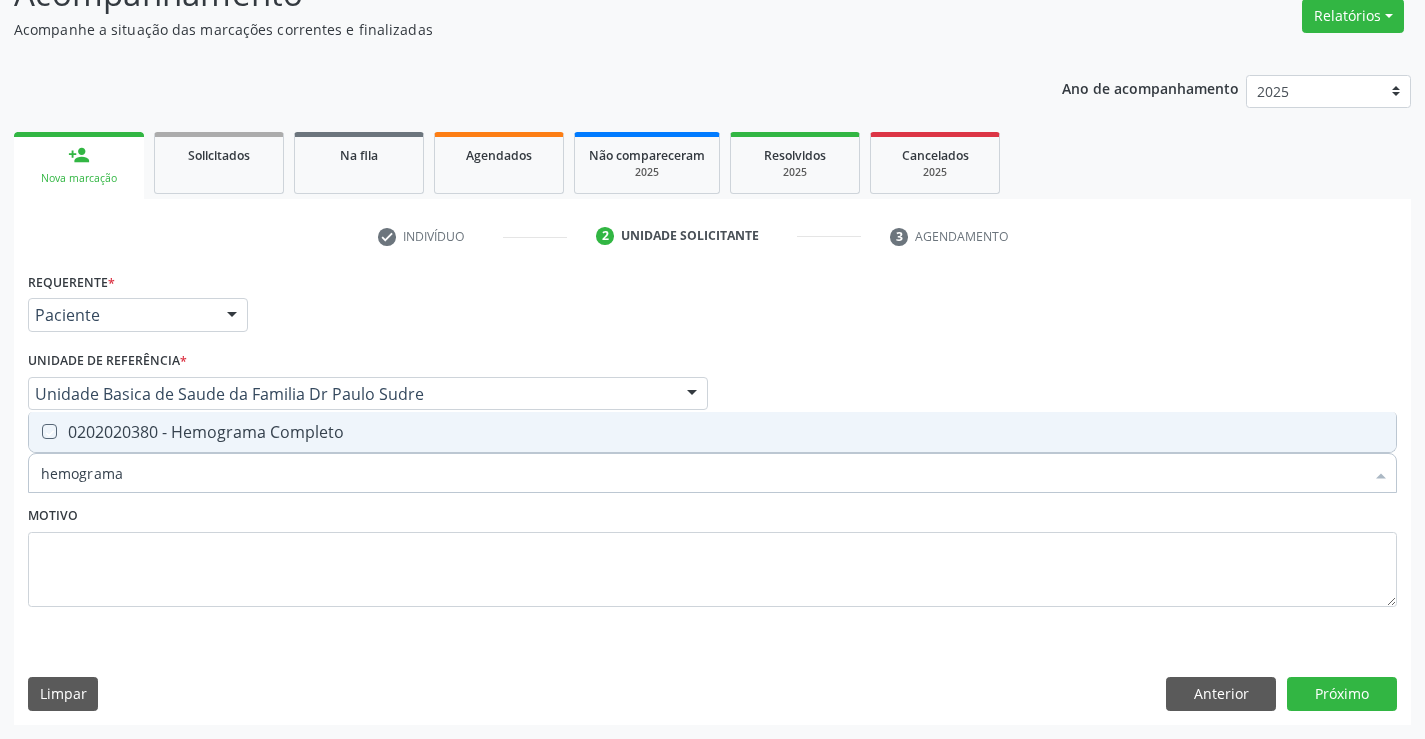 checkbox on "true" 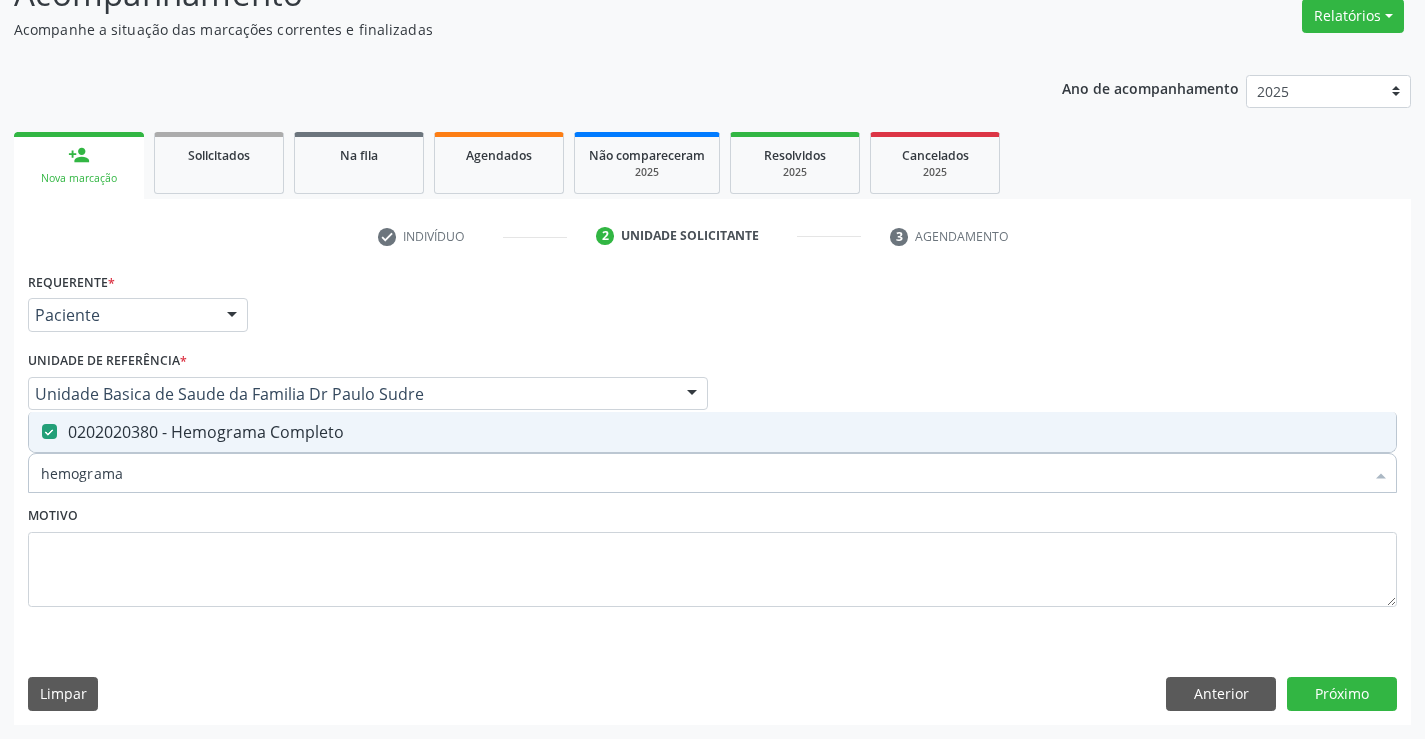 click on "Motivo" at bounding box center (712, 554) 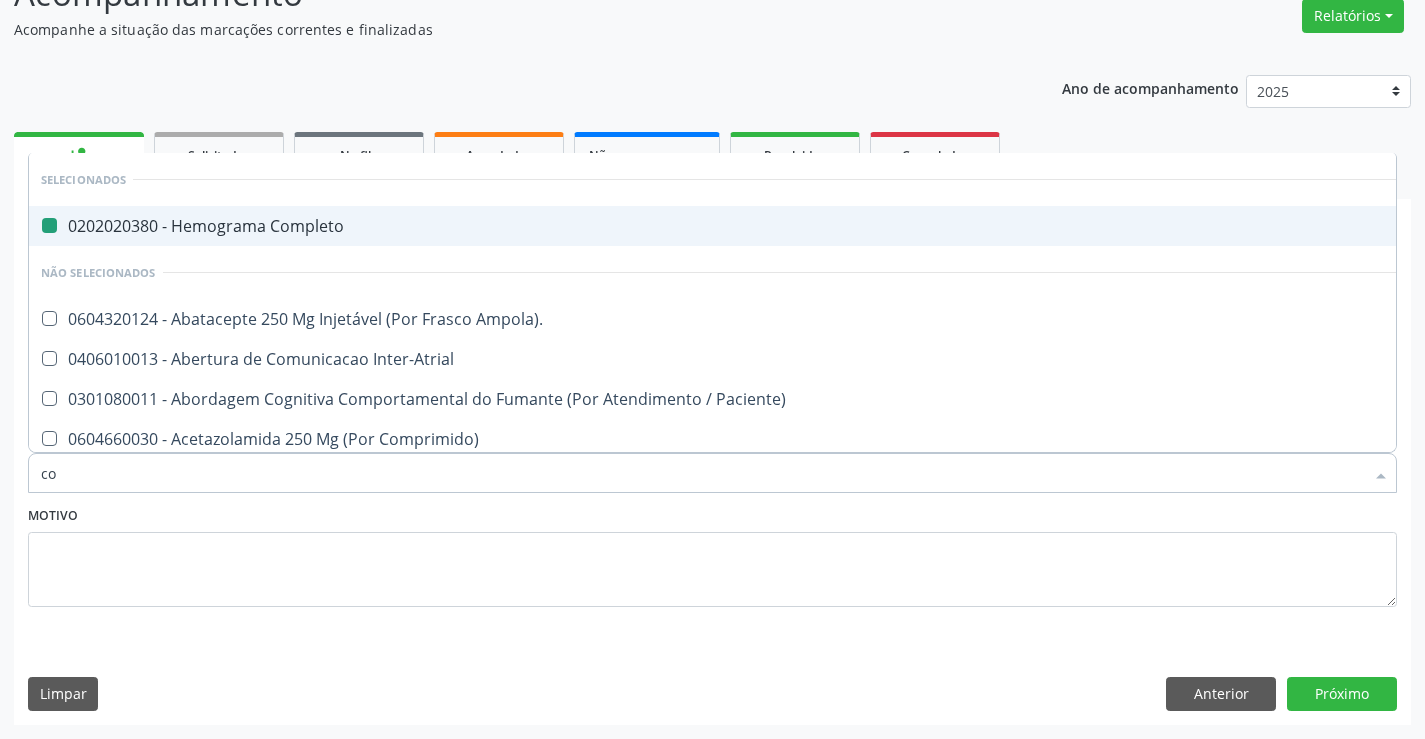 type on "col" 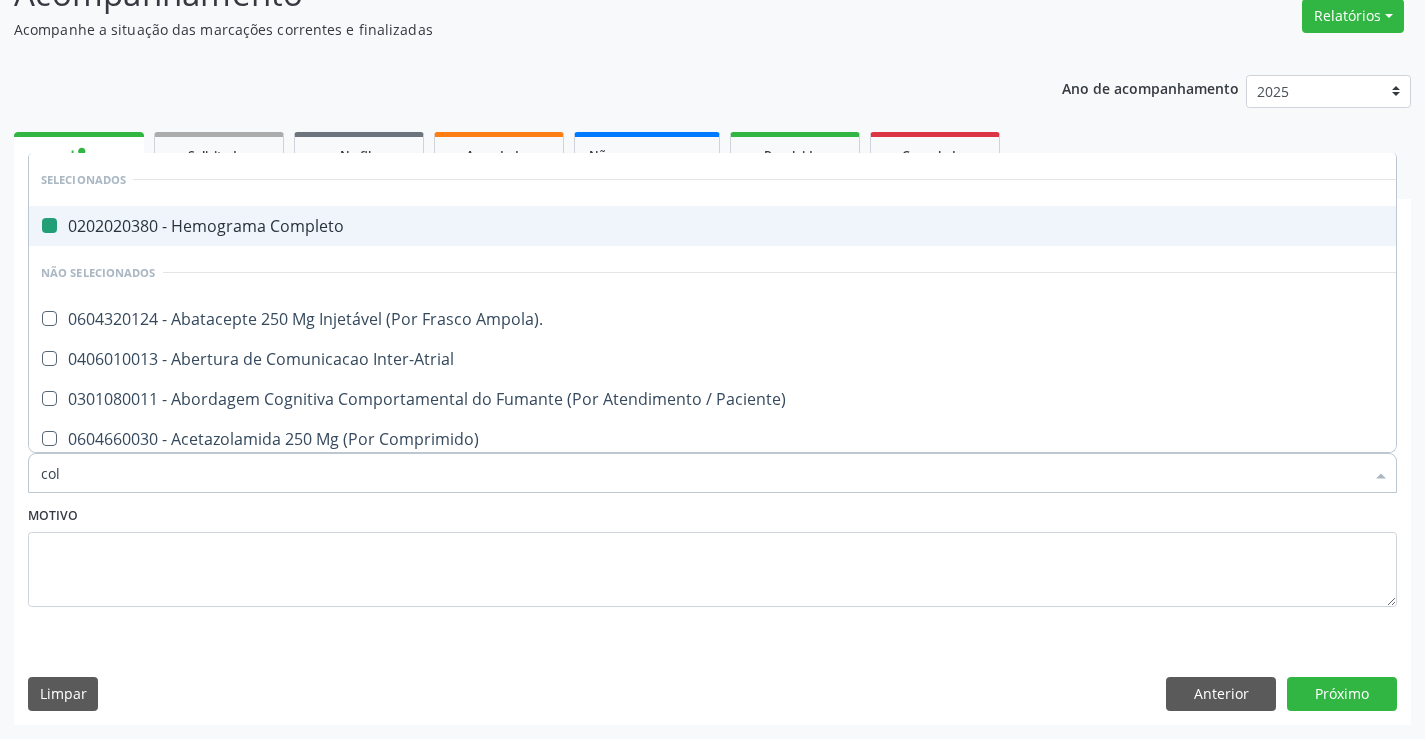 checkbox on "false" 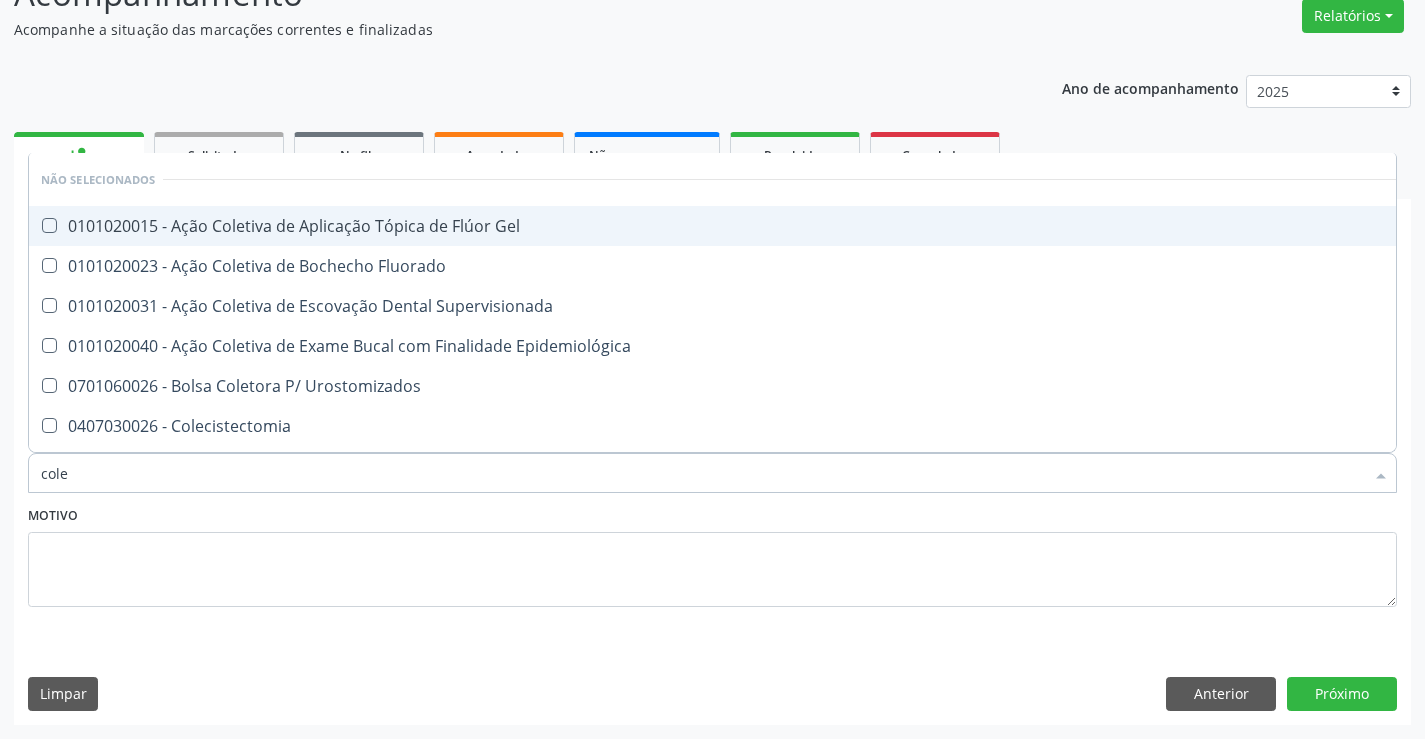 type on "coles" 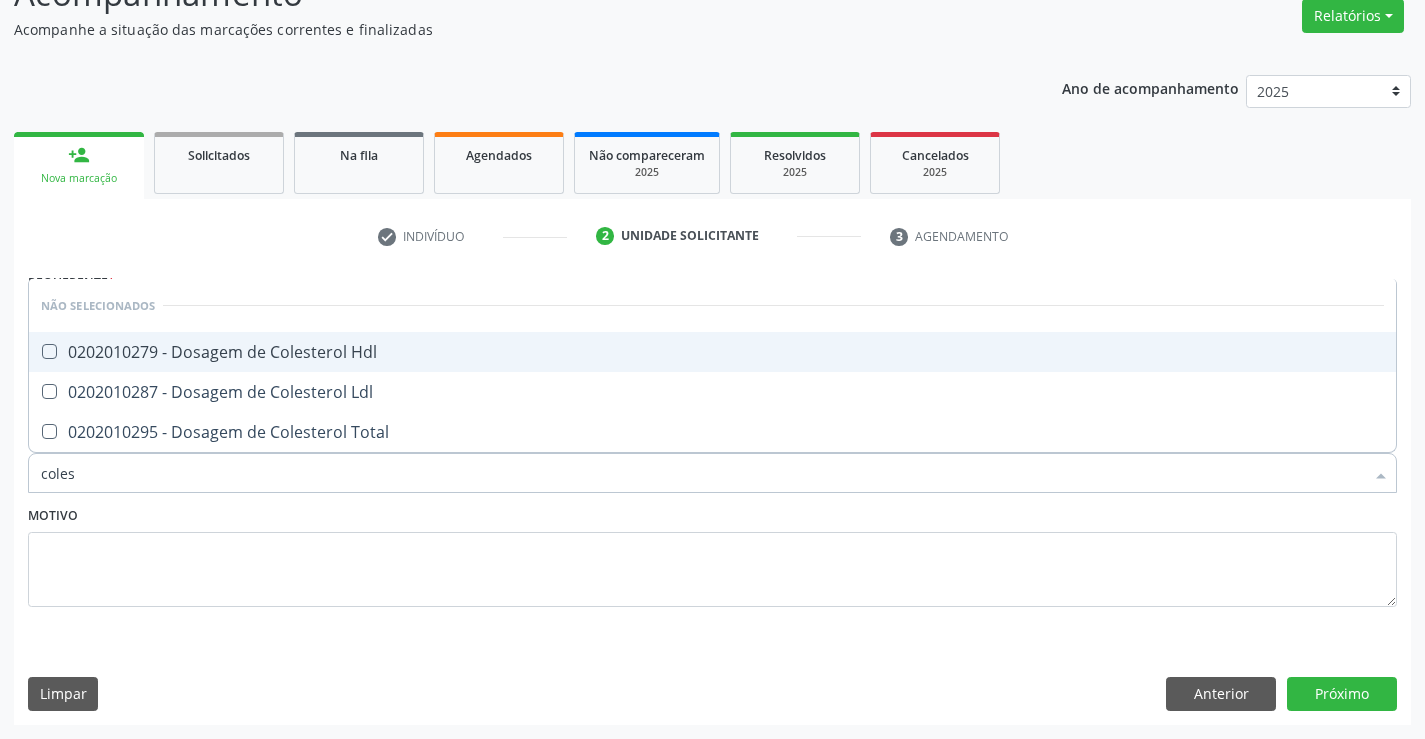 click on "0202010279 - Dosagem de Colesterol Hdl" at bounding box center [712, 352] 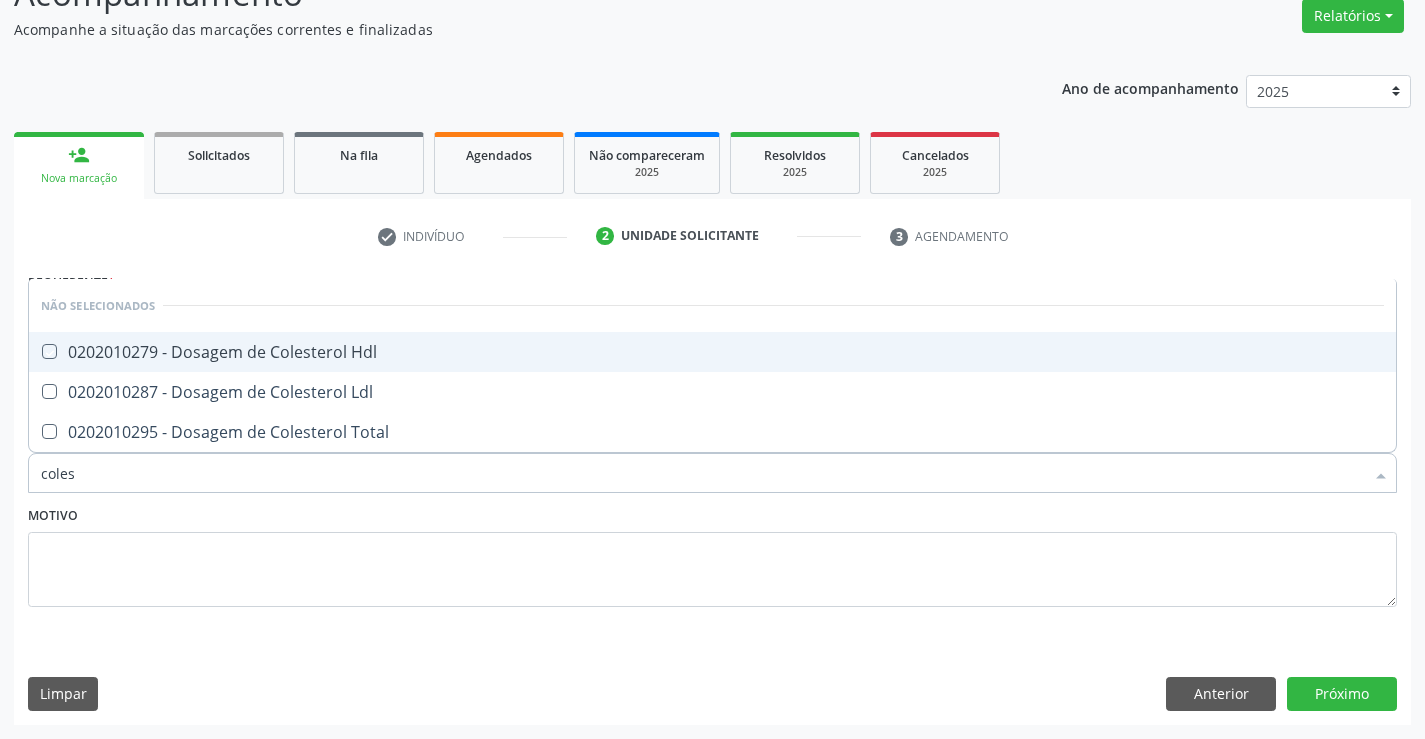 checkbox on "true" 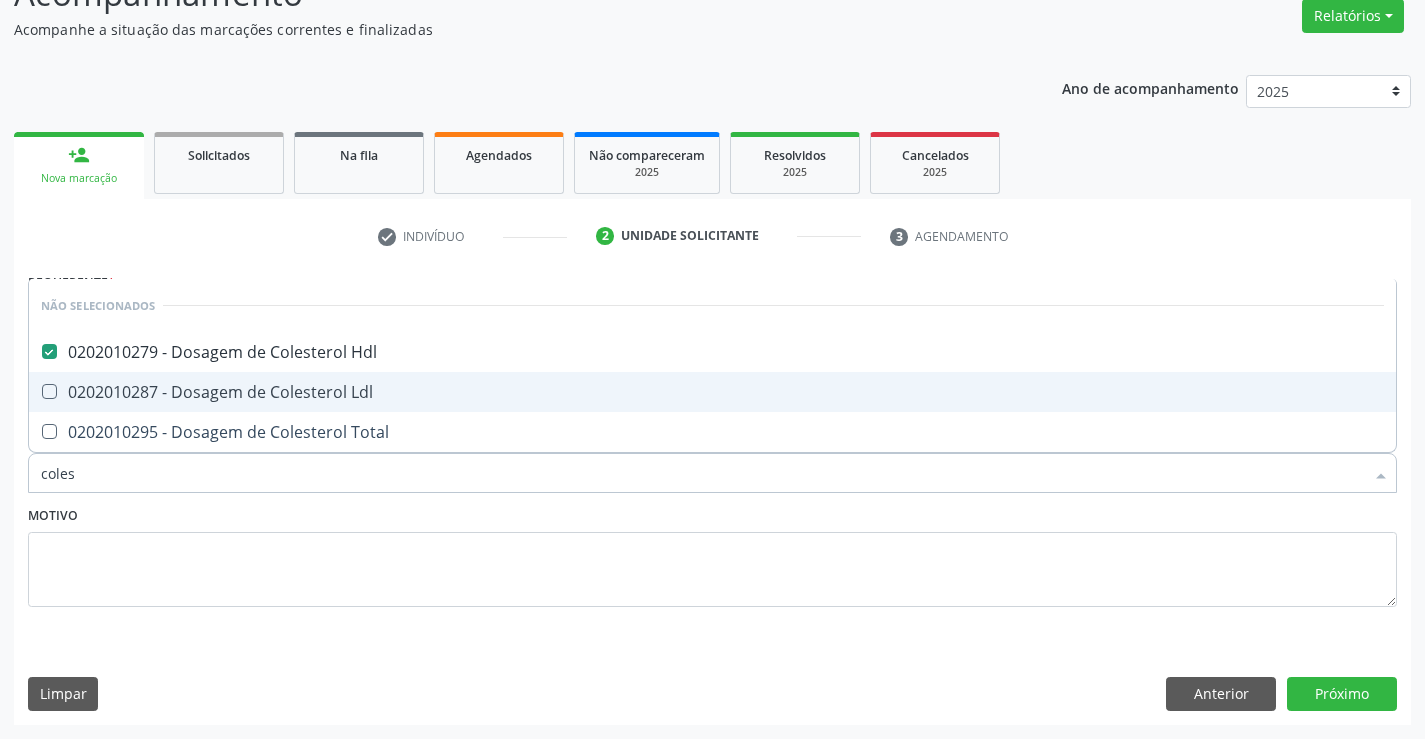 click on "0202010287 - Dosagem de Colesterol Ldl" at bounding box center (712, 392) 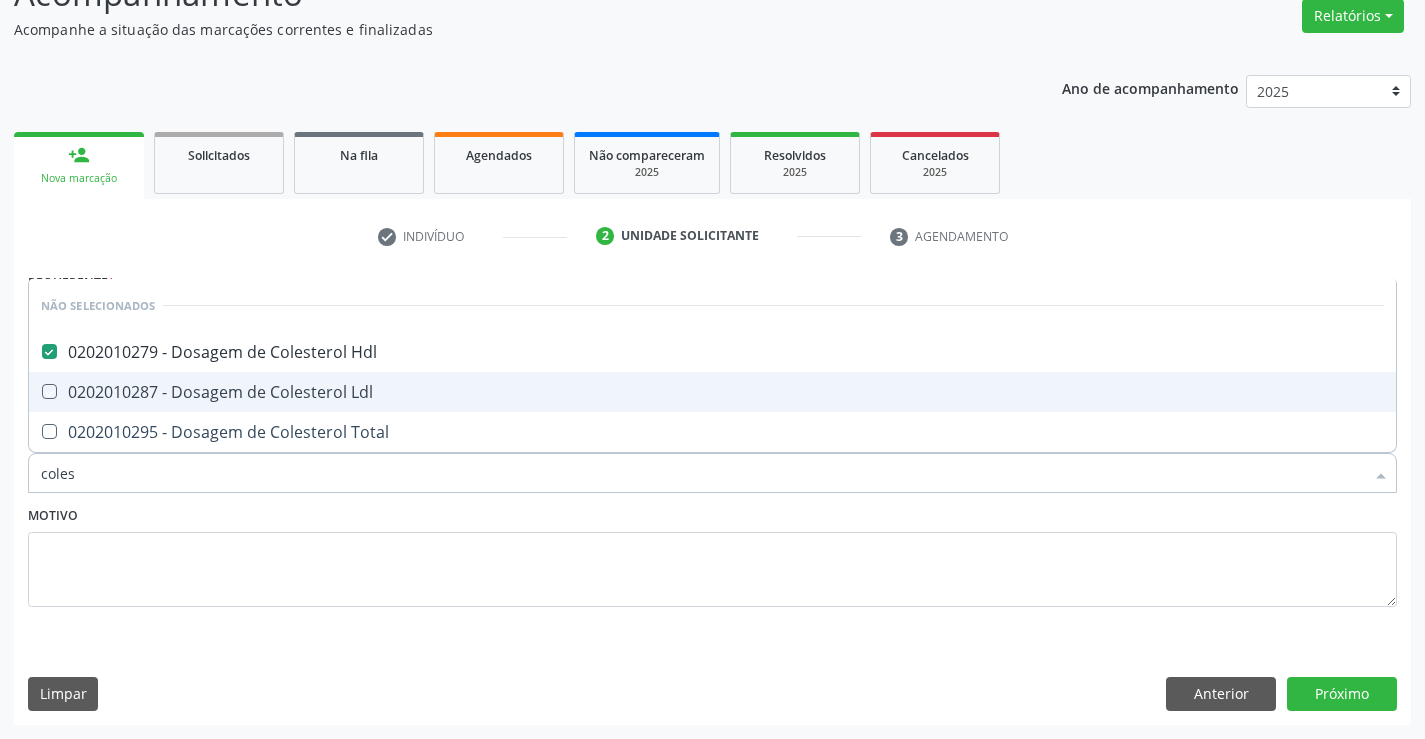 checkbox on "true" 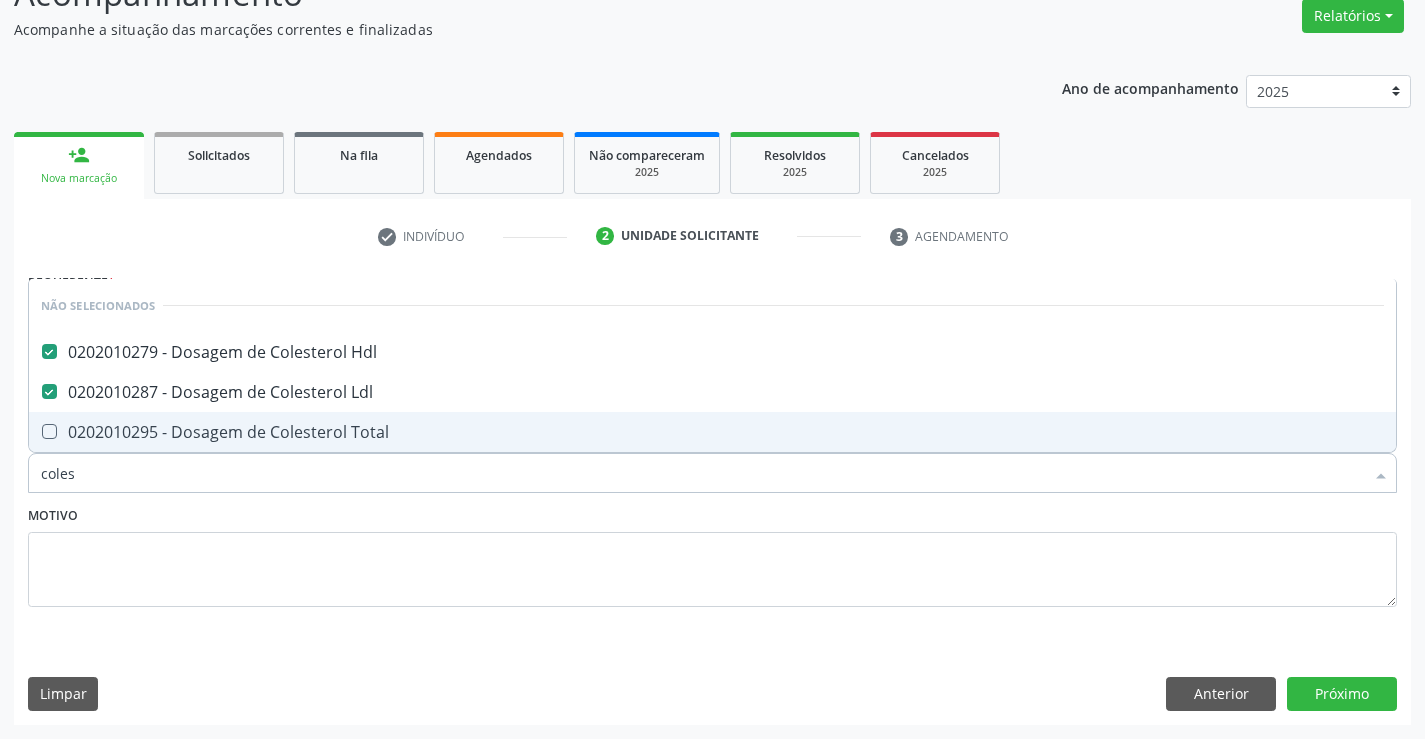 click on "0202010295 - Dosagem de Colesterol Total" at bounding box center [712, 432] 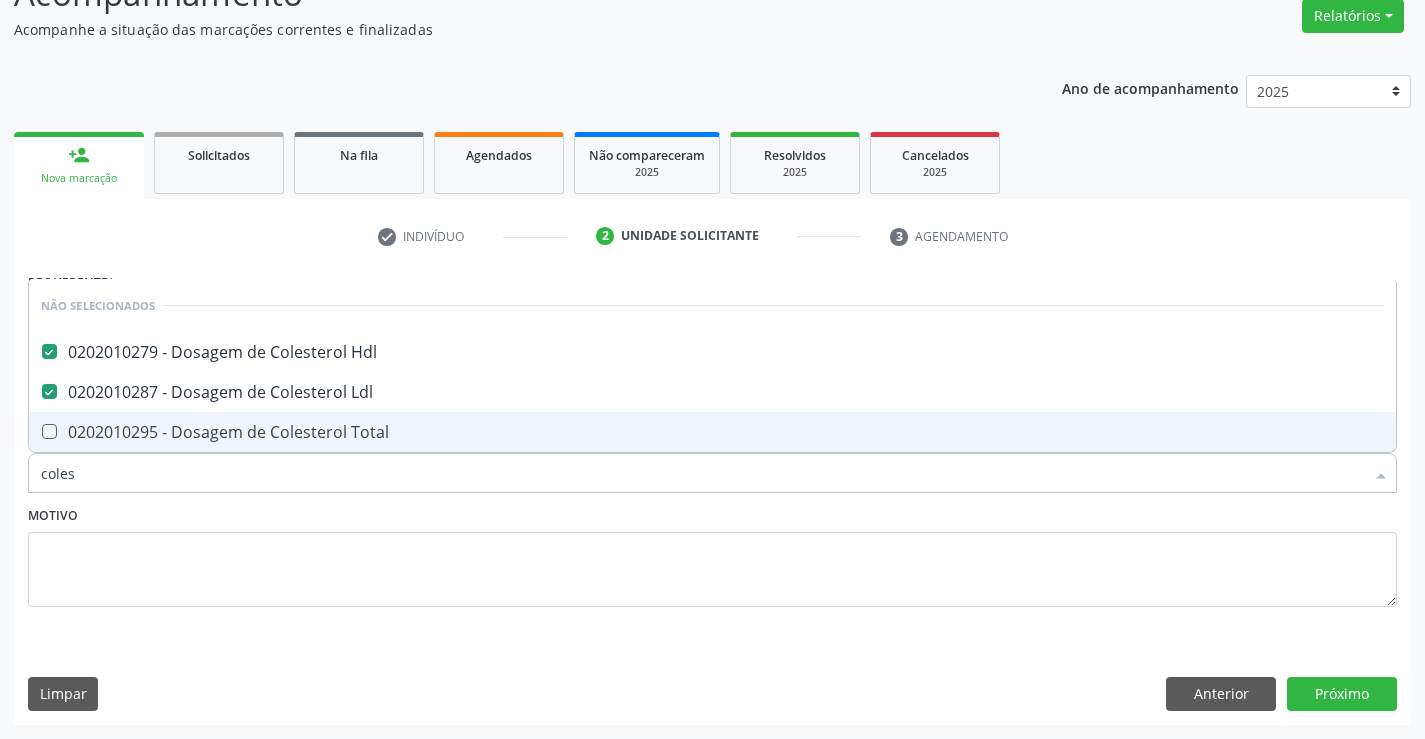 checkbox on "true" 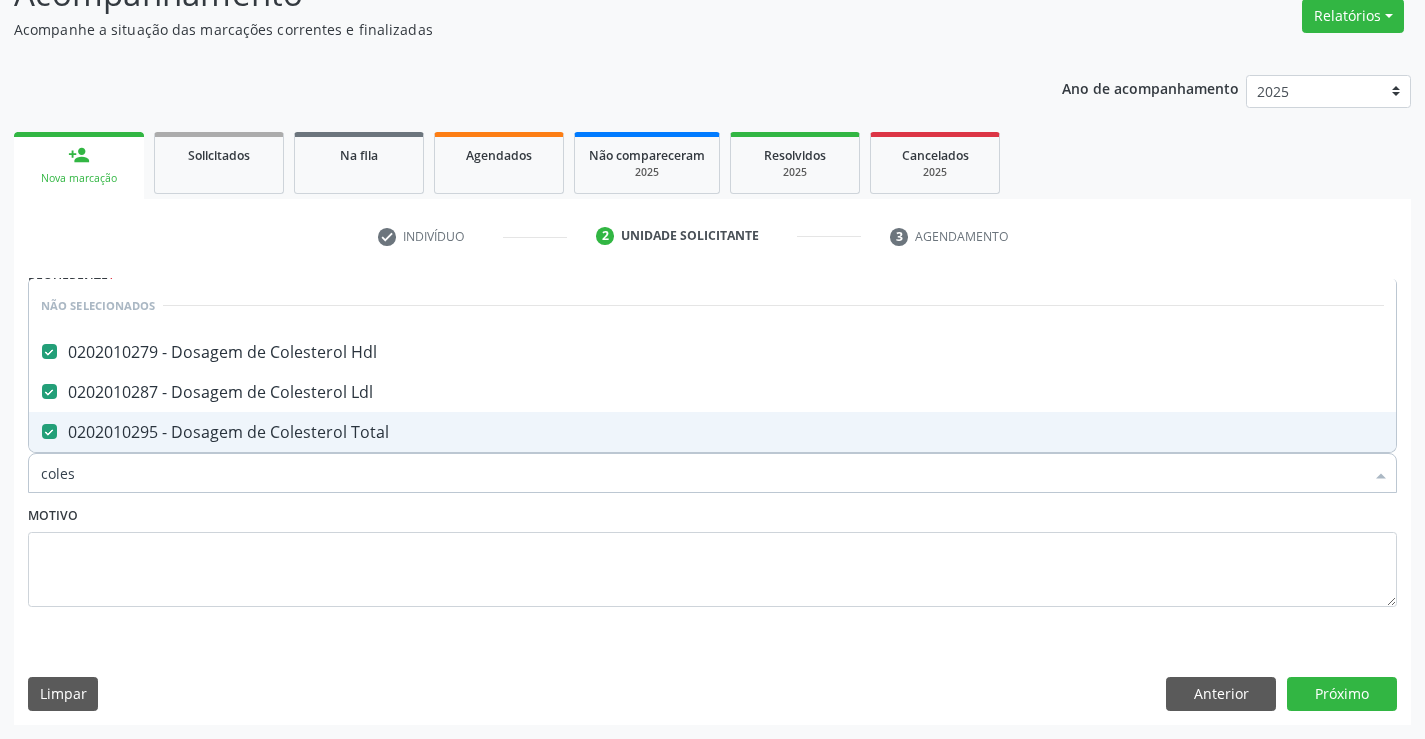 click on "Motivo" at bounding box center [712, 554] 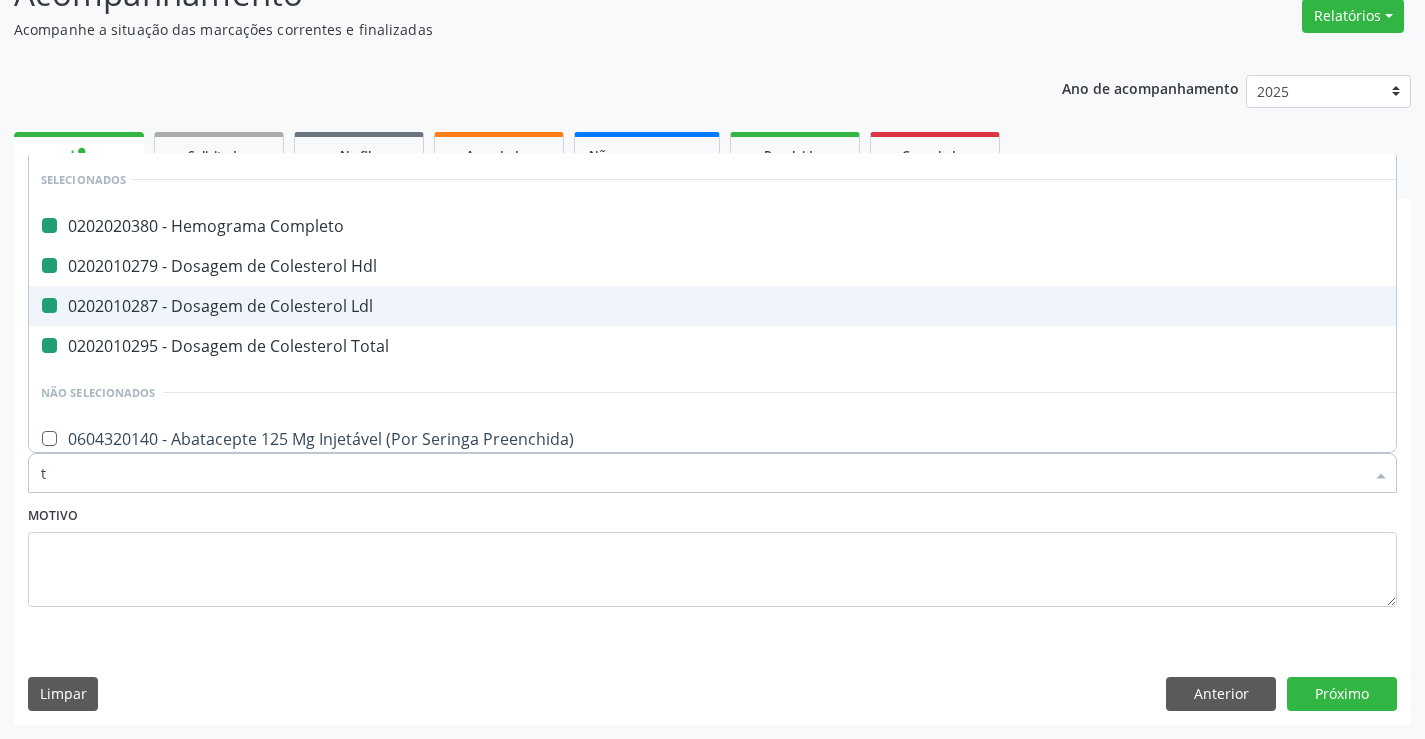 type on "tr" 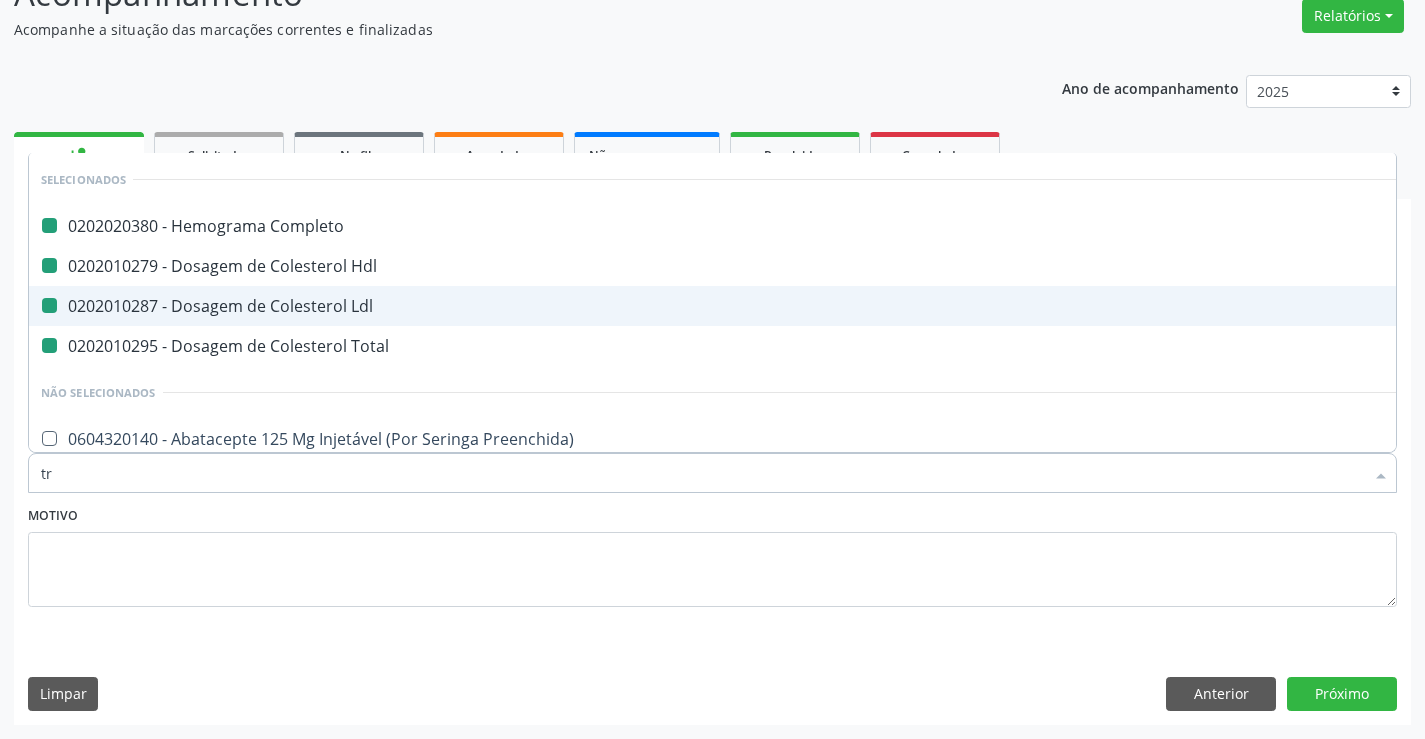 checkbox on "false" 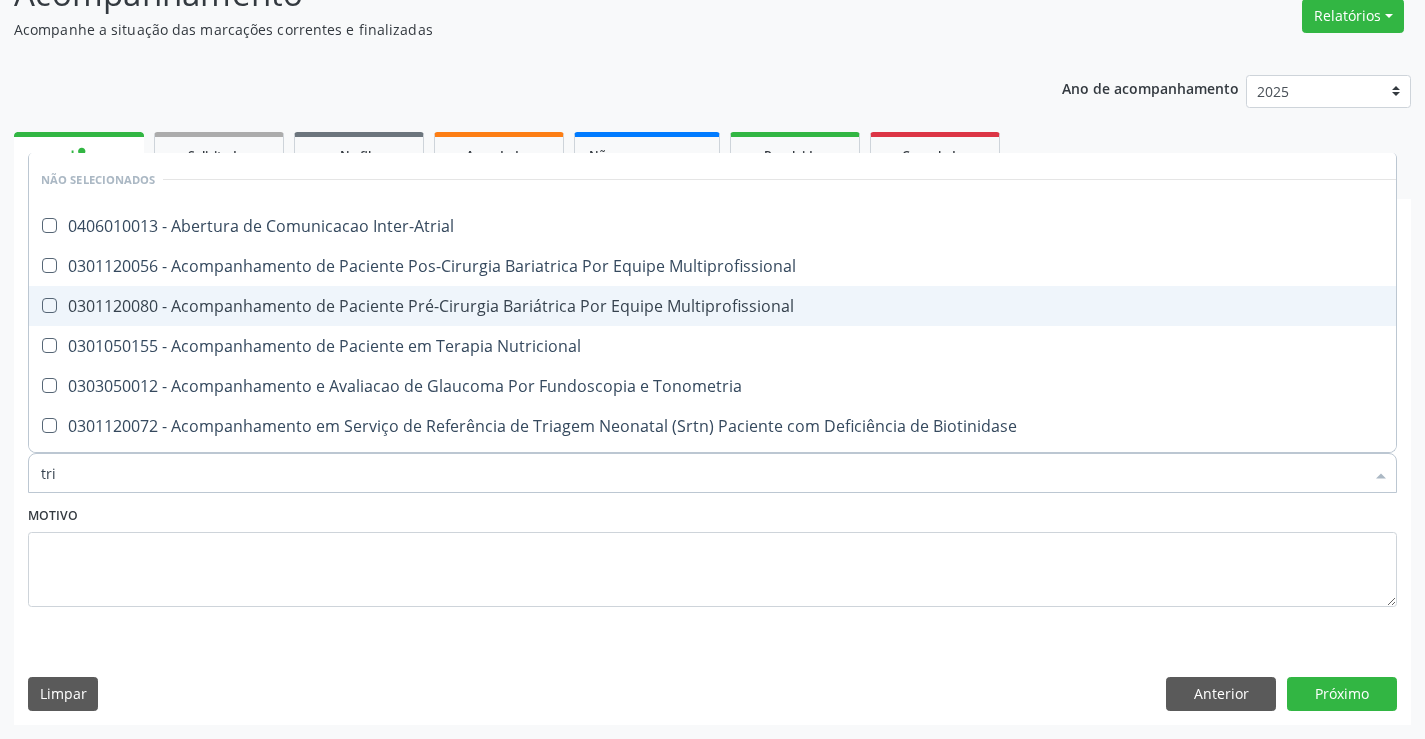 type on "trig" 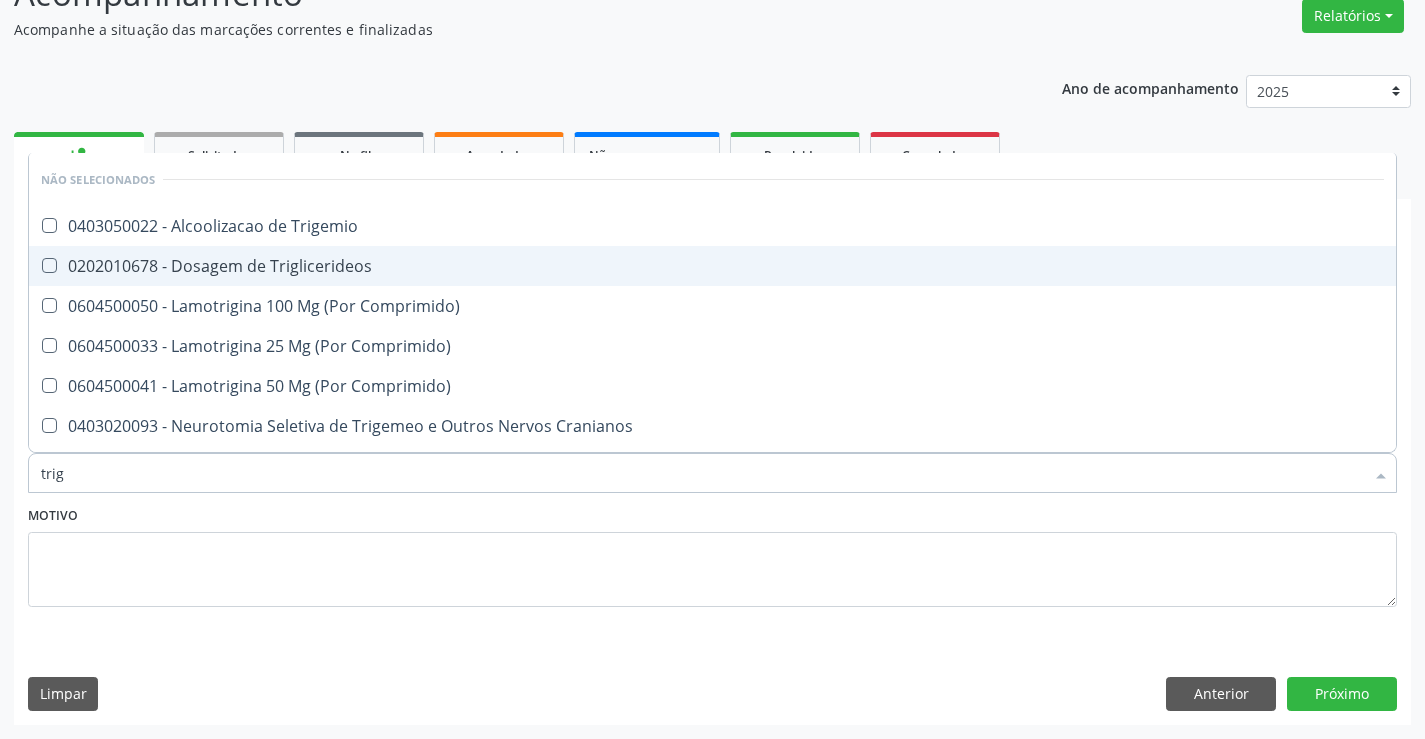 click on "0202010678 - Dosagem de Triglicerideos" at bounding box center (712, 266) 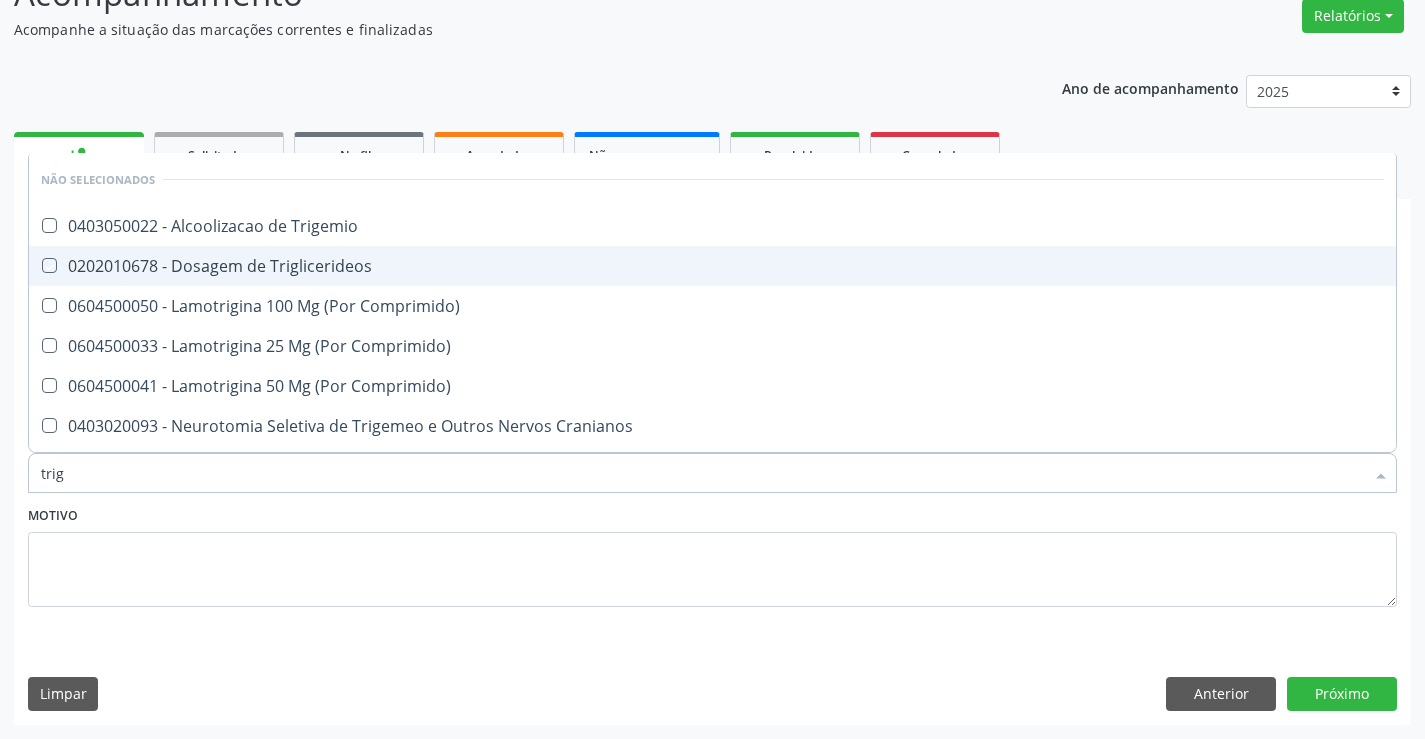 checkbox on "true" 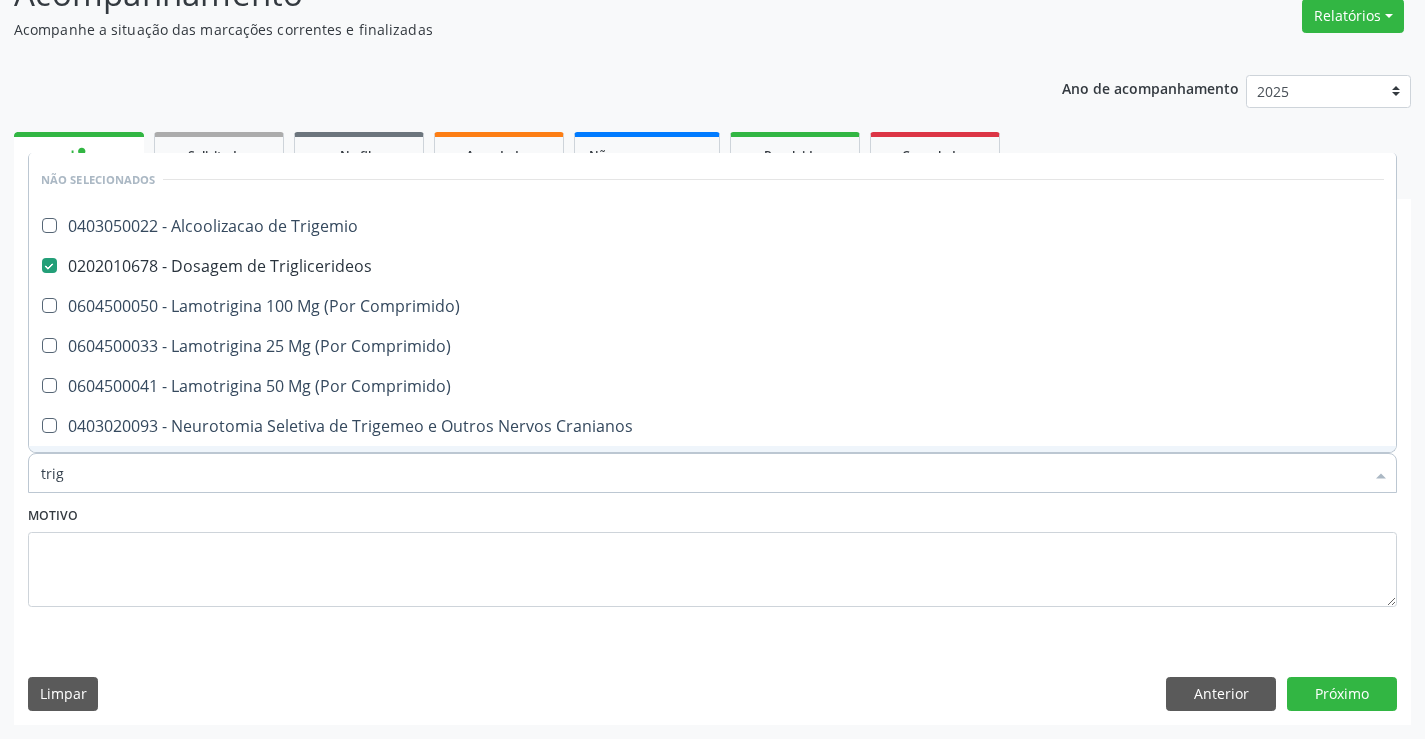 type on "trig" 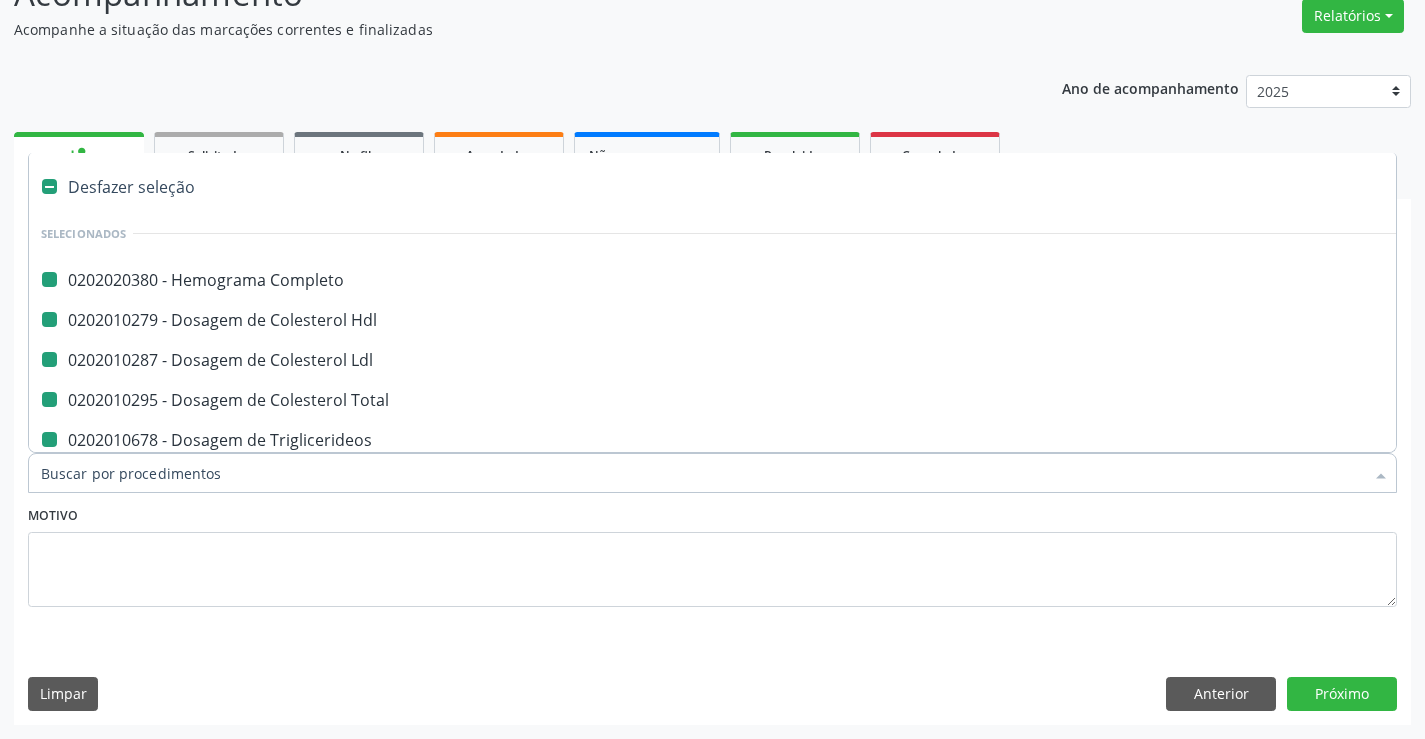 type on "u" 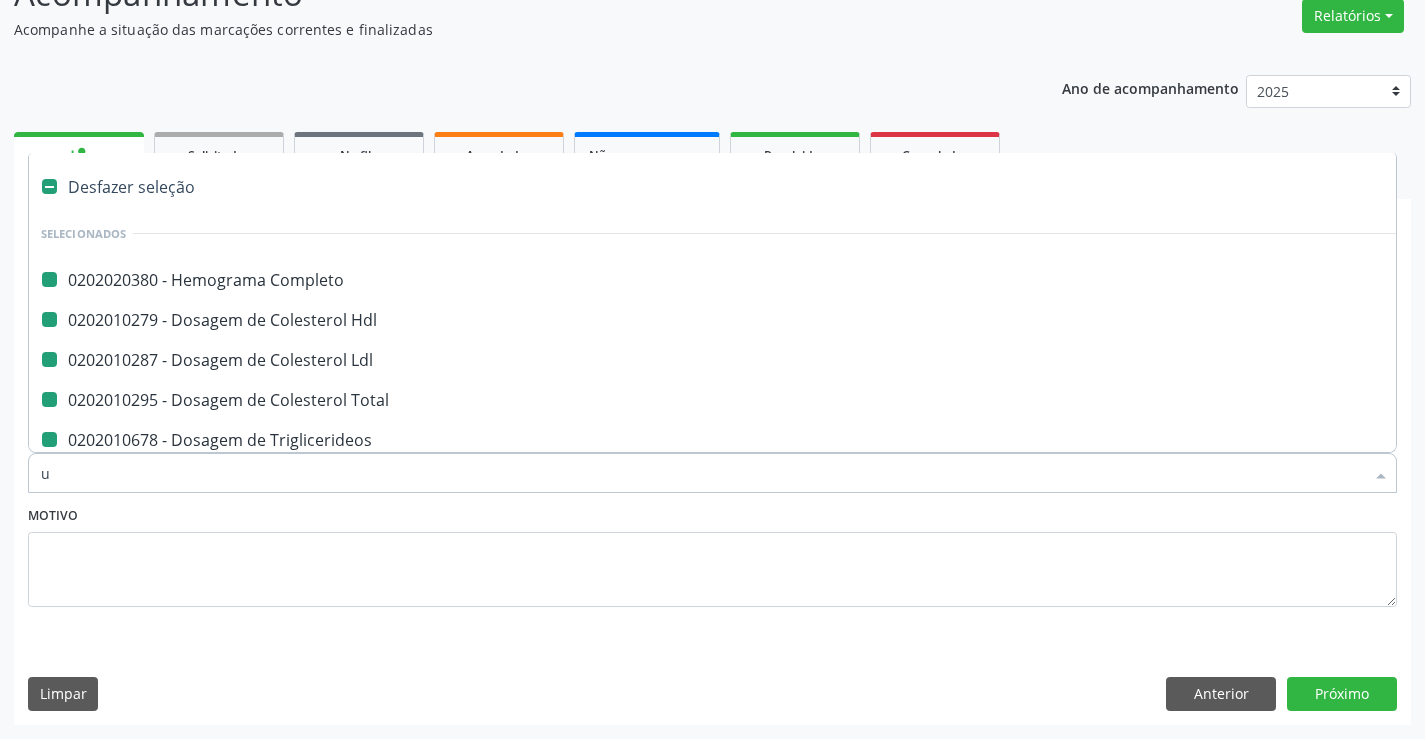 checkbox on "false" 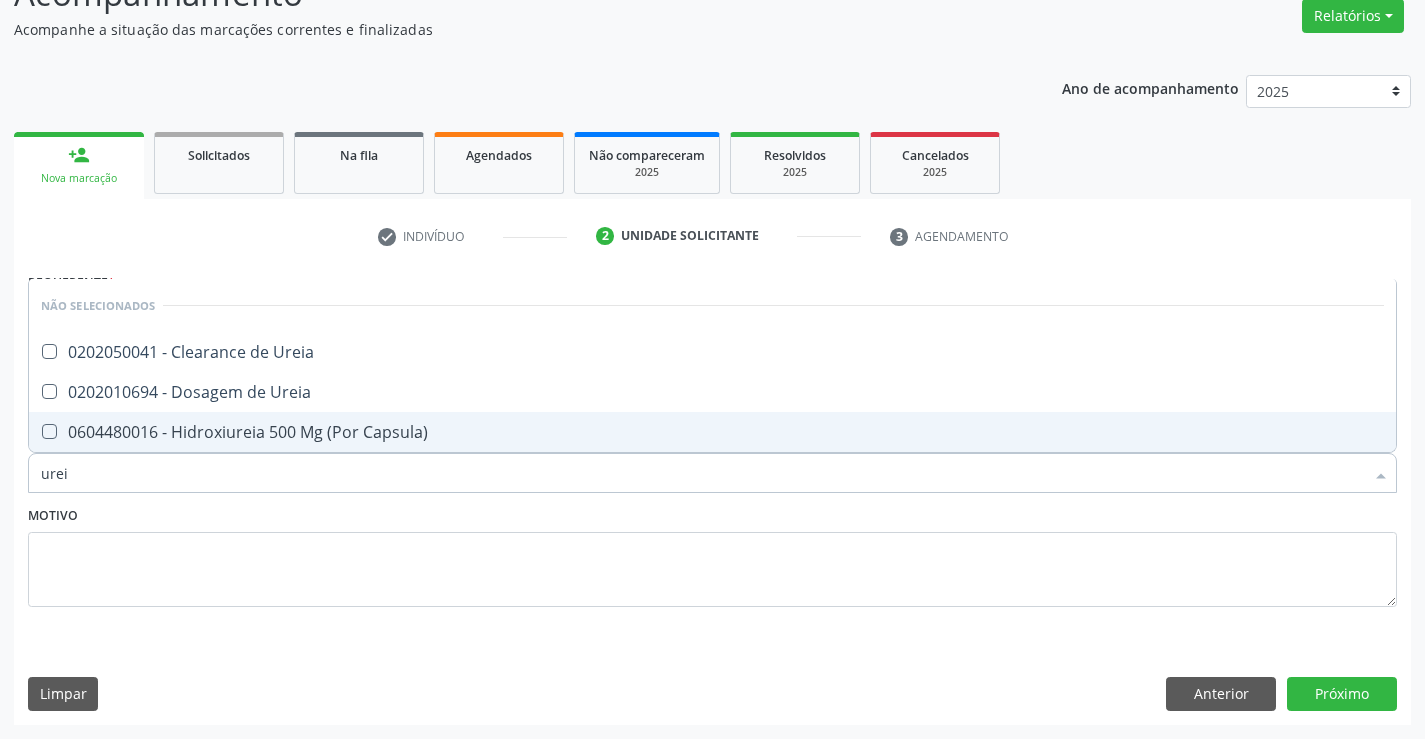 type on "ureia" 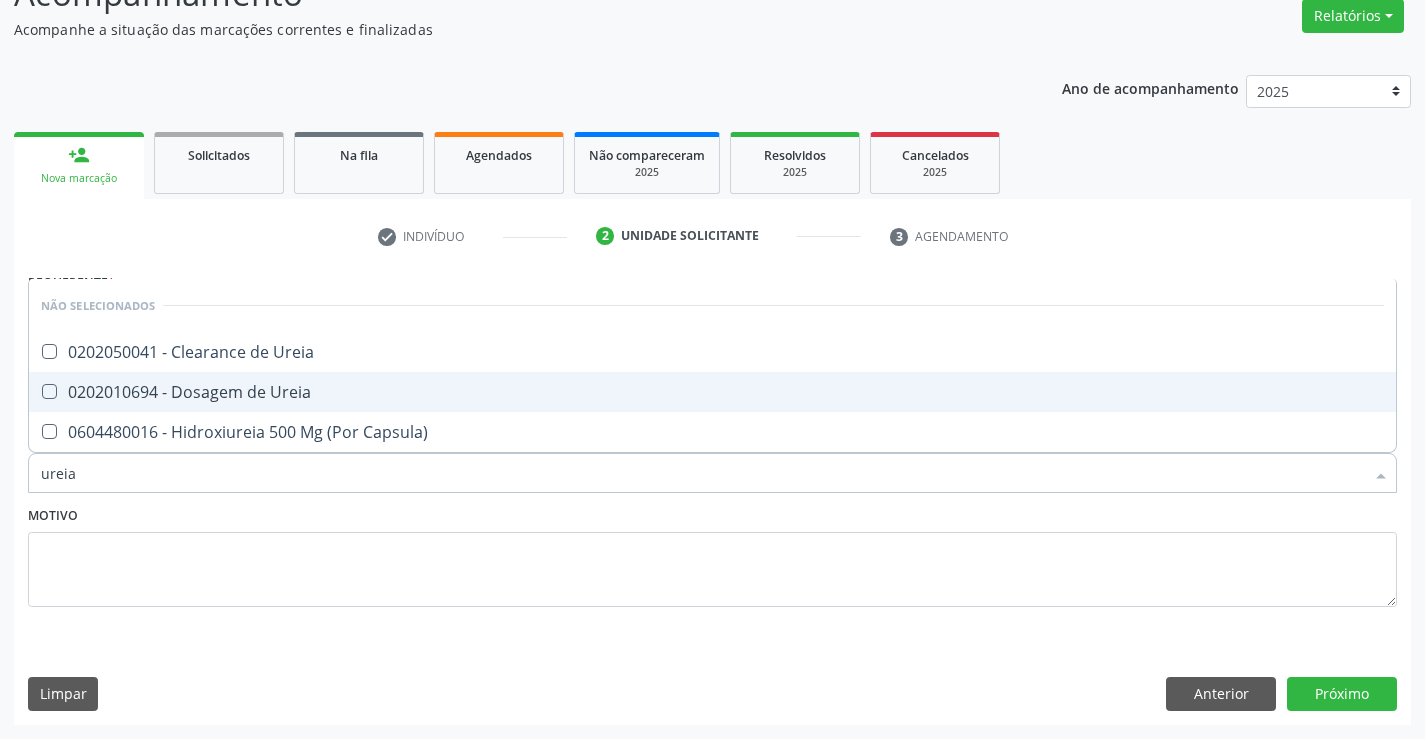 click on "0202010694 - Dosagem de Ureia" at bounding box center (712, 392) 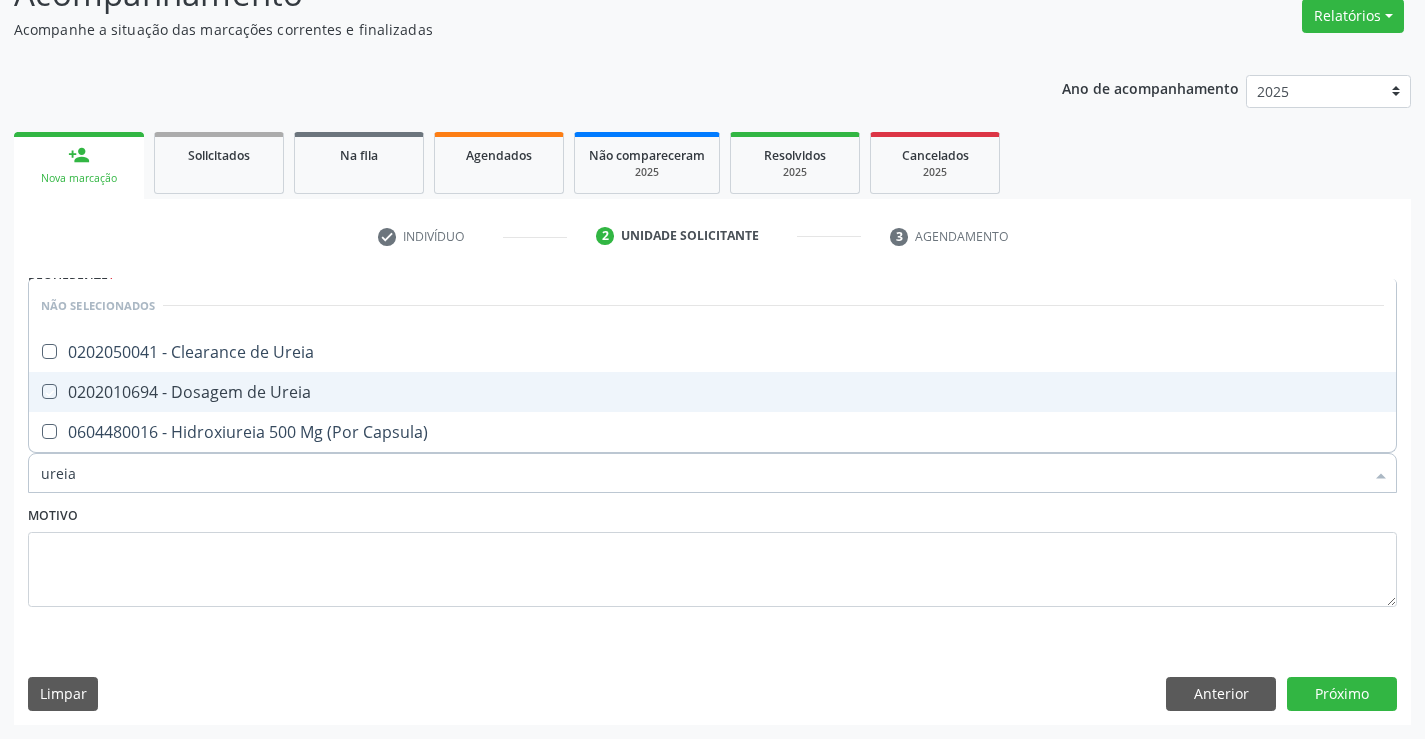checkbox on "true" 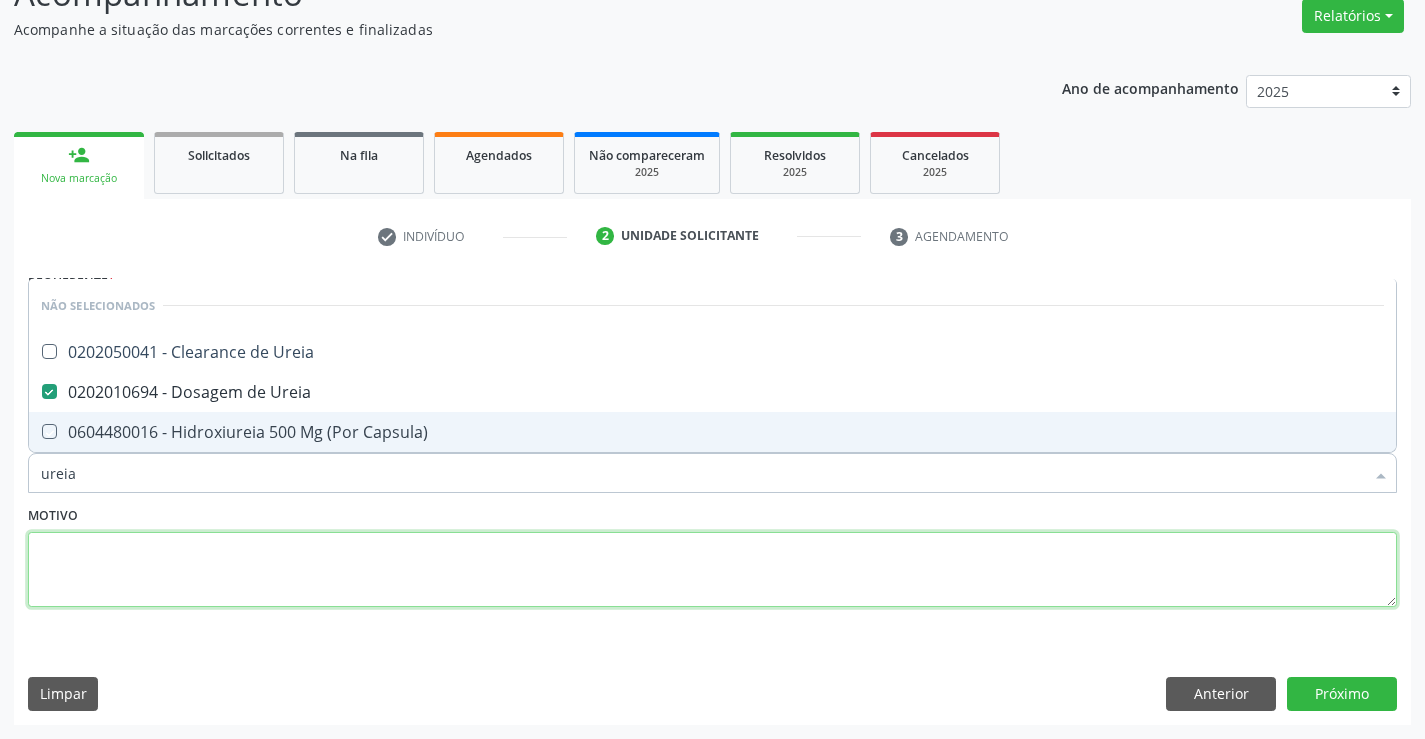 click at bounding box center [712, 570] 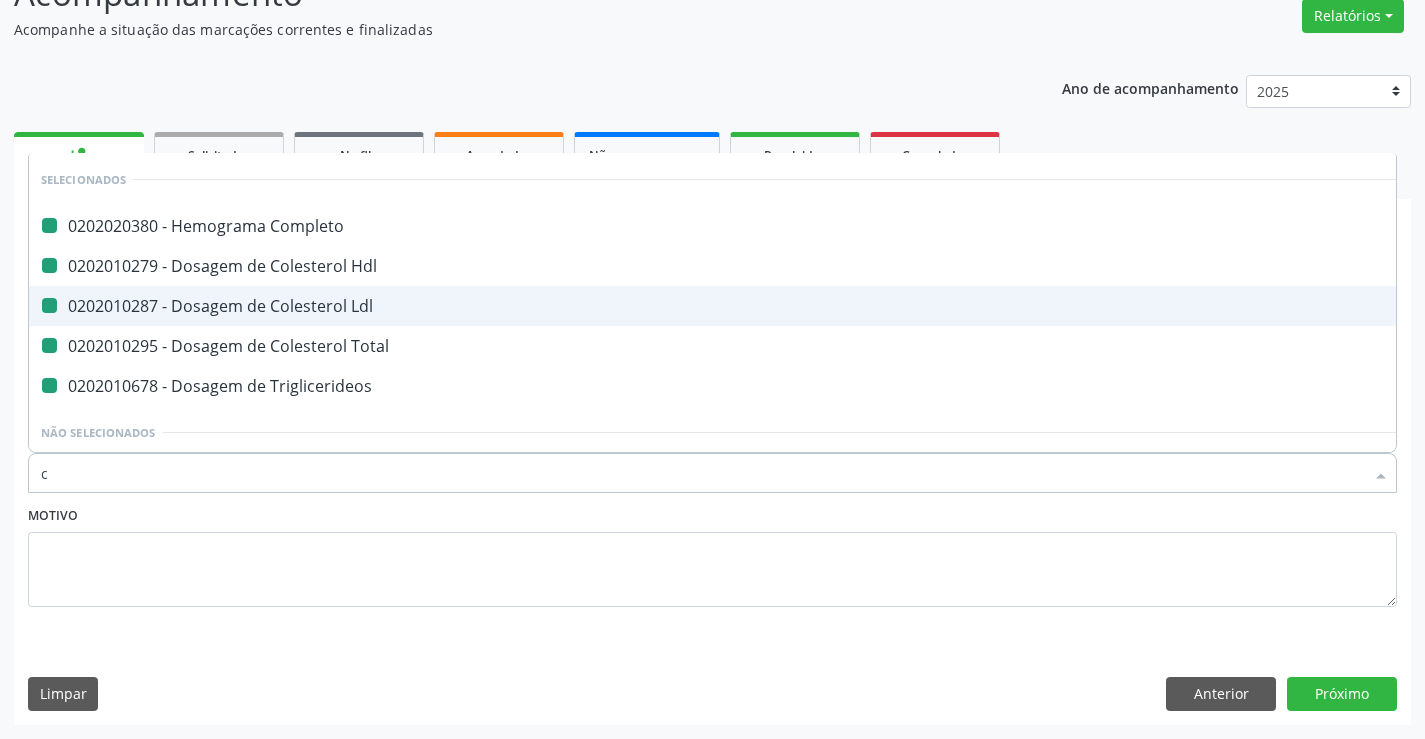 type on "cr" 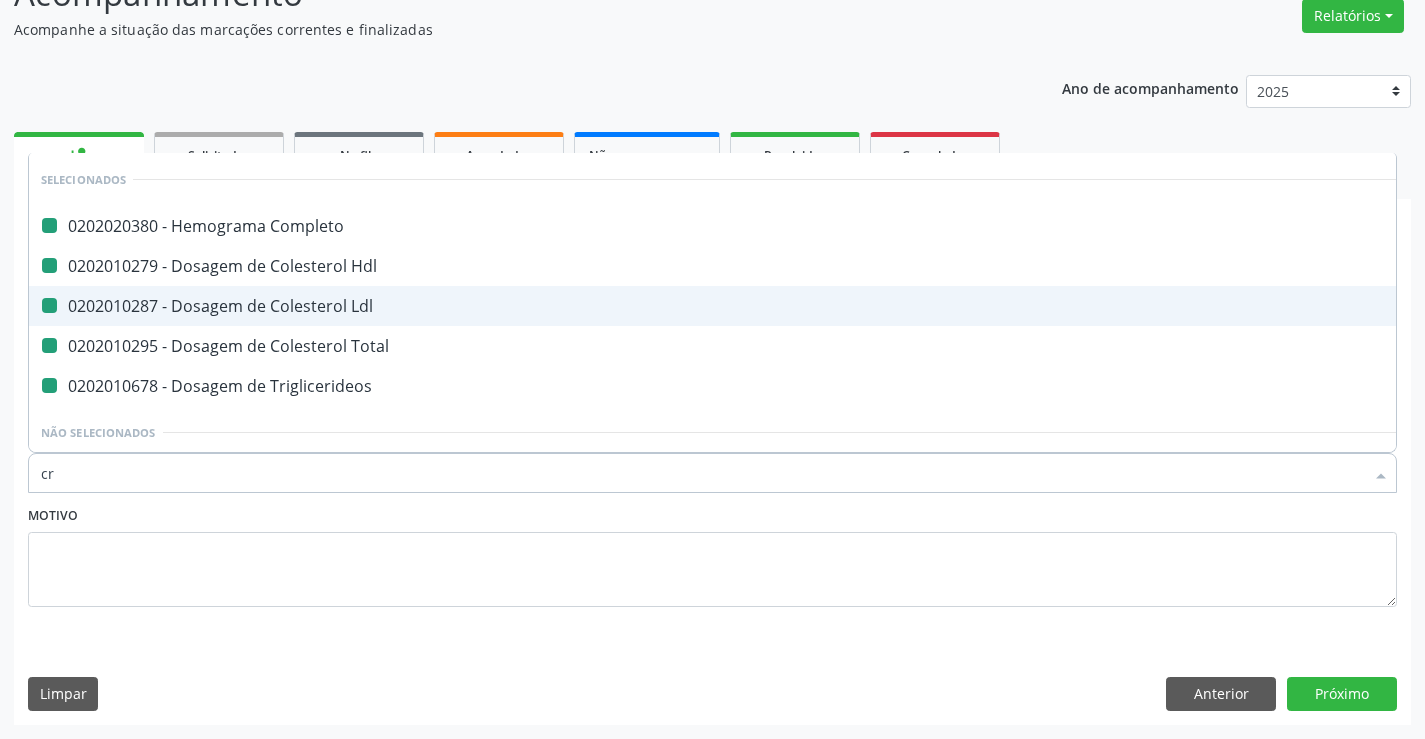 checkbox on "false" 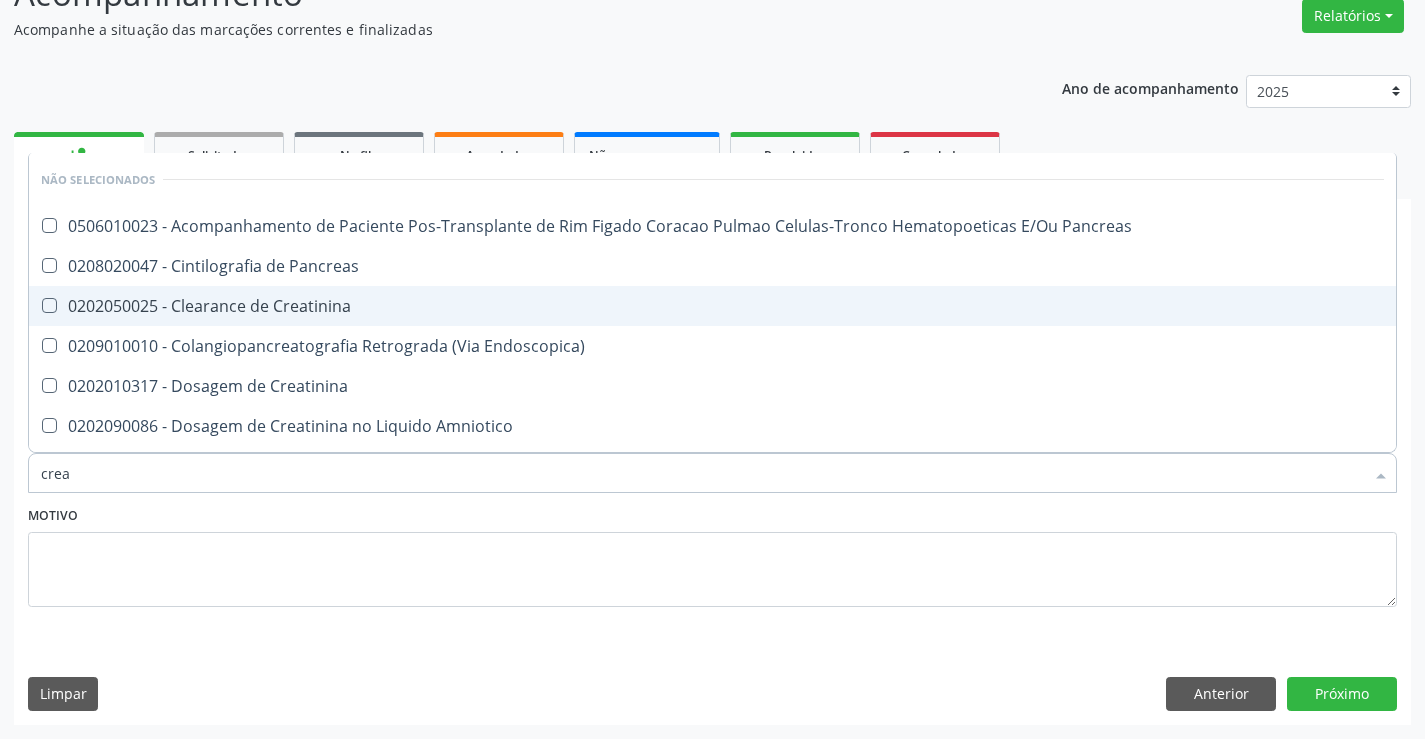 type on "creat" 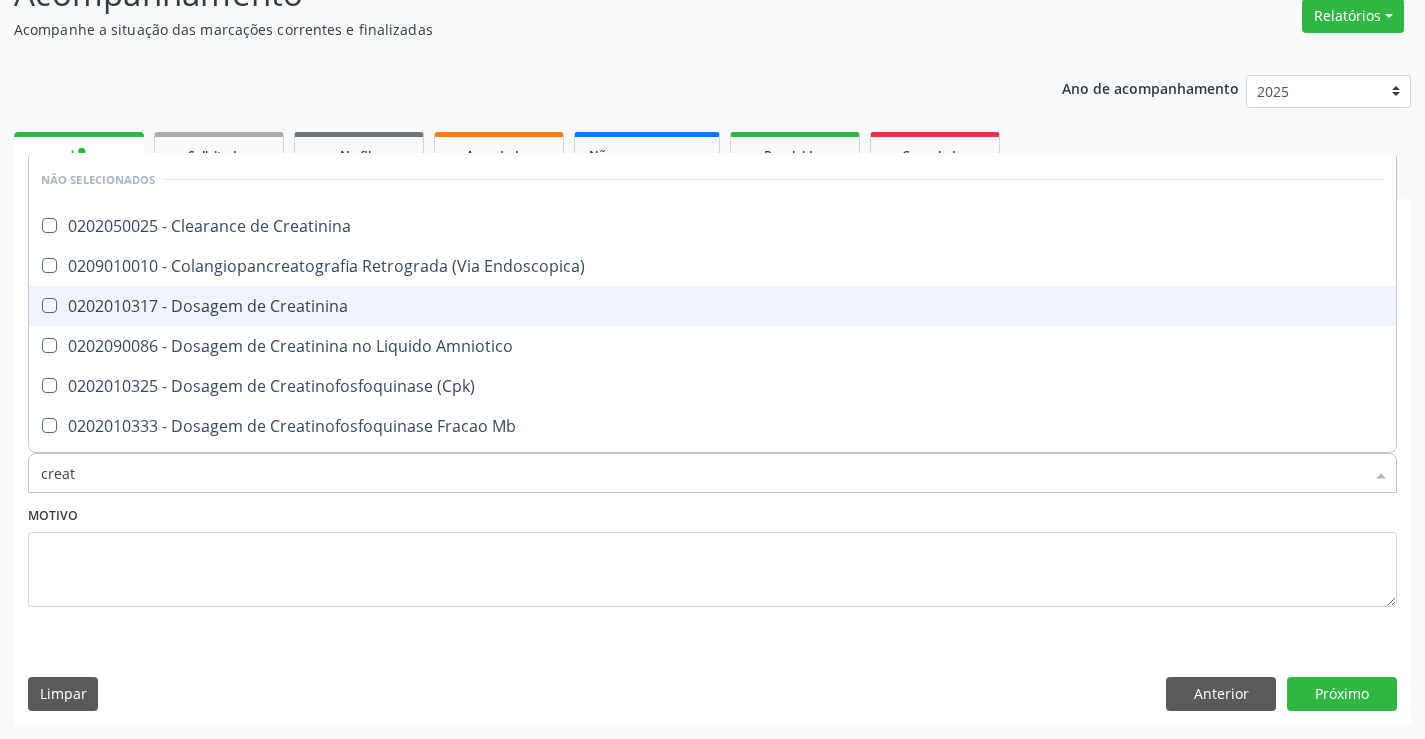 drag, startPoint x: 248, startPoint y: 295, endPoint x: 248, endPoint y: 431, distance: 136 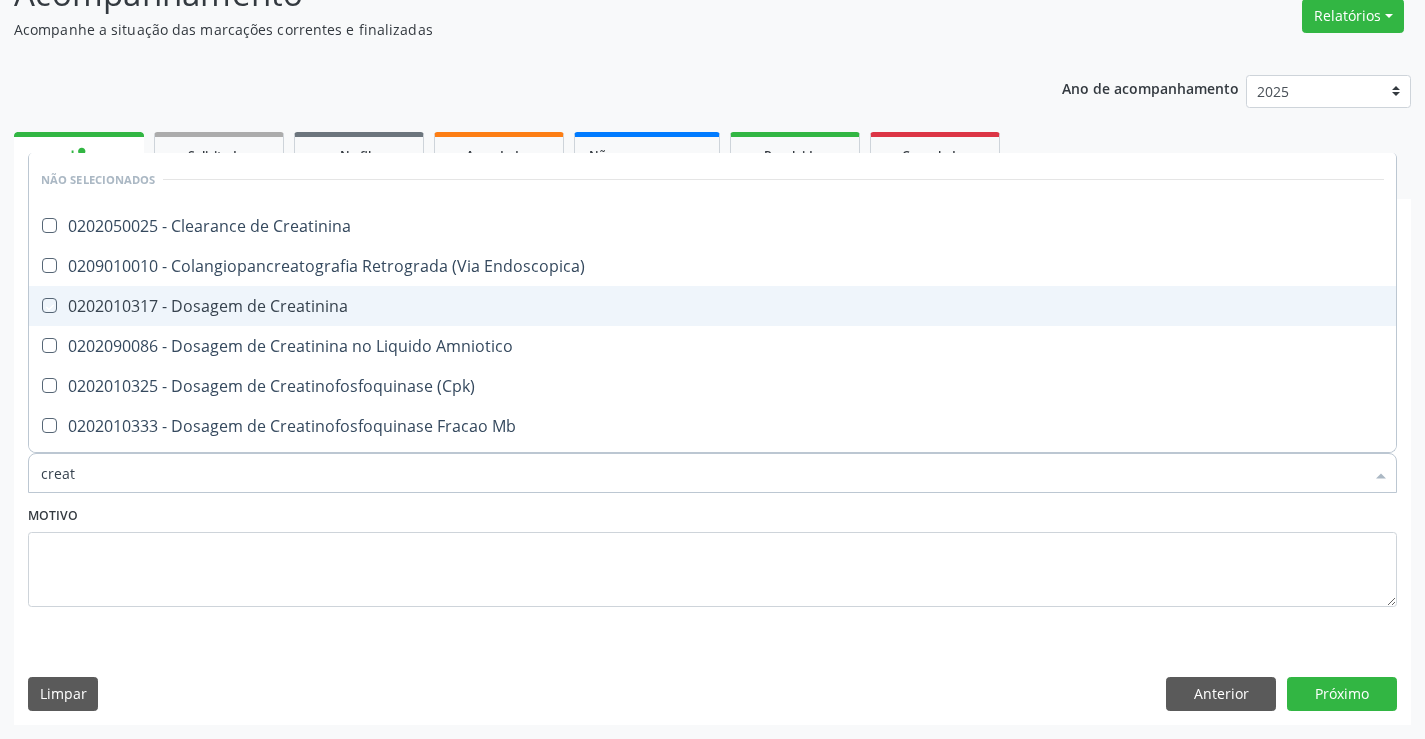 checkbox on "true" 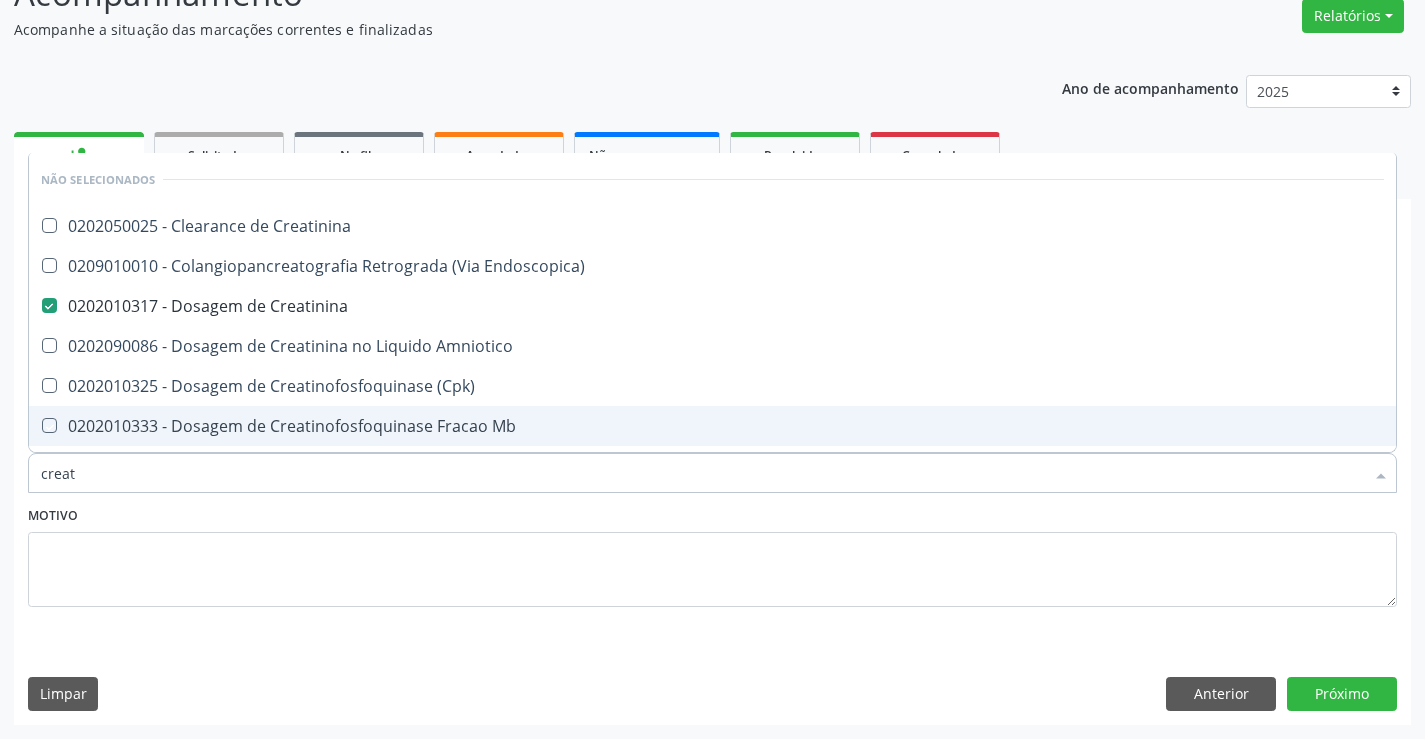 click on "Motivo" at bounding box center (712, 554) 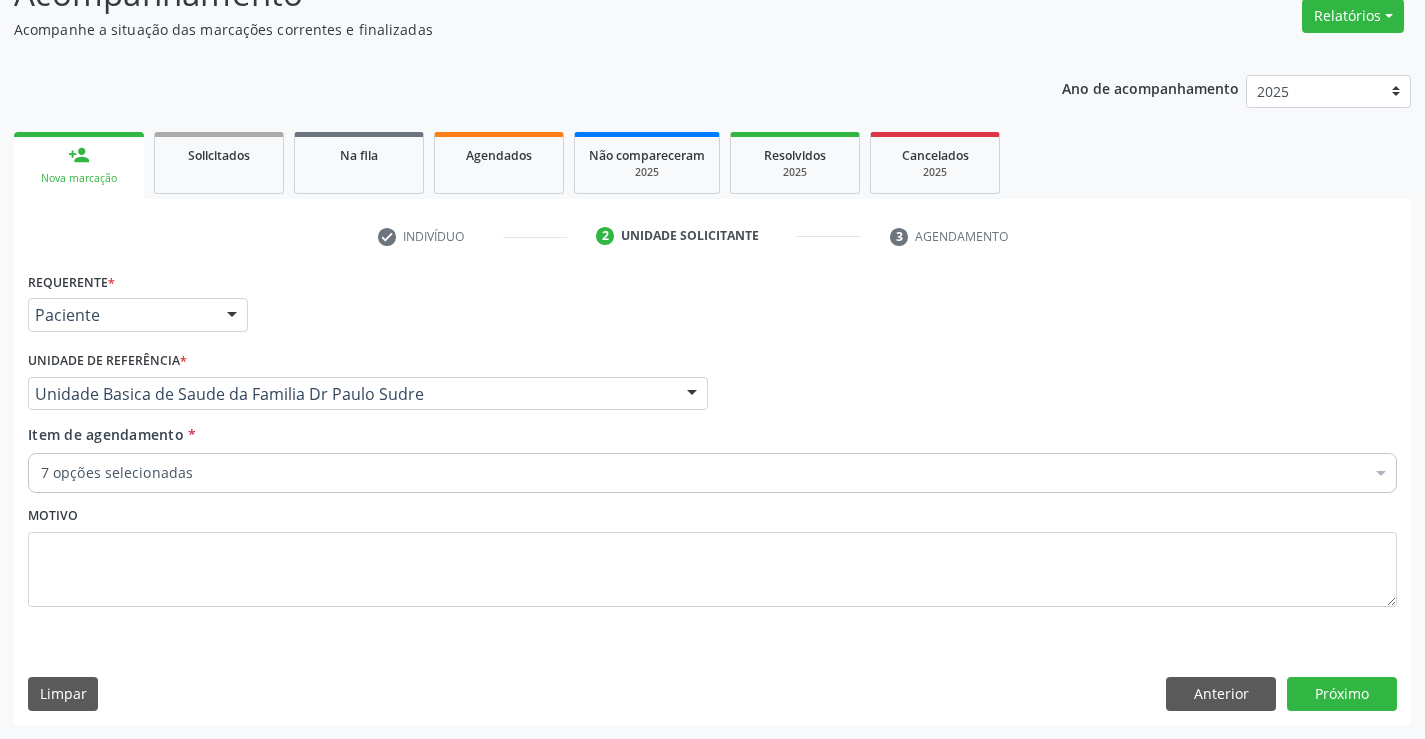 click on "7 opções selecionadas" at bounding box center [712, 473] 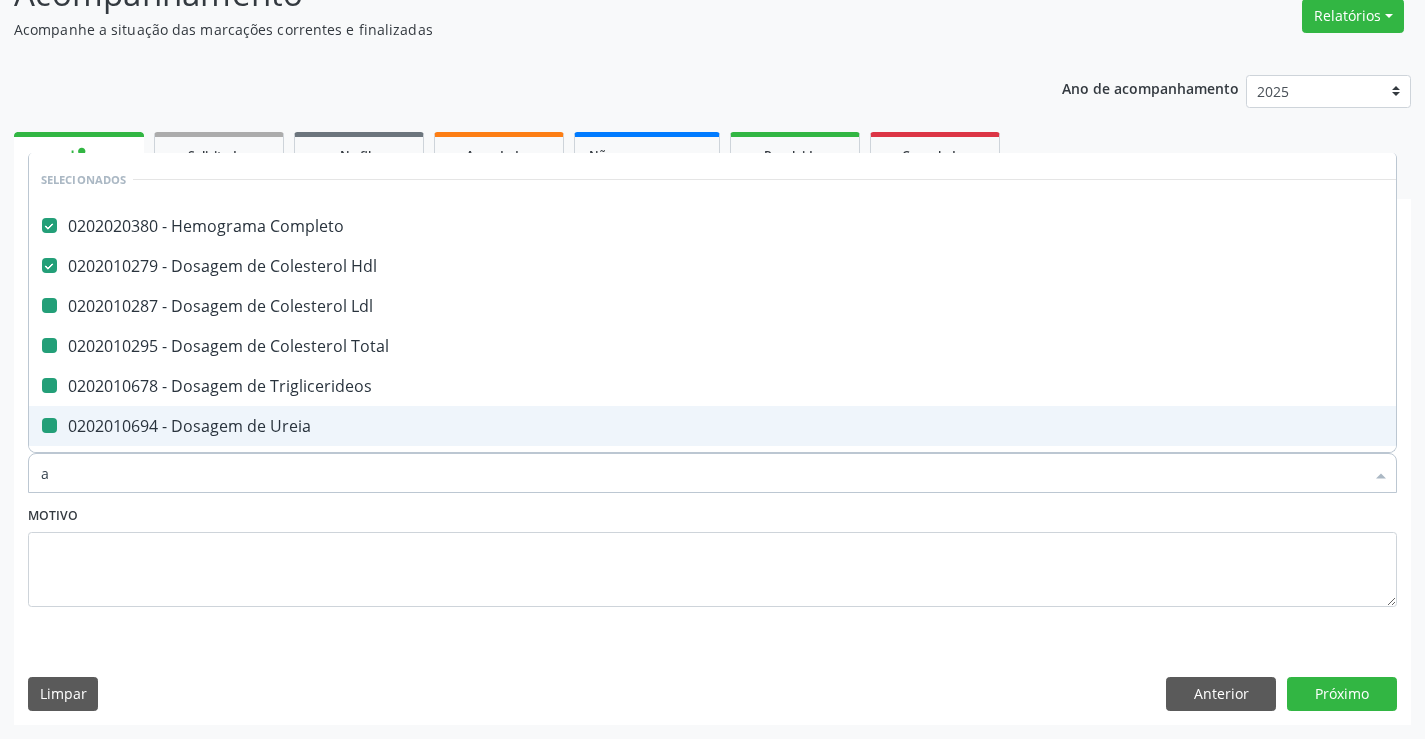 type on "al" 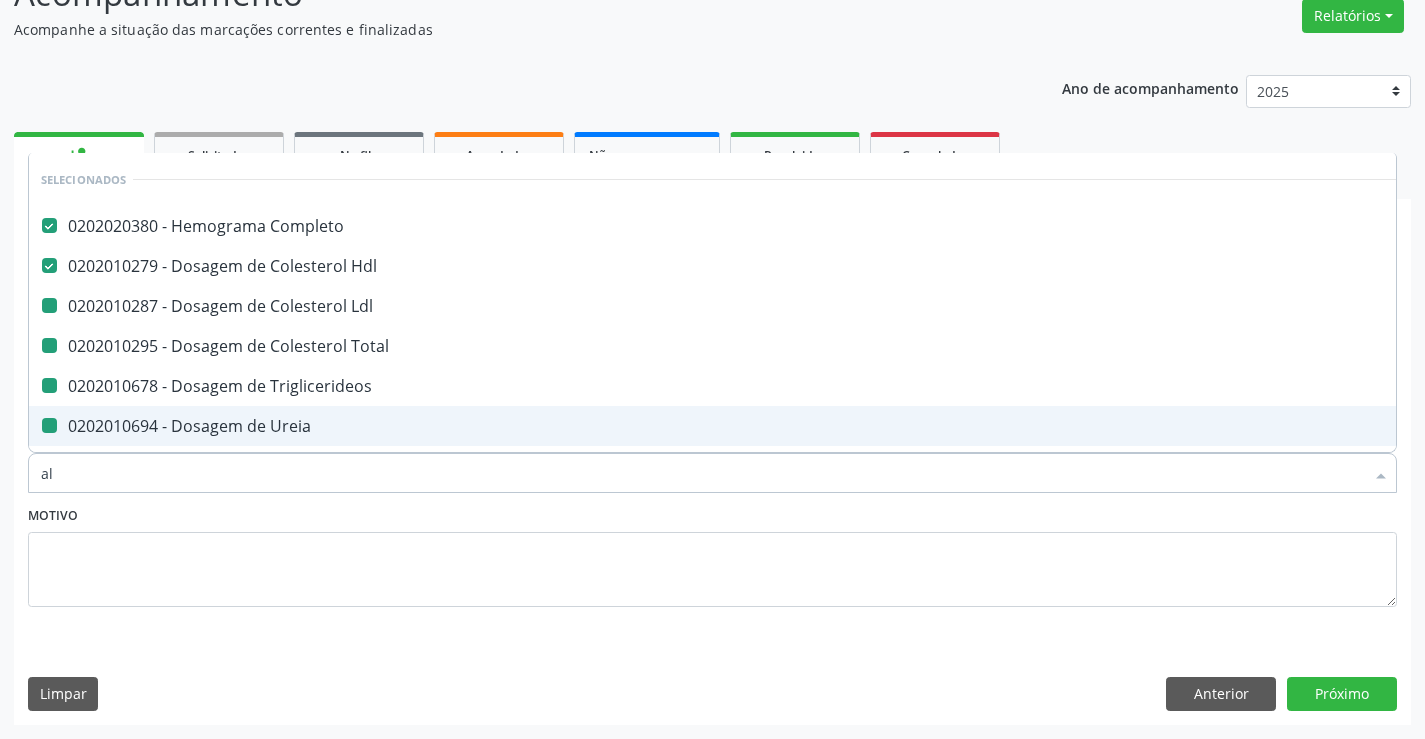 checkbox on "false" 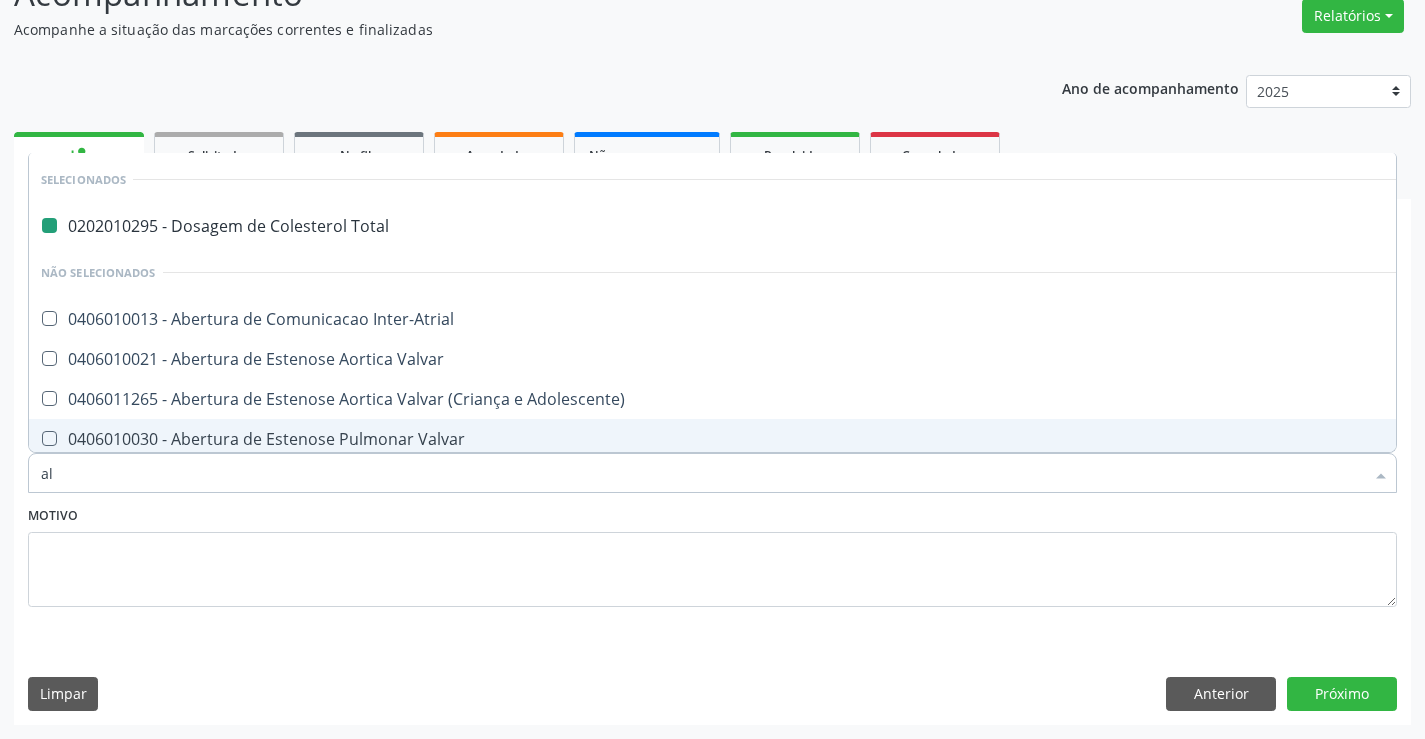 type on "alc" 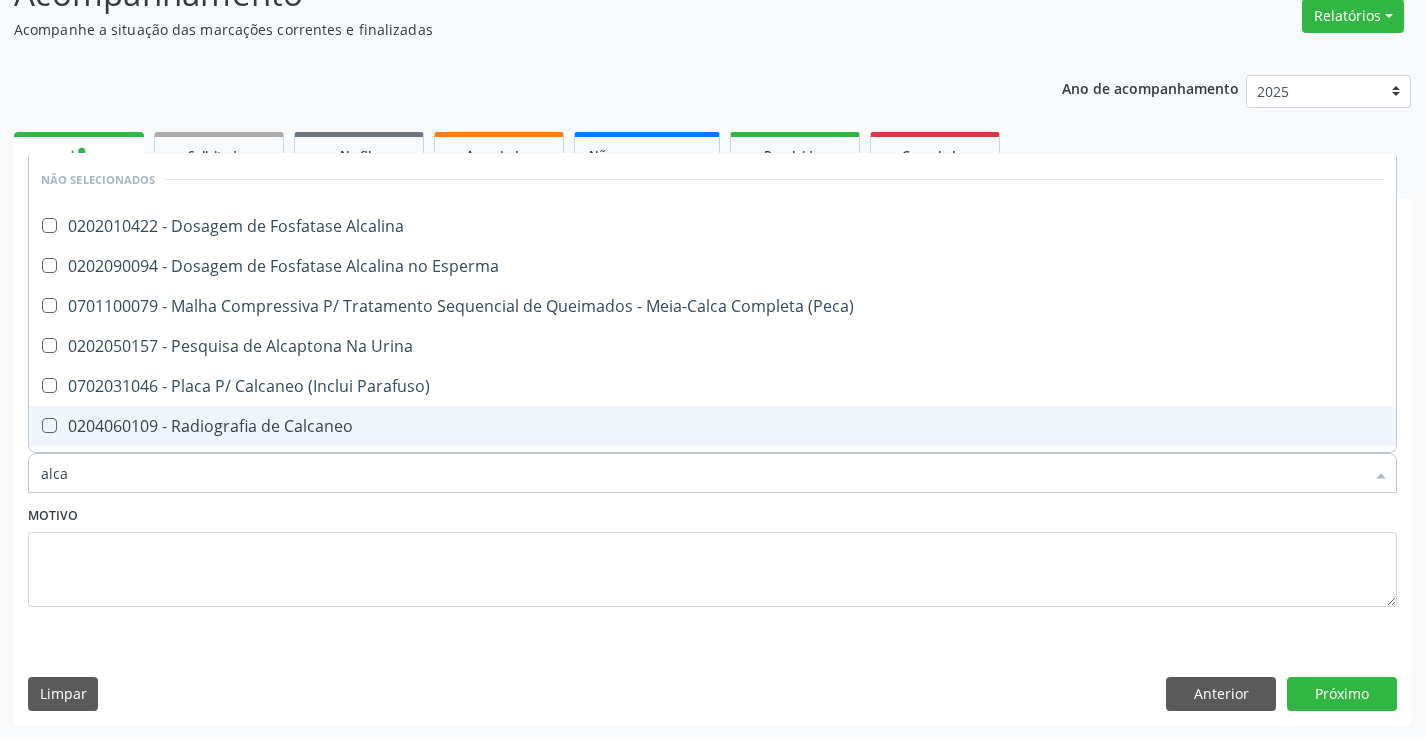 type on "alcal" 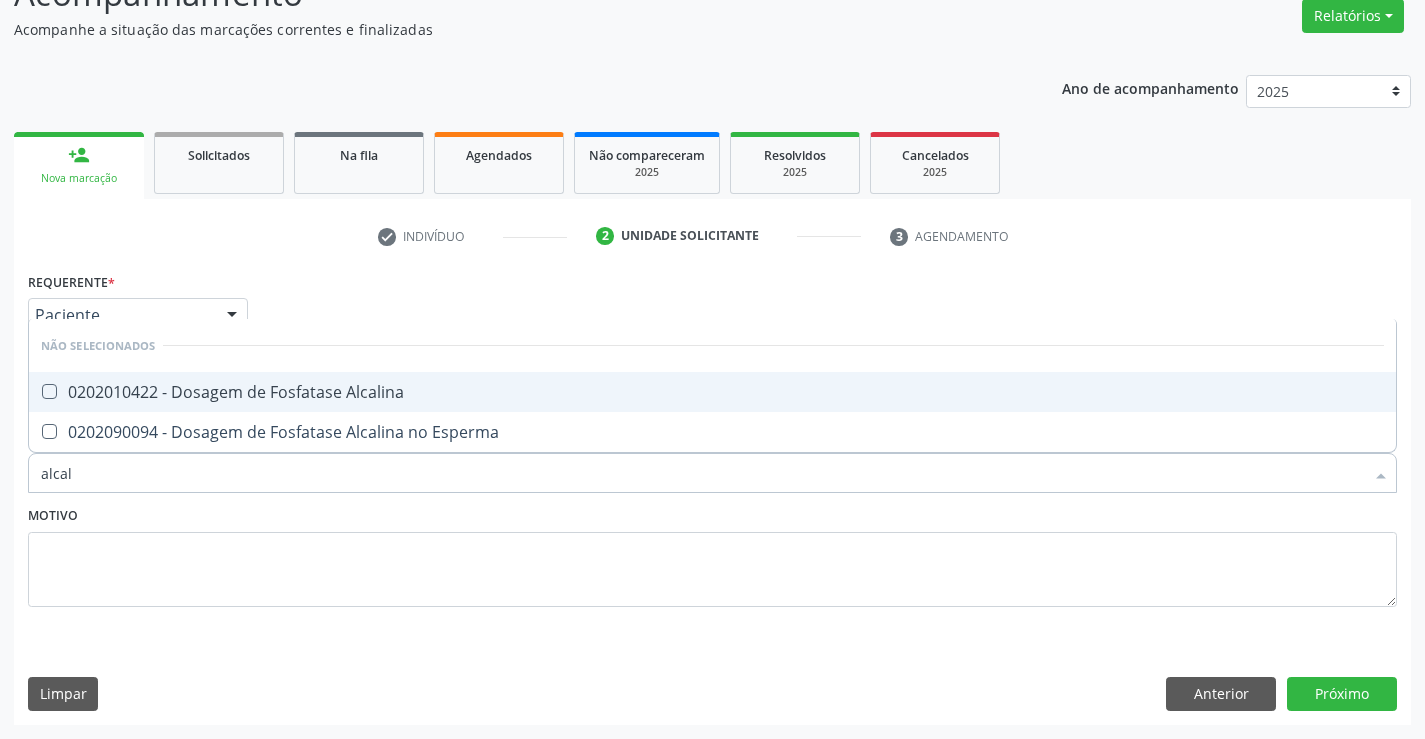 click on "0202010422 - Dosagem de Fosfatase Alcalina" at bounding box center (712, 392) 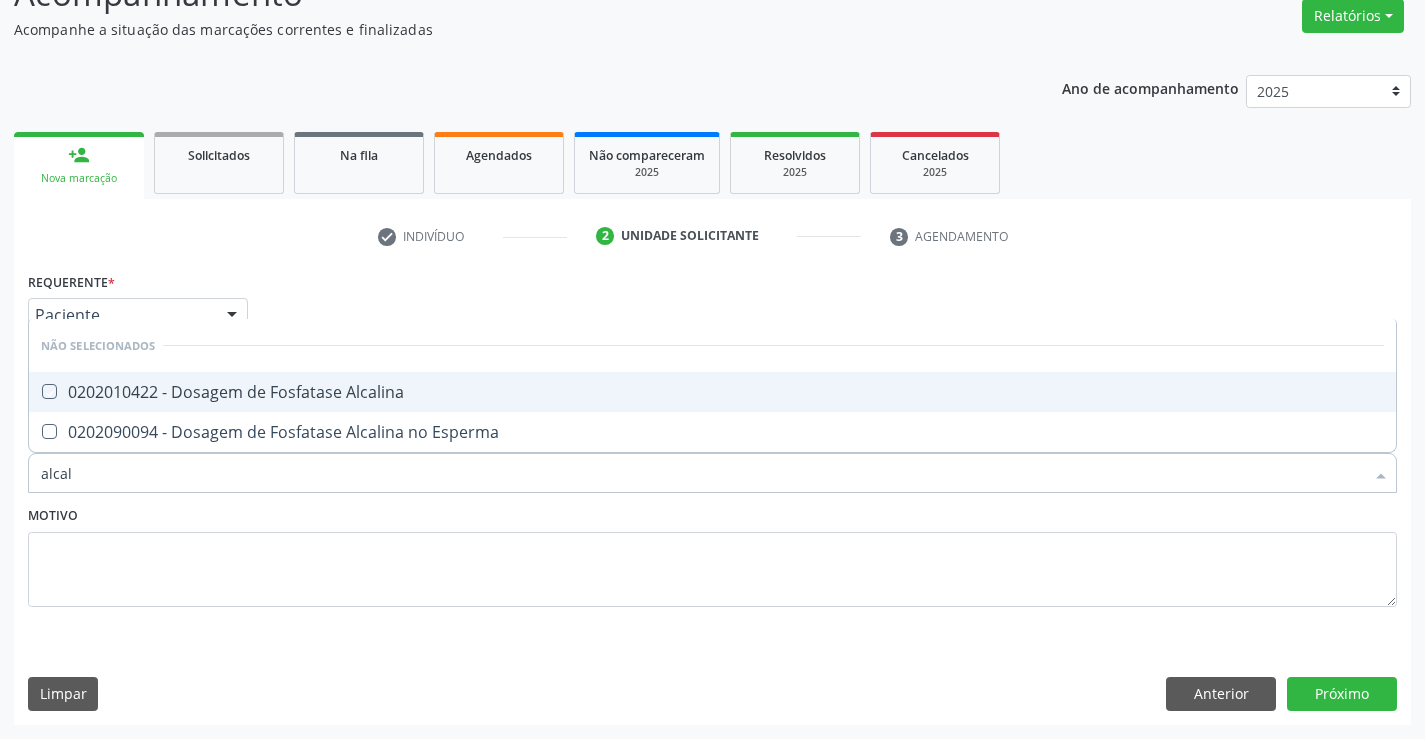 checkbox on "true" 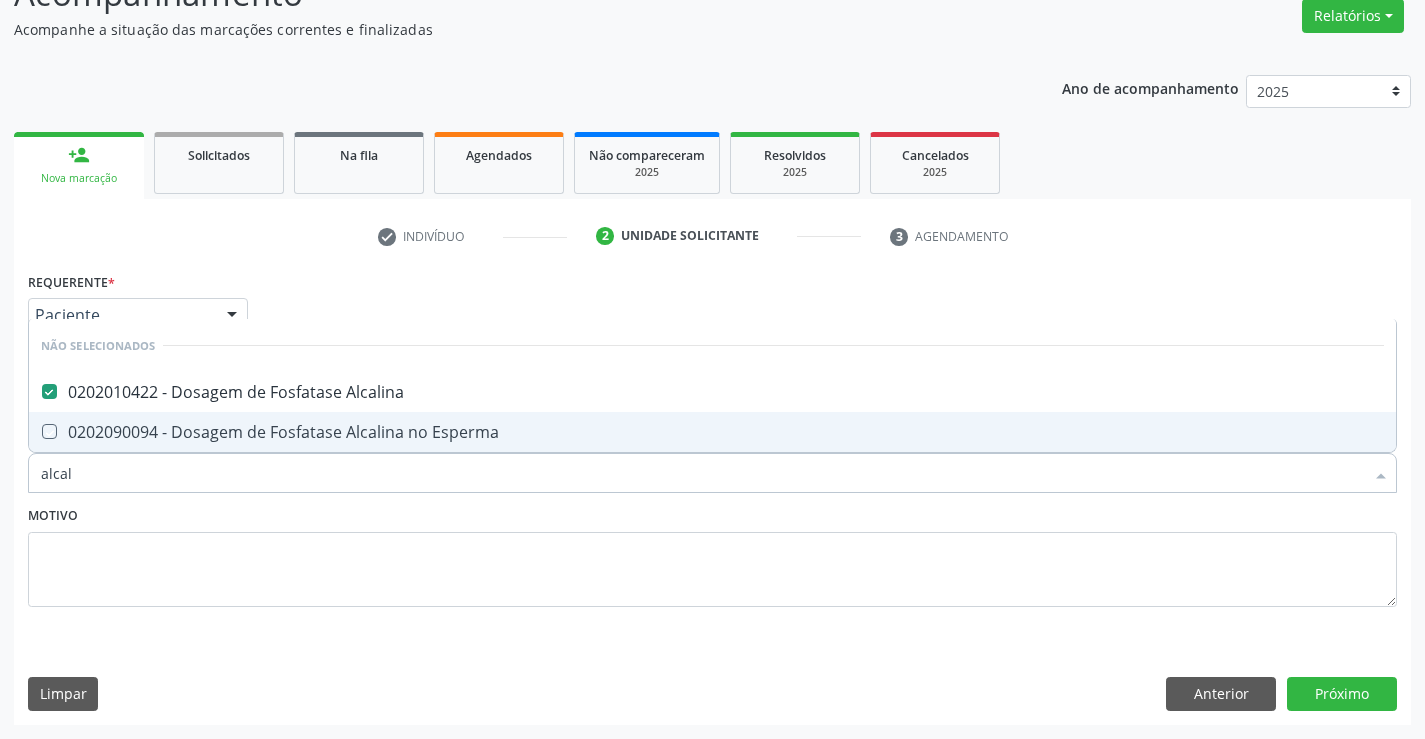 click on "Motivo" at bounding box center (712, 554) 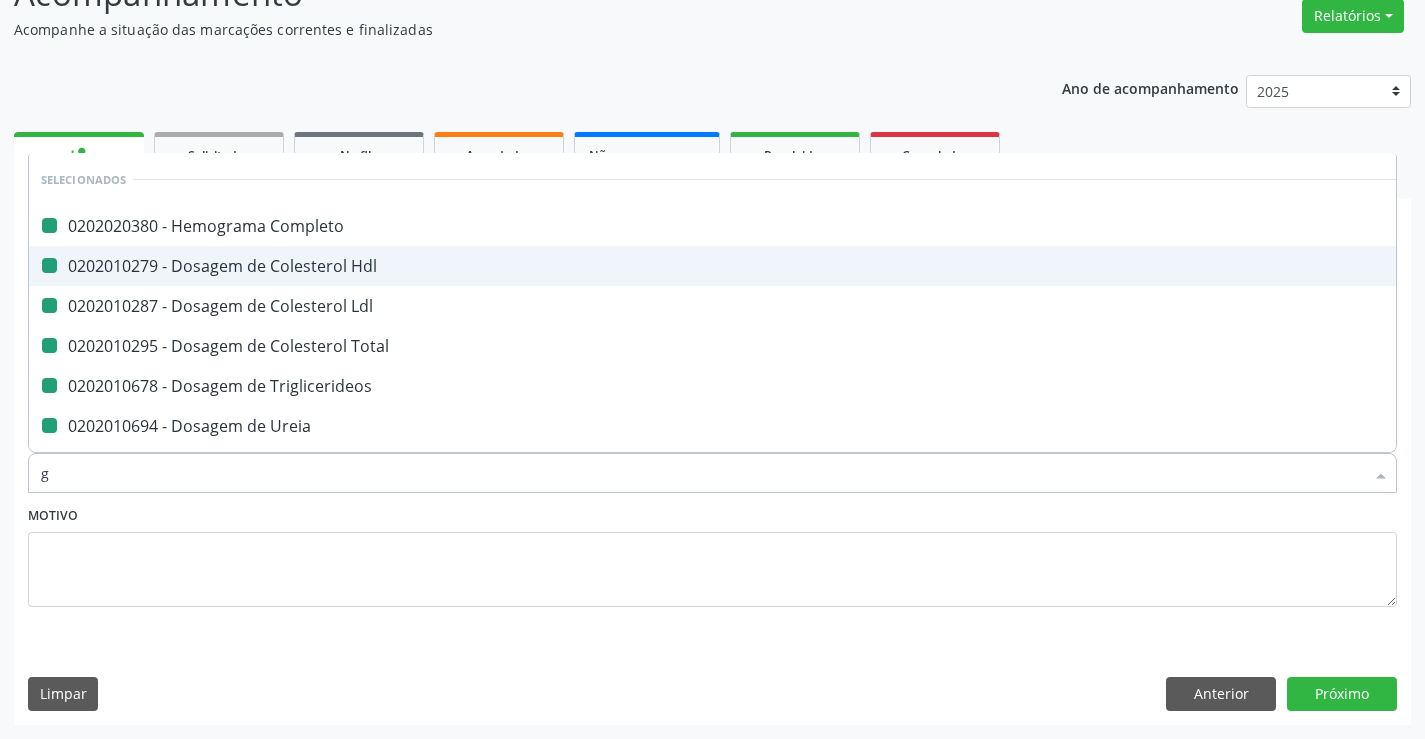 type on "ga" 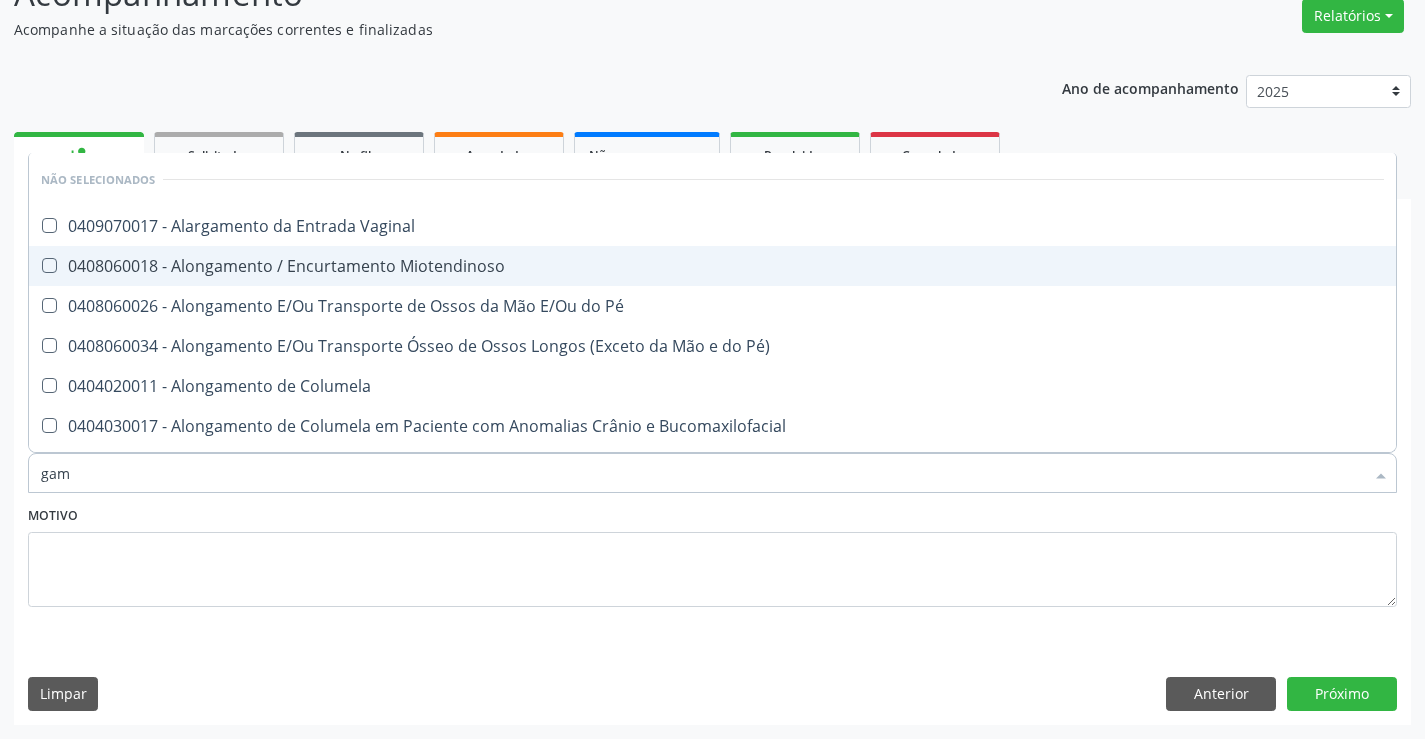 type on "gama" 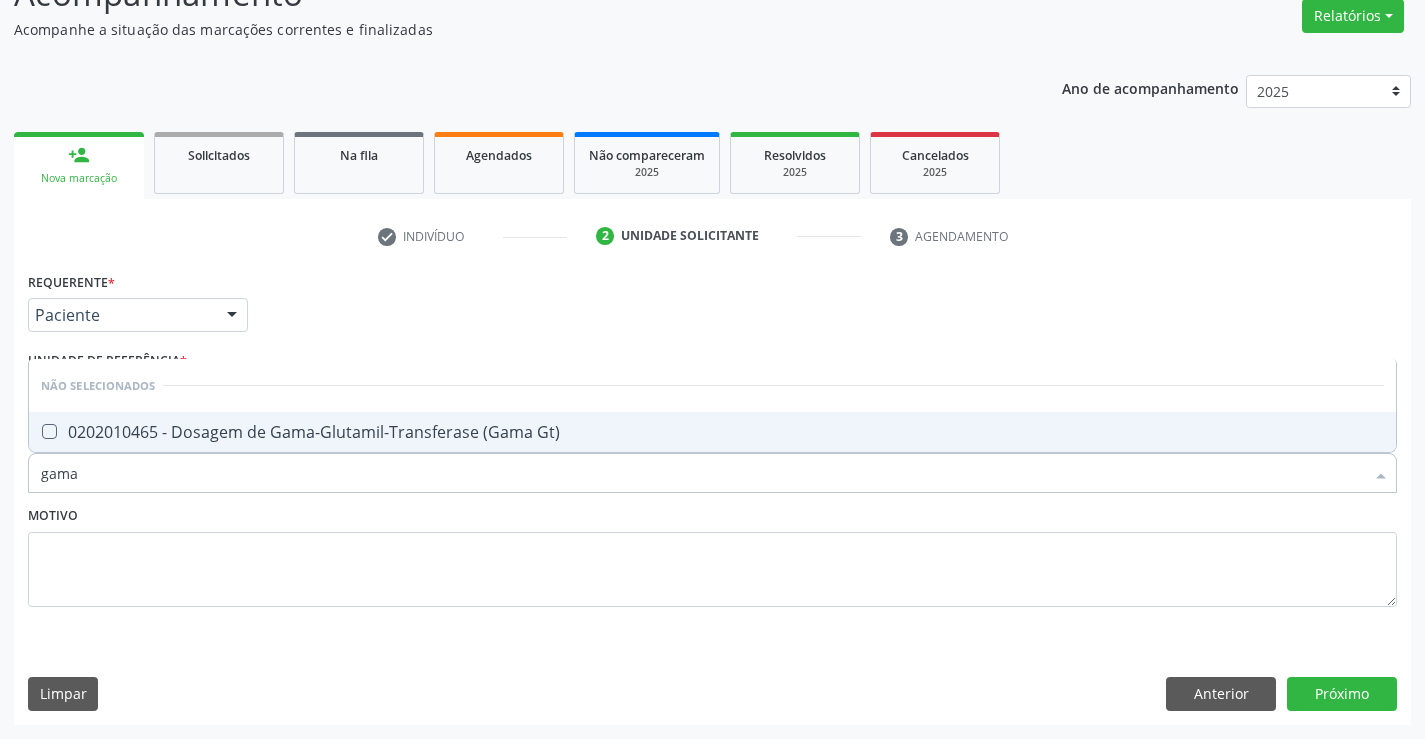 click on "0202010465 - Dosagem de Gama-Glutamil-Transferase (Gama Gt)" at bounding box center (712, 432) 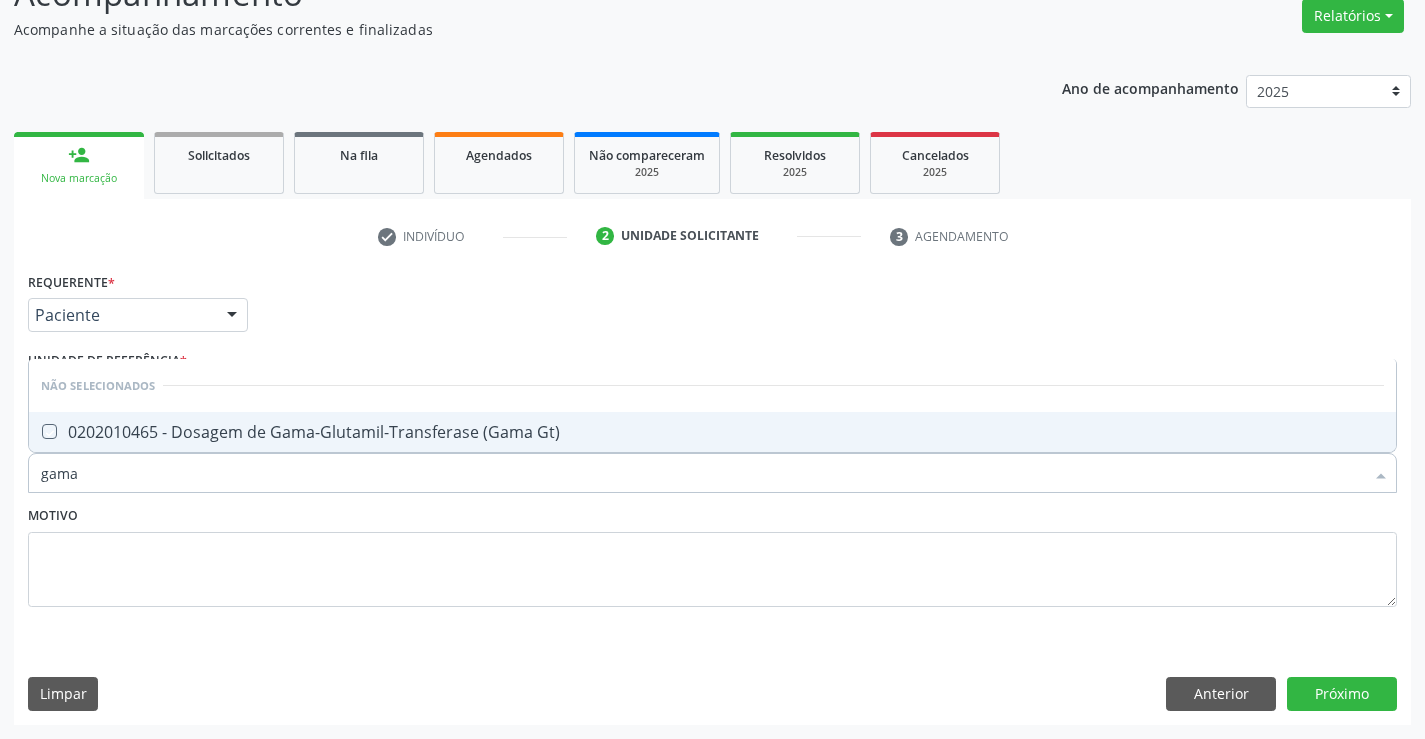 checkbox on "true" 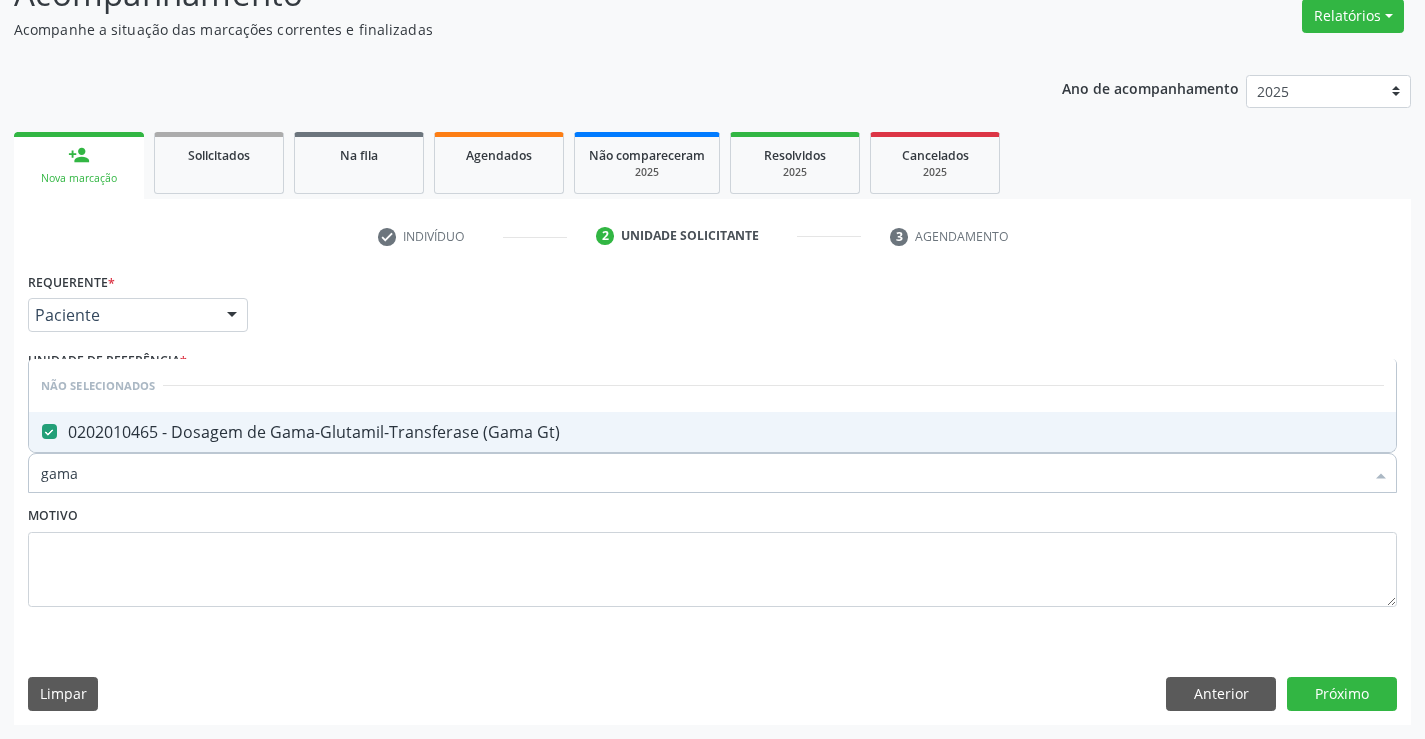 click on "Motivo" at bounding box center [712, 554] 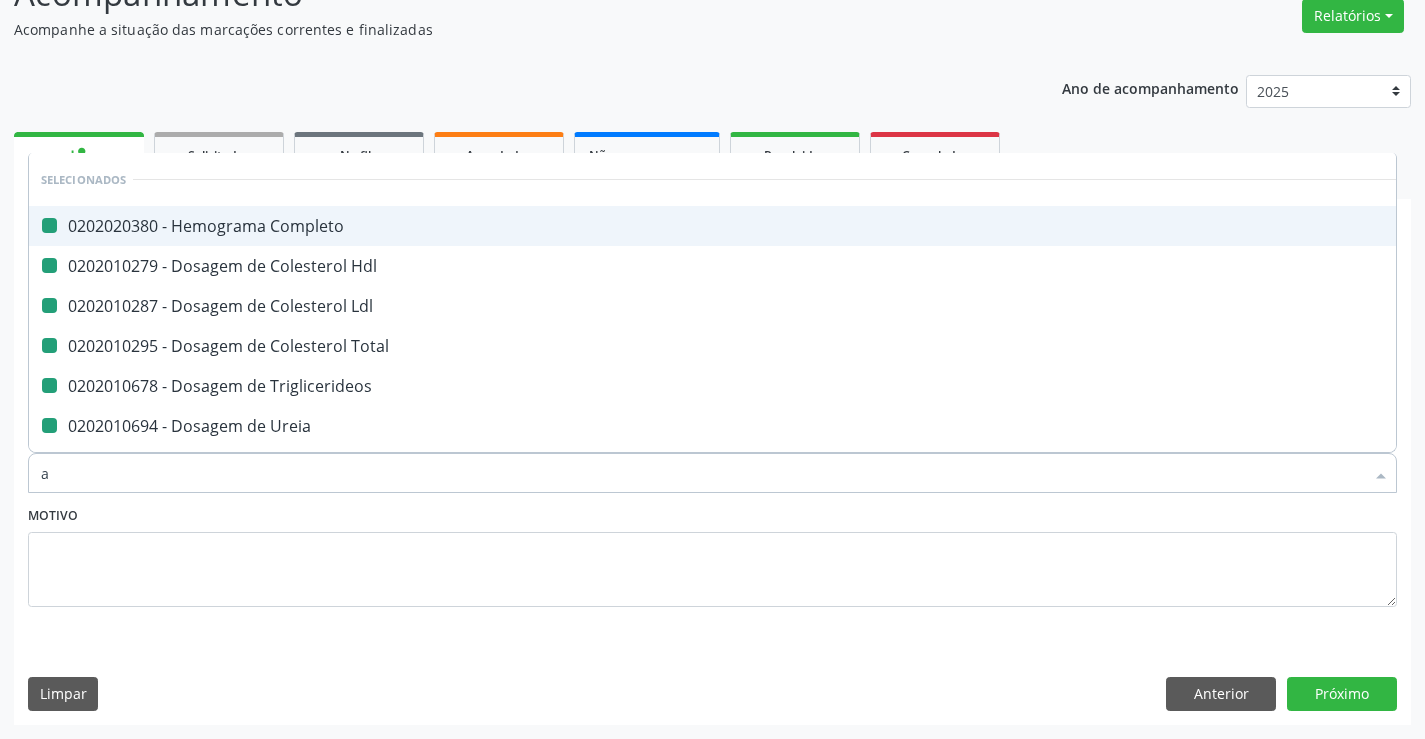 type on "ac" 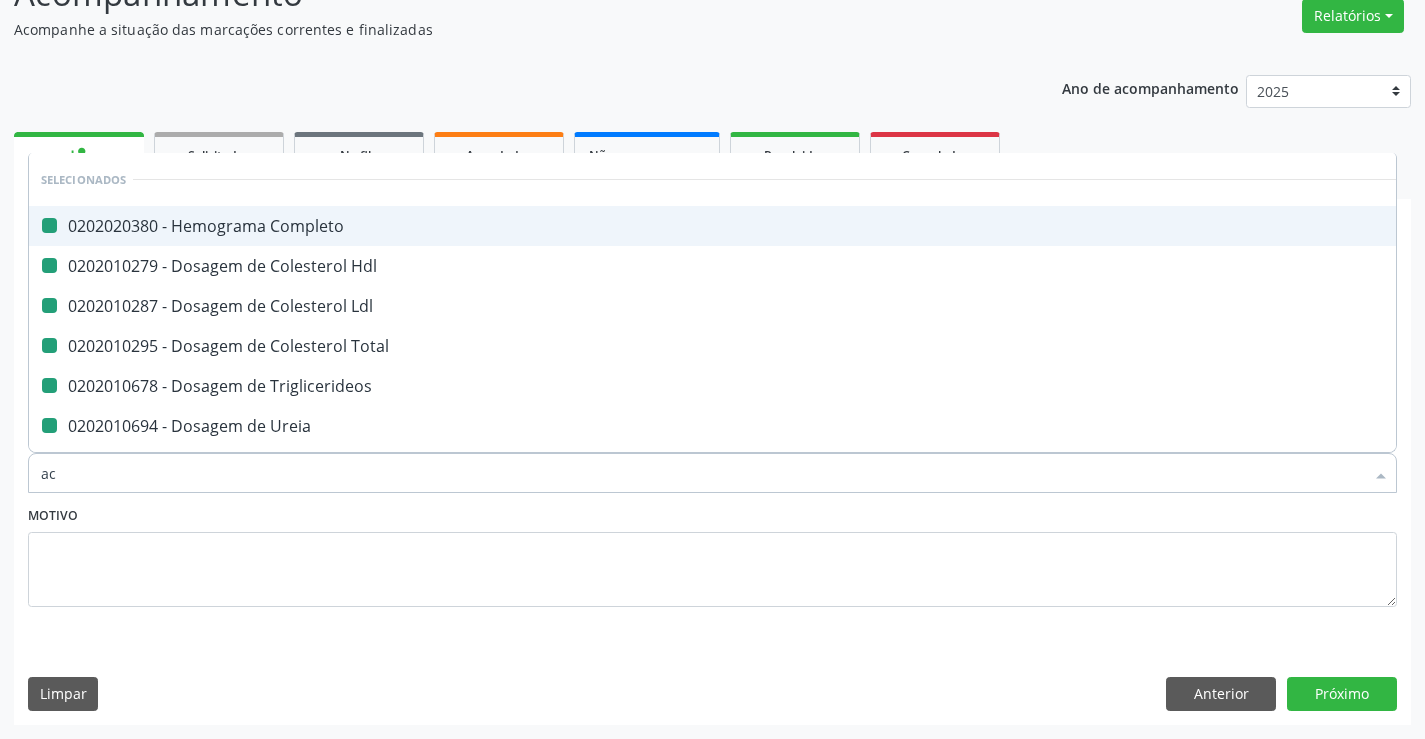 checkbox on "false" 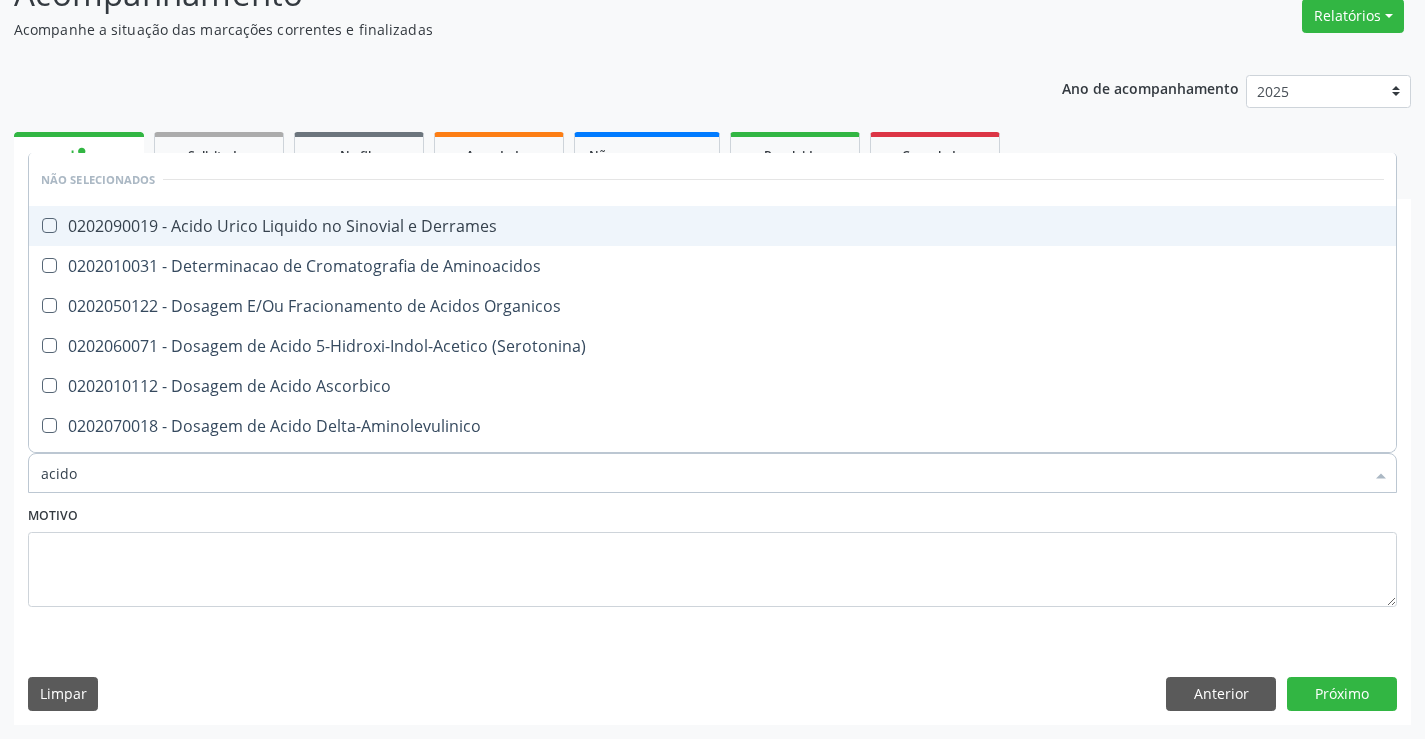 type on "acido u" 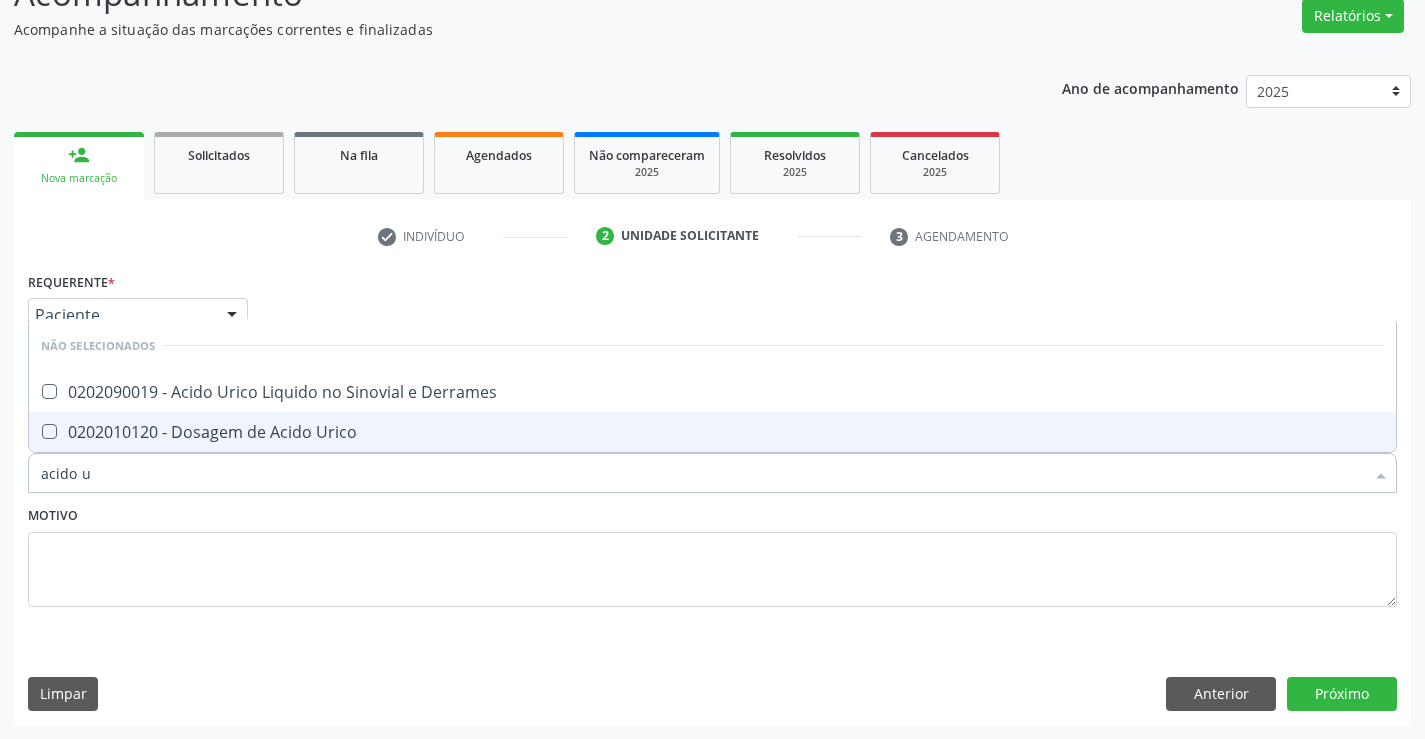 click on "0202010120 - Dosagem de Acido Urico" at bounding box center [712, 432] 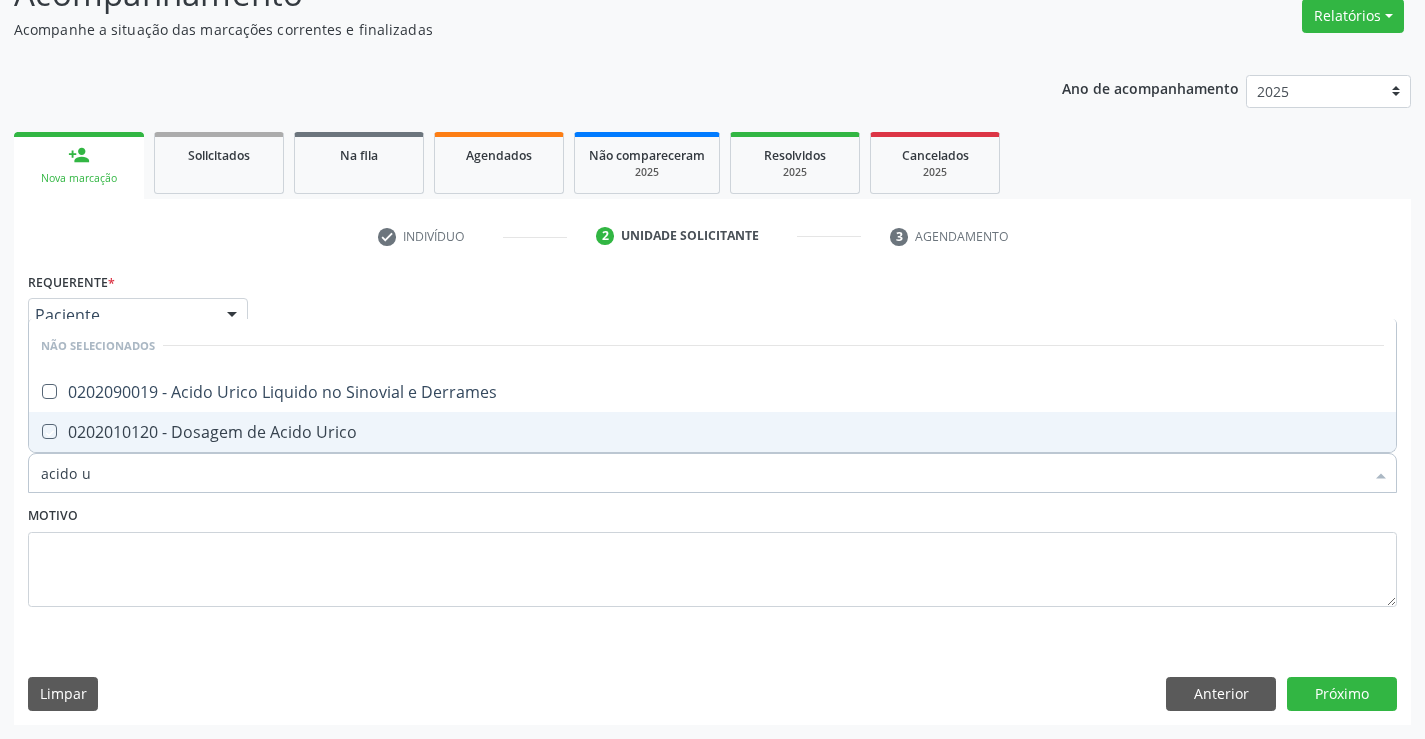 checkbox on "true" 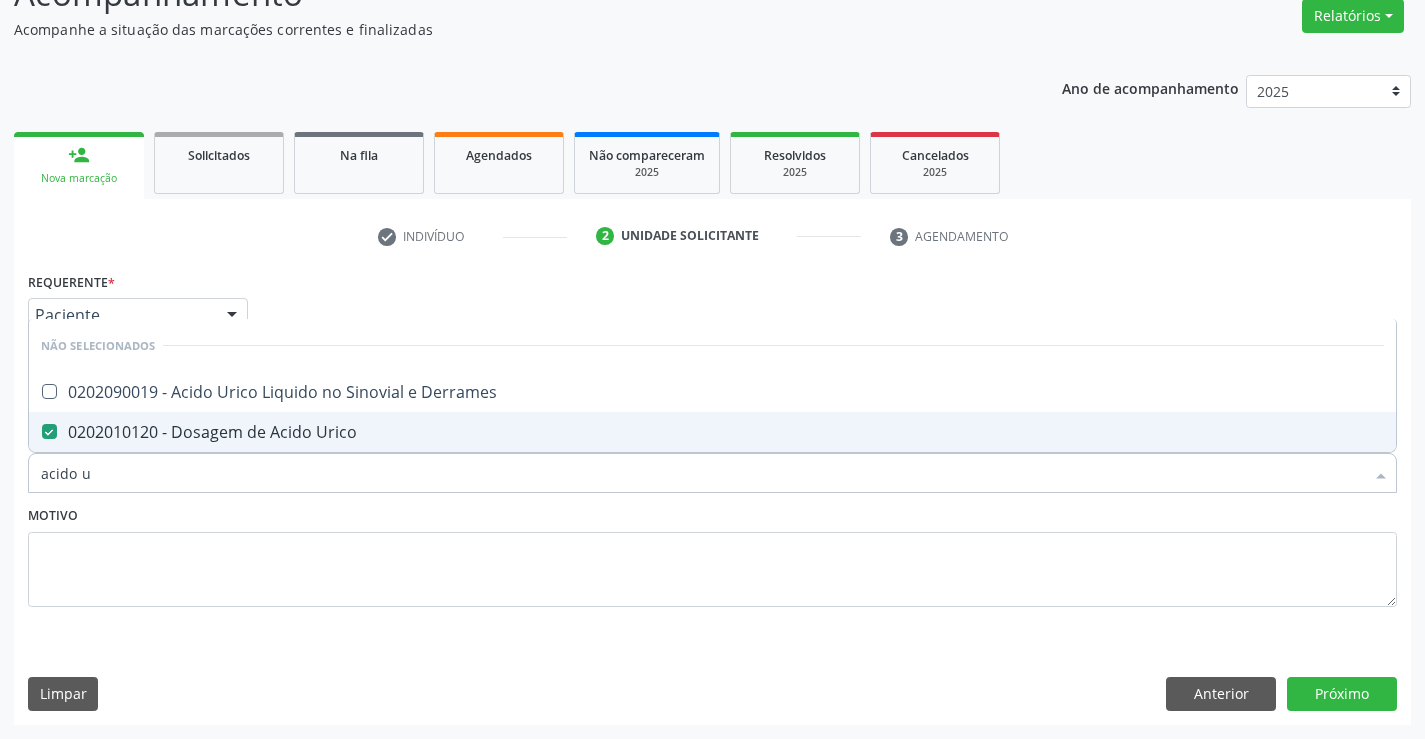 click on "Motivo" at bounding box center [712, 554] 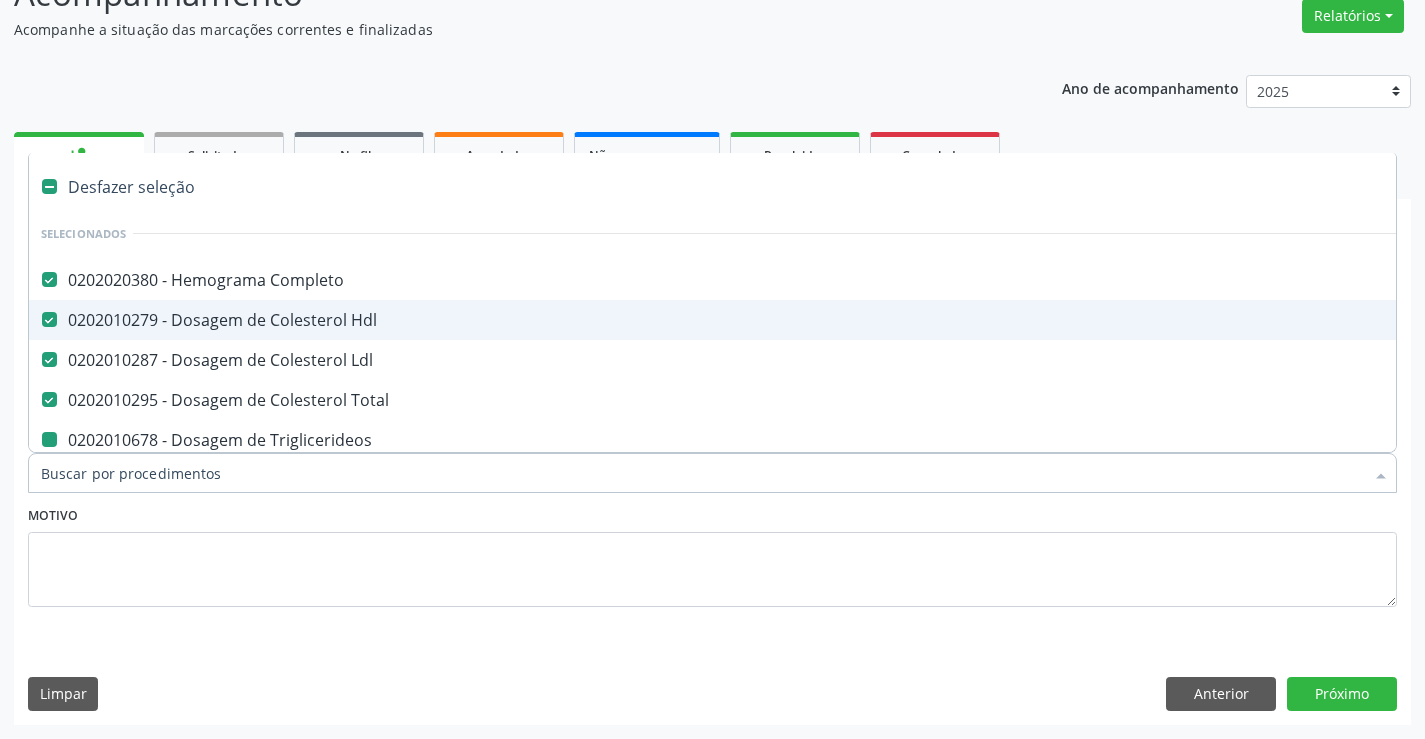 type on "u" 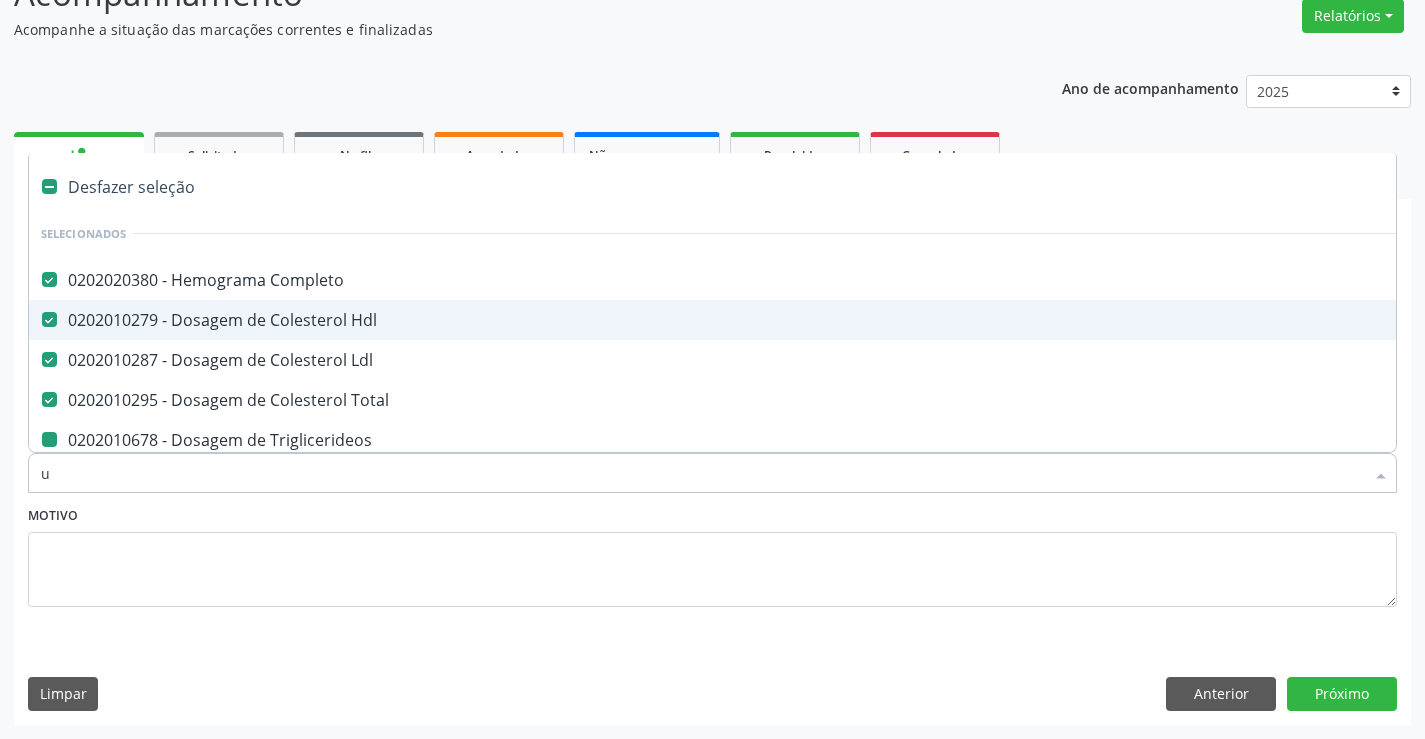 checkbox on "false" 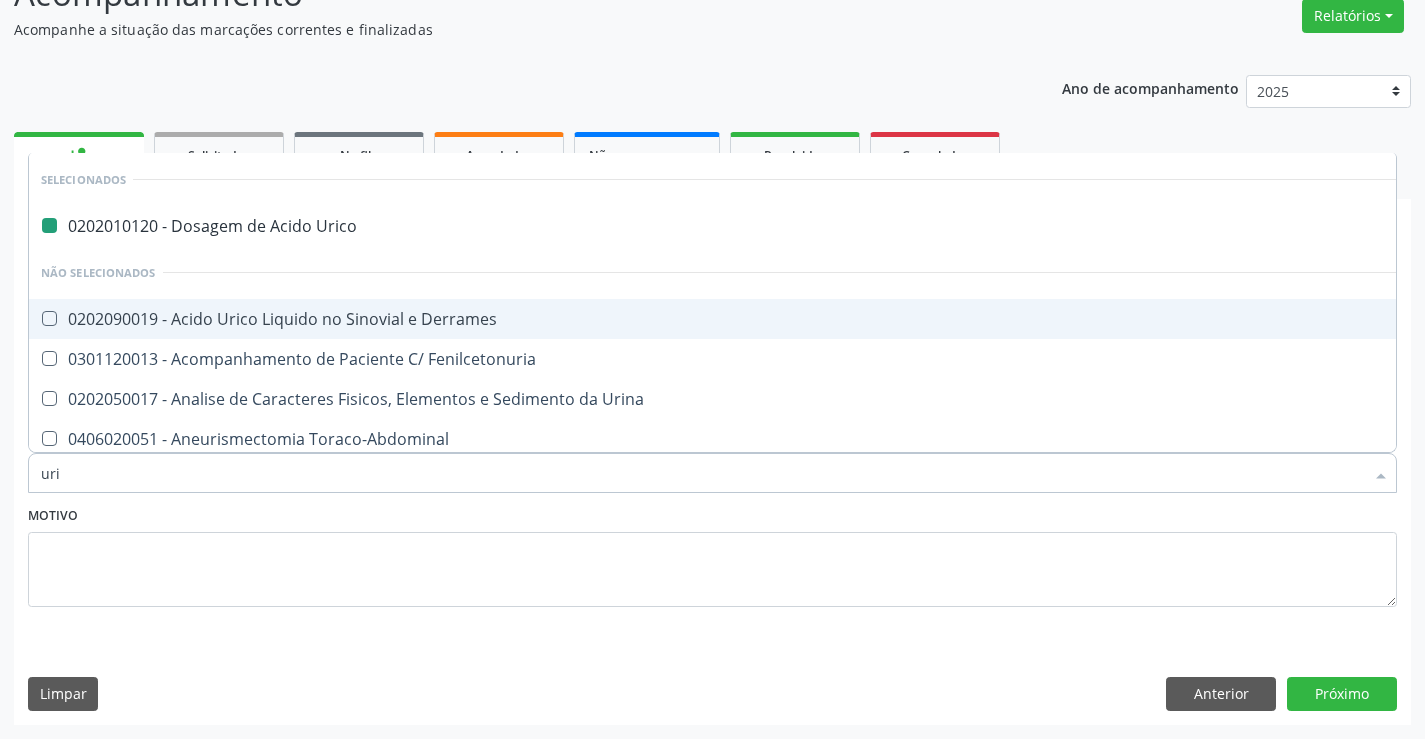 type on "urin" 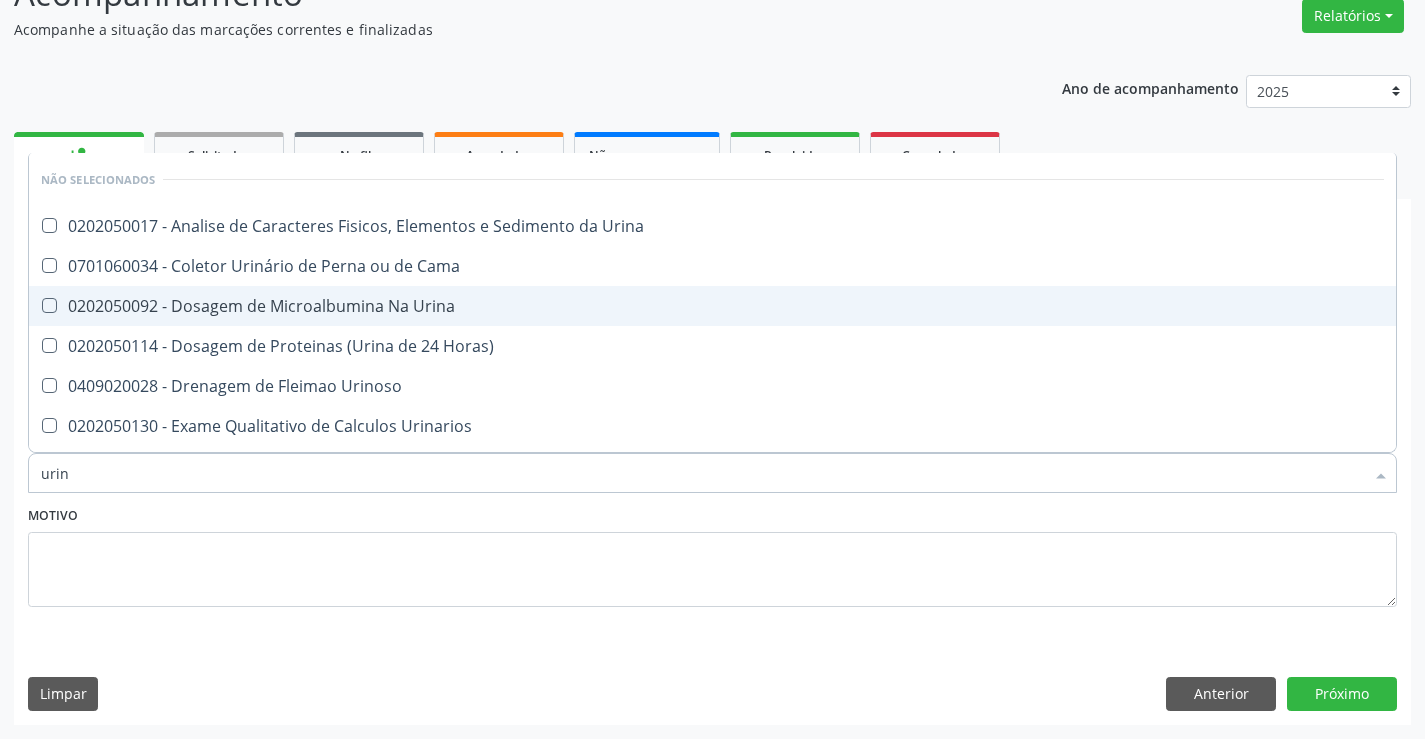 type on "urina" 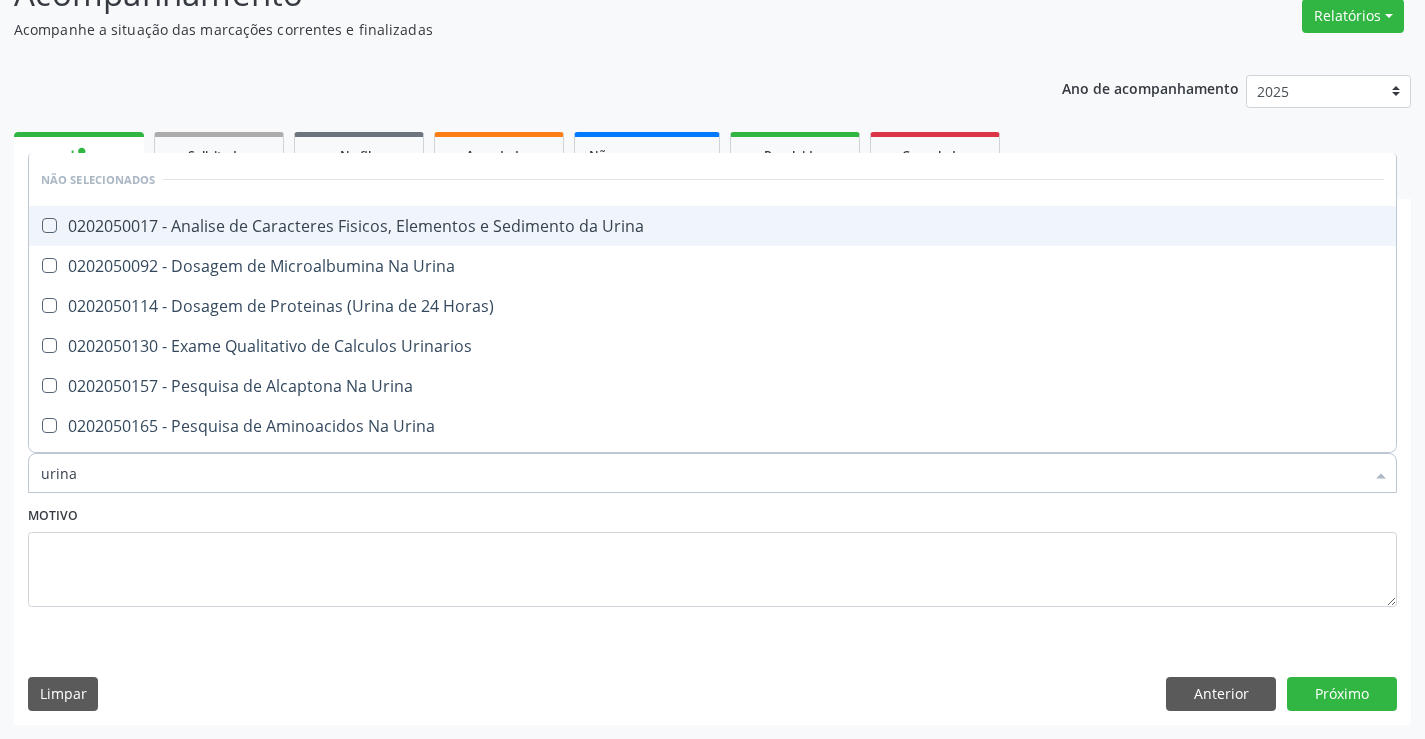 click on "0202050017 - Analise de Caracteres Fisicos, Elementos e Sedimento da Urina" at bounding box center (712, 226) 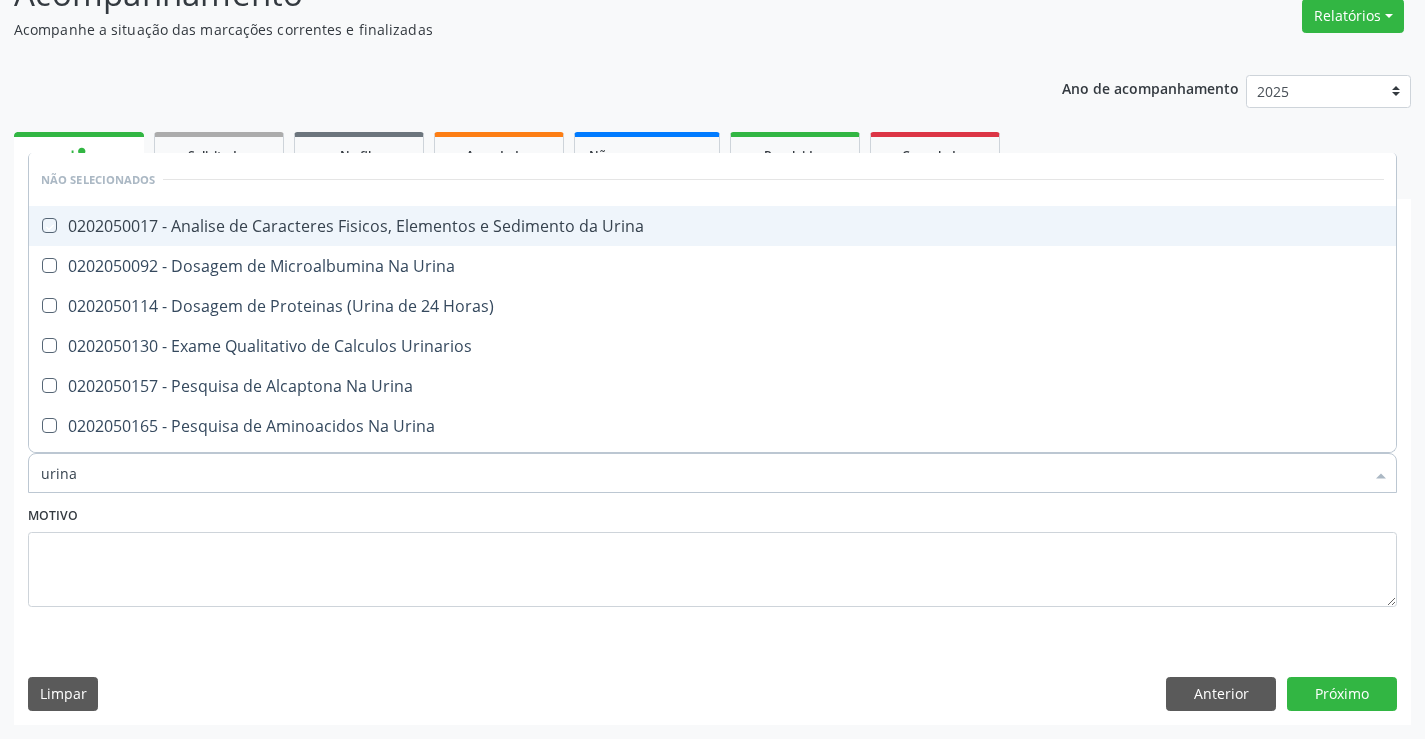 checkbox on "true" 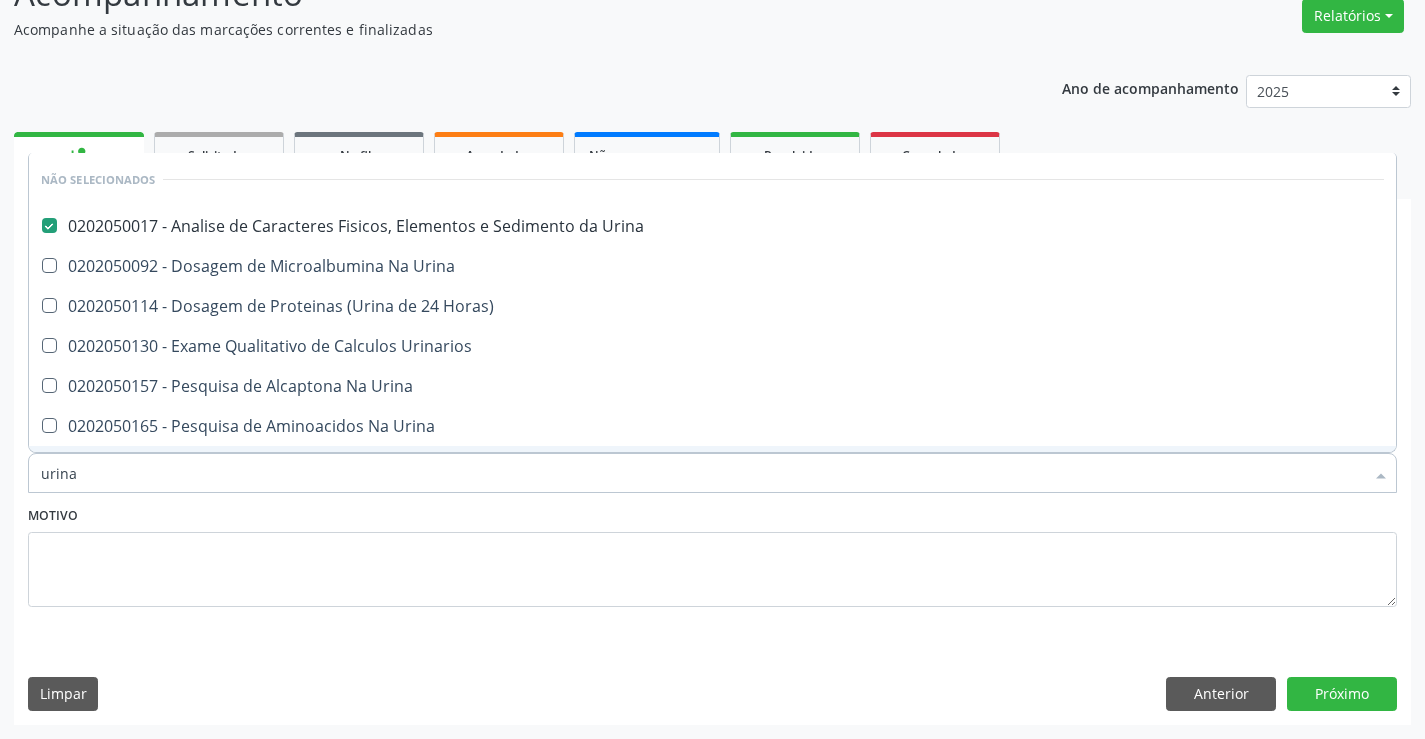 click on "Motivo" at bounding box center [712, 554] 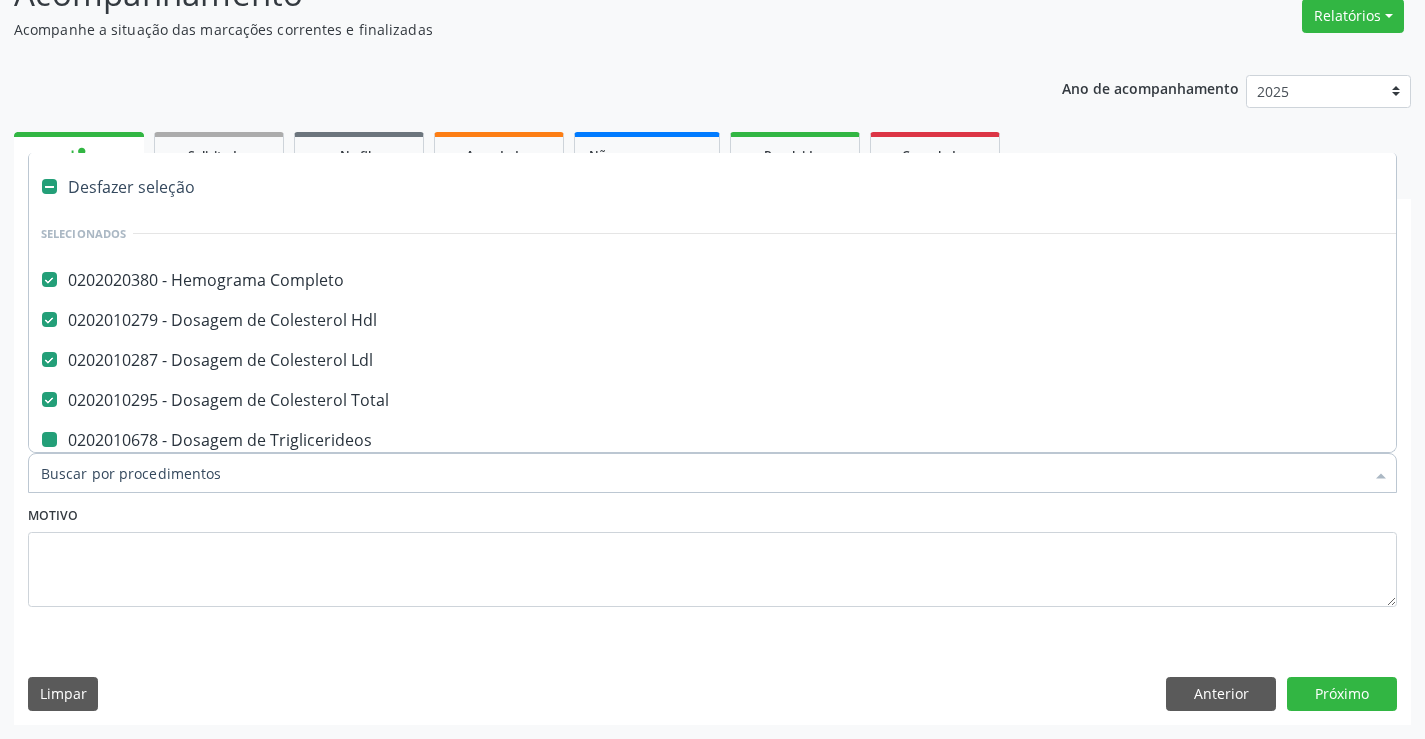 type on "f" 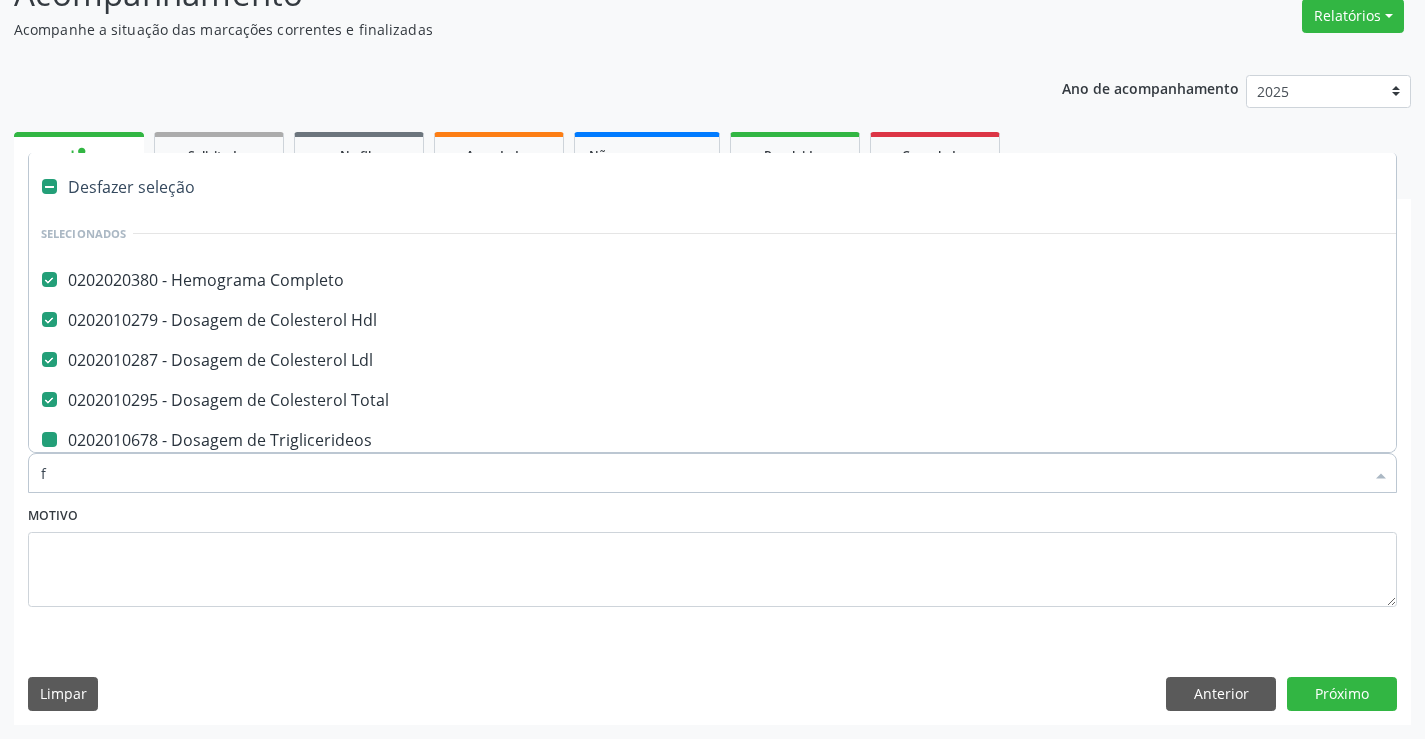 checkbox on "false" 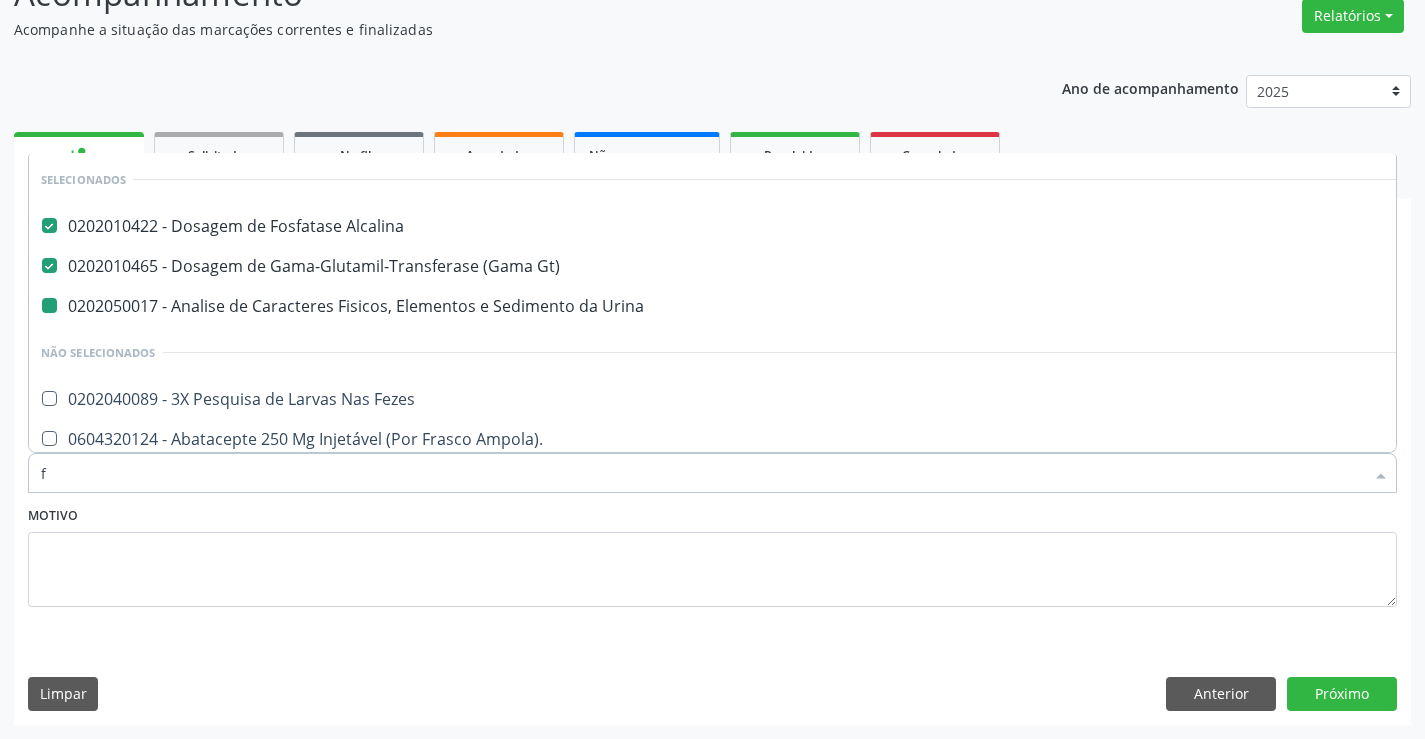 type on "fe" 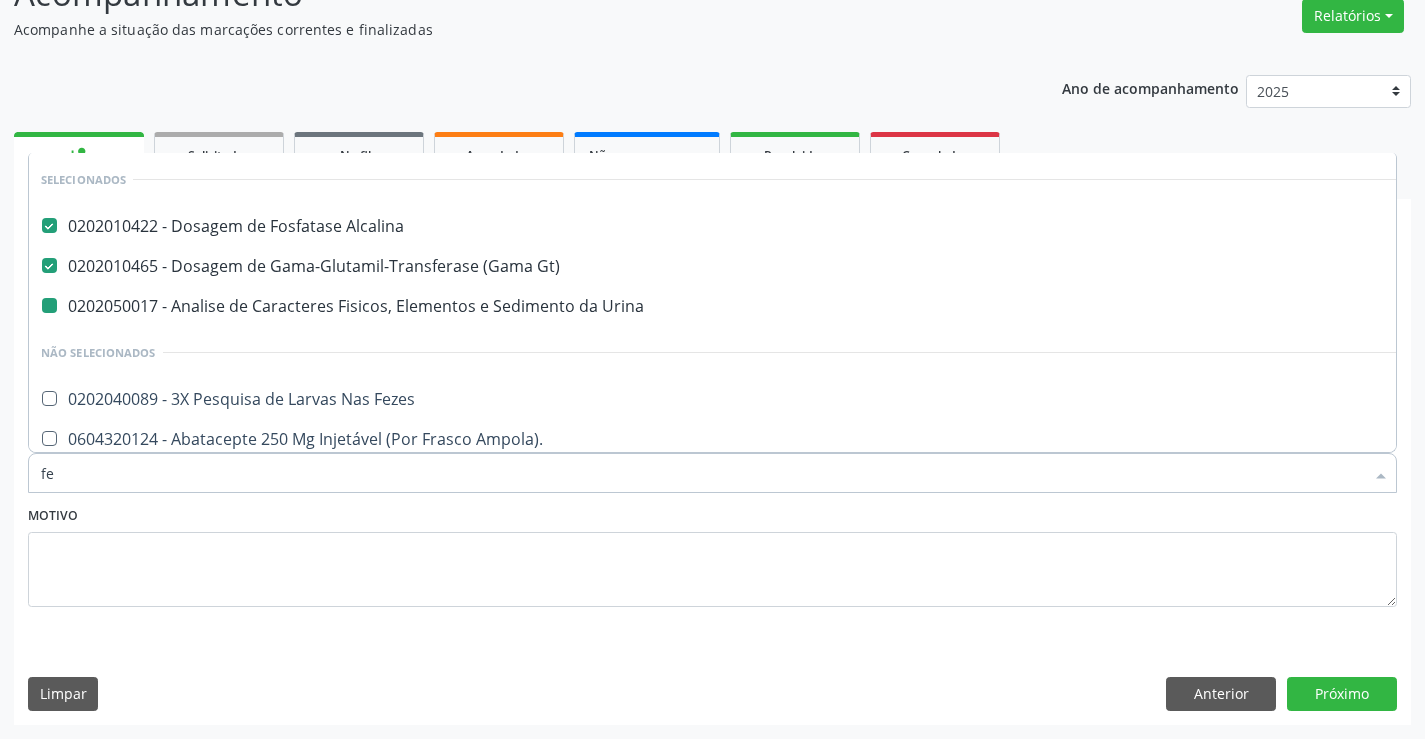 checkbox on "false" 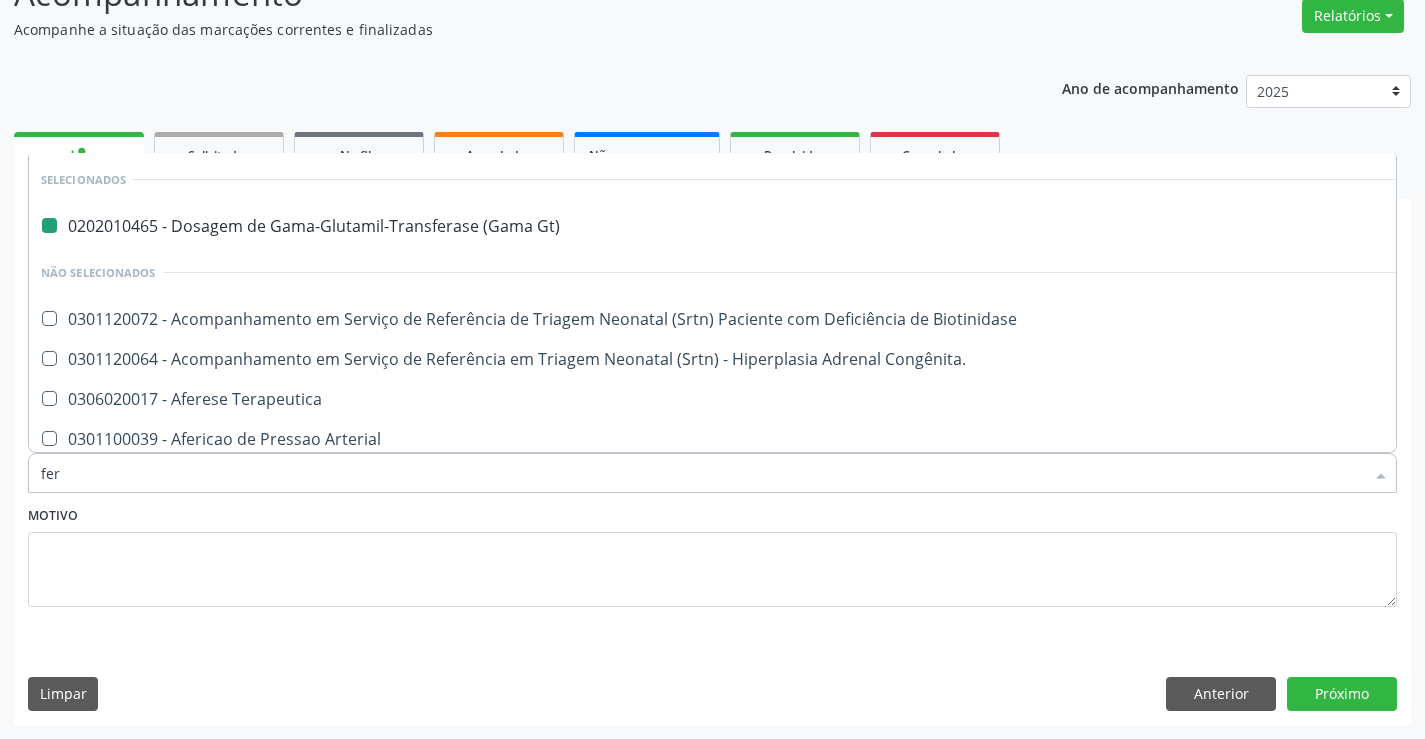 type on "ferr" 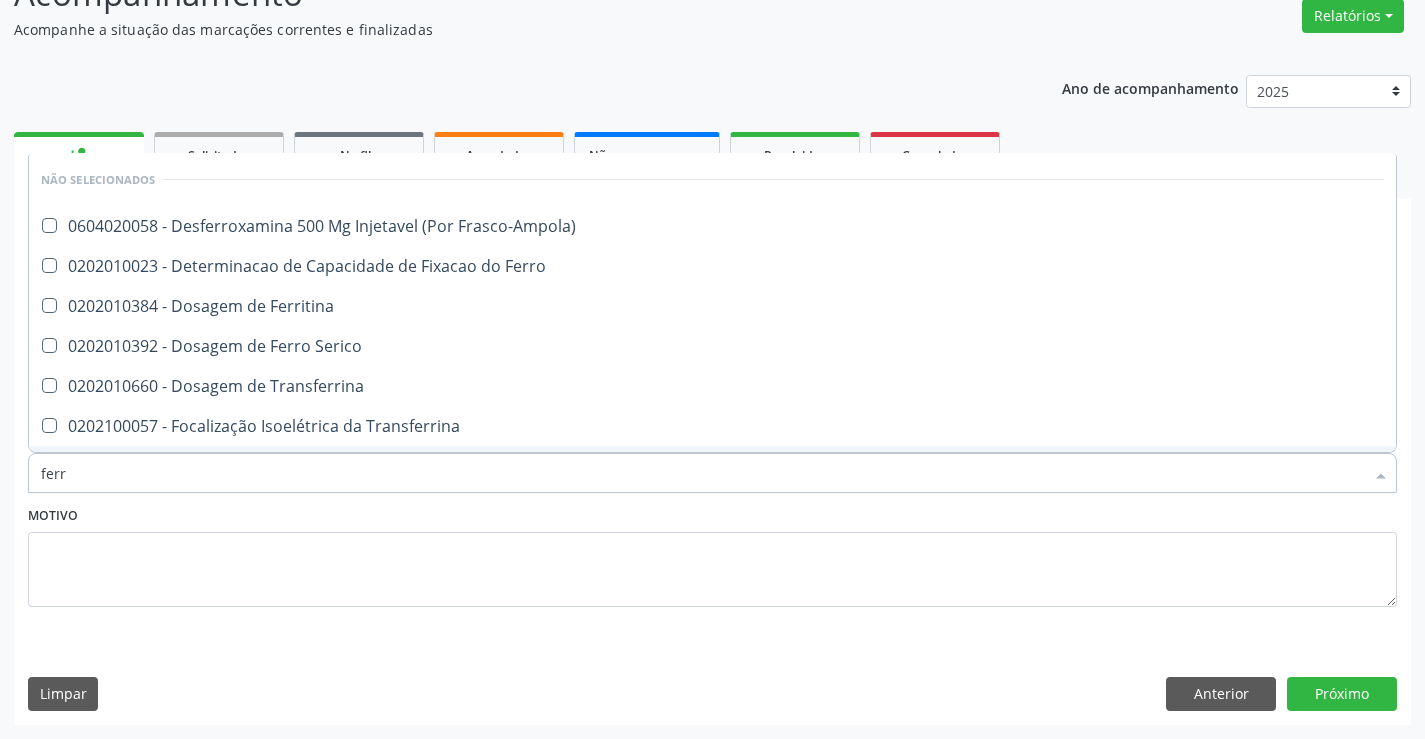 type on "ferro" 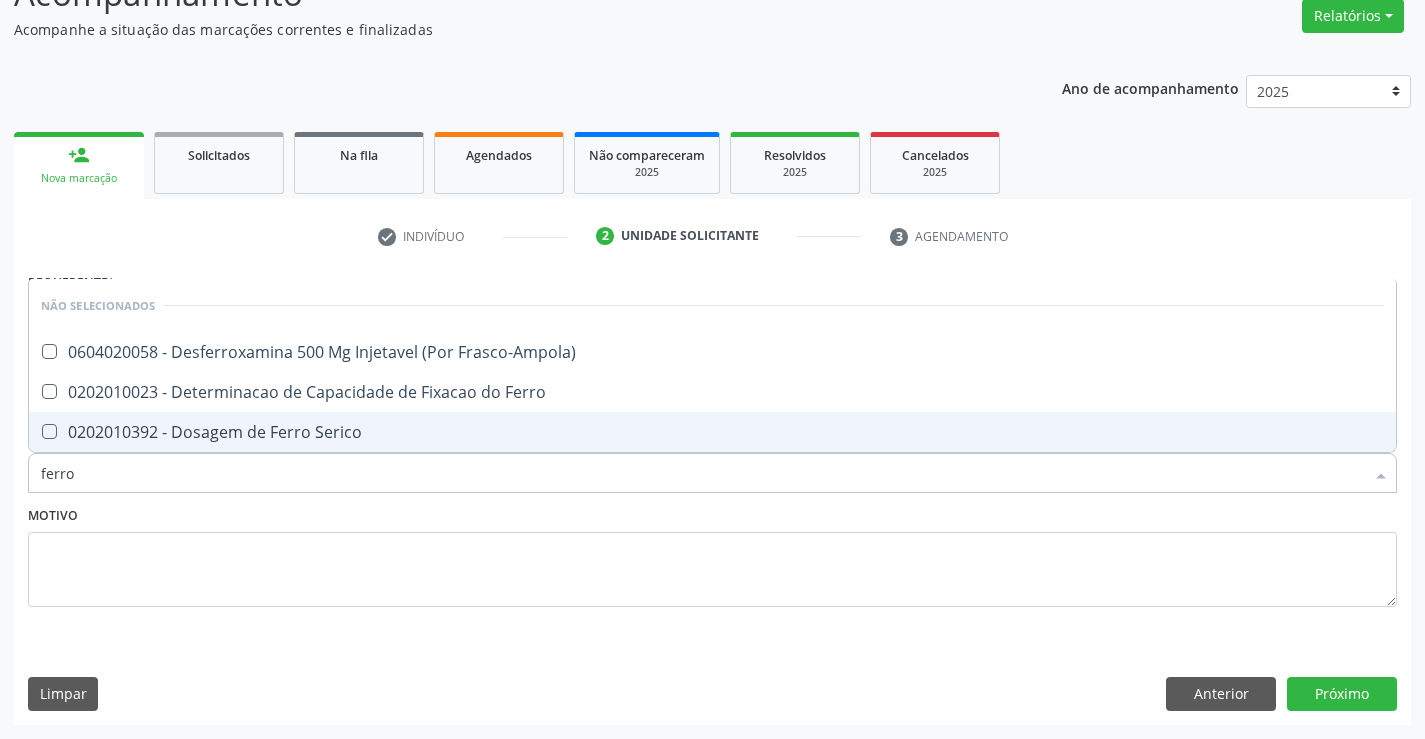 click on "0202010392 - Dosagem de Ferro Serico" at bounding box center (712, 432) 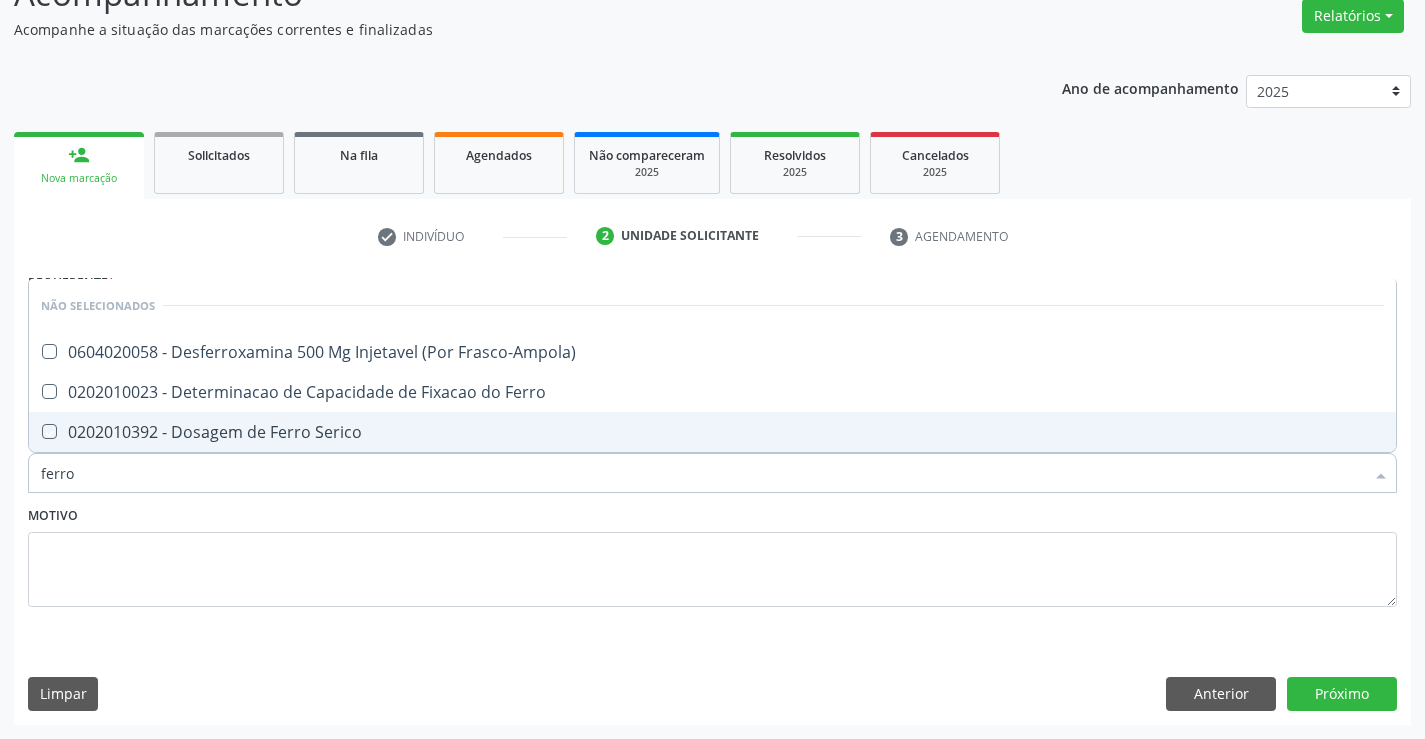 checkbox on "true" 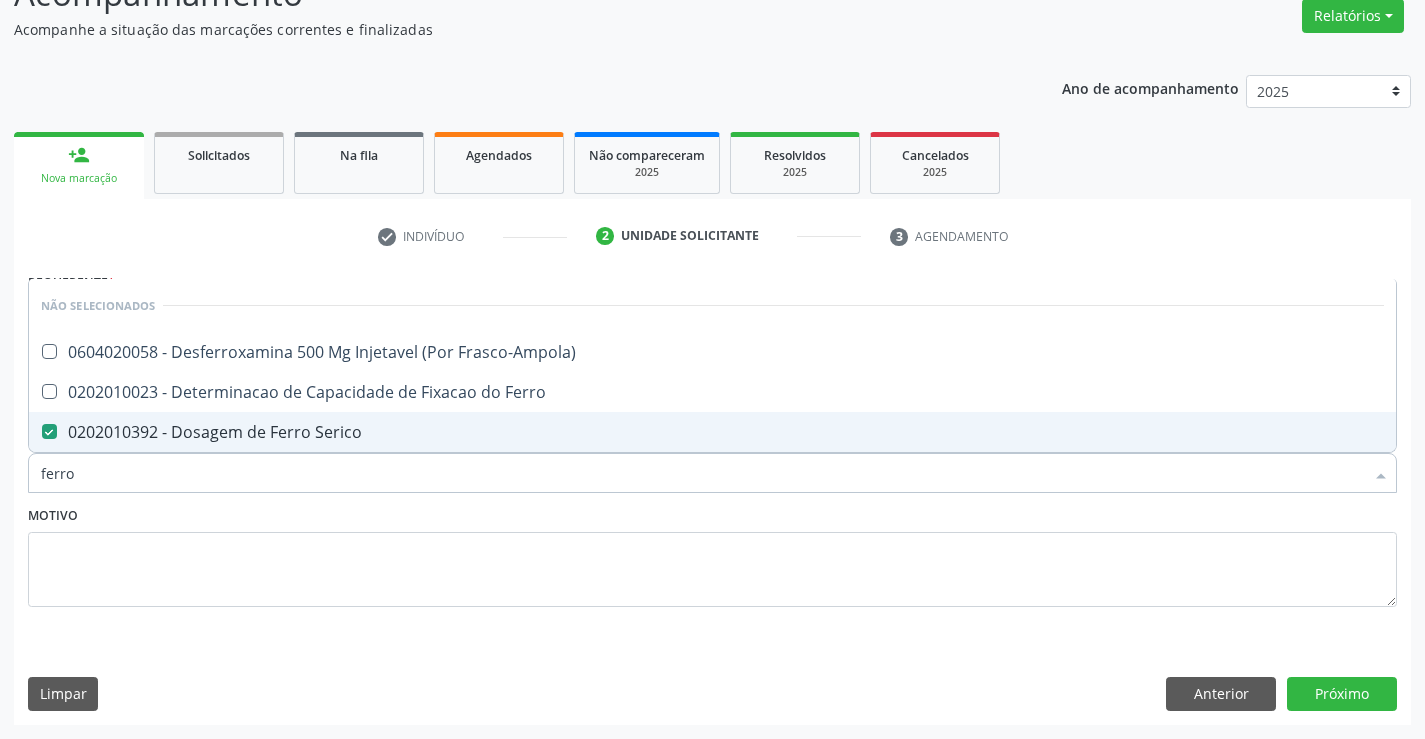 click on "Motivo" at bounding box center [712, 554] 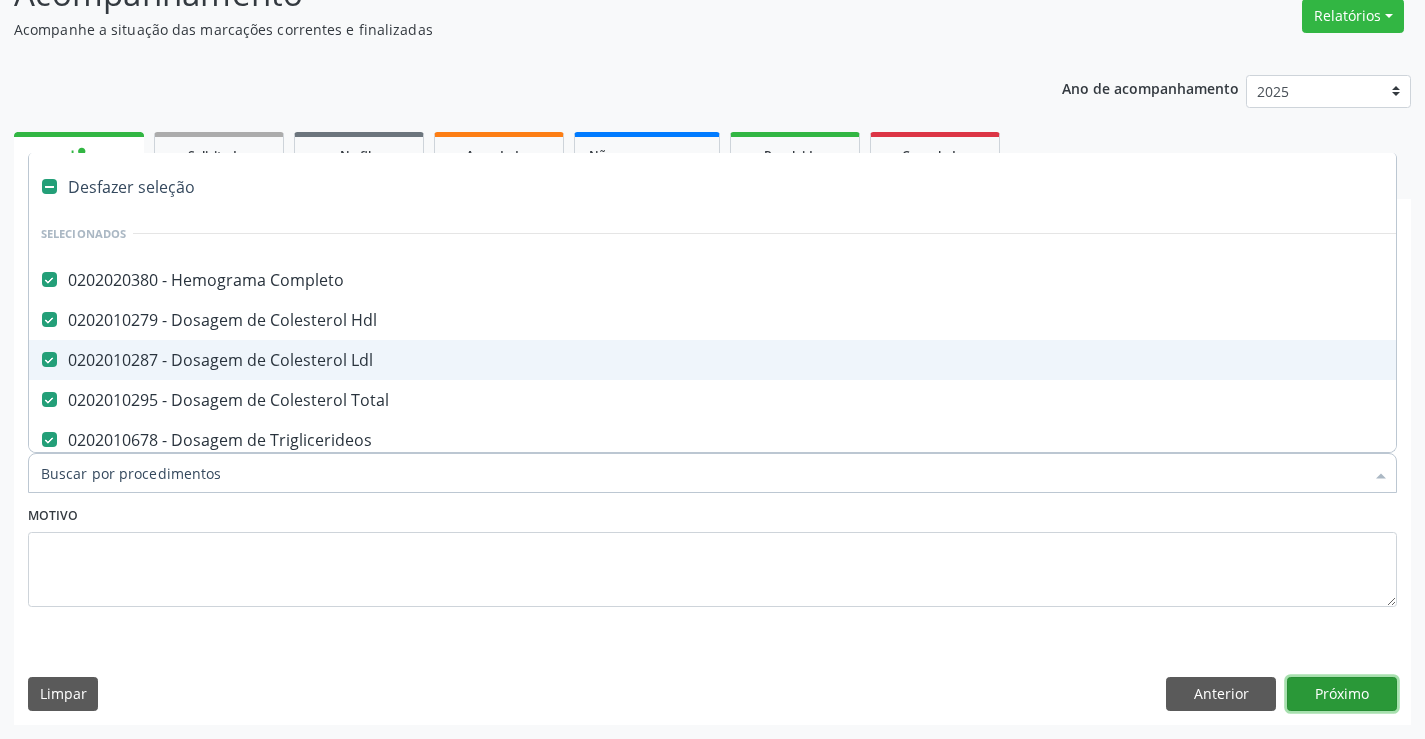click on "Próximo" at bounding box center (1342, 694) 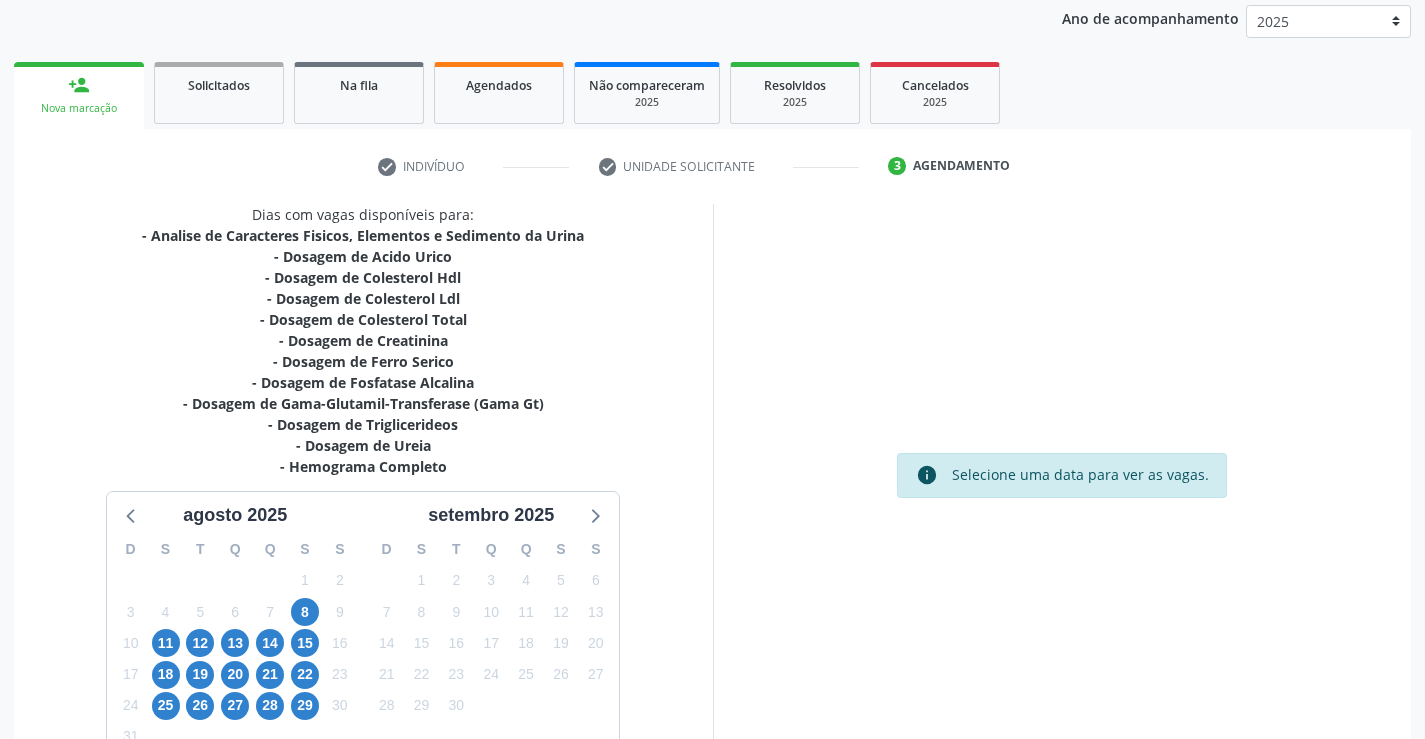 scroll, scrollTop: 267, scrollLeft: 0, axis: vertical 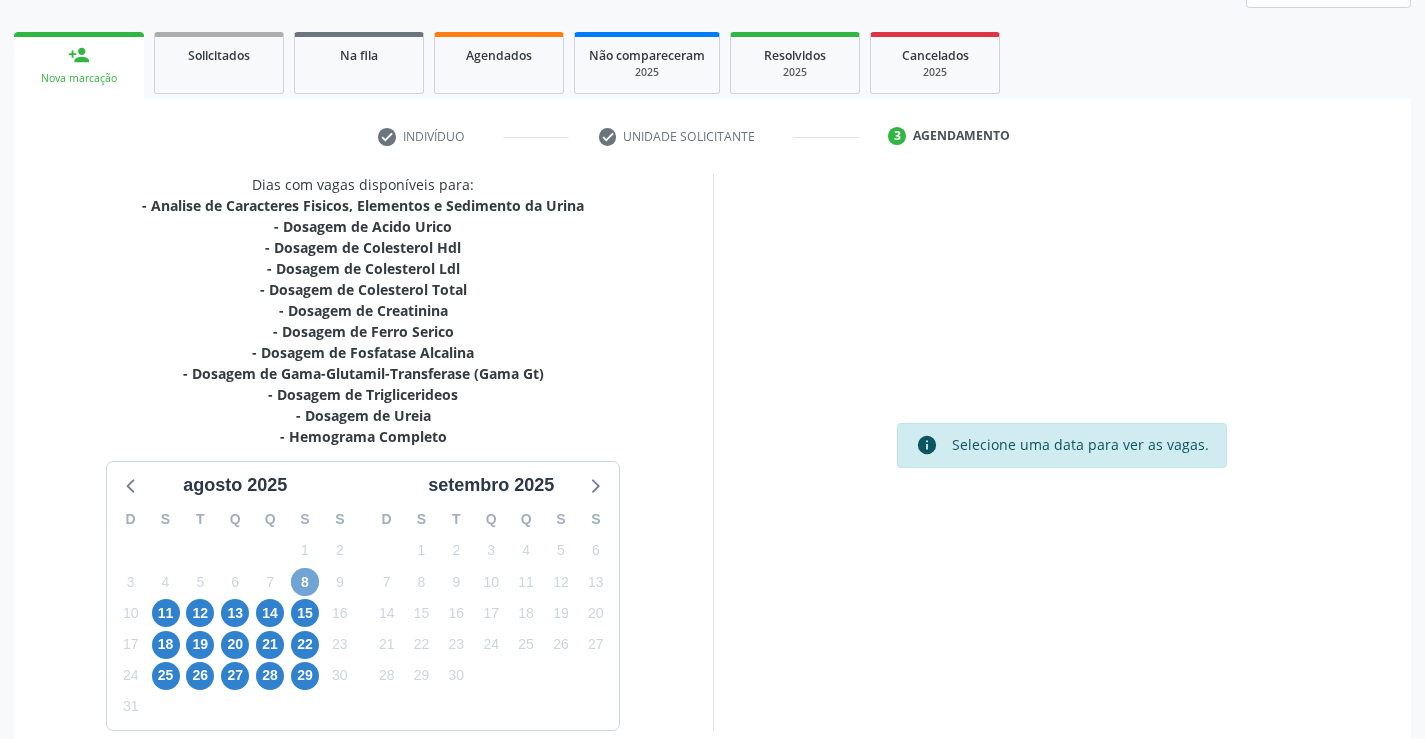 click on "8" at bounding box center (305, 582) 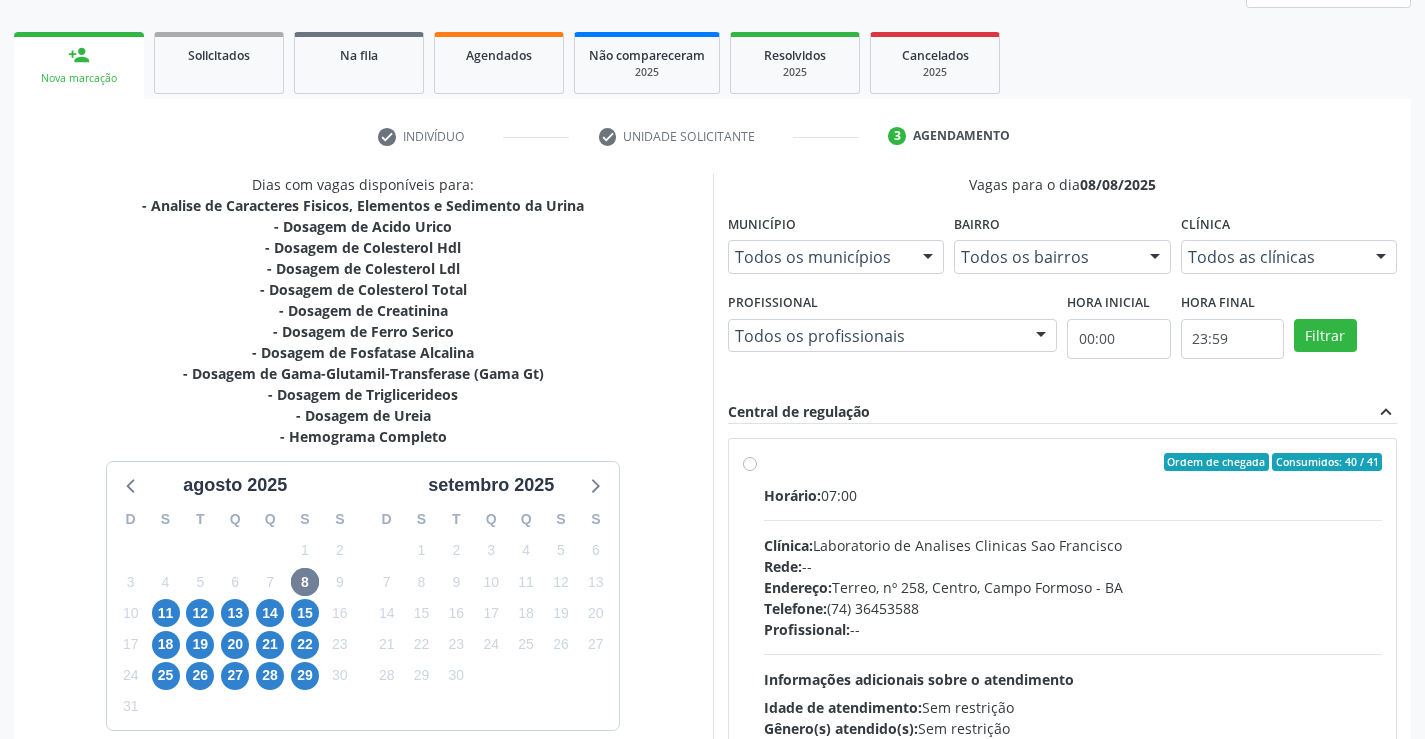 click on "Ordem de chegada
Consumidos: 40 / 41
Horário:   07:00
Clínica:  Laboratorio de Analises Clinicas Sao Francisco
Rede:
--
Endereço:   Terreo, nº 258, Centro, Campo Formoso - BA
Telefone:   (74) 36453588
Profissional:
--
Informações adicionais sobre o atendimento
Idade de atendimento:
Sem restrição
Gênero(s) atendido(s):
Sem restrição
Informações adicionais:
--" at bounding box center (1073, 606) 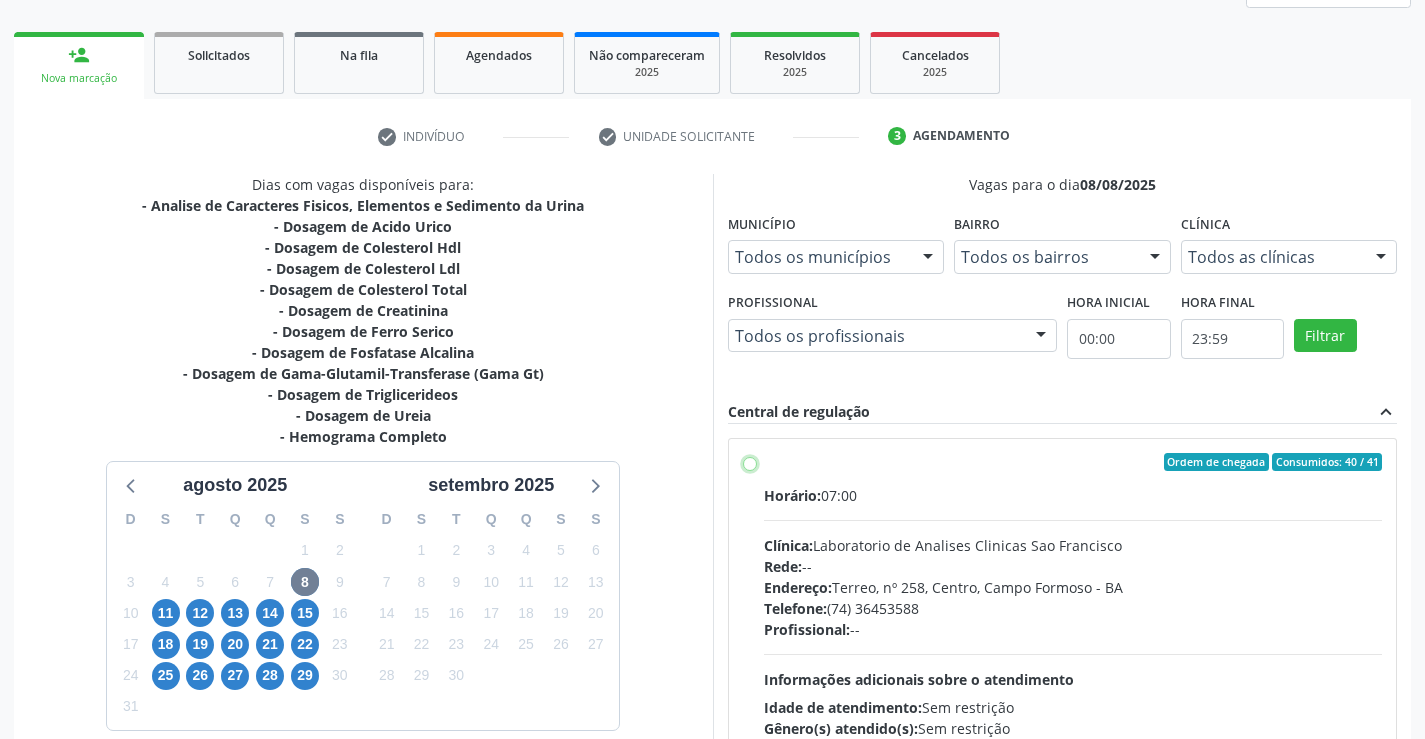 click on "Ordem de chegada
Consumidos: 40 / 41
Horário:   07:00
Clínica:  Laboratorio de Analises Clinicas Sao Francisco
Rede:
--
Endereço:   Terreo, nº 258, Centro, Campo Formoso - BA
Telefone:   (74) 36453588
Profissional:
--
Informações adicionais sobre o atendimento
Idade de atendimento:
Sem restrição
Gênero(s) atendido(s):
Sem restrição
Informações adicionais:
--" at bounding box center (750, 462) 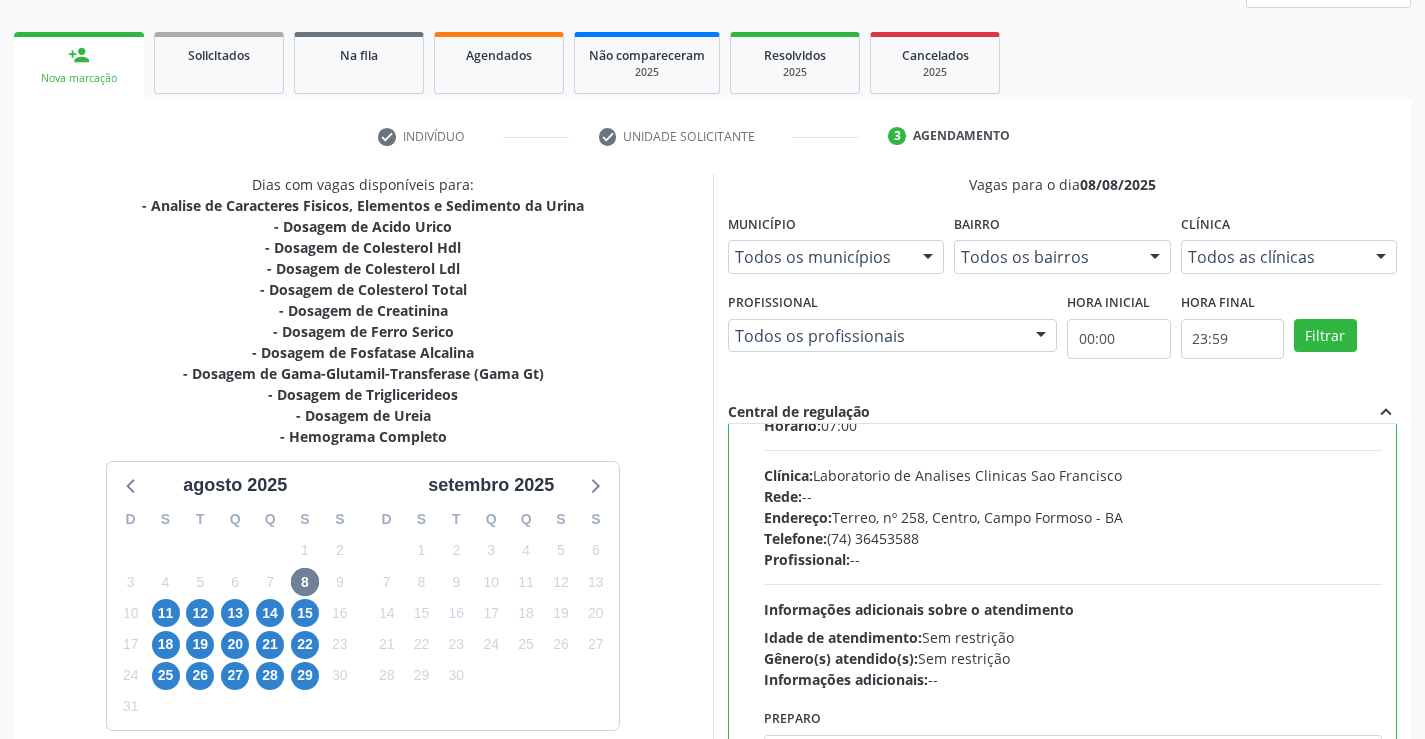 scroll, scrollTop: 99, scrollLeft: 0, axis: vertical 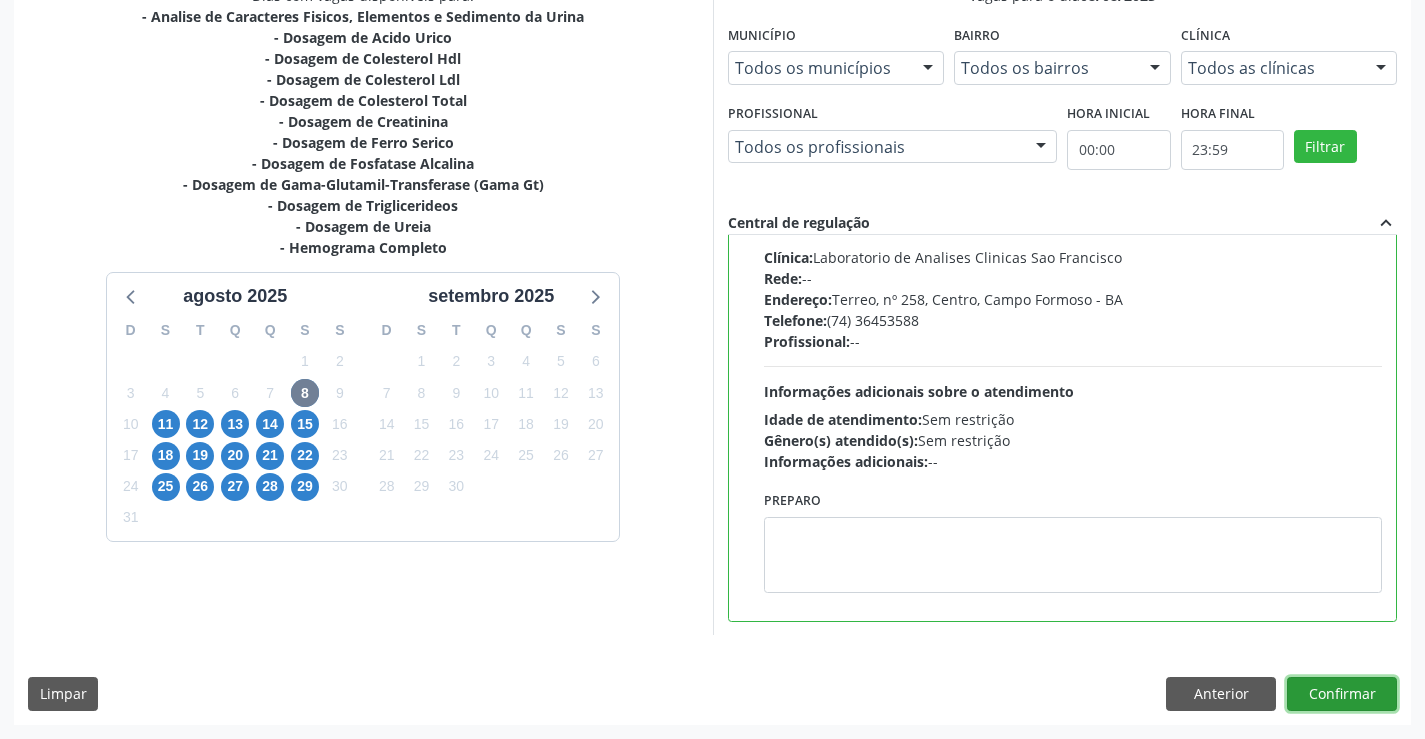 click on "Confirmar" at bounding box center (1342, 694) 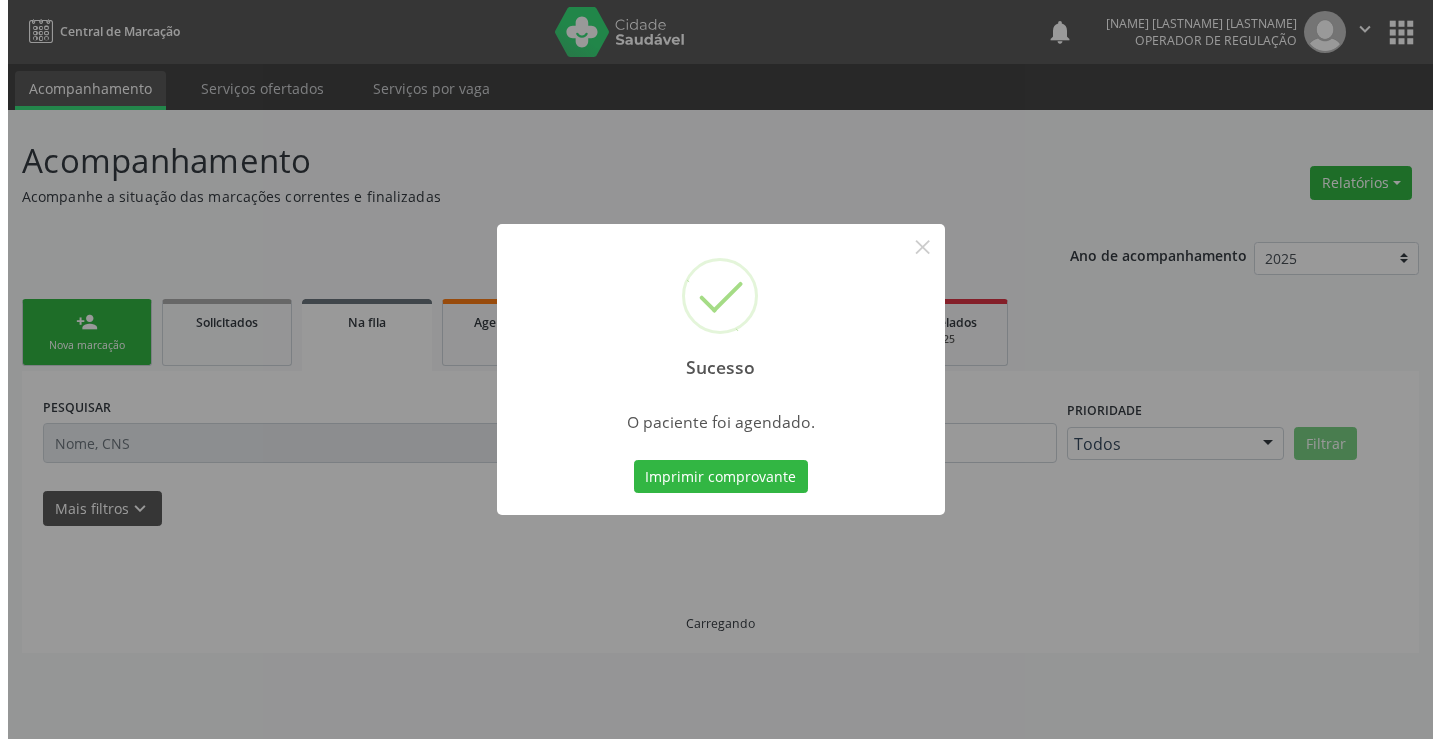 scroll, scrollTop: 0, scrollLeft: 0, axis: both 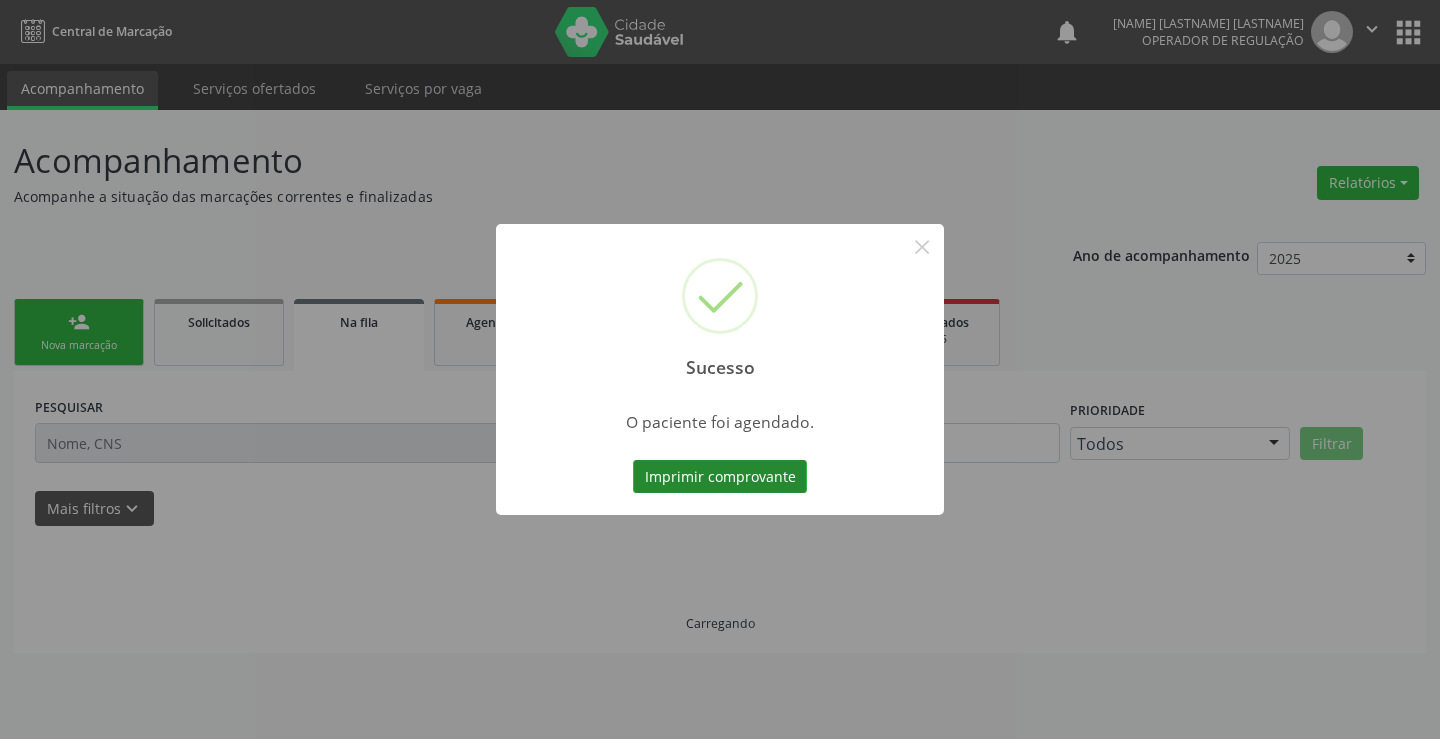 click on "Imprimir comprovante" at bounding box center [720, 477] 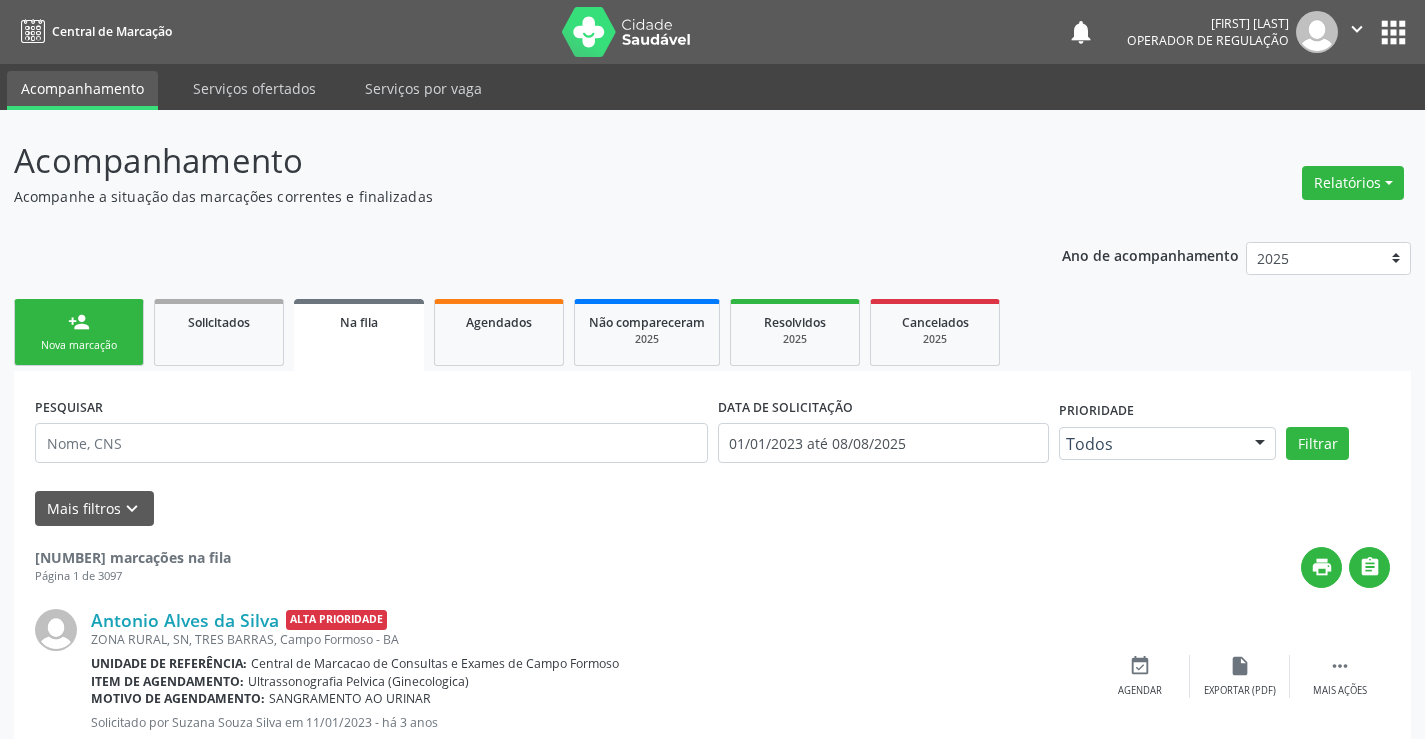 scroll, scrollTop: 0, scrollLeft: 0, axis: both 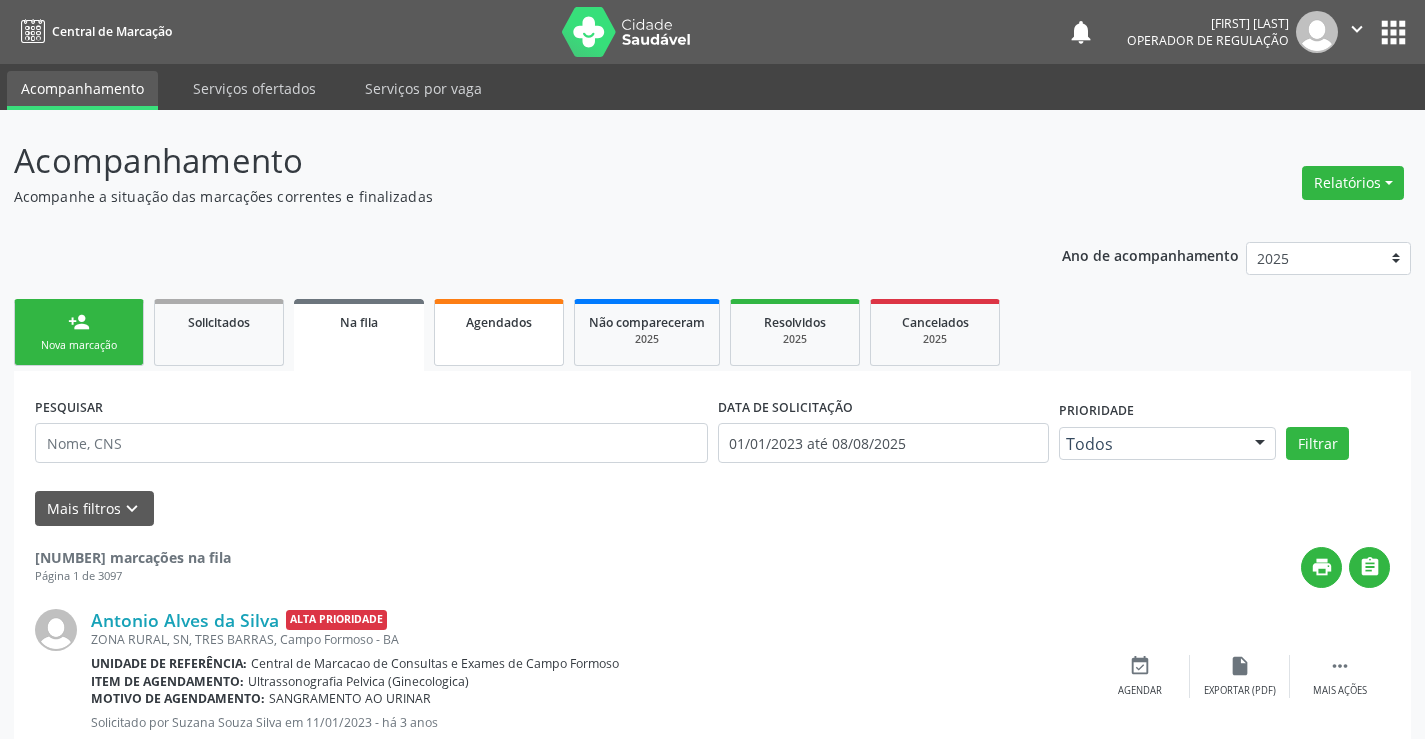 click on "Agendados" at bounding box center [499, 332] 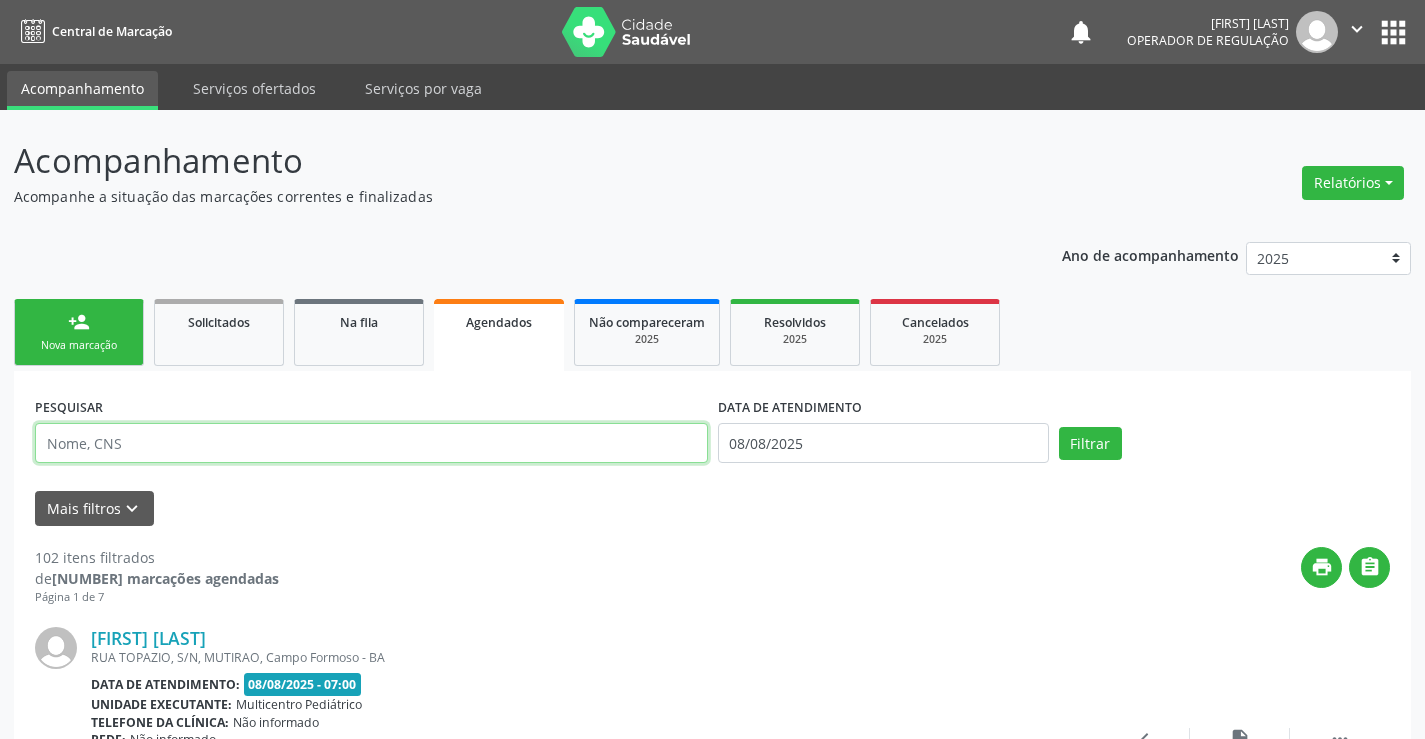 click at bounding box center (371, 443) 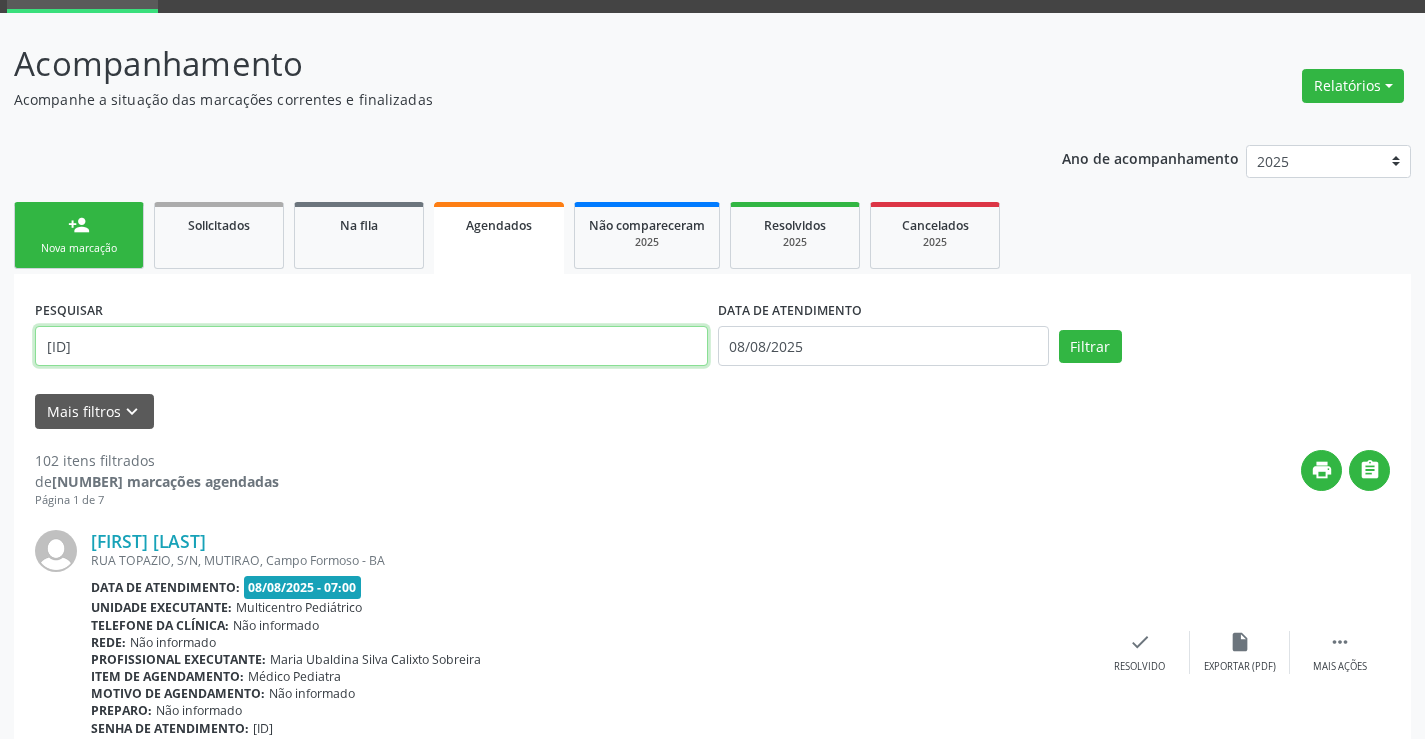 scroll, scrollTop: 100, scrollLeft: 0, axis: vertical 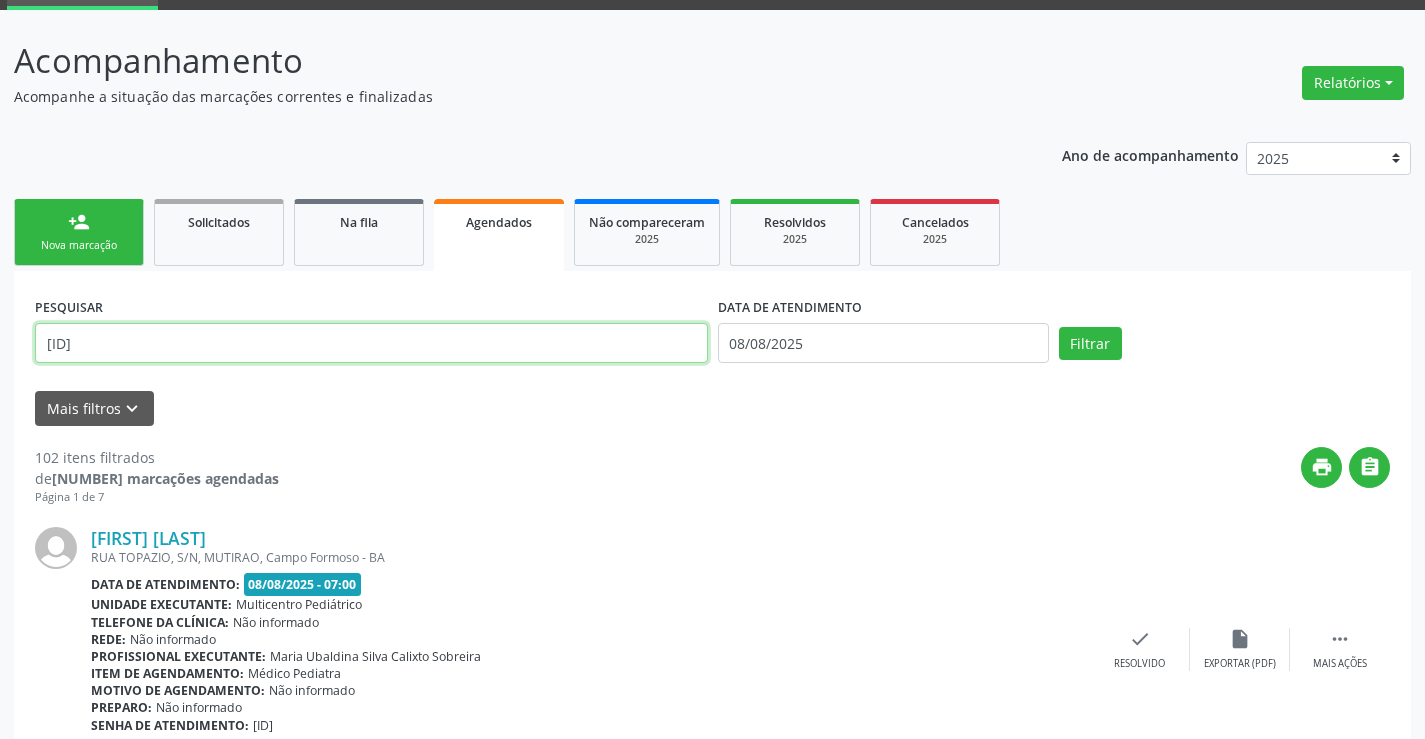 type on "702604760375940" 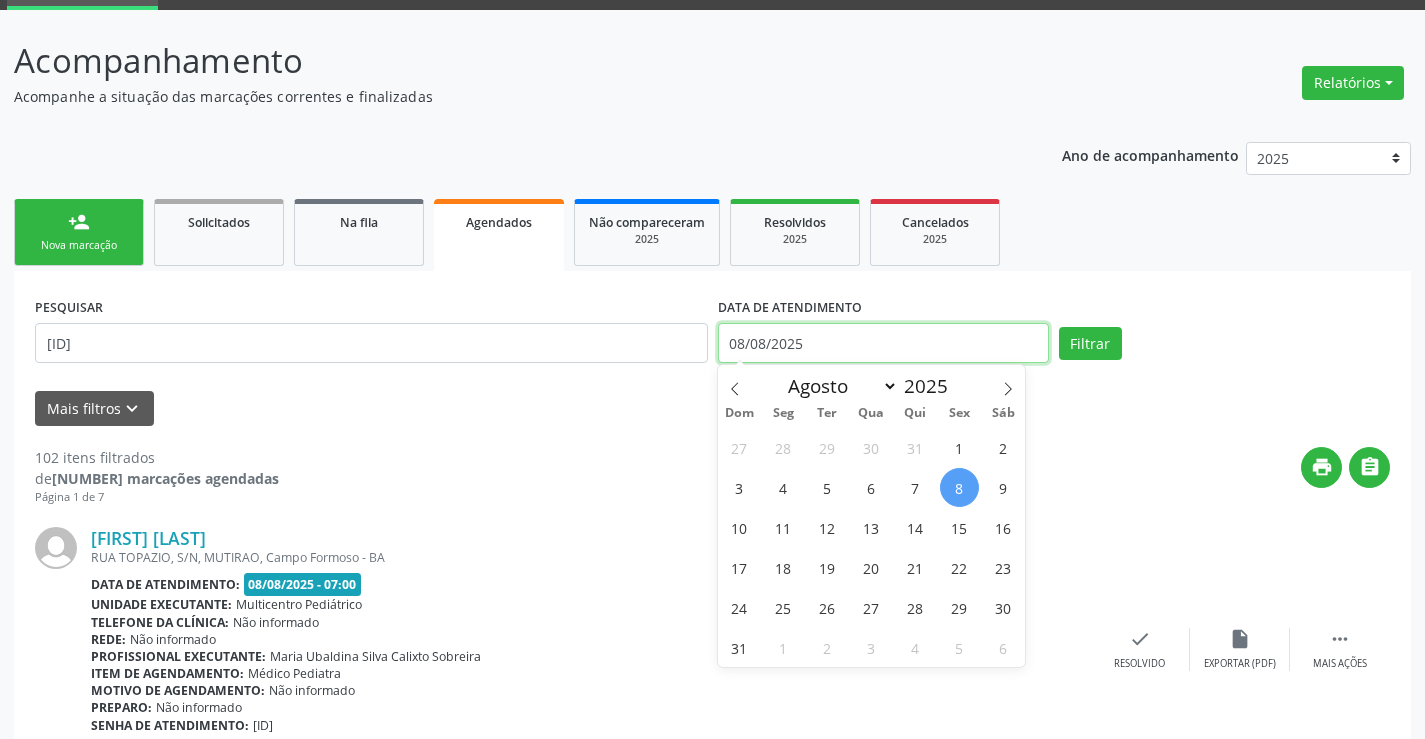 click on "08/08/2025" at bounding box center [883, 343] 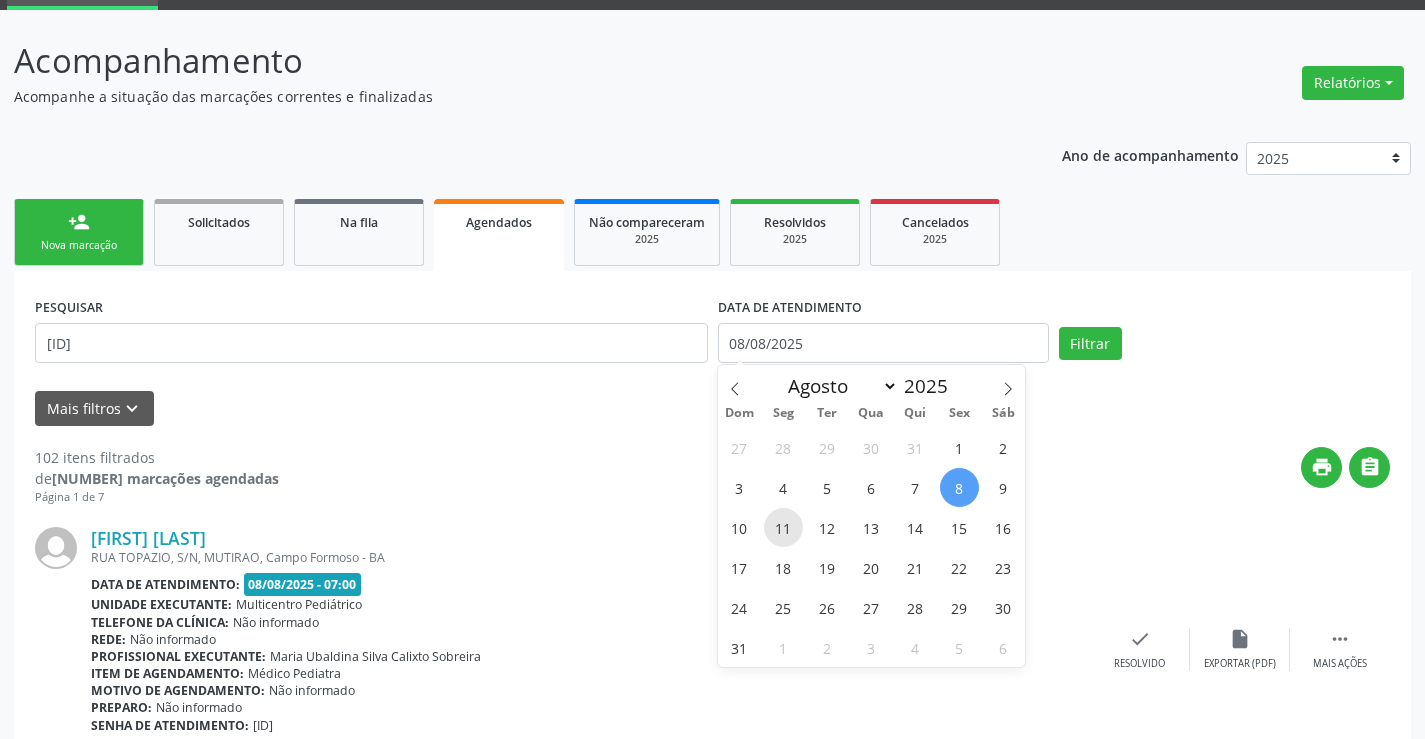 click on "11" at bounding box center (783, 527) 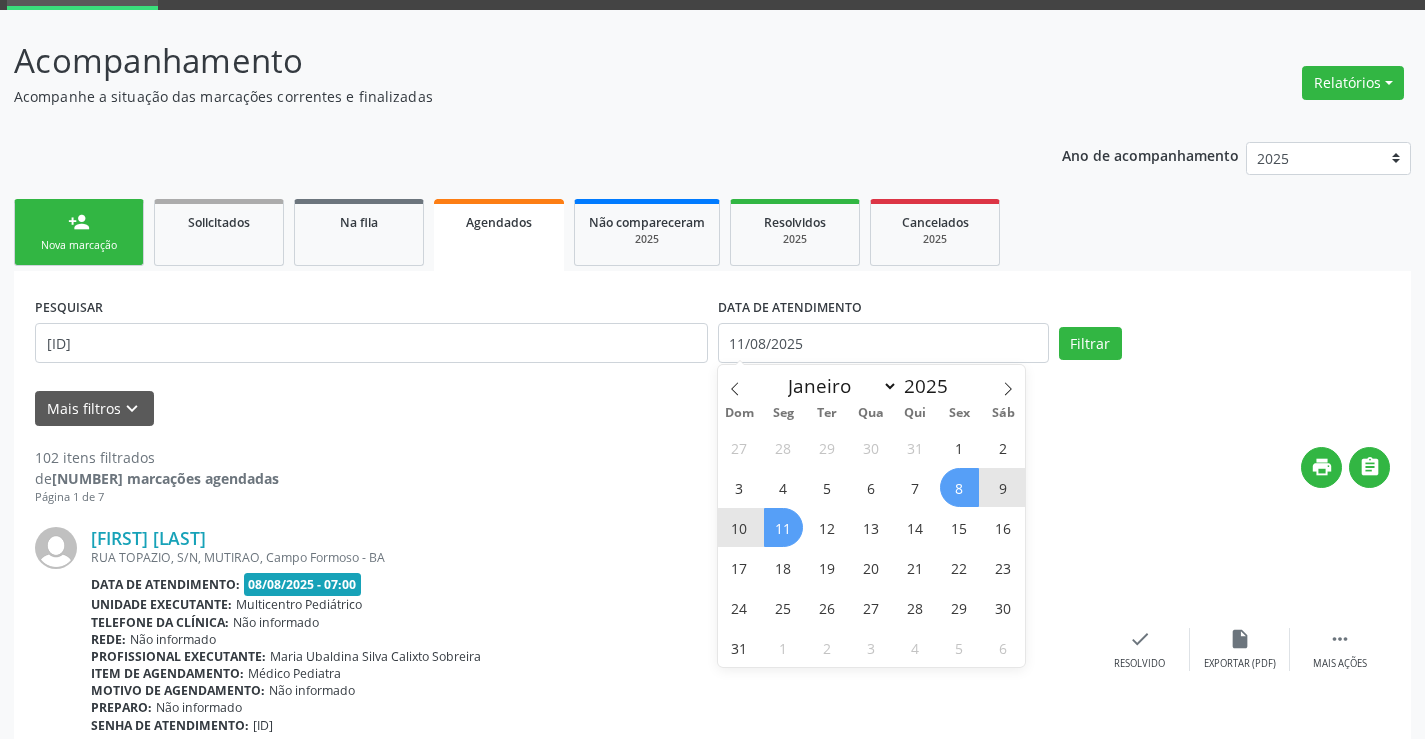 click on "8" at bounding box center [959, 487] 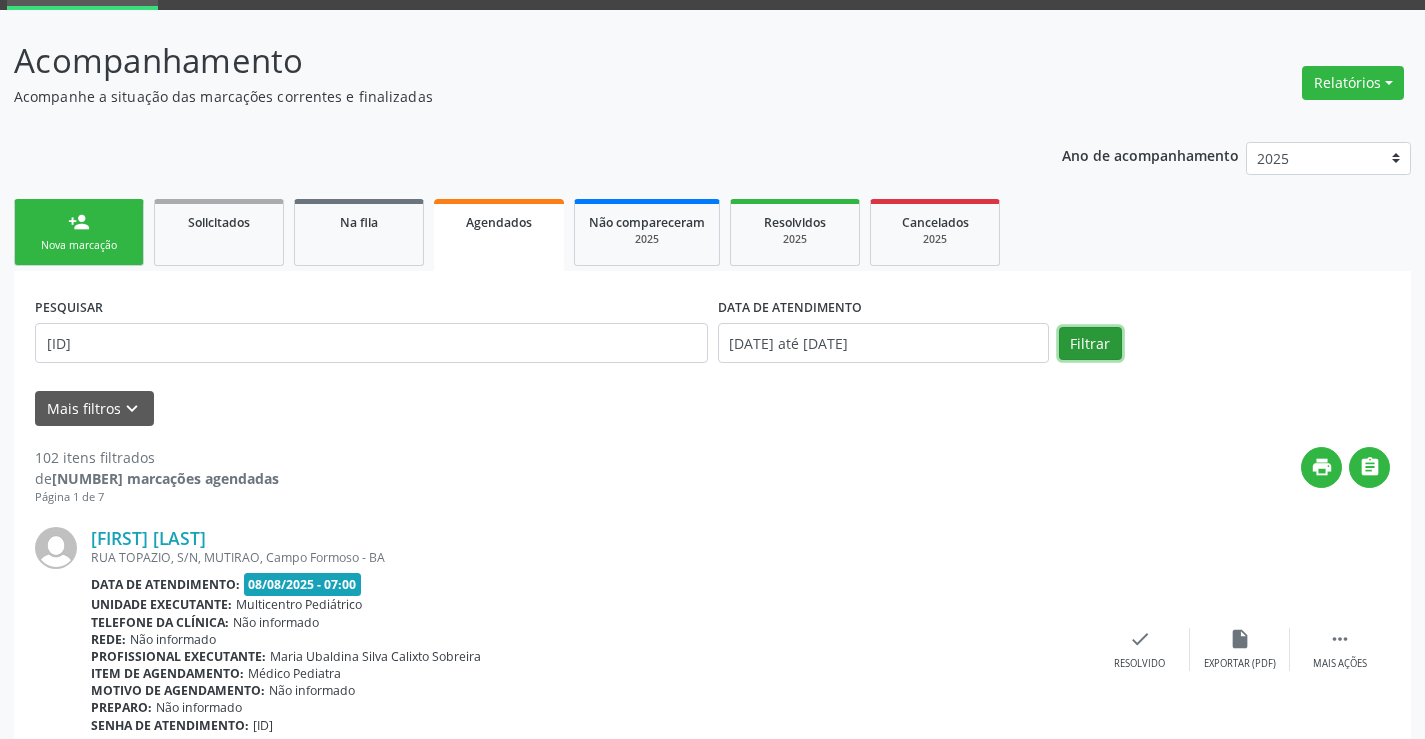 click on "Filtrar" at bounding box center (1090, 344) 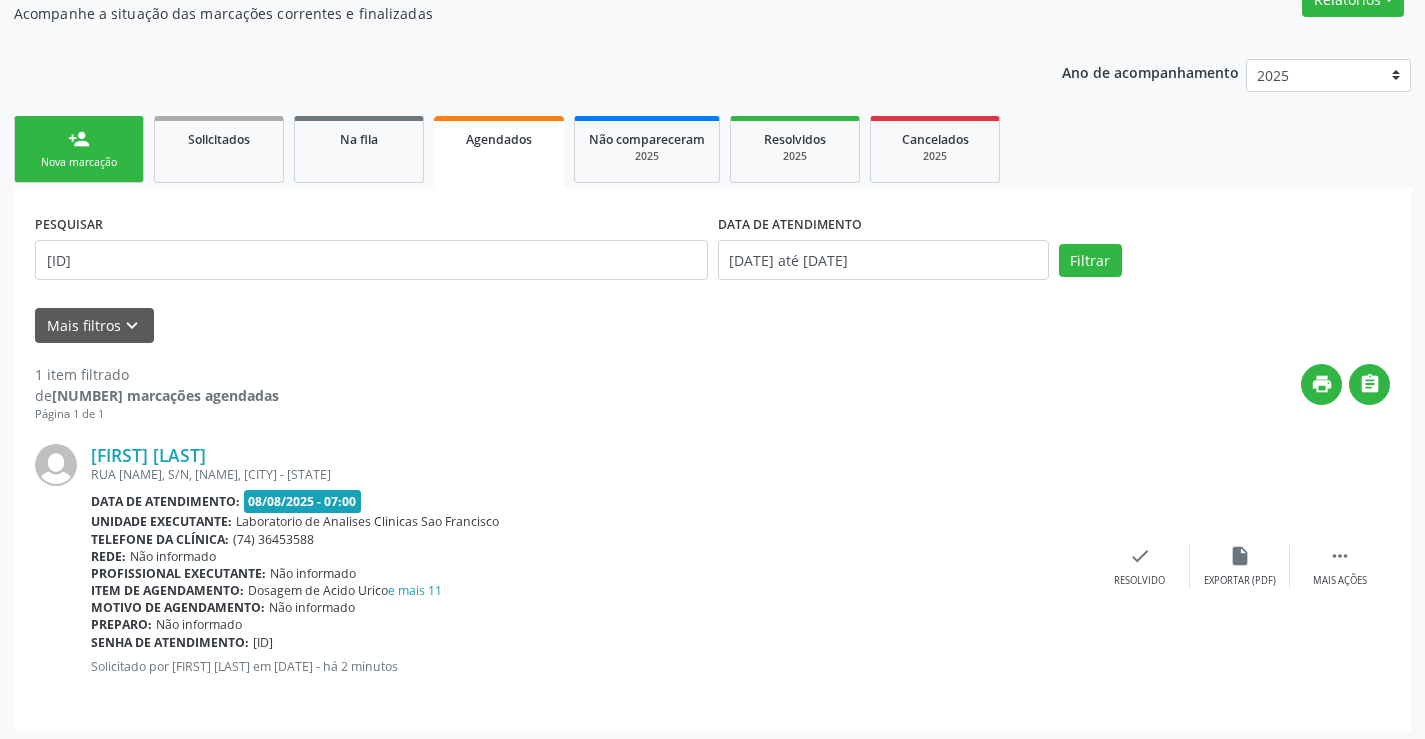 scroll, scrollTop: 189, scrollLeft: 0, axis: vertical 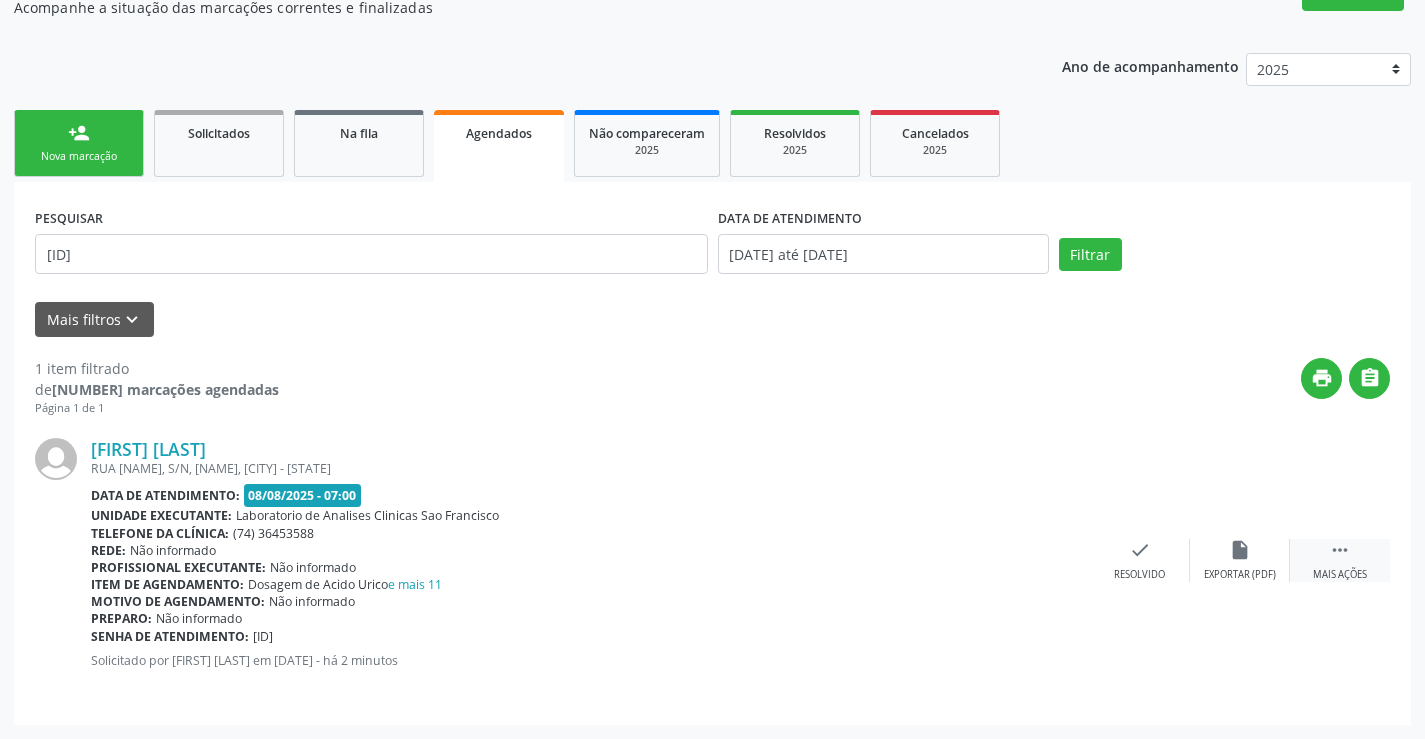 click on "" at bounding box center [1340, 550] 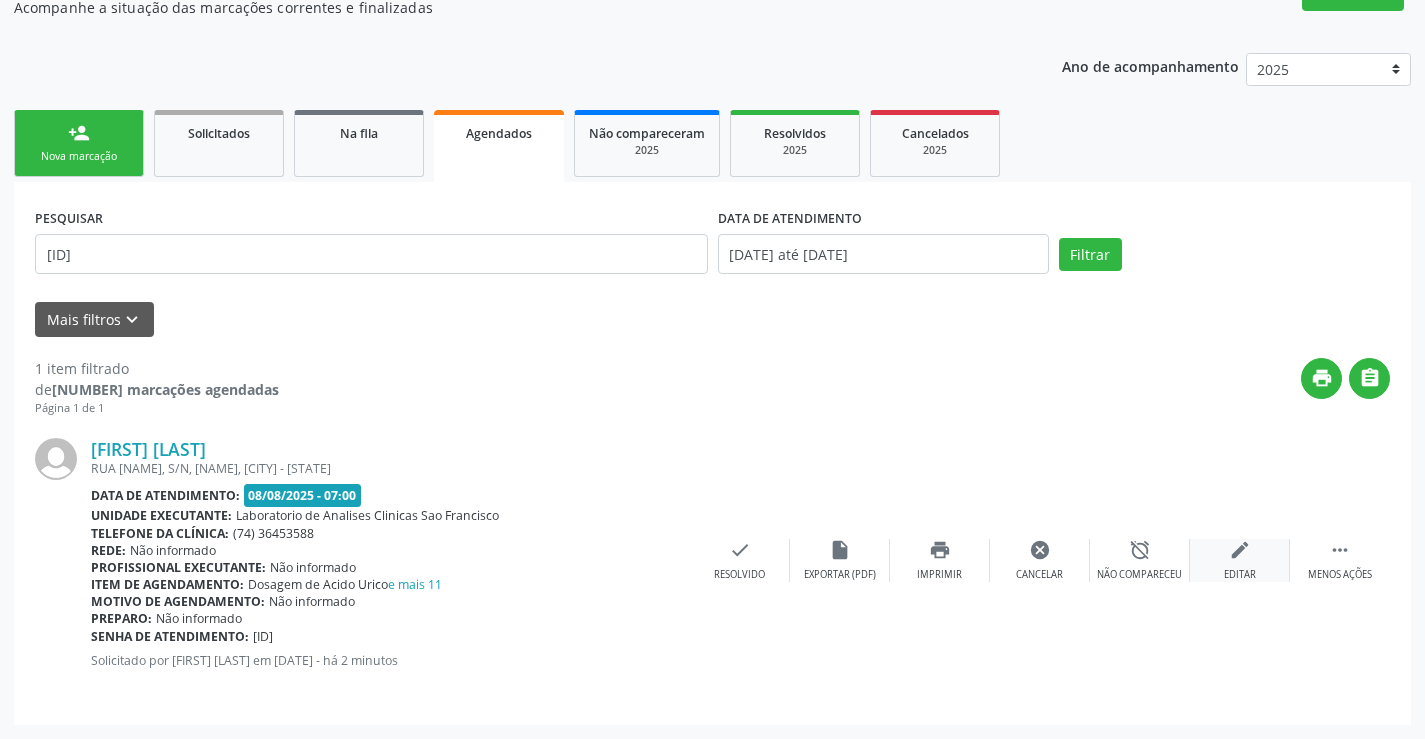 click on "edit" at bounding box center (1240, 550) 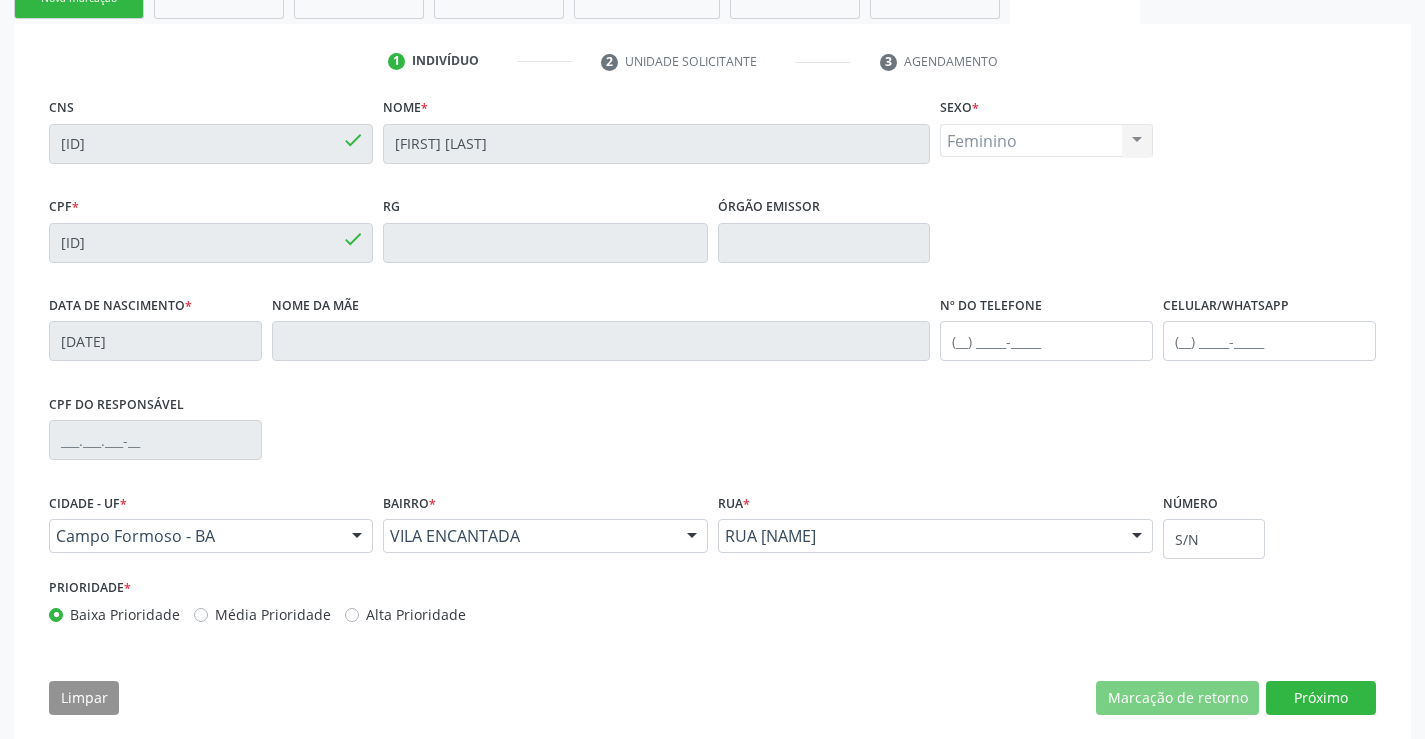 scroll, scrollTop: 372, scrollLeft: 0, axis: vertical 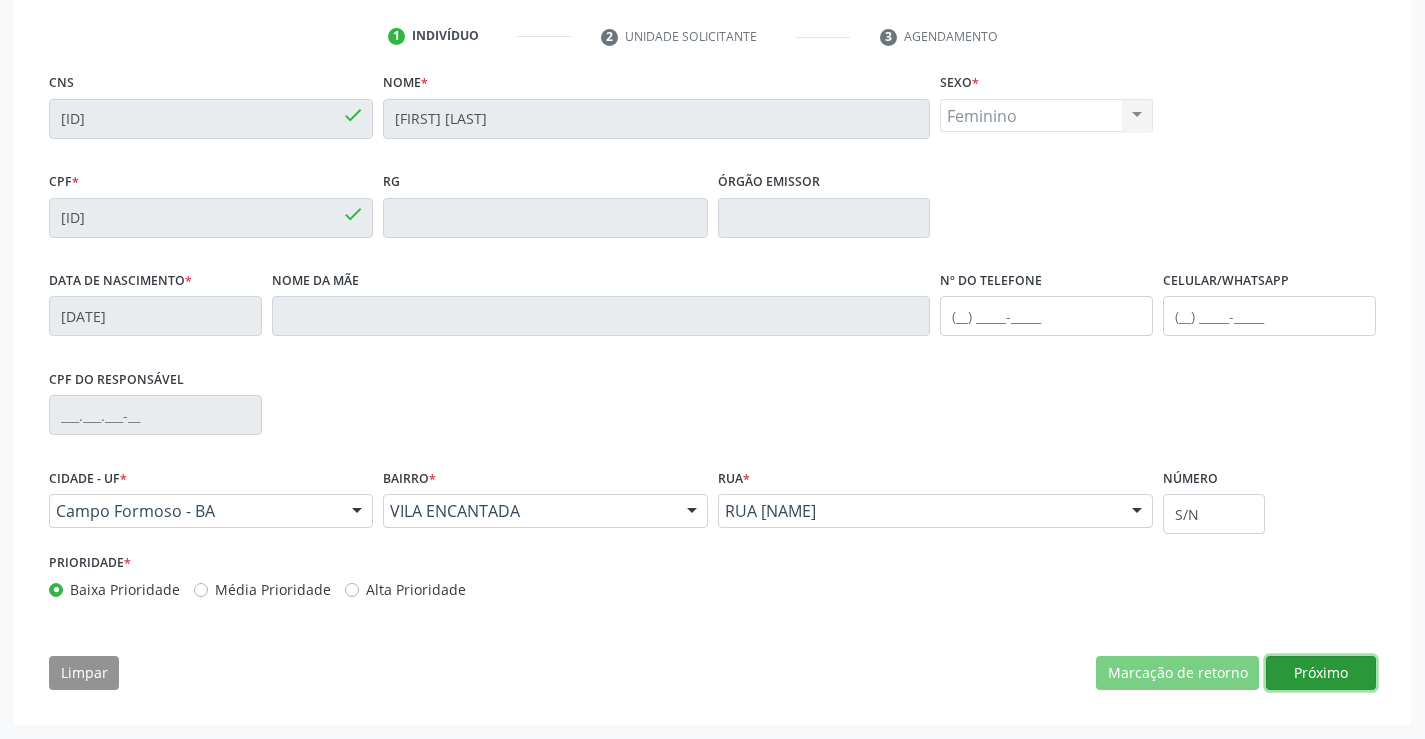 click on "Próximo" at bounding box center [1321, 673] 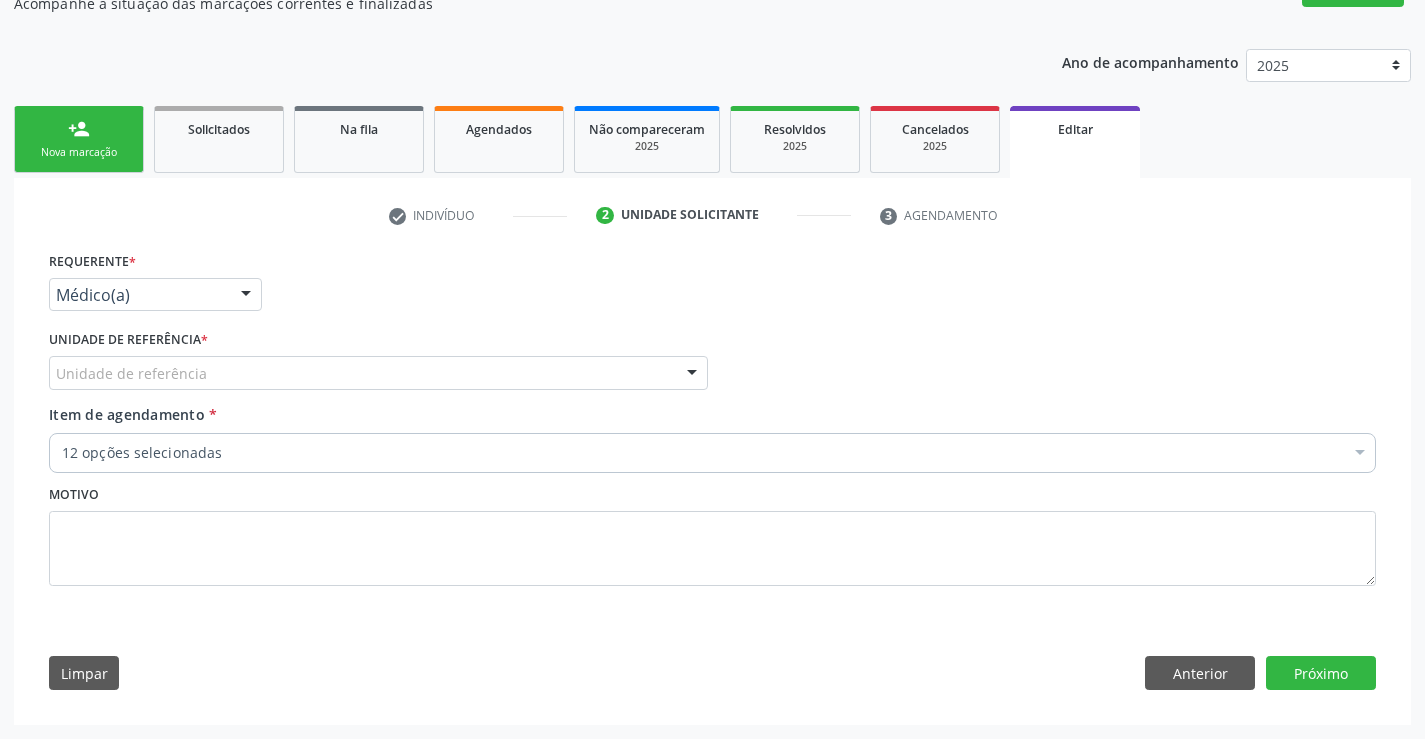 scroll, scrollTop: 193, scrollLeft: 0, axis: vertical 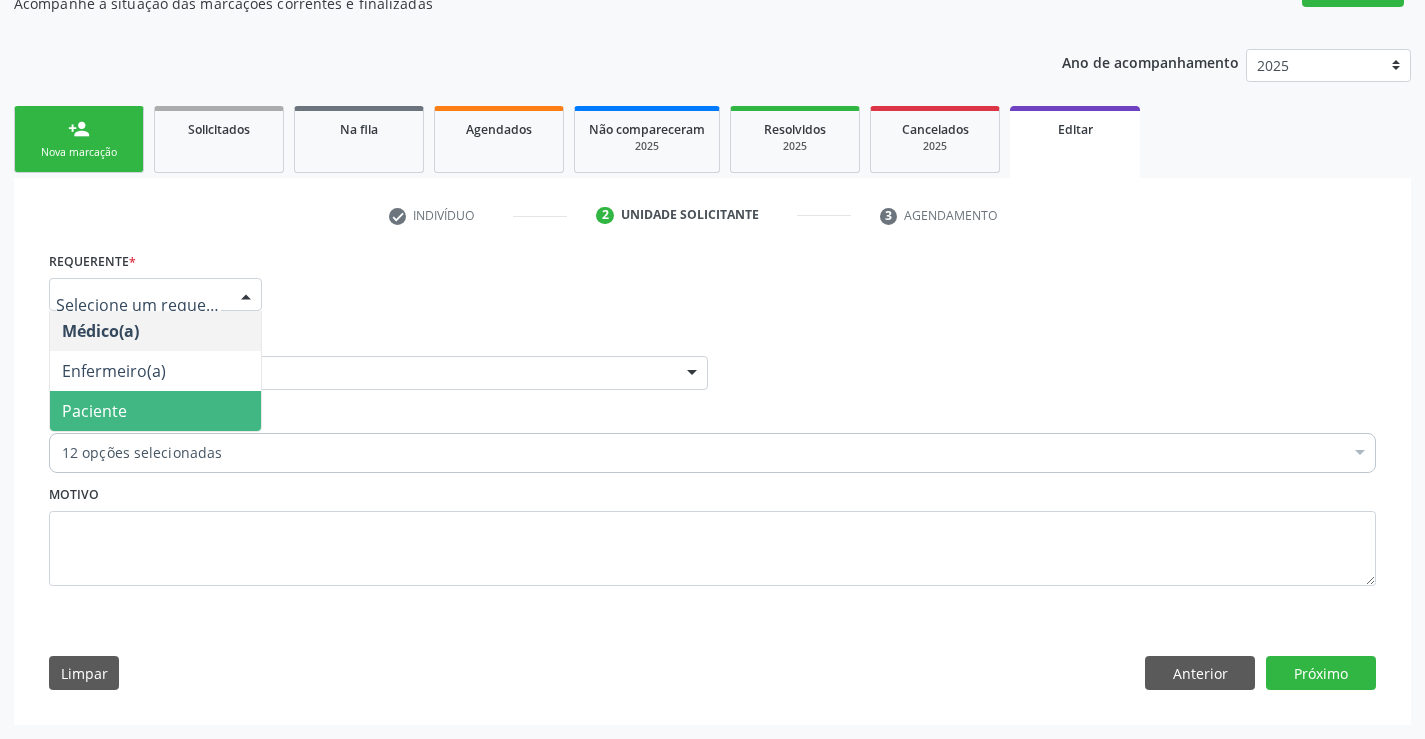 click on "Paciente" at bounding box center (155, 411) 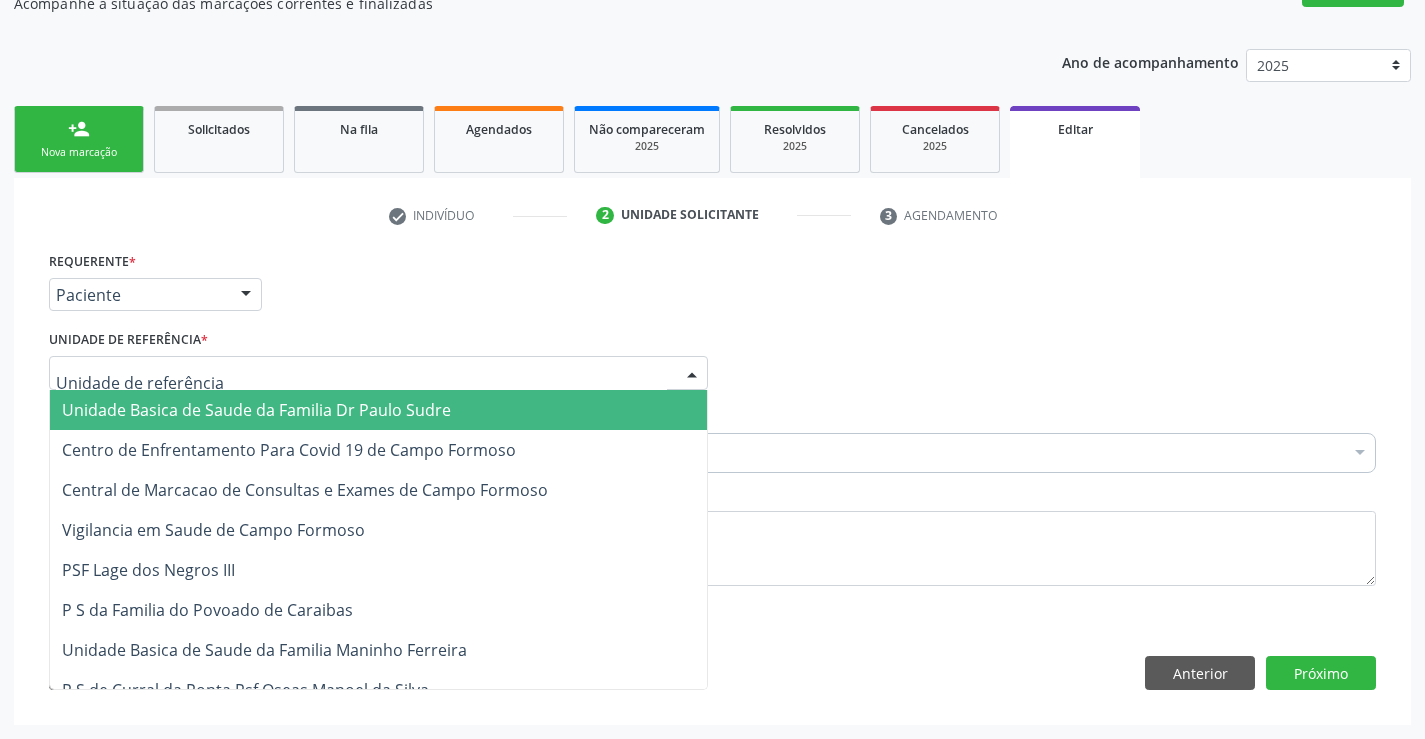click on "Unidade Basica de Saude da Familia Dr Paulo Sudre" at bounding box center (256, 410) 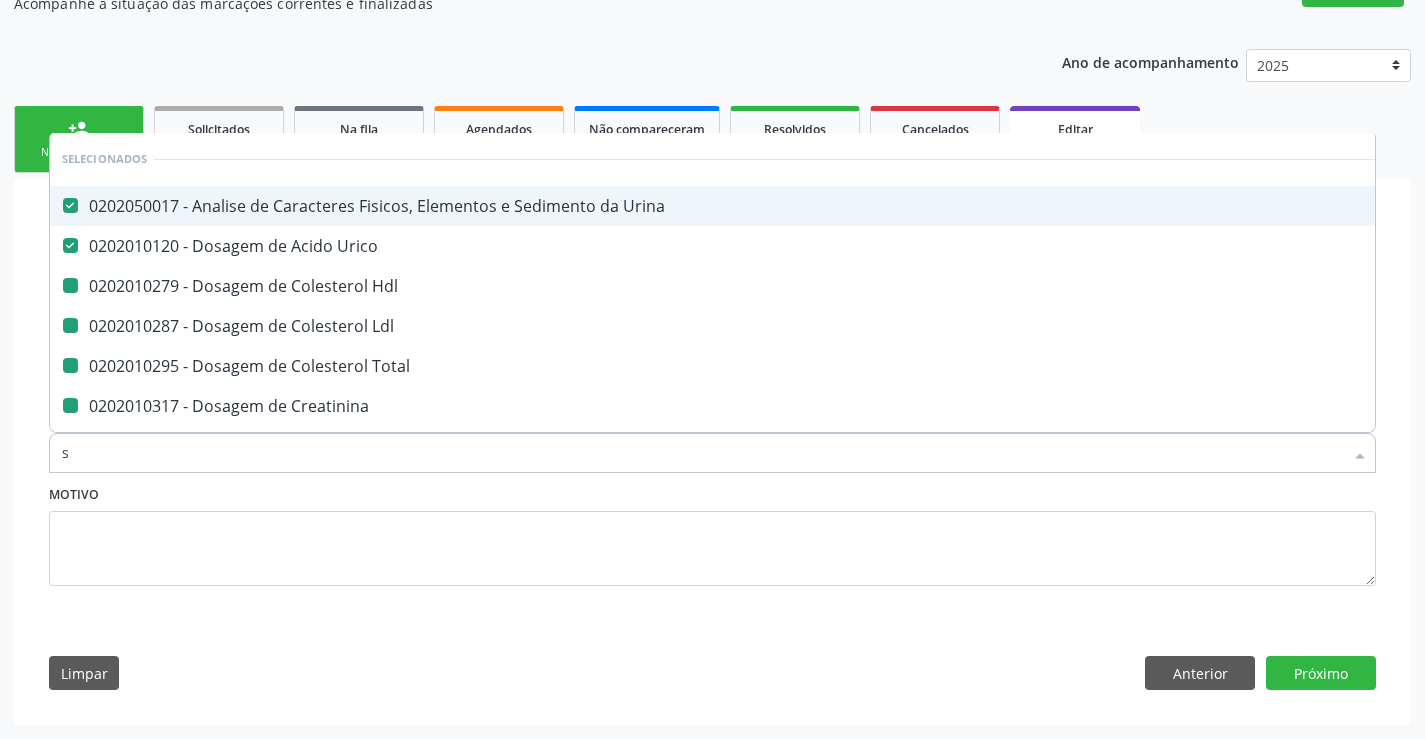 type on "si" 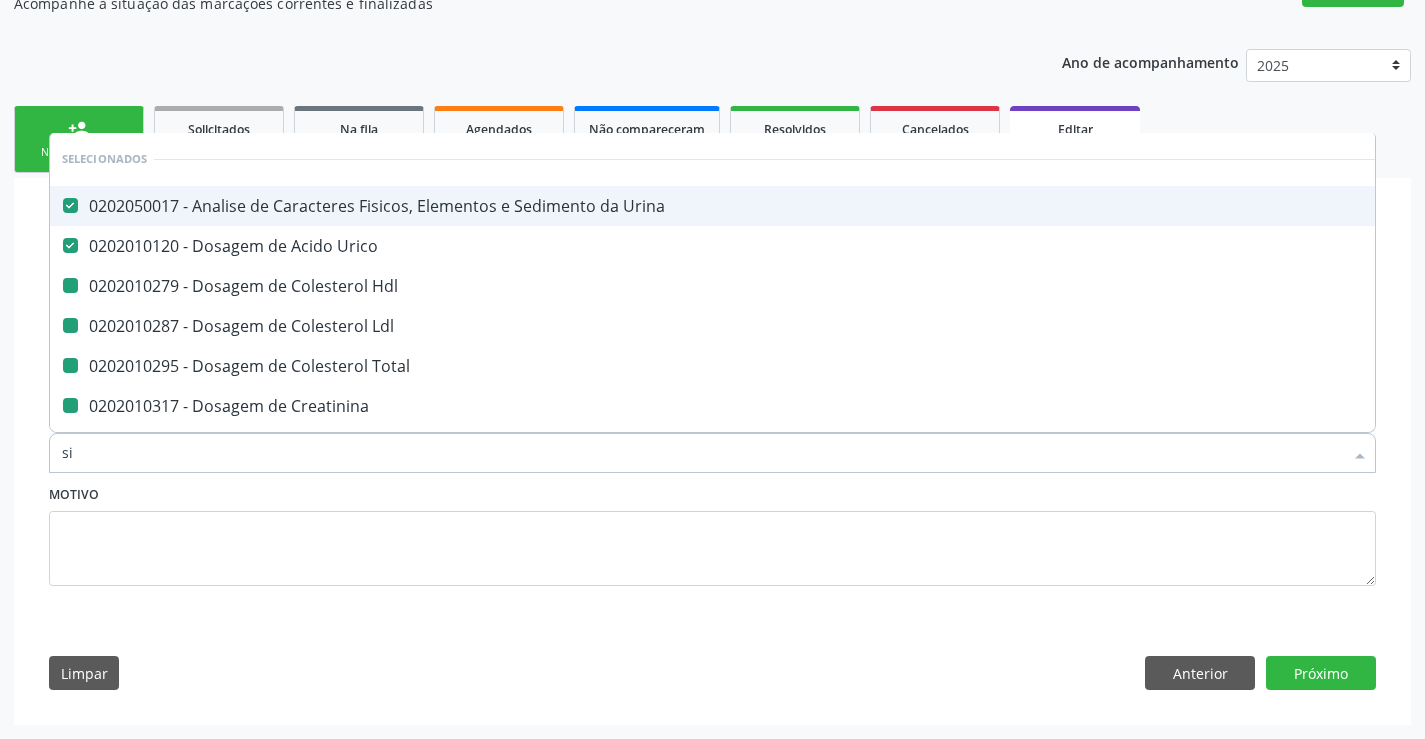 checkbox on "false" 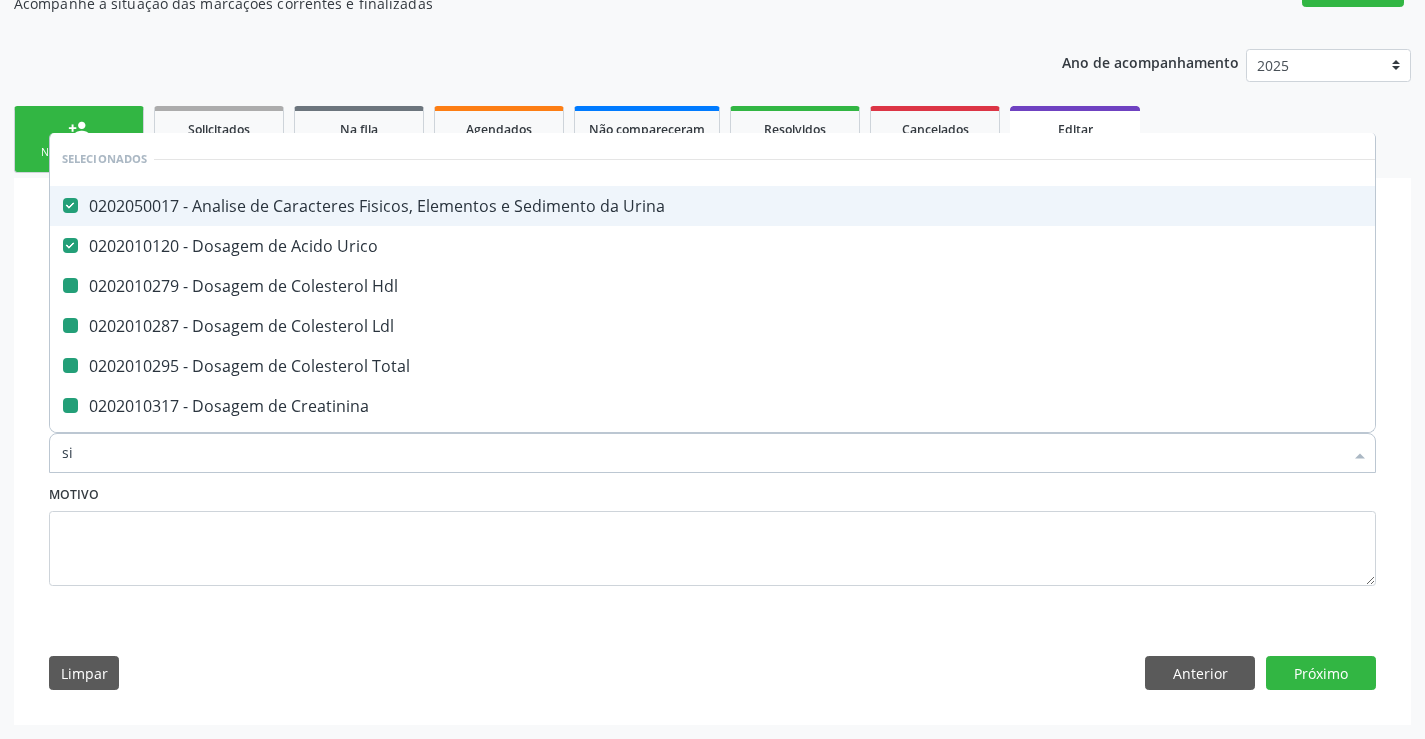 checkbox on "false" 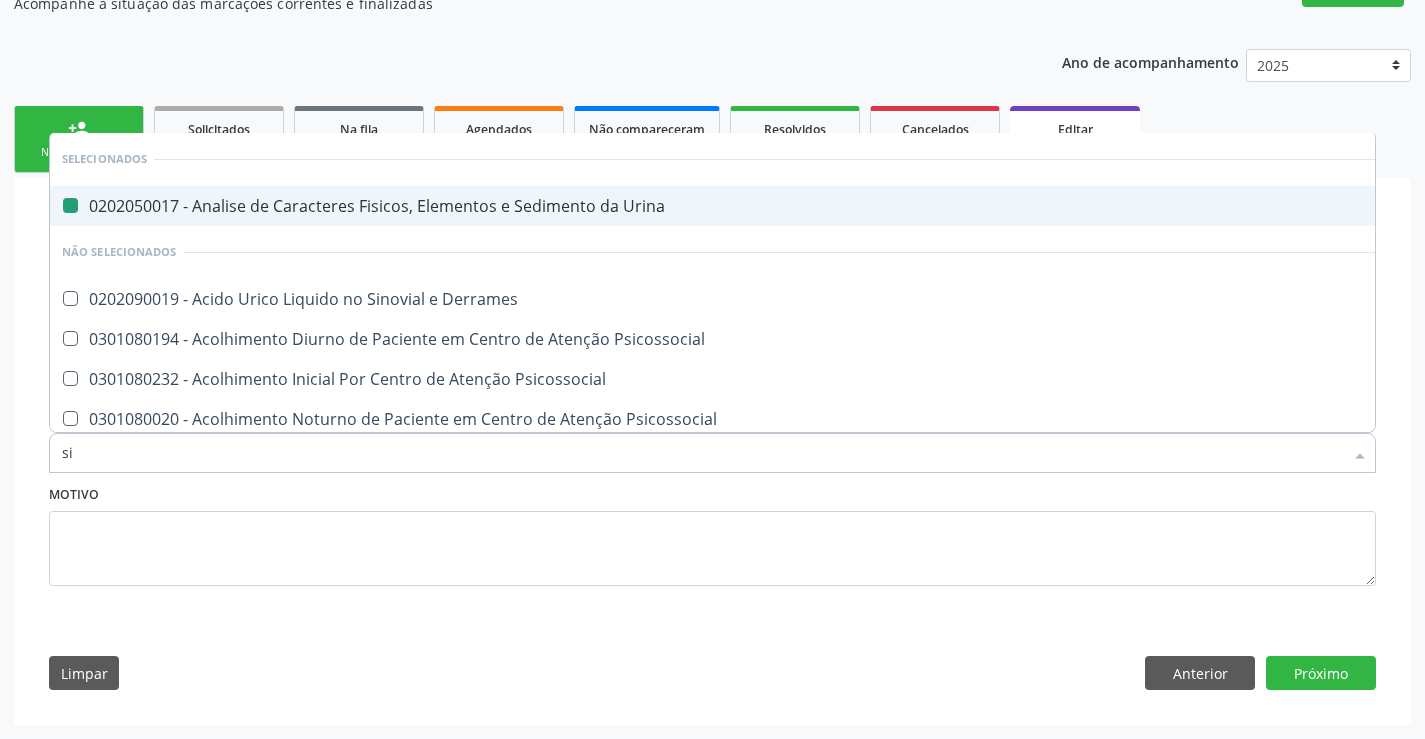 type on "SIFILIS" 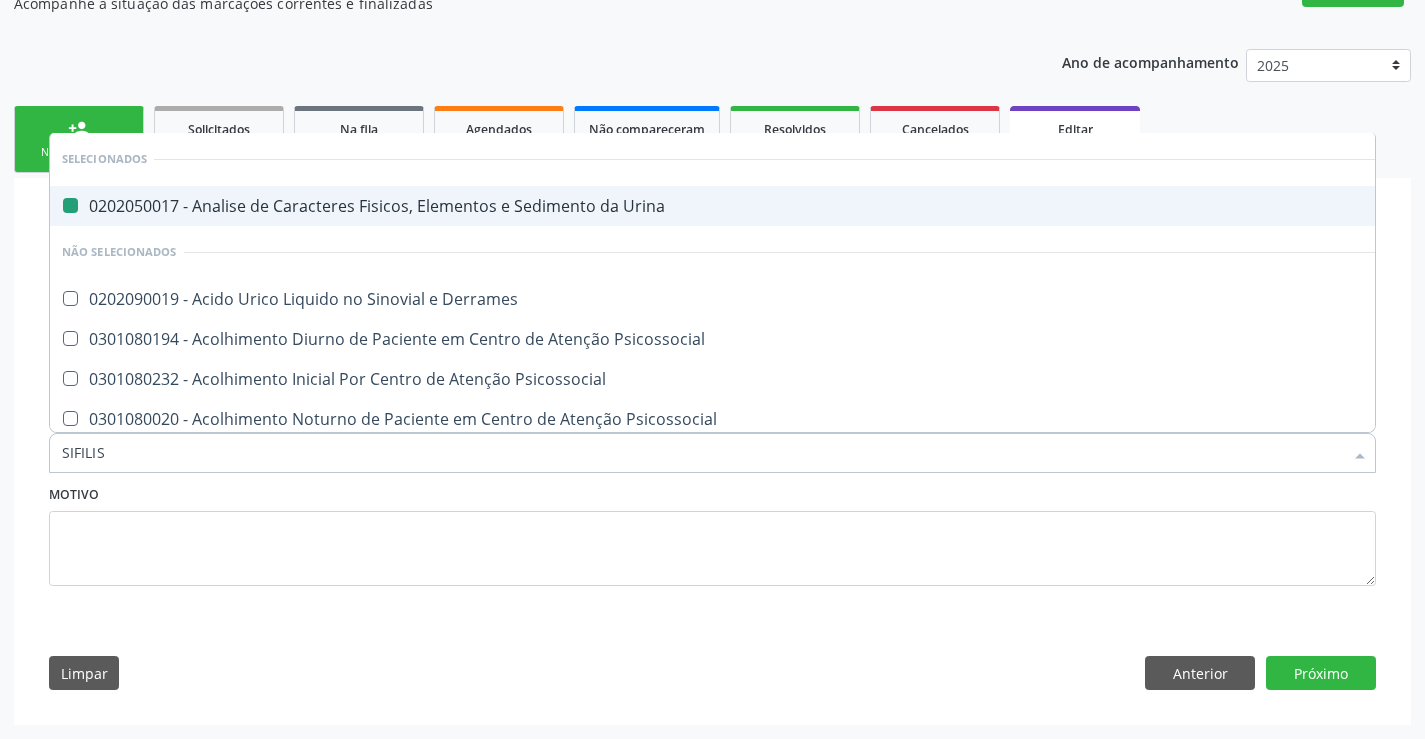 checkbox on "false" 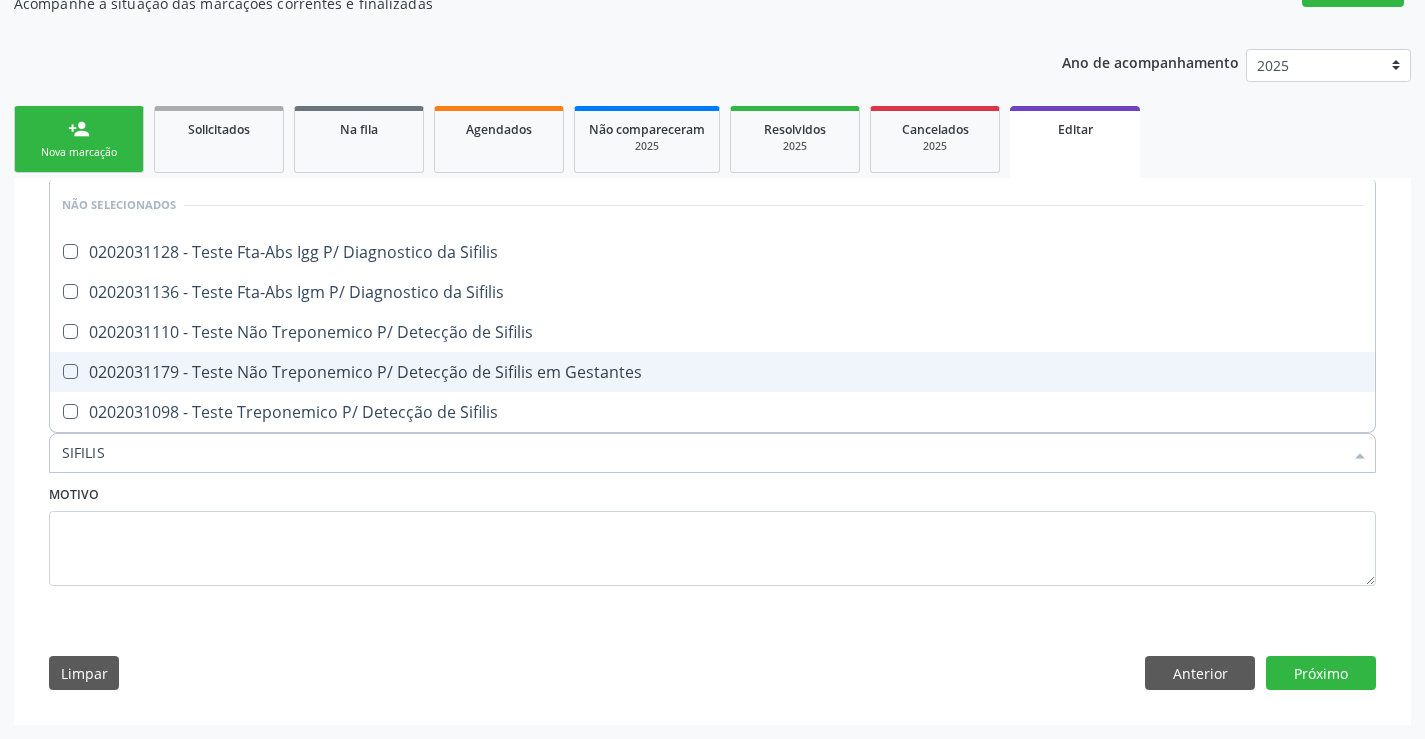 click on "0202031179 - Teste Não Treponemico P/ Detecção de Sifilis em Gestantes" at bounding box center [712, 372] 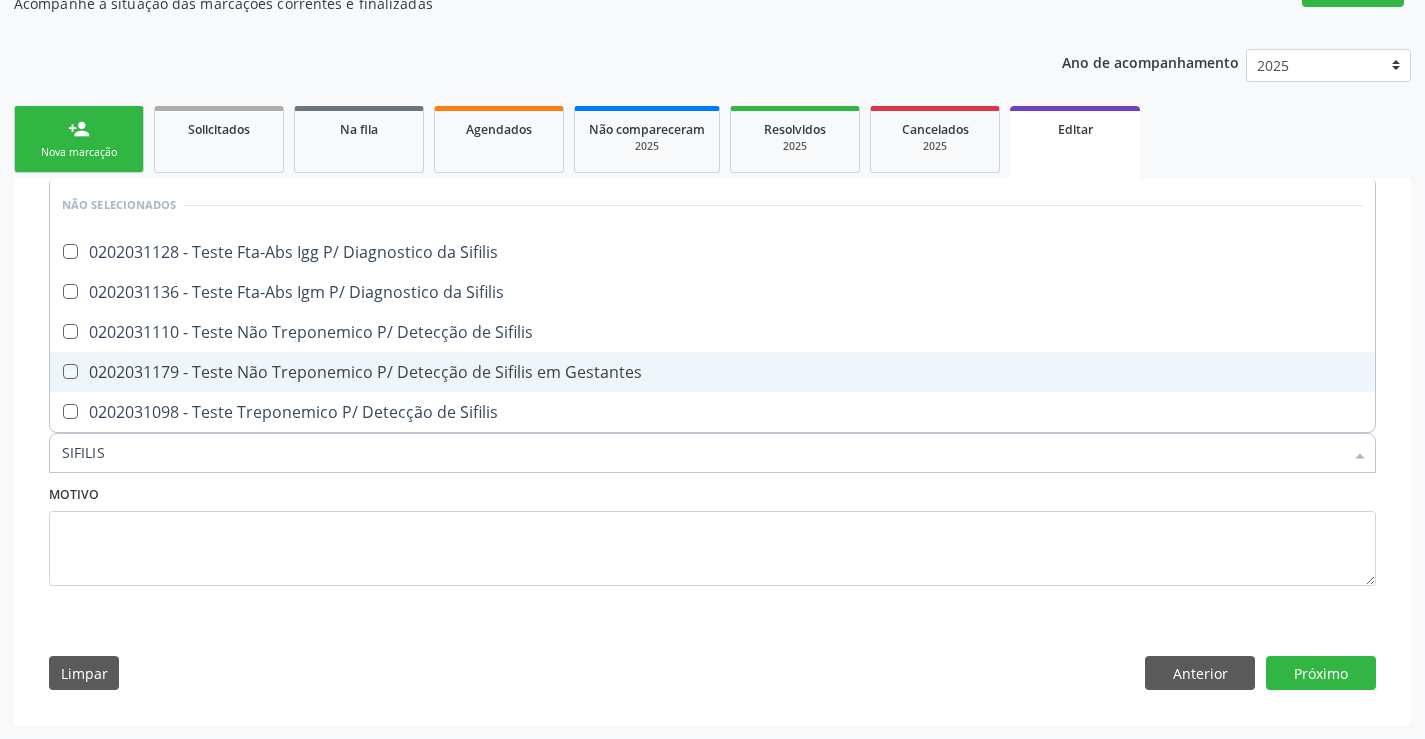 checkbox on "true" 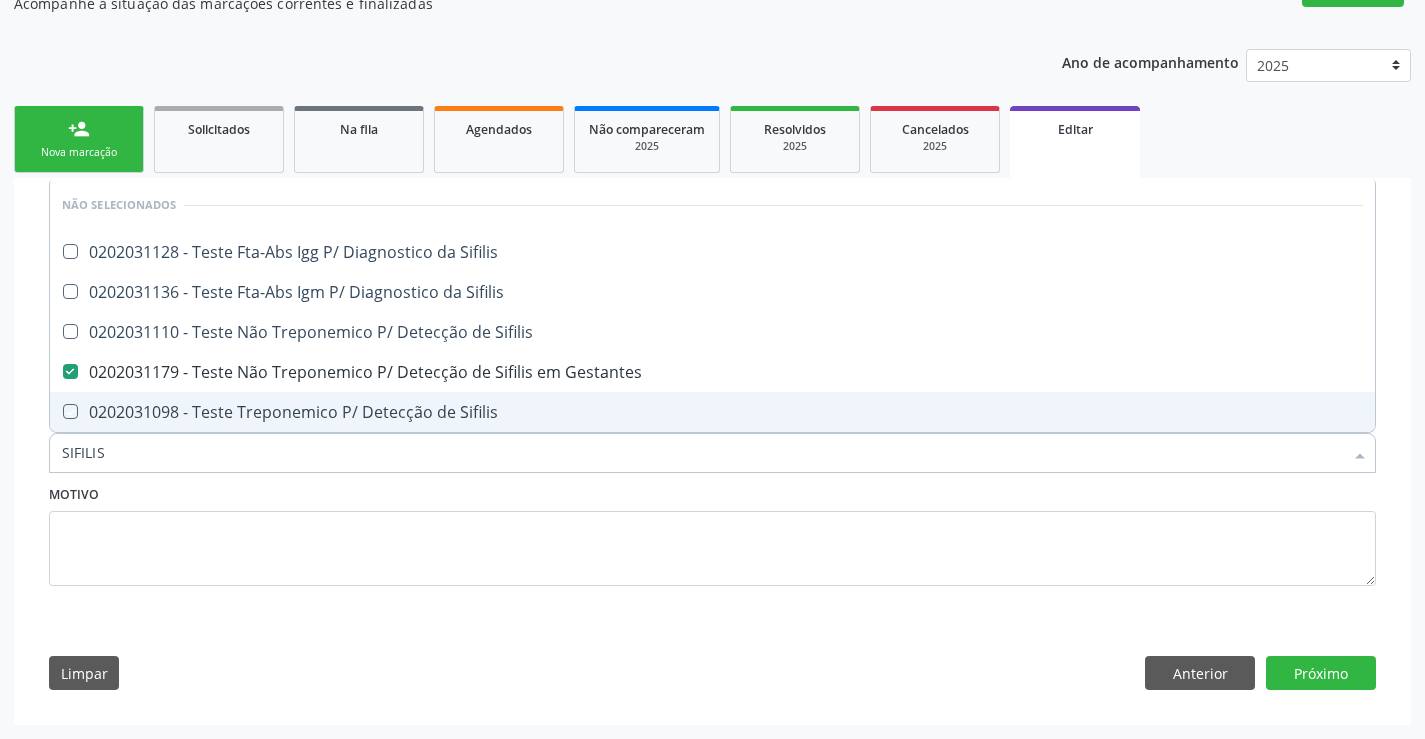 click on "Motivo" at bounding box center [712, 533] 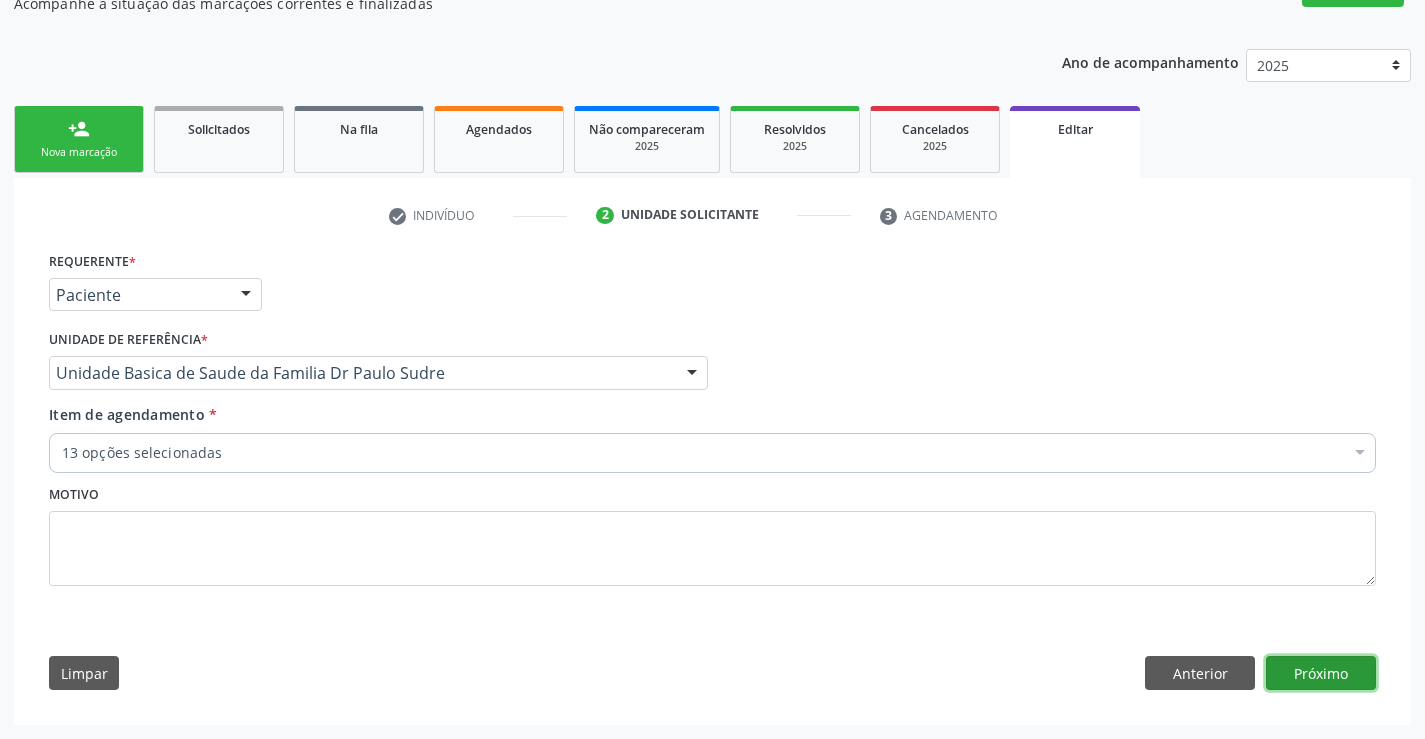 click on "Próximo" at bounding box center (1321, 673) 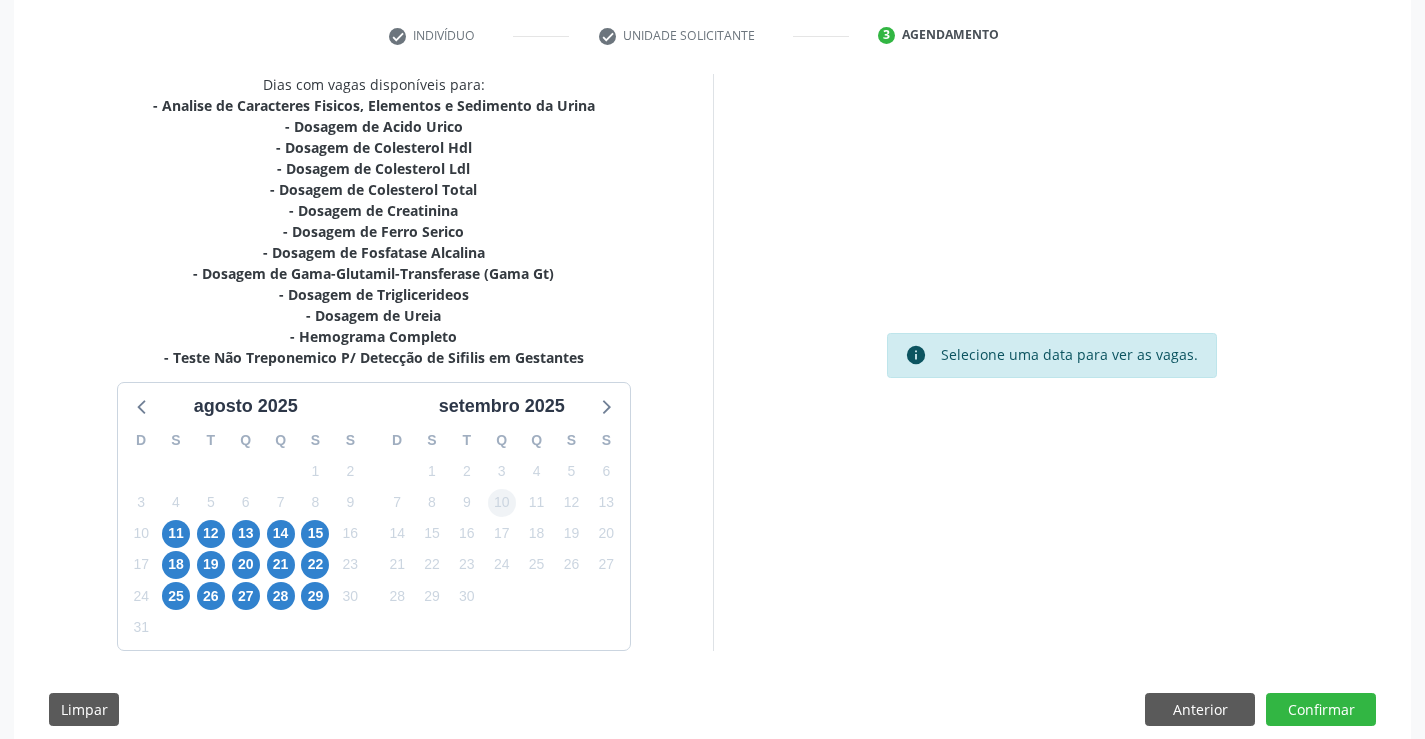 scroll, scrollTop: 409, scrollLeft: 0, axis: vertical 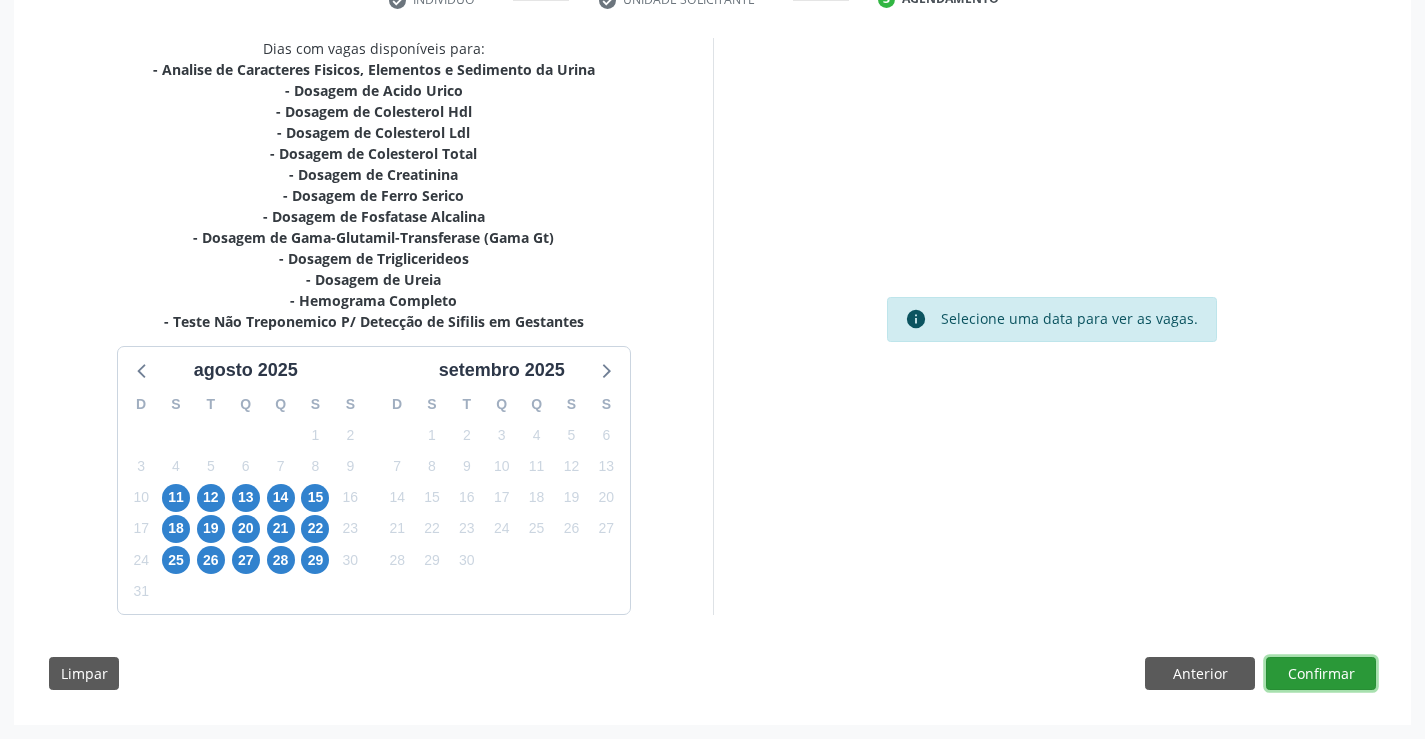click on "Confirmar" at bounding box center (1321, 674) 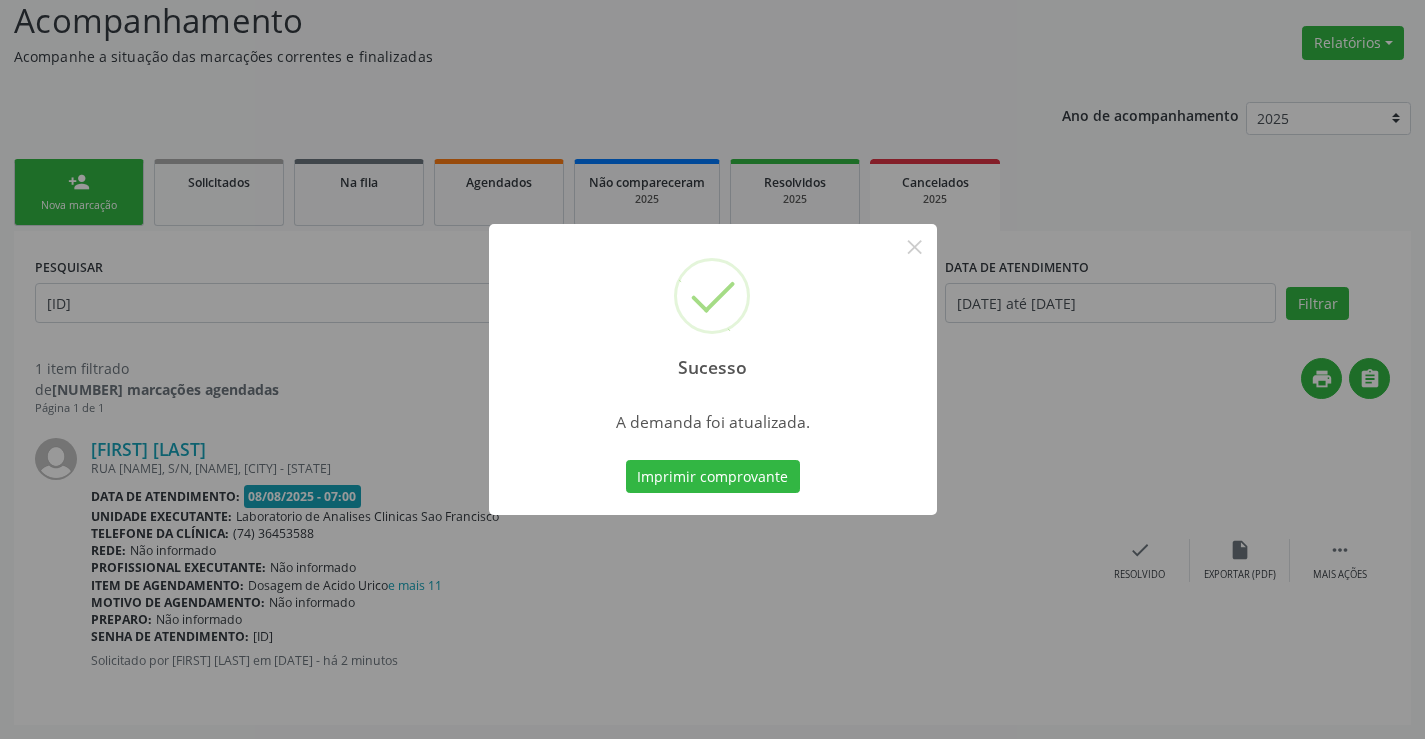scroll, scrollTop: 0, scrollLeft: 0, axis: both 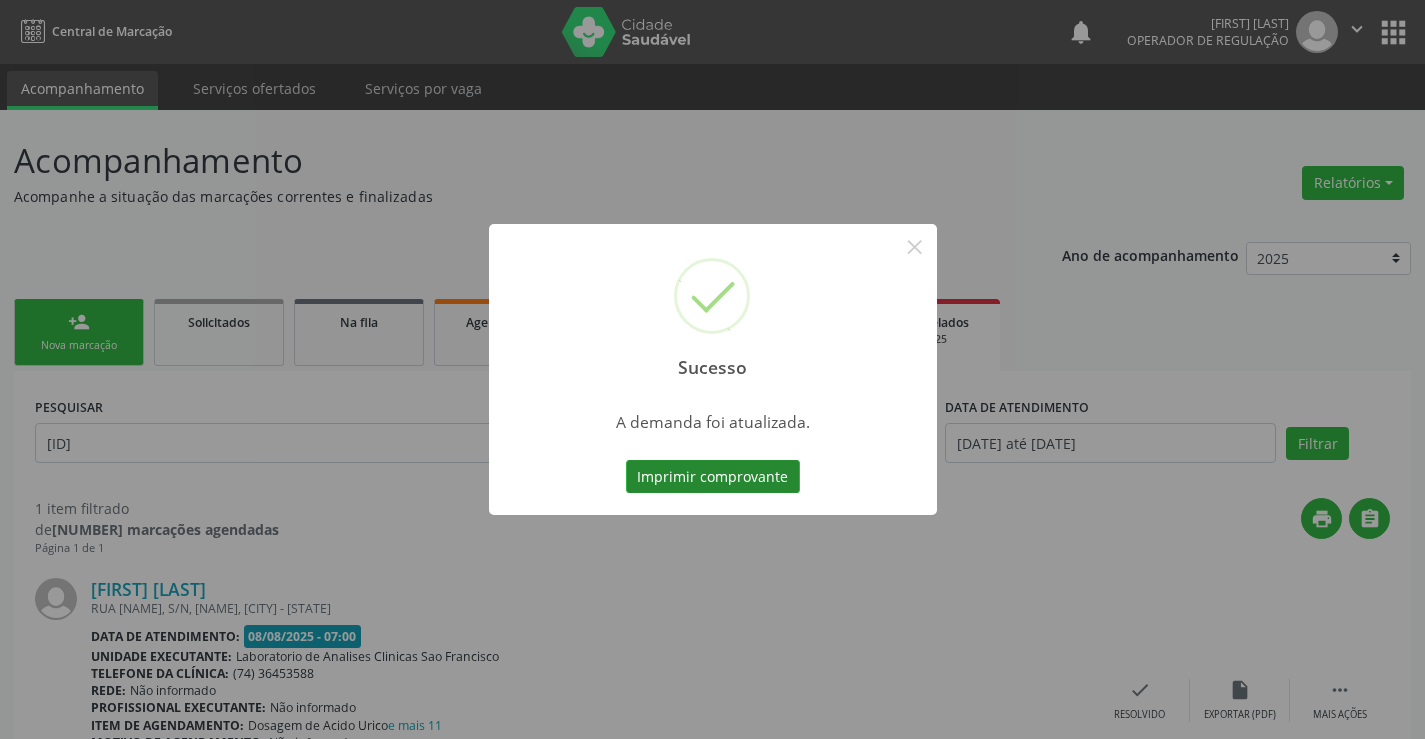 click on "Imprimir comprovante" at bounding box center (713, 477) 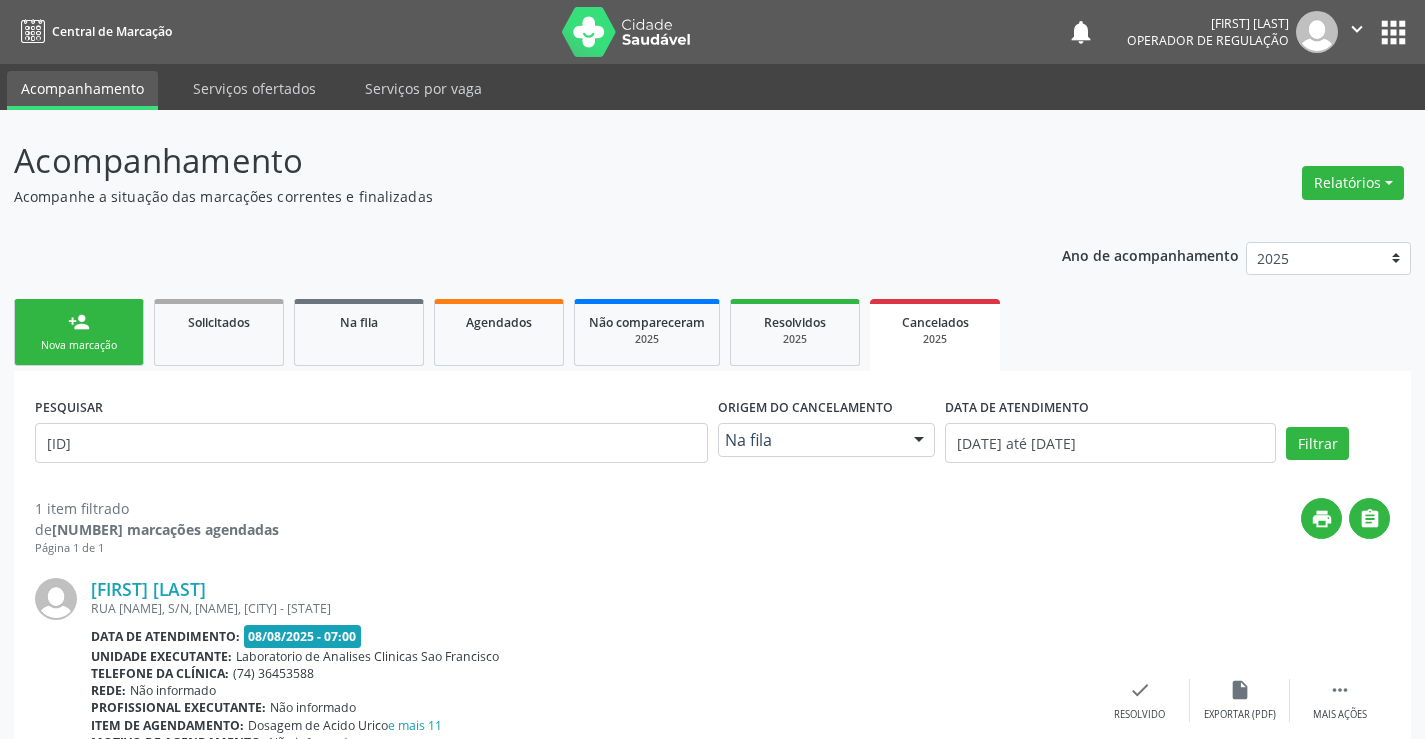 click on "person_add
Nova marcação" at bounding box center [79, 332] 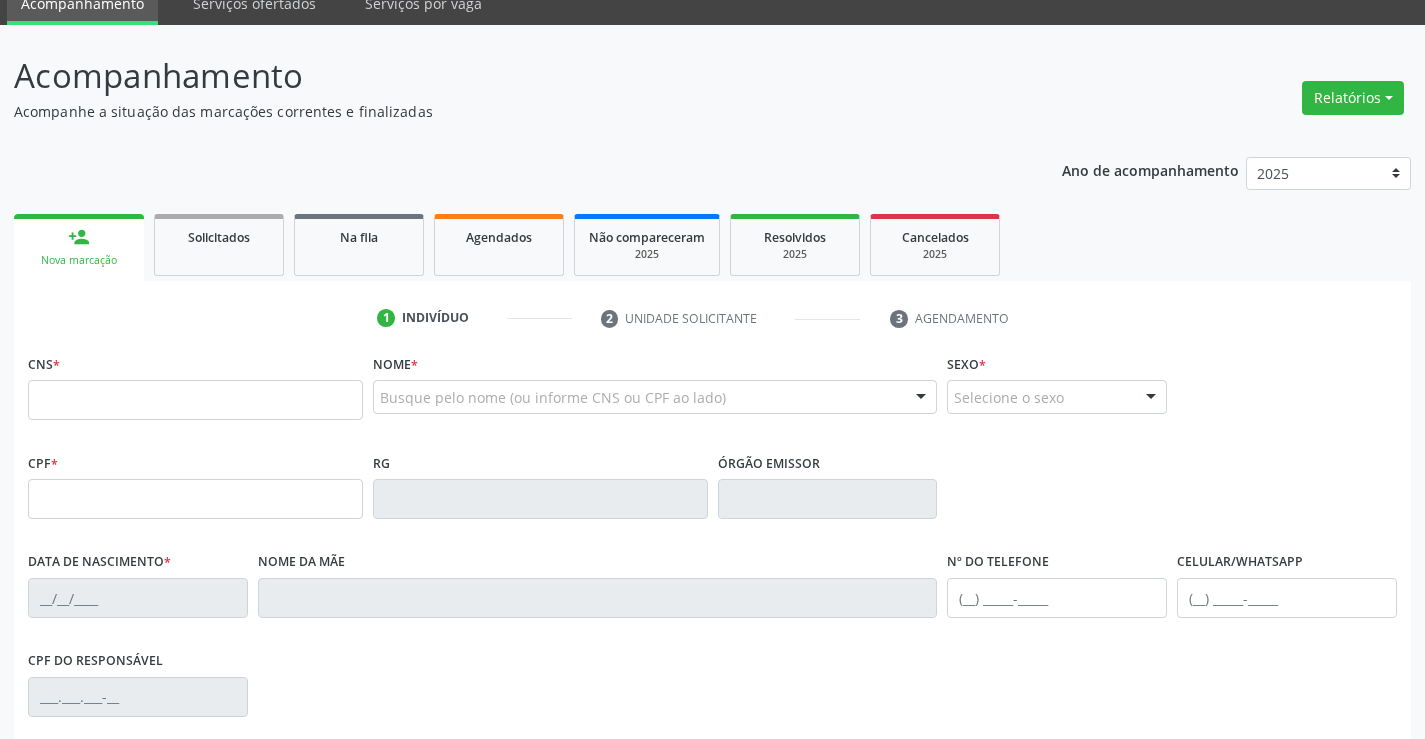 scroll, scrollTop: 200, scrollLeft: 0, axis: vertical 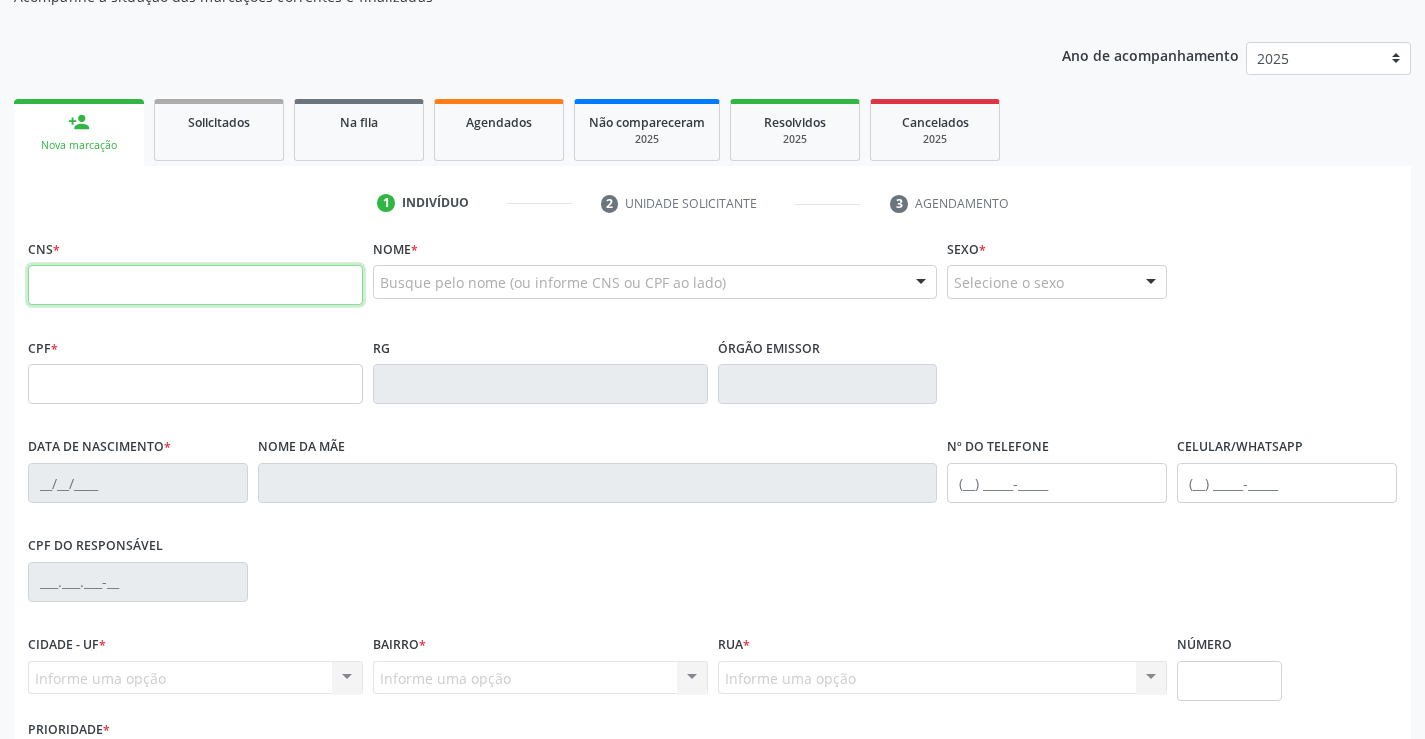 click at bounding box center [195, 285] 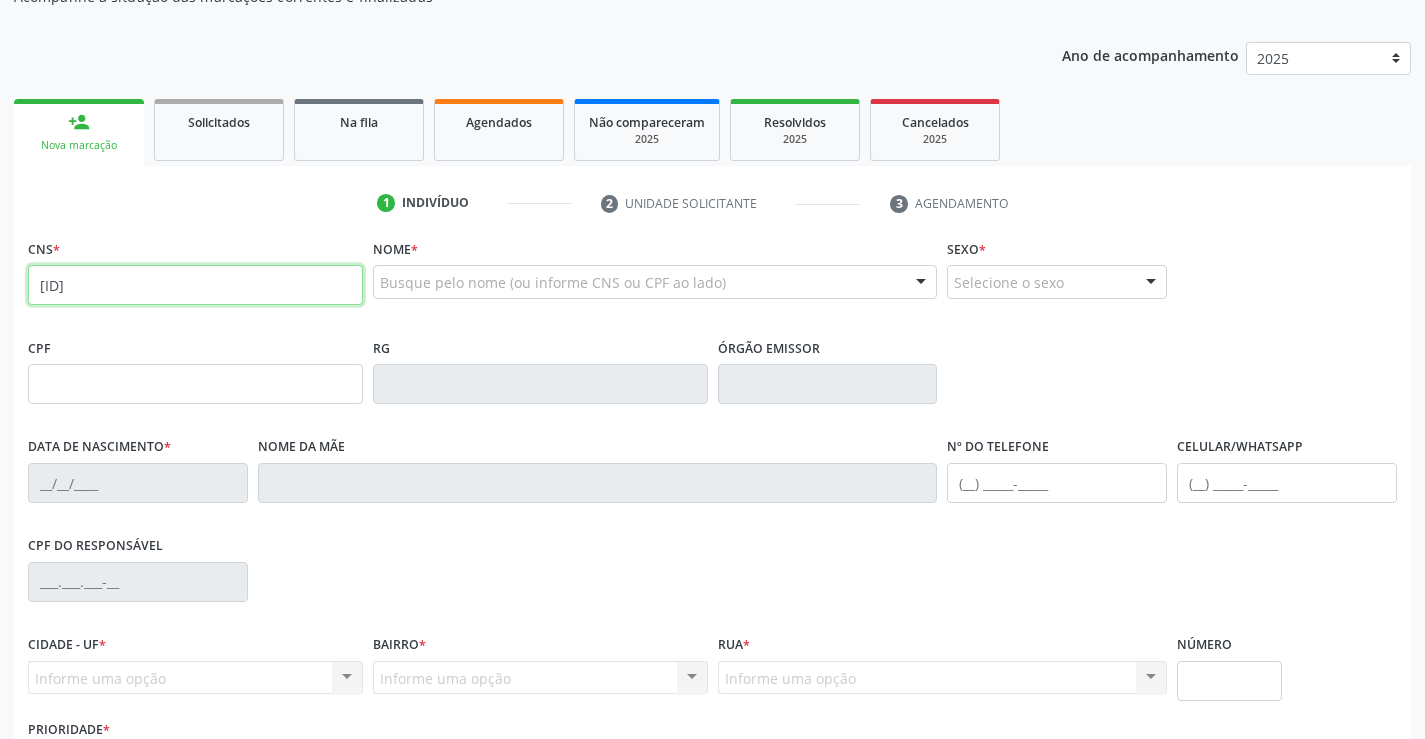 type on "700 0062 0618 5006" 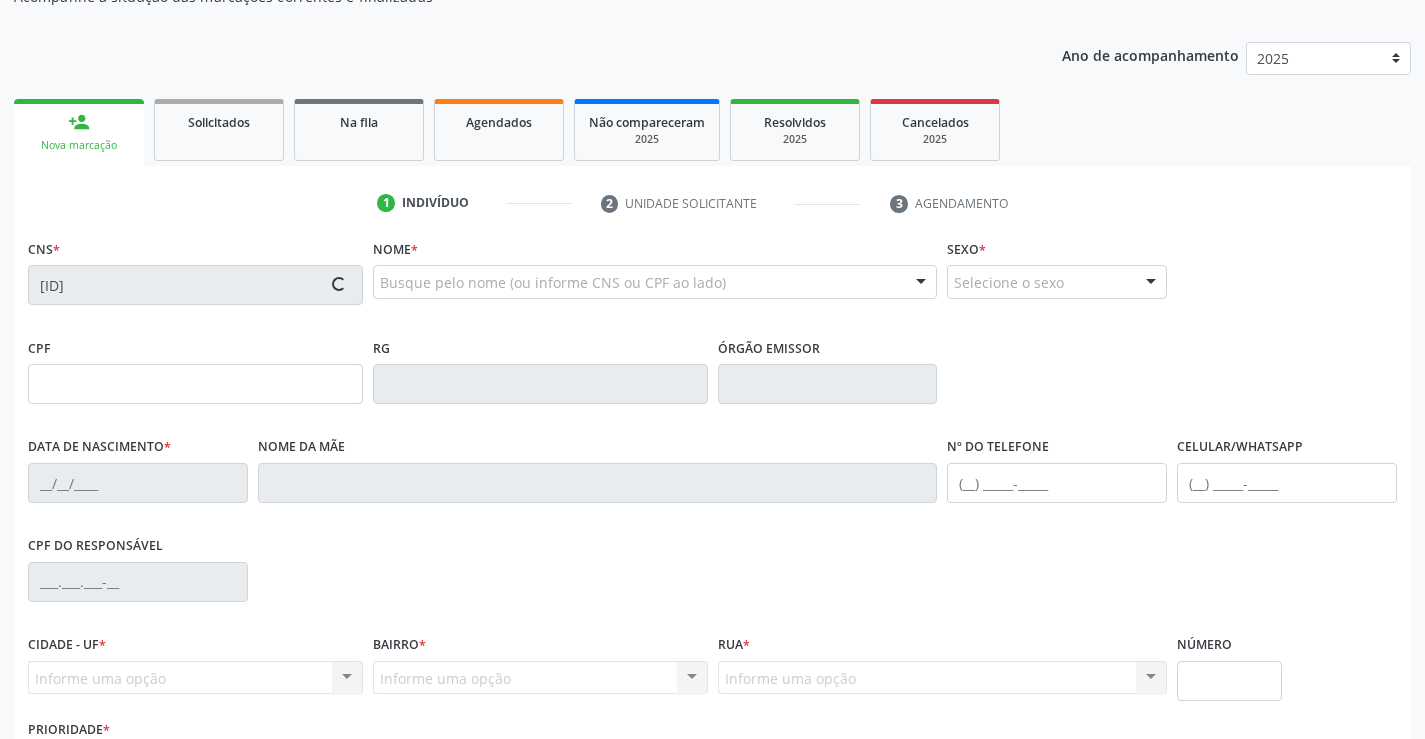 type on "1117263444" 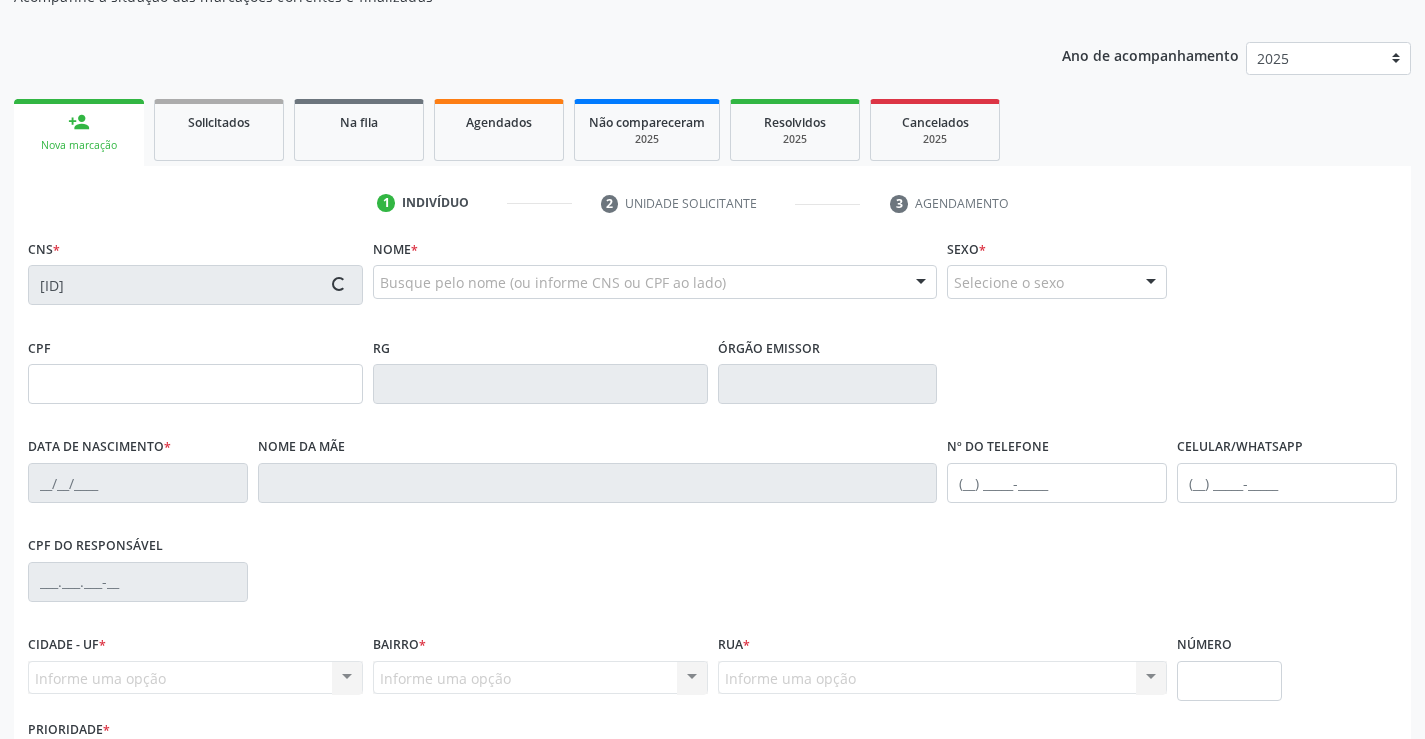 type on "02/03/1981" 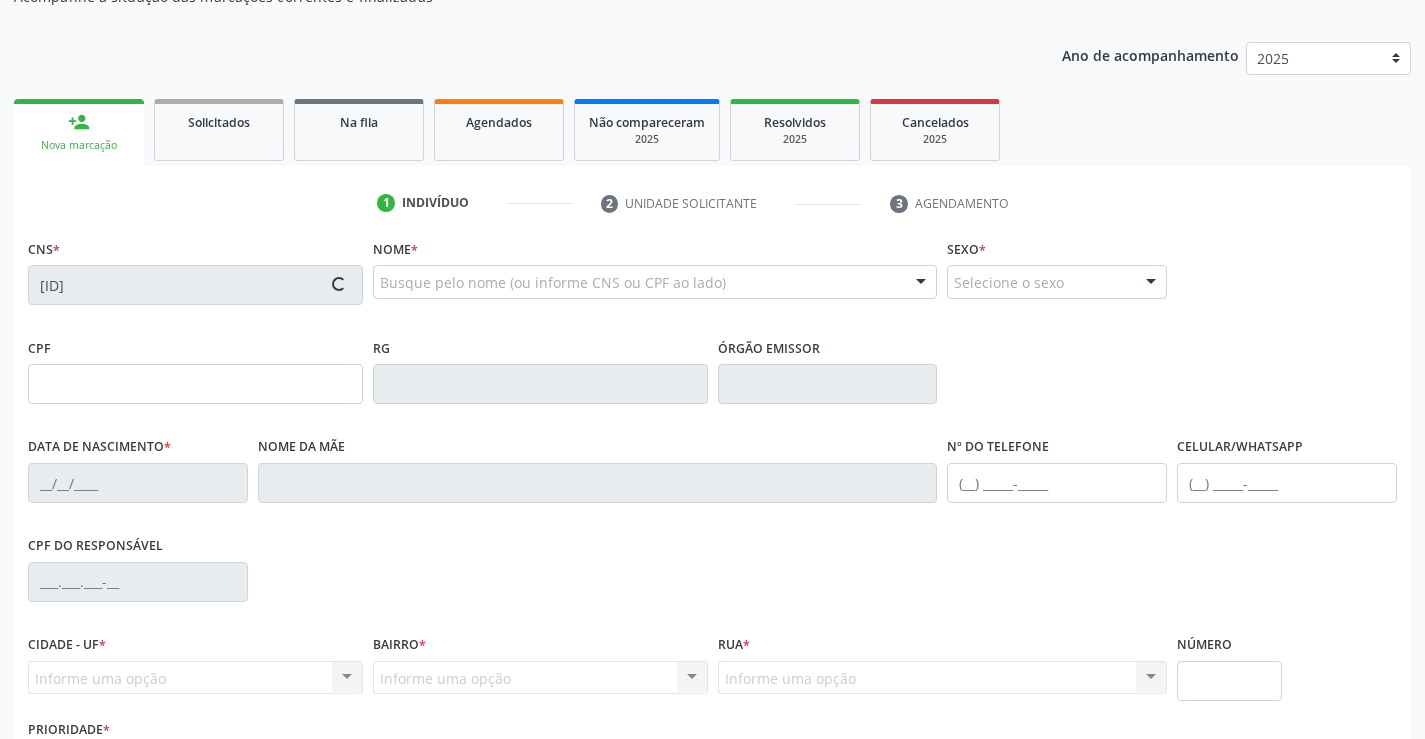 type on "(74) 99120-4955" 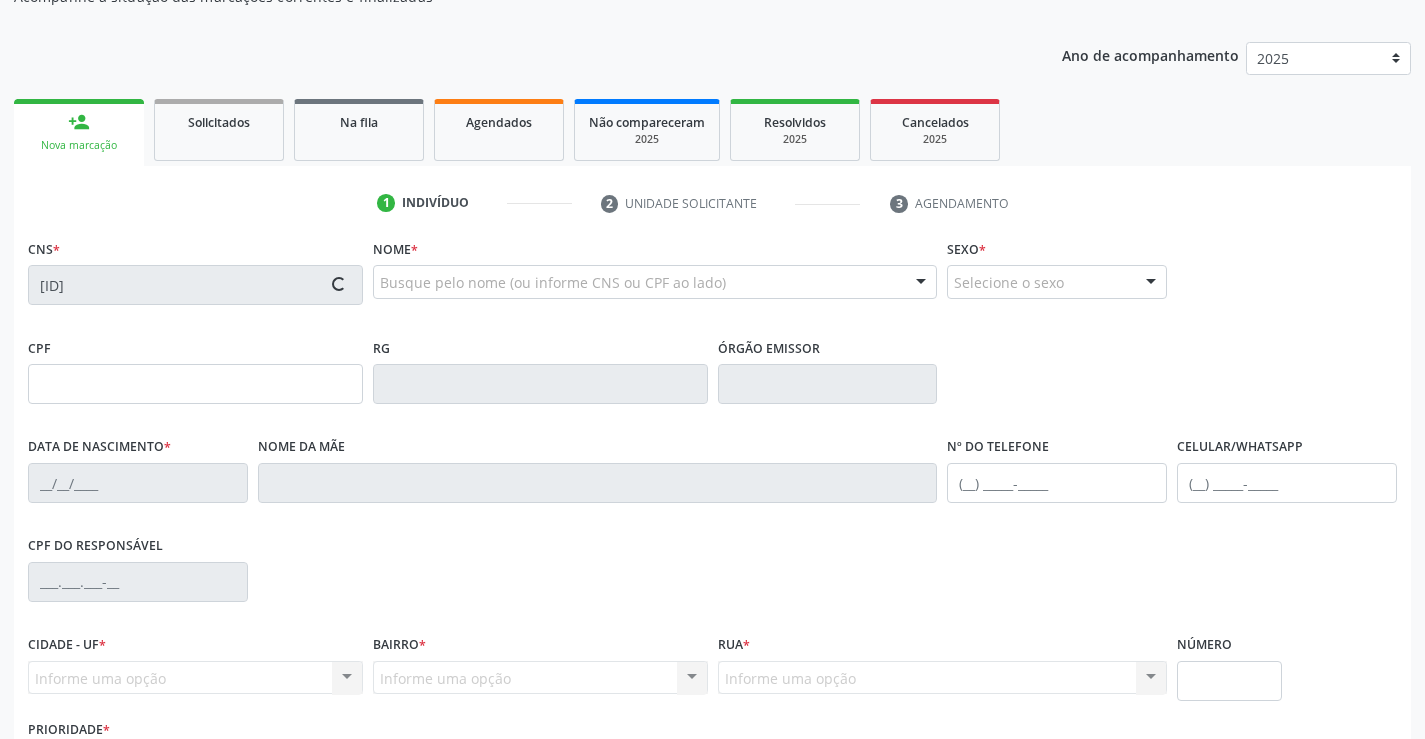 type on "(74) 99120-4955" 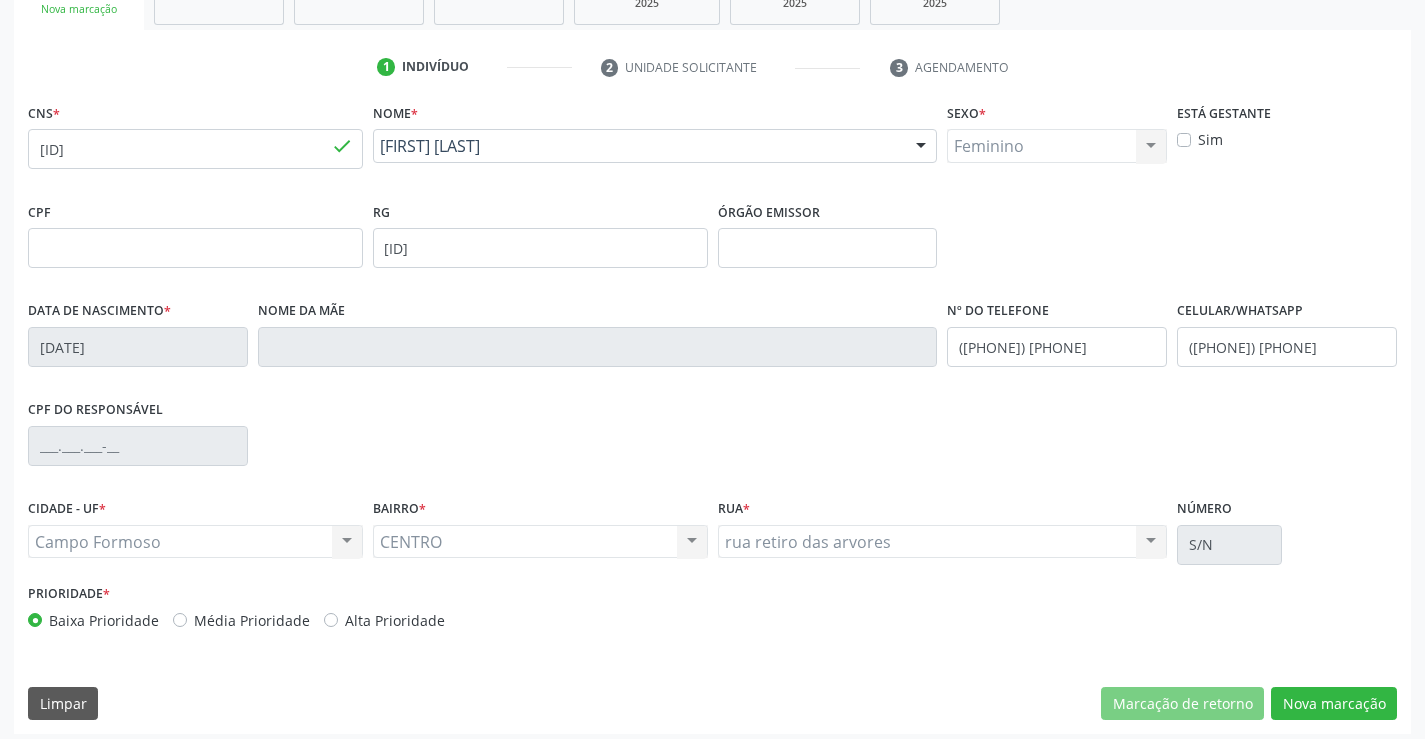 scroll, scrollTop: 345, scrollLeft: 0, axis: vertical 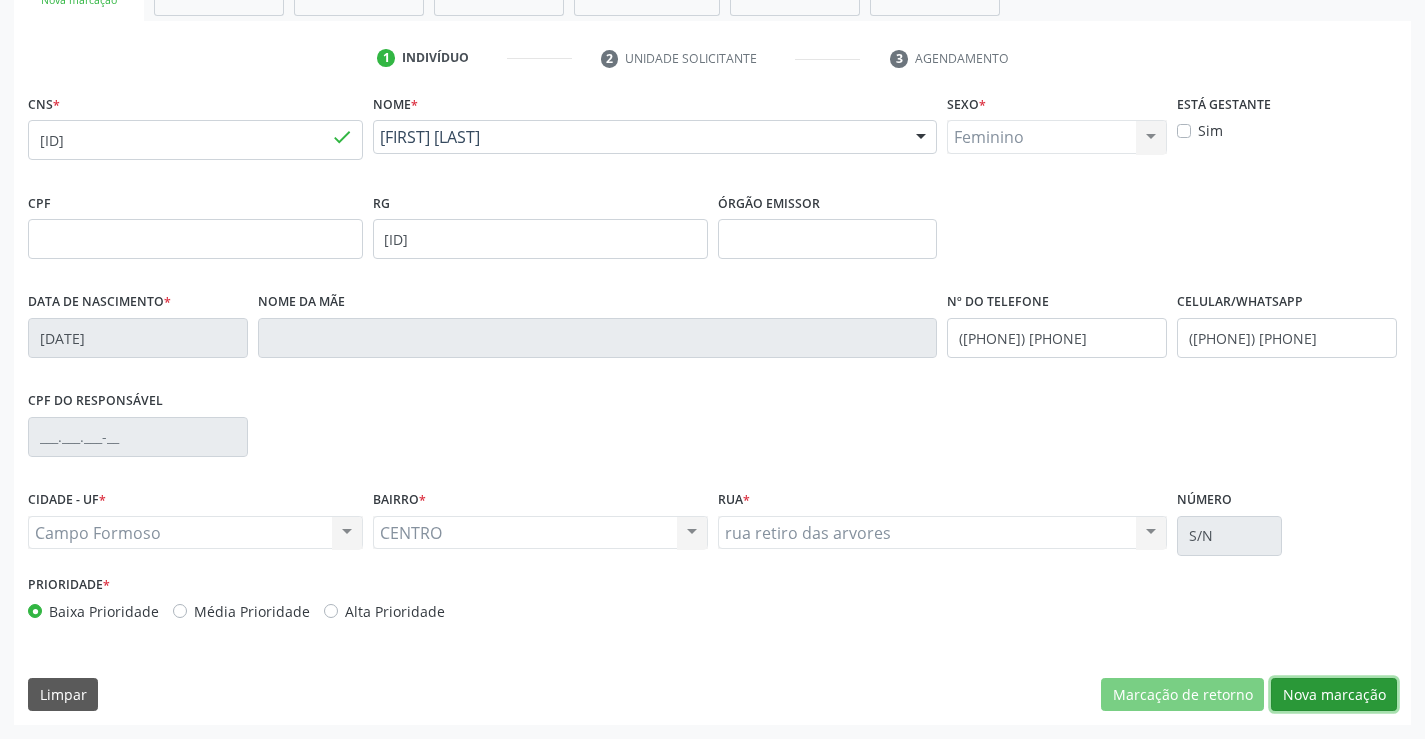 click on "Nova marcação" at bounding box center [1334, 695] 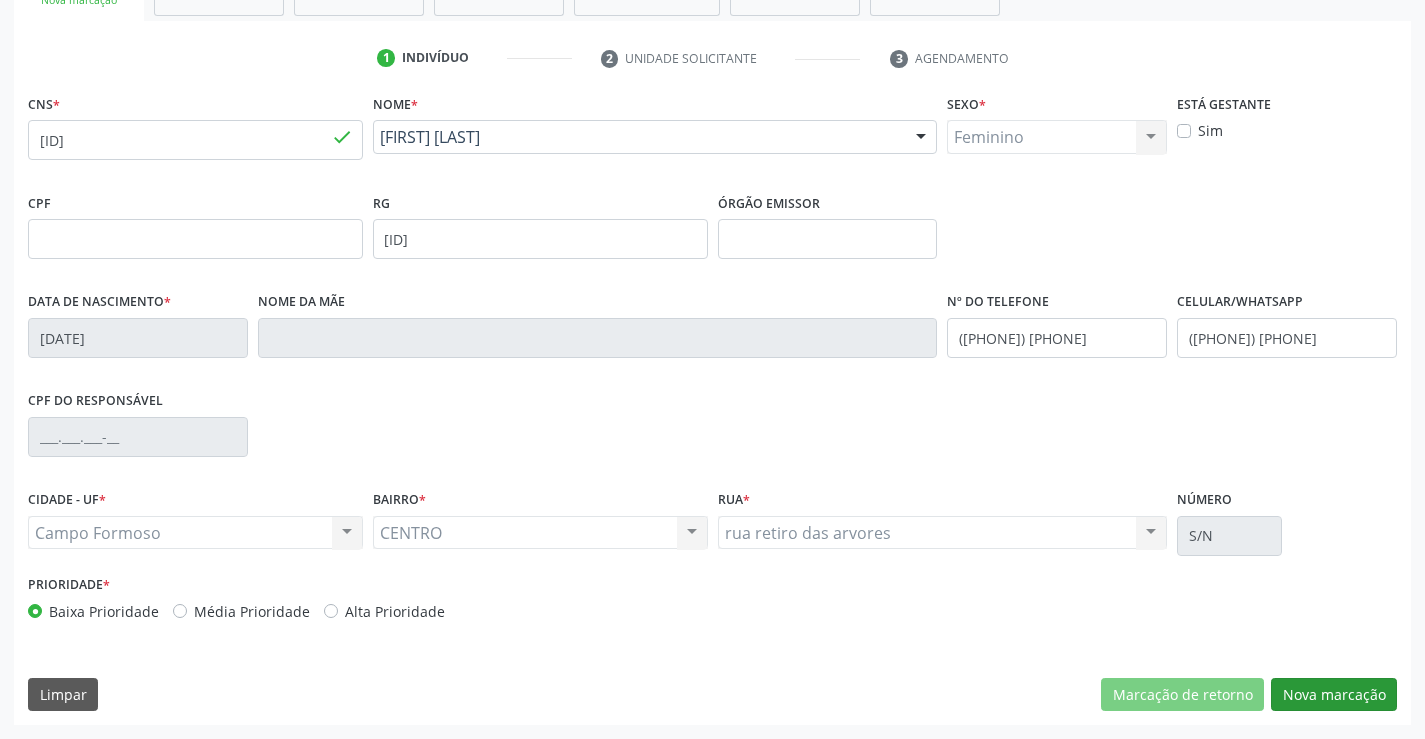 scroll, scrollTop: 167, scrollLeft: 0, axis: vertical 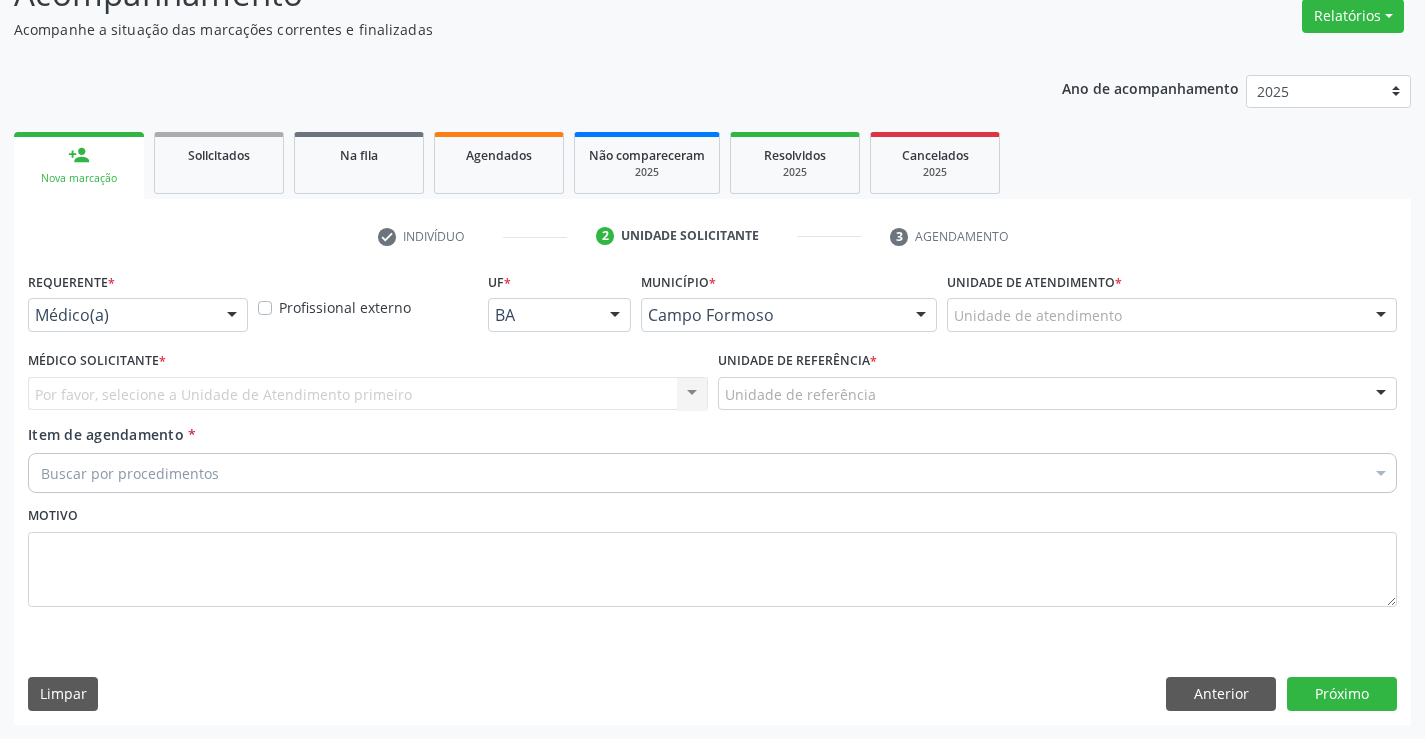 click at bounding box center (232, 316) 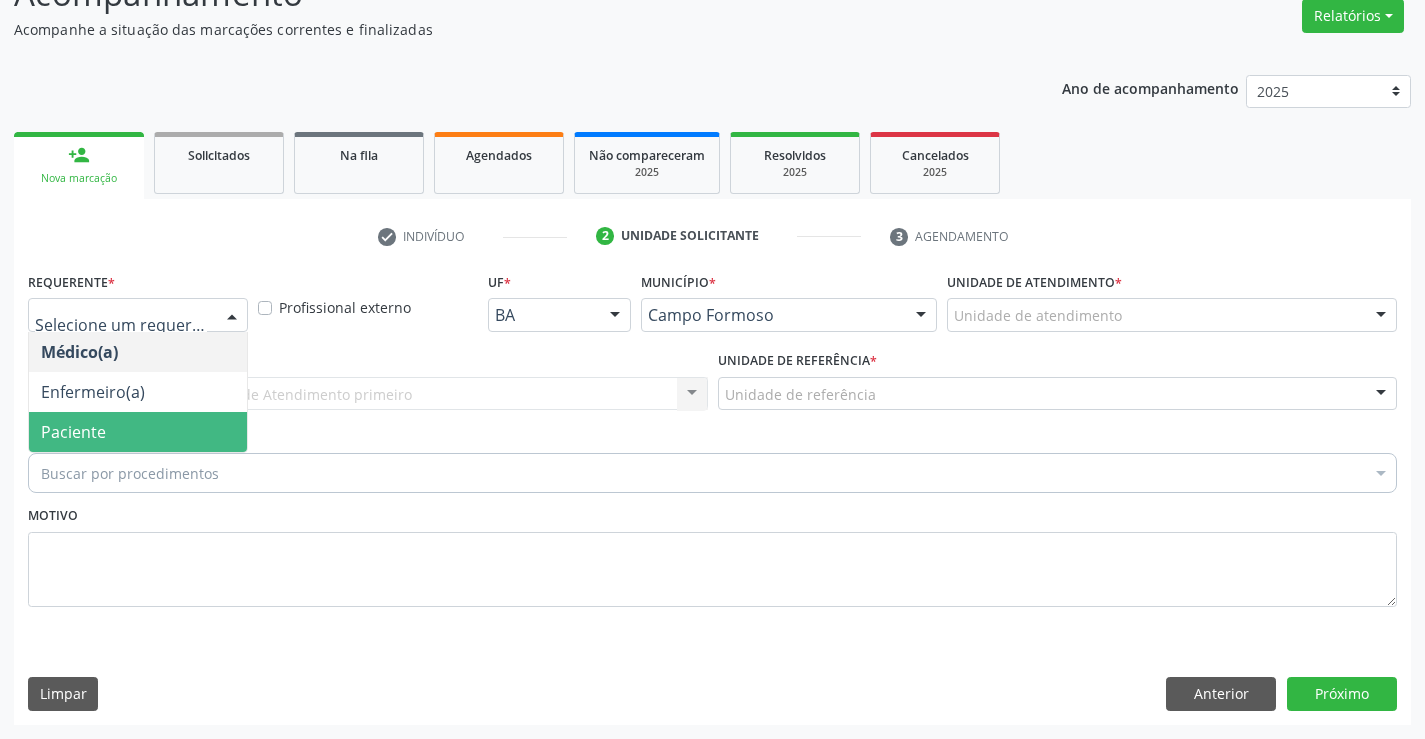 click on "Paciente" at bounding box center [138, 432] 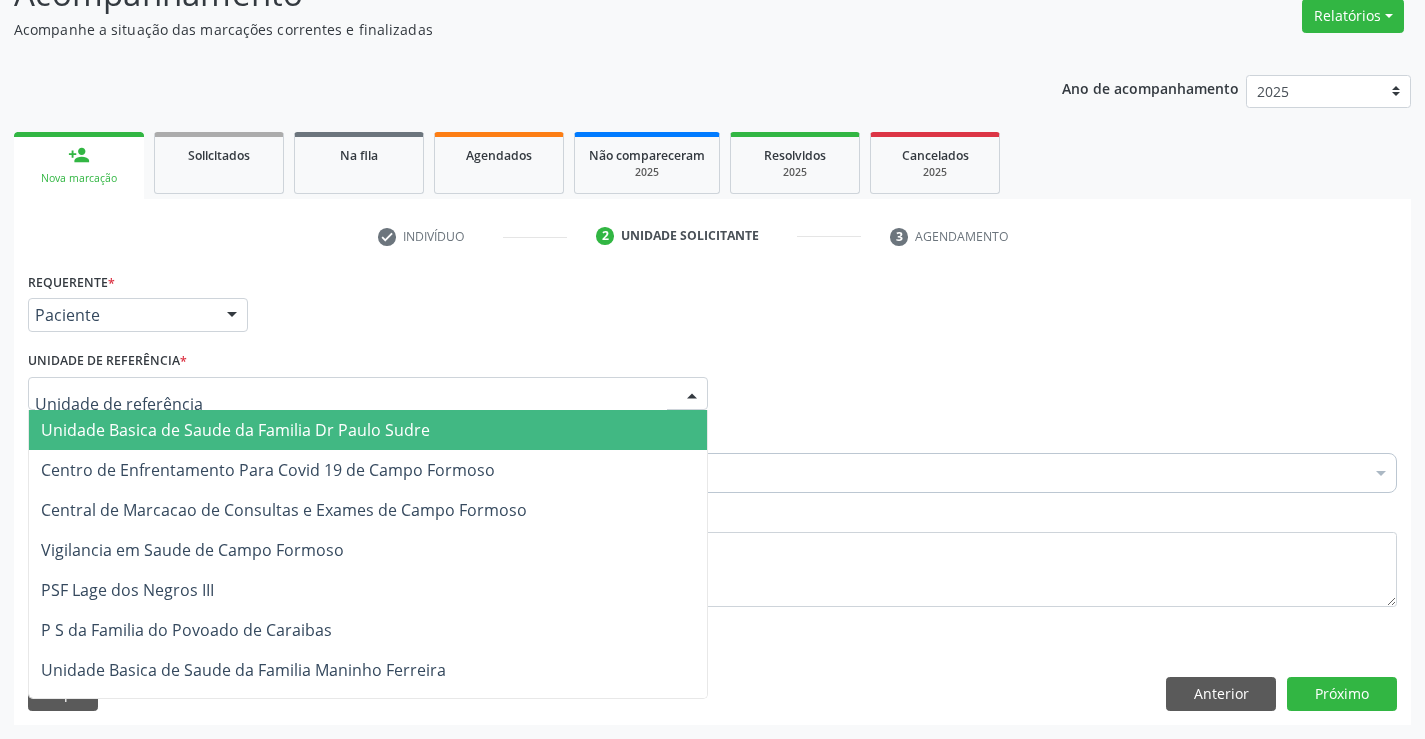 click at bounding box center [368, 394] 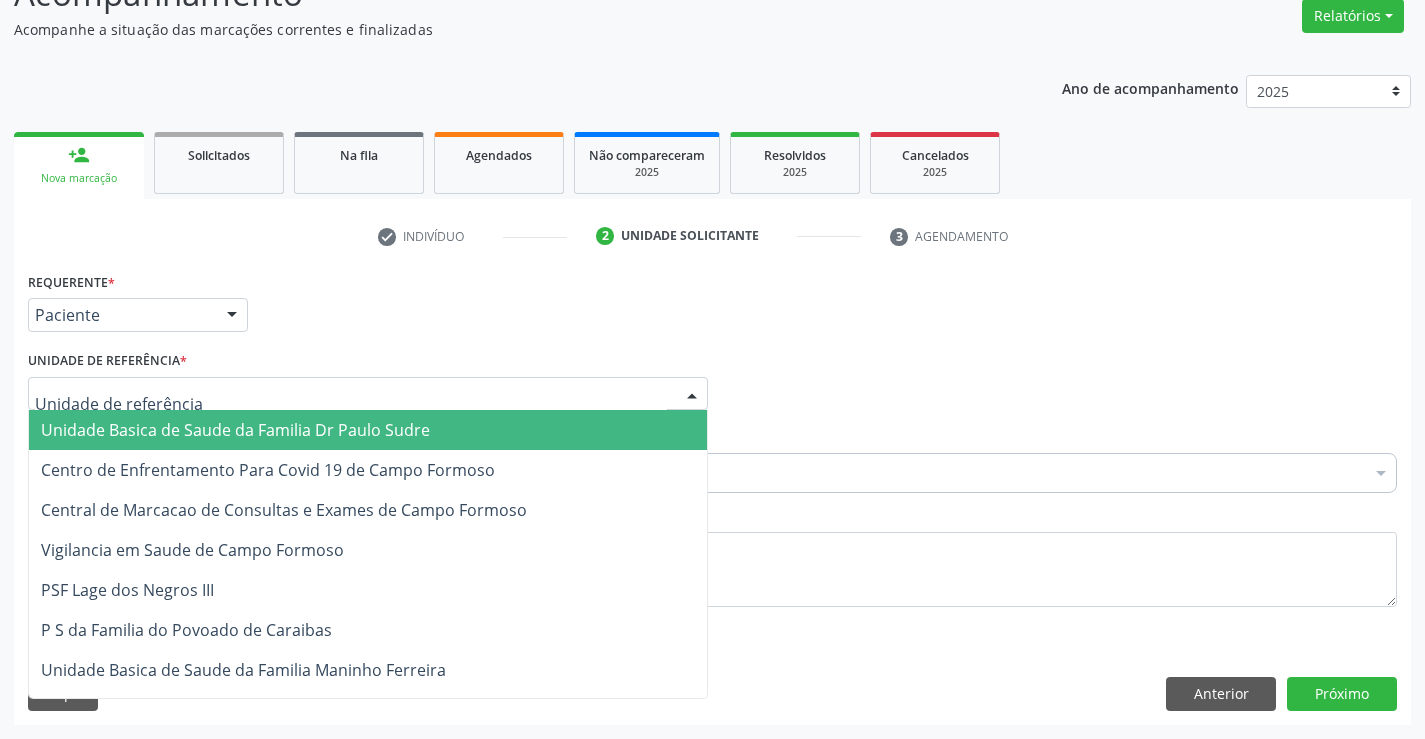 click on "Unidade Basica de Saude da Familia Dr Paulo Sudre" at bounding box center (235, 430) 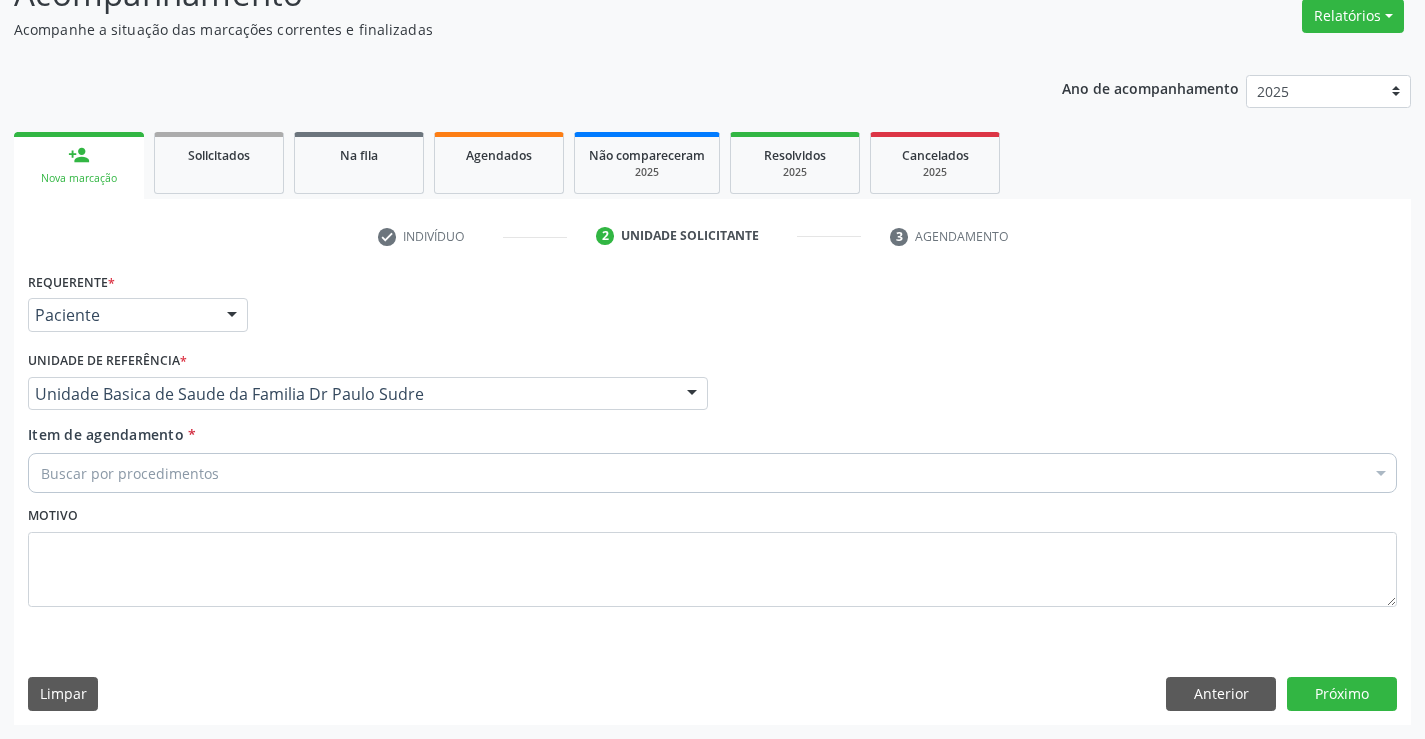 click on "Buscar por procedimentos" at bounding box center (712, 473) 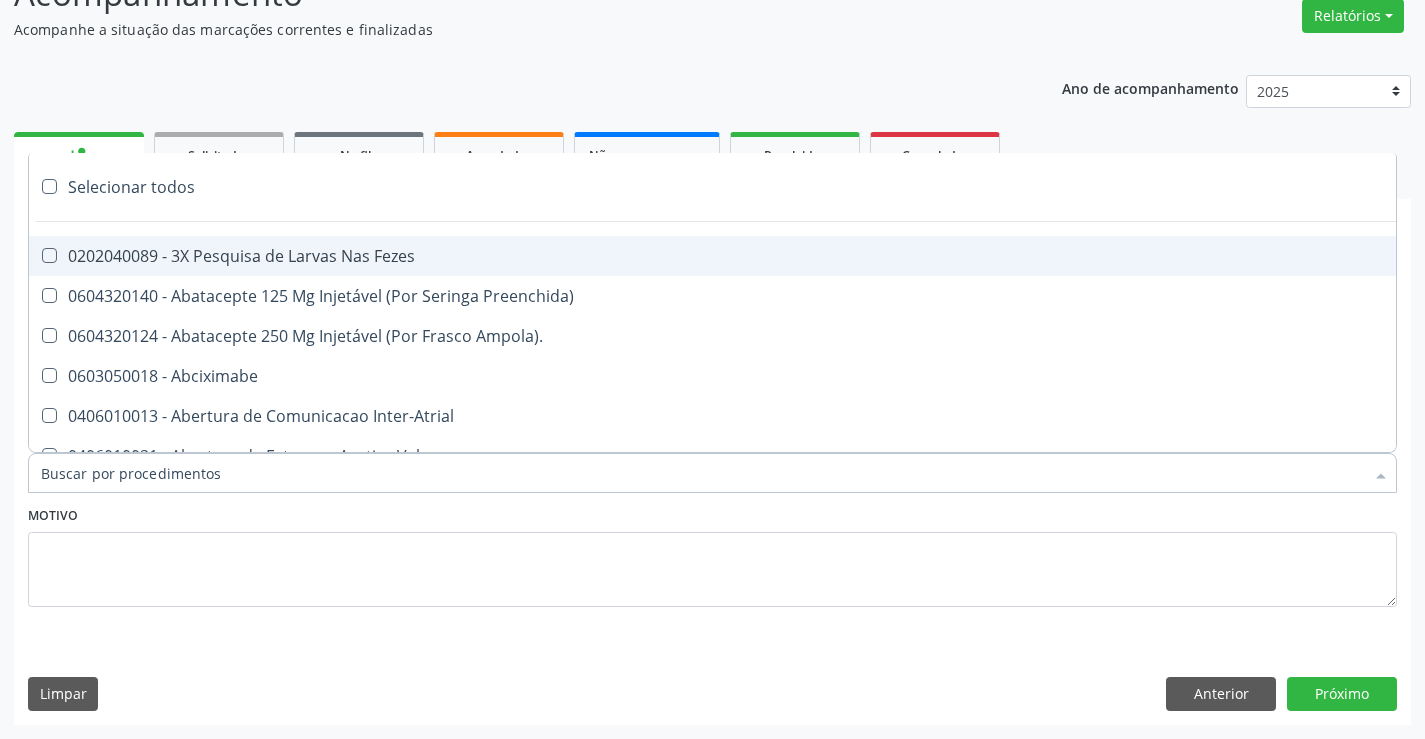 click on "Item de agendamento
*" at bounding box center (702, 473) 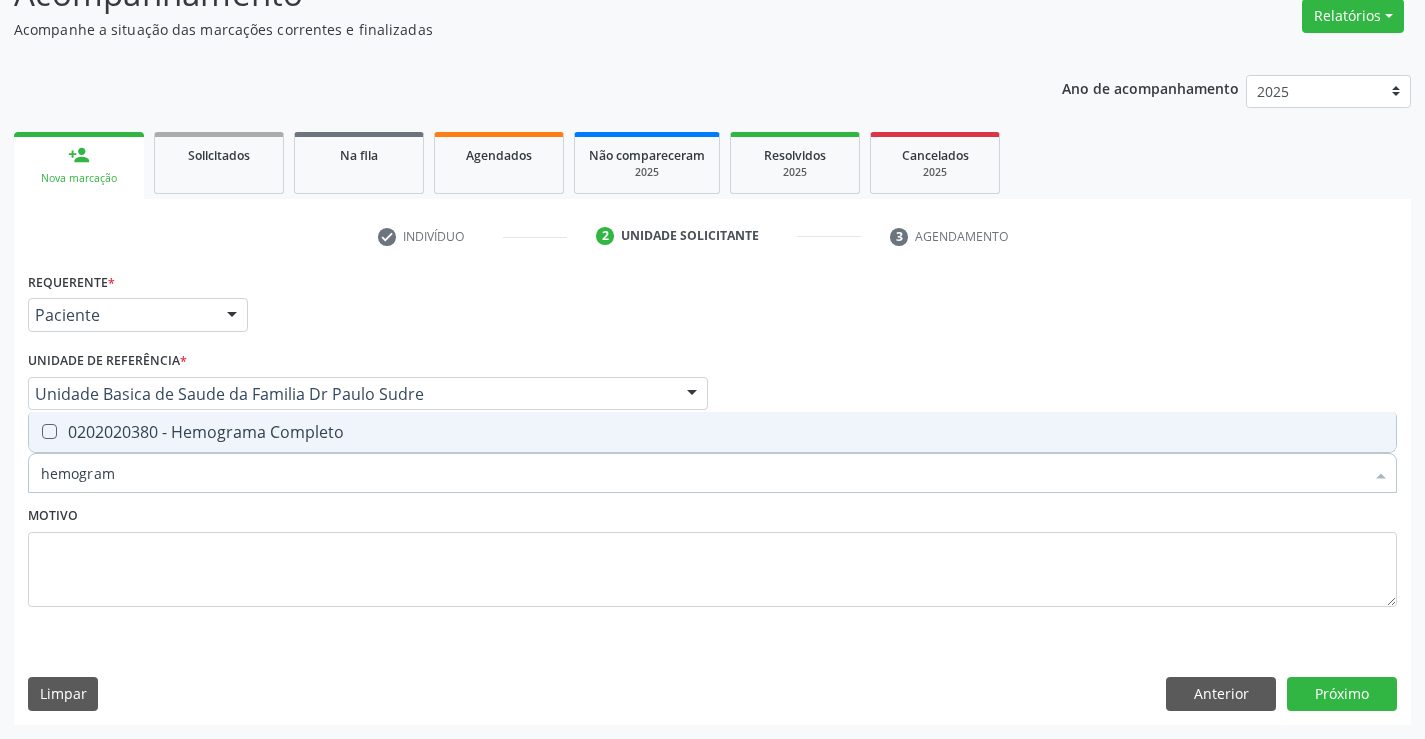 type on "hemograma" 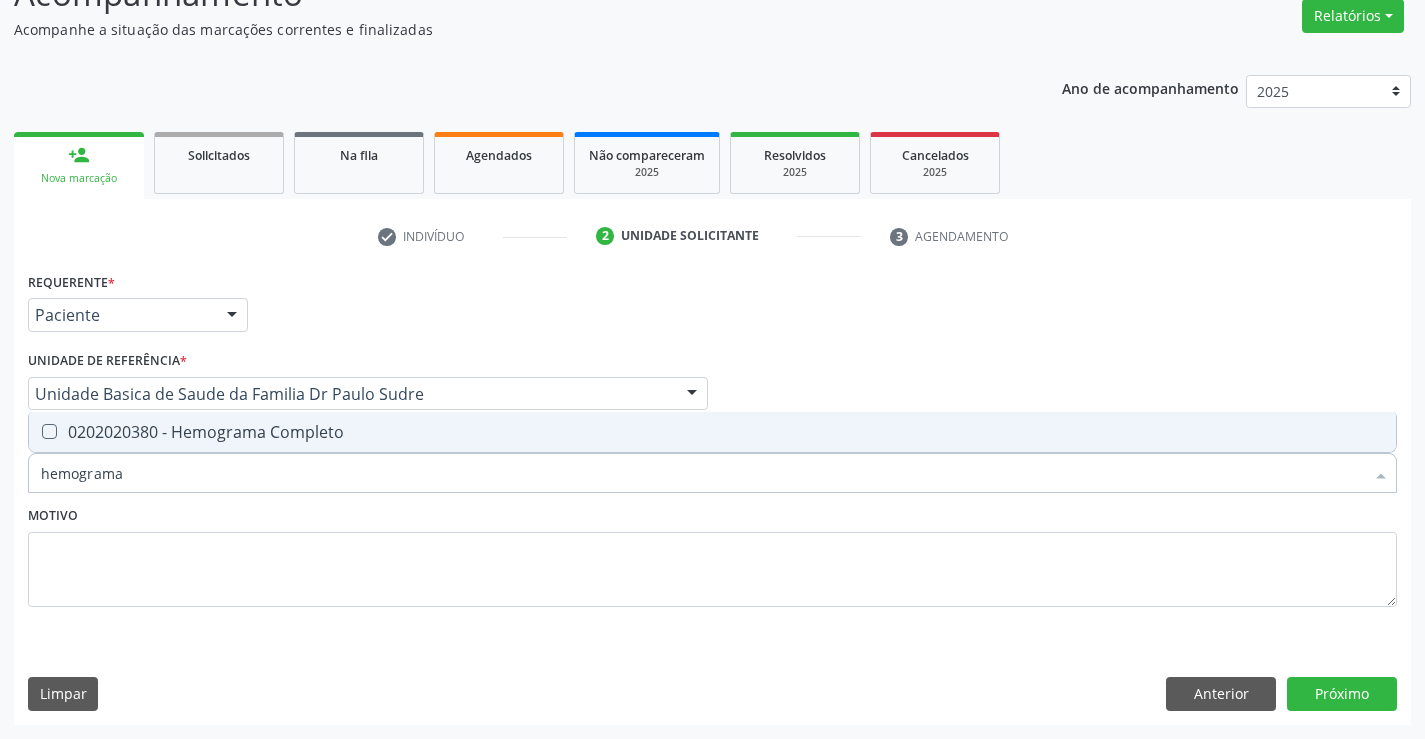 click on "0202020380 - Hemograma Completo" at bounding box center [712, 432] 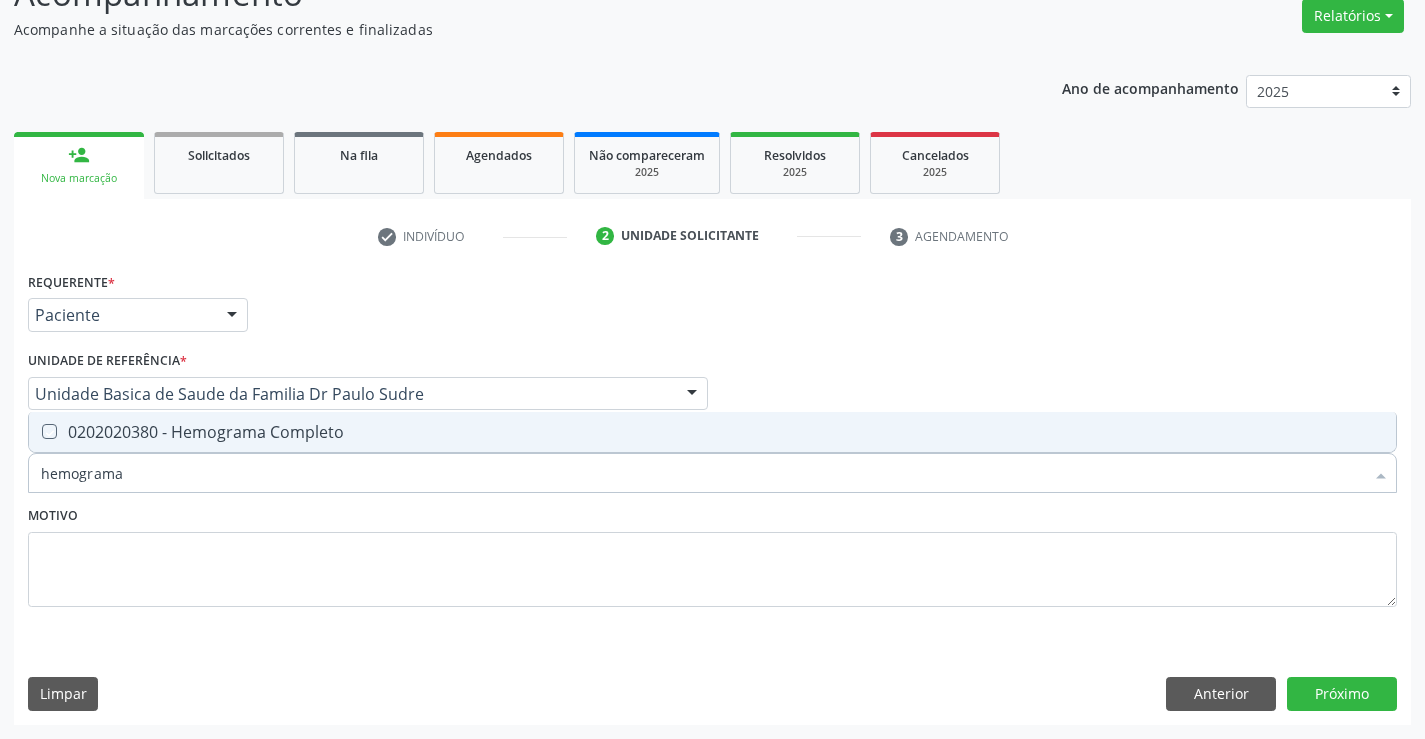 checkbox on "true" 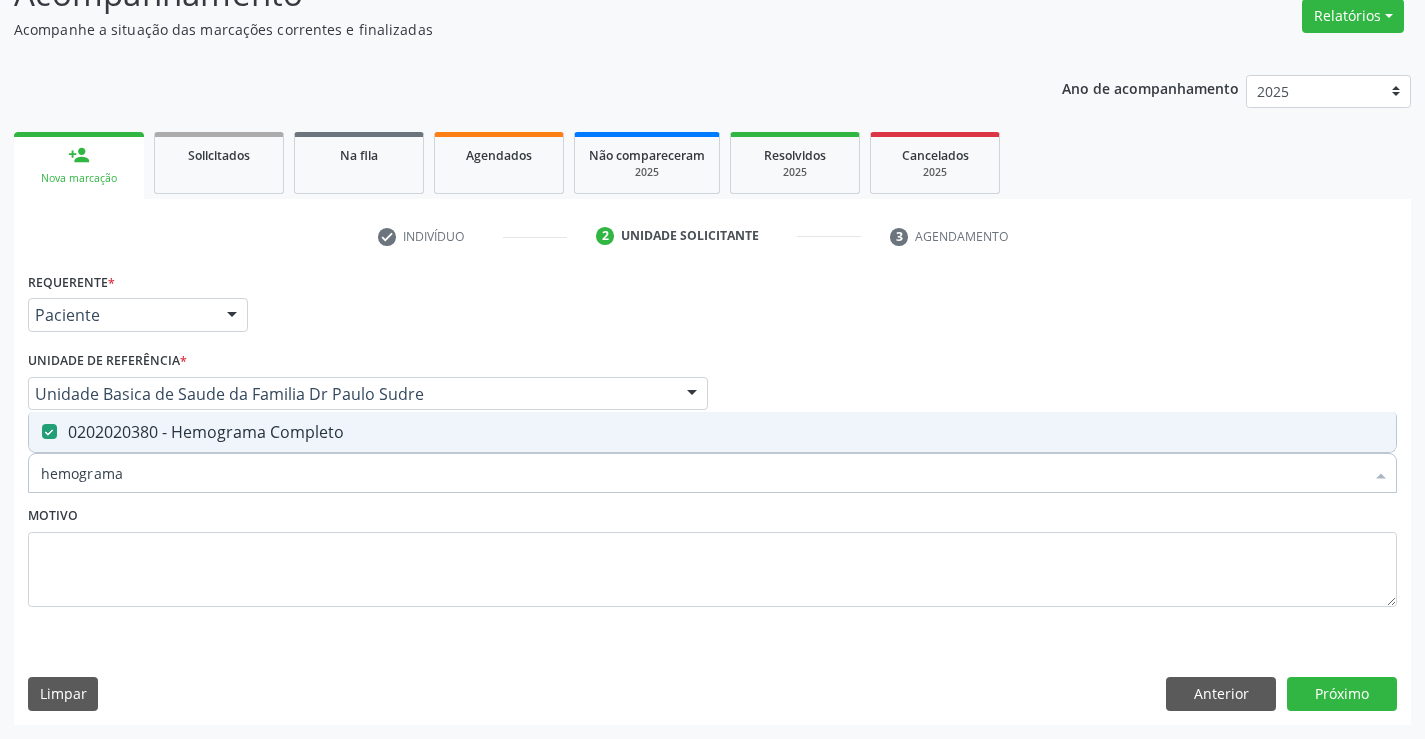 type on "hemograma" 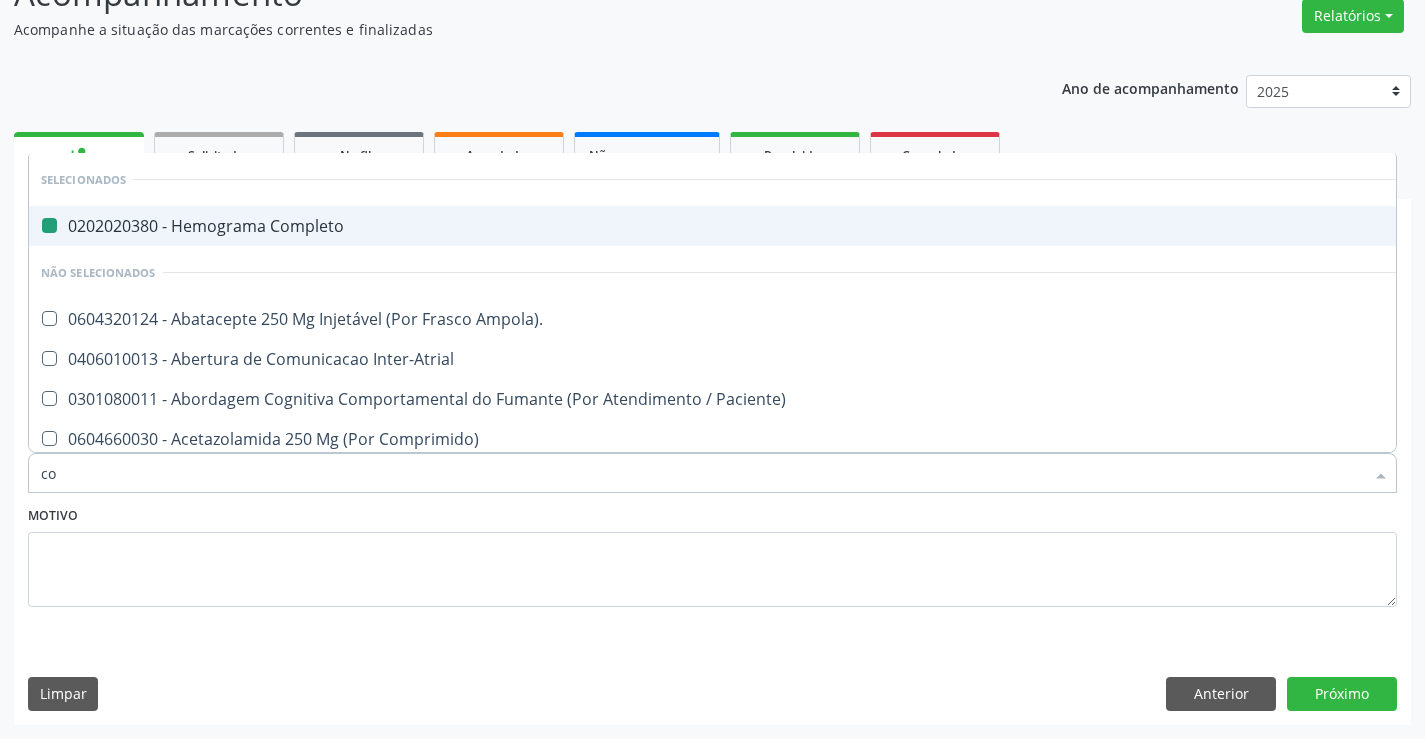 type on "col" 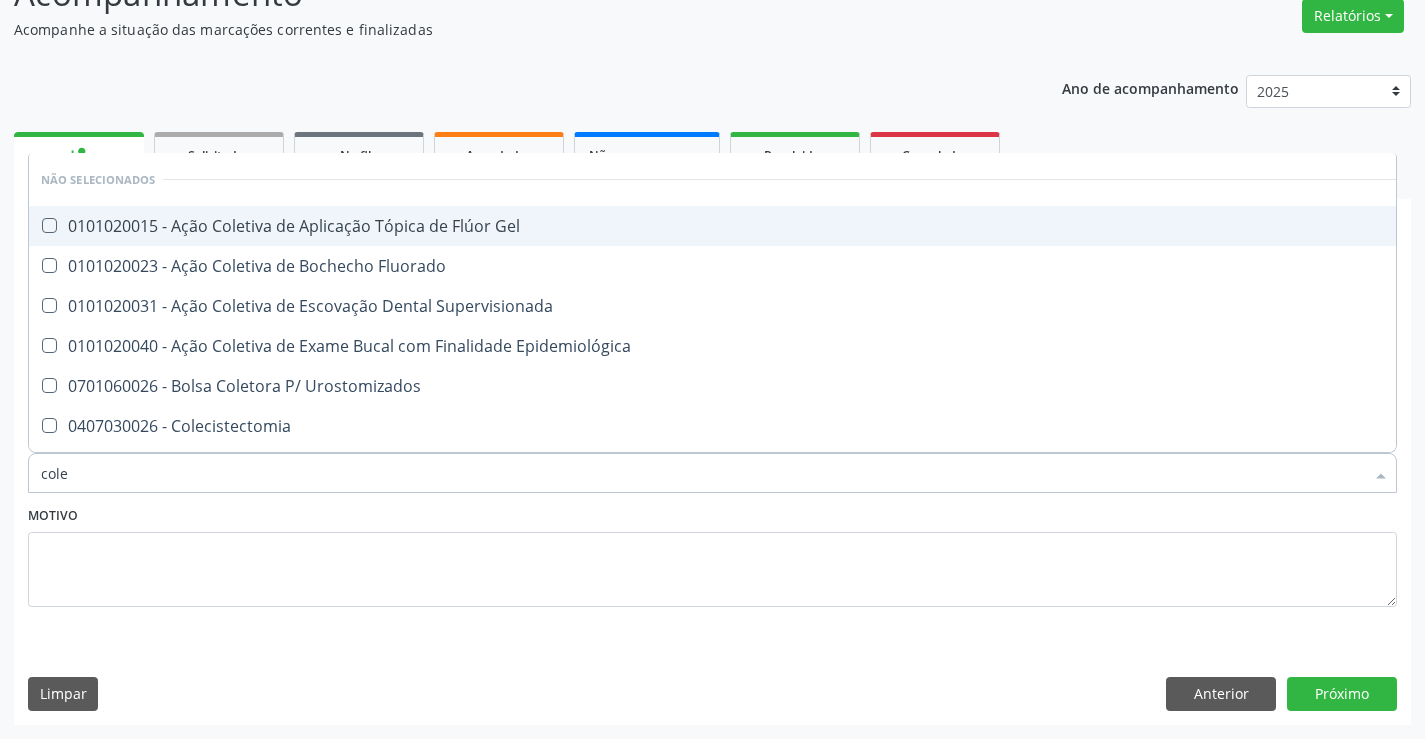 type on "coles" 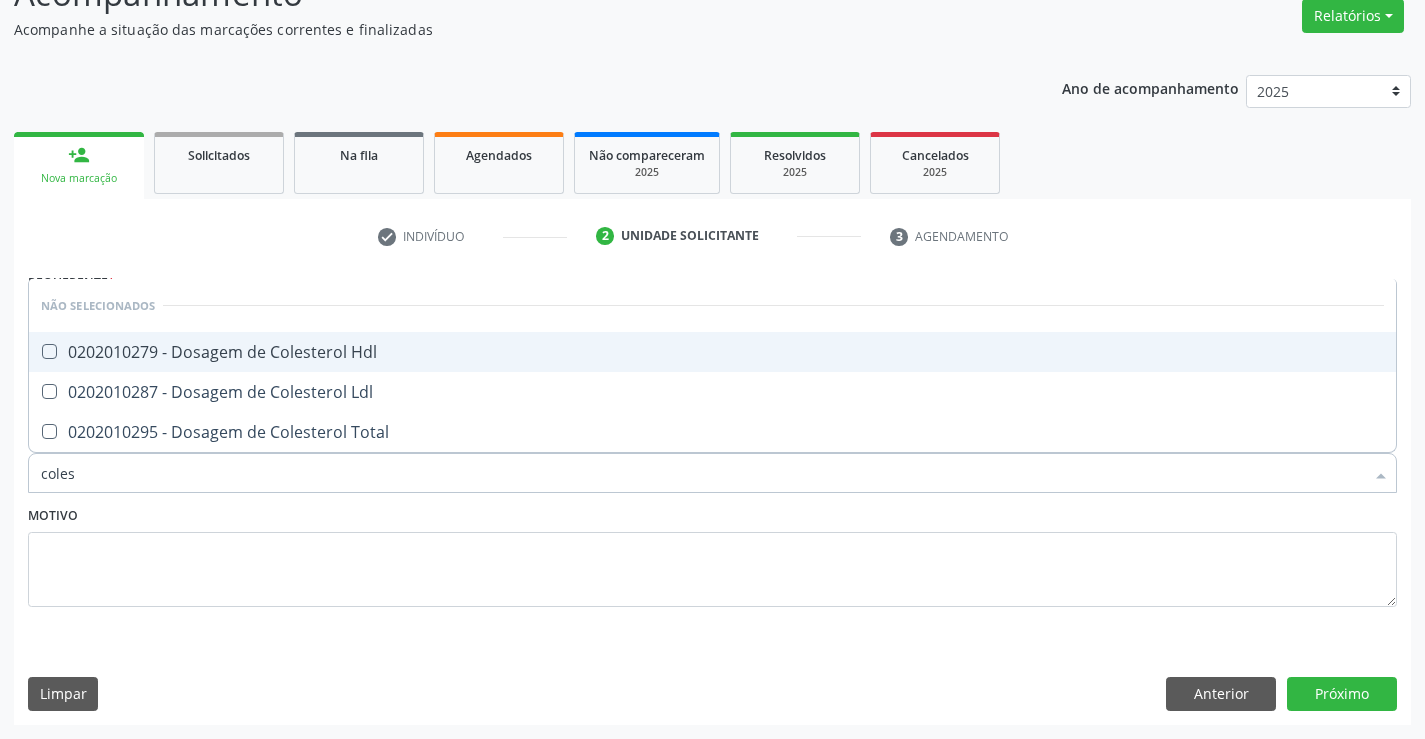 click on "0202010279 - Dosagem de Colesterol Hdl" at bounding box center (712, 352) 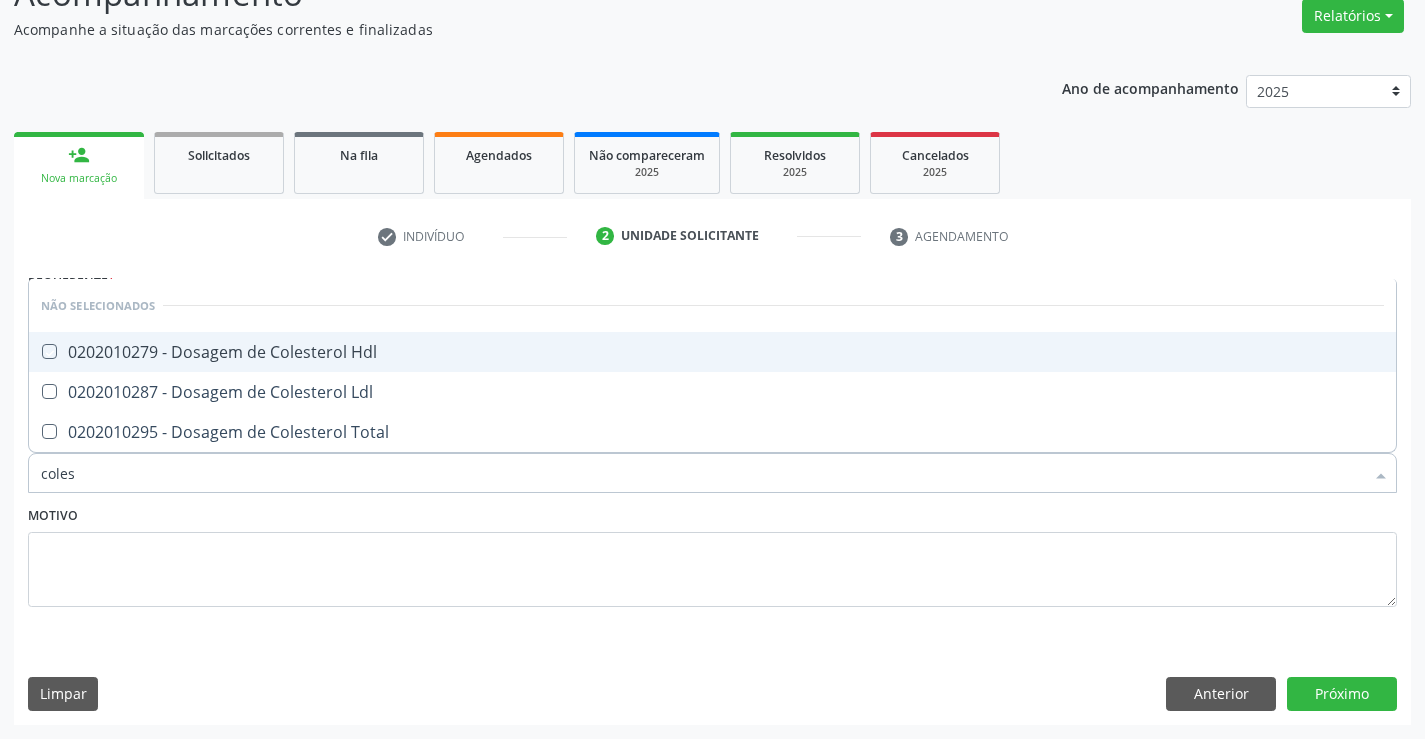 checkbox on "true" 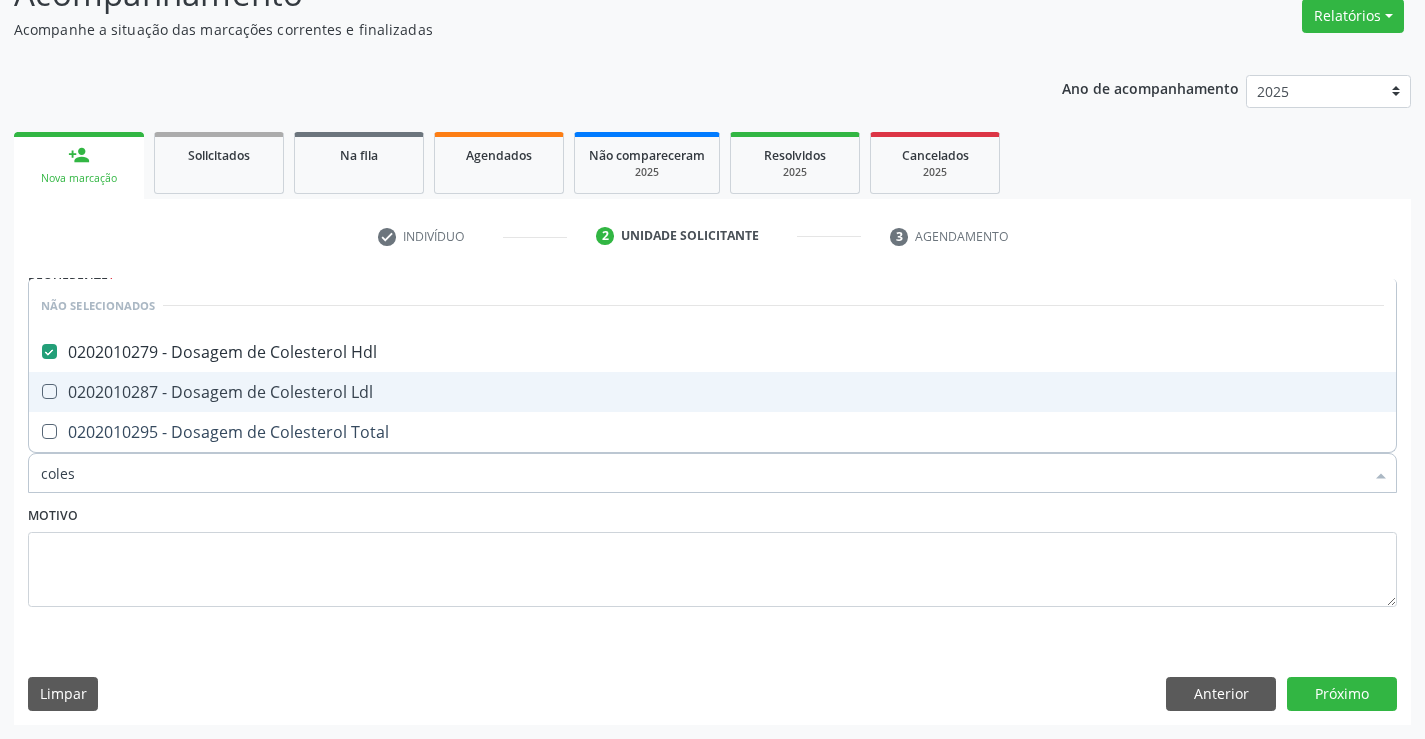 click on "0202010287 - Dosagem de Colesterol Ldl" at bounding box center (712, 392) 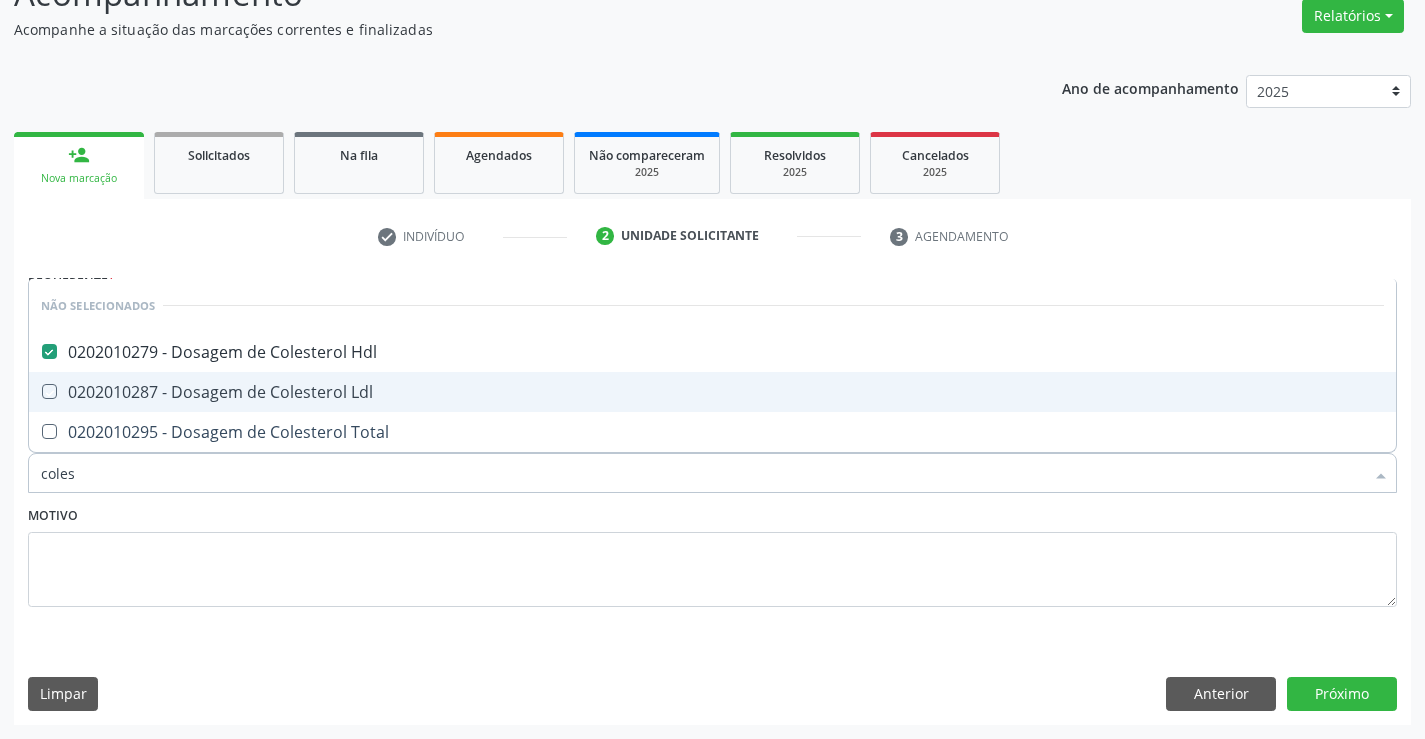 checkbox on "true" 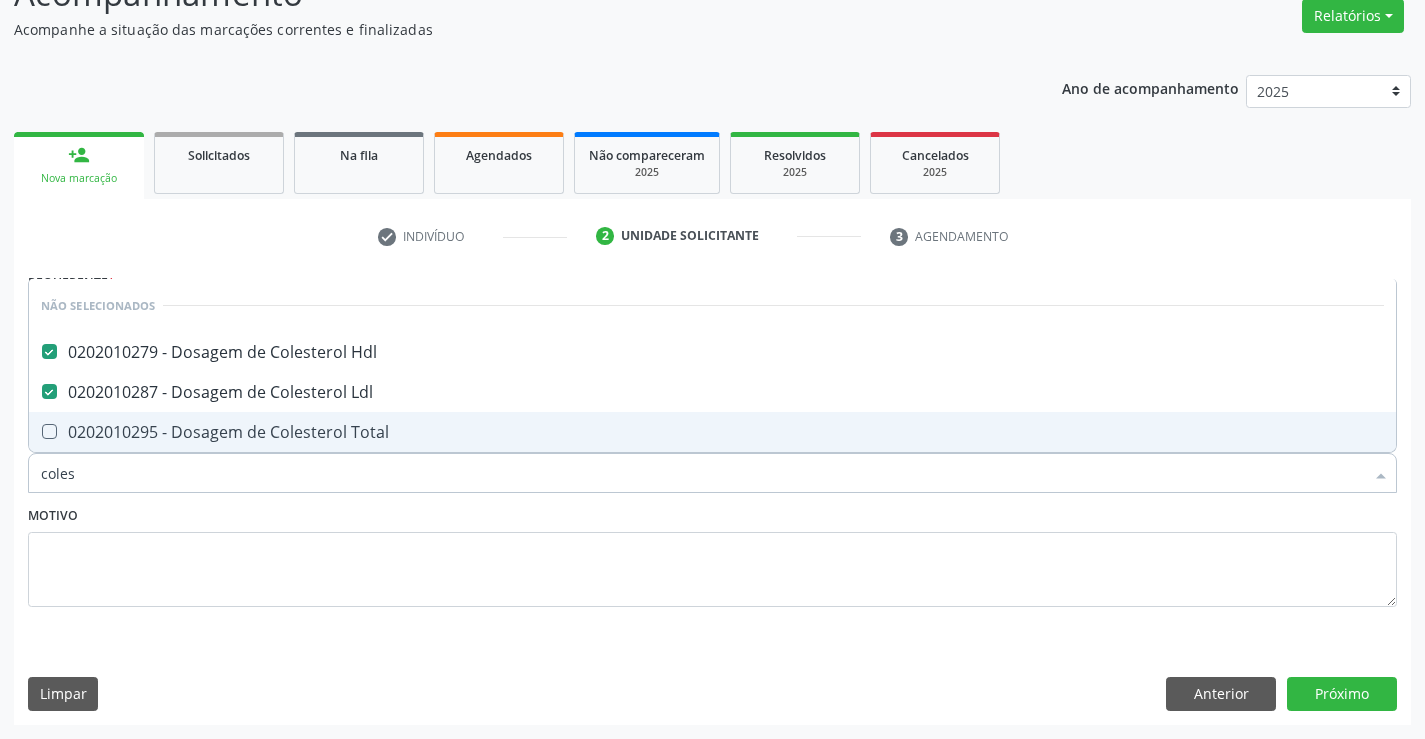 click on "0202010295 - Dosagem de Colesterol Total" at bounding box center (712, 432) 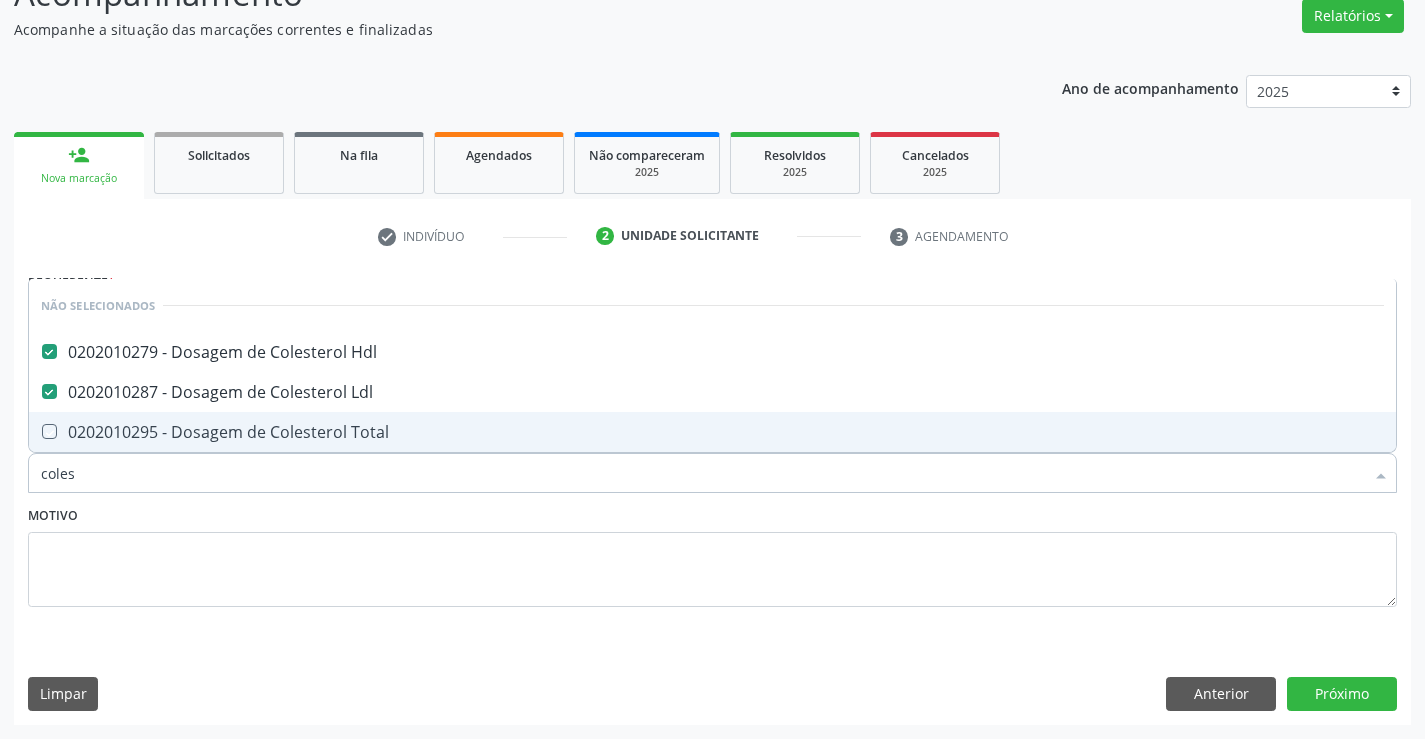 checkbox on "true" 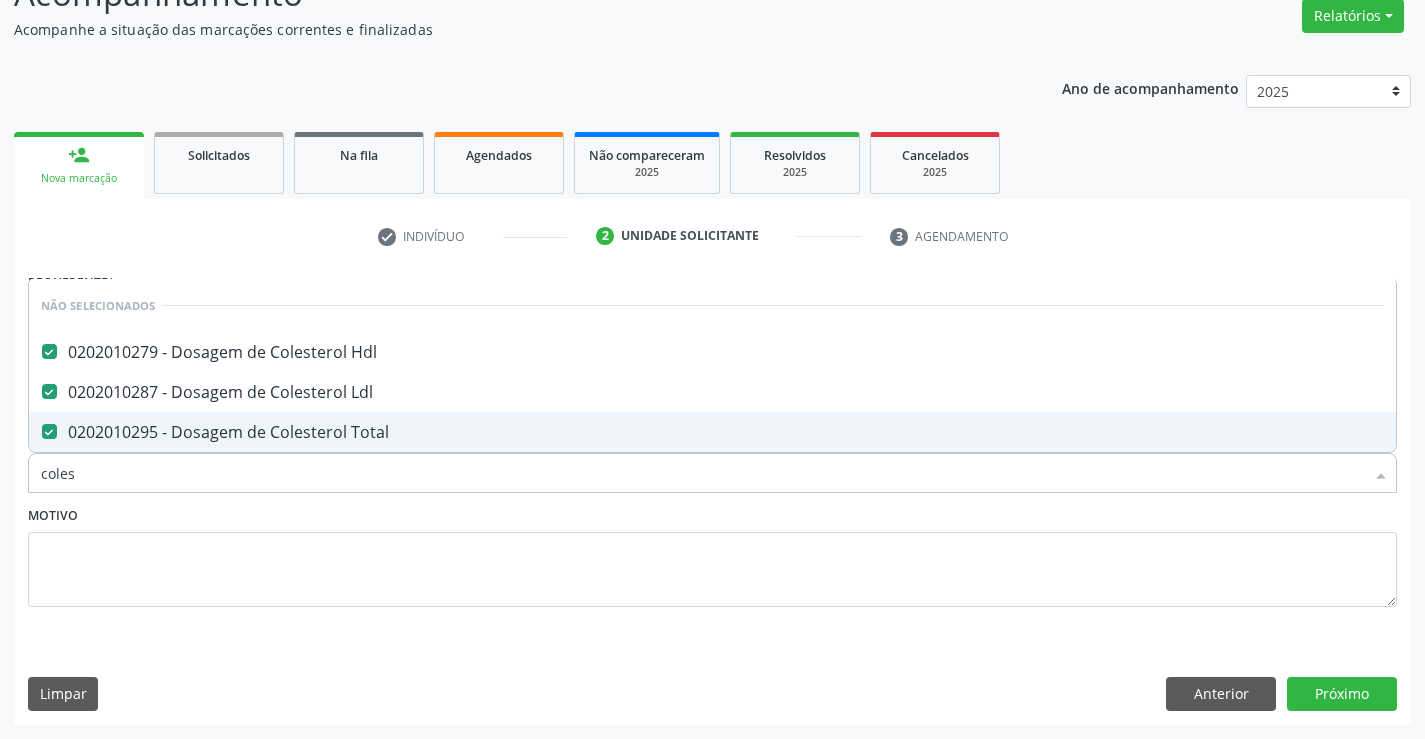 click on "Motivo" at bounding box center (712, 554) 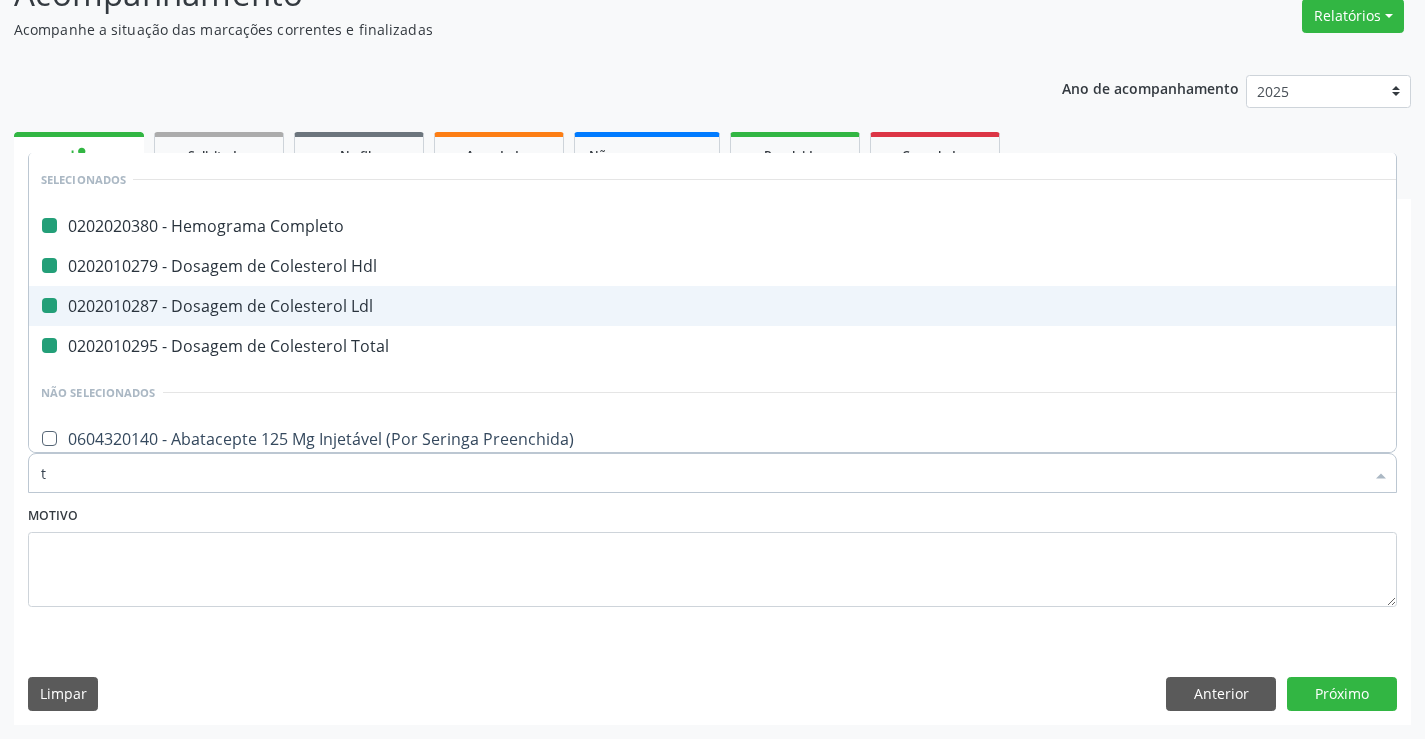type on "tr" 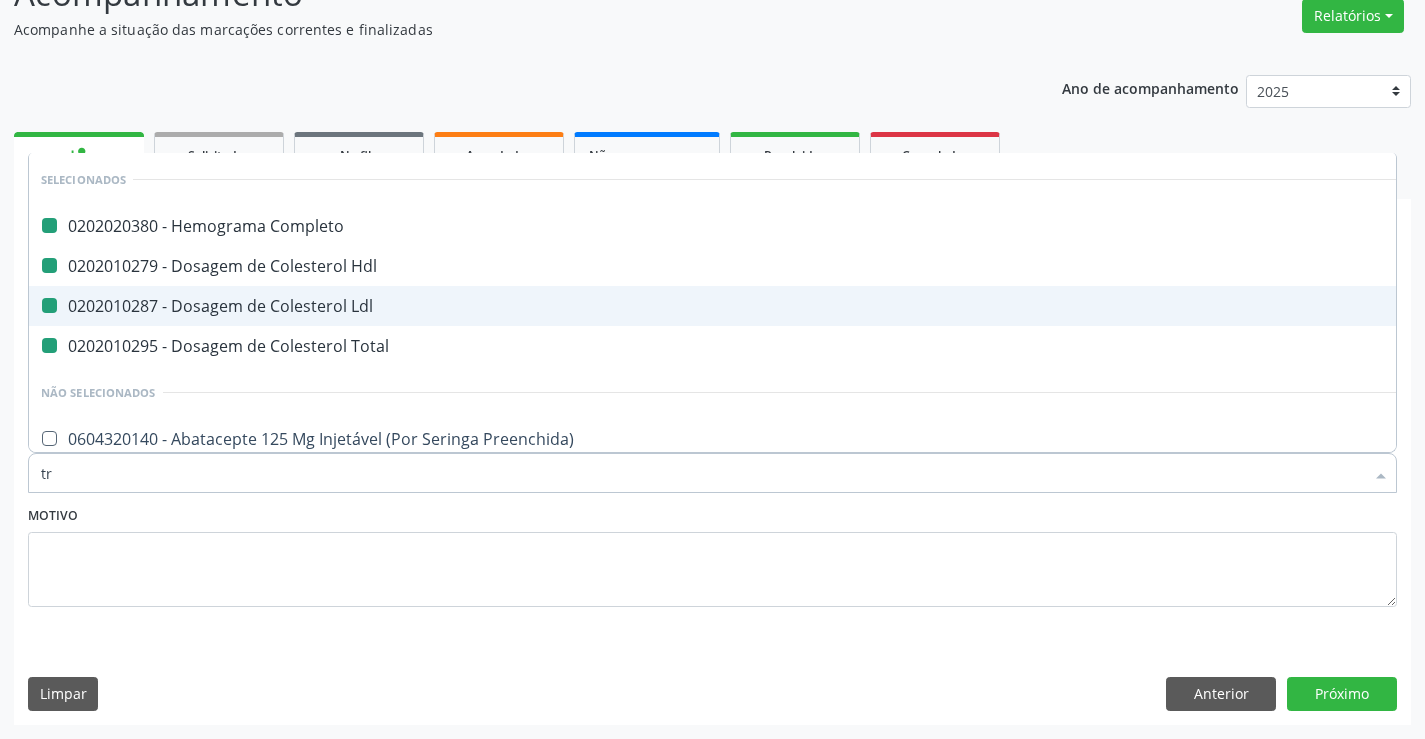 checkbox on "false" 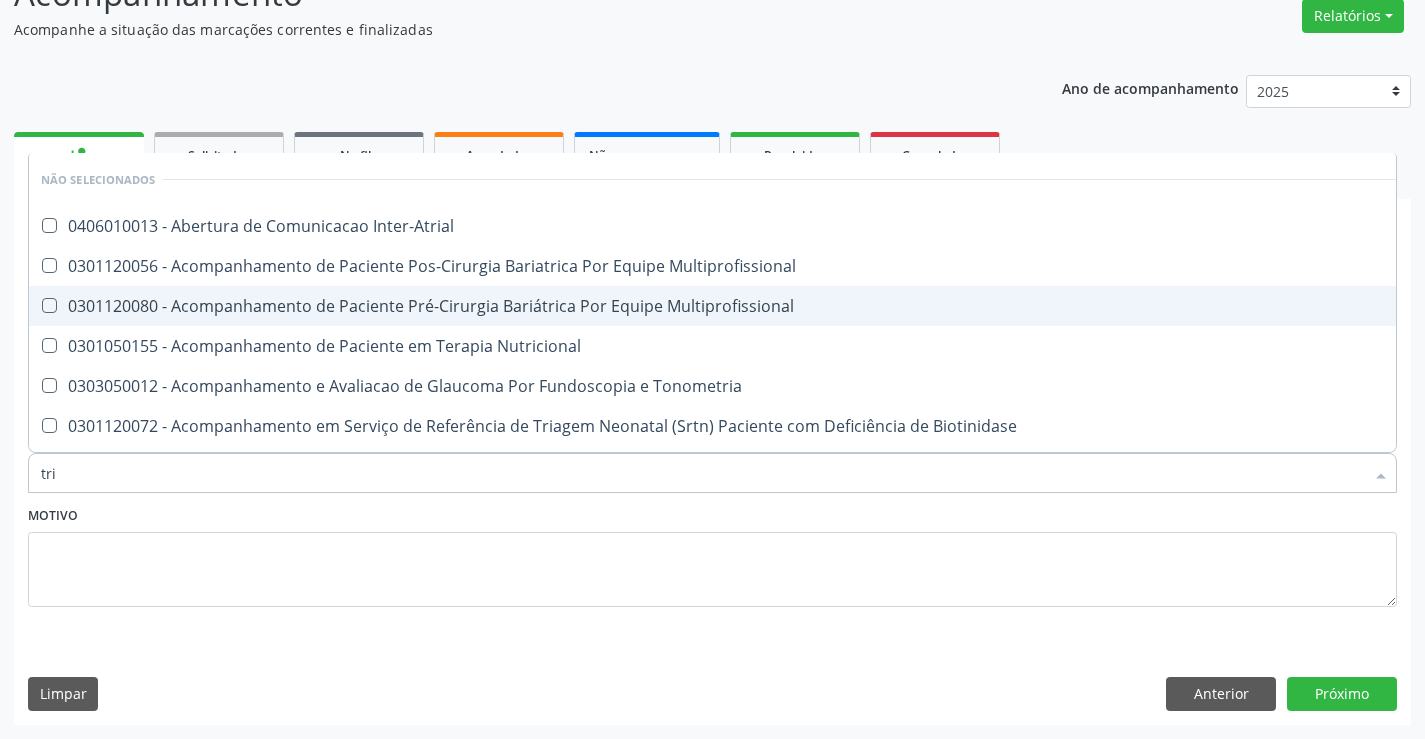 type on "trig" 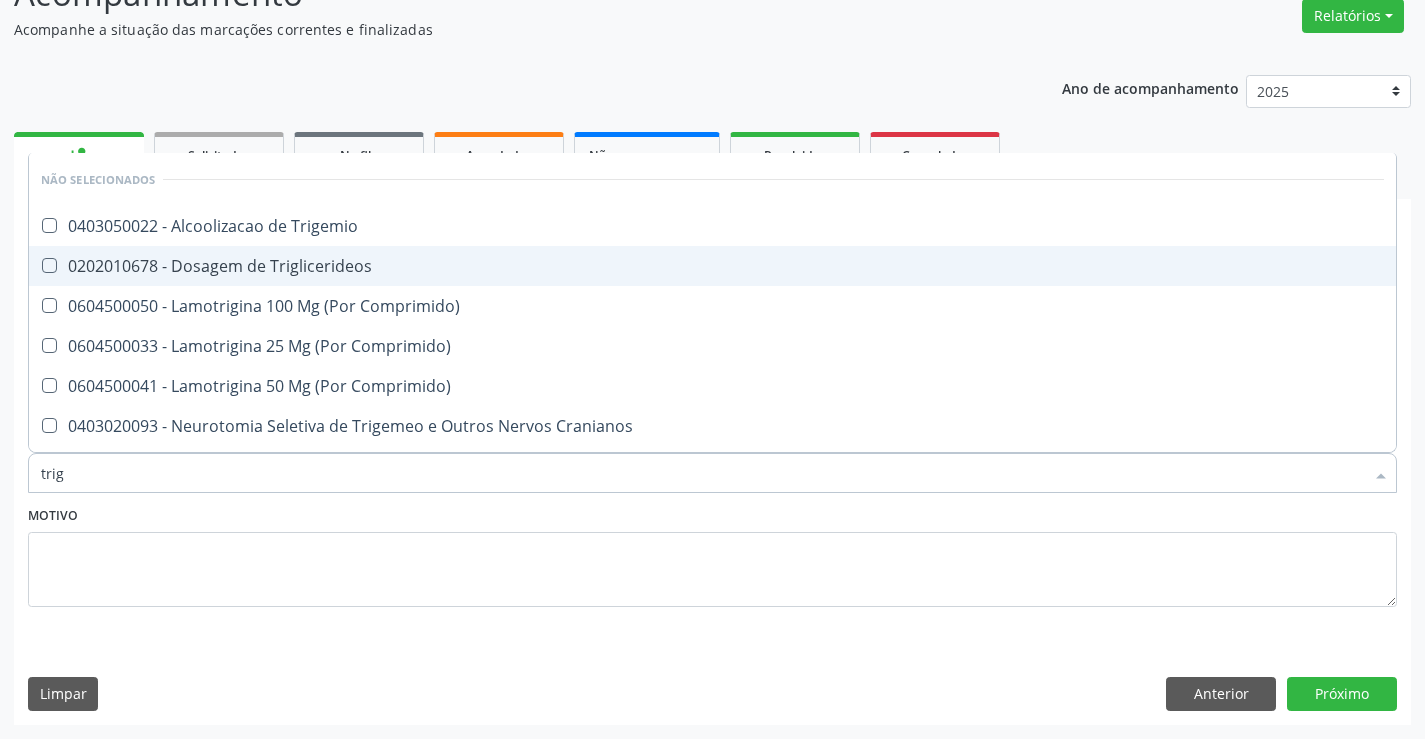 click on "0202010678 - Dosagem de Triglicerideos" at bounding box center (712, 266) 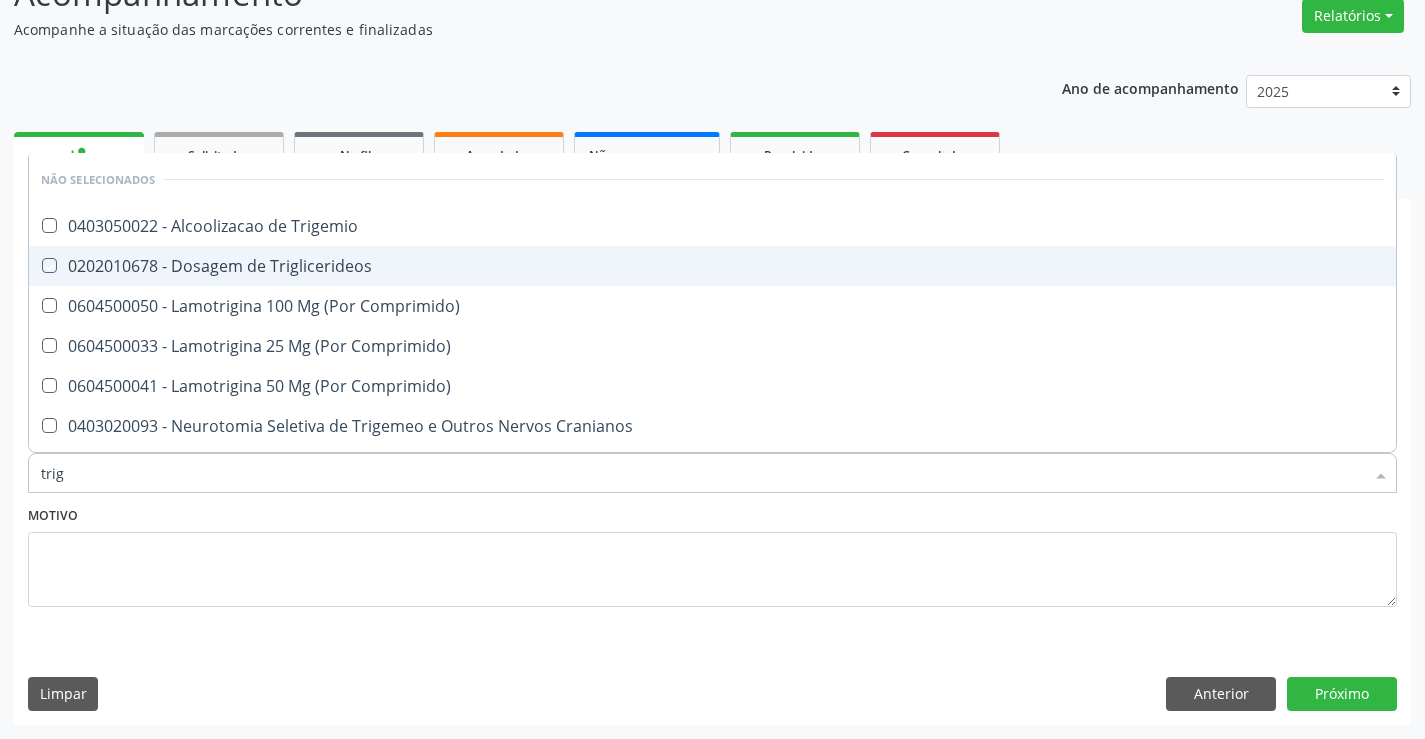 checkbox on "true" 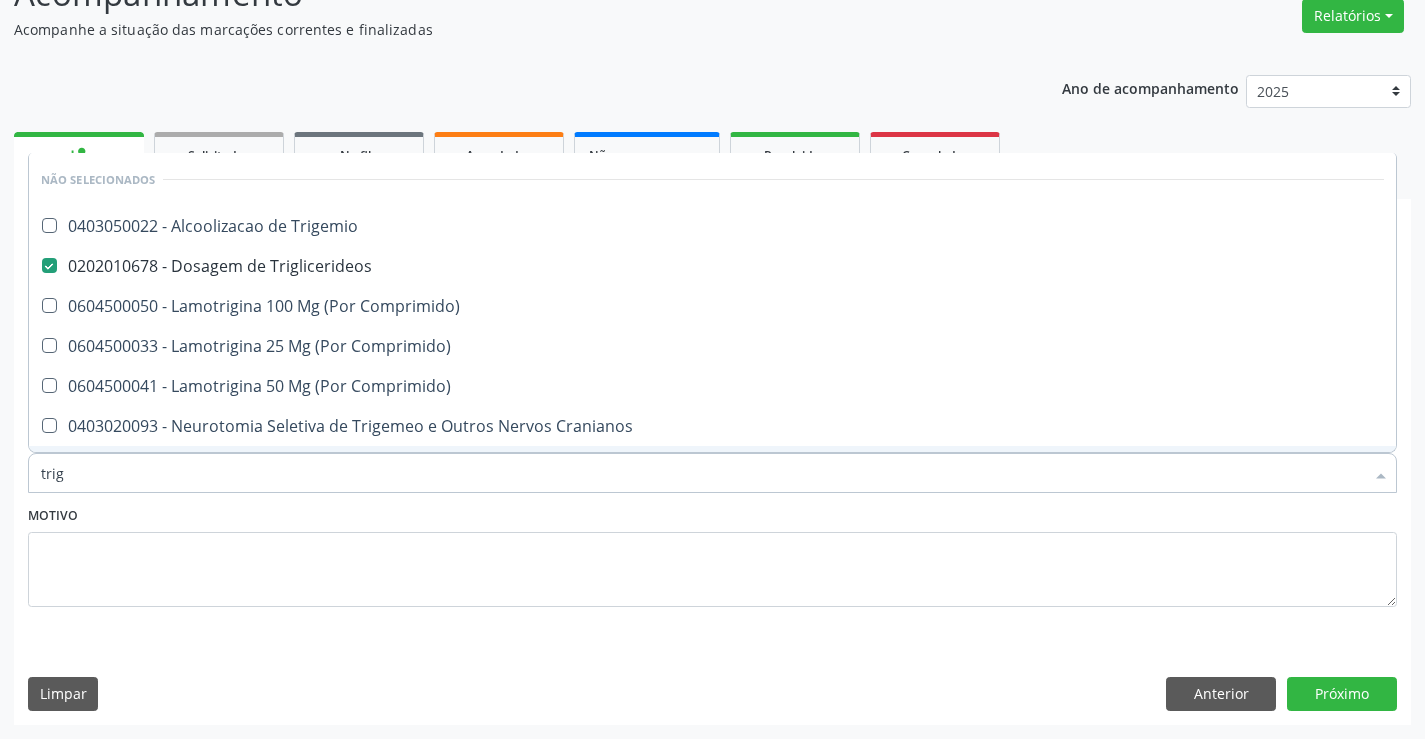 type on "trig" 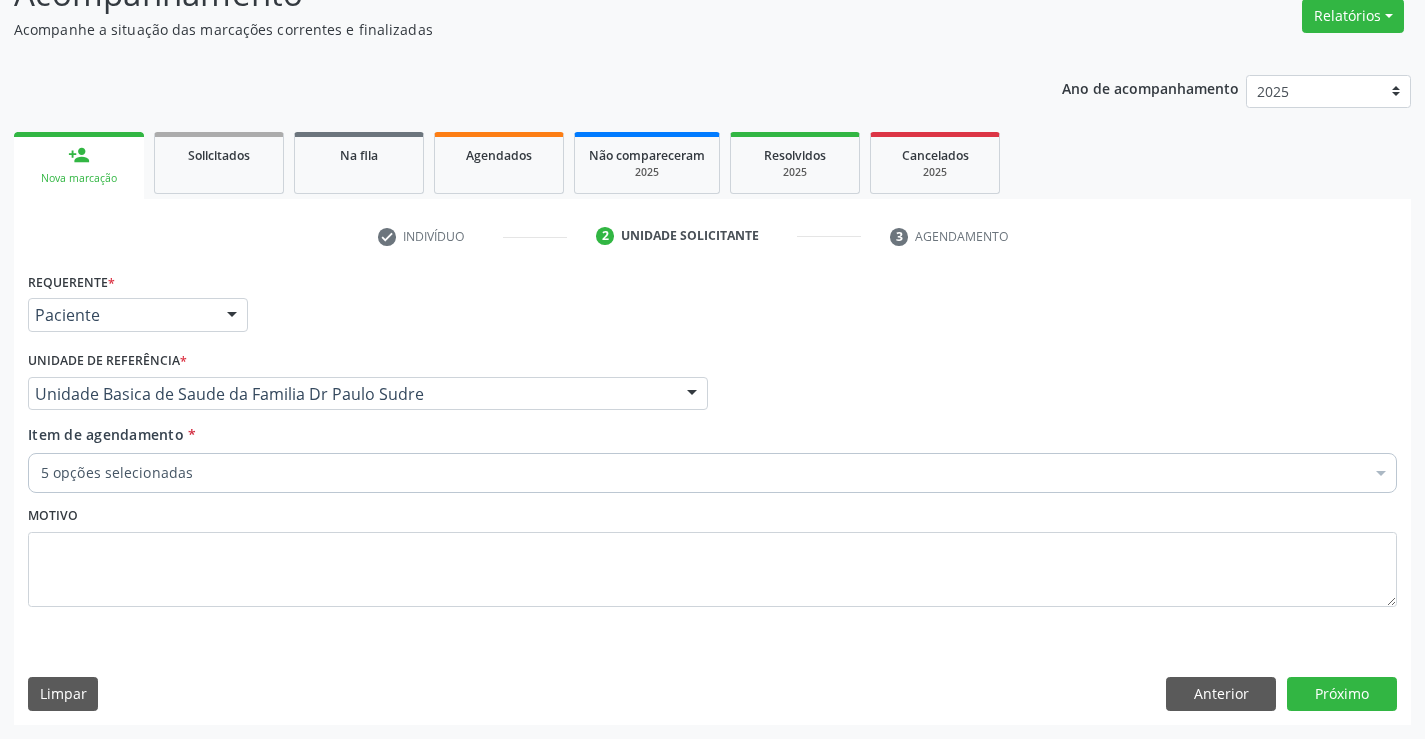 type 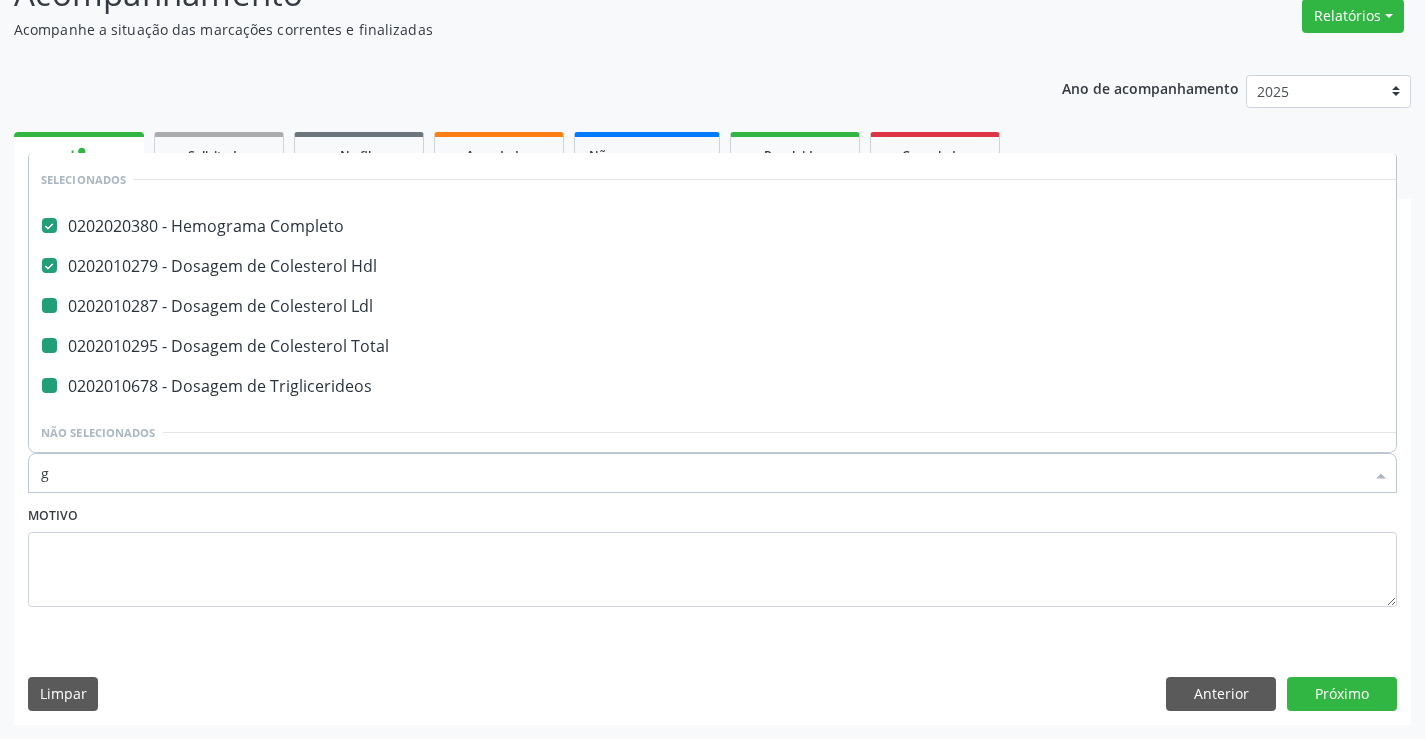 type on "gl" 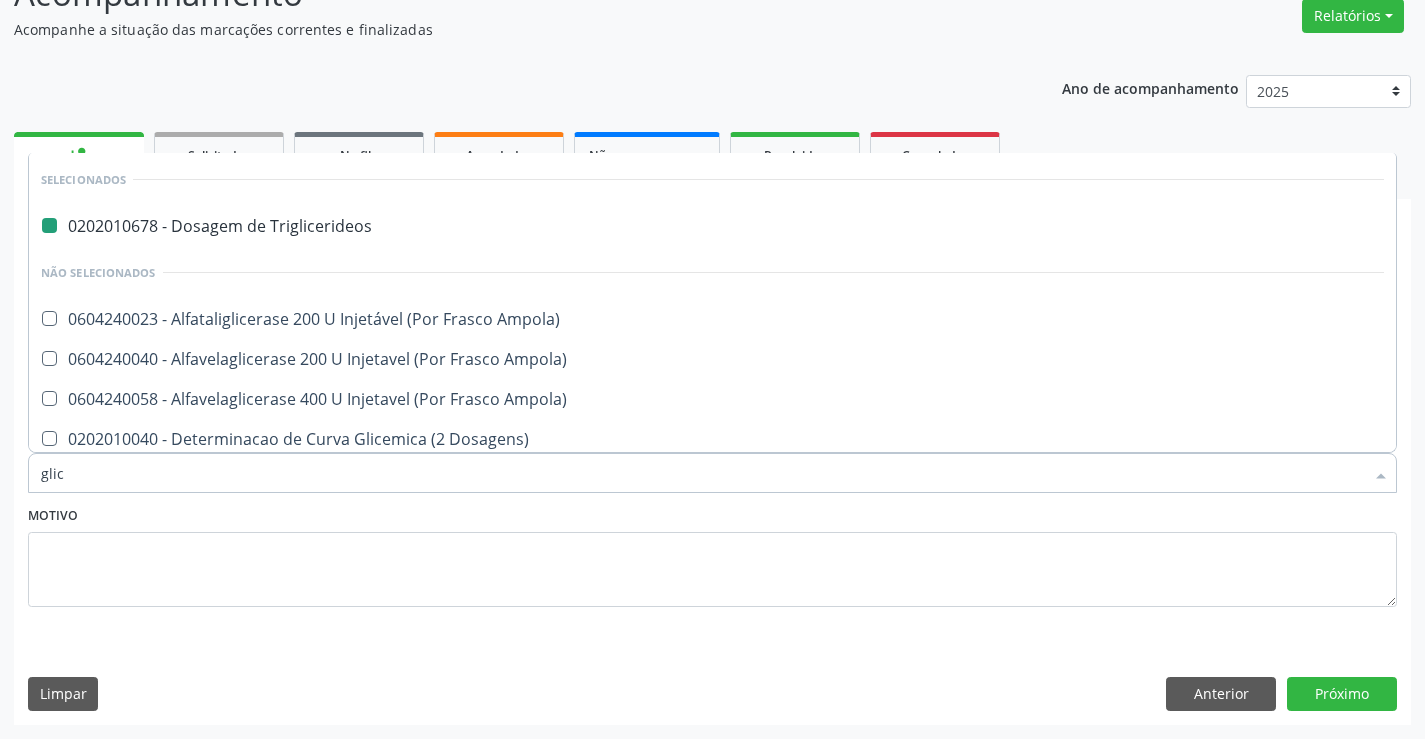 type on "glico" 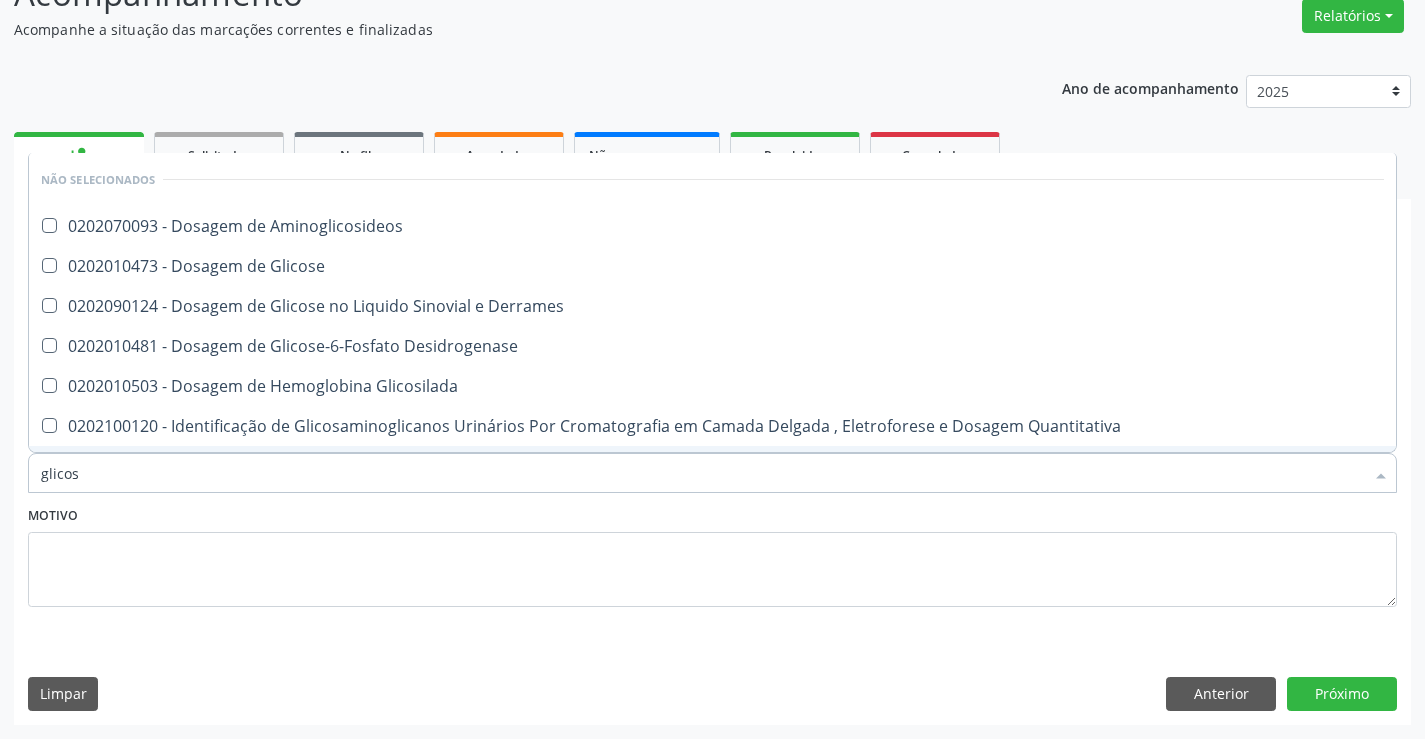 type on "glicose" 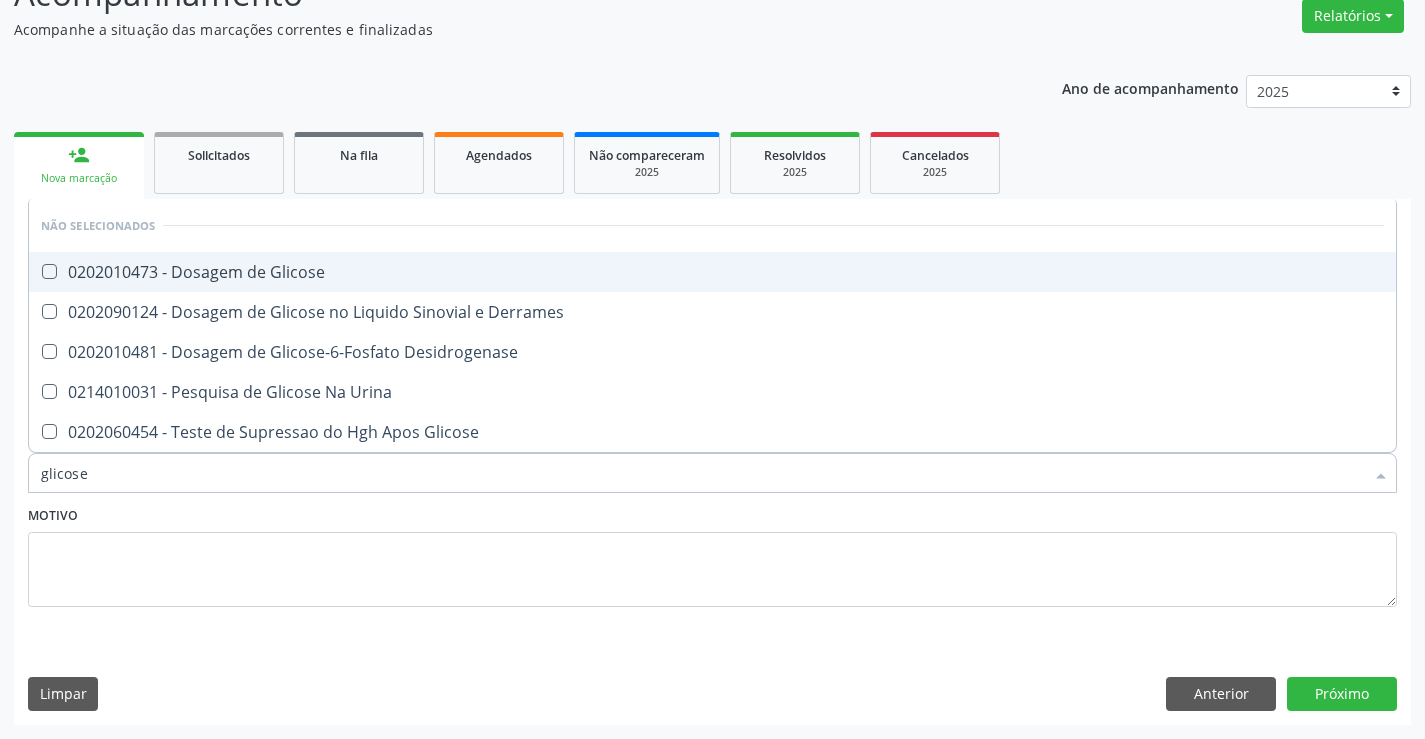 click on "0202010473 - Dosagem de Glicose" at bounding box center [712, 272] 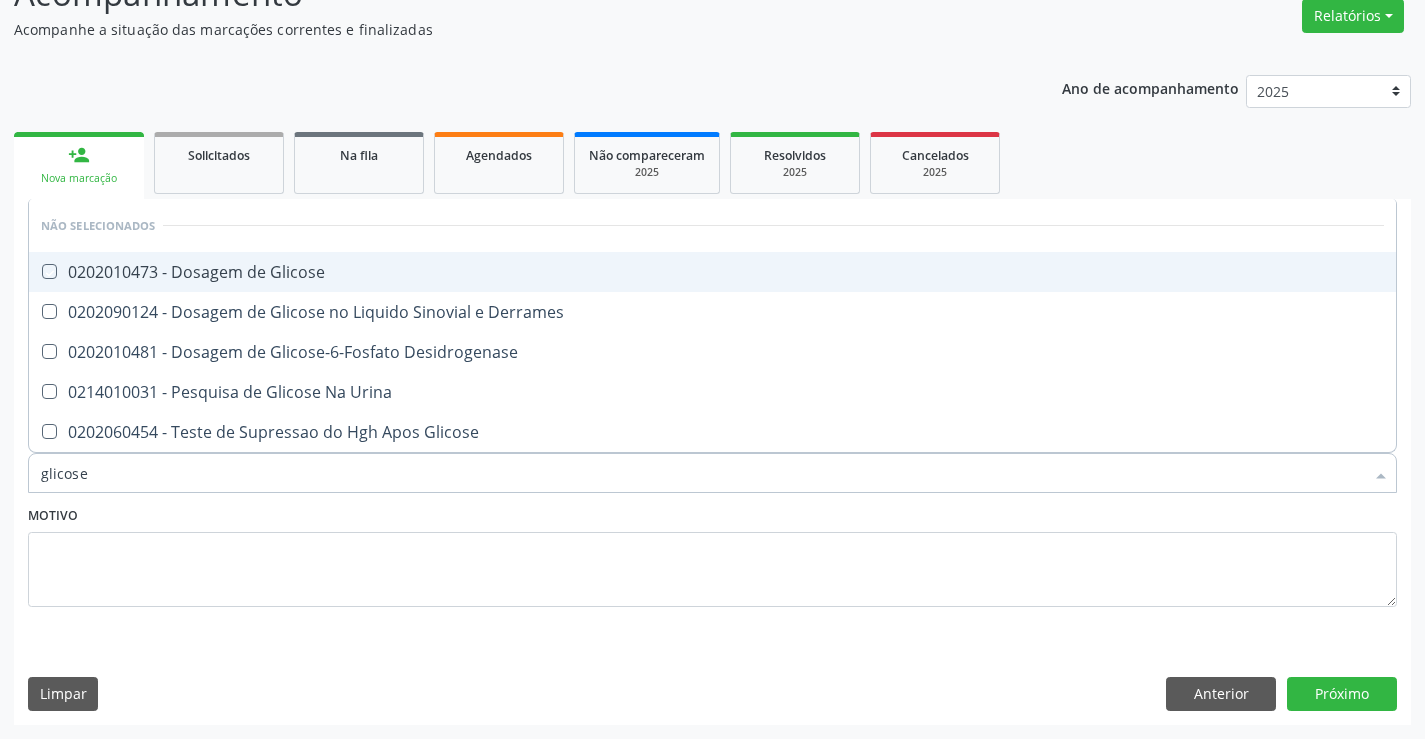 checkbox on "true" 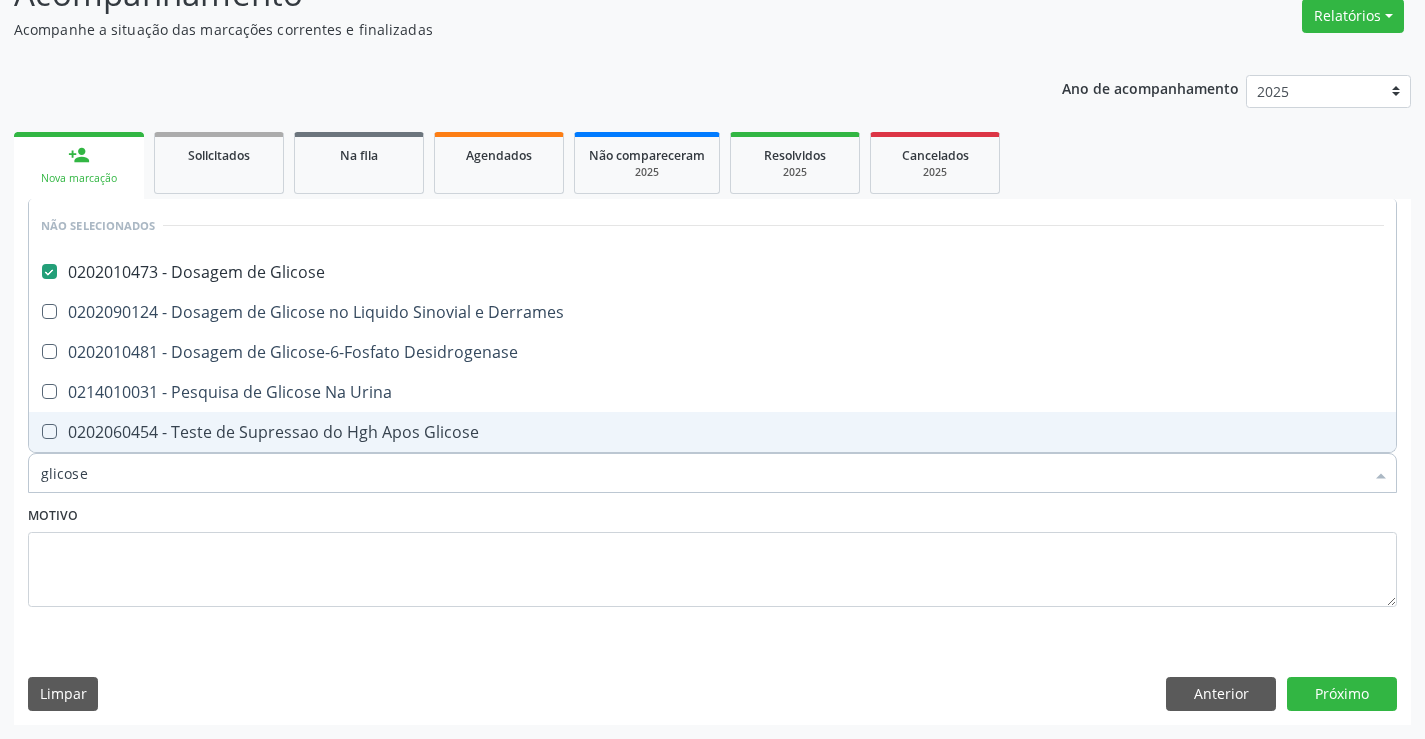 type on "glicose" 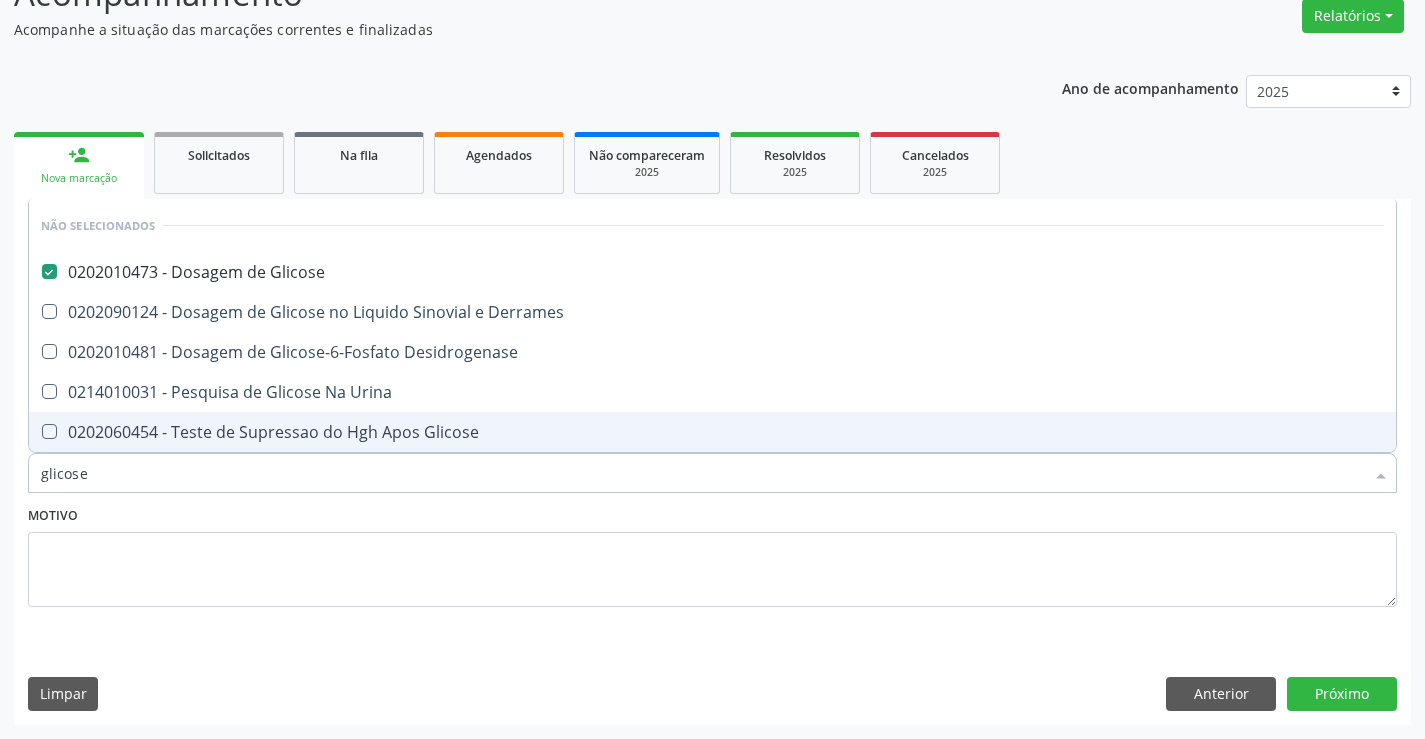 click on "Motivo" at bounding box center (712, 554) 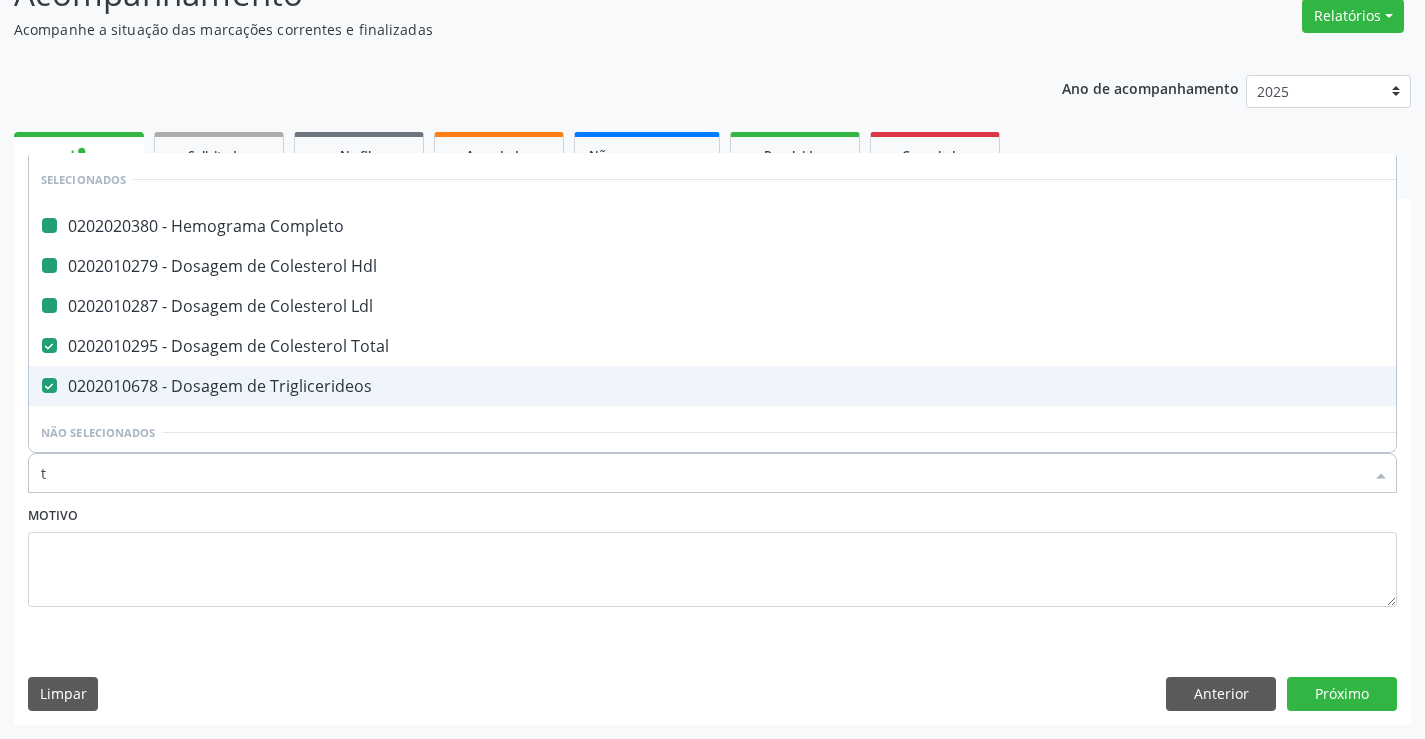 type on "tg" 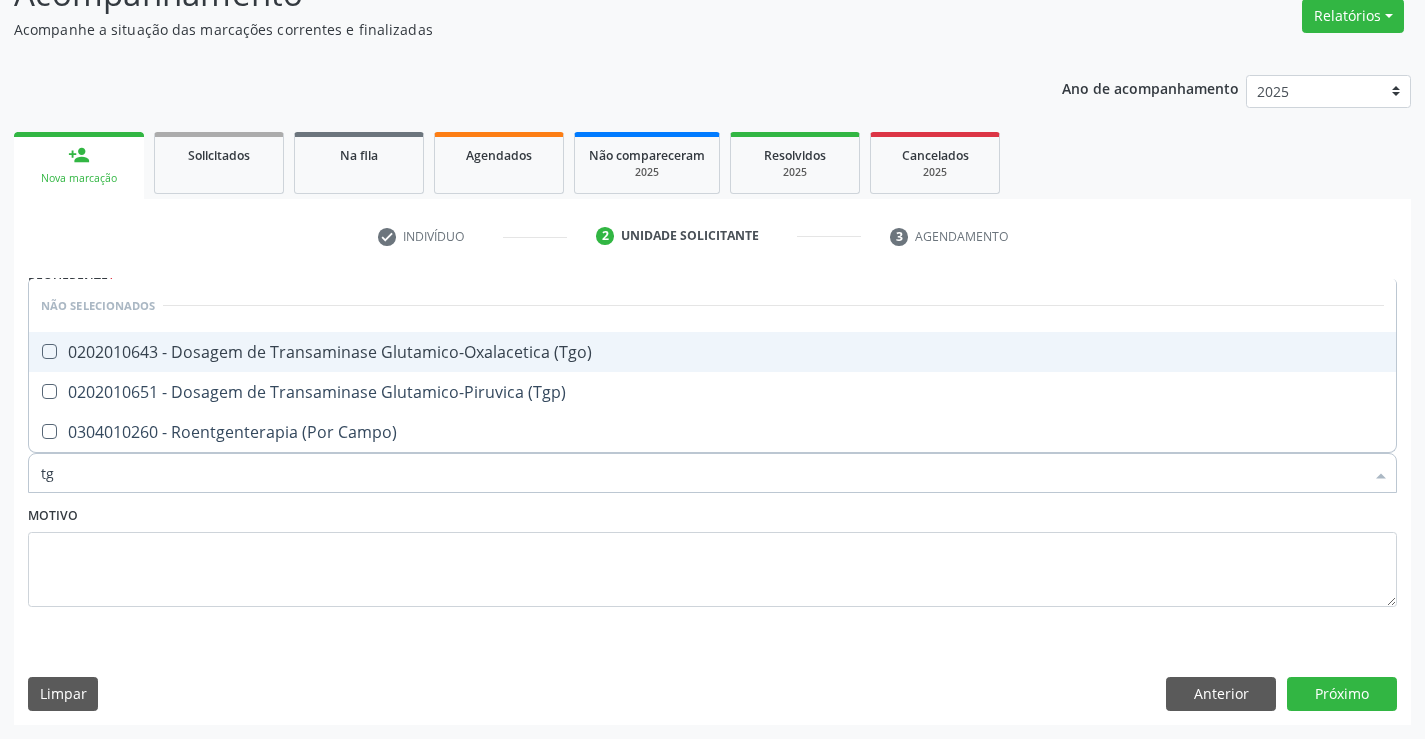 click on "0202010643 - Dosagem de Transaminase Glutamico-Oxalacetica (Tgo)" at bounding box center [712, 352] 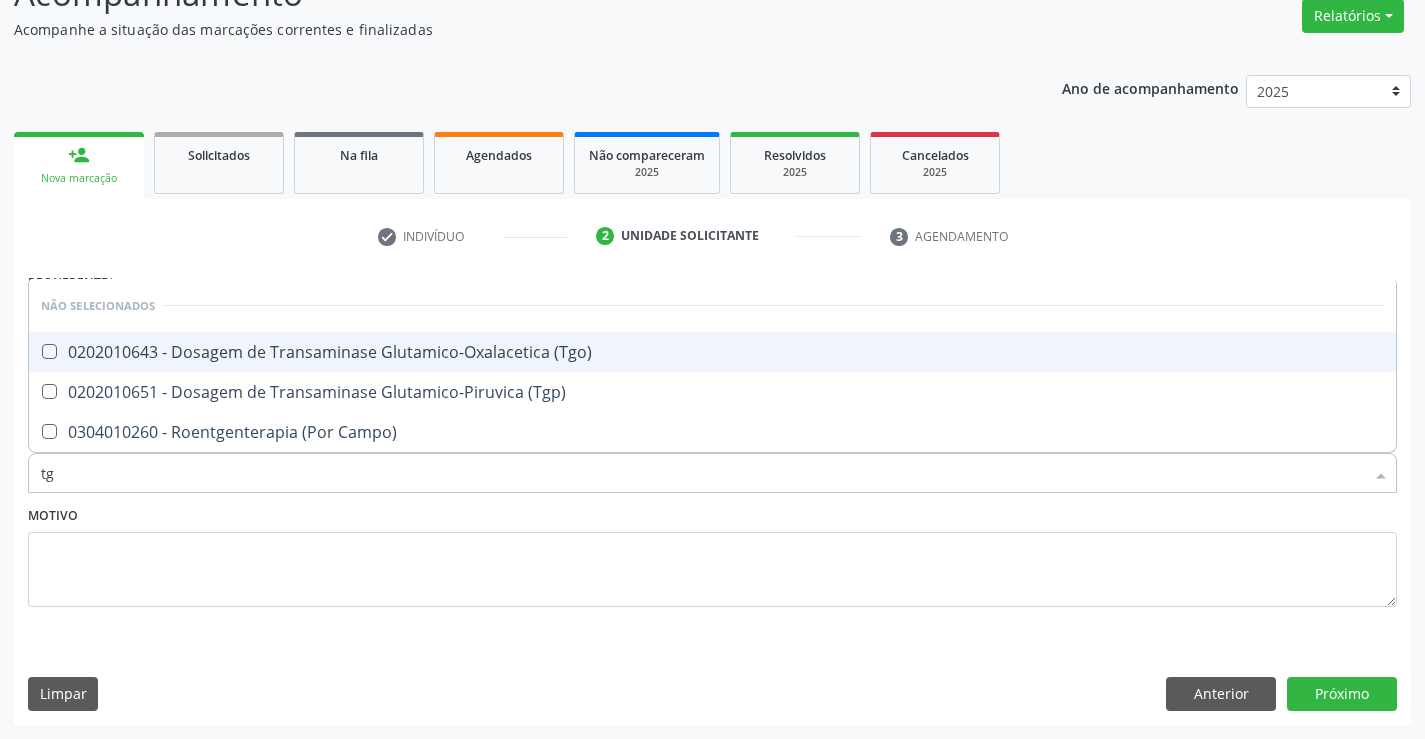 checkbox on "true" 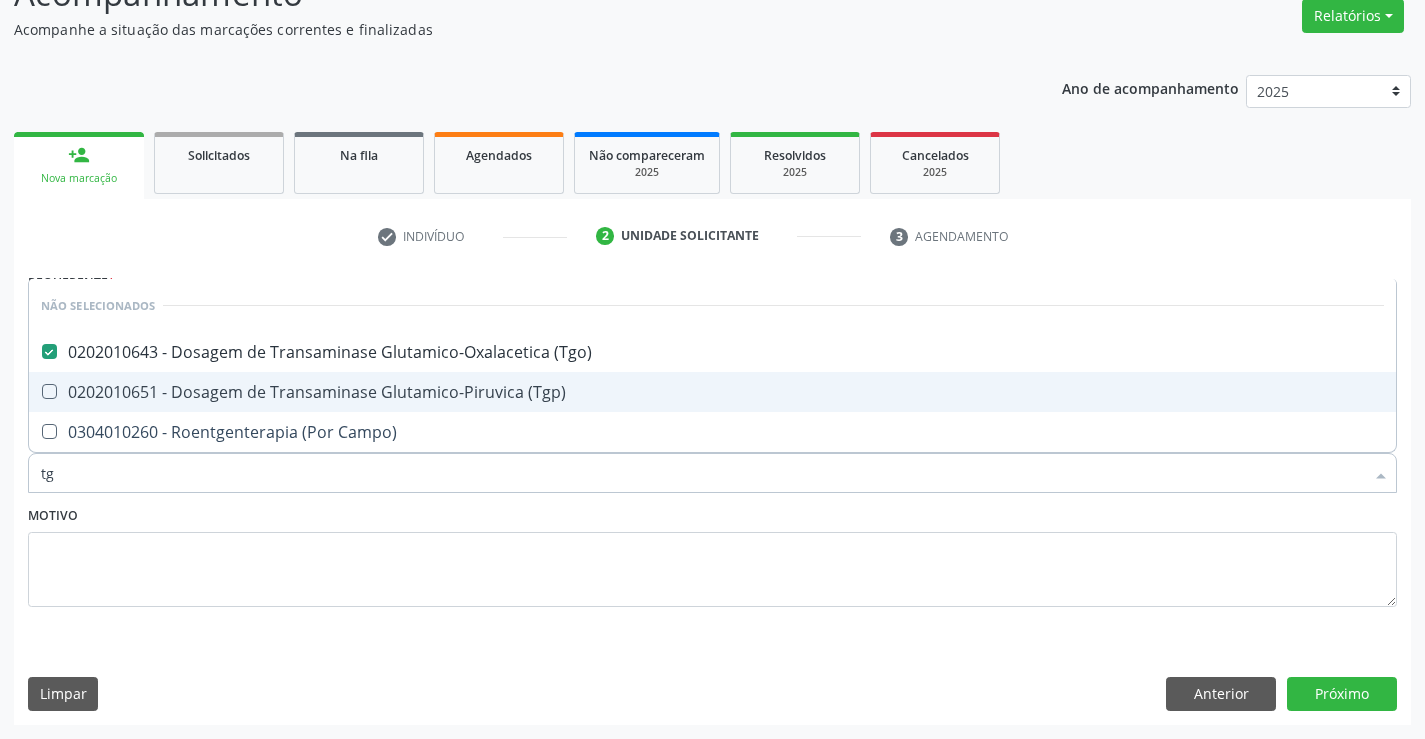 click on "0202010651 - Dosagem de Transaminase Glutamico-Piruvica (Tgp)" at bounding box center [712, 392] 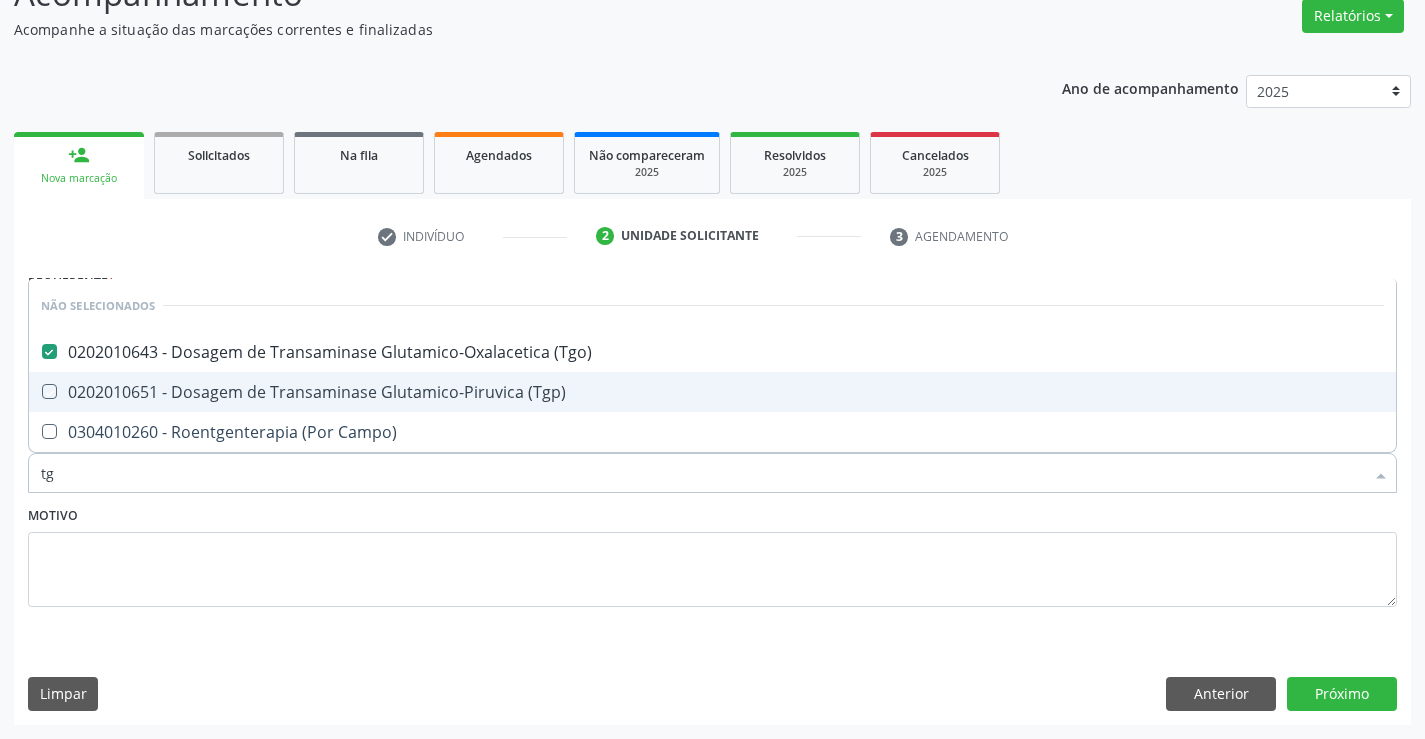 checkbox on "true" 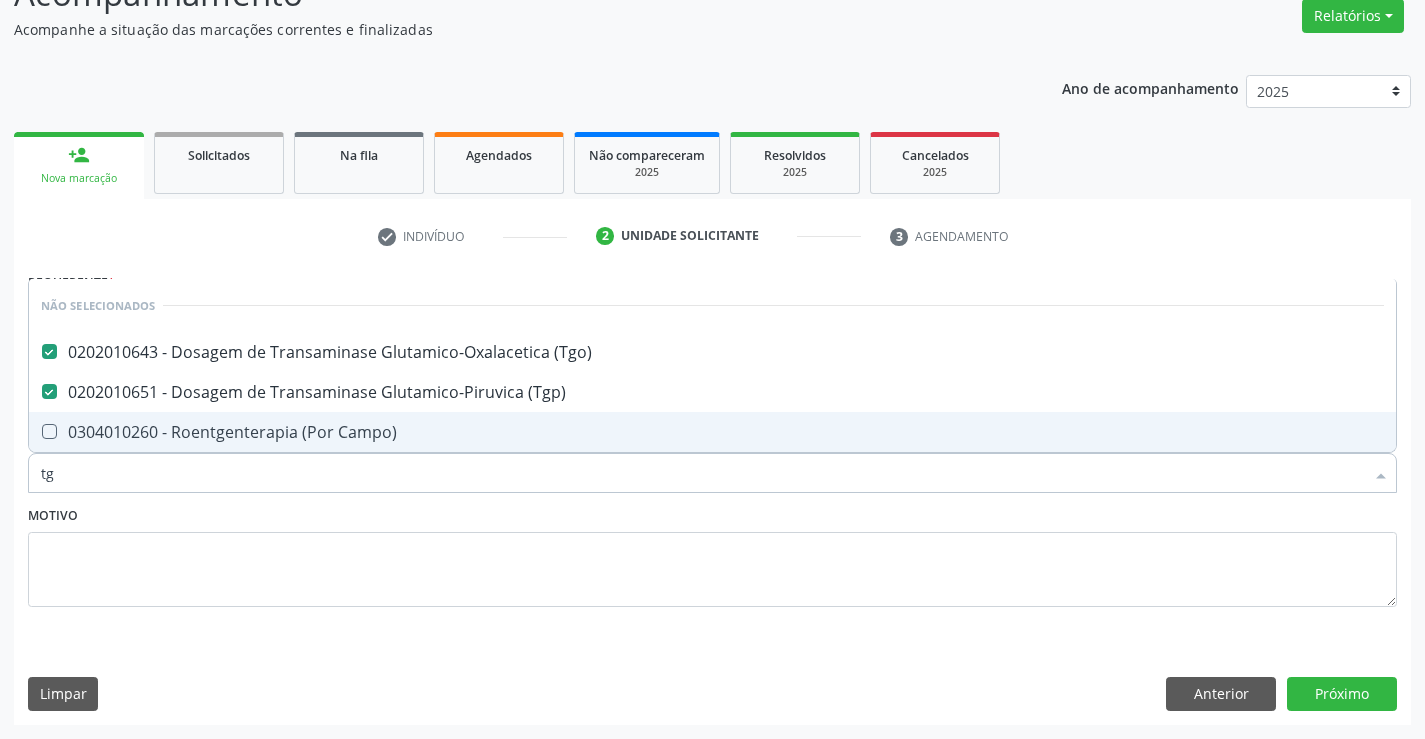 type on "tg" 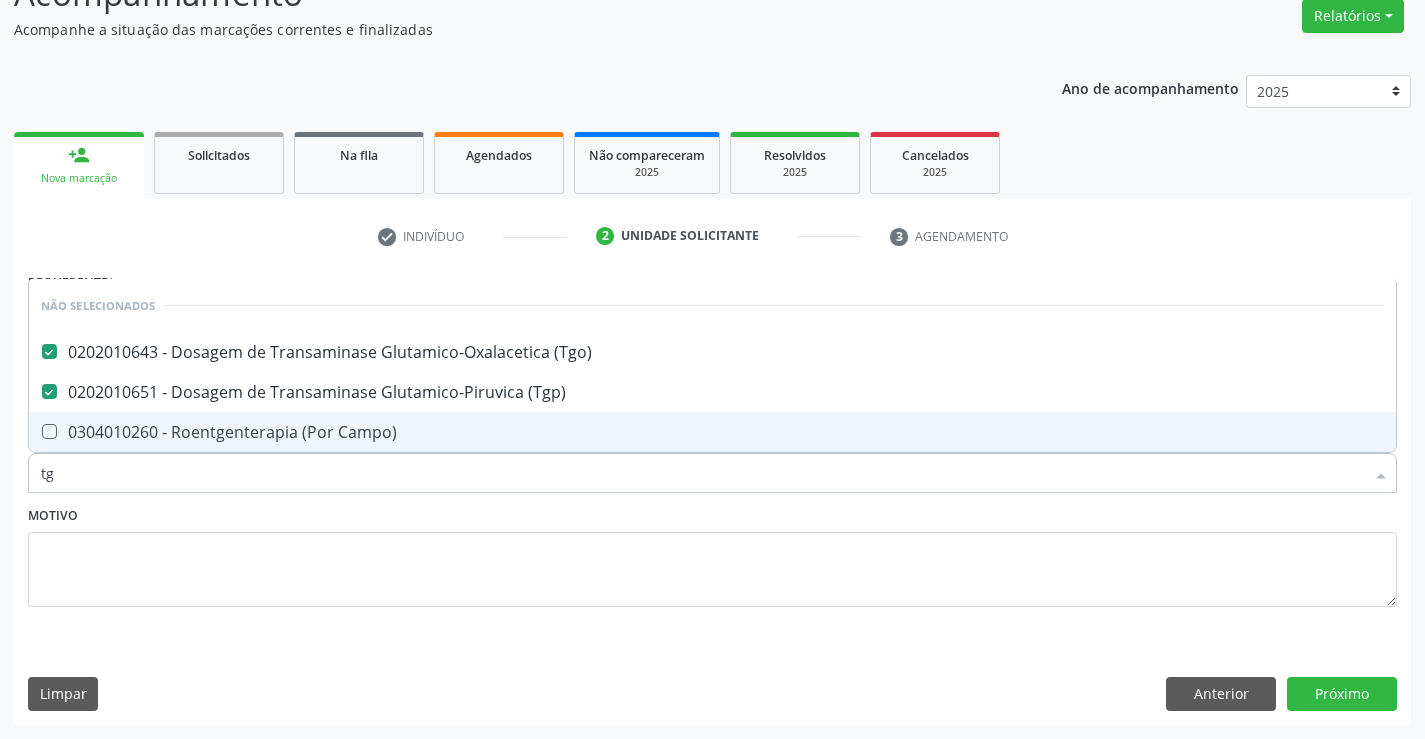 click on "Motivo" at bounding box center (712, 554) 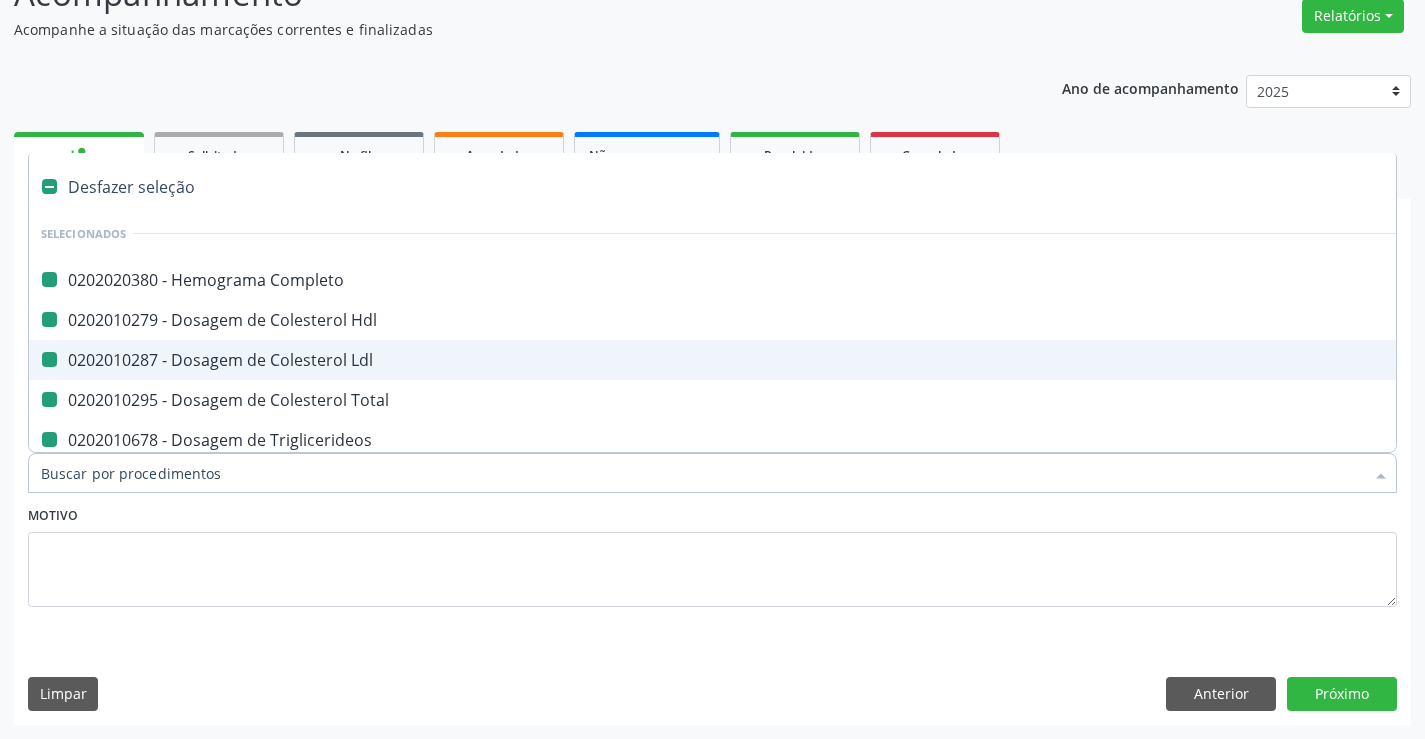 type on "f" 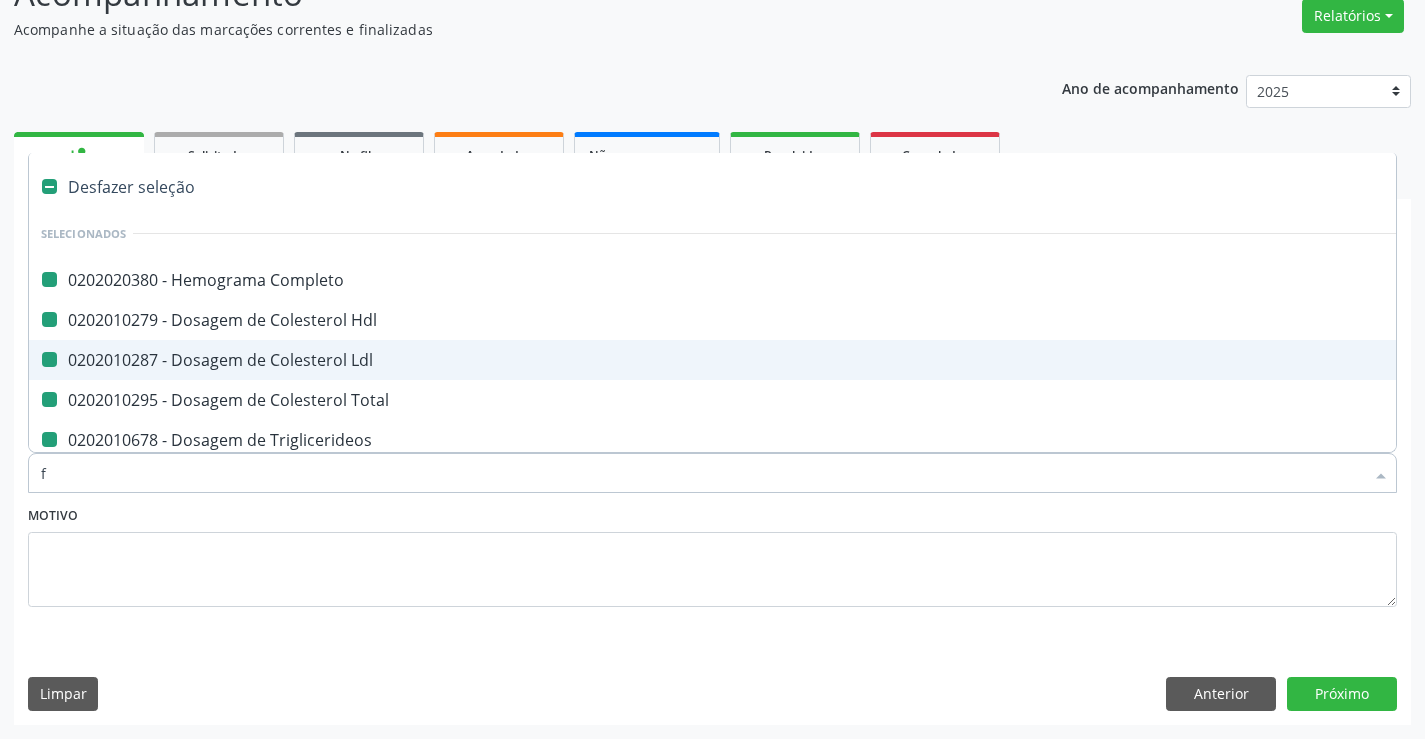 checkbox on "false" 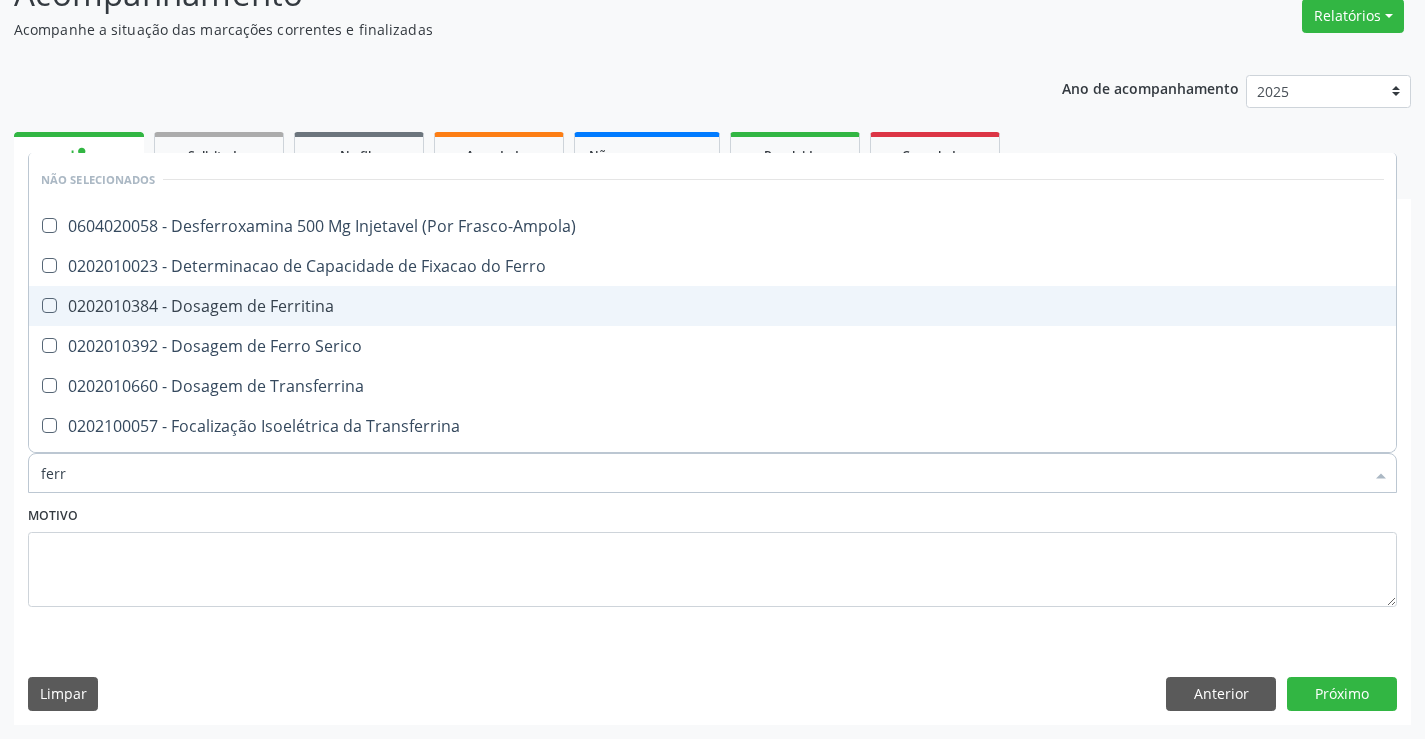 type on "ferro" 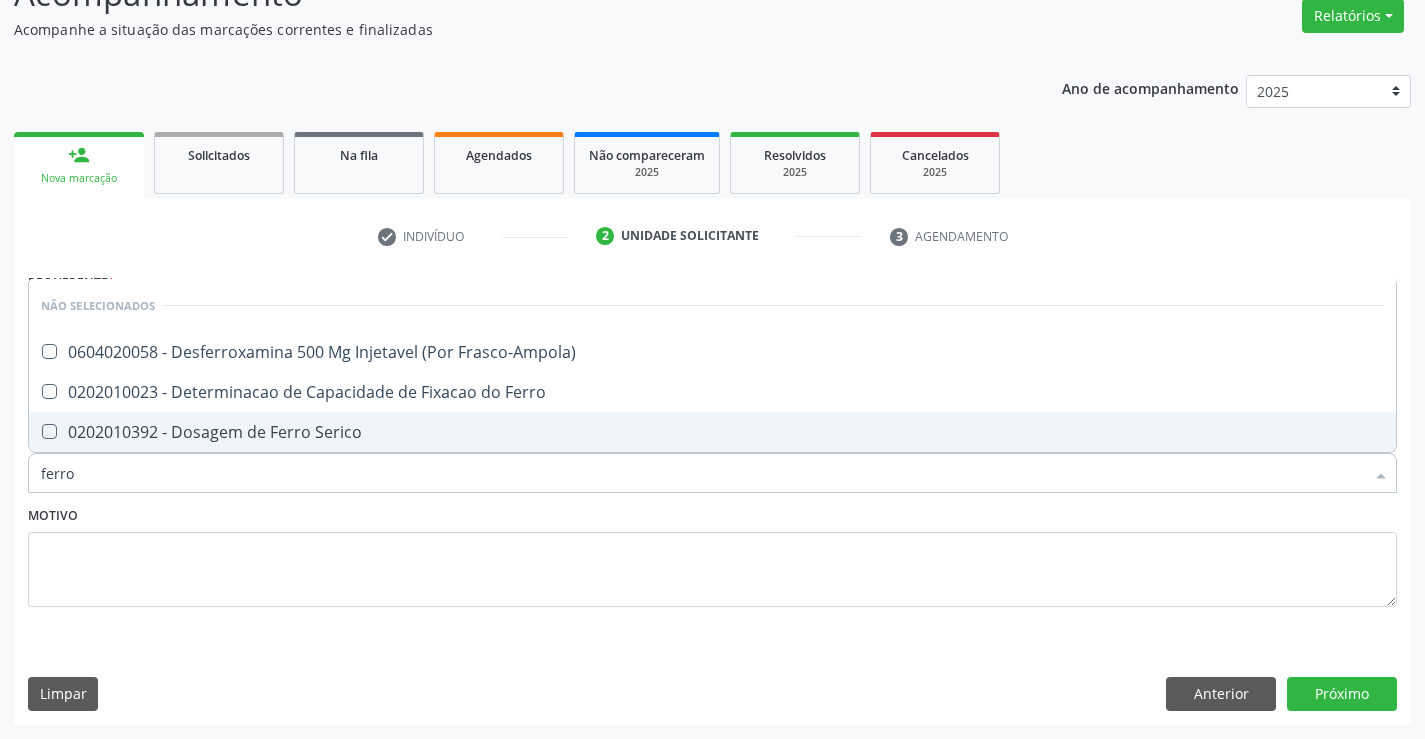 click on "0202010392 - Dosagem de Ferro Serico" at bounding box center (712, 432) 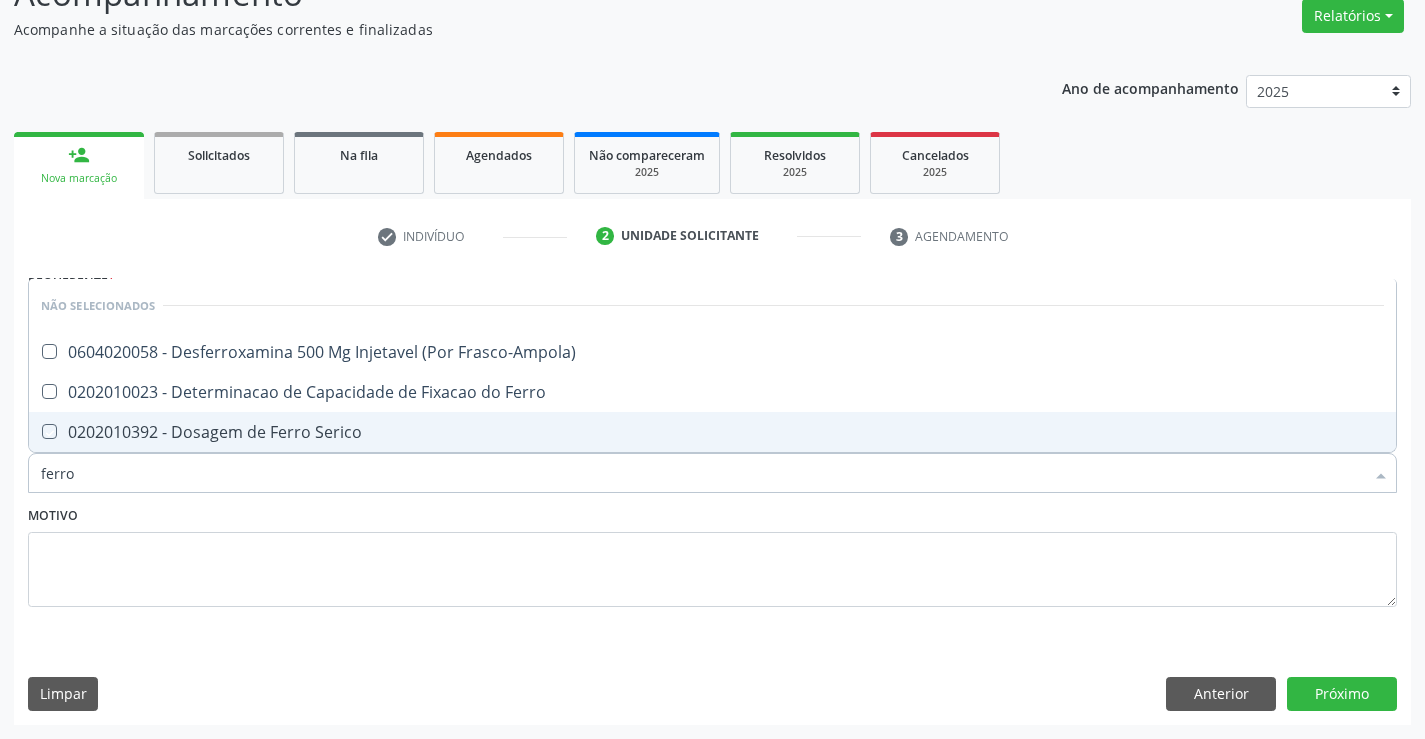 checkbox on "true" 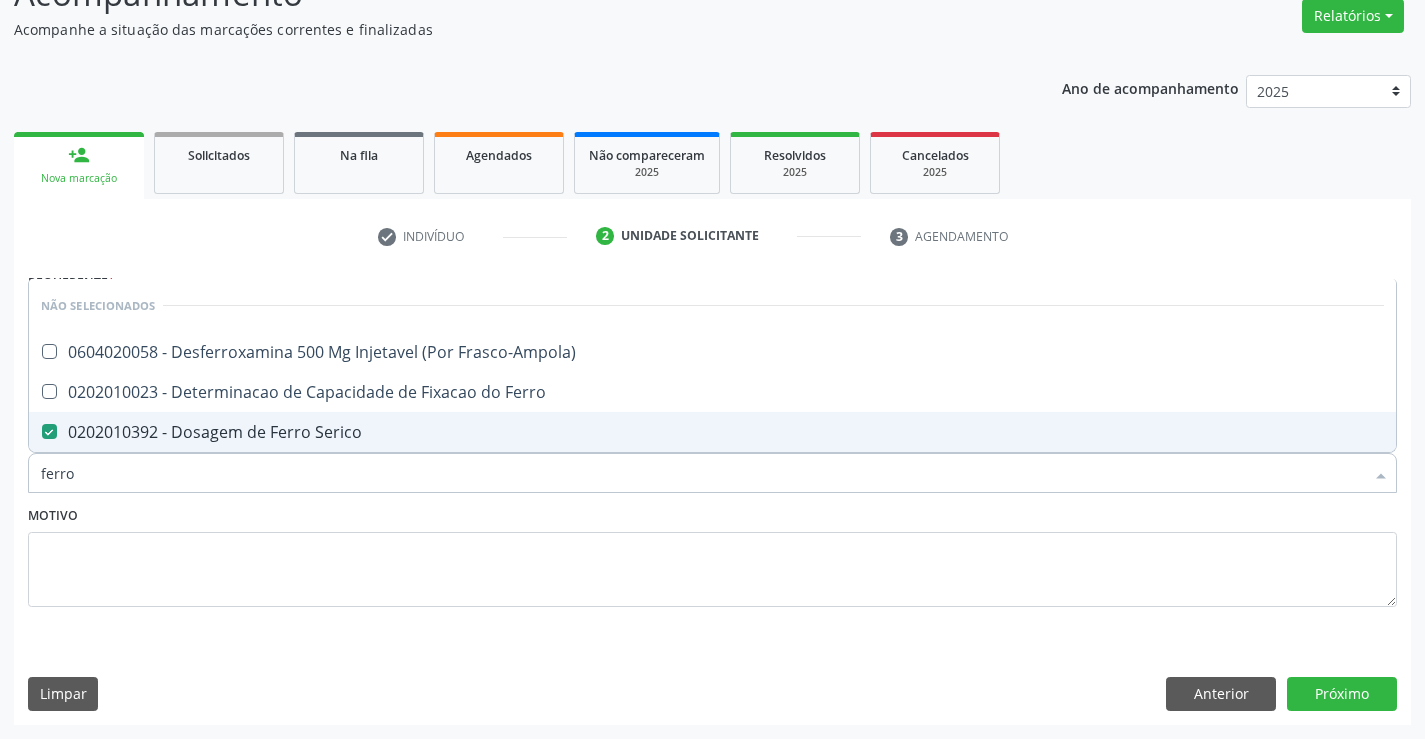 type on "ferro" 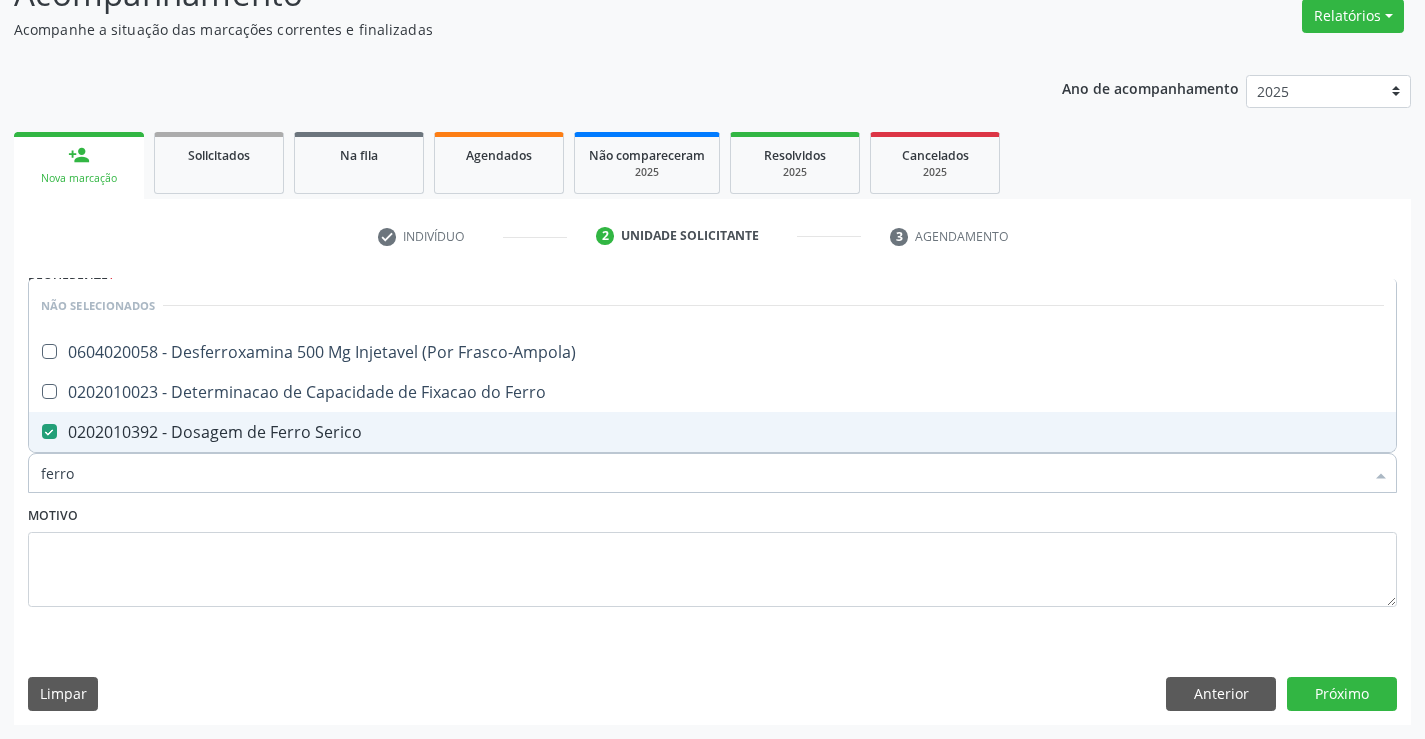 click on "Motivo" at bounding box center (712, 554) 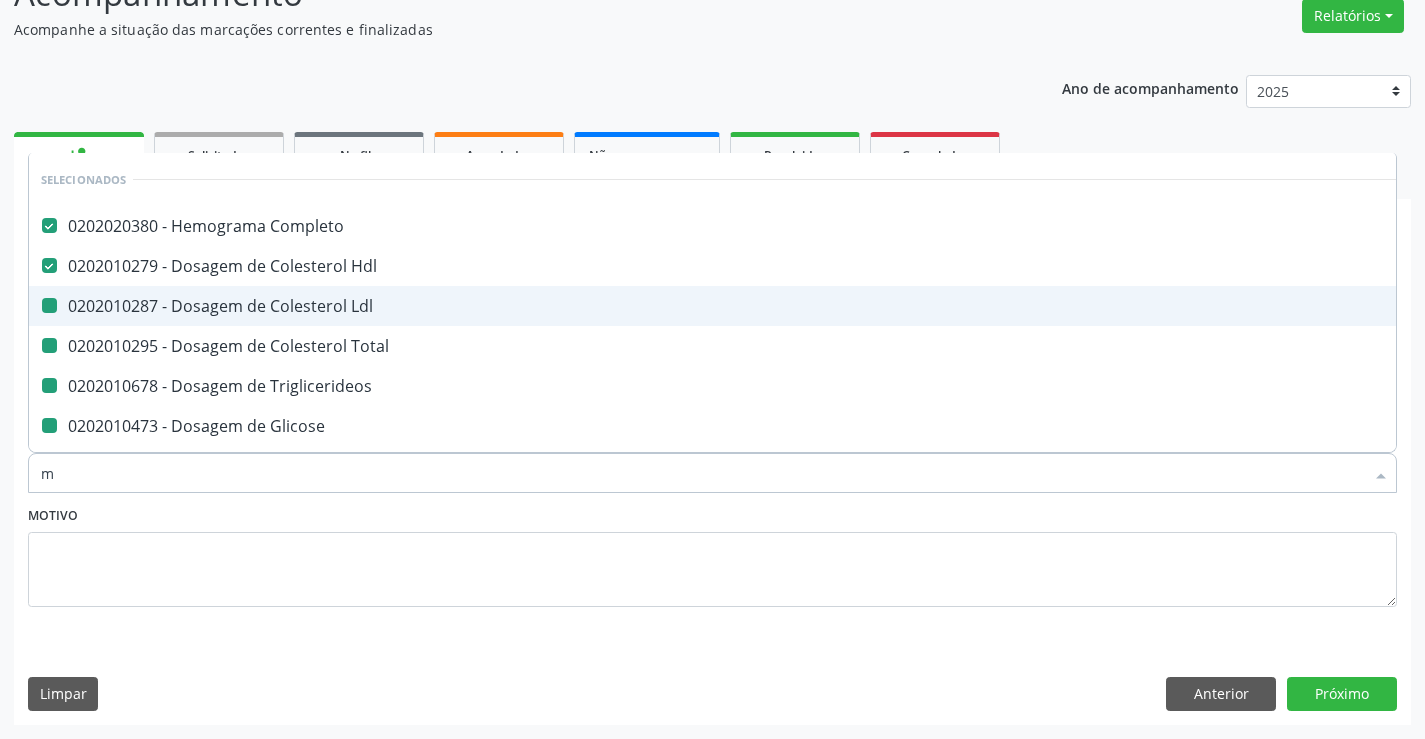 type on "ma" 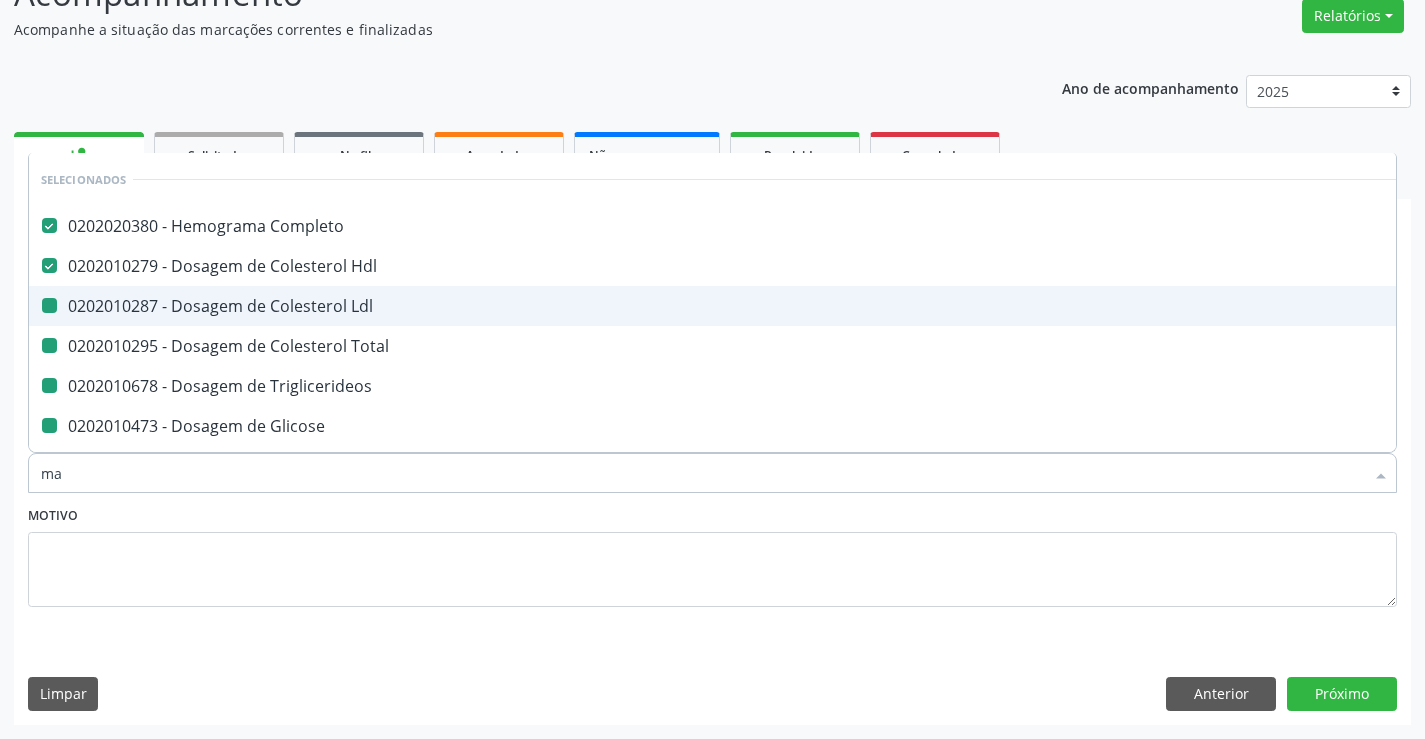 checkbox on "false" 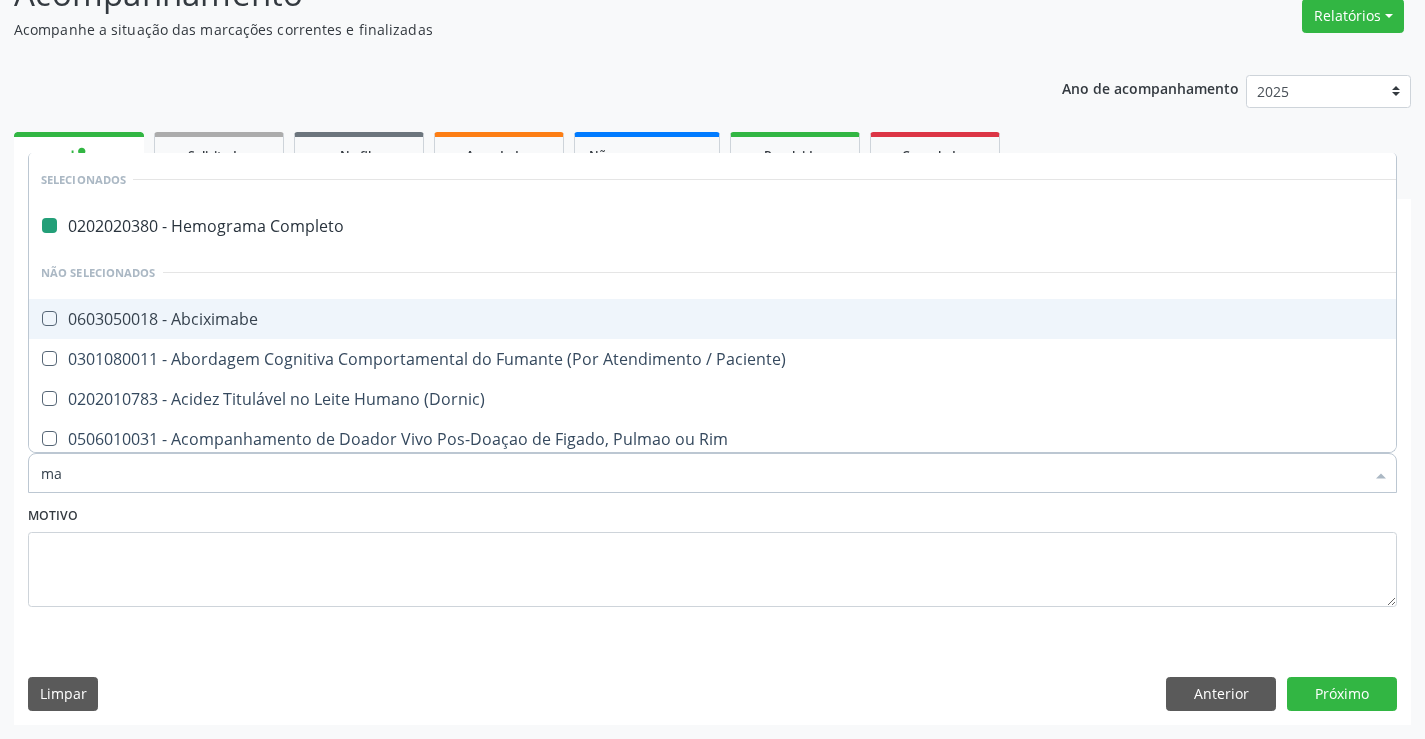 type on "mag" 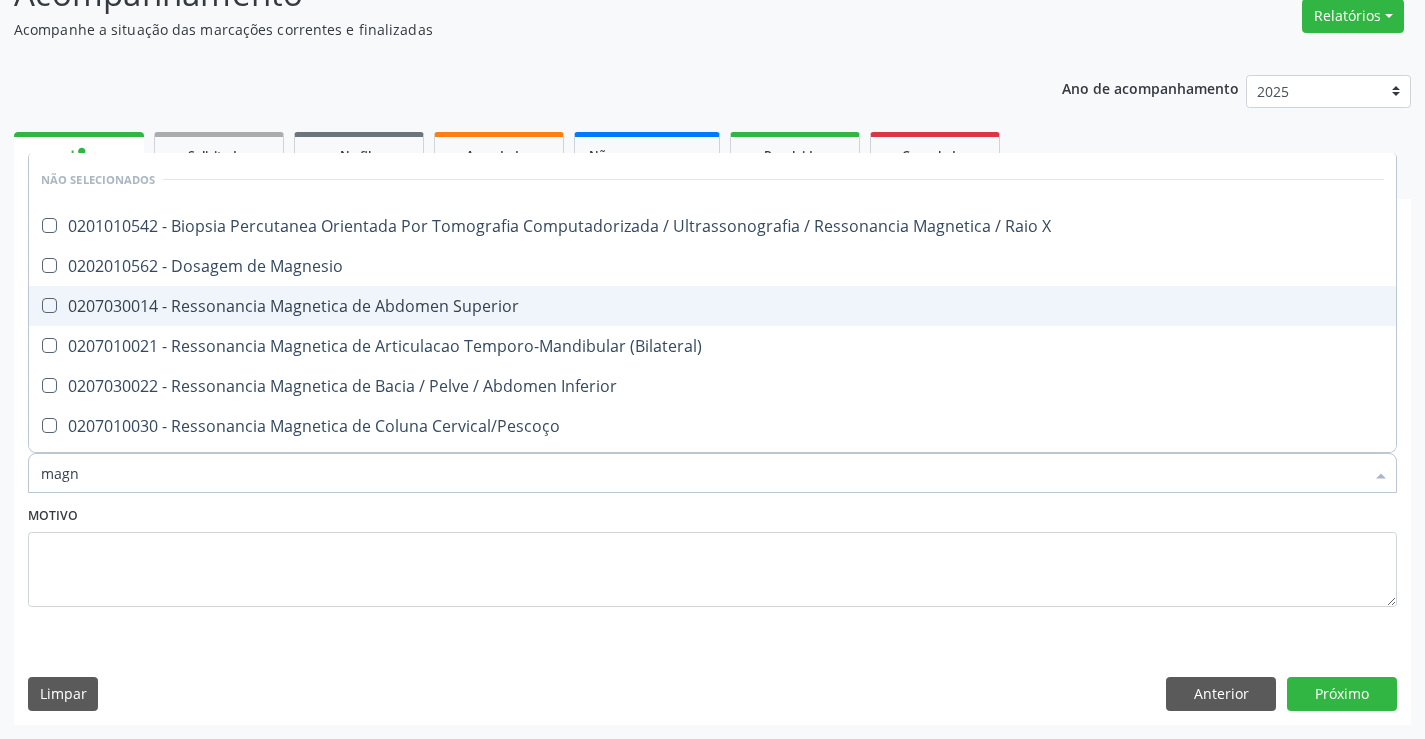 type on "magne" 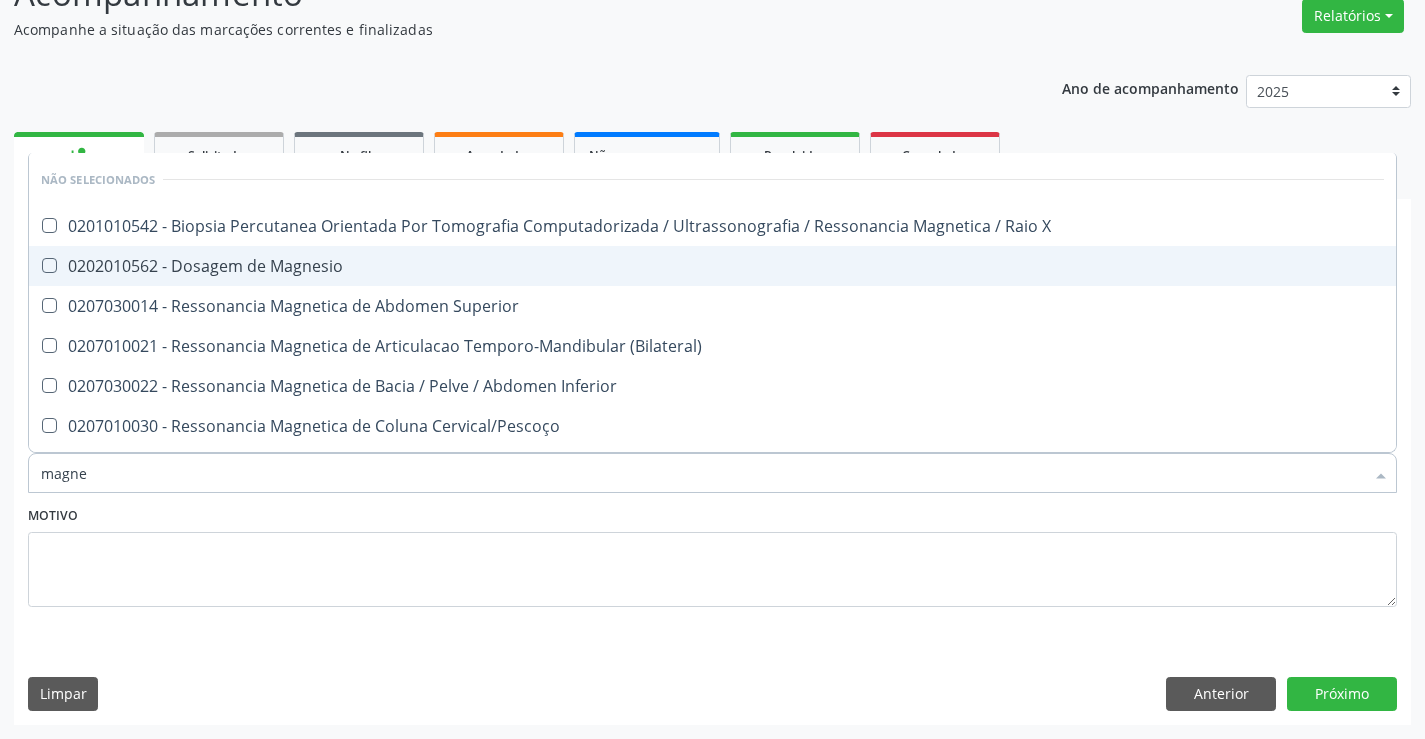 click on "0202010562 - Dosagem de Magnesio" at bounding box center [712, 266] 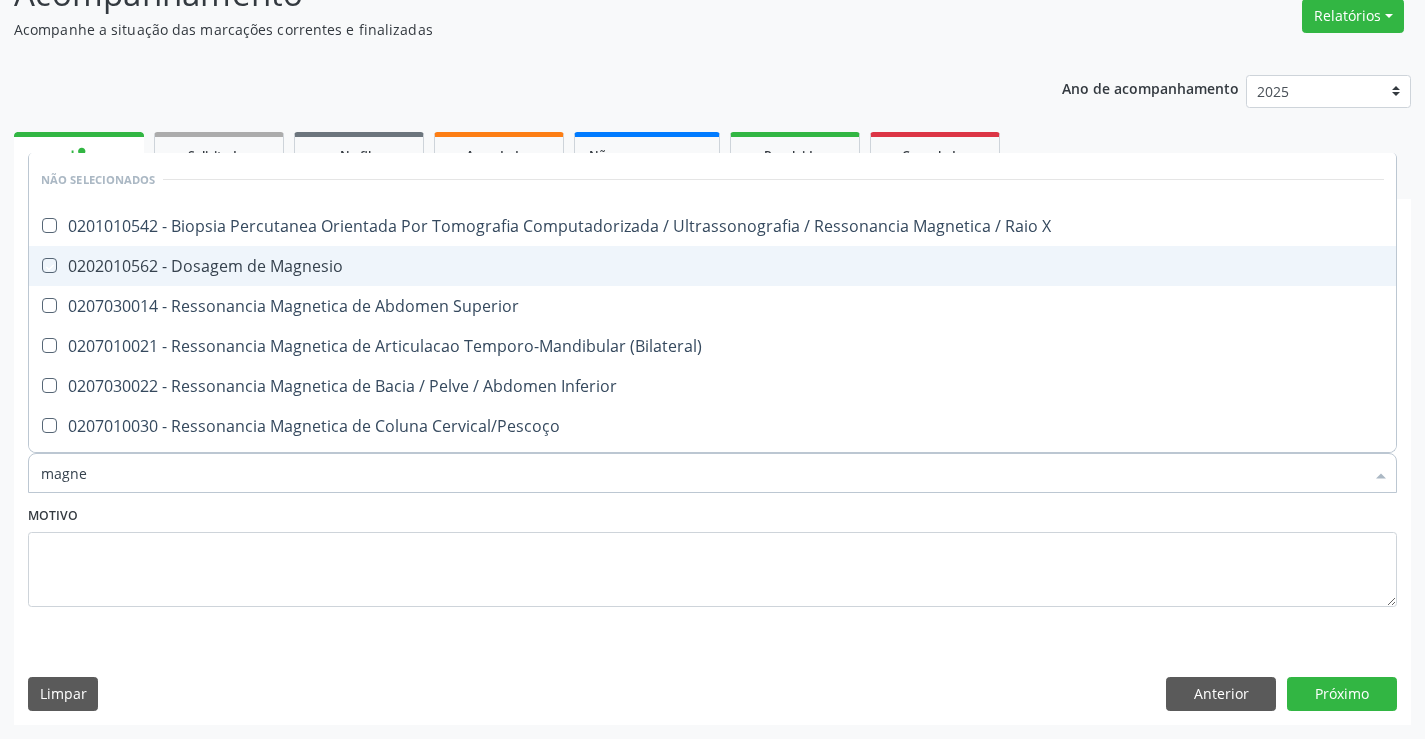 checkbox on "true" 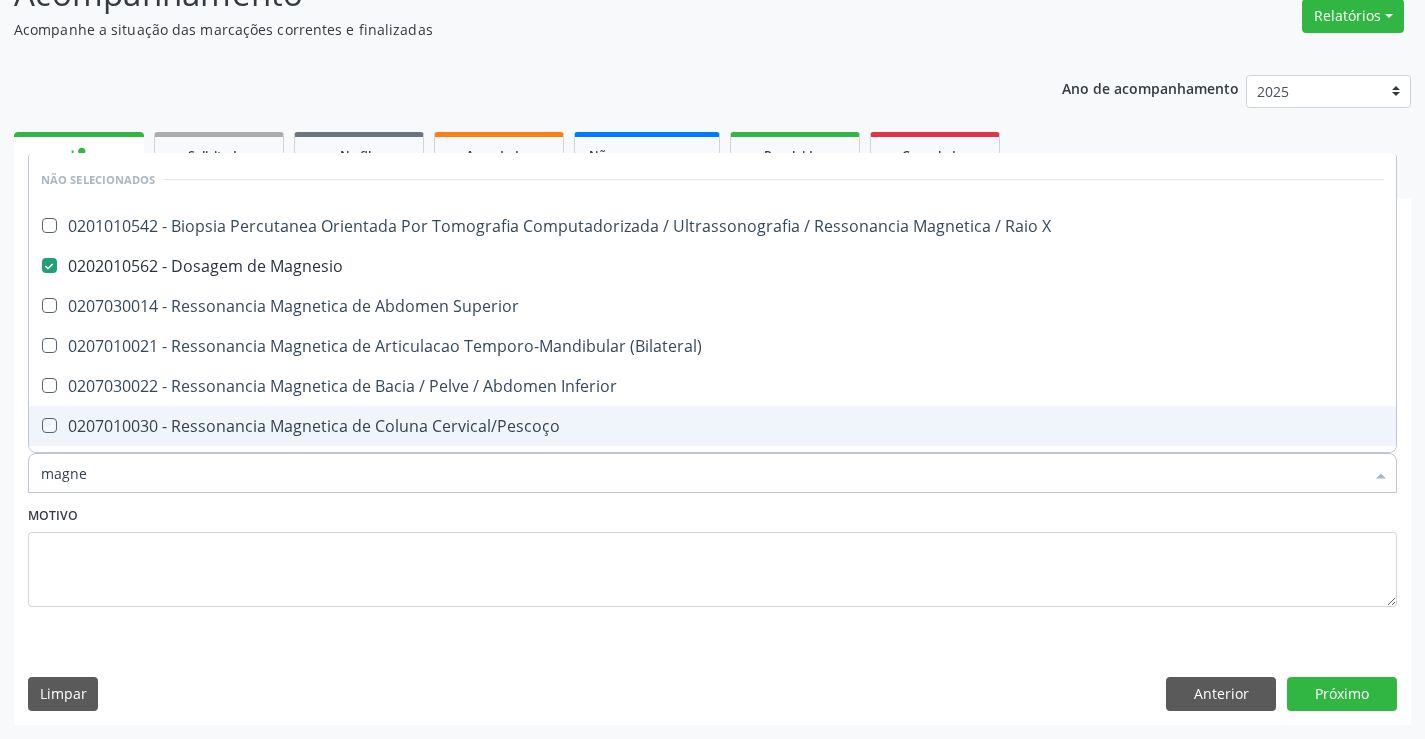 click on "Motivo" at bounding box center (712, 554) 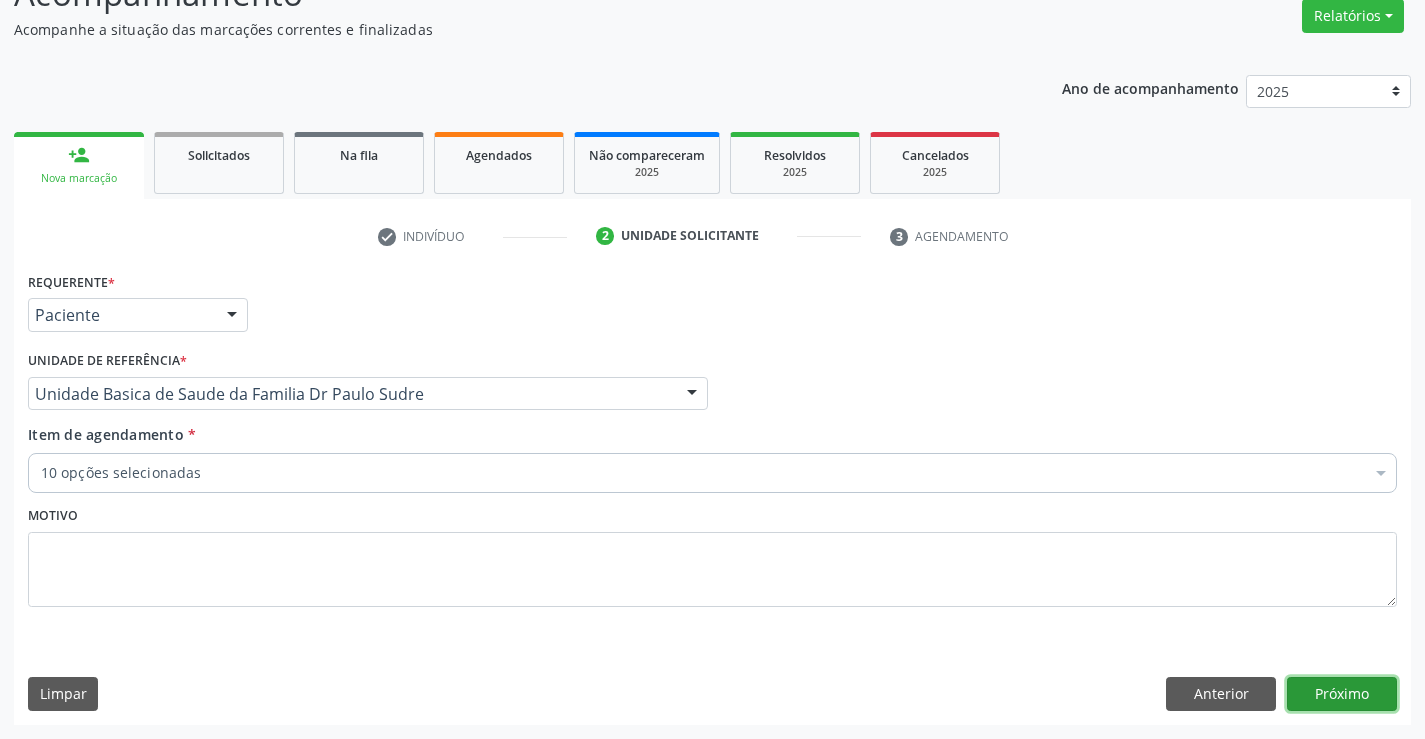 click on "Próximo" at bounding box center (1342, 694) 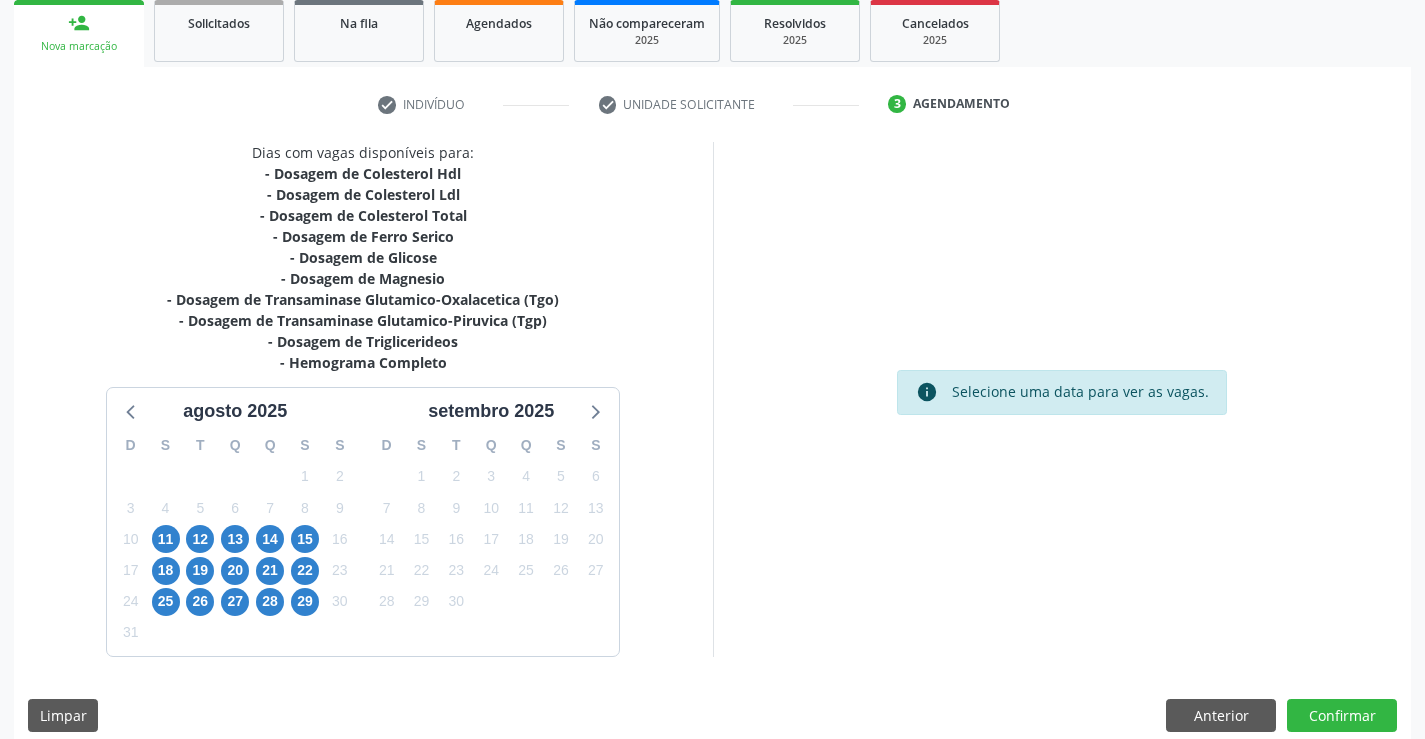 scroll, scrollTop: 320, scrollLeft: 0, axis: vertical 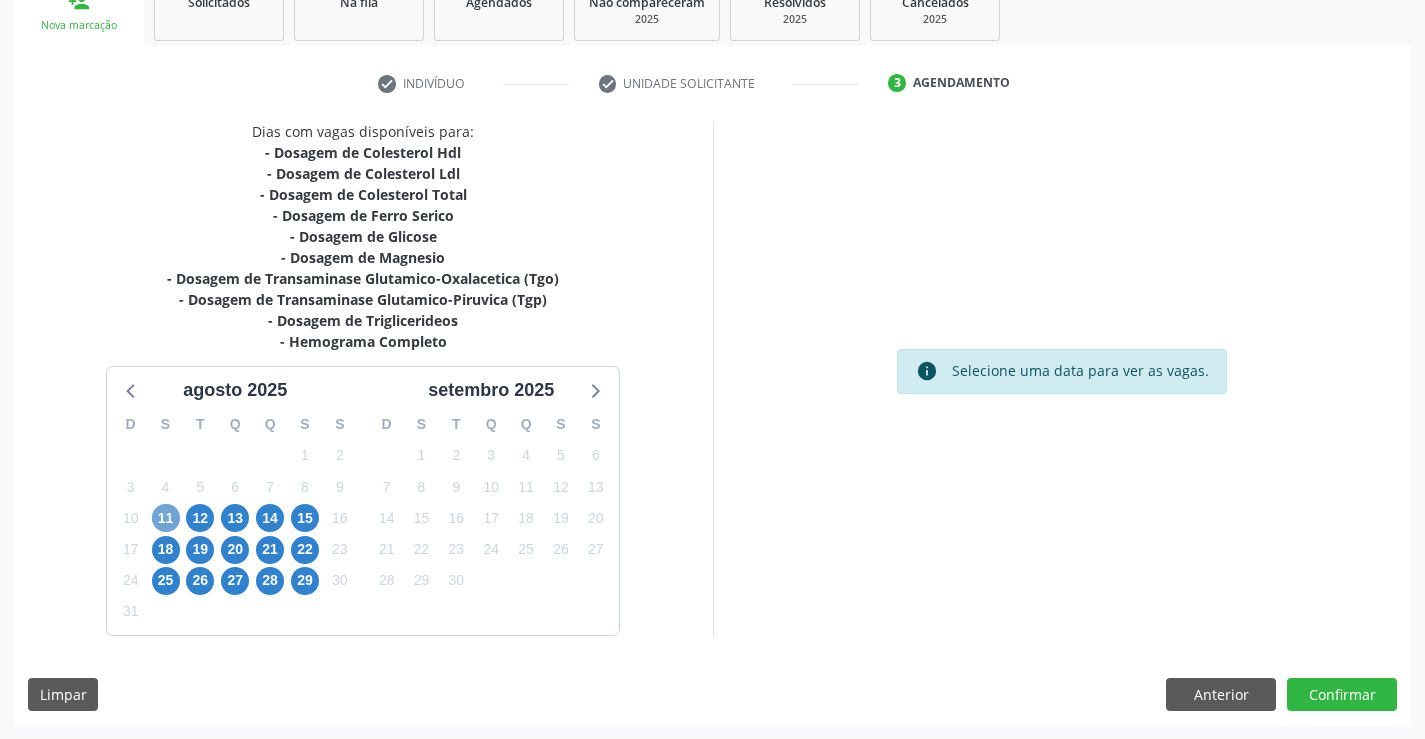 click on "11" at bounding box center [166, 518] 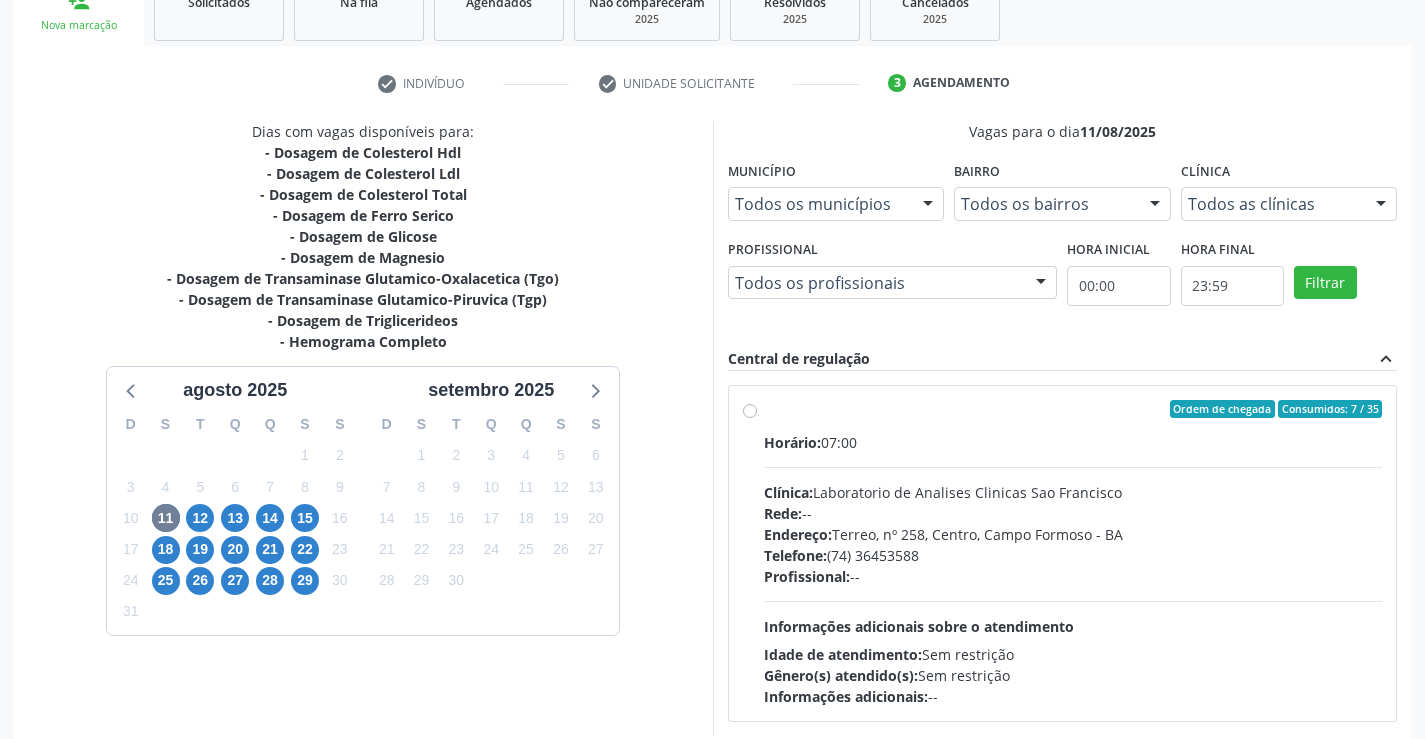 click on "Ordem de chegada
Consumidos: 7 / 35
Horário:   07:00
Clínica:  Laboratorio de Analises Clinicas Sao Francisco
Rede:
--
Endereço:   Terreo, nº 258, Centro, Campo Formoso - BA
Telefone:   (74) 36453588
Profissional:
--
Informações adicionais sobre o atendimento
Idade de atendimento:
Sem restrição
Gênero(s) atendido(s):
Sem restrição
Informações adicionais:
--" at bounding box center (1073, 553) 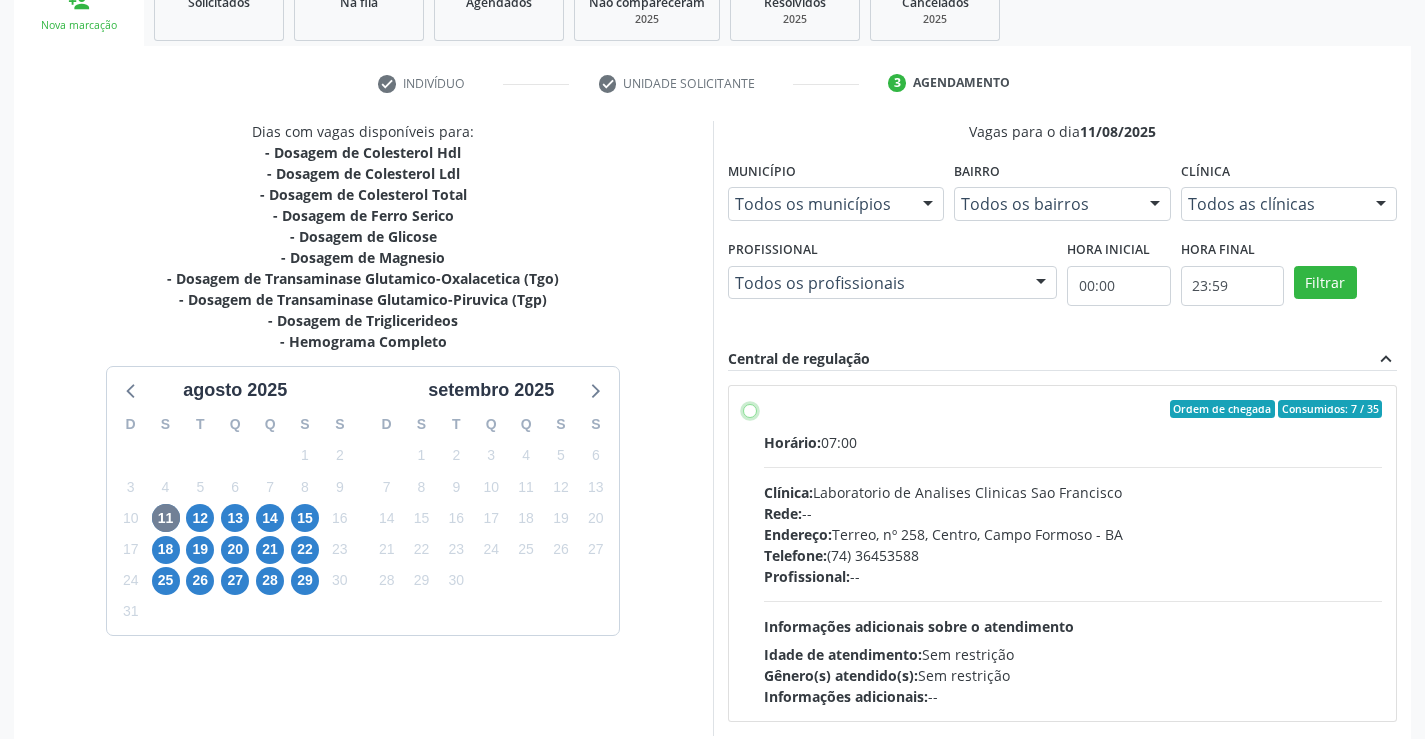 radio on "true" 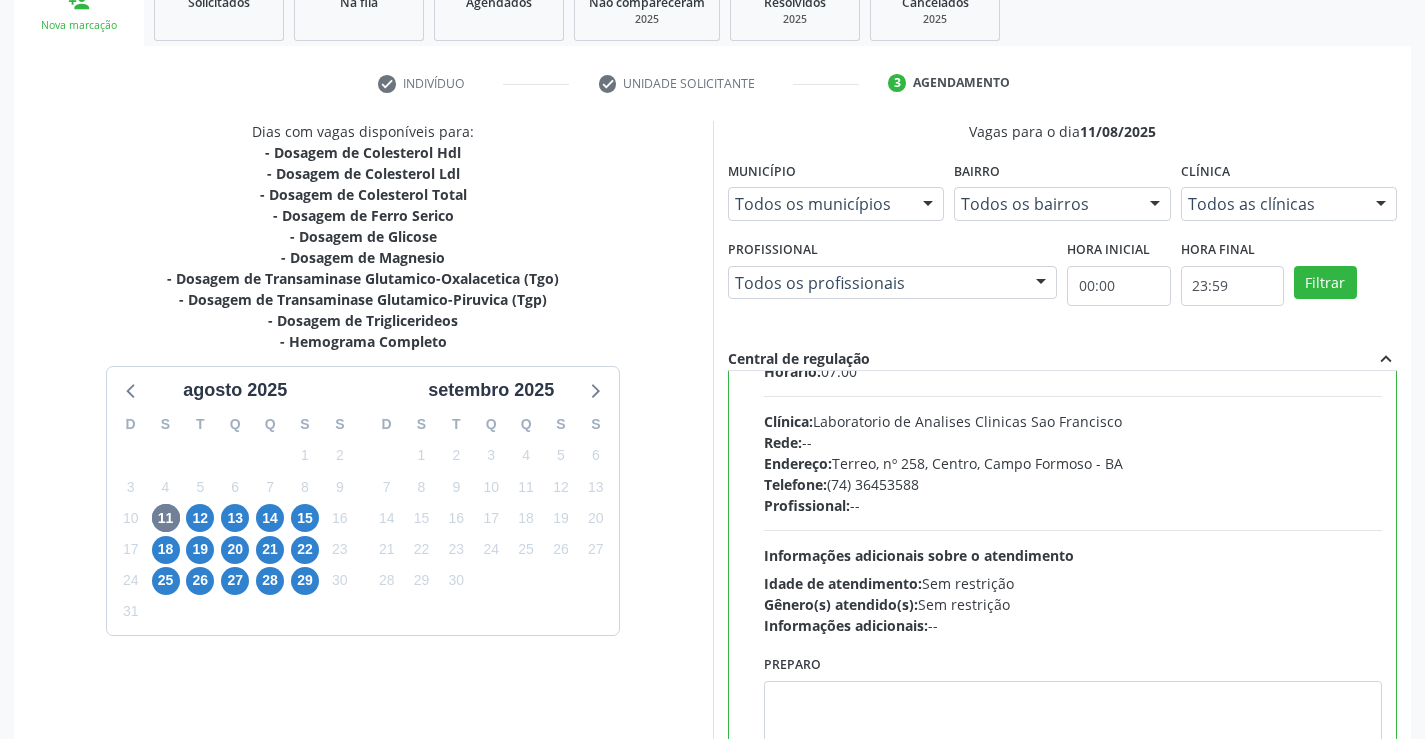 scroll, scrollTop: 99, scrollLeft: 0, axis: vertical 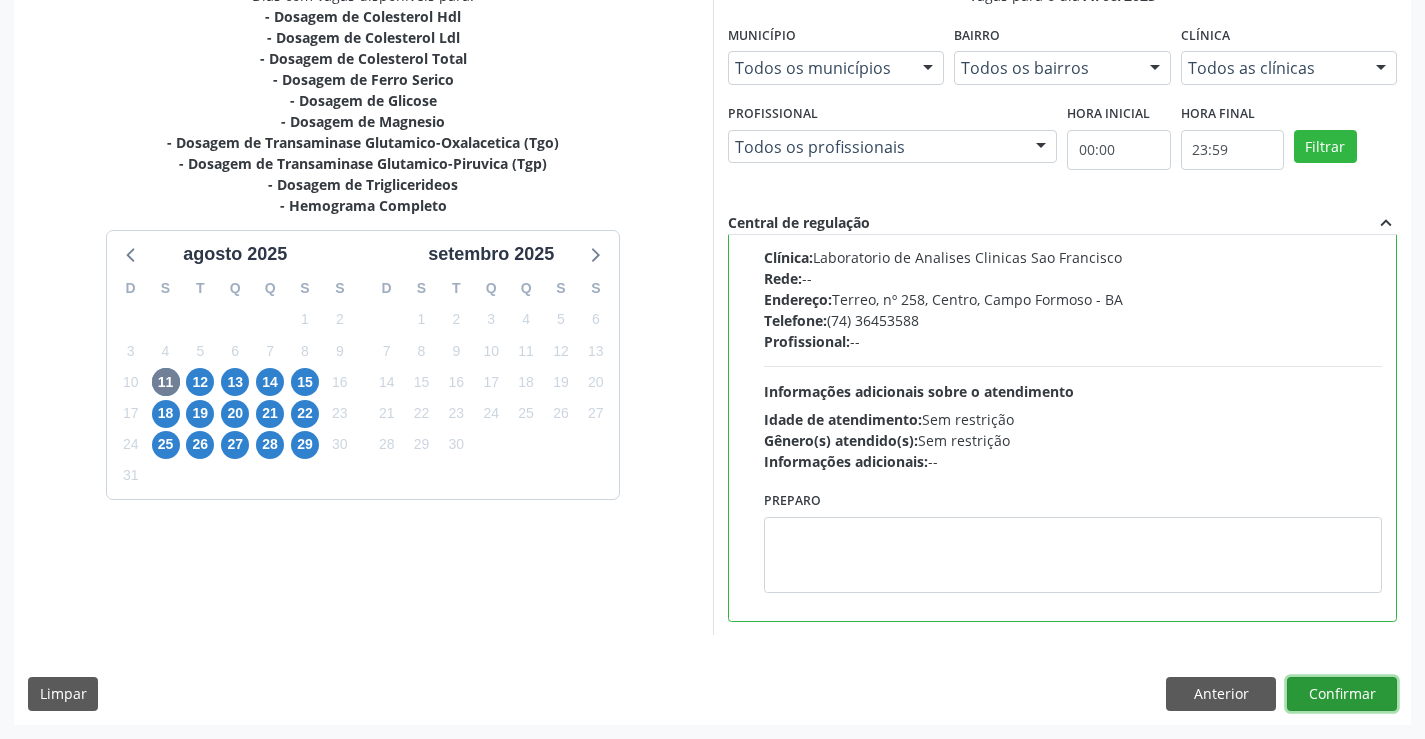 click on "Confirmar" at bounding box center [1342, 694] 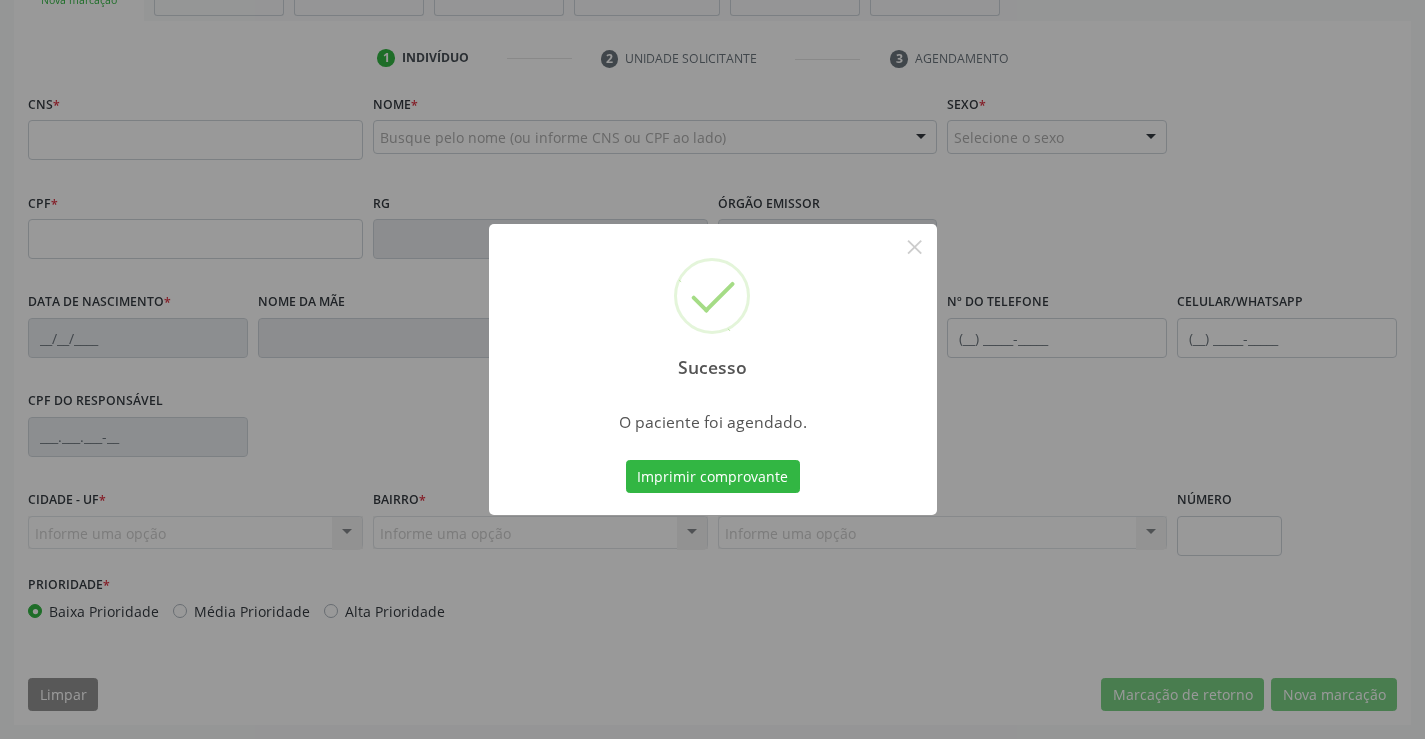 scroll, scrollTop: 345, scrollLeft: 0, axis: vertical 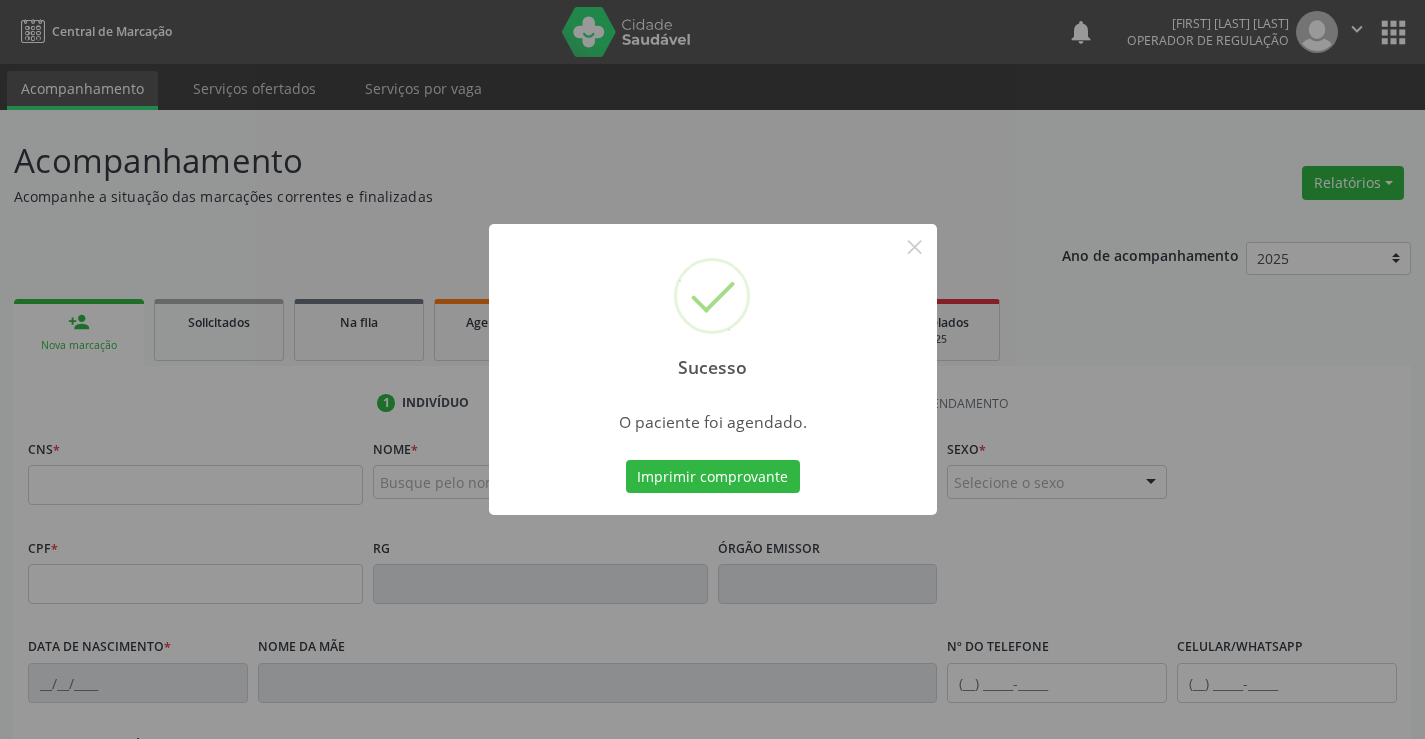 click on "Imprimir comprovante" at bounding box center [713, 477] 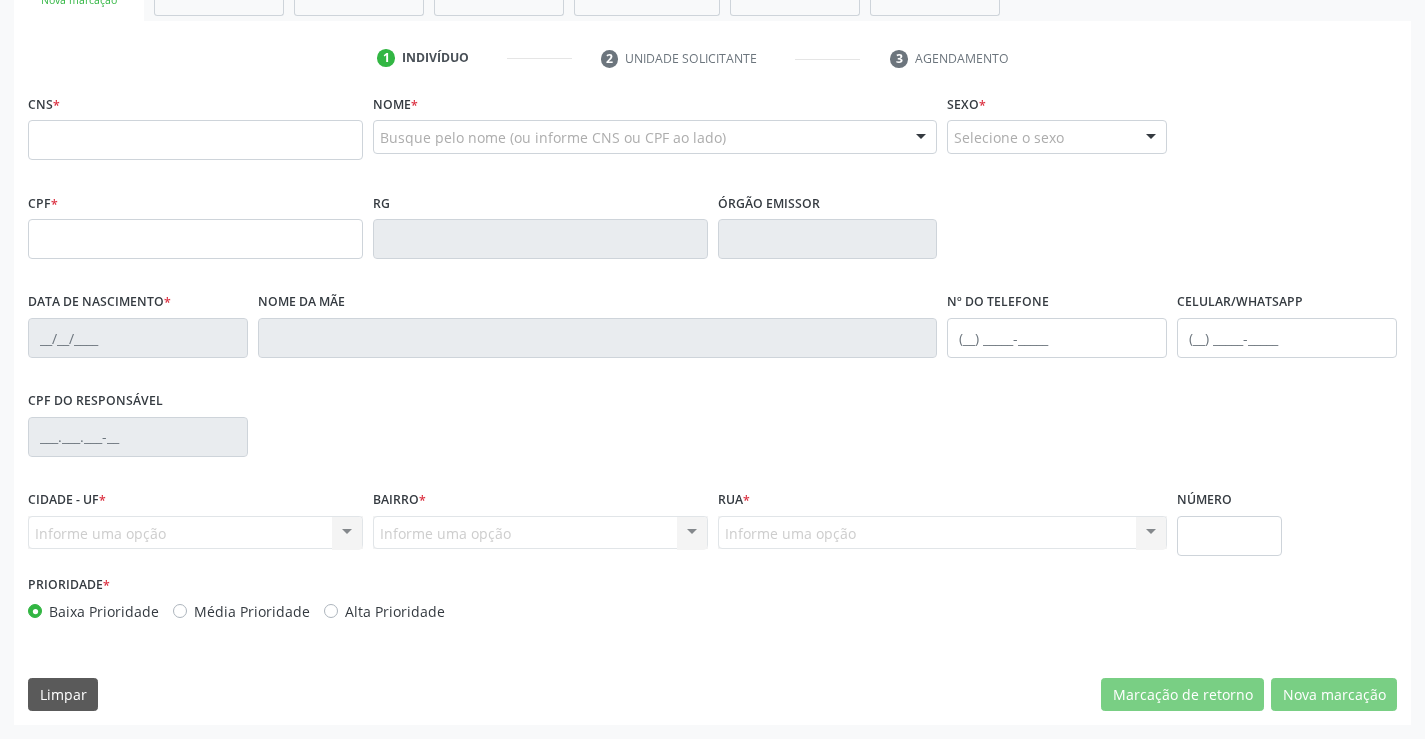 scroll, scrollTop: 345, scrollLeft: 0, axis: vertical 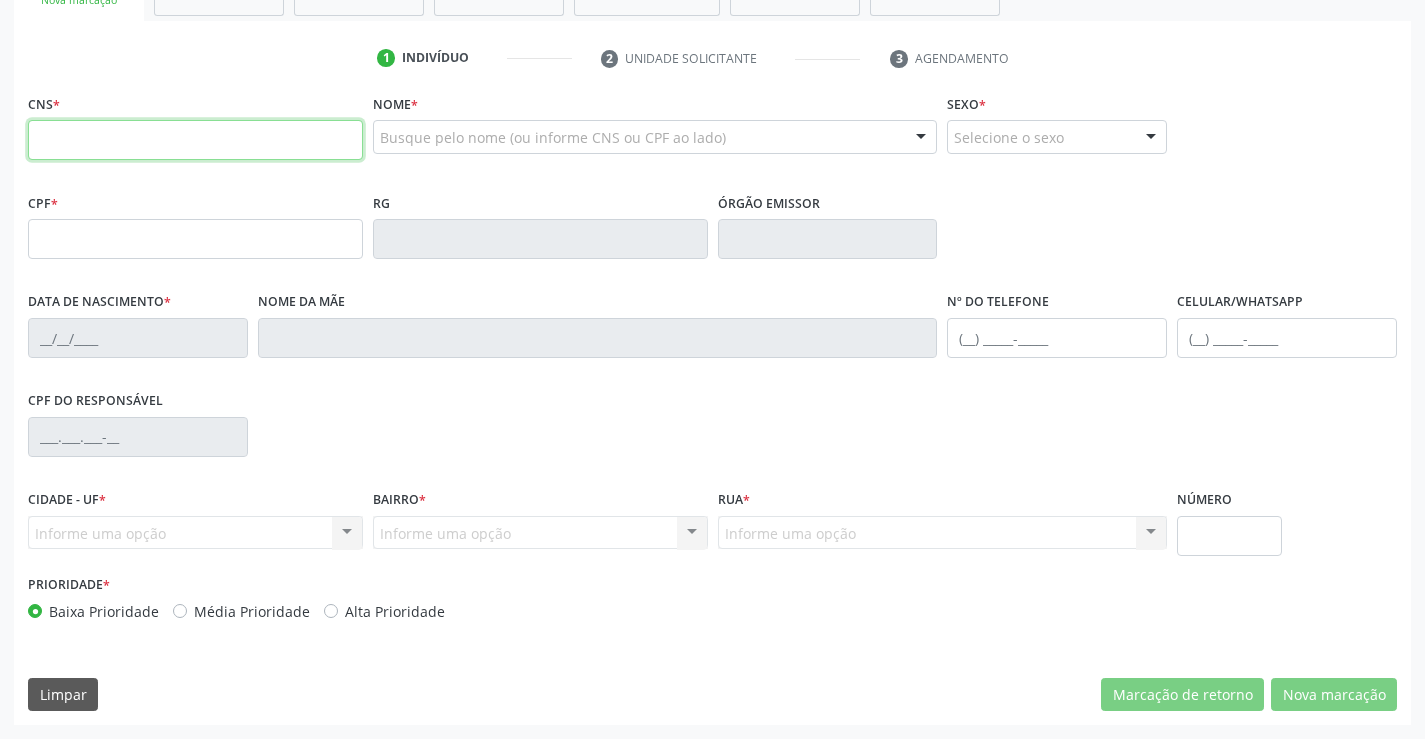 click at bounding box center (195, 140) 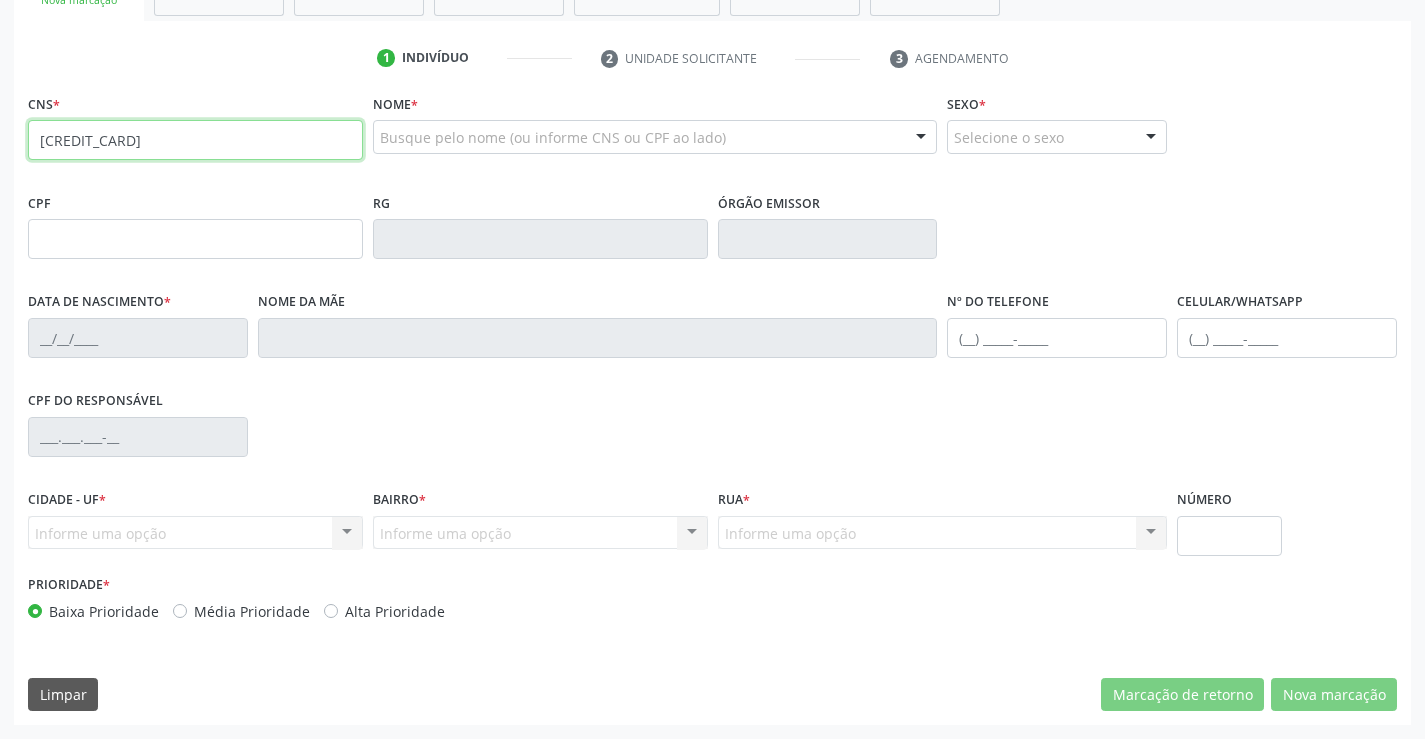 type on "700 7069 7533 0571" 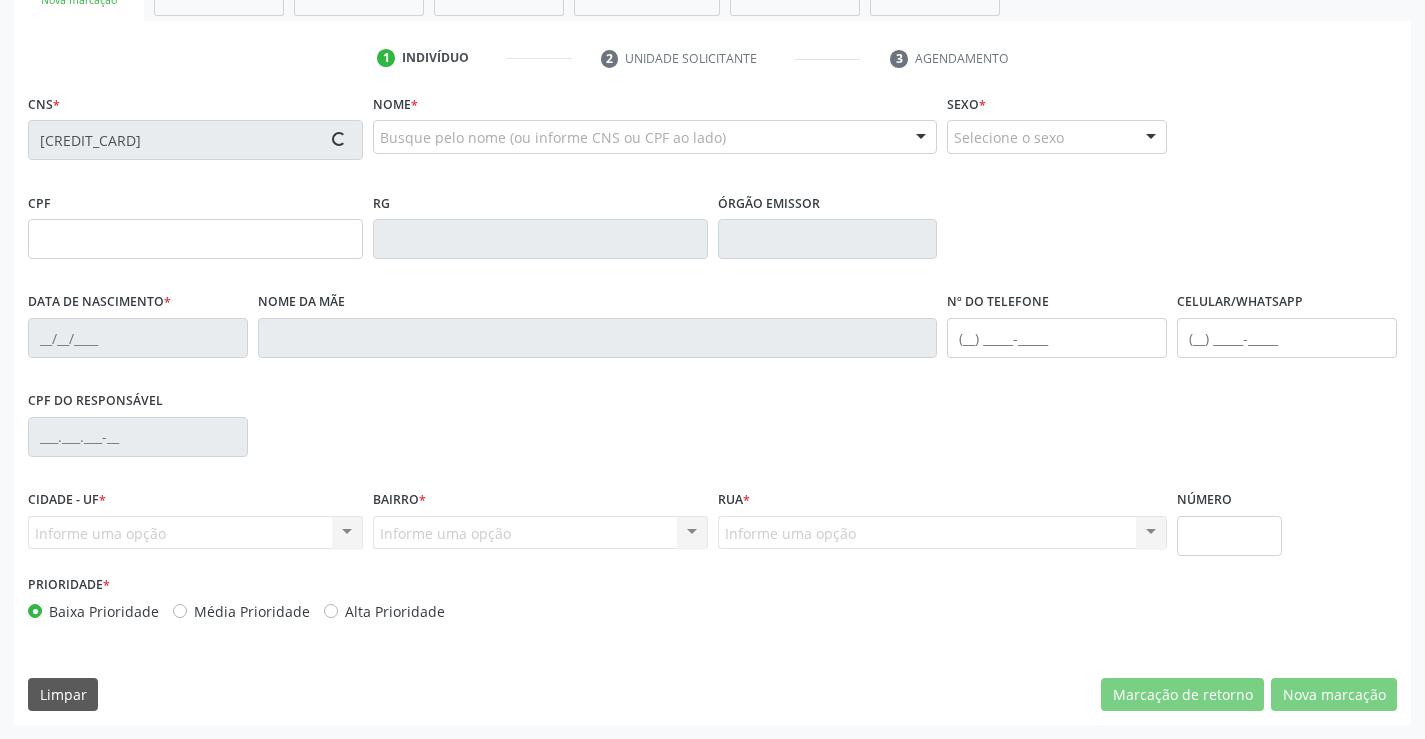 type on "2013549857" 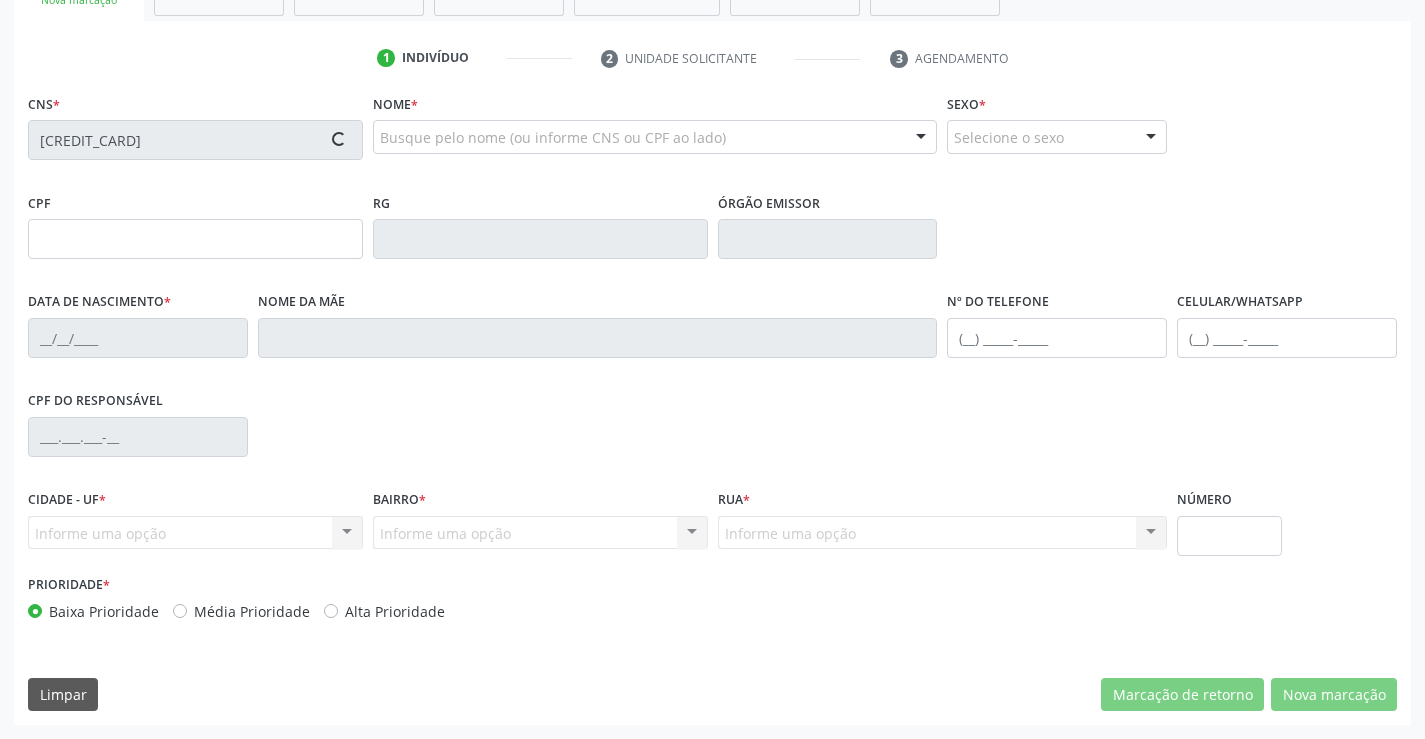 type on "19/06/1992" 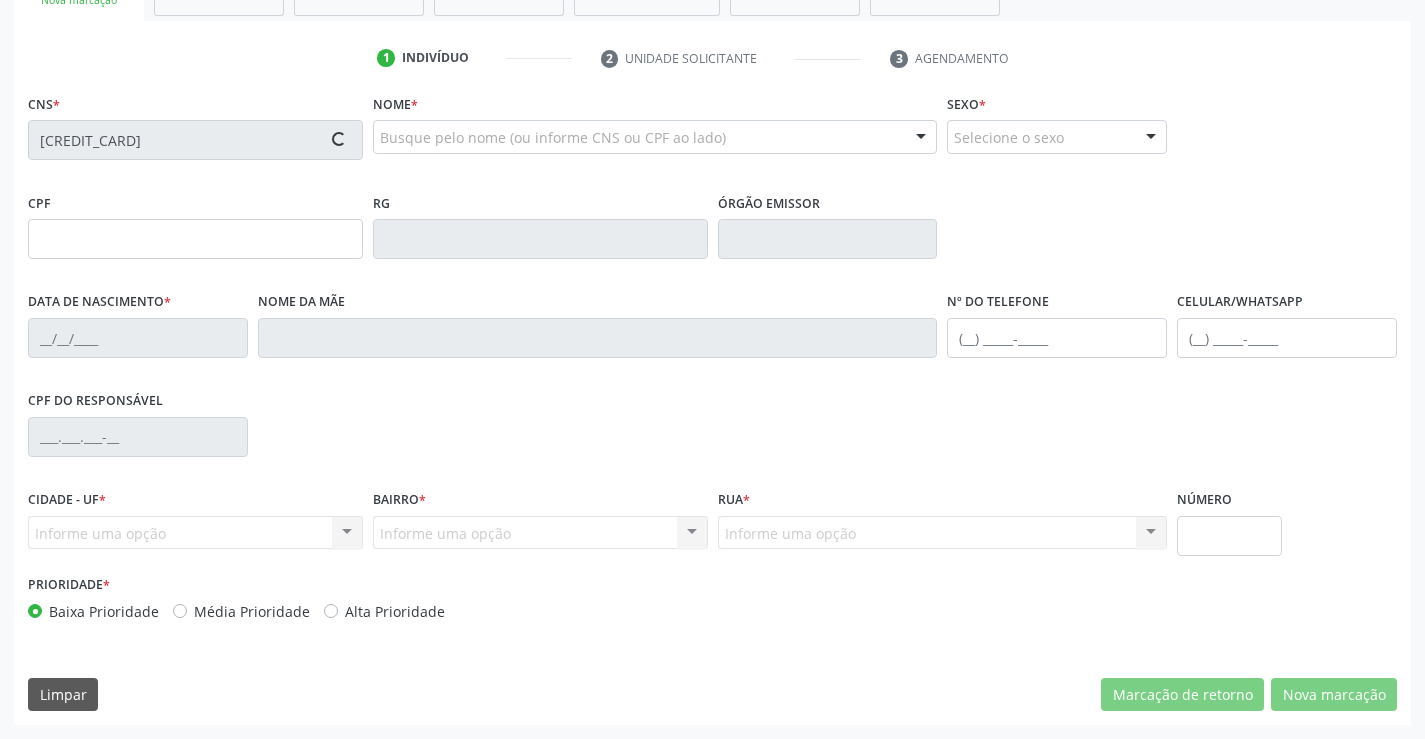 type on "(74) 8873-0342" 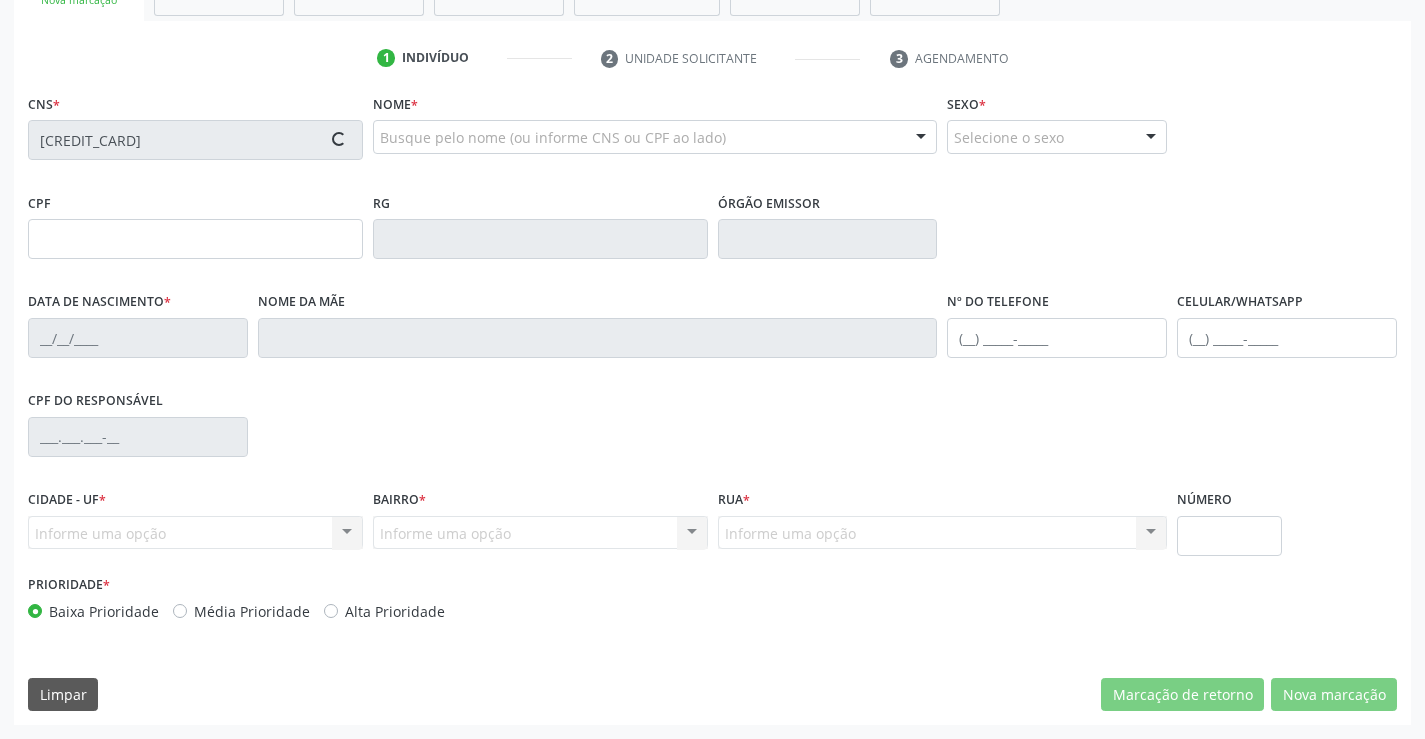 type on "(74) 8873-0342" 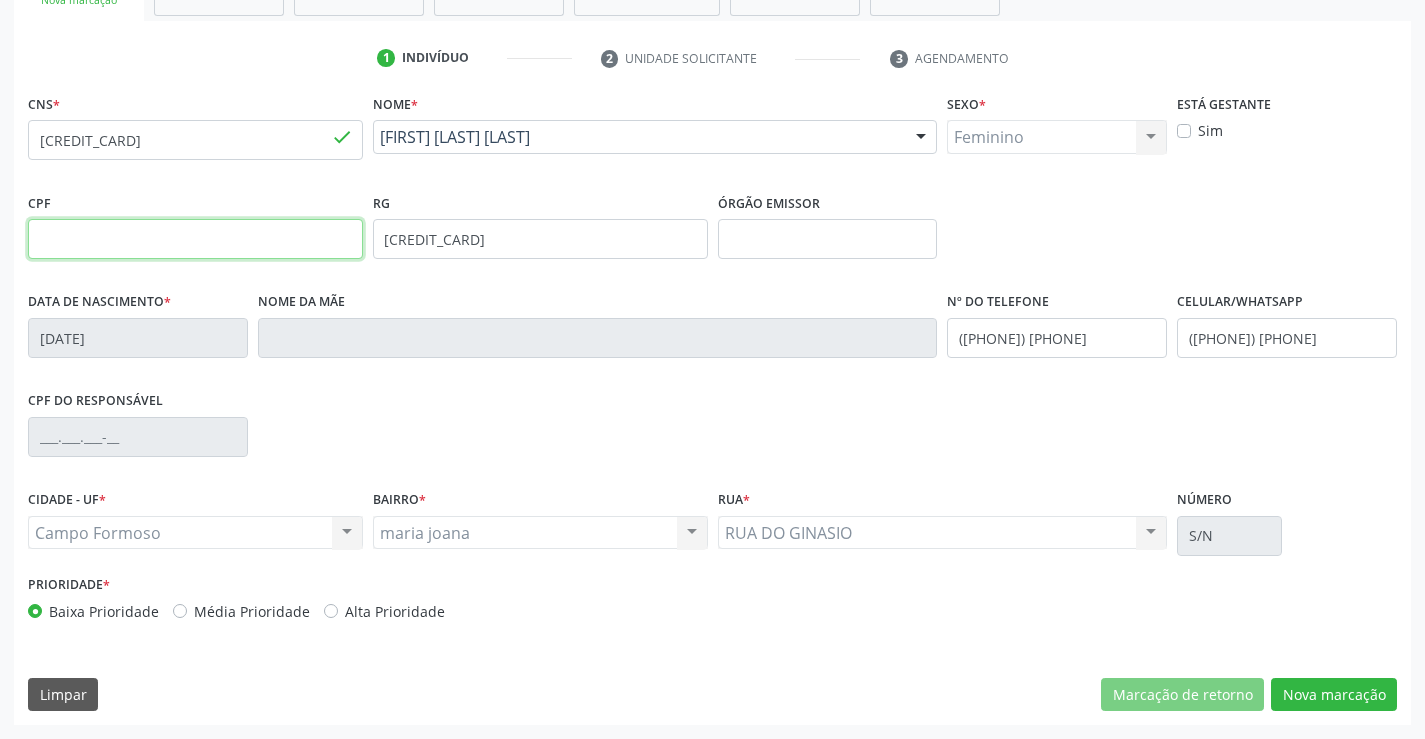 click at bounding box center (195, 239) 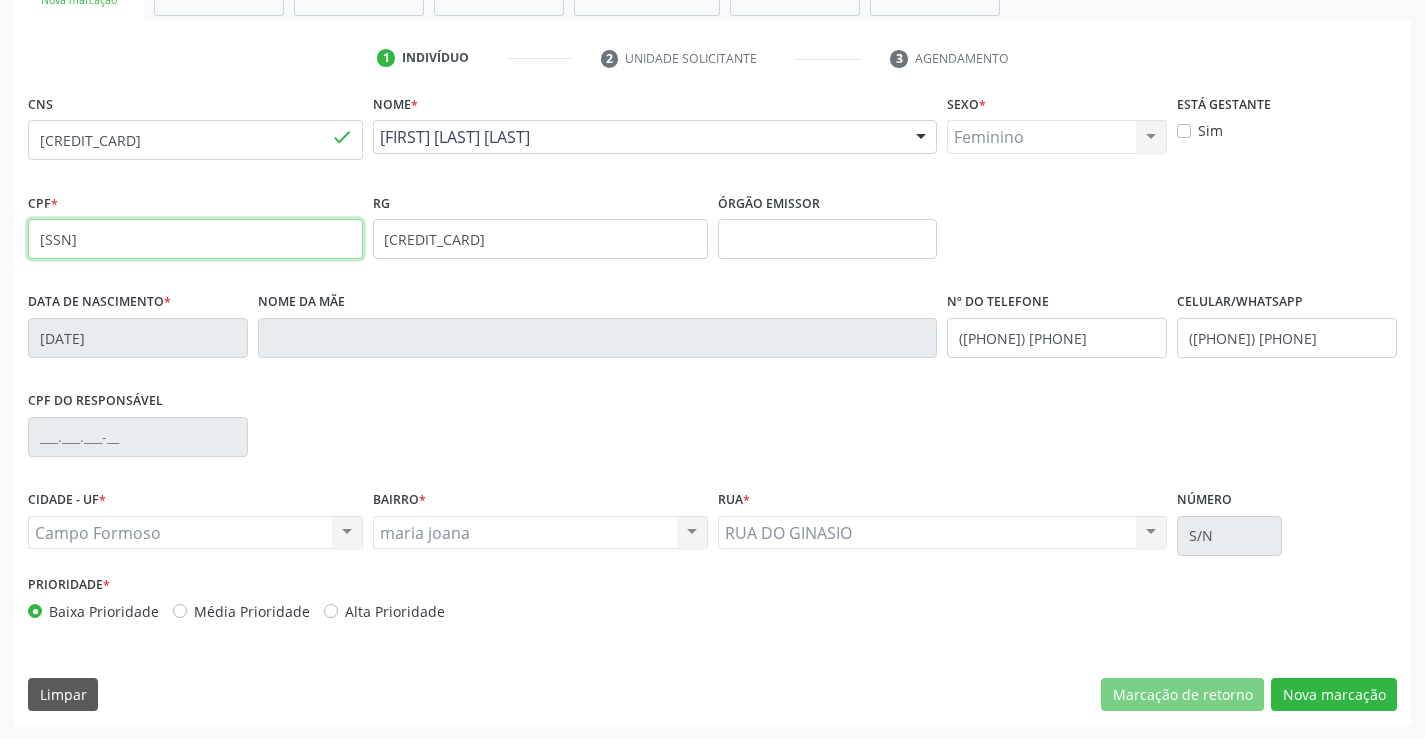 type on "058.719.005-18" 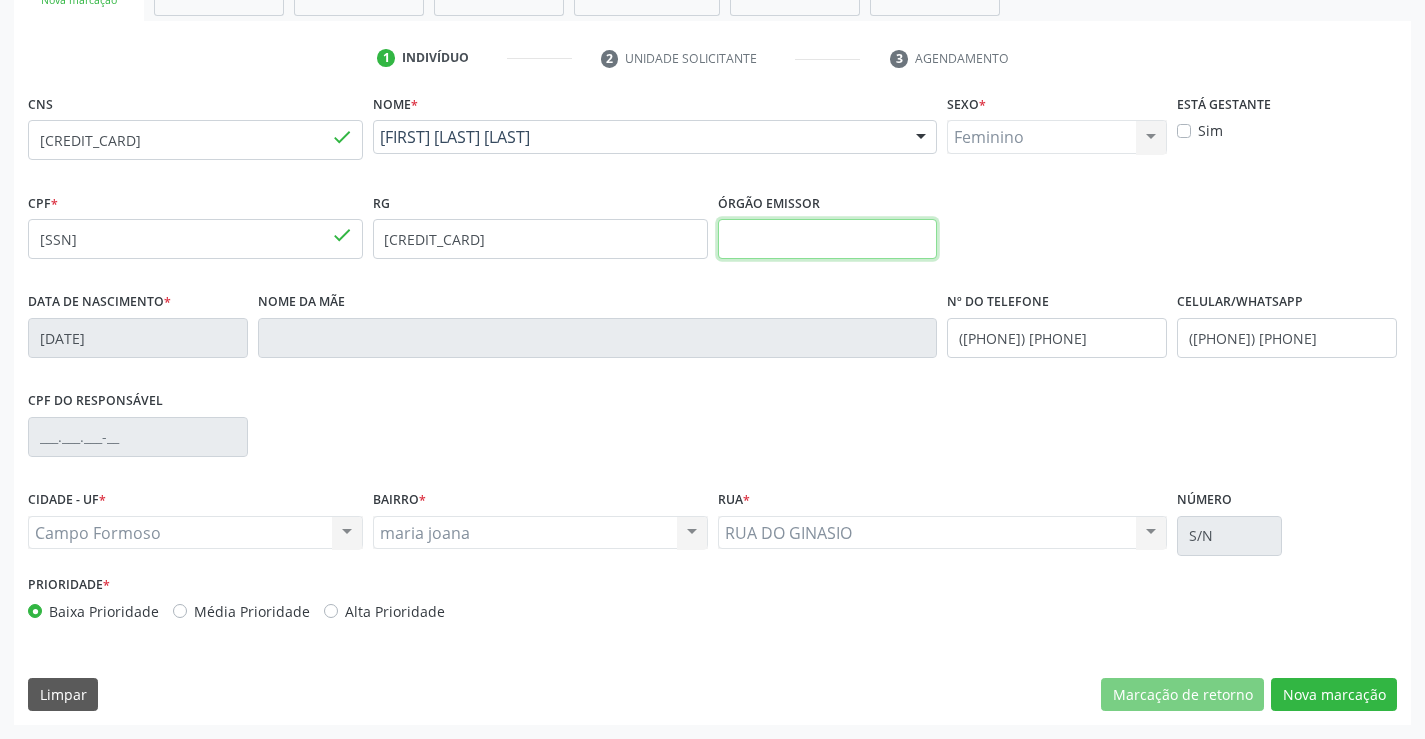 click at bounding box center (828, 239) 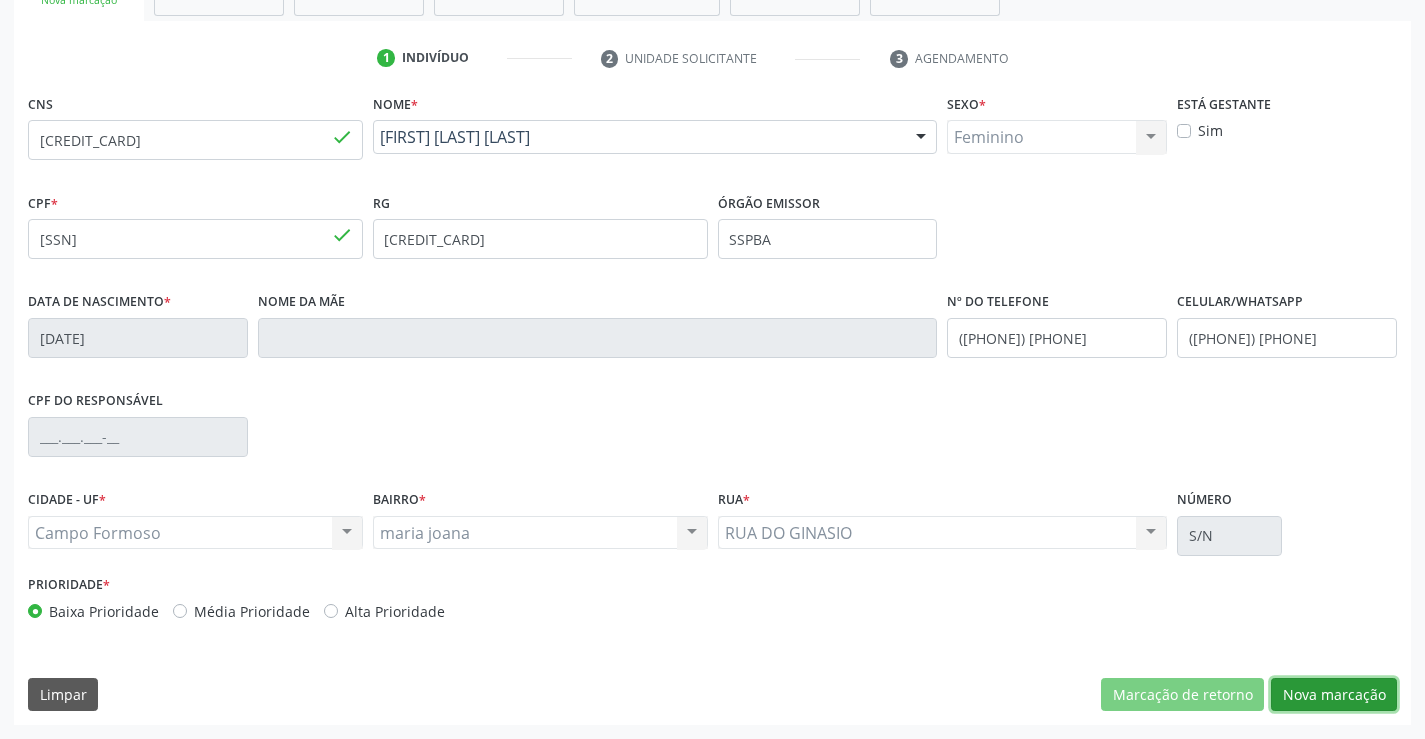 click on "Nova marcação" at bounding box center [1334, 695] 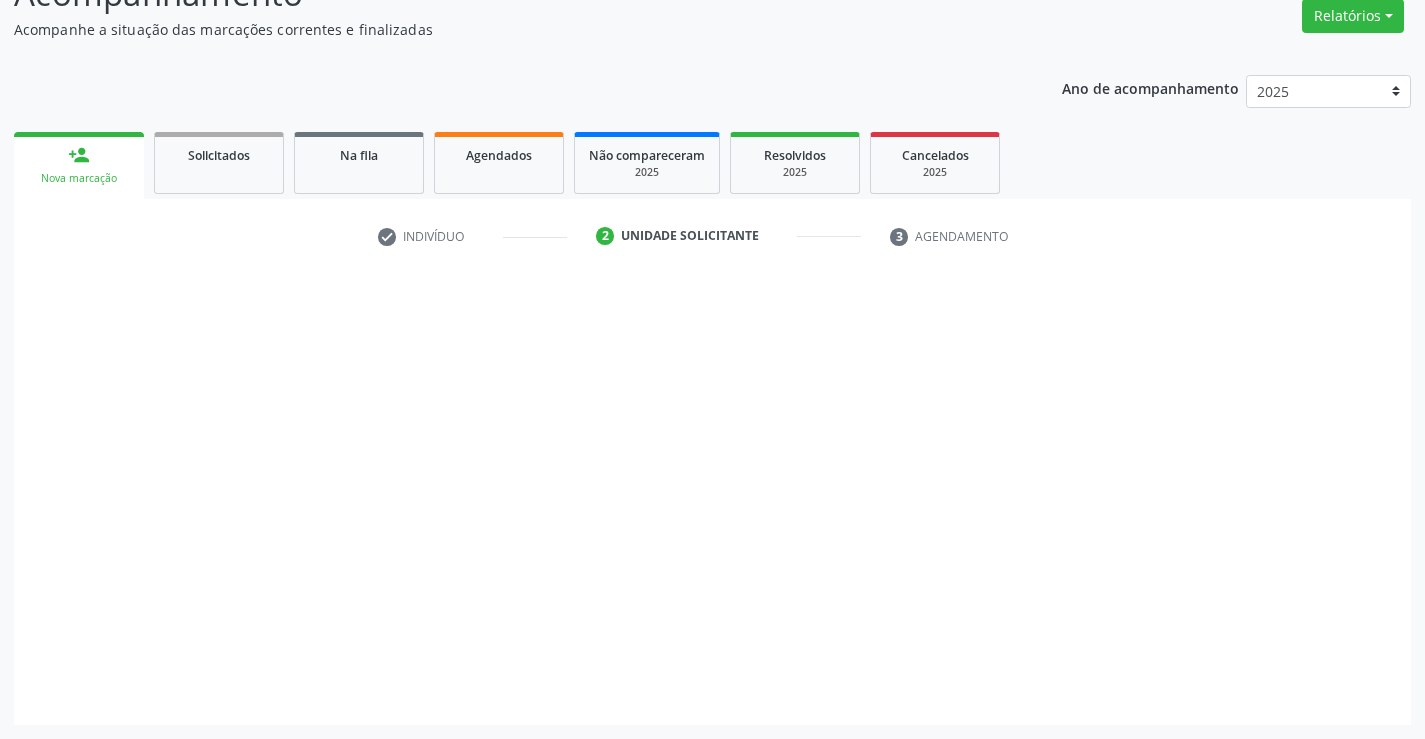 scroll, scrollTop: 167, scrollLeft: 0, axis: vertical 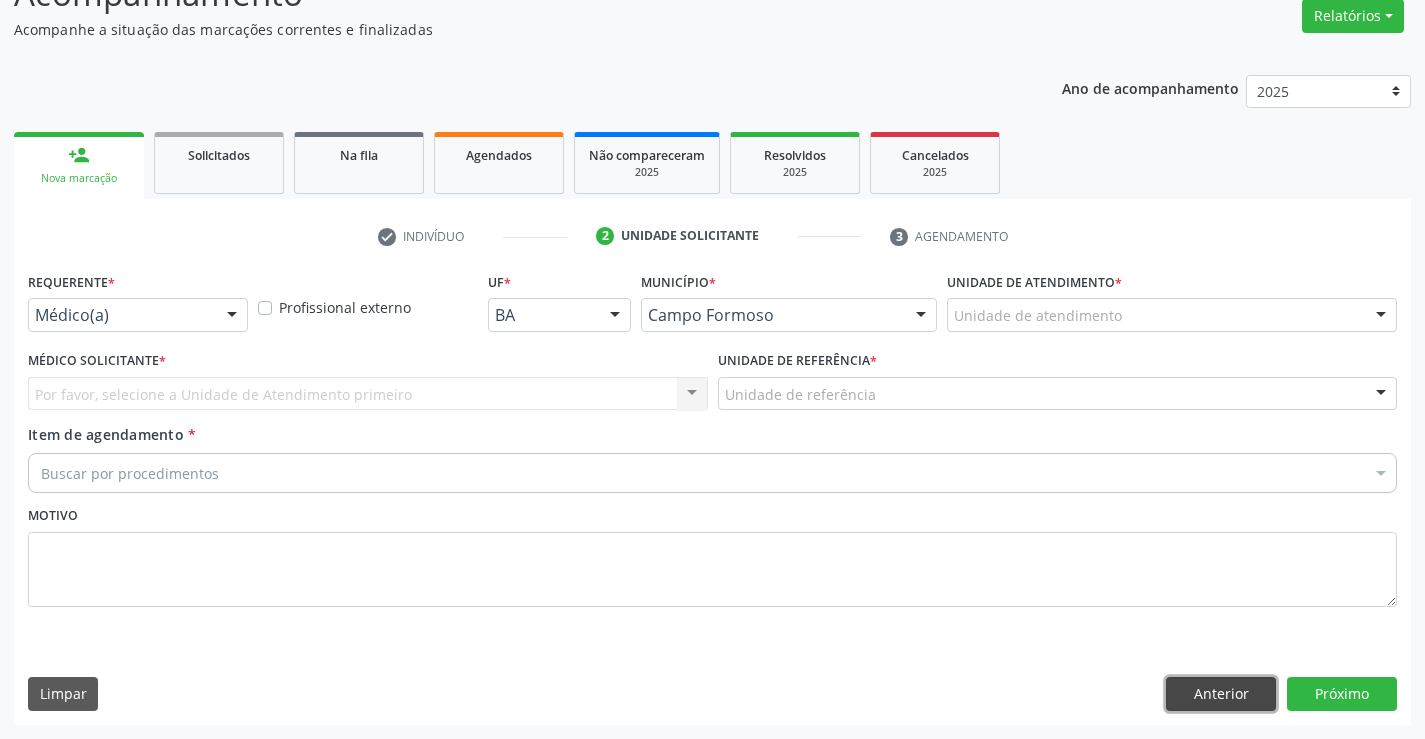 click on "Anterior" at bounding box center (1221, 694) 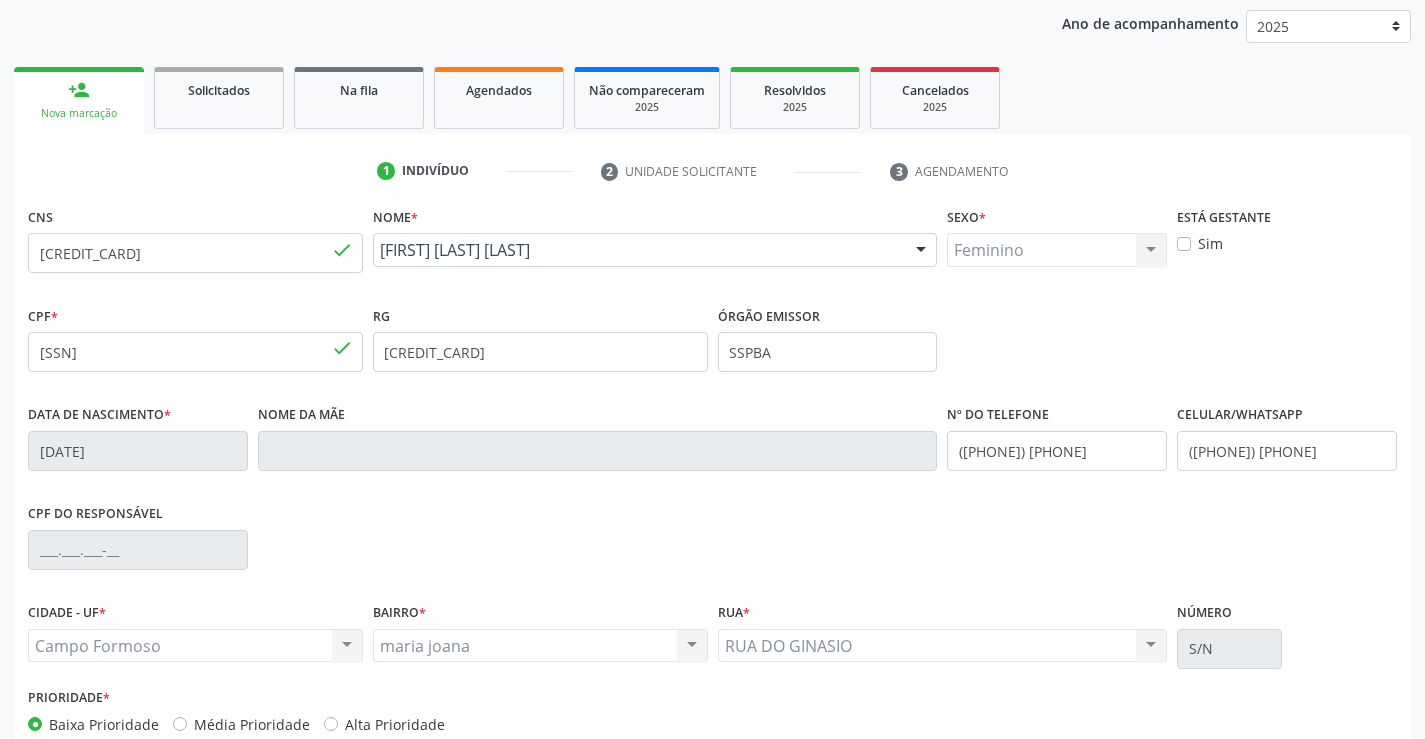 scroll, scrollTop: 267, scrollLeft: 0, axis: vertical 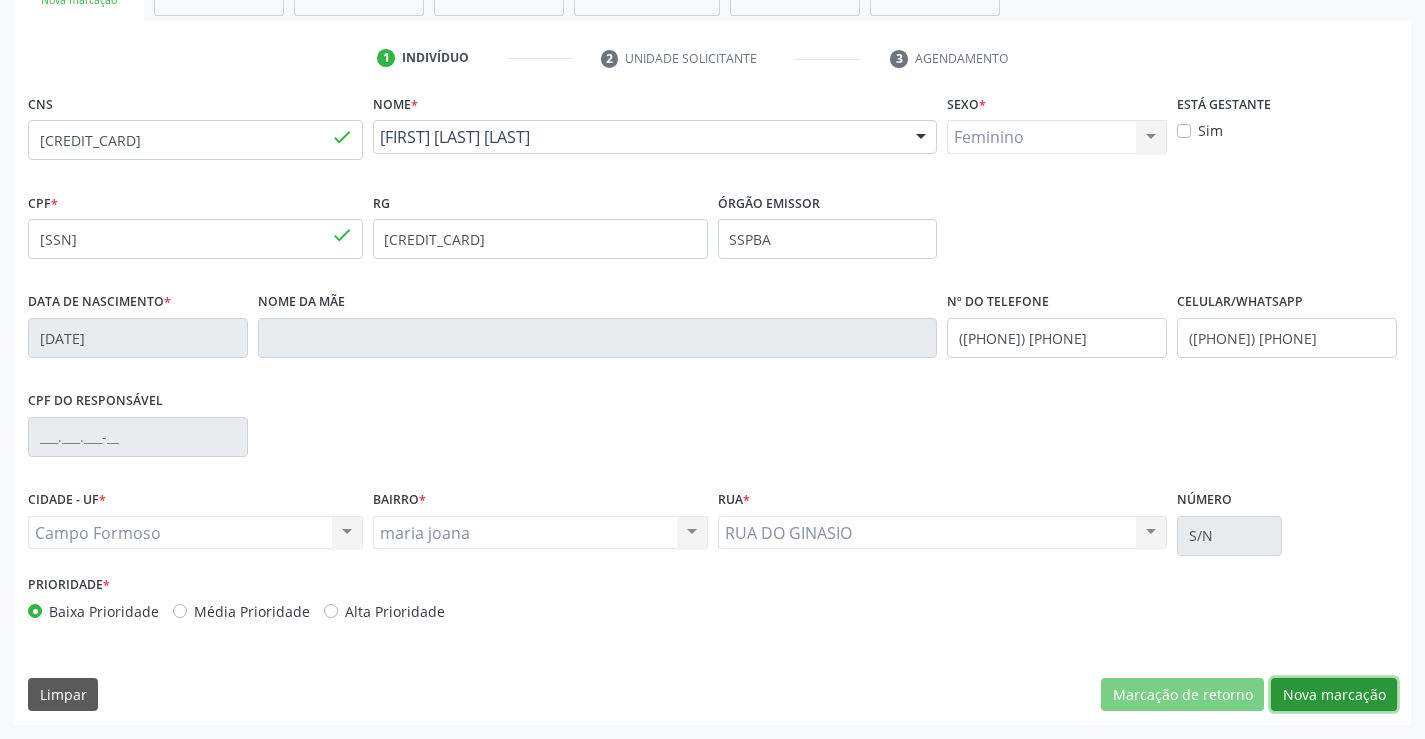 click on "Nova marcação" at bounding box center [1334, 695] 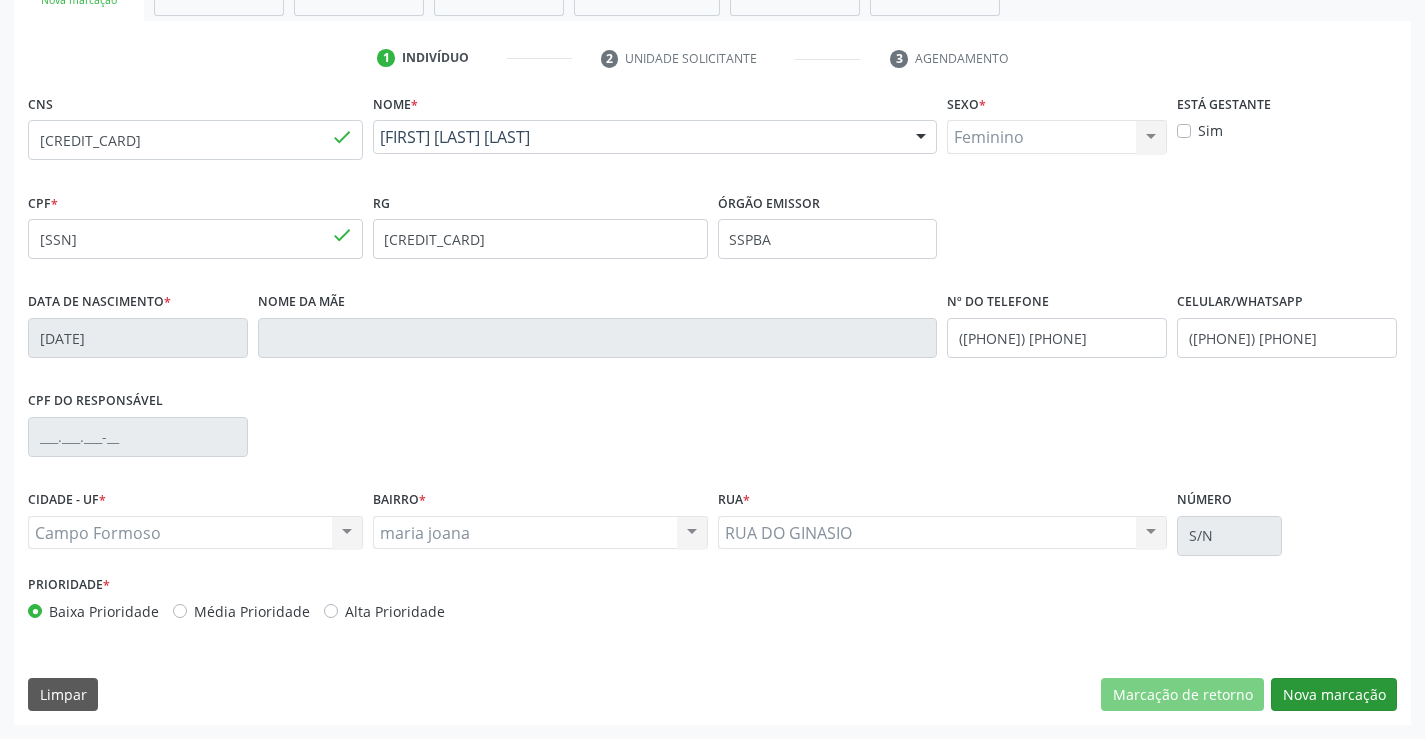 scroll, scrollTop: 167, scrollLeft: 0, axis: vertical 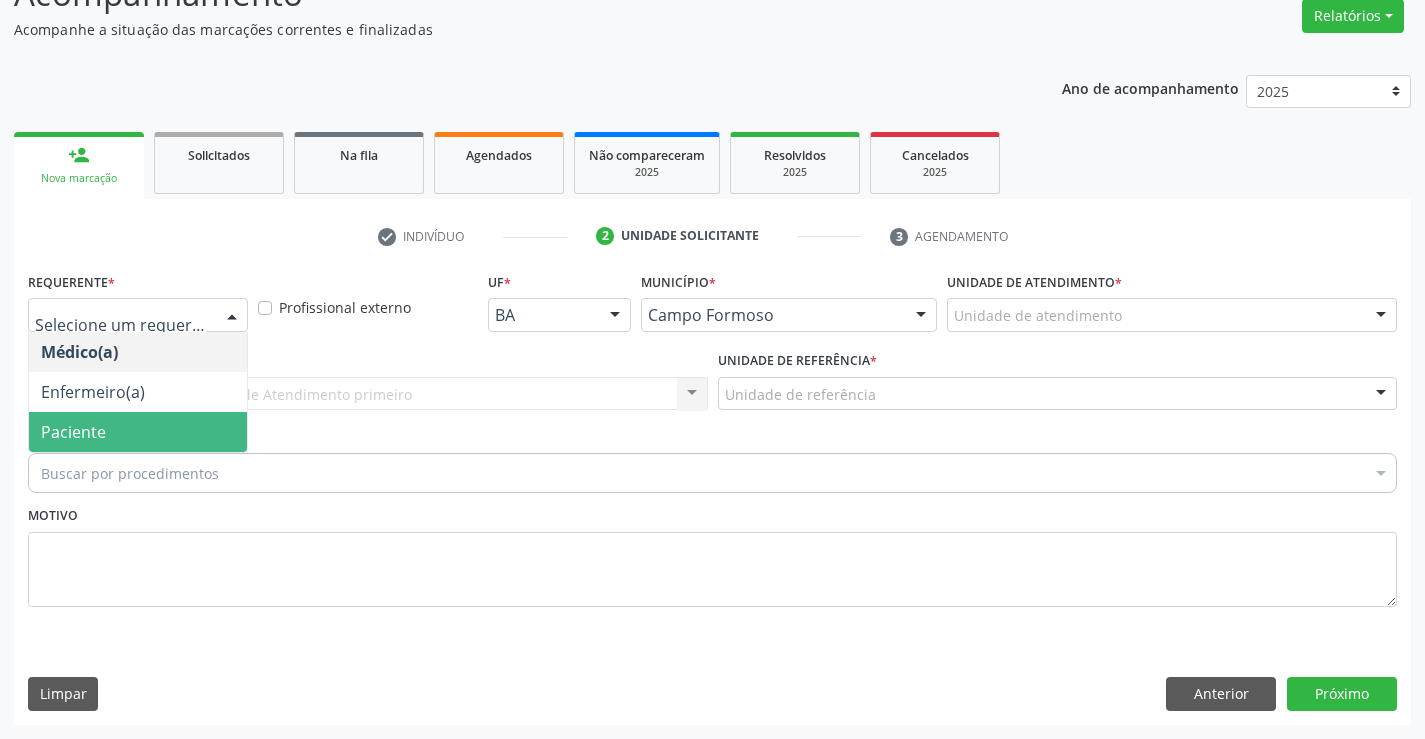 click on "Paciente" at bounding box center (138, 432) 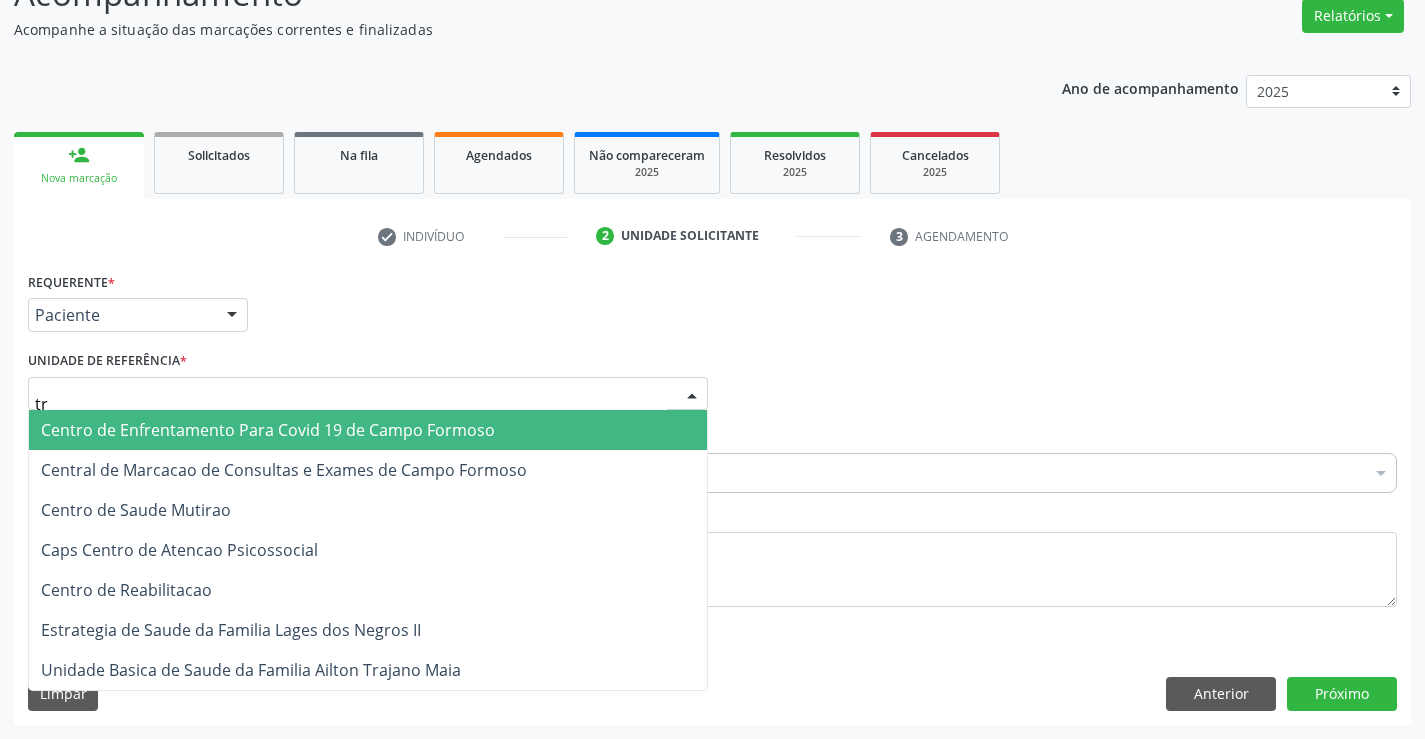 type on "tra" 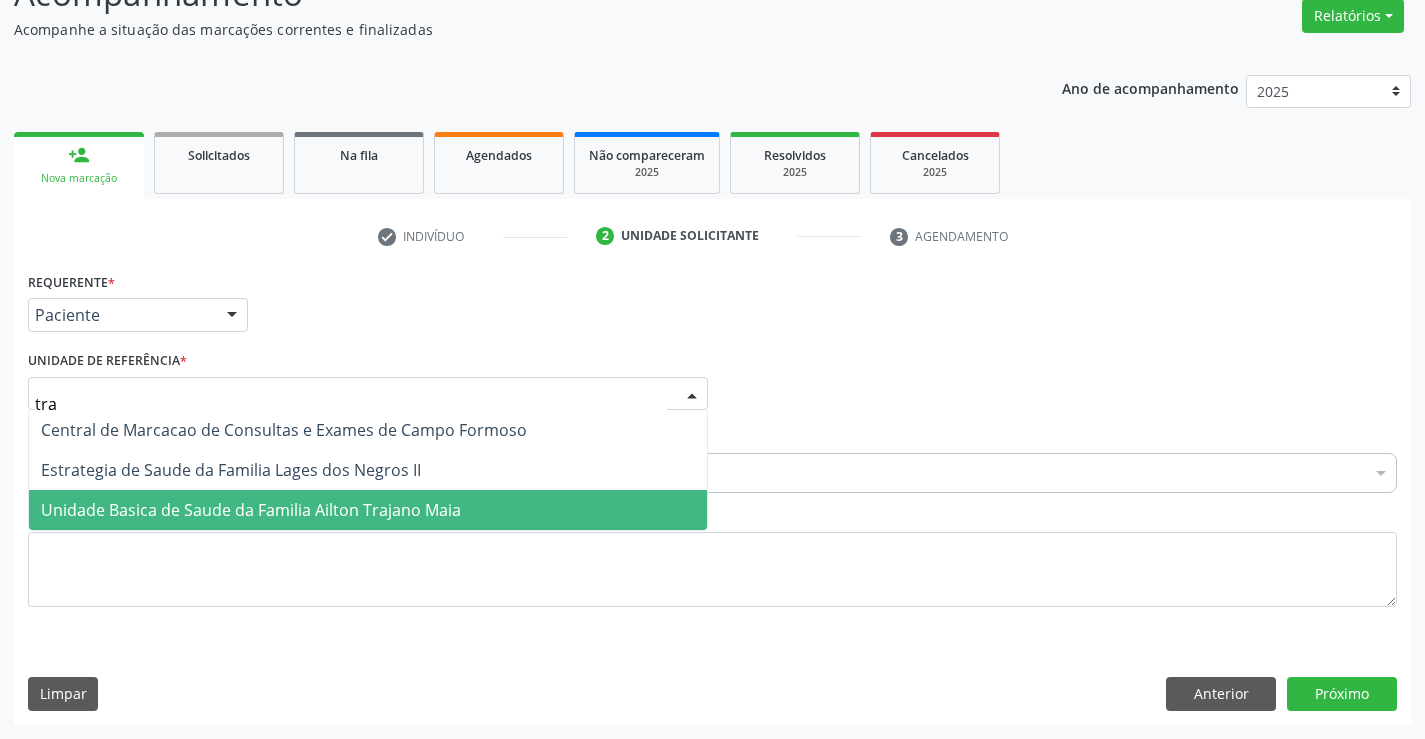 click on "Unidade Basica de Saude da Familia Ailton Trajano Maia" at bounding box center (251, 510) 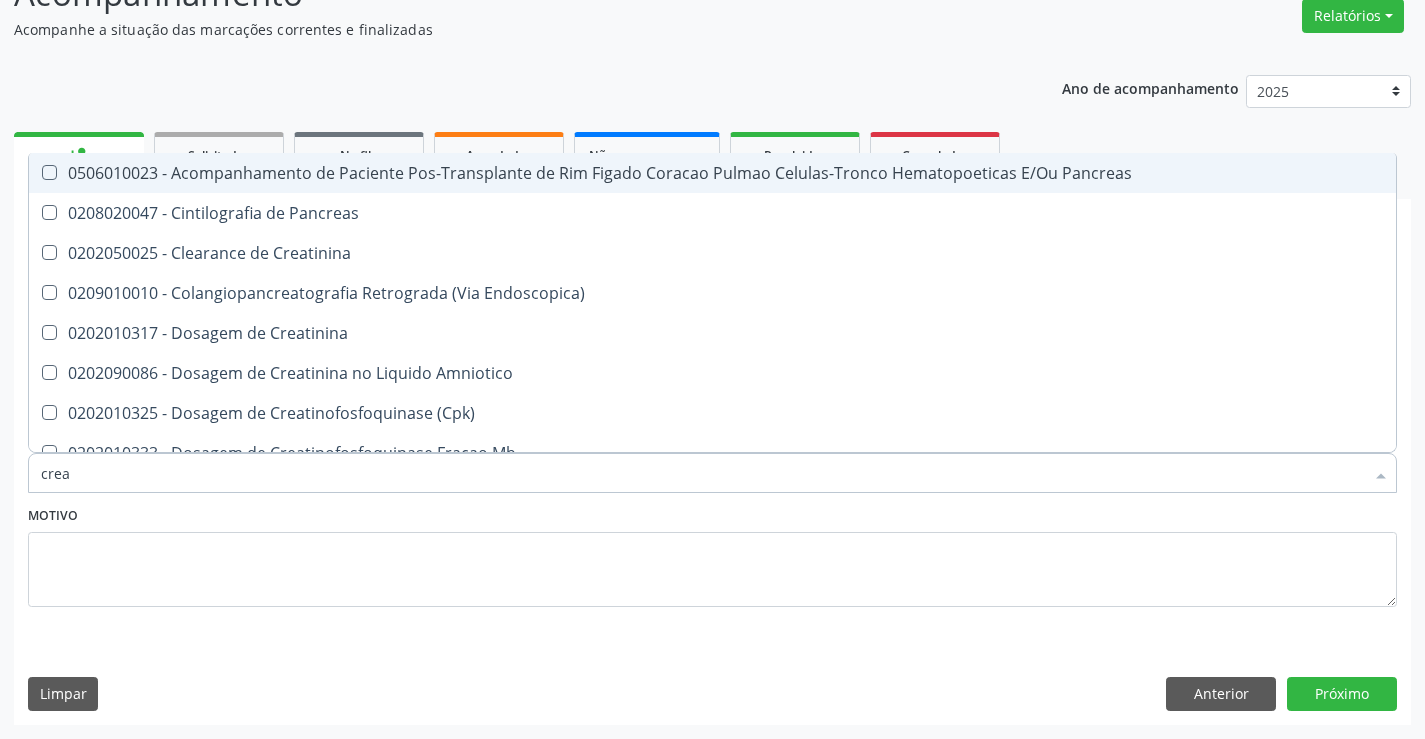 type on "creat" 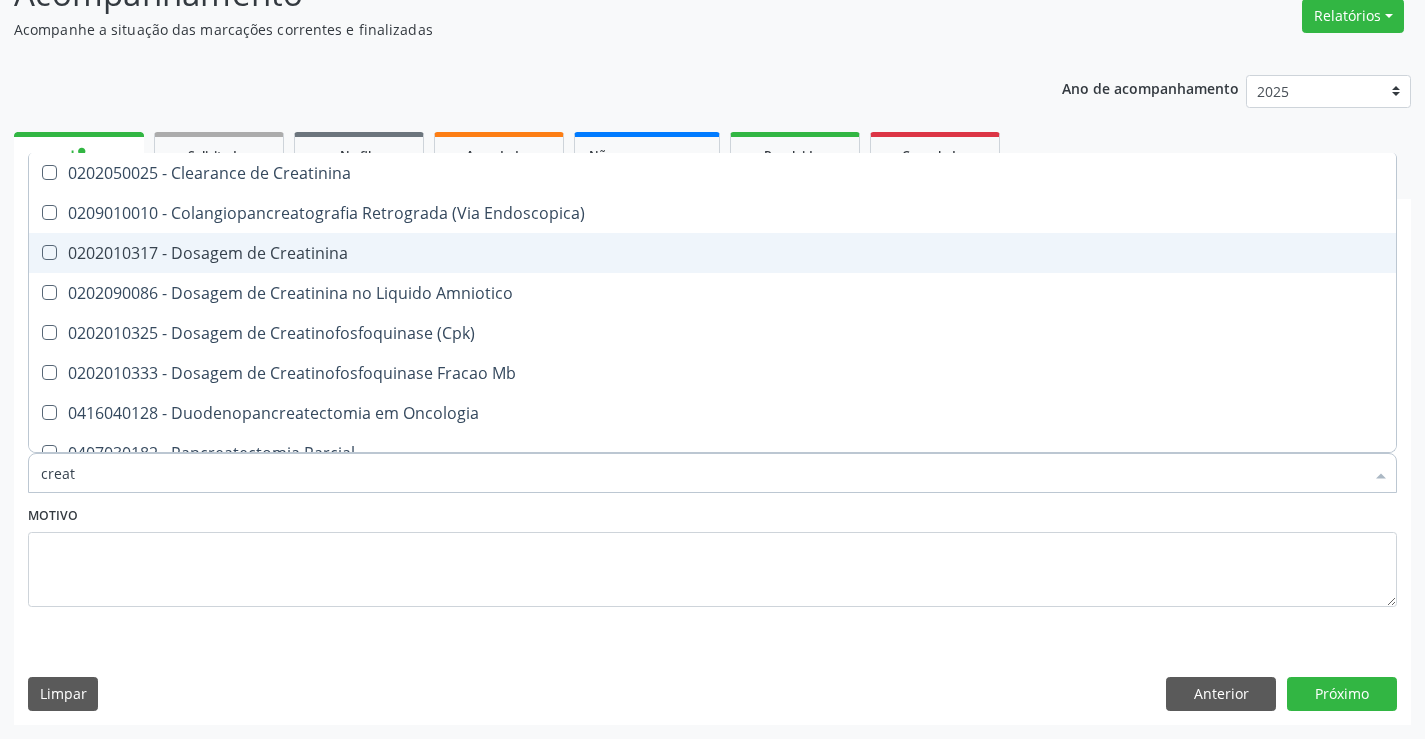 click on "0202010317 - Dosagem de Creatinina" at bounding box center (712, 253) 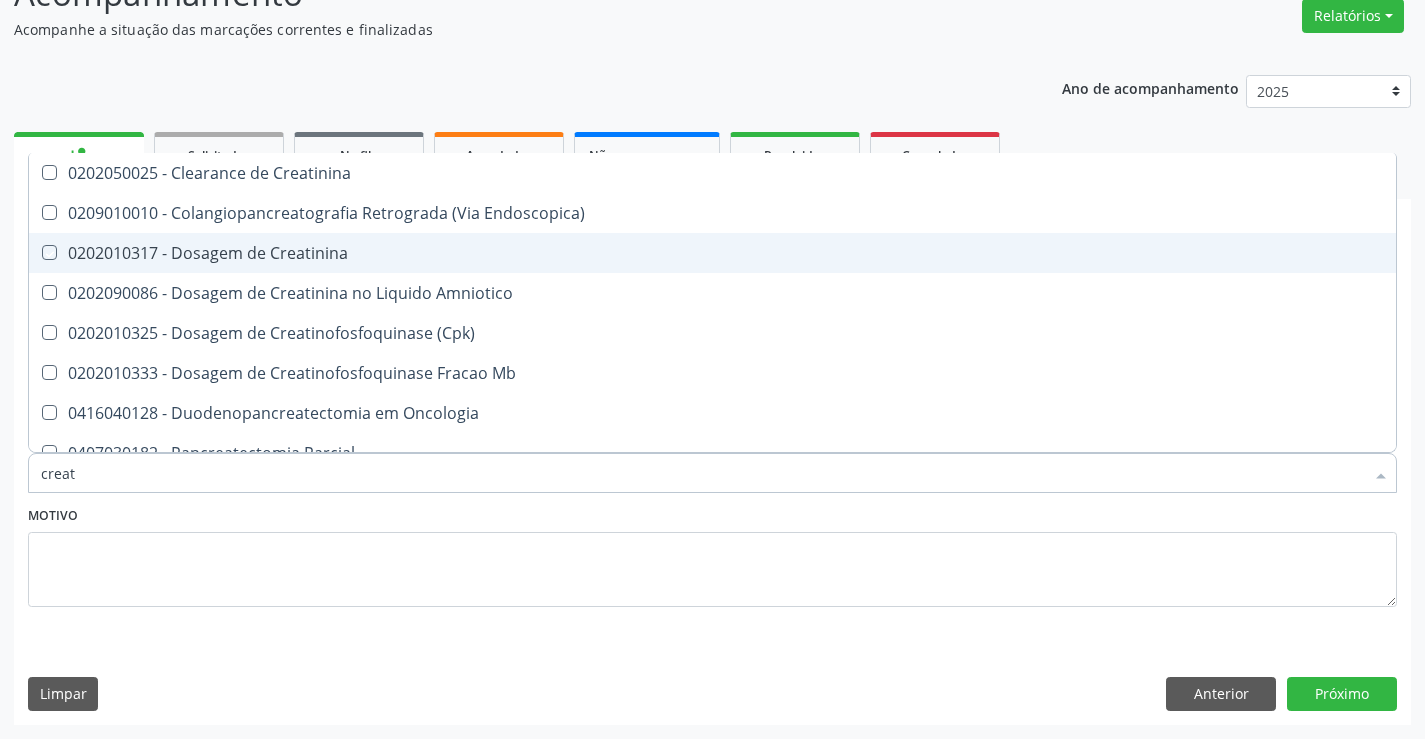 checkbox on "true" 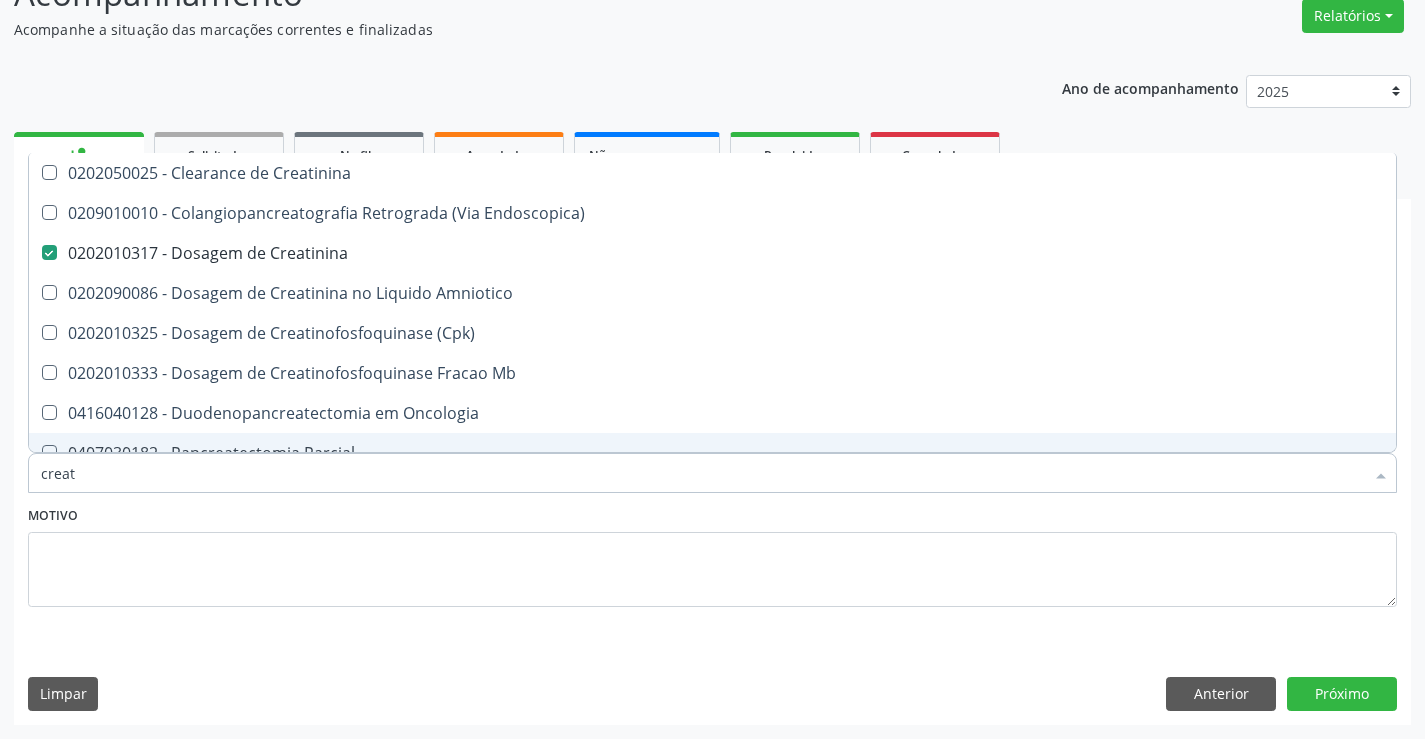 type on "creat" 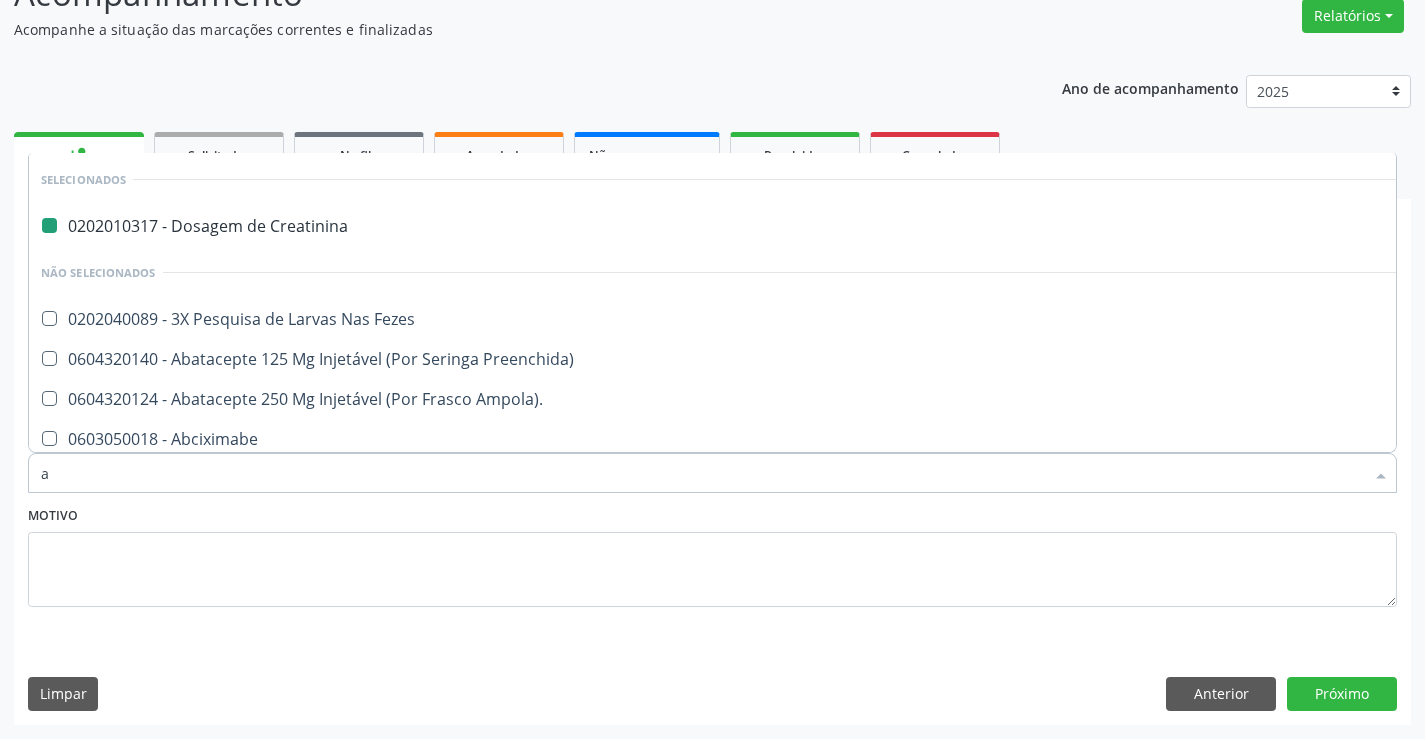 type on "ac" 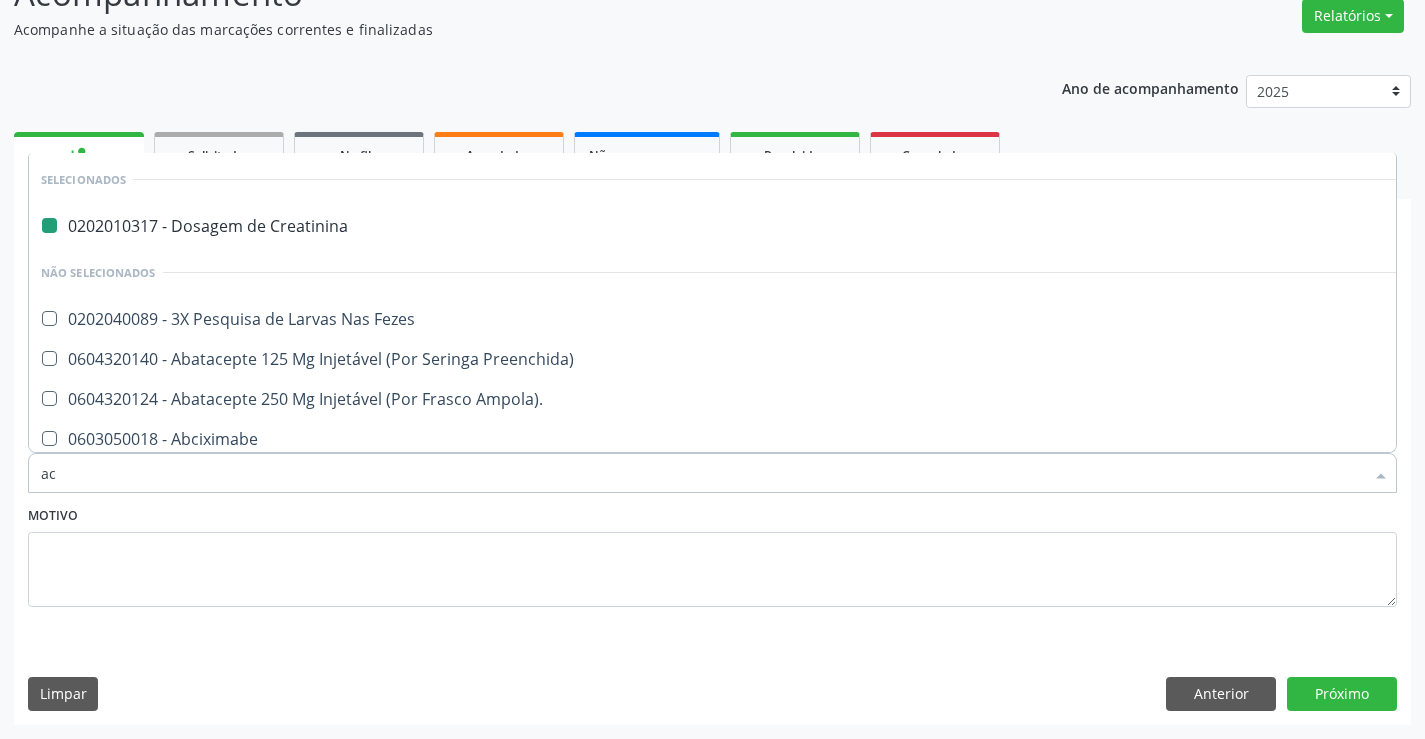 checkbox on "false" 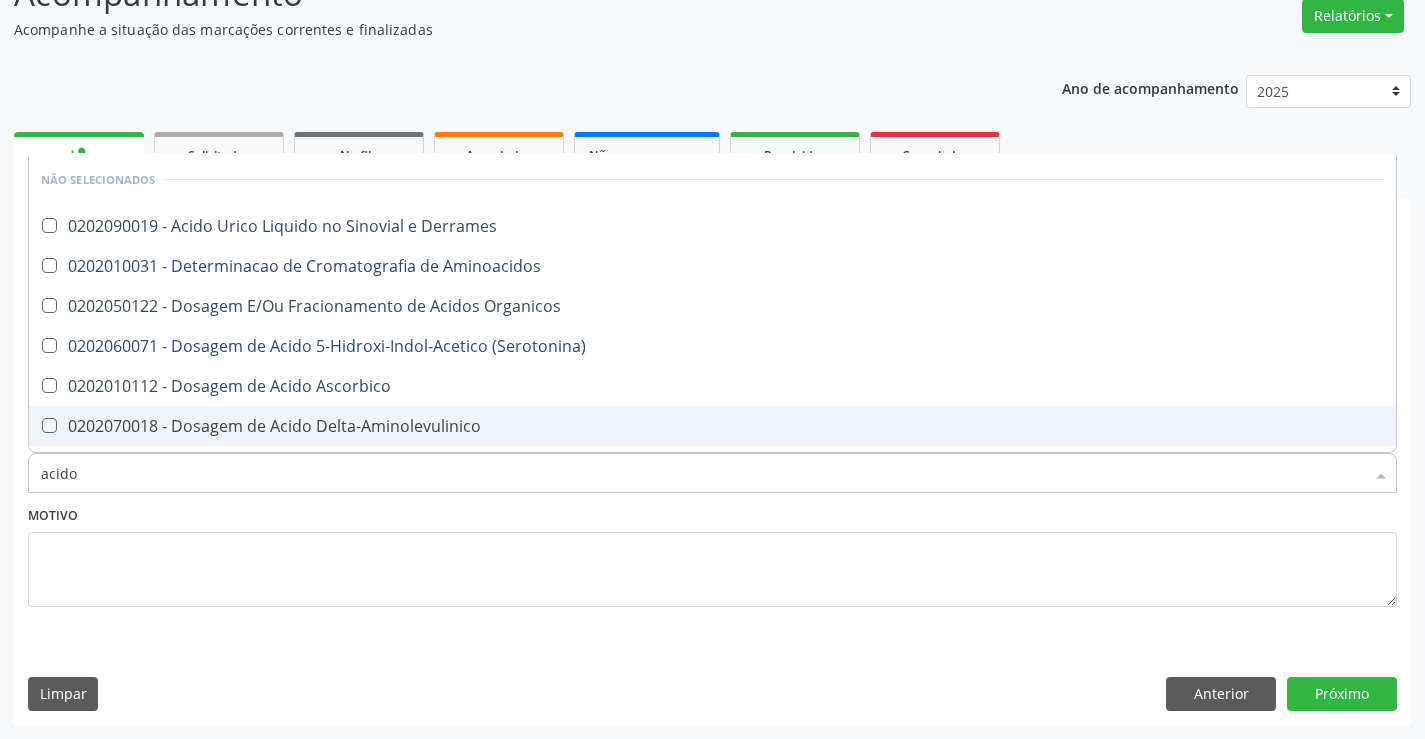 type on "acido u" 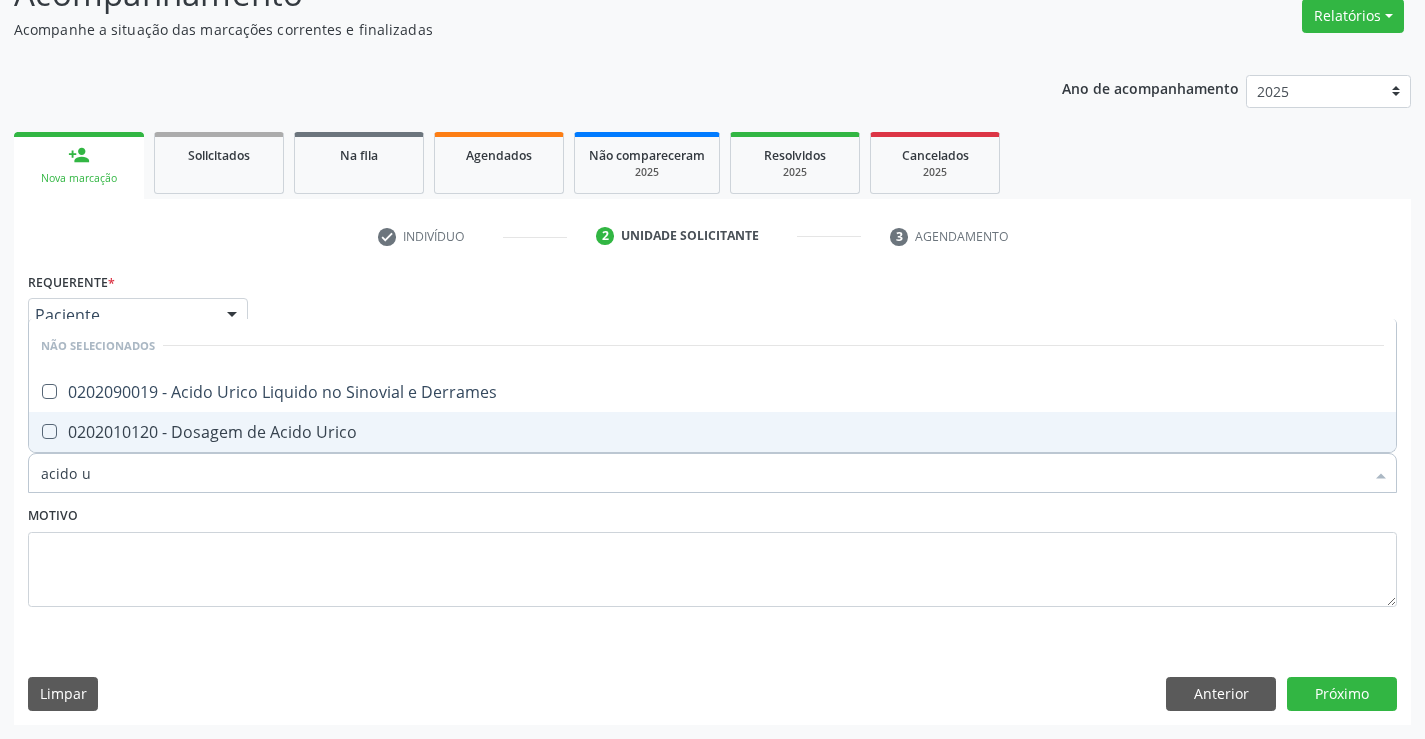 click on "0202010120 - Dosagem de Acido Urico" at bounding box center (712, 432) 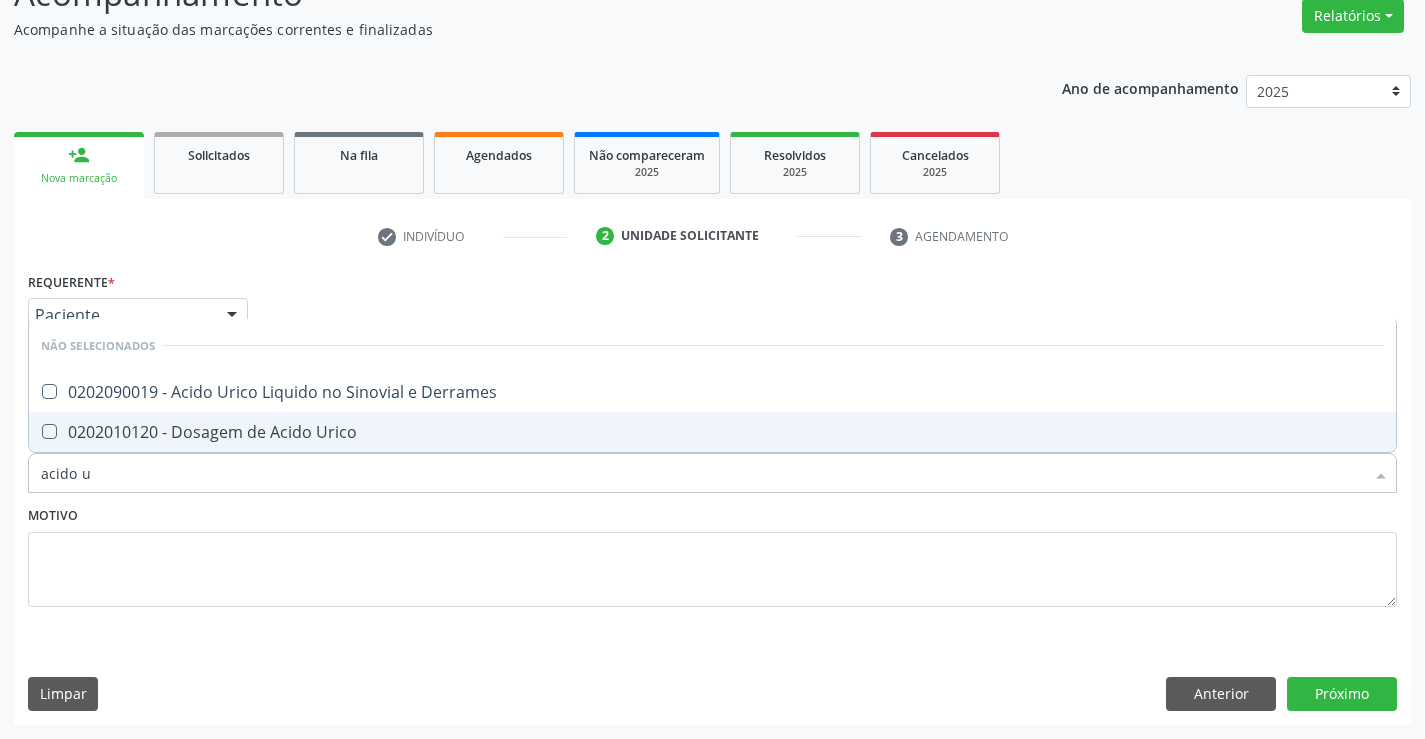 checkbox on "true" 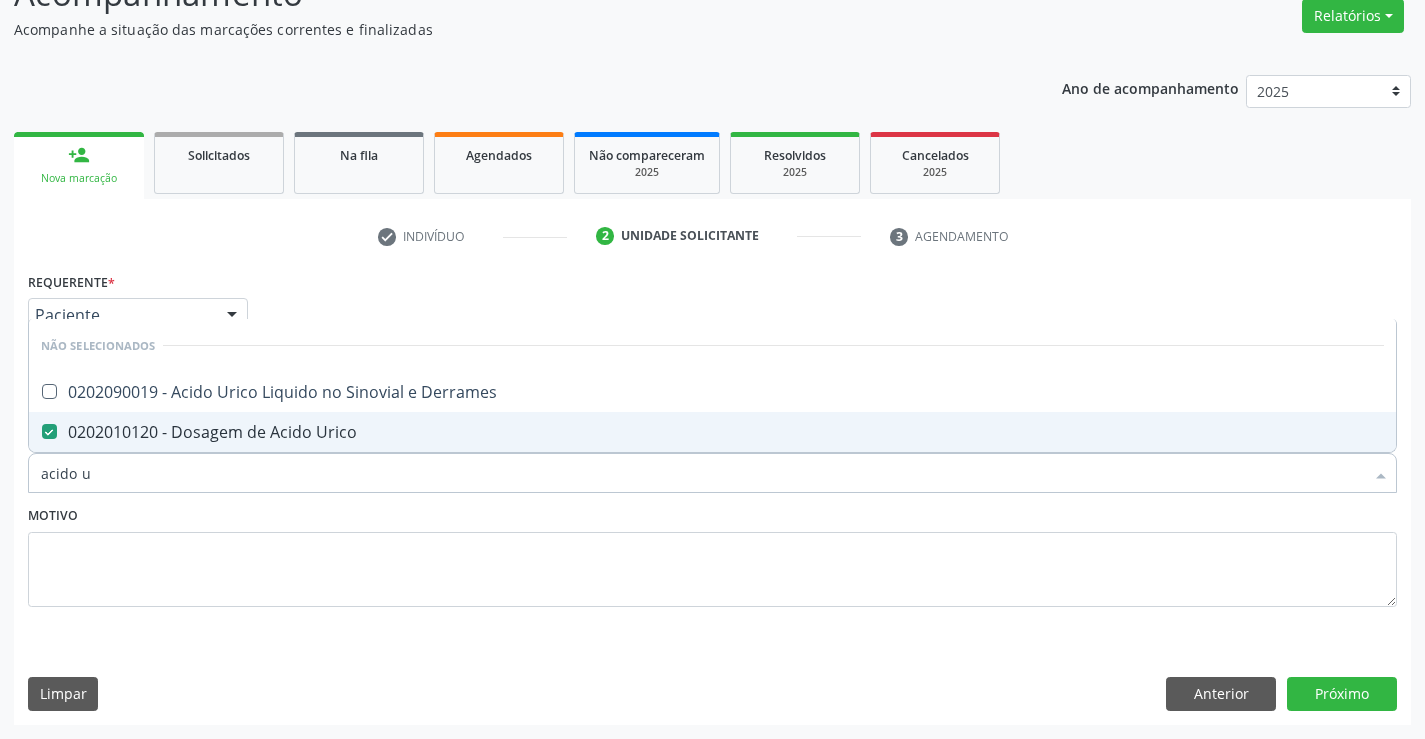 type on "acido u" 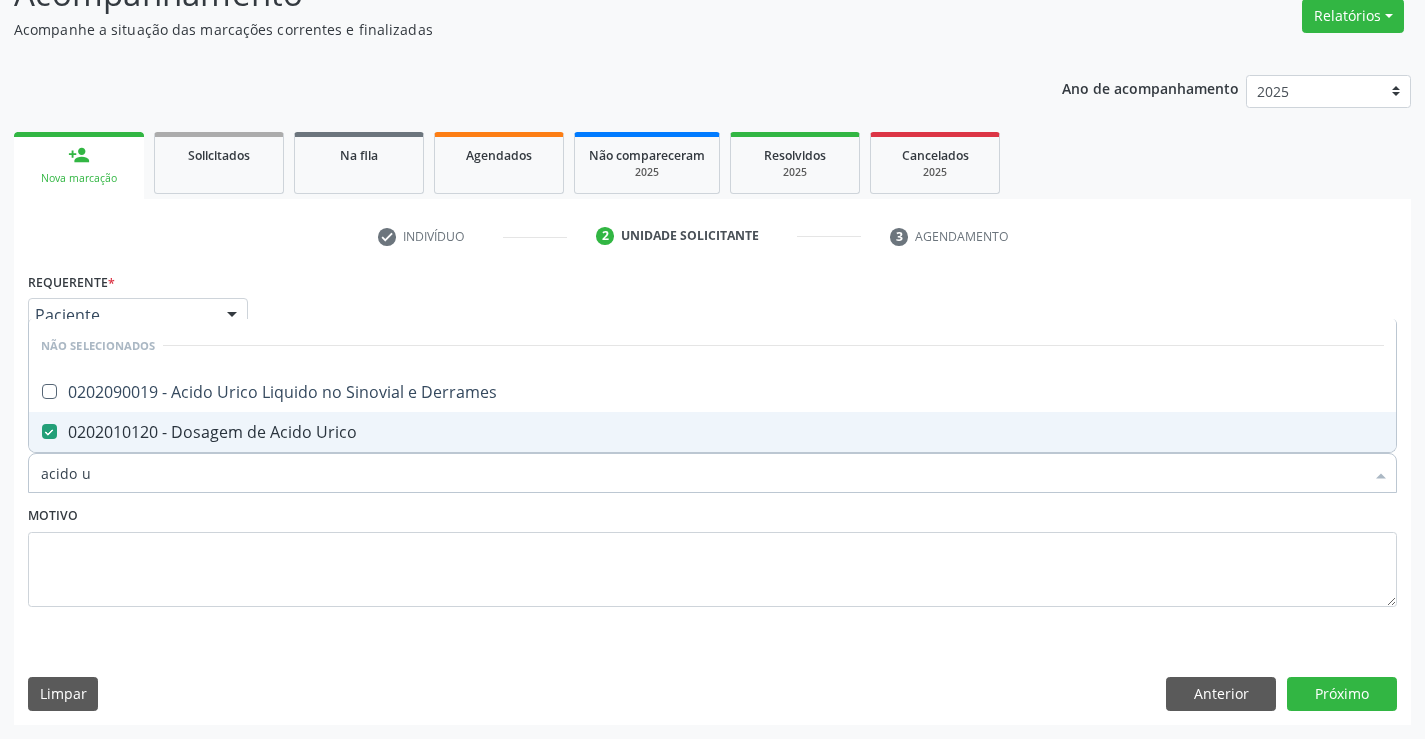 click on "Motivo" at bounding box center (712, 554) 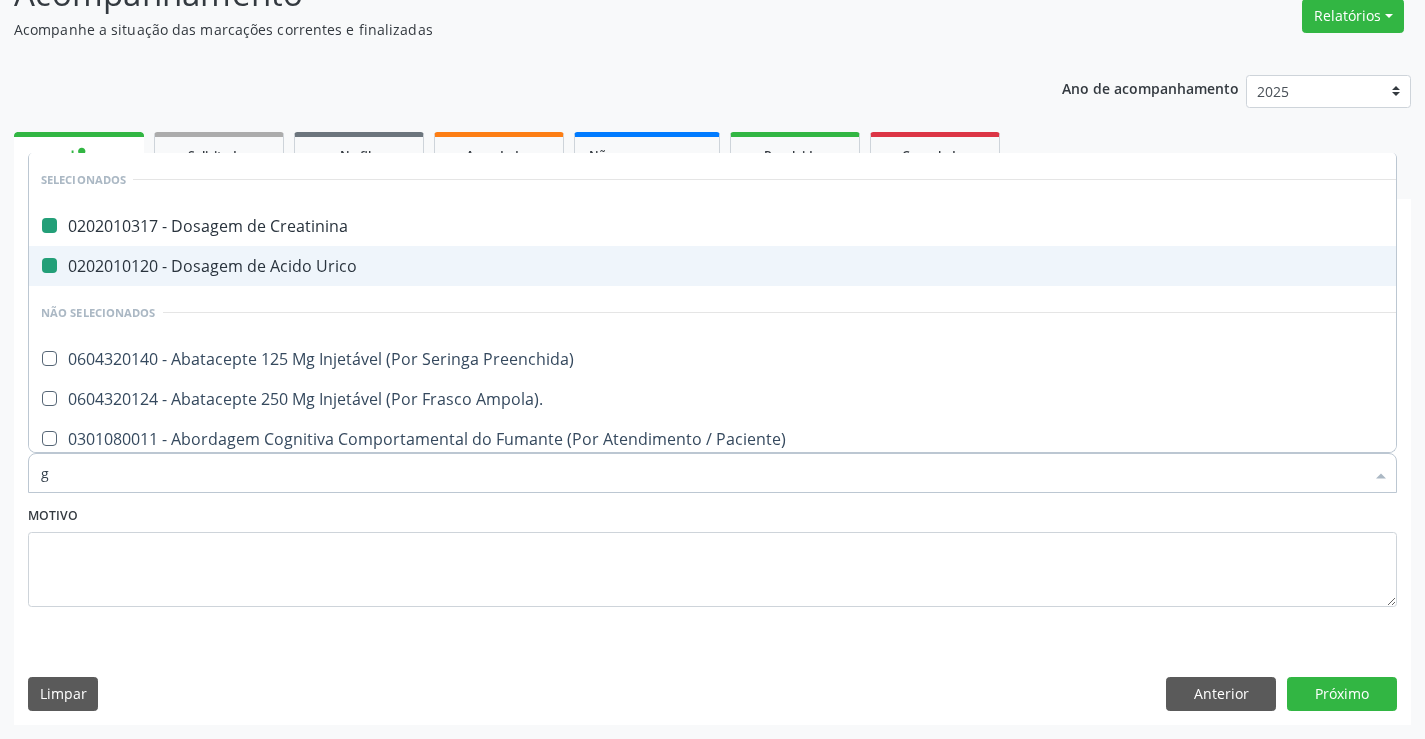 type on "ga" 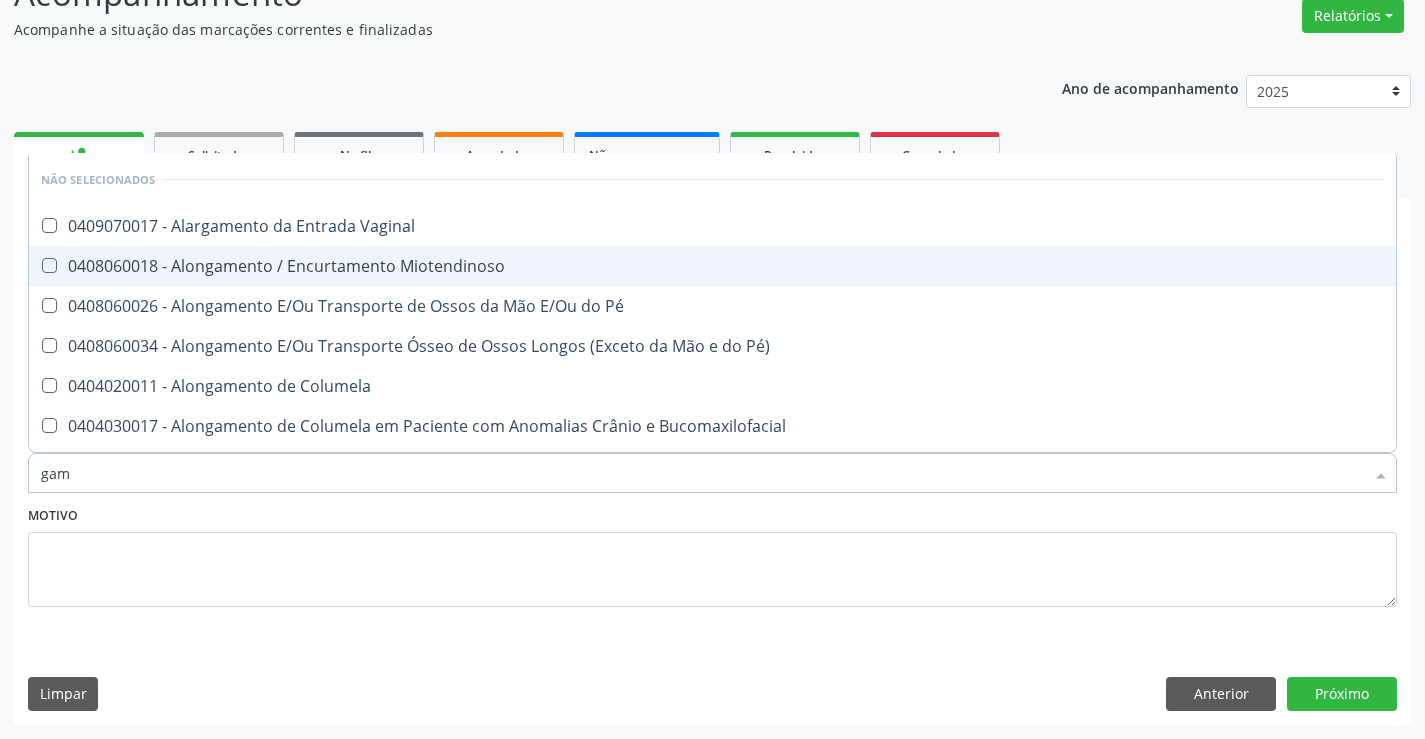 type on "gama" 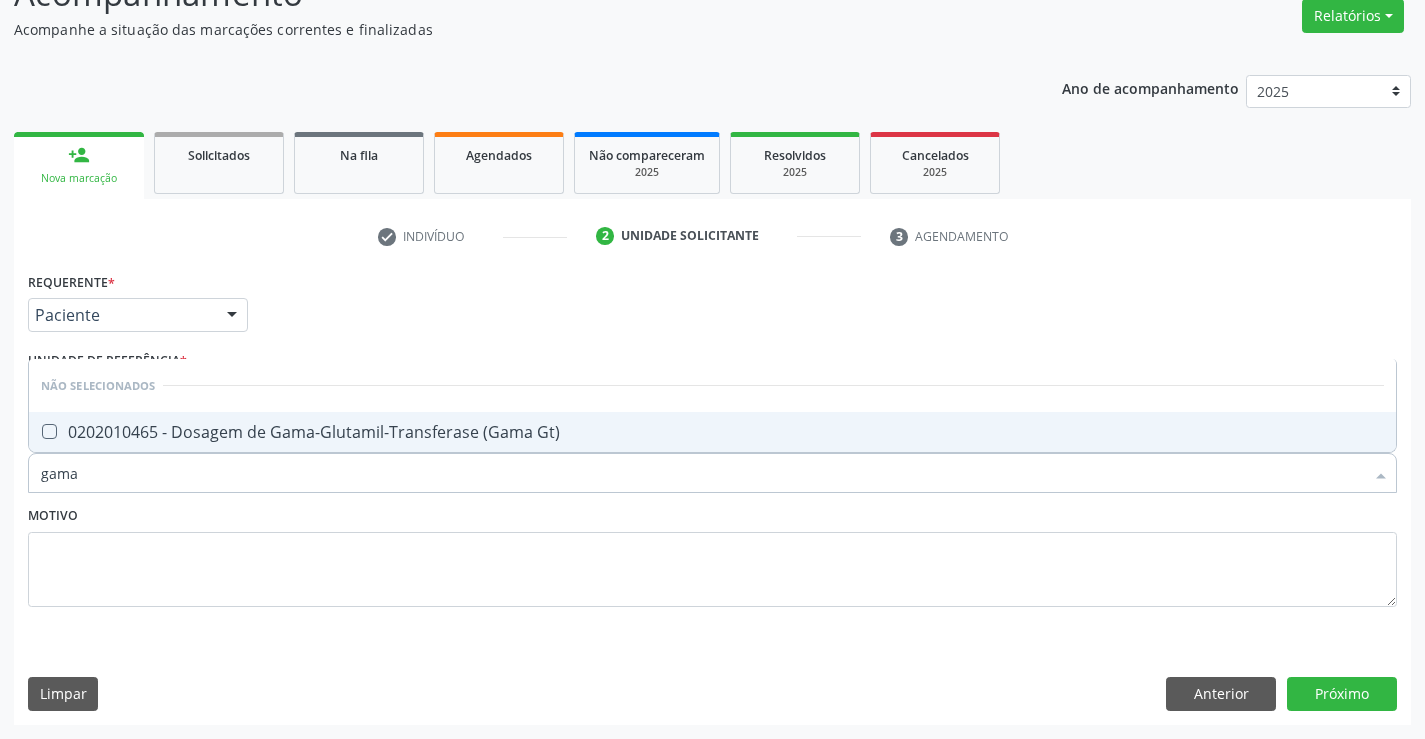 click on "0202010465 - Dosagem de Gama-Glutamil-Transferase (Gama Gt)" at bounding box center (712, 432) 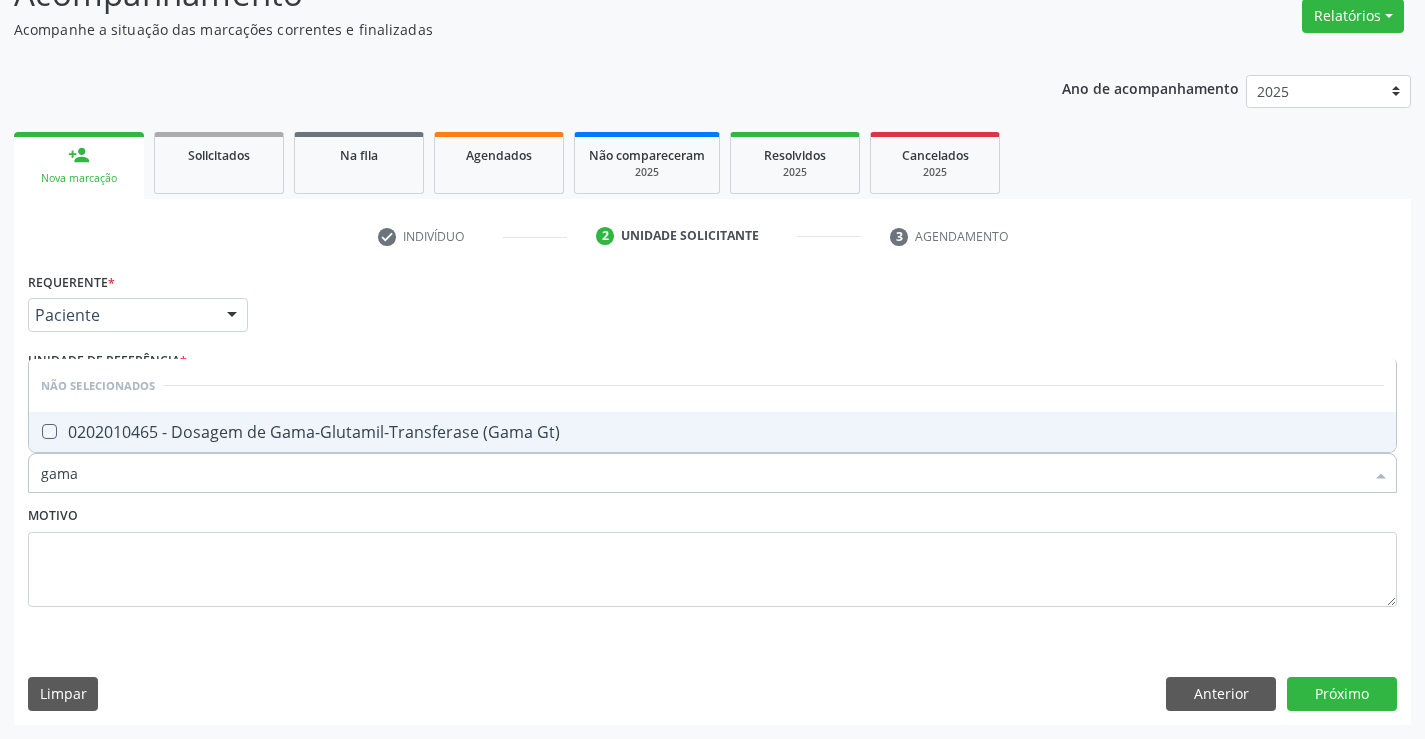 checkbox on "true" 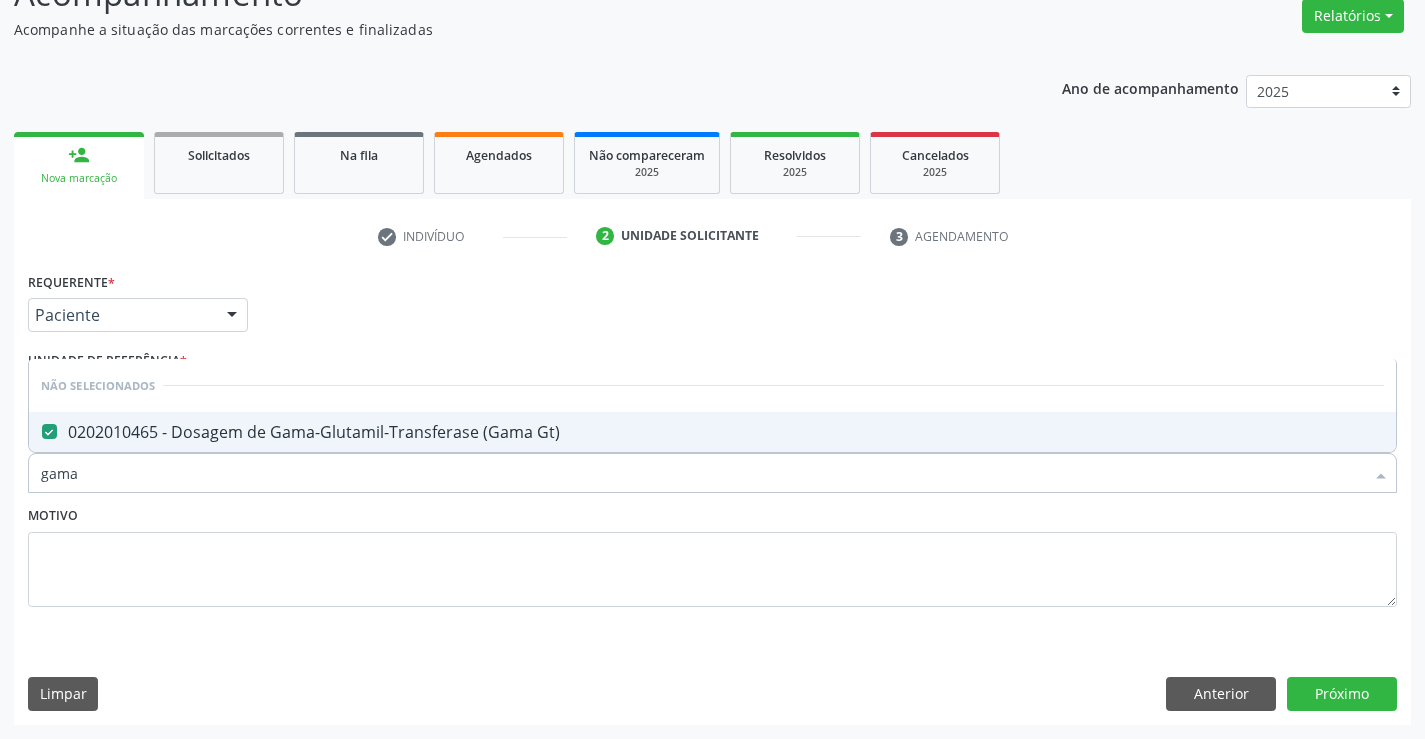 type on "gama" 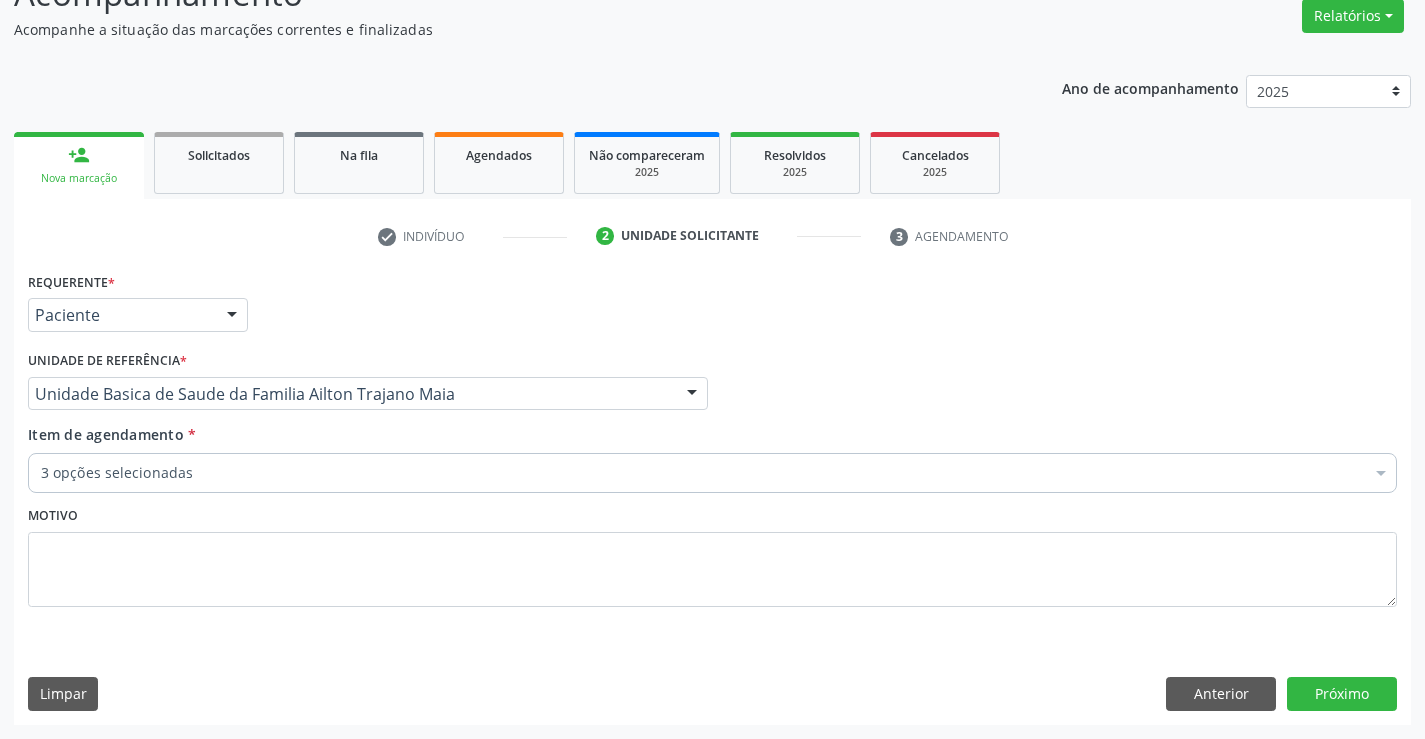click on "3 opções selecionadas" at bounding box center (712, 473) 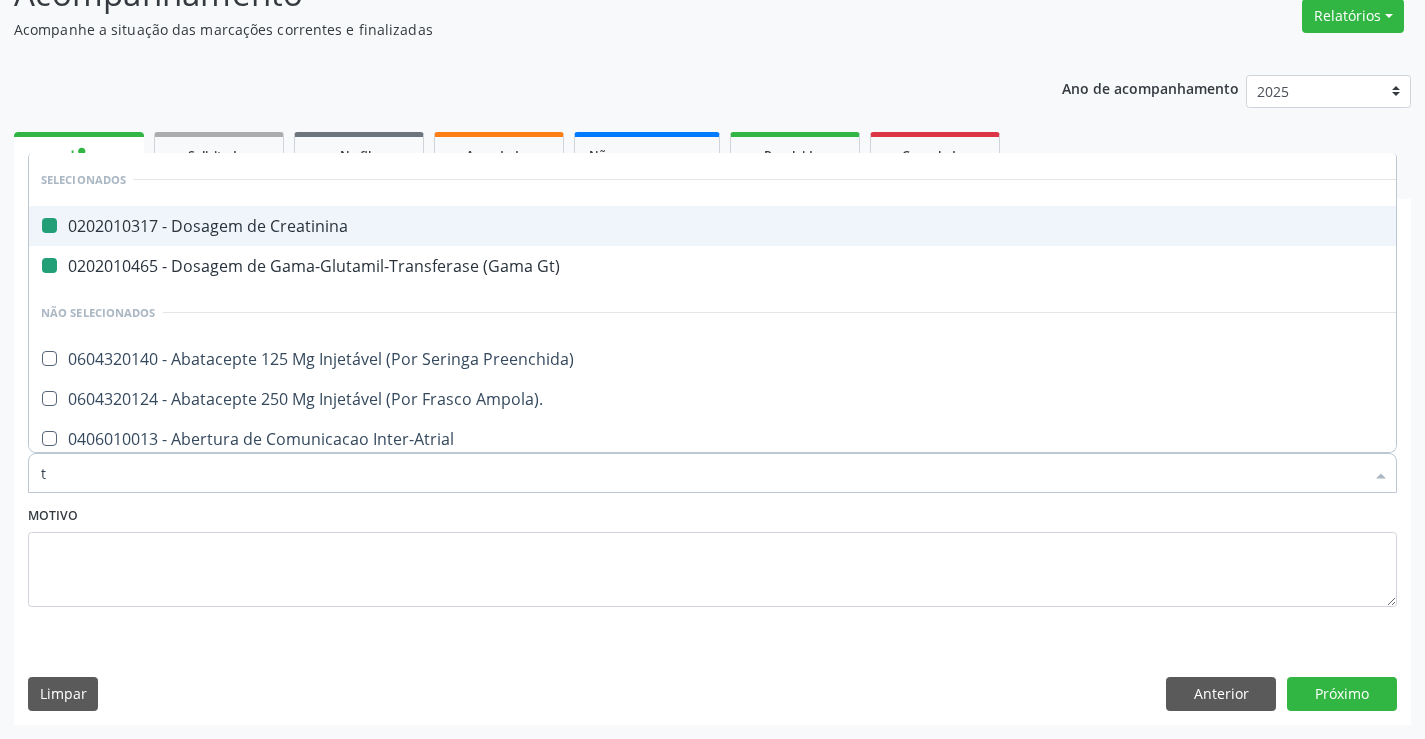 type on "tg" 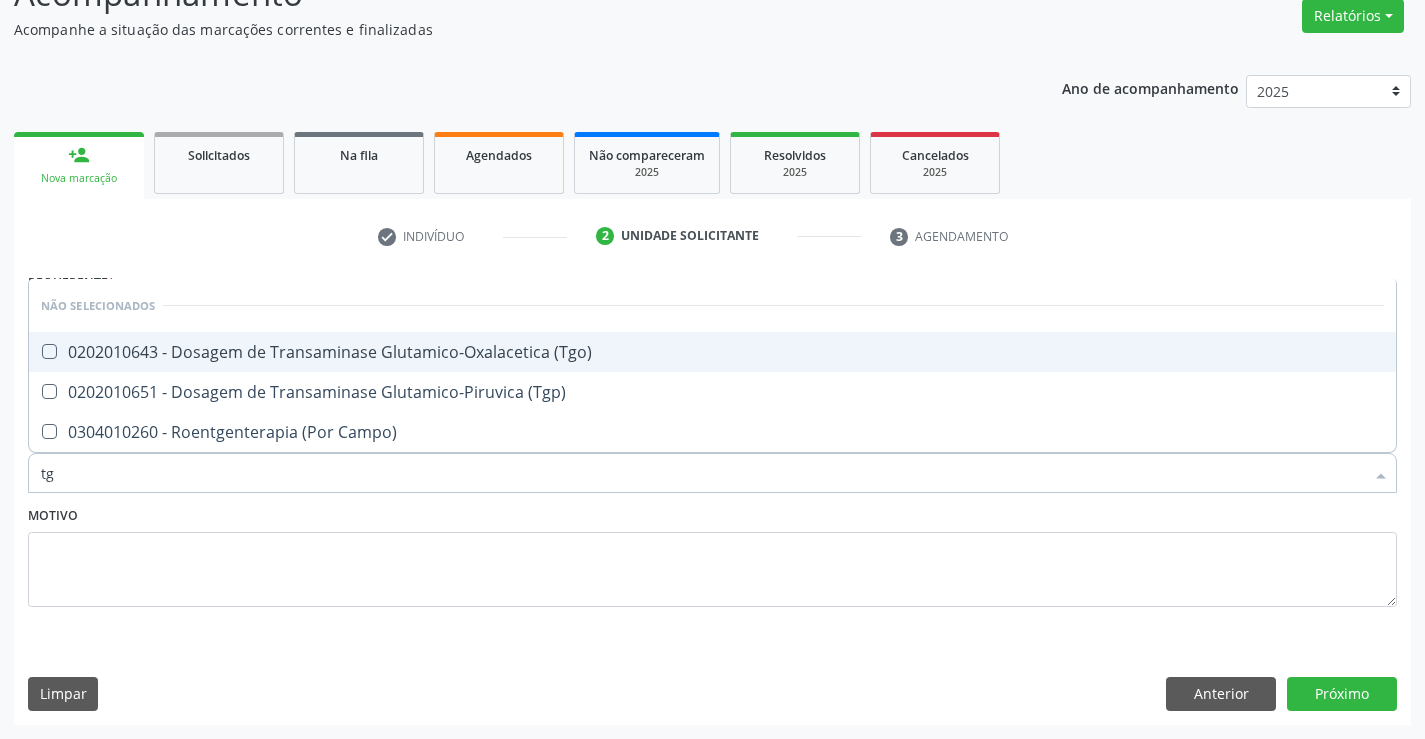 click on "0202010643 - Dosagem de Transaminase Glutamico-Oxalacetica (Tgo)" at bounding box center [712, 352] 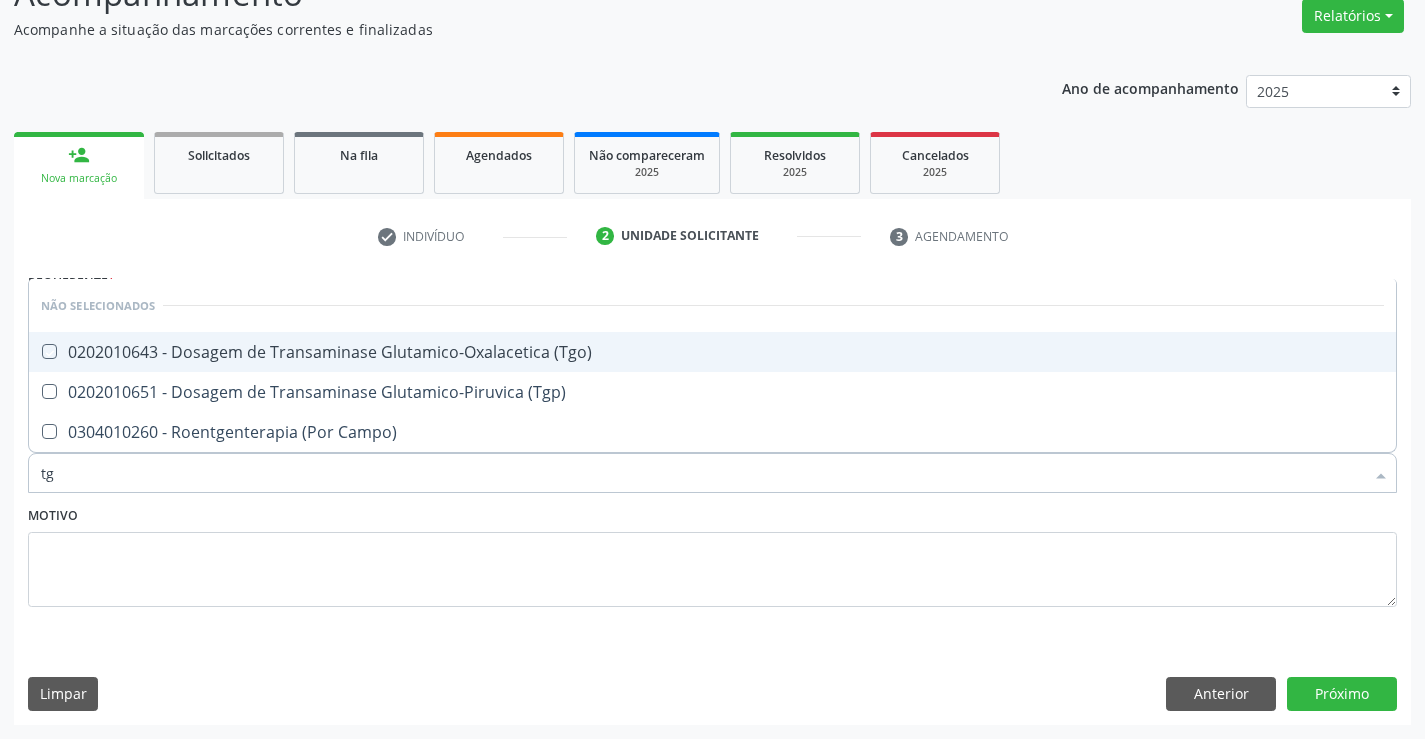 checkbox on "true" 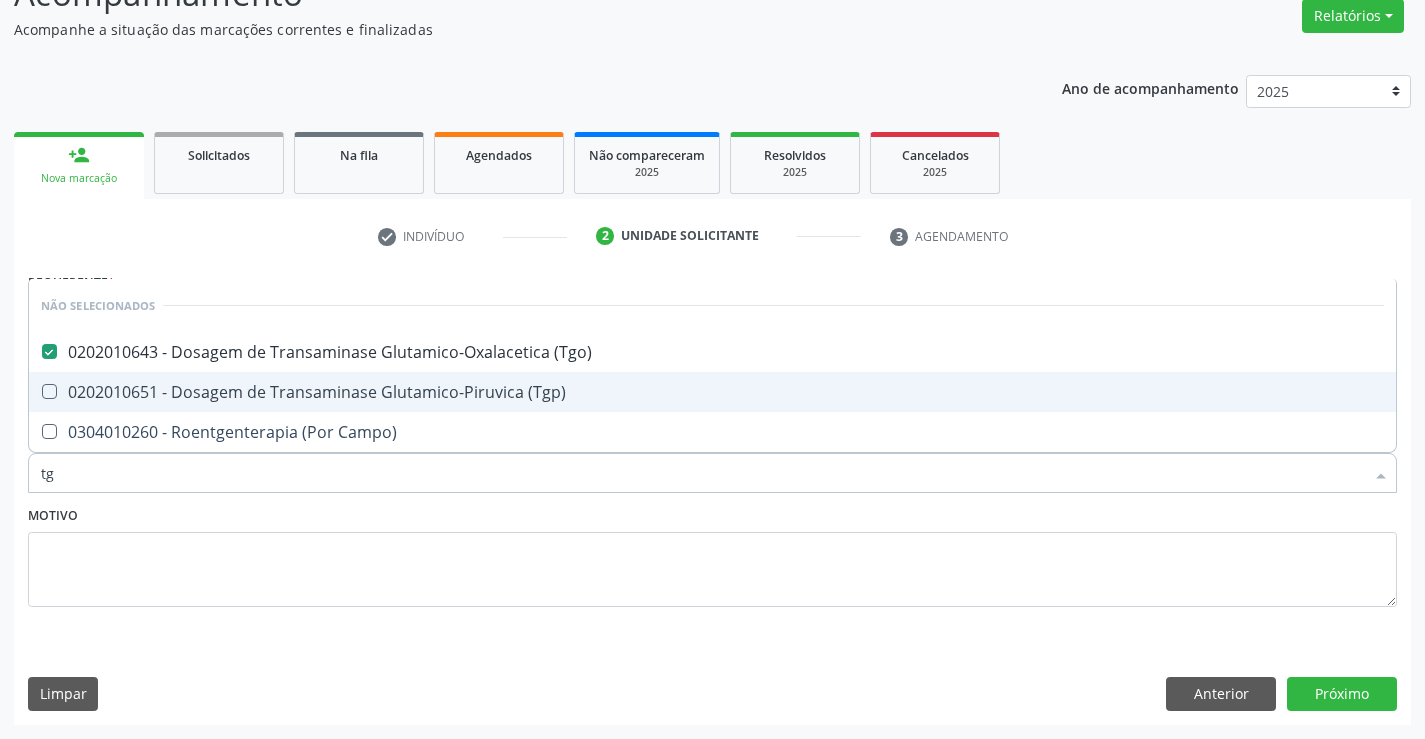 click on "0202010651 - Dosagem de Transaminase Glutamico-Piruvica (Tgp)" at bounding box center [712, 392] 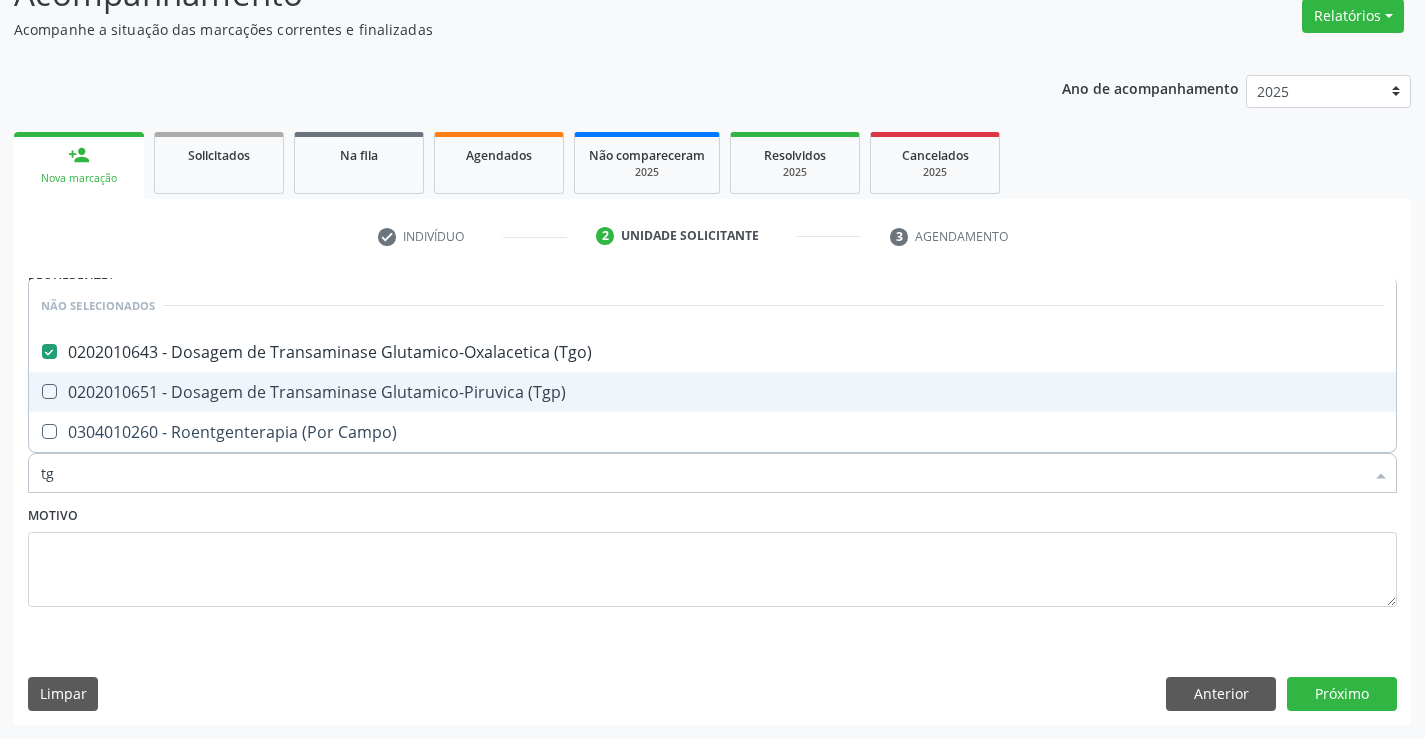 checkbox on "true" 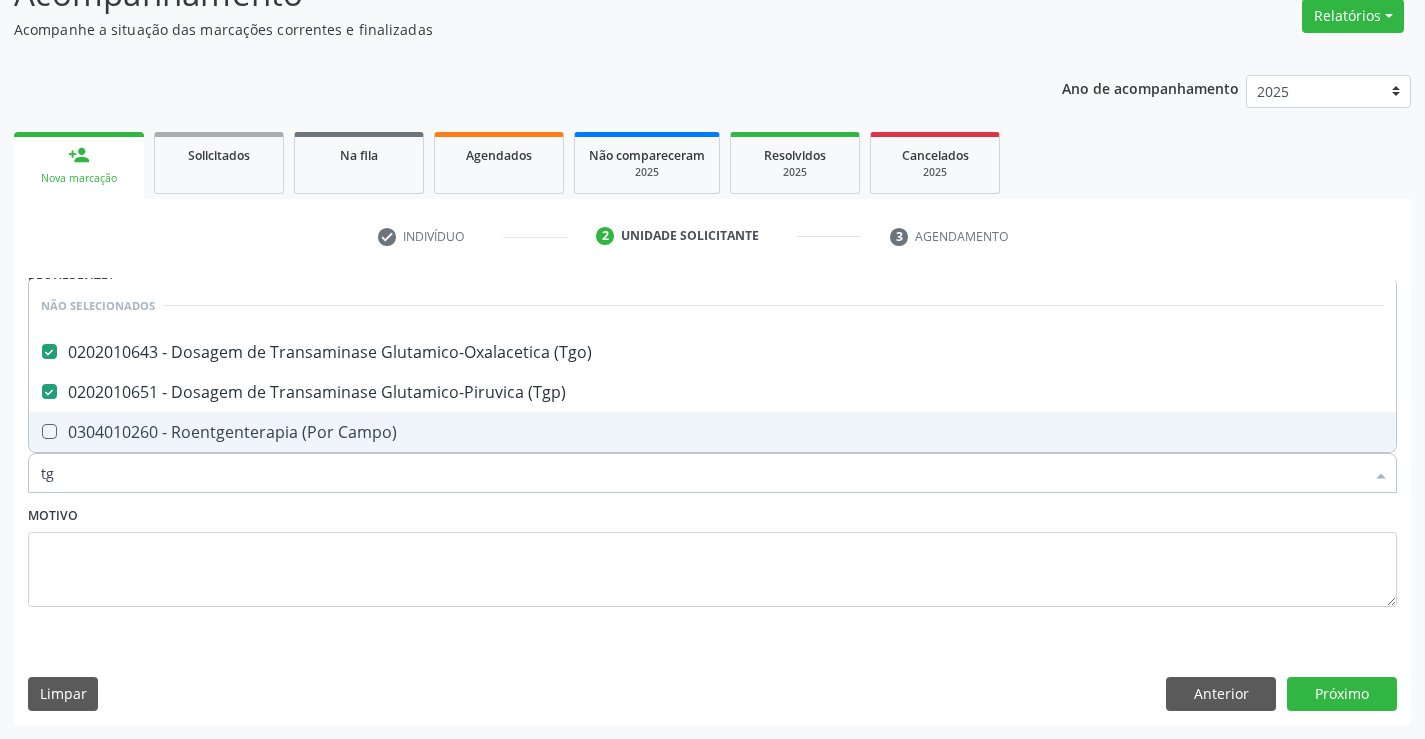 type on "tg" 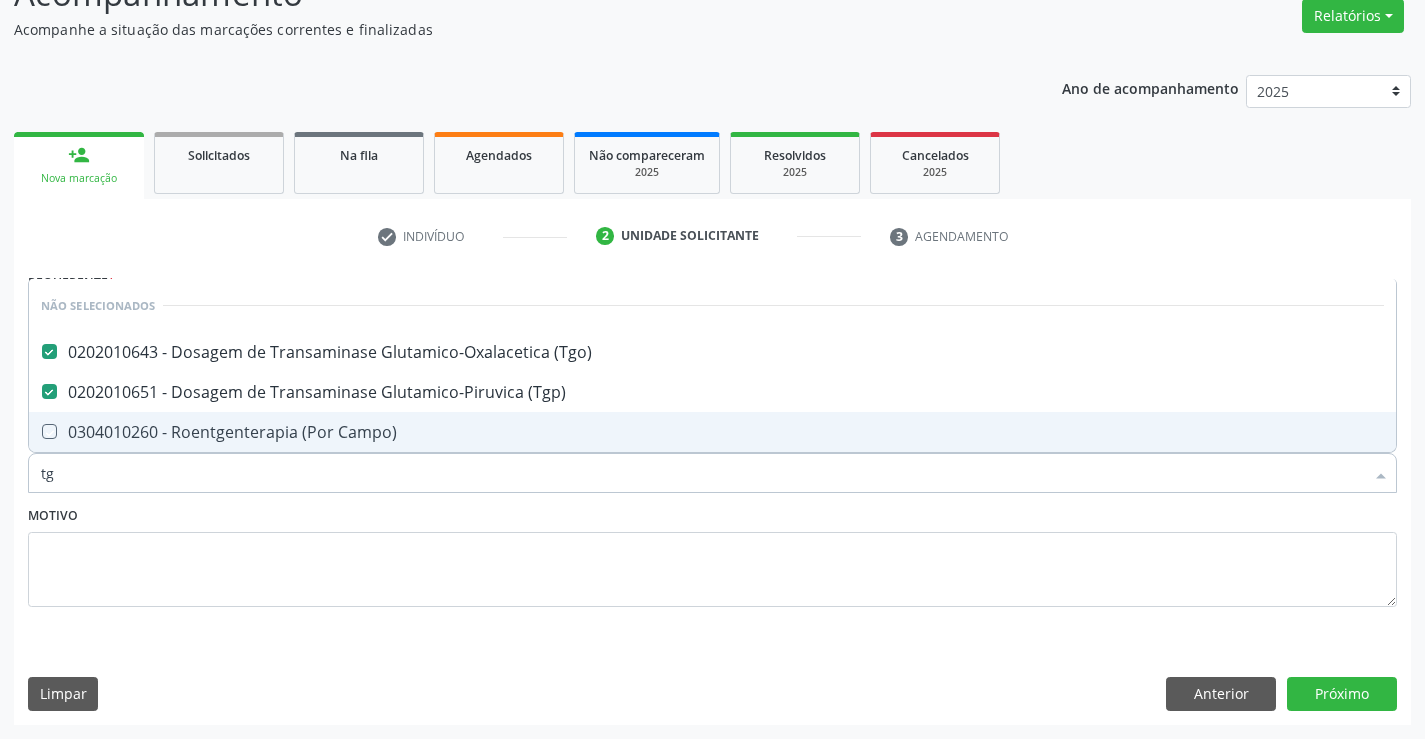 click on "Motivo" at bounding box center (712, 554) 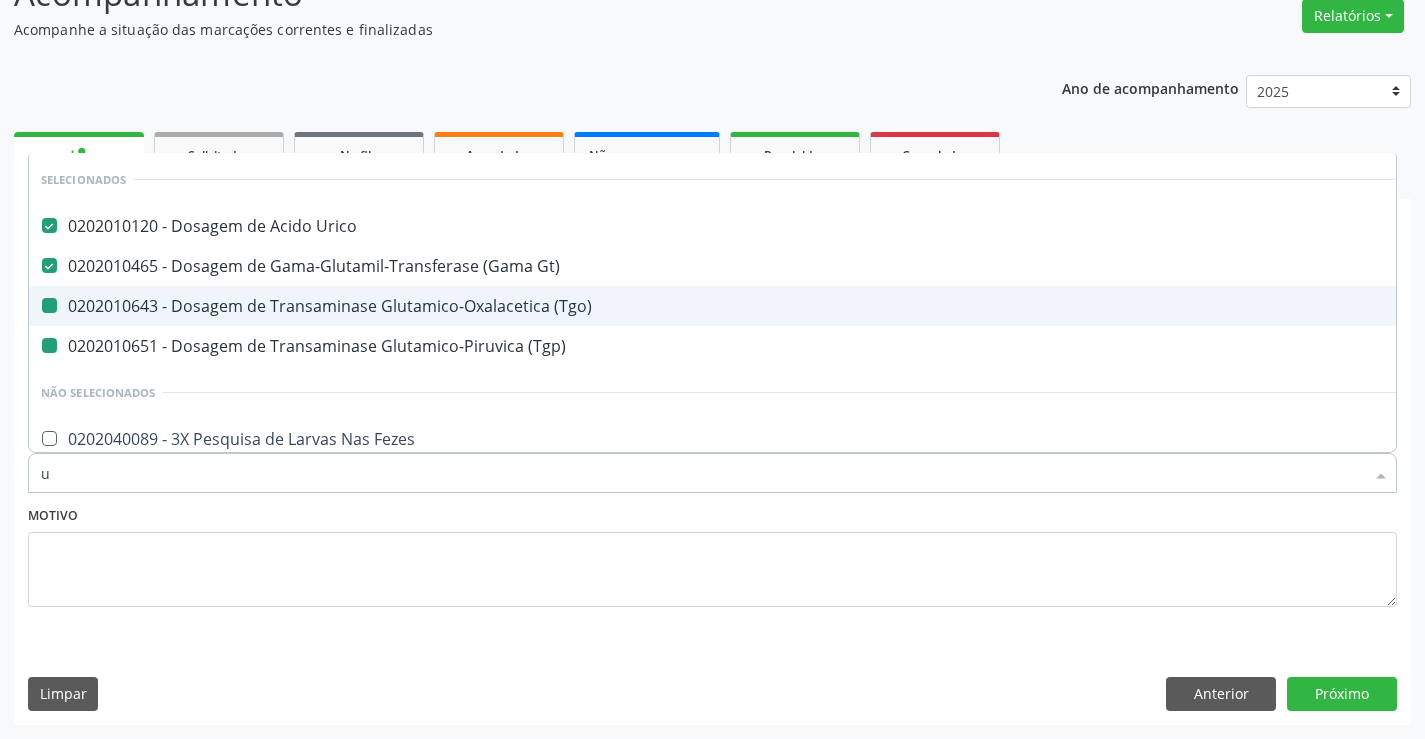 type on "ur" 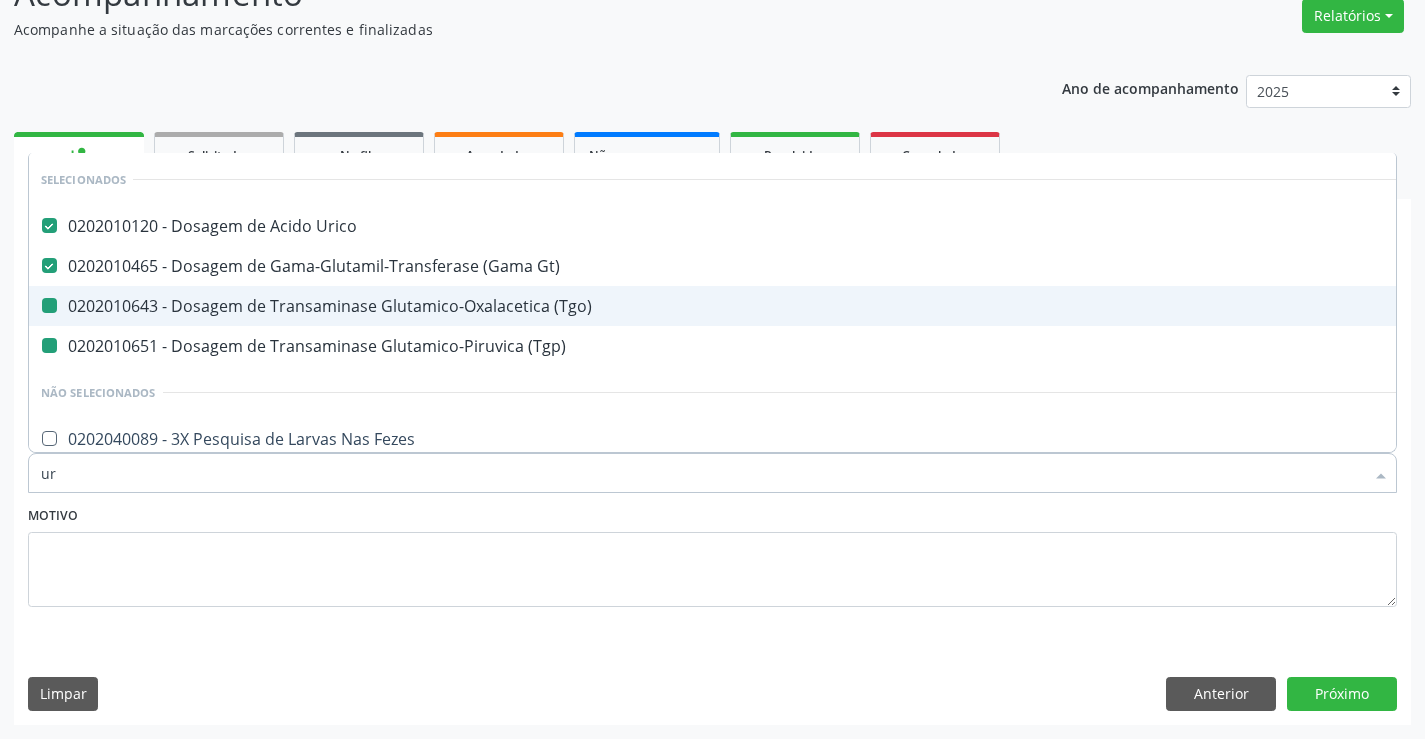 checkbox on "false" 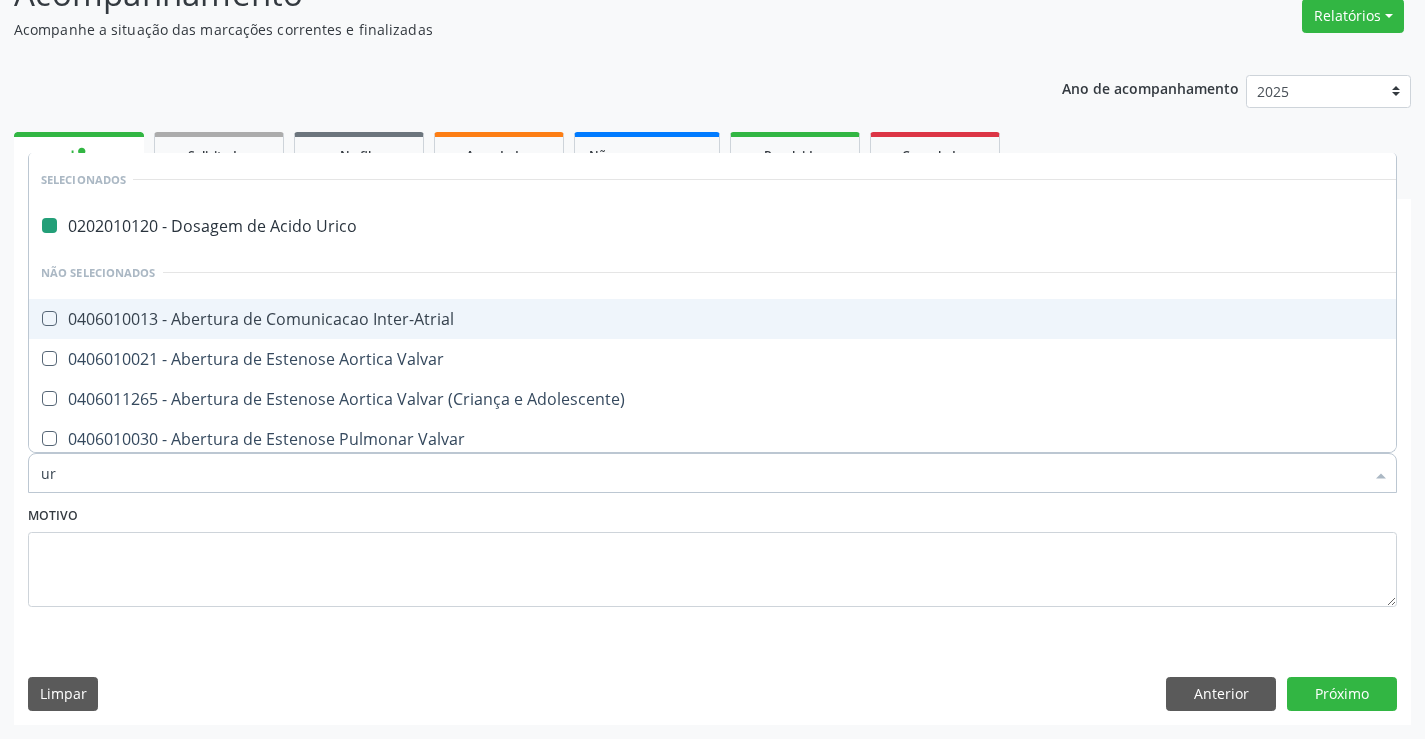 type on "ure" 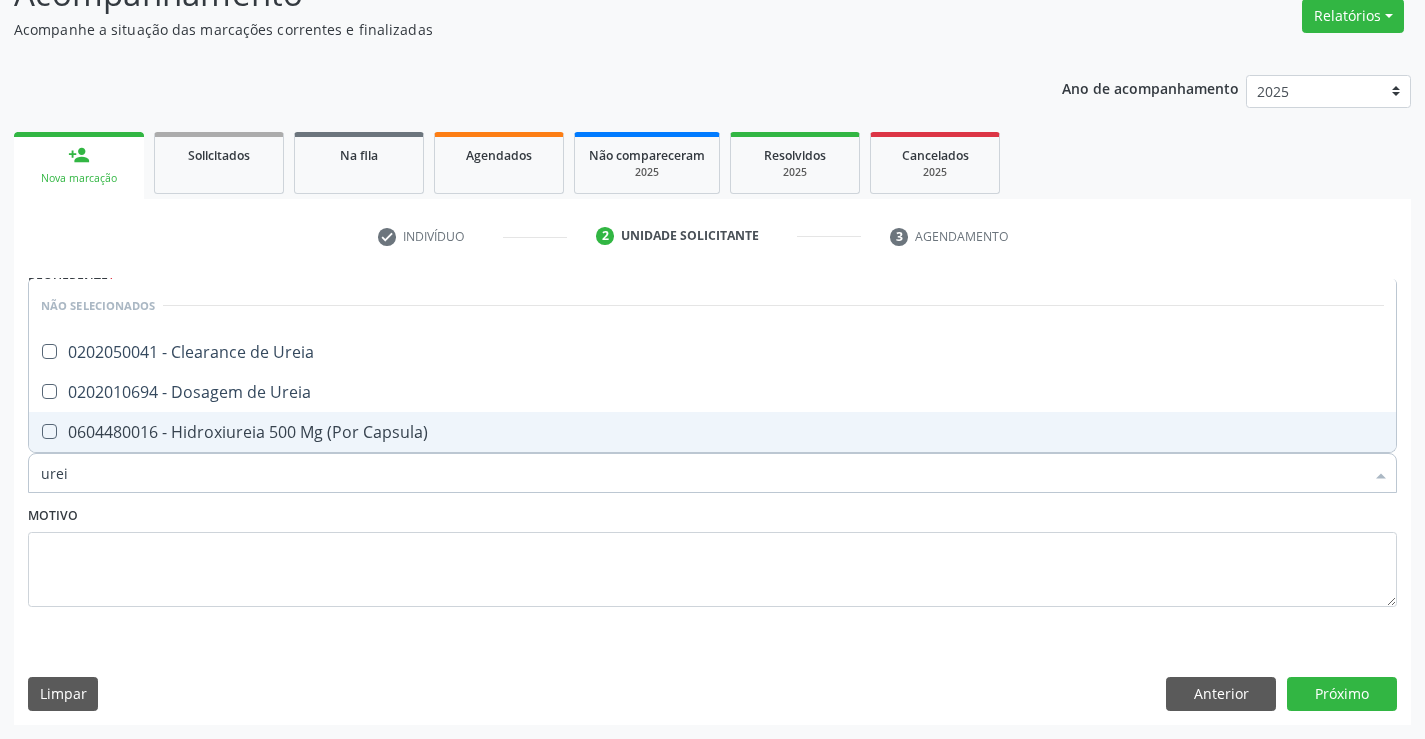 type on "ureia" 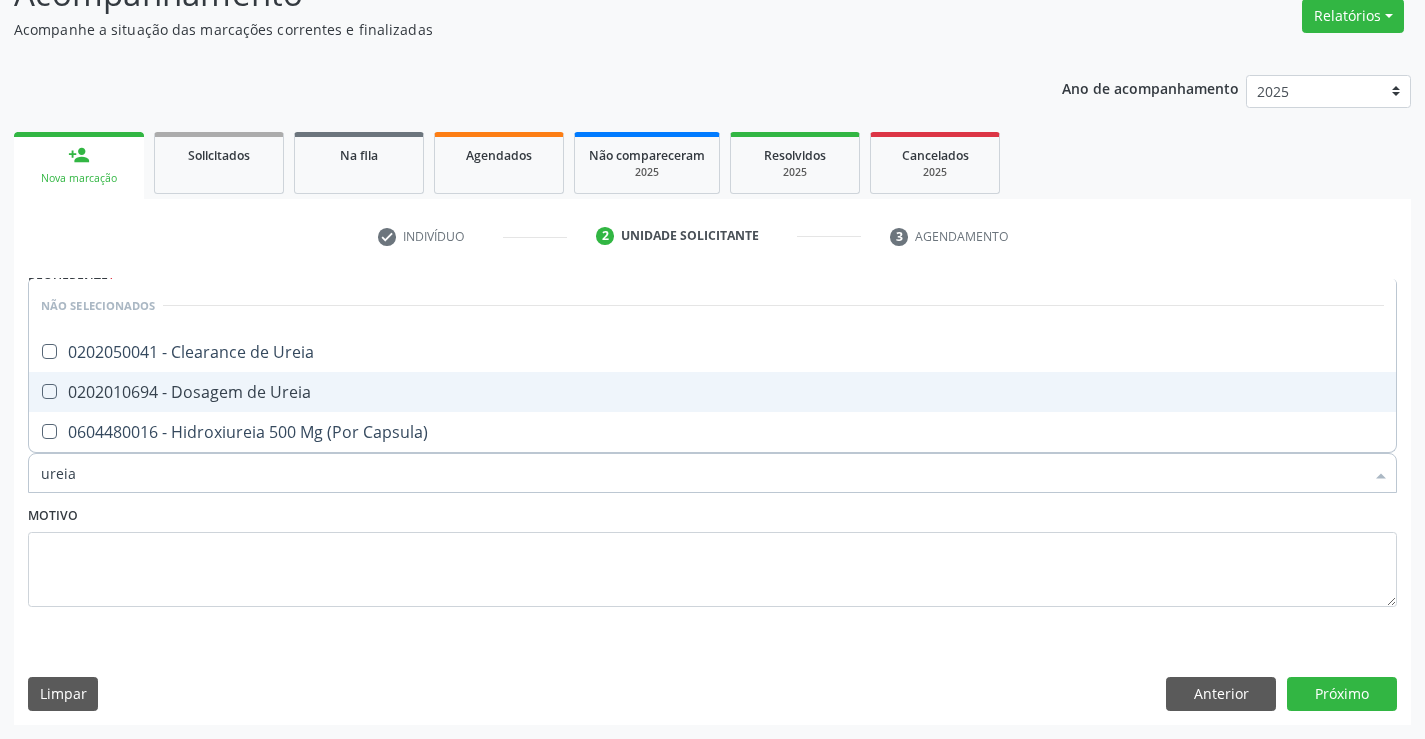 click on "0202010694 - Dosagem de Ureia" at bounding box center (712, 392) 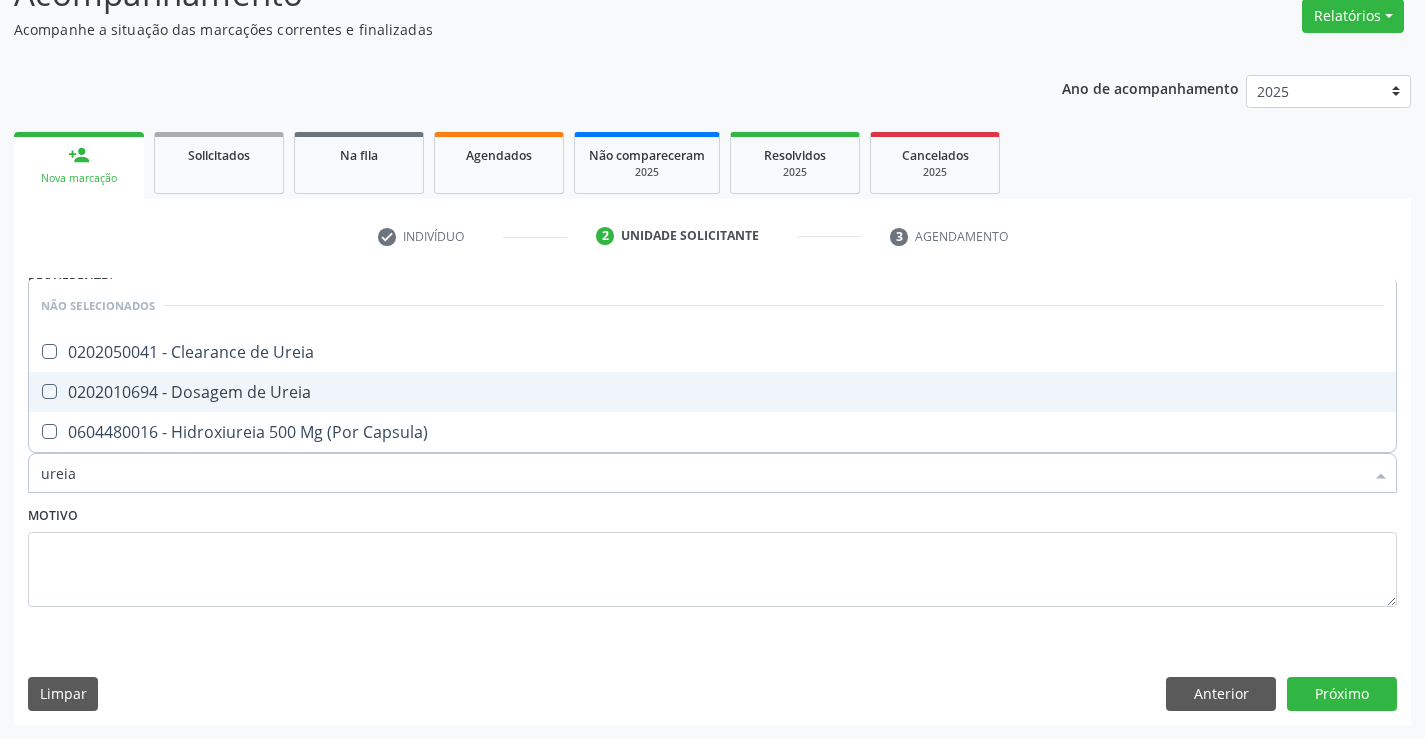 checkbox on "true" 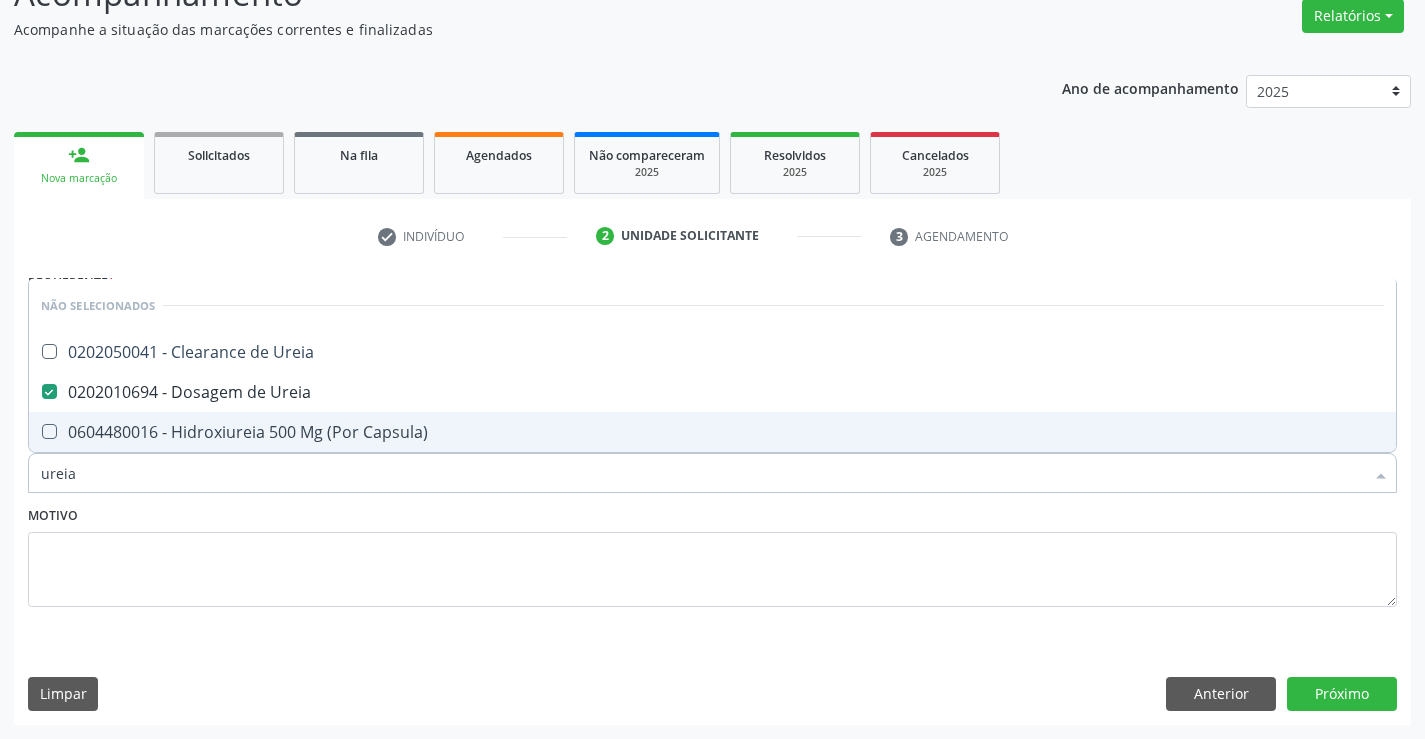 type on "ureia" 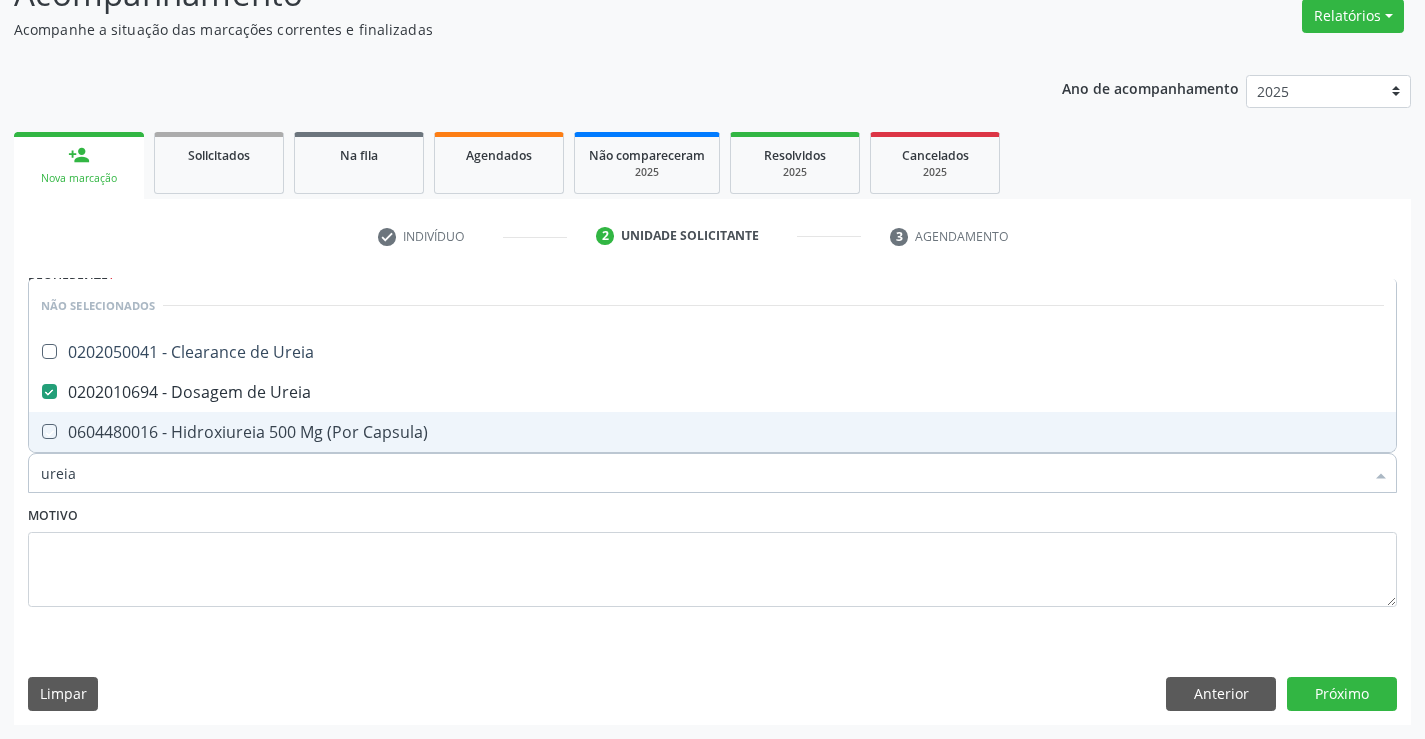 click on "Motivo" at bounding box center [712, 554] 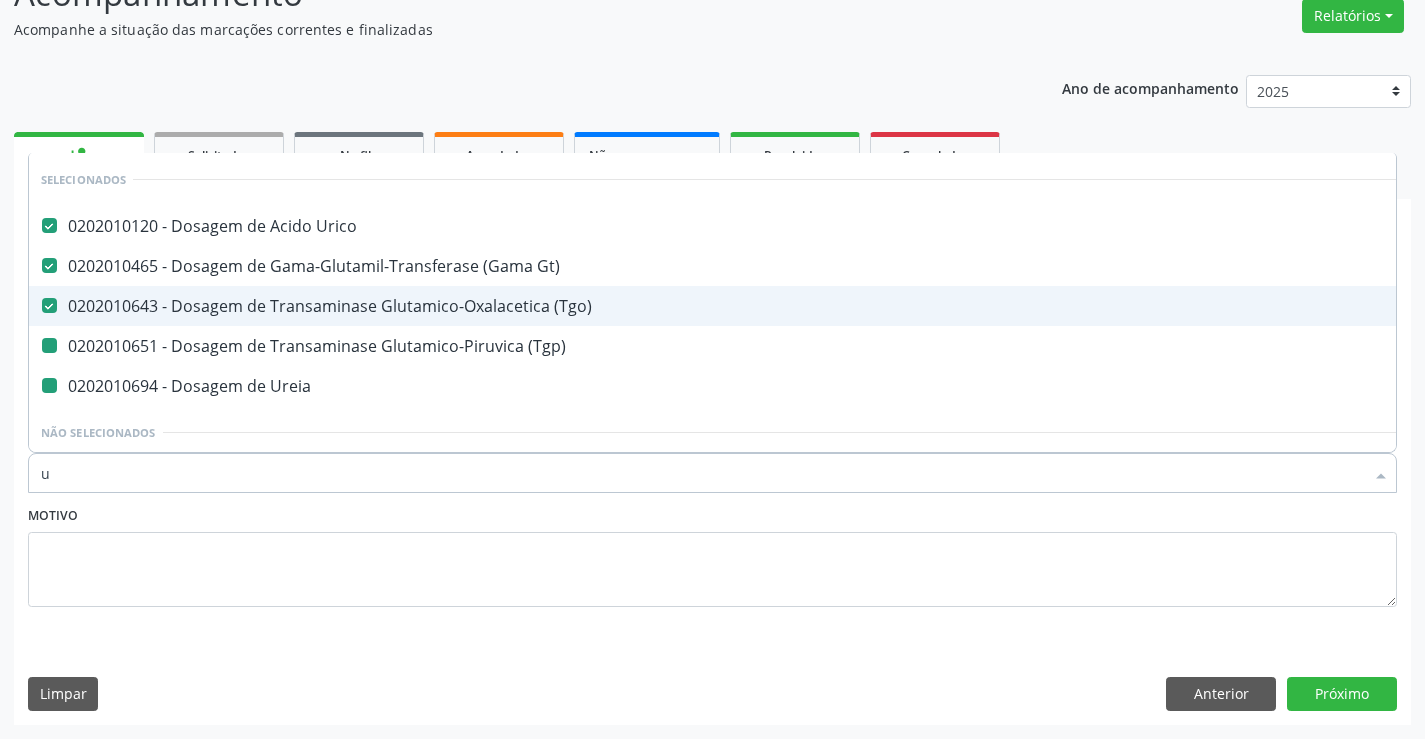 type on "ur" 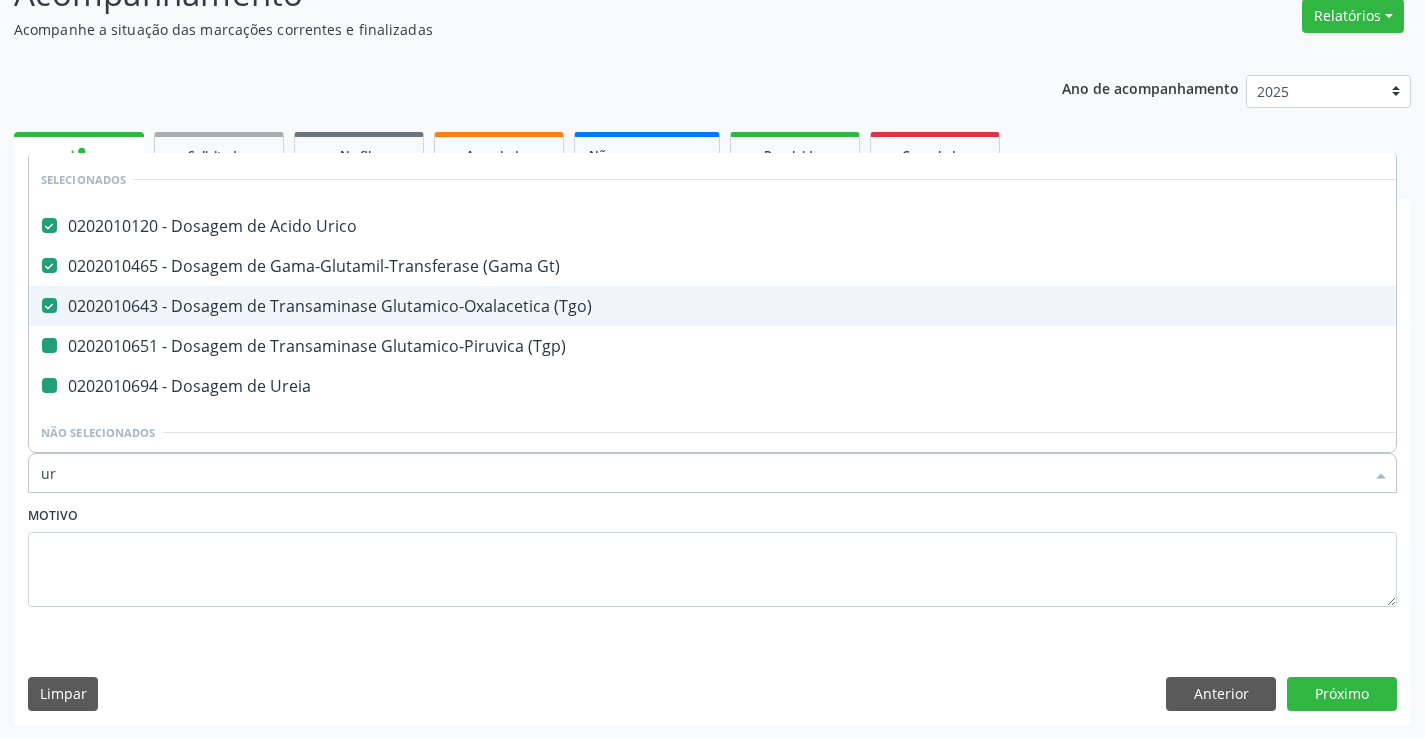 checkbox on "false" 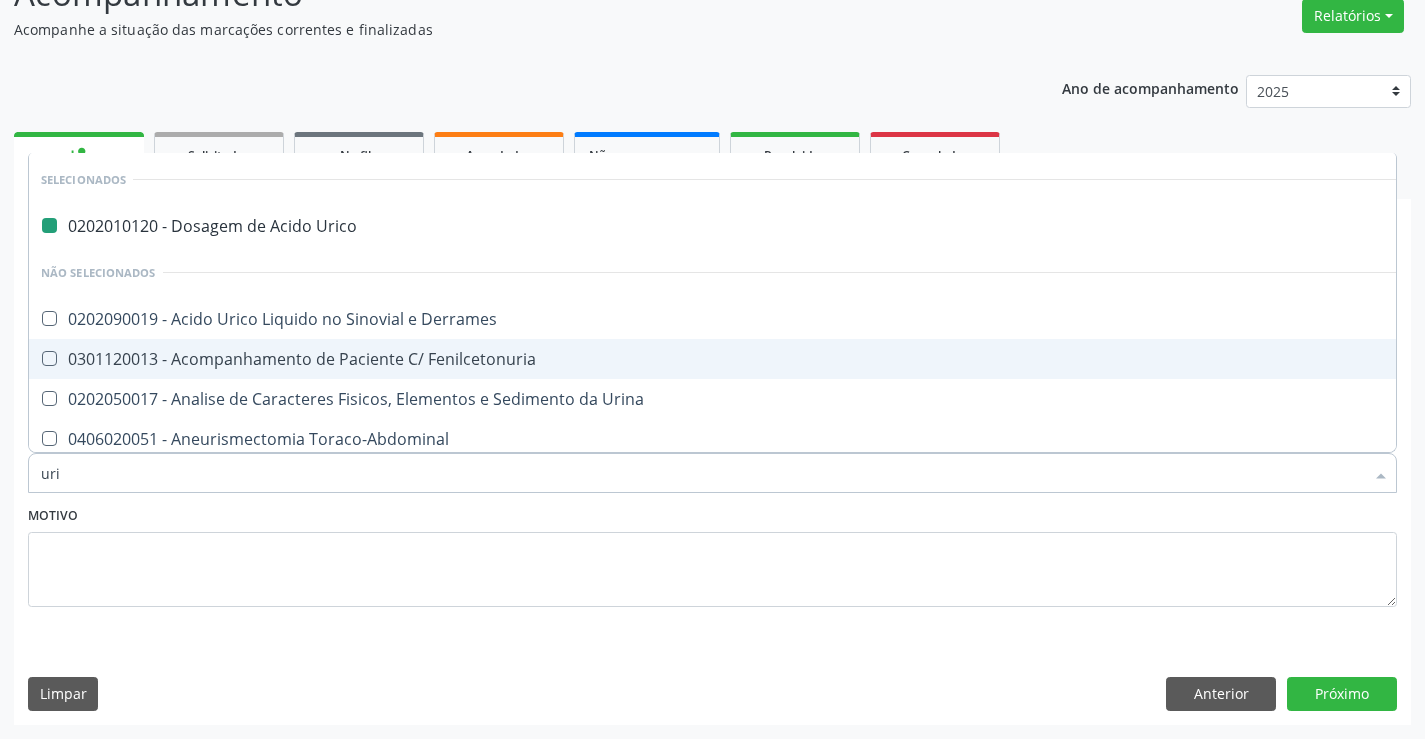 type on "urin" 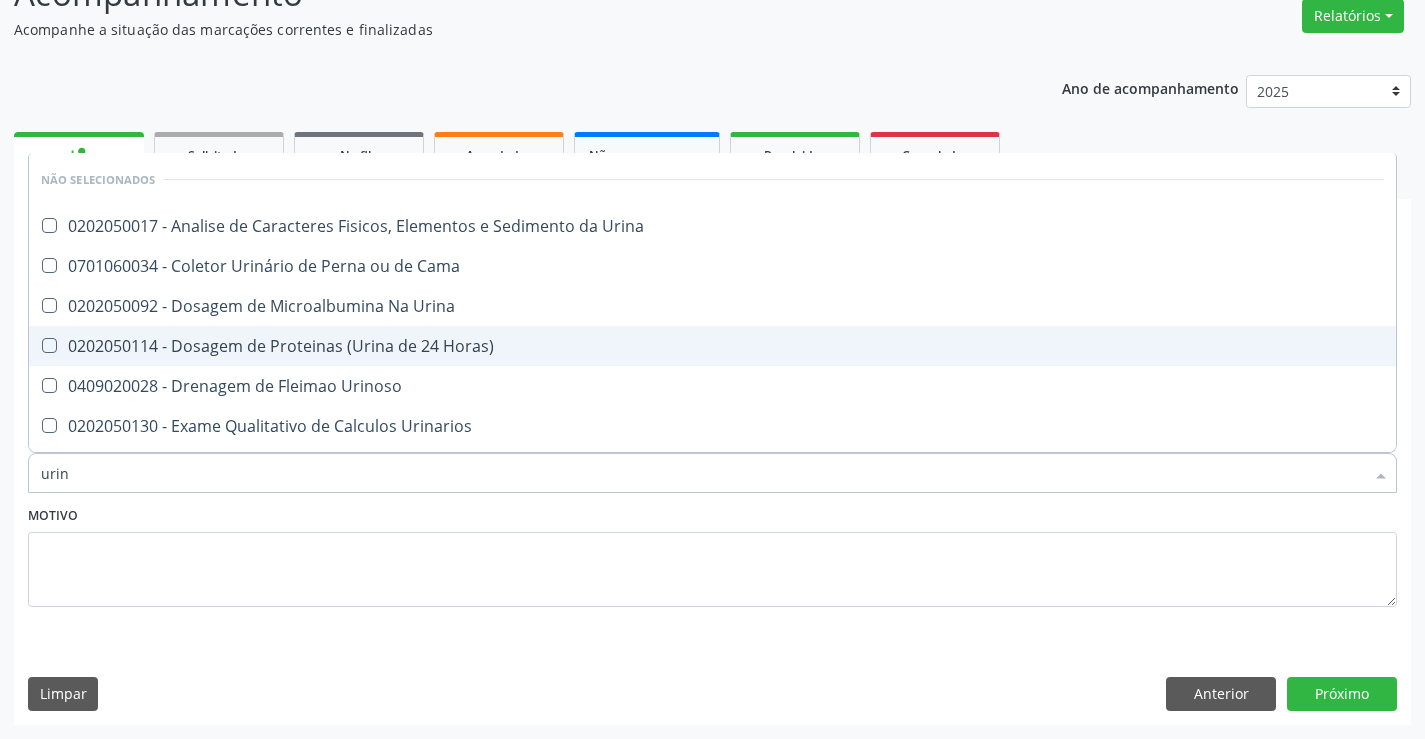 type on "urina" 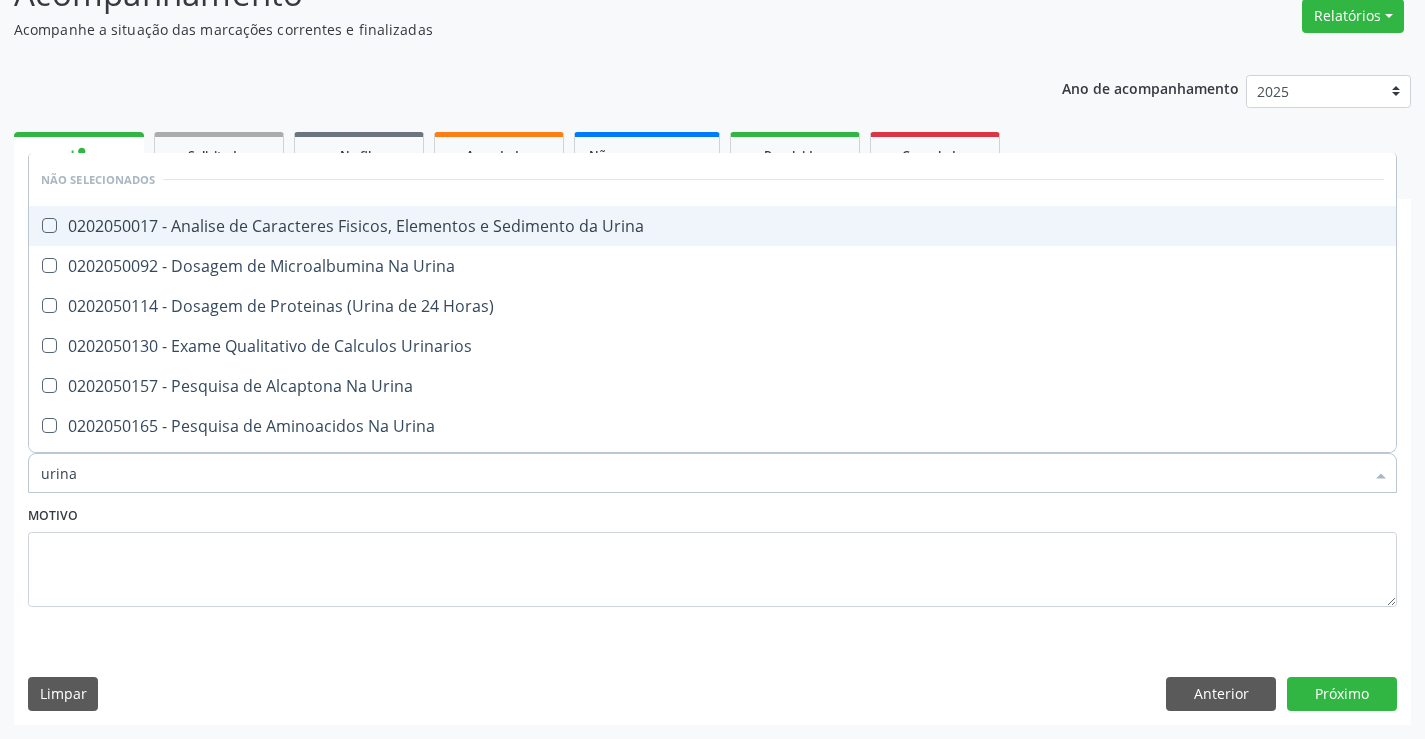 click on "0202050017 - Analise de Caracteres Fisicos, Elementos e Sedimento da Urina" at bounding box center [712, 226] 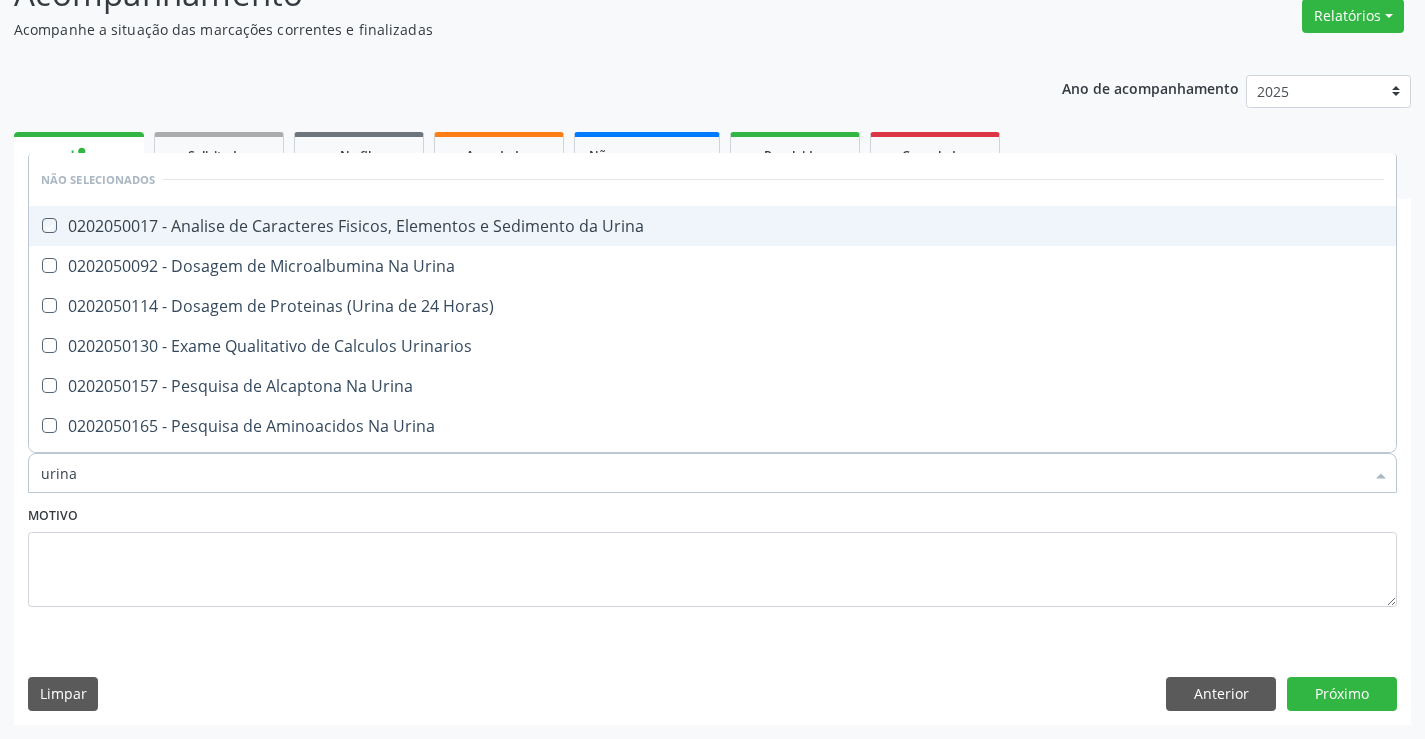 checkbox on "true" 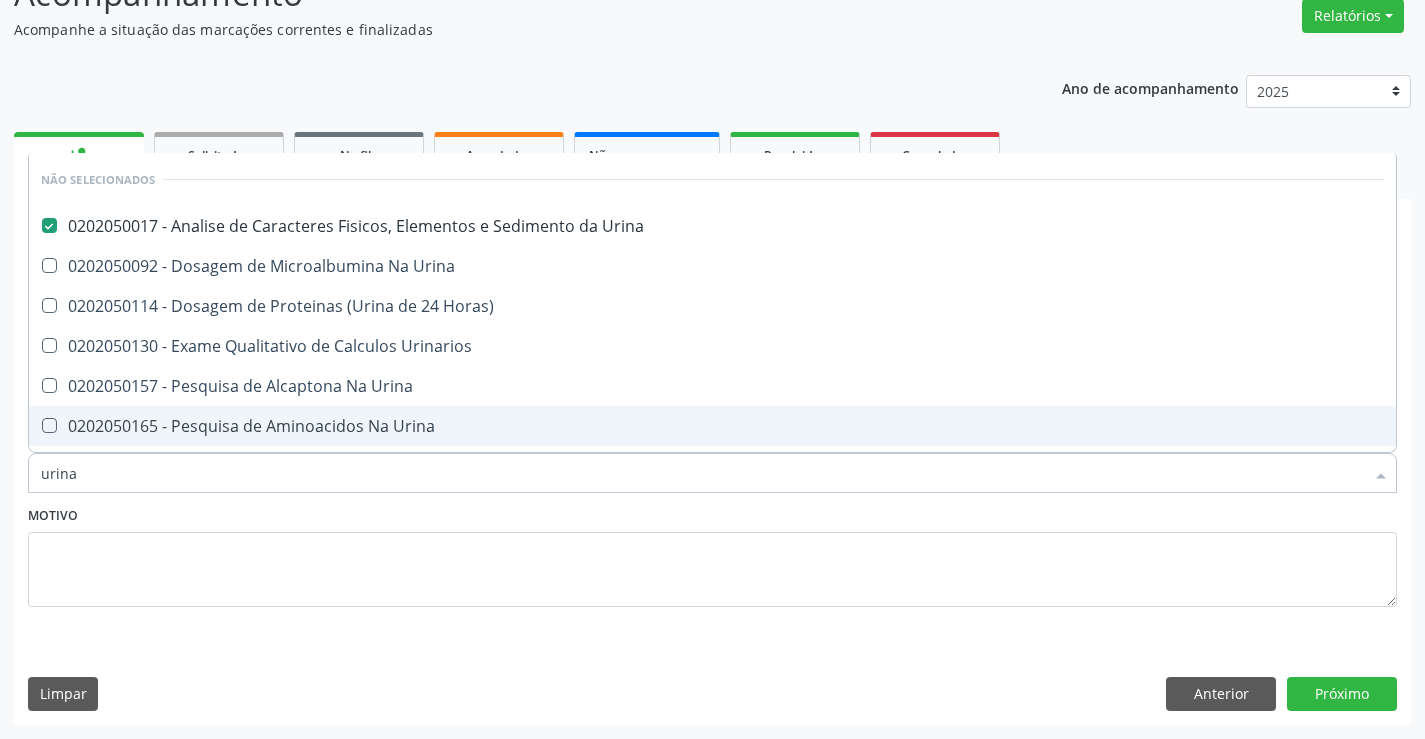 type on "urina" 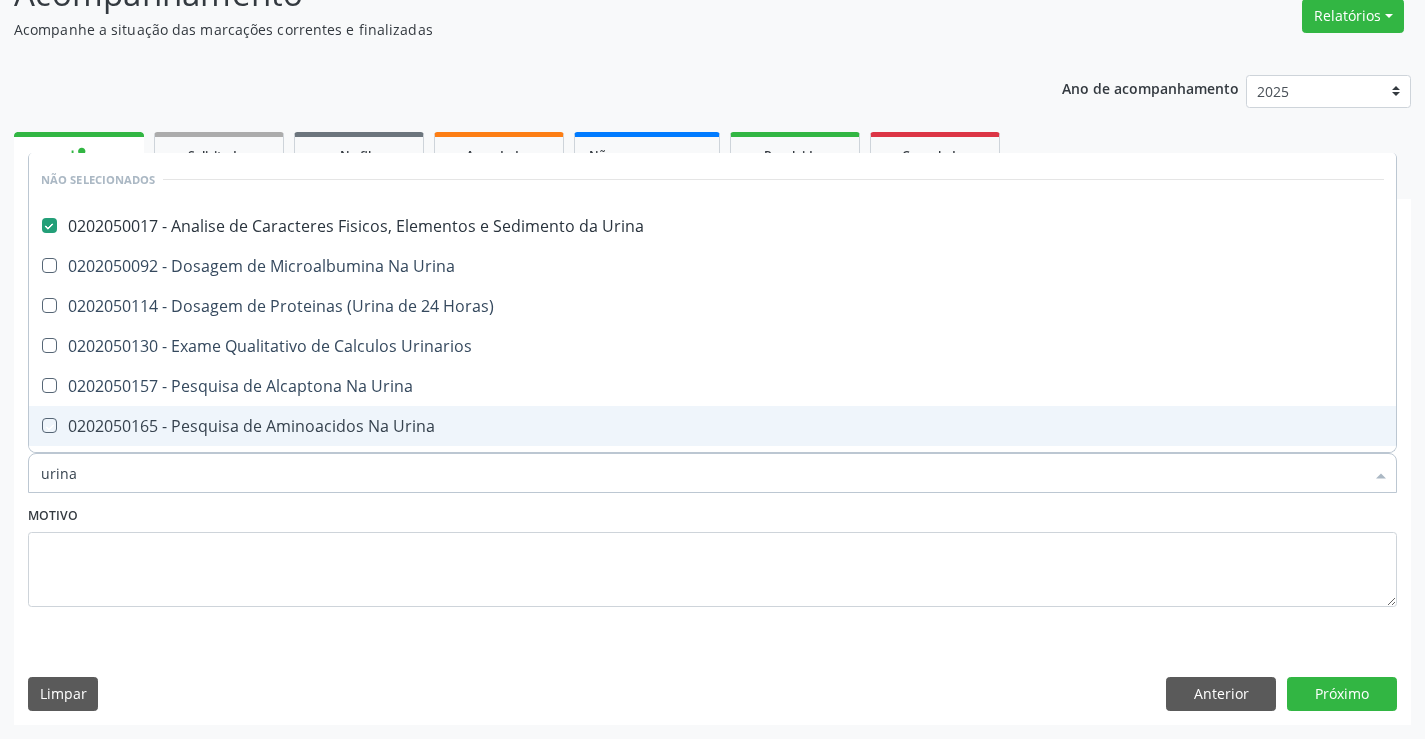 click on "Motivo" at bounding box center [712, 554] 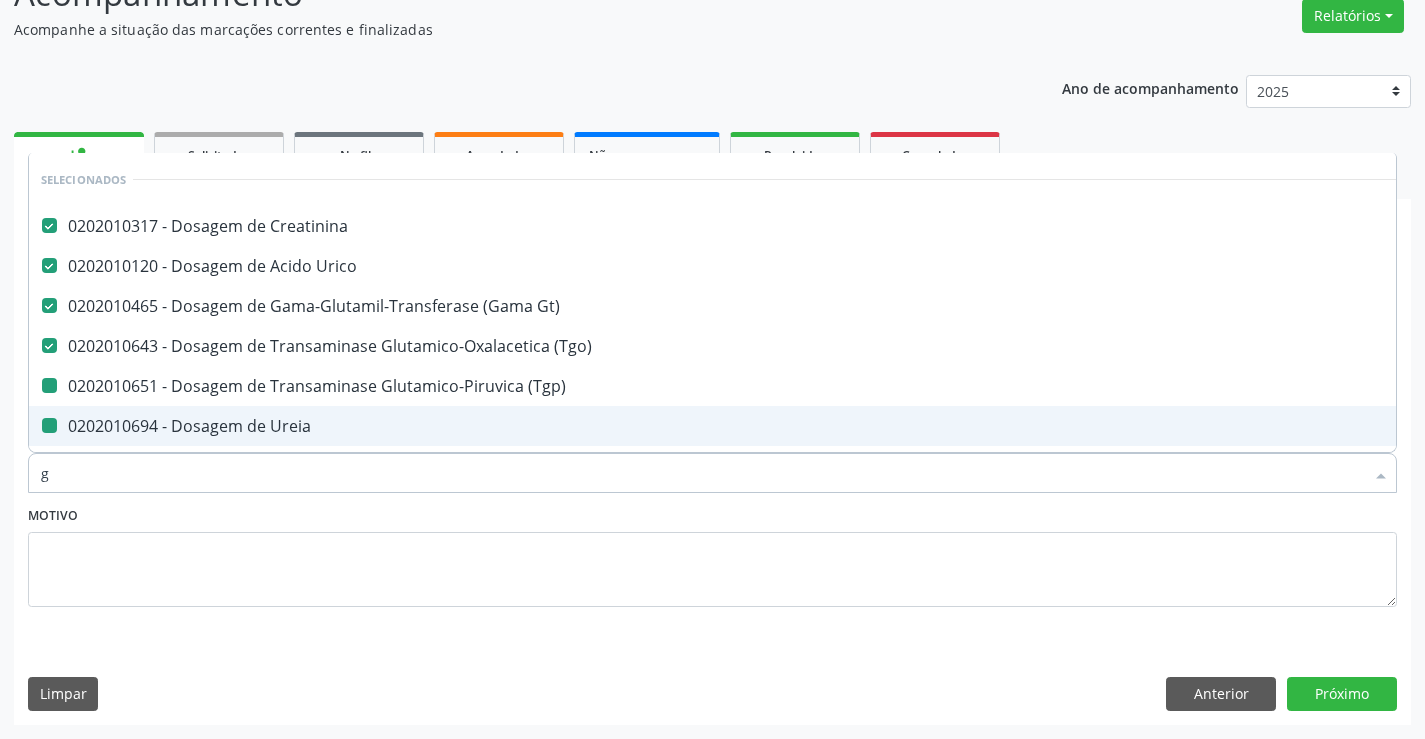 type on "gl" 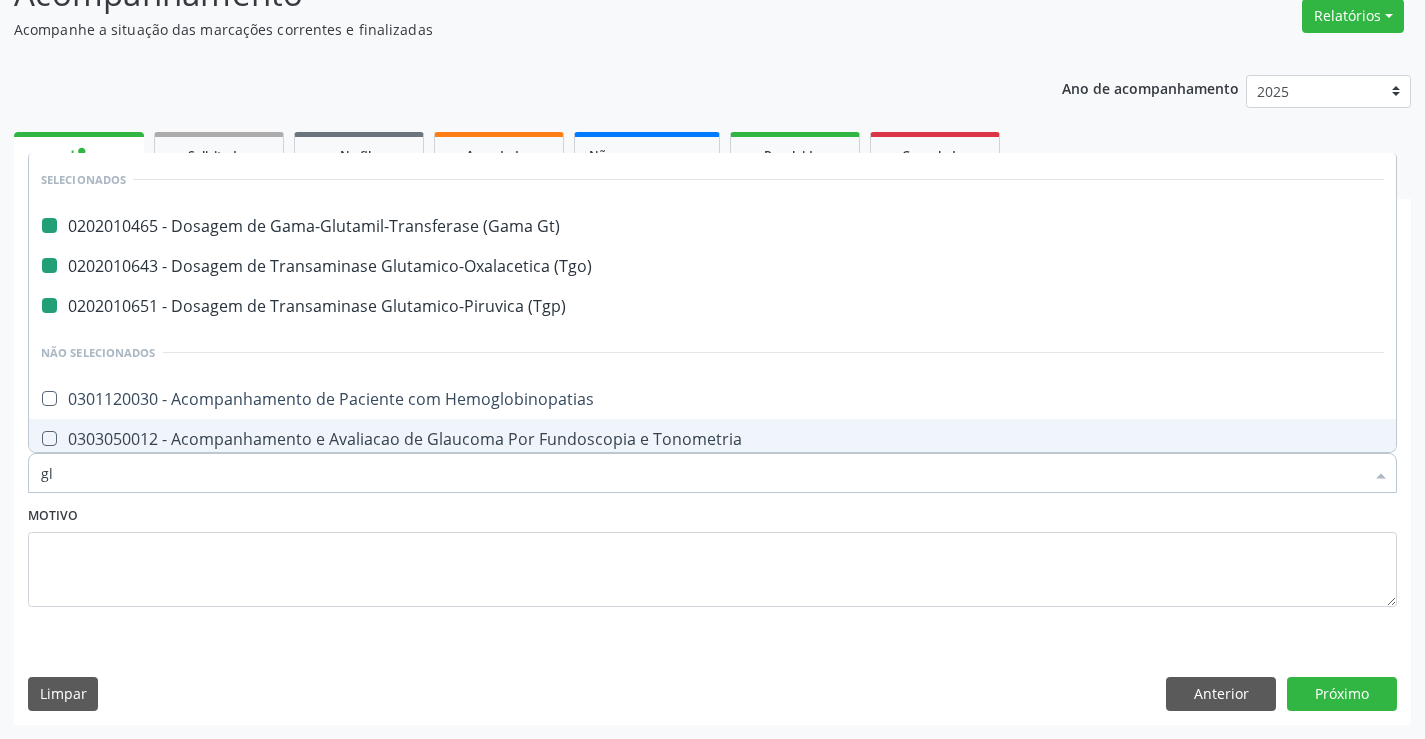 type on "gli" 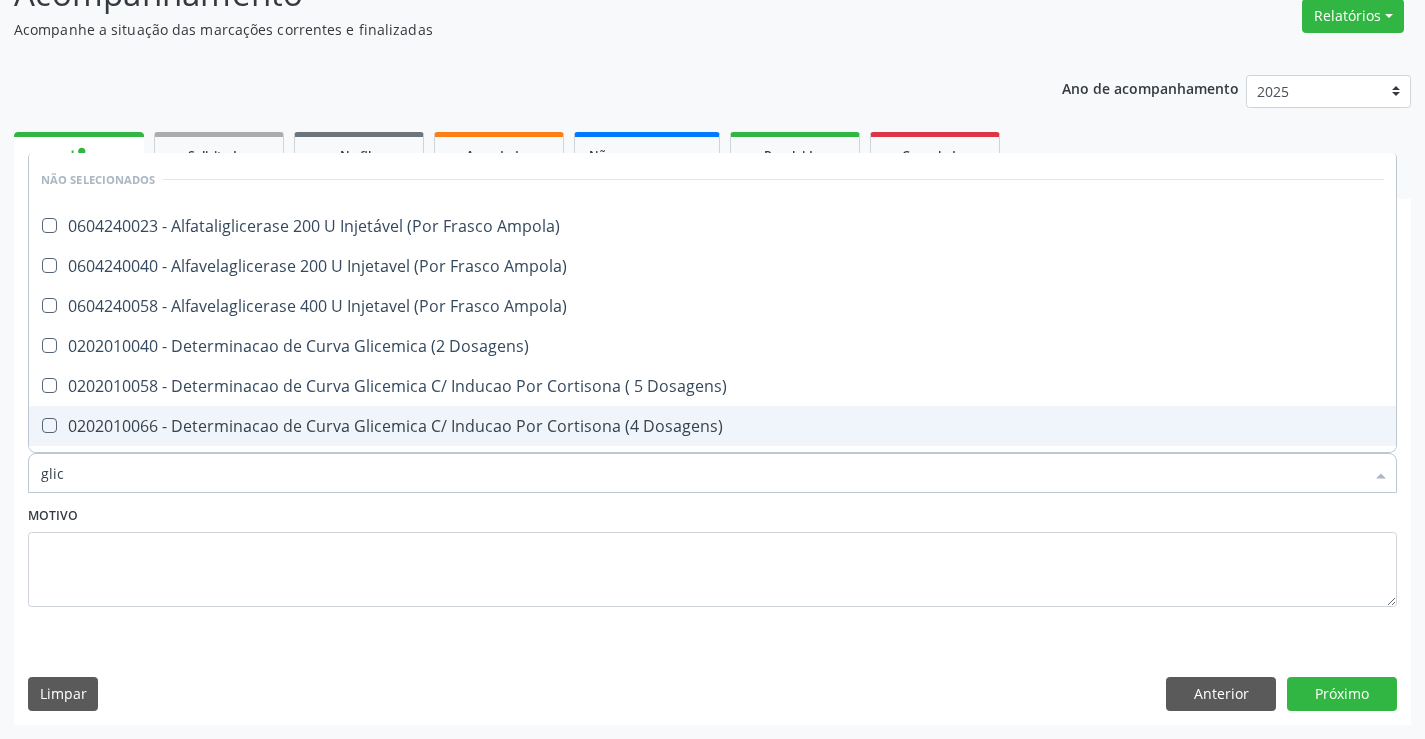 type on "glico" 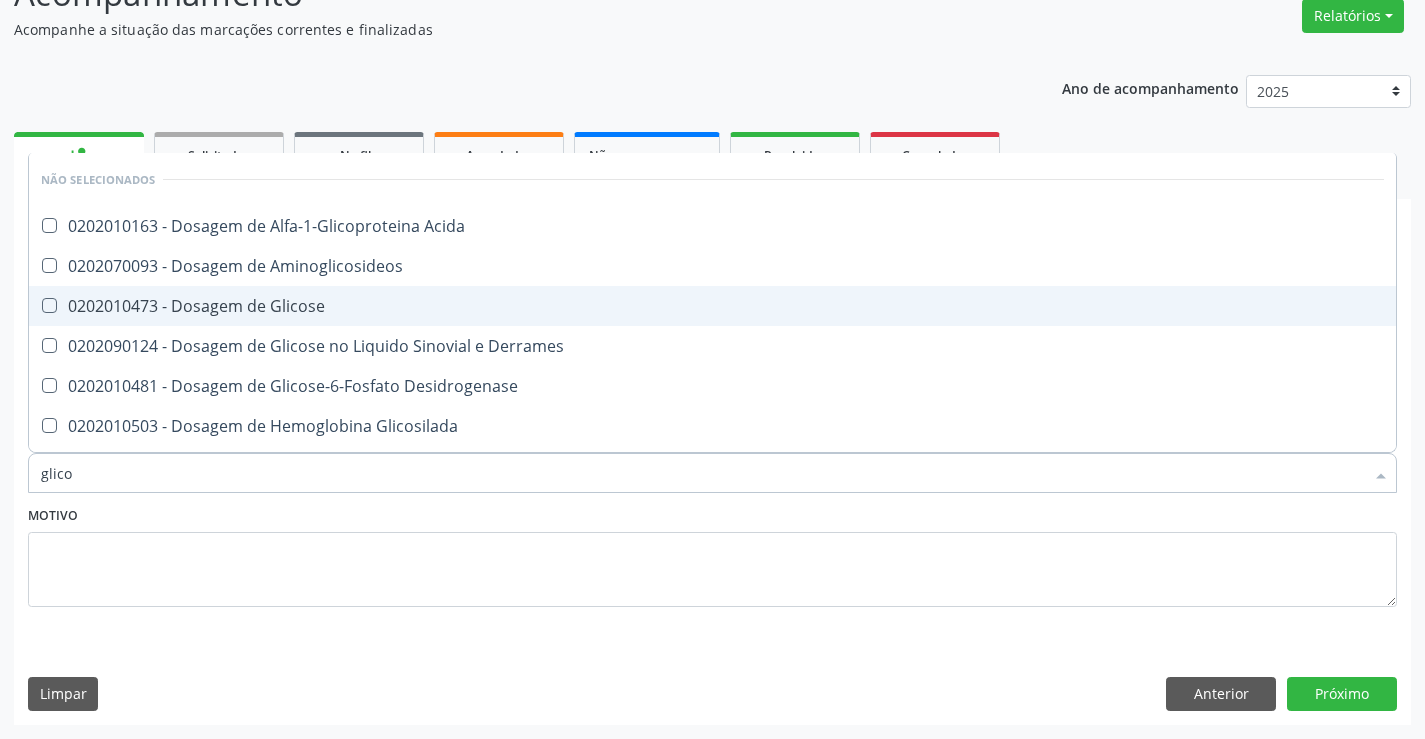 drag, startPoint x: 264, startPoint y: 307, endPoint x: 211, endPoint y: 465, distance: 166.65233 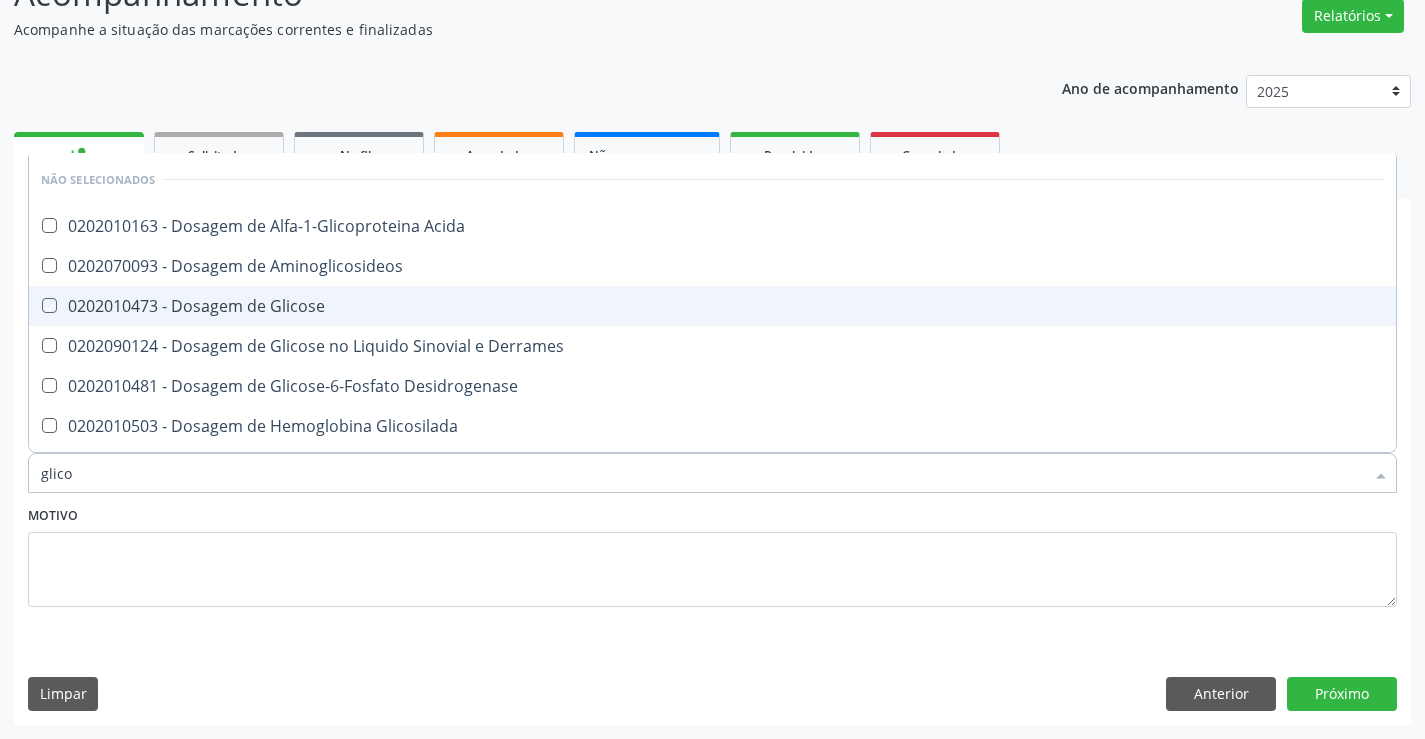checkbox on "true" 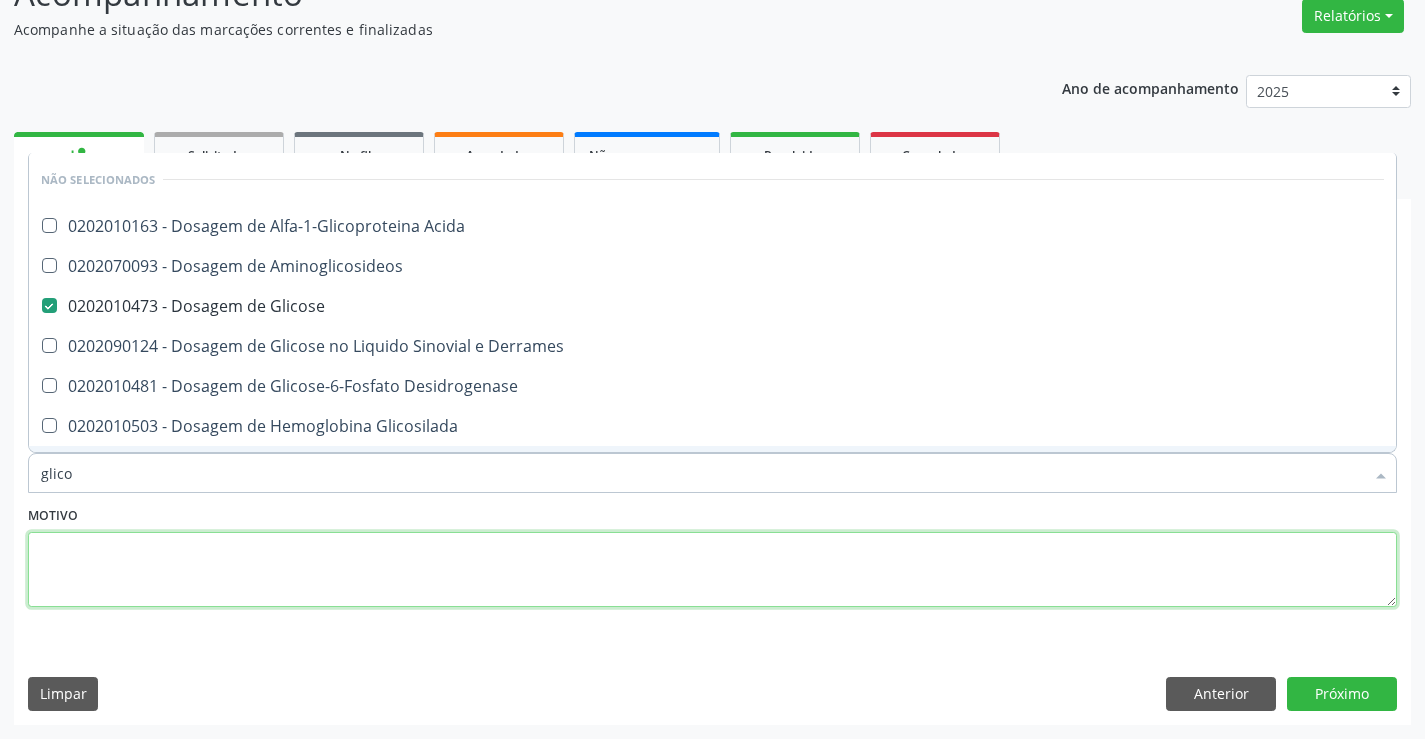 click at bounding box center [712, 570] 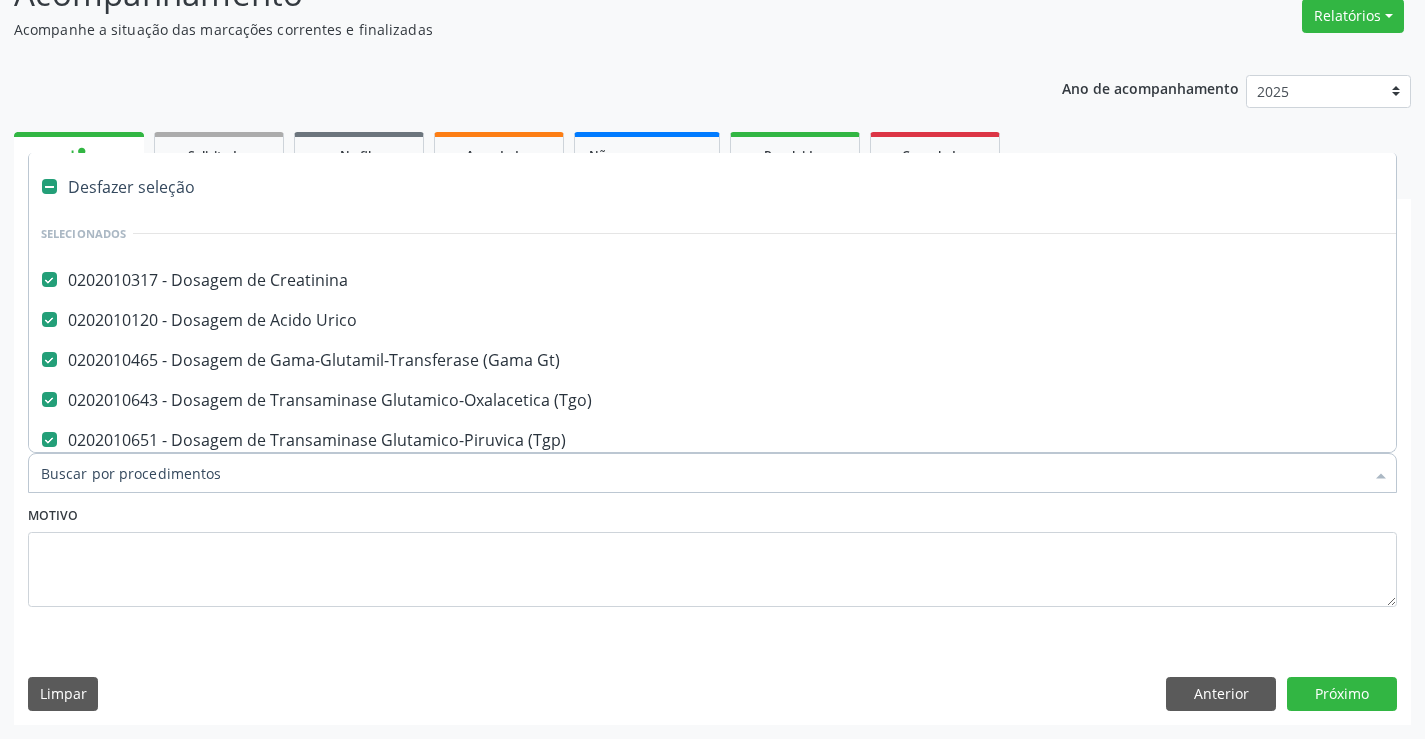 type on "u" 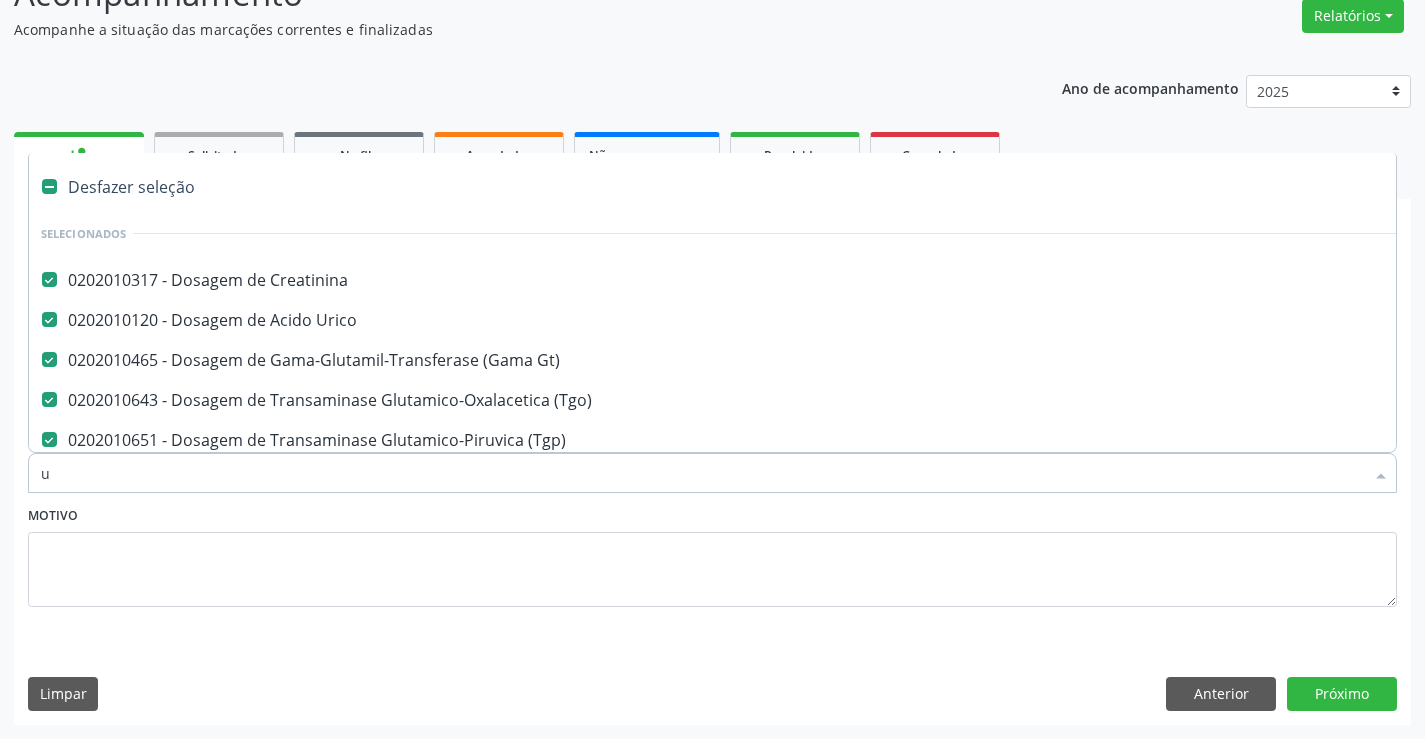 checkbox on "false" 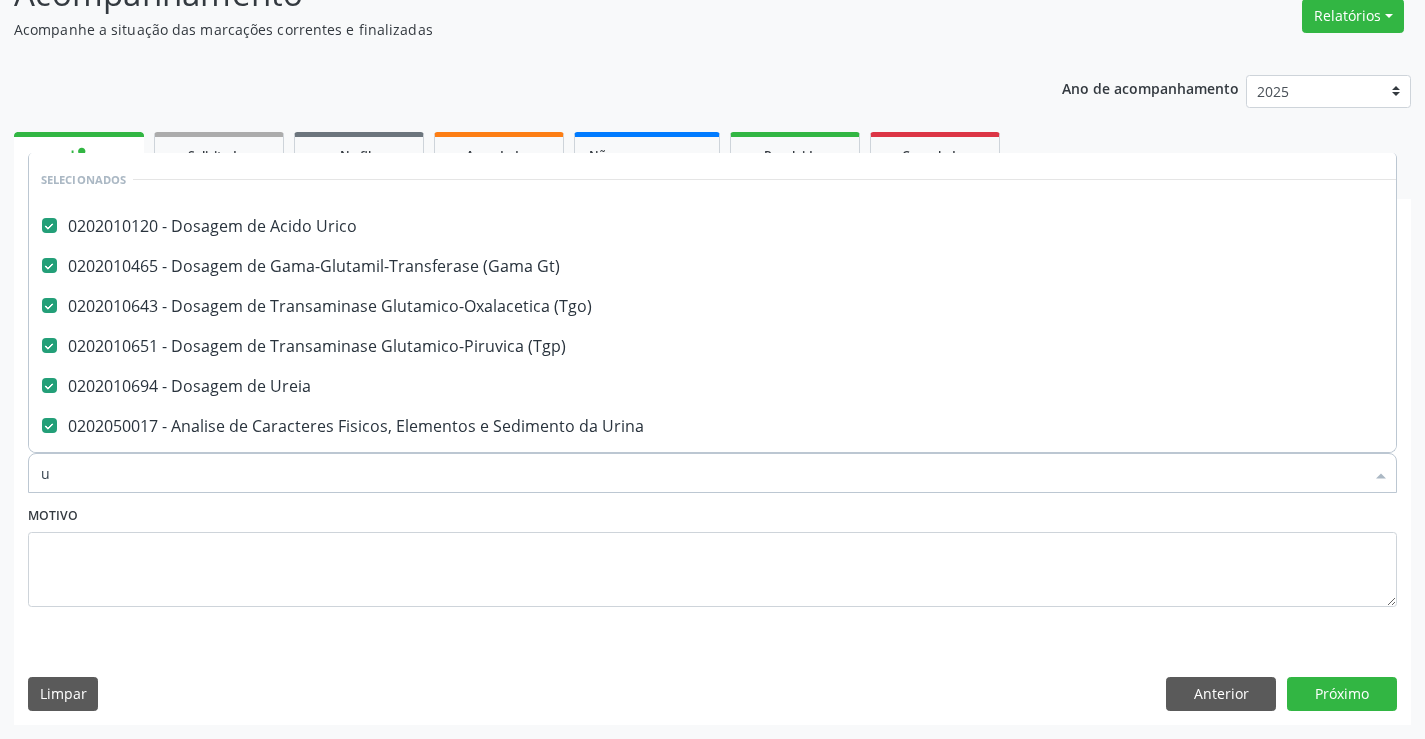 scroll, scrollTop: 6, scrollLeft: 0, axis: vertical 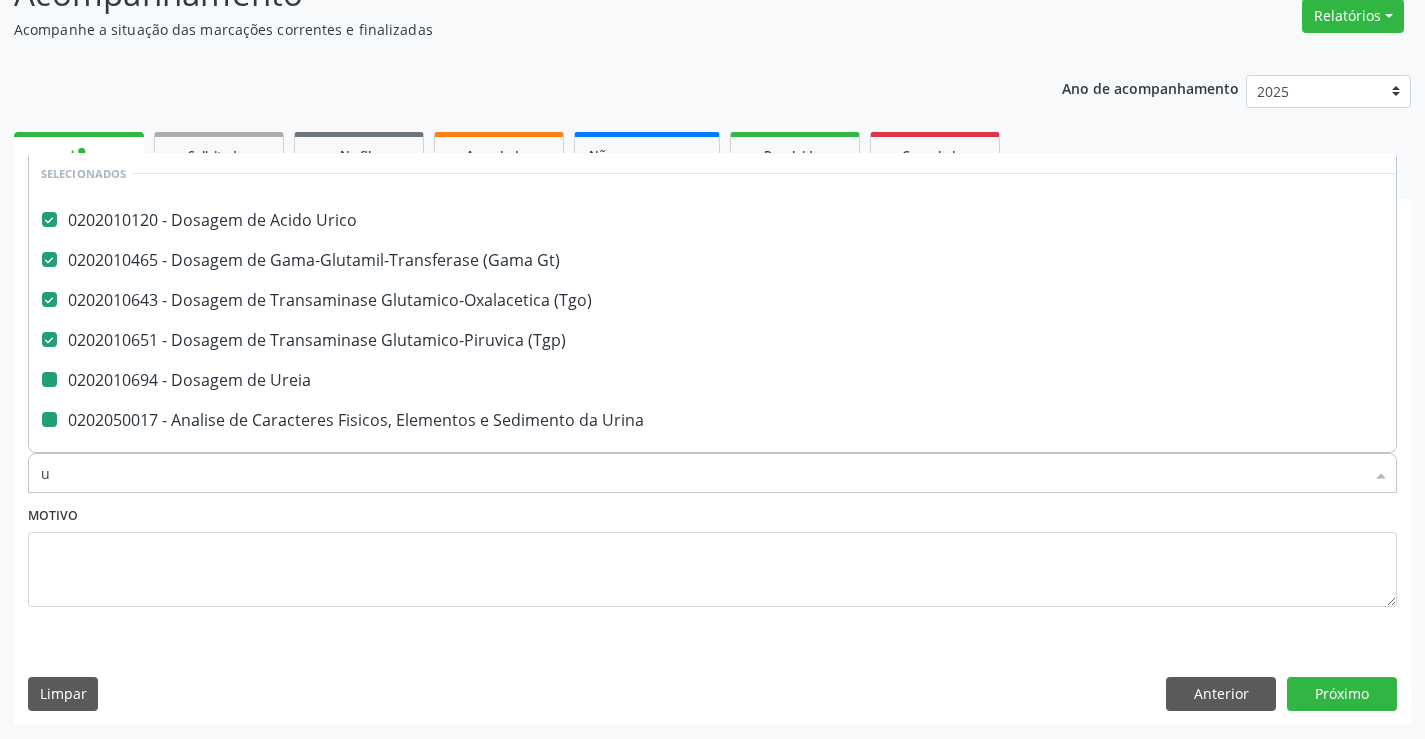 type on "ur" 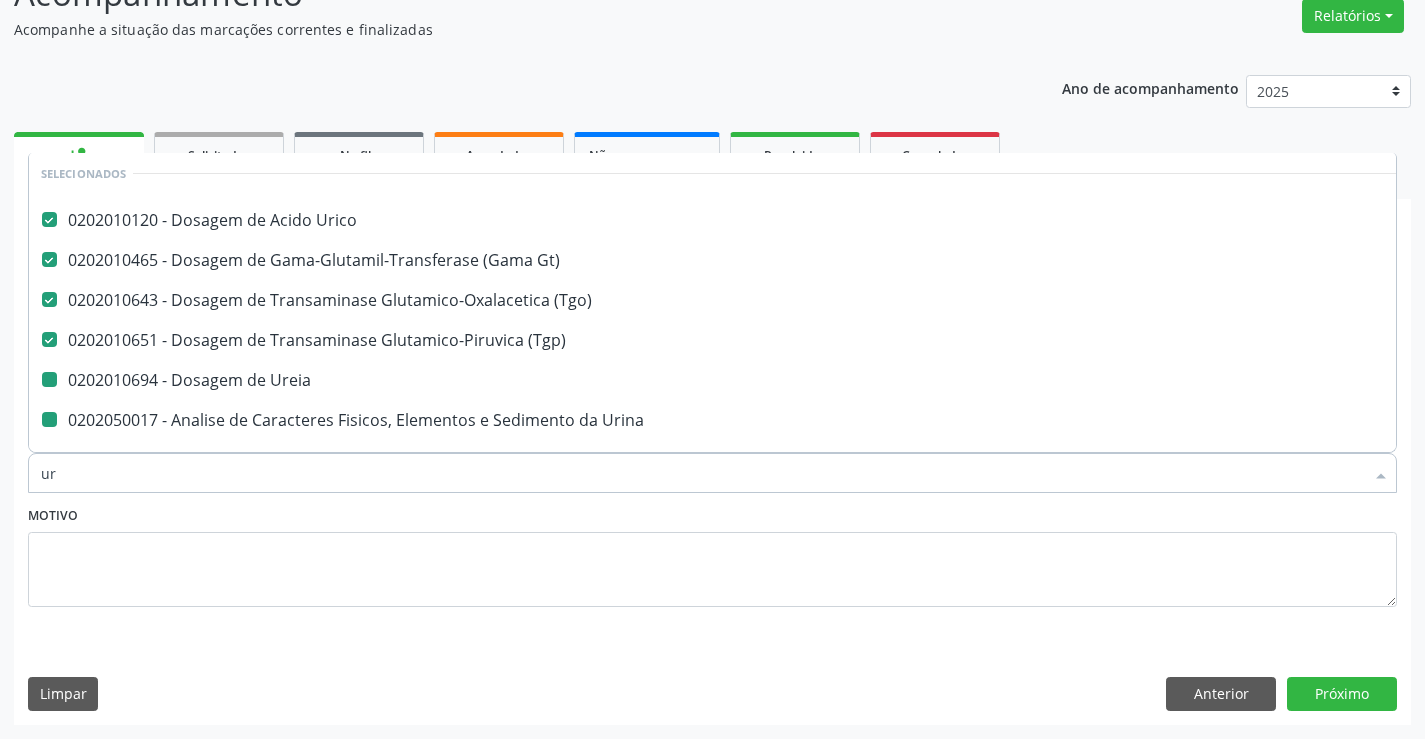 checkbox on "false" 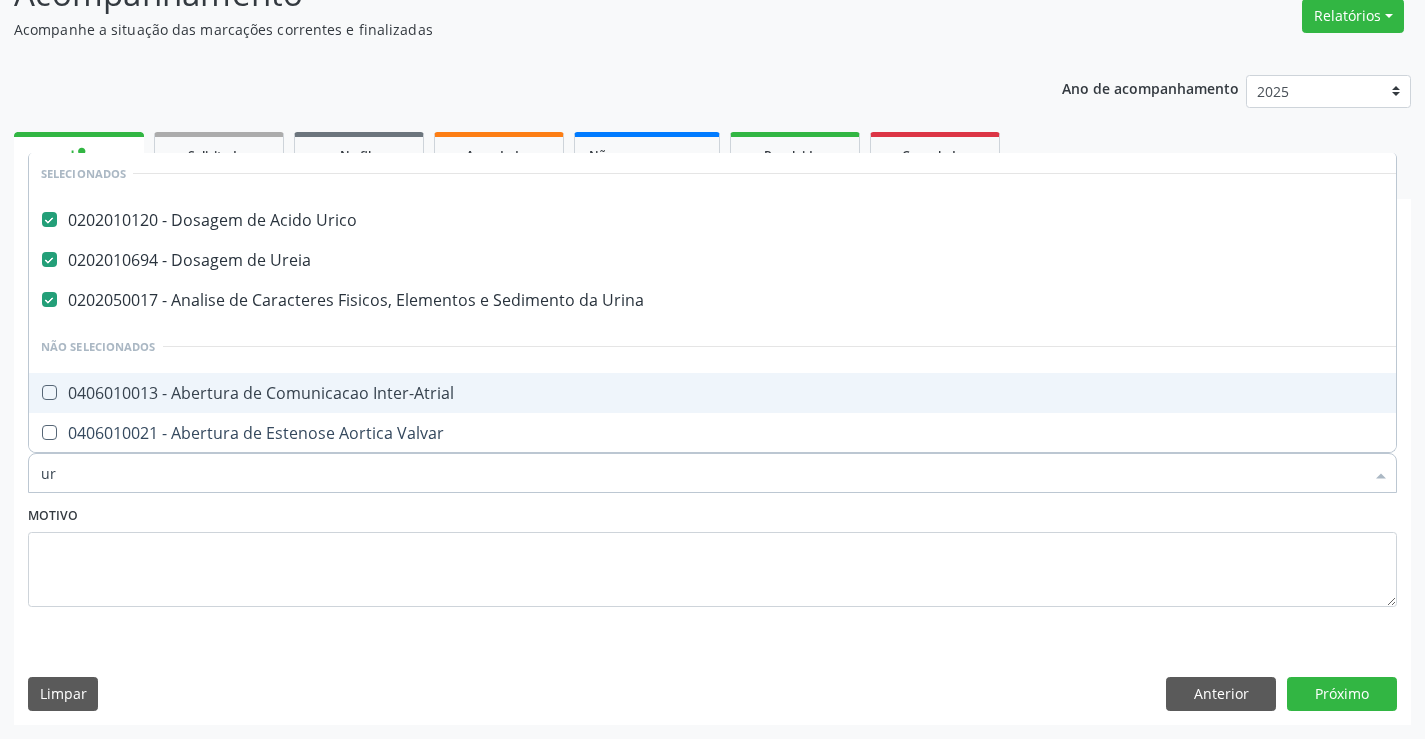 type on "u" 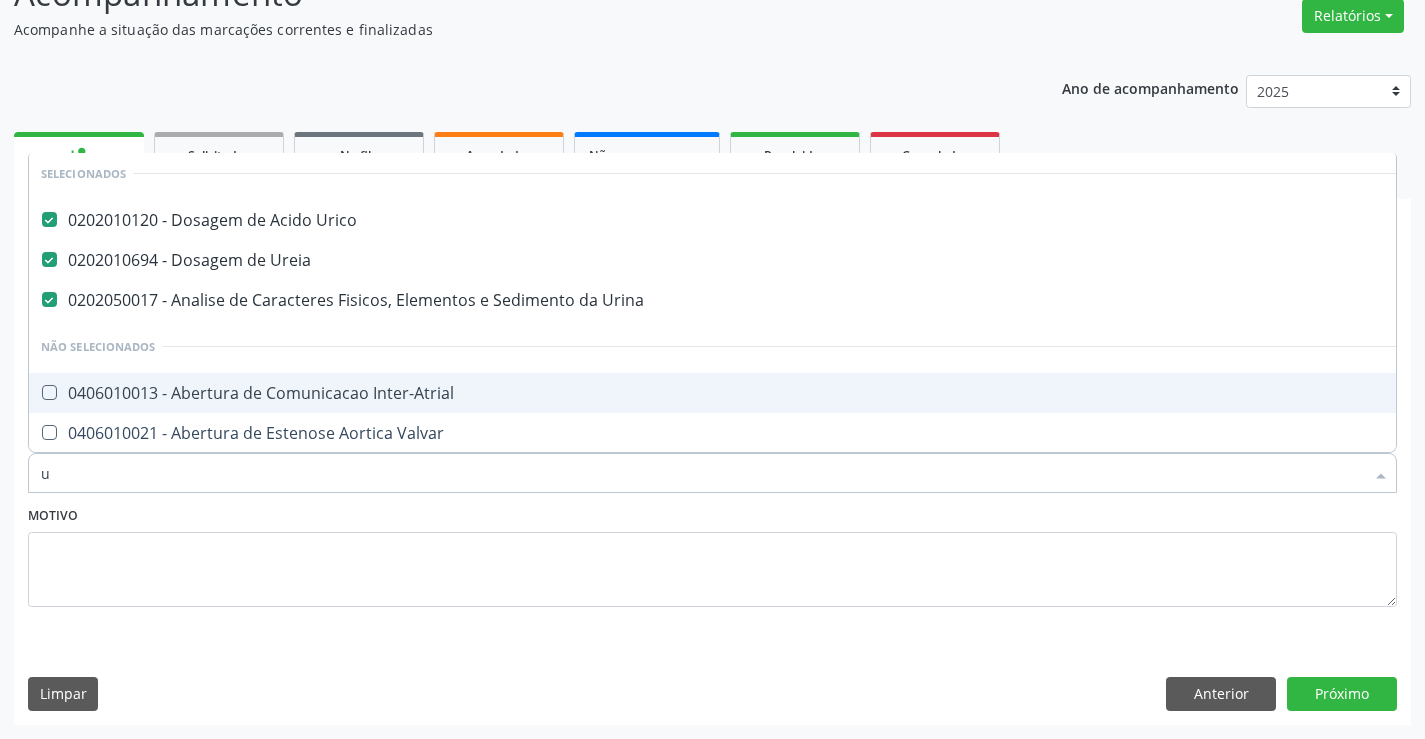 type 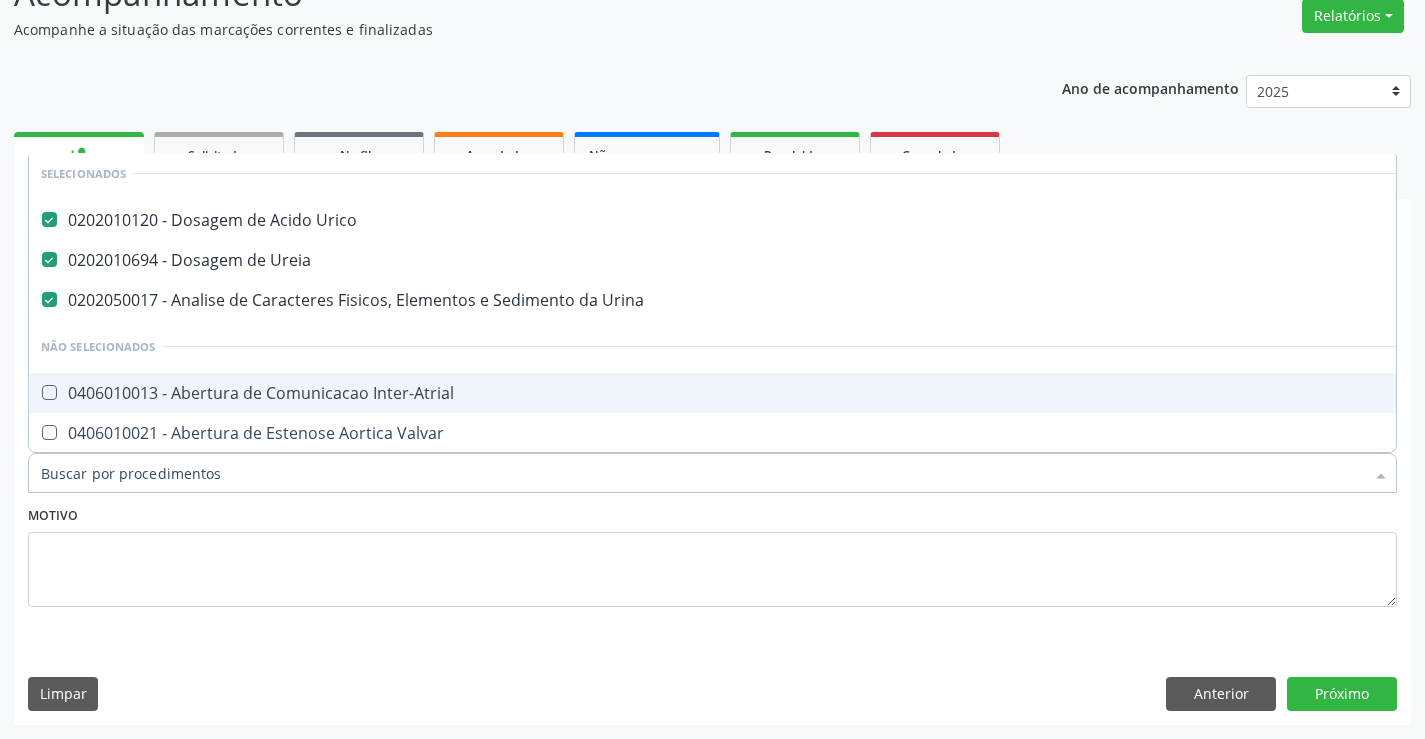 checkbox on "true" 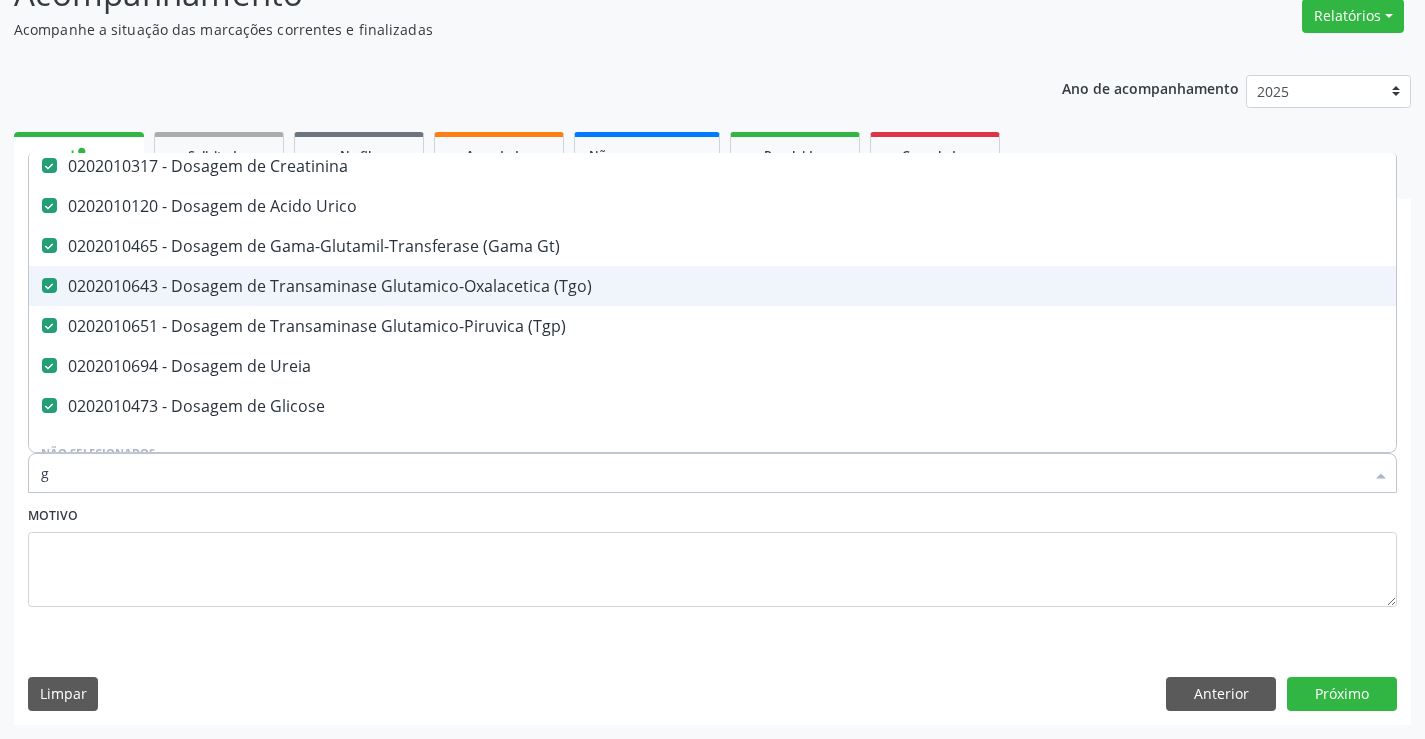 scroll, scrollTop: 6, scrollLeft: 0, axis: vertical 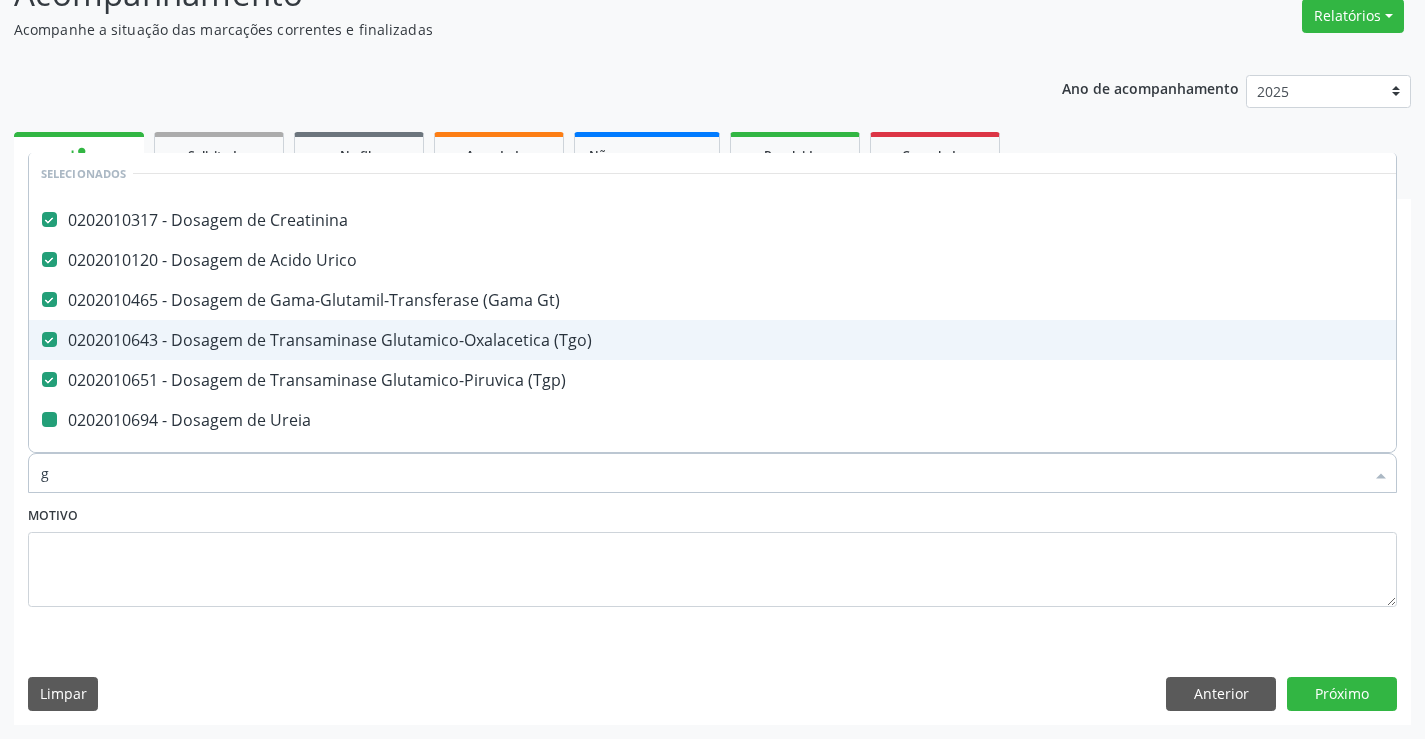 type on "gl" 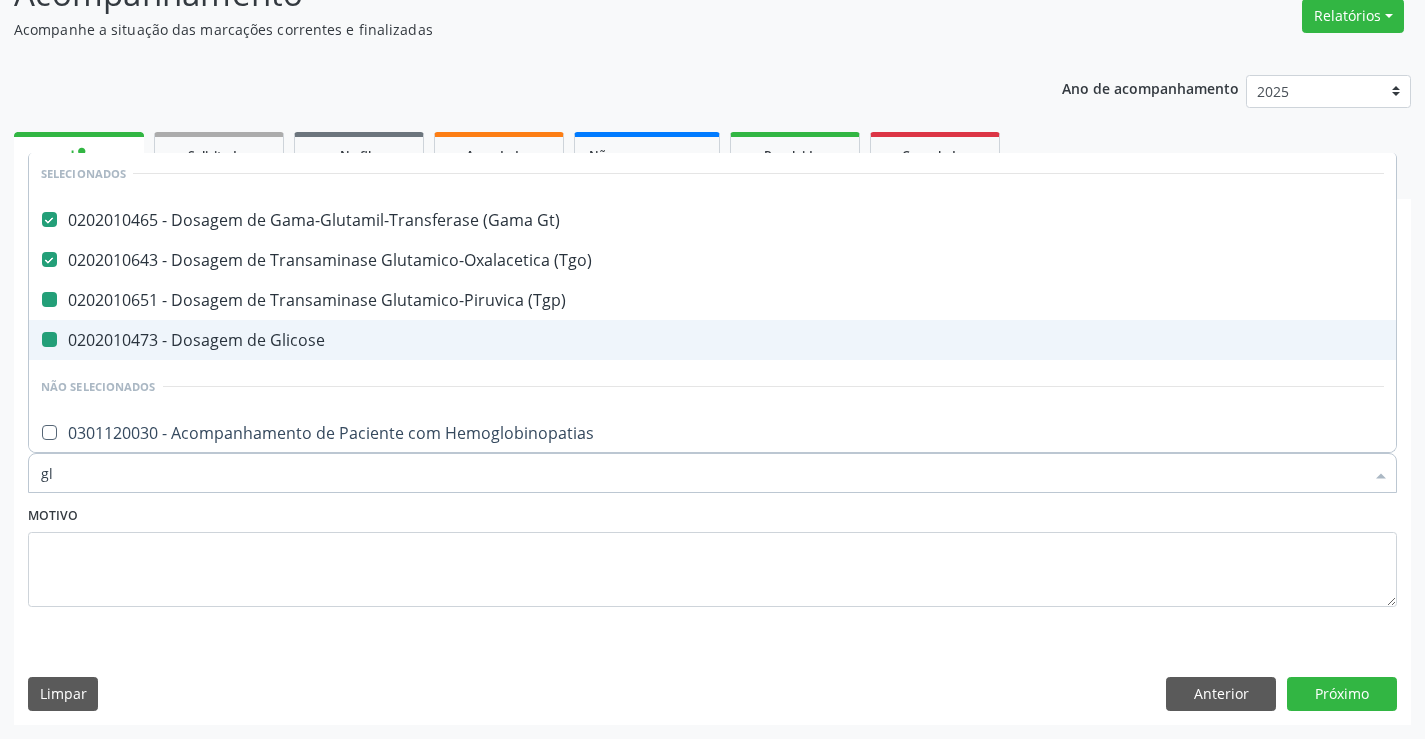 type on "gli" 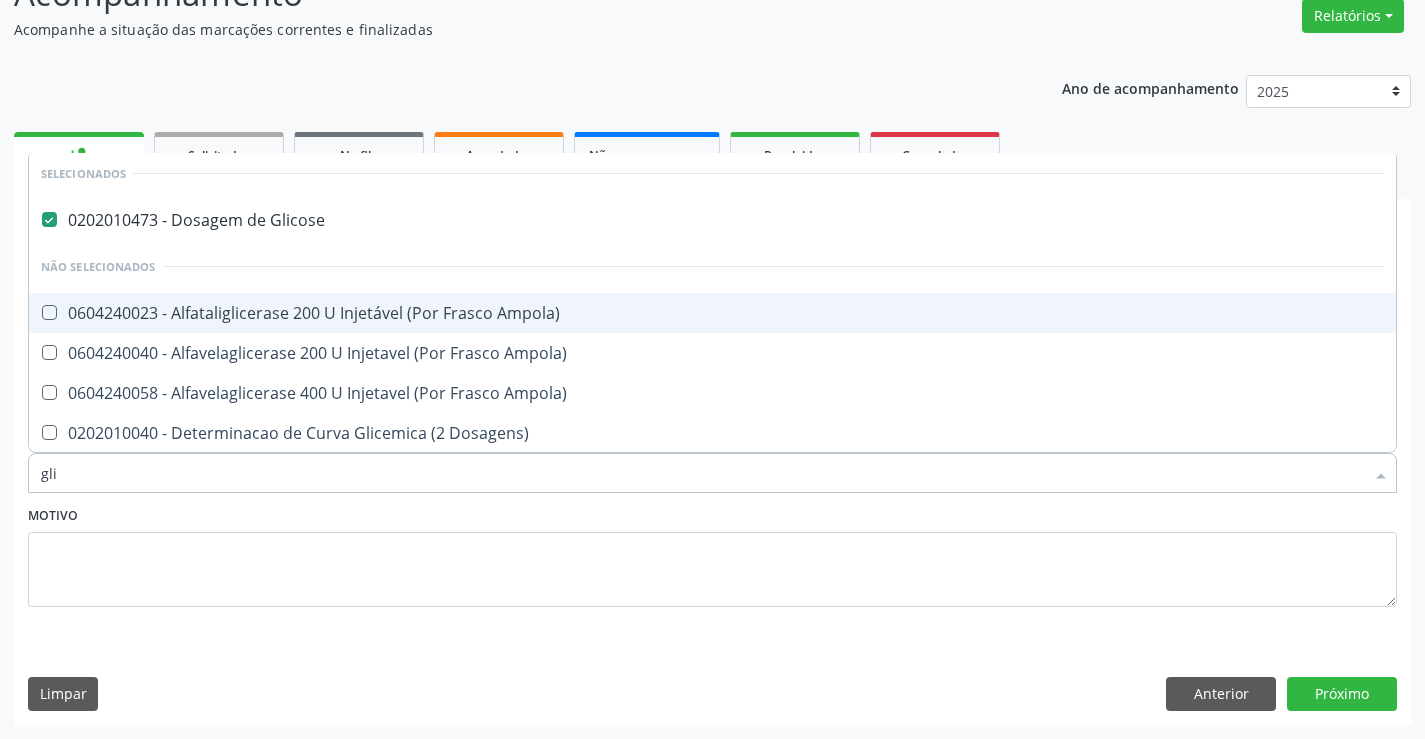 type on "gl" 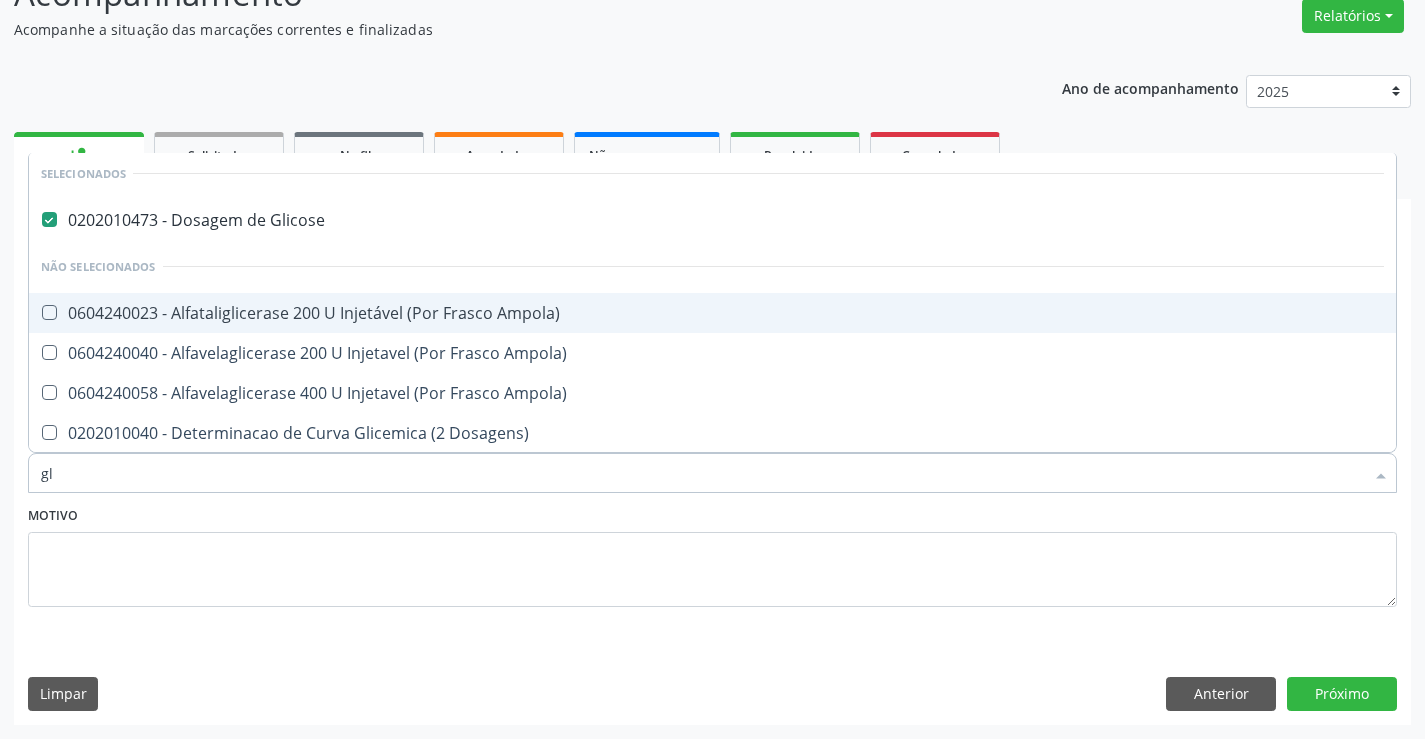 checkbox on "true" 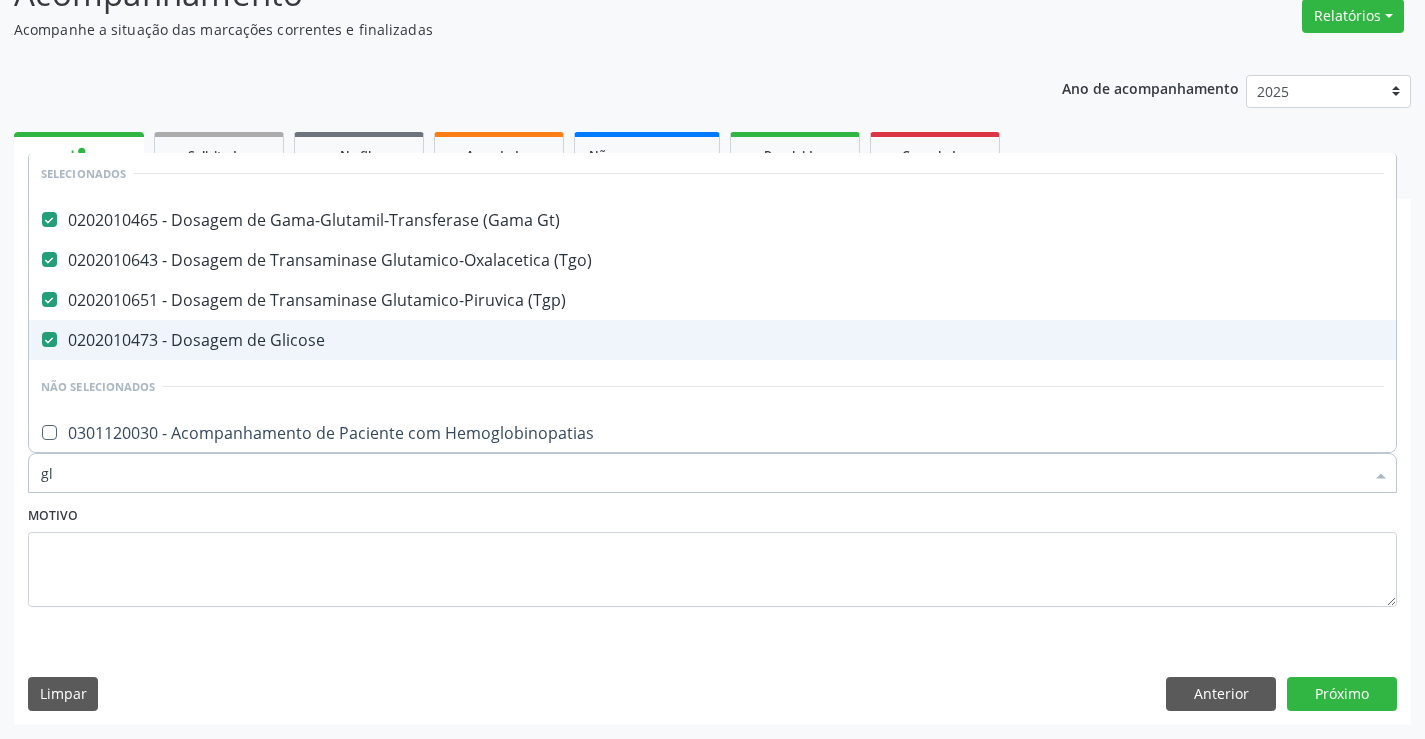 type on "g" 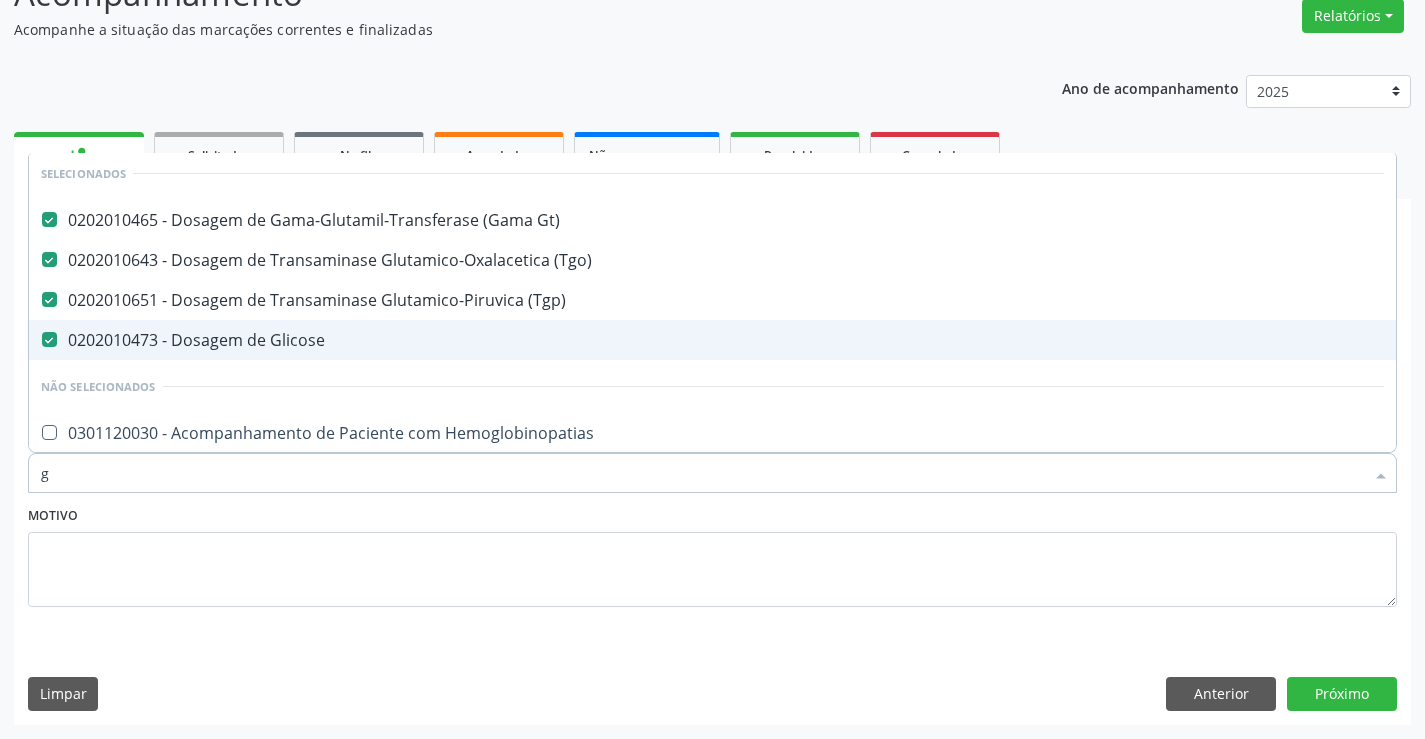 type 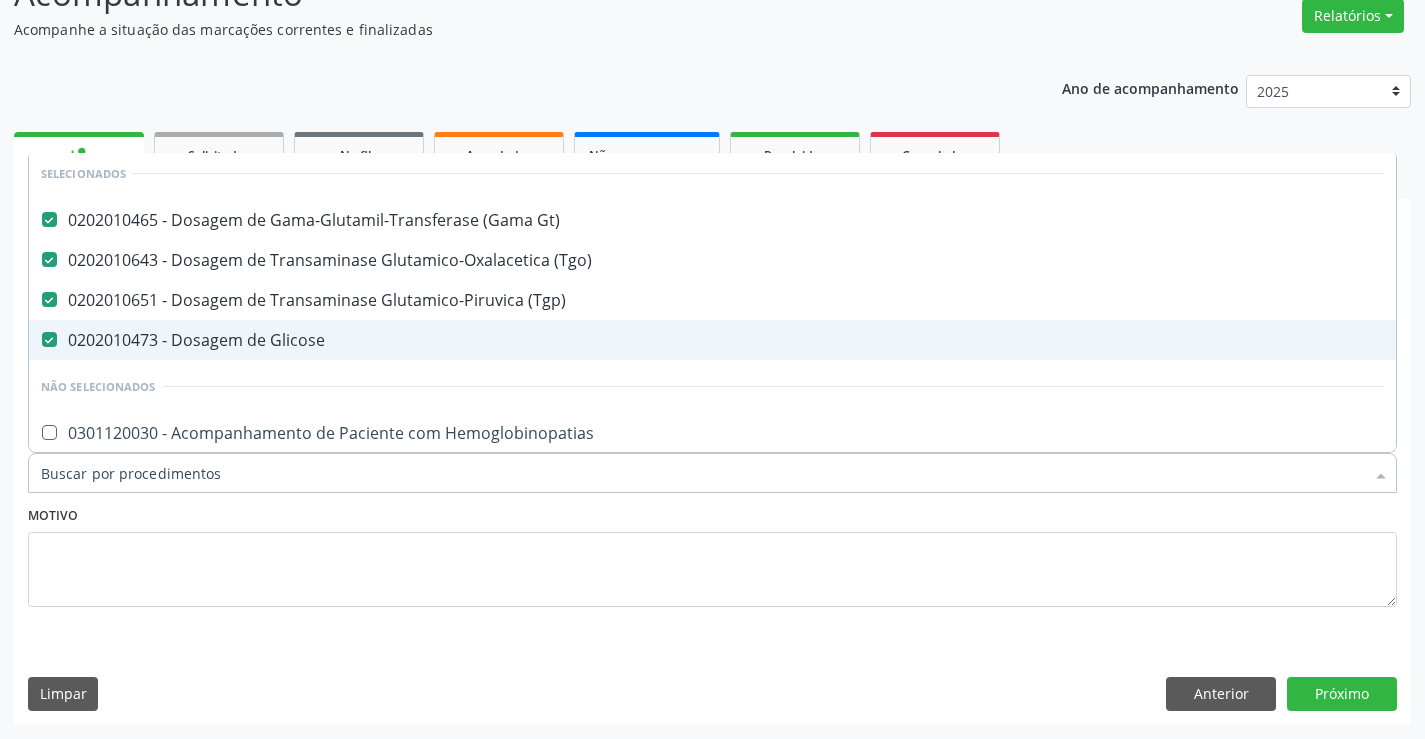 checkbox on "true" 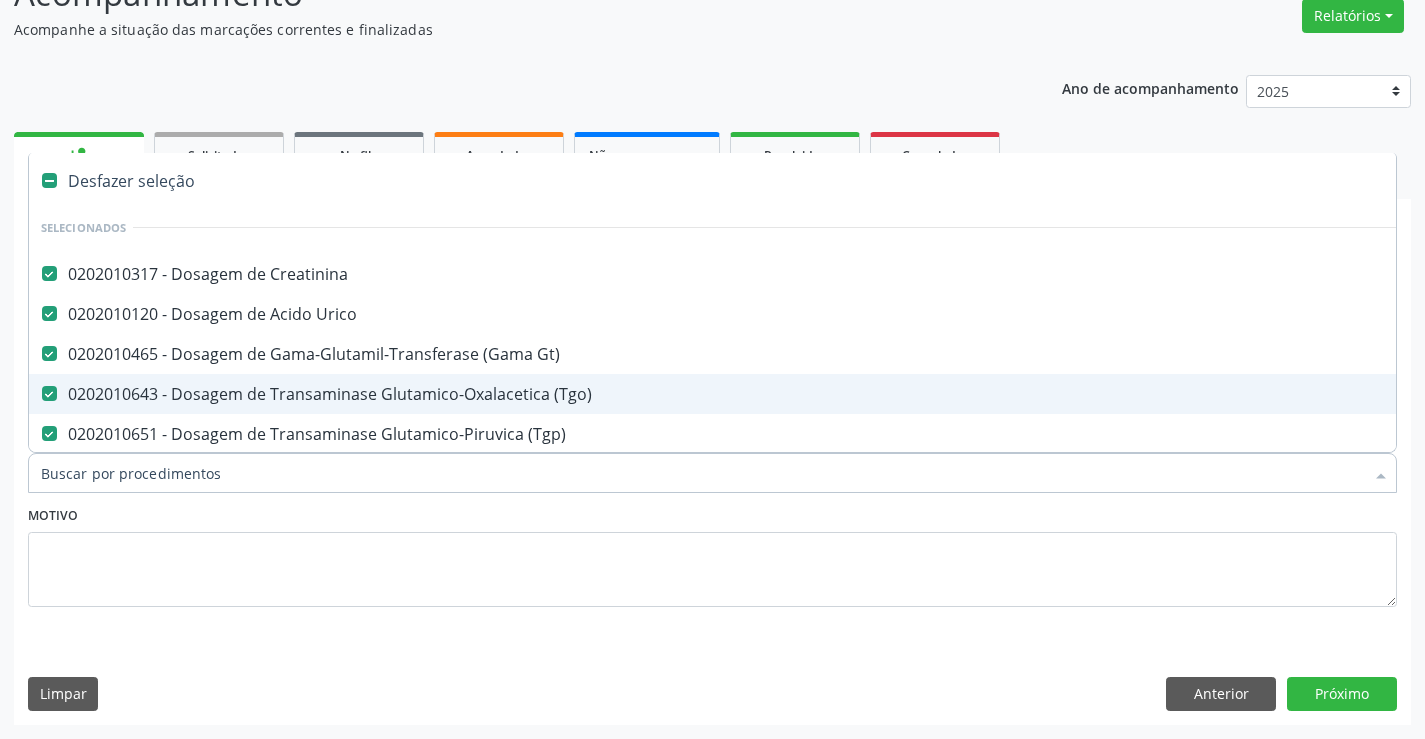 scroll, scrollTop: 60, scrollLeft: 0, axis: vertical 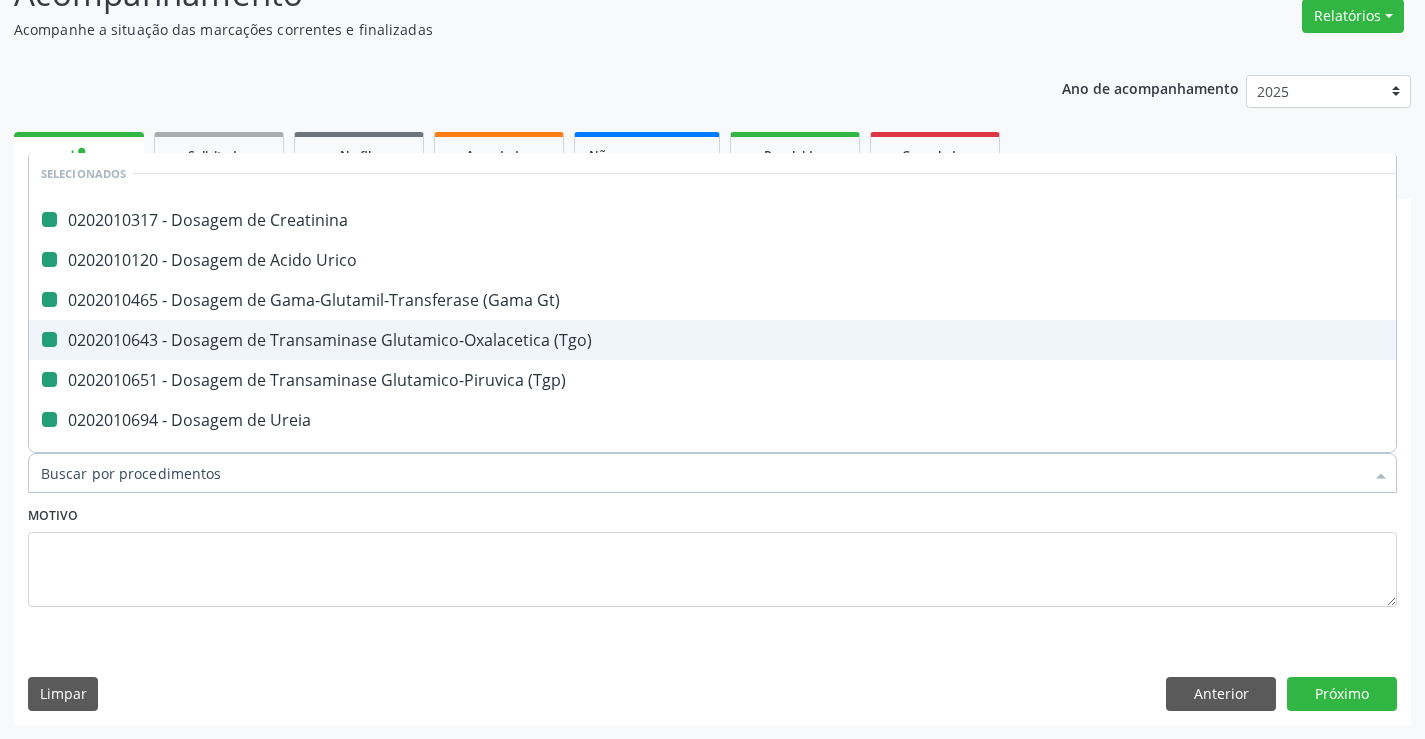 type on "h" 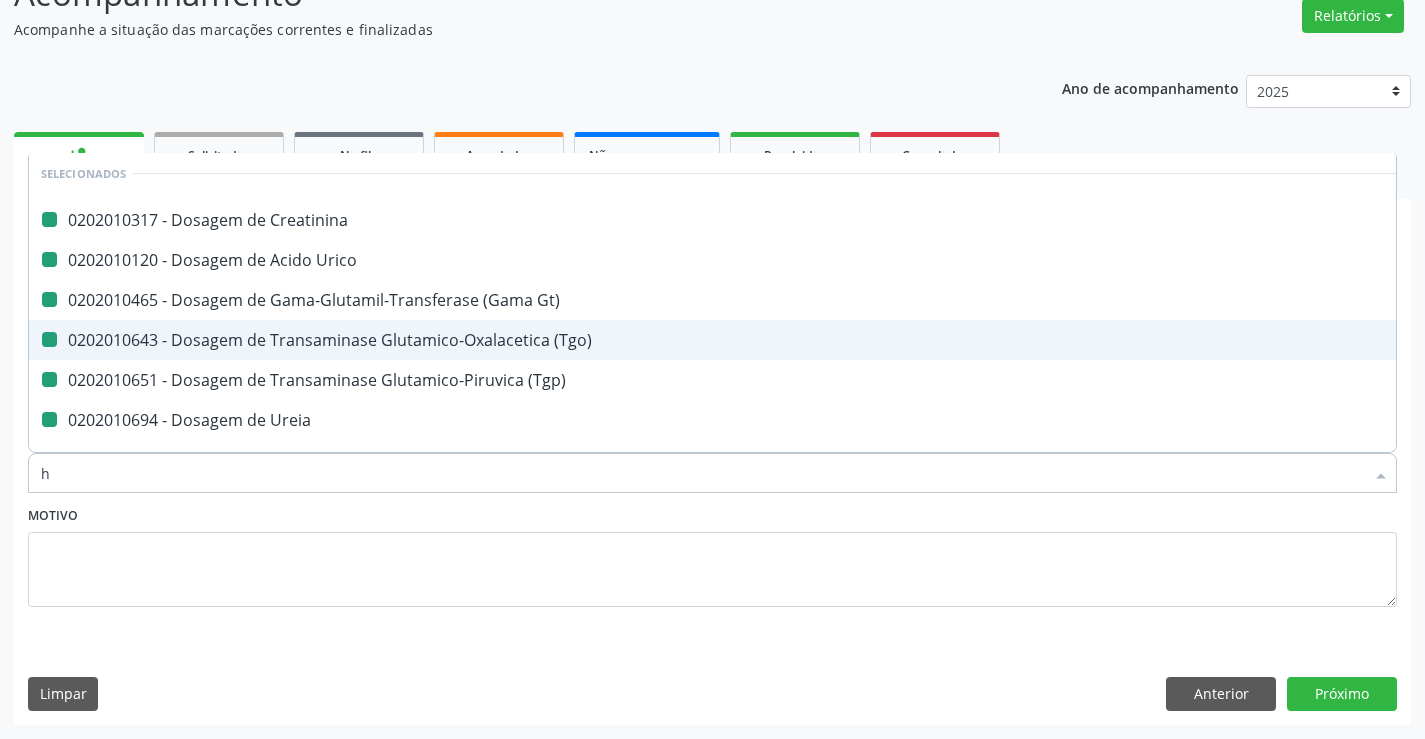 checkbox on "false" 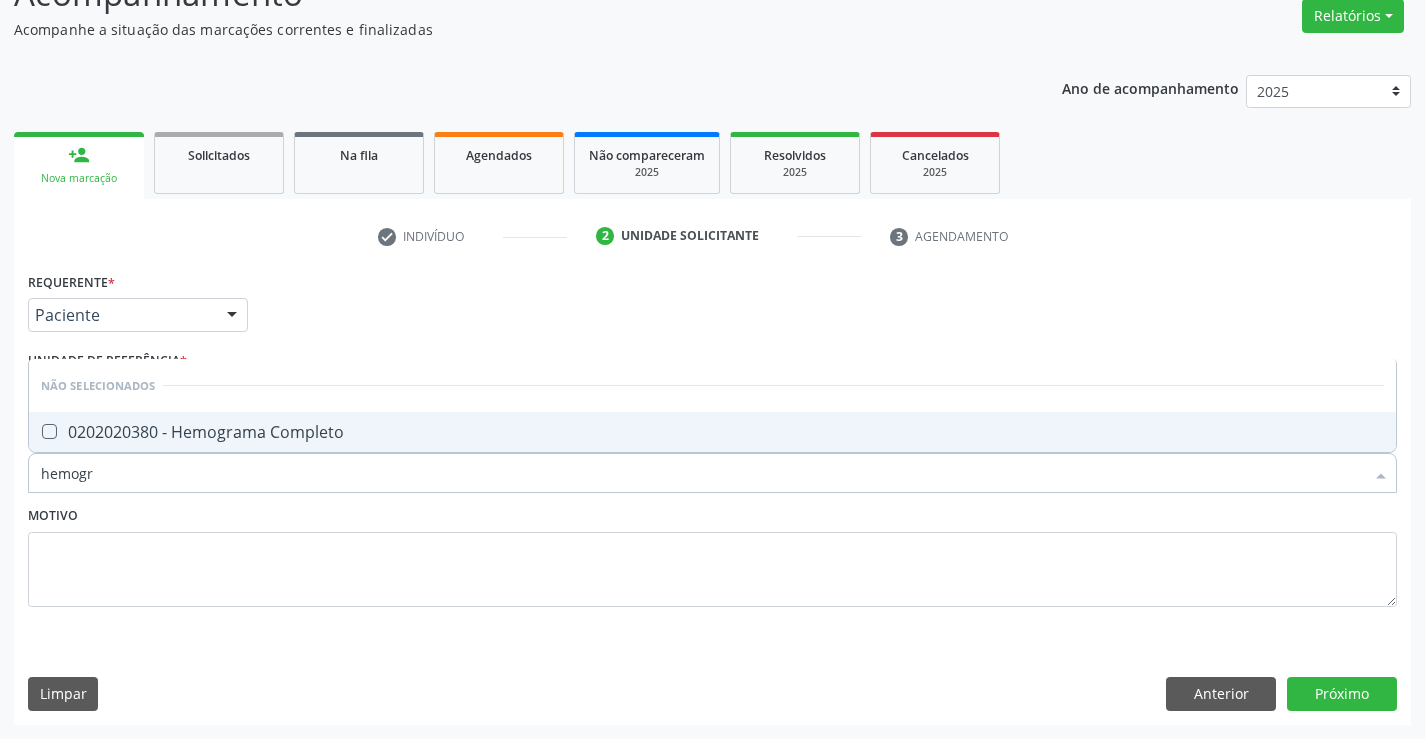 scroll, scrollTop: 0, scrollLeft: 0, axis: both 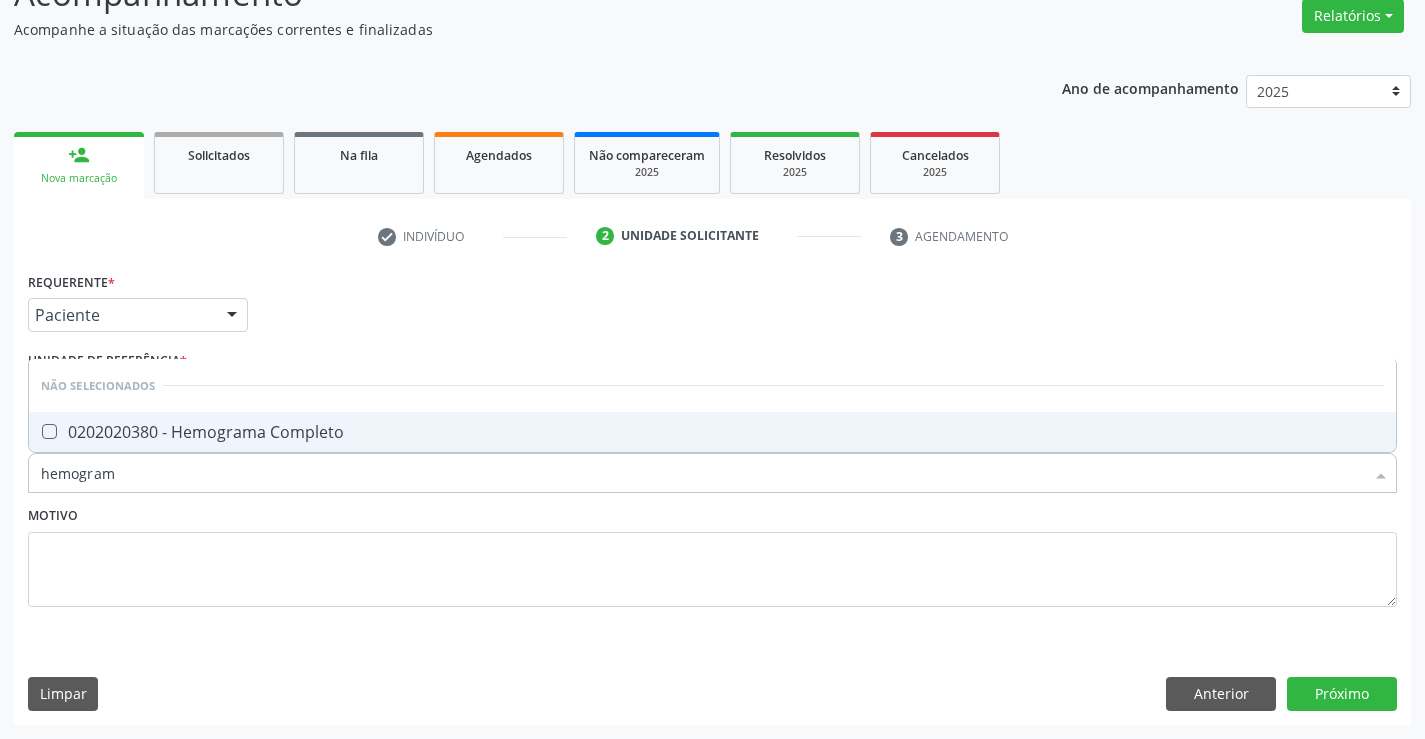 type on "hemograma" 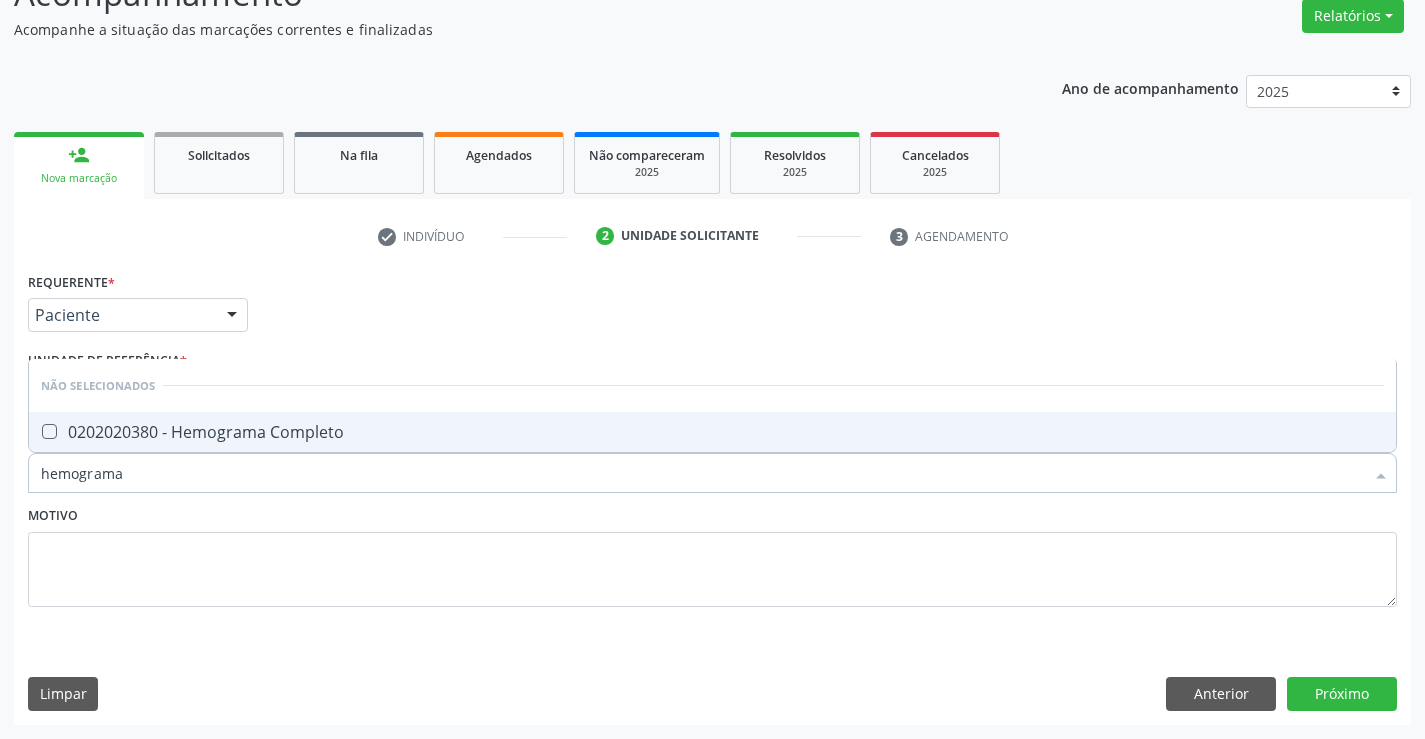 click on "0202020380 - Hemograma Completo" at bounding box center (712, 432) 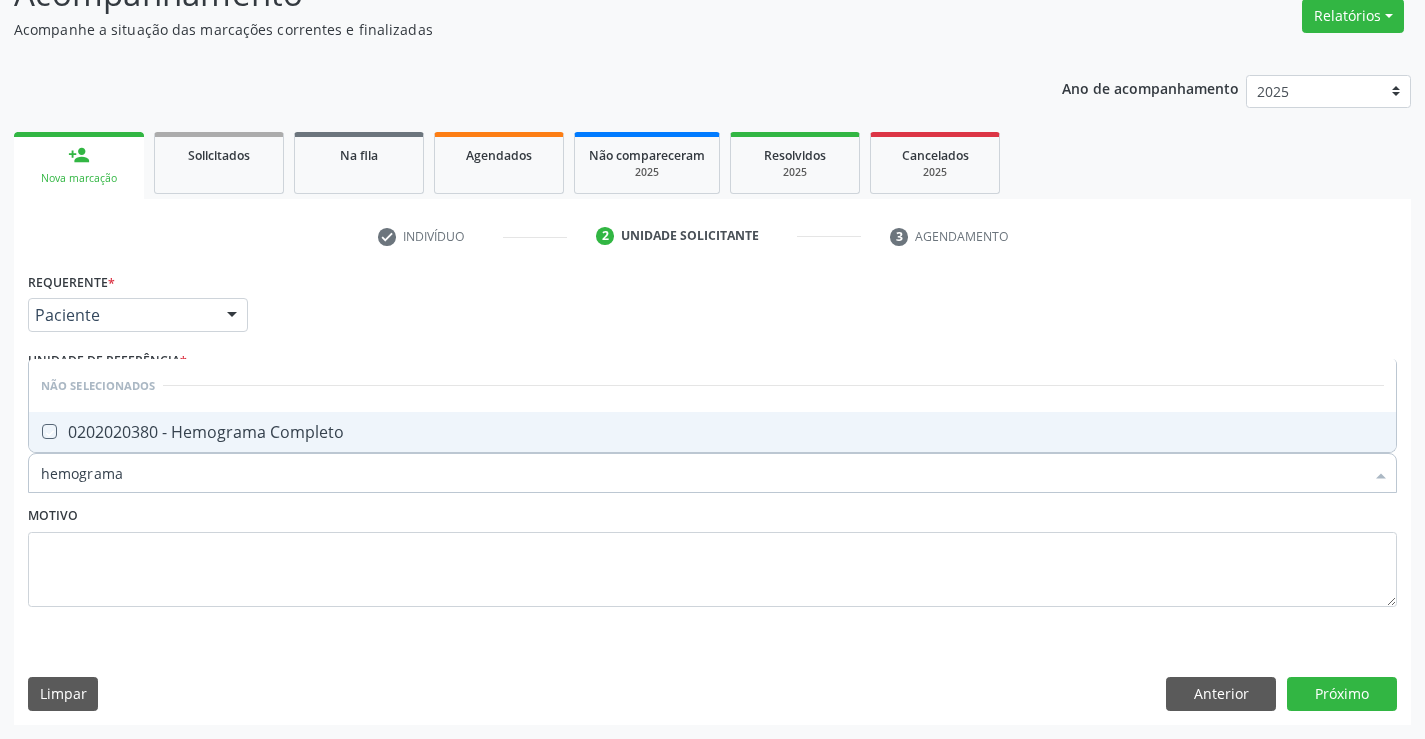 checkbox on "true" 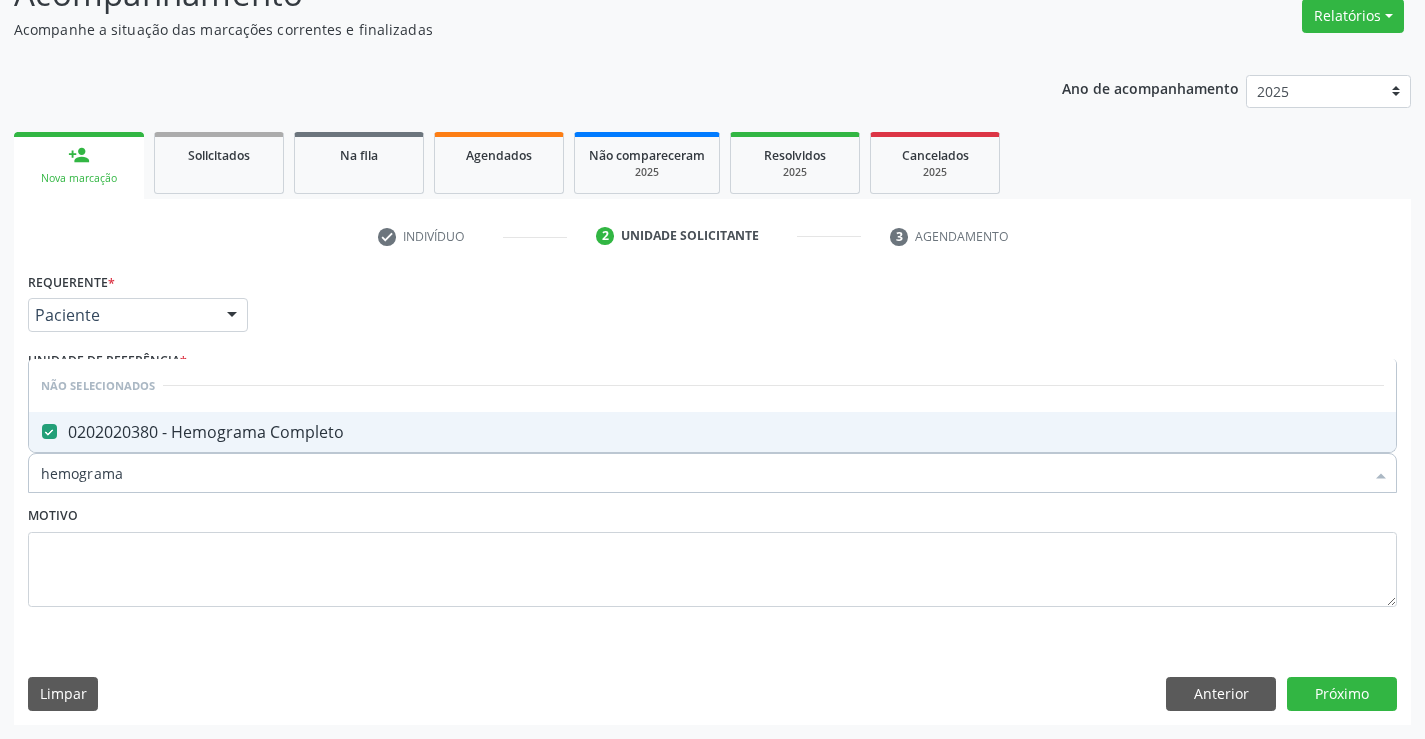 click on "Motivo" at bounding box center [712, 554] 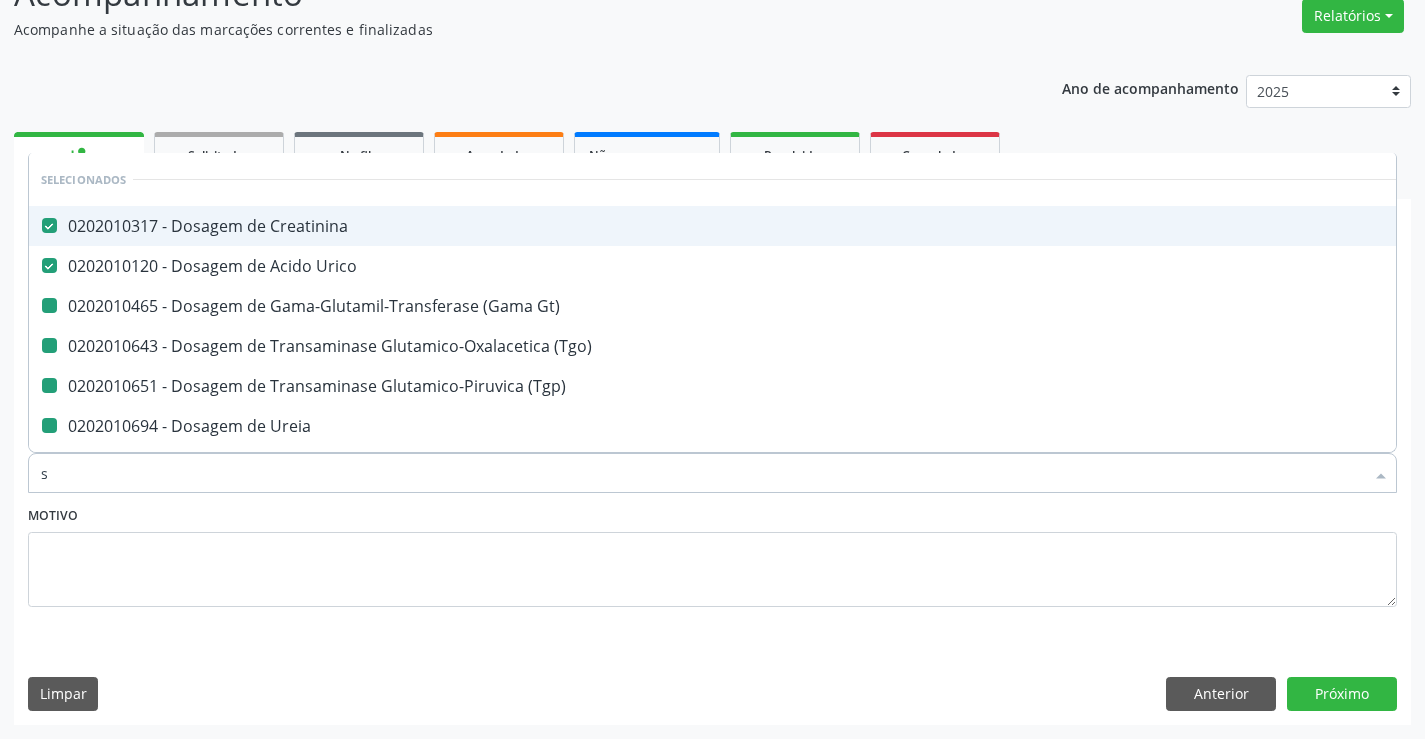 type on "si" 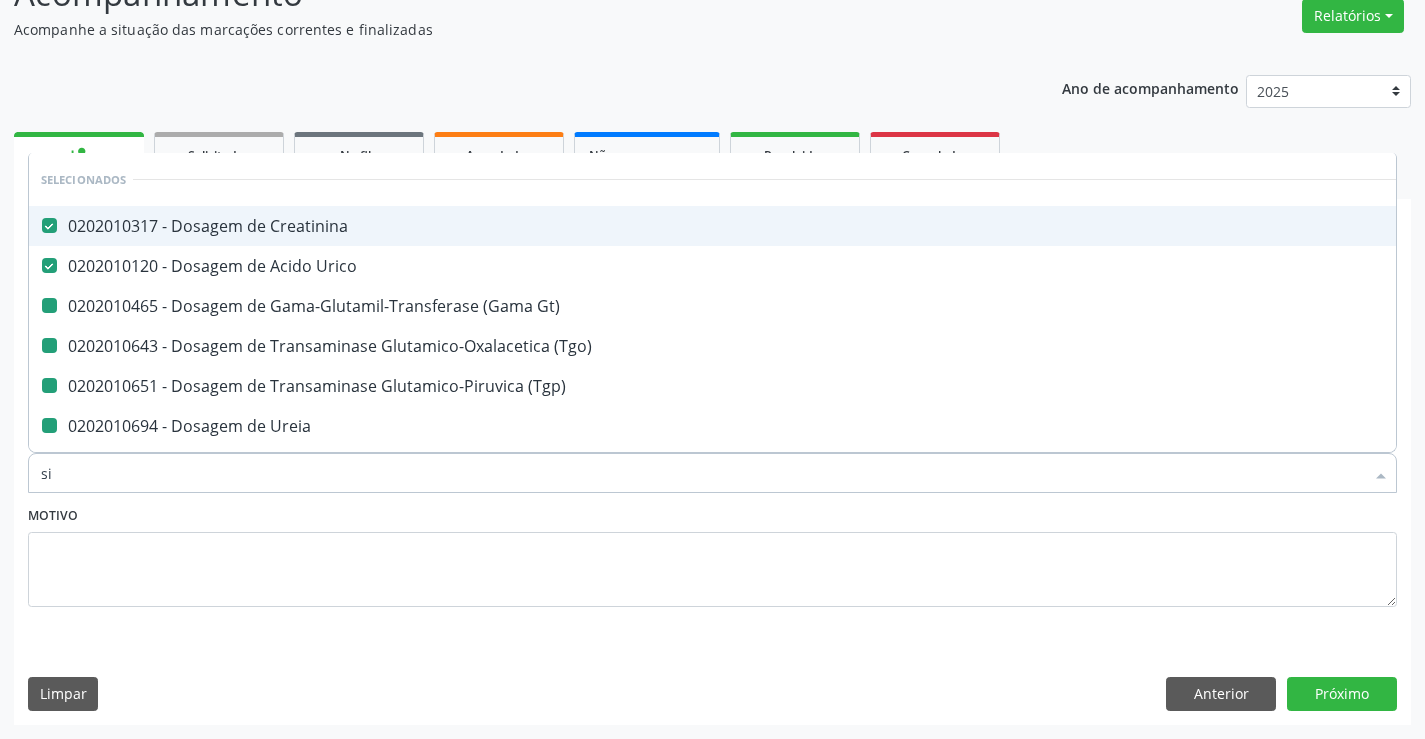 checkbox on "false" 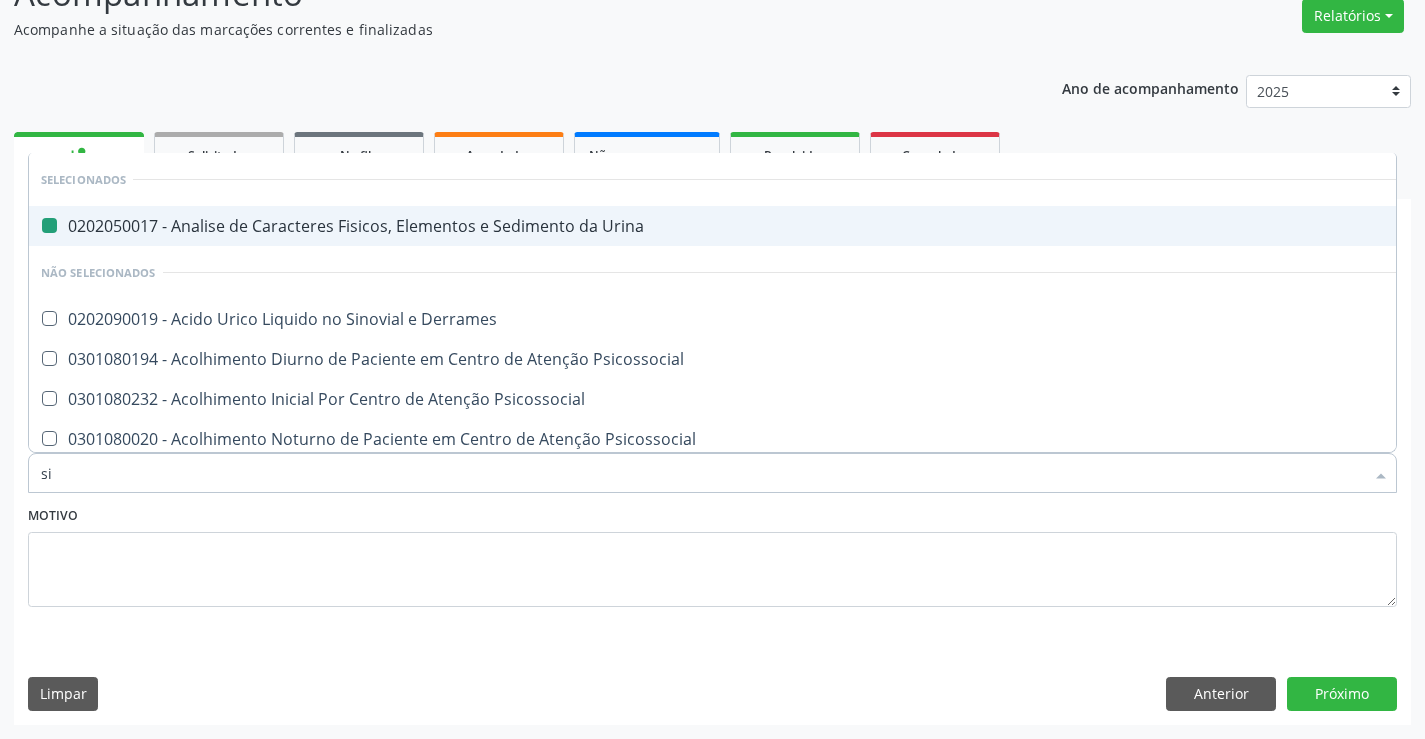 type on "sif" 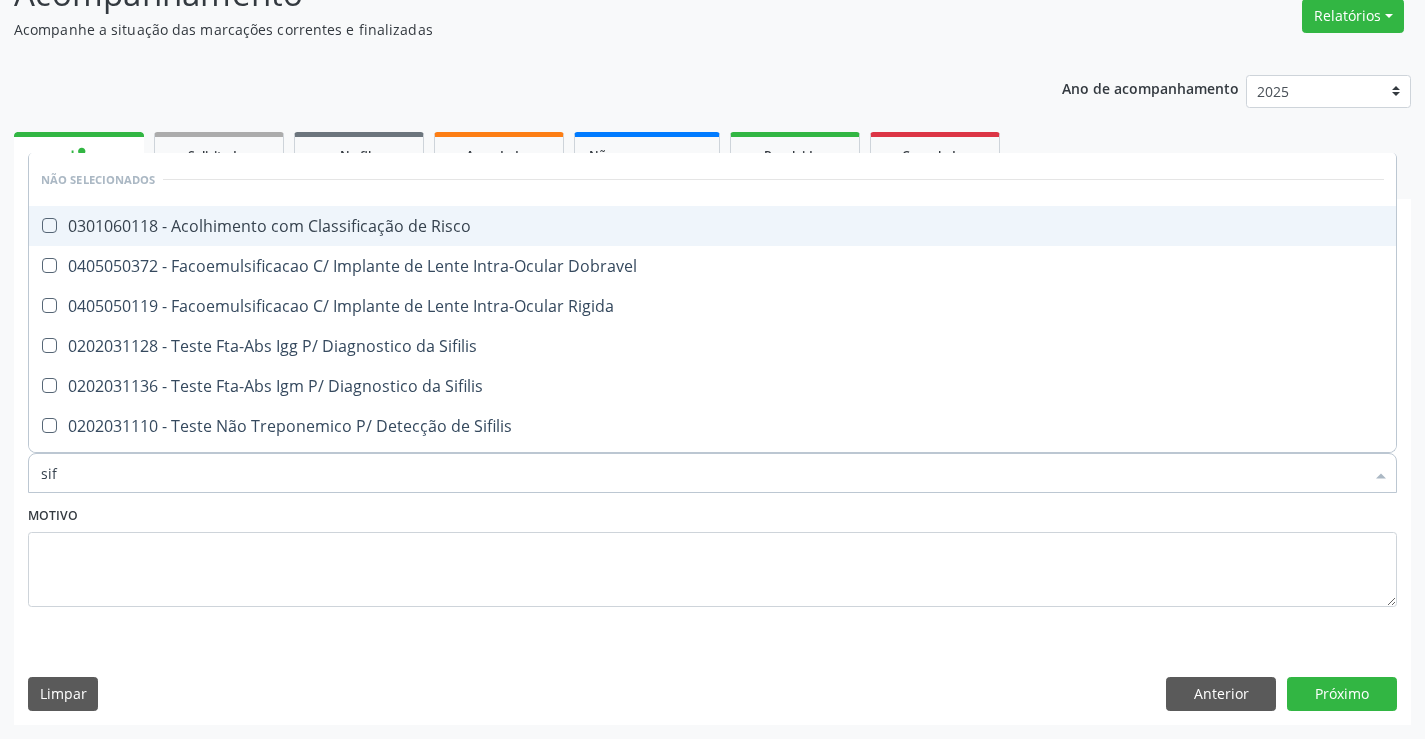 type on "si" 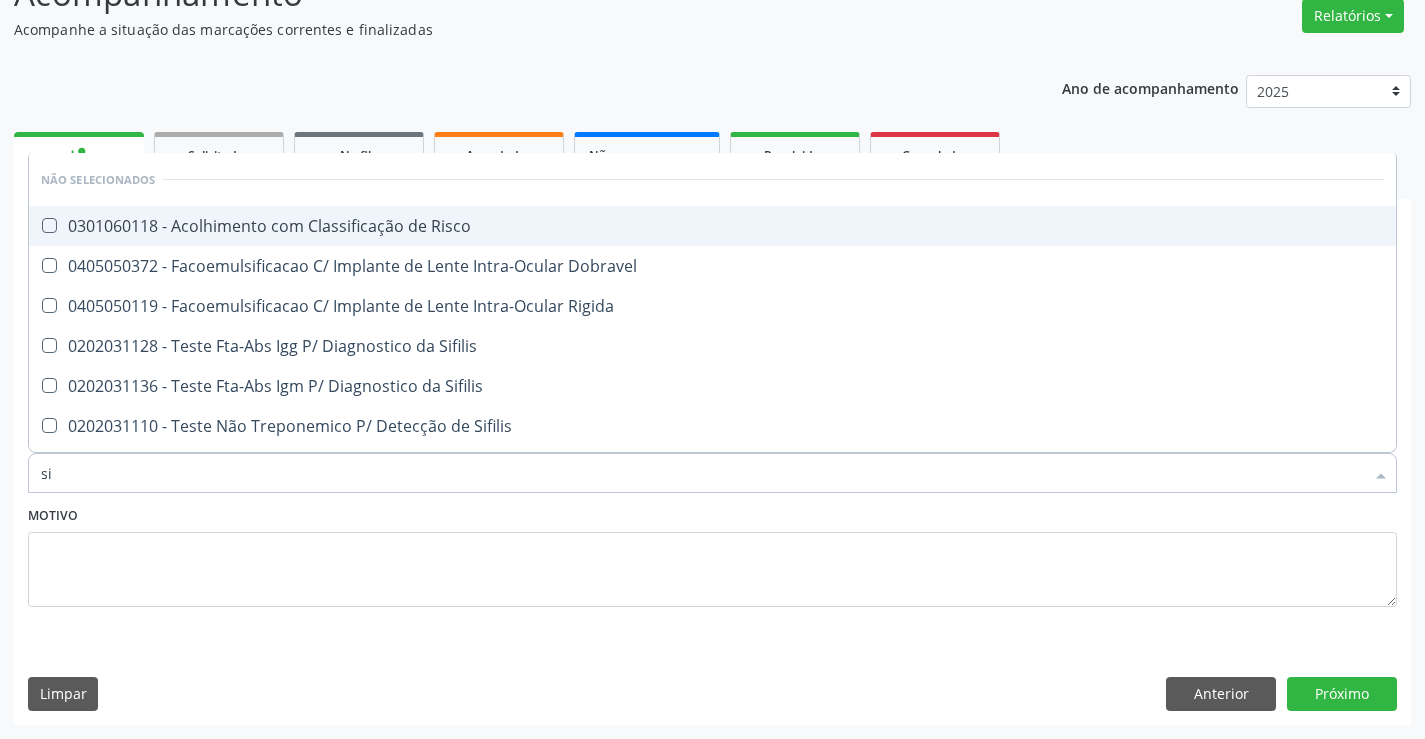 checkbox on "true" 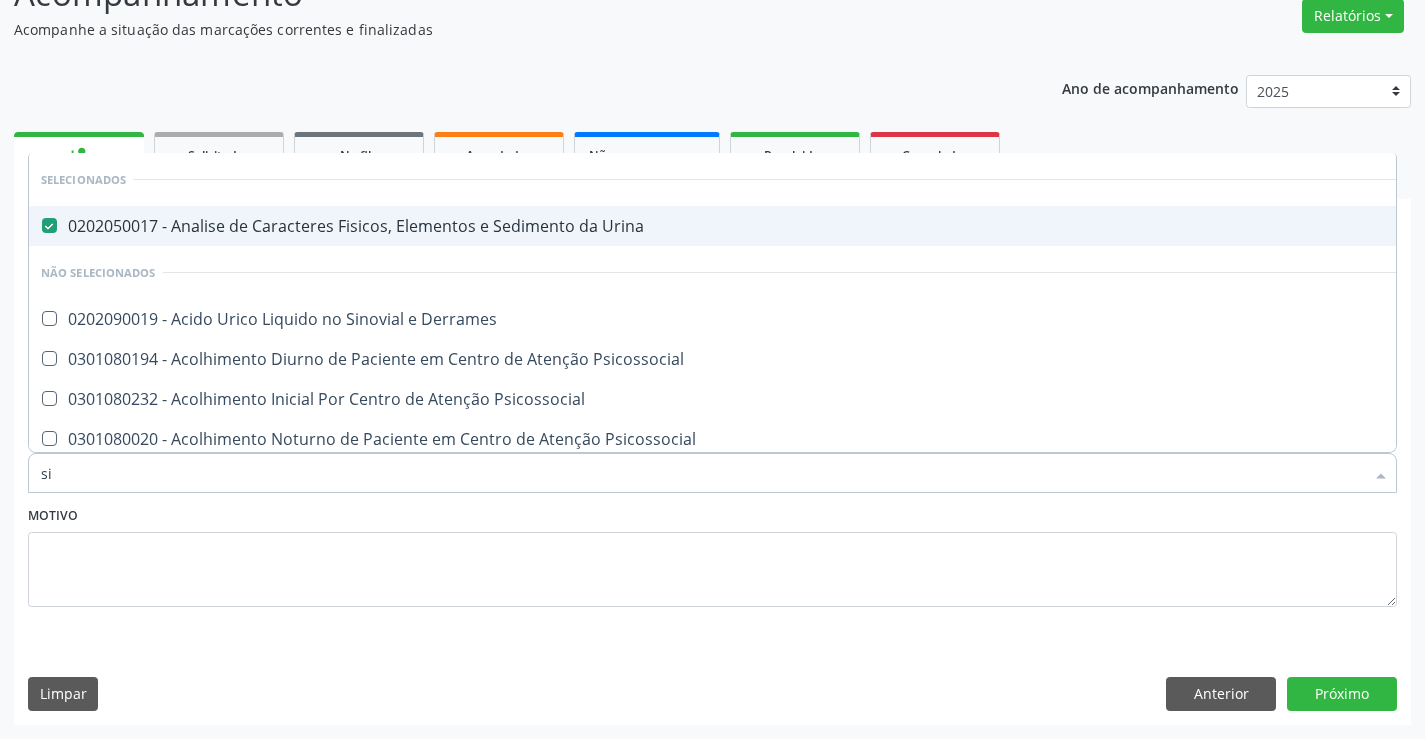 type on "sis" 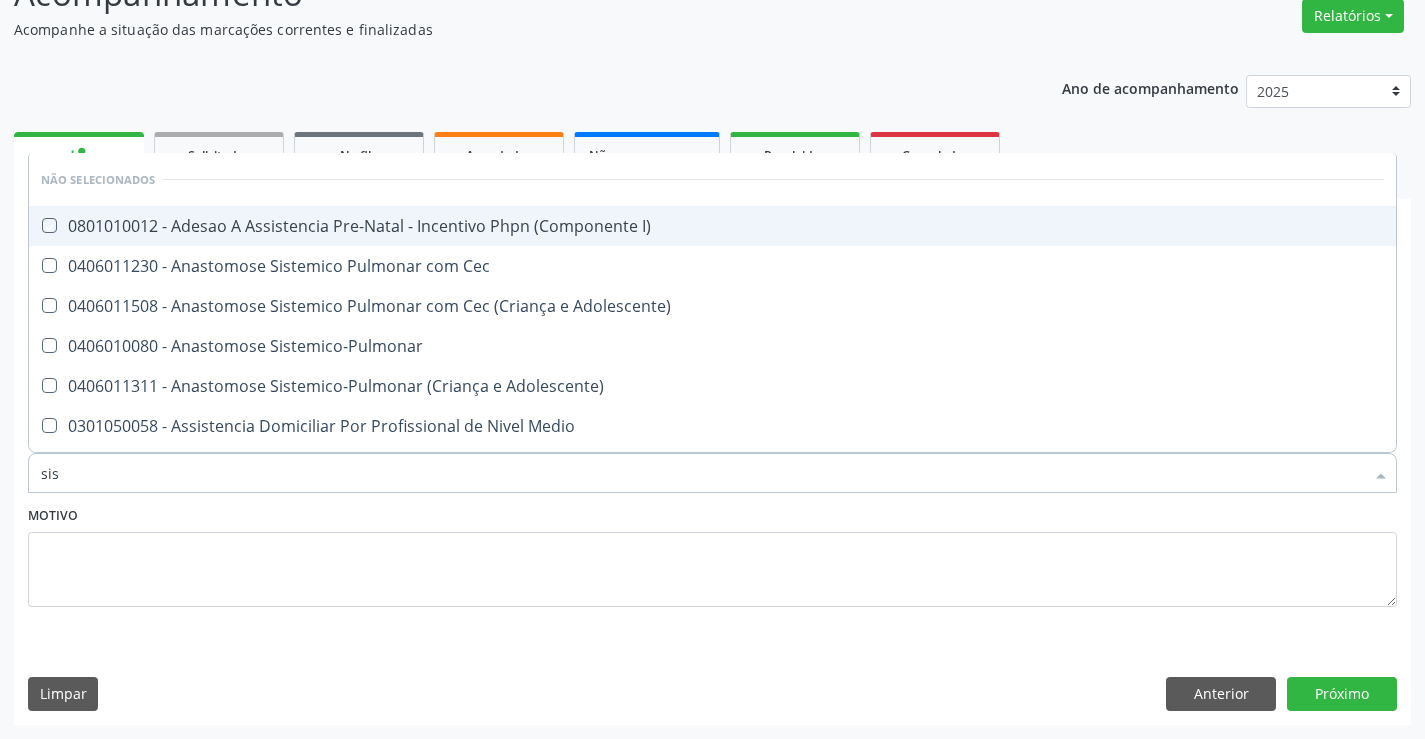 type on "si" 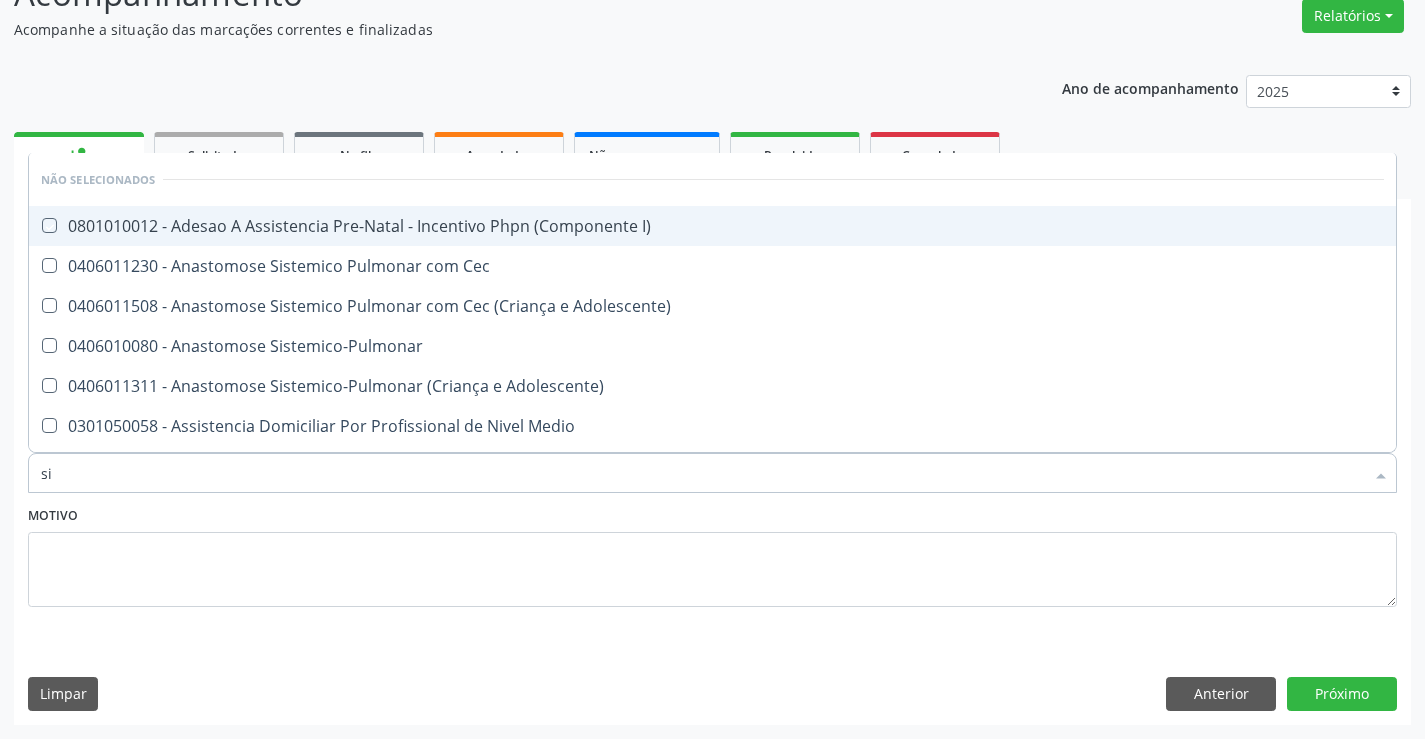 checkbox on "true" 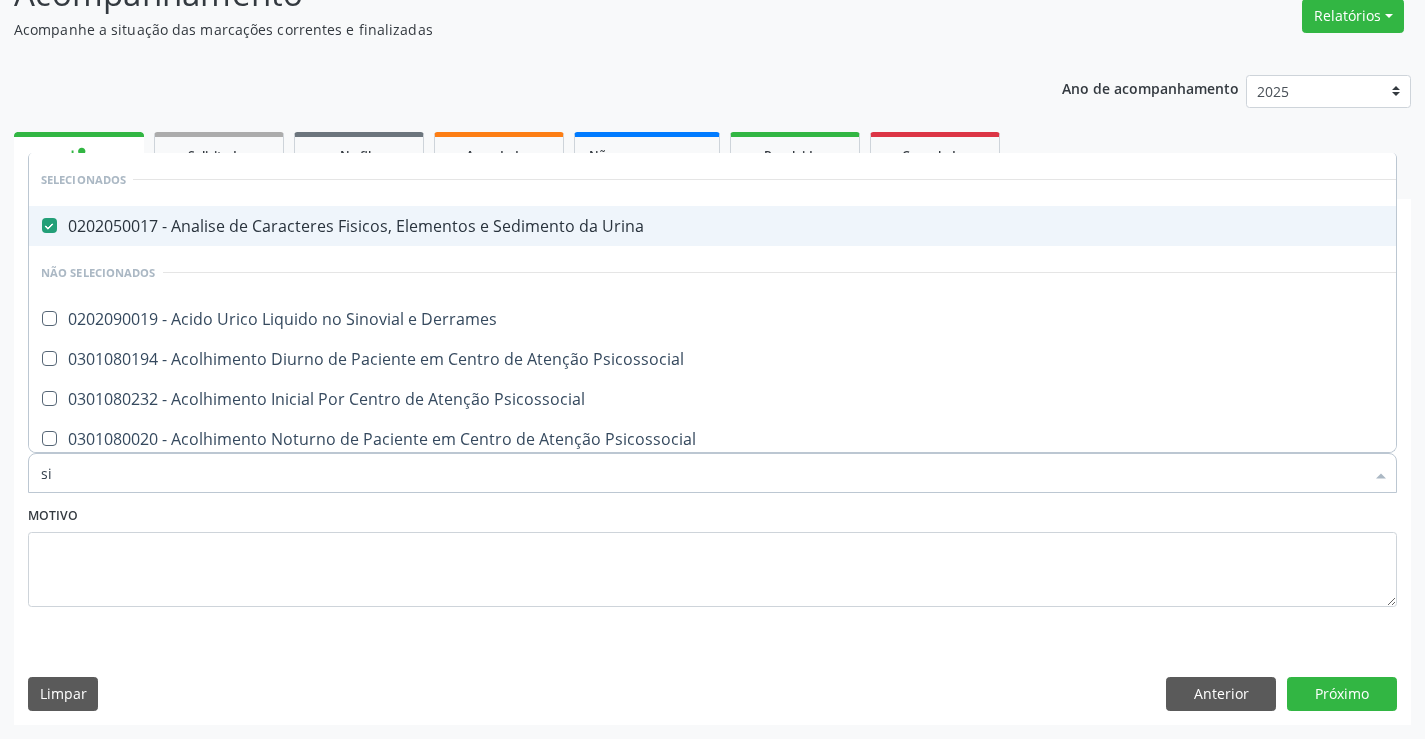 type on "sif" 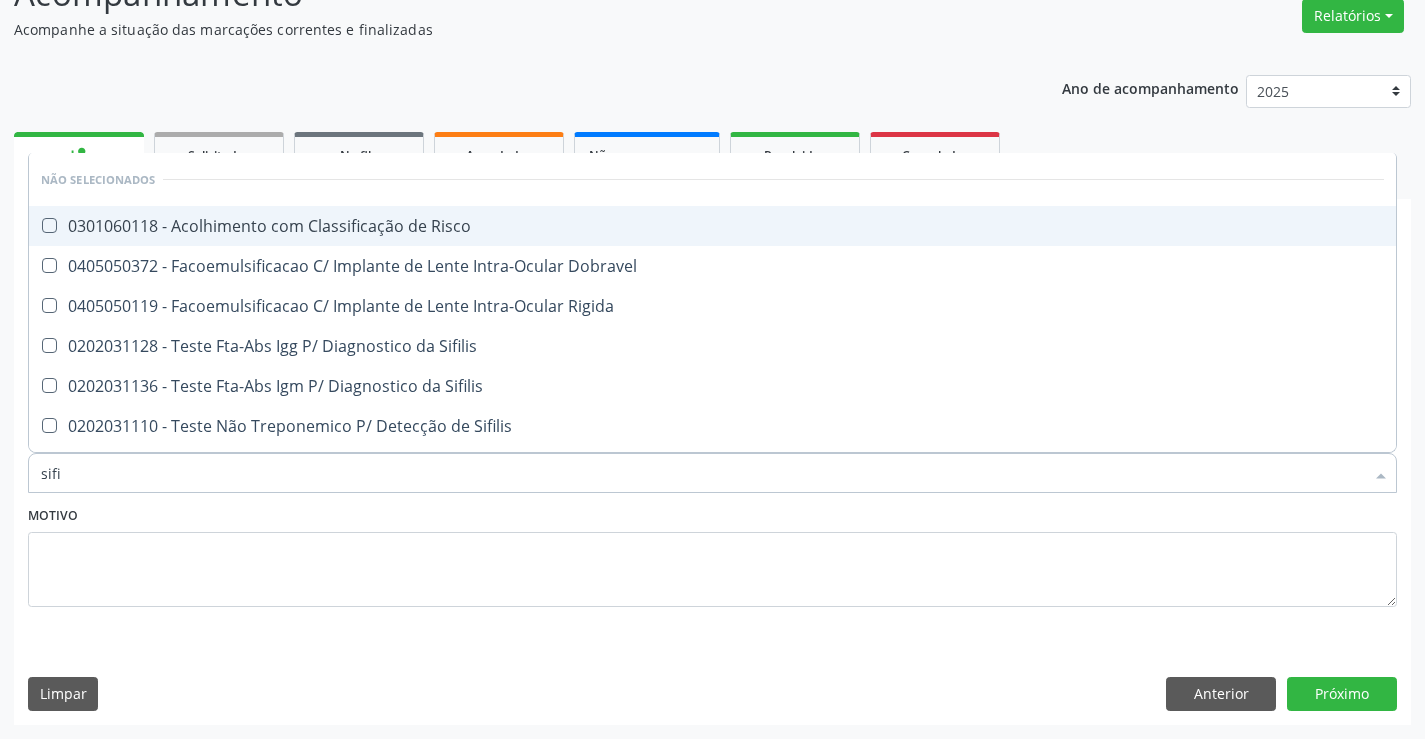 type on "sifil" 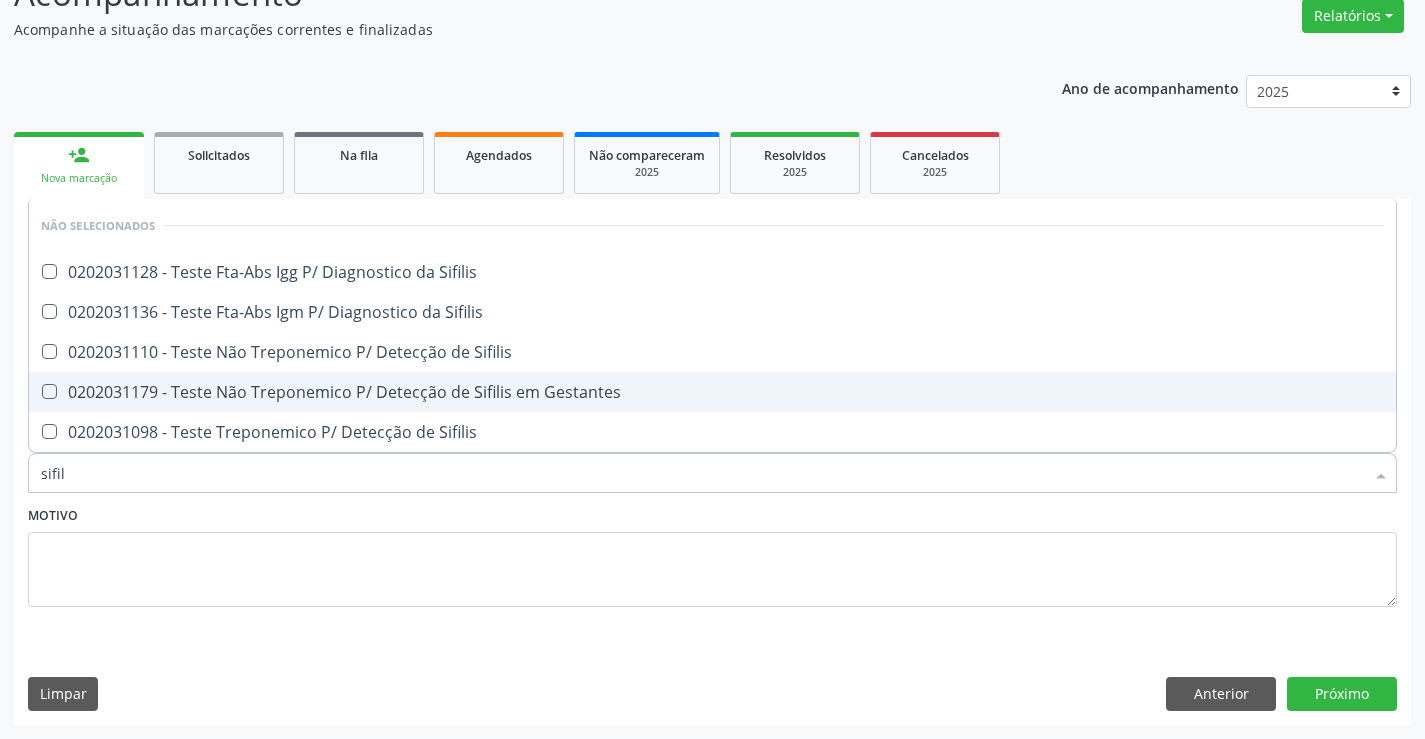 click on "0202031179 - Teste Não Treponemico P/ Detecção de Sifilis em Gestantes" at bounding box center [712, 392] 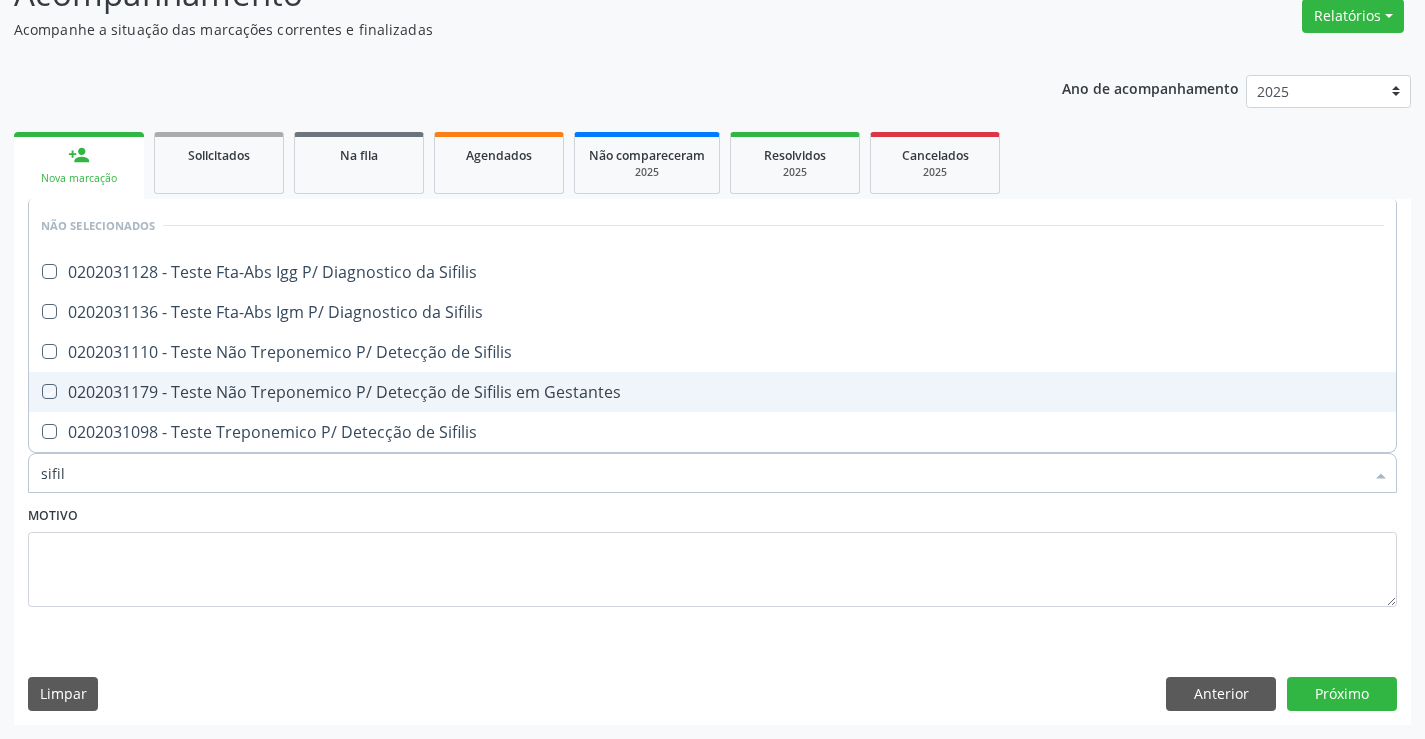 checkbox on "true" 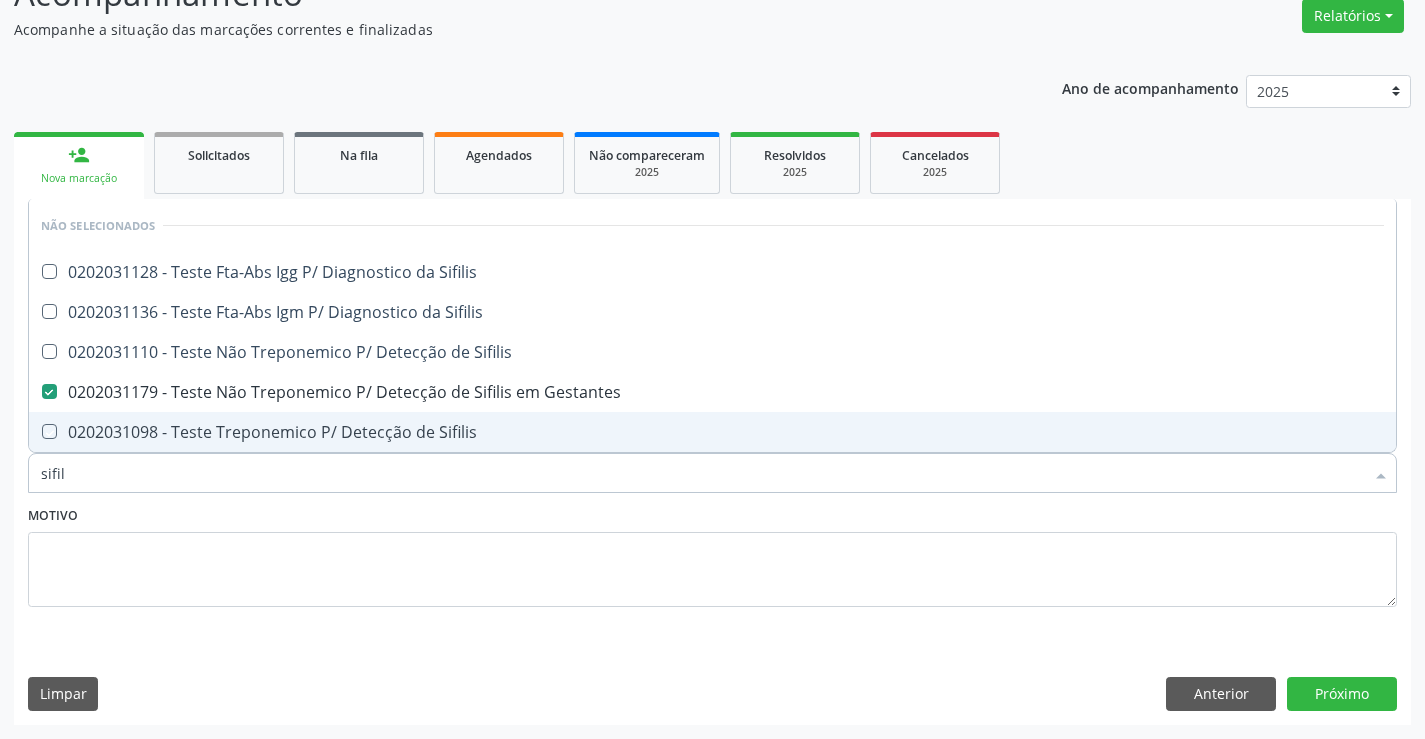 click on "Motivo" at bounding box center (712, 554) 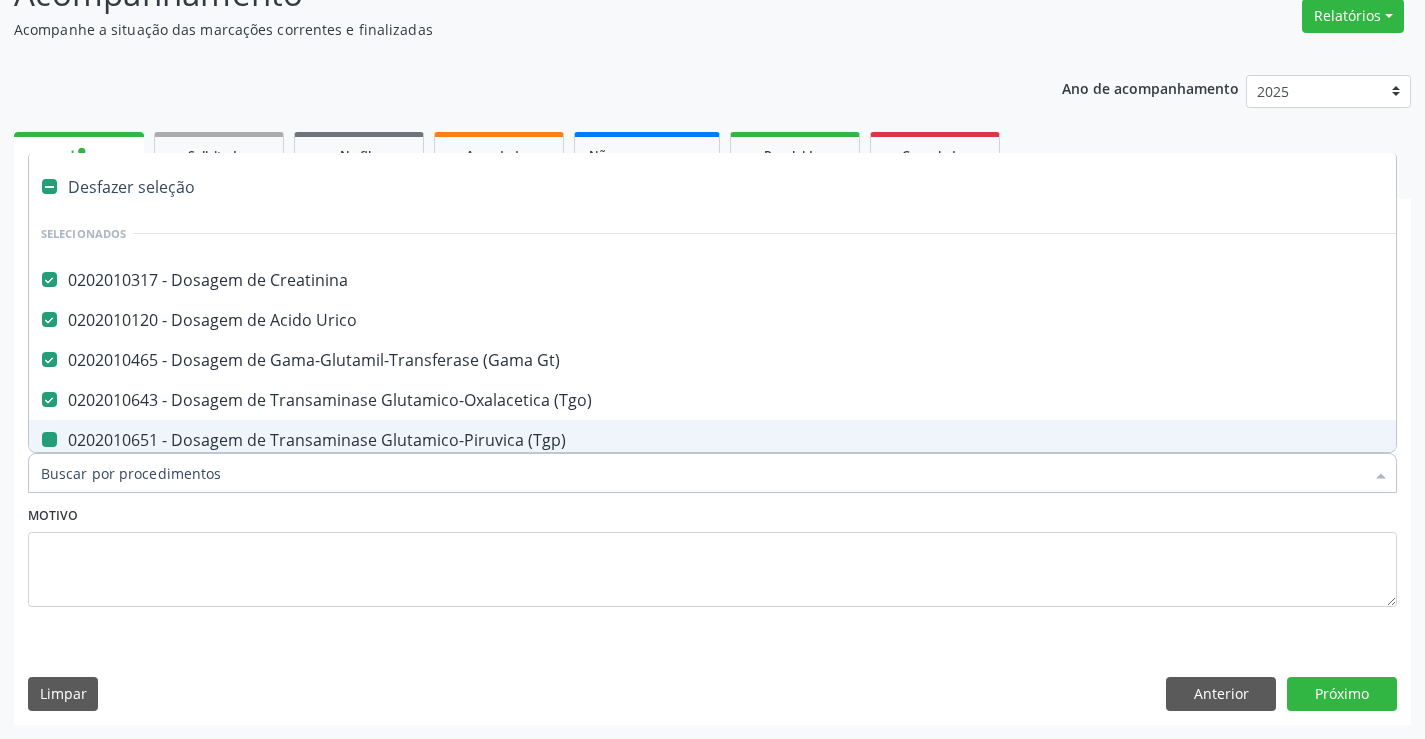 type on "f" 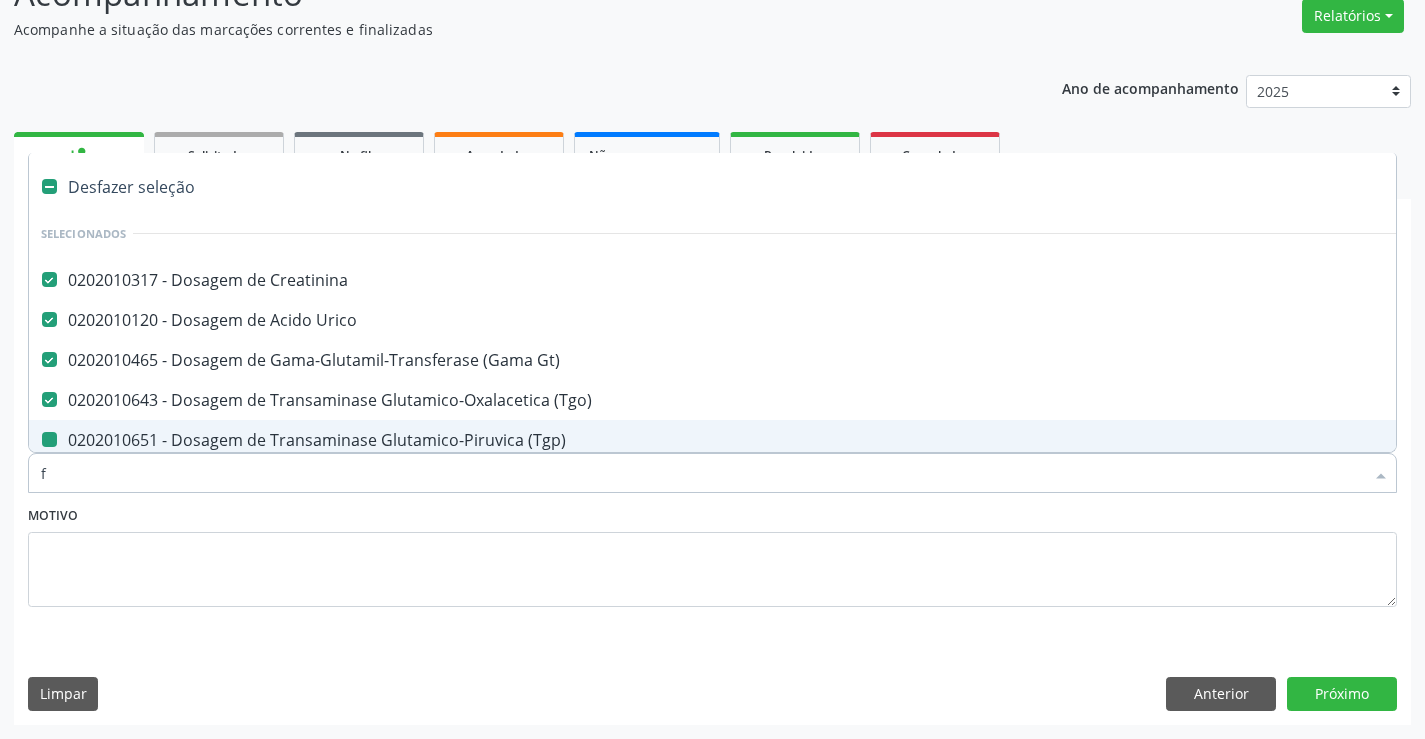 checkbox on "false" 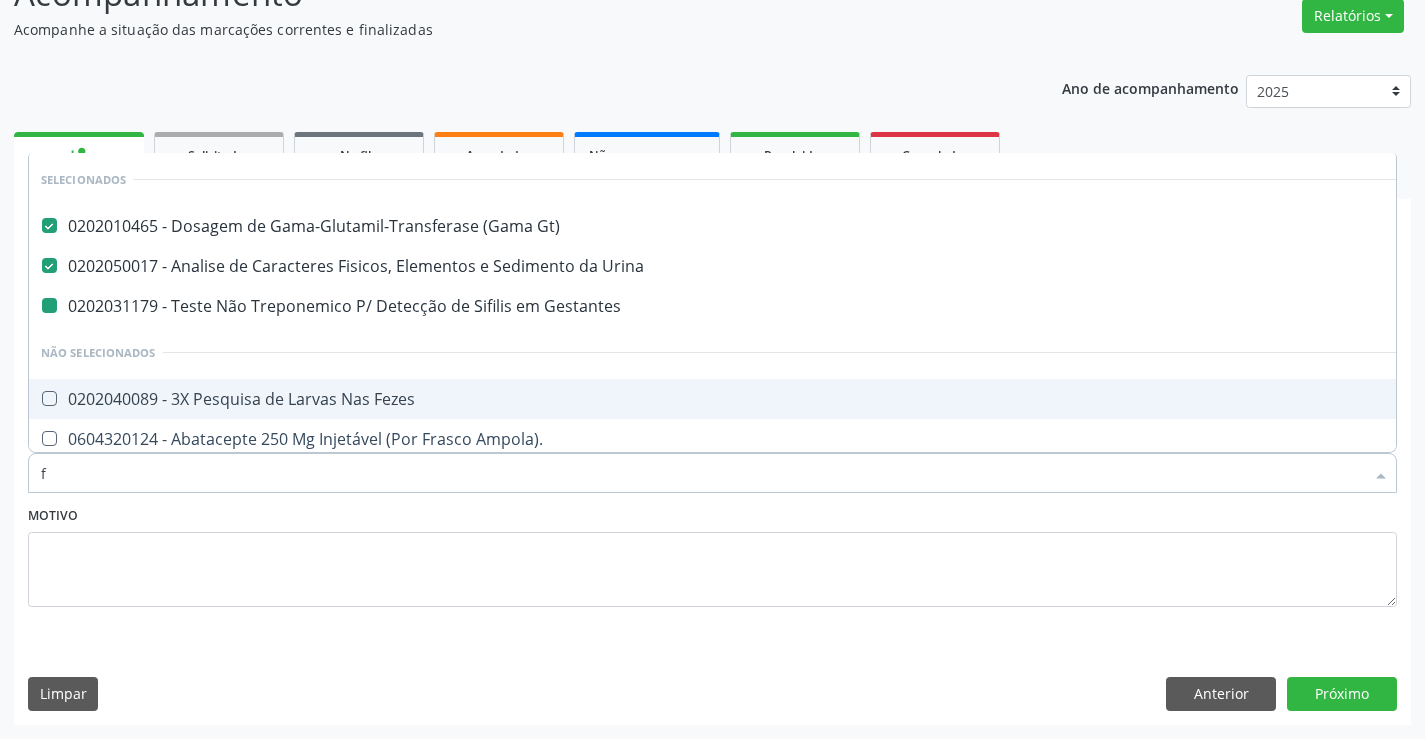 type on "fe" 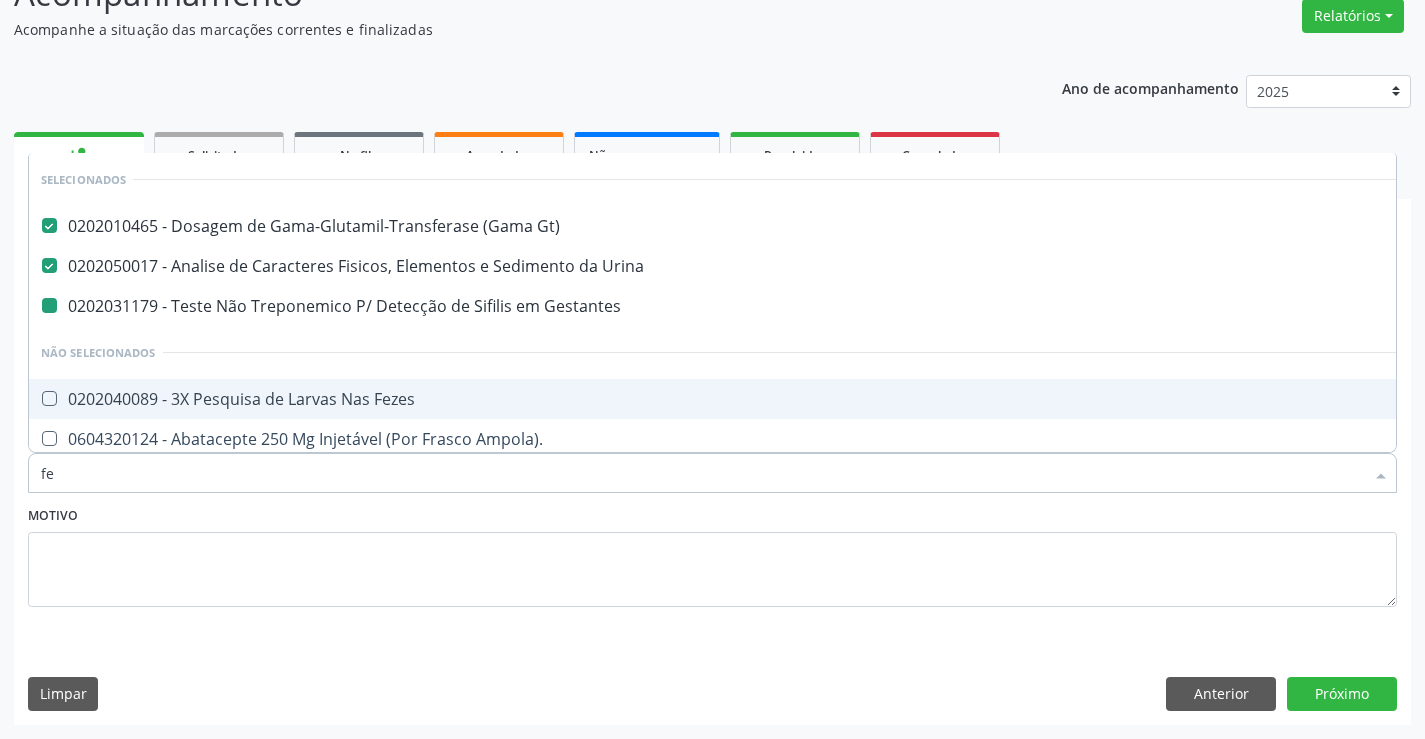 checkbox on "false" 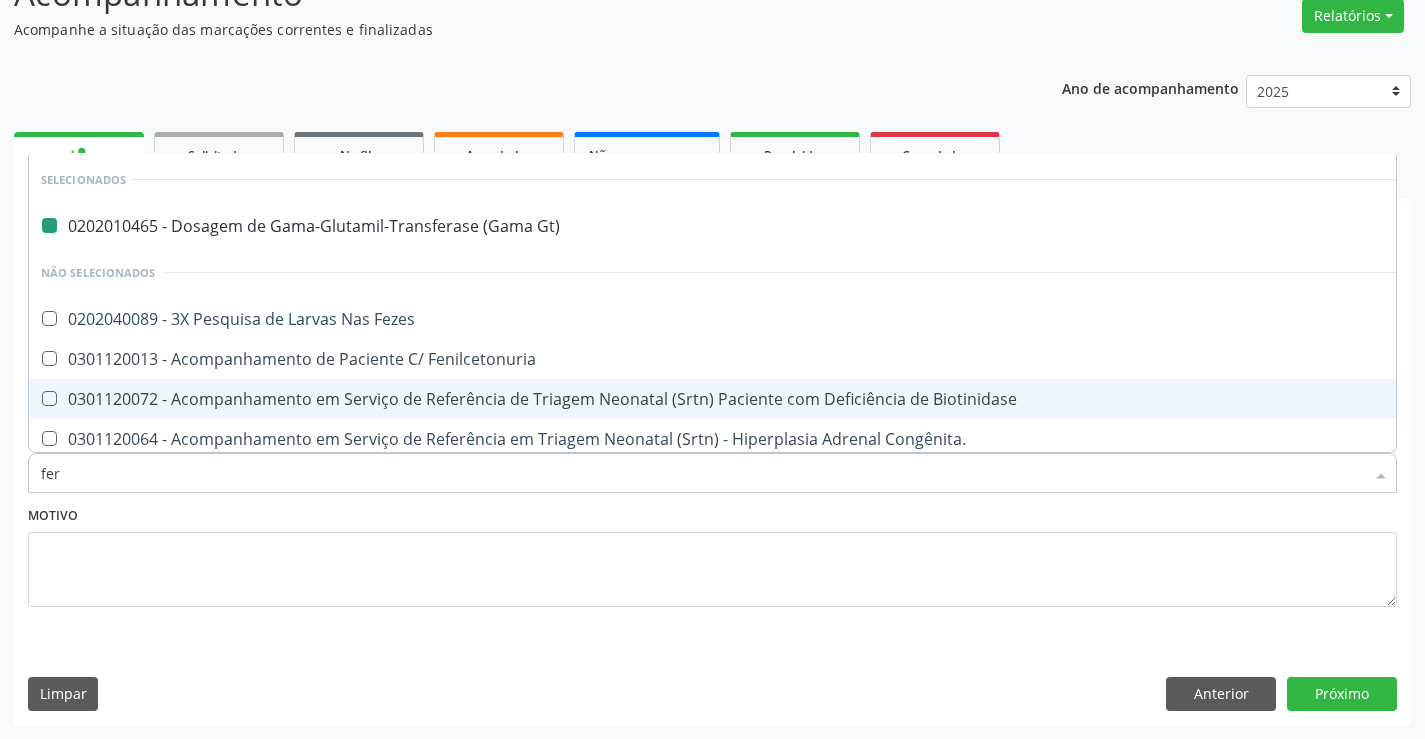 type on "ferr" 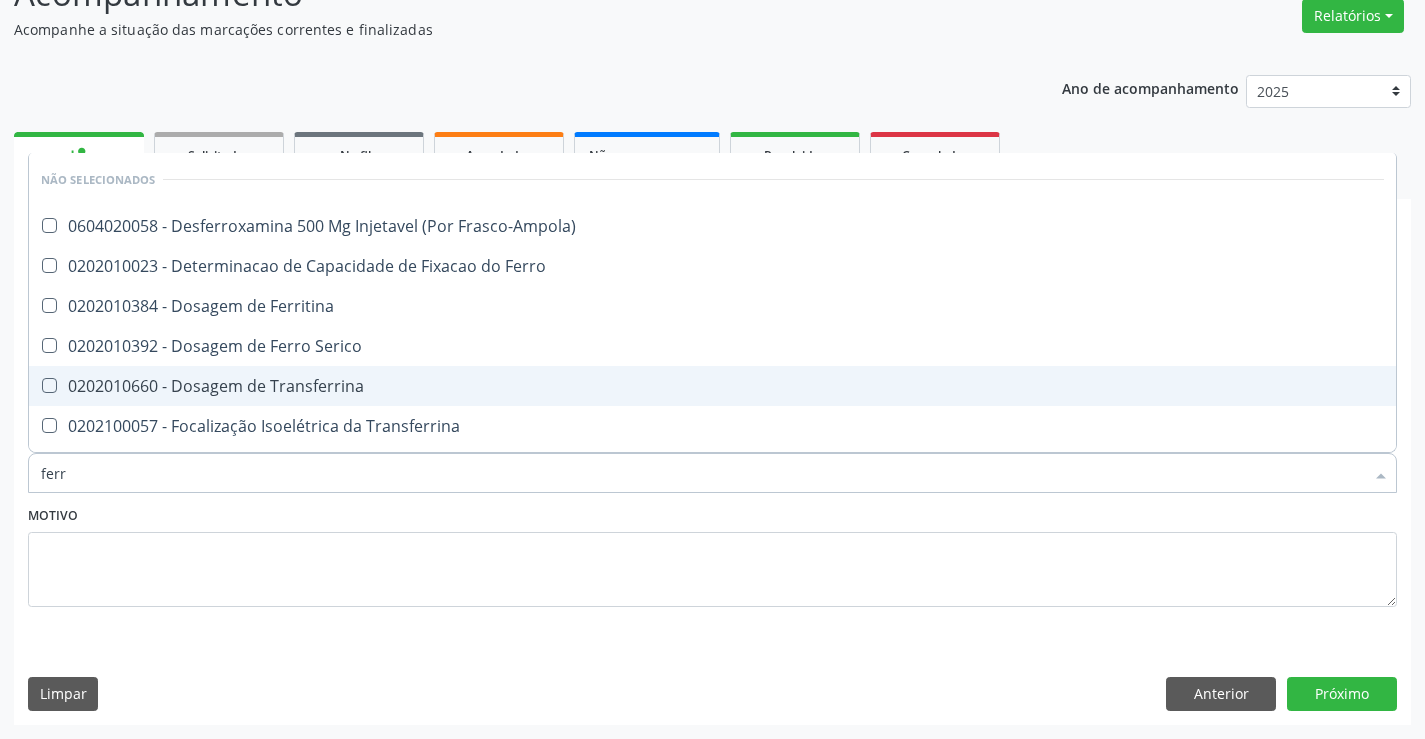 type on "ferro" 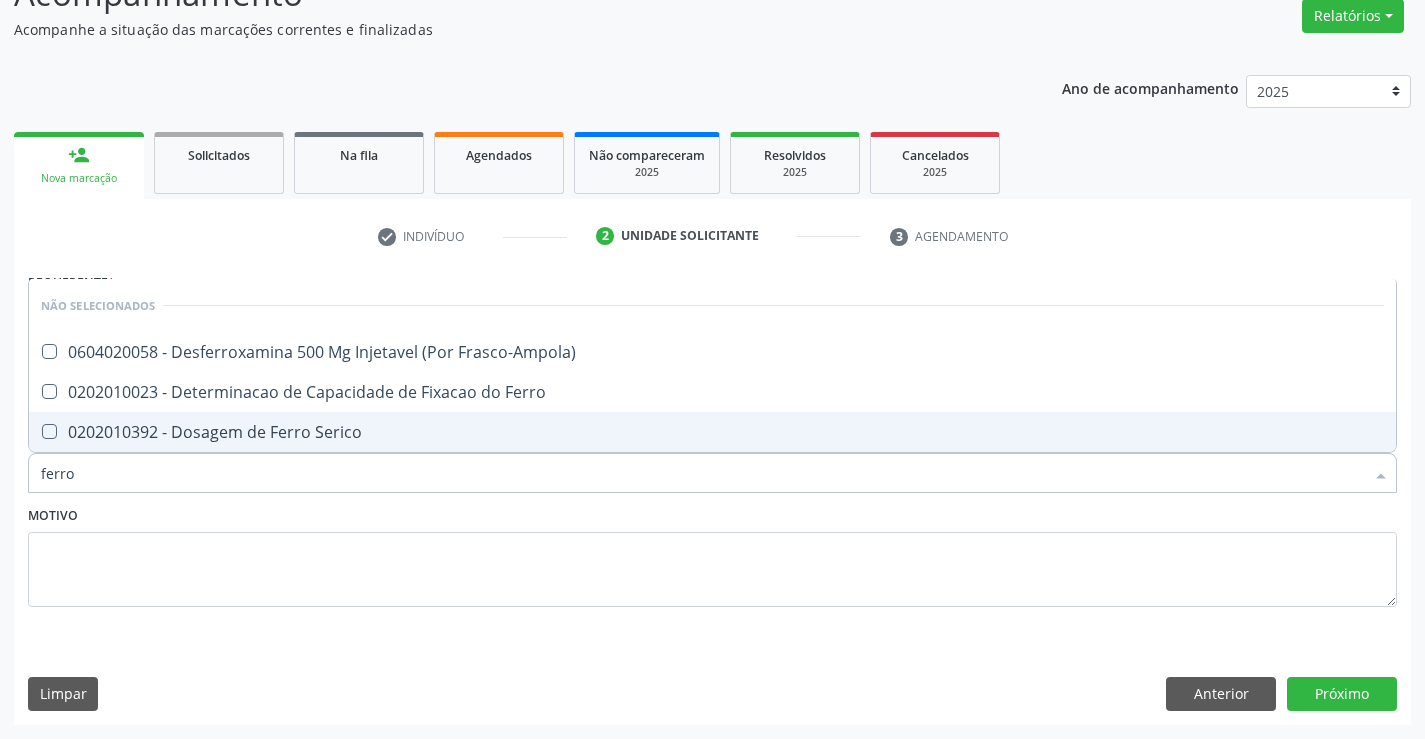 click on "0202010392 - Dosagem de Ferro Serico" at bounding box center [712, 432] 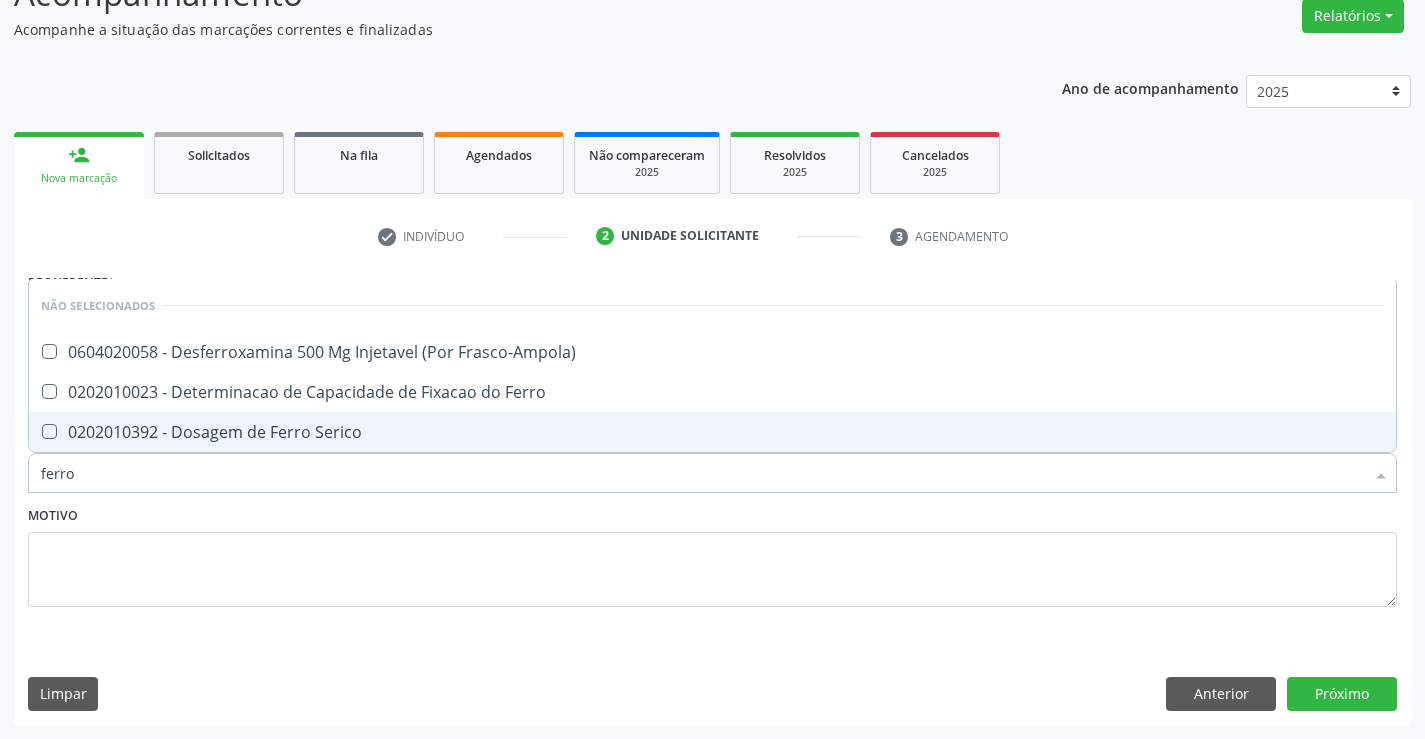 checkbox on "true" 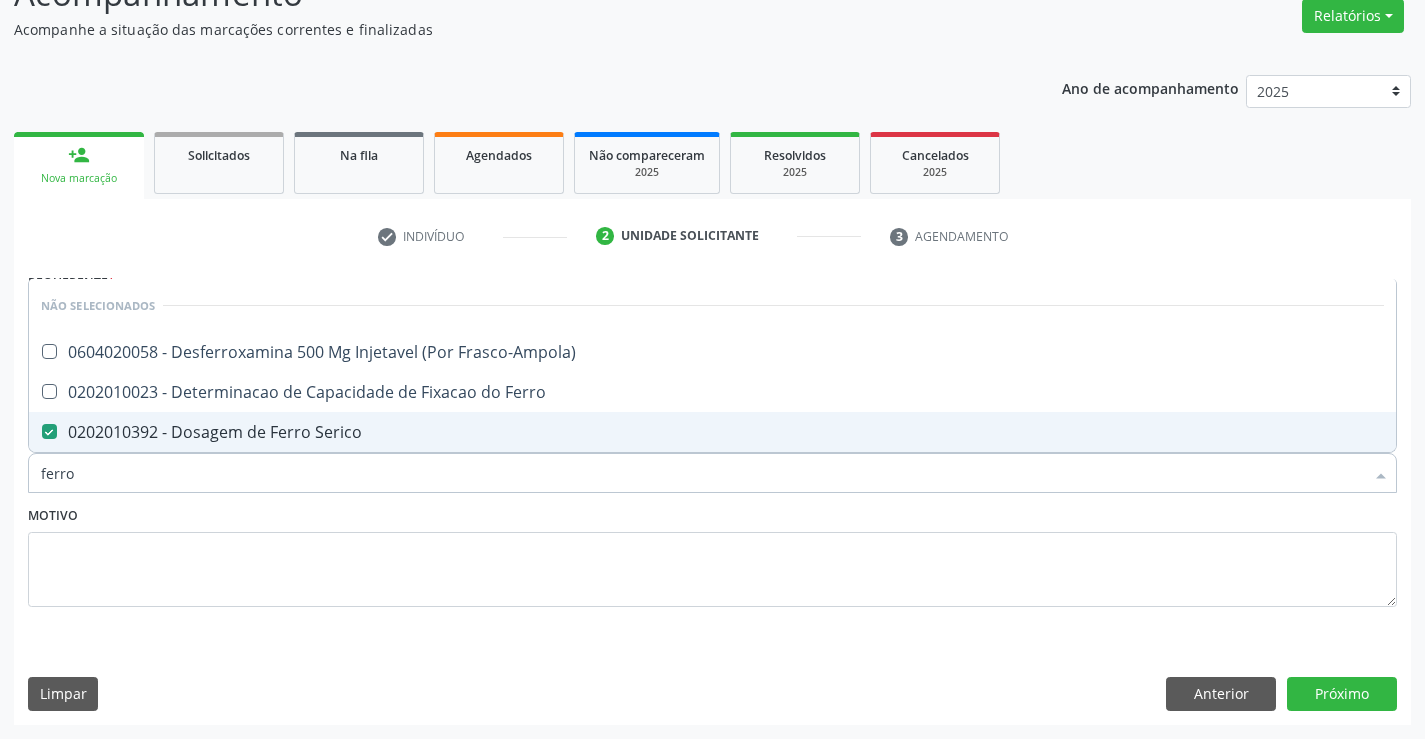 click on "Motivo" at bounding box center [712, 554] 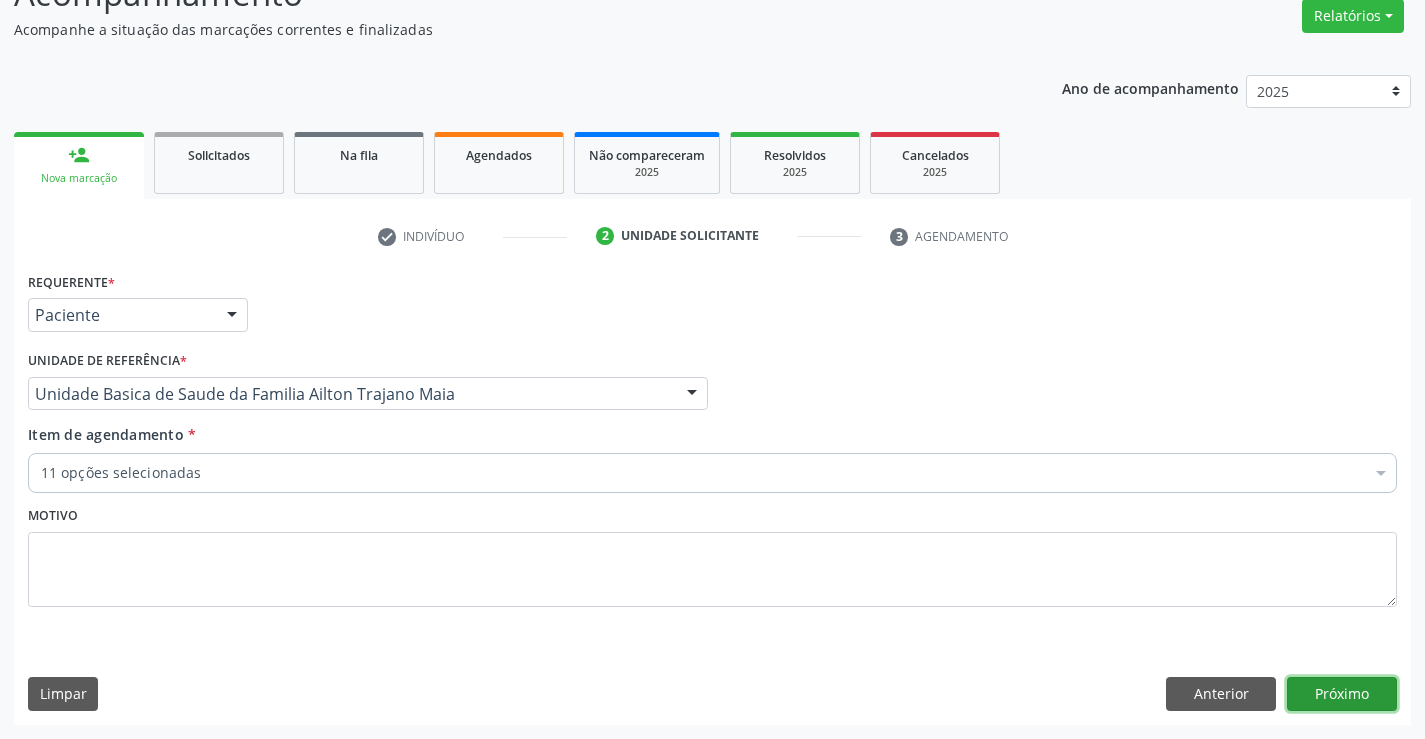 click on "Próximo" at bounding box center [1342, 694] 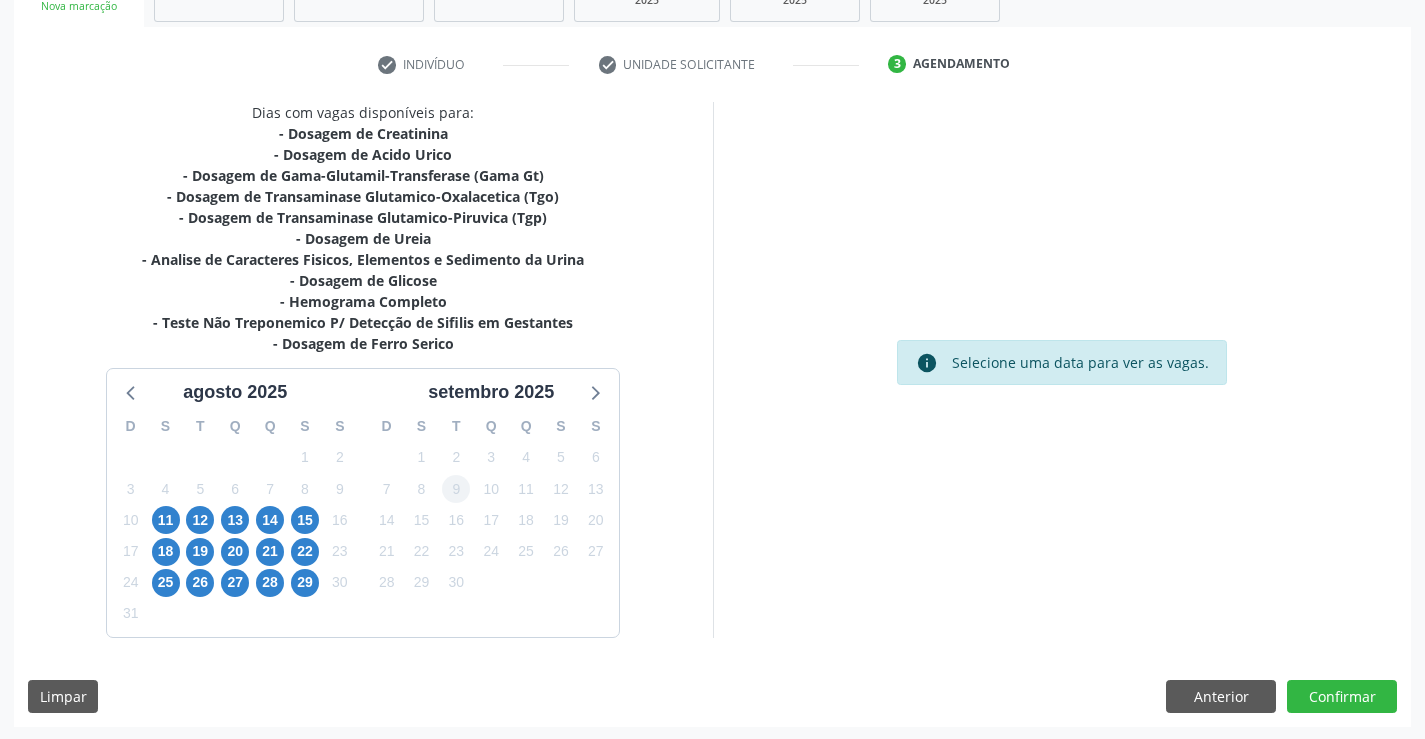 scroll, scrollTop: 341, scrollLeft: 0, axis: vertical 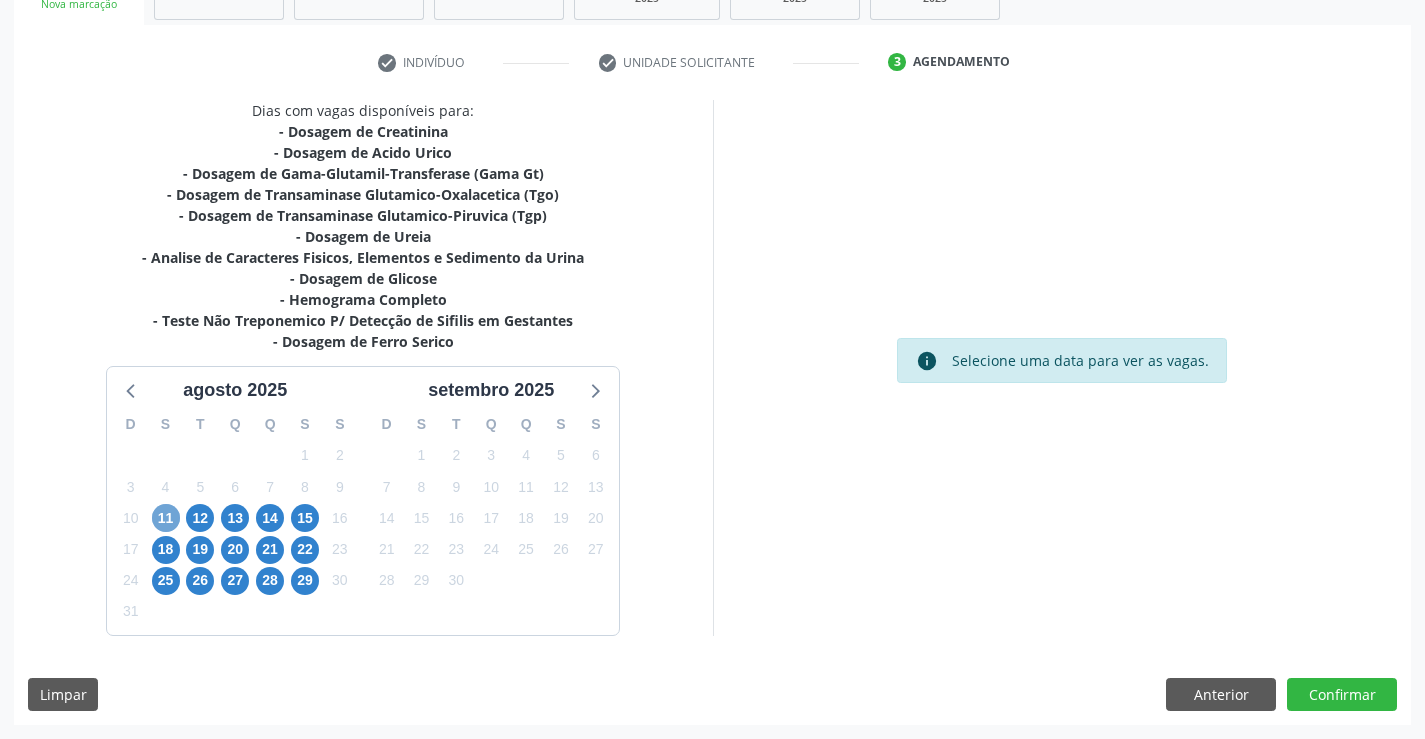 click on "11" at bounding box center (166, 518) 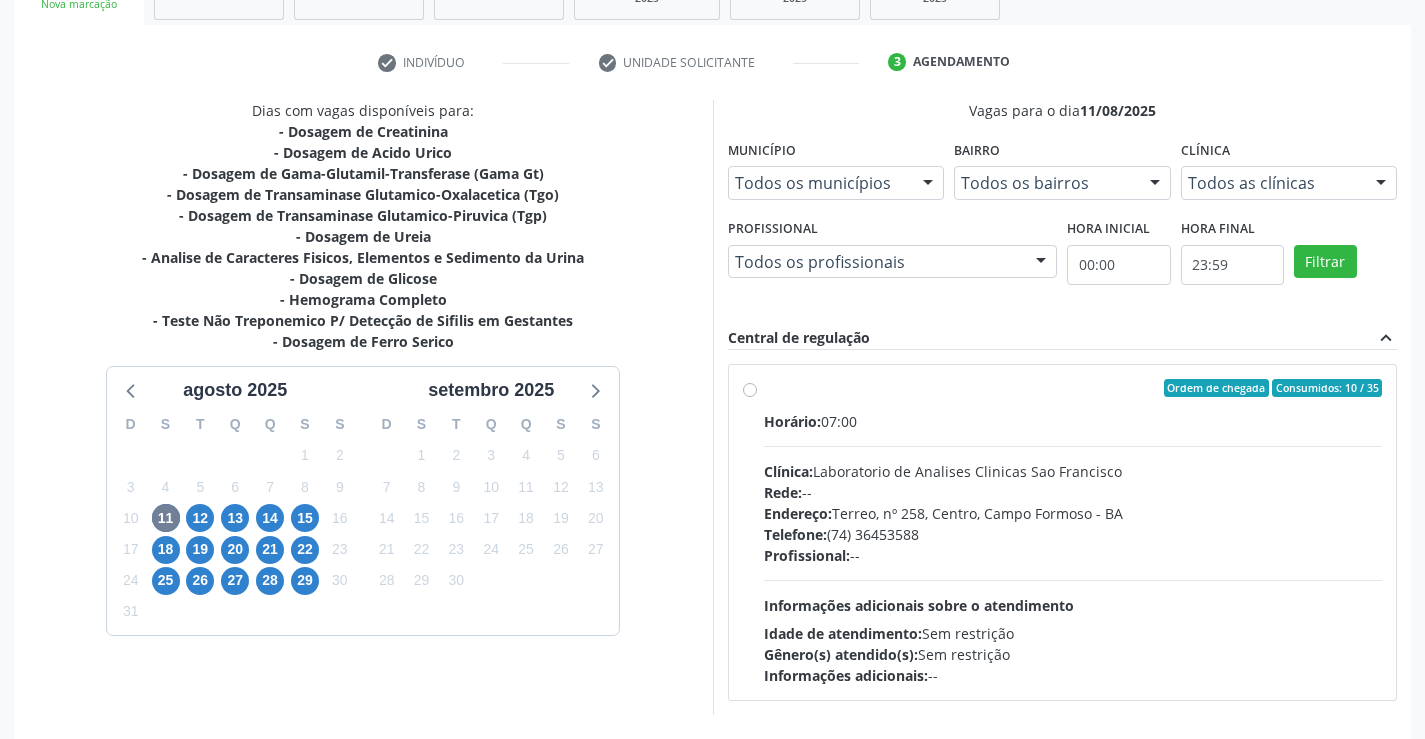 click on "Ordem de chegada
Consumidos: 10 / 35
Horário:   07:00
Clínica:  Laboratorio de Analises Clinicas Sao Francisco
Rede:
--
Endereço:   Terreo, nº 258, Centro, Campo Formoso - BA
Telefone:   (74) 36453588
Profissional:
--
Informações adicionais sobre o atendimento
Idade de atendimento:
Sem restrição
Gênero(s) atendido(s):
Sem restrição
Informações adicionais:
--" at bounding box center [1073, 532] 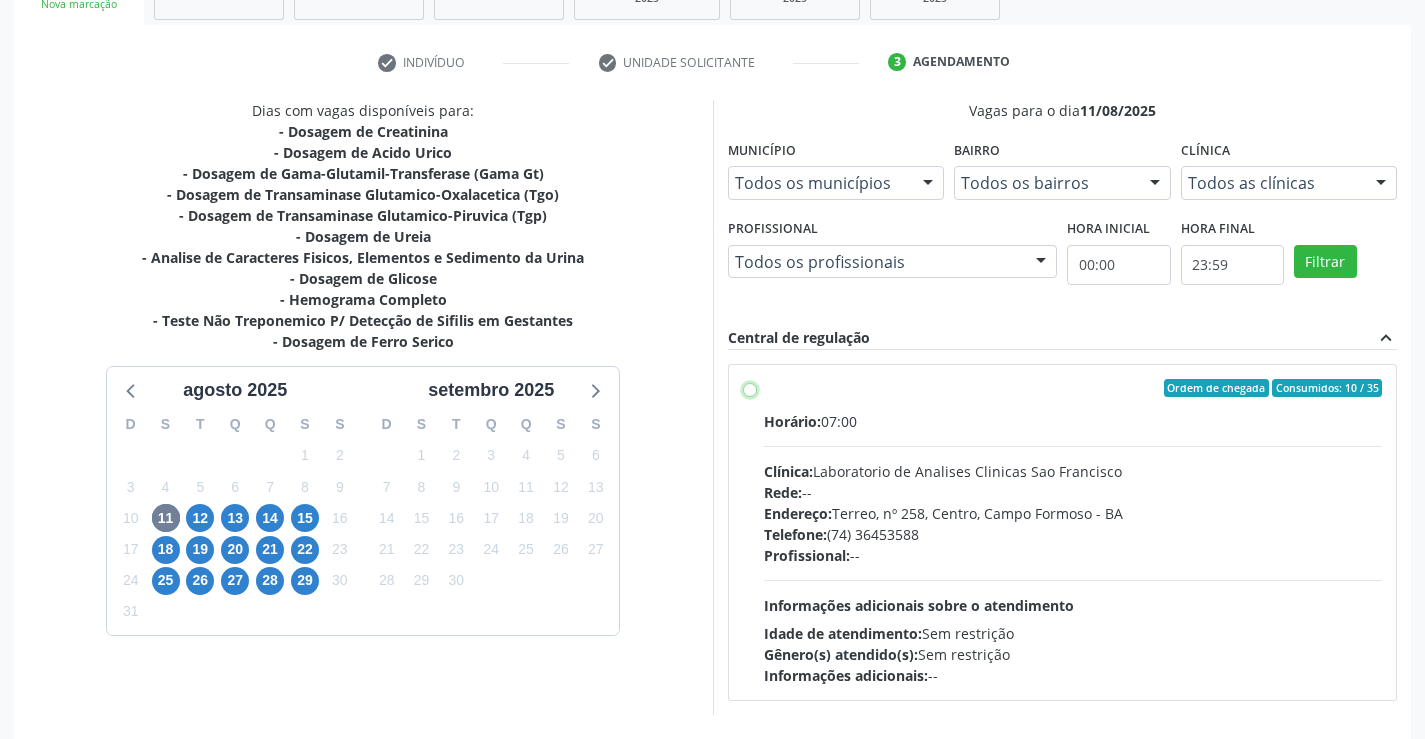 click on "Ordem de chegada
Consumidos: 10 / 35
Horário:   07:00
Clínica:  Laboratorio de Analises Clinicas Sao Francisco
Rede:
--
Endereço:   Terreo, nº 258, Centro, Campo Formoso - BA
Telefone:   (74) 36453588
Profissional:
--
Informações adicionais sobre o atendimento
Idade de atendimento:
Sem restrição
Gênero(s) atendido(s):
Sem restrição
Informações adicionais:
--" at bounding box center [750, 388] 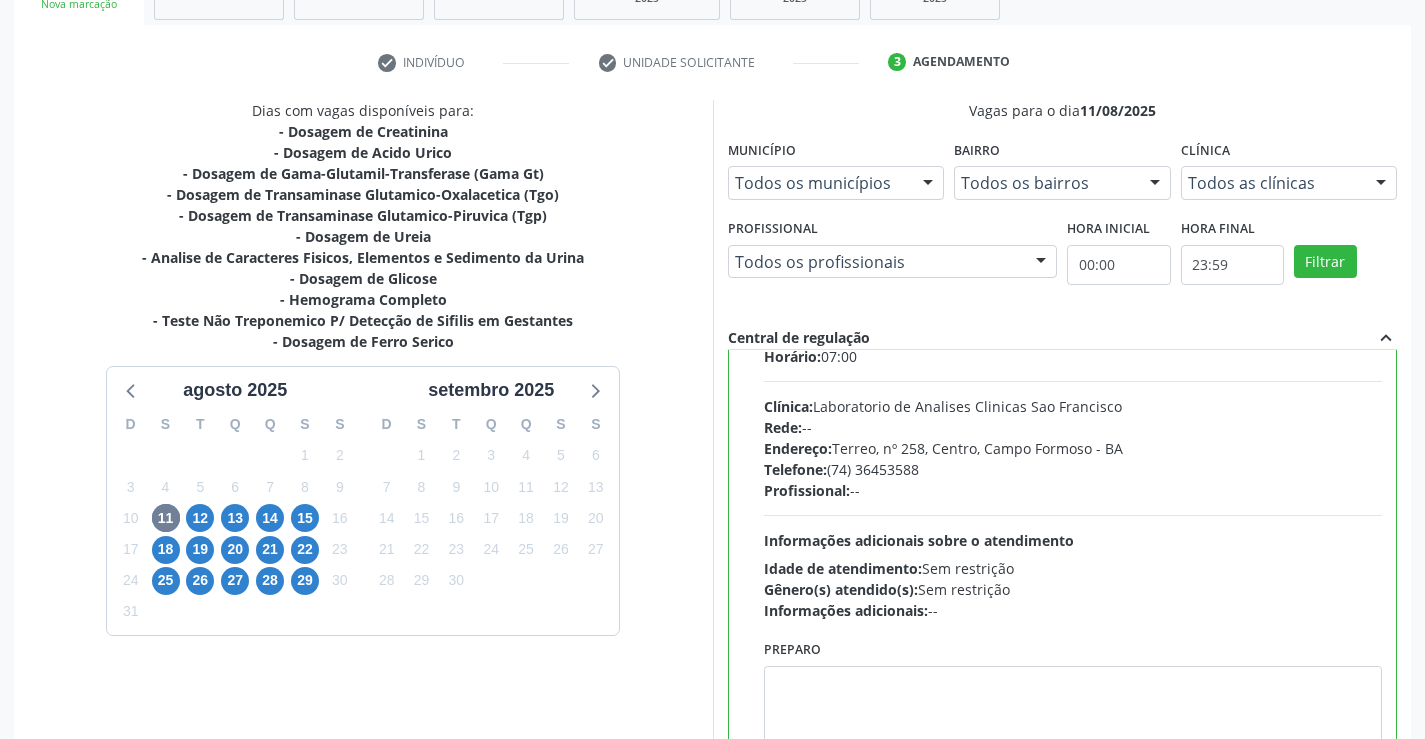 scroll, scrollTop: 99, scrollLeft: 0, axis: vertical 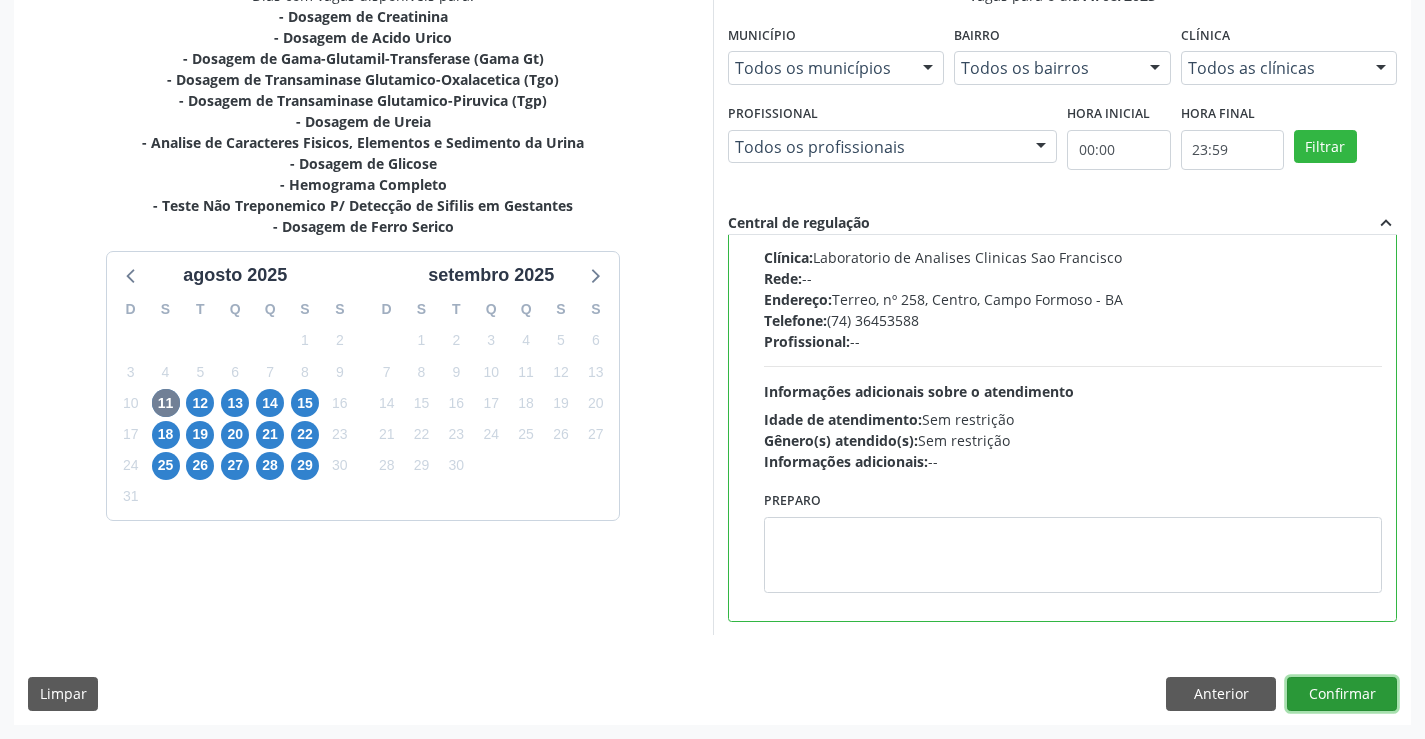 click on "Confirmar" at bounding box center [1342, 694] 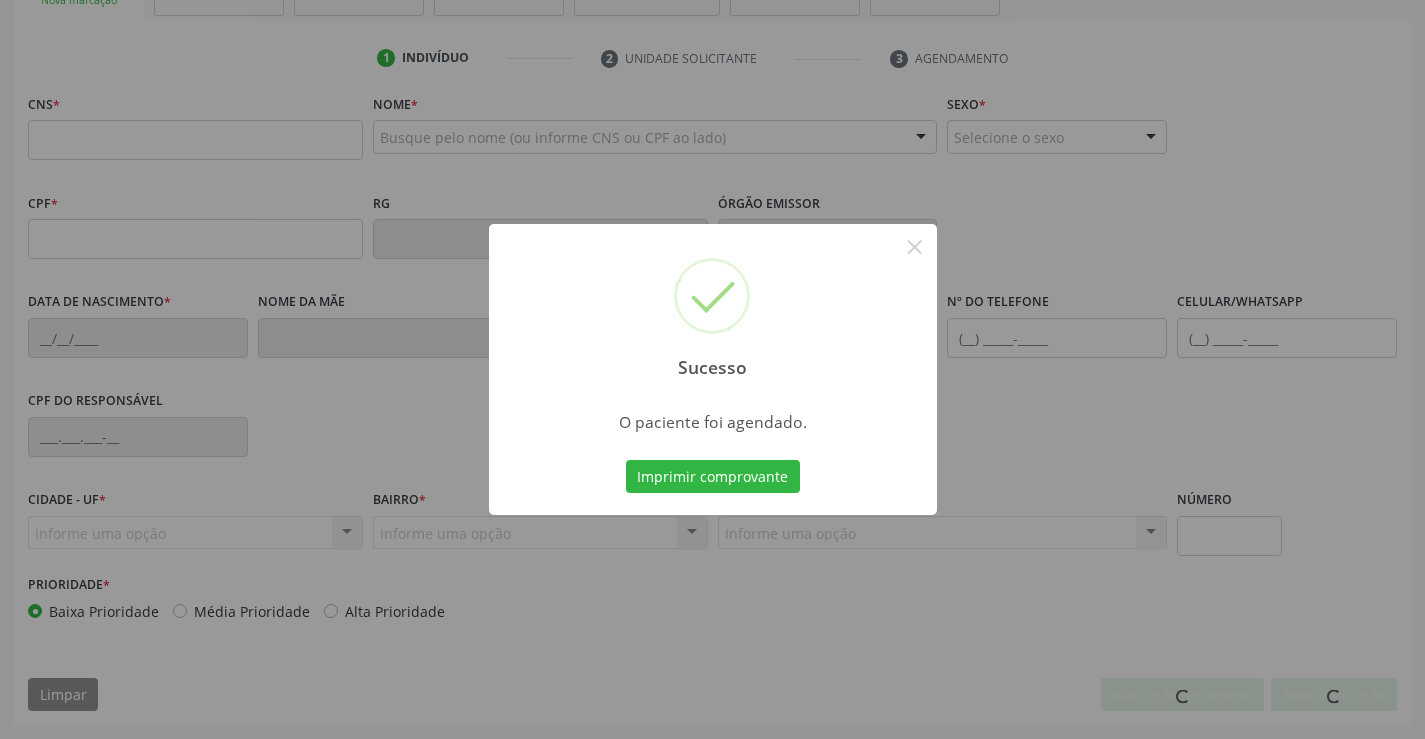 scroll, scrollTop: 345, scrollLeft: 0, axis: vertical 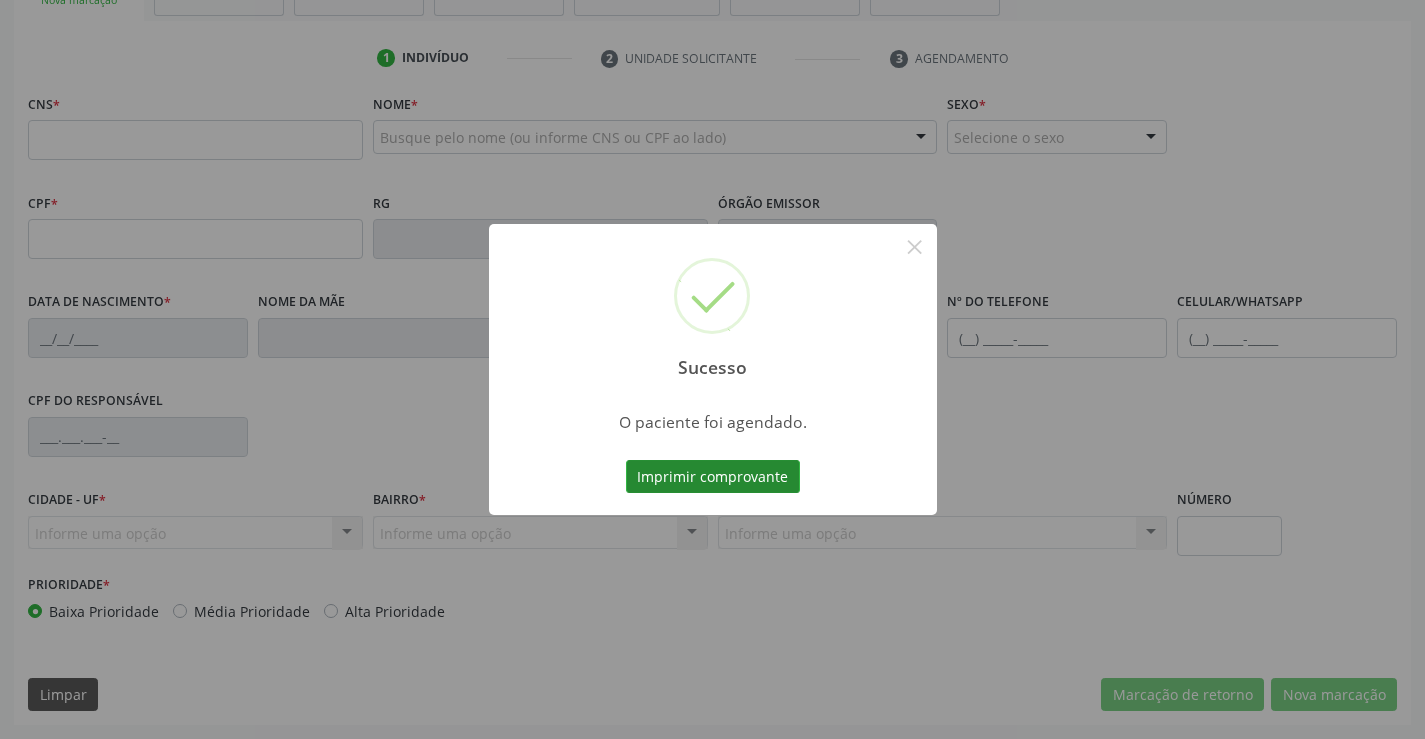 click on "Imprimir comprovante" at bounding box center (713, 477) 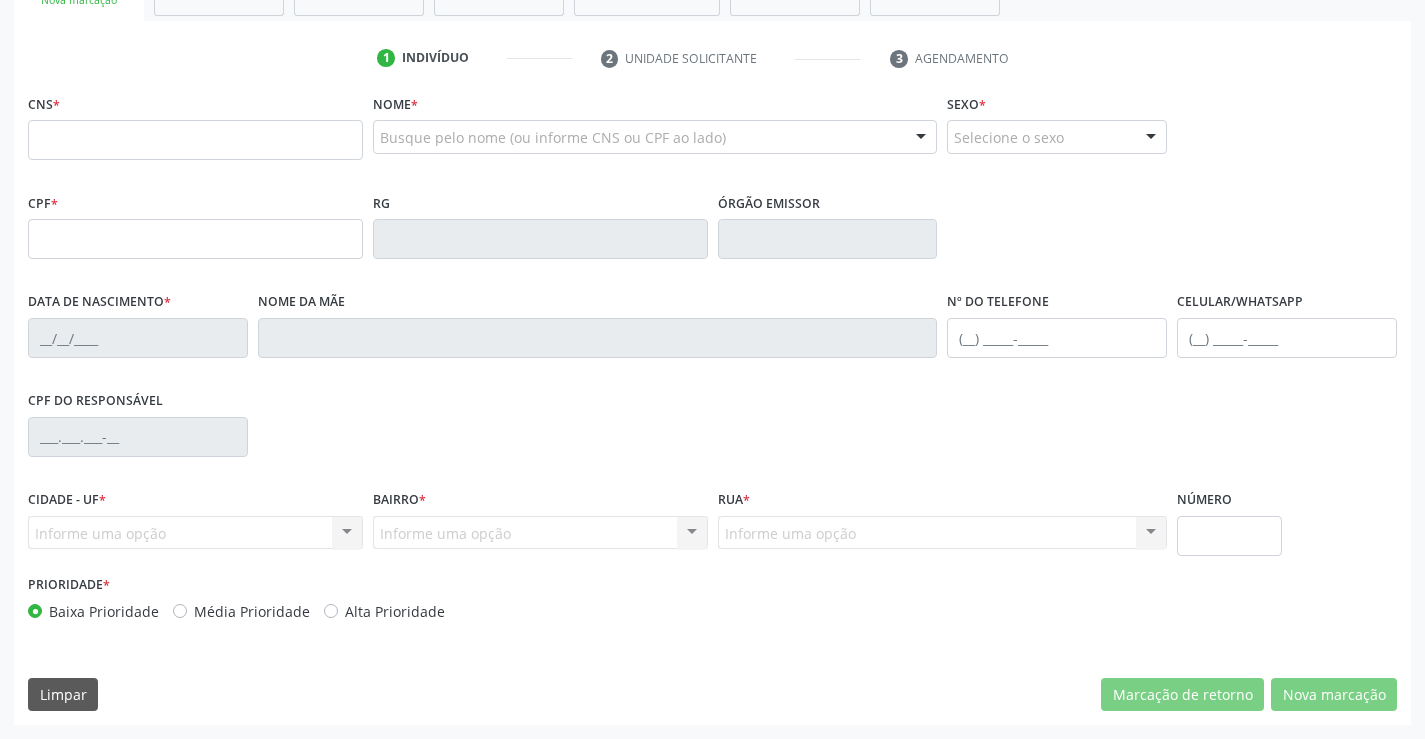 scroll, scrollTop: 145, scrollLeft: 0, axis: vertical 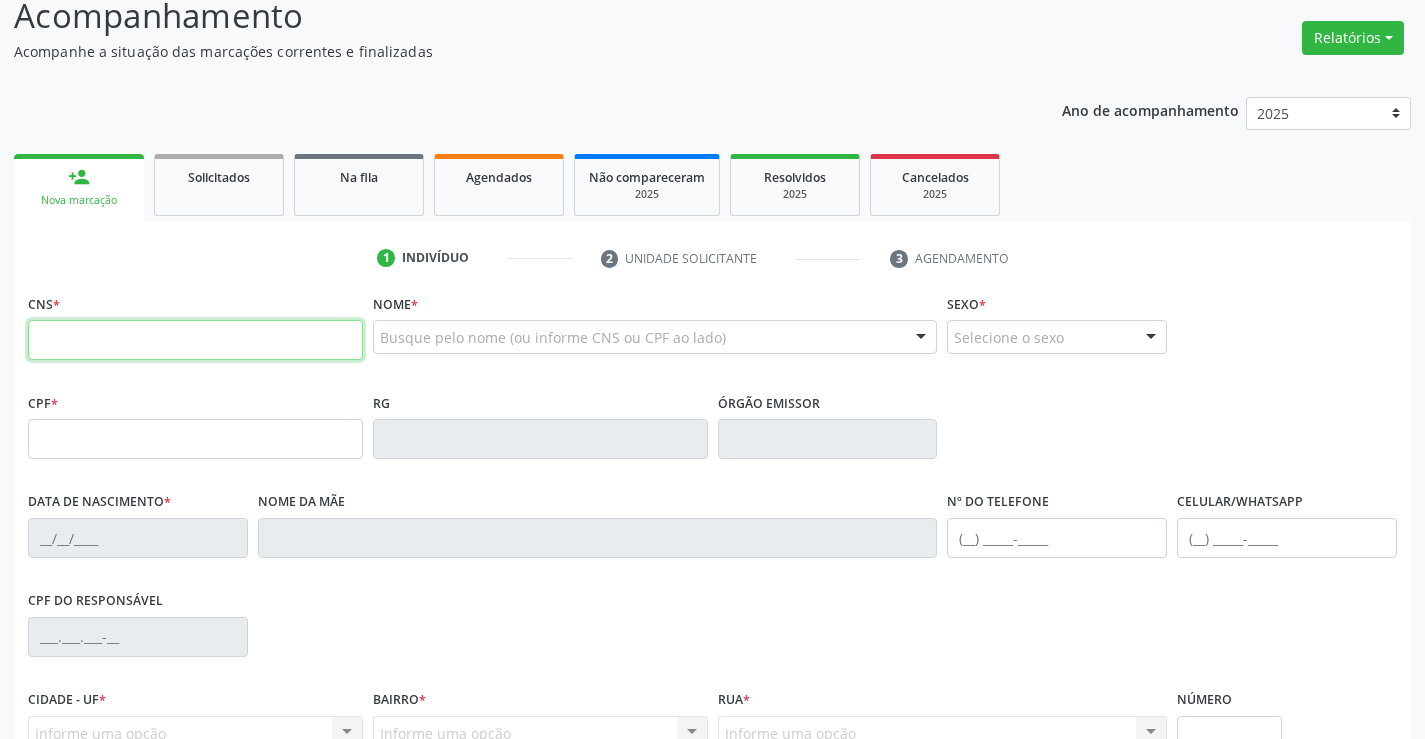 click at bounding box center (195, 340) 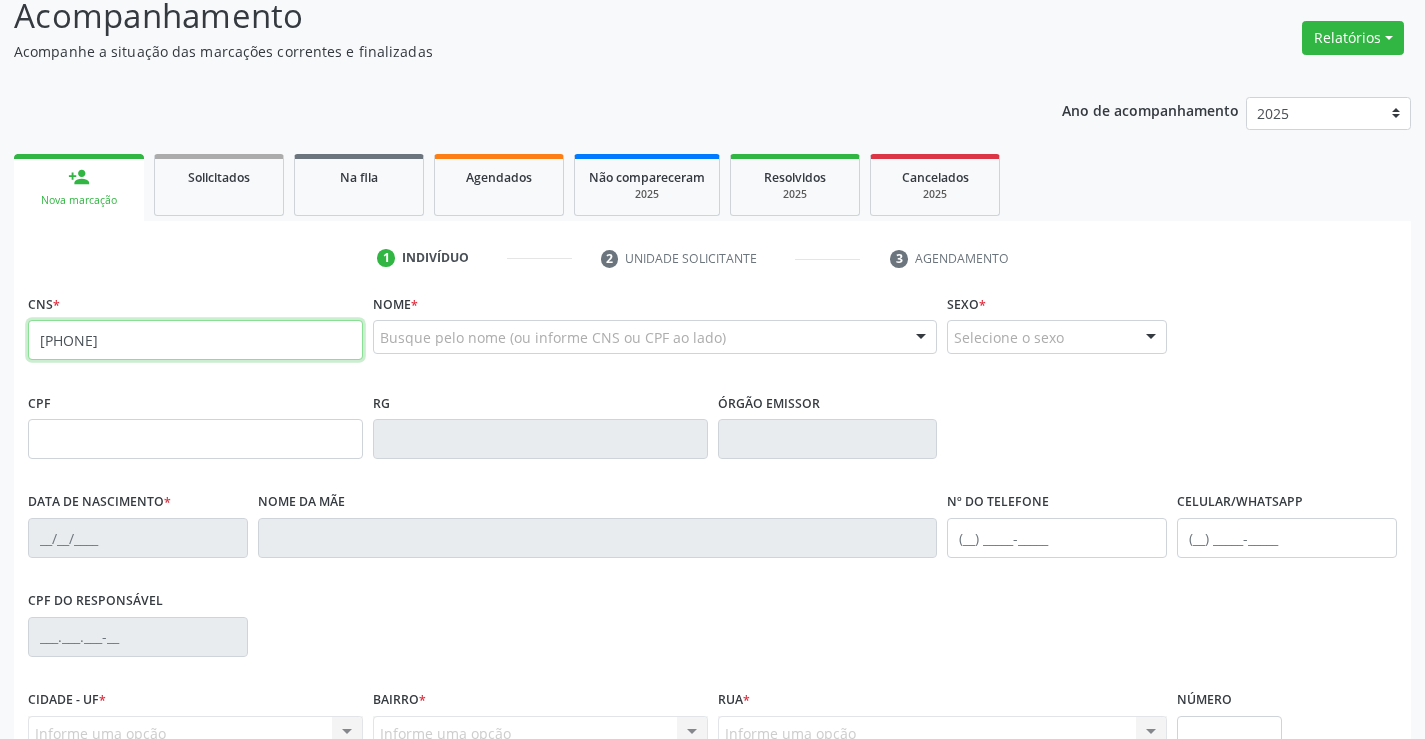 type on "[PHONE]" 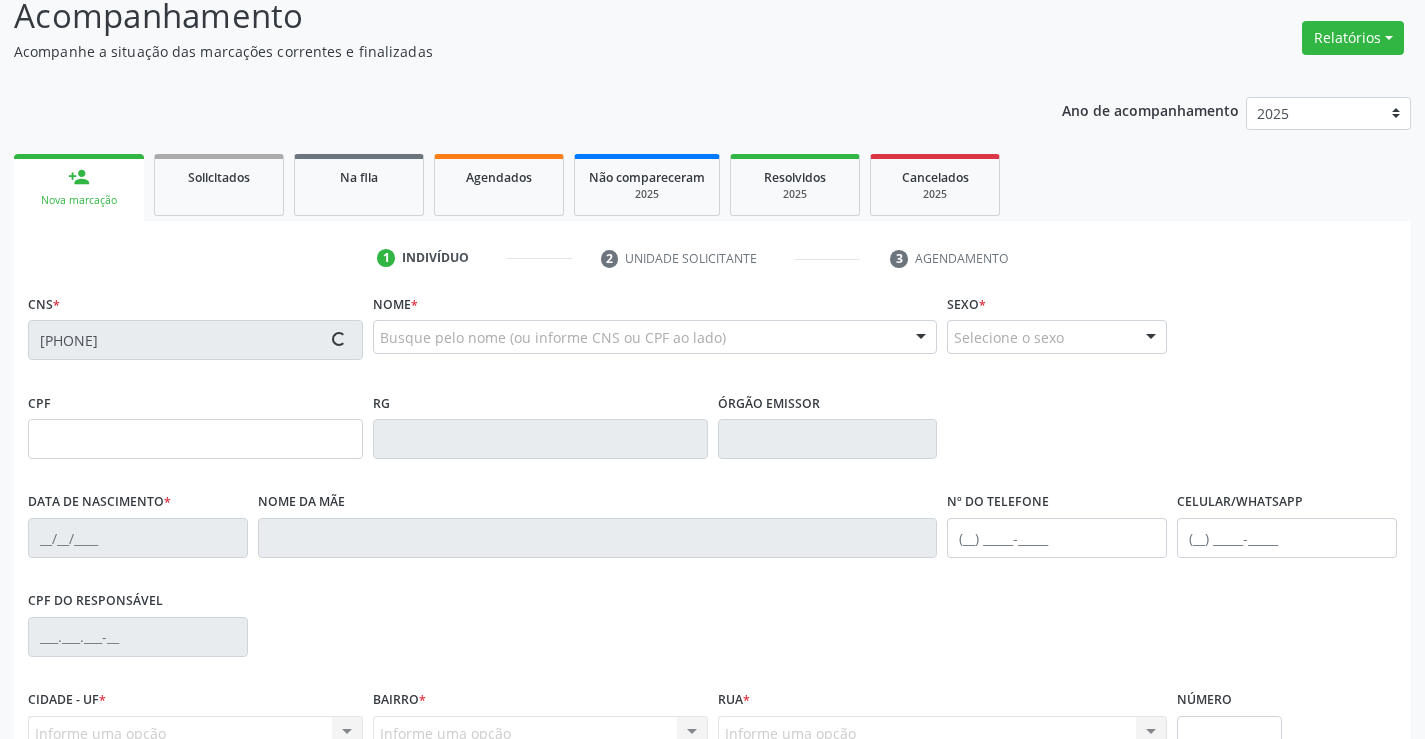 type on "[PHONE]" 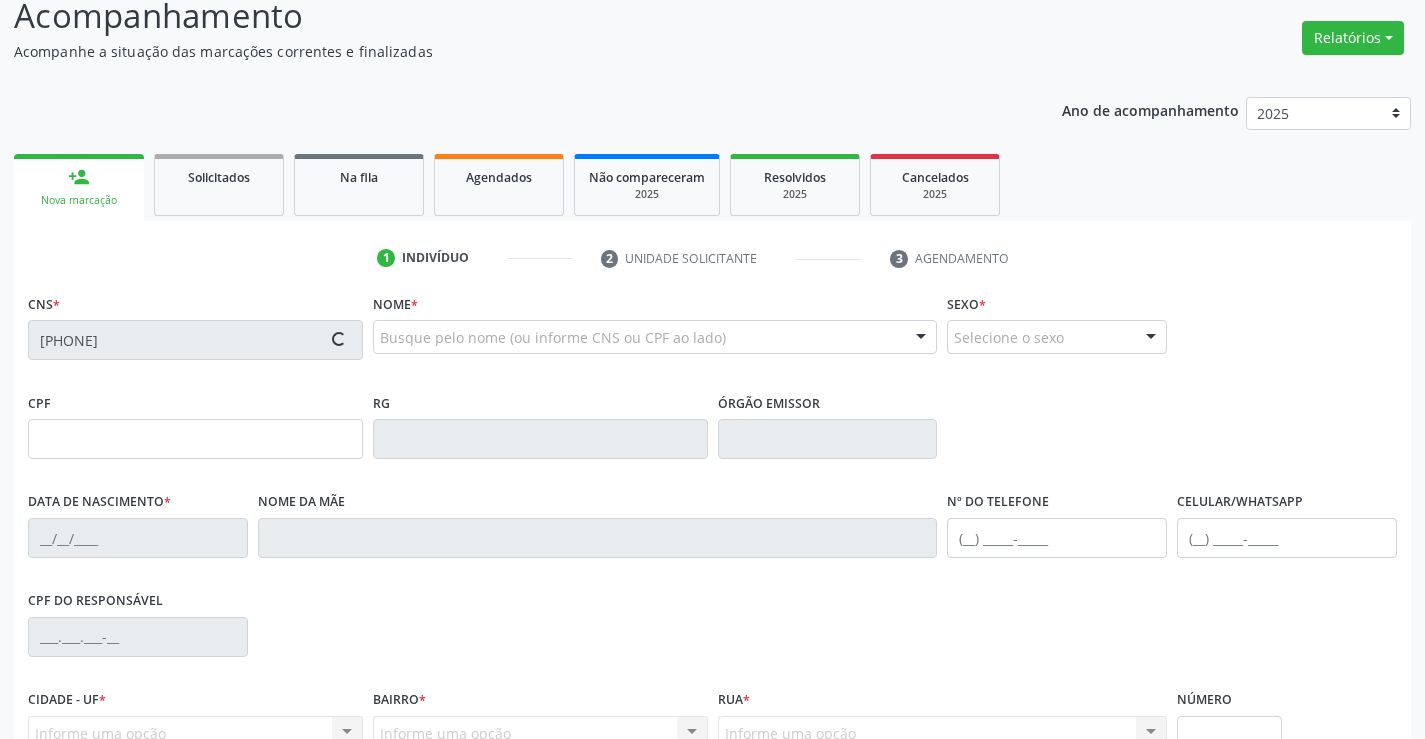 type on "[DATE]" 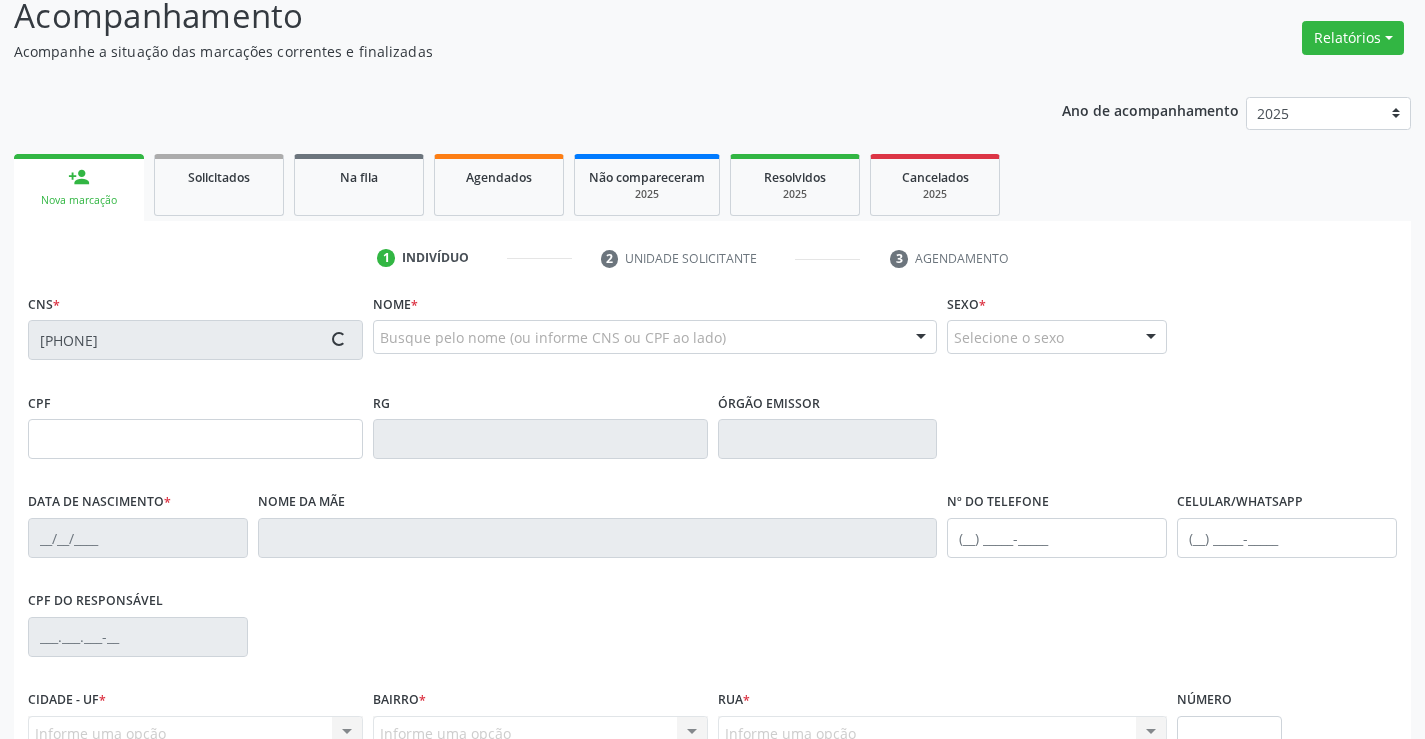 type on "015.880.545-35" 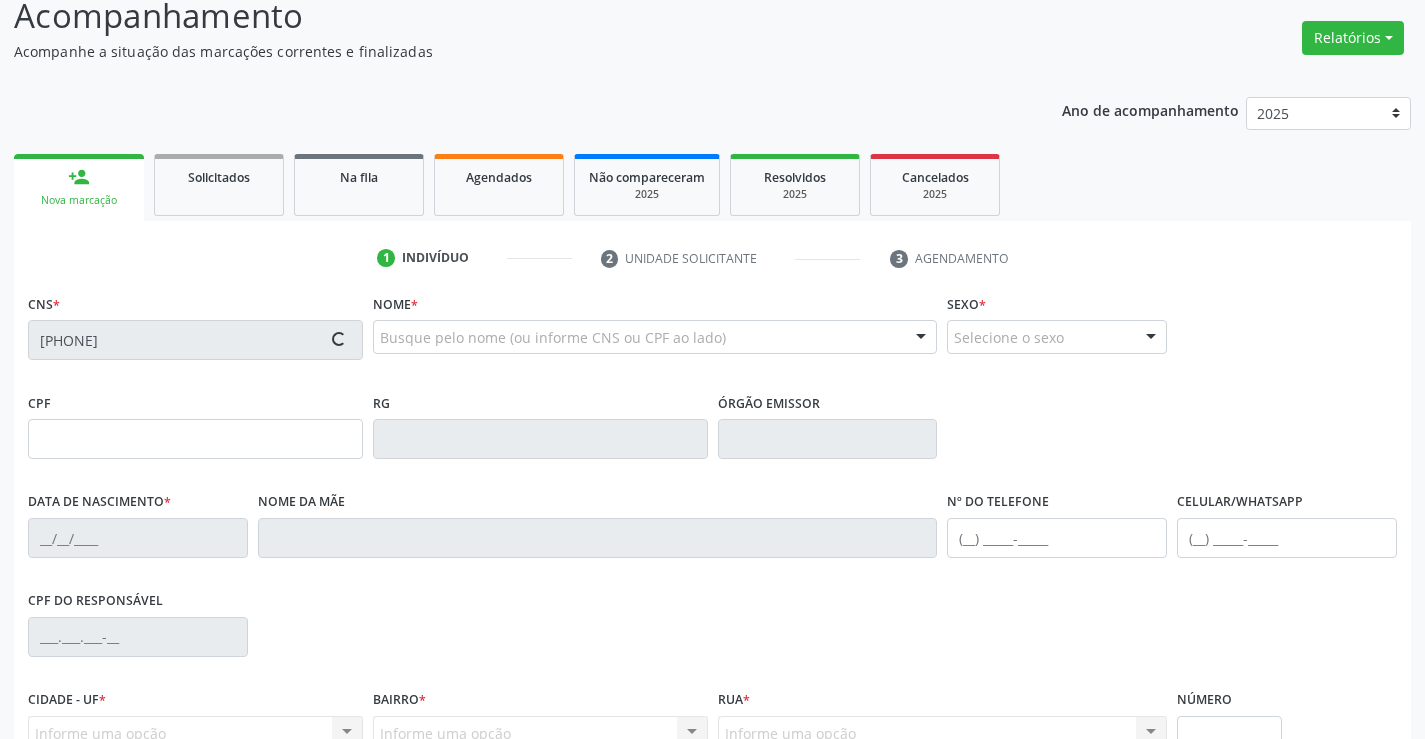 type on "S/N" 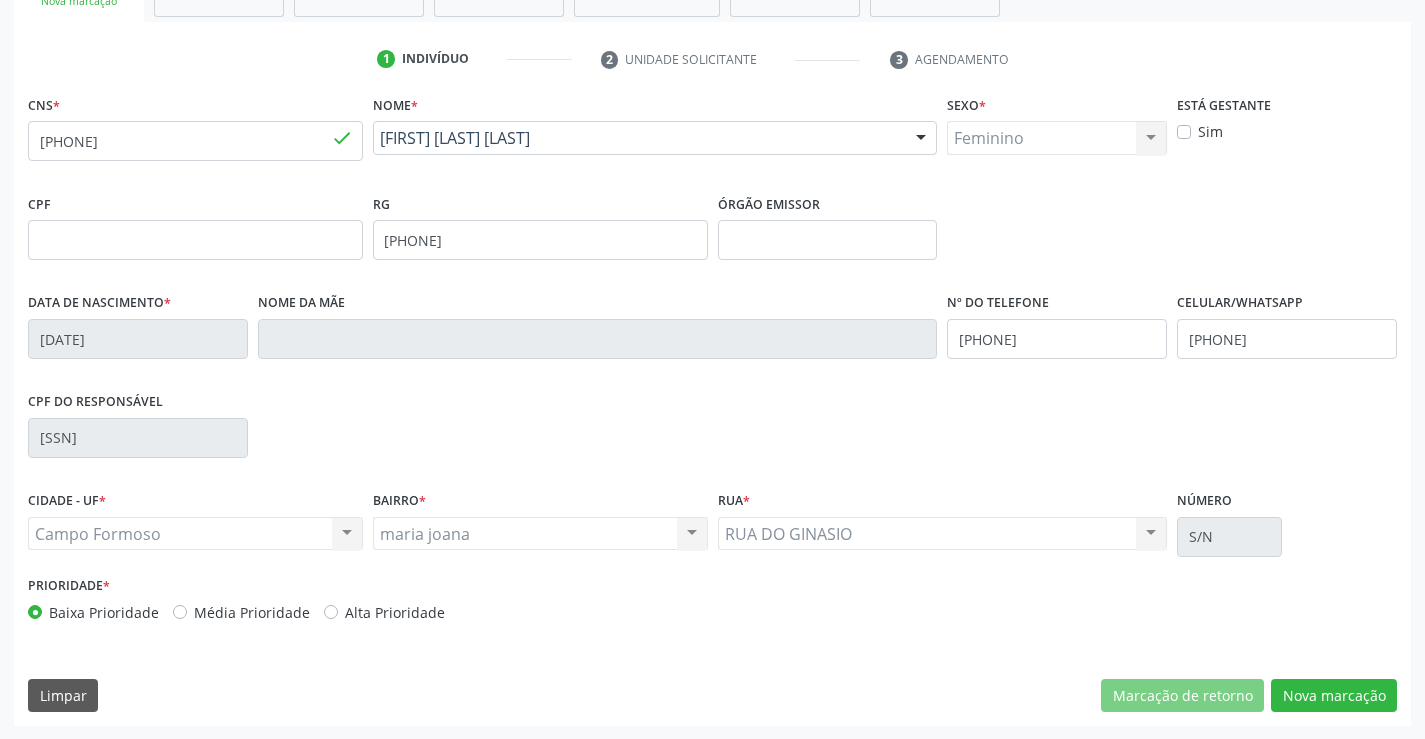 scroll, scrollTop: 345, scrollLeft: 0, axis: vertical 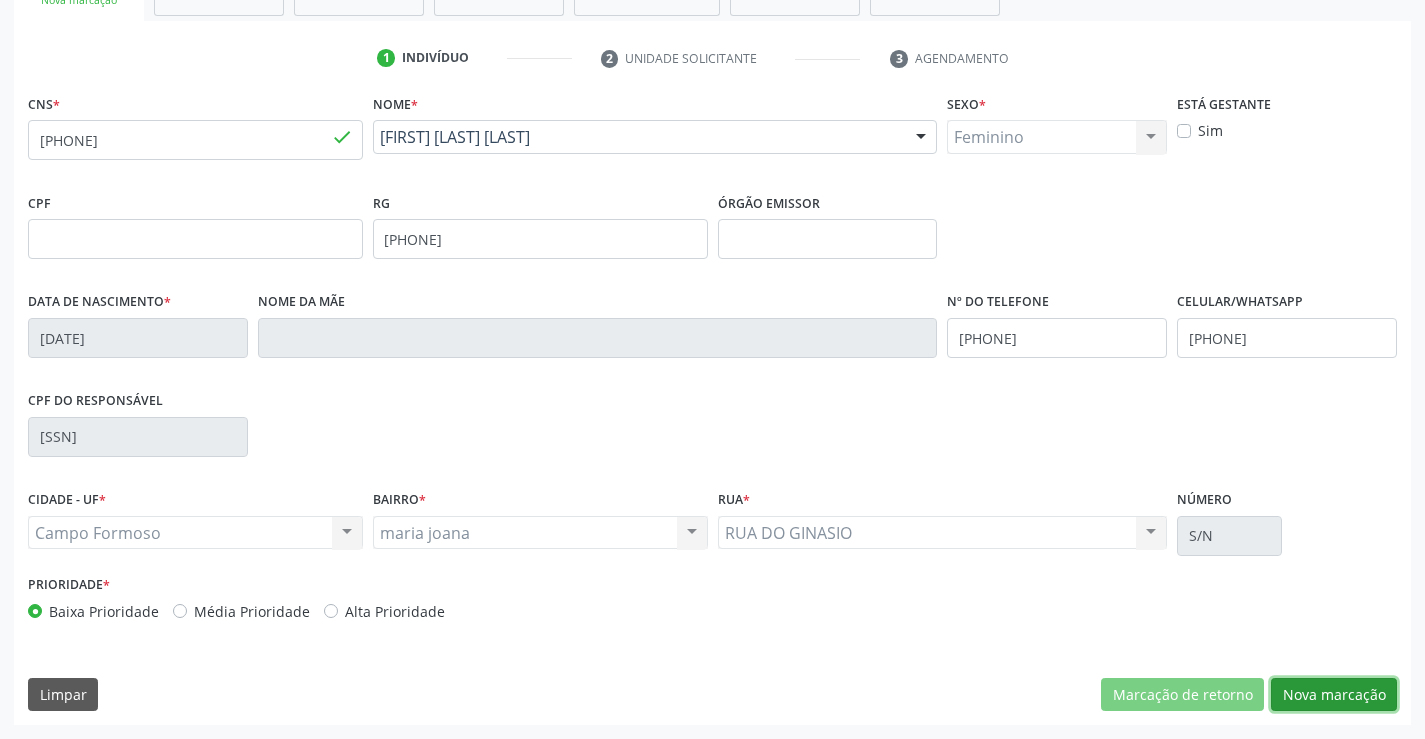 click on "Nova marcação" at bounding box center (1334, 695) 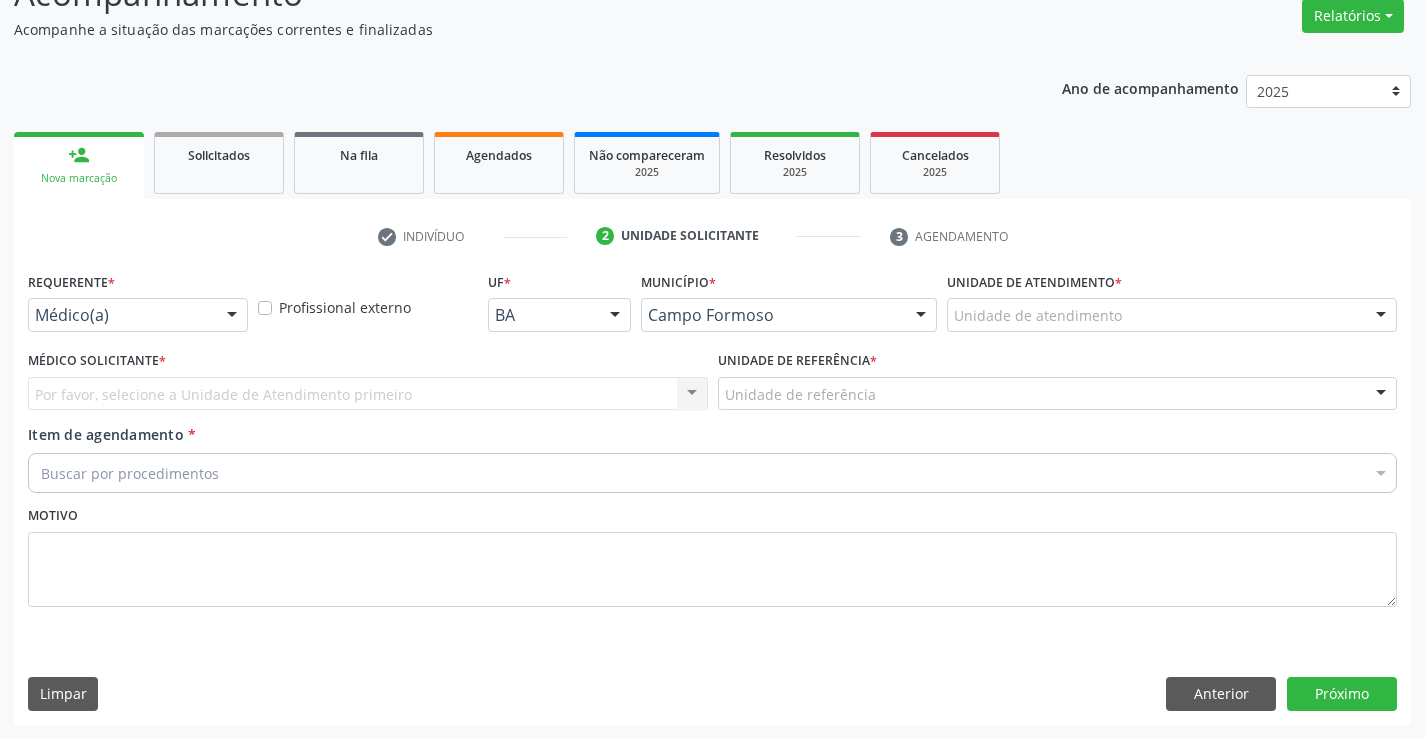 scroll, scrollTop: 167, scrollLeft: 0, axis: vertical 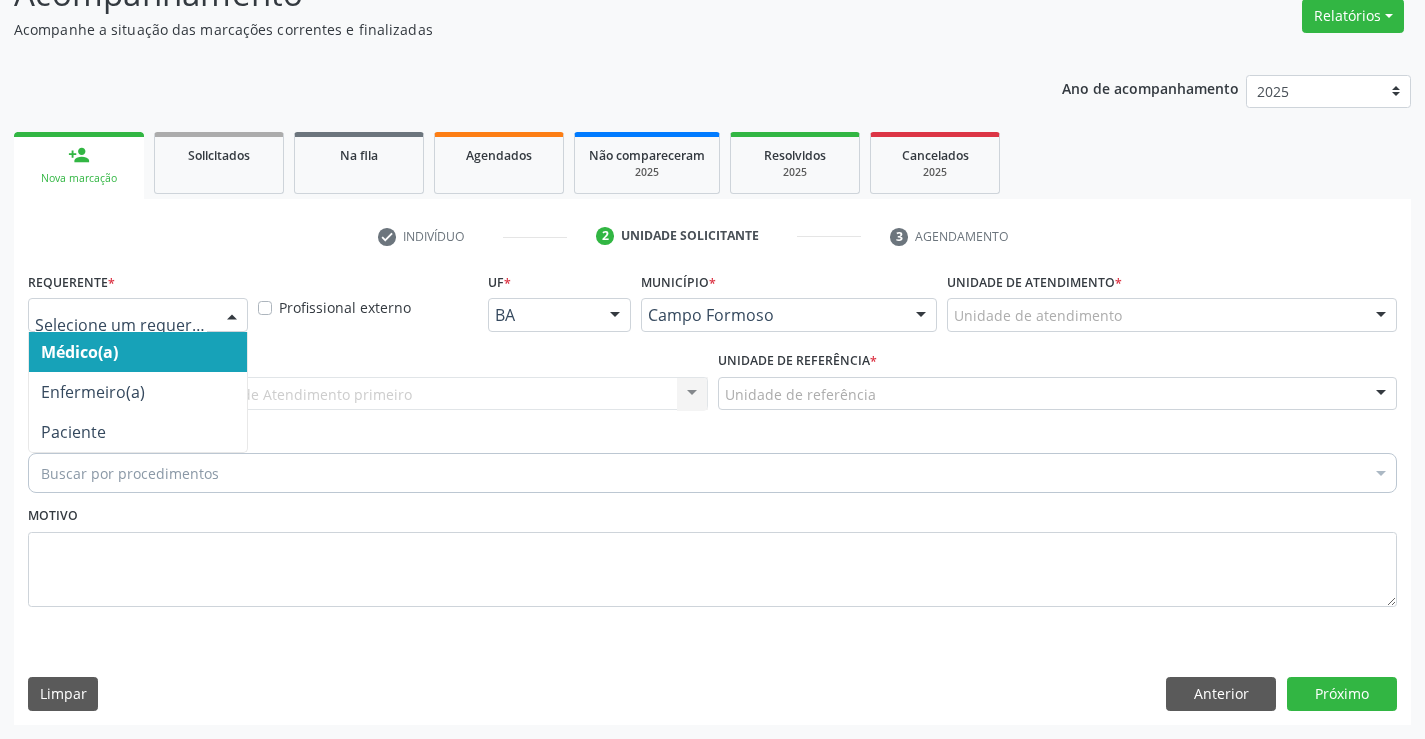 click at bounding box center [232, 316] 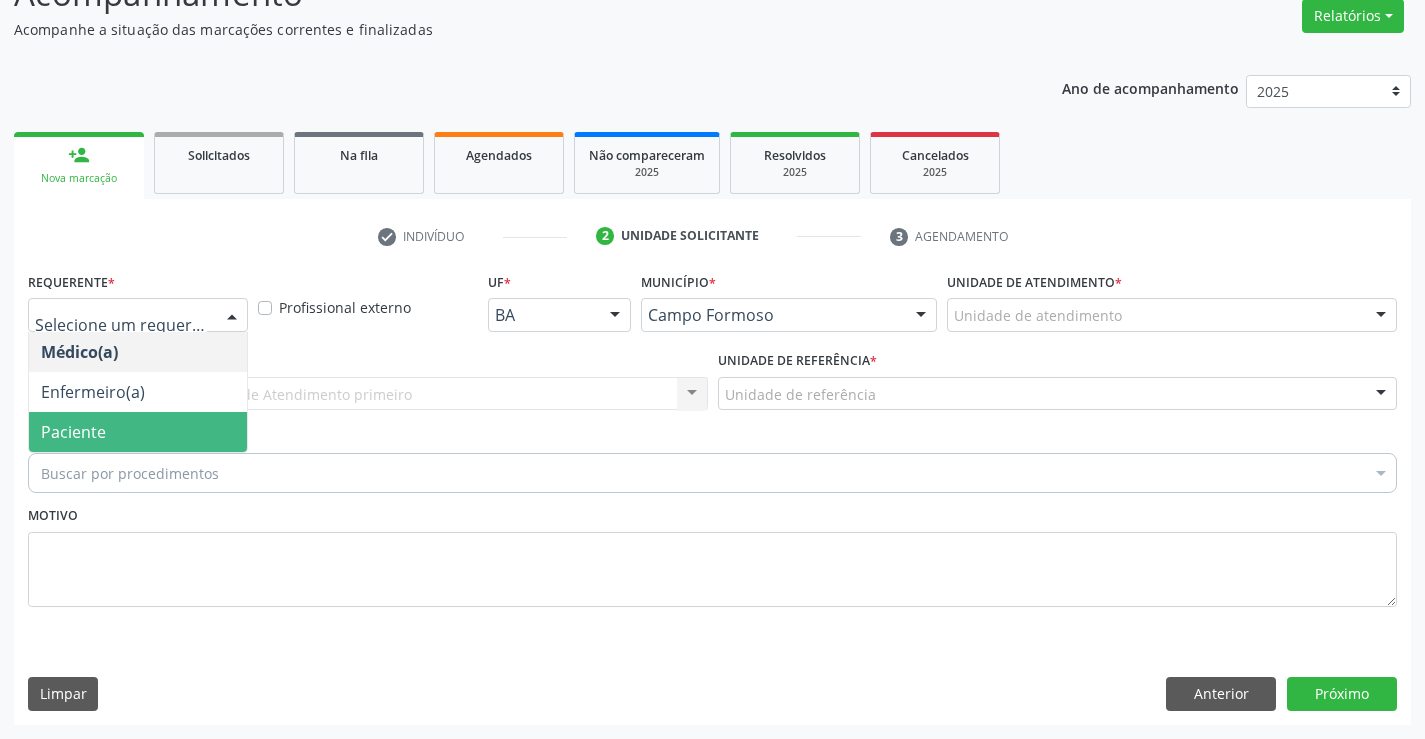 click on "Paciente" at bounding box center (138, 432) 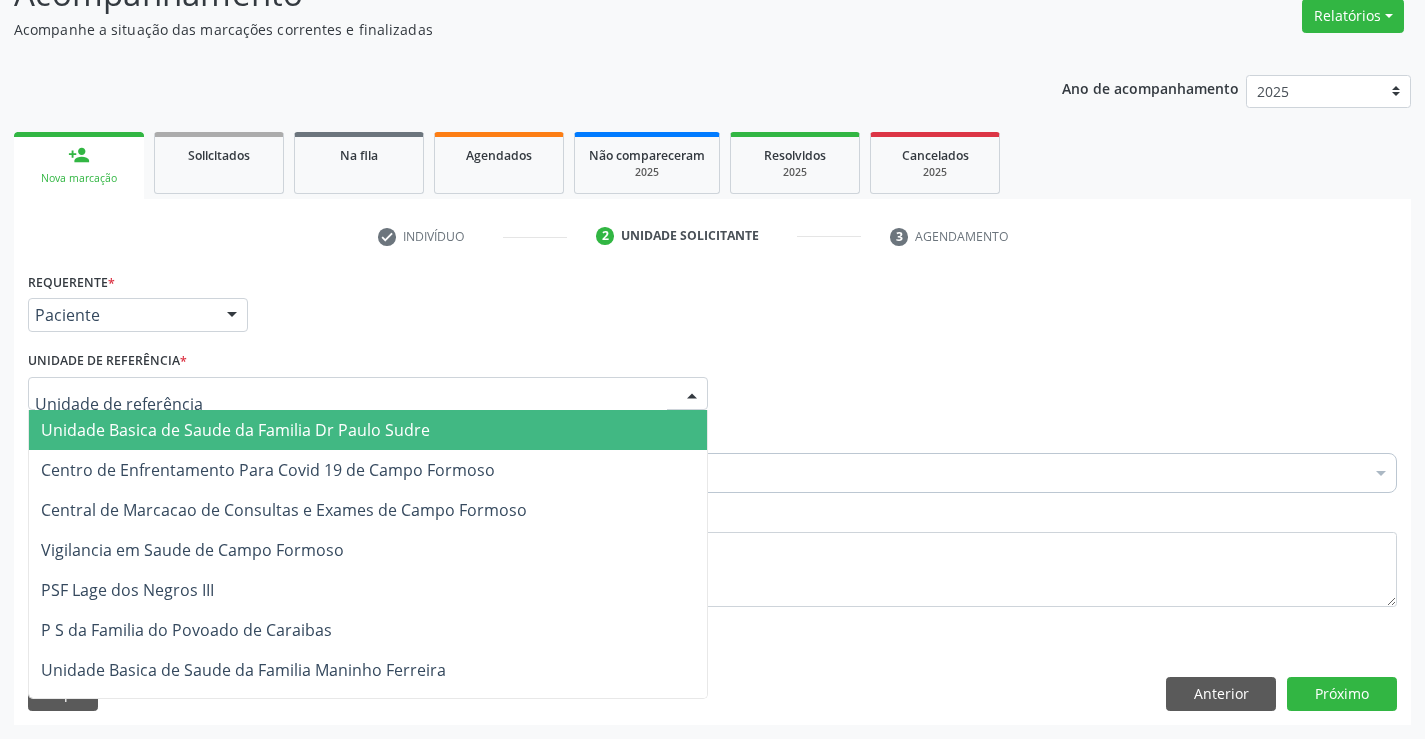click at bounding box center [368, 394] 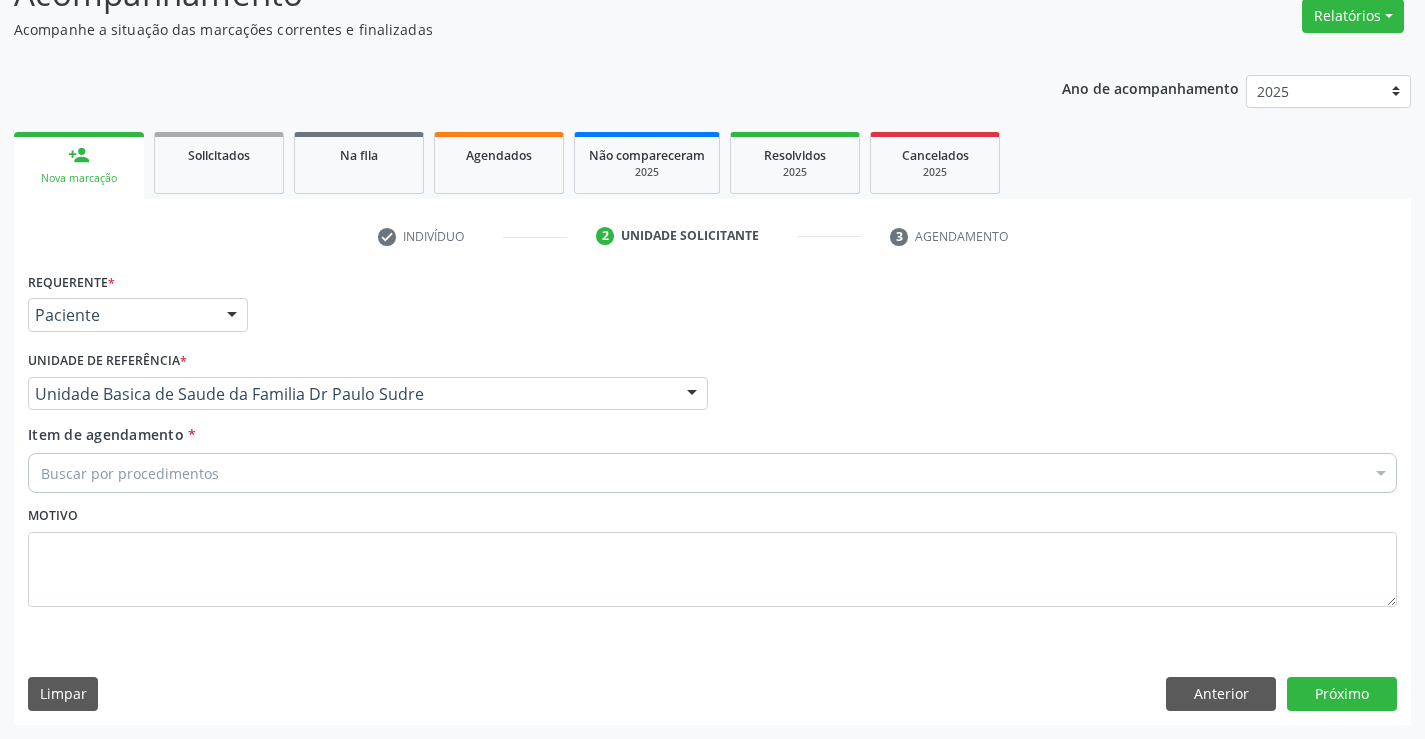 click on "Buscar por procedimentos" at bounding box center [712, 473] 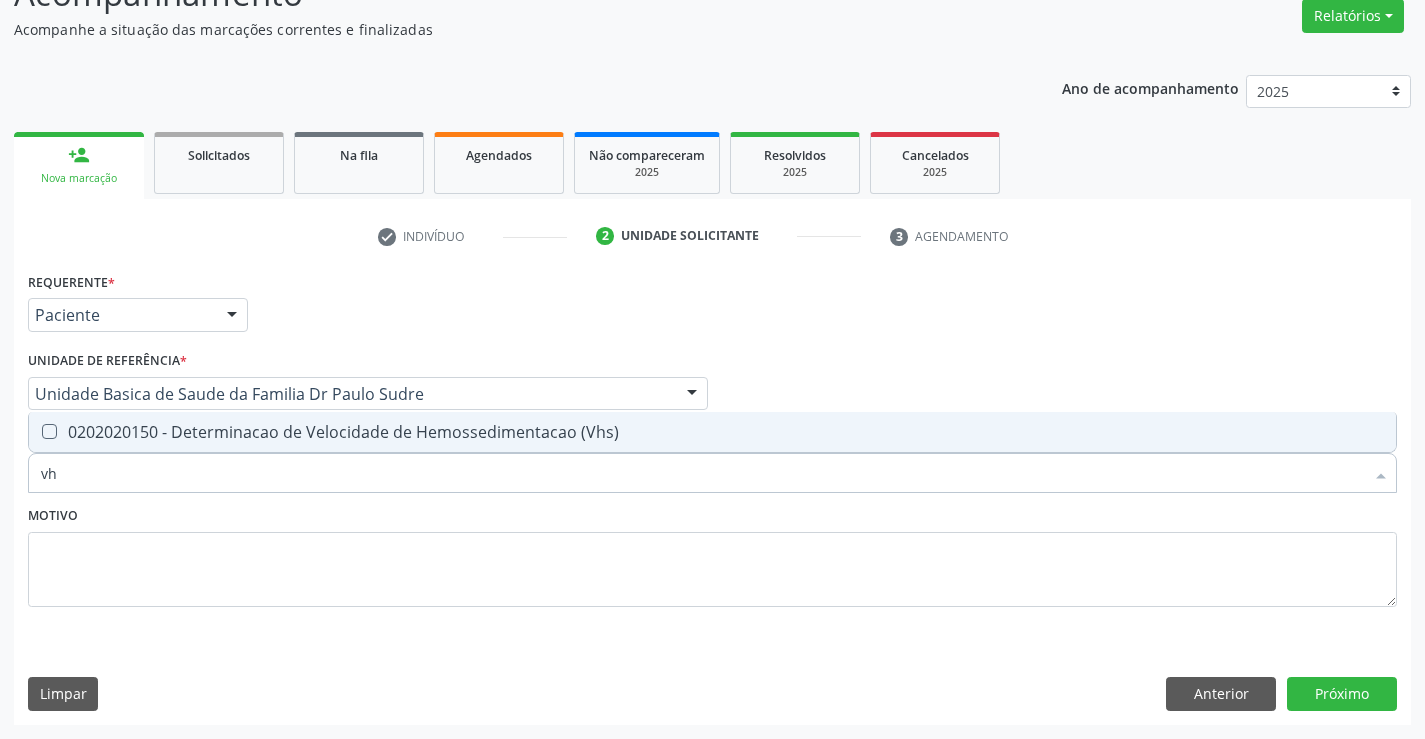 type on "vhs" 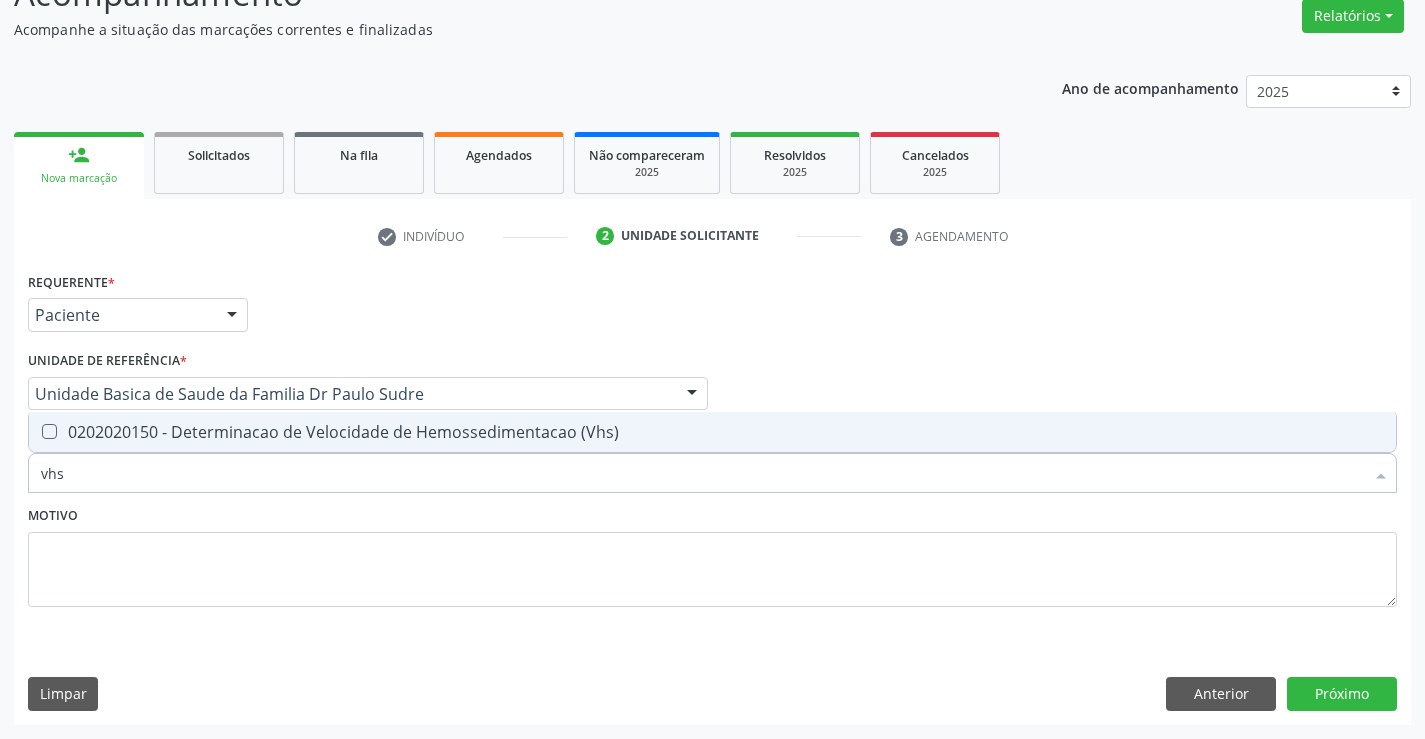 click on "0202020150 - Determinacao de Velocidade de Hemossedimentacao (Vhs)" at bounding box center (712, 432) 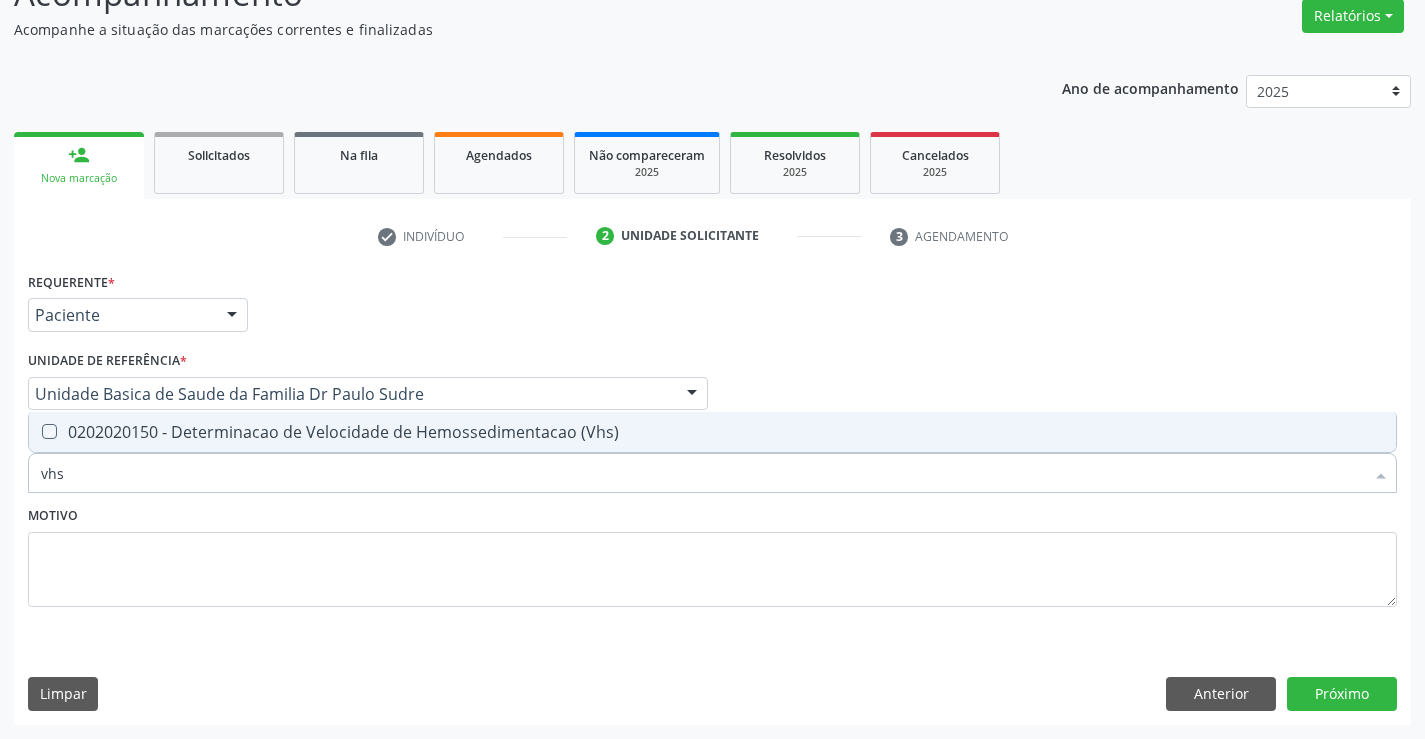 checkbox on "true" 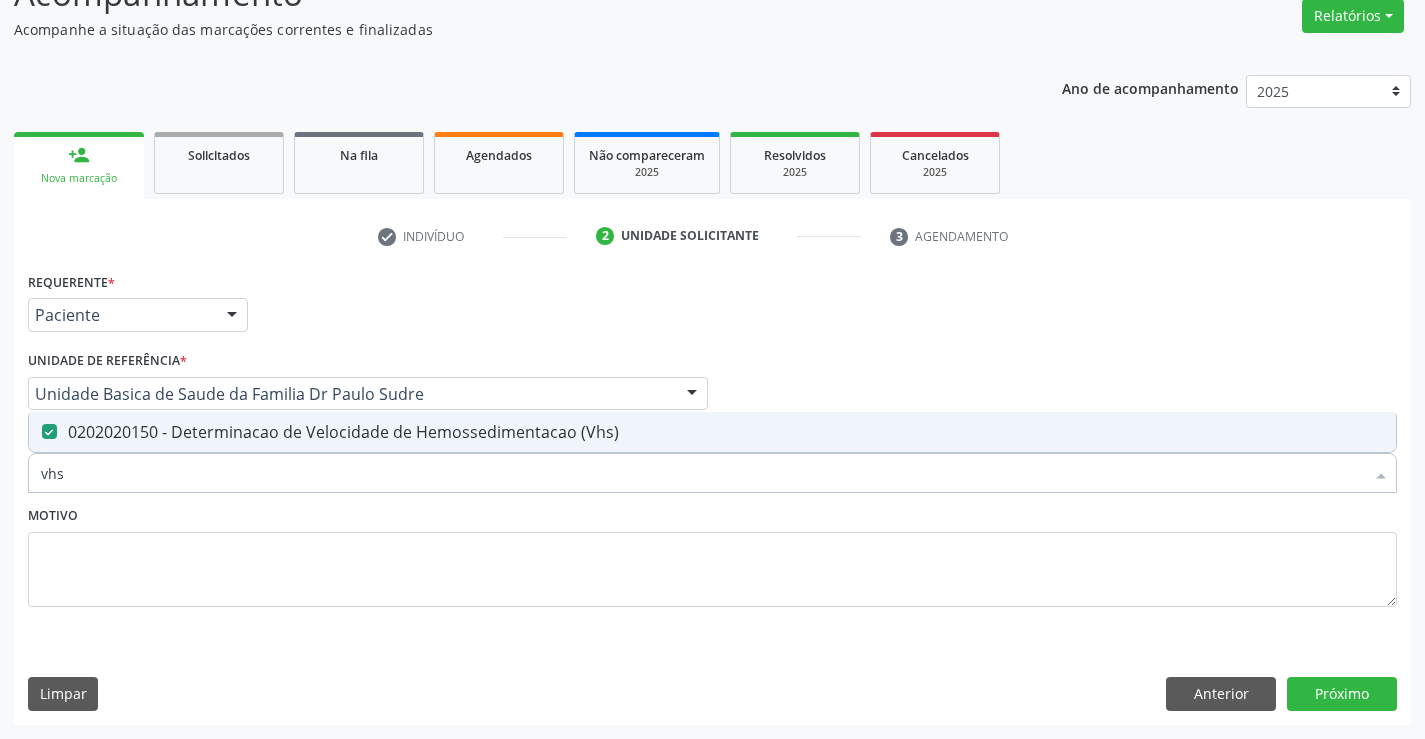 type on "vhs" 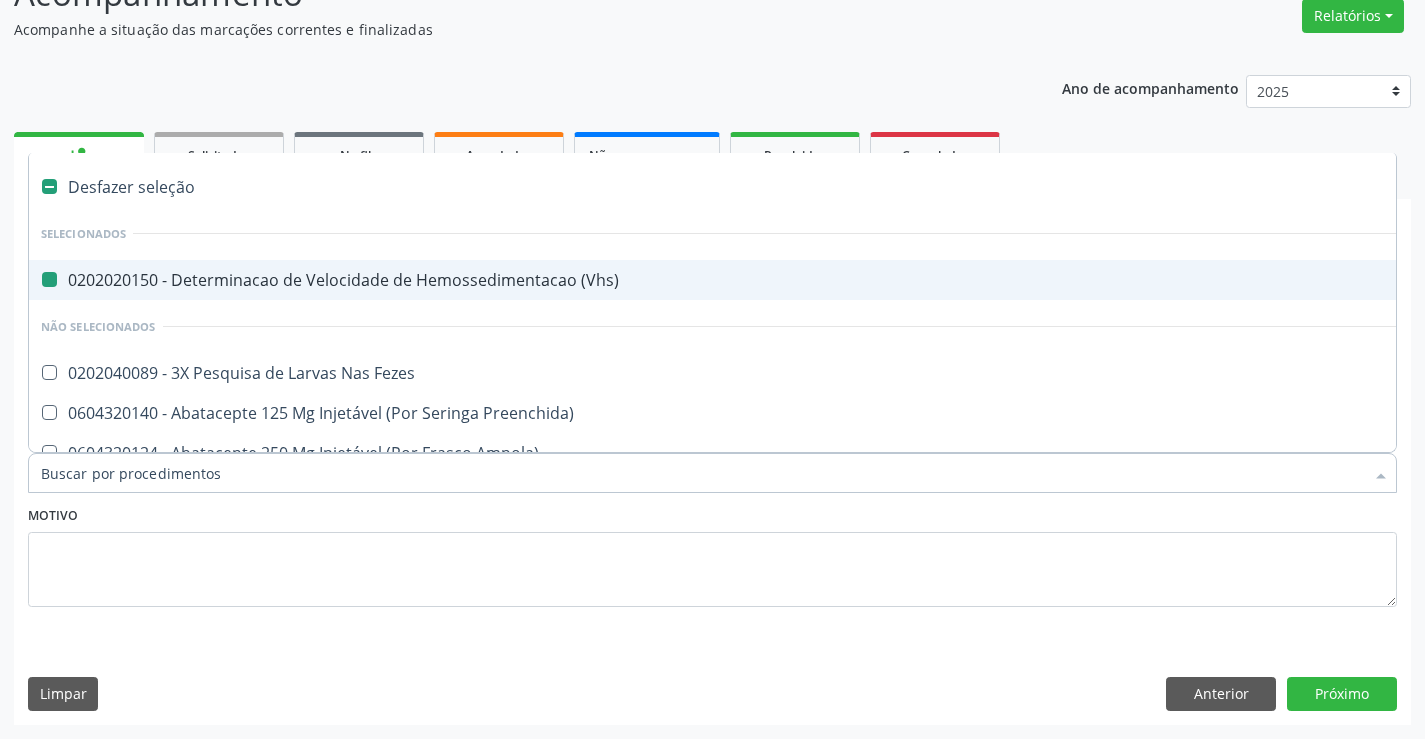 type on "p" 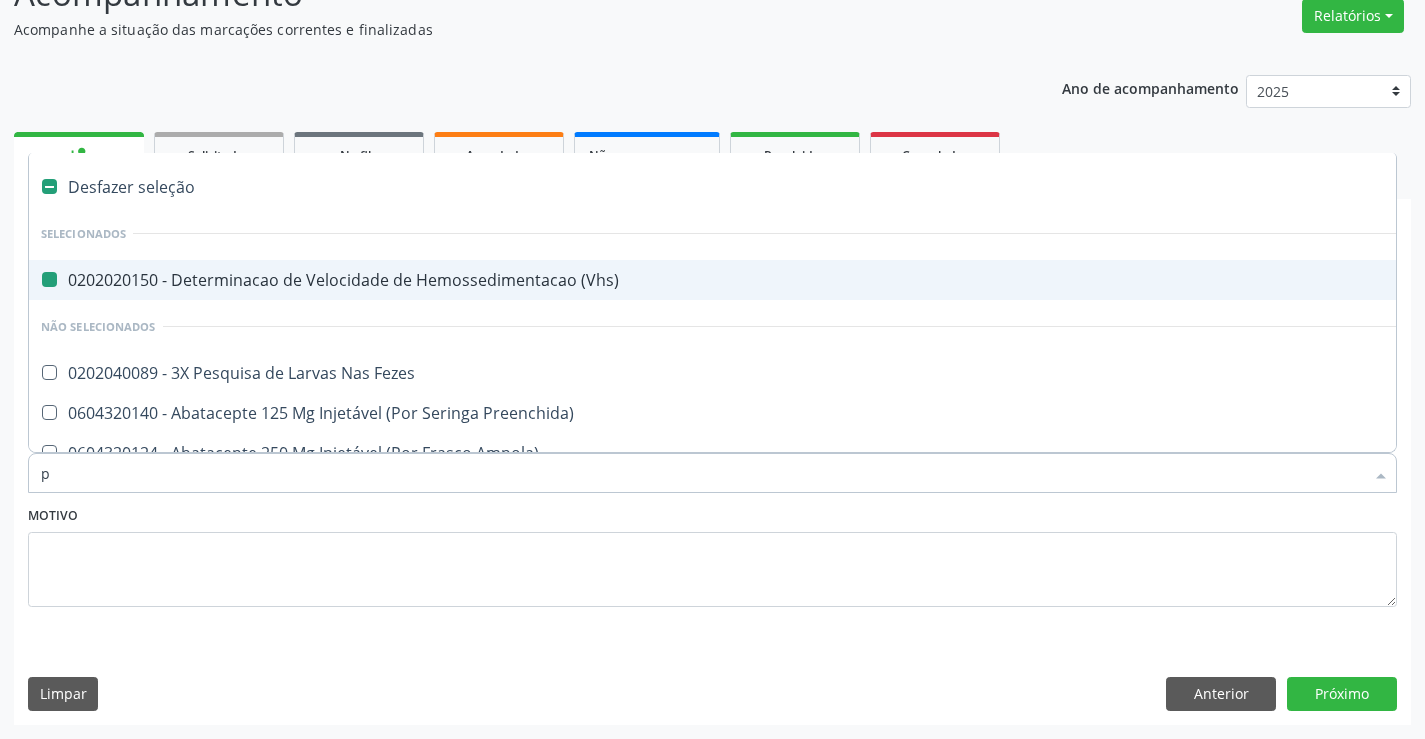 checkbox on "false" 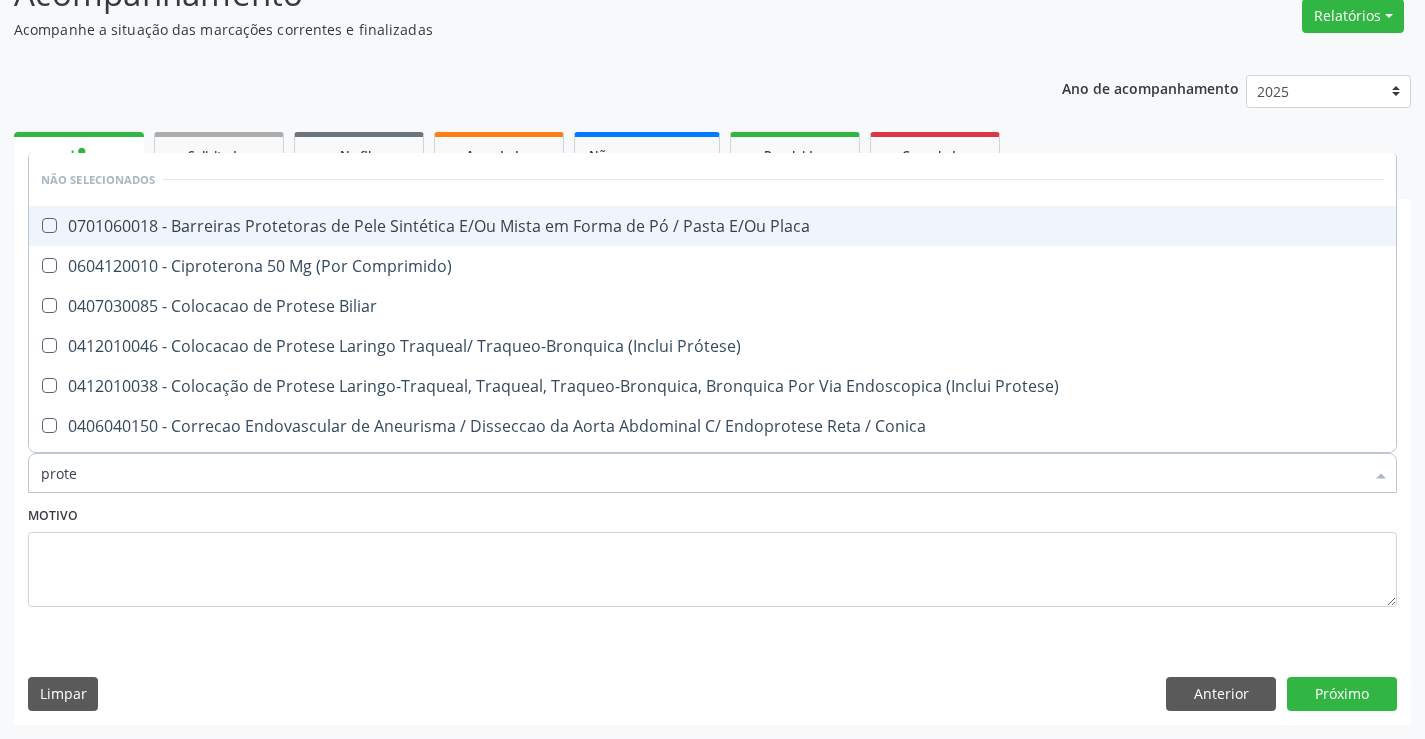 type on "protei" 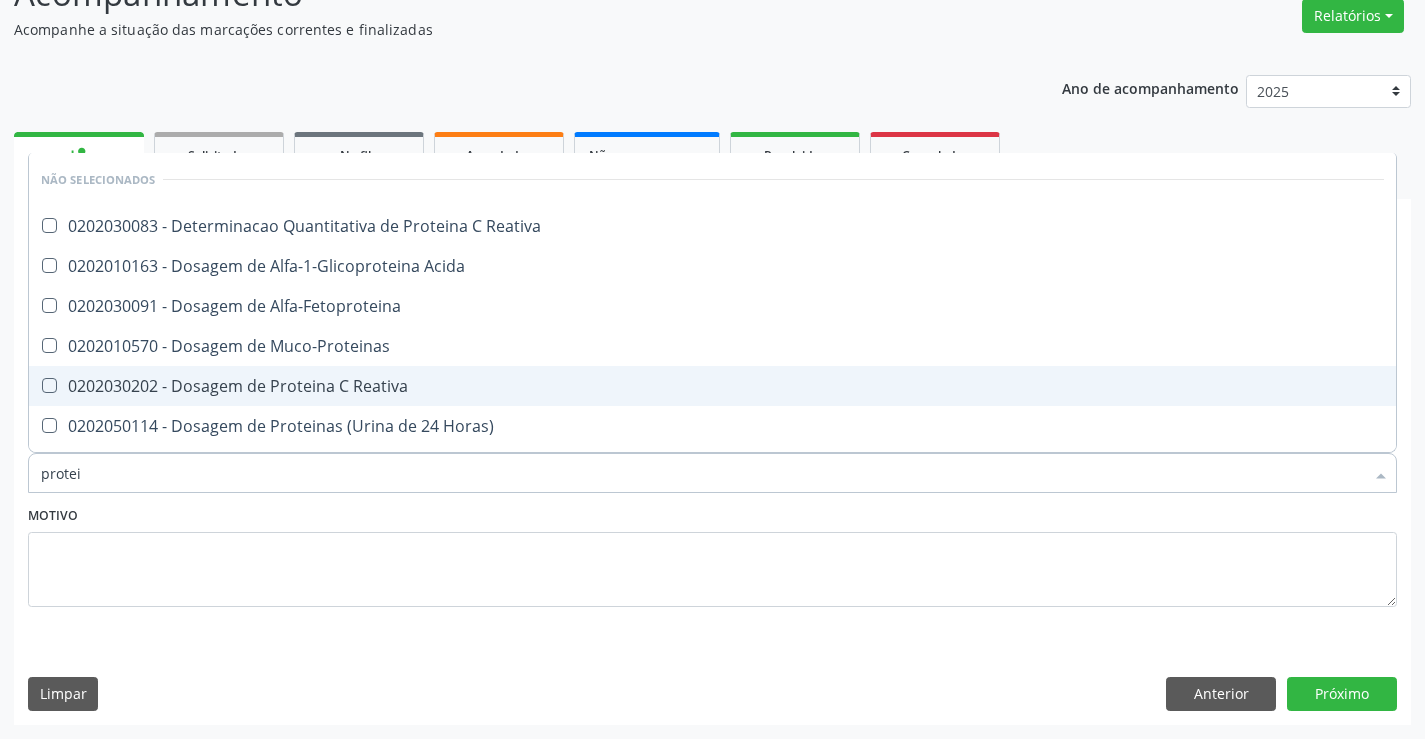 click on "0202030202 - Dosagem de Proteina C Reativa" at bounding box center (712, 386) 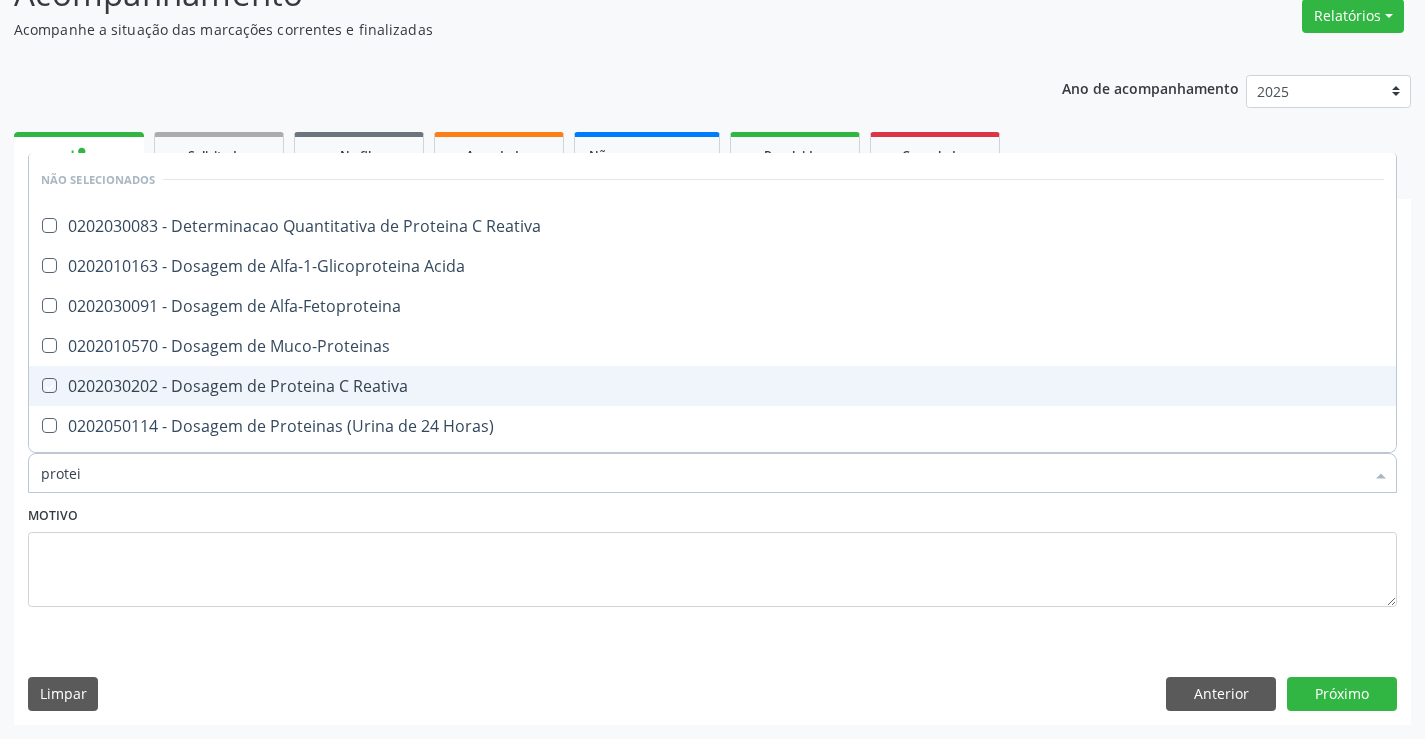 checkbox on "true" 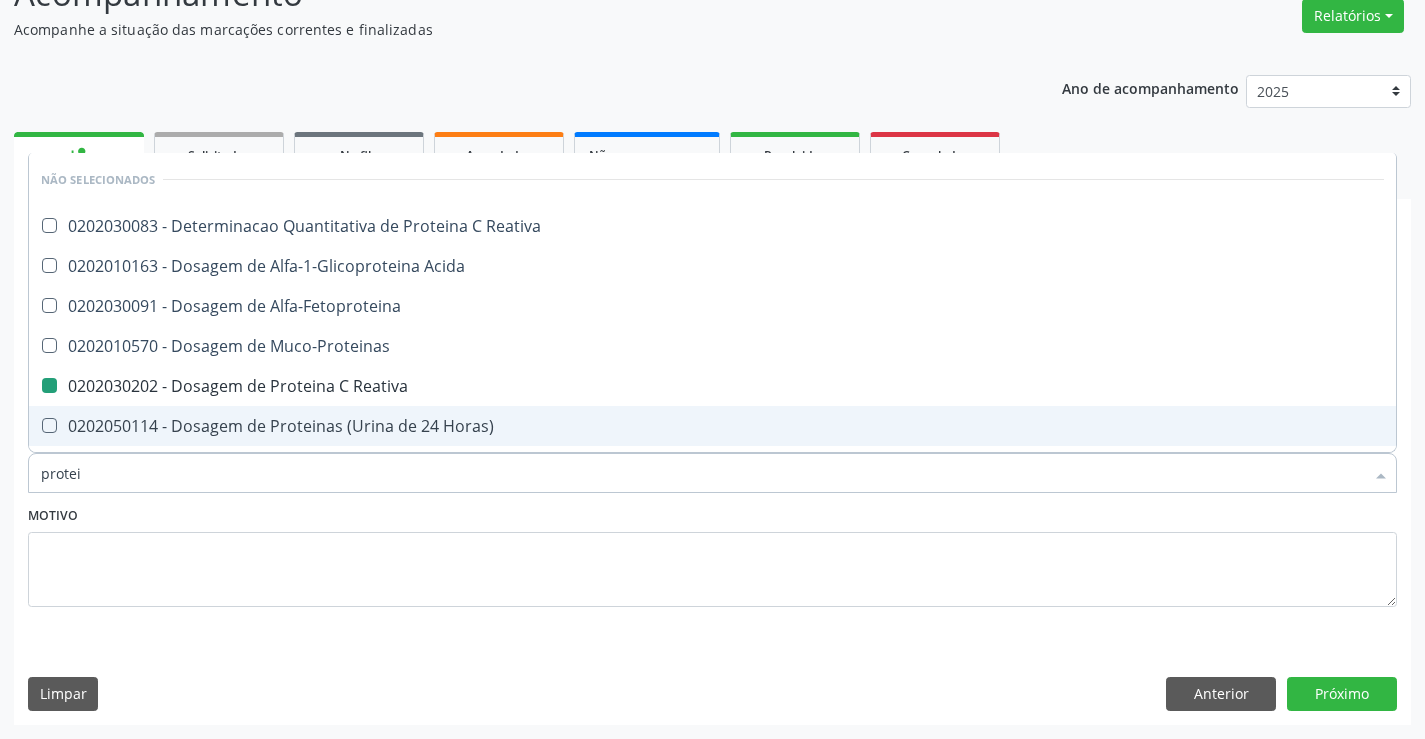 click on "Motivo" at bounding box center [712, 554] 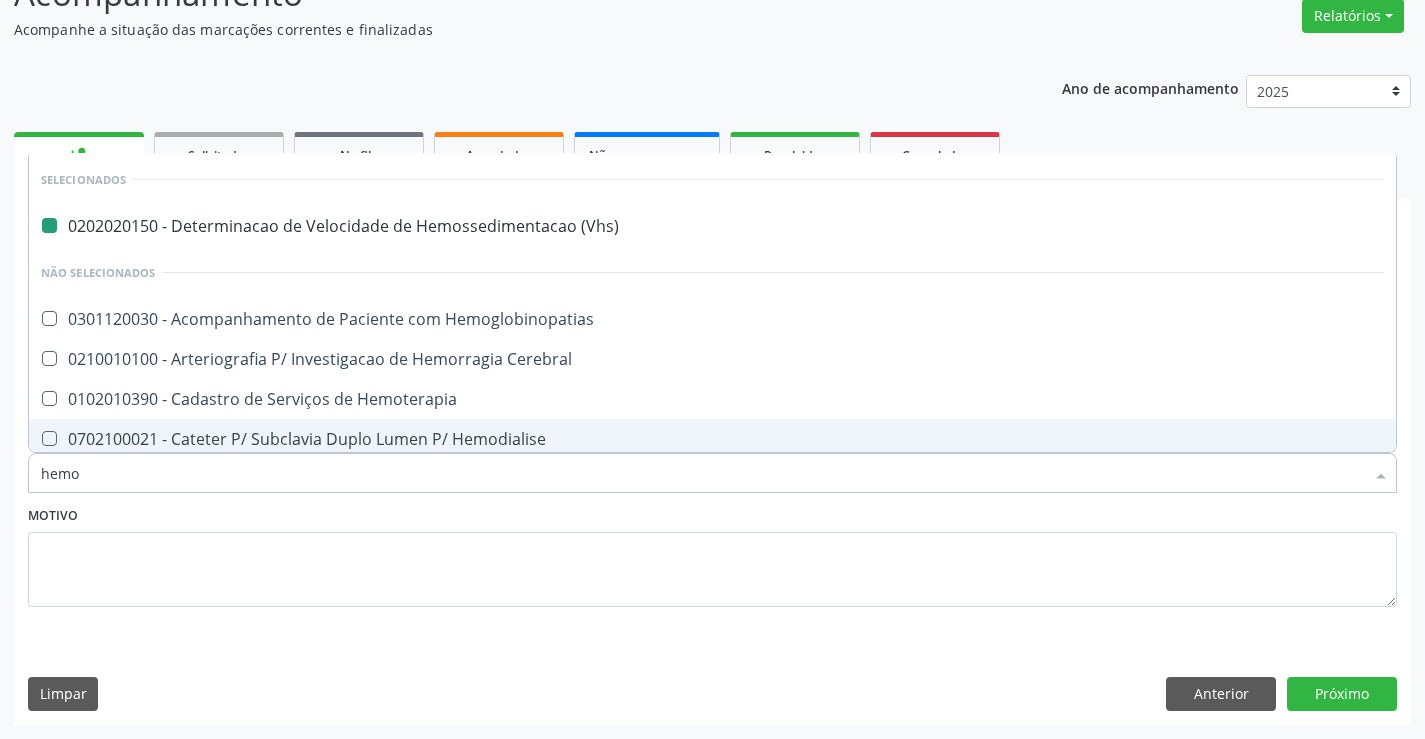 type on "hemog" 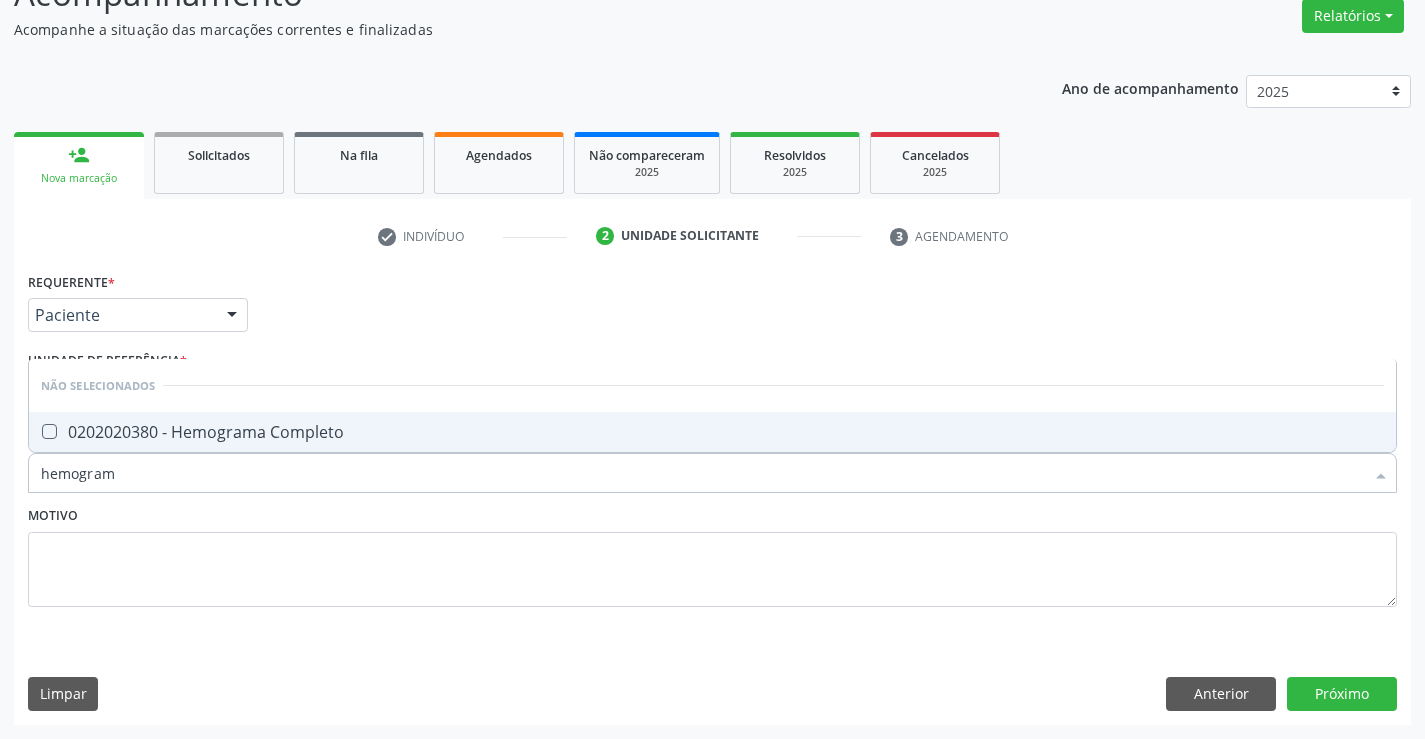 type on "hemograma" 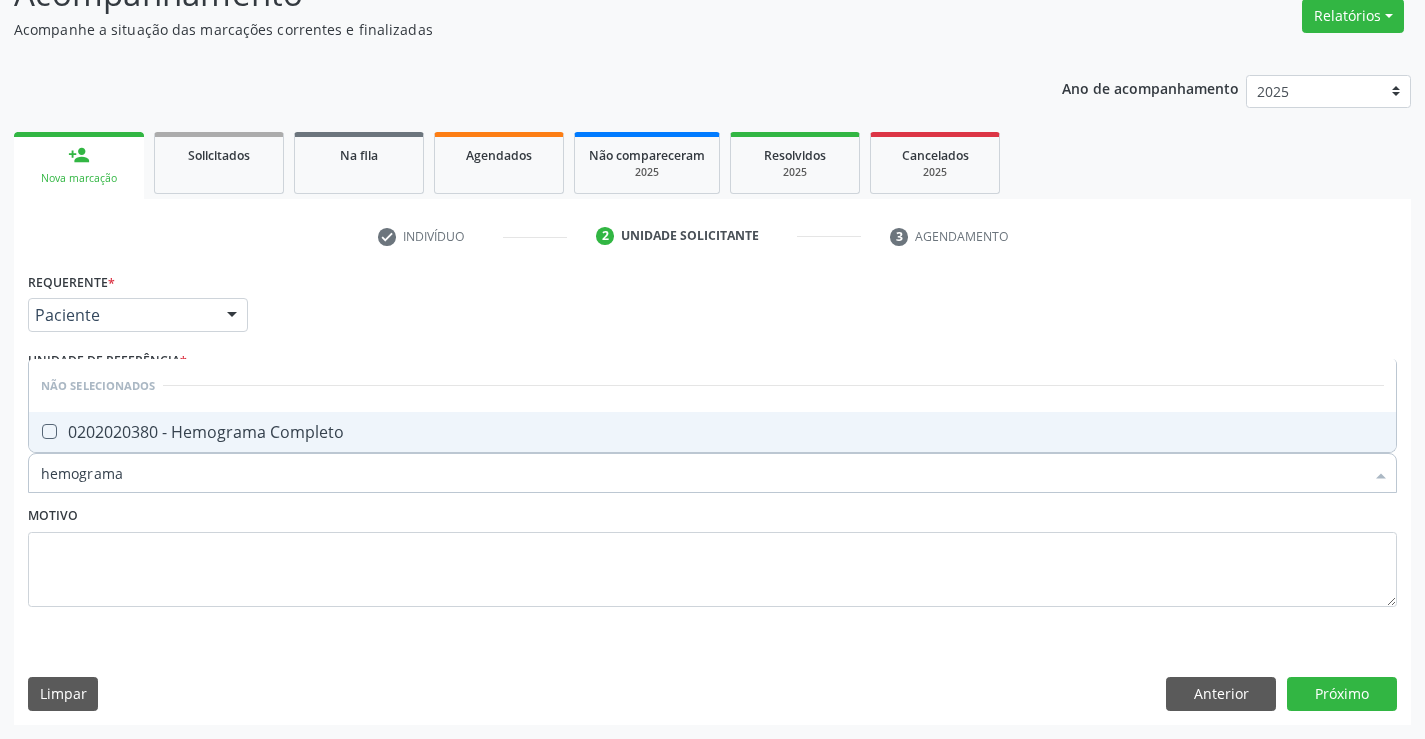 click on "0202020380 - Hemograma Completo" at bounding box center [712, 432] 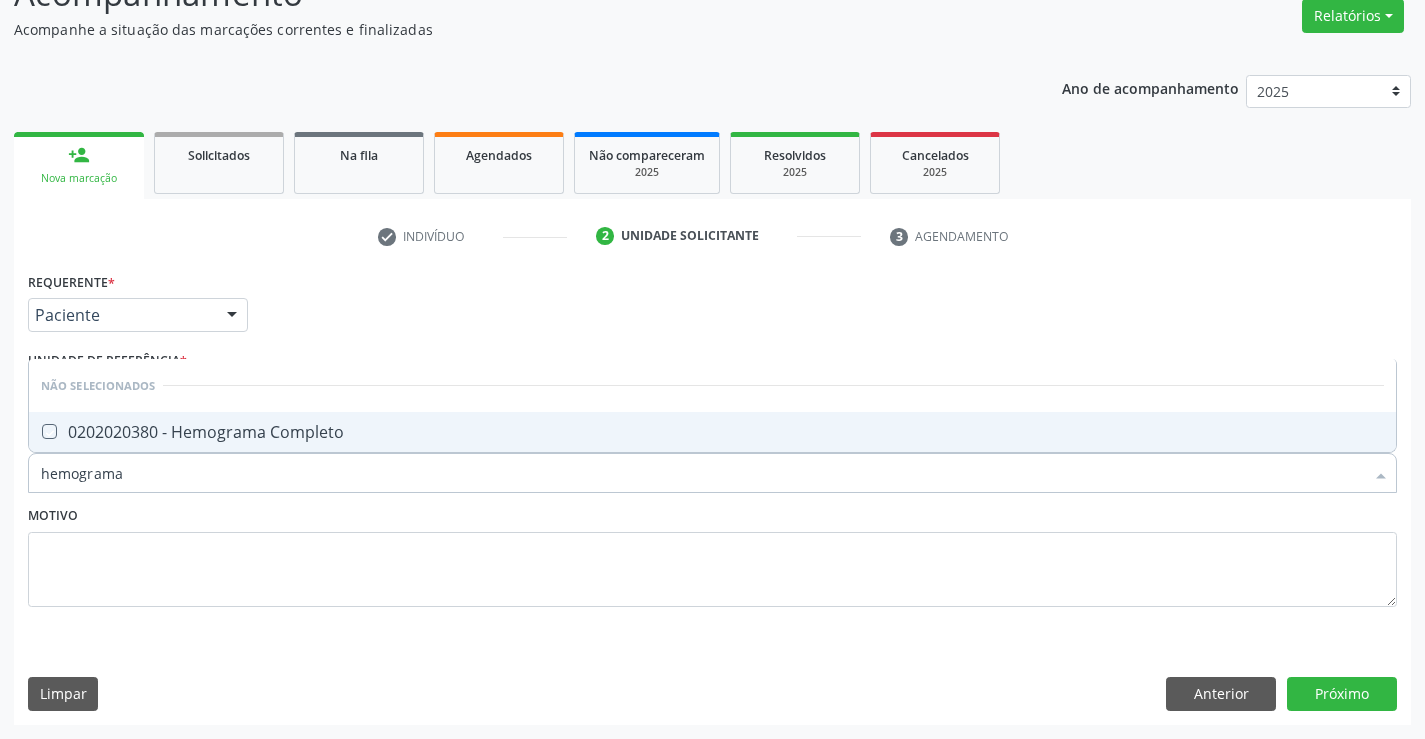 checkbox on "true" 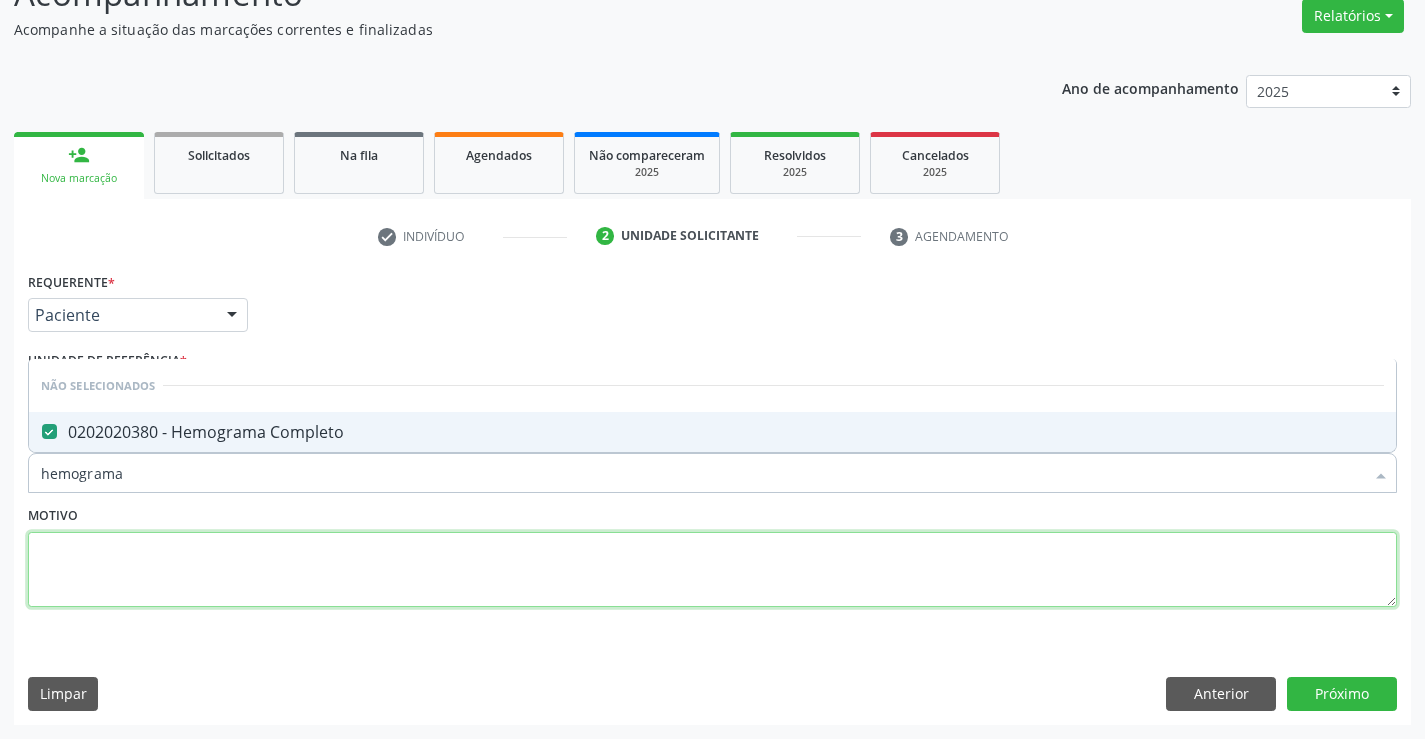 click at bounding box center [712, 570] 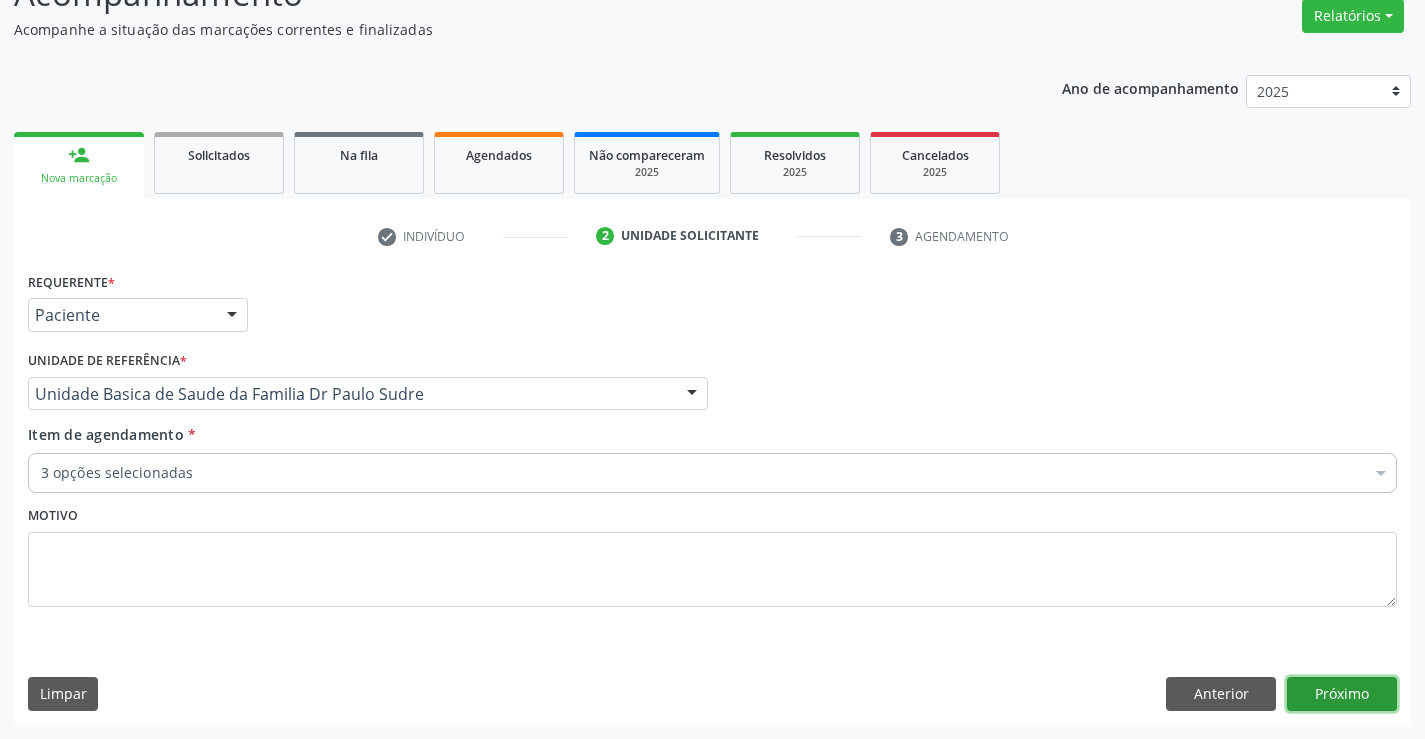 click on "Próximo" at bounding box center (1342, 694) 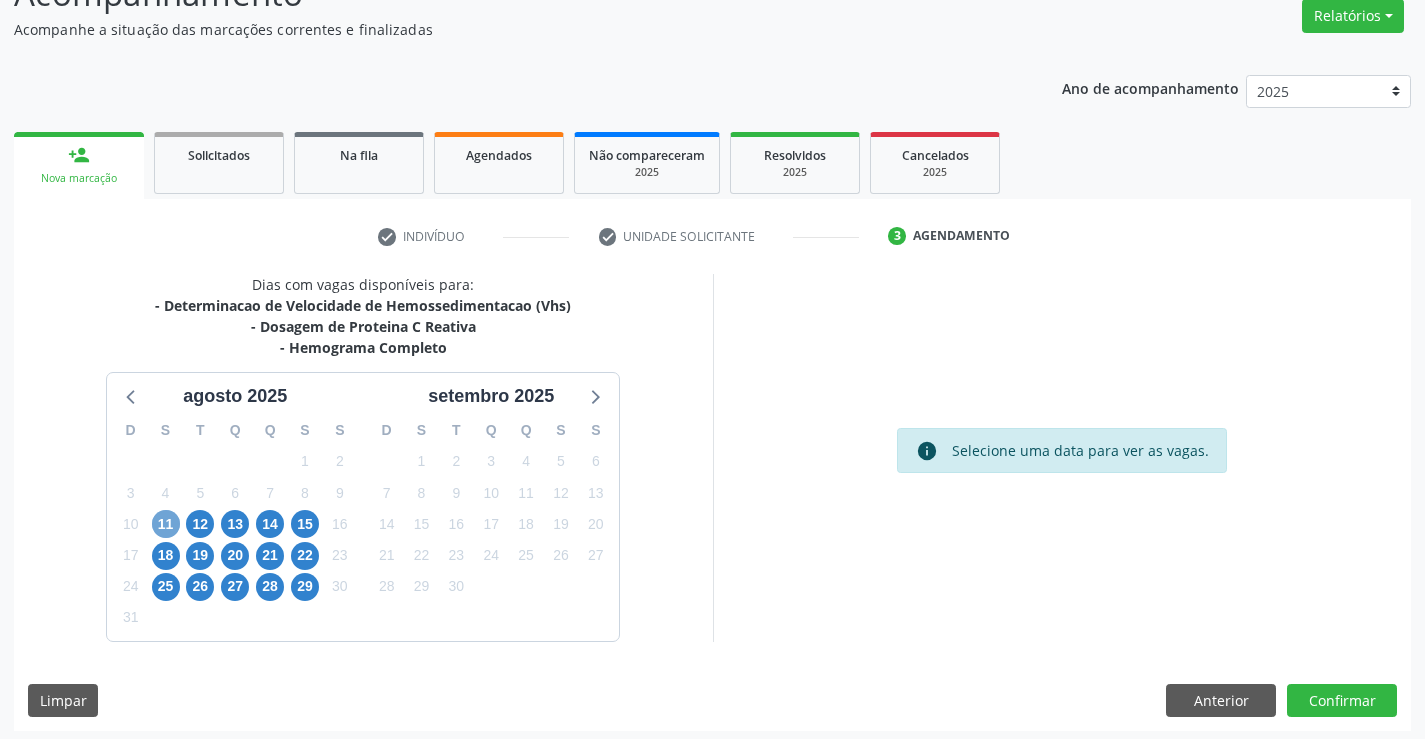 click on "11" at bounding box center (166, 524) 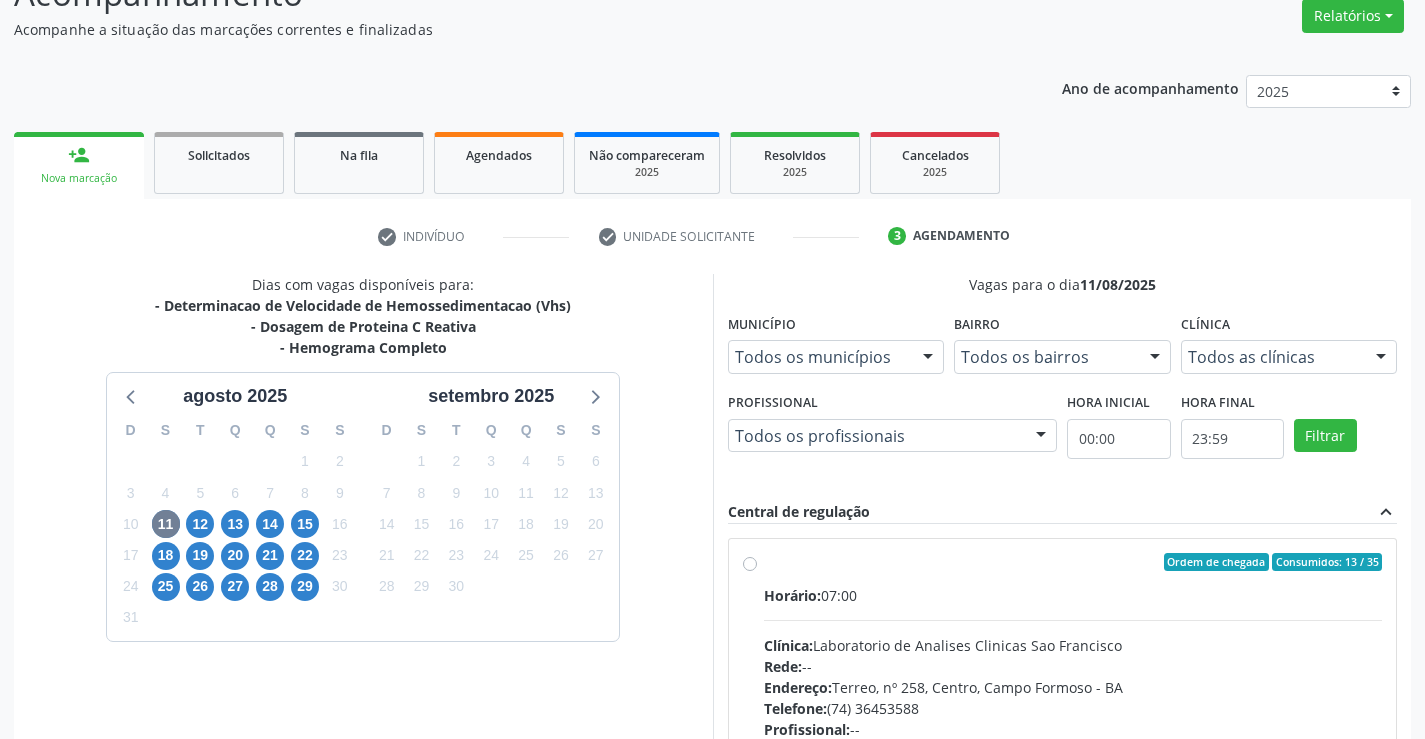 click on "Ordem de chegada
Consumidos: 13 / 35
Horário:   07:00
Clínica:  Laboratorio de Analises Clinicas Sao Francisco
Rede:
--
Endereço:   Terreo, nº 258, Centro, Campo Formoso - BA
Telefone:   (74) 36453588
Profissional:
--
Informações adicionais sobre o atendimento
Idade de atendimento:
Sem restrição
Gênero(s) atendido(s):
Sem restrição
Informações adicionais:
--" at bounding box center (1073, 706) 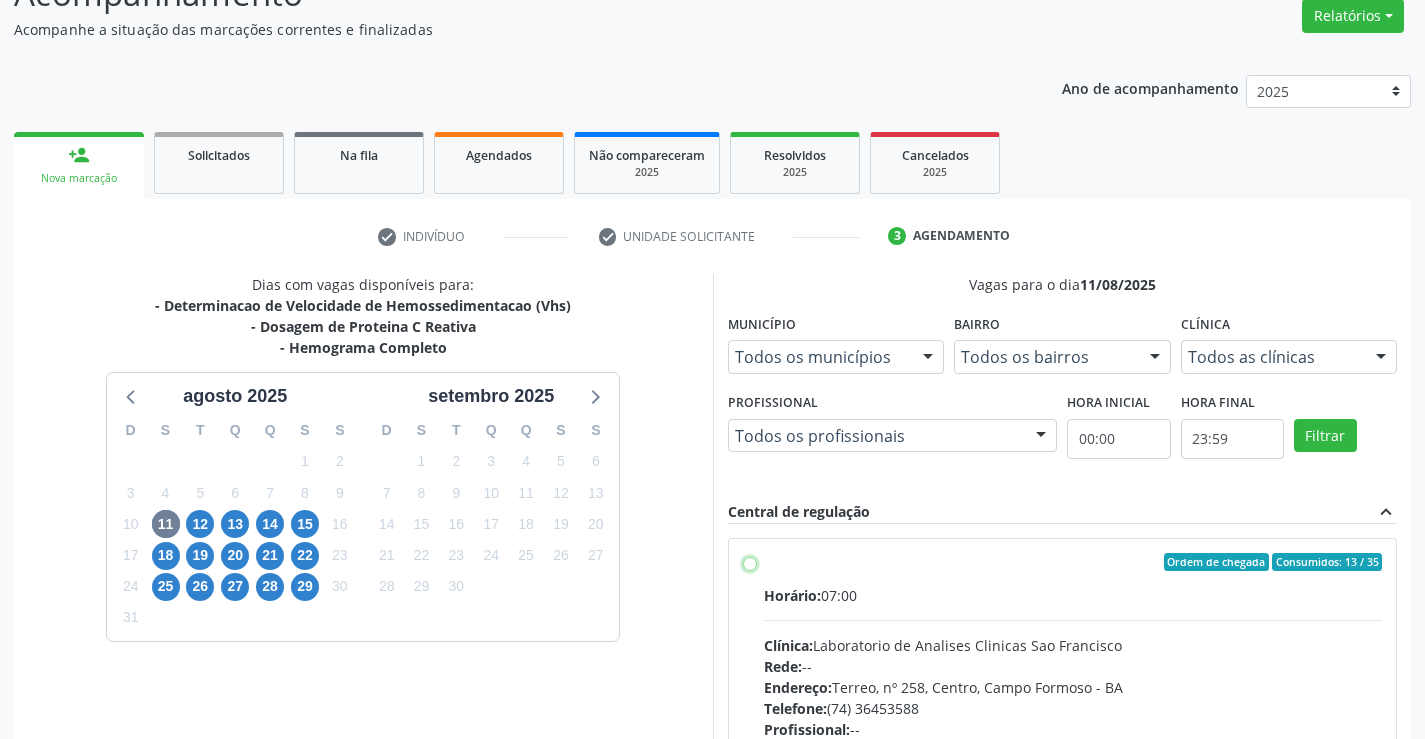 click on "Ordem de chegada
Consumidos: 13 / 35
Horário:   07:00
Clínica:  Laboratorio de Analises Clinicas Sao Francisco
Rede:
--
Endereço:   Terreo, nº 258, Centro, Campo Formoso - BA
Telefone:   (74) 36453588
Profissional:
--
Informações adicionais sobre o atendimento
Idade de atendimento:
Sem restrição
Gênero(s) atendido(s):
Sem restrição
Informações adicionais:
--" at bounding box center (750, 562) 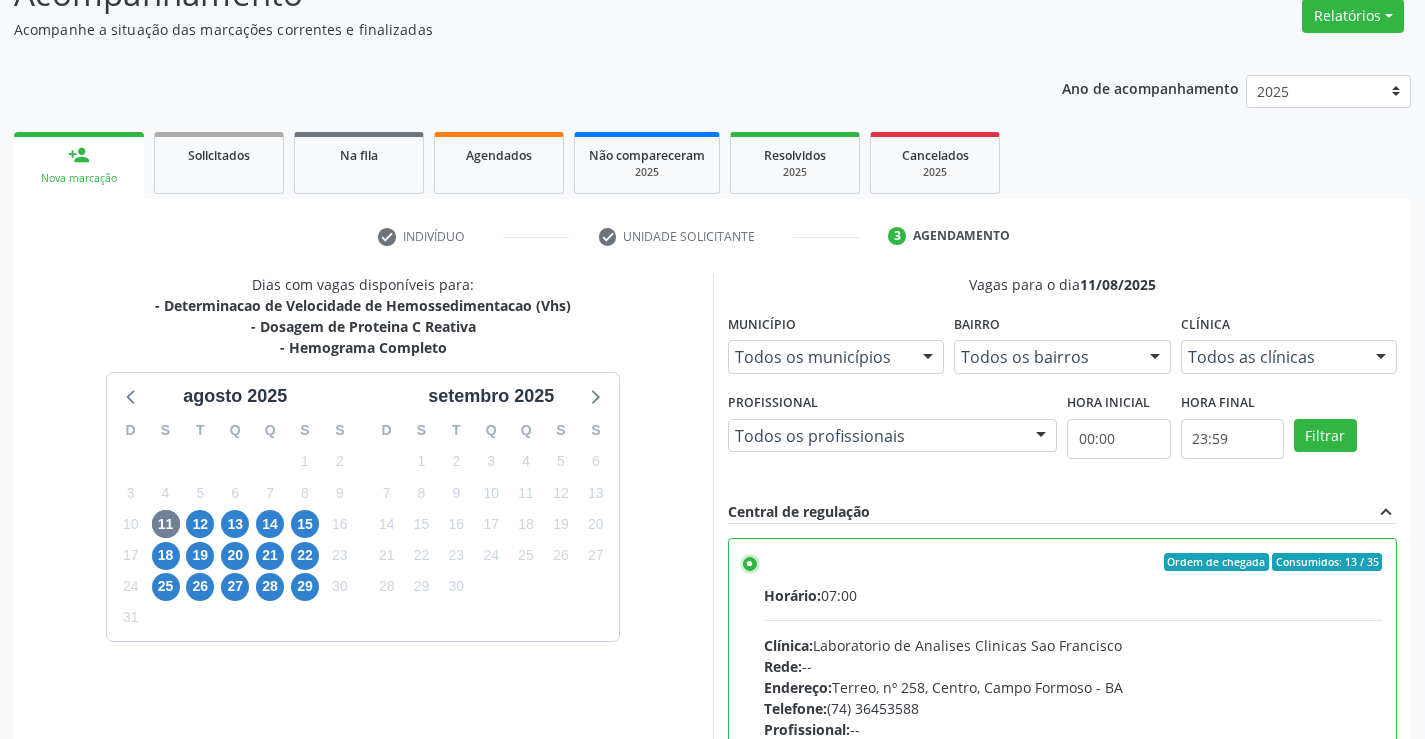 scroll, scrollTop: 99, scrollLeft: 0, axis: vertical 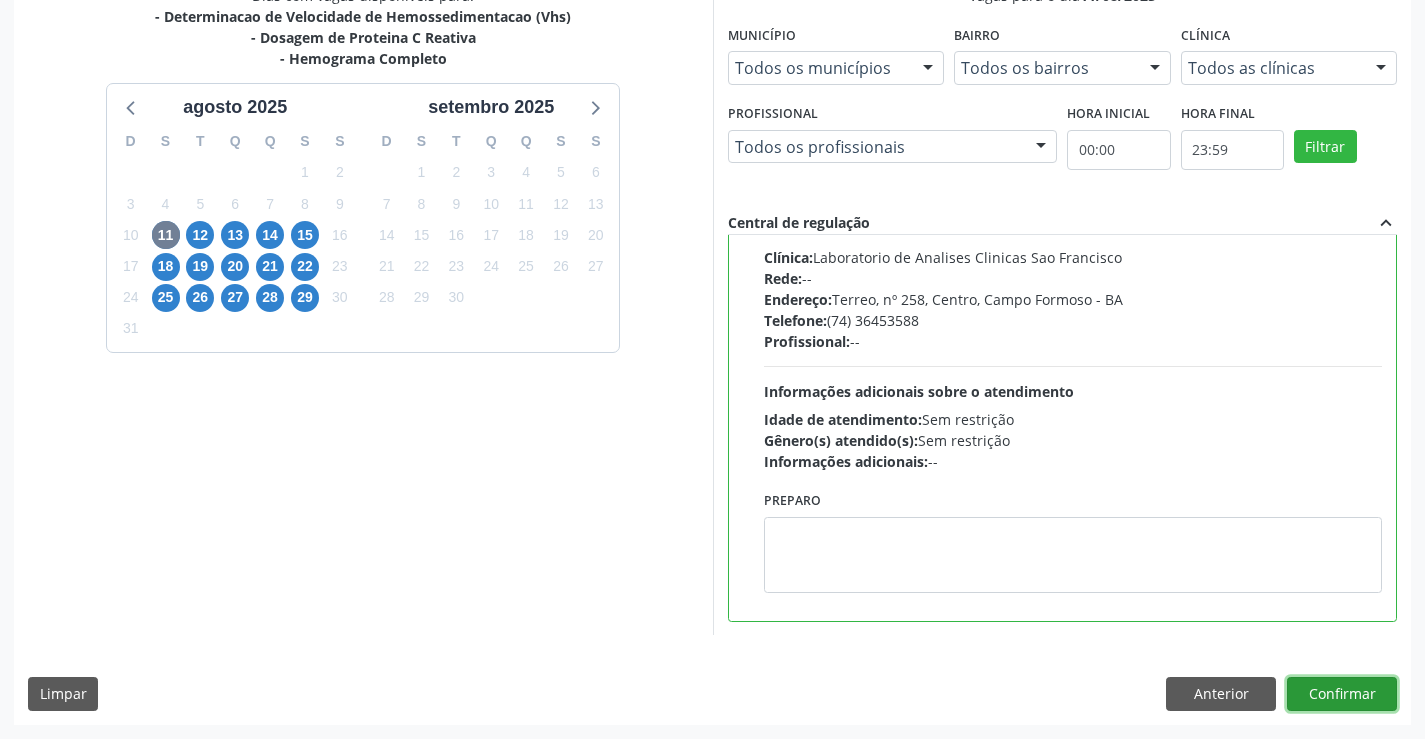 click on "Confirmar" at bounding box center (1342, 694) 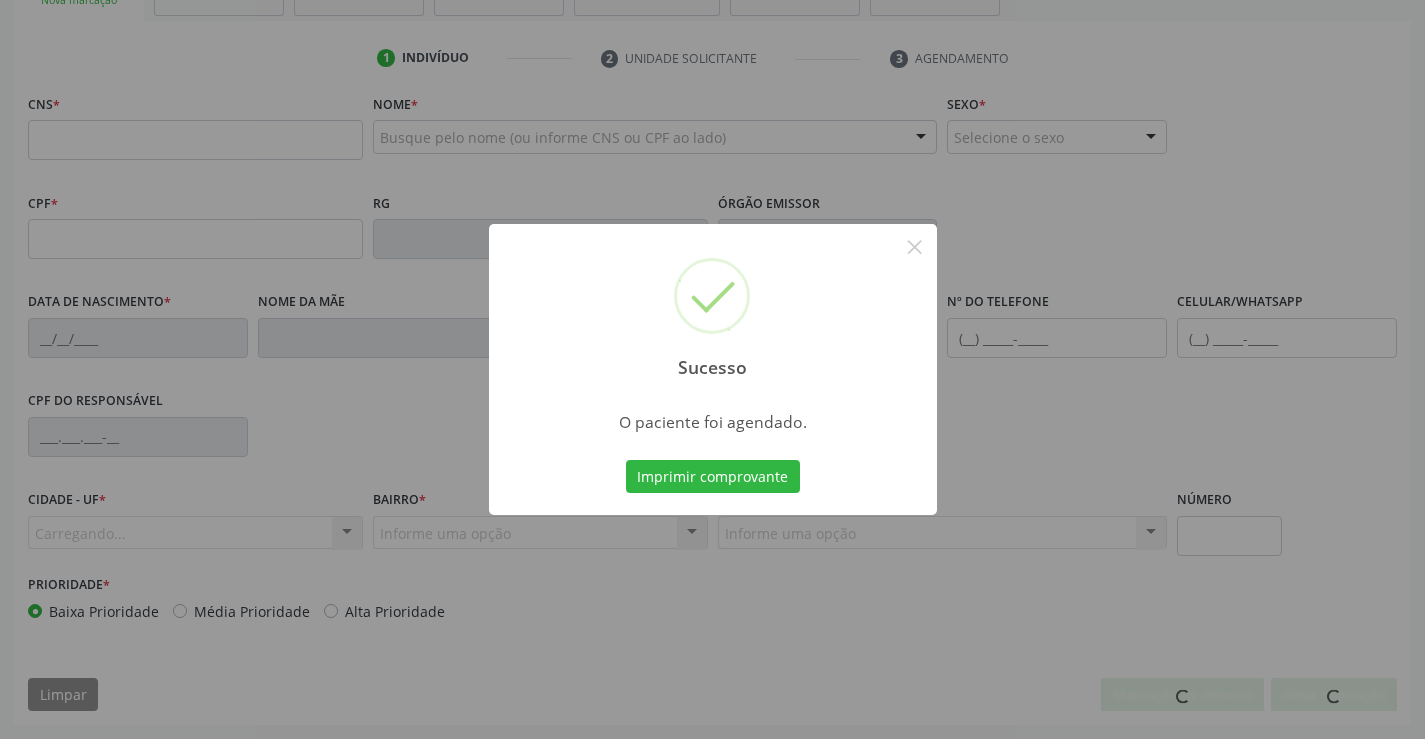 scroll, scrollTop: 345, scrollLeft: 0, axis: vertical 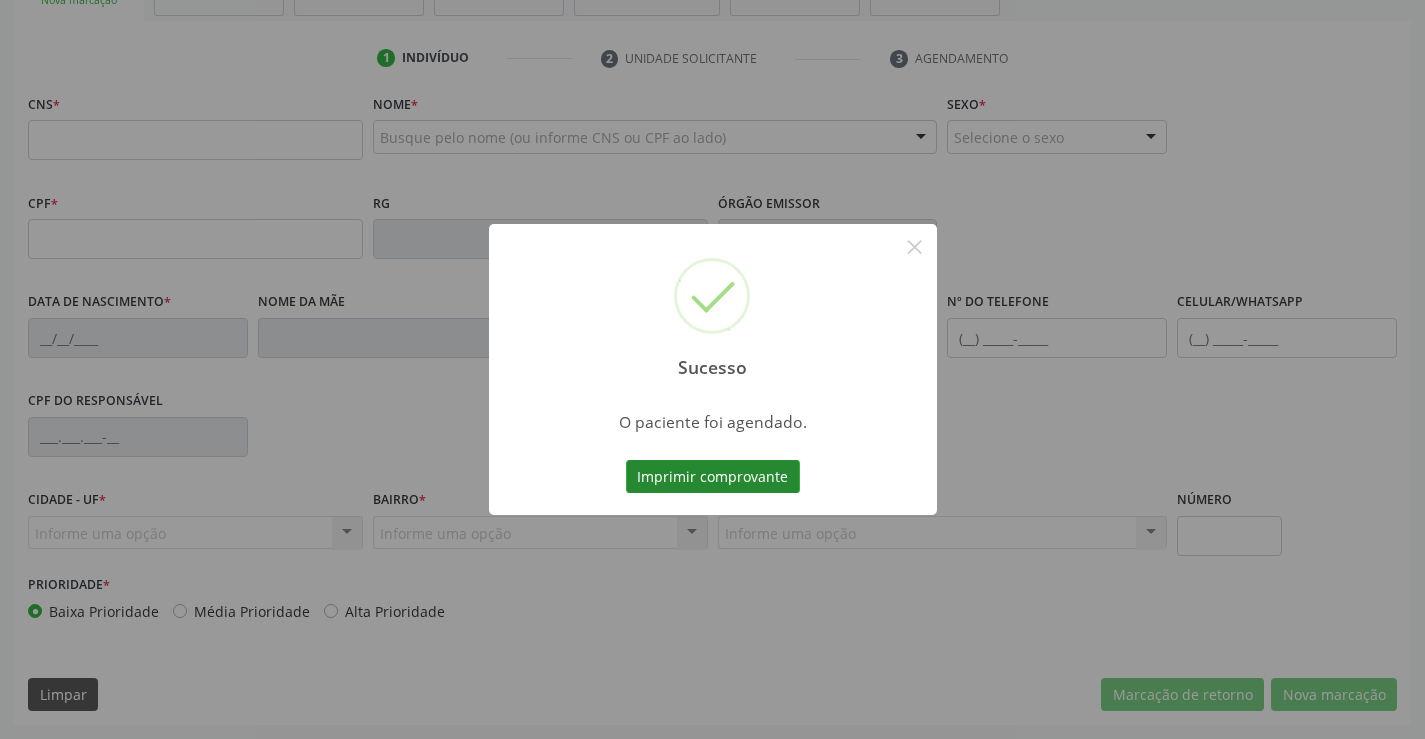 click on "Imprimir comprovante" at bounding box center (713, 477) 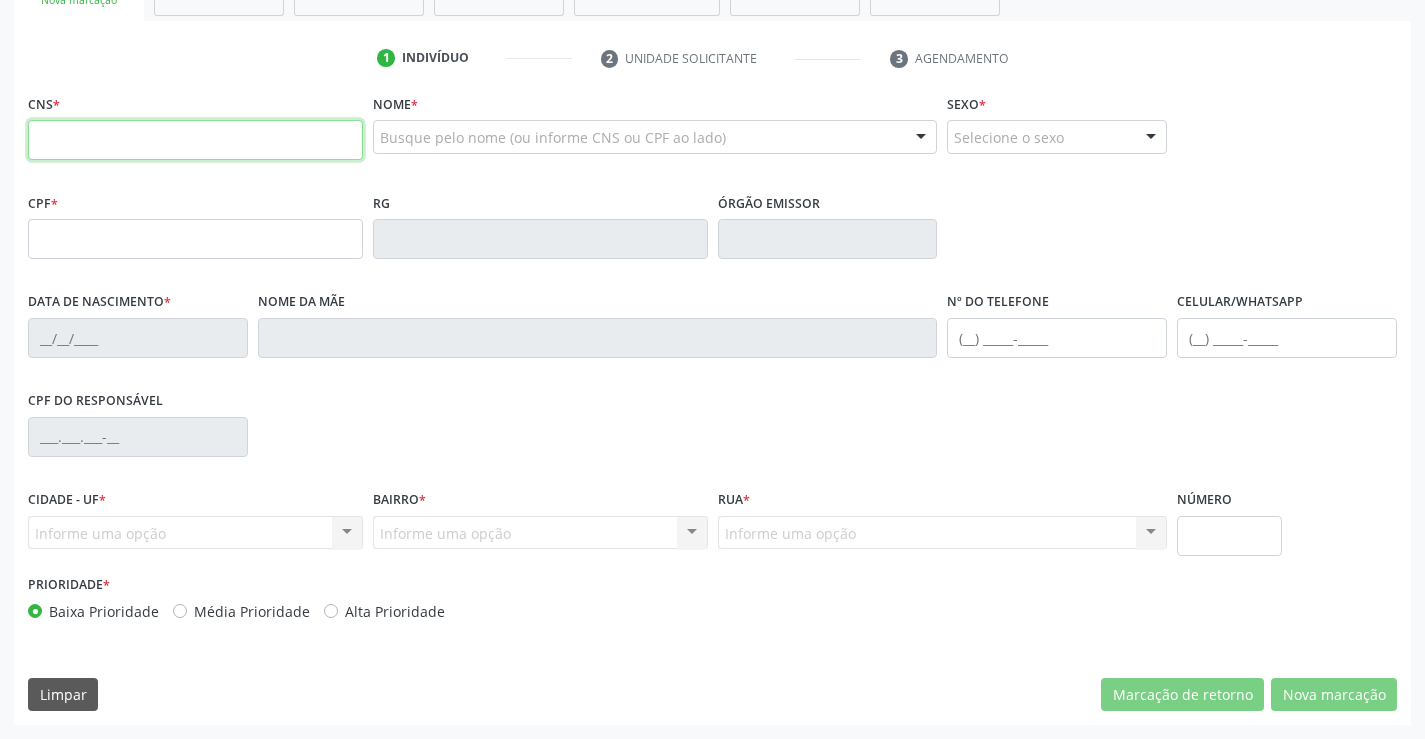 click at bounding box center (195, 140) 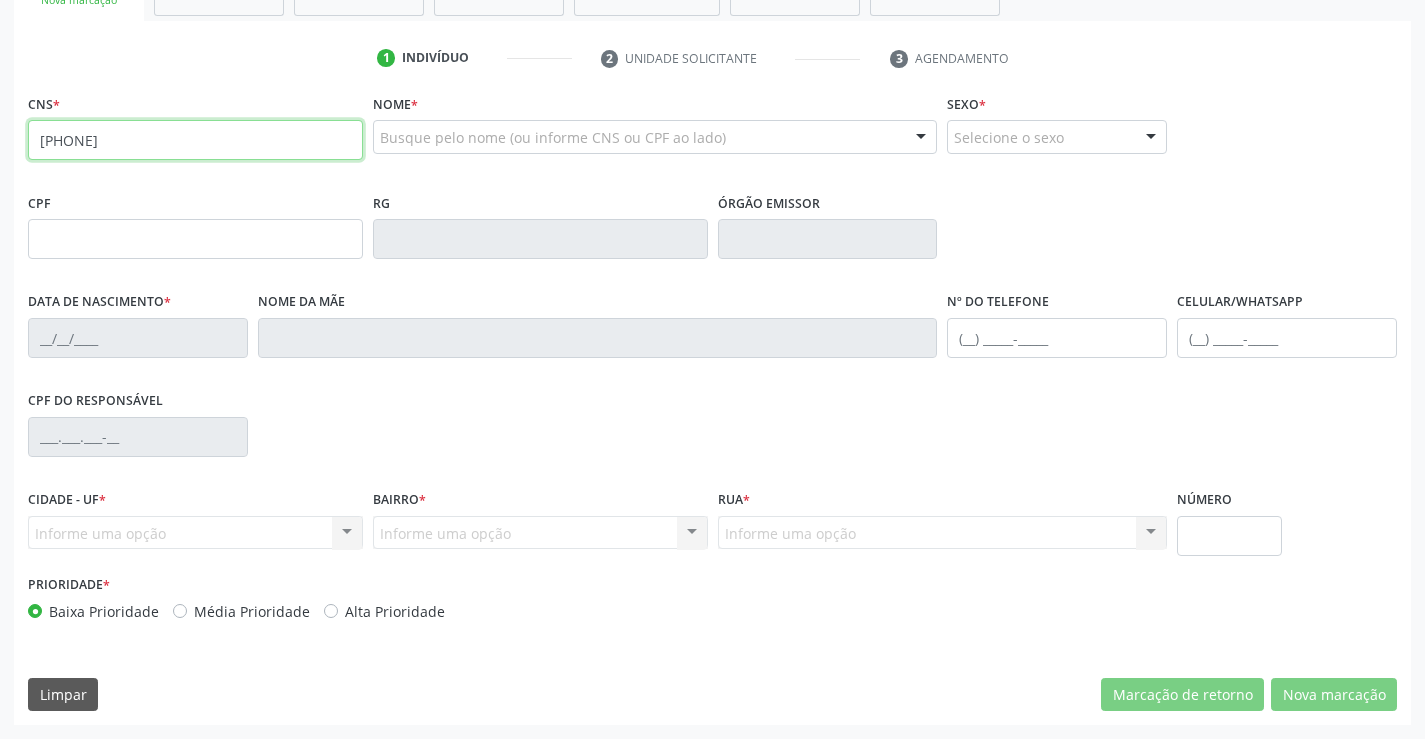 type on "702 8071 1194 2861" 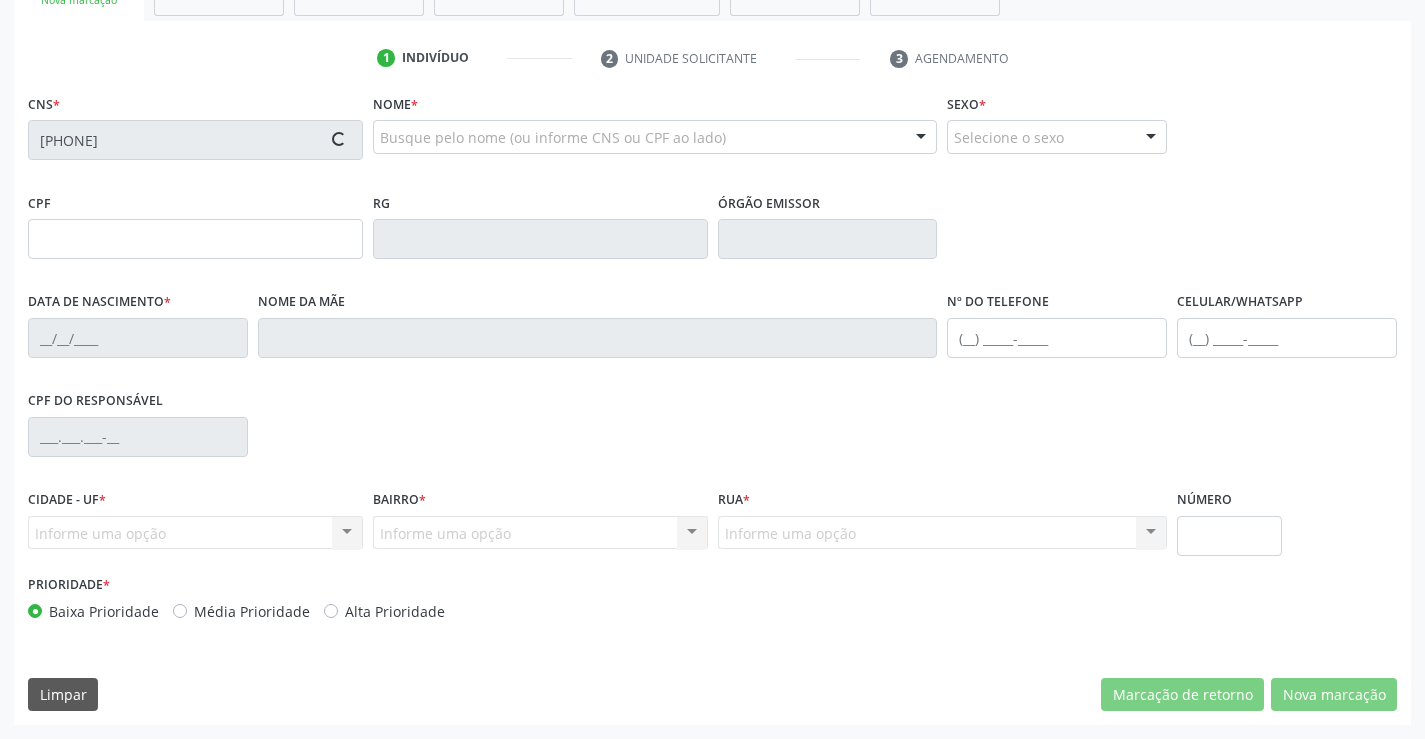 type on "0835033589" 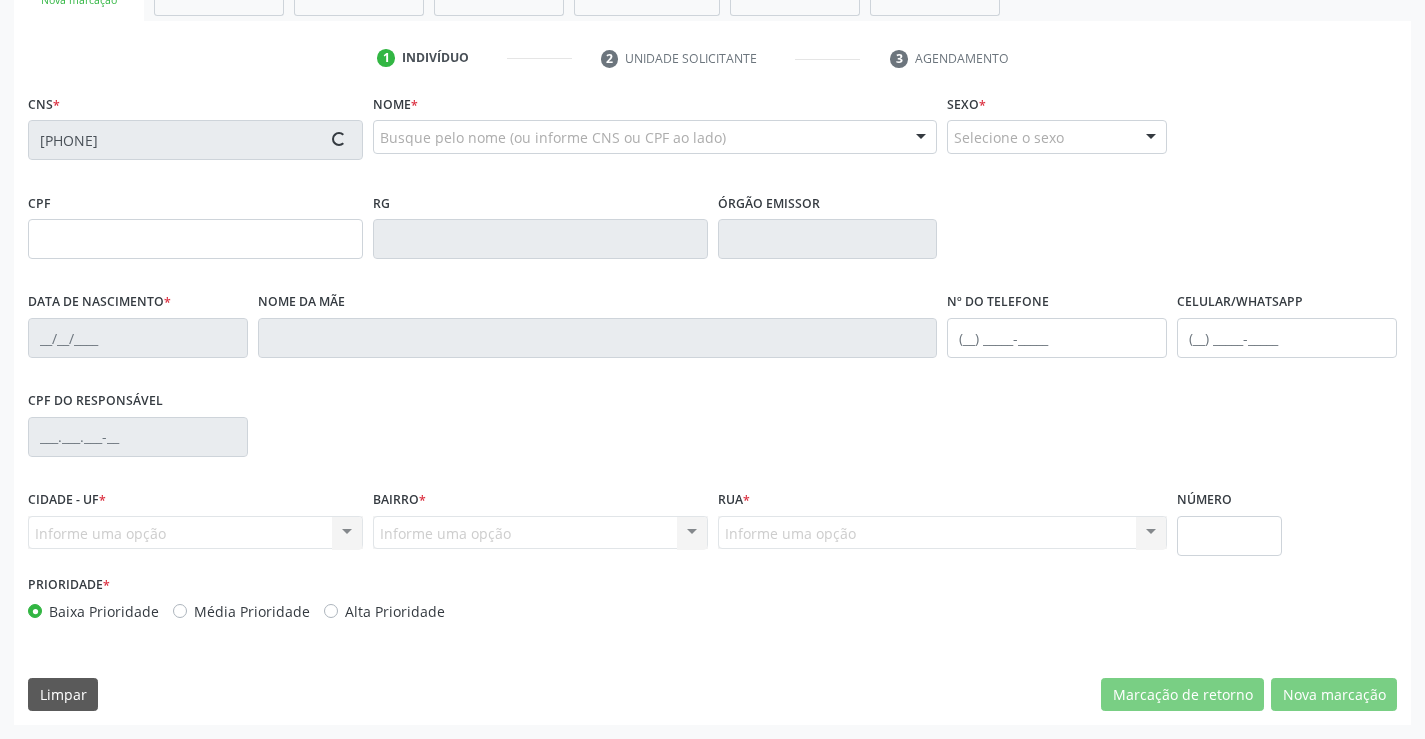 type on "19/12/1967" 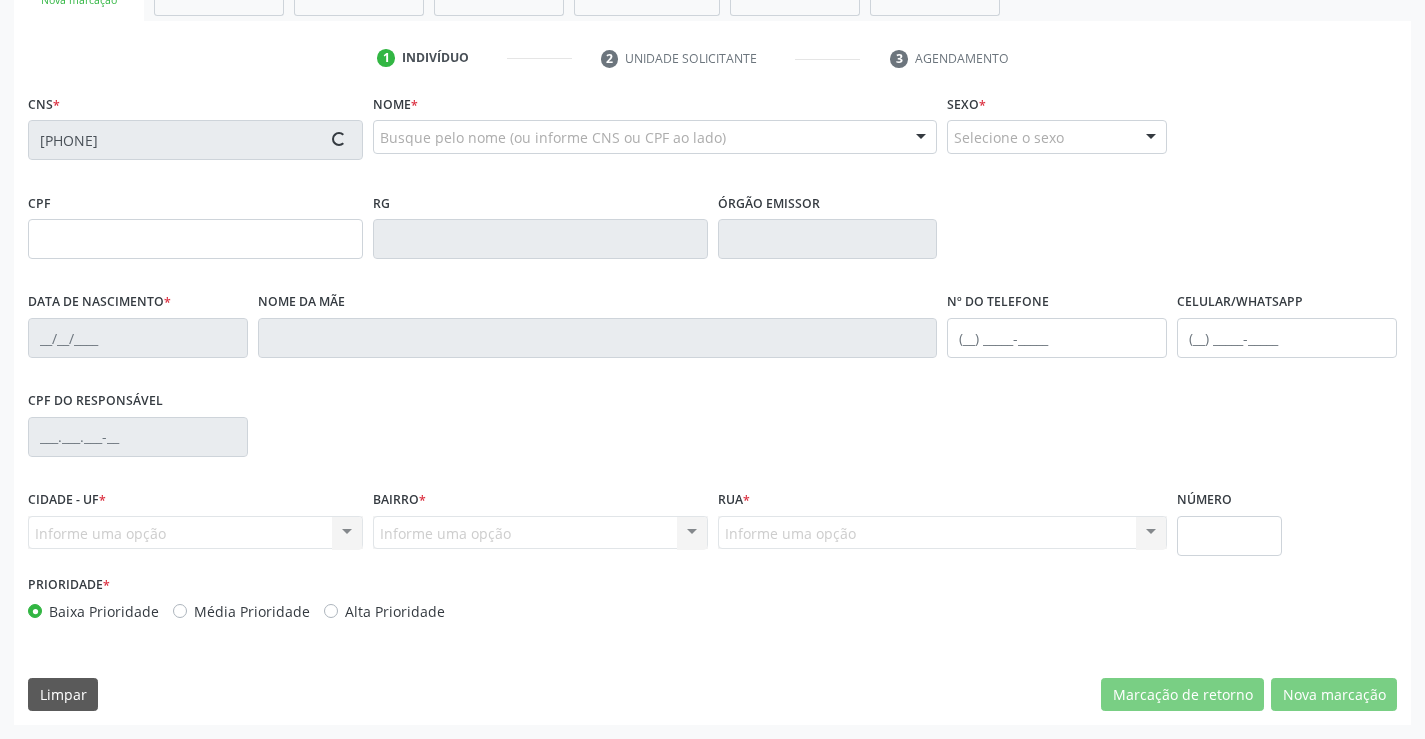 type on "(74) 99122-1275" 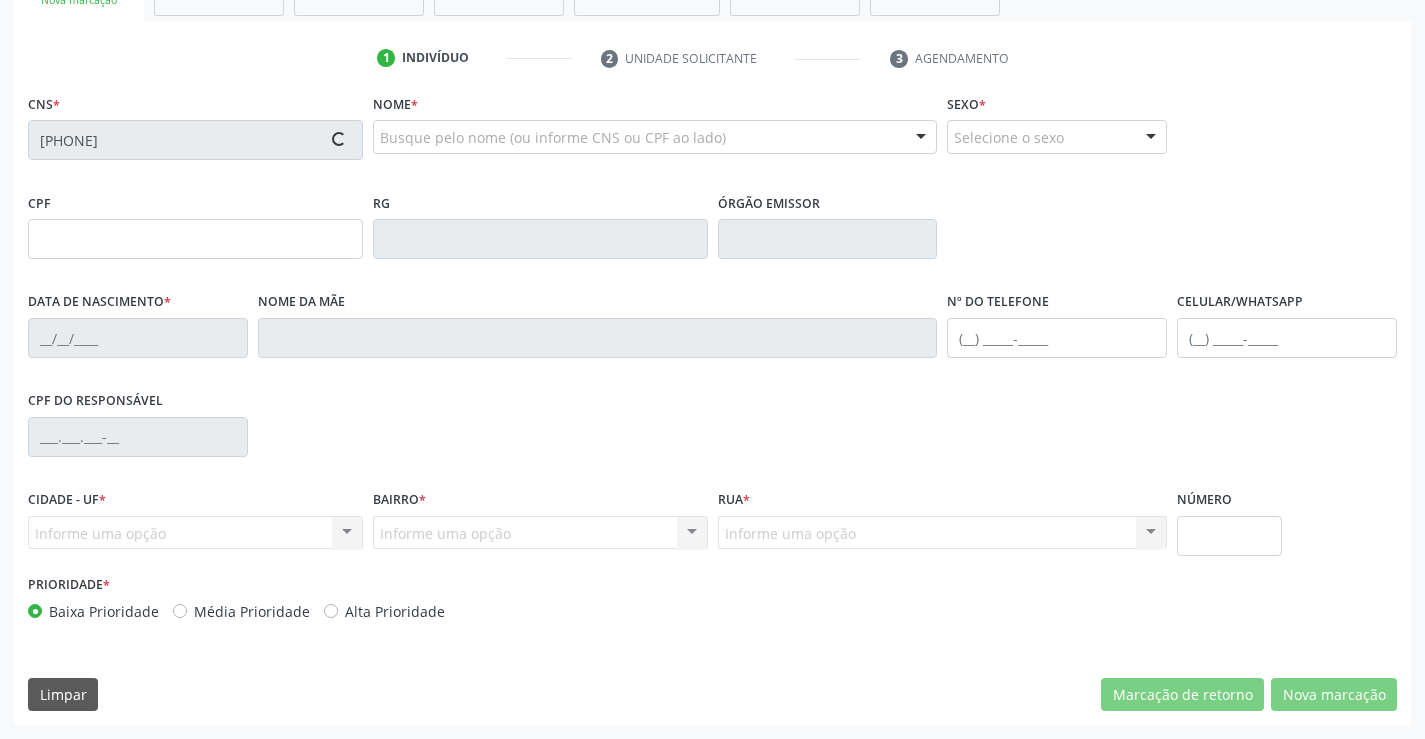 type on "(74) 99122-1275" 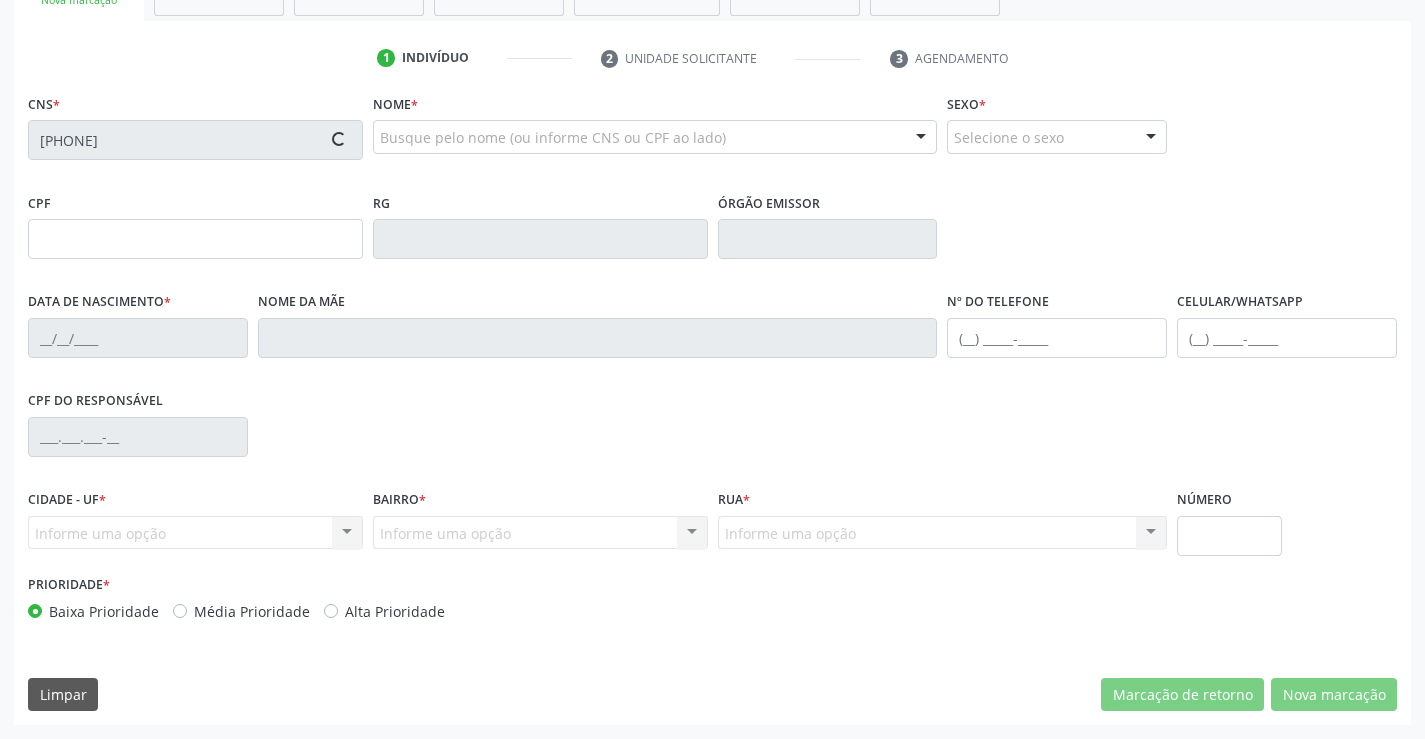 type on "015.880.545-35" 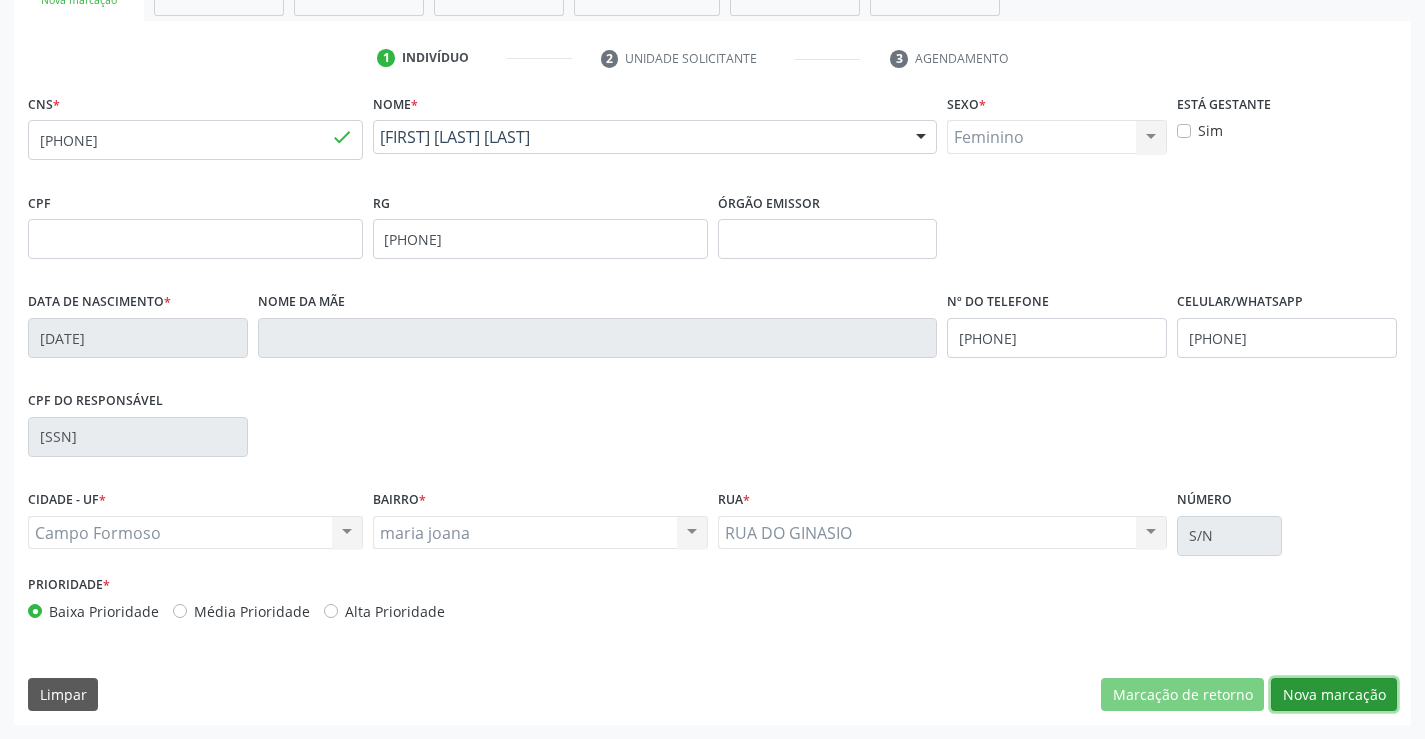 click on "Nova marcação" at bounding box center (1334, 695) 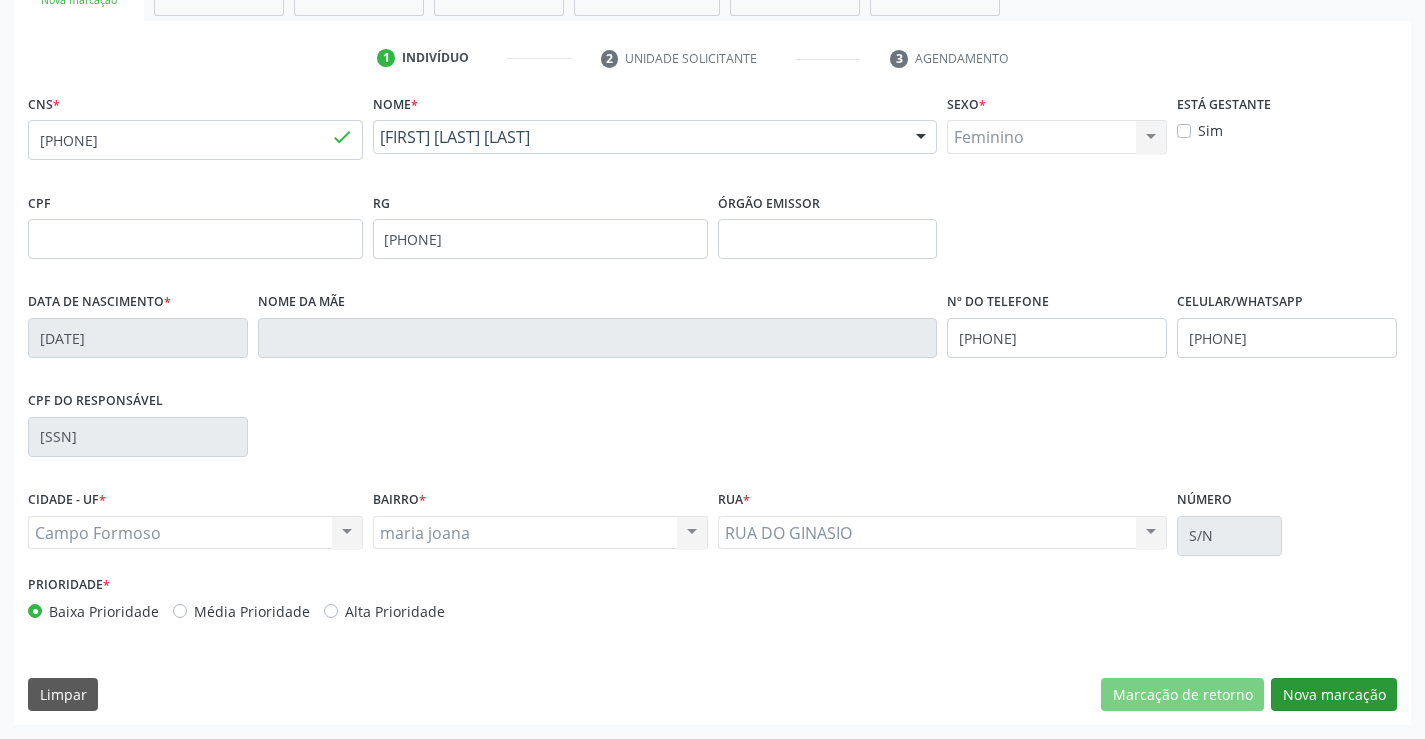 scroll, scrollTop: 167, scrollLeft: 0, axis: vertical 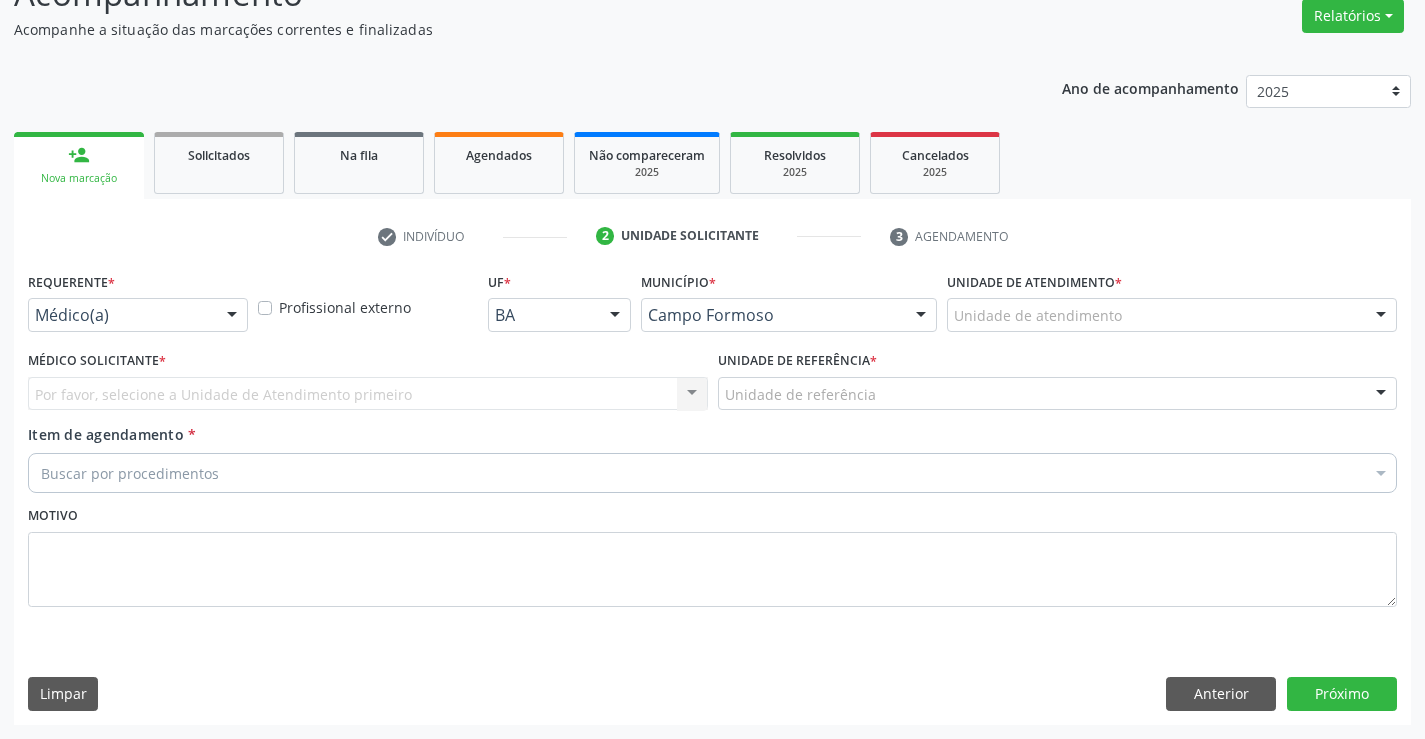 click at bounding box center [232, 316] 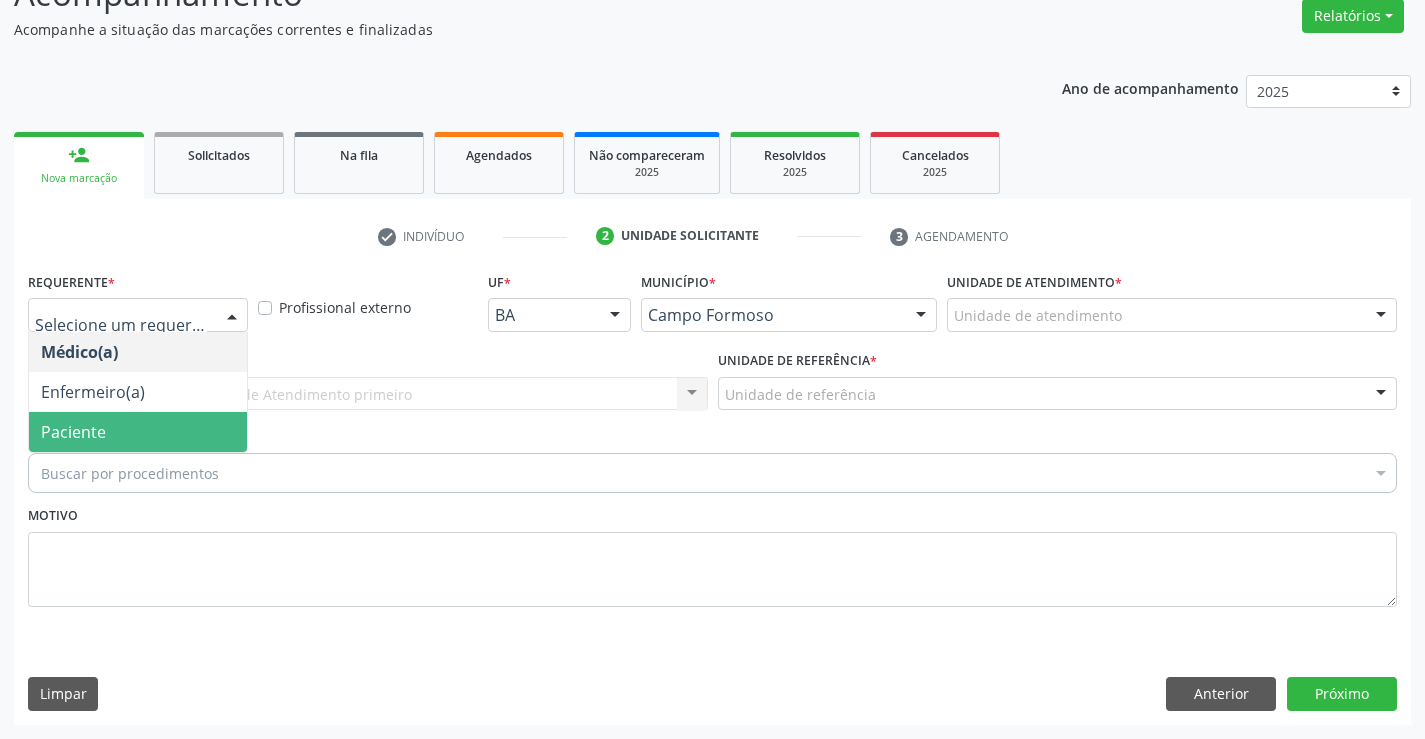click on "Paciente" at bounding box center [138, 432] 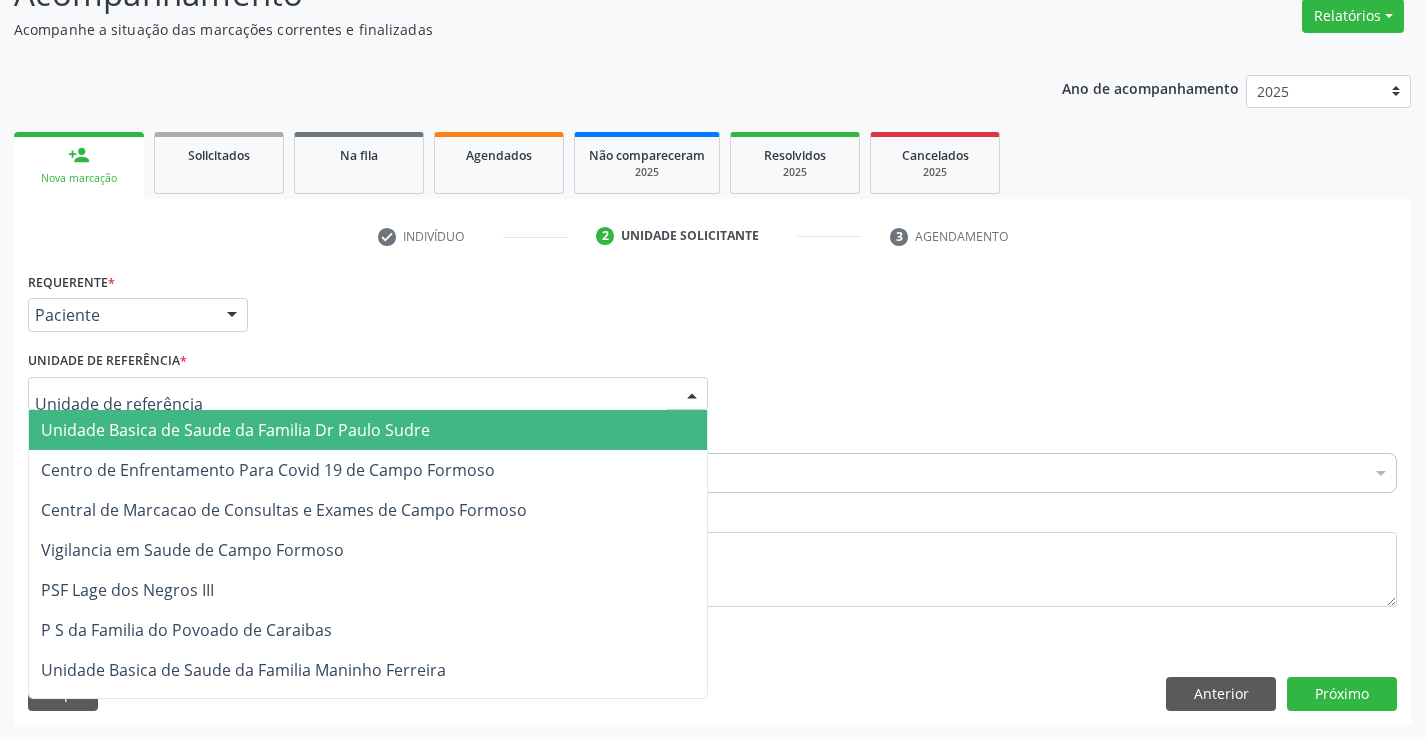click at bounding box center (368, 394) 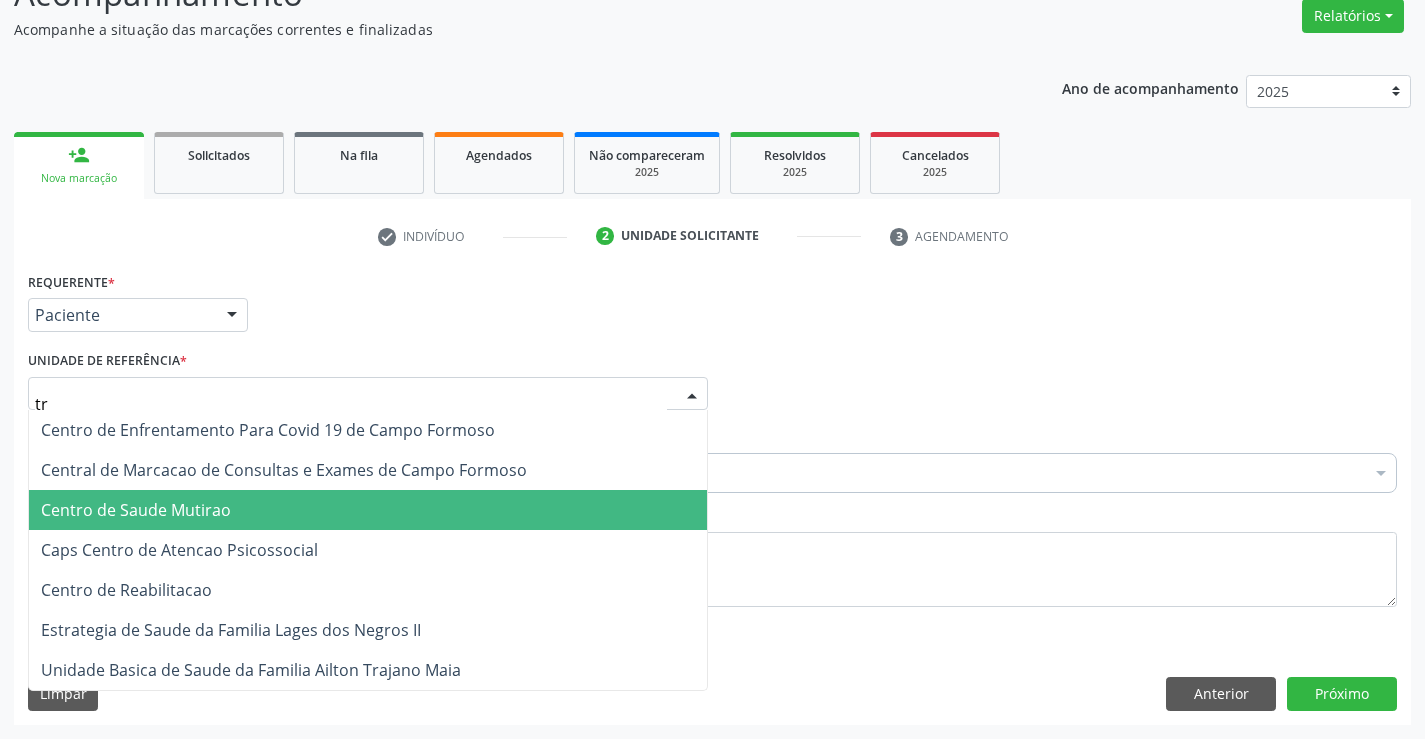 type on "tra" 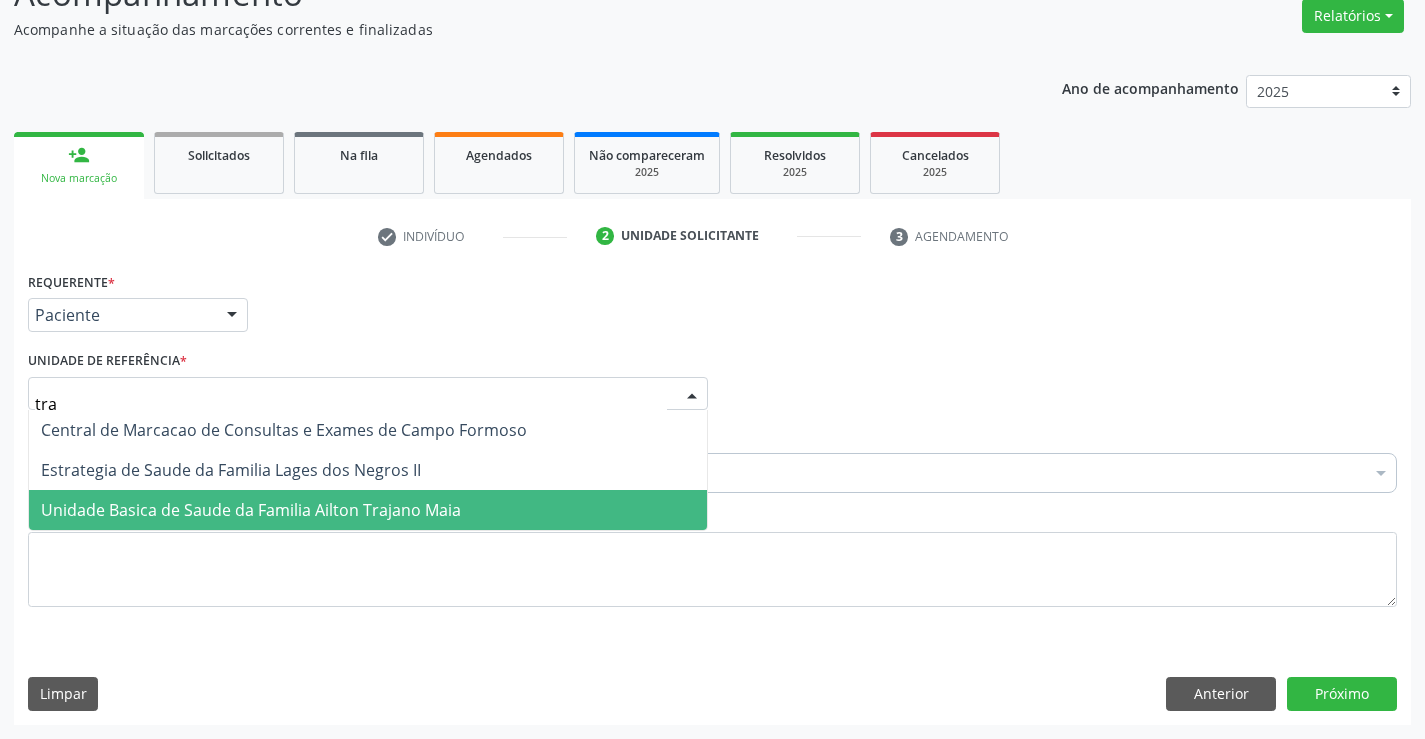 click on "Unidade Basica de Saude da Familia Ailton Trajano Maia" at bounding box center [251, 510] 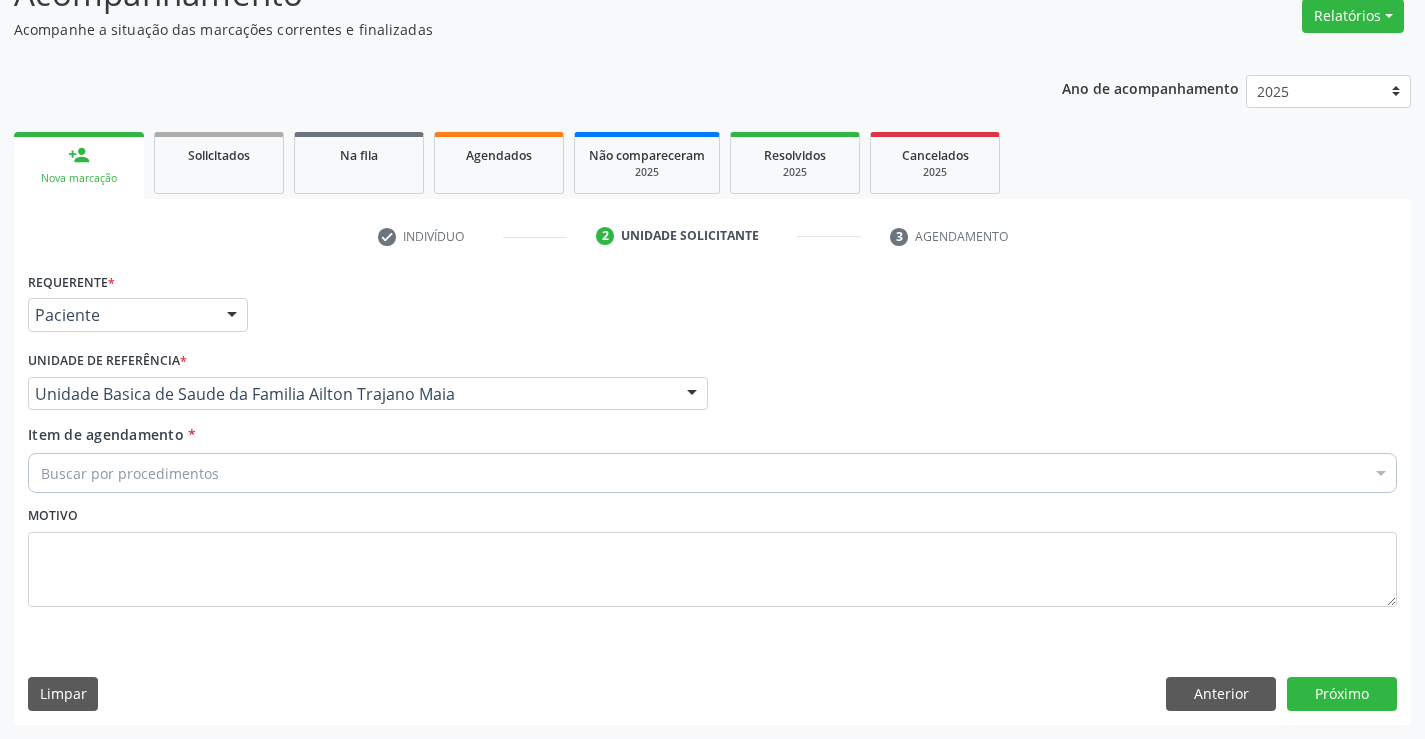 click on "Buscar por procedimentos" at bounding box center [712, 473] 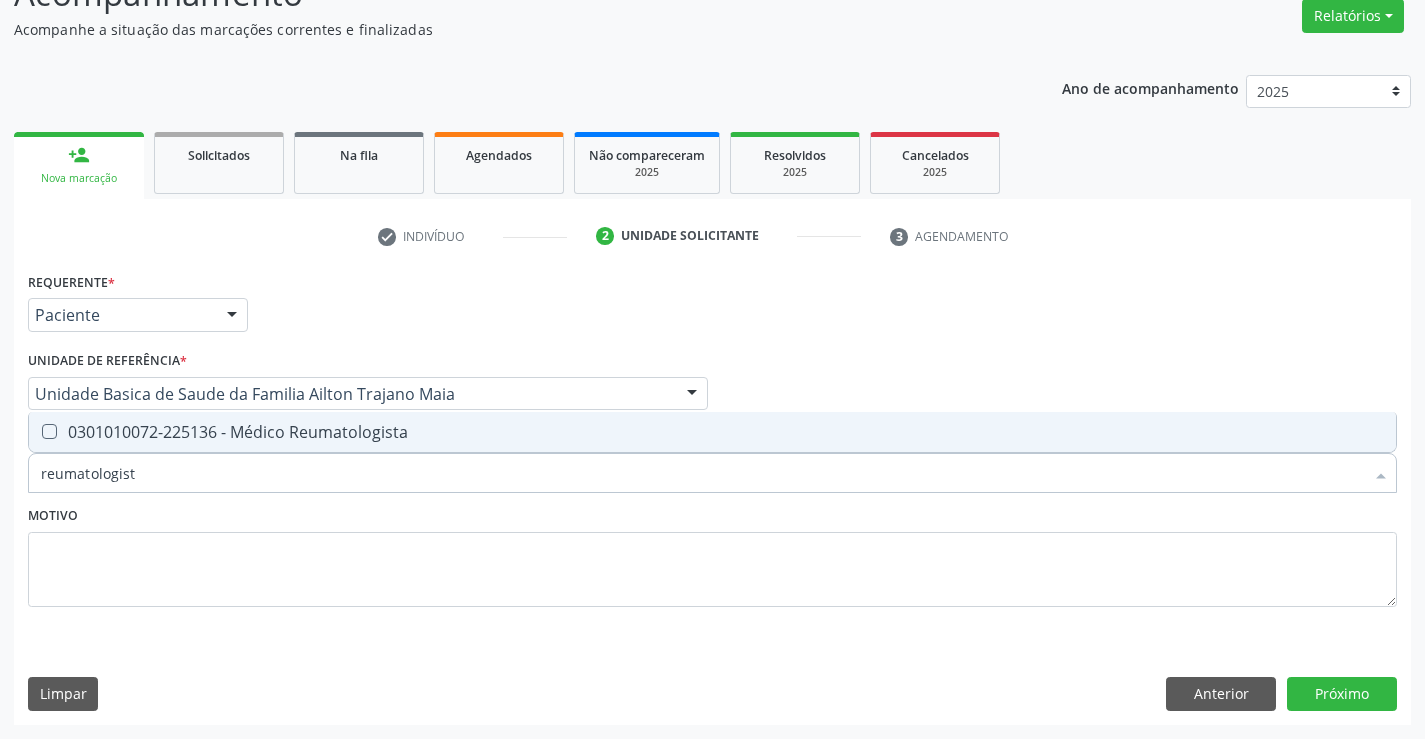 type on "reumatologista" 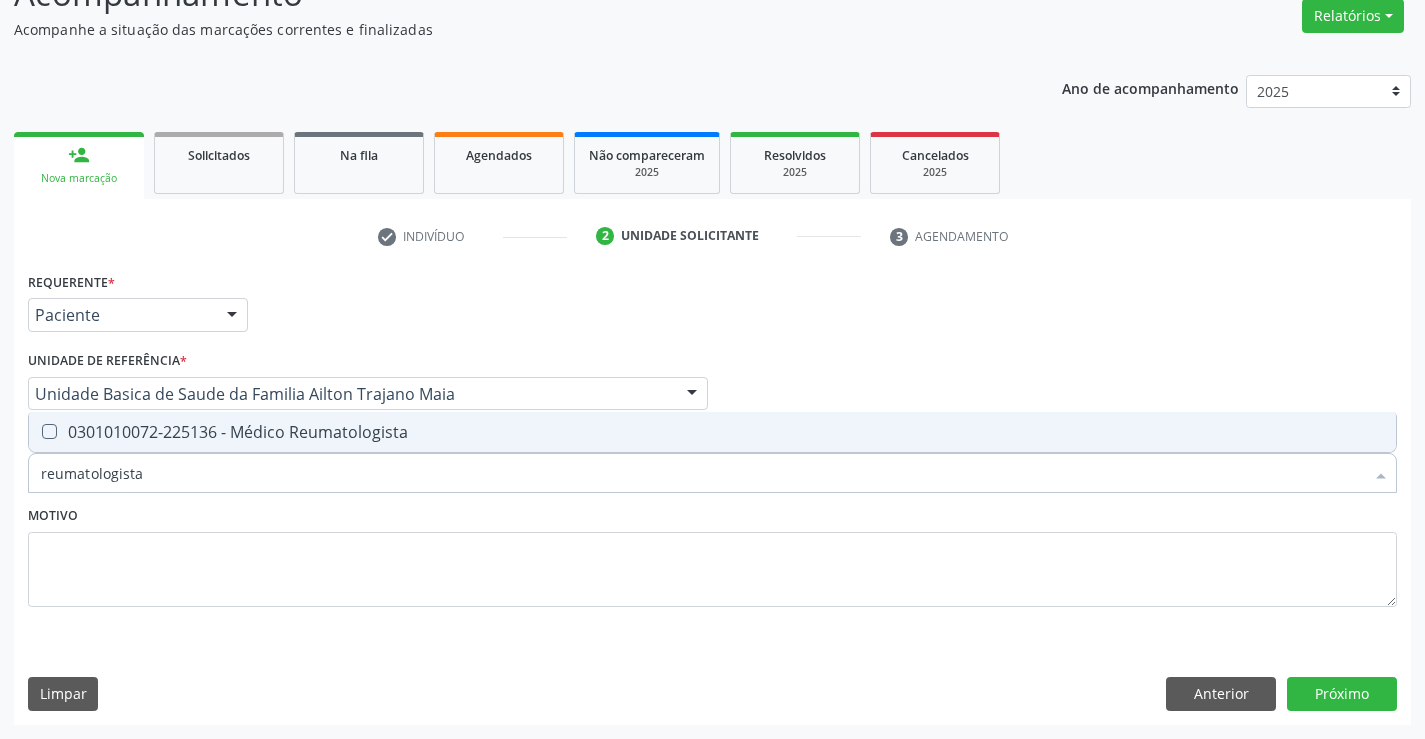 click on "0301010072-225136 - Médico Reumatologista" at bounding box center (712, 432) 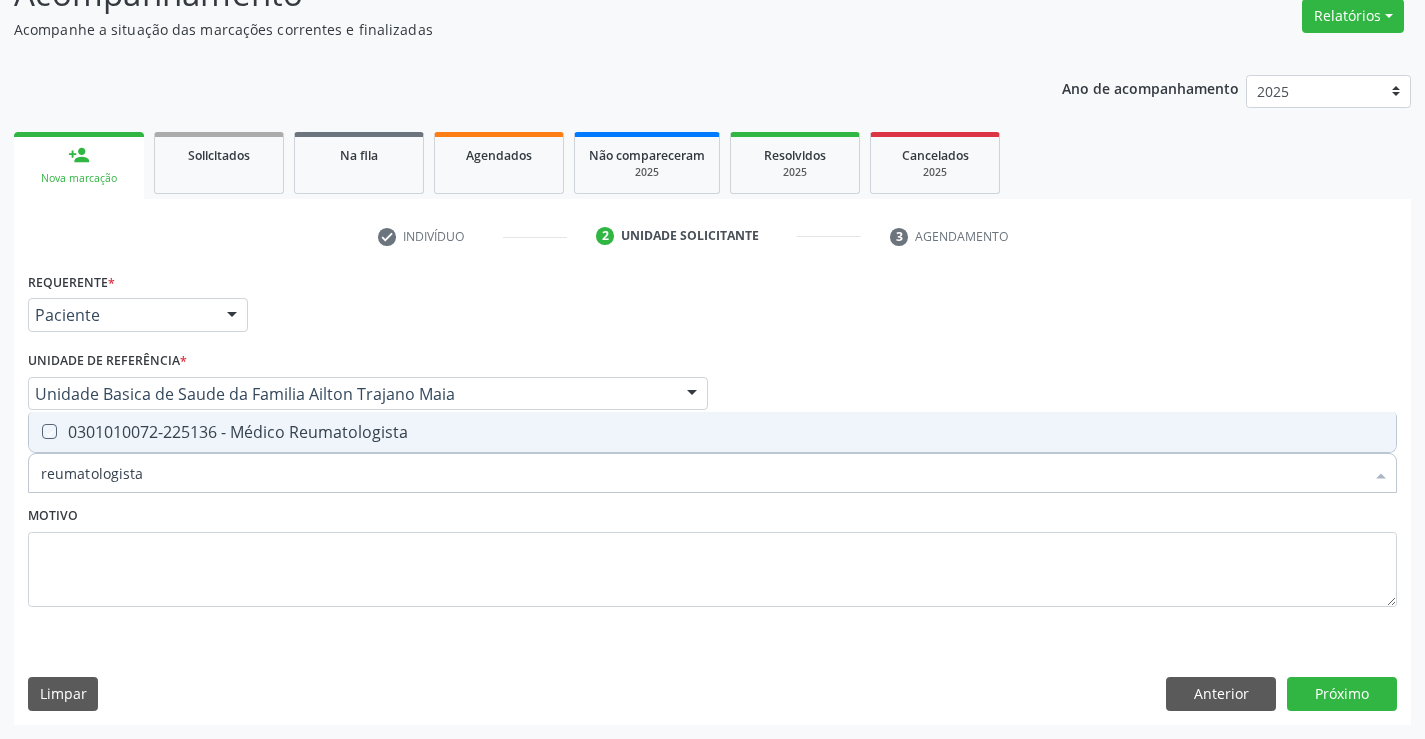 checkbox on "true" 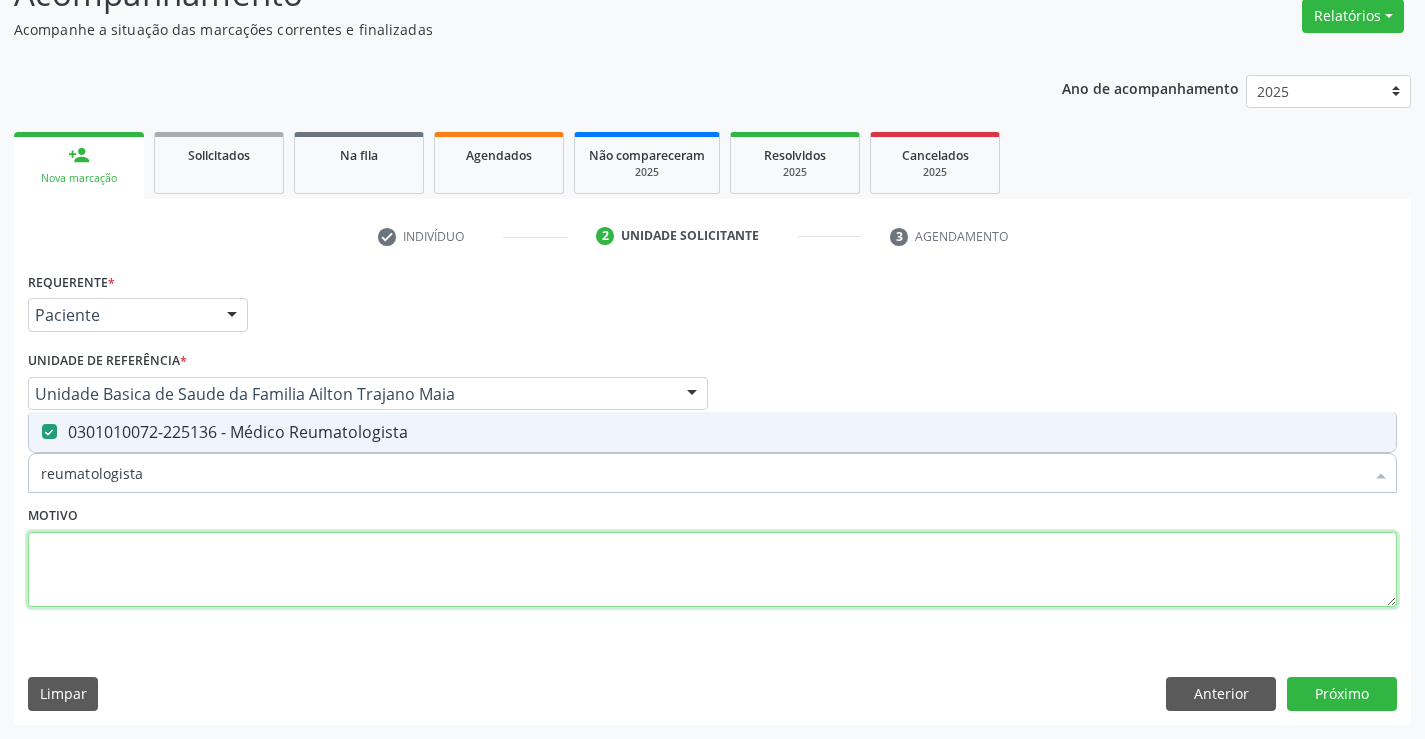 click at bounding box center (712, 570) 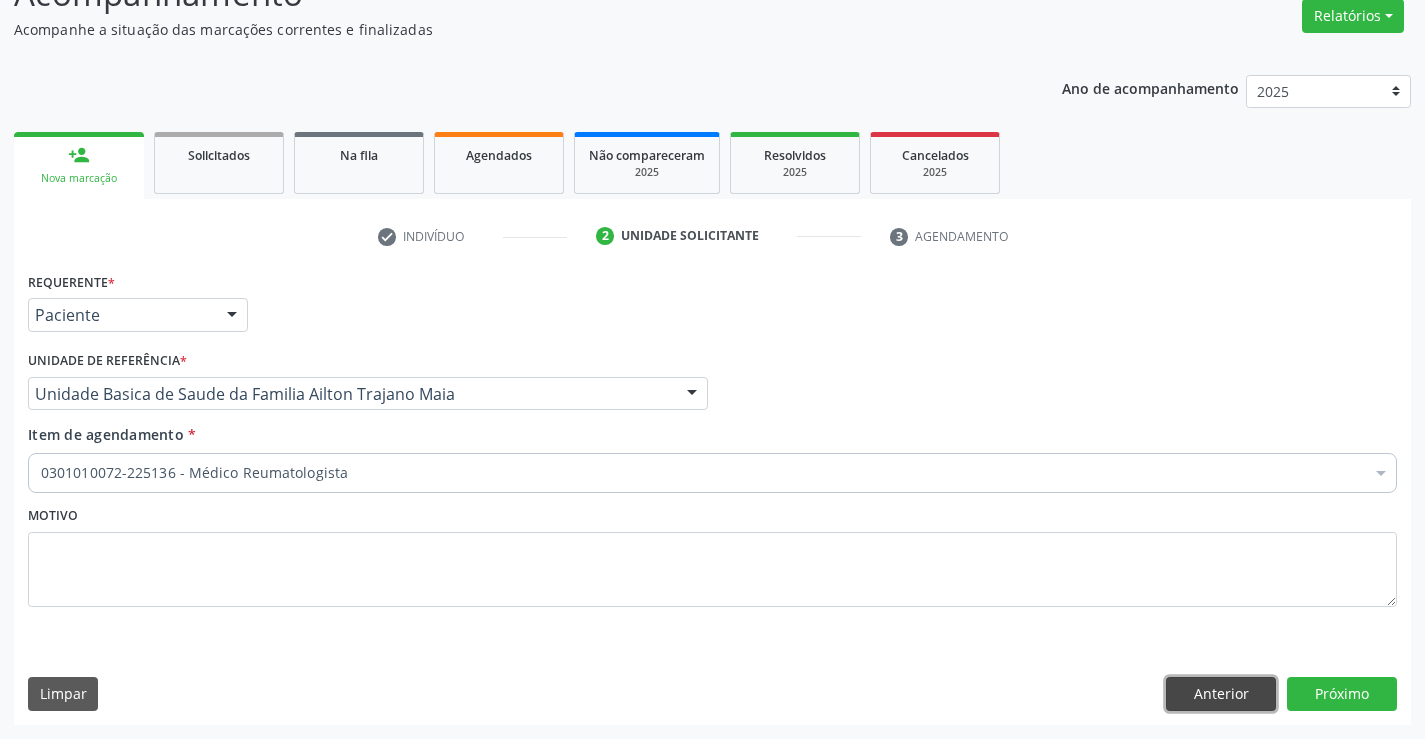 click on "Anterior" at bounding box center (1221, 694) 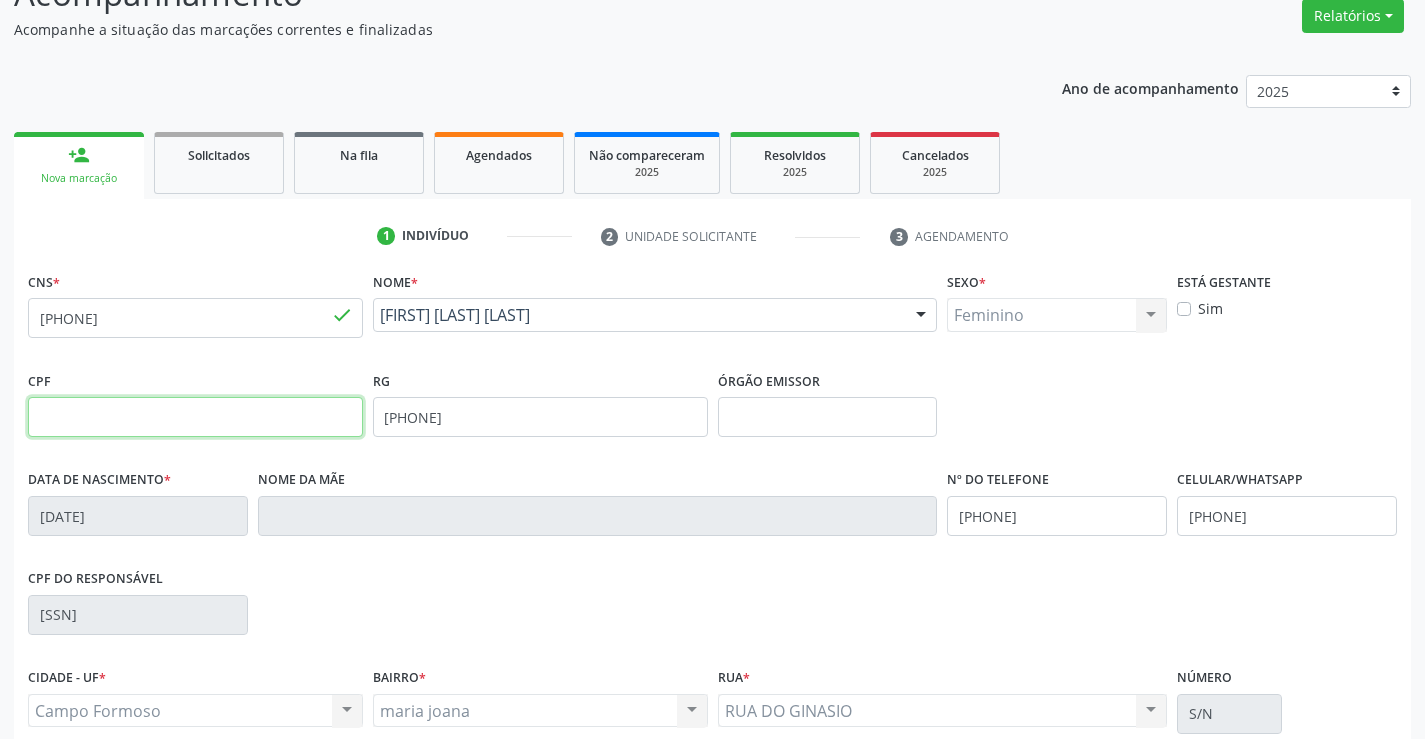 click at bounding box center [195, 417] 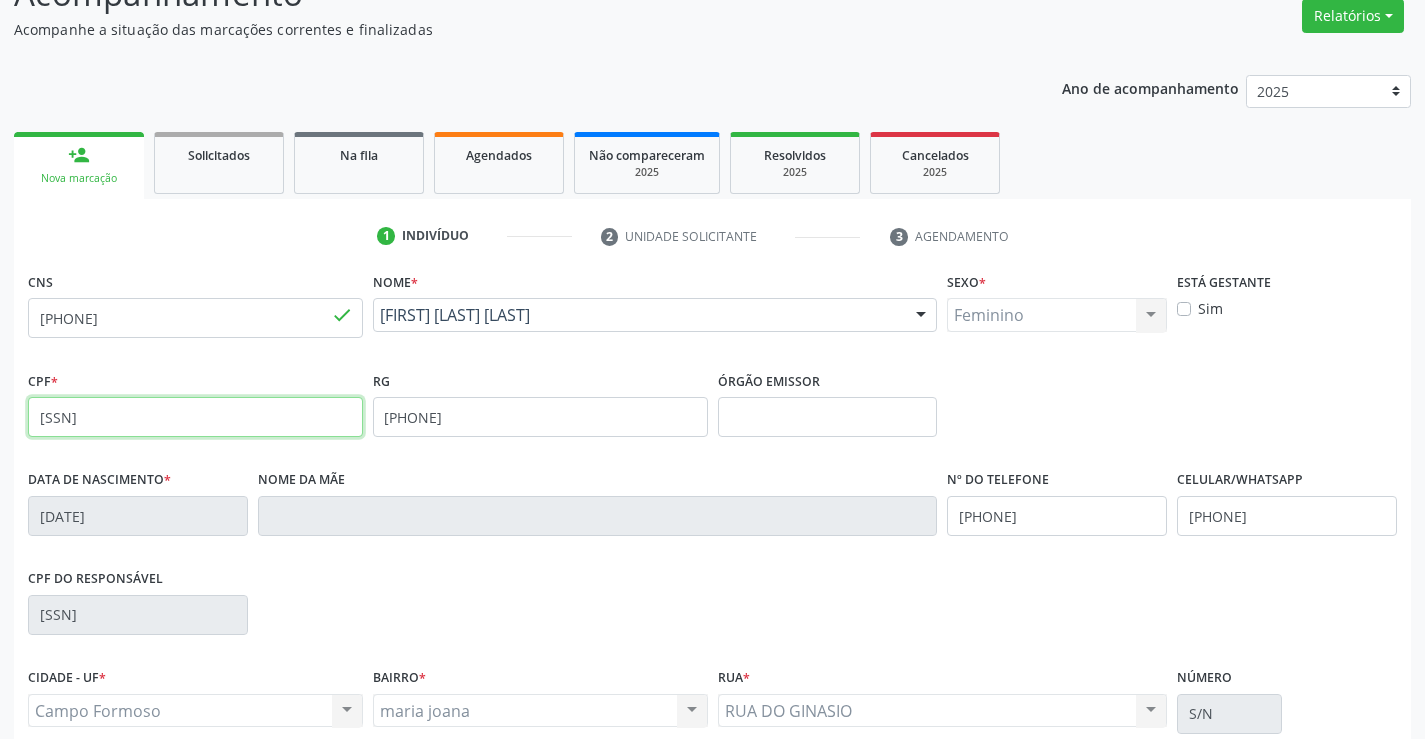 type on "015.880.545-35" 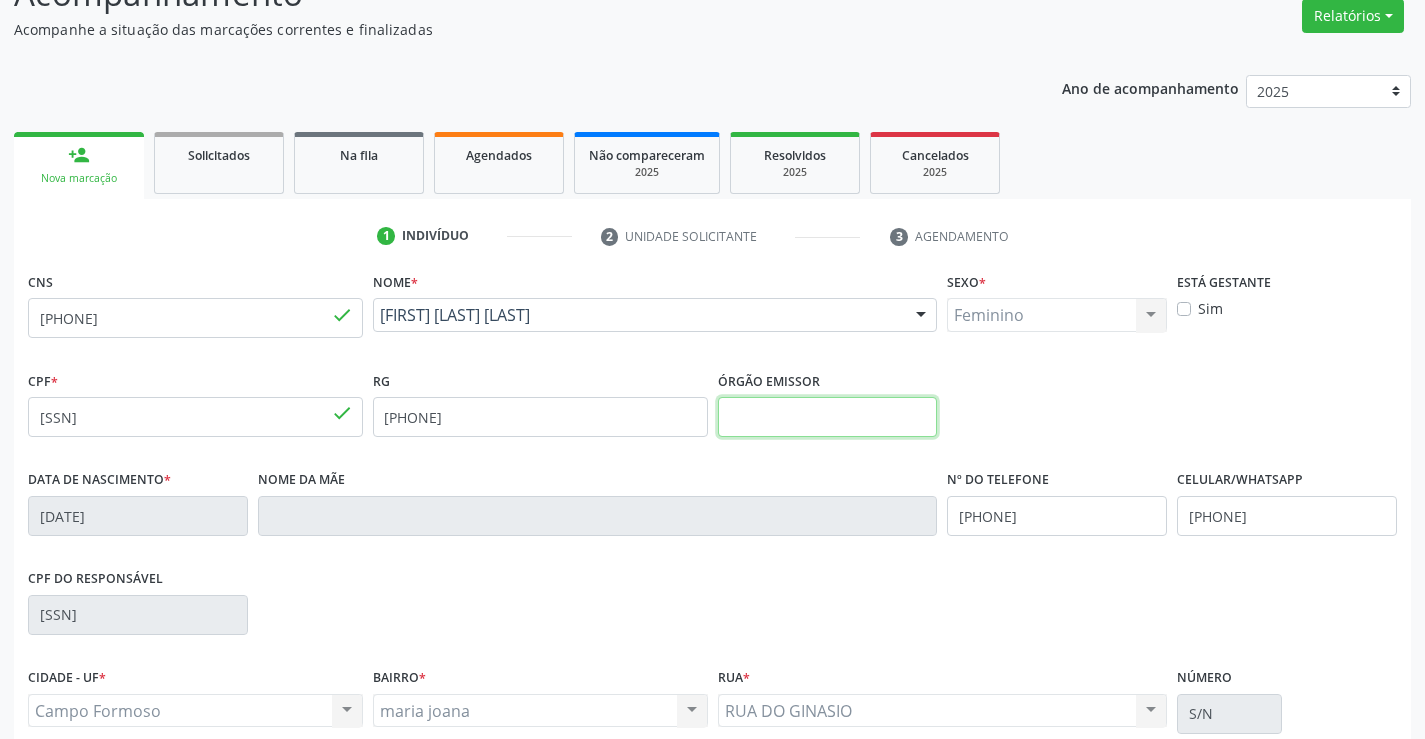 click at bounding box center [828, 417] 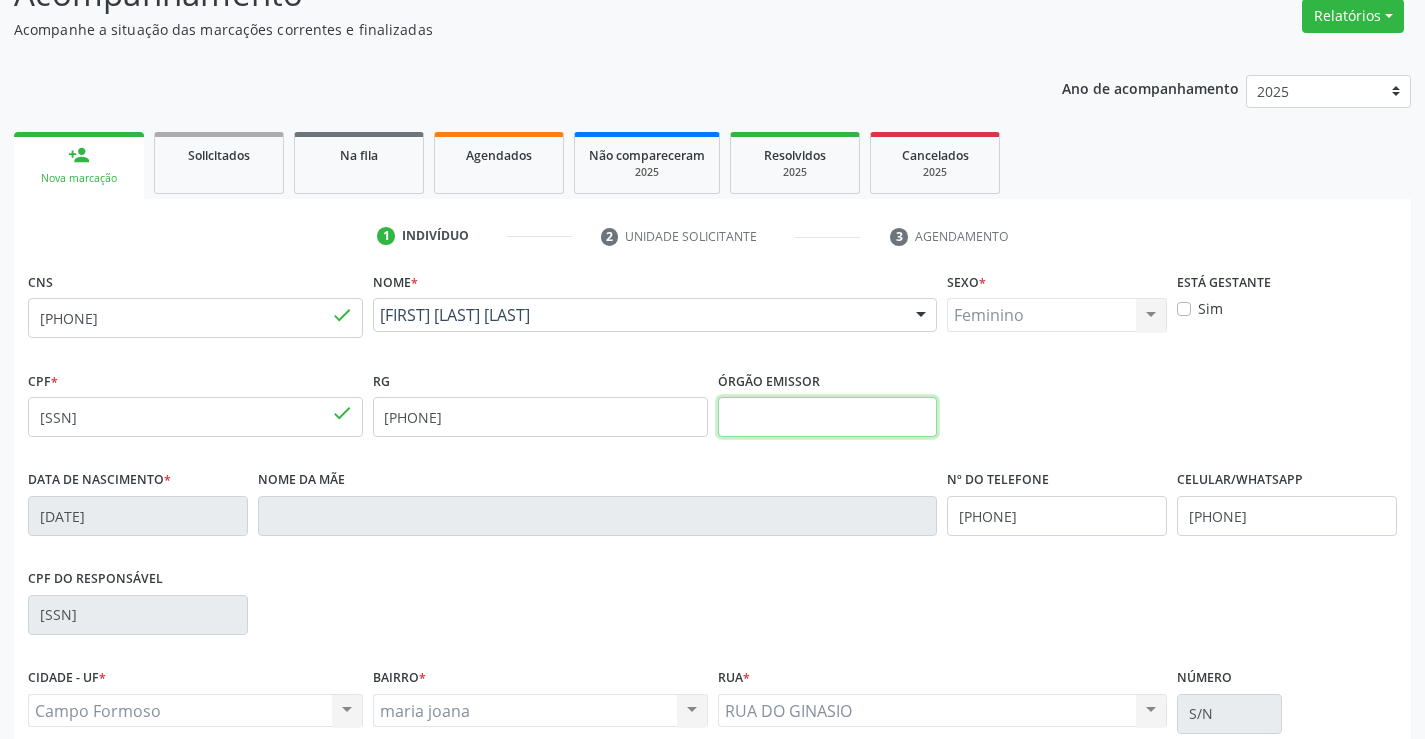 type on "SSPBA" 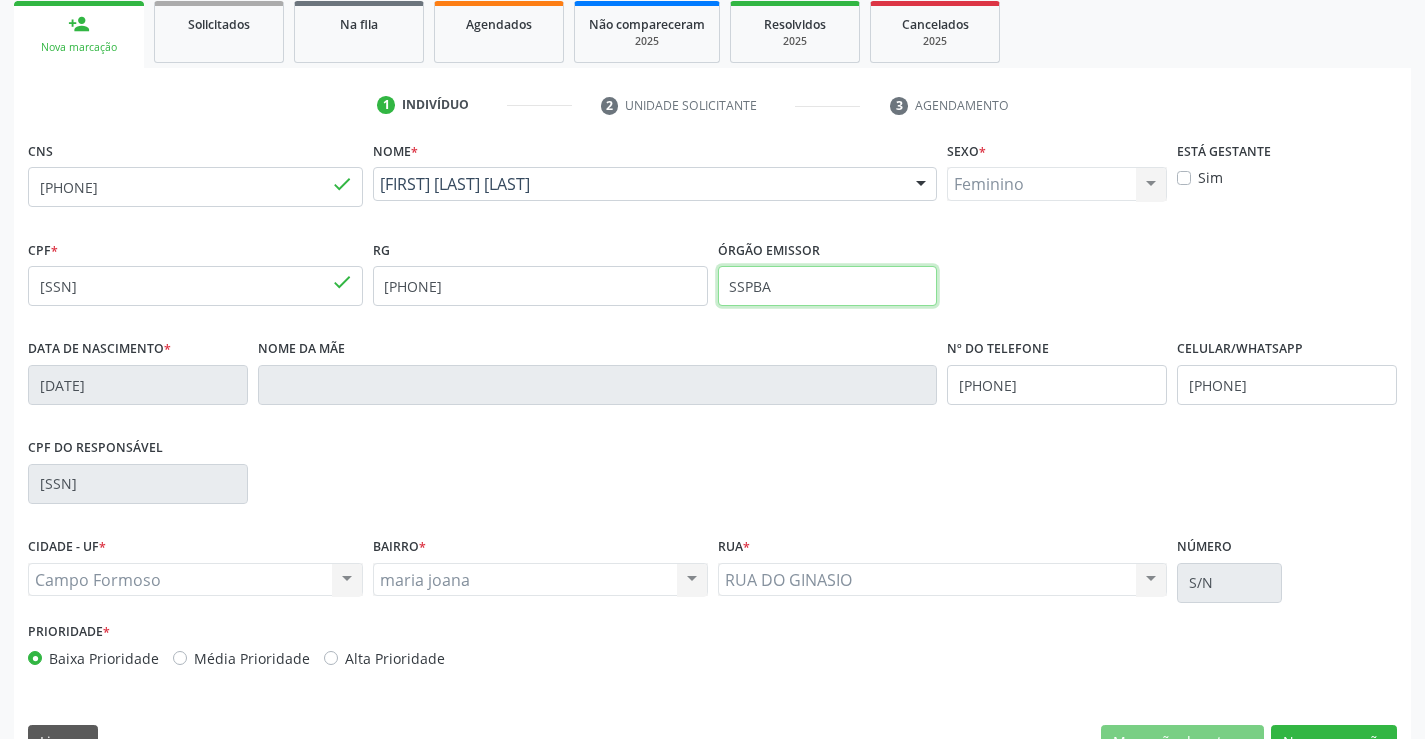 scroll, scrollTop: 345, scrollLeft: 0, axis: vertical 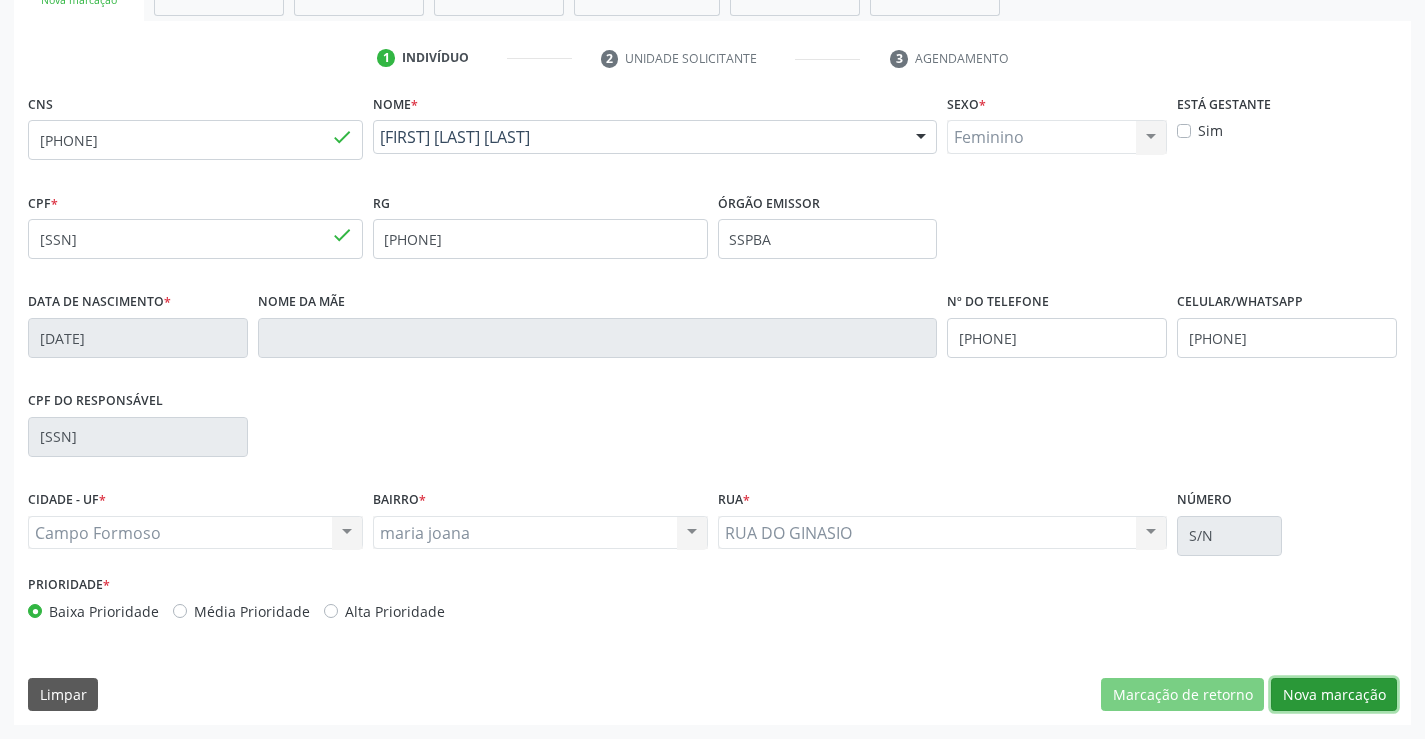 click on "Nova marcação" at bounding box center [1334, 695] 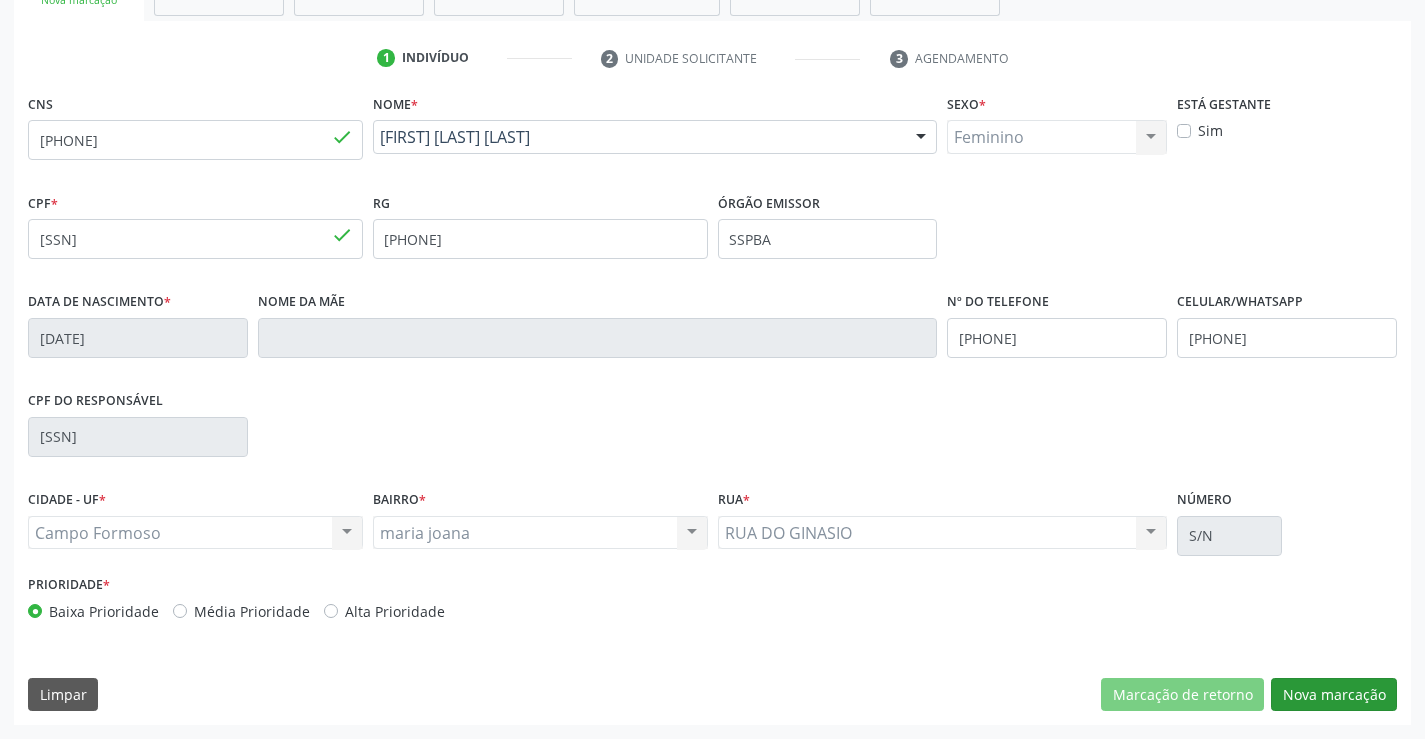 scroll, scrollTop: 167, scrollLeft: 0, axis: vertical 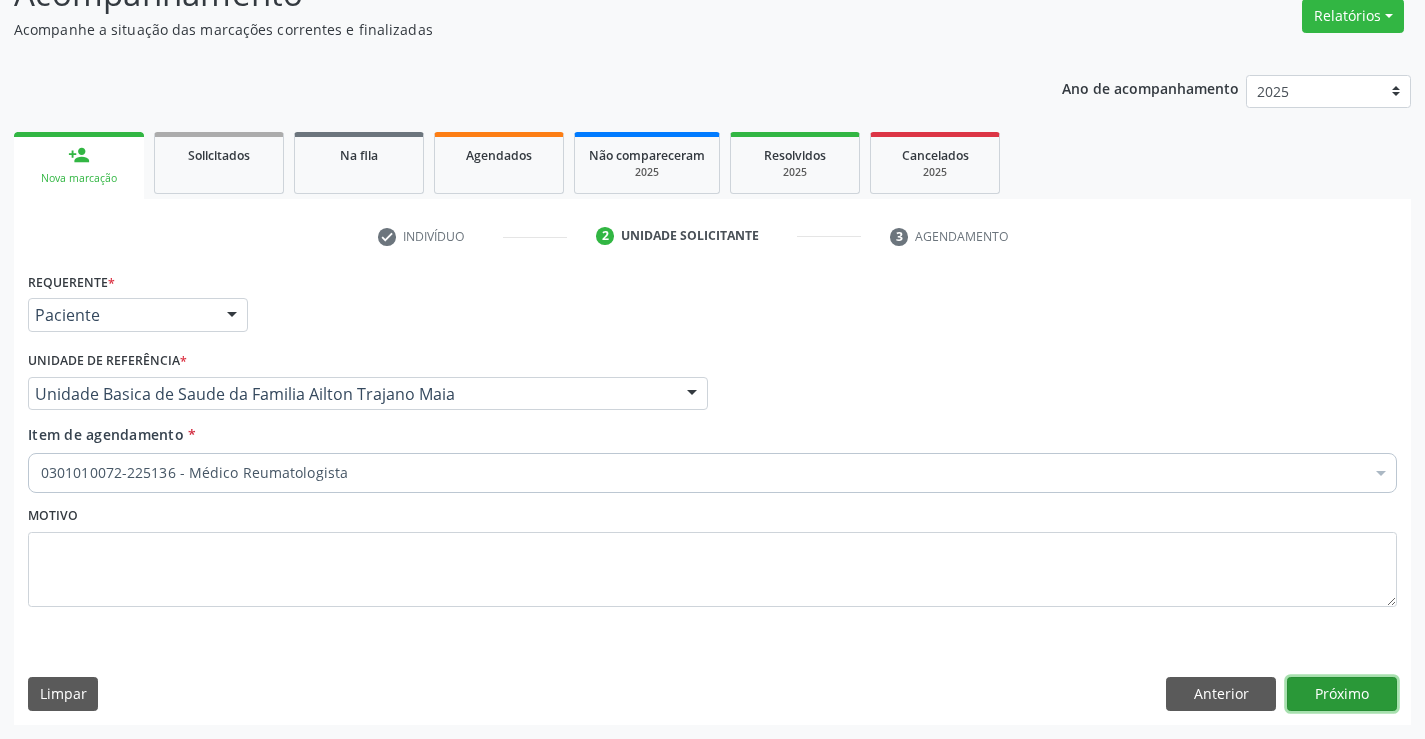 click on "Próximo" at bounding box center (1342, 694) 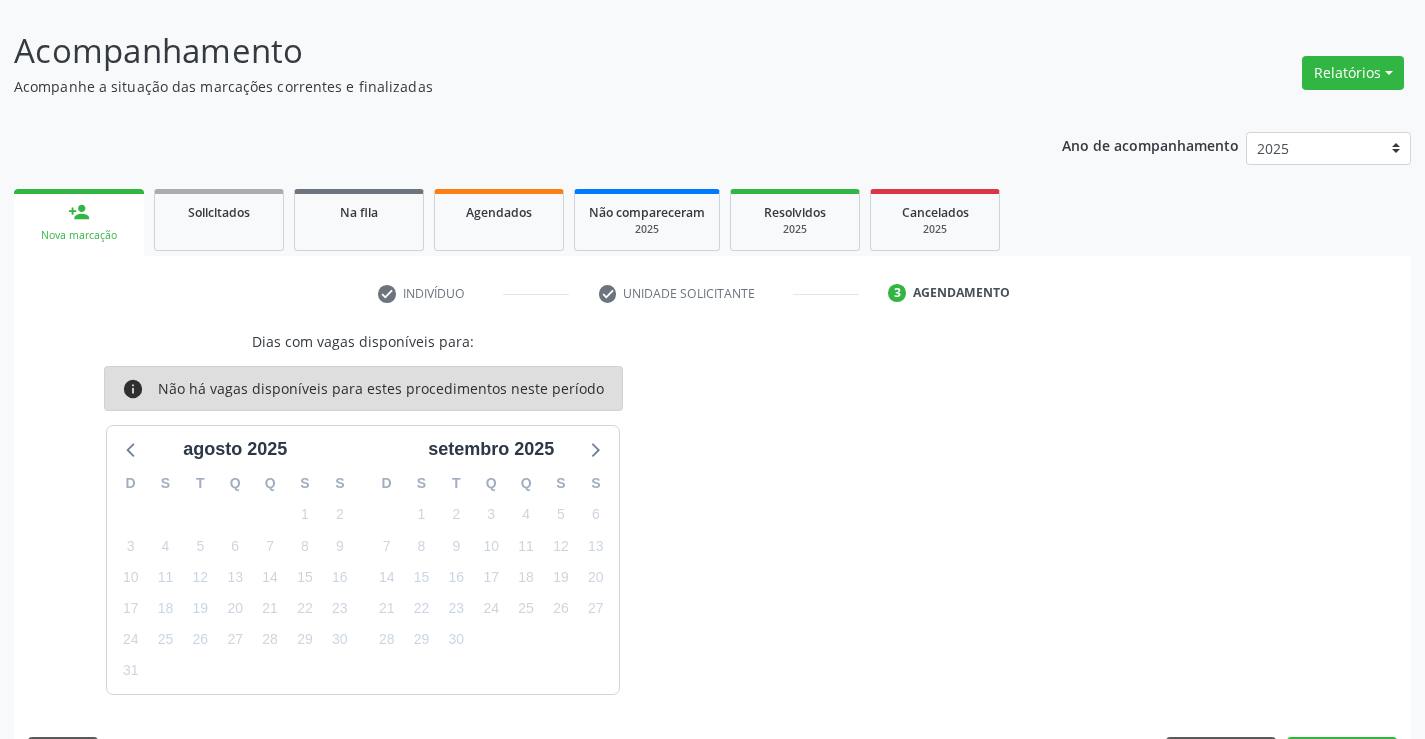 scroll, scrollTop: 167, scrollLeft: 0, axis: vertical 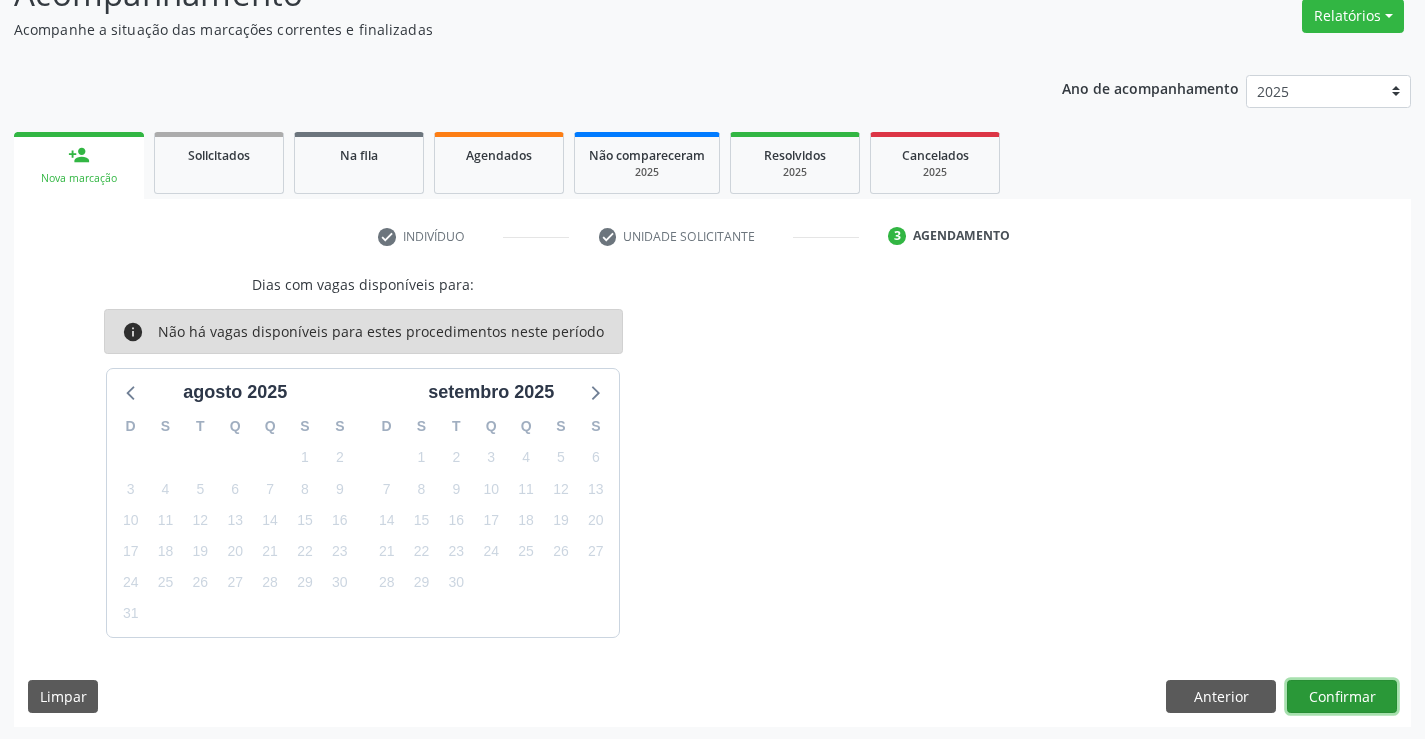 click on "Confirmar" at bounding box center [1342, 697] 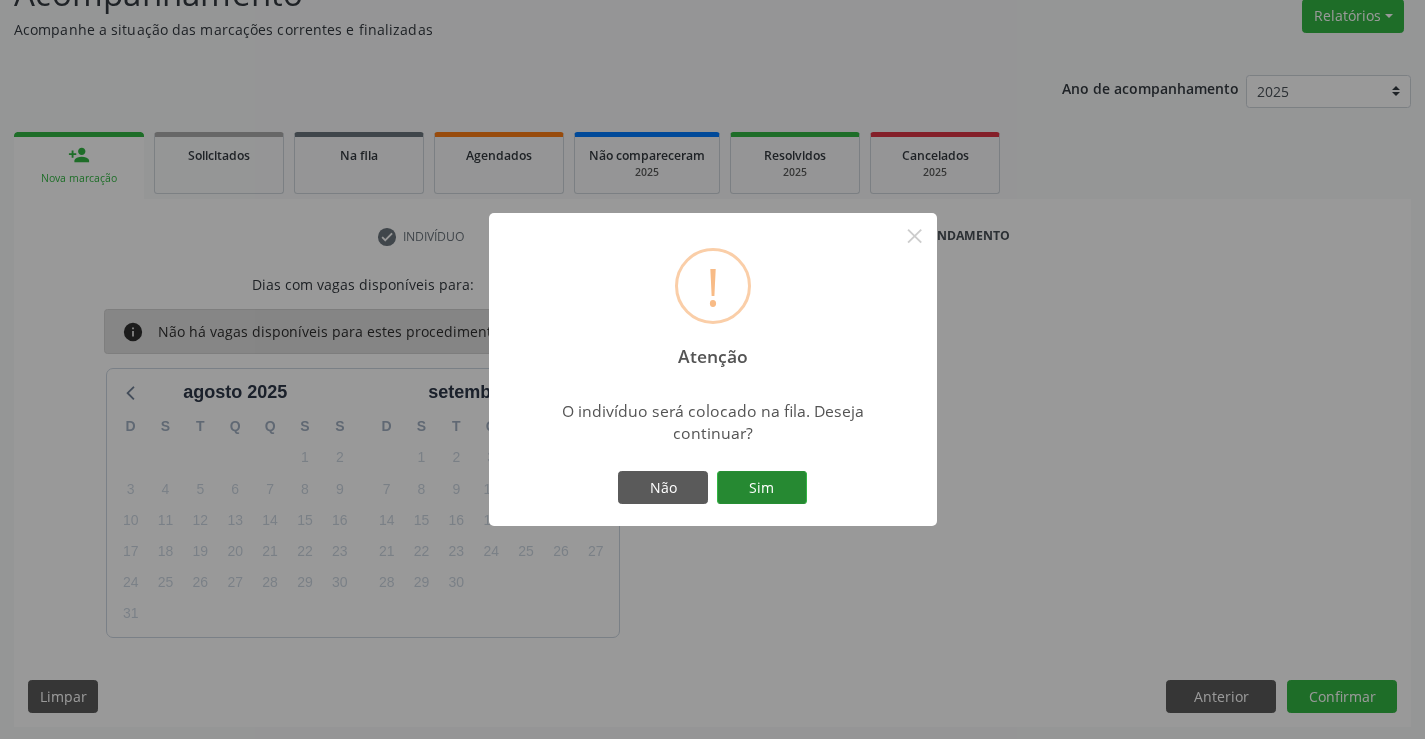 click on "Sim" at bounding box center (762, 488) 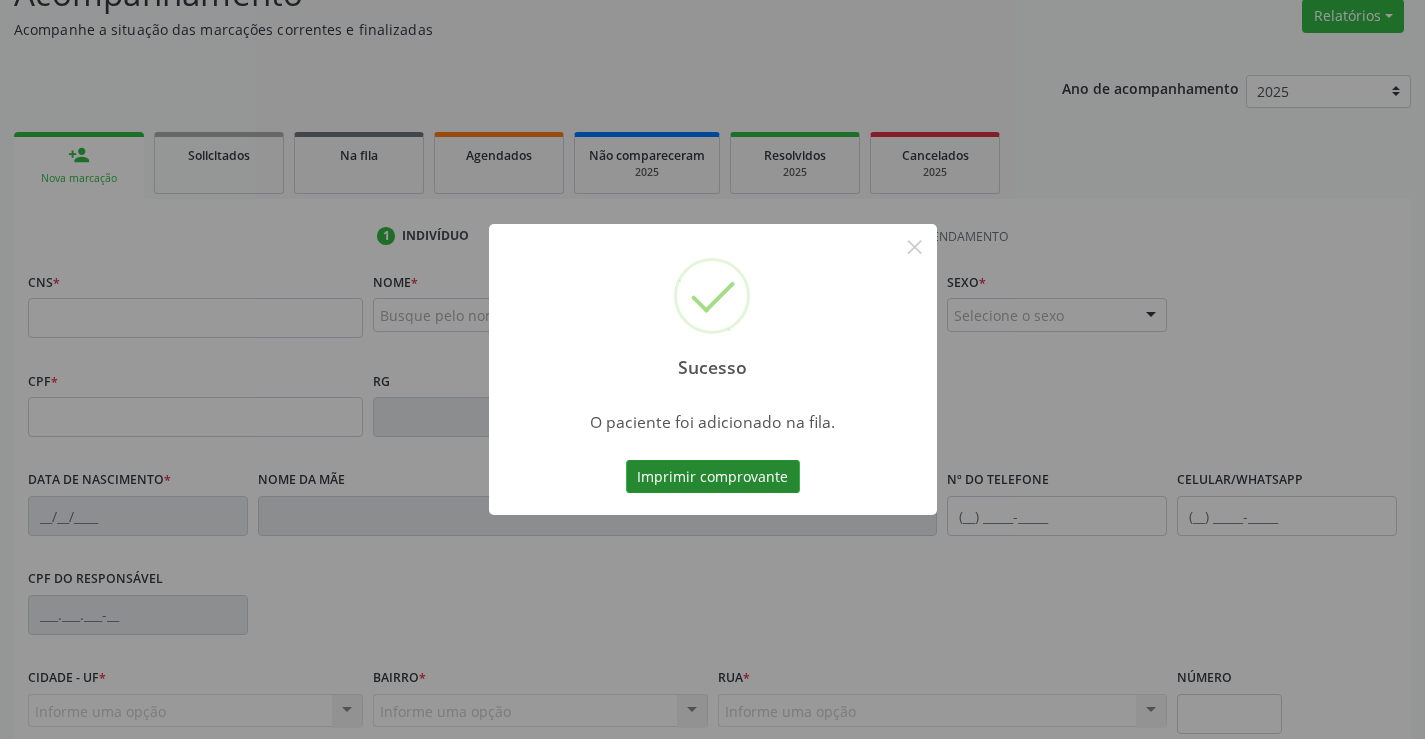 click on "Imprimir comprovante" at bounding box center (713, 477) 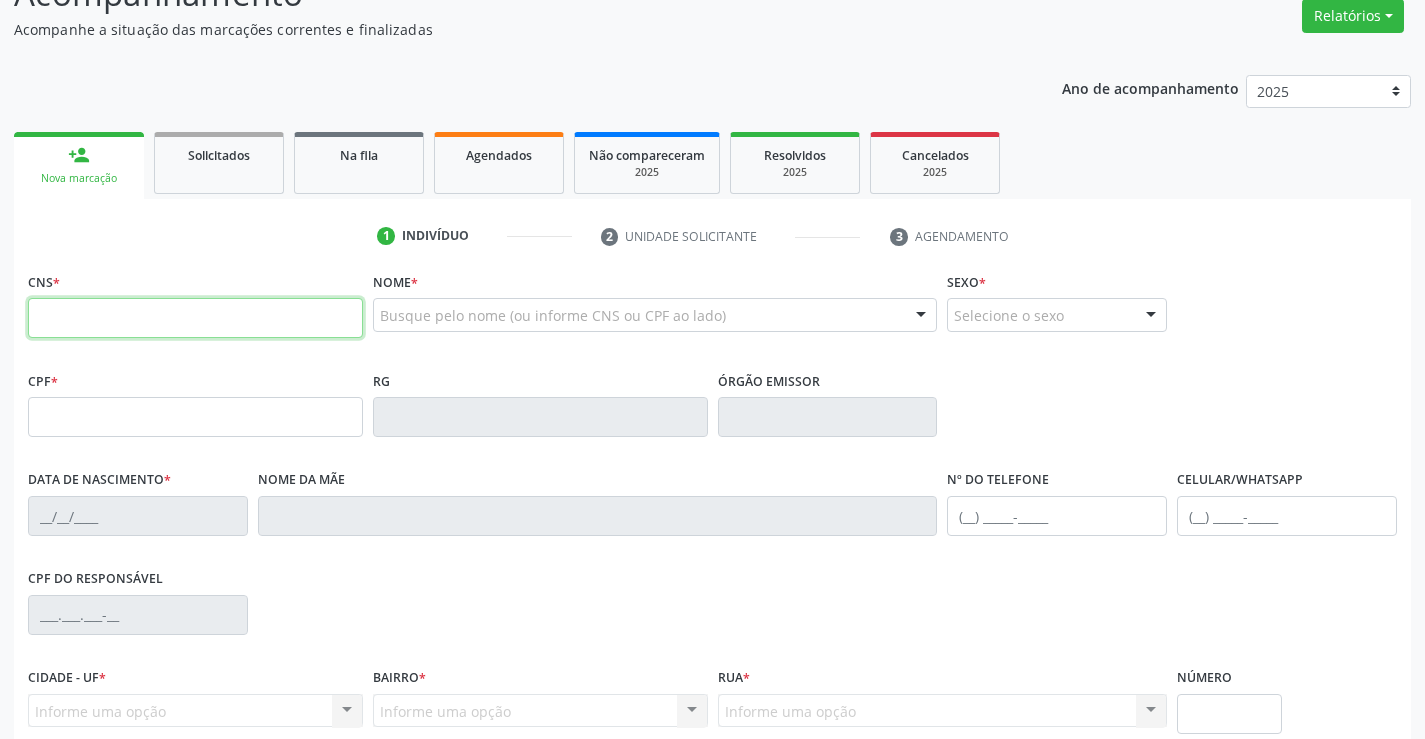 click at bounding box center [195, 318] 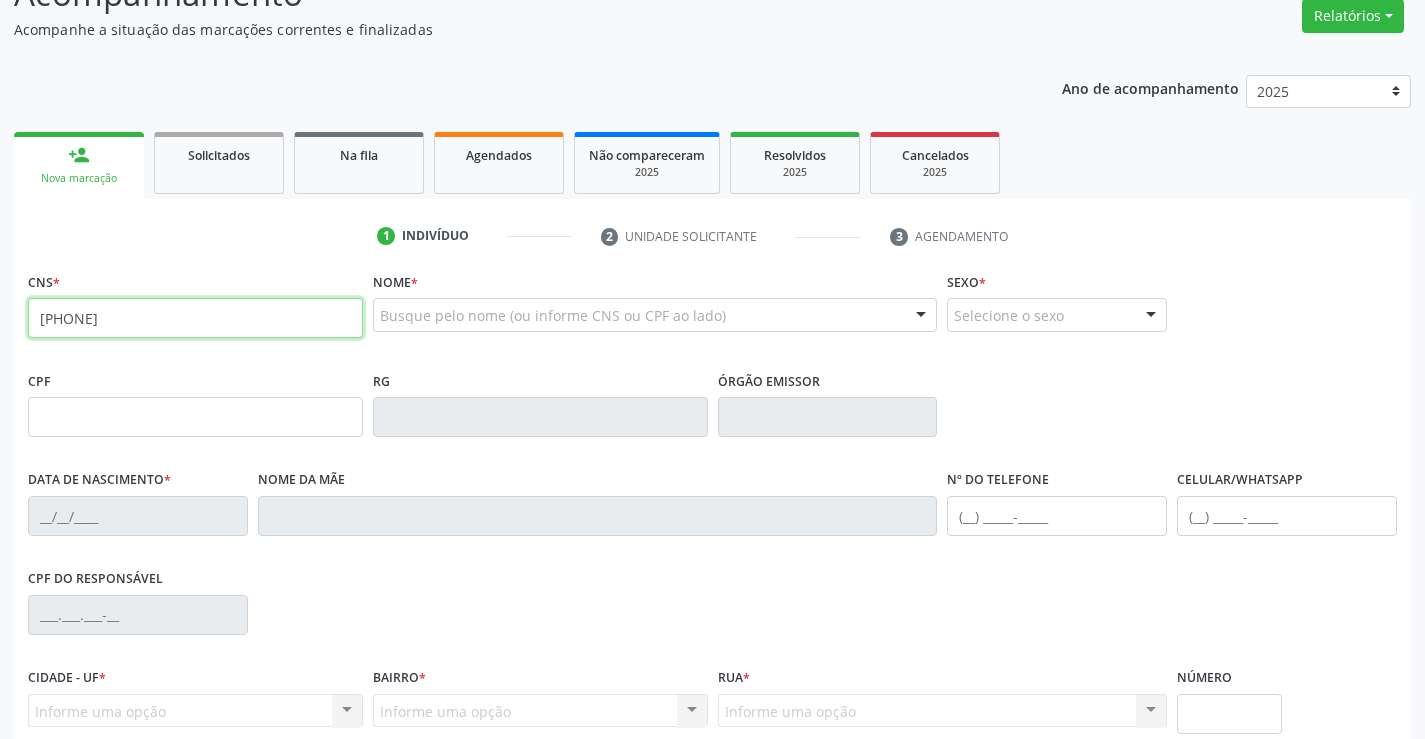 type on "708 4067 8340 7361" 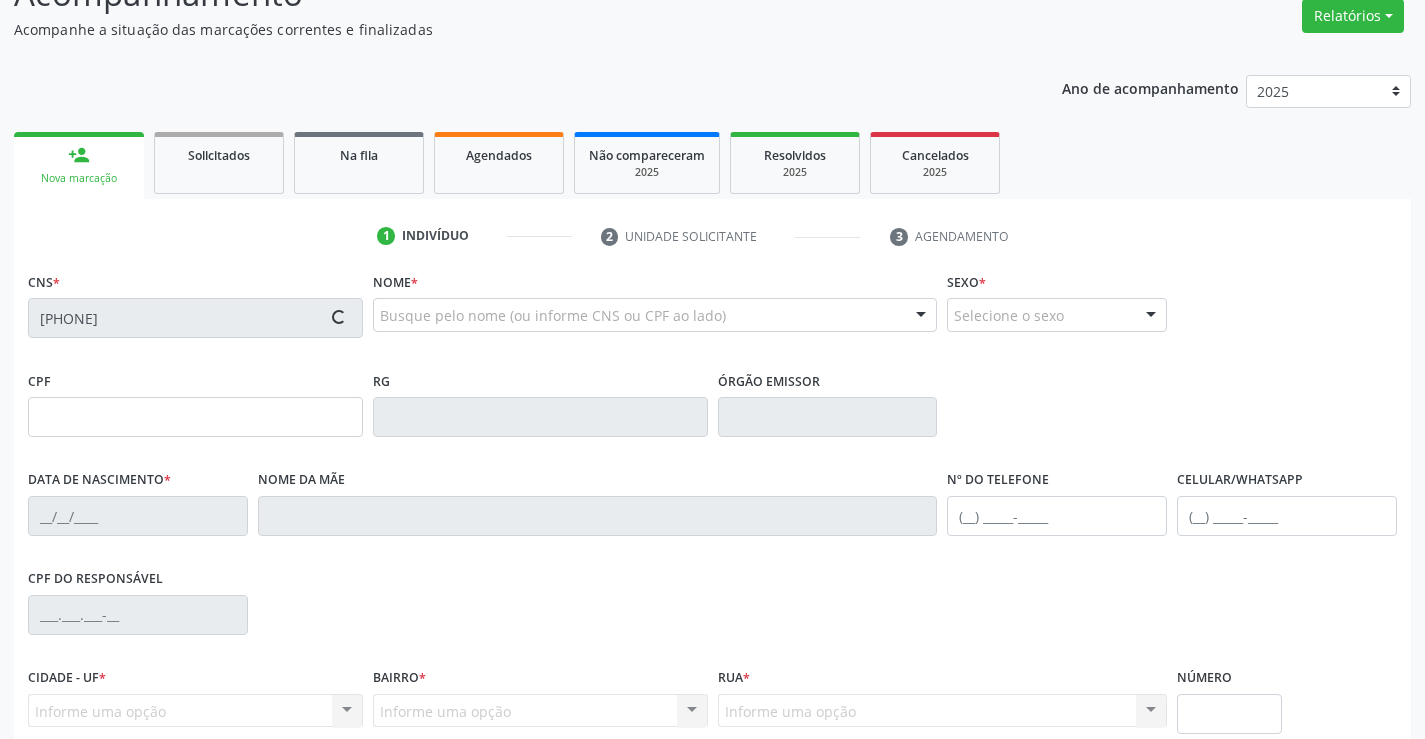type on "0979463386" 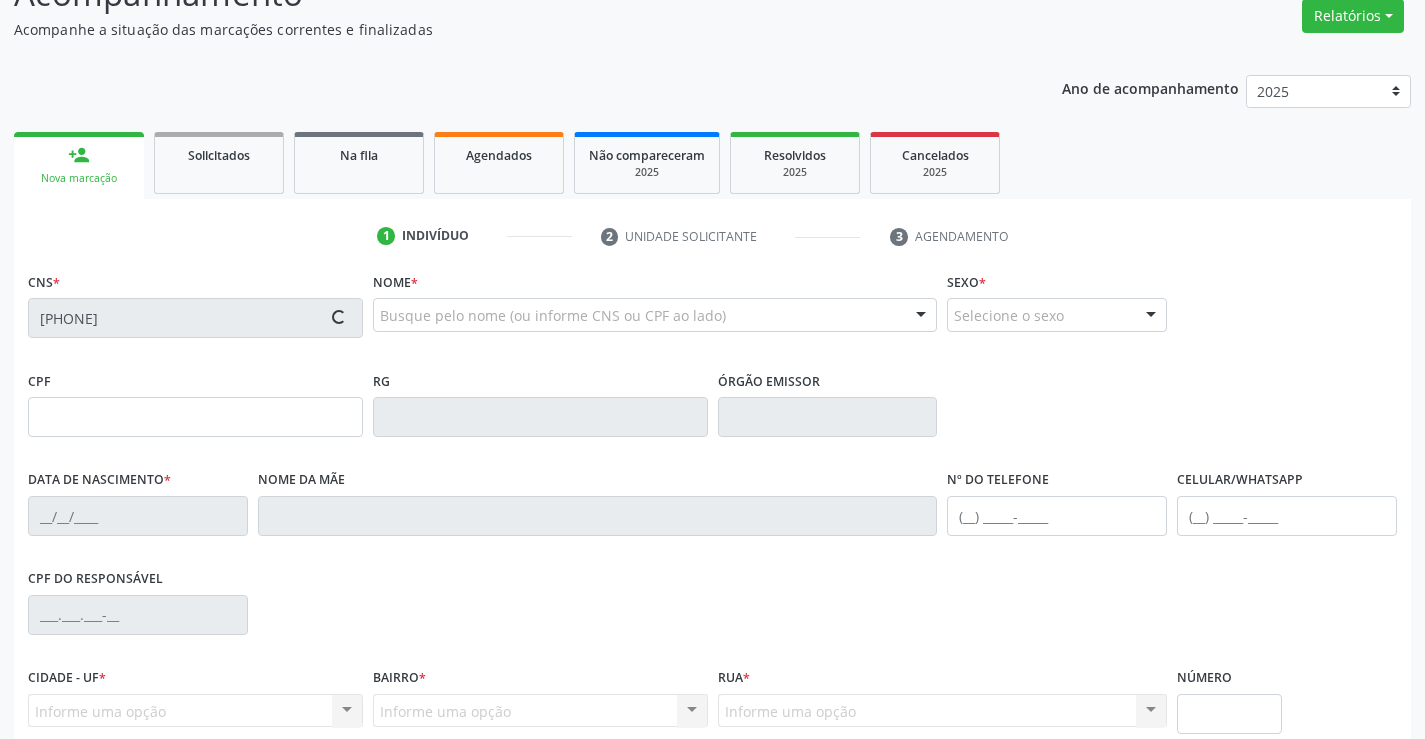 type on "07/08/1971" 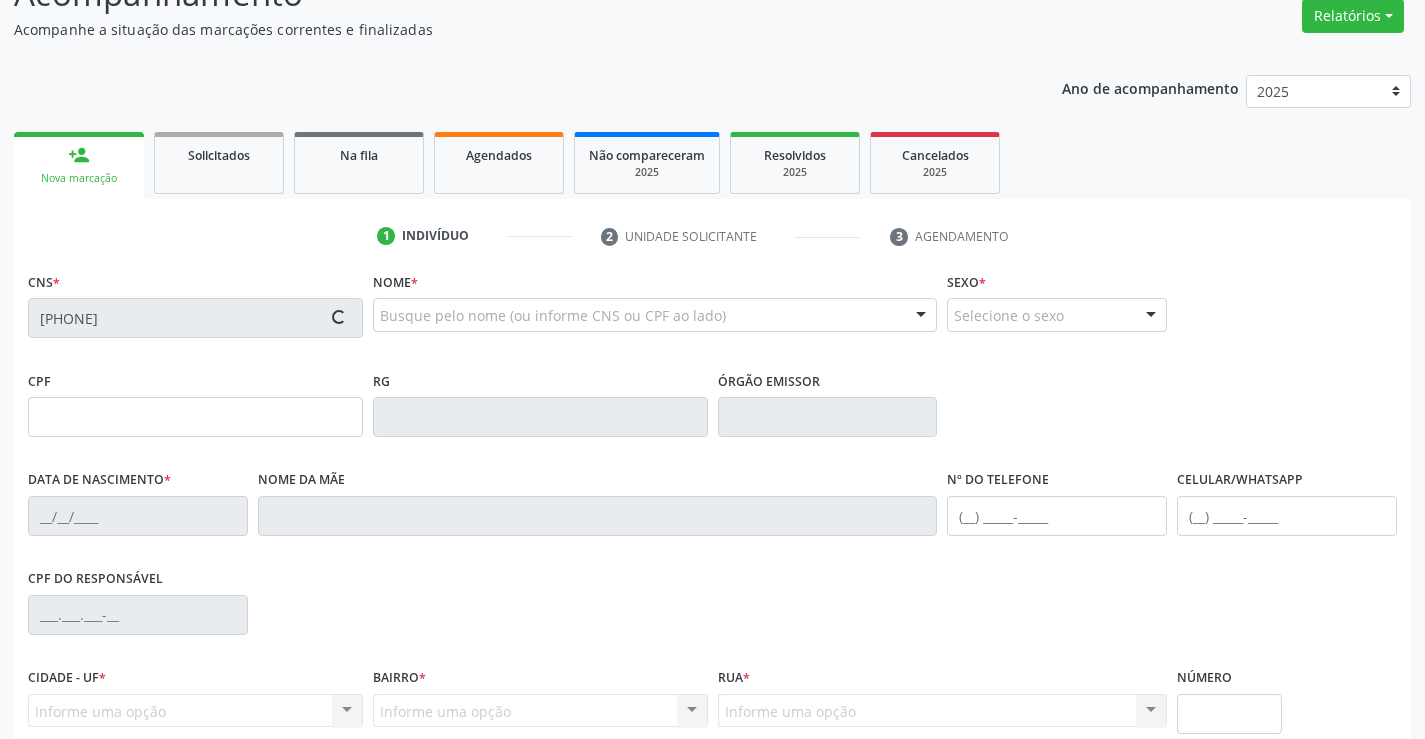type on "(74) 9122-0401" 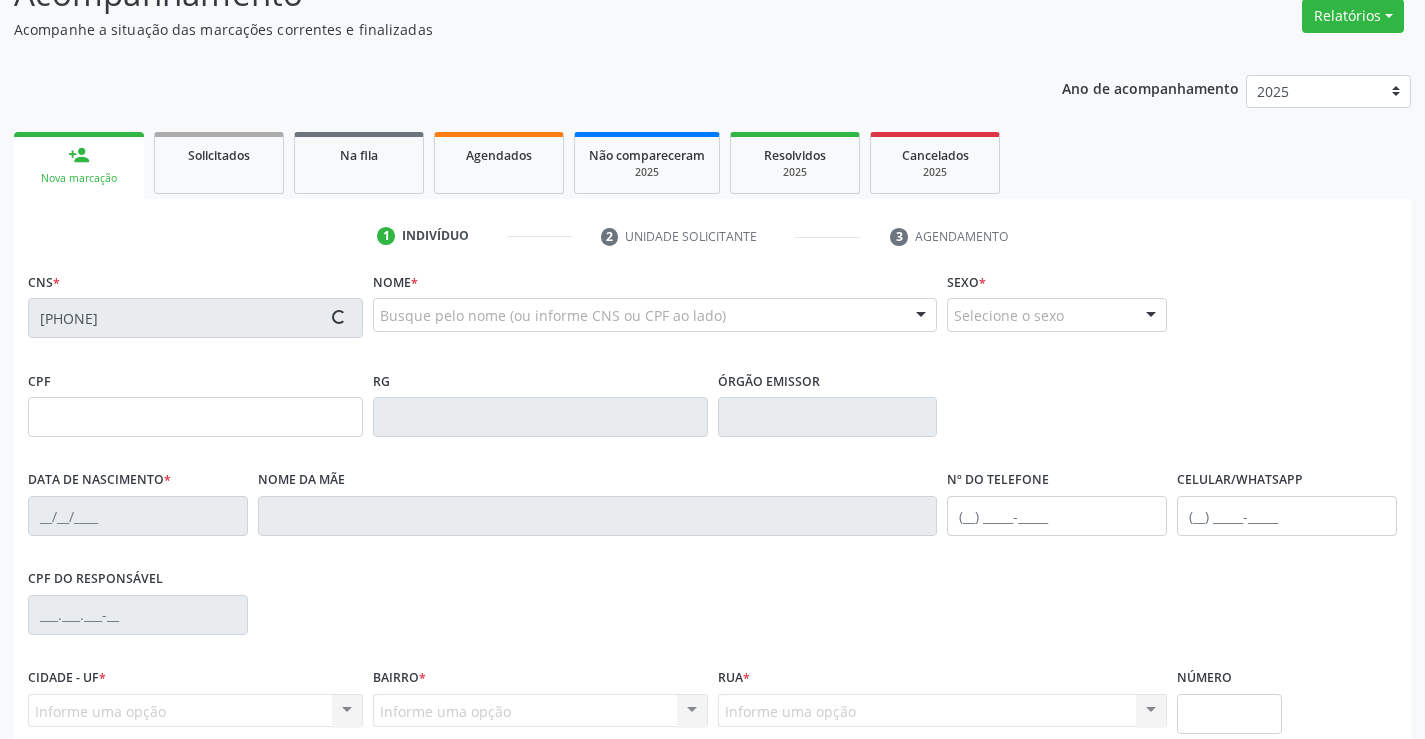 type on "(74) 9122-0401" 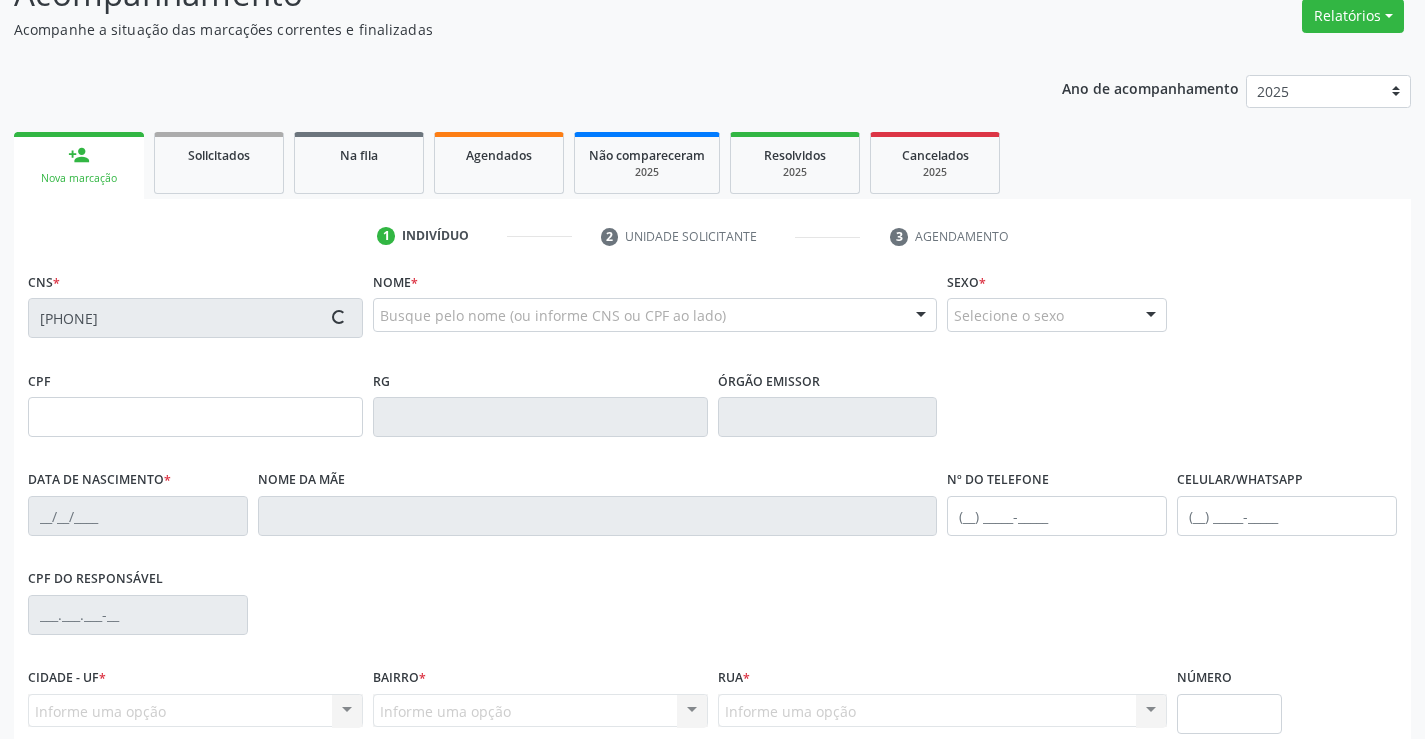 type on "S/N" 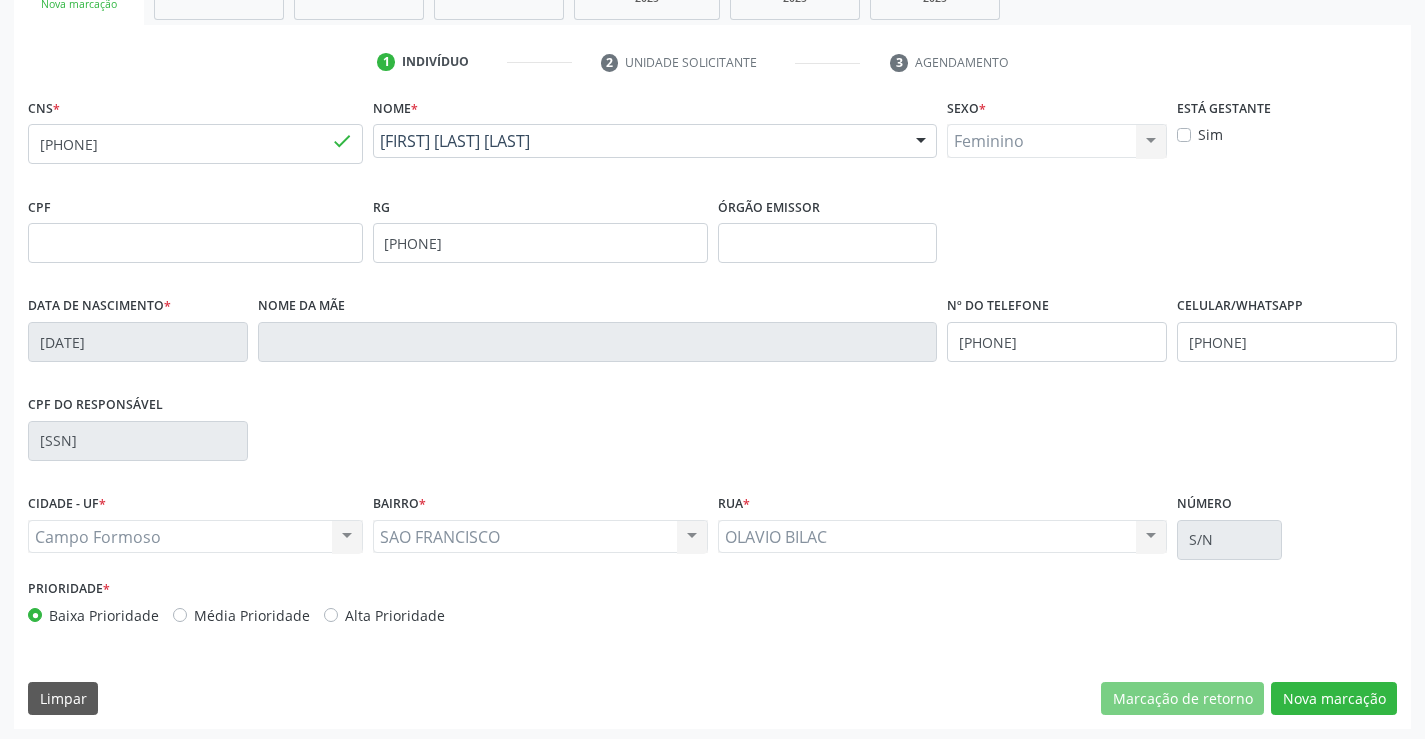 scroll, scrollTop: 345, scrollLeft: 0, axis: vertical 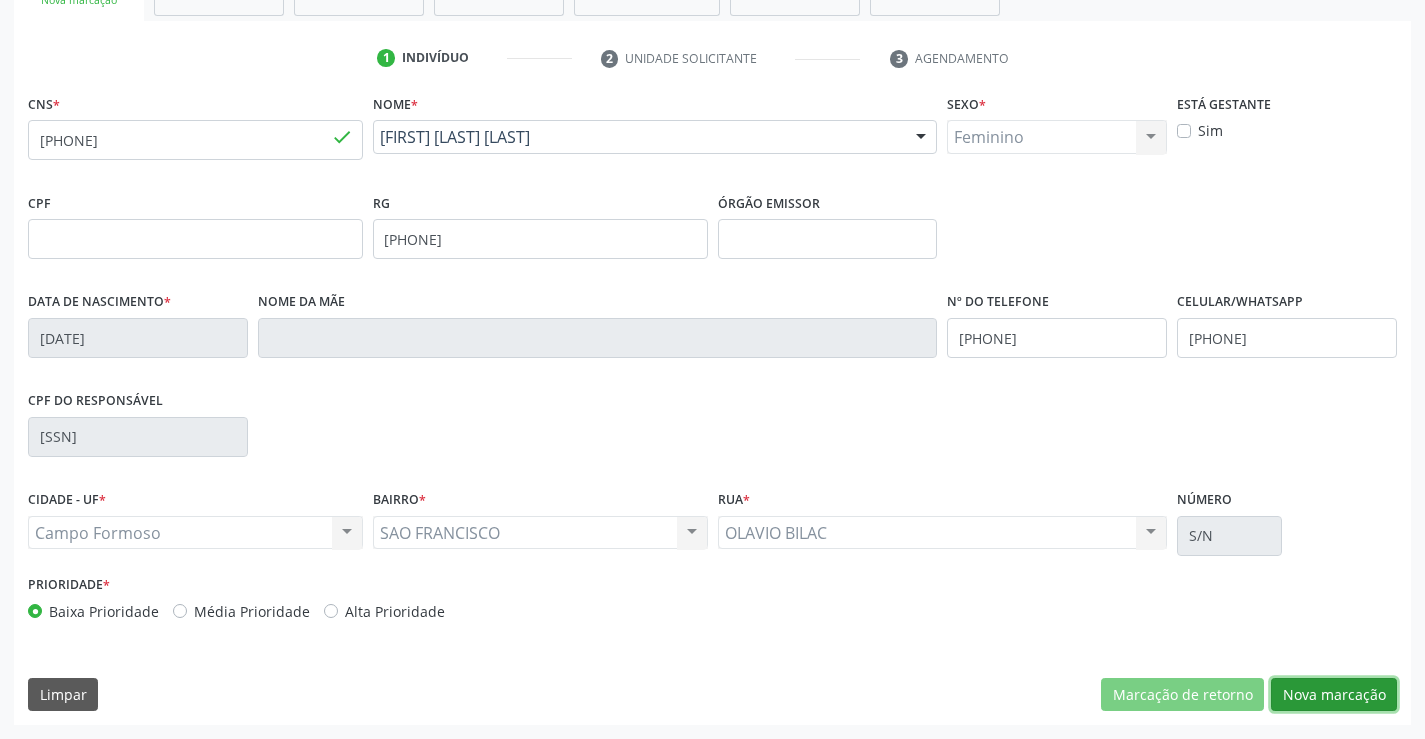 click on "Nova marcação" at bounding box center (1334, 695) 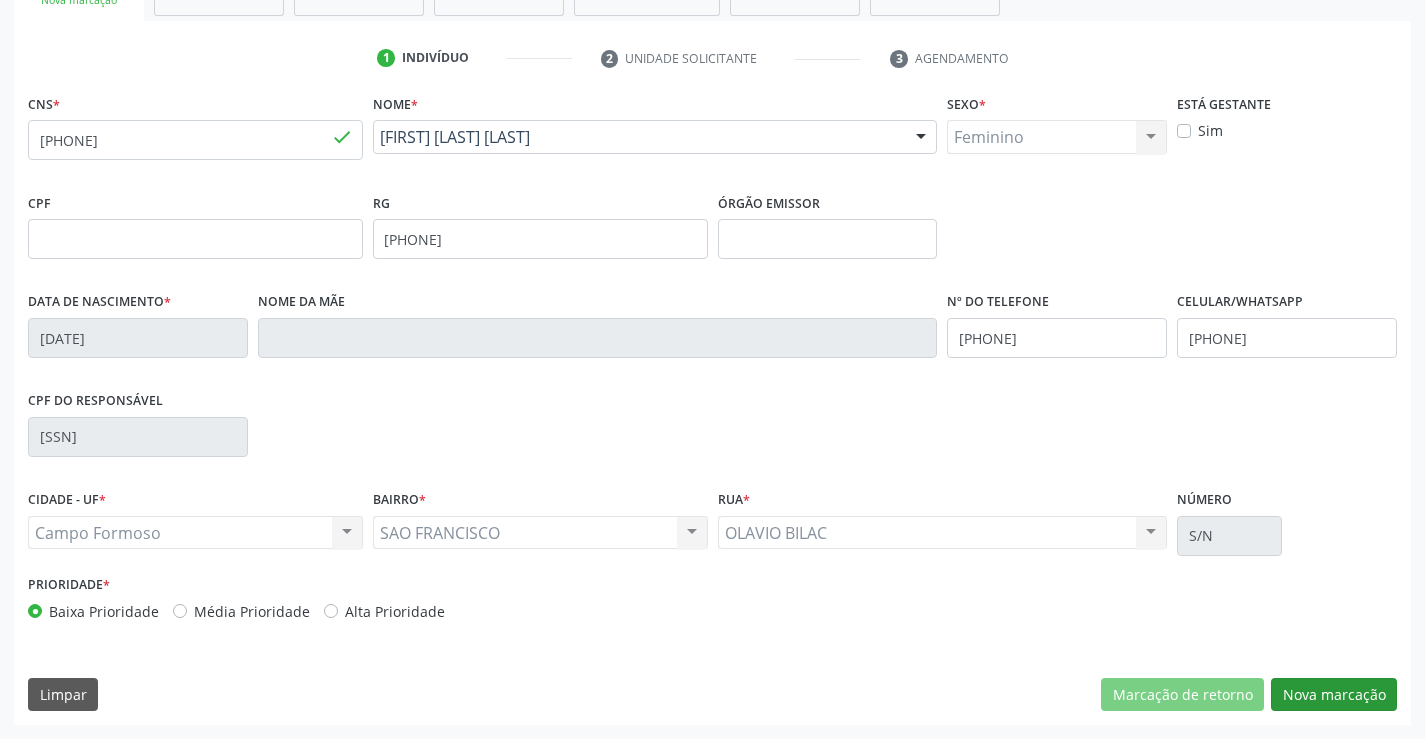 scroll, scrollTop: 167, scrollLeft: 0, axis: vertical 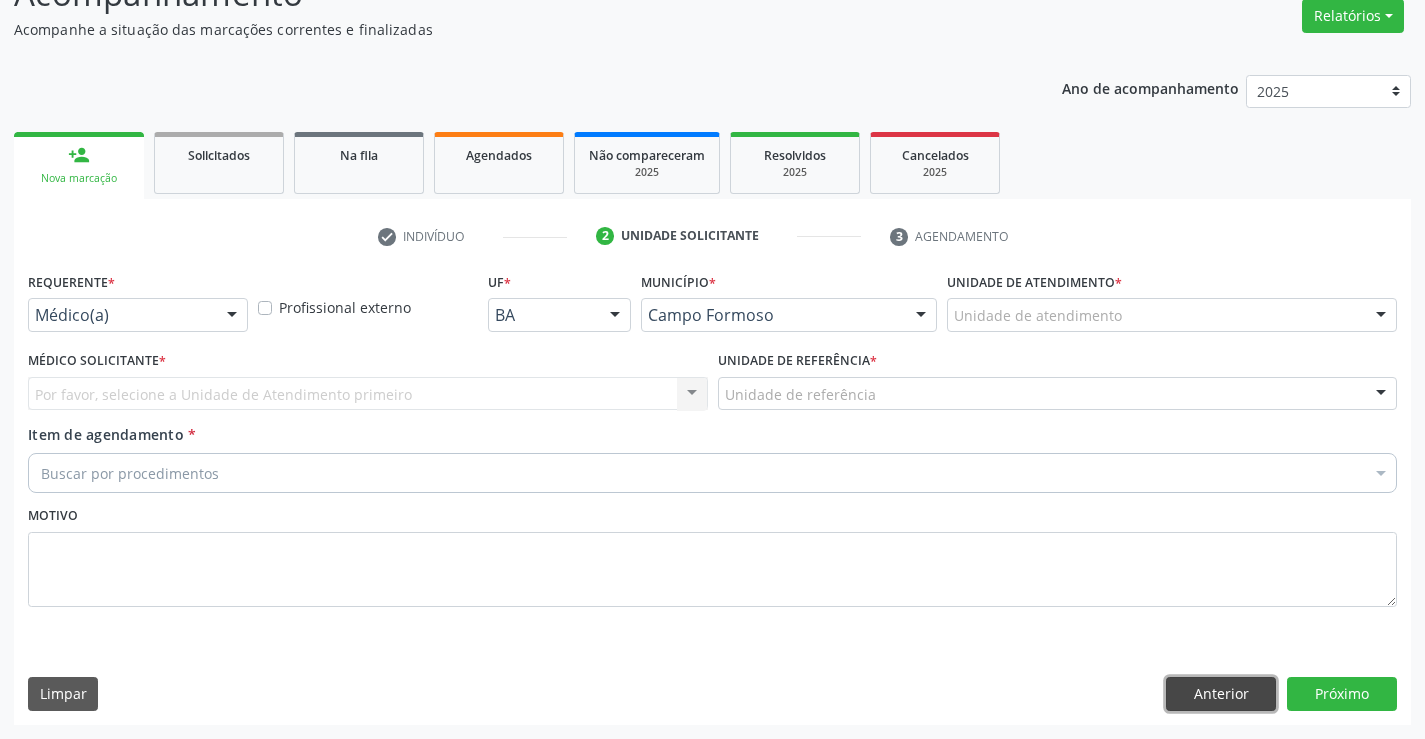 click on "Anterior" at bounding box center [1221, 694] 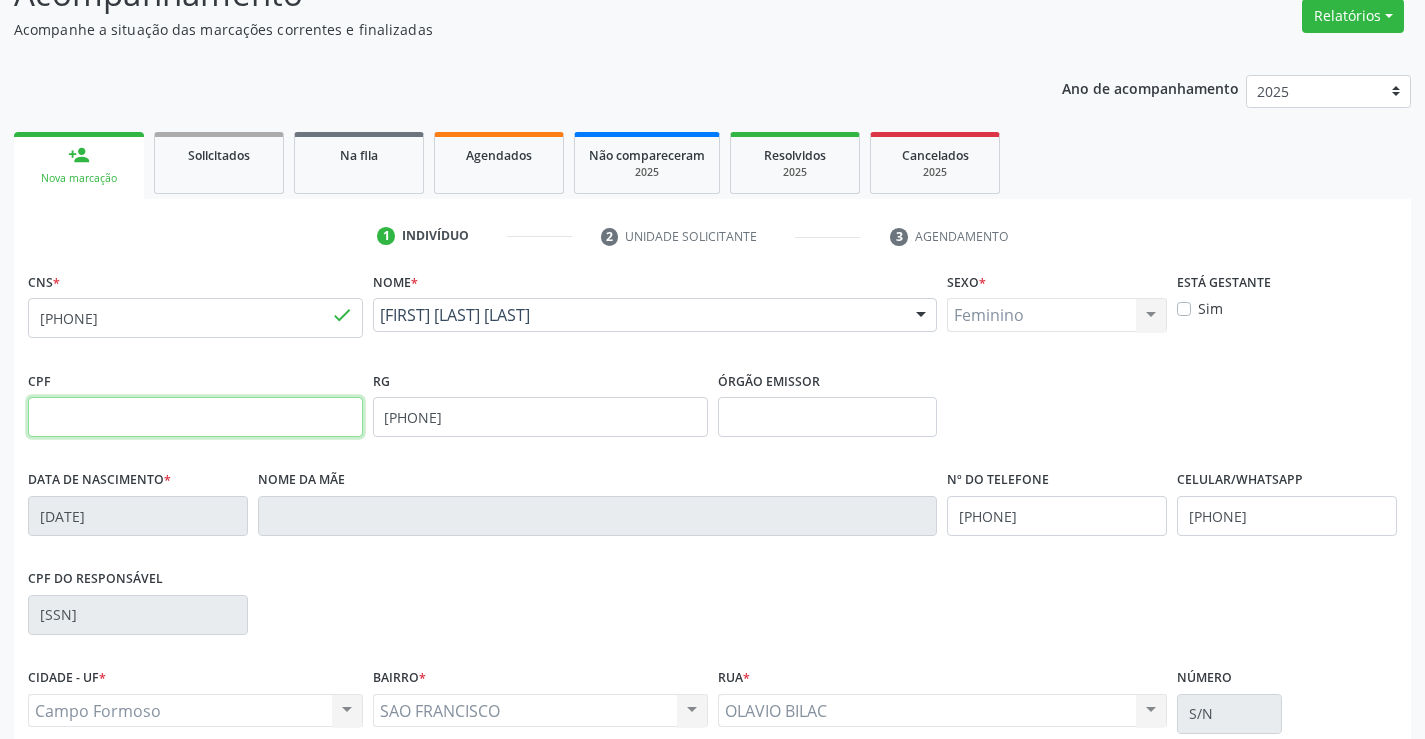 click at bounding box center (195, 417) 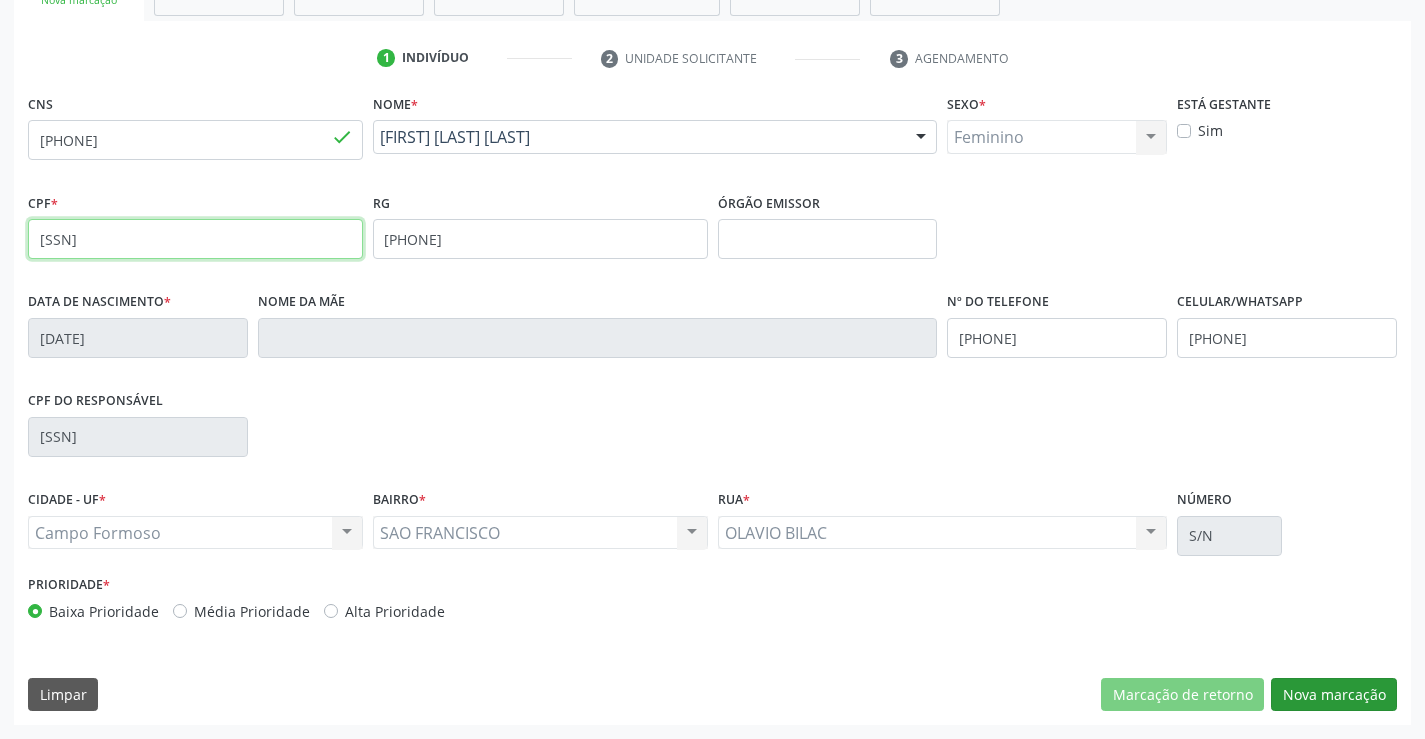 type on "056.570.955-02" 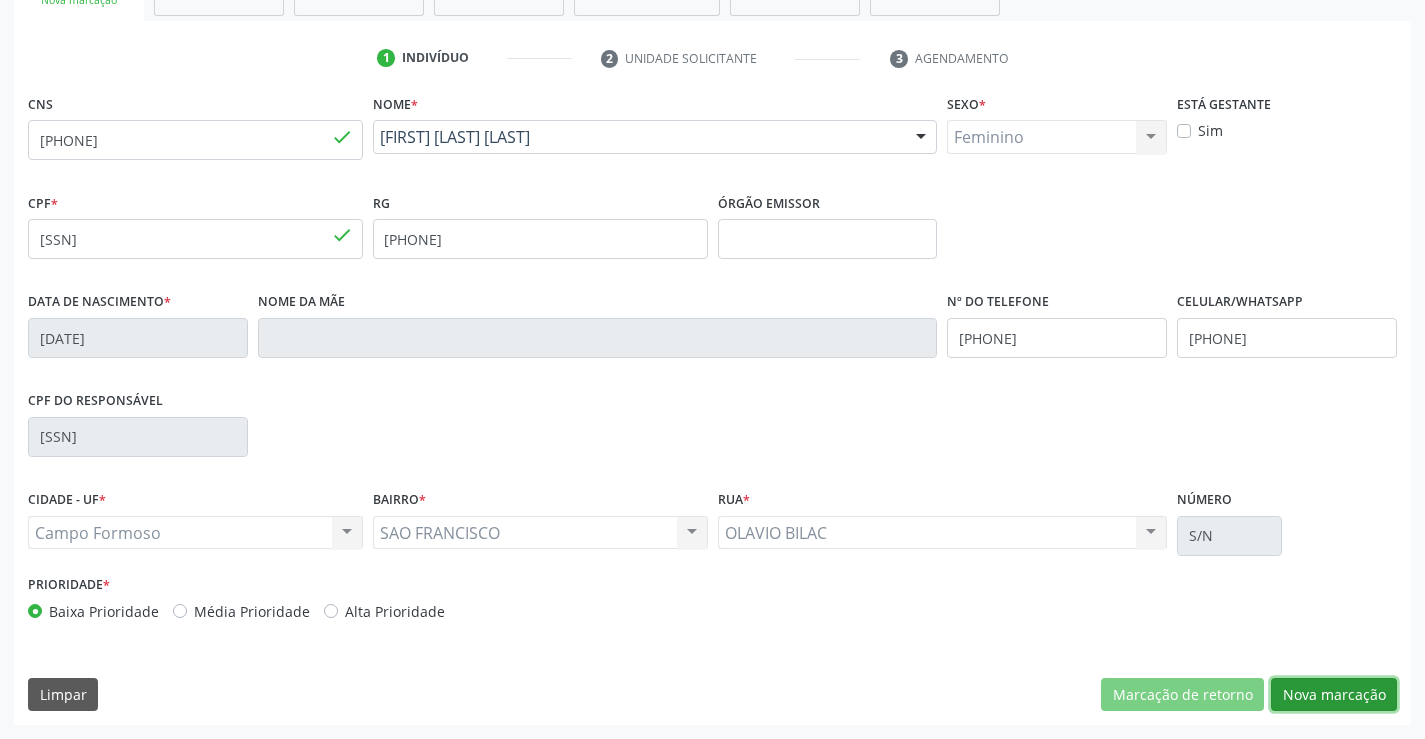 click on "Nova marcação" at bounding box center [1334, 695] 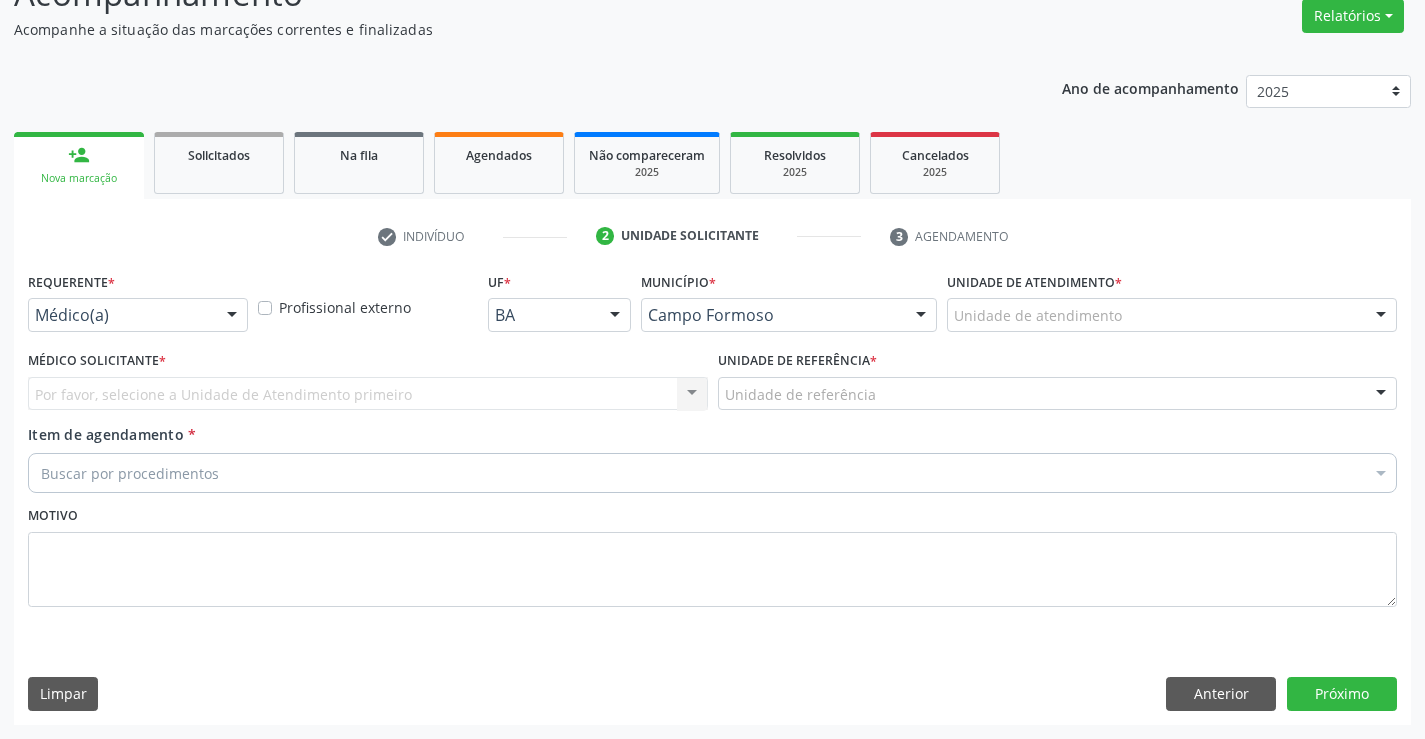 scroll, scrollTop: 167, scrollLeft: 0, axis: vertical 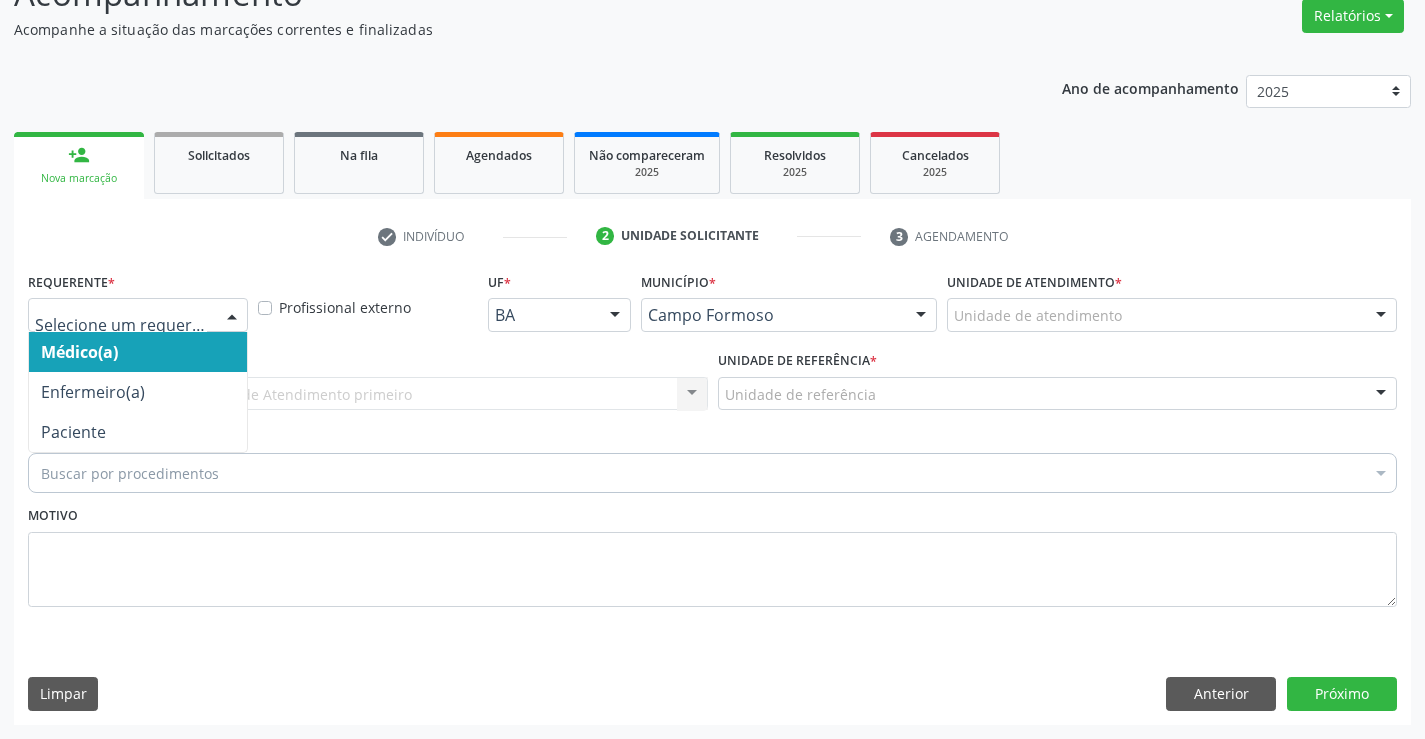 click at bounding box center (232, 316) 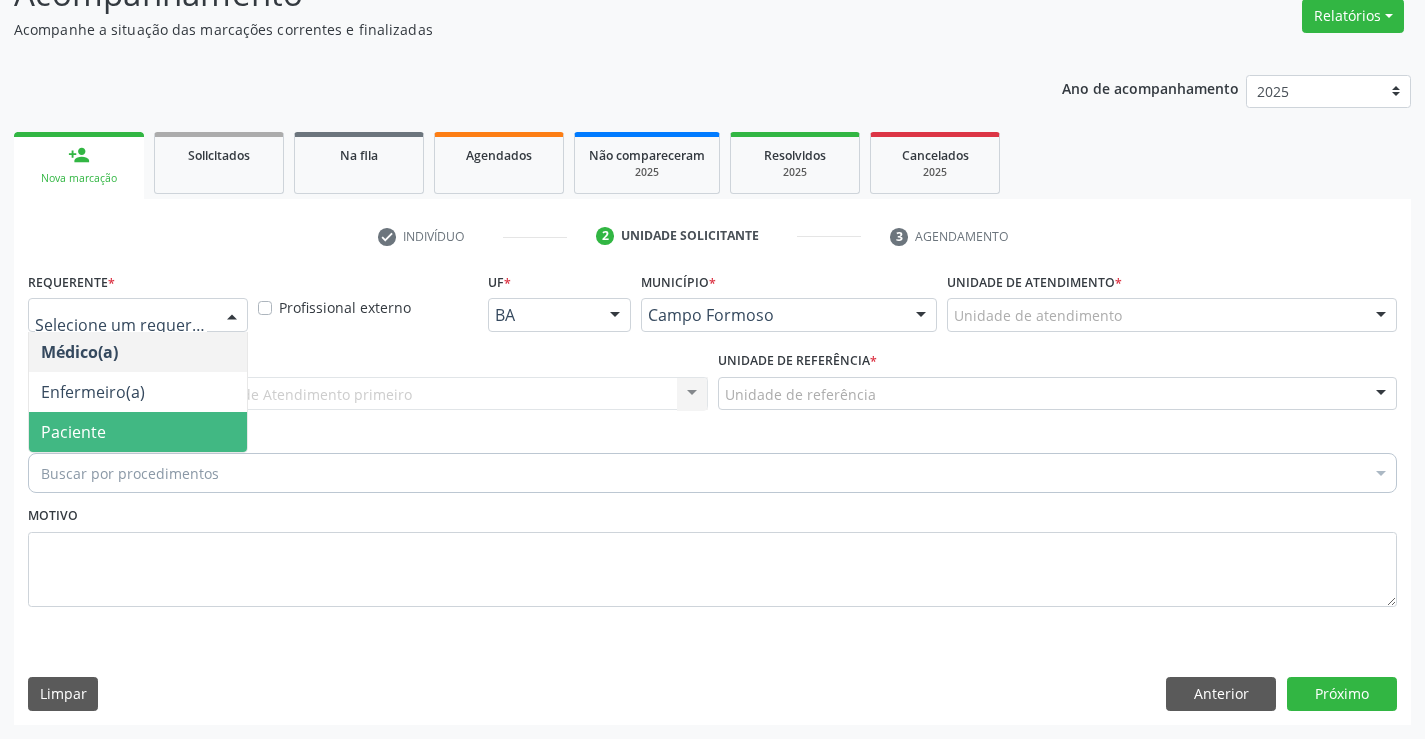 drag, startPoint x: 213, startPoint y: 429, endPoint x: 214, endPoint y: 398, distance: 31.016125 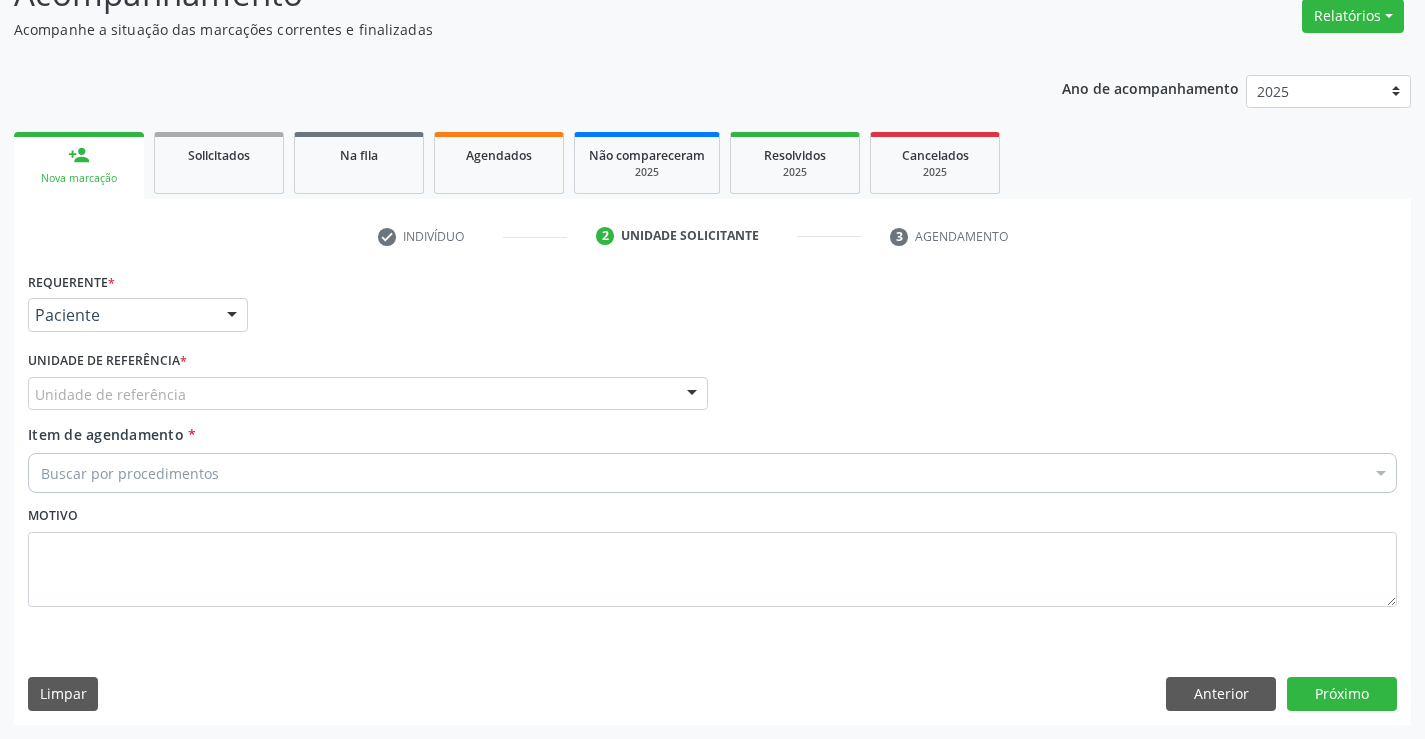 click on "Unidade de referência" at bounding box center [368, 394] 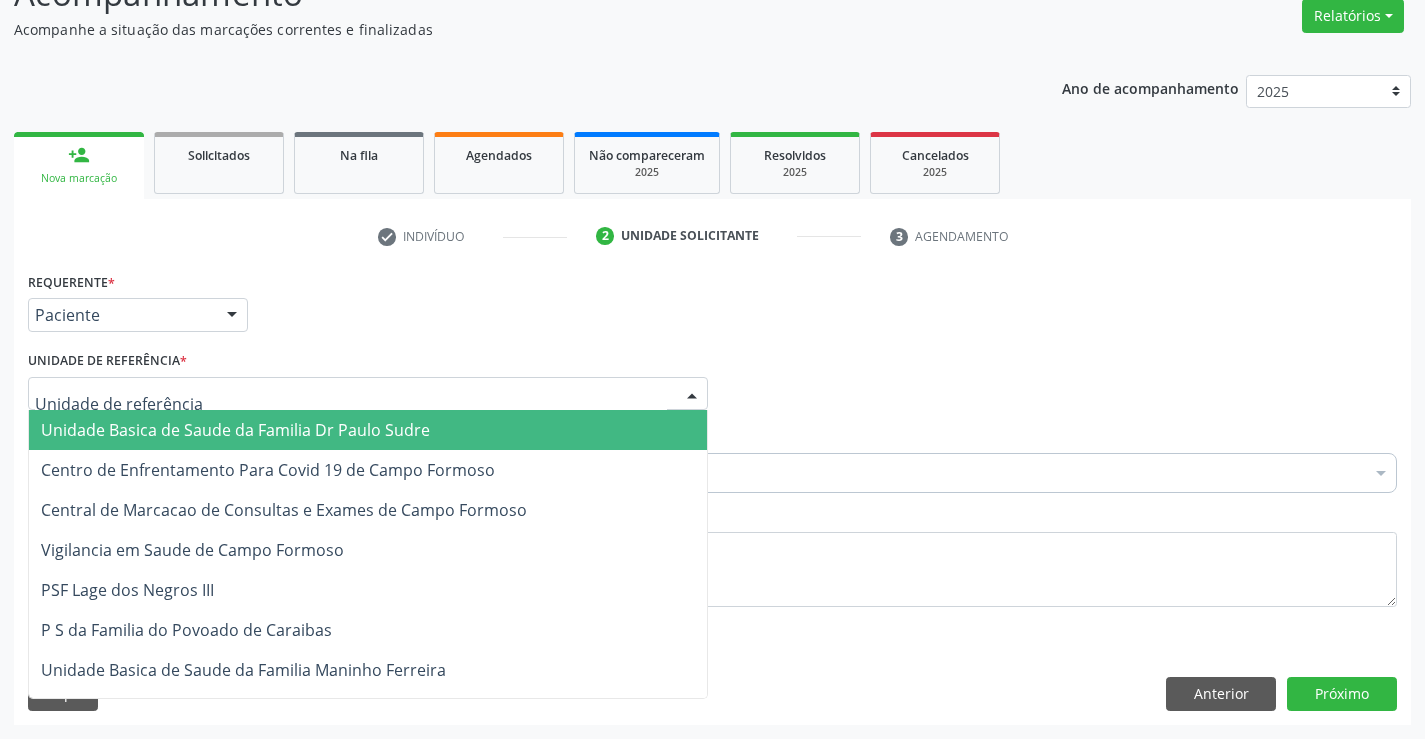 click on "Unidade Basica de Saude da Familia Dr Paulo Sudre" at bounding box center (235, 430) 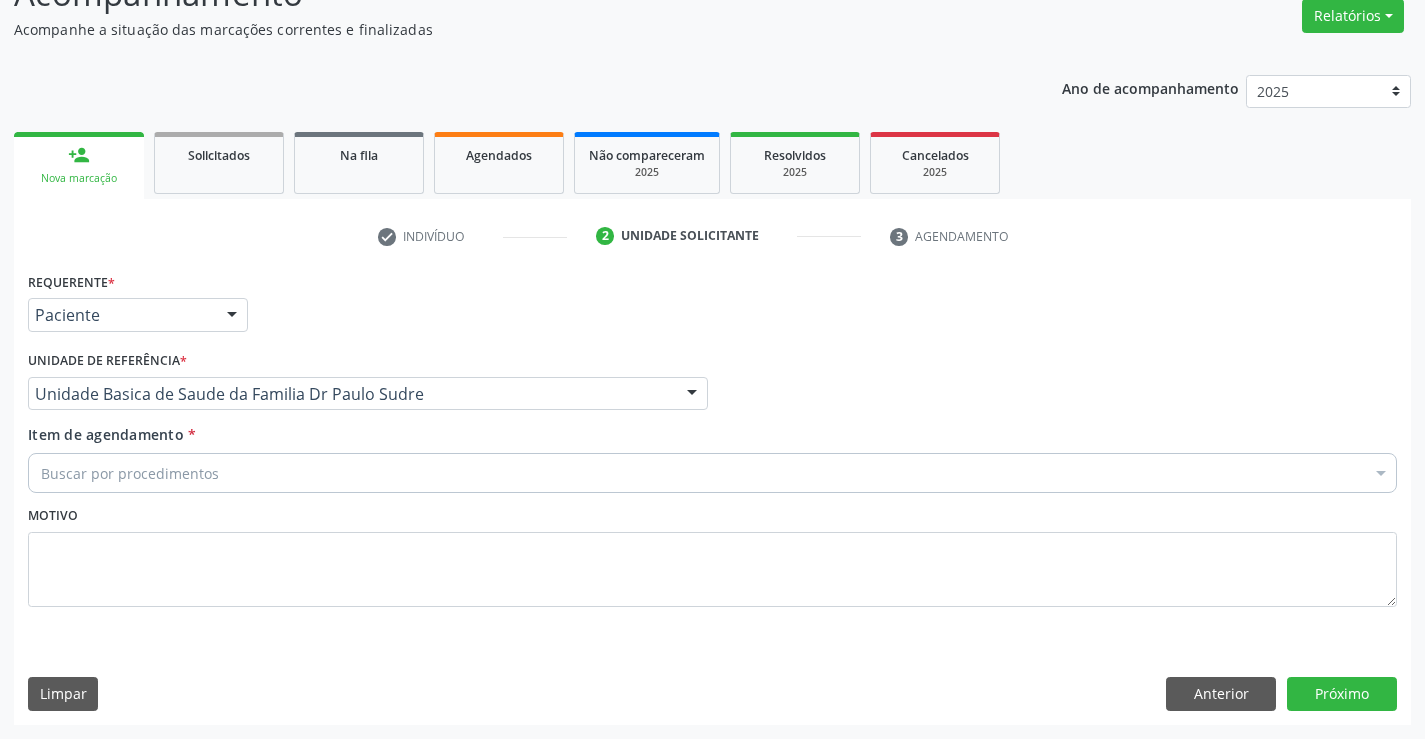 click on "Buscar por procedimentos" at bounding box center [712, 473] 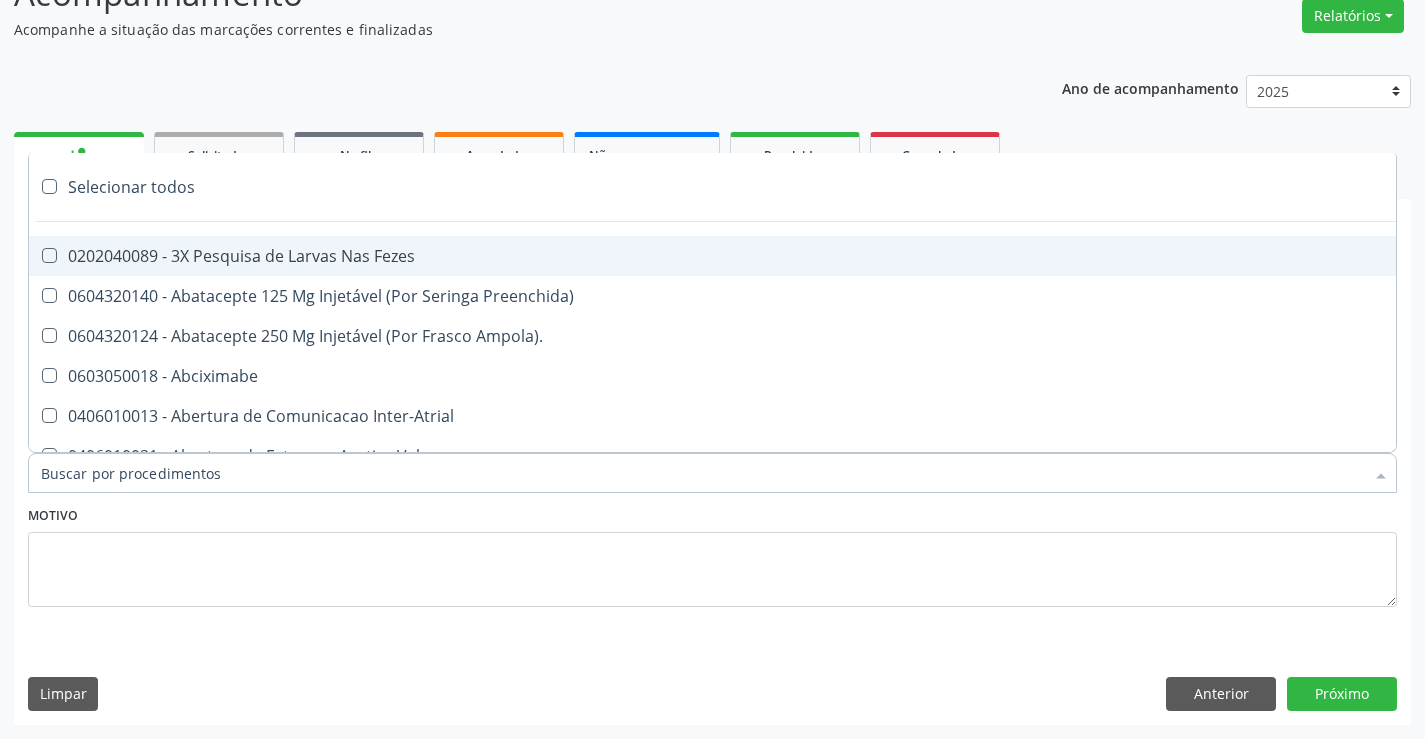 click on "Item de agendamento
*" at bounding box center (702, 473) 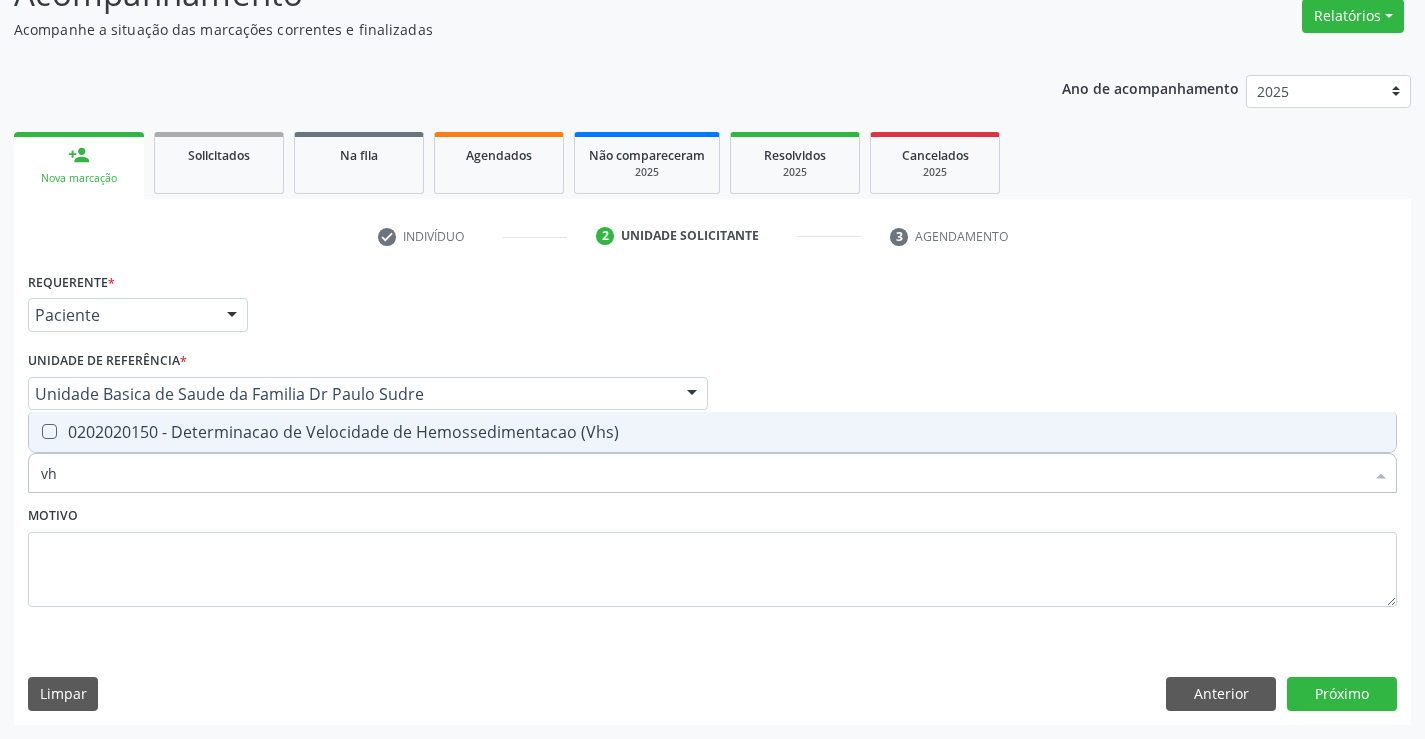 type on "vhs" 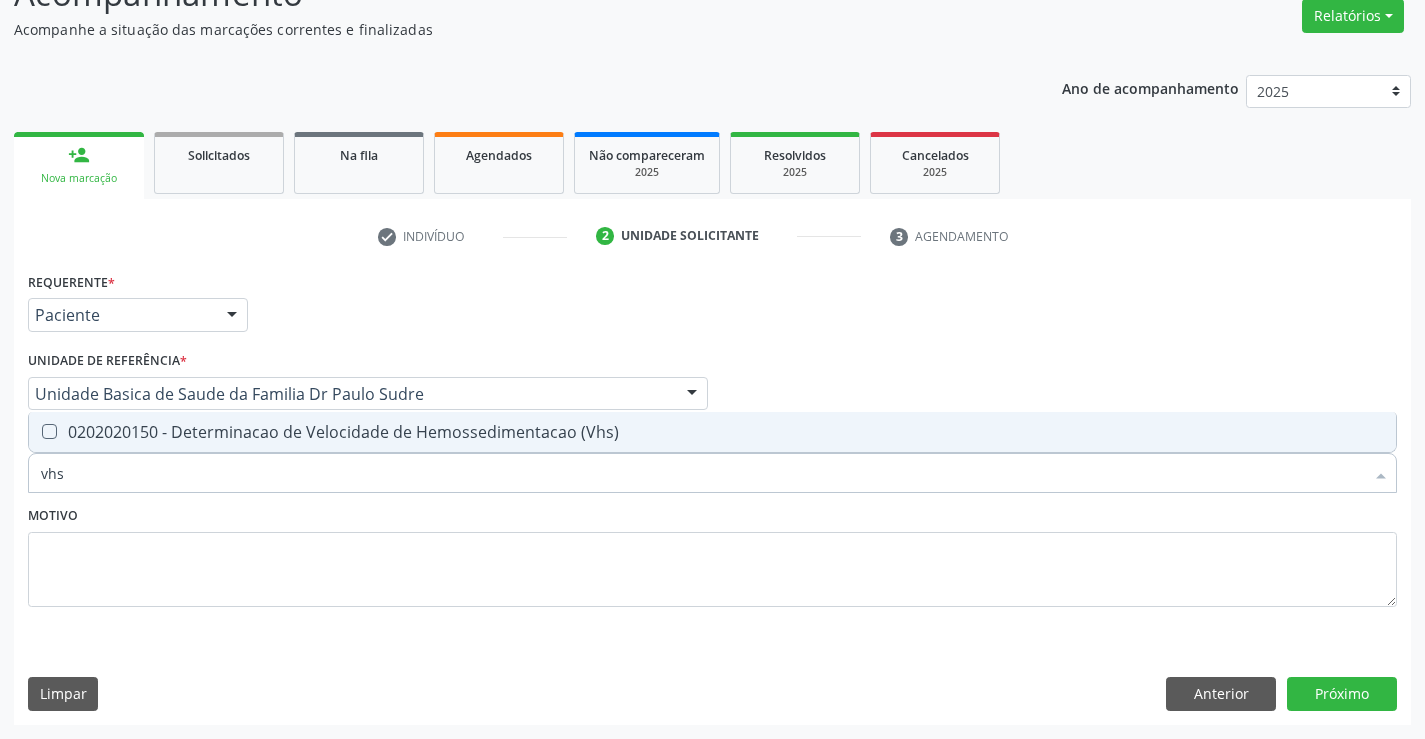 click on "0202020150 - Determinacao de Velocidade de Hemossedimentacao (Vhs)" at bounding box center [712, 432] 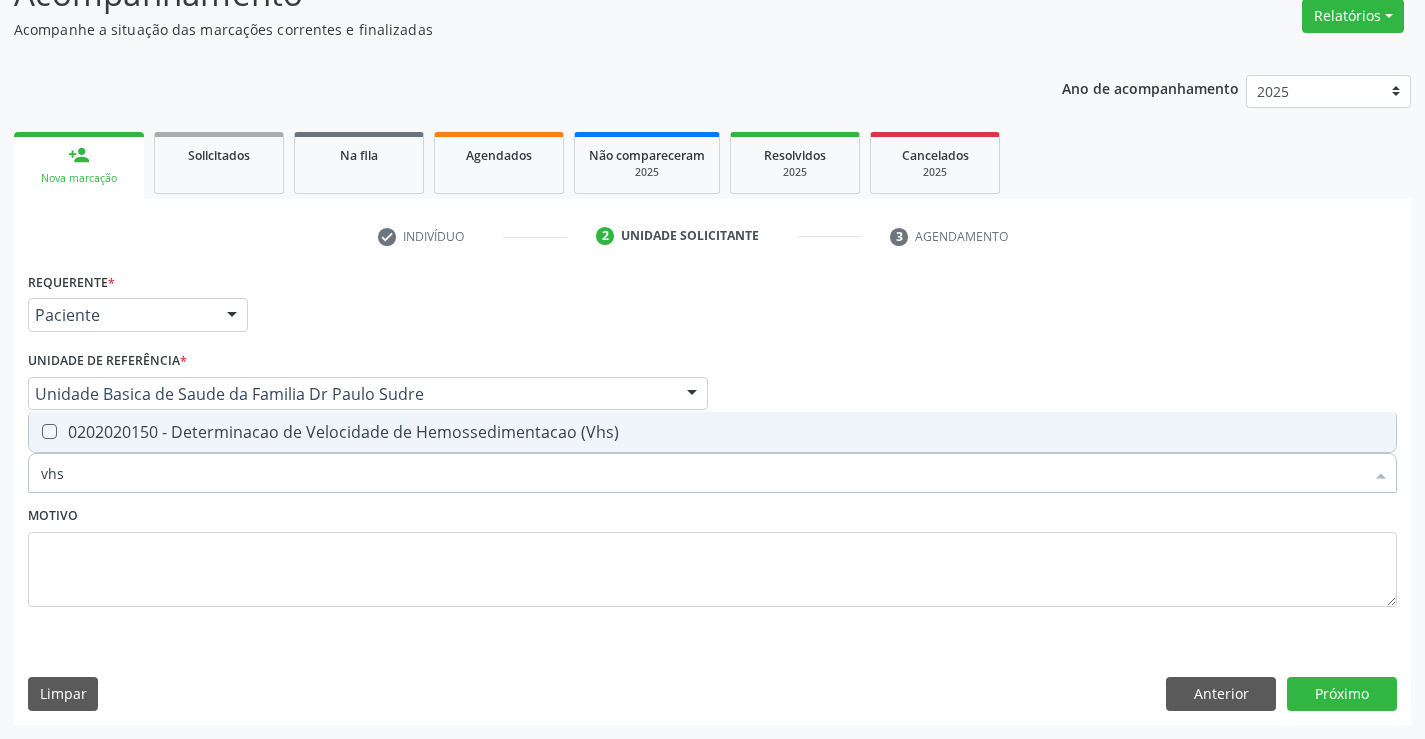 checkbox on "true" 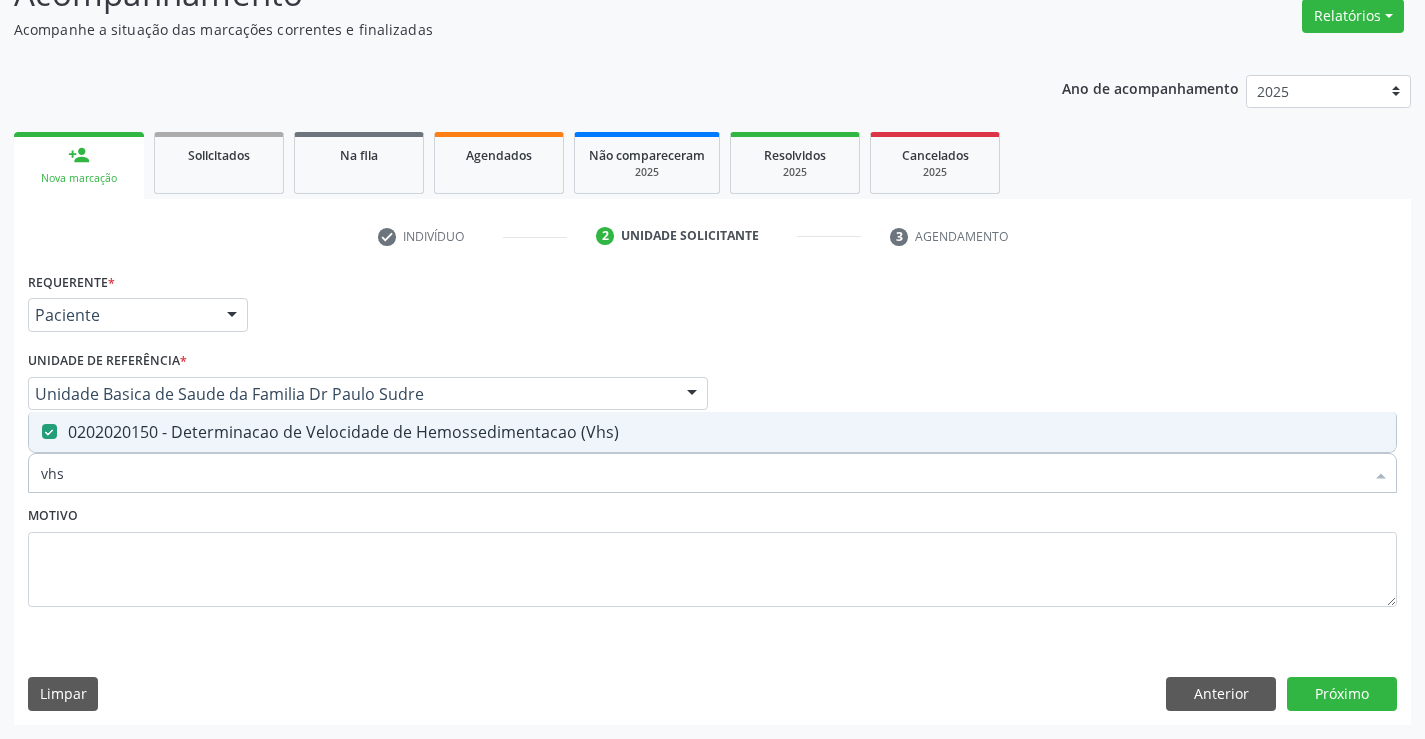 type on "vhs" 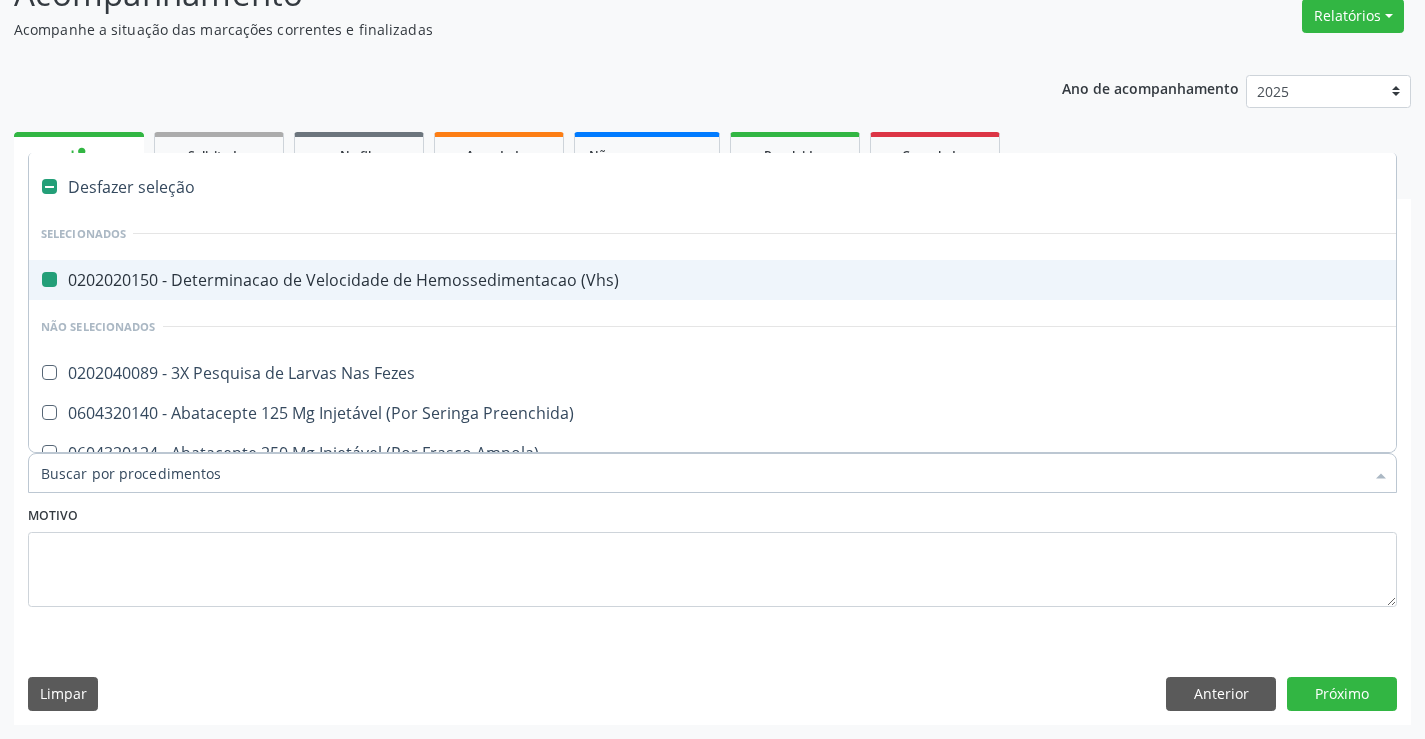 type on "p" 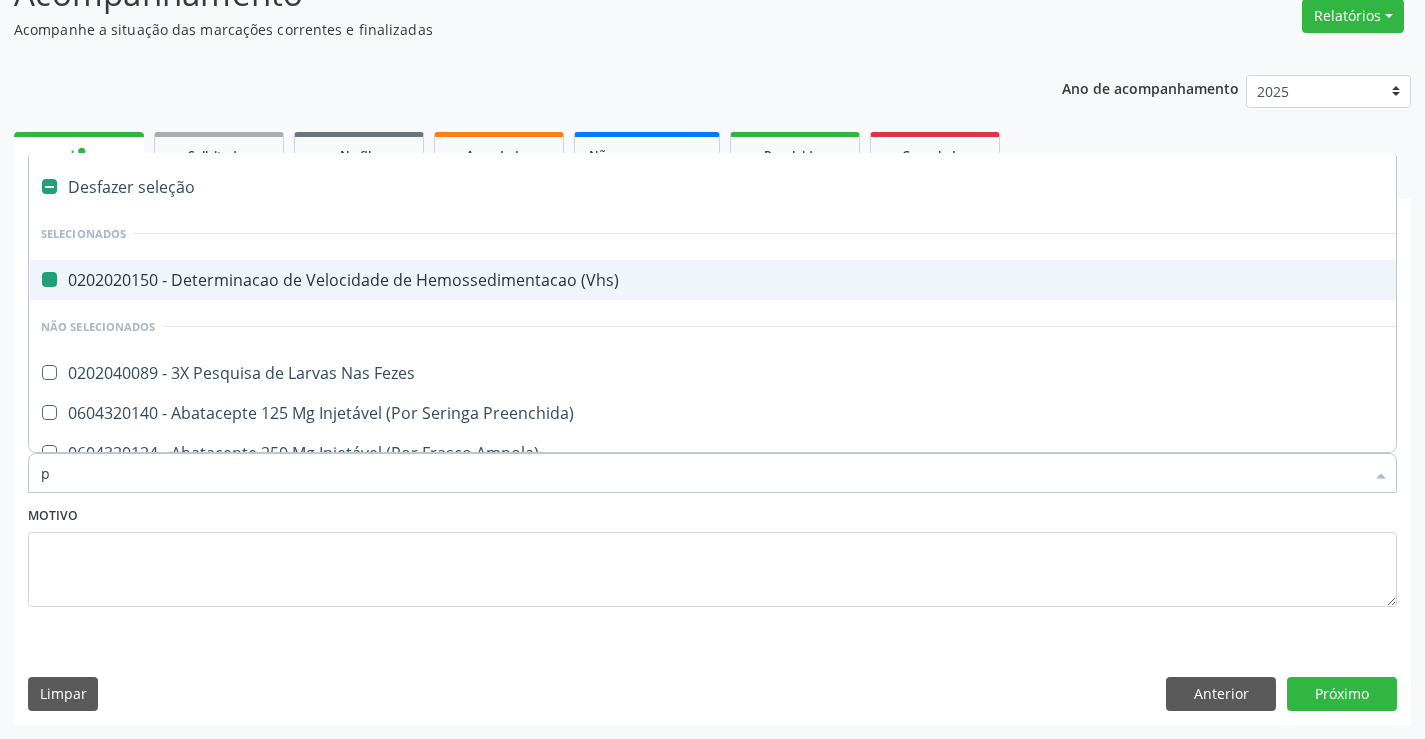checkbox on "false" 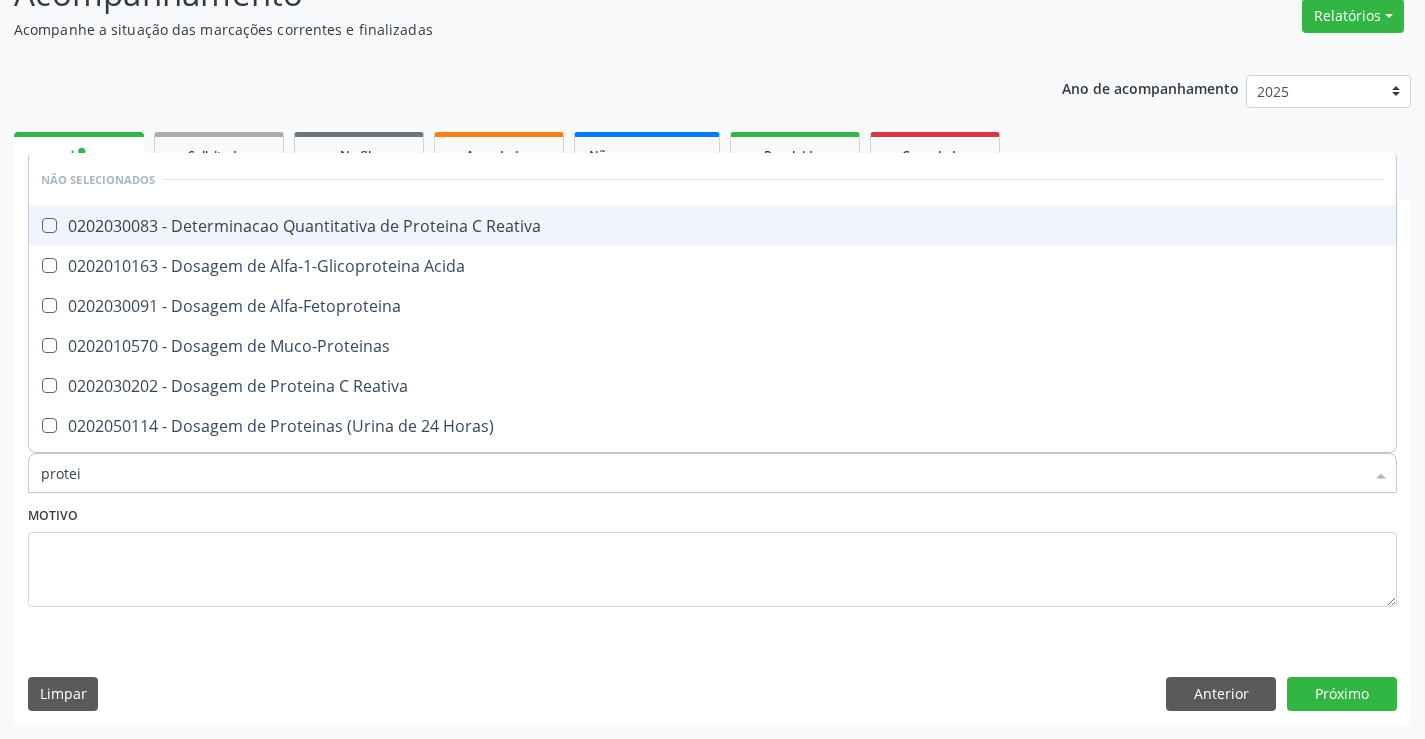 type on "protein" 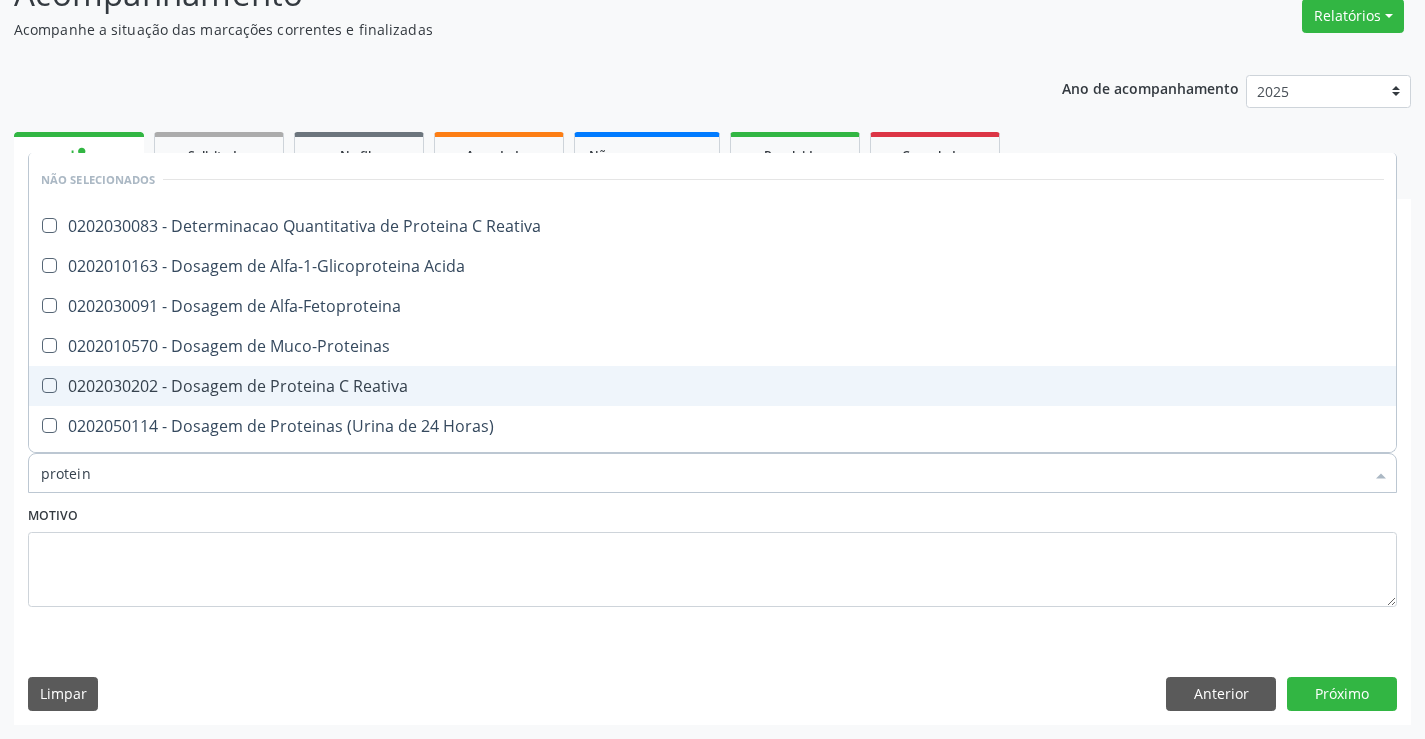 click on "0202030202 - Dosagem de Proteina C Reativa" at bounding box center (712, 386) 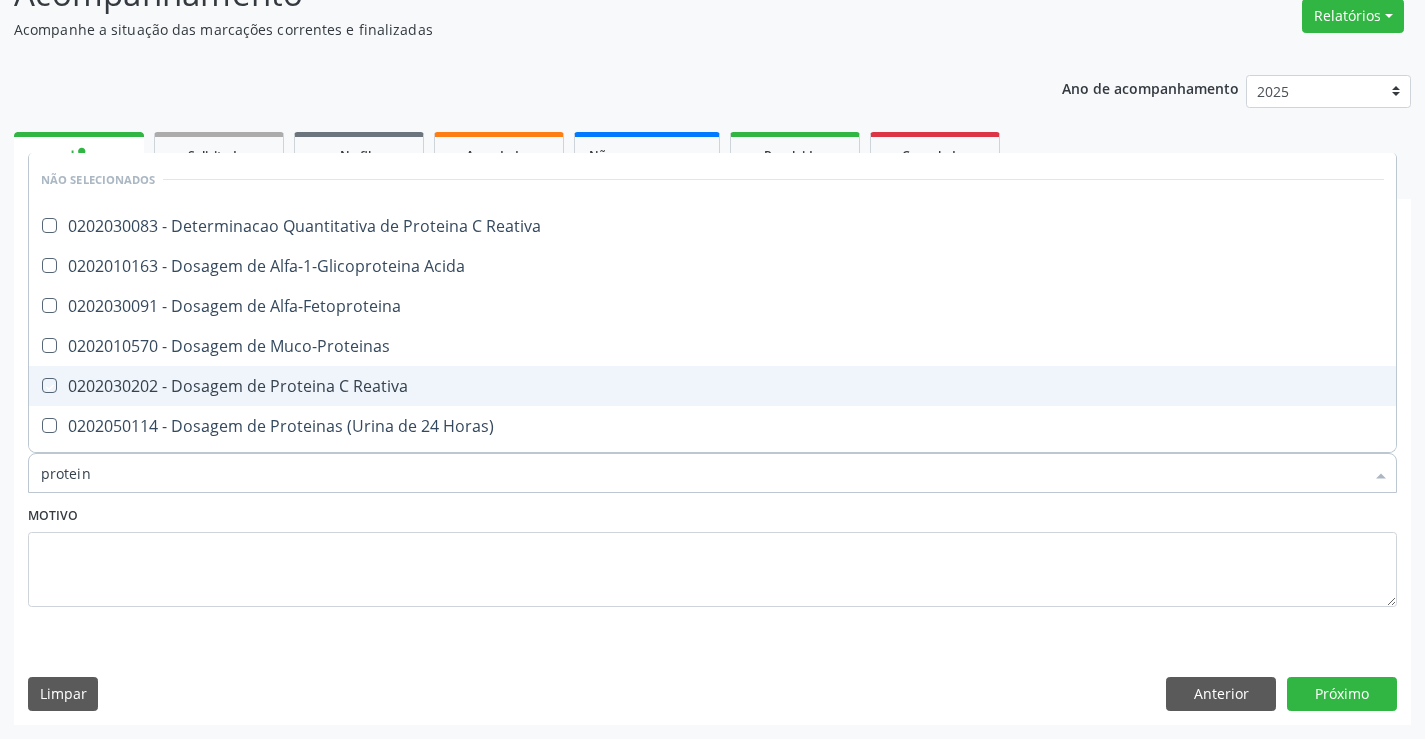 checkbox on "true" 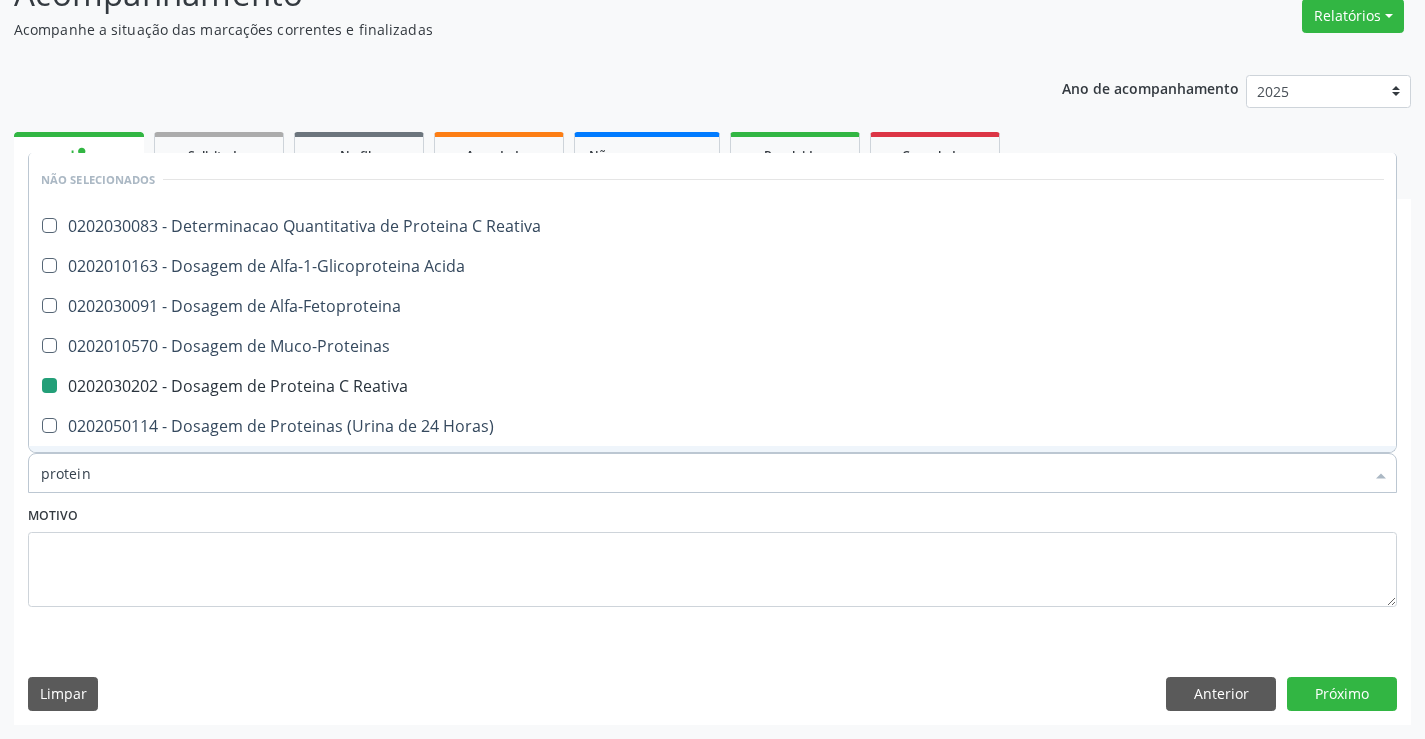 click on "Motivo" at bounding box center [712, 554] 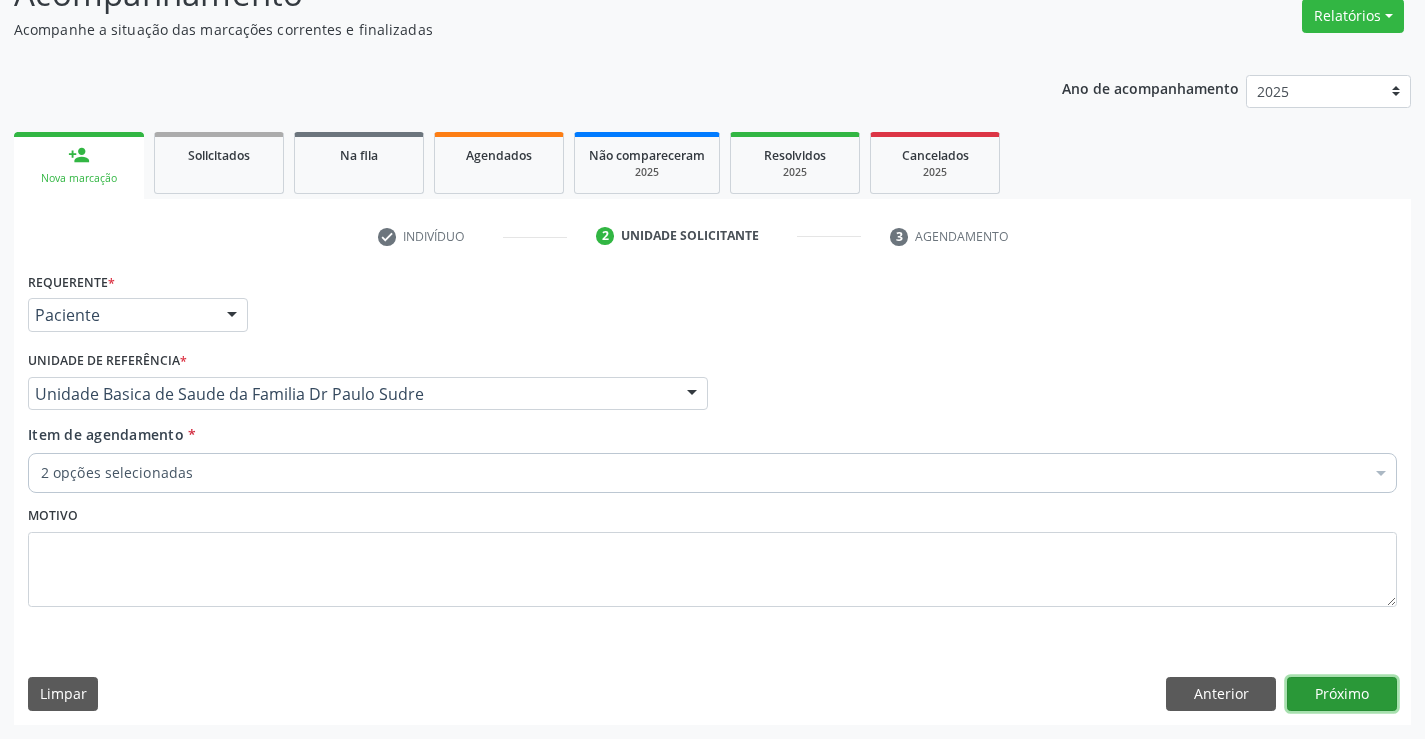 click on "Próximo" at bounding box center (1342, 694) 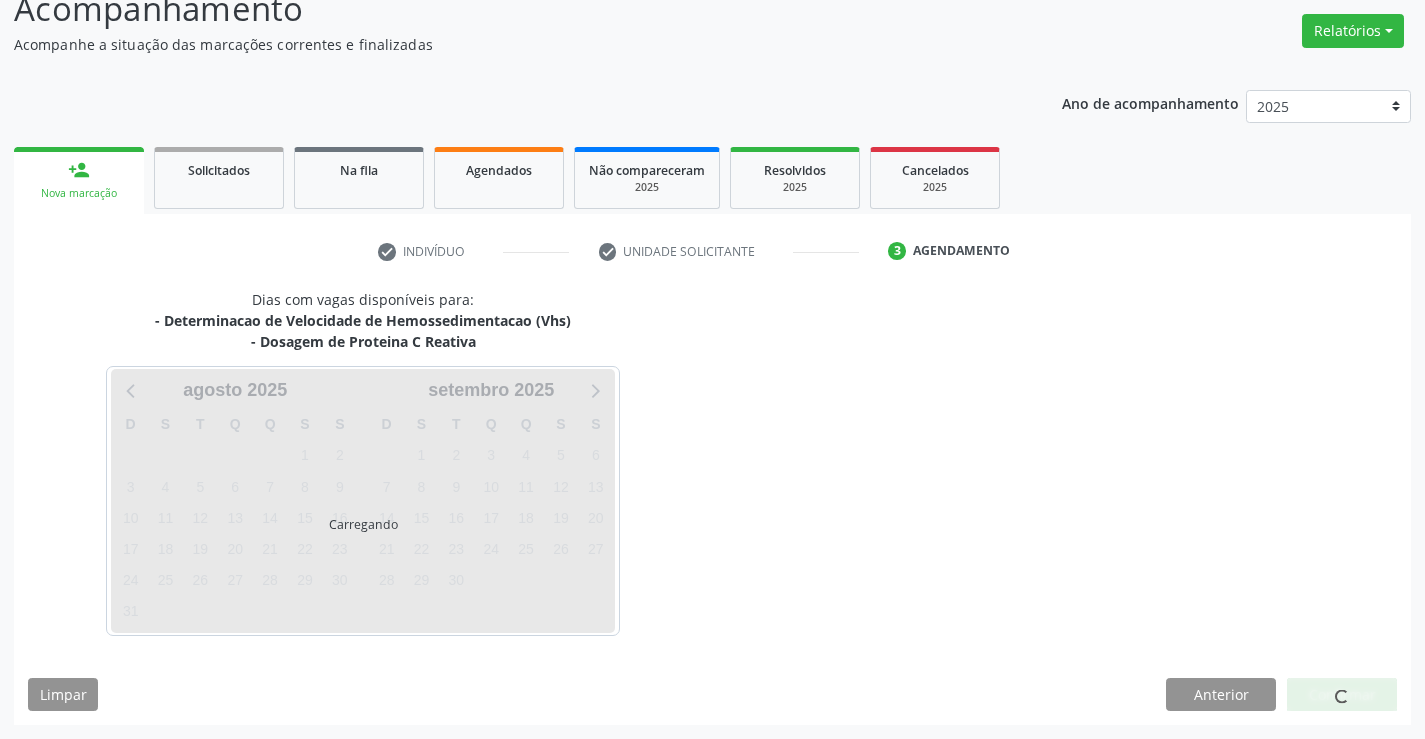 scroll, scrollTop: 152, scrollLeft: 0, axis: vertical 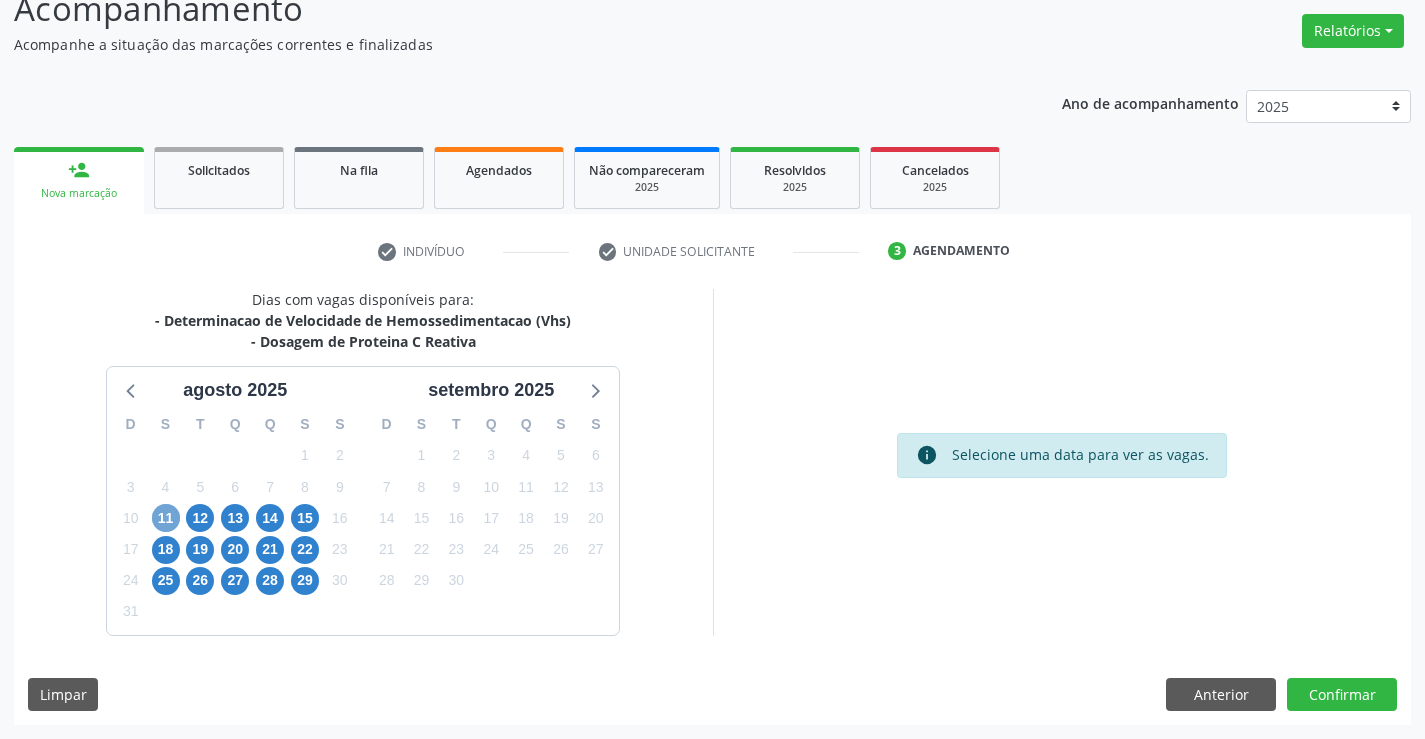 click on "11" at bounding box center (166, 518) 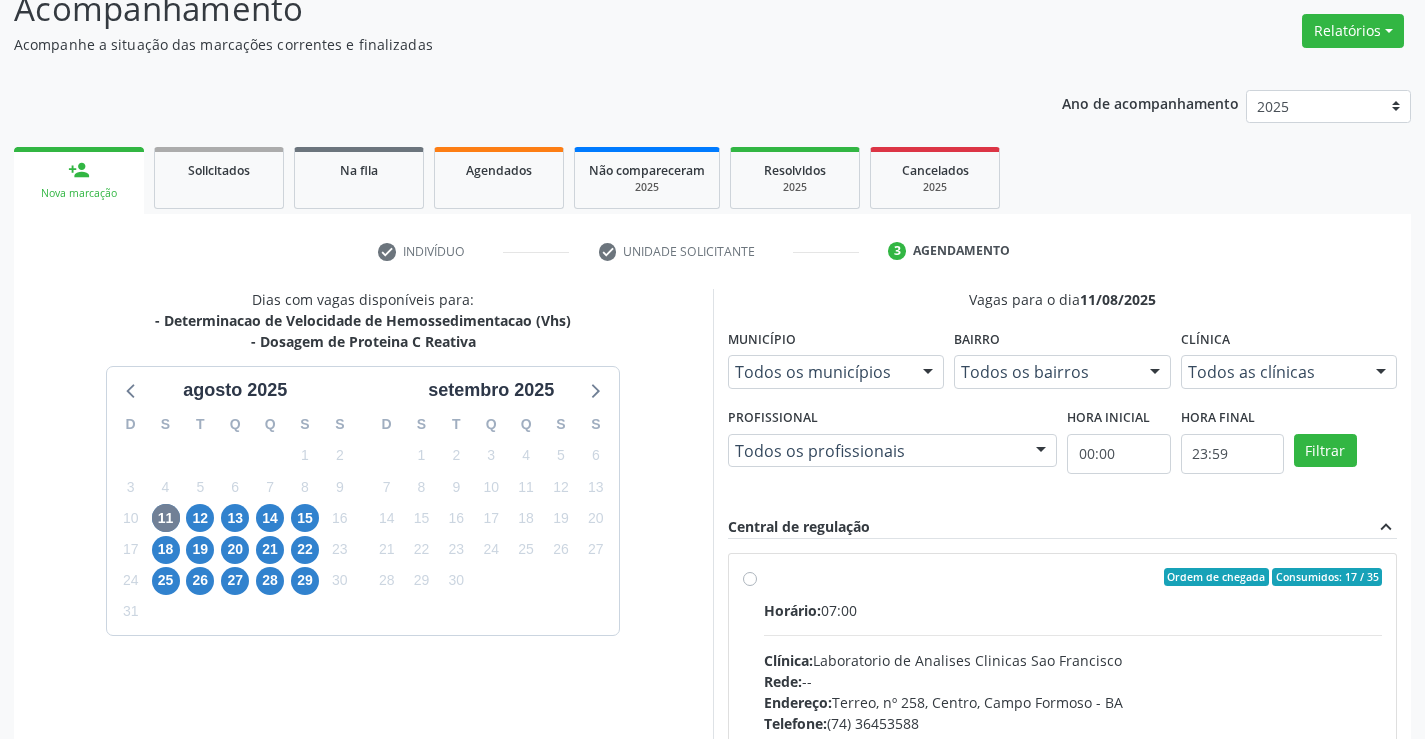 click on "Ordem de chegada
Consumidos: 17 / 35
Horário:   07:00
Clínica:  Laboratorio de Analises Clinicas Sao Francisco
Rede:
--
Endereço:   Terreo, nº 258, Centro, Campo Formoso - BA
Telefone:   (74) 36453588
Profissional:
--
Informações adicionais sobre o atendimento
Idade de atendimento:
Sem restrição
Gênero(s) atendido(s):
Sem restrição
Informações adicionais:
--" at bounding box center (1073, 721) 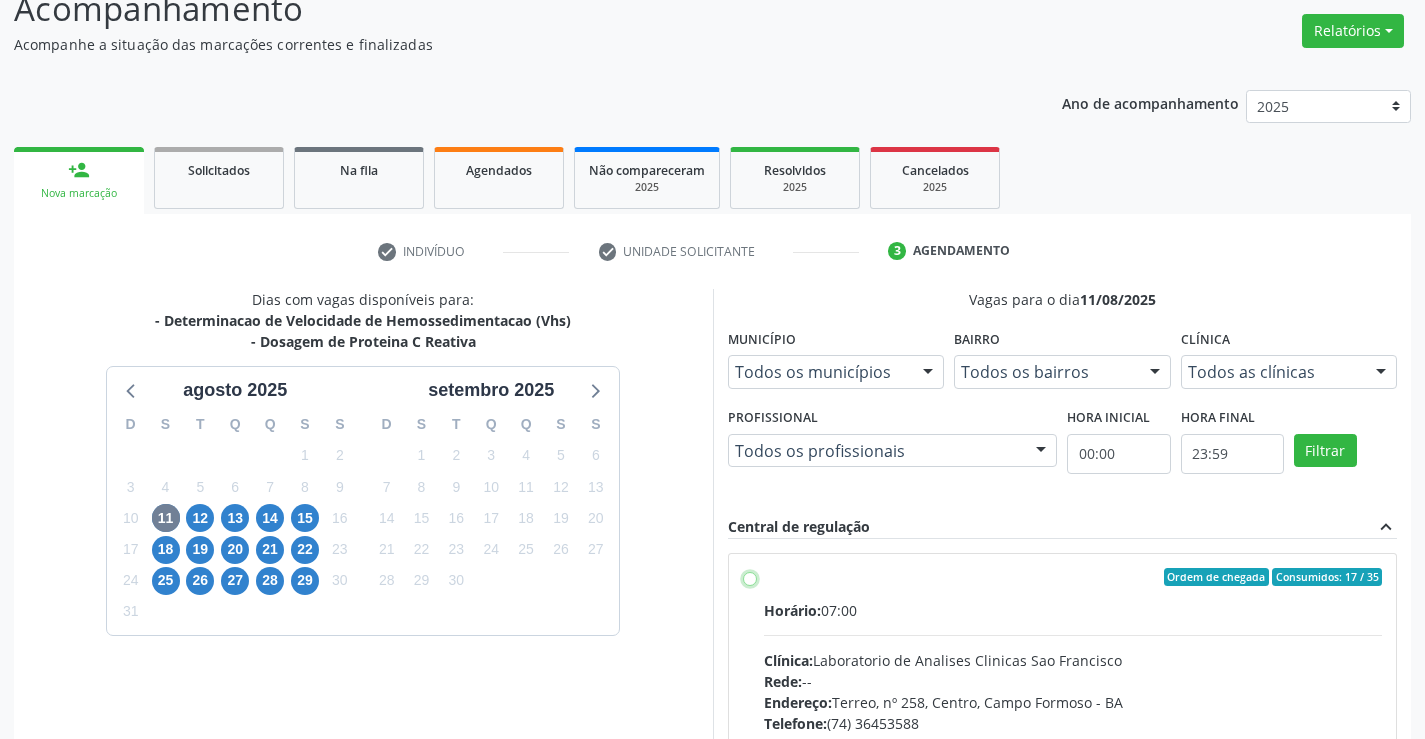 radio on "true" 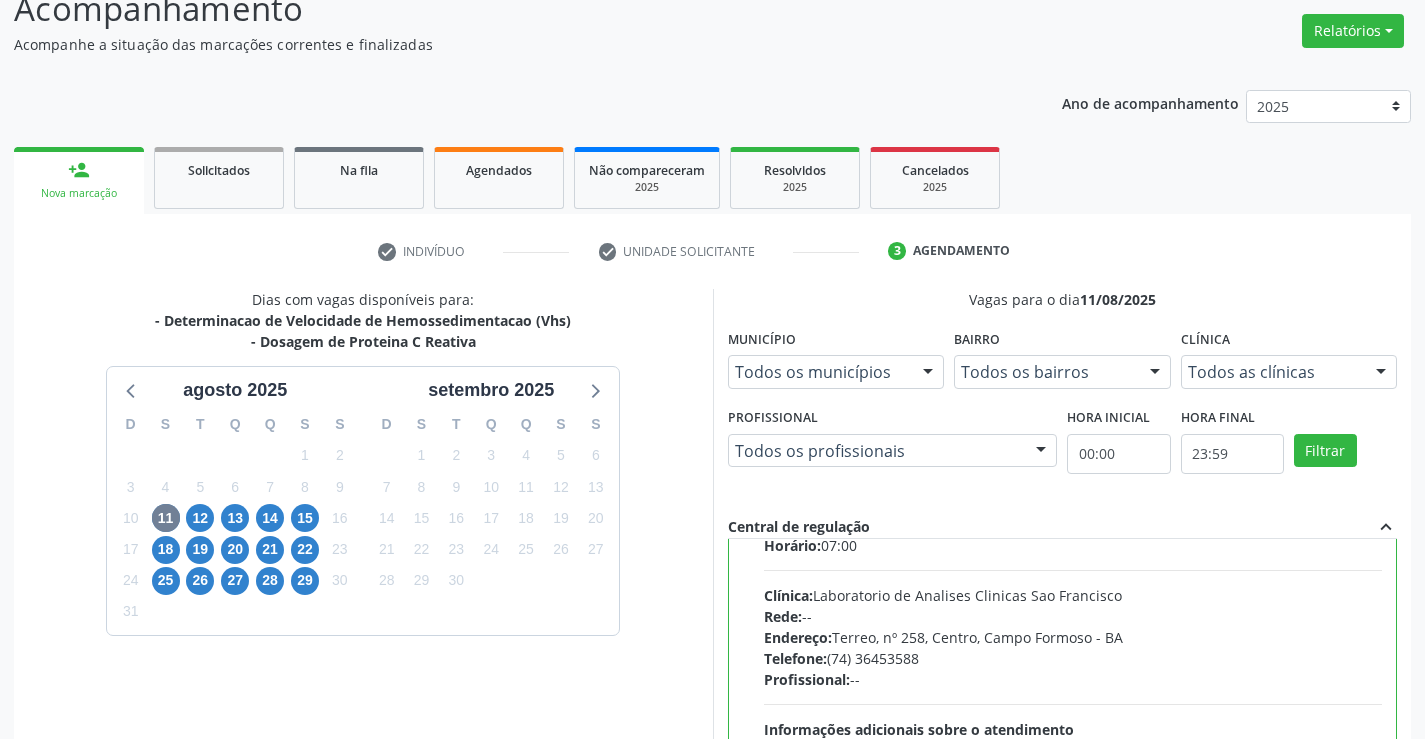 scroll, scrollTop: 99, scrollLeft: 0, axis: vertical 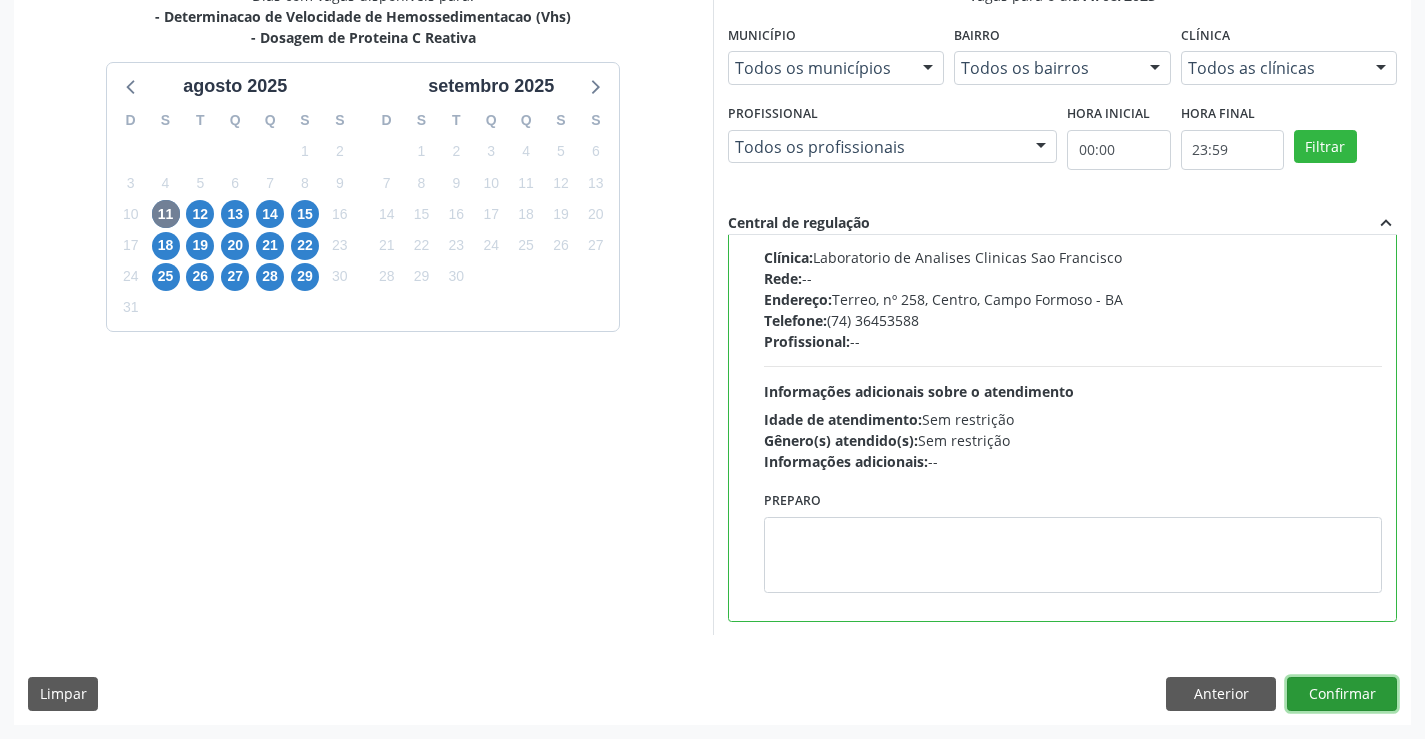 click on "Confirmar" at bounding box center [1342, 694] 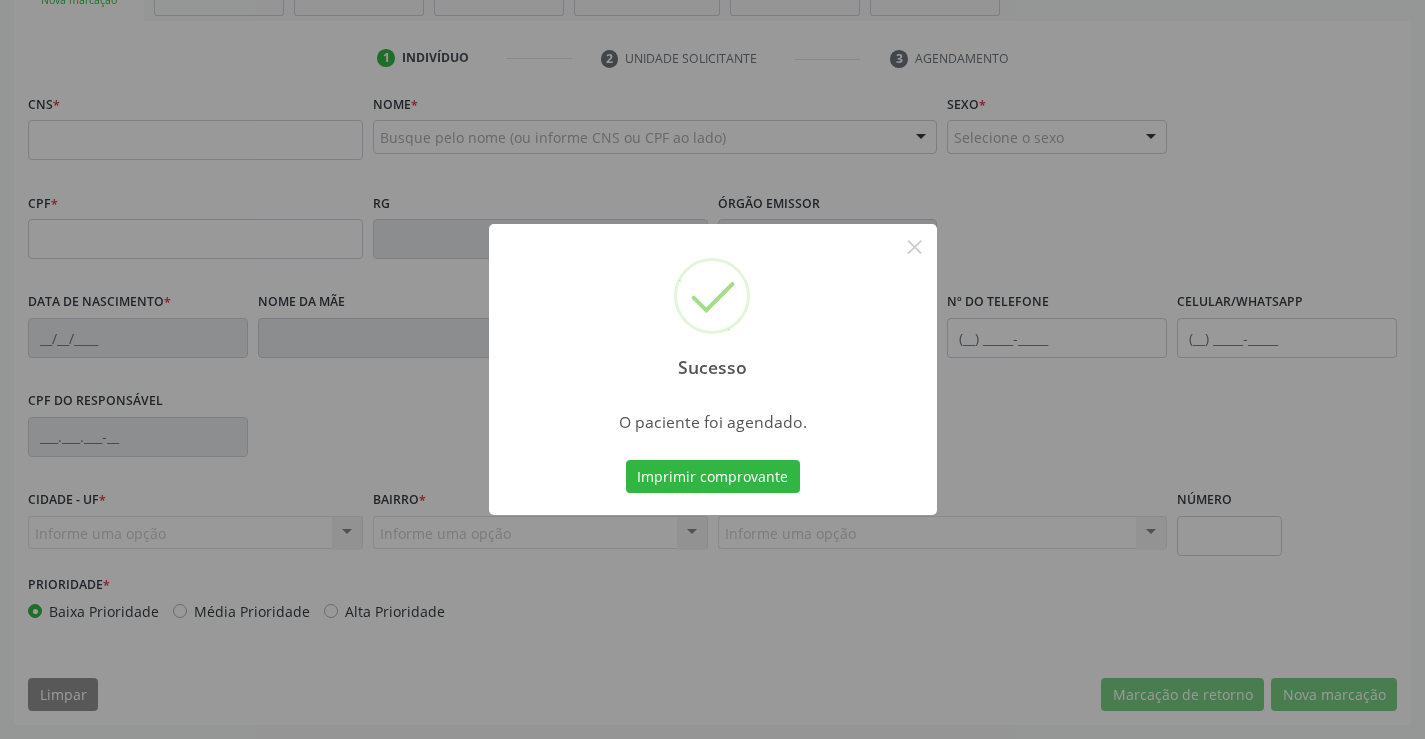scroll, scrollTop: 345, scrollLeft: 0, axis: vertical 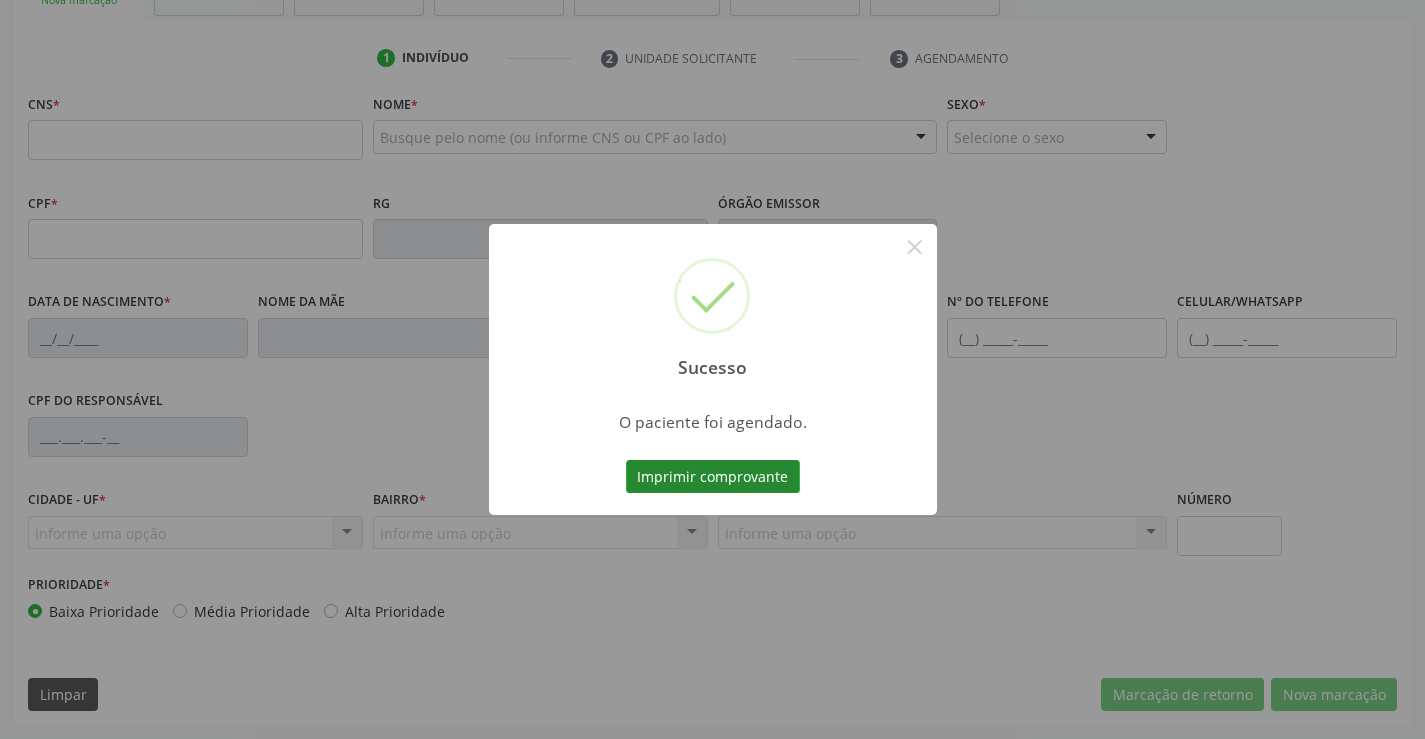 click on "Imprimir comprovante" at bounding box center (713, 477) 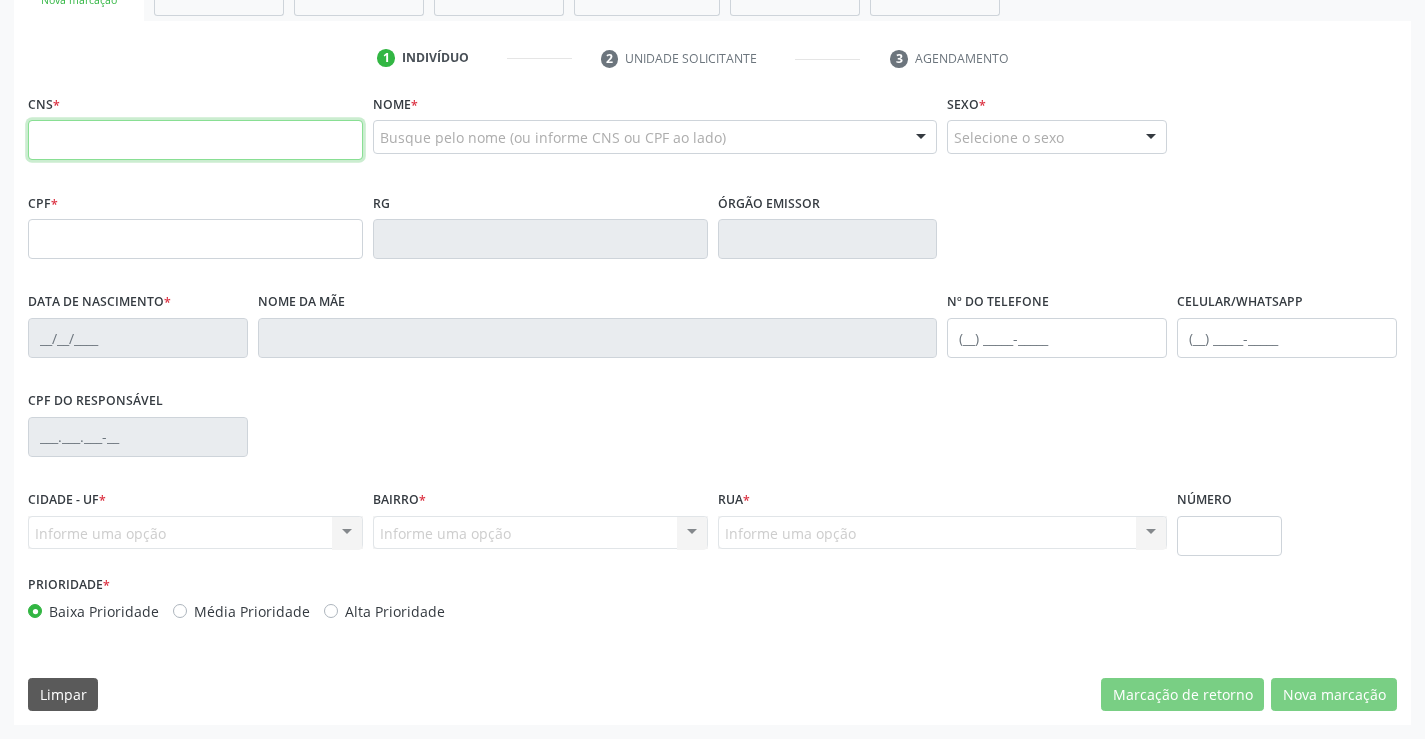click at bounding box center (195, 140) 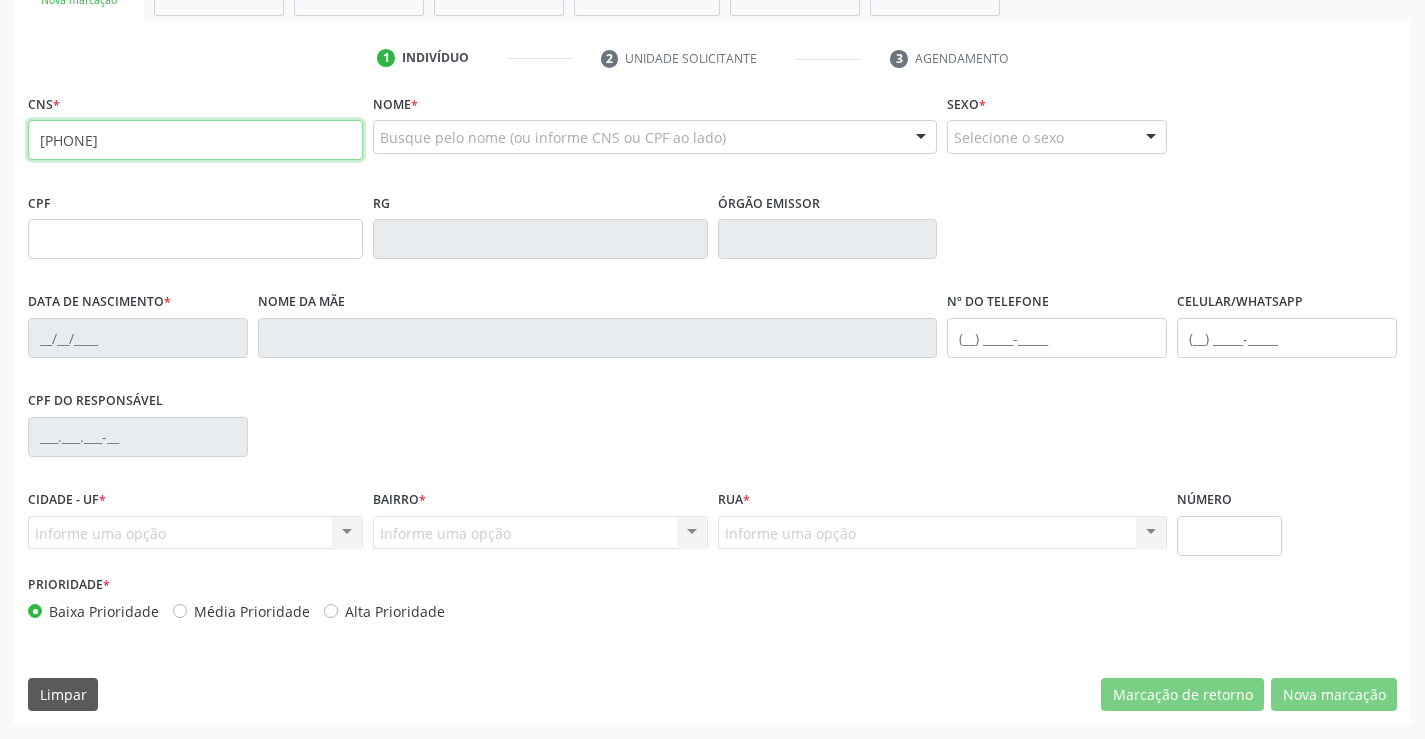 type on "702 1027 6781 7690" 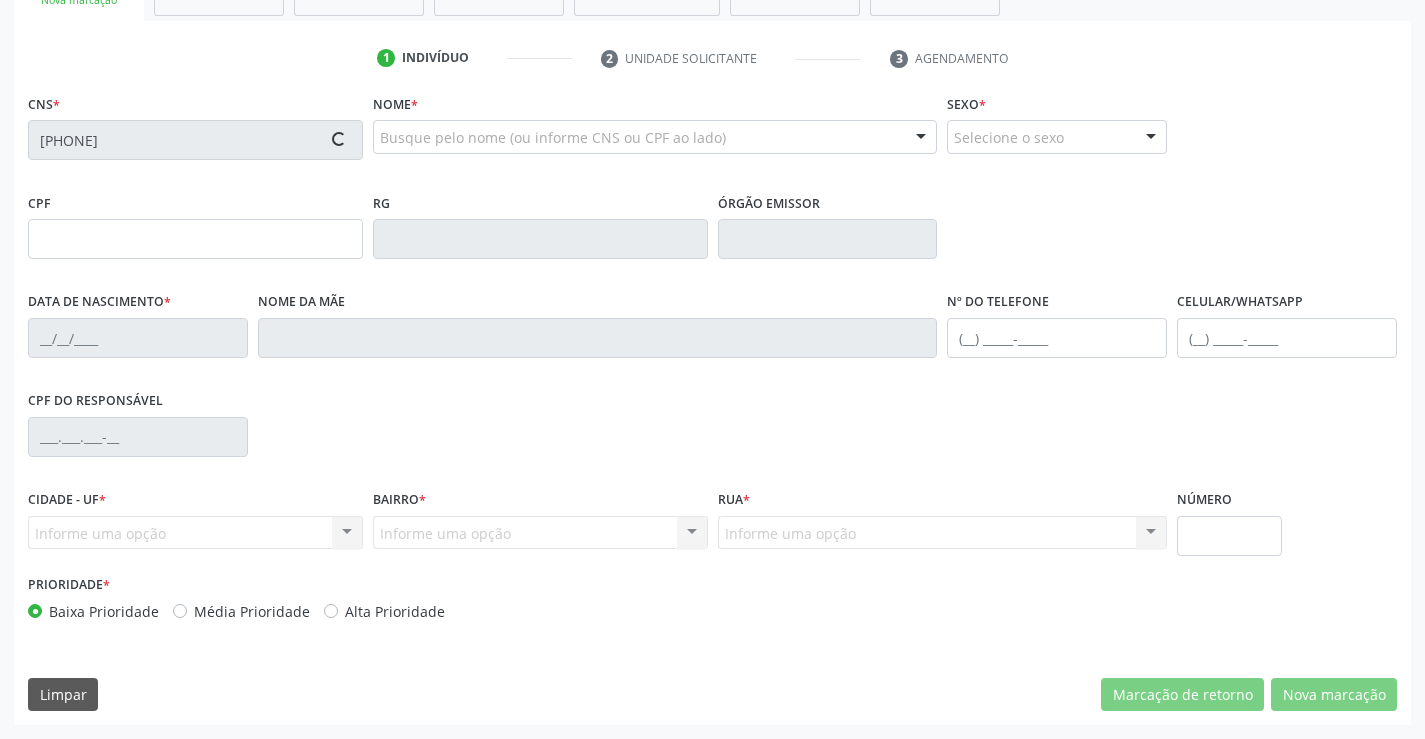 type on "1479402907" 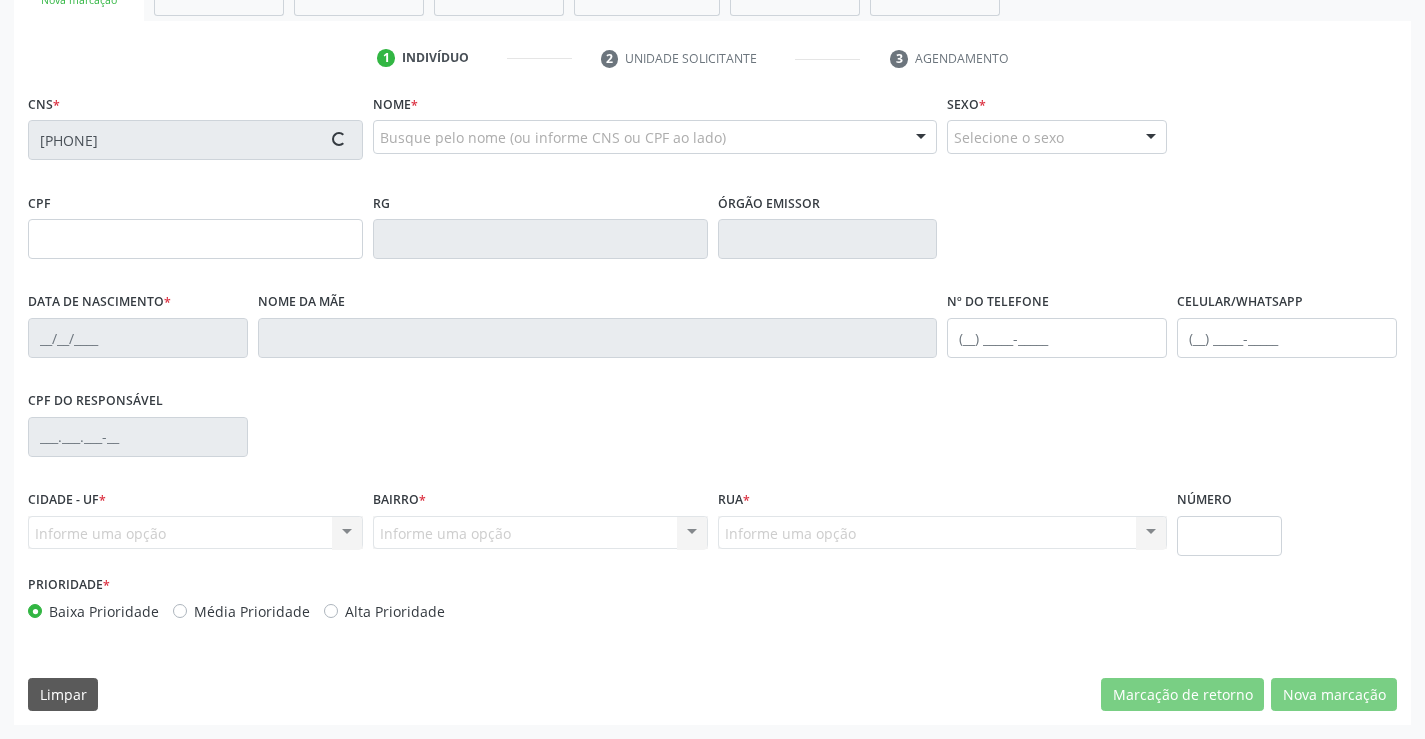 type on "04/11/1989" 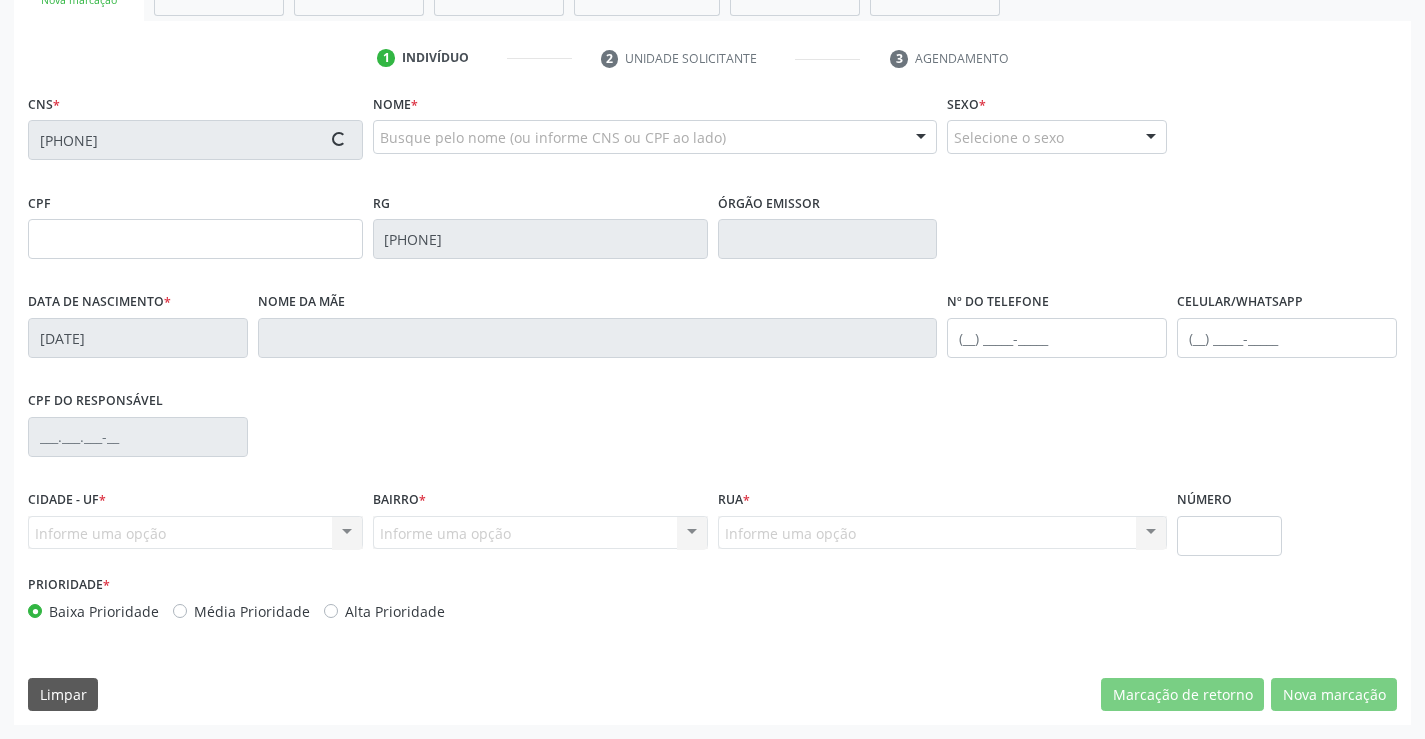 type on "(74) 99949-4837" 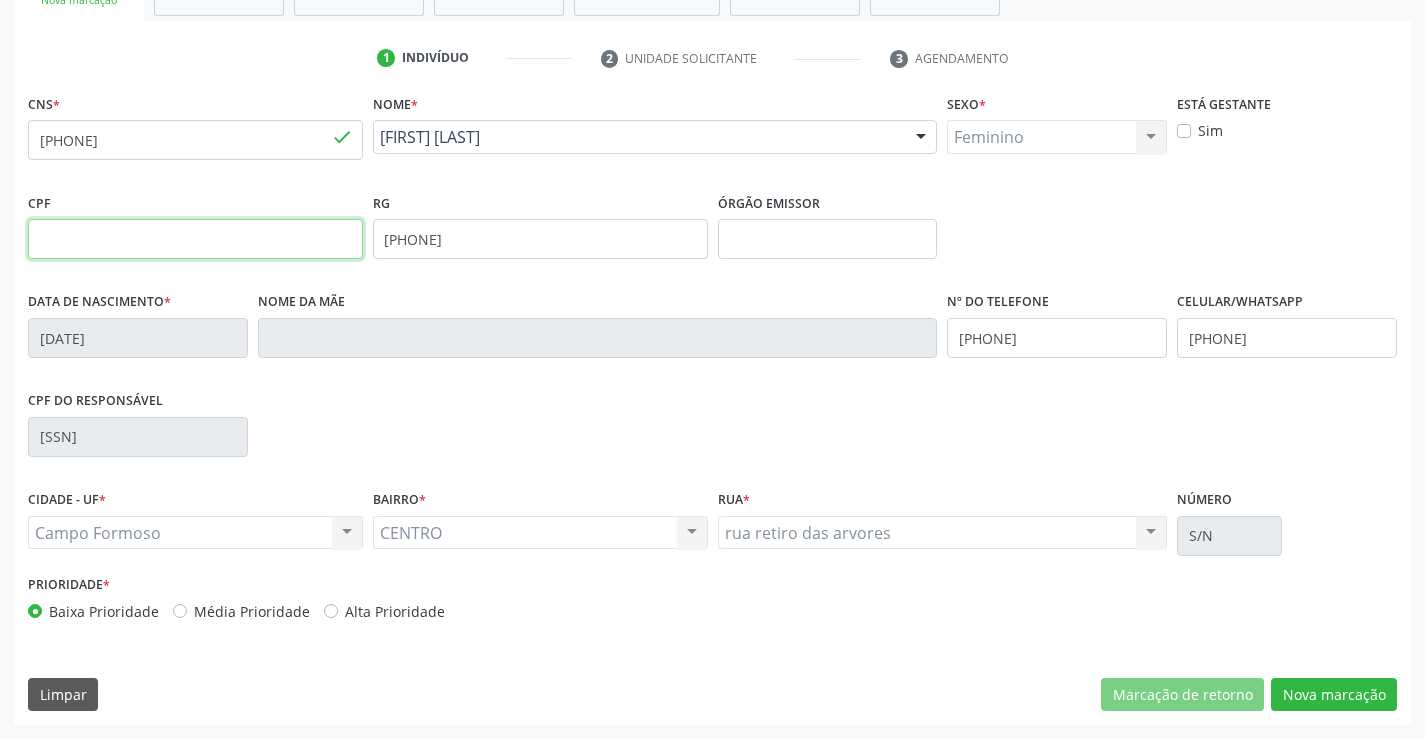 click at bounding box center (195, 239) 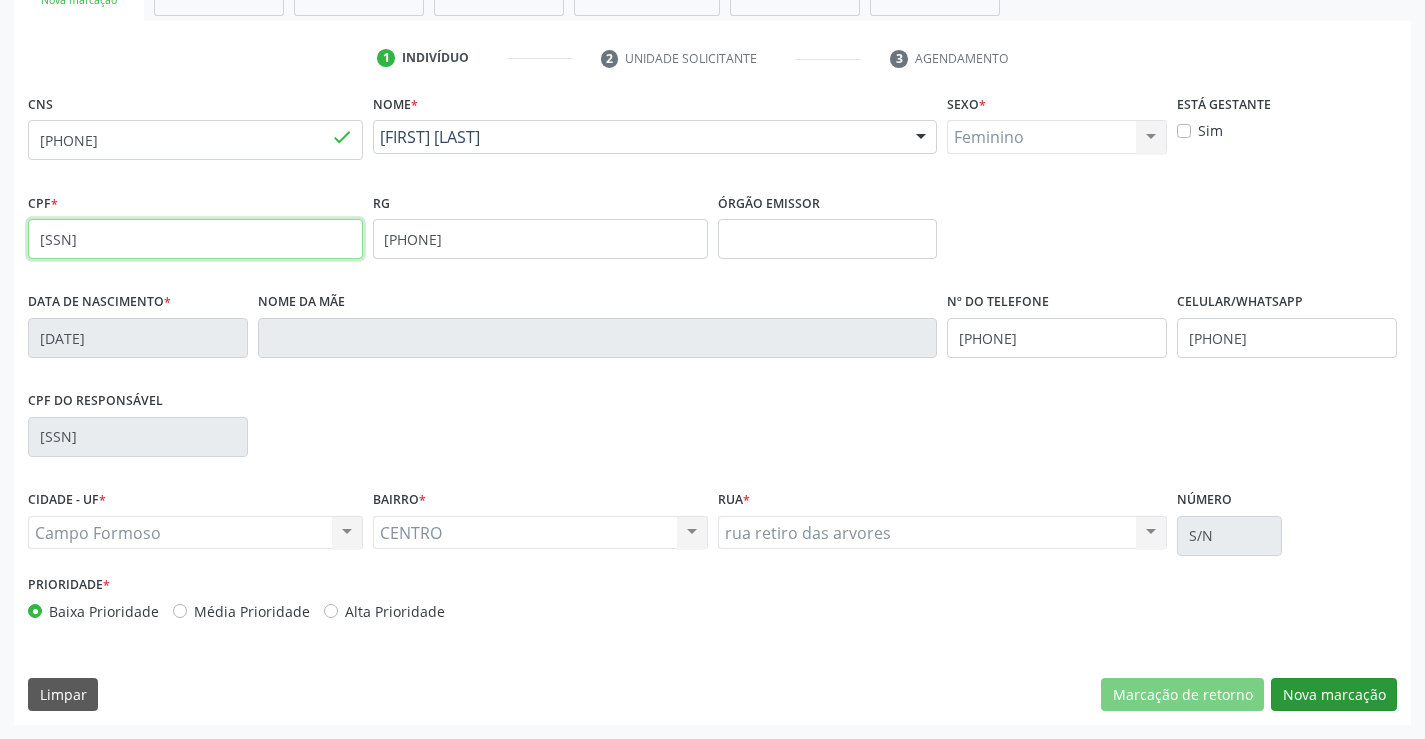 type on "042.490.145-50" 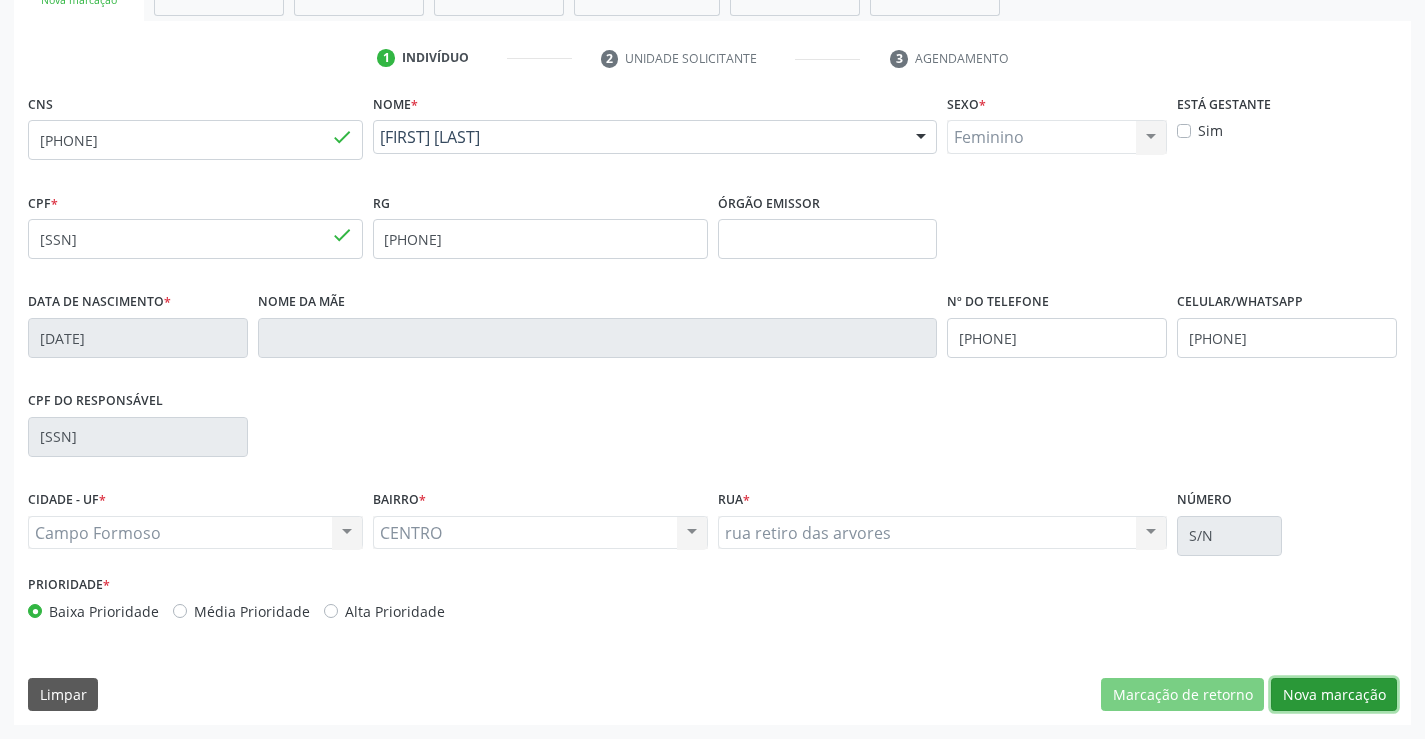 click on "Nova marcação" at bounding box center [1334, 695] 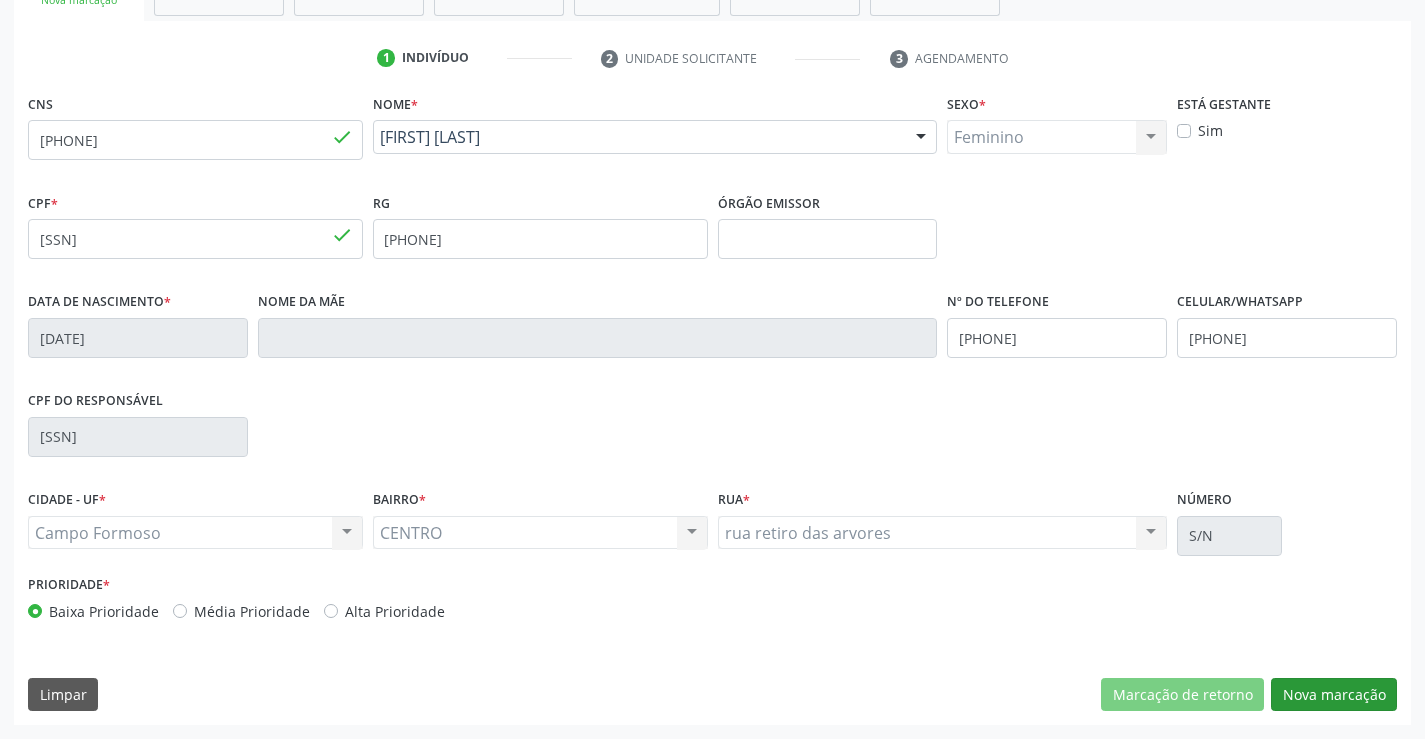 scroll, scrollTop: 167, scrollLeft: 0, axis: vertical 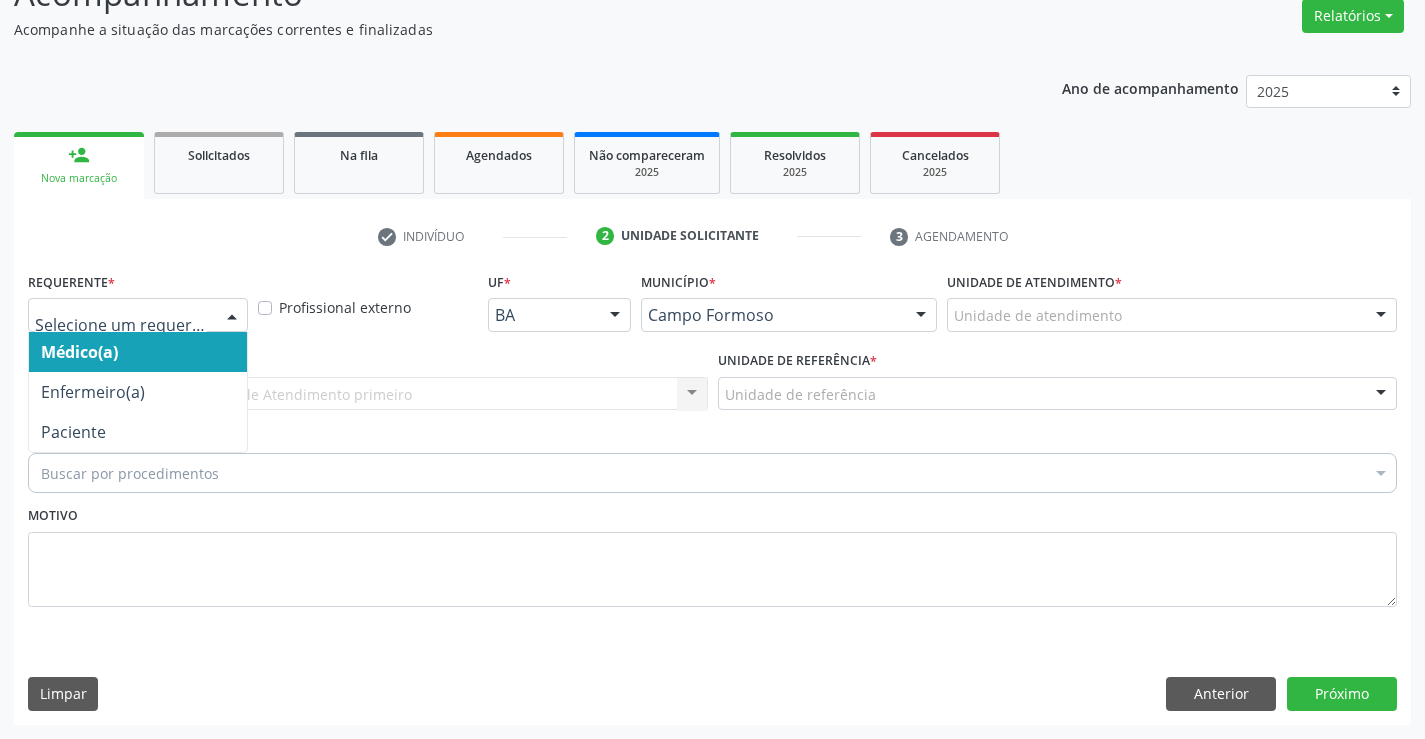click at bounding box center [232, 316] 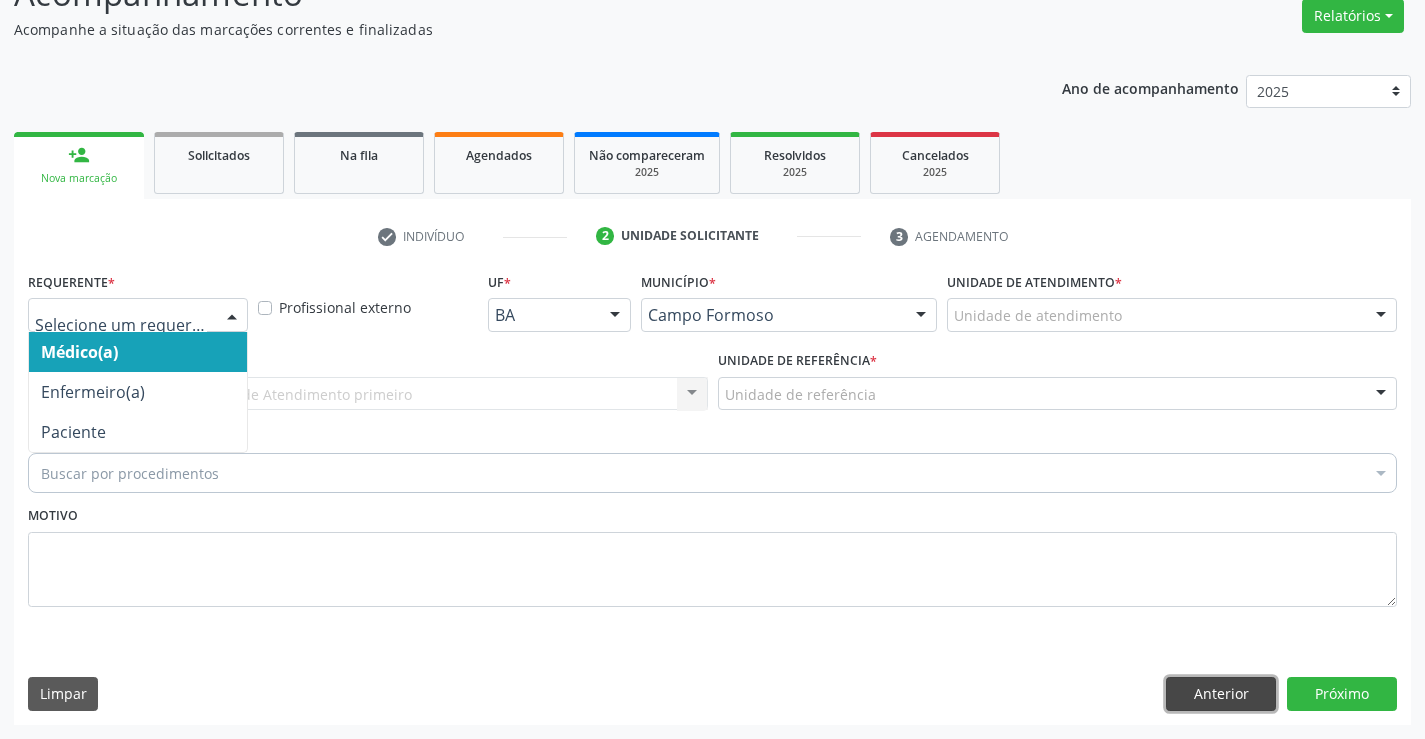 click on "Anterior" at bounding box center [1221, 694] 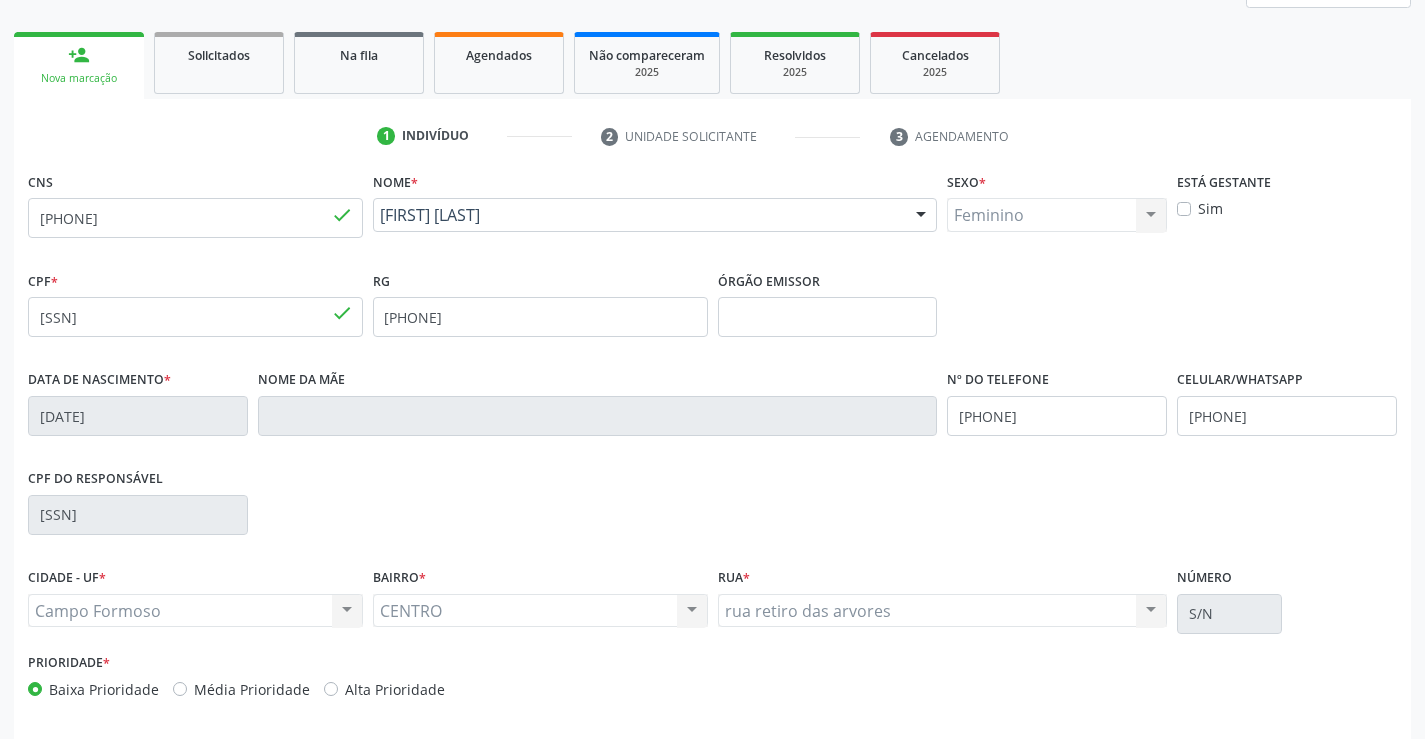 scroll, scrollTop: 345, scrollLeft: 0, axis: vertical 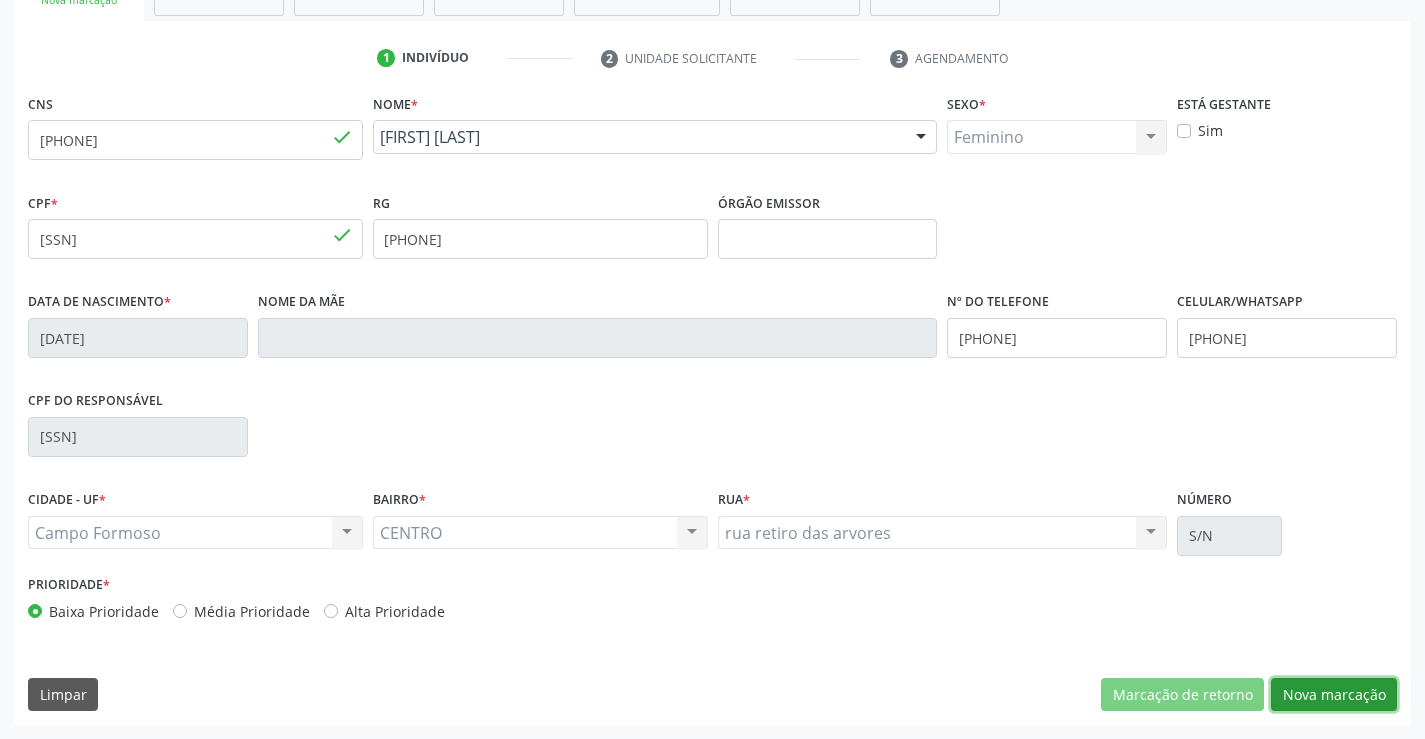 click on "Nova marcação" at bounding box center [1334, 695] 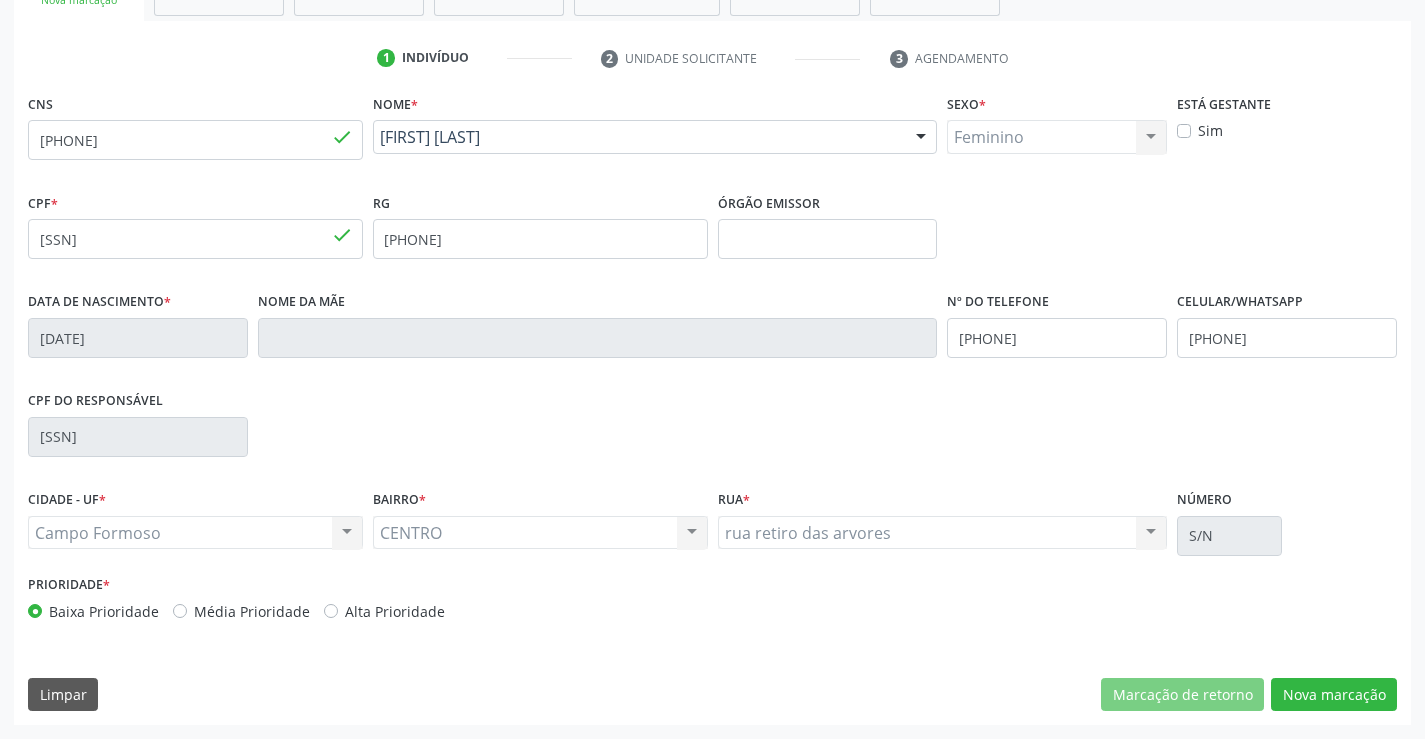 scroll, scrollTop: 167, scrollLeft: 0, axis: vertical 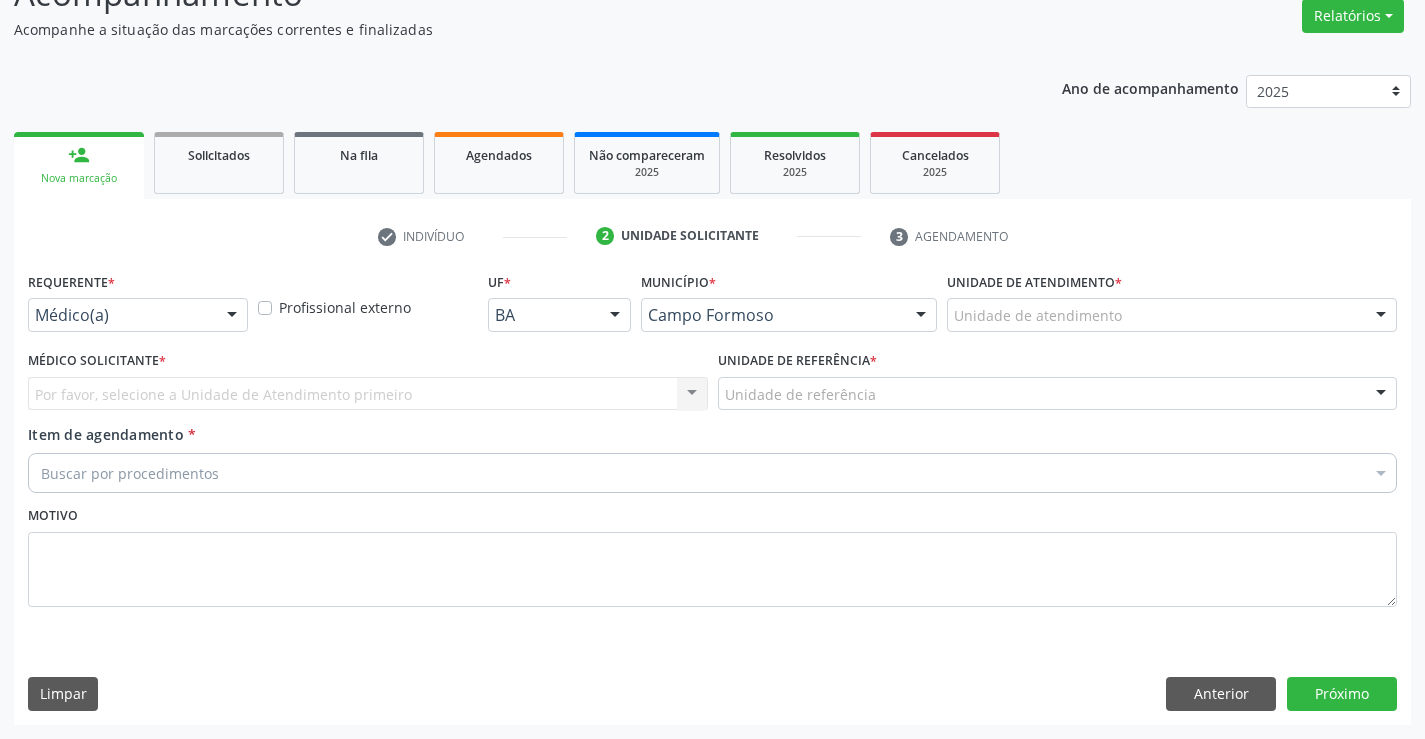 click at bounding box center (232, 316) 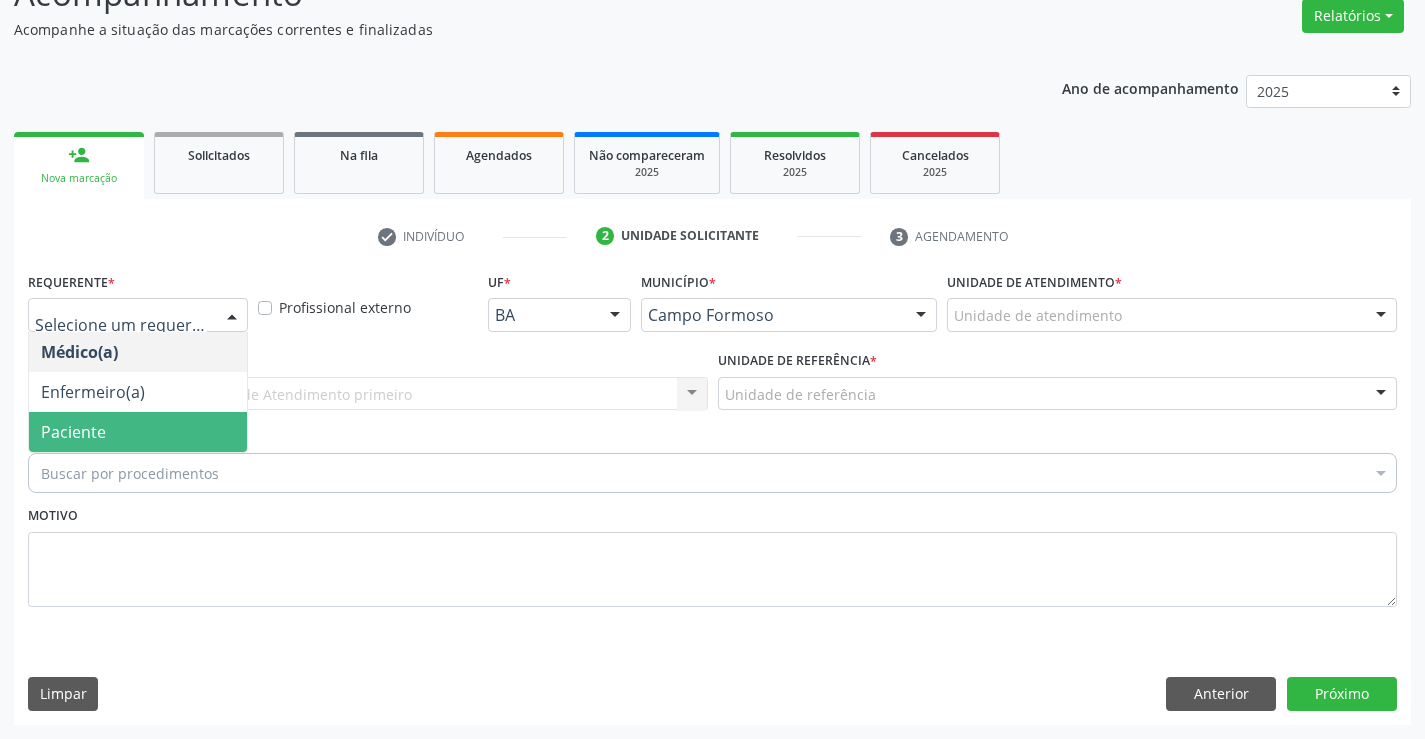 click on "Paciente" at bounding box center [138, 432] 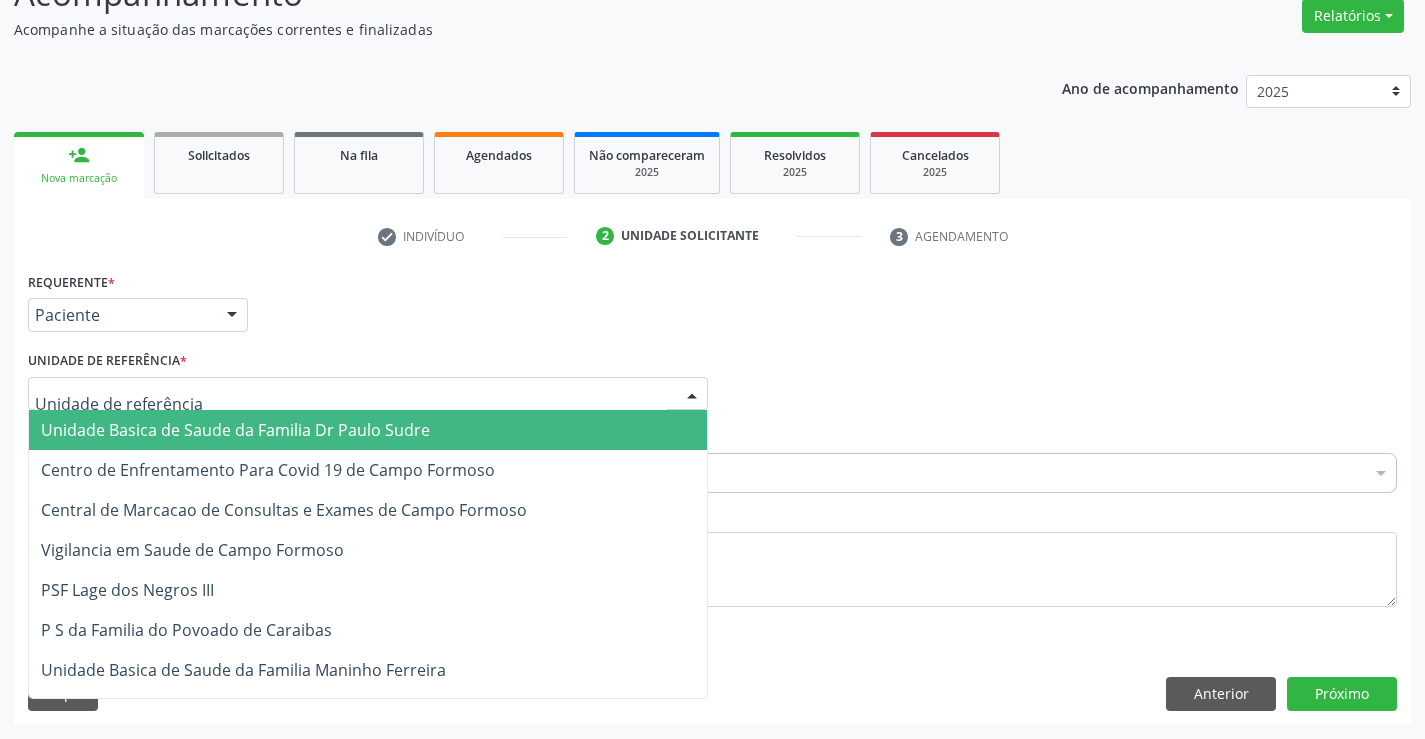 click at bounding box center (368, 394) 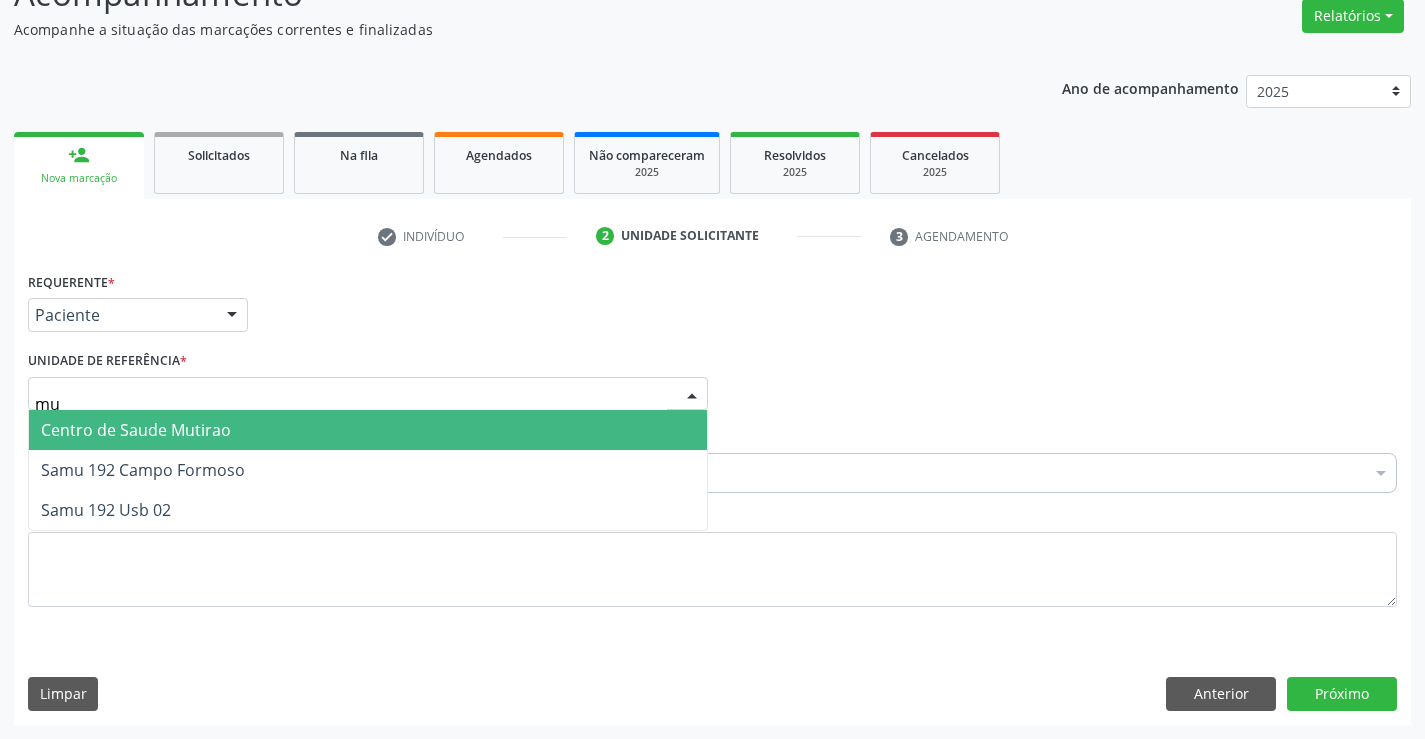 type on "mut" 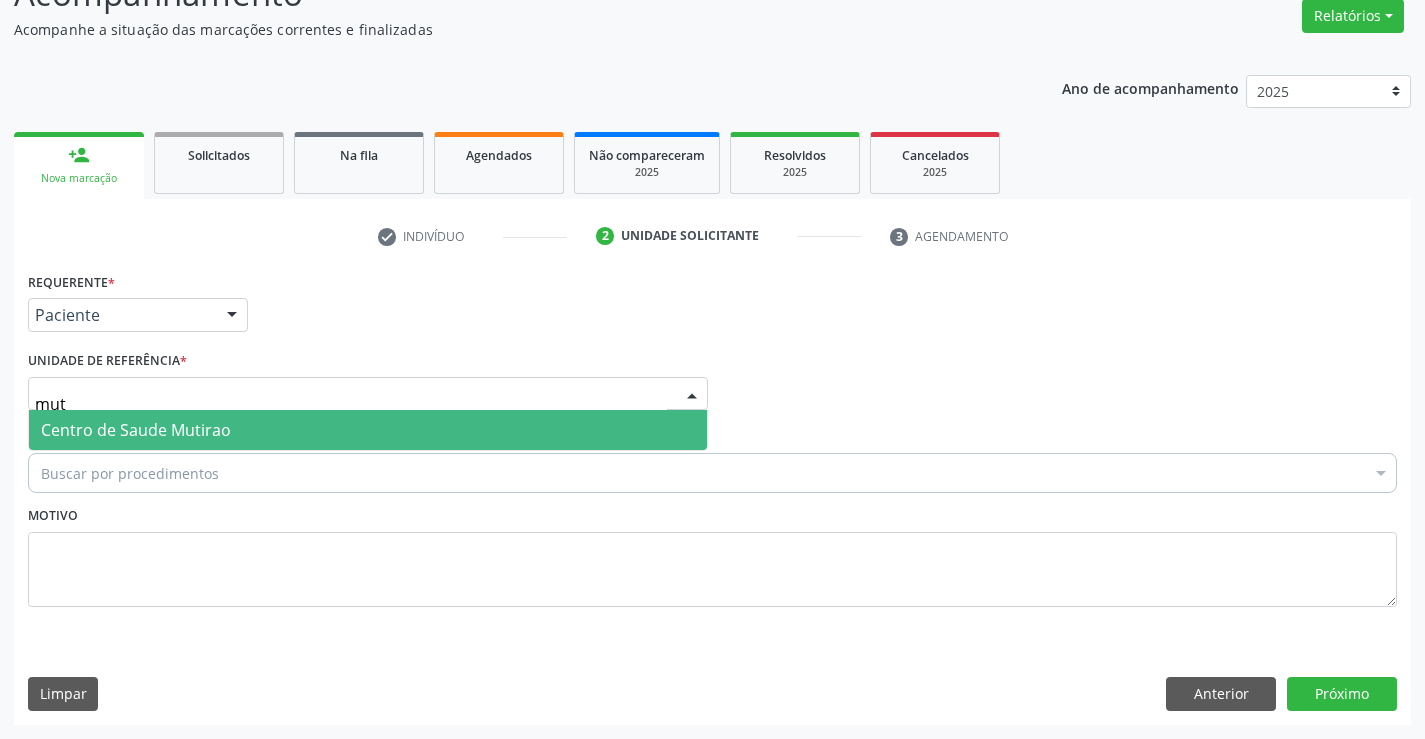 click on "Centro de Saude Mutirao" at bounding box center [136, 430] 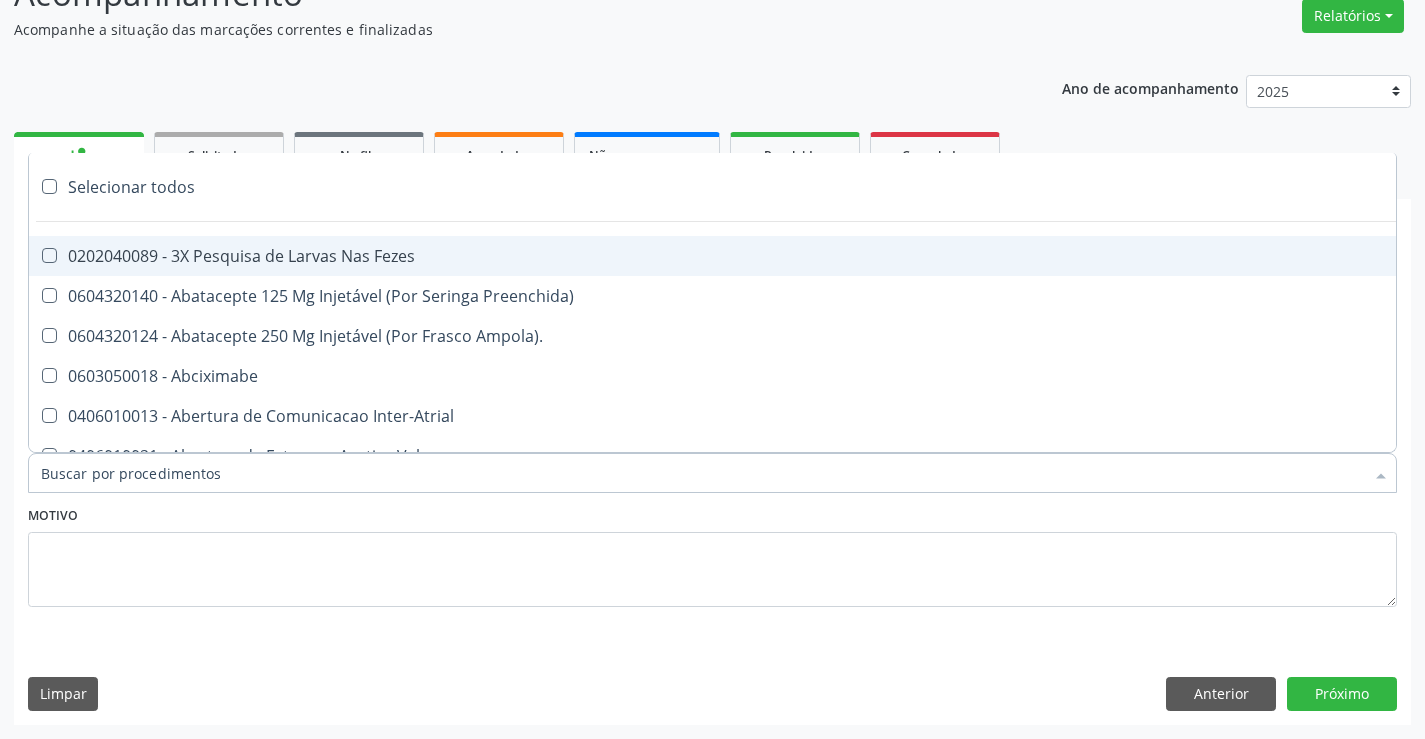 click at bounding box center [712, 473] 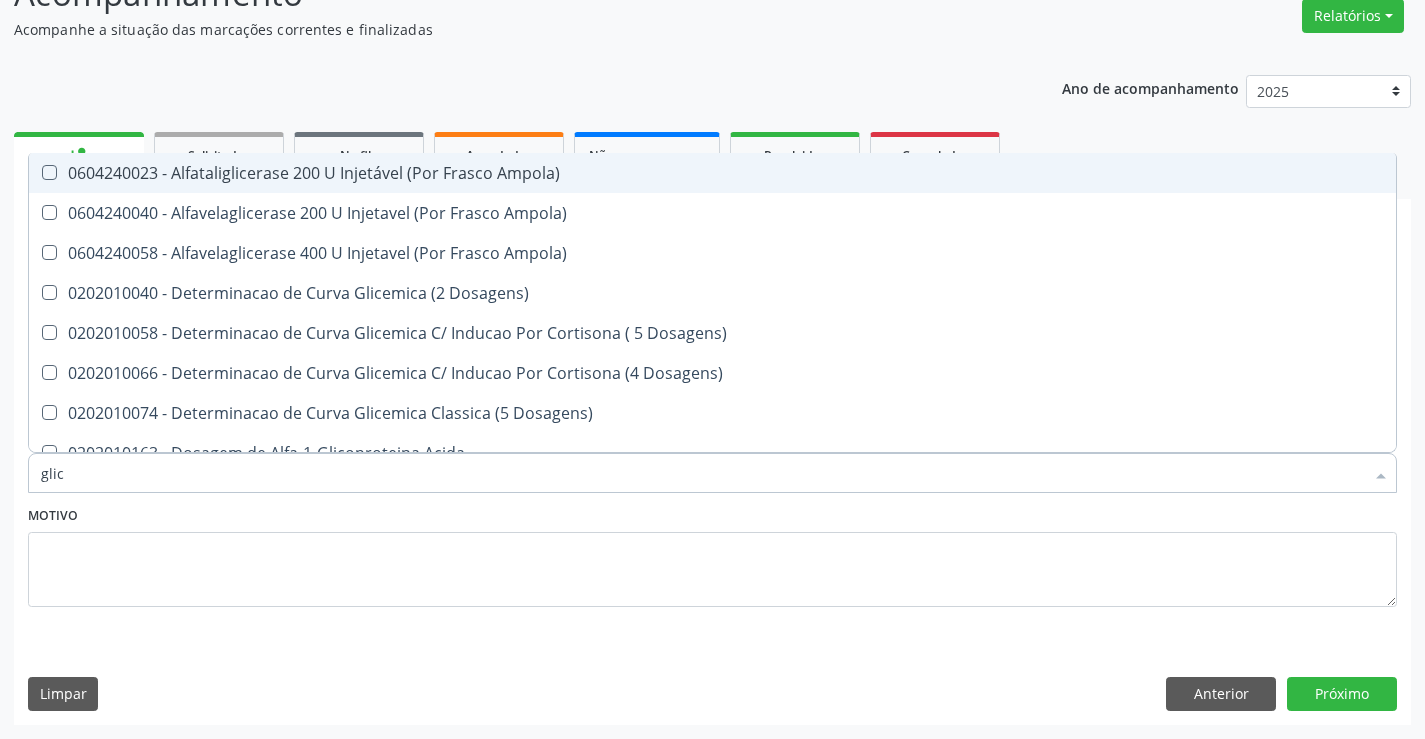 type on "glico" 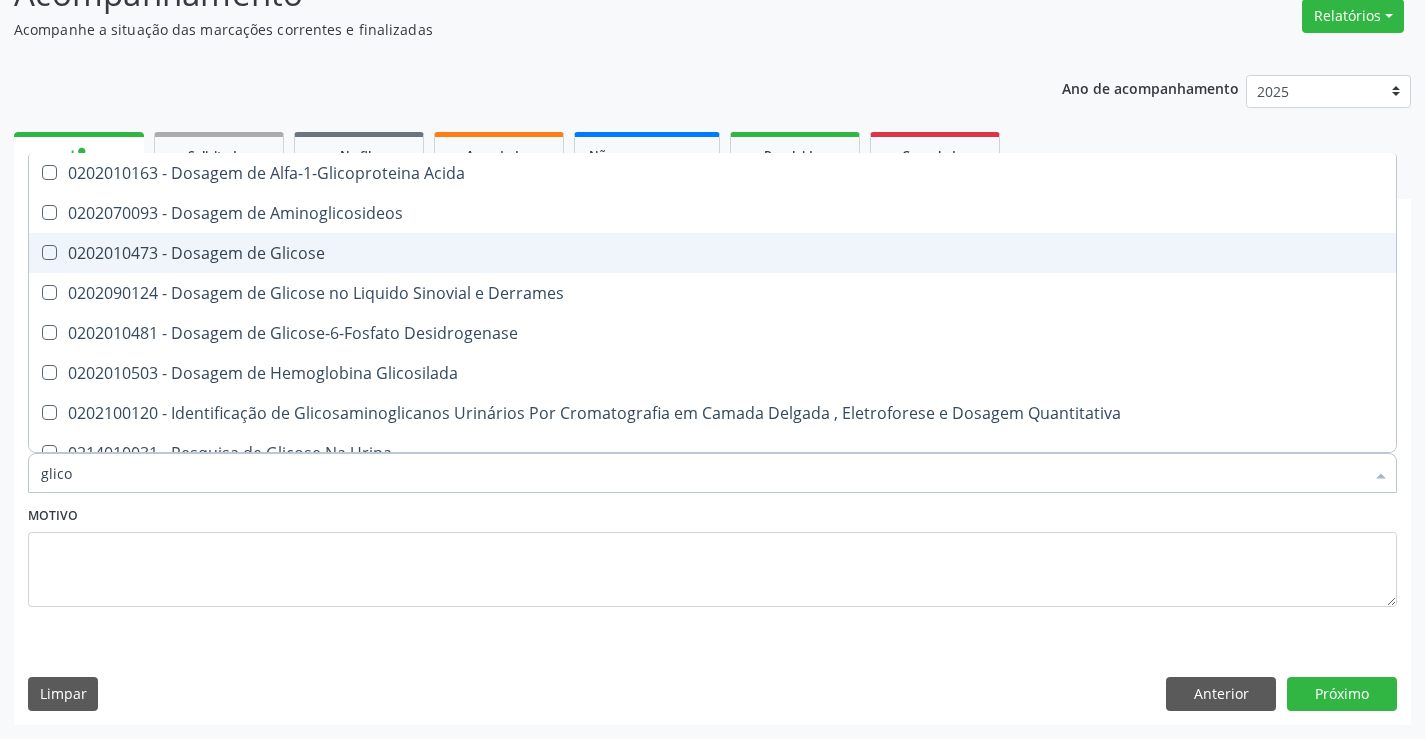 click on "0202010473 - Dosagem de Glicose" at bounding box center (712, 253) 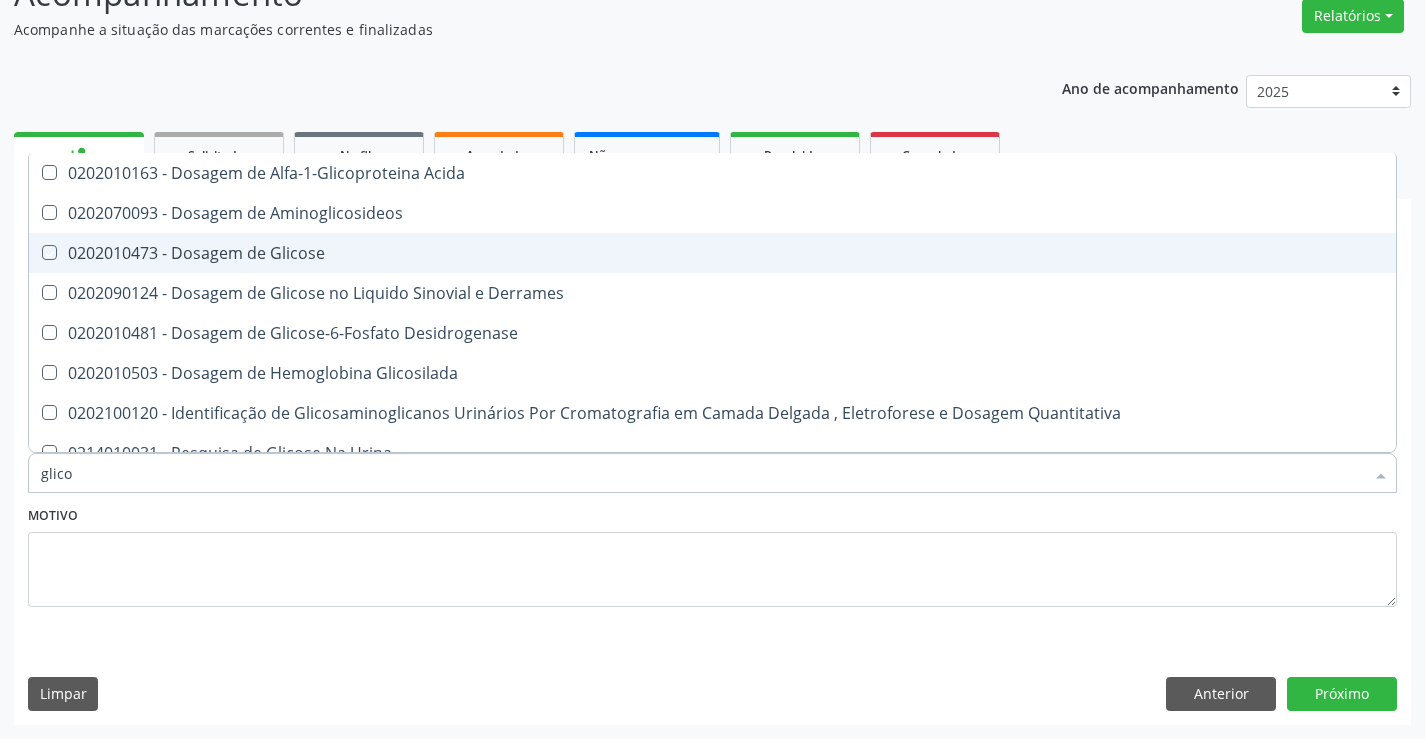 checkbox on "true" 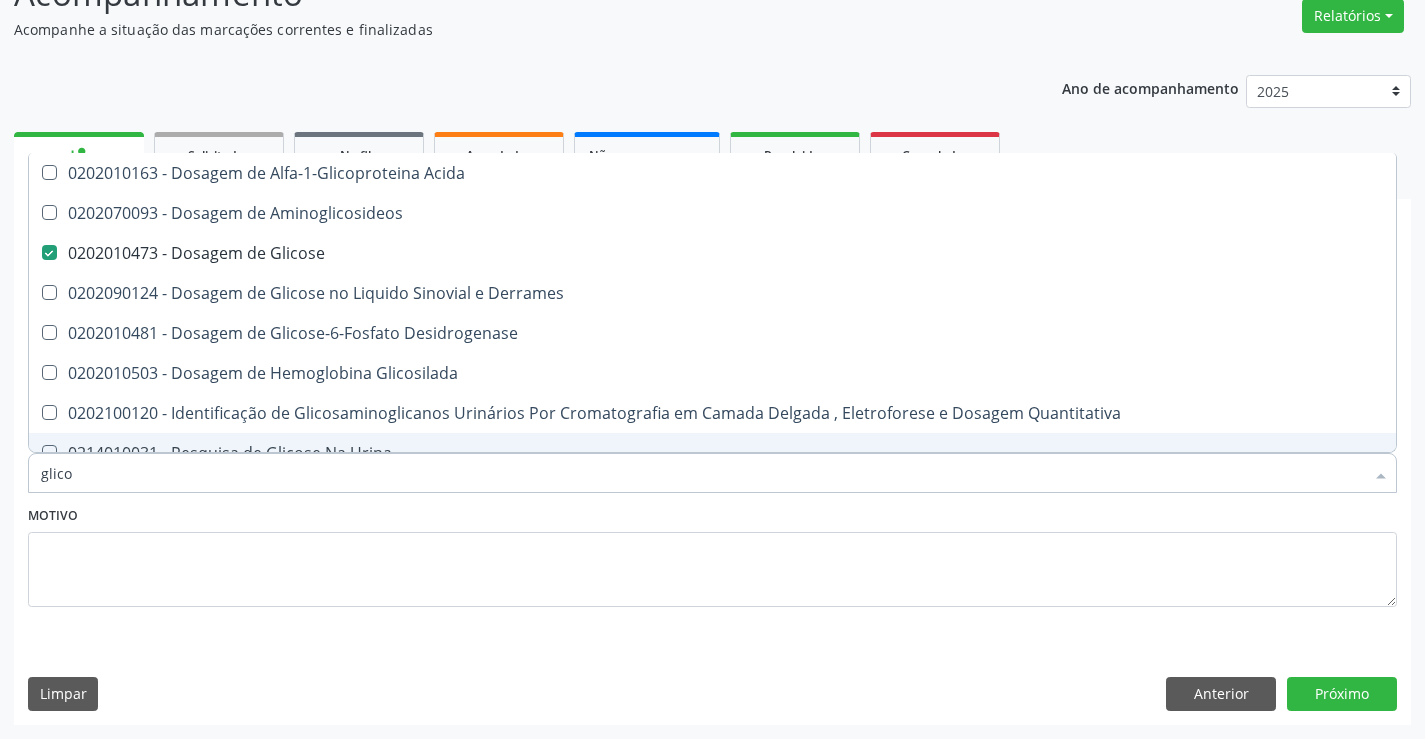 type on "glico" 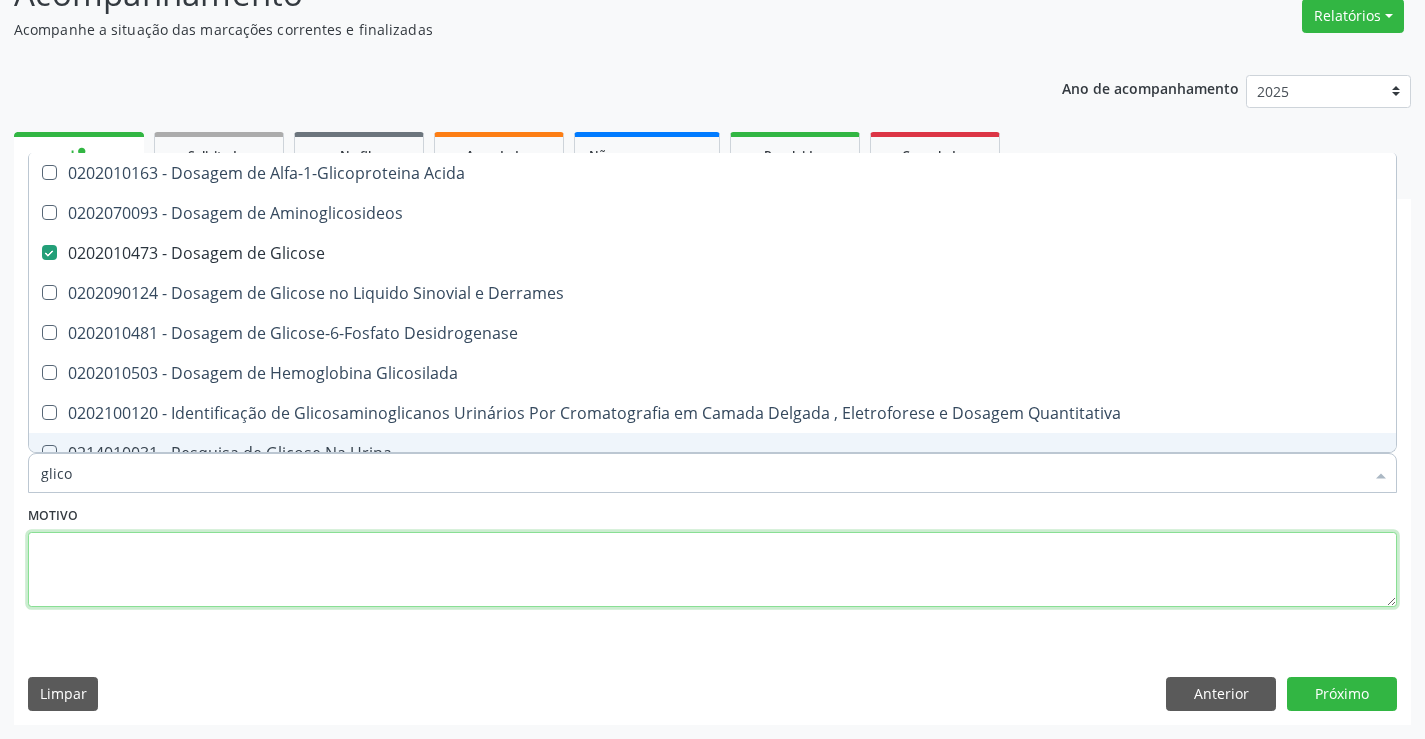 click at bounding box center (712, 570) 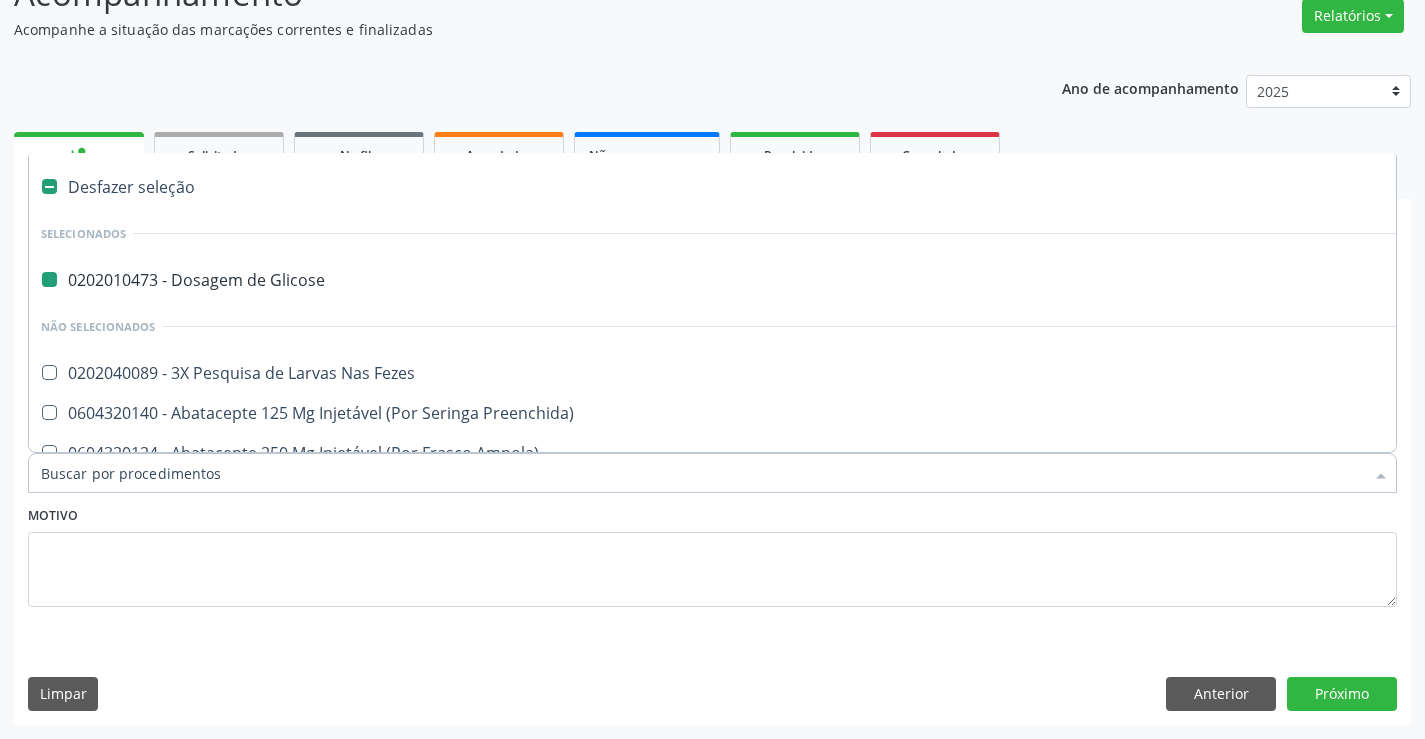 type on "u" 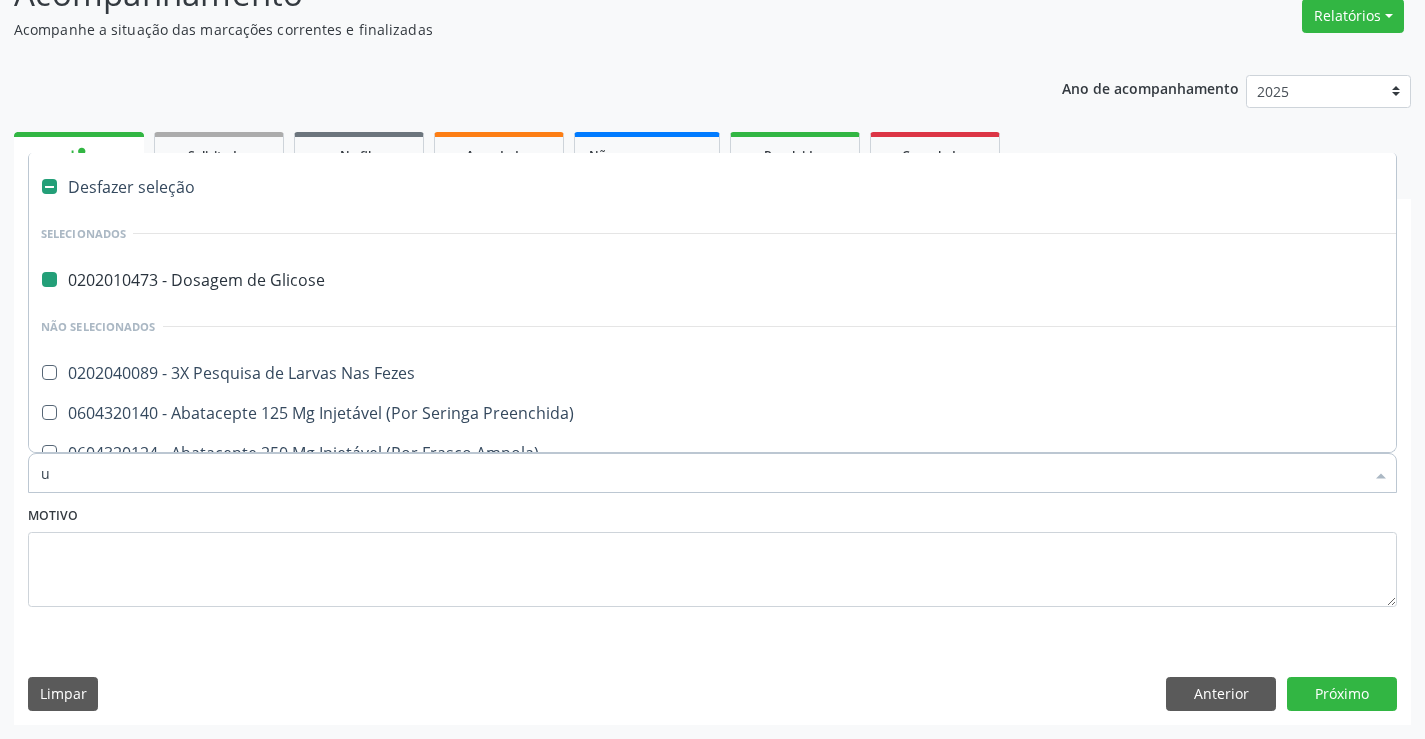 checkbox on "false" 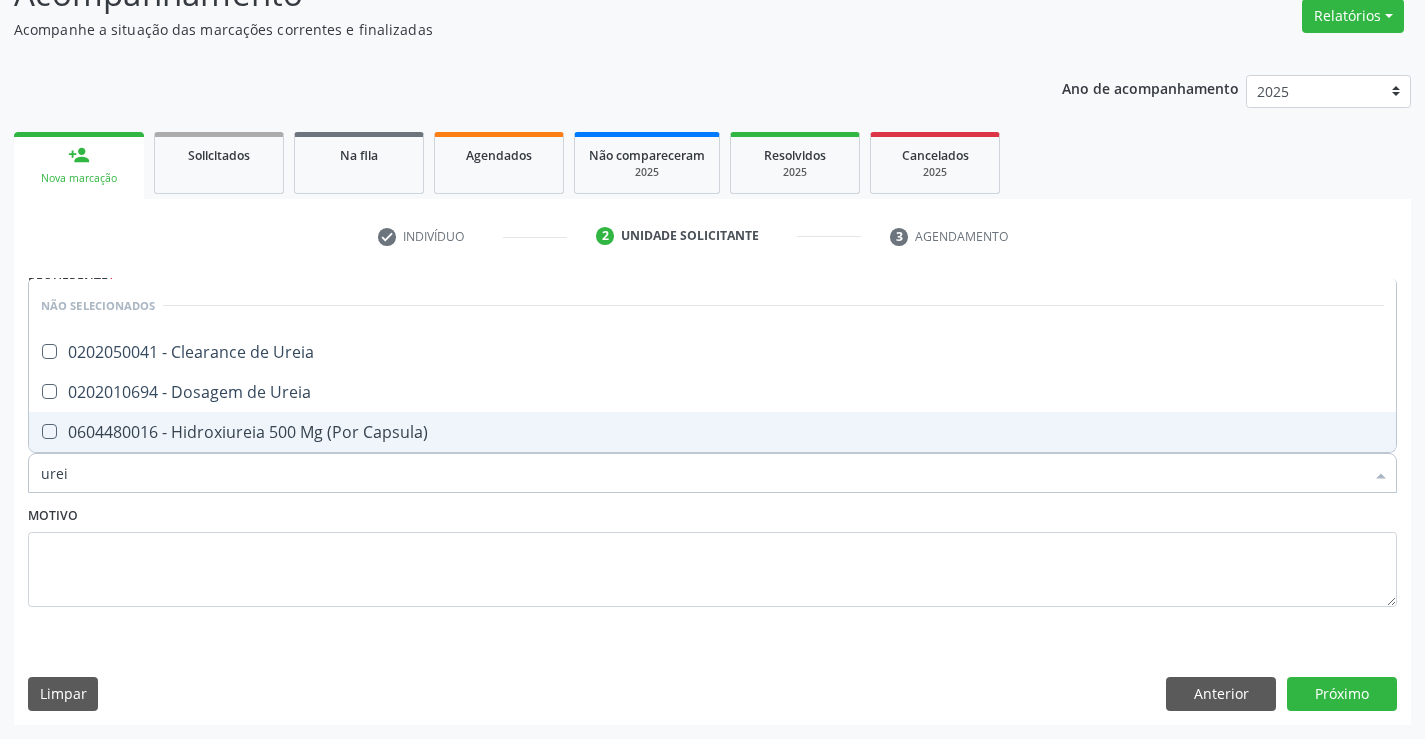 type on "ureia" 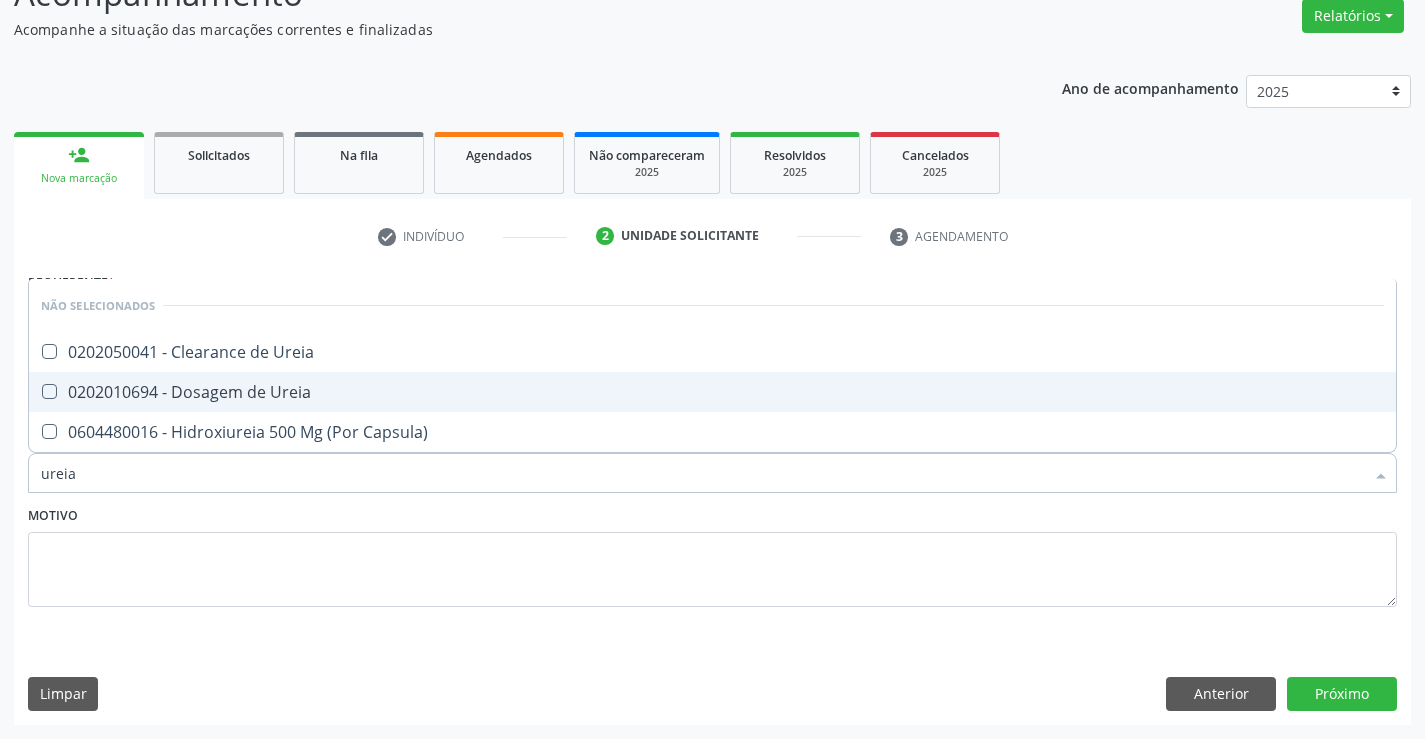 click on "0202010694 - Dosagem de Ureia" at bounding box center [712, 392] 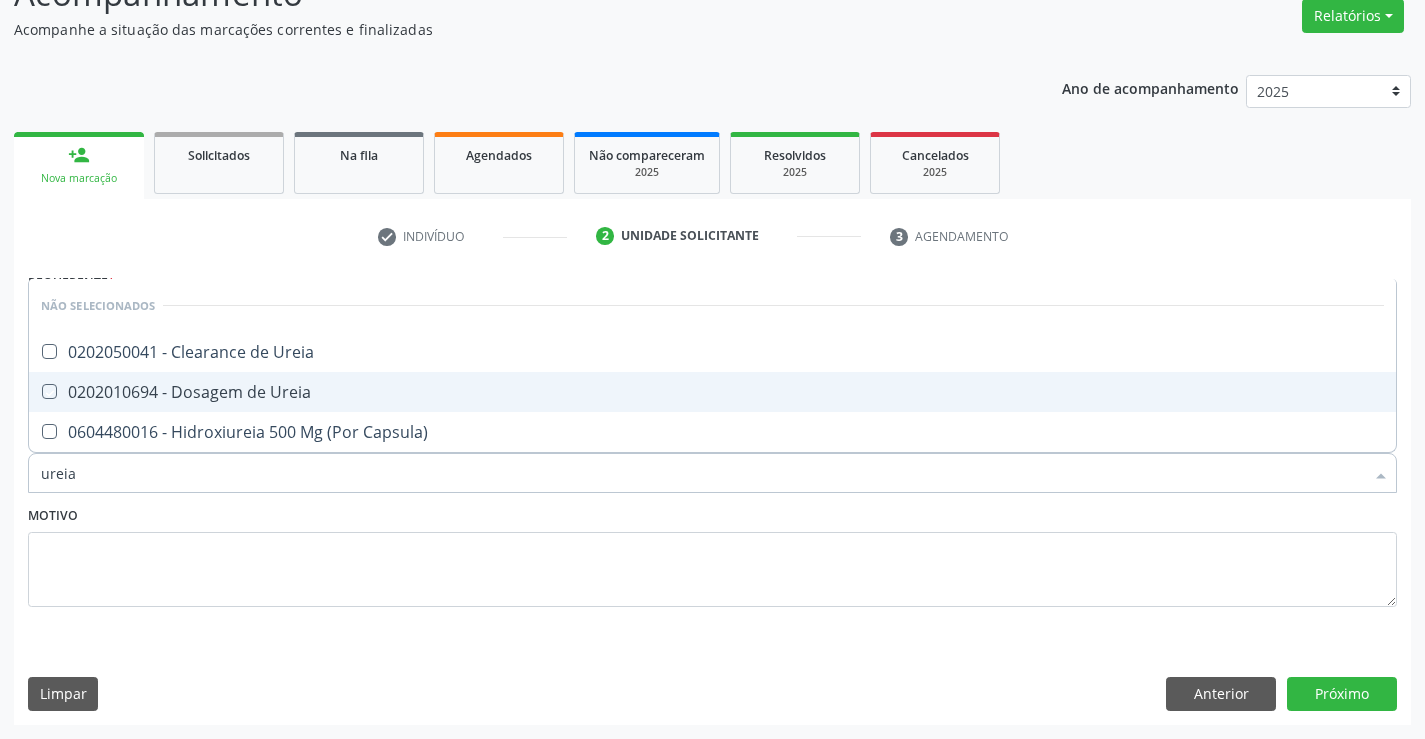 checkbox on "true" 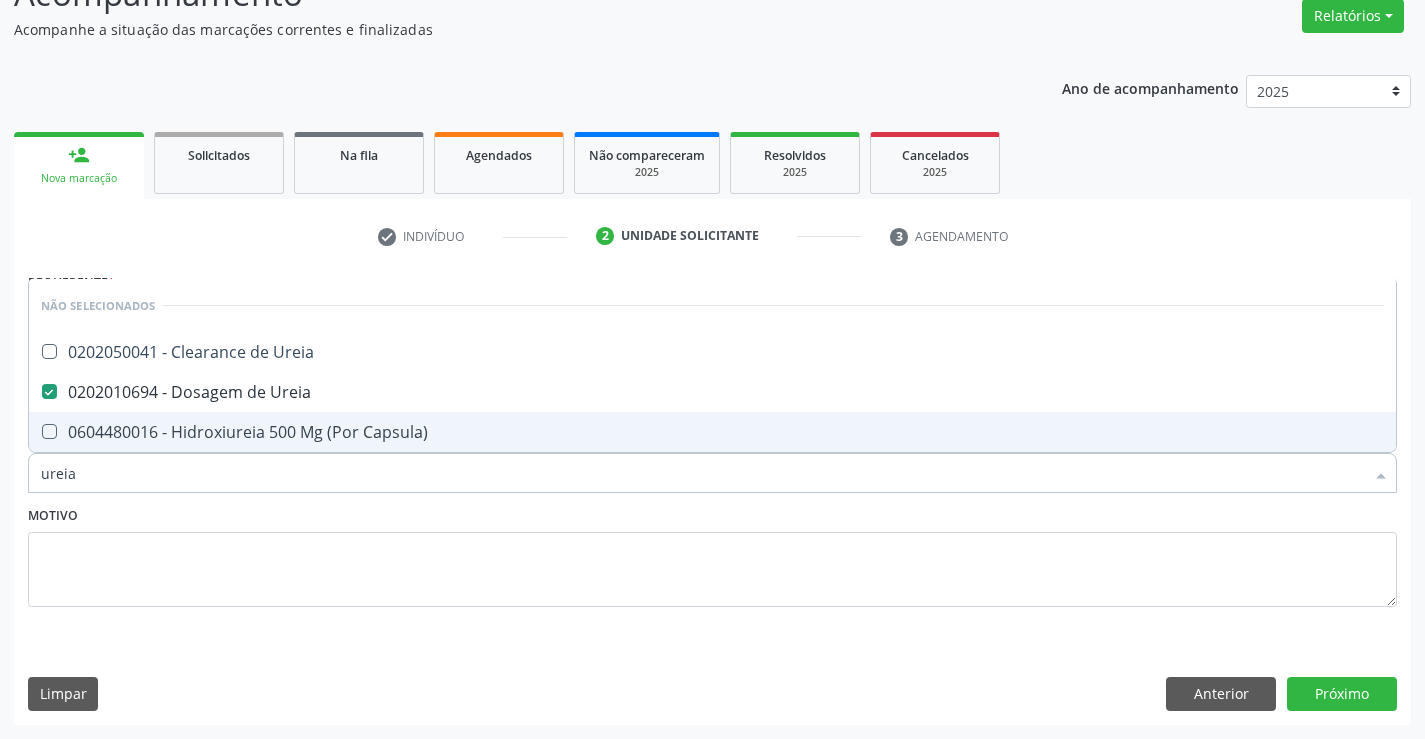 type on "ureia" 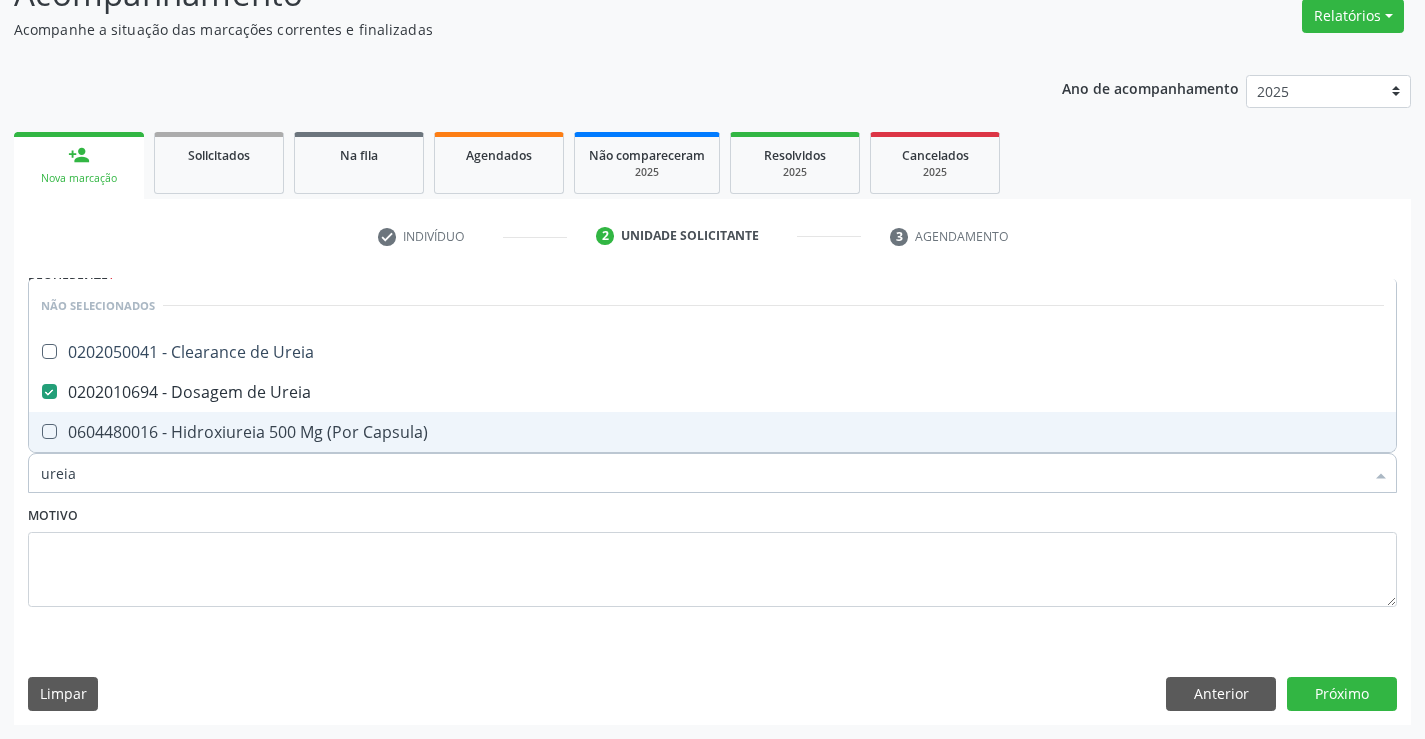 click on "Motivo" at bounding box center [712, 554] 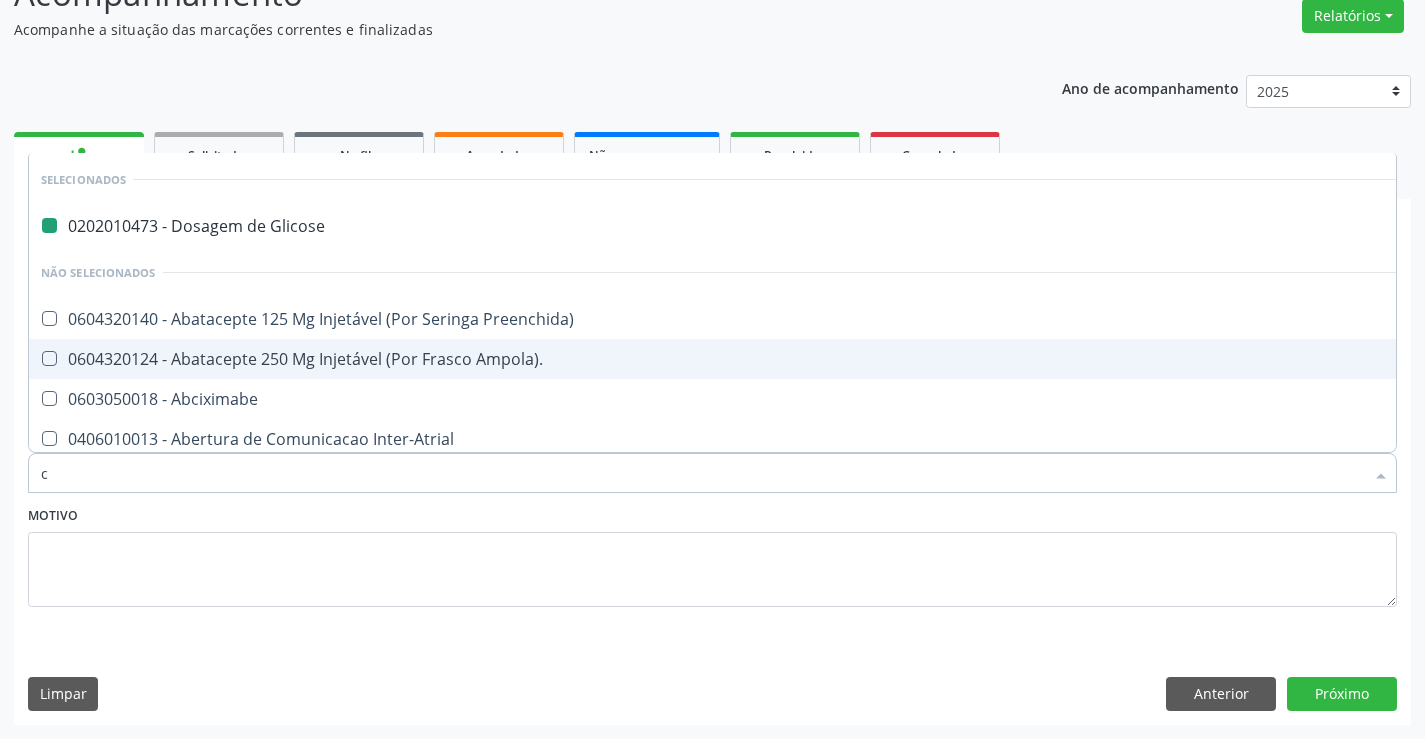 type on "cr" 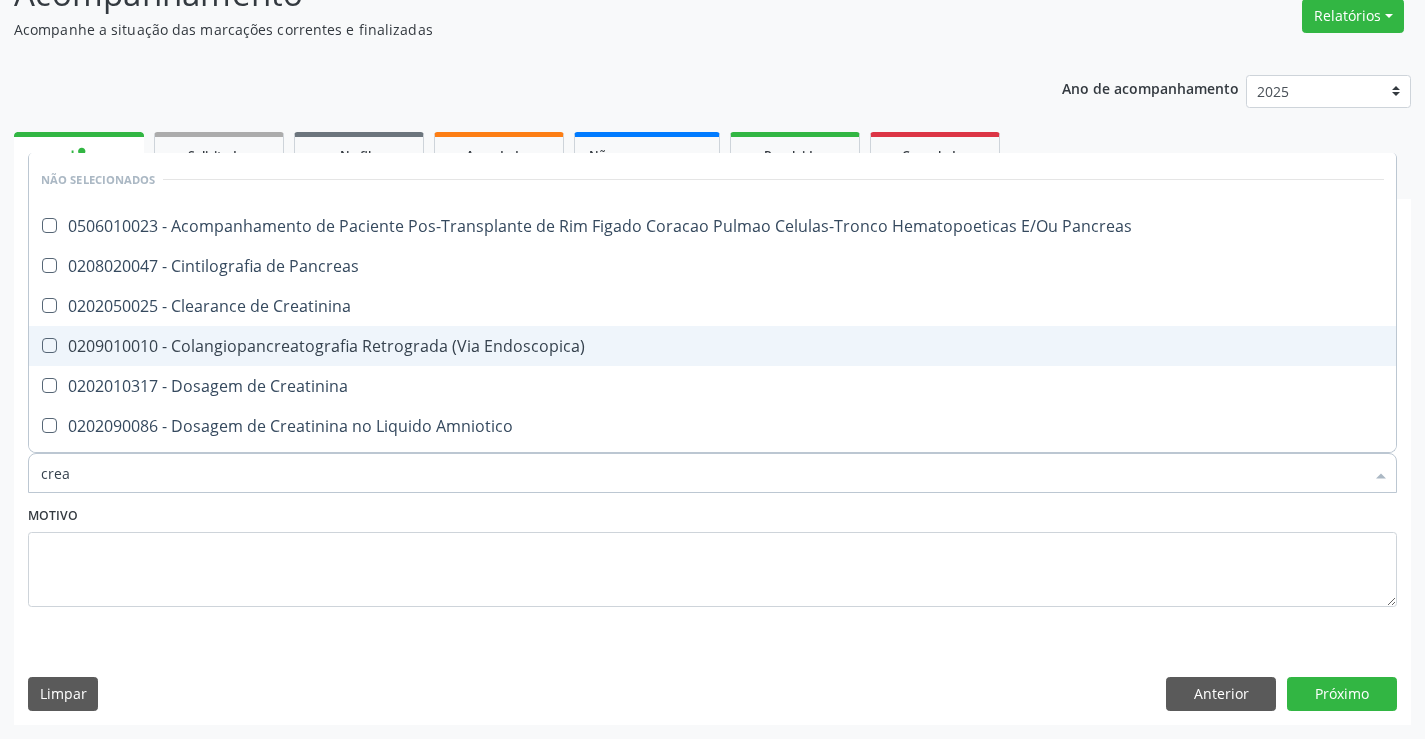 type on "creat" 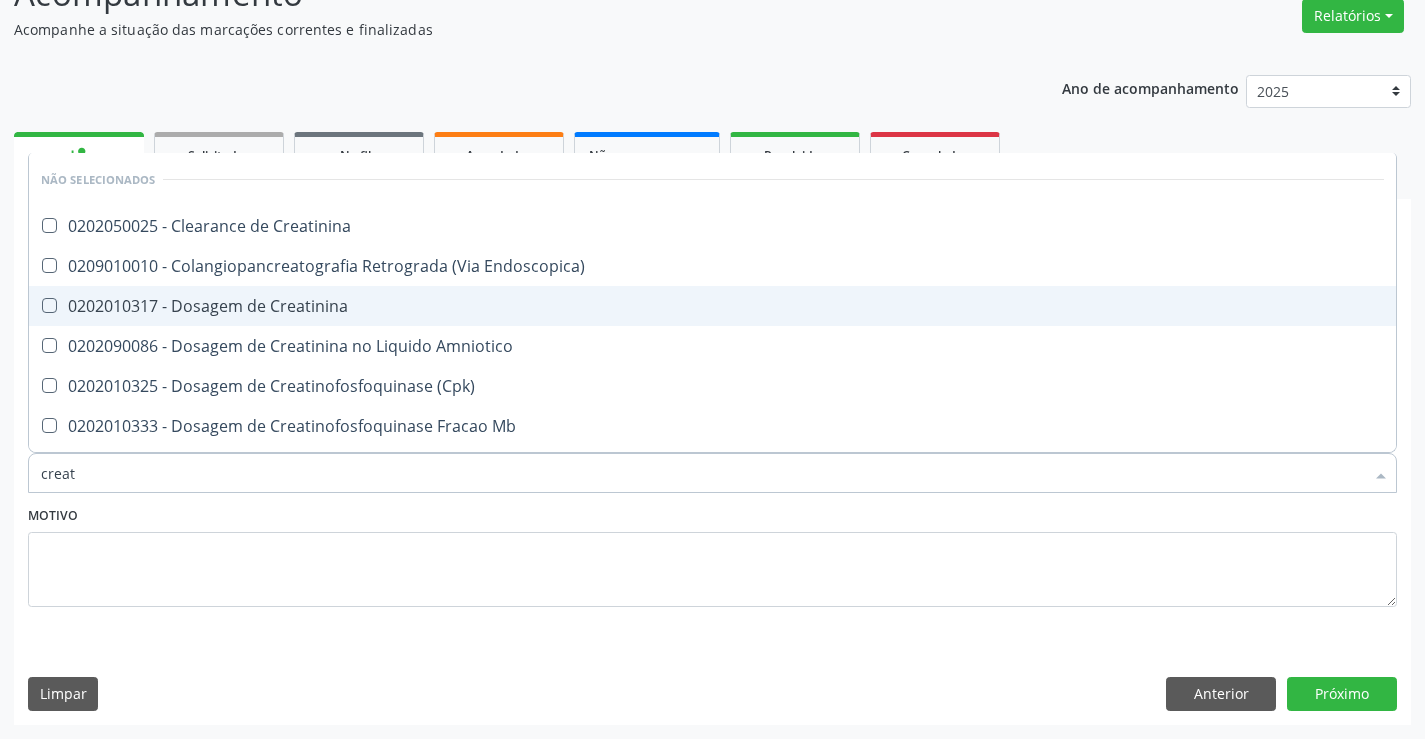 click on "0202010317 - Dosagem de Creatinina" at bounding box center (712, 306) 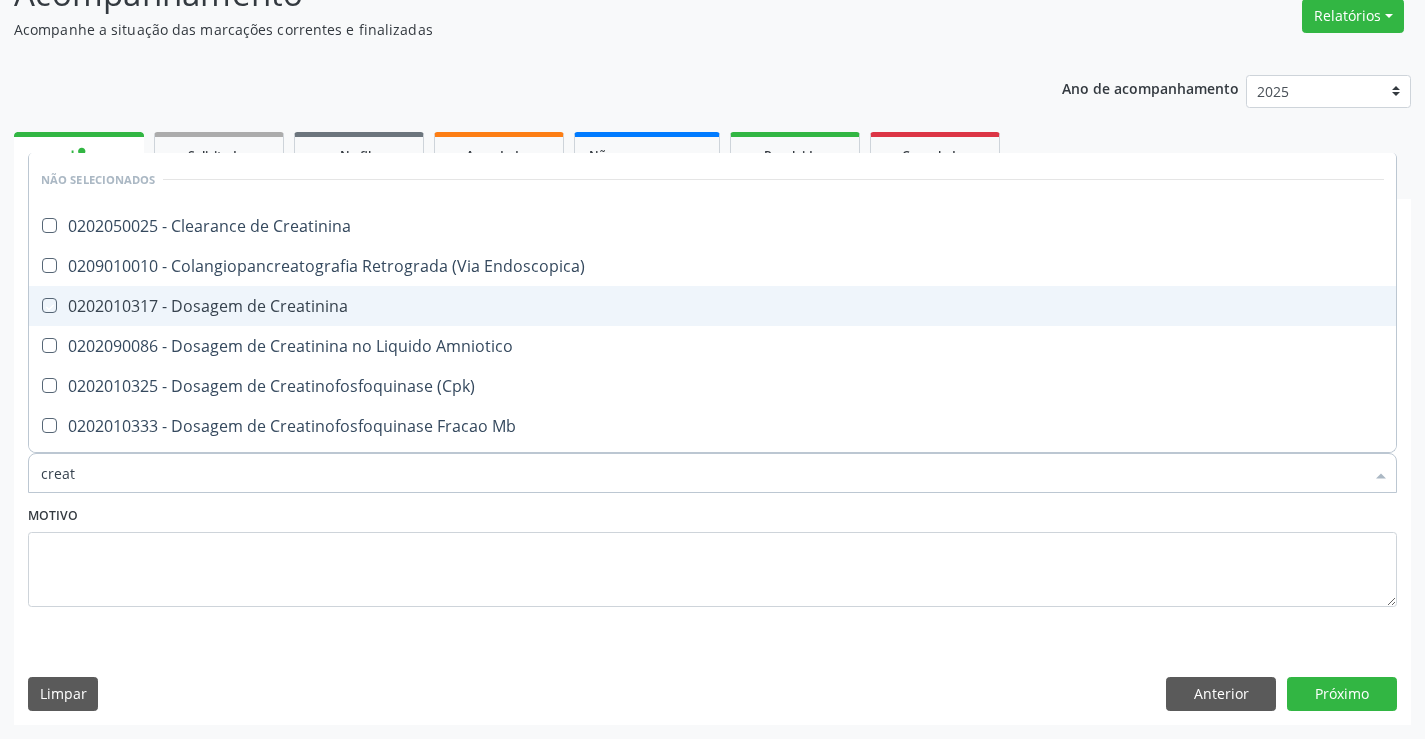 checkbox on "true" 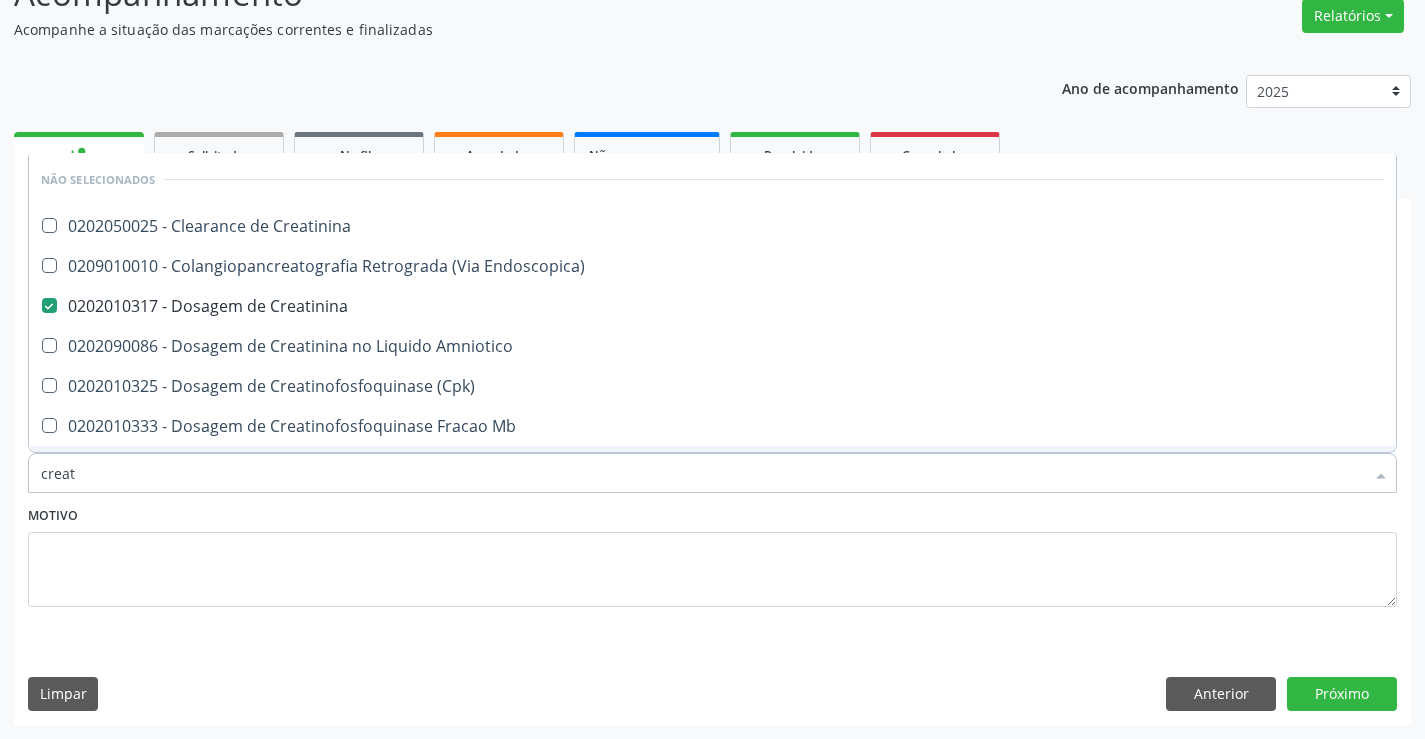 type on "creat" 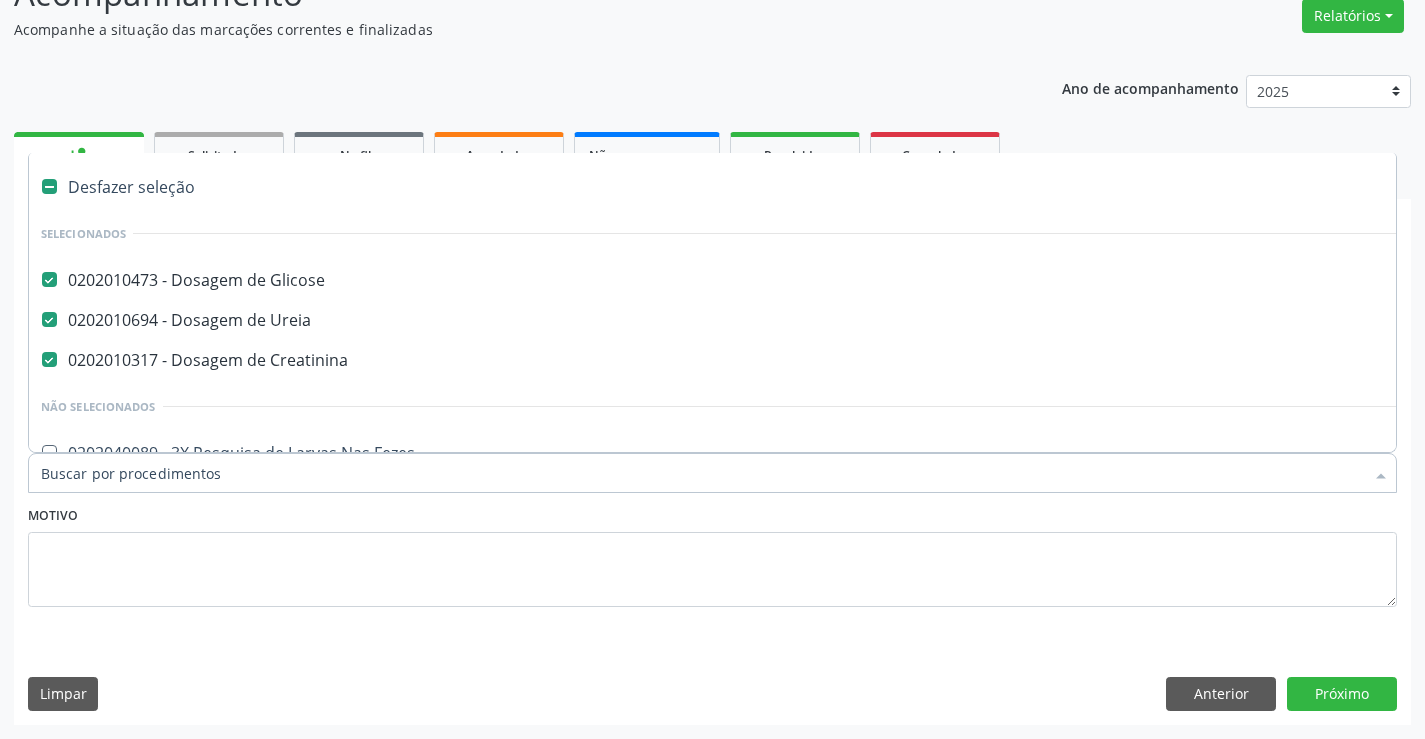 type on "c" 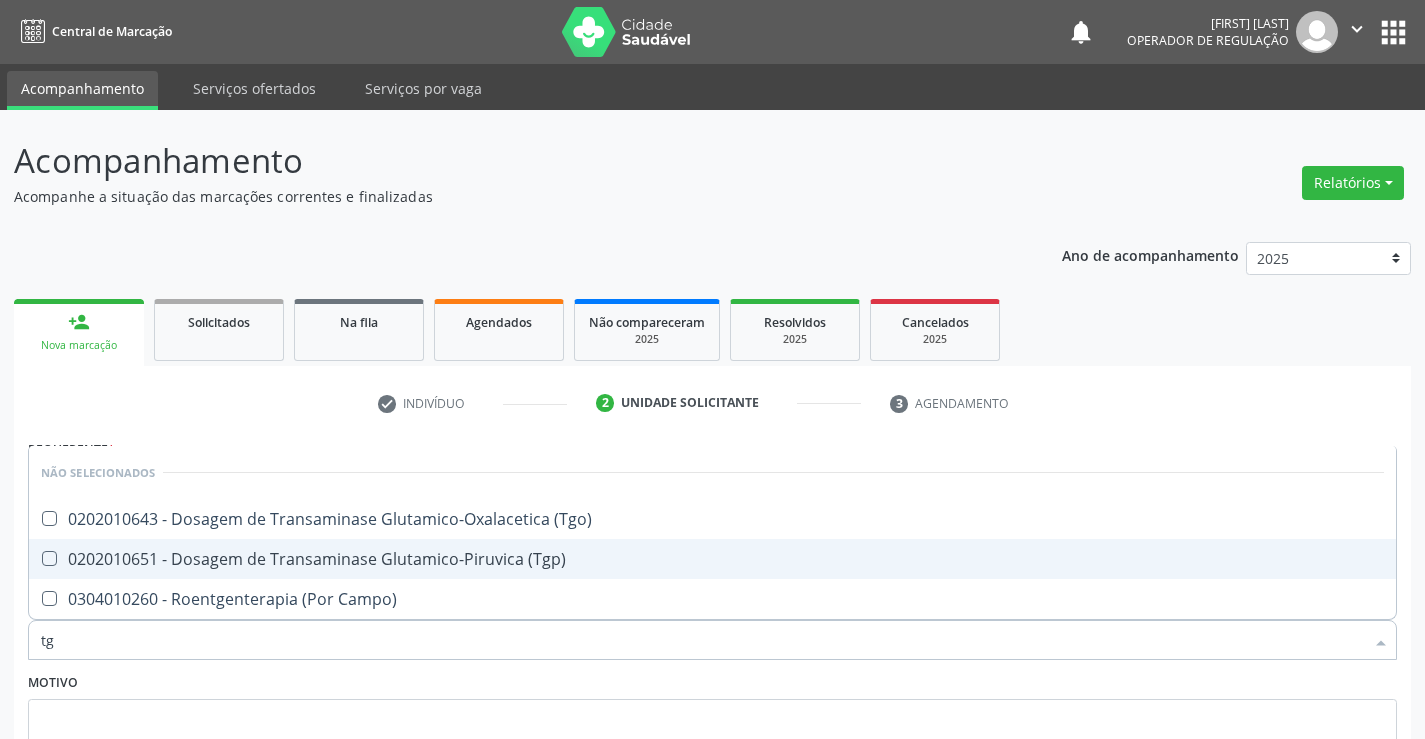 scroll, scrollTop: 167, scrollLeft: 0, axis: vertical 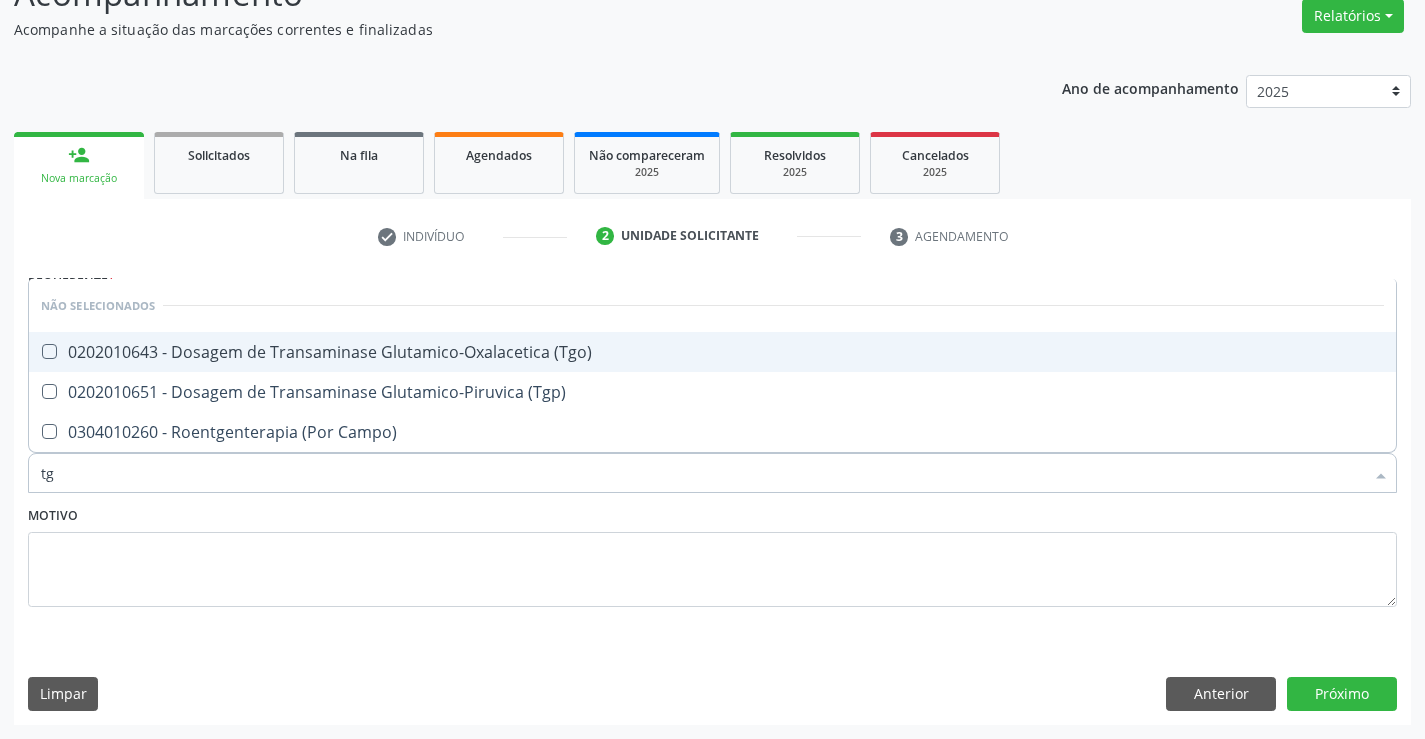 drag, startPoint x: 580, startPoint y: 352, endPoint x: 536, endPoint y: 397, distance: 62.936478 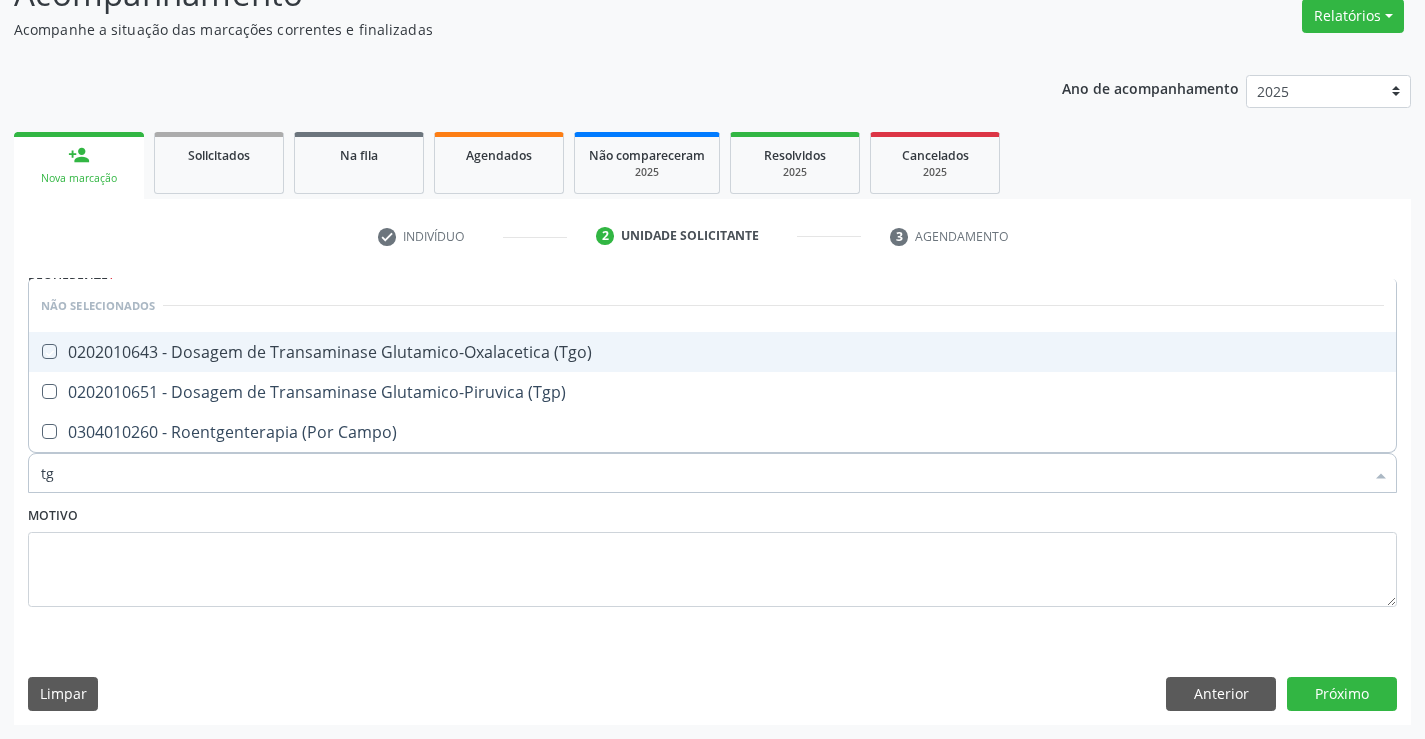 checkbox on "true" 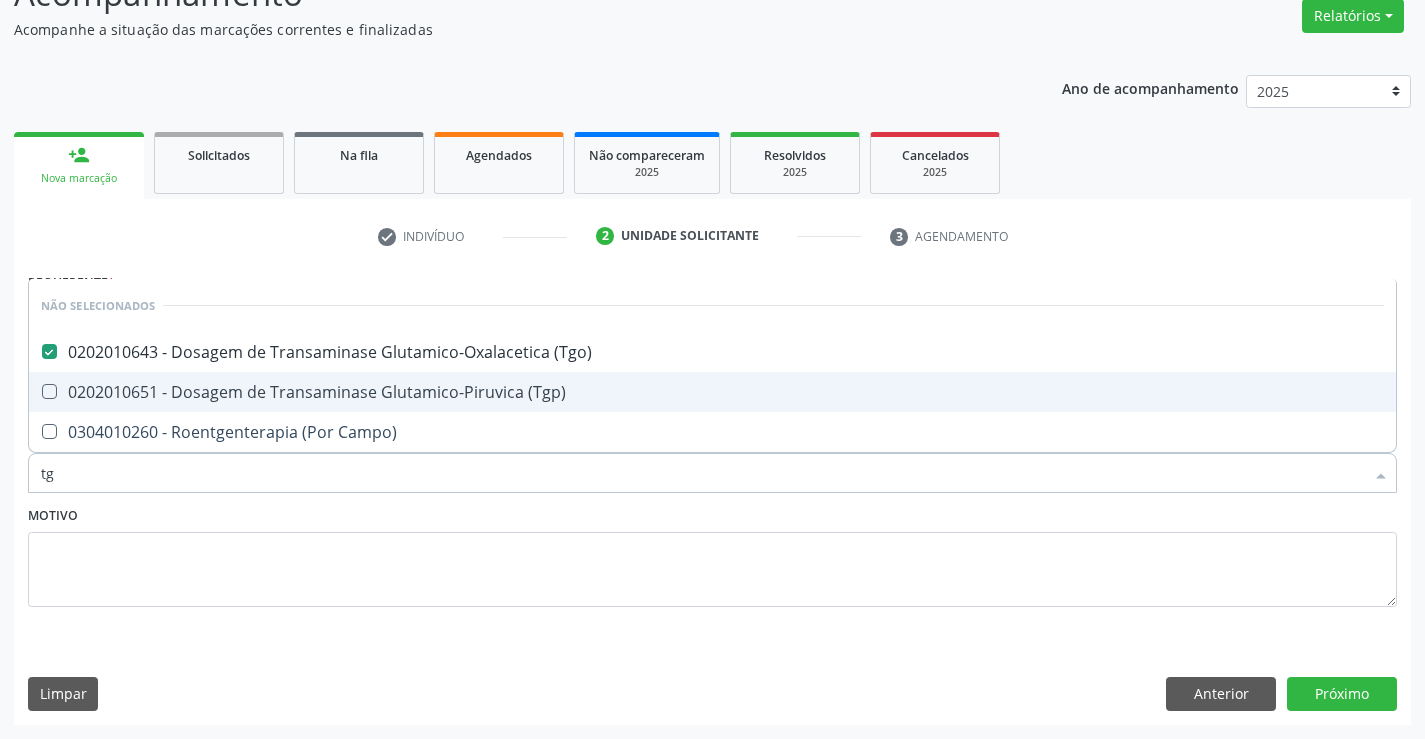 click on "0202010651 - Dosagem de Transaminase Glutamico-Piruvica (Tgp)" at bounding box center [712, 392] 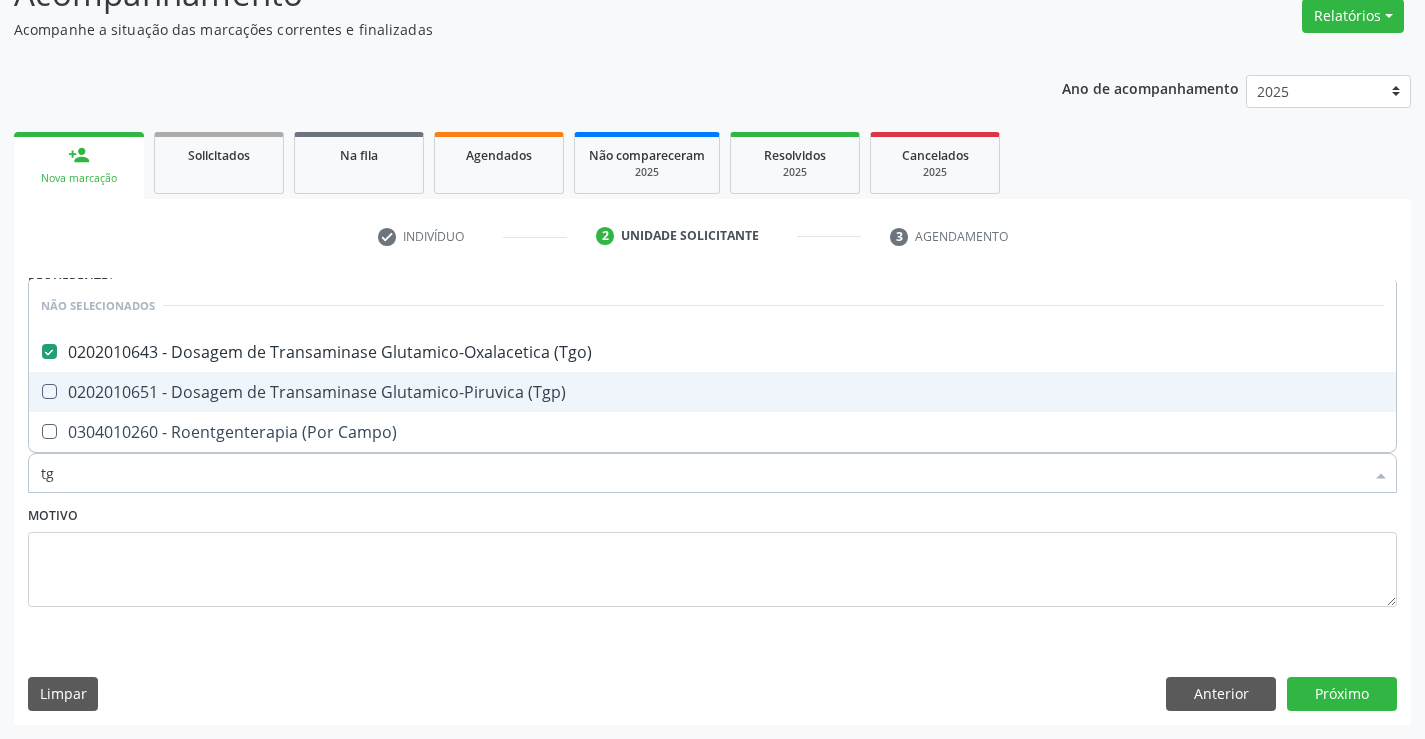 checkbox on "true" 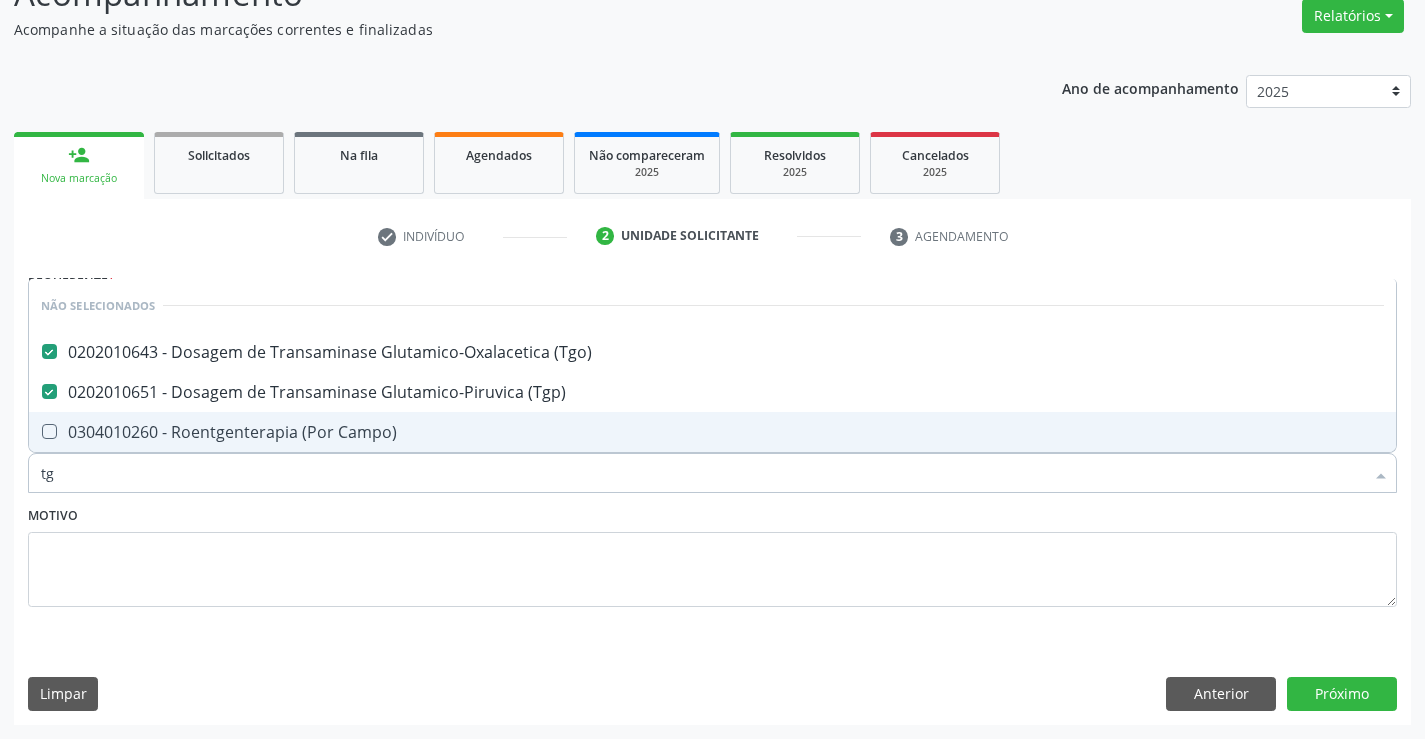 type on "tg" 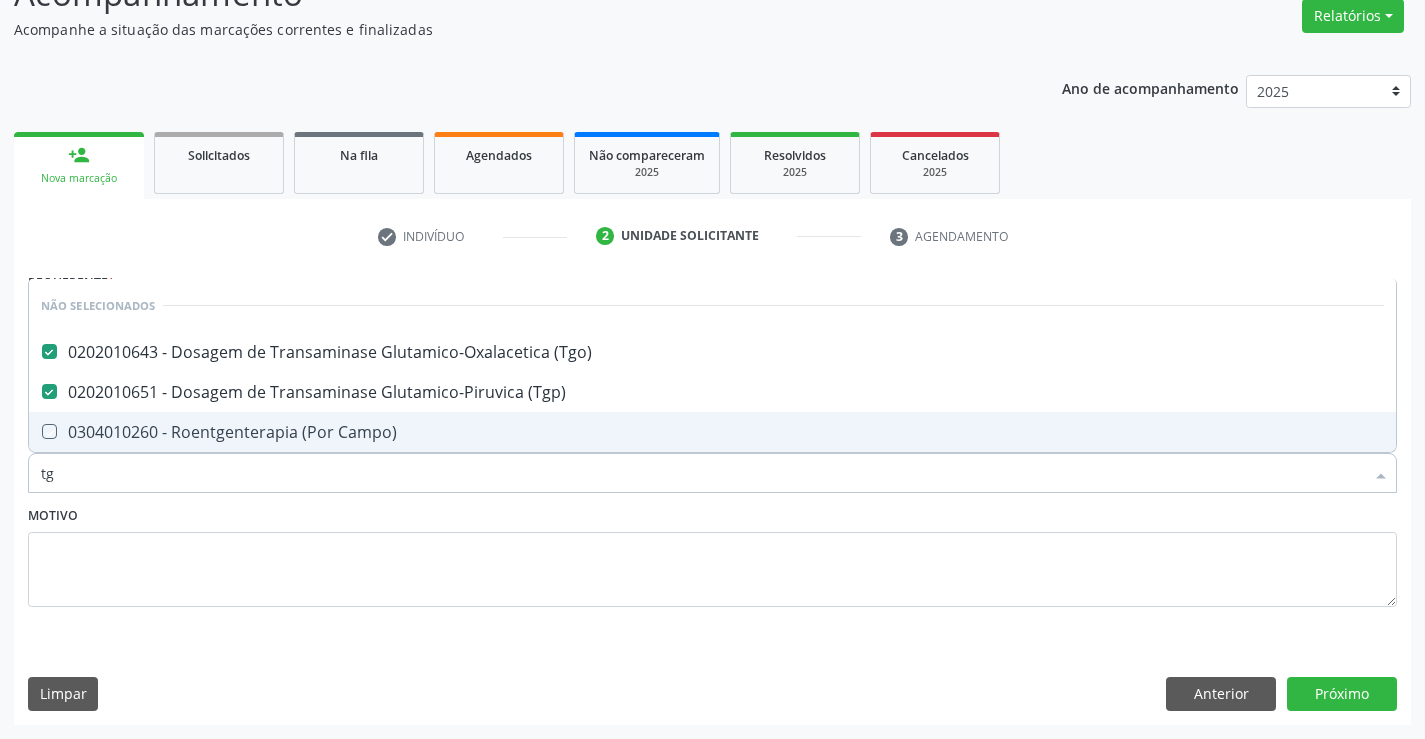 click on "Motivo" at bounding box center [712, 554] 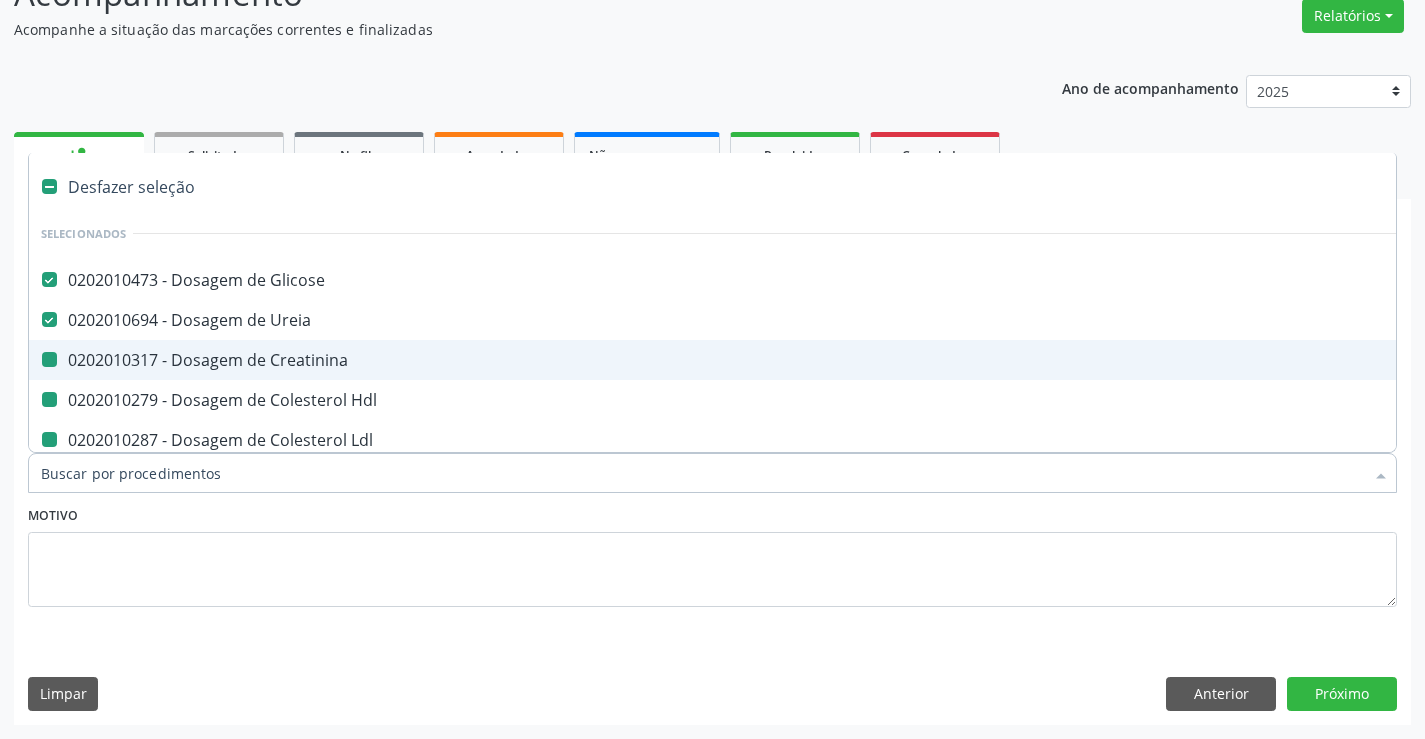 type on "h" 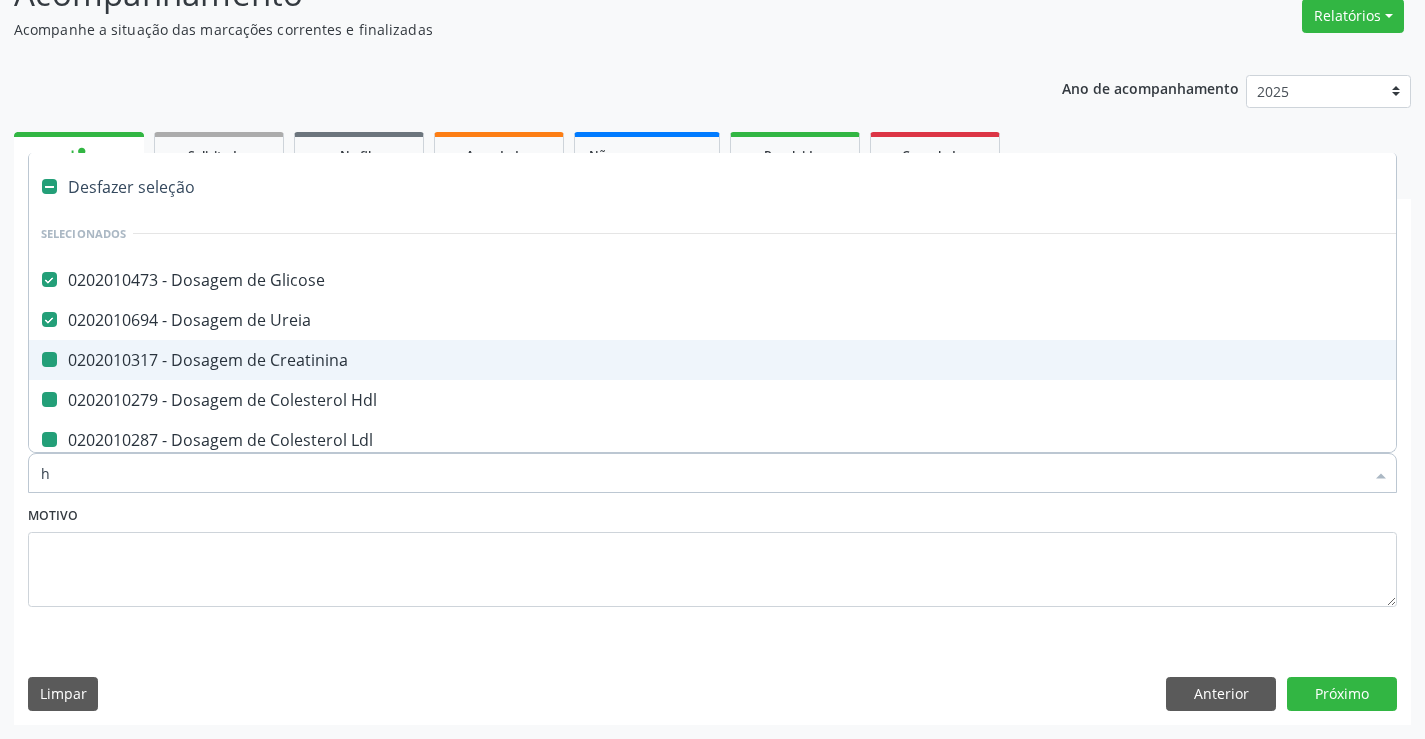 checkbox on "false" 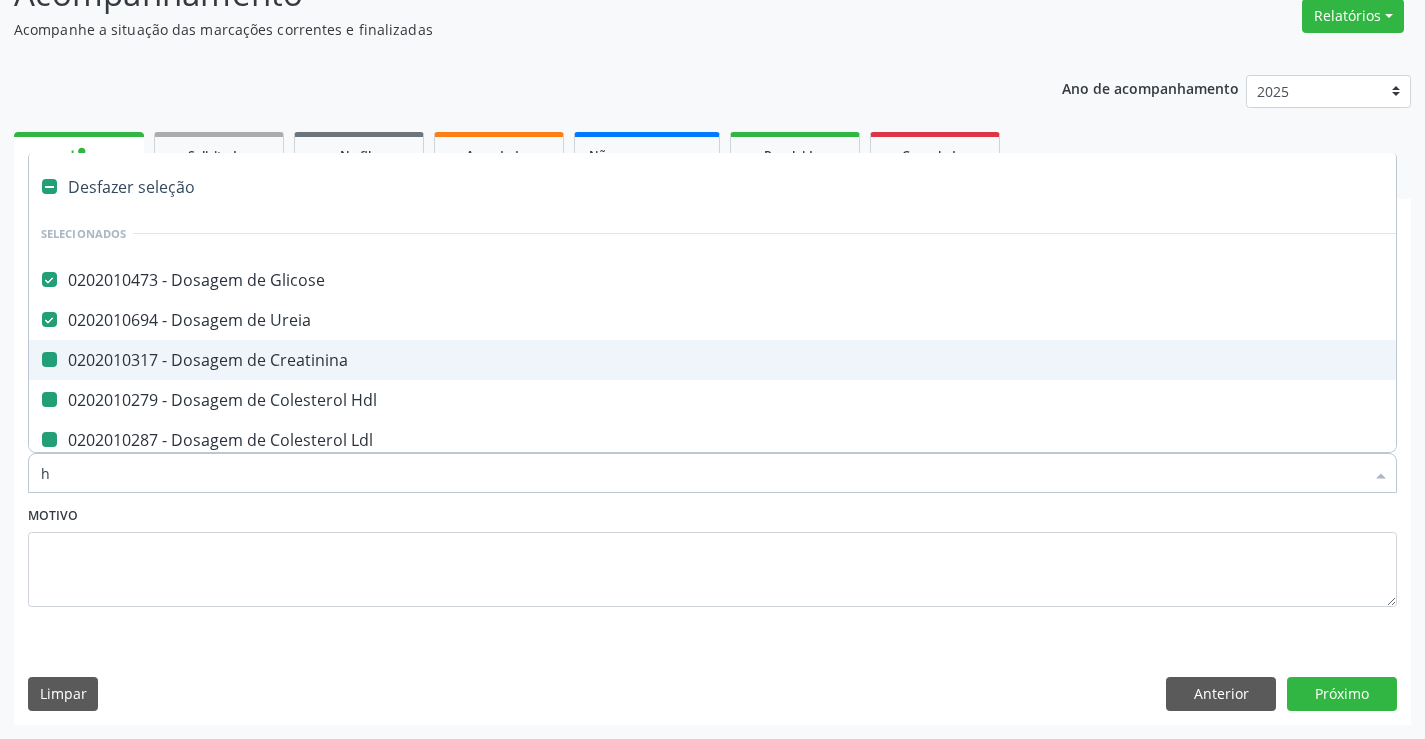 checkbox on "false" 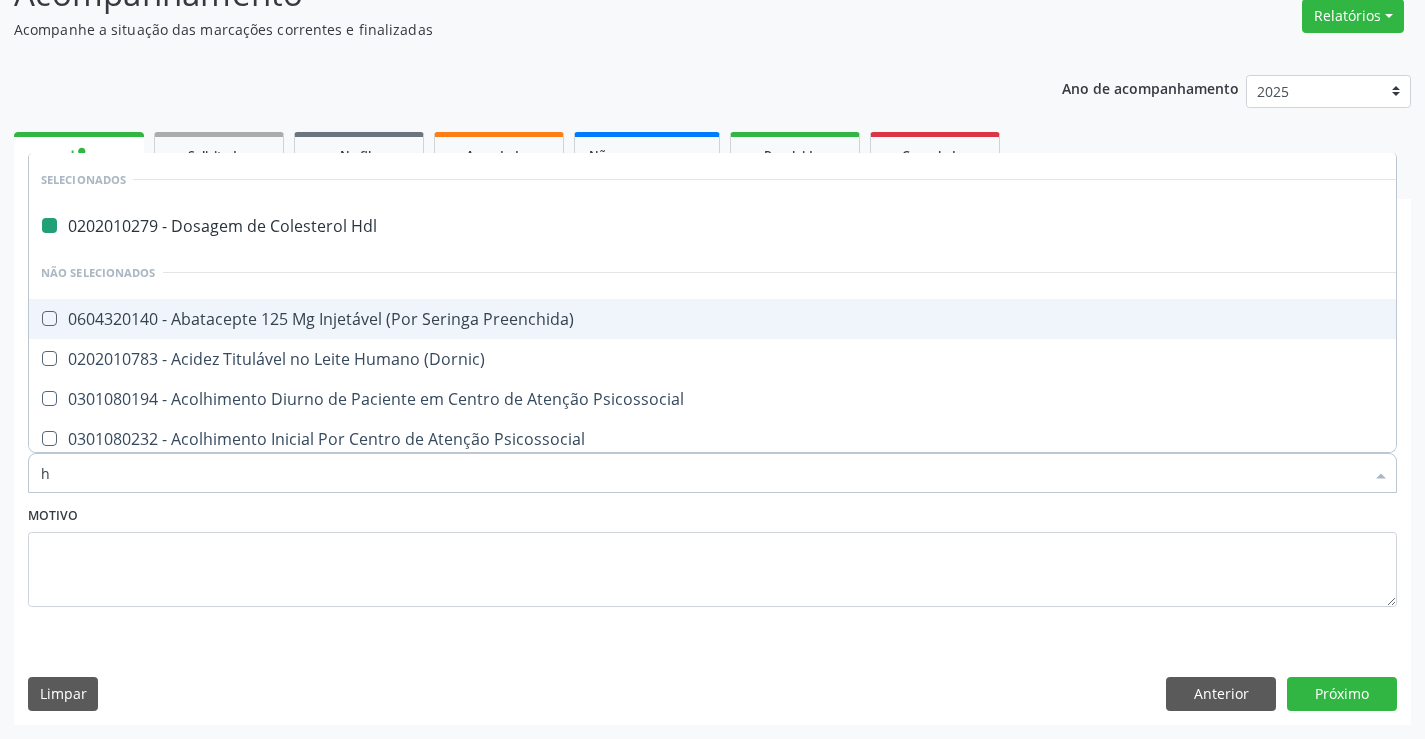 type on "he" 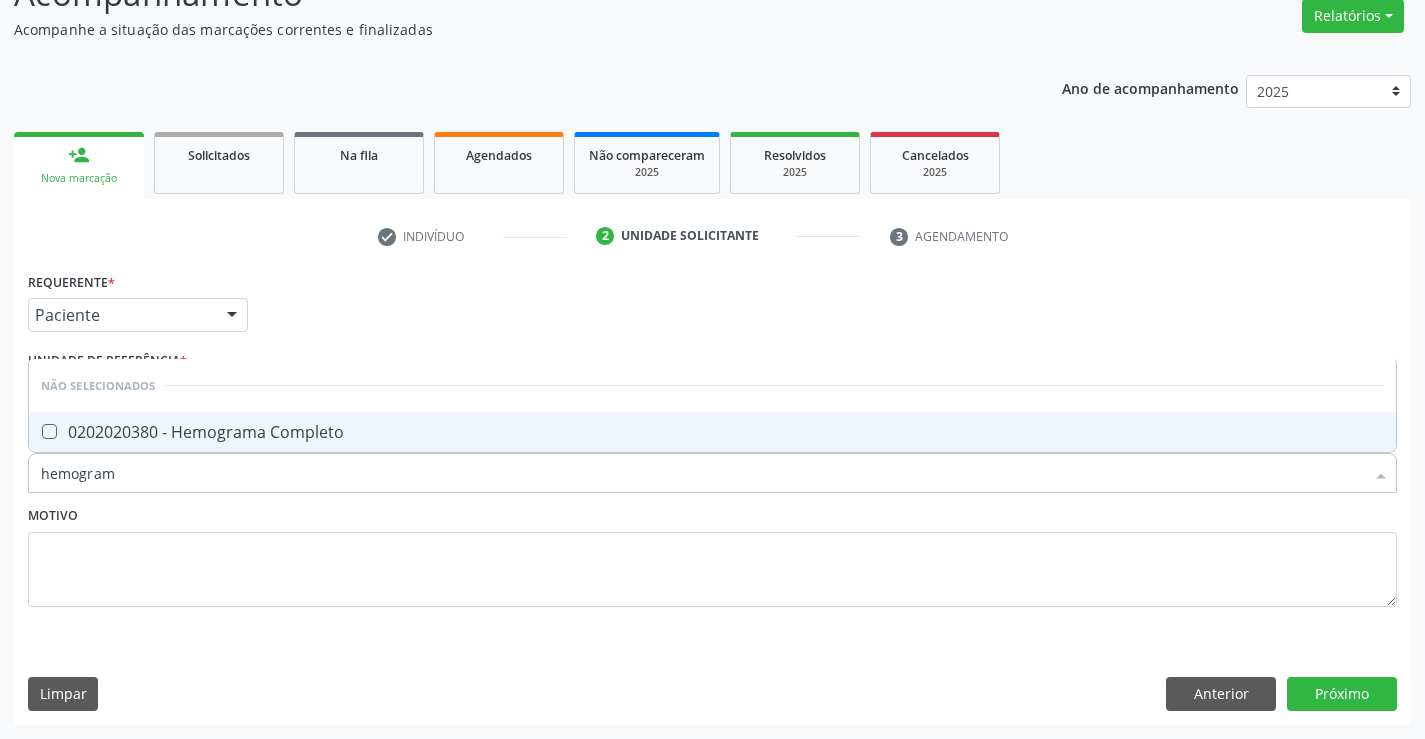 type on "hemograma" 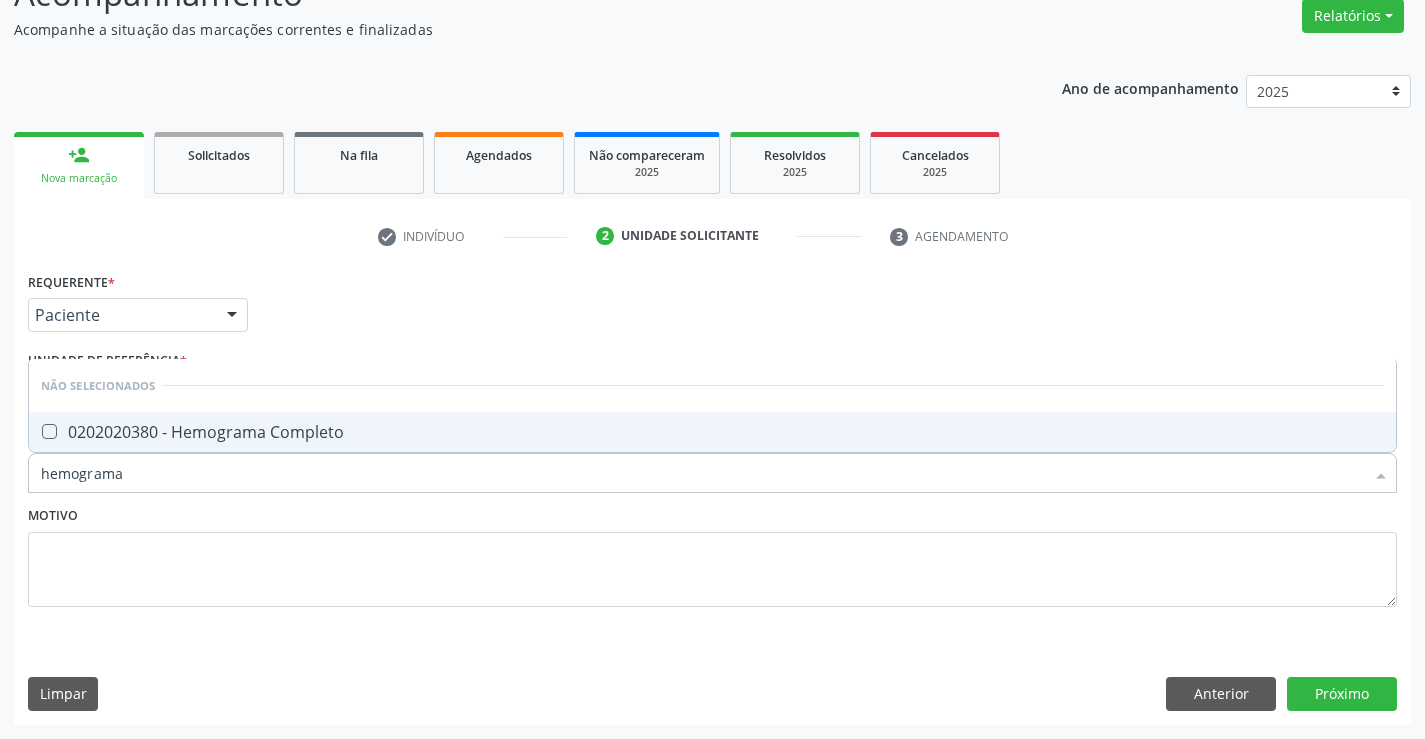 click on "0202020380 - Hemograma Completo" at bounding box center (712, 432) 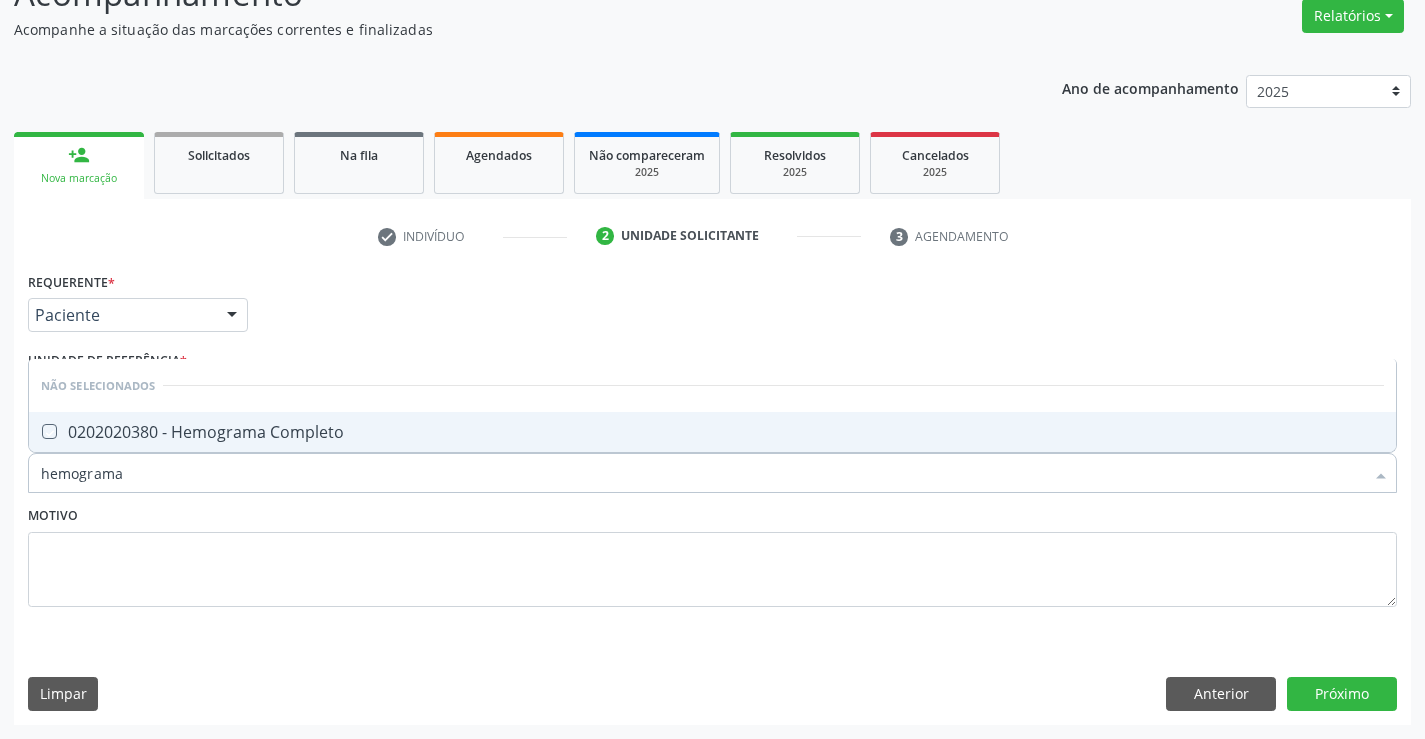 checkbox on "true" 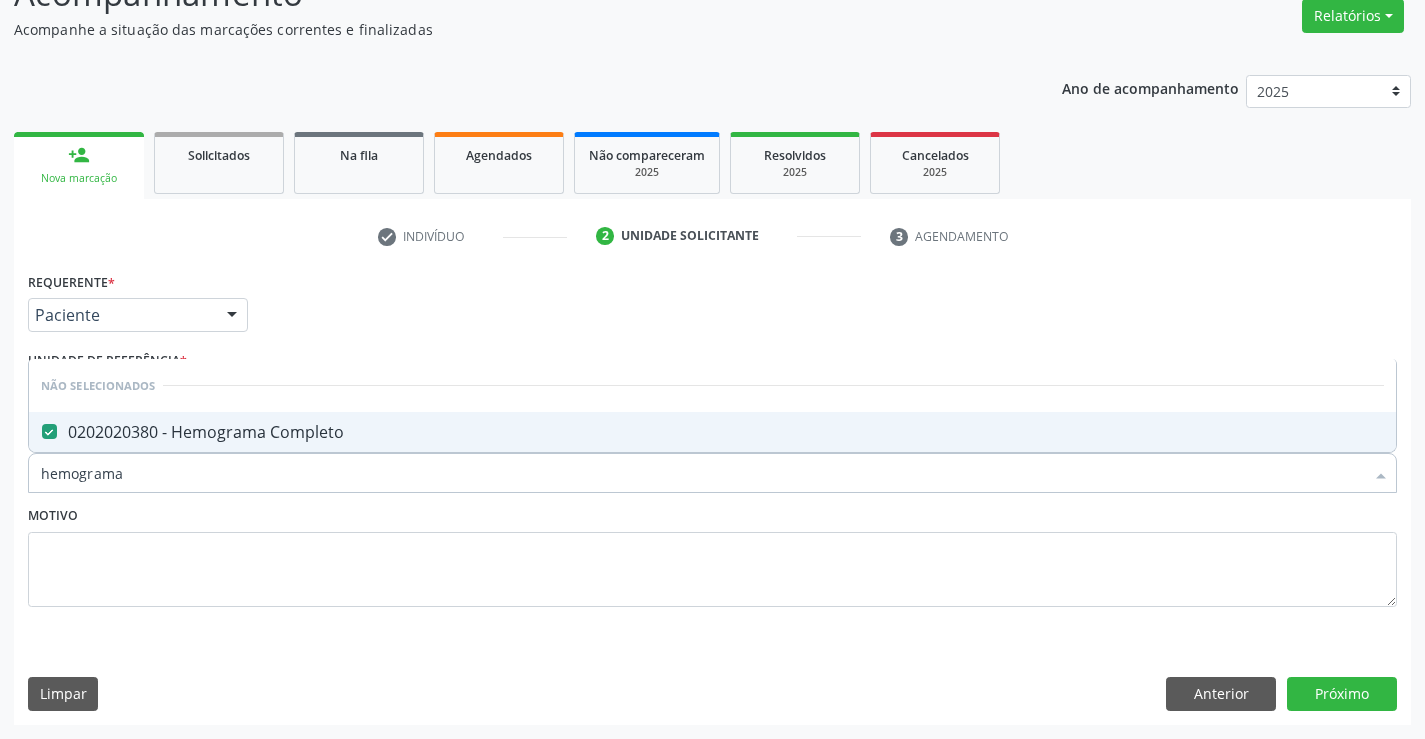 click on "Motivo" at bounding box center [712, 554] 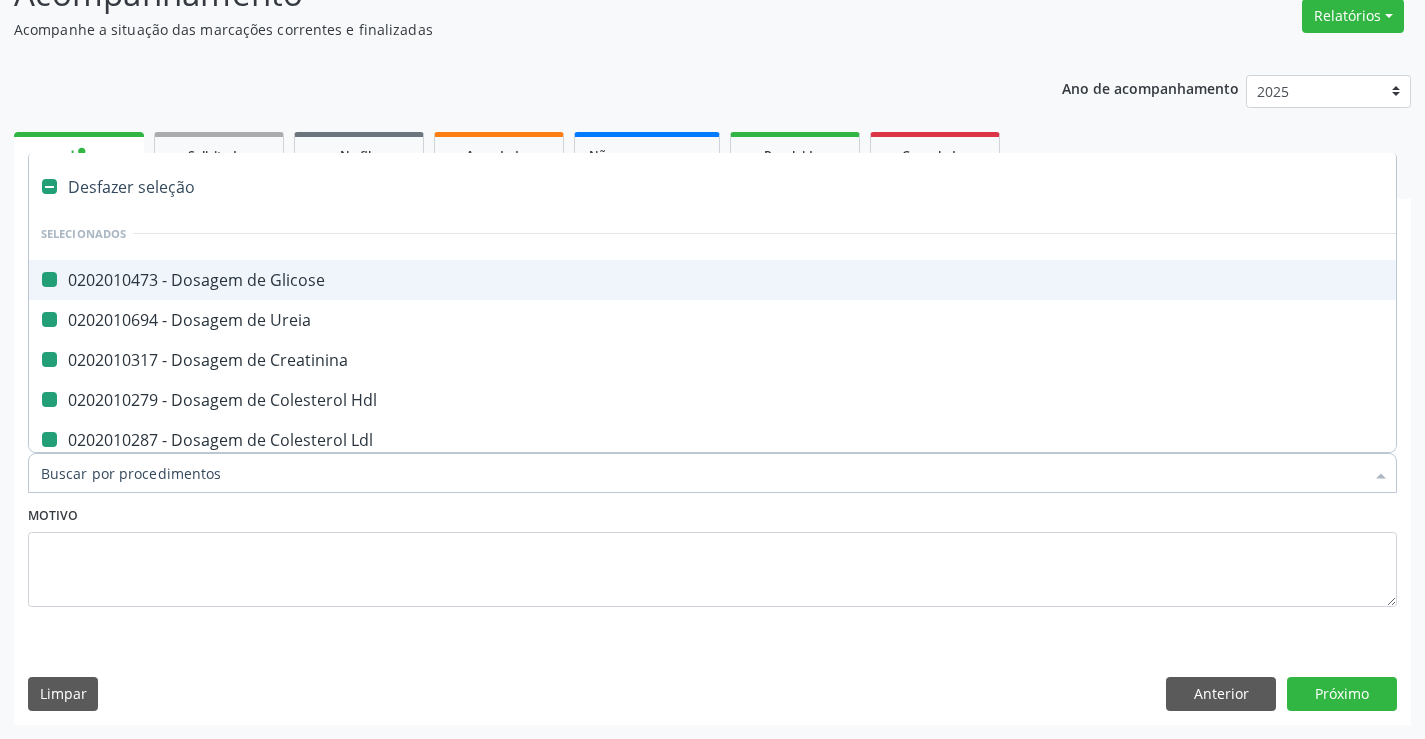 type on "f" 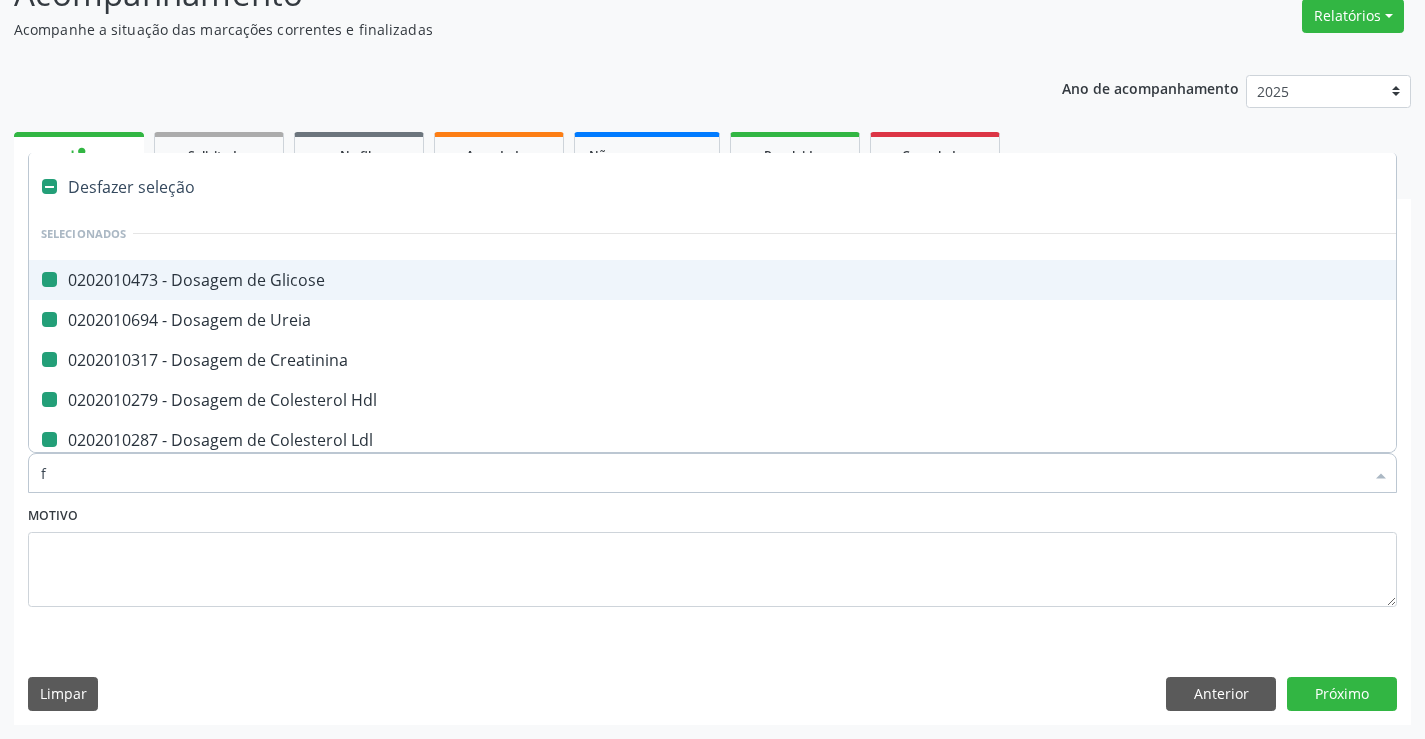 checkbox on "false" 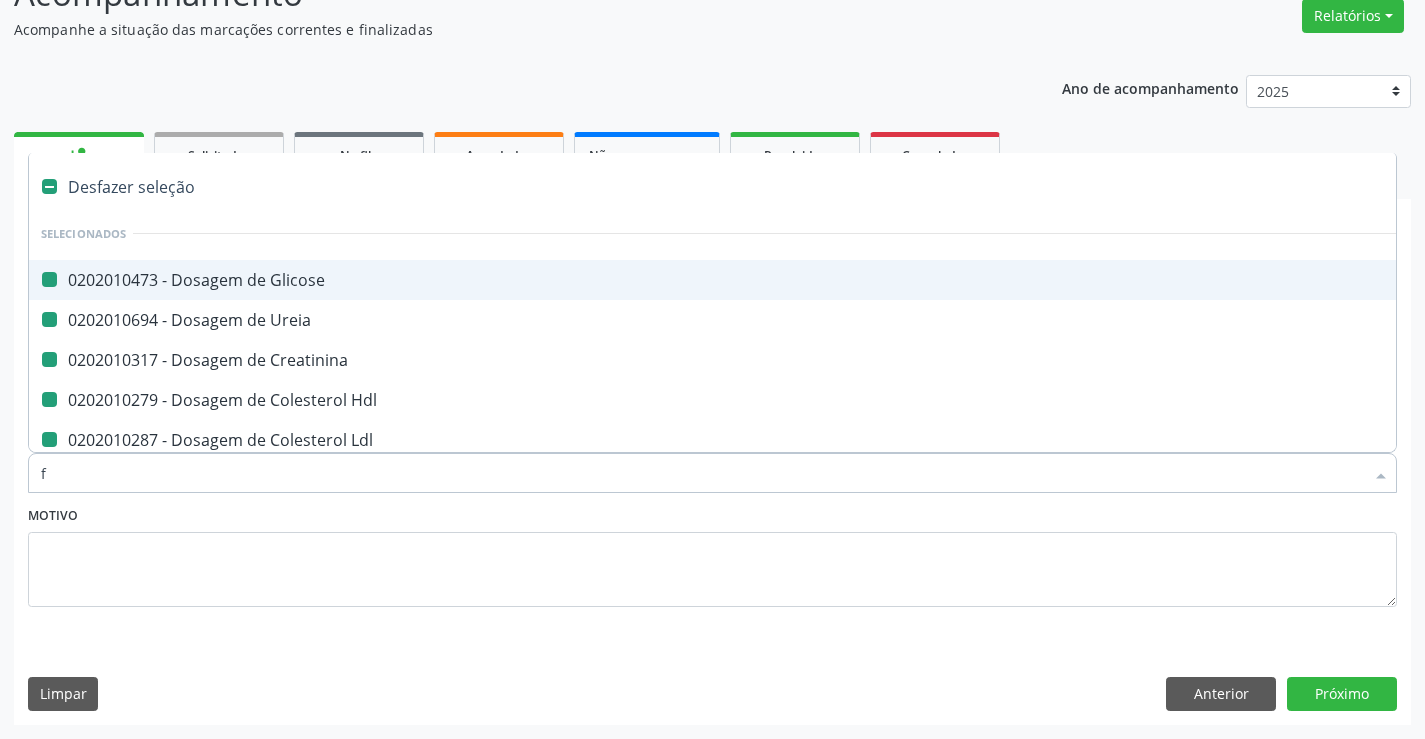 checkbox on "false" 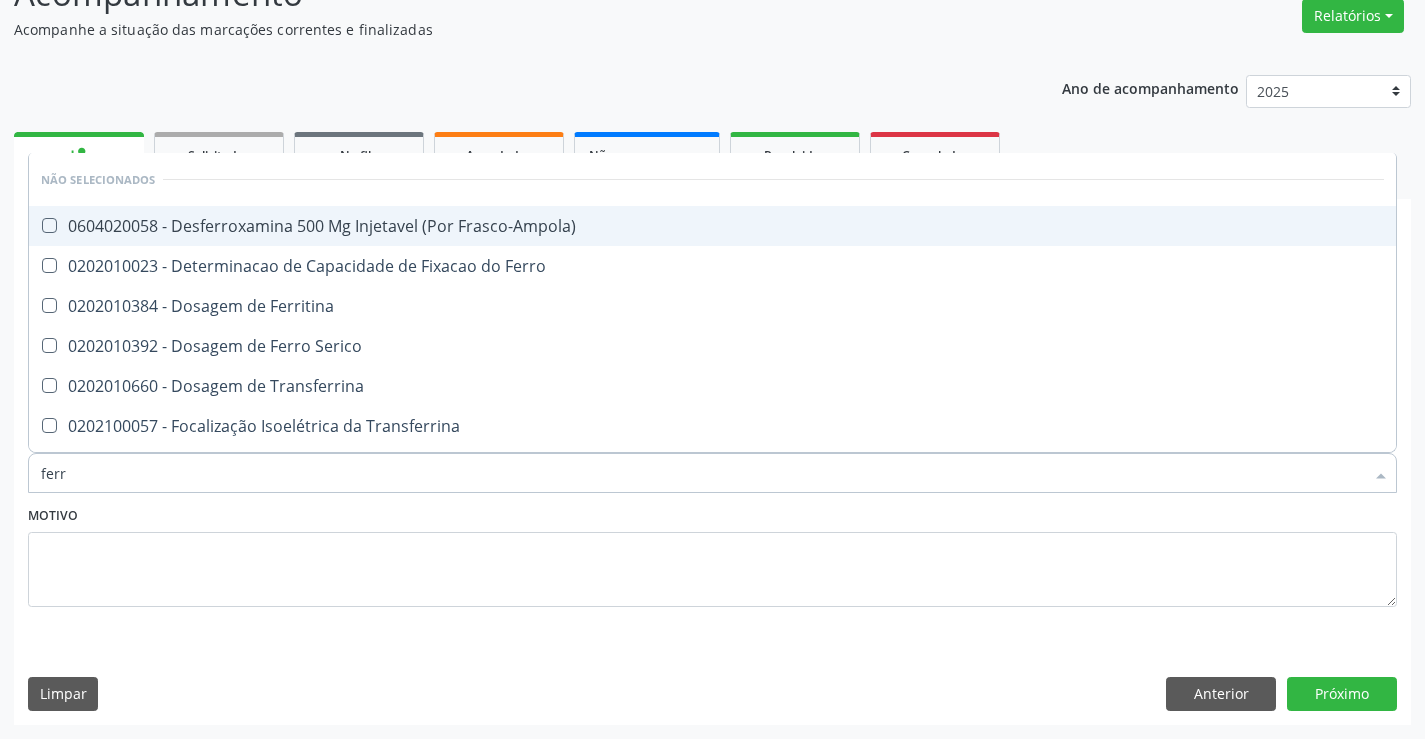 type on "ferro" 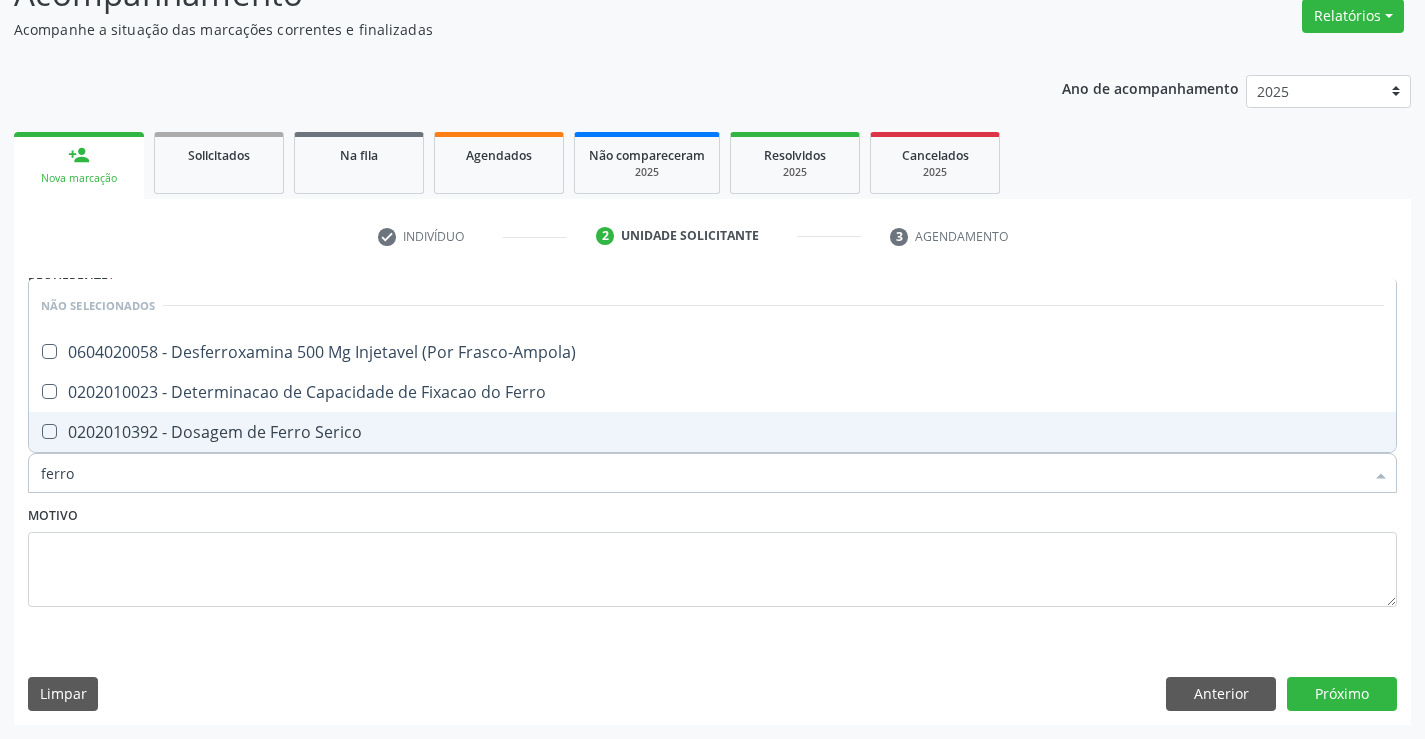 click on "0202010392 - Dosagem de Ferro Serico" at bounding box center [712, 432] 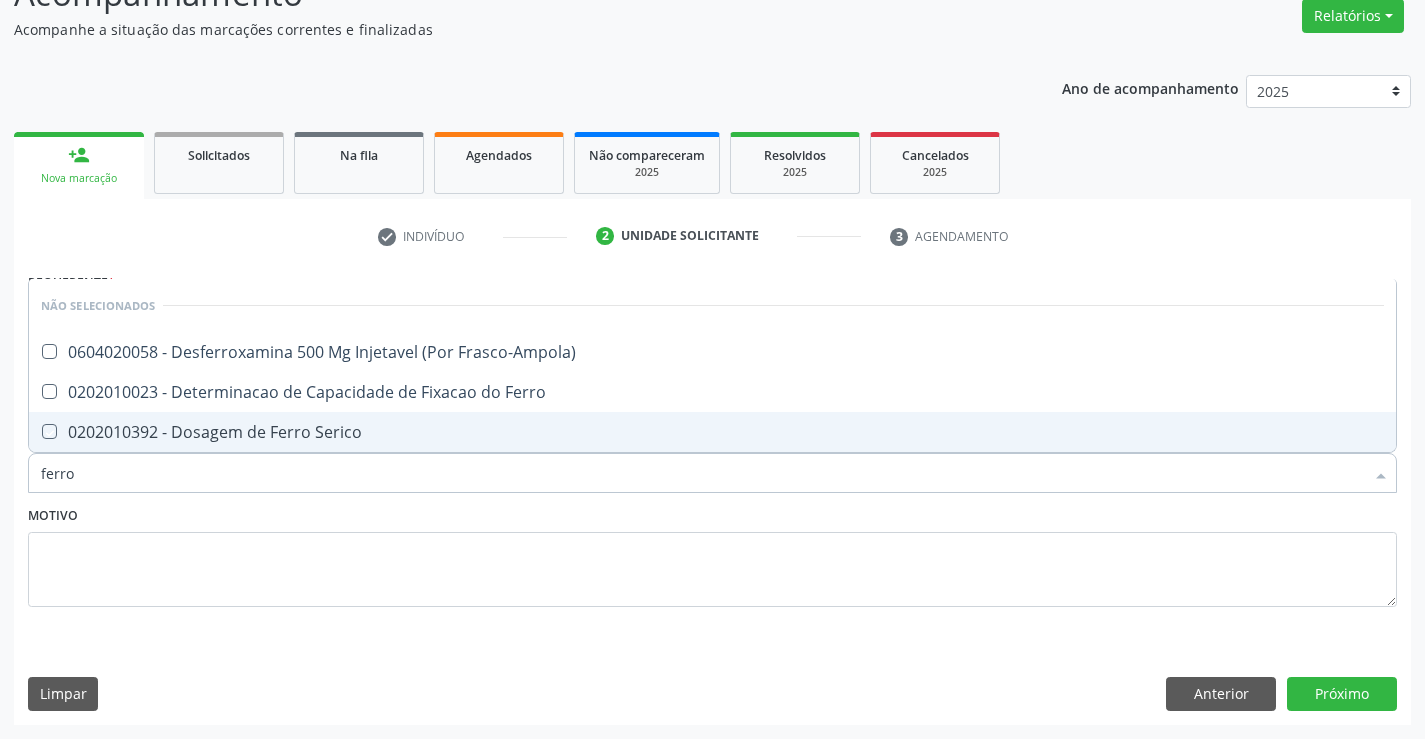 checkbox on "true" 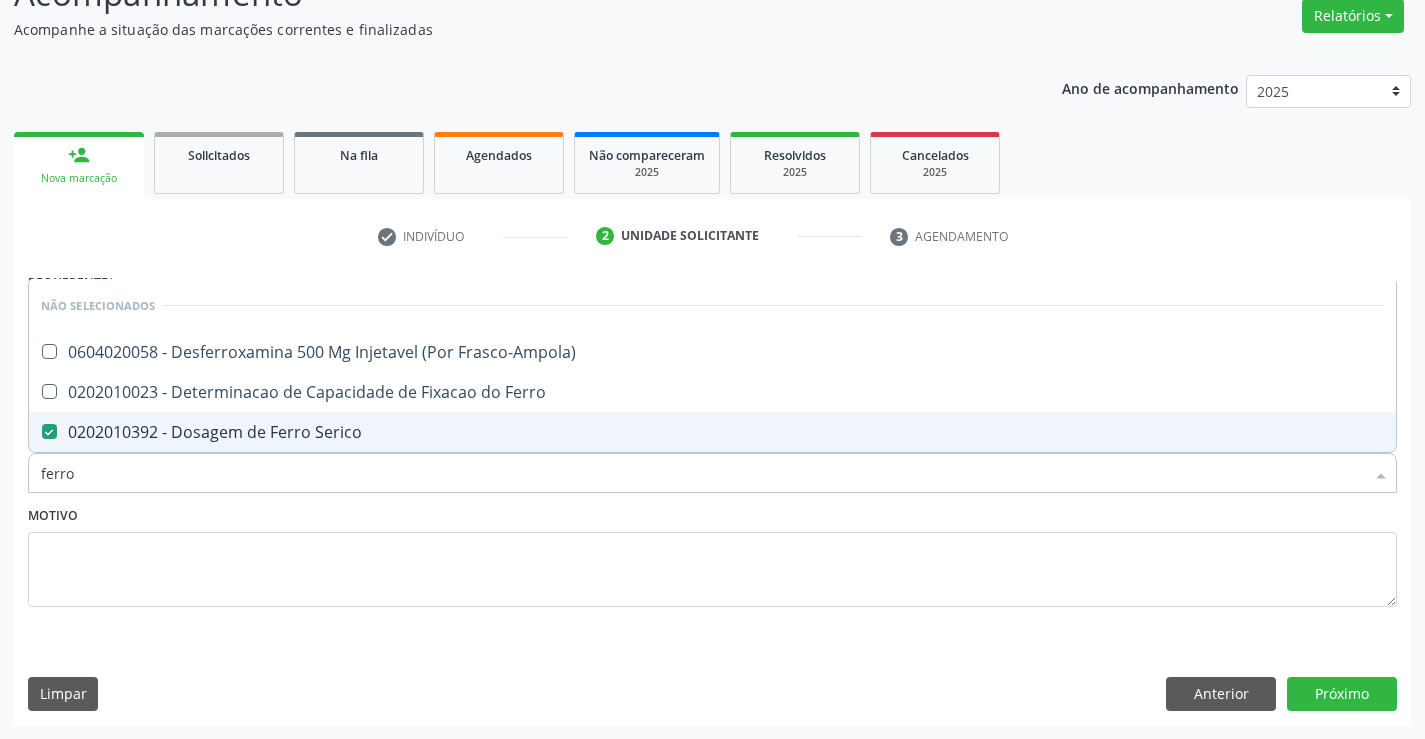click on "Motivo" at bounding box center [712, 554] 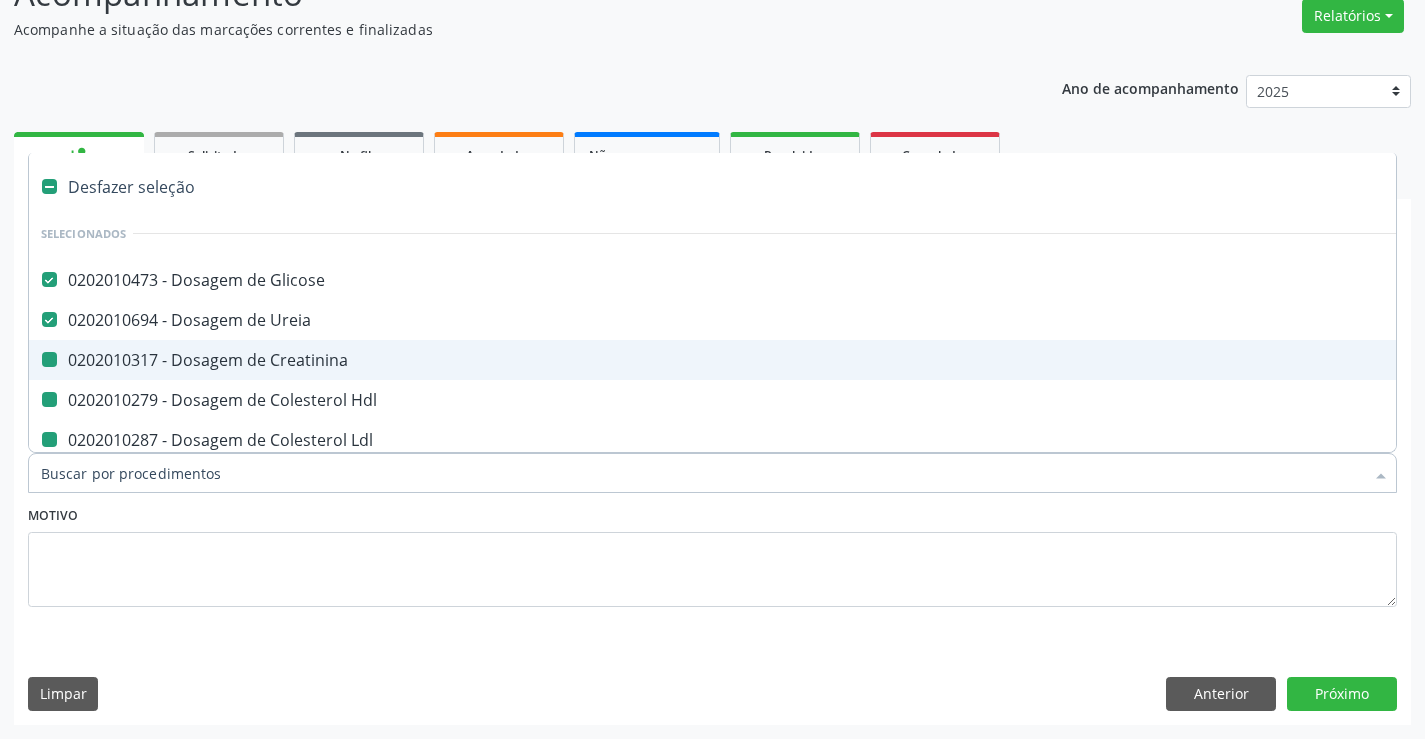 type on "f" 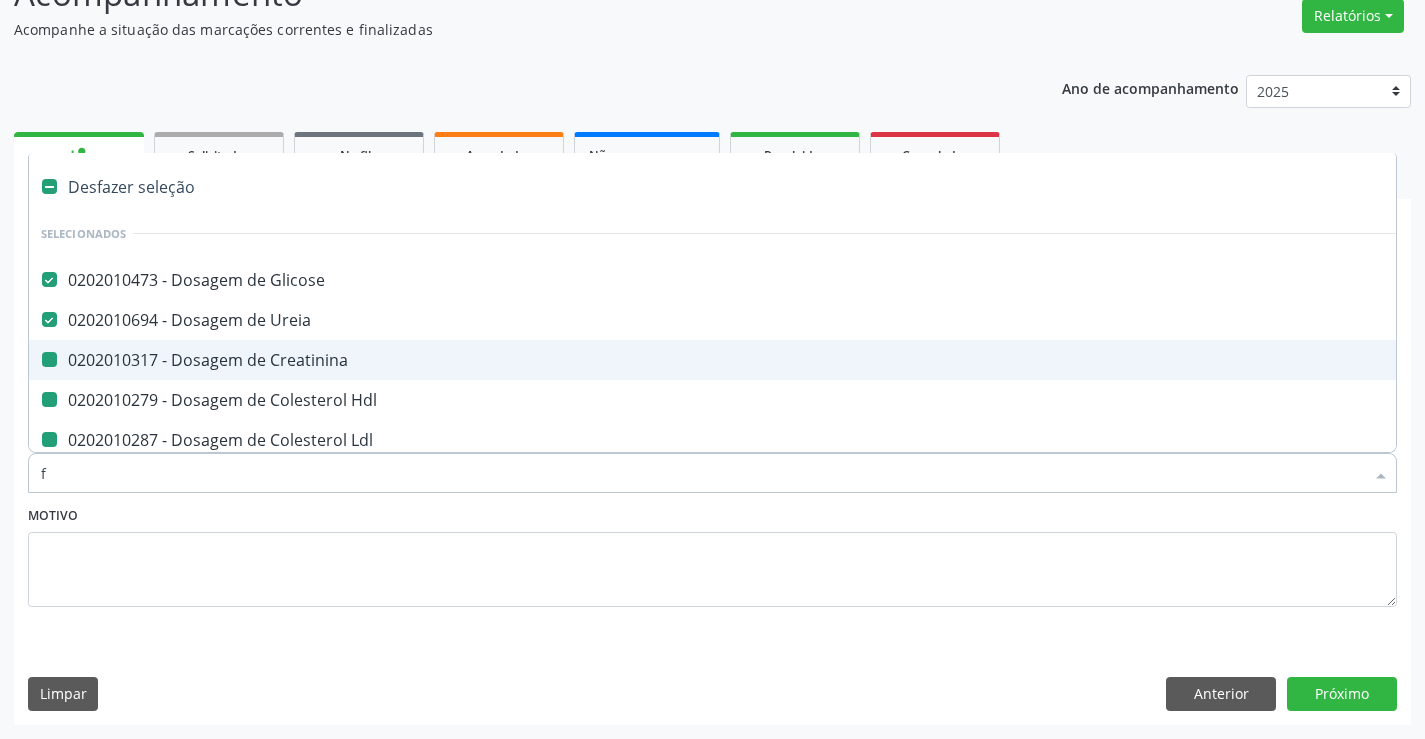 checkbox on "false" 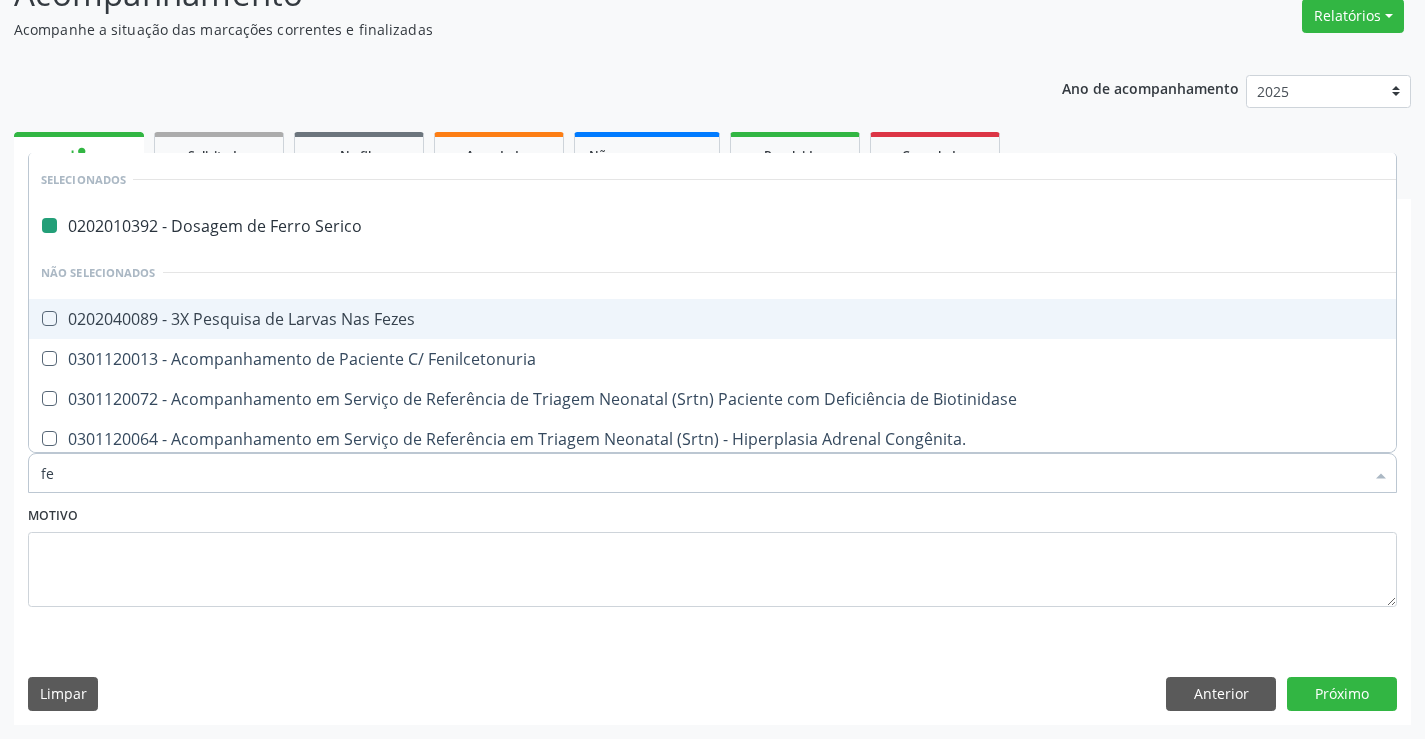 type on "fez" 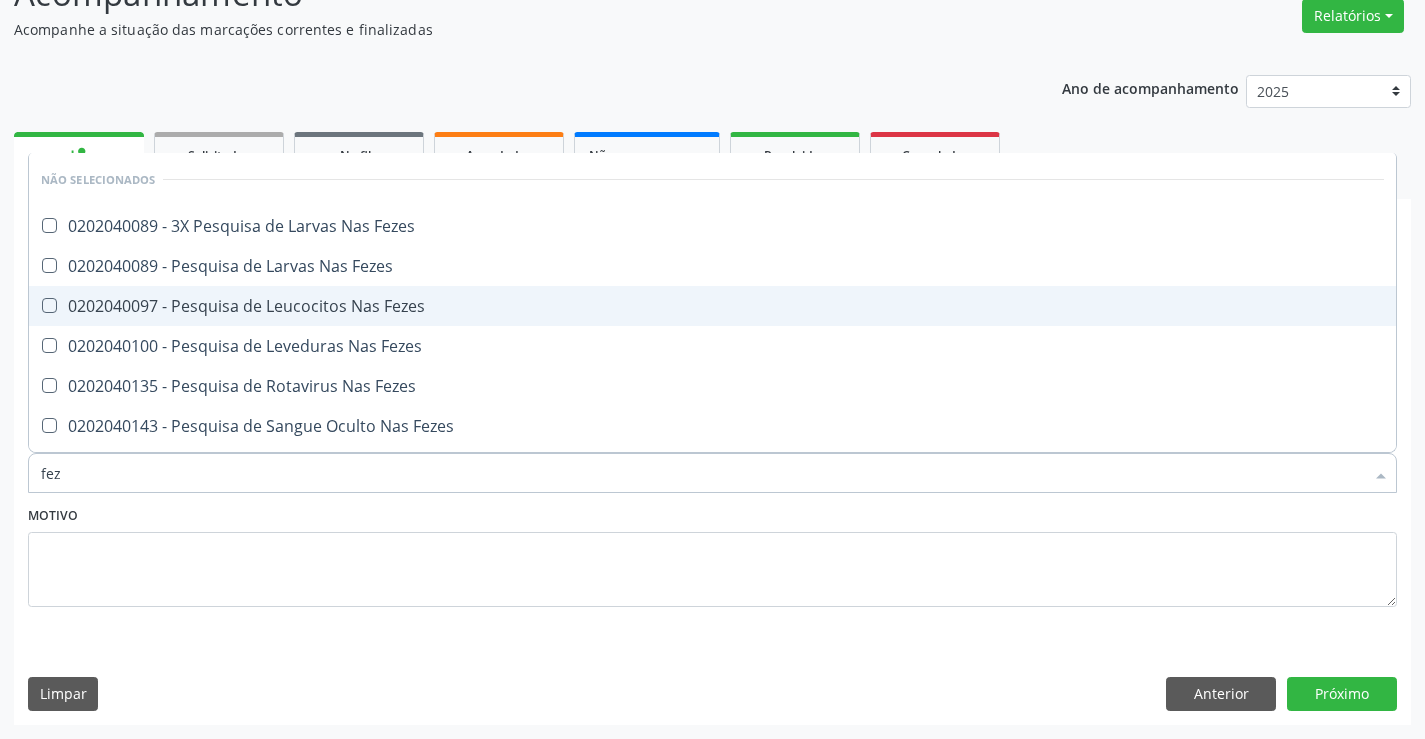 type on "feze" 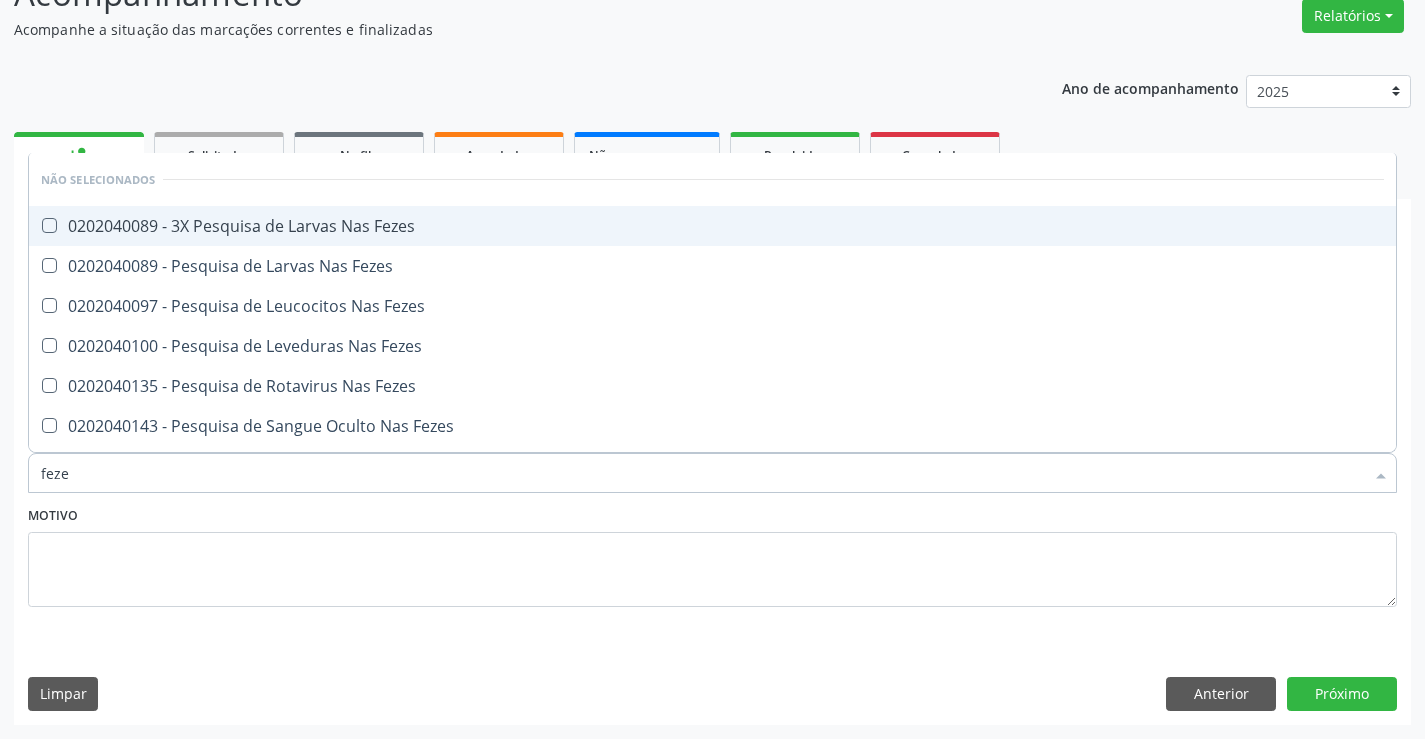 click on "0202040089 - 3X Pesquisa de Larvas Nas Fezes" at bounding box center [712, 226] 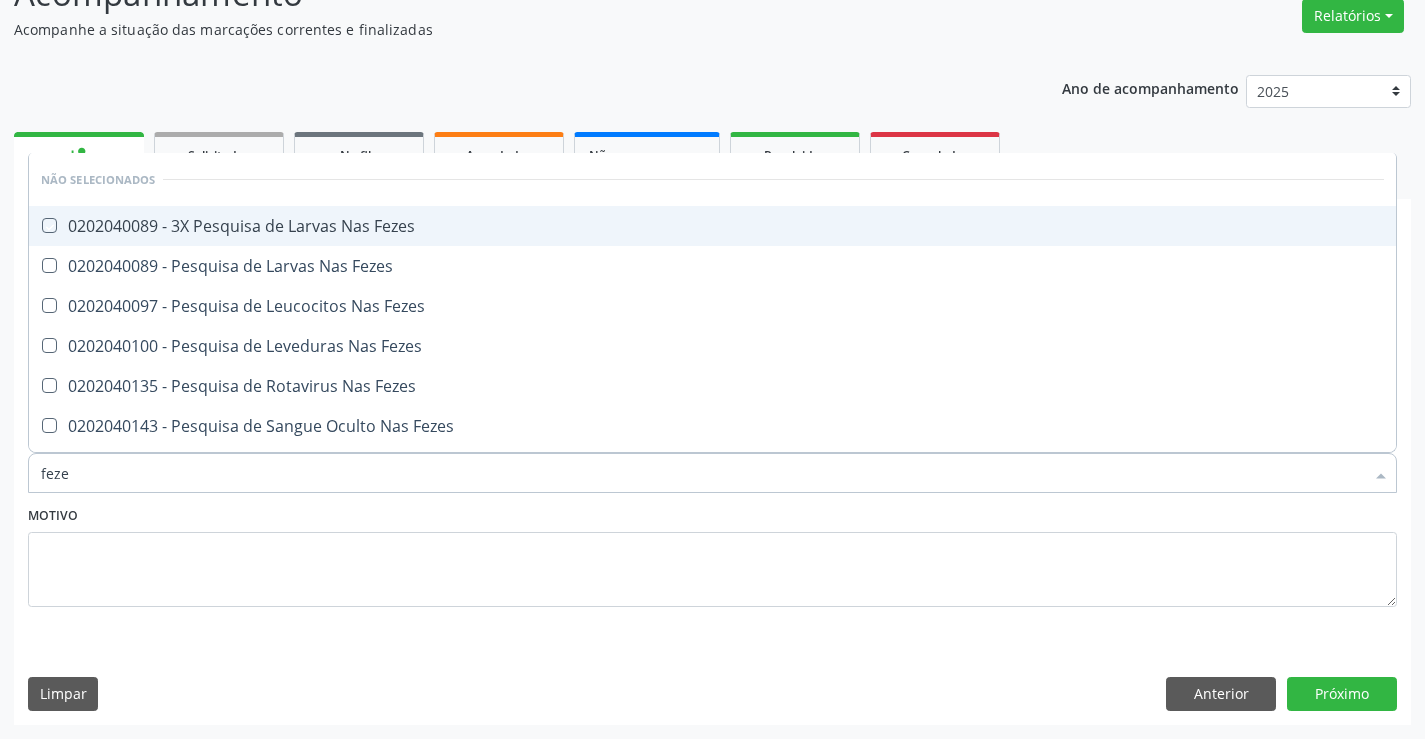 checkbox on "true" 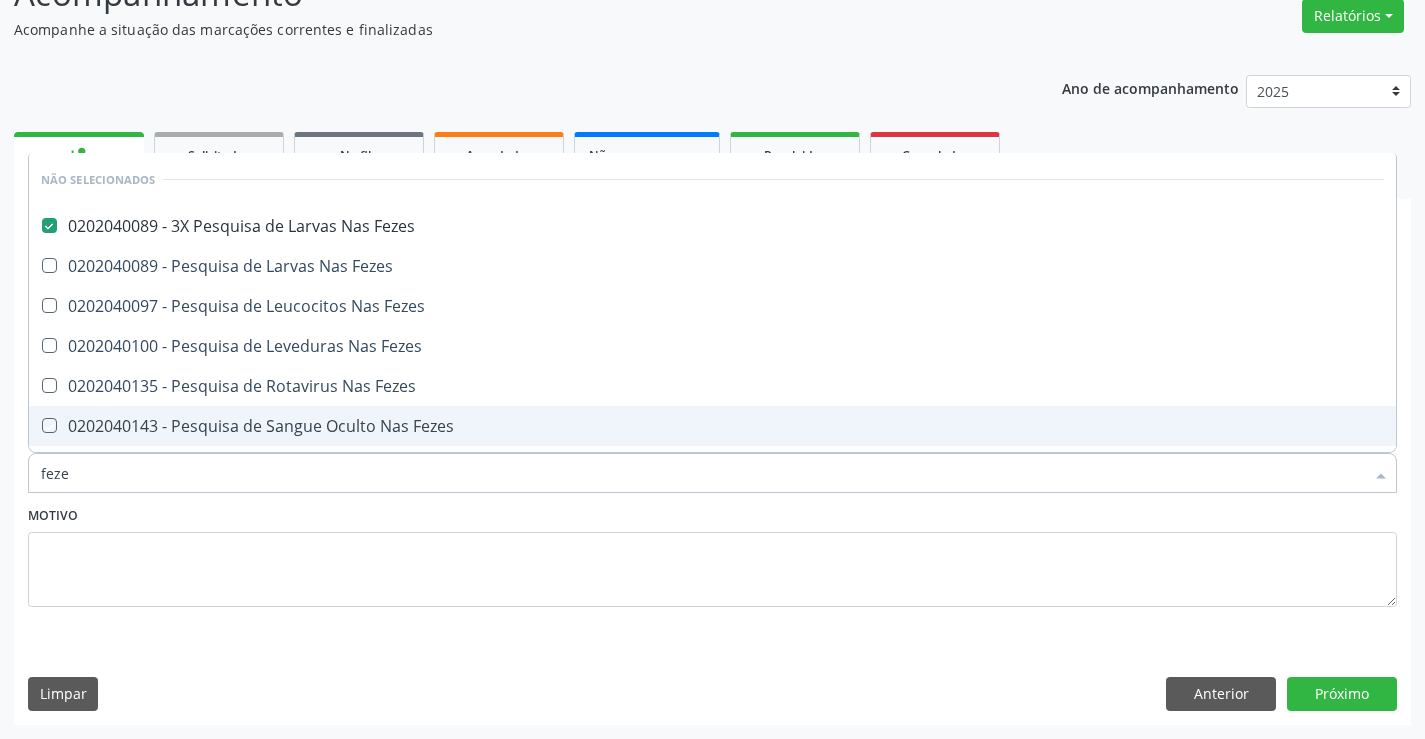 click on "Motivo" at bounding box center [712, 554] 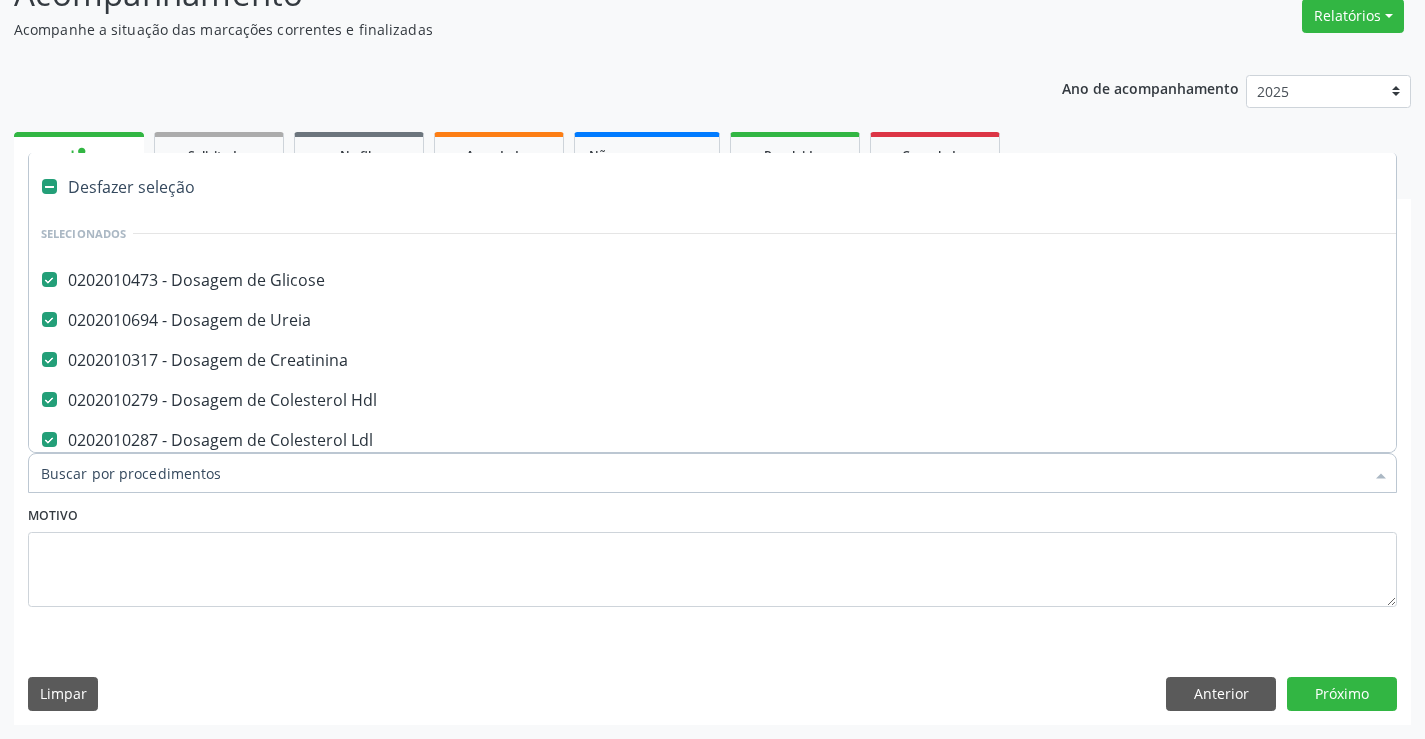 type on "u" 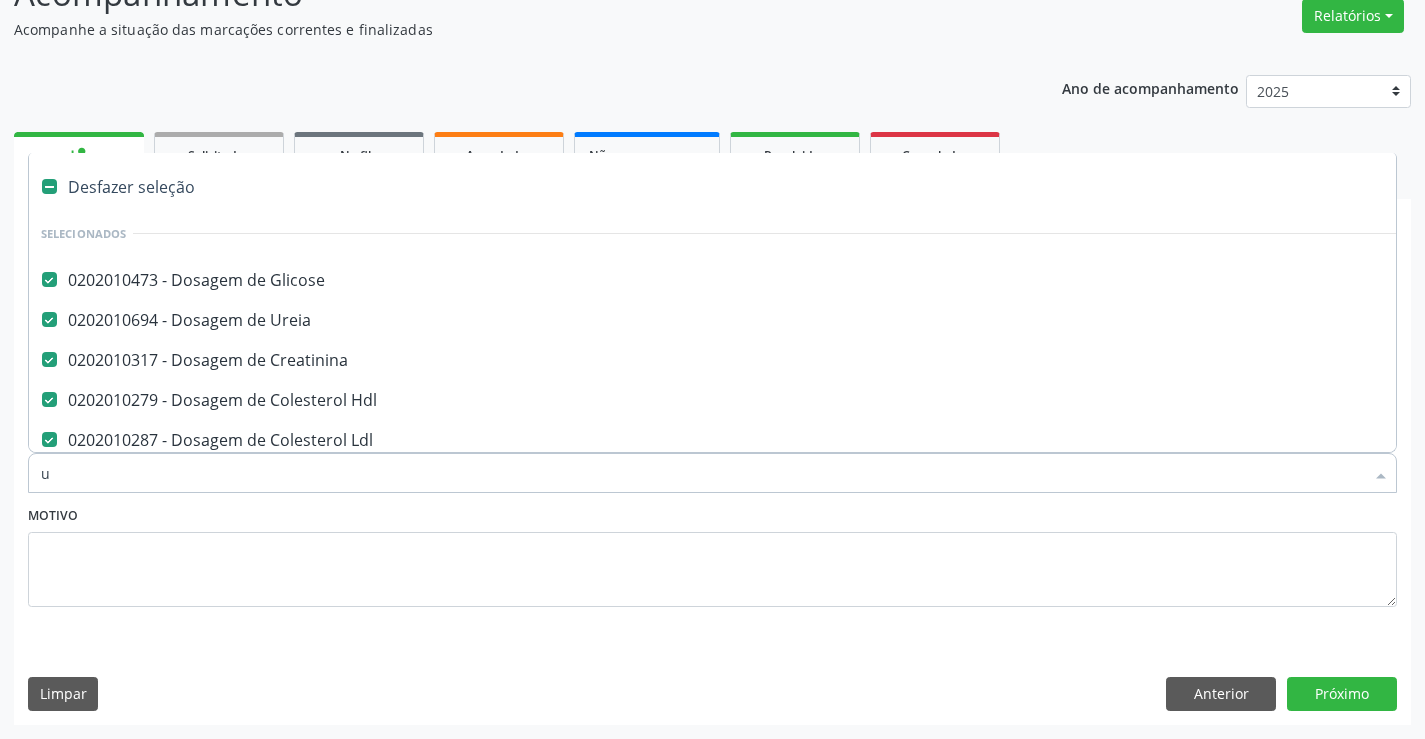 checkbox on "false" 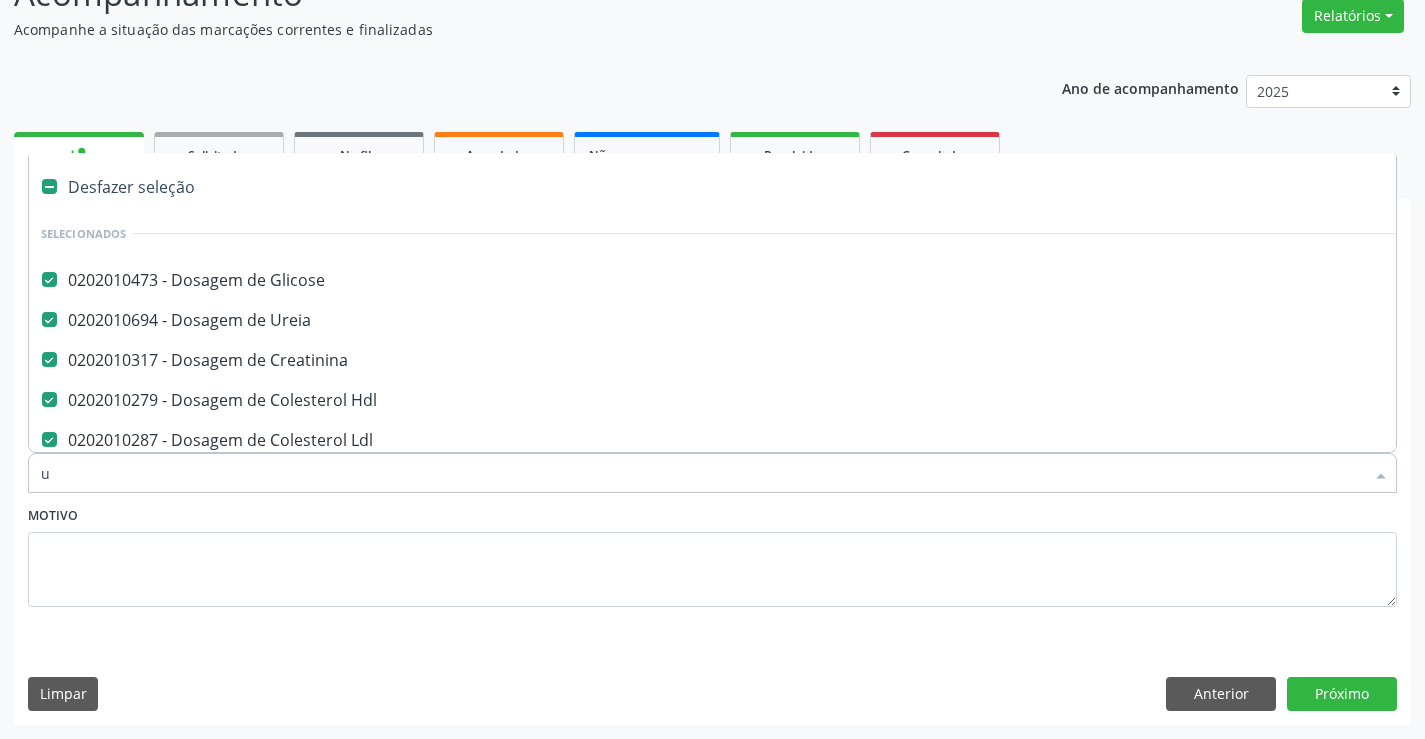 checkbox on "false" 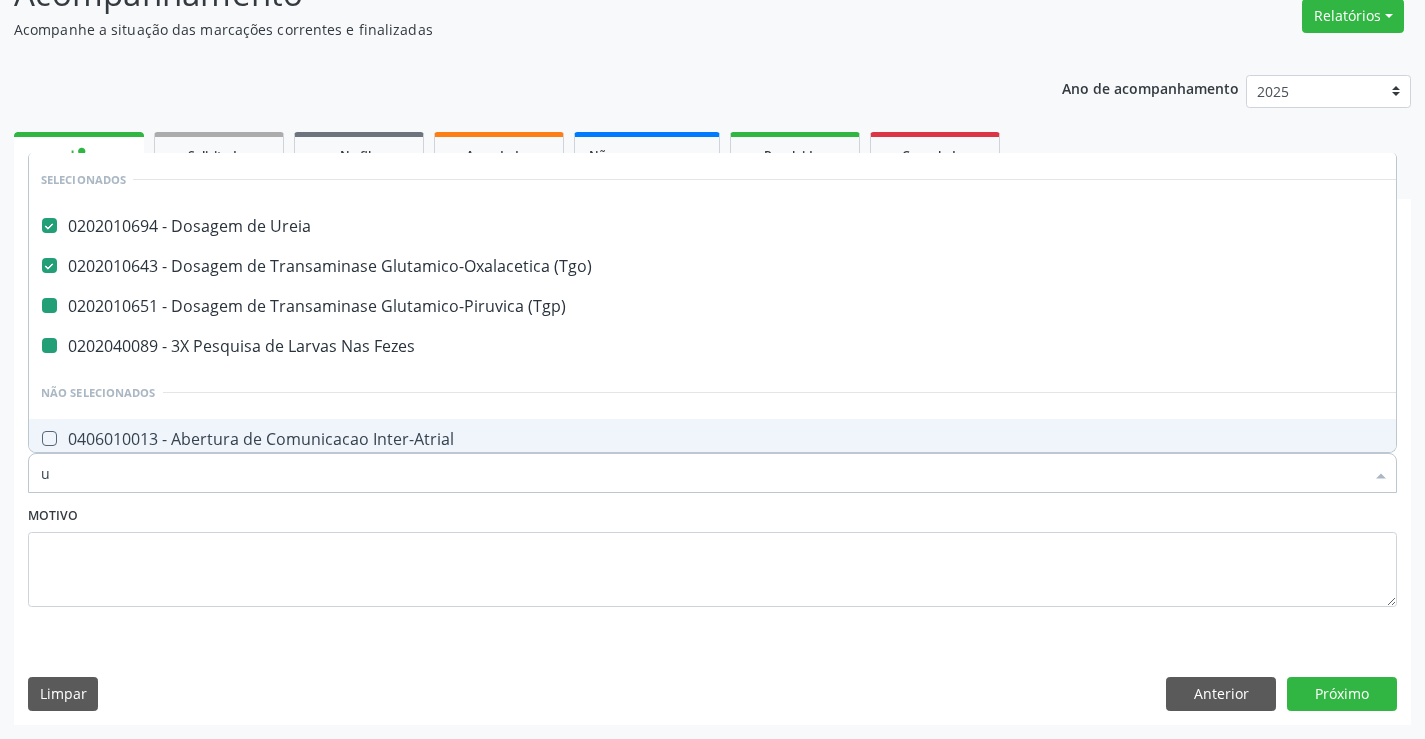 type on "ur" 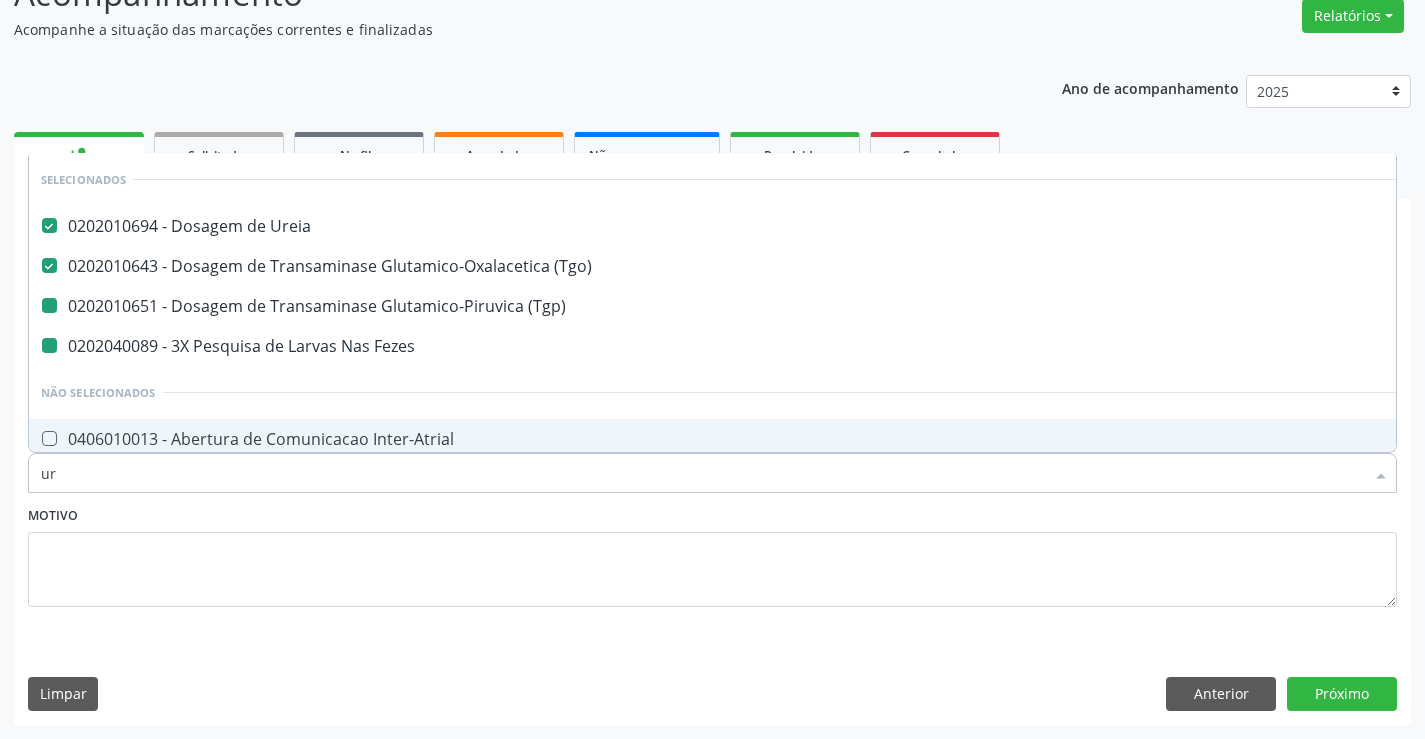 checkbox on "false" 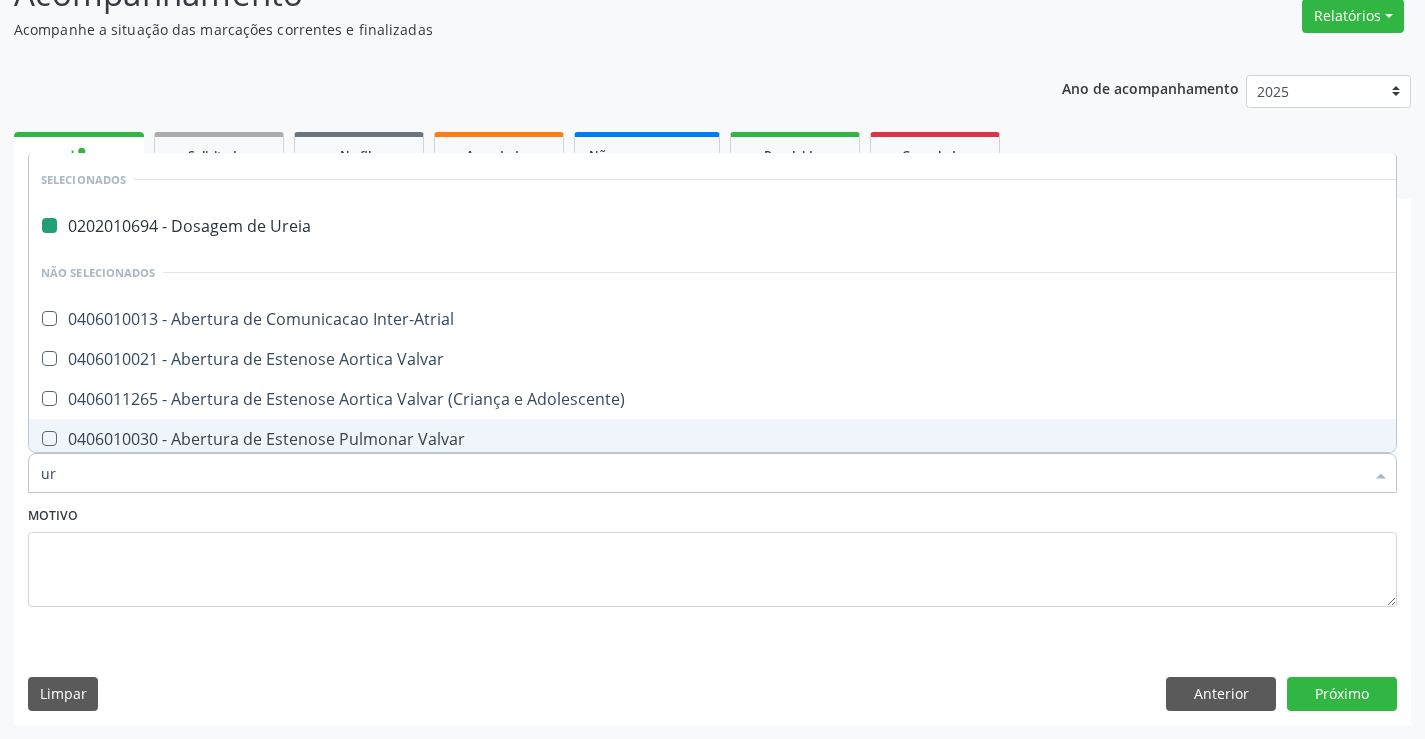 type on "uri" 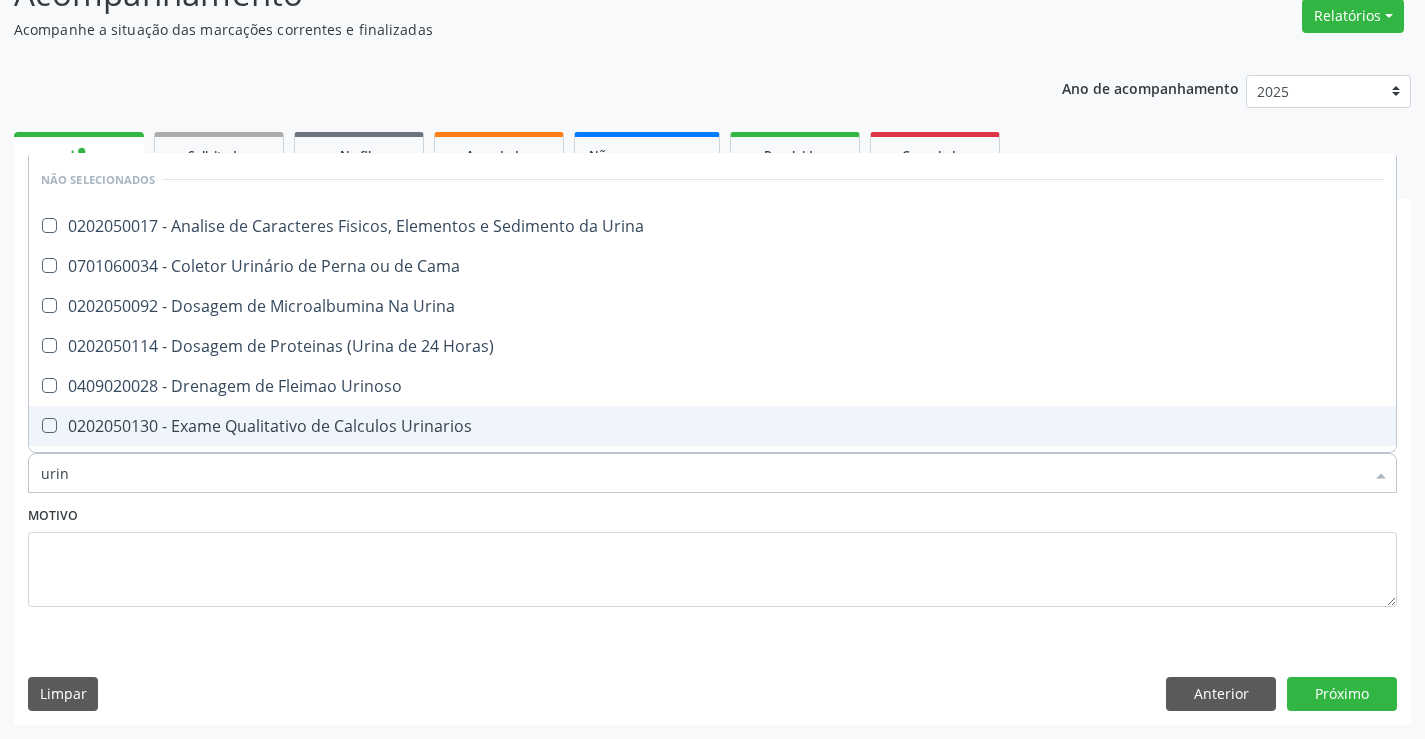 type on "urina" 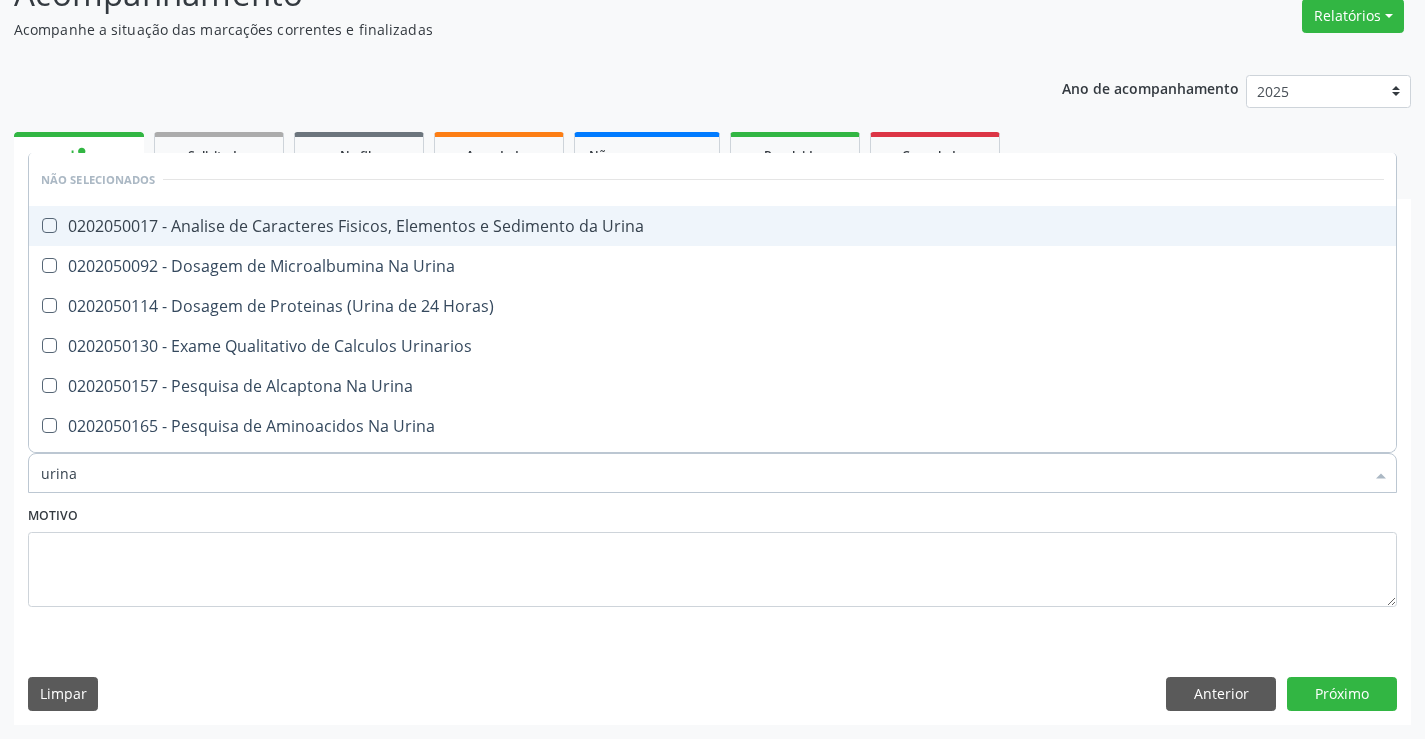 click on "0202050017 - Analise de Caracteres Fisicos, Elementos e Sedimento da Urina" at bounding box center [712, 226] 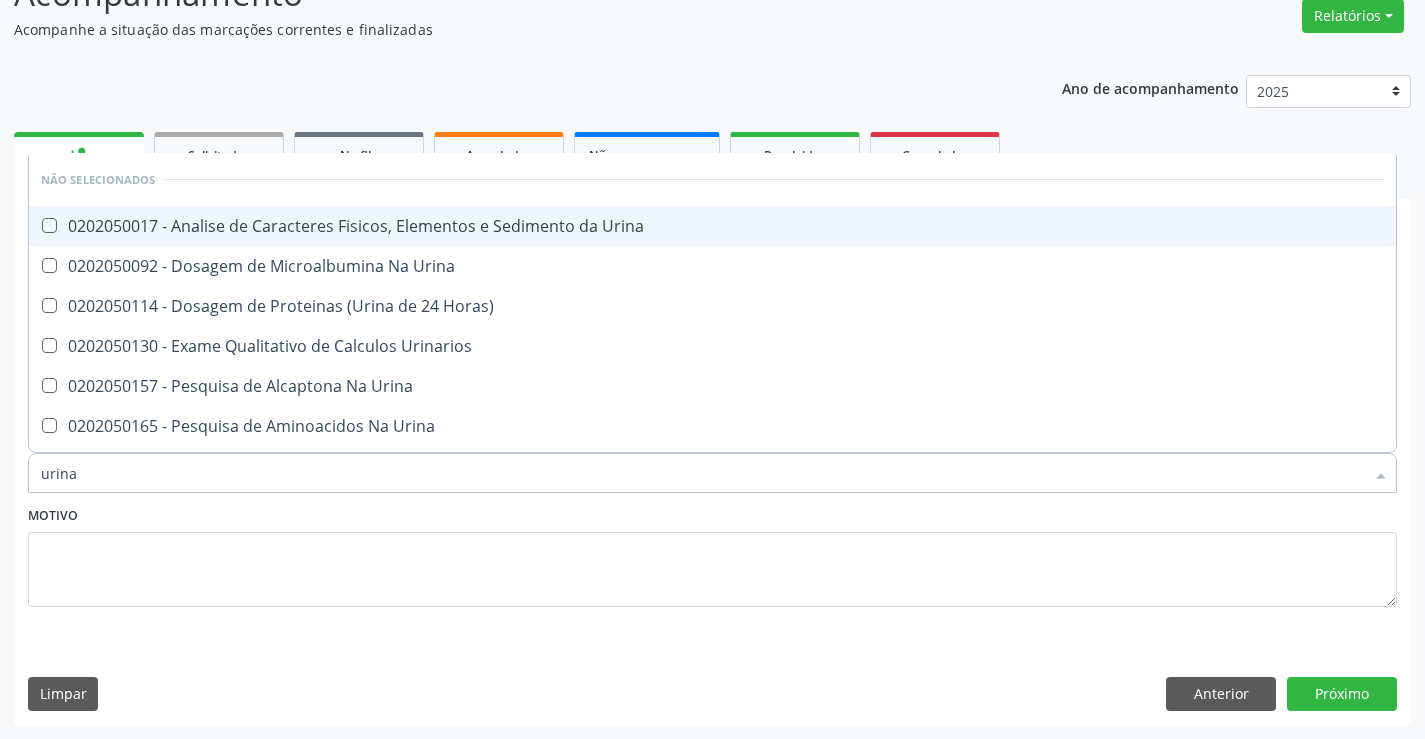 checkbox on "true" 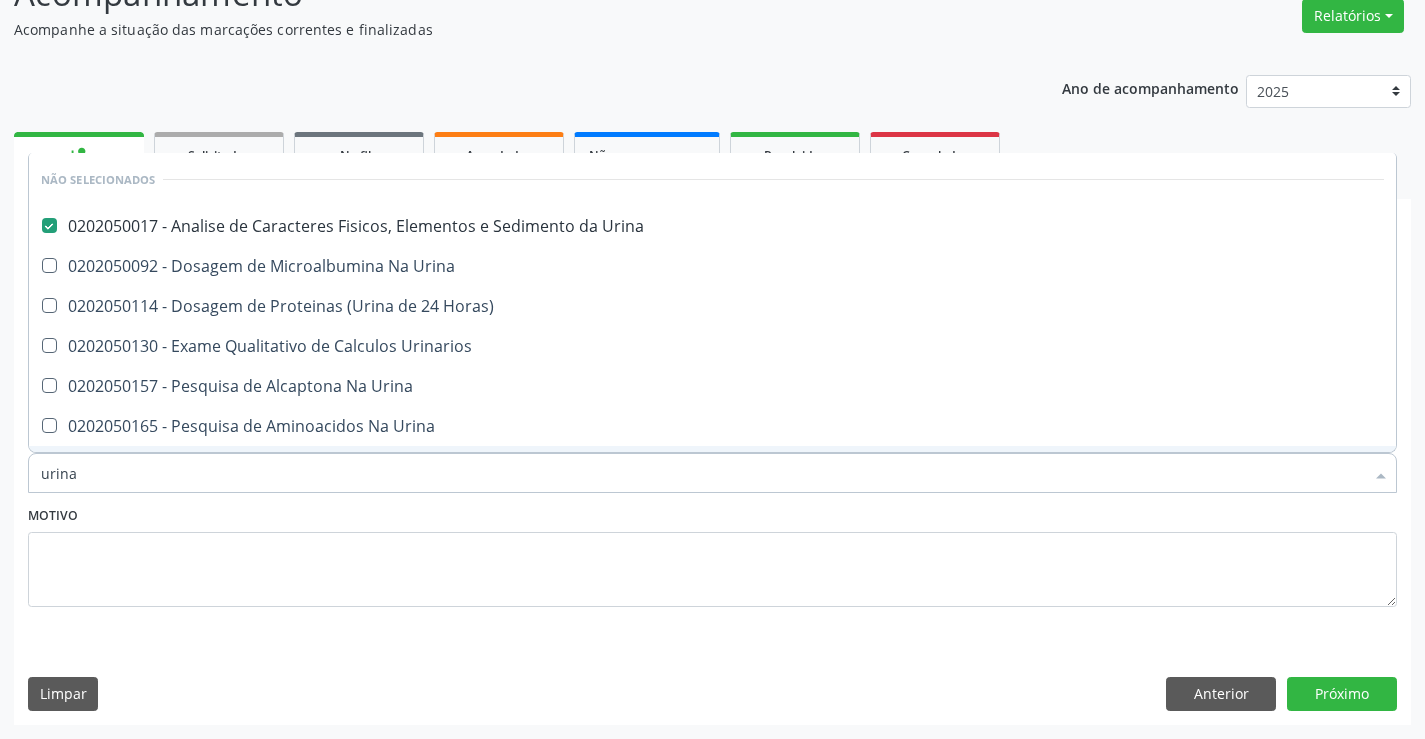 type on "urina" 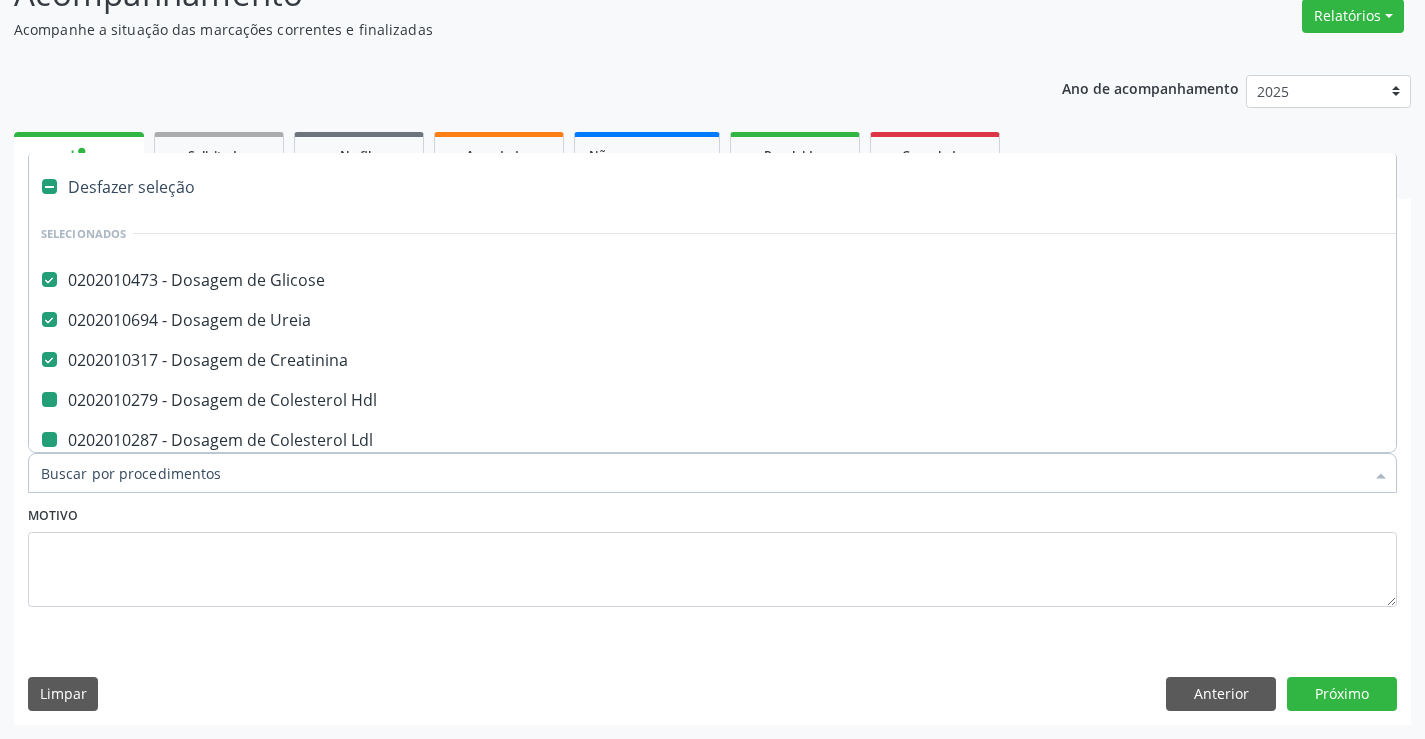 type on "v" 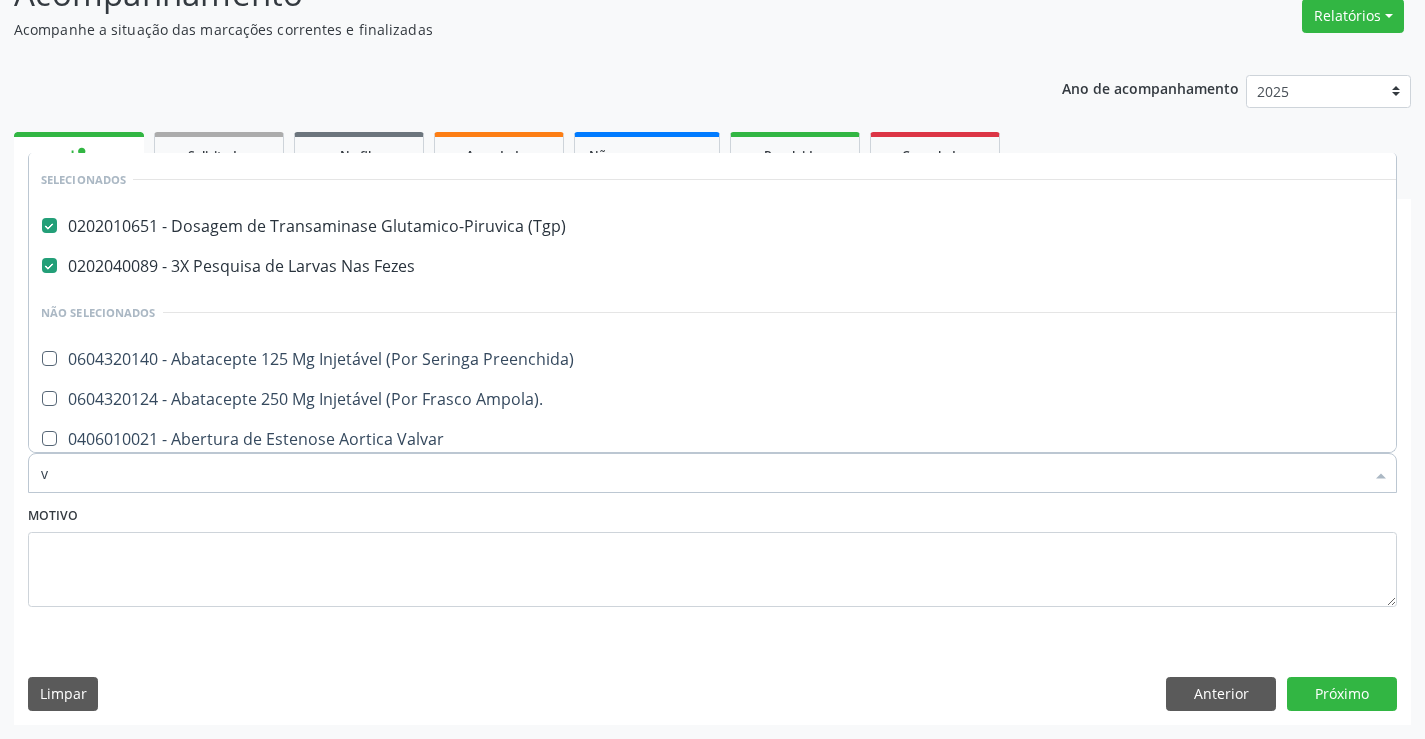 checkbox on "false" 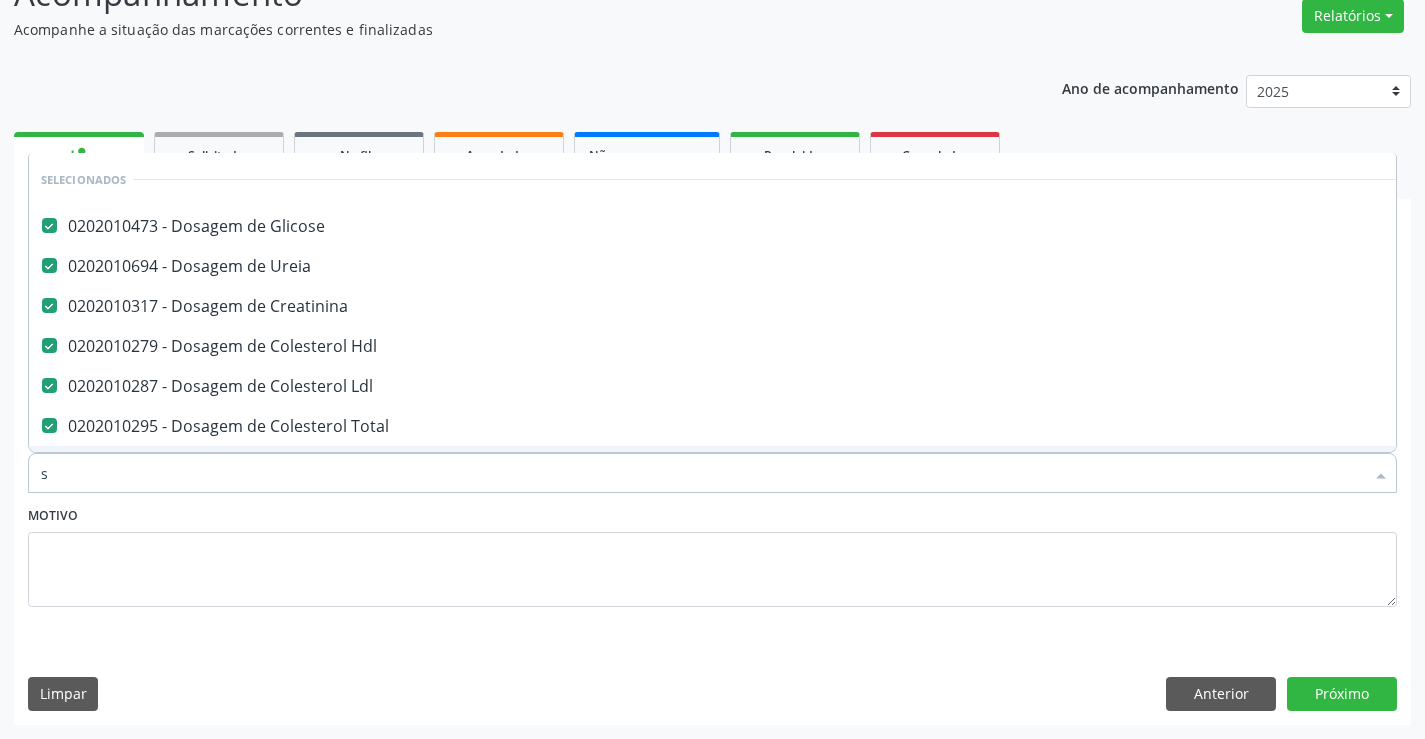 type on "si" 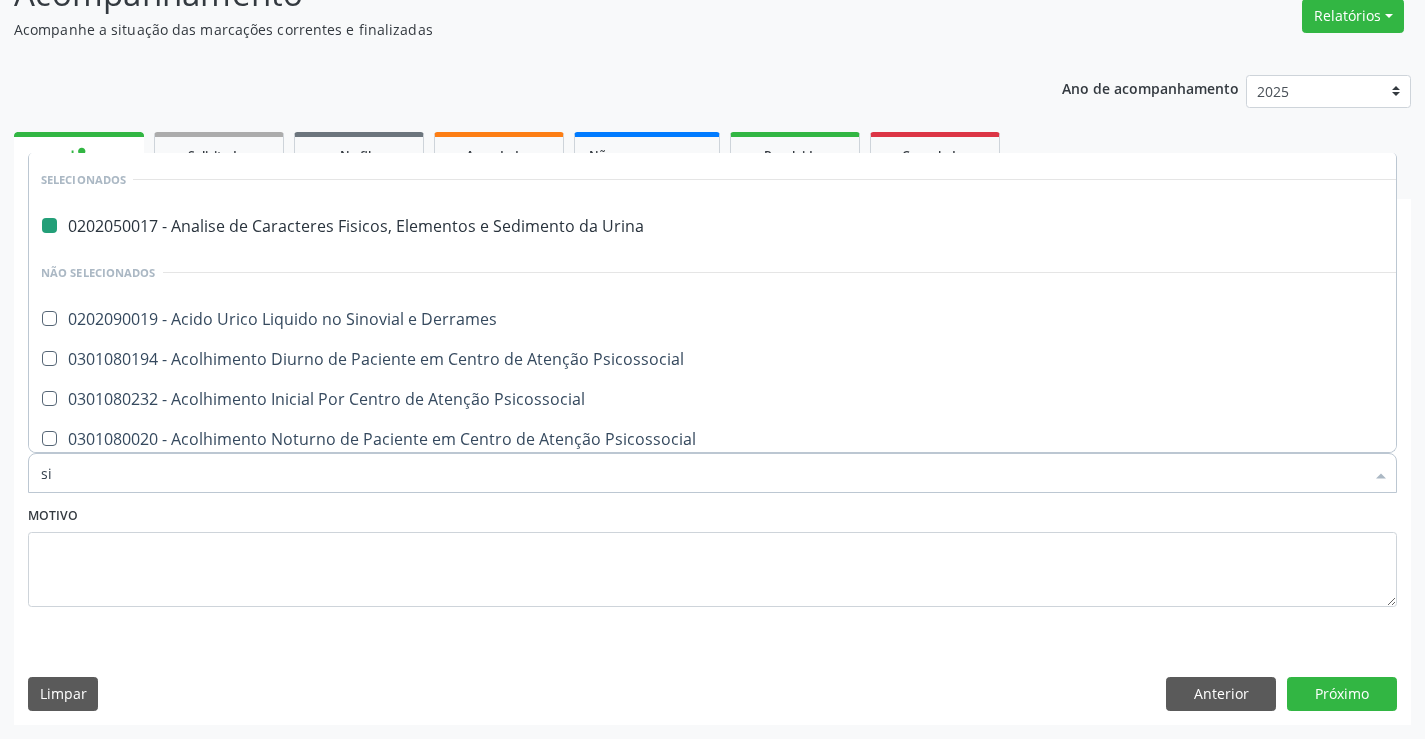 type on "sis" 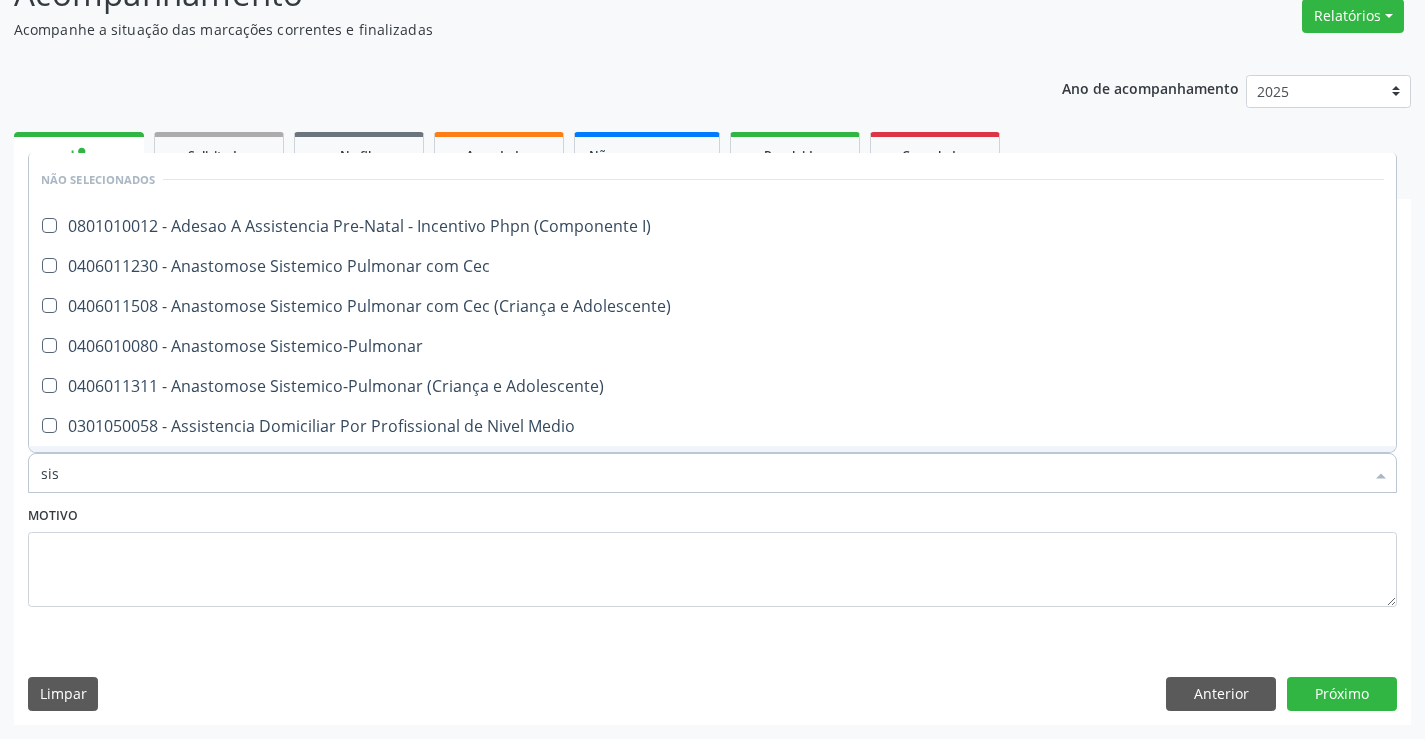 type on "si" 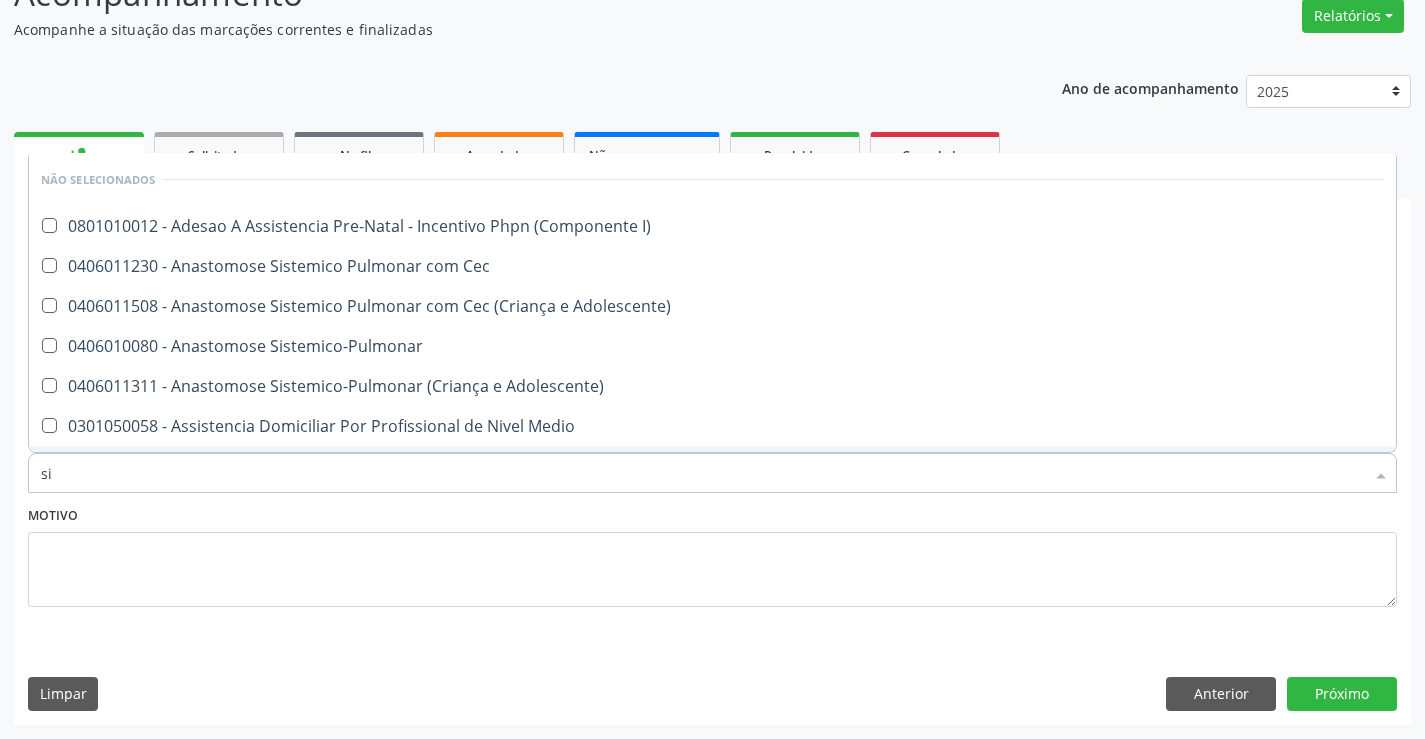 checkbox on "true" 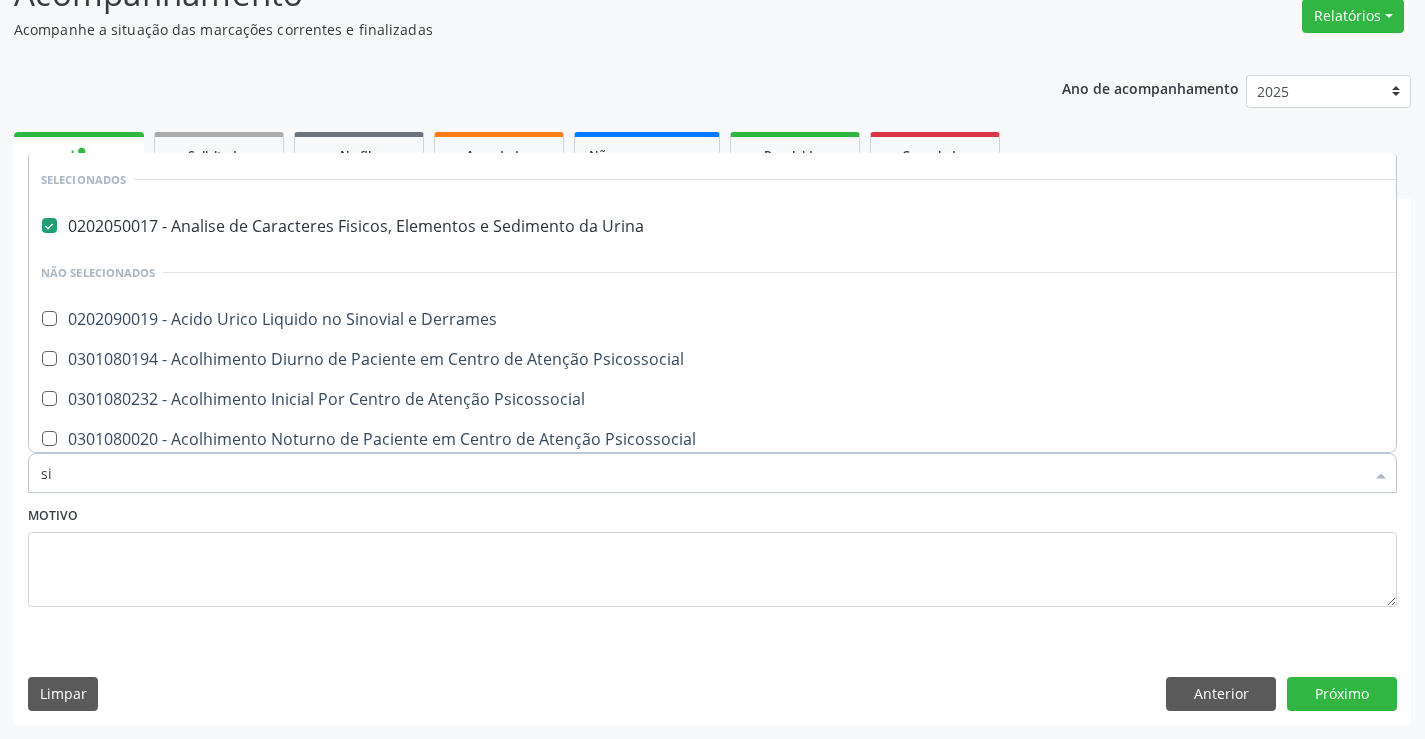 type on "sif" 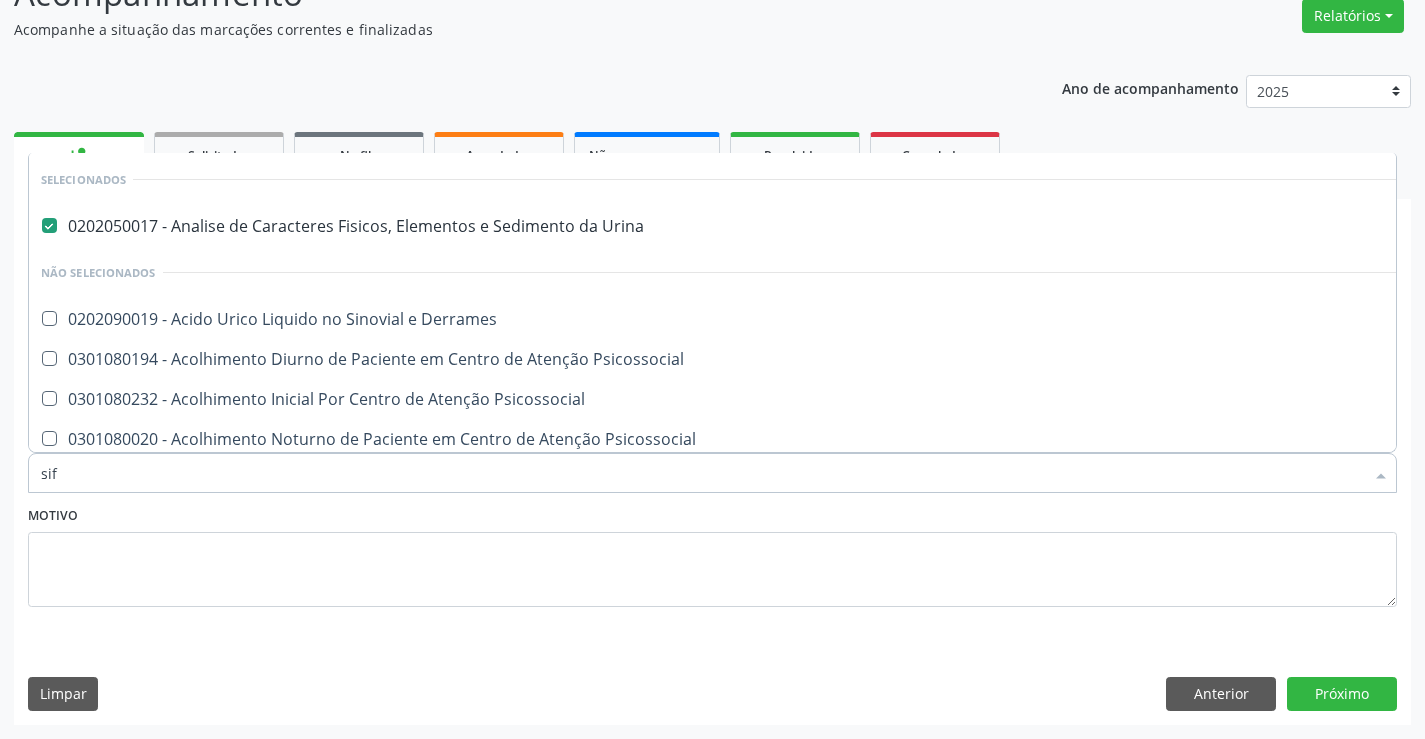 checkbox on "false" 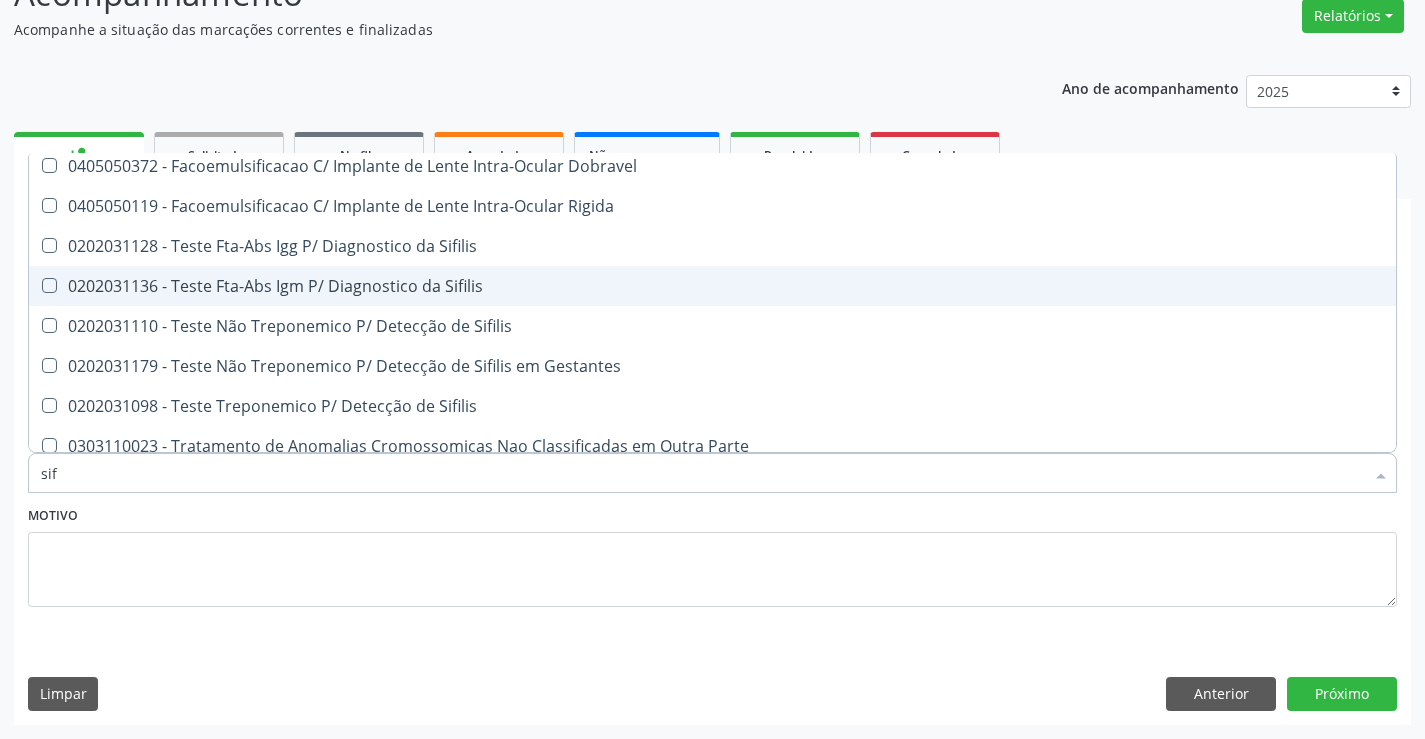scroll, scrollTop: 114, scrollLeft: 0, axis: vertical 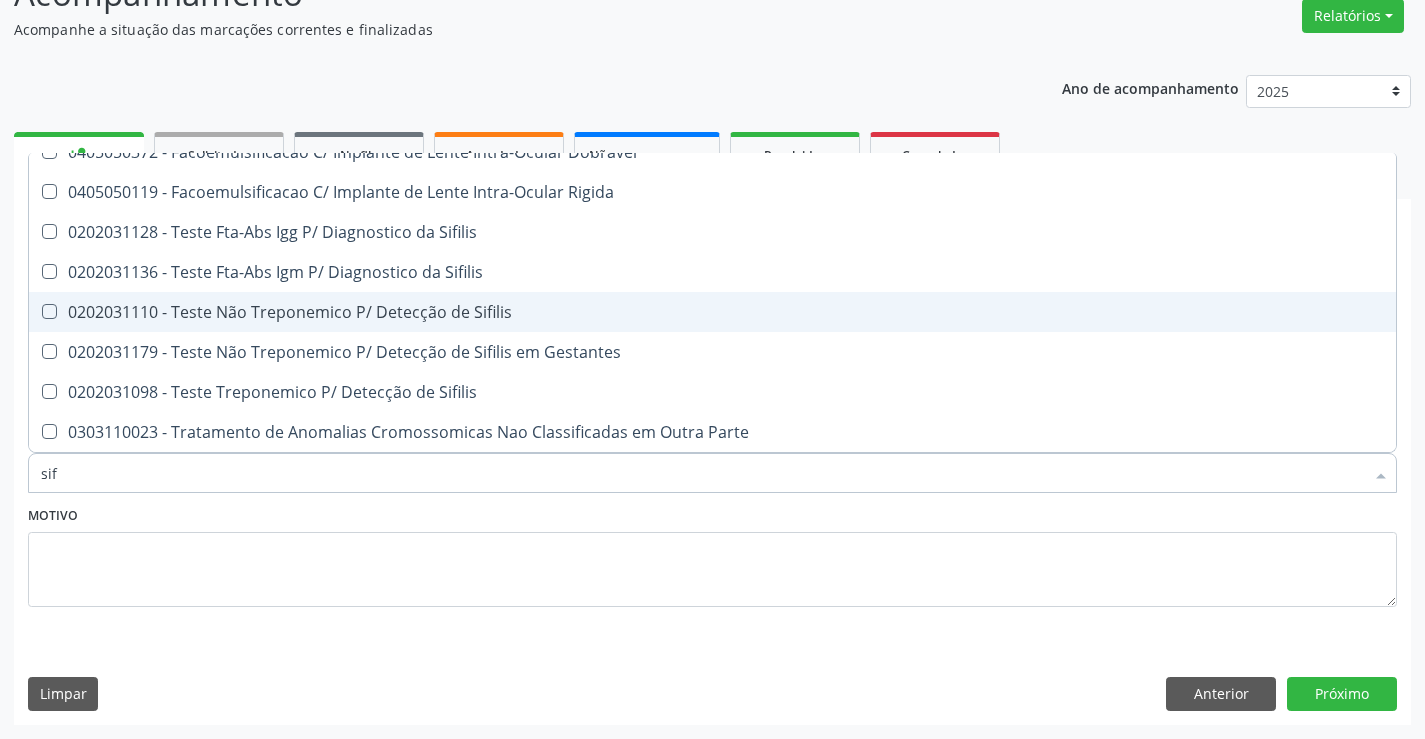 click on "0202031110 - Teste Não Treponemico P/ Detecção de Sifilis" at bounding box center [712, 312] 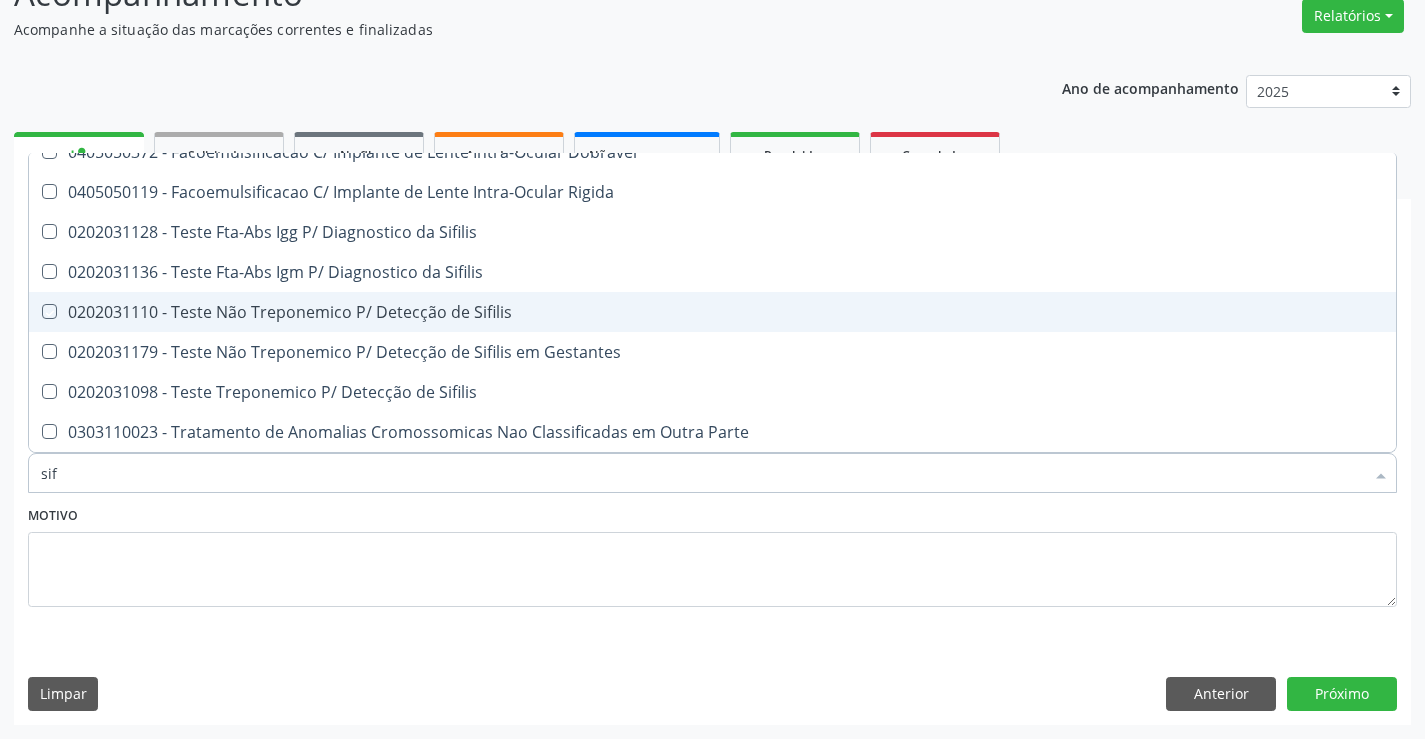 checkbox on "true" 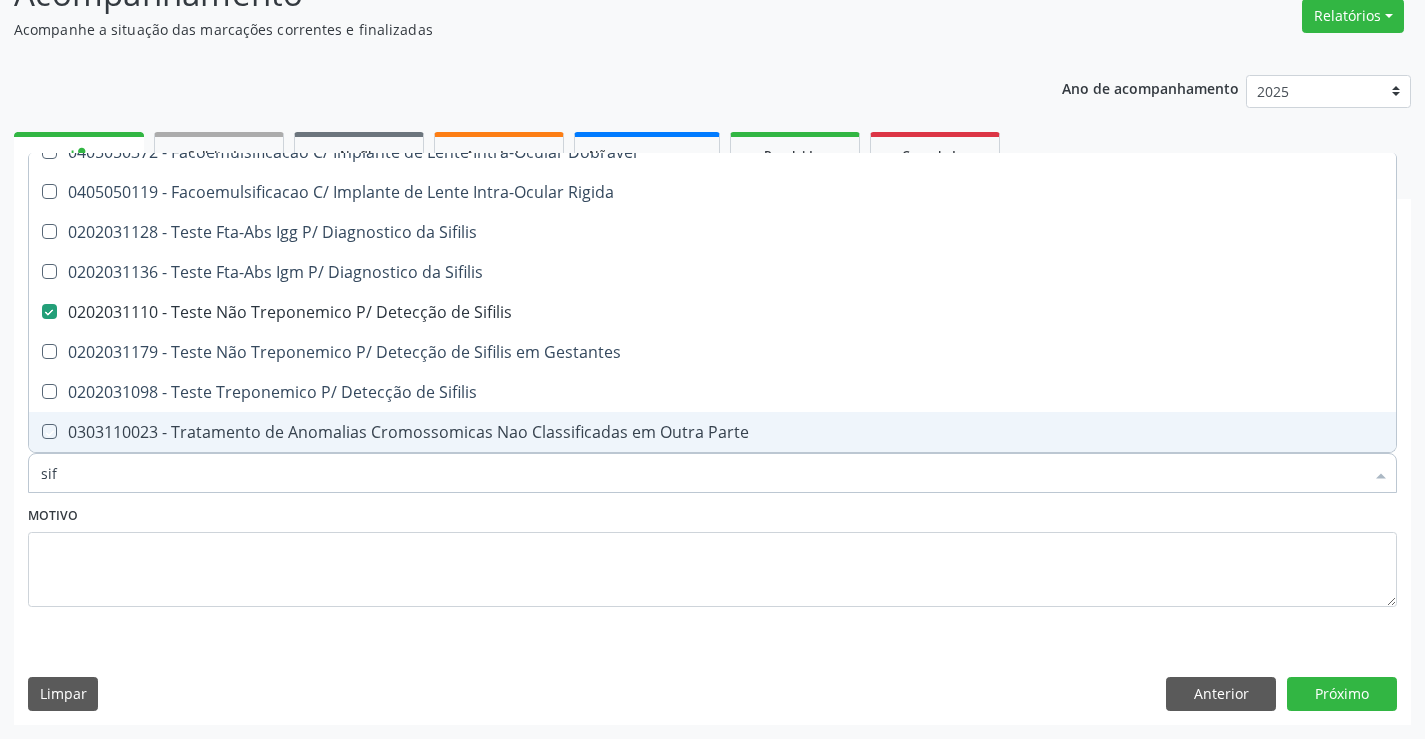 click on "Motivo" at bounding box center [712, 554] 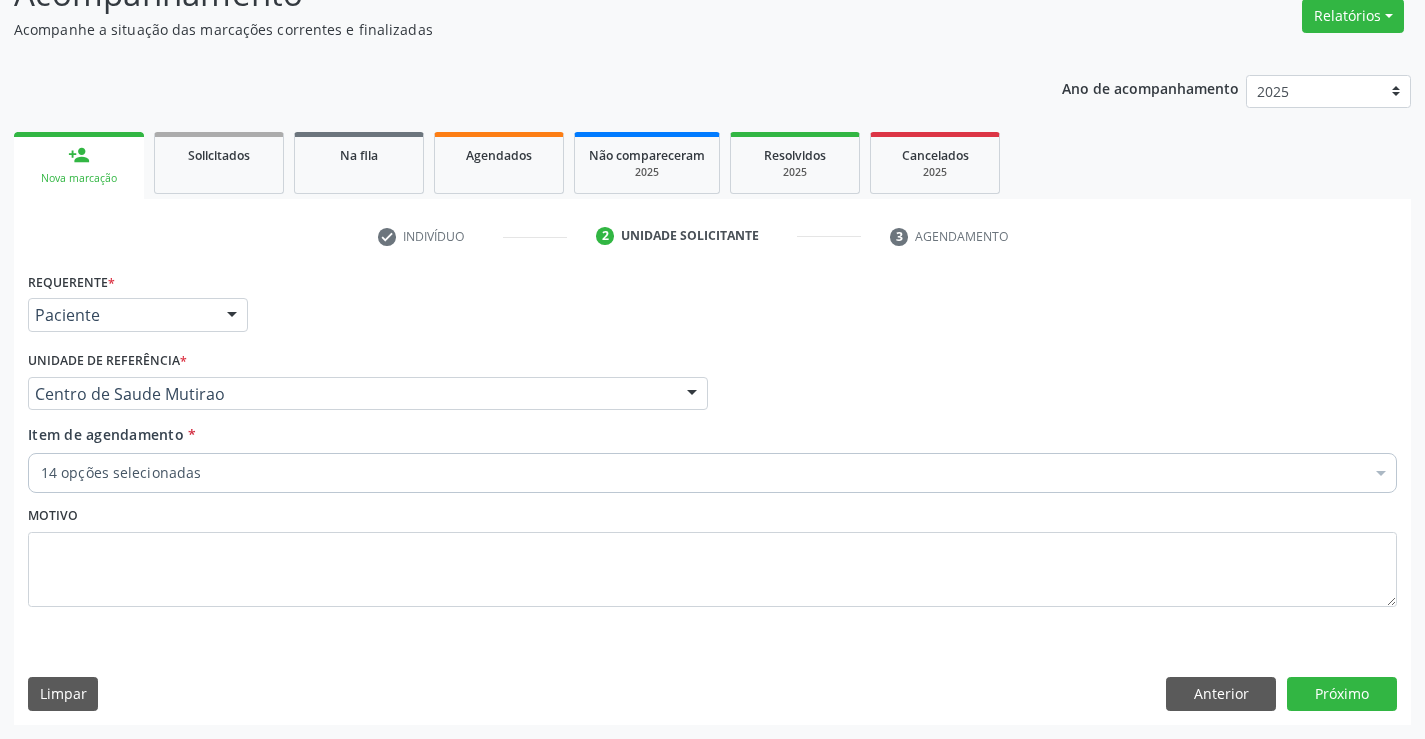 scroll, scrollTop: 0, scrollLeft: 0, axis: both 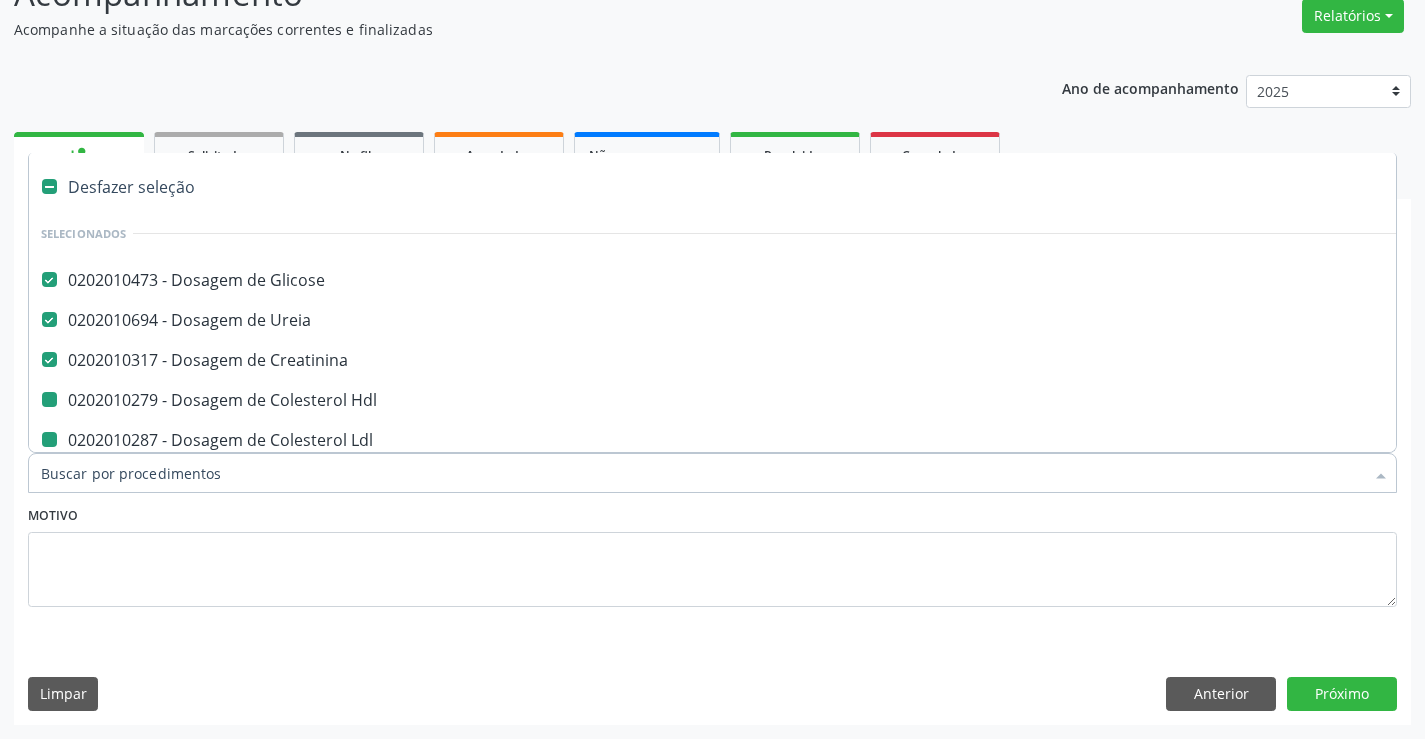 type on "v" 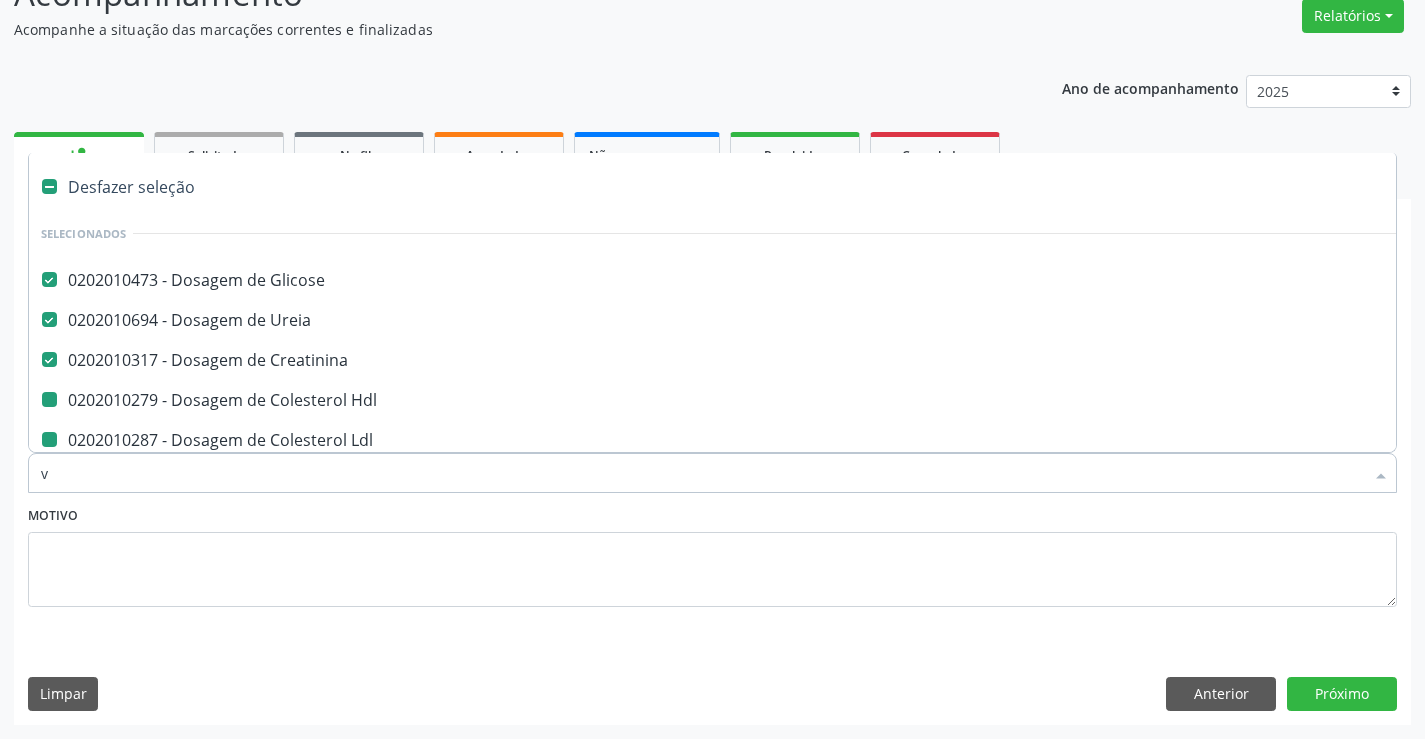 checkbox on "false" 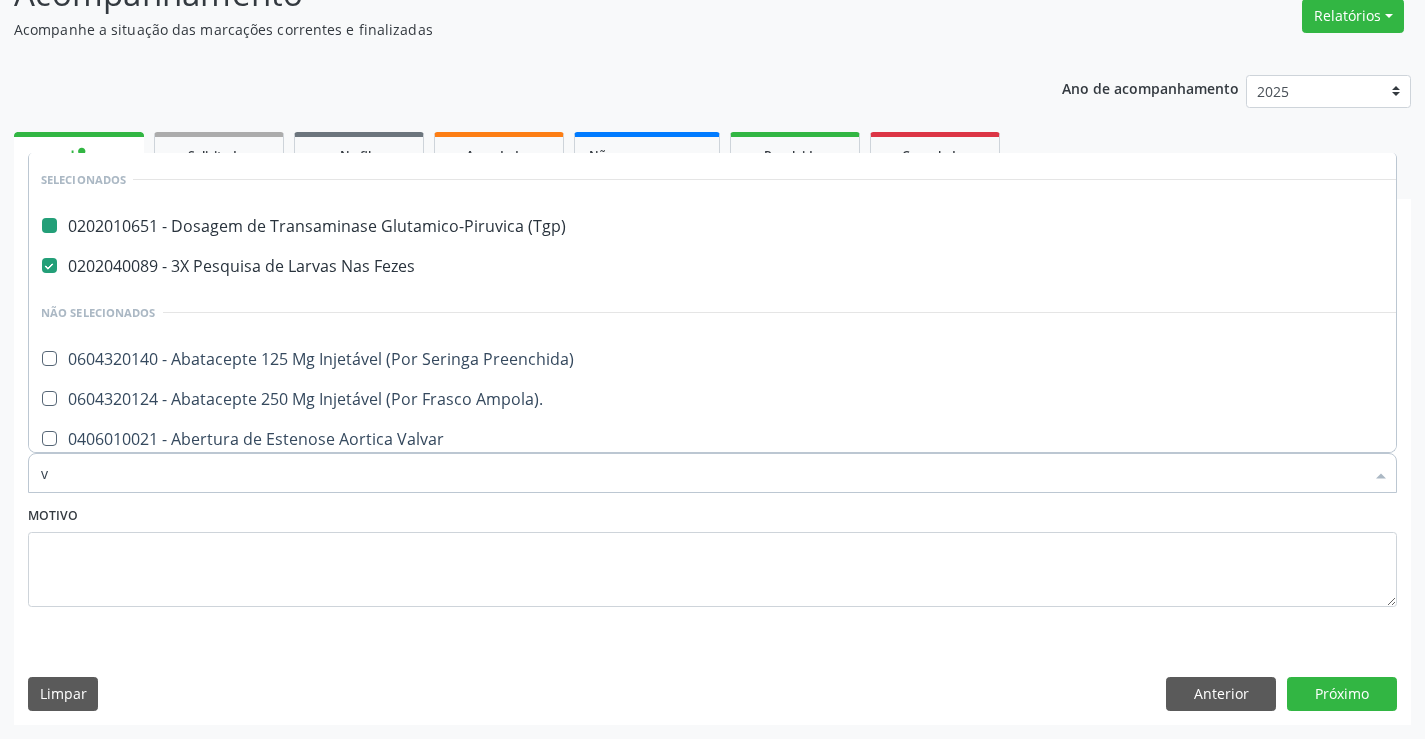 type on "vh" 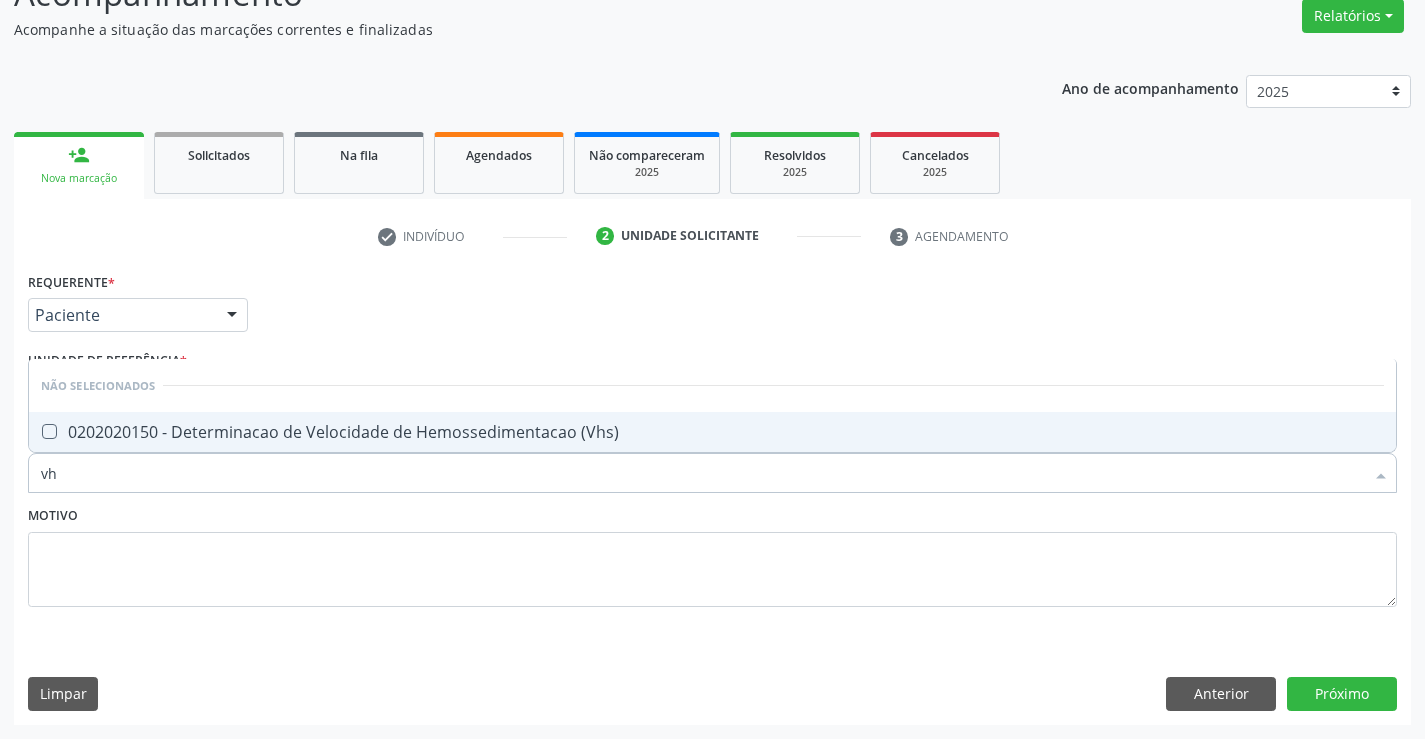 type on "vhs" 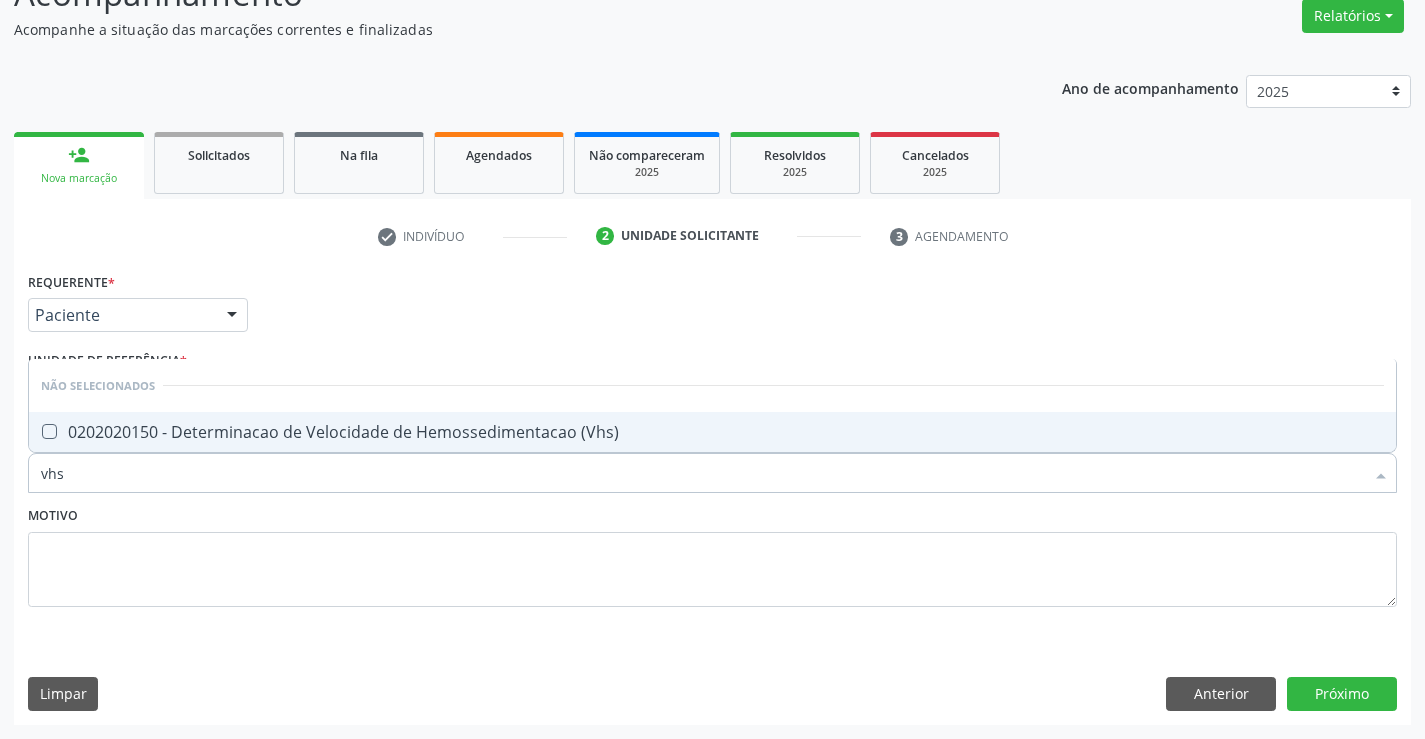 click on "0202020150 - Determinacao de Velocidade de Hemossedimentacao (Vhs)" at bounding box center (712, 432) 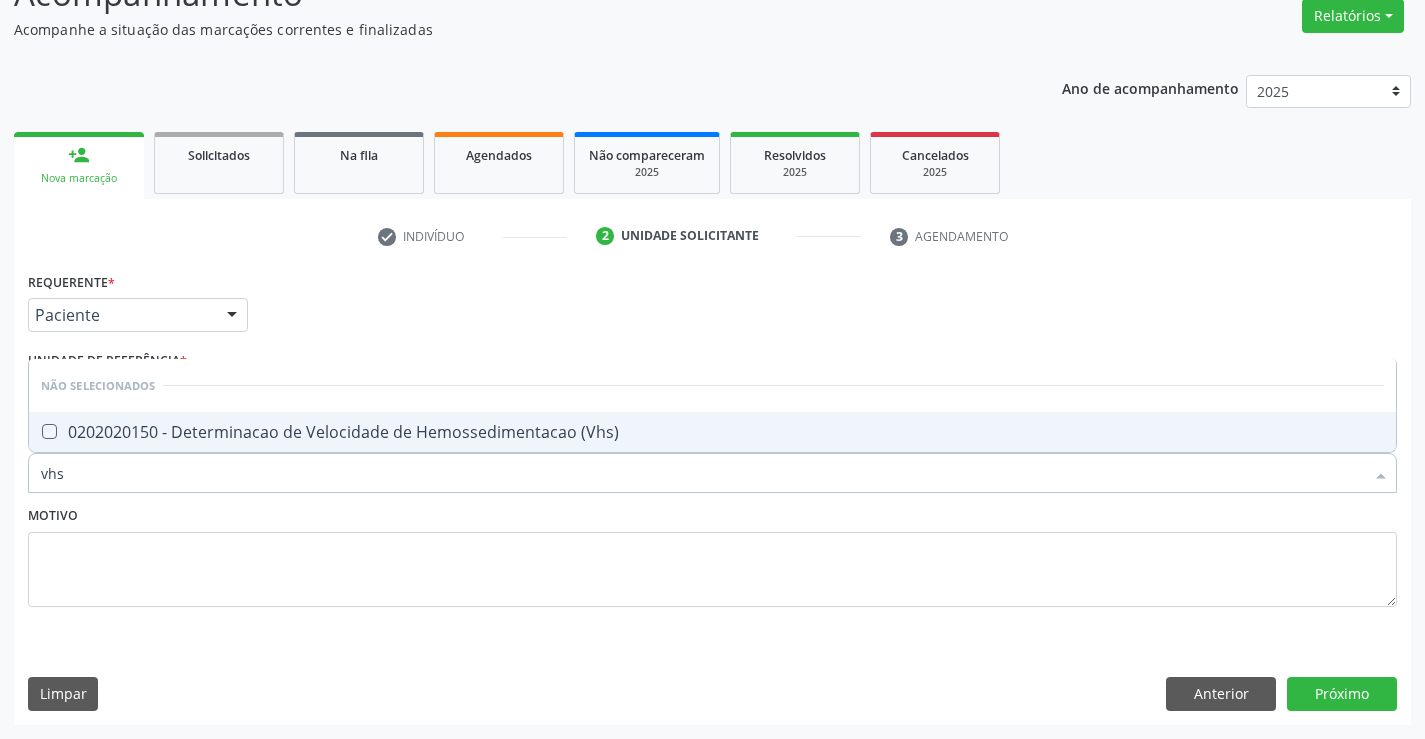 checkbox on "true" 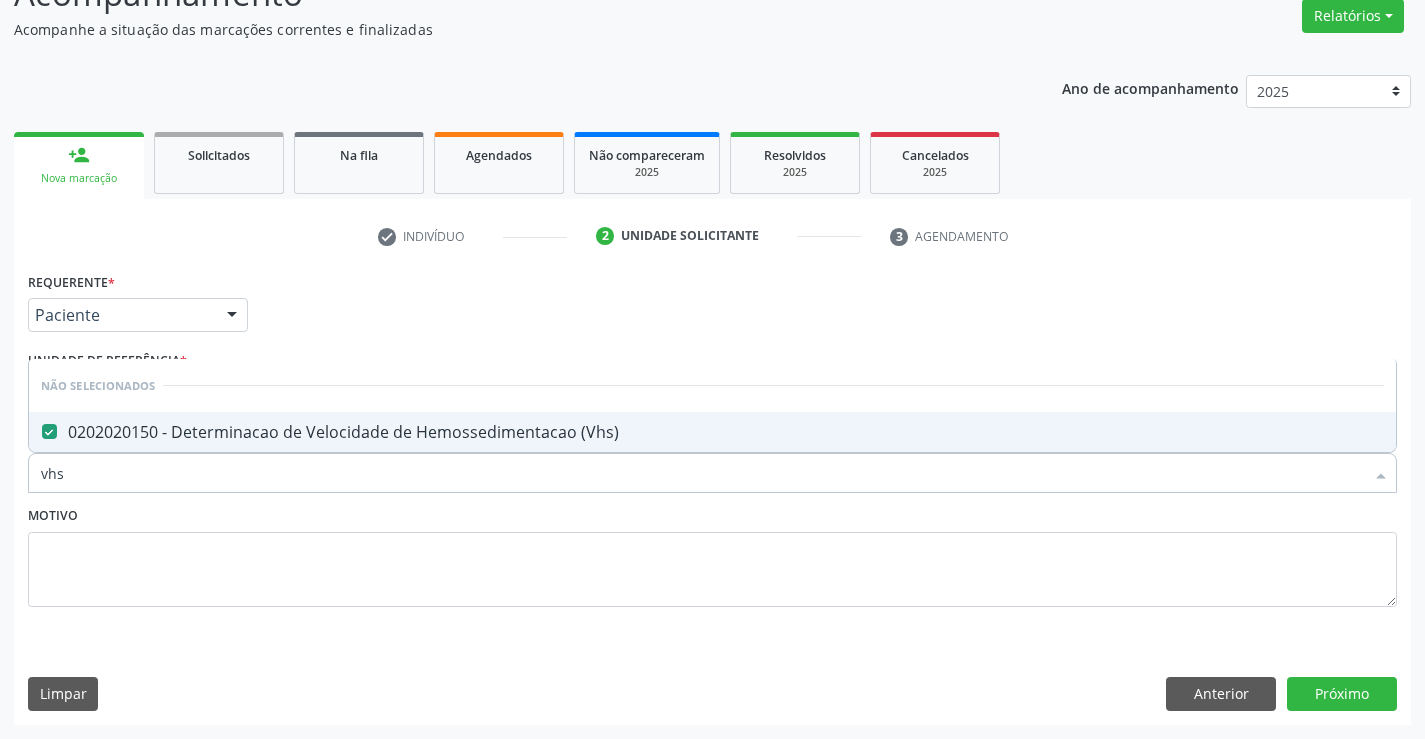 click on "Motivo" at bounding box center (712, 554) 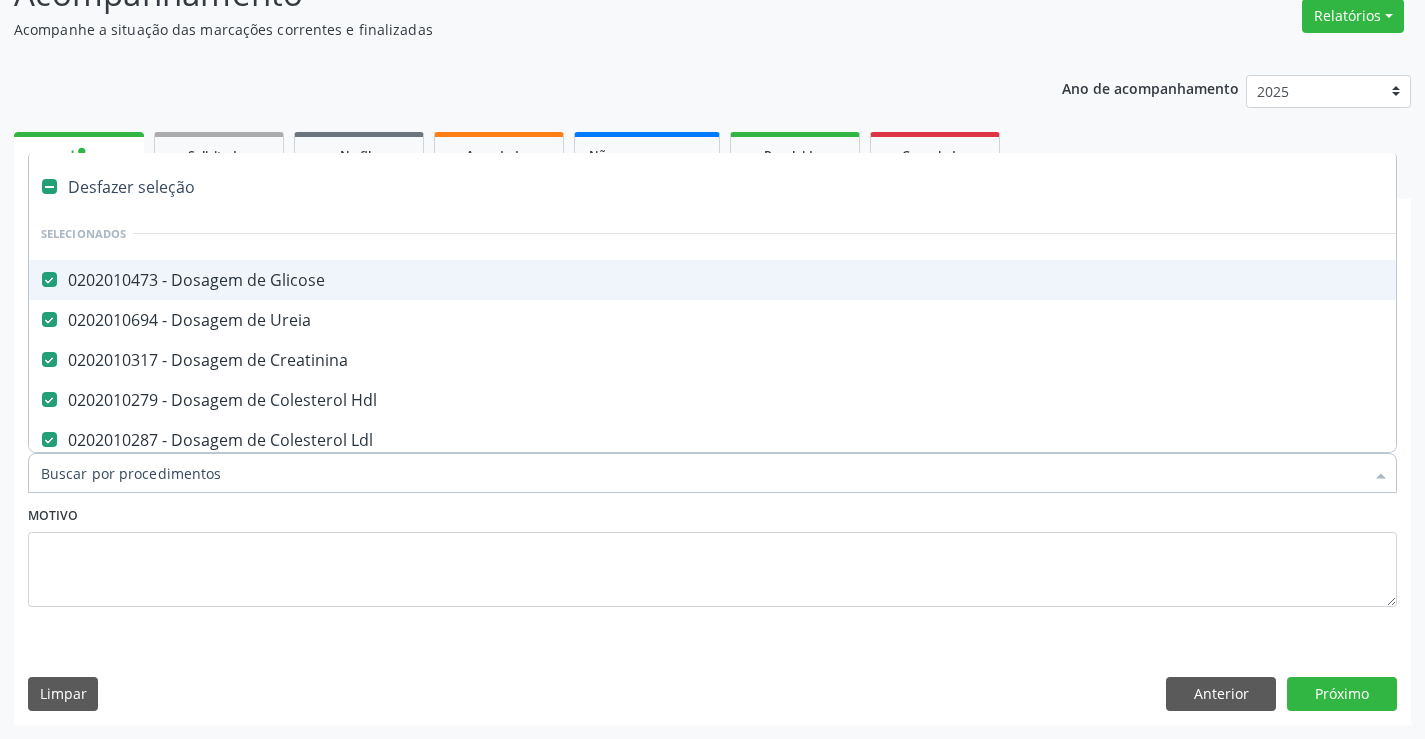 type on "p" 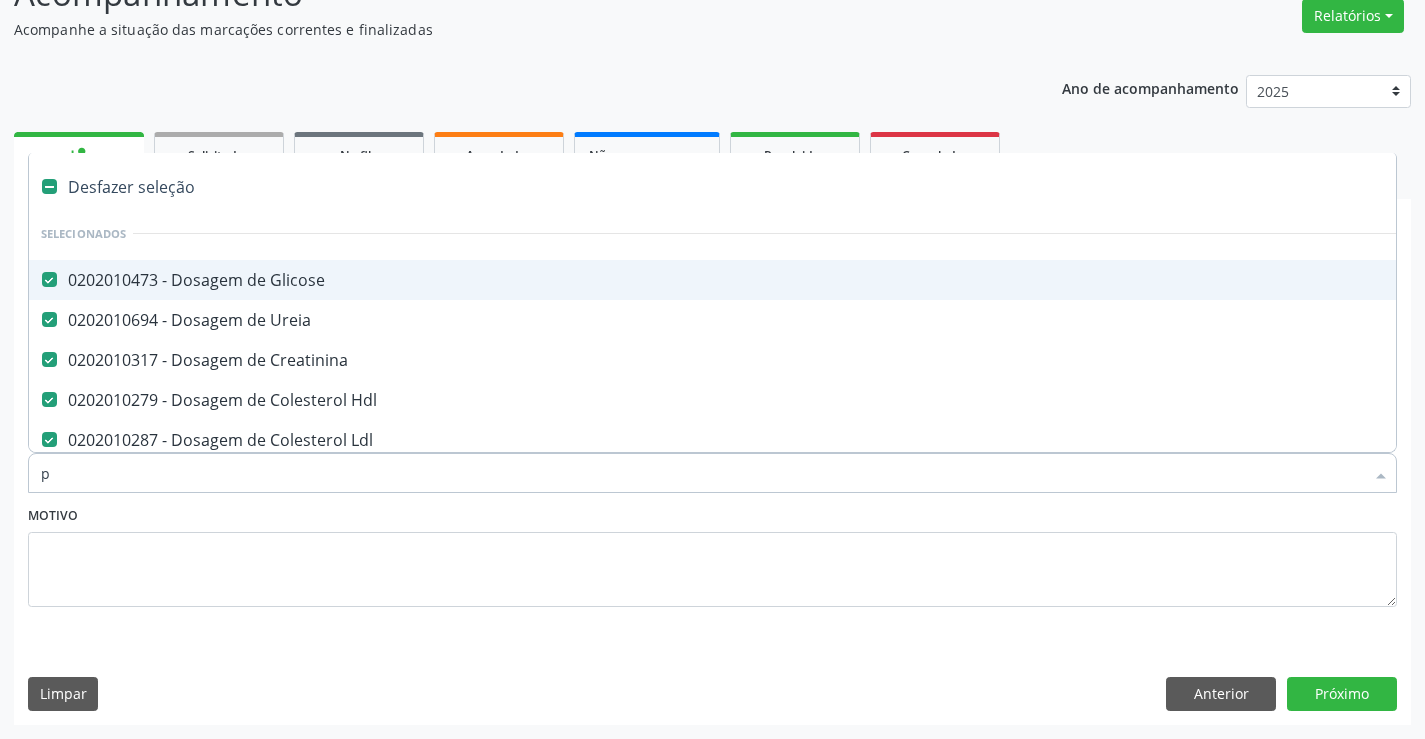 checkbox on "false" 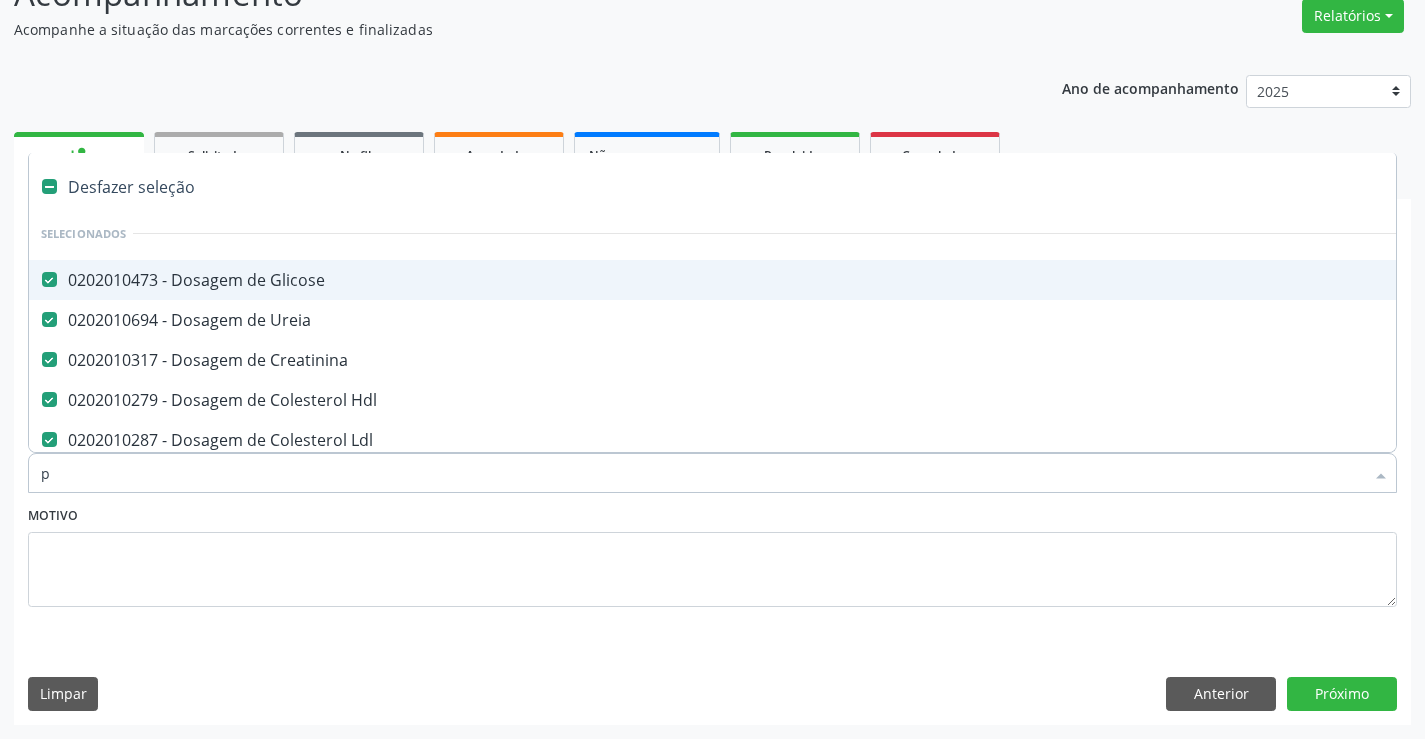 checkbox on "false" 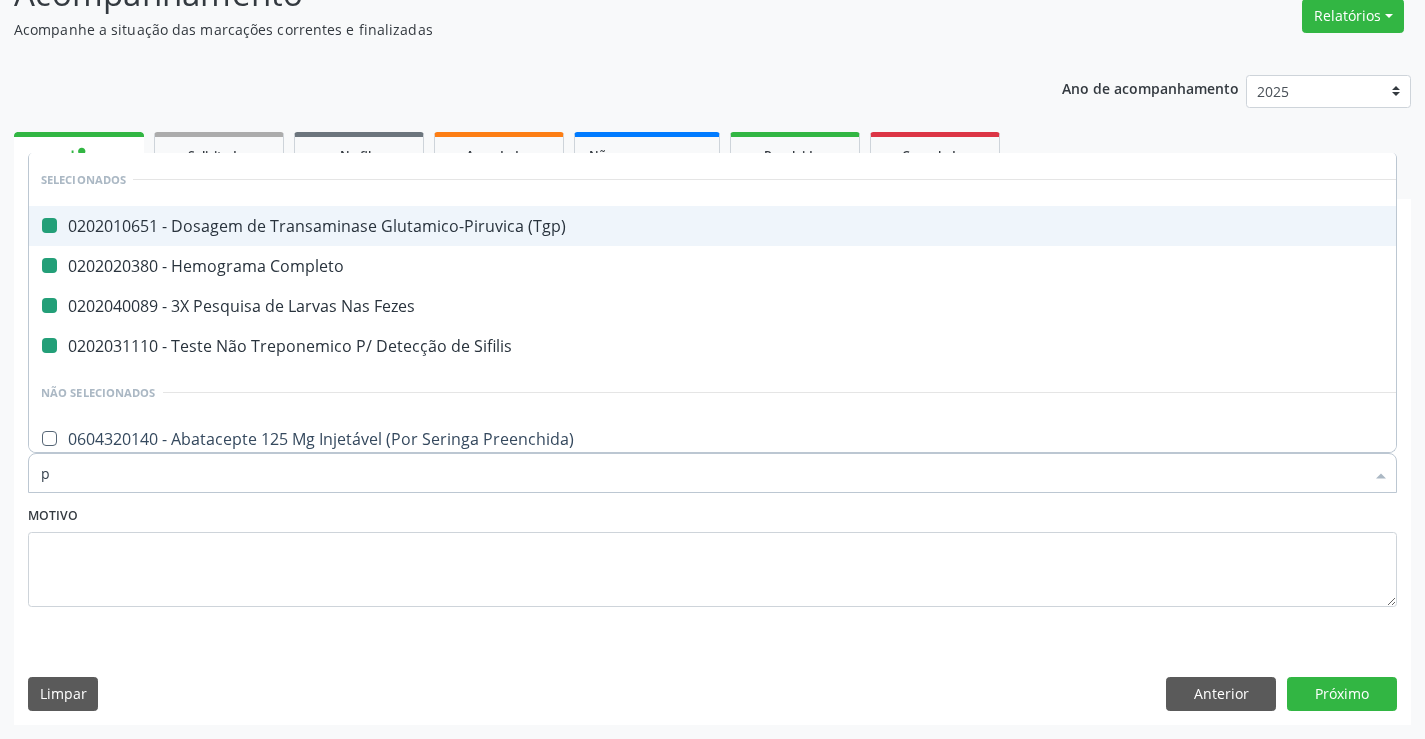 type on "pr" 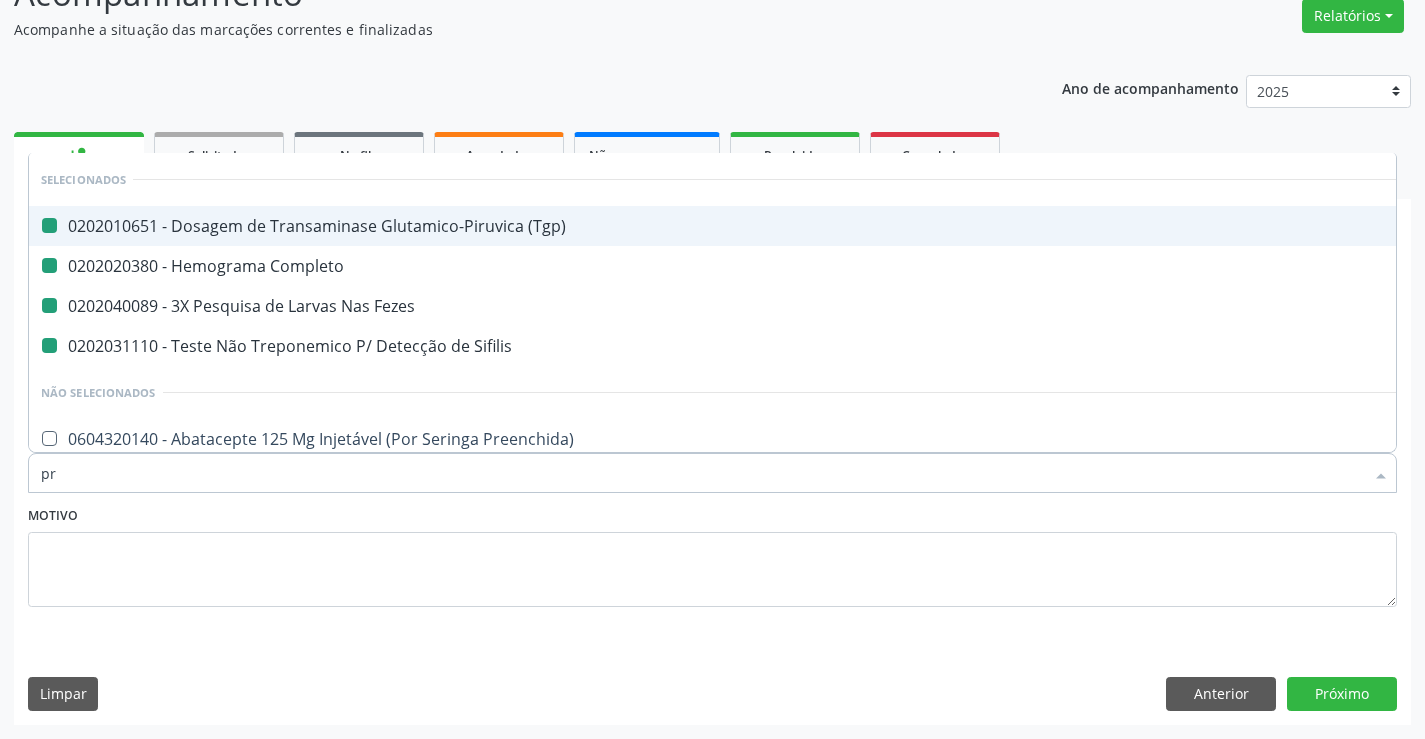 checkbox on "false" 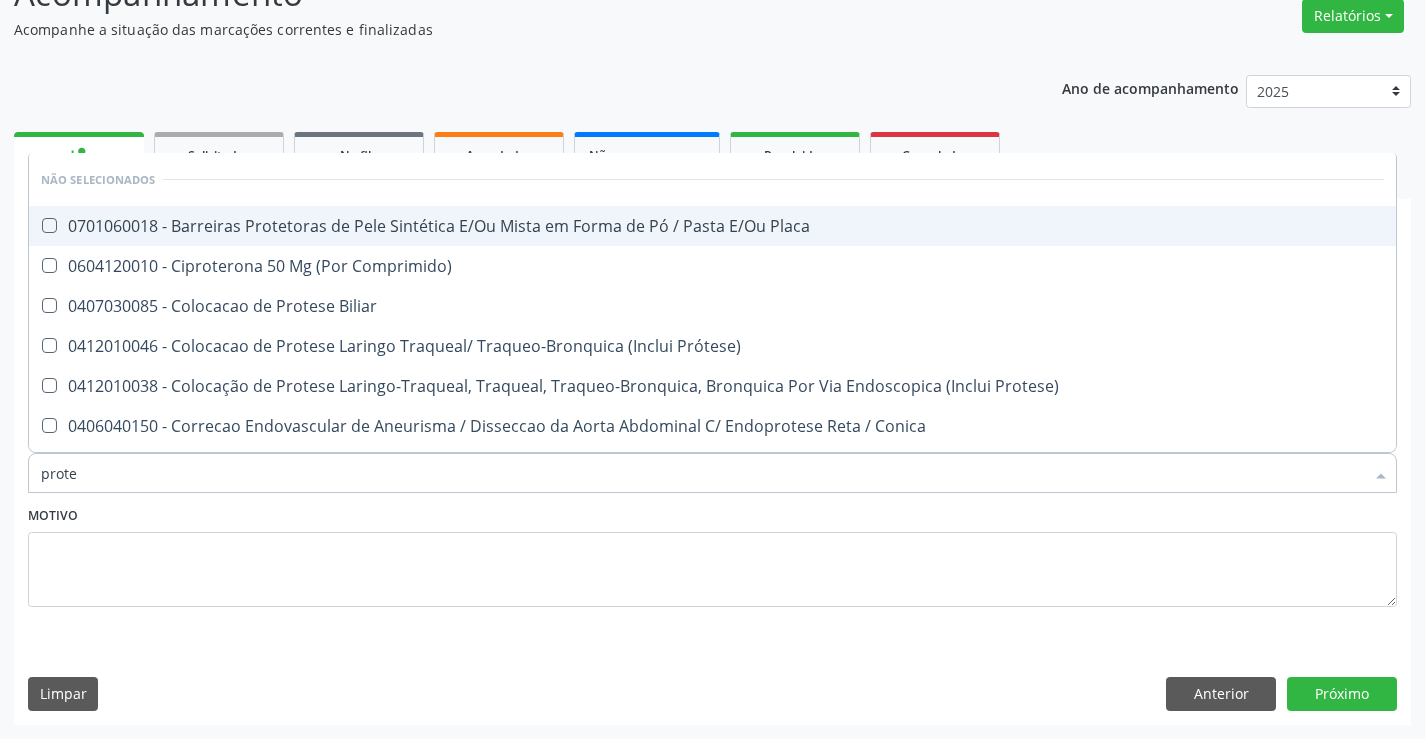 type on "protei" 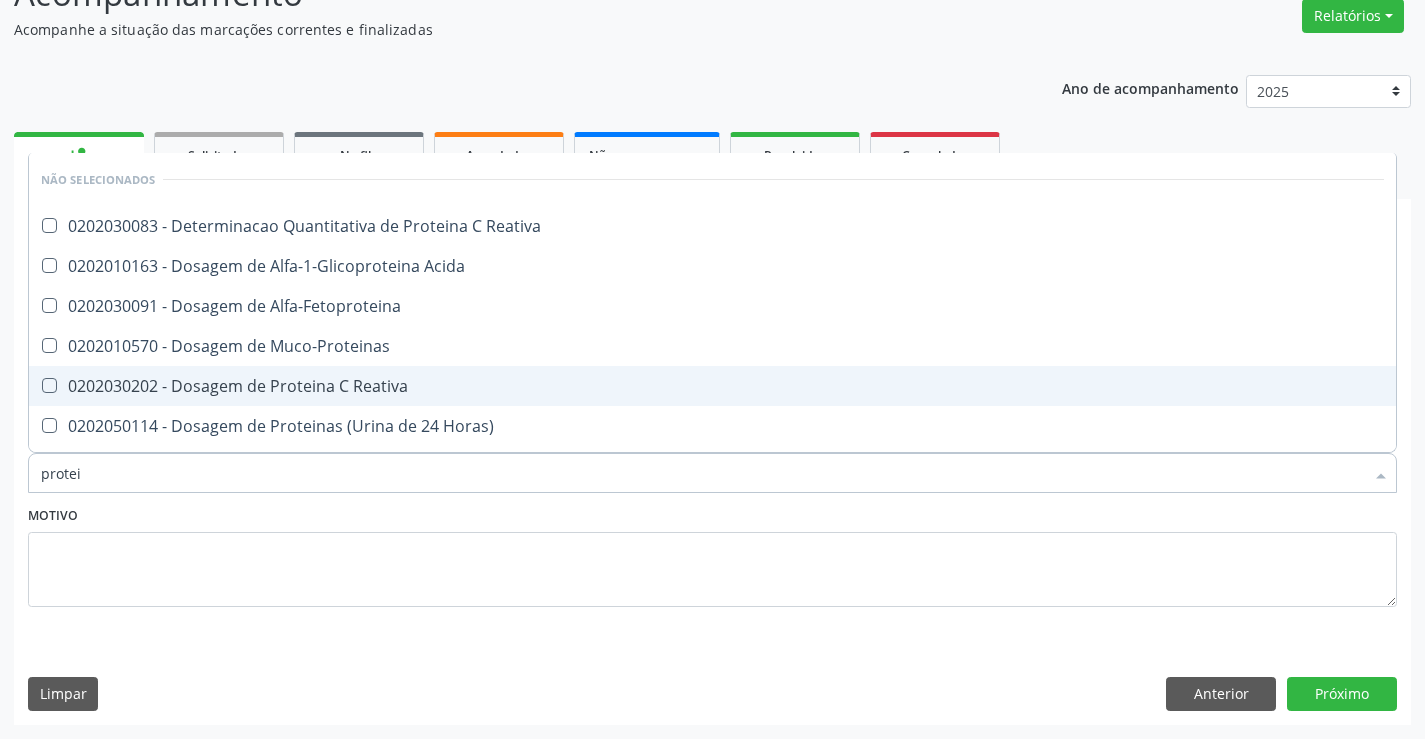 click on "0202030202 - Dosagem de Proteina C Reativa" at bounding box center (712, 386) 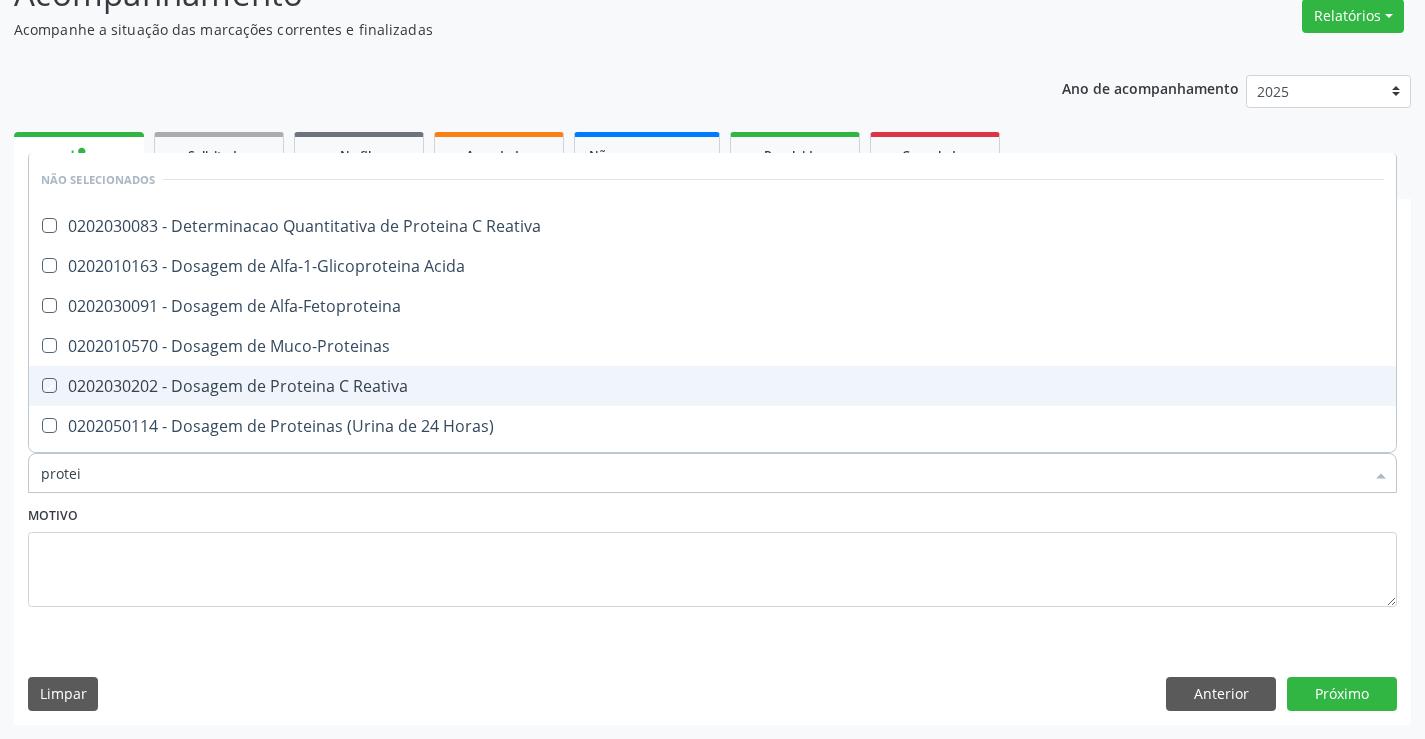 checkbox on "true" 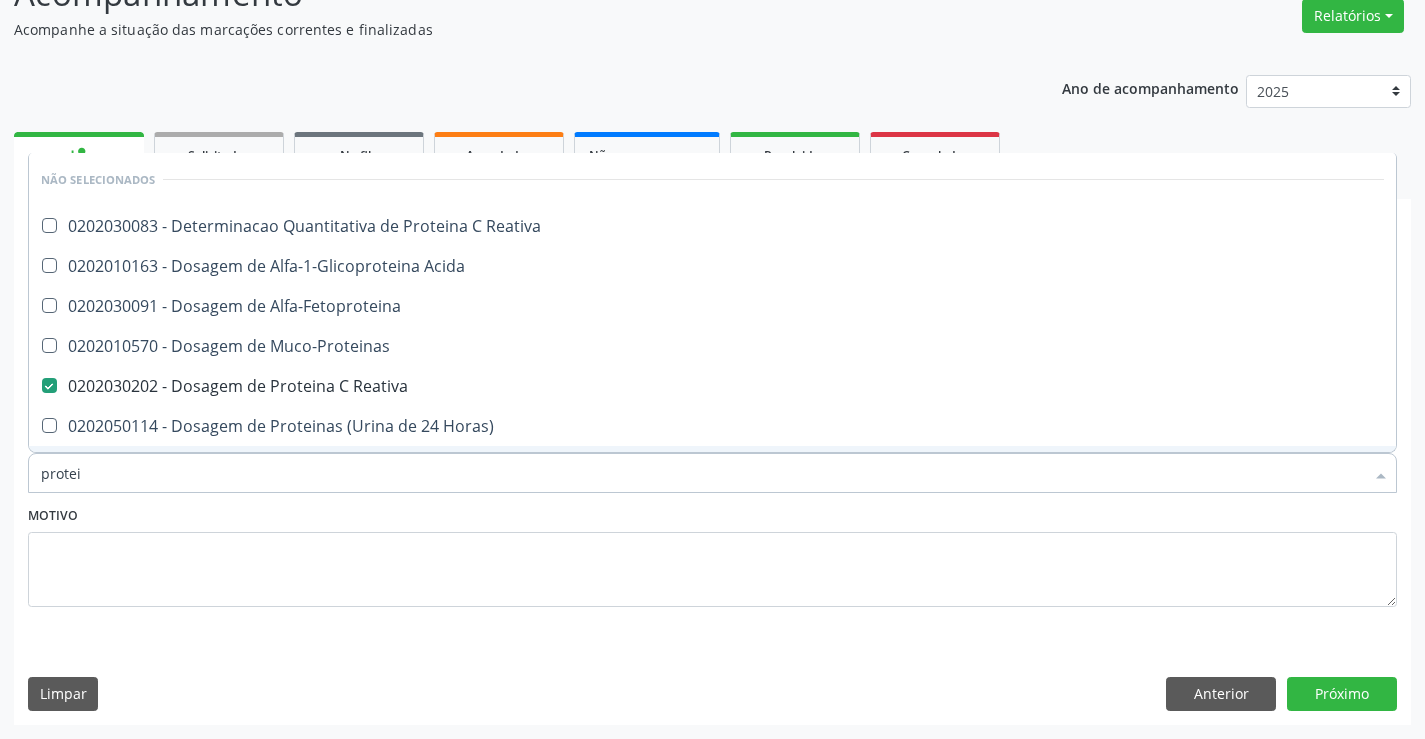 click on "Motivo" at bounding box center [712, 554] 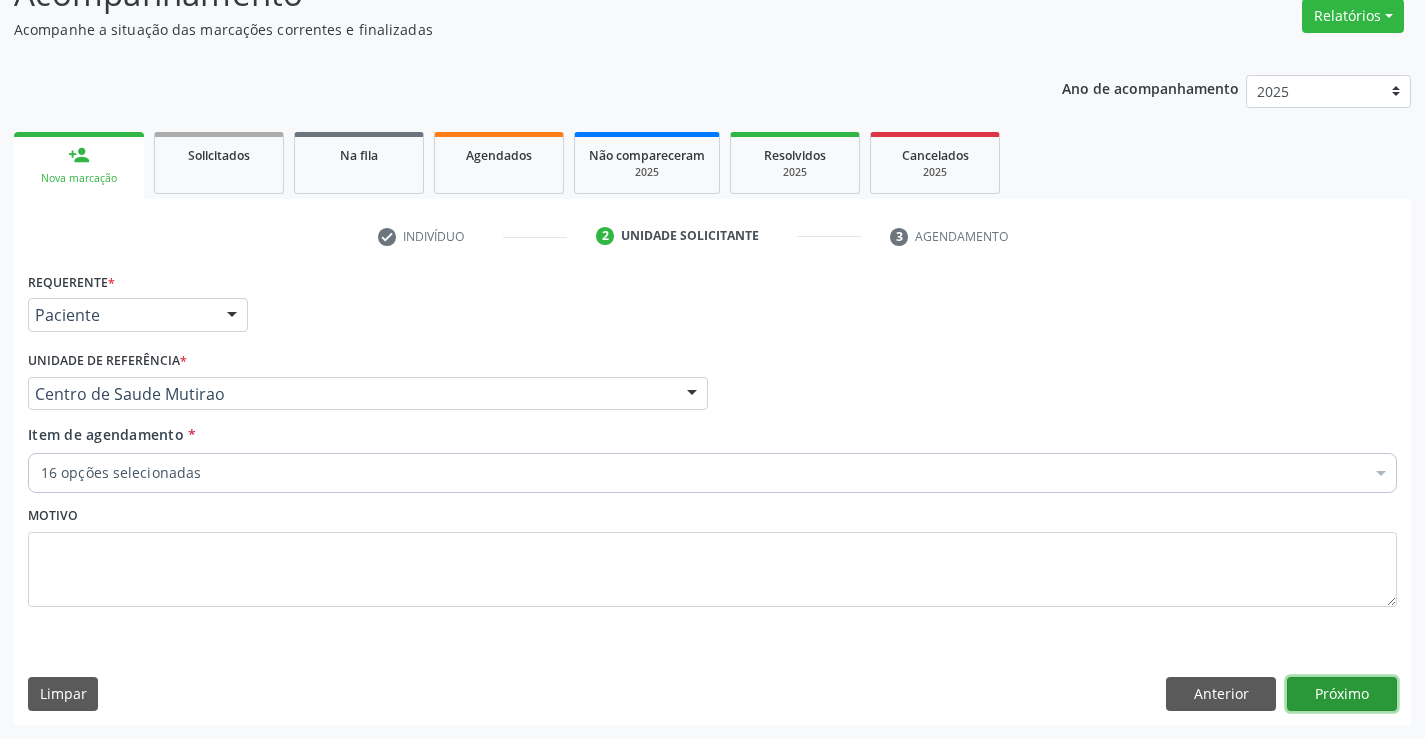 click on "Próximo" at bounding box center [1342, 694] 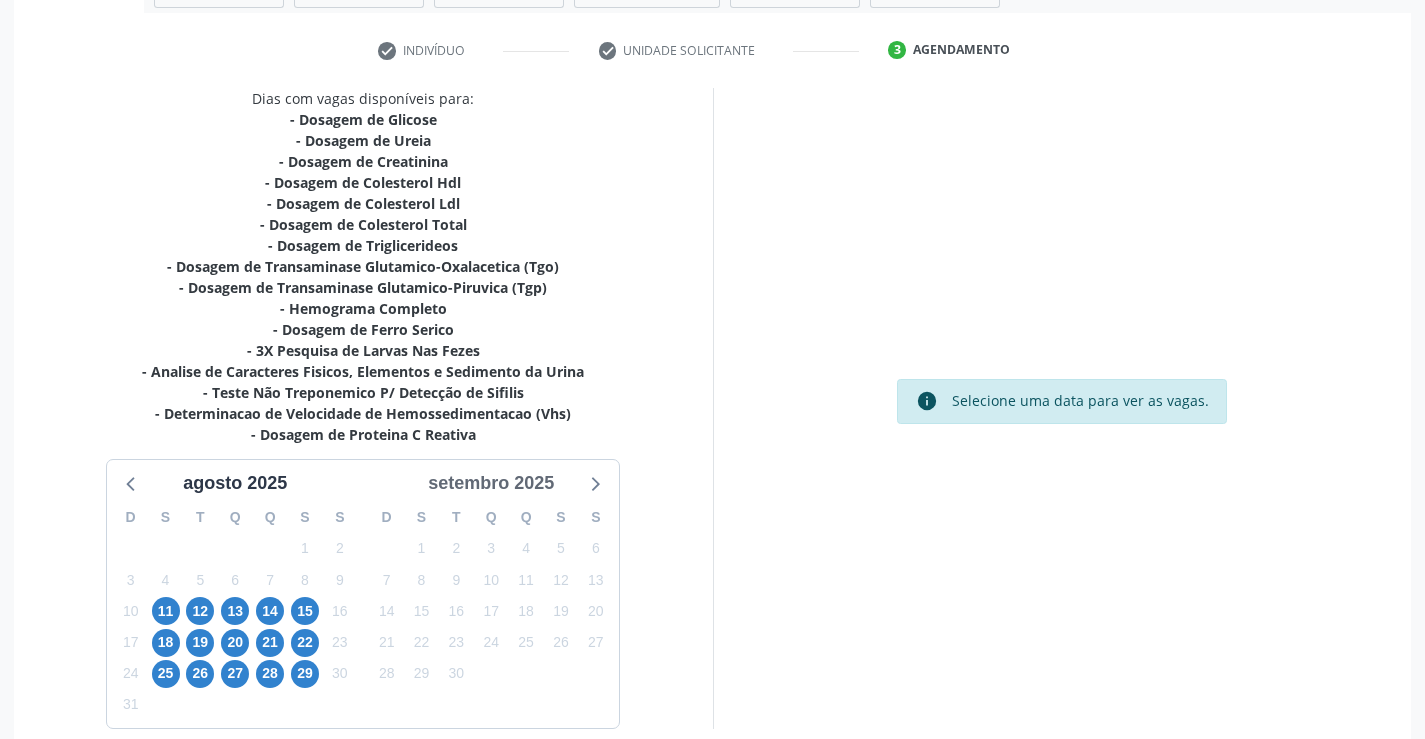 scroll, scrollTop: 367, scrollLeft: 0, axis: vertical 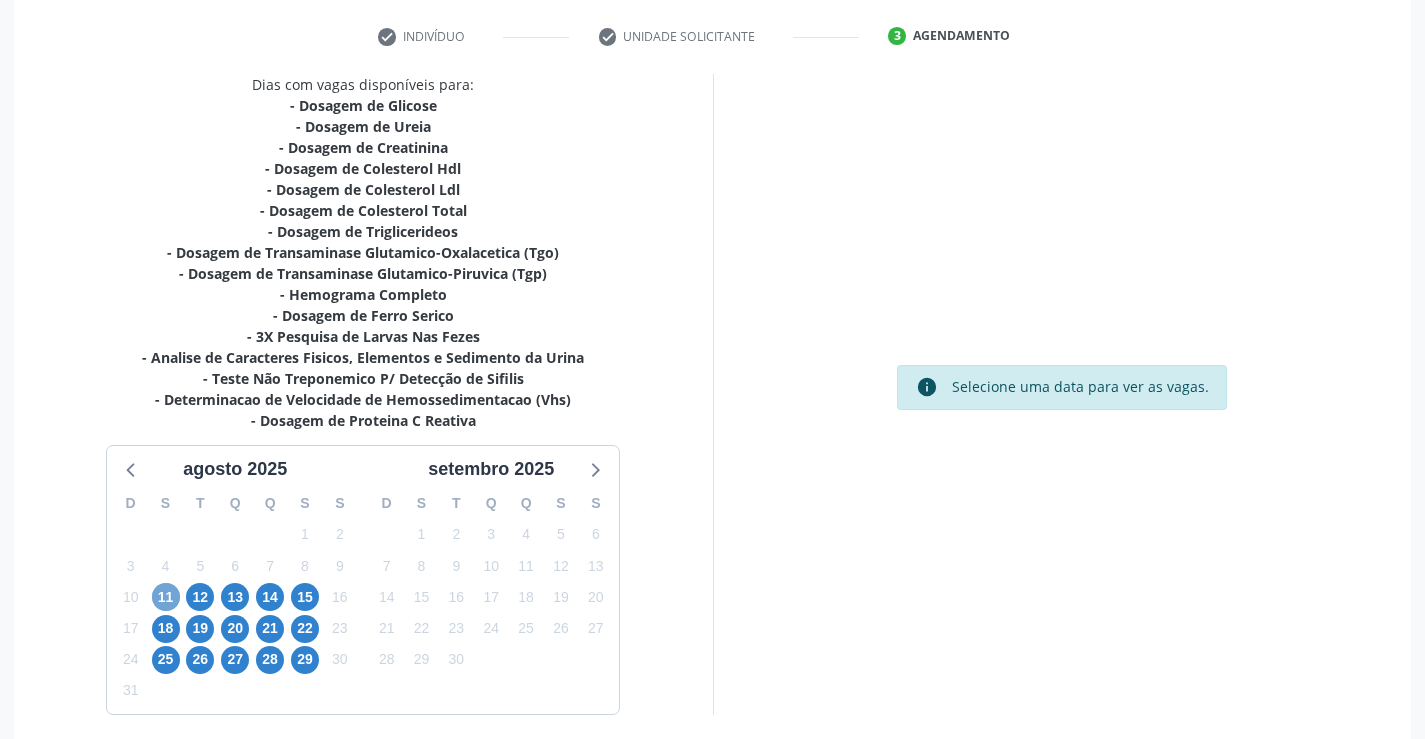click on "11" at bounding box center [166, 597] 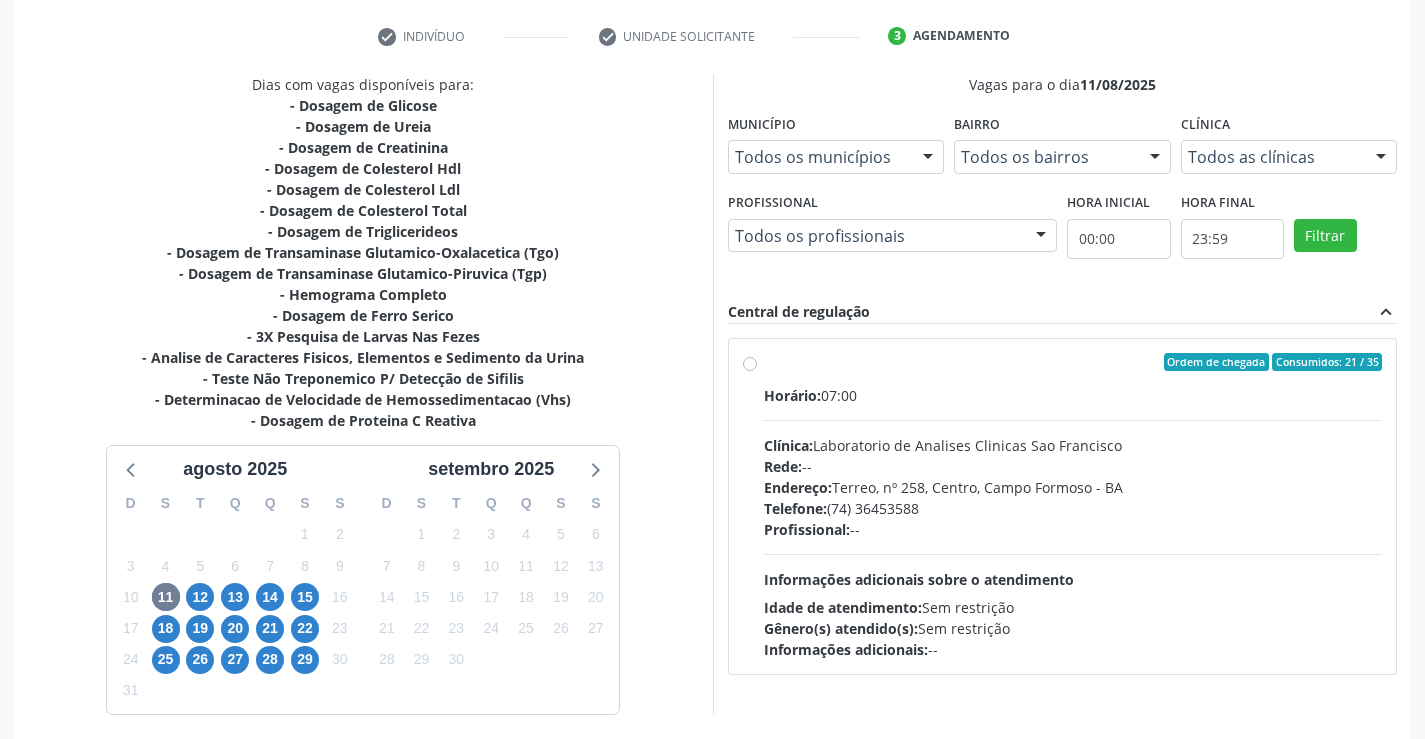 click on "Ordem de chegada
Consumidos: 21 / 35
Horário:   07:00
Clínica:  Laboratorio de Analises Clinicas Sao Francisco
Rede:
--
Endereço:   Terreo, nº 258, Centro, Campo Formoso - BA
Telefone:   (74) 36453588
Profissional:
--
Informações adicionais sobre o atendimento
Idade de atendimento:
Sem restrição
Gênero(s) atendido(s):
Sem restrição
Informações adicionais:
--" at bounding box center (1073, 506) 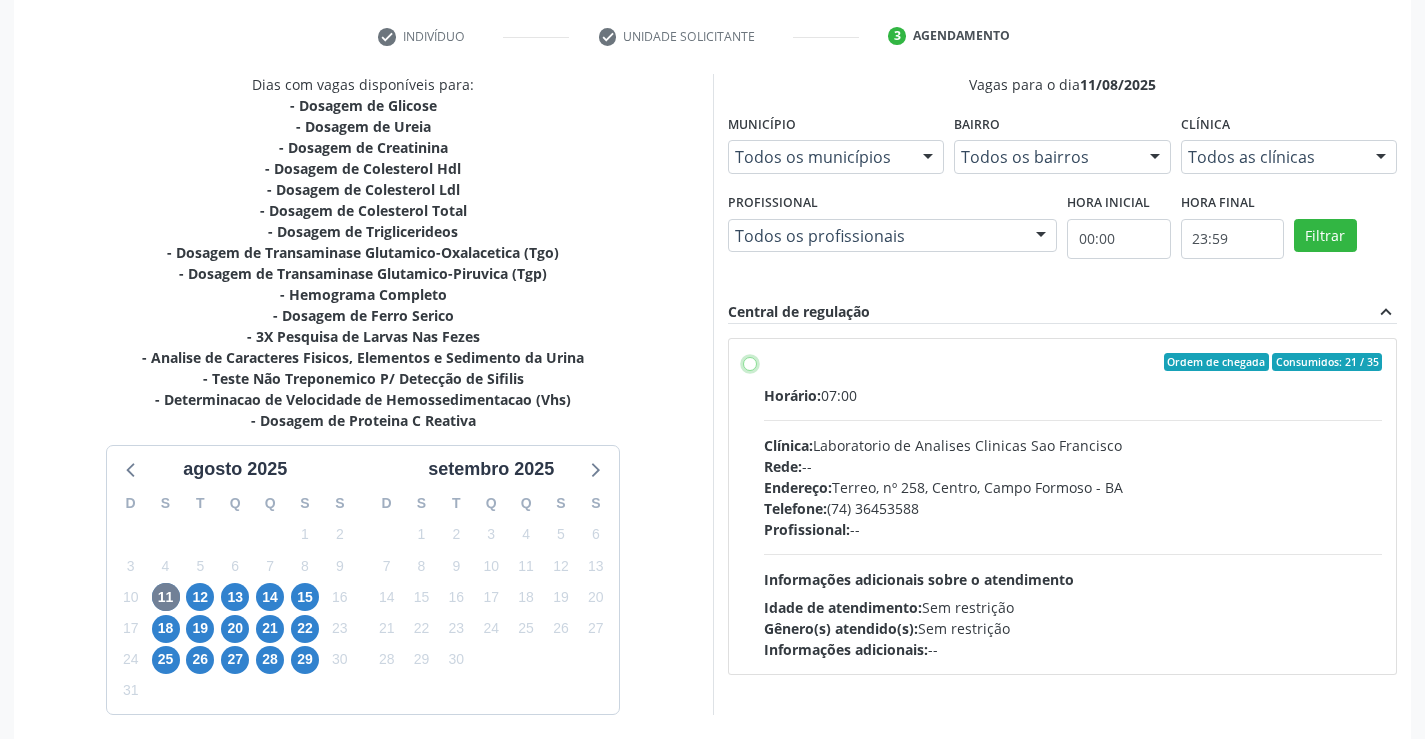 click on "Ordem de chegada
Consumidos: 21 / 35
Horário:   07:00
Clínica:  Laboratorio de Analises Clinicas Sao Francisco
Rede:
--
Endereço:   Terreo, nº 258, Centro, Campo Formoso - BA
Telefone:   (74) 36453588
Profissional:
--
Informações adicionais sobre o atendimento
Idade de atendimento:
Sem restrição
Gênero(s) atendido(s):
Sem restrição
Informações adicionais:
--" at bounding box center [750, 362] 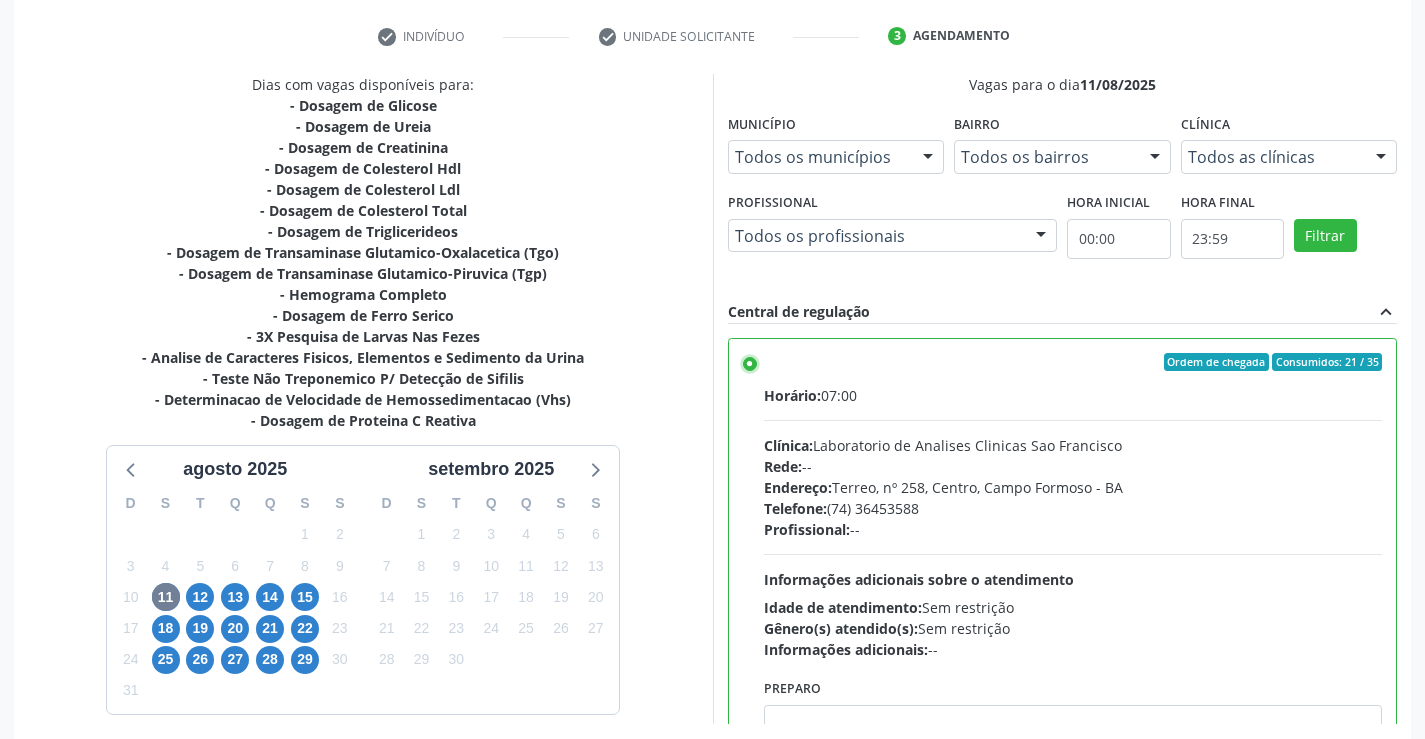 scroll, scrollTop: 99, scrollLeft: 0, axis: vertical 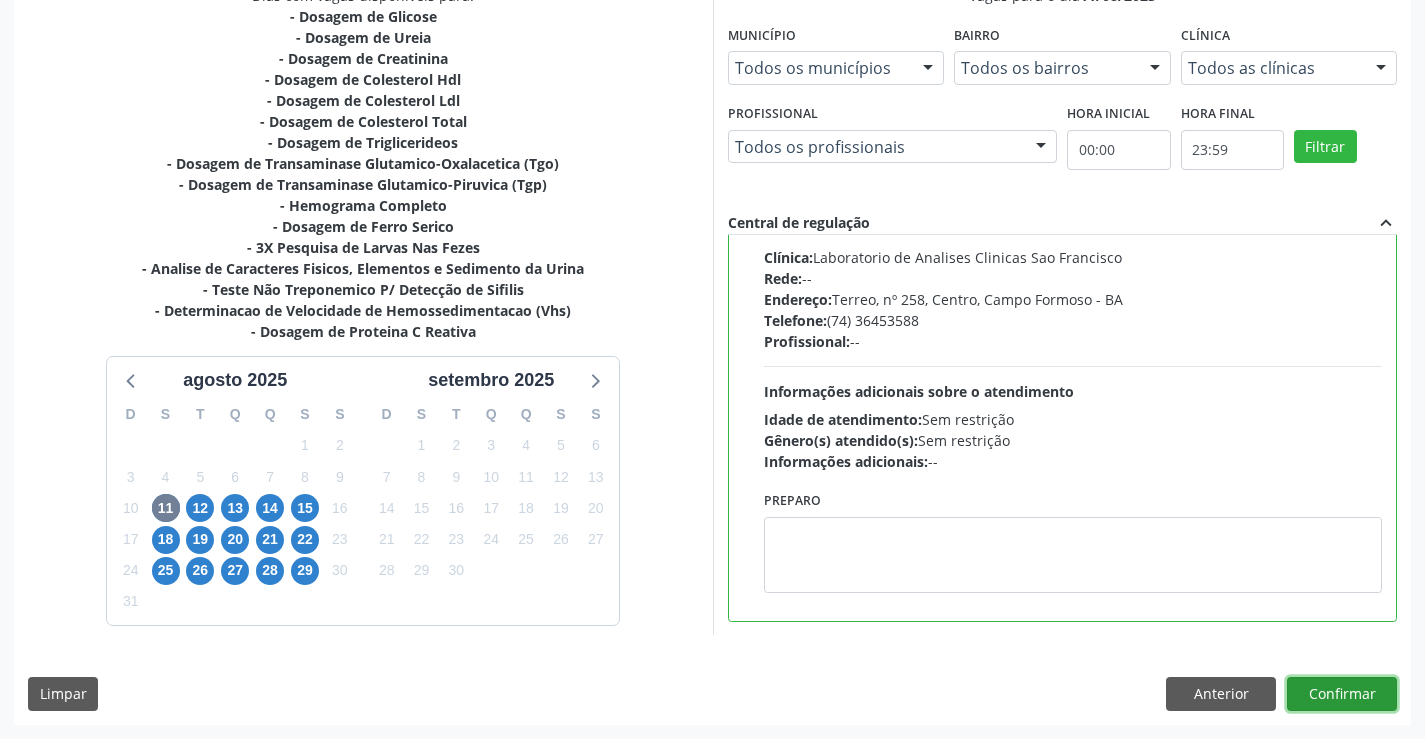 click on "Confirmar" at bounding box center (1342, 694) 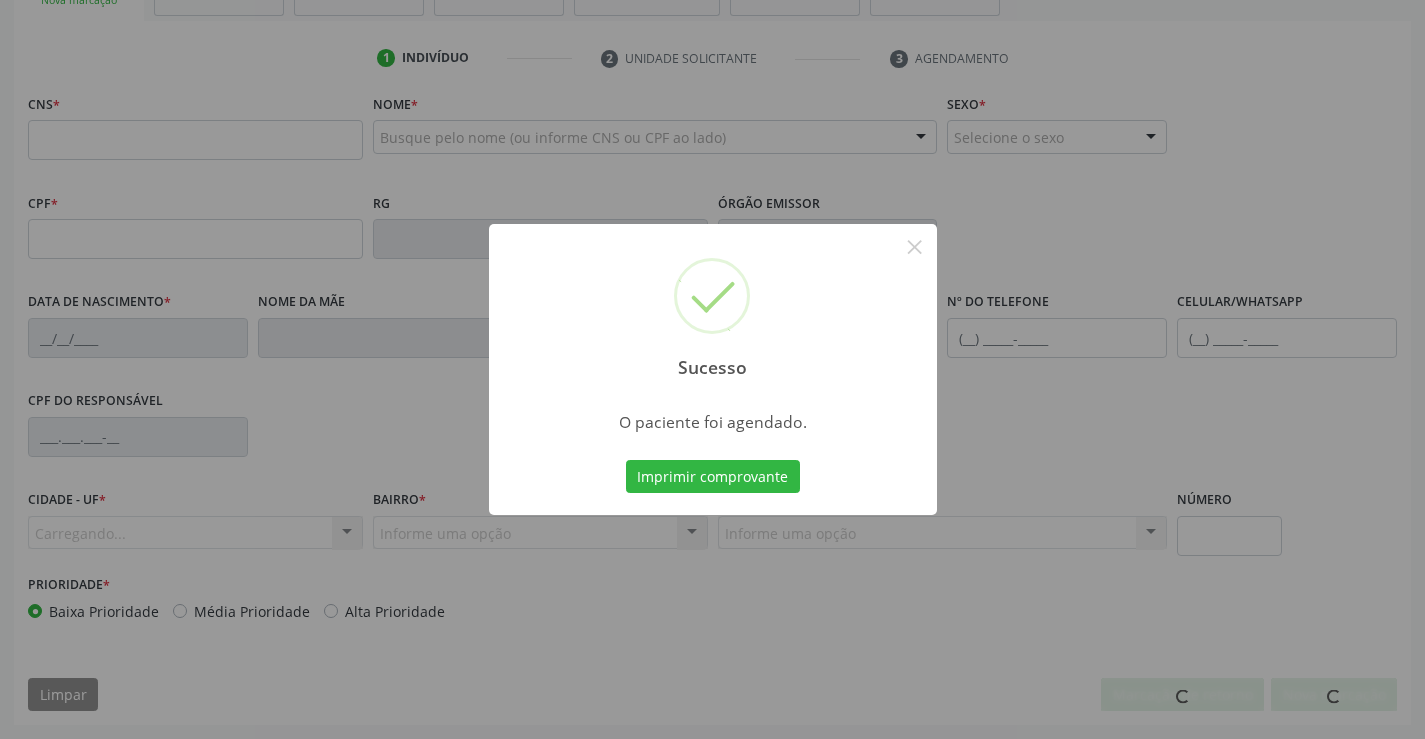 scroll, scrollTop: 345, scrollLeft: 0, axis: vertical 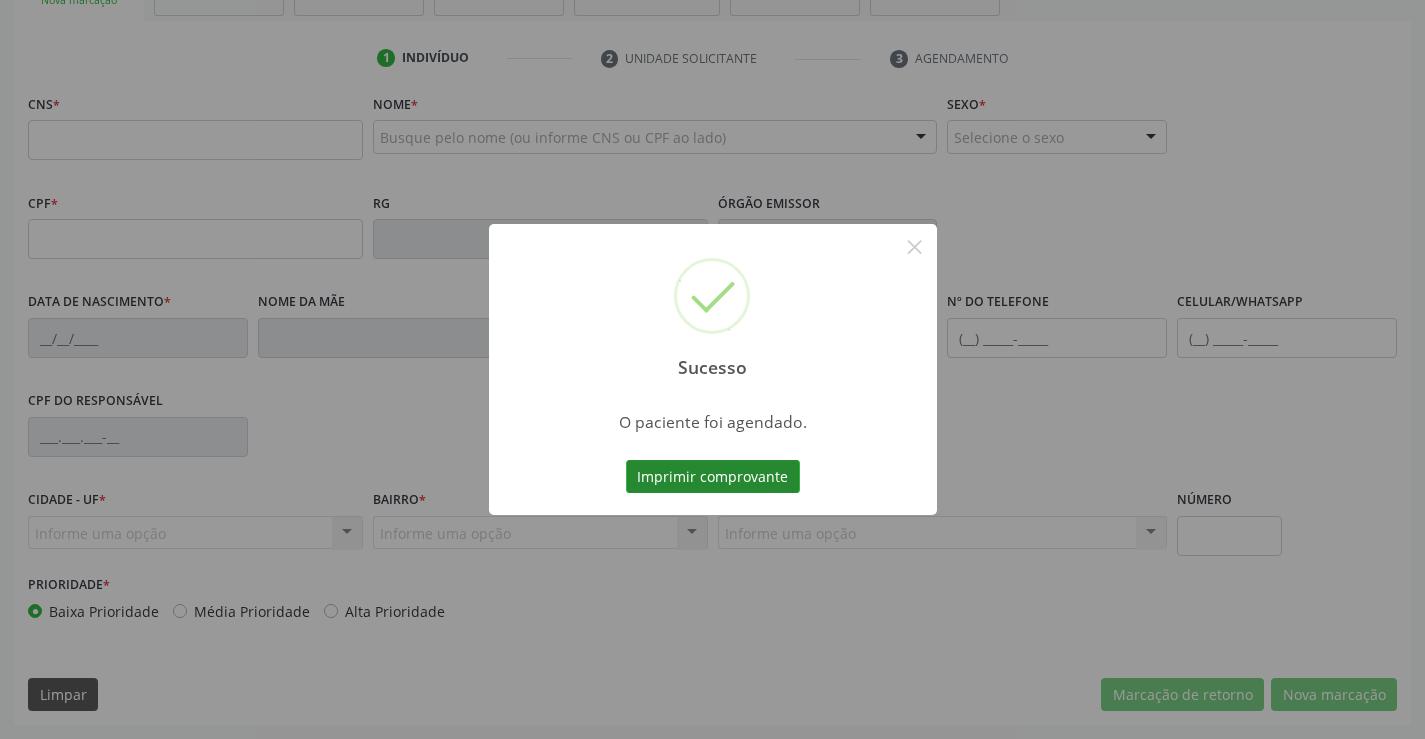 click on "Imprimir comprovante" at bounding box center (713, 477) 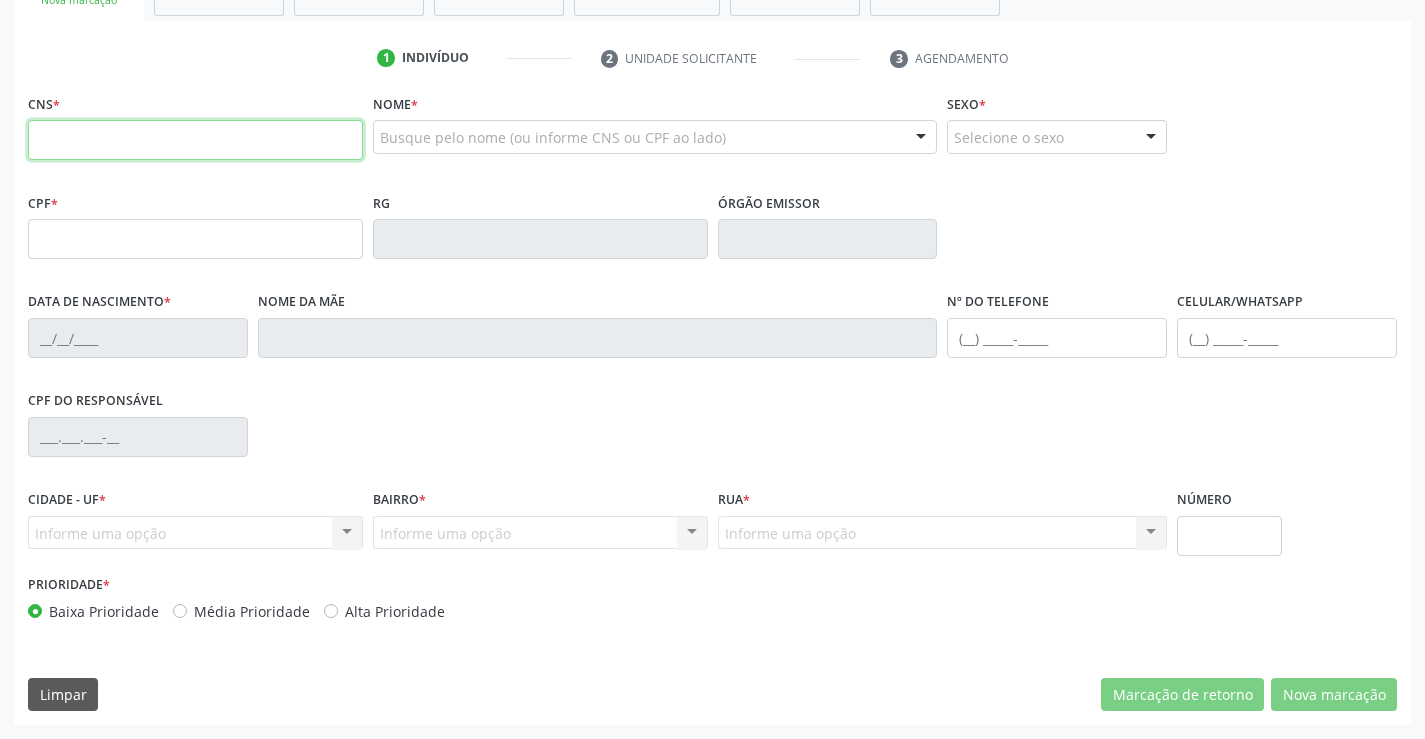 click at bounding box center (195, 140) 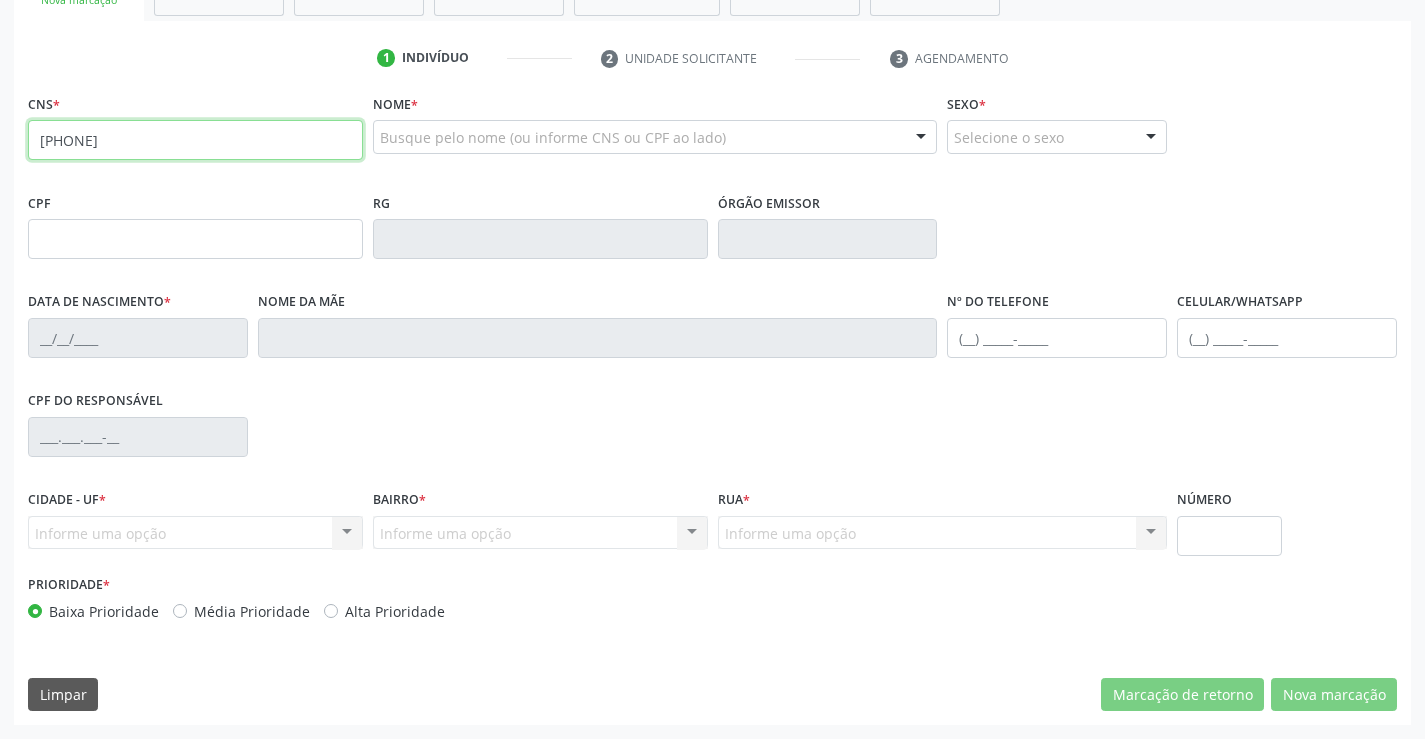 type on "702 1027 6781 7690" 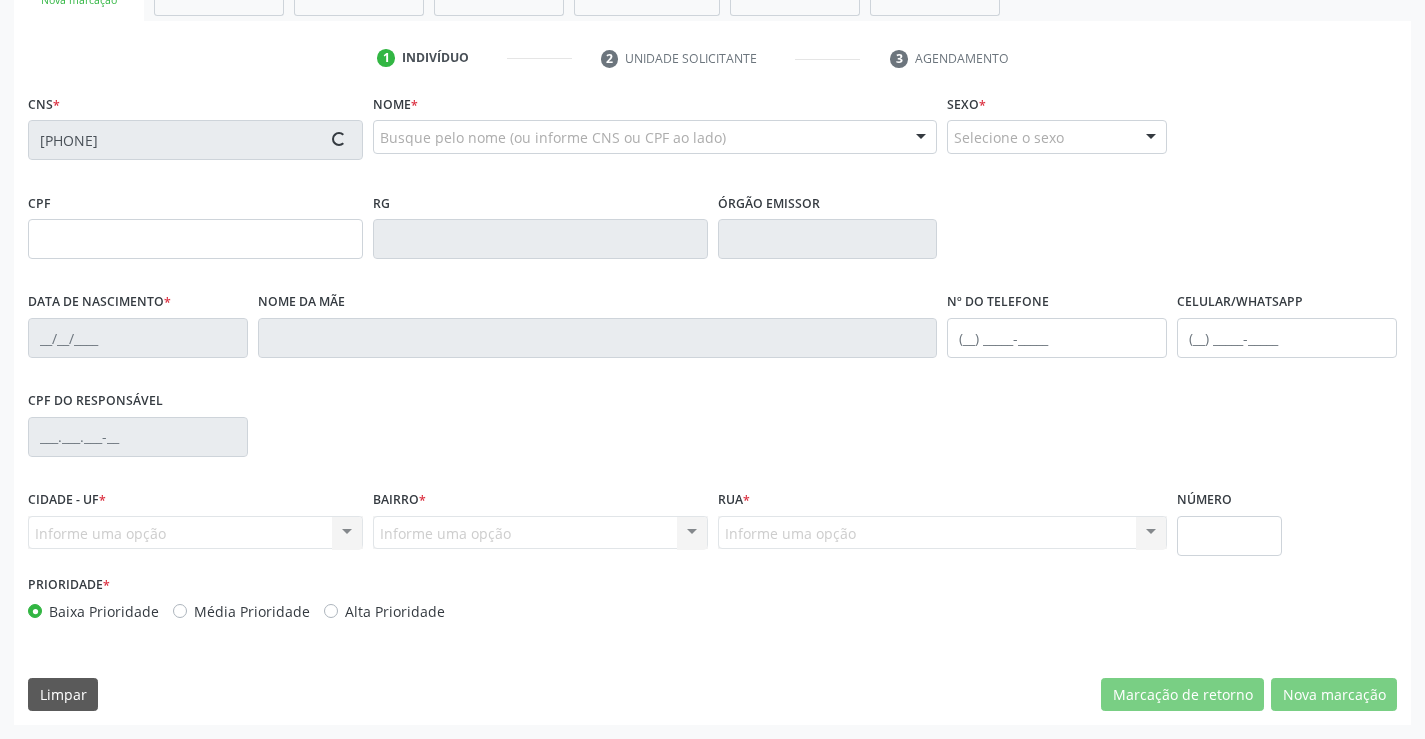 type on "042.490.145-50" 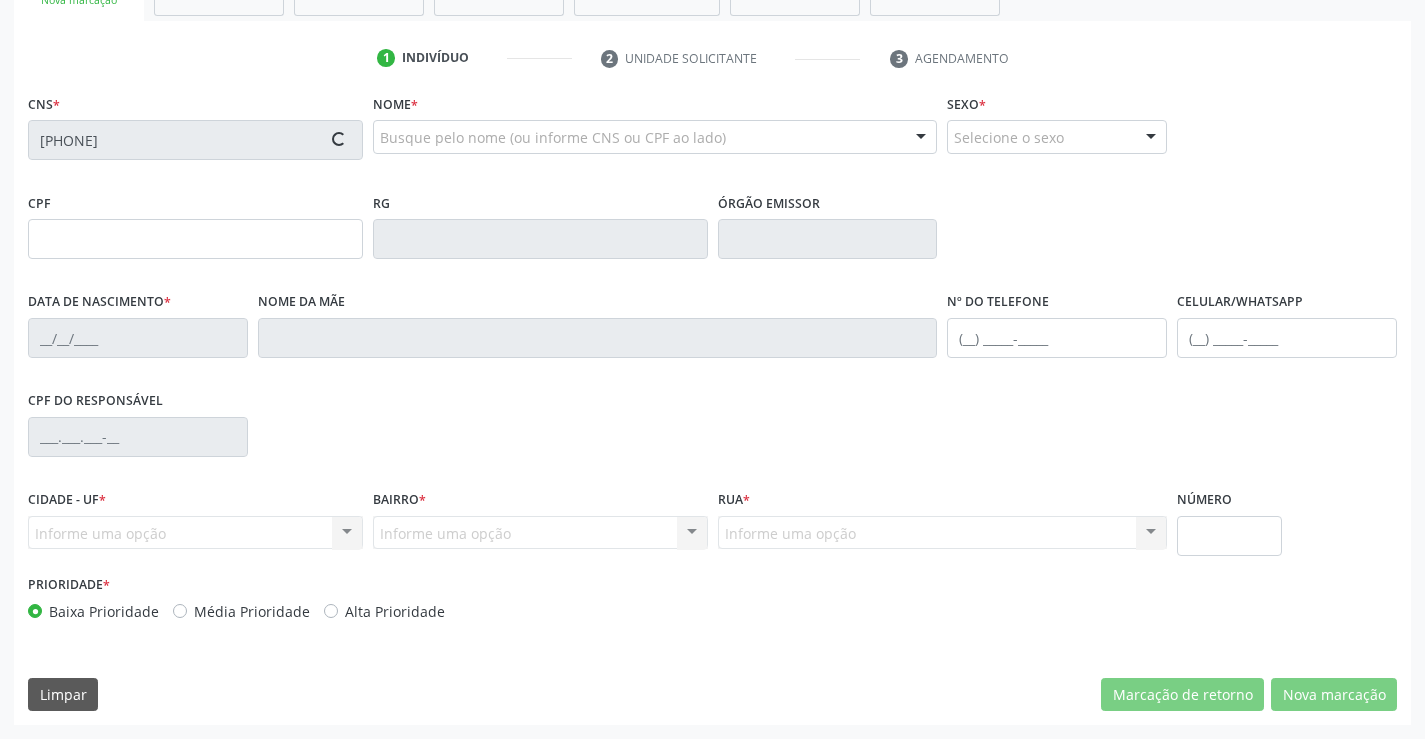 type on "1479402907" 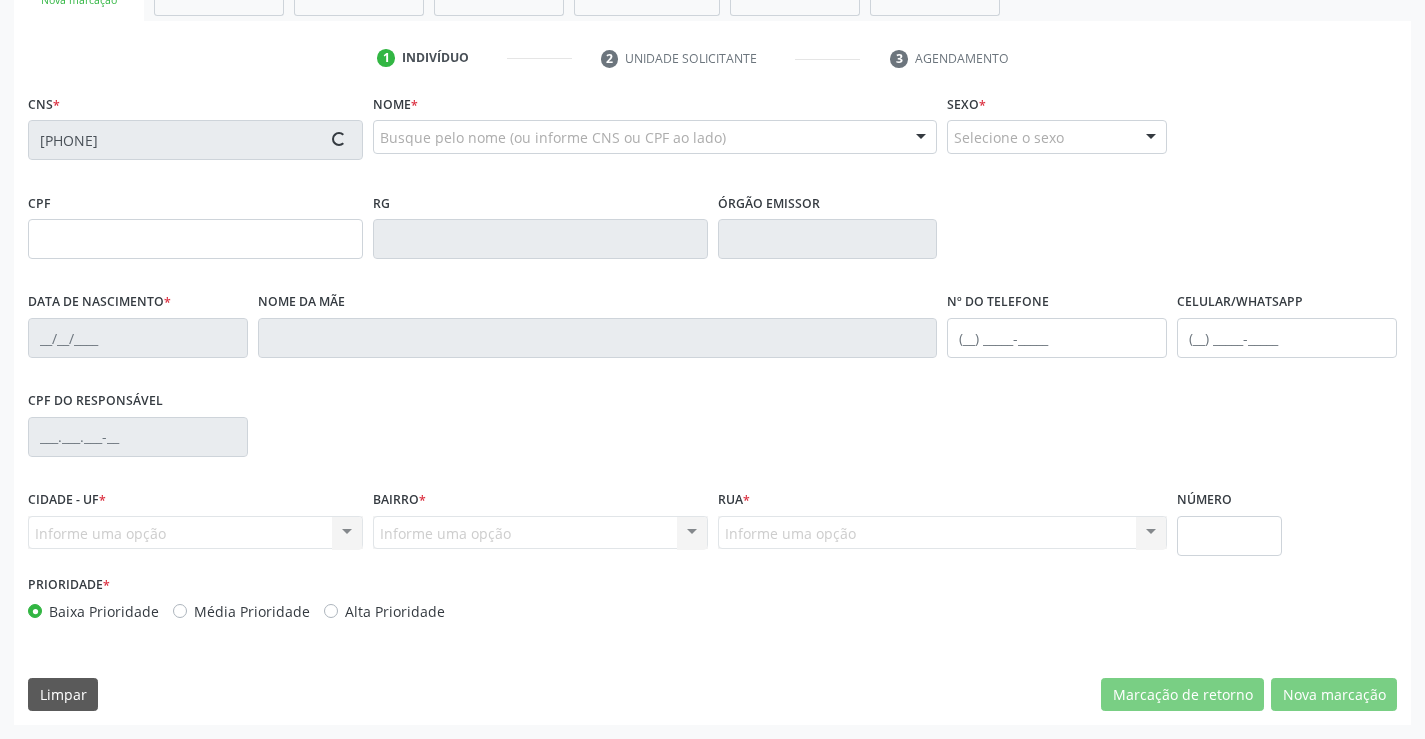 type on "(74) 99949-4837" 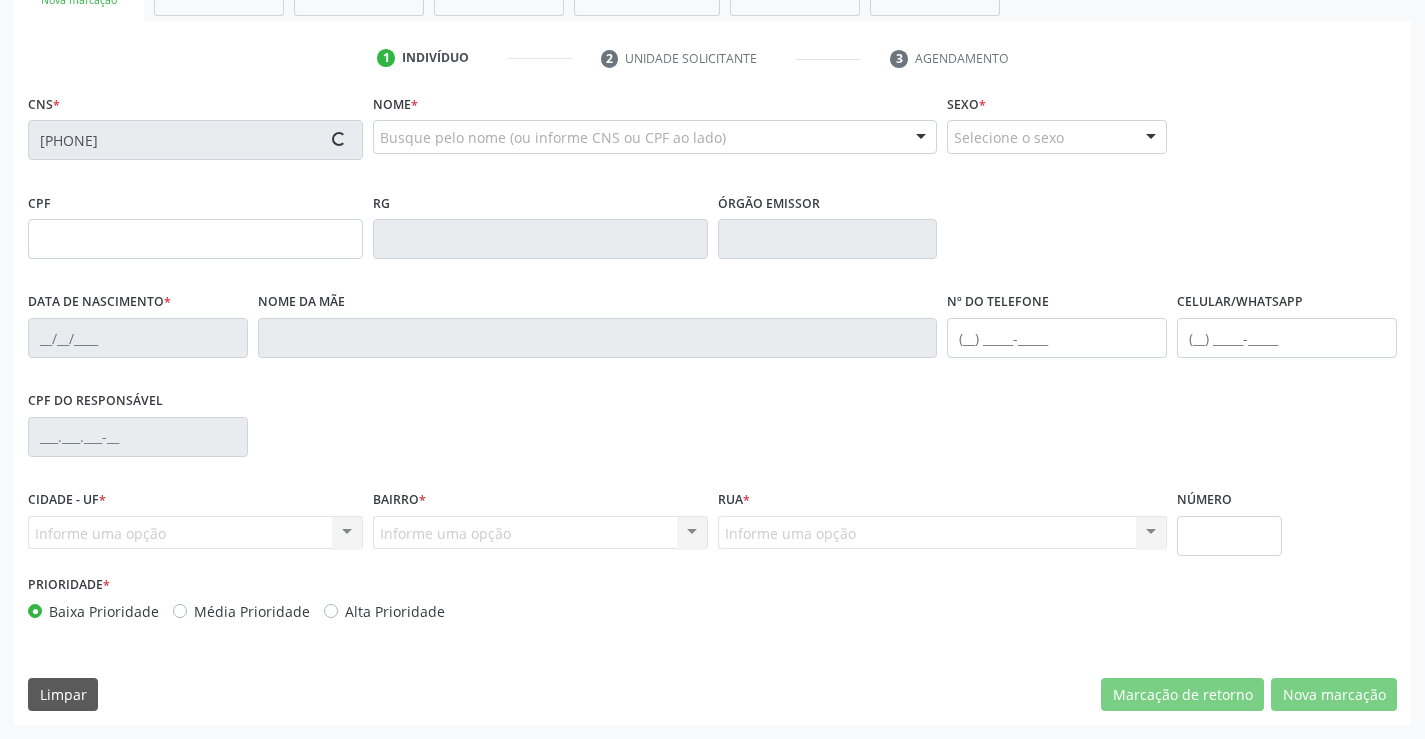 type on "(74) 99949-4837" 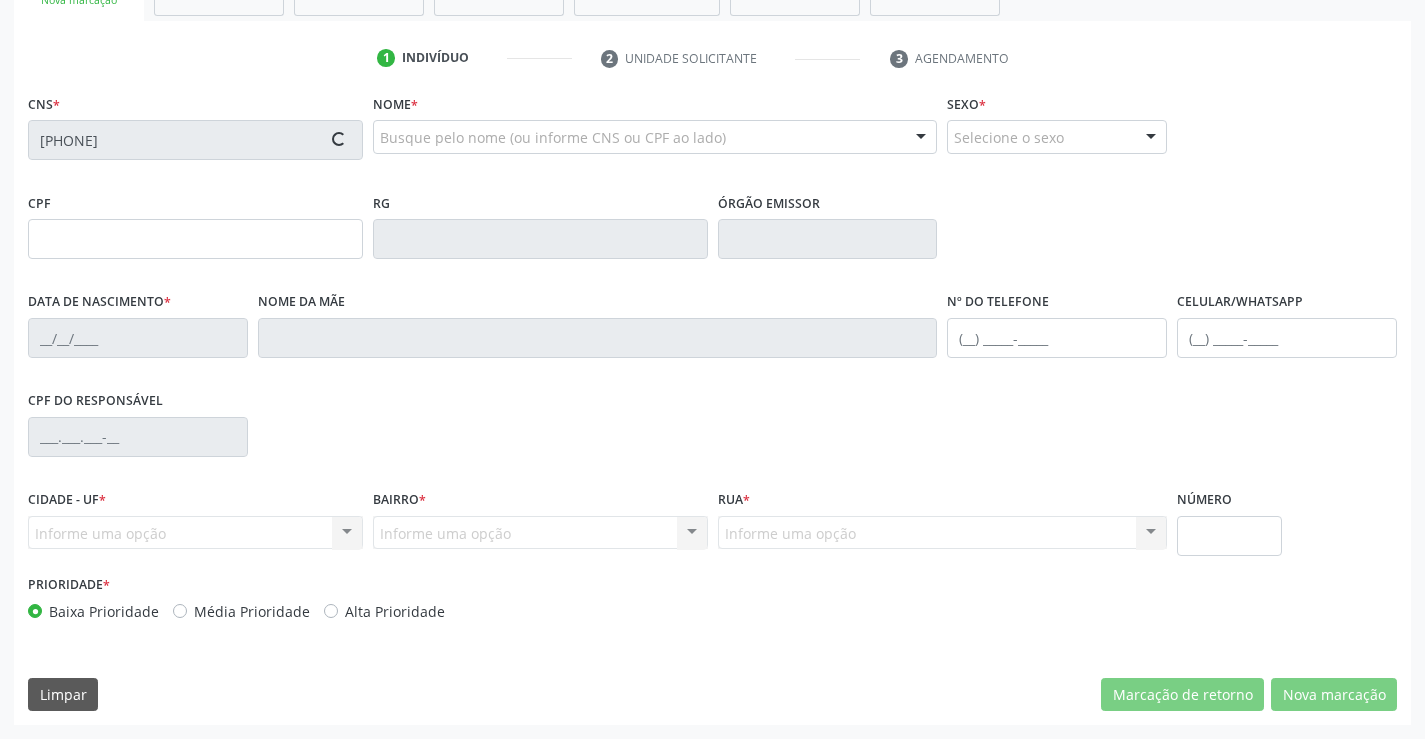 type on "S/N" 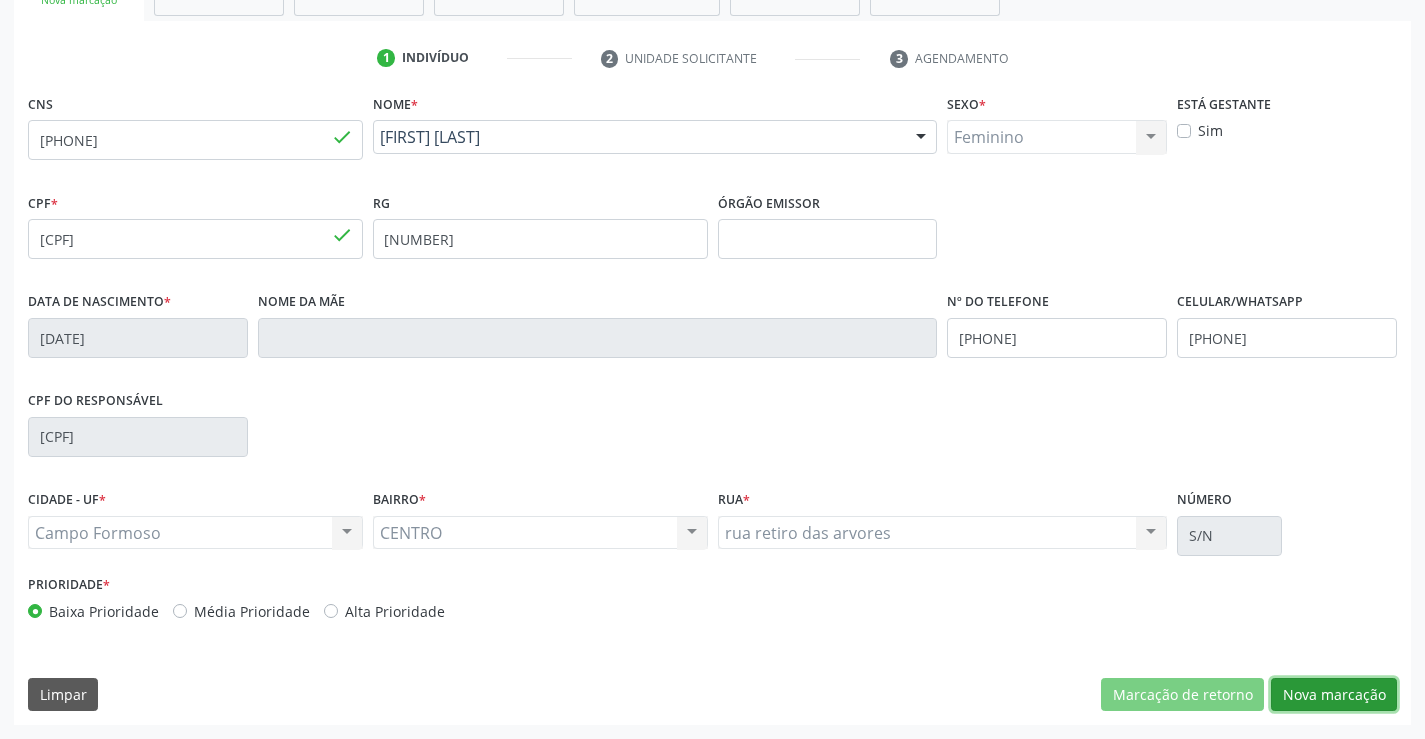 click on "Nova marcação" at bounding box center (1334, 695) 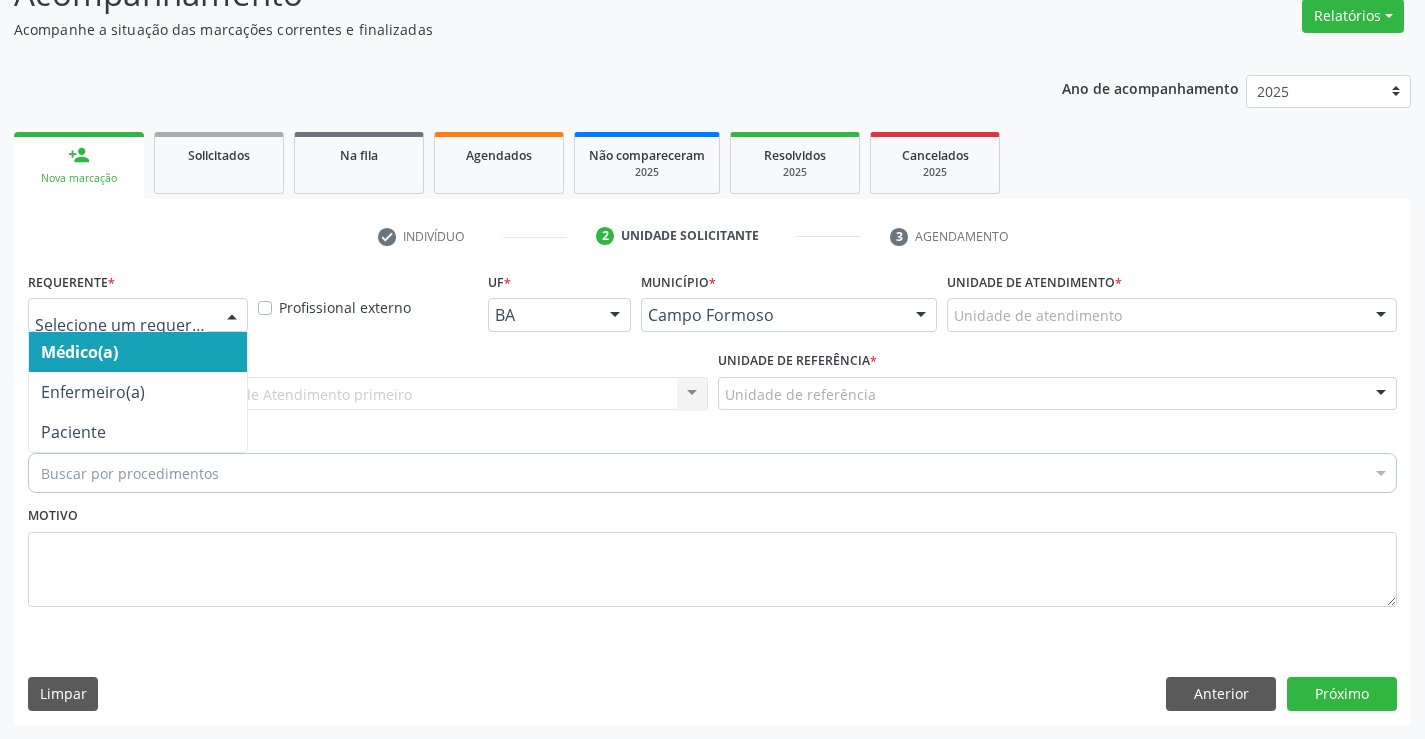 click at bounding box center (232, 316) 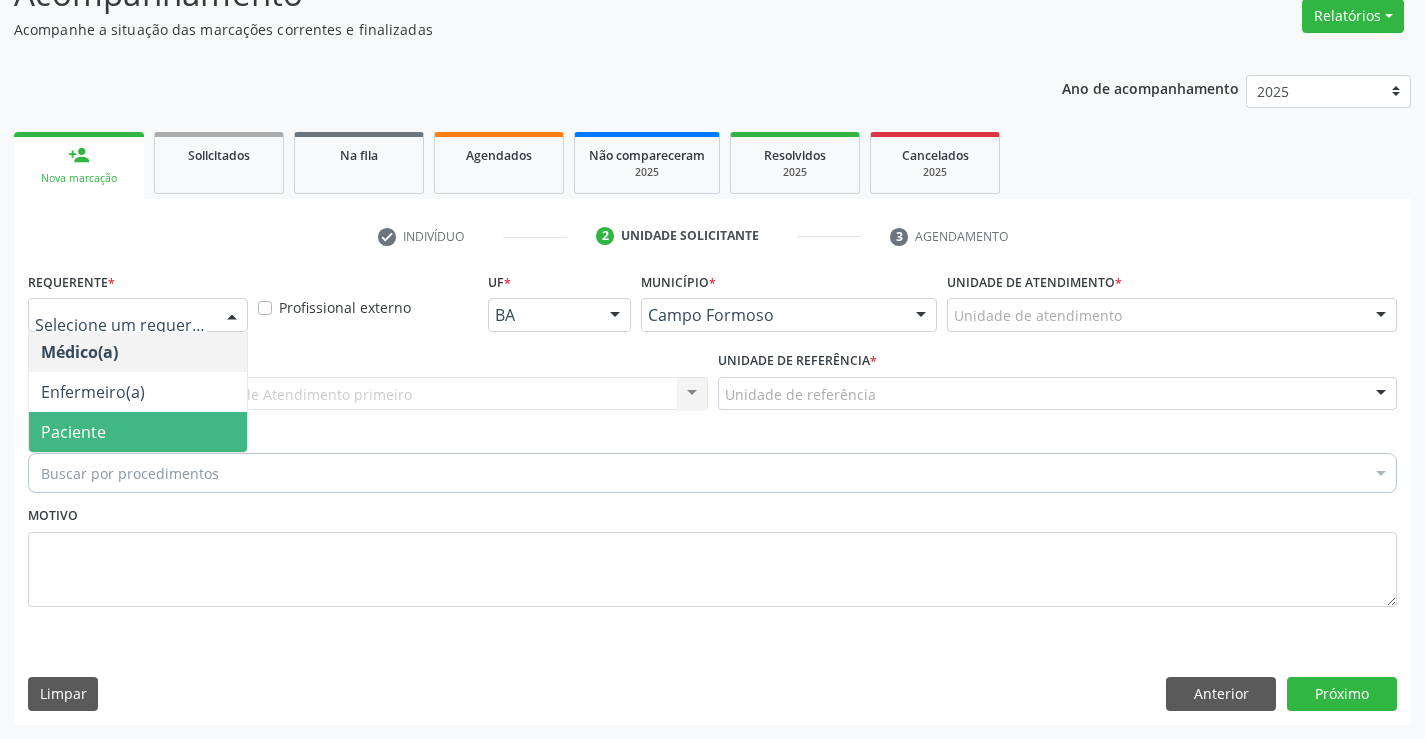 click on "Paciente" at bounding box center (138, 432) 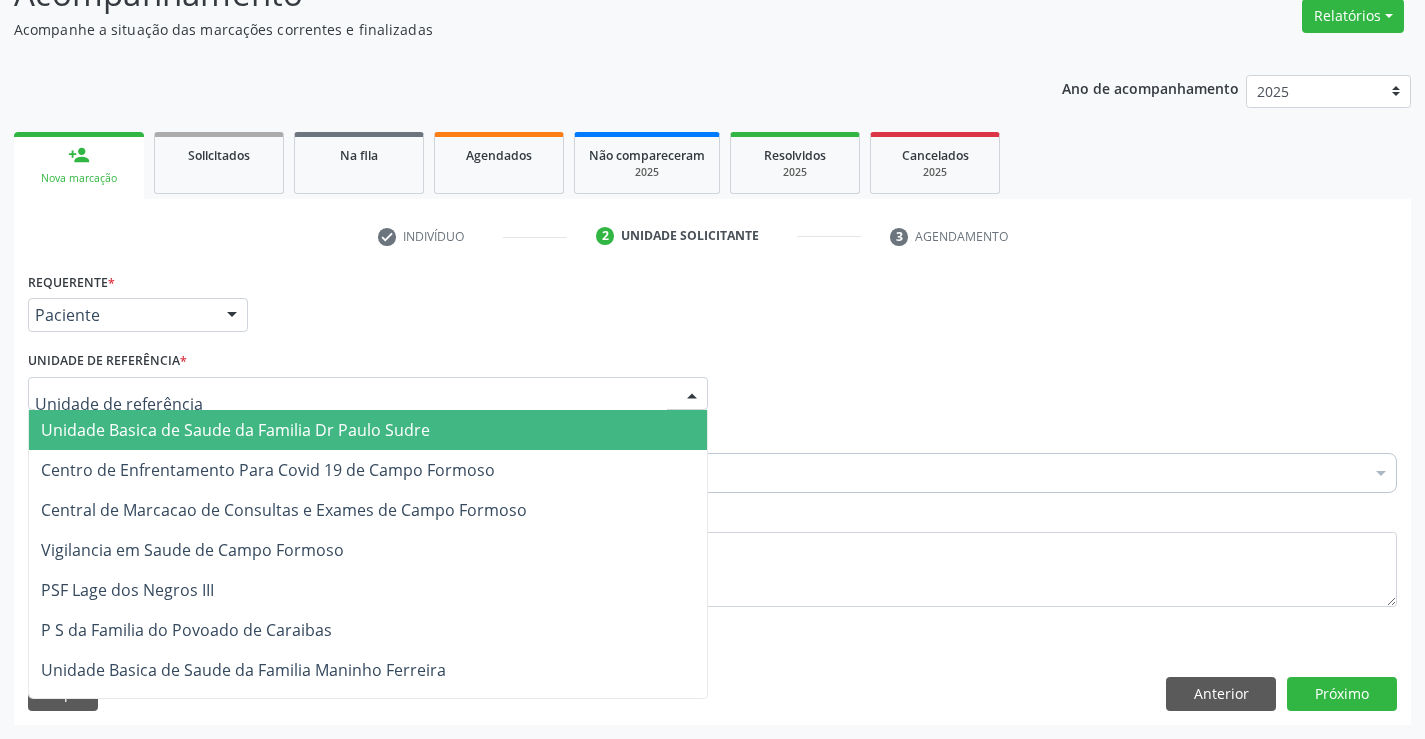 click at bounding box center [368, 394] 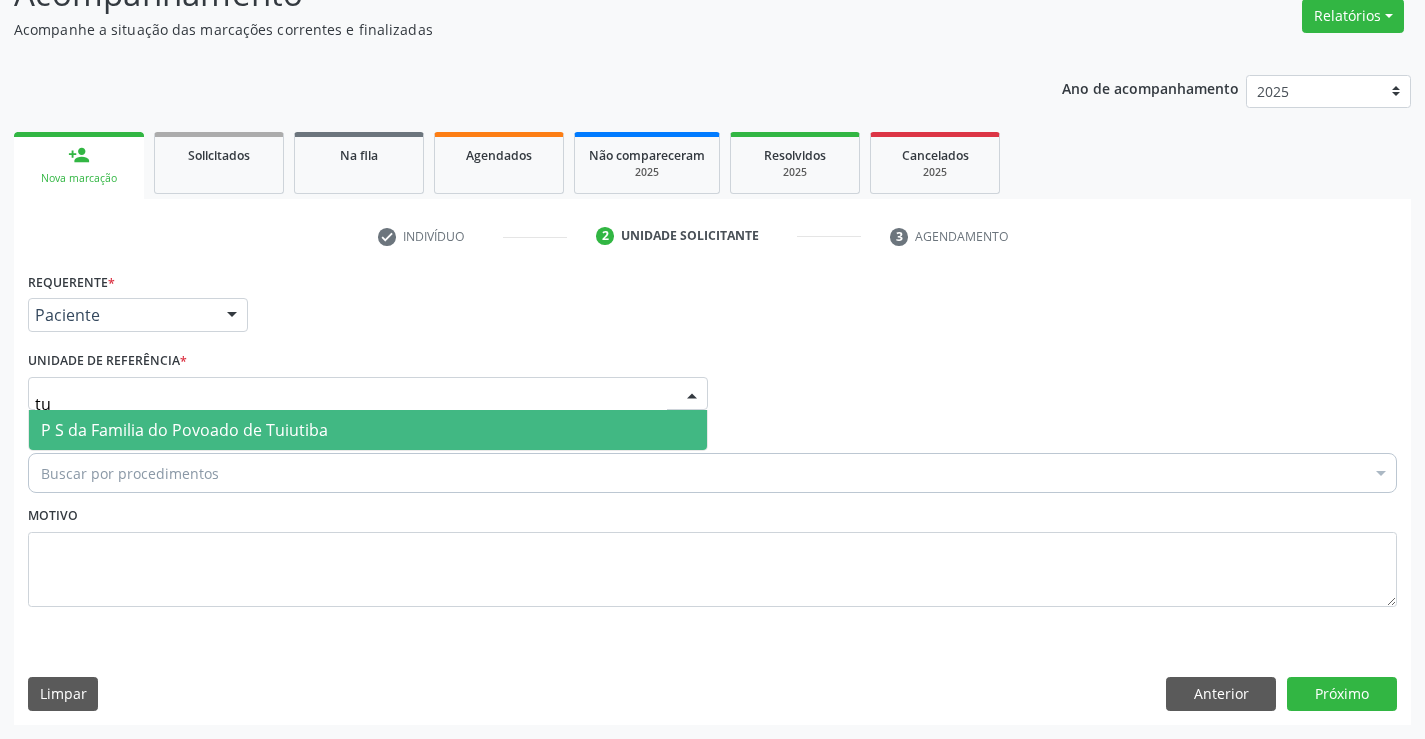 type on "tui" 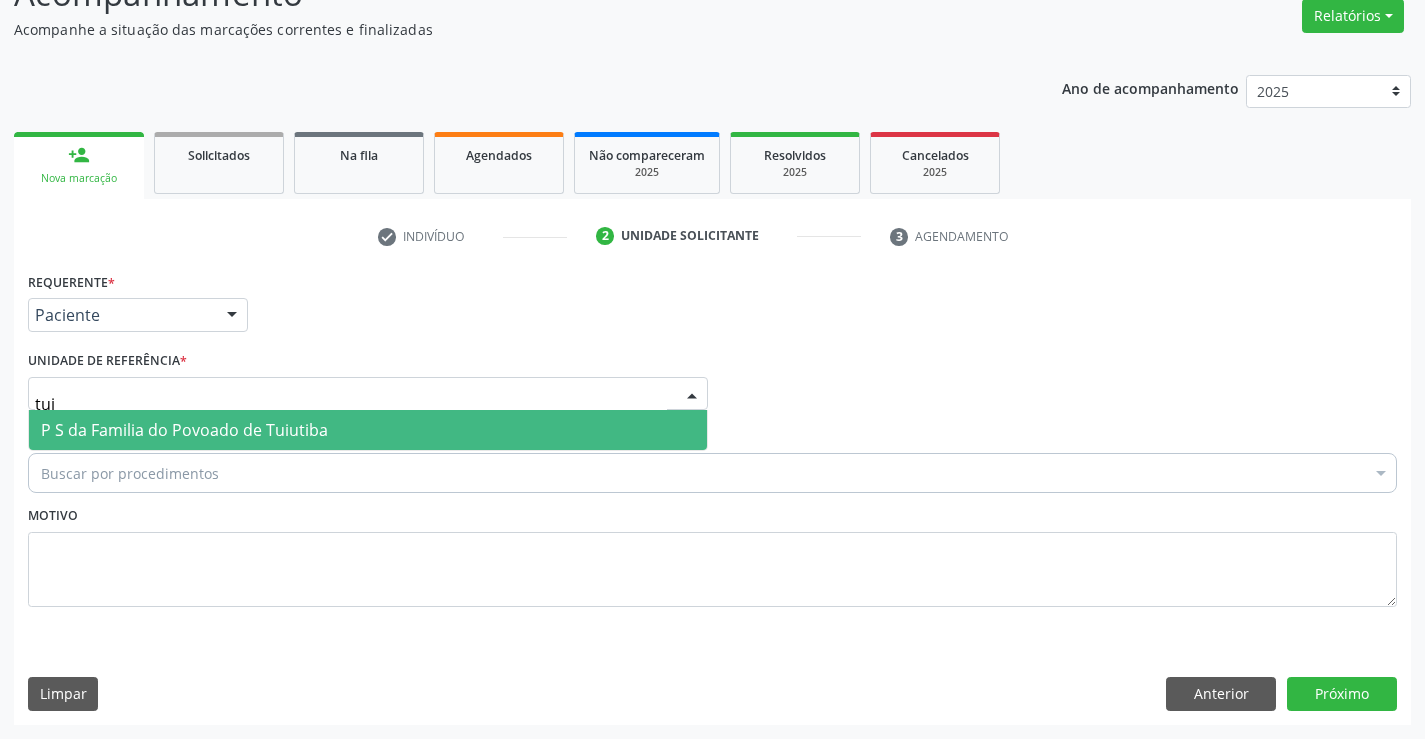 click on "P S da Familia do Povoado de Tuiutiba" at bounding box center [368, 430] 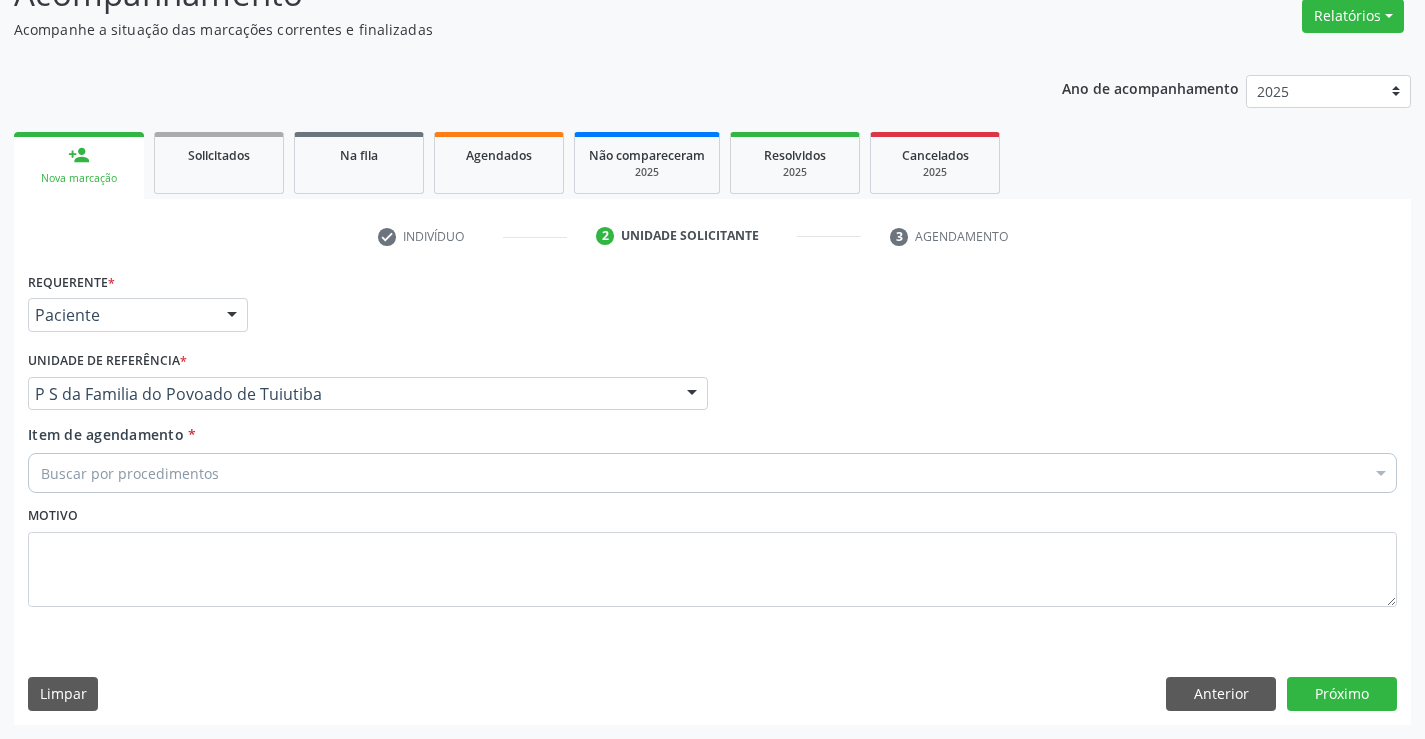 click on "Buscar por procedimentos" at bounding box center [712, 473] 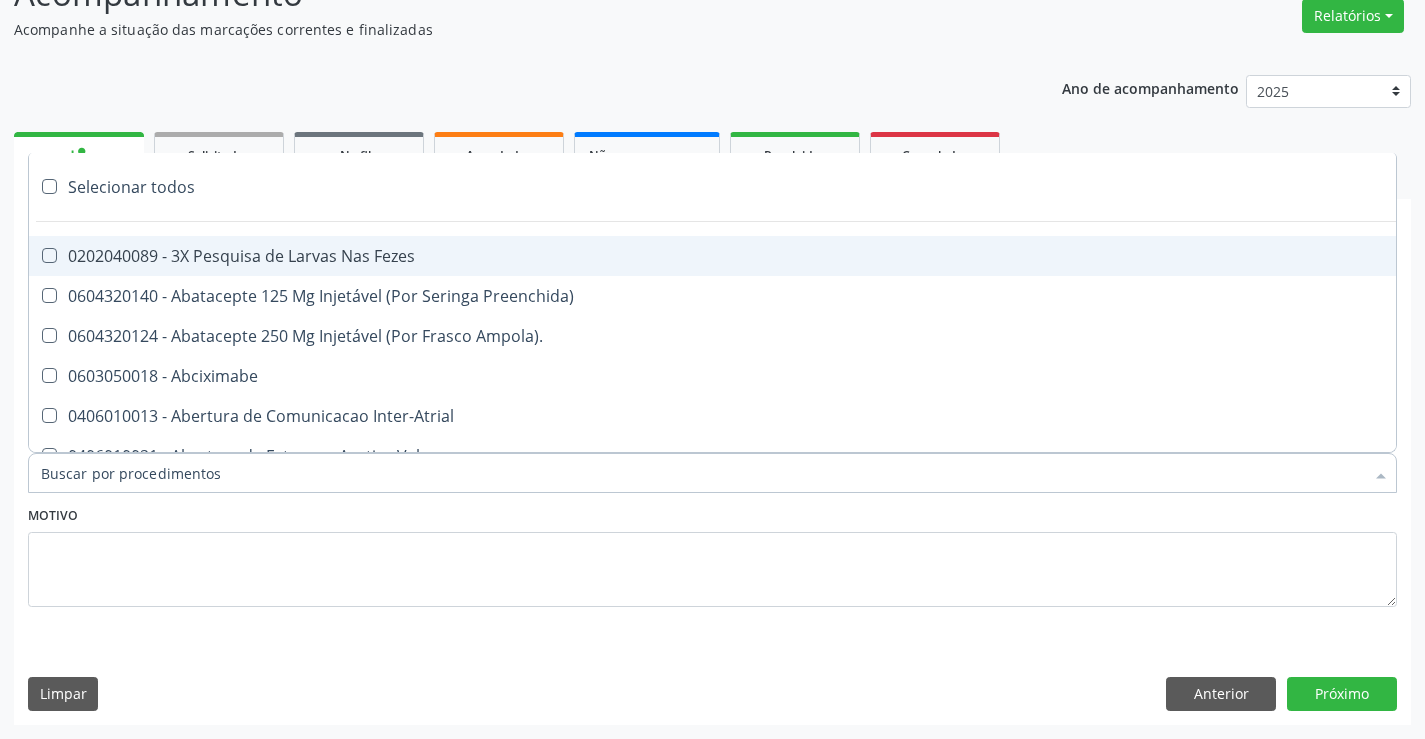 click on "Item de agendamento
*" at bounding box center (702, 473) 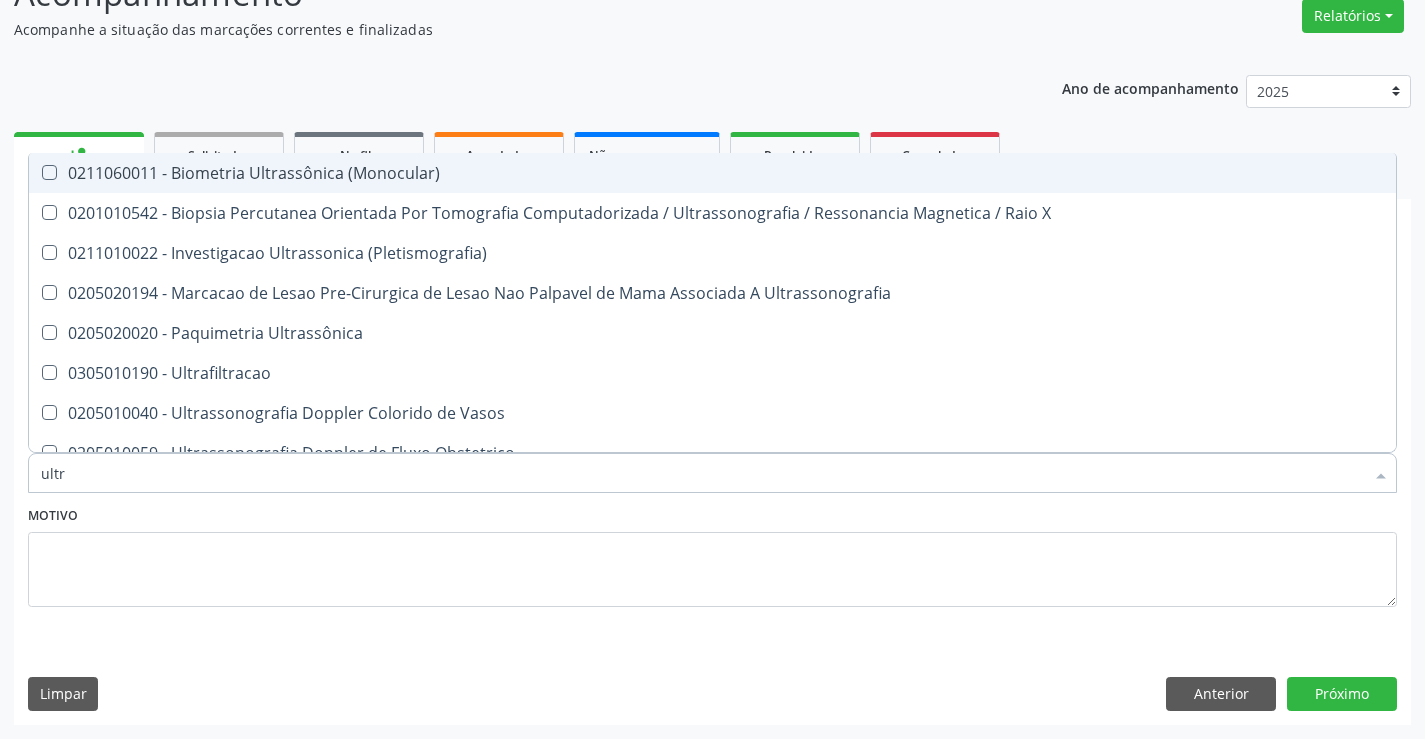 type on "ultra" 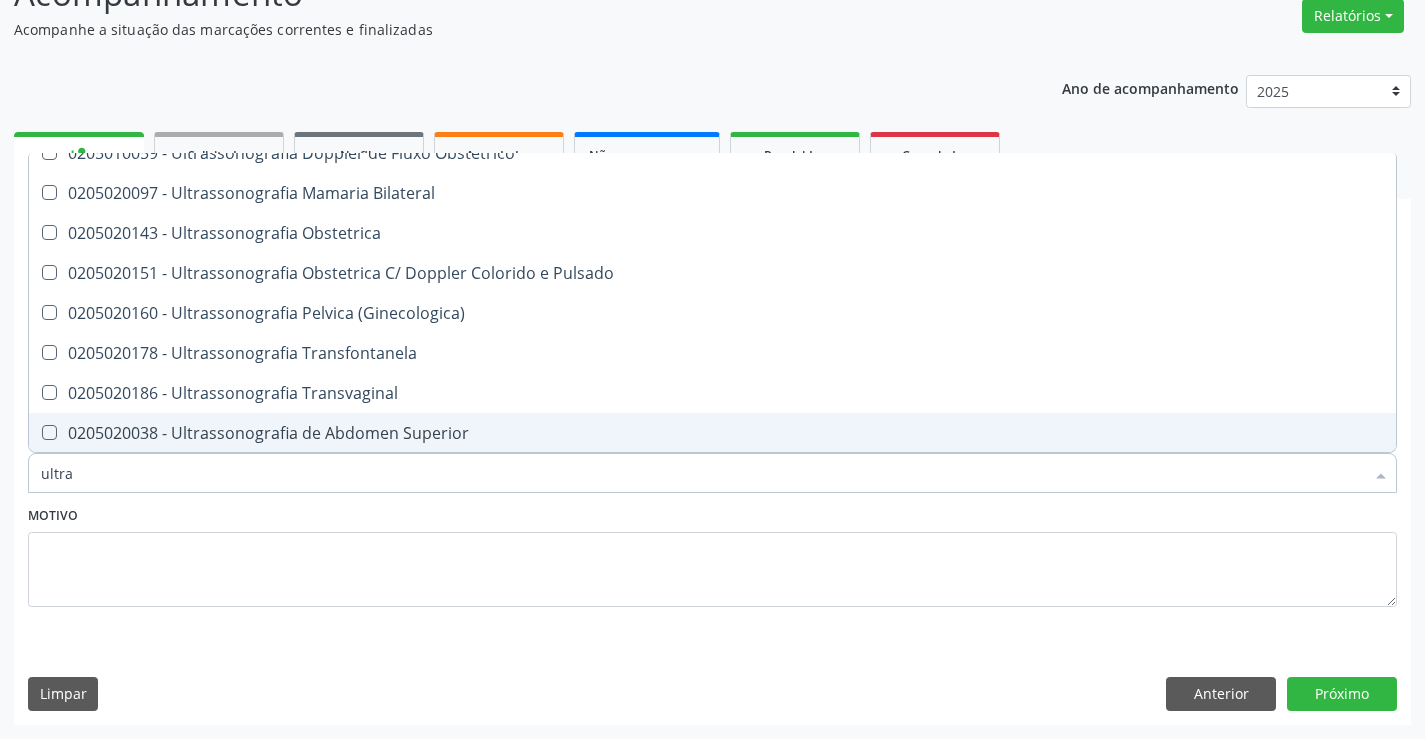 scroll, scrollTop: 400, scrollLeft: 0, axis: vertical 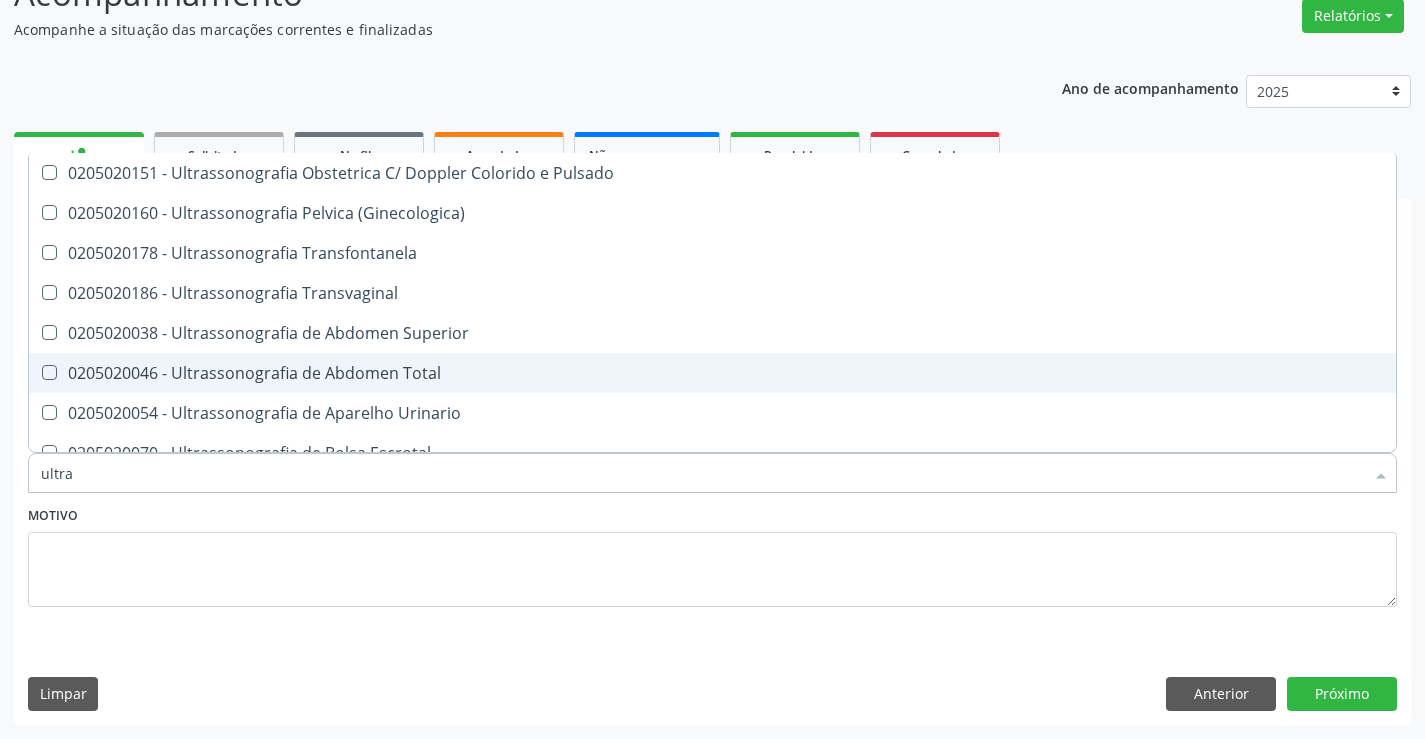 click on "0205020046 - Ultrassonografia de Abdomen Total" at bounding box center [712, 373] 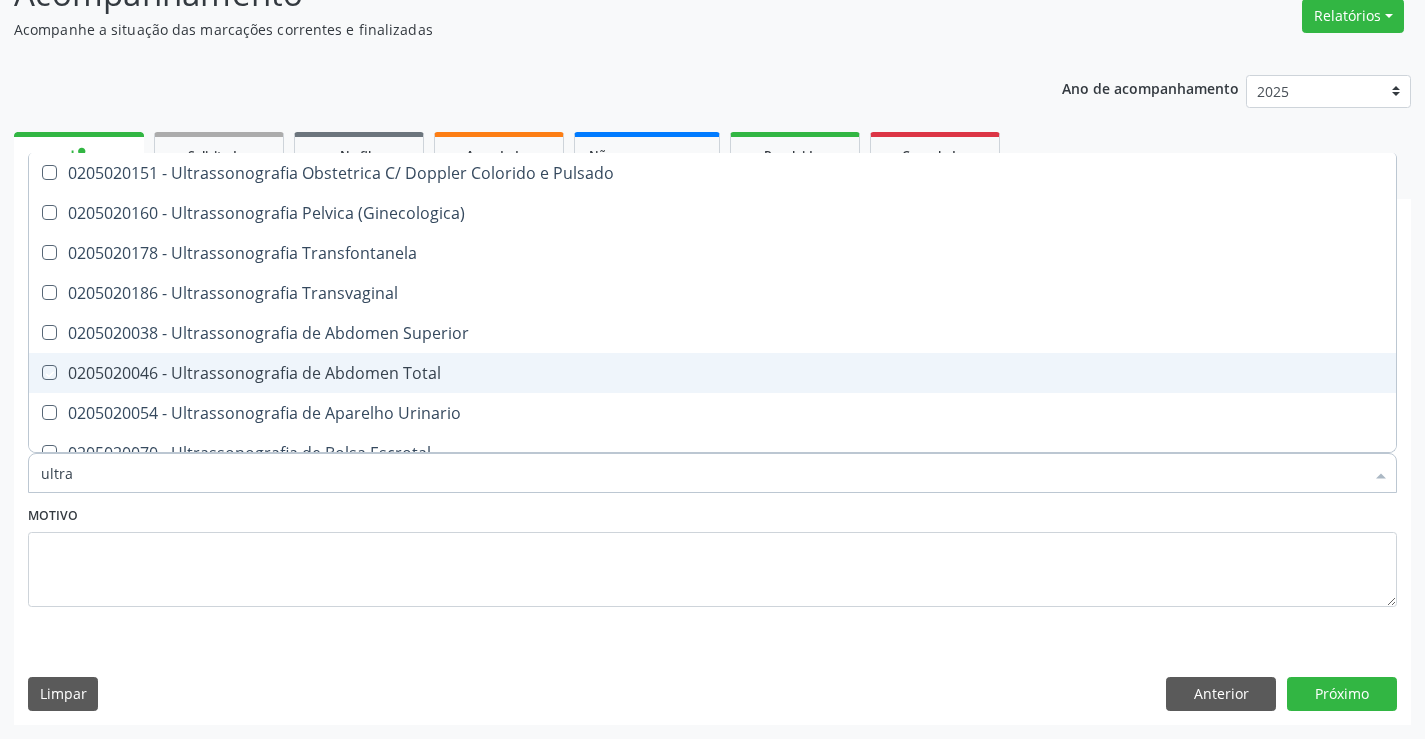 checkbox on "true" 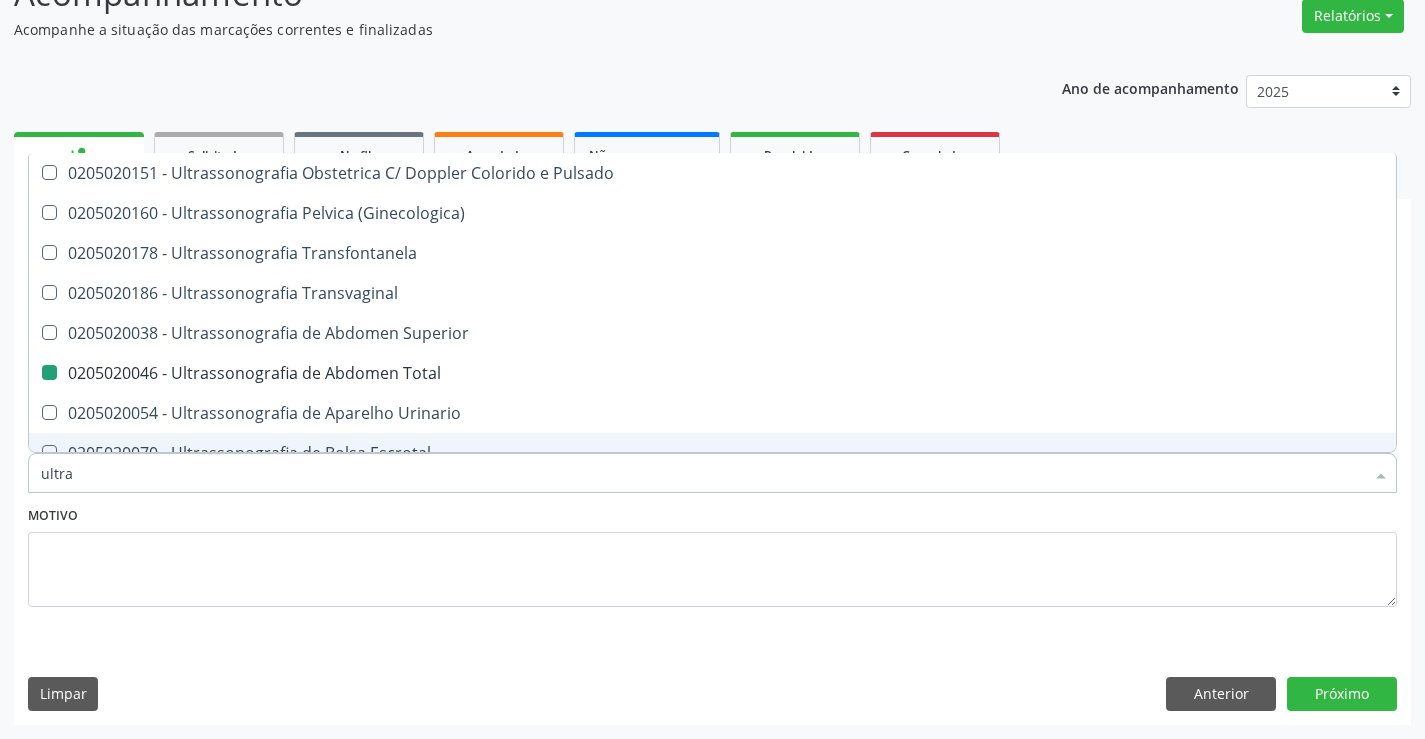click on "Motivo" at bounding box center [712, 554] 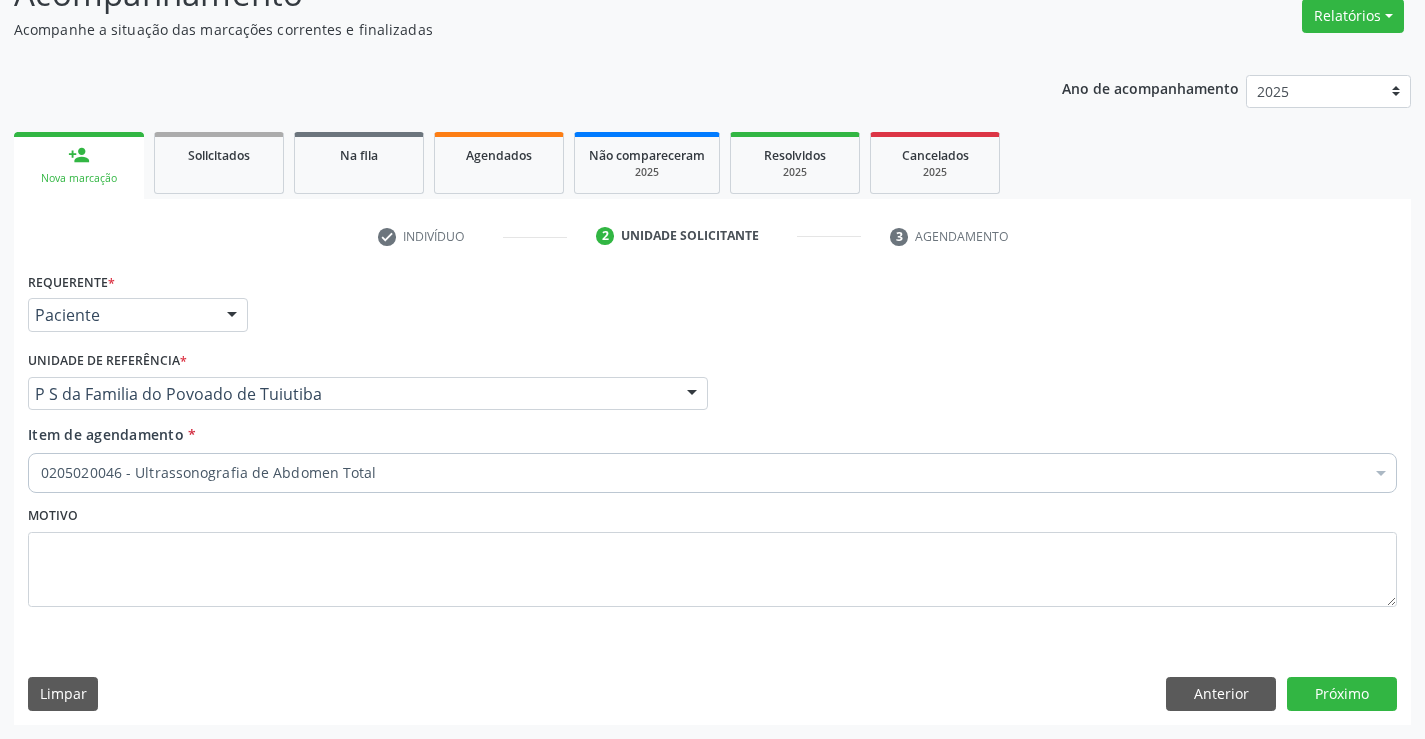 scroll, scrollTop: 0, scrollLeft: 0, axis: both 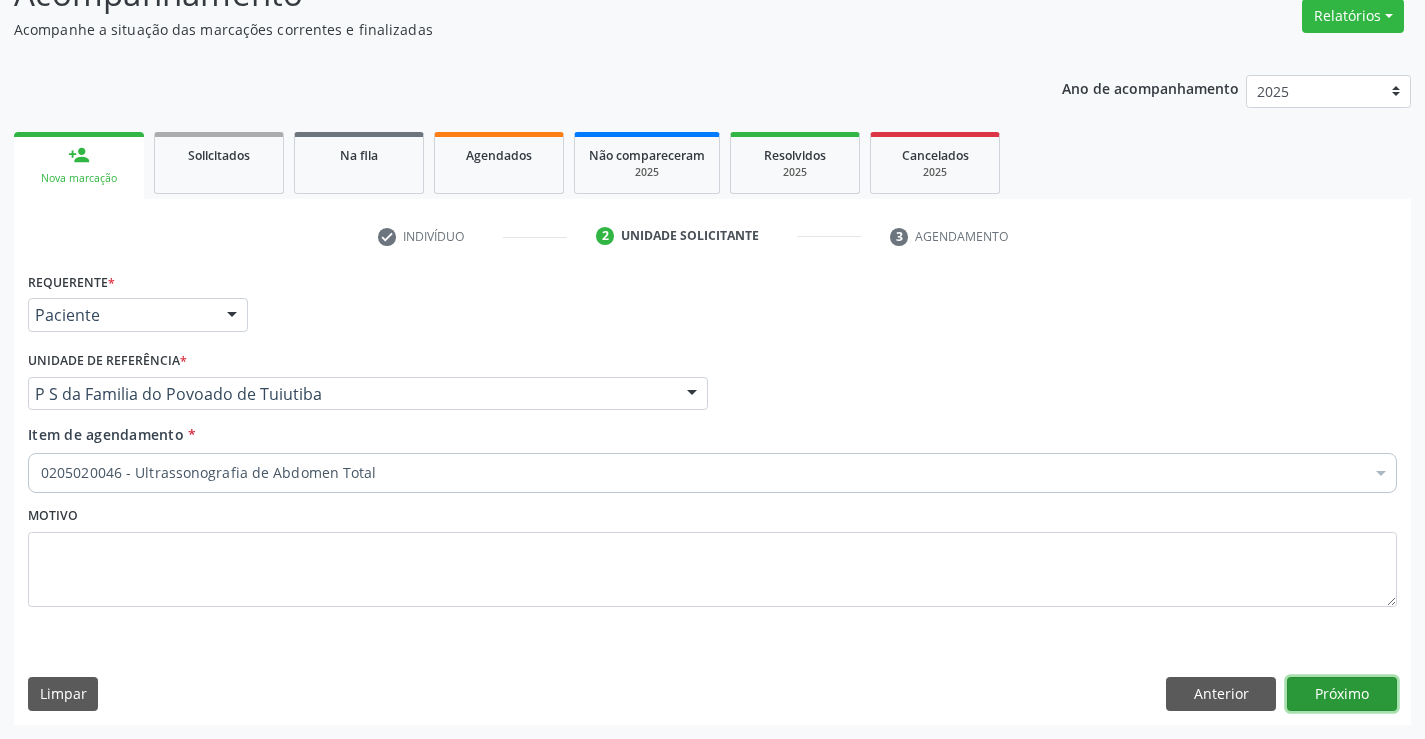 click on "Próximo" at bounding box center [1342, 694] 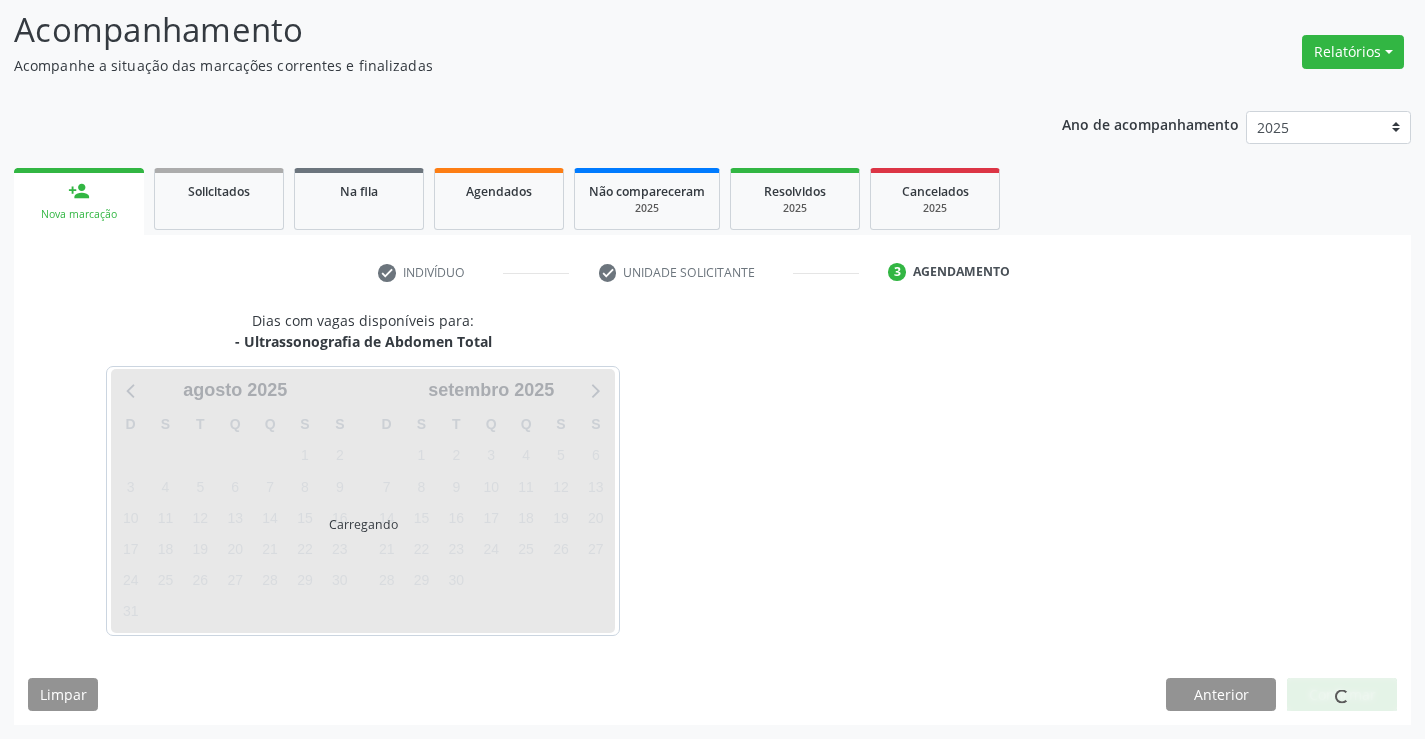 scroll, scrollTop: 131, scrollLeft: 0, axis: vertical 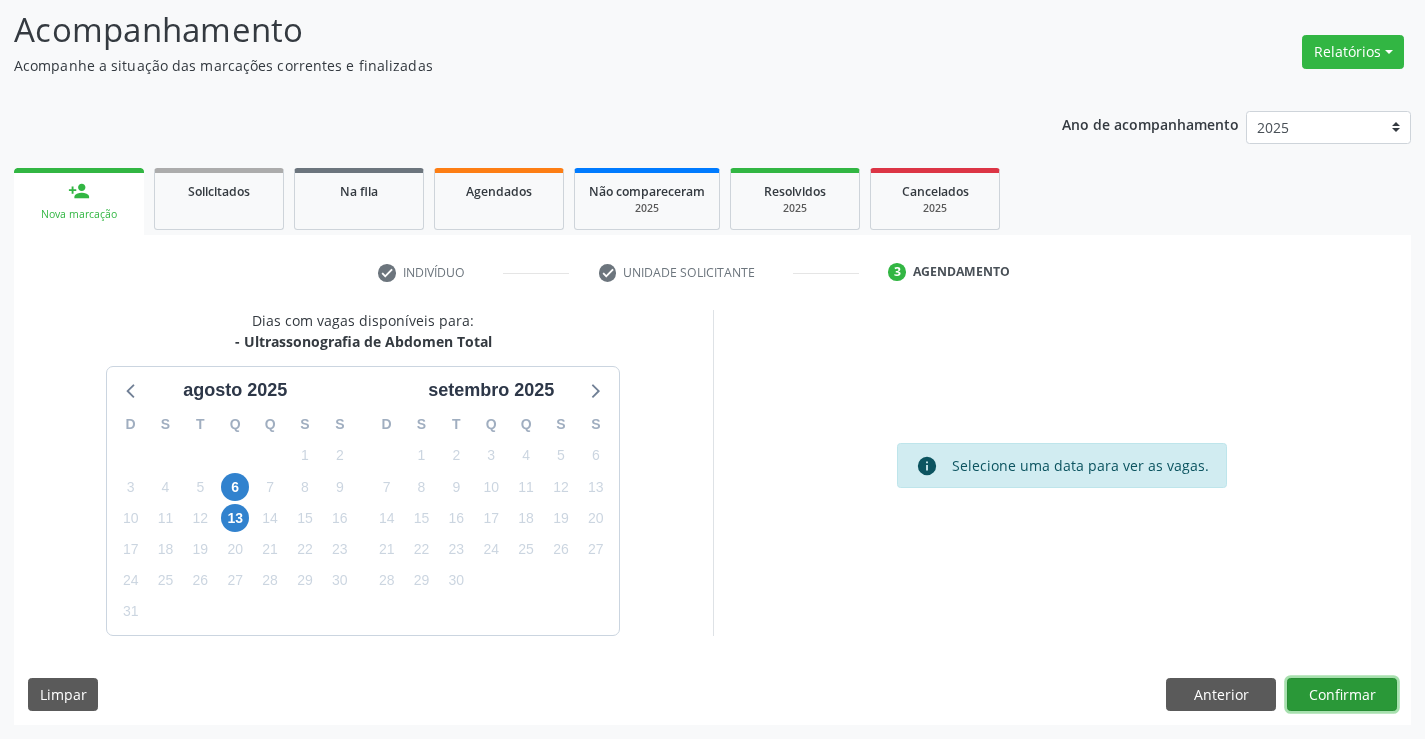 click on "Confirmar" at bounding box center (1342, 695) 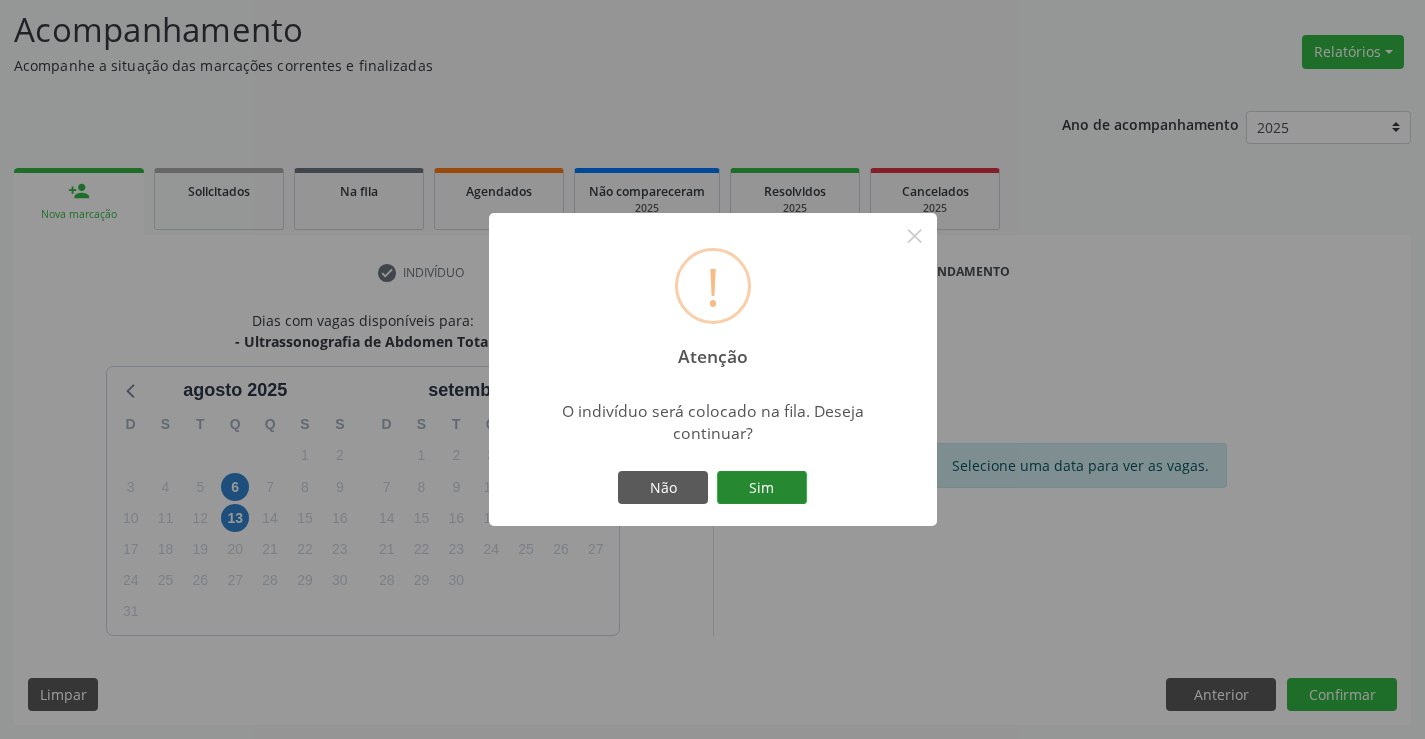 click on "Sim" at bounding box center (762, 488) 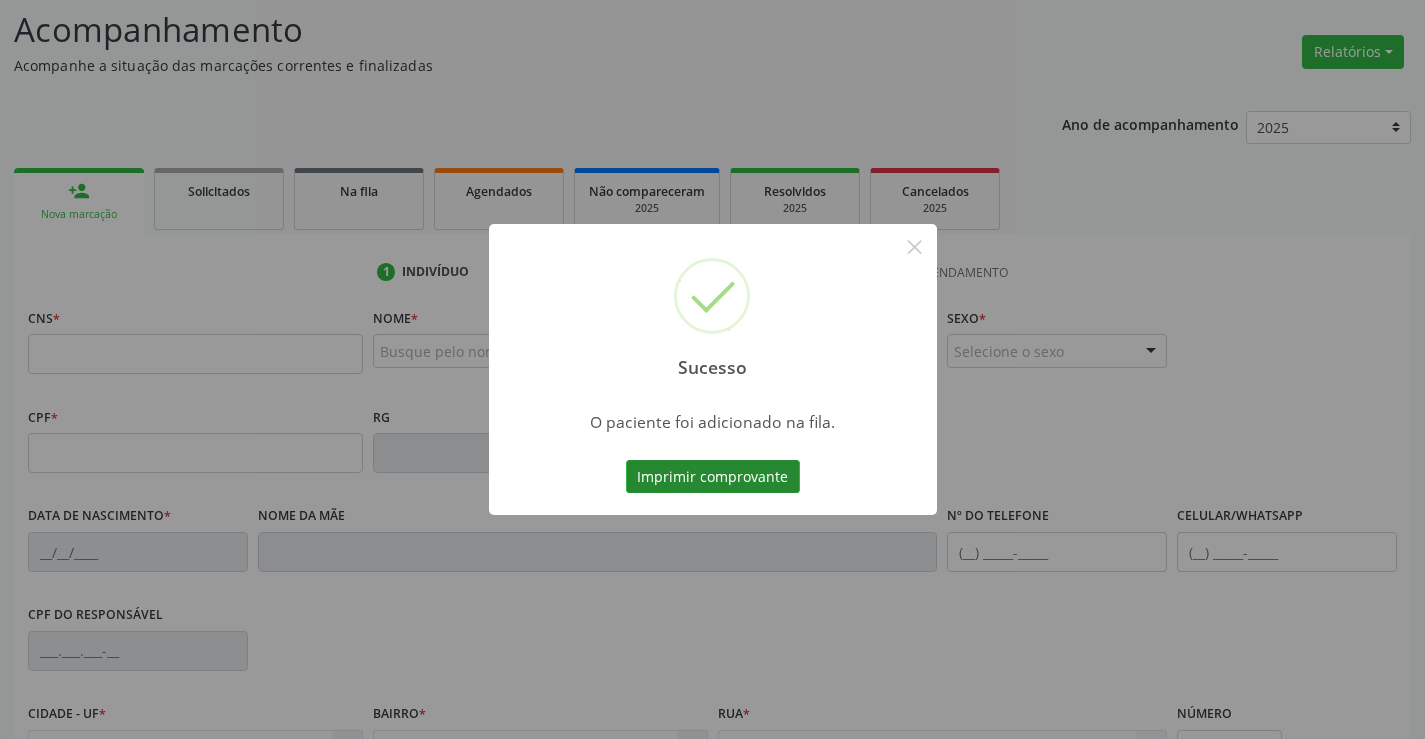 click on "Imprimir comprovante" at bounding box center [713, 477] 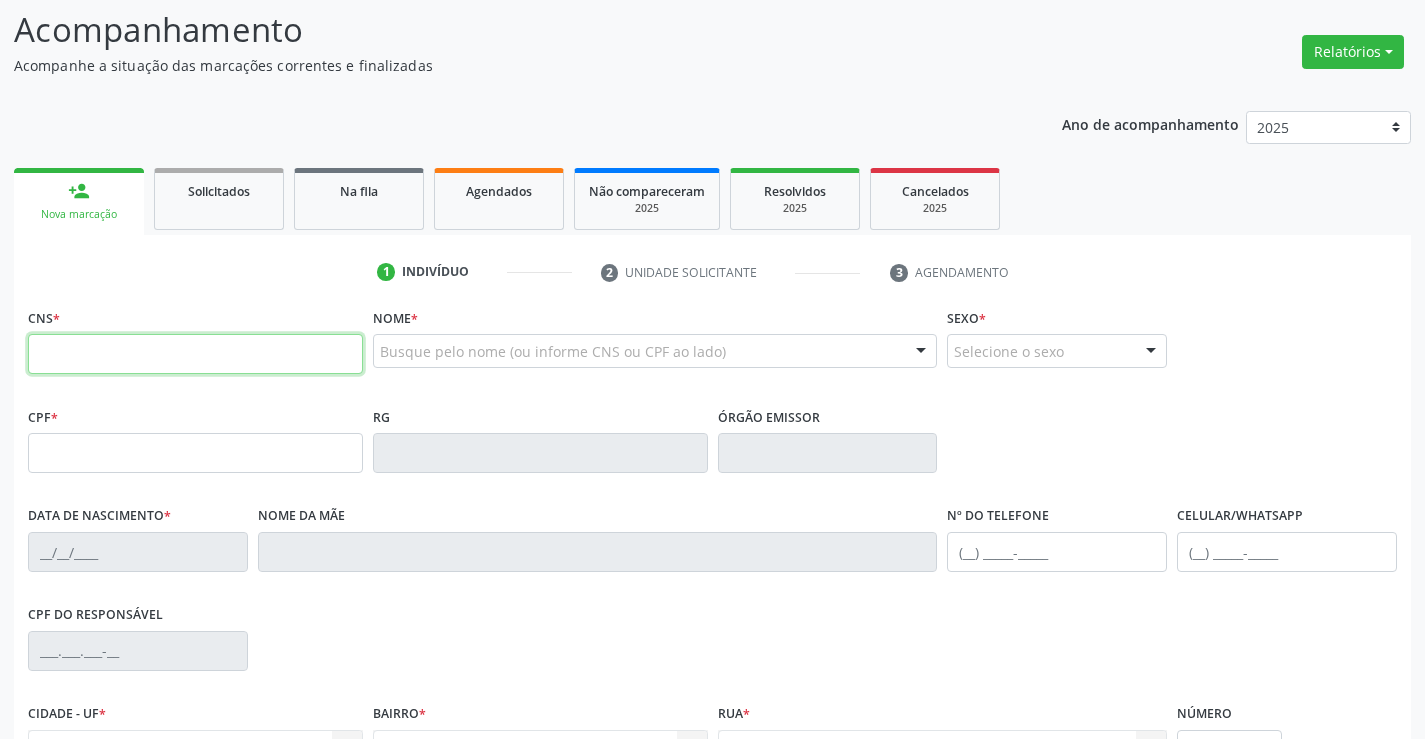 click at bounding box center (195, 354) 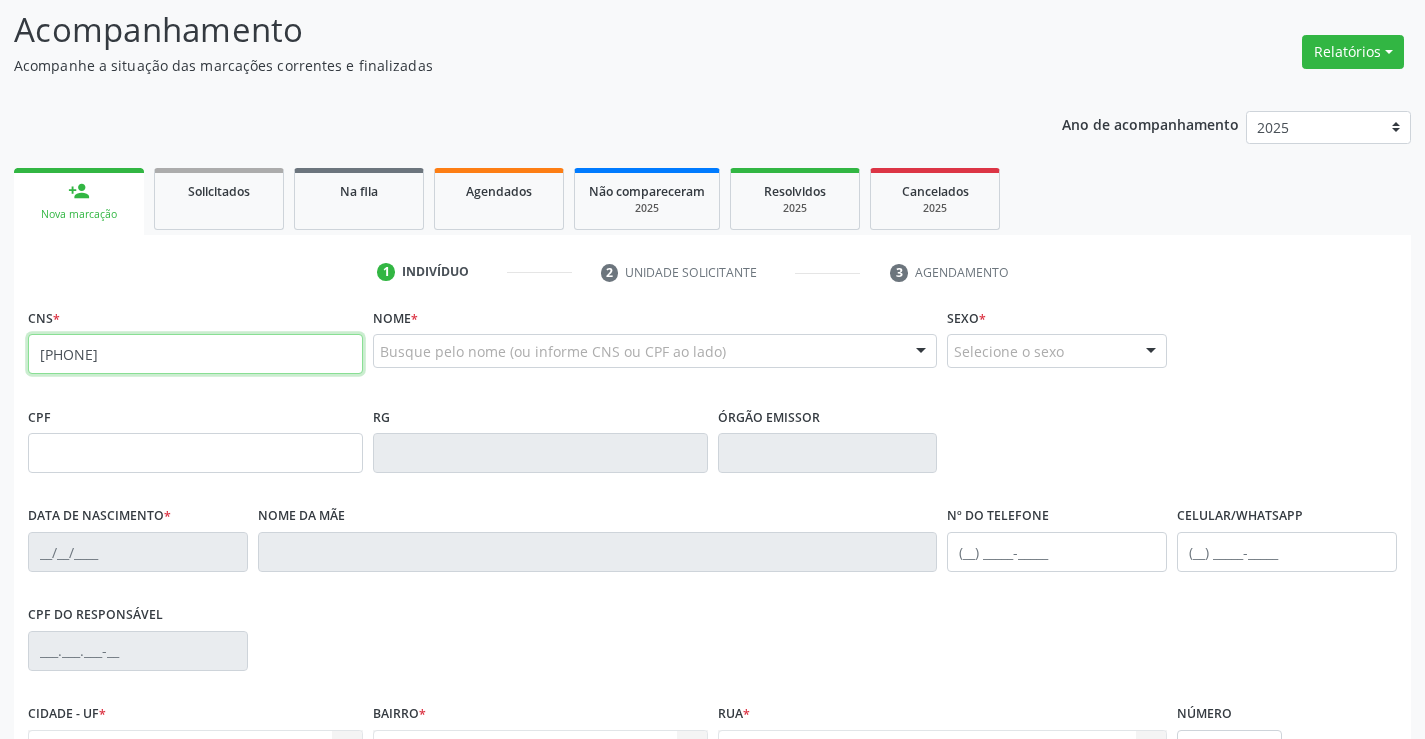 type on "702 1027 6781 7690" 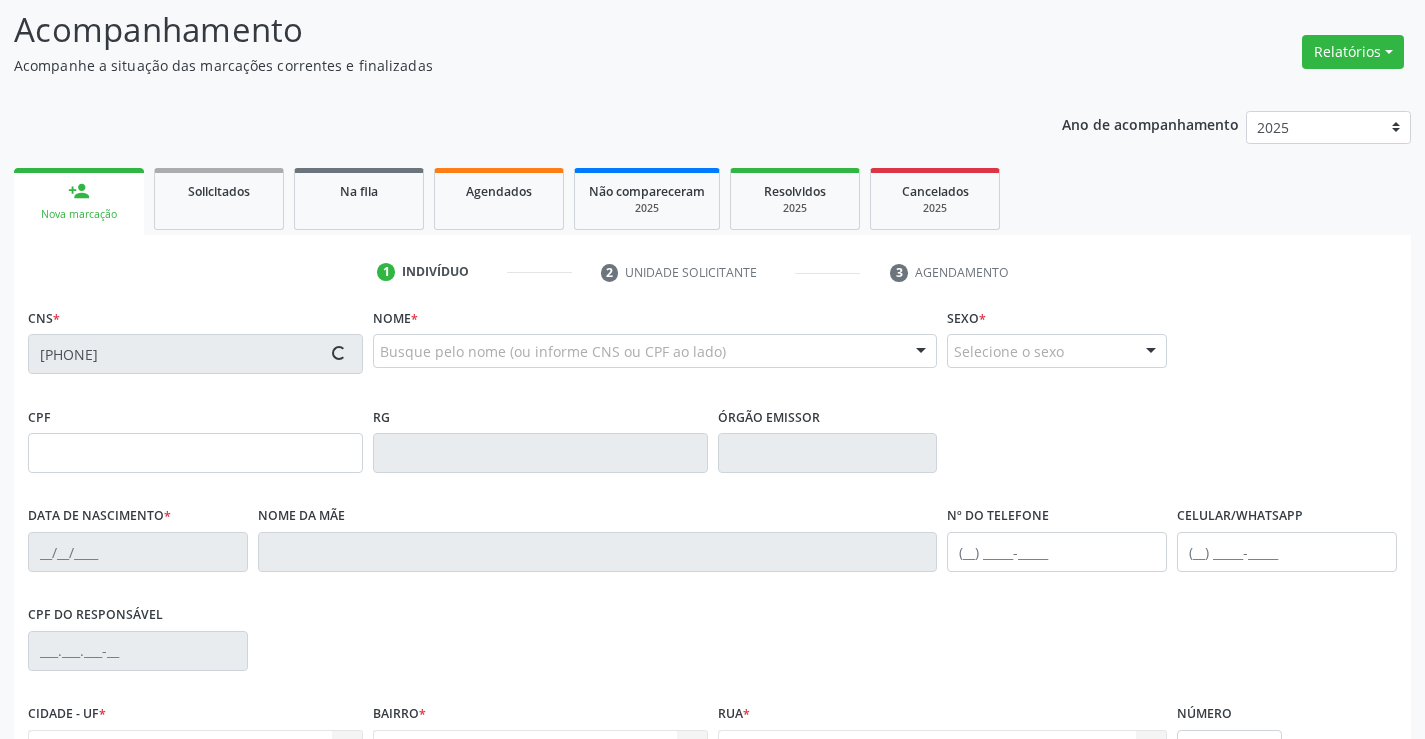 type on "042.490.145-50" 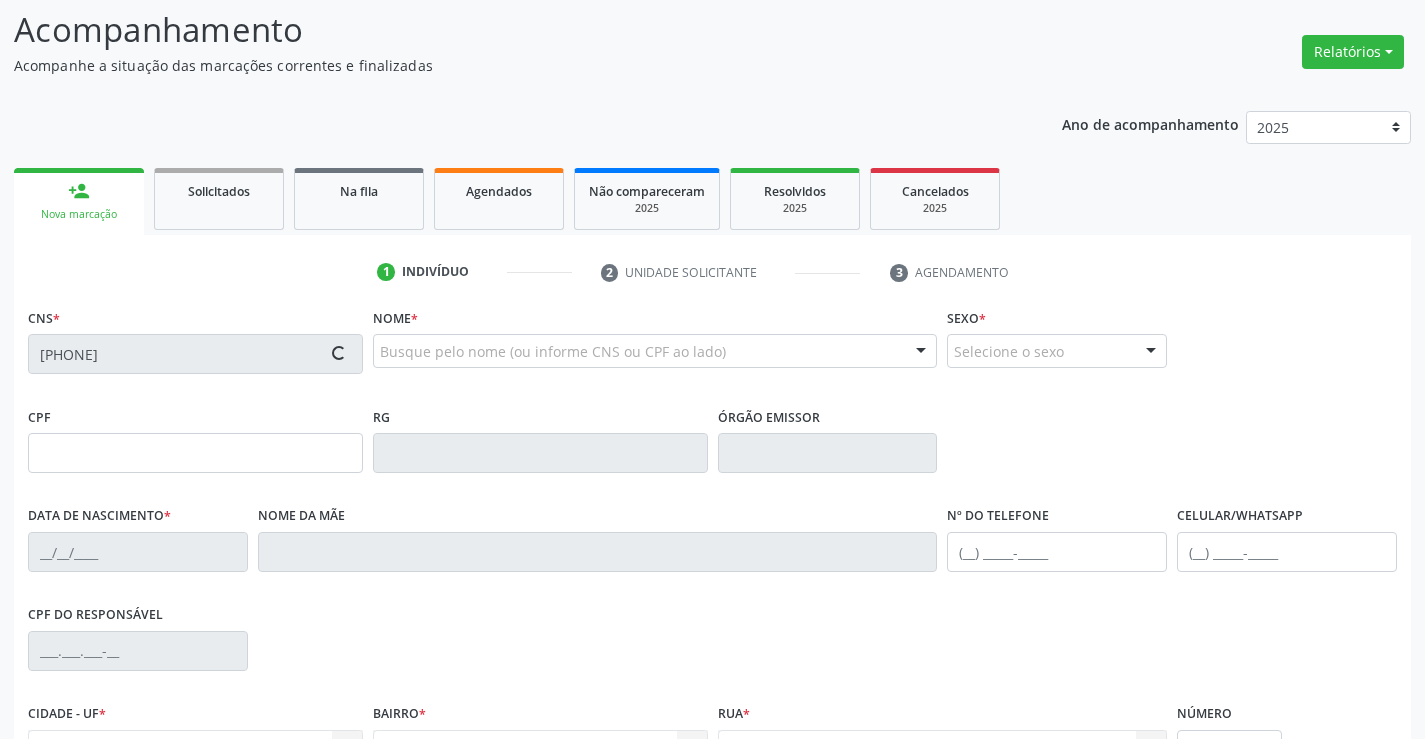 type on "1479402907" 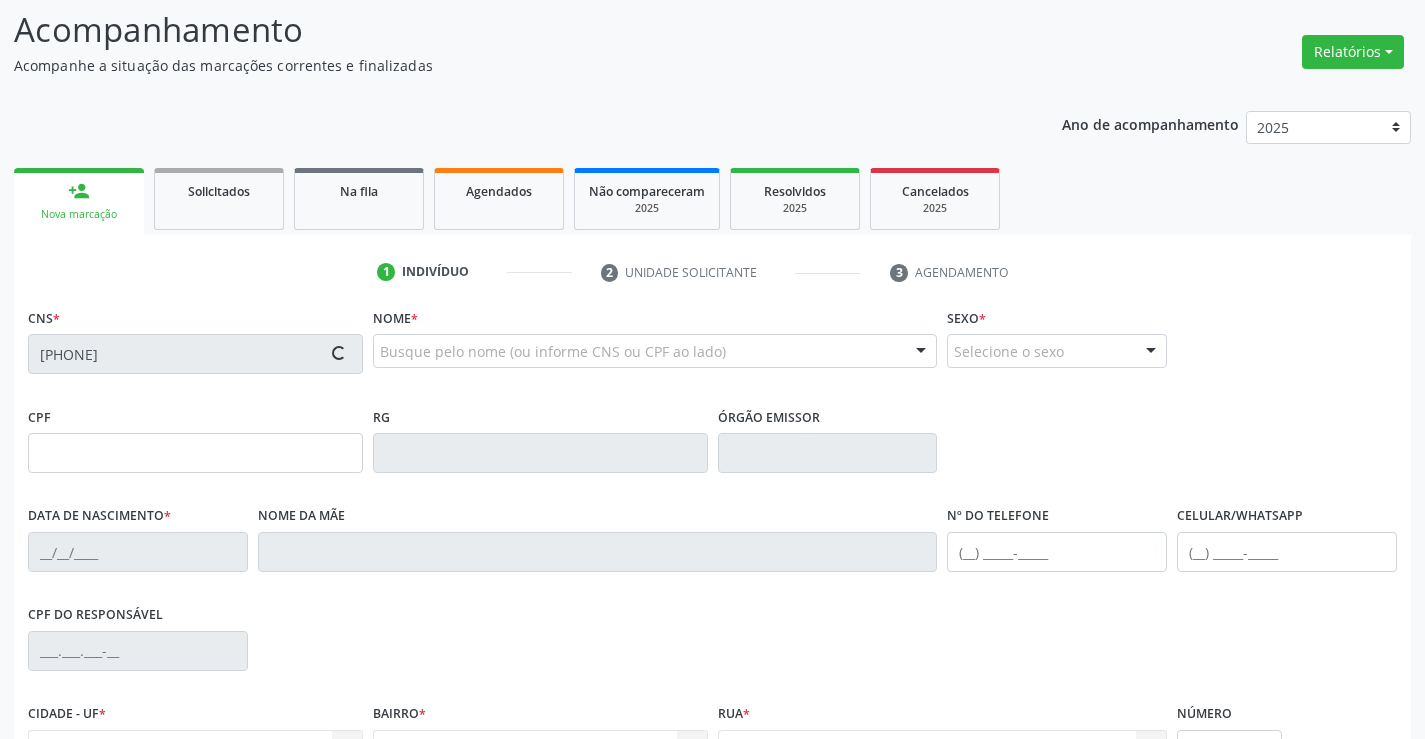 type on "04/11/1989" 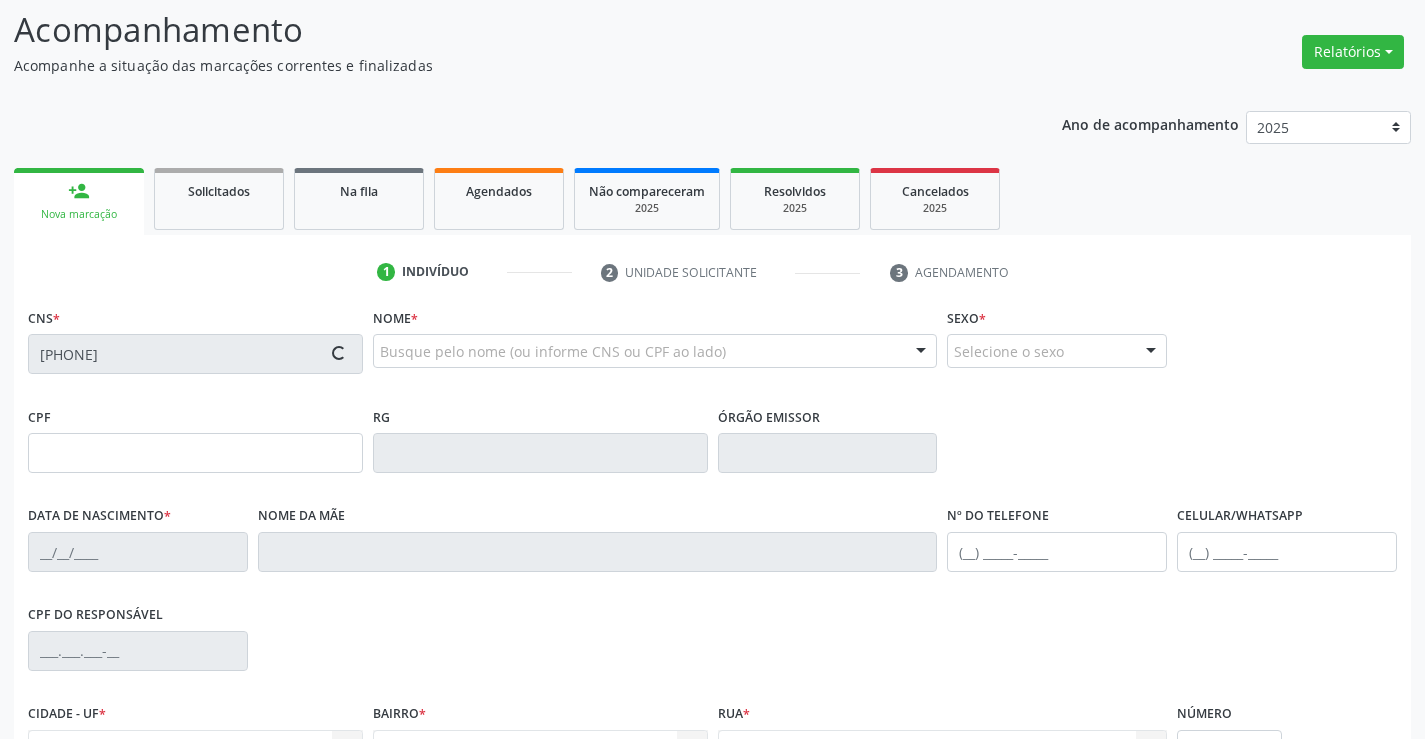 type on "(74) 99949-4837" 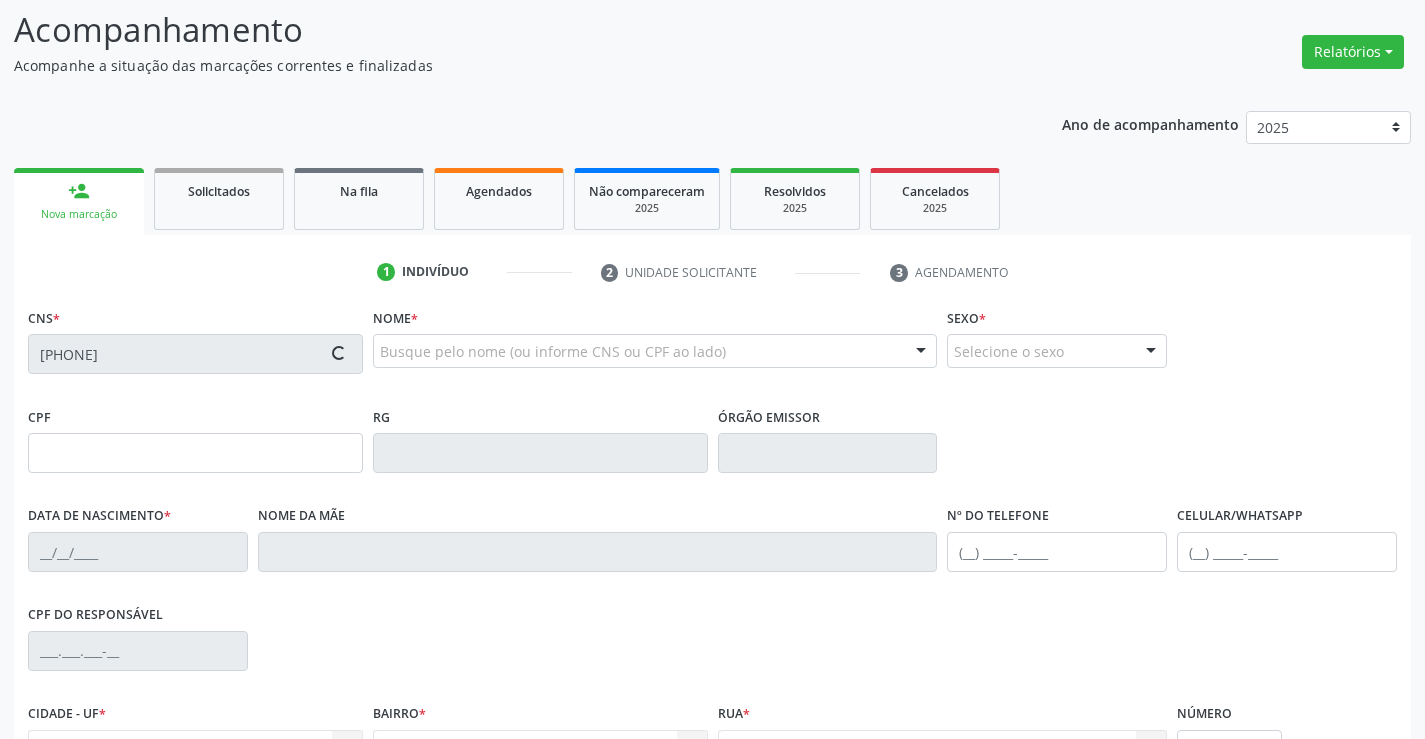 type on "S/N" 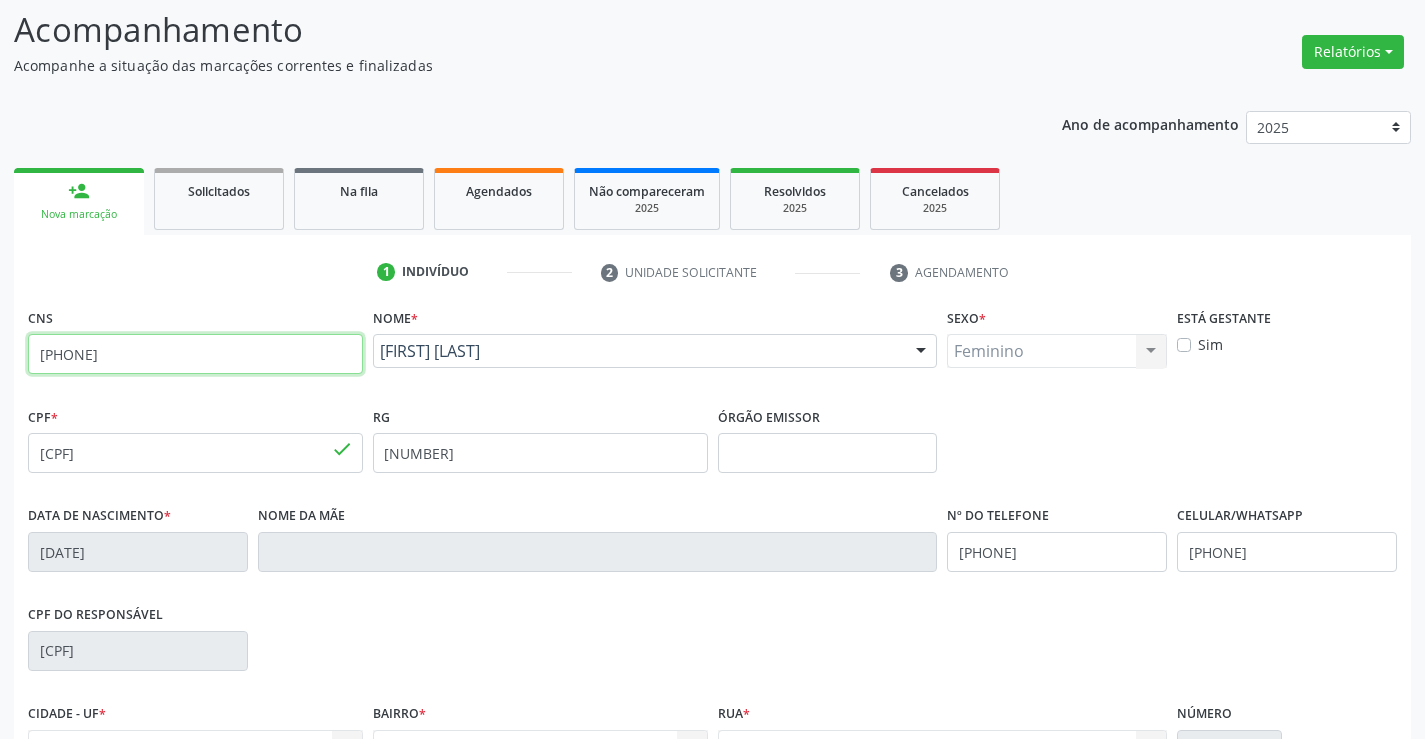 click on "702 1027 6781 7690" at bounding box center (195, 354) 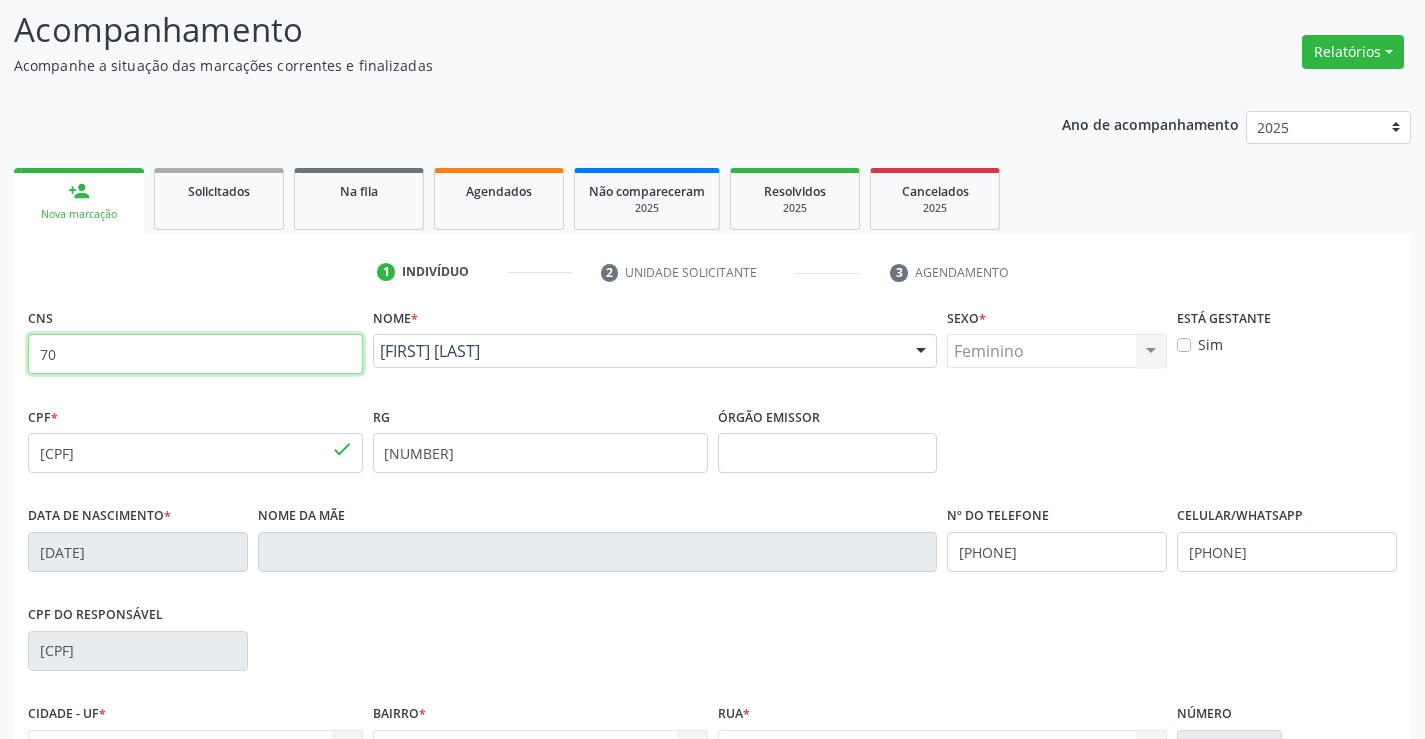 type on "7" 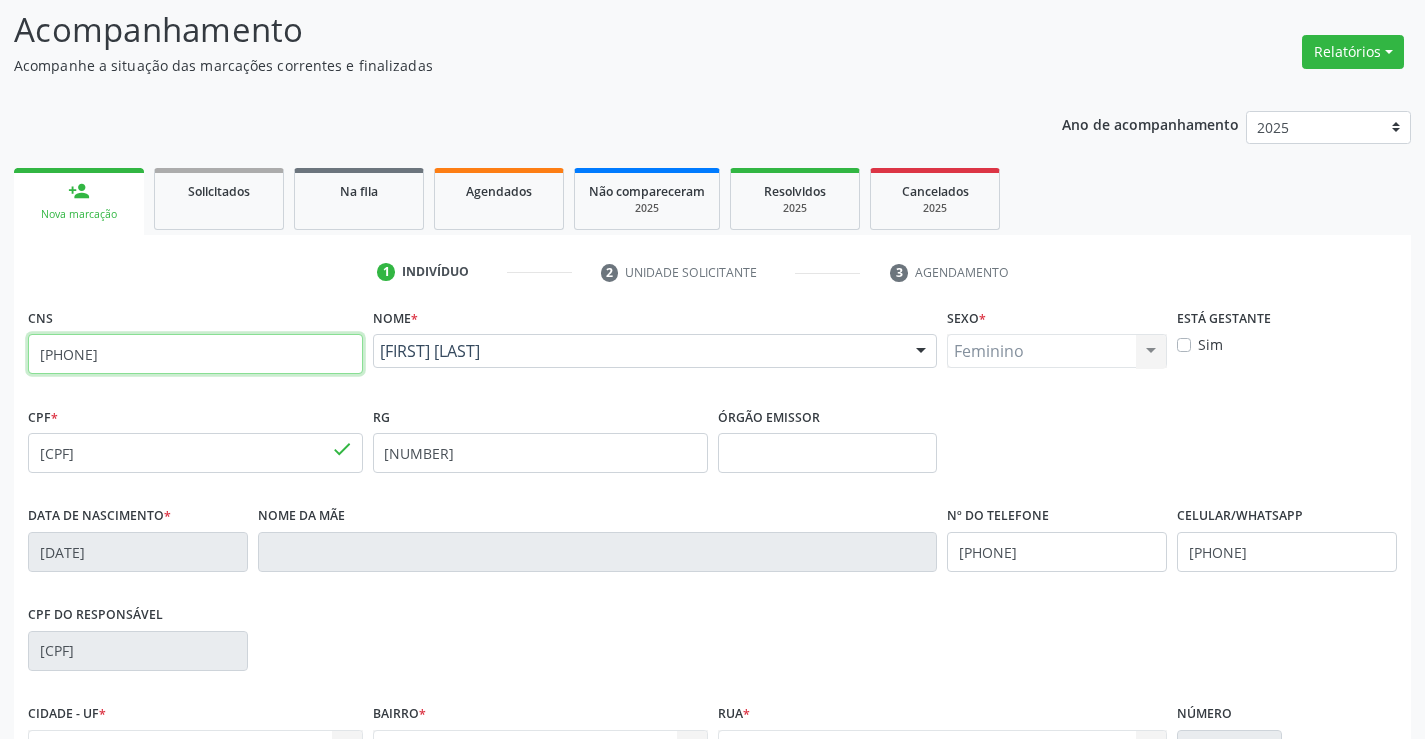type on "704 0058 5892 3965" 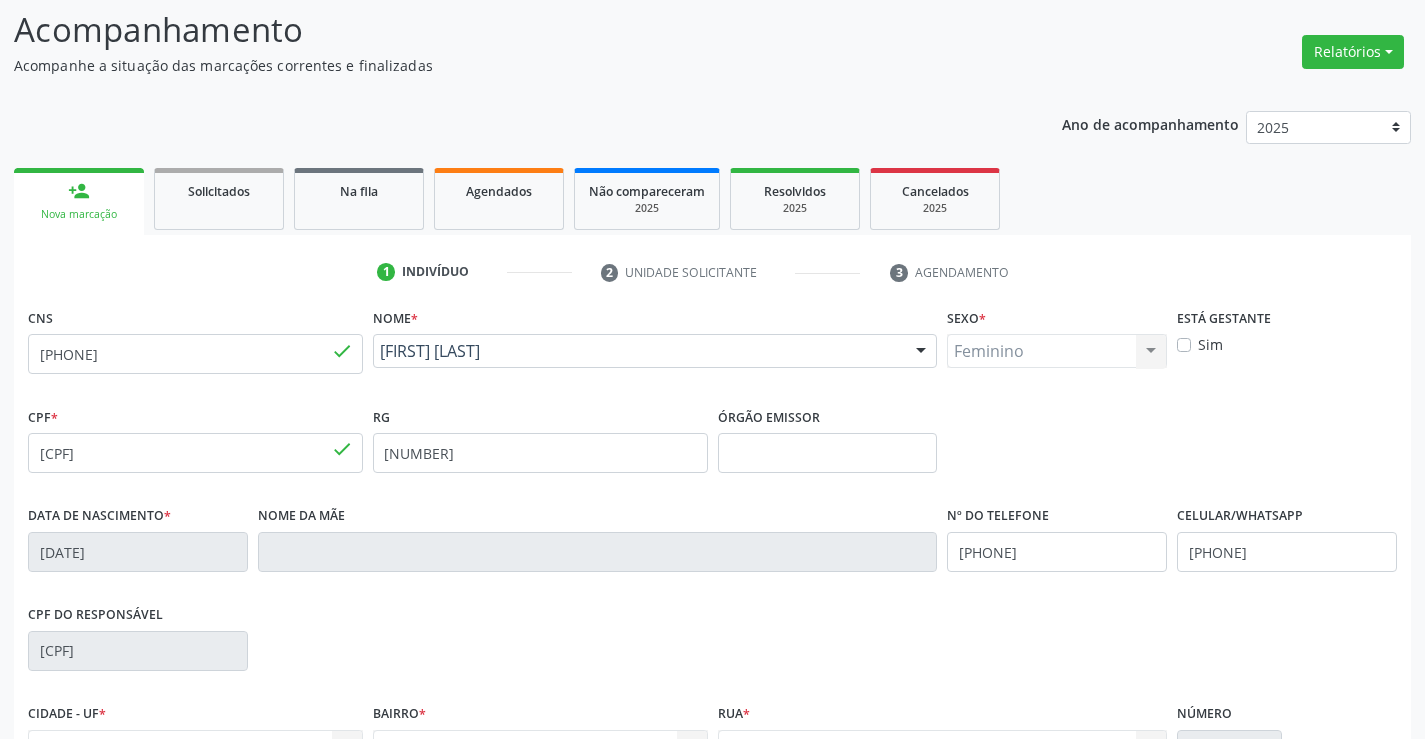 click on "person_add
Nova marcação" at bounding box center [79, 201] 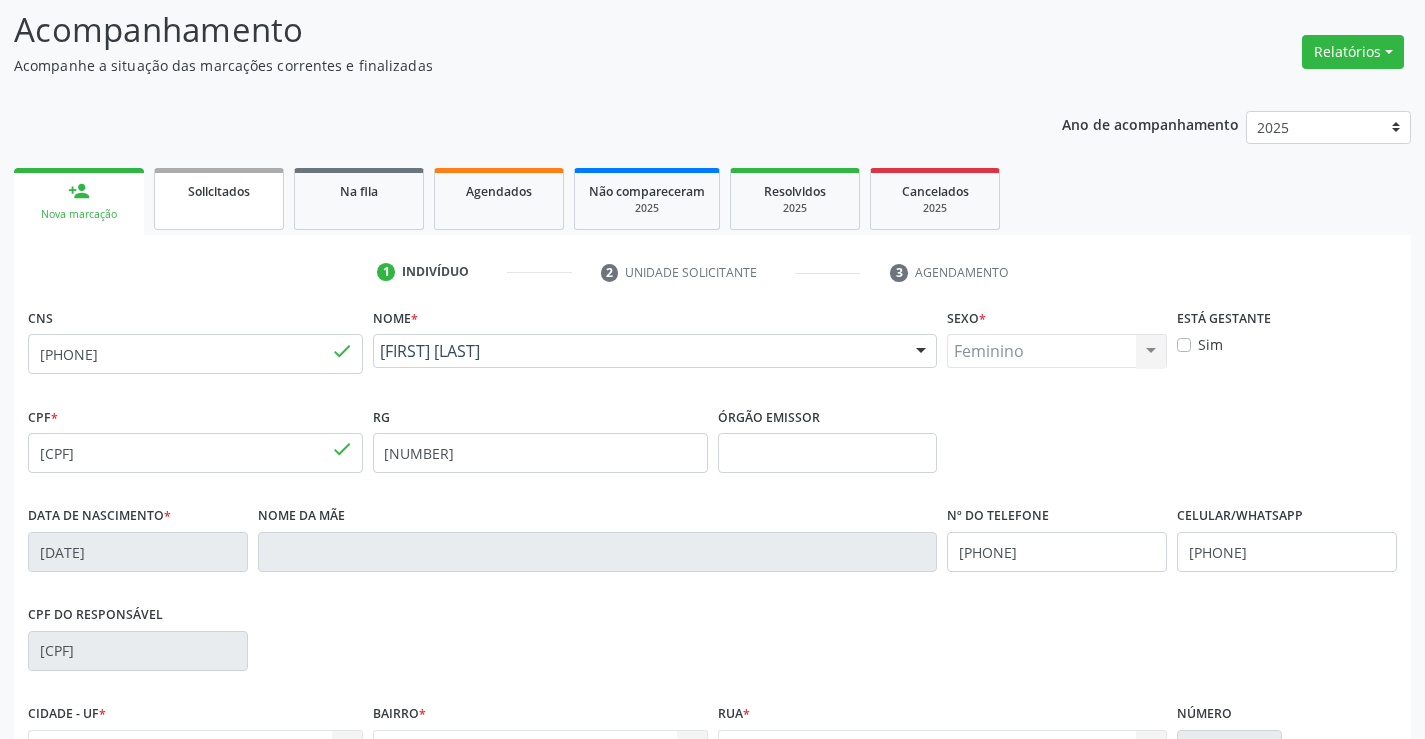 click on "Solicitados" at bounding box center (219, 199) 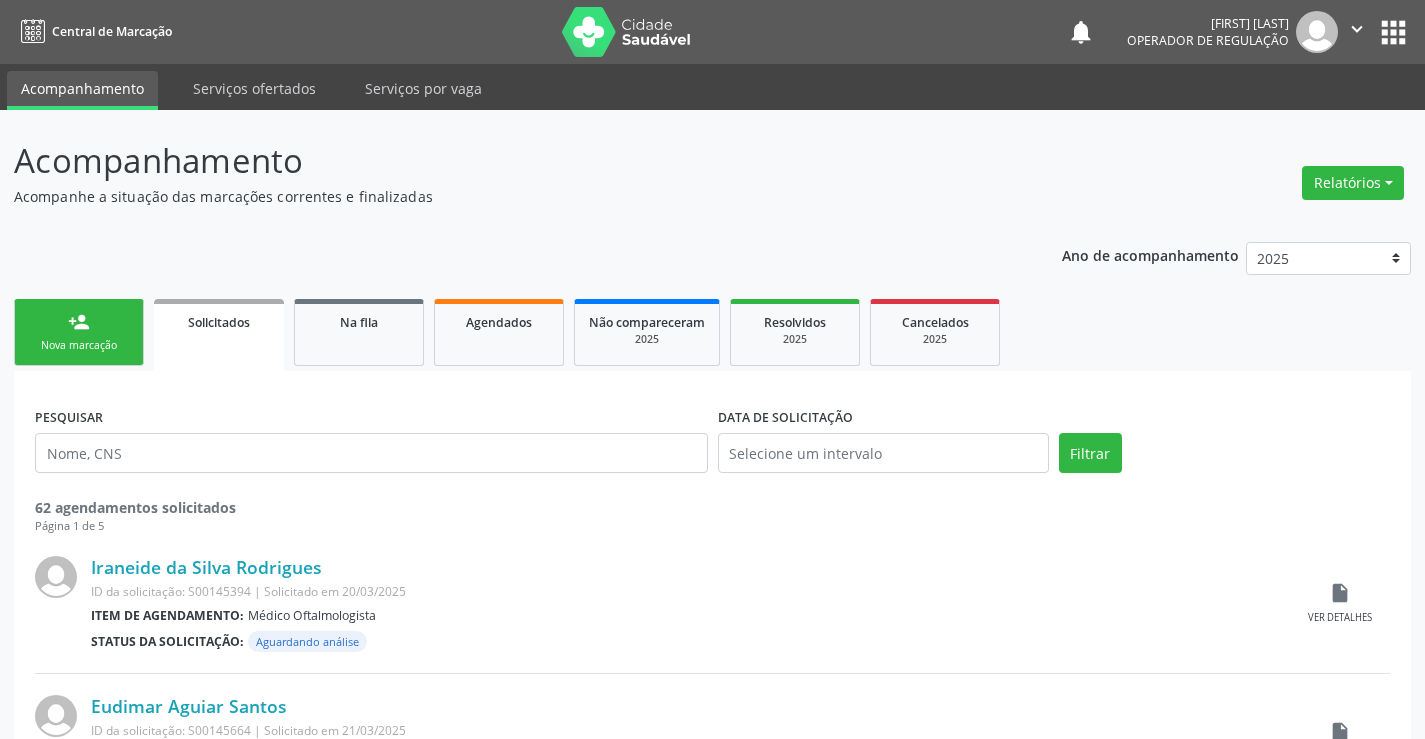 click on "Nova marcação" at bounding box center (79, 345) 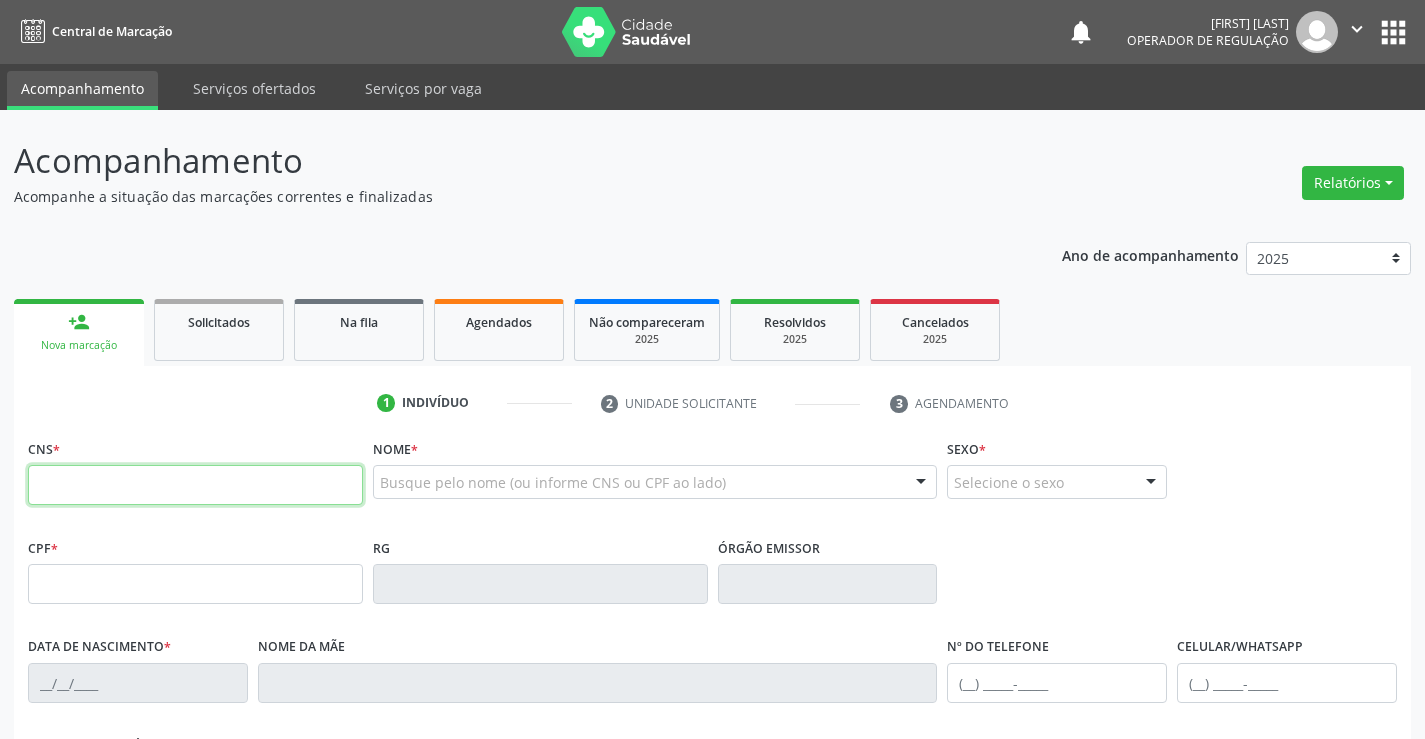 click at bounding box center (195, 485) 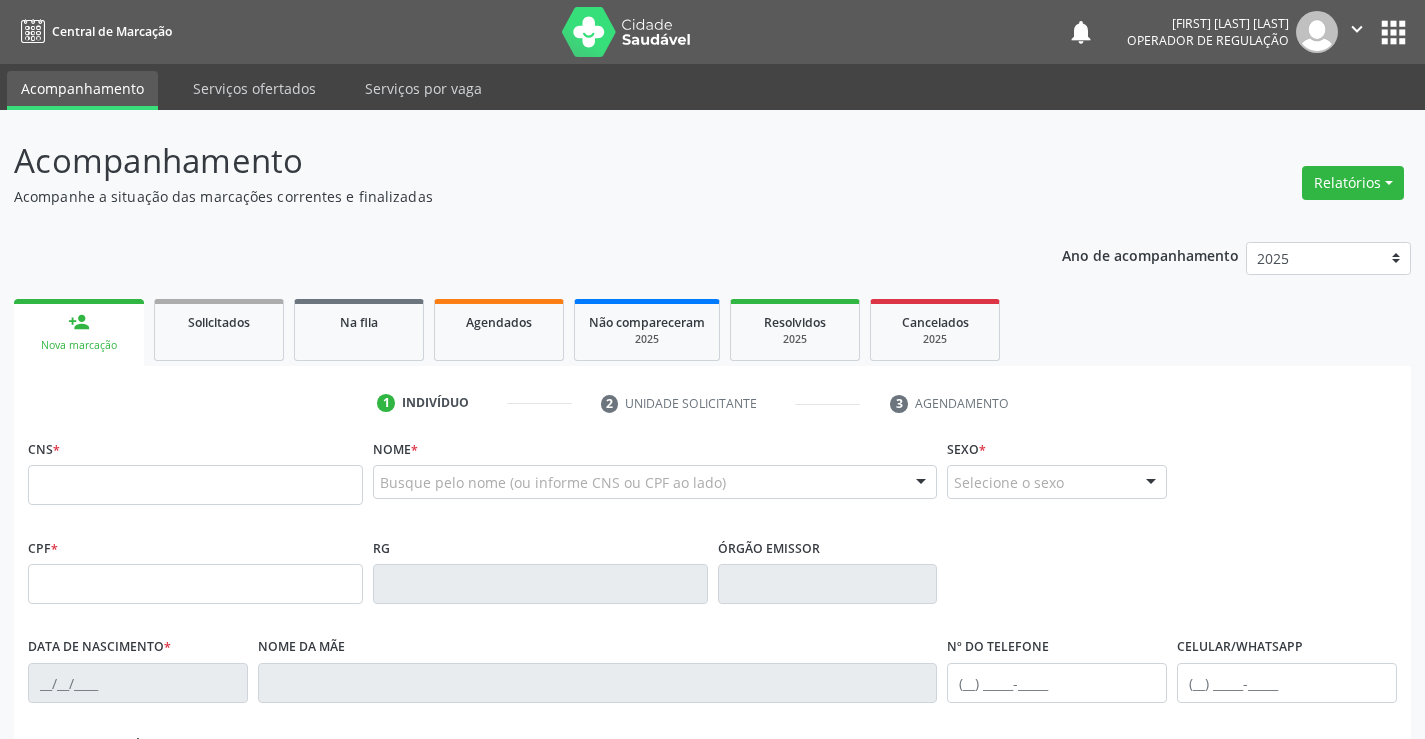scroll, scrollTop: 0, scrollLeft: 0, axis: both 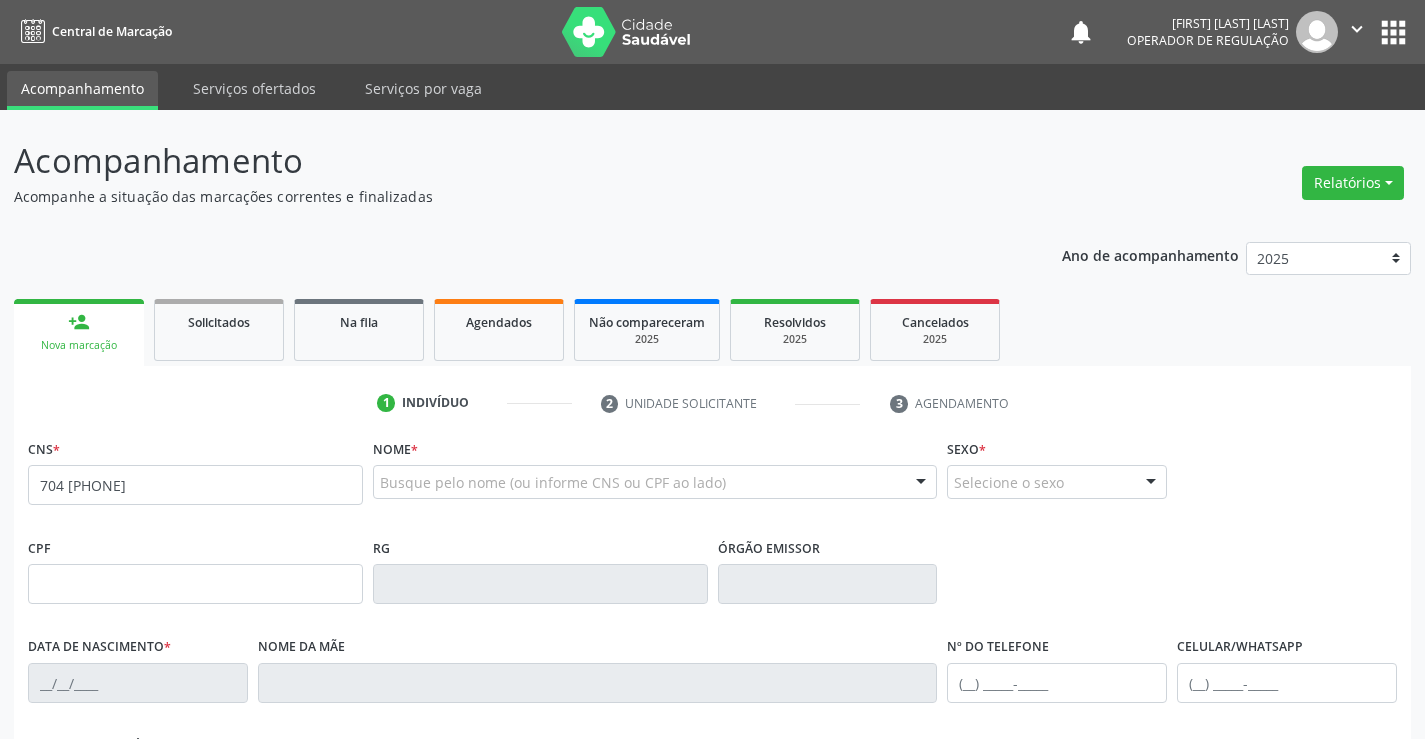 type on "704 [PHONE]" 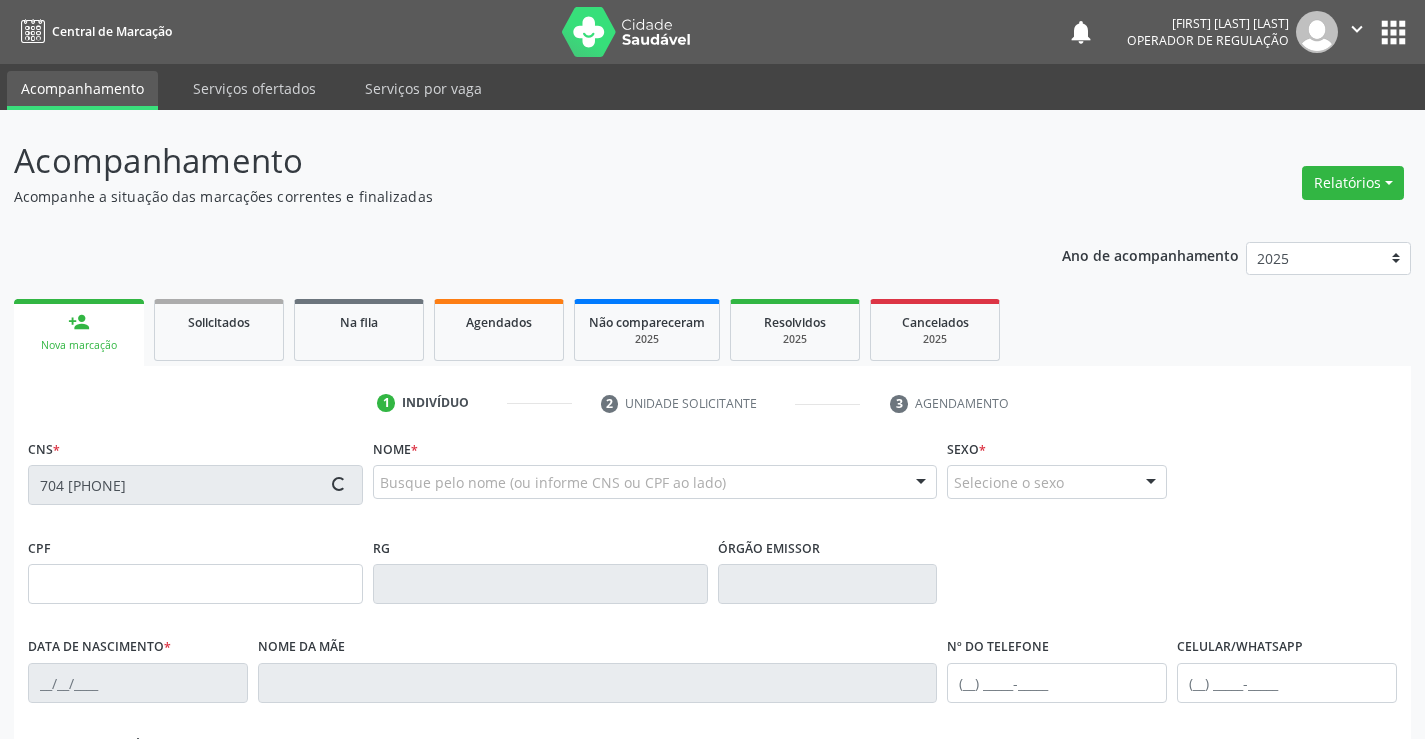 type on "0301937028" 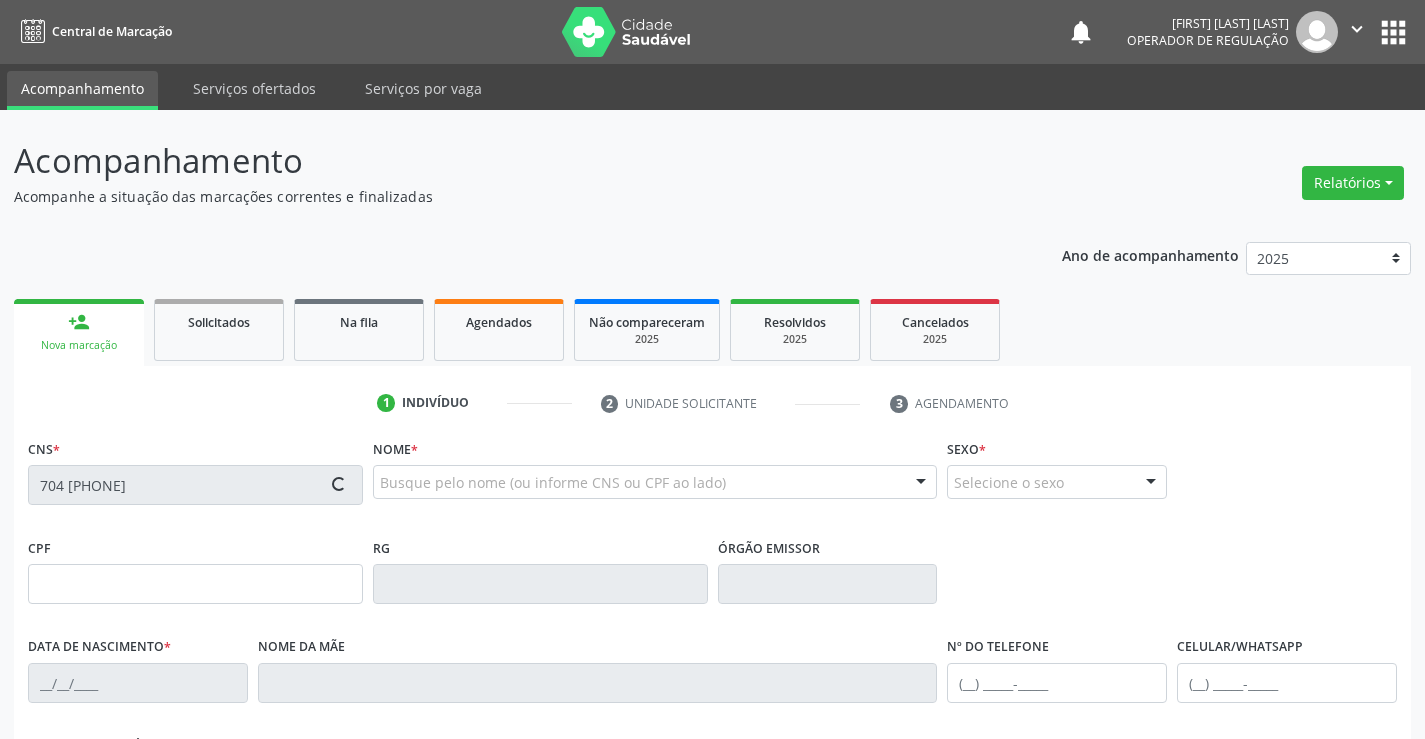 type on "[DATE]" 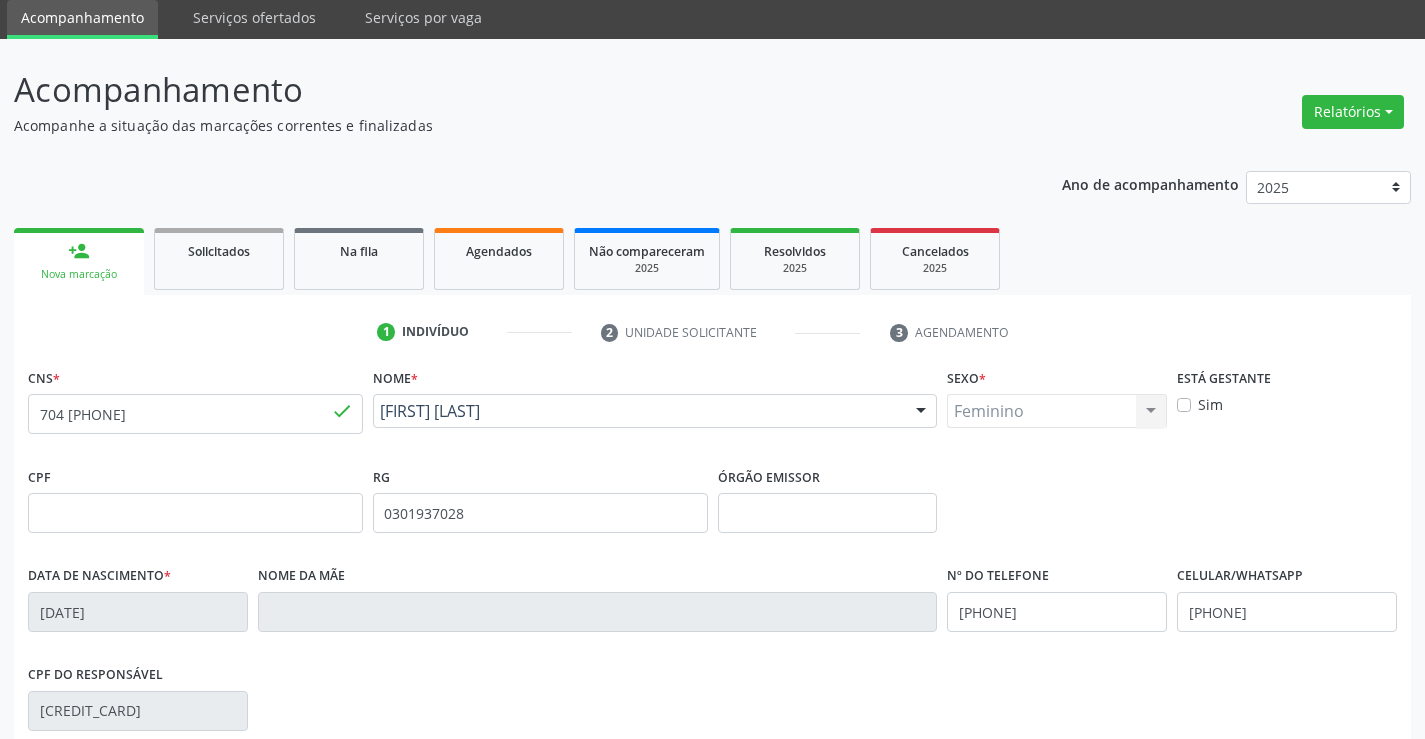 scroll, scrollTop: 200, scrollLeft: 0, axis: vertical 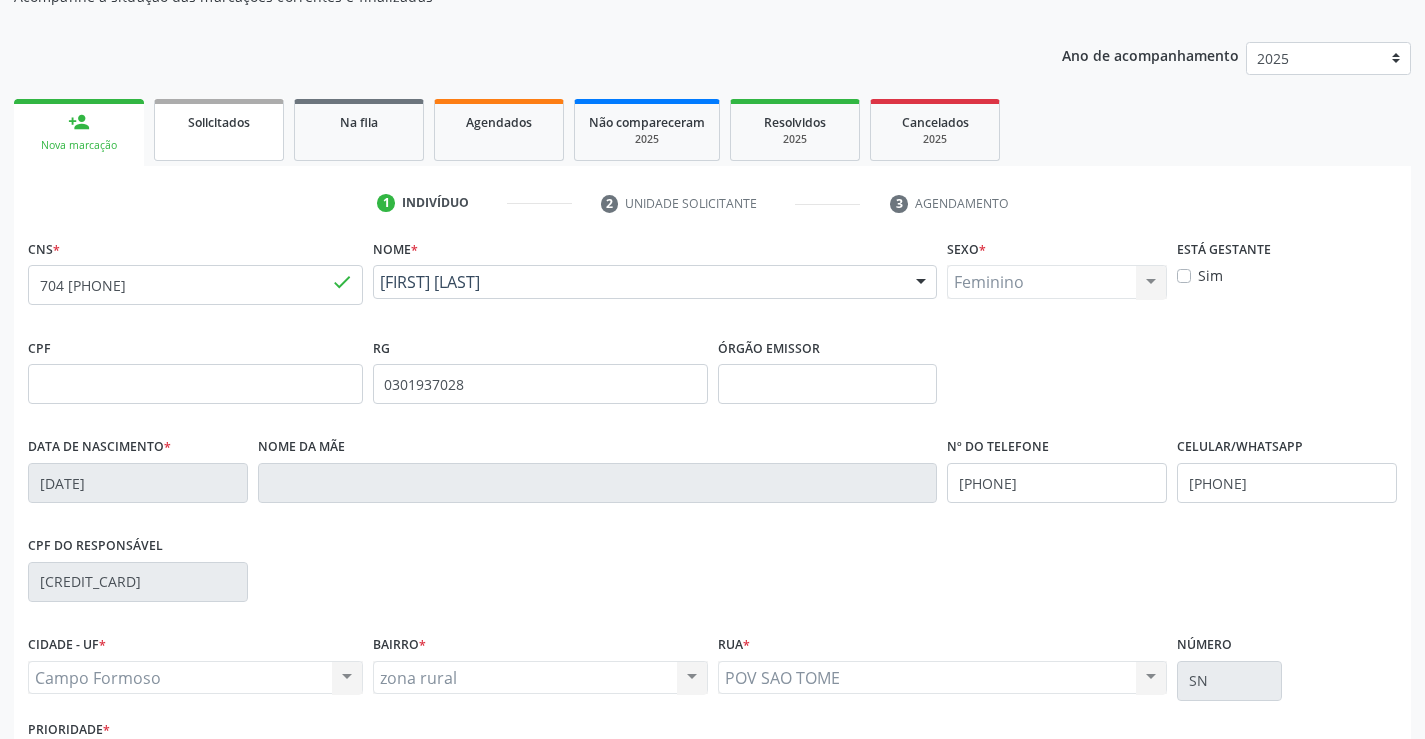 click on "Solicitados" at bounding box center (219, 130) 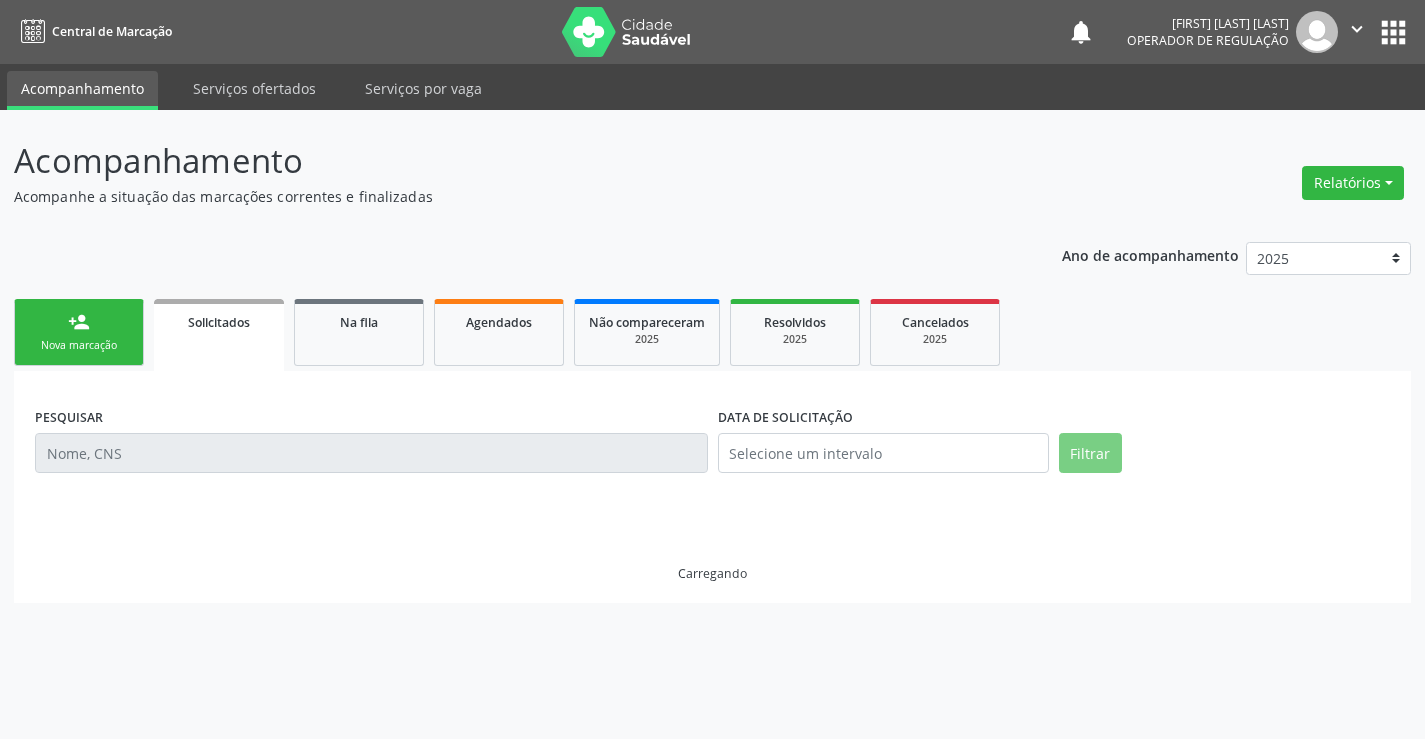 scroll, scrollTop: 0, scrollLeft: 0, axis: both 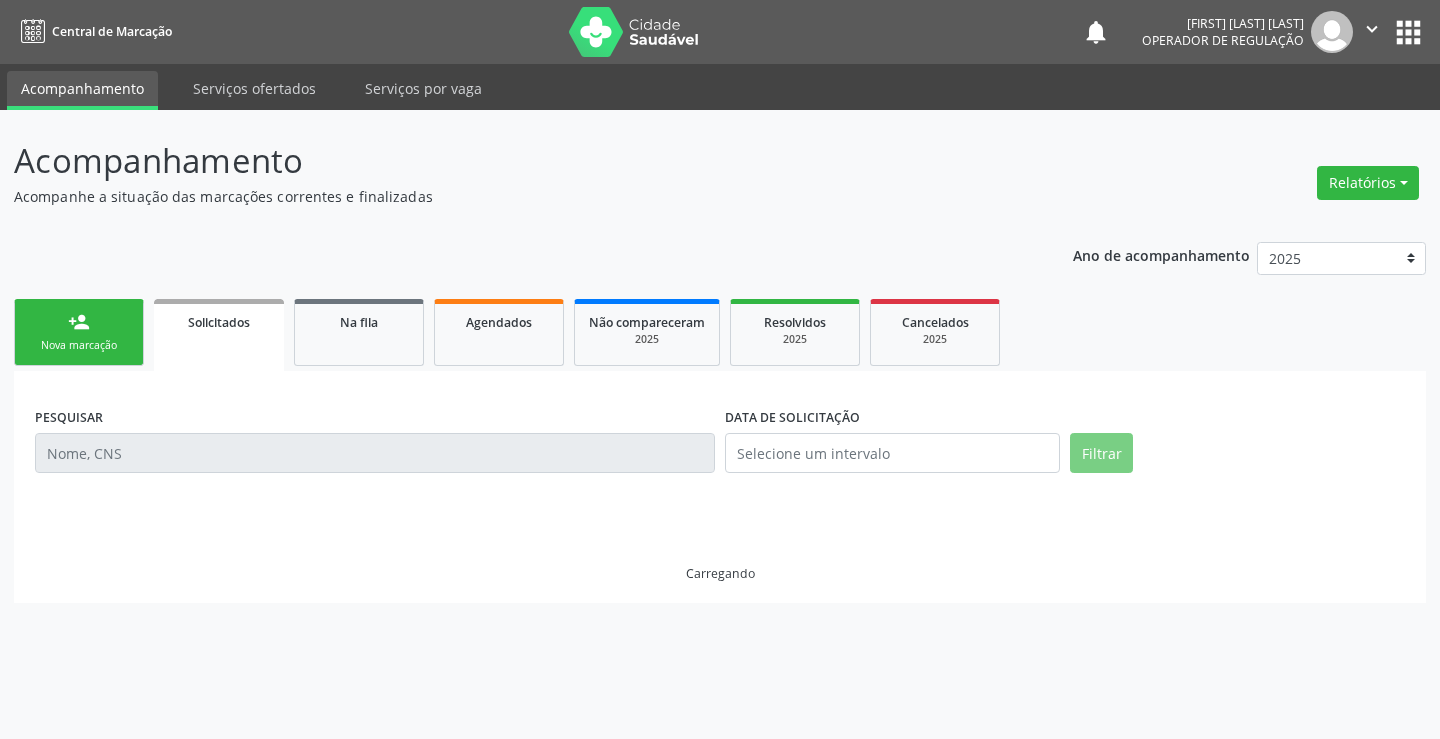 click on "Nova marcação" at bounding box center (79, 345) 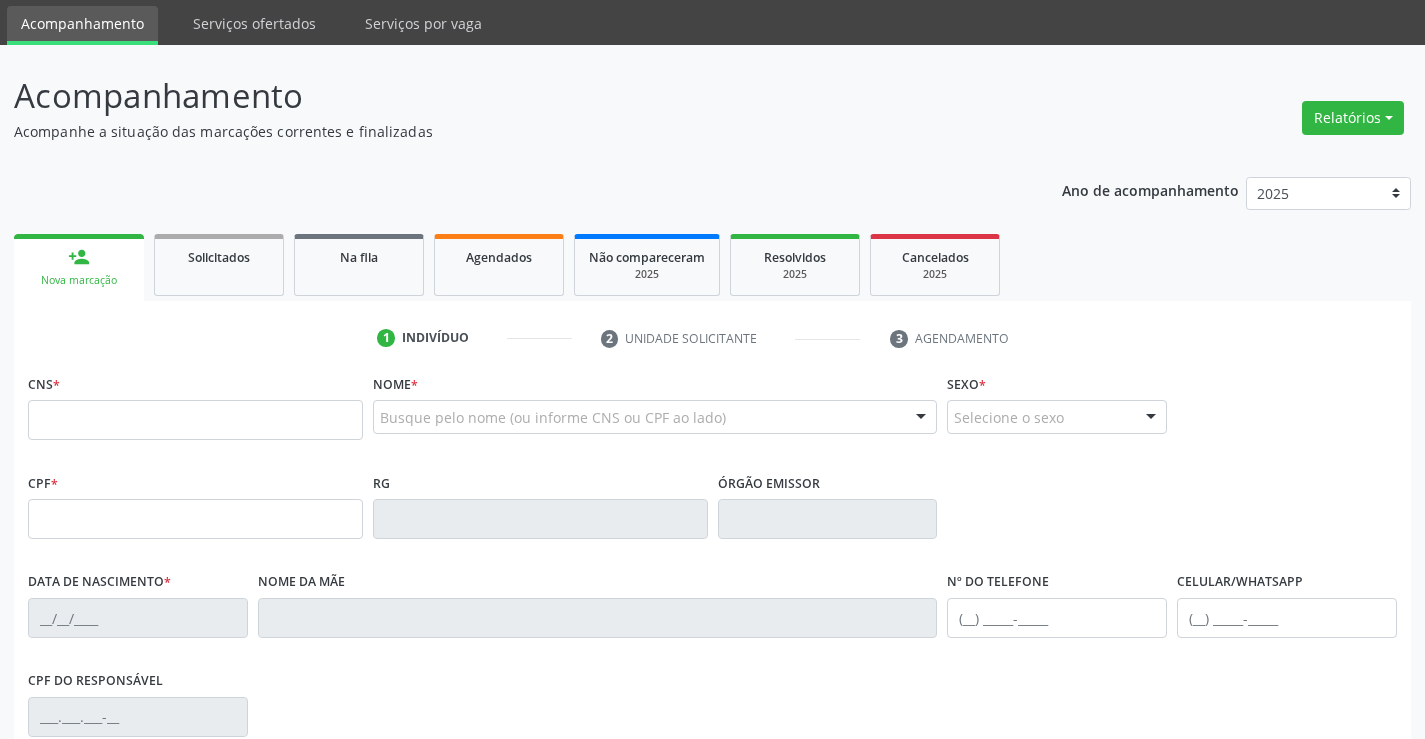 scroll, scrollTop: 100, scrollLeft: 0, axis: vertical 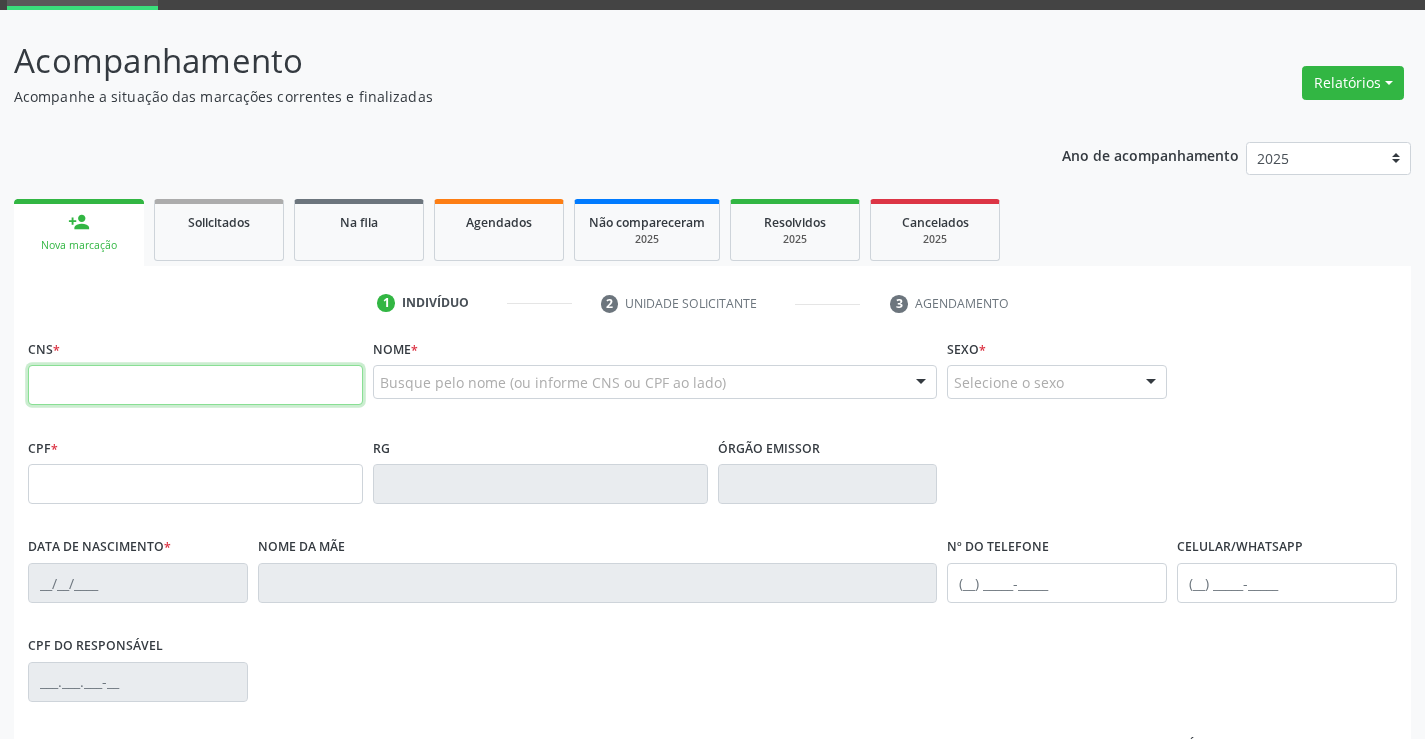click at bounding box center (195, 385) 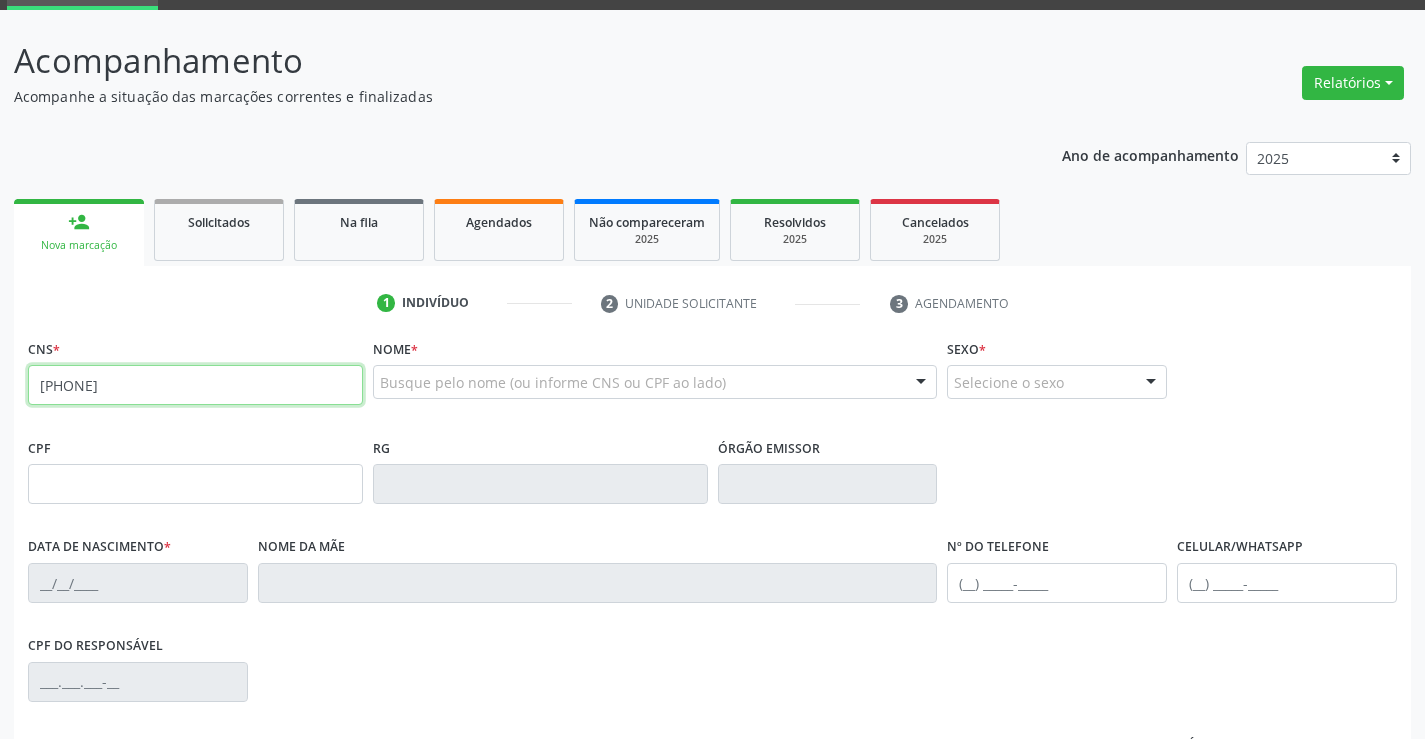 type on "[PHONE]" 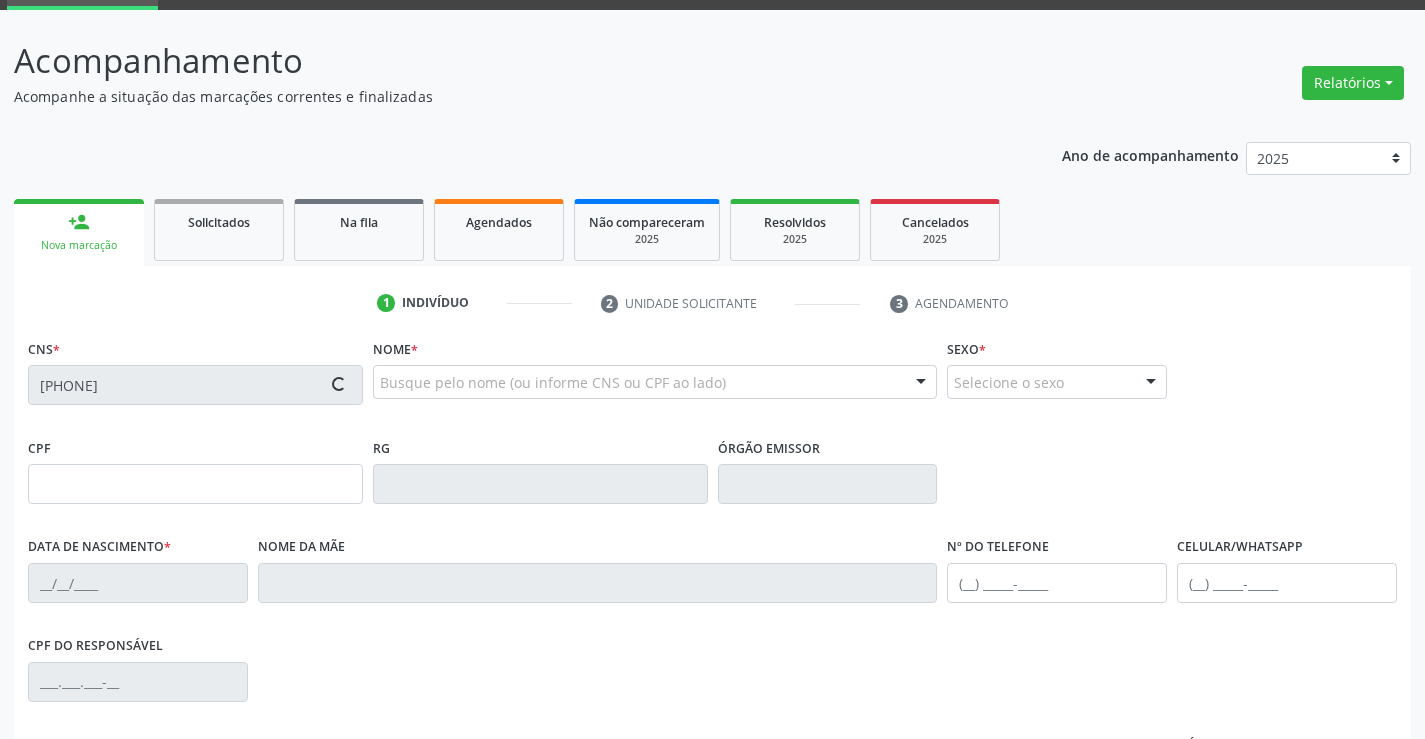 type on "[PHONE]" 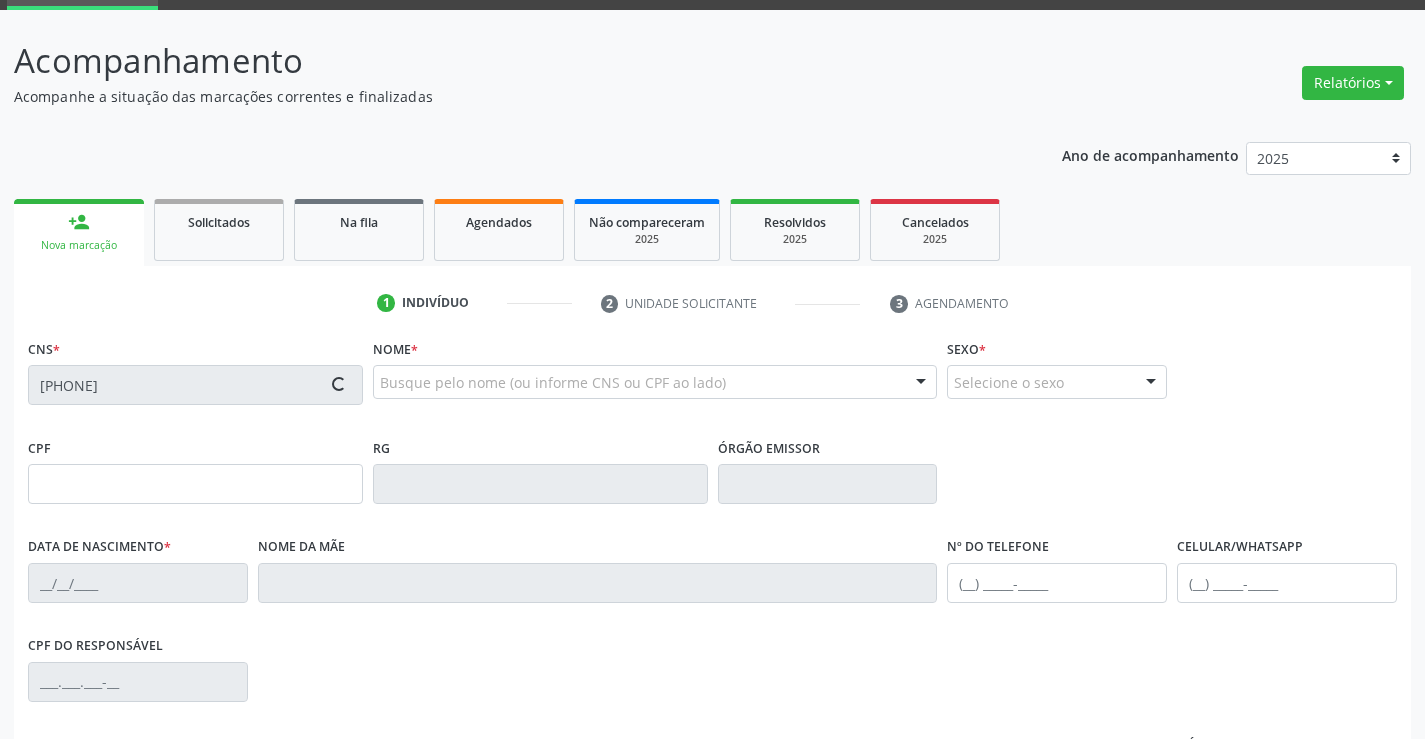 type on "[DATE]" 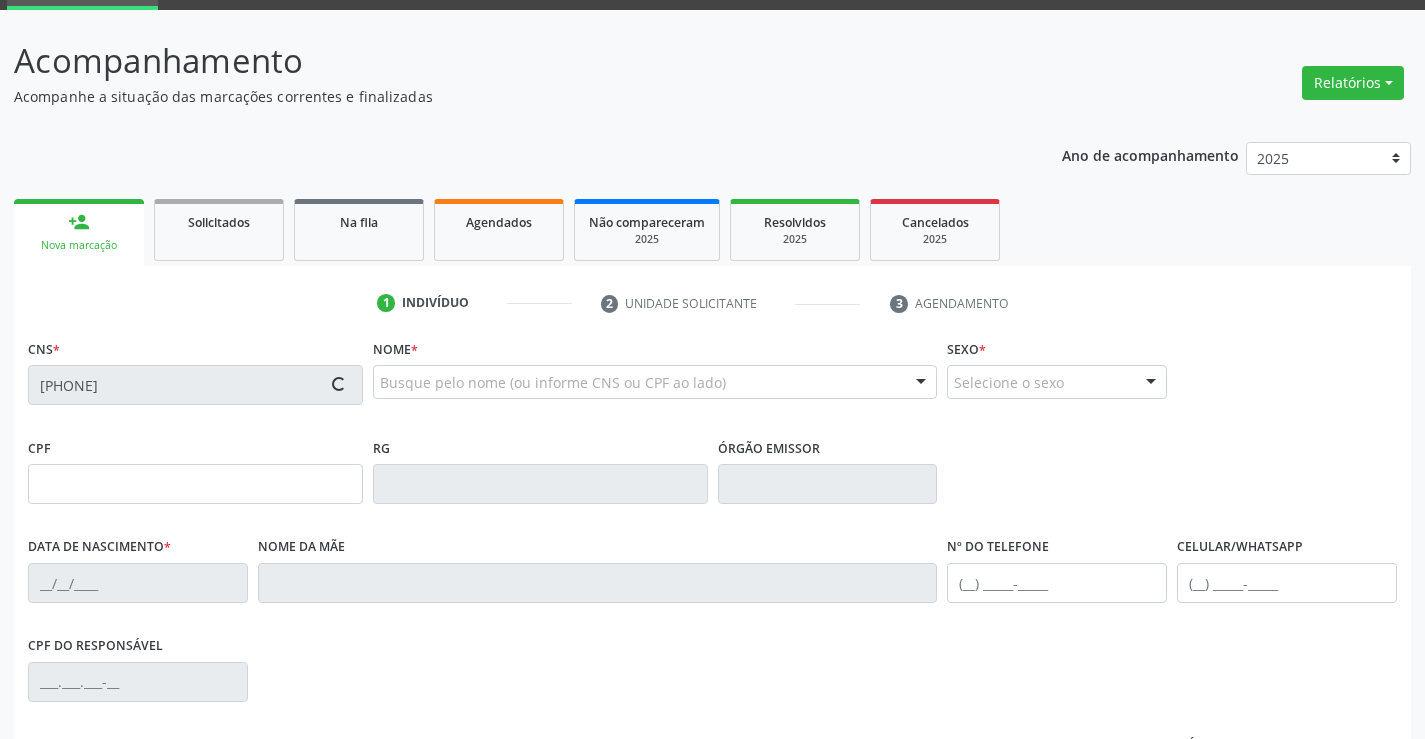 type on "SN" 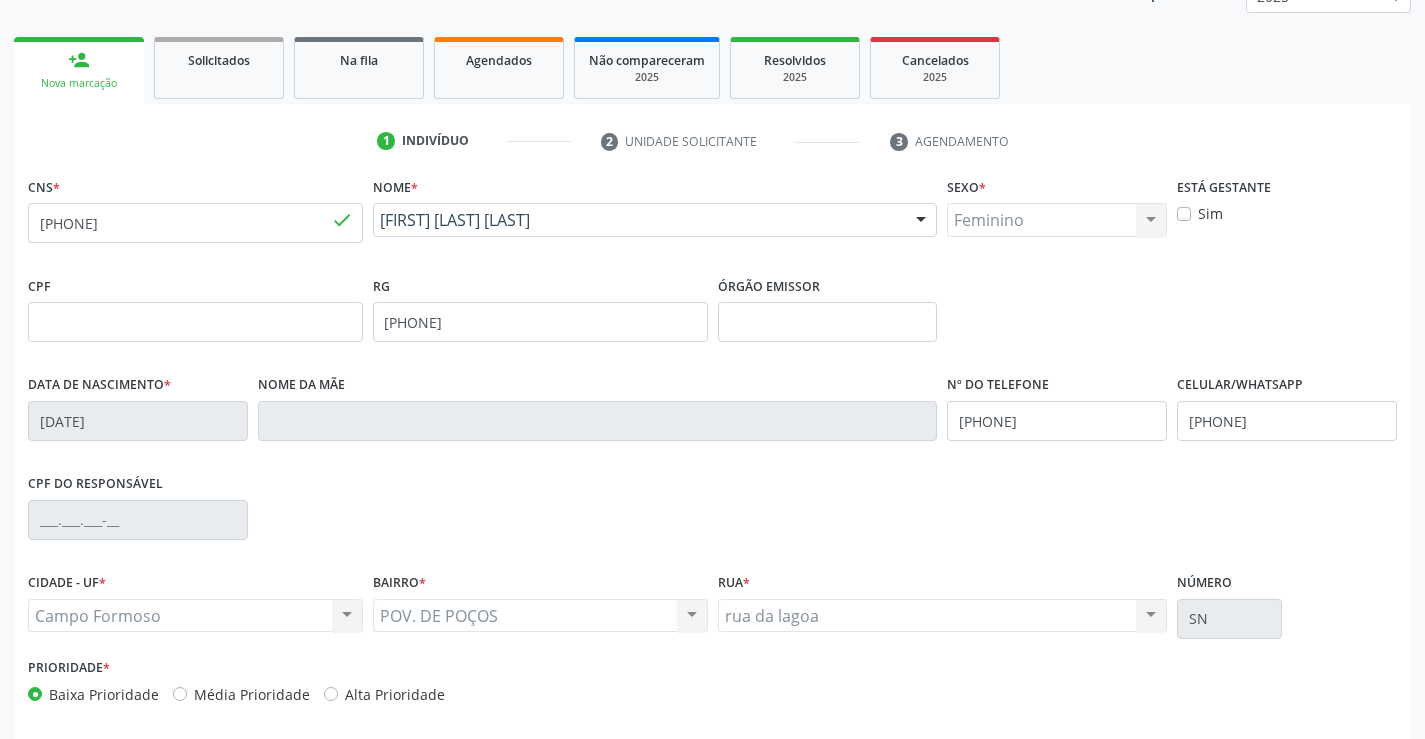 scroll, scrollTop: 300, scrollLeft: 0, axis: vertical 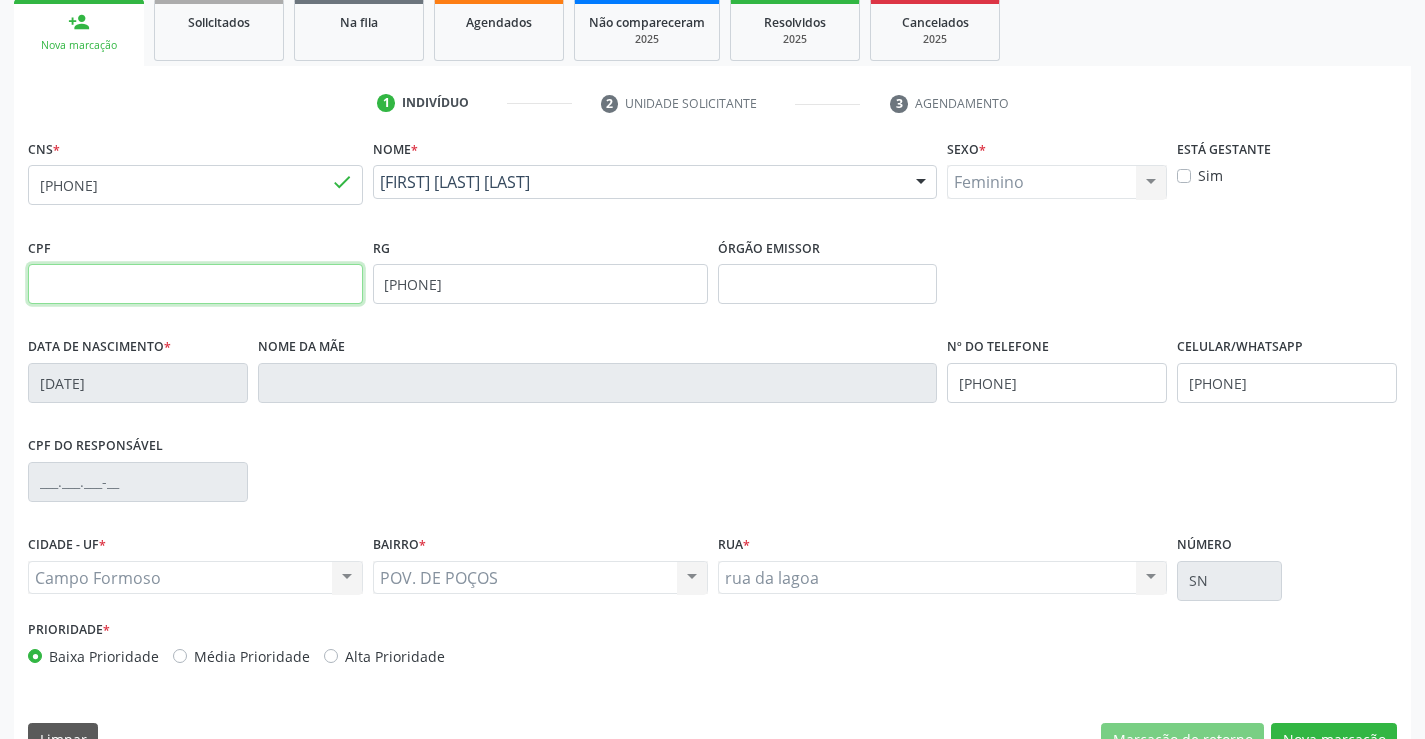 click at bounding box center (195, 284) 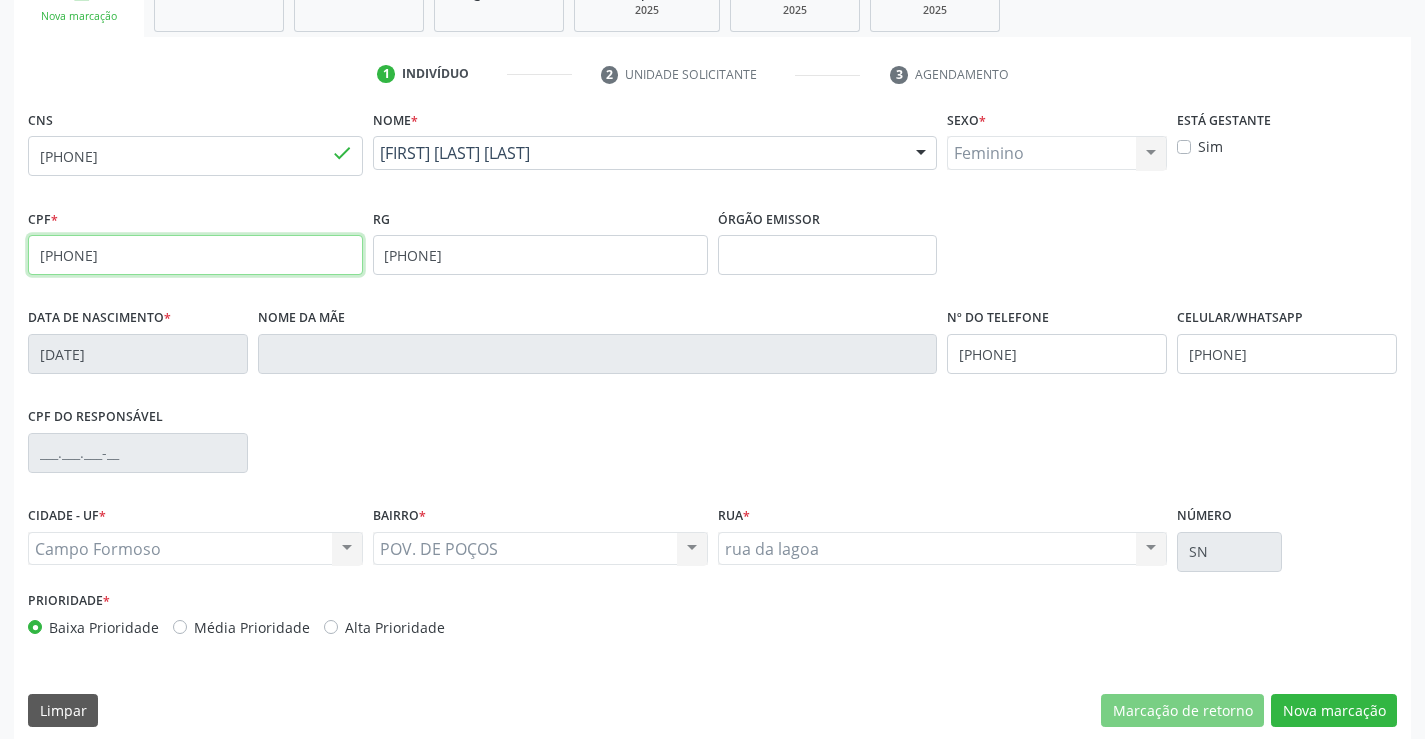 scroll, scrollTop: 345, scrollLeft: 0, axis: vertical 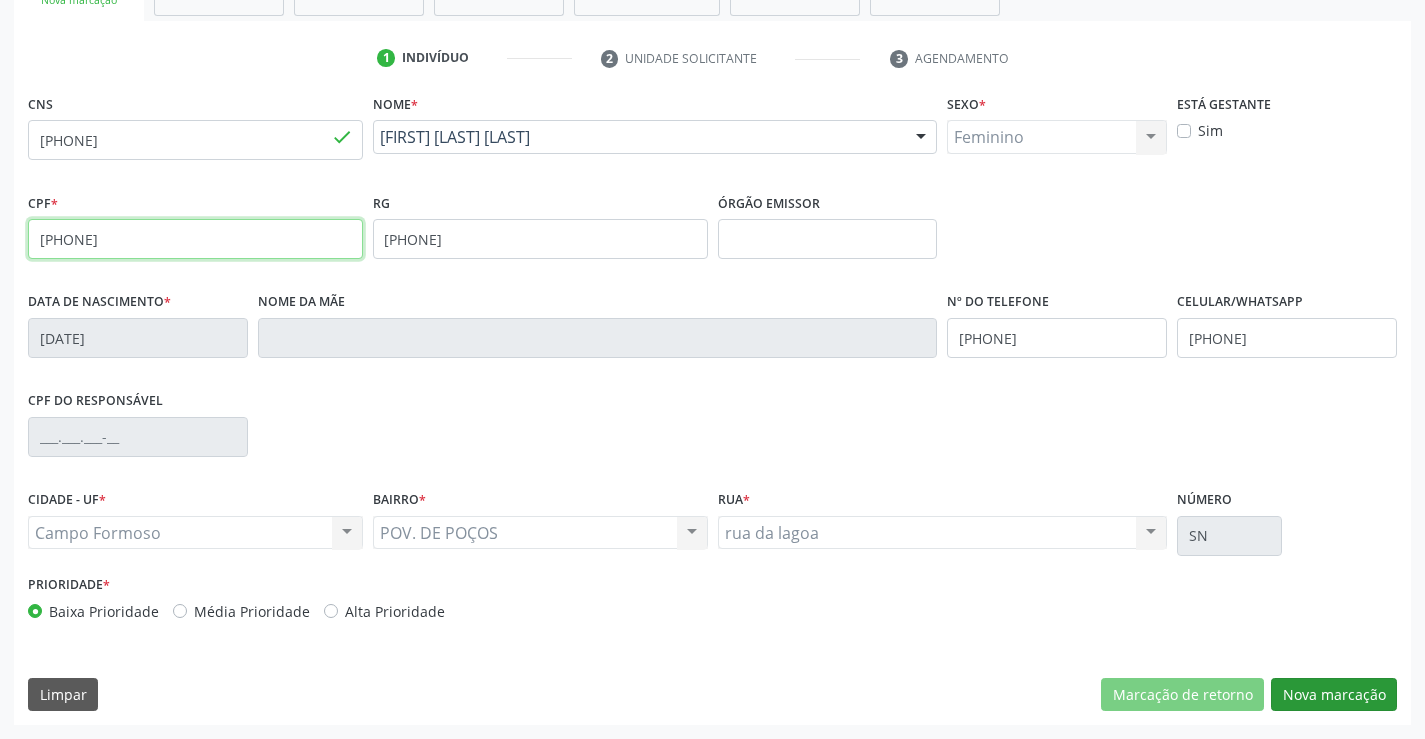 type on "[PHONE]" 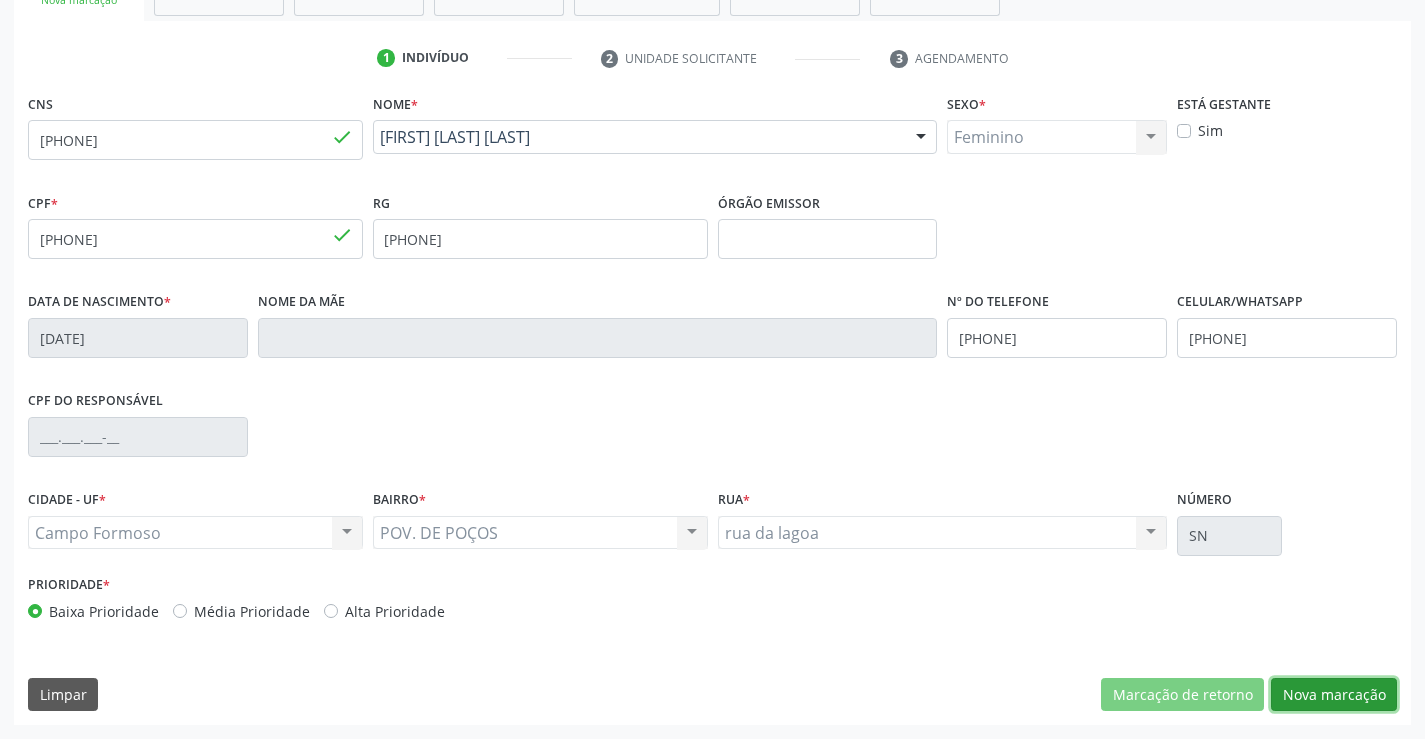 click on "Nova marcação" at bounding box center [1334, 695] 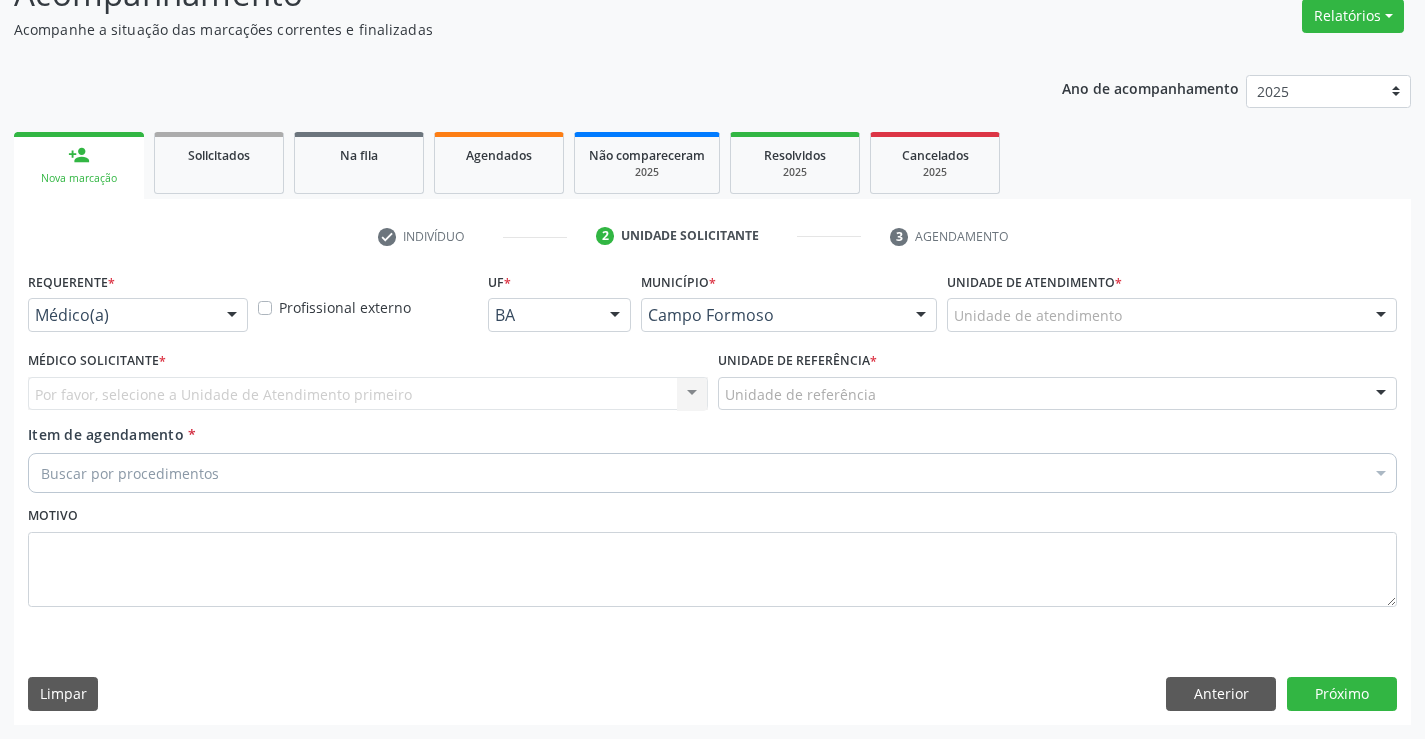 scroll, scrollTop: 167, scrollLeft: 0, axis: vertical 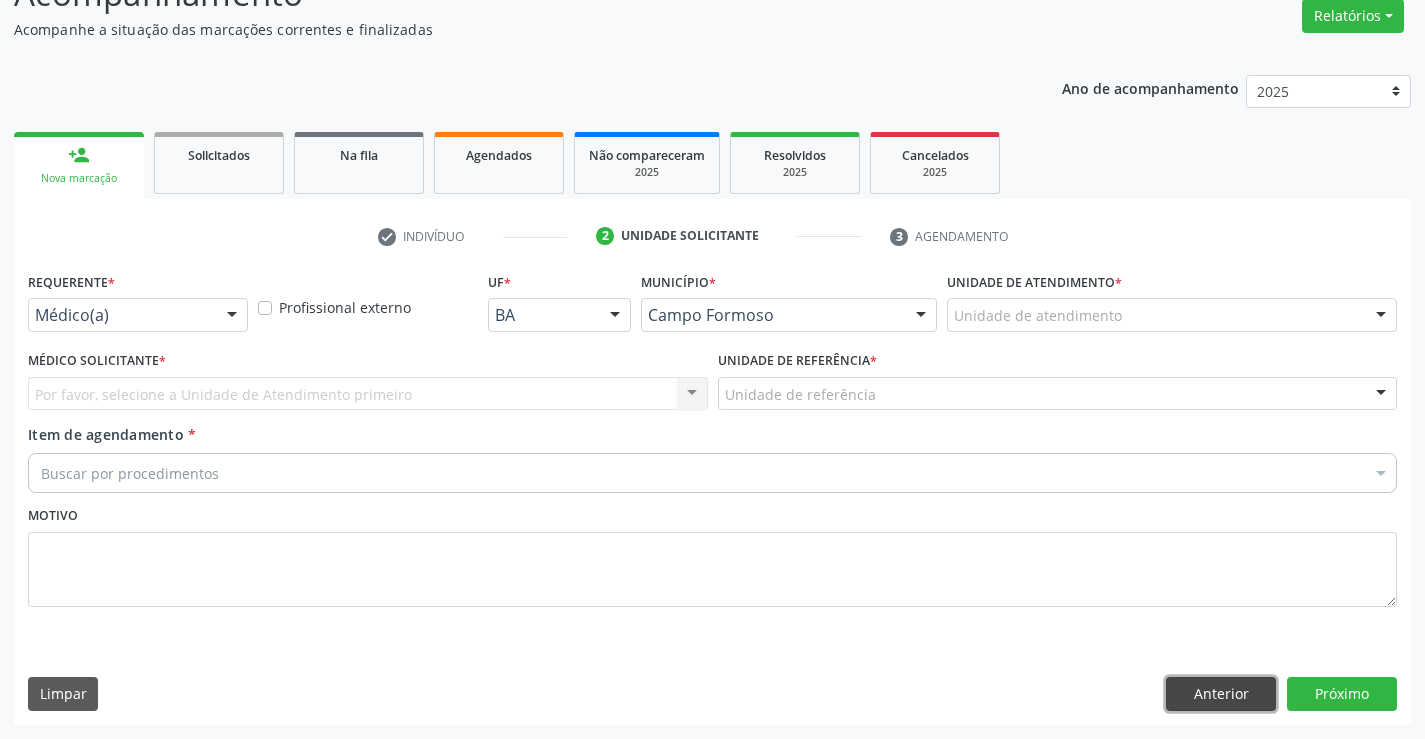 click on "Anterior" at bounding box center (1221, 694) 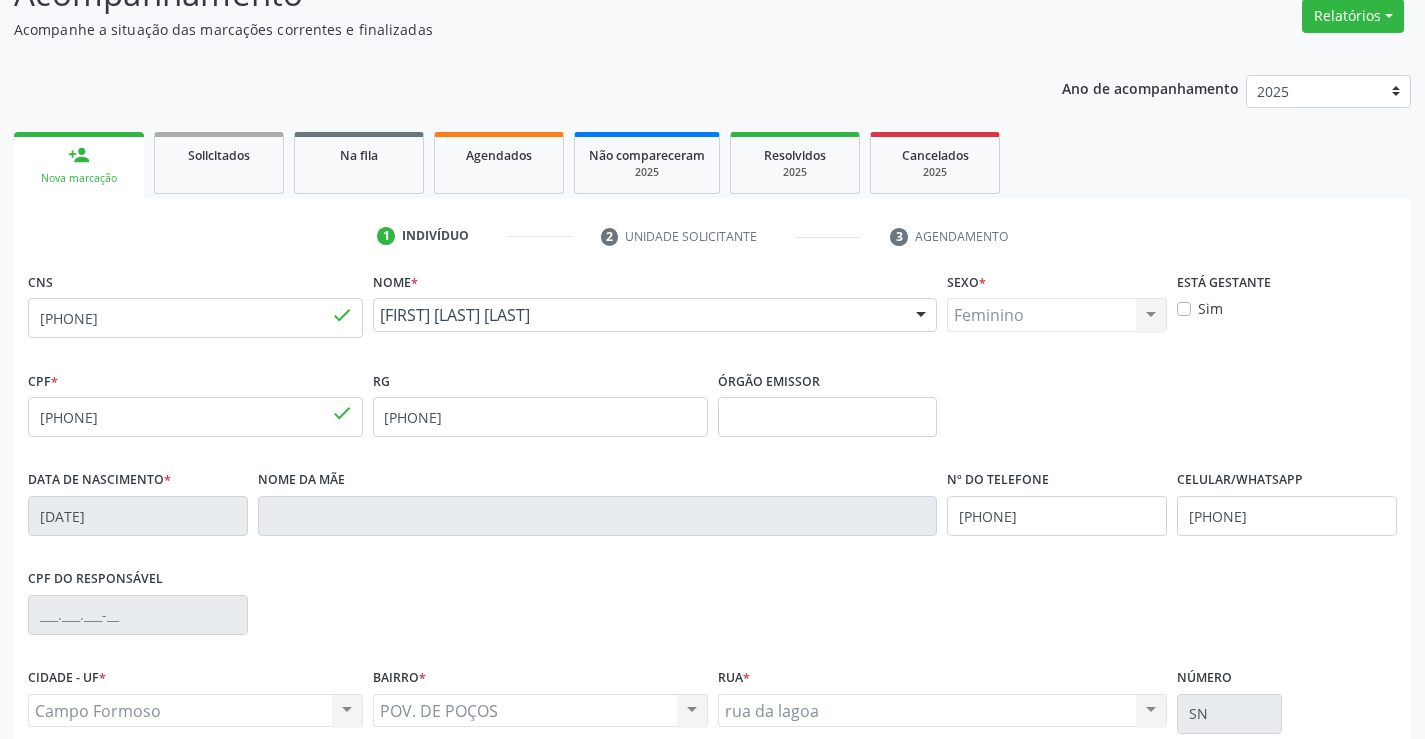 scroll, scrollTop: 267, scrollLeft: 0, axis: vertical 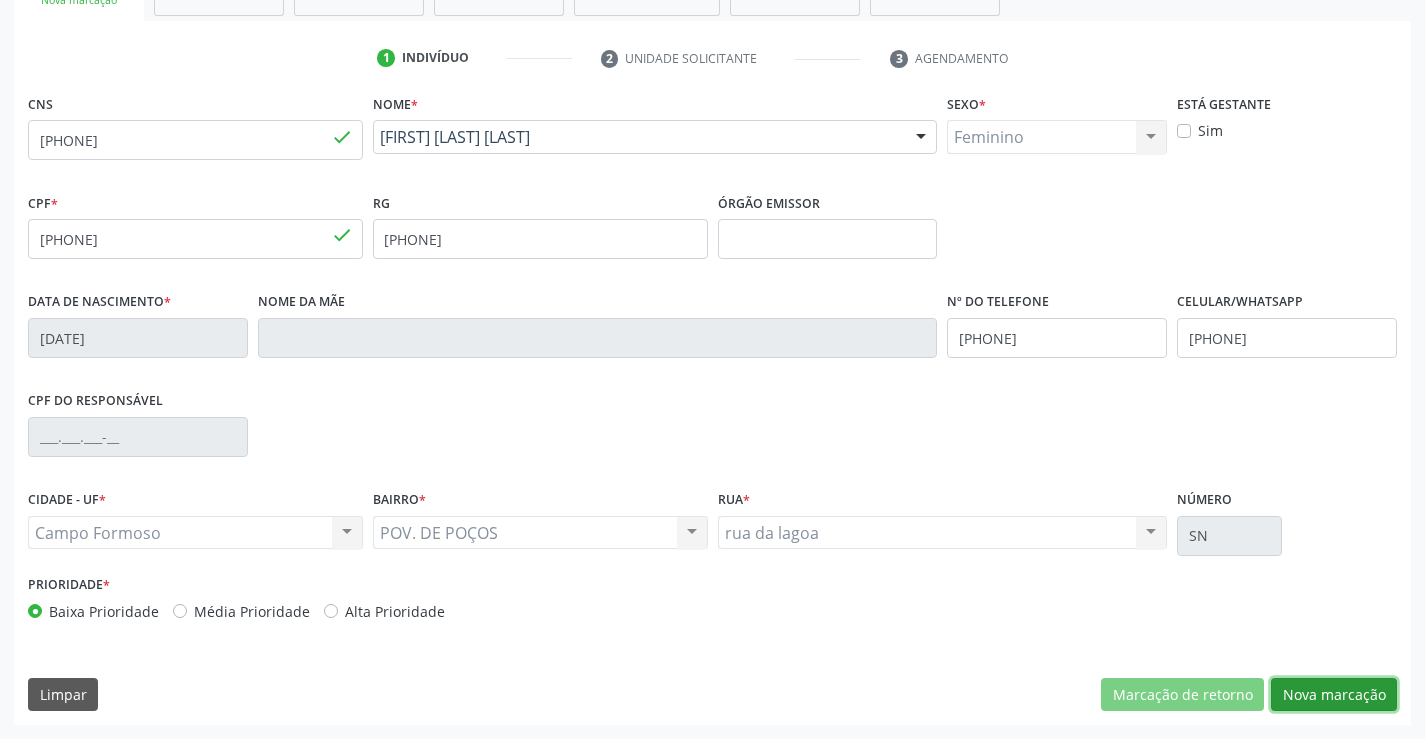 click on "Nova marcação" at bounding box center [1334, 695] 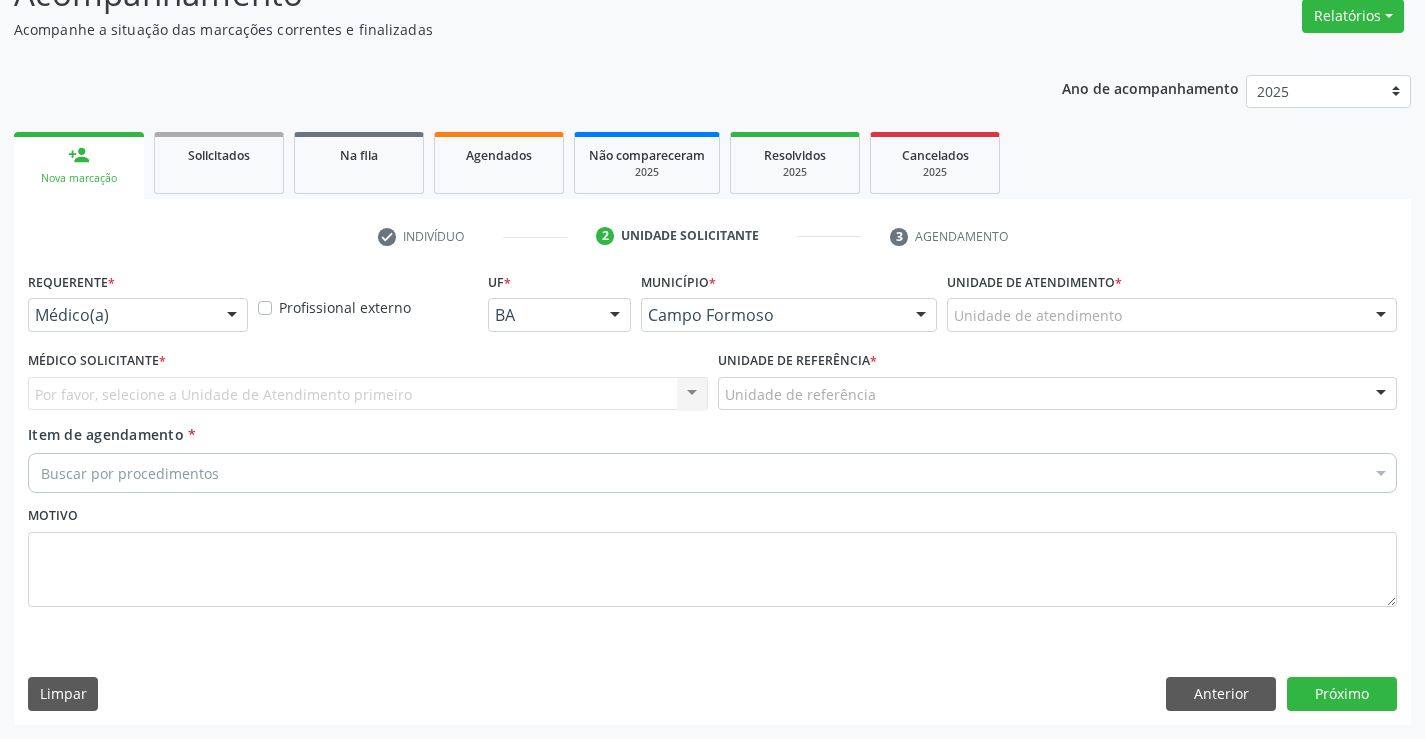 scroll, scrollTop: 167, scrollLeft: 0, axis: vertical 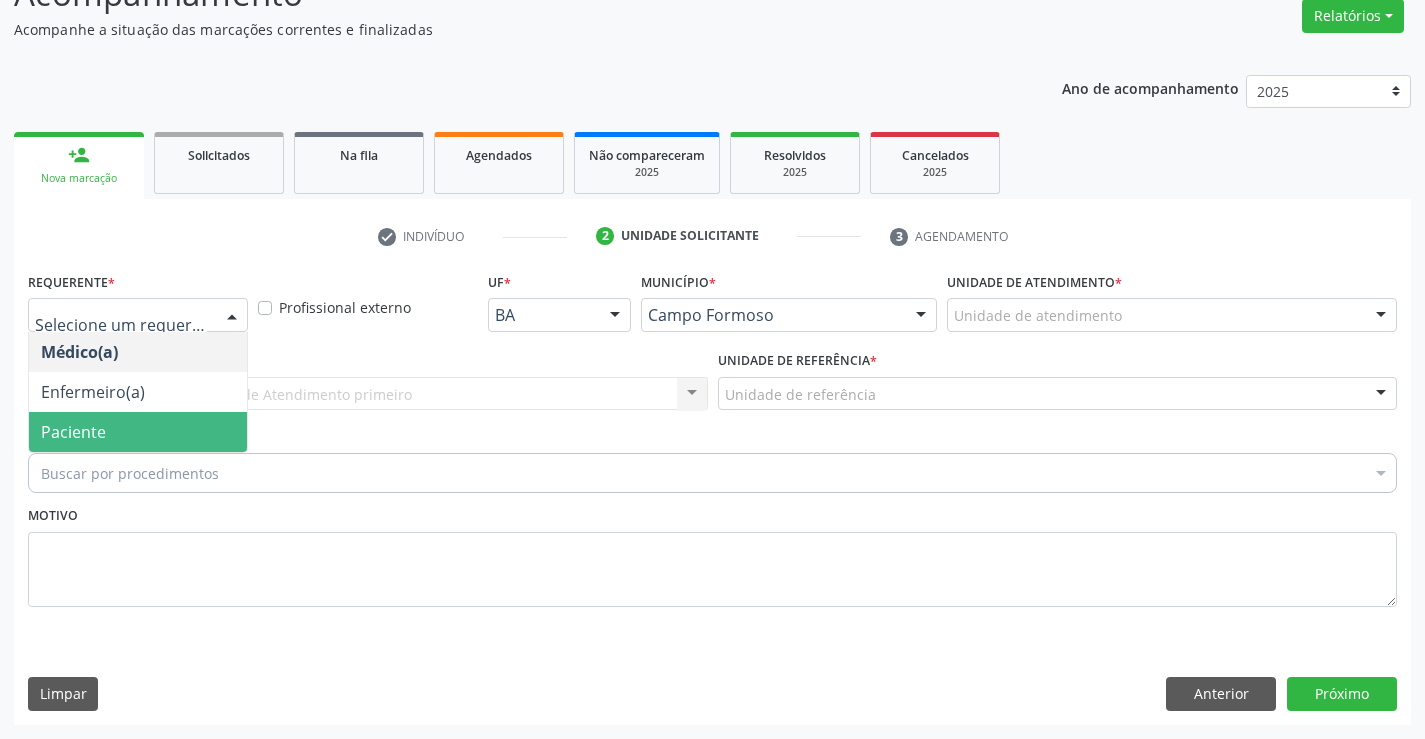 click on "Paciente" at bounding box center (138, 432) 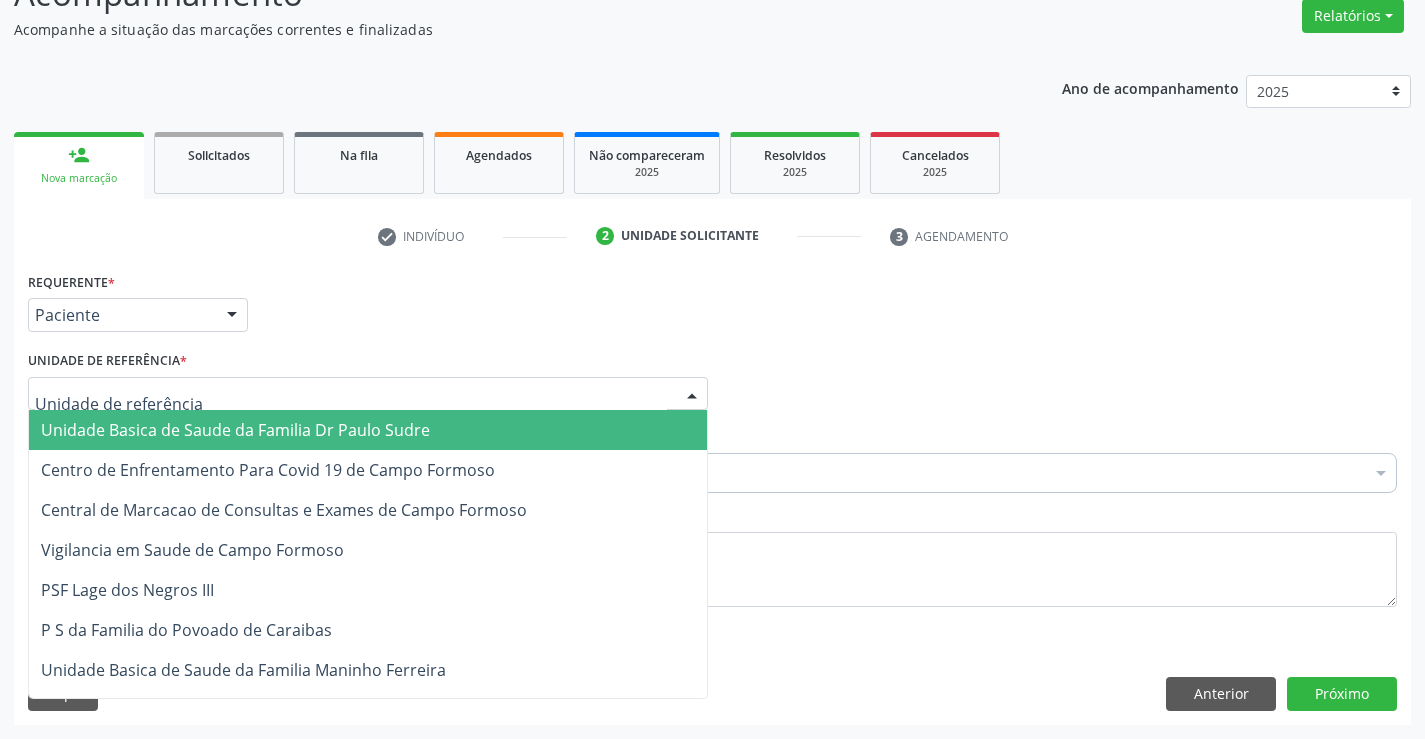 click at bounding box center [368, 394] 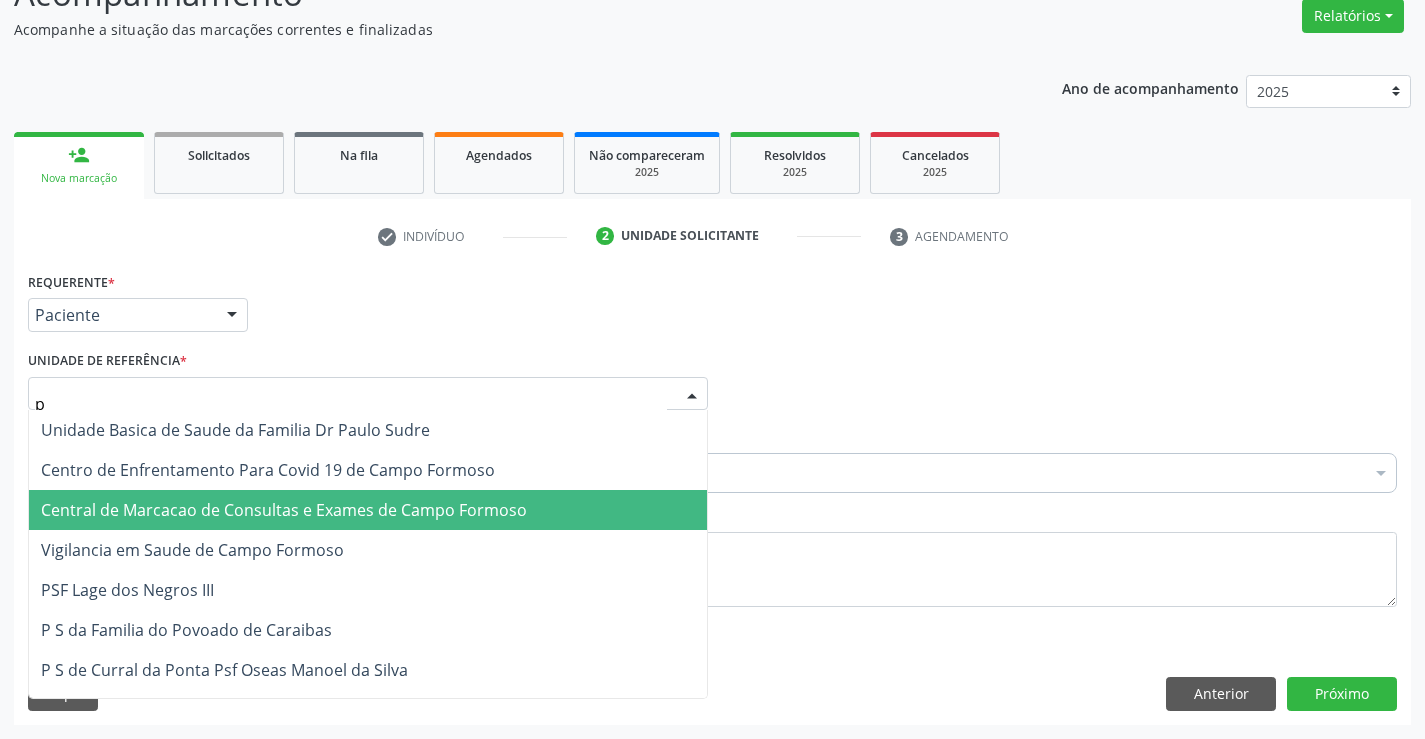type on "po" 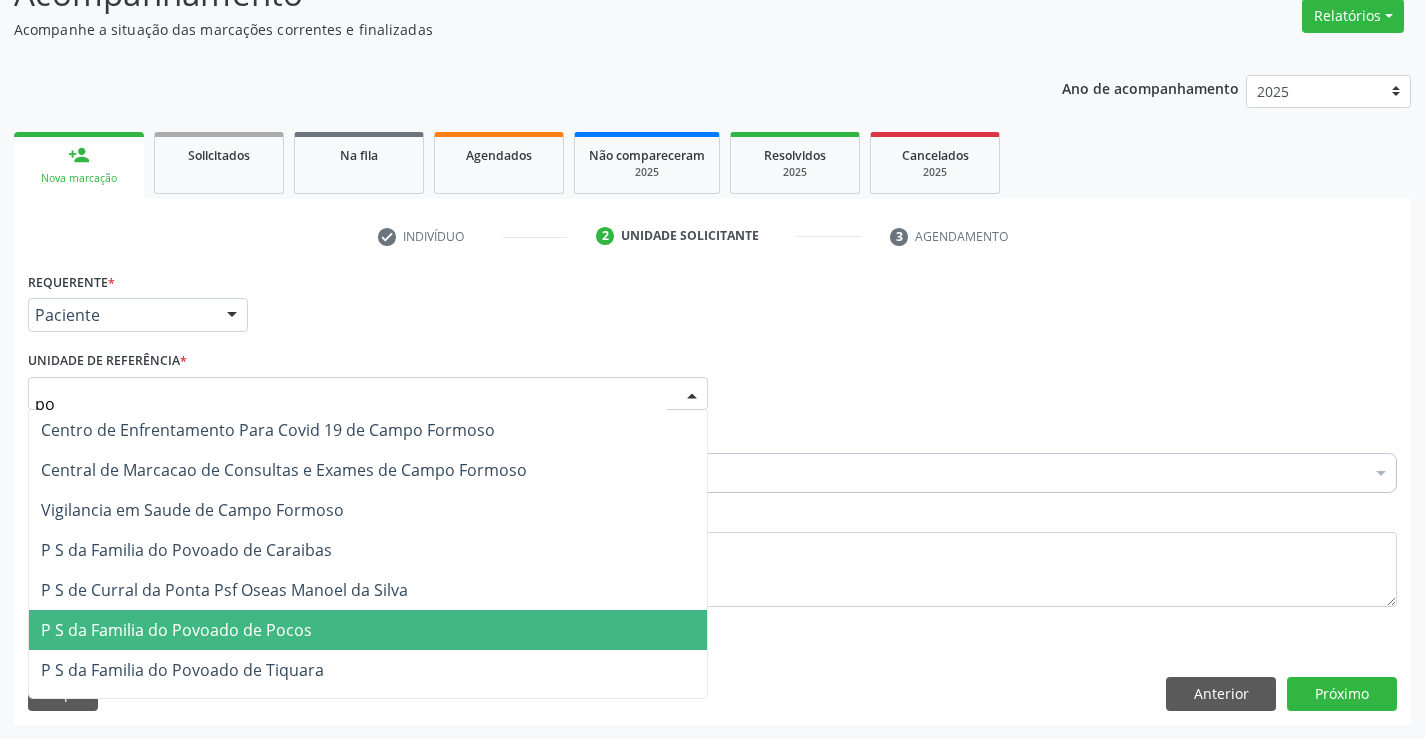 click on "P S da Familia do Povoado de Pocos" at bounding box center [176, 630] 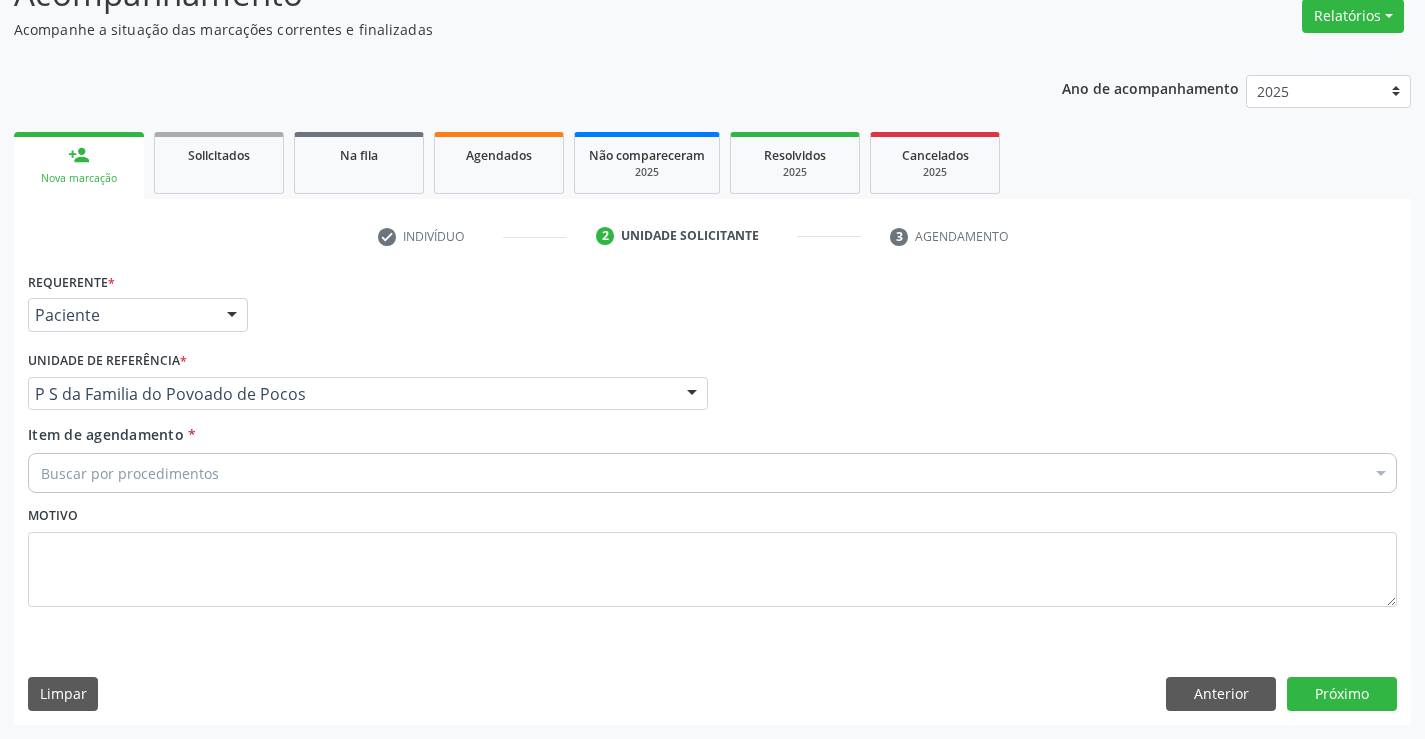 click on "Buscar por procedimentos" at bounding box center [712, 473] 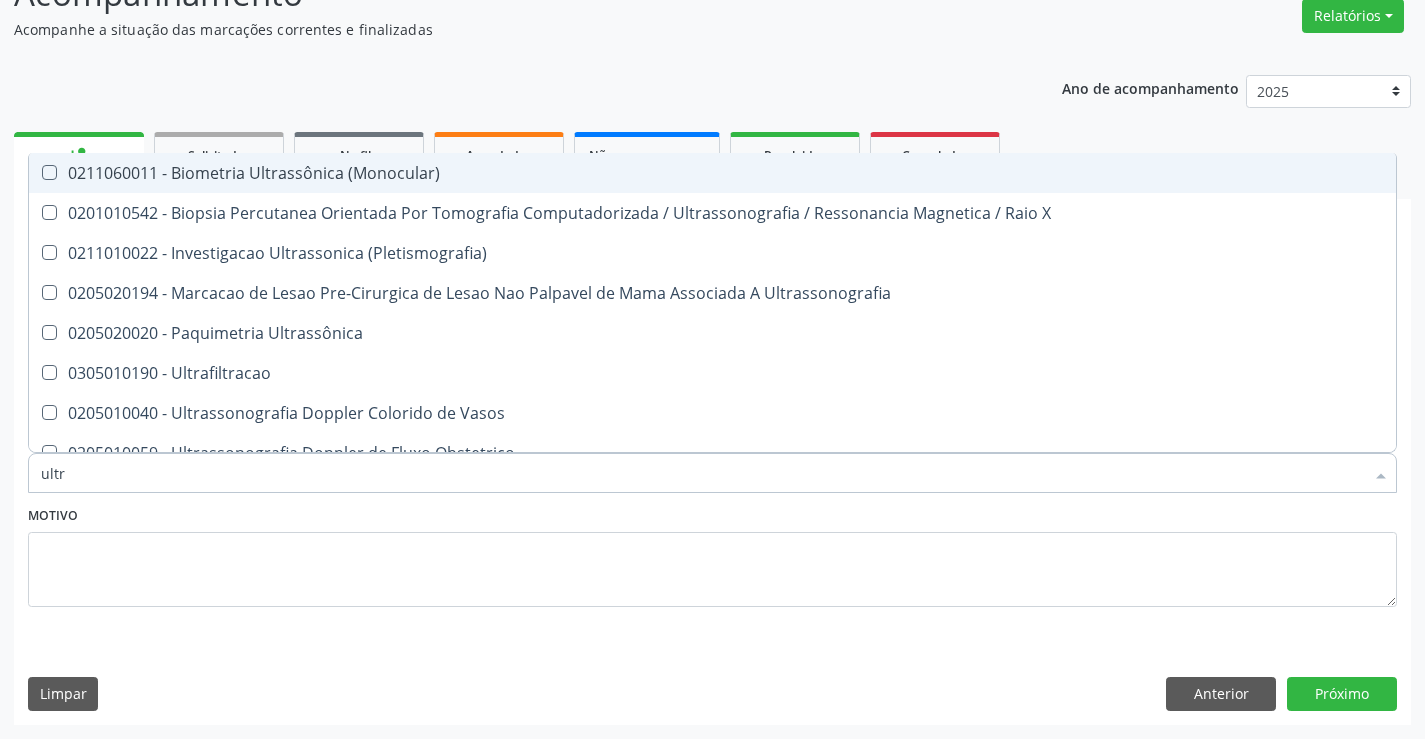 type on "ultra" 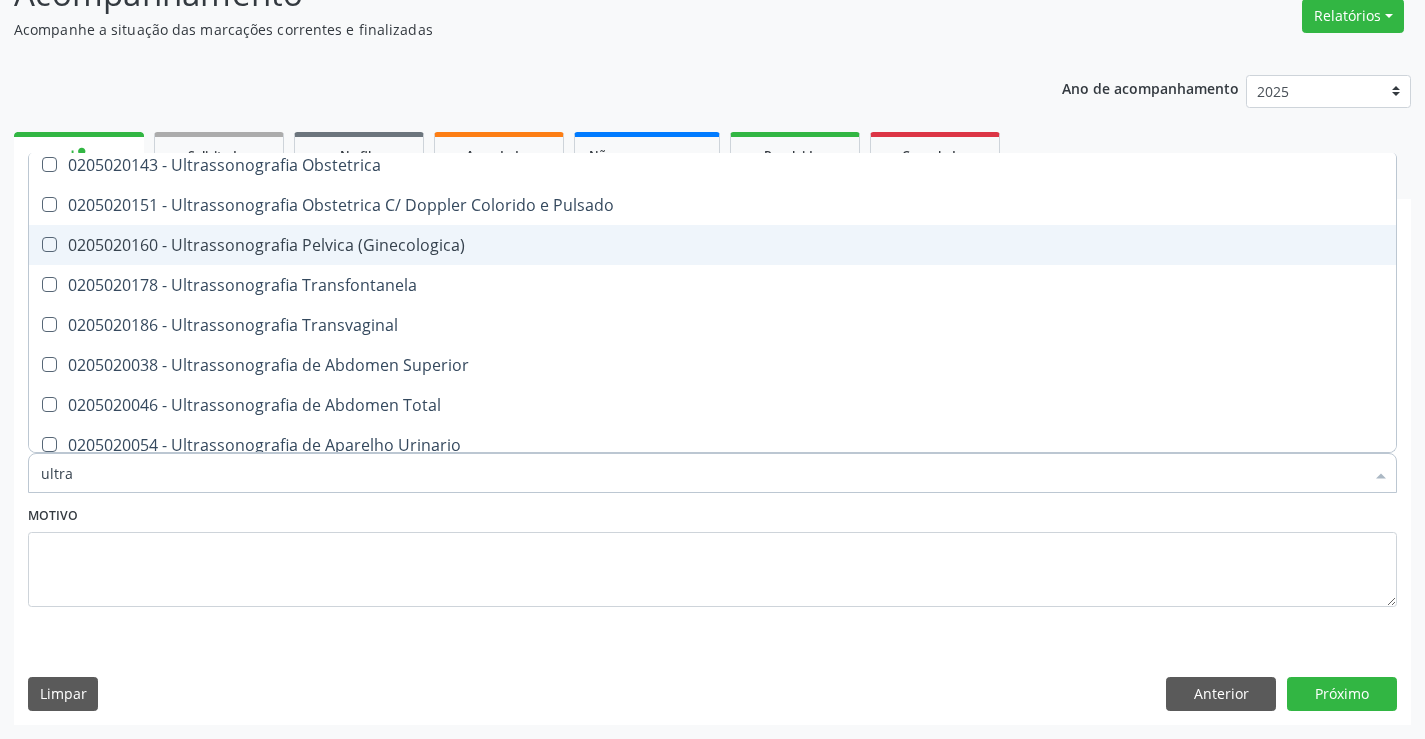 scroll, scrollTop: 400, scrollLeft: 0, axis: vertical 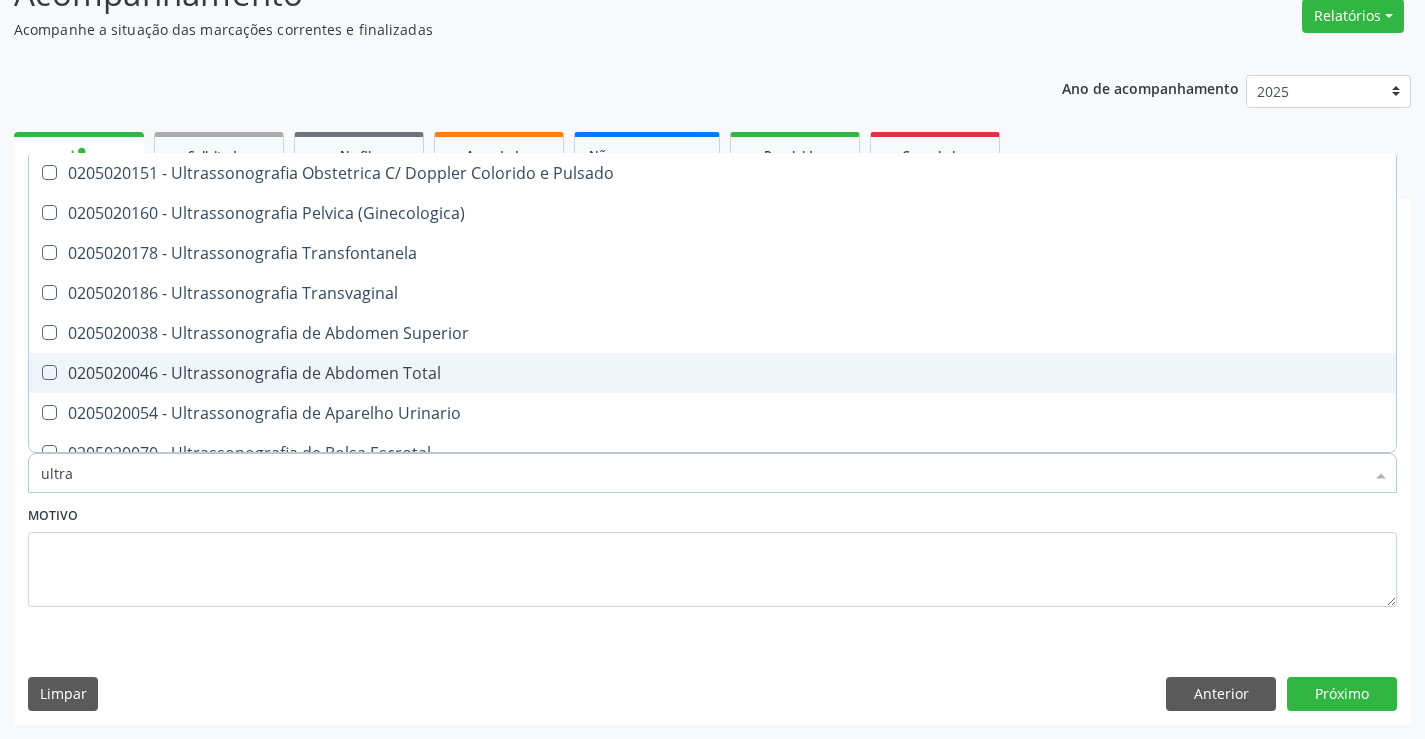 click on "0205020046 - Ultrassonografia de Abdomen Total" at bounding box center (712, 373) 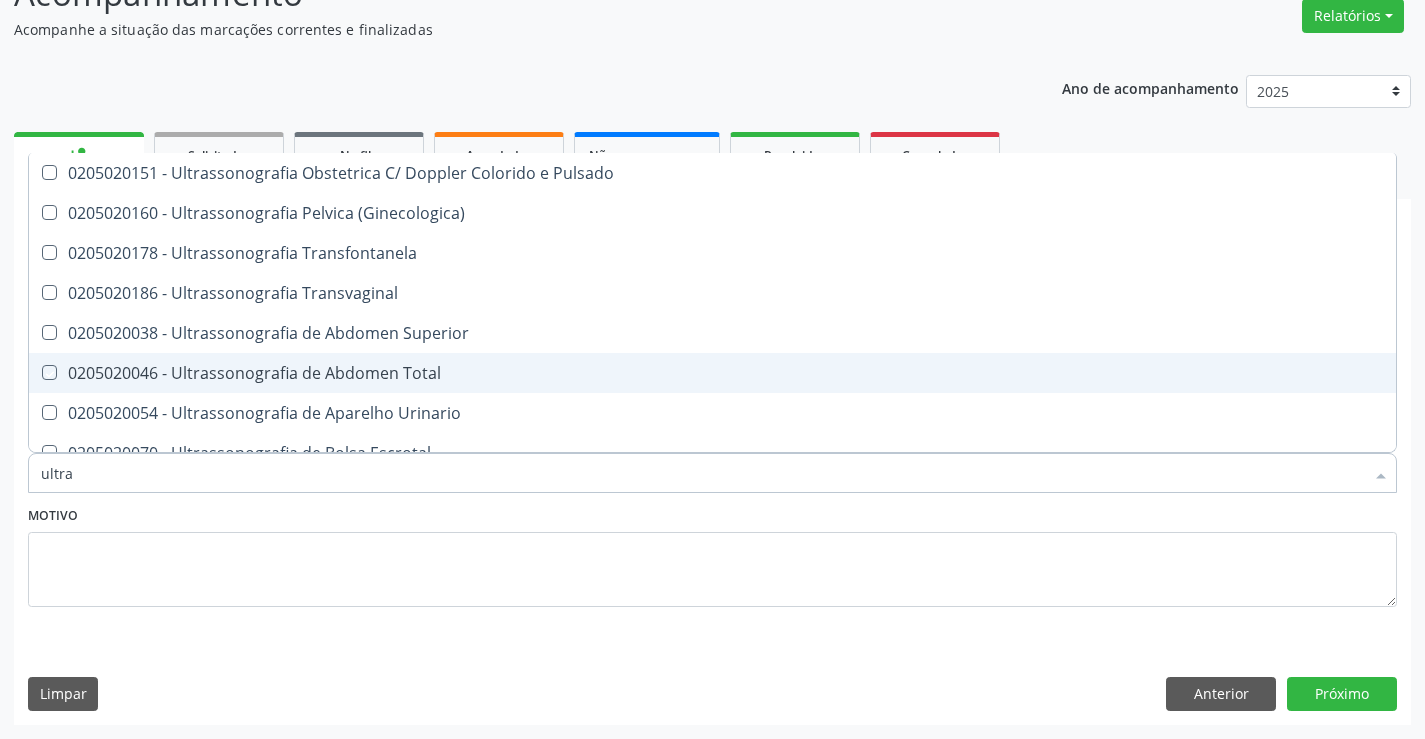 checkbox on "true" 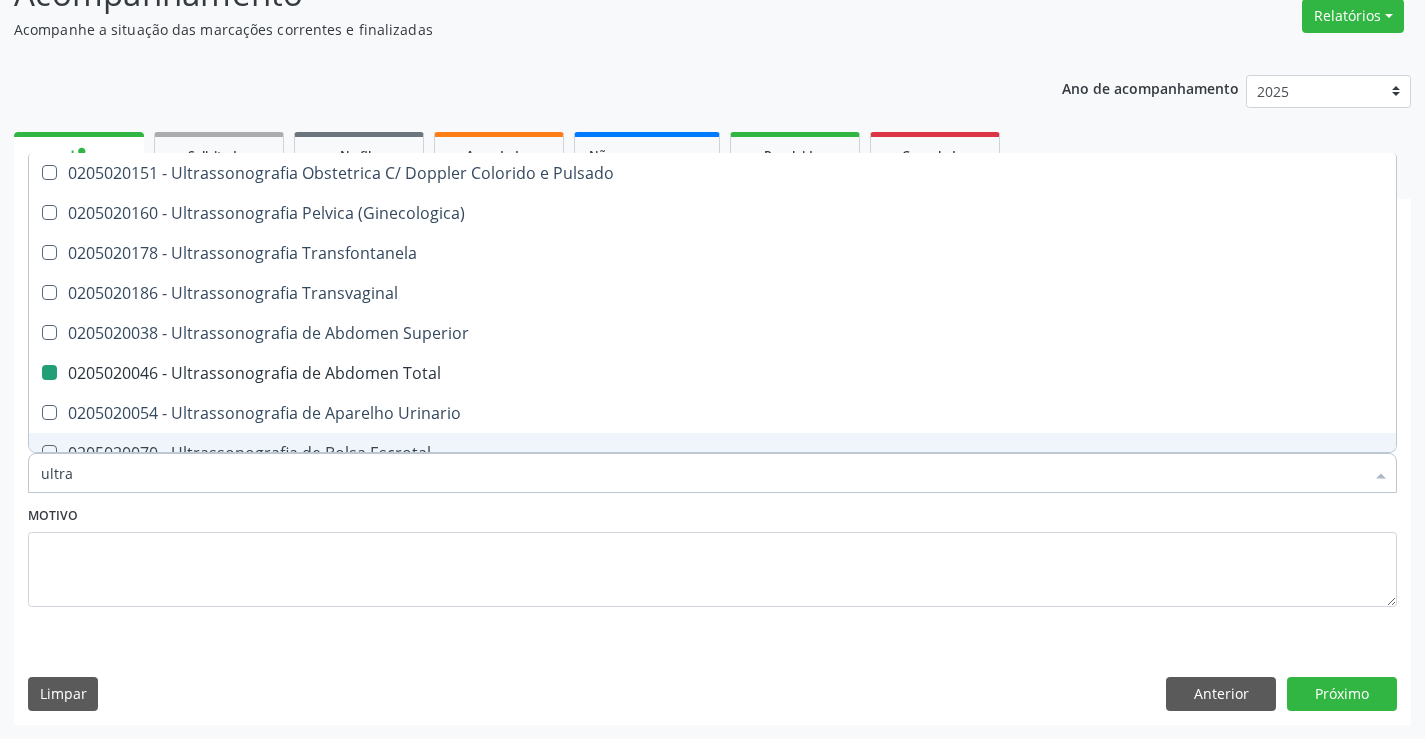click on "Motivo" at bounding box center [712, 554] 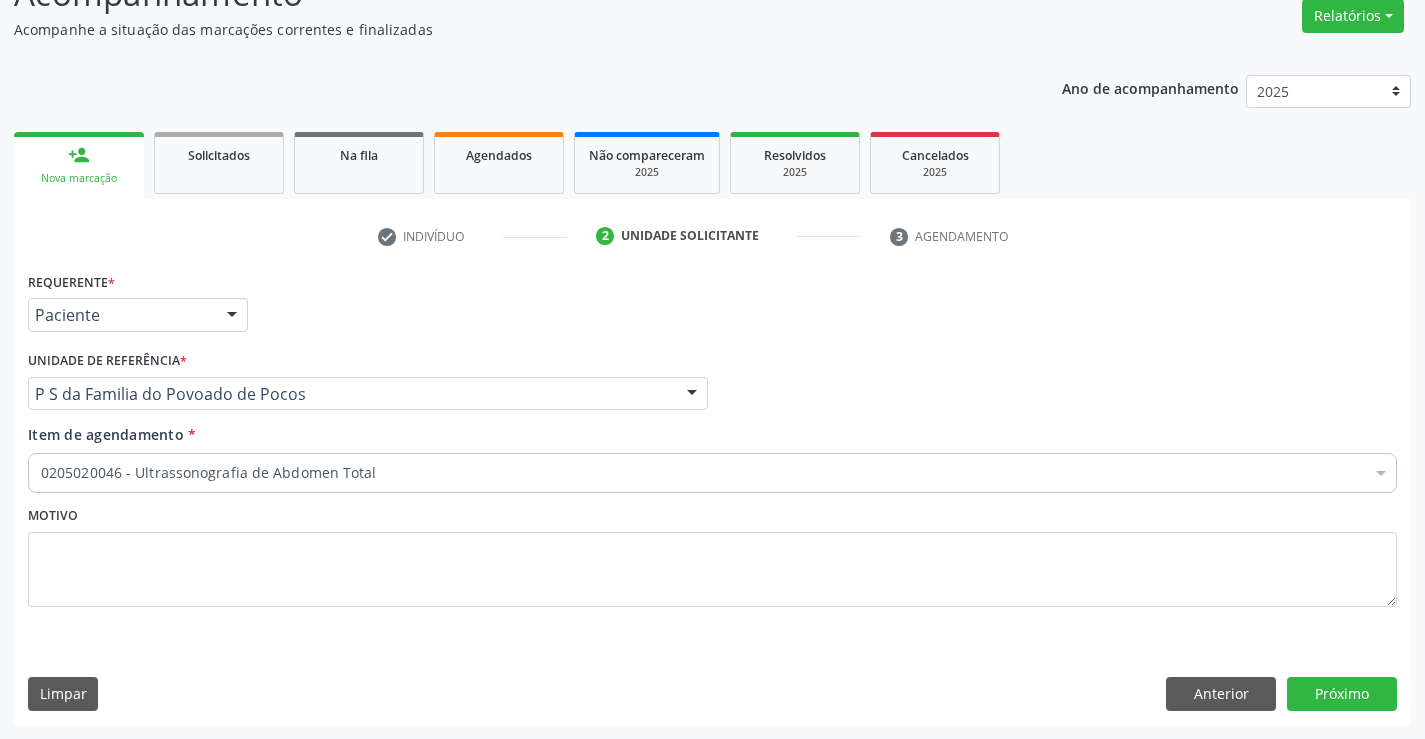 scroll, scrollTop: 0, scrollLeft: 0, axis: both 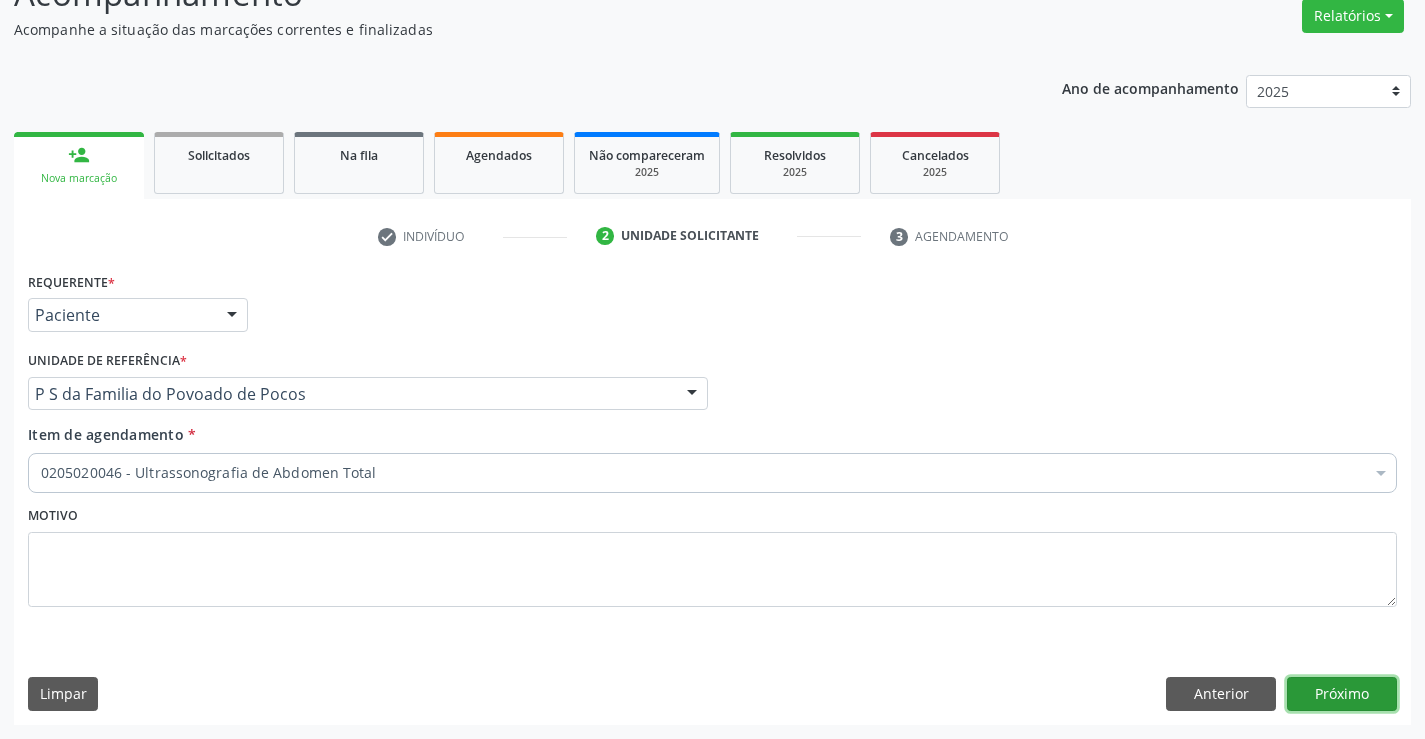 click on "Próximo" at bounding box center (1342, 694) 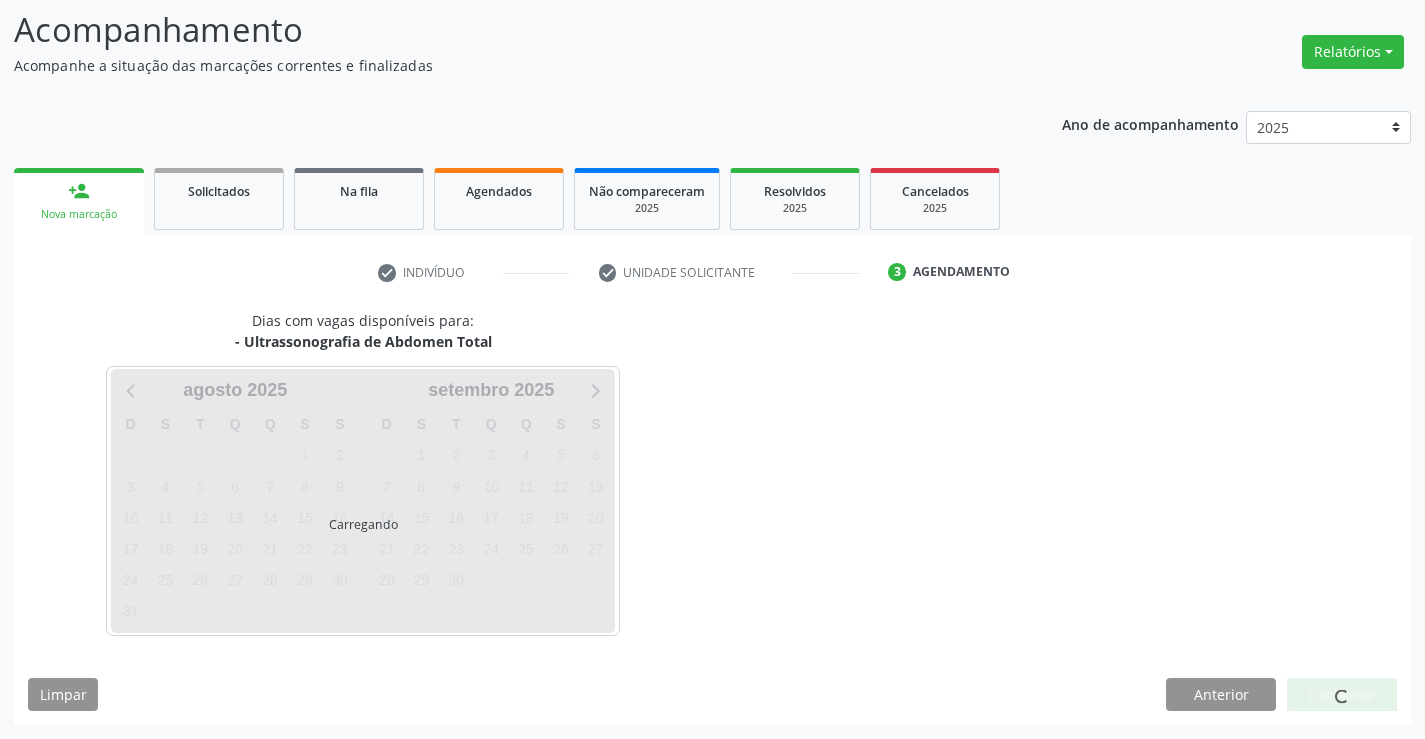 scroll, scrollTop: 131, scrollLeft: 0, axis: vertical 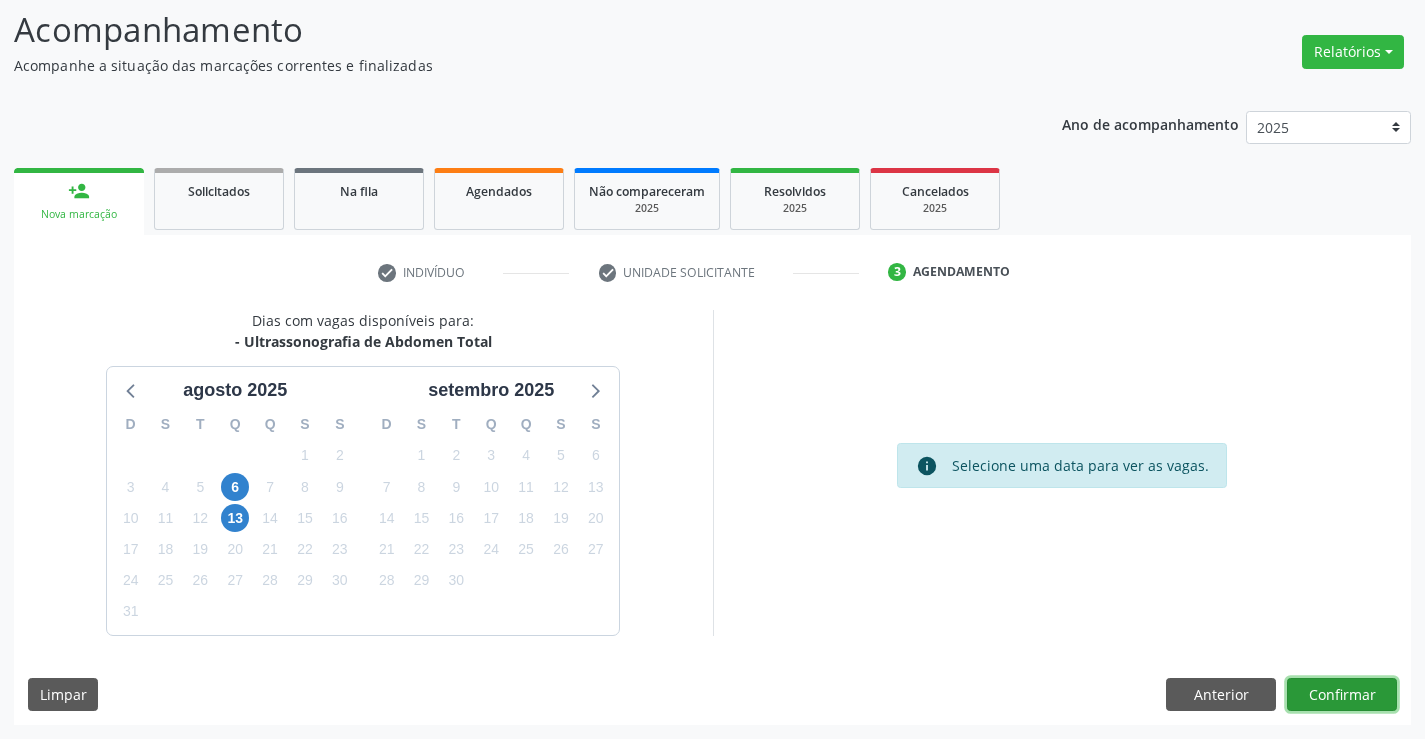 click on "Confirmar" at bounding box center (1342, 695) 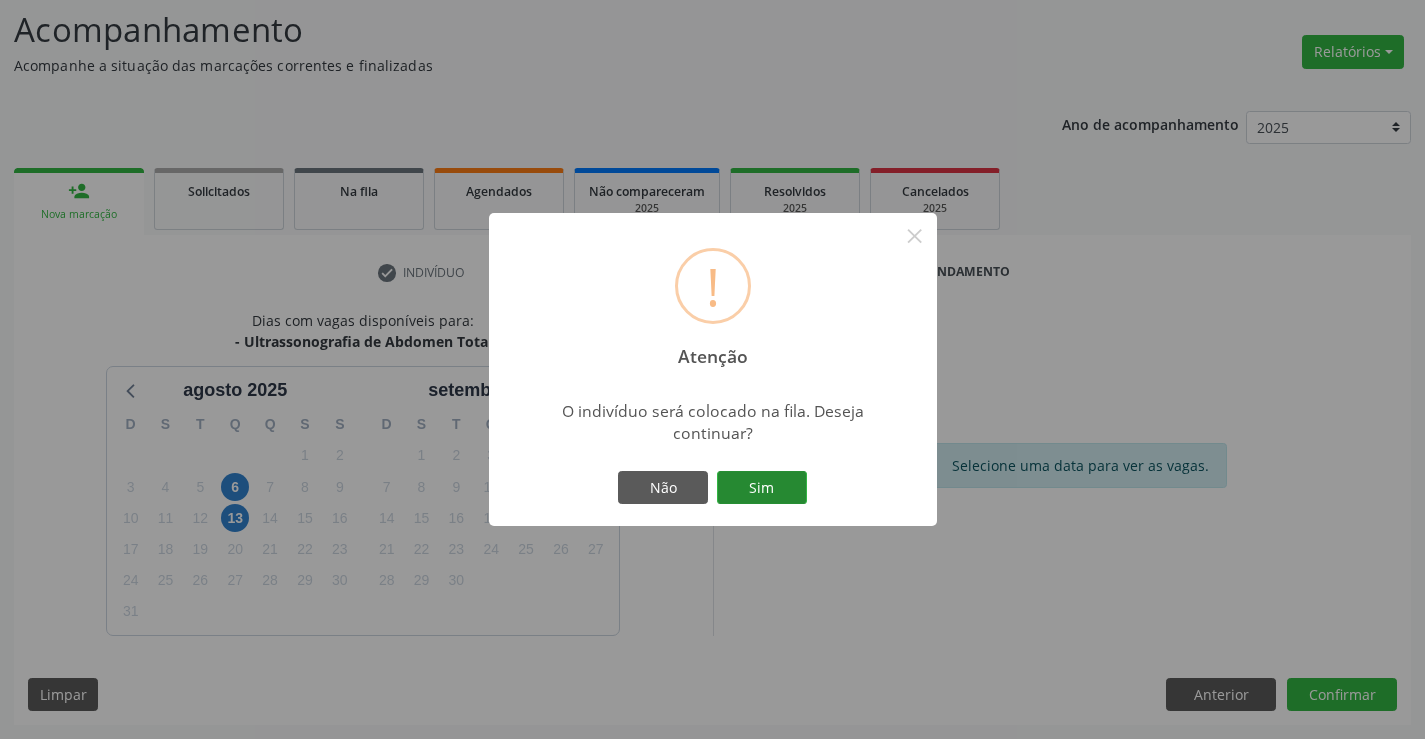 click on "Sim" at bounding box center (762, 488) 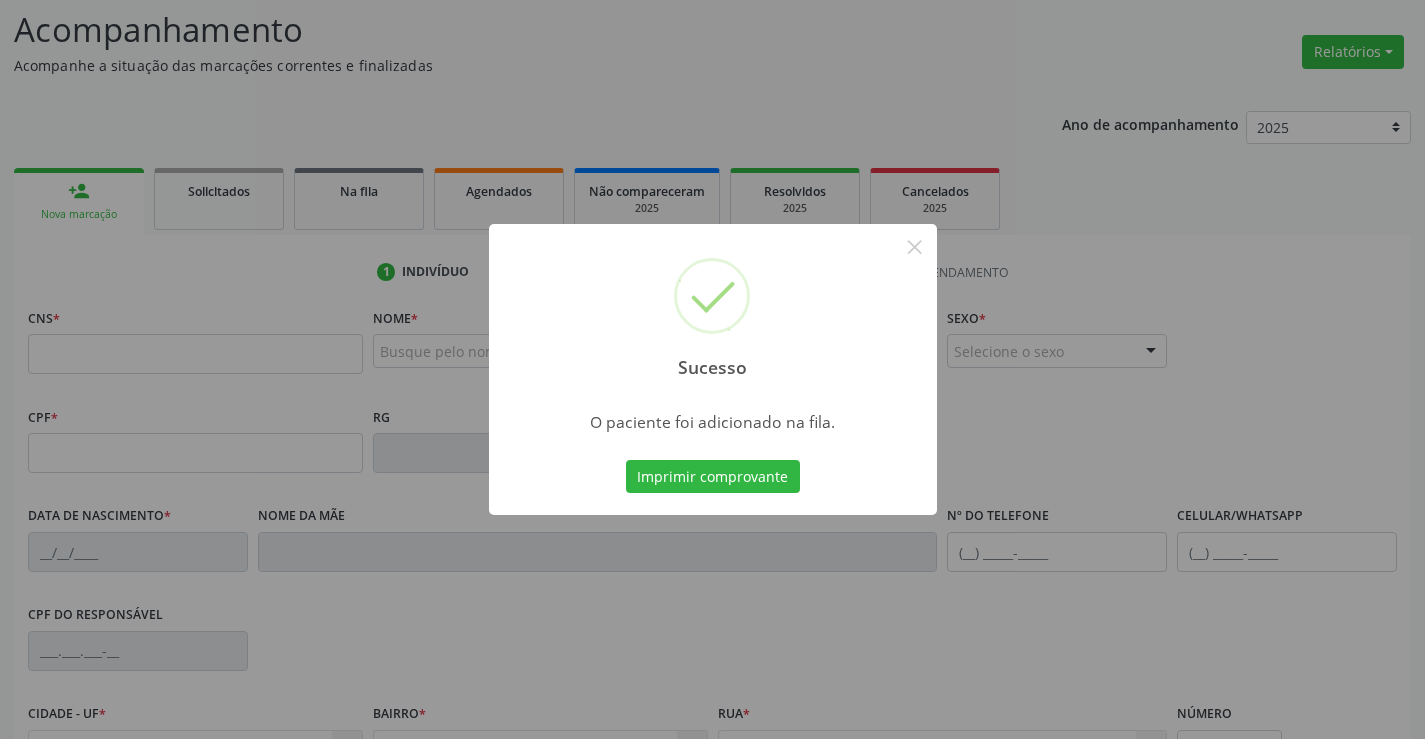 click on "Imprimir comprovante" at bounding box center [713, 477] 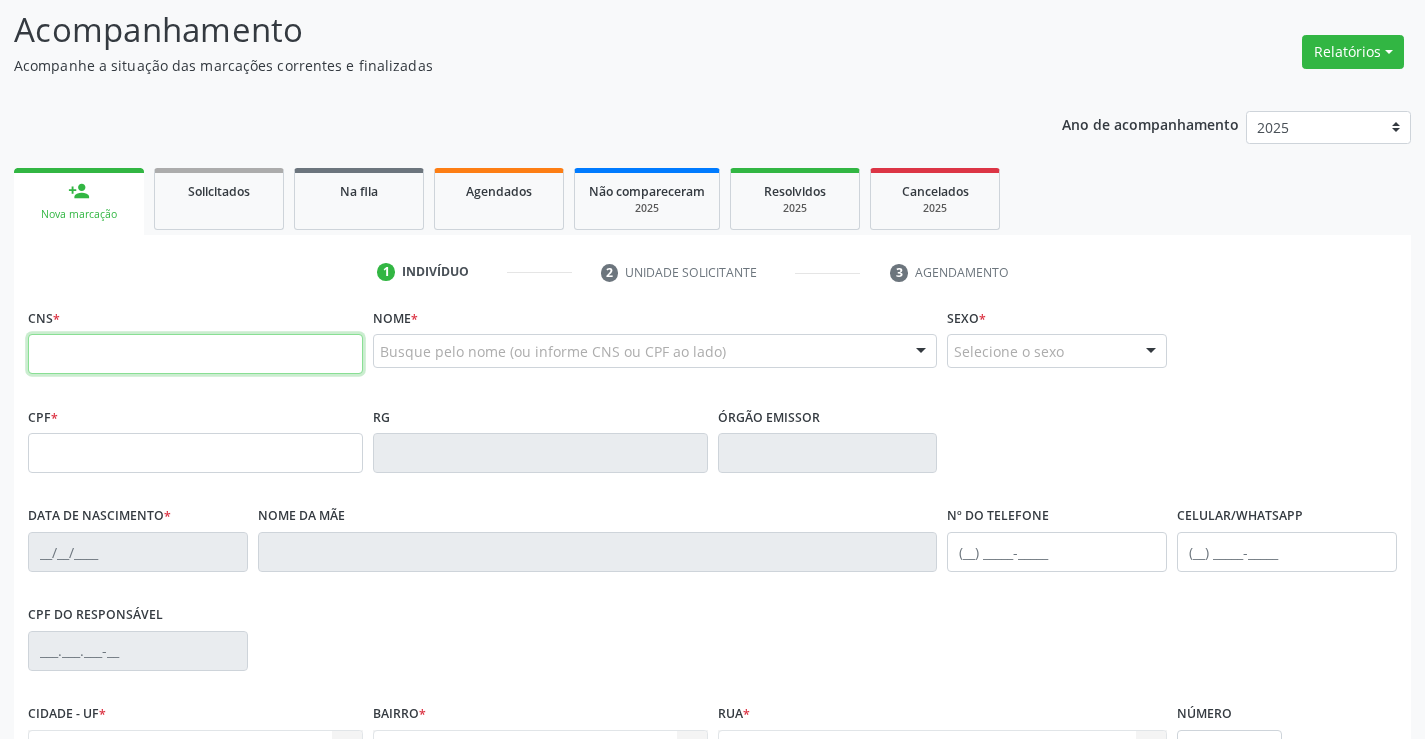 click at bounding box center [195, 354] 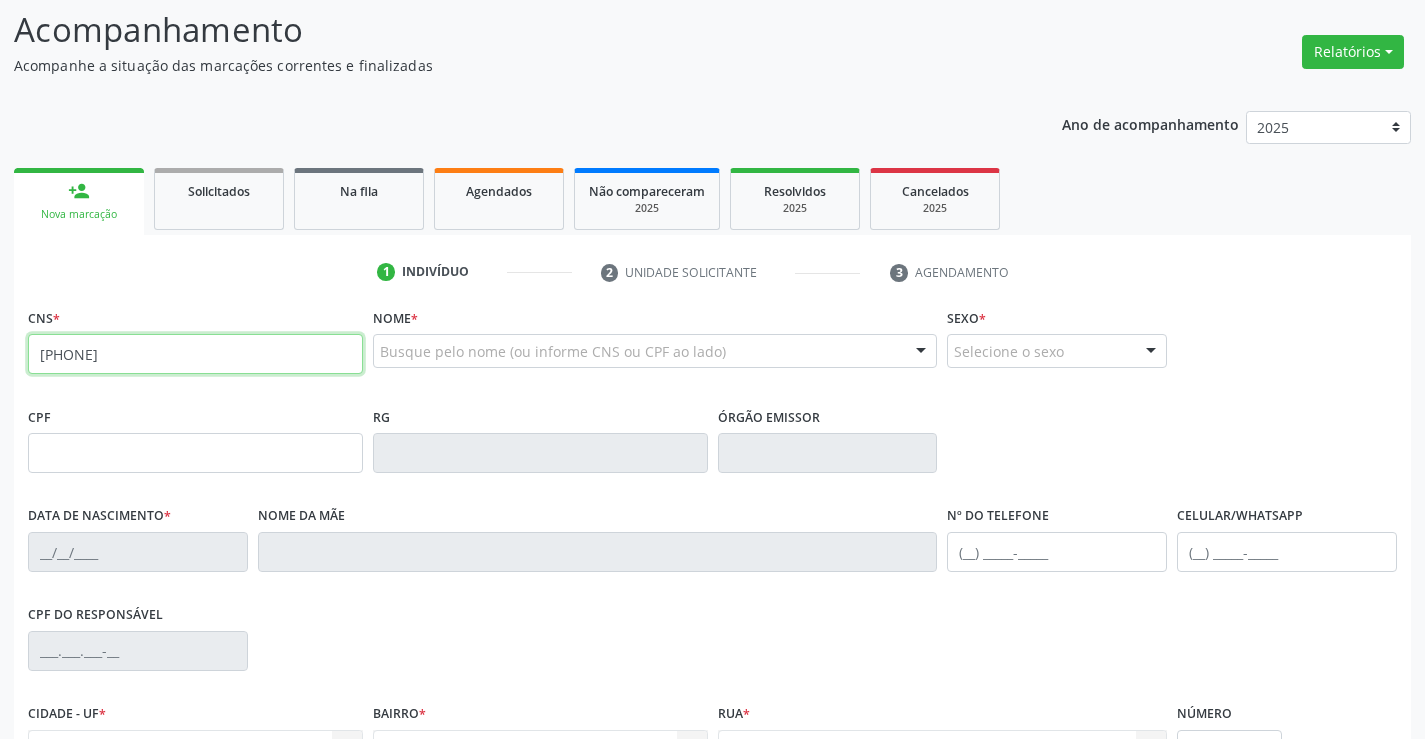 type on "[PHONE]" 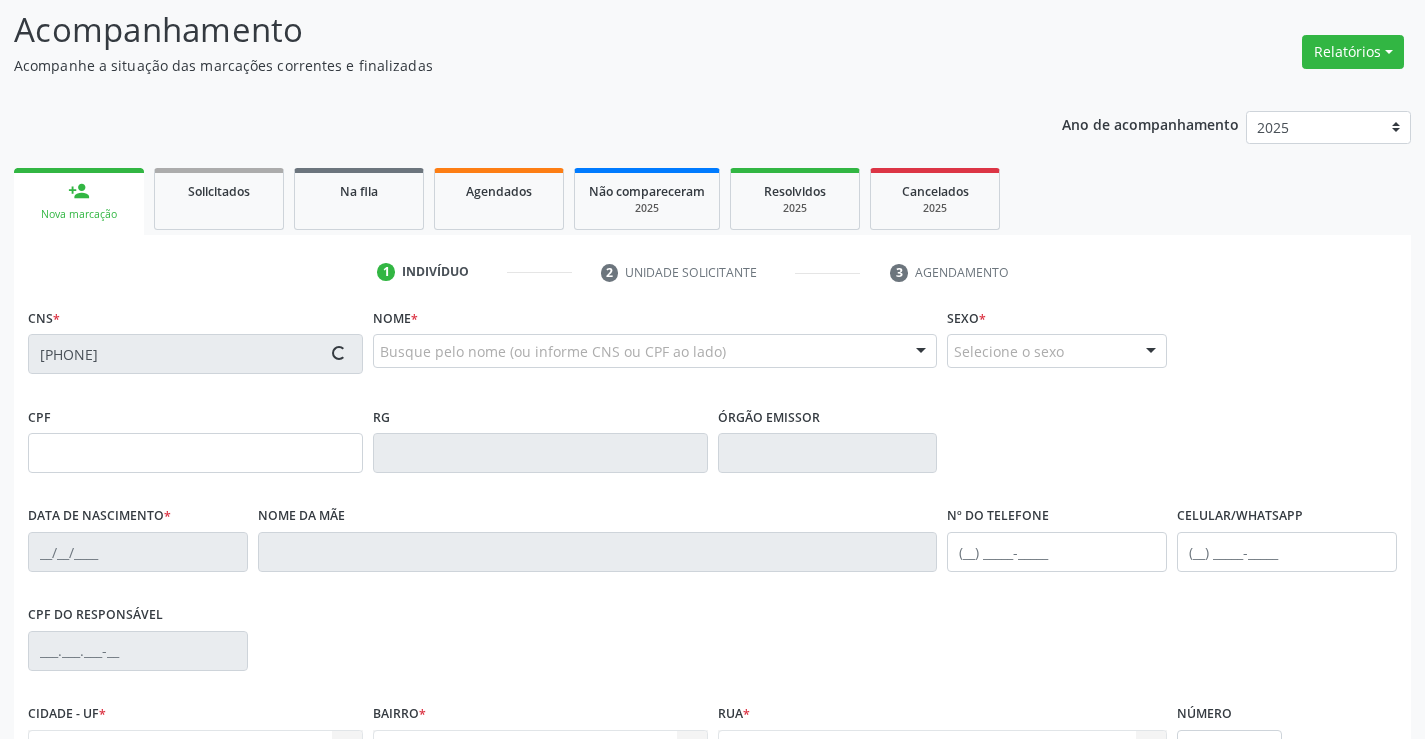 type on "[PHONE]" 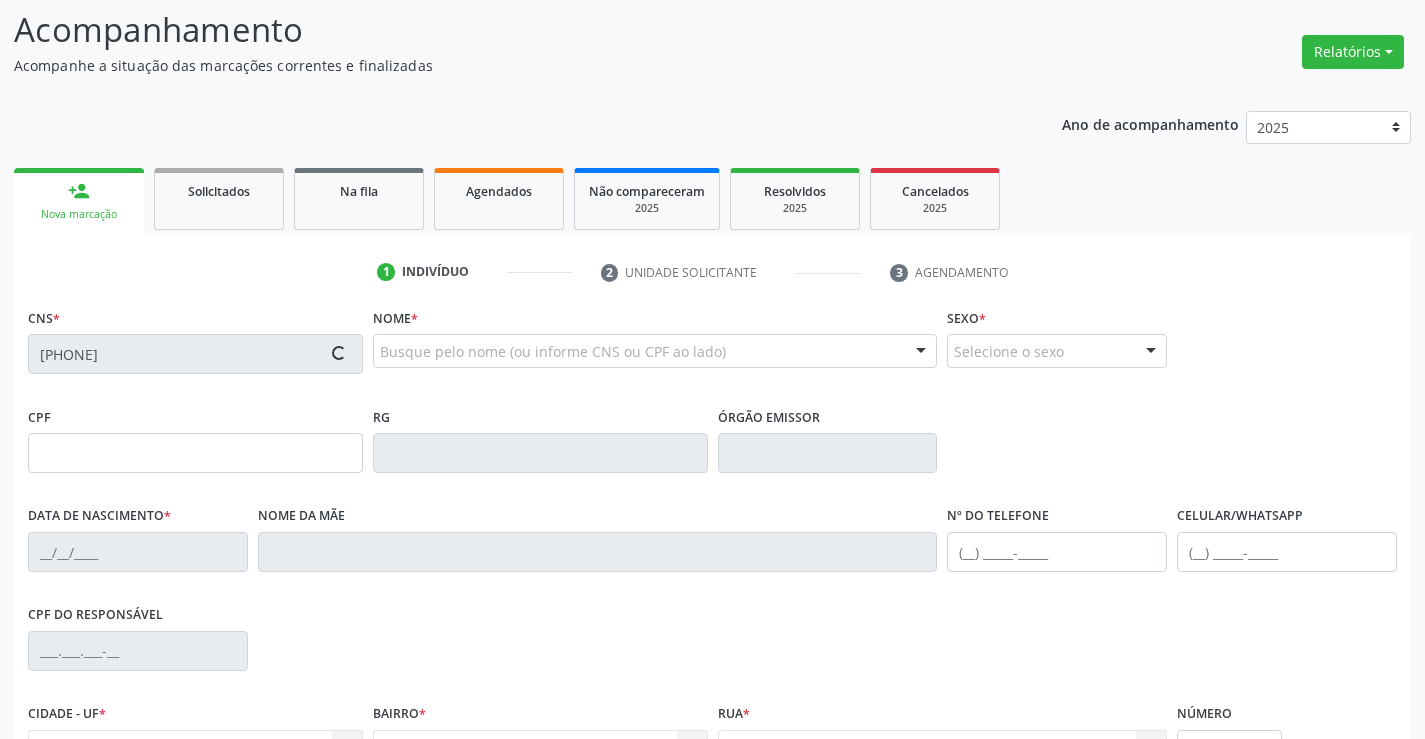 type on "[PHONE]" 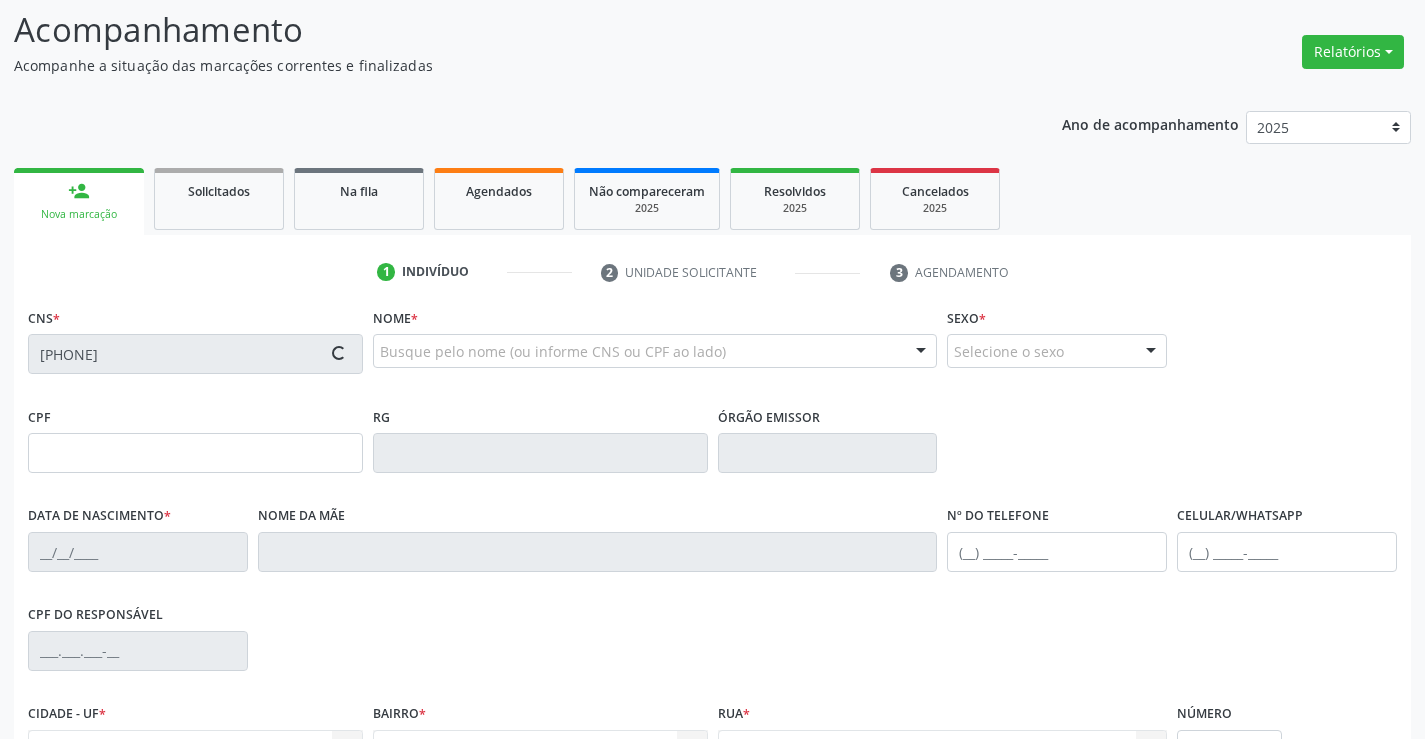 type on "[DATE]" 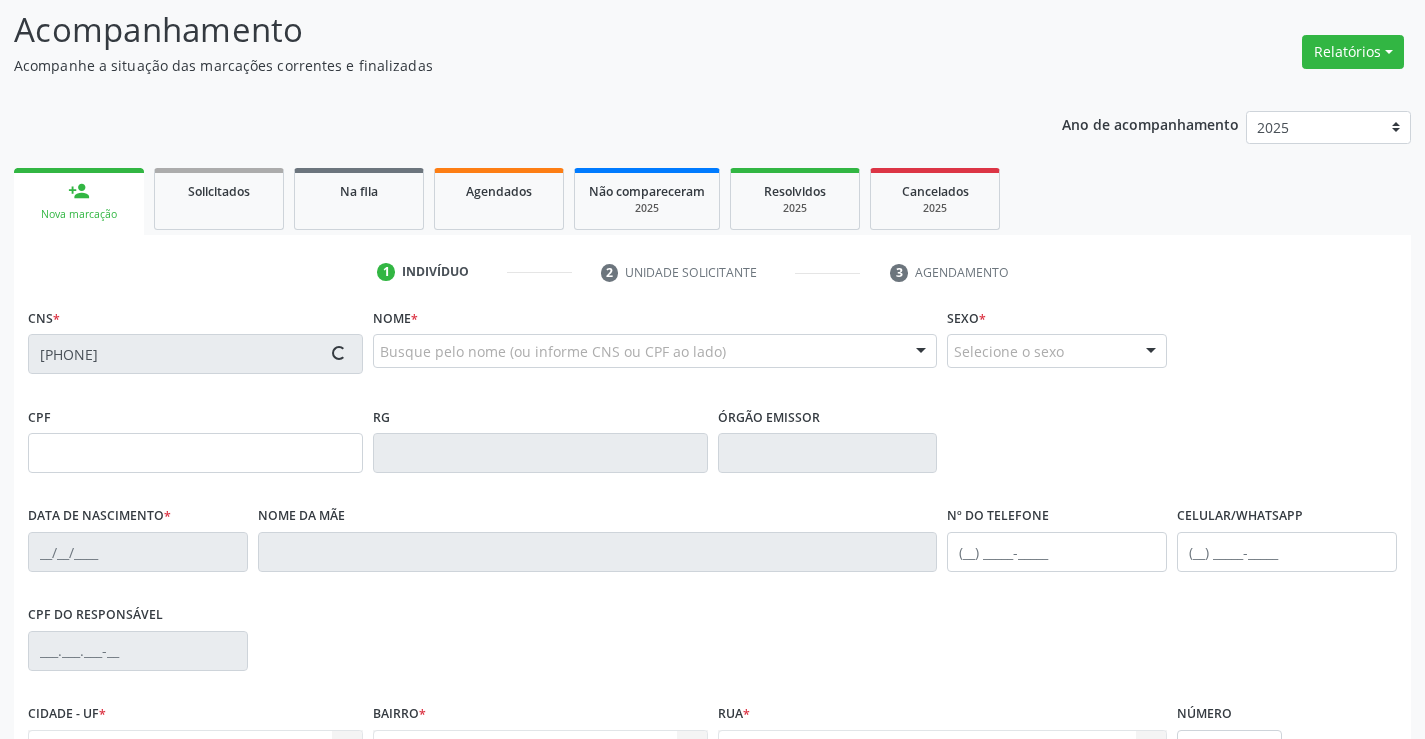 type on "[PHONE]" 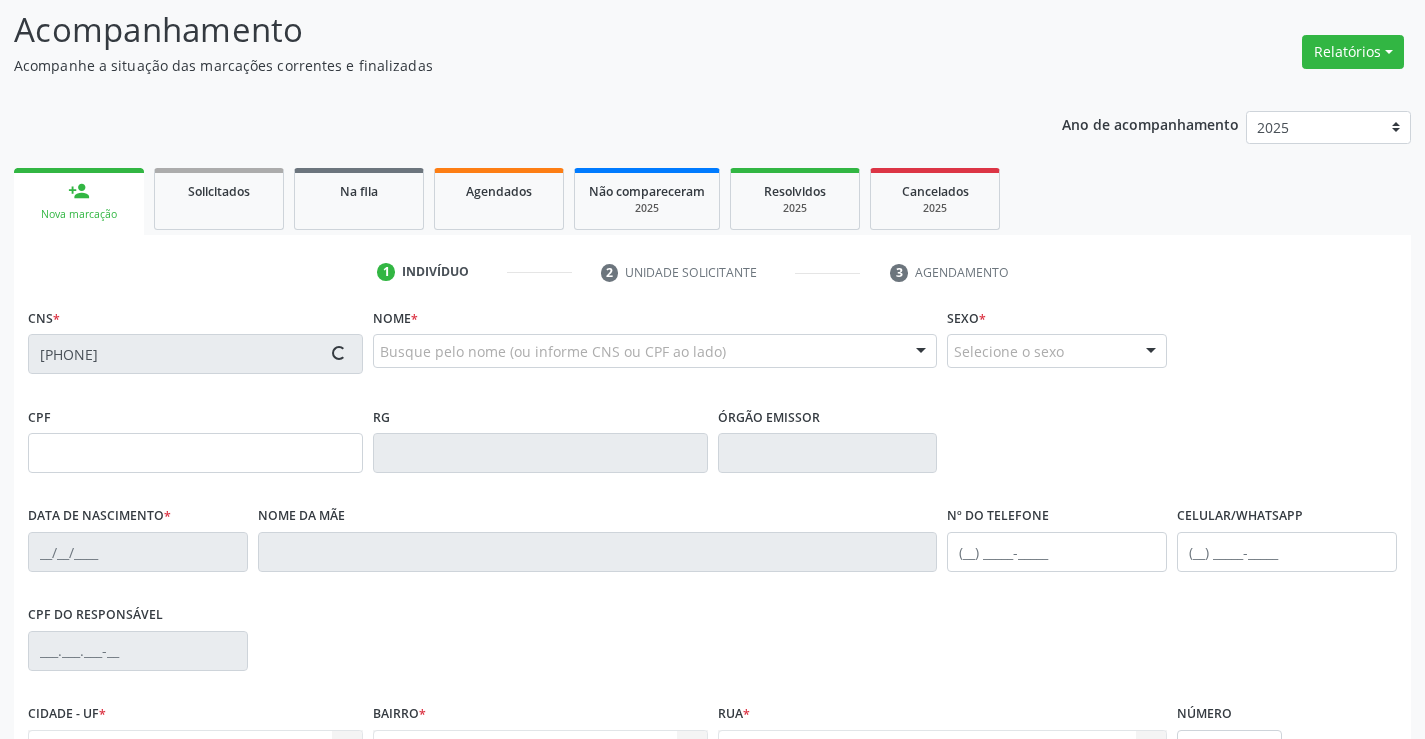 type on "[PHONE]" 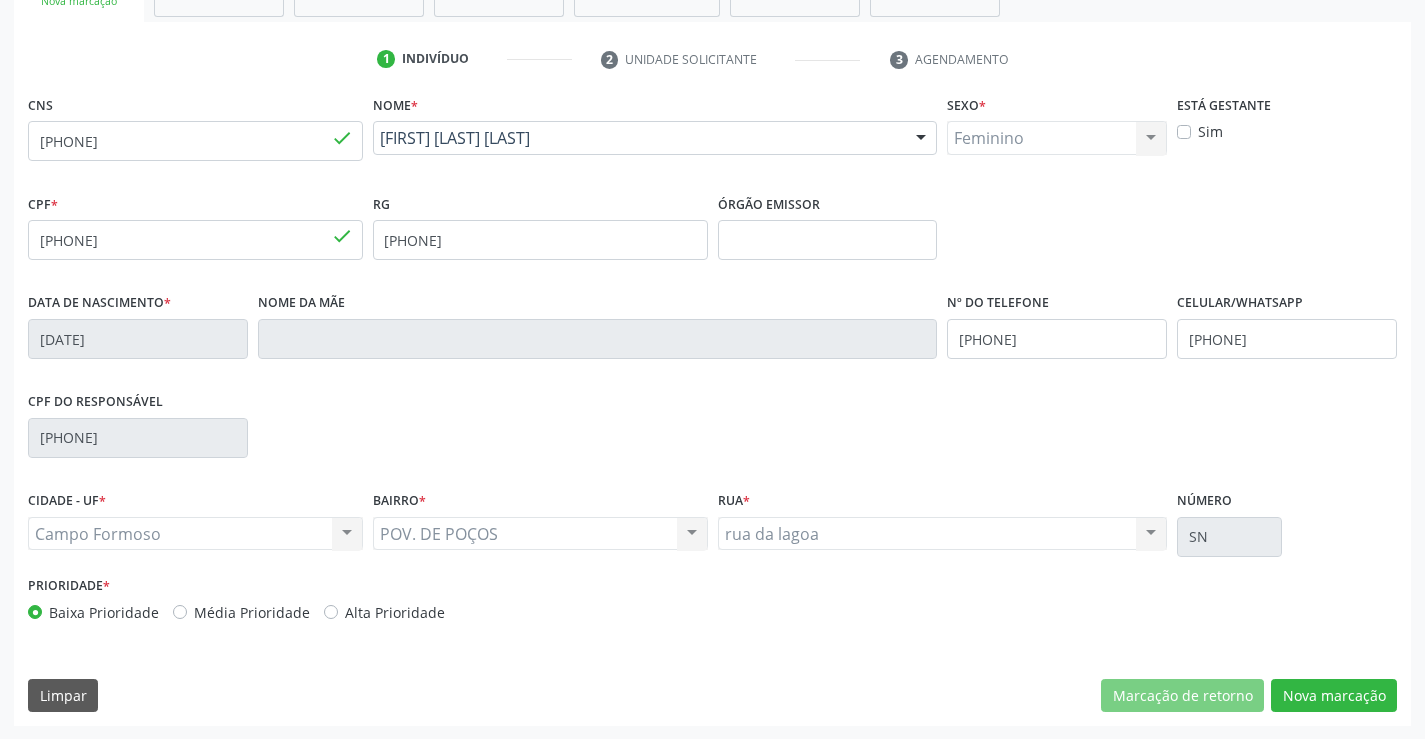 scroll, scrollTop: 345, scrollLeft: 0, axis: vertical 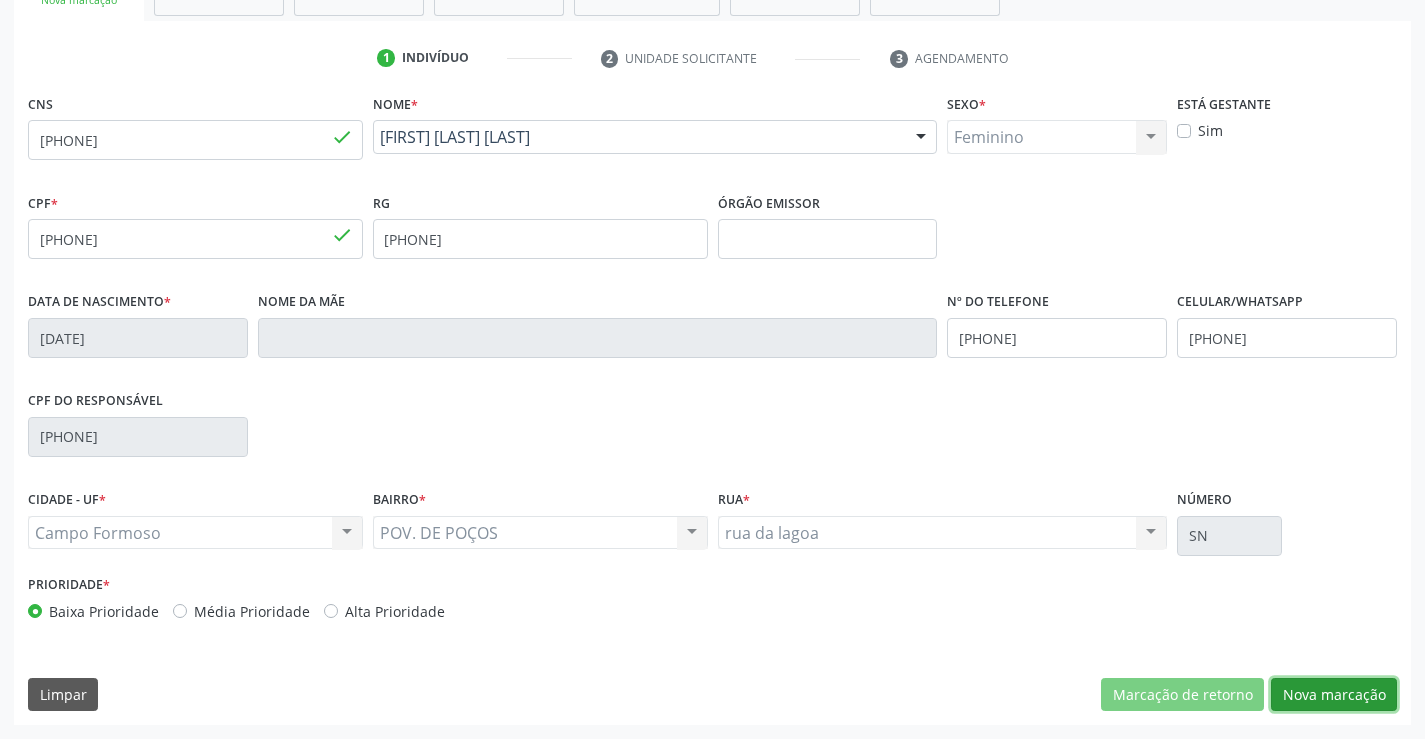 click on "Nova marcação" at bounding box center (1334, 695) 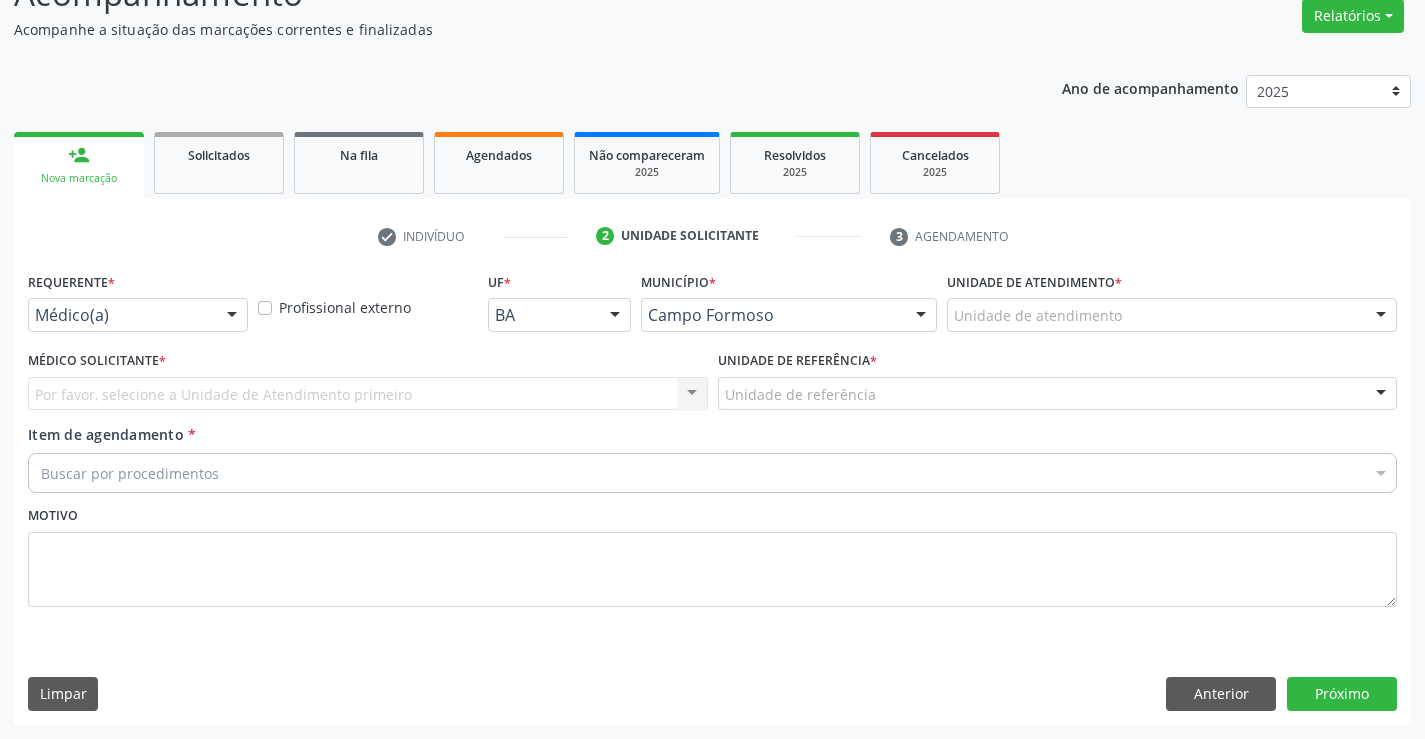 scroll, scrollTop: 167, scrollLeft: 0, axis: vertical 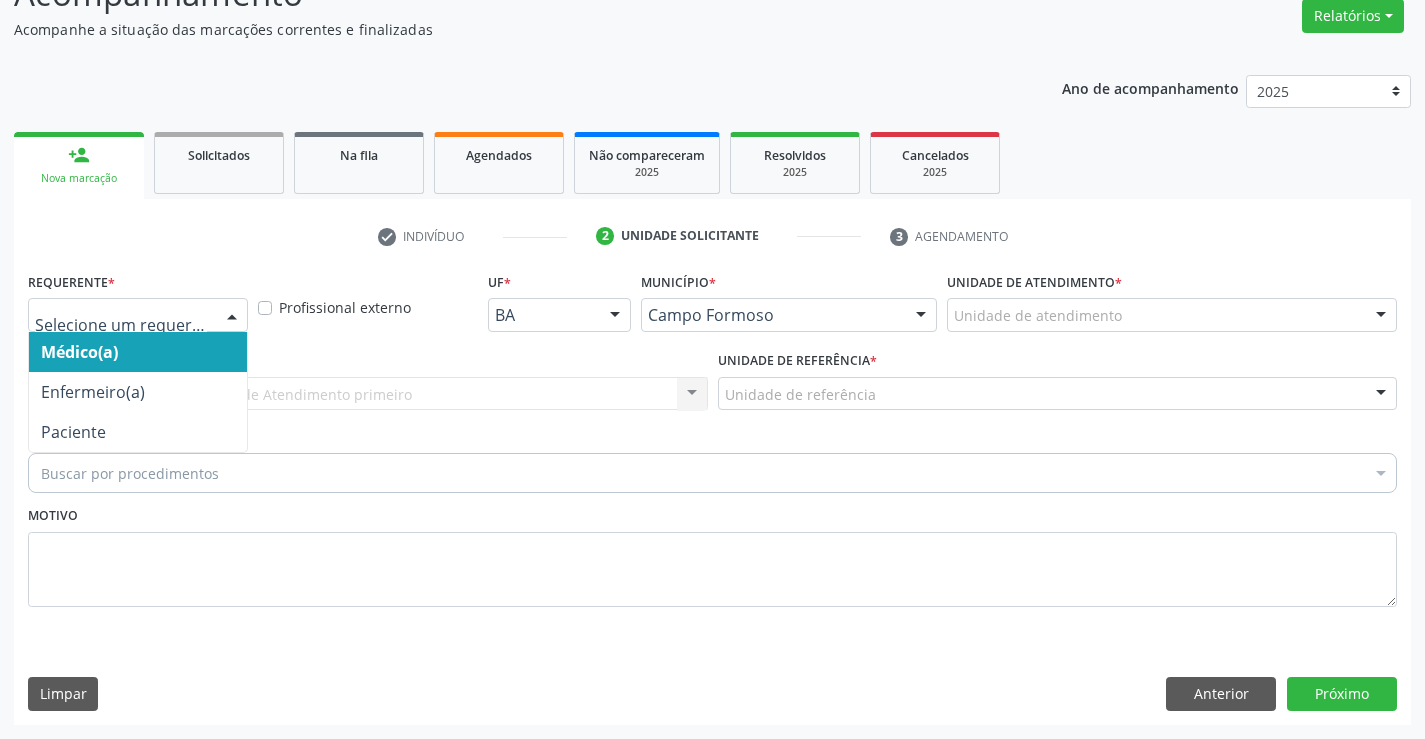 click at bounding box center (232, 316) 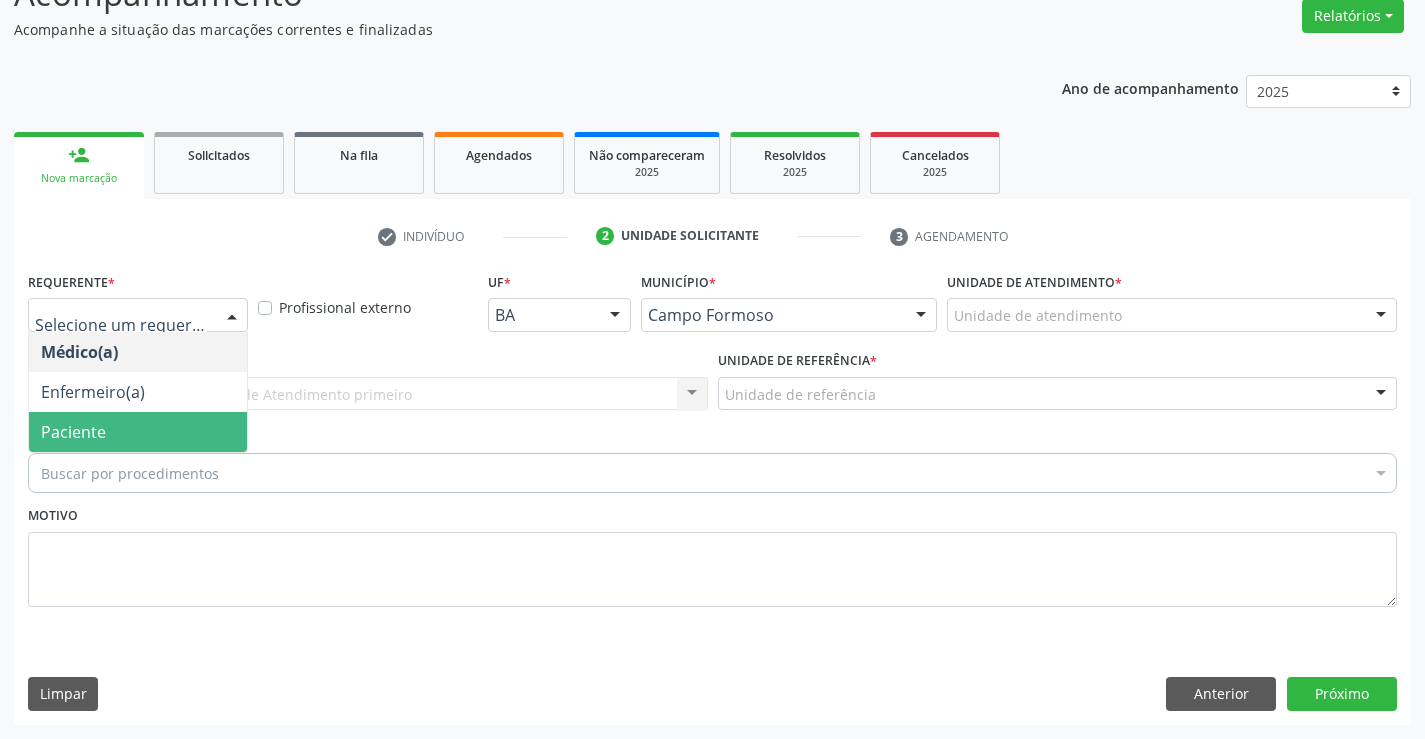click on "Paciente" at bounding box center [138, 432] 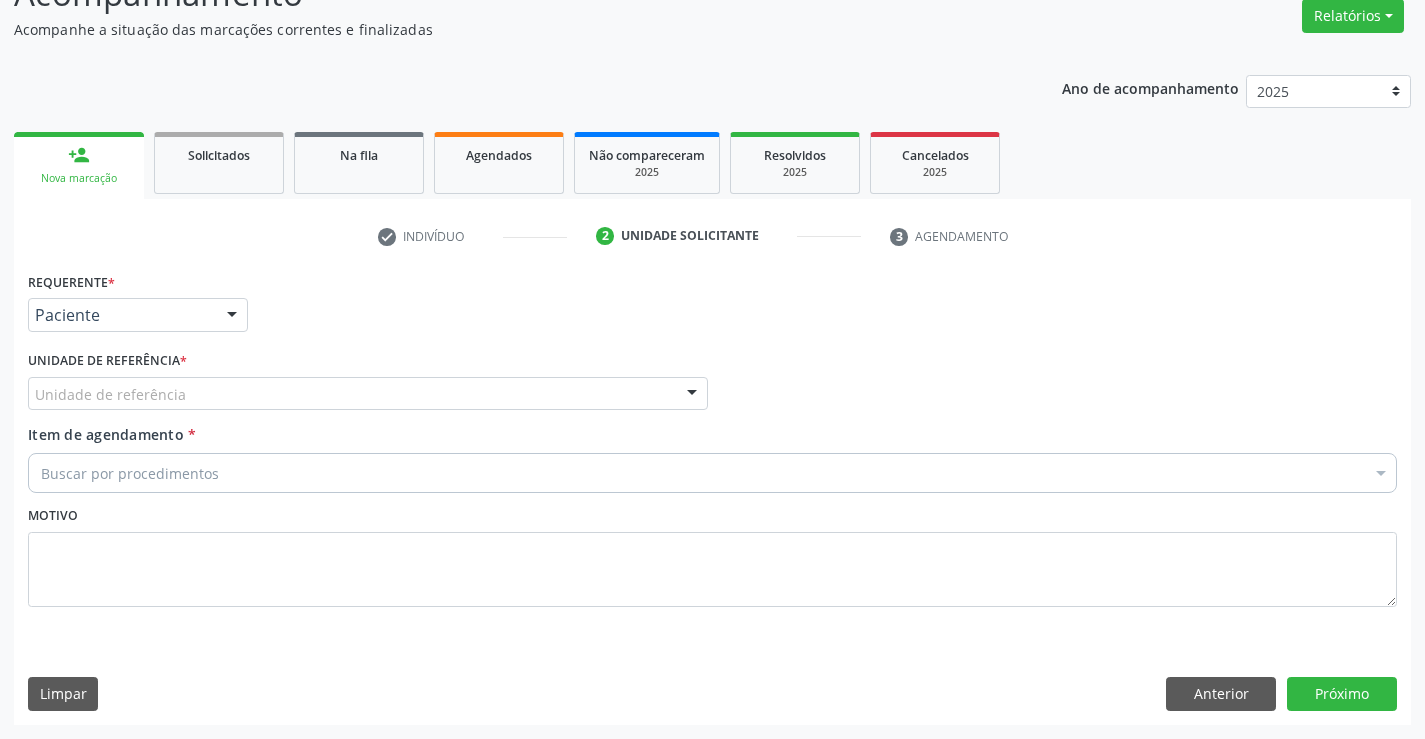 click on "Unidade de referência" at bounding box center [368, 394] 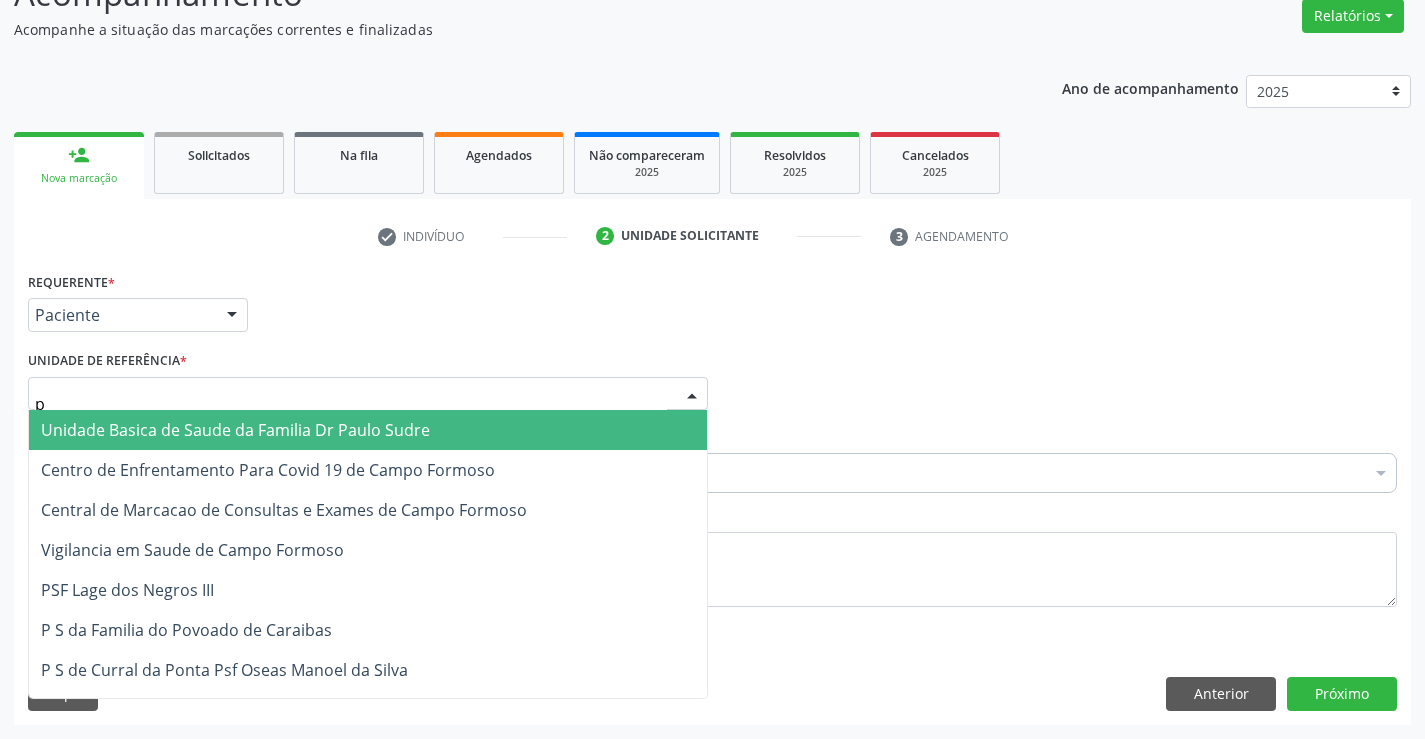type on "po" 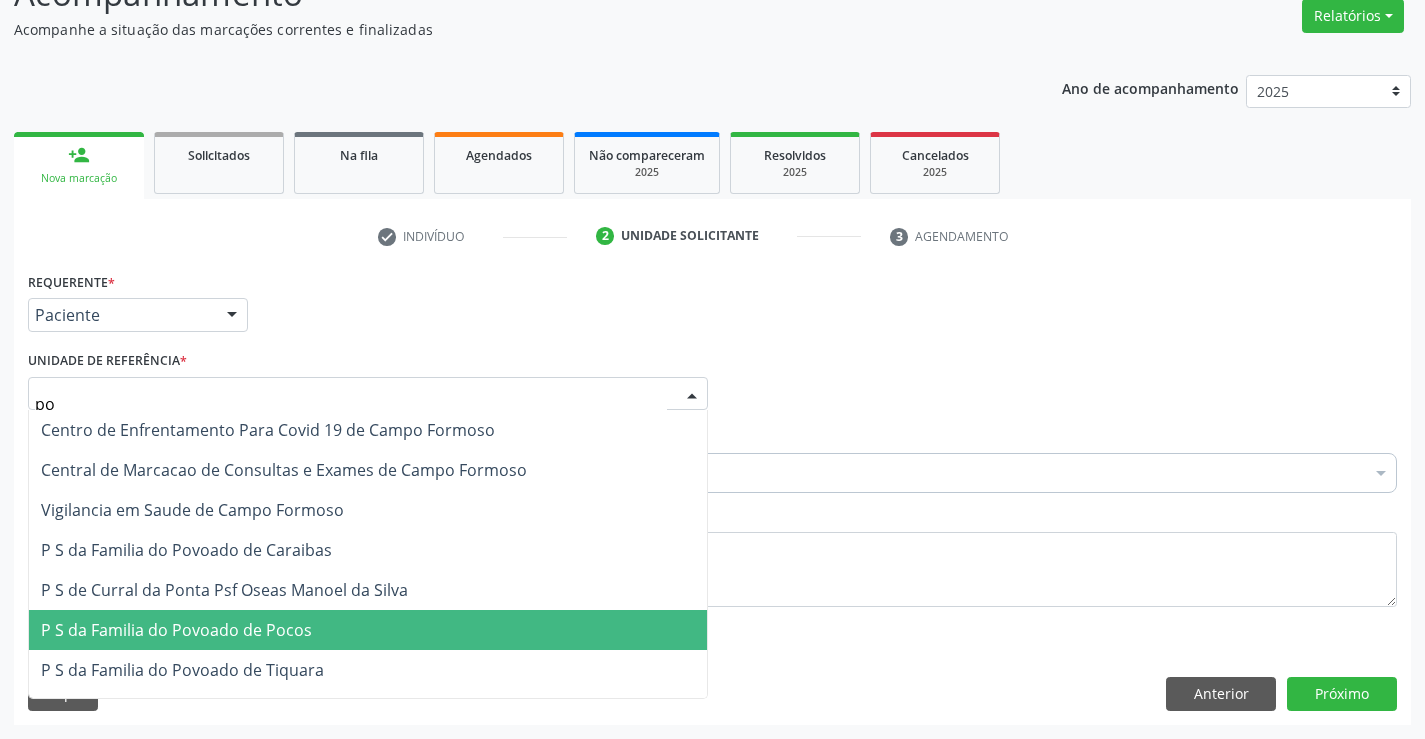 click on "P S da Familia do Povoado de Pocos" at bounding box center [176, 630] 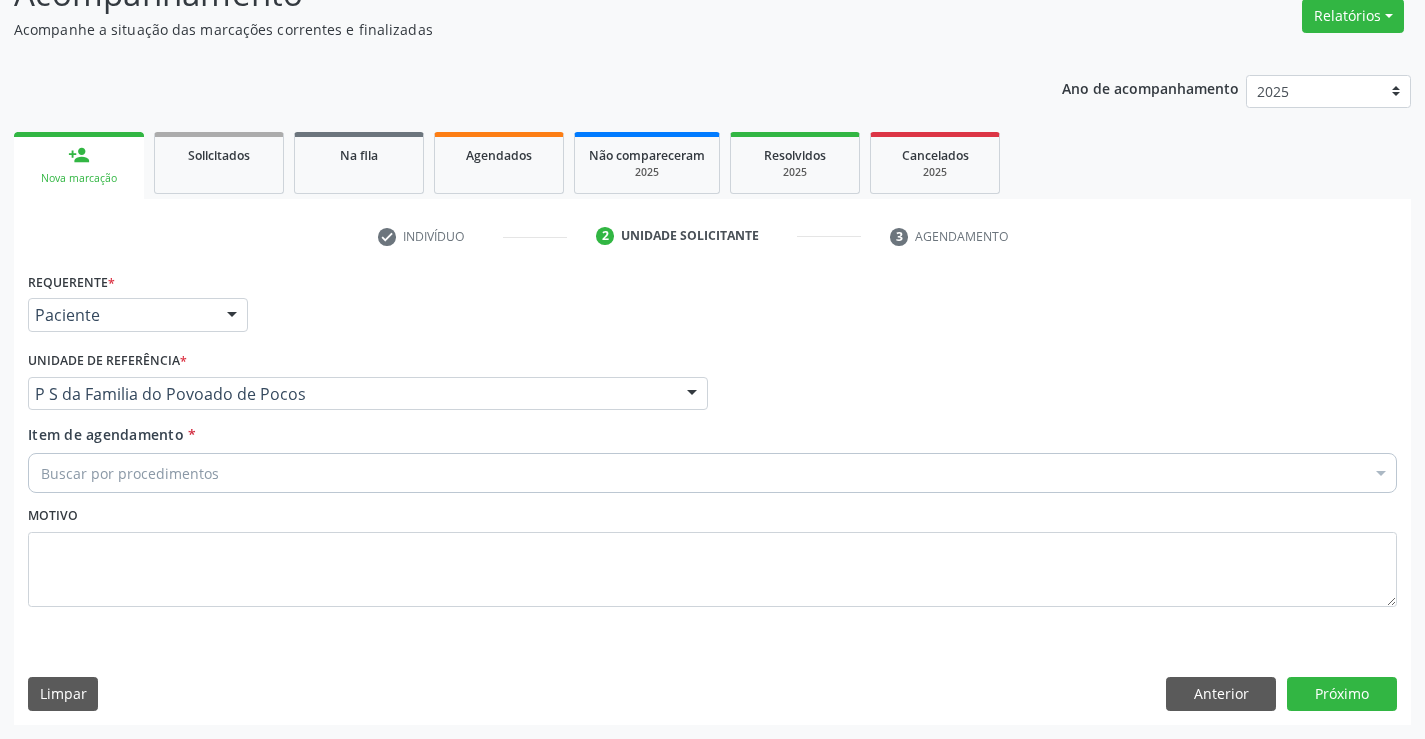 click on "Buscar por procedimentos" at bounding box center [712, 473] 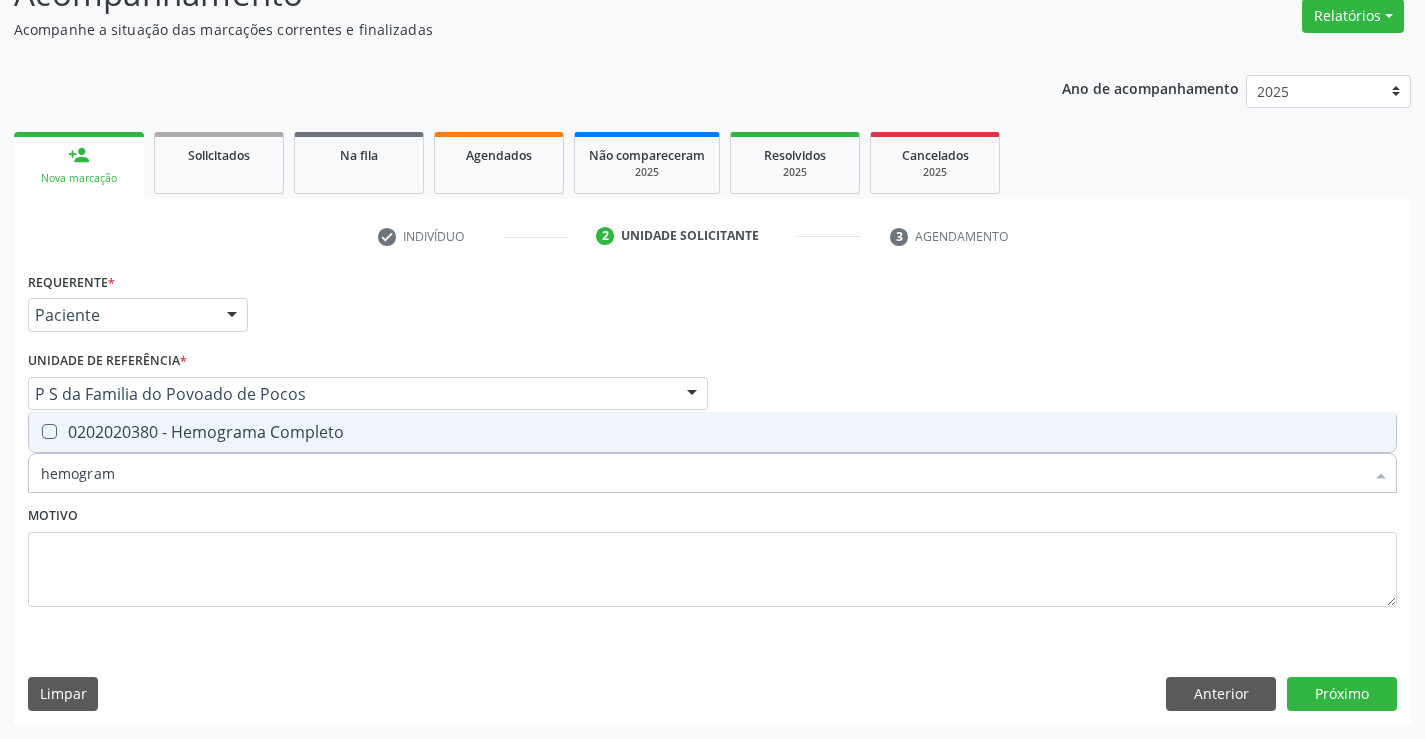 type on "hemograma" 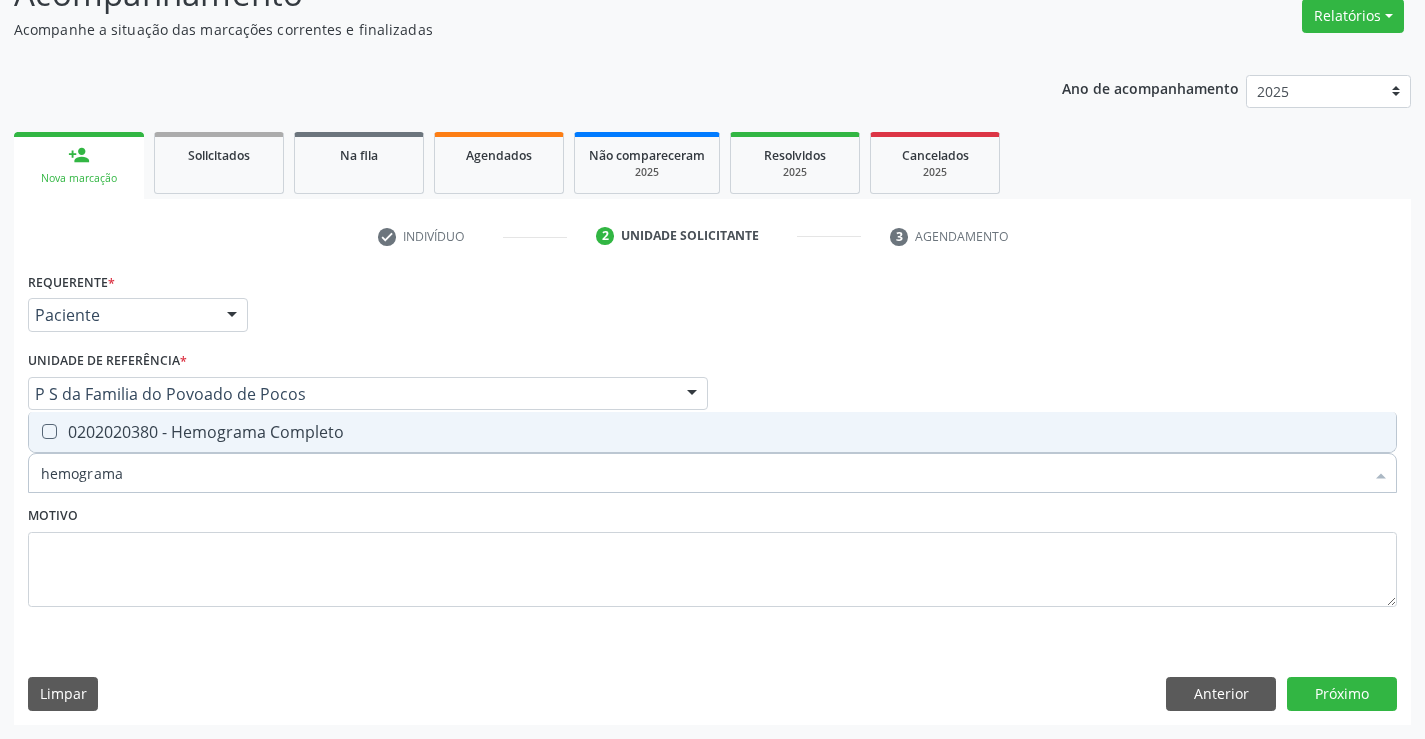 click on "0202020380 - Hemograma Completo" at bounding box center [712, 432] 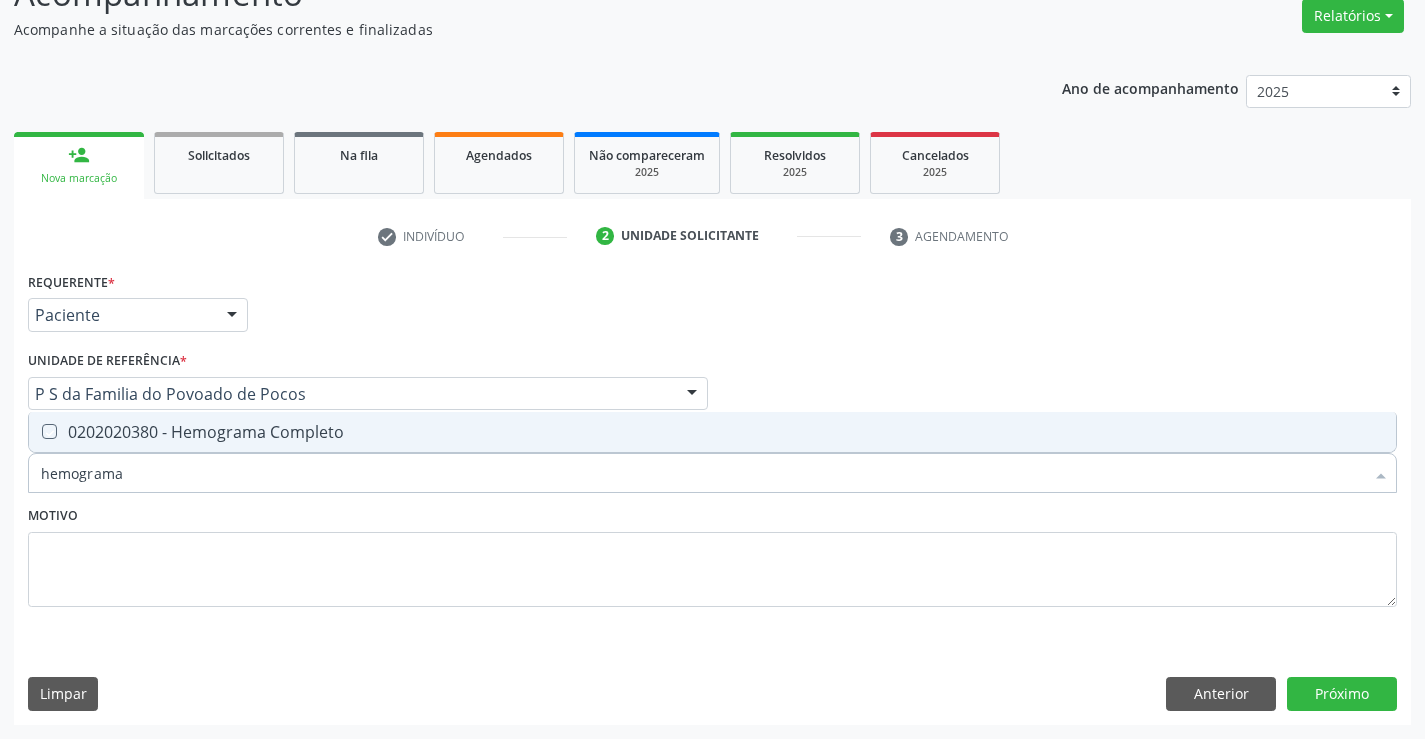 checkbox on "true" 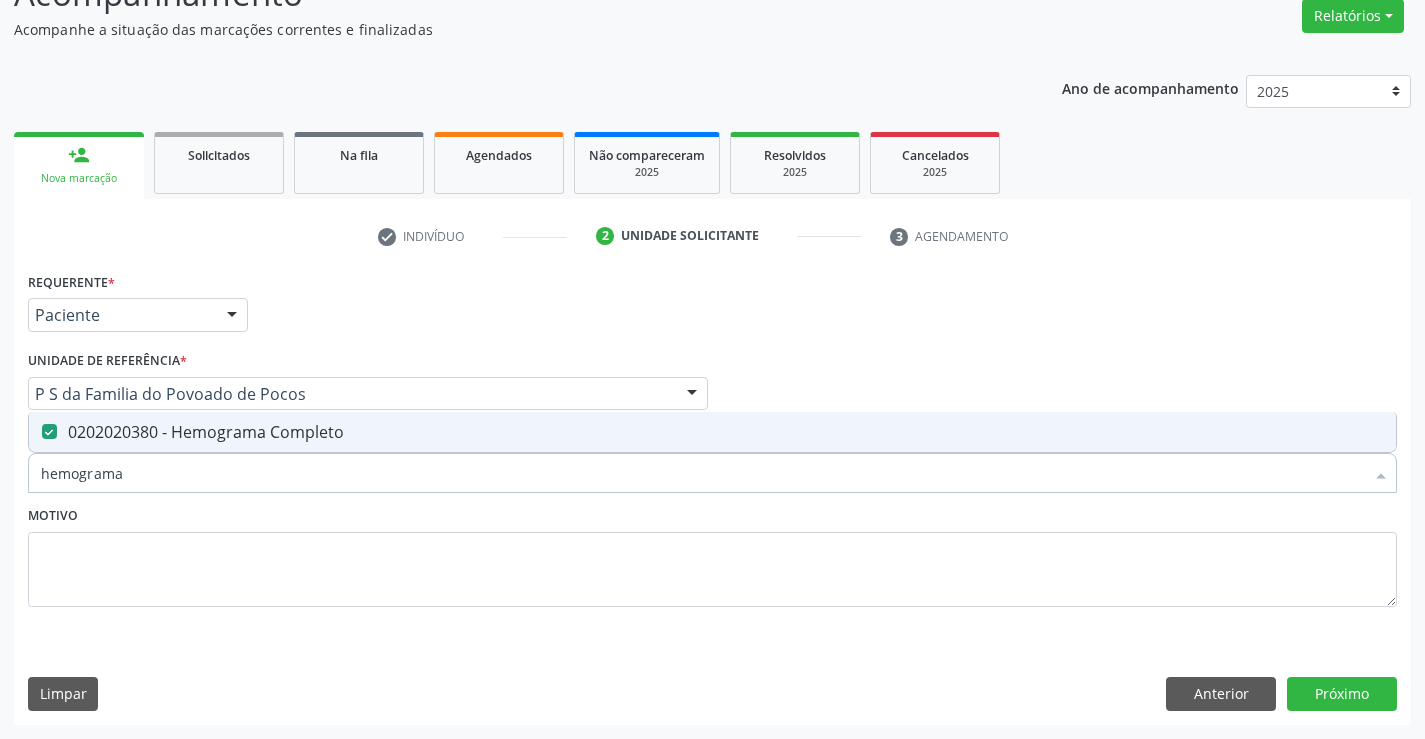 type on "hemograma" 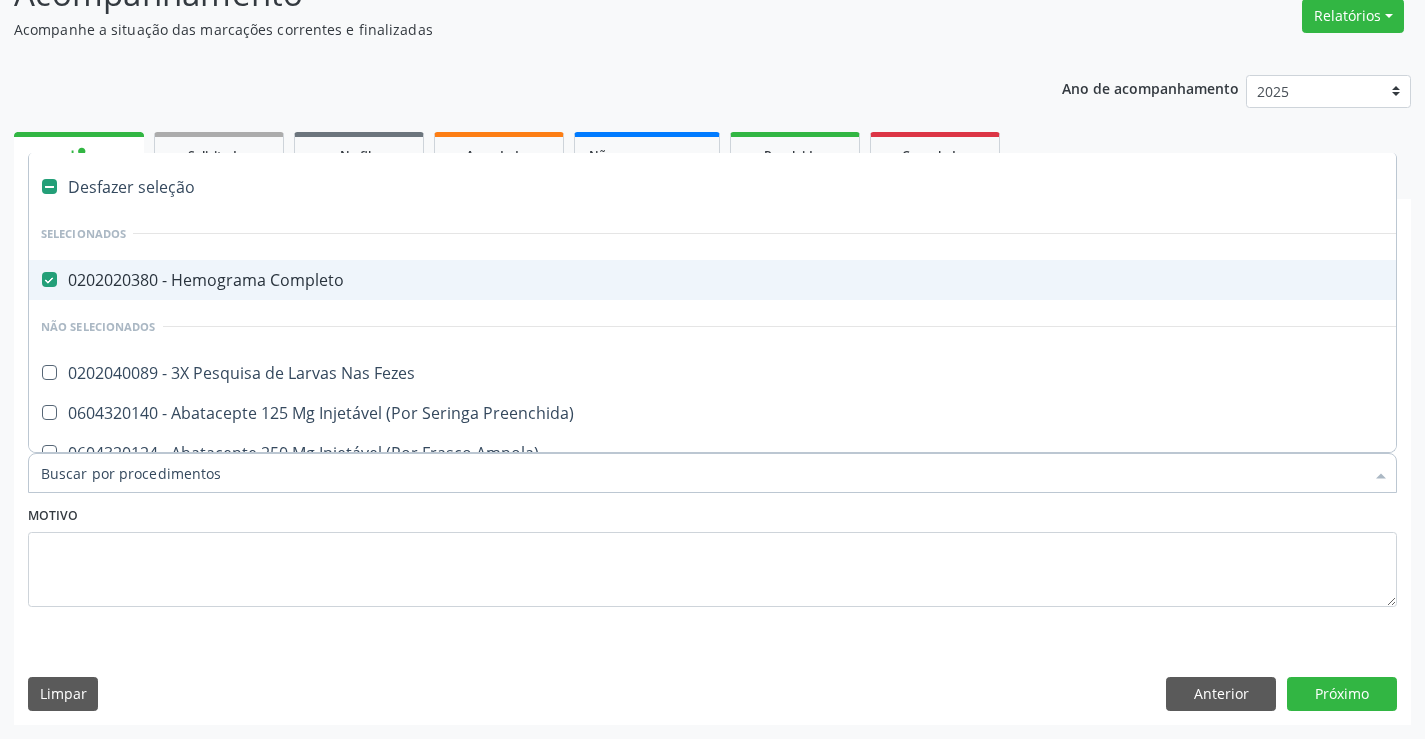click on "Item de agendamento
*" at bounding box center (702, 473) 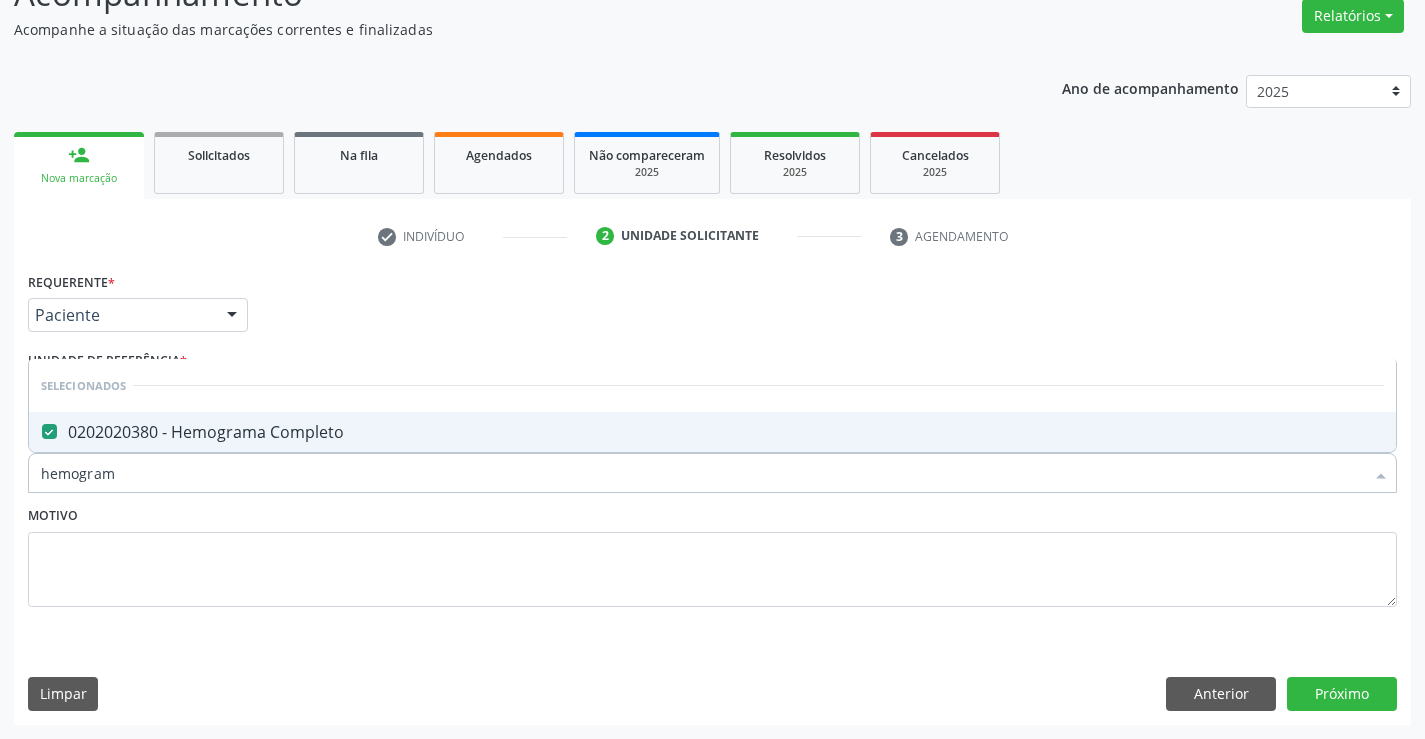 type on "hemograma" 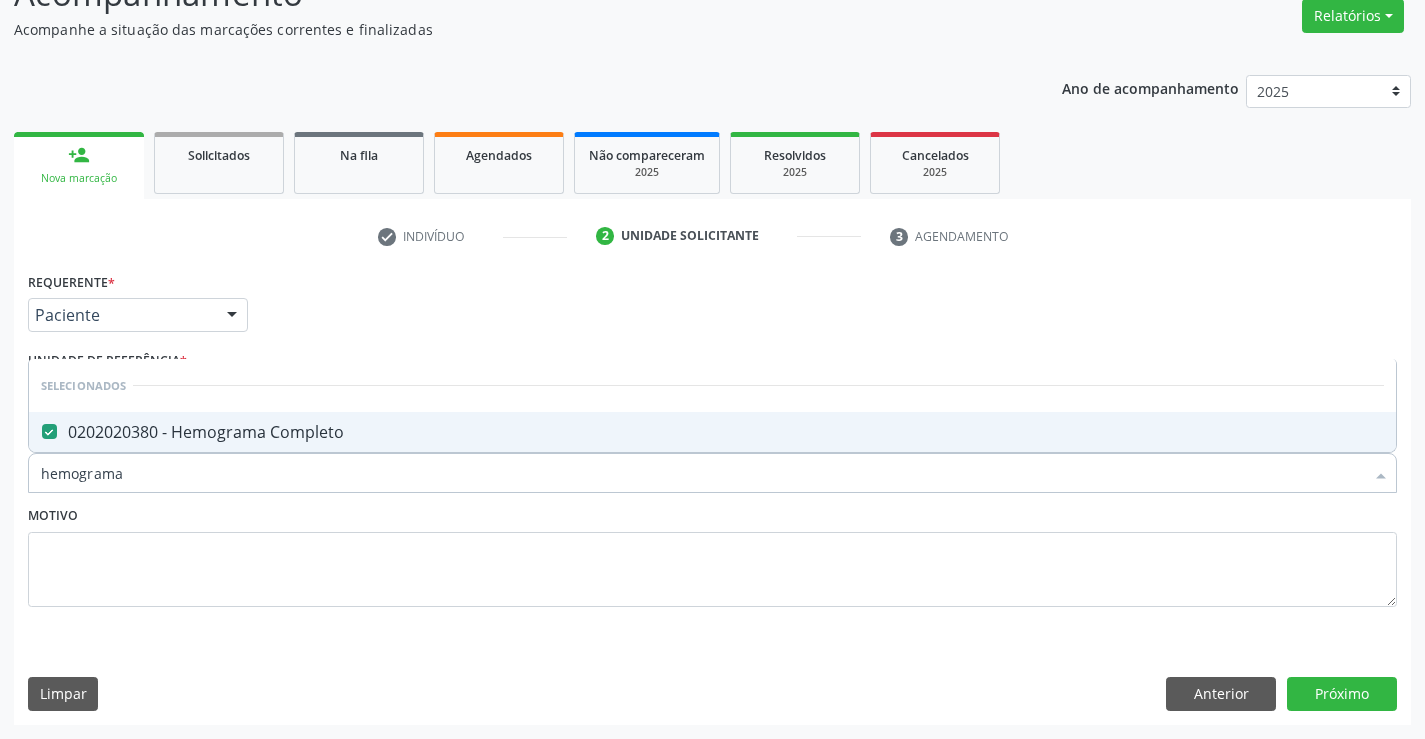 drag, startPoint x: 297, startPoint y: 423, endPoint x: 279, endPoint y: 474, distance: 54.08327 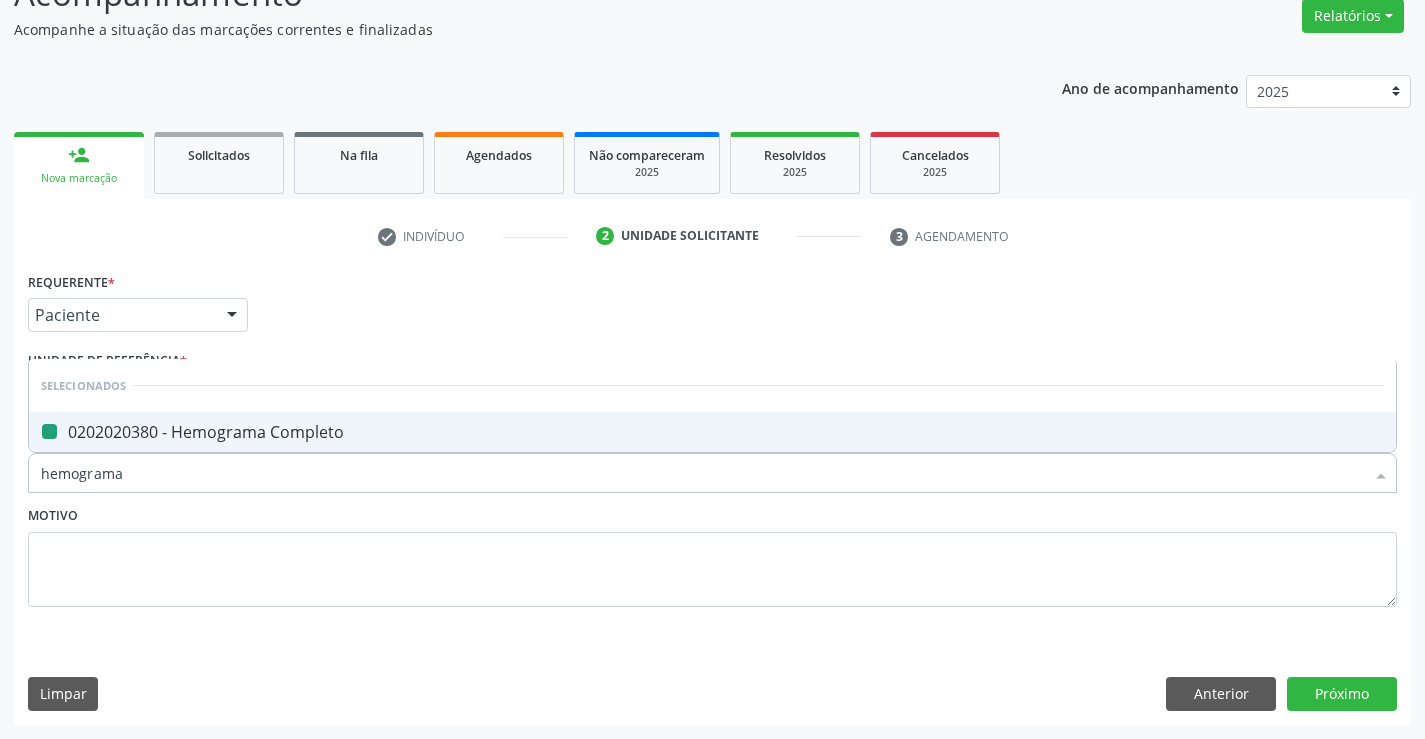 checkbox on "false" 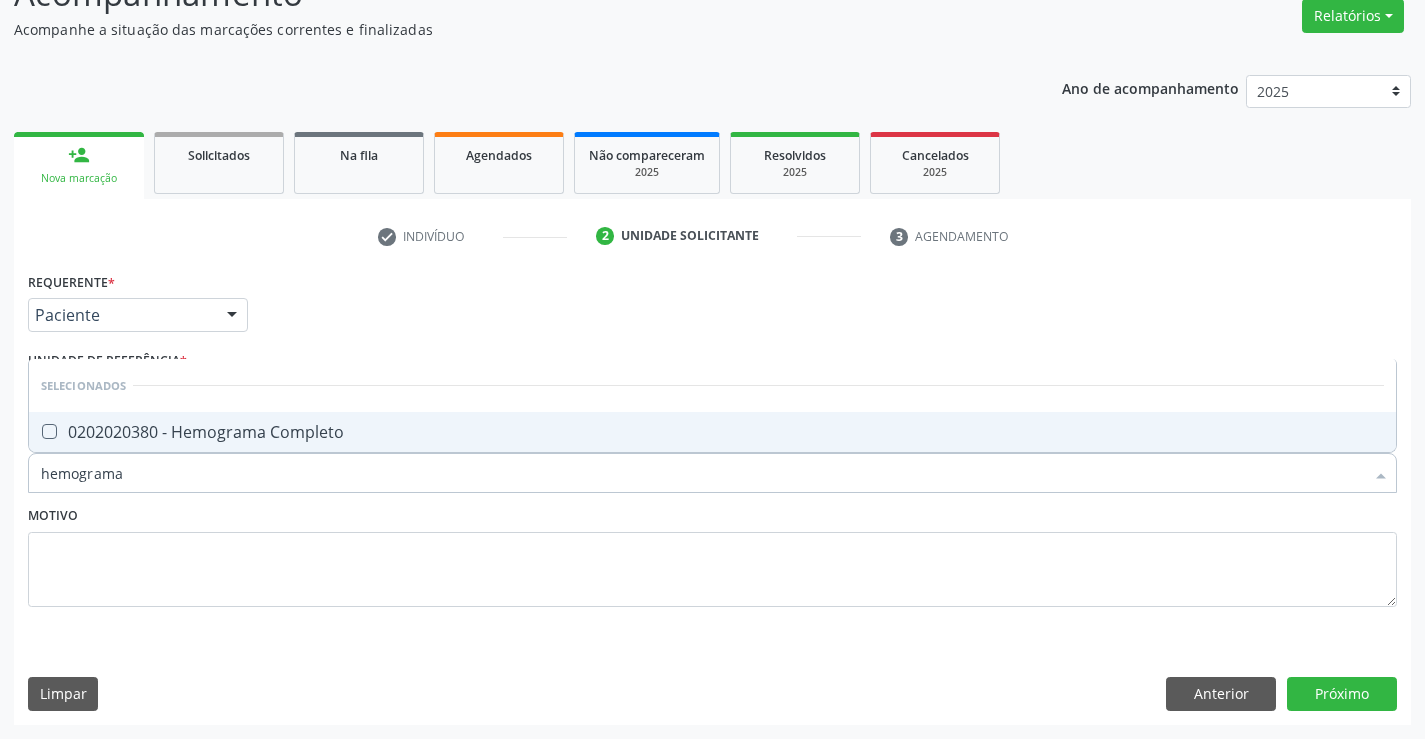 type on "hemograma" 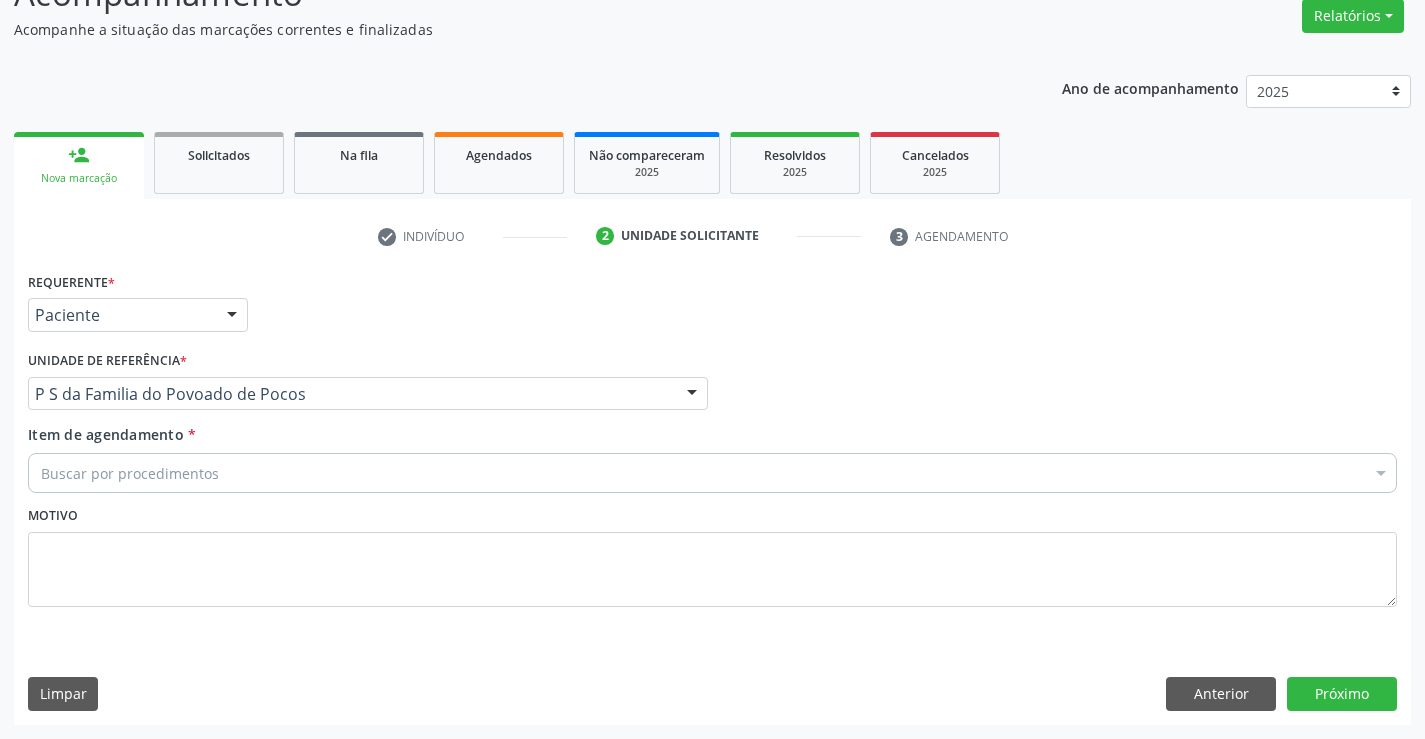 click on "Buscar por procedimentos" at bounding box center [712, 473] 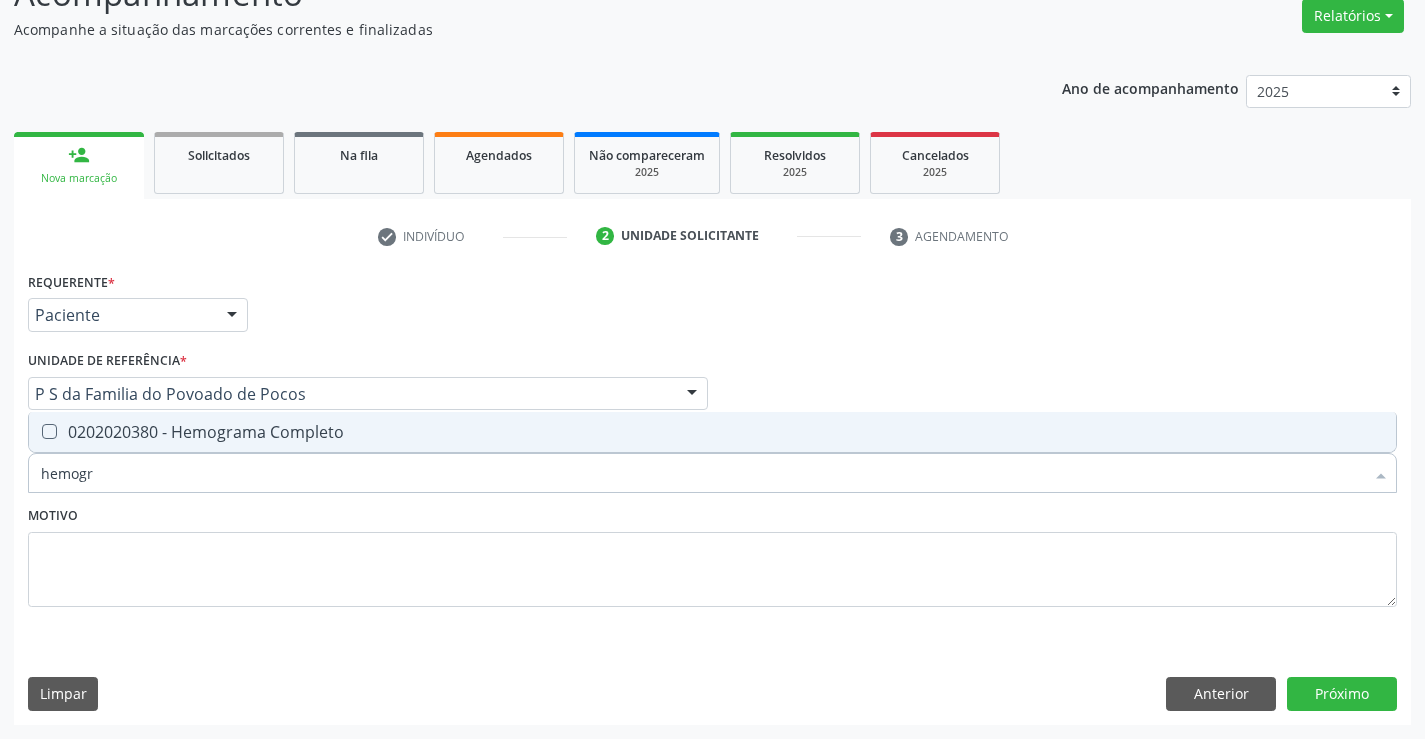 type on "hemogra" 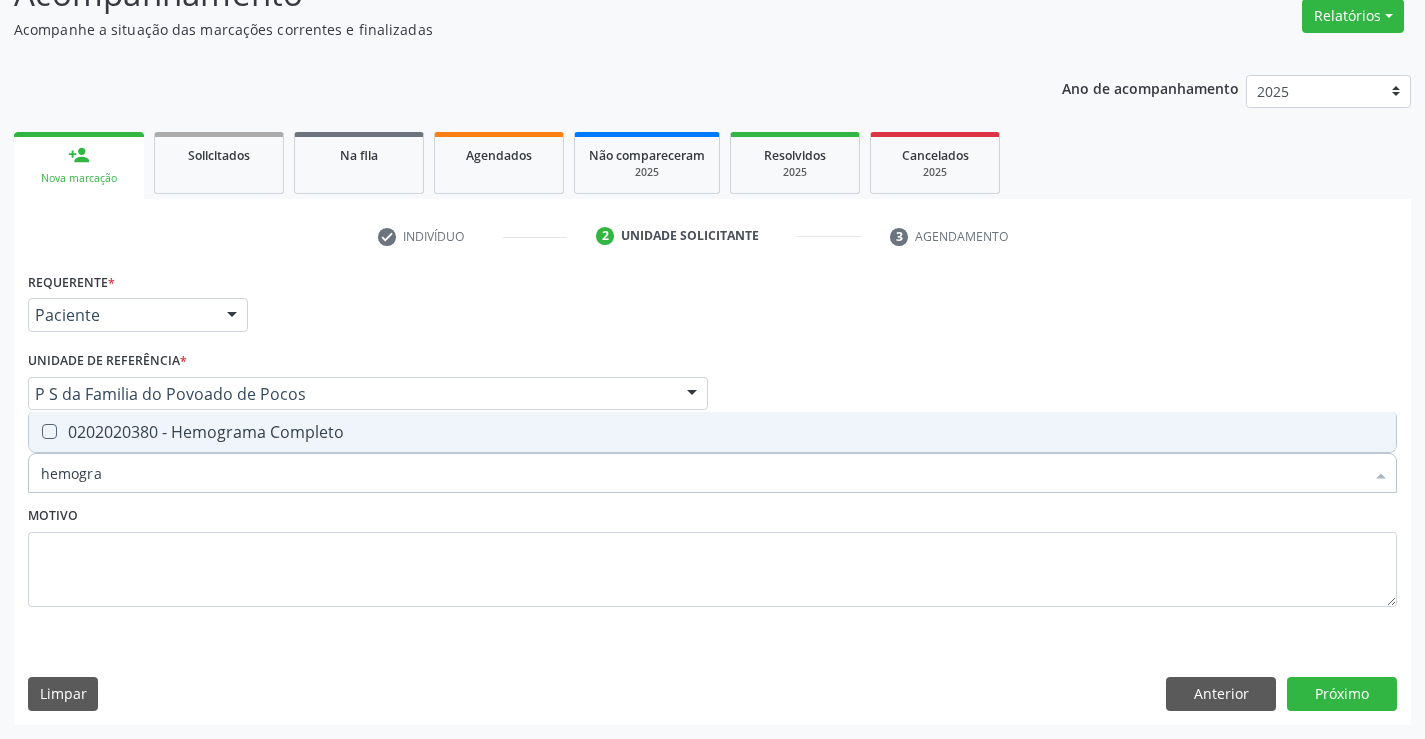 click on "0202020380 - Hemograma Completo" at bounding box center [712, 432] 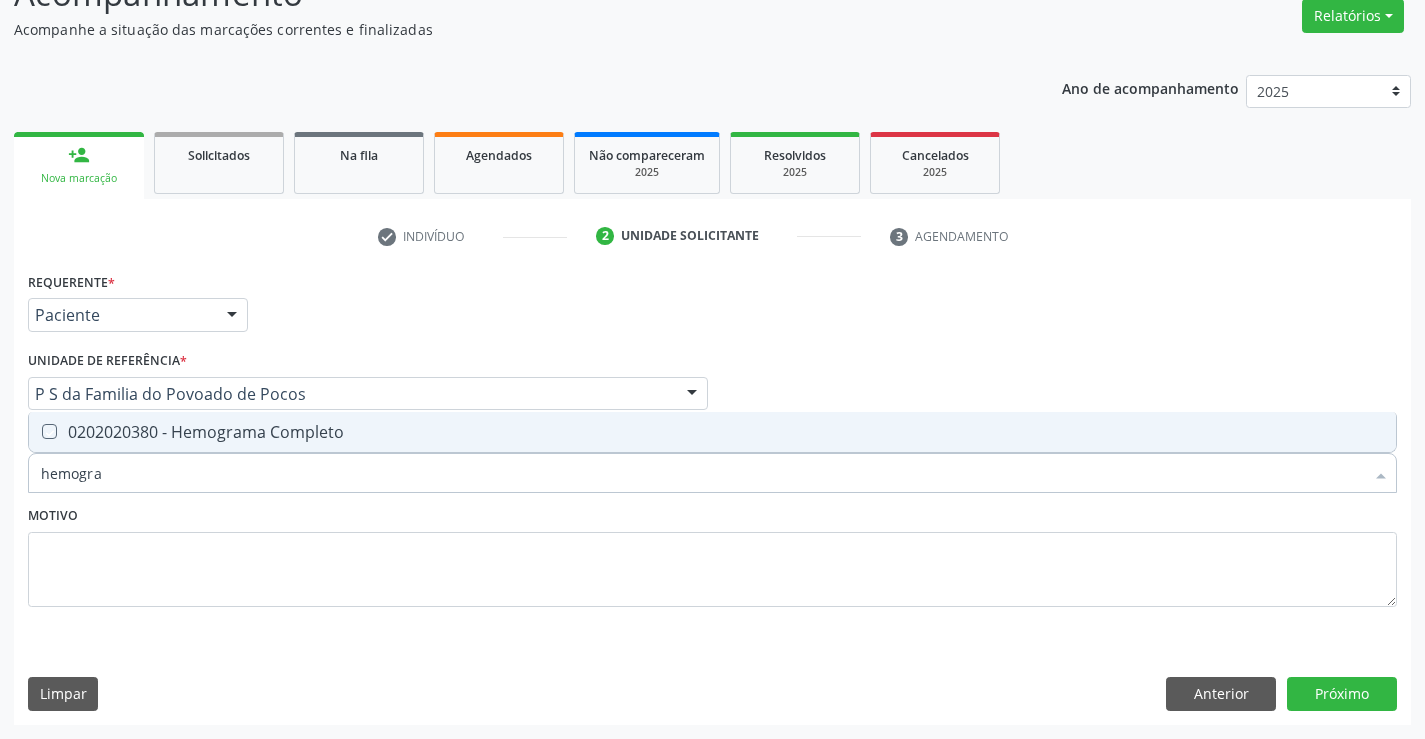 checkbox on "true" 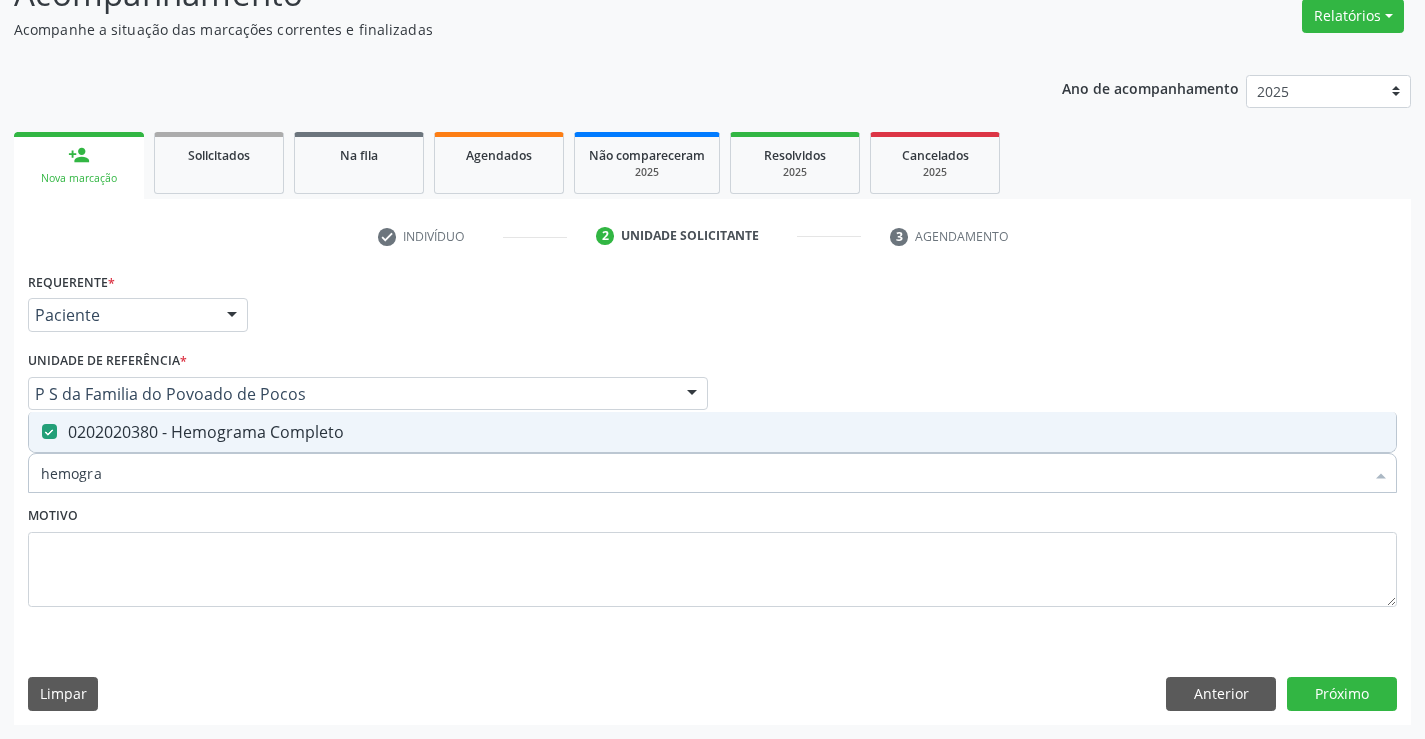 type on "hemogra" 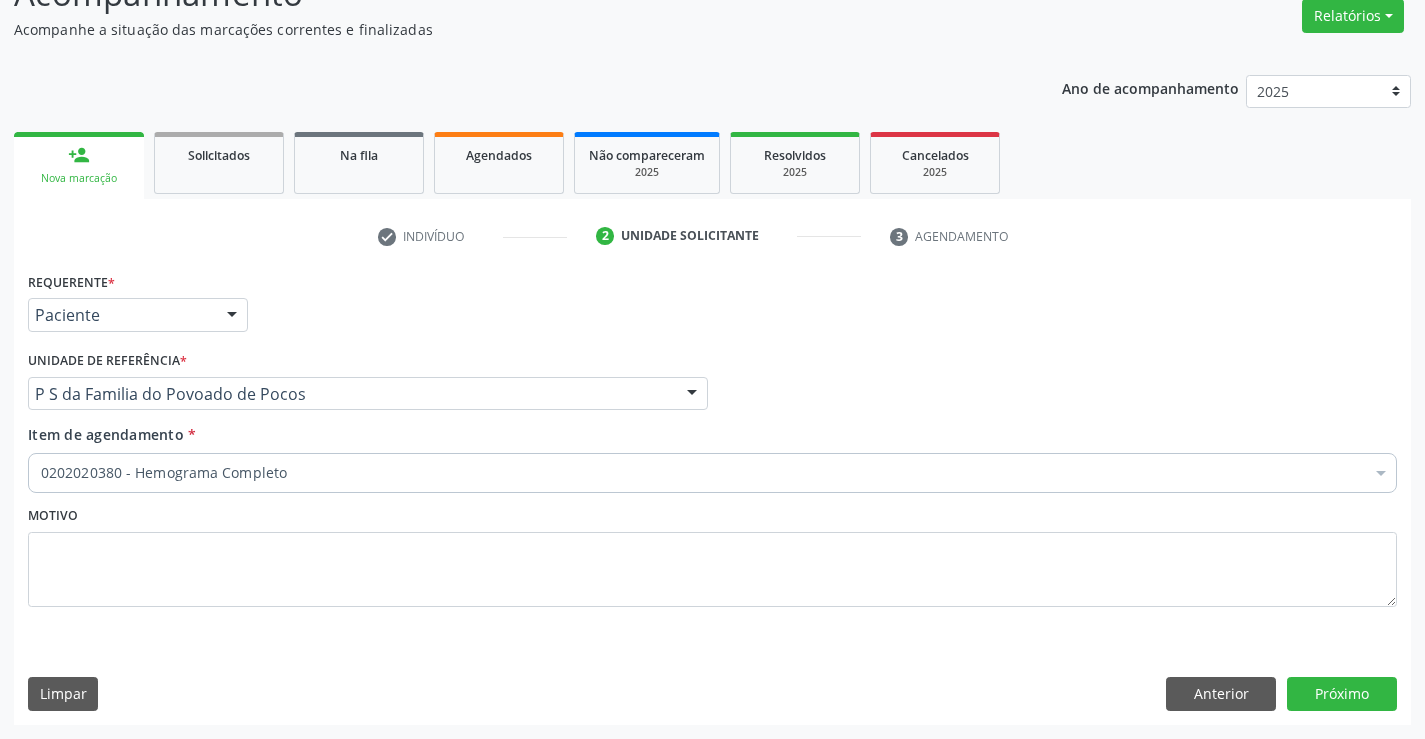 drag, startPoint x: 302, startPoint y: 475, endPoint x: 271, endPoint y: 521, distance: 55.470715 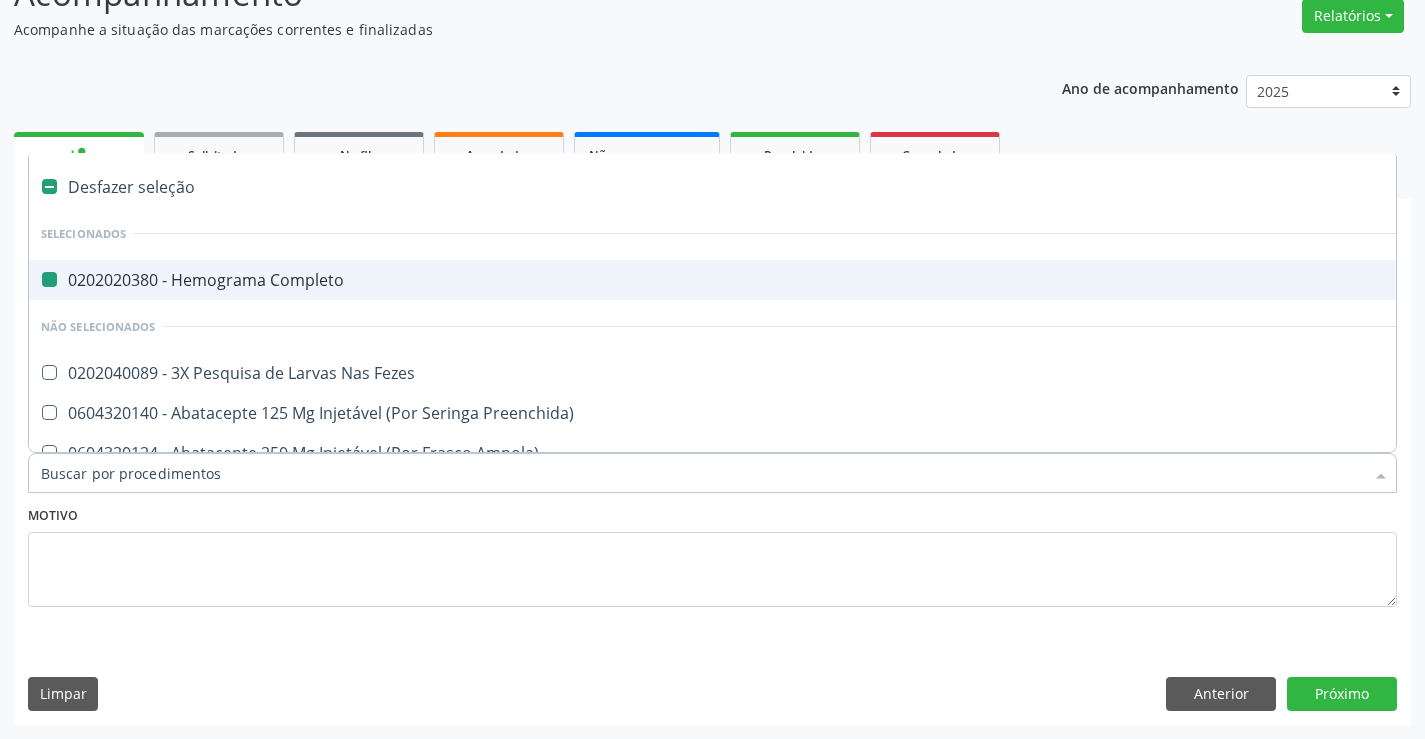 type on "u" 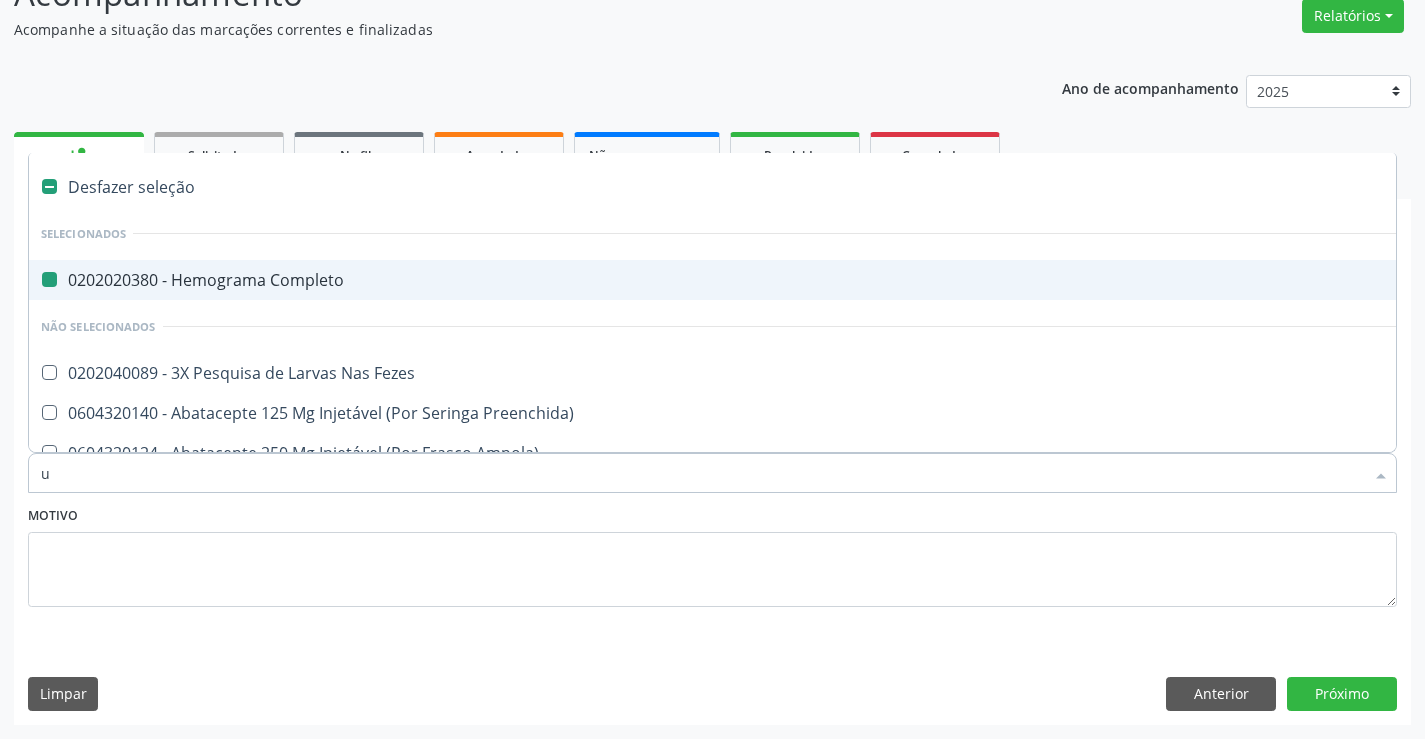 checkbox on "false" 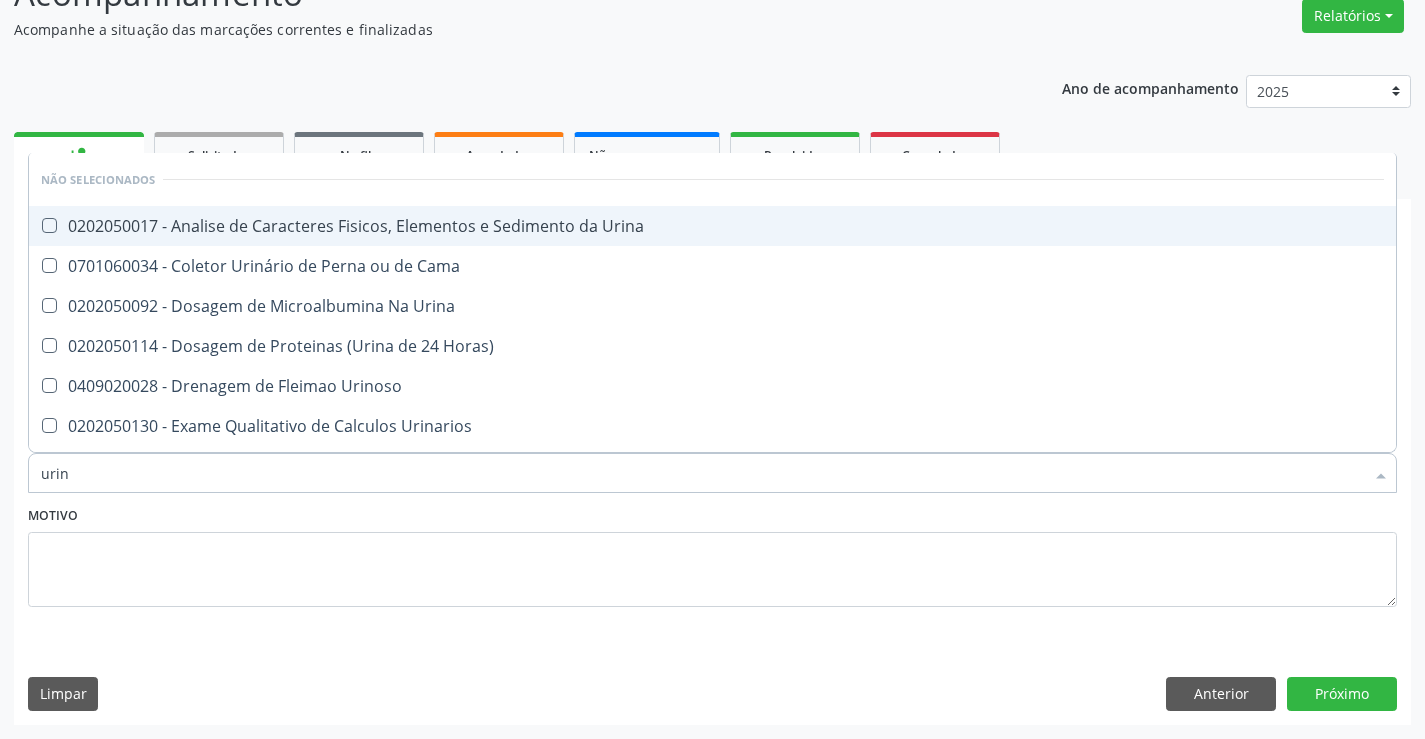 type on "urina" 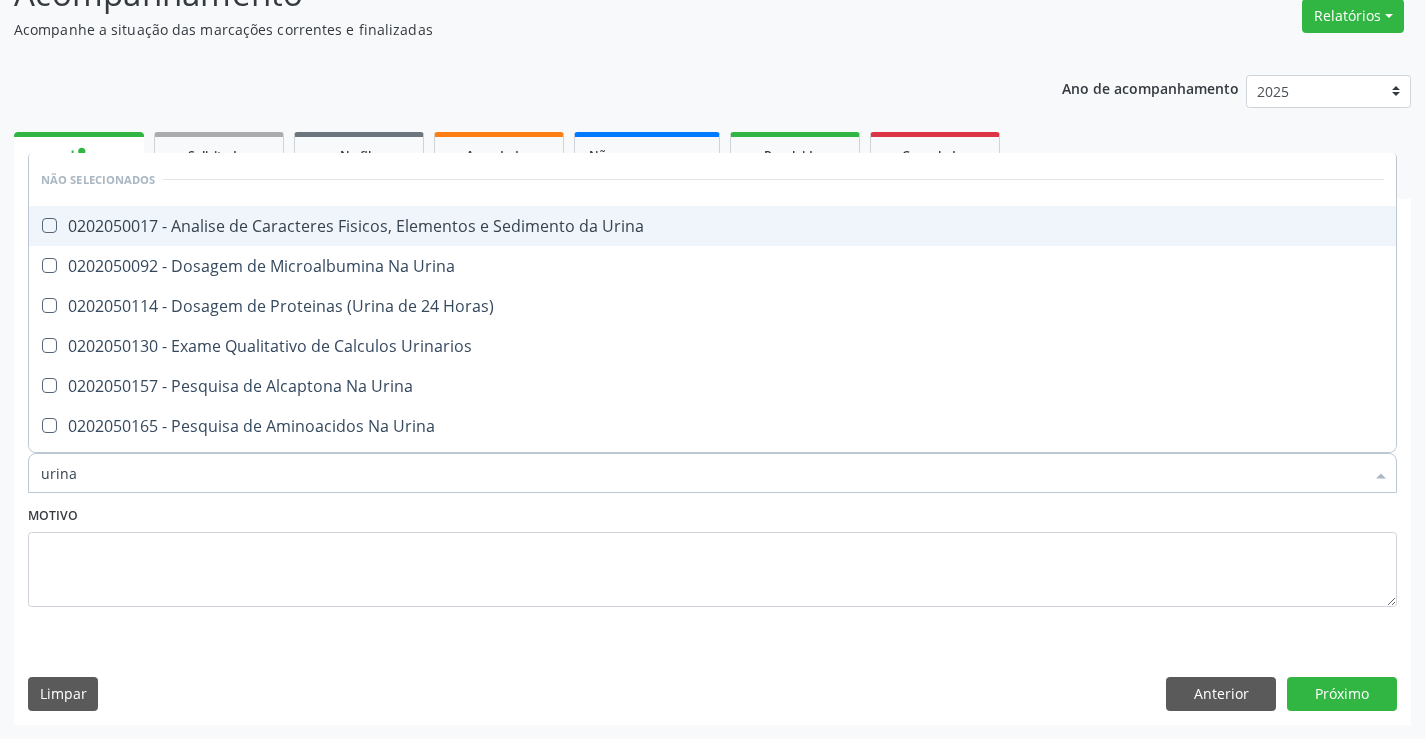 click on "0202050017 - Analise de Caracteres Fisicos, Elementos e Sedimento da Urina" at bounding box center (712, 226) 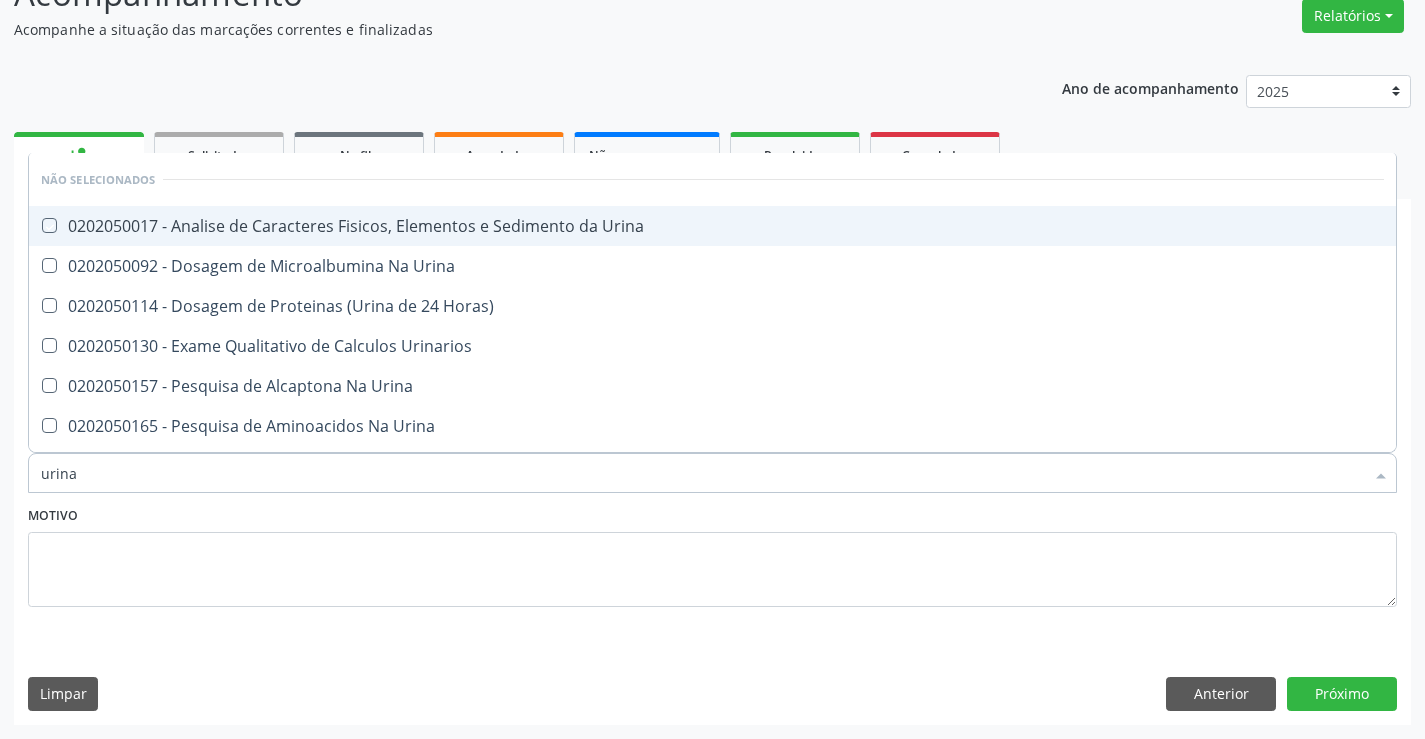 checkbox on "true" 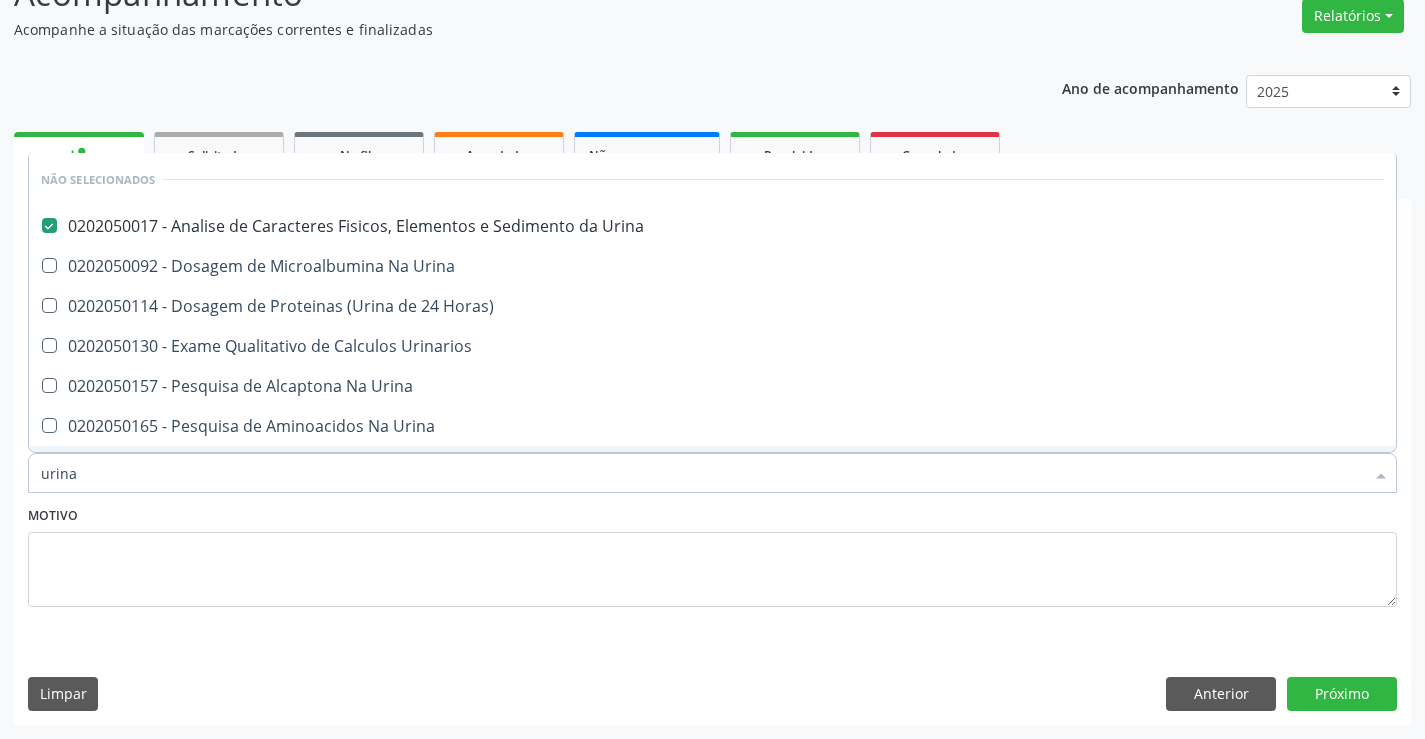type on "urina" 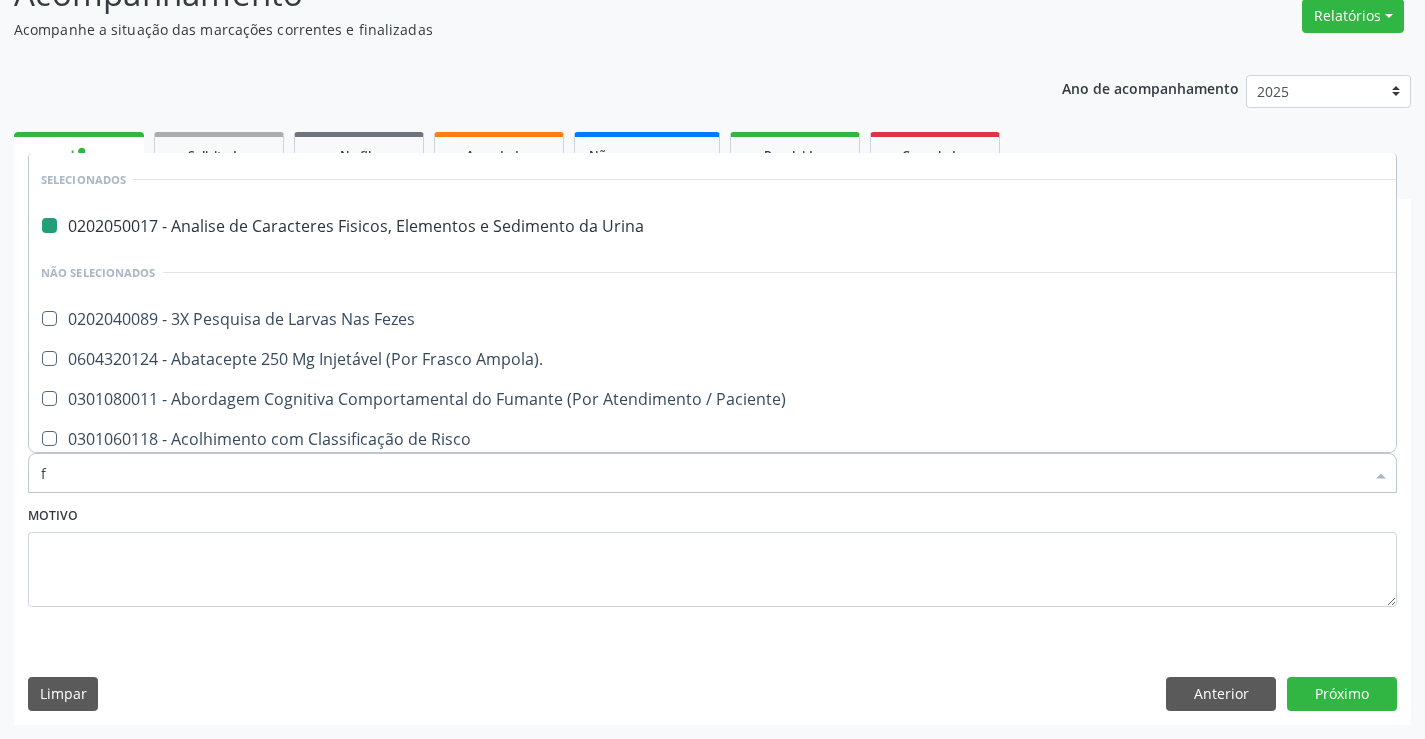 type on "fe" 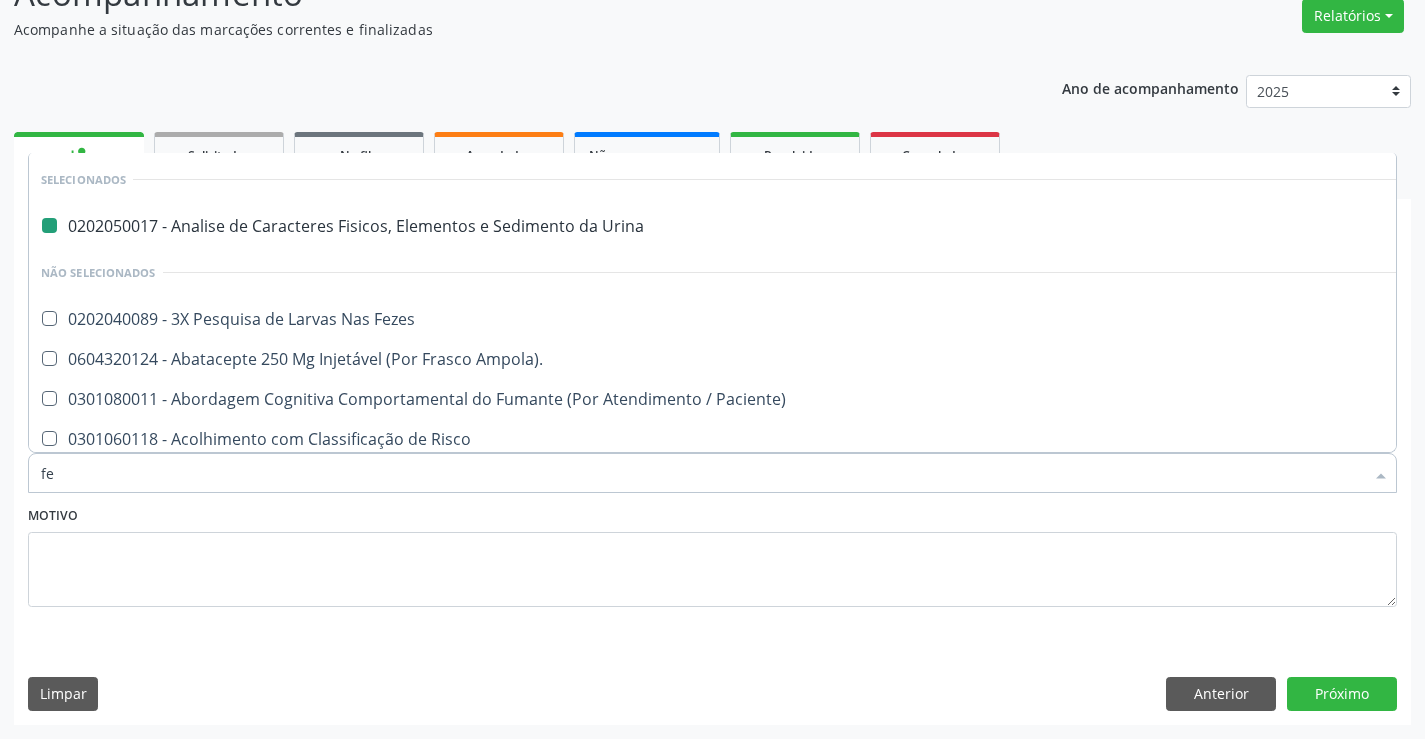 checkbox on "false" 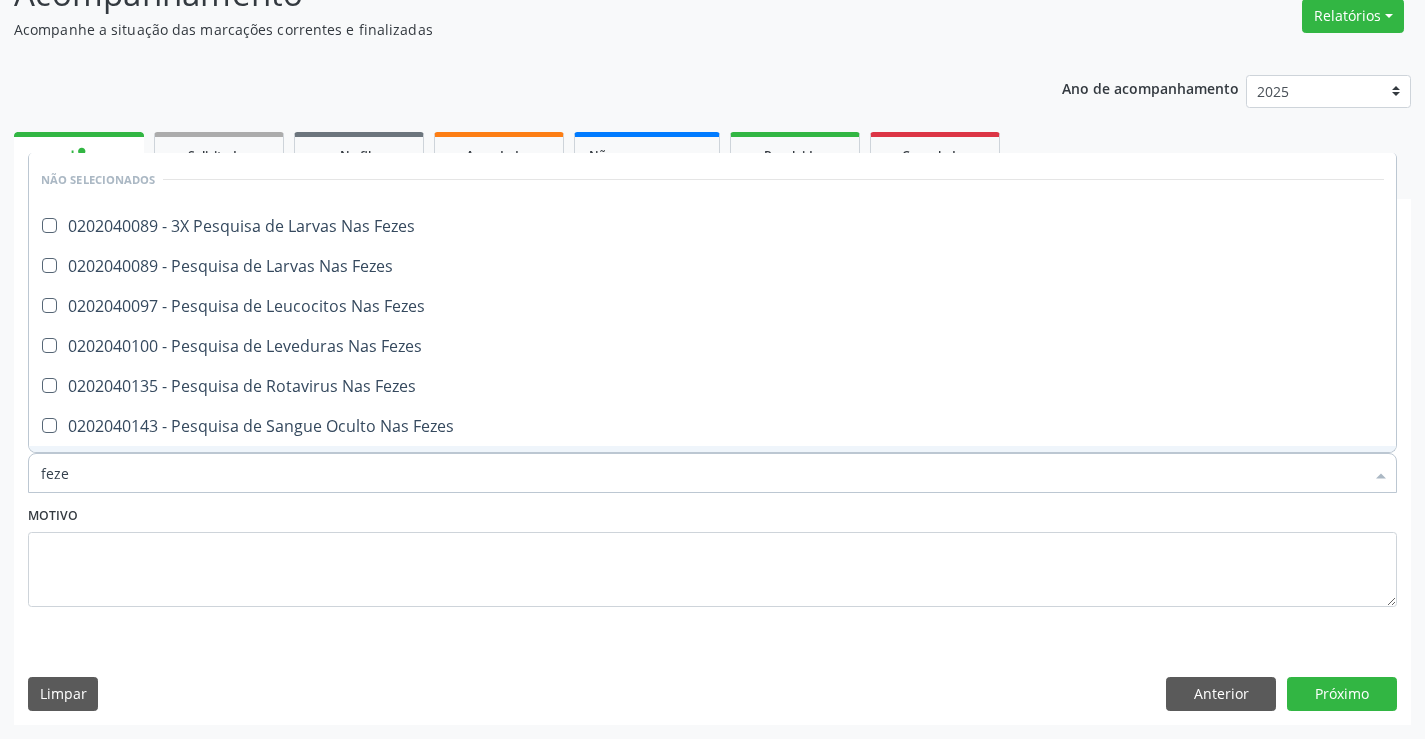 type on "fezes" 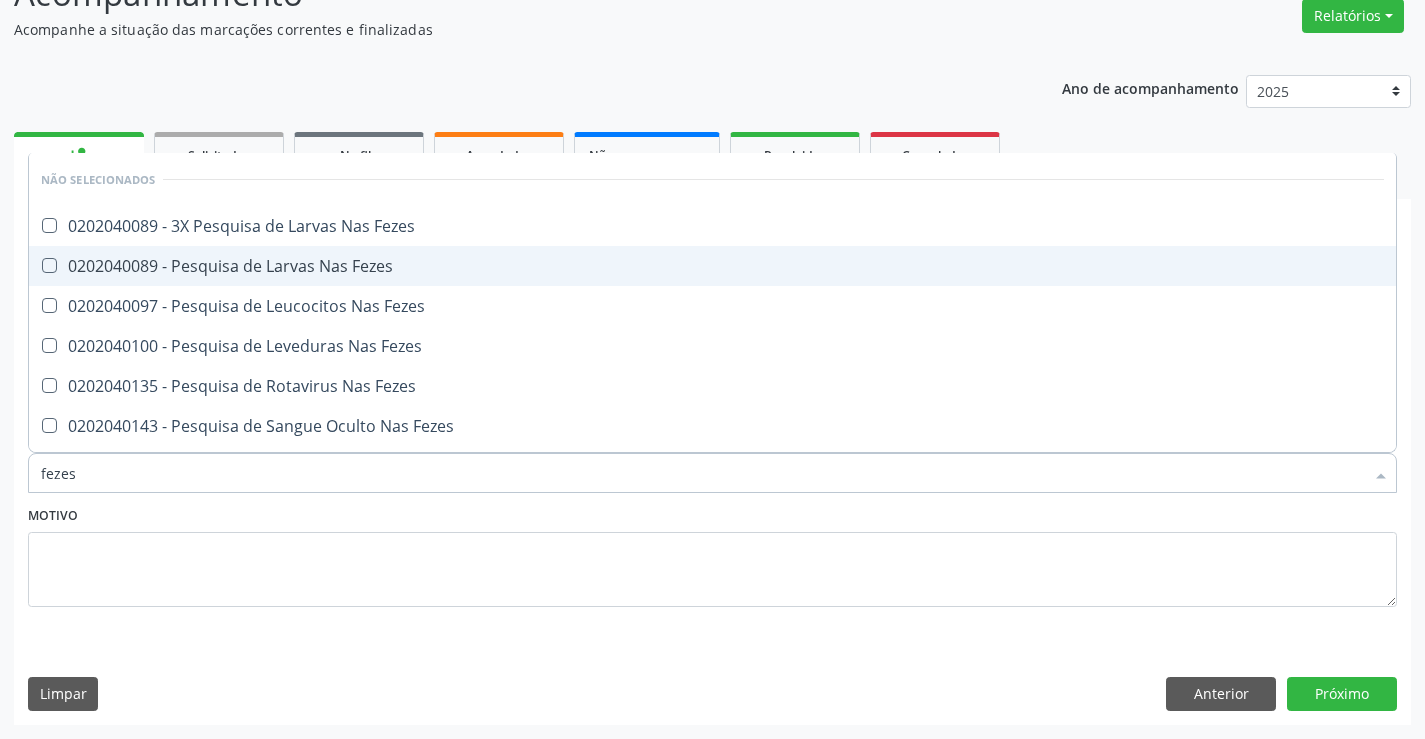 click on "0202040089 - Pesquisa de Larvas Nas Fezes" at bounding box center [712, 266] 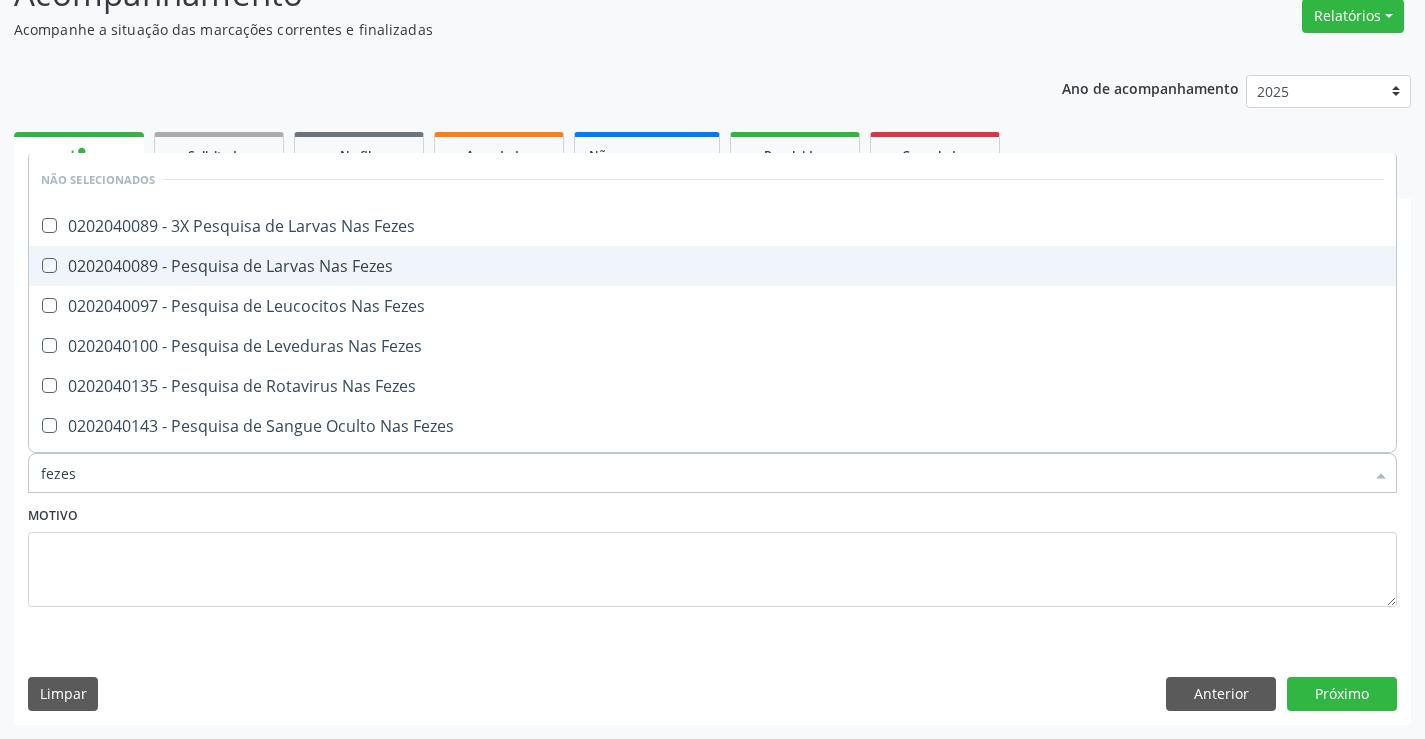 checkbox on "true" 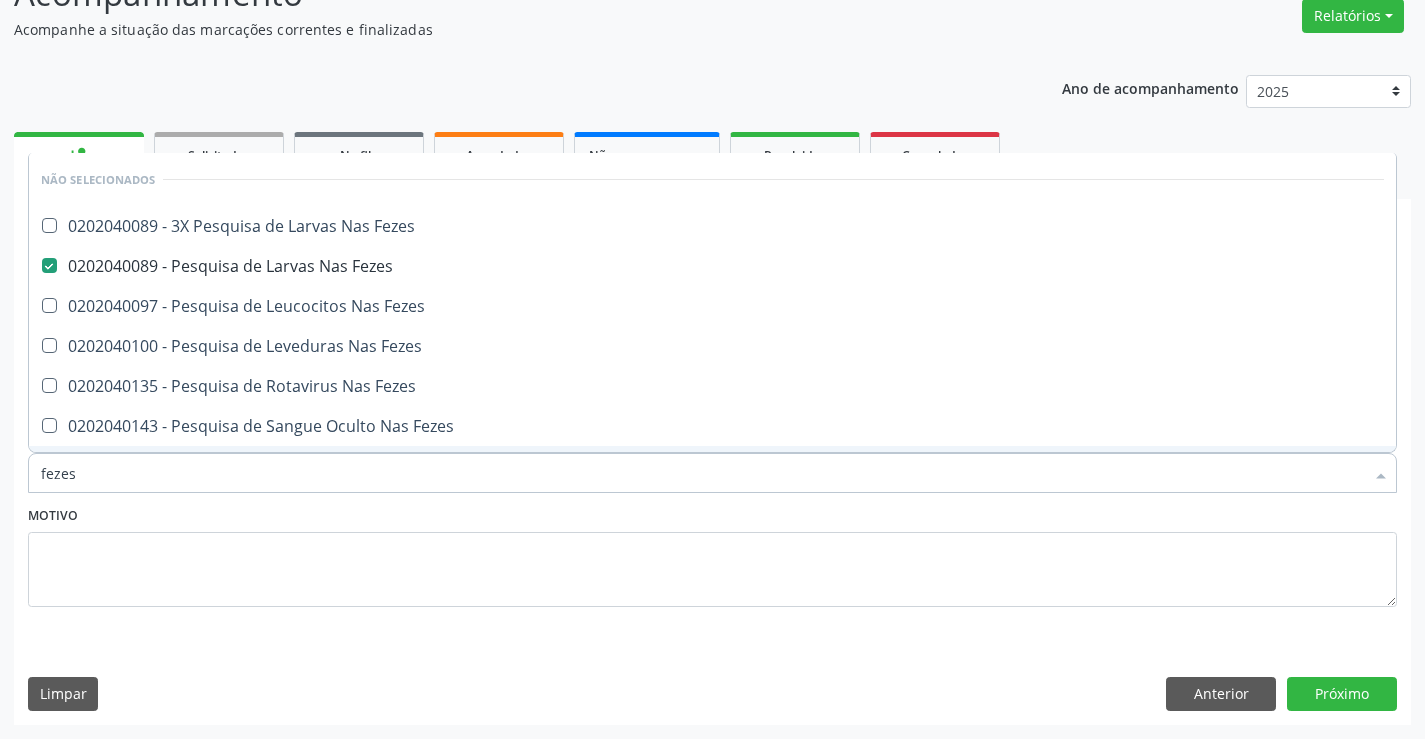 type on "fezes" 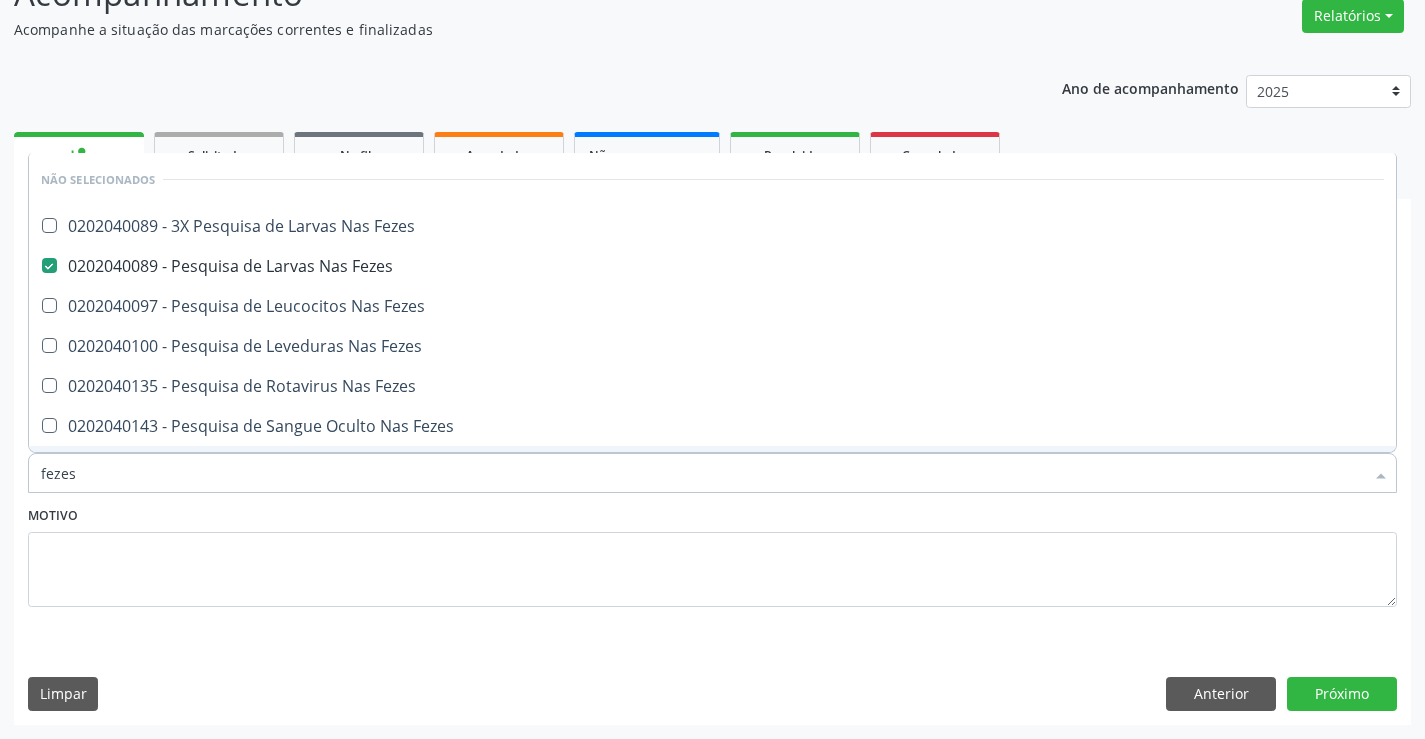 click on "Motivo" at bounding box center [712, 554] 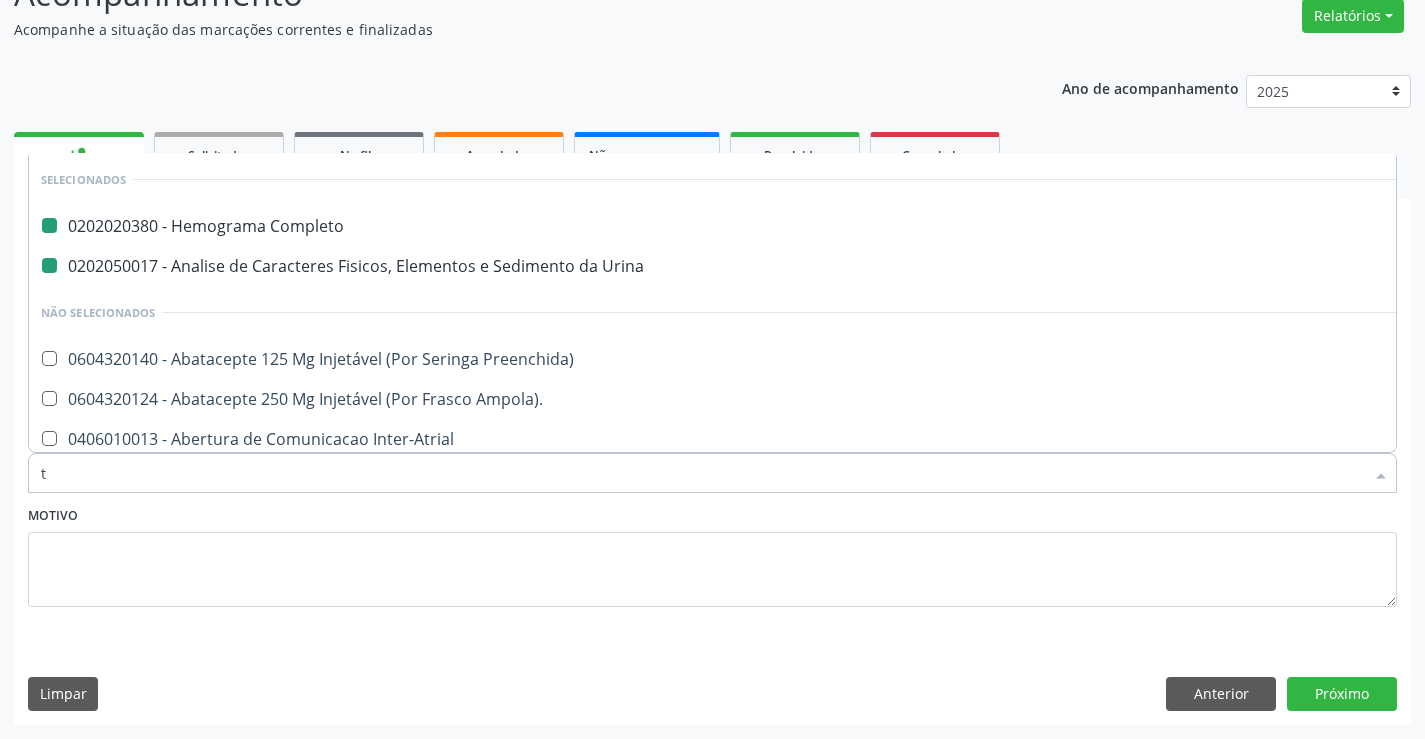 type on "tr" 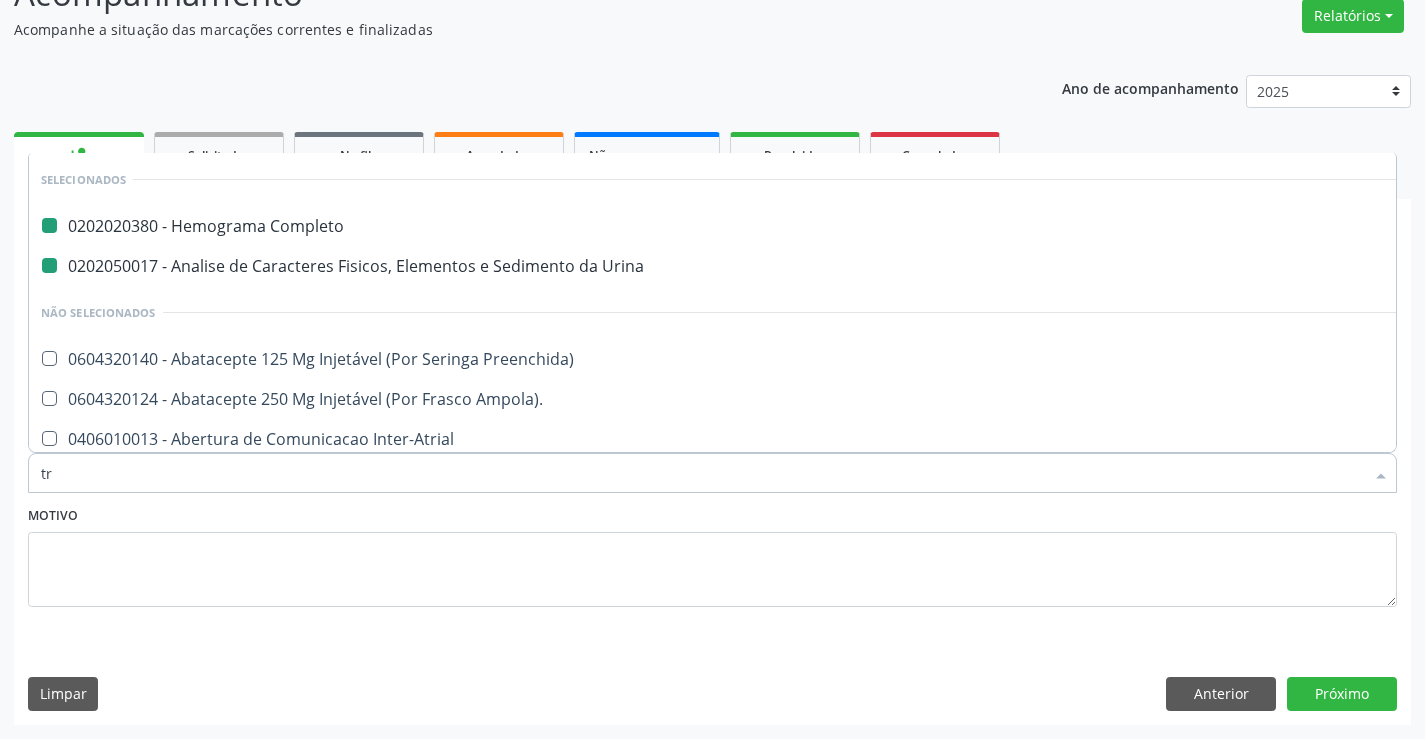 checkbox on "false" 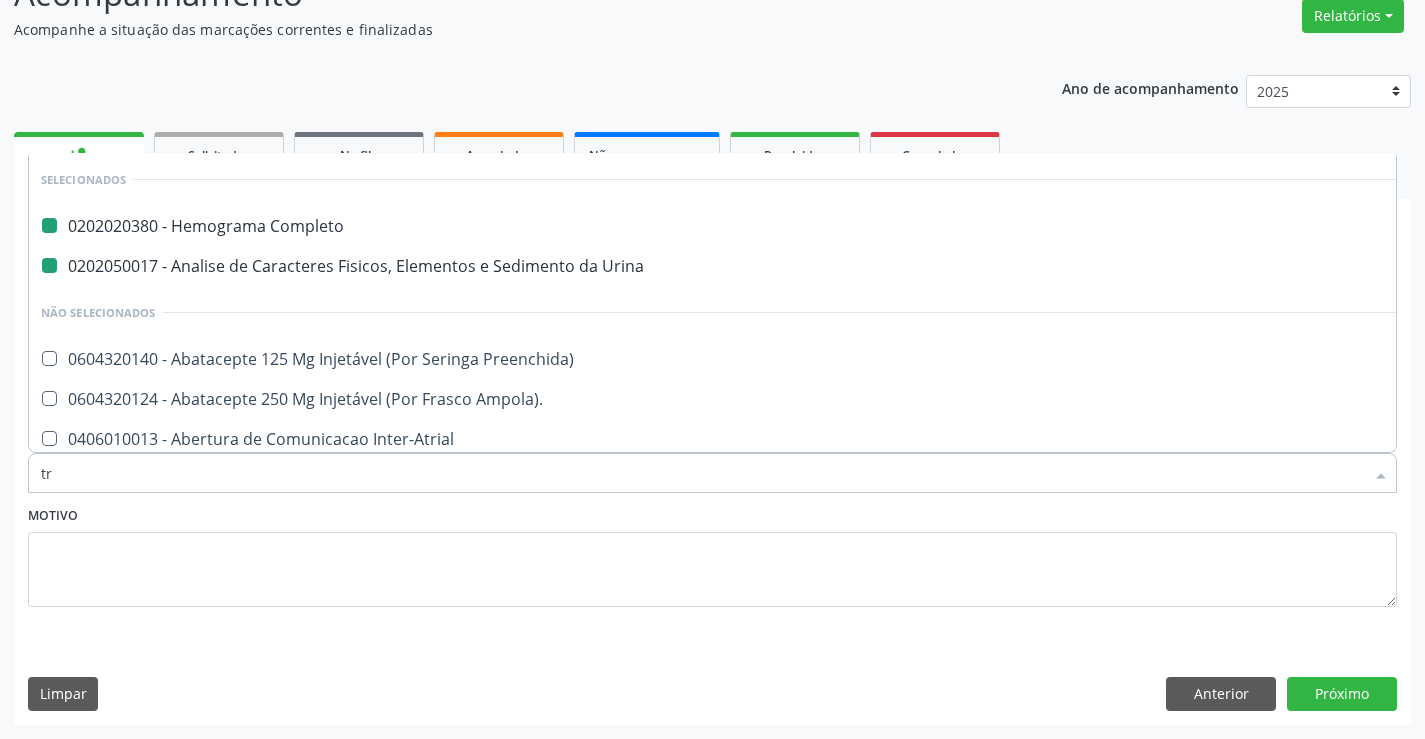 checkbox on "false" 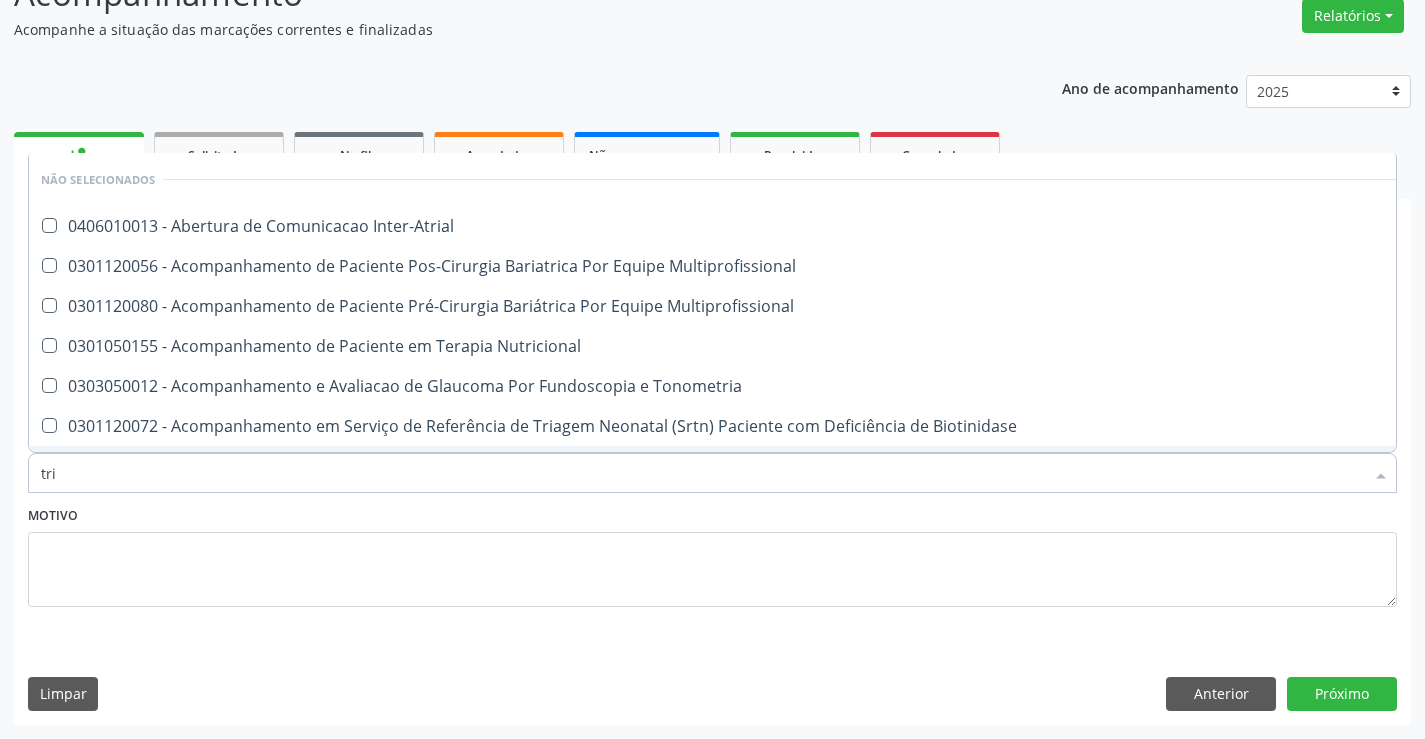 type on "trig" 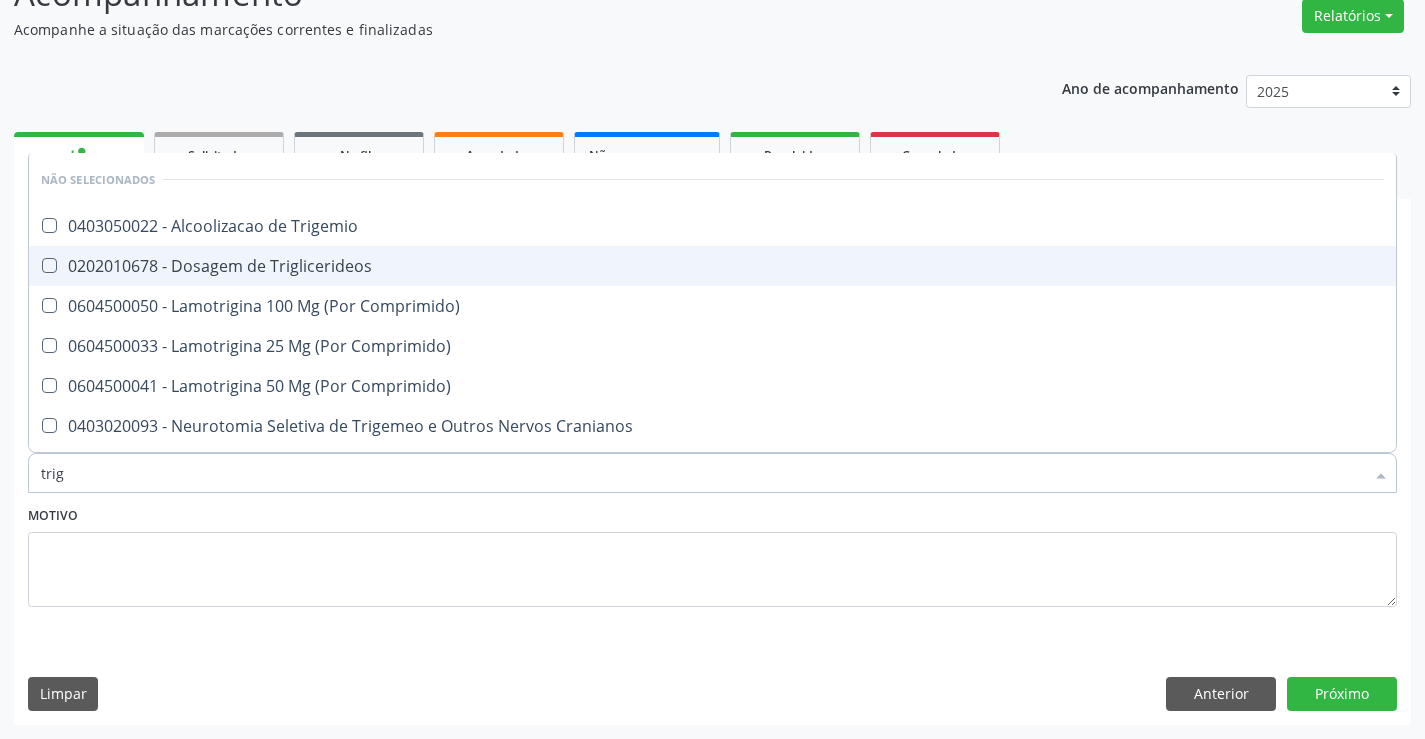 click on "0202010678 - Dosagem de Triglicerideos" at bounding box center (712, 266) 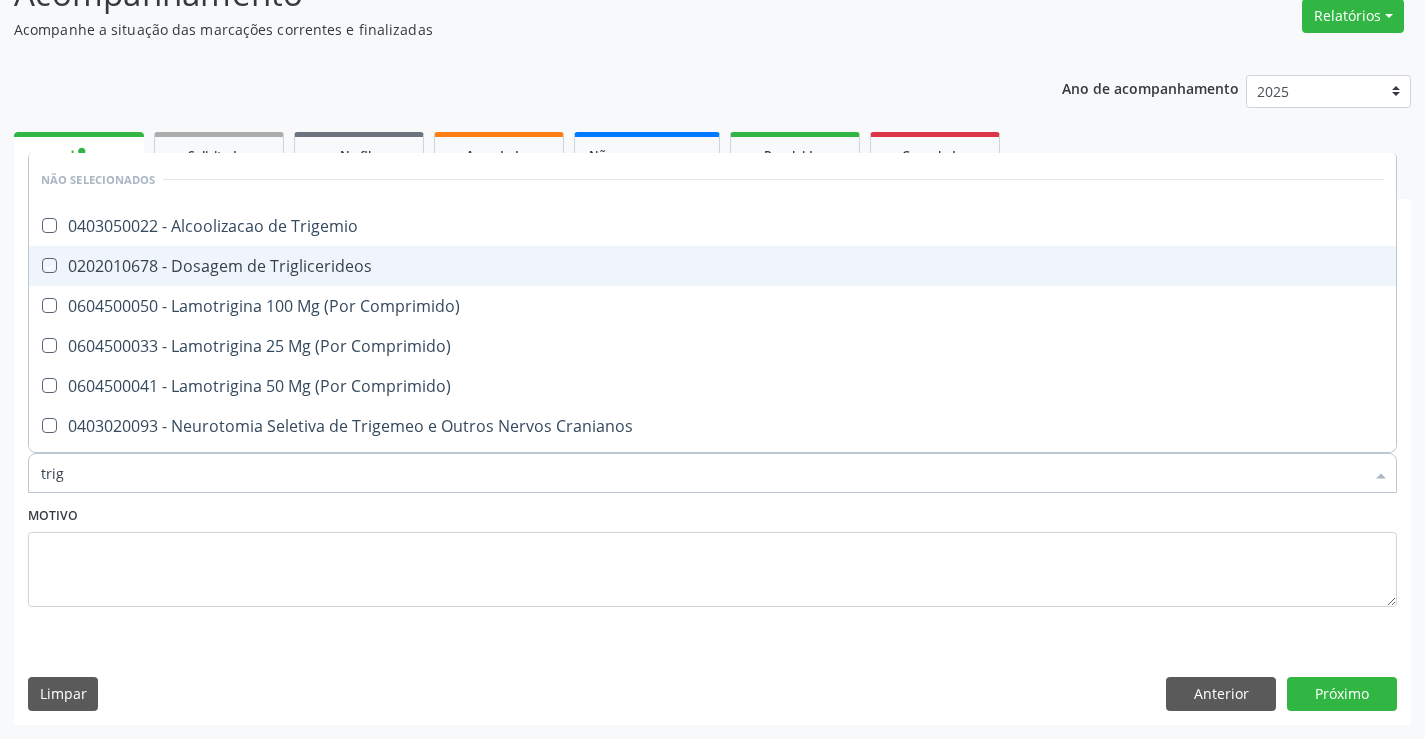 checkbox on "true" 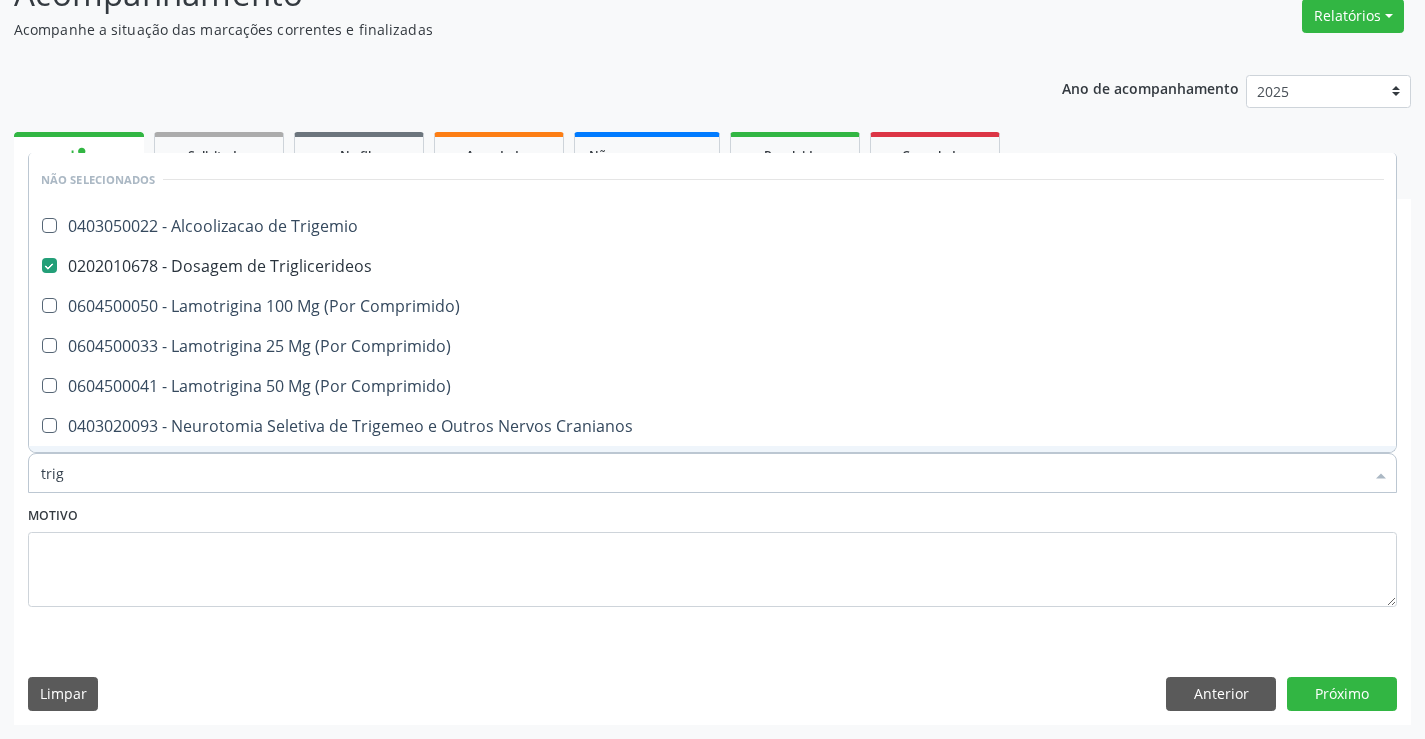 type on "trig" 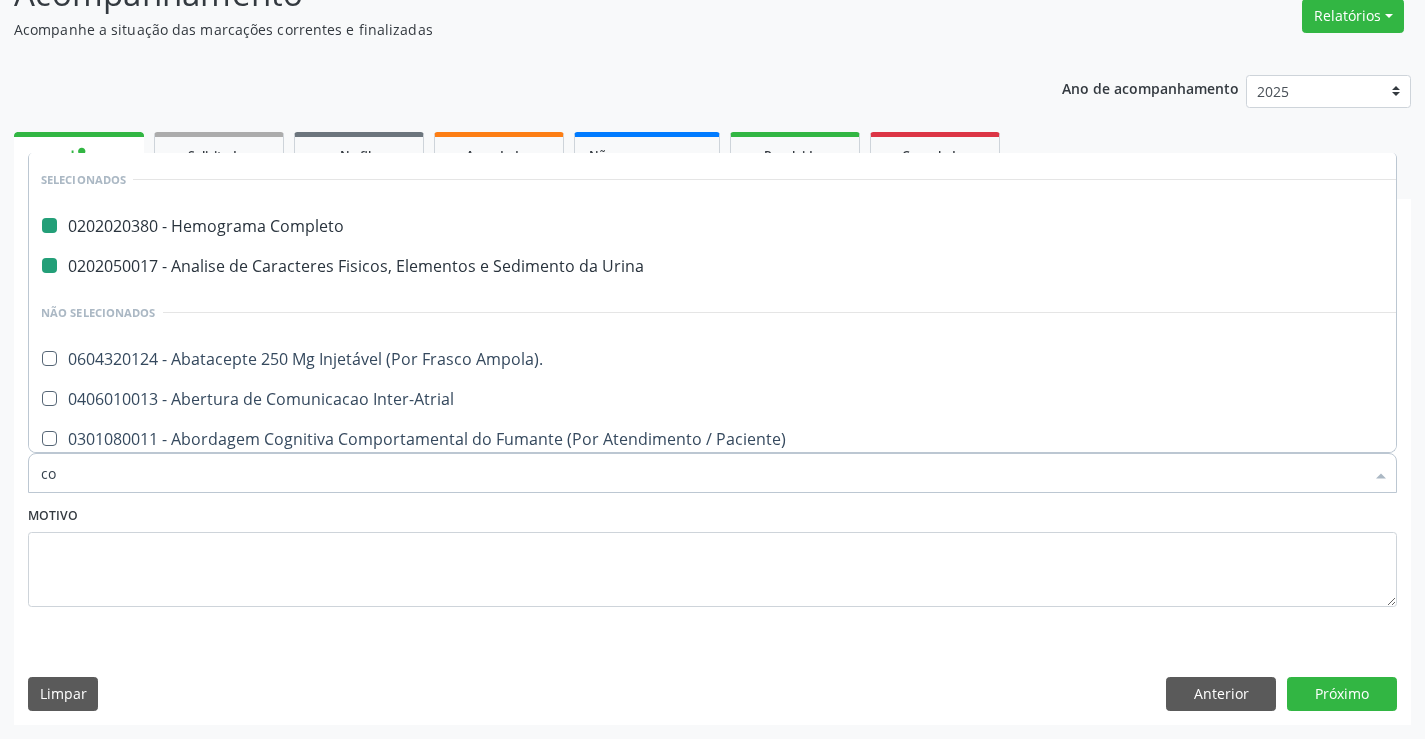 type on "col" 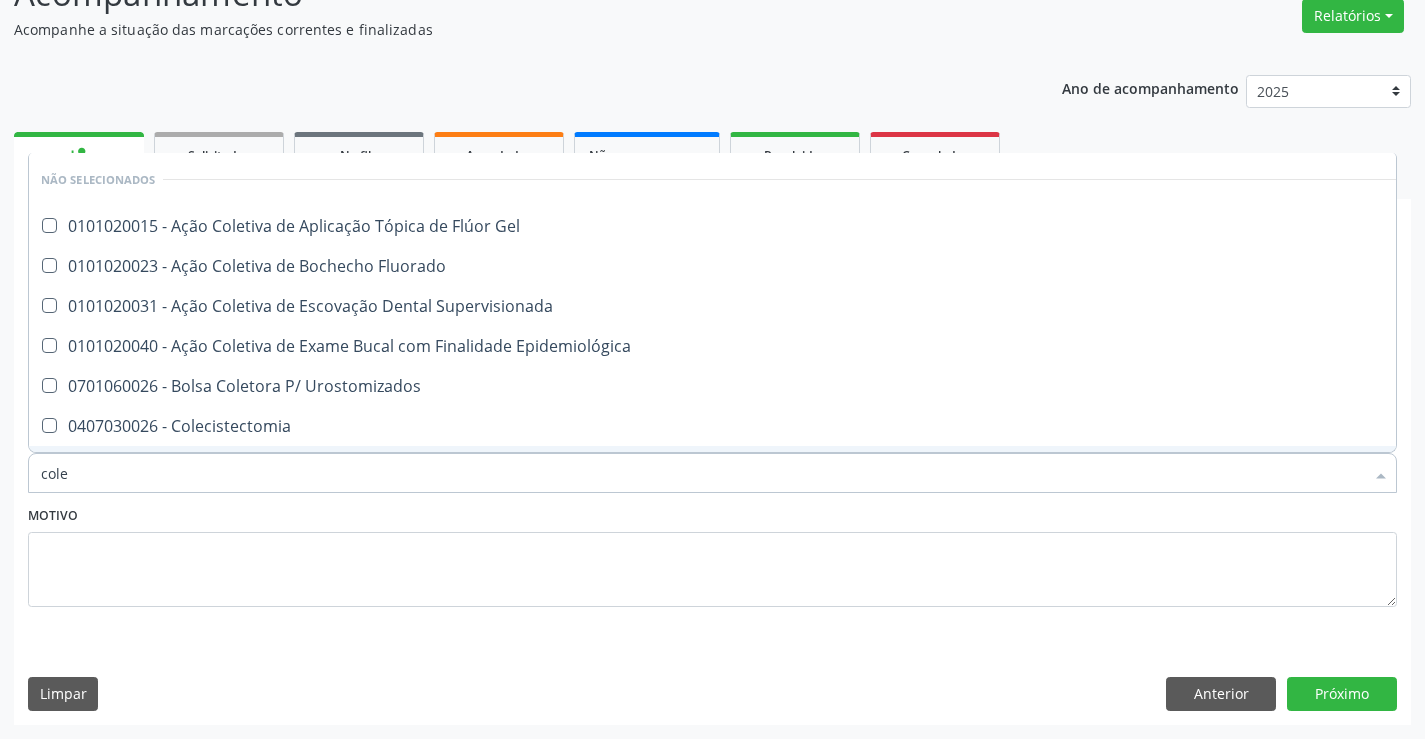 type on "coles" 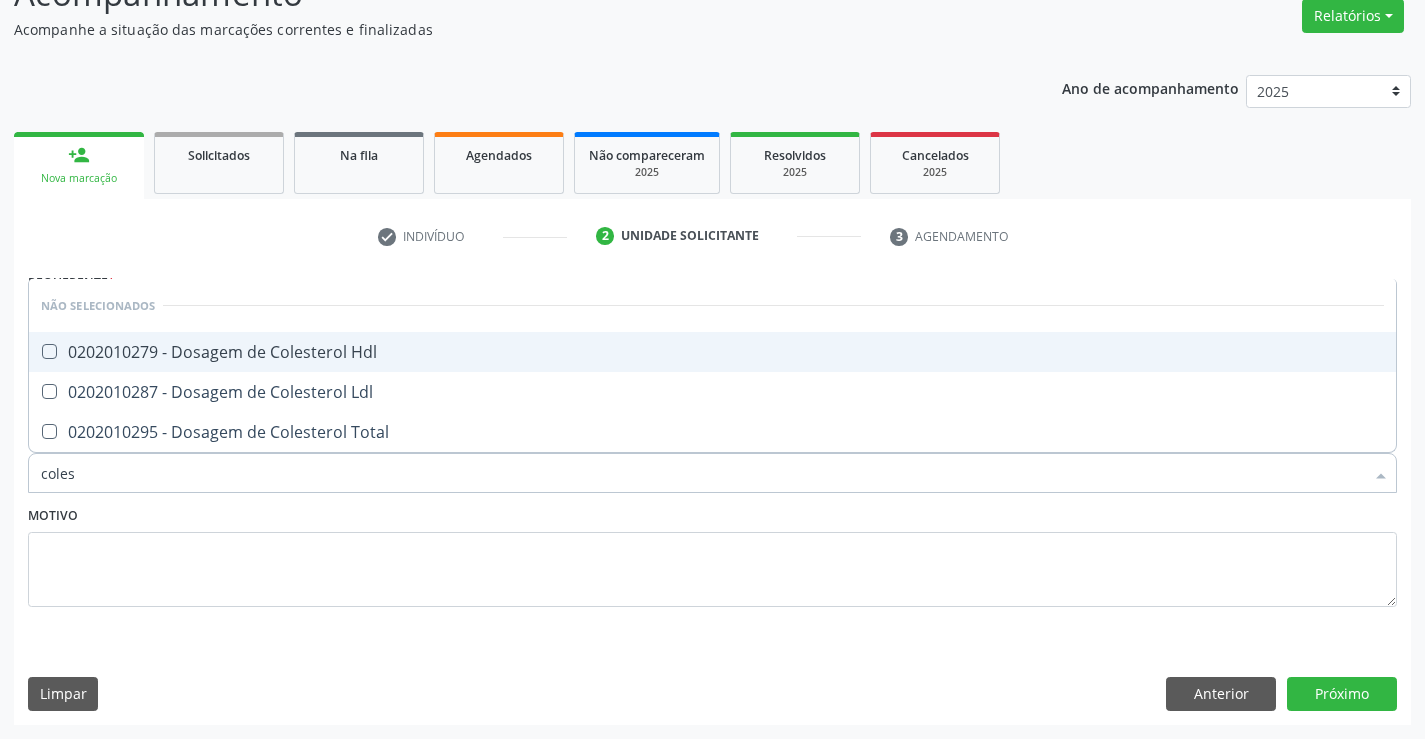 click on "0202010279 - Dosagem de Colesterol Hdl" at bounding box center (712, 352) 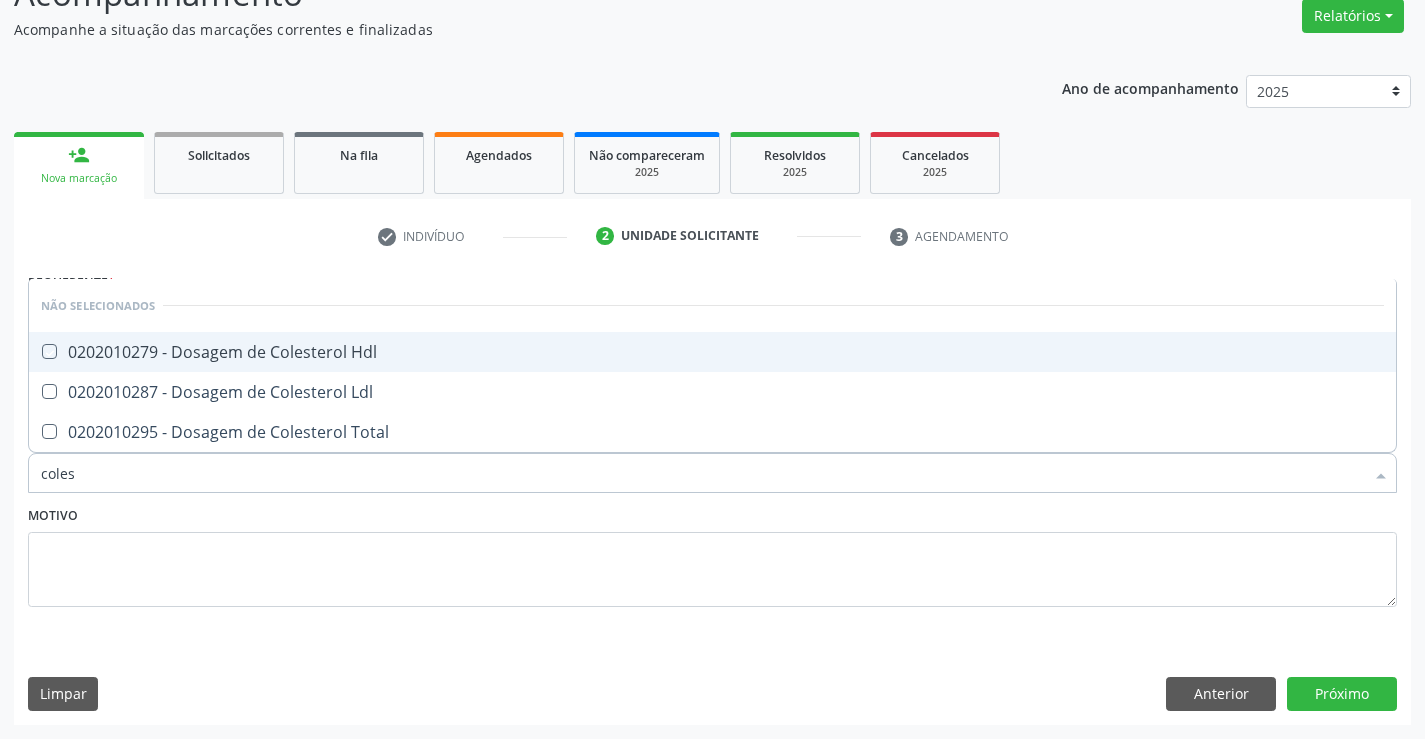 checkbox on "true" 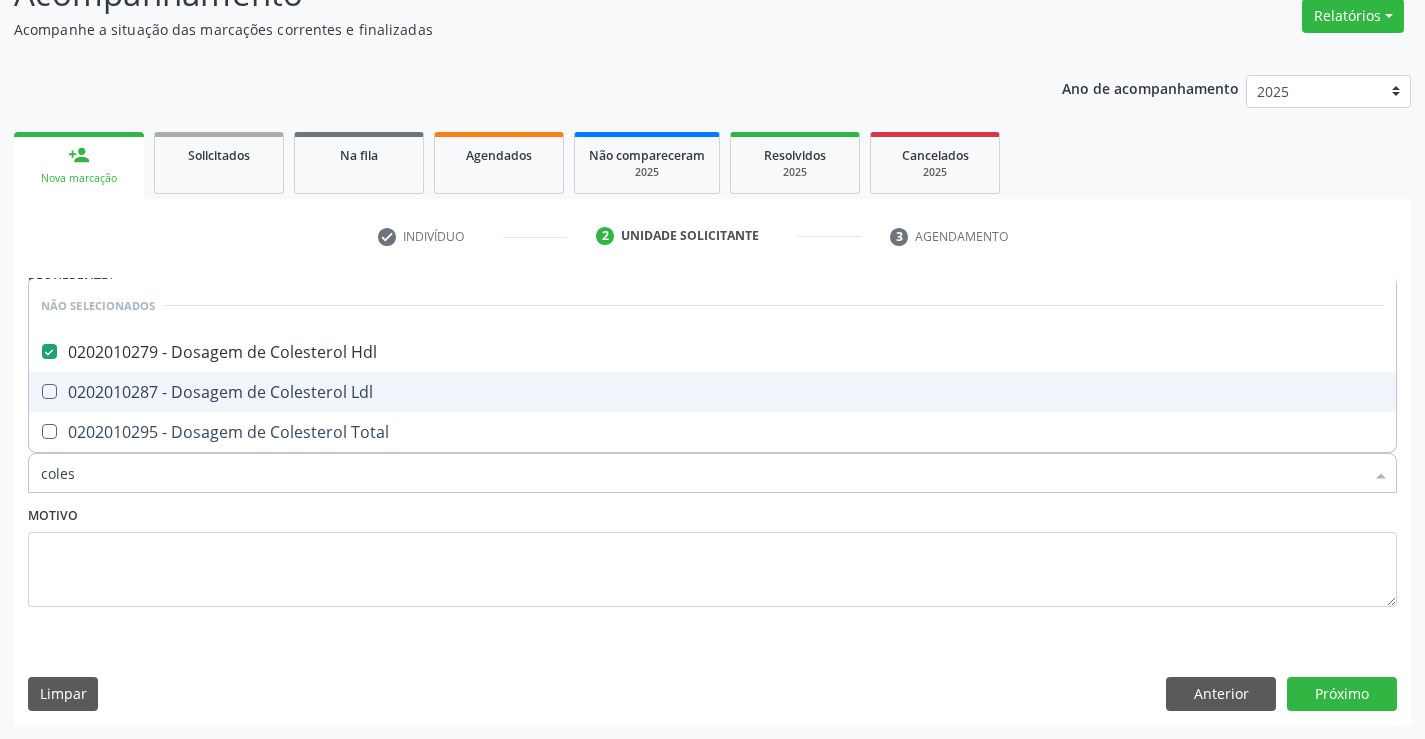 click on "0202010287 - Dosagem de Colesterol Ldl" at bounding box center (712, 392) 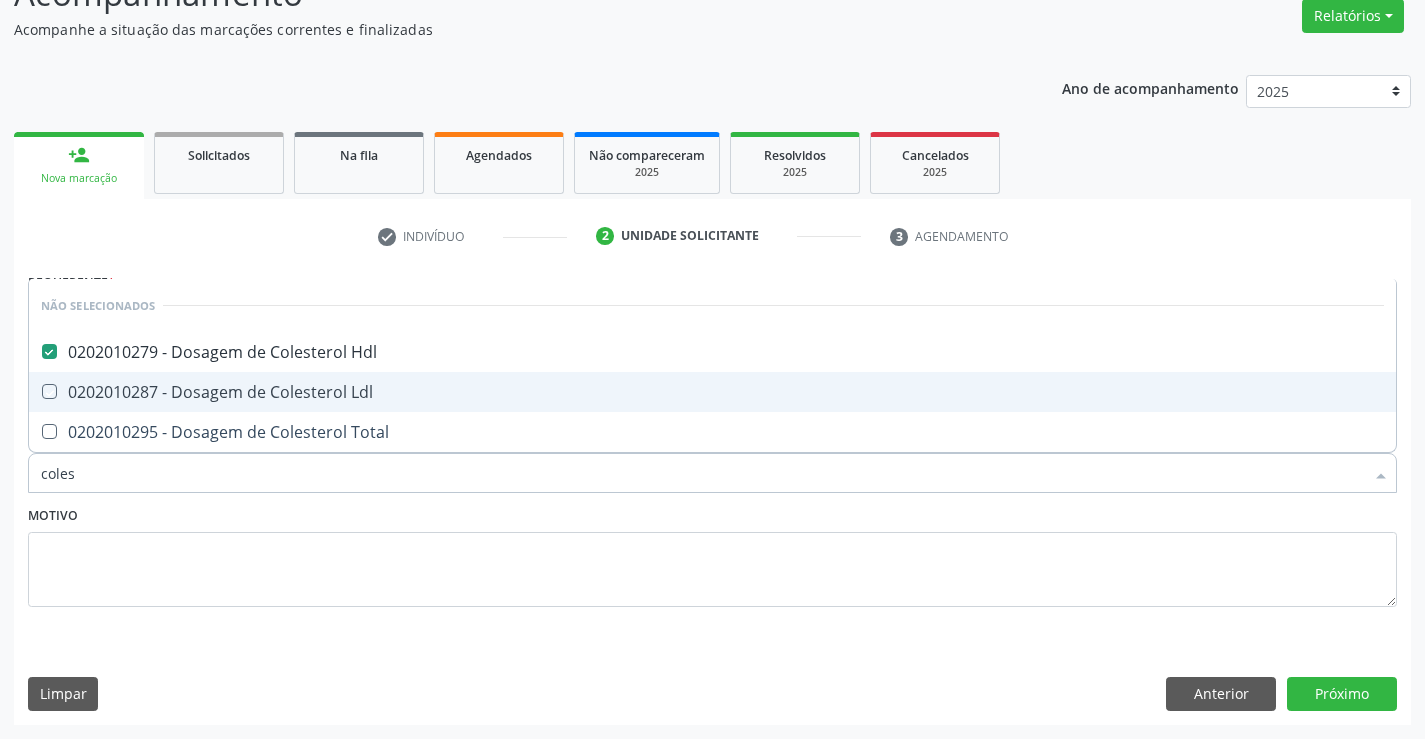 checkbox on "true" 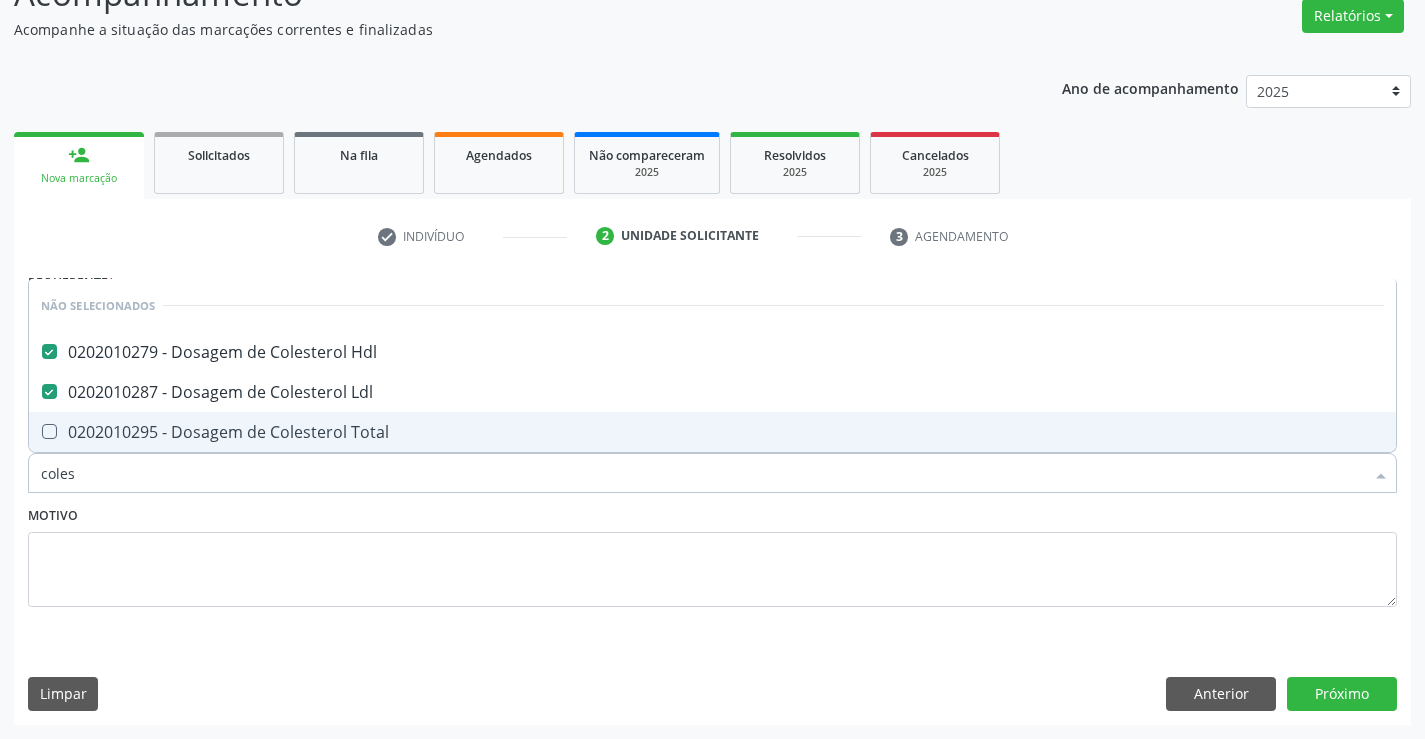 click on "0202010295 - Dosagem de Colesterol Total" at bounding box center (712, 432) 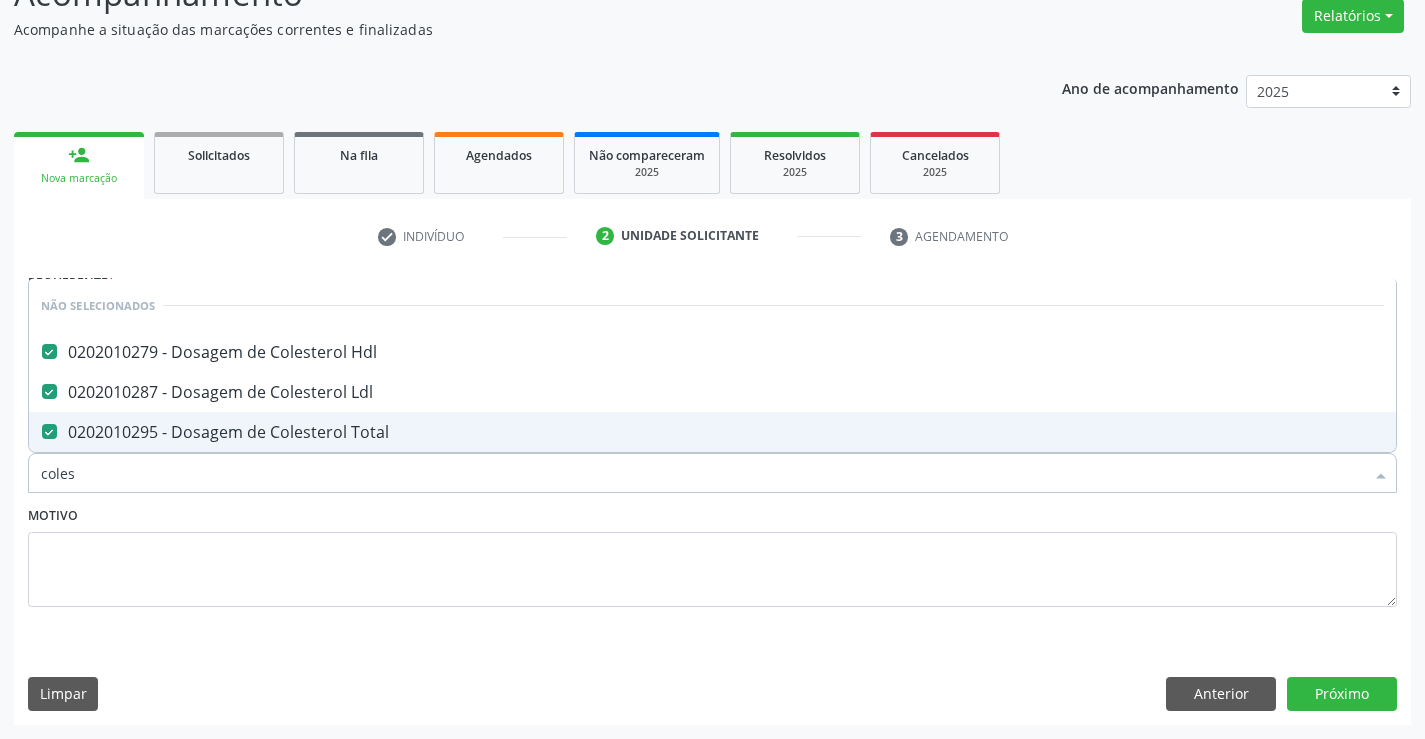 checkbox on "true" 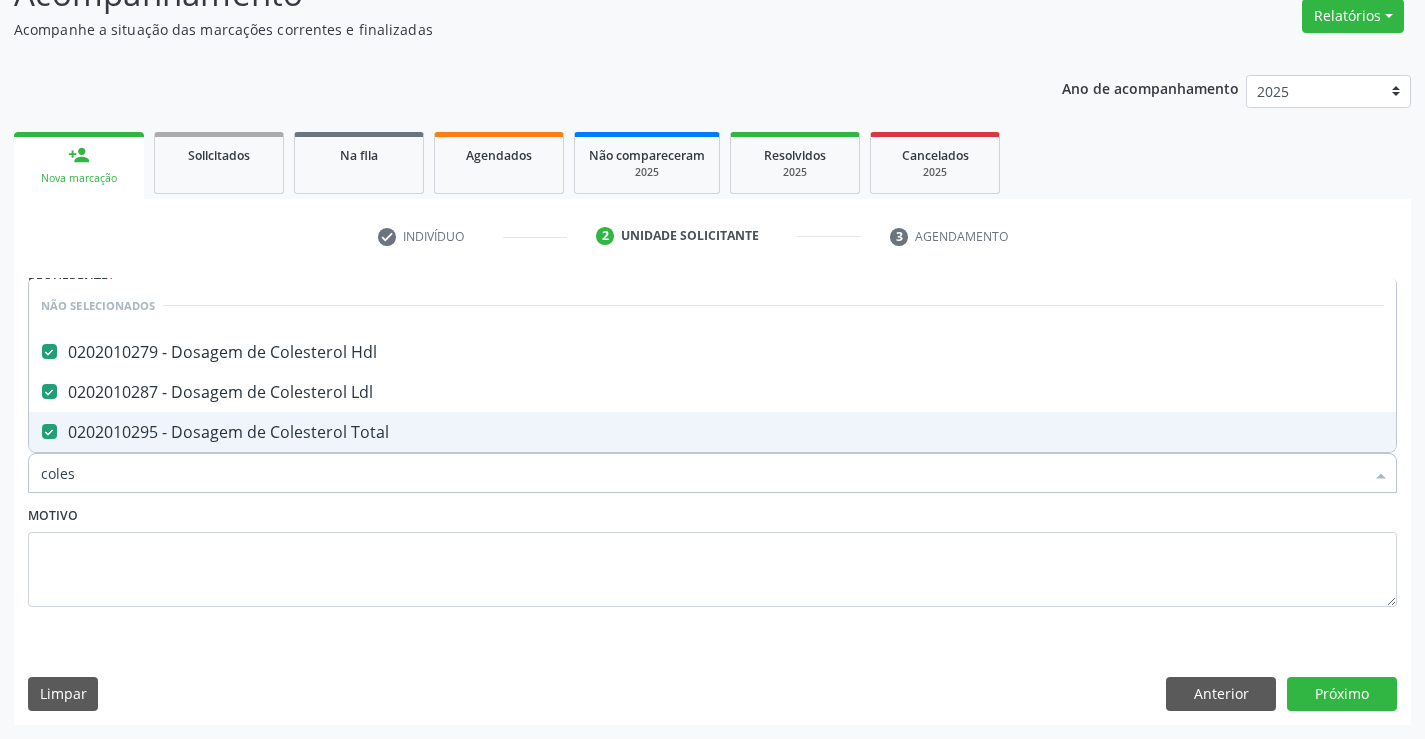 click on "Motivo" at bounding box center [712, 554] 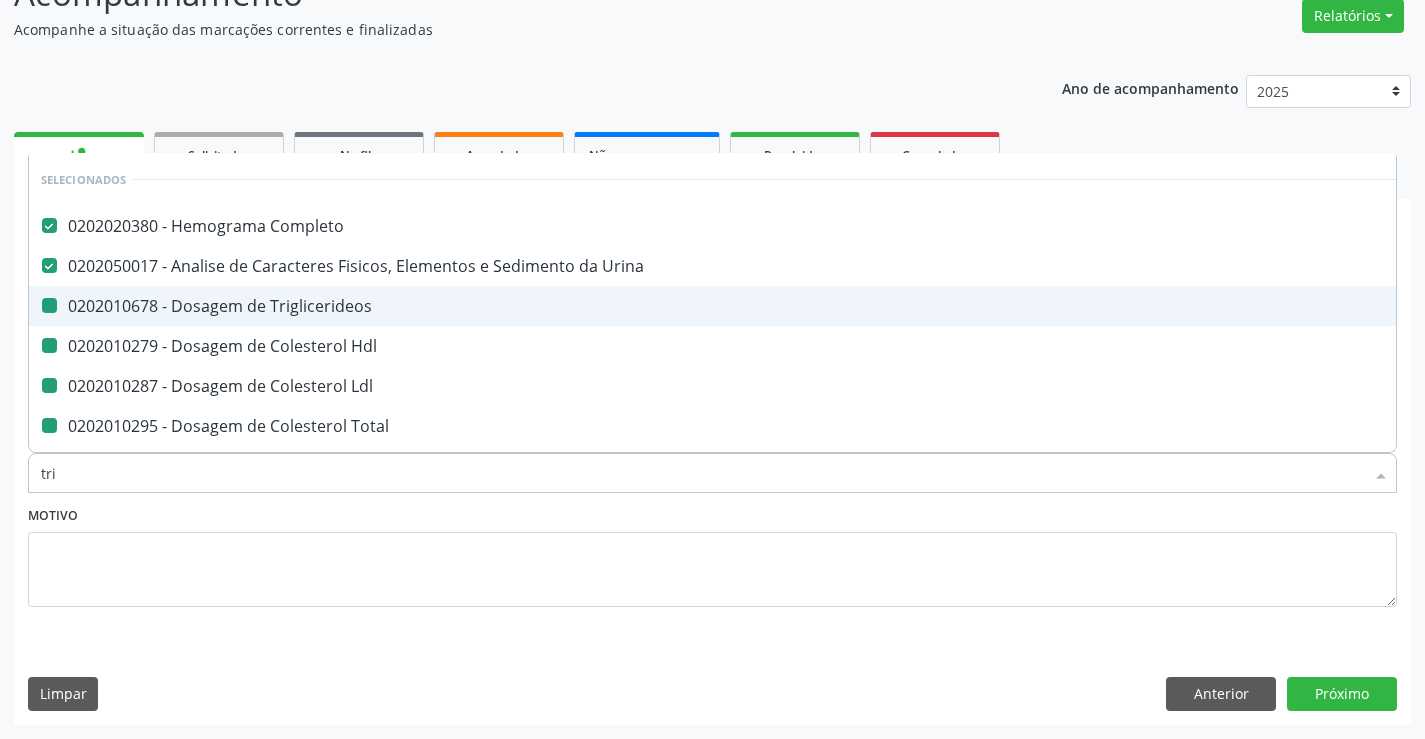 type on "trig" 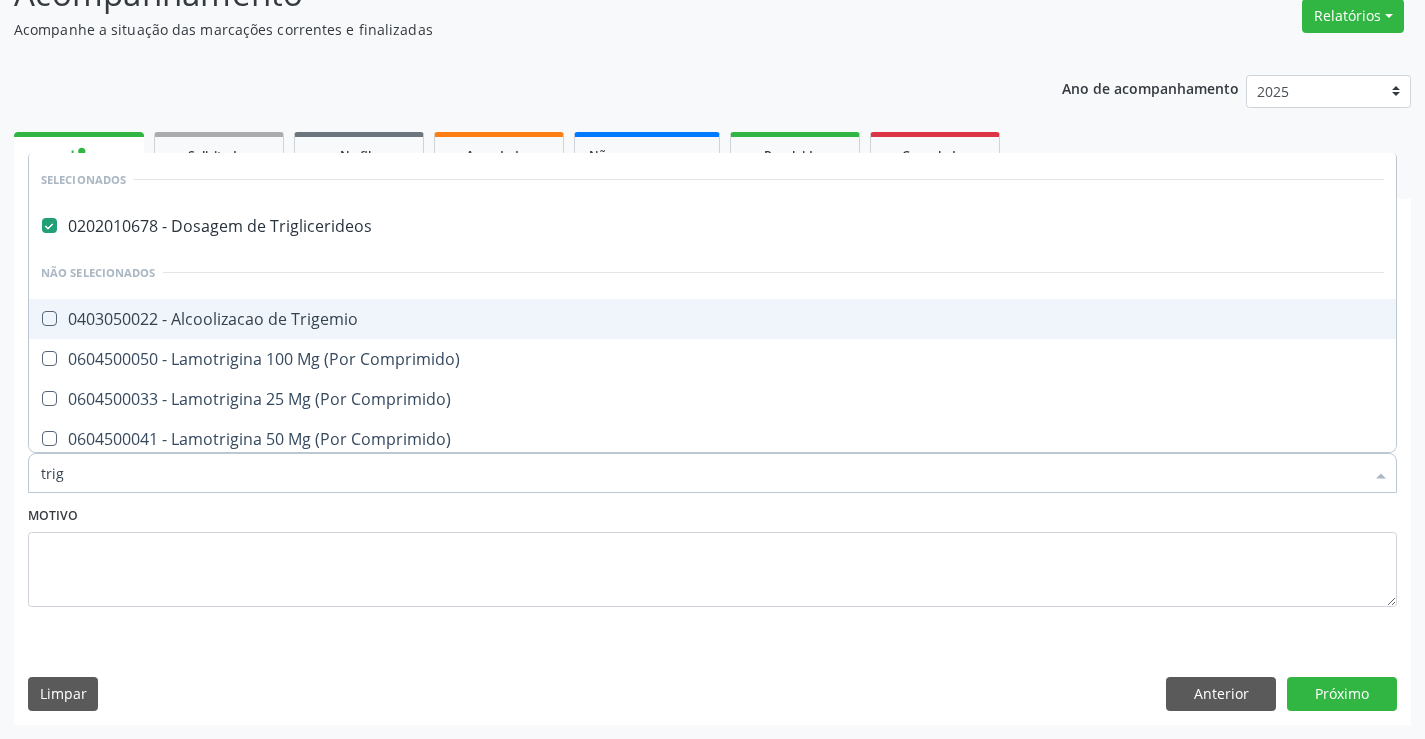 checkbox on "false" 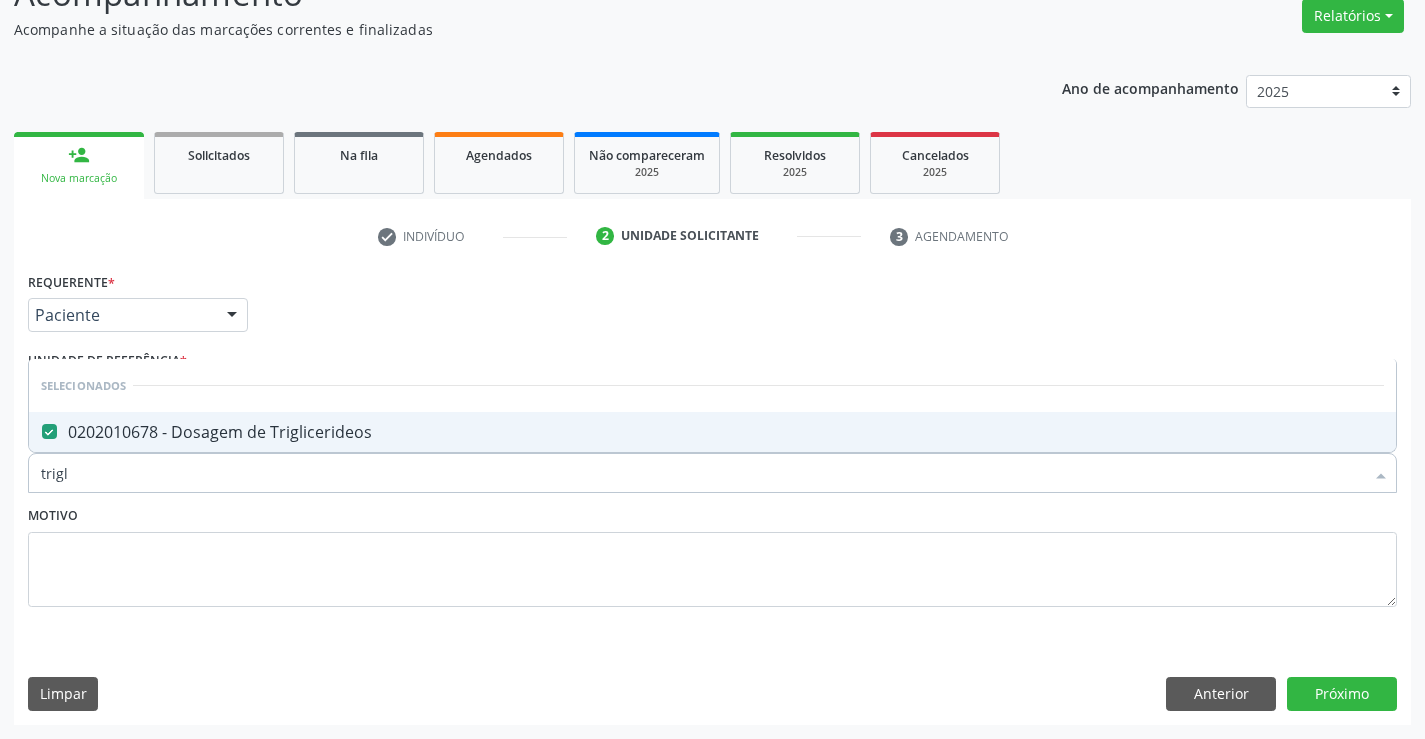 click on "0202010678 - Dosagem de Triglicerideos" at bounding box center (712, 432) 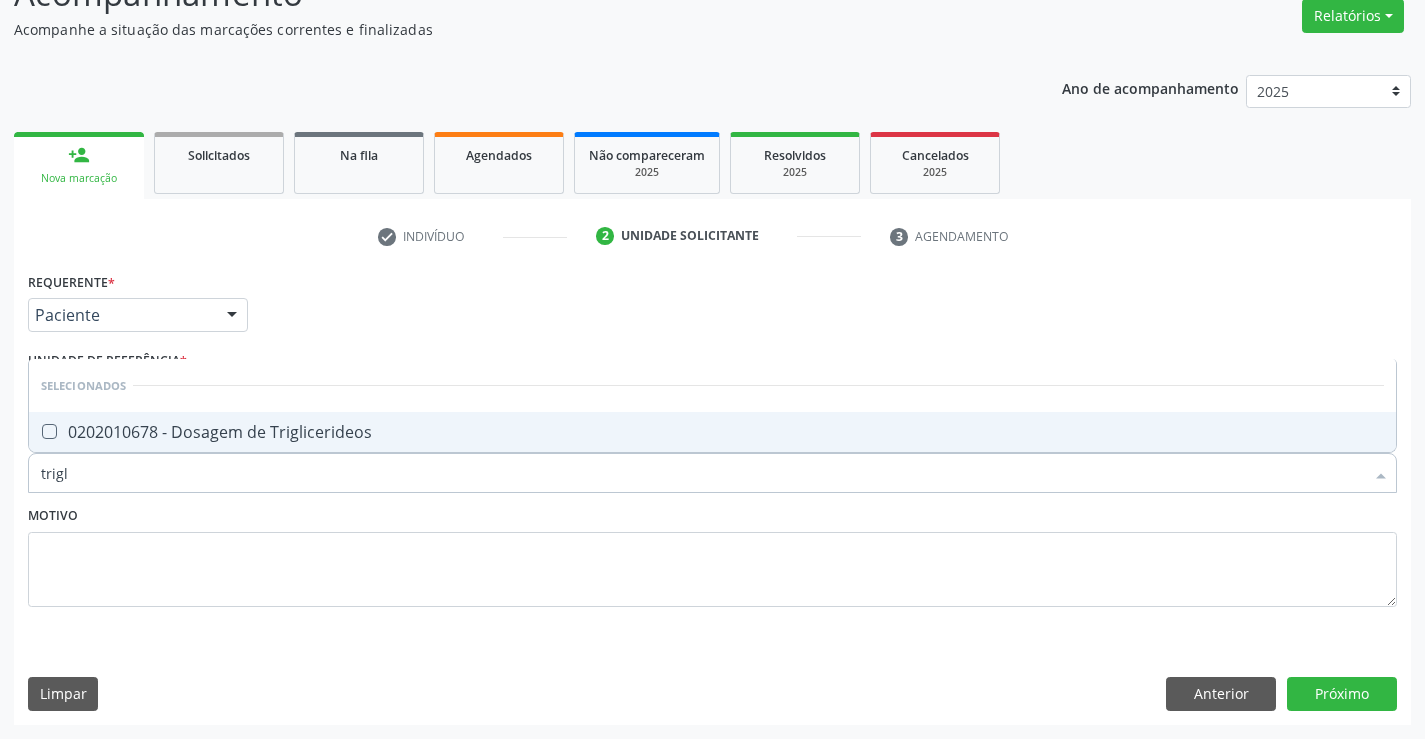 click on "0202010678 - Dosagem de Triglicerideos" at bounding box center (712, 432) 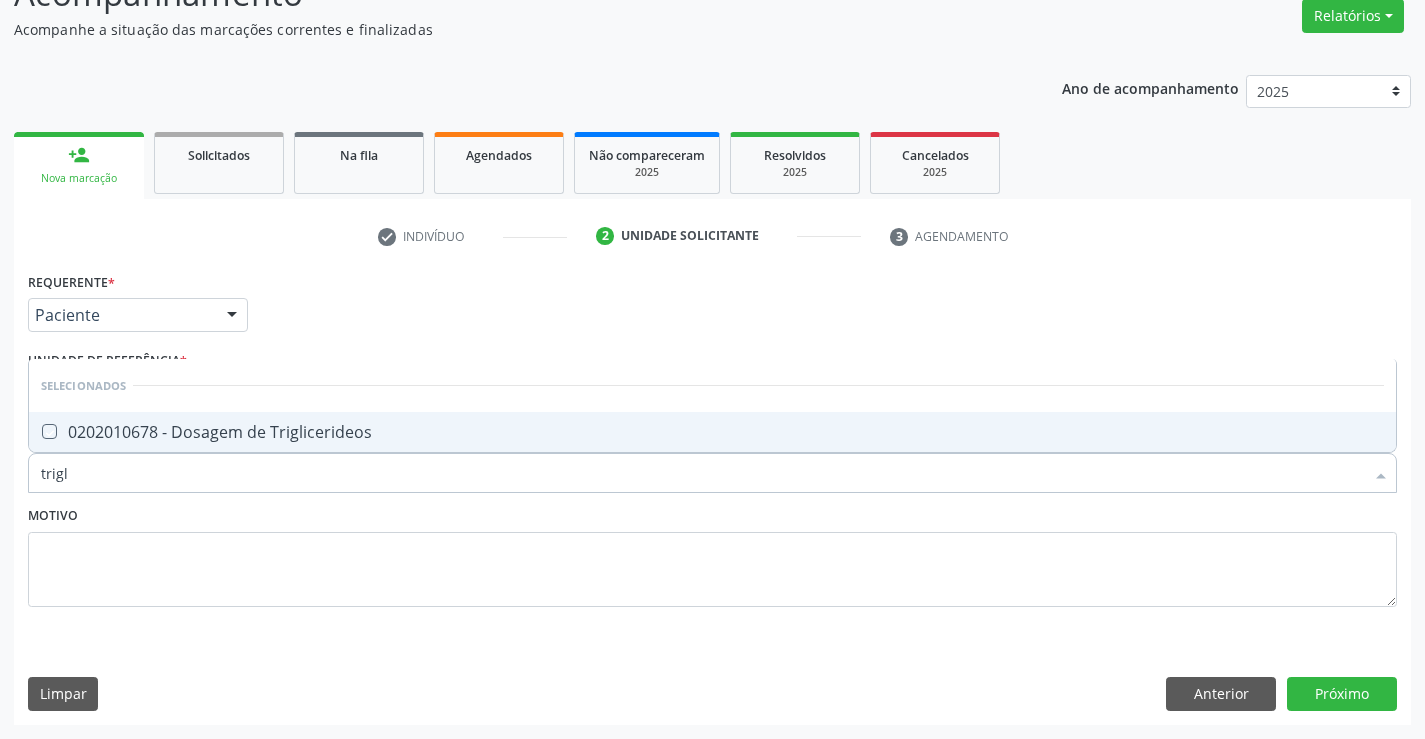 checkbox on "true" 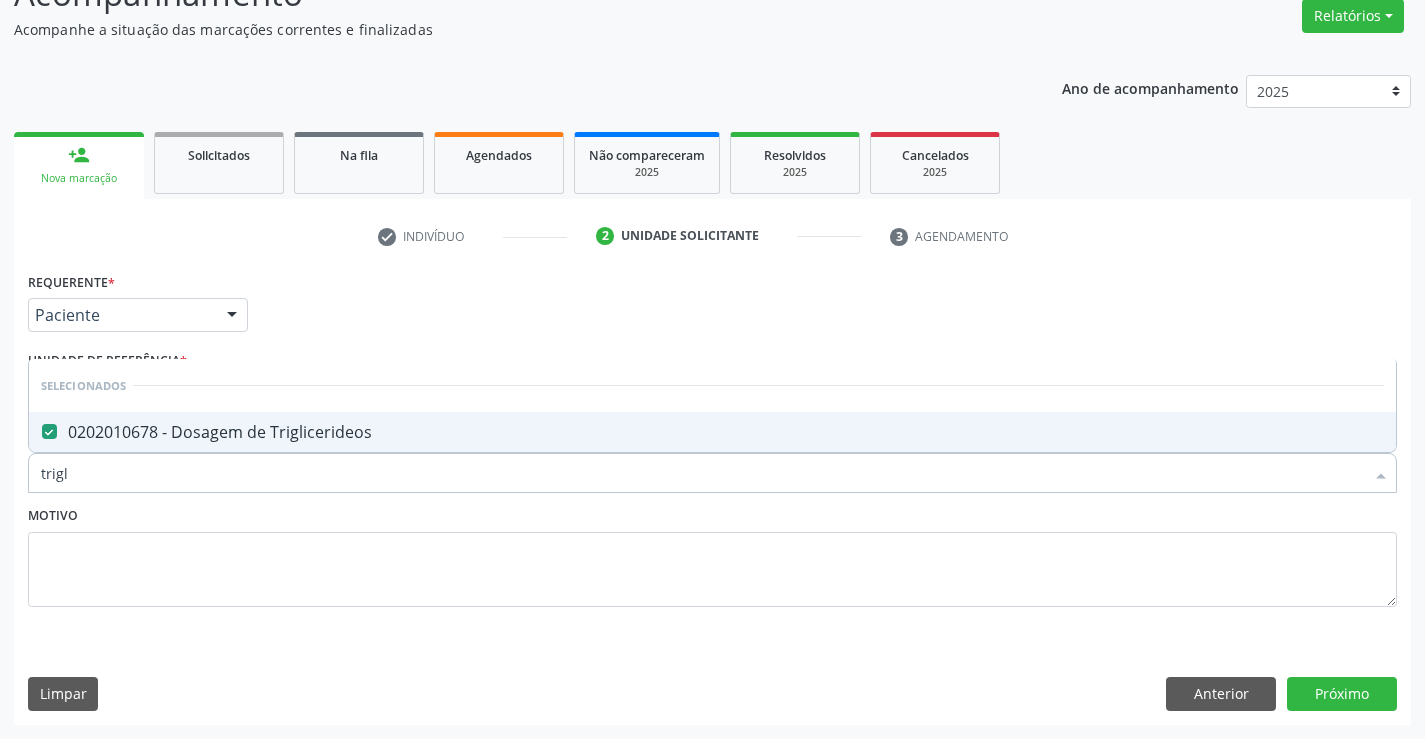 click on "Motivo" at bounding box center [712, 554] 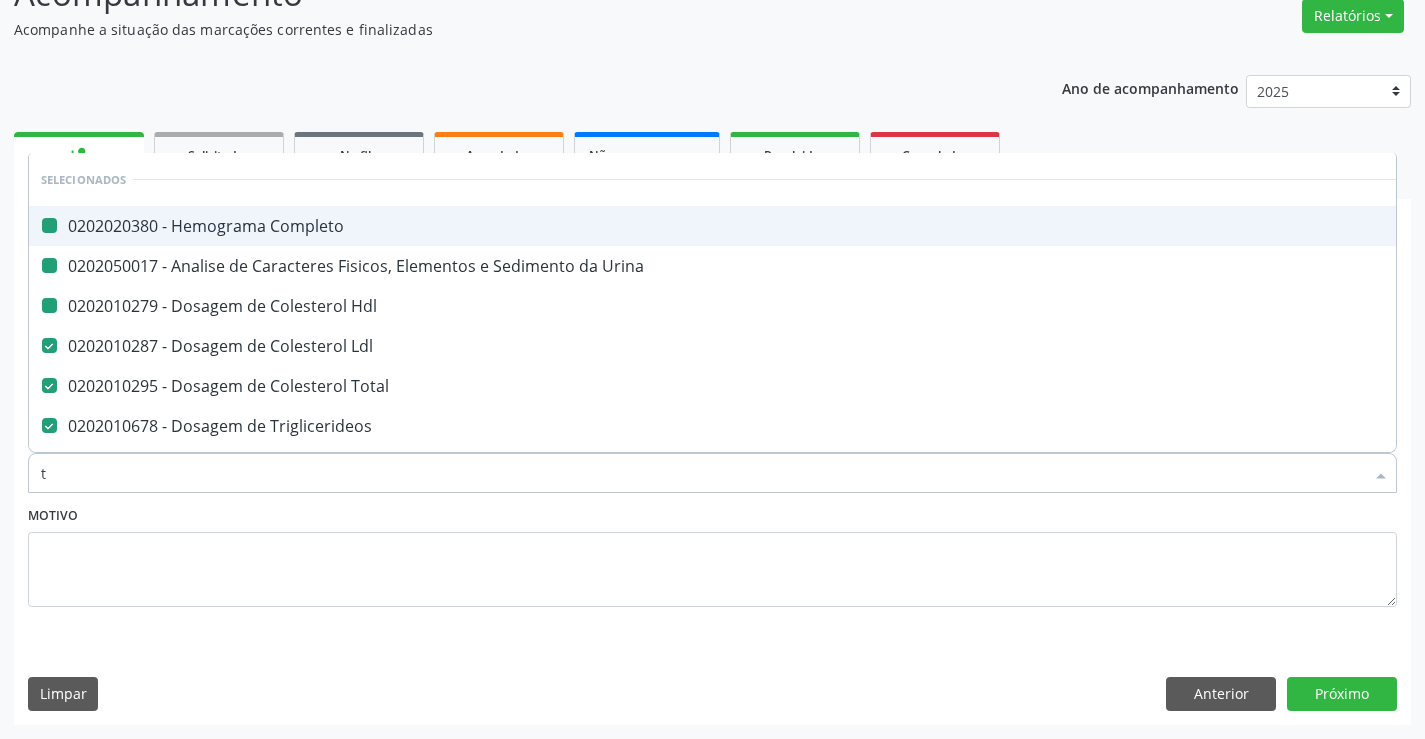 type on "tg" 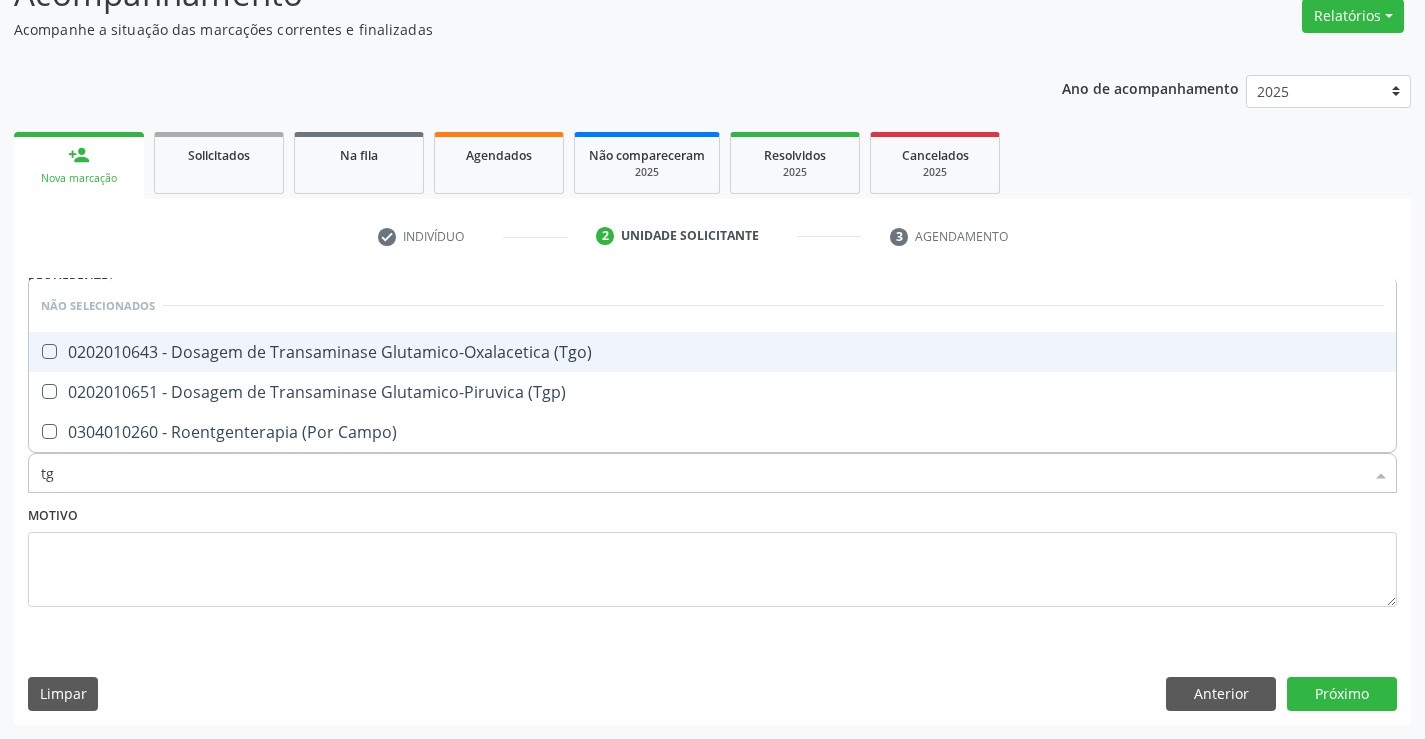 click on "0202010643 - Dosagem de Transaminase Glutamico-Oxalacetica (Tgo)" at bounding box center [712, 352] 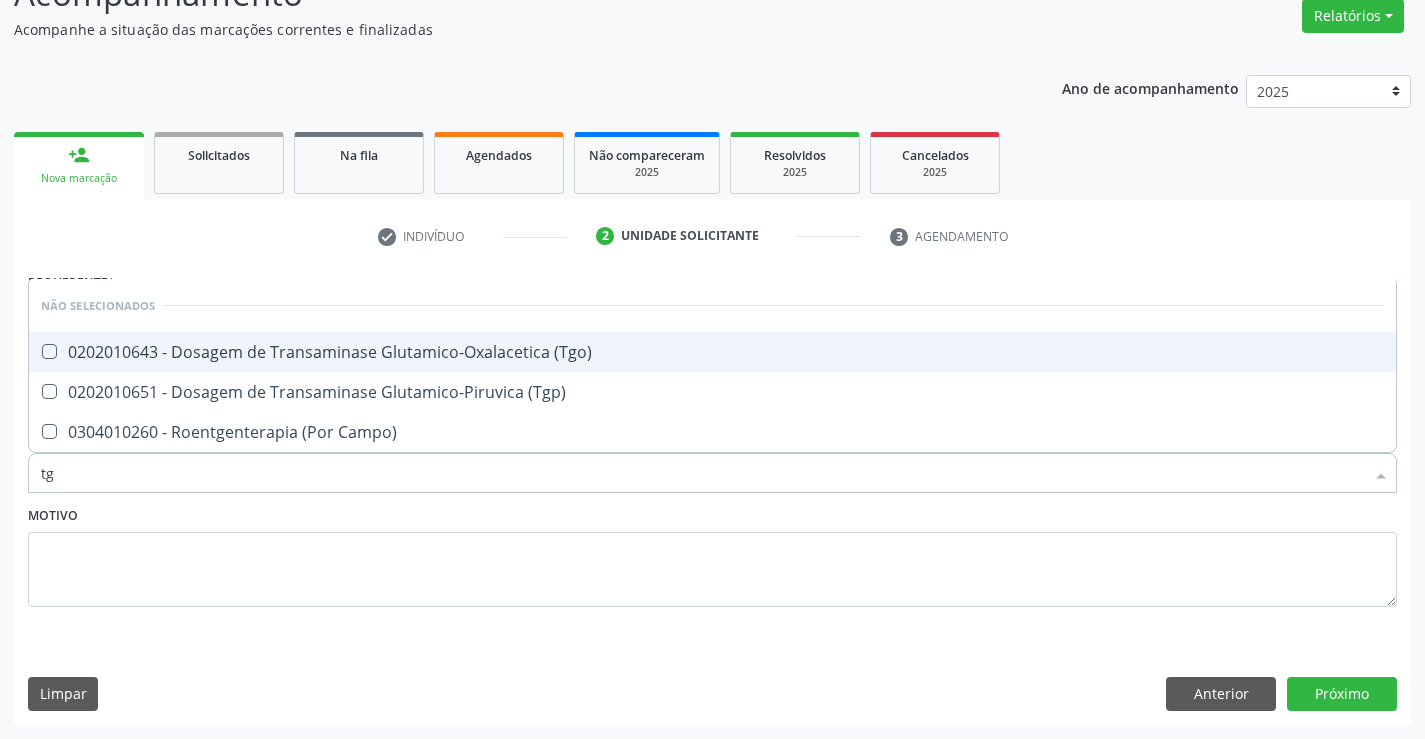 checkbox on "true" 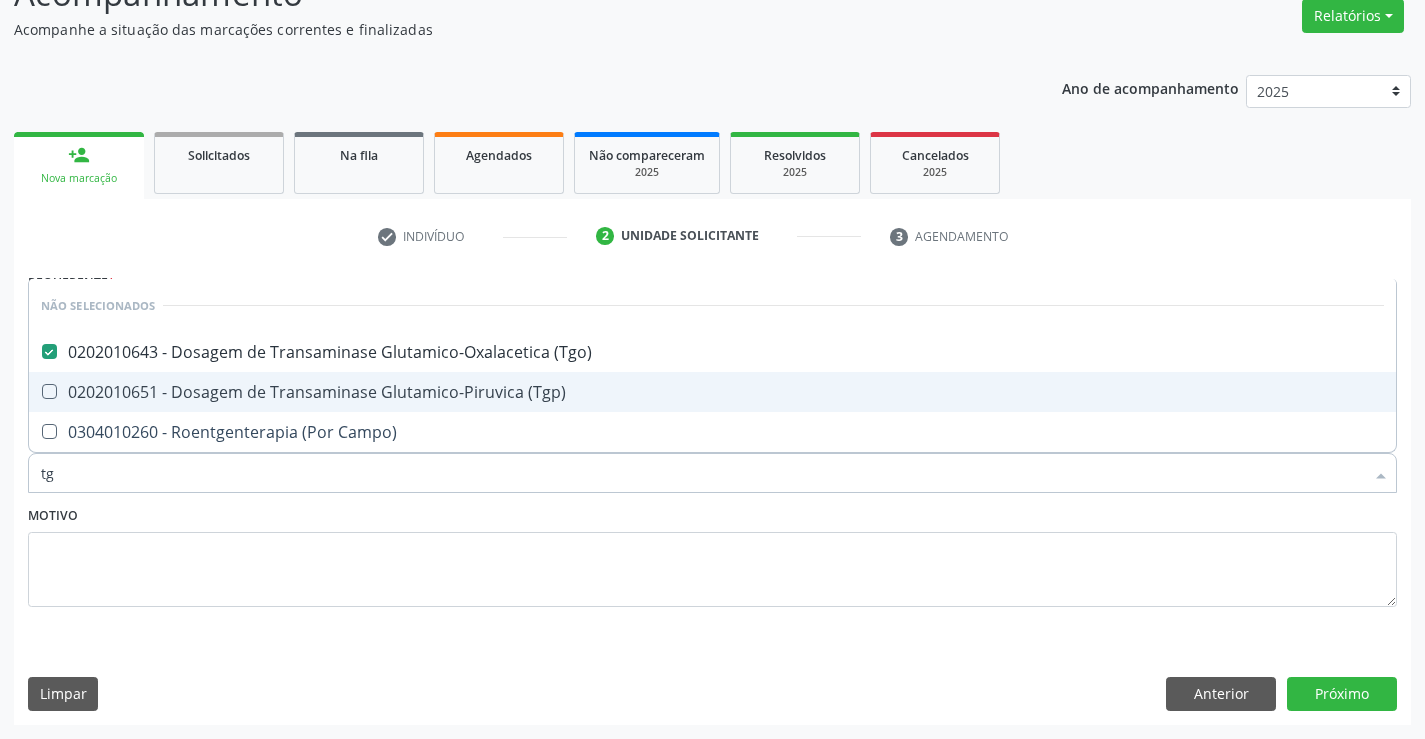 click on "0202010651 - Dosagem de Transaminase Glutamico-Piruvica (Tgp)" at bounding box center [712, 392] 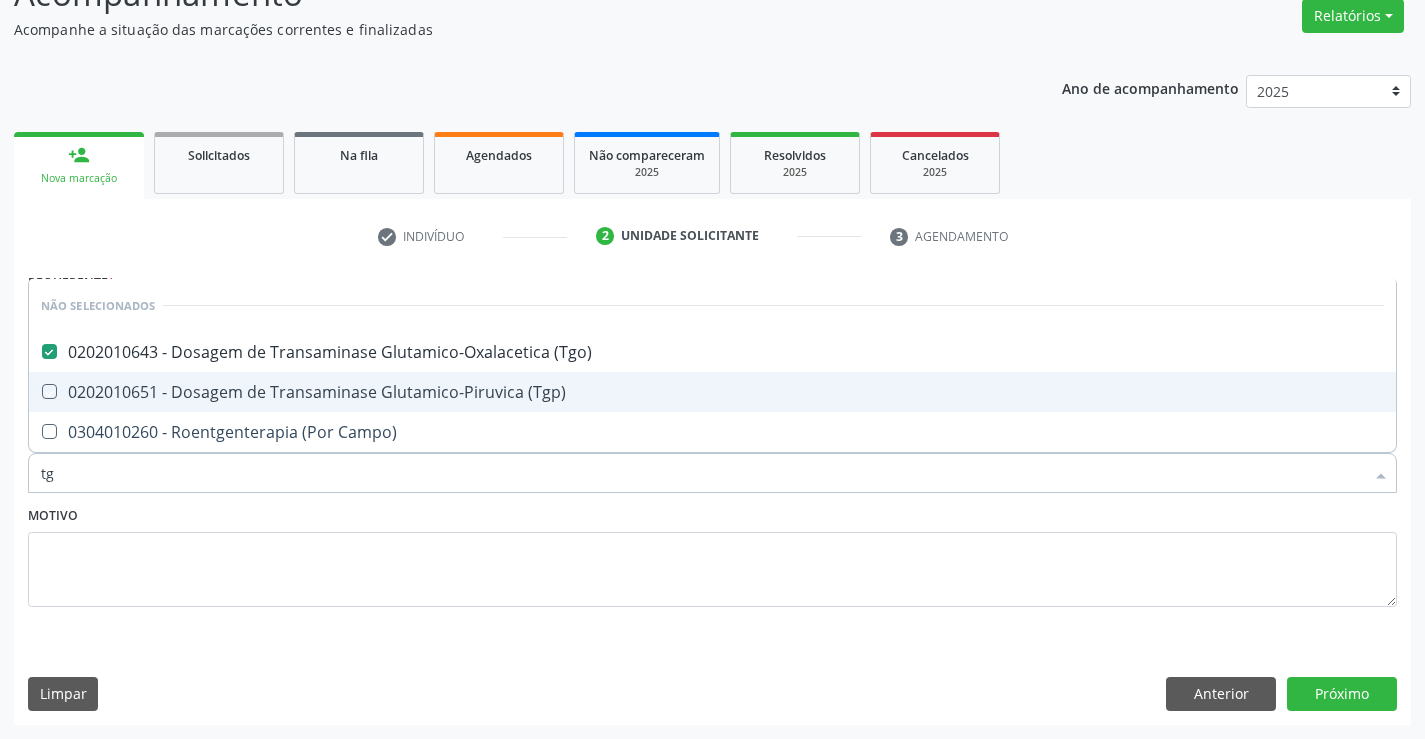 checkbox on "true" 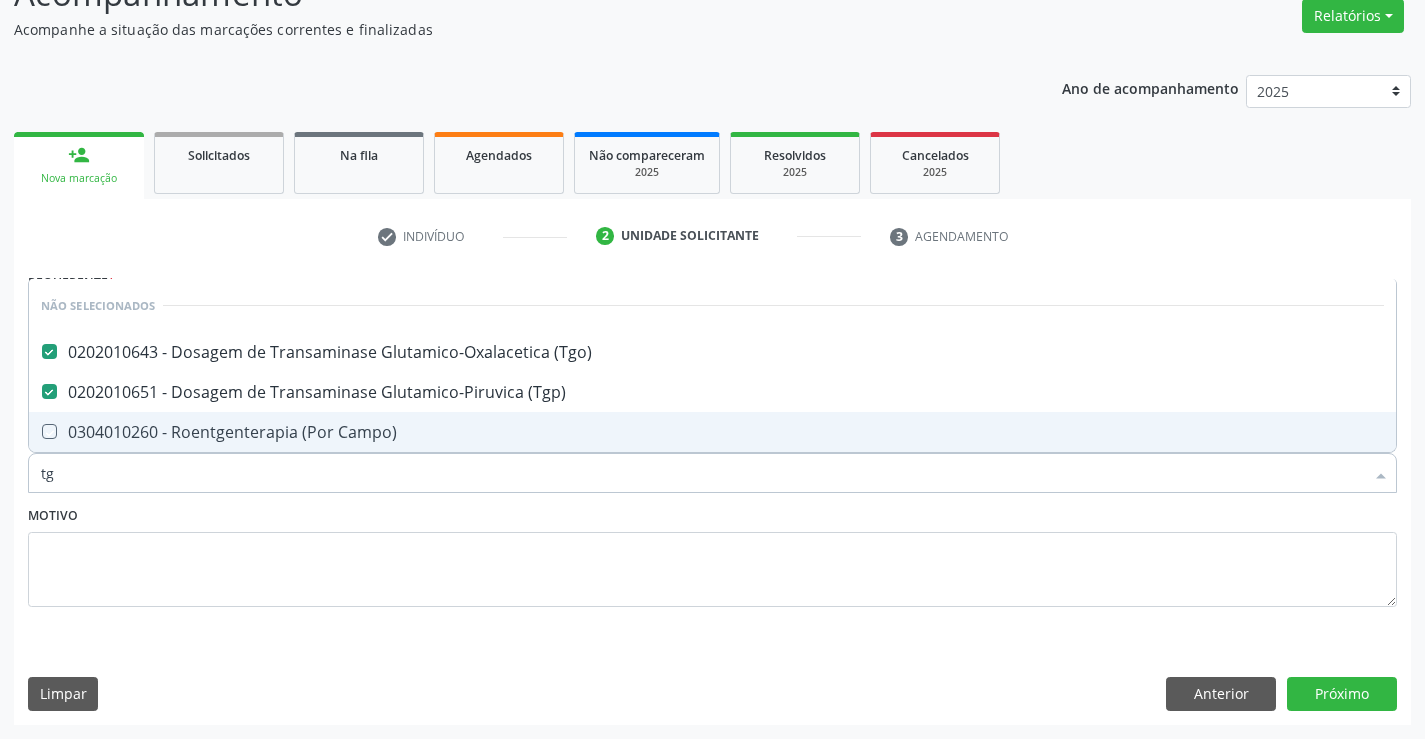 click on "Motivo" at bounding box center [712, 554] 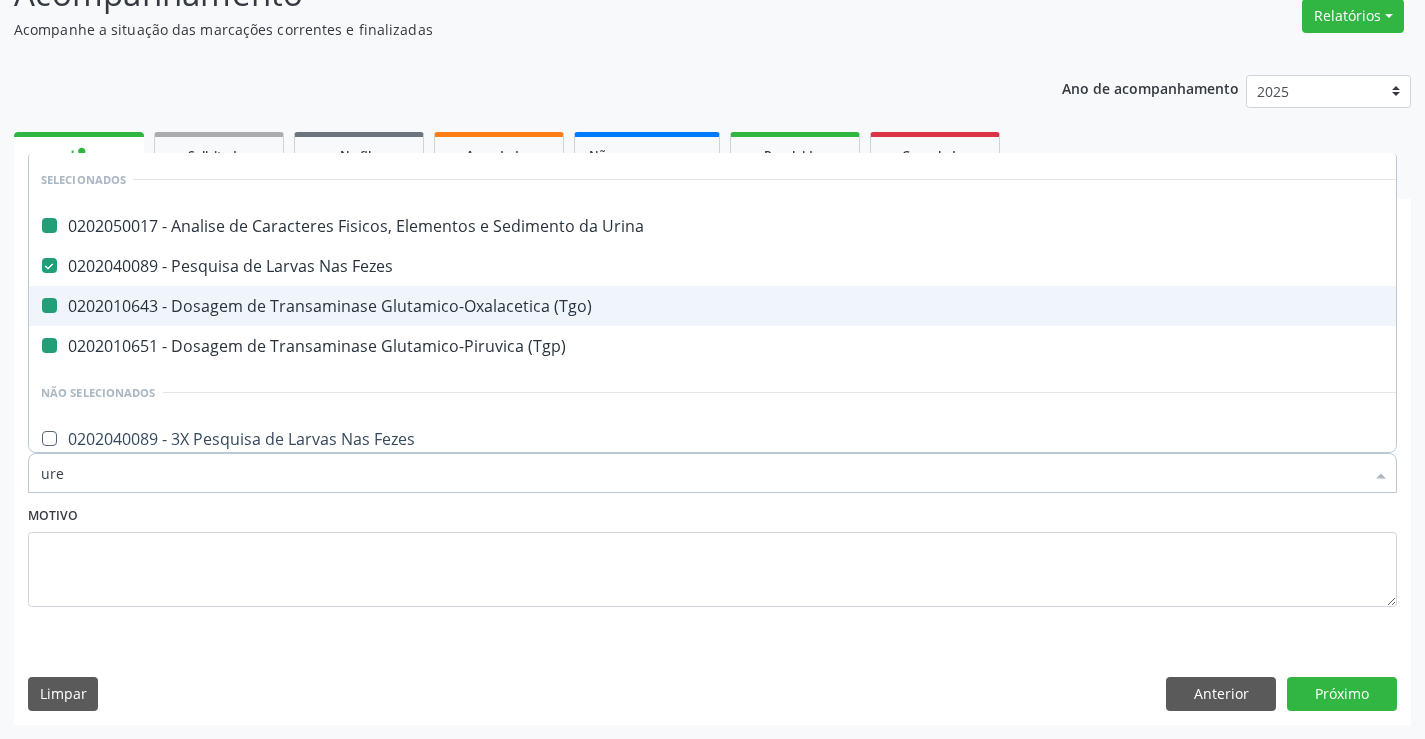 type on "urei" 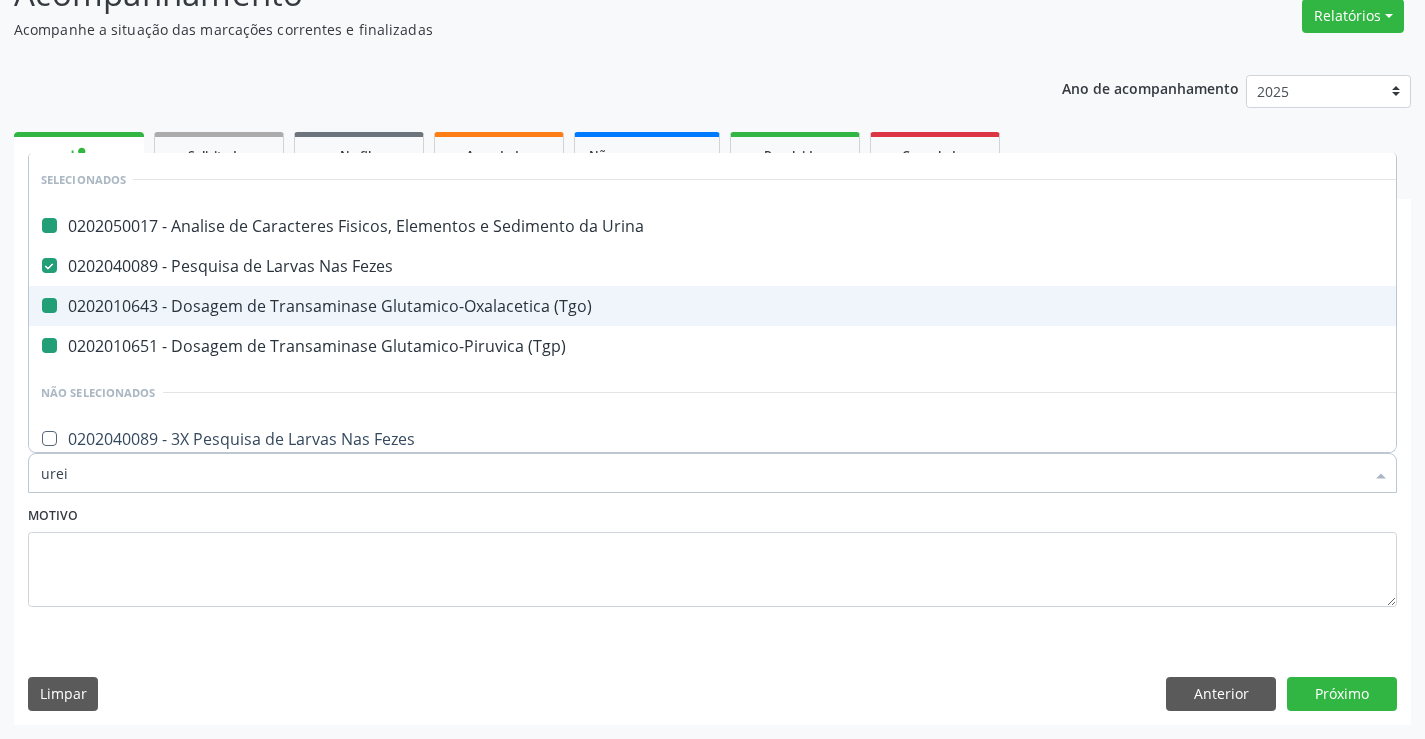 checkbox on "false" 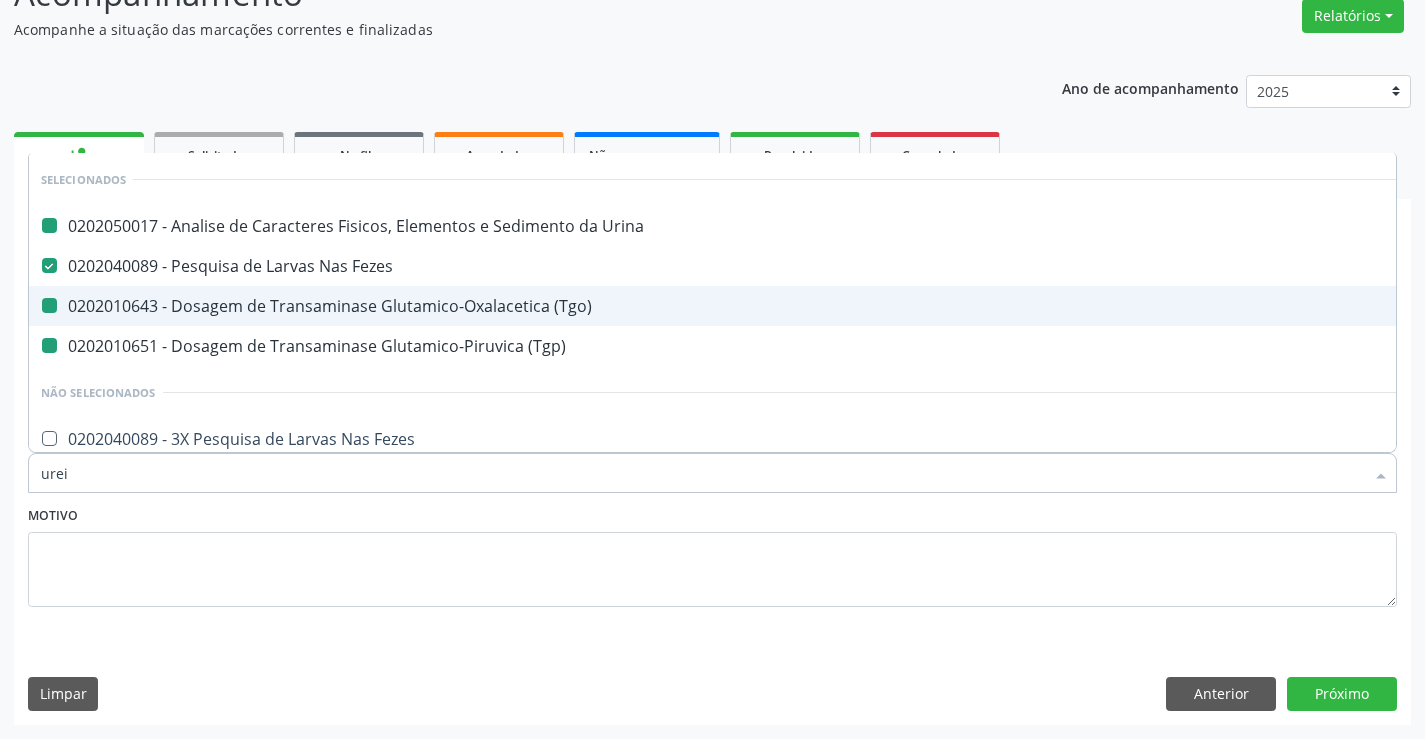 checkbox on "false" 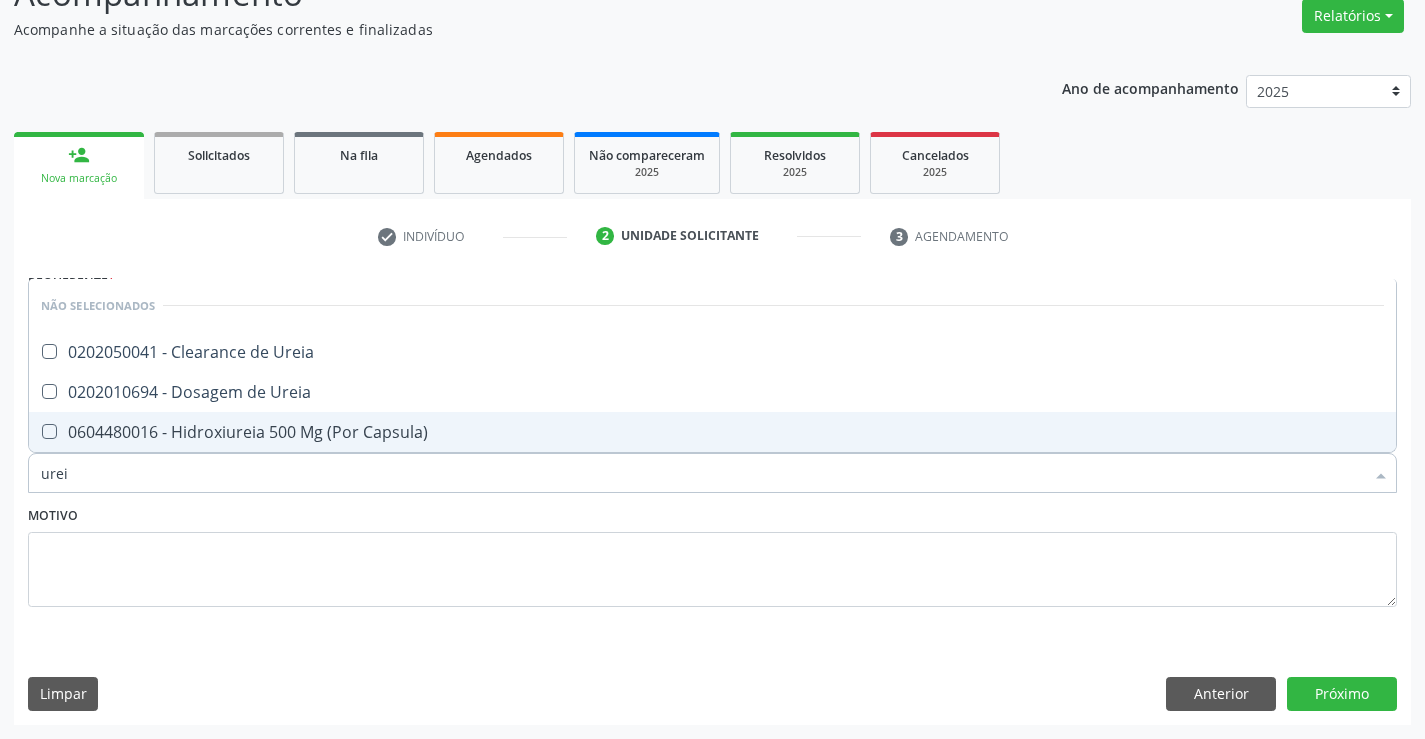 type on "ureia" 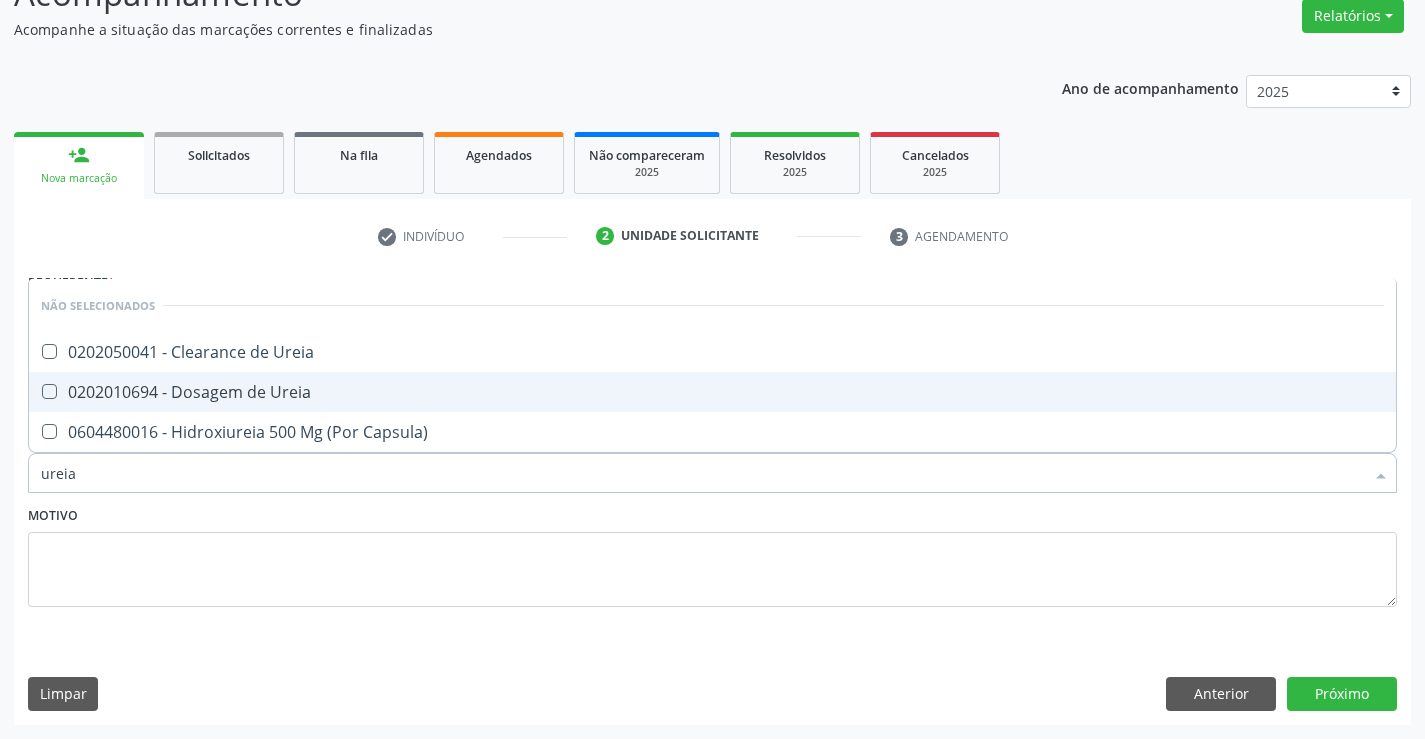 click on "0202010694 - Dosagem de Ureia" at bounding box center (712, 392) 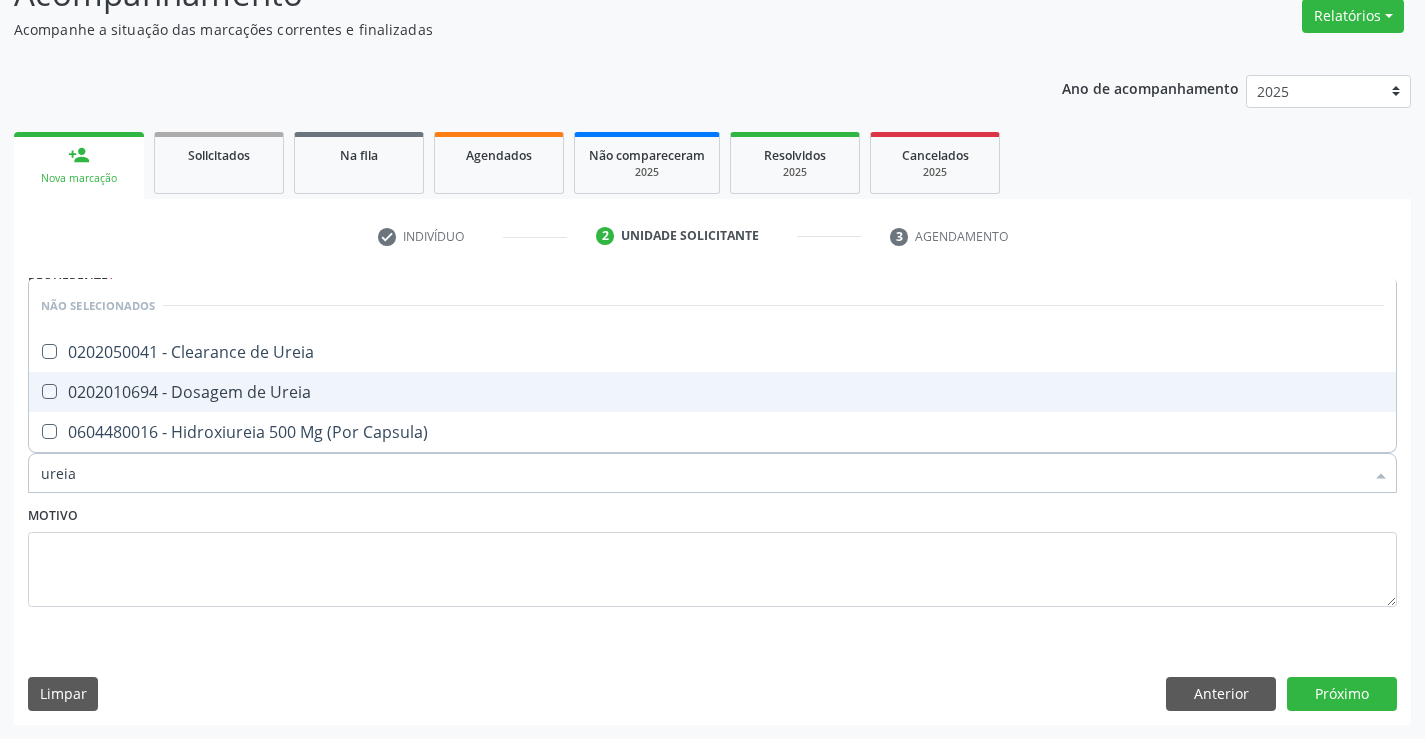 checkbox on "true" 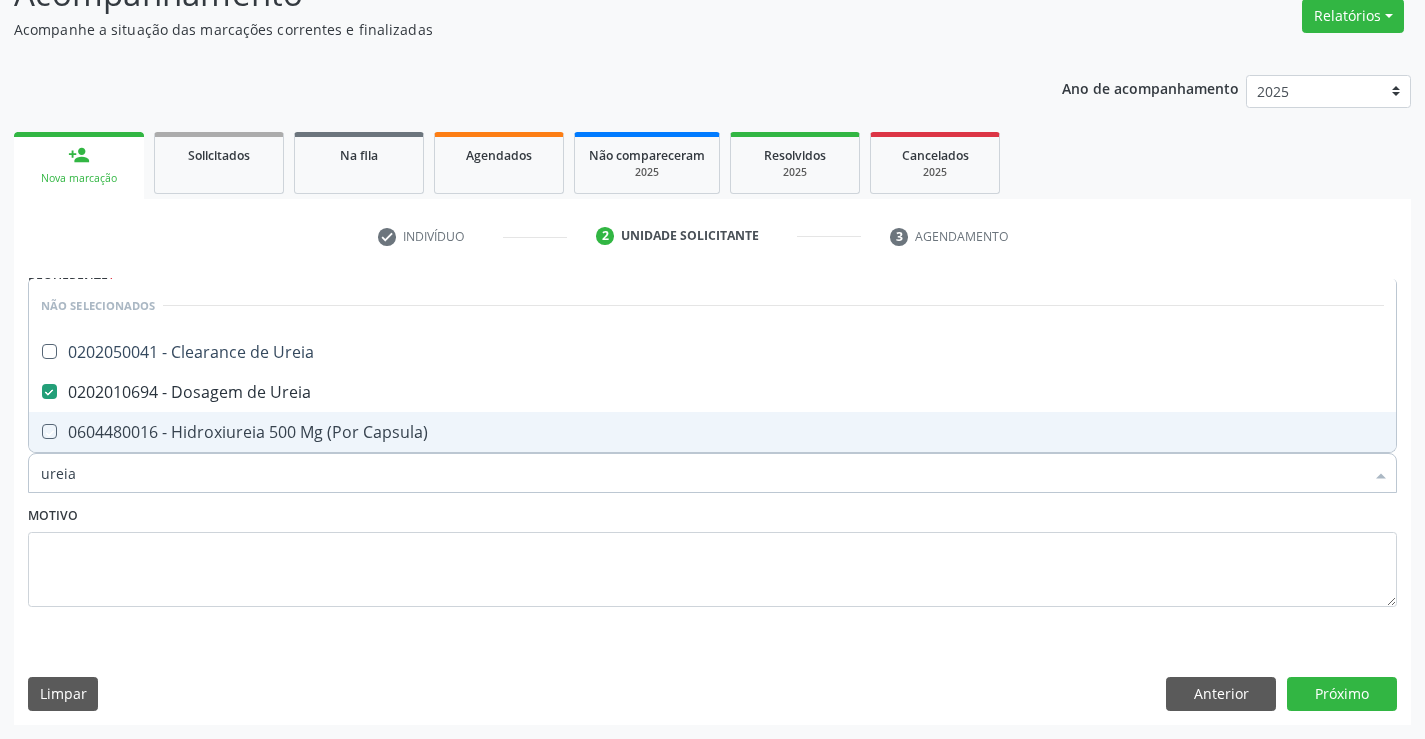 click on "Motivo" at bounding box center [712, 554] 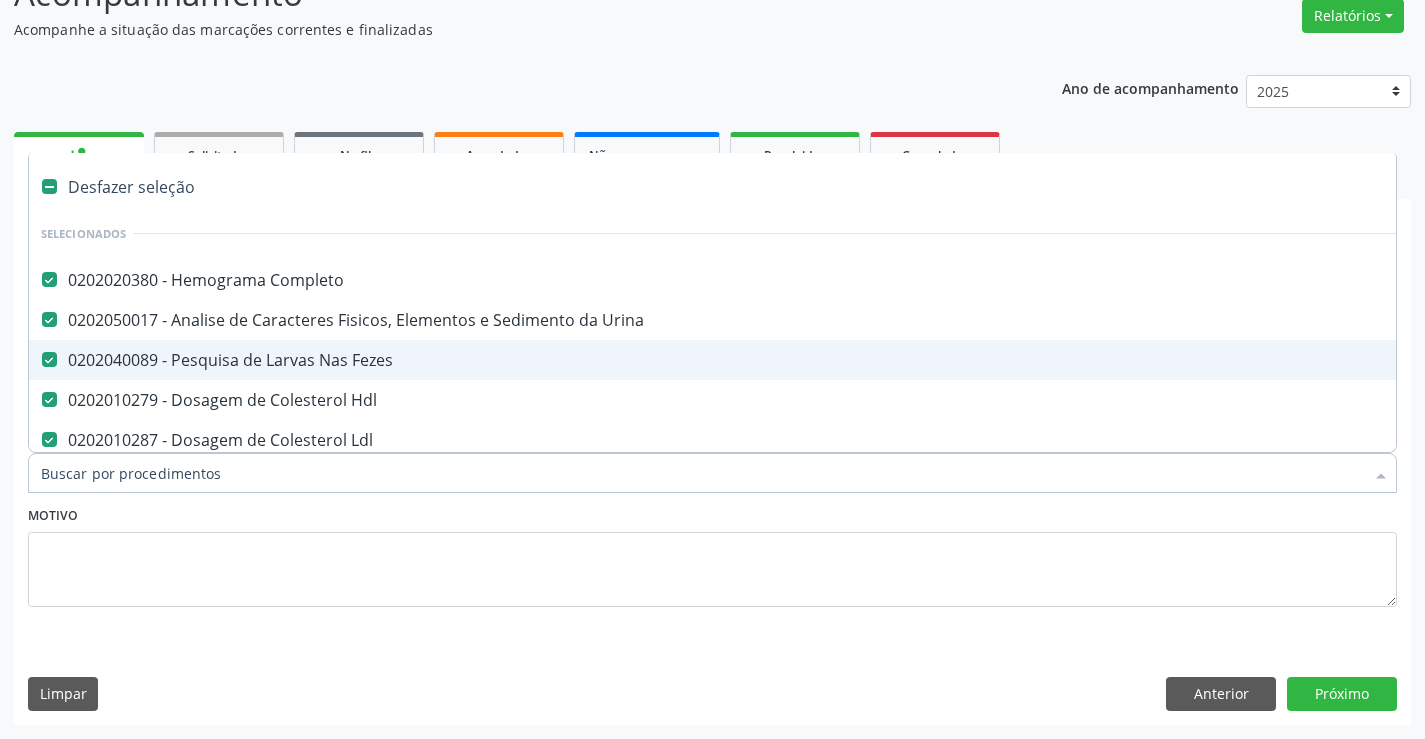 type on "c" 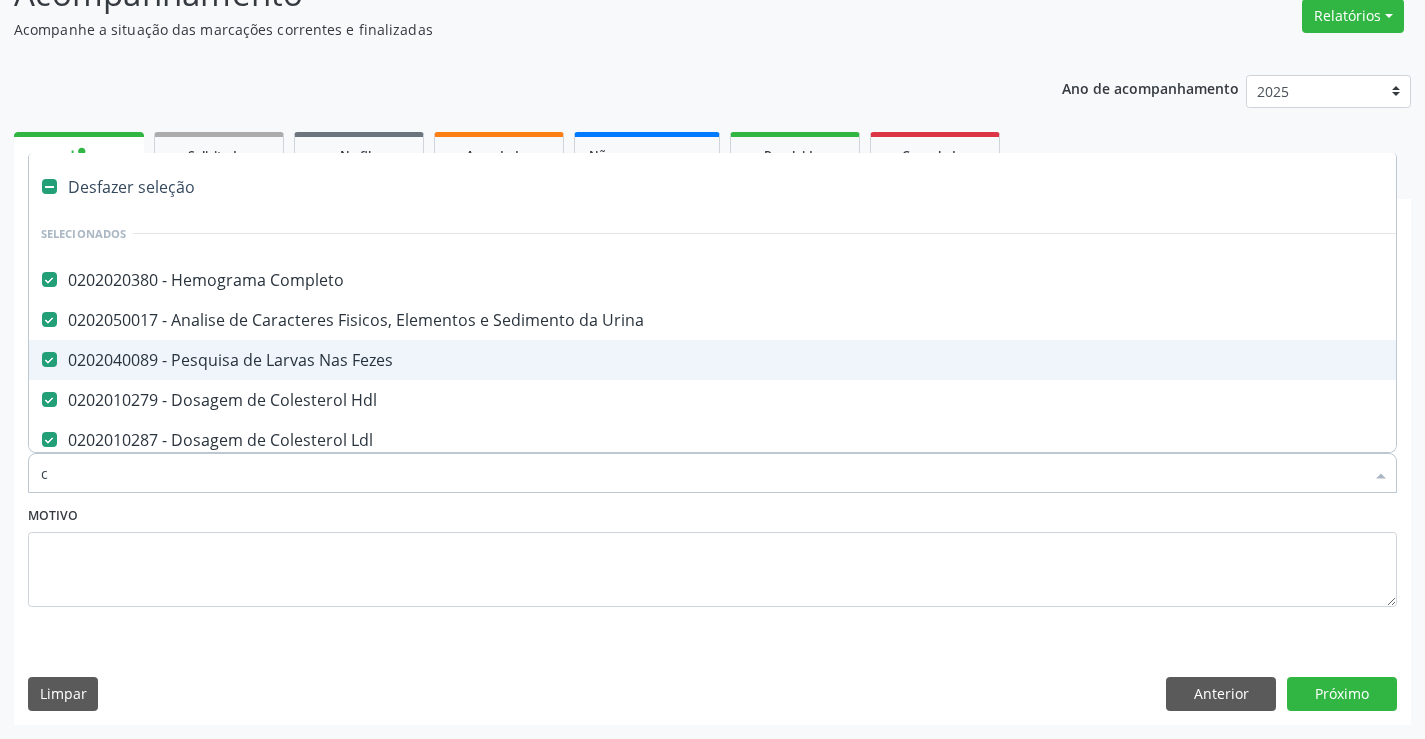 checkbox on "false" 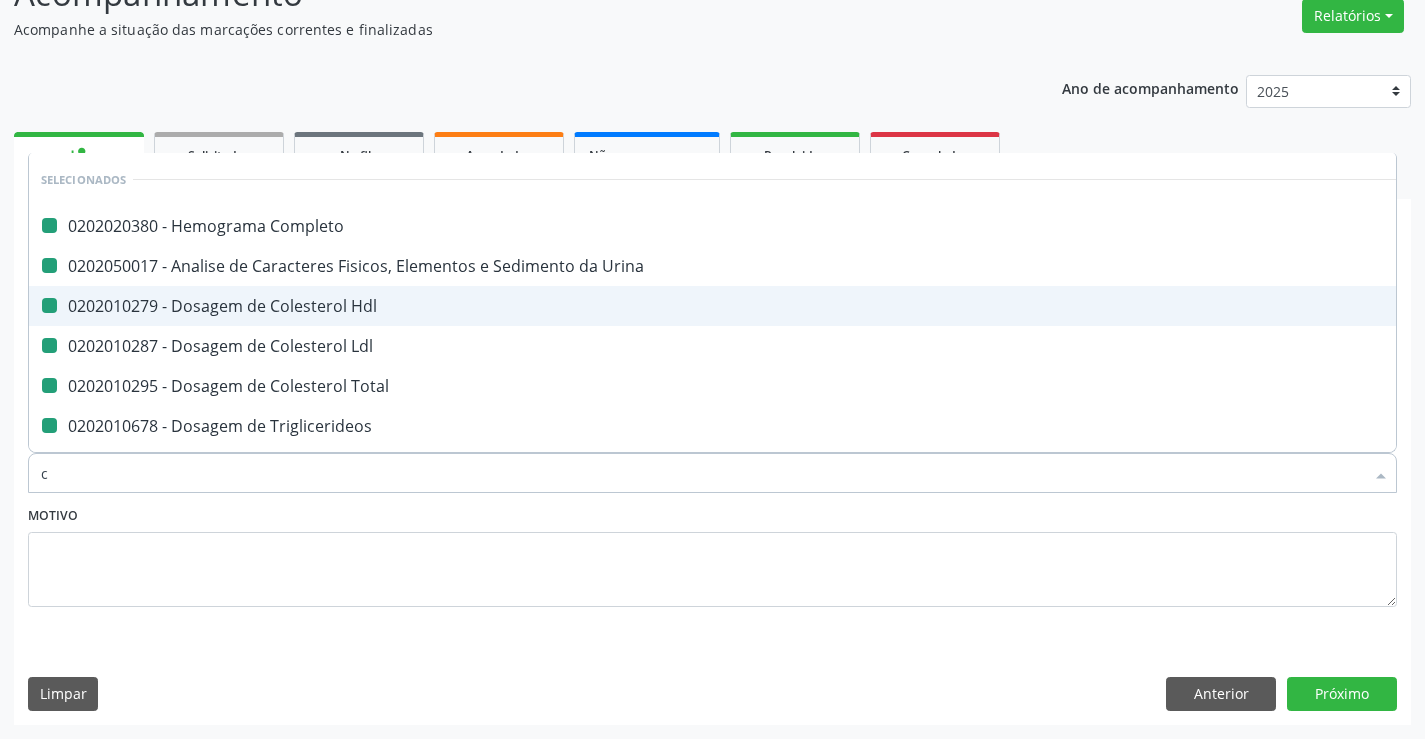 type on "cr" 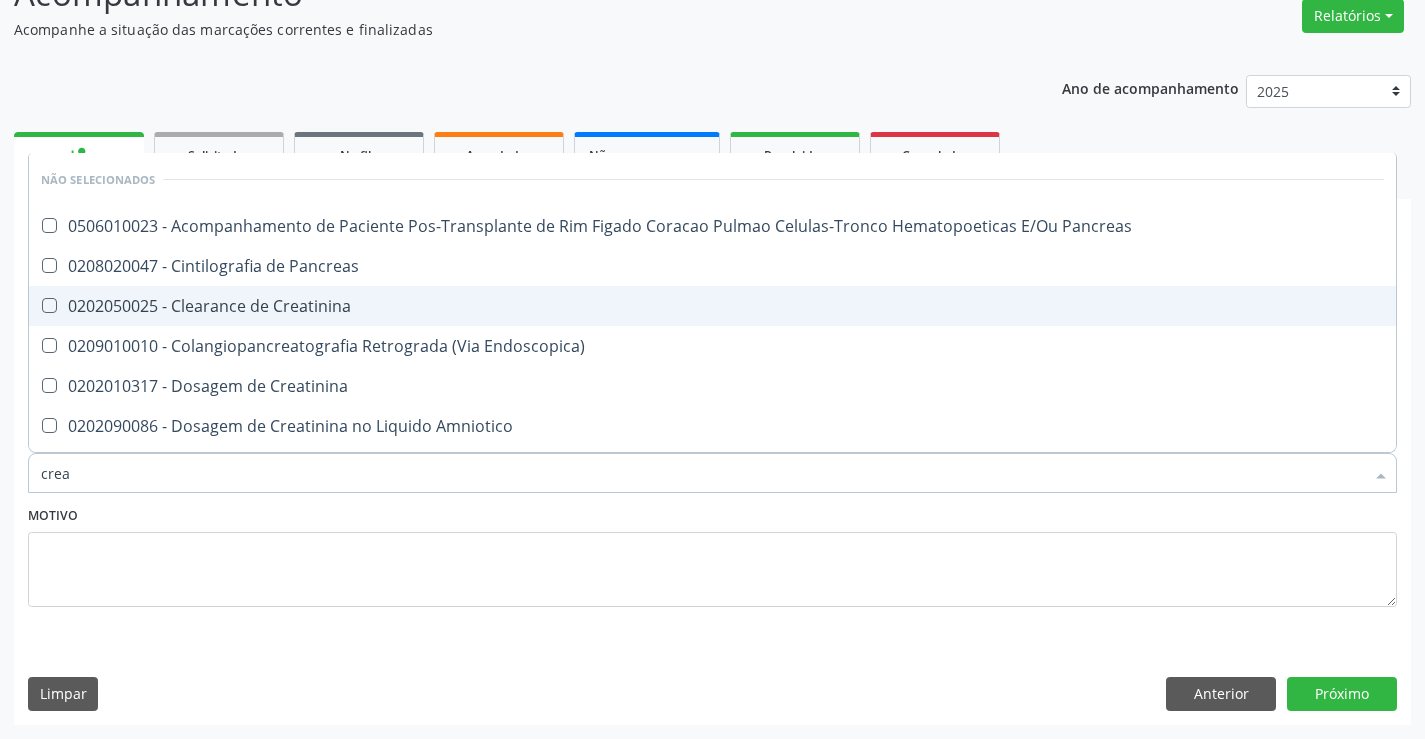type on "creat" 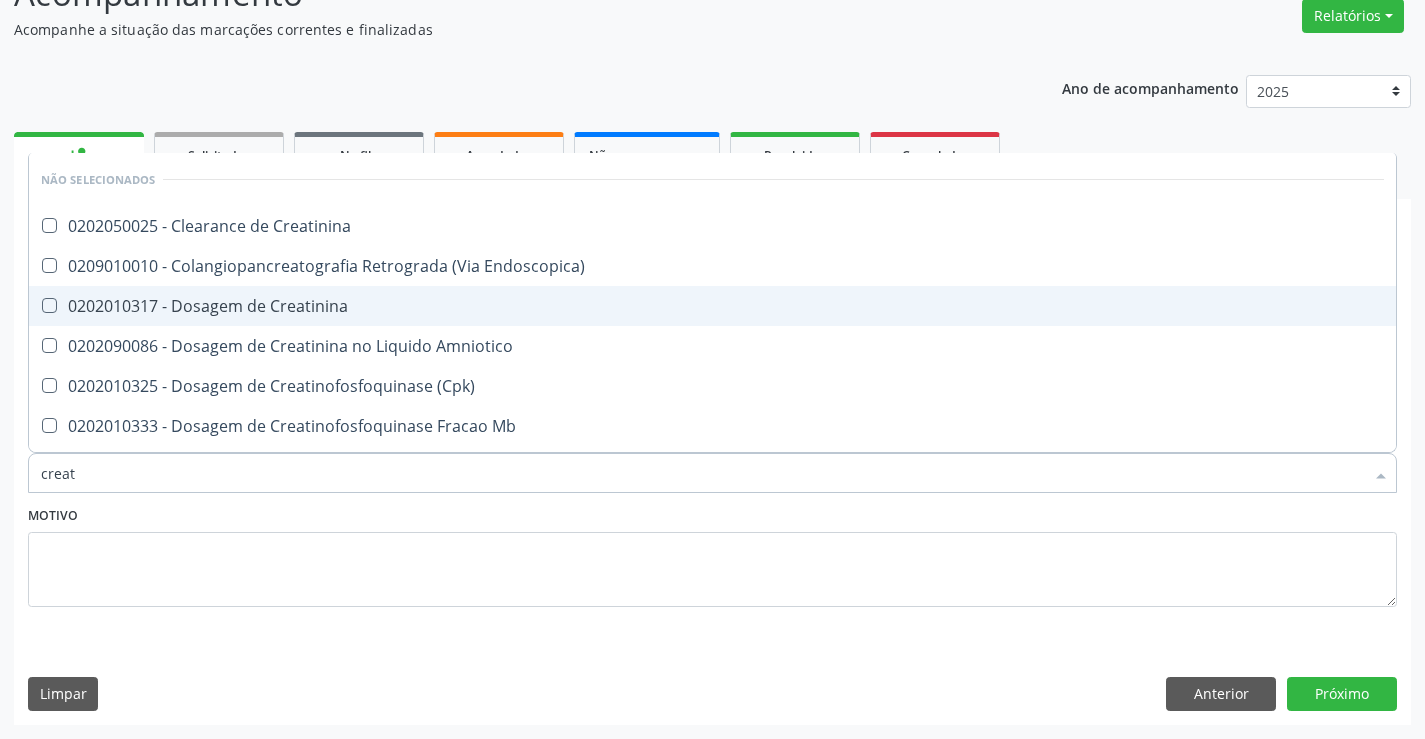 drag, startPoint x: 342, startPoint y: 307, endPoint x: 332, endPoint y: 364, distance: 57.870544 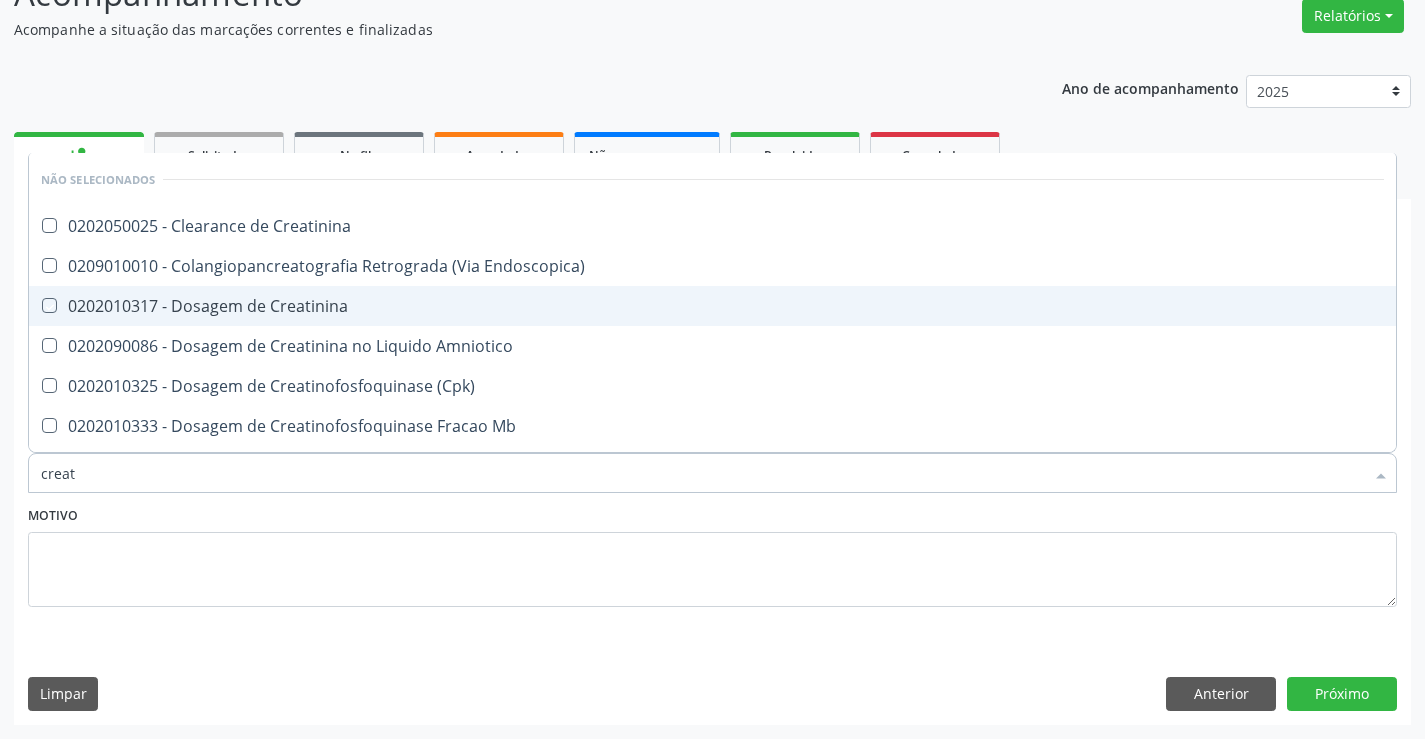 checkbox on "true" 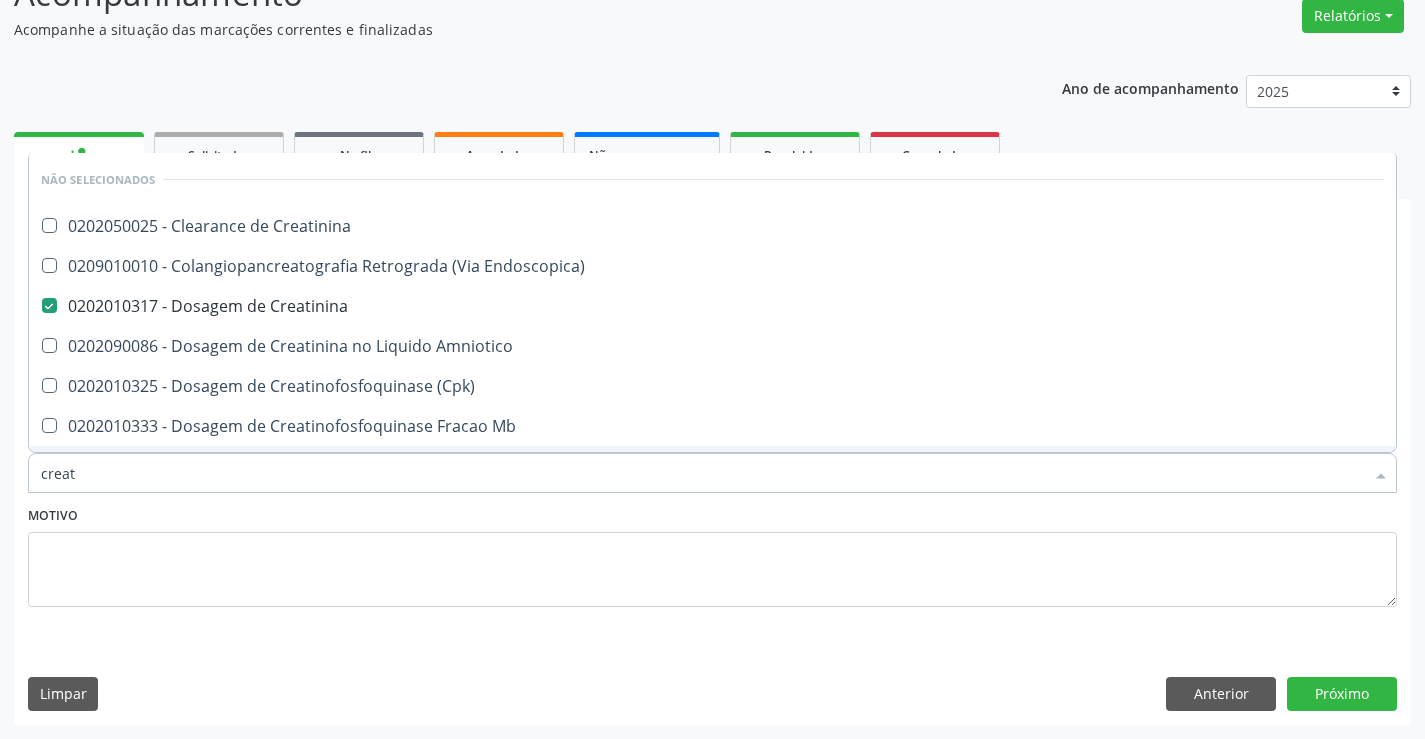 drag, startPoint x: 332, startPoint y: 521, endPoint x: 359, endPoint y: 510, distance: 29.15476 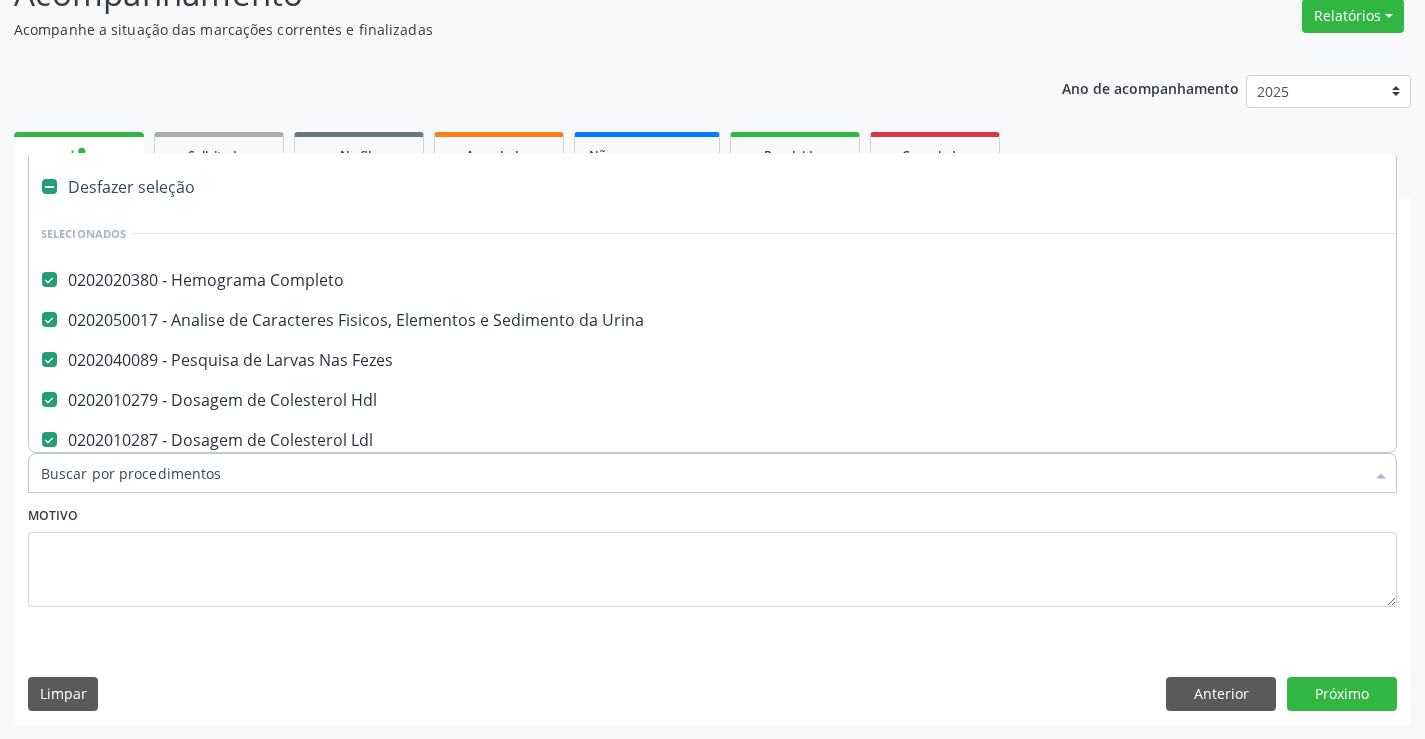 type on "g" 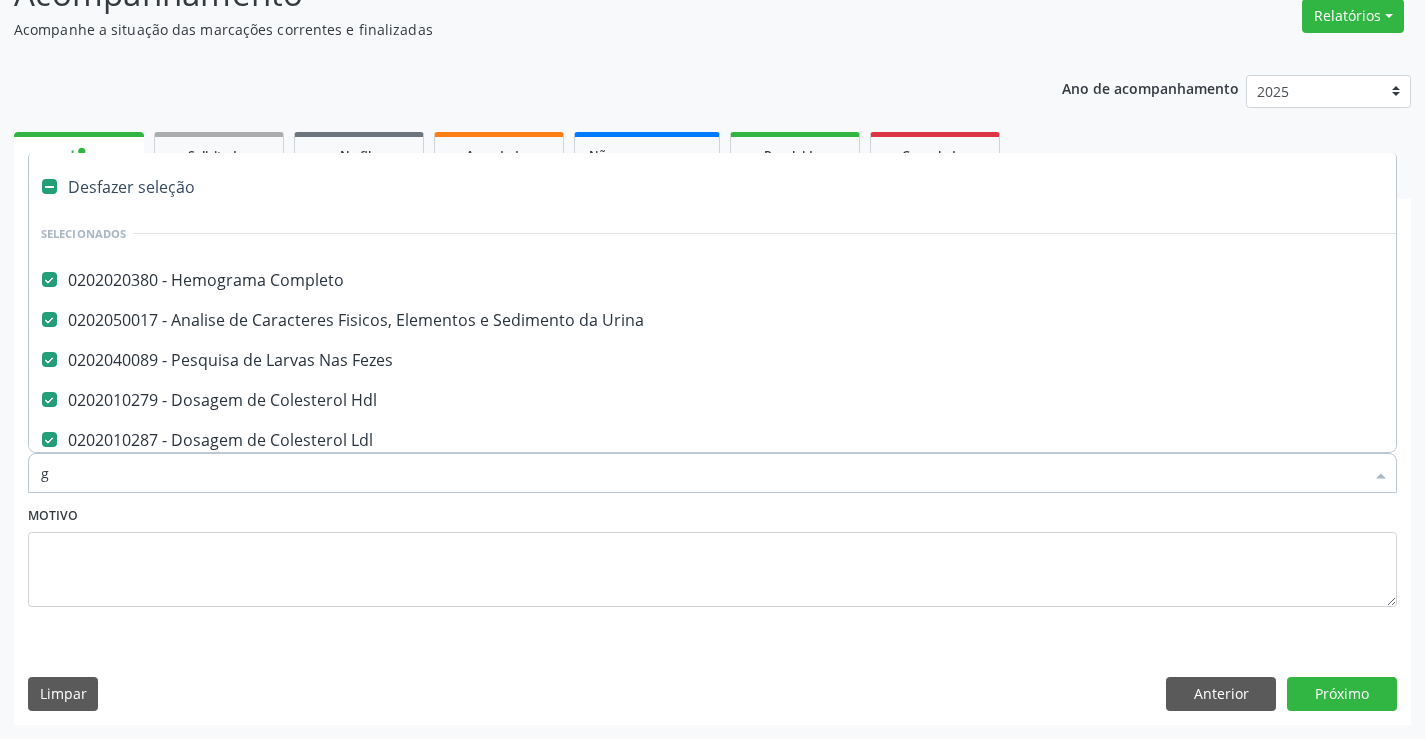 checkbox on "false" 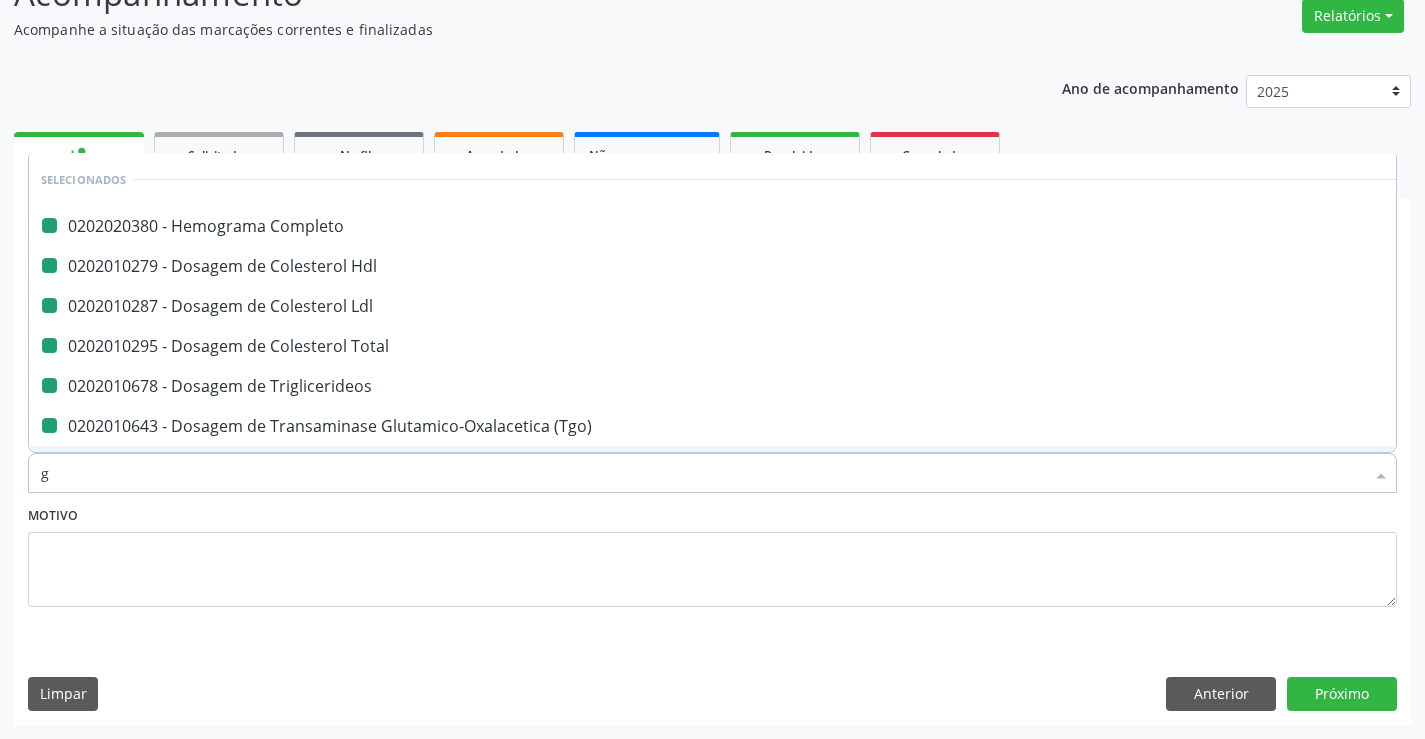 type on "ga" 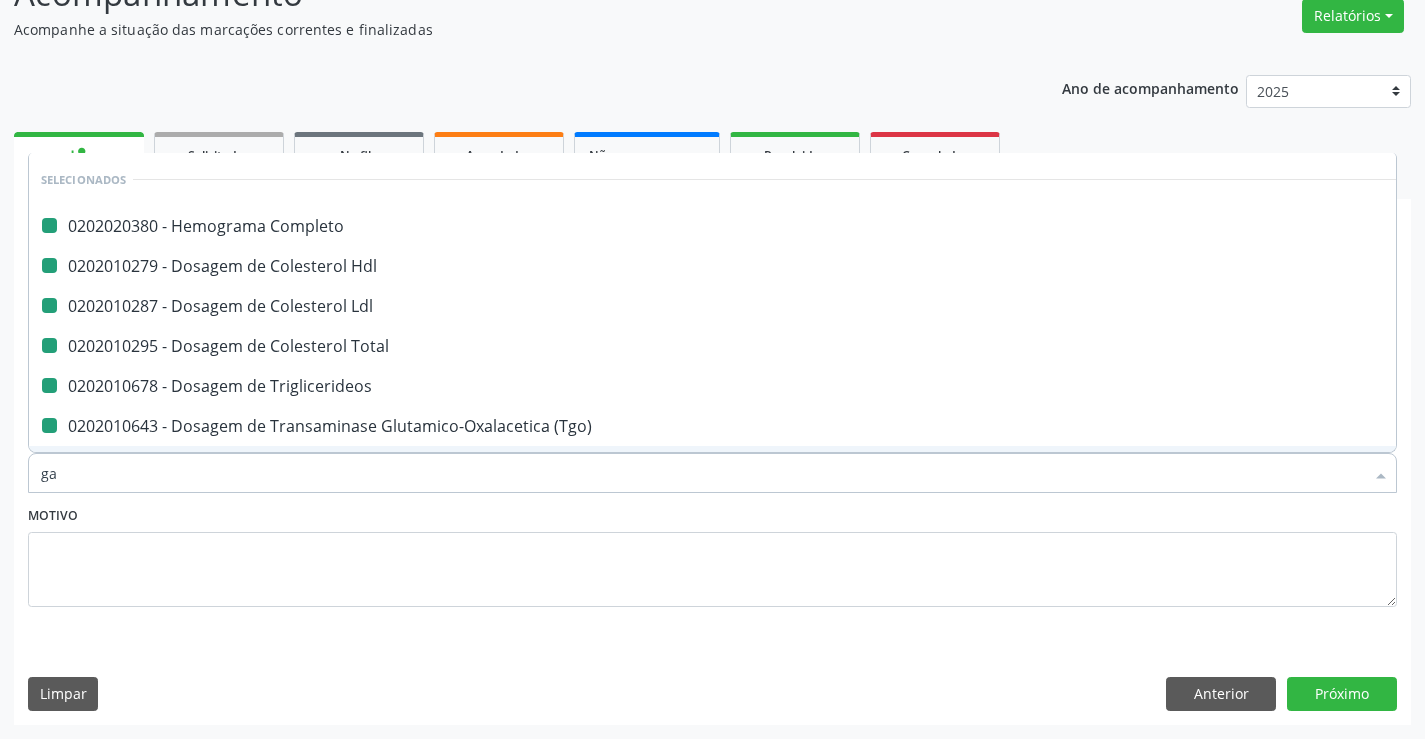 checkbox on "false" 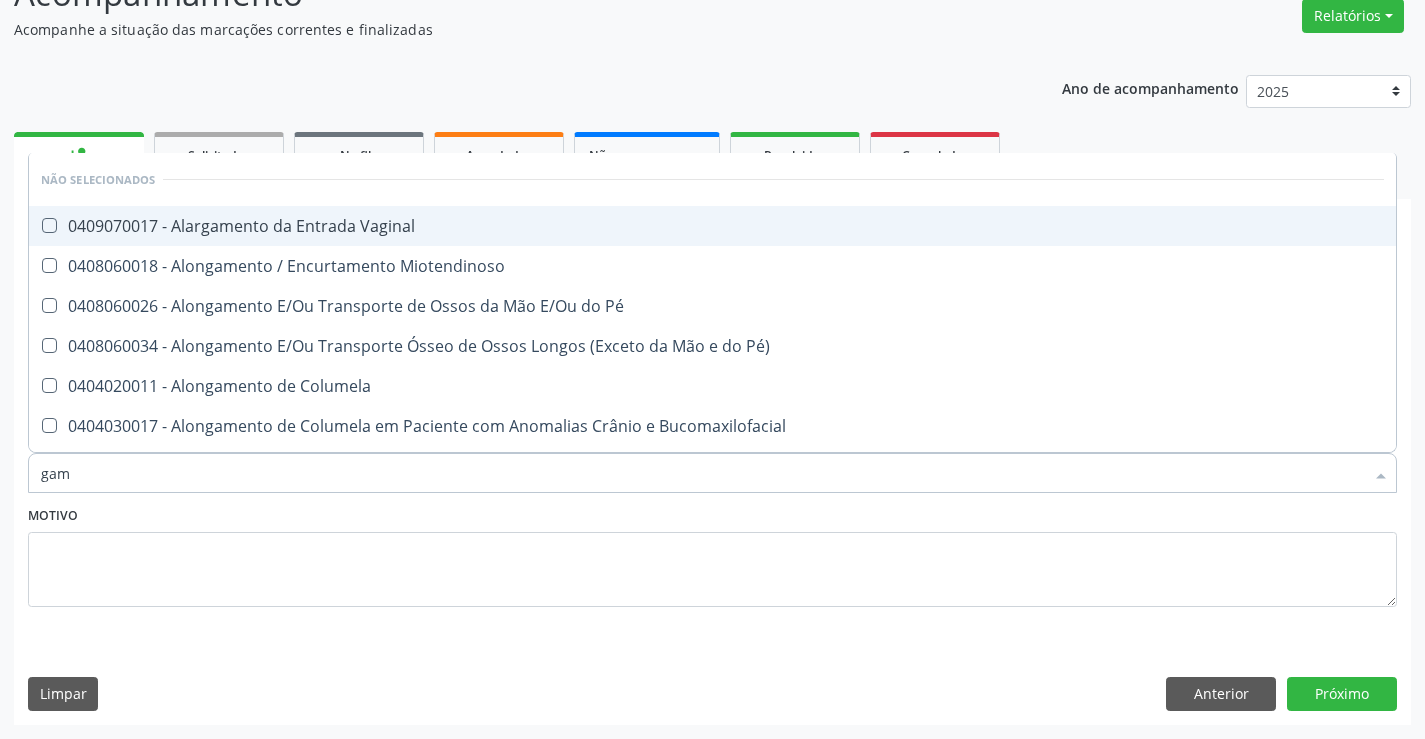 type on "gama" 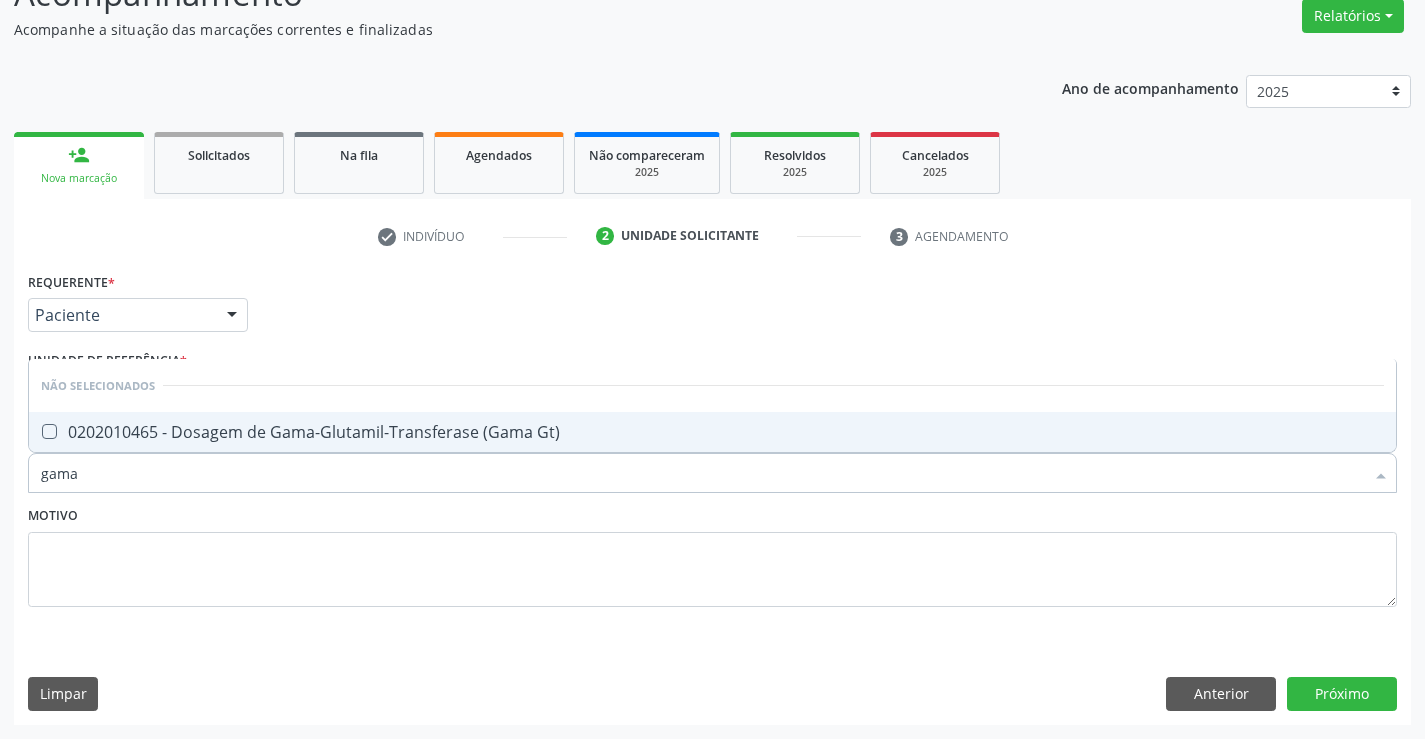 drag, startPoint x: 328, startPoint y: 427, endPoint x: 306, endPoint y: 449, distance: 31.112698 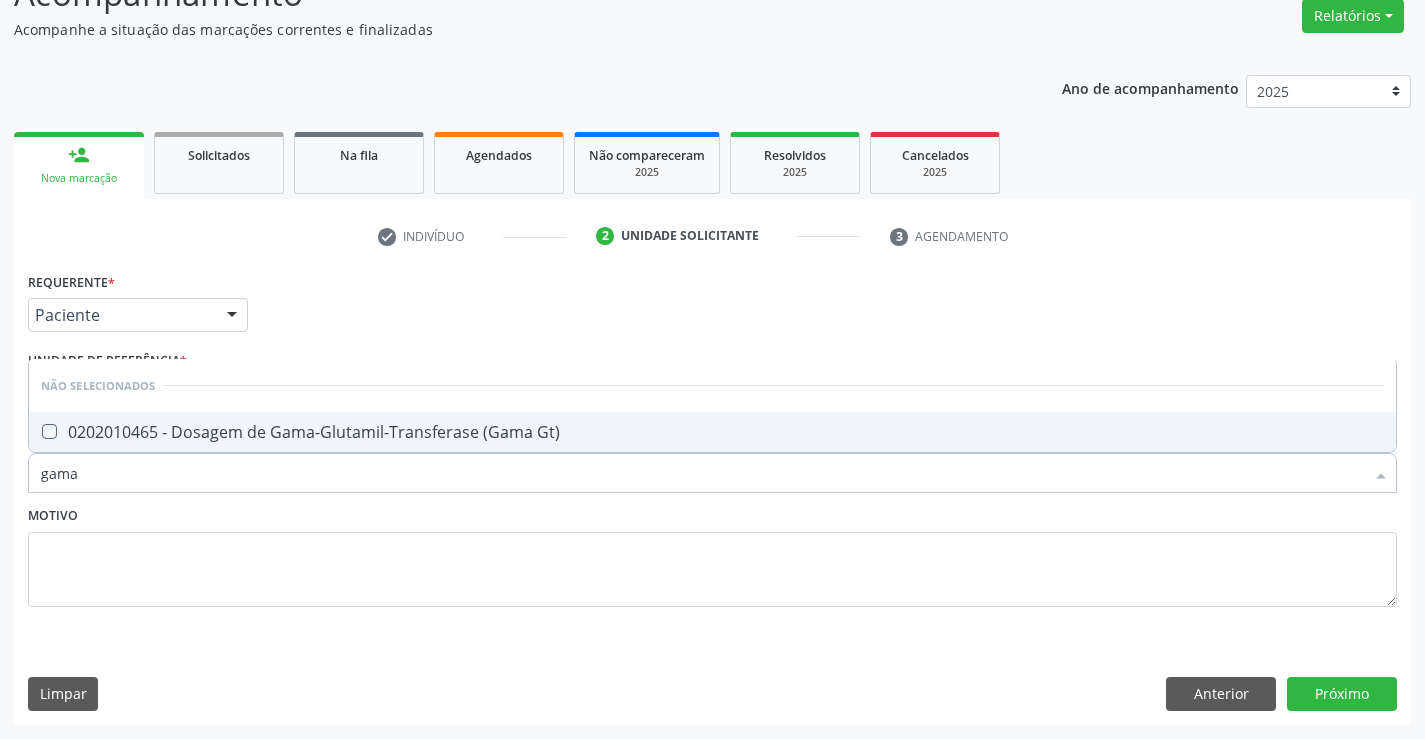 checkbox on "true" 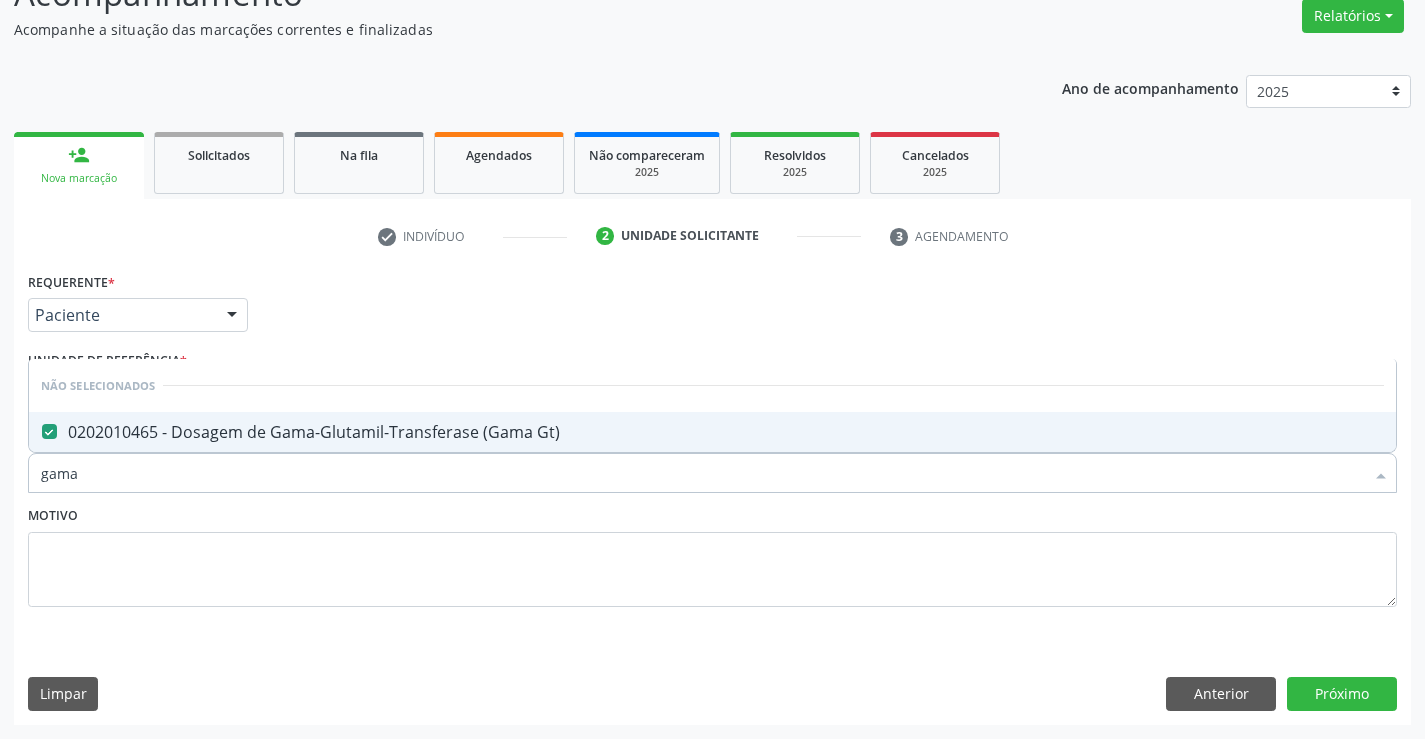 click on "Motivo" at bounding box center (712, 554) 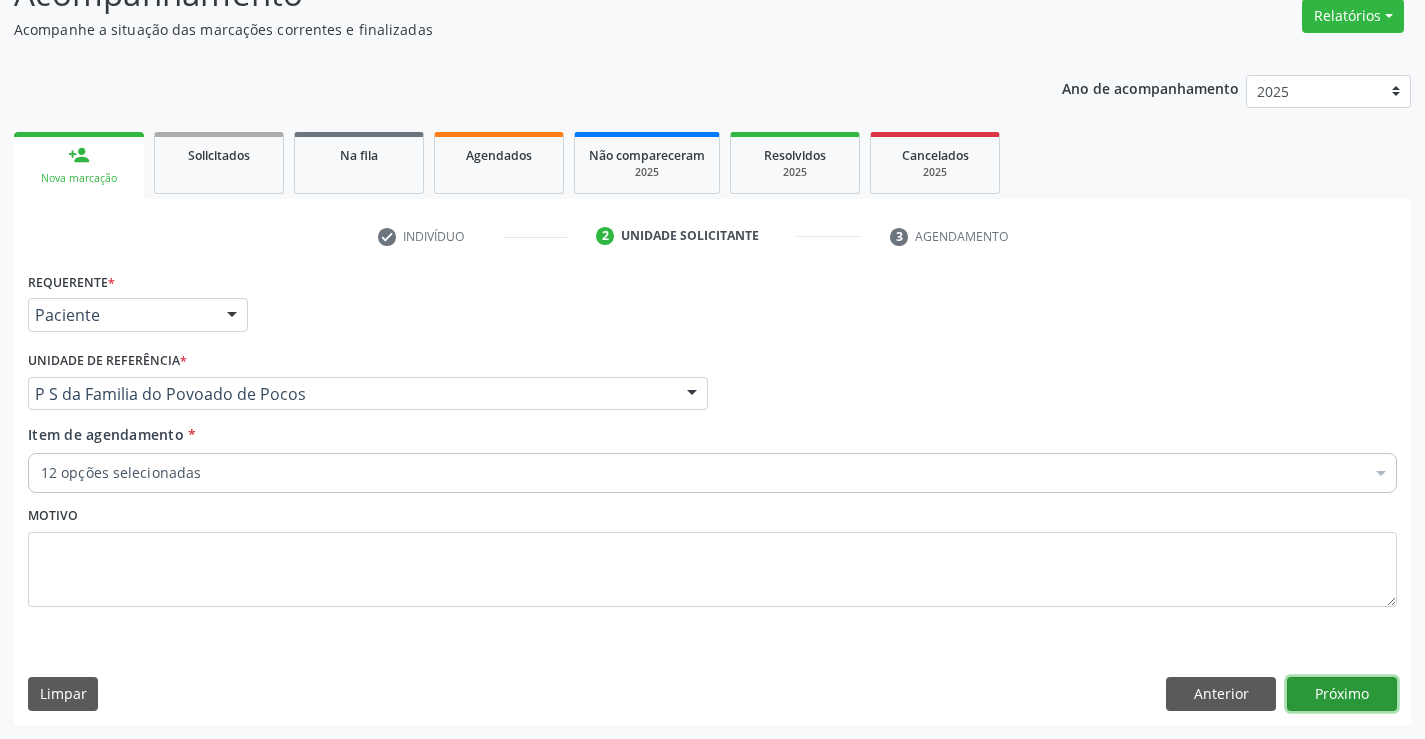click on "Próximo" at bounding box center [1342, 694] 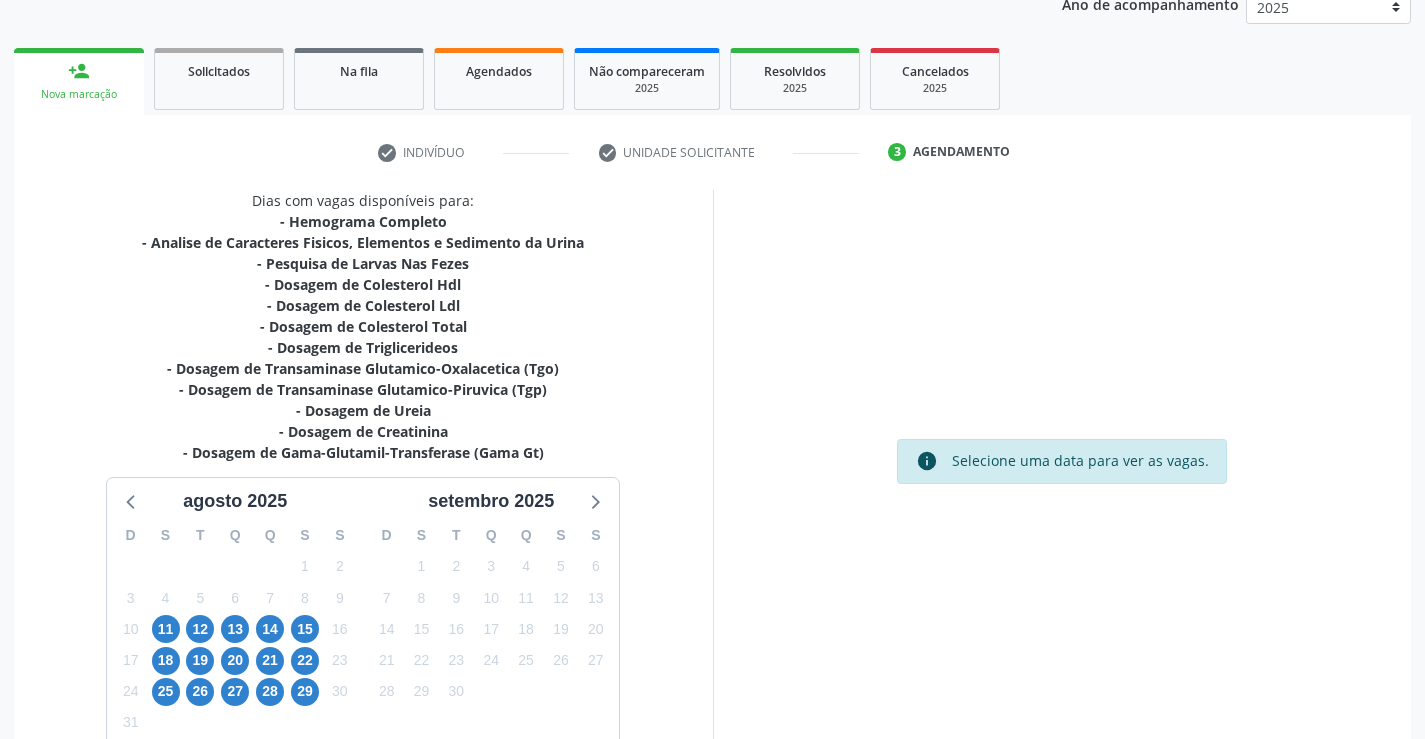 scroll, scrollTop: 362, scrollLeft: 0, axis: vertical 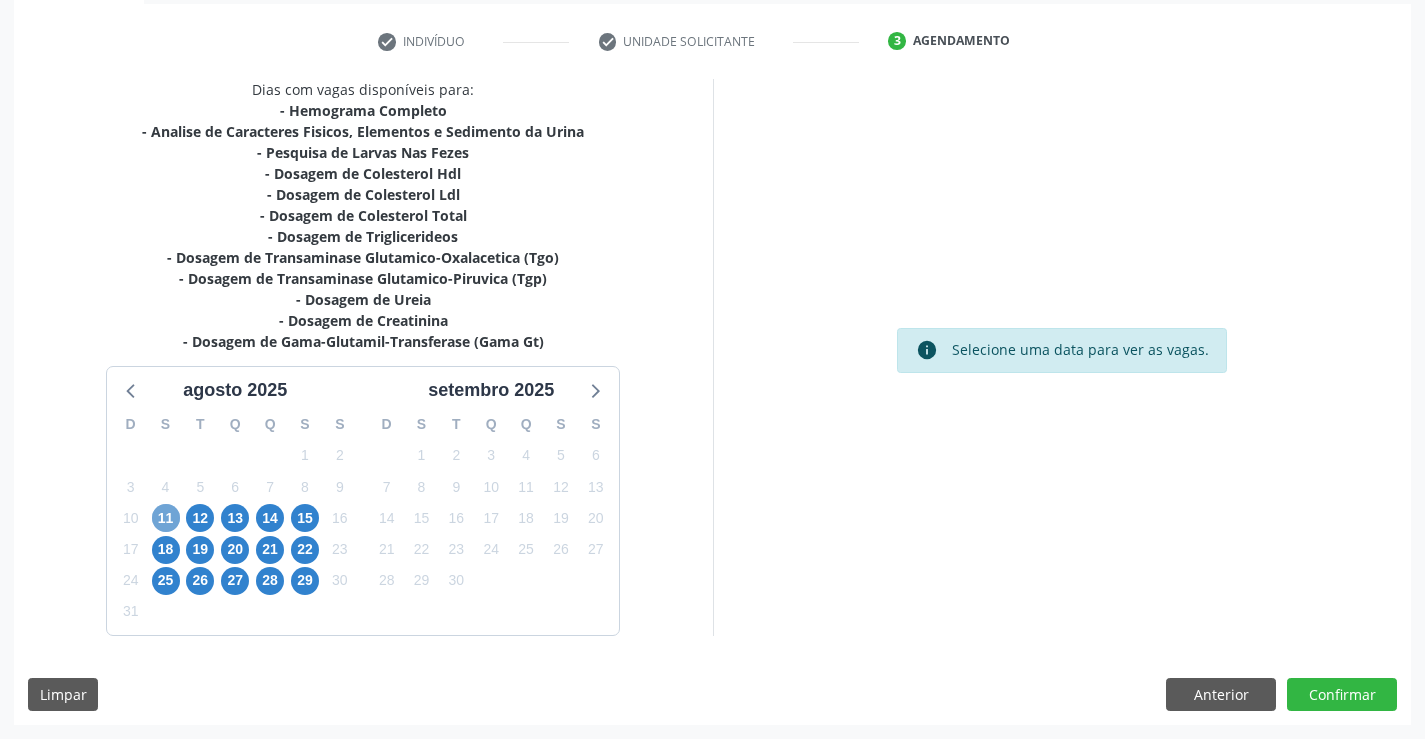 click on "11" at bounding box center [166, 518] 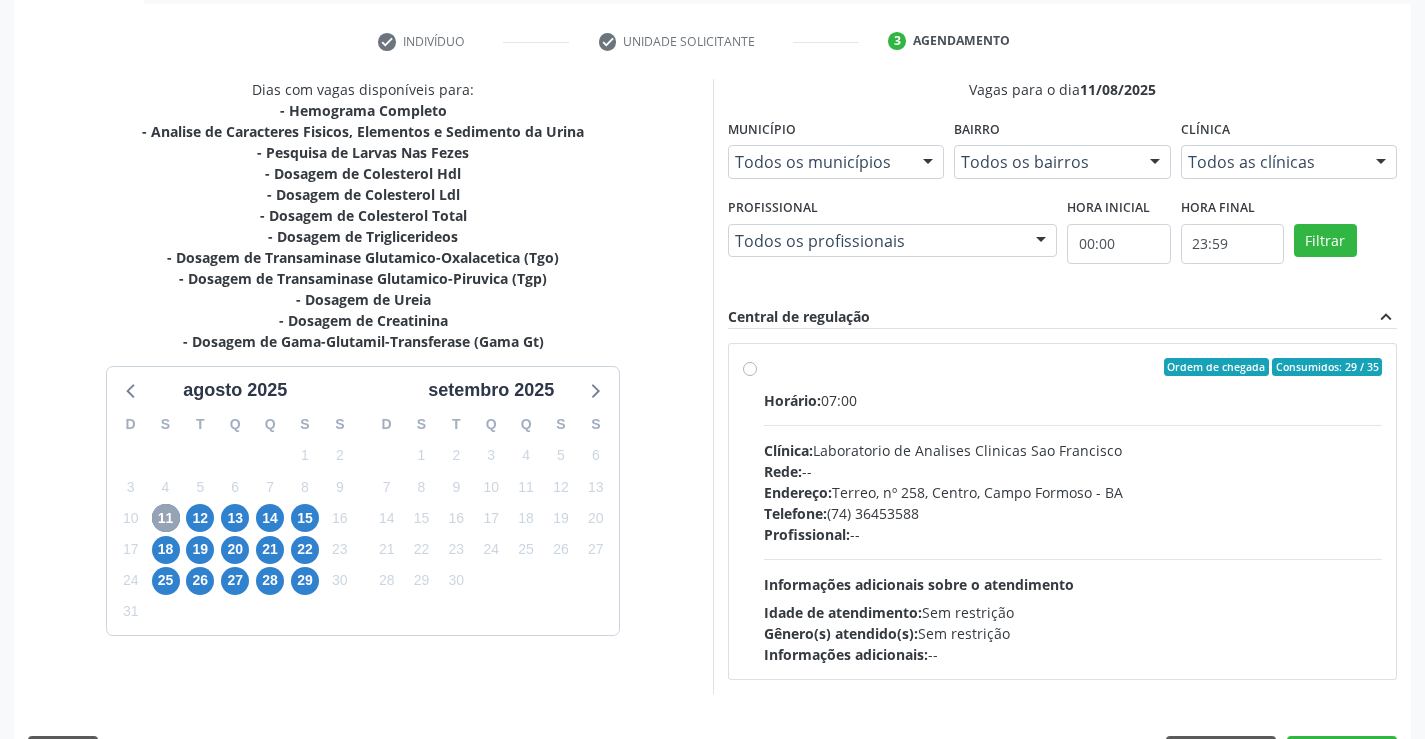 scroll, scrollTop: 420, scrollLeft: 0, axis: vertical 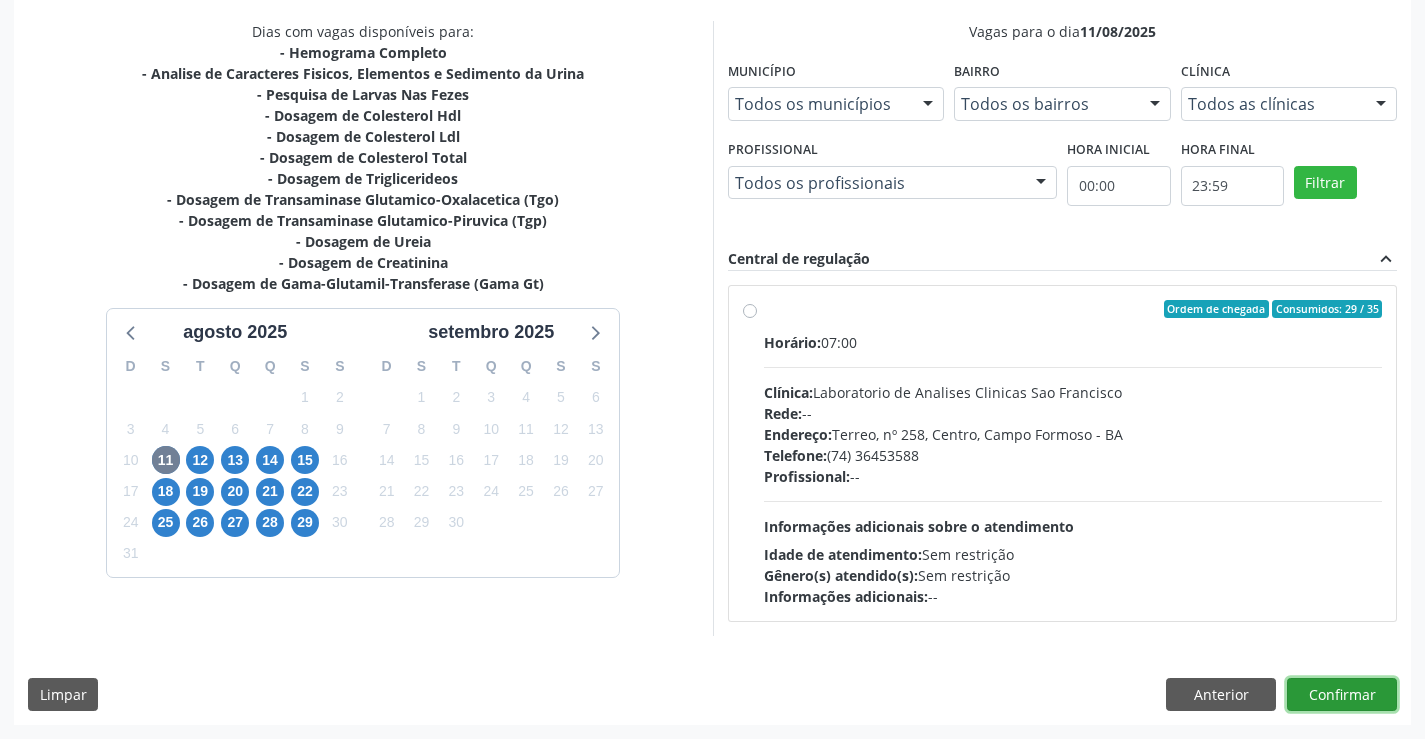 click on "Confirmar" at bounding box center [1342, 695] 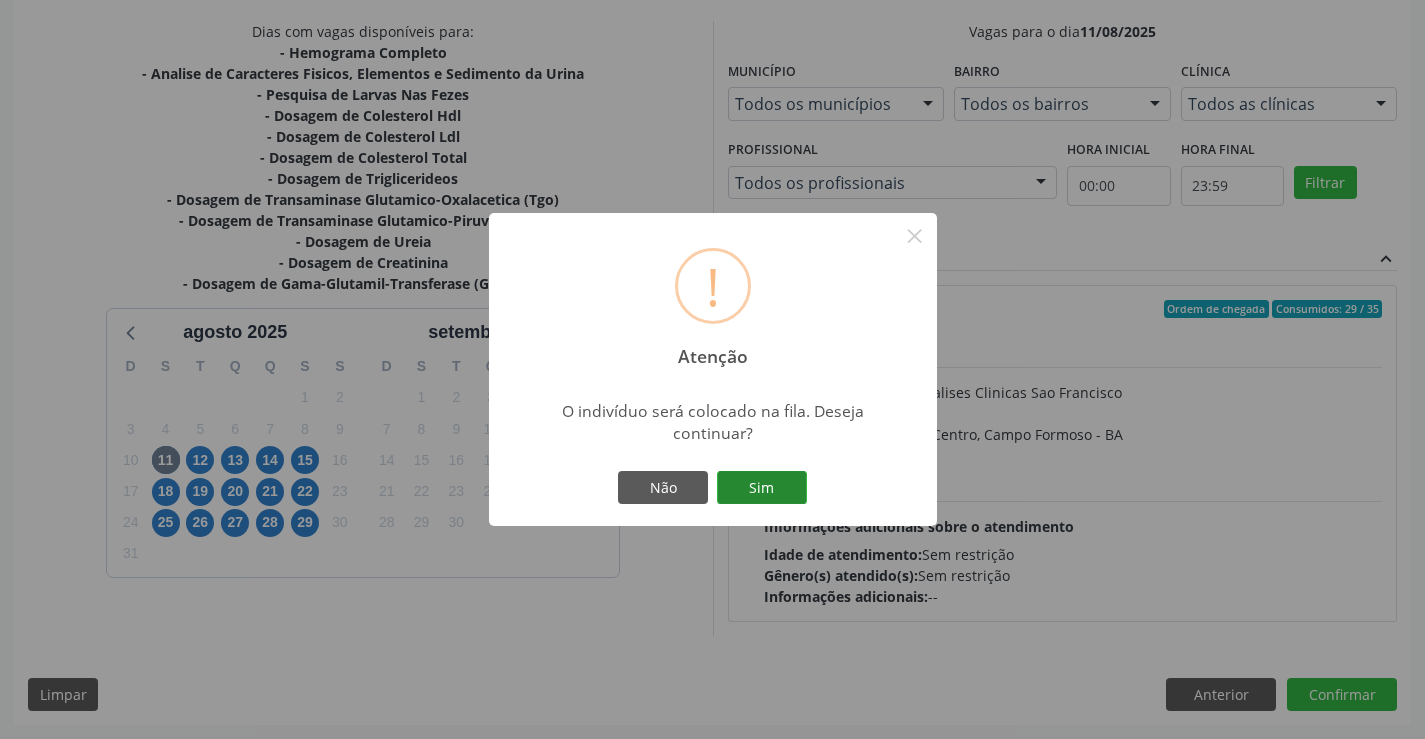 click on "Sim" at bounding box center [762, 488] 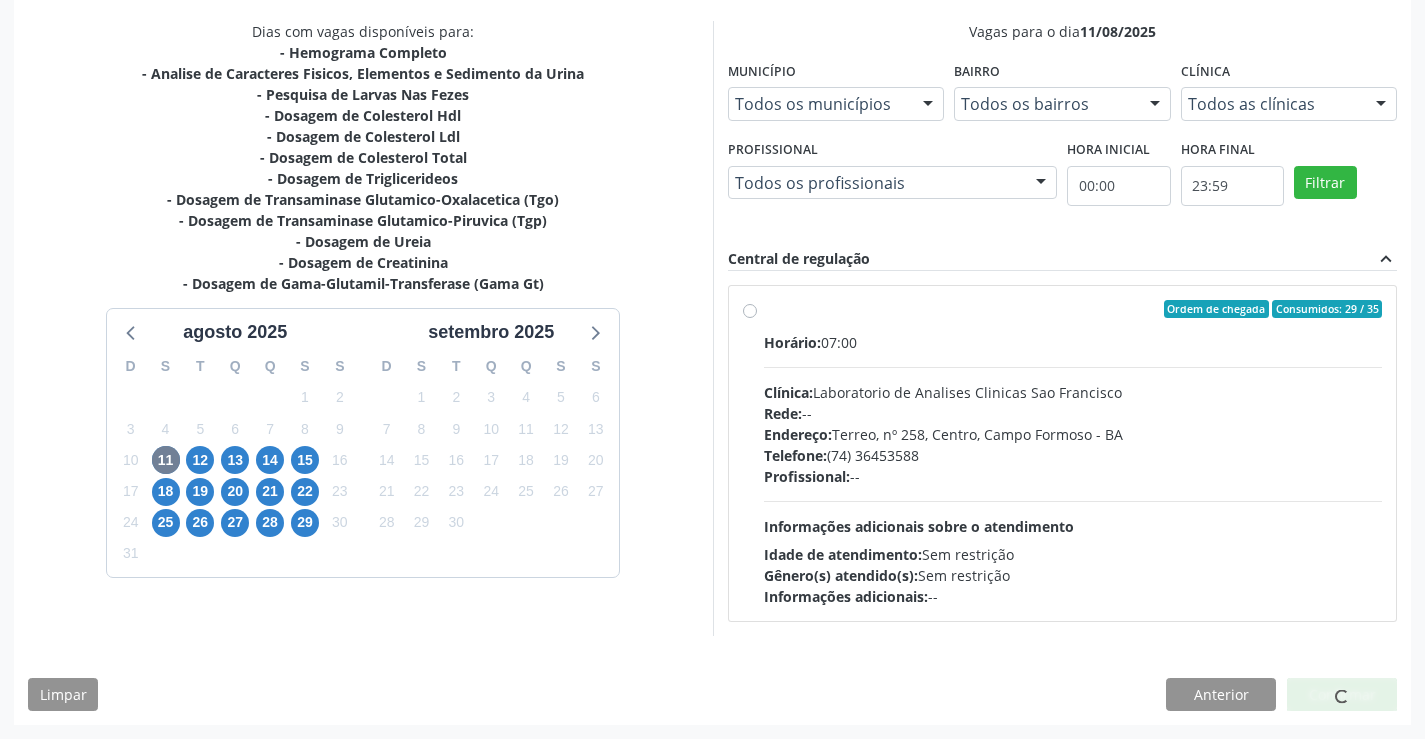 scroll, scrollTop: 345, scrollLeft: 0, axis: vertical 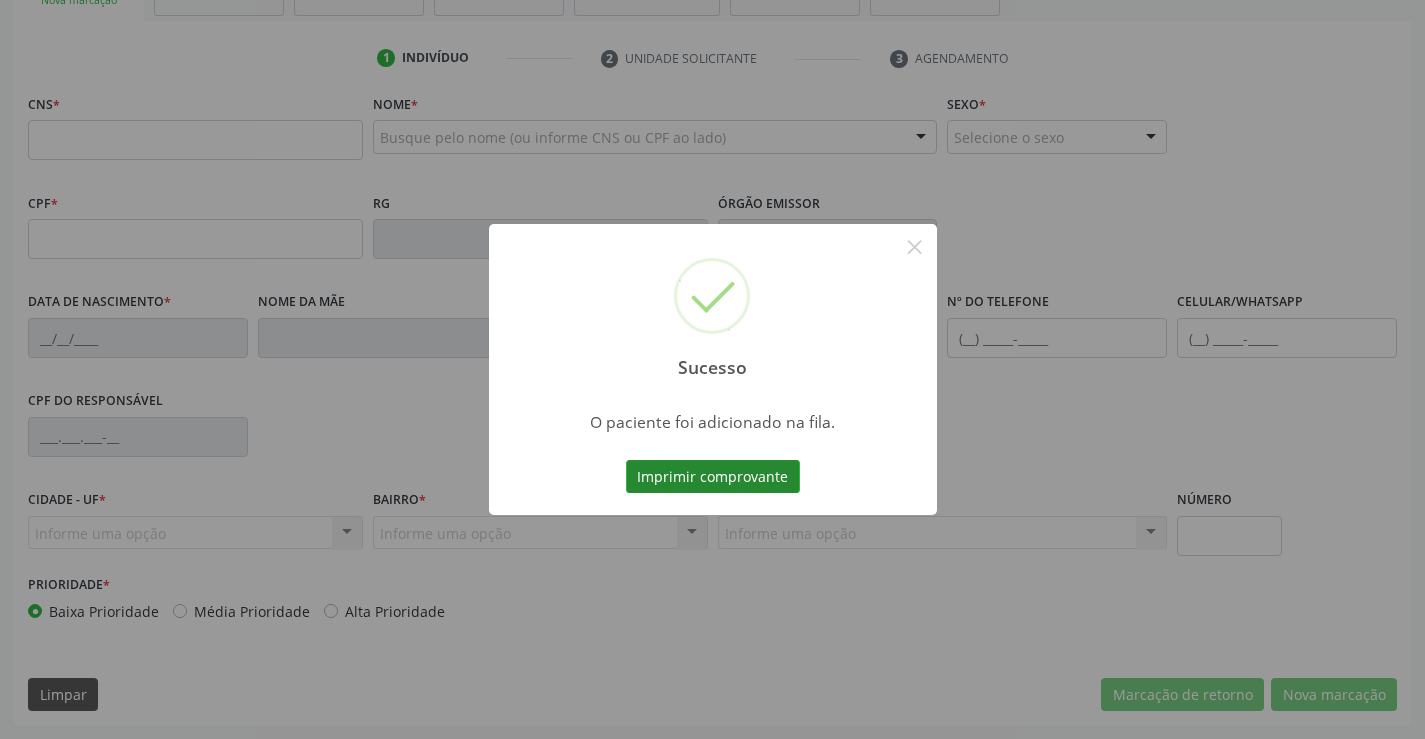 click on "Imprimir comprovante" at bounding box center [713, 477] 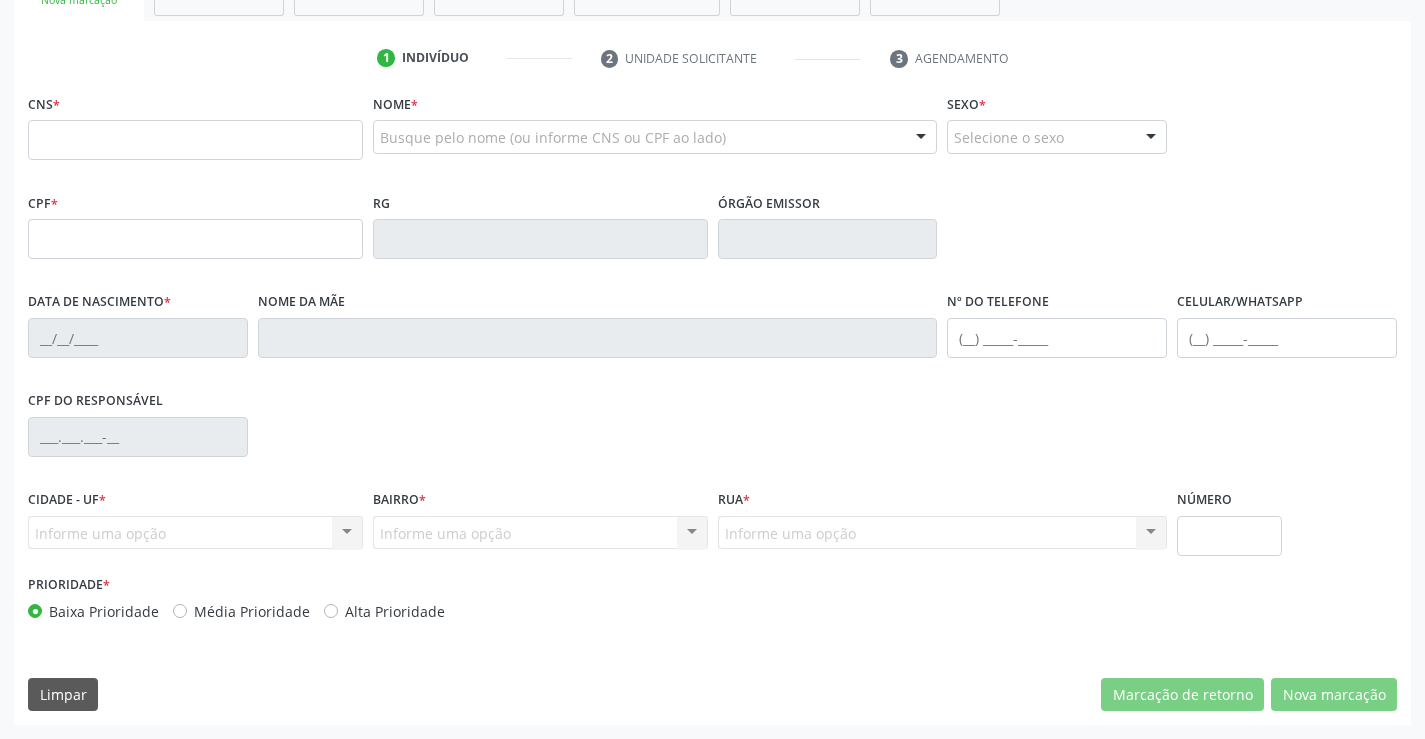 scroll, scrollTop: 345, scrollLeft: 0, axis: vertical 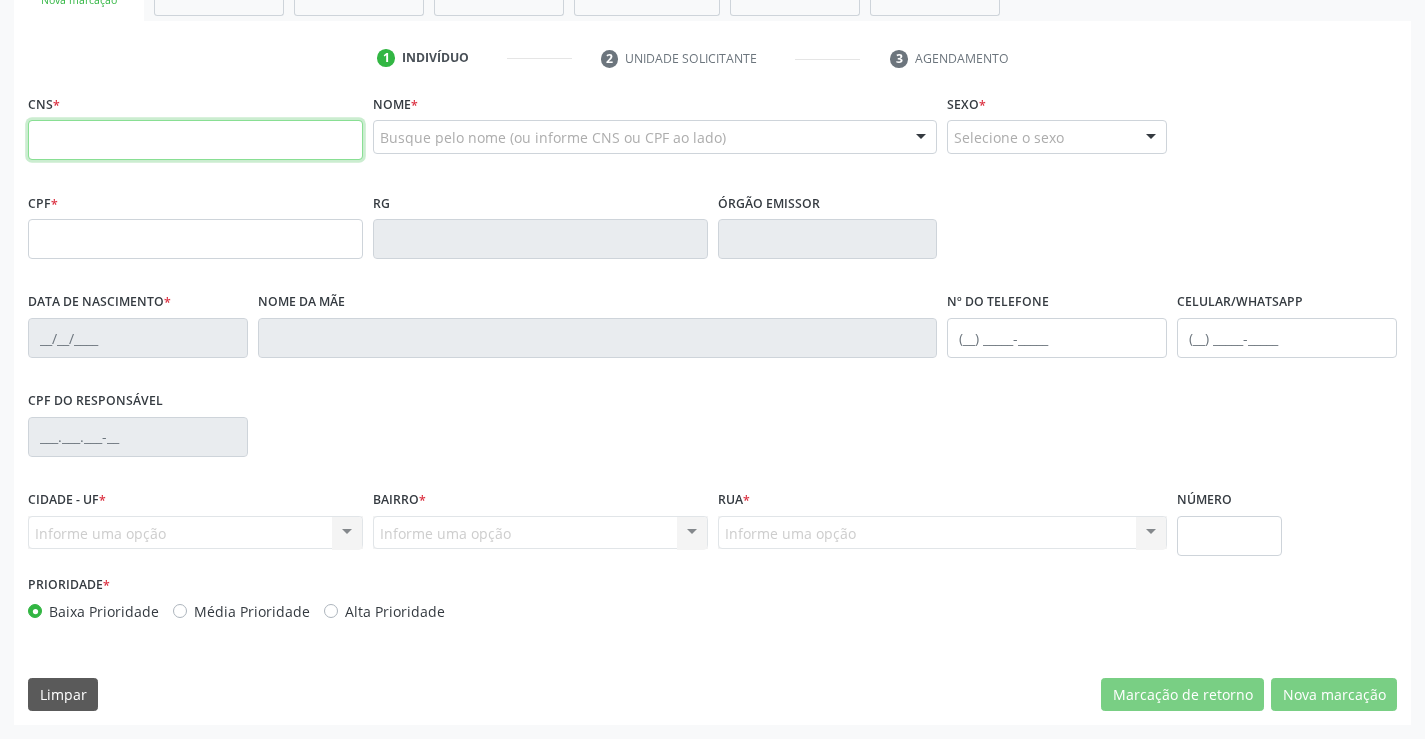 click at bounding box center (195, 140) 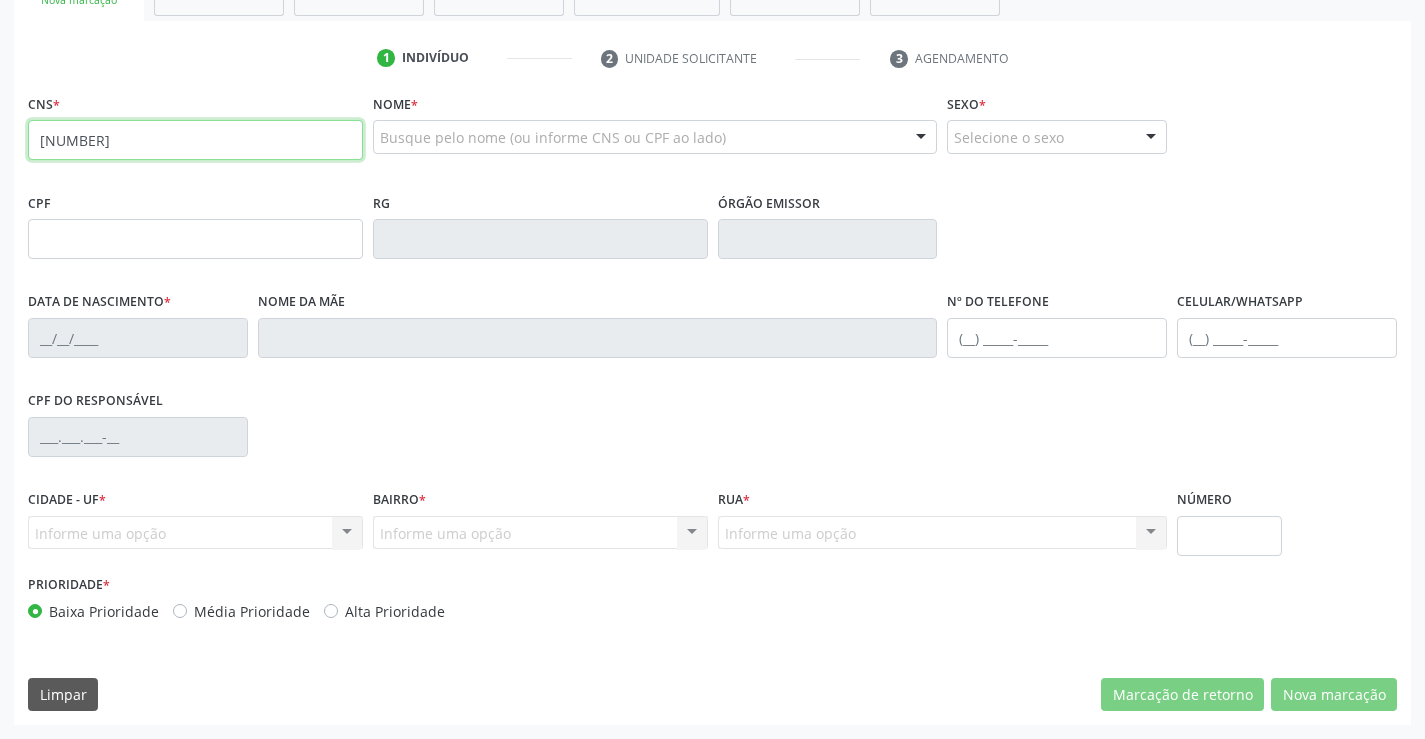 type on "[NUMBER]" 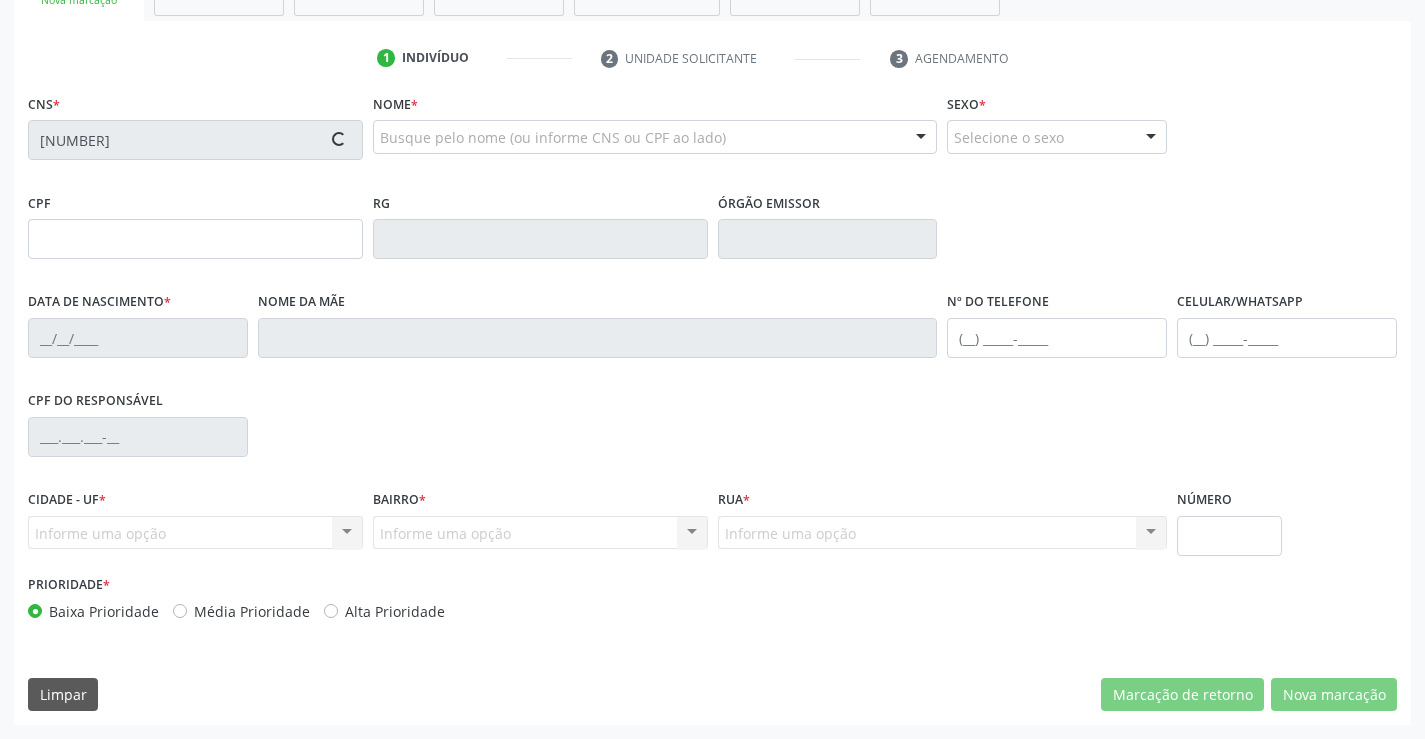 type on "[NUMBER]" 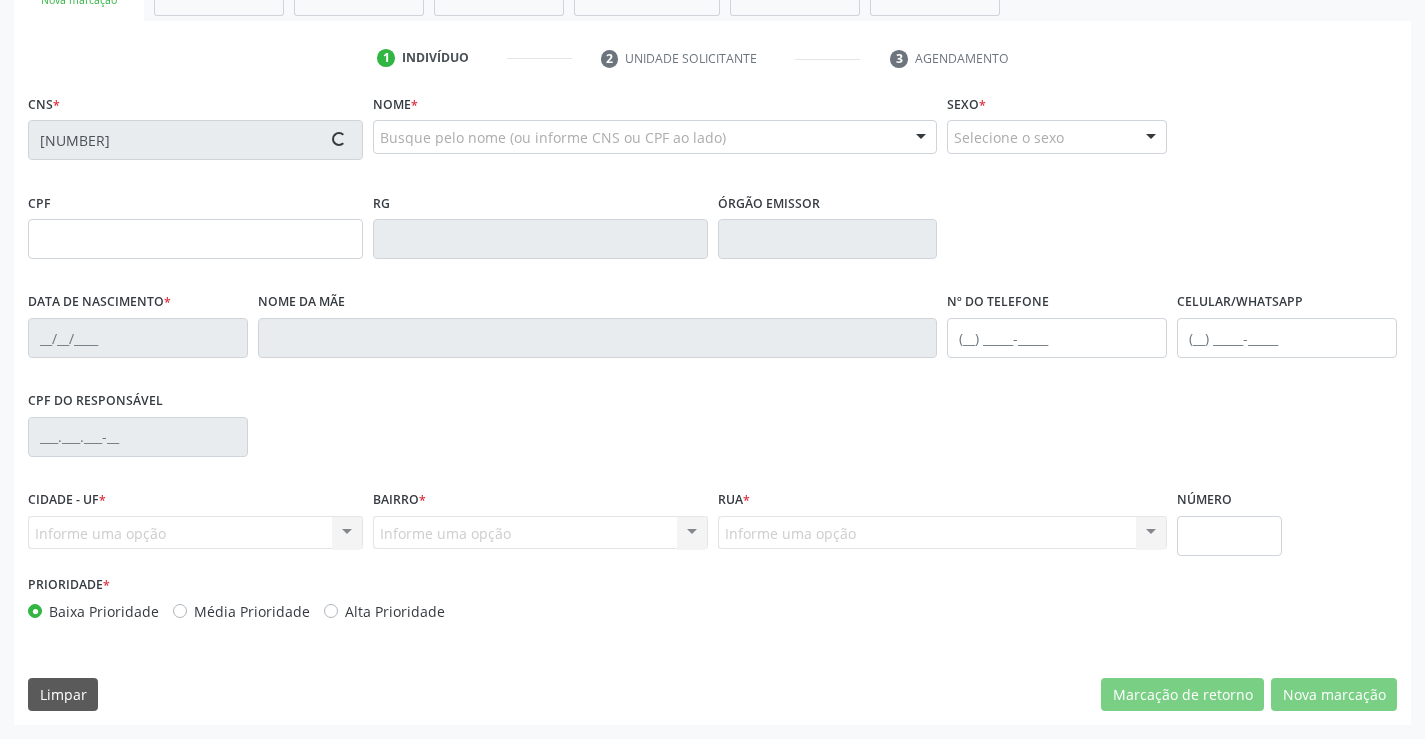 type on "[DATE]" 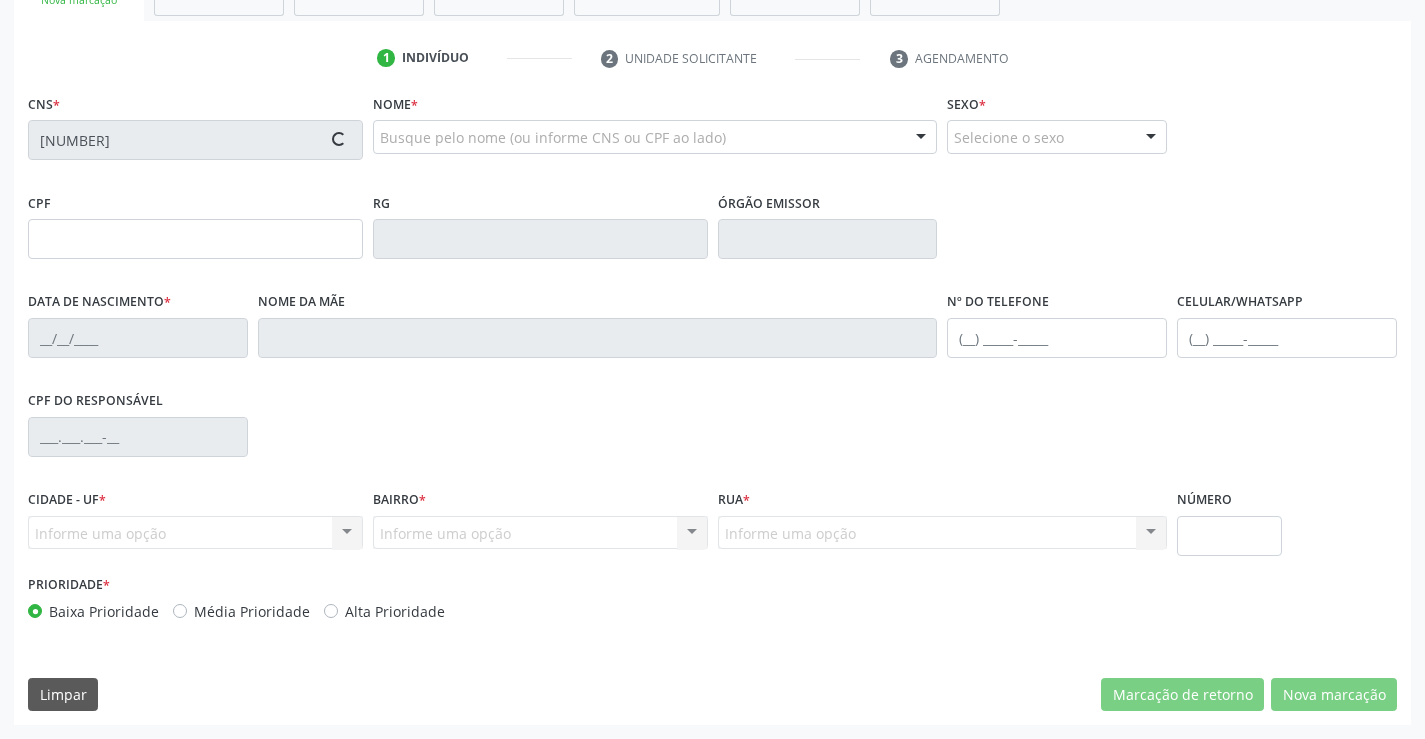 type on "[PHONE]" 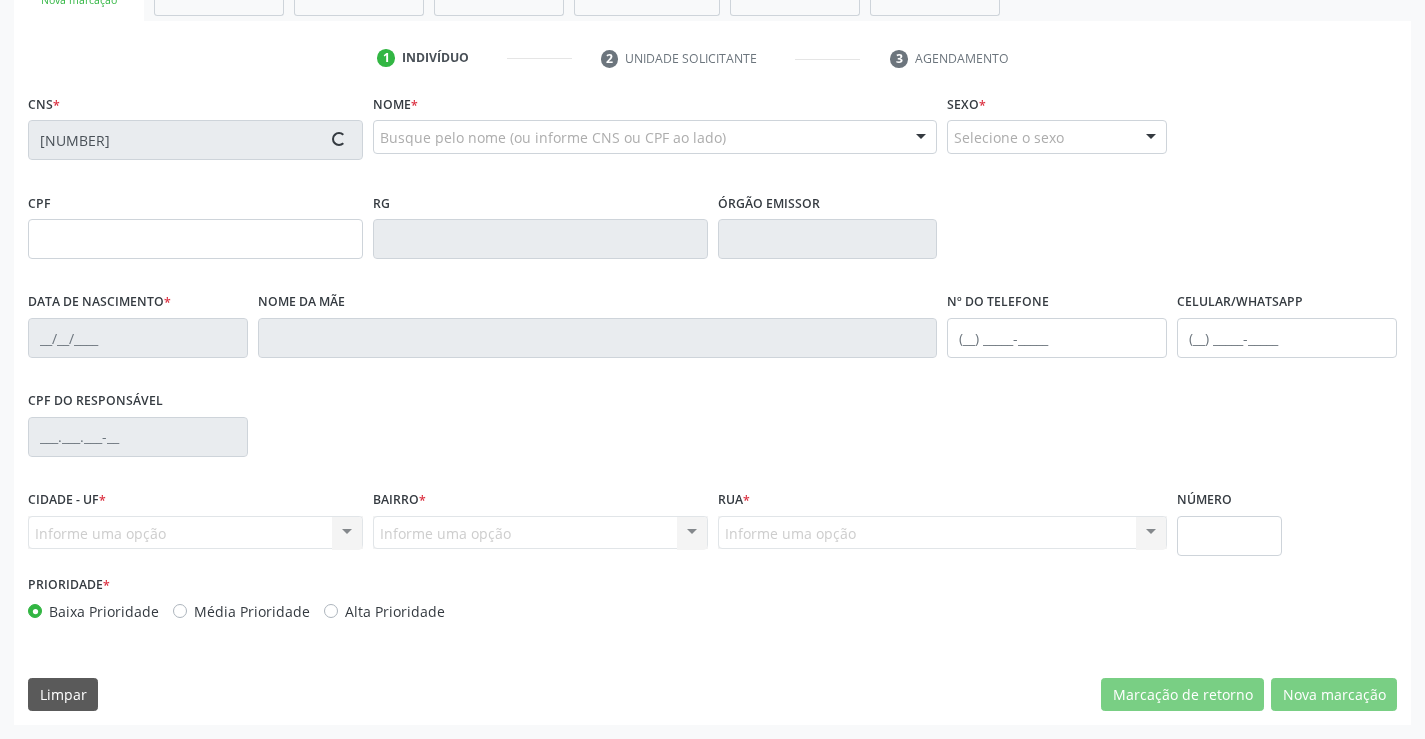 type on "S/N" 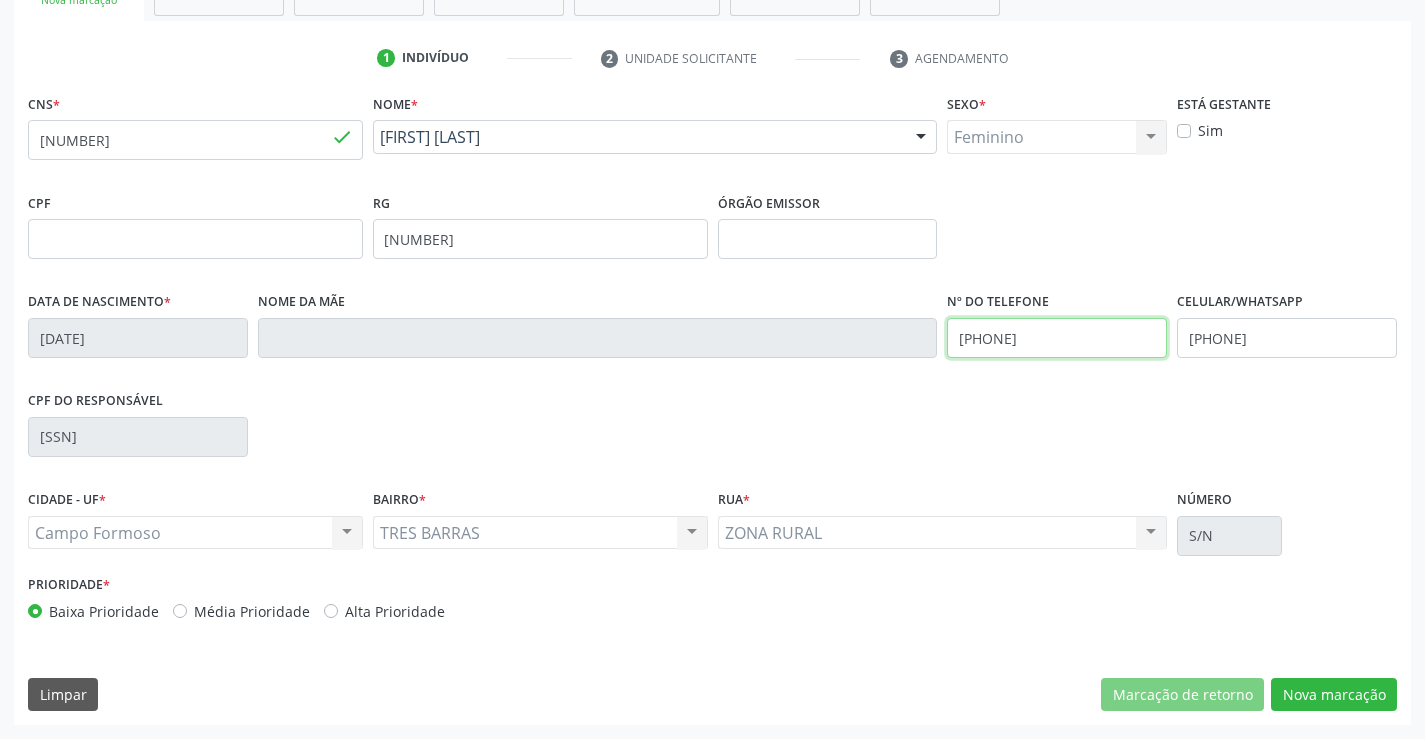 click on "[PHONE]" at bounding box center [1057, 338] 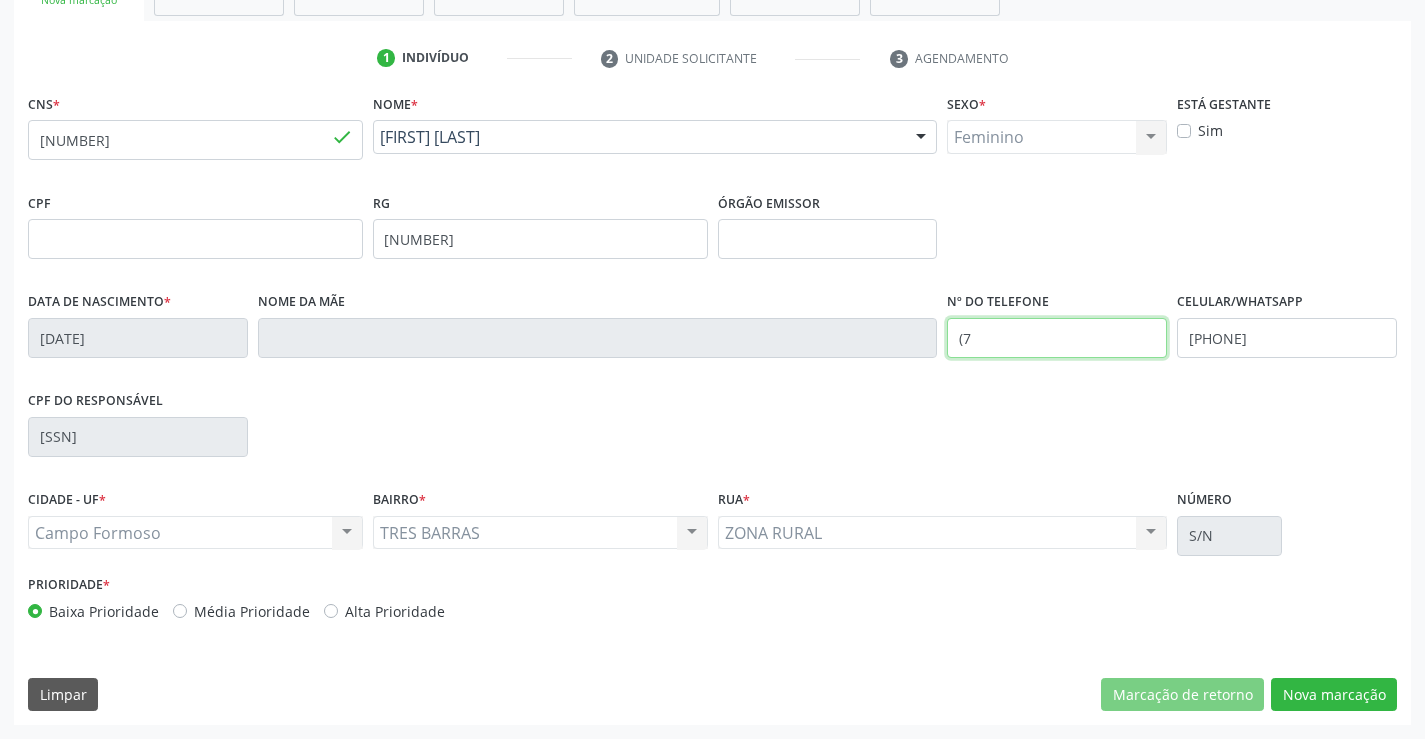 type on "(" 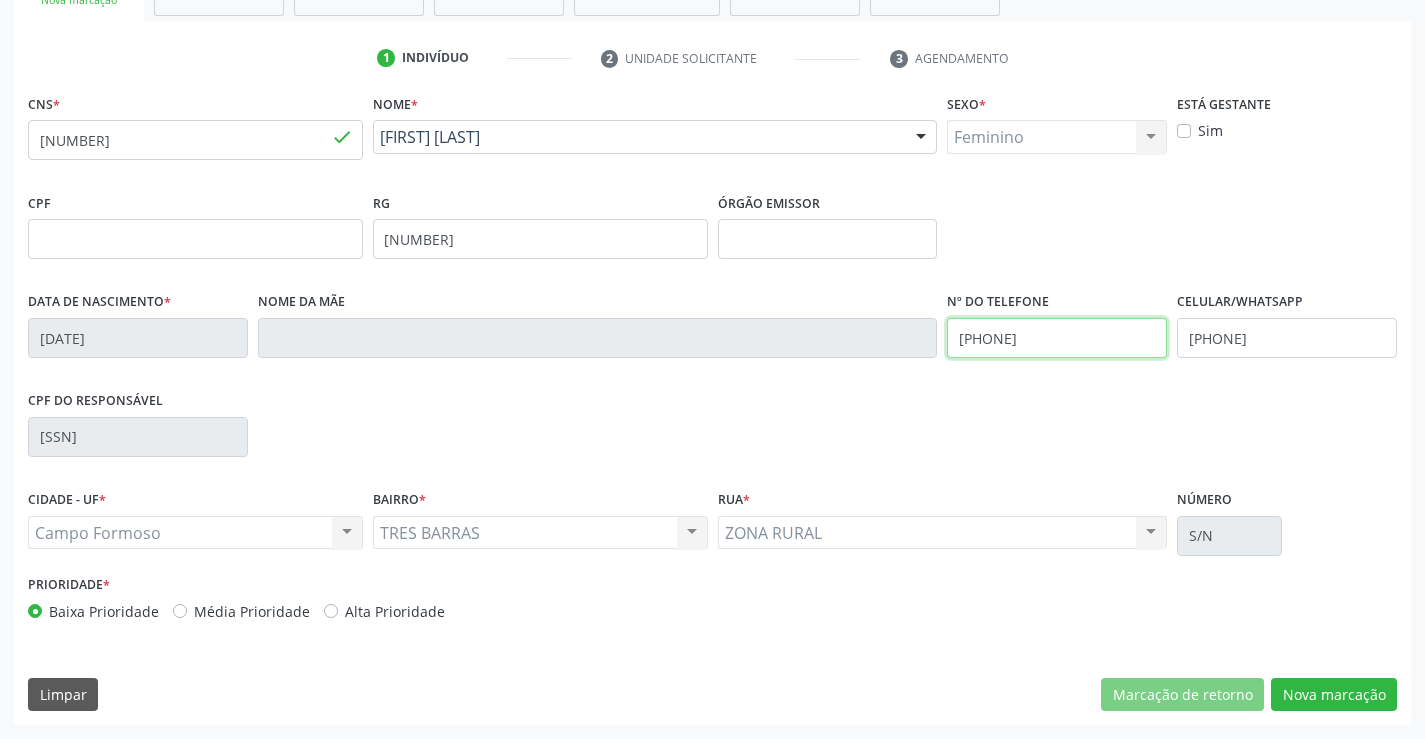 type on "[PHONE]" 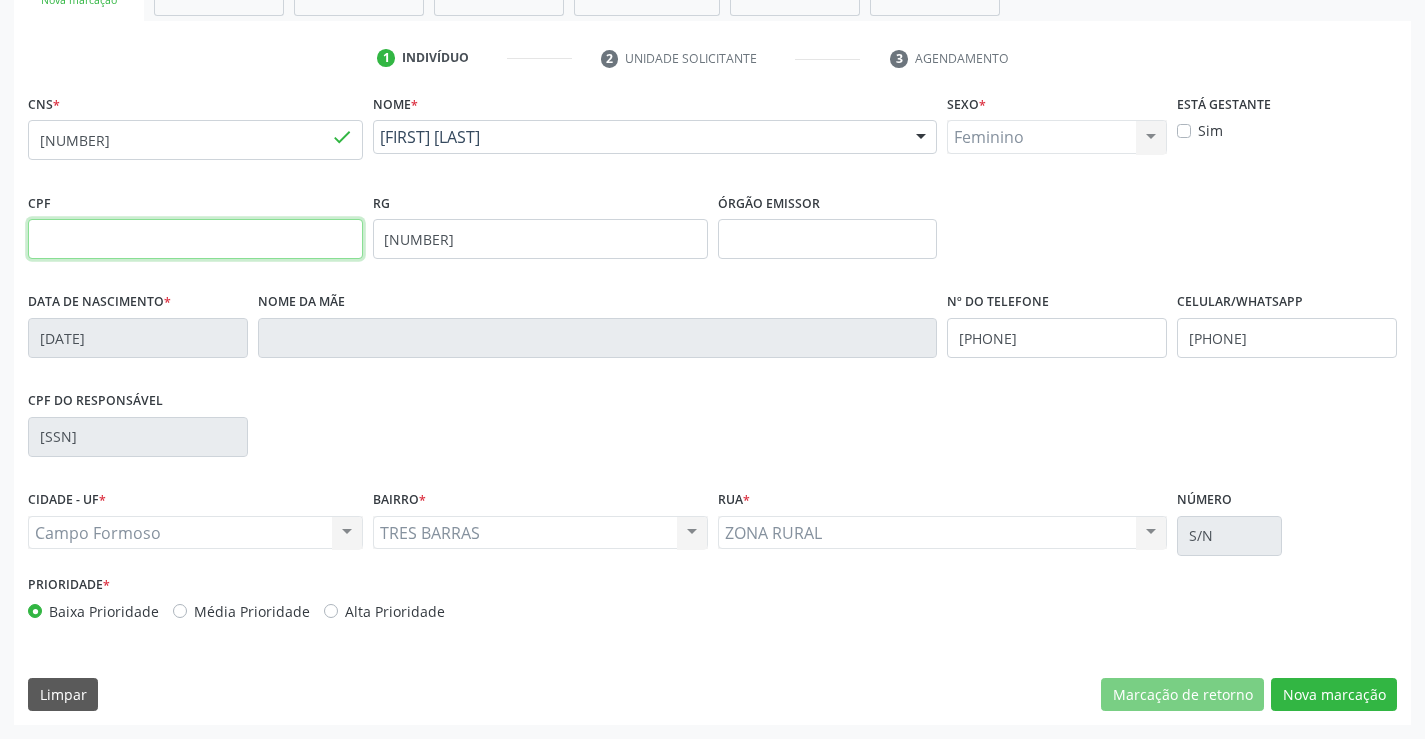 click at bounding box center [195, 239] 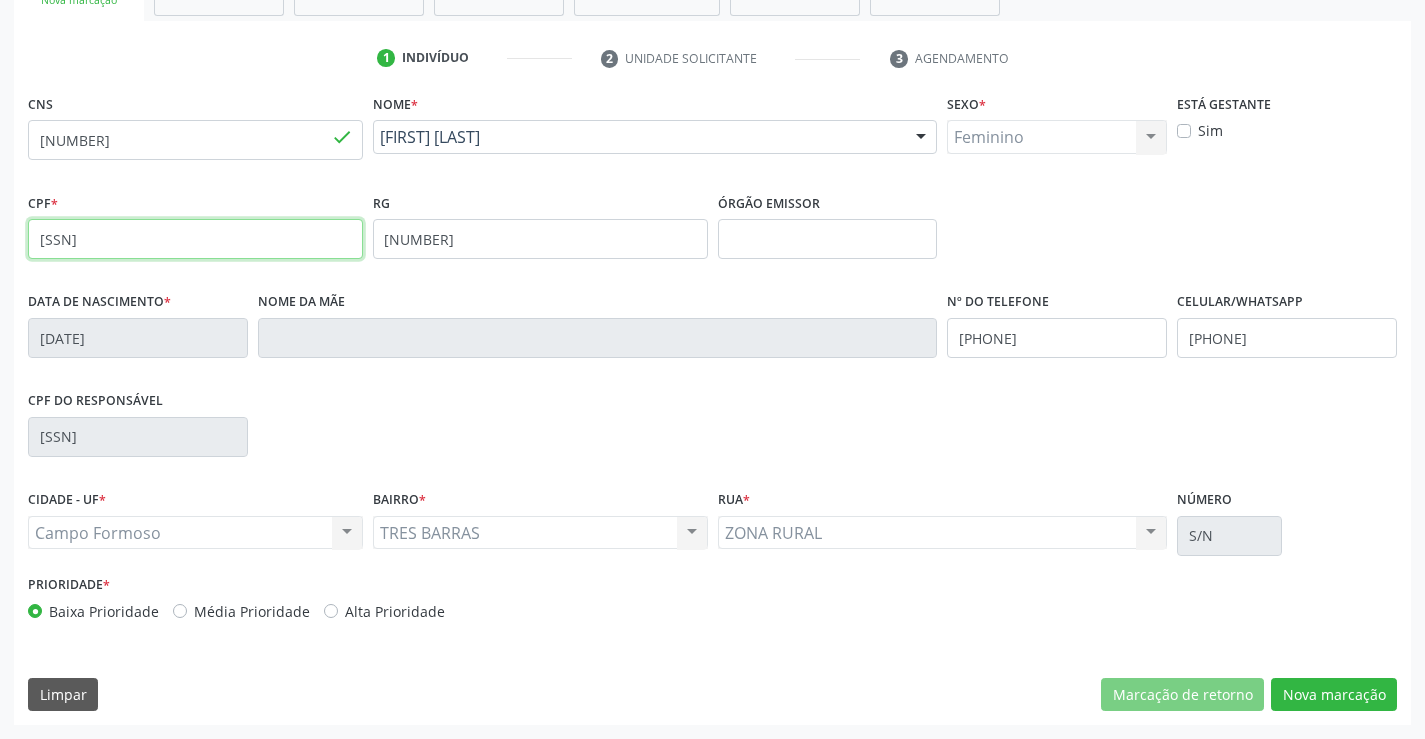 type on "[SSN]" 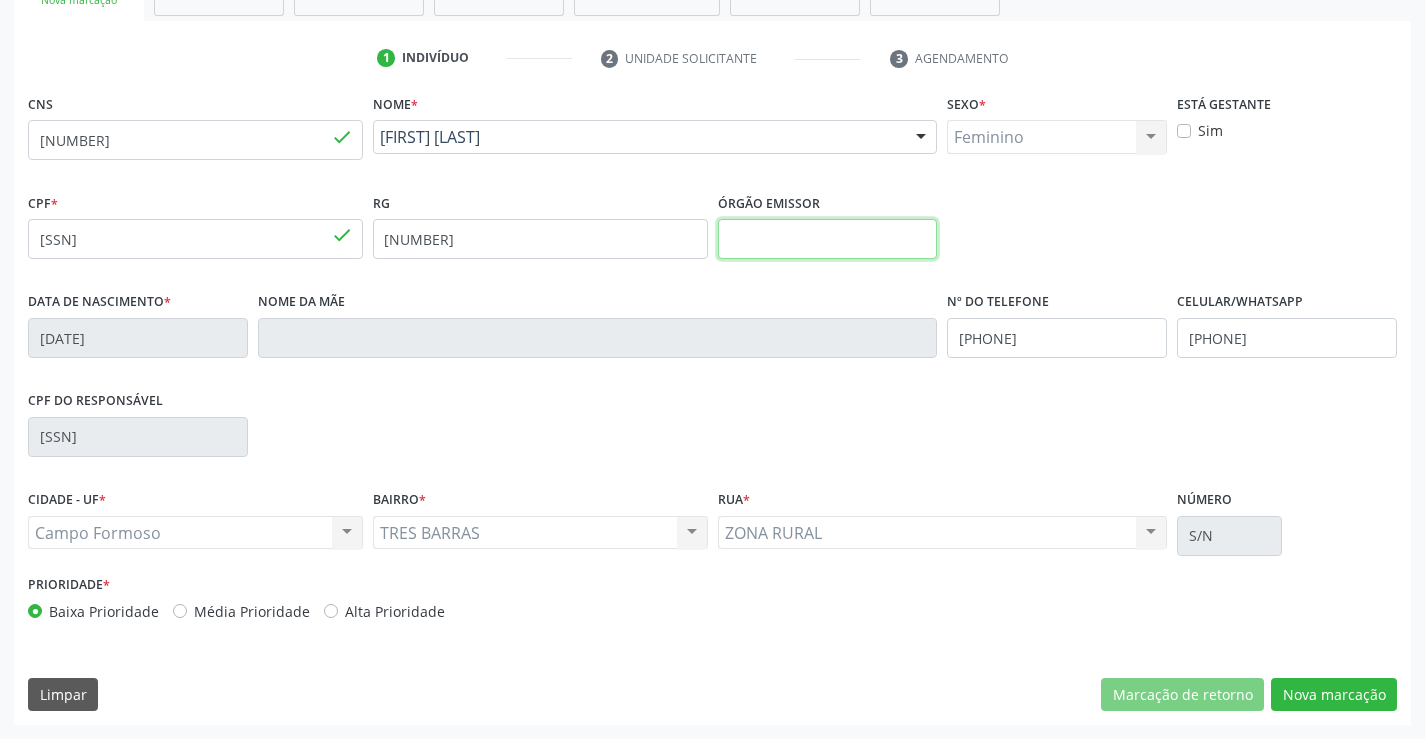 click at bounding box center (828, 239) 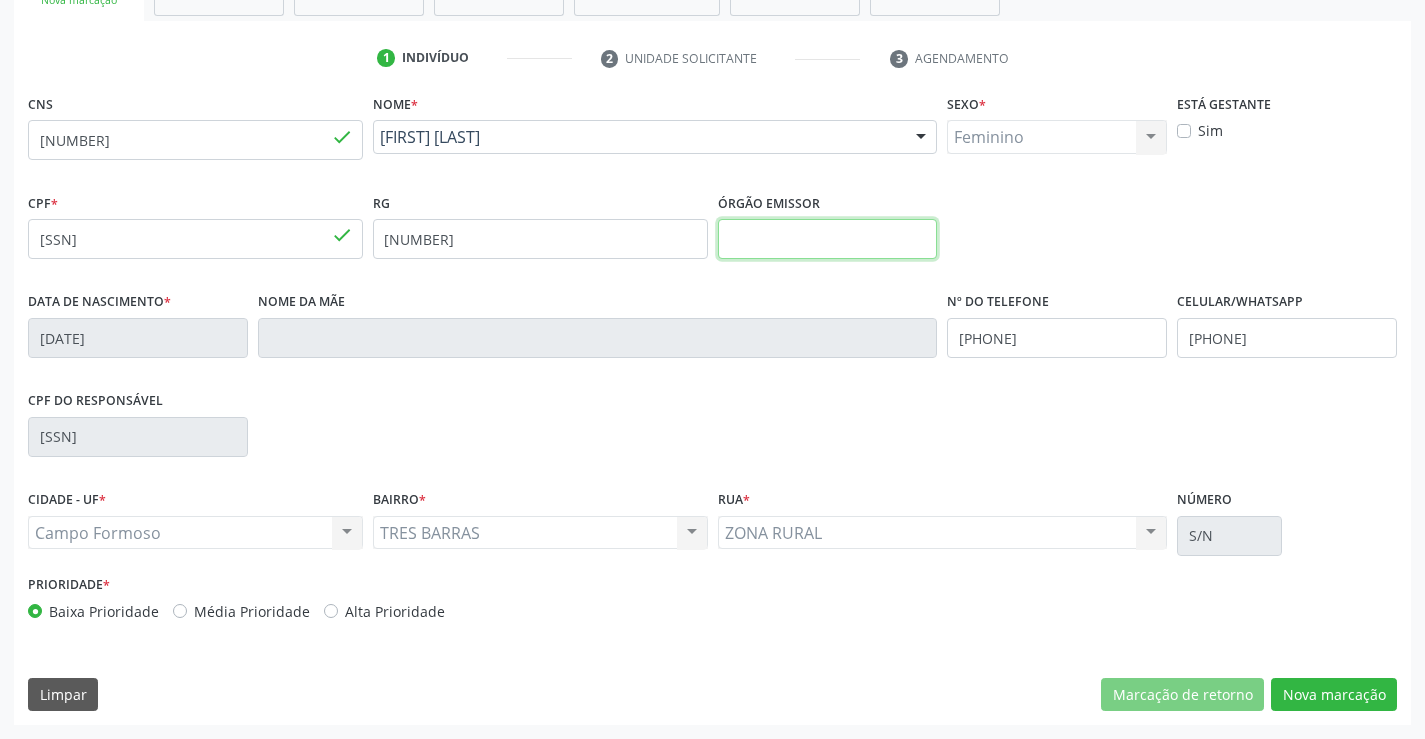 type on "SSPBA" 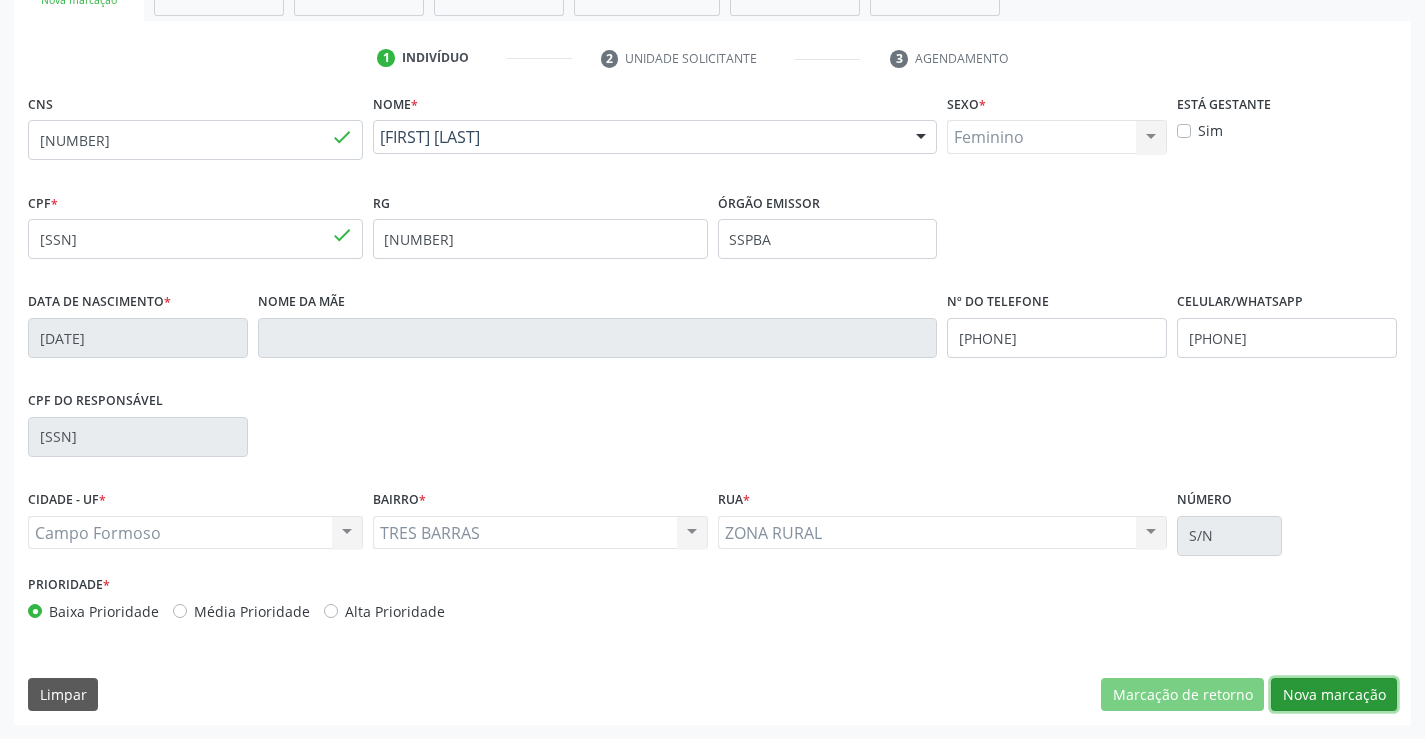 click on "Nova marcação" at bounding box center (1334, 695) 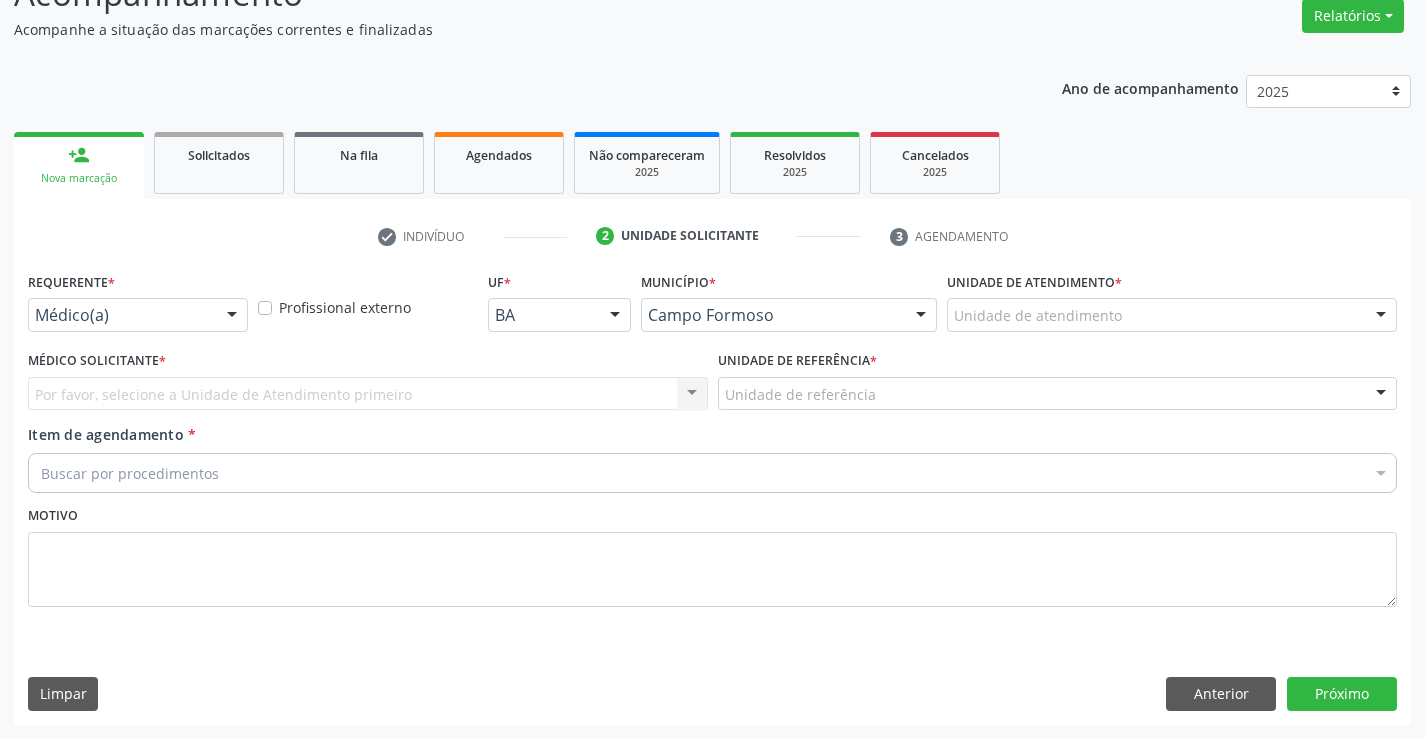 scroll, scrollTop: 167, scrollLeft: 0, axis: vertical 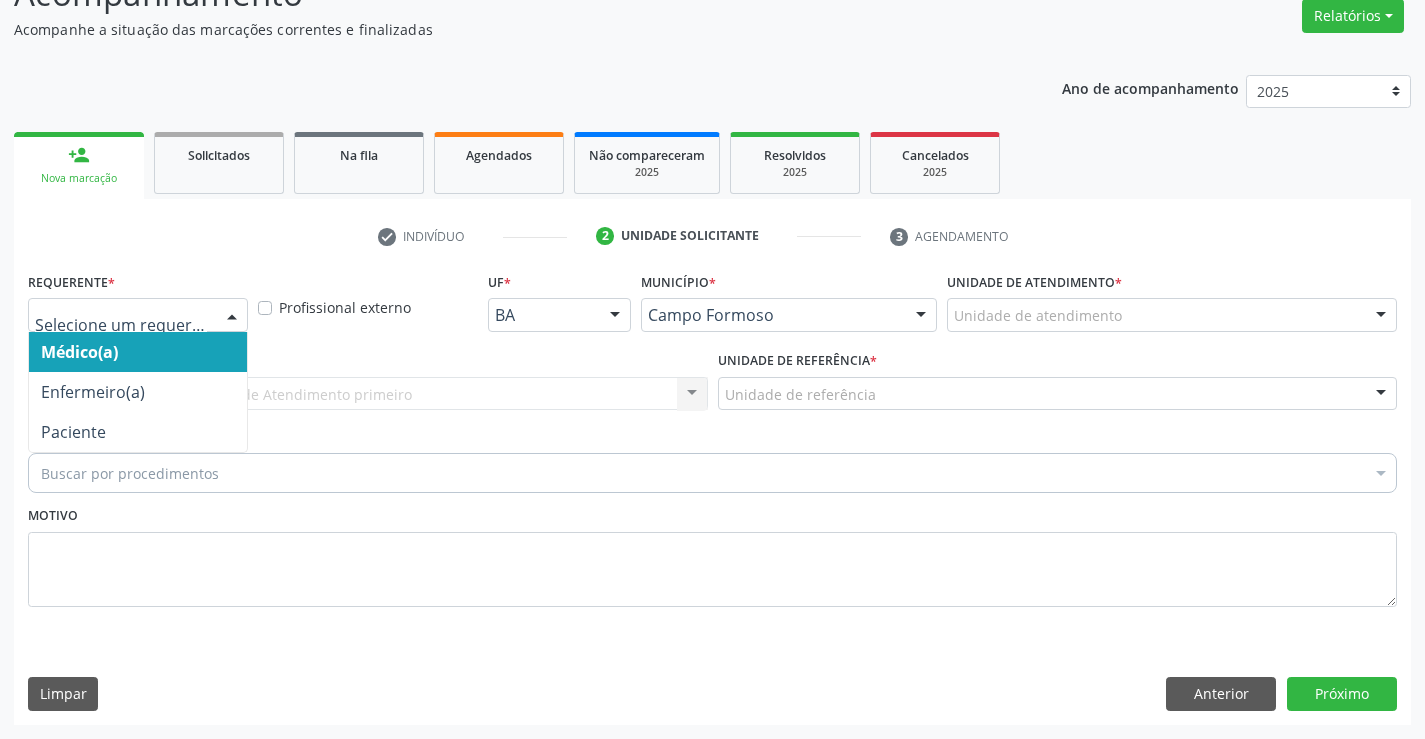 click at bounding box center (232, 316) 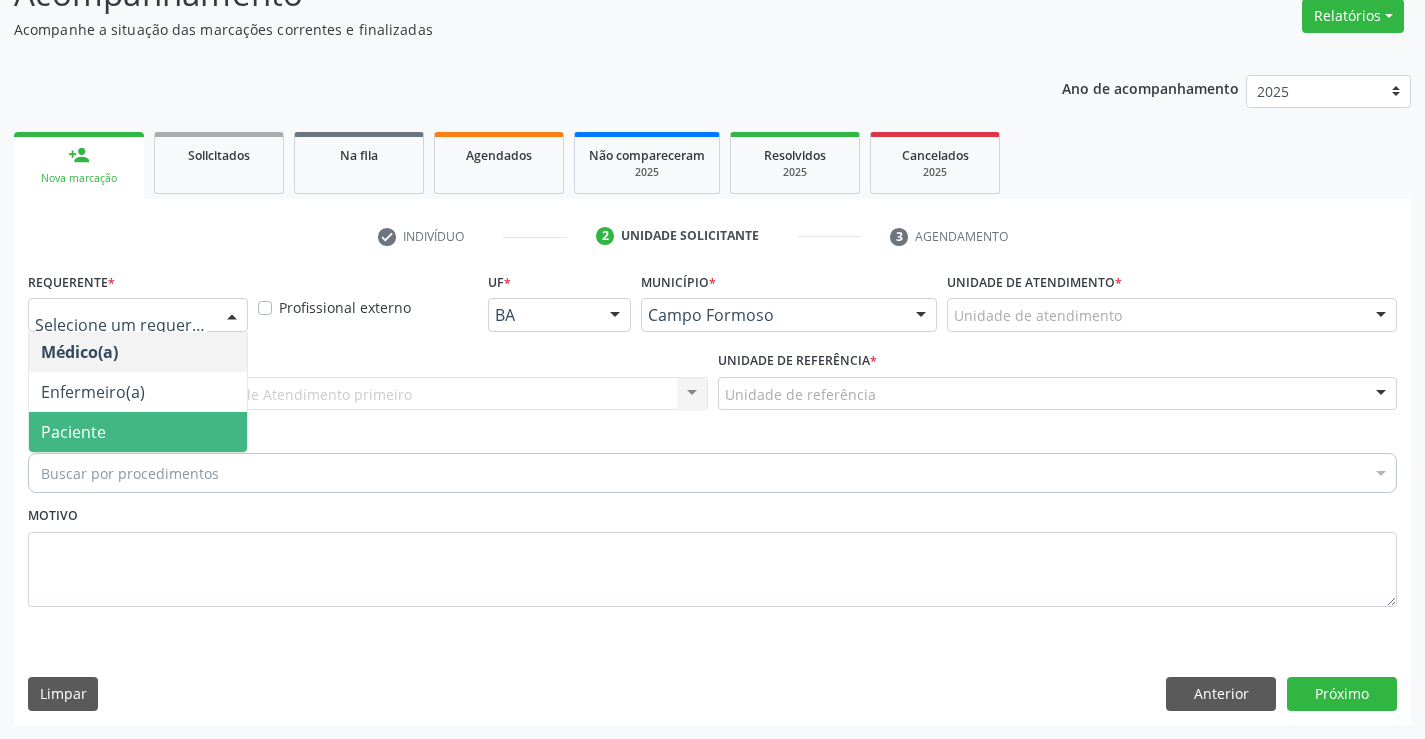 click on "Paciente" at bounding box center (138, 432) 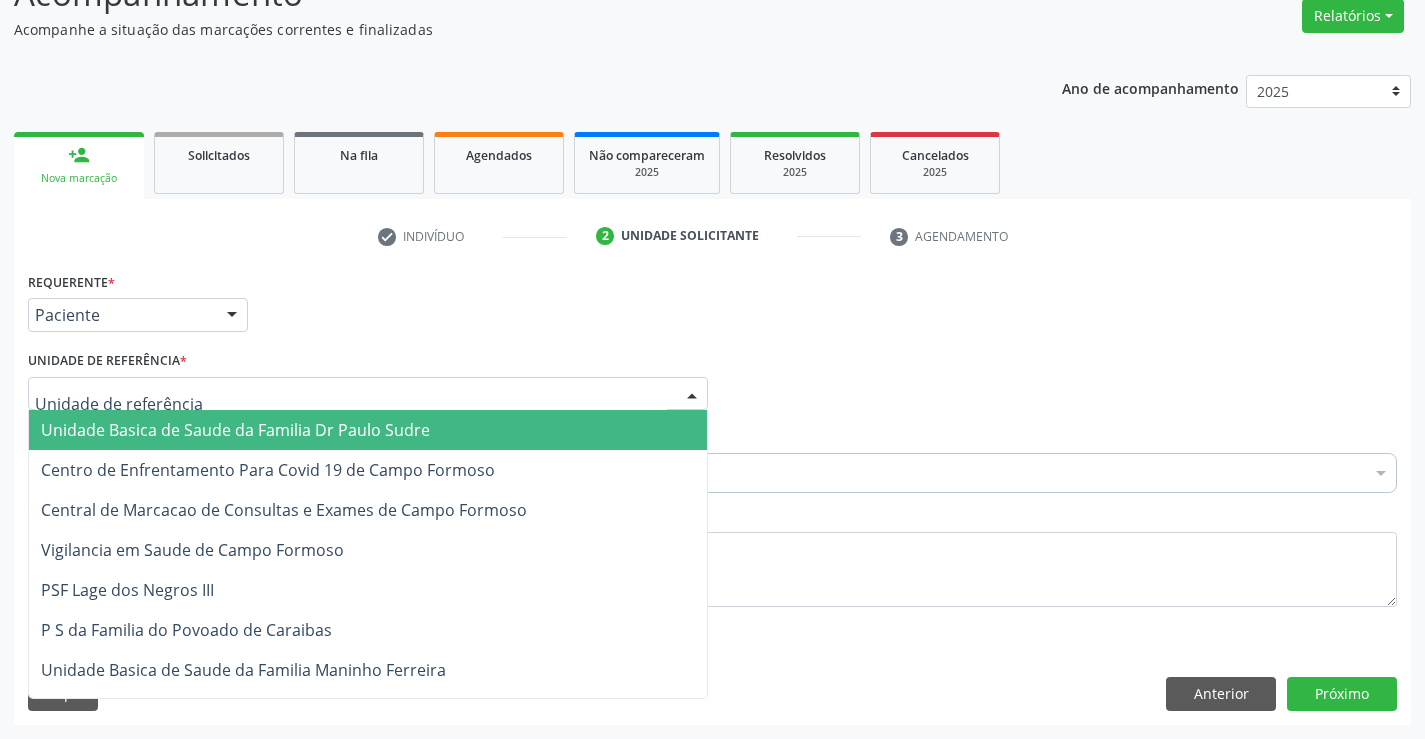 click at bounding box center (368, 394) 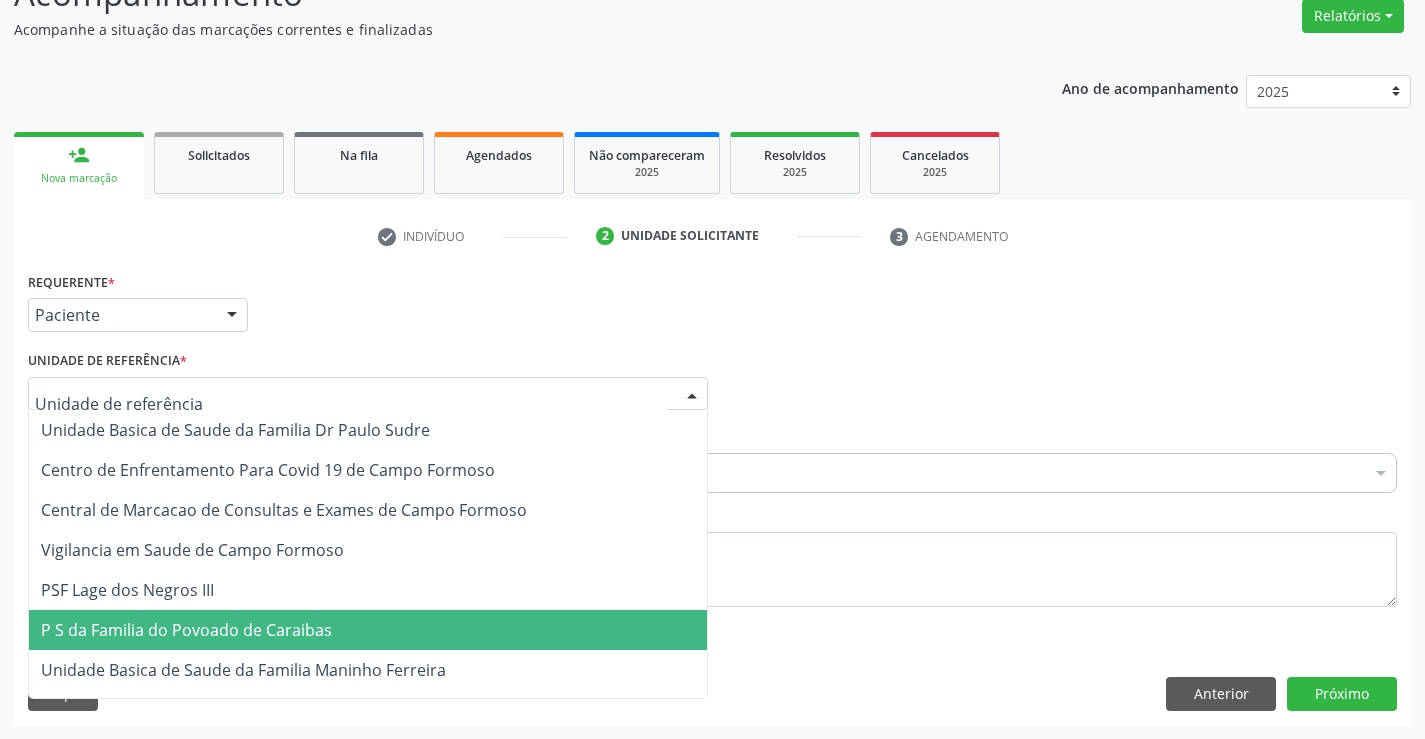 click on "P S da Familia do Povoado de Caraibas" at bounding box center (186, 630) 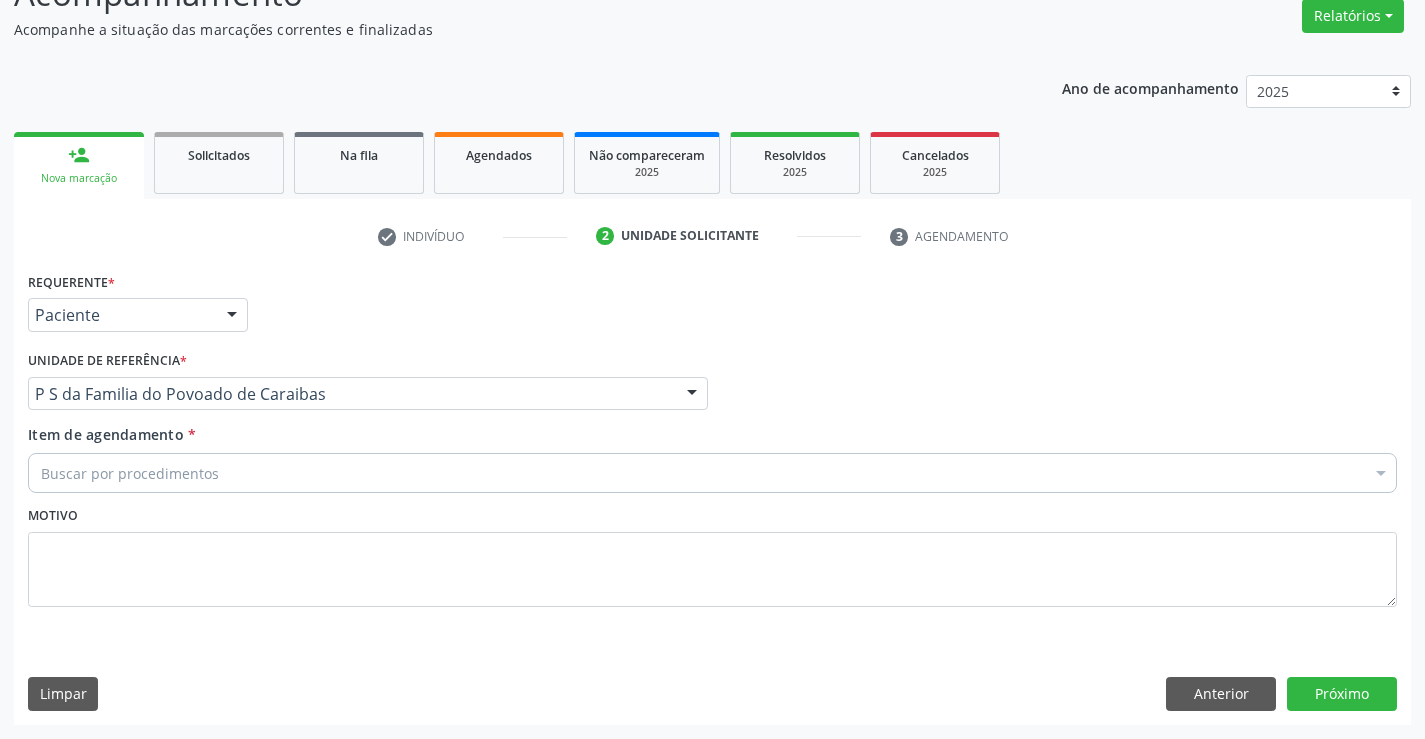 click on "Buscar por procedimentos" at bounding box center (712, 473) 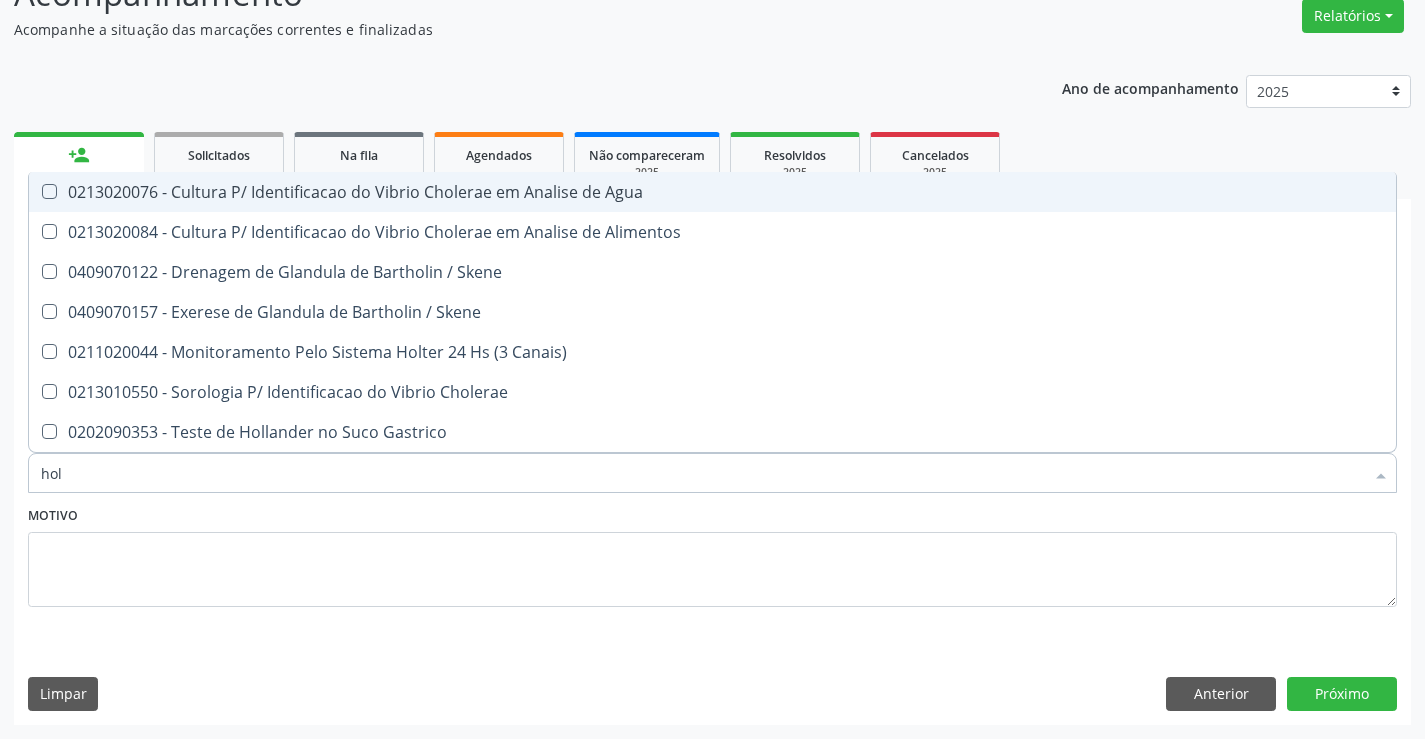 type on "holt" 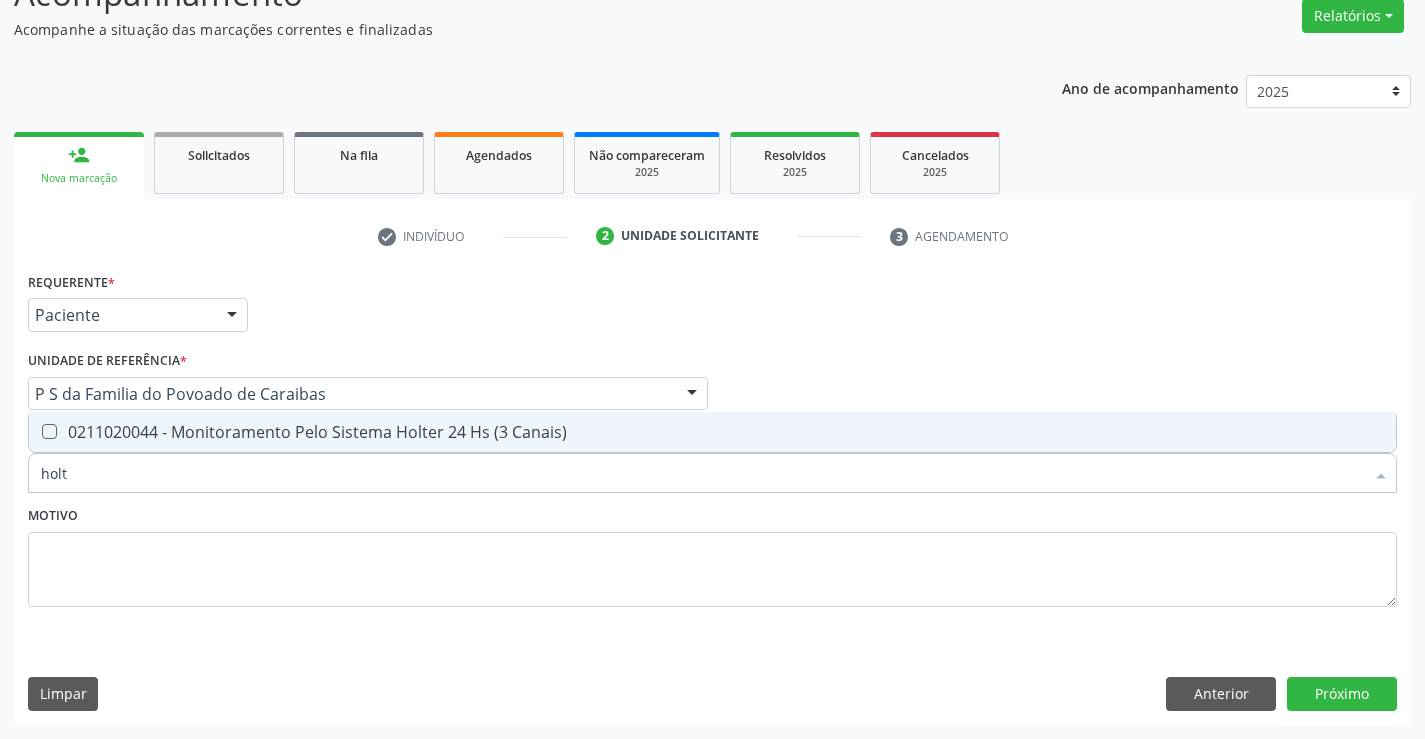click on "0211020044 - Monitoramento Pelo Sistema Holter 24 Hs (3 Canais)" at bounding box center [712, 432] 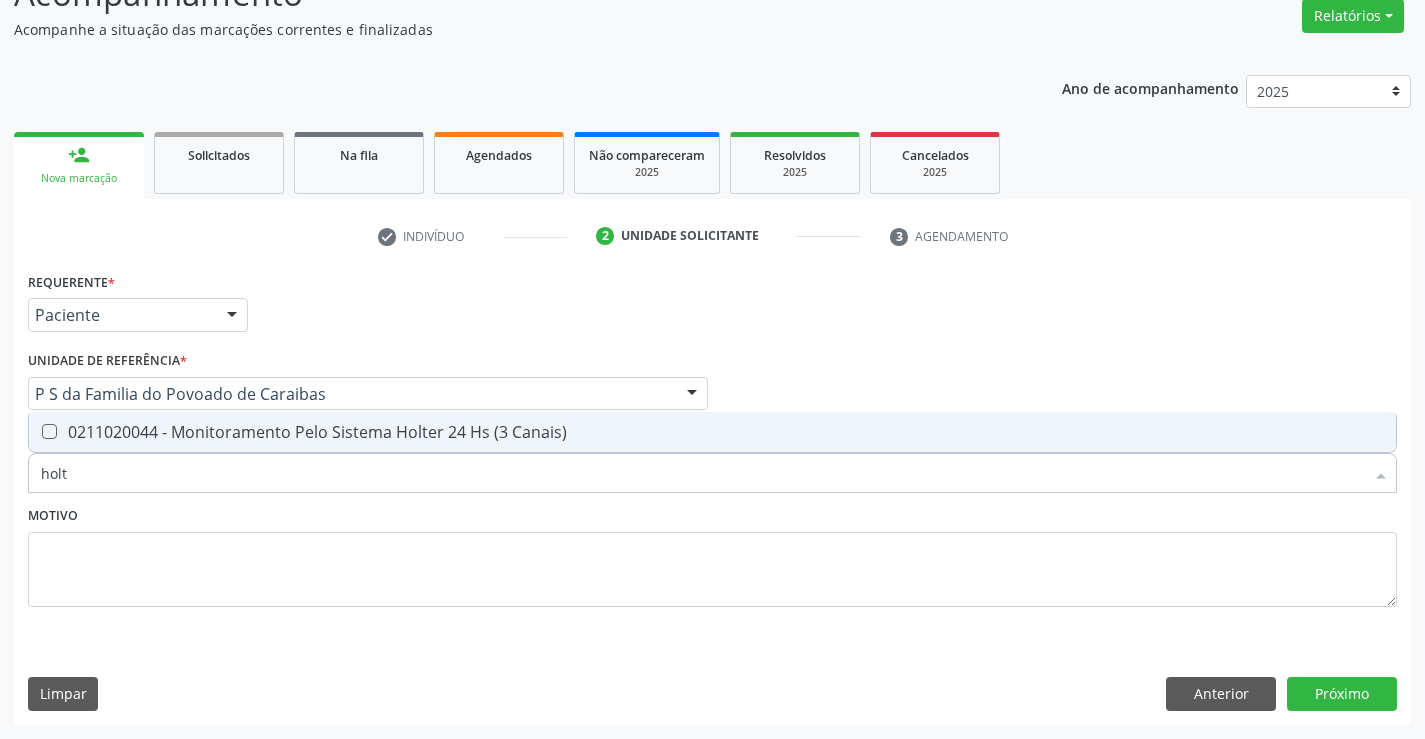checkbox on "true" 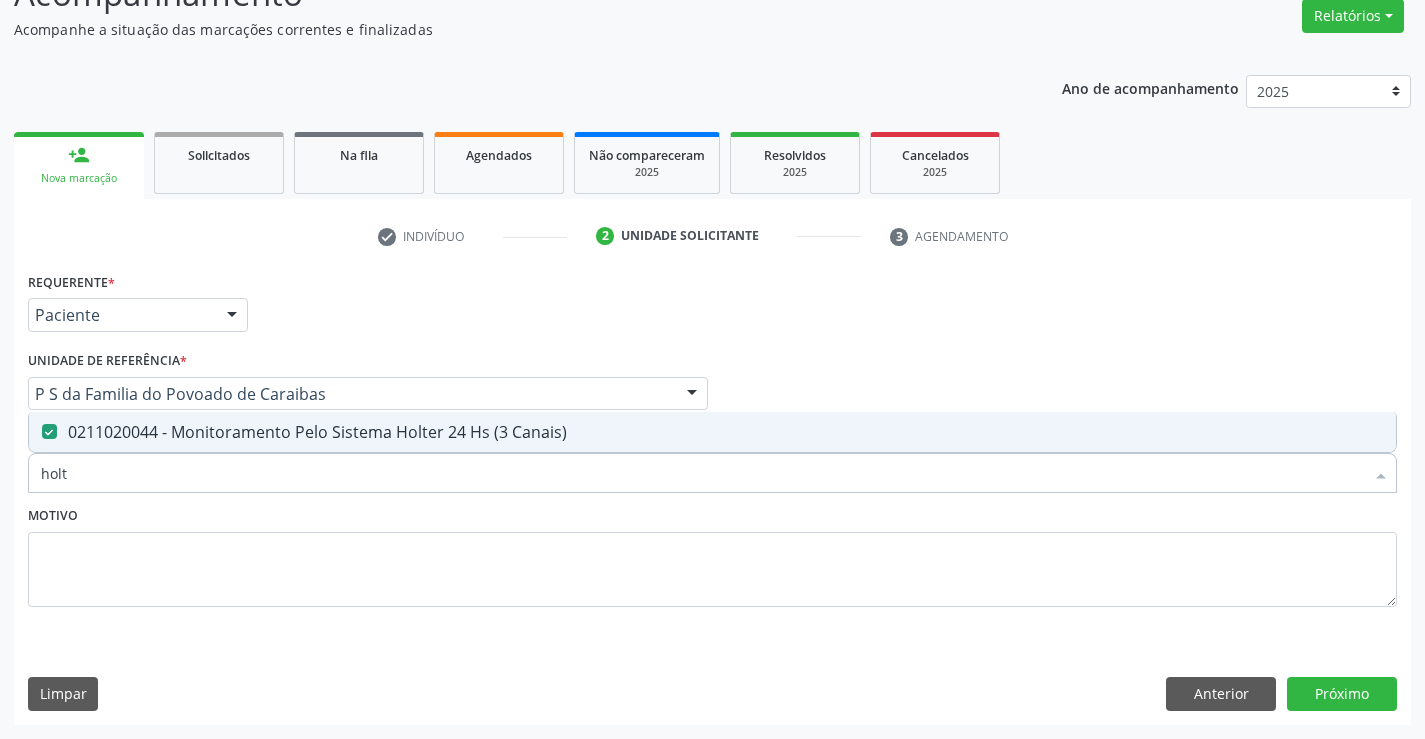 click on "Motivo" at bounding box center [712, 554] 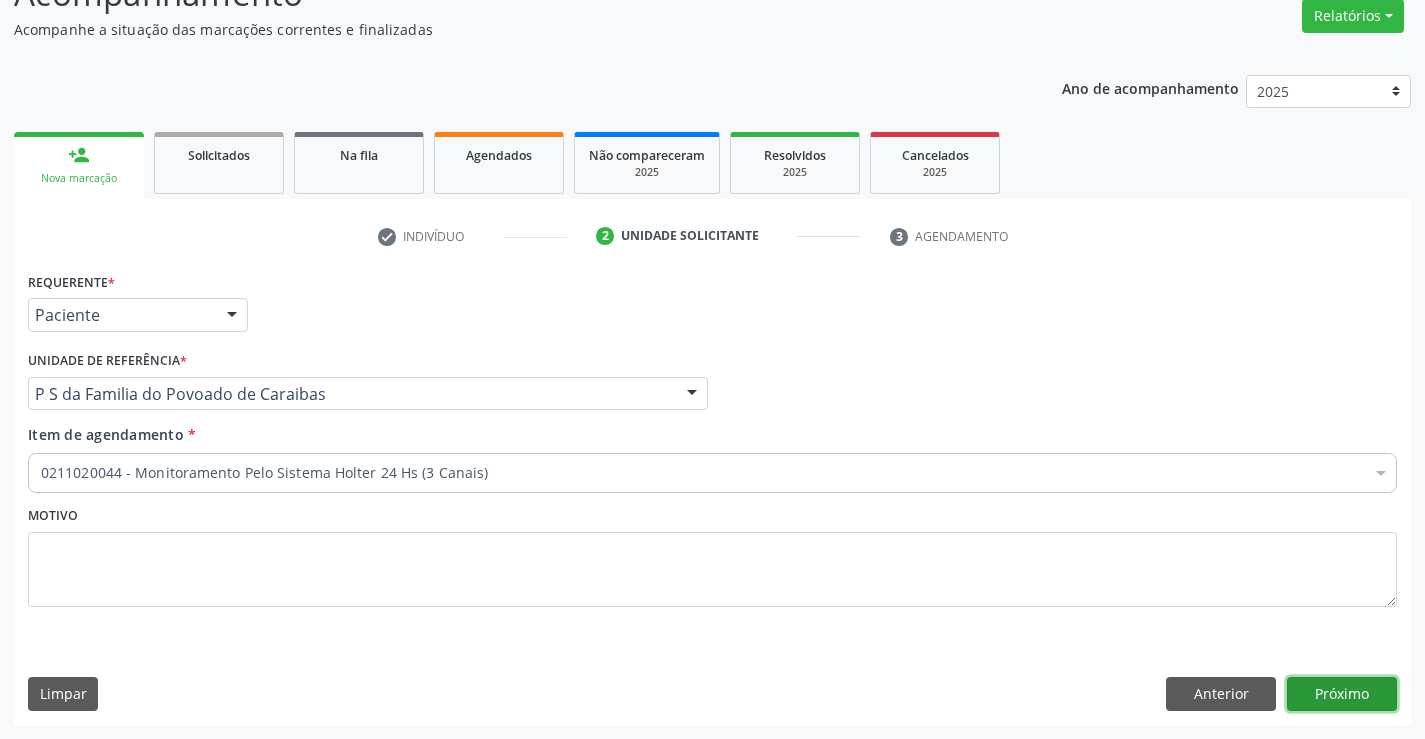 click on "Próximo" at bounding box center (1342, 694) 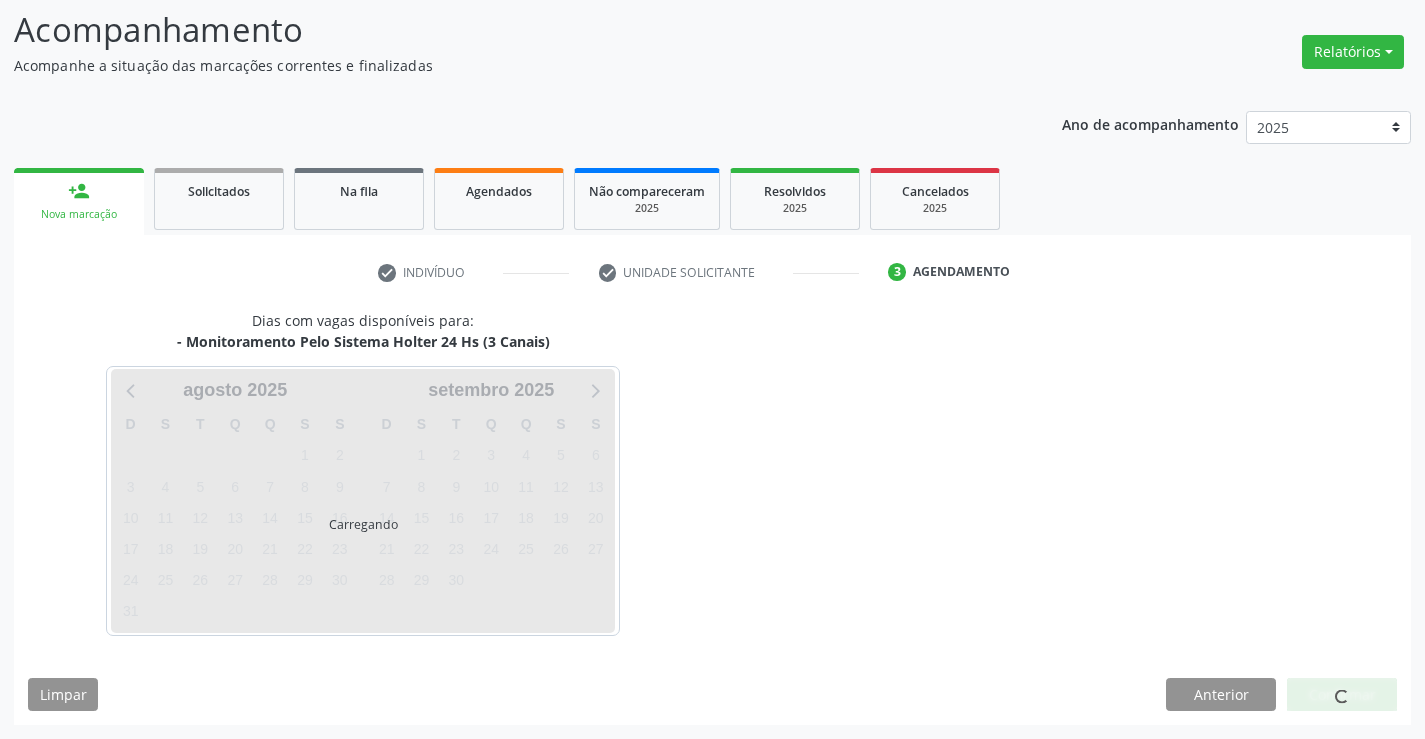 scroll, scrollTop: 167, scrollLeft: 0, axis: vertical 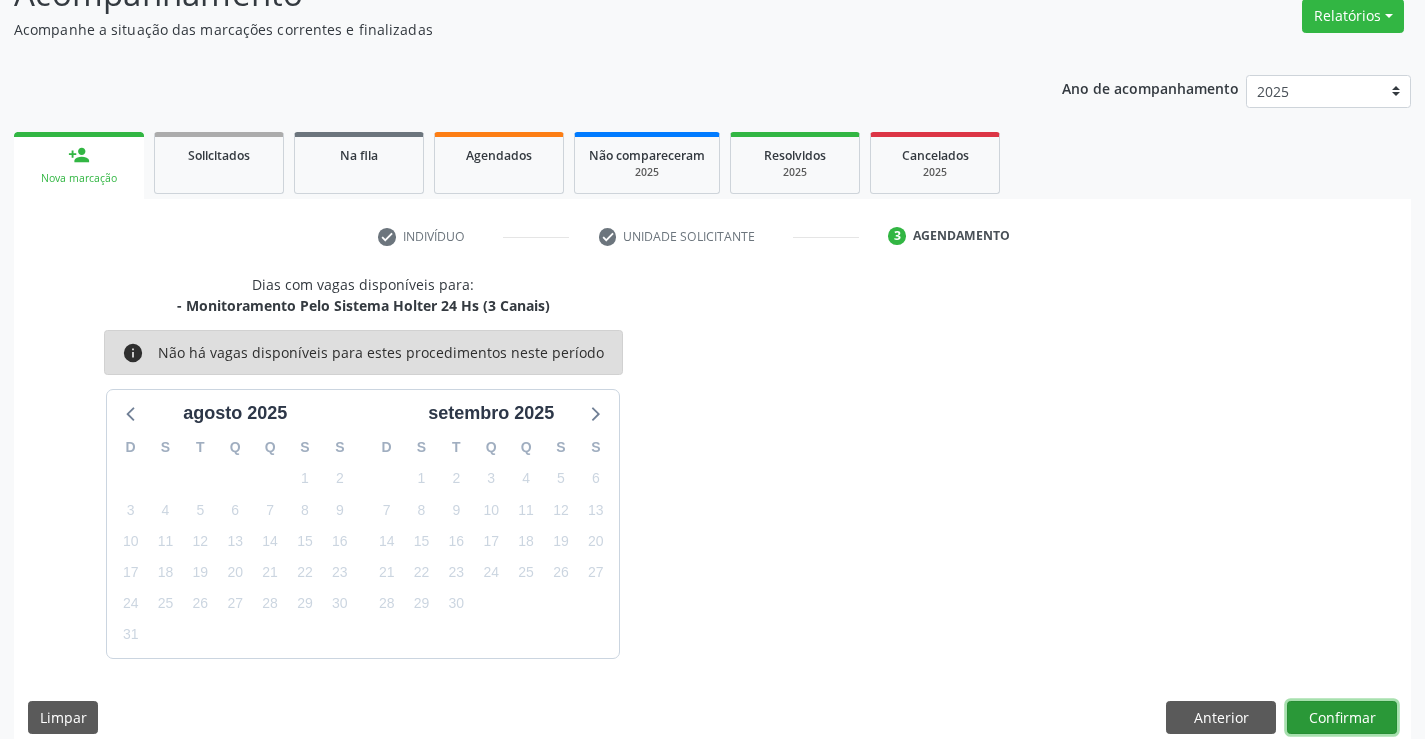 click on "Confirmar" at bounding box center (1342, 718) 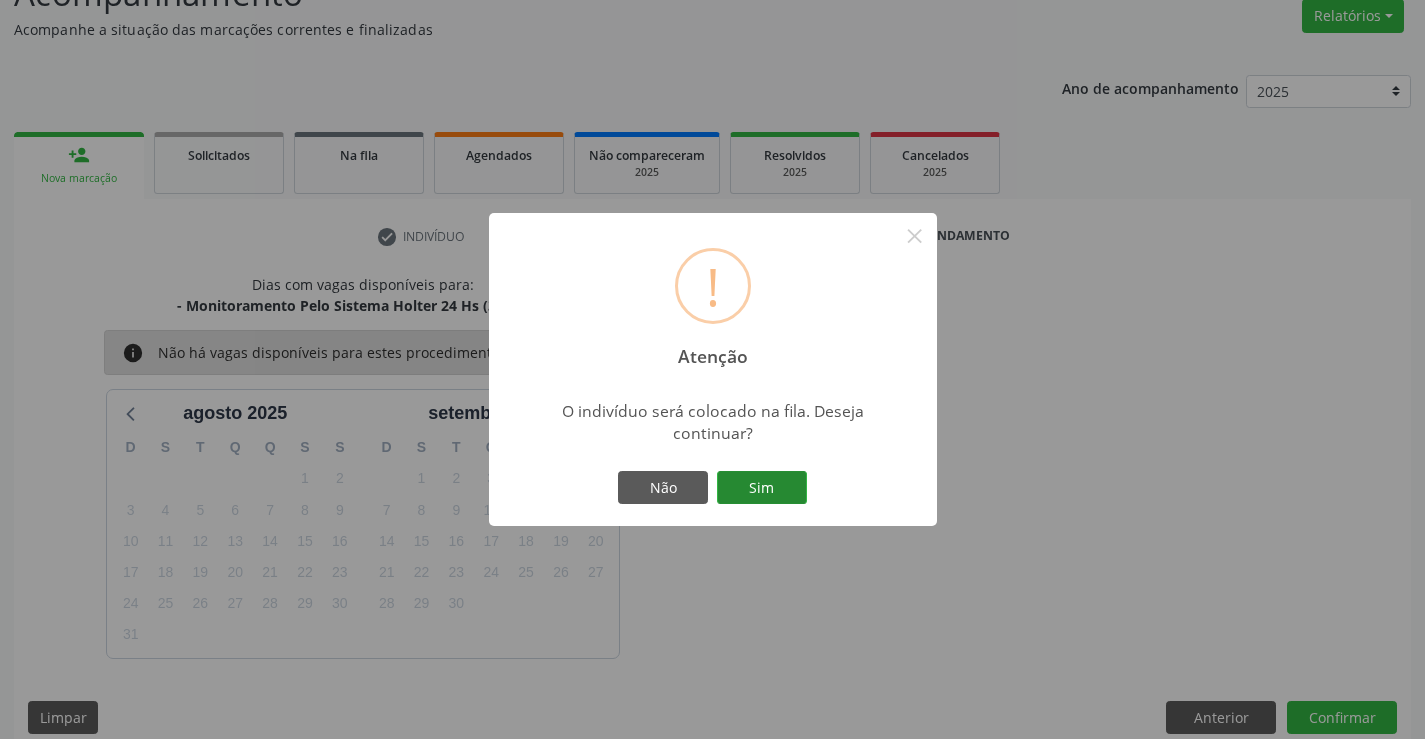 click on "Sim" at bounding box center (762, 488) 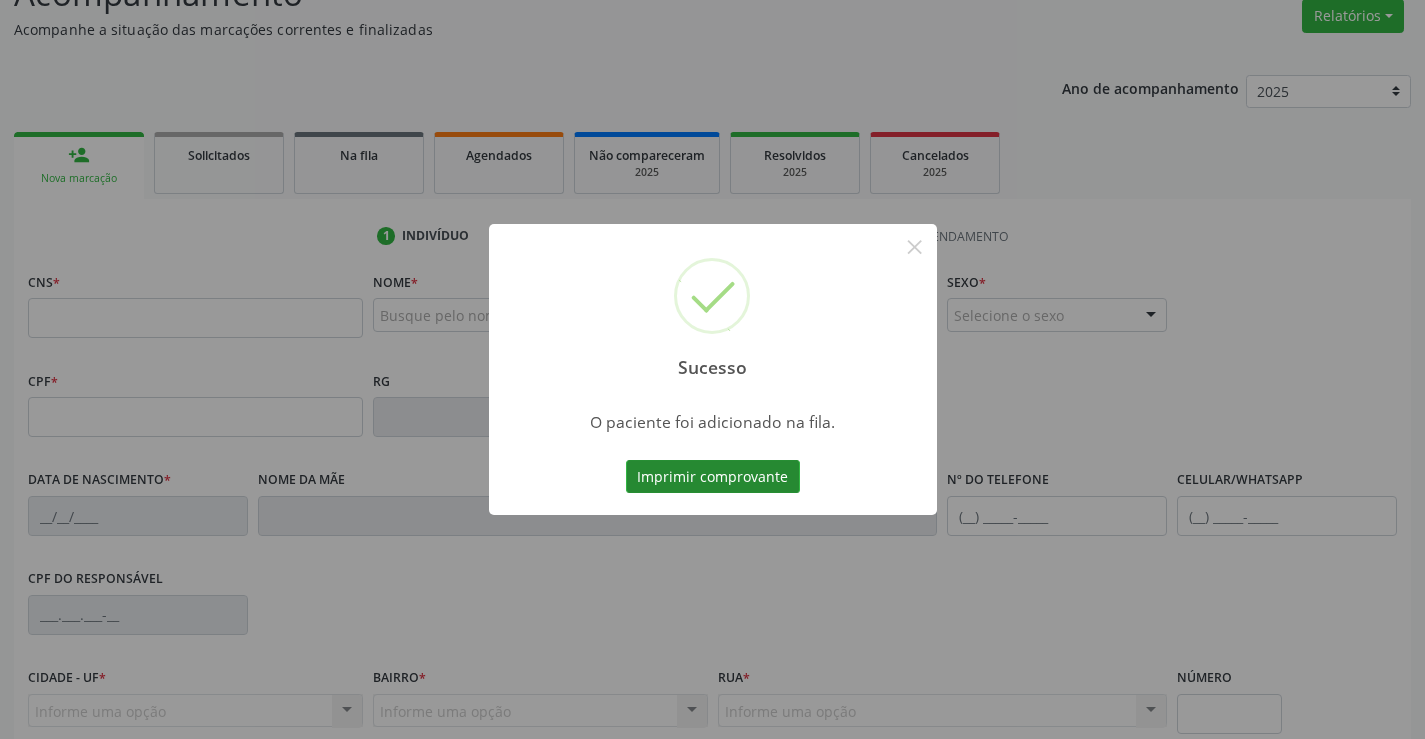 click on "Imprimir comprovante" at bounding box center (713, 477) 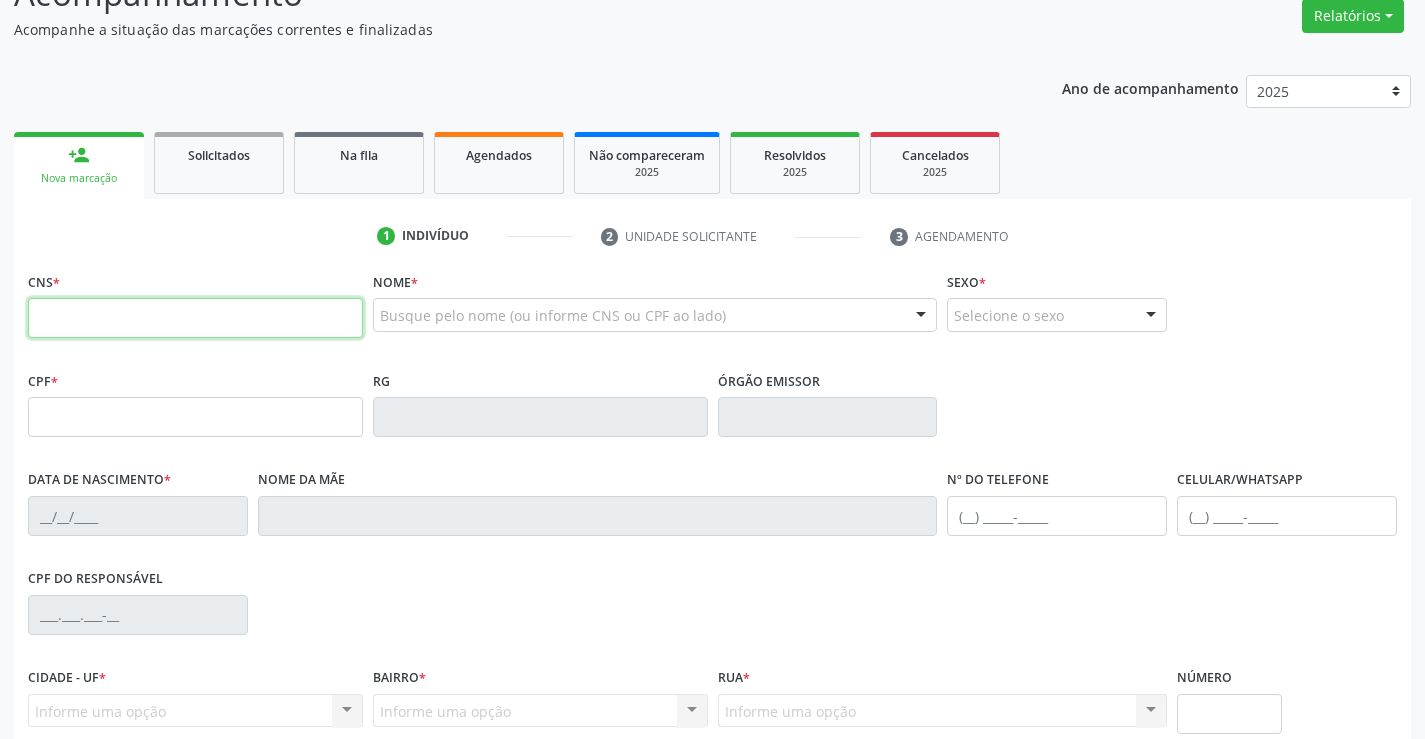 click at bounding box center (195, 318) 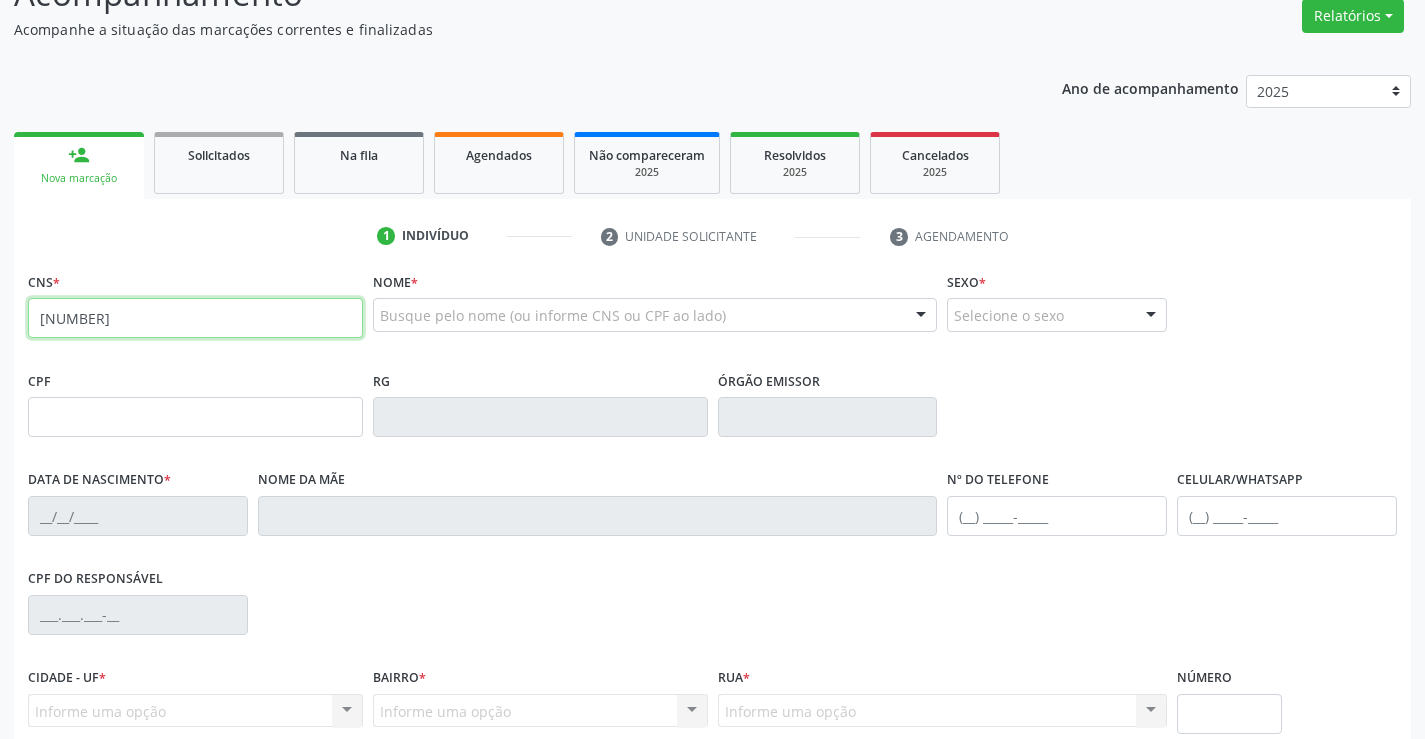 type on "702 6007 6831 9647" 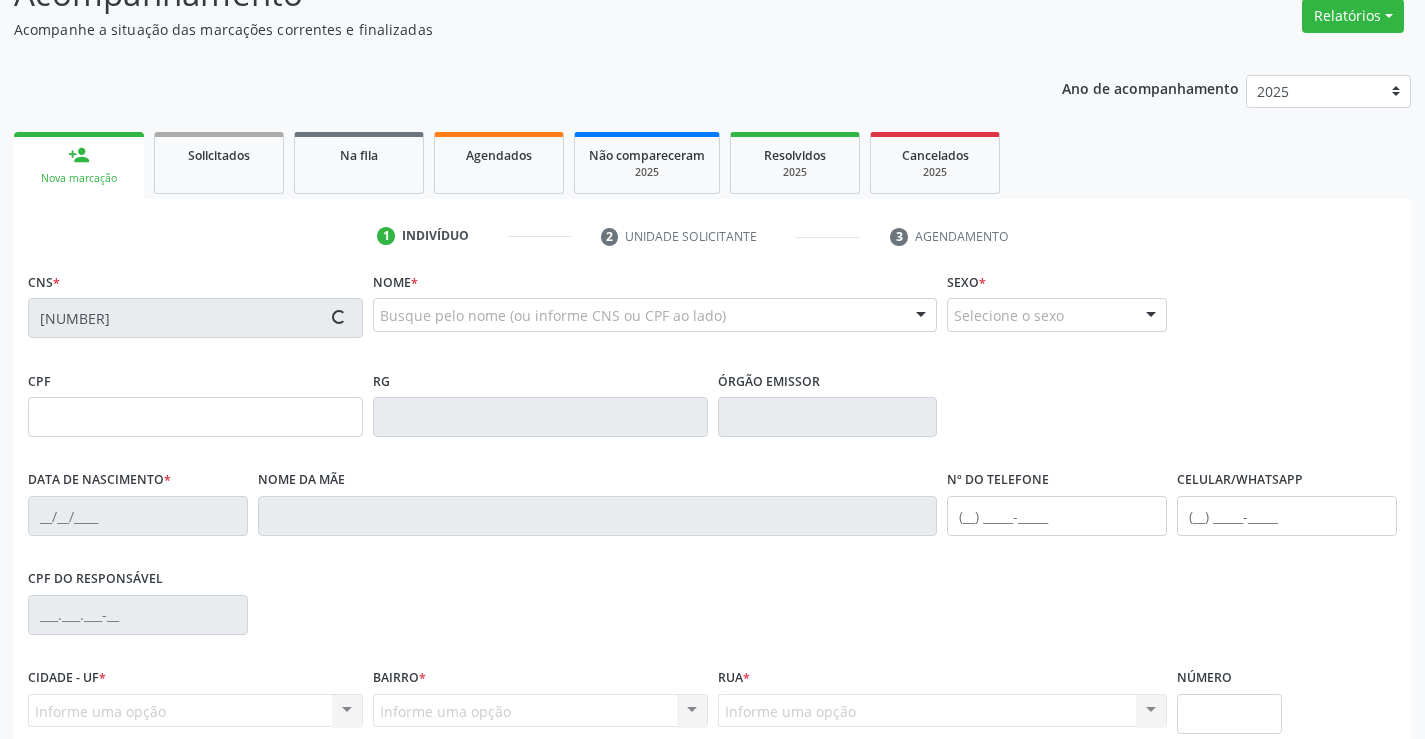 type on "1614681520" 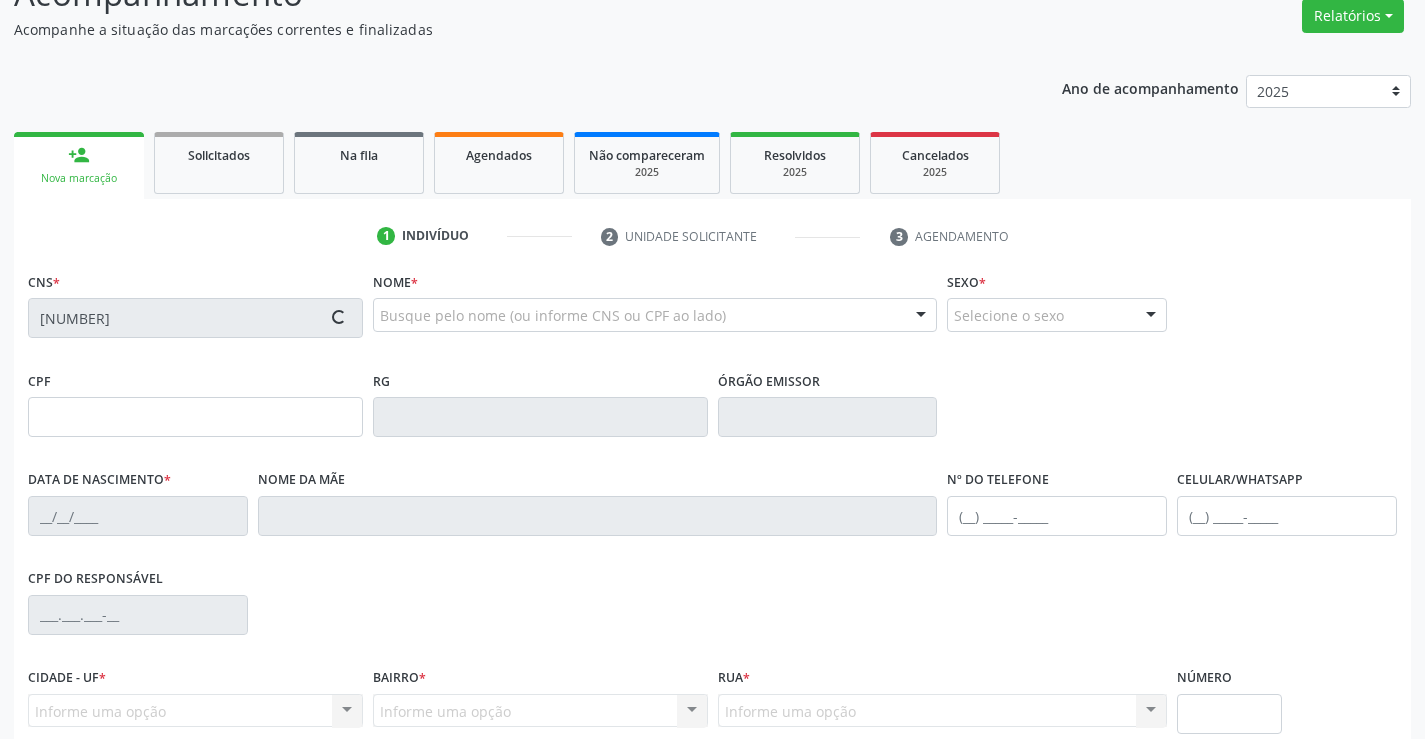 type on "28/03/1997" 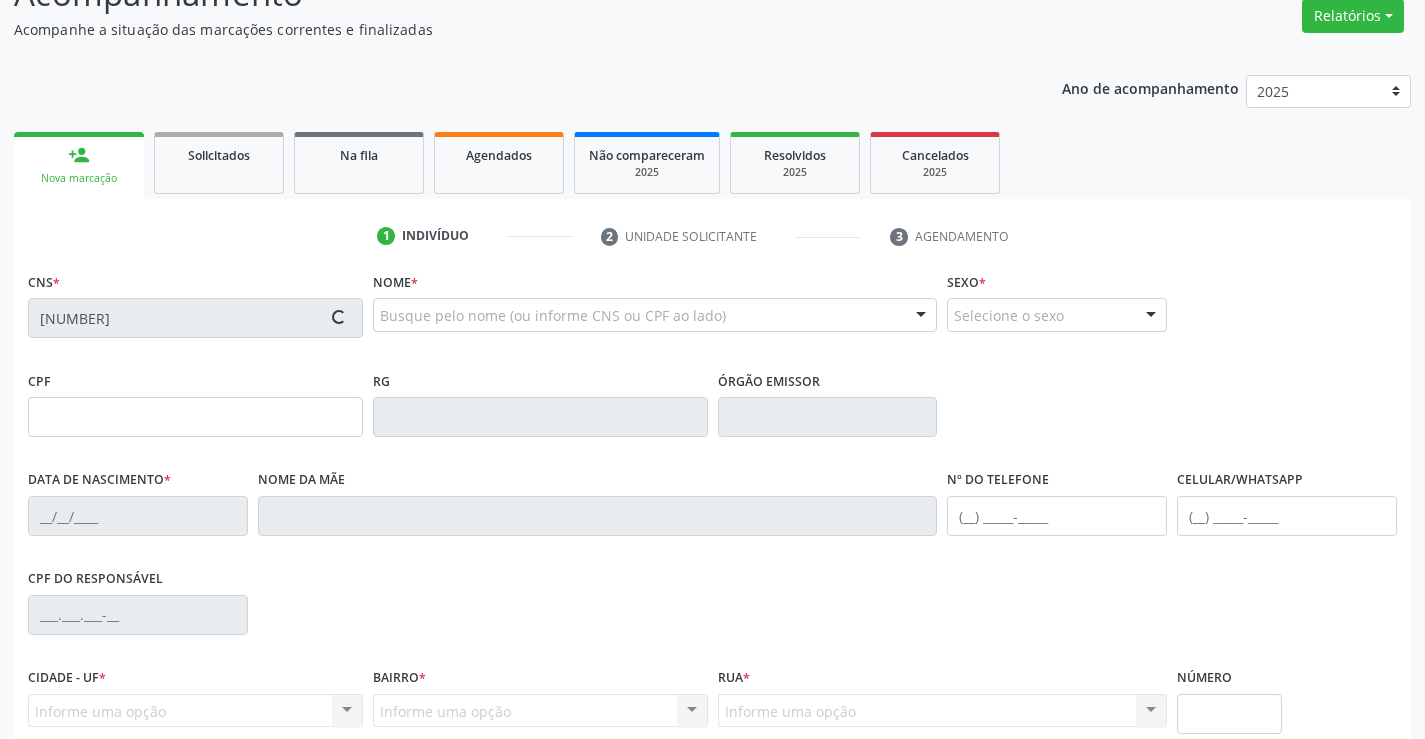 type on "055.562.005-05" 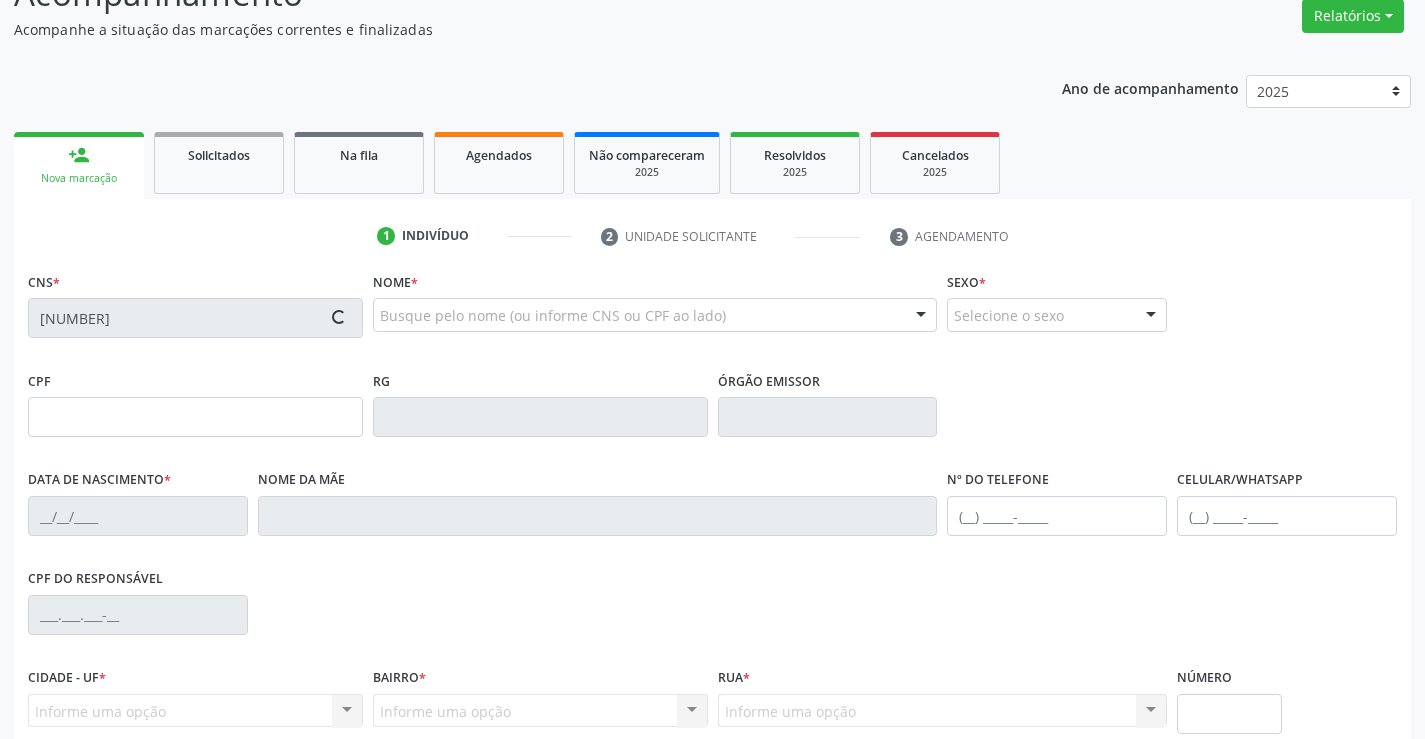 type on "S/N" 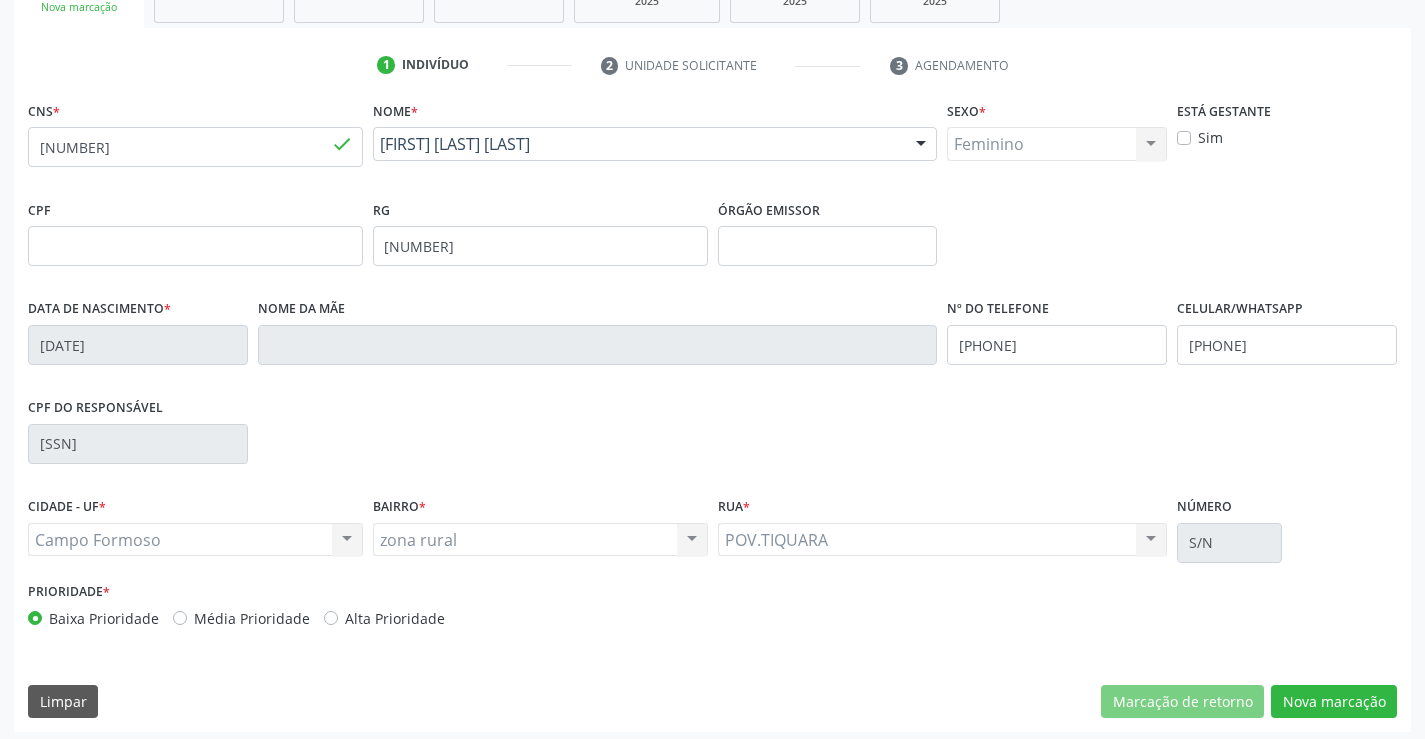 scroll, scrollTop: 345, scrollLeft: 0, axis: vertical 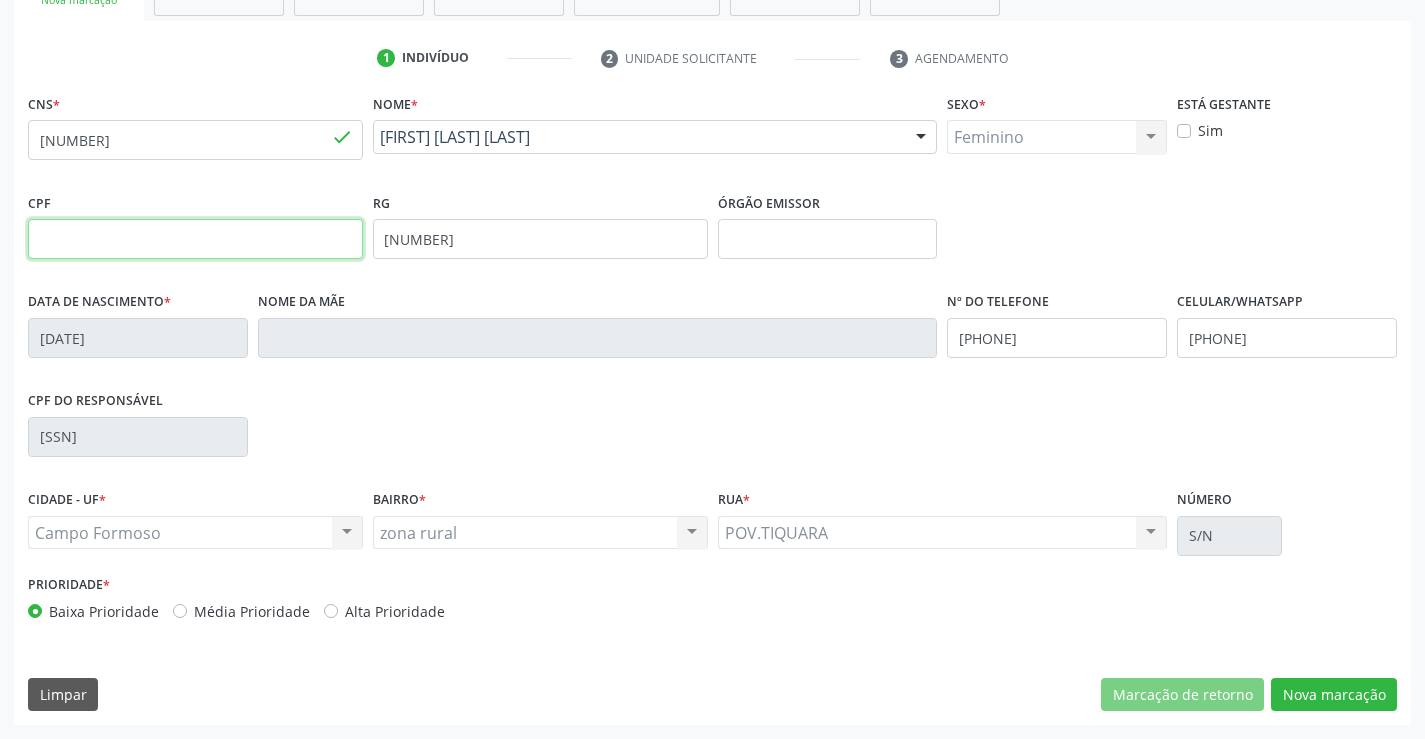click at bounding box center [195, 239] 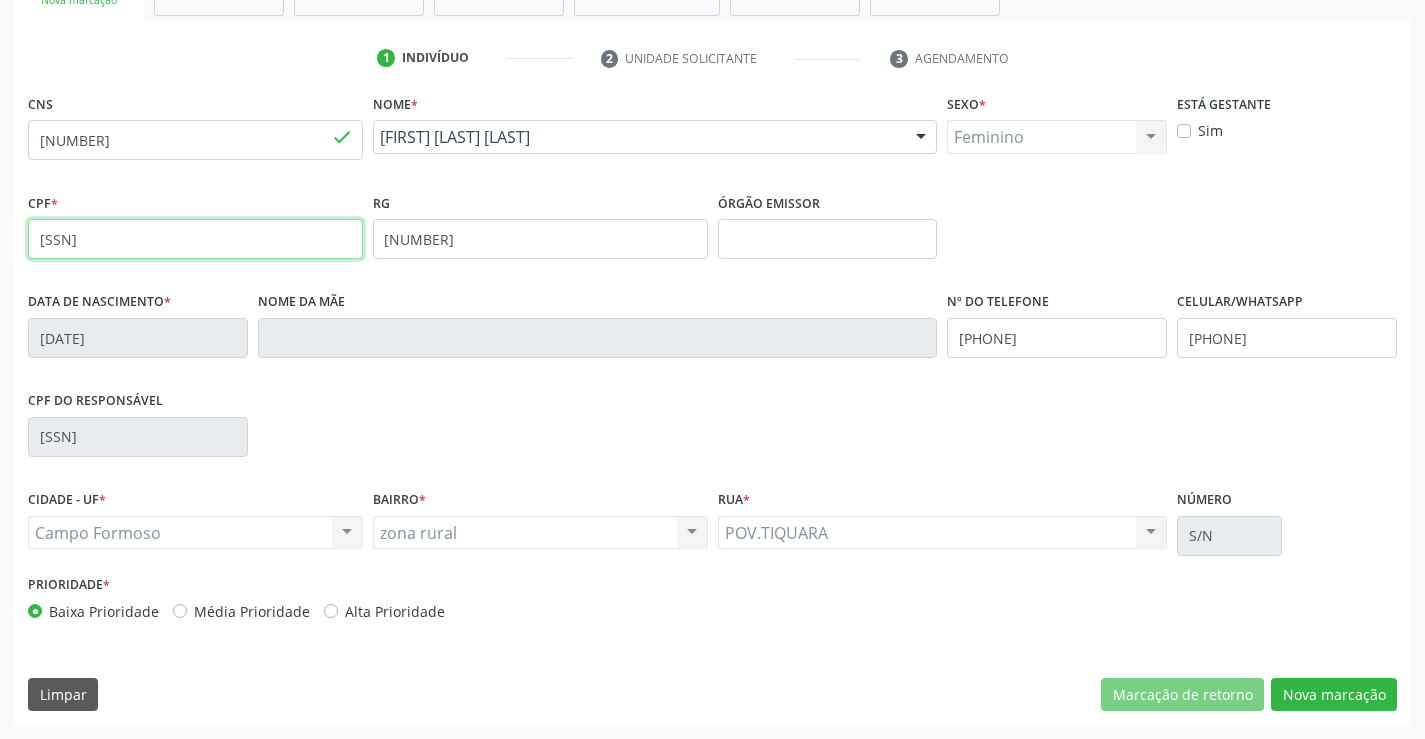 type on "055.562.005-05" 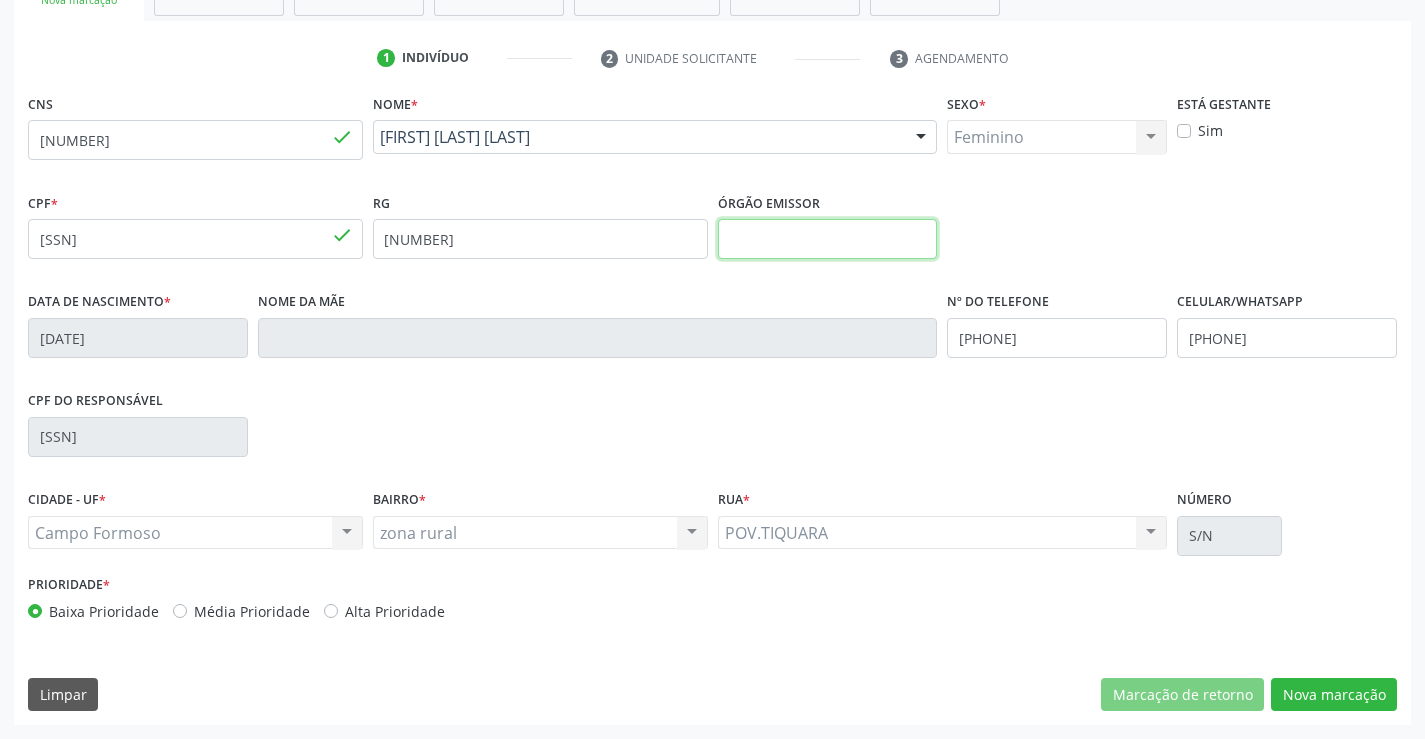 click at bounding box center [828, 239] 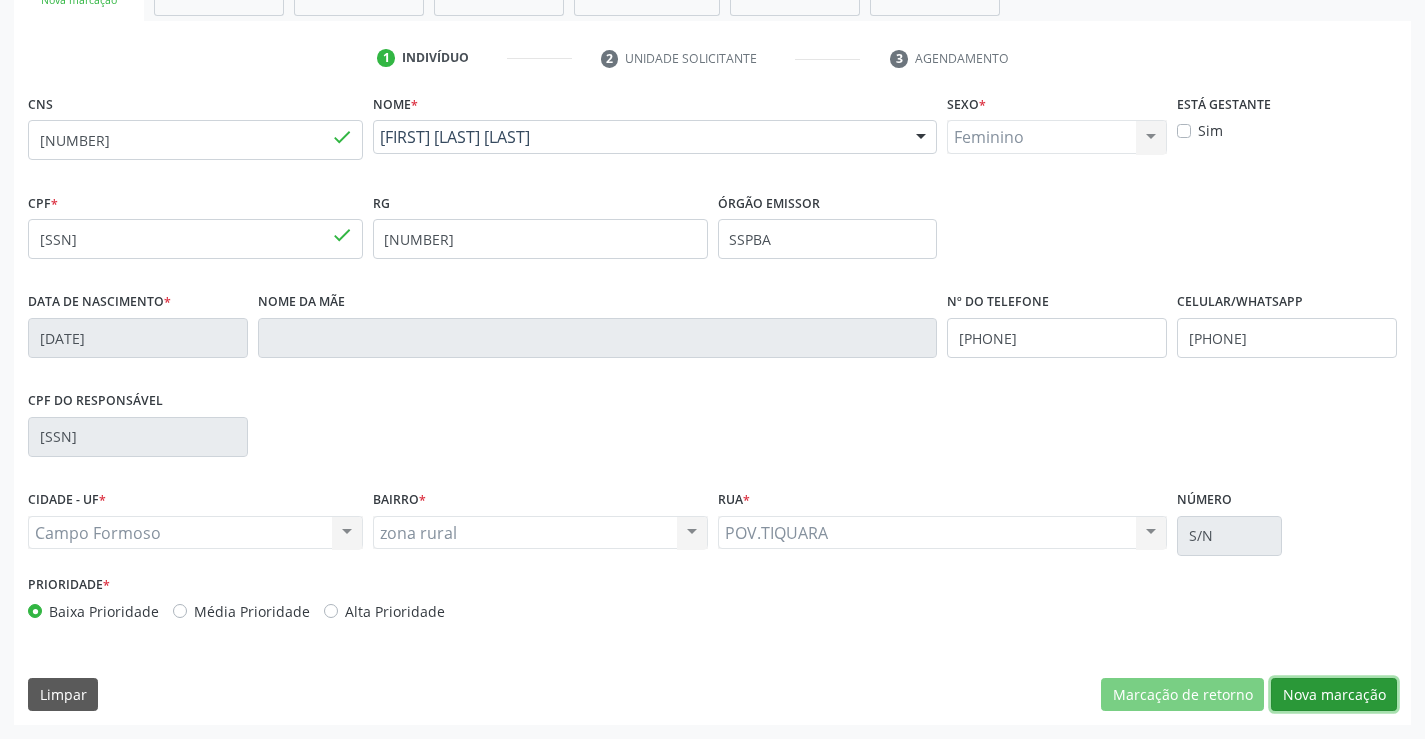 click on "Nova marcação" at bounding box center (1334, 695) 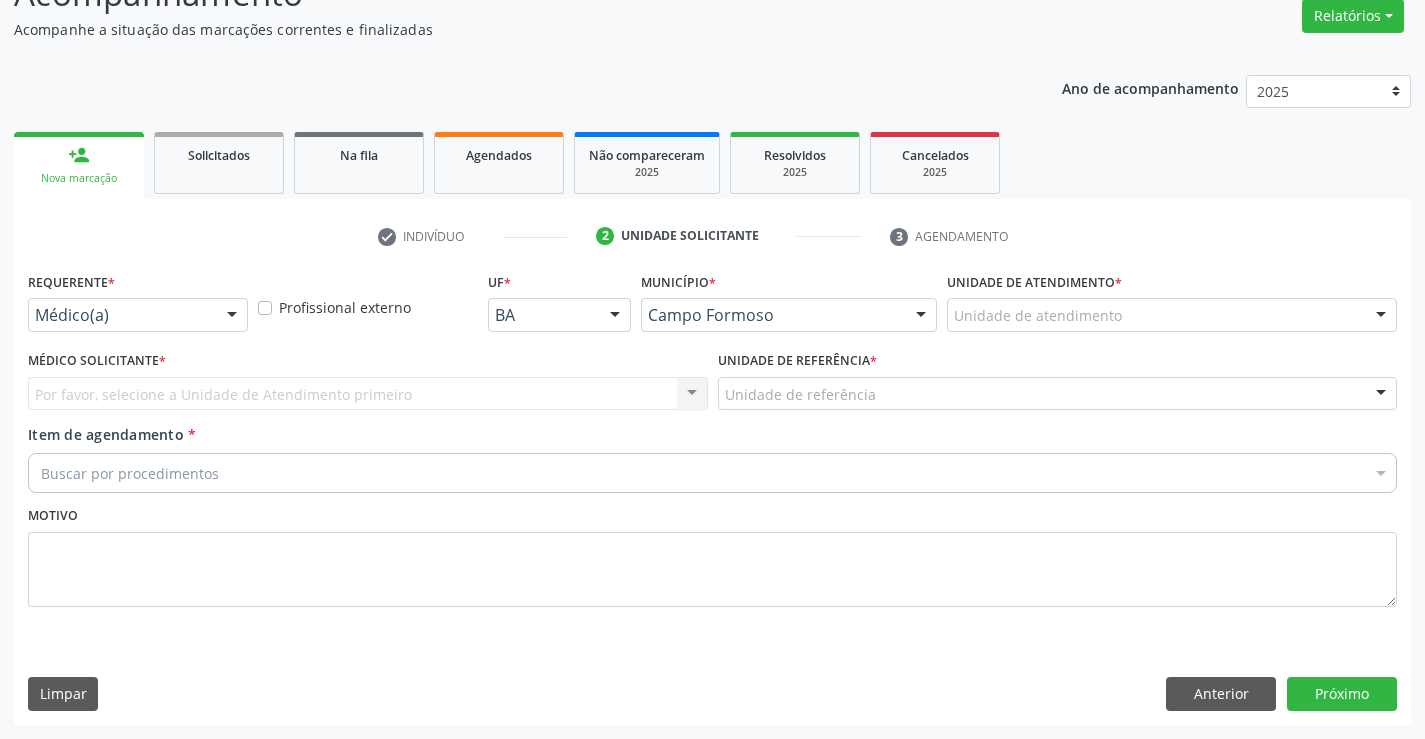 click at bounding box center (232, 316) 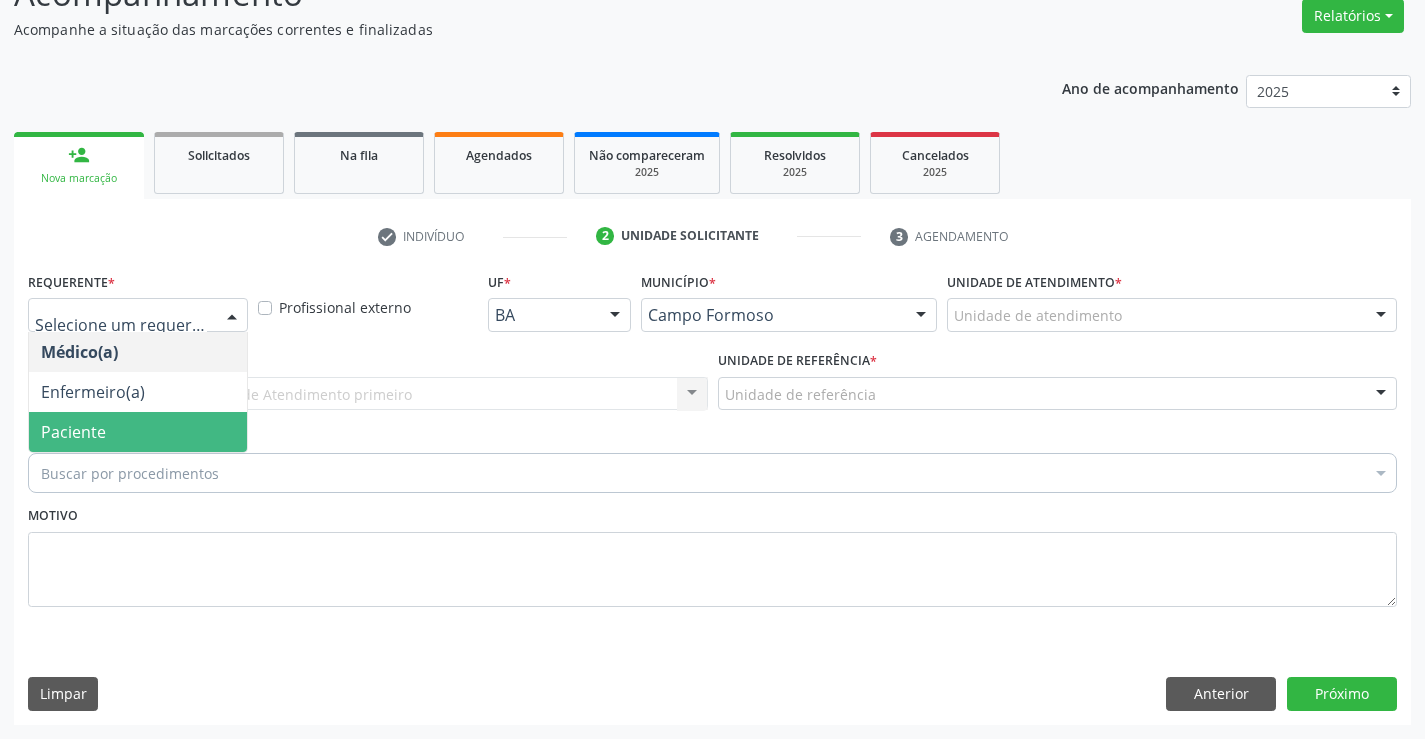 click on "Paciente" at bounding box center (138, 432) 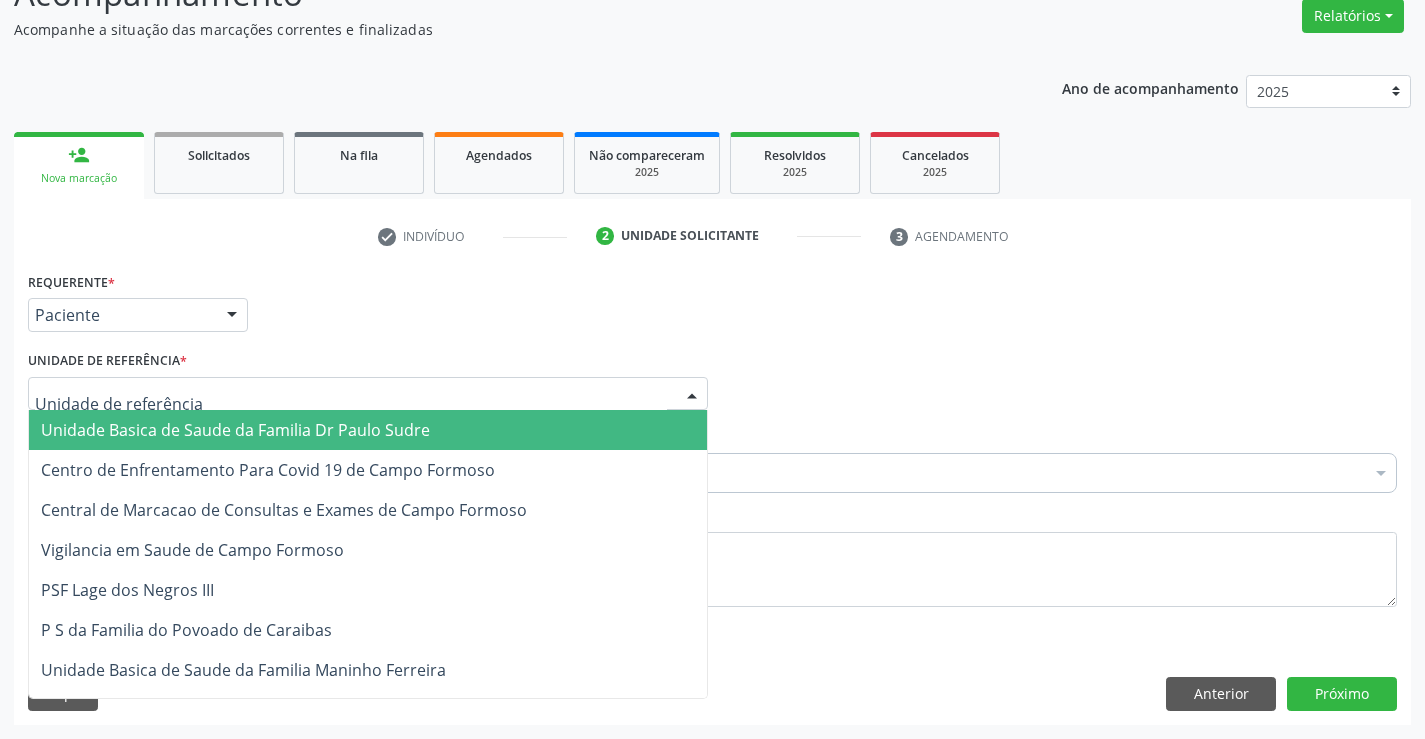 click at bounding box center [368, 394] 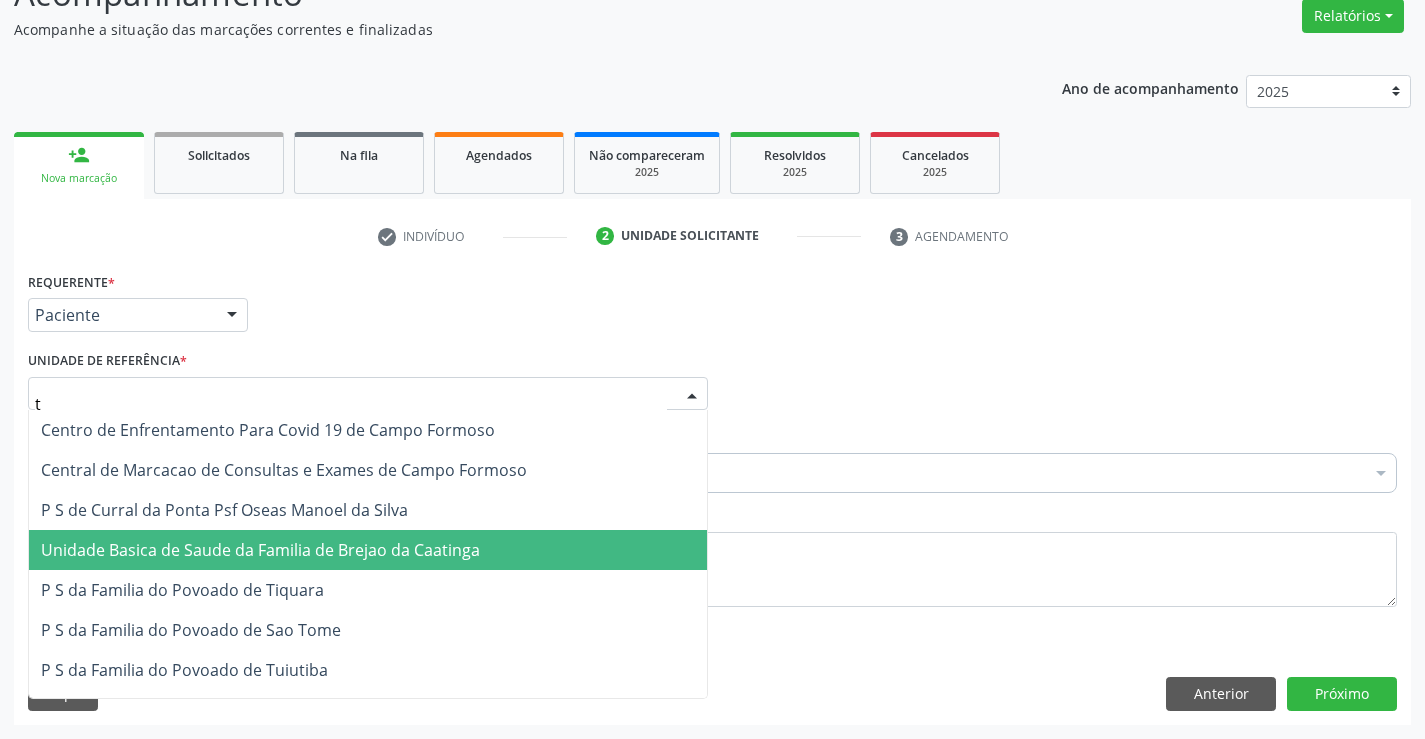type on "ti" 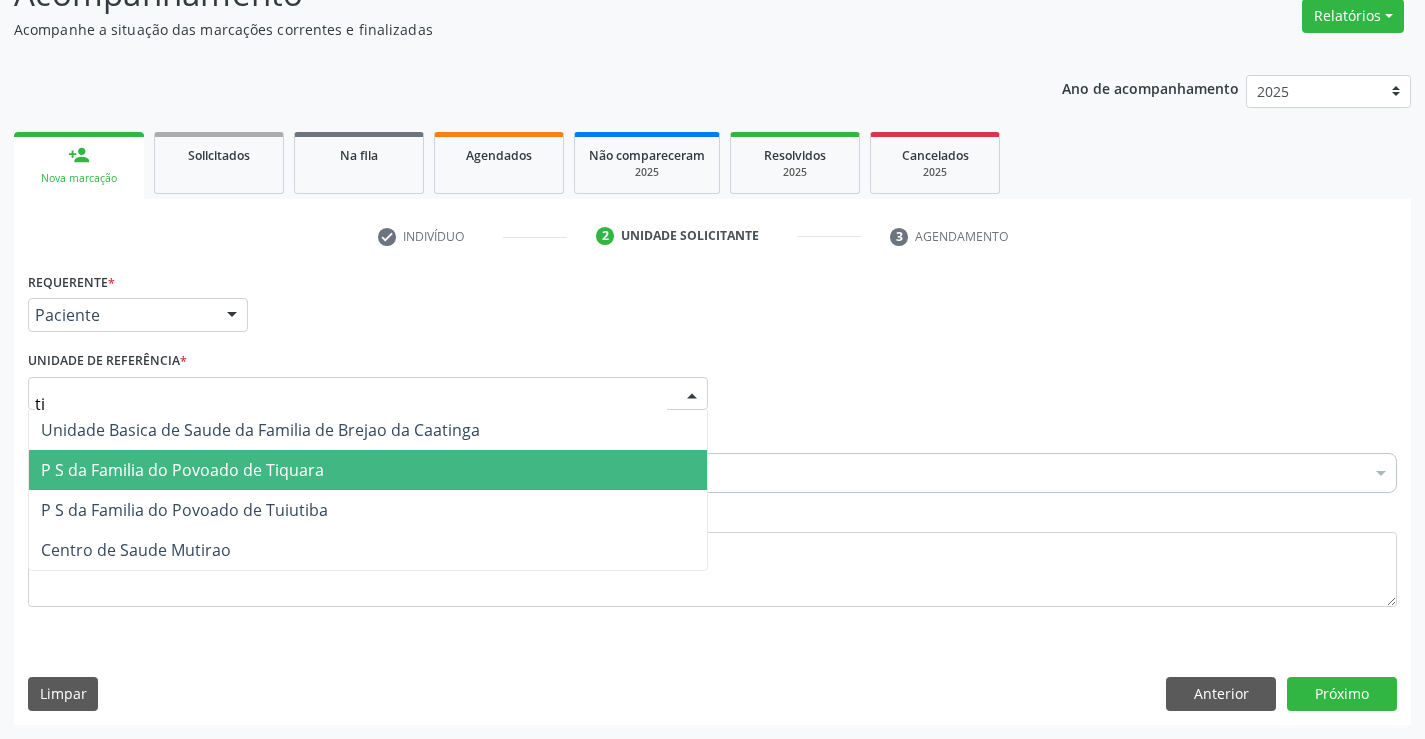 click on "P S da Familia do Povoado de Tiquara" at bounding box center (368, 470) 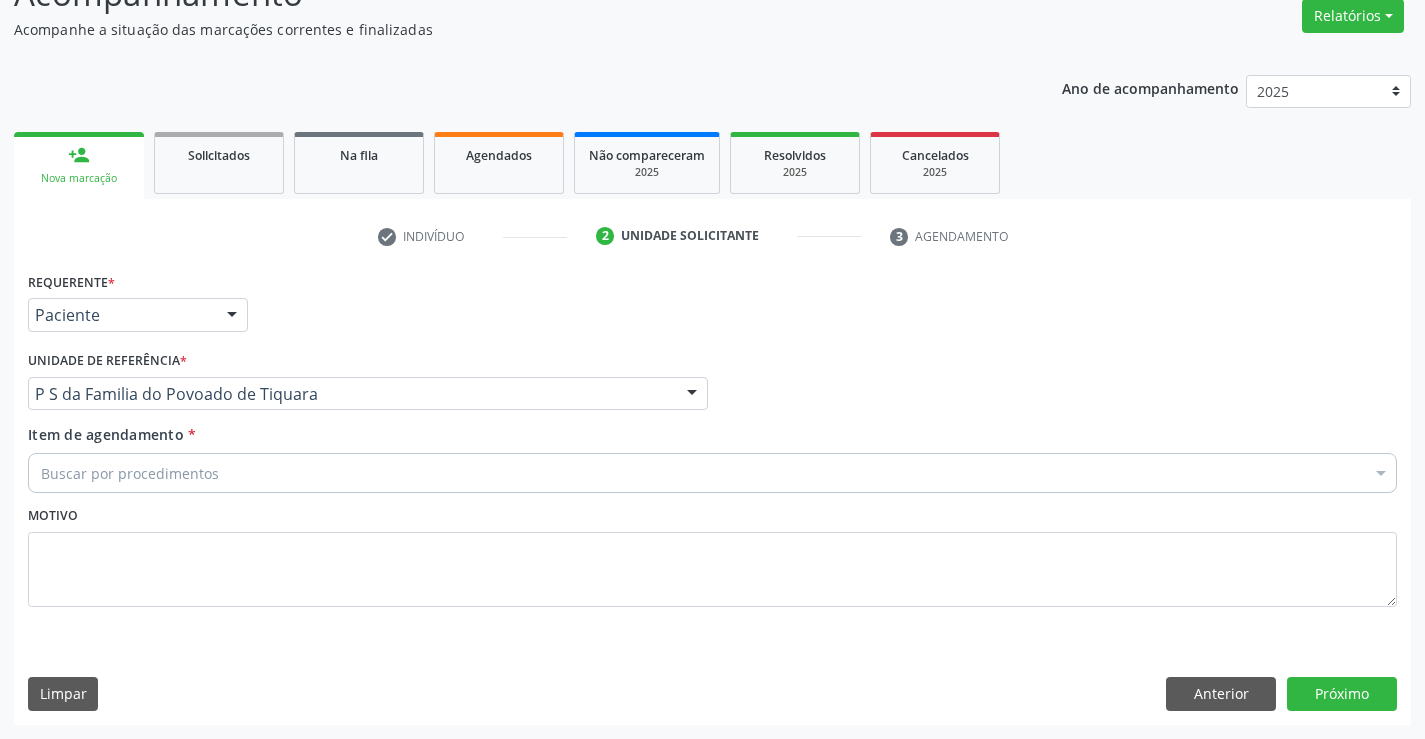 click on "Buscar por procedimentos" at bounding box center [712, 473] 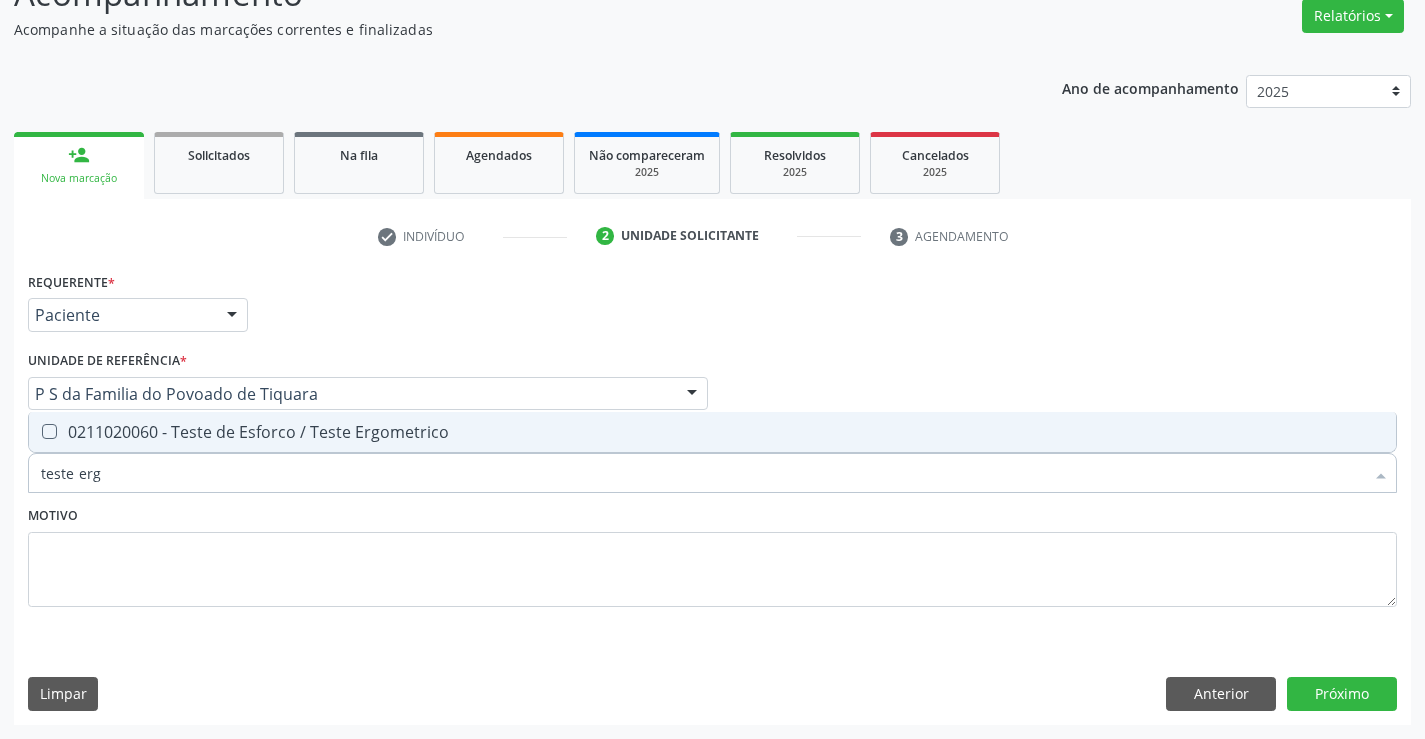 type on "teste ergo" 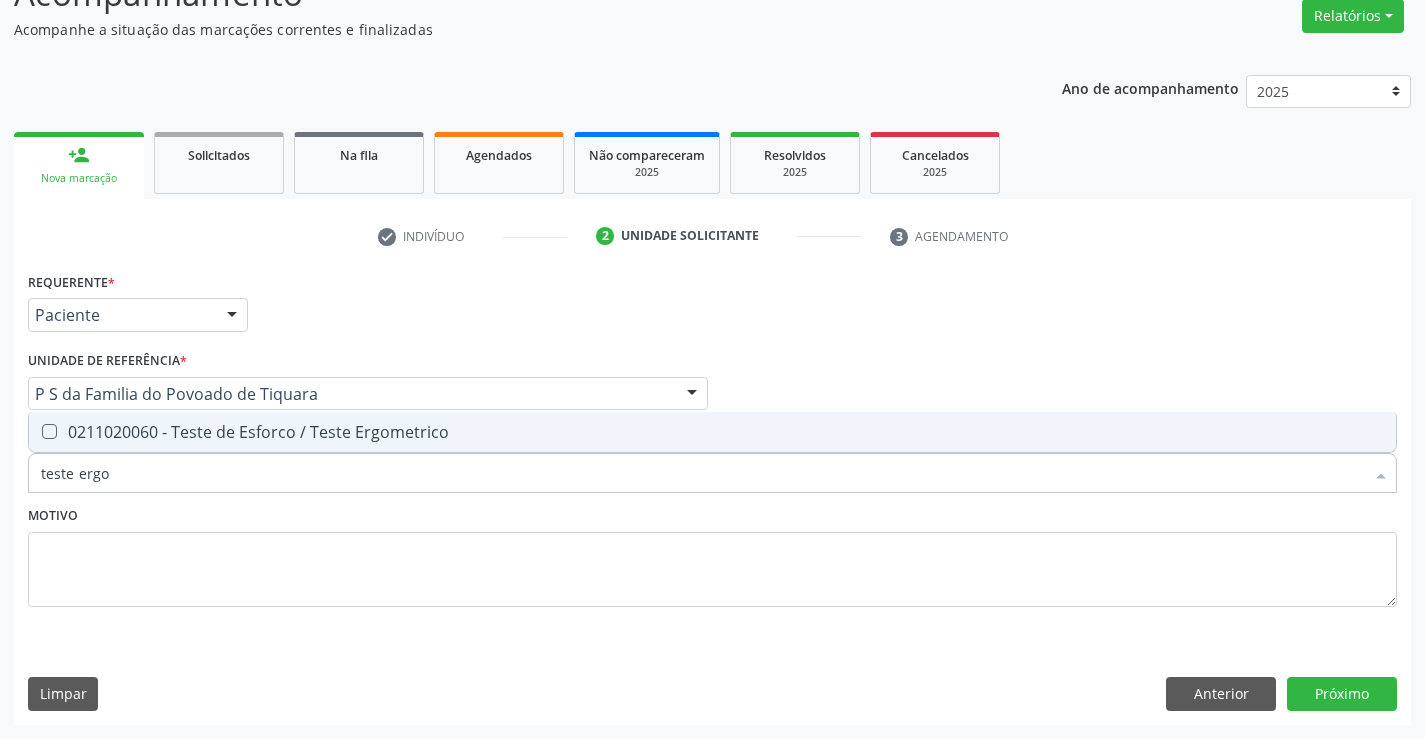 click on "0211020060 - Teste de Esforco / Teste Ergometrico" at bounding box center (712, 432) 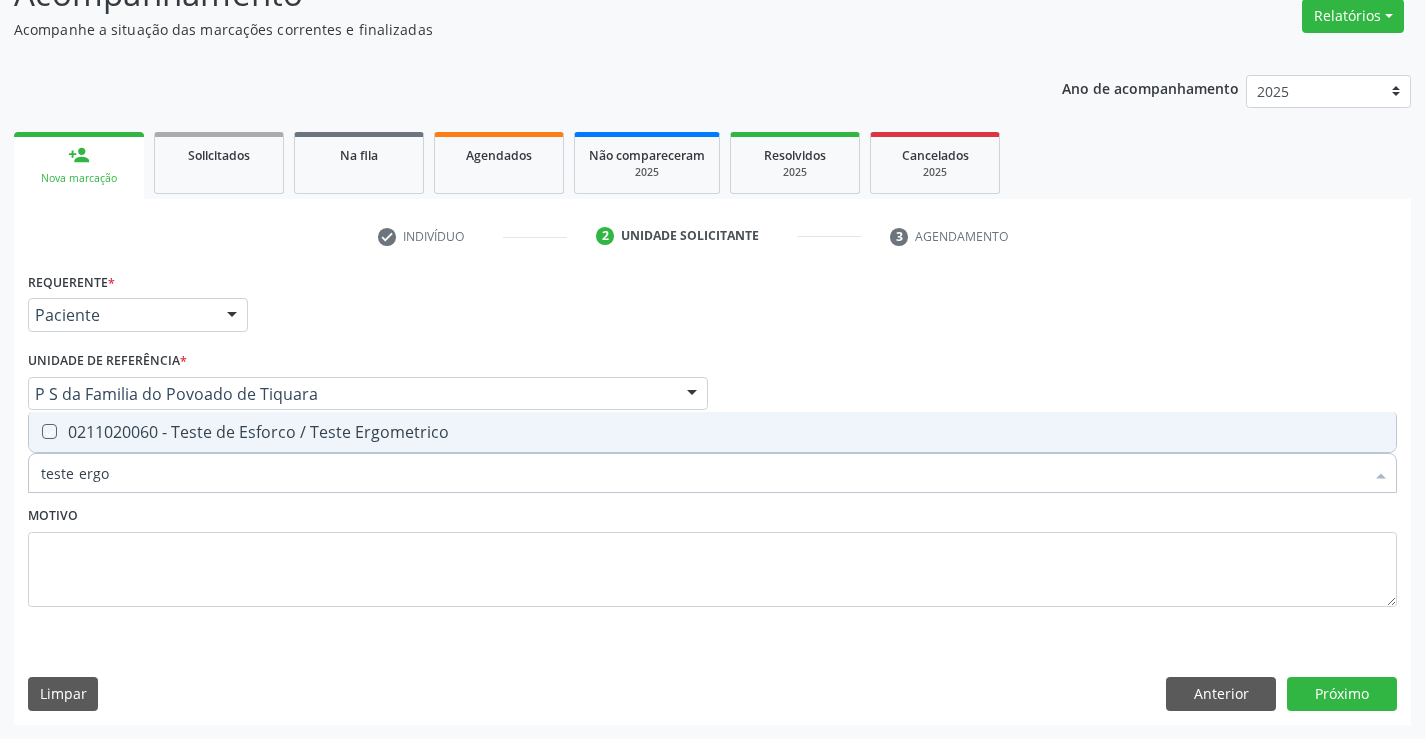 checkbox on "true" 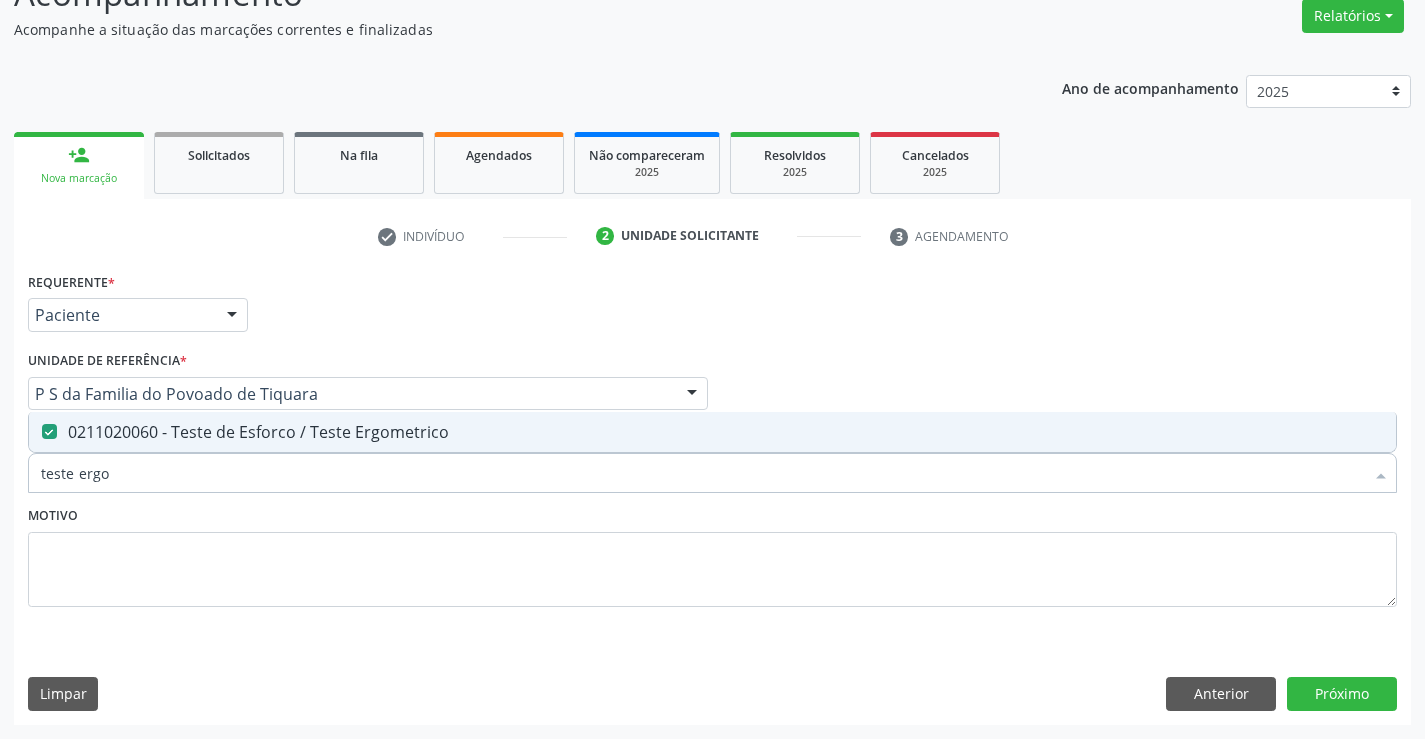 click on "Motivo" at bounding box center (712, 554) 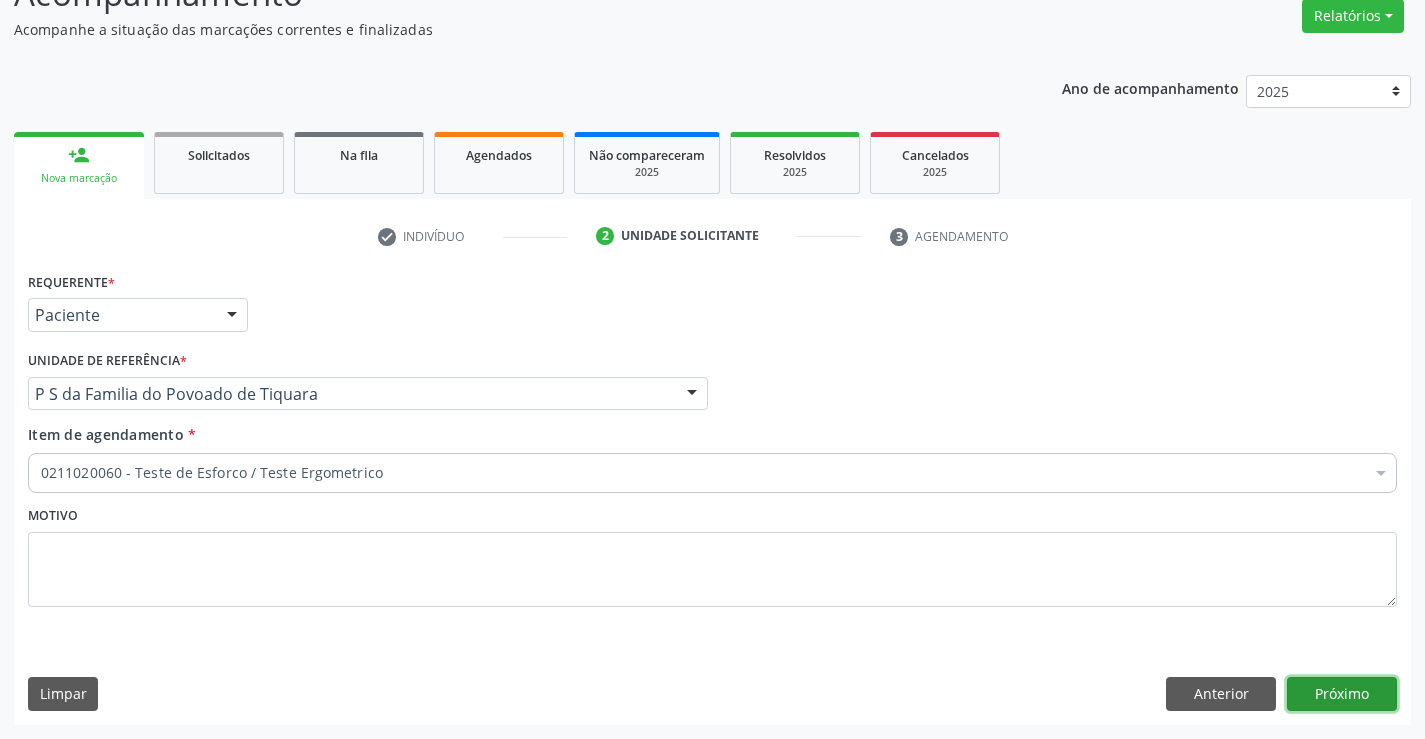click on "Próximo" at bounding box center [1342, 694] 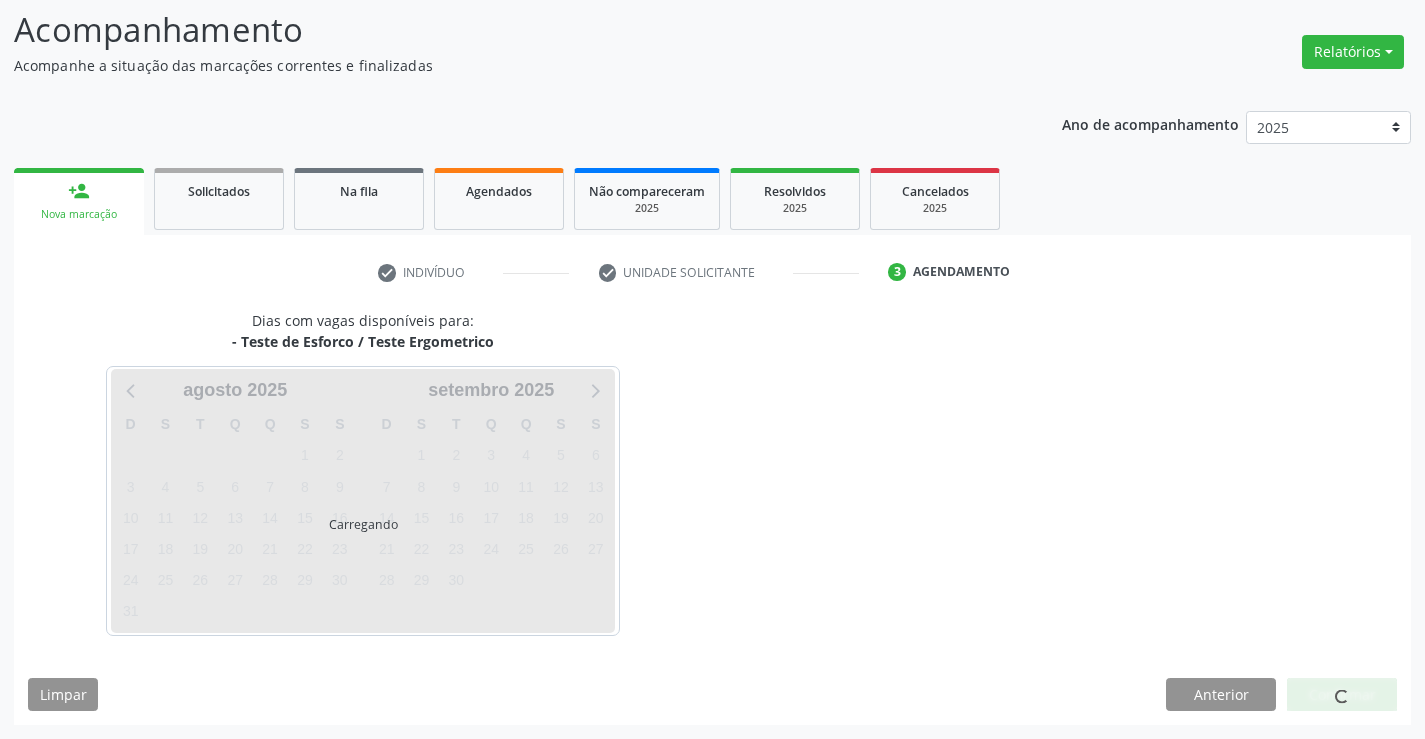 scroll, scrollTop: 167, scrollLeft: 0, axis: vertical 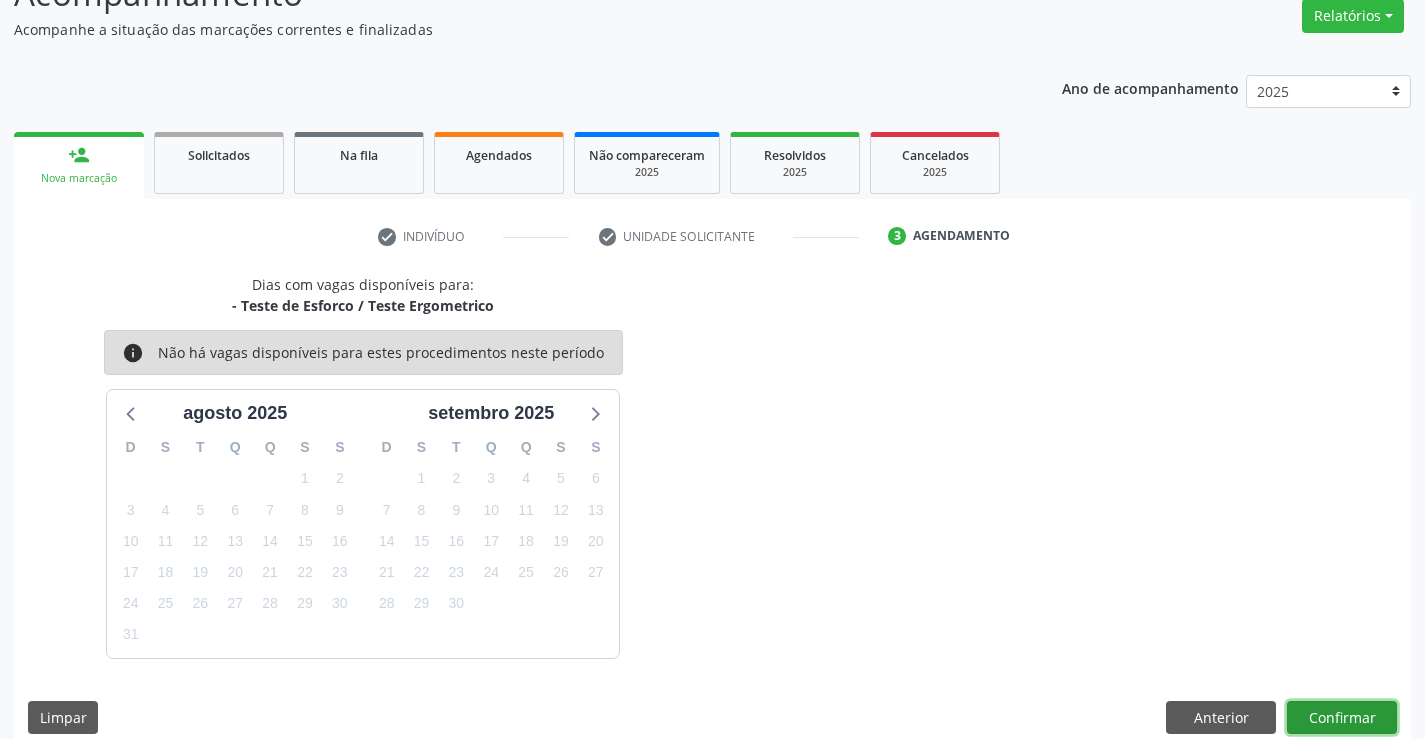 click on "Confirmar" at bounding box center (1342, 718) 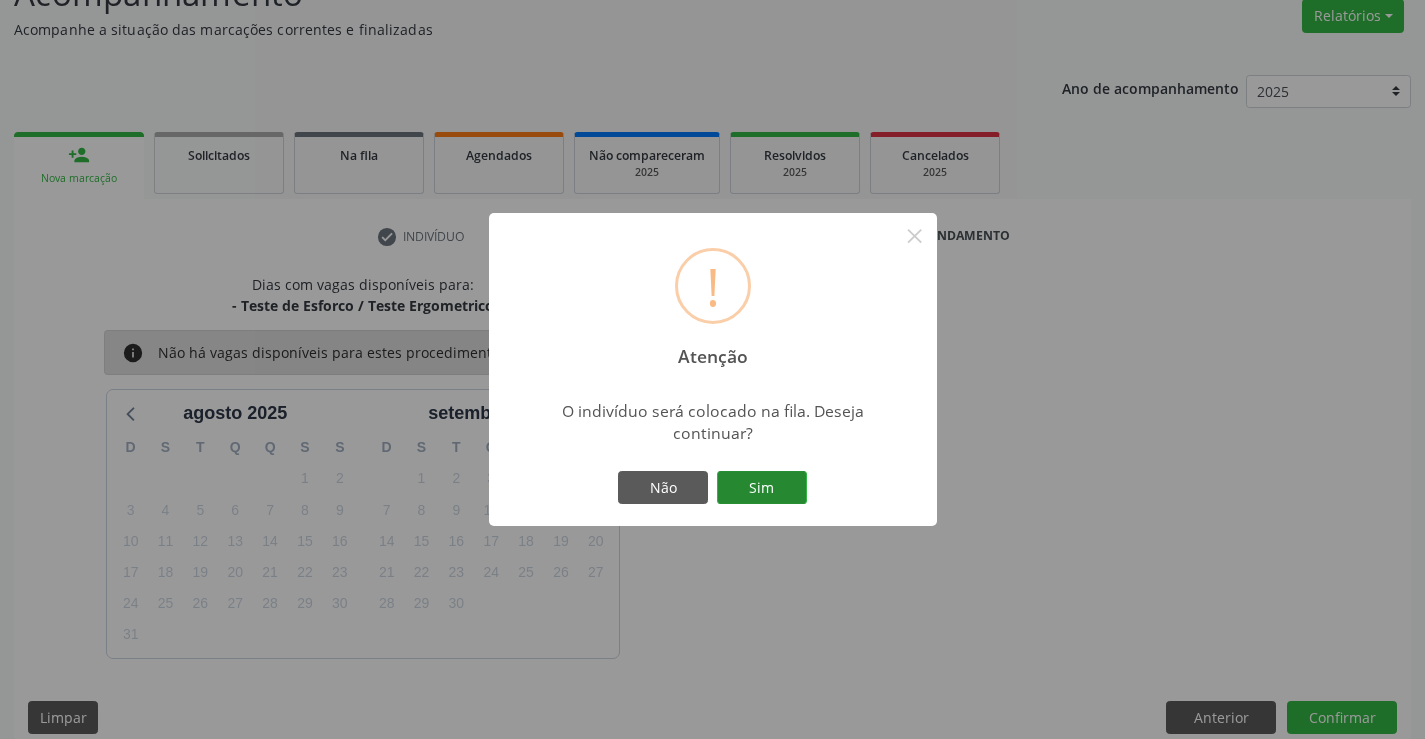 click on "Sim" at bounding box center (762, 488) 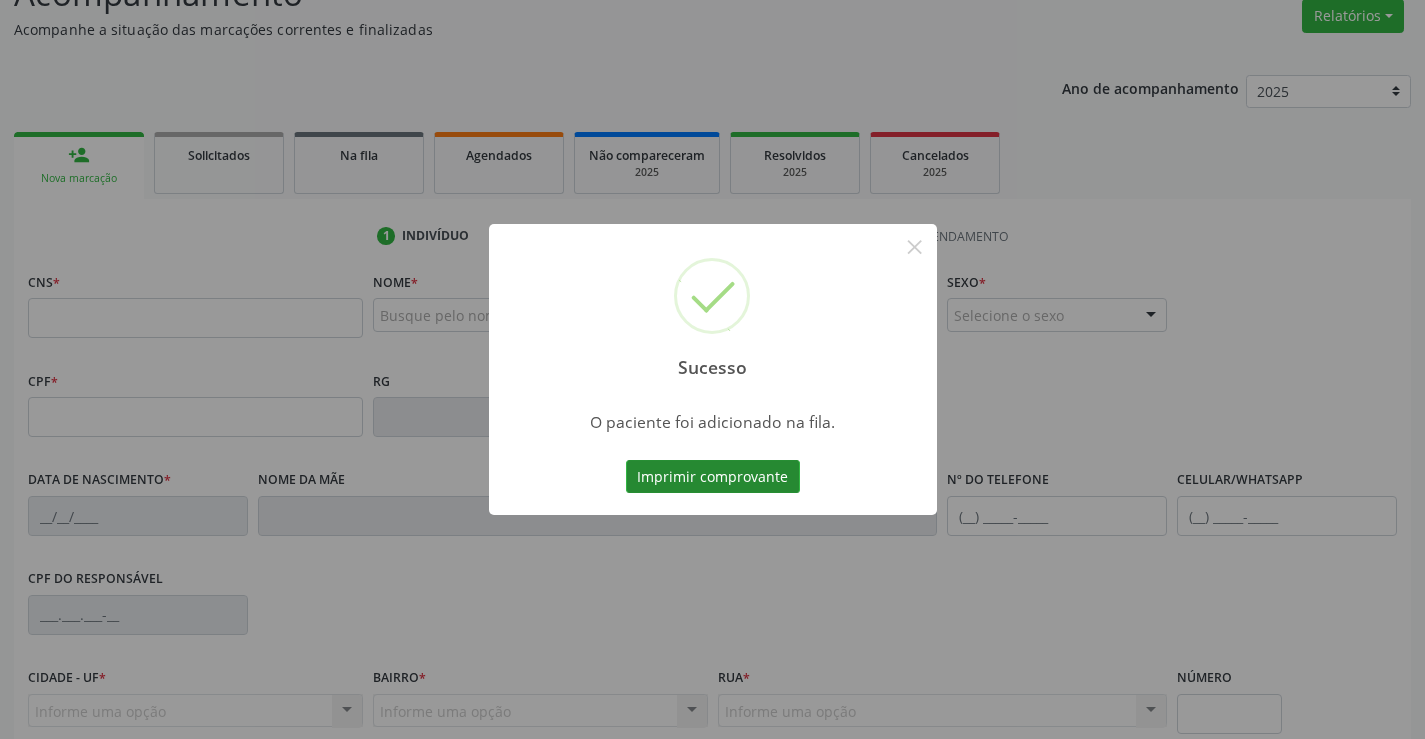 click on "Imprimir comprovante" at bounding box center [713, 477] 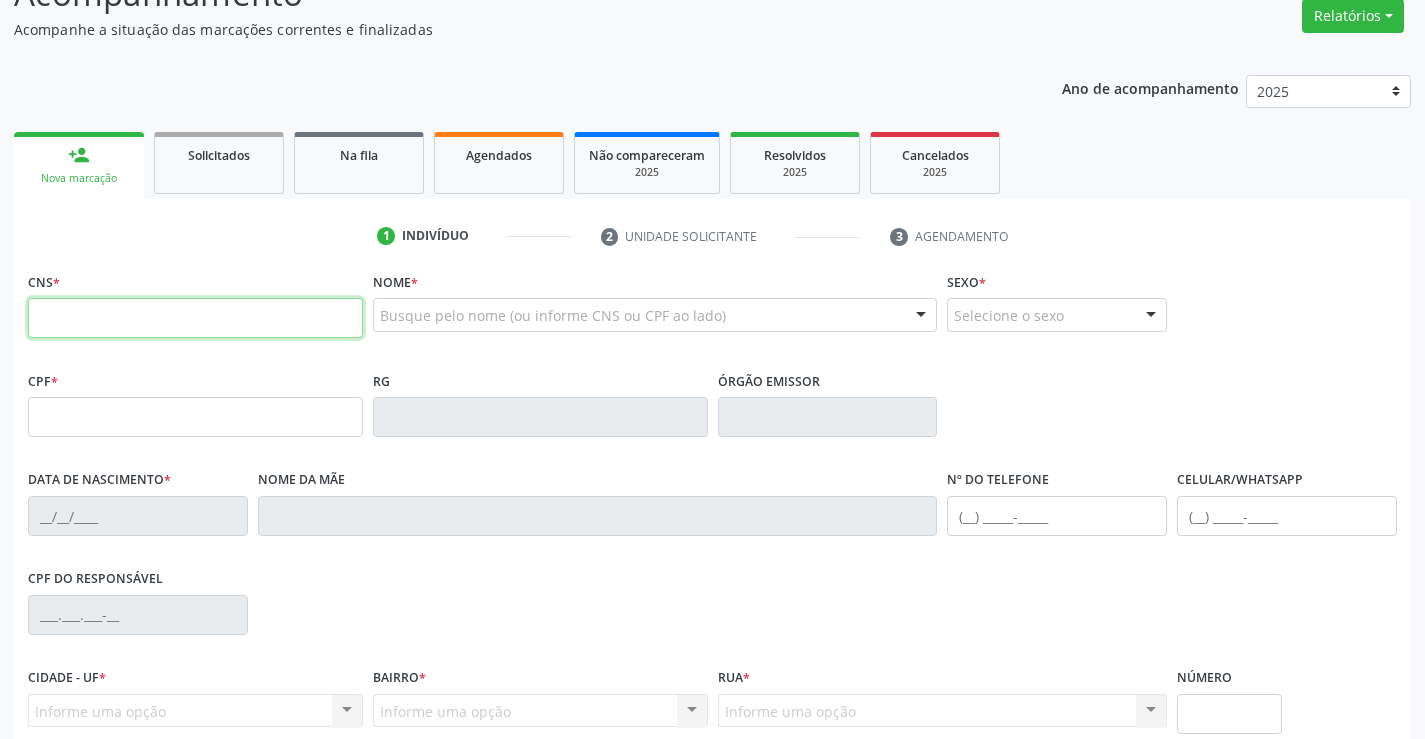 click at bounding box center [195, 318] 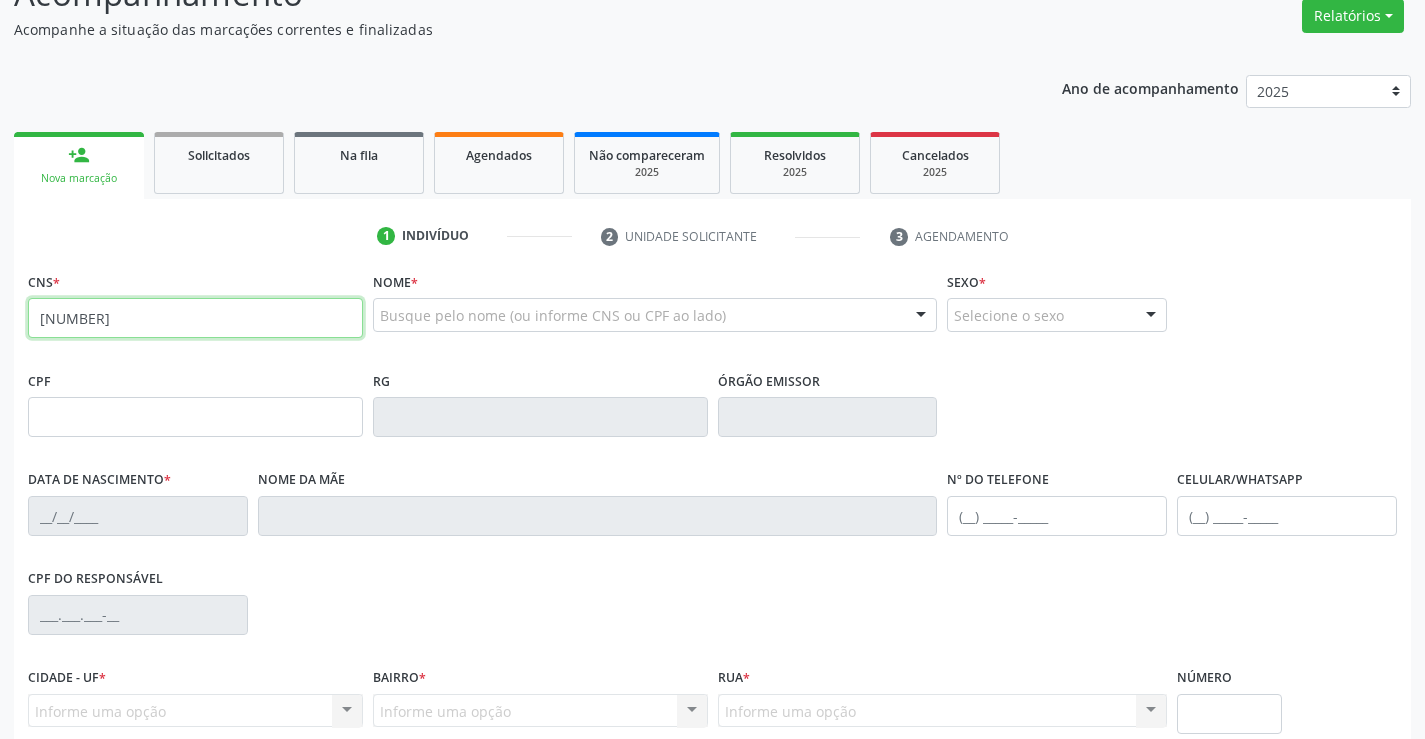 type on "705 2004 6387 5676" 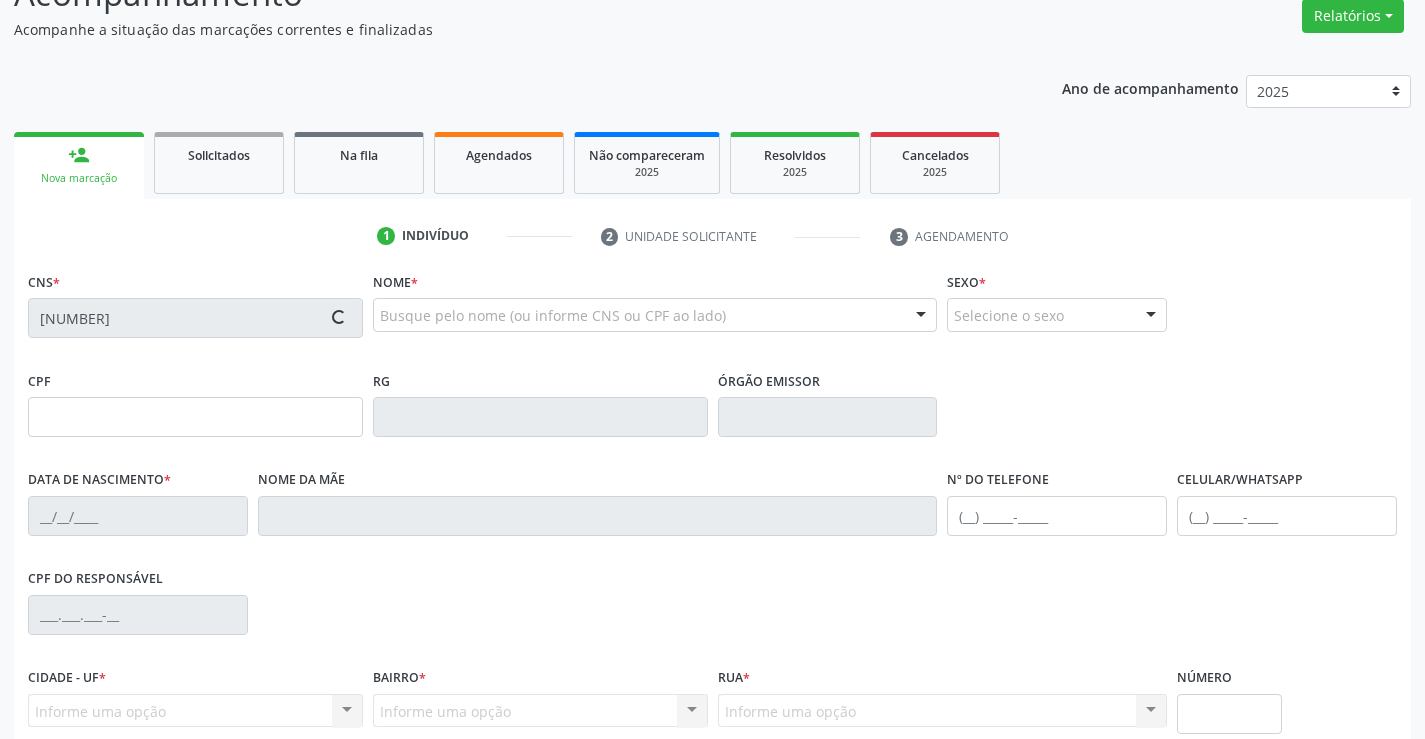 type on "2136409964" 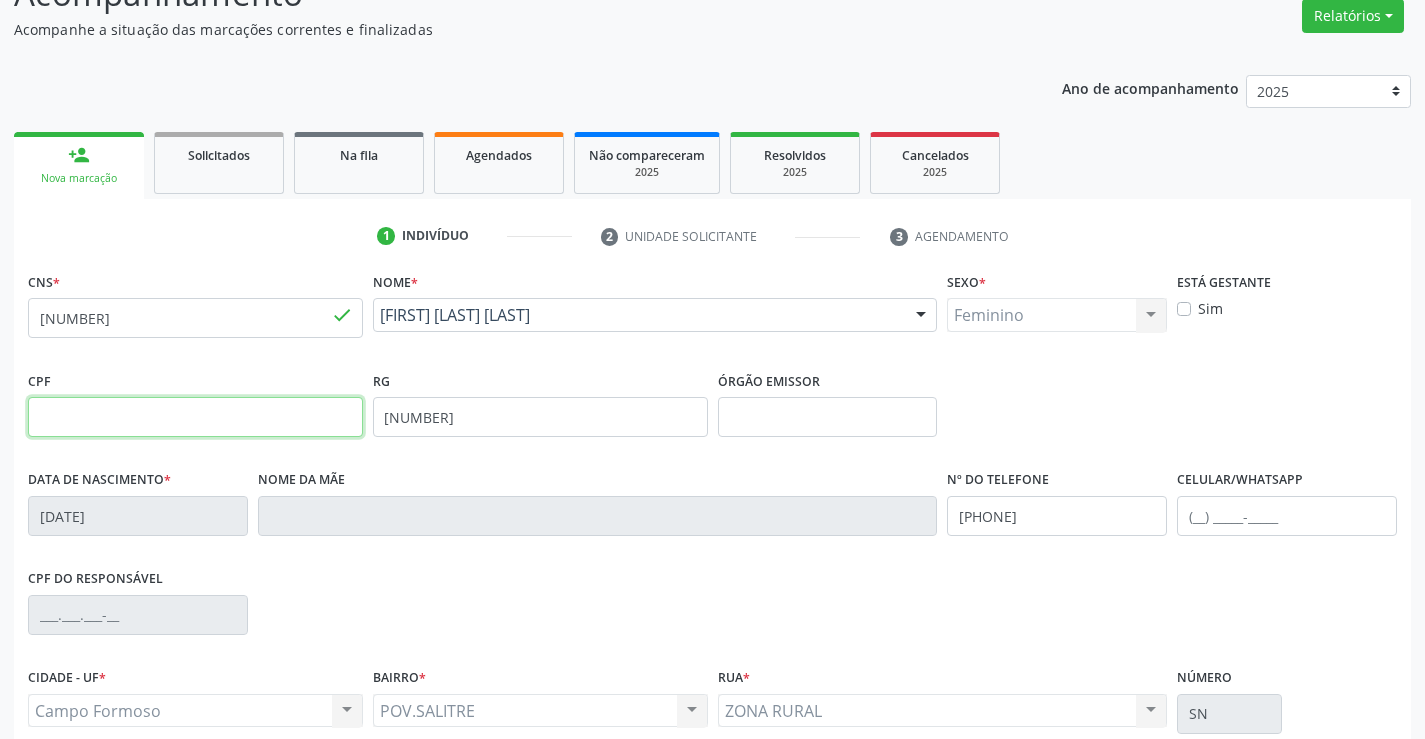 click at bounding box center [195, 417] 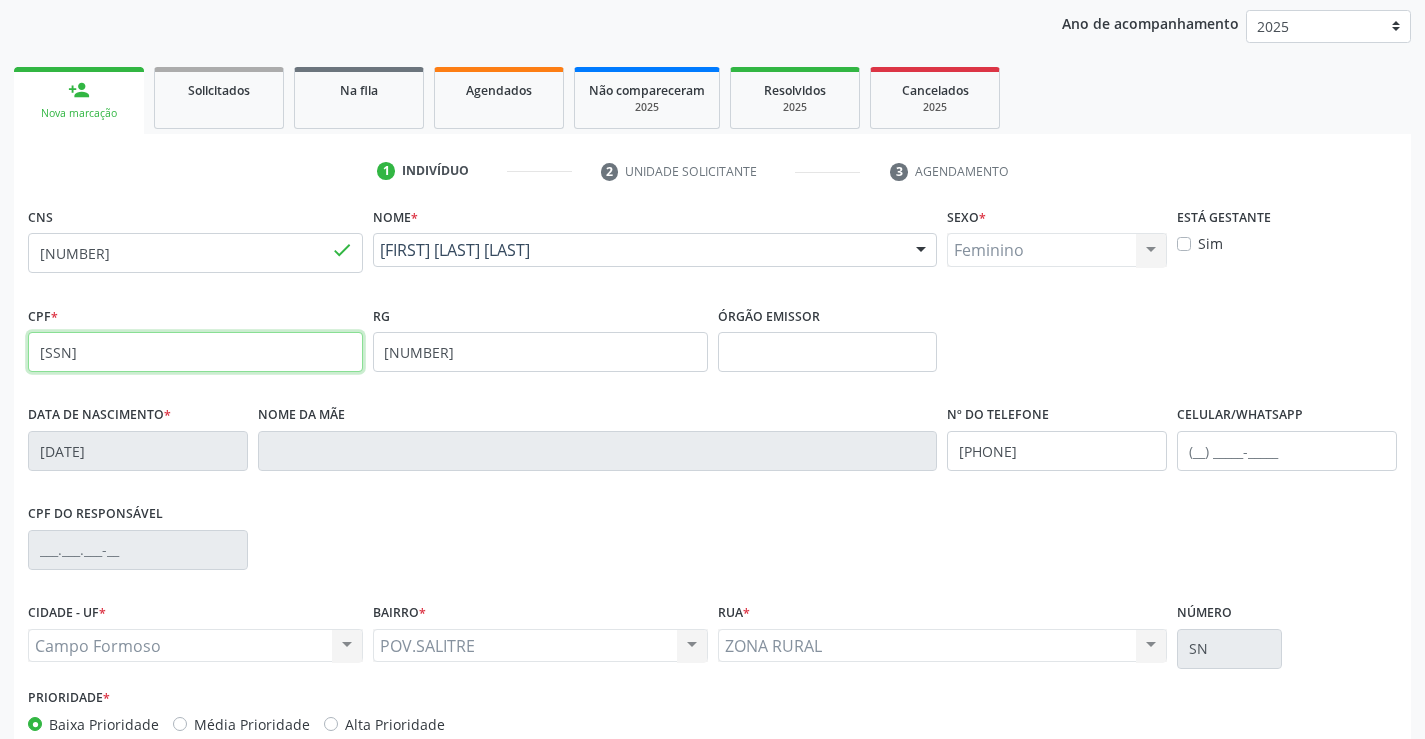 scroll, scrollTop: 267, scrollLeft: 0, axis: vertical 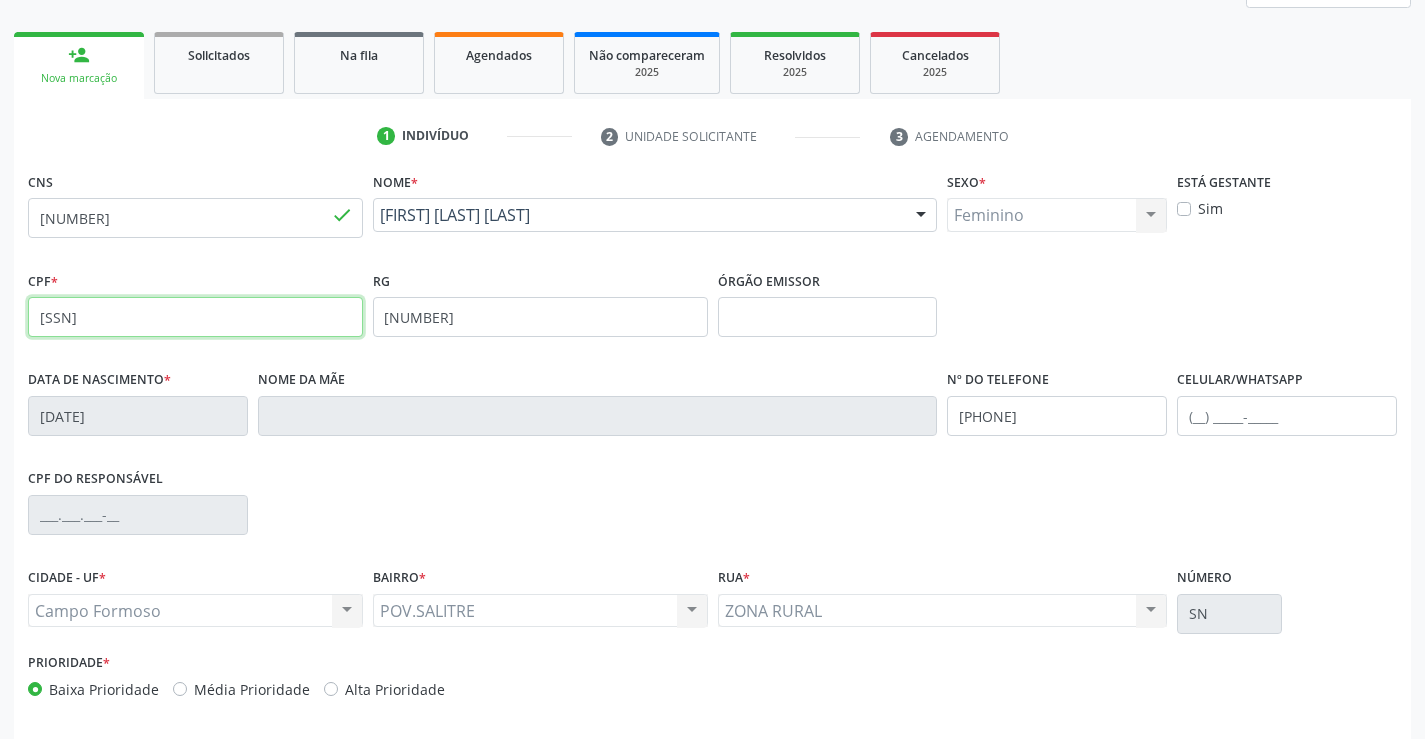 type on "077.109.155-90" 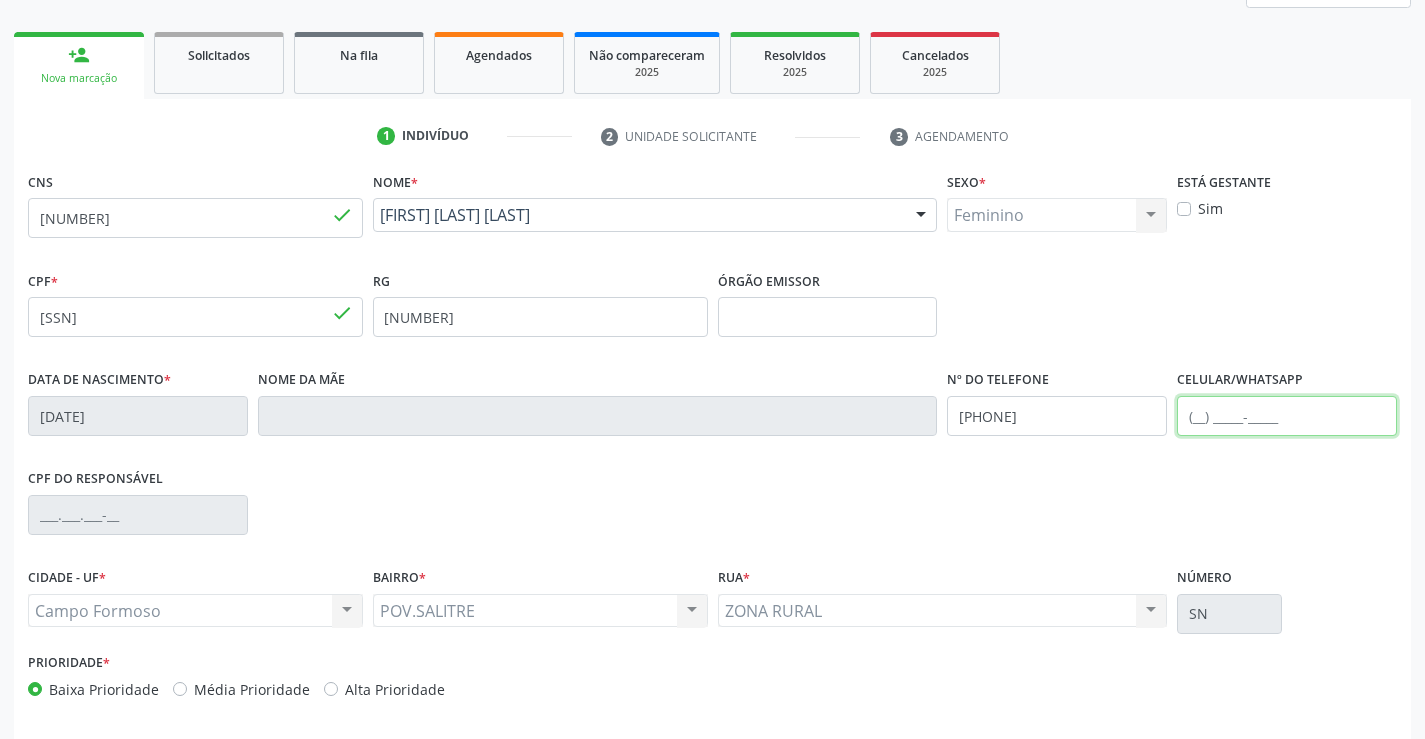 click at bounding box center [1287, 416] 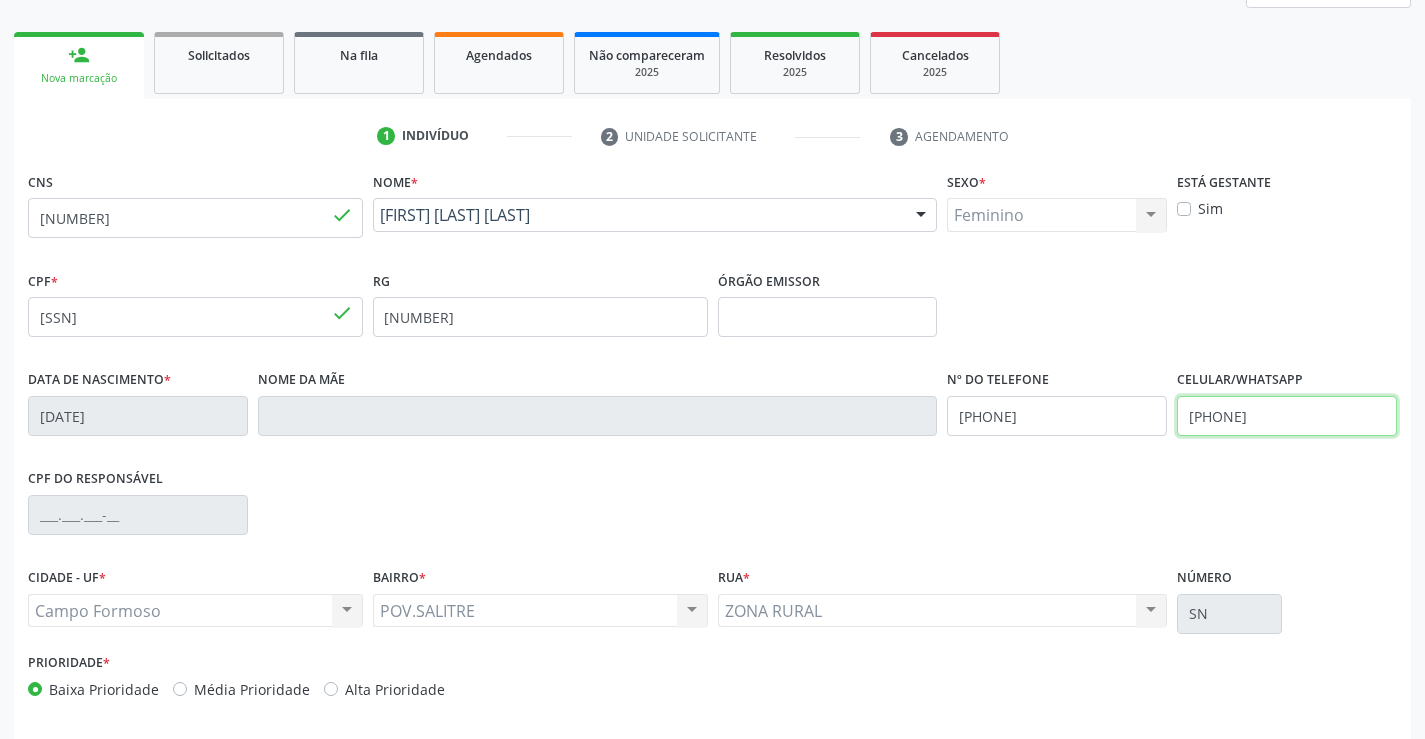 type on "(74) 98804-0934" 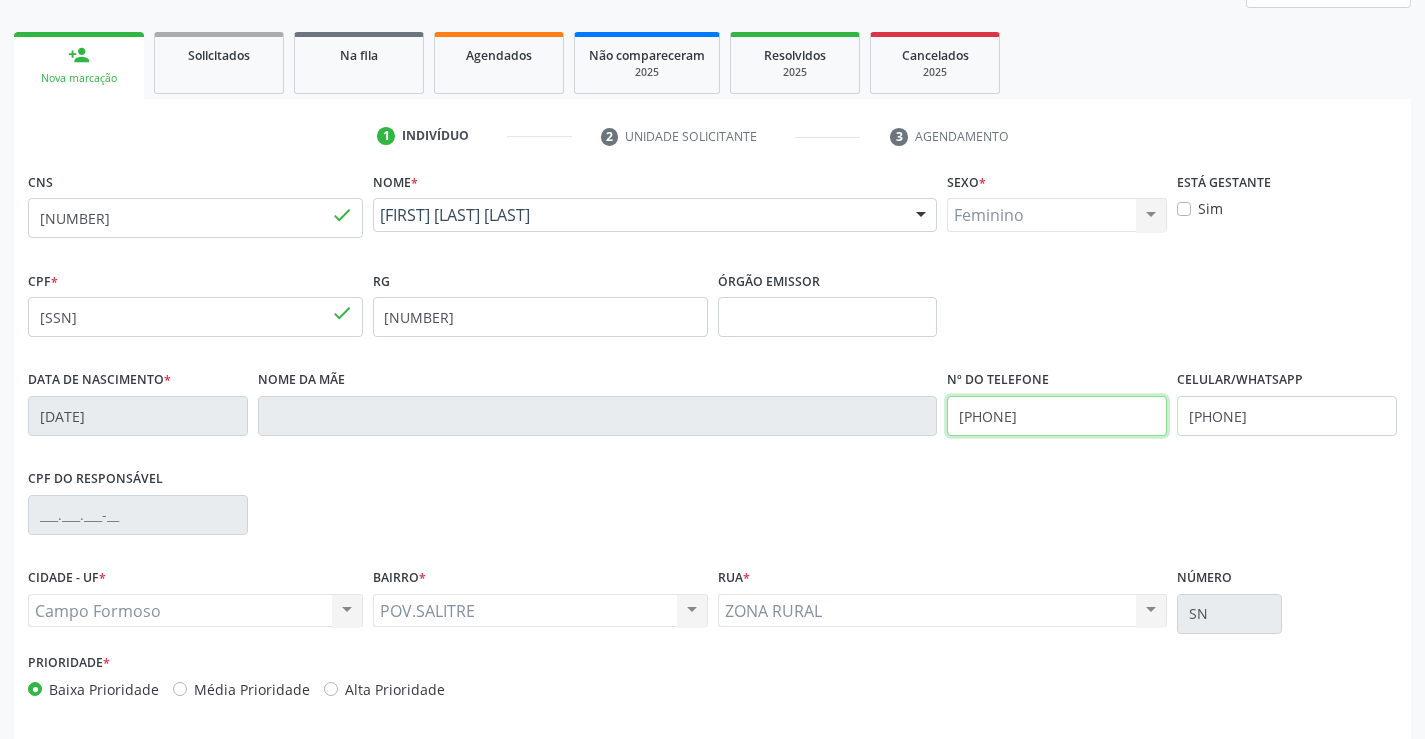 click on "(74) 98804-0934" at bounding box center (1057, 416) 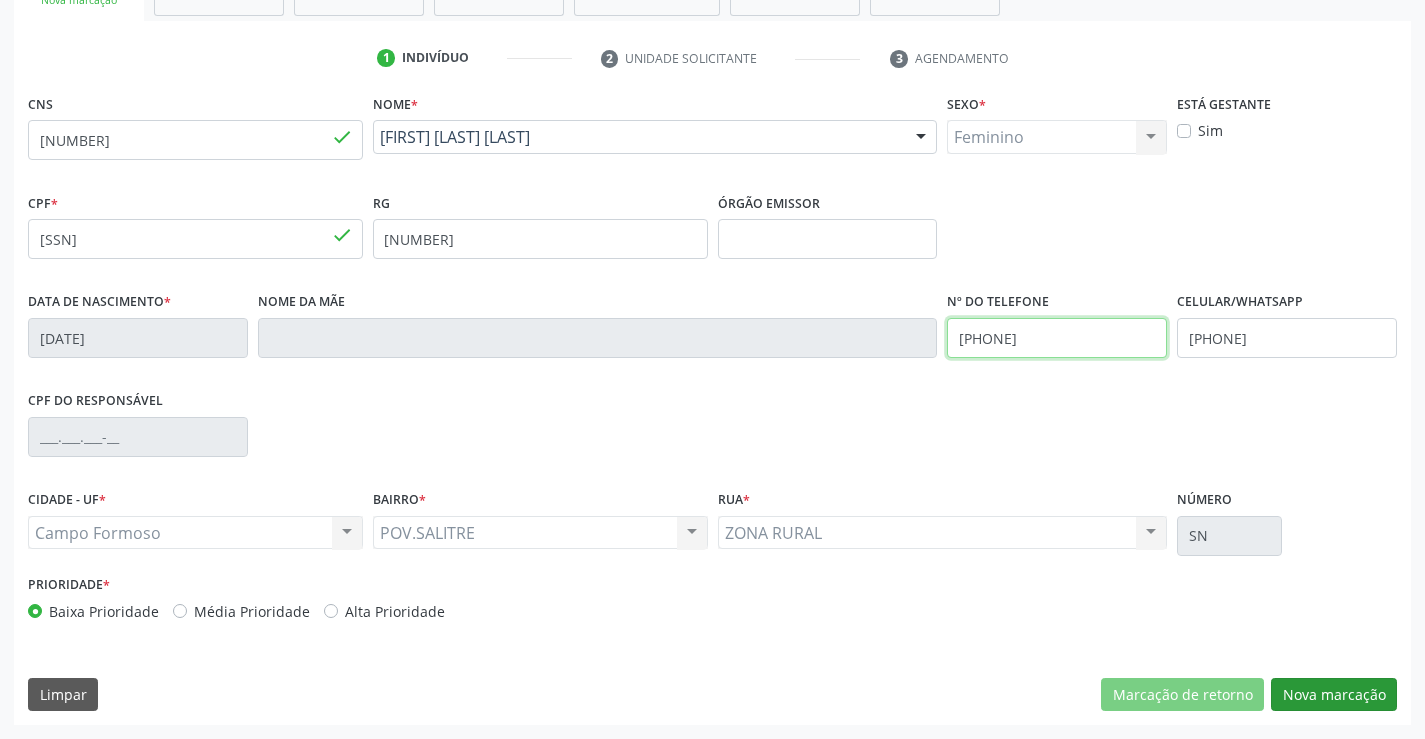 type on "(74) 99199-8784" 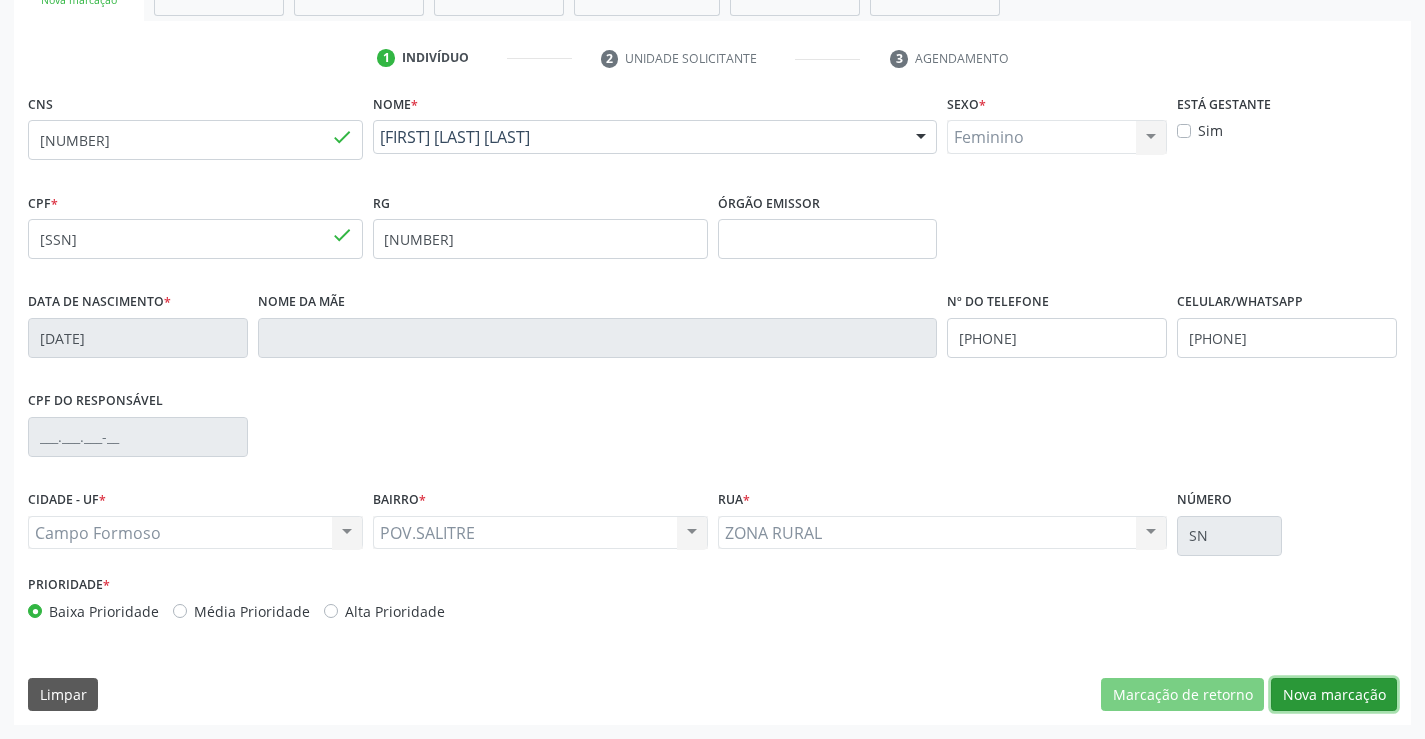 click on "Nova marcação" at bounding box center [1334, 695] 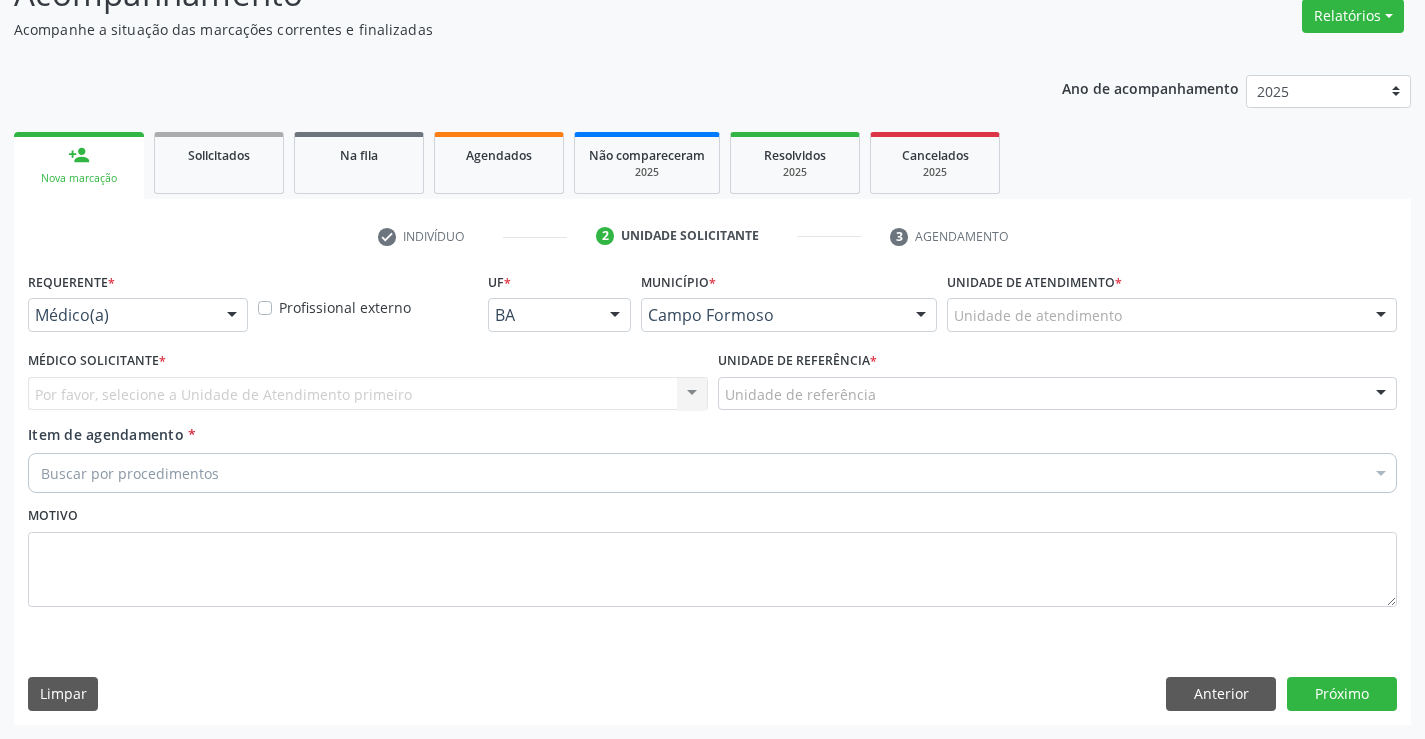scroll, scrollTop: 167, scrollLeft: 0, axis: vertical 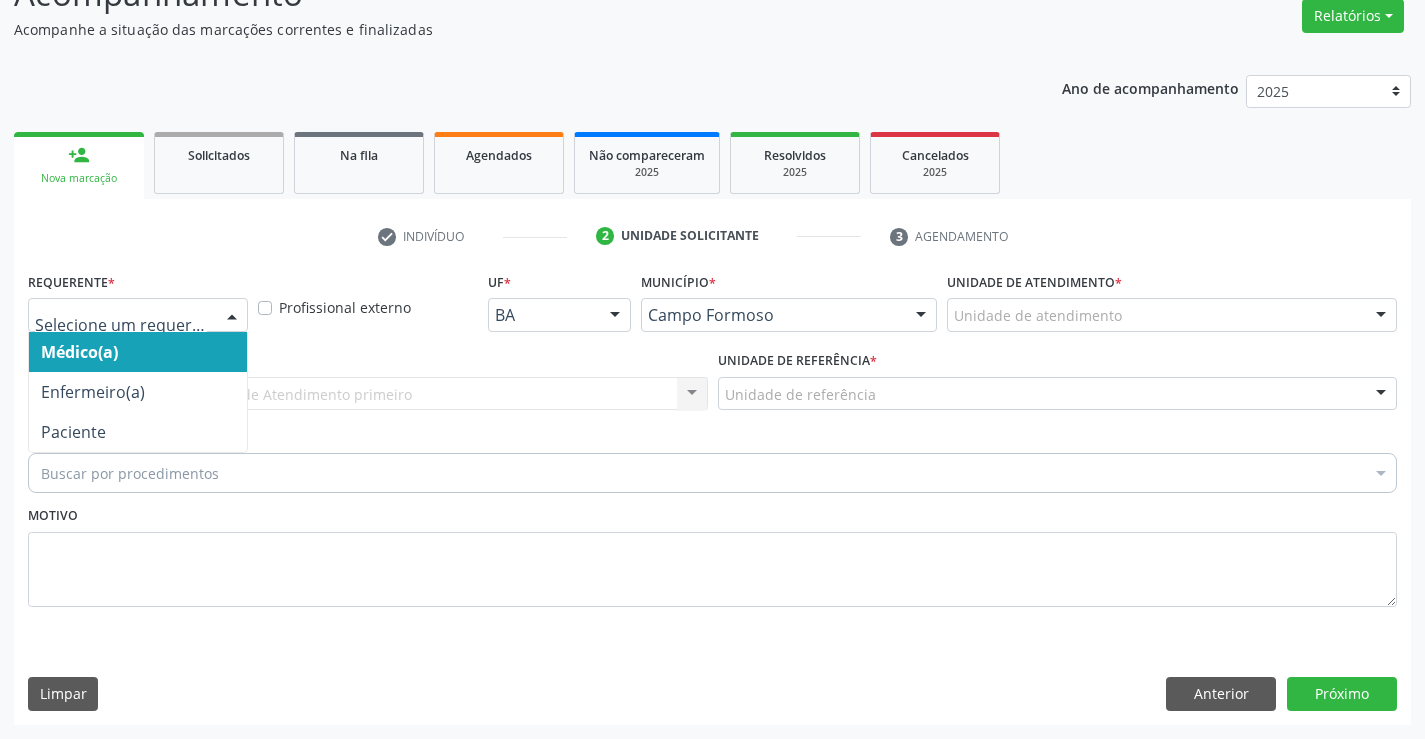 click at bounding box center [232, 316] 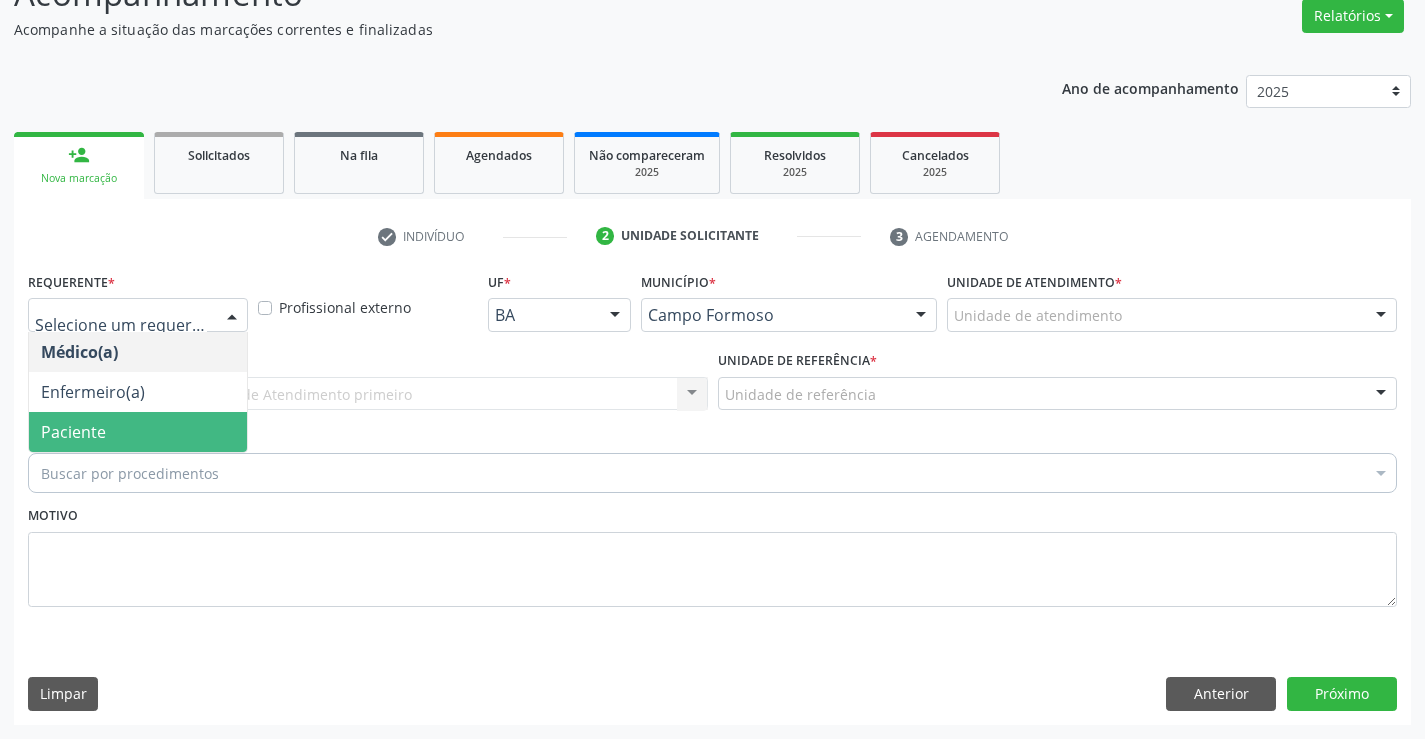 click on "Paciente" at bounding box center [138, 432] 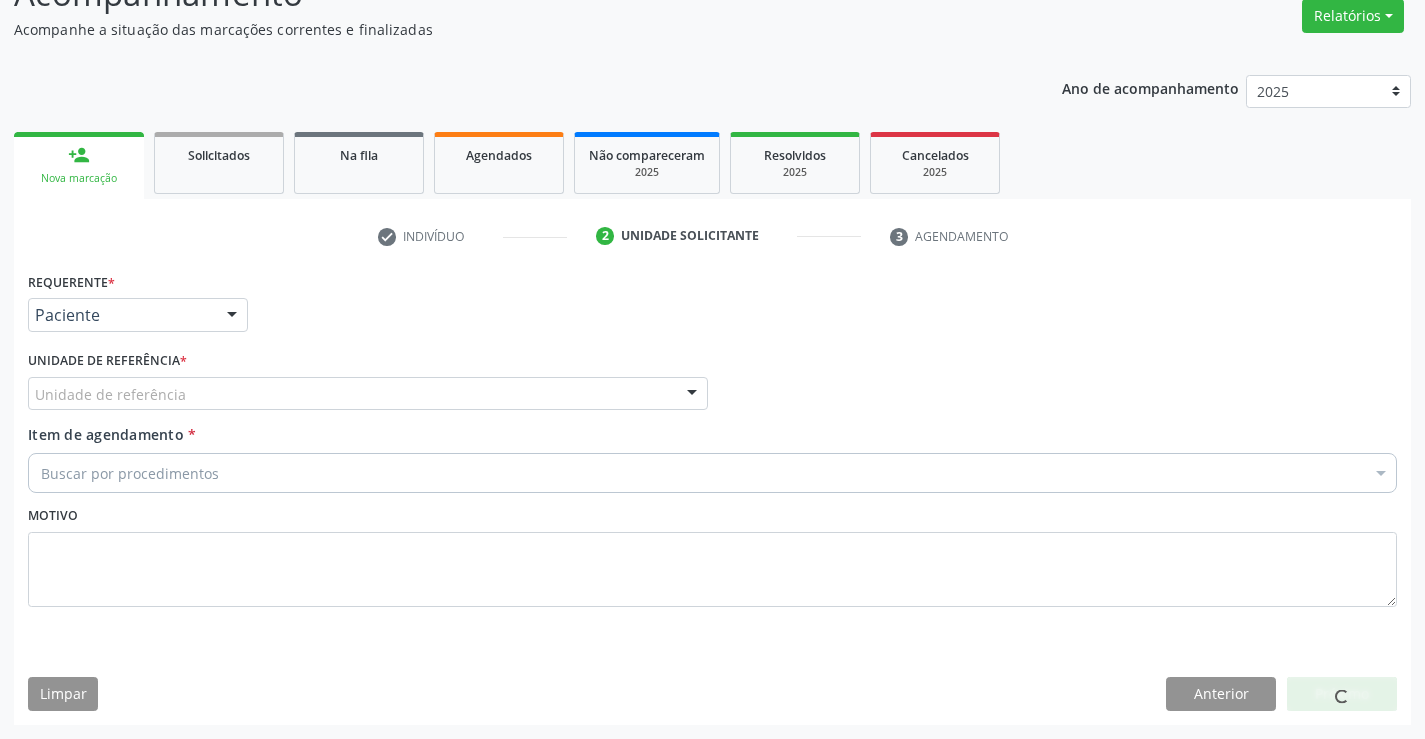 click on "Unidade de referência" at bounding box center [368, 394] 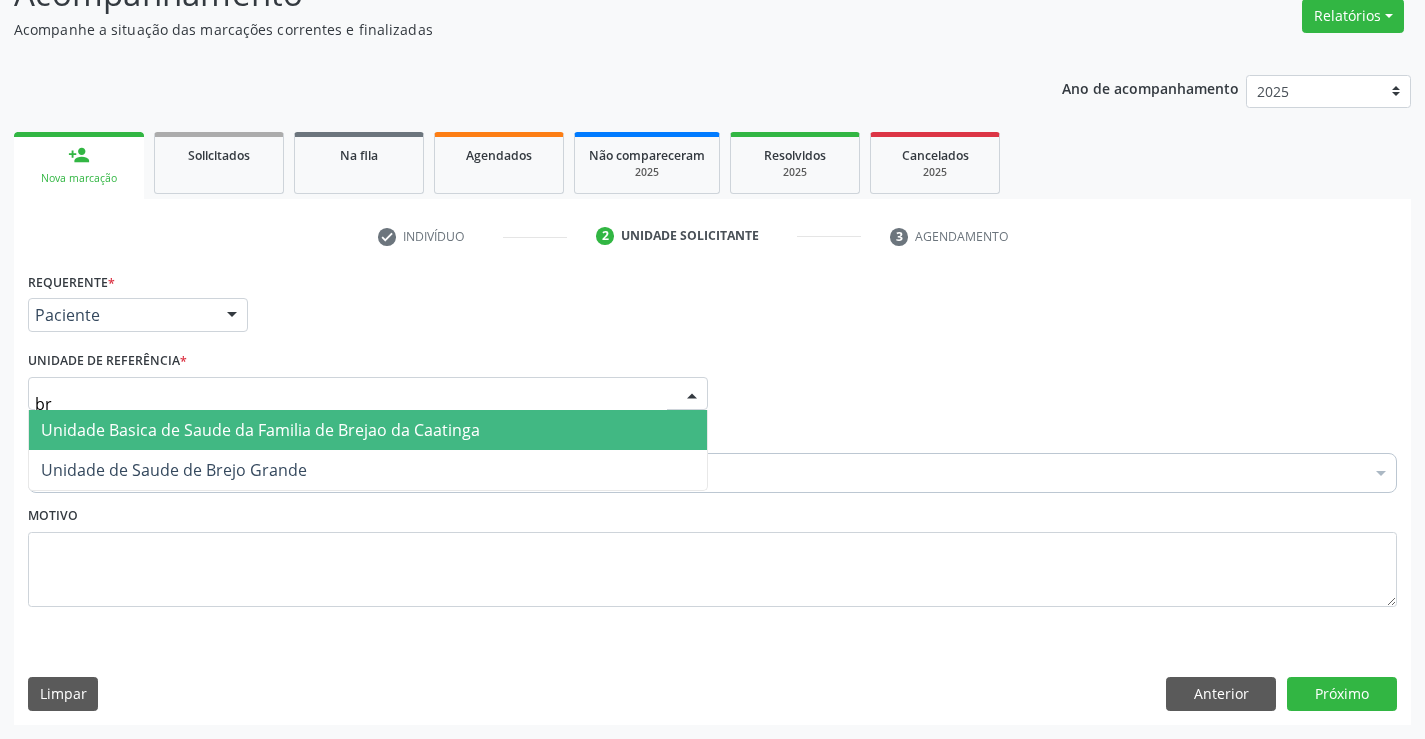 type on "bre" 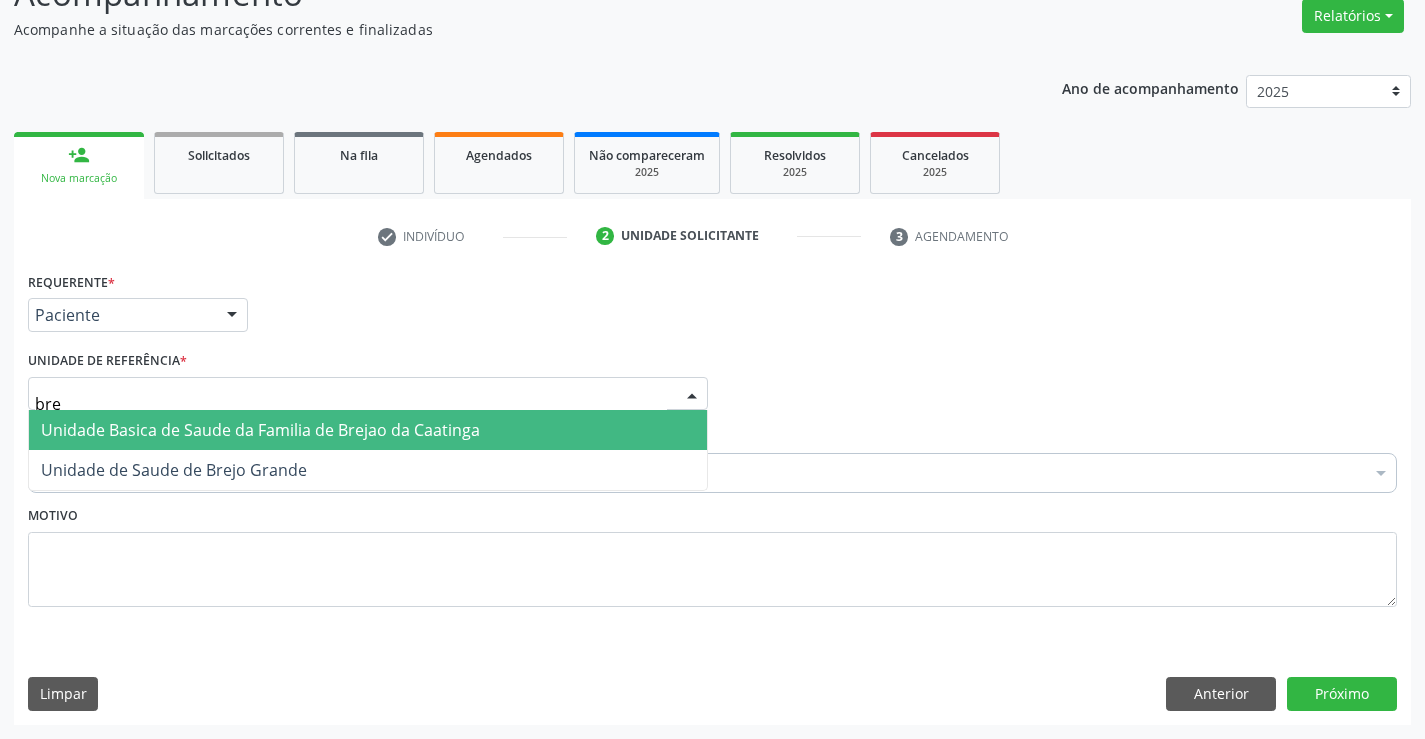 click on "Unidade Basica de Saude da Familia de Brejao da Caatinga" at bounding box center (260, 430) 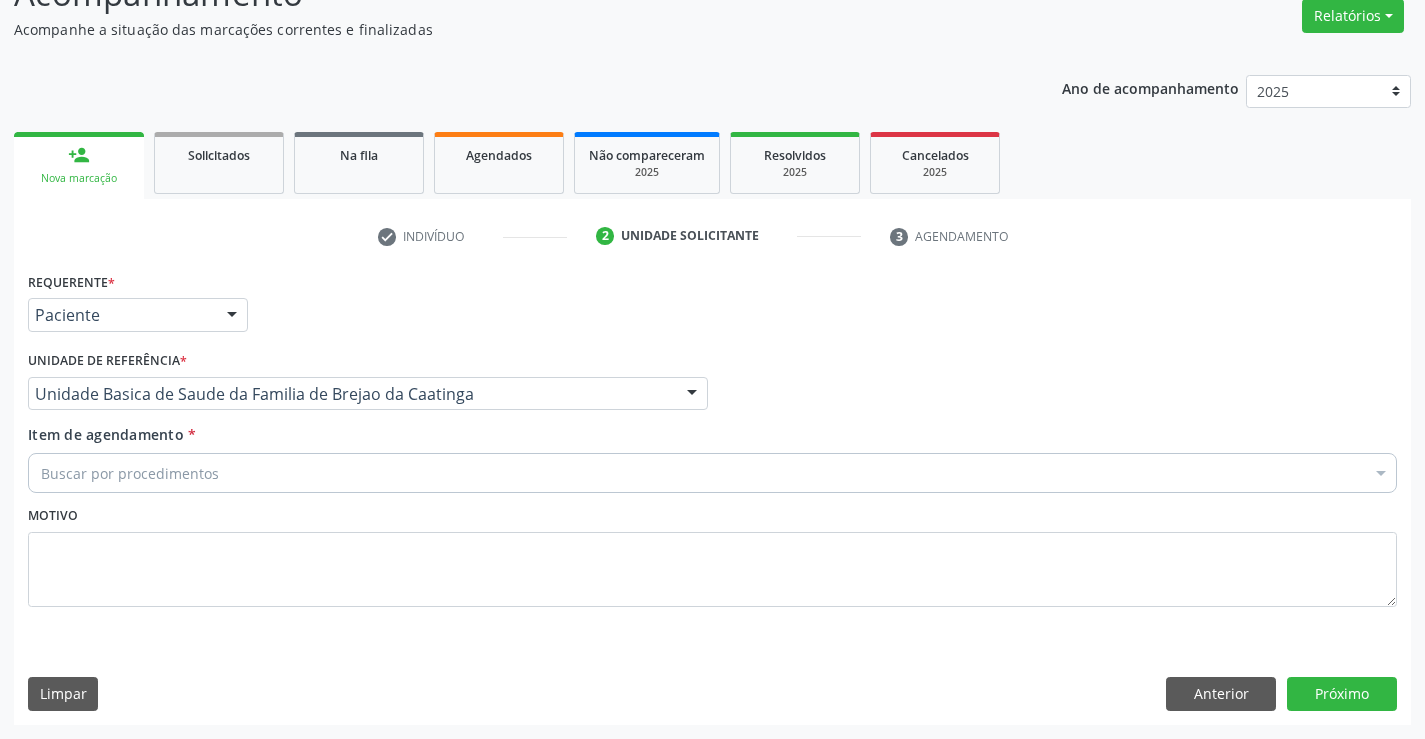 click on "Buscar por procedimentos" at bounding box center (712, 473) 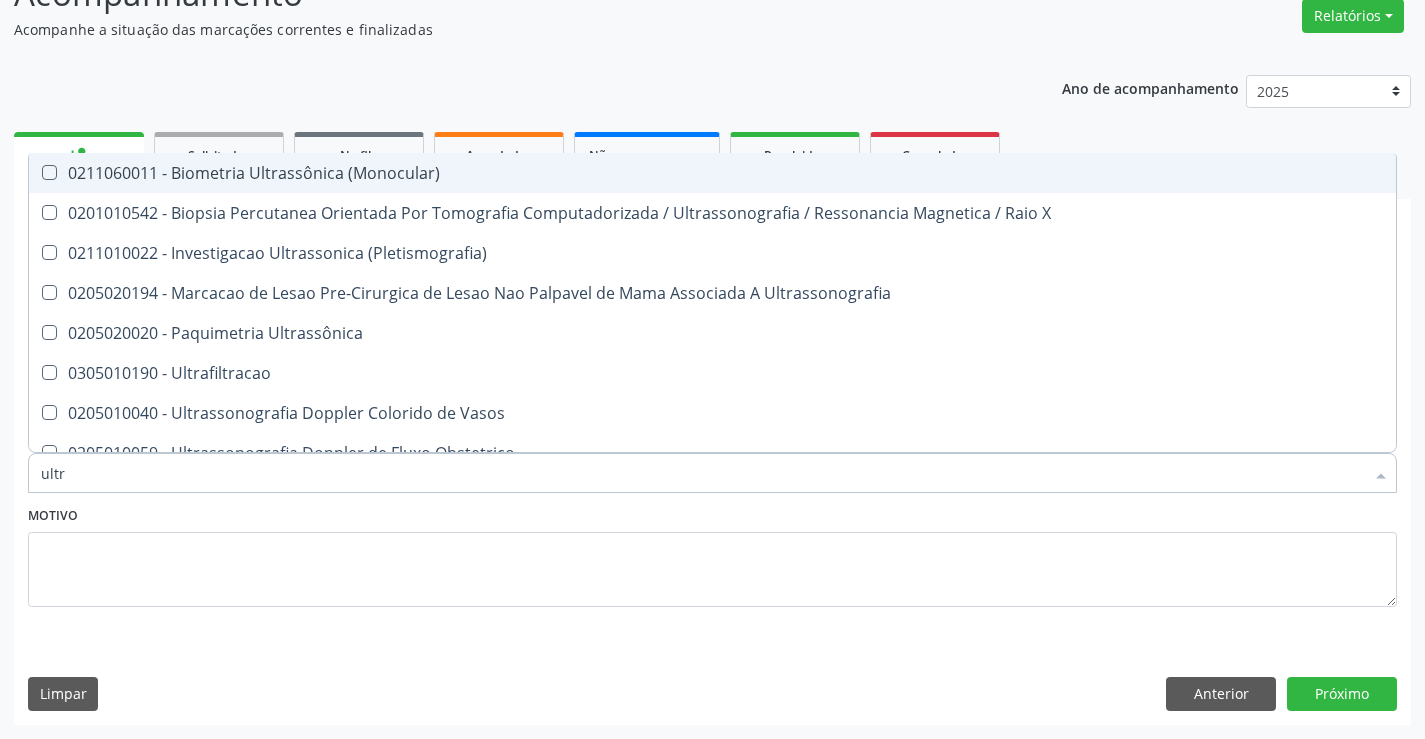 type on "ultra" 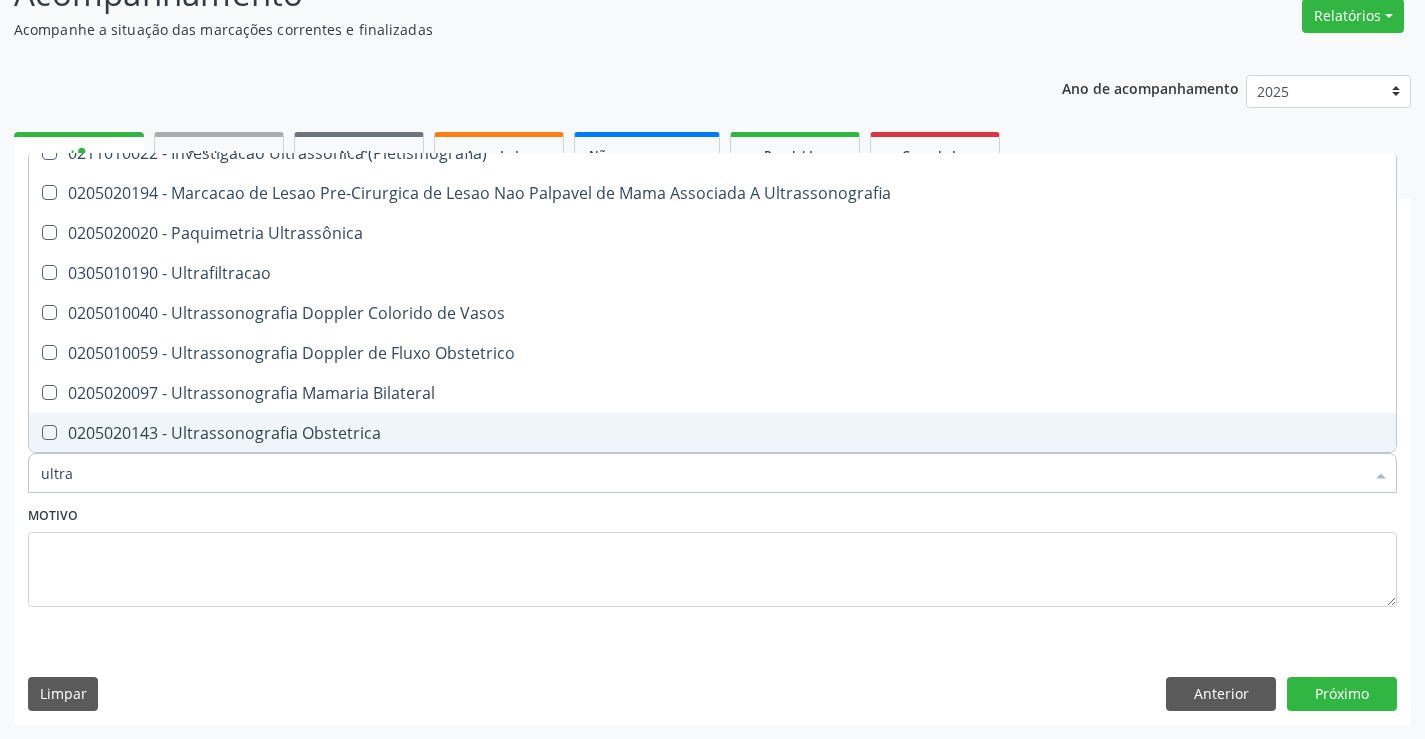 scroll, scrollTop: 200, scrollLeft: 0, axis: vertical 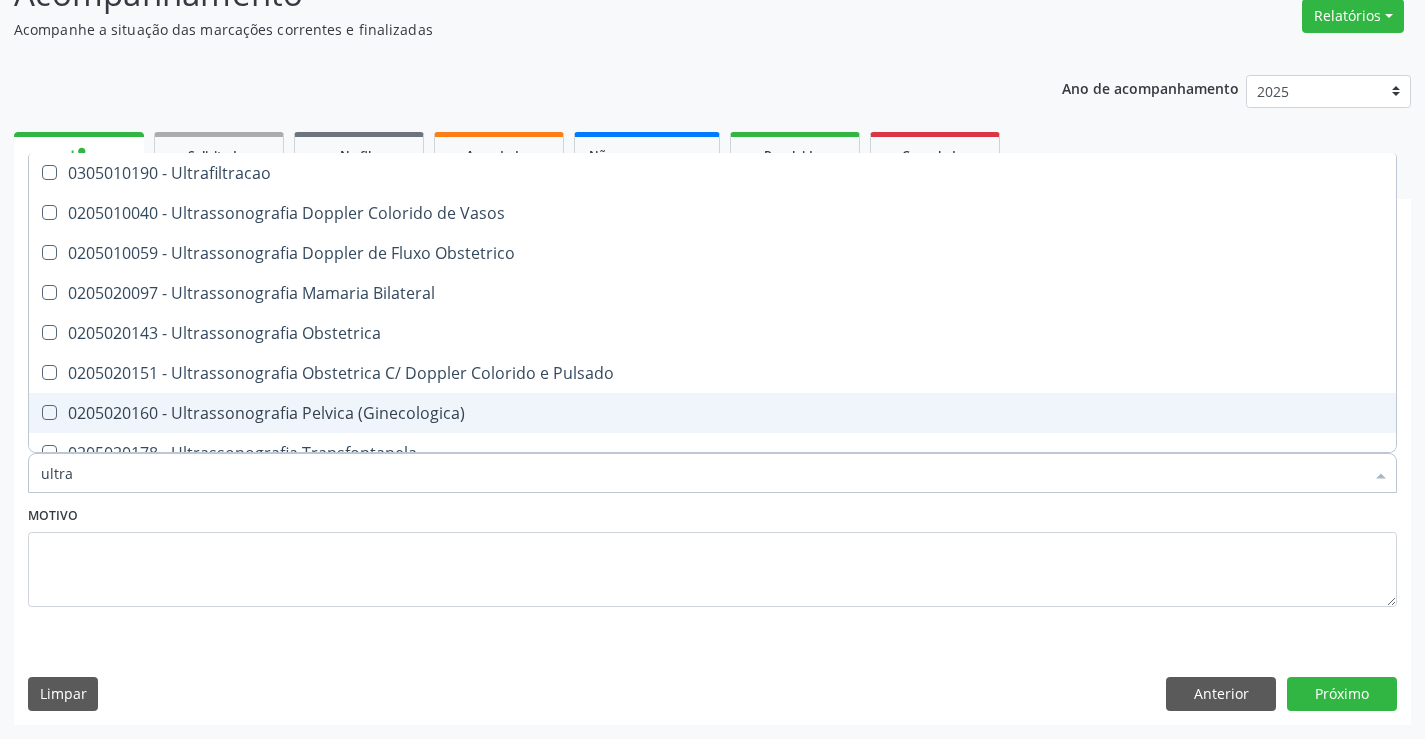 click on "0205020160 - Ultrassonografia Pelvica (Ginecologica)" at bounding box center (712, 413) 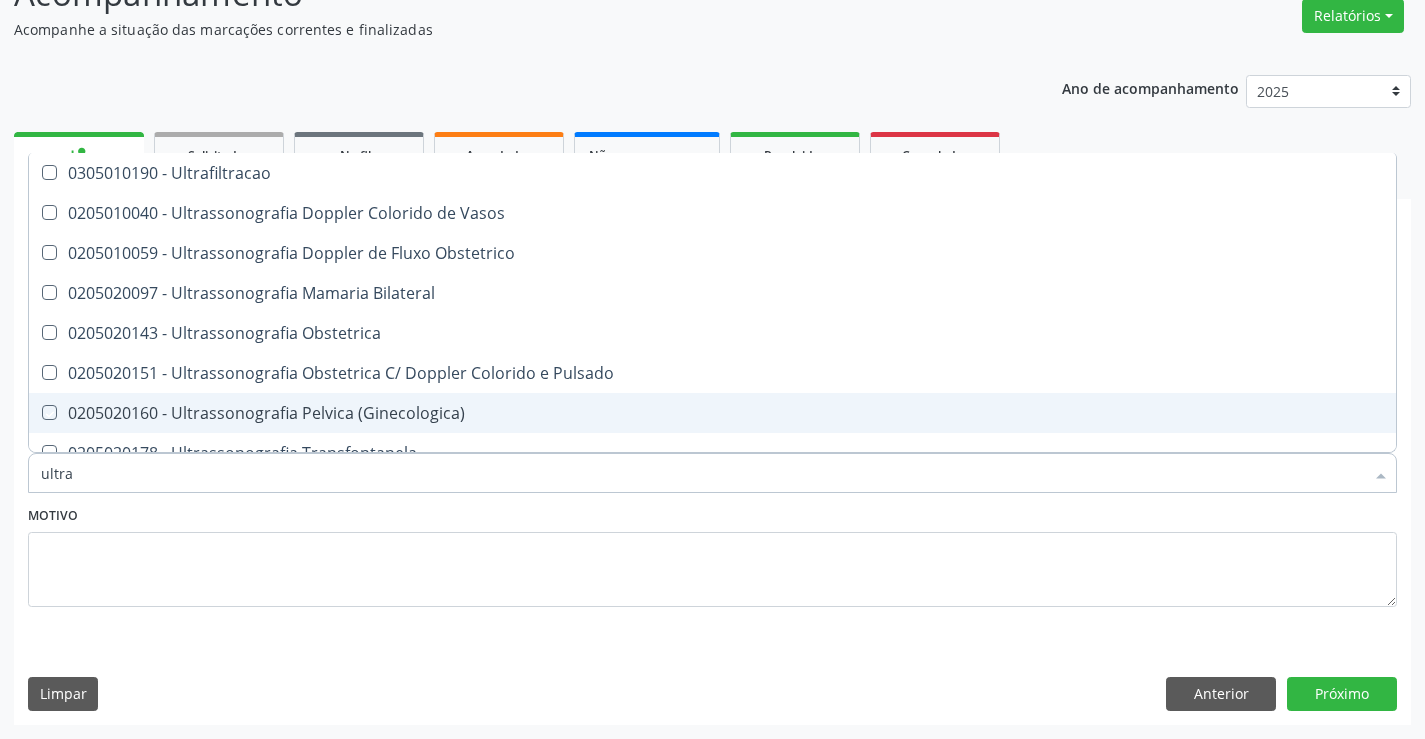 checkbox on "true" 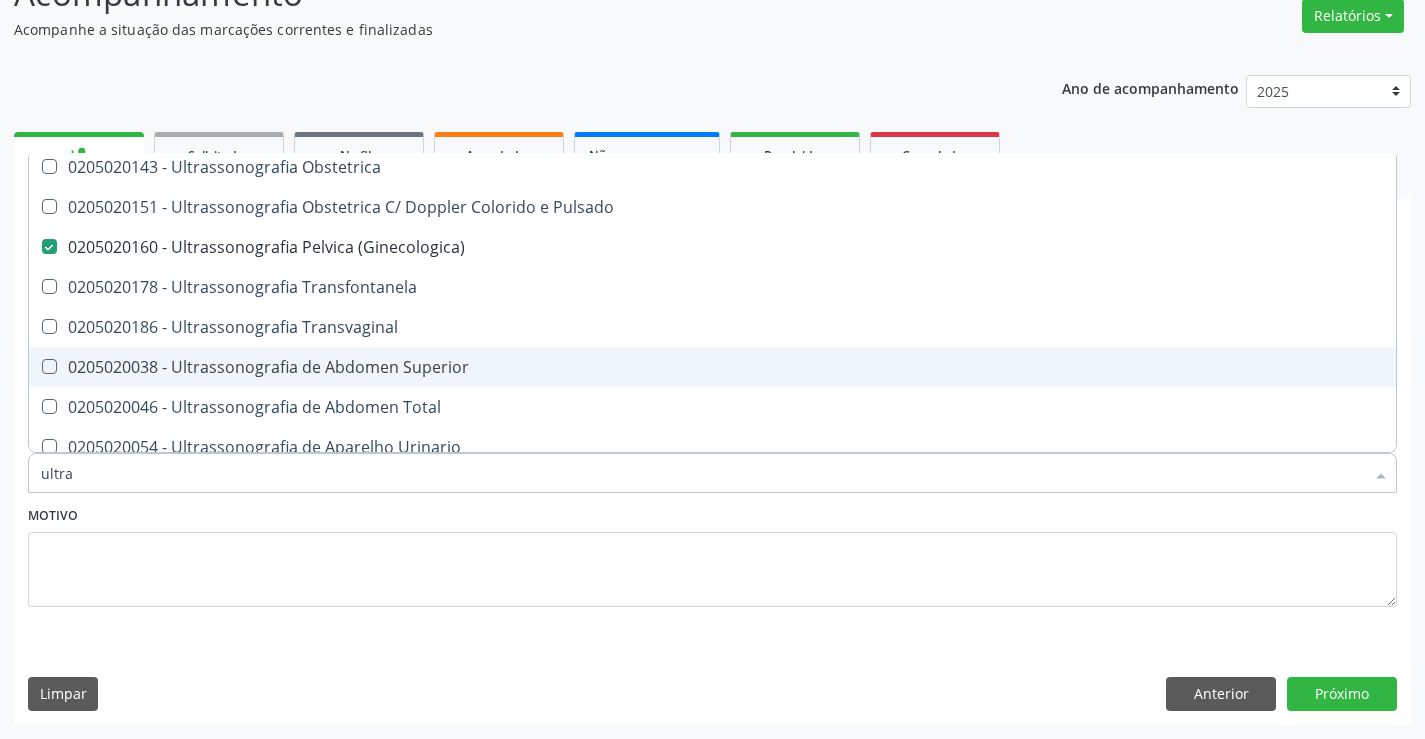 scroll, scrollTop: 400, scrollLeft: 0, axis: vertical 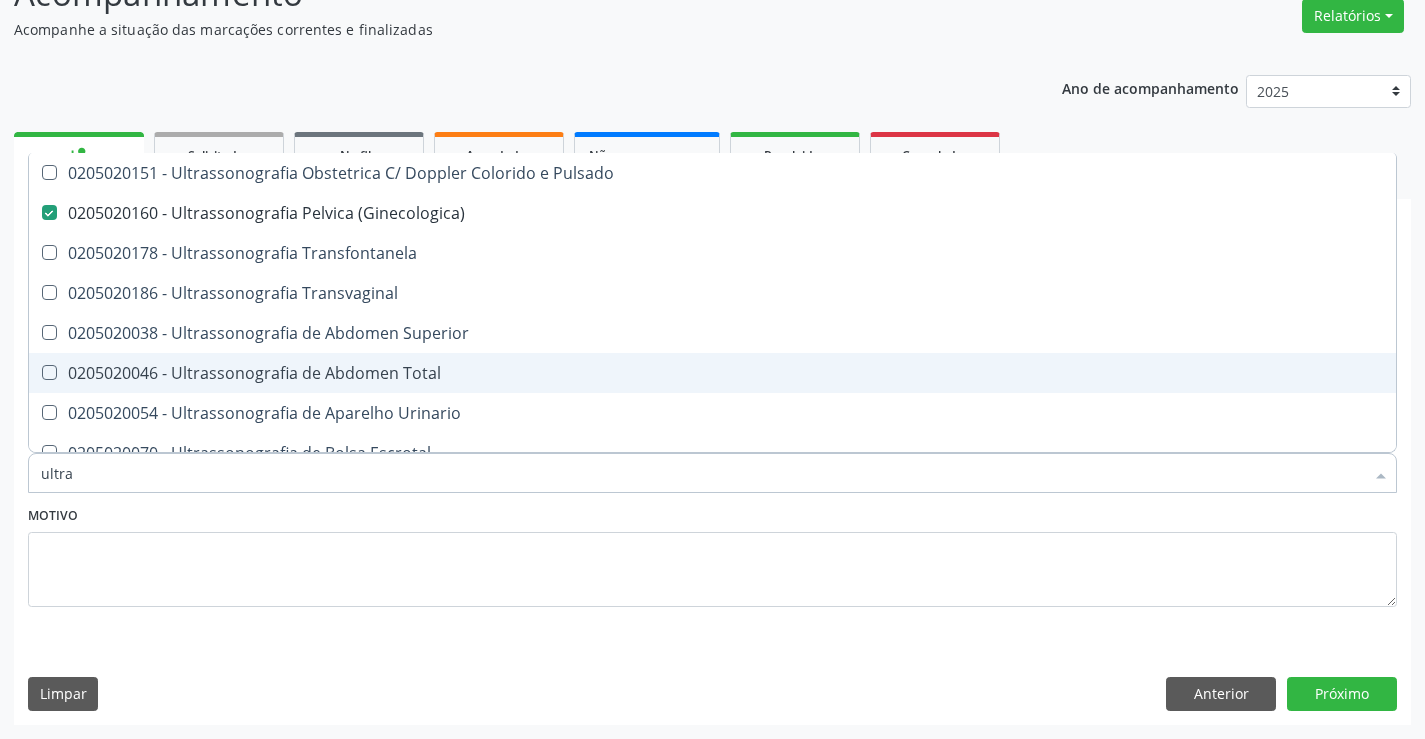 click on "0205020046 - Ultrassonografia de Abdomen Total" at bounding box center [712, 373] 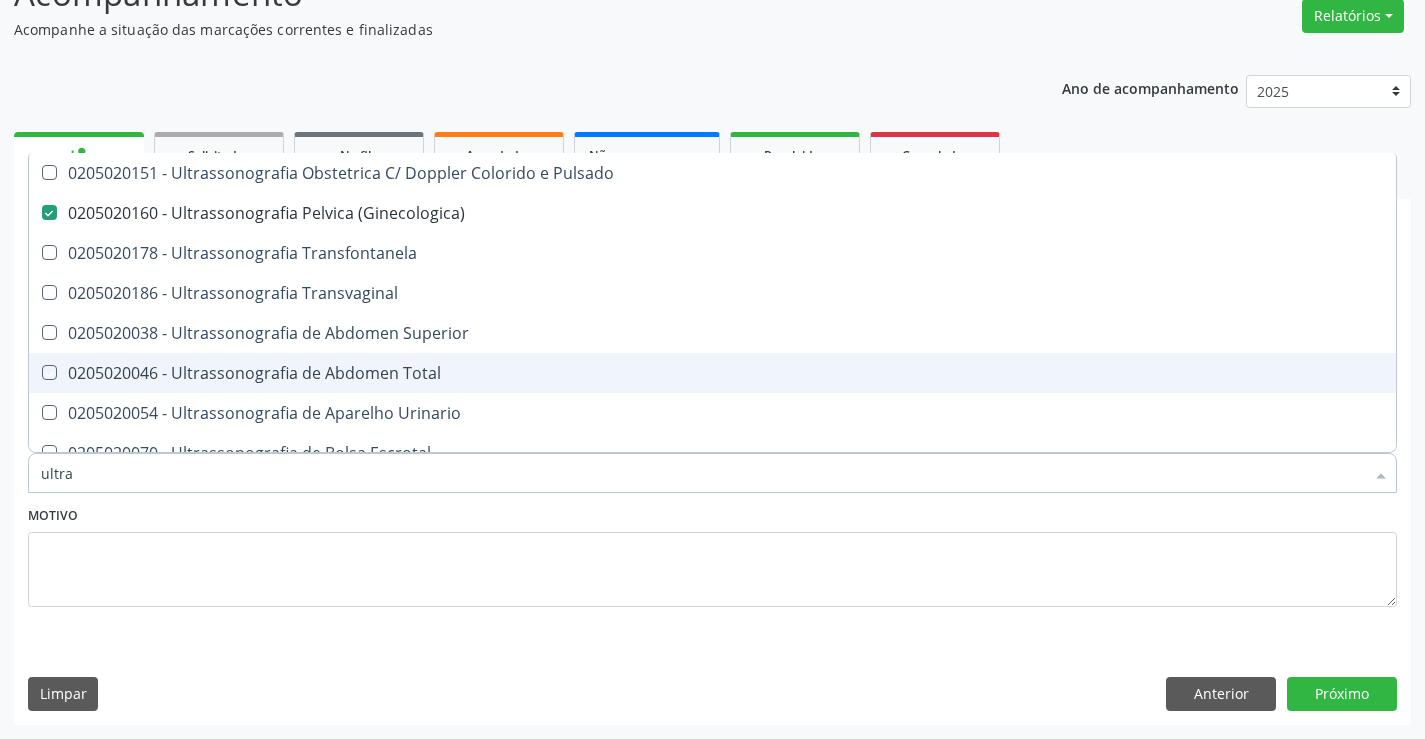 checkbox on "true" 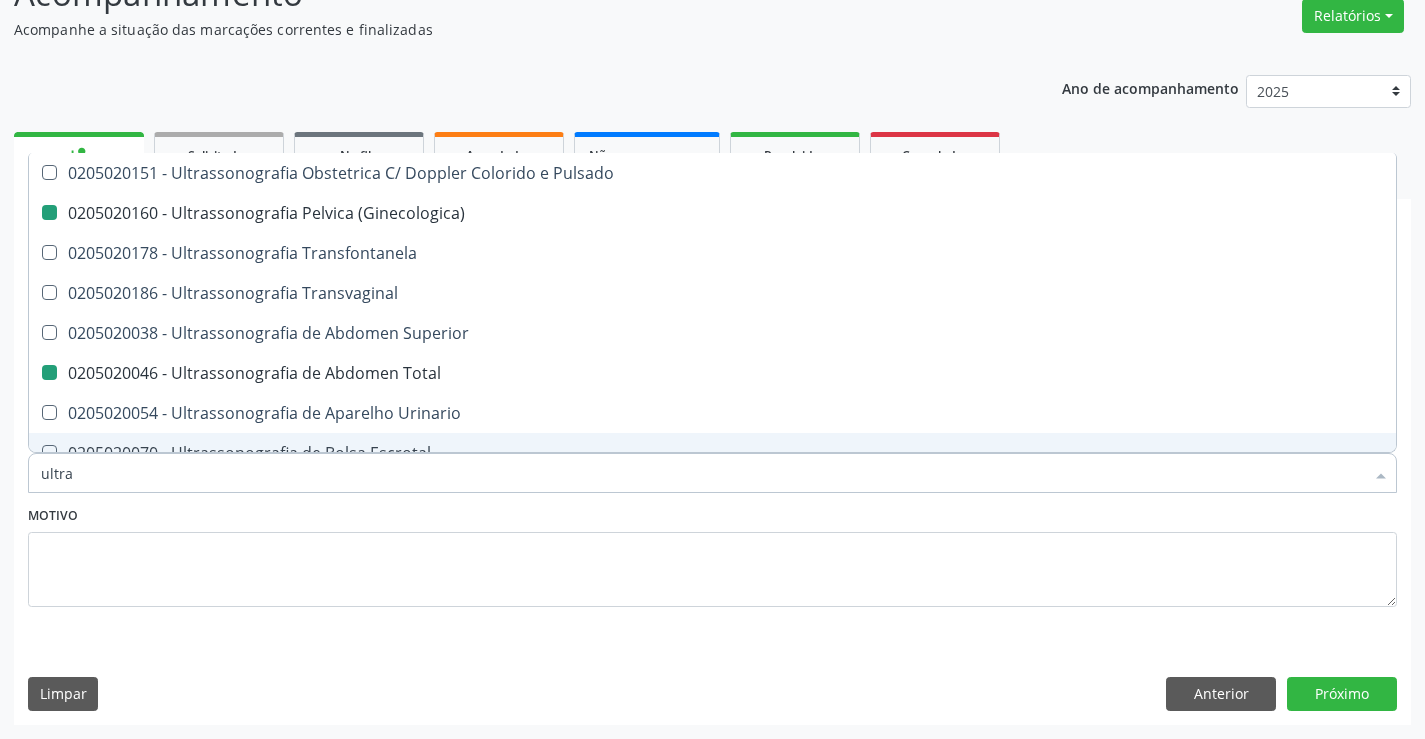 click on "Motivo" at bounding box center (712, 554) 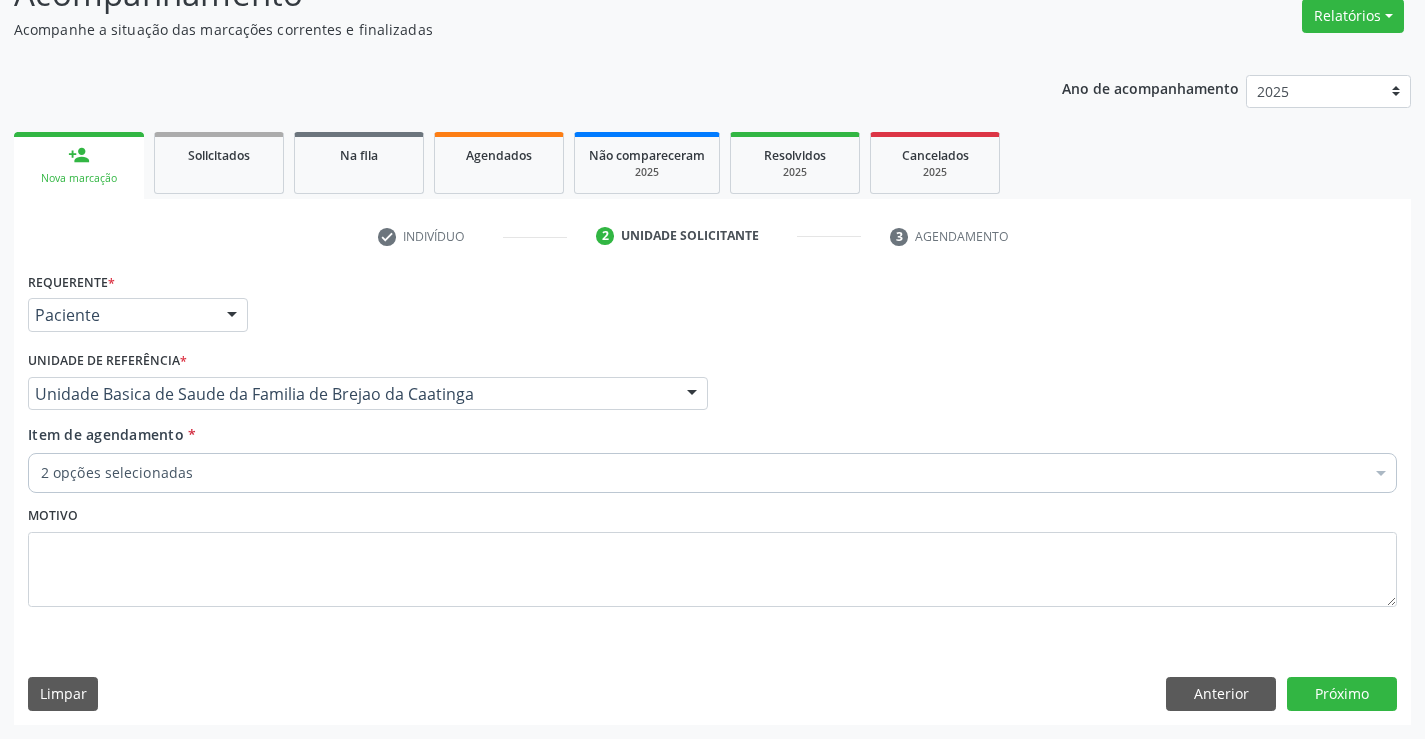scroll, scrollTop: 0, scrollLeft: 0, axis: both 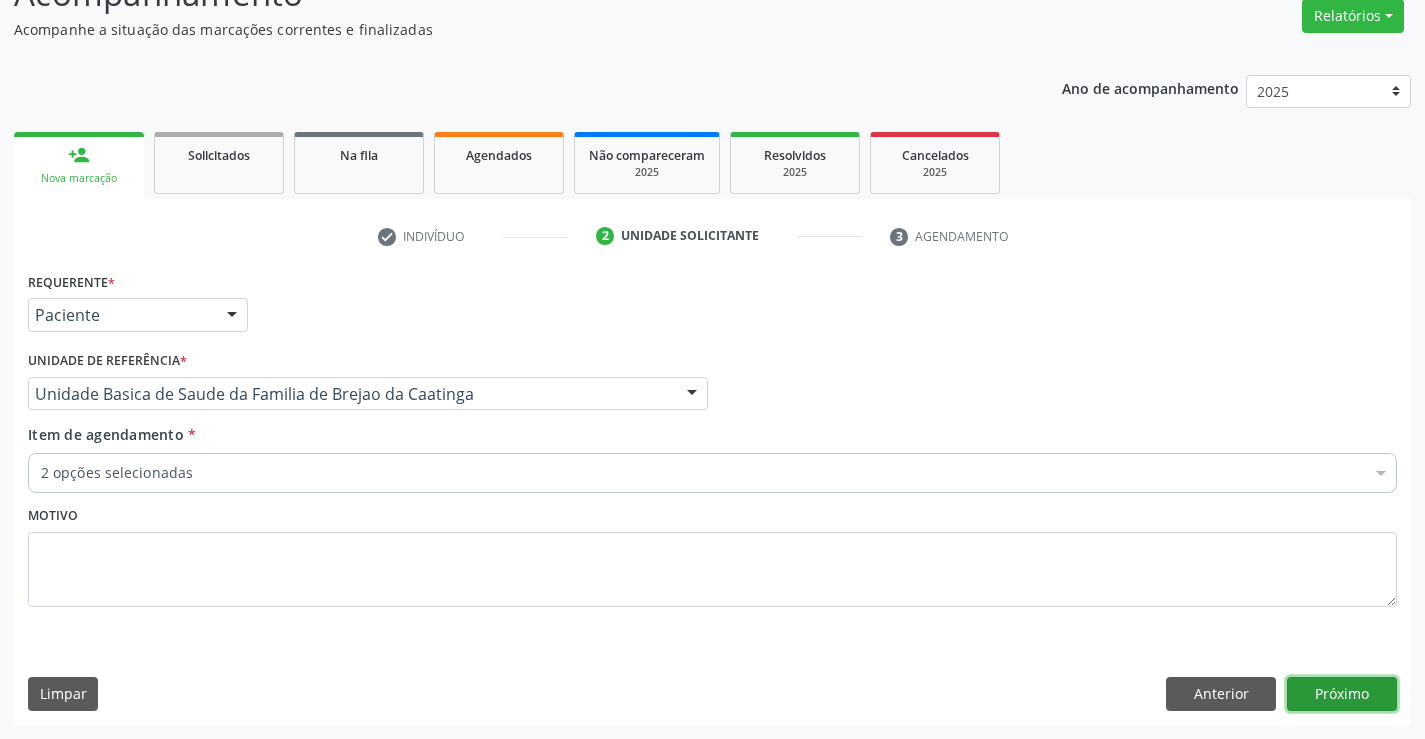 click on "Próximo" at bounding box center (1342, 694) 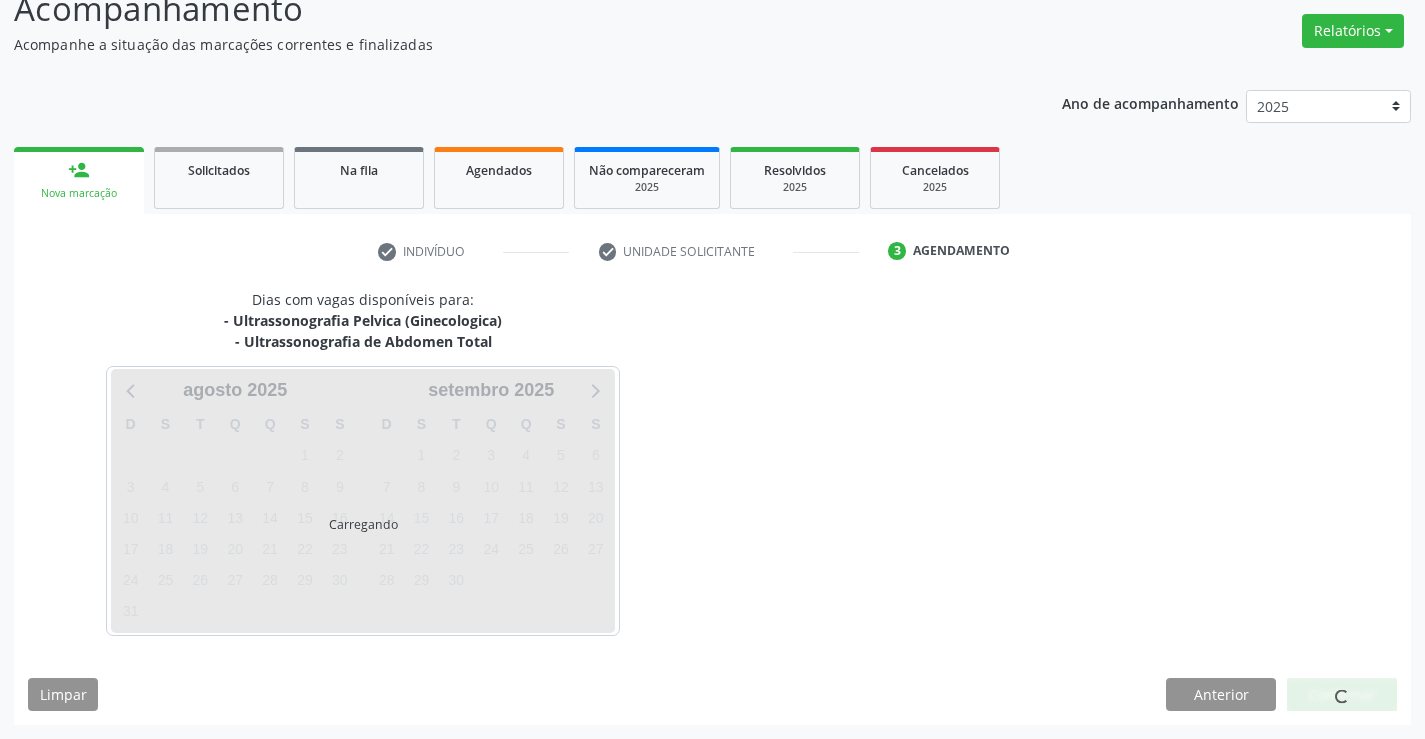 scroll, scrollTop: 152, scrollLeft: 0, axis: vertical 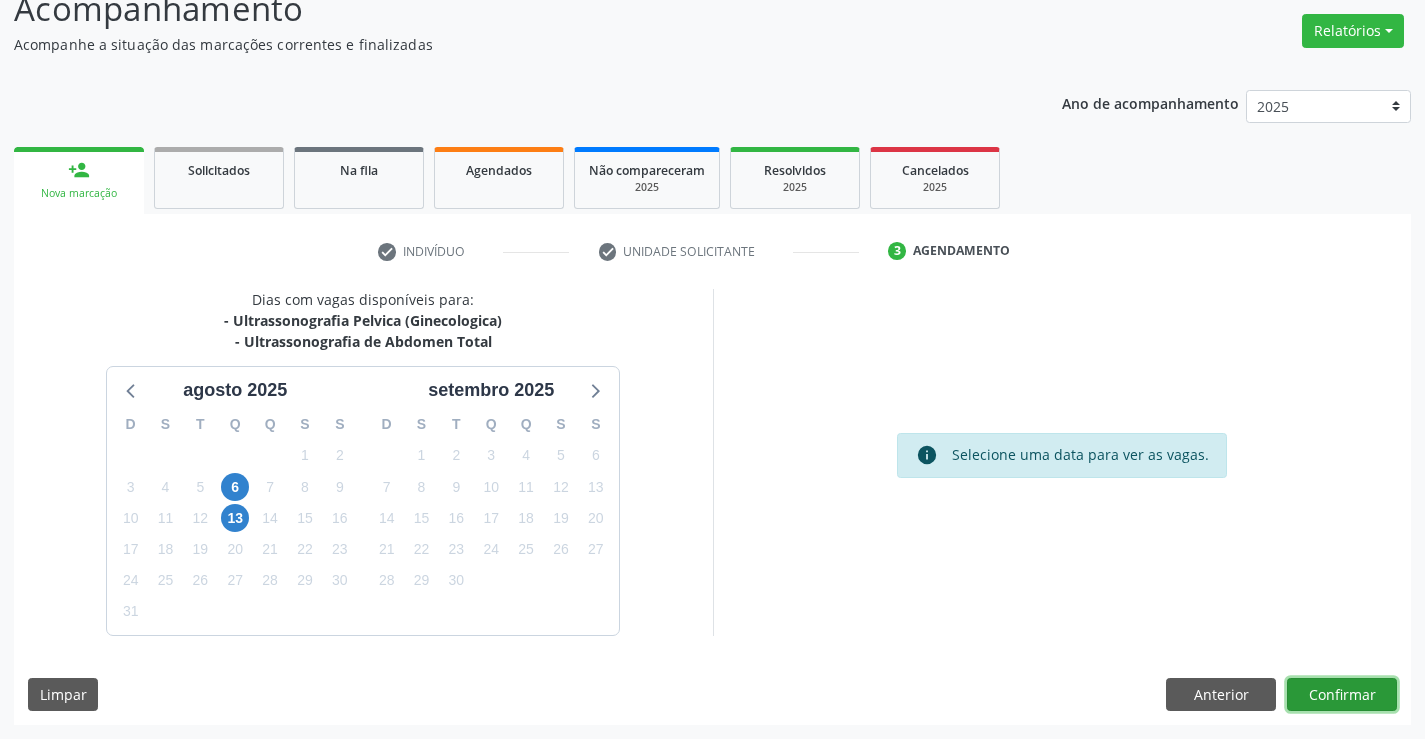 click on "Confirmar" at bounding box center (1342, 695) 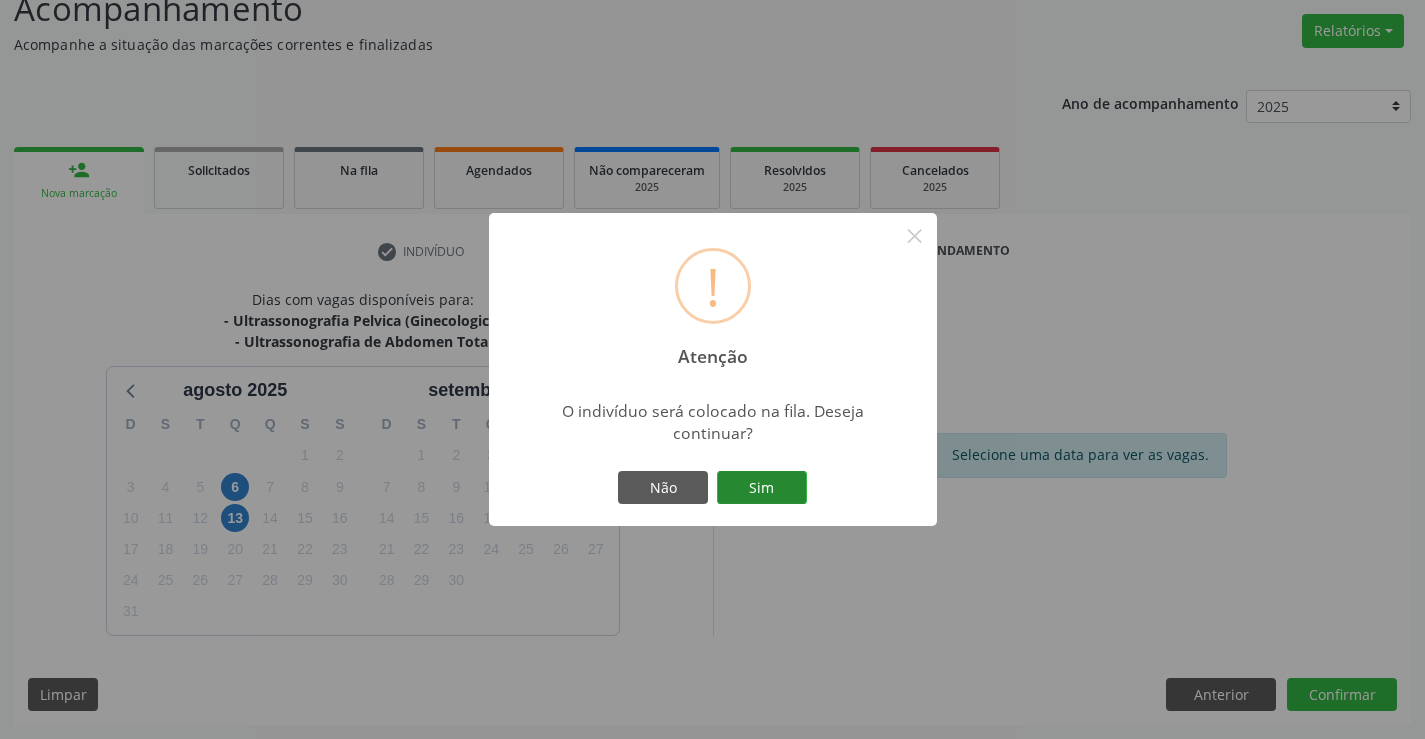 click on "Sim" at bounding box center [762, 488] 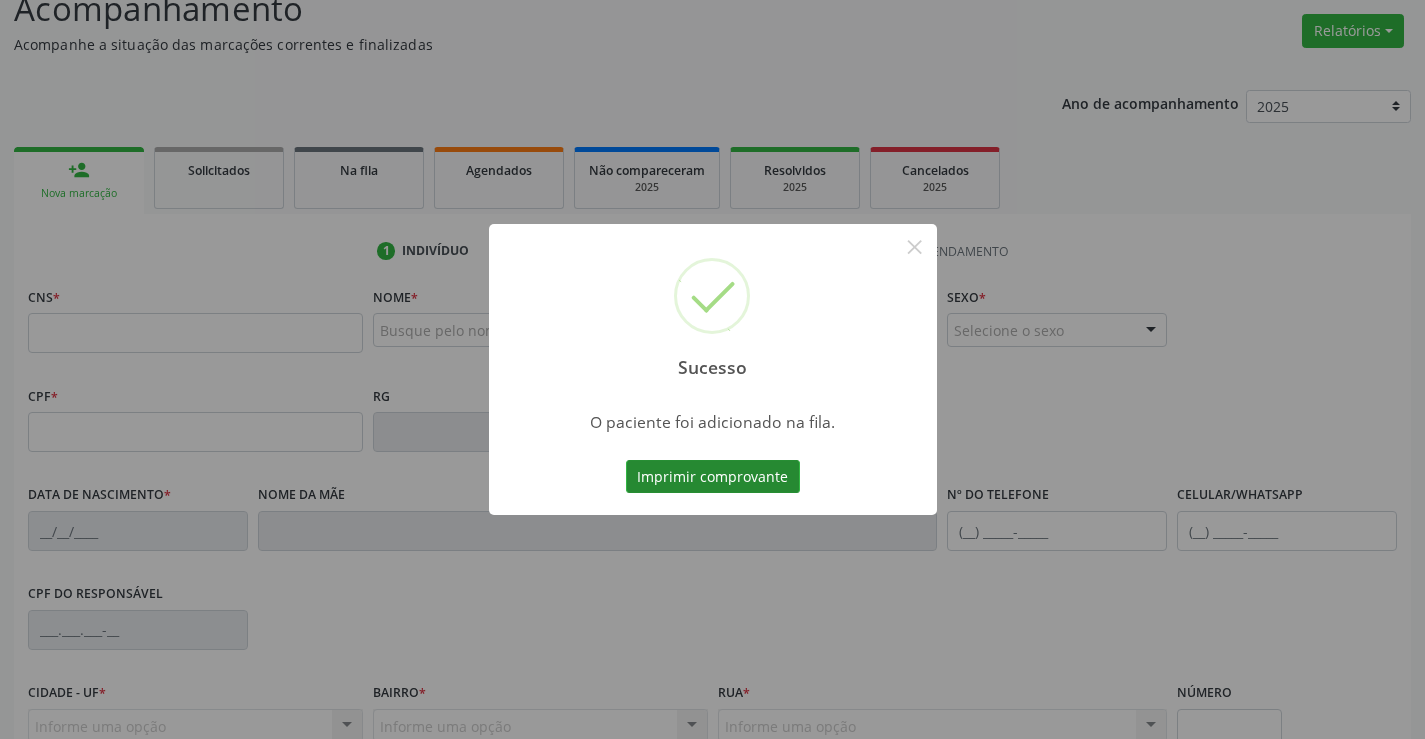 click on "Imprimir comprovante" at bounding box center (713, 477) 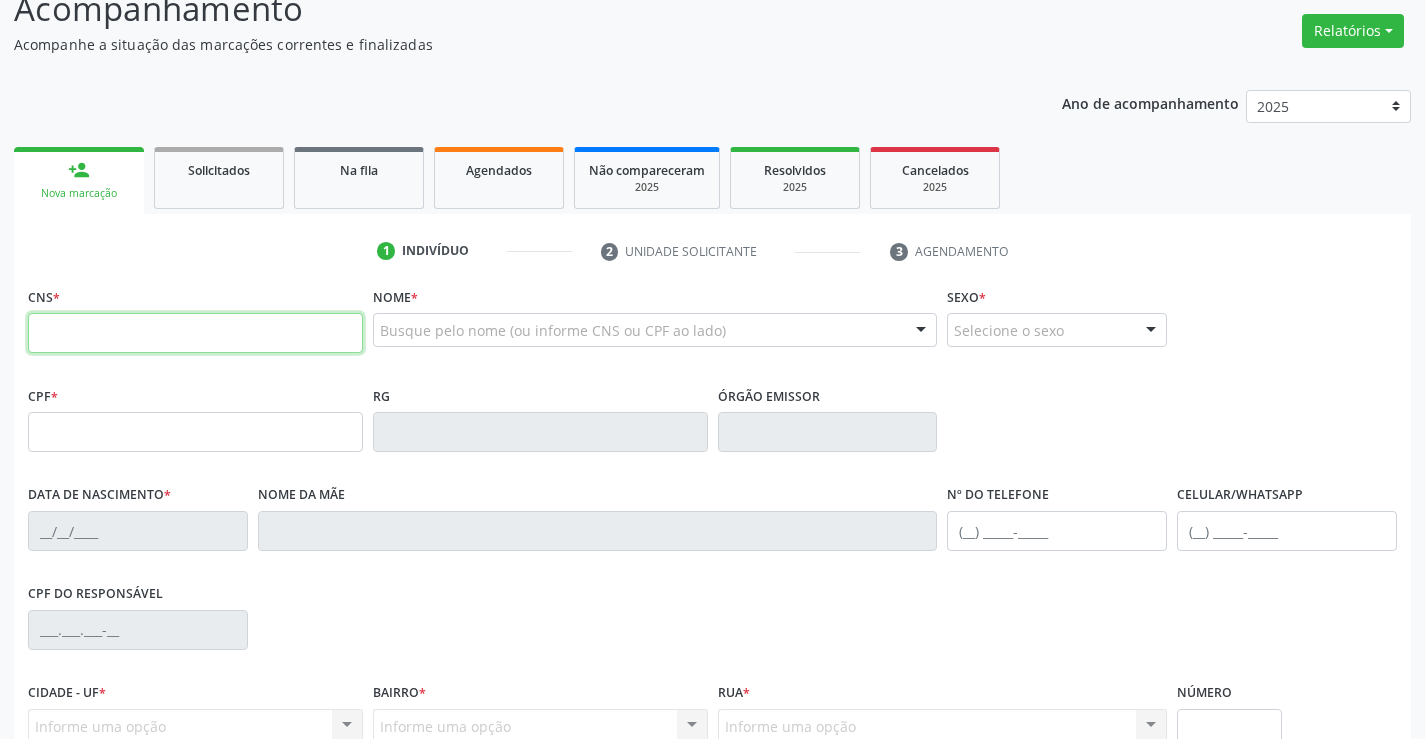 click at bounding box center (195, 333) 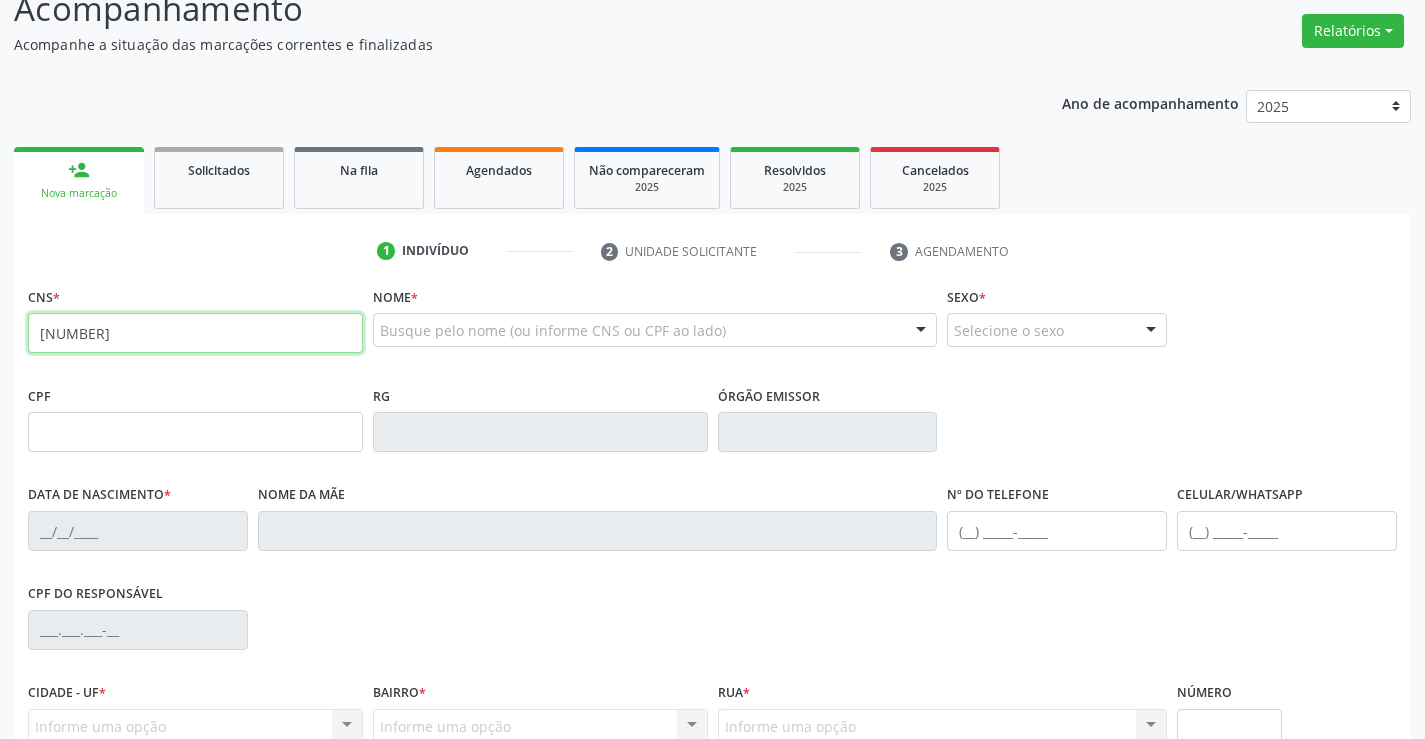 type on "708 0038 4493 1120" 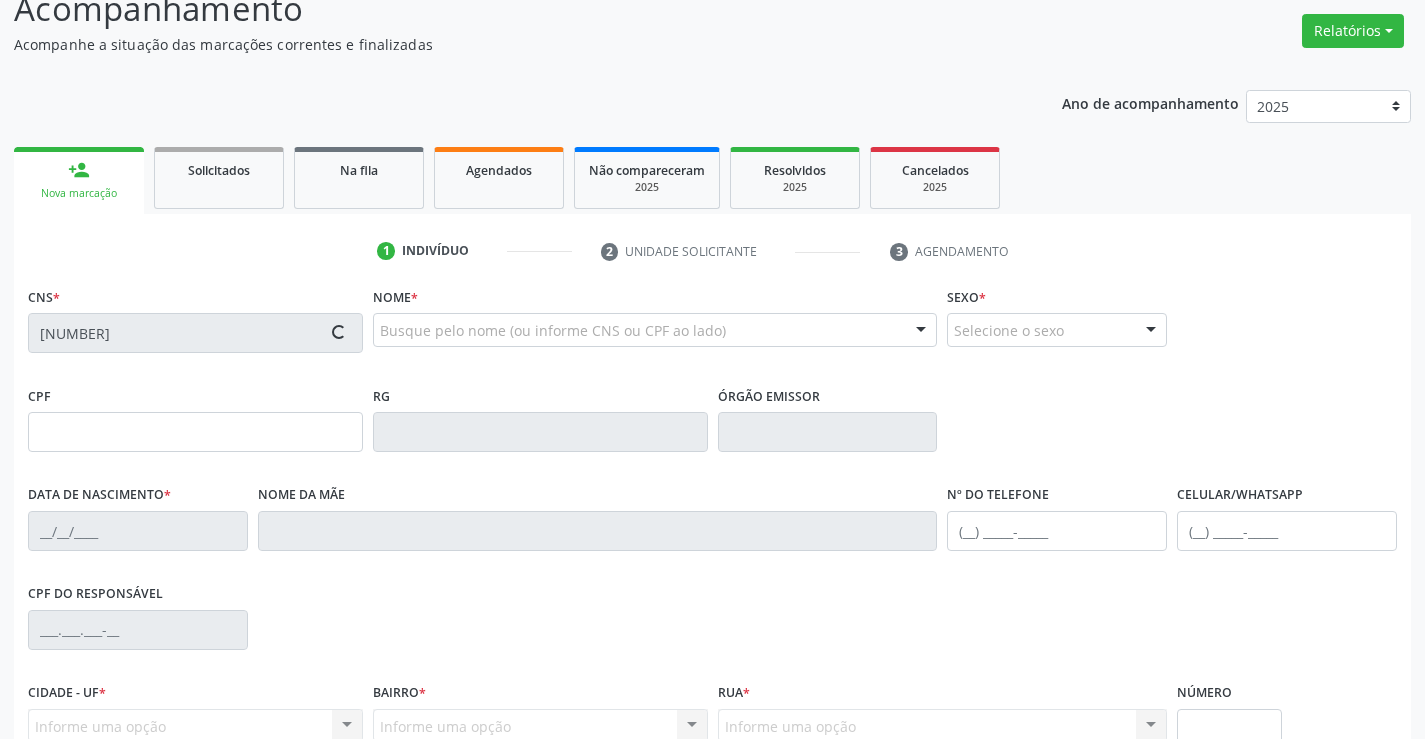 type on "0706279328" 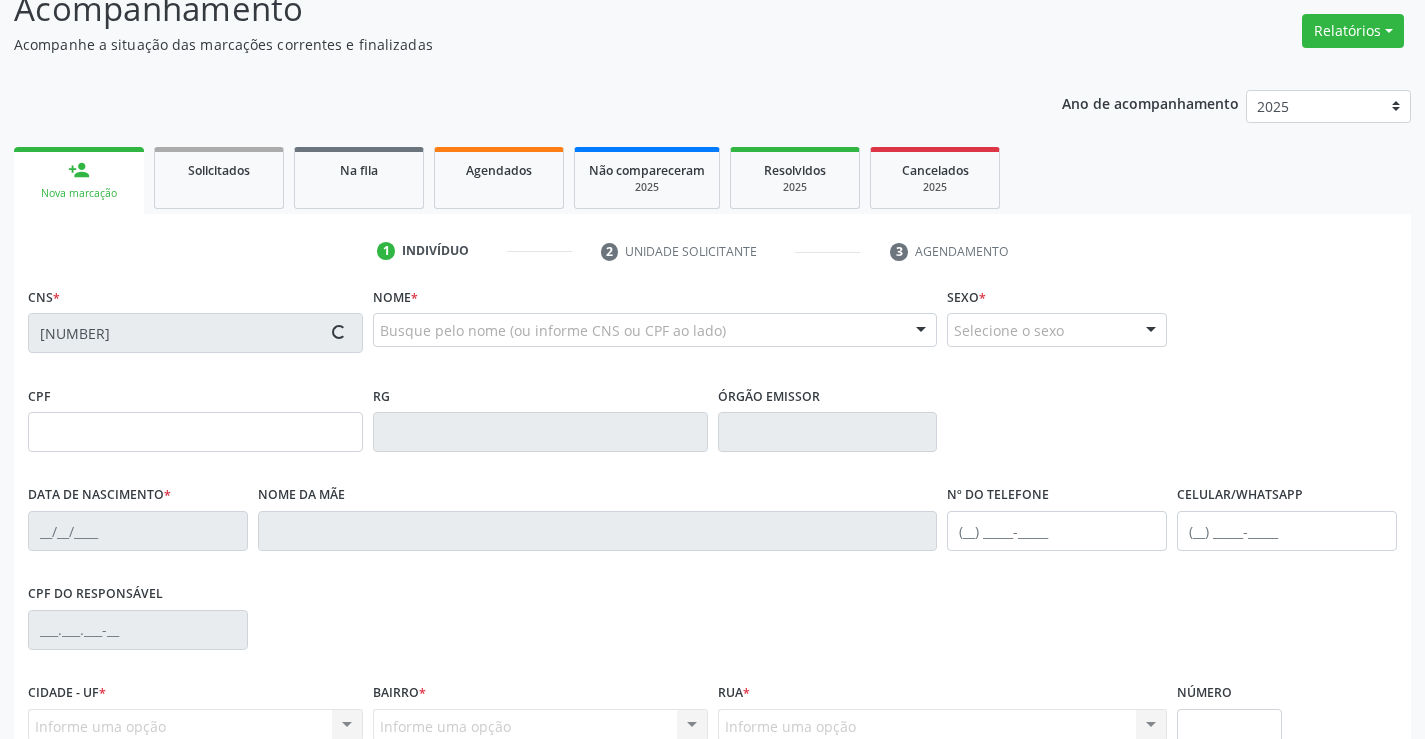 type on "10/01/1974" 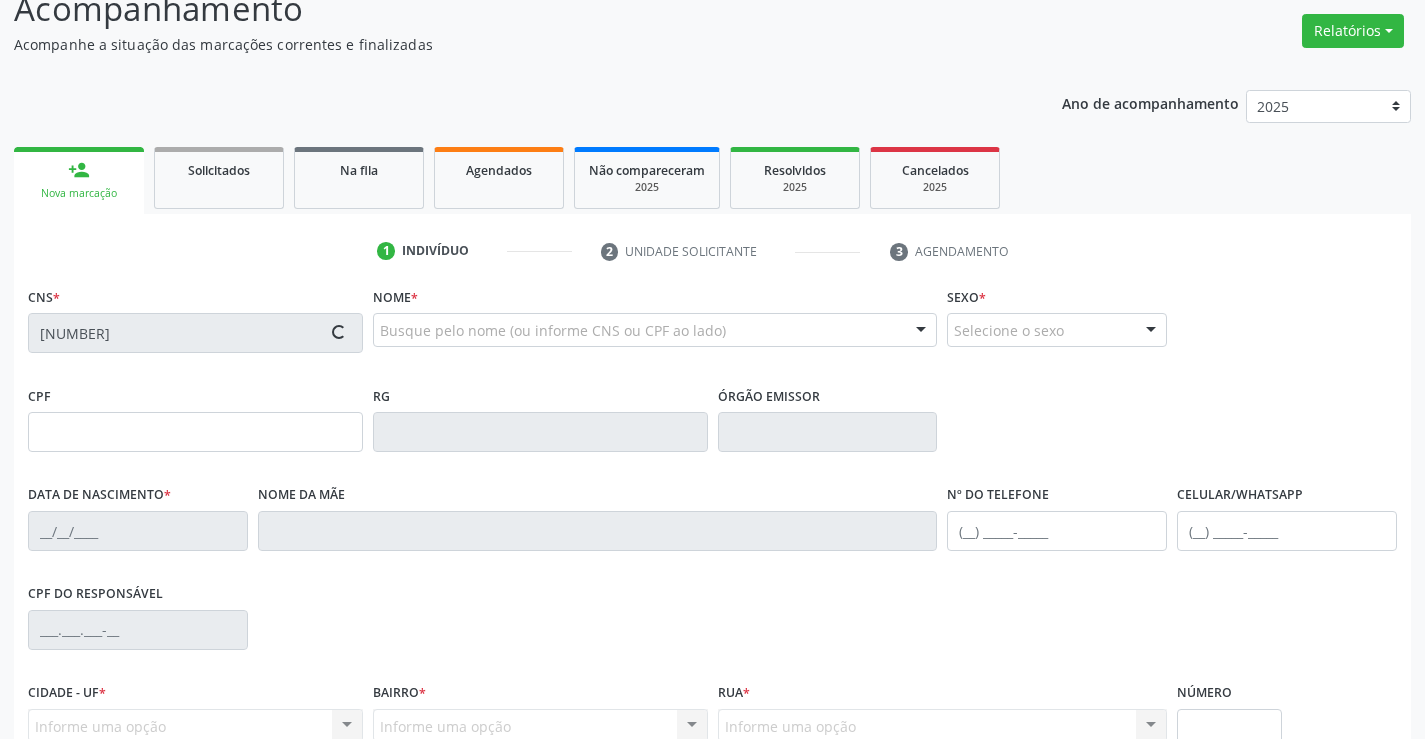 type on "SN" 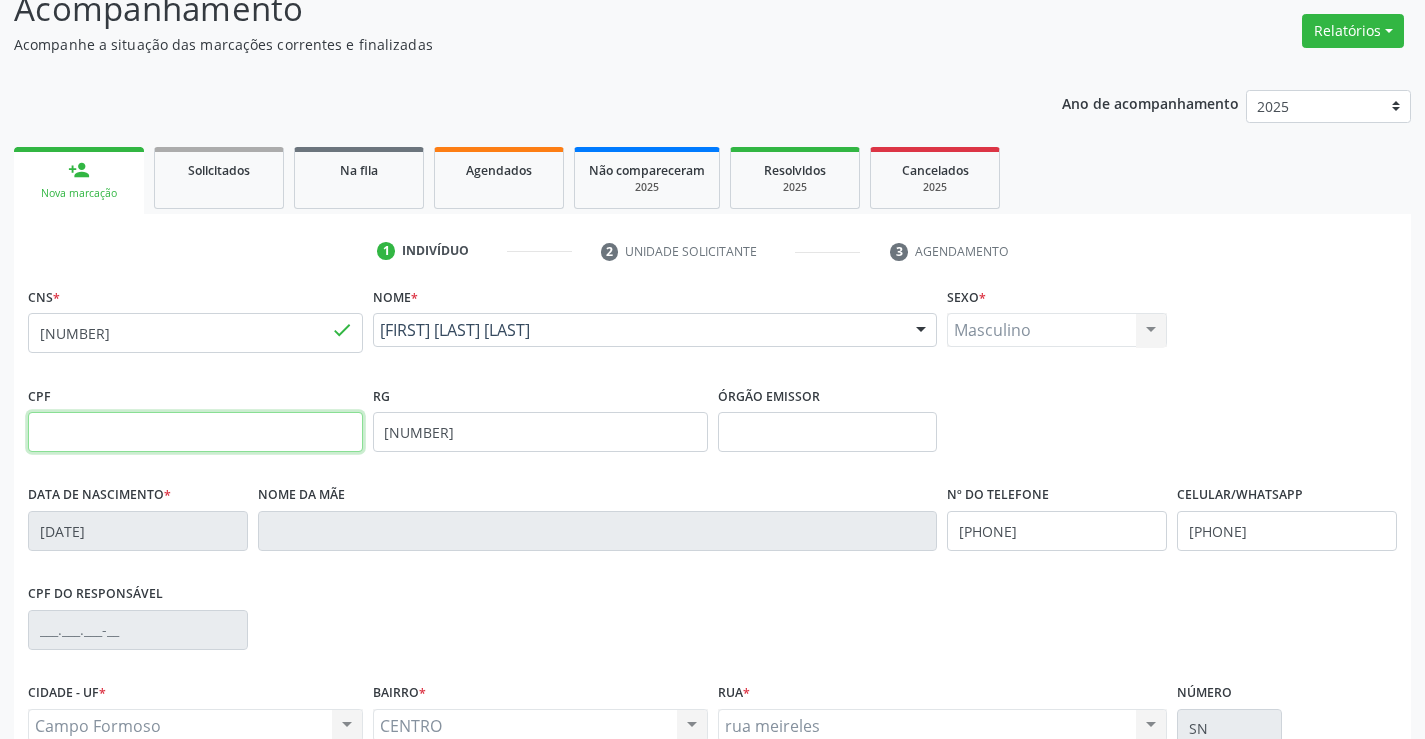 click at bounding box center [195, 432] 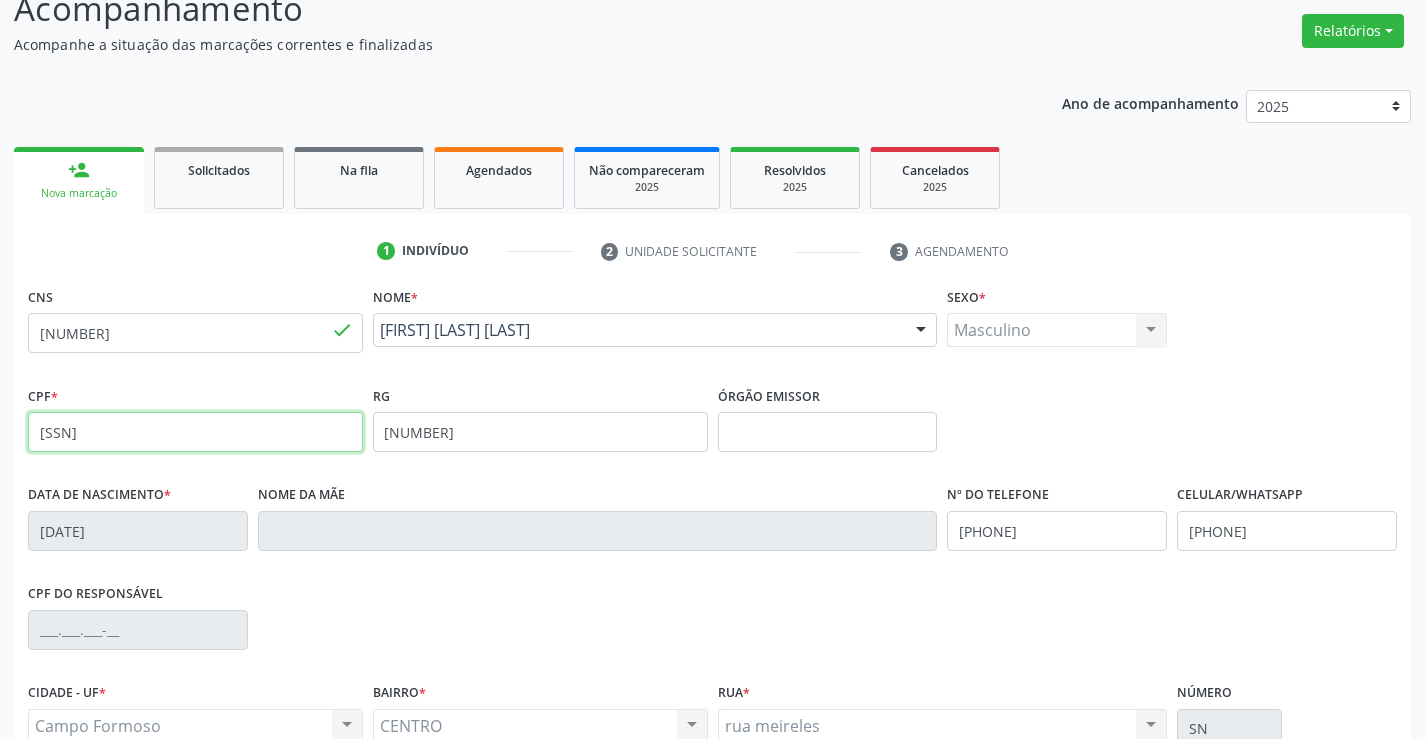 type on "866.641.825-72" 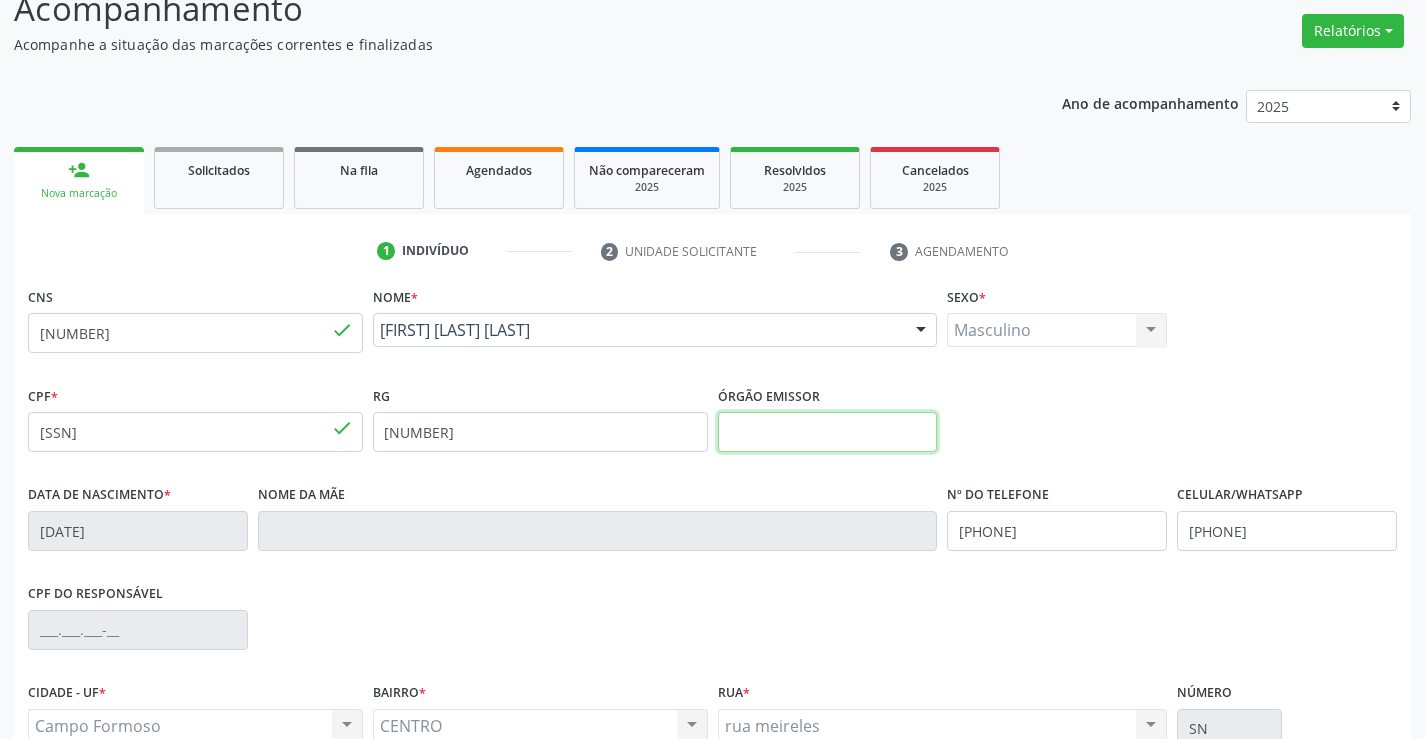 click at bounding box center (828, 432) 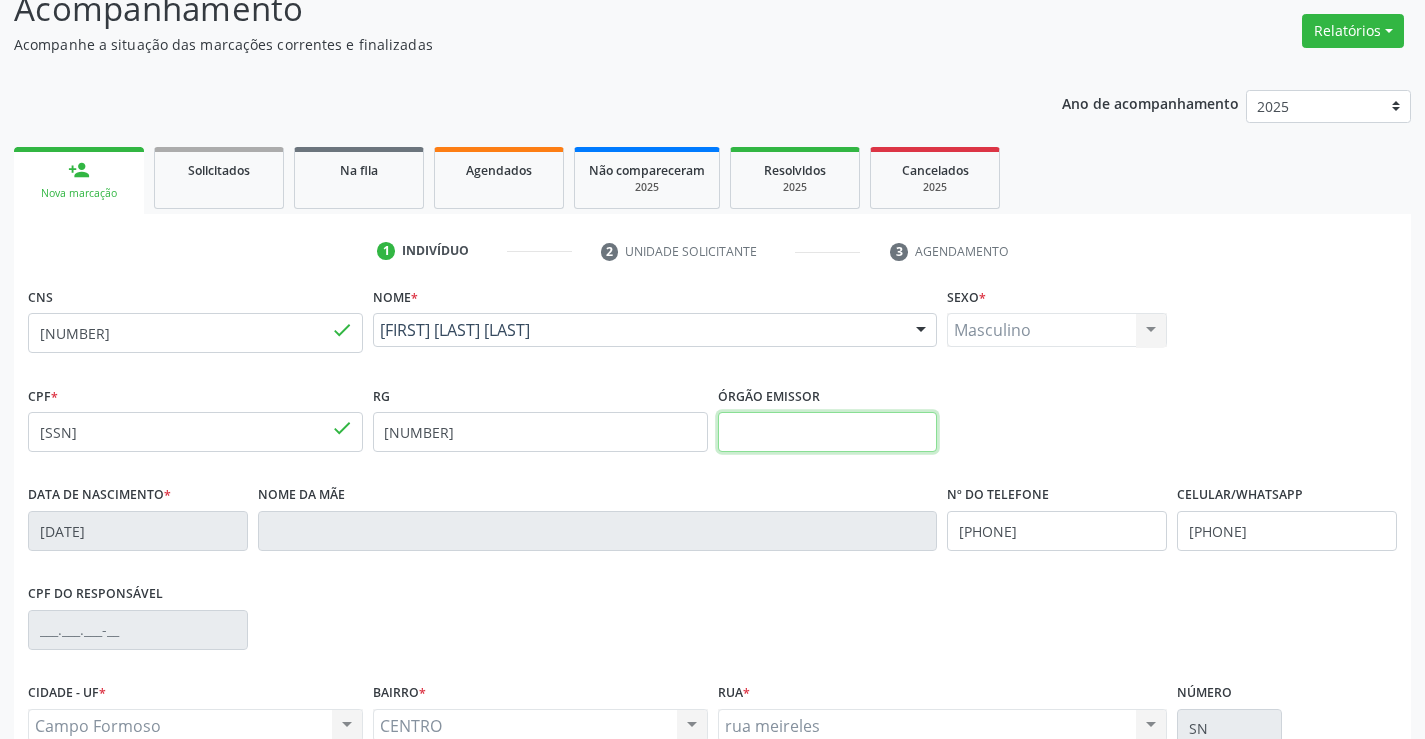 type on "SSPBA" 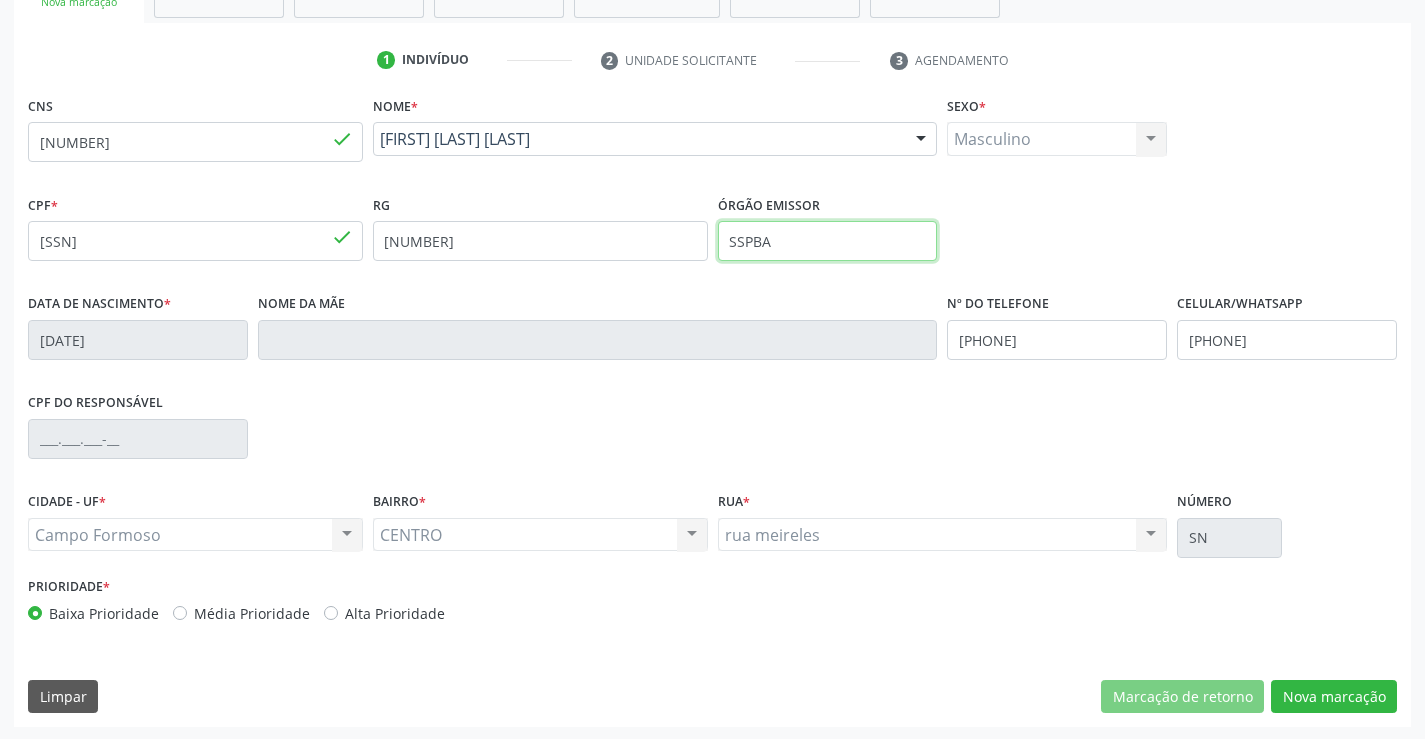scroll, scrollTop: 345, scrollLeft: 0, axis: vertical 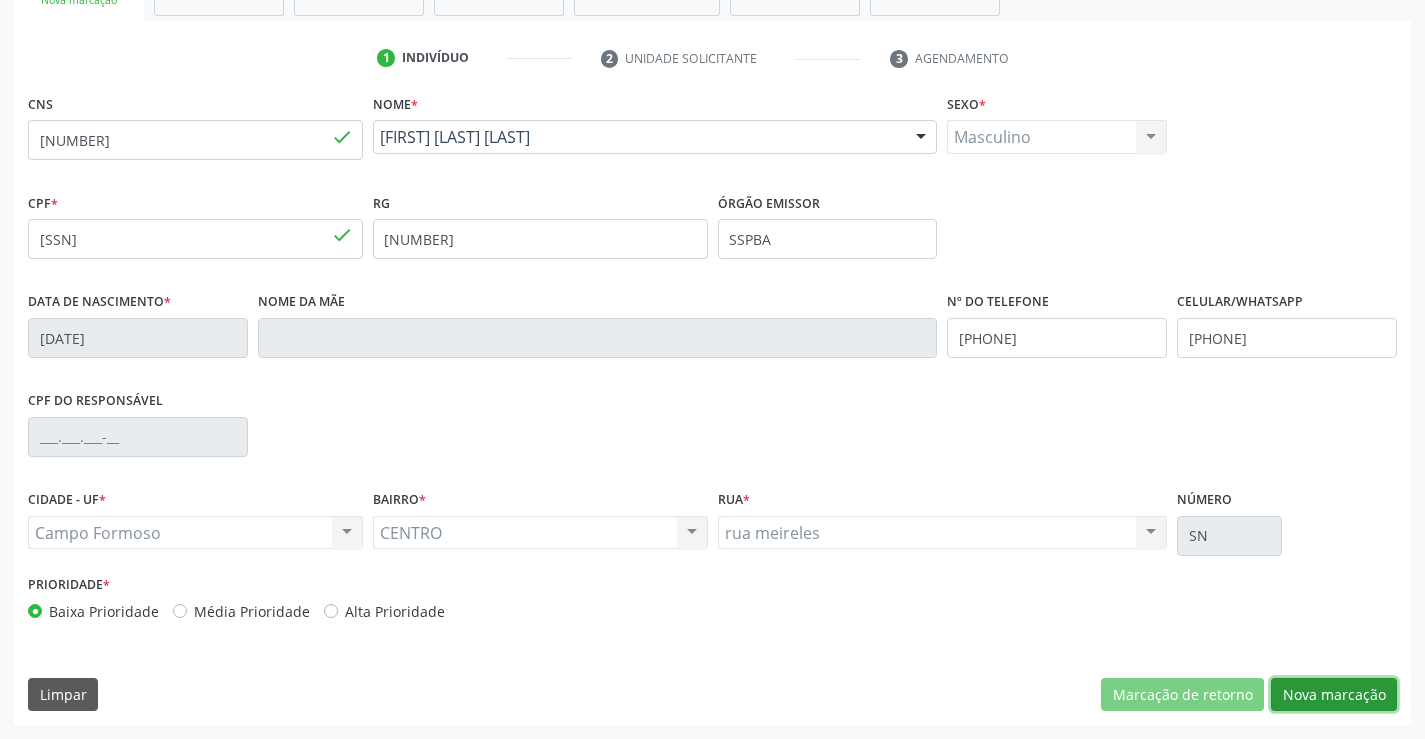 click on "Nova marcação" at bounding box center (1334, 695) 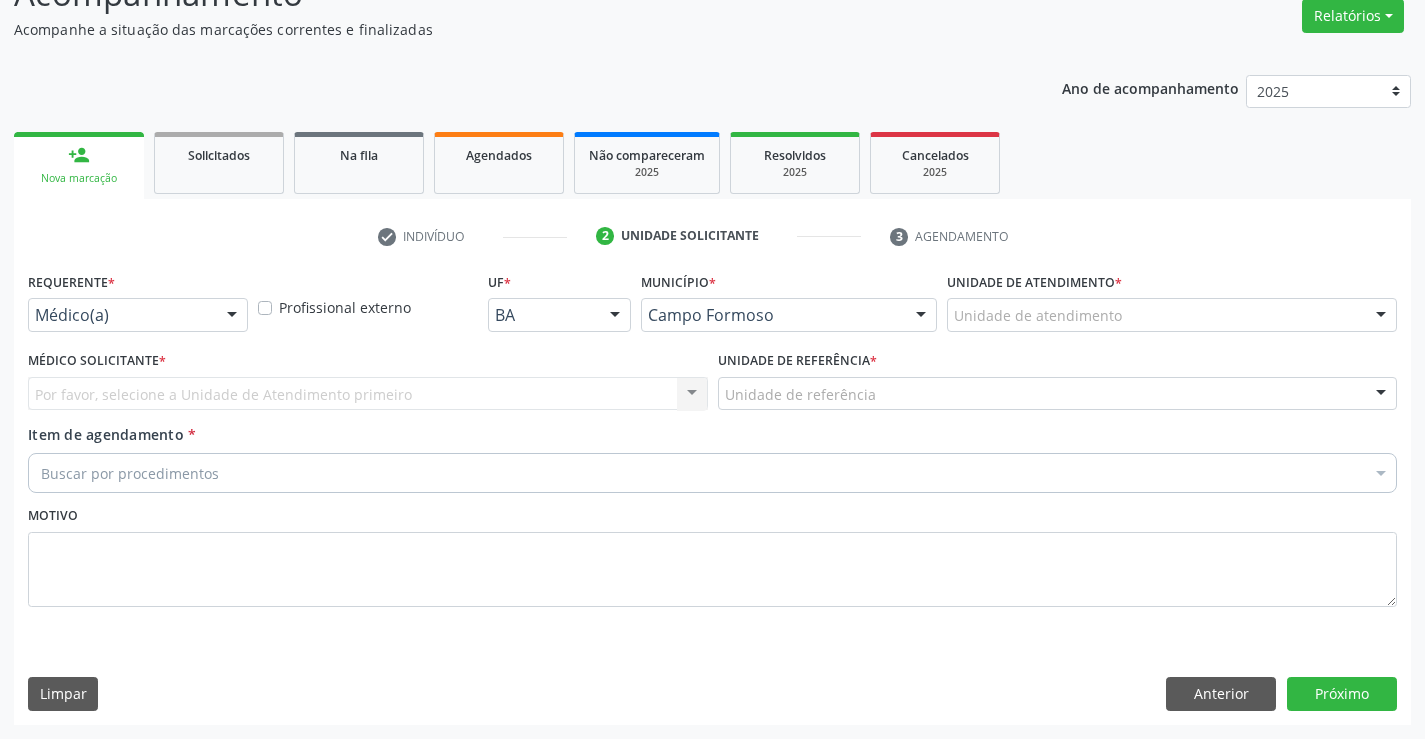 scroll, scrollTop: 167, scrollLeft: 0, axis: vertical 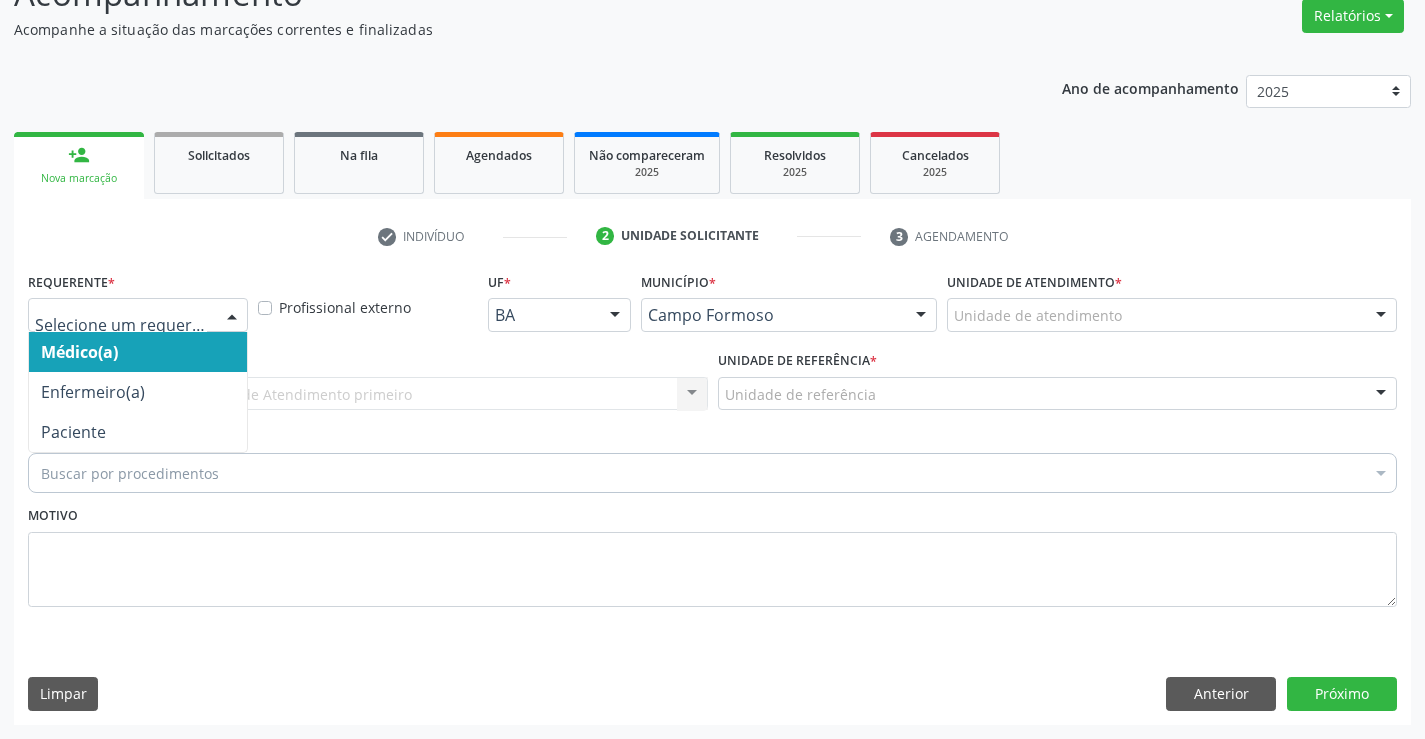 click at bounding box center [232, 316] 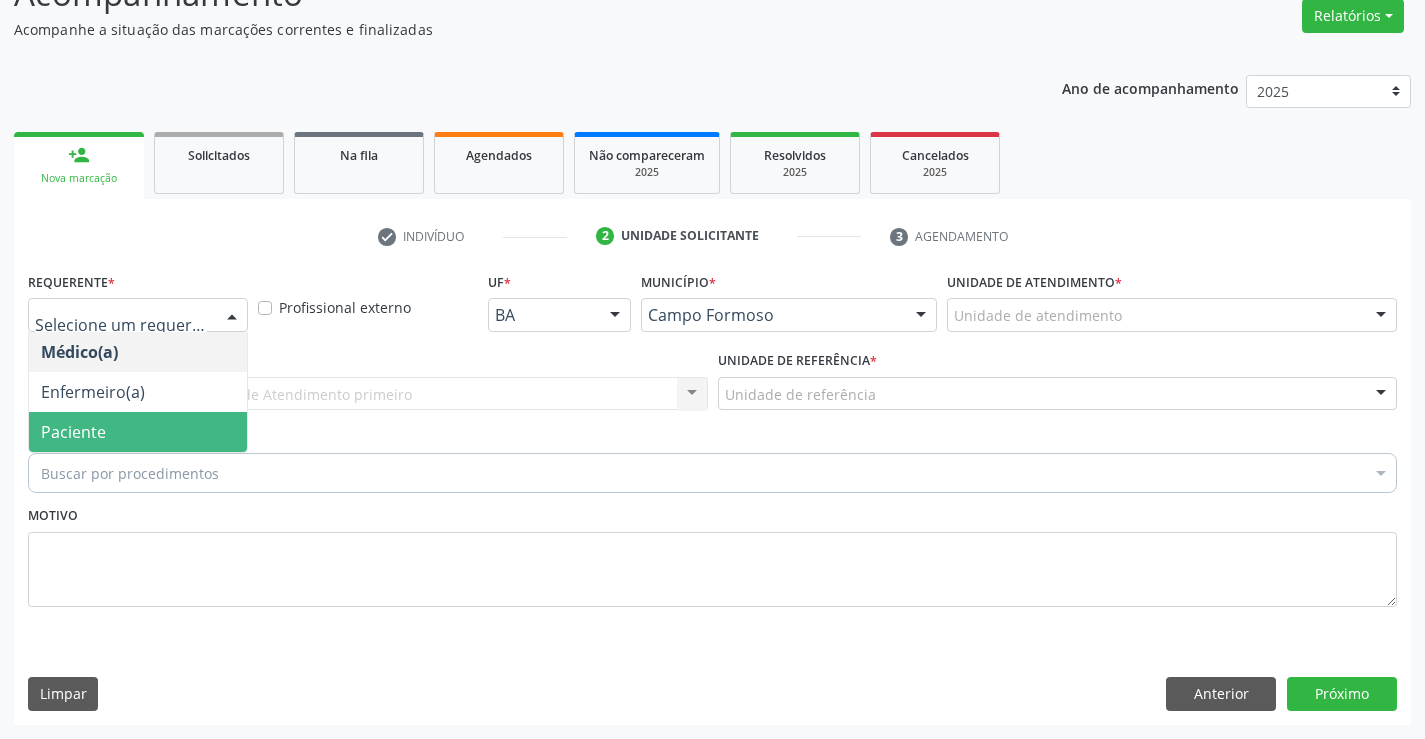 click on "Paciente" at bounding box center [138, 432] 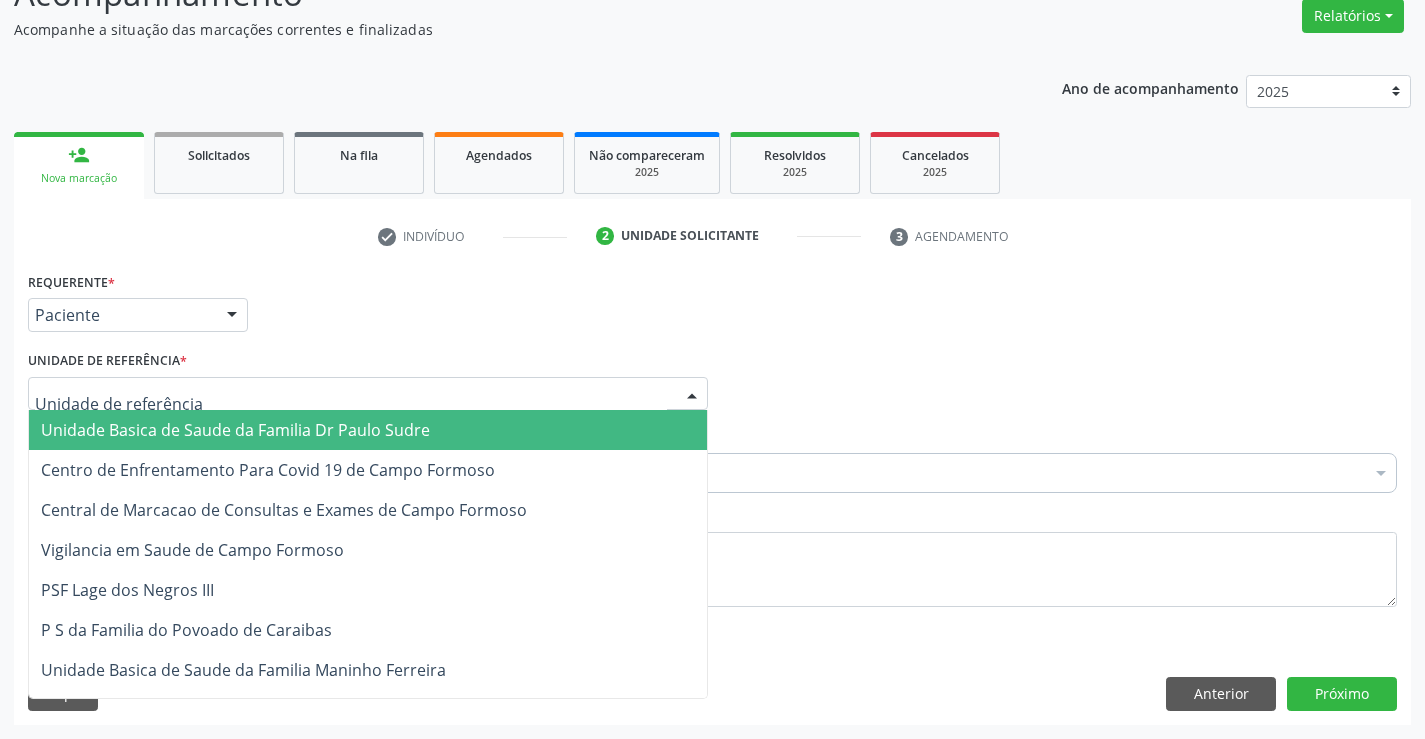 click at bounding box center [368, 394] 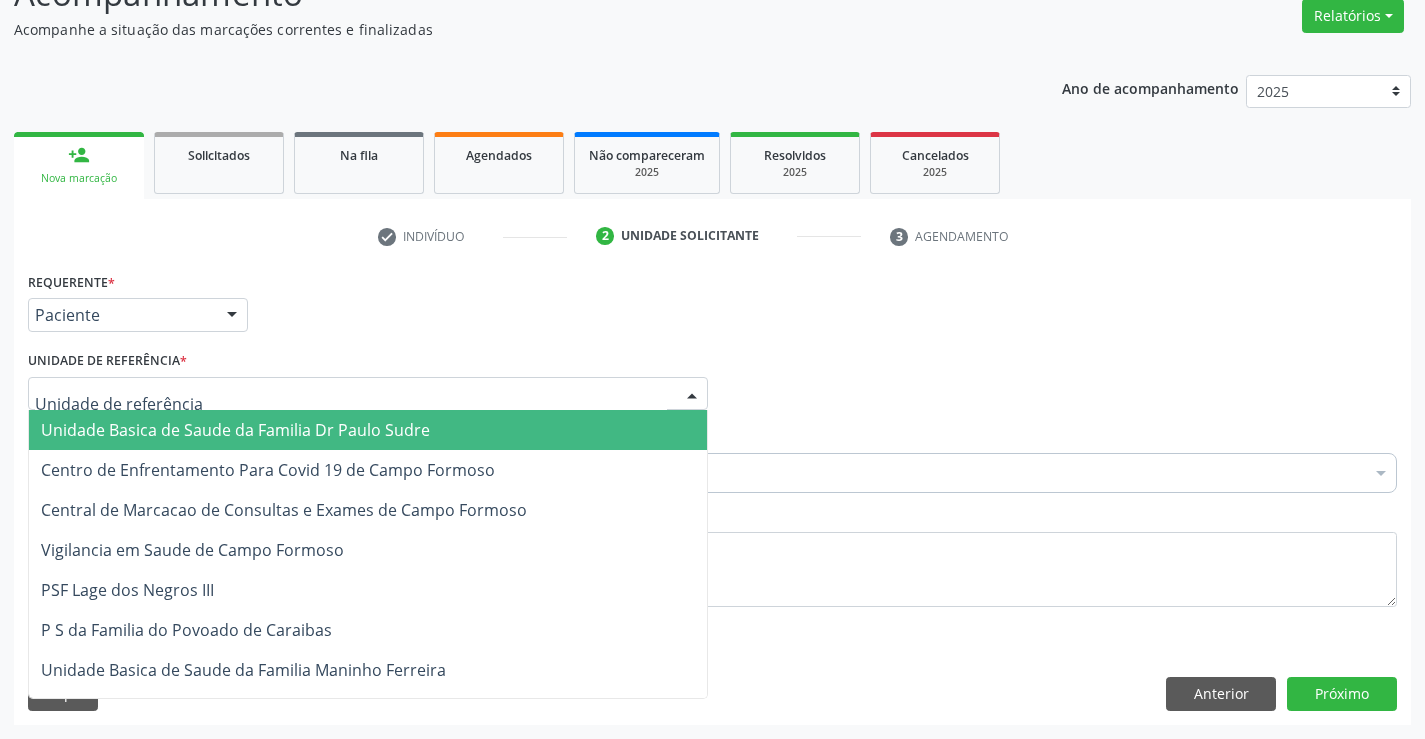 click on "Unidade Basica de Saude da Familia Dr Paulo Sudre" at bounding box center (235, 430) 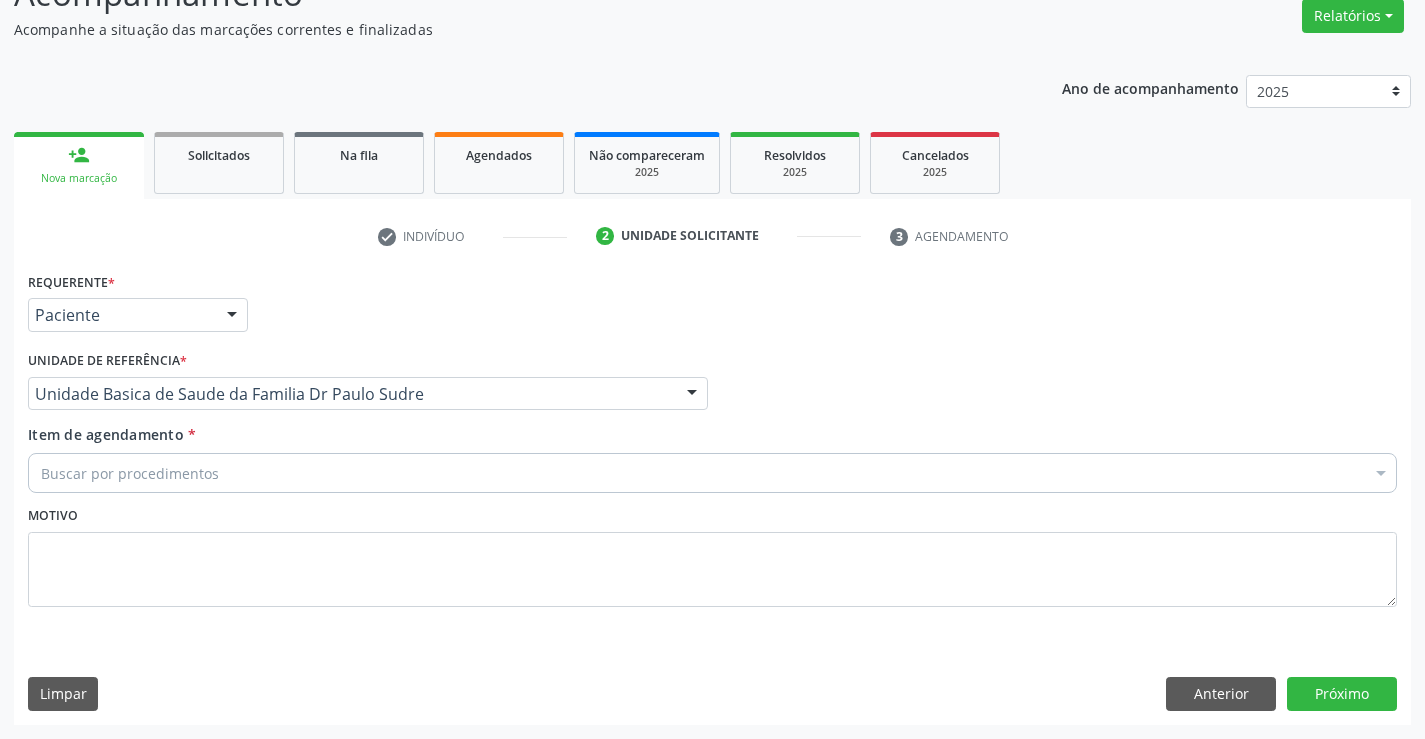 click on "Buscar por procedimentos" at bounding box center [712, 473] 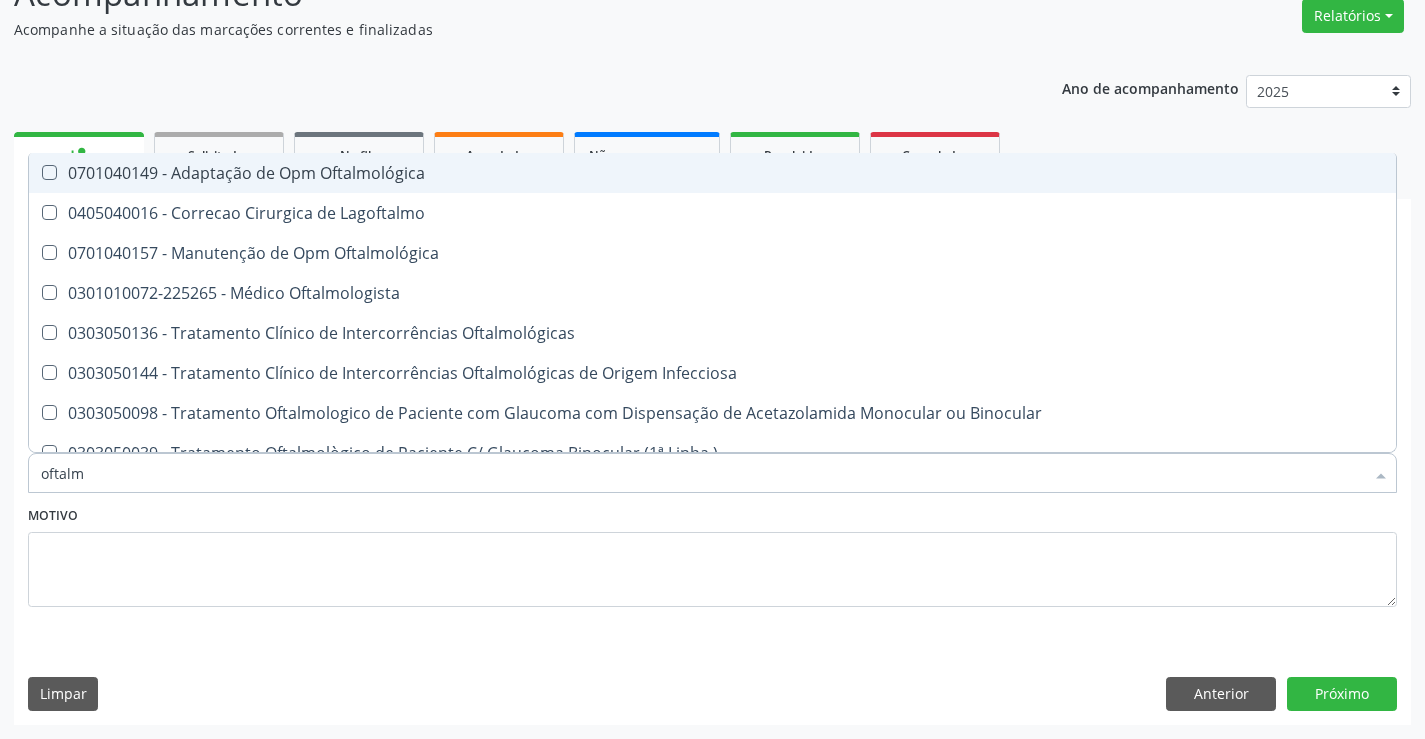 type on "oftalmo" 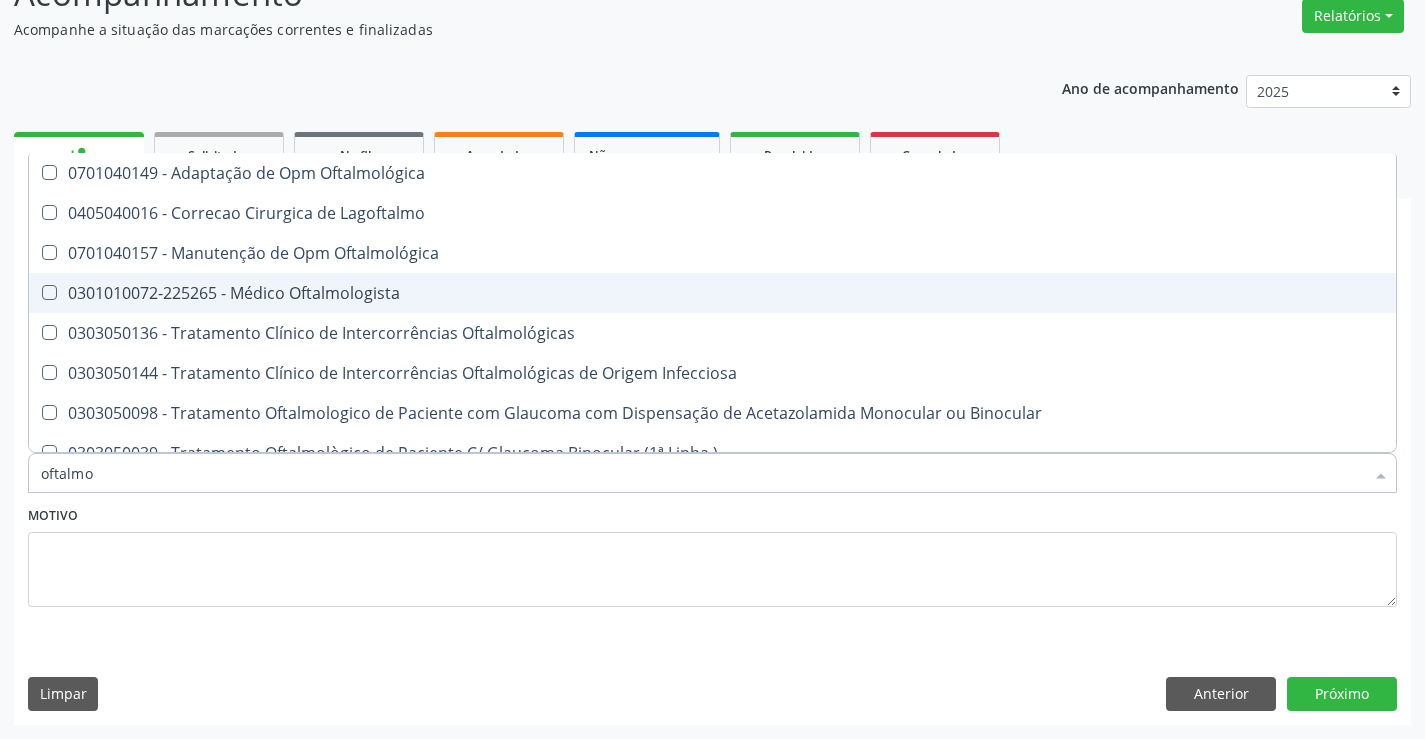 click on "0301010072-225265 - Médico Oftalmologista" at bounding box center (712, 293) 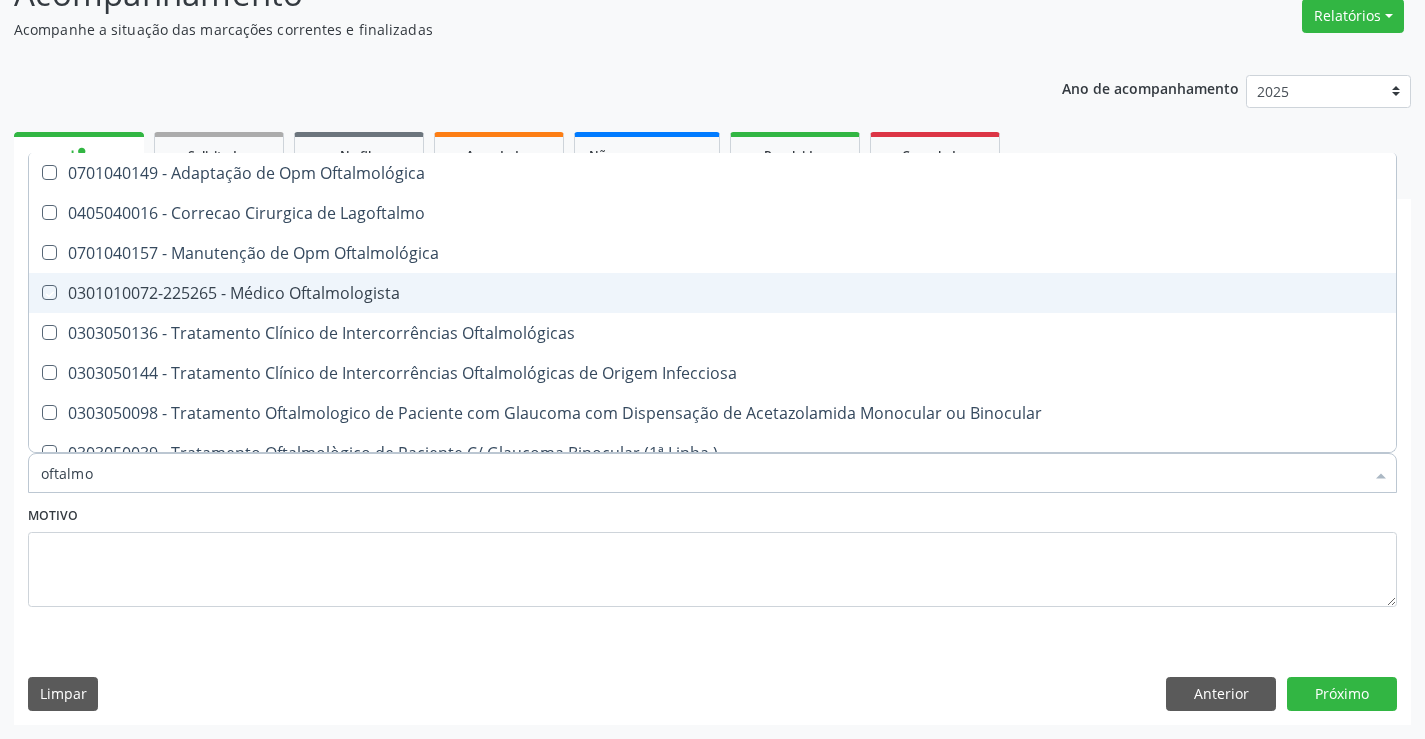 checkbox on "true" 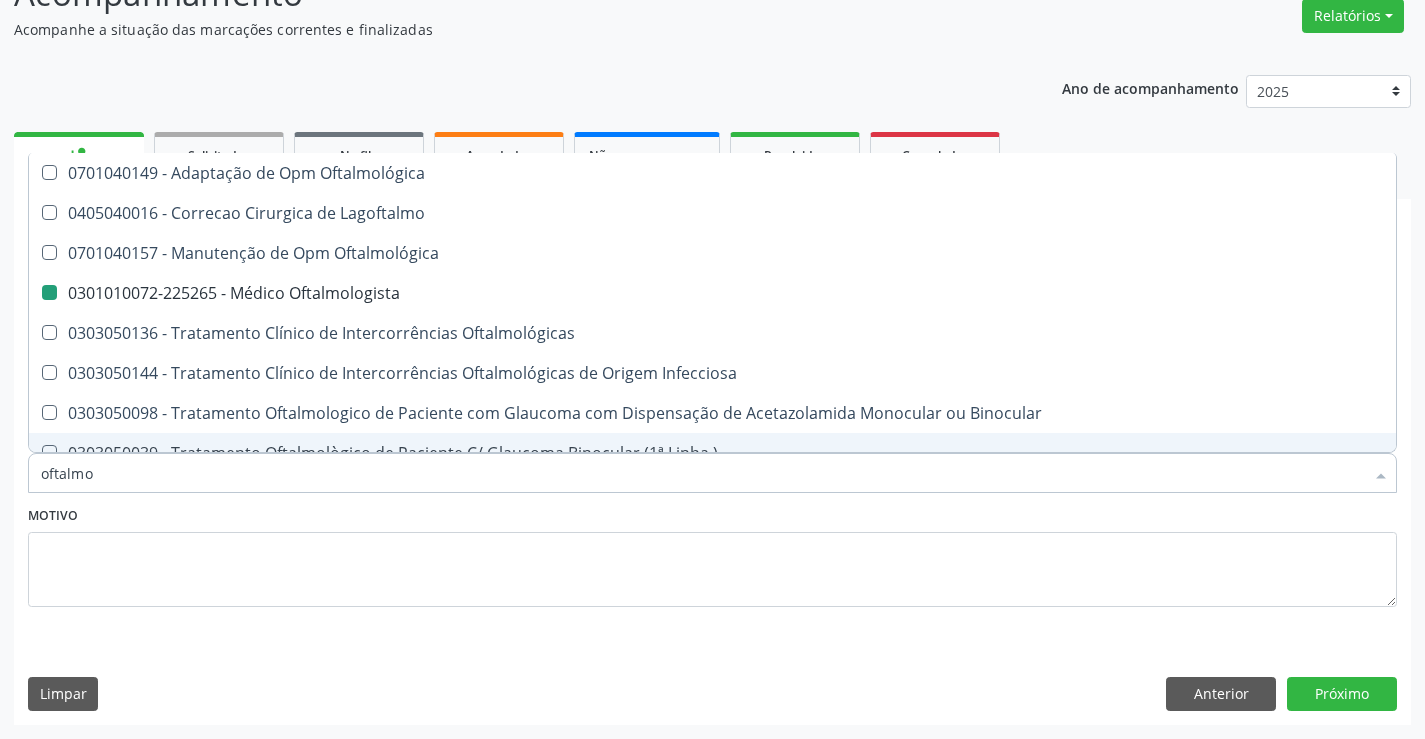 click on "Motivo" at bounding box center [712, 554] 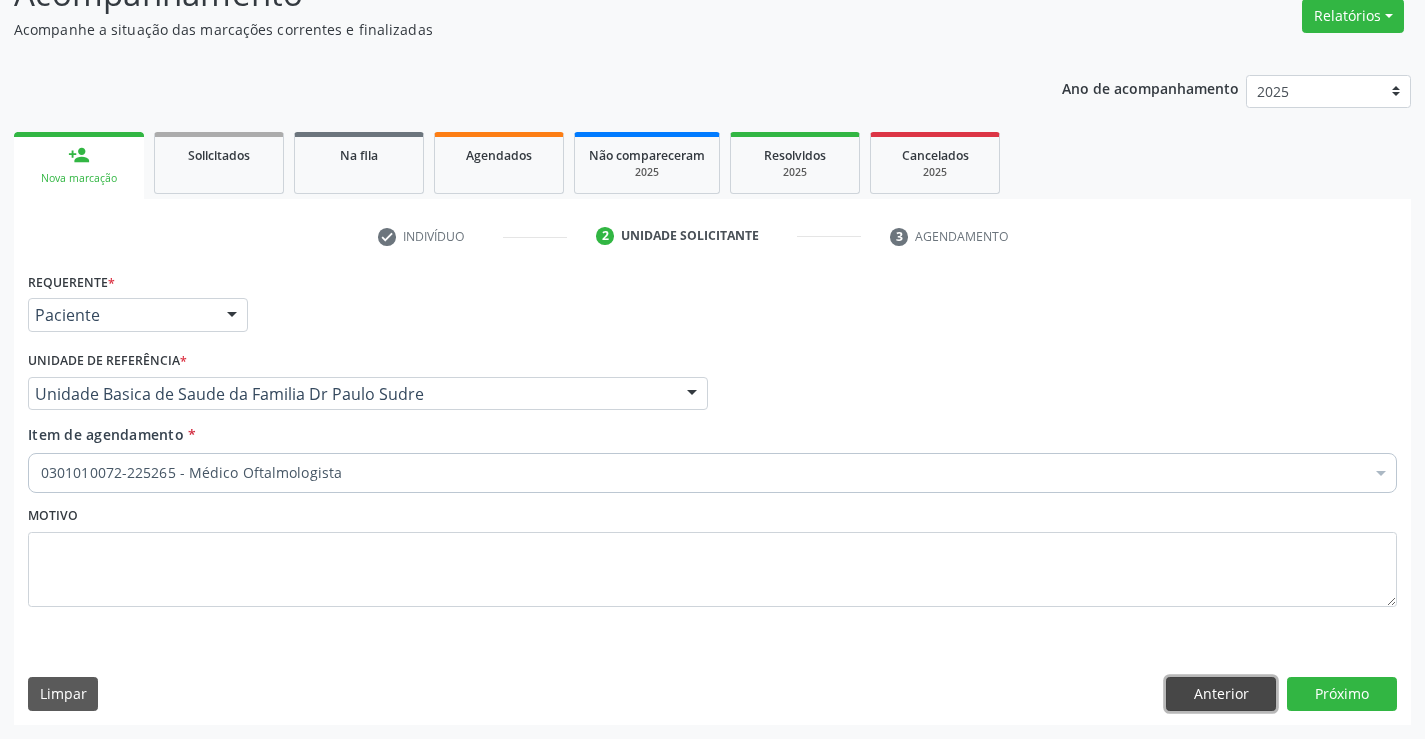 click on "Anterior" at bounding box center (1221, 694) 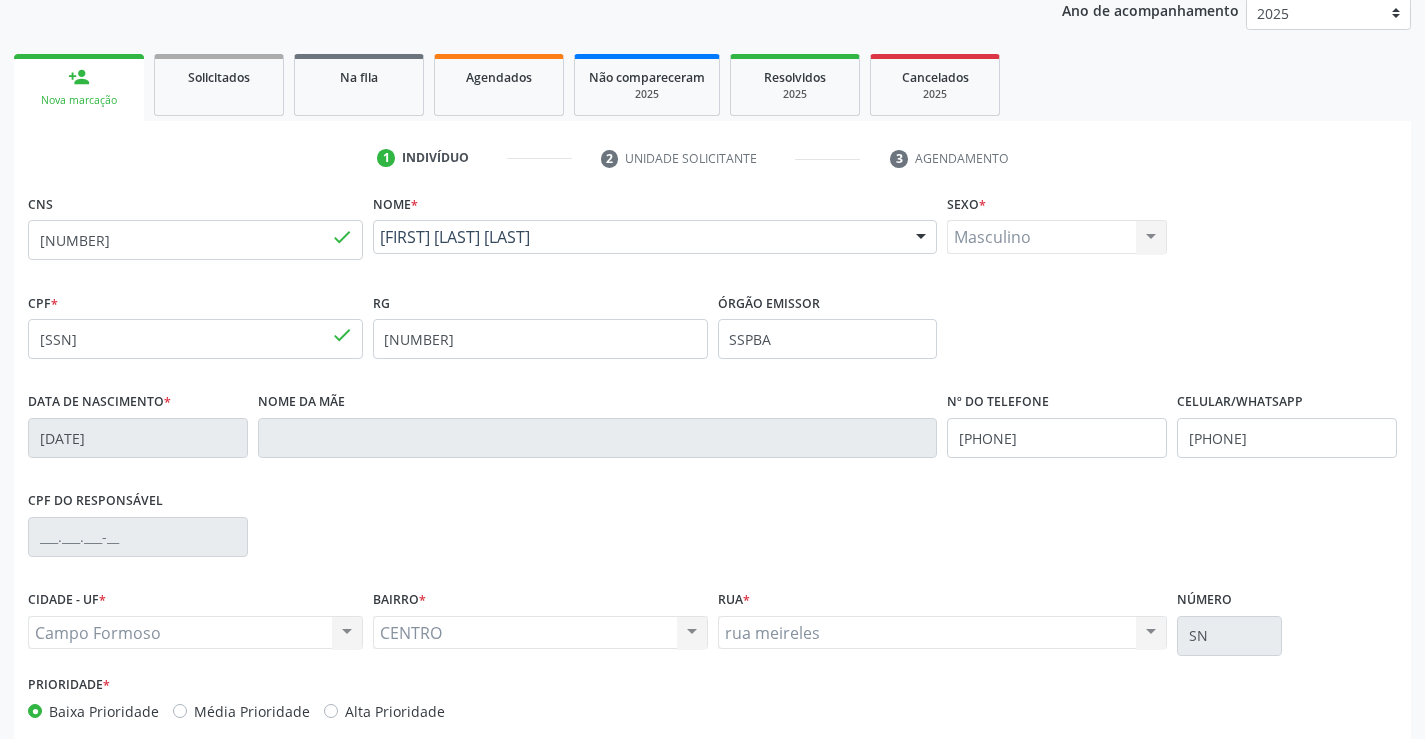 scroll, scrollTop: 267, scrollLeft: 0, axis: vertical 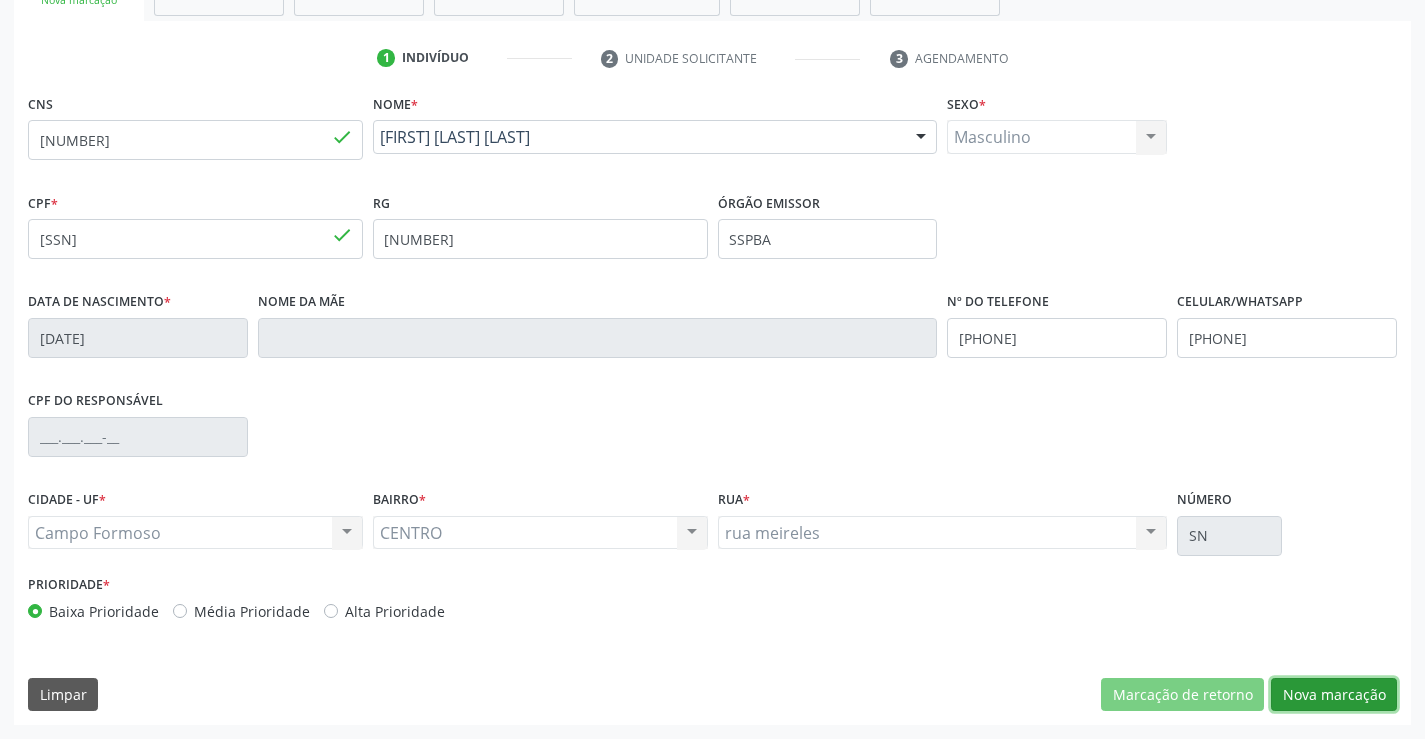 click on "Nova marcação" at bounding box center [1334, 695] 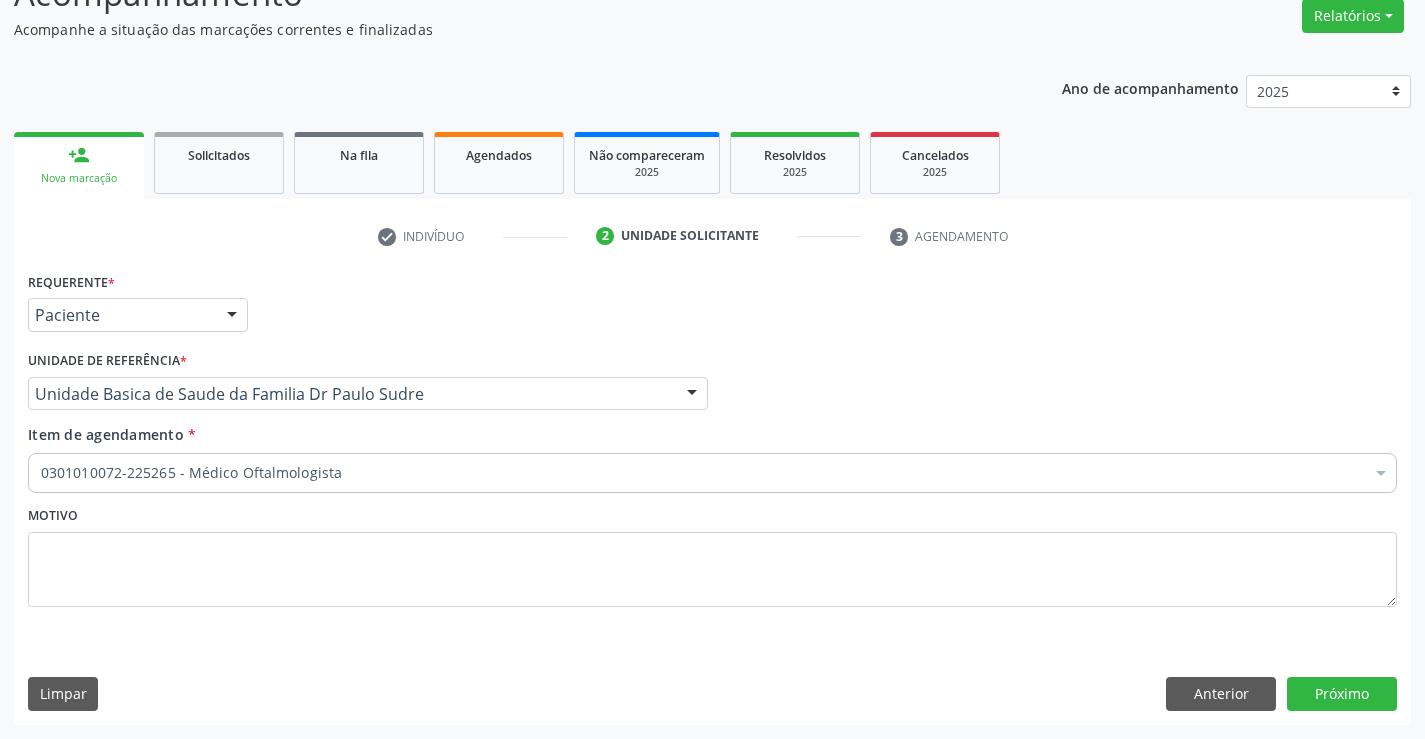 scroll, scrollTop: 167, scrollLeft: 0, axis: vertical 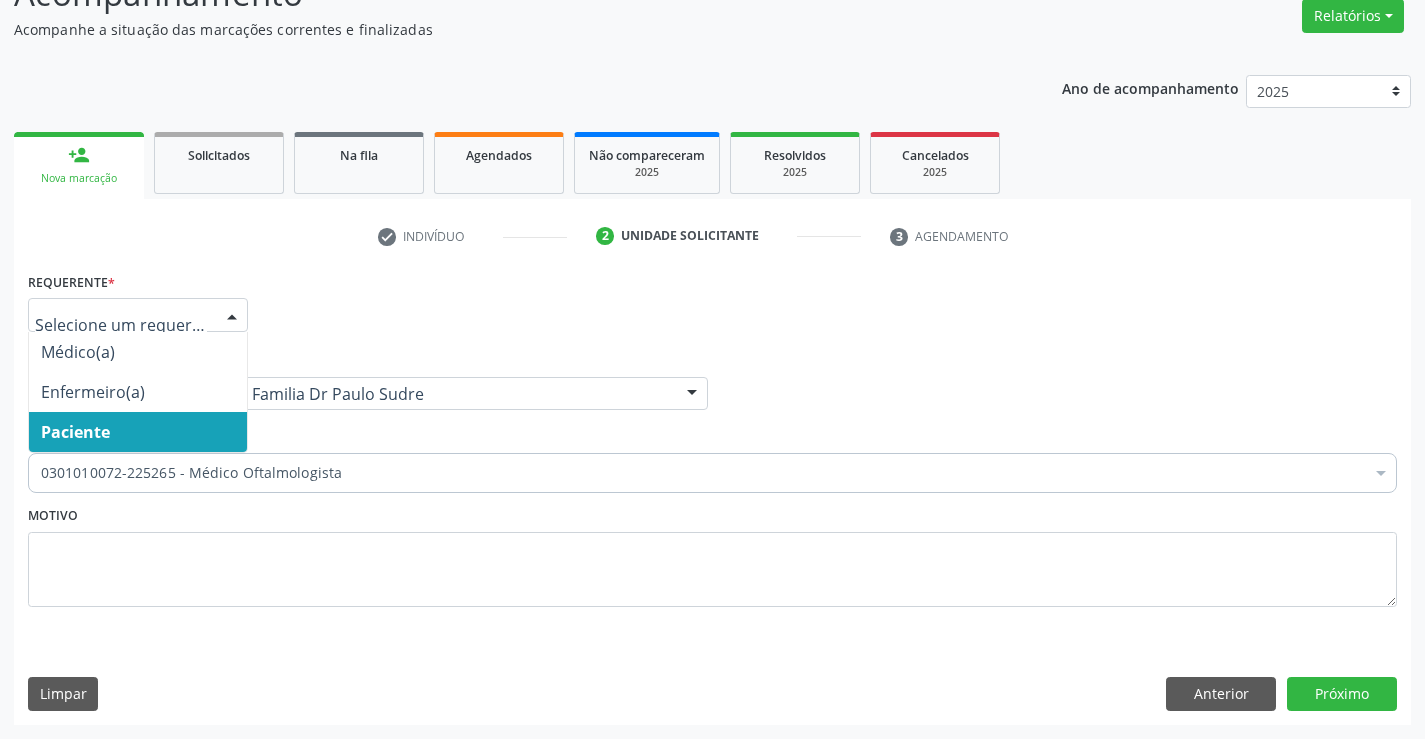 click at bounding box center (232, 316) 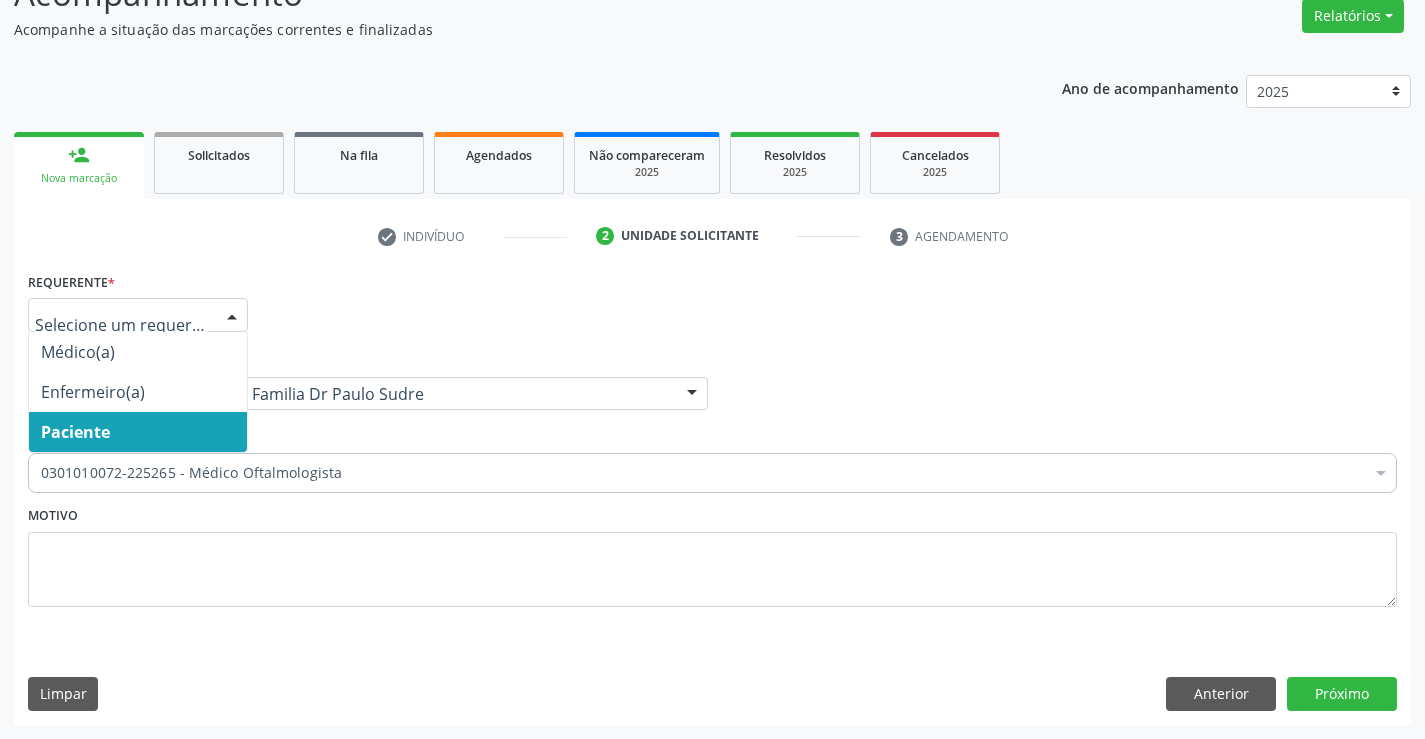 click on "Paciente" at bounding box center [138, 432] 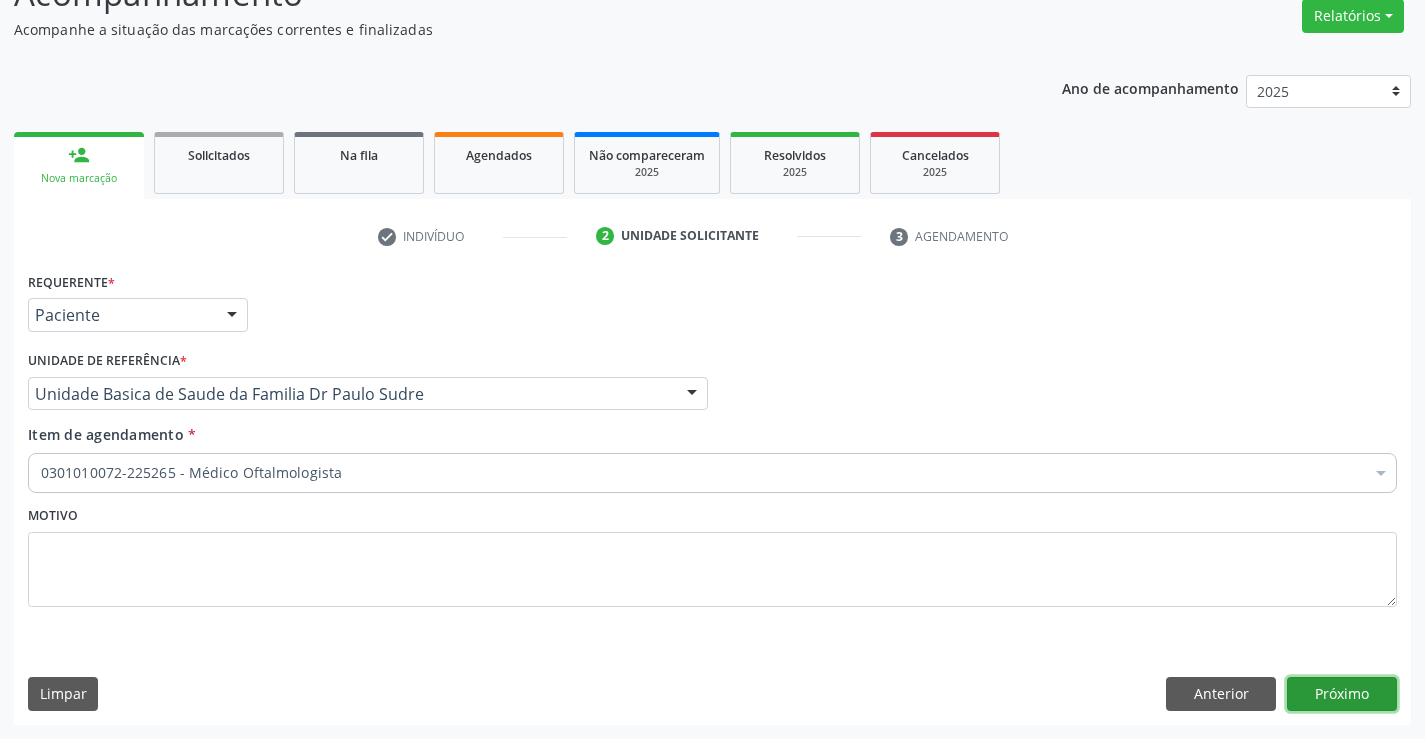 click on "Próximo" at bounding box center (1342, 694) 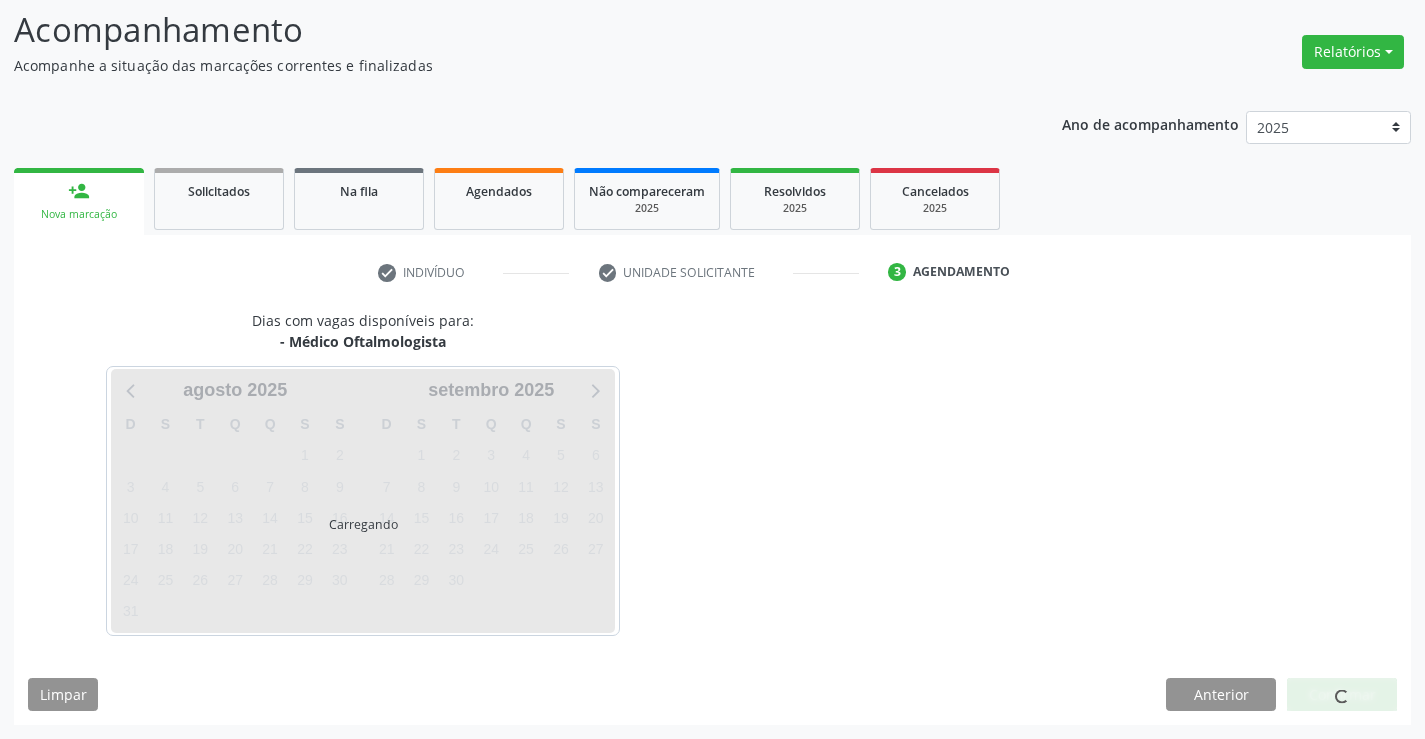 scroll, scrollTop: 167, scrollLeft: 0, axis: vertical 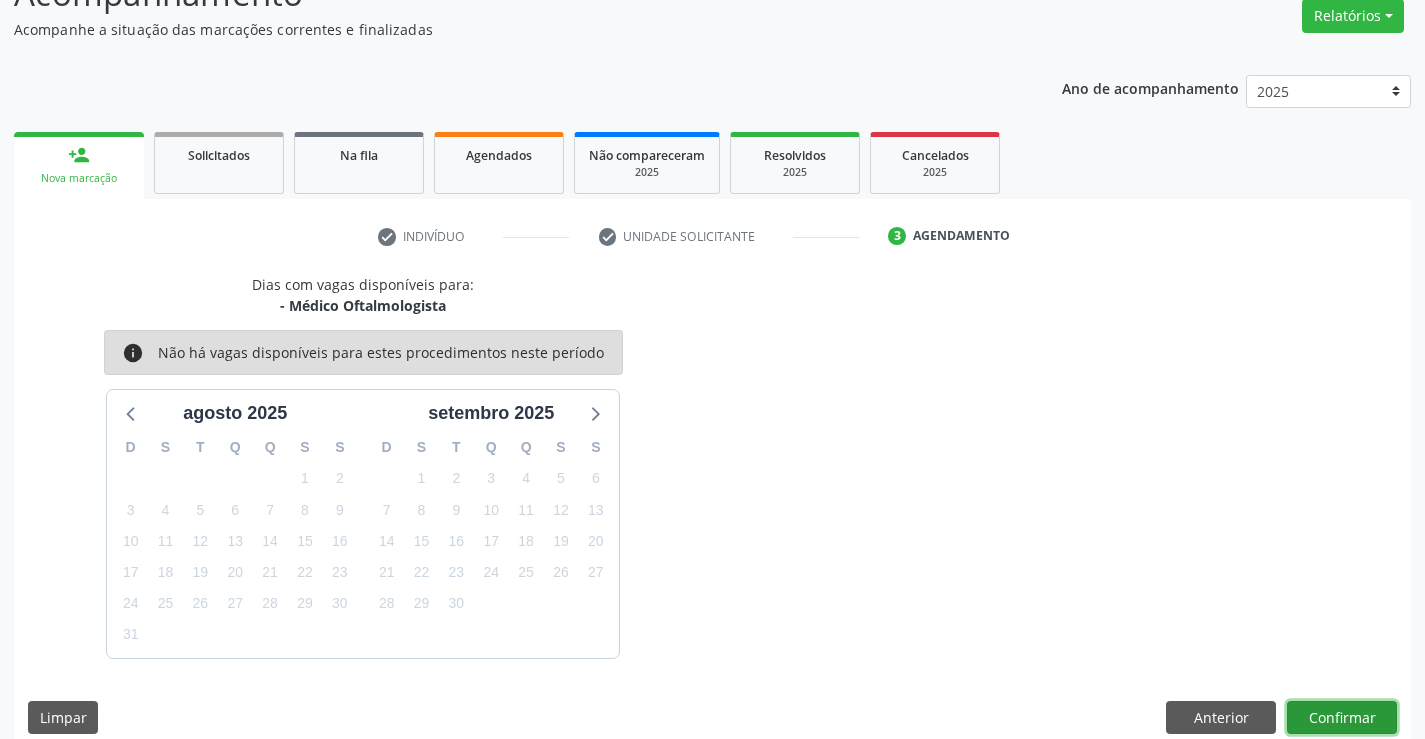 click on "Confirmar" at bounding box center (1342, 718) 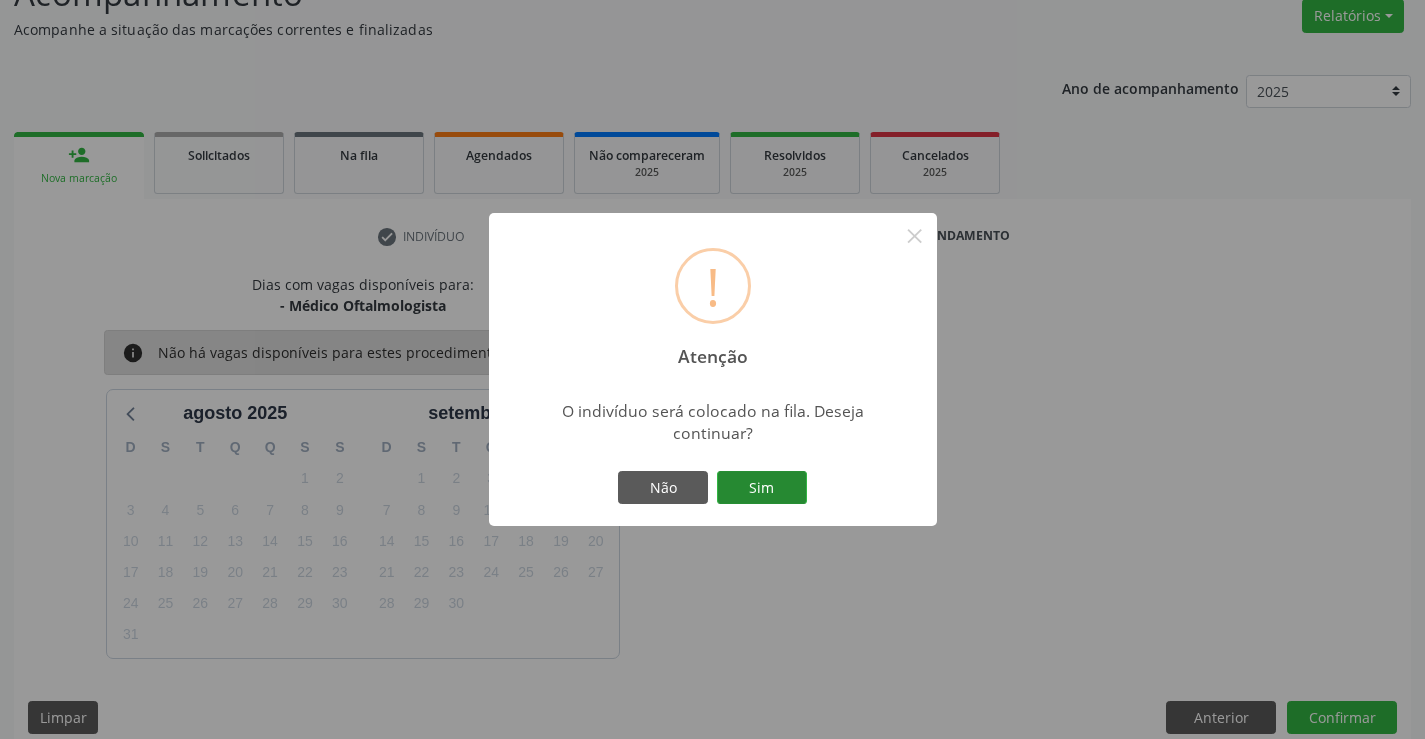 click on "Sim" at bounding box center (762, 488) 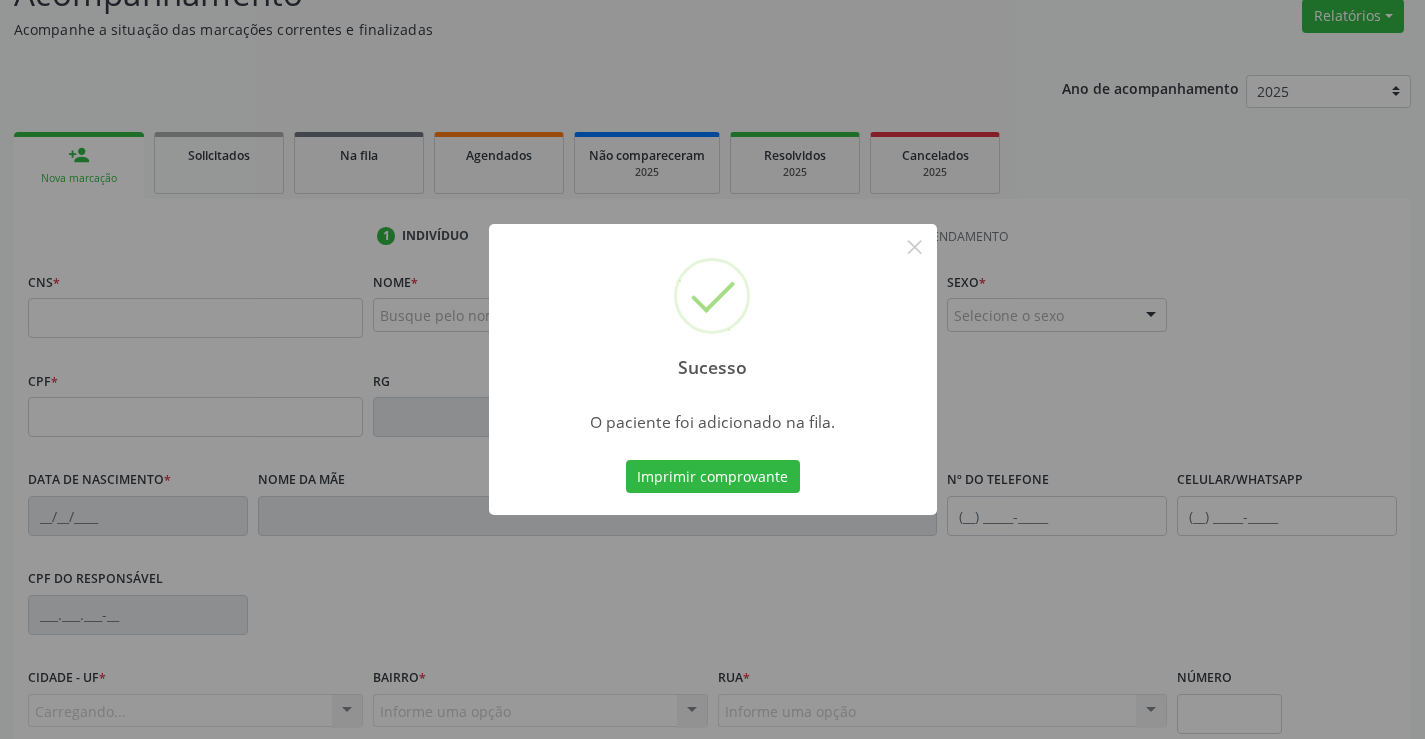 click on "Imprimir comprovante" at bounding box center [713, 477] 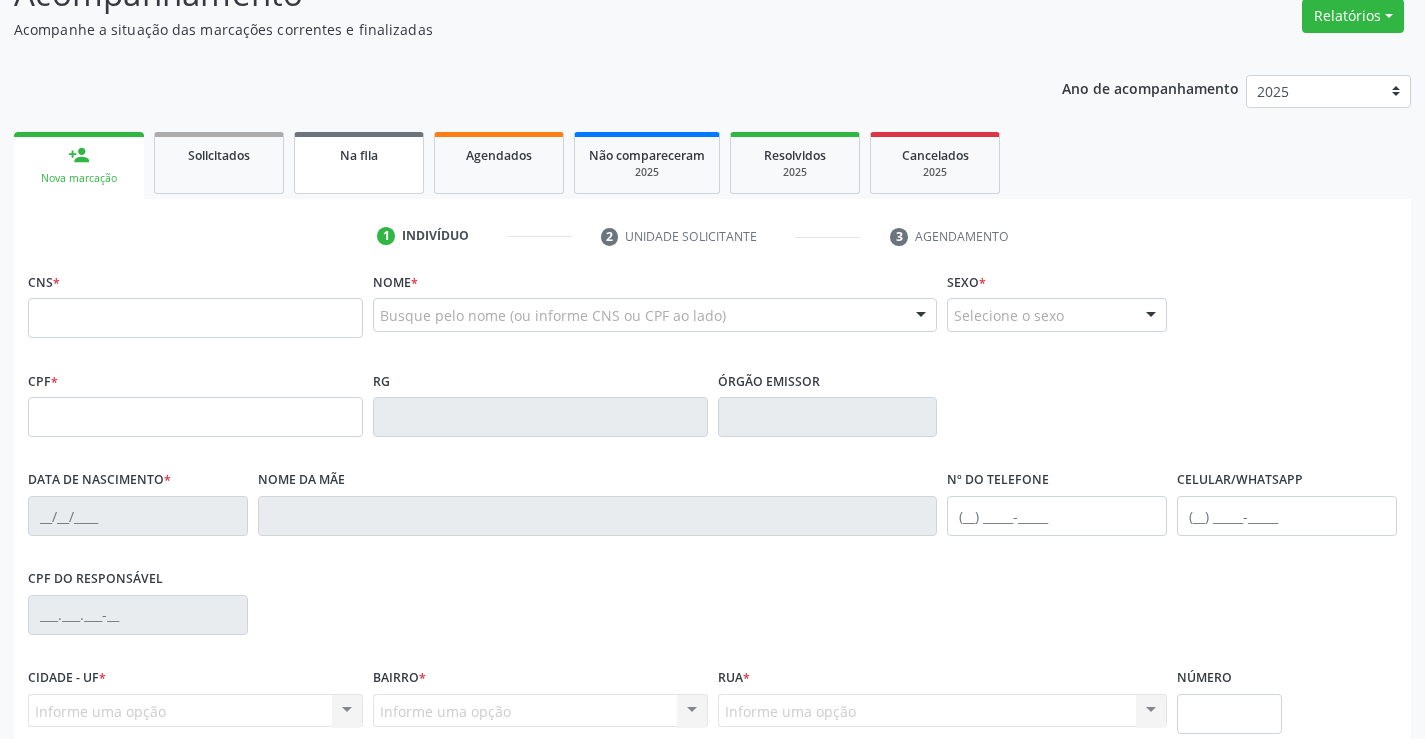 click on "Na fila" at bounding box center [359, 155] 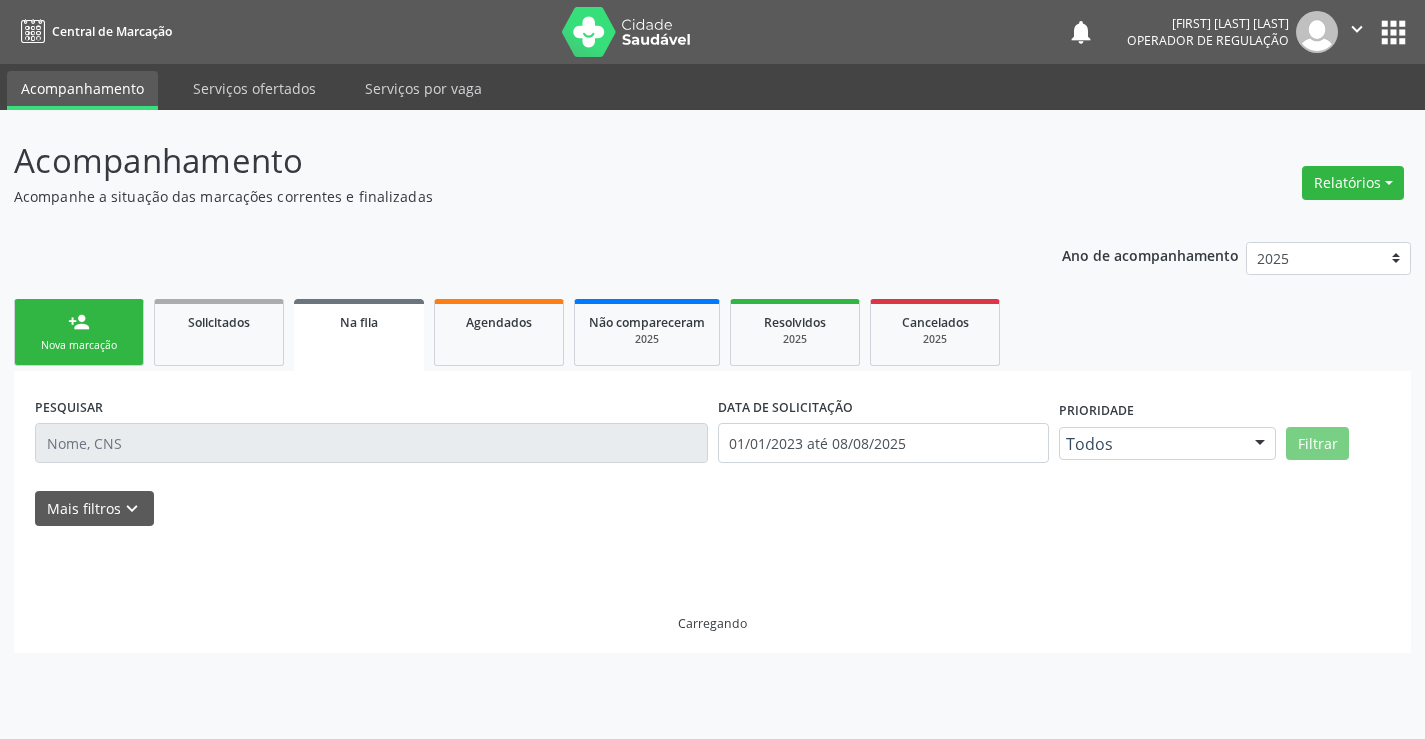 scroll, scrollTop: 0, scrollLeft: 0, axis: both 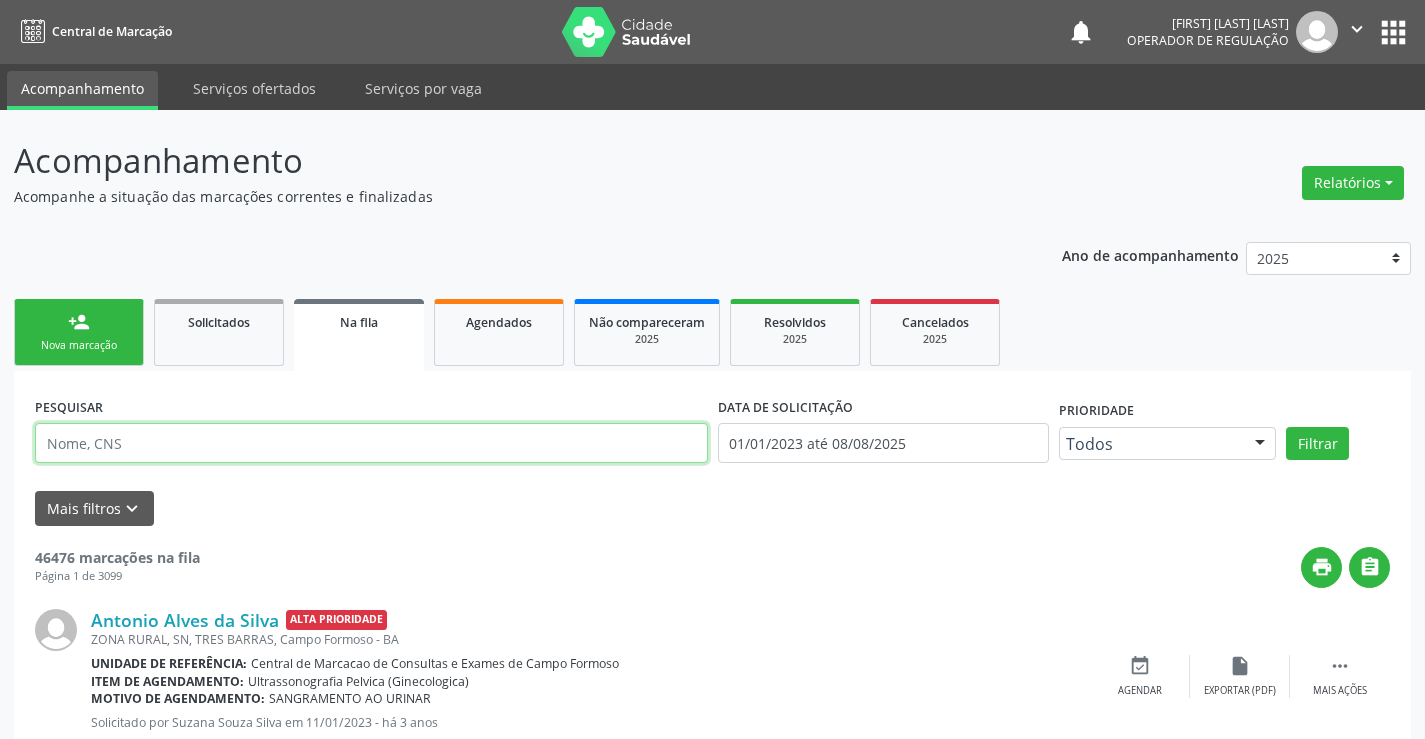 click at bounding box center [371, 443] 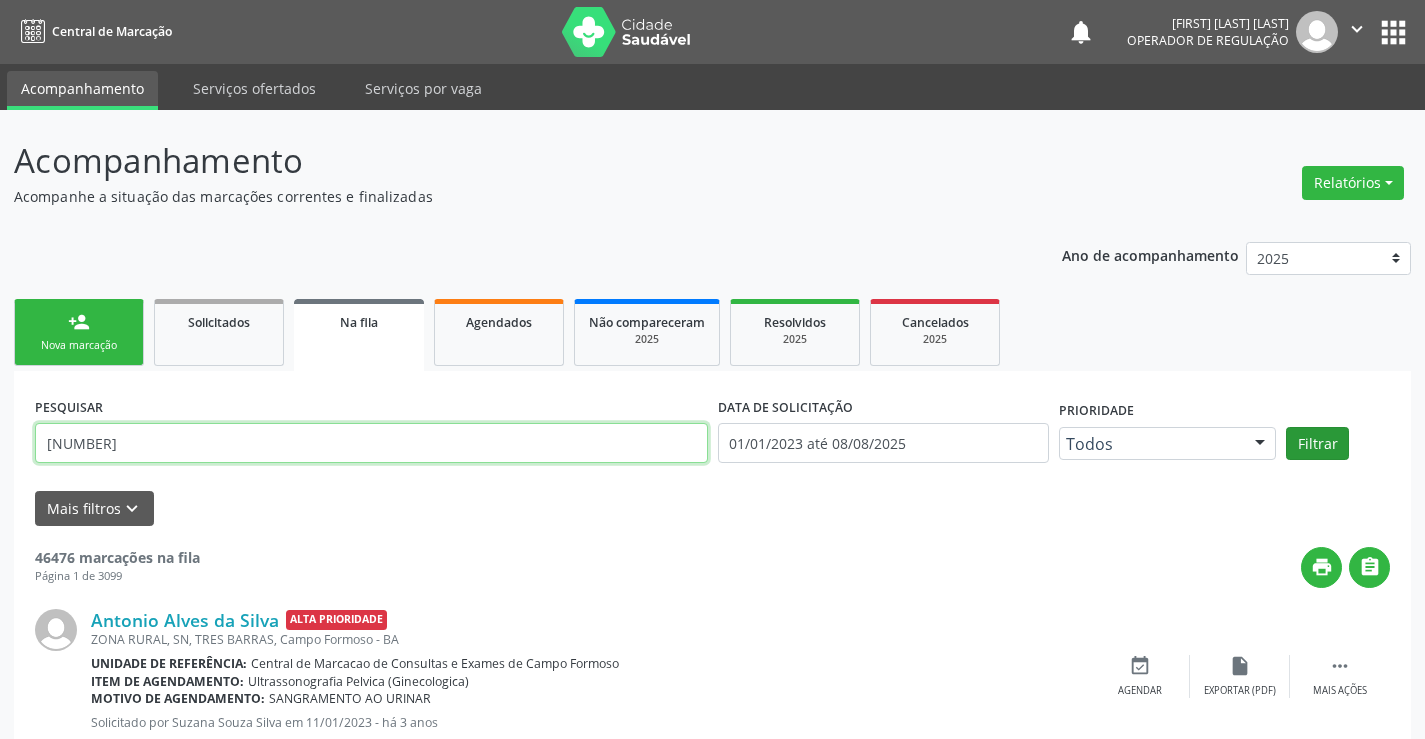 type on "706401691045985" 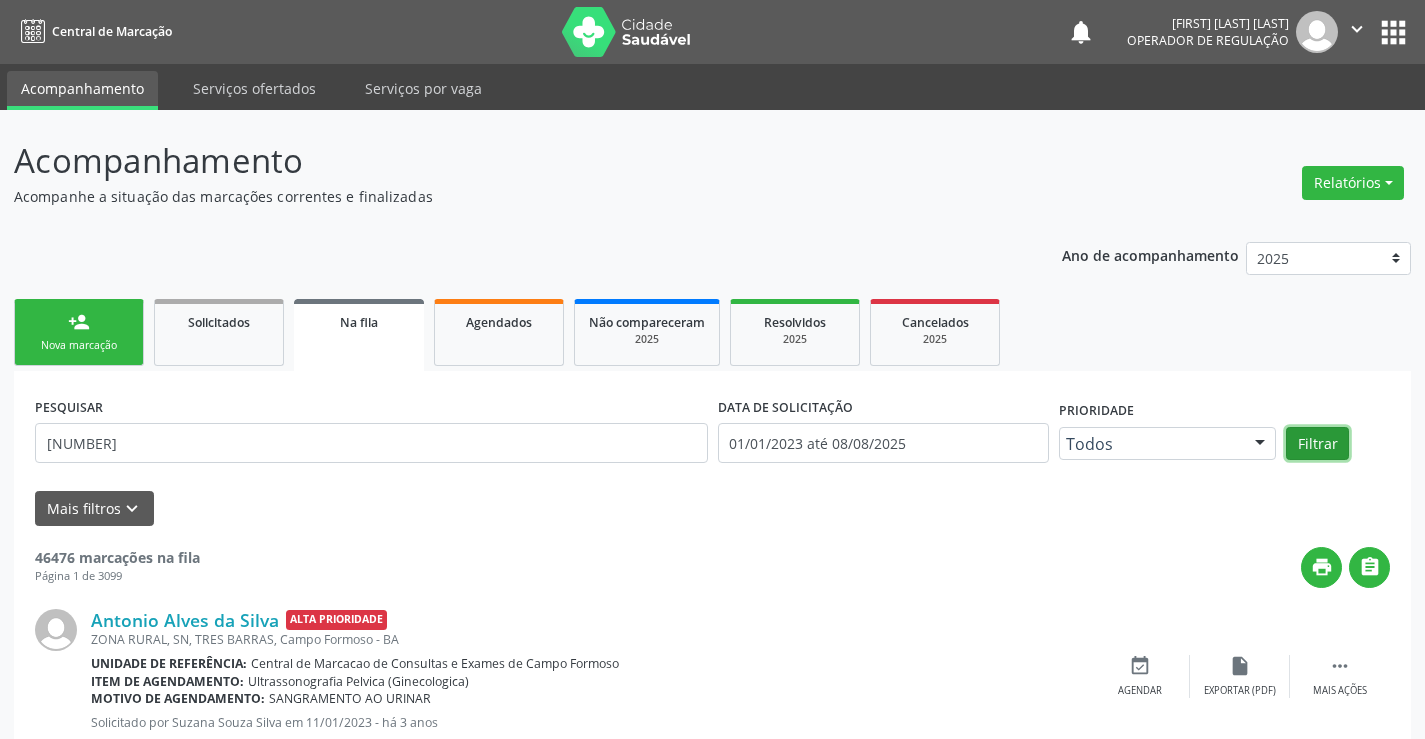 click on "Filtrar" at bounding box center (1317, 444) 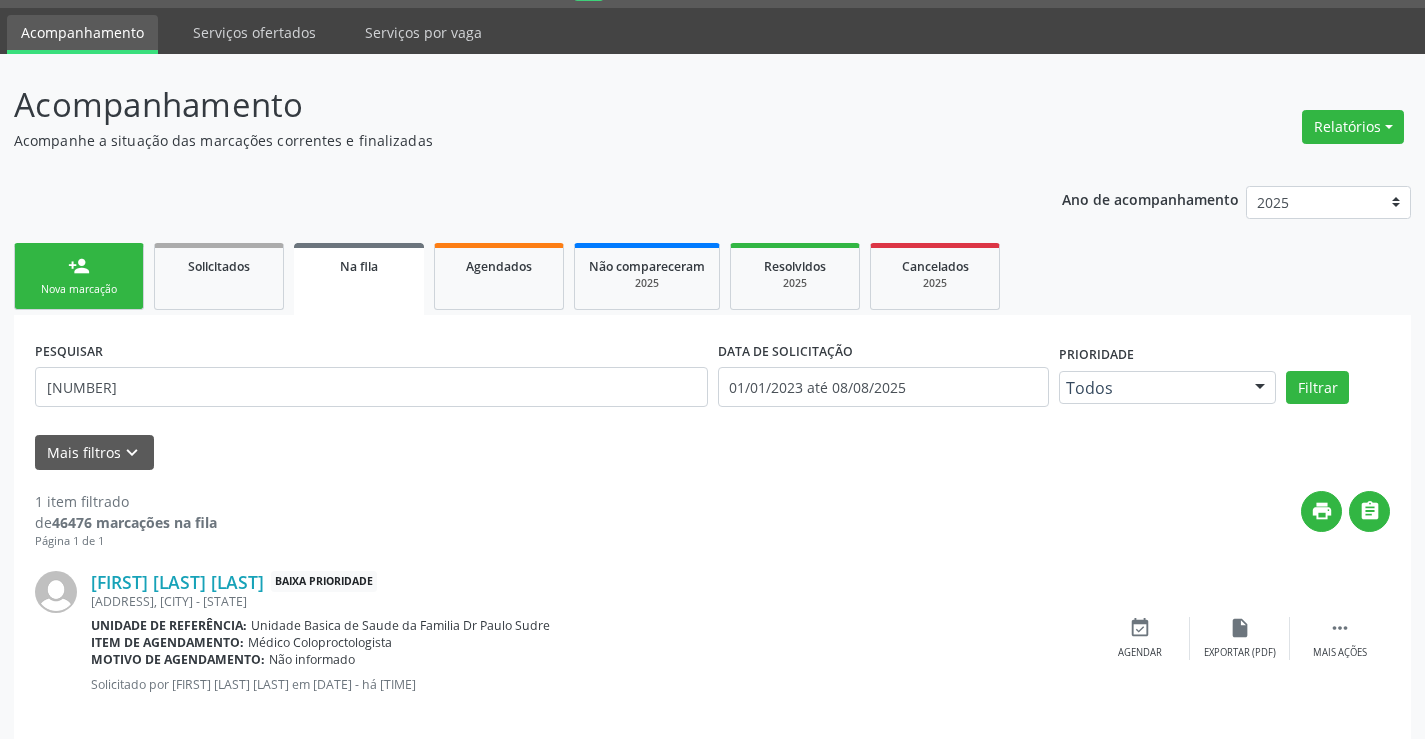 scroll, scrollTop: 80, scrollLeft: 0, axis: vertical 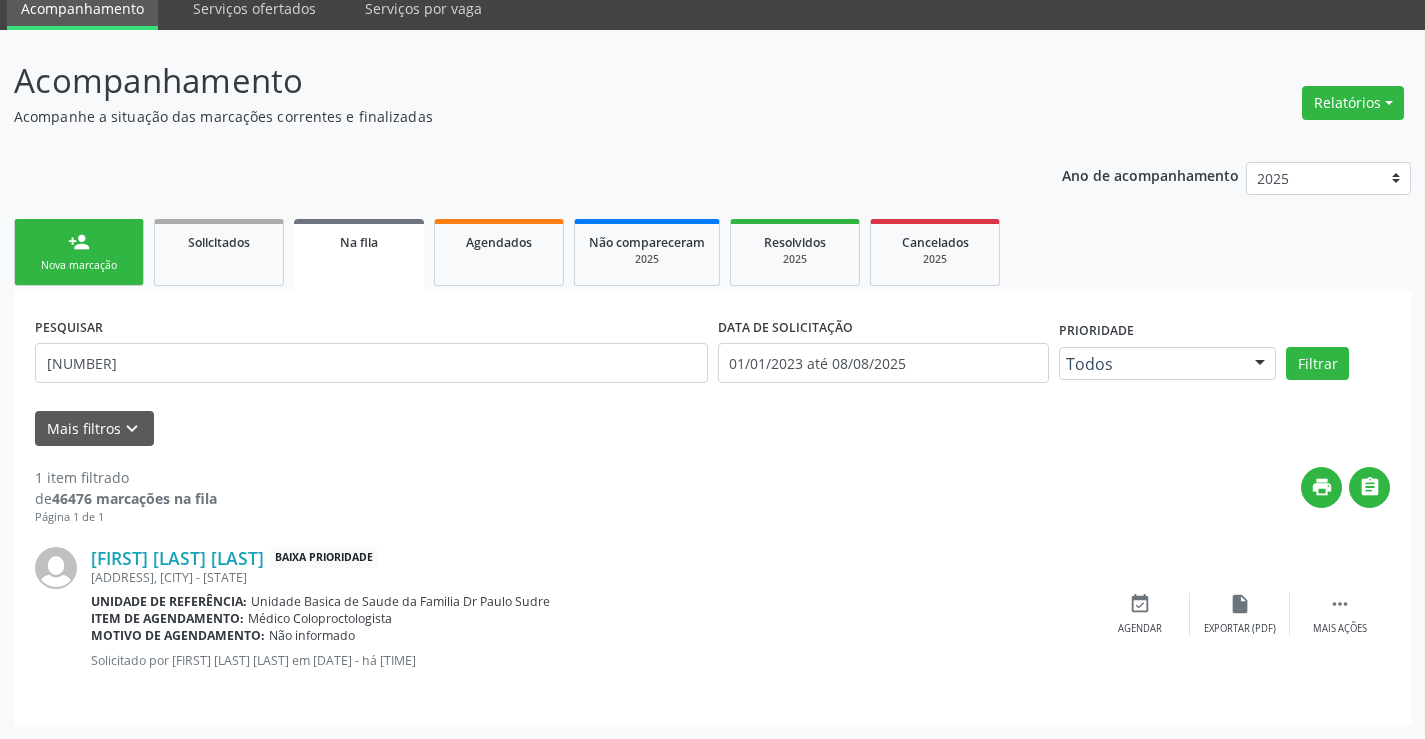 click on "Nova marcação" at bounding box center (79, 265) 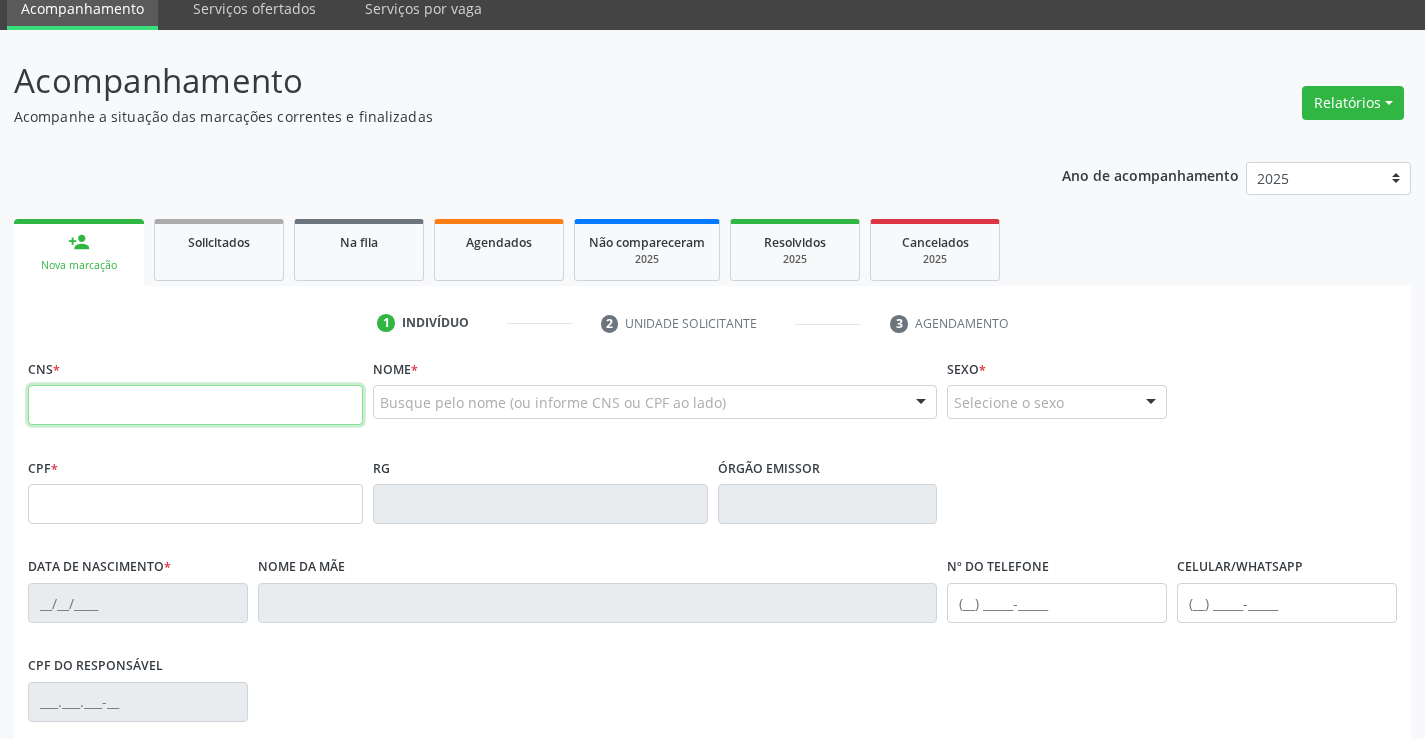 click at bounding box center (195, 405) 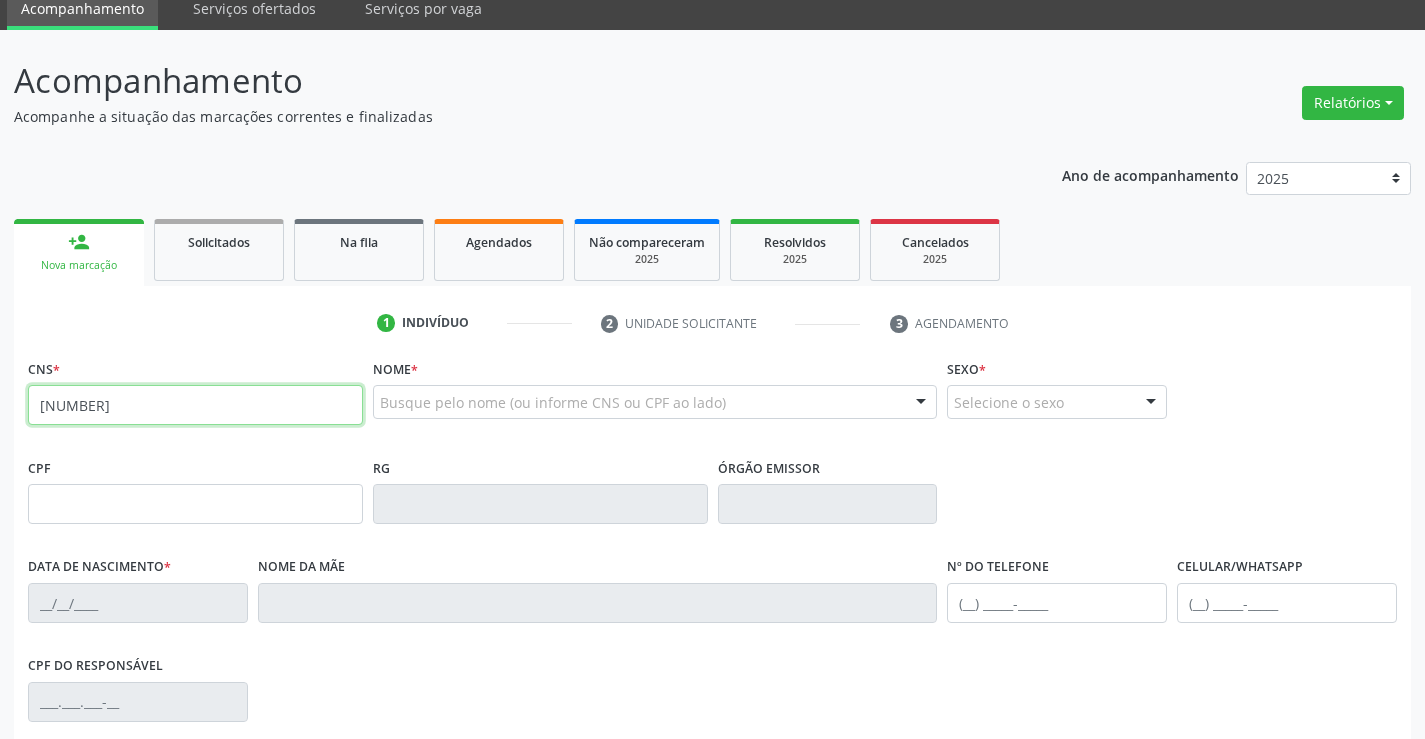 type on "702 4085 8610 0223" 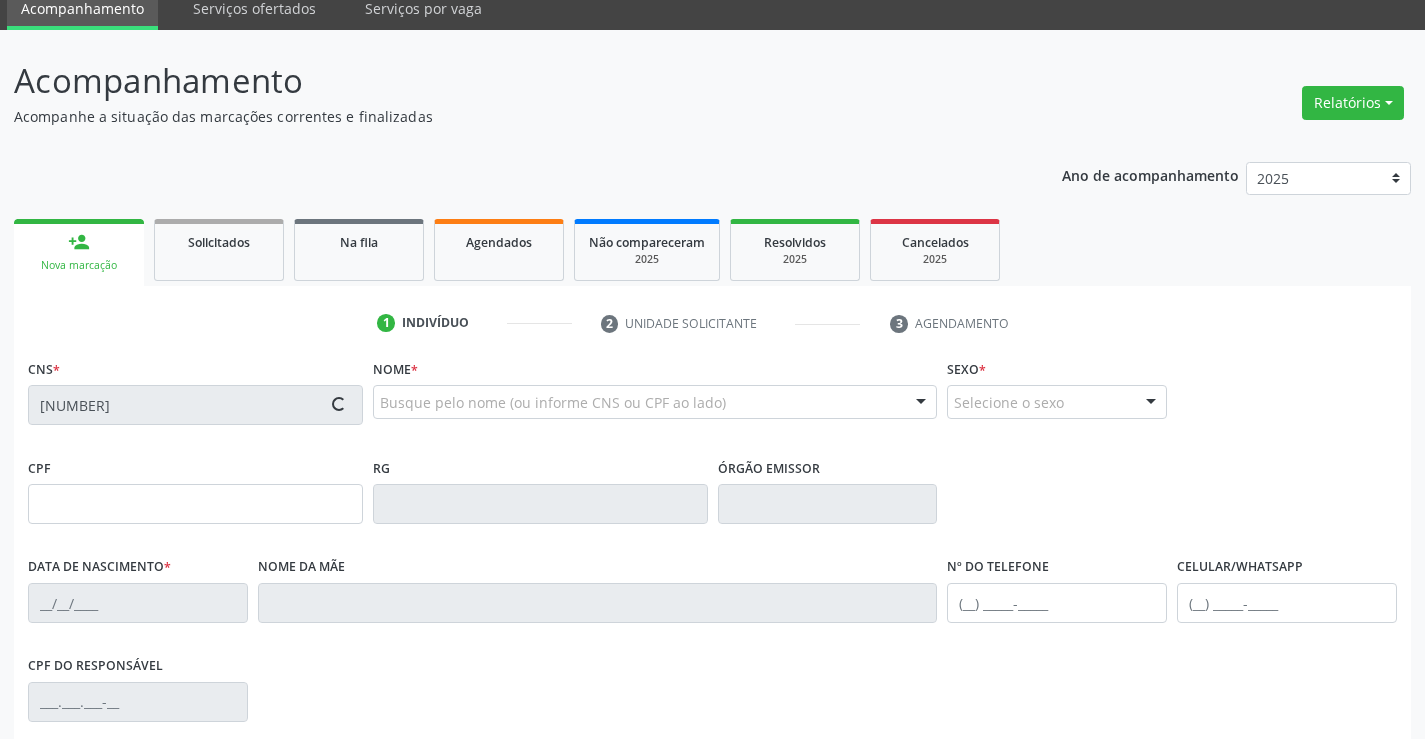 type on "20447924000" 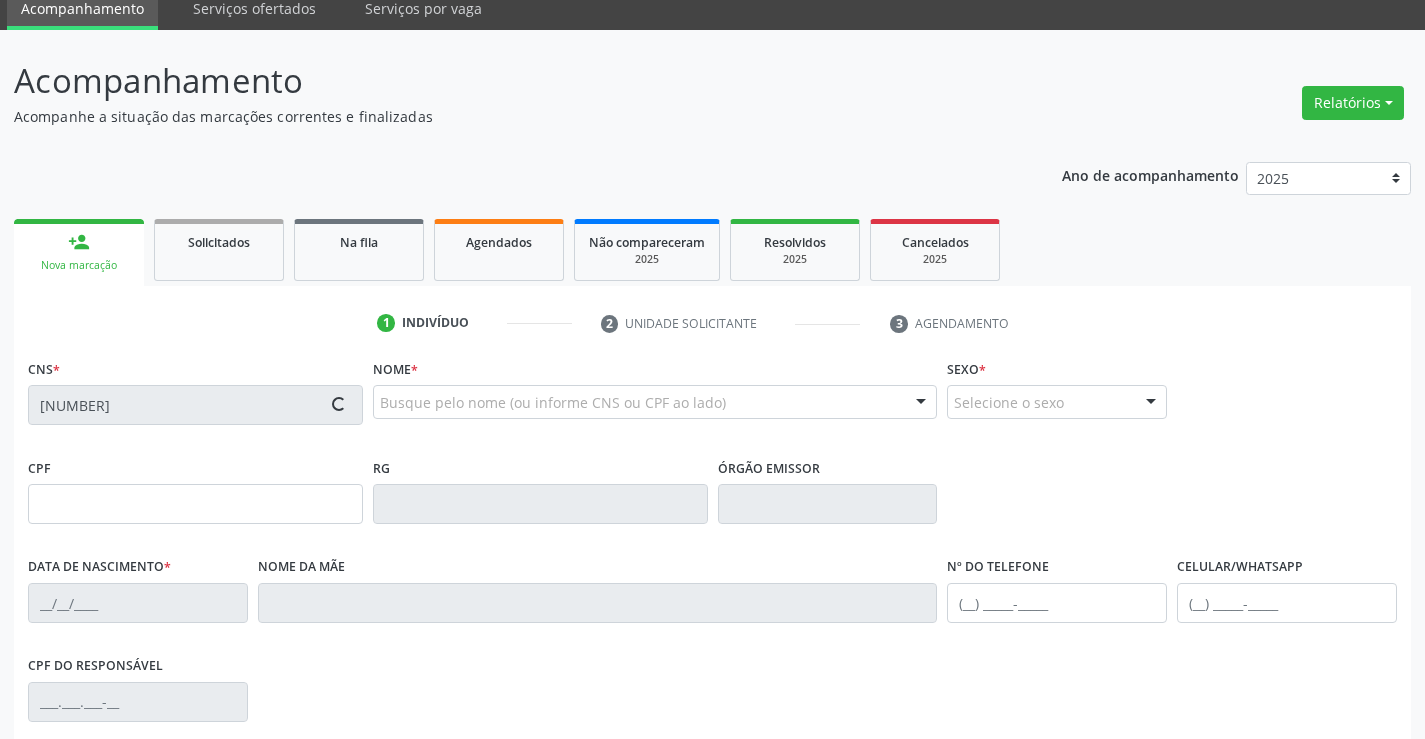 type on "04/04/1995" 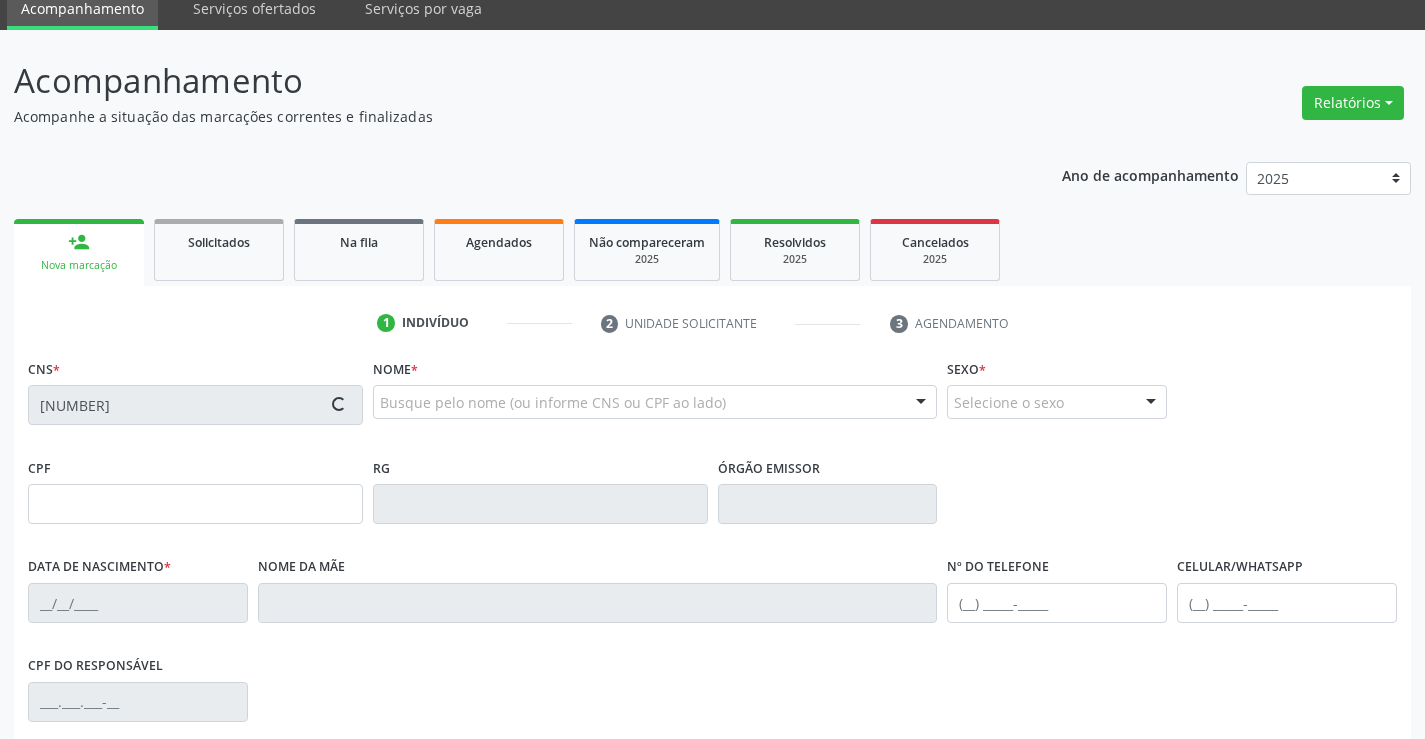 type on "SN" 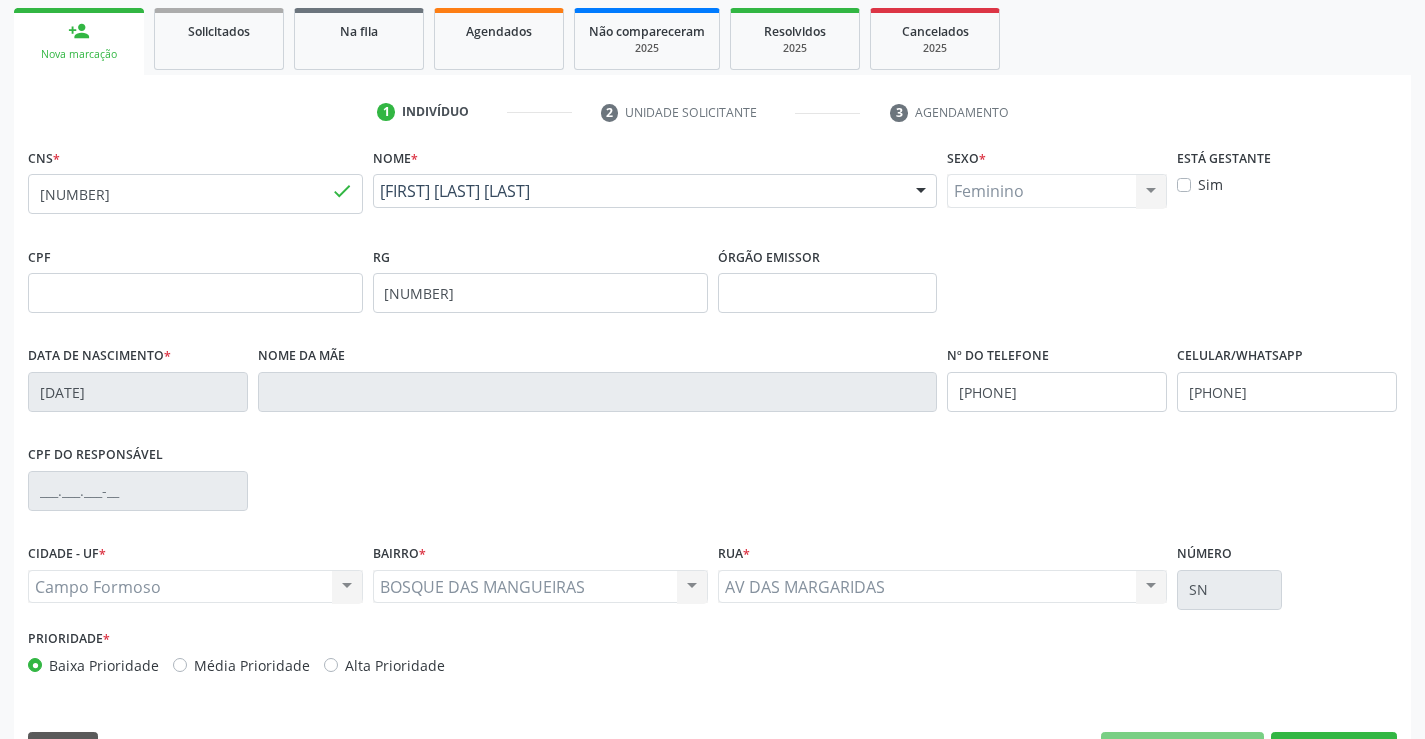 scroll, scrollTop: 345, scrollLeft: 0, axis: vertical 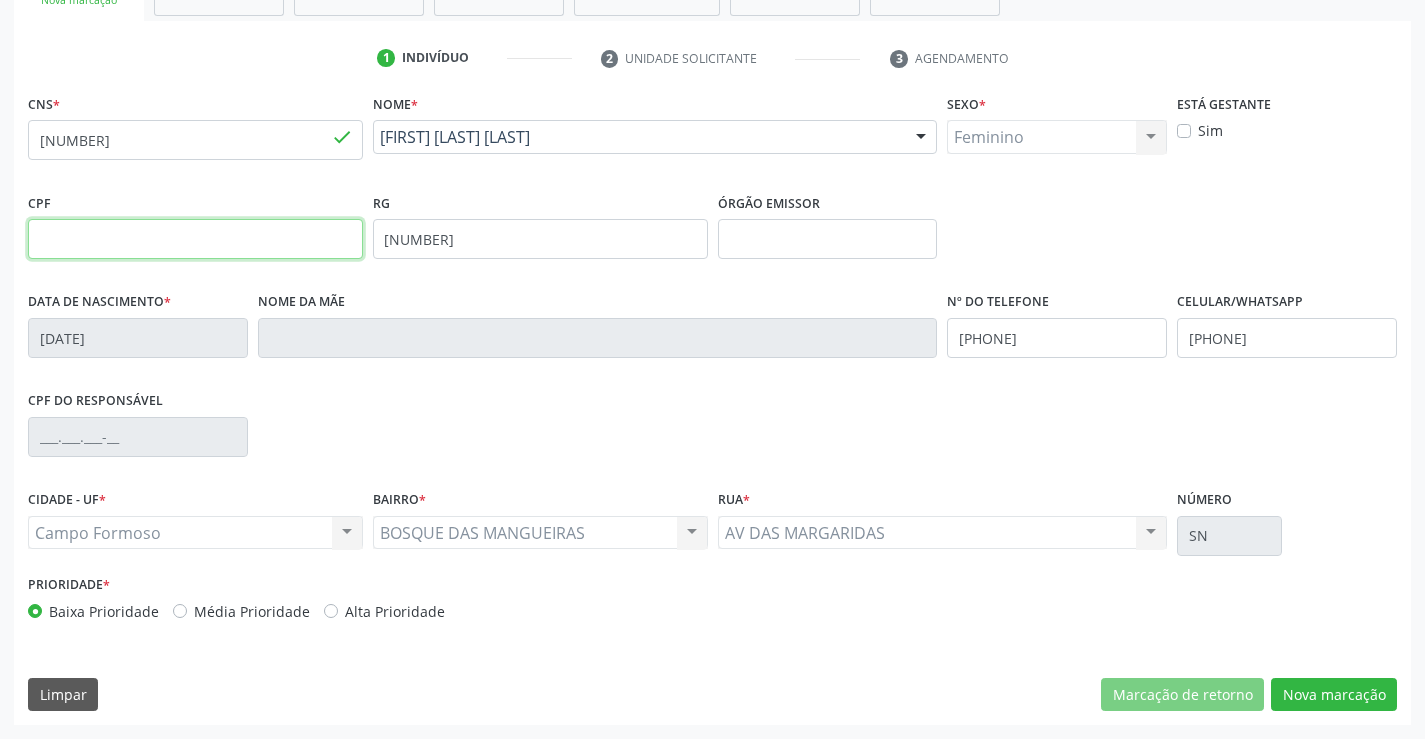click at bounding box center [195, 239] 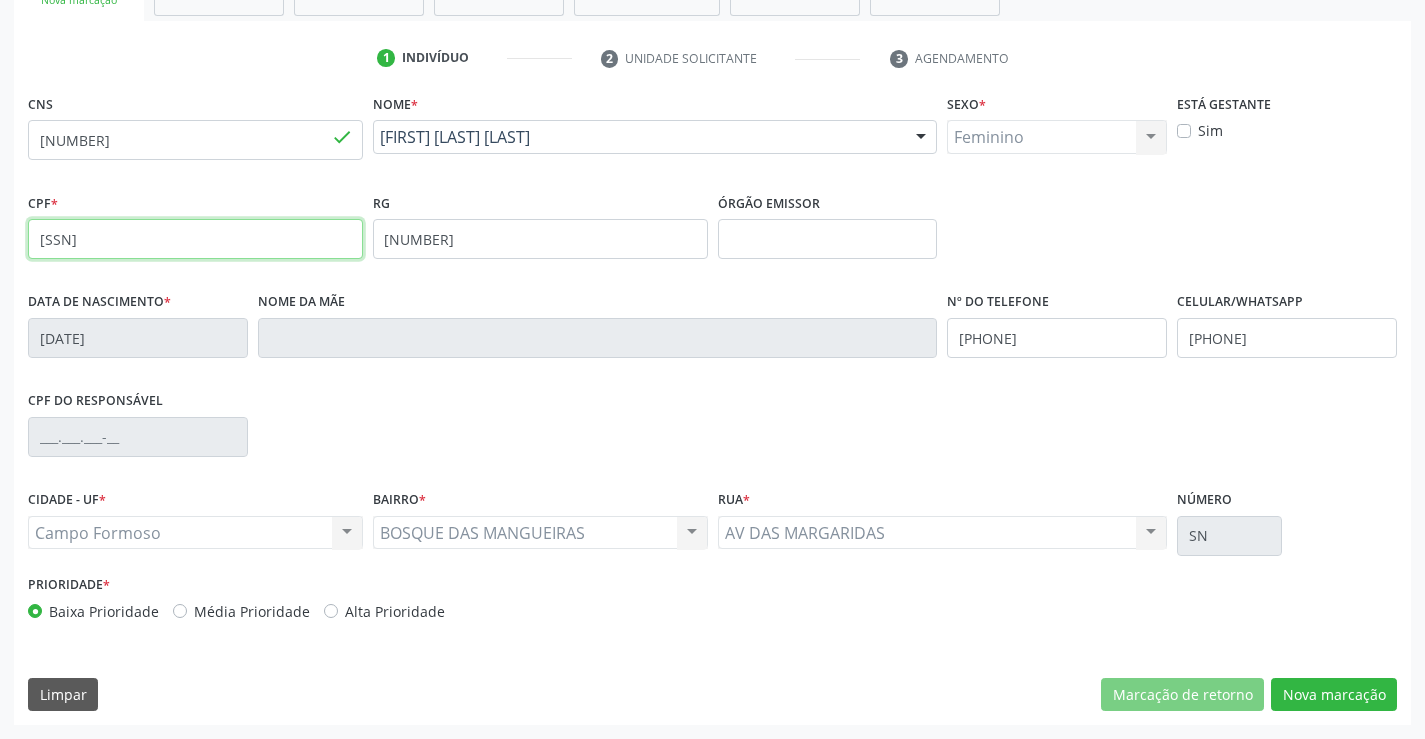 type on "067.089.315-32" 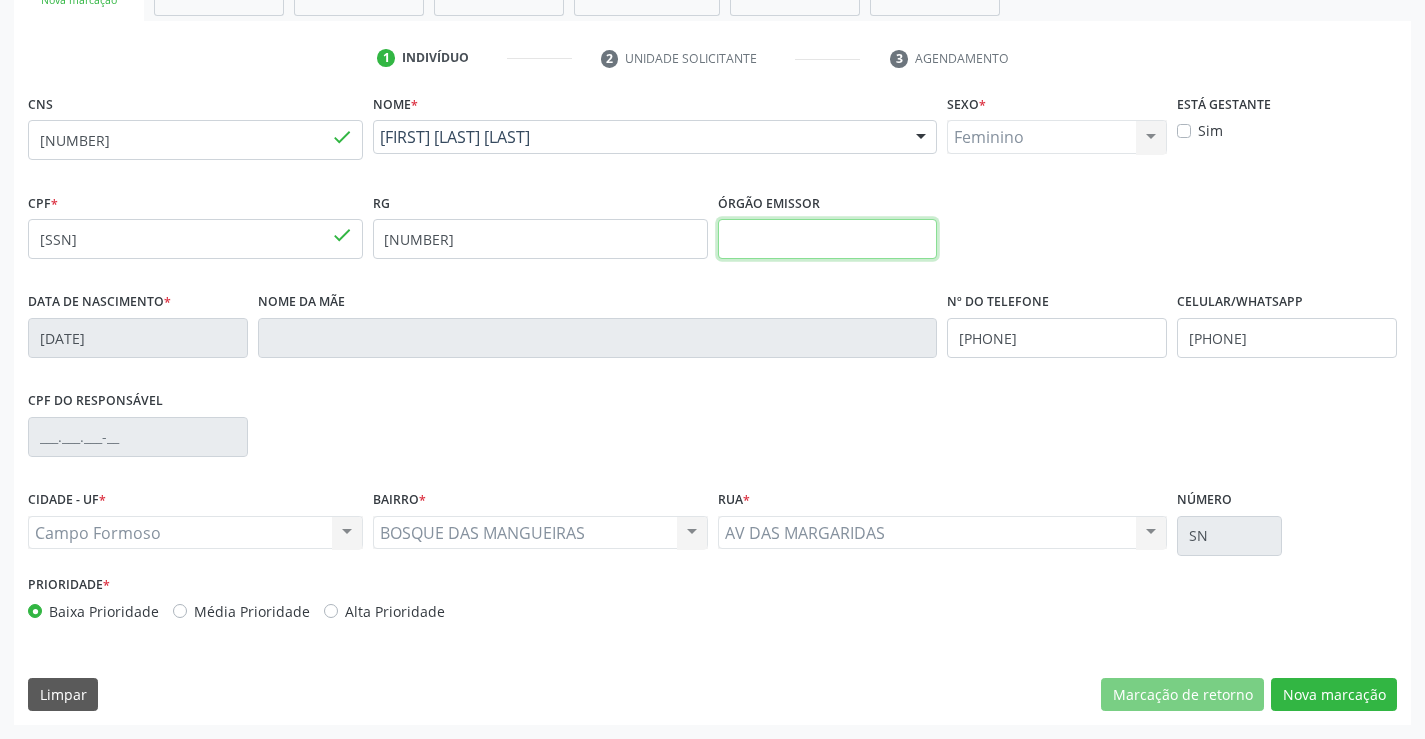 click at bounding box center (828, 239) 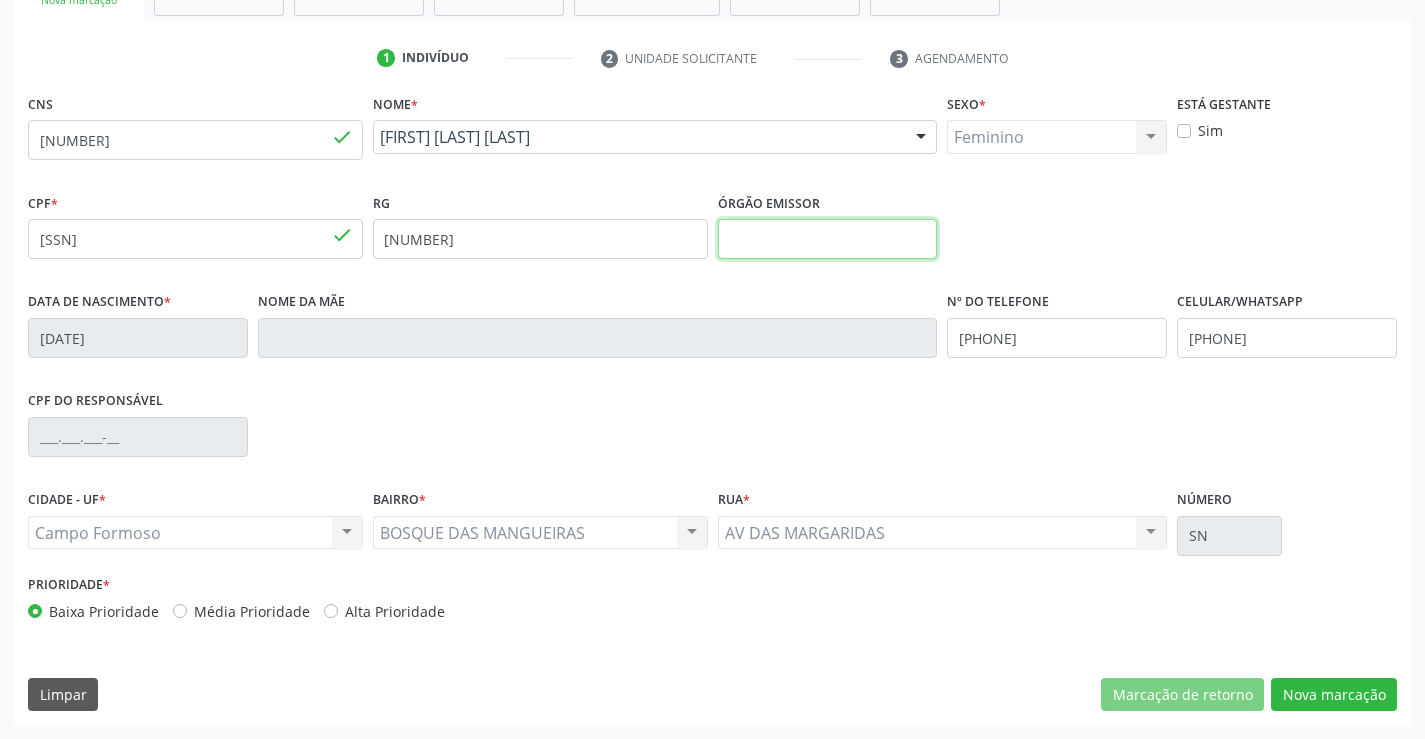type on "SSPBA" 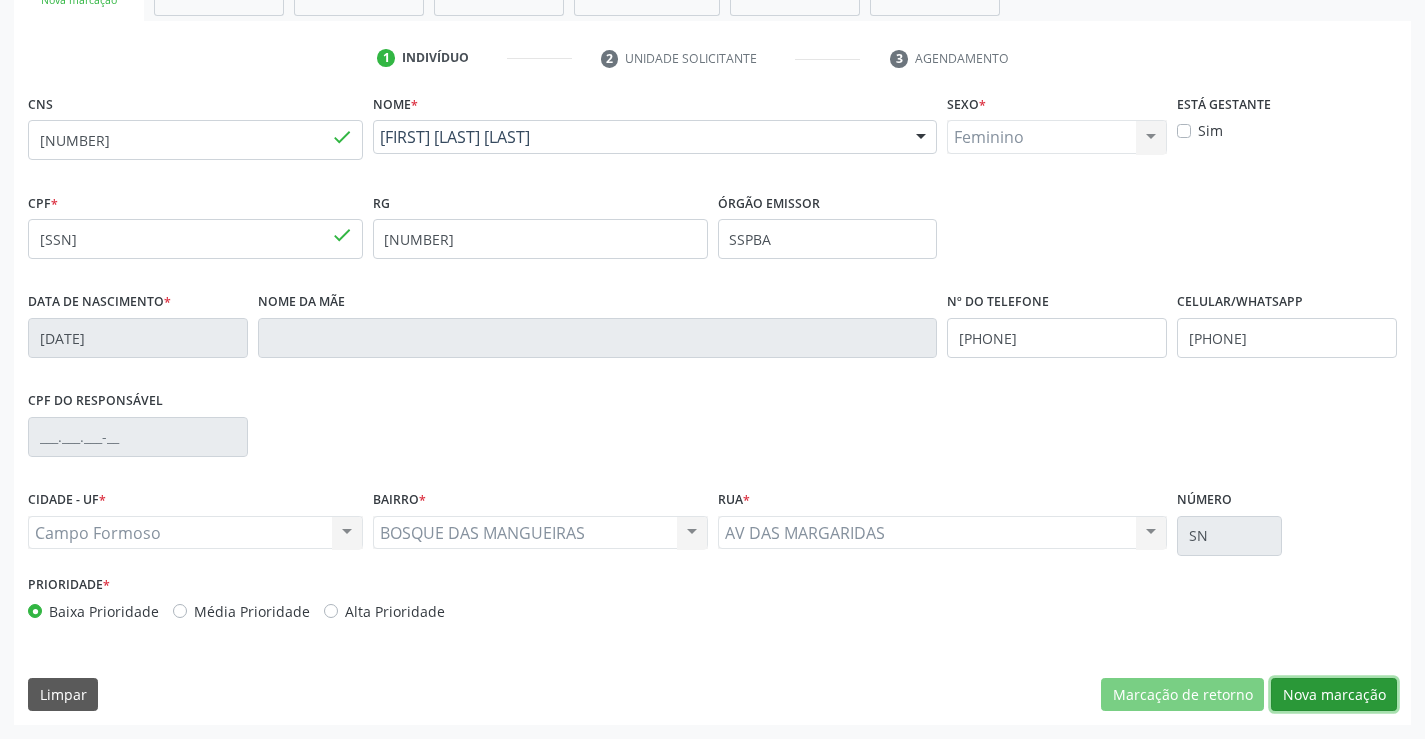 click on "Nova marcação" at bounding box center (1334, 695) 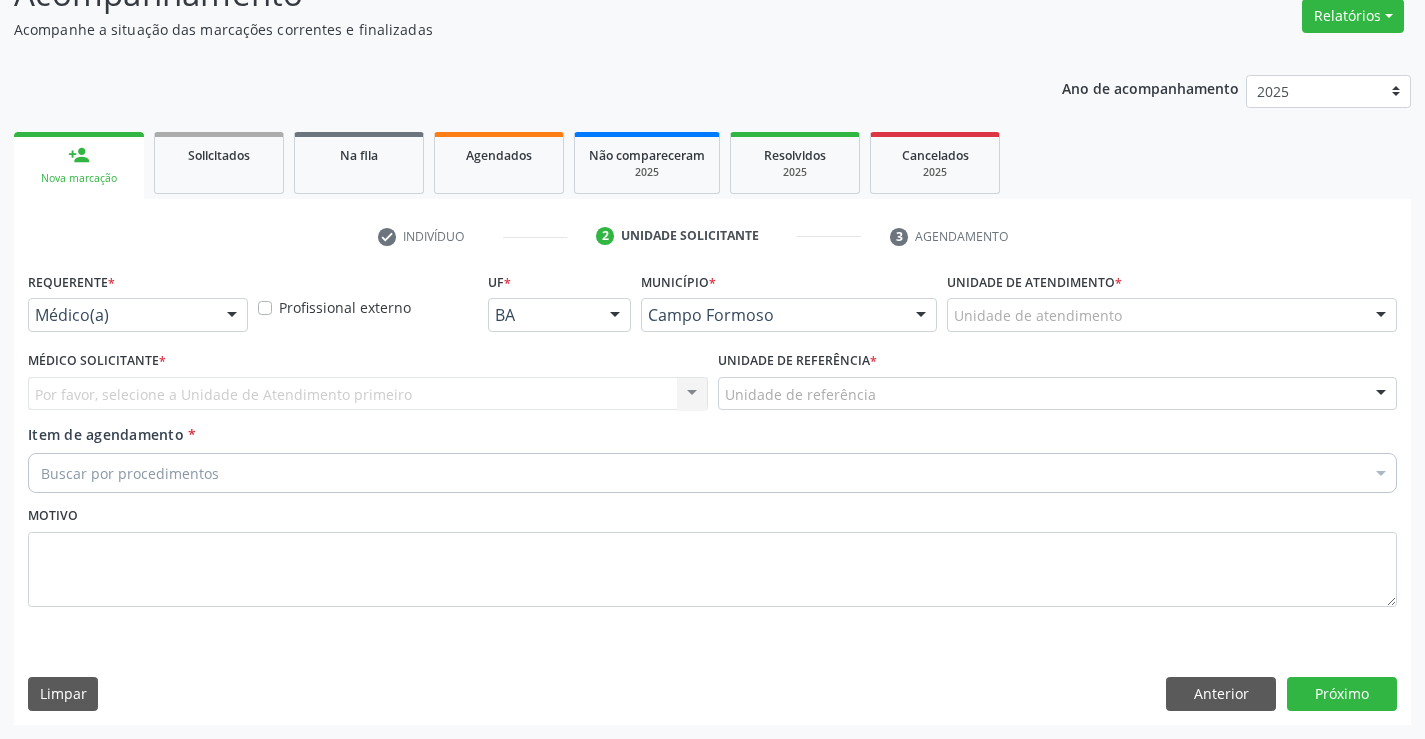 scroll, scrollTop: 167, scrollLeft: 0, axis: vertical 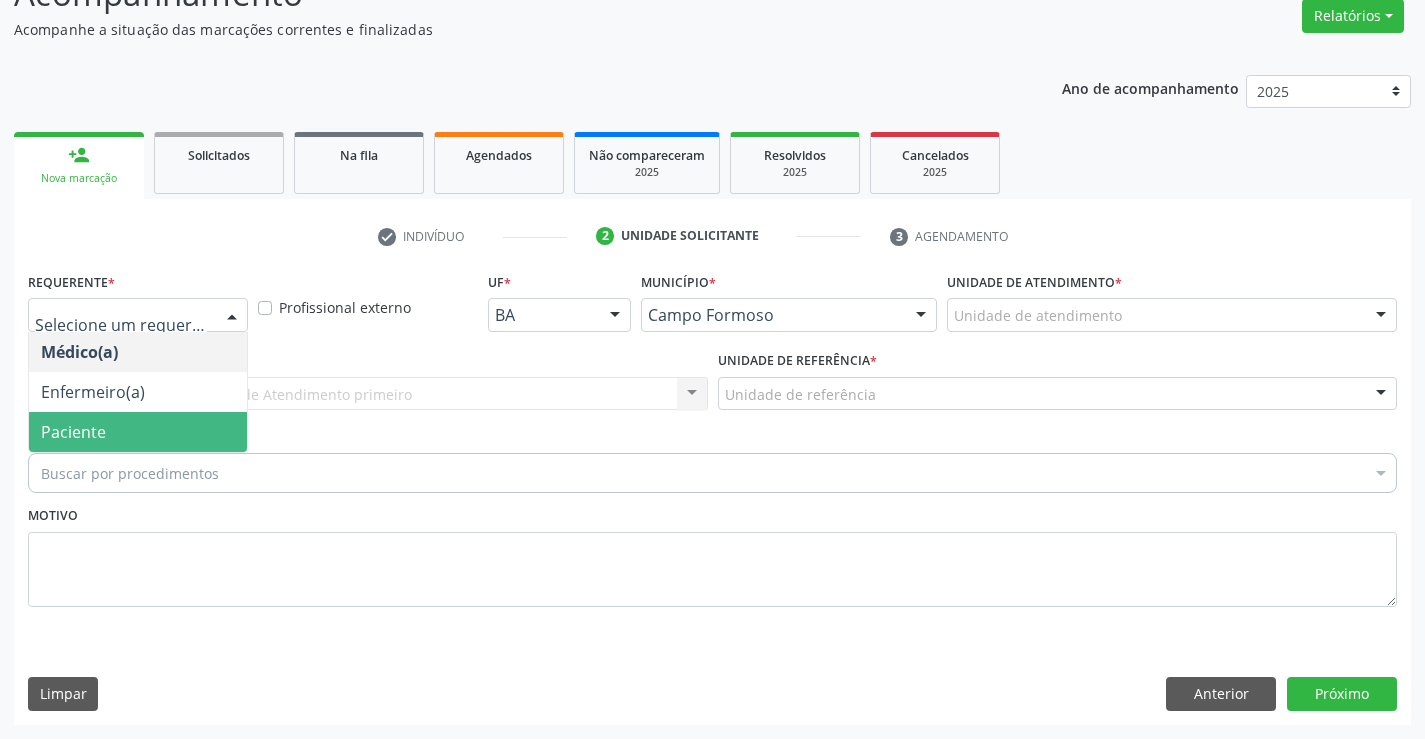 click on "Paciente" at bounding box center [138, 432] 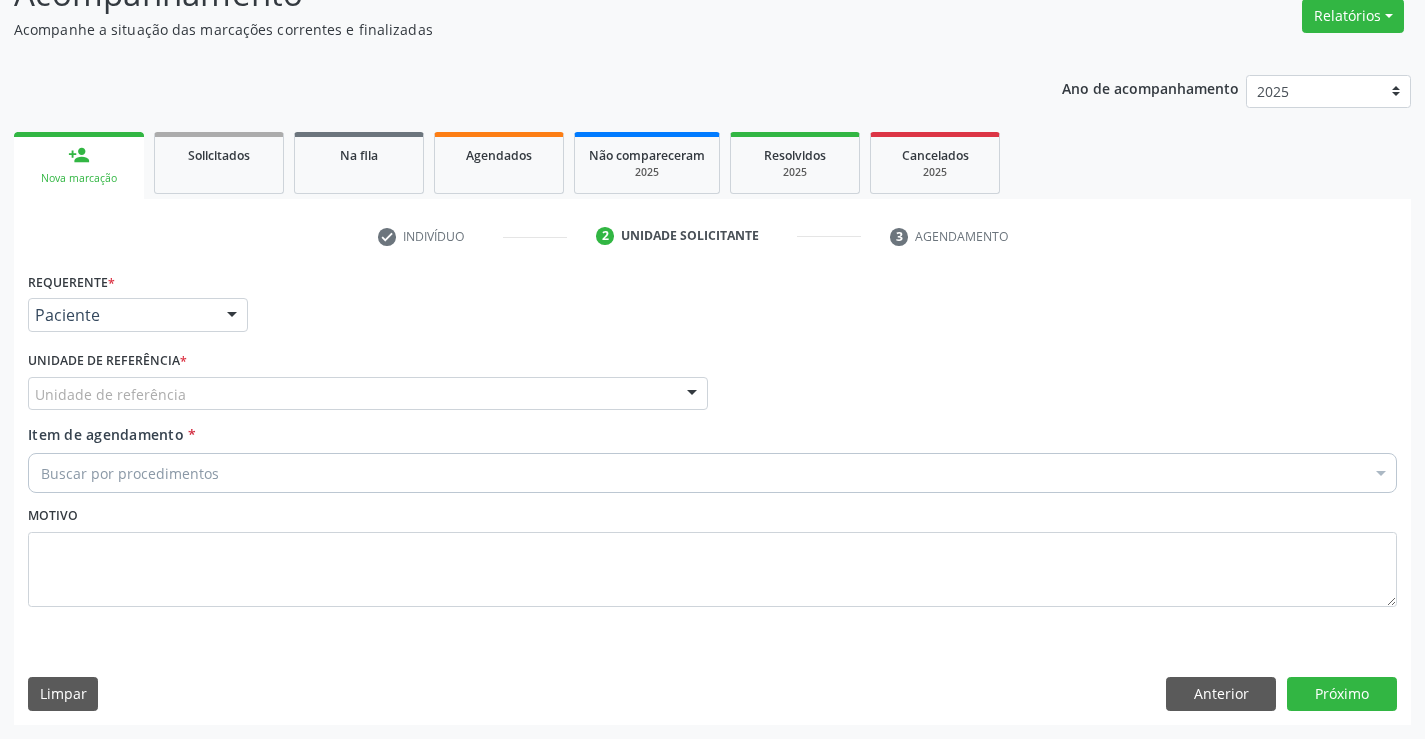 click on "Unidade de referência" at bounding box center (368, 394) 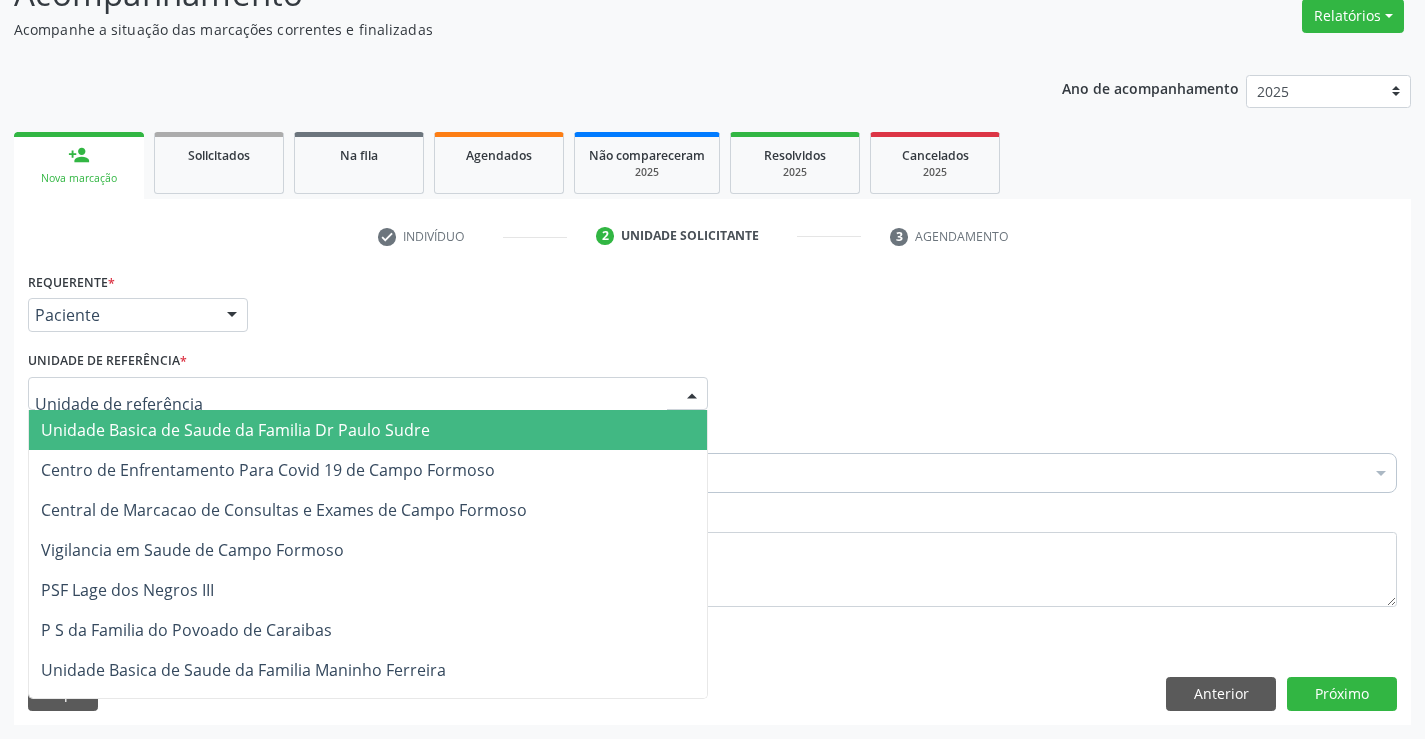 click on "Unidade Basica de Saude da Familia Dr Paulo Sudre" at bounding box center [235, 430] 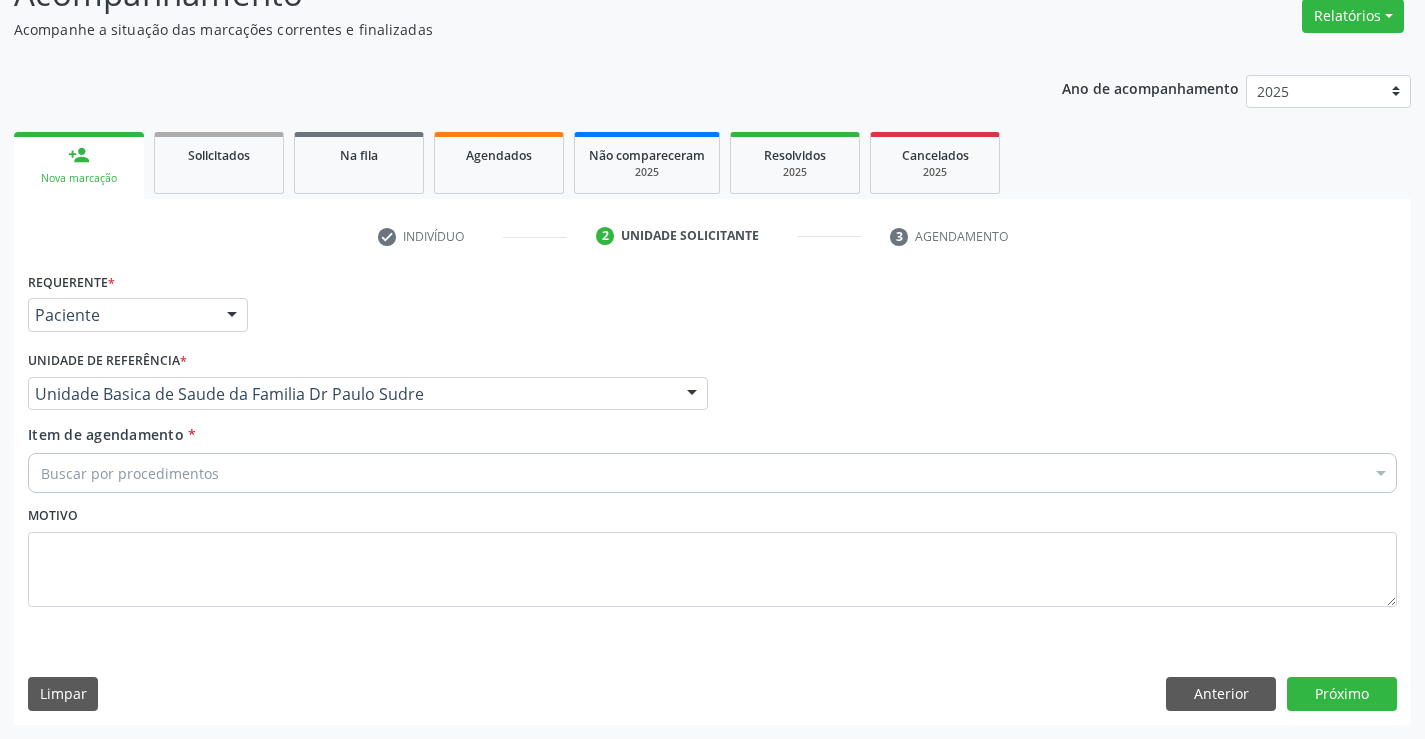 click on "Buscar por procedimentos" at bounding box center (712, 473) 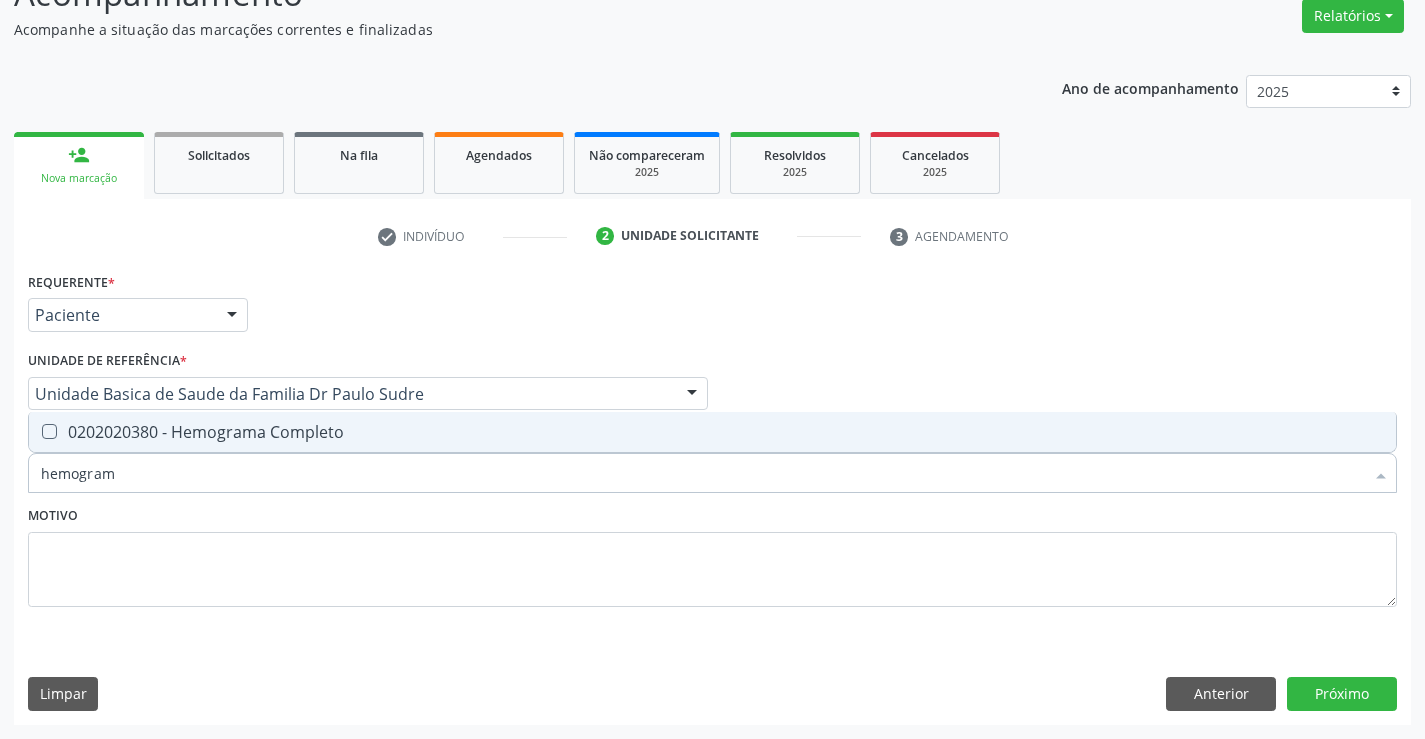type on "hemograma" 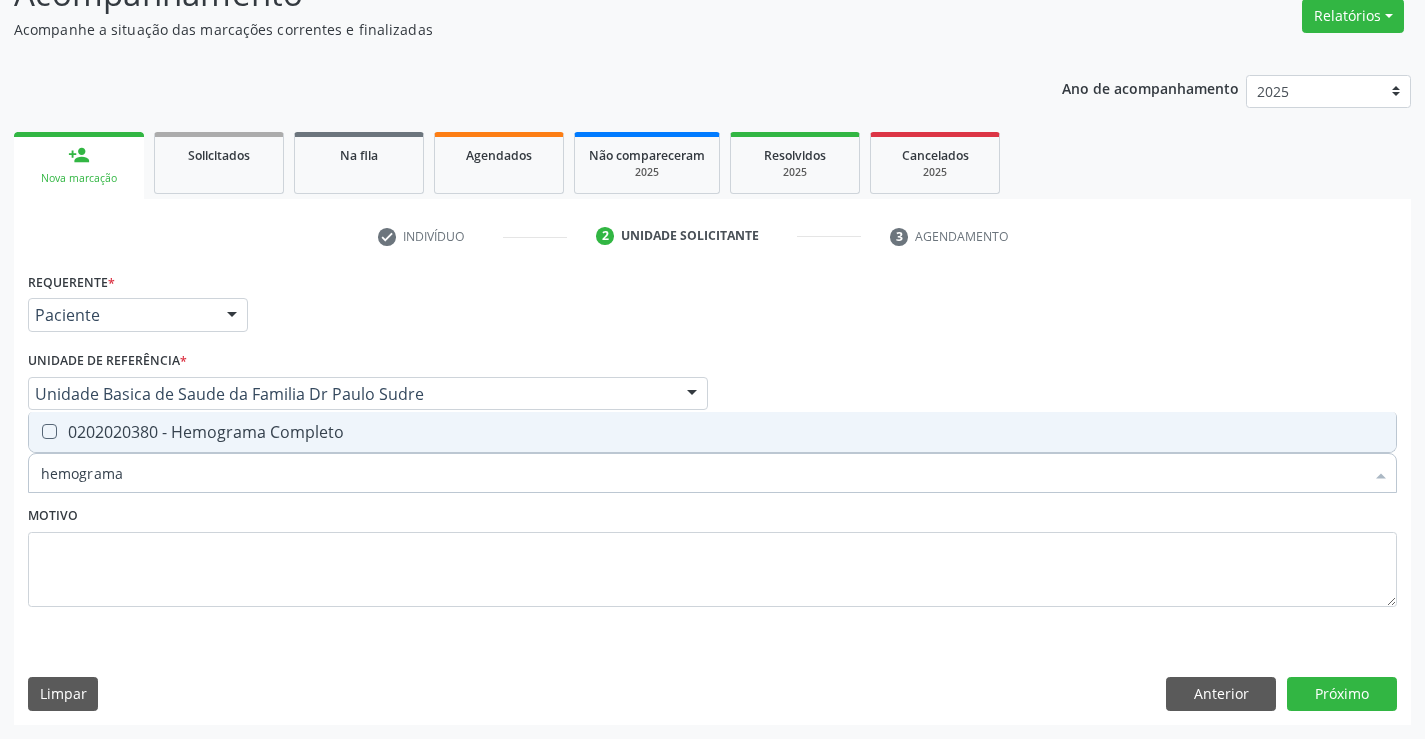 click on "0202020380 - Hemograma Completo" at bounding box center [712, 432] 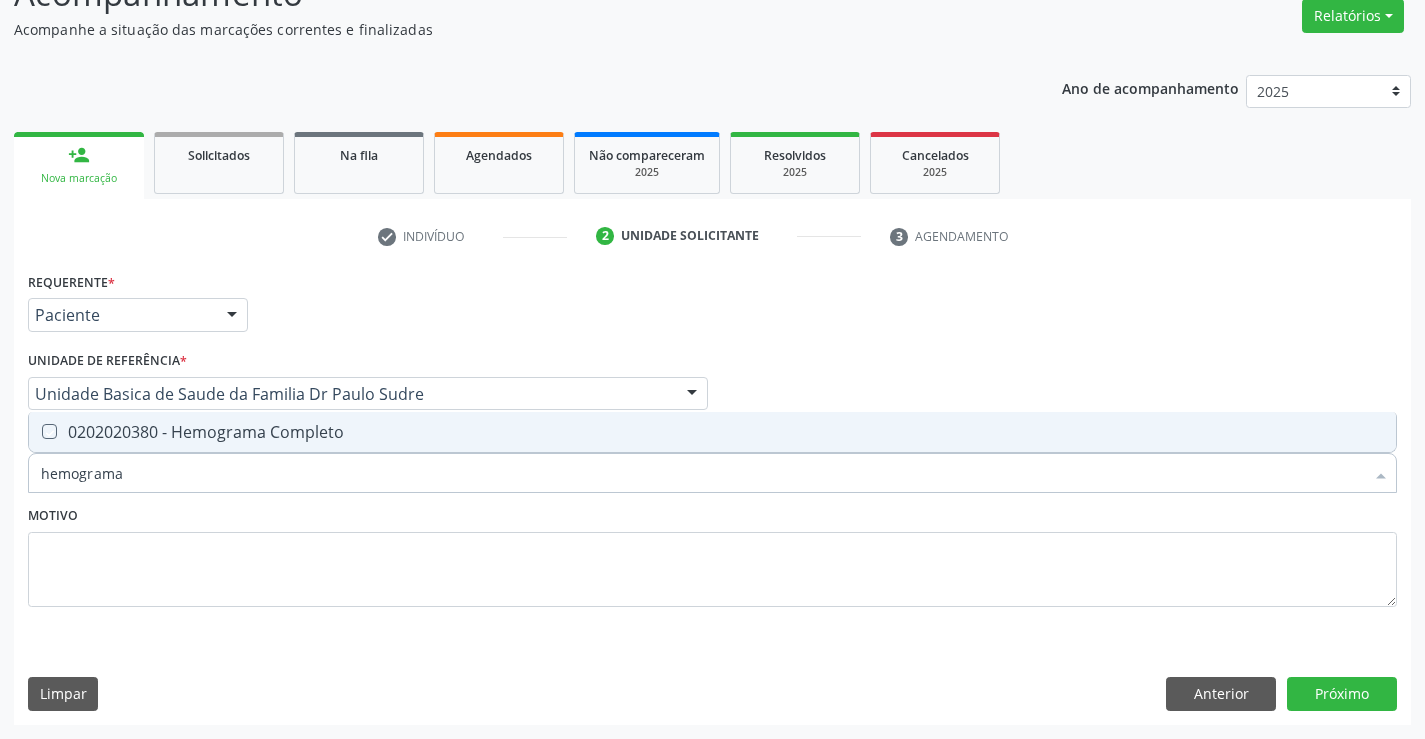 checkbox on "true" 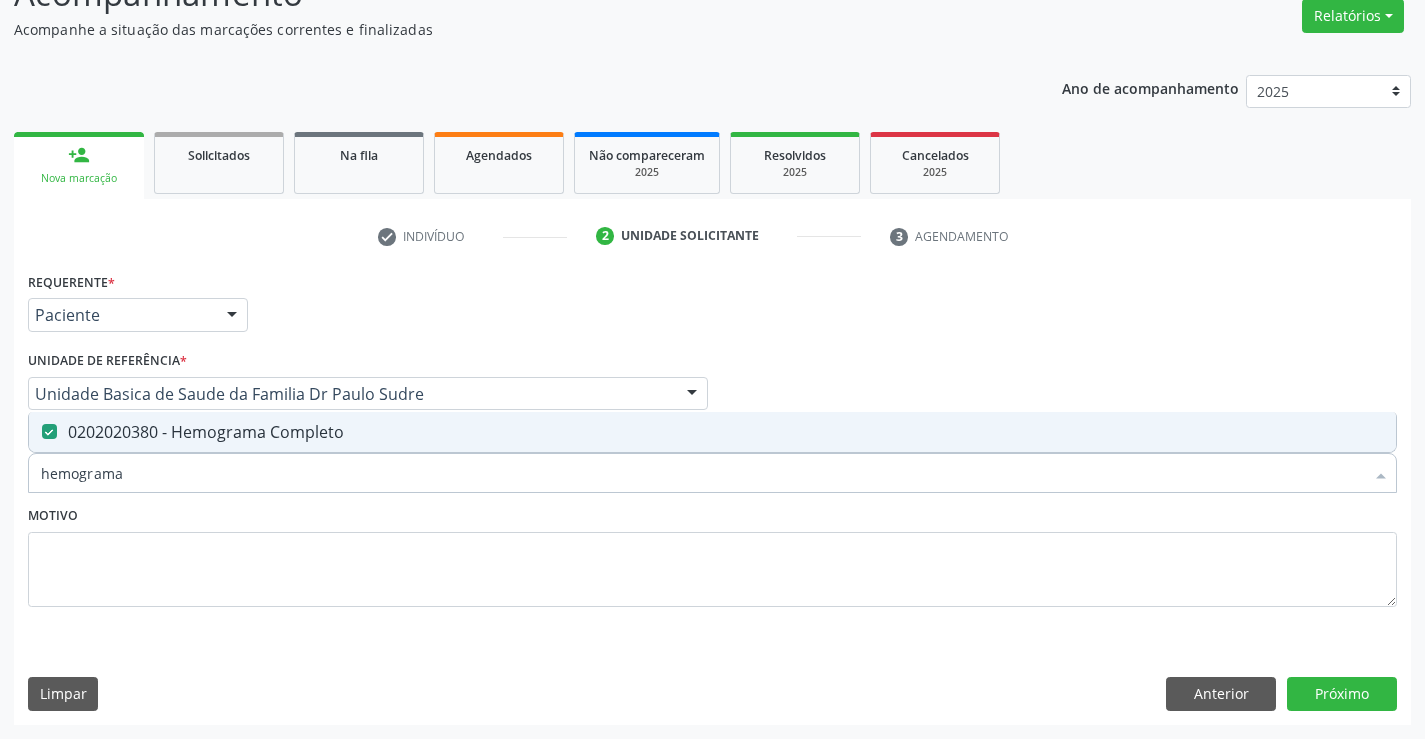 type on "hemograma" 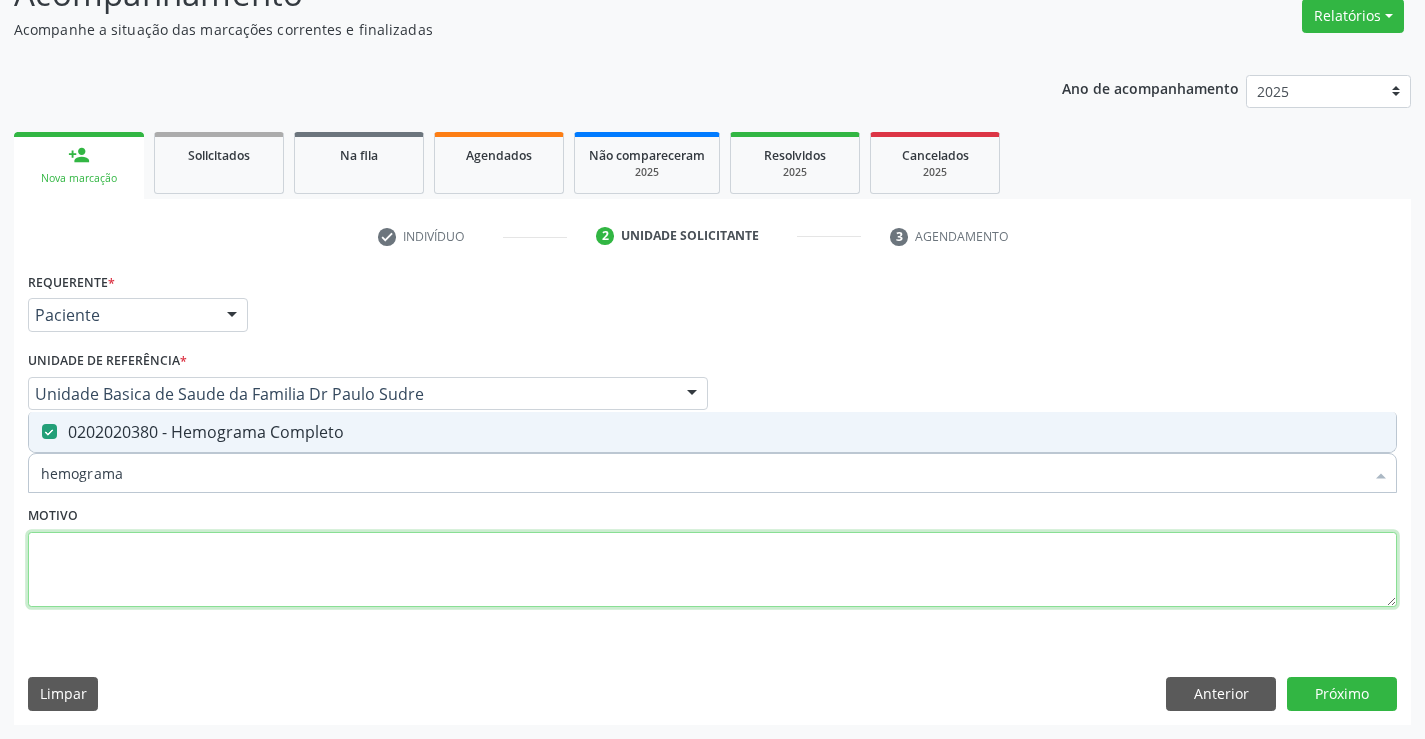 click at bounding box center [712, 570] 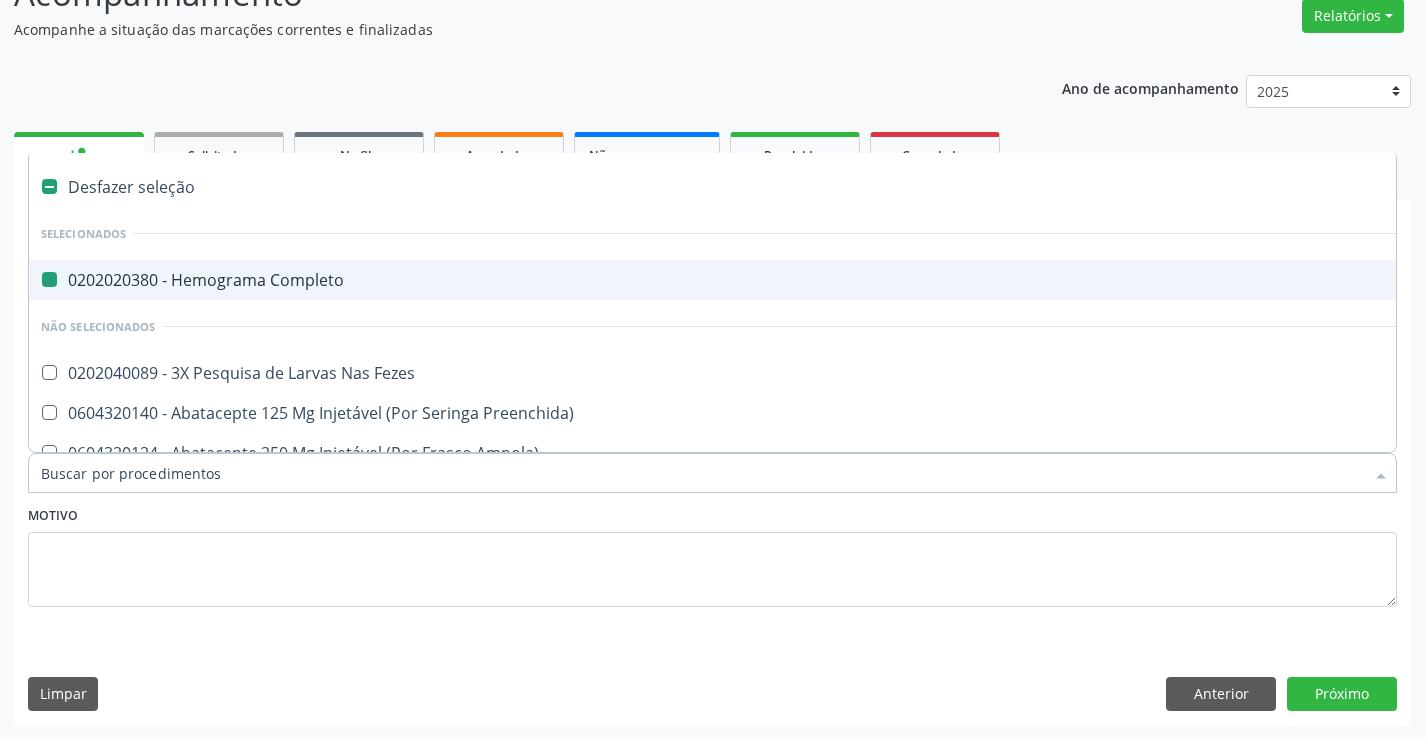 type on "u" 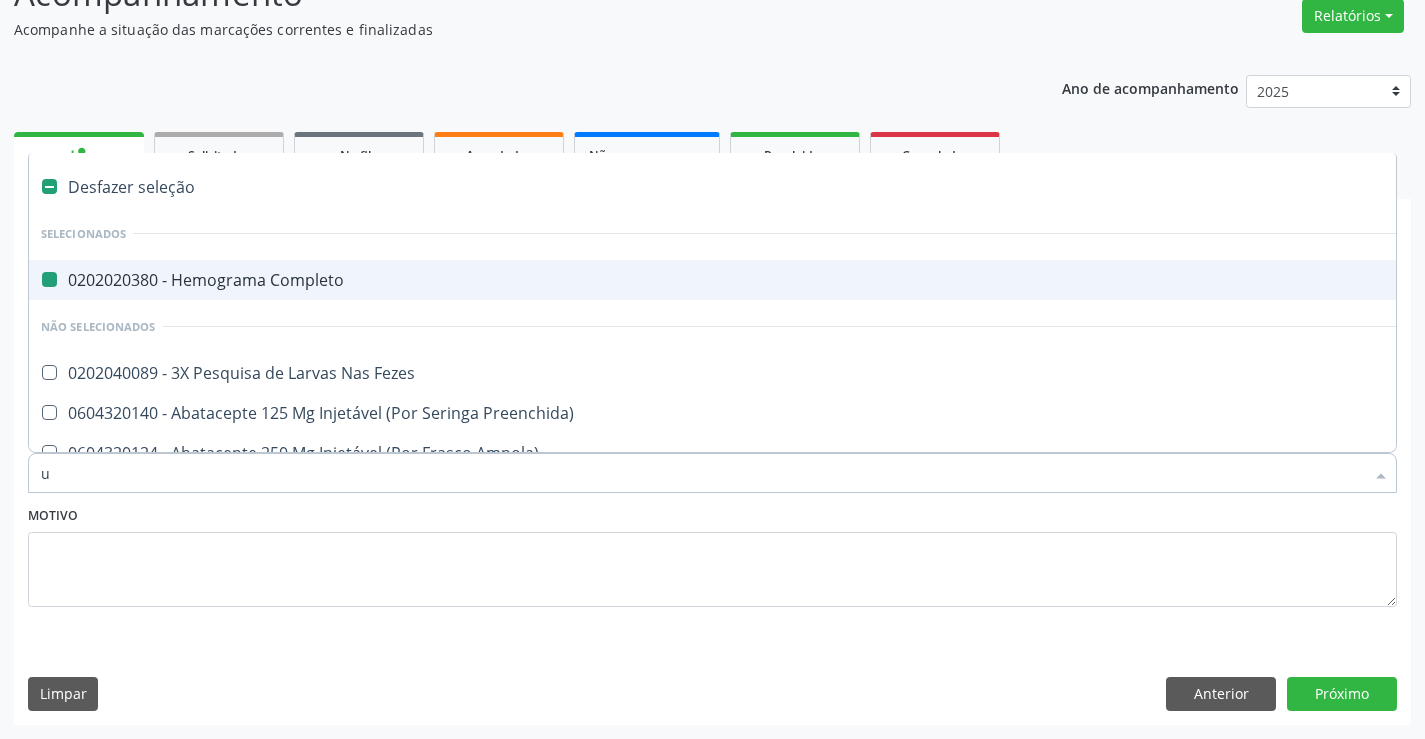 checkbox on "false" 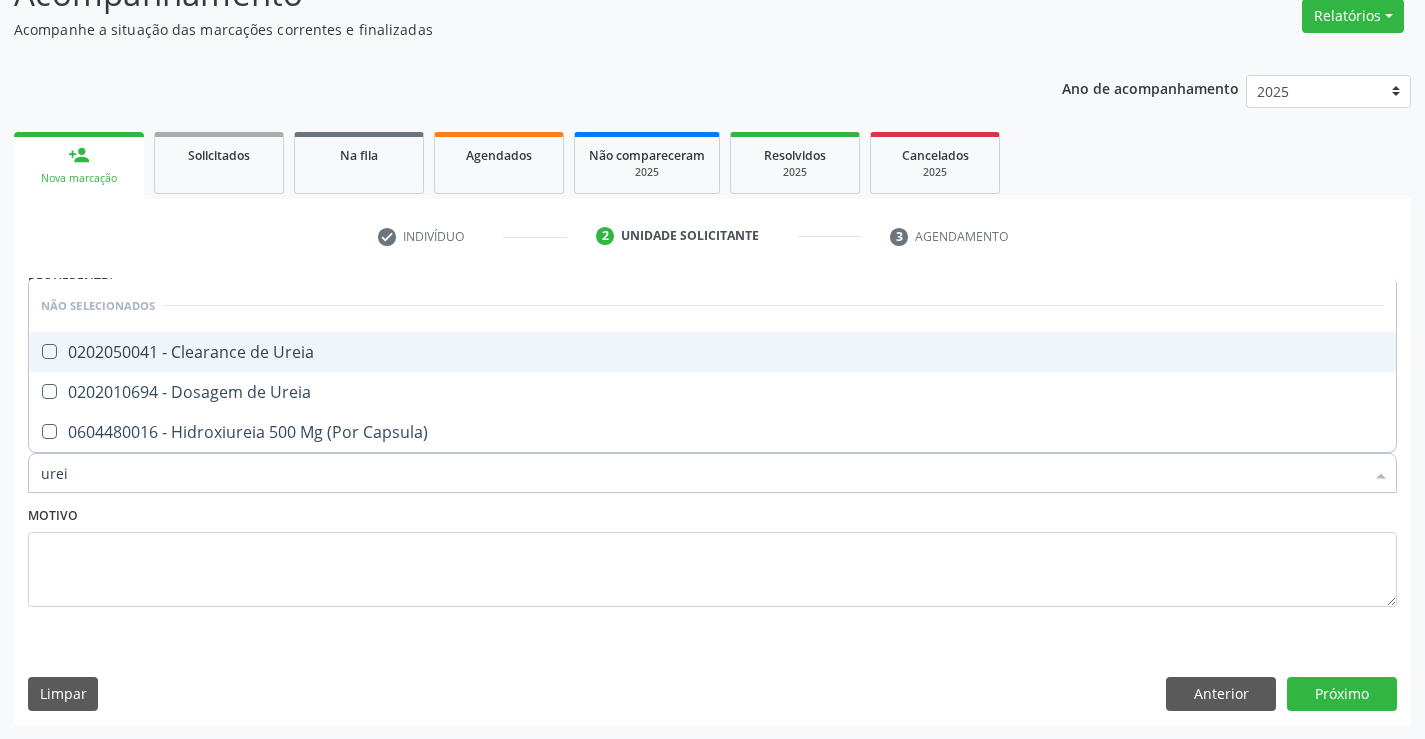type on "ureia" 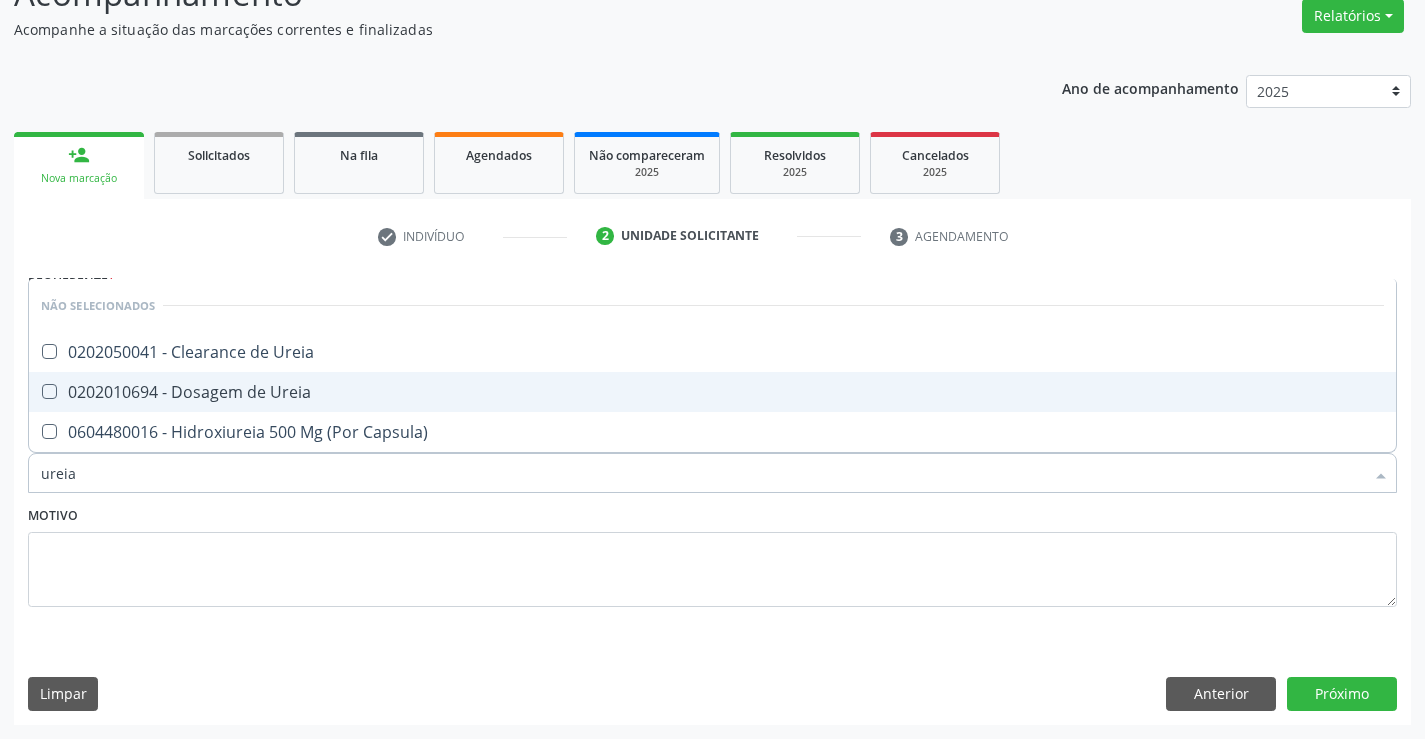click on "0202010694 - Dosagem de Ureia" at bounding box center (712, 392) 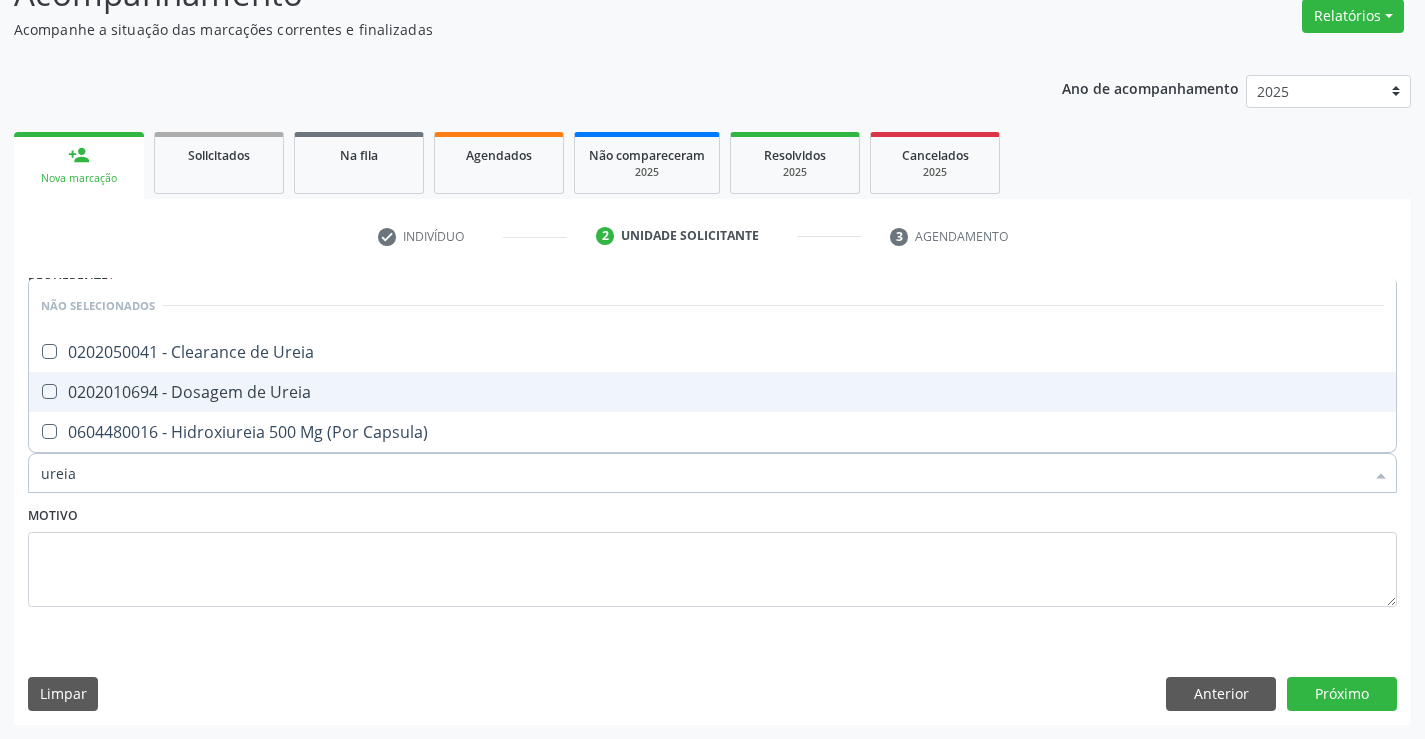 checkbox on "true" 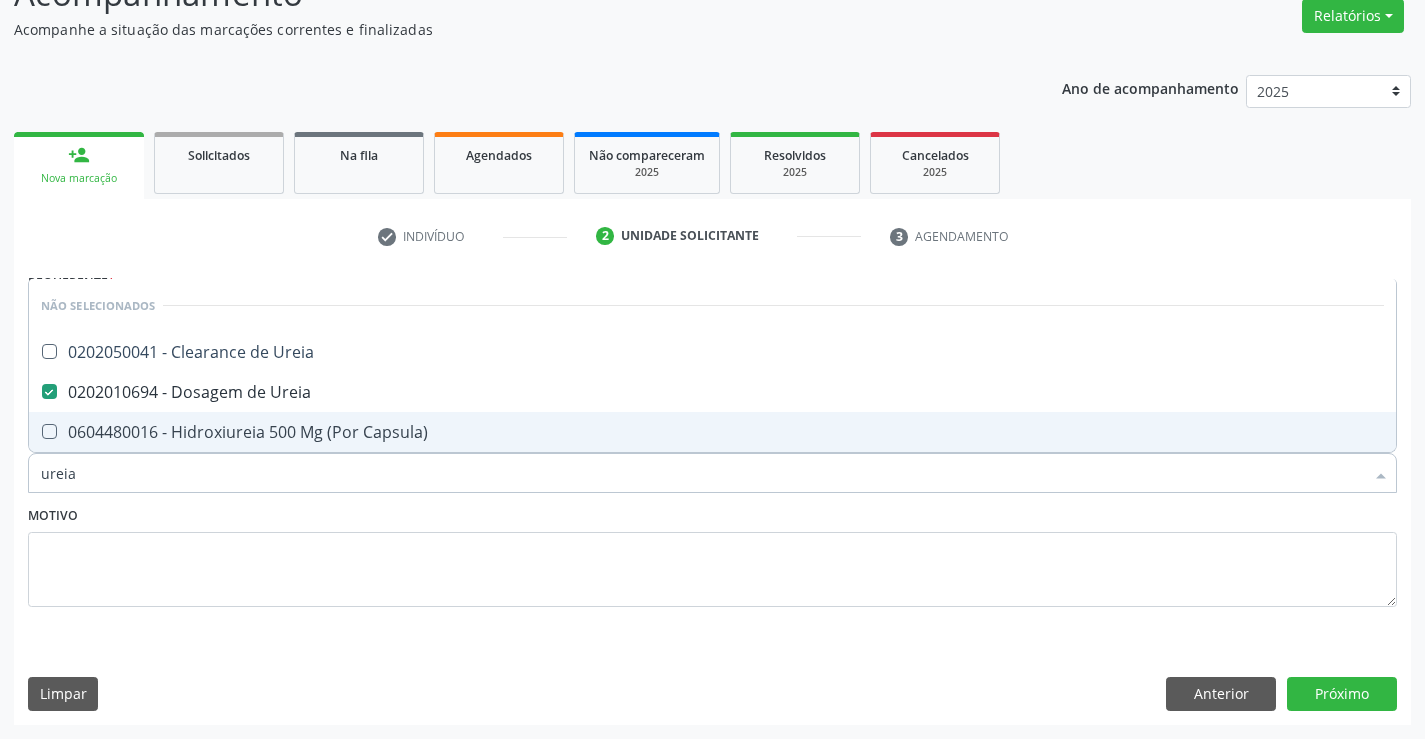type on "ureia" 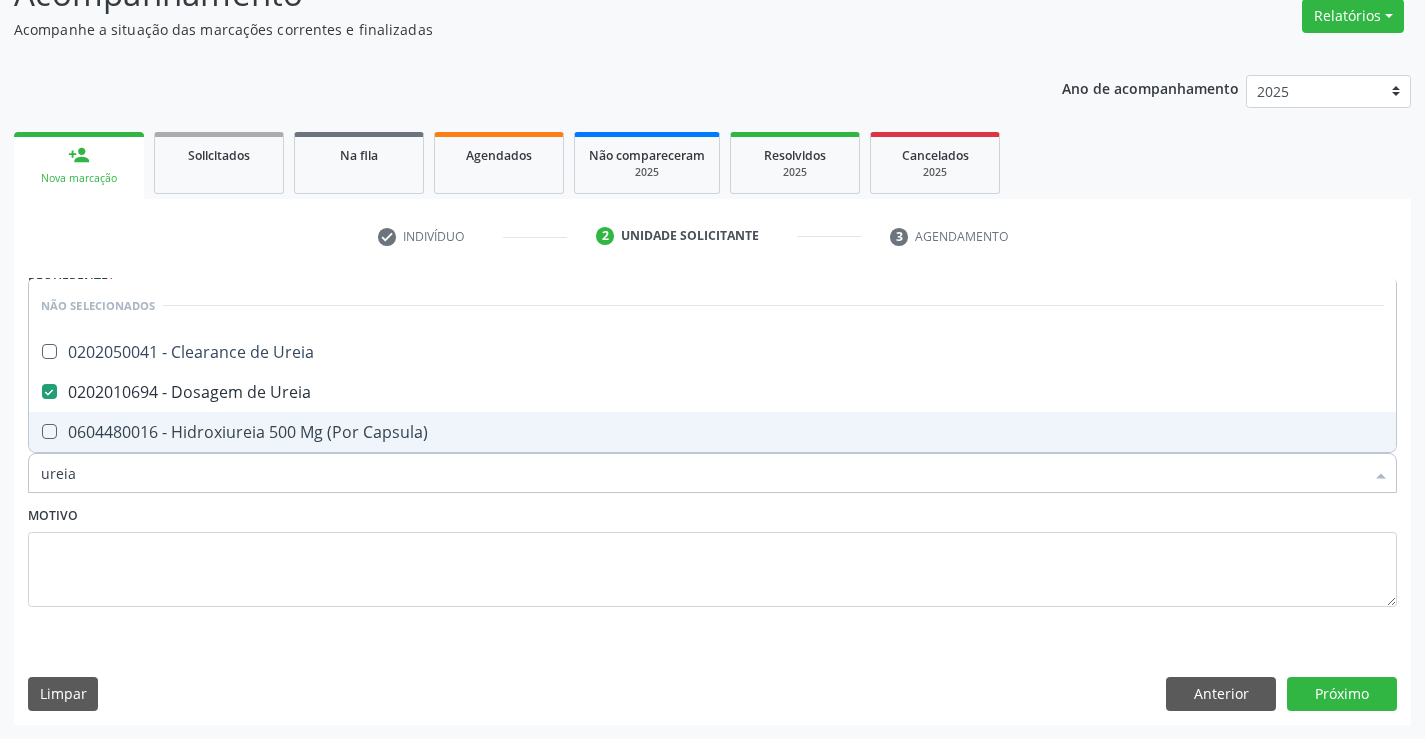 click on "Motivo" at bounding box center [712, 554] 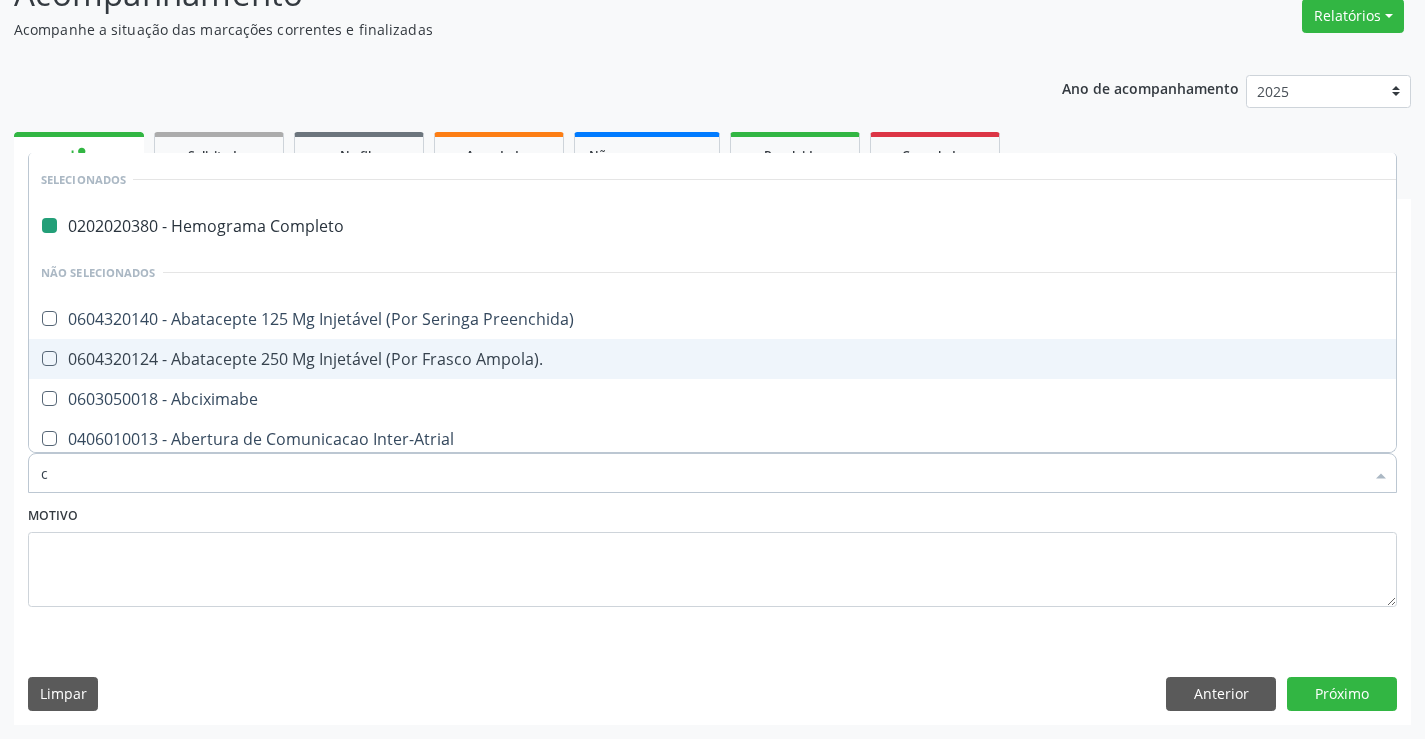 type on "cr" 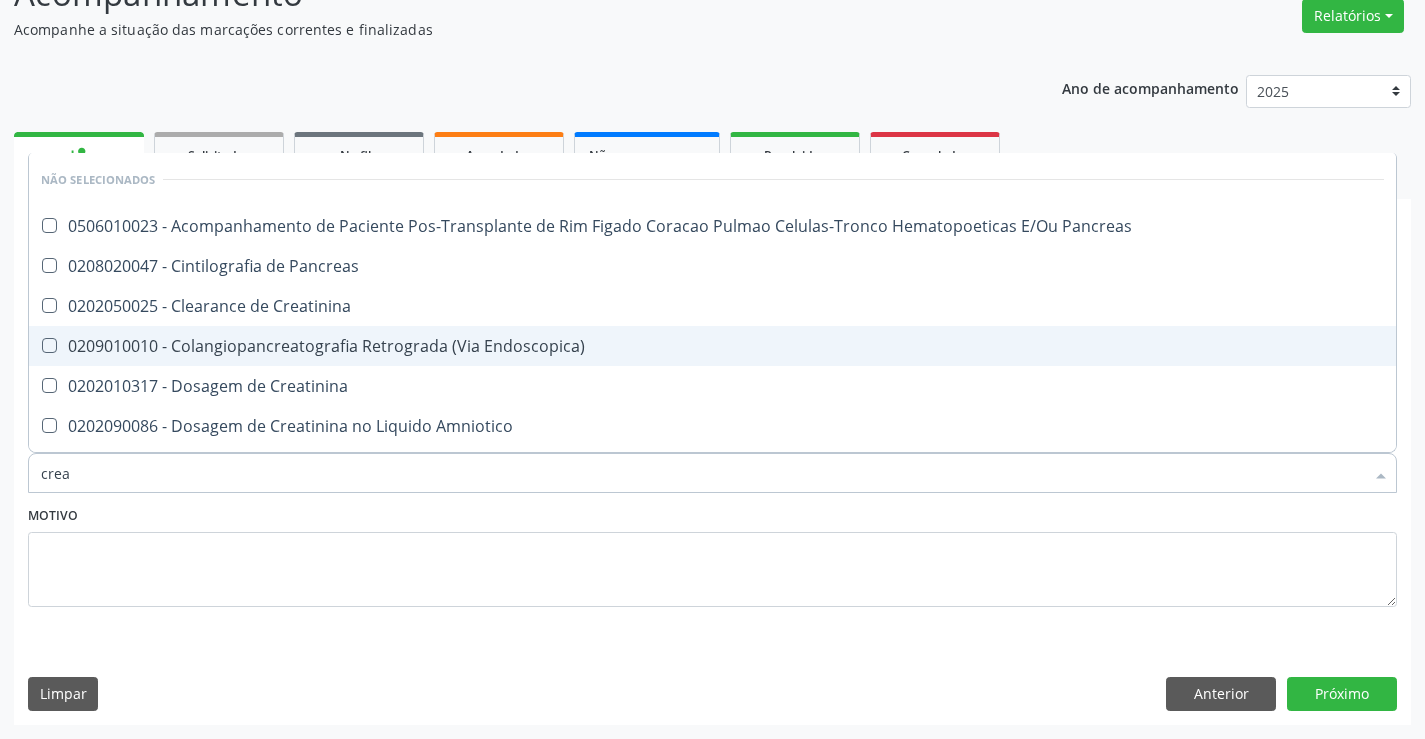 type on "creat" 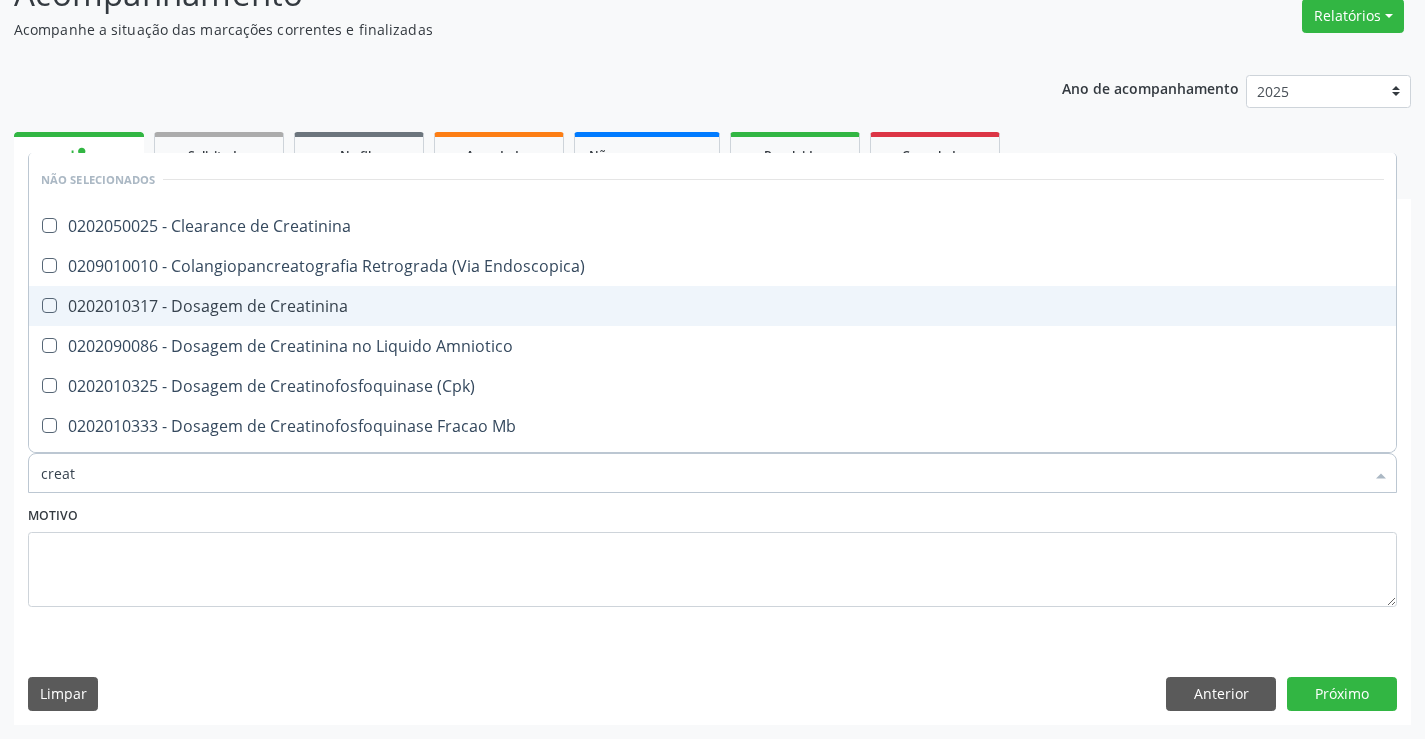 click on "0202010317 - Dosagem de Creatinina" at bounding box center (712, 306) 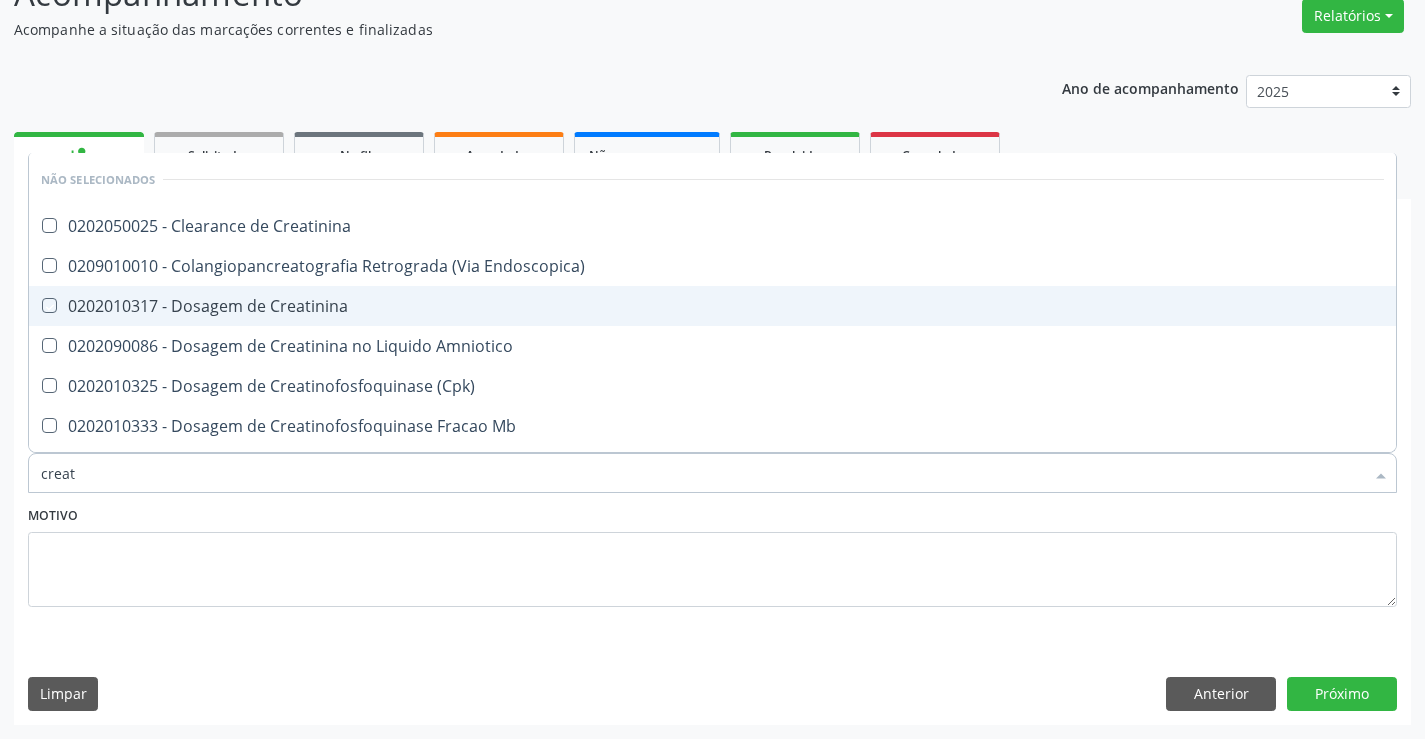 checkbox on "true" 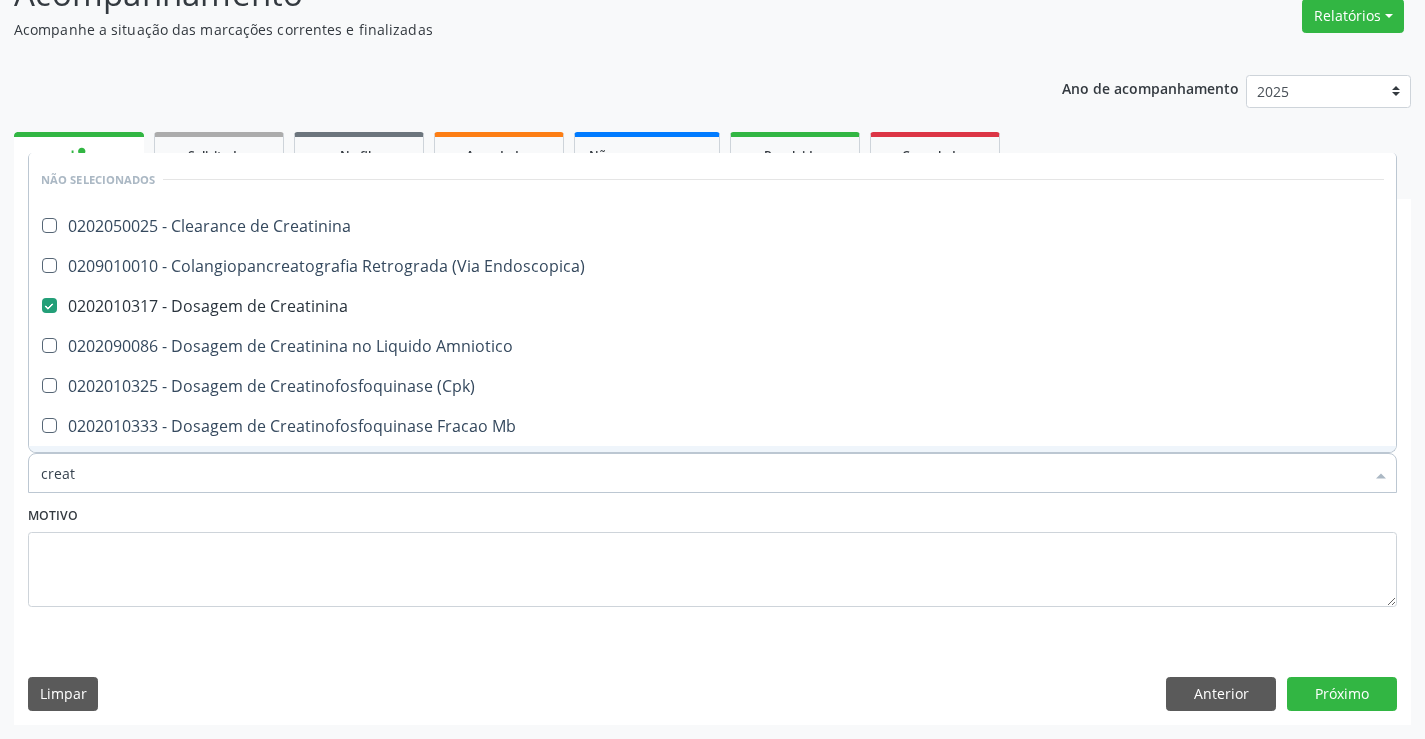 type on "creat" 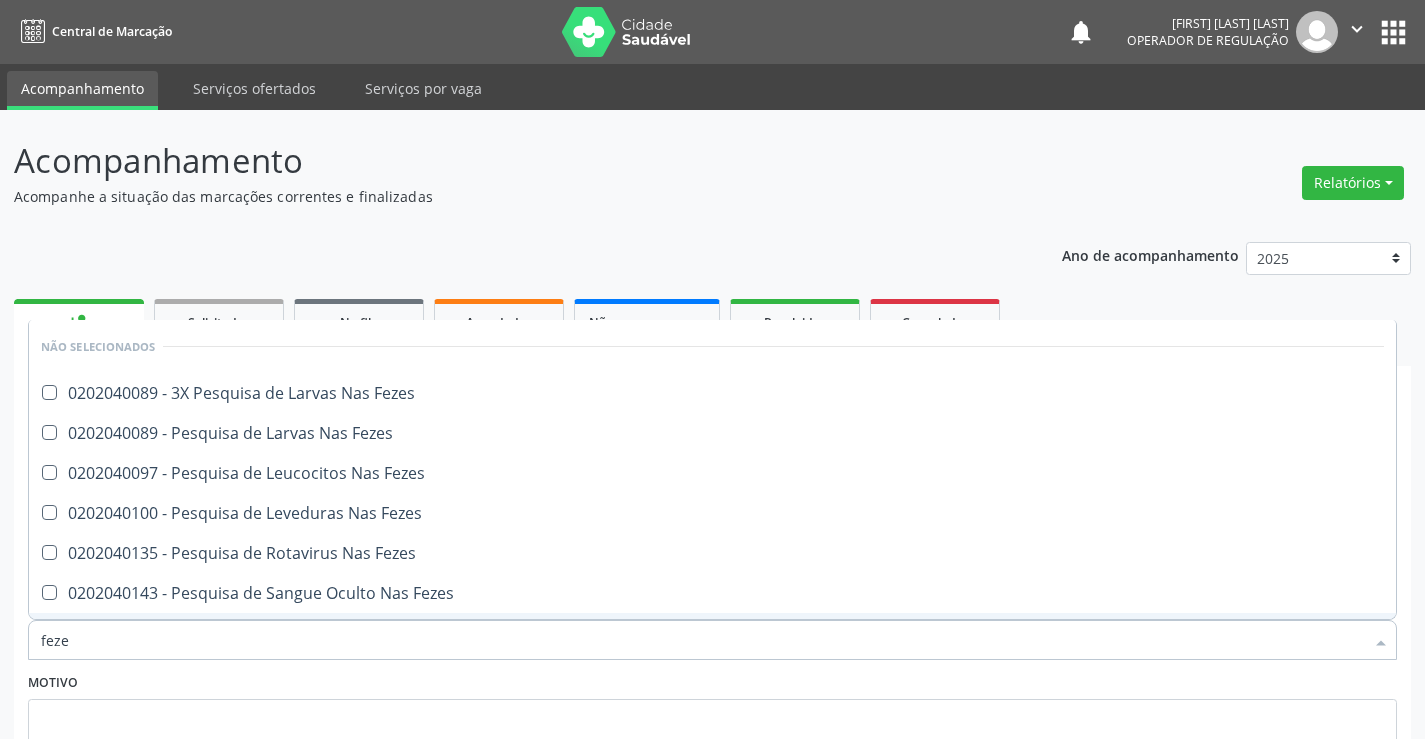 scroll, scrollTop: 167, scrollLeft: 0, axis: vertical 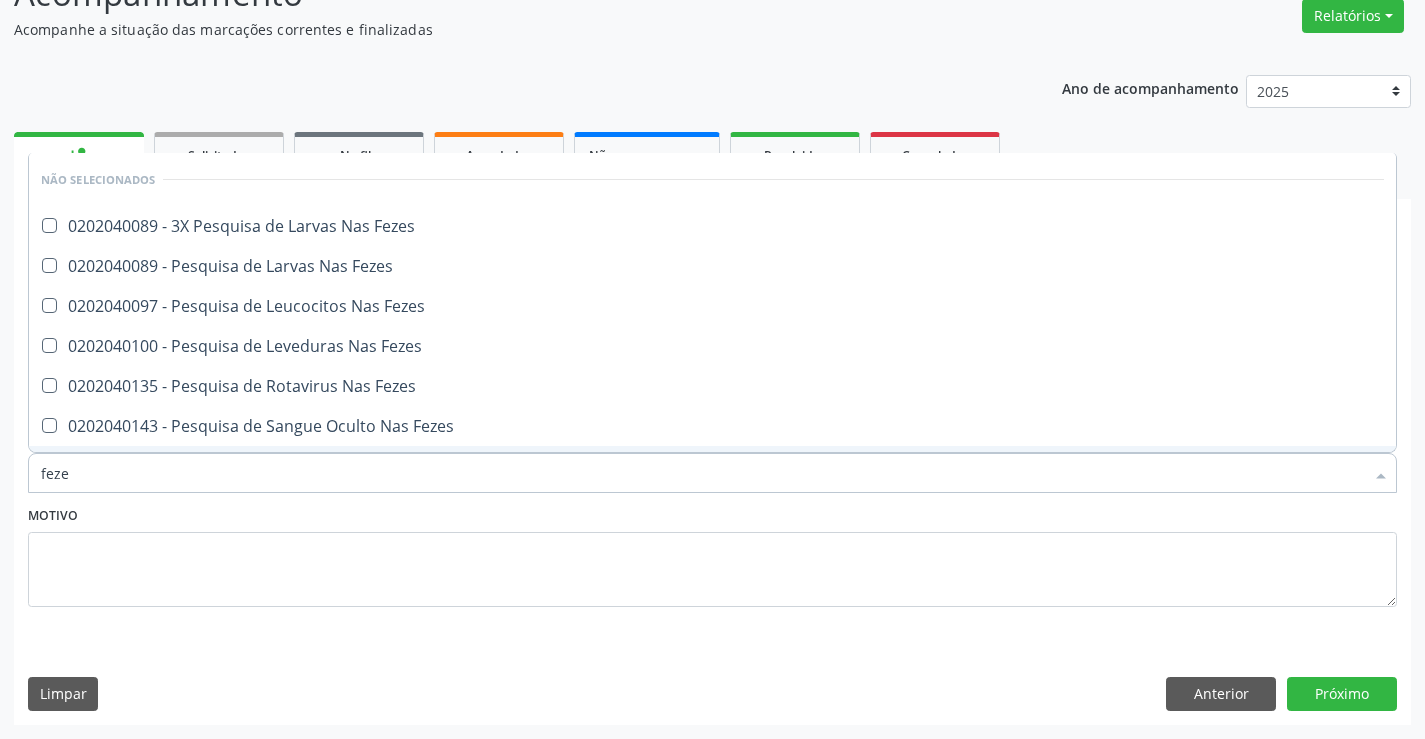 type on "fezes" 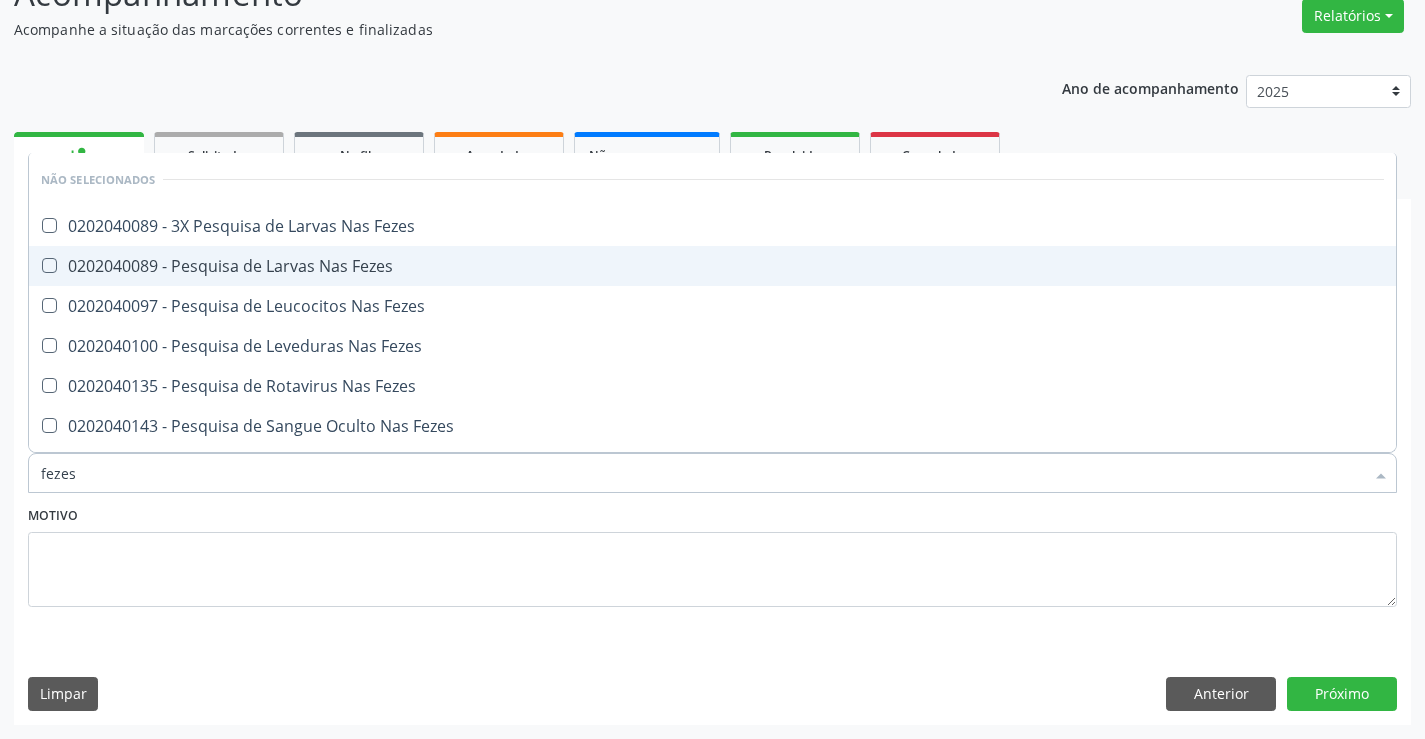 click on "0202040089 - Pesquisa de Larvas Nas Fezes" at bounding box center [712, 266] 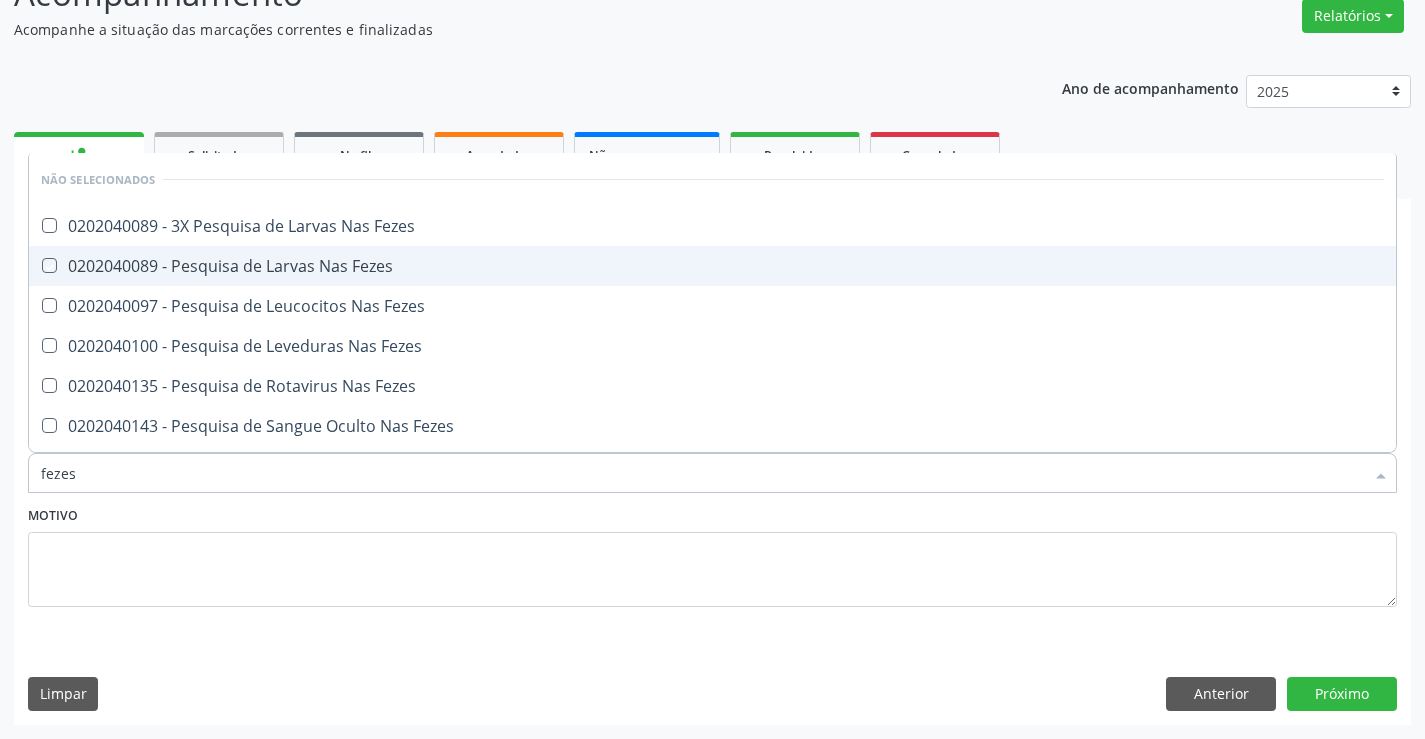 checkbox on "true" 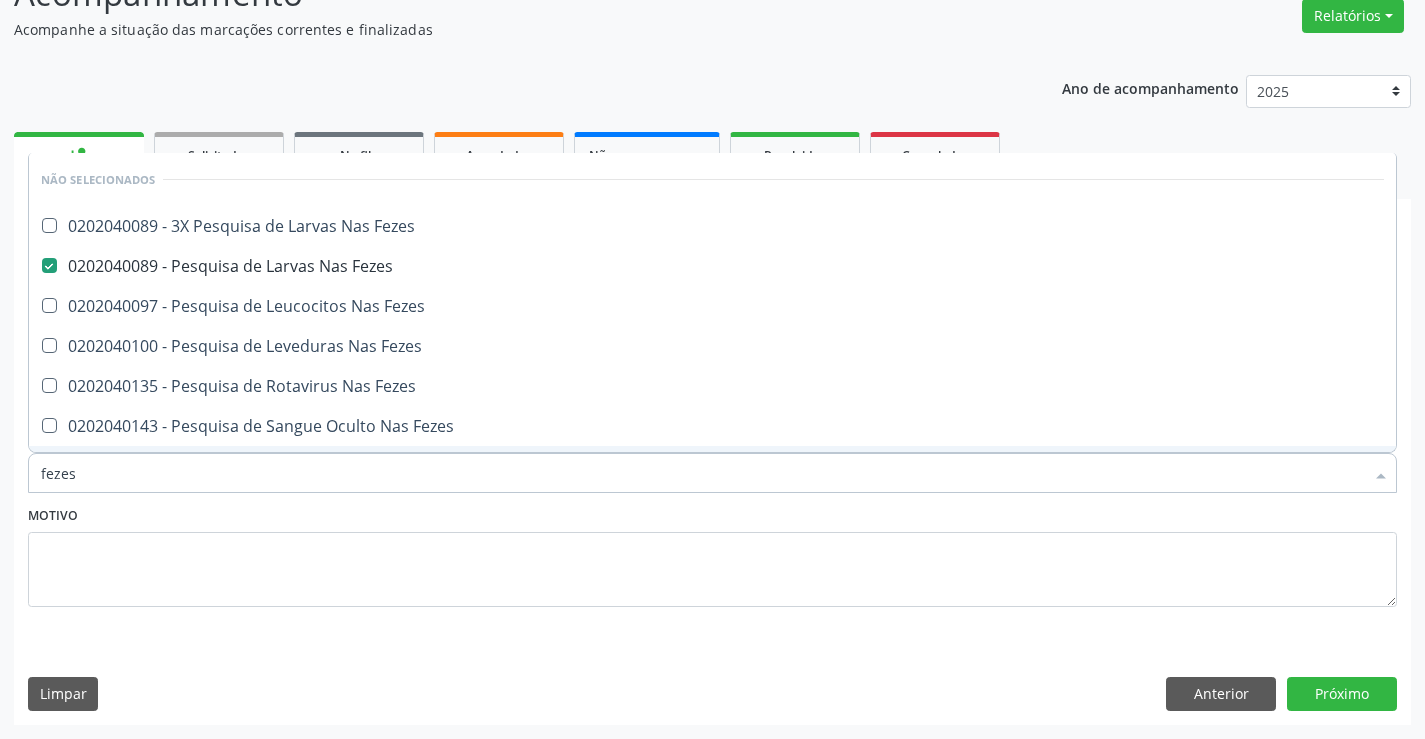 type on "fezes" 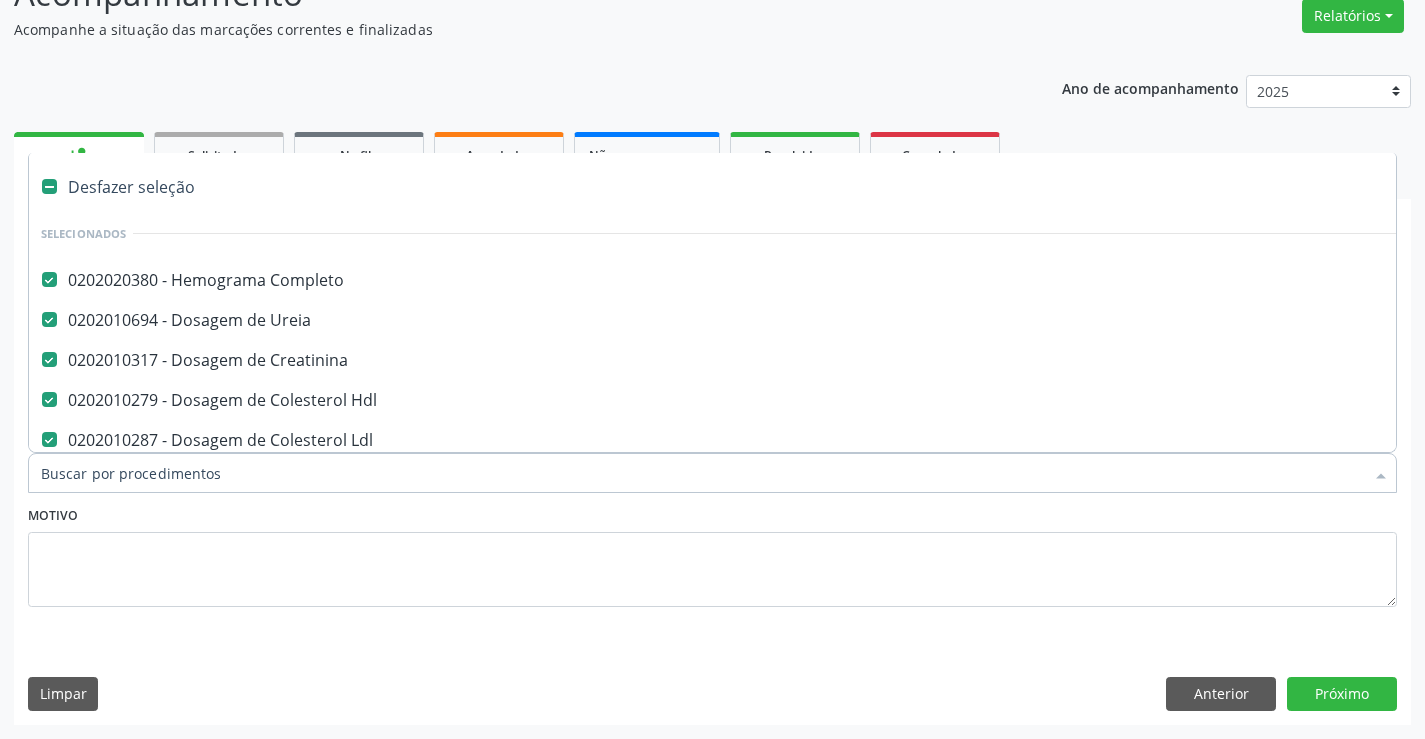 type on "t" 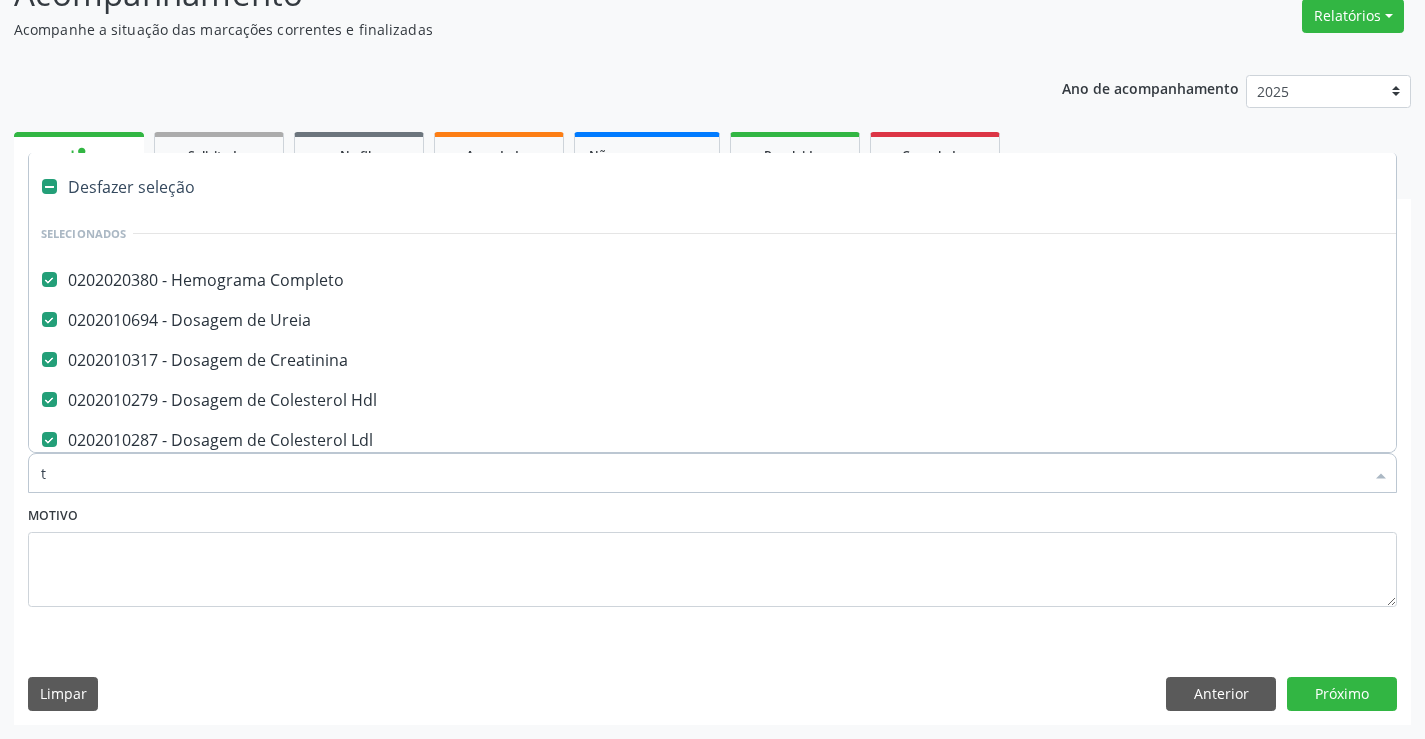 checkbox on "false" 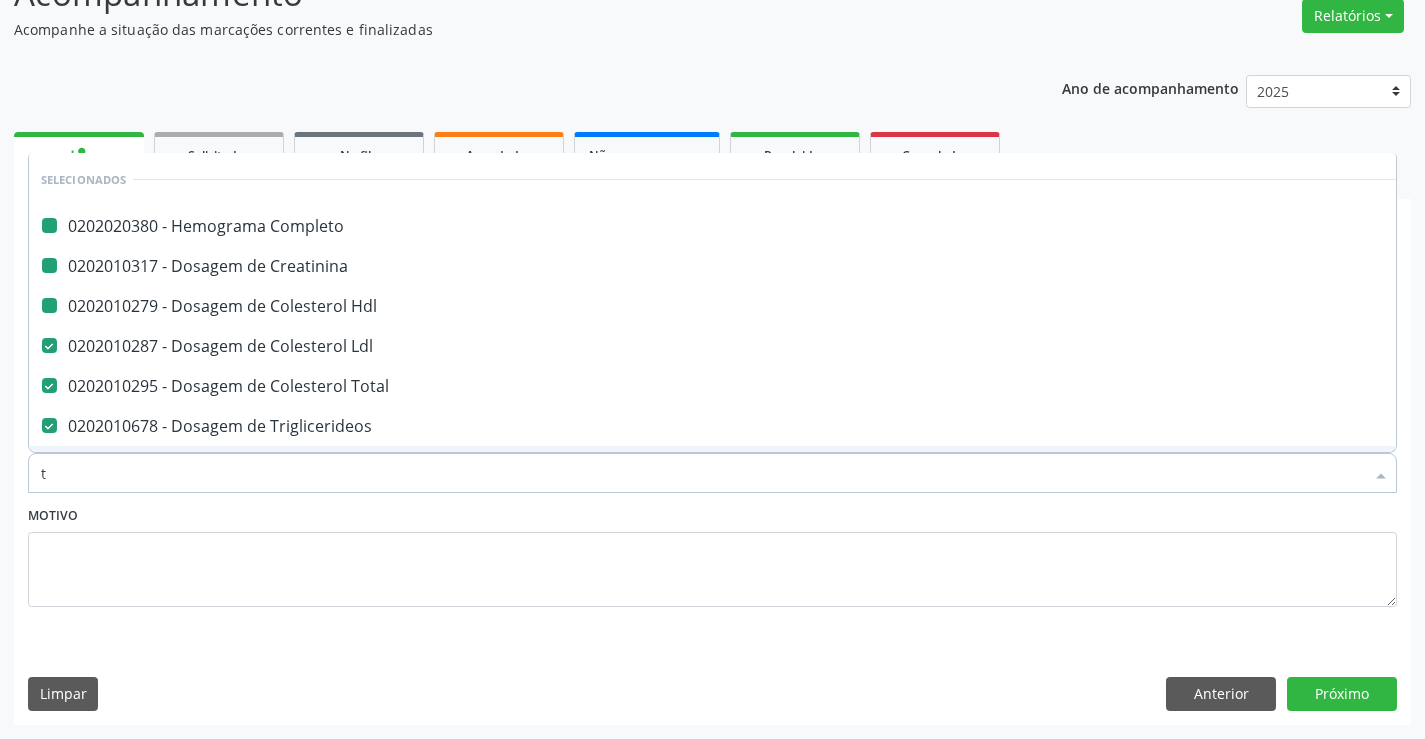 type on "tg" 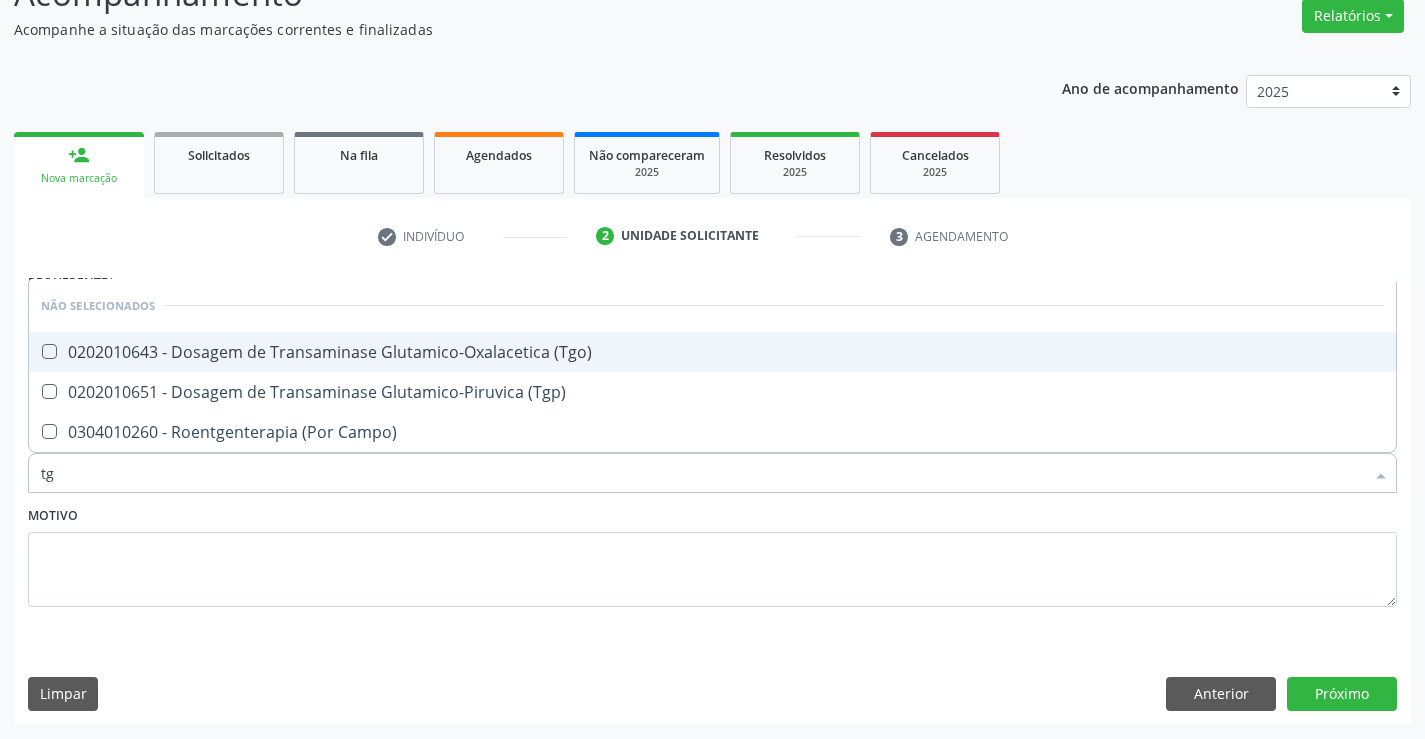 click on "Não selecionados" at bounding box center [712, 305] 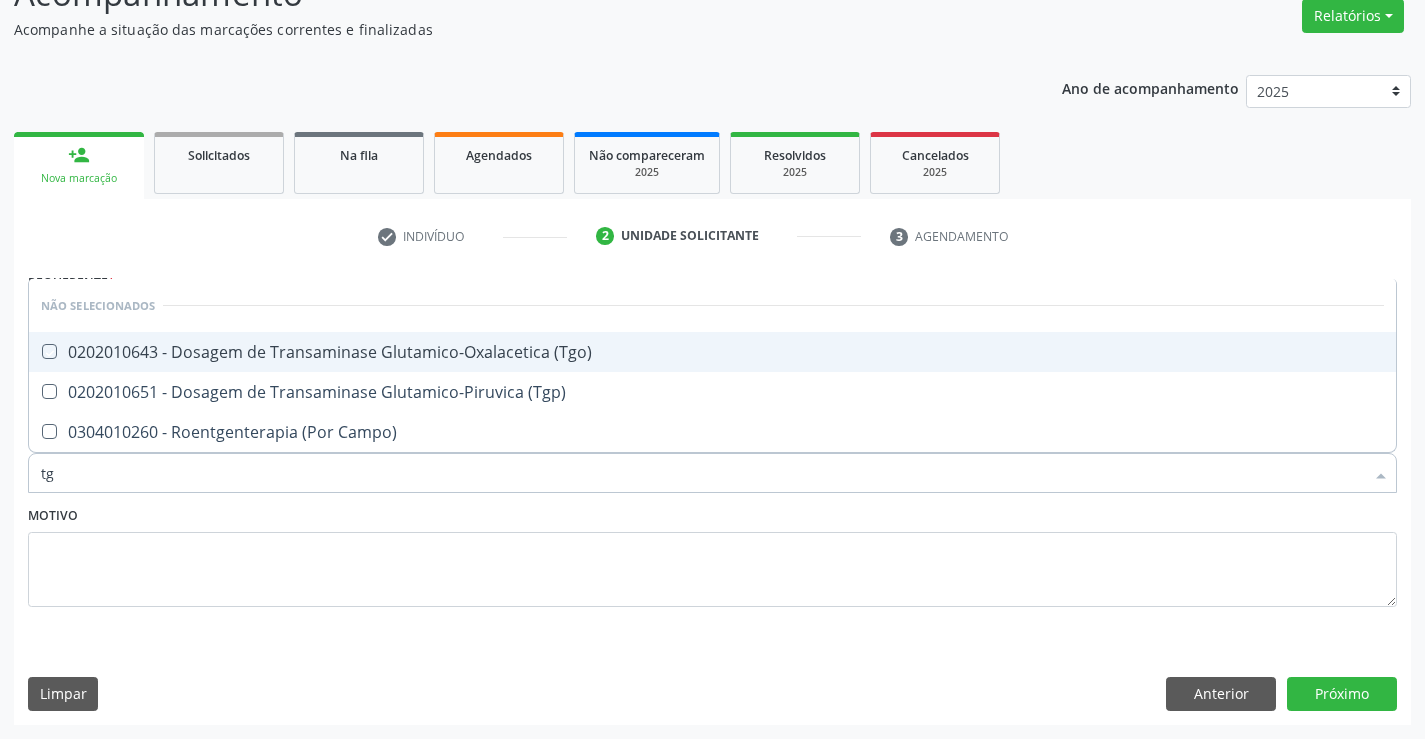 checkbox on "true" 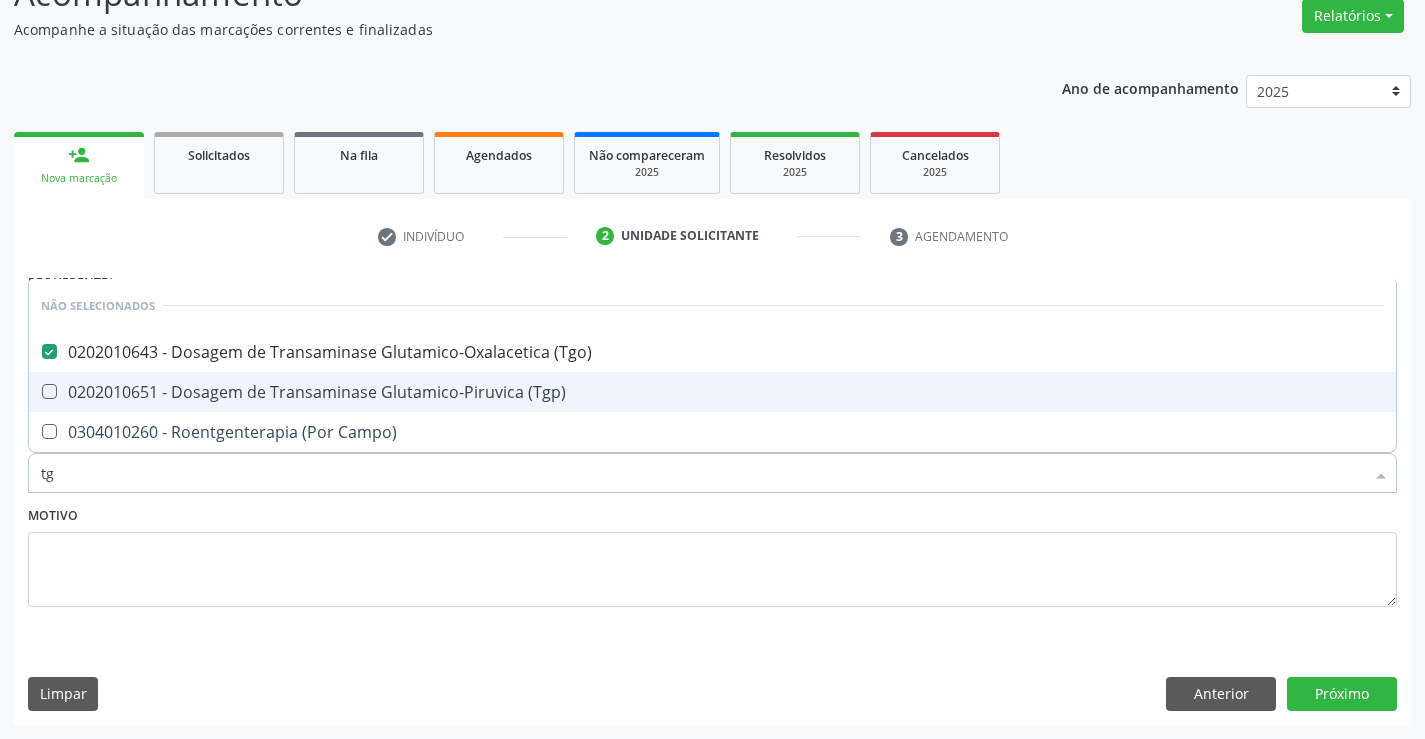 click on "0202010651 - Dosagem de Transaminase Glutamico-Piruvica (Tgp)" at bounding box center [712, 392] 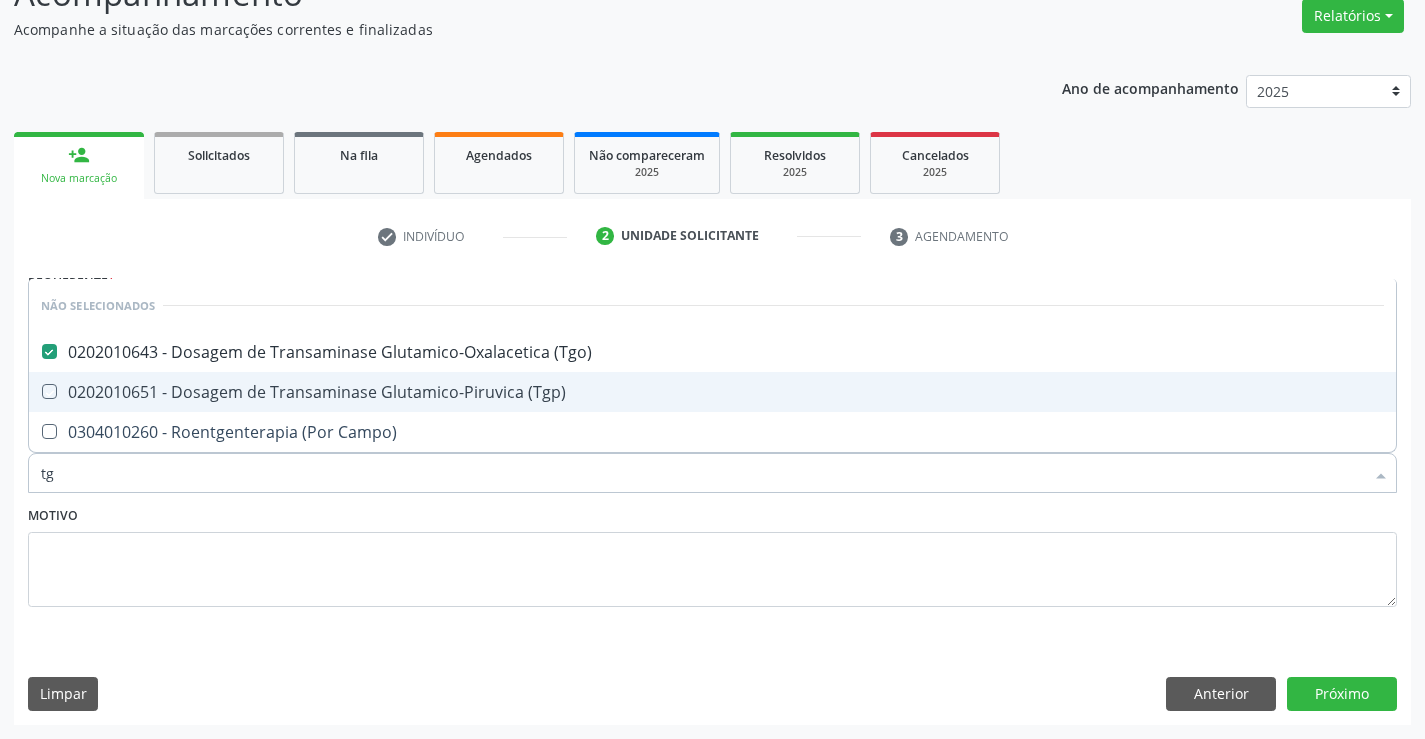checkbox on "true" 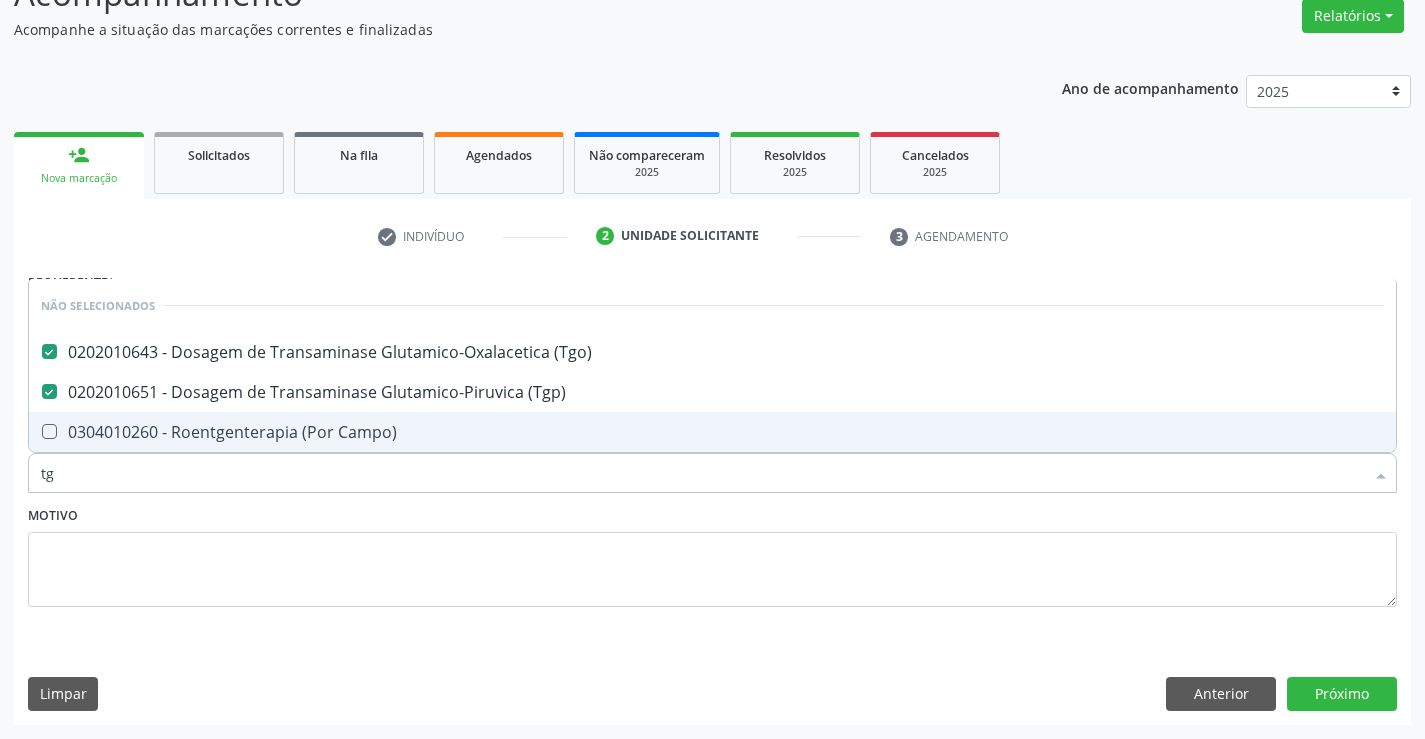type on "tg" 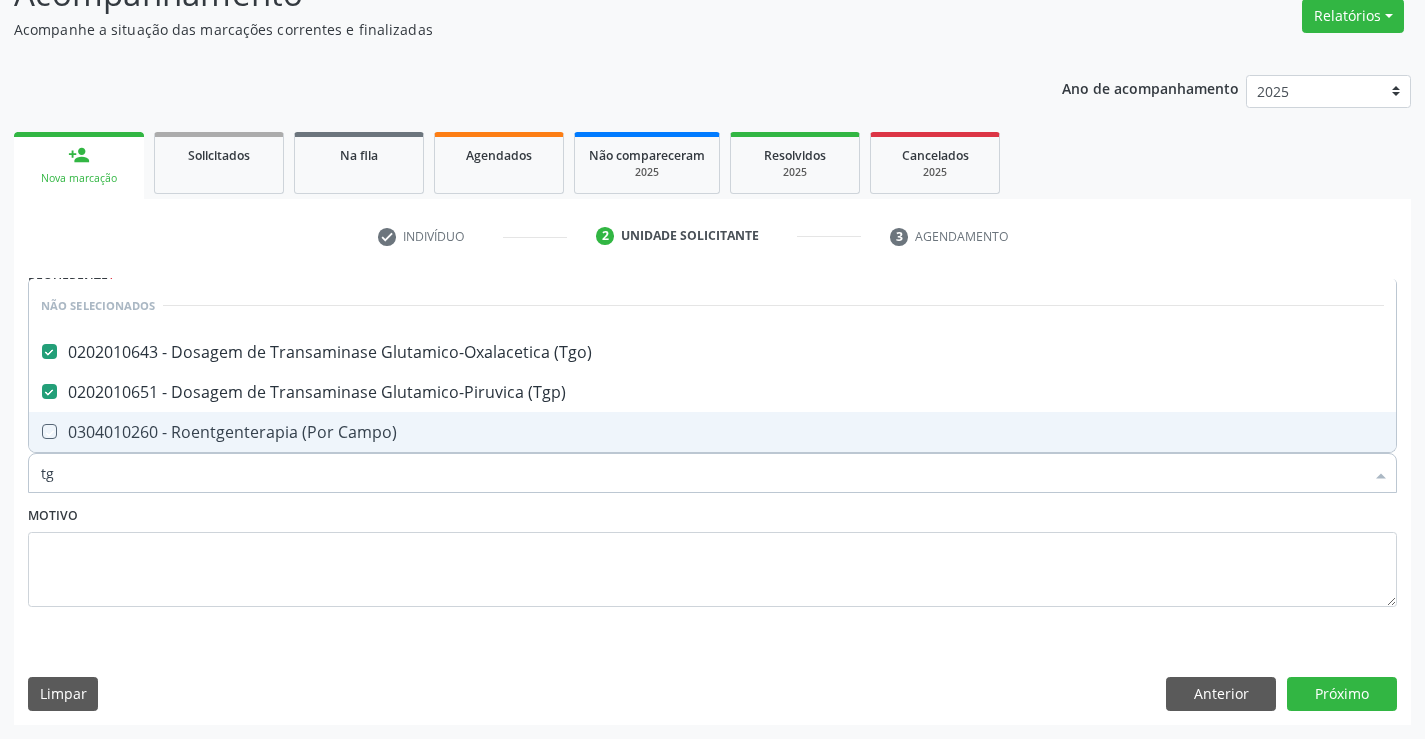 click on "Motivo" at bounding box center (712, 554) 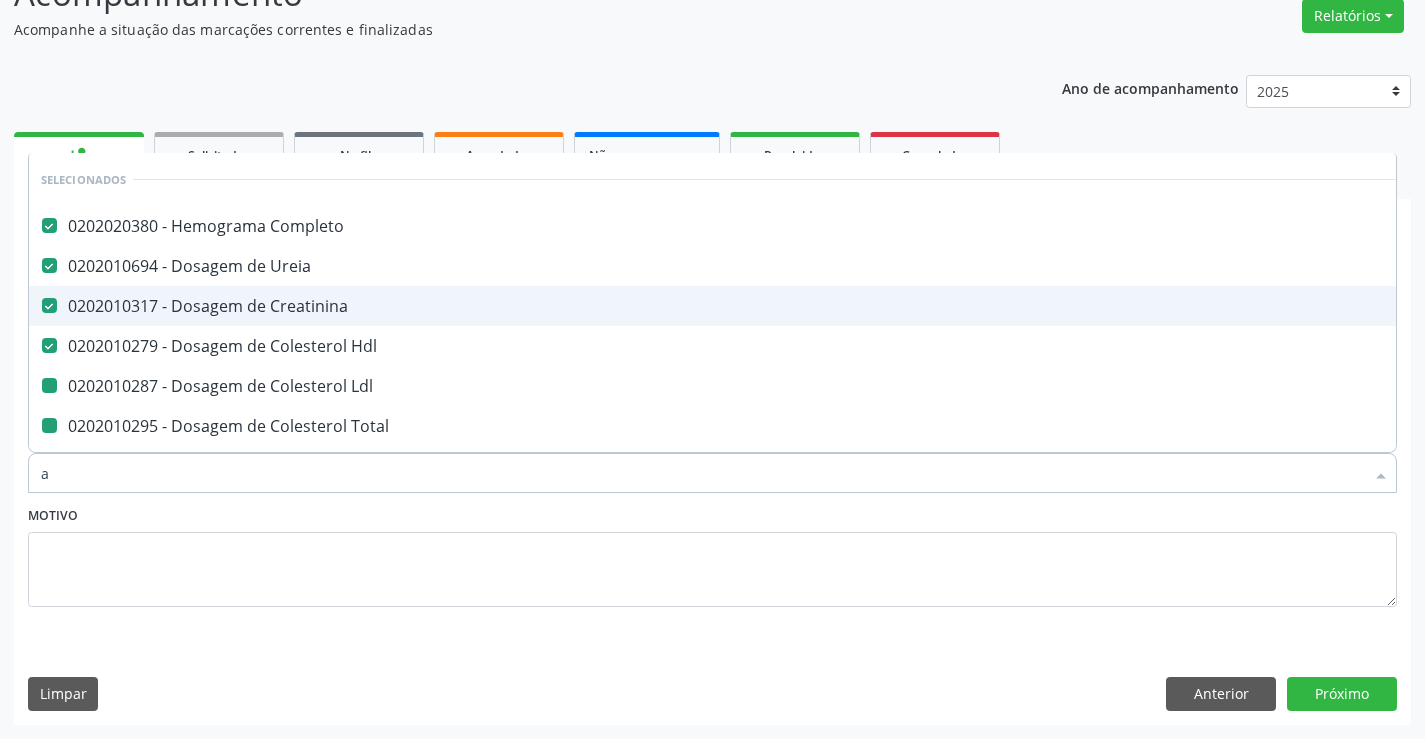 type on "al" 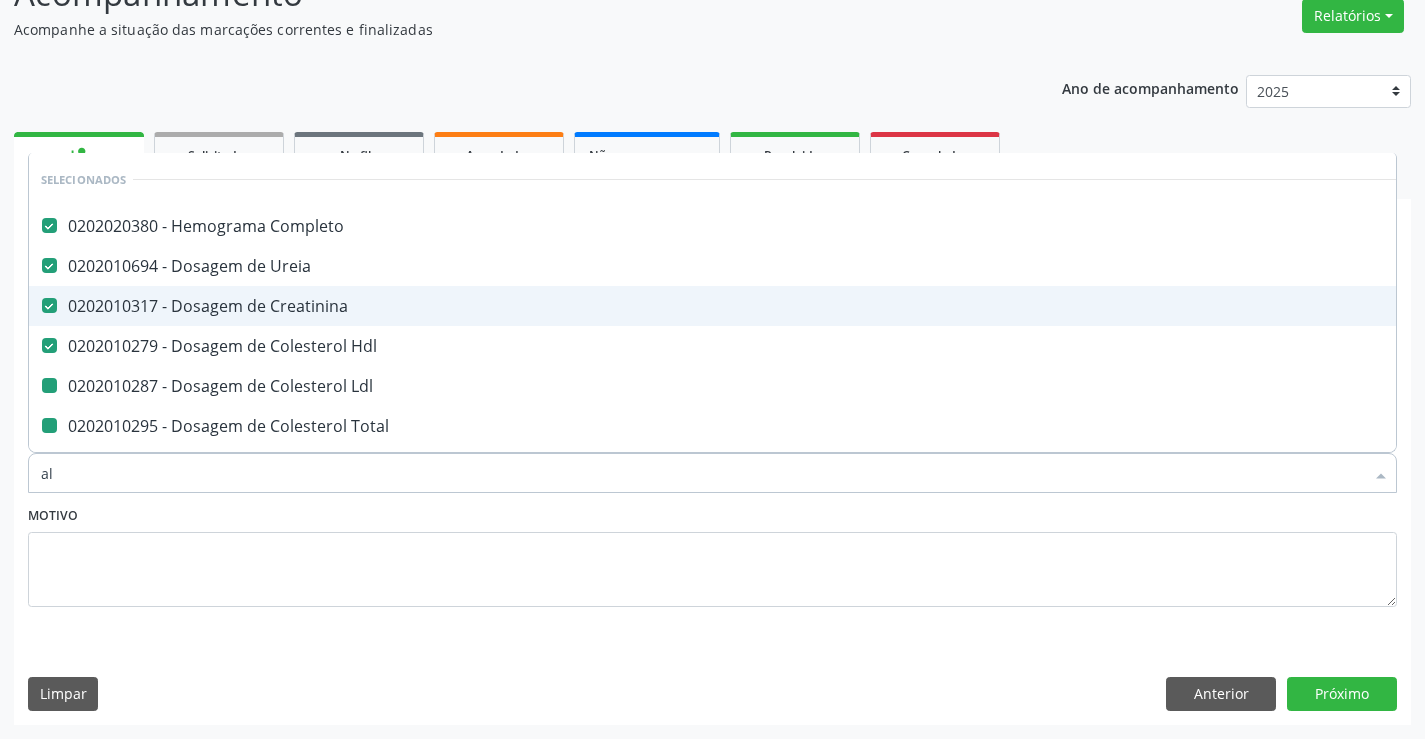 checkbox on "false" 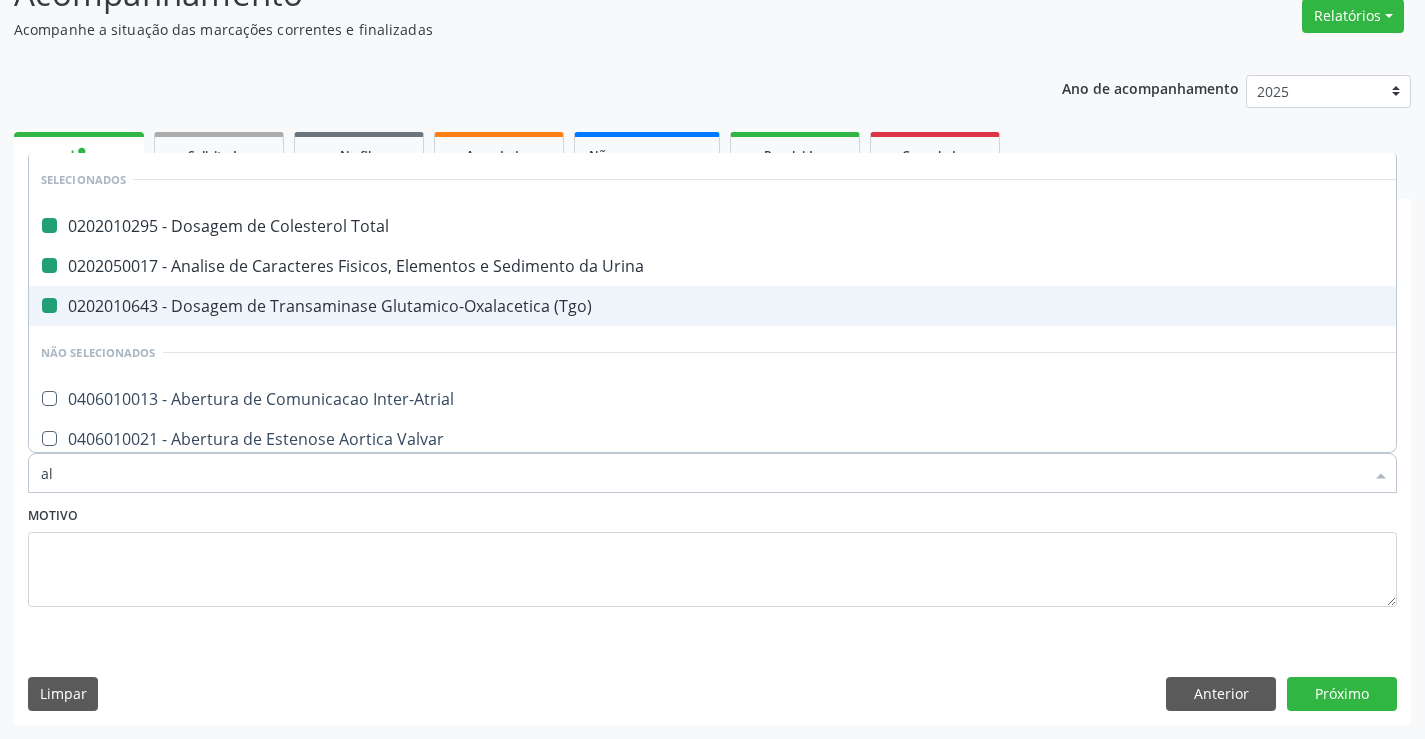 type on "alg" 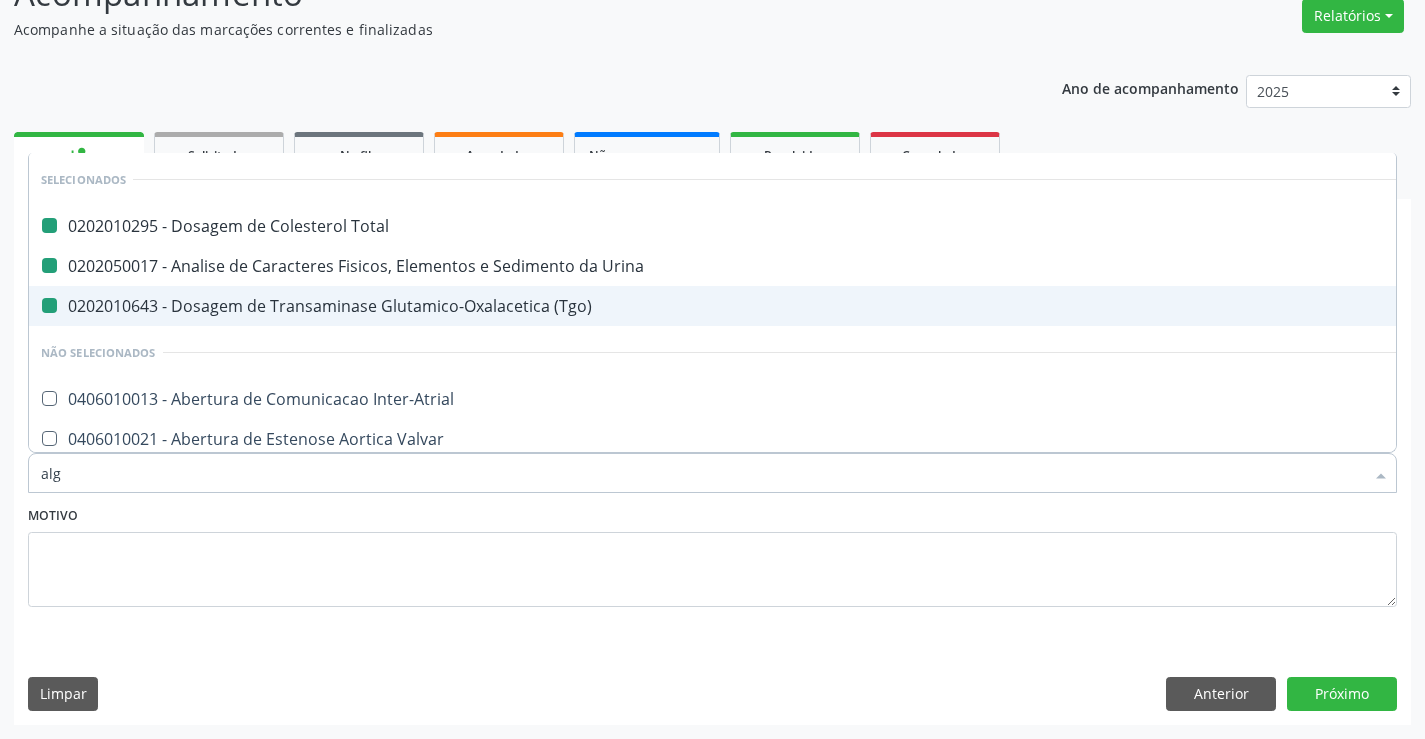 checkbox on "false" 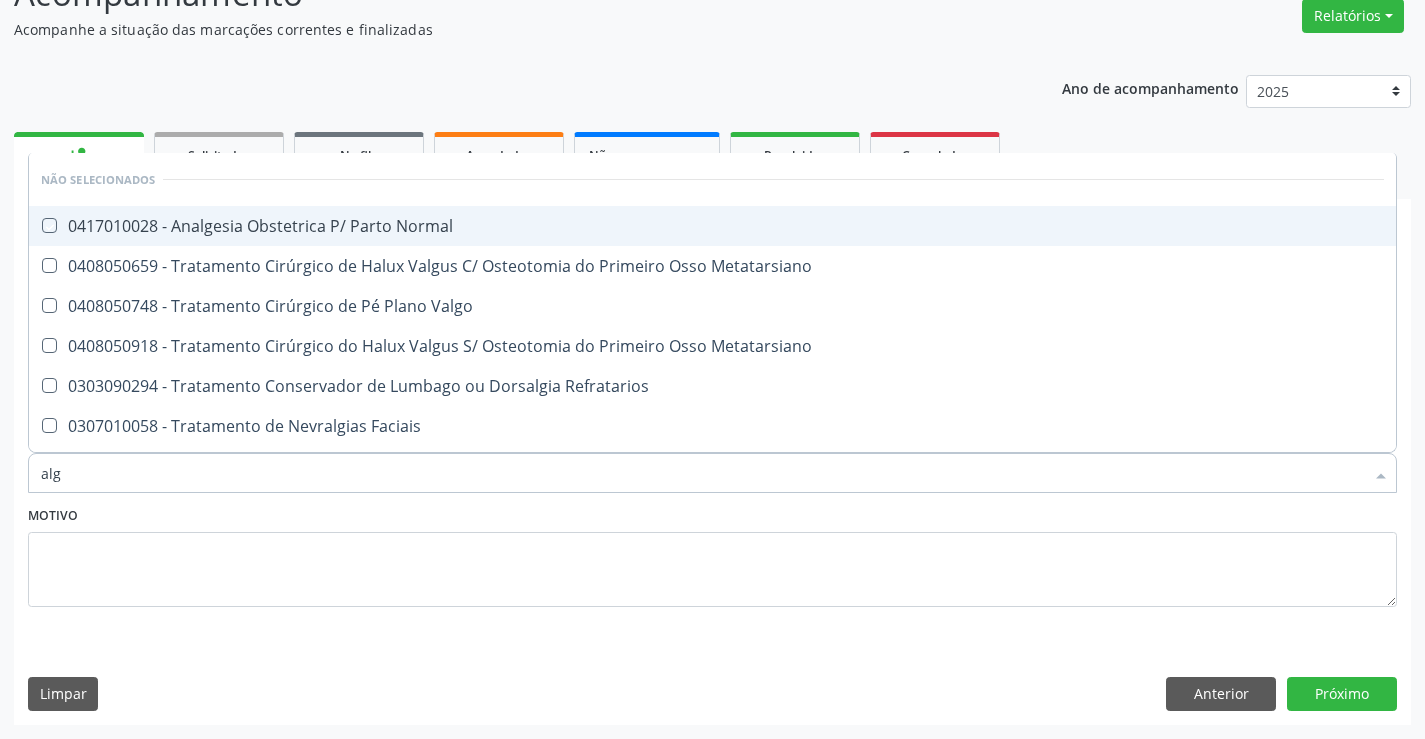 type on "al" 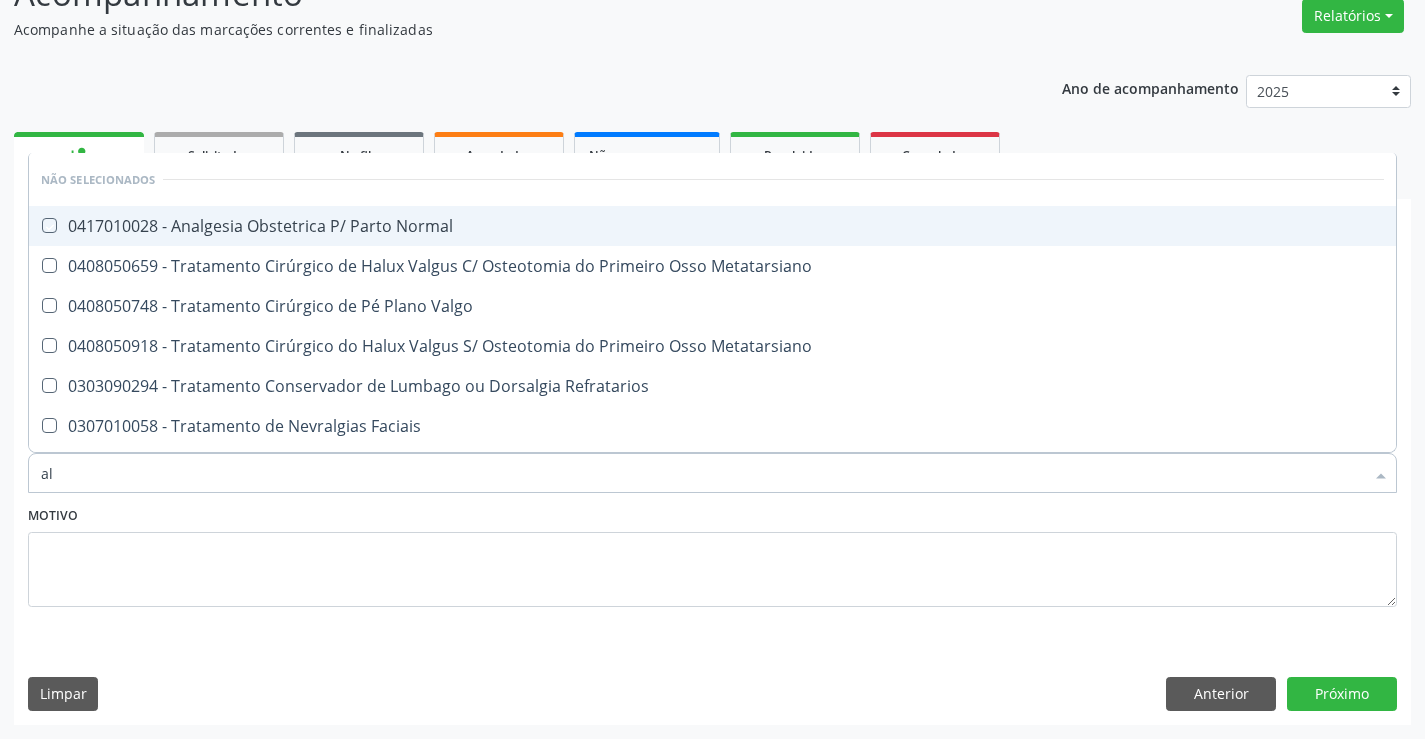 checkbox on "true" 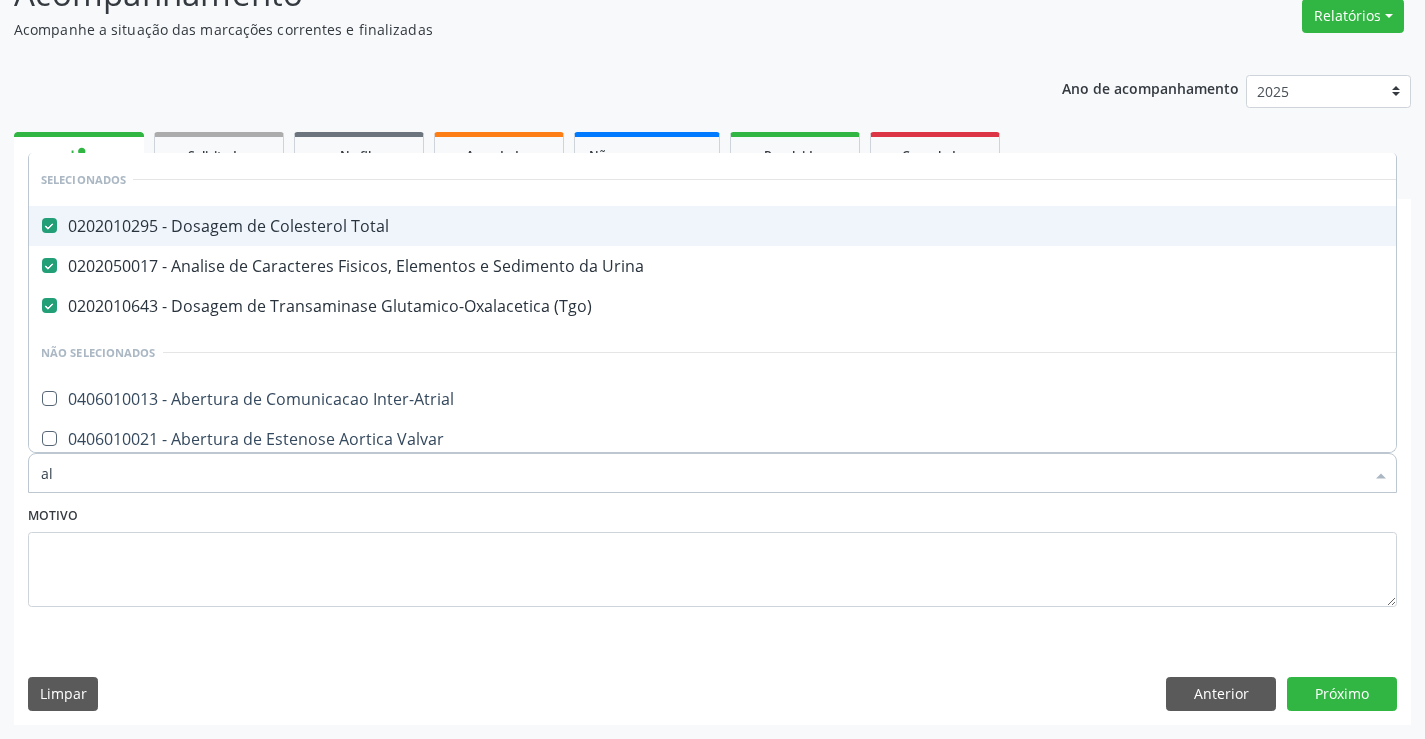 type on "alc" 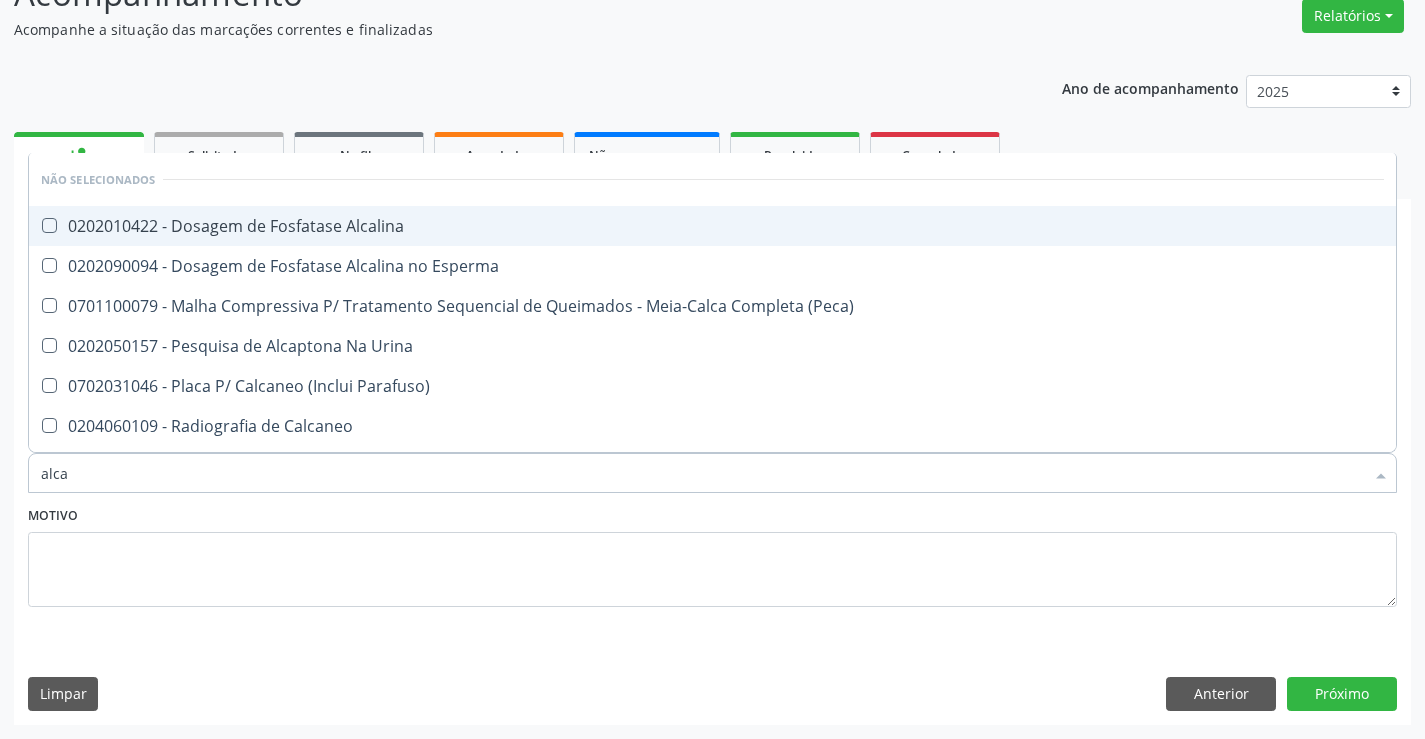 type on "alcal" 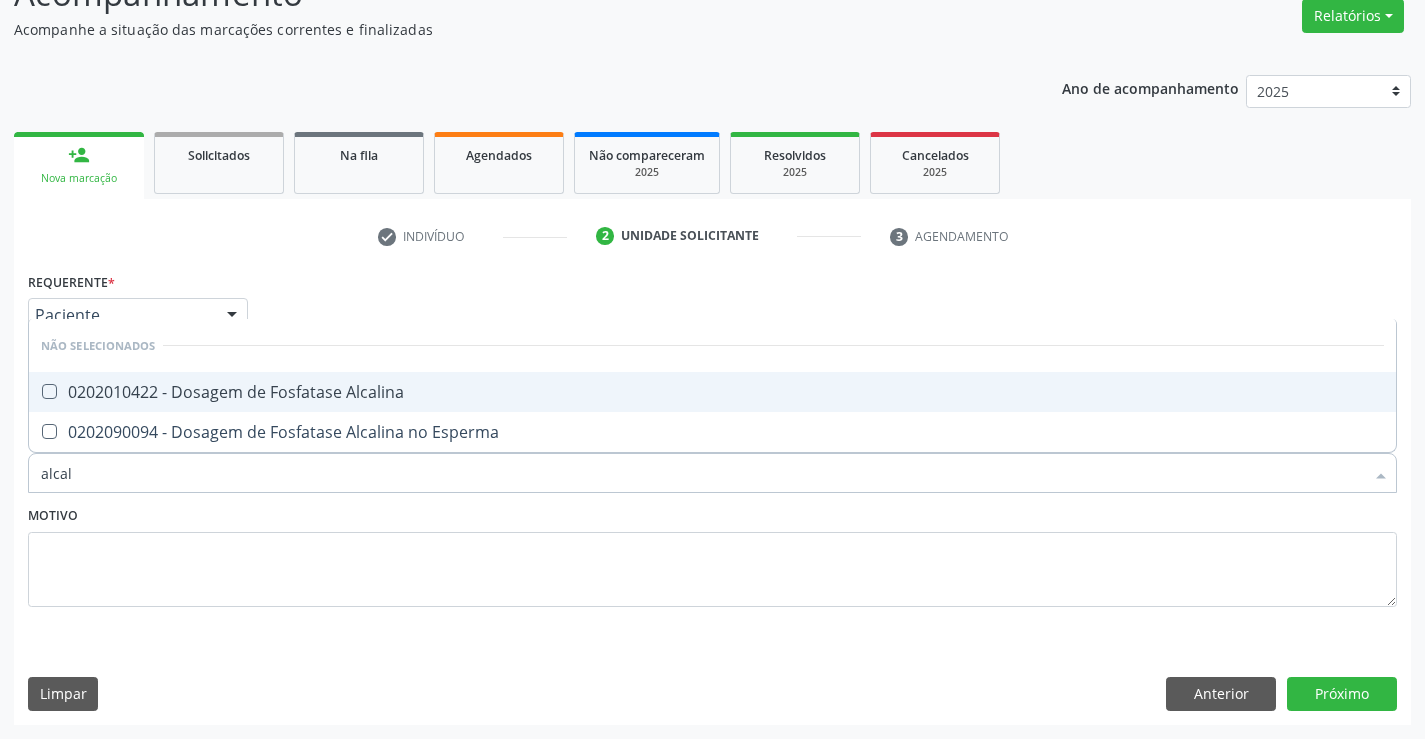 click on "0202010422 - Dosagem de Fosfatase Alcalina" at bounding box center (712, 392) 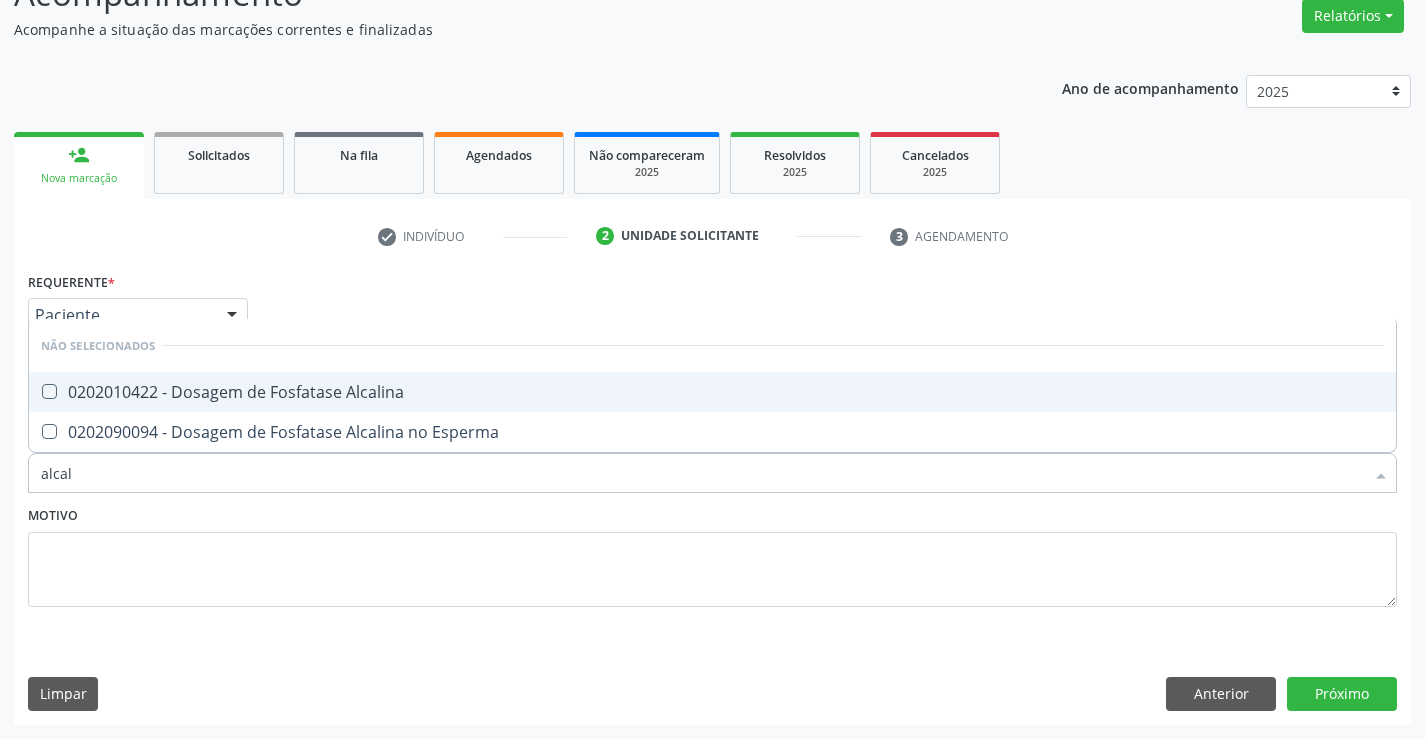 checkbox on "true" 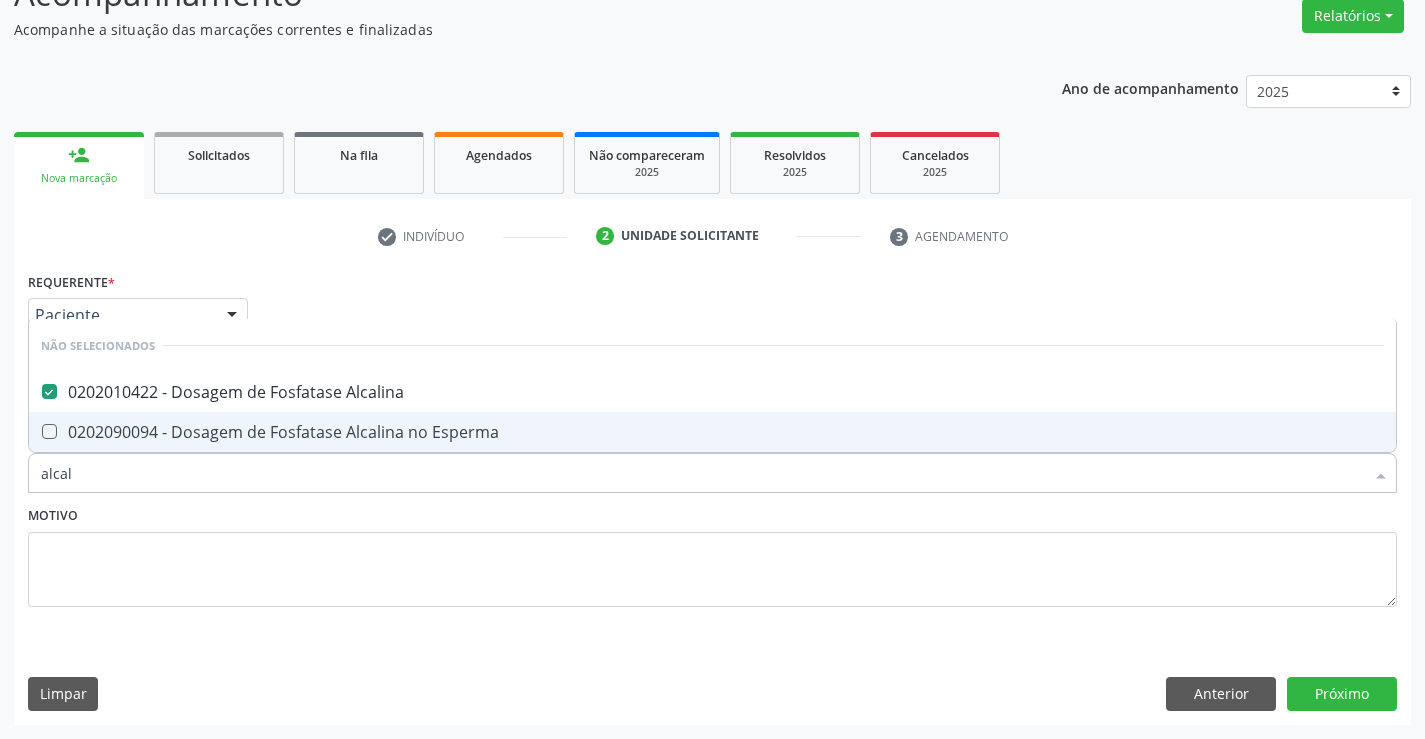 click on "Motivo" at bounding box center [712, 554] 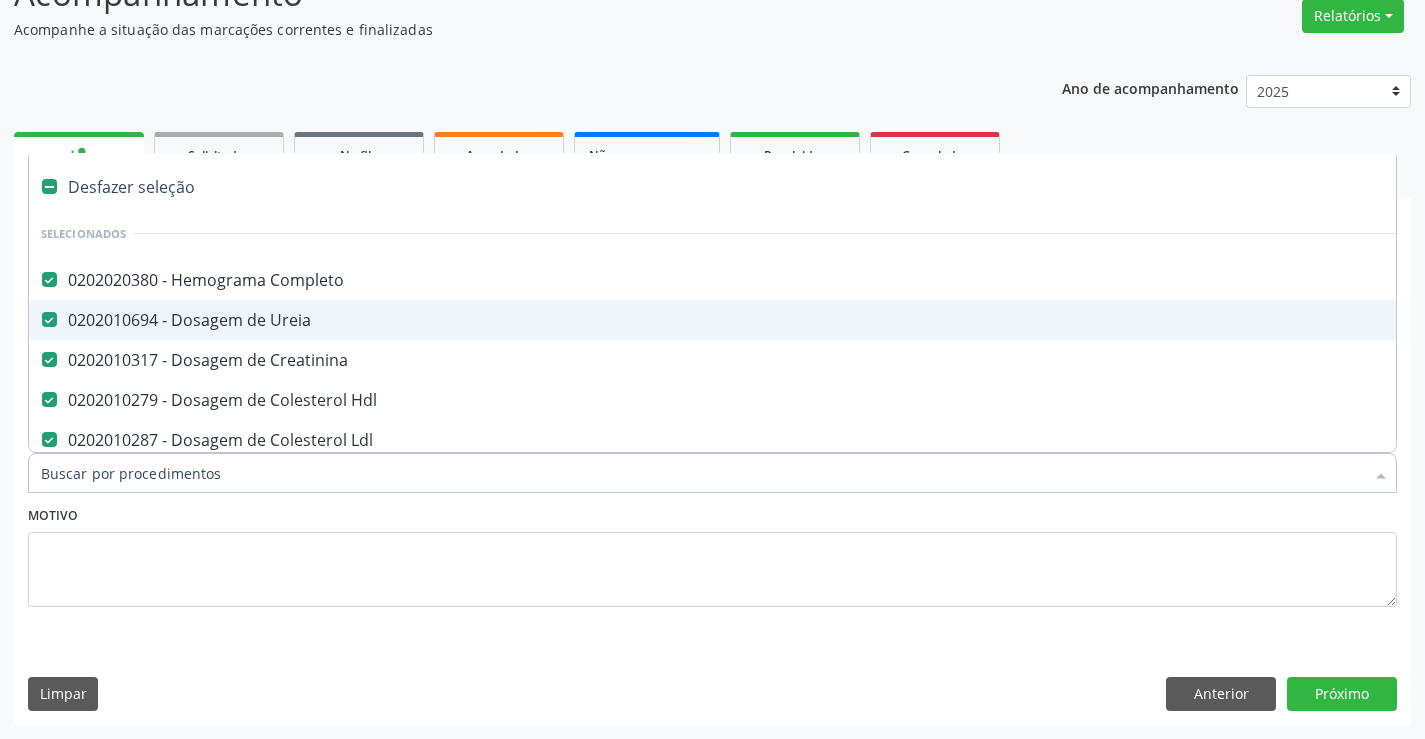 type on "g" 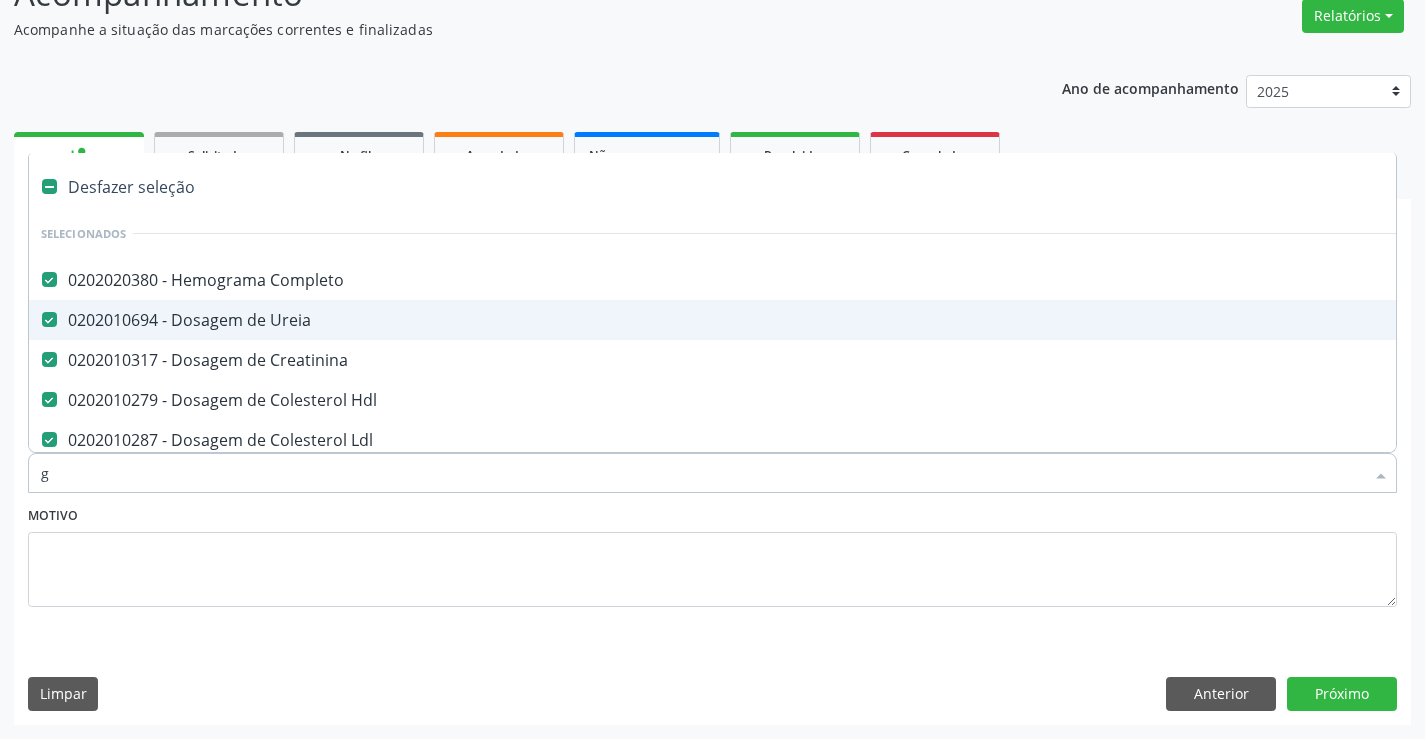 checkbox on "false" 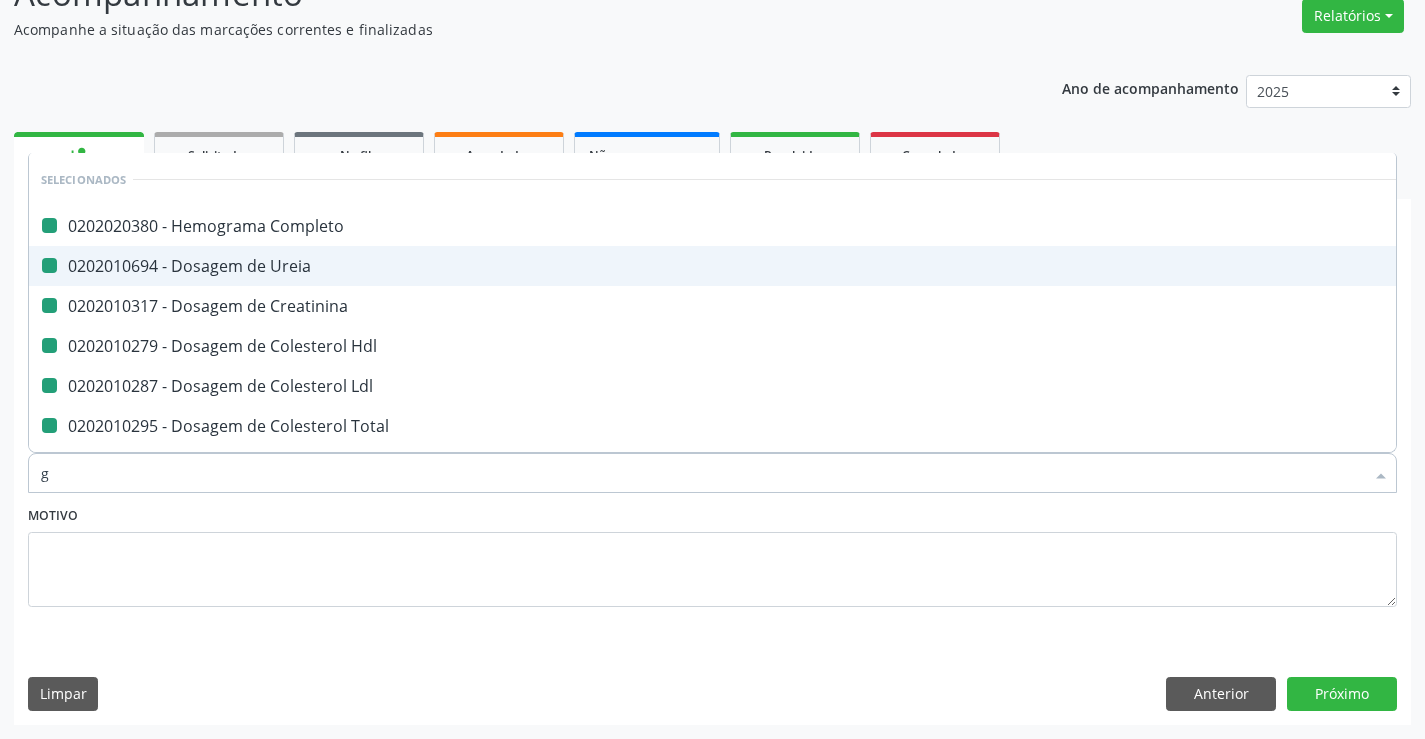 type on "ga" 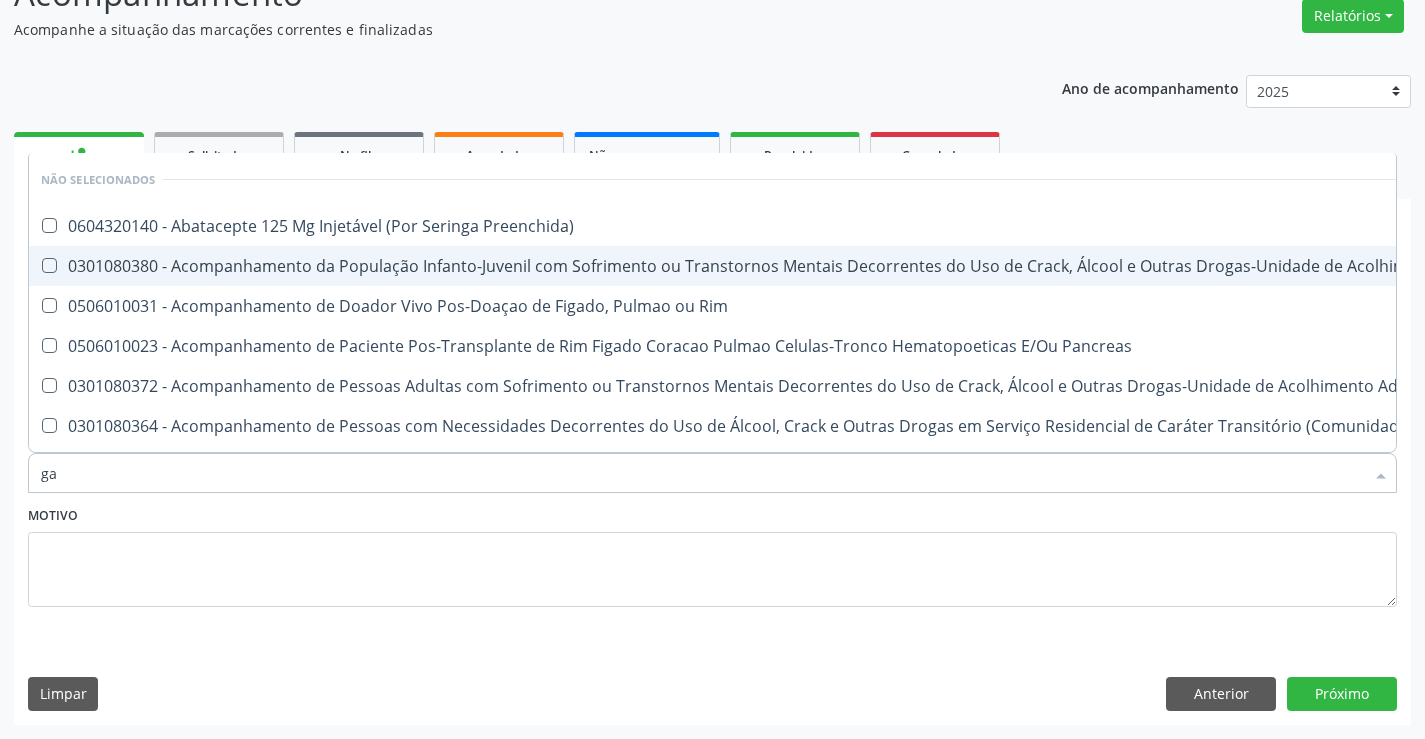 checkbox on "false" 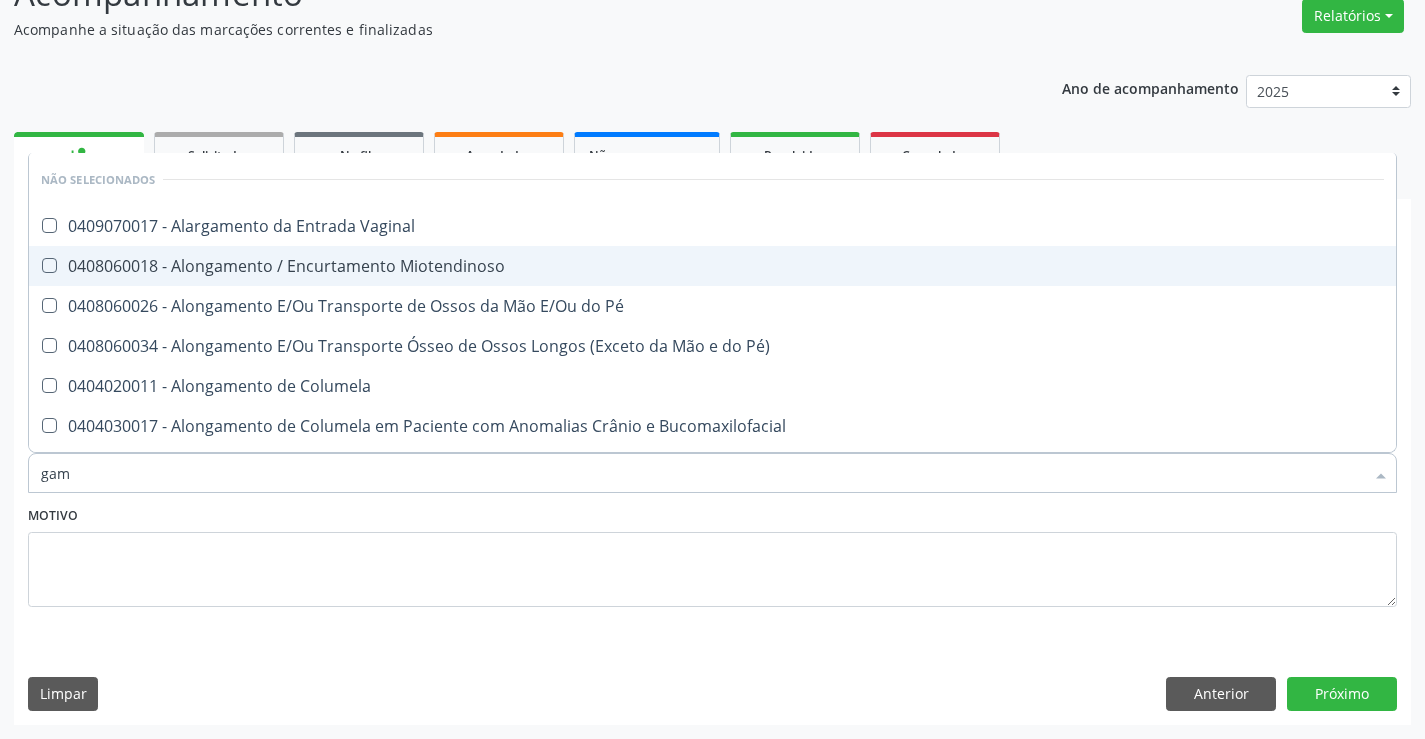 type on "gama" 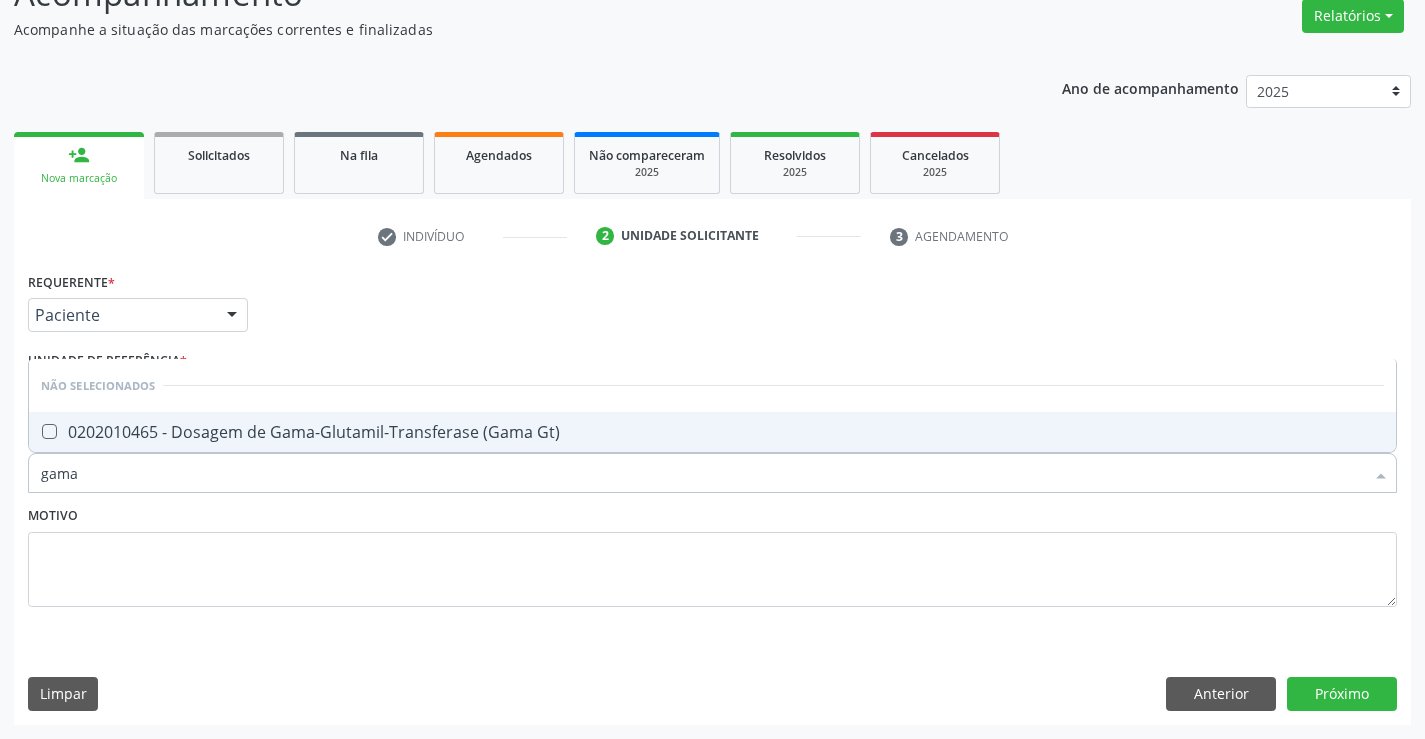 click on "0202010465 - Dosagem de Gama-Glutamil-Transferase (Gama Gt)" at bounding box center [712, 432] 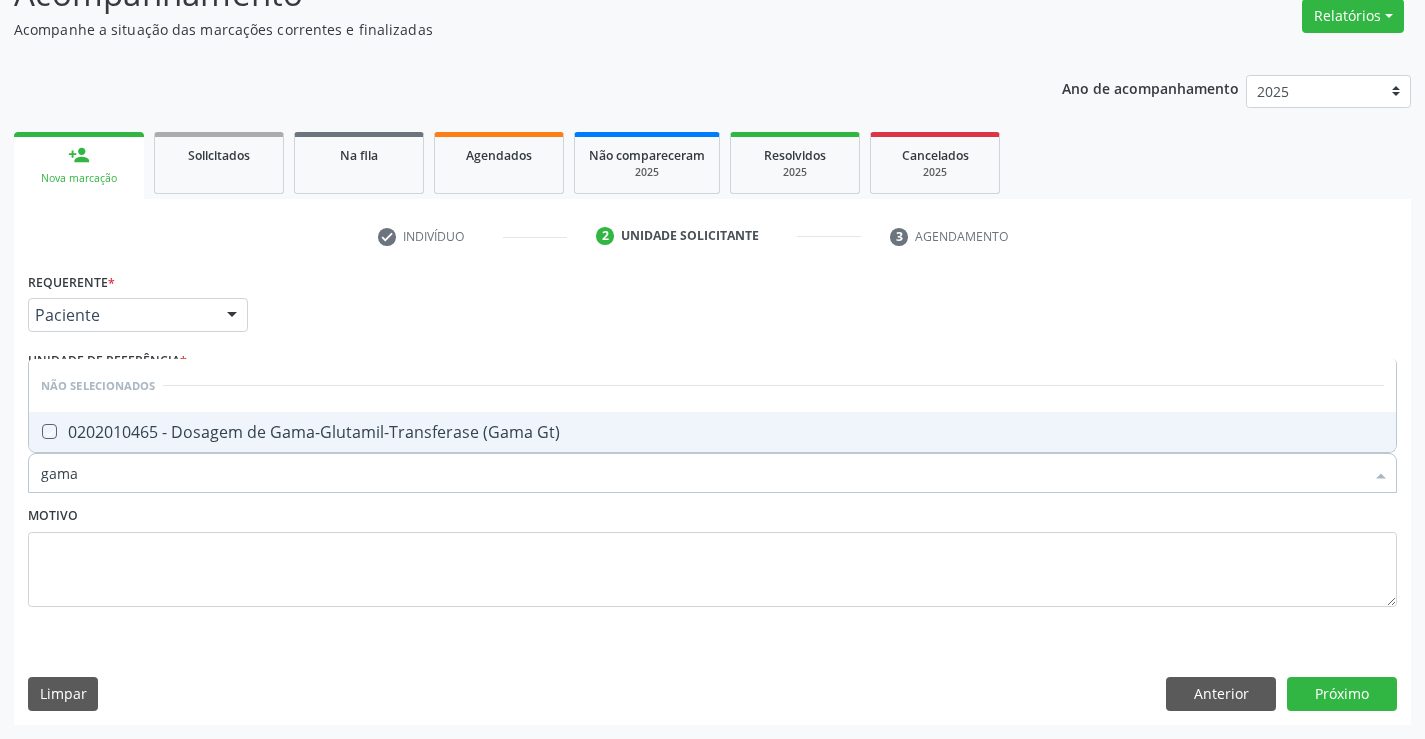 checkbox on "true" 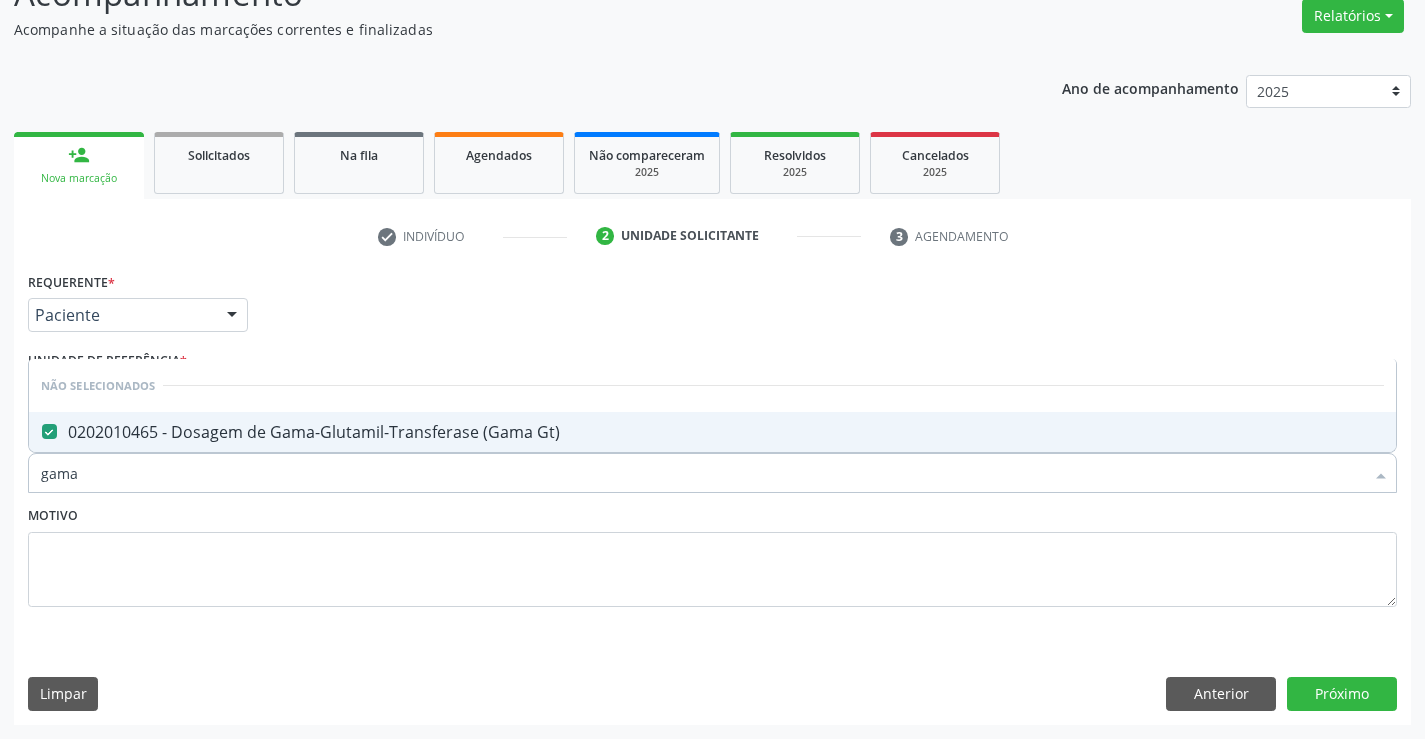 type on "gama" 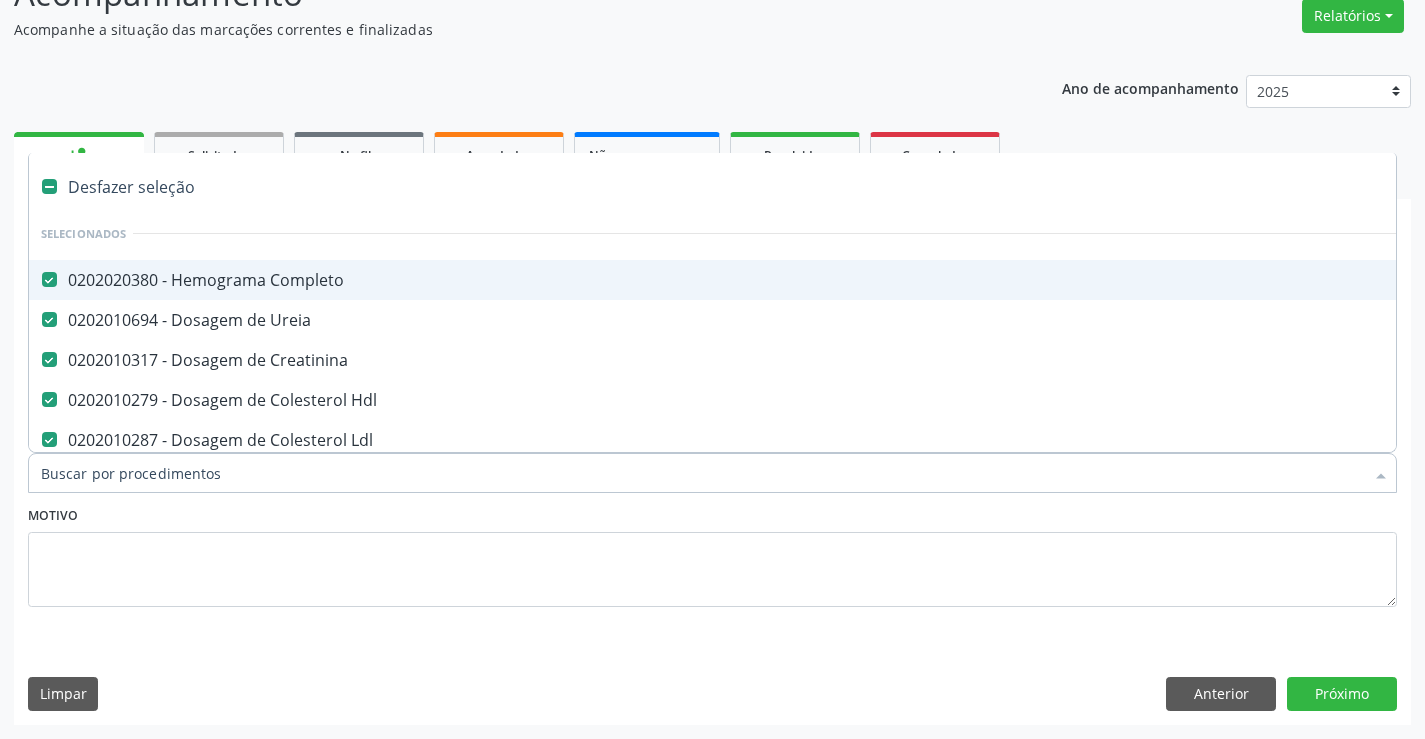 type on "t" 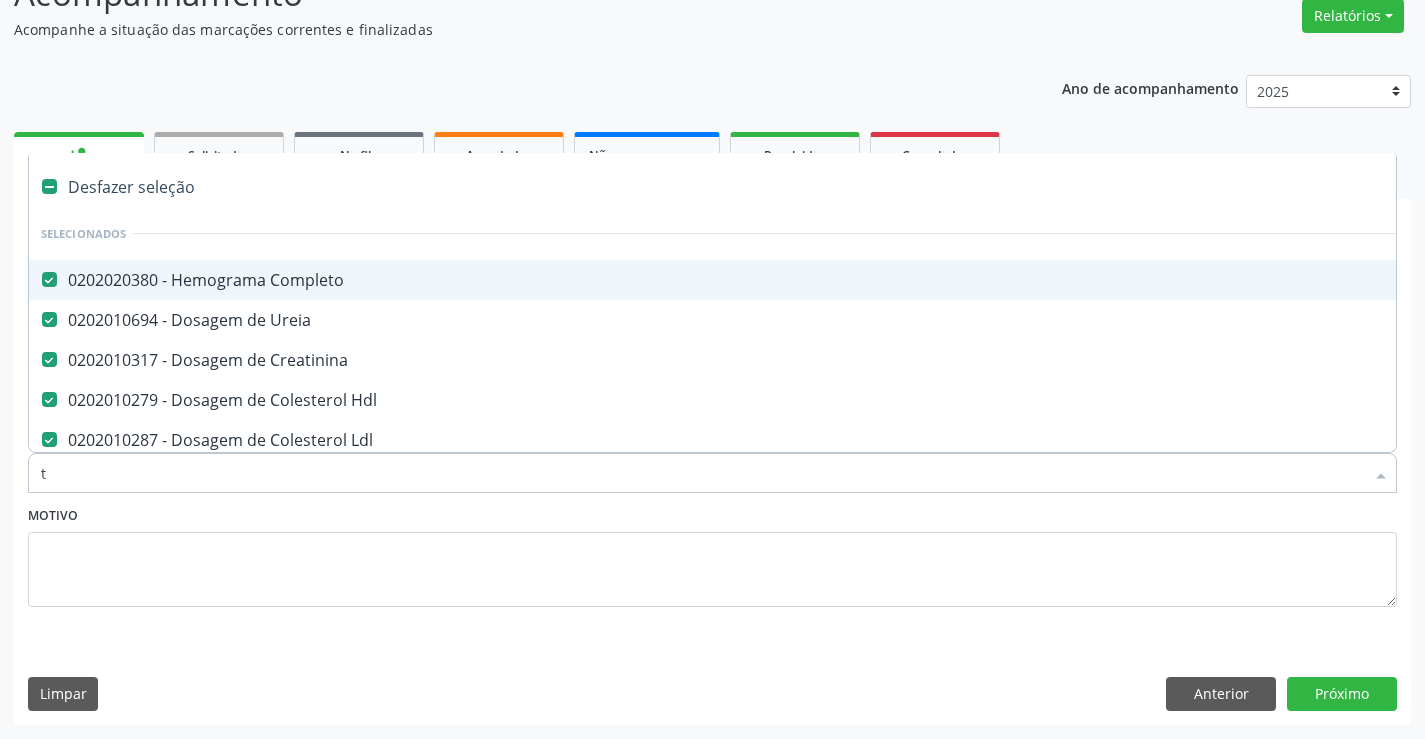 checkbox on "false" 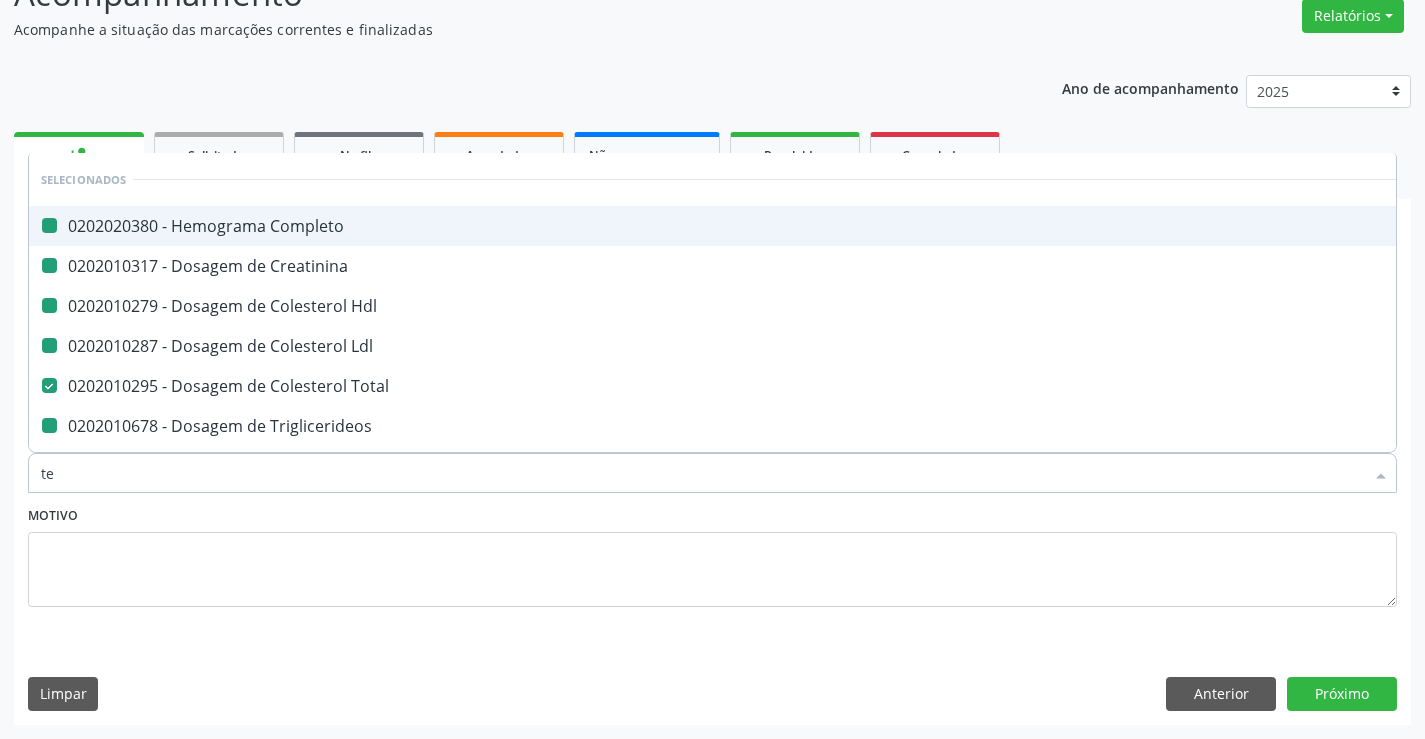 type on "tem" 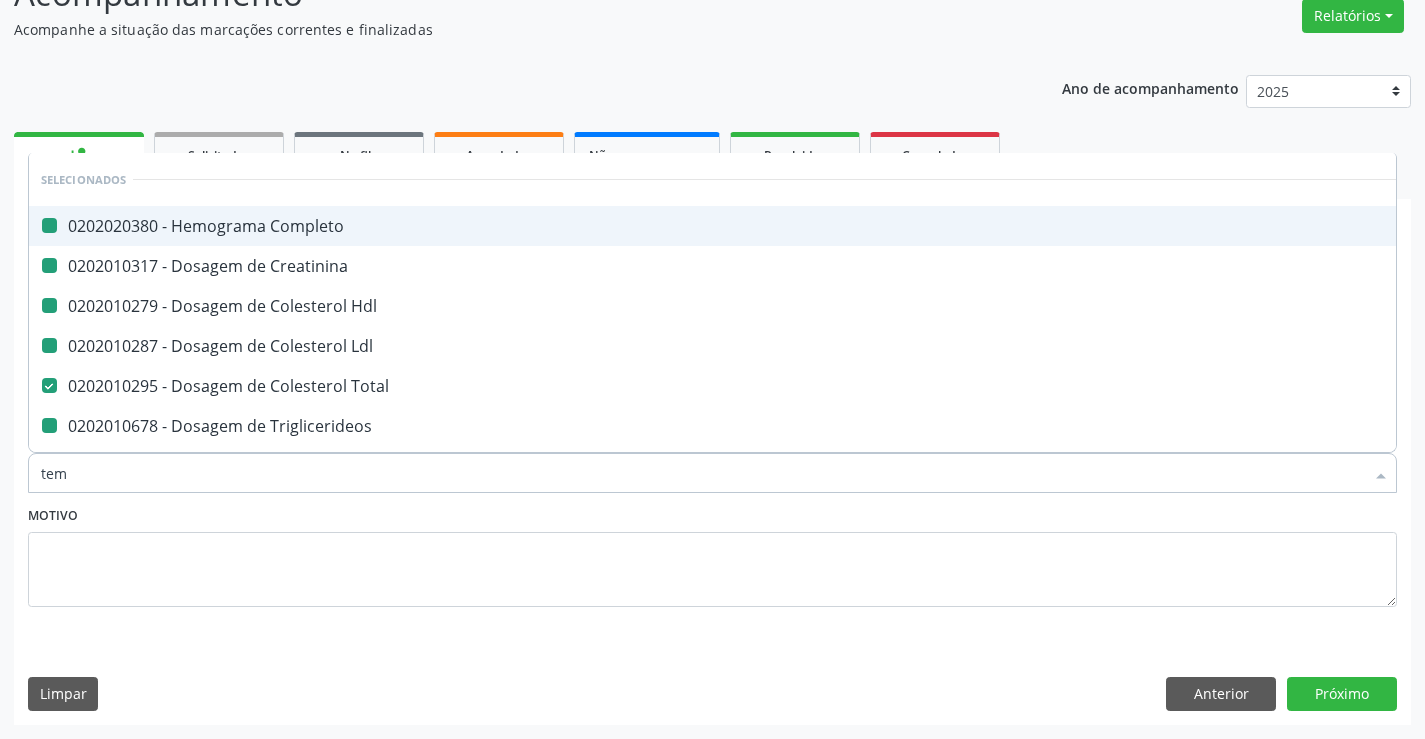 checkbox on "false" 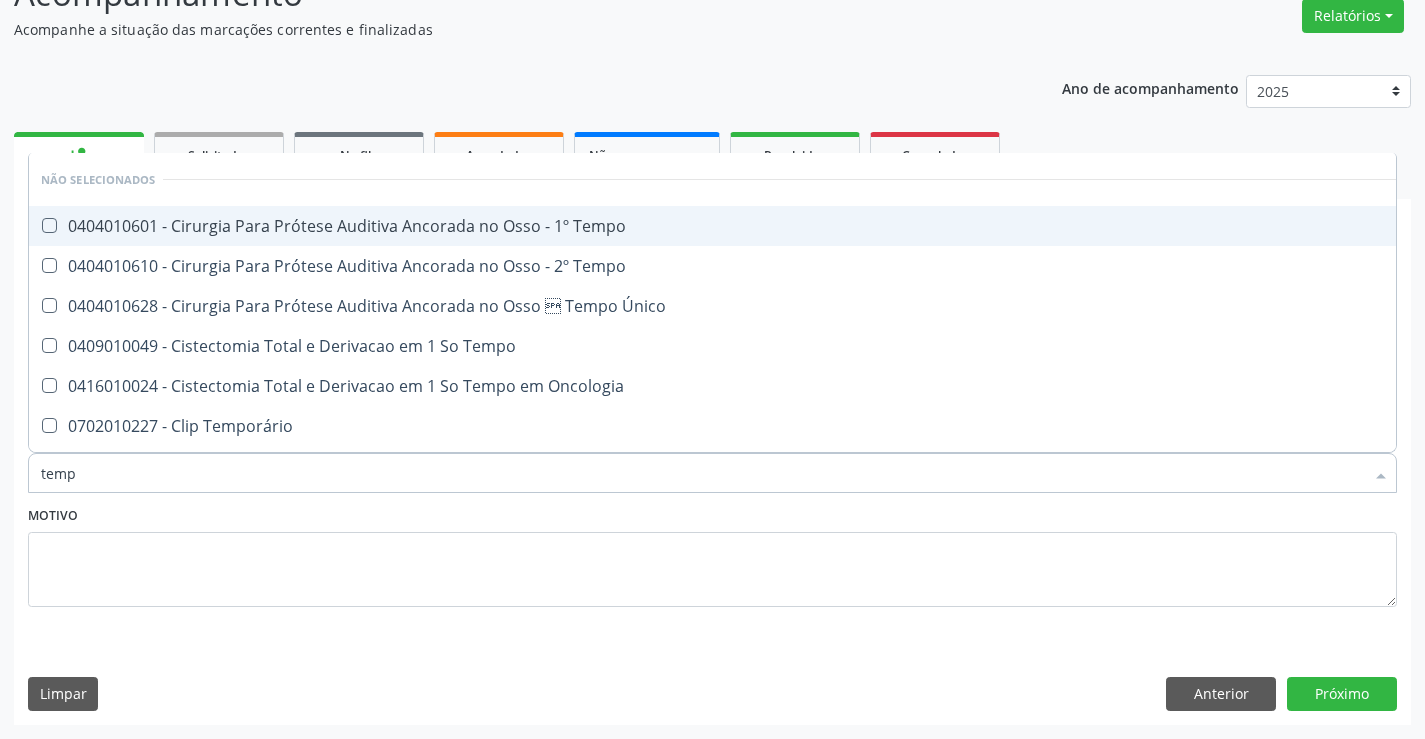 type on "tempo" 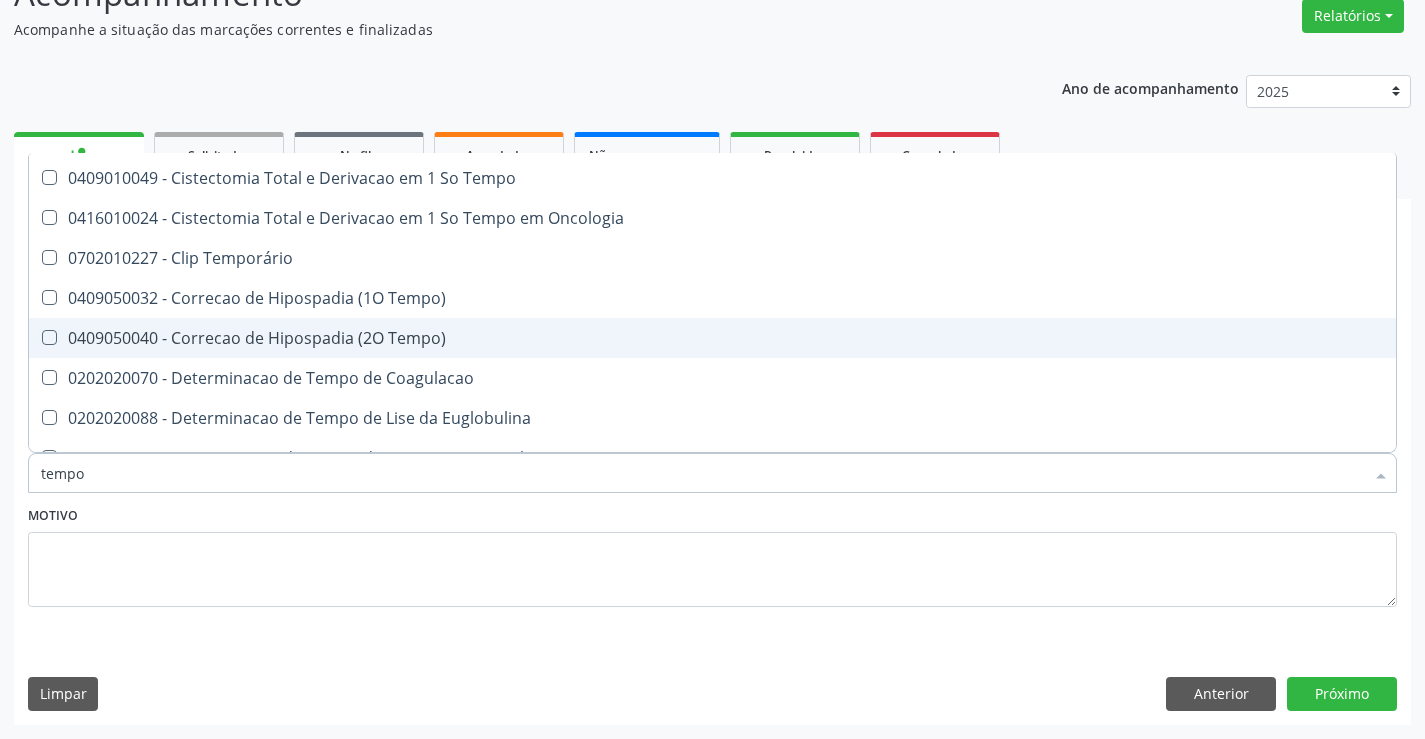 scroll, scrollTop: 200, scrollLeft: 0, axis: vertical 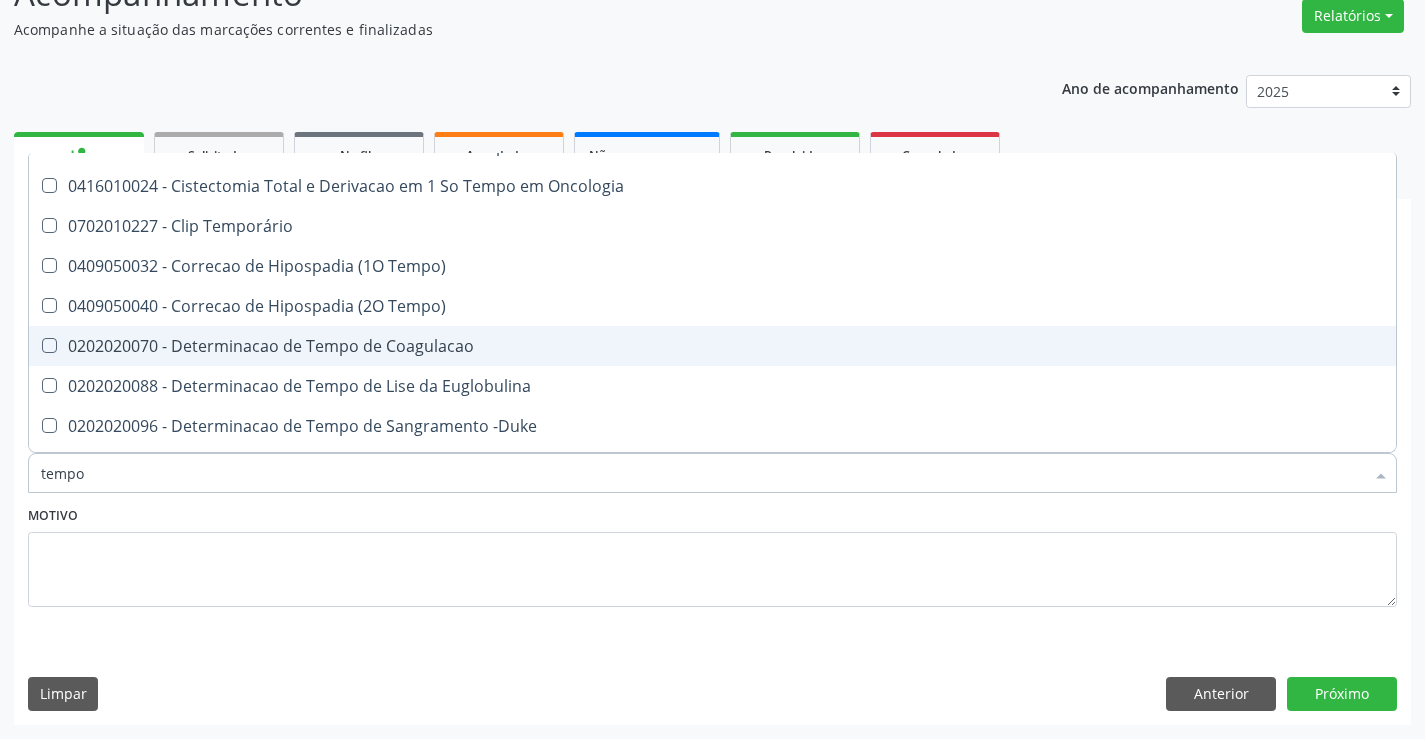click on "0202020070 - Determinacao de Tempo de Coagulacao" at bounding box center [756, 346] 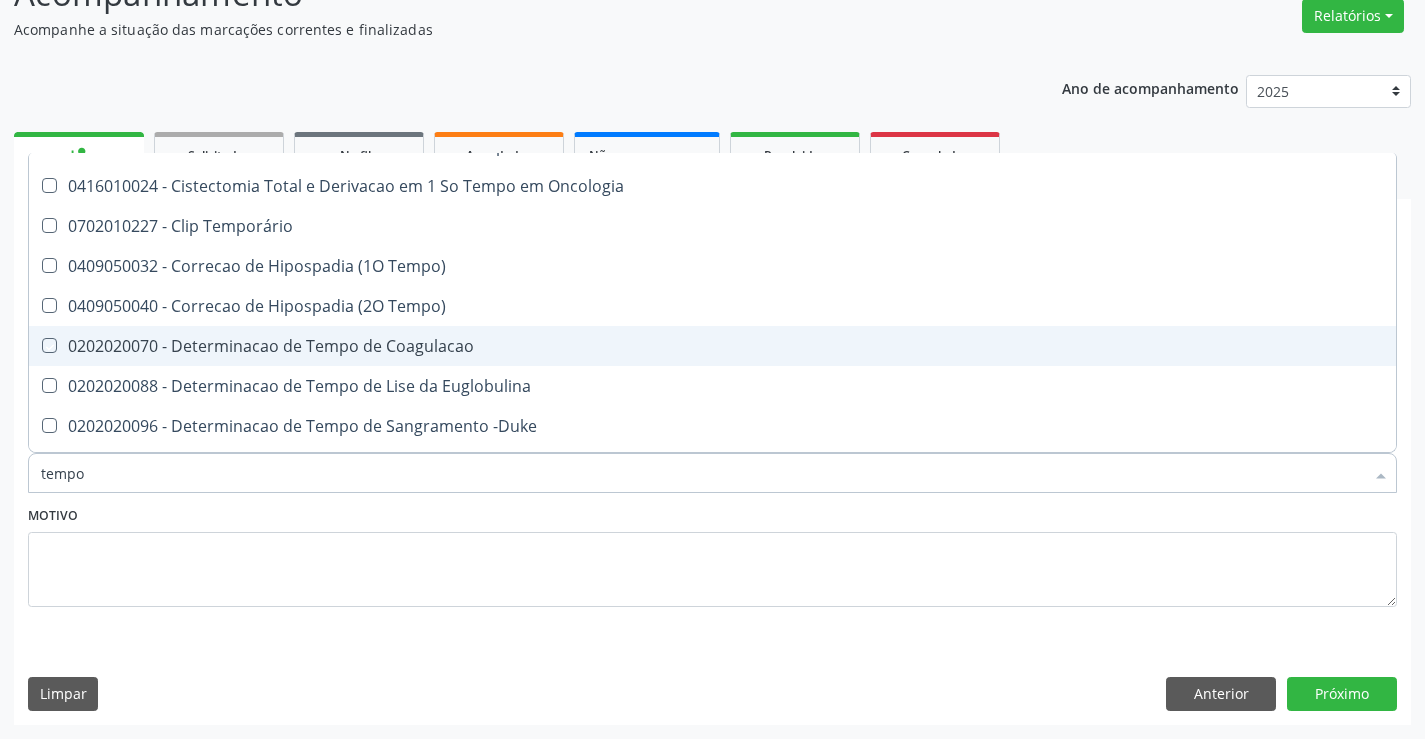 checkbox on "true" 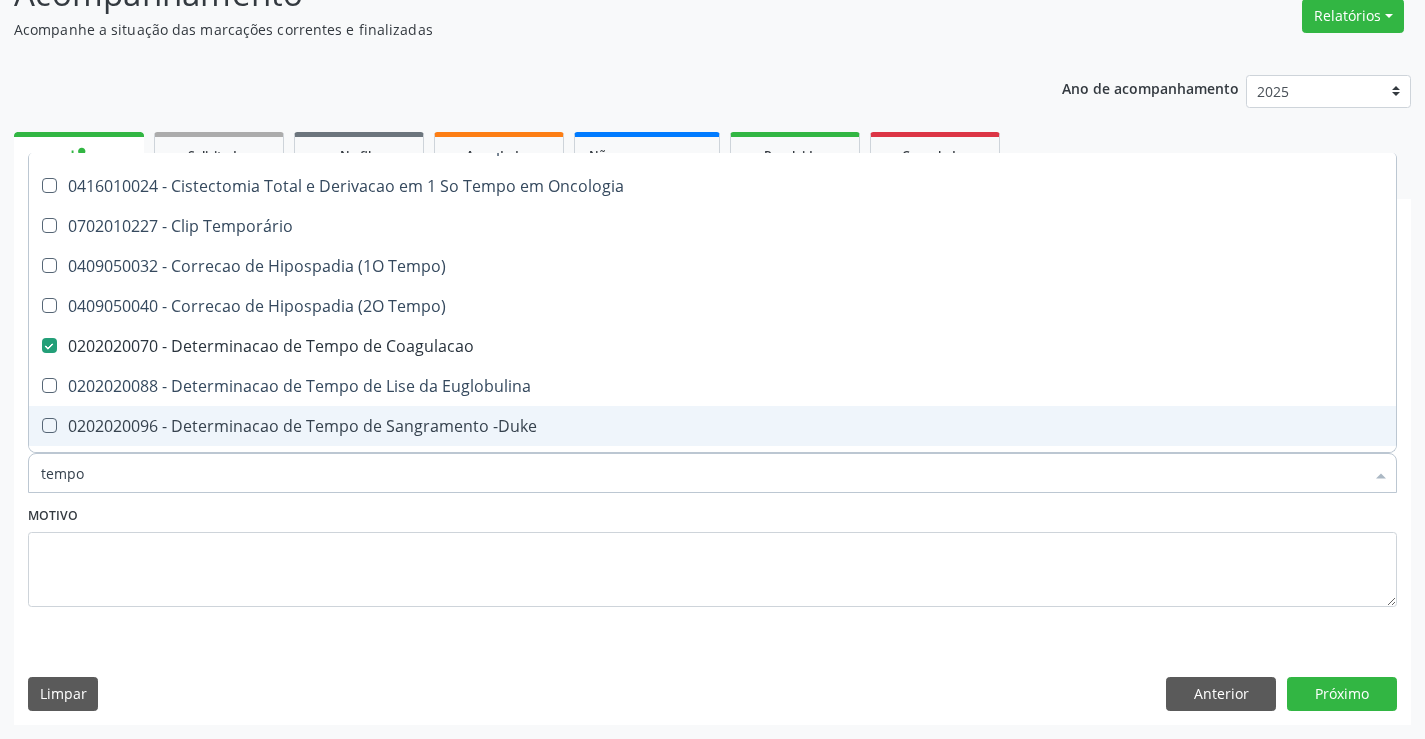 click on "0202020096 - Determinacao de Tempo de Sangramento -Duke" at bounding box center (756, 426) 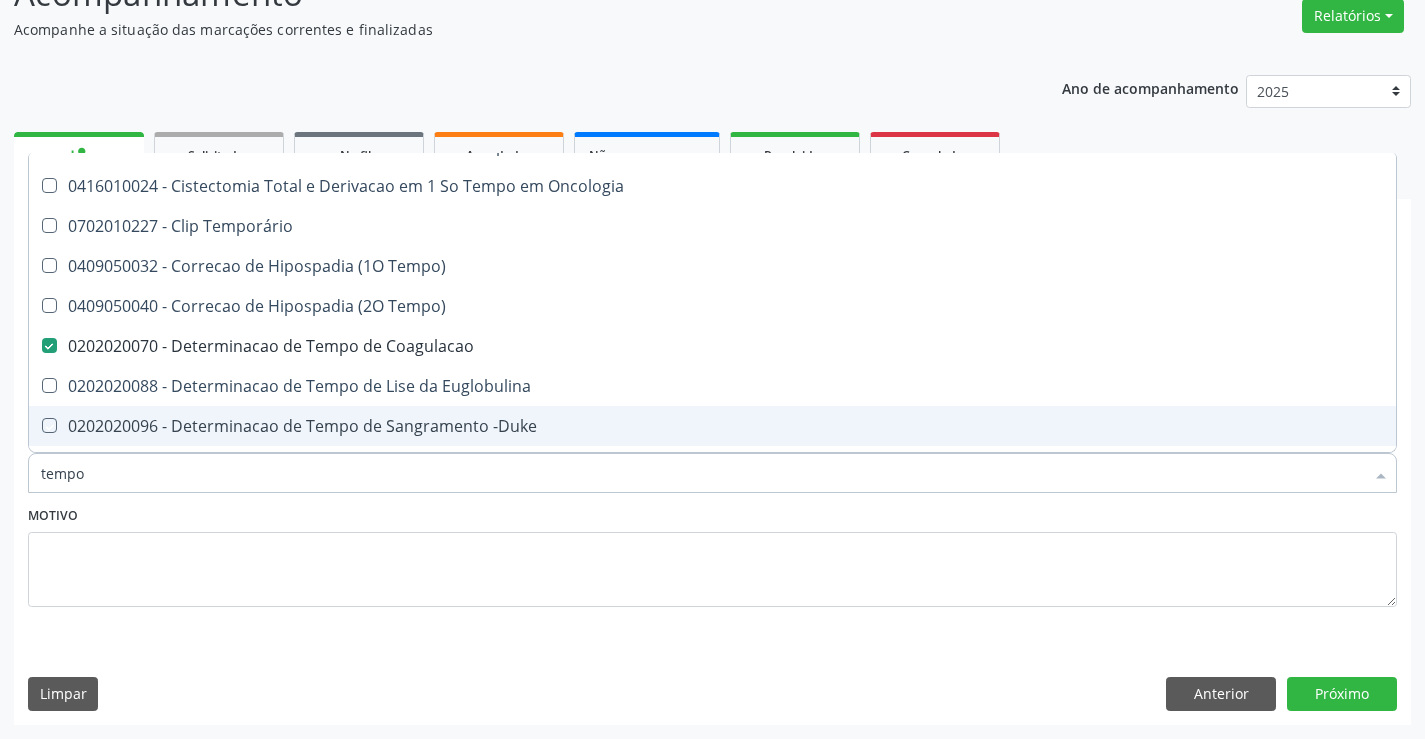checkbox on "true" 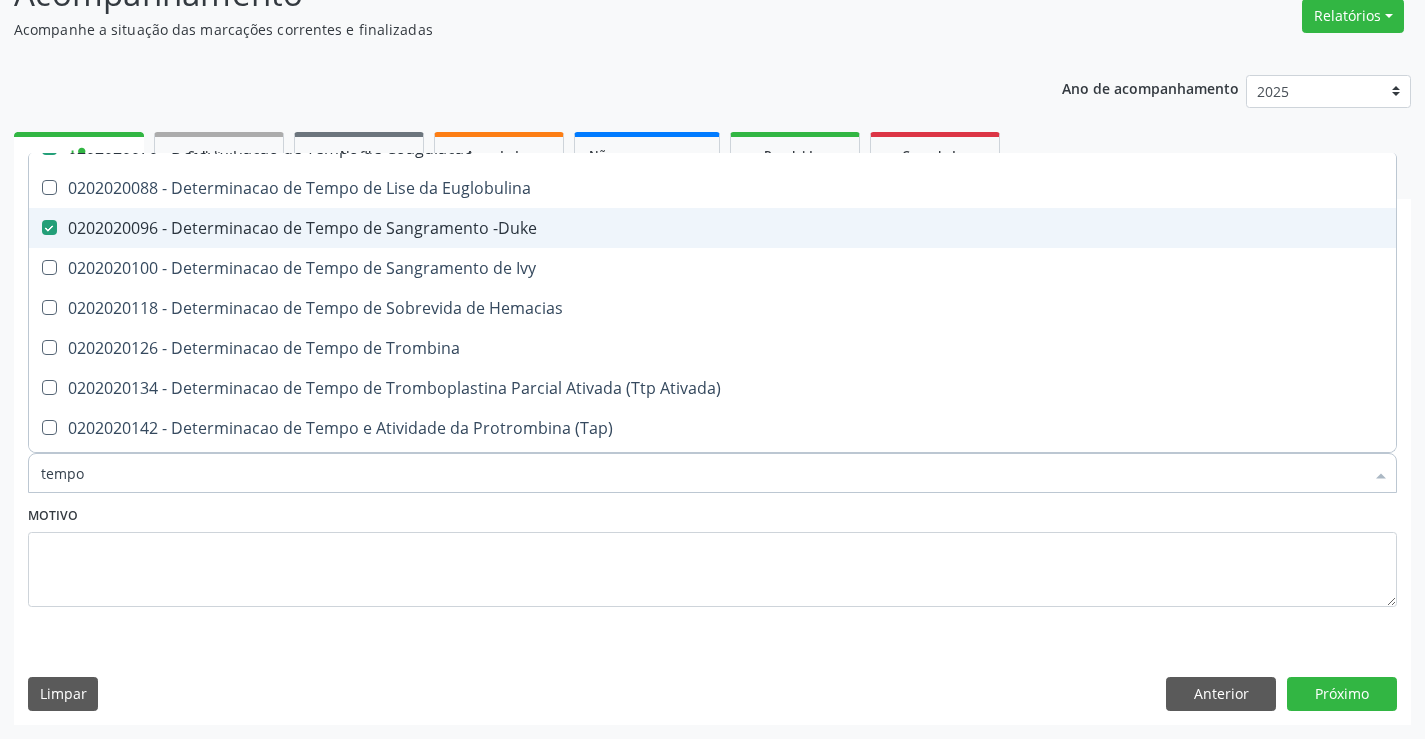 scroll, scrollTop: 400, scrollLeft: 0, axis: vertical 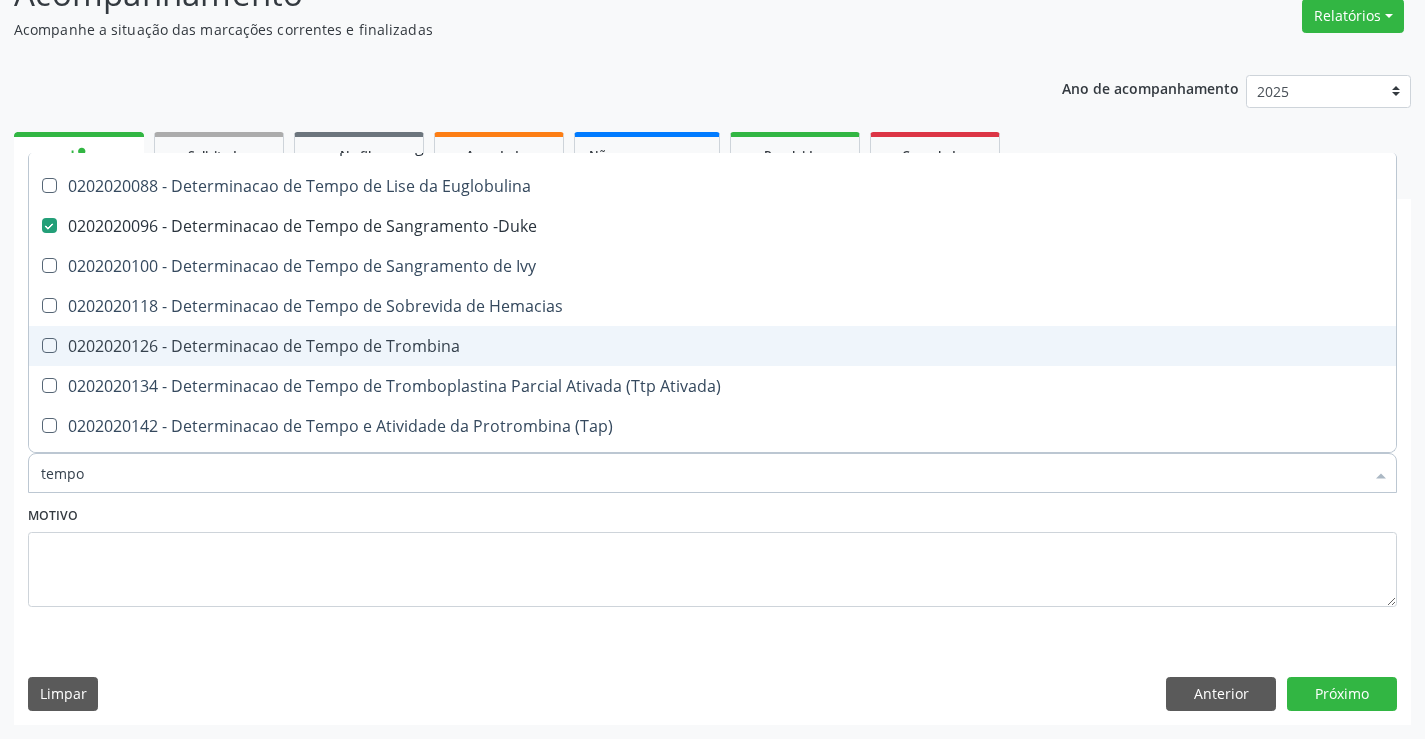 click on "0202020126 - Determinacao de Tempo de Trombina" at bounding box center [756, 346] 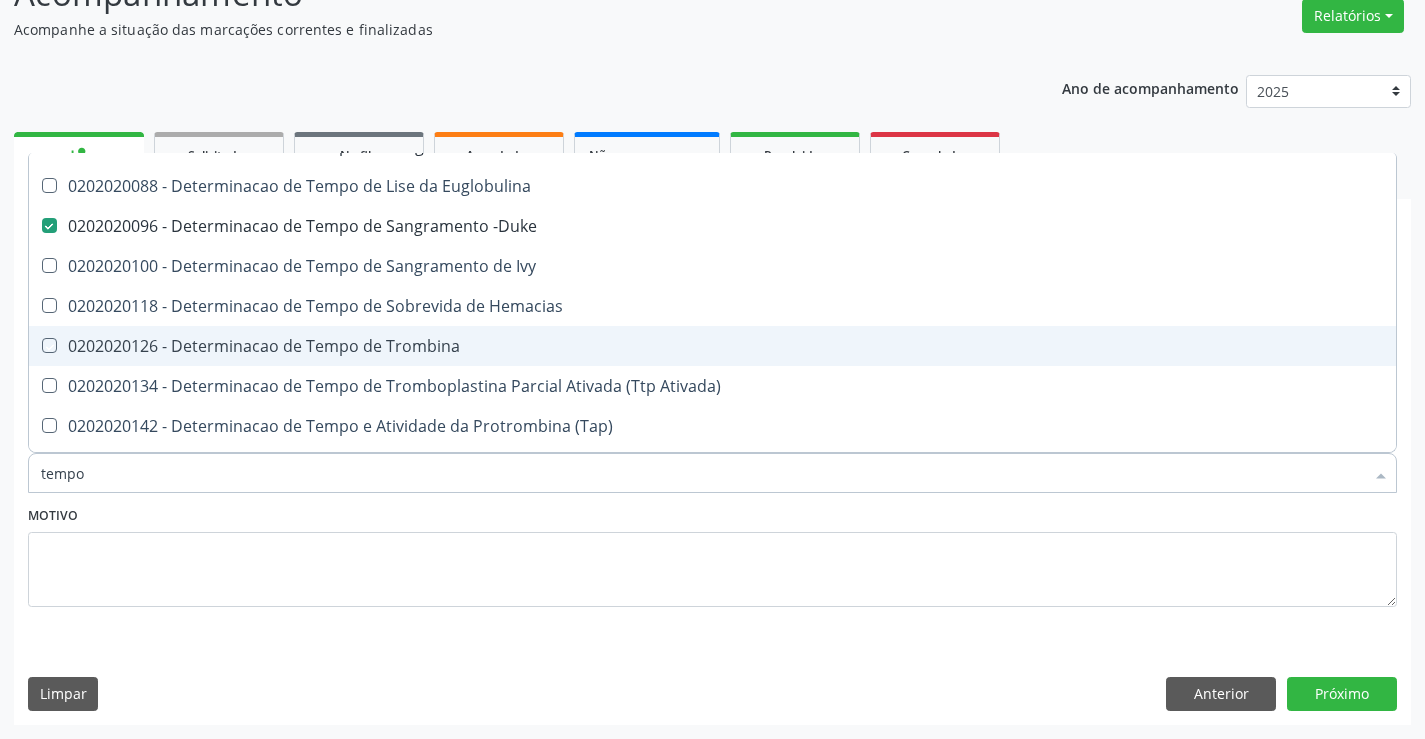 checkbox on "true" 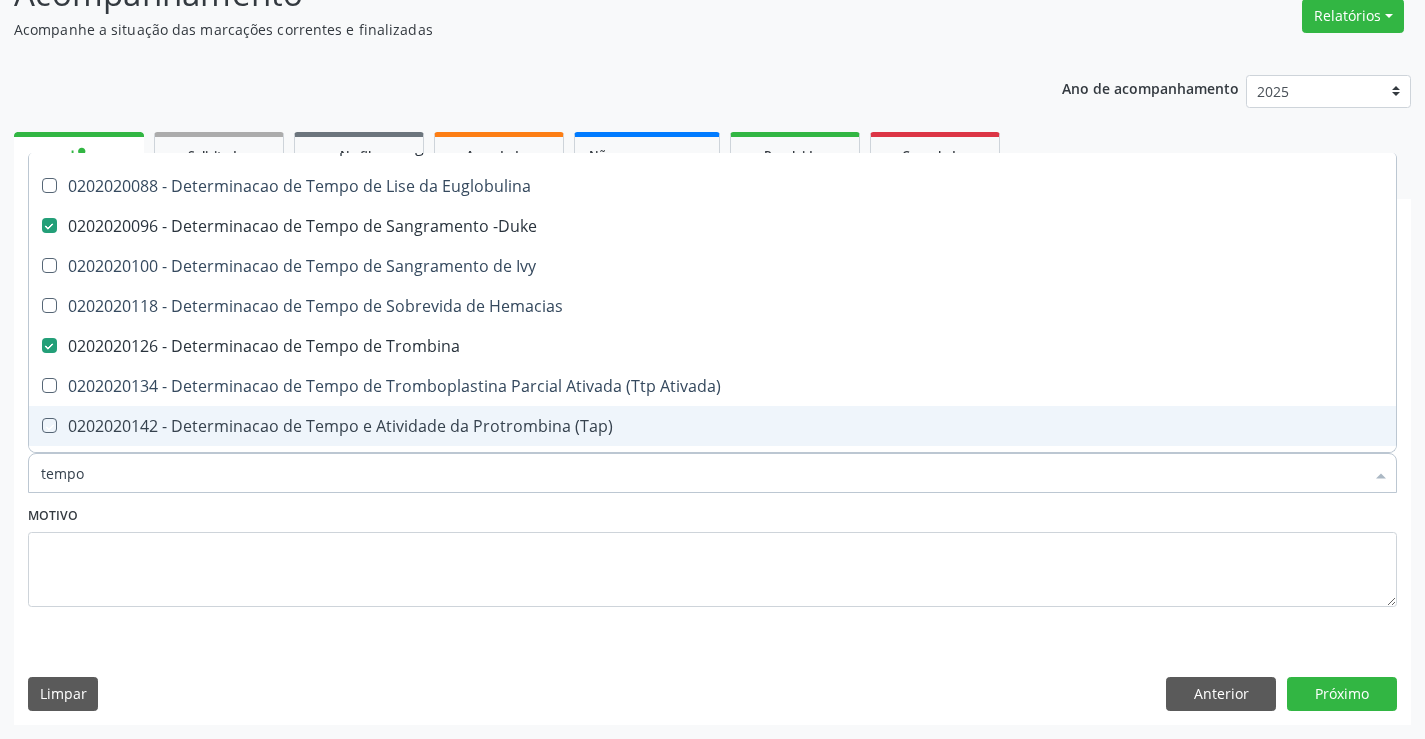 click on "Motivo" at bounding box center (712, 554) 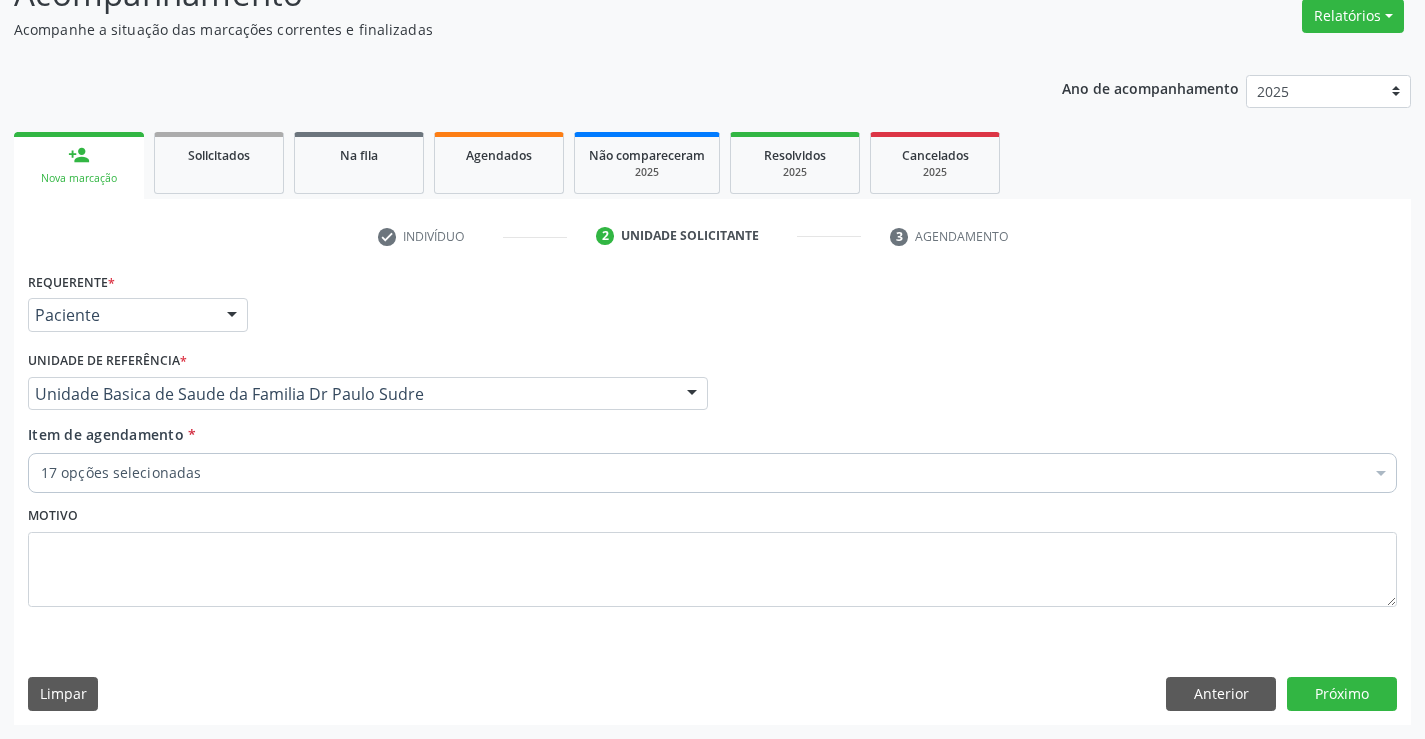 scroll, scrollTop: 0, scrollLeft: 0, axis: both 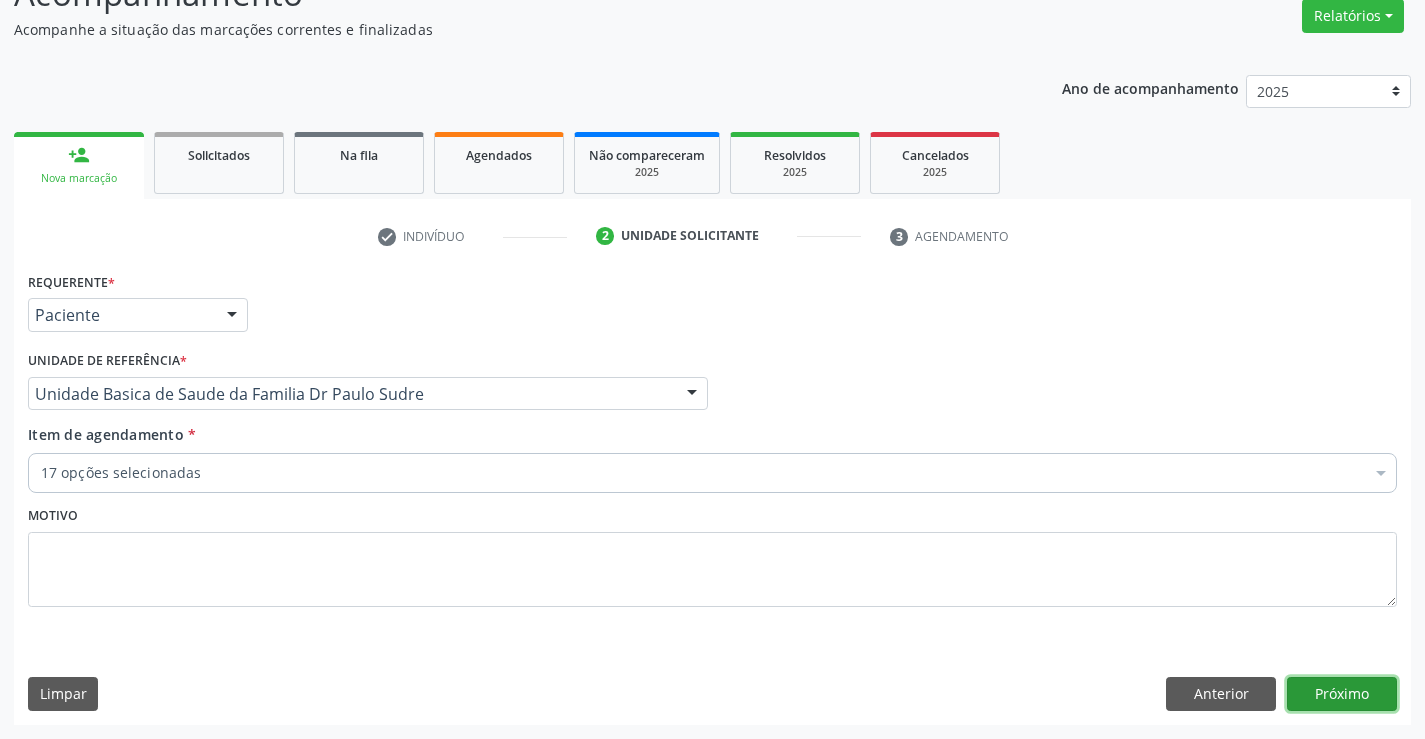 click on "Próximo" at bounding box center [1342, 694] 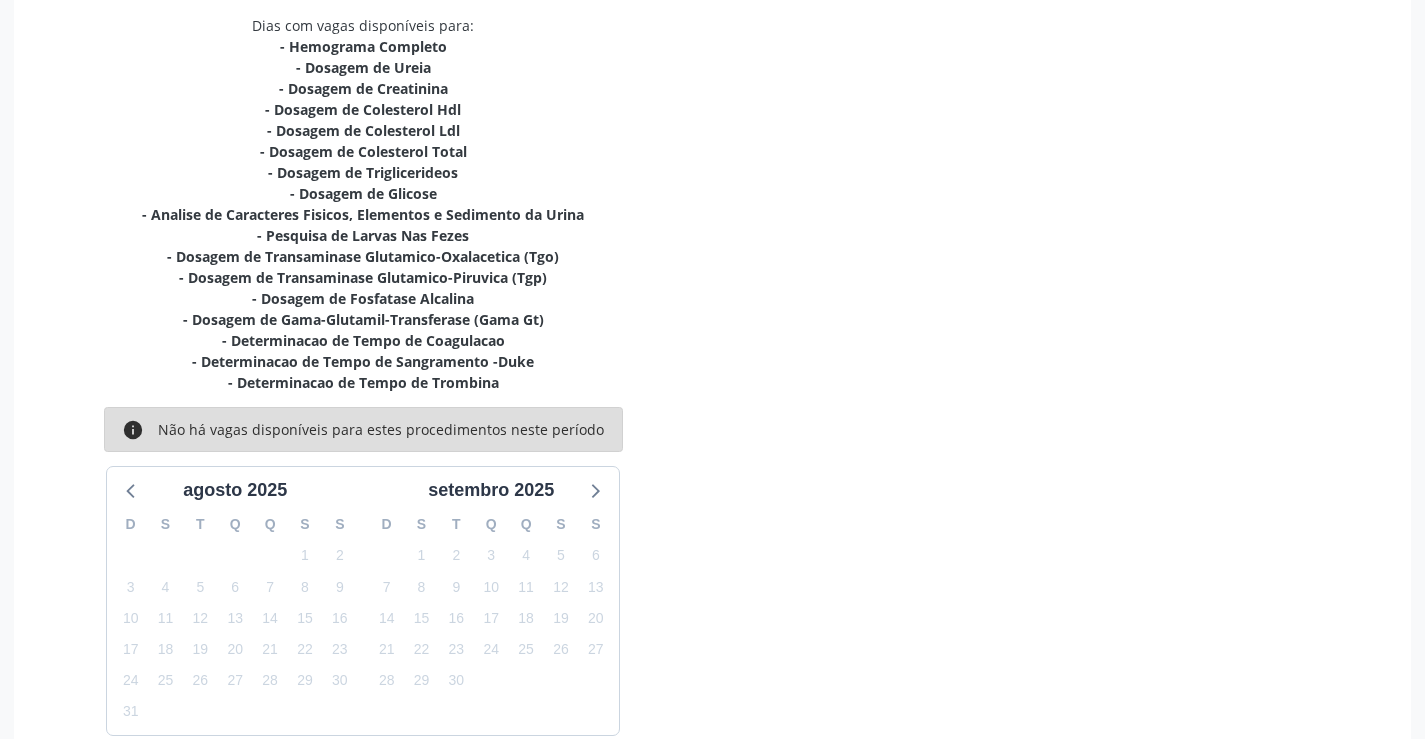 scroll, scrollTop: 526, scrollLeft: 0, axis: vertical 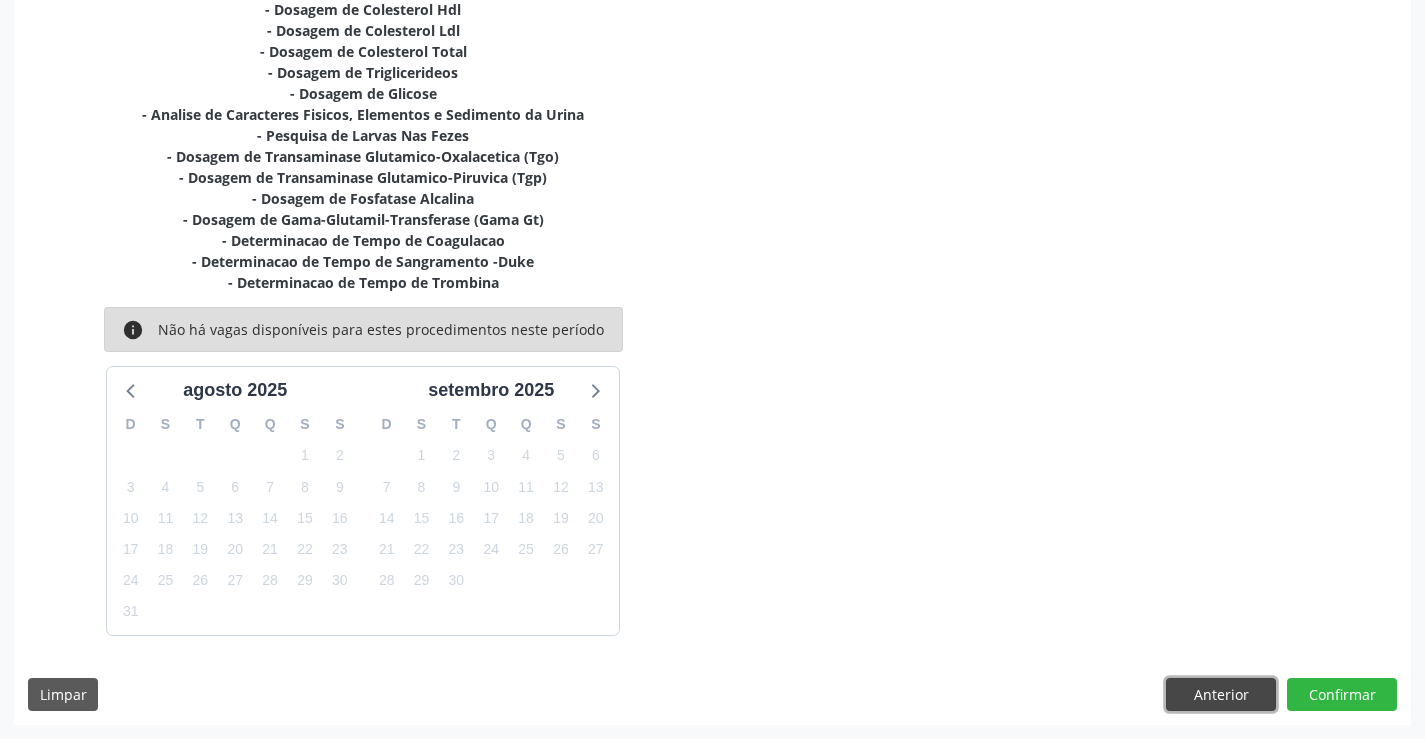 click on "Anterior" at bounding box center [1221, 695] 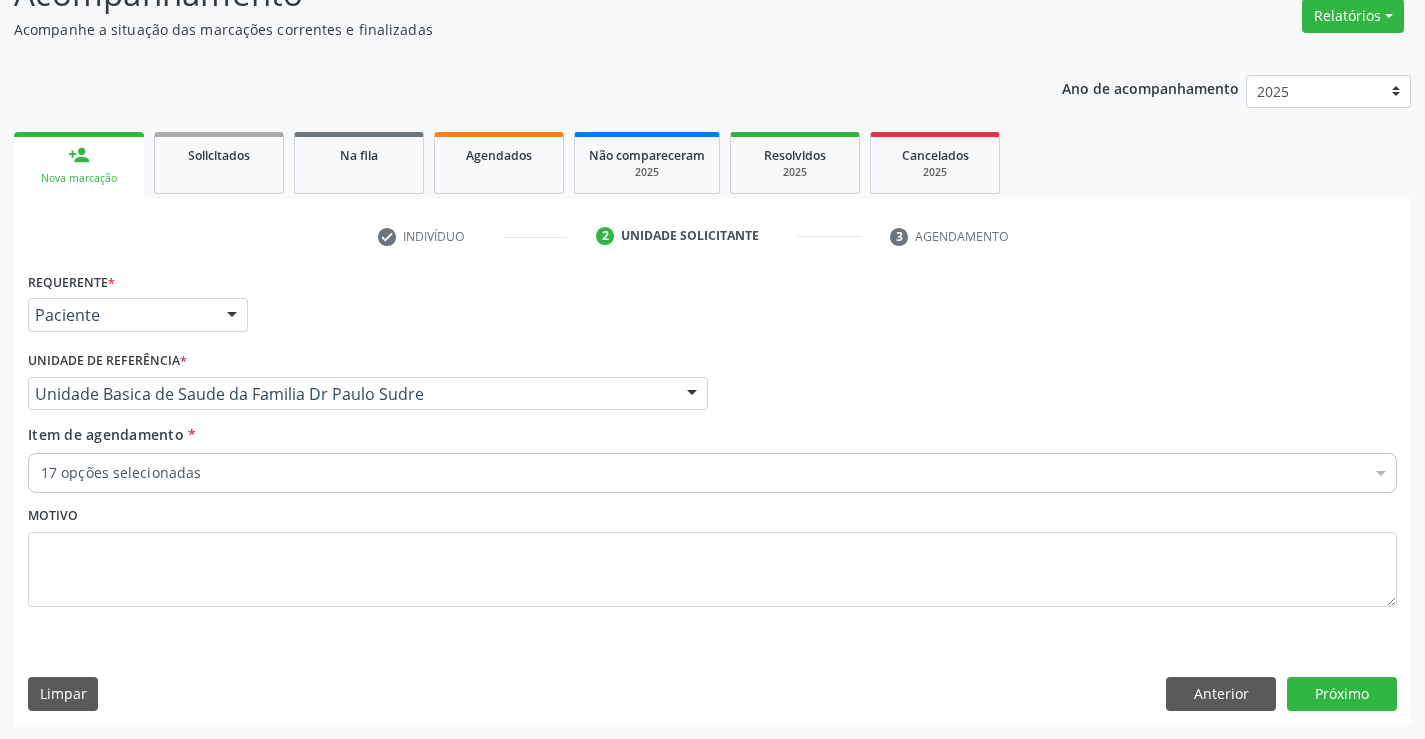 scroll, scrollTop: 167, scrollLeft: 0, axis: vertical 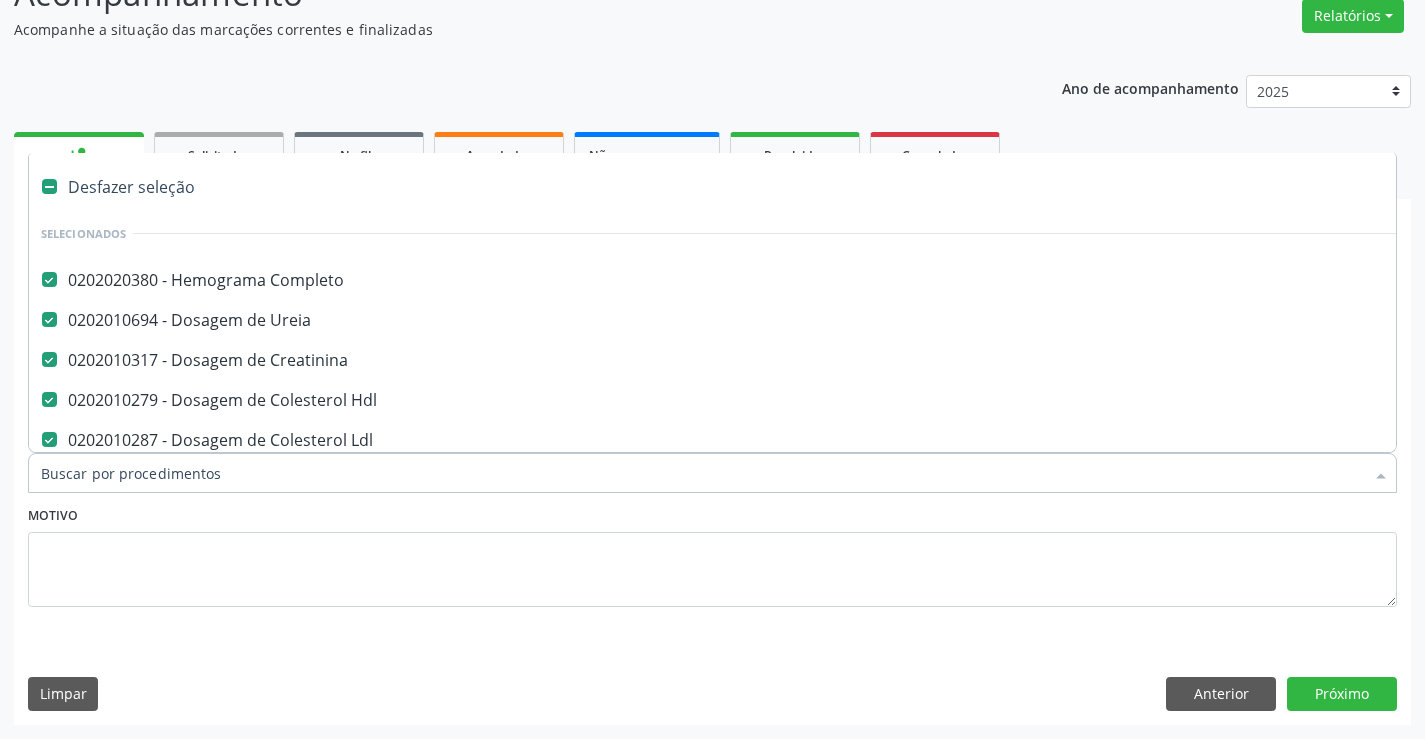 type on "t" 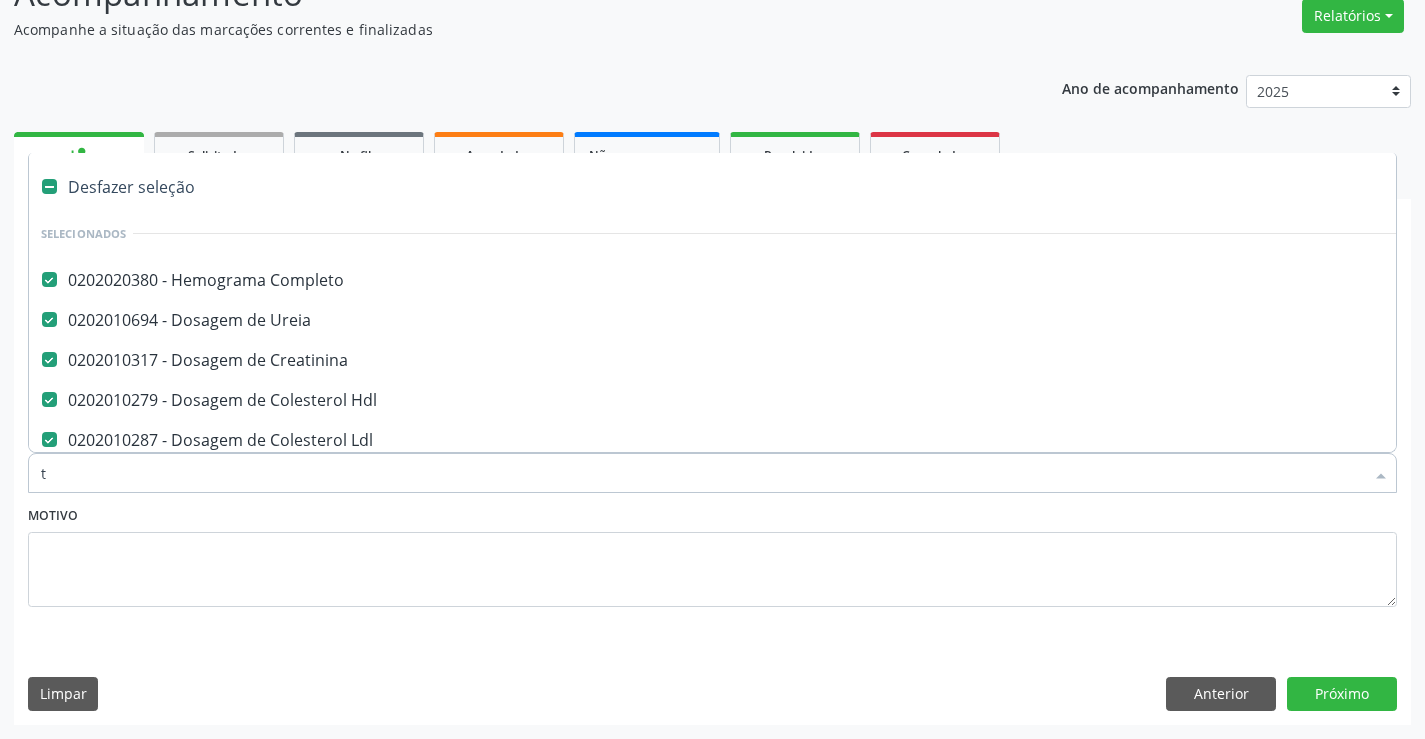checkbox on "false" 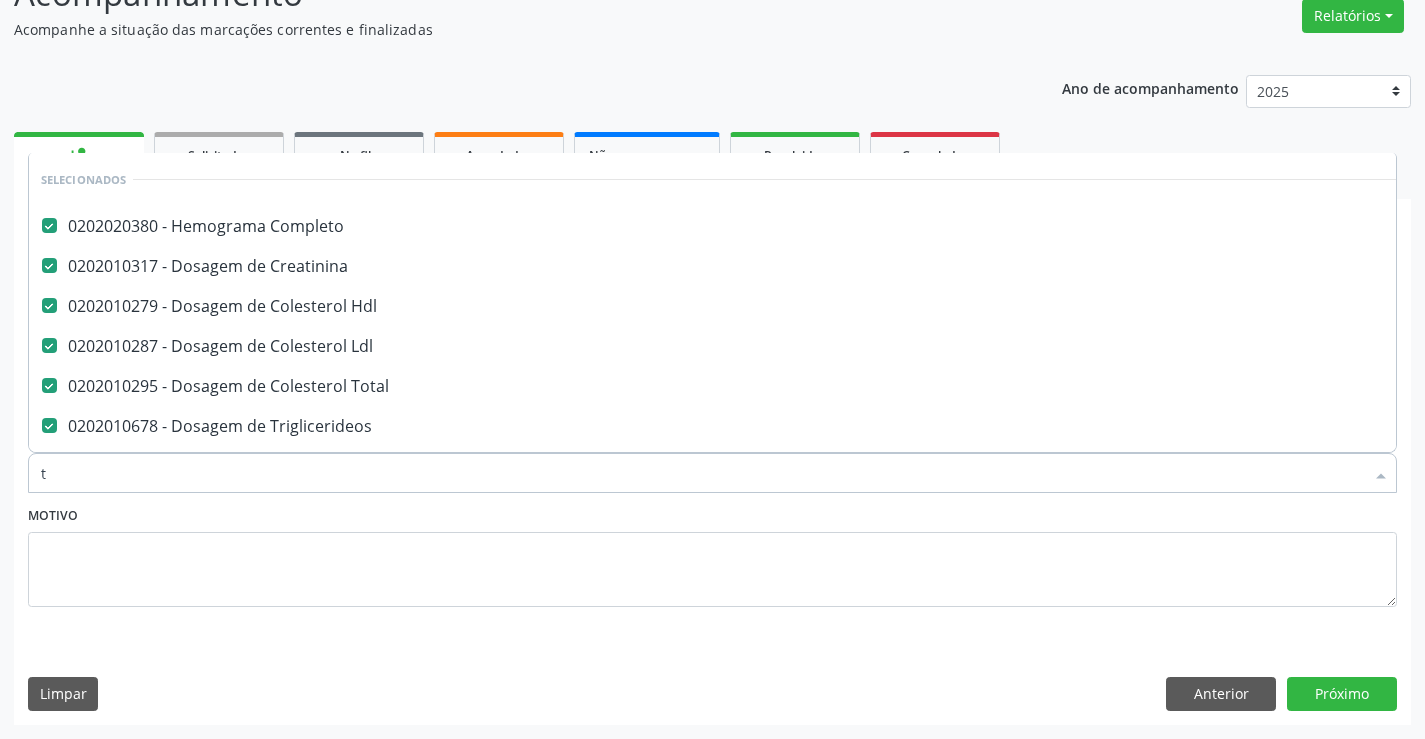 type on "te" 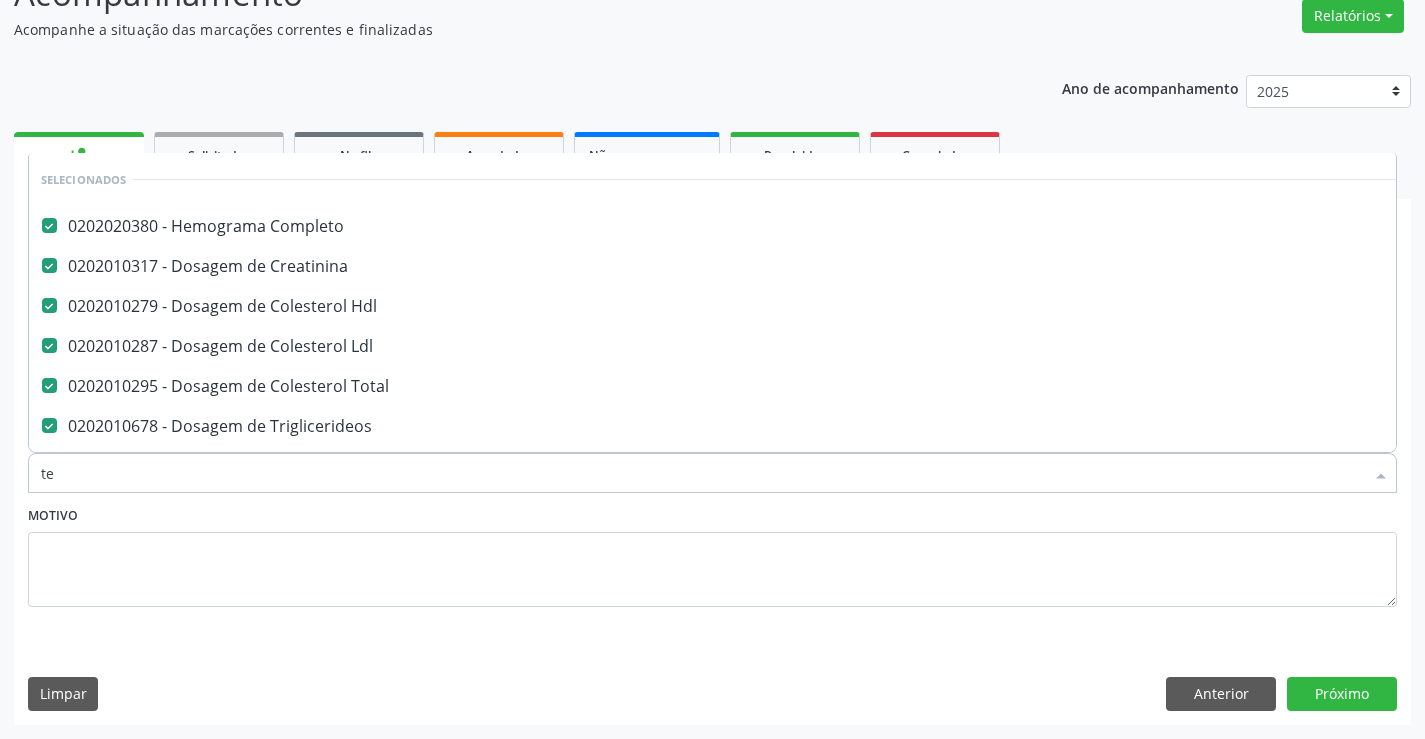 checkbox on "false" 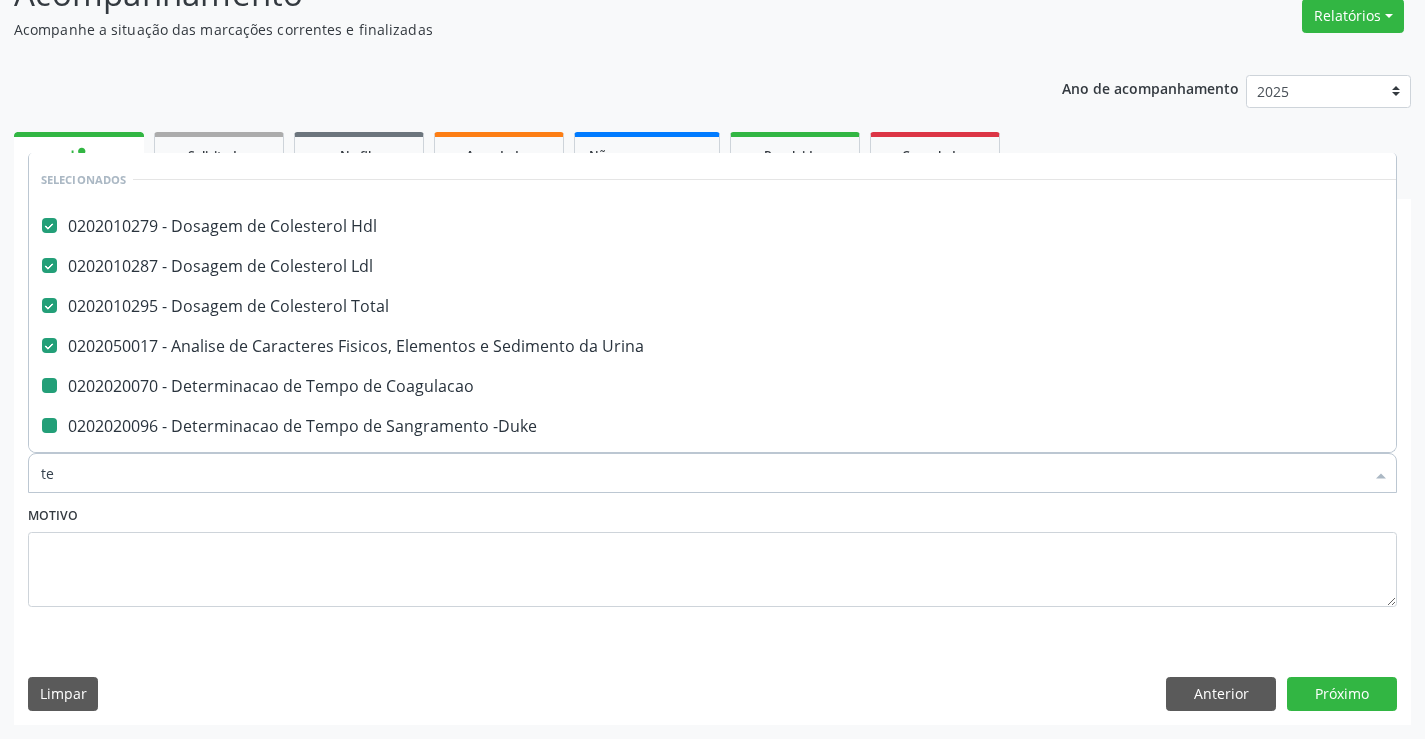 type on "tem" 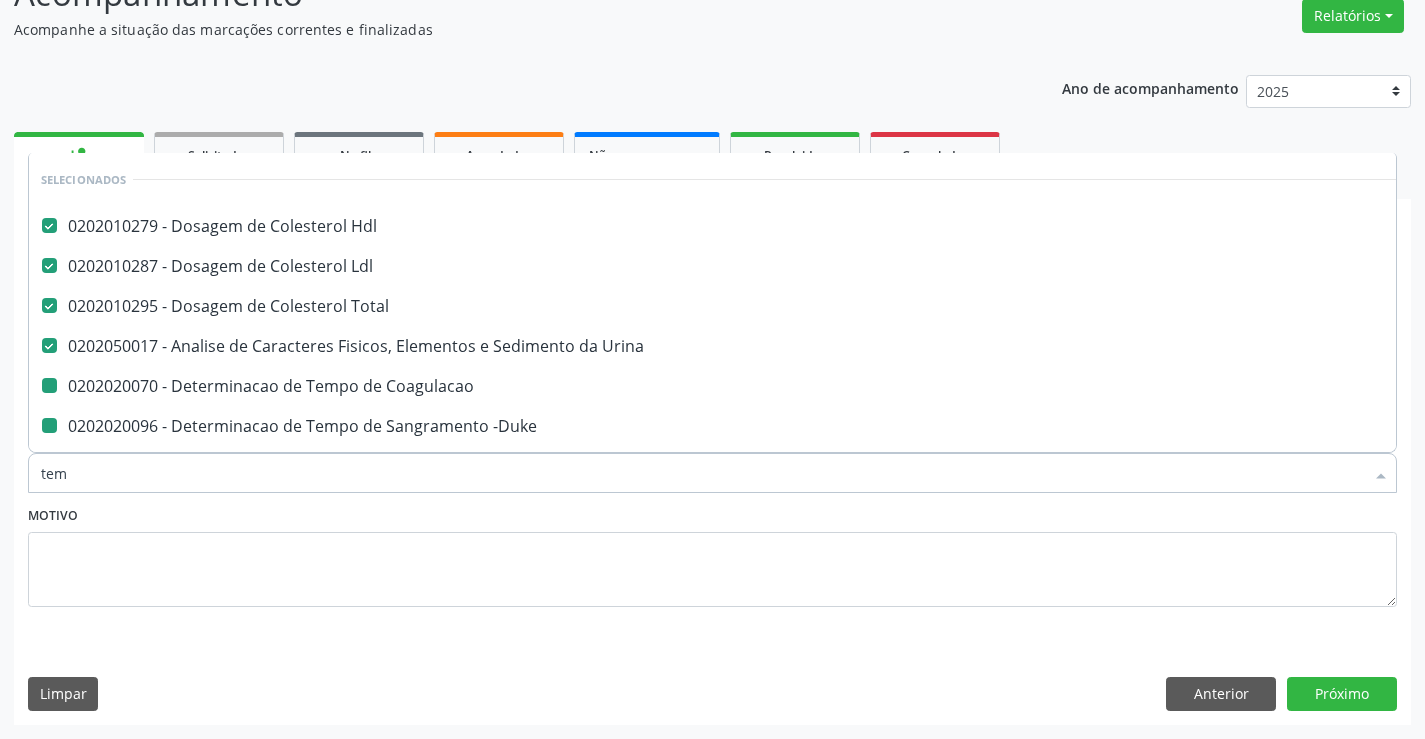 checkbox on "false" 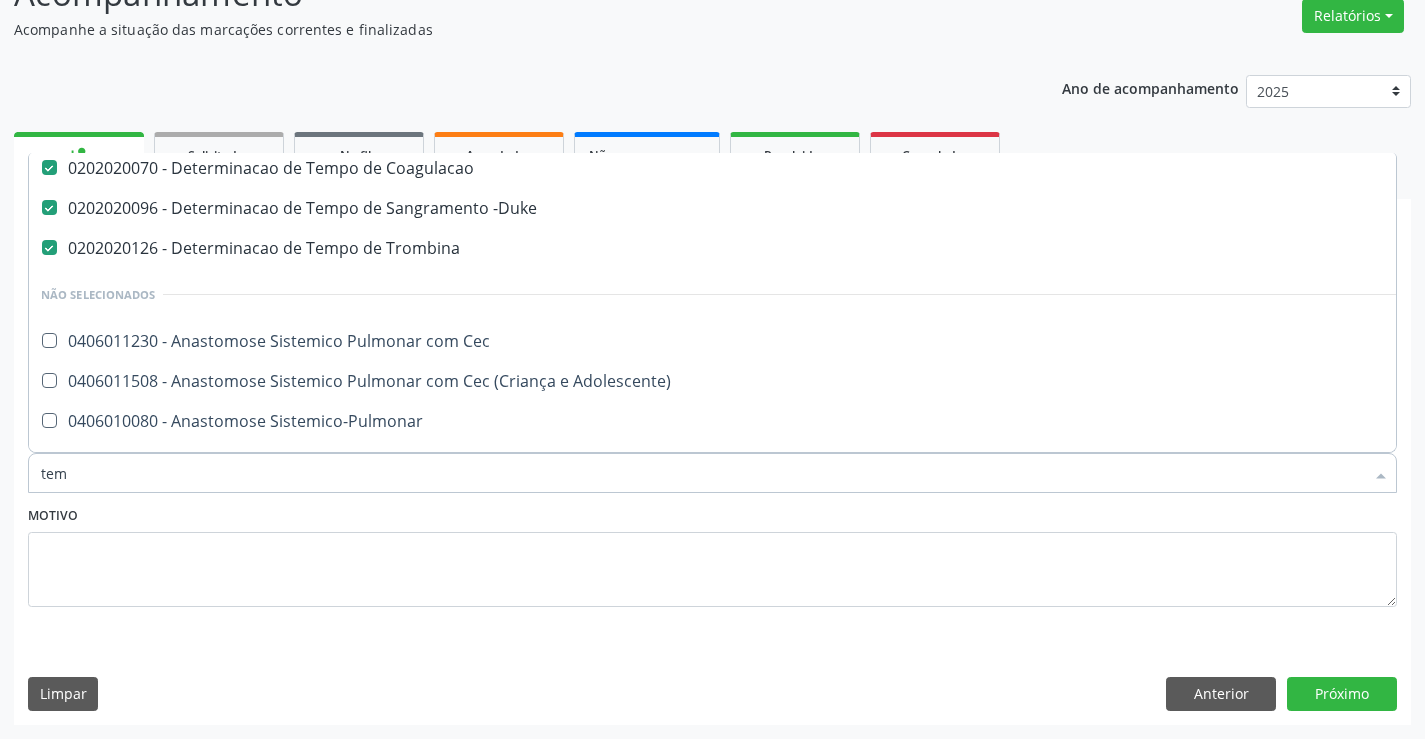 scroll, scrollTop: 0, scrollLeft: 0, axis: both 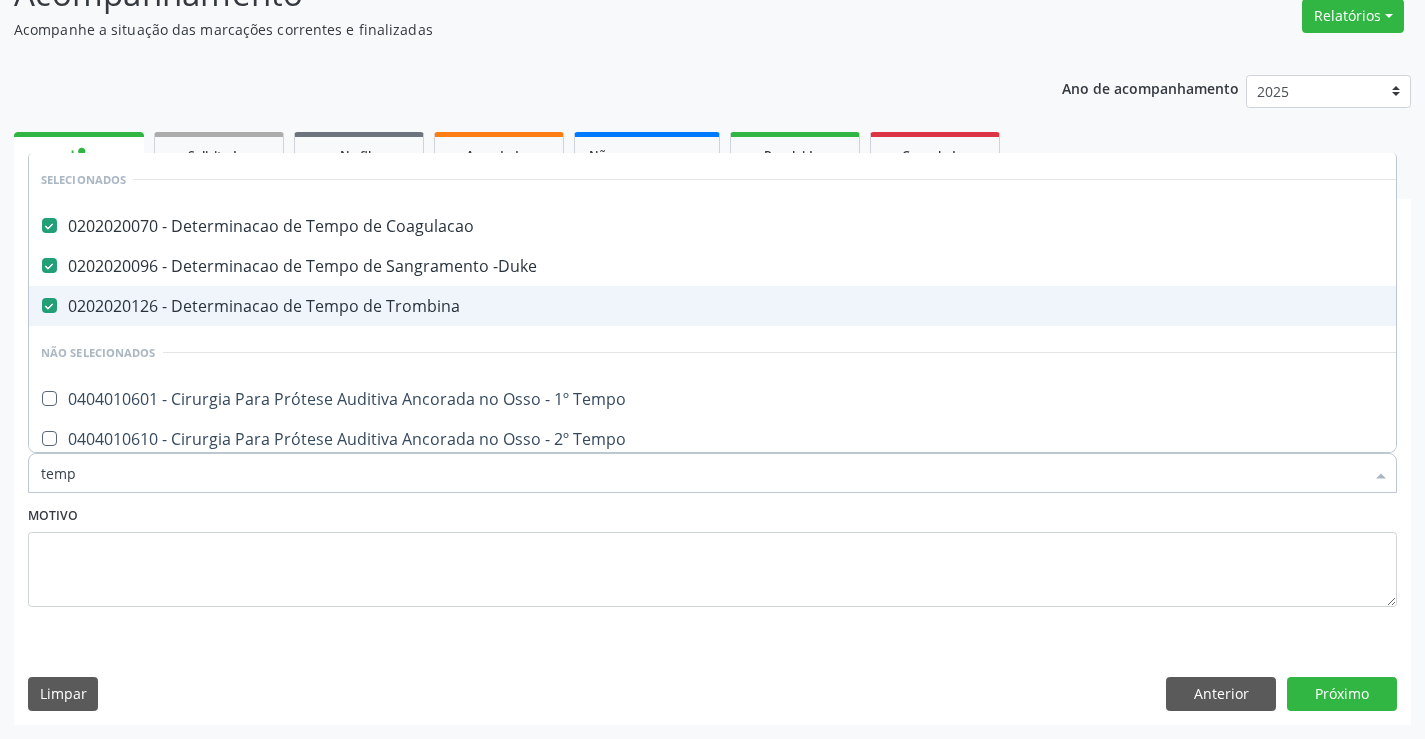 type on "tempo" 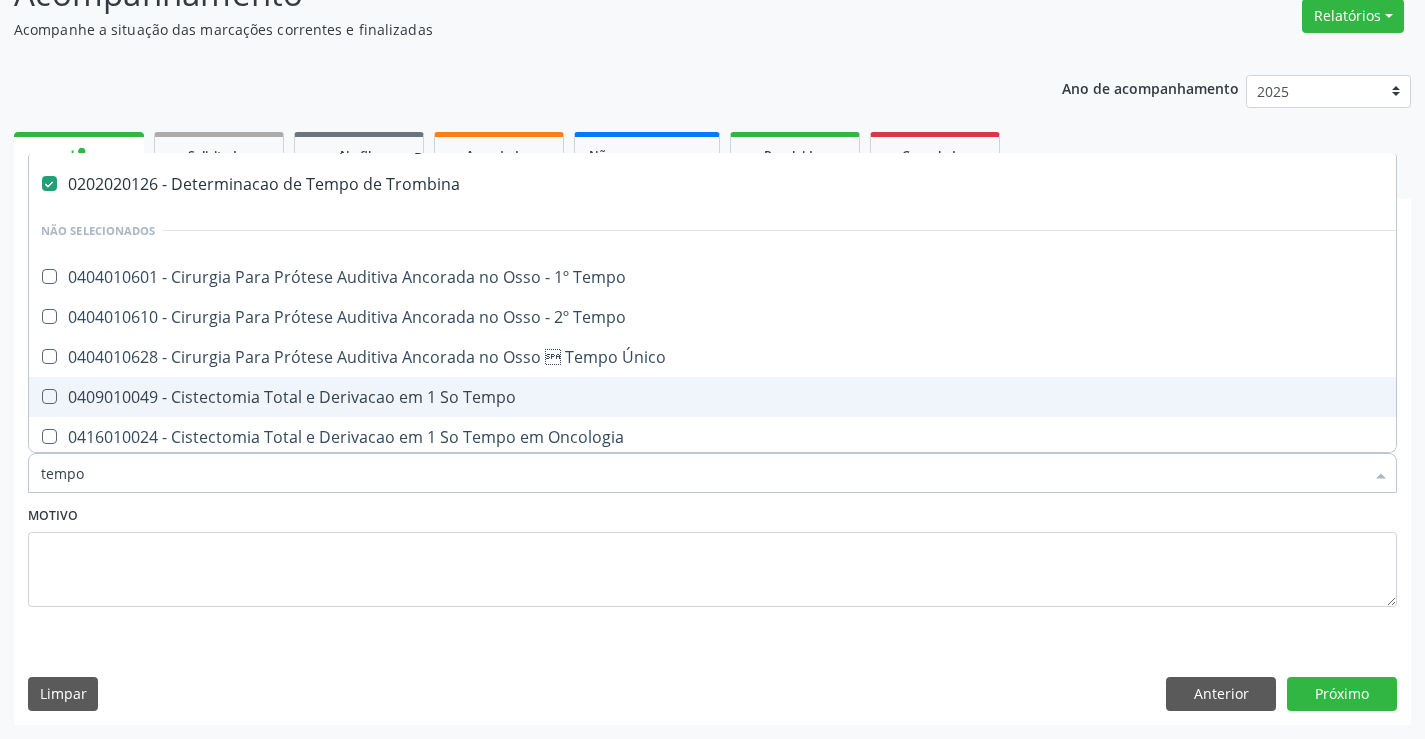 scroll, scrollTop: 22, scrollLeft: 0, axis: vertical 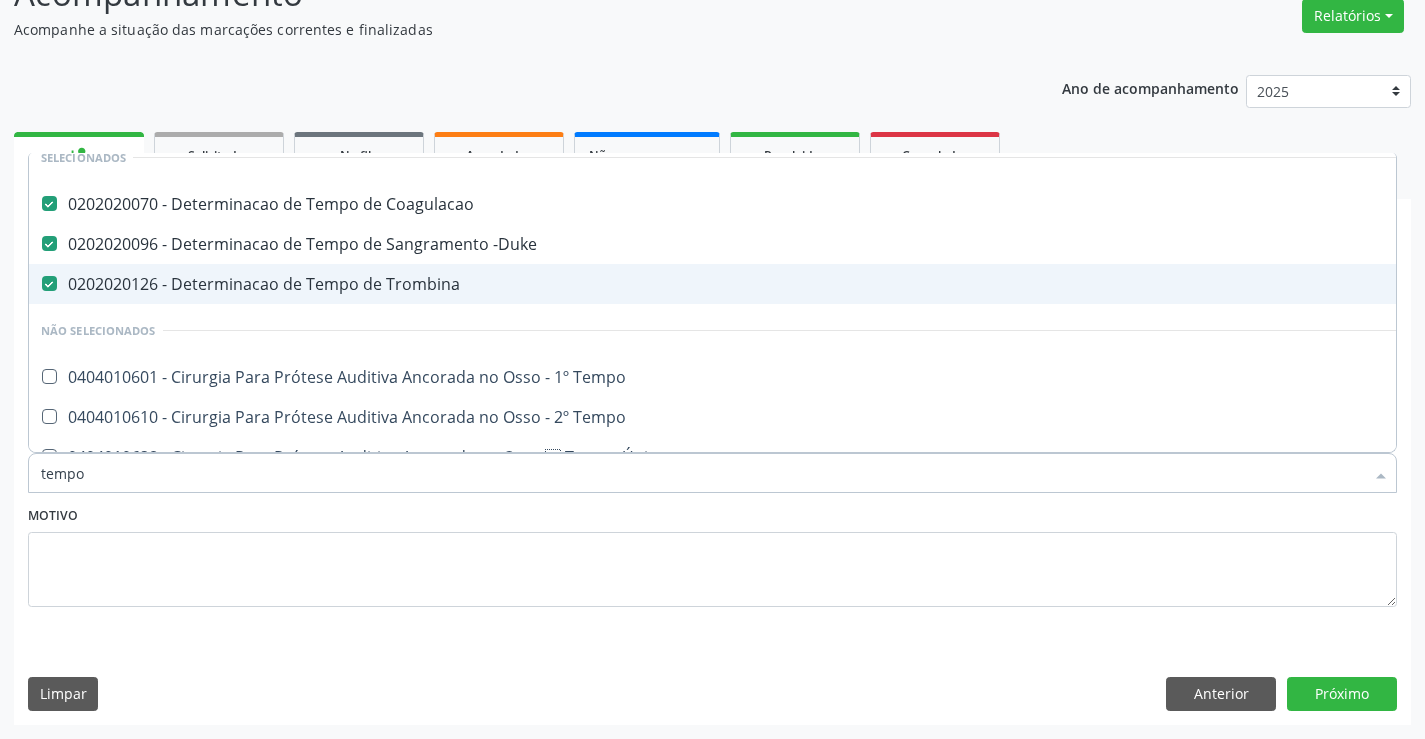 click on "0202020126 - Determinacao de Tempo de Trombina" at bounding box center [756, 284] 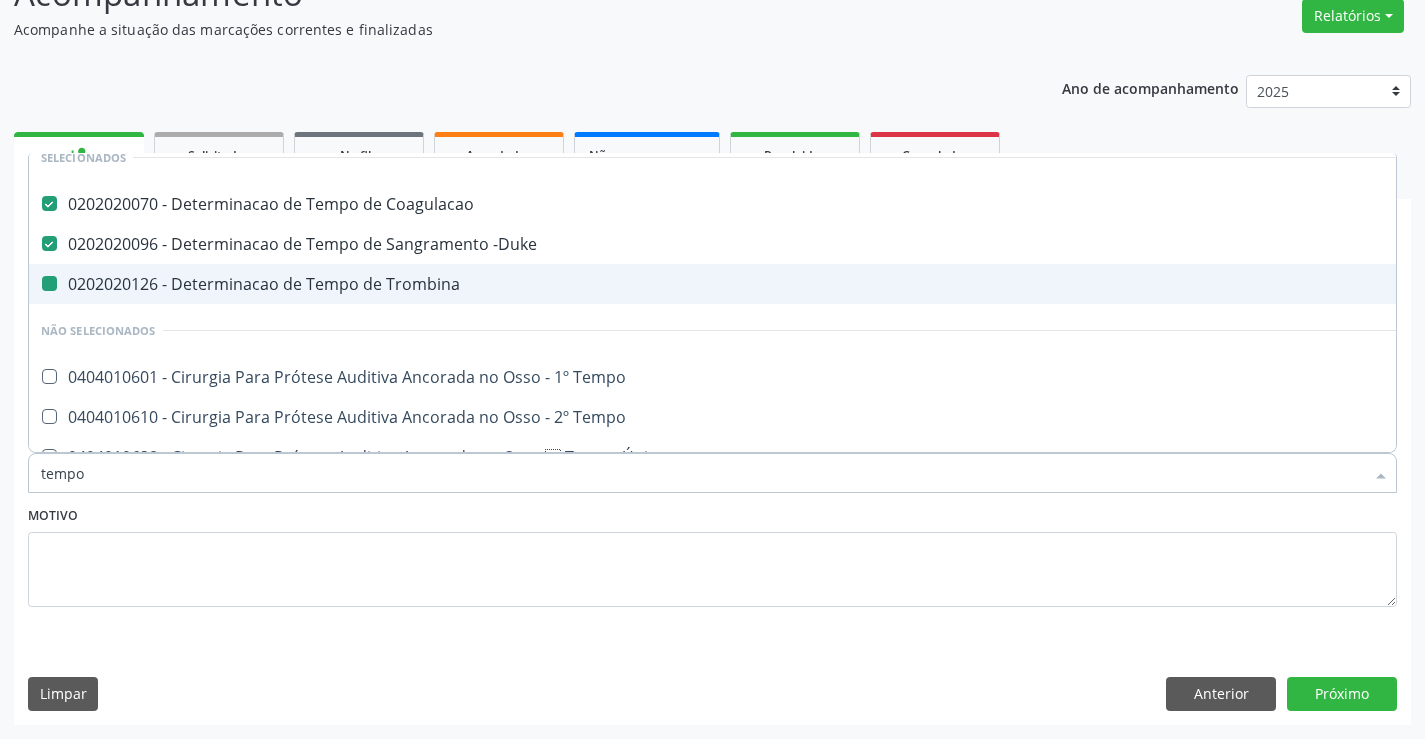 checkbox on "false" 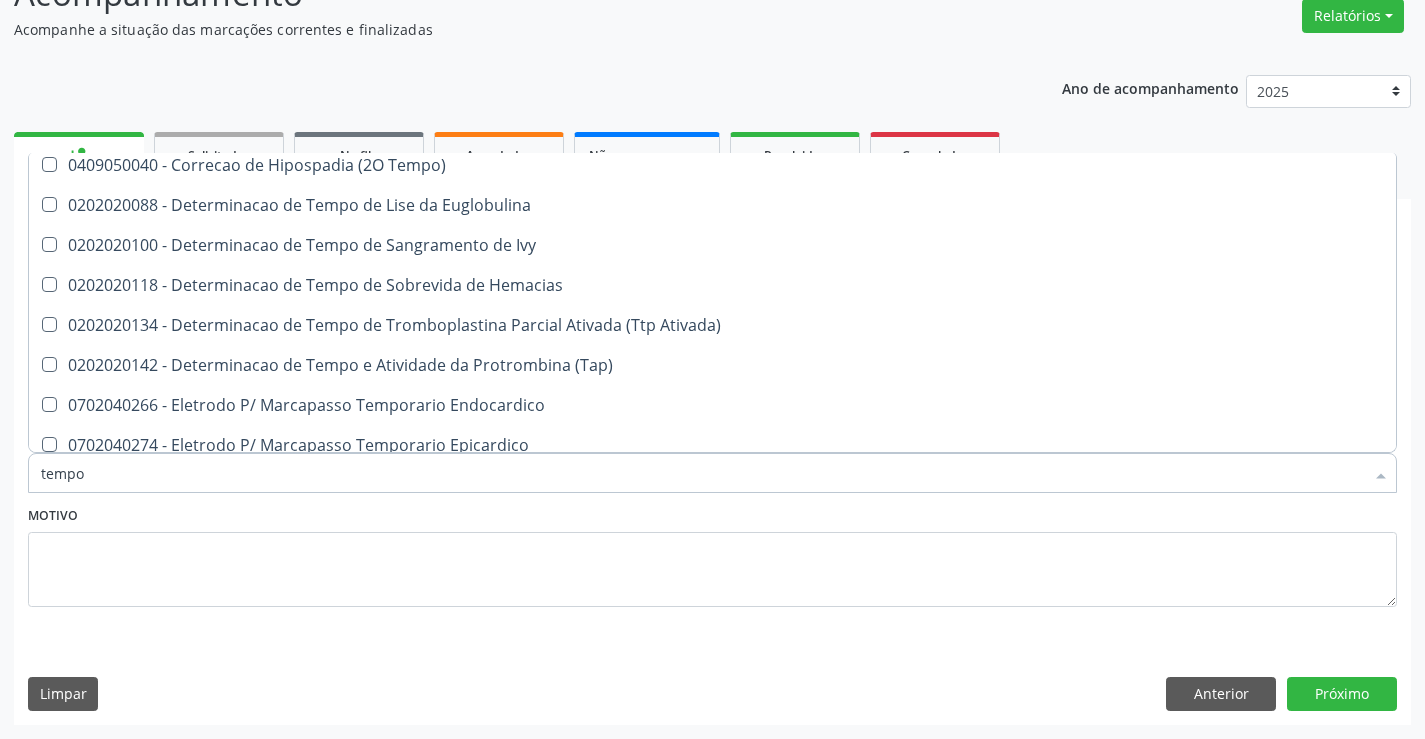 scroll, scrollTop: 522, scrollLeft: 0, axis: vertical 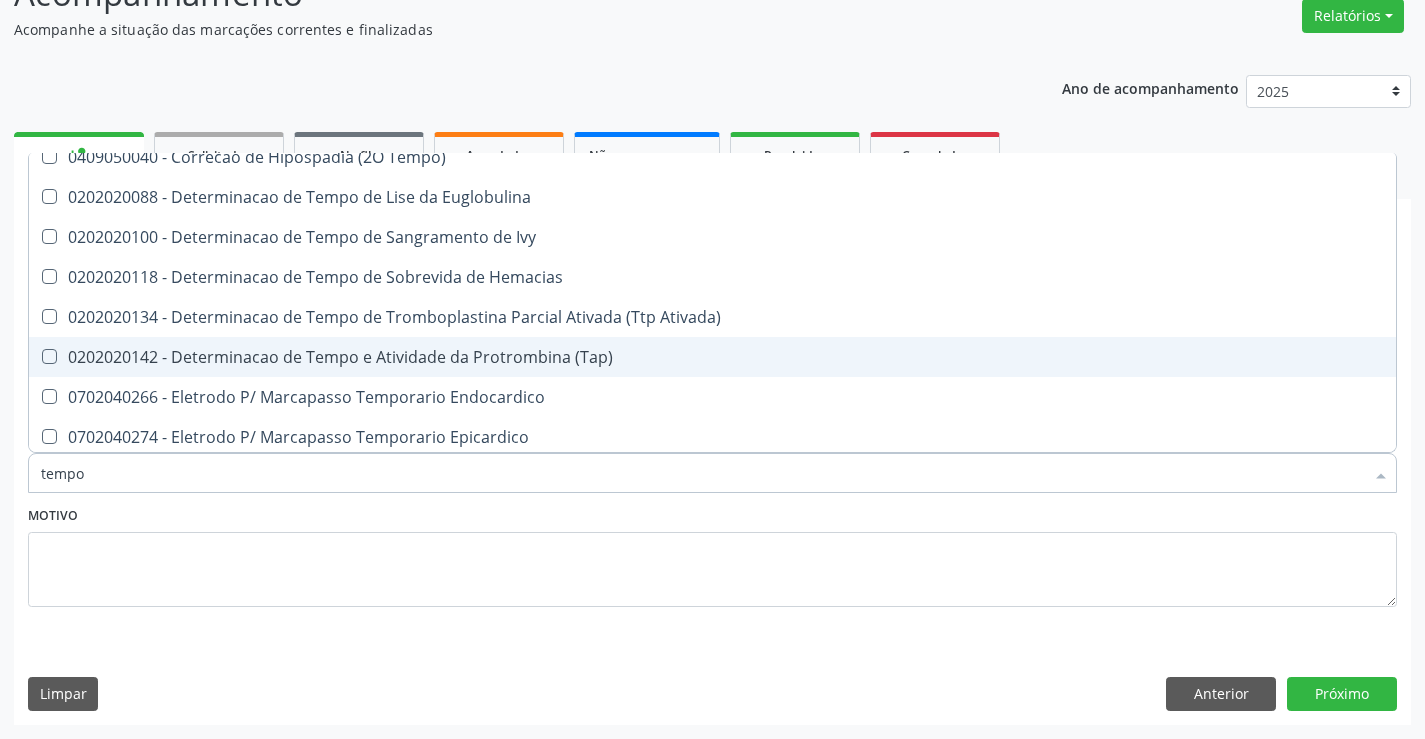 click on "0202020142 - Determinacao de Tempo e Atividade da Protrombina (Tap)" at bounding box center [756, 357] 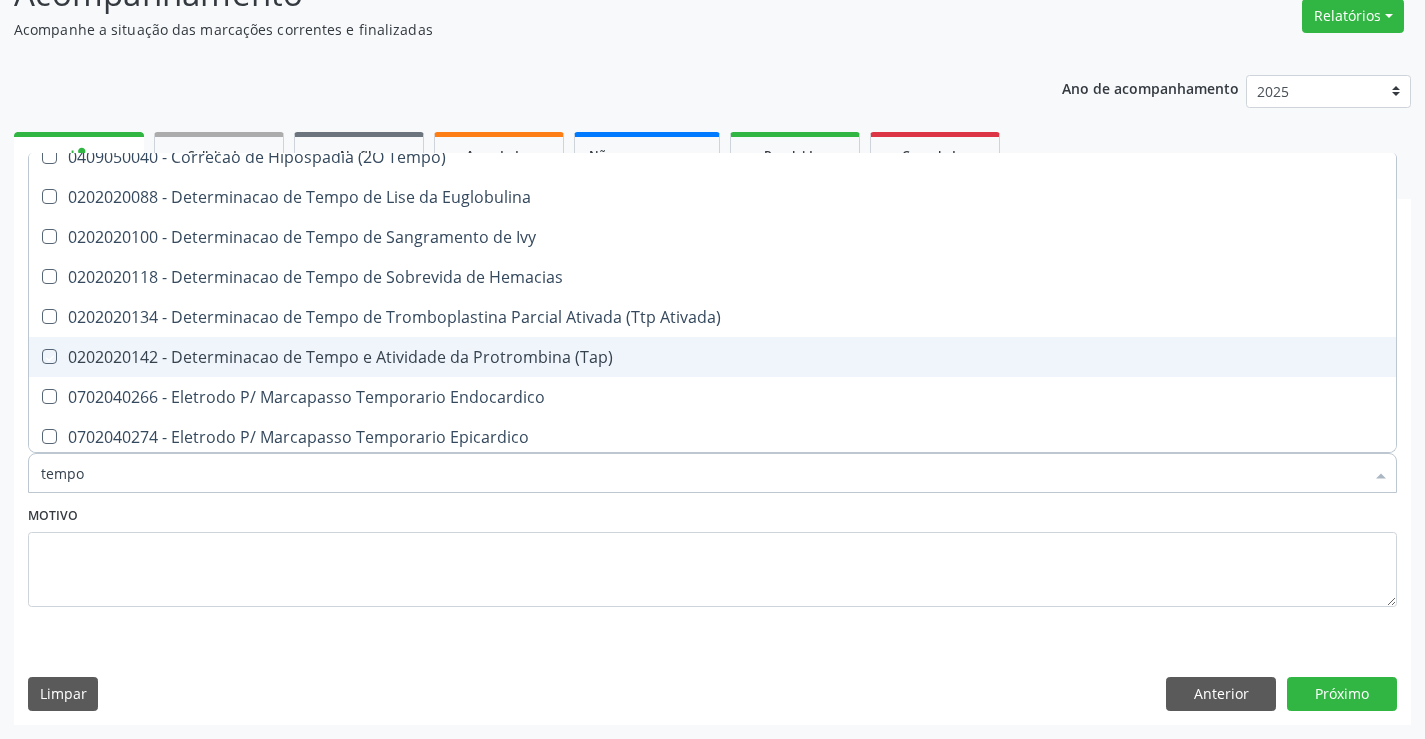 checkbox on "true" 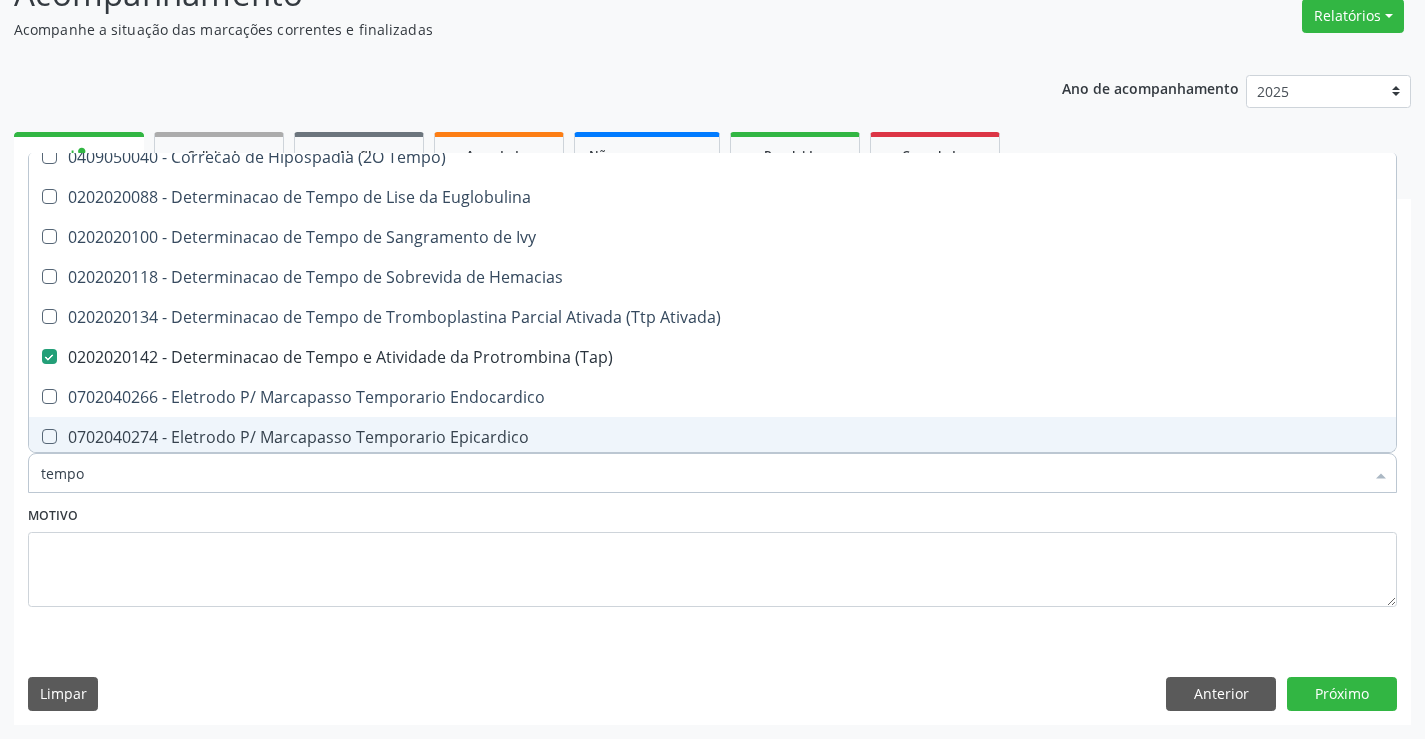 click on "Motivo" at bounding box center (712, 554) 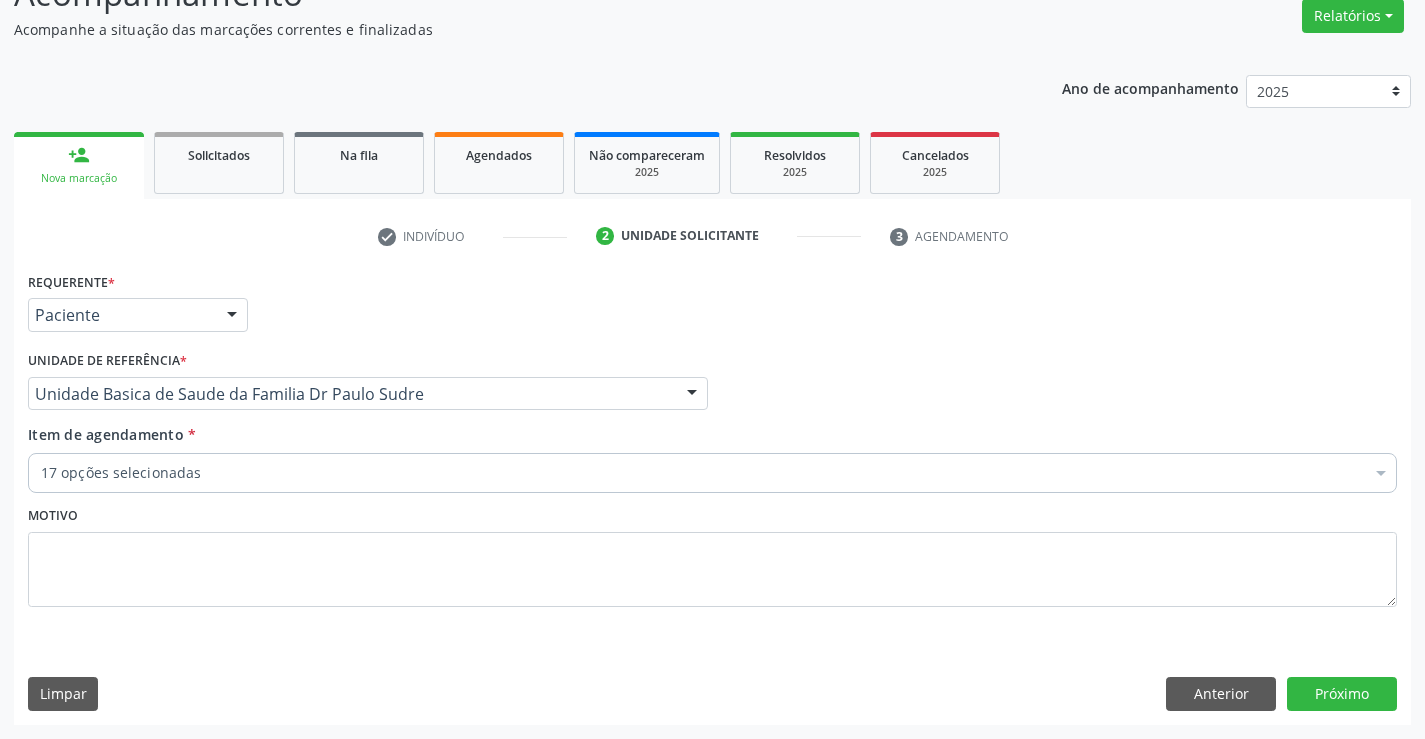 scroll, scrollTop: 0, scrollLeft: 0, axis: both 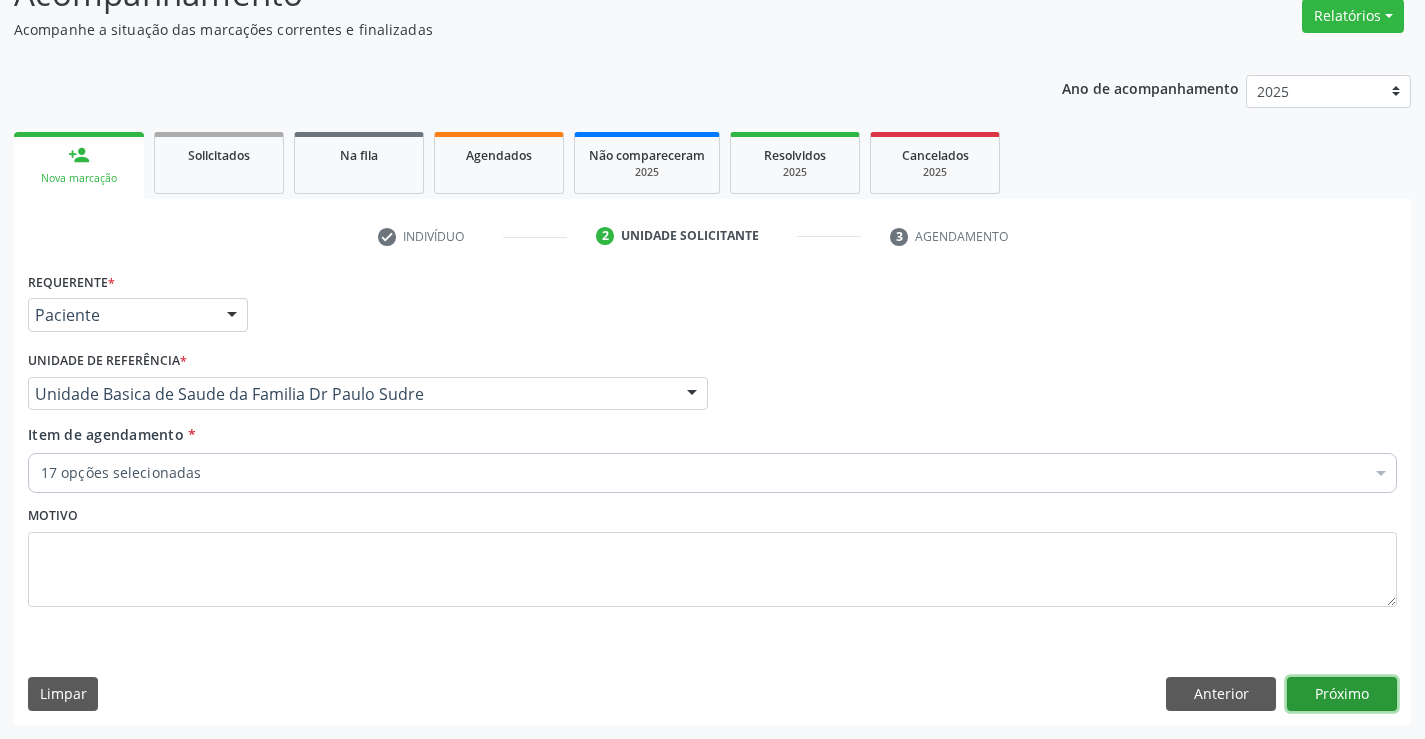 click on "Próximo" at bounding box center [1342, 694] 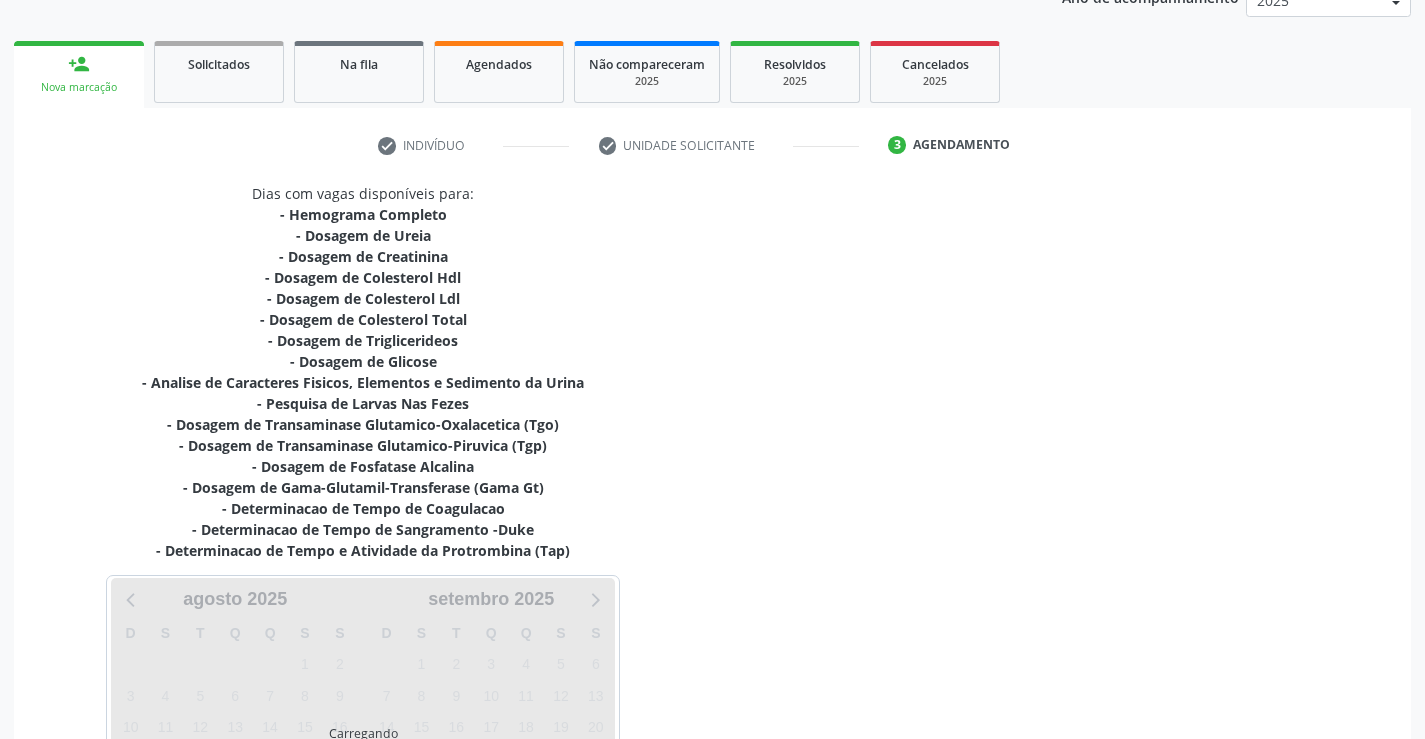 scroll, scrollTop: 467, scrollLeft: 0, axis: vertical 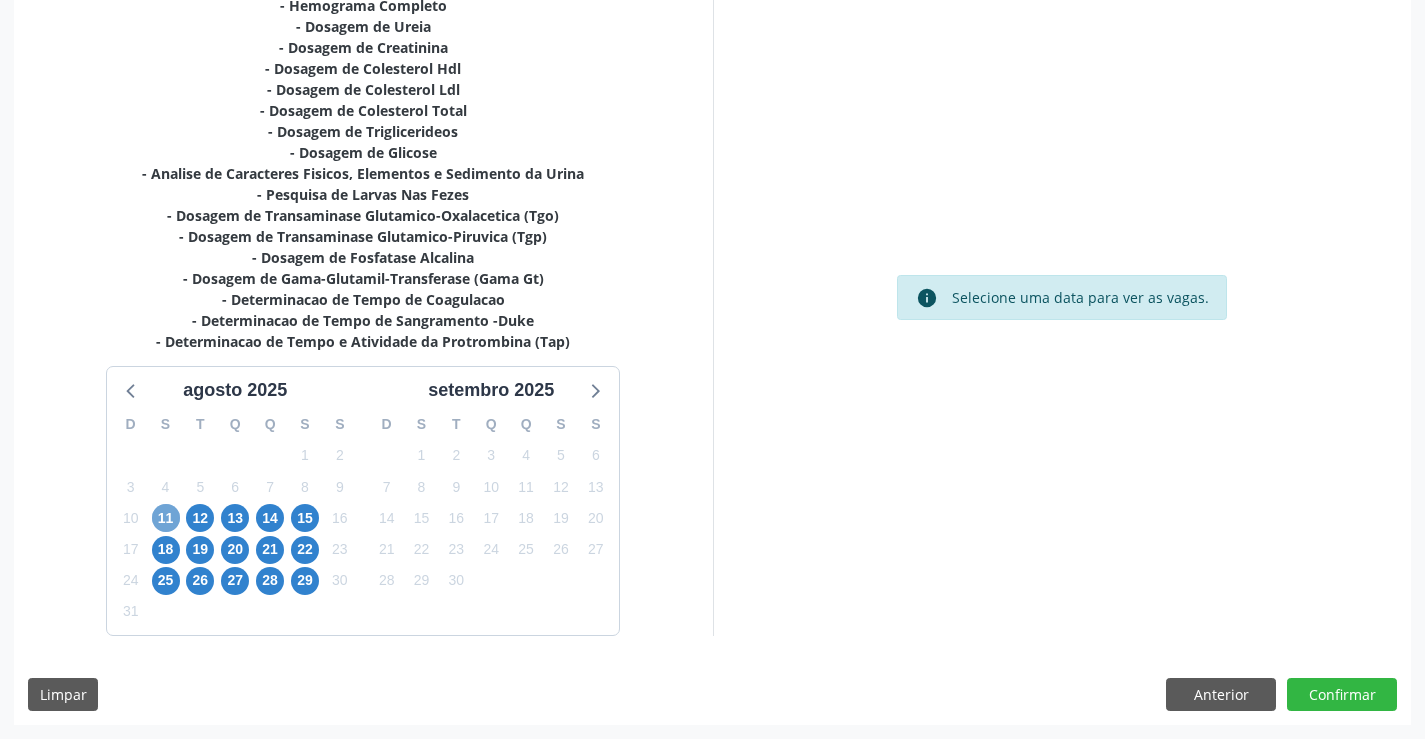 click on "11" at bounding box center [166, 518] 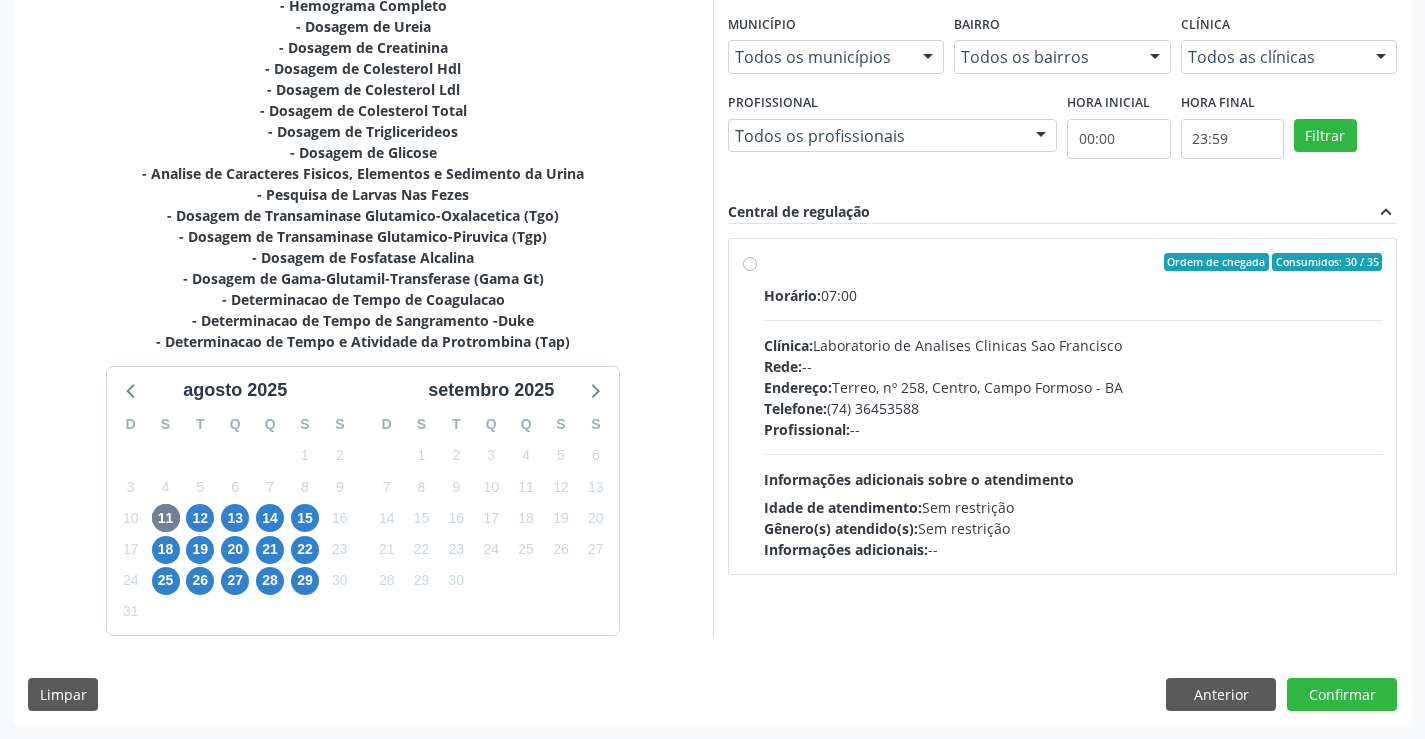 click on "Ordem de chegada
Consumidos: 30 / 35
Horário:   07:00
Clínica:  Laboratorio de Analises Clinicas Sao Francisco
Rede:
--
Endereço:   Terreo, nº 258, Centro, Campo Formoso - BA
Telefone:   ([PHONE])
Profissional:
--
Informações adicionais sobre o atendimento
Idade de atendimento:
Sem restrição
Gênero(s) atendido(s):
Sem restrição
Informações adicionais:
--" at bounding box center [1073, 406] 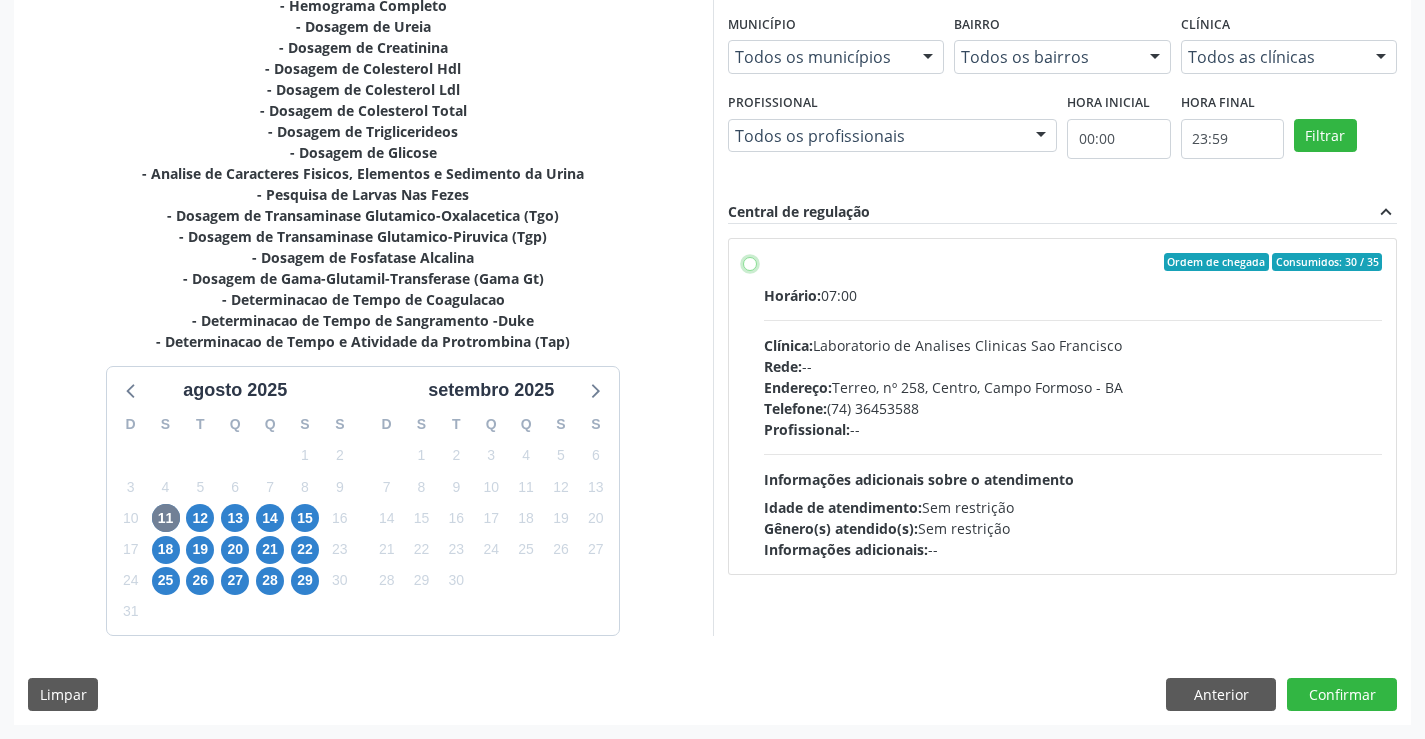 click on "Ordem de chegada
Consumidos: 30 / 35
Horário:   07:00
Clínica:  Laboratorio de Analises Clinicas Sao Francisco
Rede:
--
Endereço:   Terreo, nº 258, Centro, Campo Formoso - BA
Telefone:   ([PHONE])
Profissional:
--
Informações adicionais sobre o atendimento
Idade de atendimento:
Sem restrição
Gênero(s) atendido(s):
Sem restrição
Informações adicionais:
--" at bounding box center (750, 262) 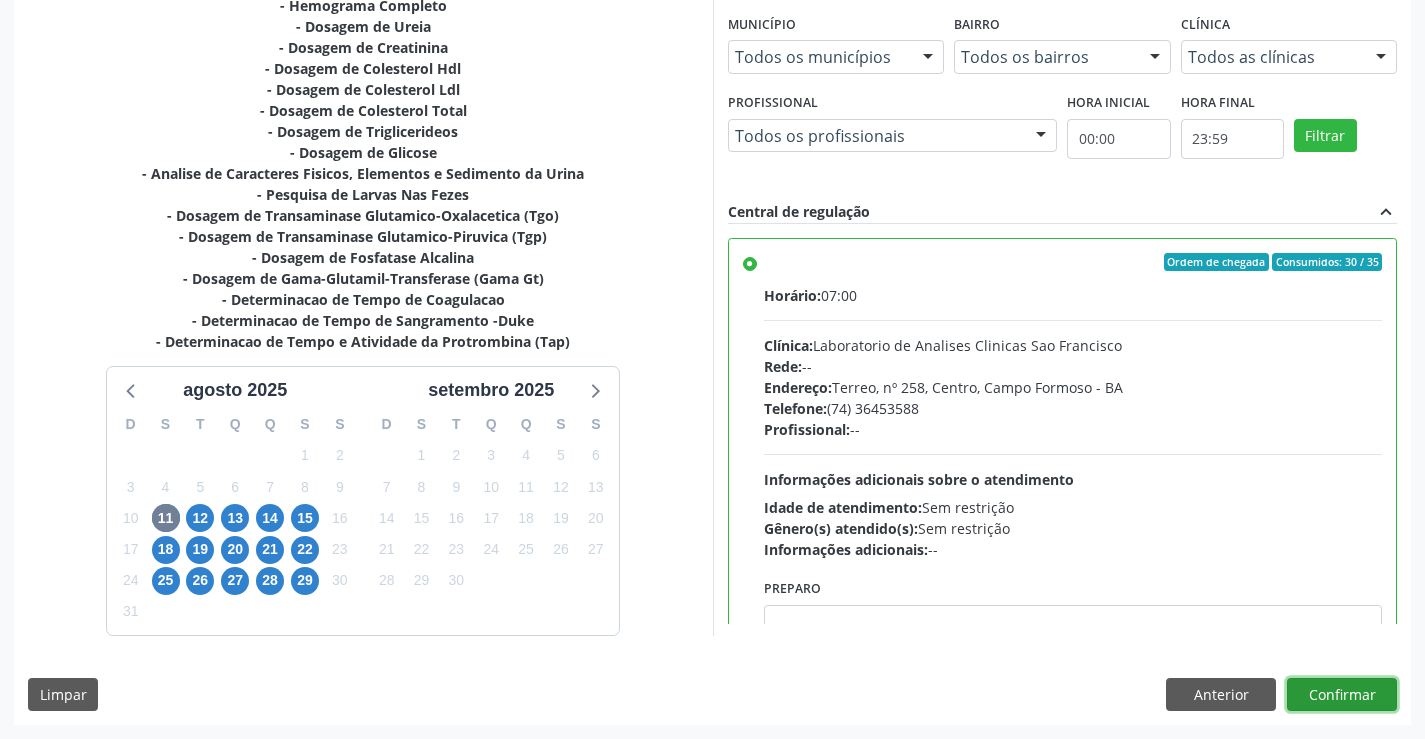 click on "Confirmar" at bounding box center [1342, 695] 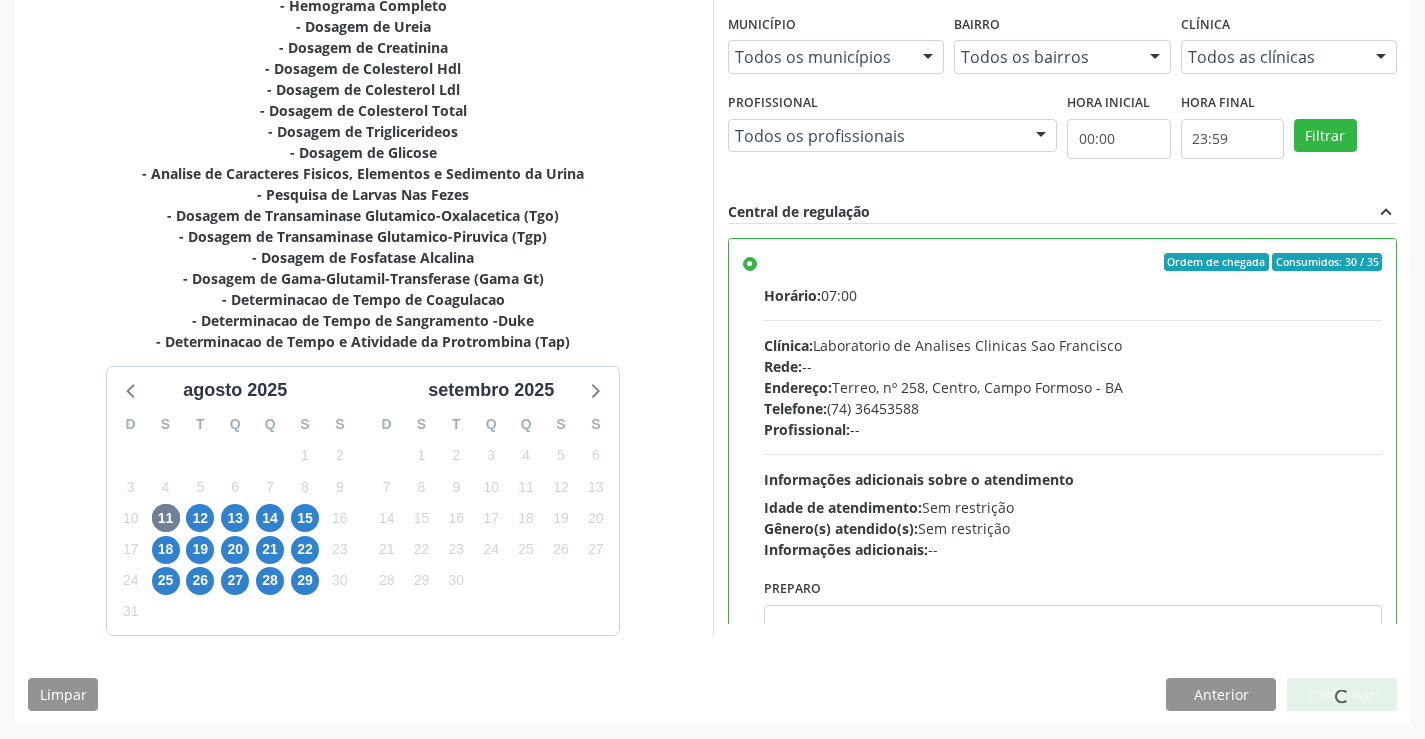 scroll, scrollTop: 345, scrollLeft: 0, axis: vertical 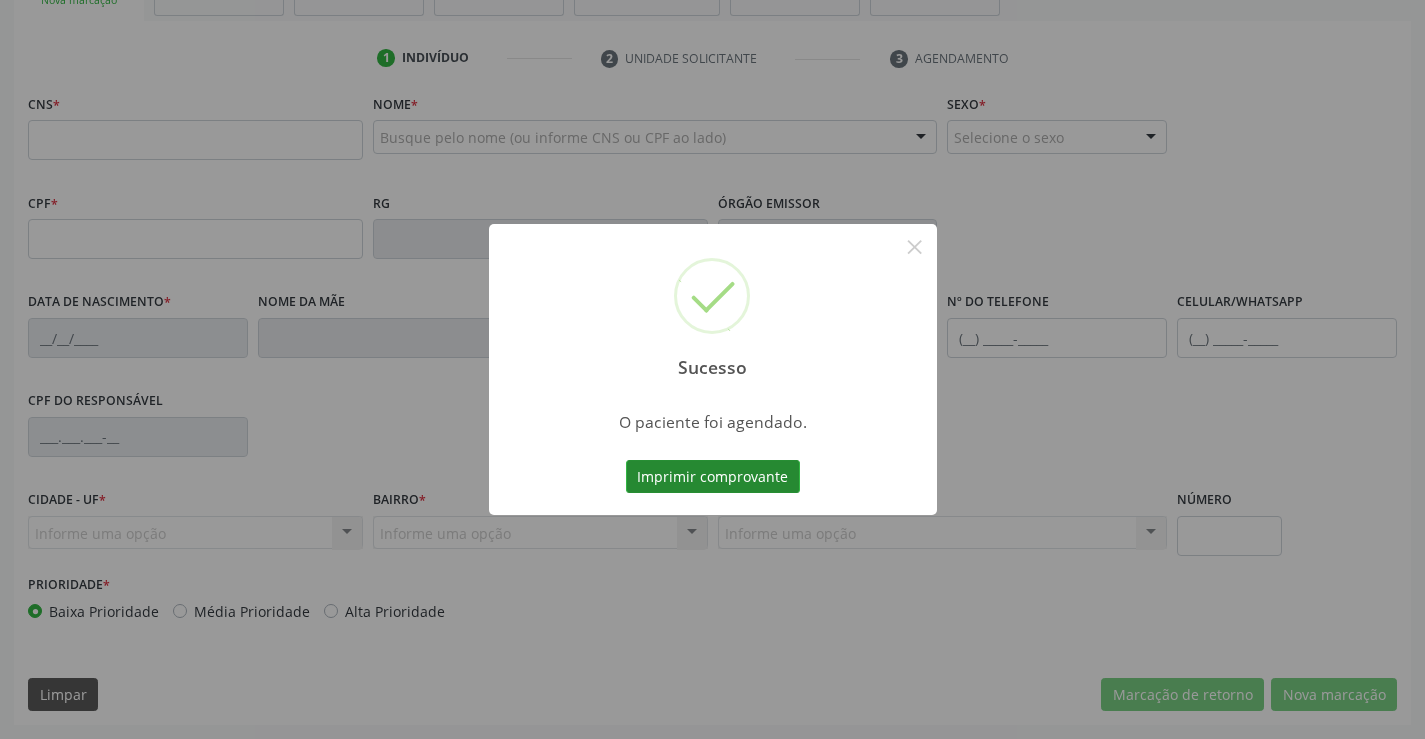 click on "Imprimir comprovante" at bounding box center [713, 477] 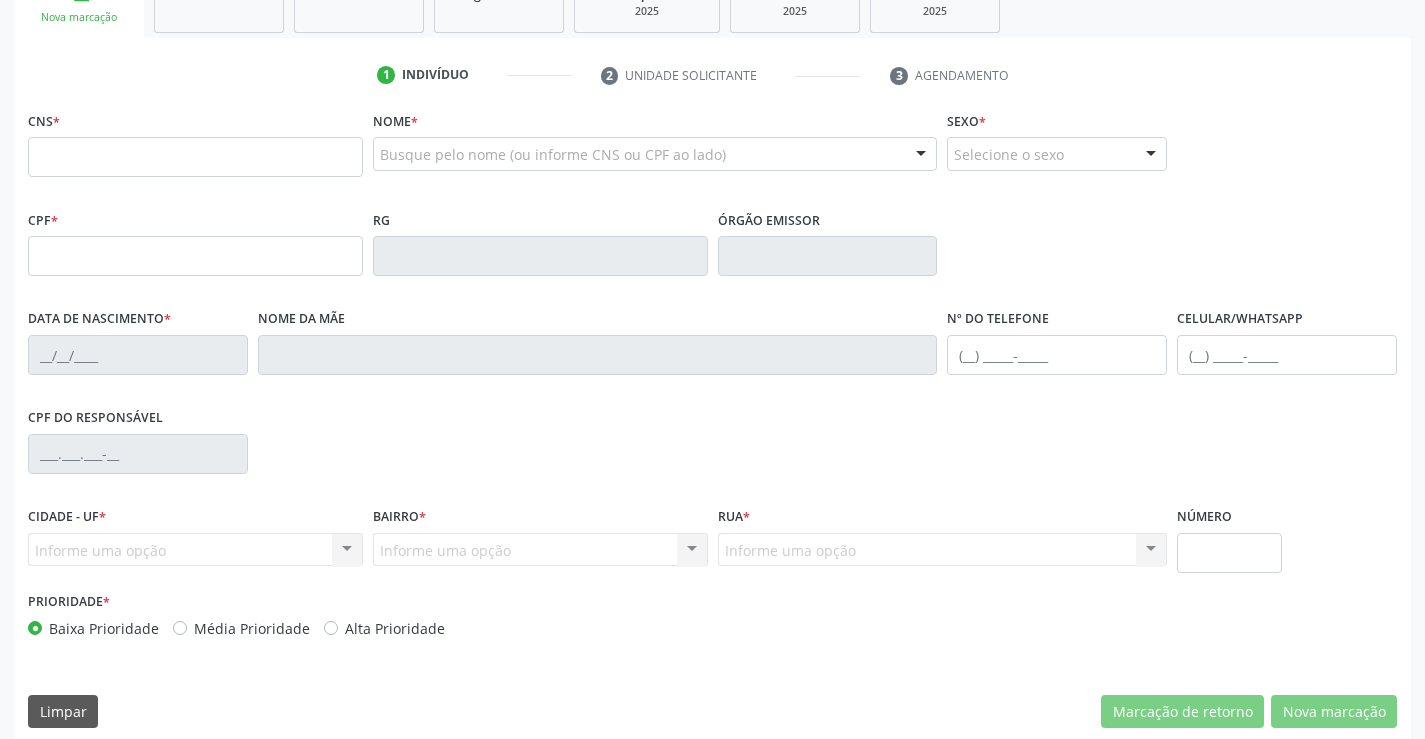 scroll, scrollTop: 0, scrollLeft: 0, axis: both 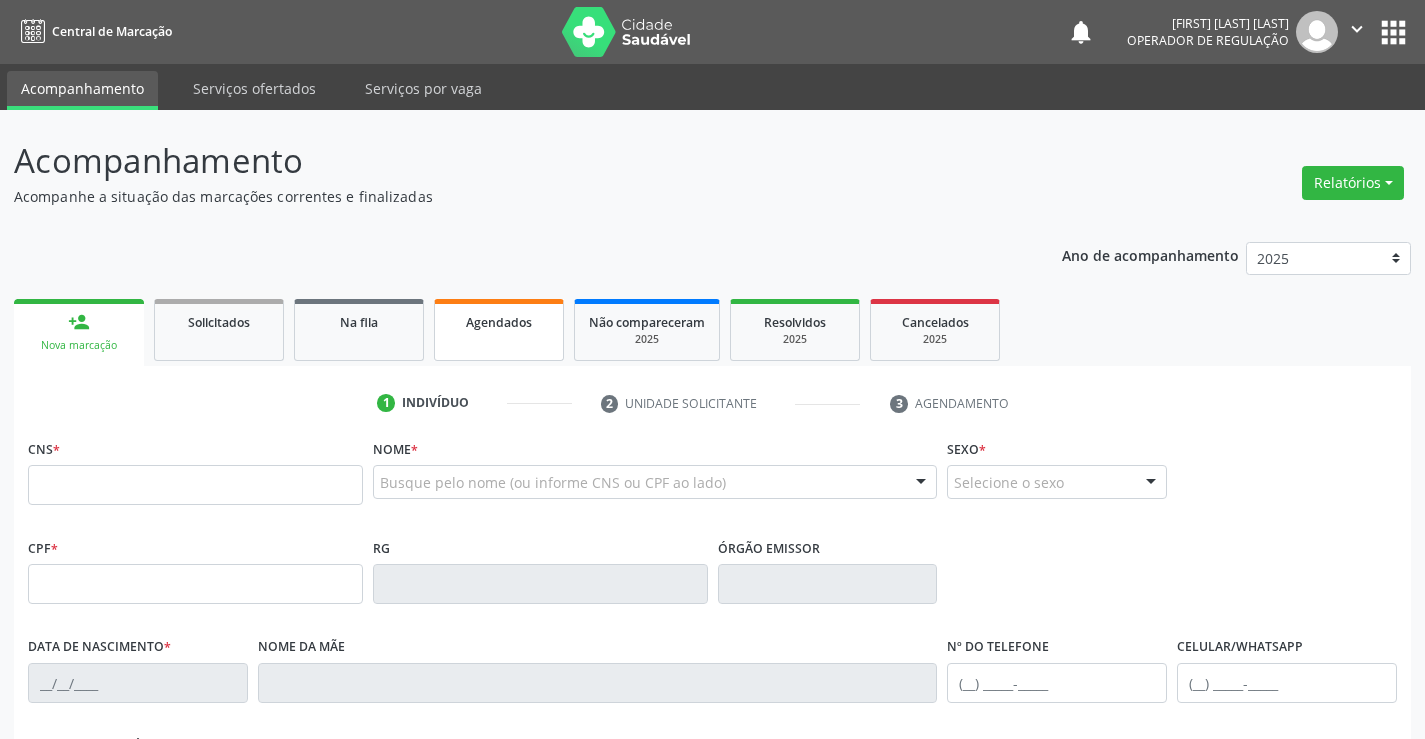 click on "Agendados" at bounding box center [499, 330] 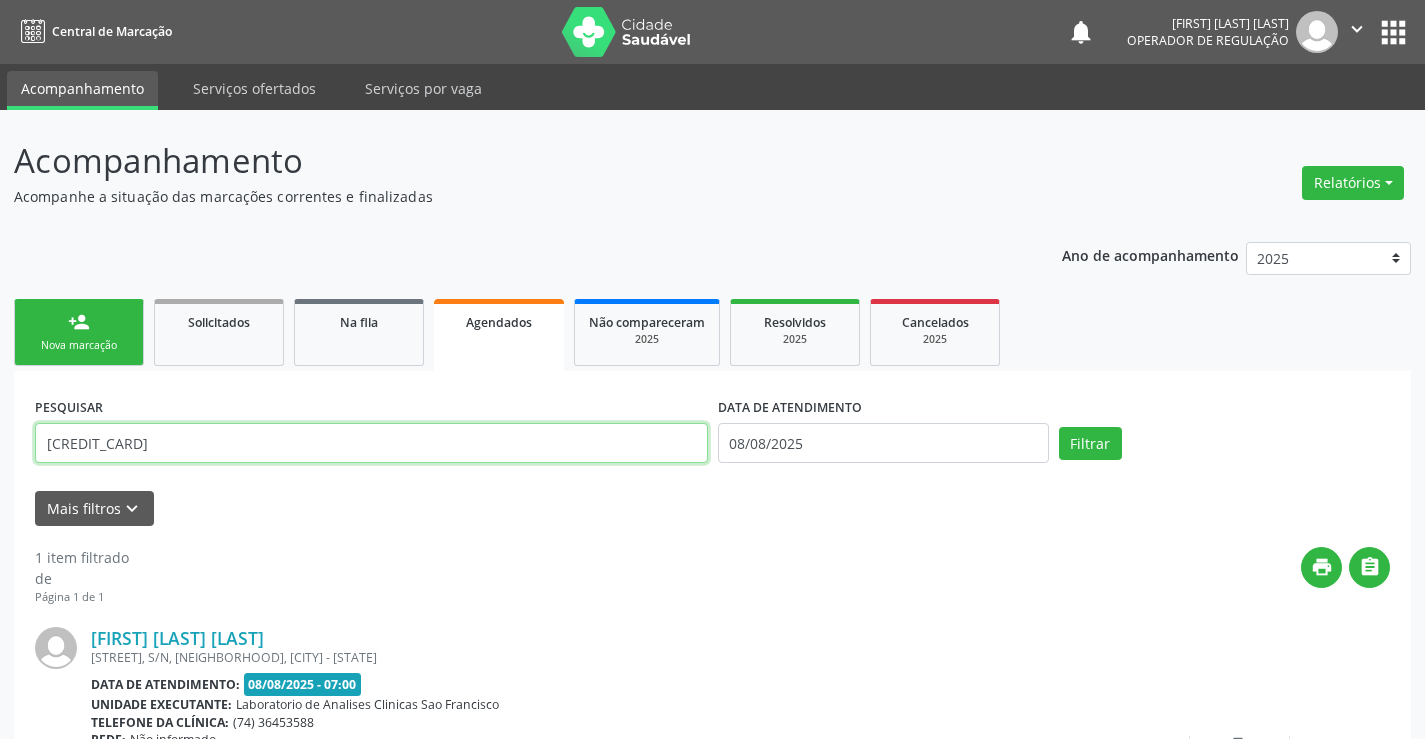 click on "[CREDIT_CARD]" at bounding box center [371, 443] 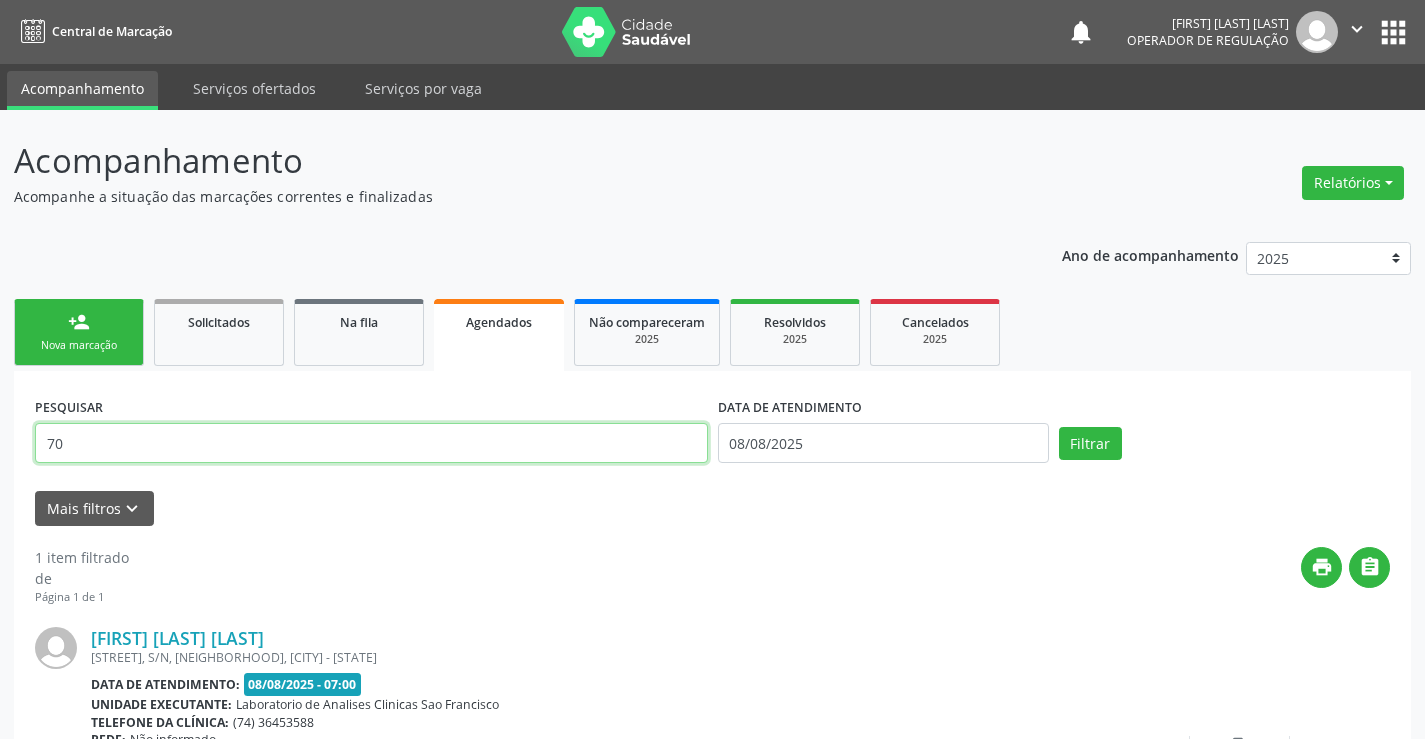 type on "7" 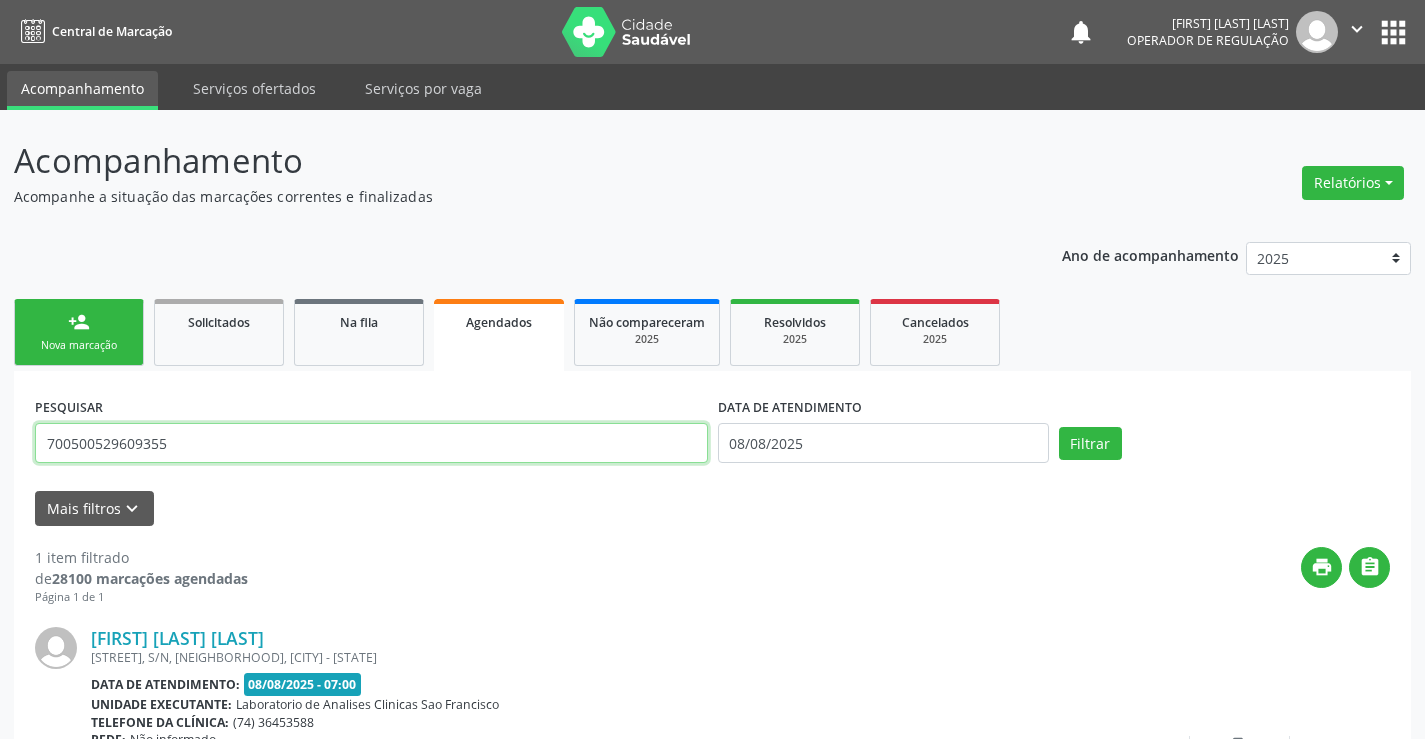 type on "700500529609355" 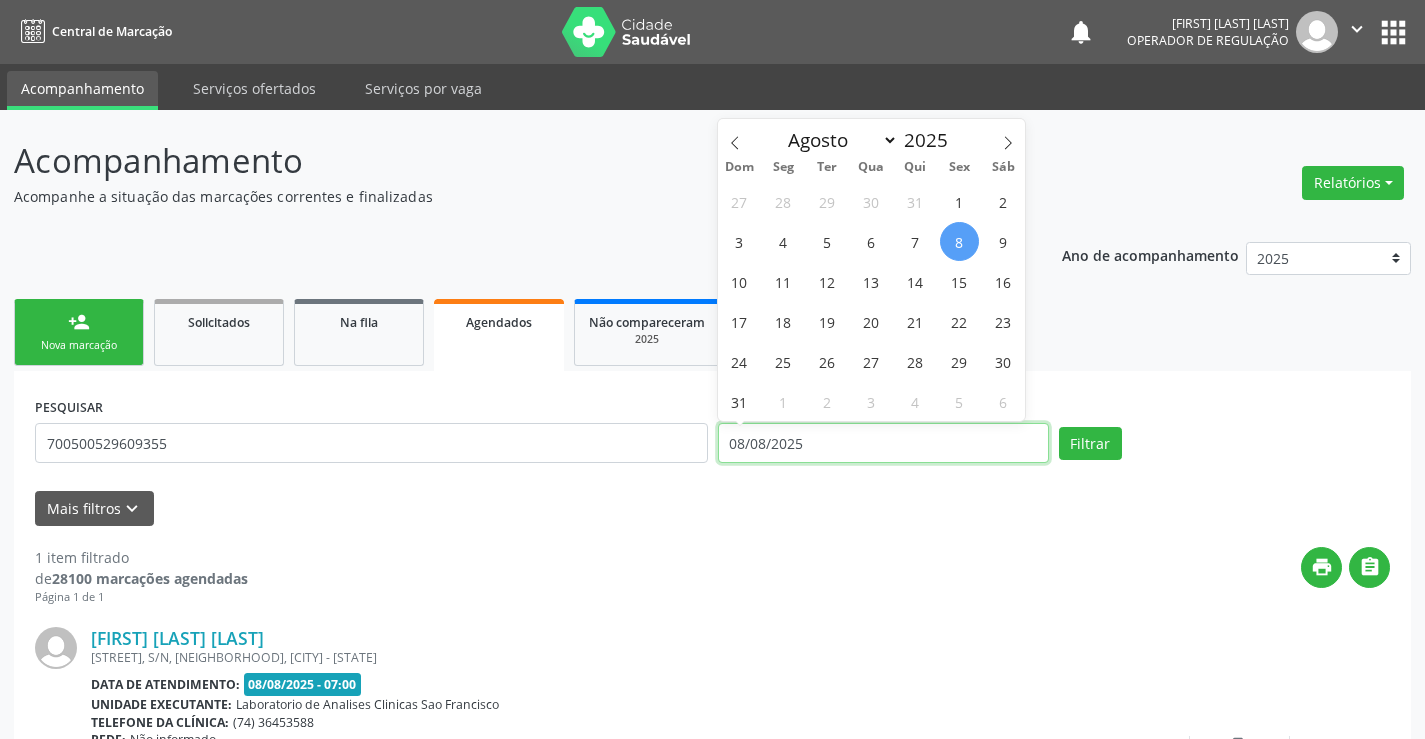 click on "08/08/2025" at bounding box center [883, 443] 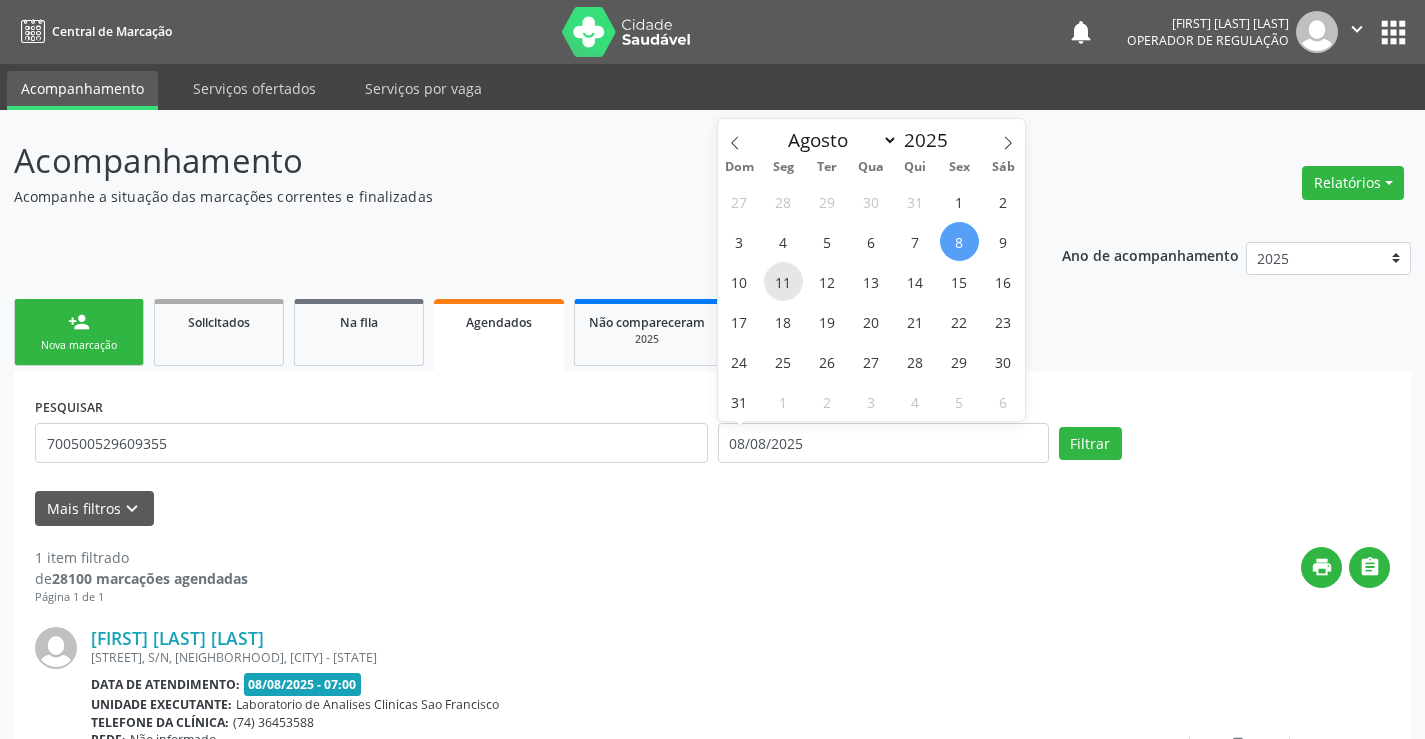 click on "11" at bounding box center (783, 281) 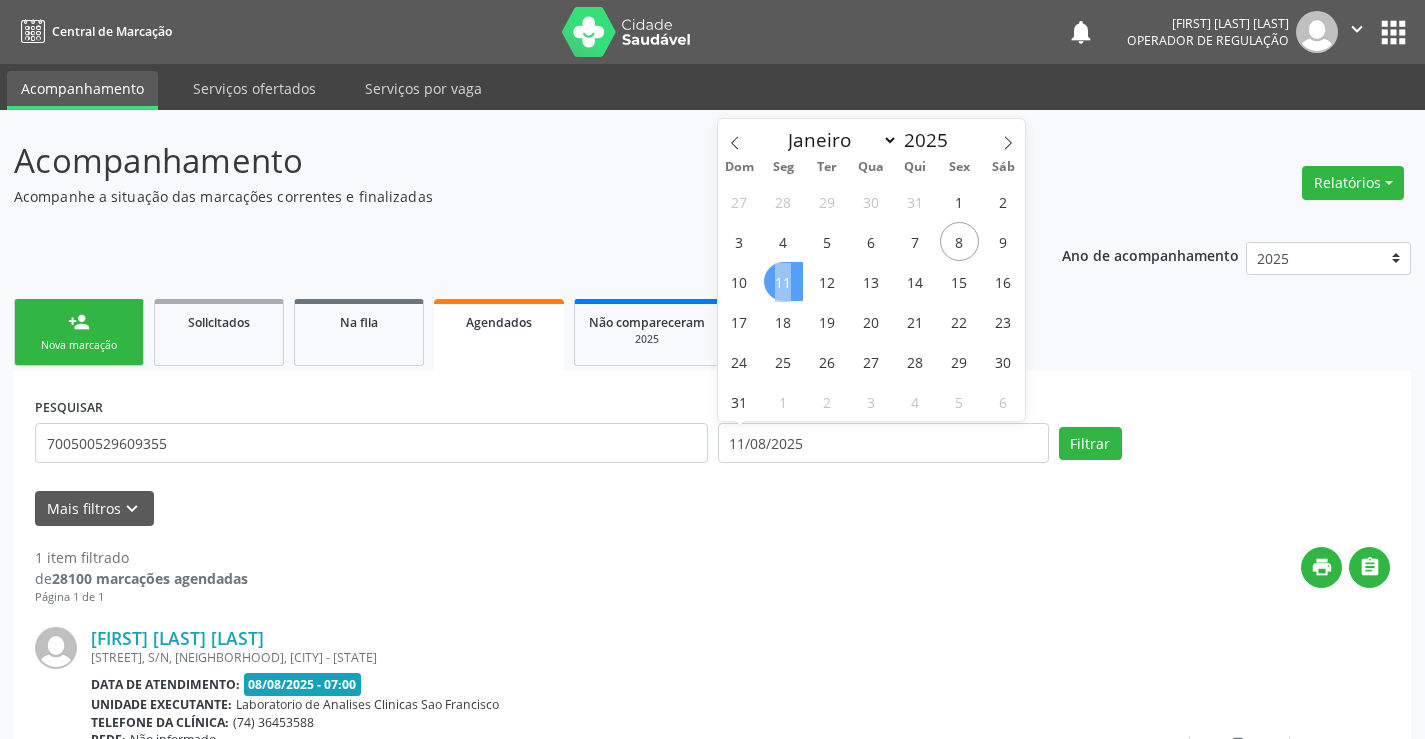 click on "11" at bounding box center (783, 281) 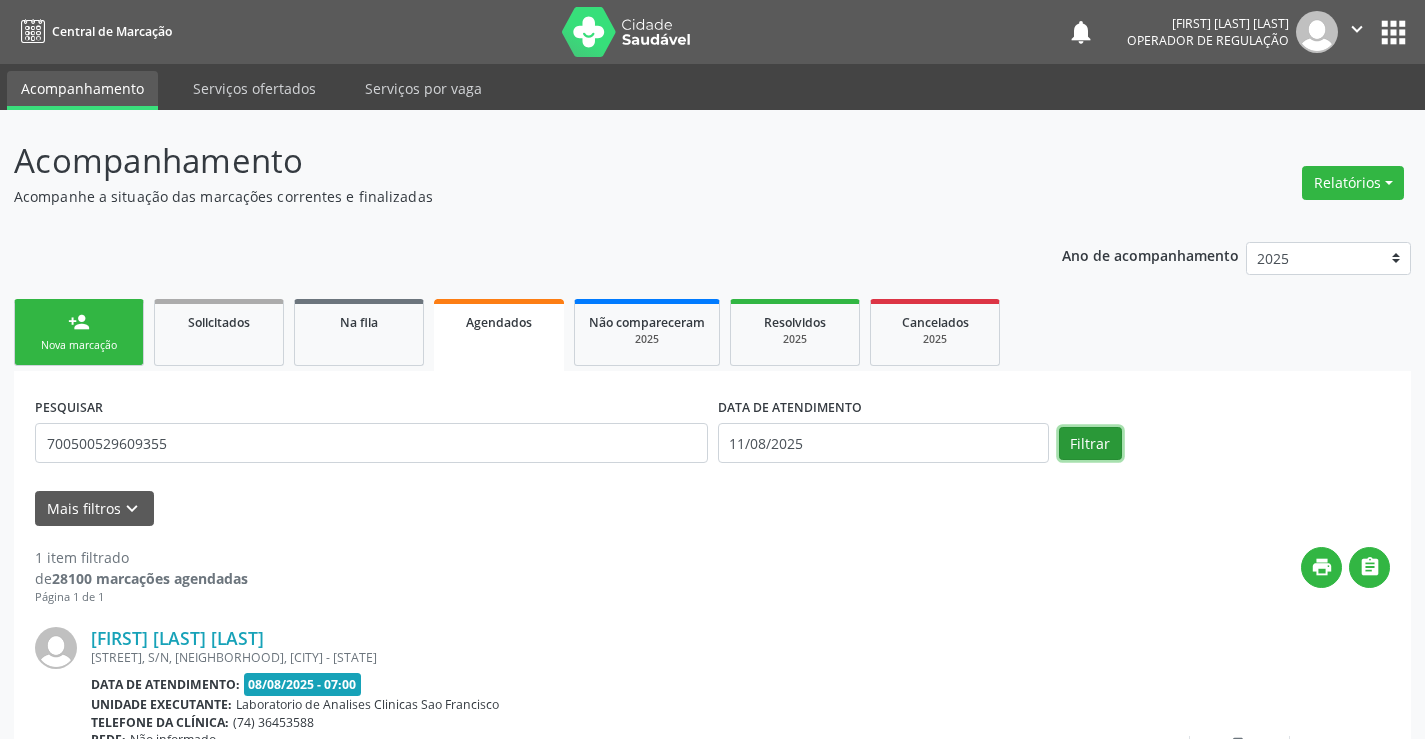 click on "Filtrar" at bounding box center [1090, 444] 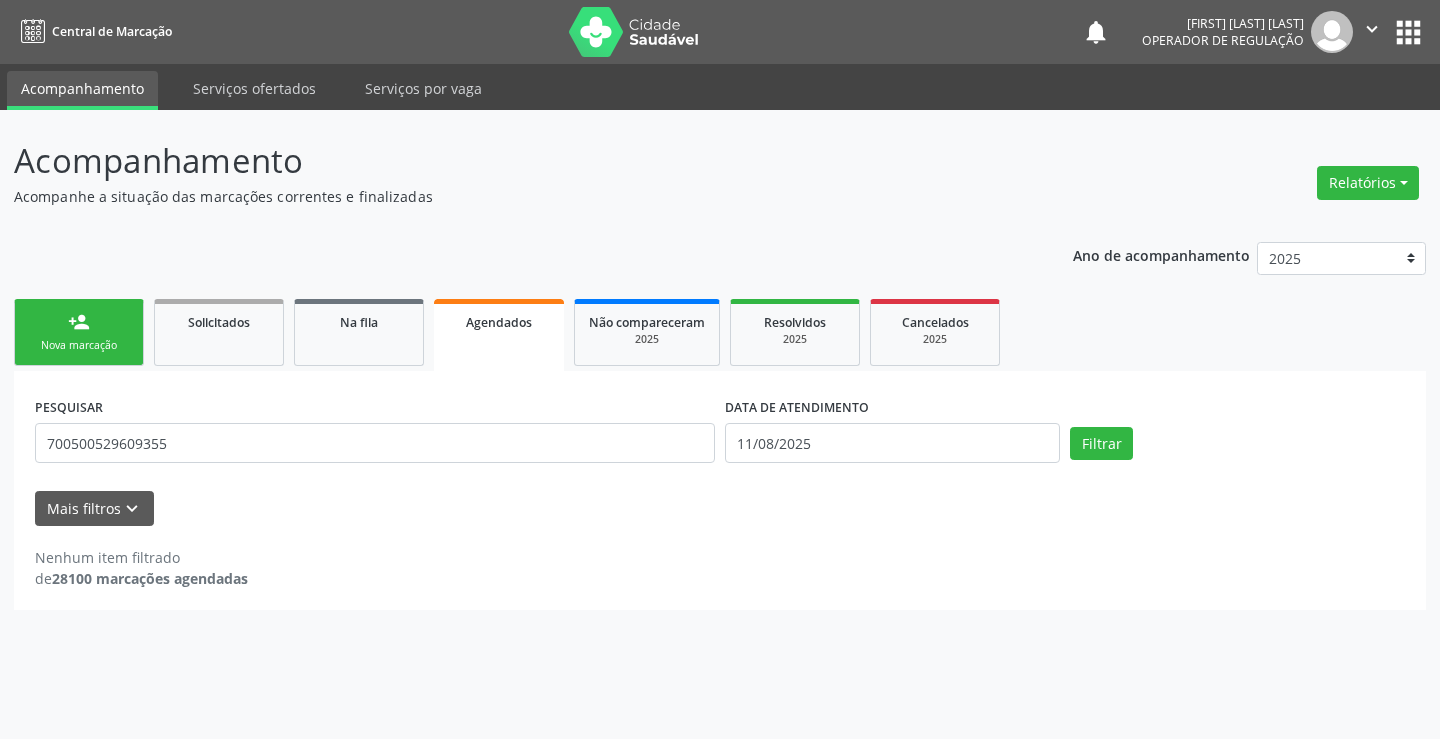 click on "Agendados" at bounding box center (499, 335) 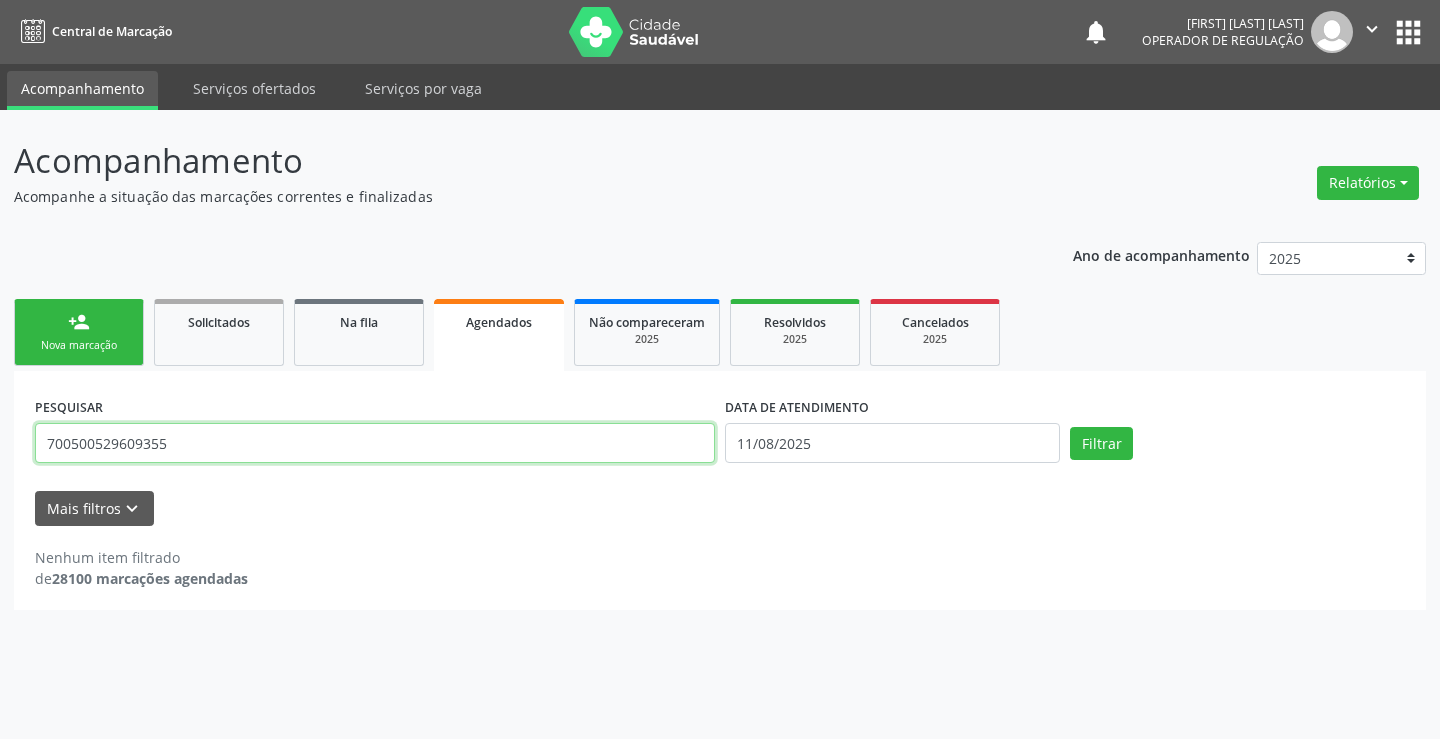 click on "700500529609355" at bounding box center (375, 443) 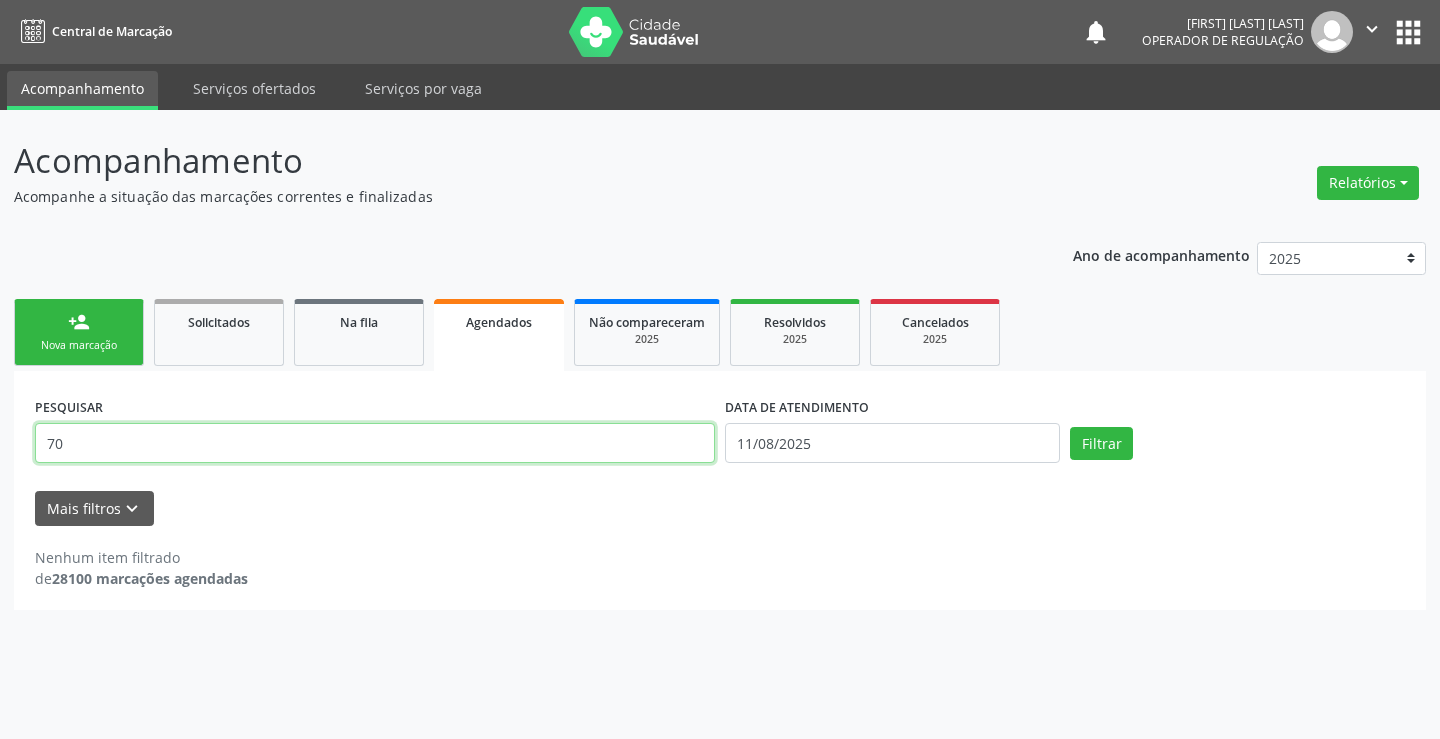 type on "7" 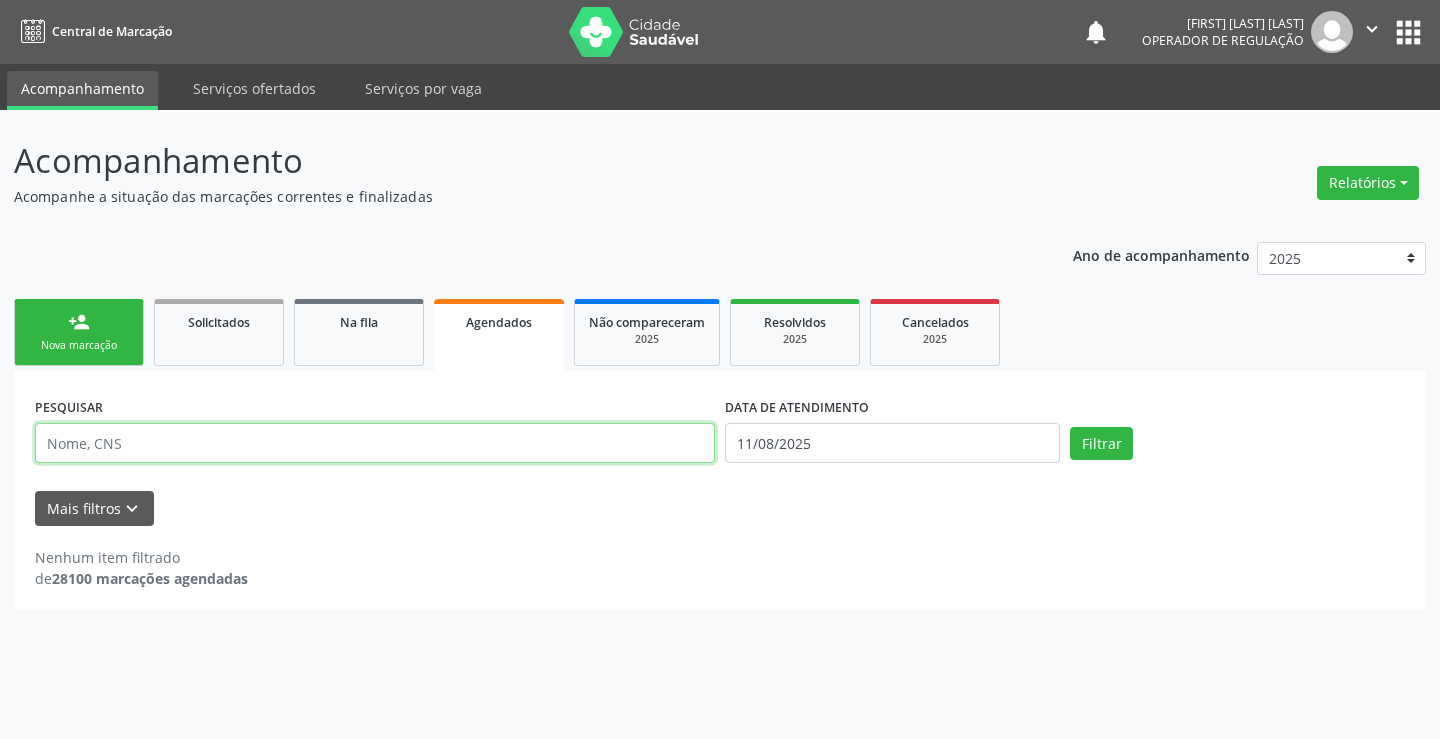 click at bounding box center [375, 443] 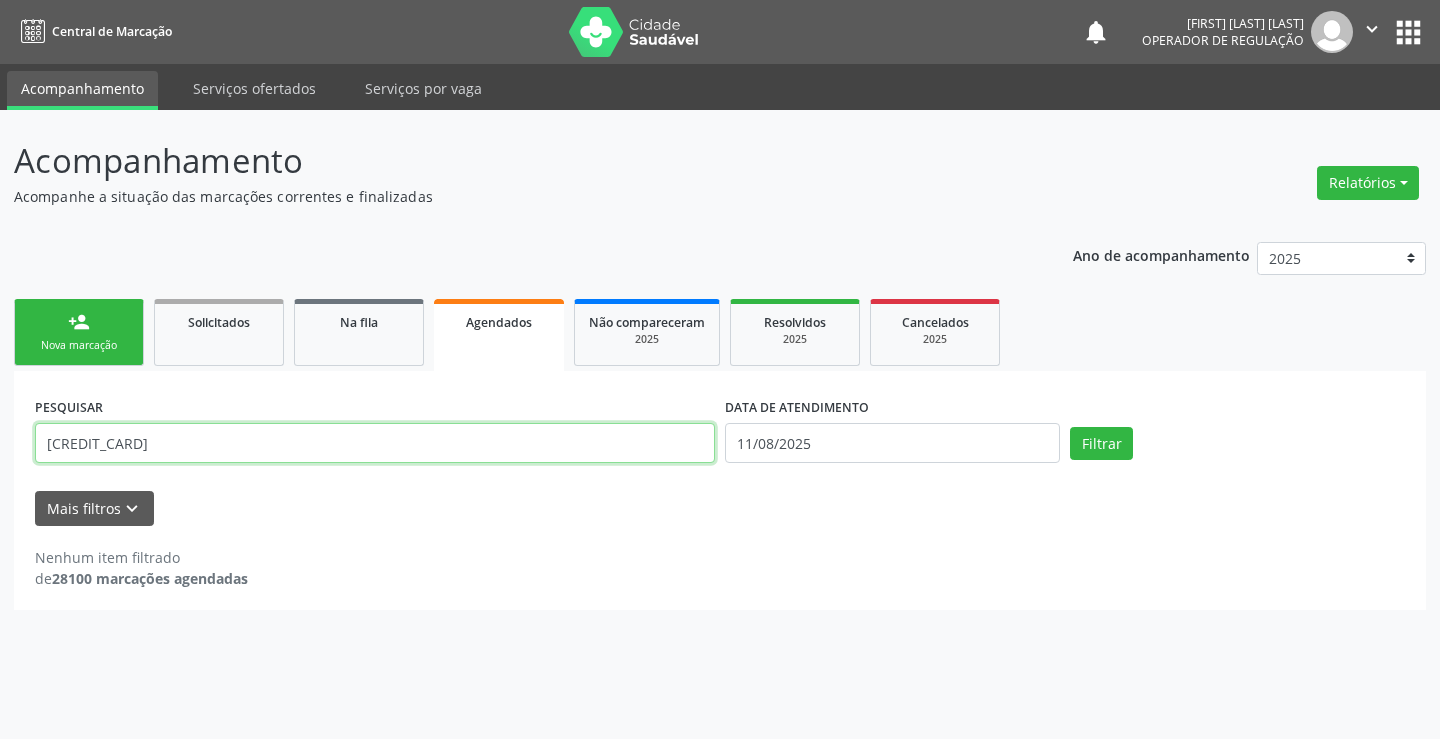 type on "[CREDIT_CARD]" 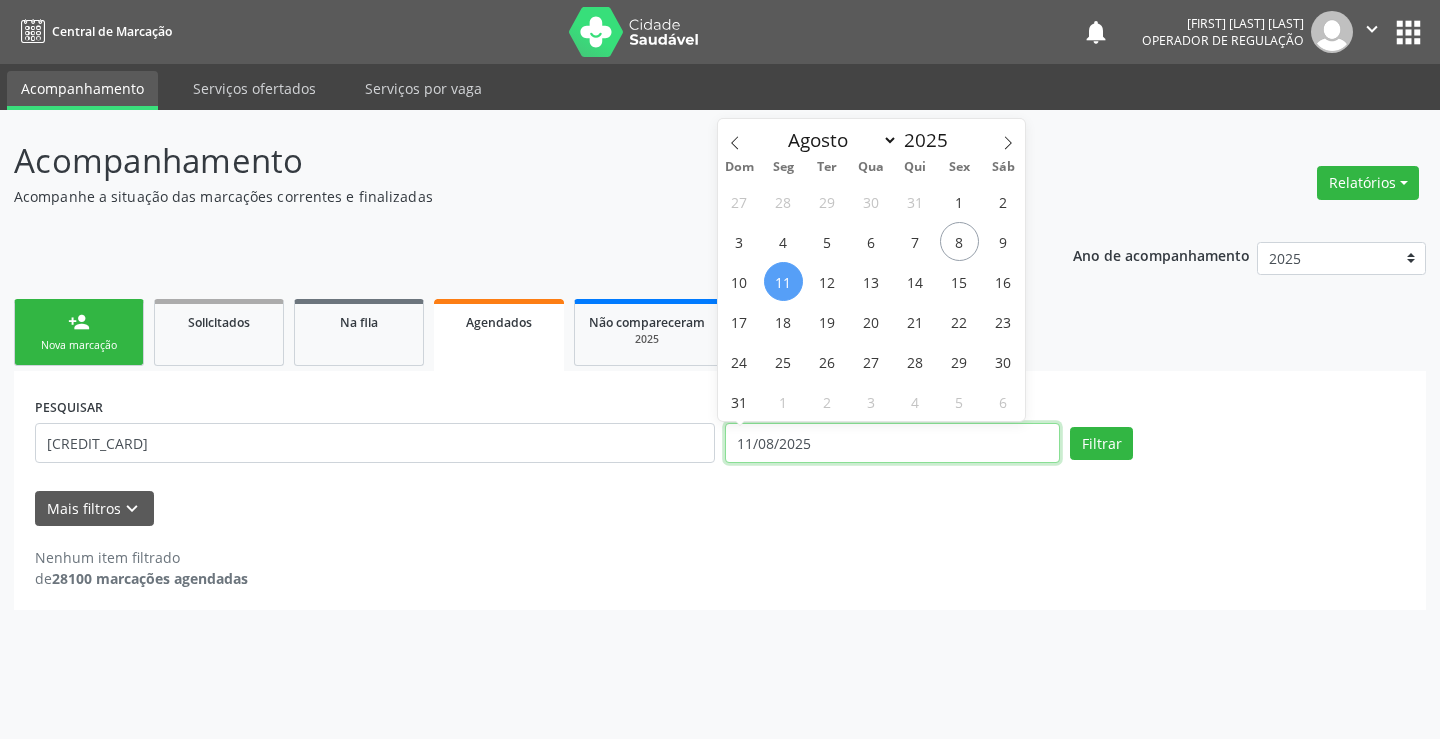 click on "11/08/2025" at bounding box center (892, 443) 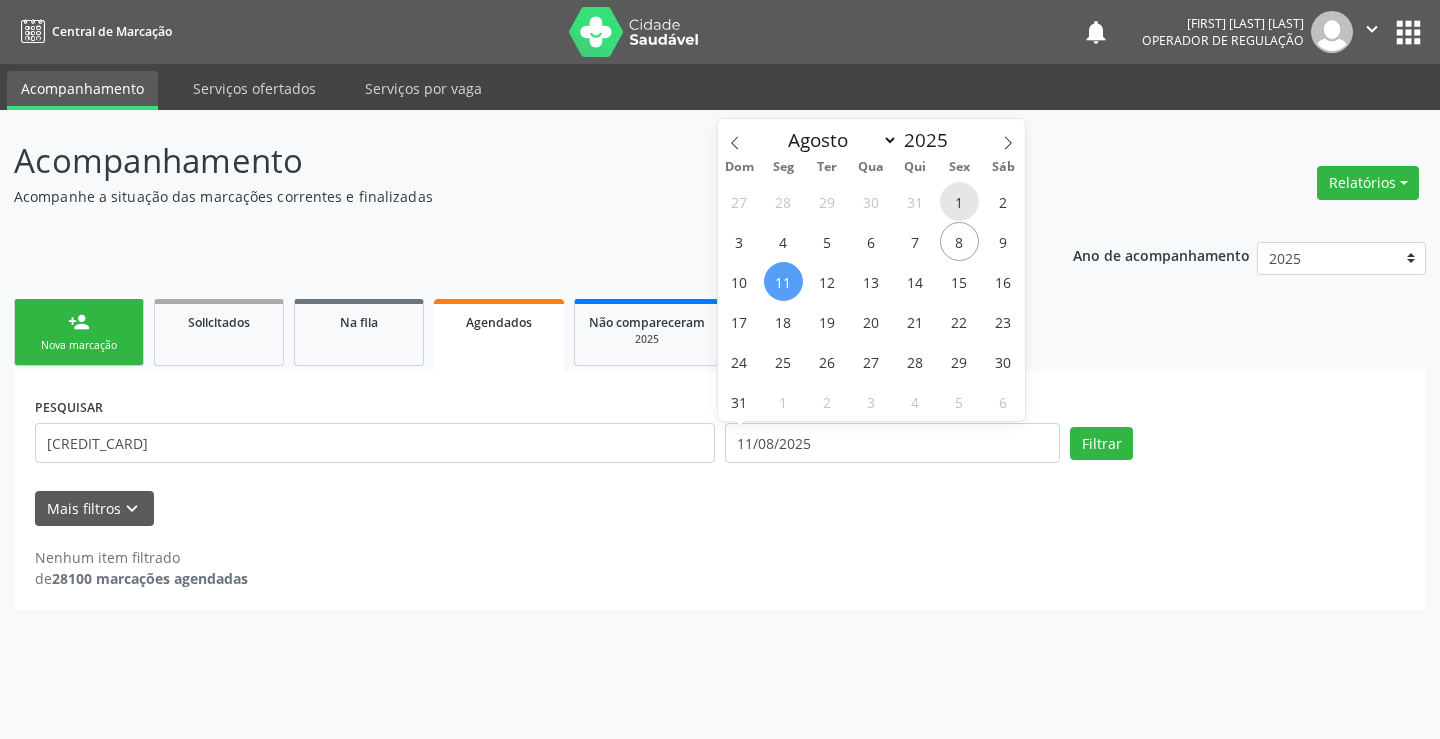 click on "1" at bounding box center [959, 201] 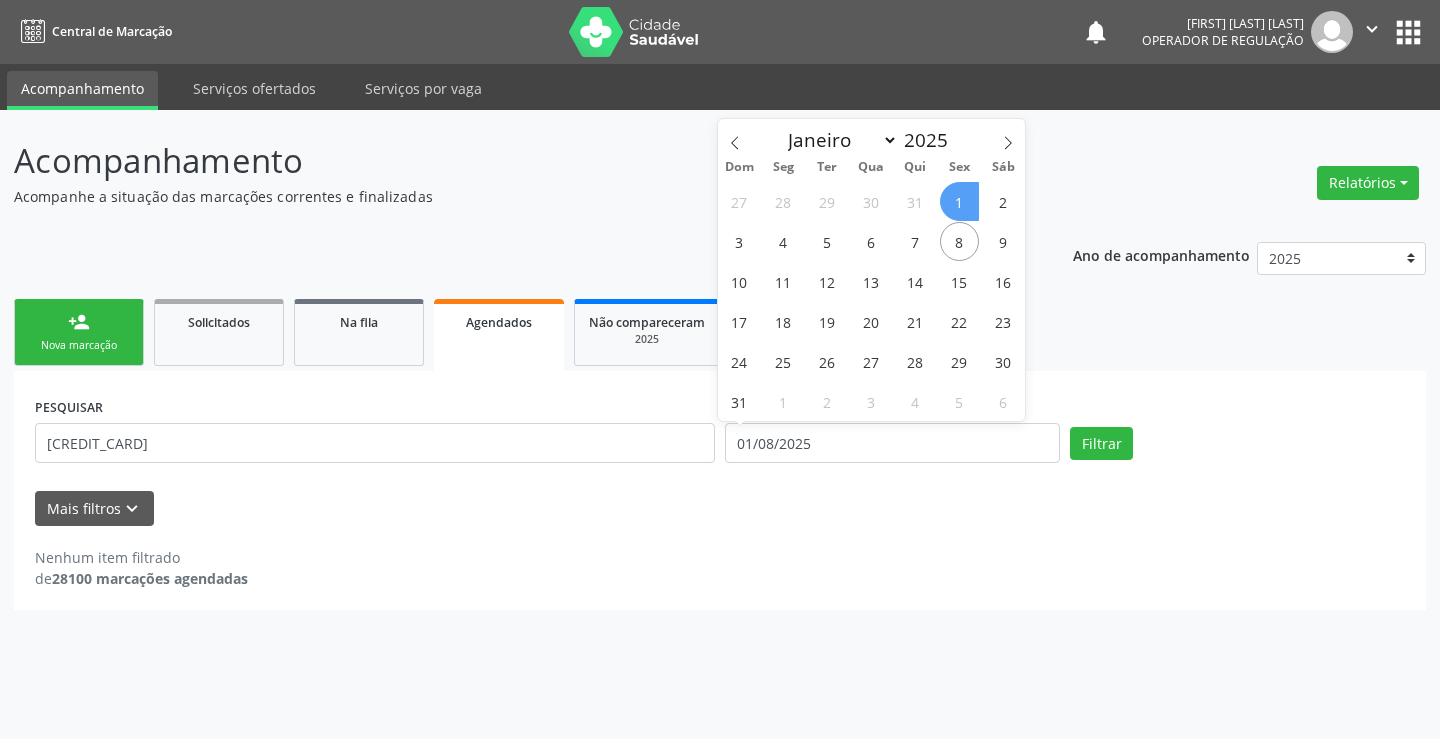 click on "1" at bounding box center [959, 201] 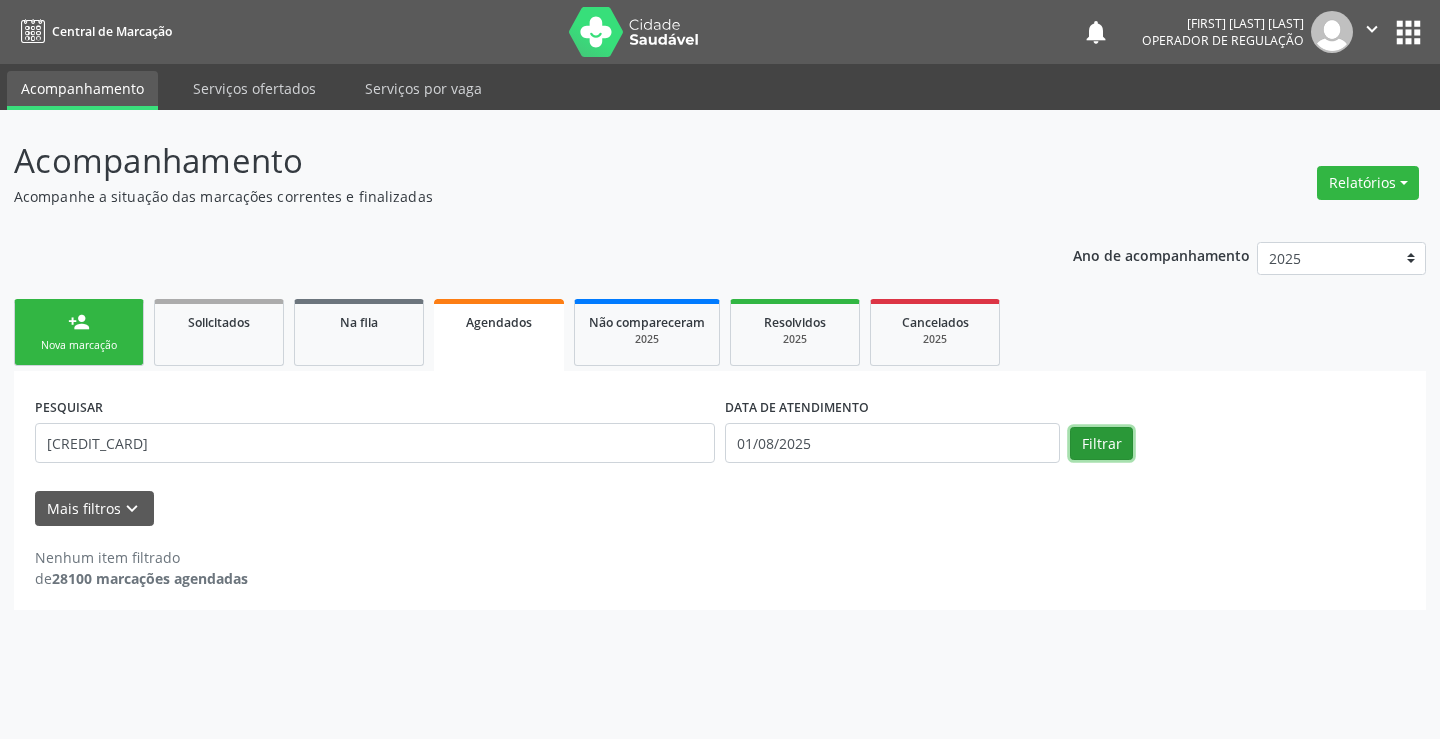 click on "Filtrar" at bounding box center [1101, 444] 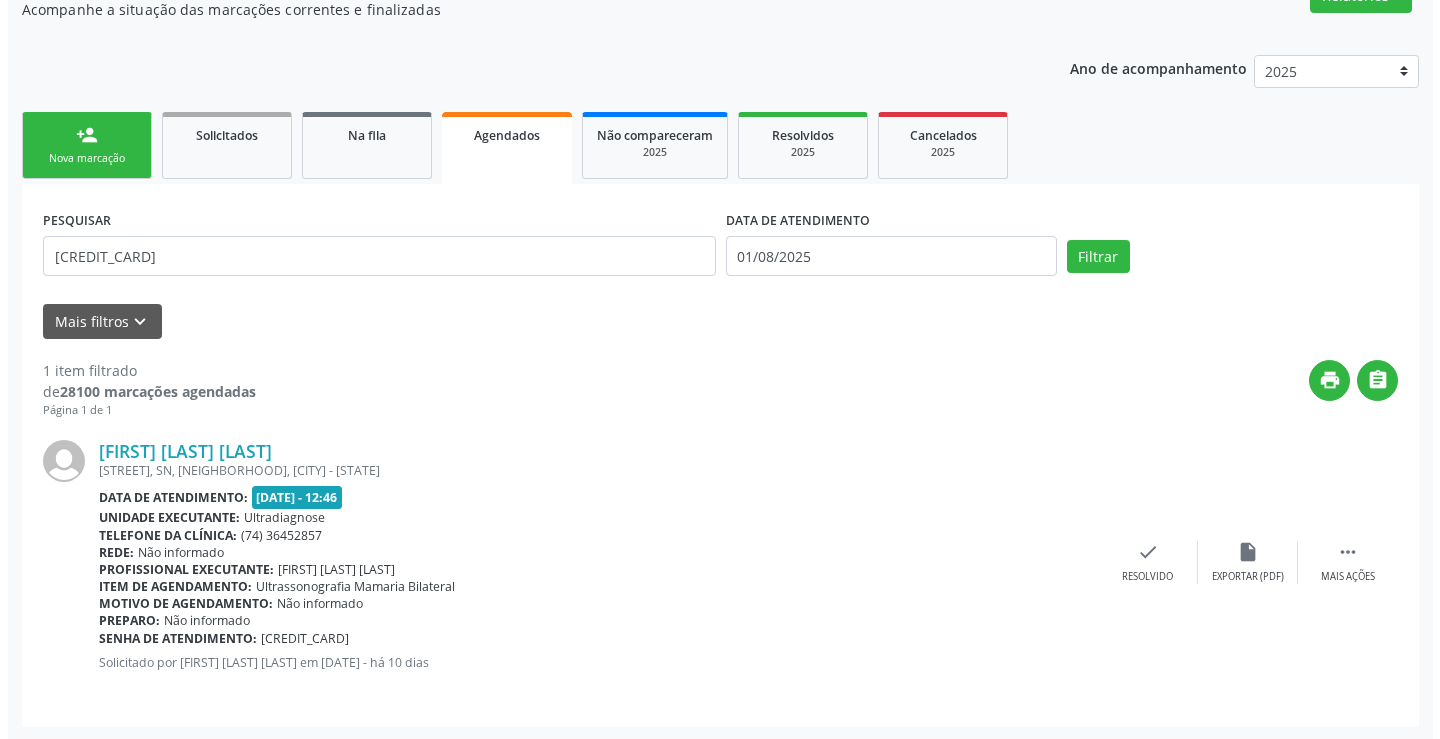scroll, scrollTop: 189, scrollLeft: 0, axis: vertical 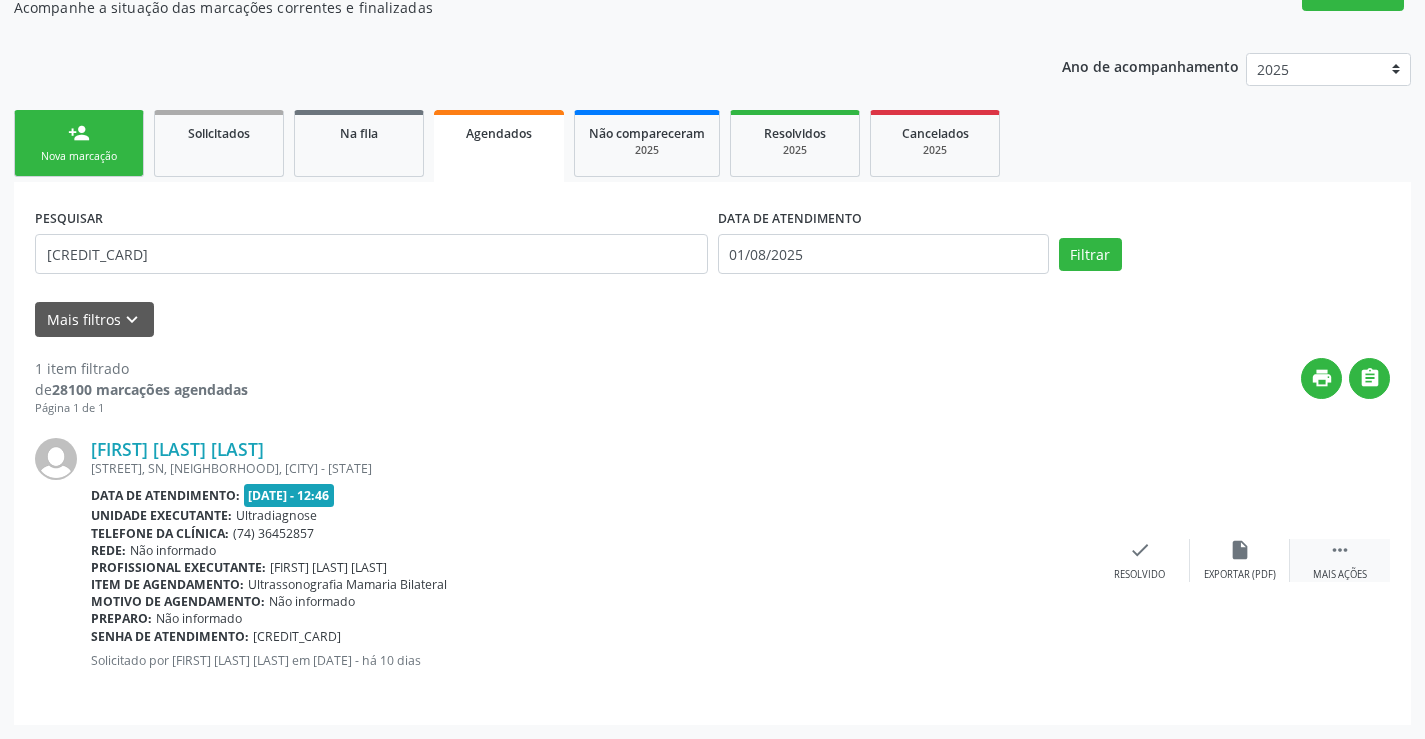click on "" at bounding box center [1340, 550] 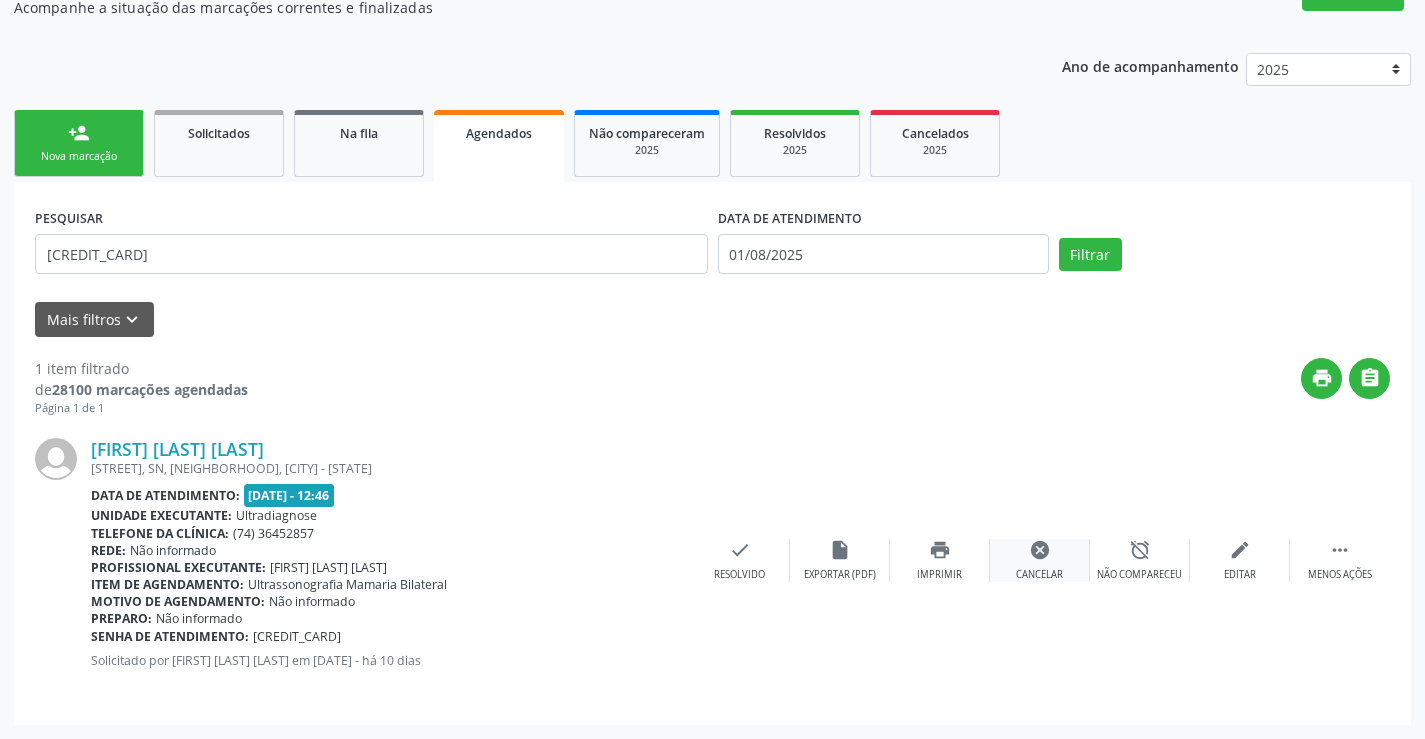 click on "cancel" at bounding box center [1040, 550] 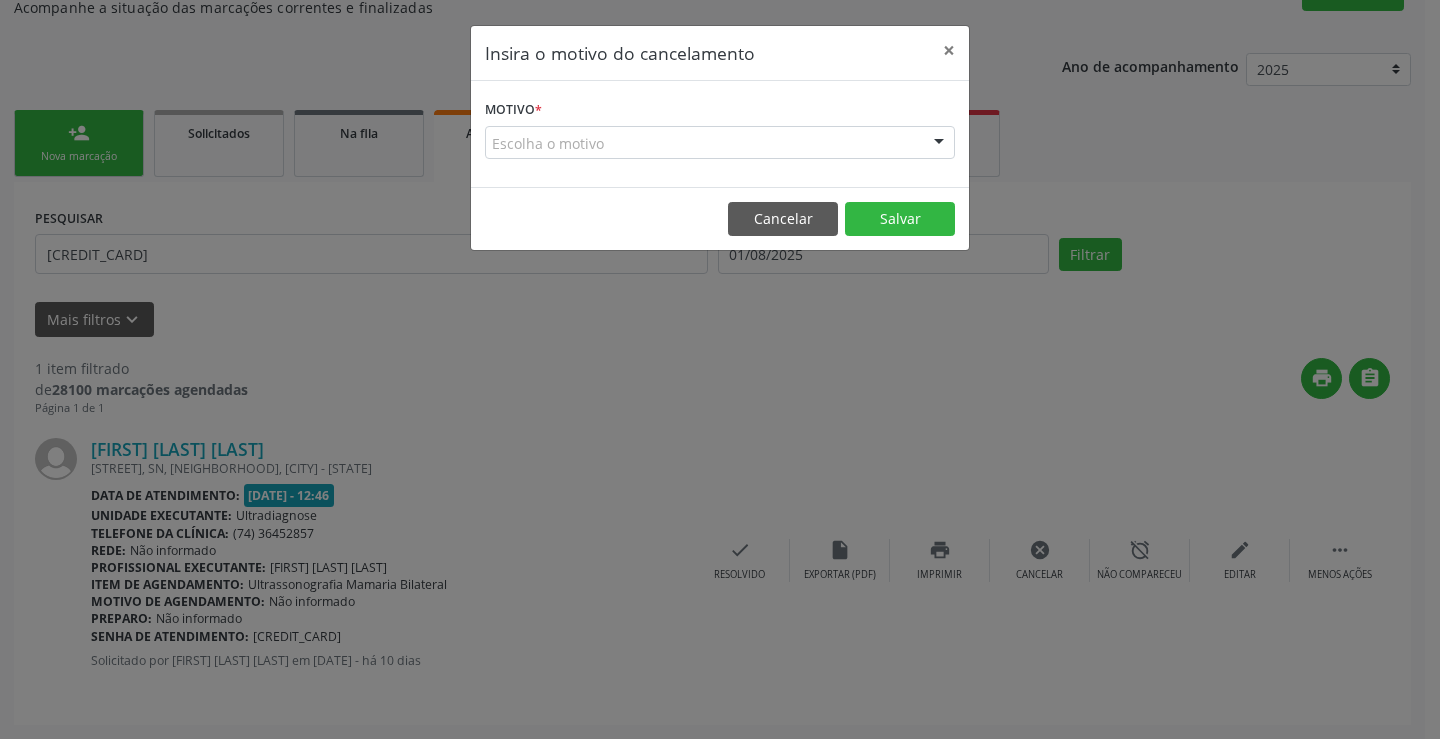click on "Escolha o motivo" at bounding box center (720, 143) 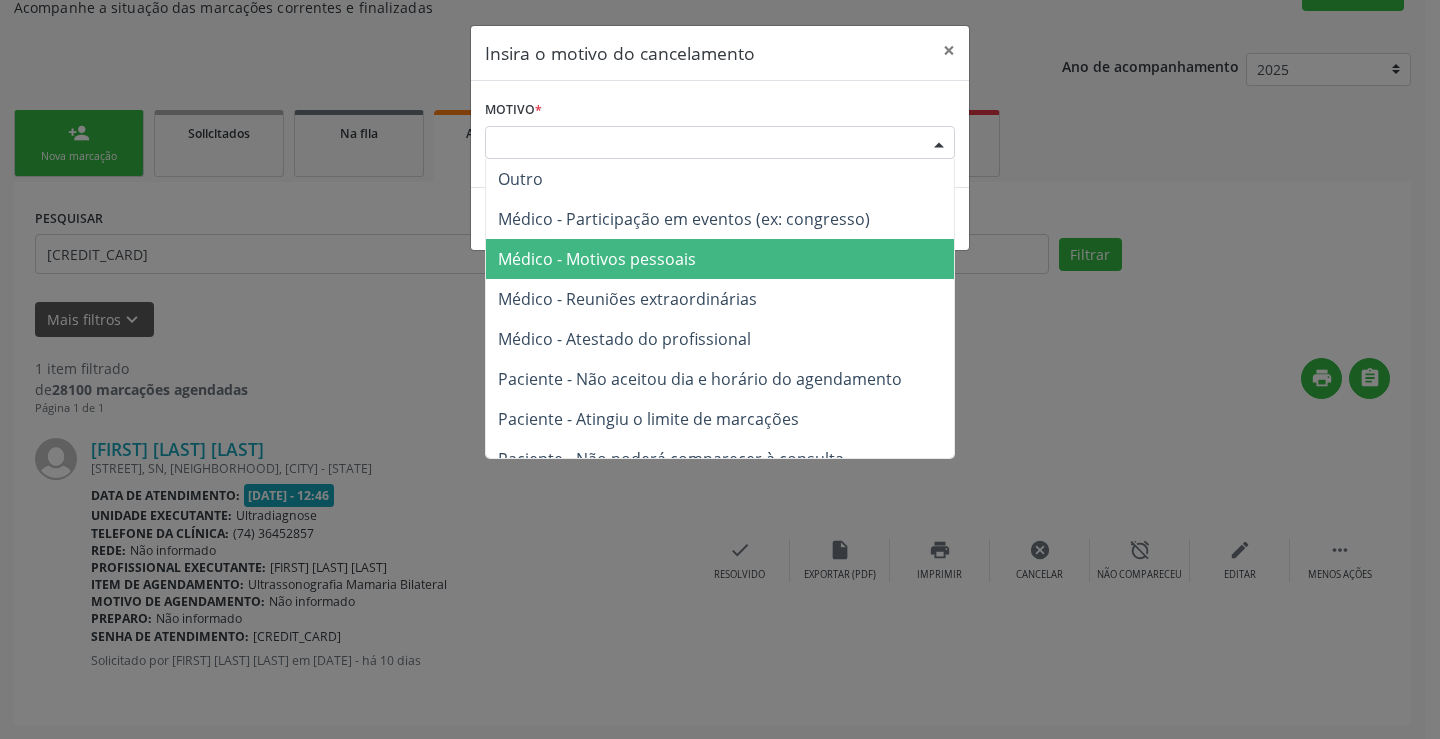 click on "Médico - Motivos pessoais" at bounding box center [720, 259] 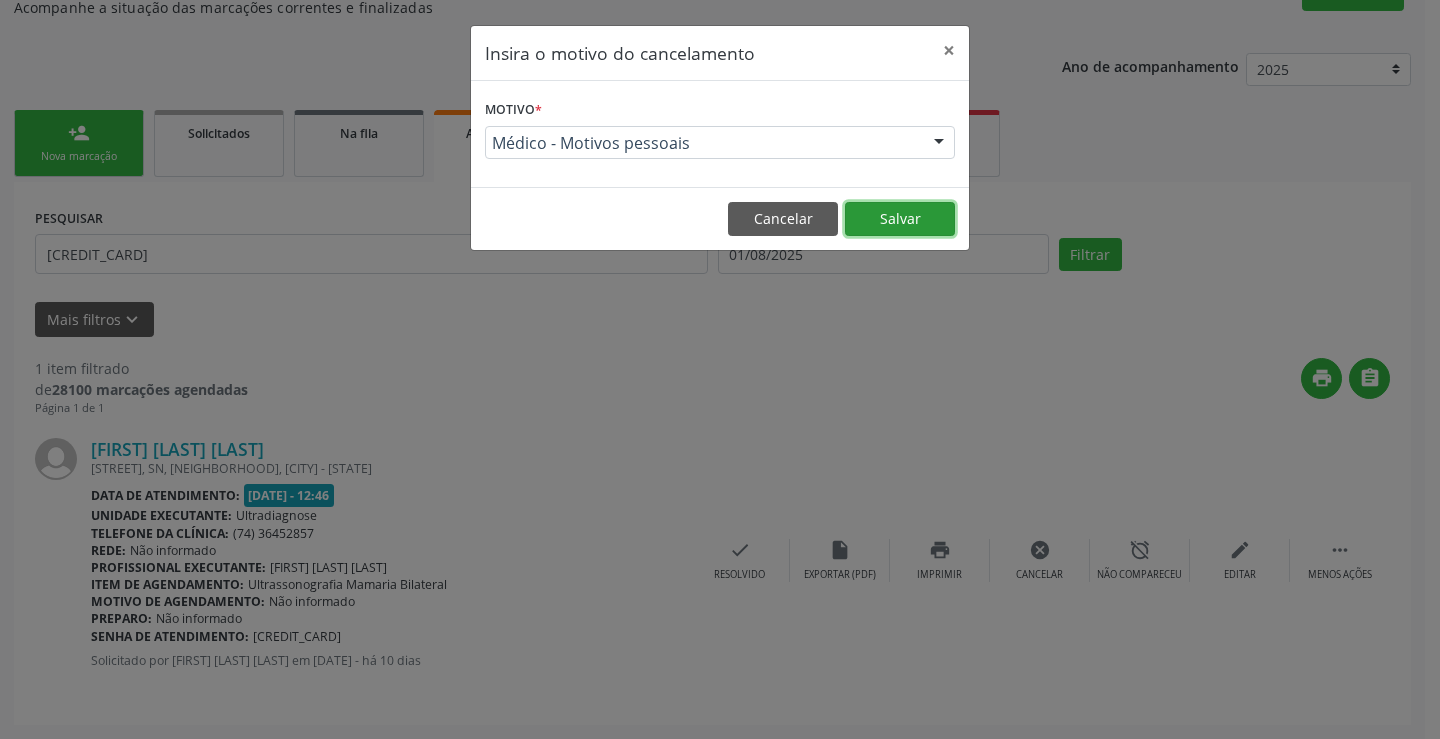 click on "Salvar" at bounding box center [900, 219] 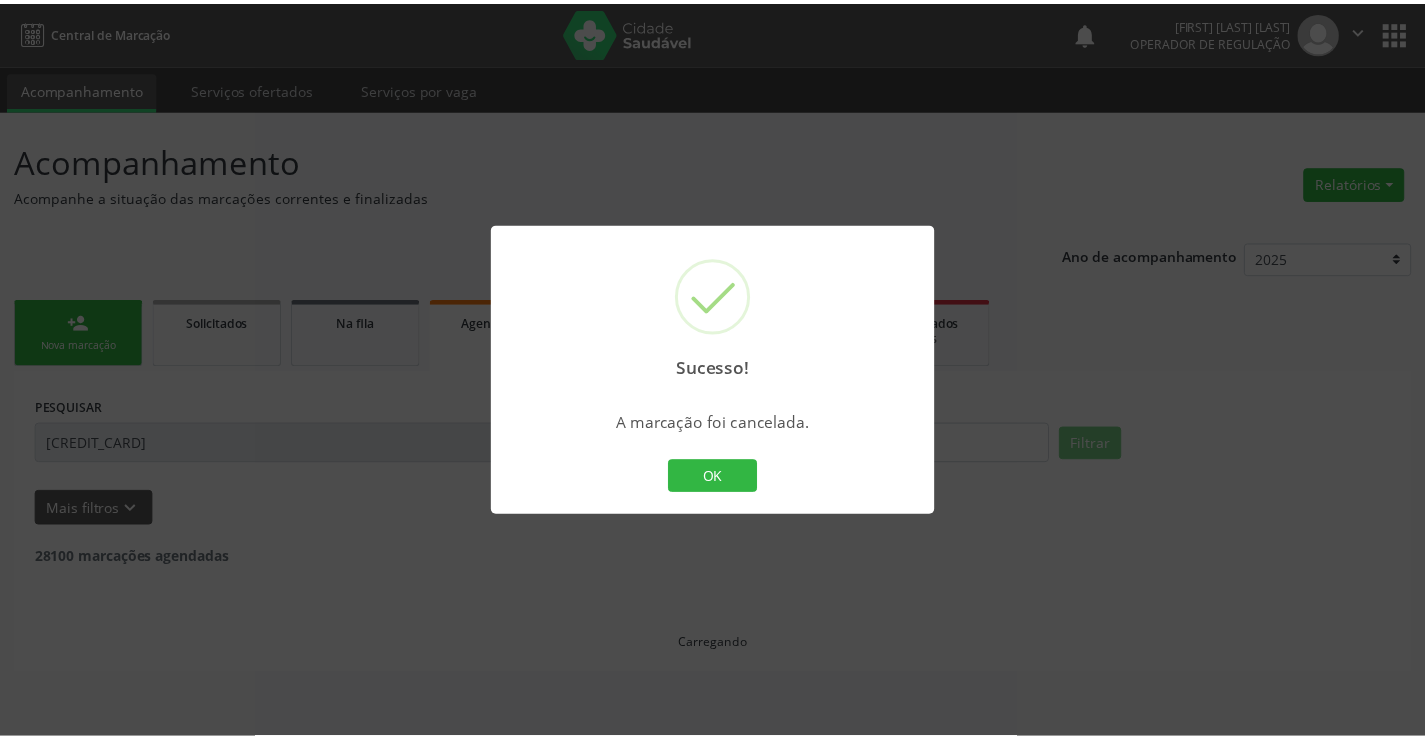 scroll, scrollTop: 0, scrollLeft: 0, axis: both 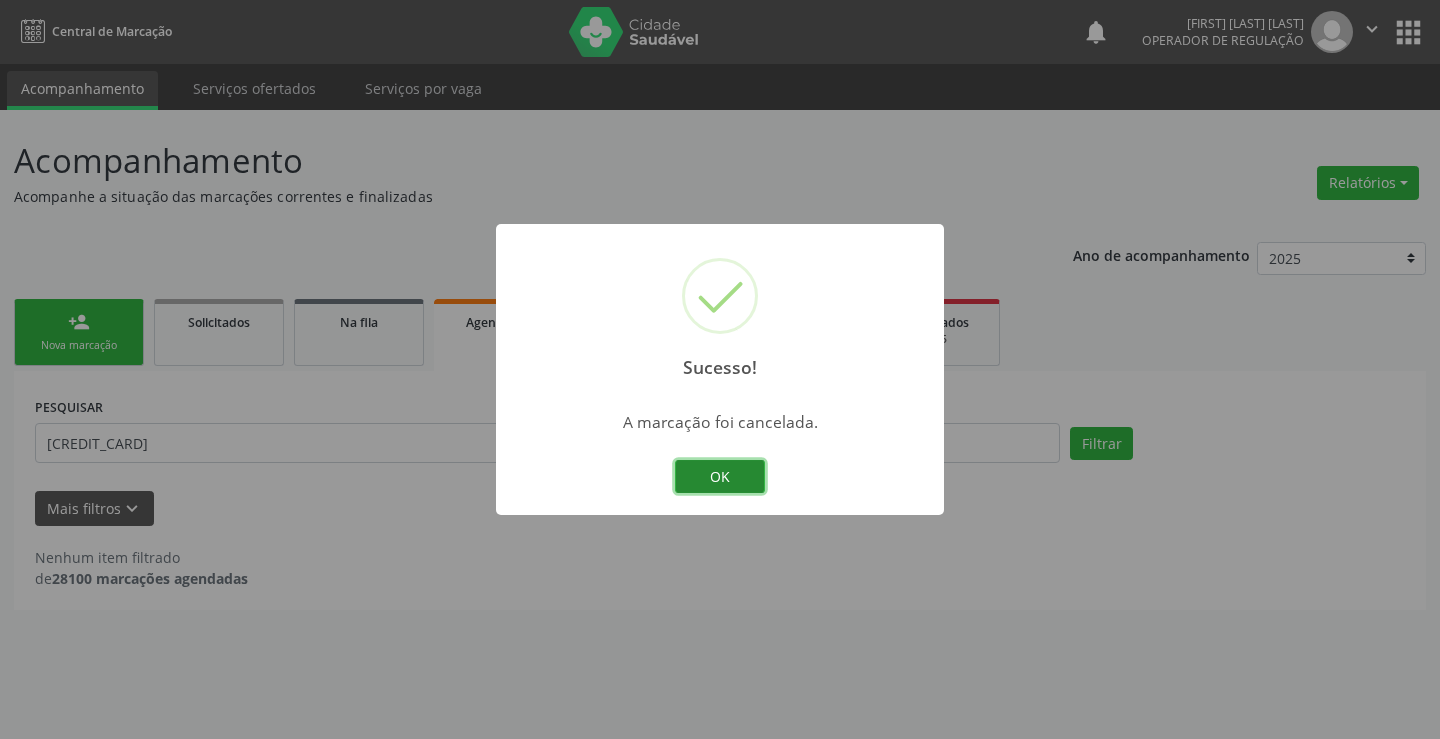 click on "OK" at bounding box center [720, 477] 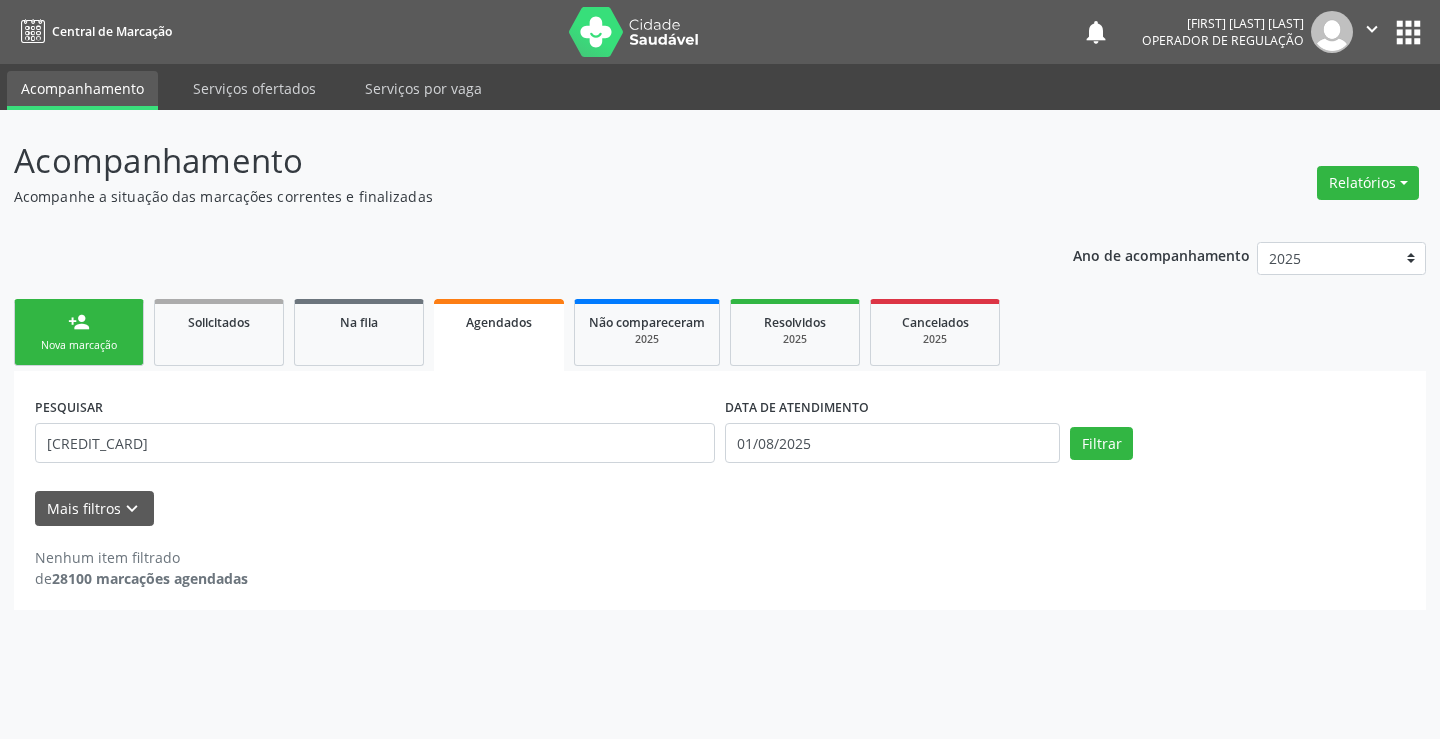 click on "Nova marcação" at bounding box center (79, 345) 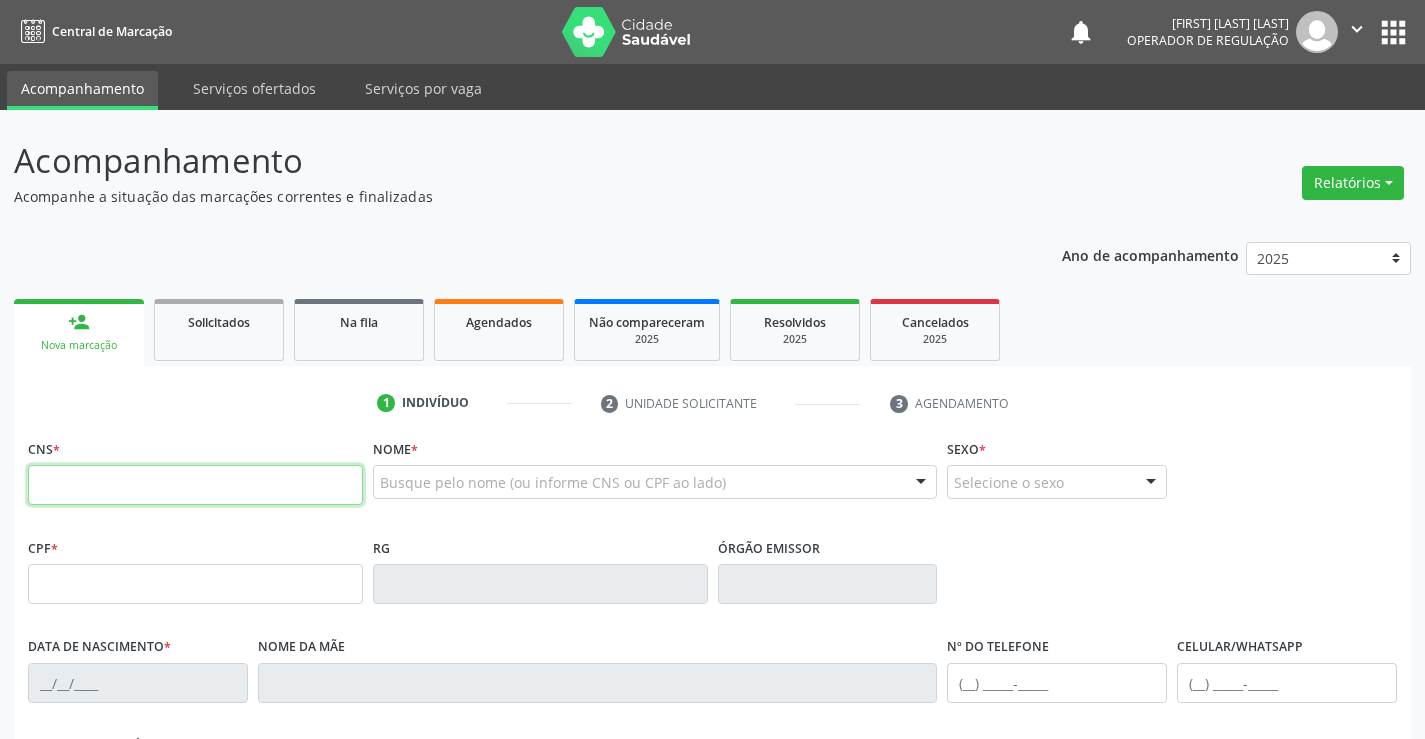 click at bounding box center (195, 485) 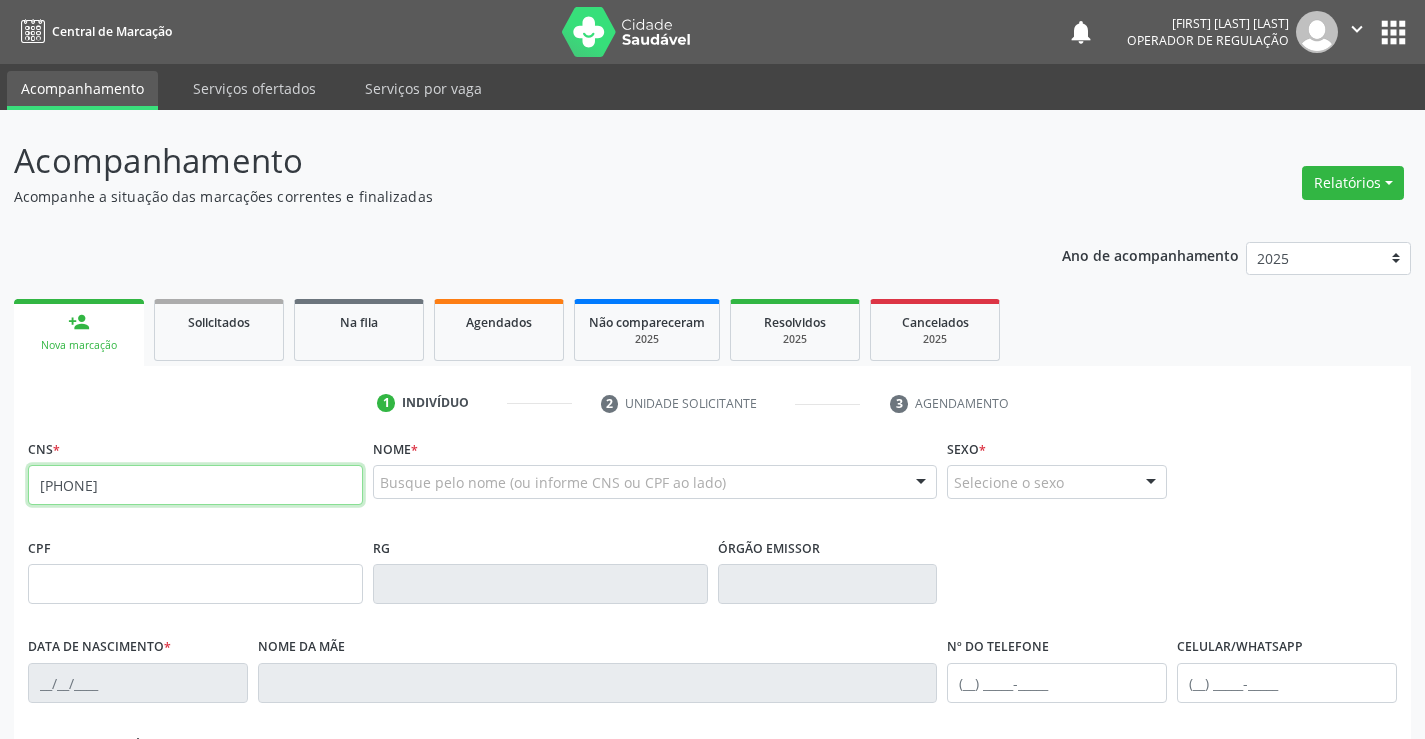 type on "[PHONE]" 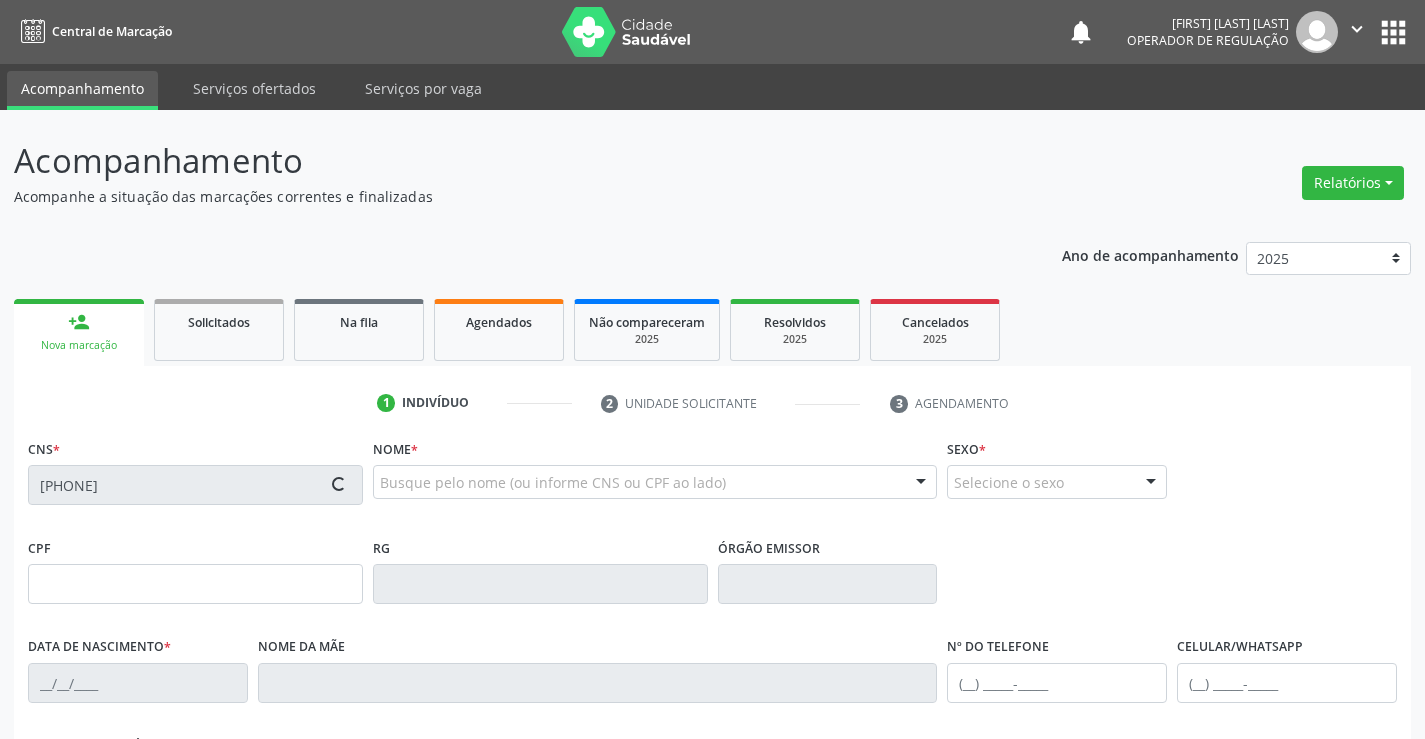type on "[CPF]" 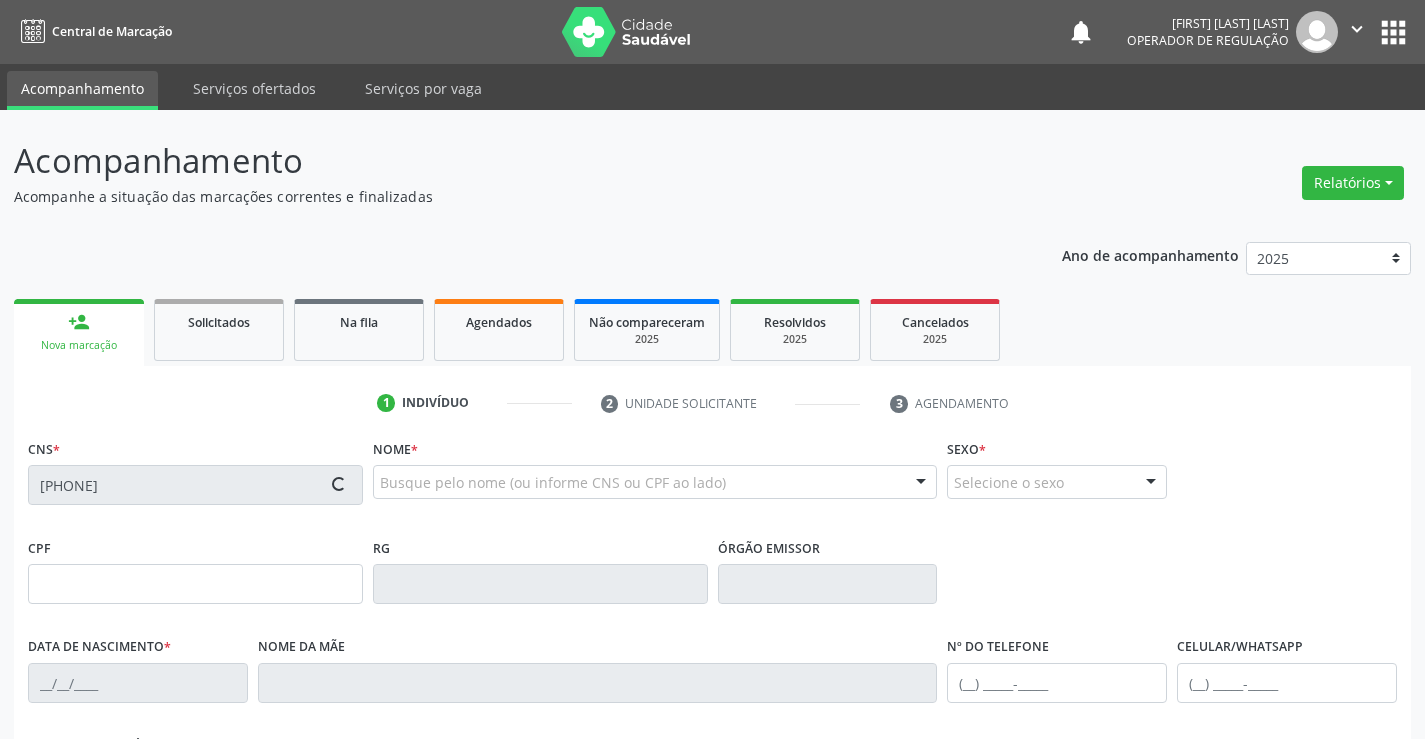 type on "[DATE]" 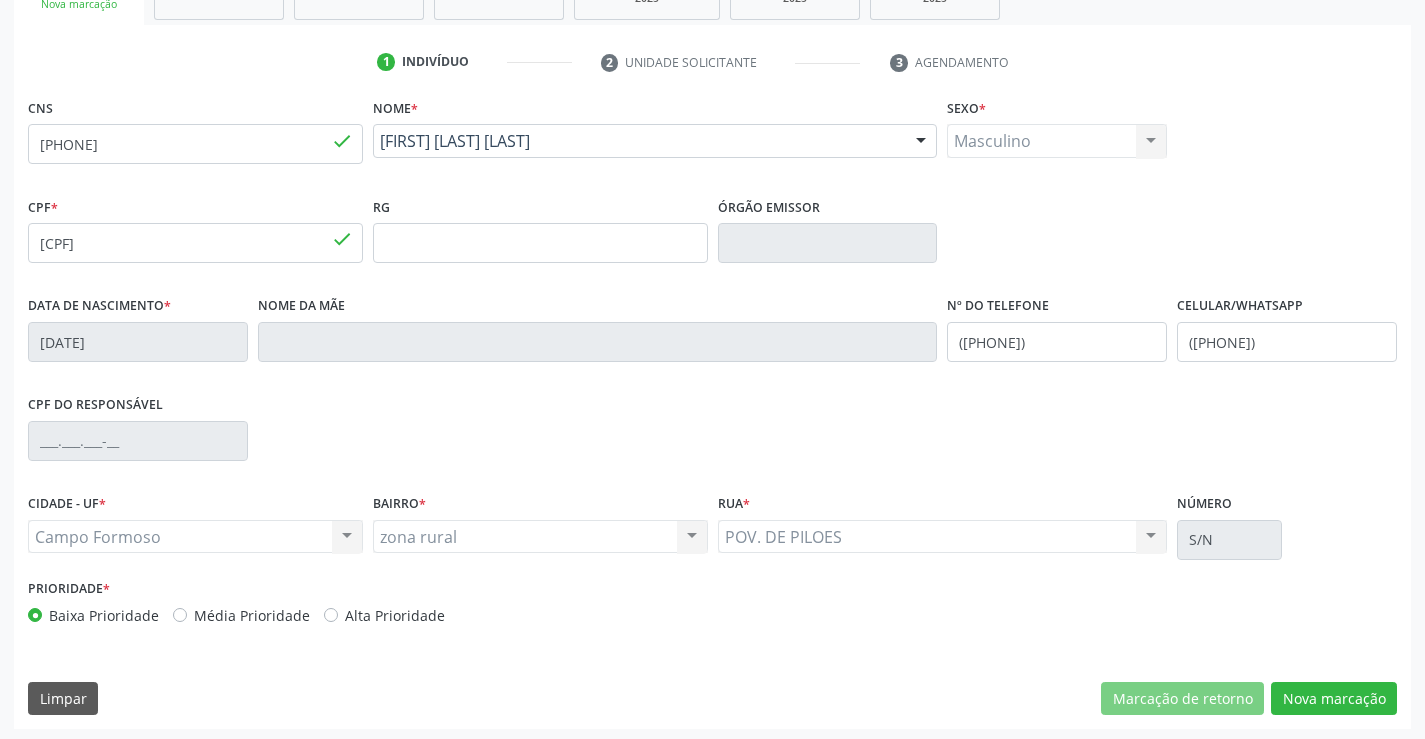 scroll, scrollTop: 345, scrollLeft: 0, axis: vertical 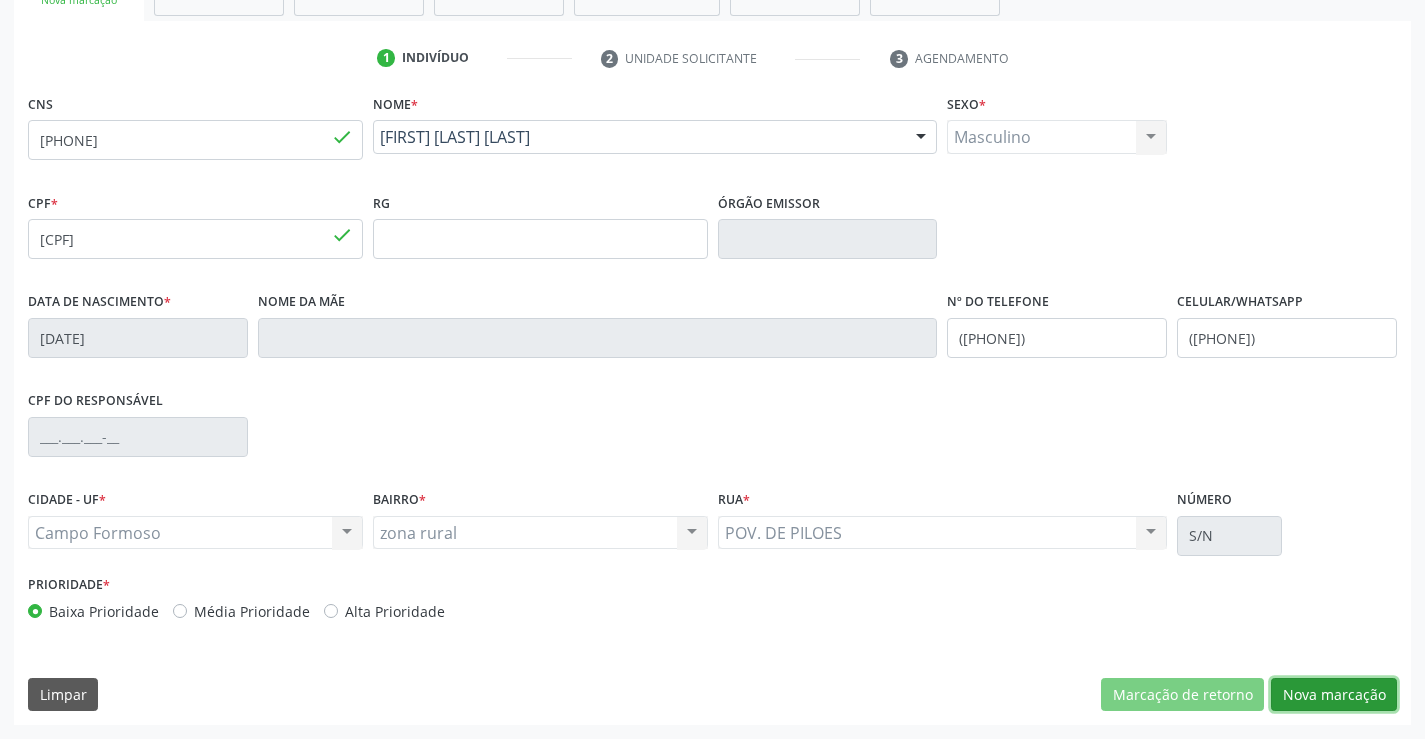 click on "Nova marcação" at bounding box center (1334, 695) 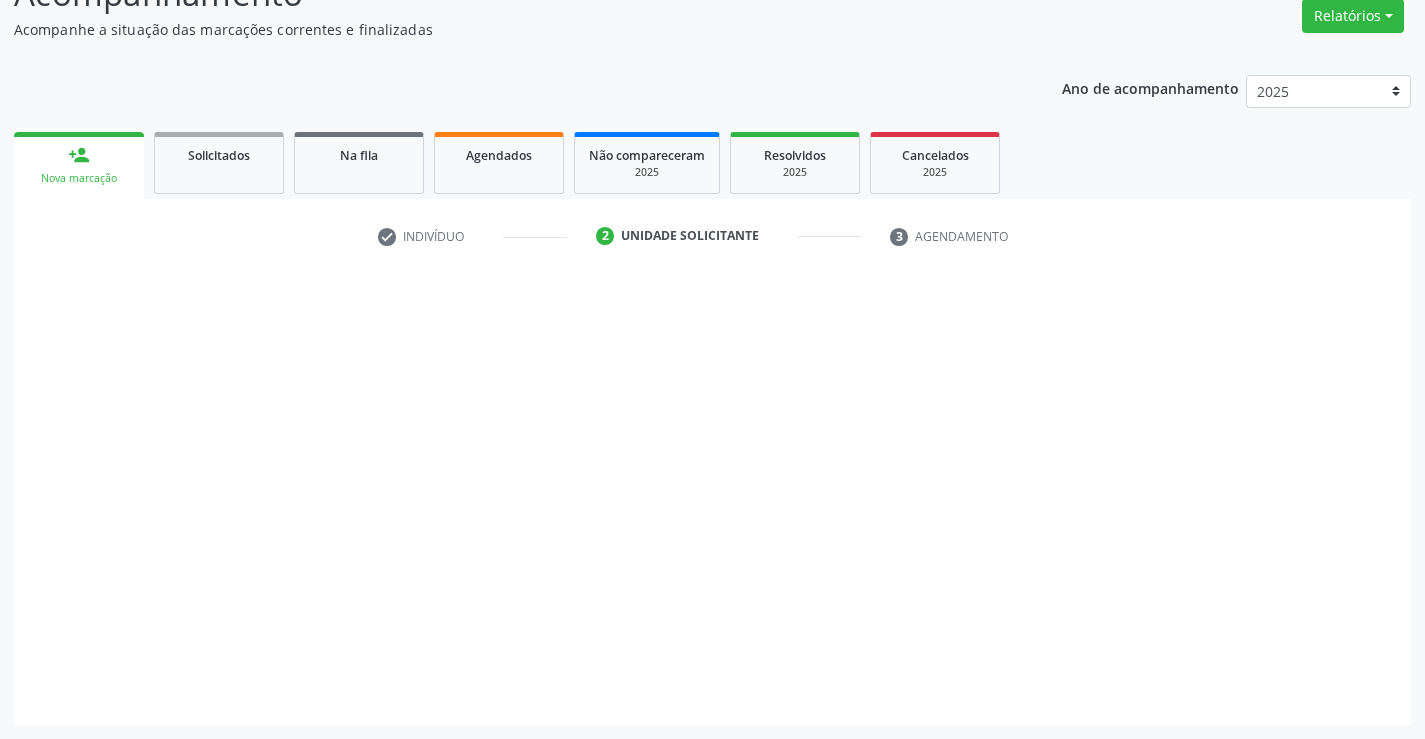 scroll, scrollTop: 167, scrollLeft: 0, axis: vertical 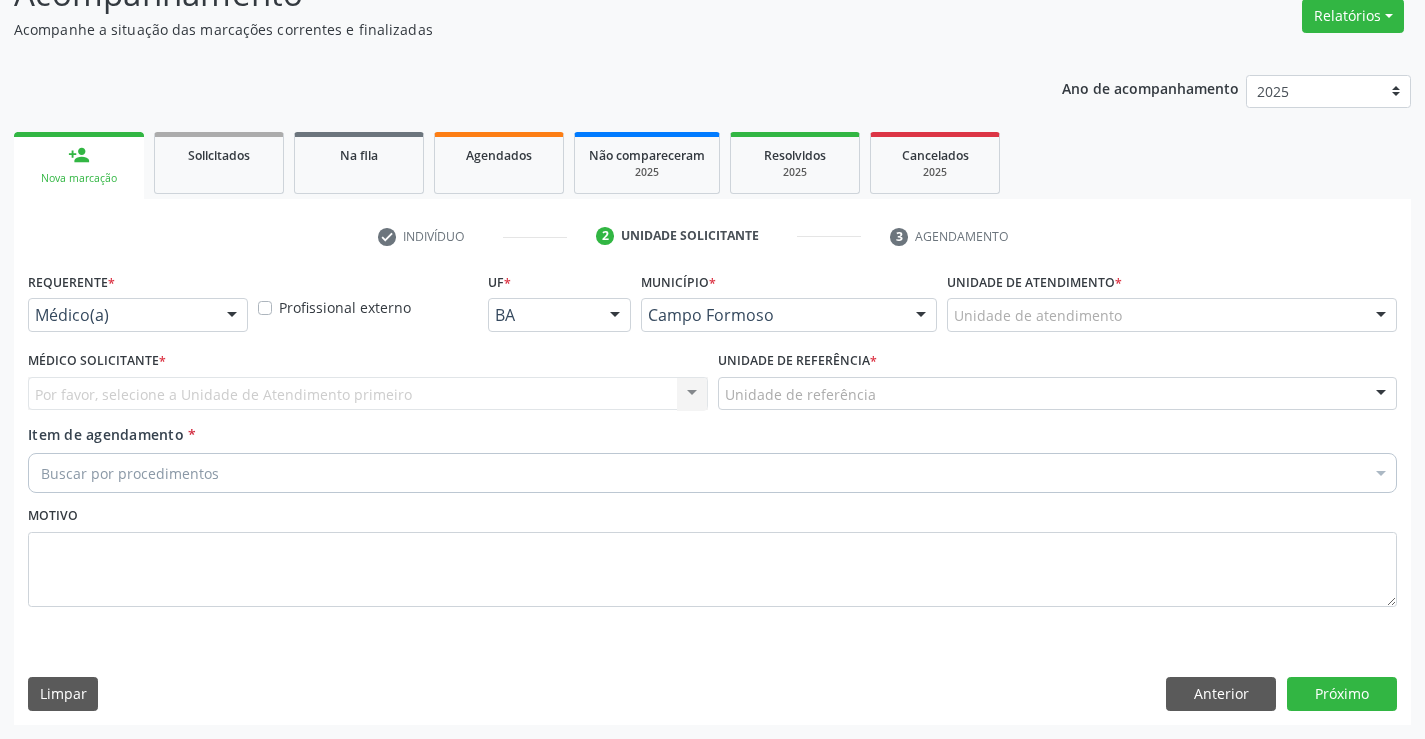 click at bounding box center (232, 316) 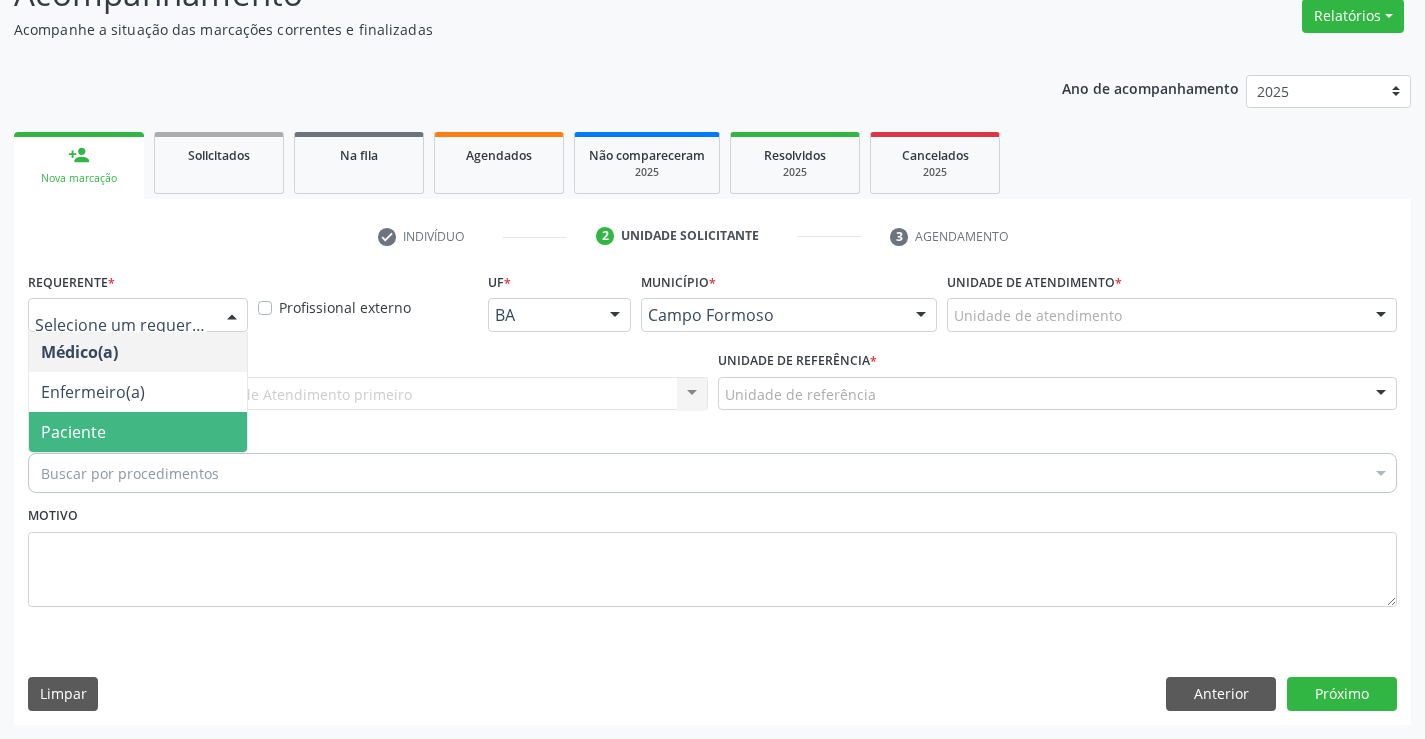 click on "Paciente" at bounding box center (138, 432) 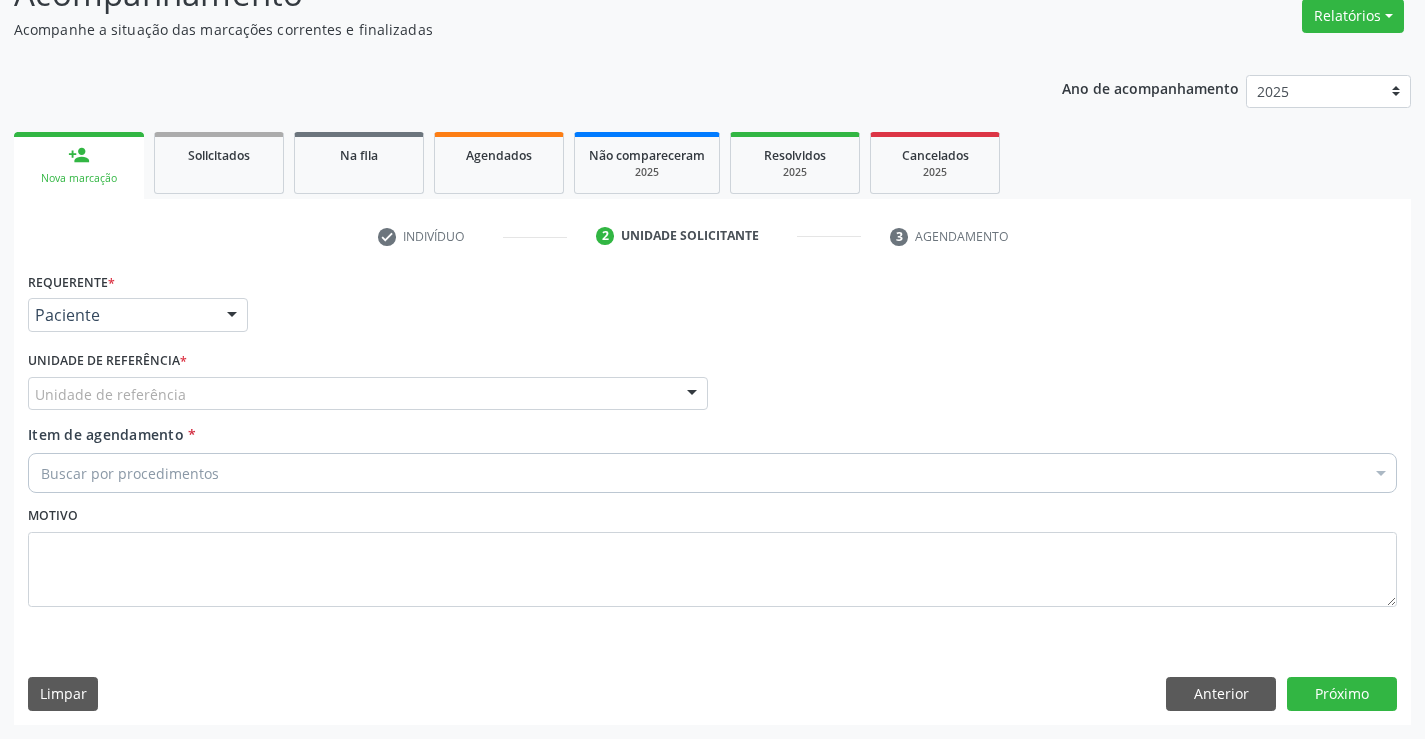 click on "Unidade de referência" at bounding box center (368, 394) 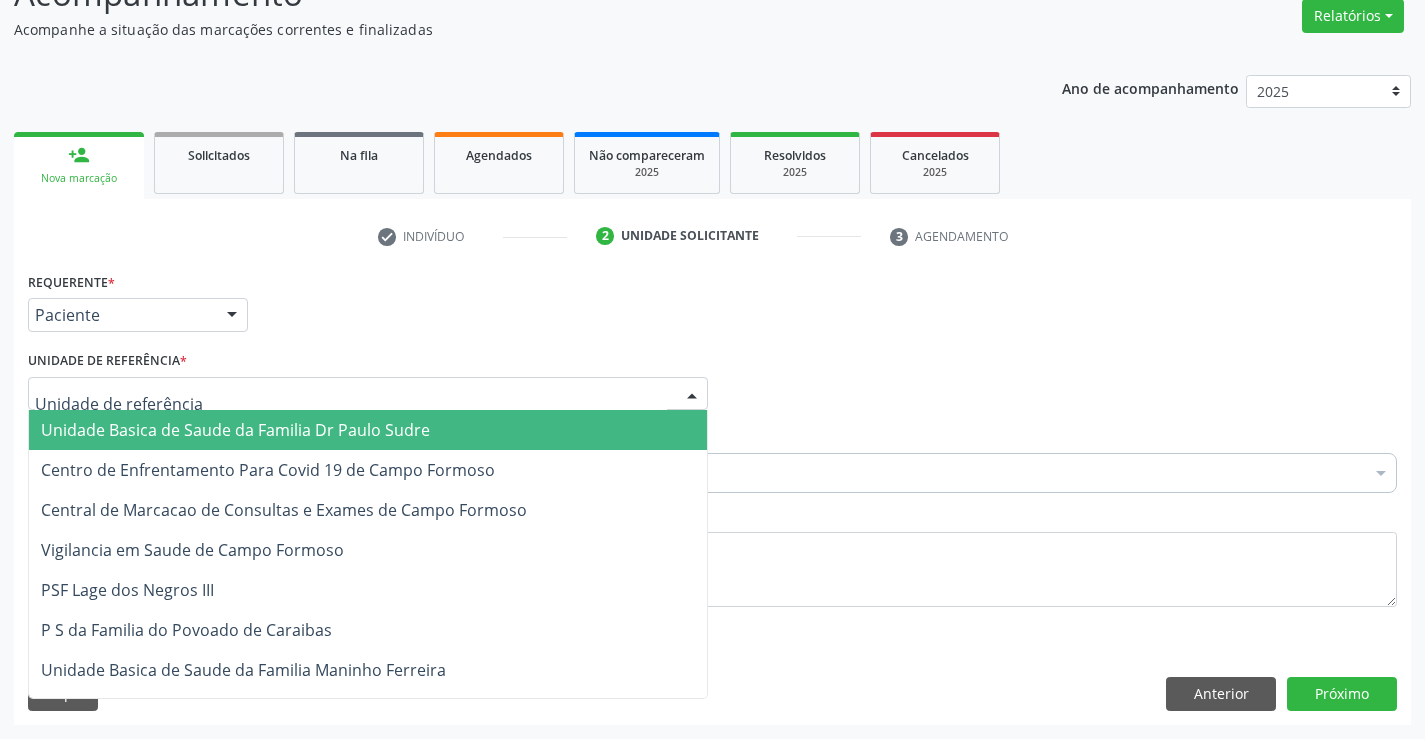 click on "Unidade Basica de Saude da Familia Dr Paulo Sudre" at bounding box center (235, 430) 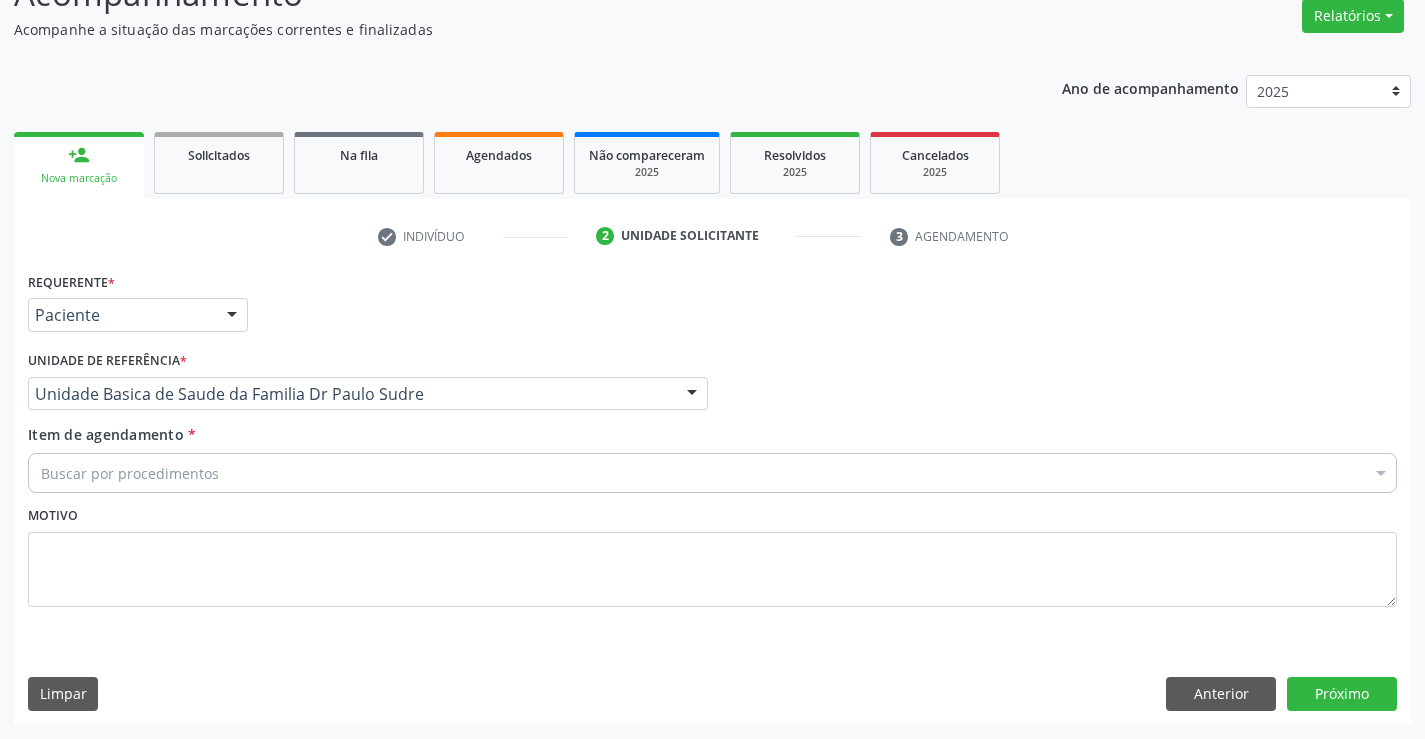 click on "Buscar por procedimentos" at bounding box center (712, 473) 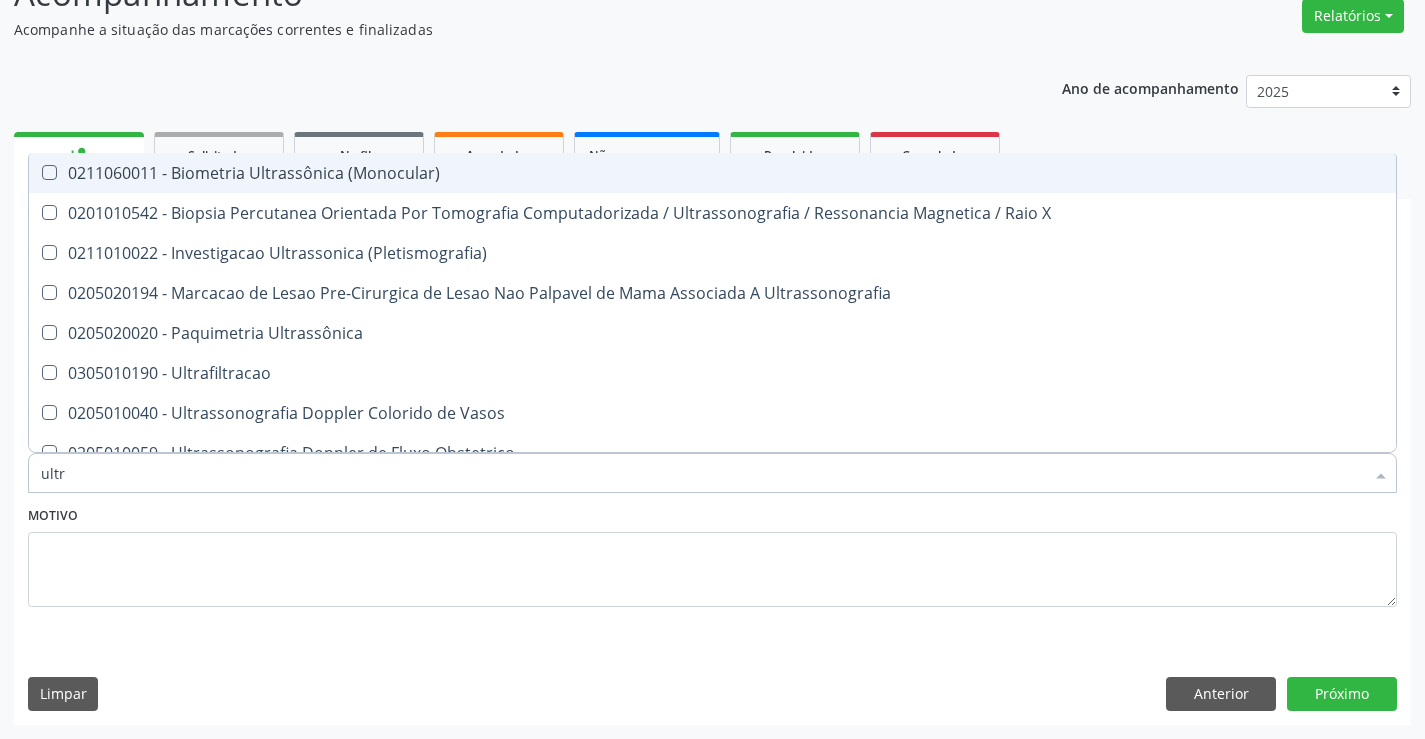 type on "ultra" 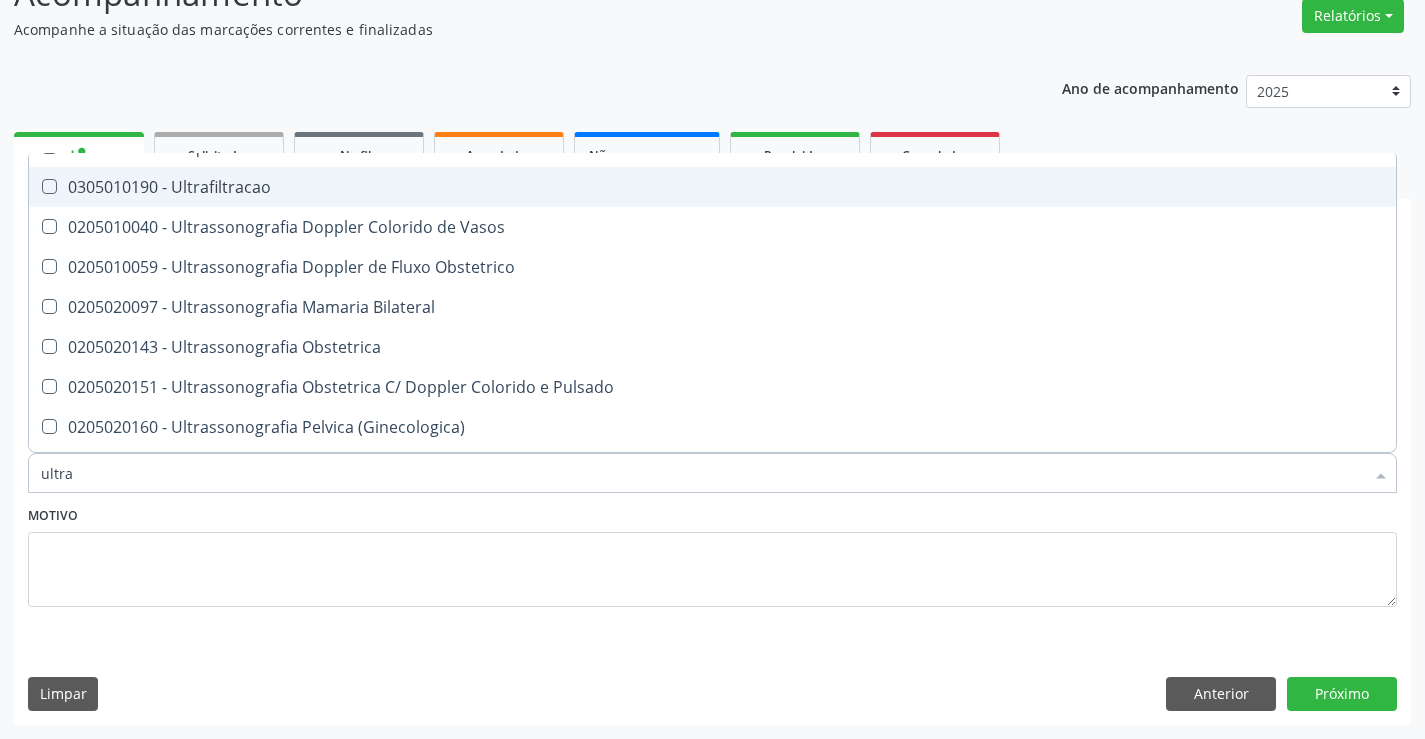 scroll, scrollTop: 200, scrollLeft: 0, axis: vertical 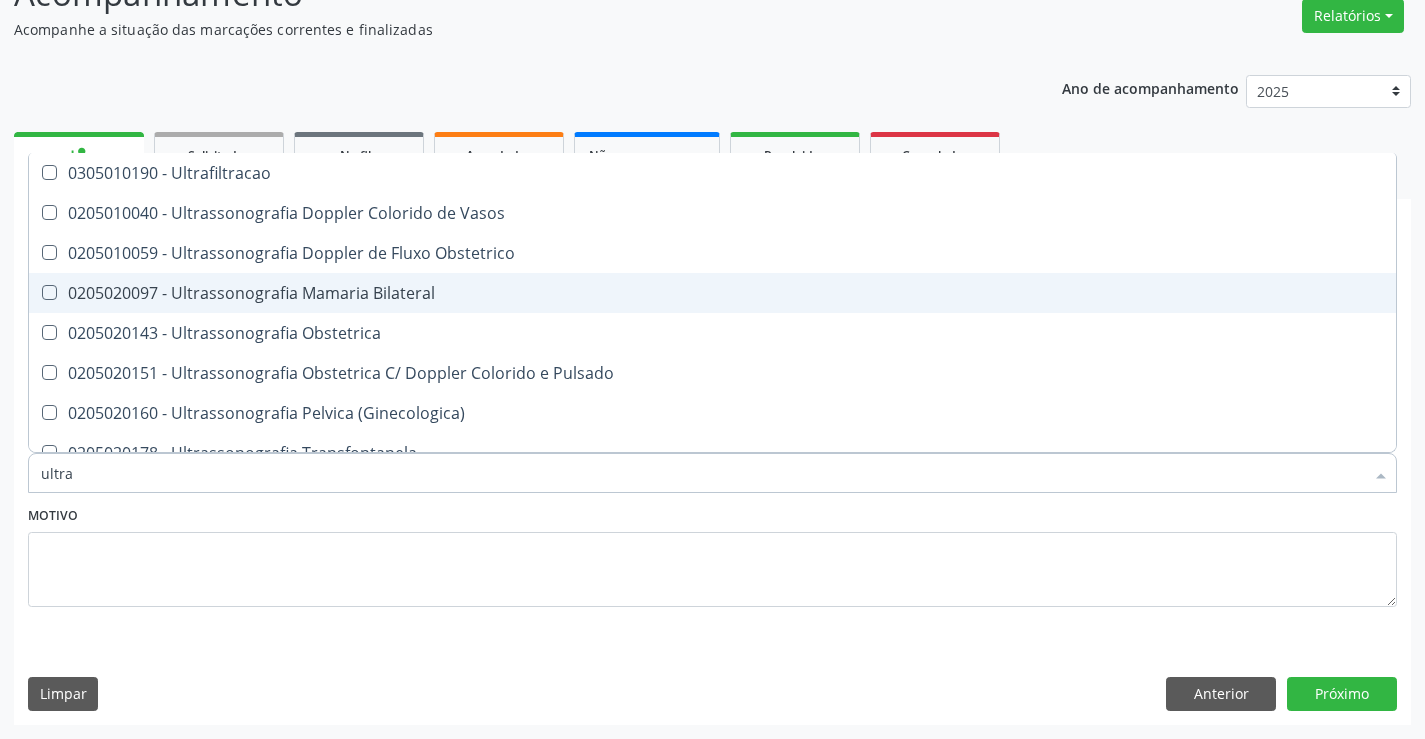 click on "0205020097 - Ultrassonografia Mamaria Bilateral" at bounding box center (712, 293) 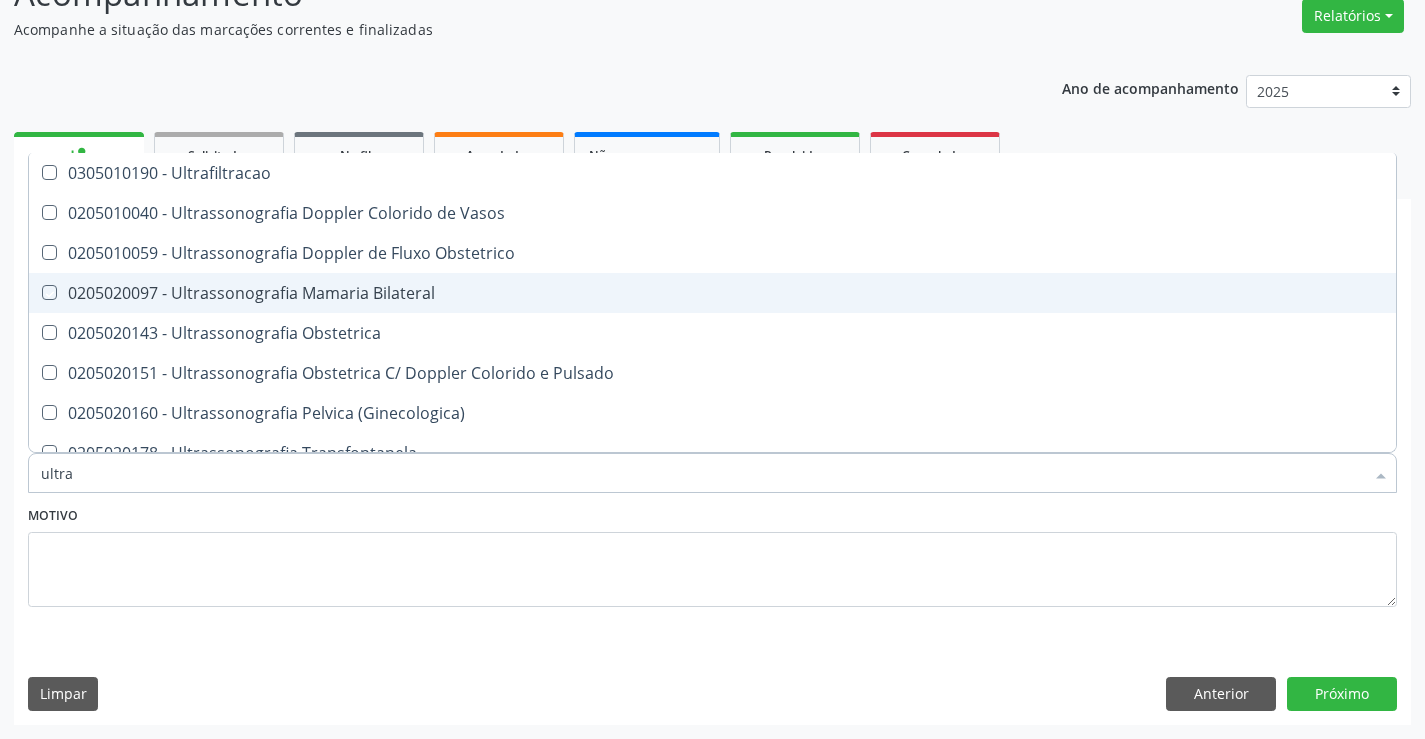 checkbox on "true" 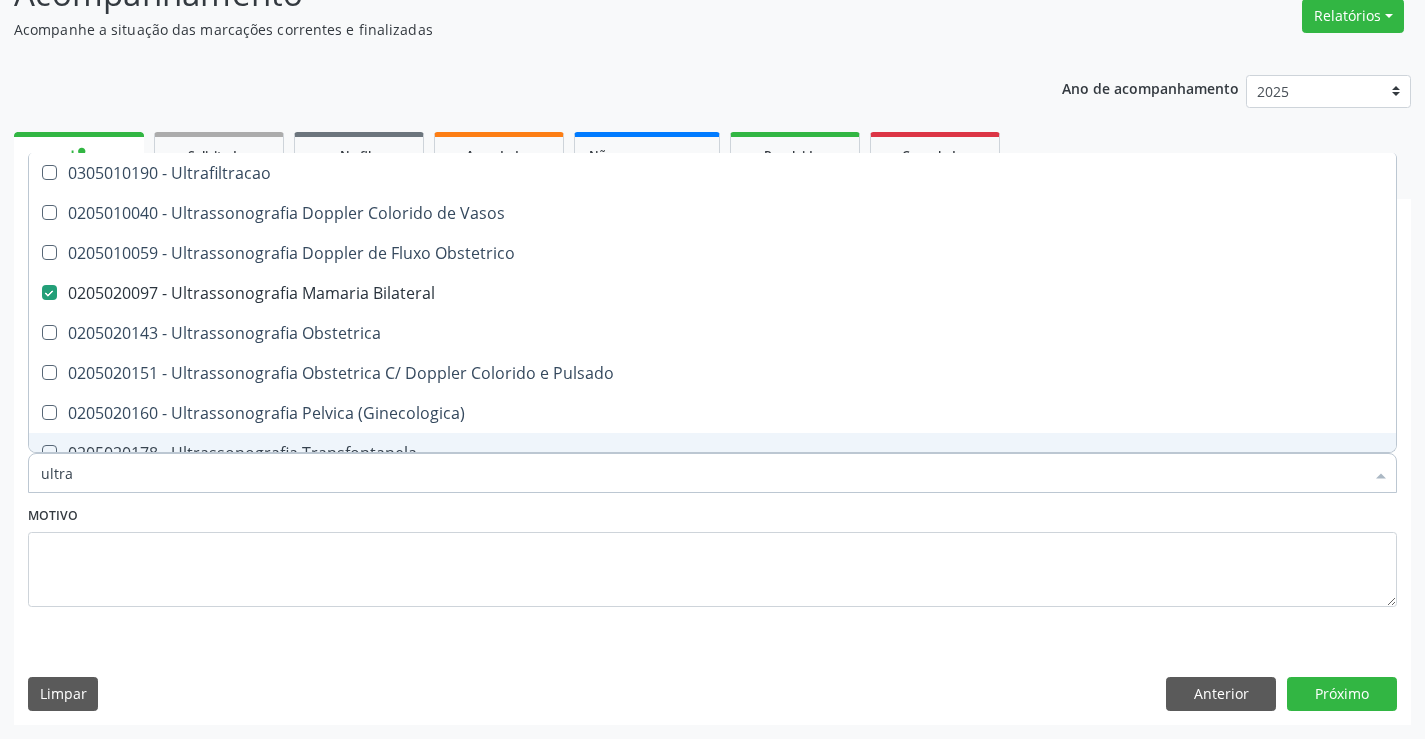 click on "Motivo" at bounding box center (712, 554) 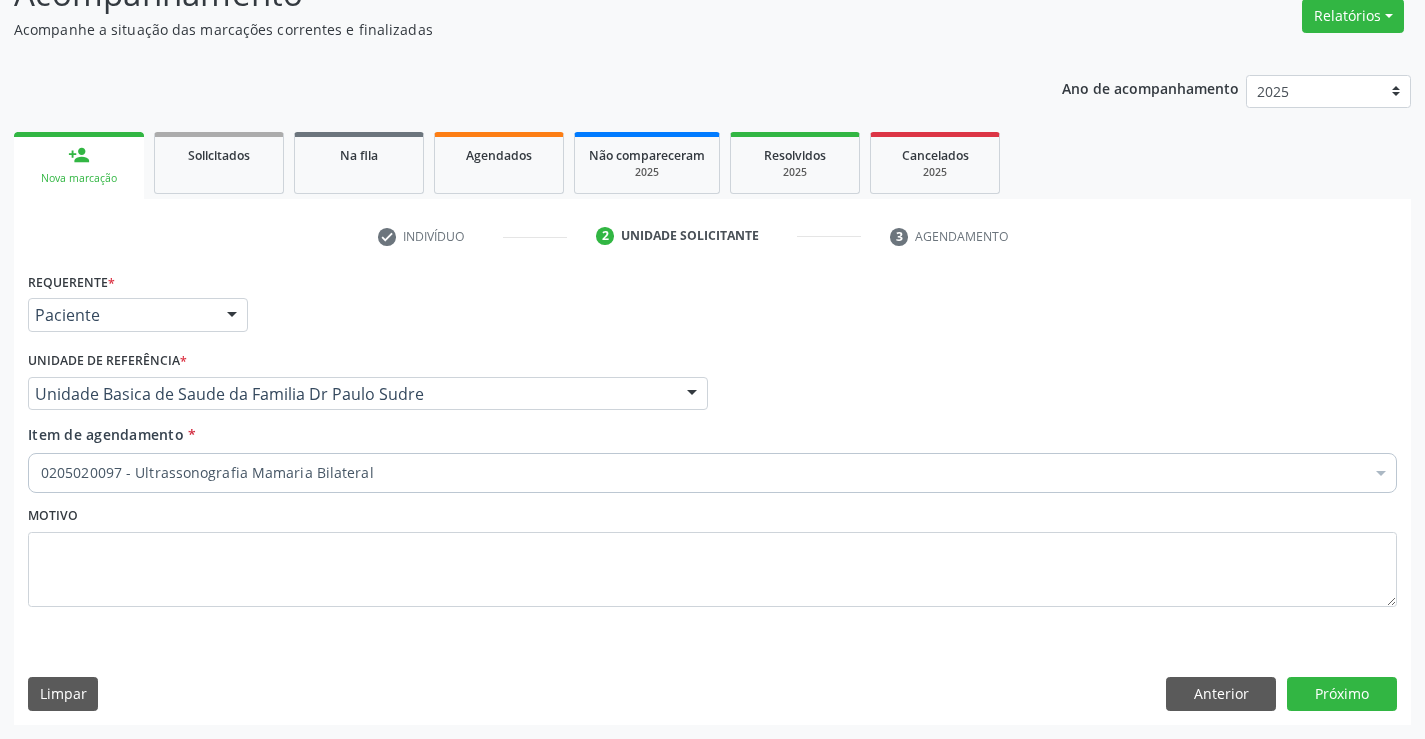 scroll, scrollTop: 0, scrollLeft: 0, axis: both 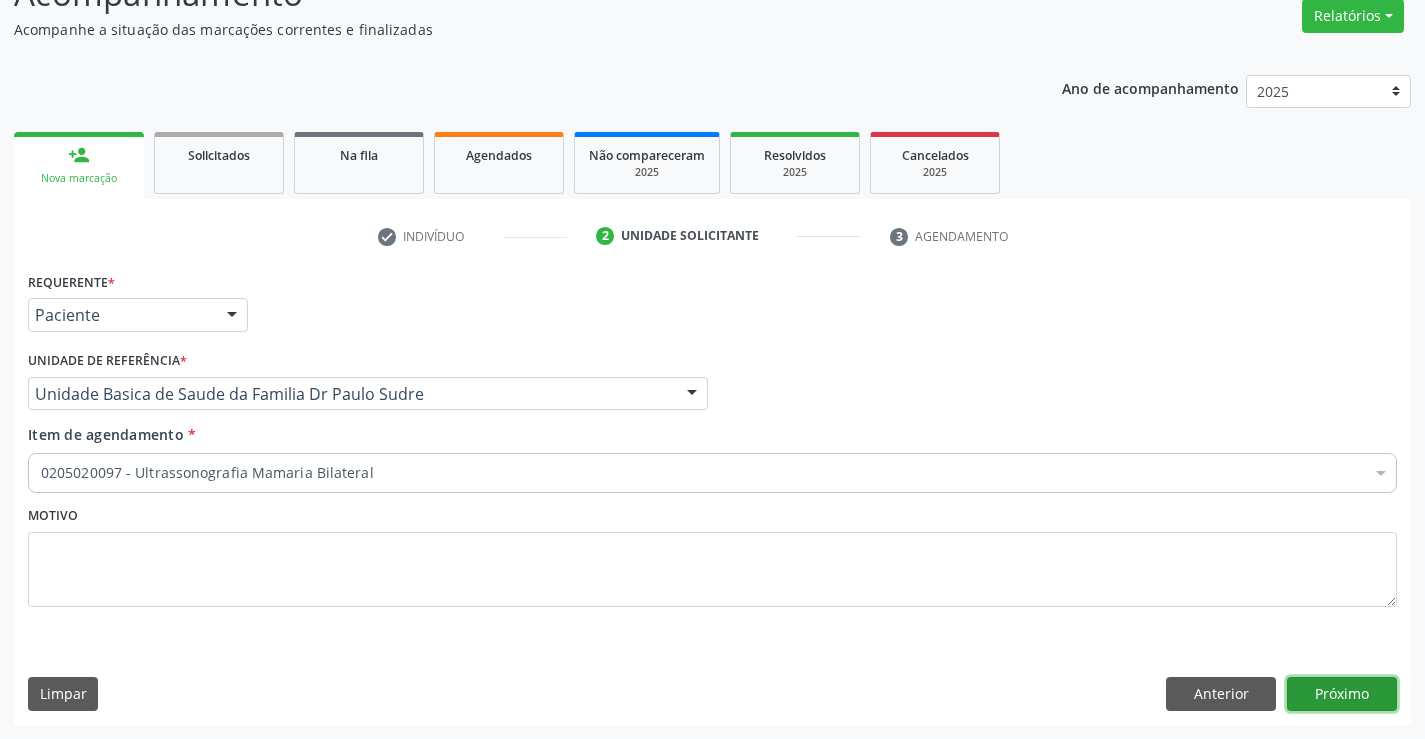 click on "Próximo" at bounding box center (1342, 694) 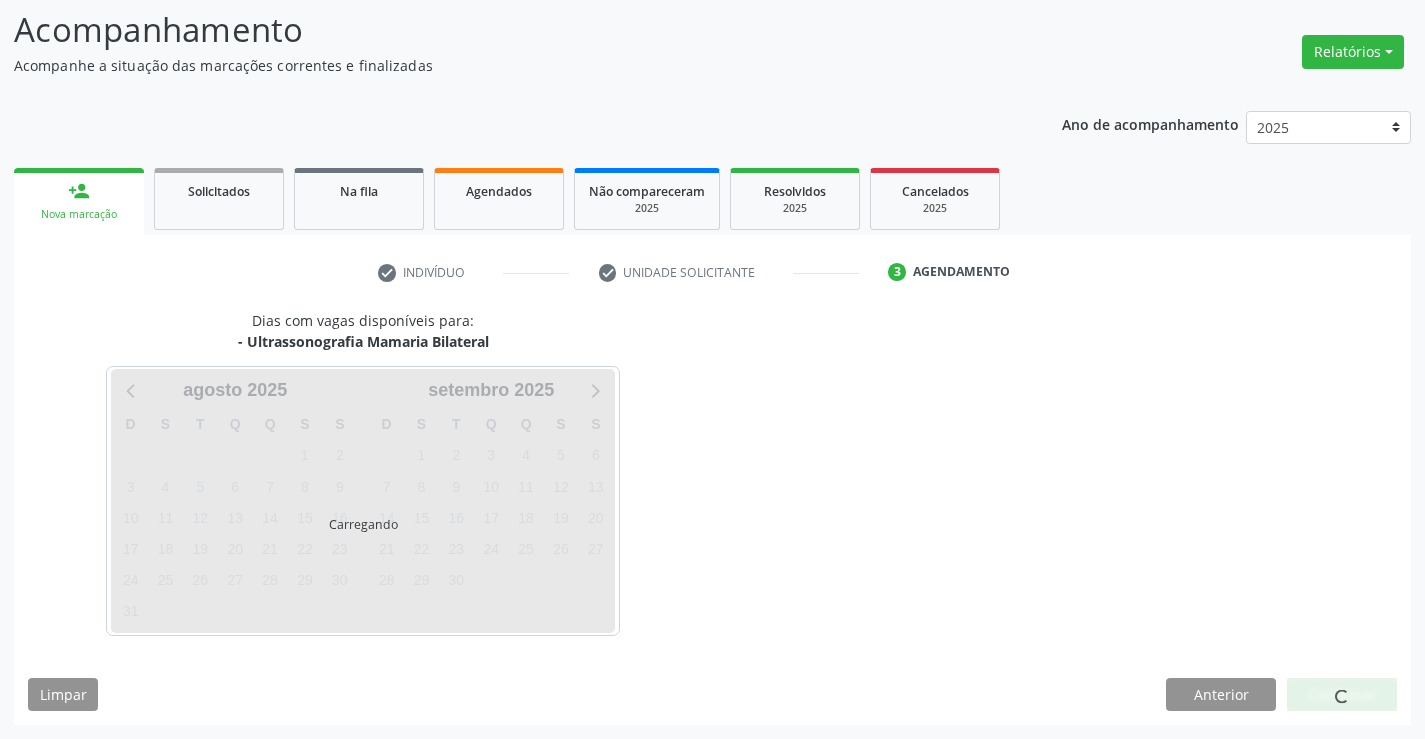 scroll, scrollTop: 131, scrollLeft: 0, axis: vertical 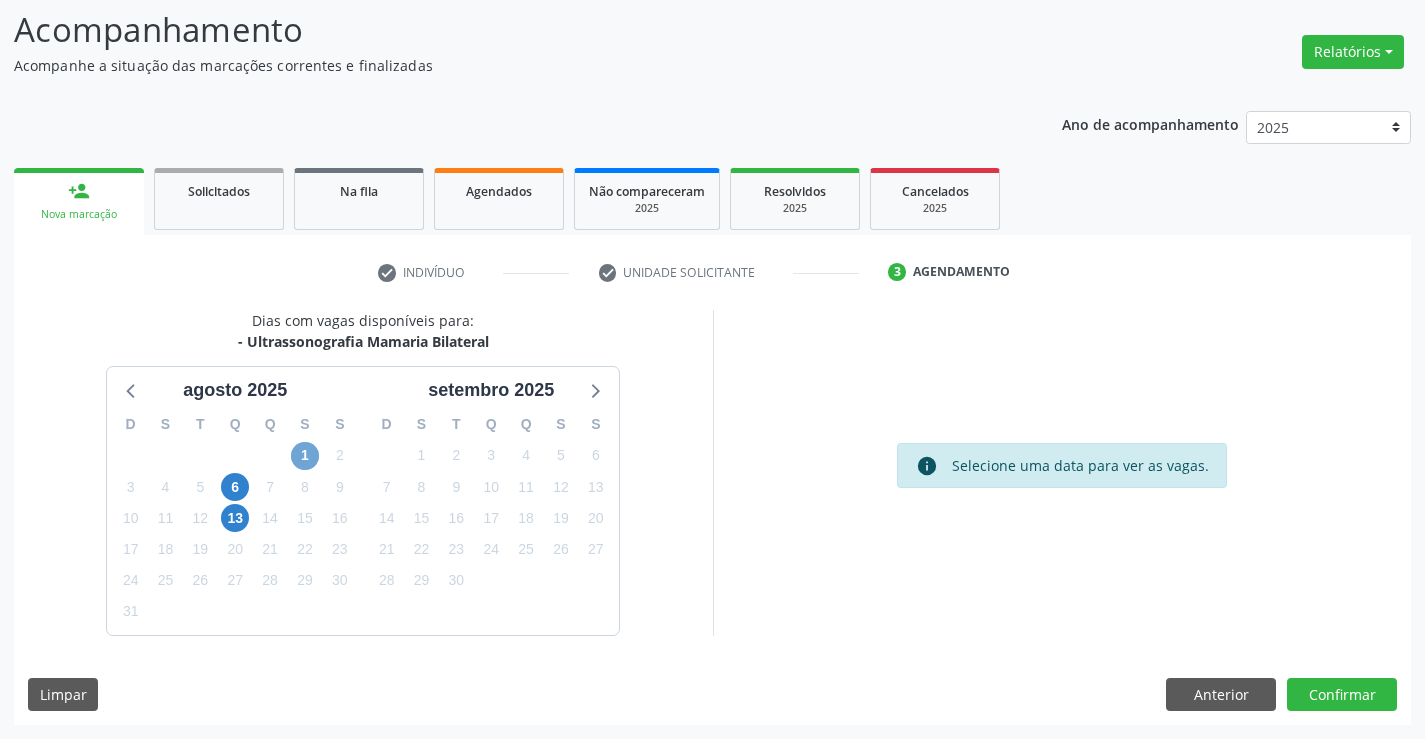click on "1" at bounding box center [305, 456] 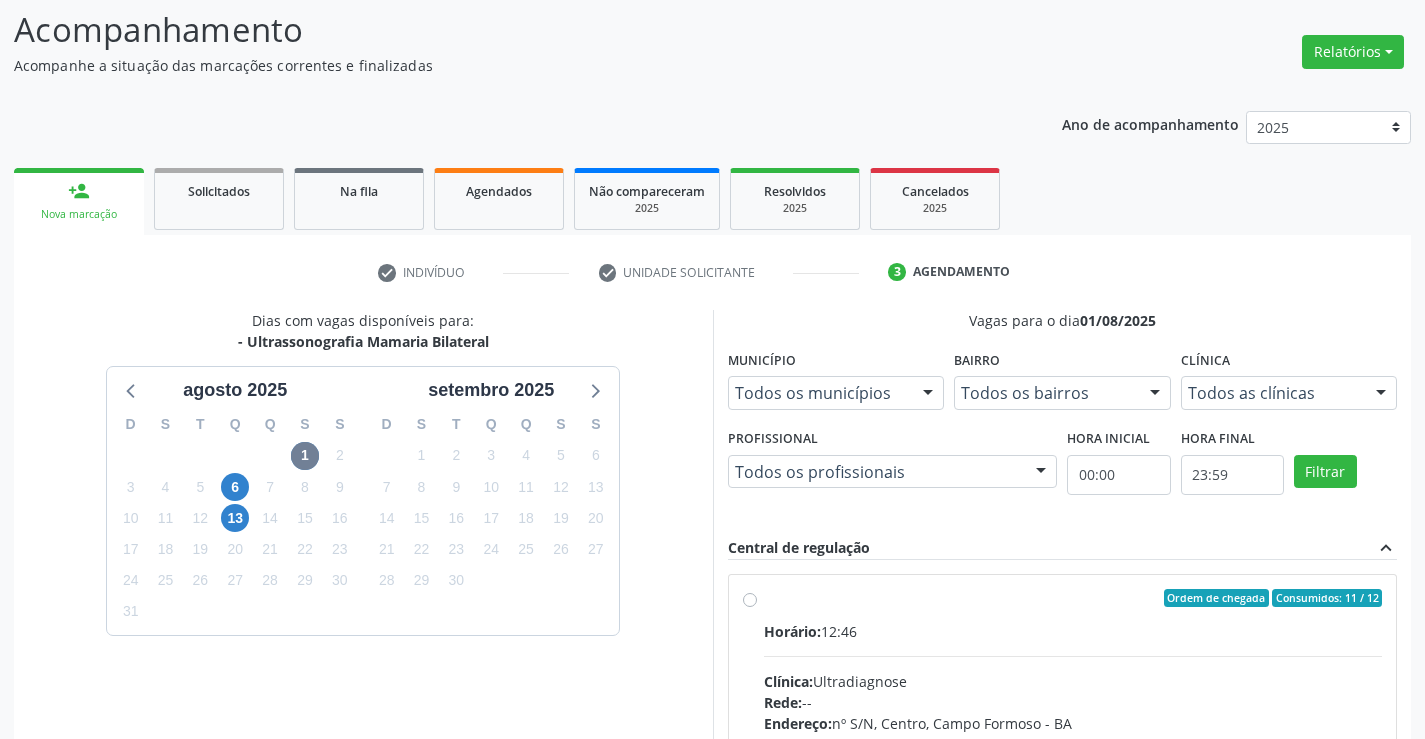 click on "Ordem de chegada
Consumidos: 11 / 12
Horário:   12:46
Clínica:  Ultradiagnose
Rede:
--
Endereço:   nº S/N, Centro, Campo Formoso - BA
Telefone:   (74) 36452857
Profissional:
Alciole Mendes Muritiba
Informações adicionais sobre o atendimento
Idade de atendimento:
de 0 a 120 anos
Gênero(s) atendido(s):
Masculino e Feminino
Informações adicionais:
--" at bounding box center (1073, 742) 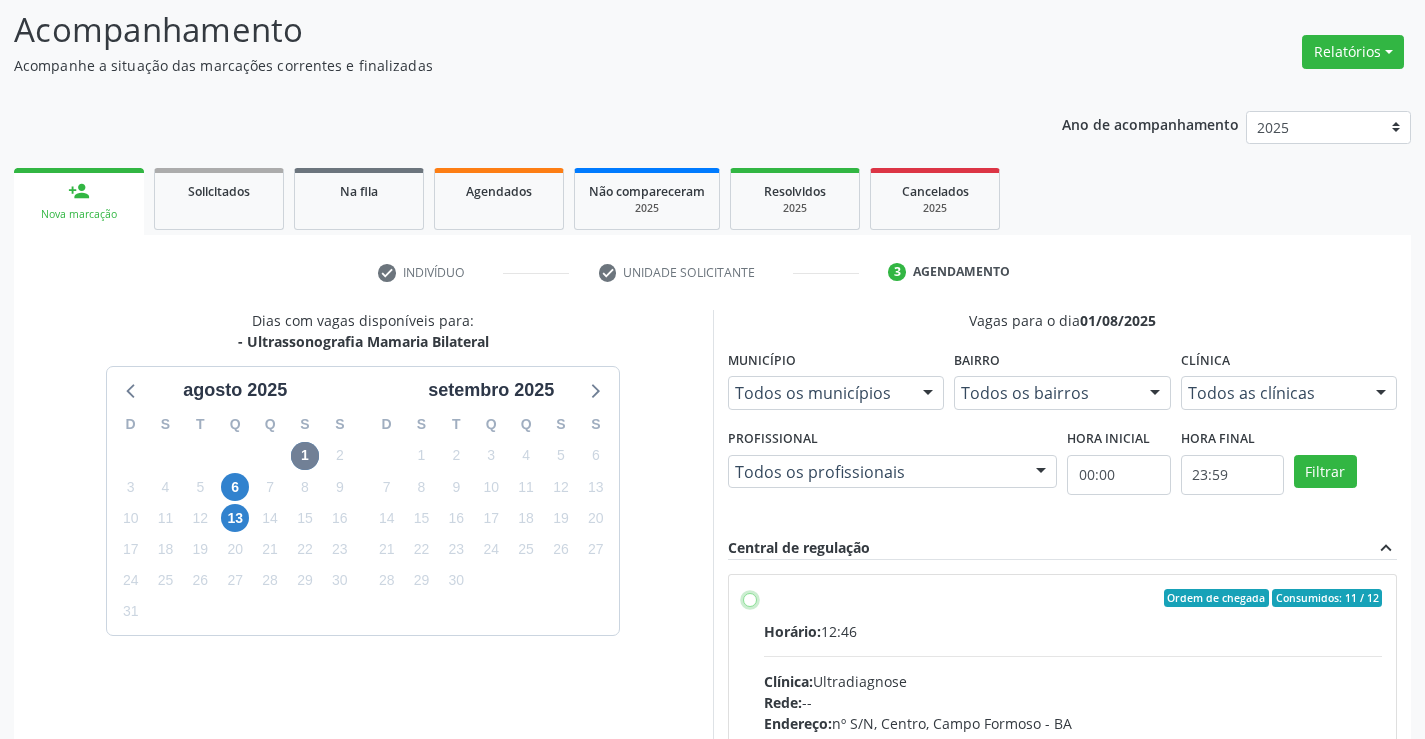 click on "Ordem de chegada
Consumidos: 11 / 12
Horário:   12:46
Clínica:  Ultradiagnose
Rede:
--
Endereço:   nº S/N, Centro, Campo Formoso - BA
Telefone:   (74) 36452857
Profissional:
Alciole Mendes Muritiba
Informações adicionais sobre o atendimento
Idade de atendimento:
de 0 a 120 anos
Gênero(s) atendido(s):
Masculino e Feminino
Informações adicionais:
--" at bounding box center [750, 598] 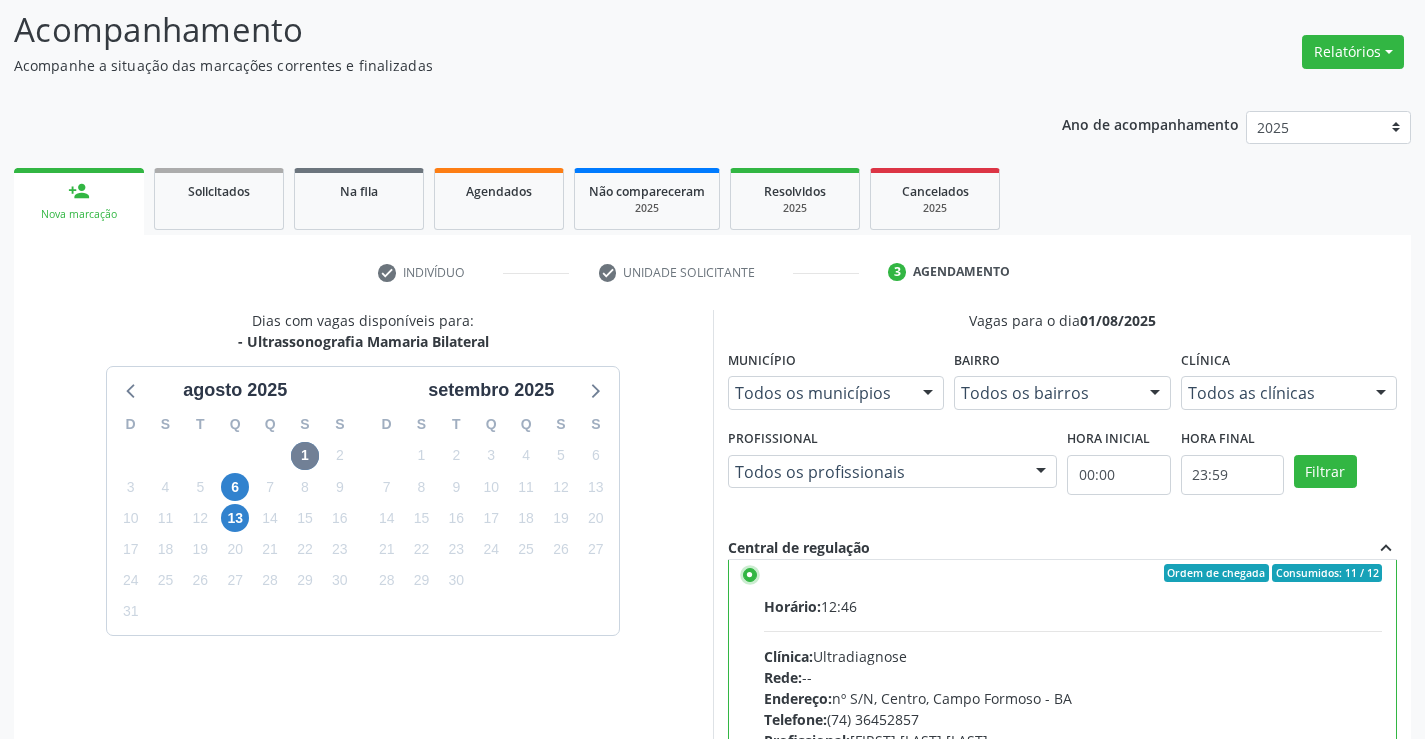 scroll, scrollTop: 99, scrollLeft: 0, axis: vertical 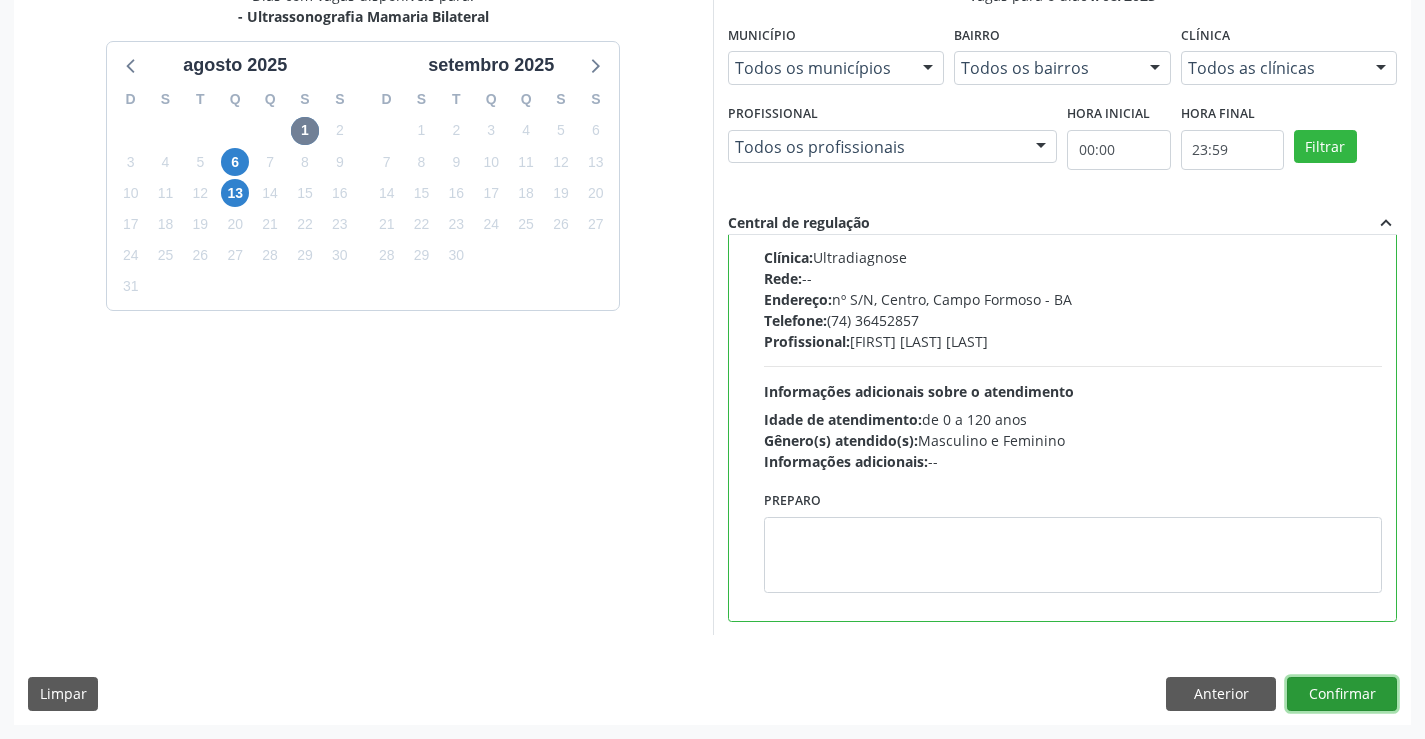click on "Confirmar" at bounding box center [1342, 694] 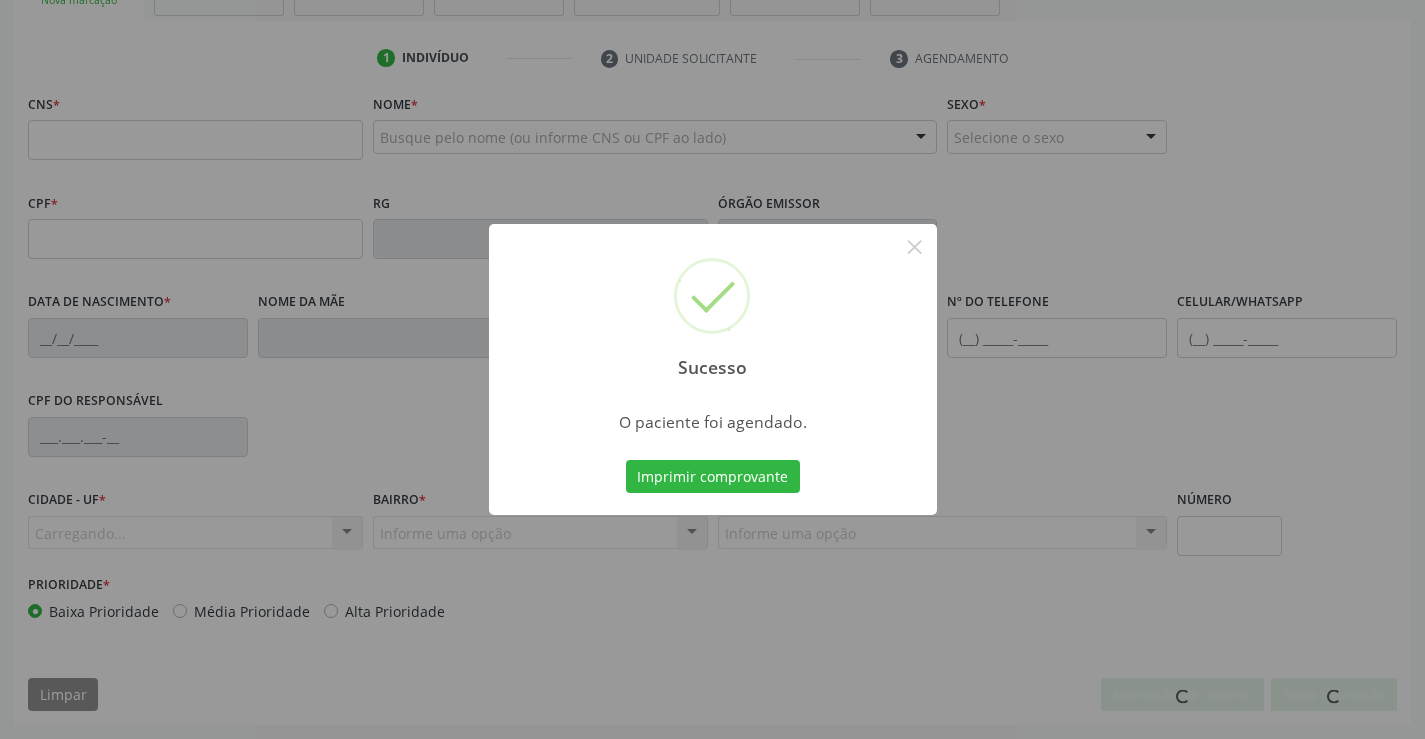 scroll, scrollTop: 345, scrollLeft: 0, axis: vertical 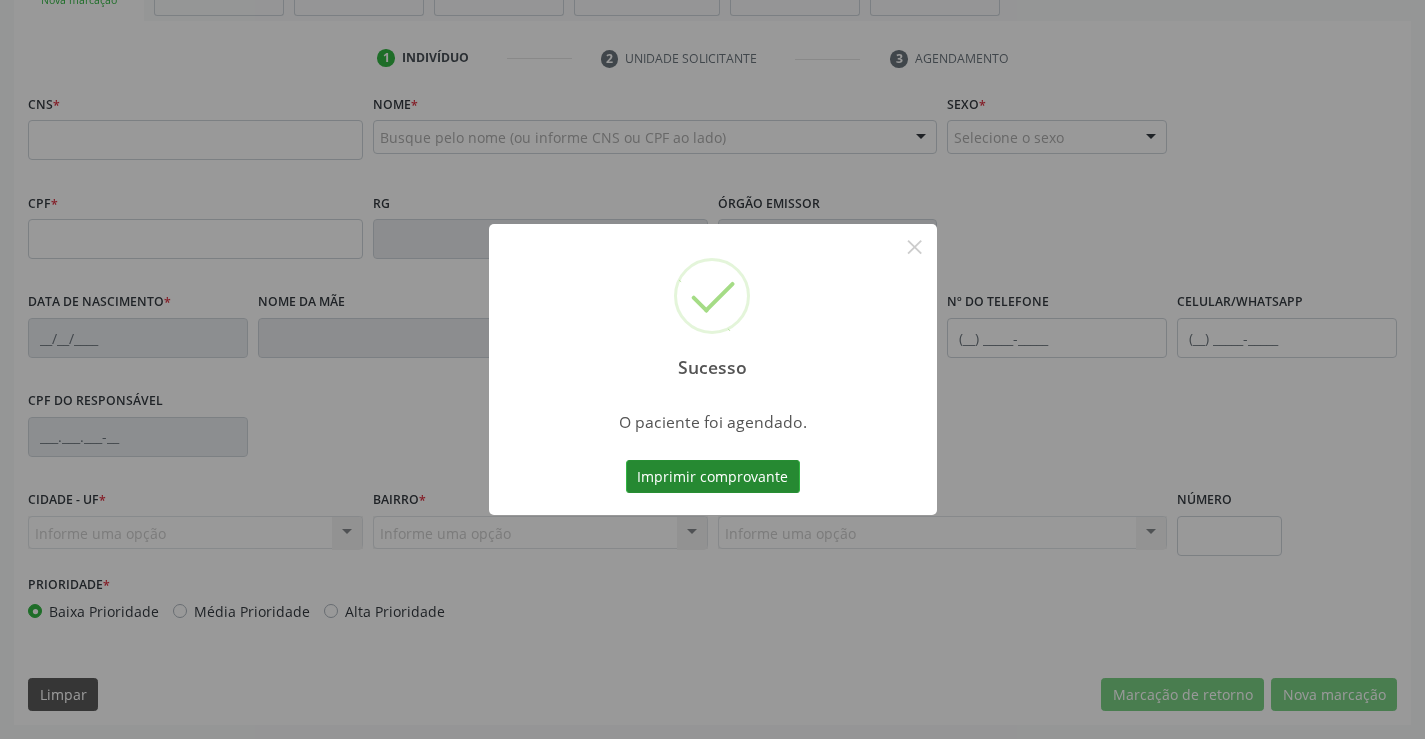 click on "Imprimir comprovante" at bounding box center (713, 477) 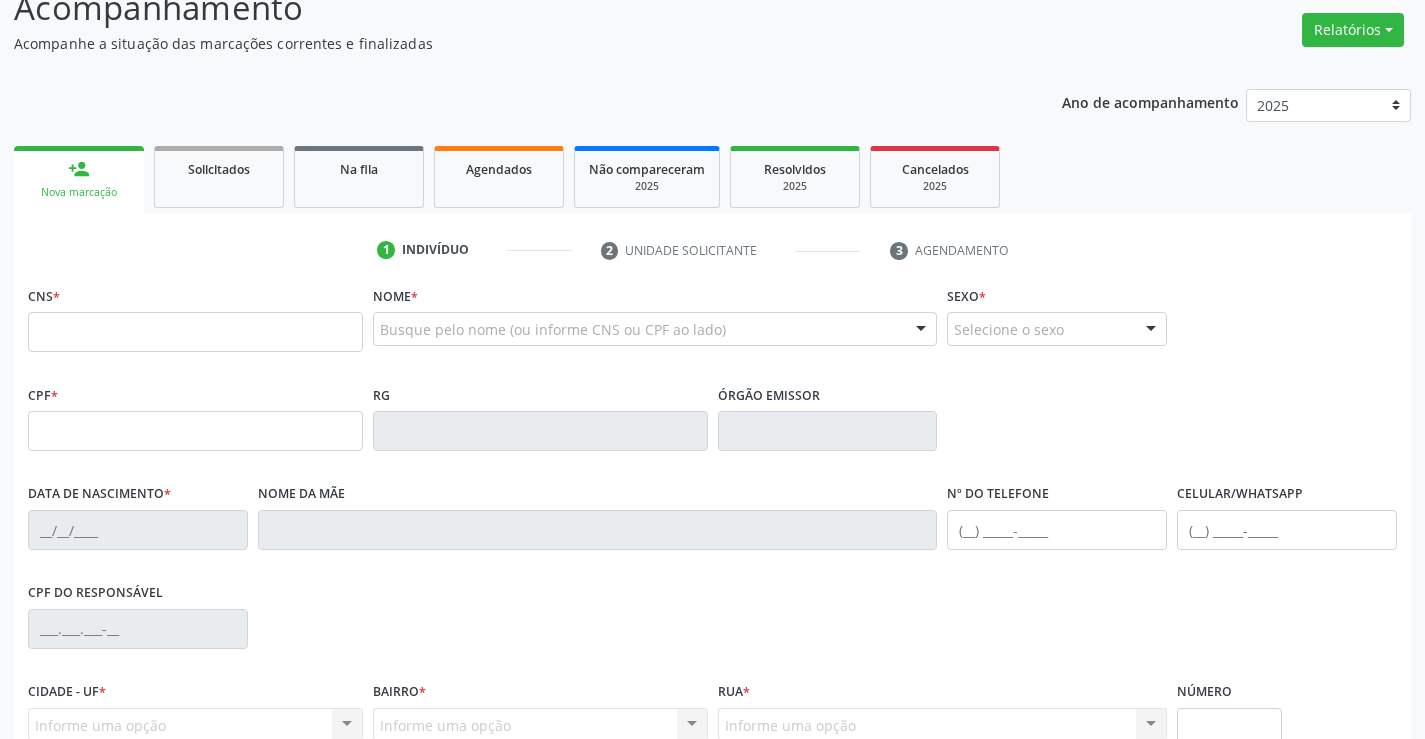 scroll, scrollTop: 145, scrollLeft: 0, axis: vertical 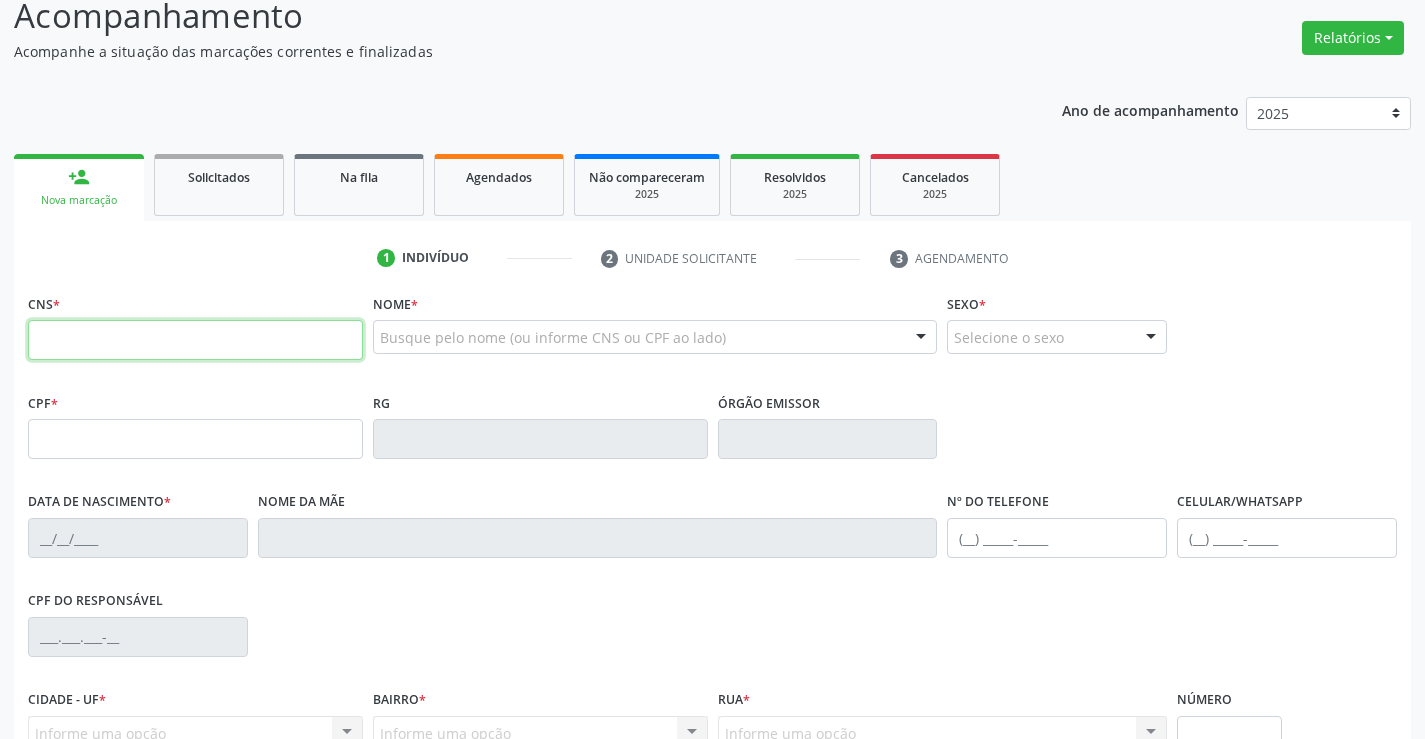 click at bounding box center [195, 340] 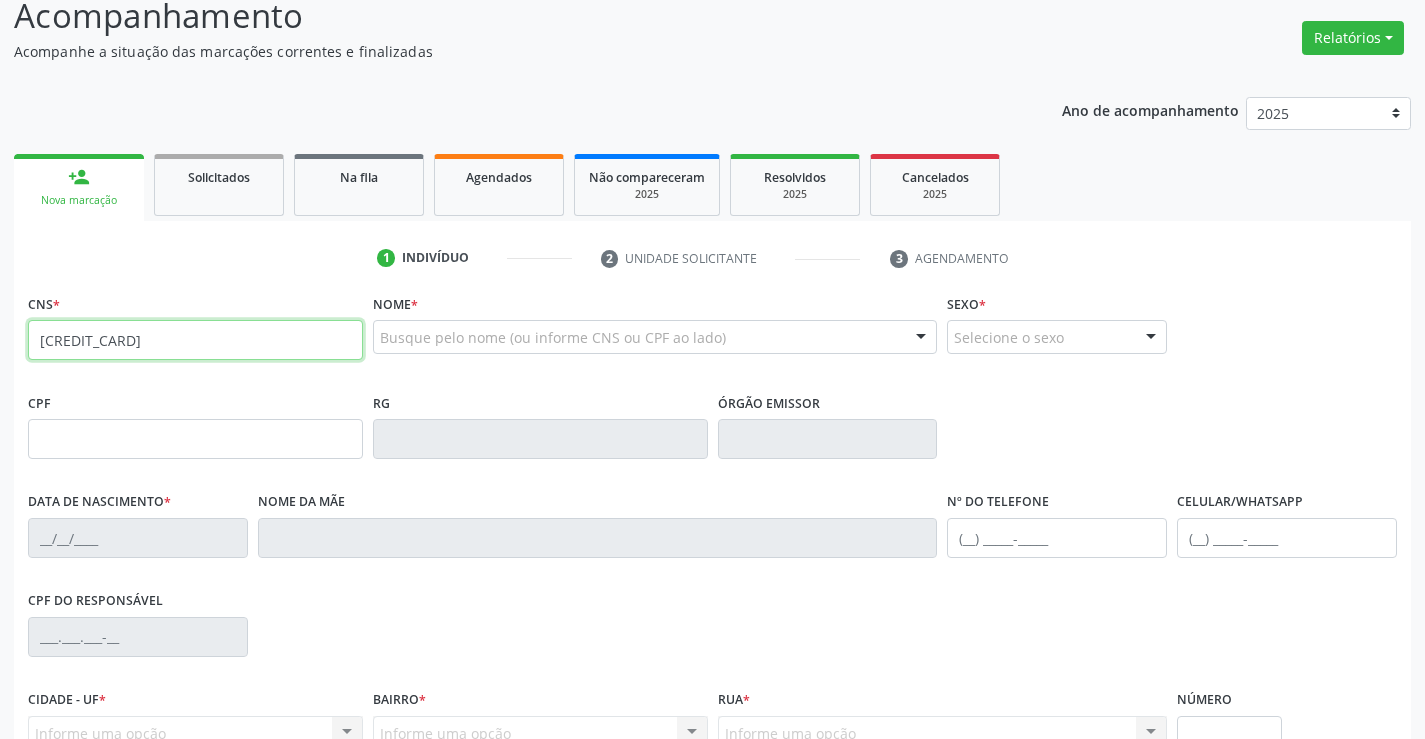 type on "706 2015 8959 7267" 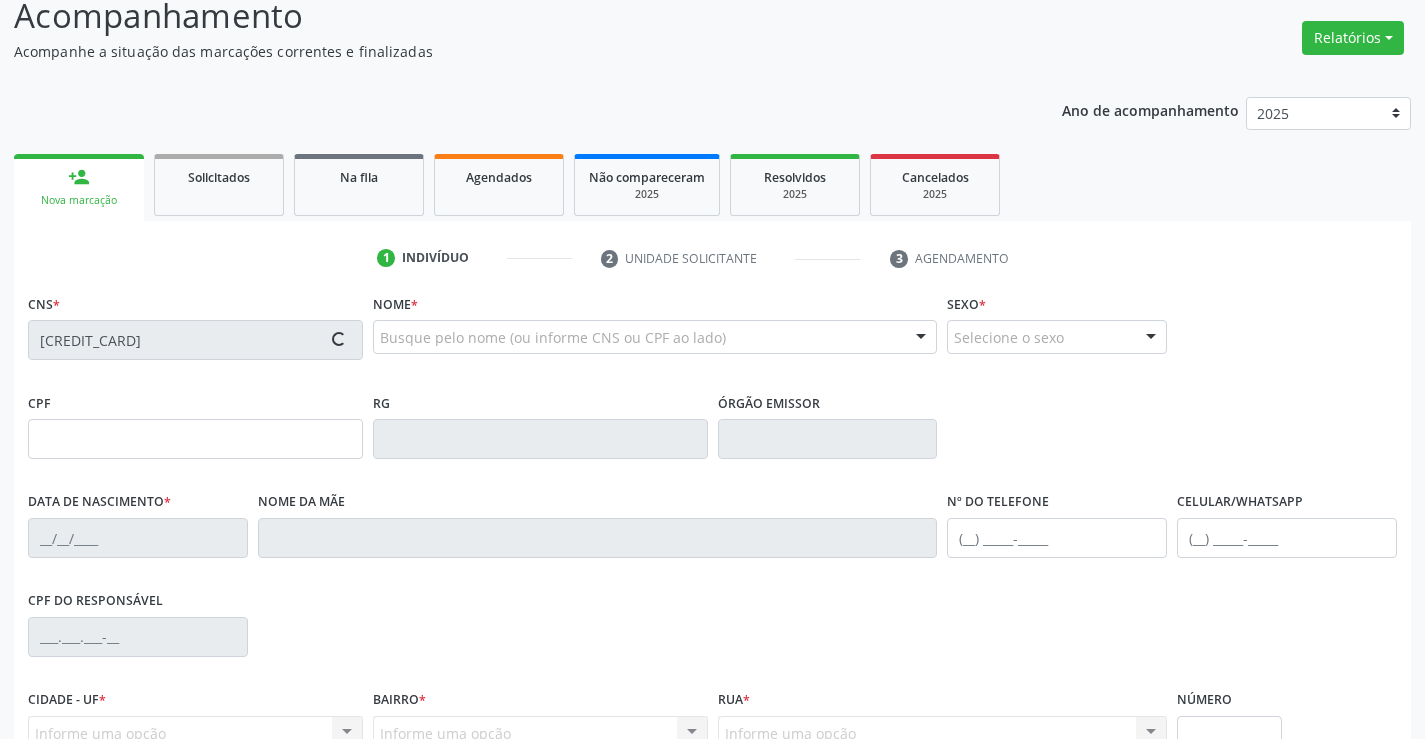 type on "2186323800" 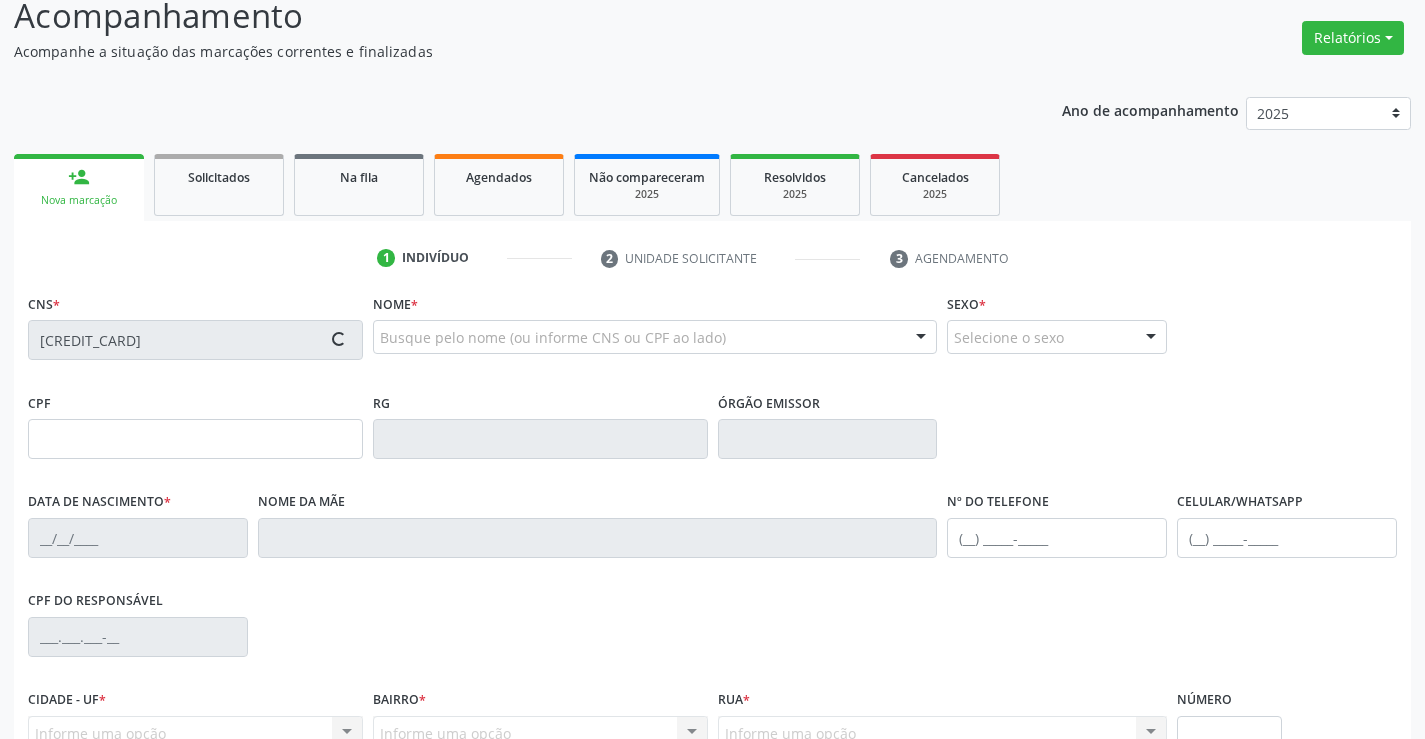 type on "07/12/1975" 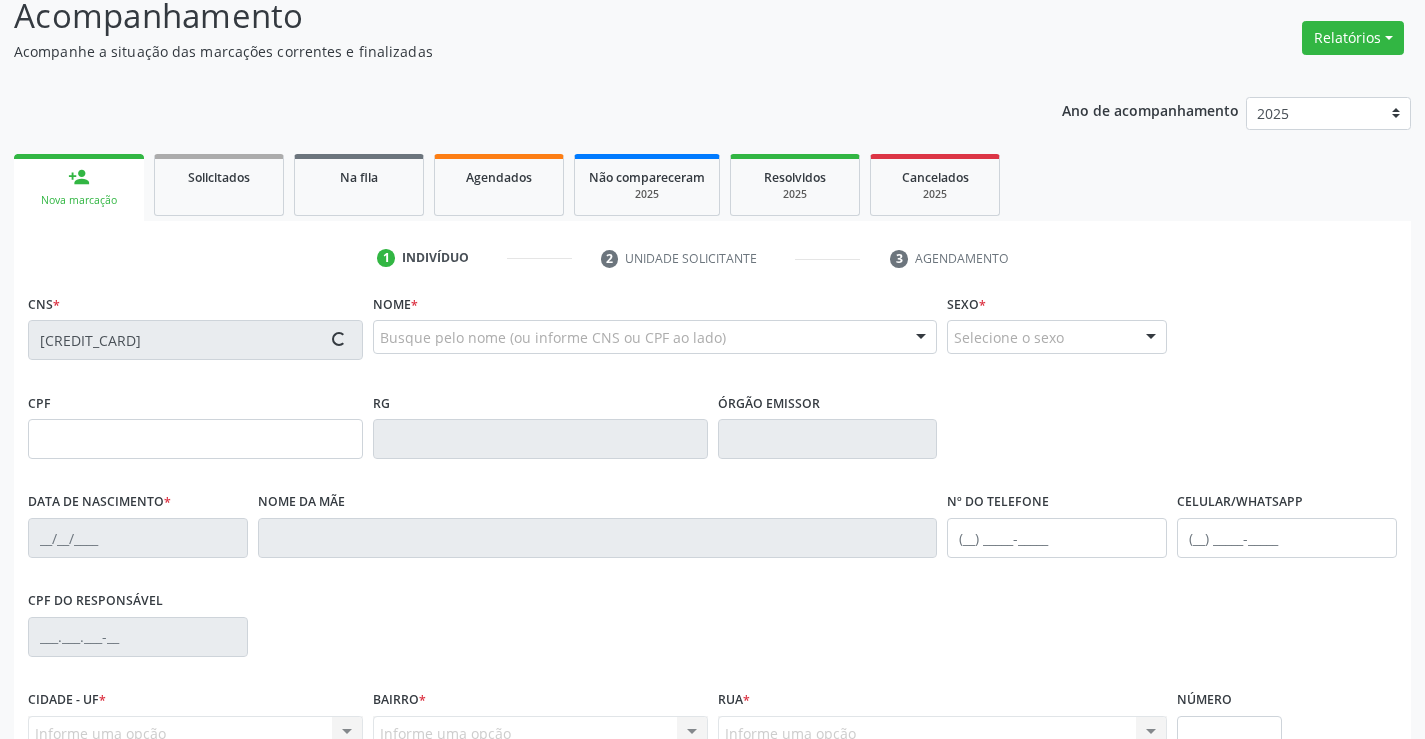 type on "S/N" 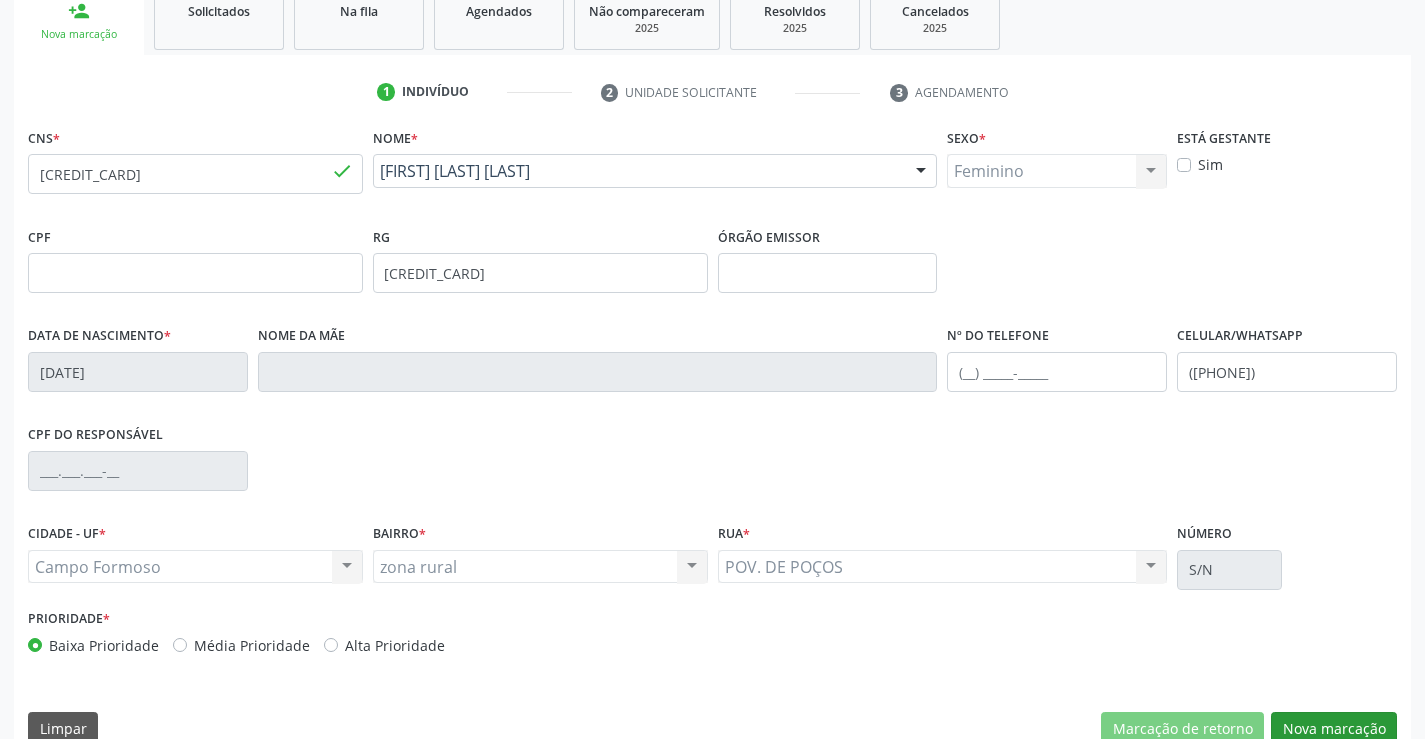 scroll, scrollTop: 345, scrollLeft: 0, axis: vertical 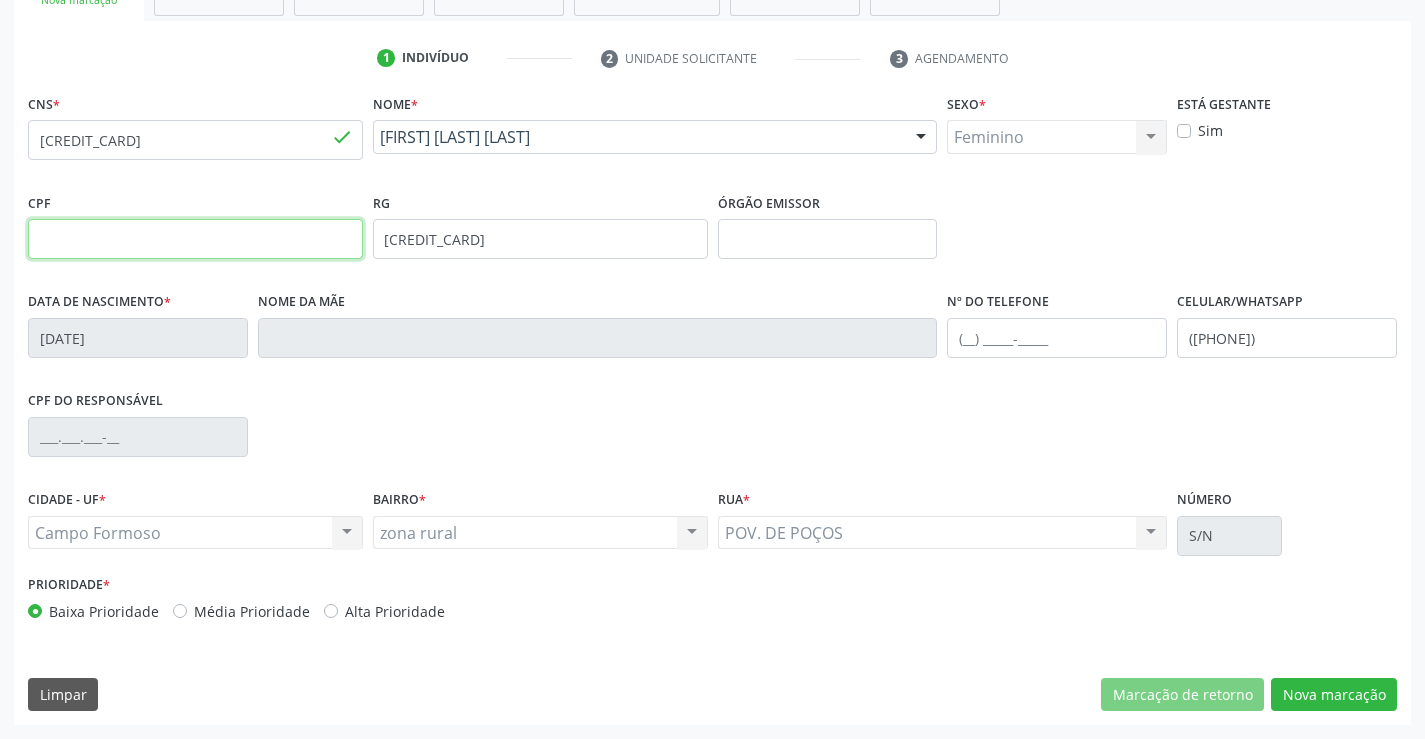click at bounding box center (195, 239) 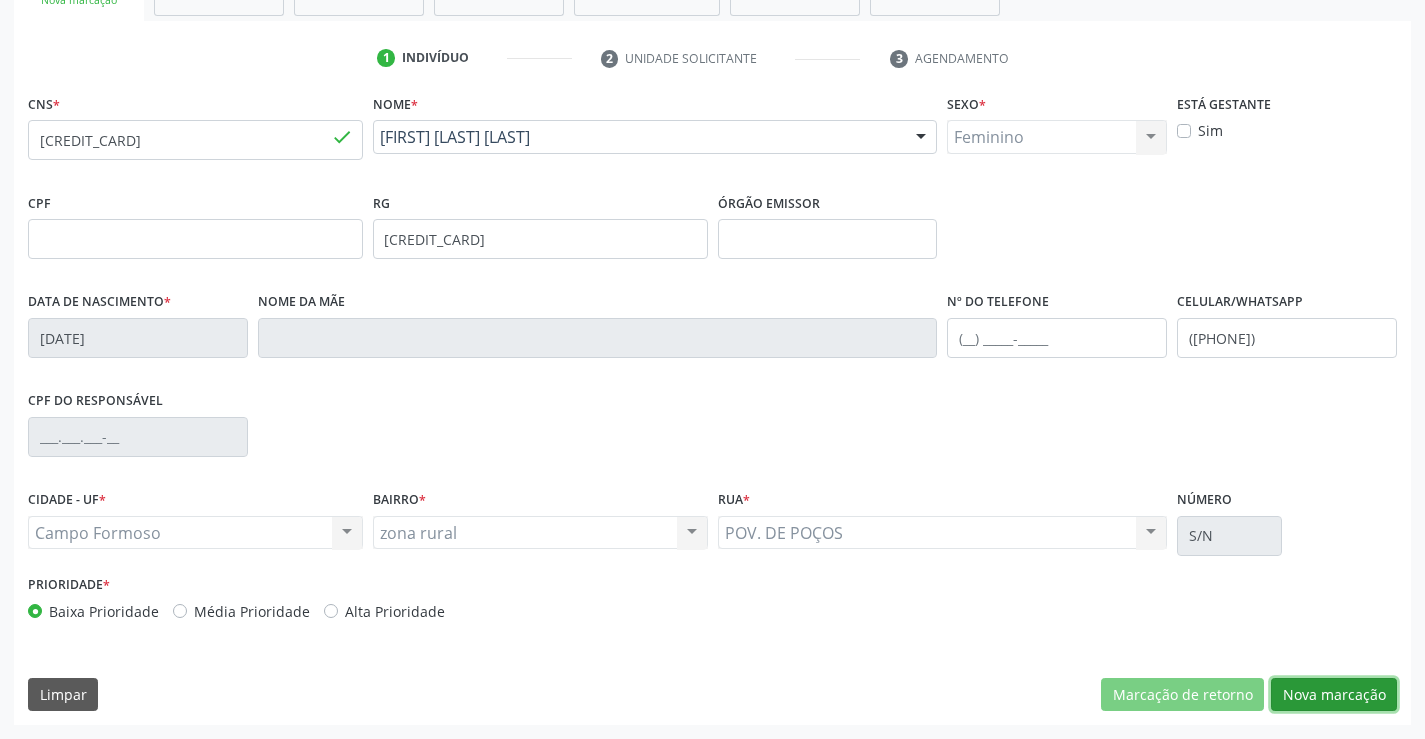 click on "Nova marcação" at bounding box center (1334, 695) 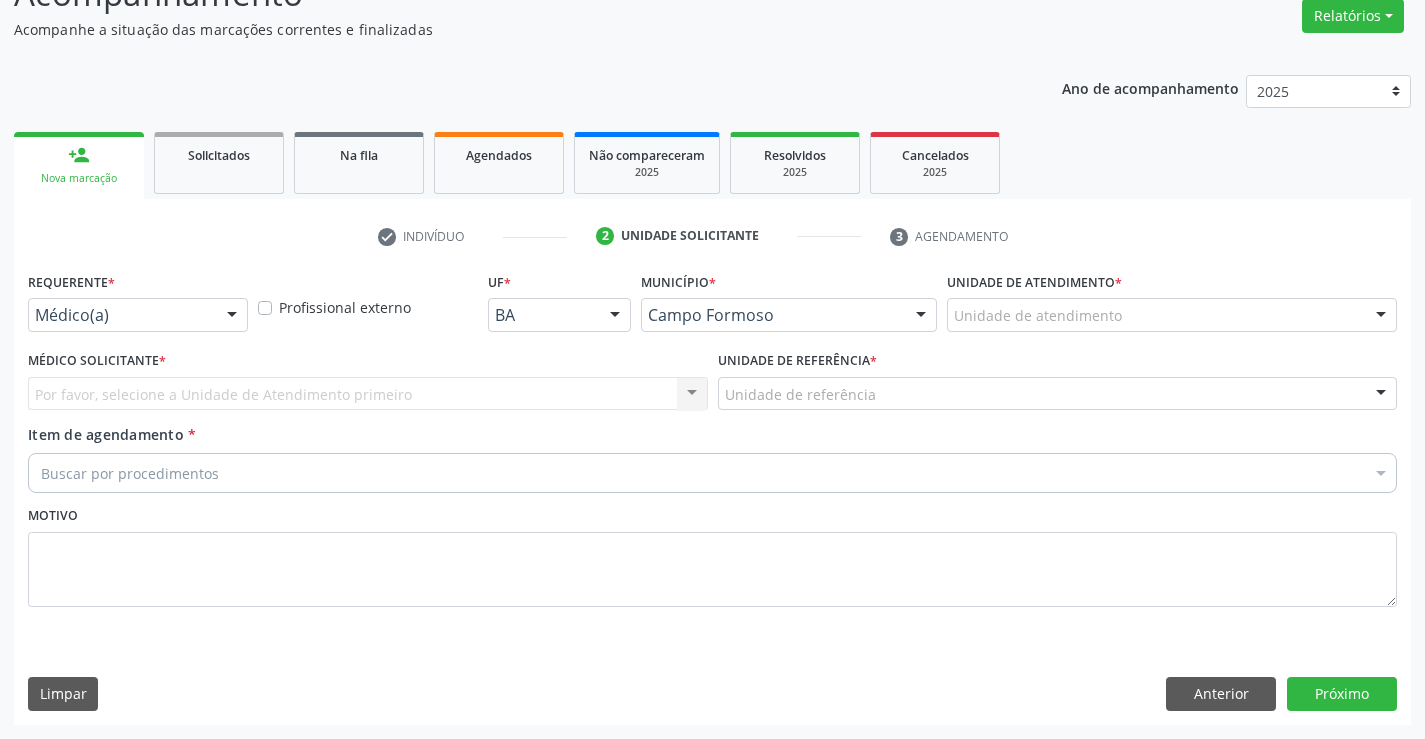 scroll, scrollTop: 167, scrollLeft: 0, axis: vertical 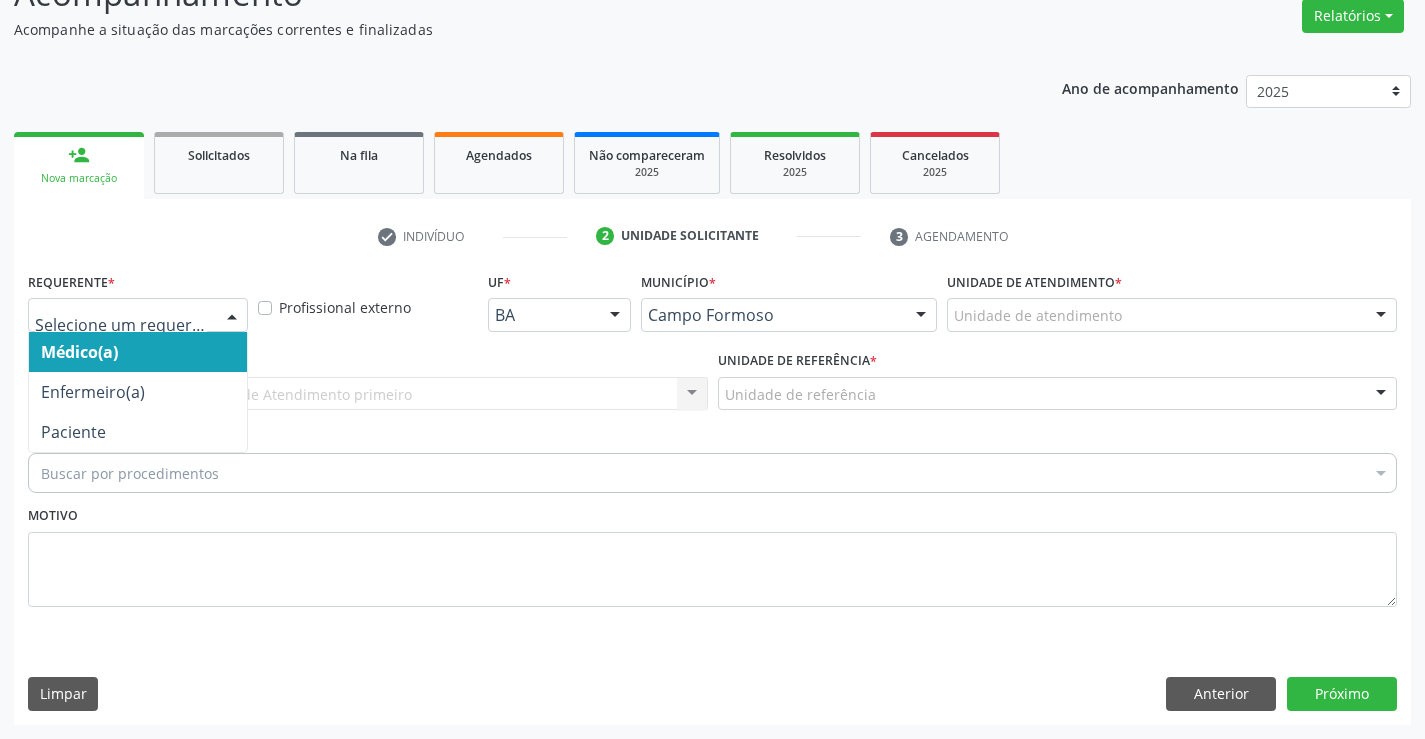 click at bounding box center (232, 316) 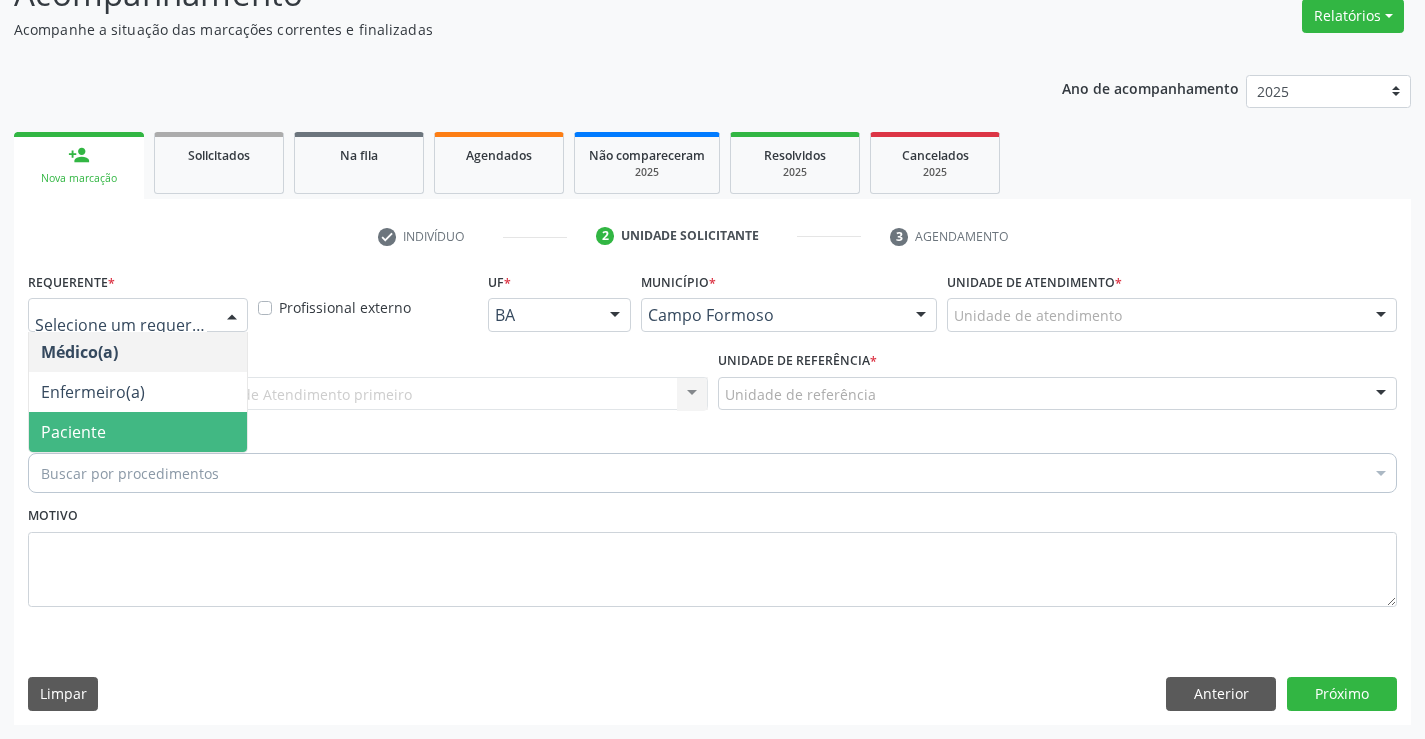 drag, startPoint x: 206, startPoint y: 435, endPoint x: 243, endPoint y: 406, distance: 47.010635 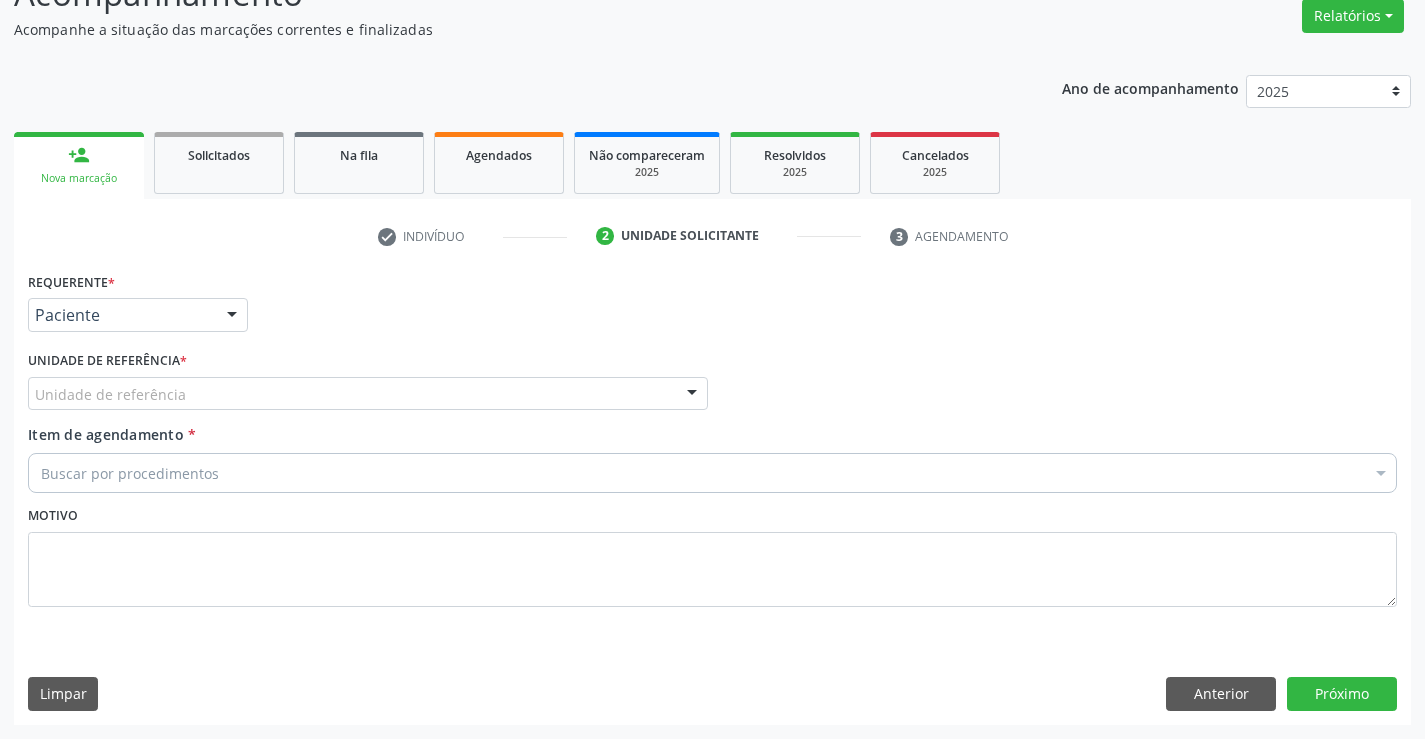 click on "Unidade de referência" at bounding box center (368, 394) 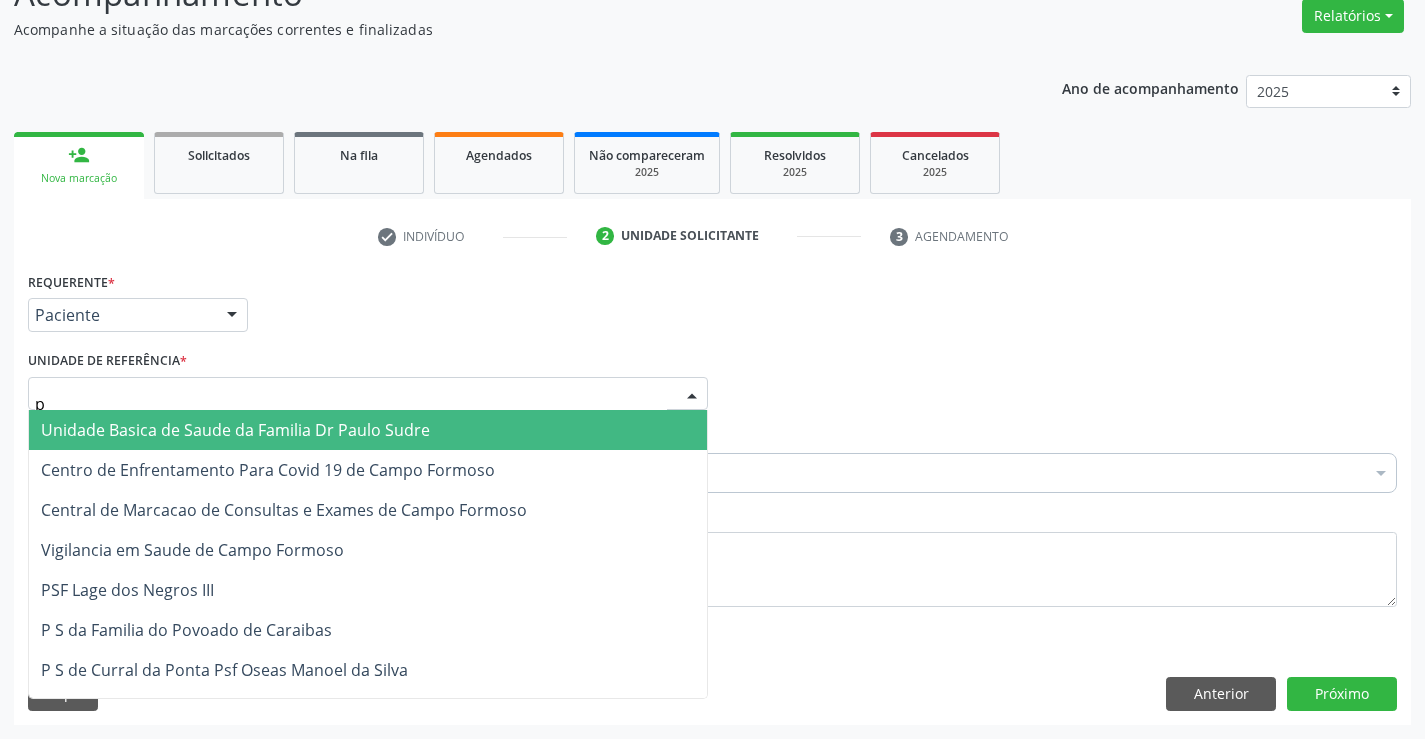 type on "po" 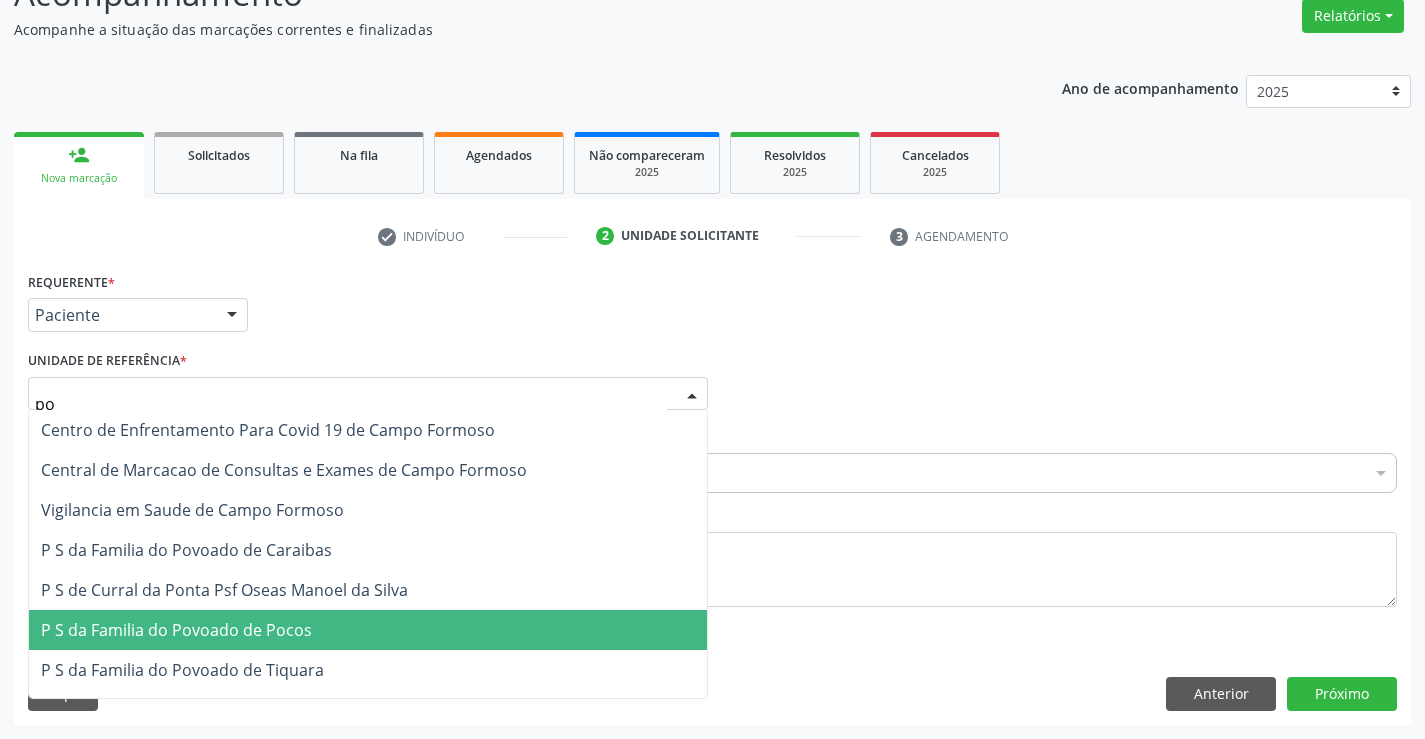 click on "P S da Familia do Povoado de Pocos" at bounding box center (176, 630) 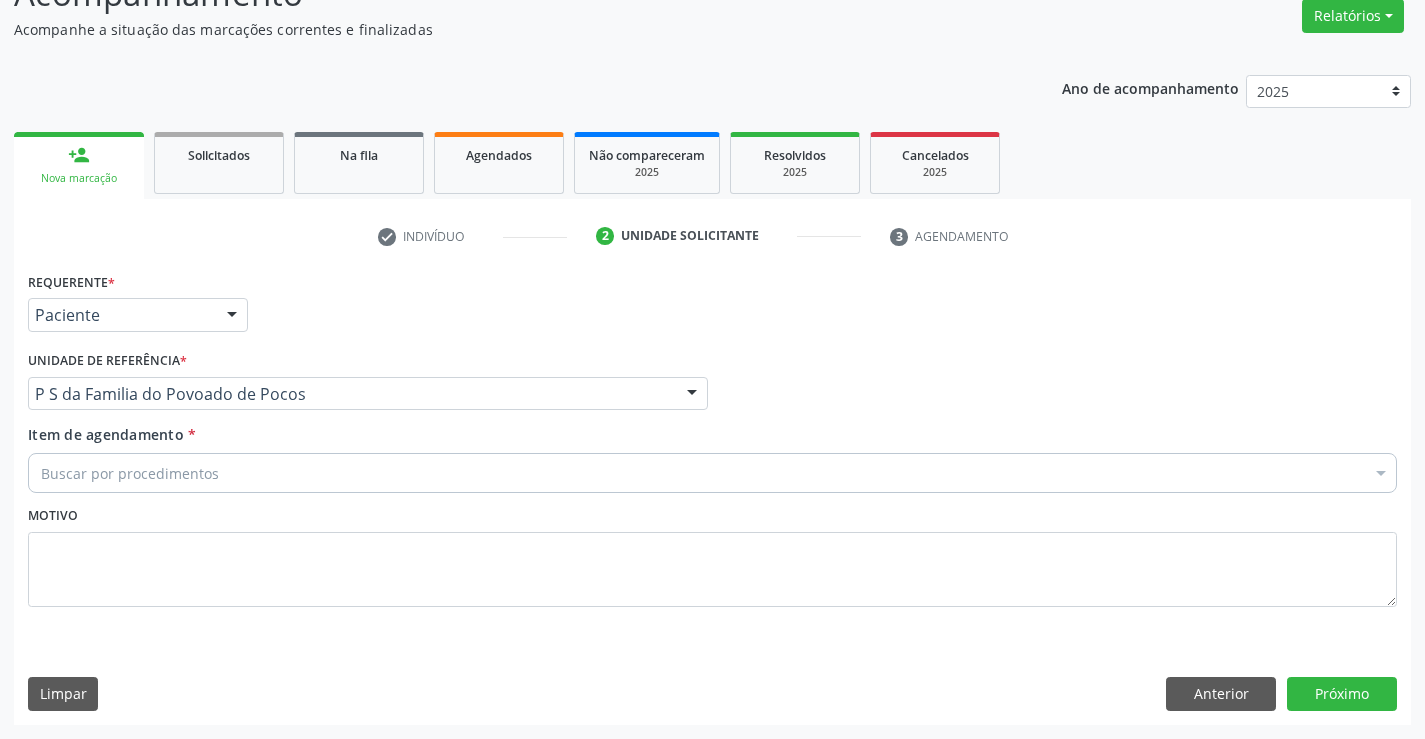 click on "Buscar por procedimentos" at bounding box center (712, 473) 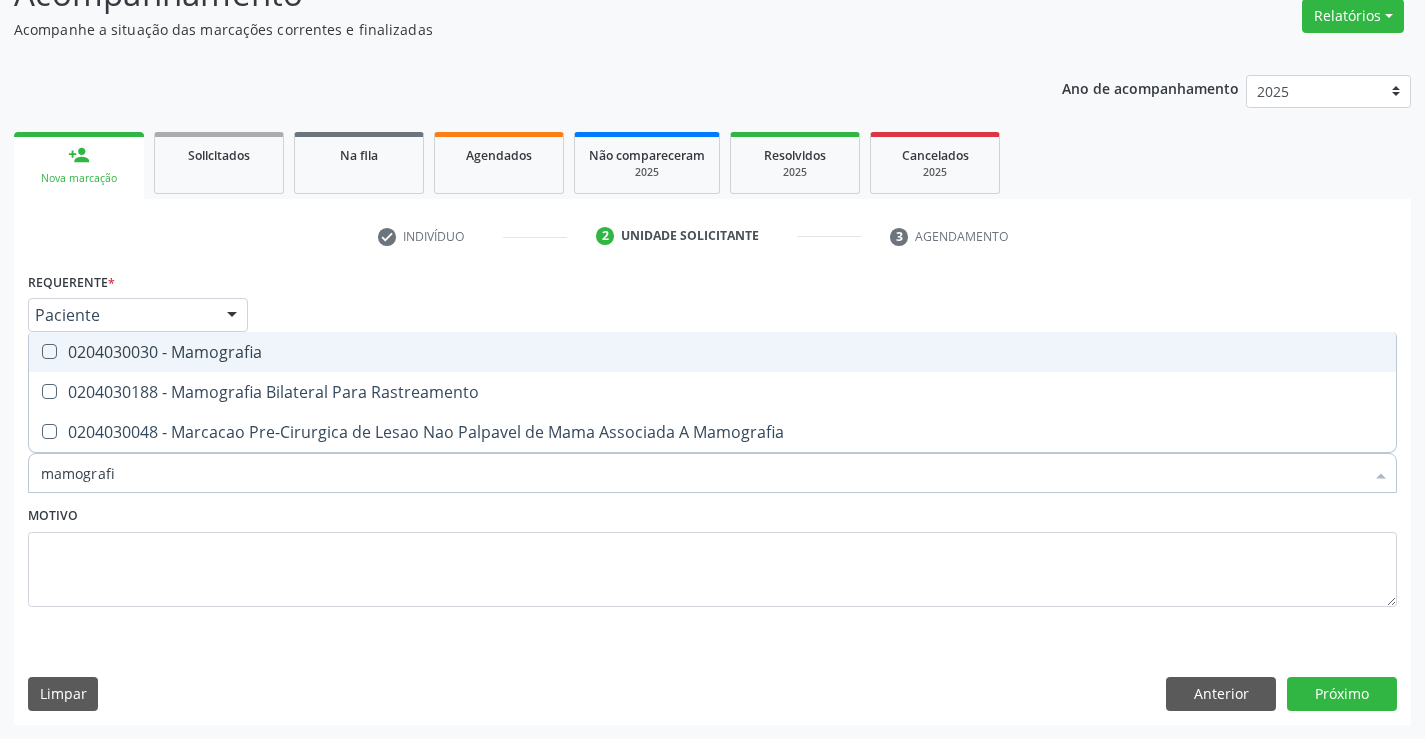 type on "mamografia" 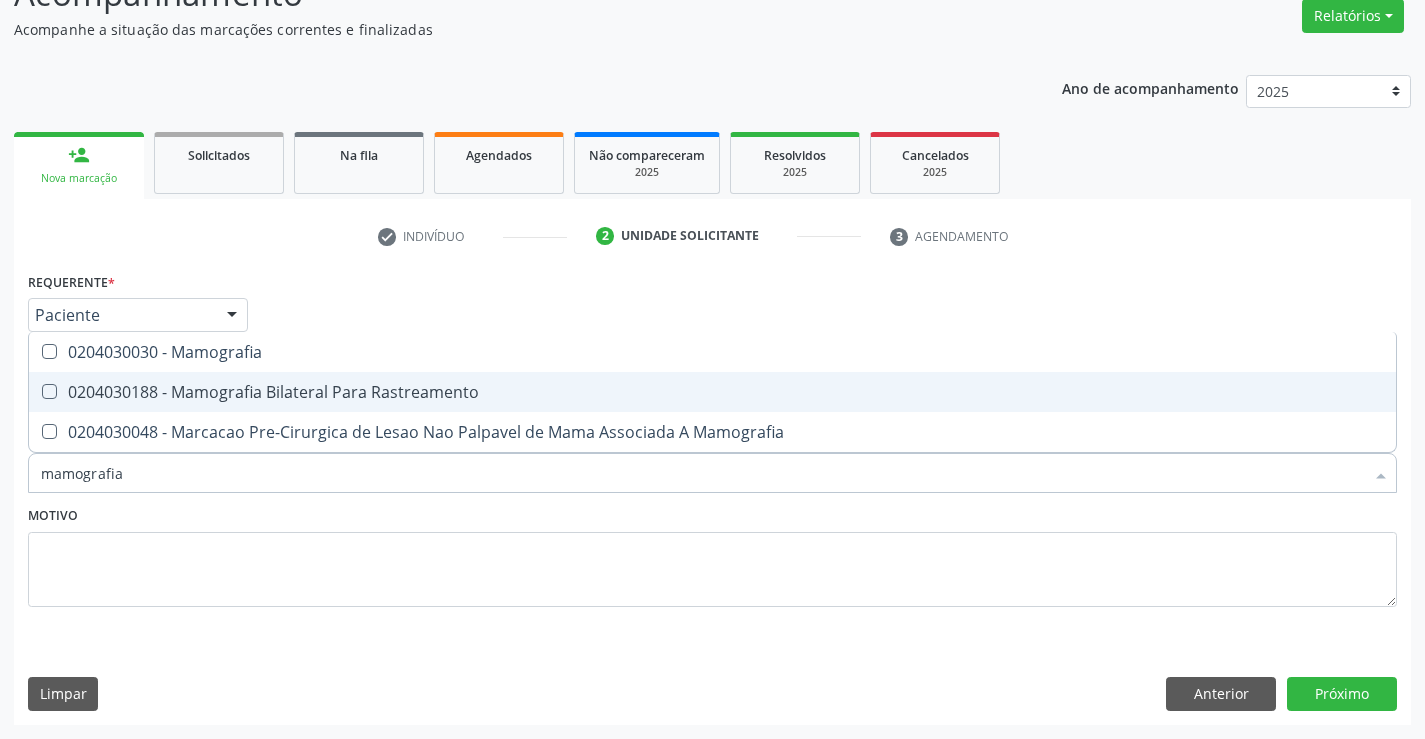 click on "0204030188 - Mamografia Bilateral Para Rastreamento" at bounding box center (712, 392) 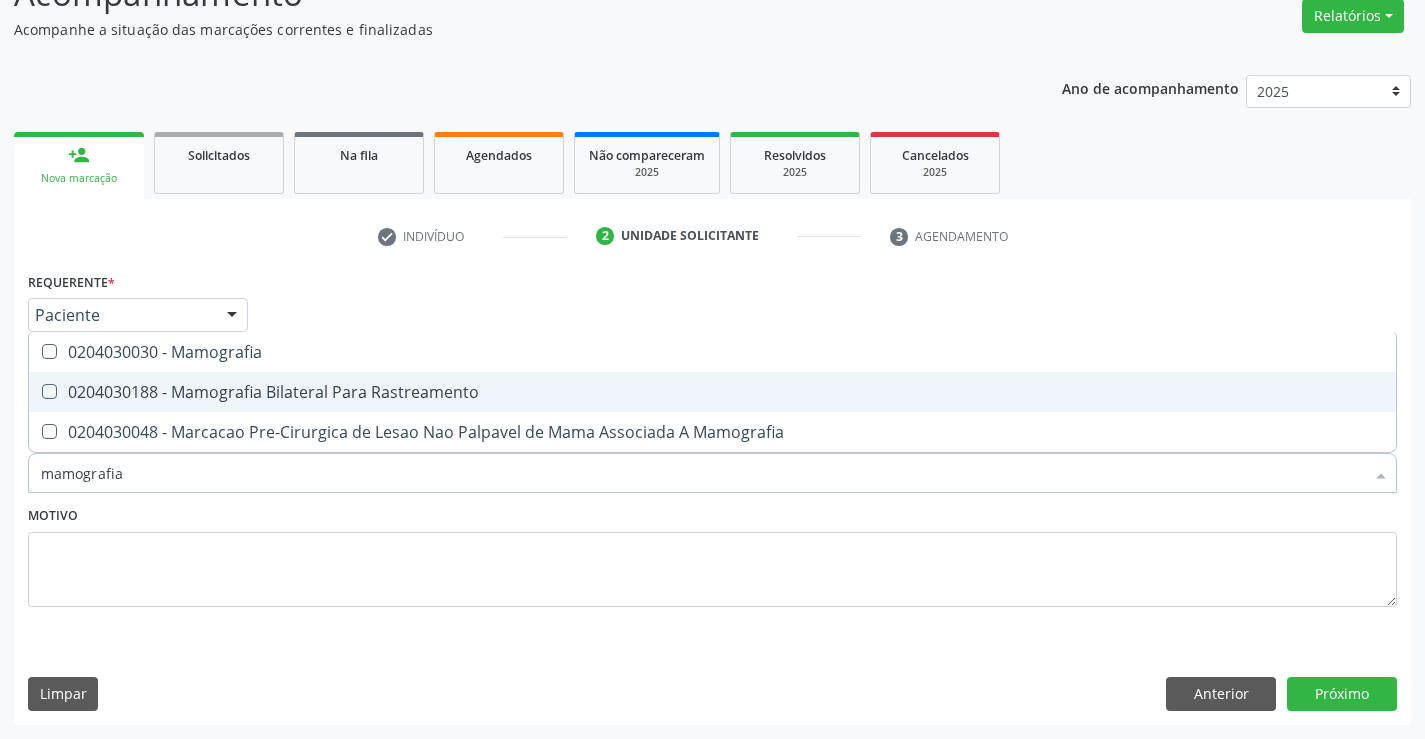 checkbox on "true" 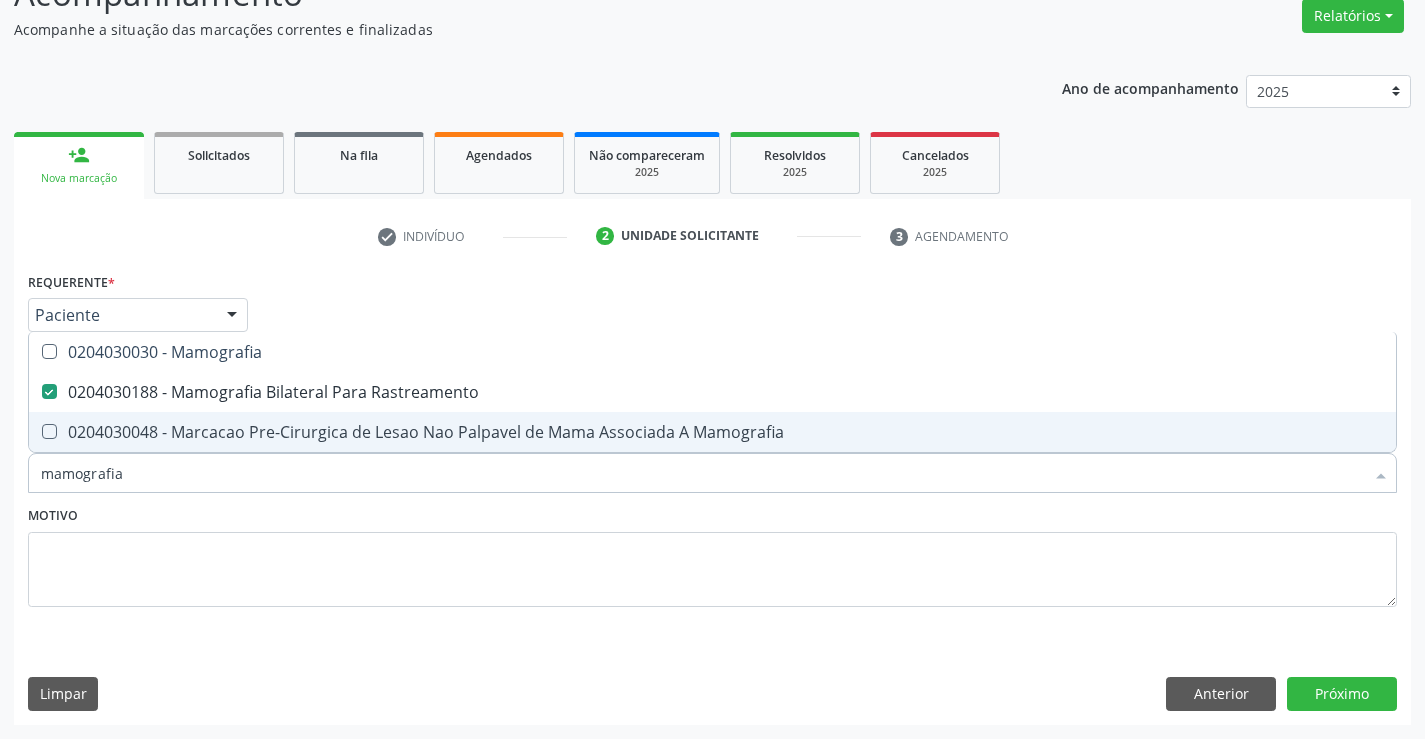 click on "Motivo" at bounding box center (712, 554) 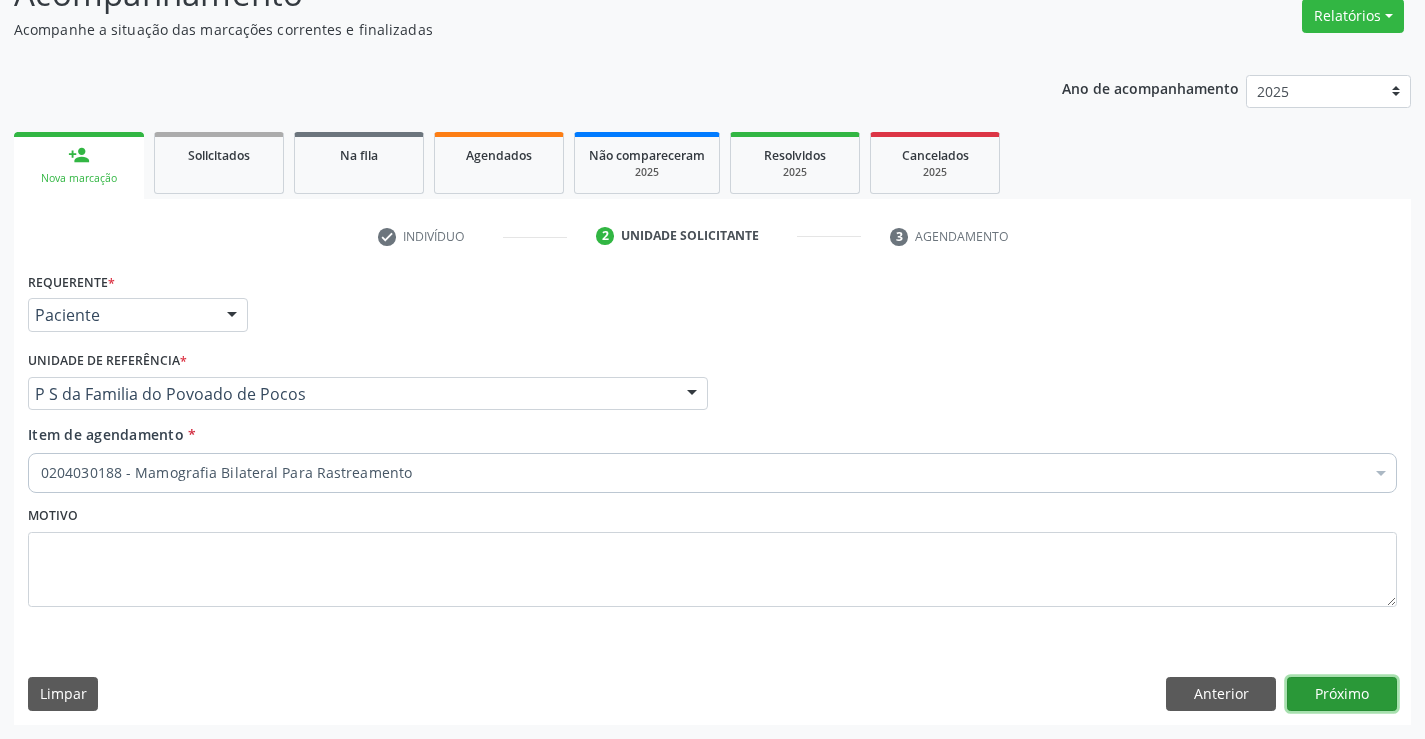 click on "Próximo" at bounding box center [1342, 694] 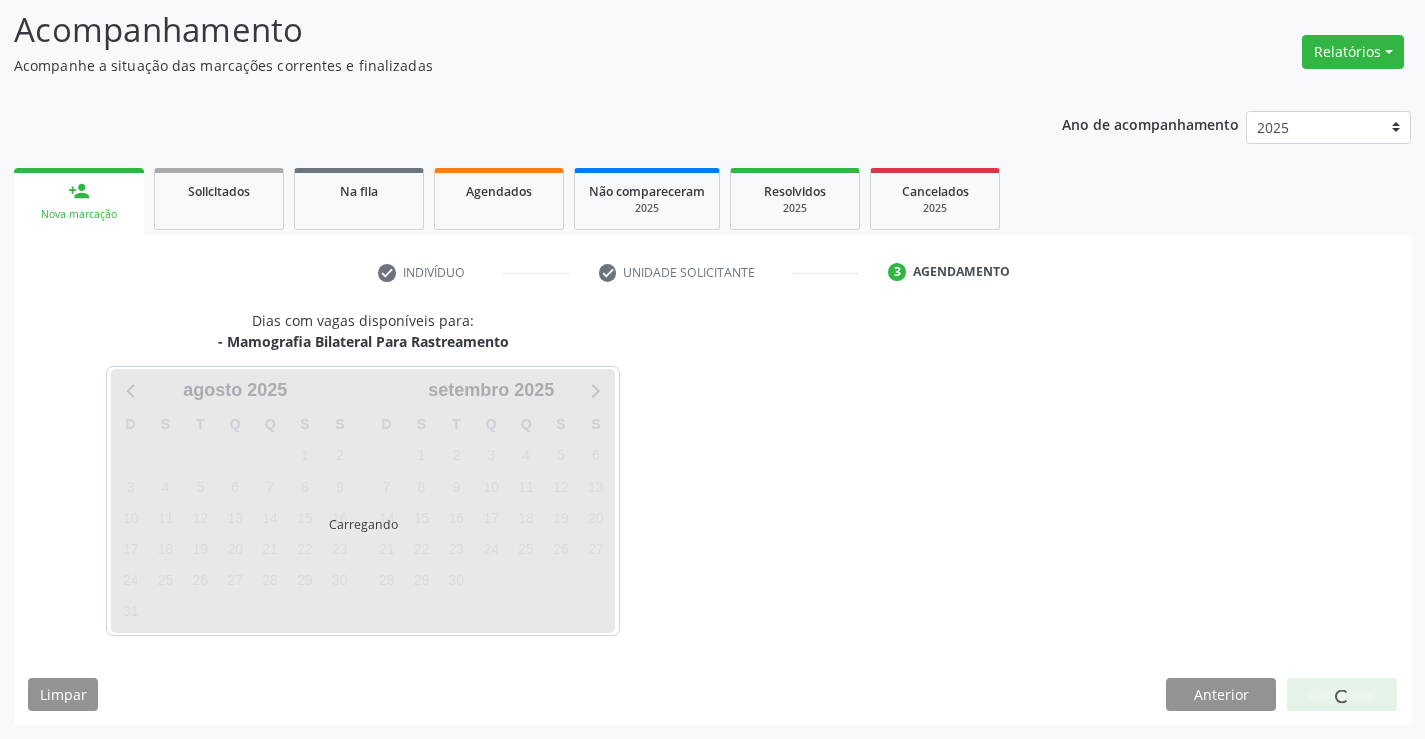 scroll, scrollTop: 131, scrollLeft: 0, axis: vertical 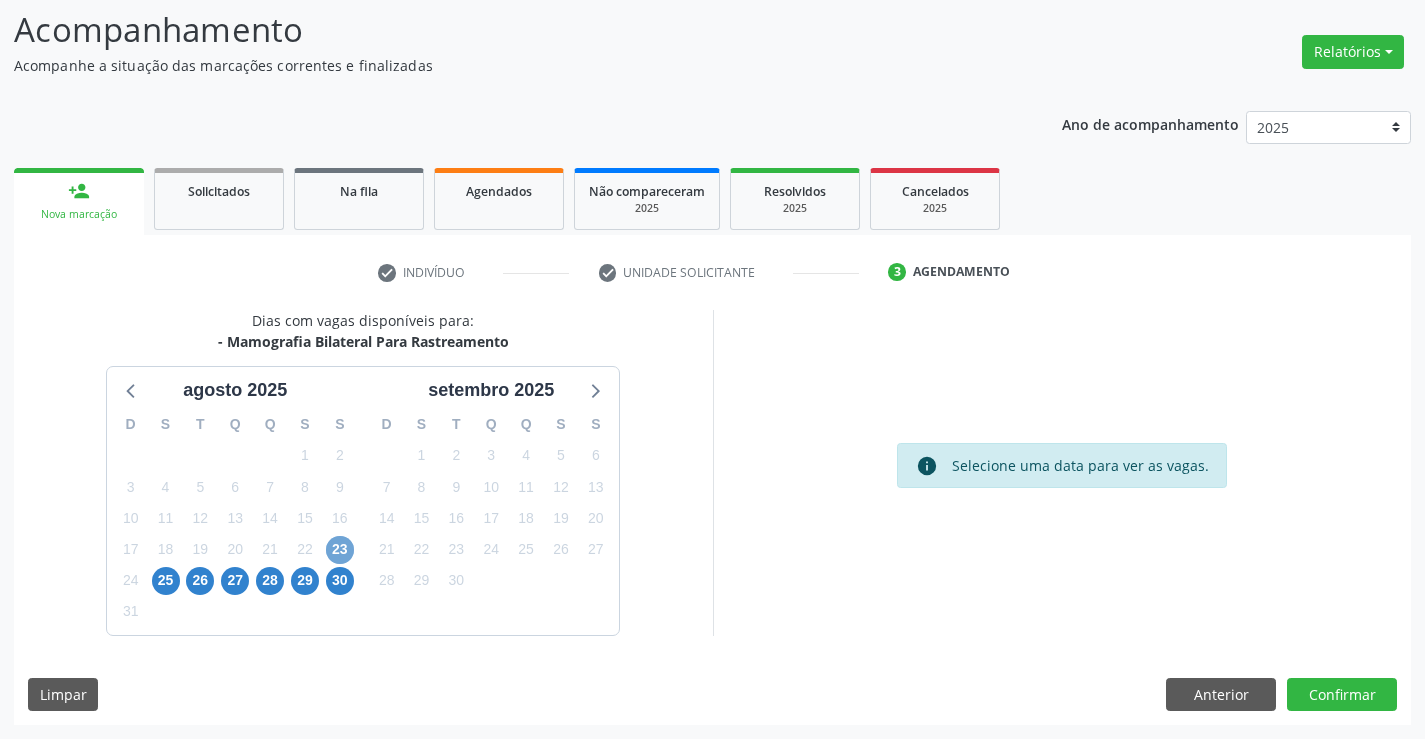 click on "23" at bounding box center (340, 550) 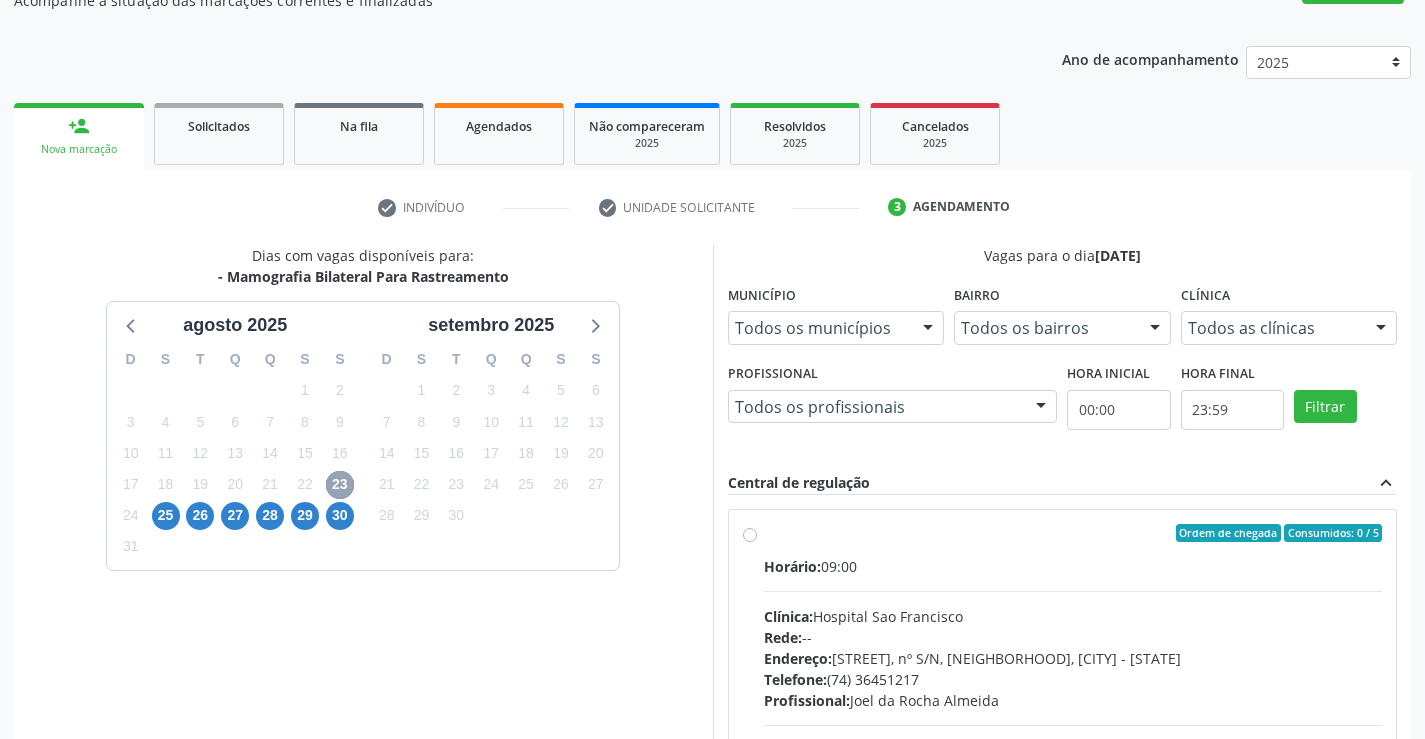 scroll, scrollTop: 231, scrollLeft: 0, axis: vertical 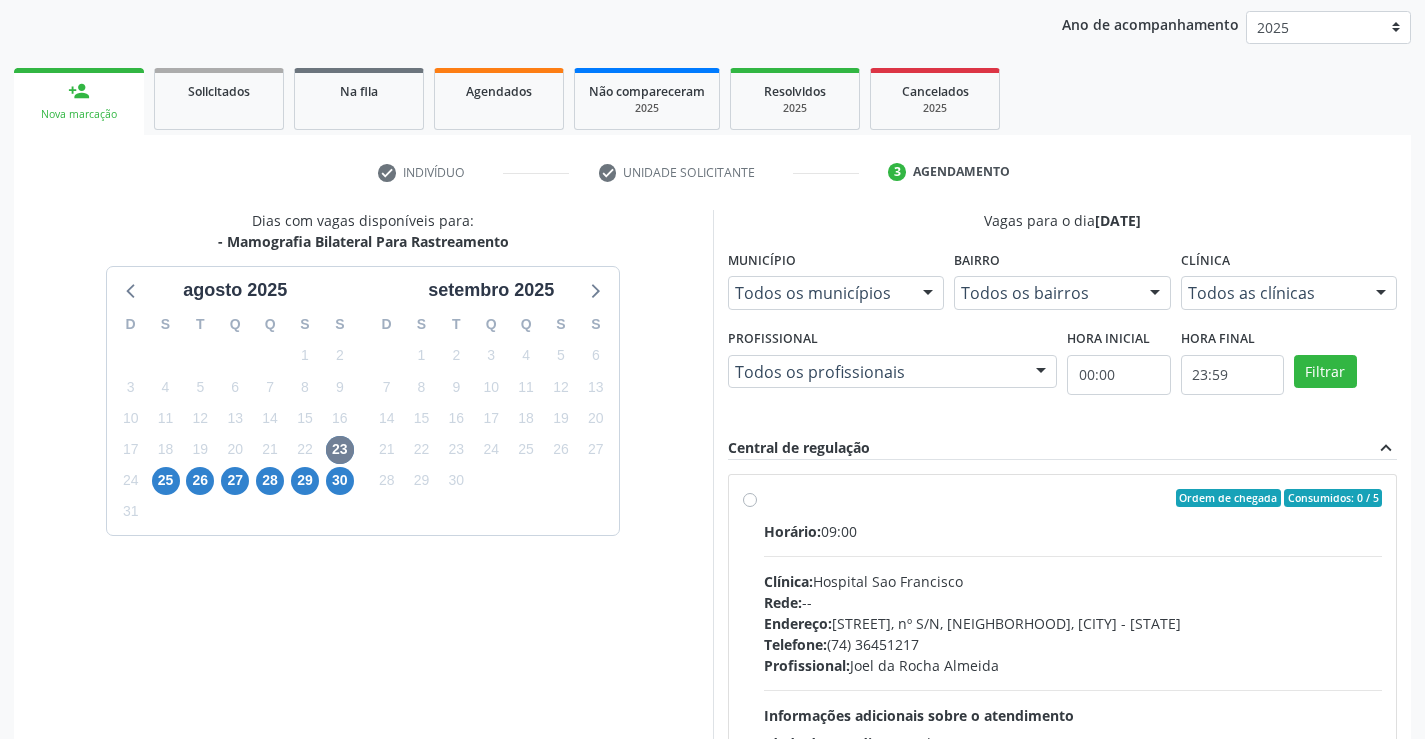 click on "Ordem de chegada
Consumidos: 0 / 5
Horário:   09:00
Clínica:  Hospital Sao Francisco
Rede:
--
Endereço:   Blocos, nº 258, Centro, Campo Formoso - BA
Telefone:   (74) 36451217
Profissional:
Joel da Rocha Almeida
Informações adicionais sobre o atendimento
Idade de atendimento:
de 0 a 120 anos
Gênero(s) atendido(s):
Masculino e Feminino
Informações adicionais:
--" at bounding box center [1073, 642] 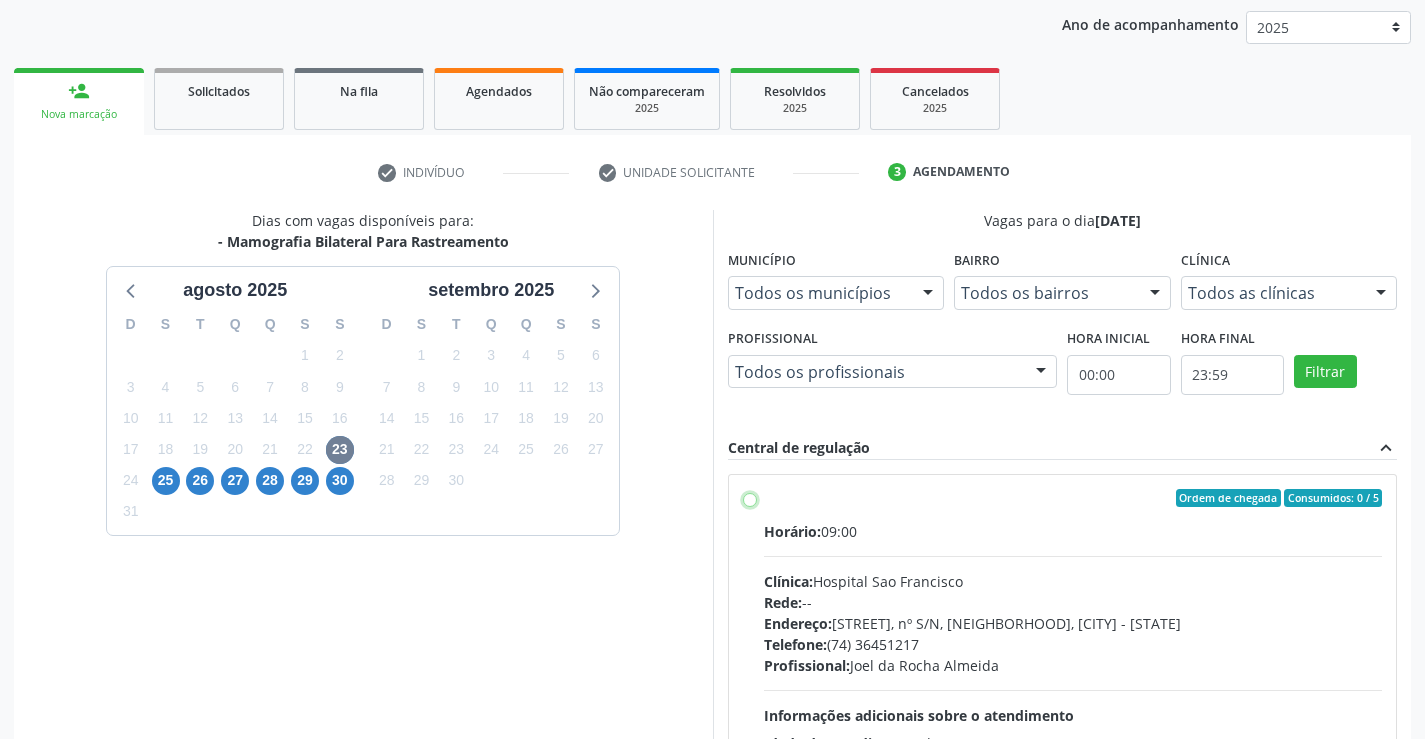 click on "Ordem de chegada
Consumidos: 0 / 5
Horário:   09:00
Clínica:  Hospital Sao Francisco
Rede:
--
Endereço:   Blocos, nº 258, Centro, Campo Formoso - BA
Telefone:   (74) 36451217
Profissional:
Joel da Rocha Almeida
Informações adicionais sobre o atendimento
Idade de atendimento:
de 0 a 120 anos
Gênero(s) atendido(s):
Masculino e Feminino
Informações adicionais:
--" at bounding box center (750, 498) 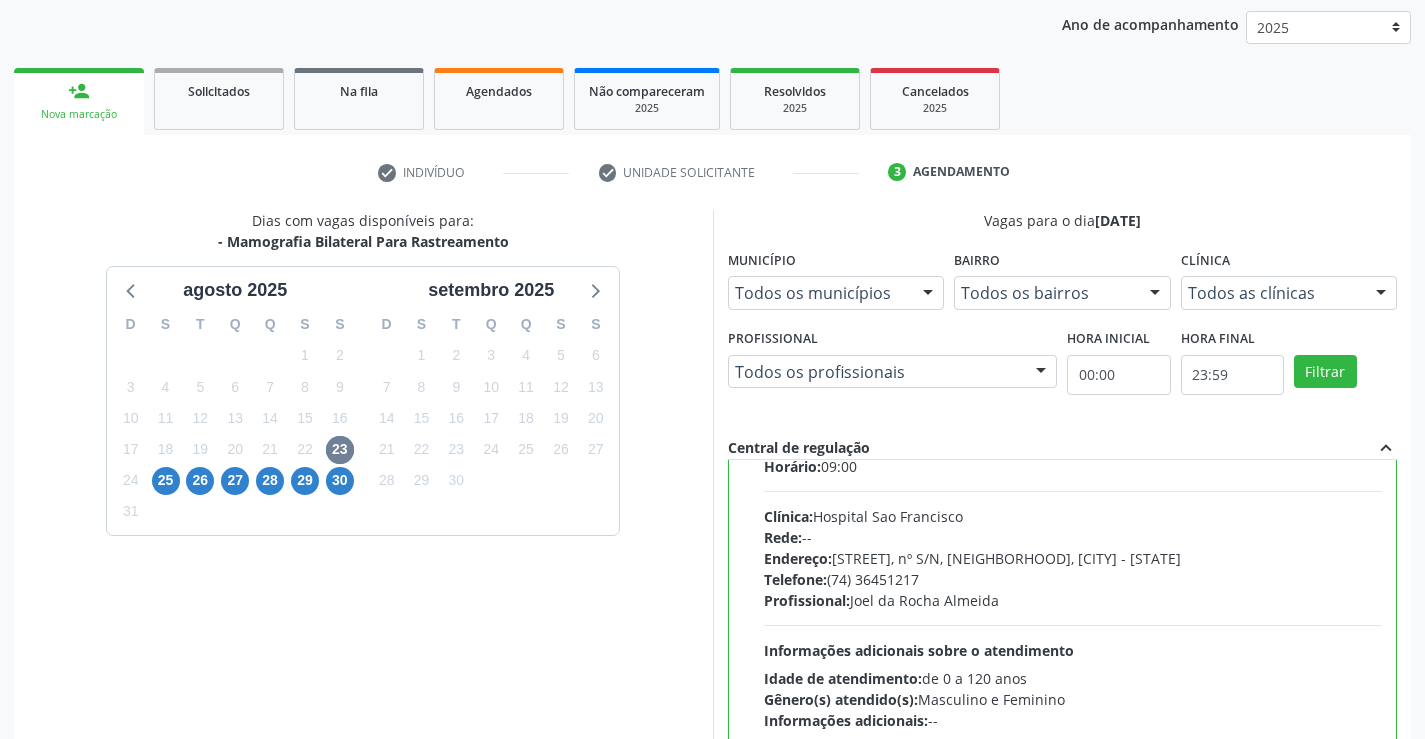 scroll, scrollTop: 99, scrollLeft: 0, axis: vertical 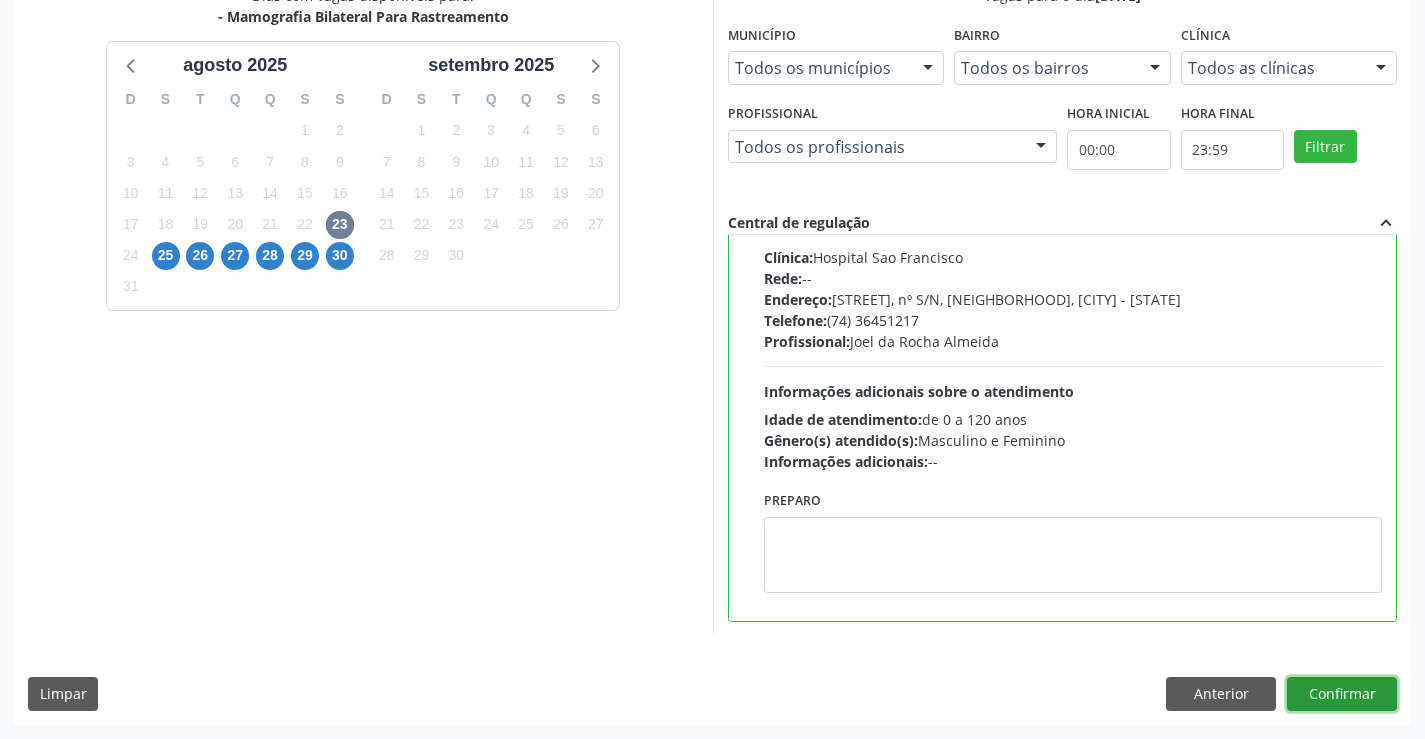 click on "Confirmar" at bounding box center (1342, 694) 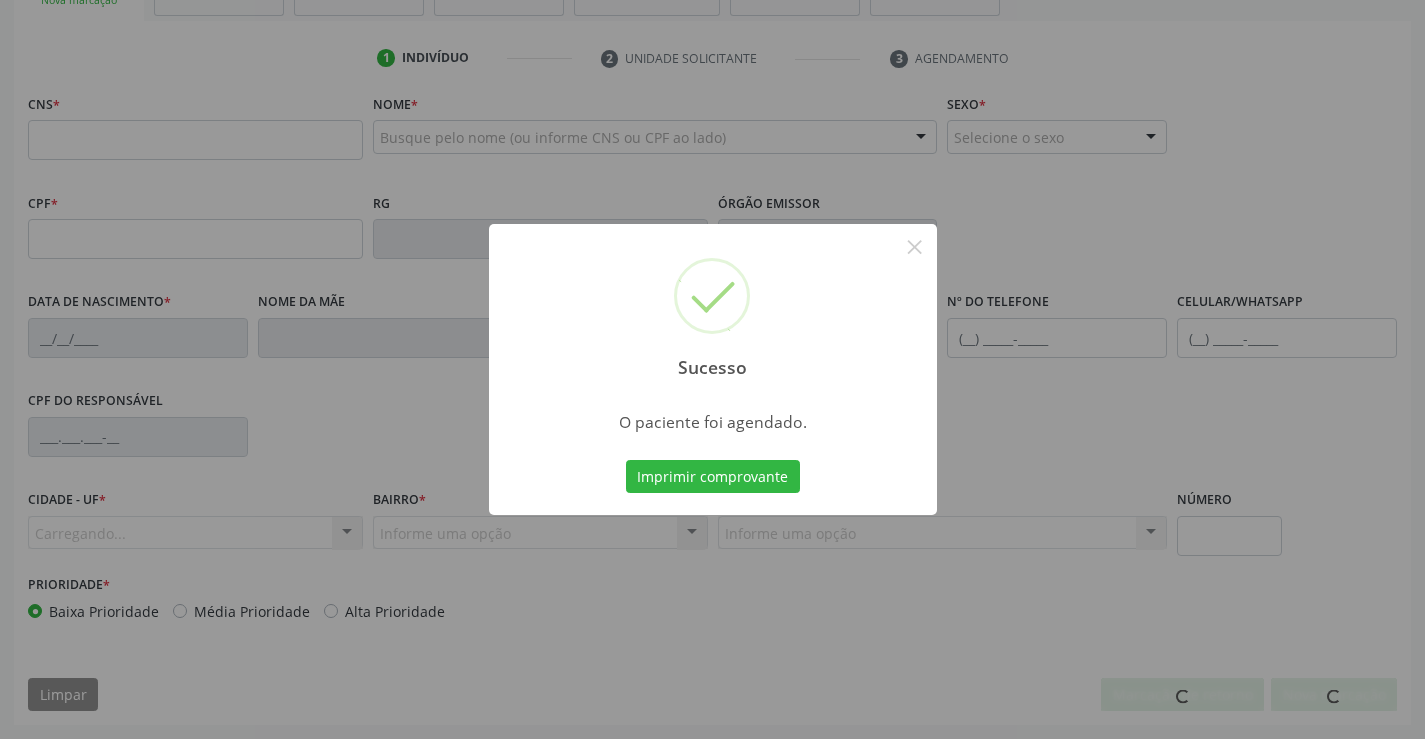 scroll, scrollTop: 345, scrollLeft: 0, axis: vertical 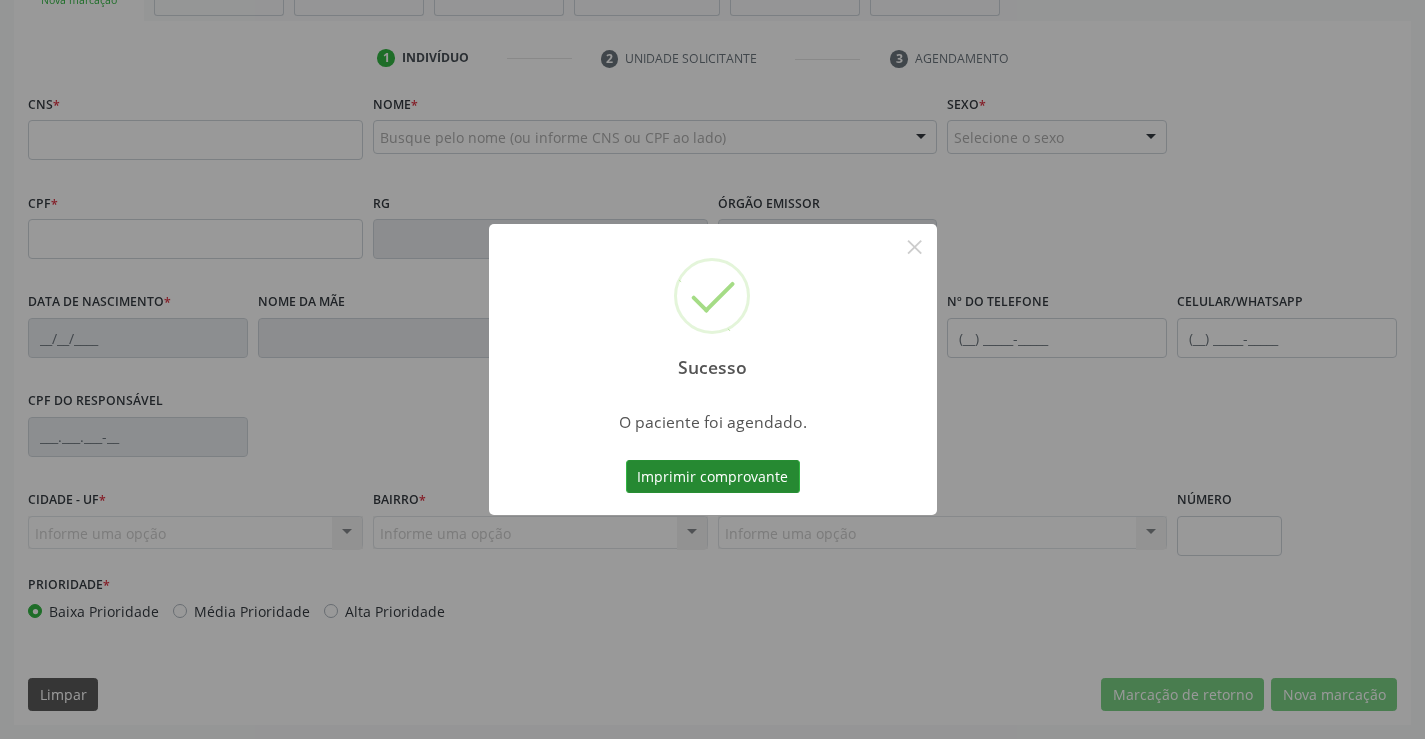 click on "Imprimir comprovante" at bounding box center (713, 477) 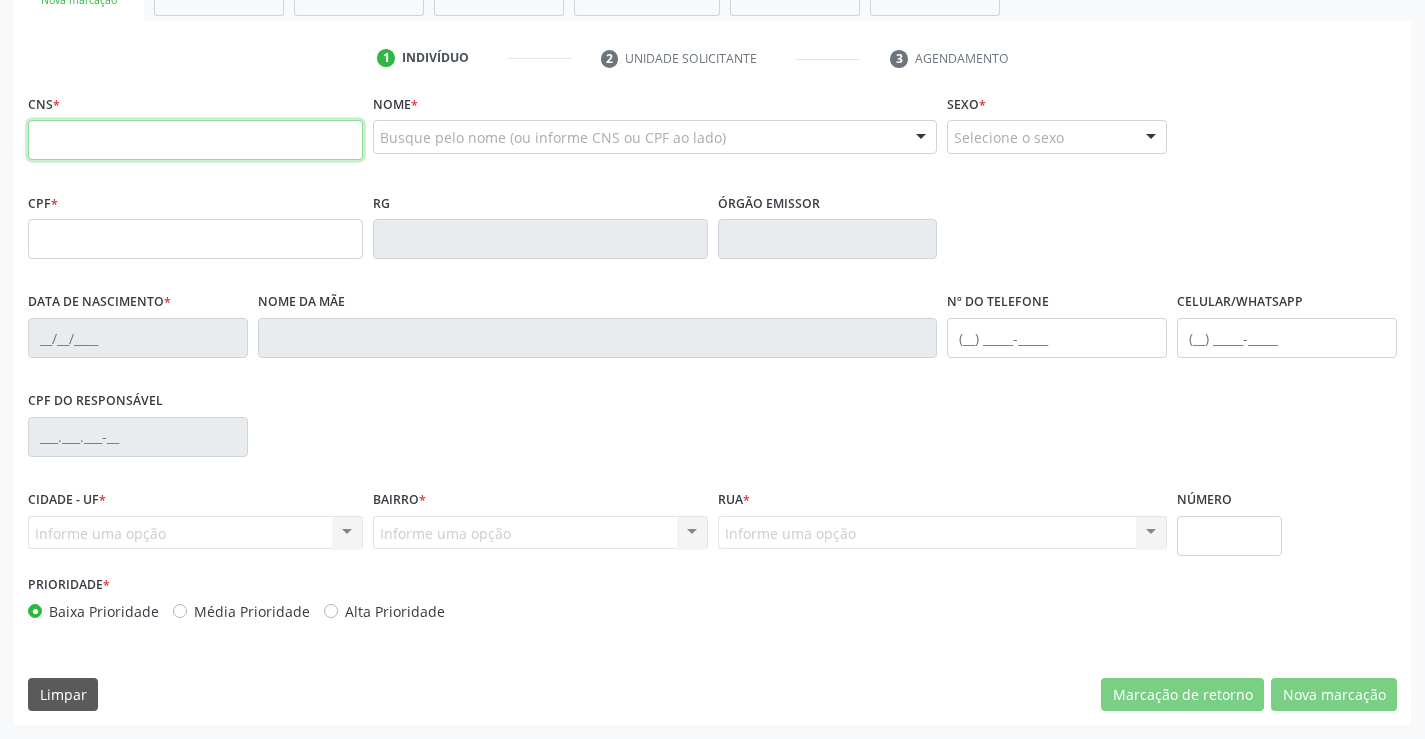 click at bounding box center [195, 140] 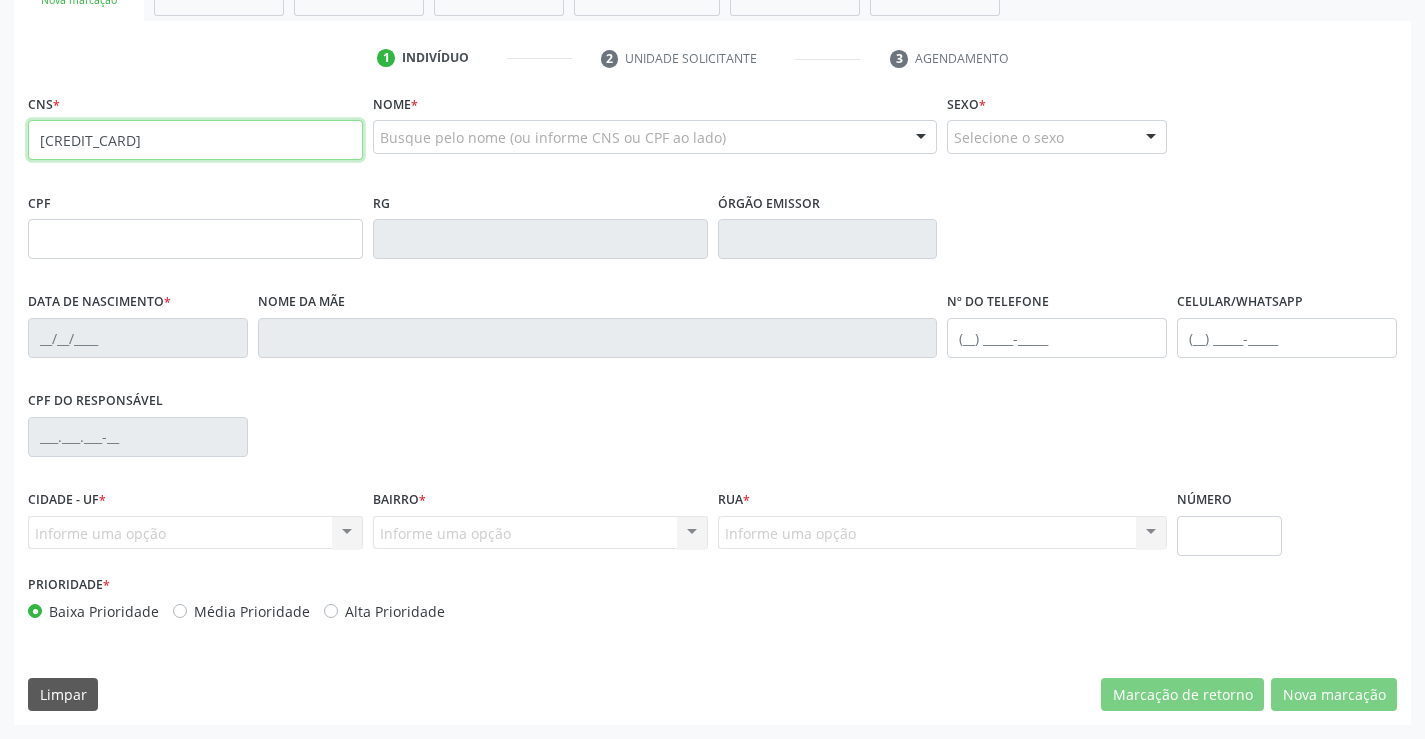 type on "[CREDIT CARD]" 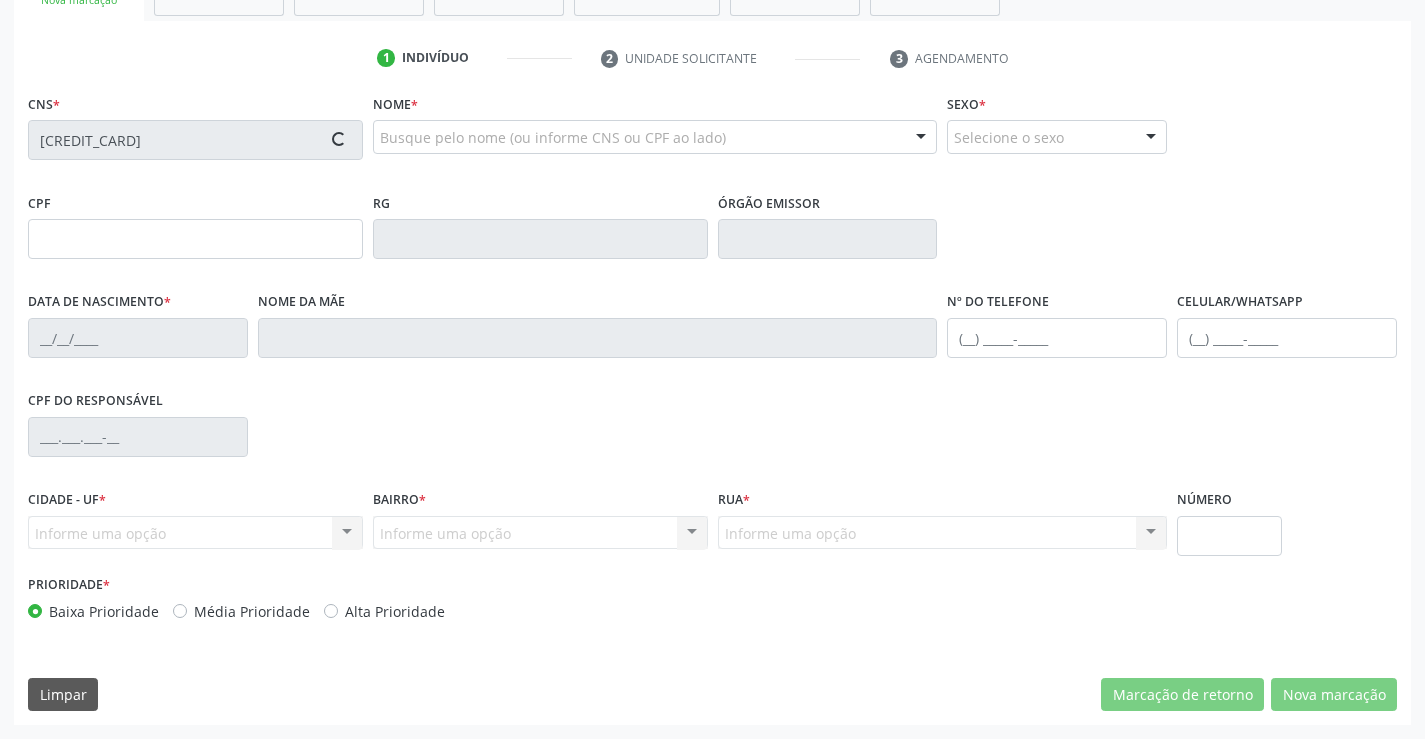 type on "[DATE]" 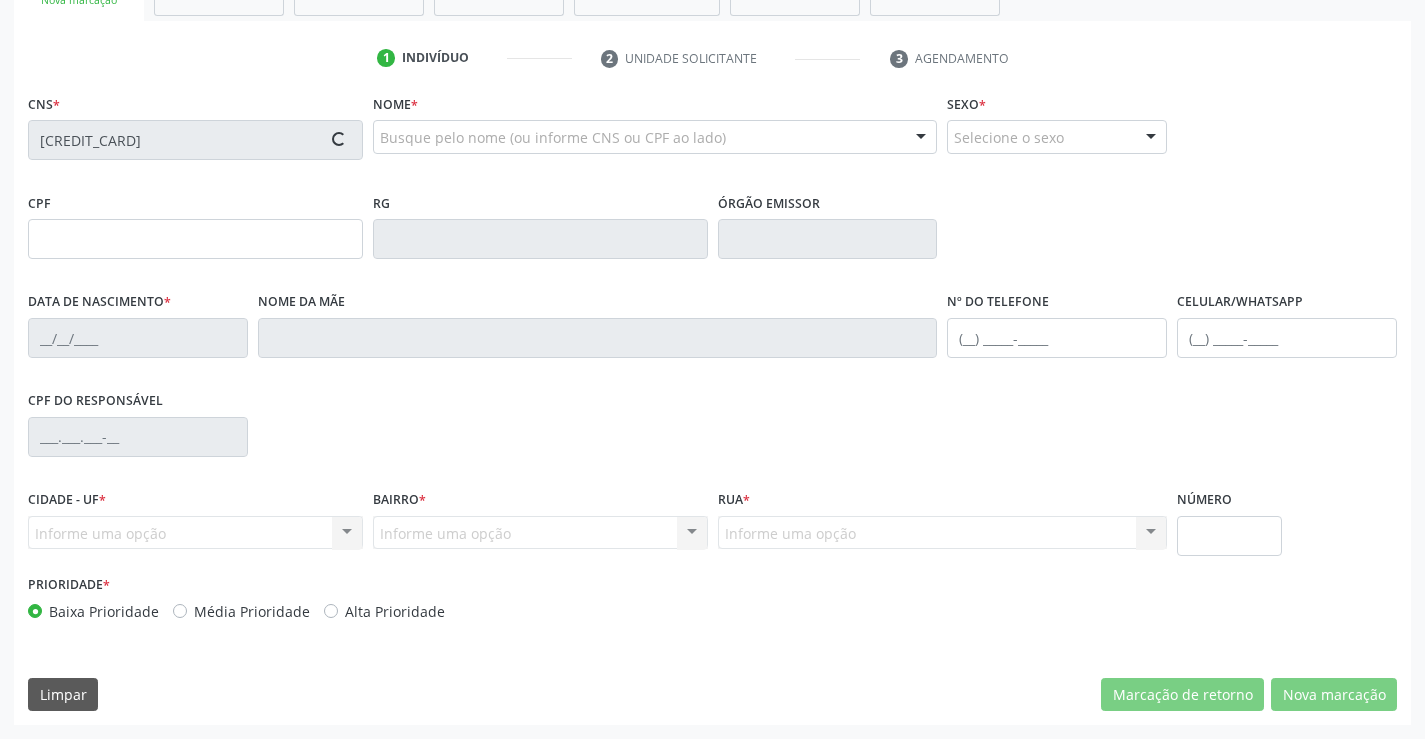 type on "S/N" 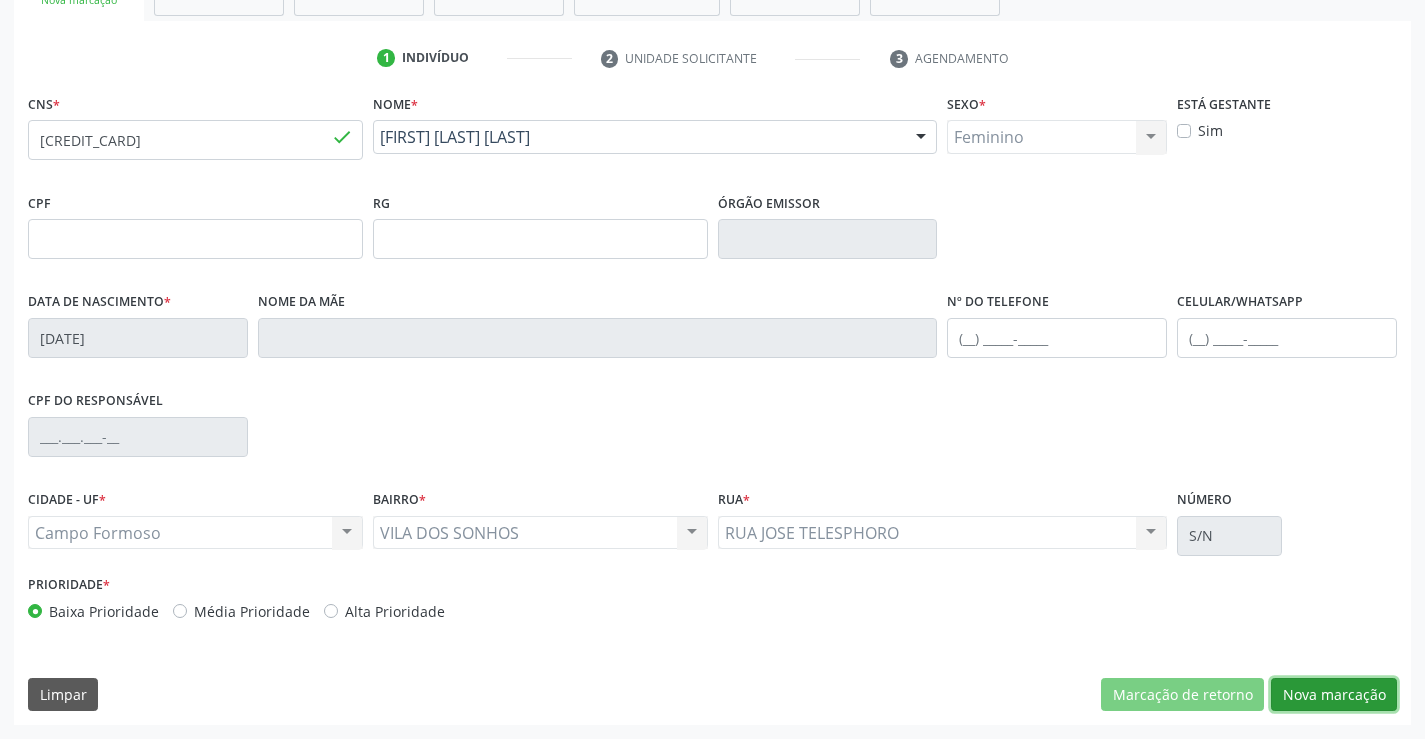 click on "Nova marcação" at bounding box center [1334, 695] 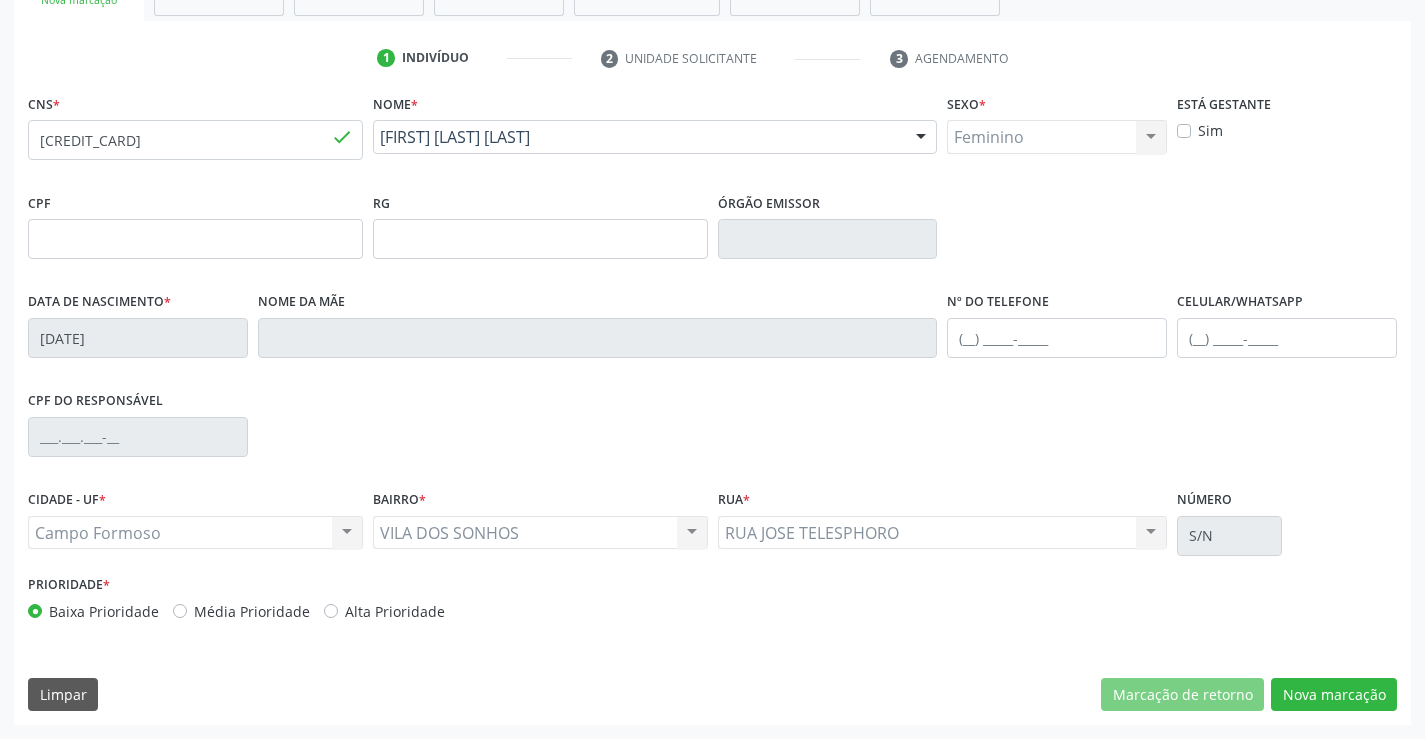 scroll, scrollTop: 167, scrollLeft: 0, axis: vertical 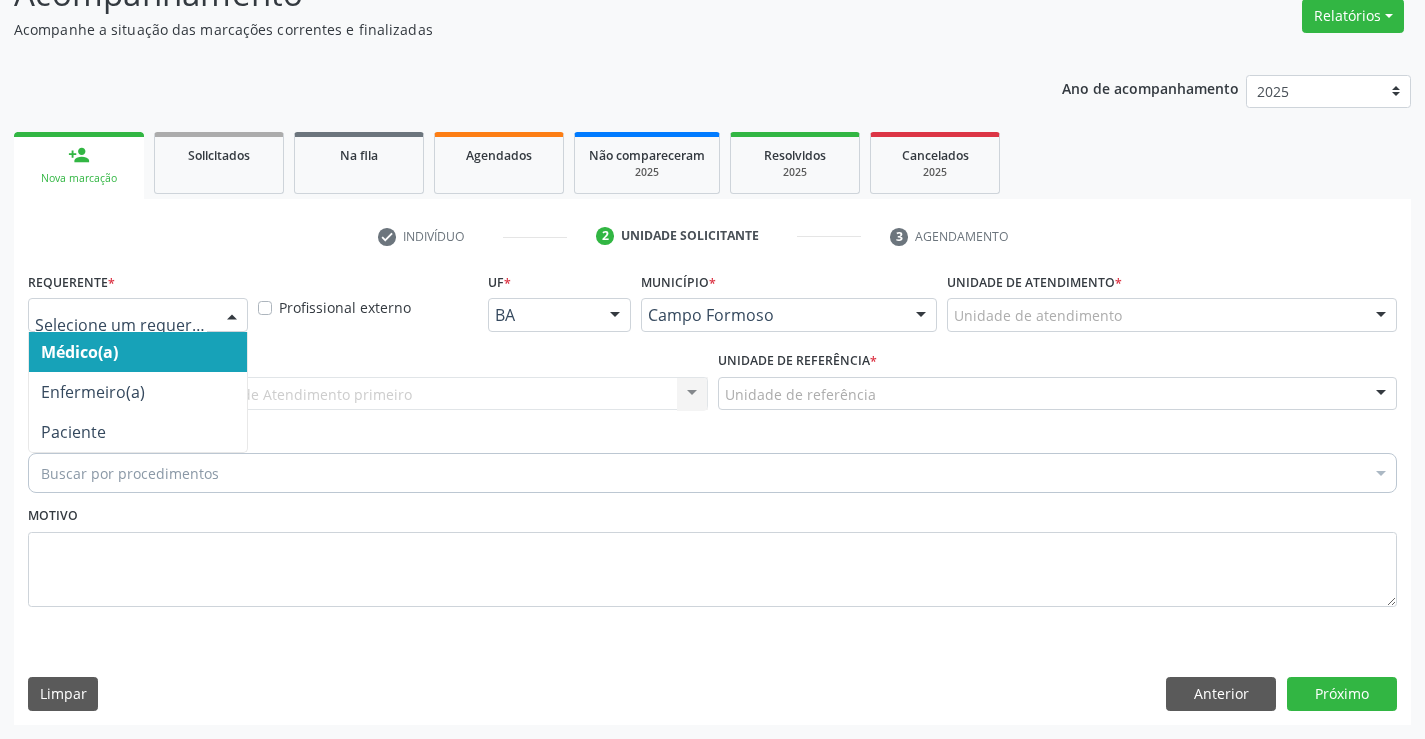click at bounding box center (232, 316) 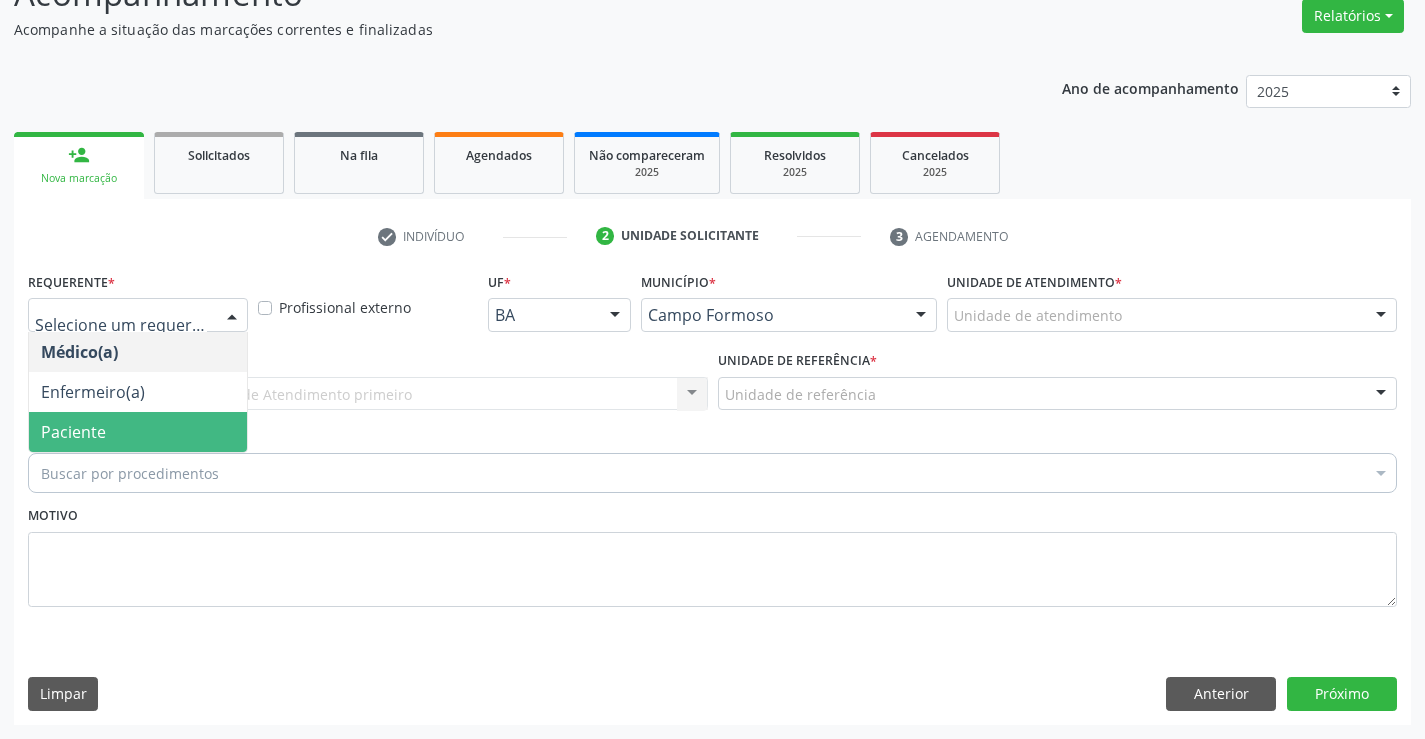 drag, startPoint x: 196, startPoint y: 428, endPoint x: 211, endPoint y: 408, distance: 25 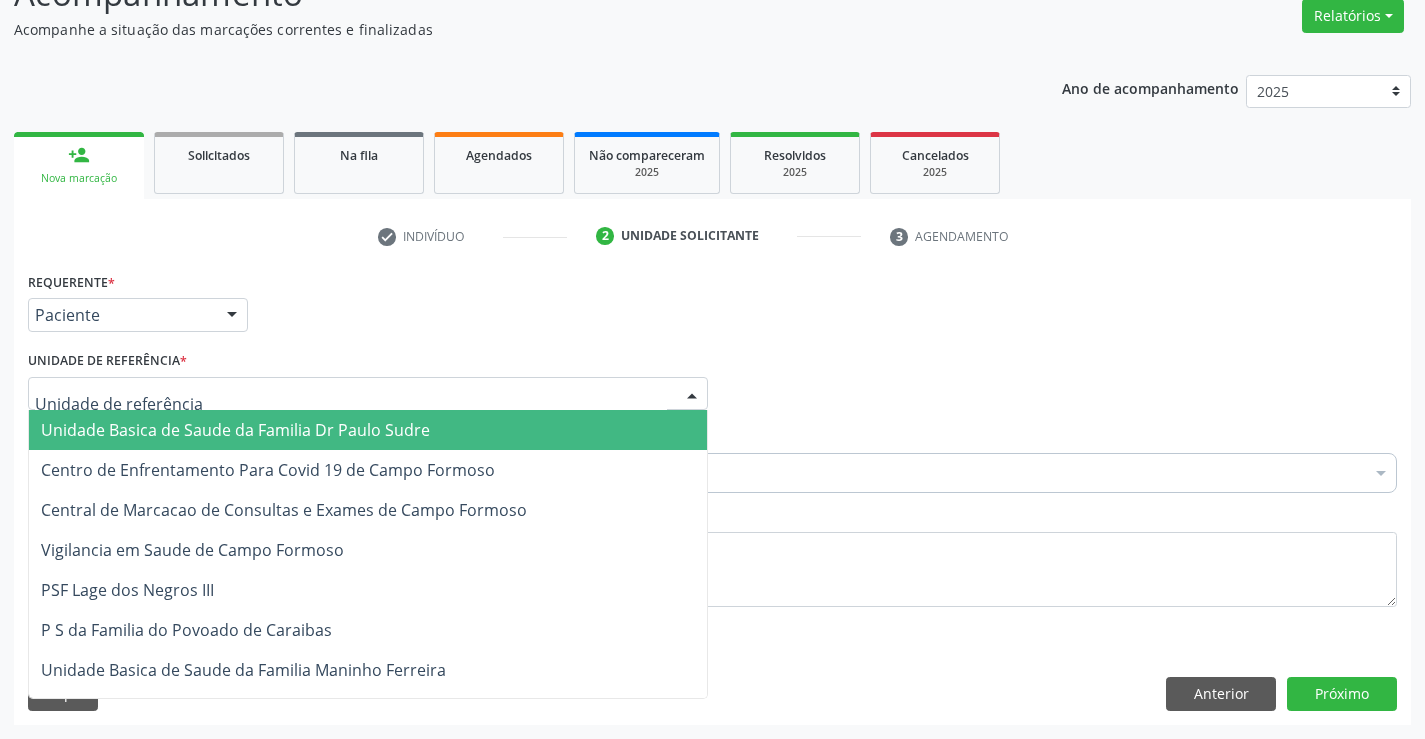 click at bounding box center (368, 394) 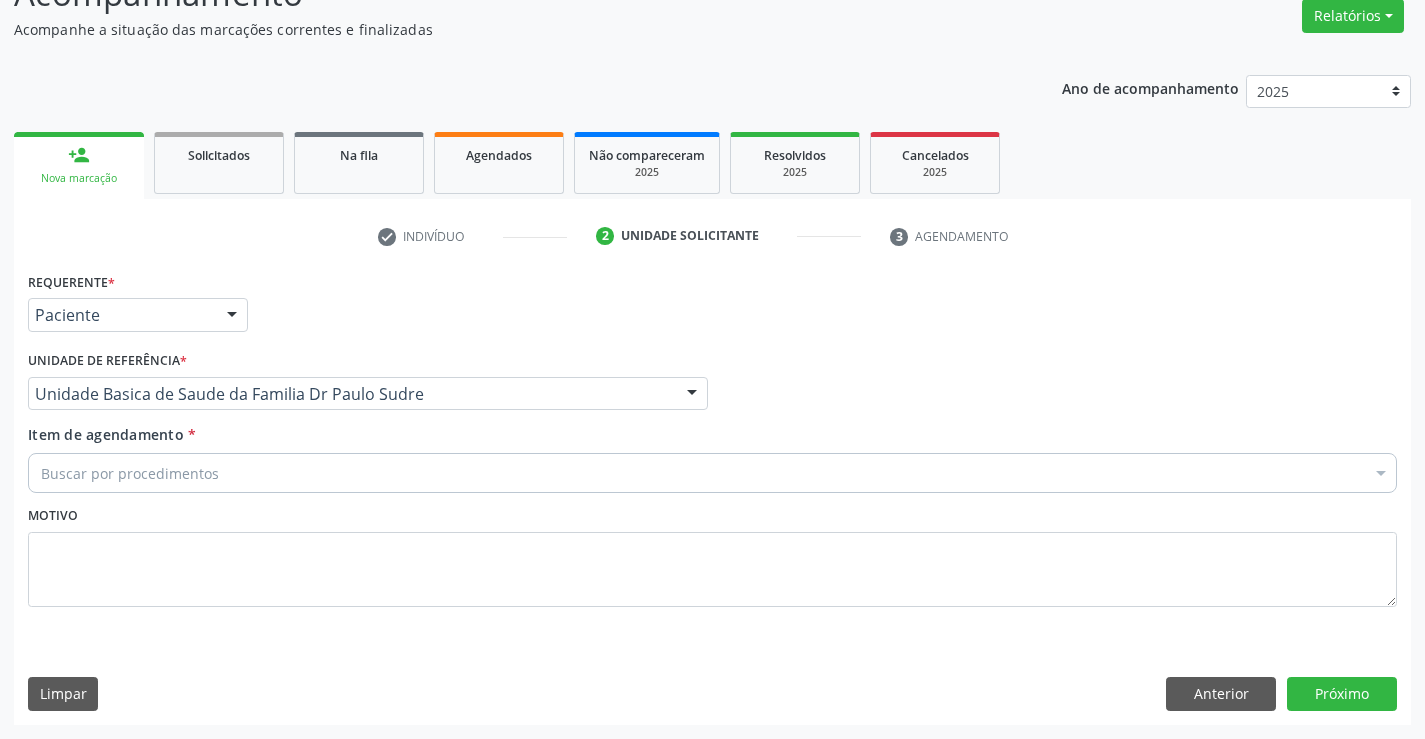 click on "Buscar por procedimentos" at bounding box center [712, 473] 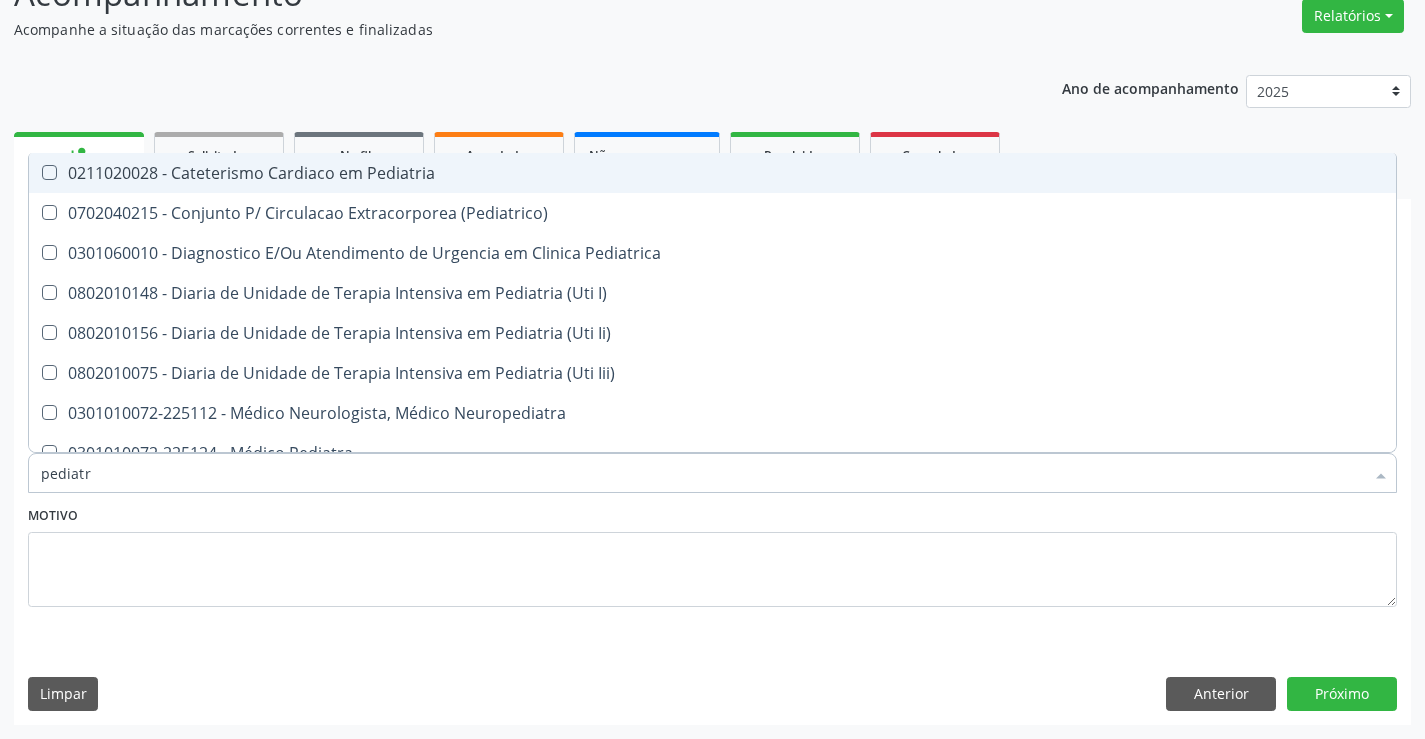 type on "pediatra" 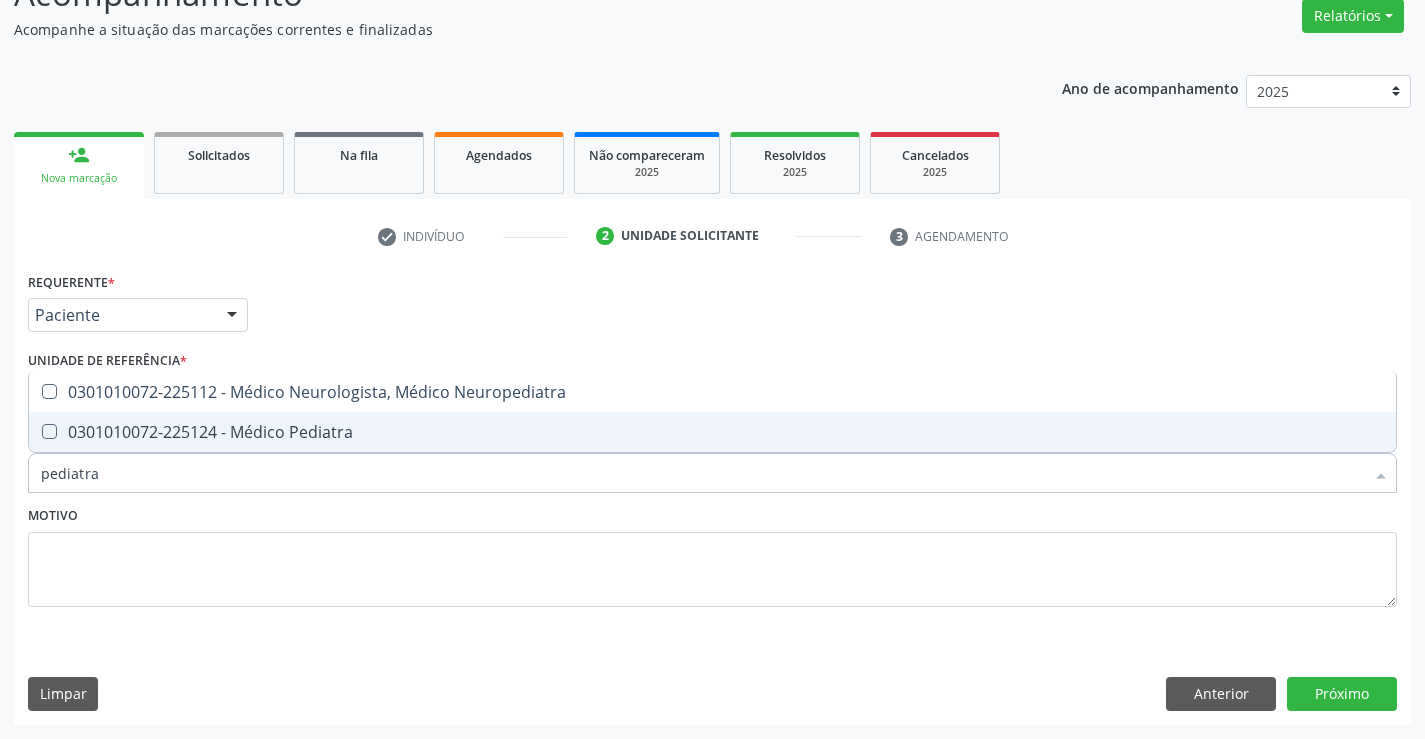 click on "0301010072-225124 - Médico Pediatra" at bounding box center [712, 432] 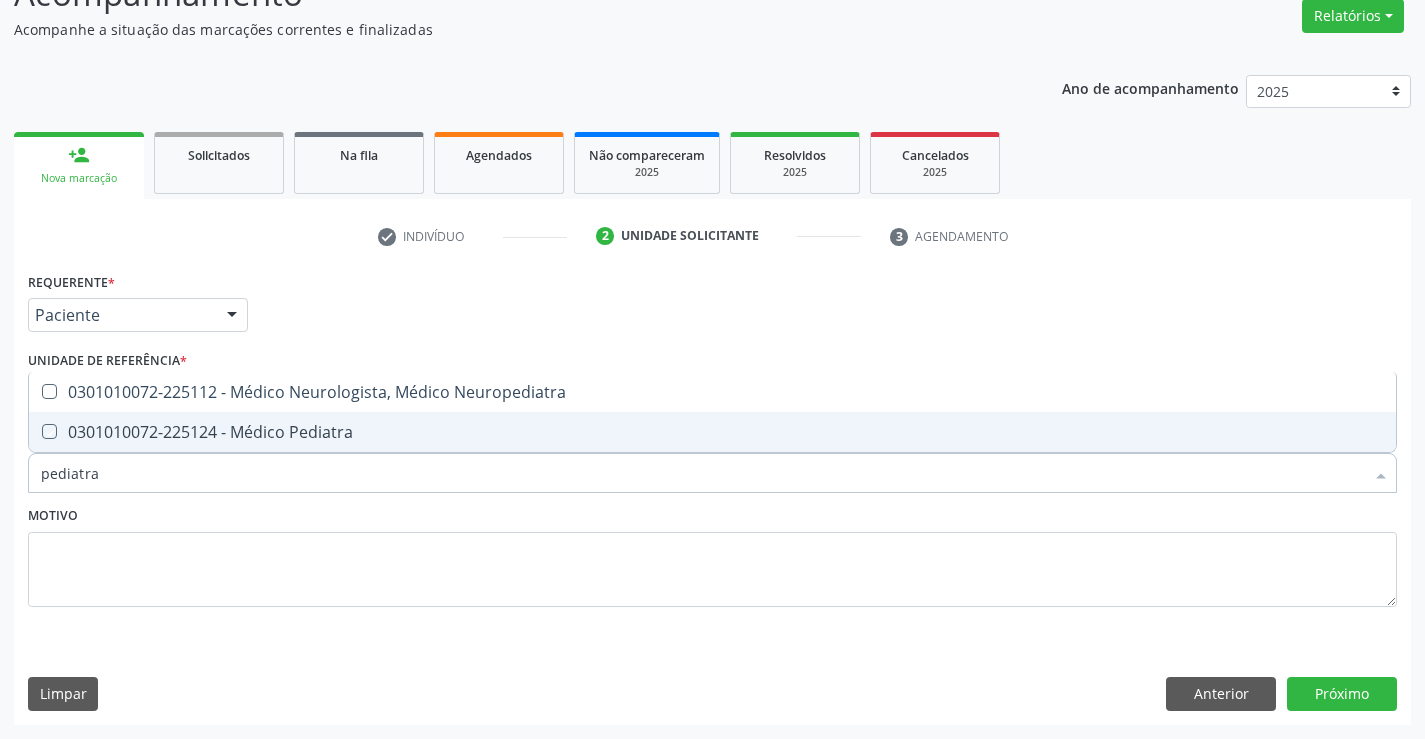 checkbox on "true" 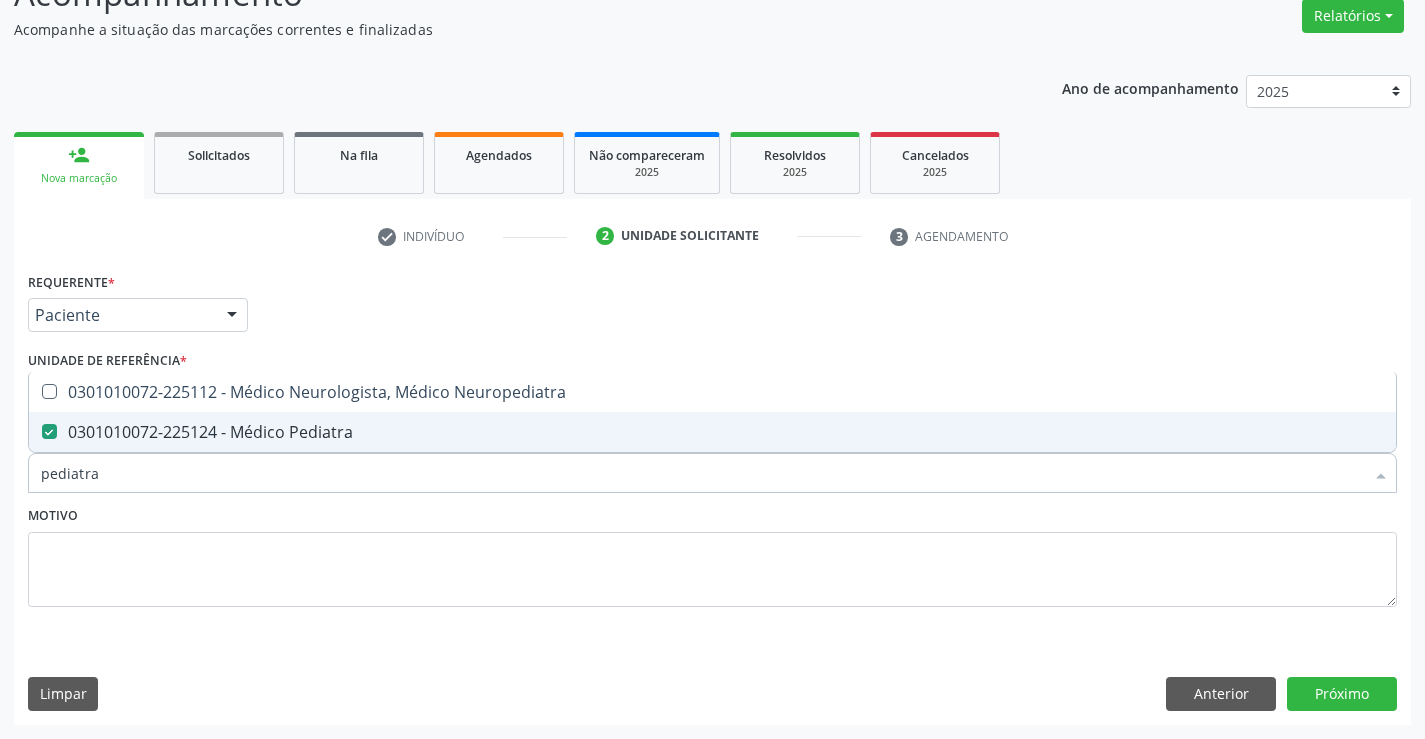 click on "Motivo" at bounding box center [712, 554] 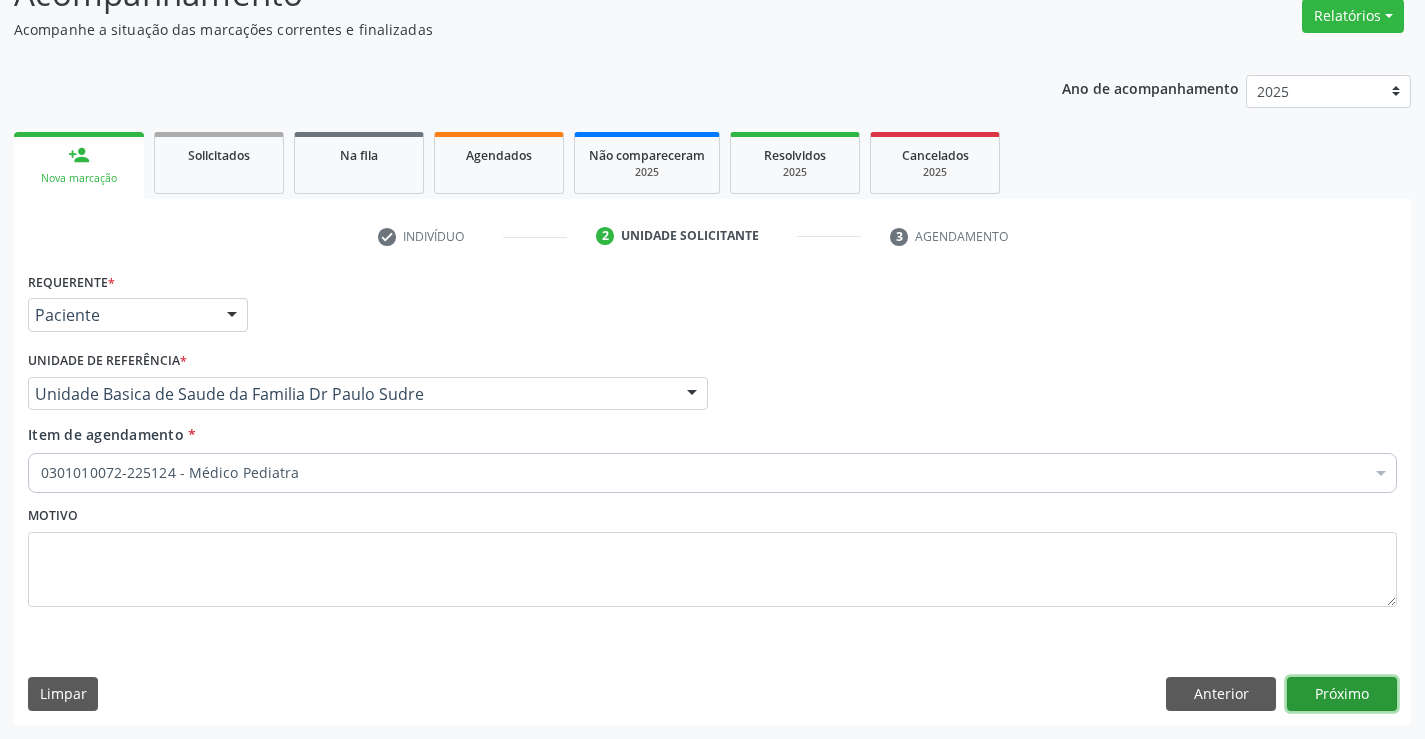 click on "Próximo" at bounding box center [1342, 694] 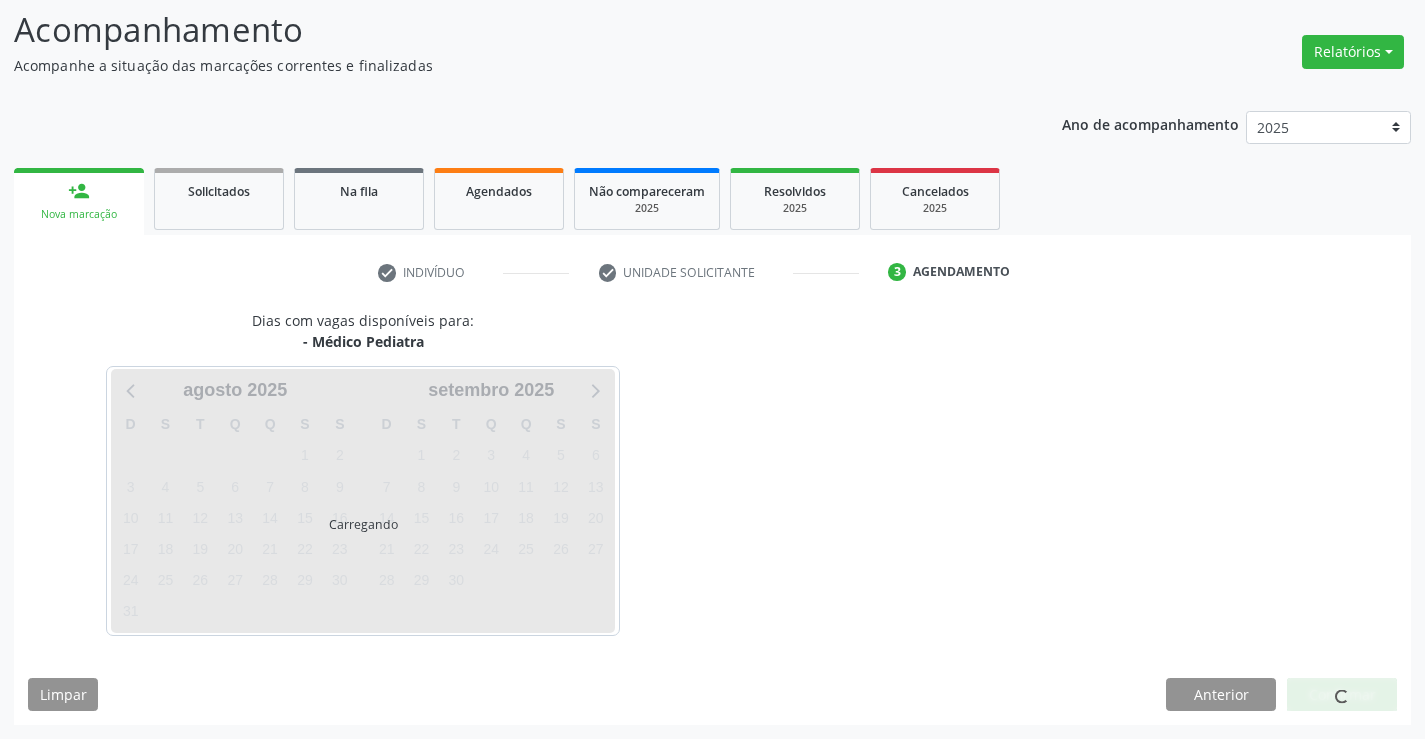 scroll, scrollTop: 131, scrollLeft: 0, axis: vertical 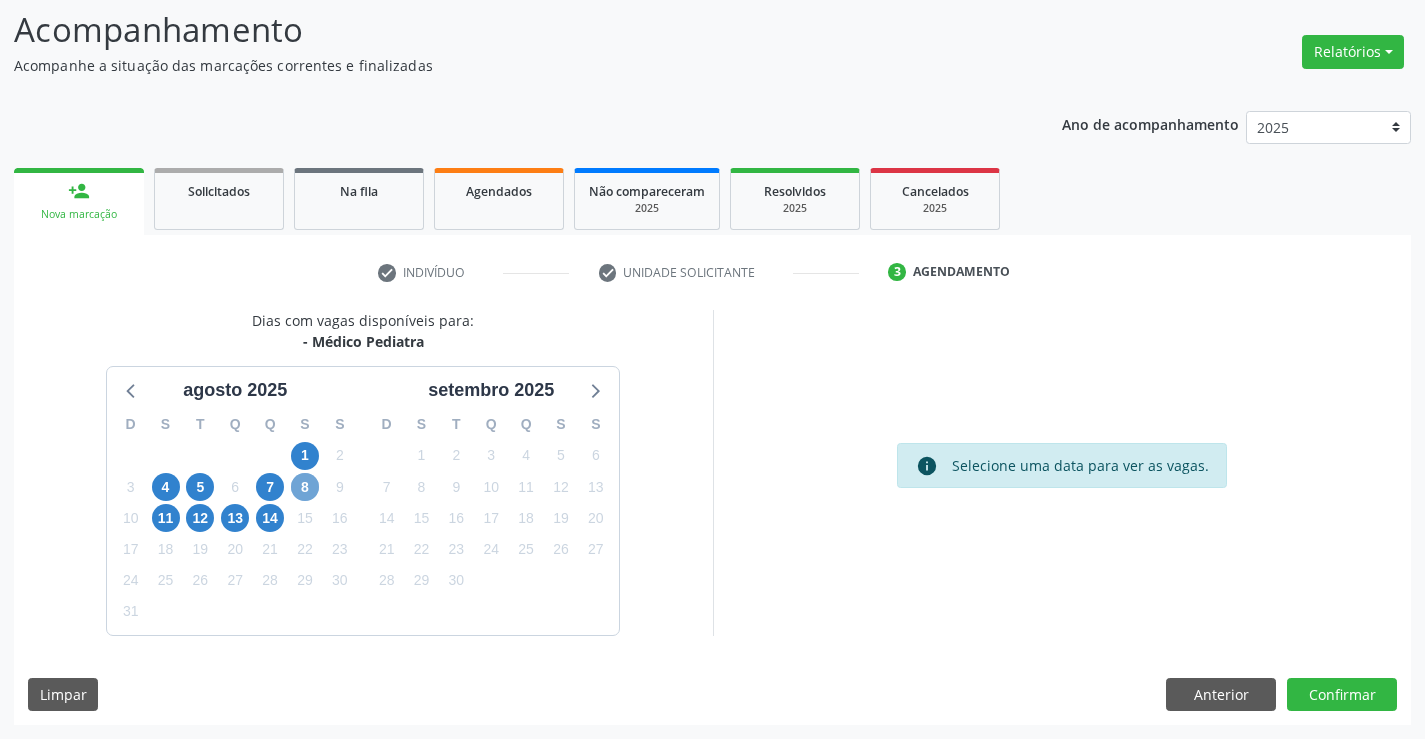click on "8" at bounding box center [305, 487] 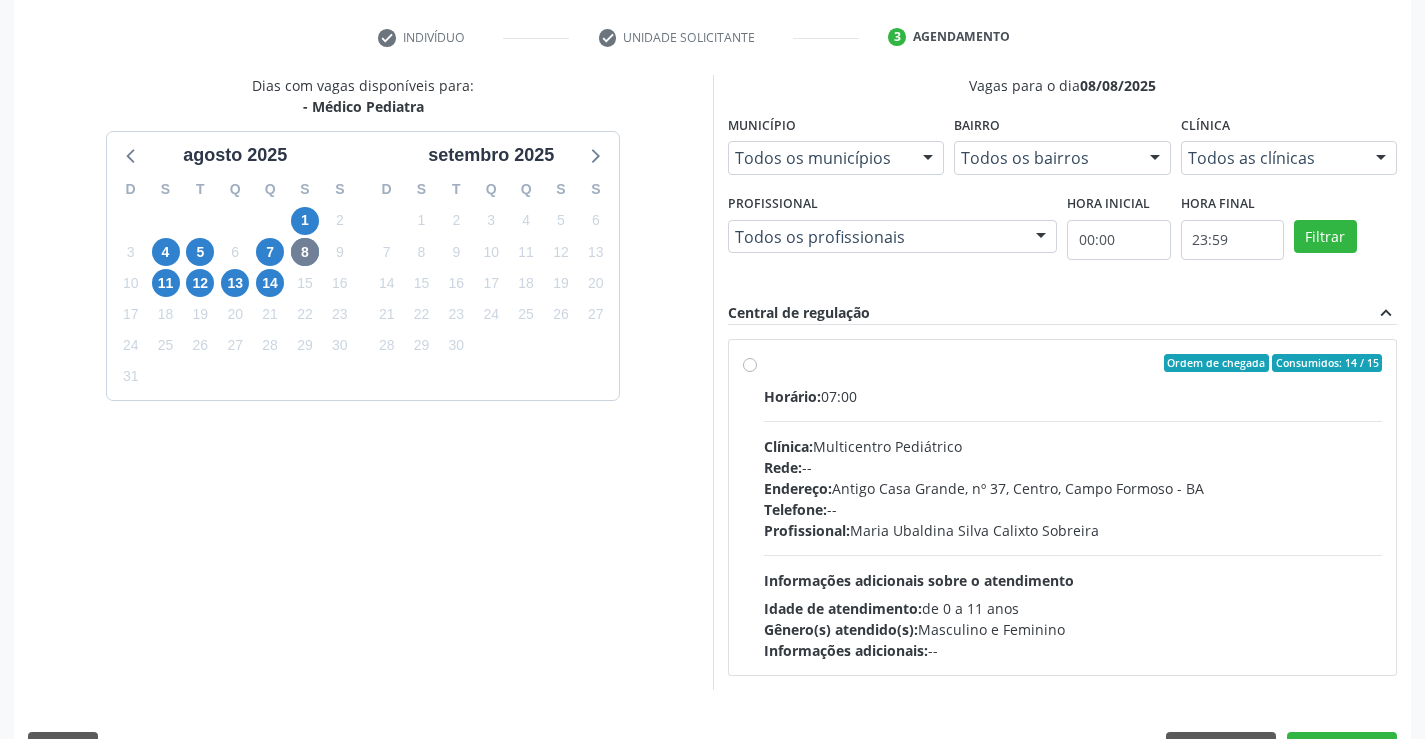 scroll, scrollTop: 420, scrollLeft: 0, axis: vertical 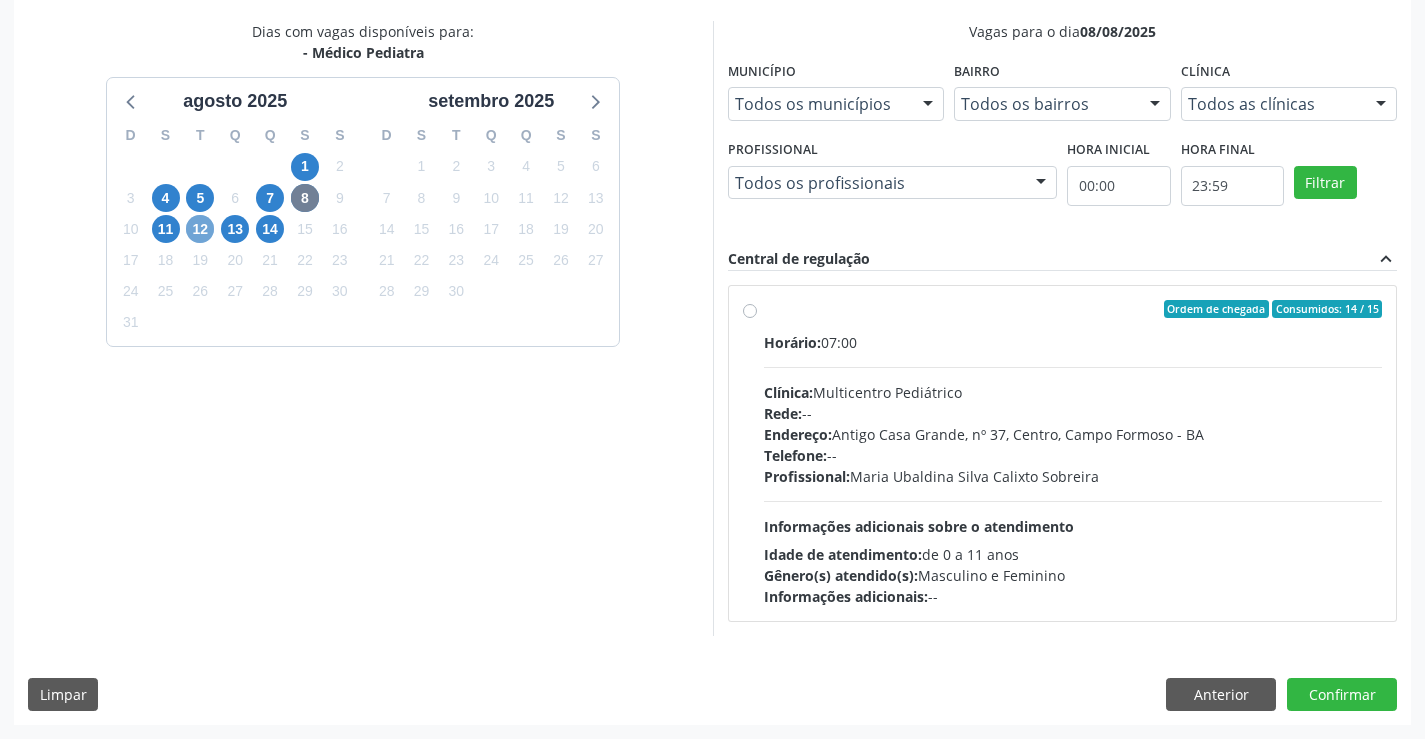 click on "12" at bounding box center (200, 229) 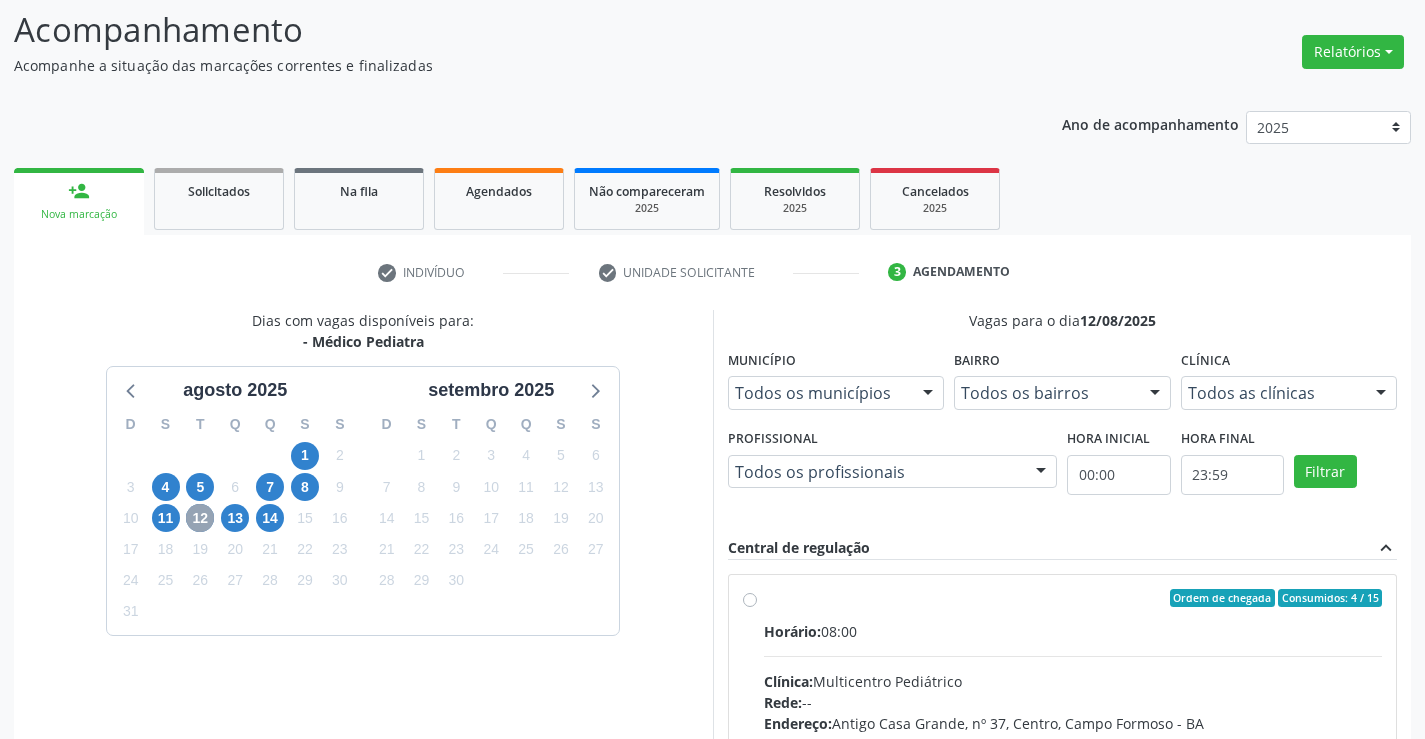 scroll, scrollTop: 420, scrollLeft: 0, axis: vertical 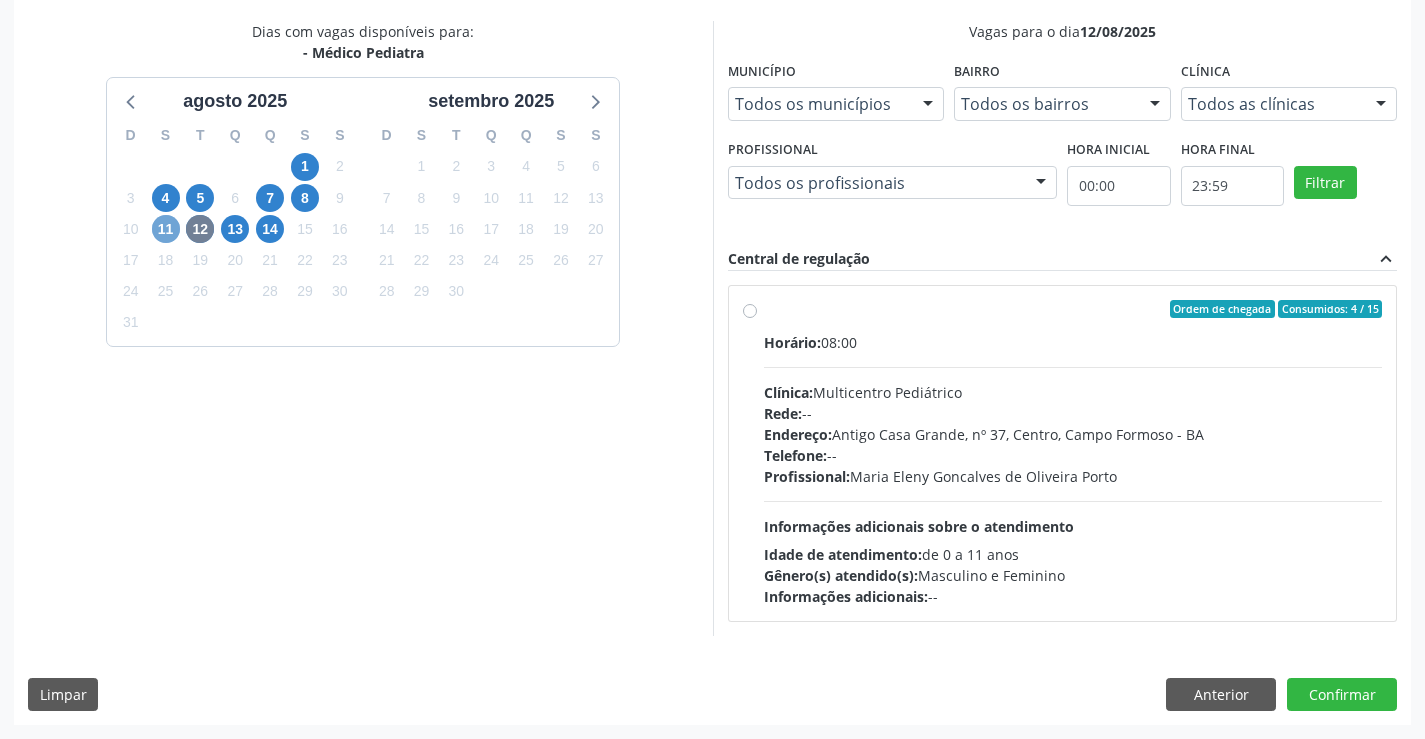 click on "11" at bounding box center [166, 229] 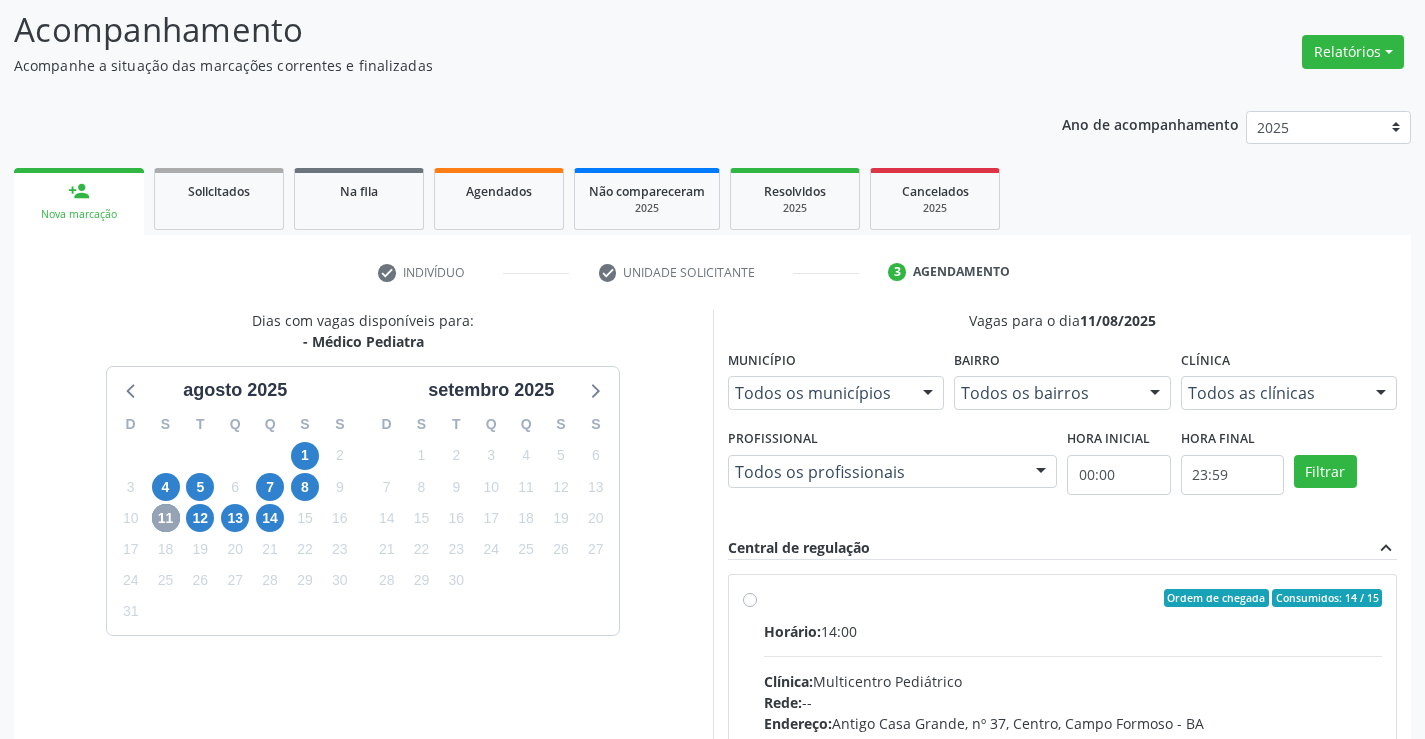 scroll, scrollTop: 420, scrollLeft: 0, axis: vertical 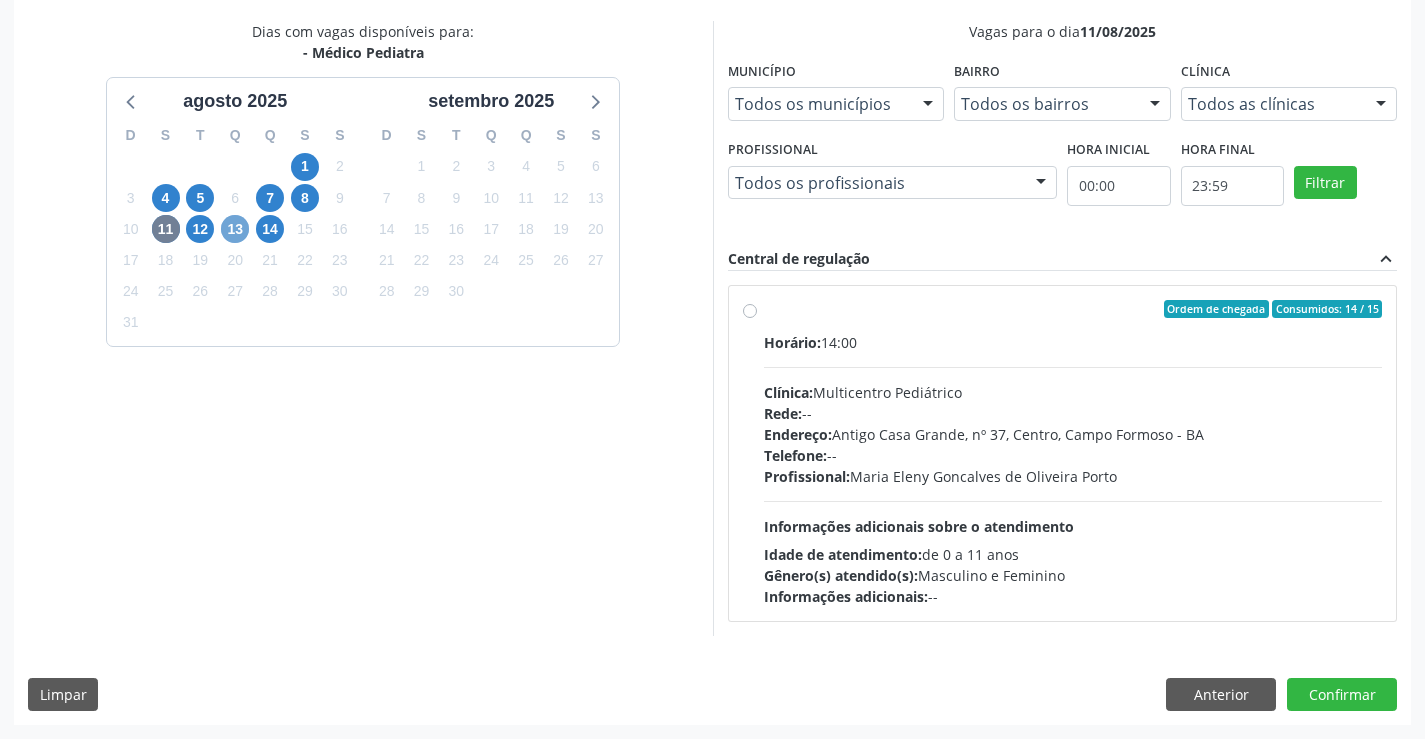 click on "13" at bounding box center [235, 229] 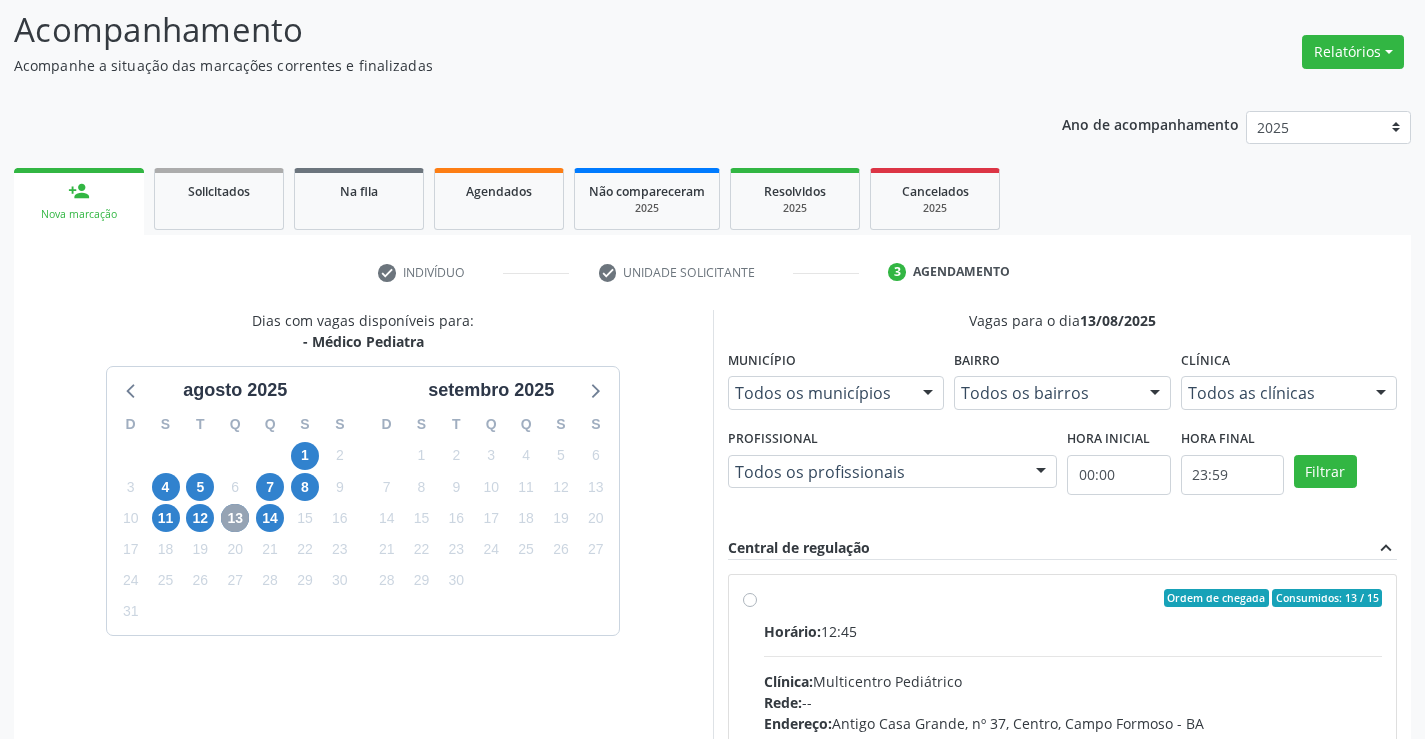 scroll, scrollTop: 420, scrollLeft: 0, axis: vertical 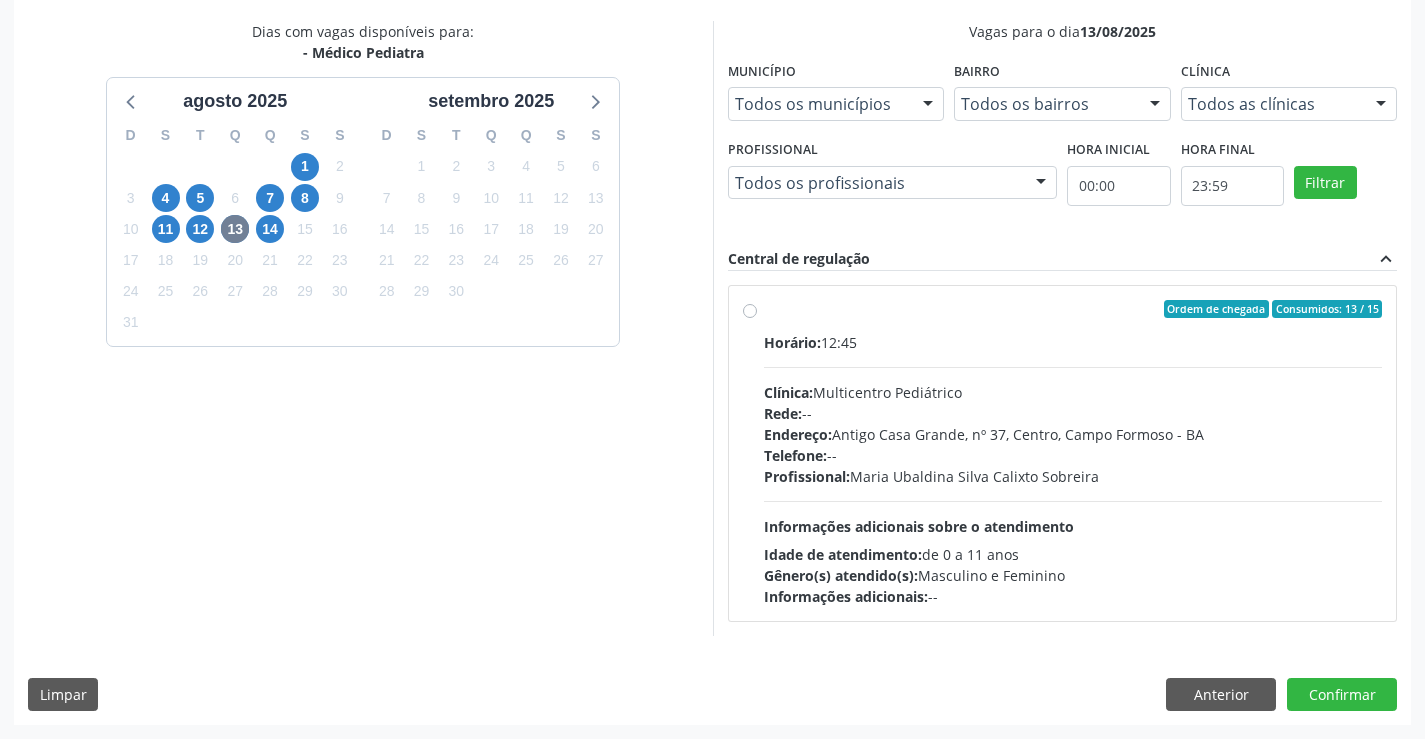 click on "Ordem de chegada
Consumidos: 13 / 15
Horário:   12:45
Clínica:  Multicentro Pediátrico
Rede:
--
Endereço:   Antigo Casa Grande, nº 37, Centro, [CITY] - [STATE]
Telefone:   --
Profissional:
[FIRST] [LAST] [LAST]
Informações adicionais sobre o atendimento
Idade de atendimento:
de 0 a 11 anos
Gênero(s) atendido(s):
Masculino e Feminino
Informações adicionais:
--" at bounding box center [1073, 453] 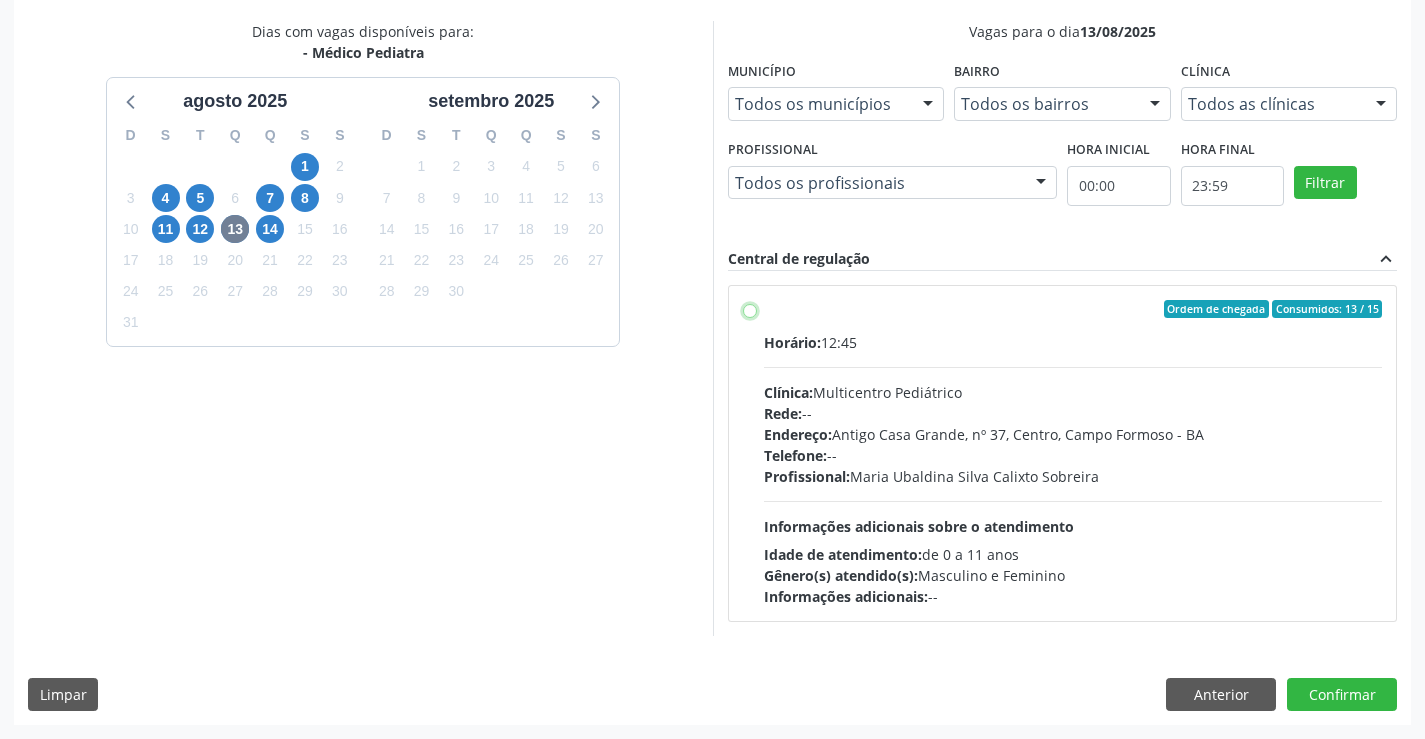 click on "Ordem de chegada
Consumidos: 13 / 15
Horário:   12:45
Clínica:  Multicentro Pediátrico
Rede:
--
Endereço:   Antigo Casa Grande, nº 37, Centro, [CITY] - [STATE]
Telefone:   --
Profissional:
[FIRST] [LAST] [LAST]
Informações adicionais sobre o atendimento
Idade de atendimento:
de 0 a 11 anos
Gênero(s) atendido(s):
Masculino e Feminino
Informações adicionais:
--" at bounding box center (750, 309) 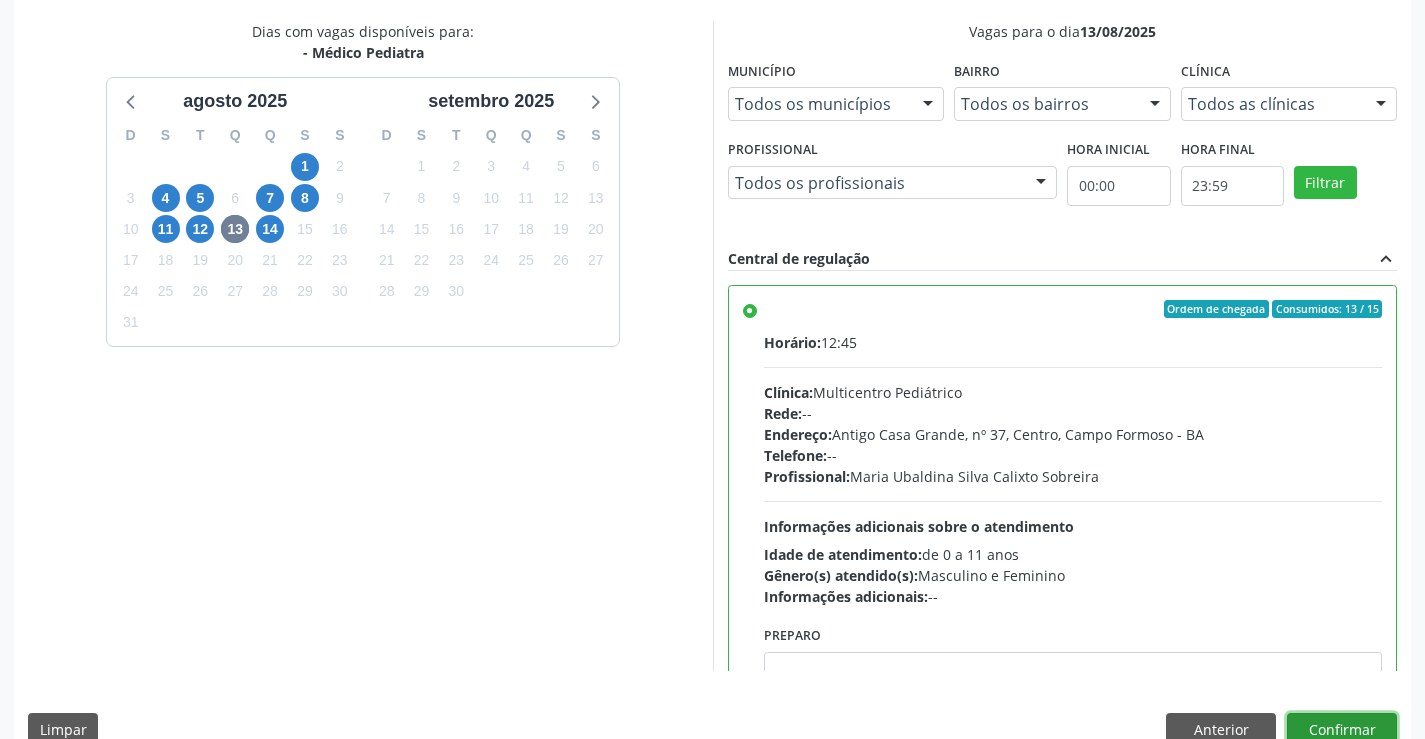 click on "Confirmar" at bounding box center [1342, 730] 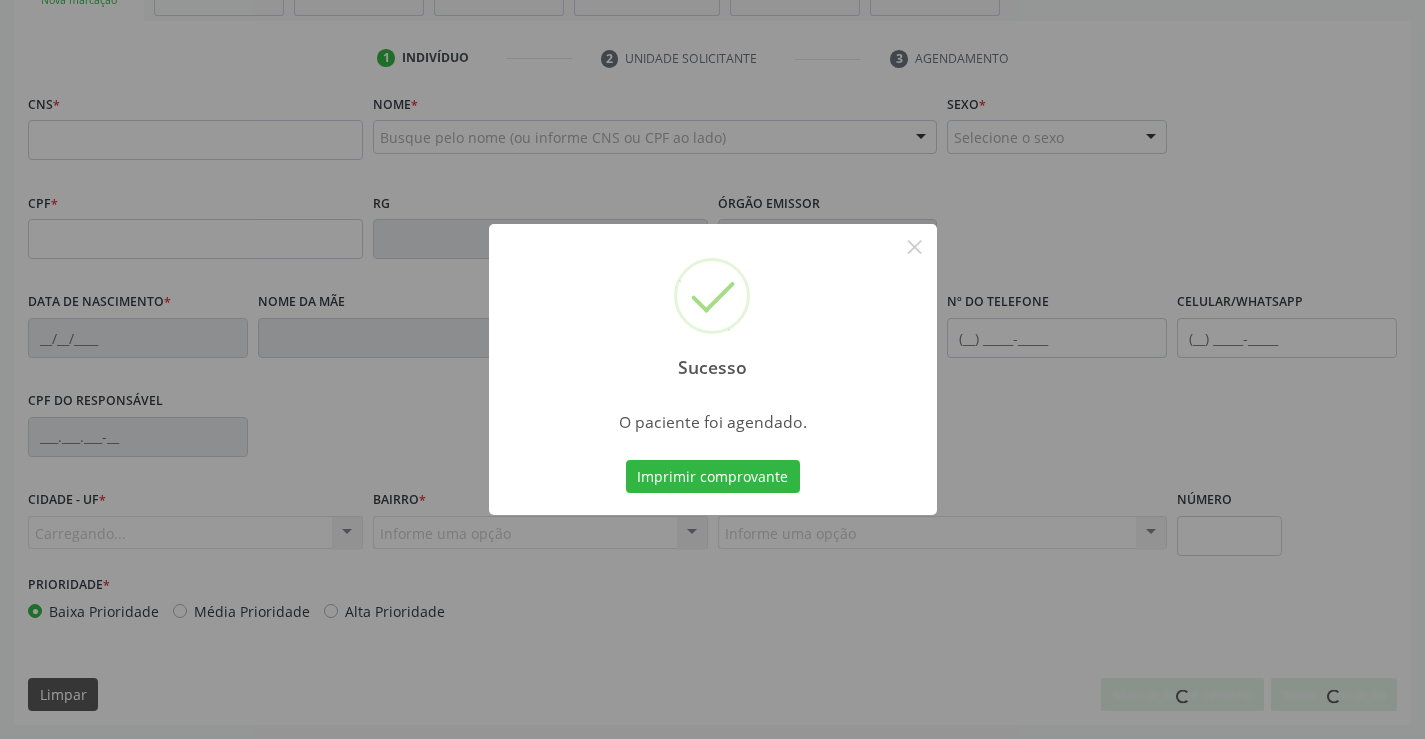 scroll, scrollTop: 345, scrollLeft: 0, axis: vertical 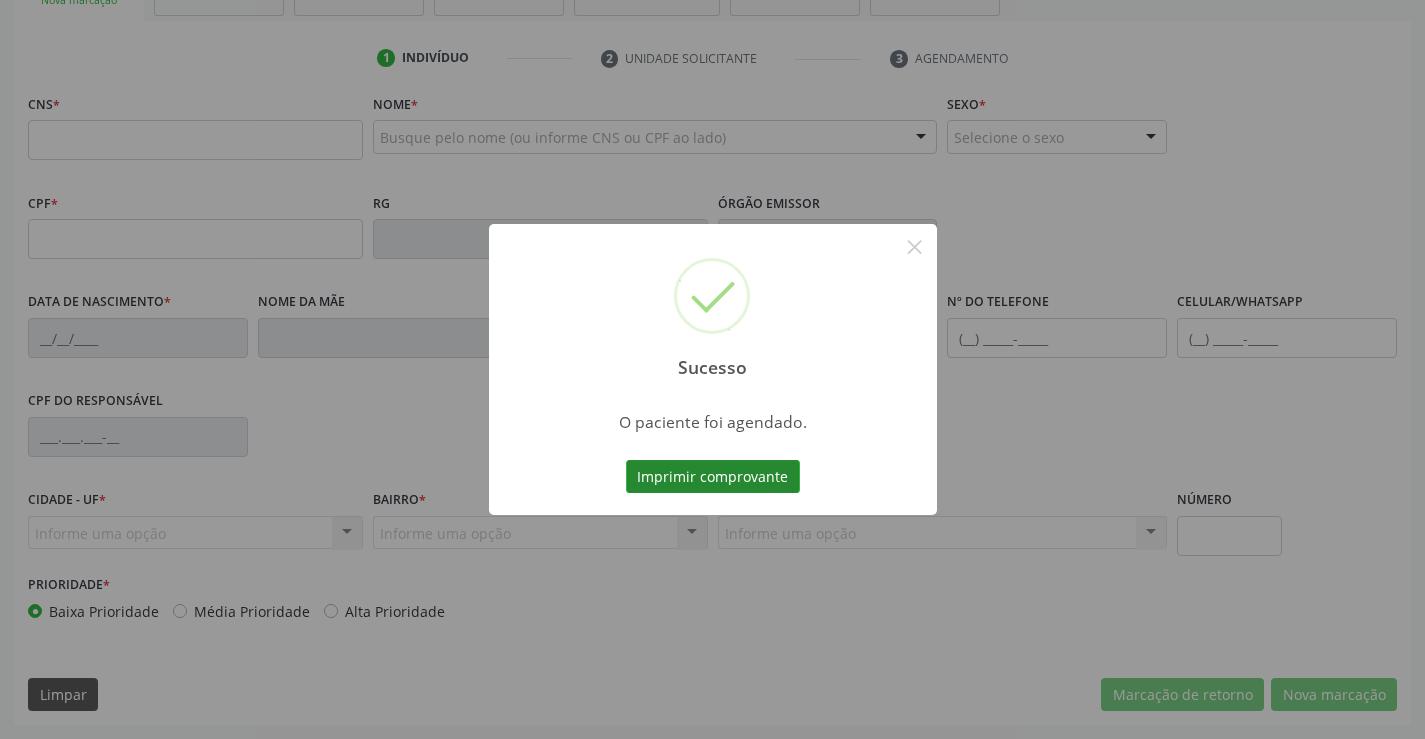 click on "Imprimir comprovante" at bounding box center [713, 477] 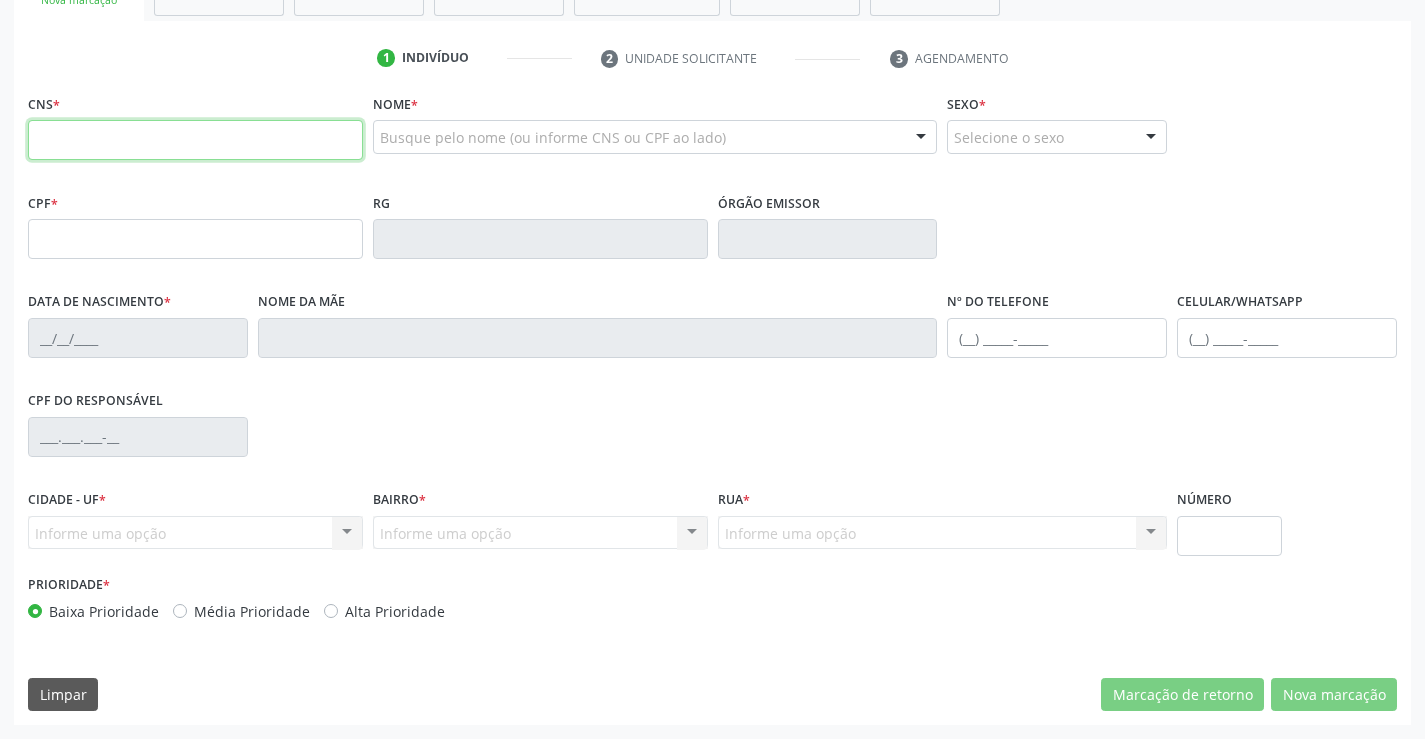 click at bounding box center [195, 140] 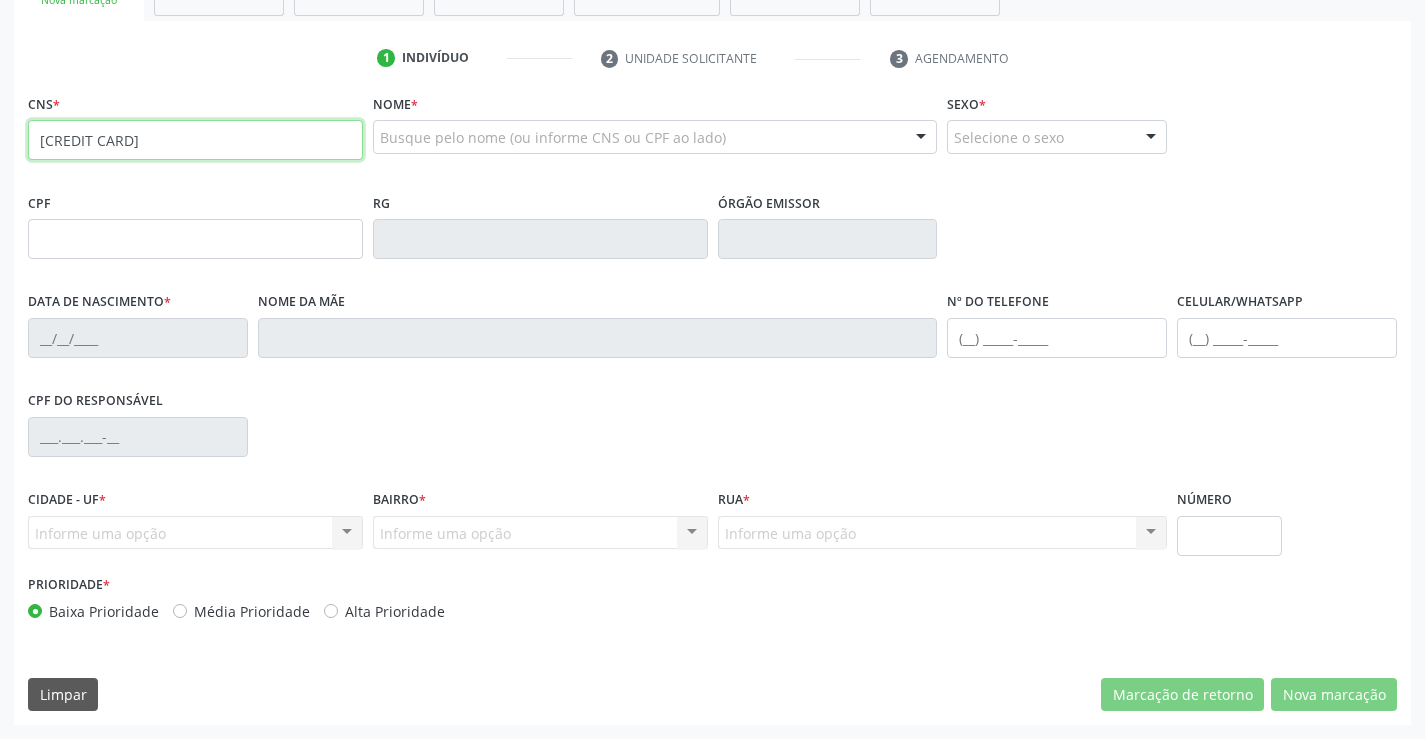 type on "704 7077 6228 0430" 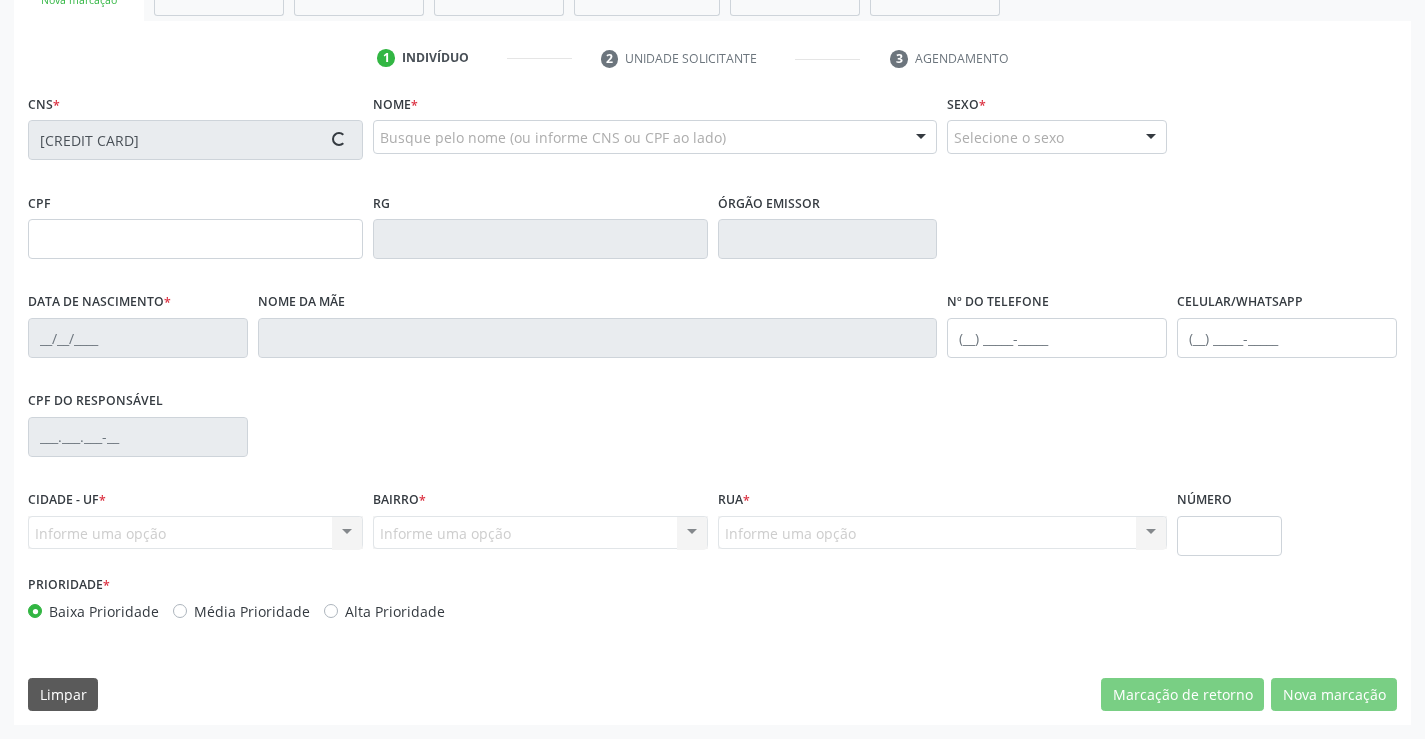 type on "222.236.138-96" 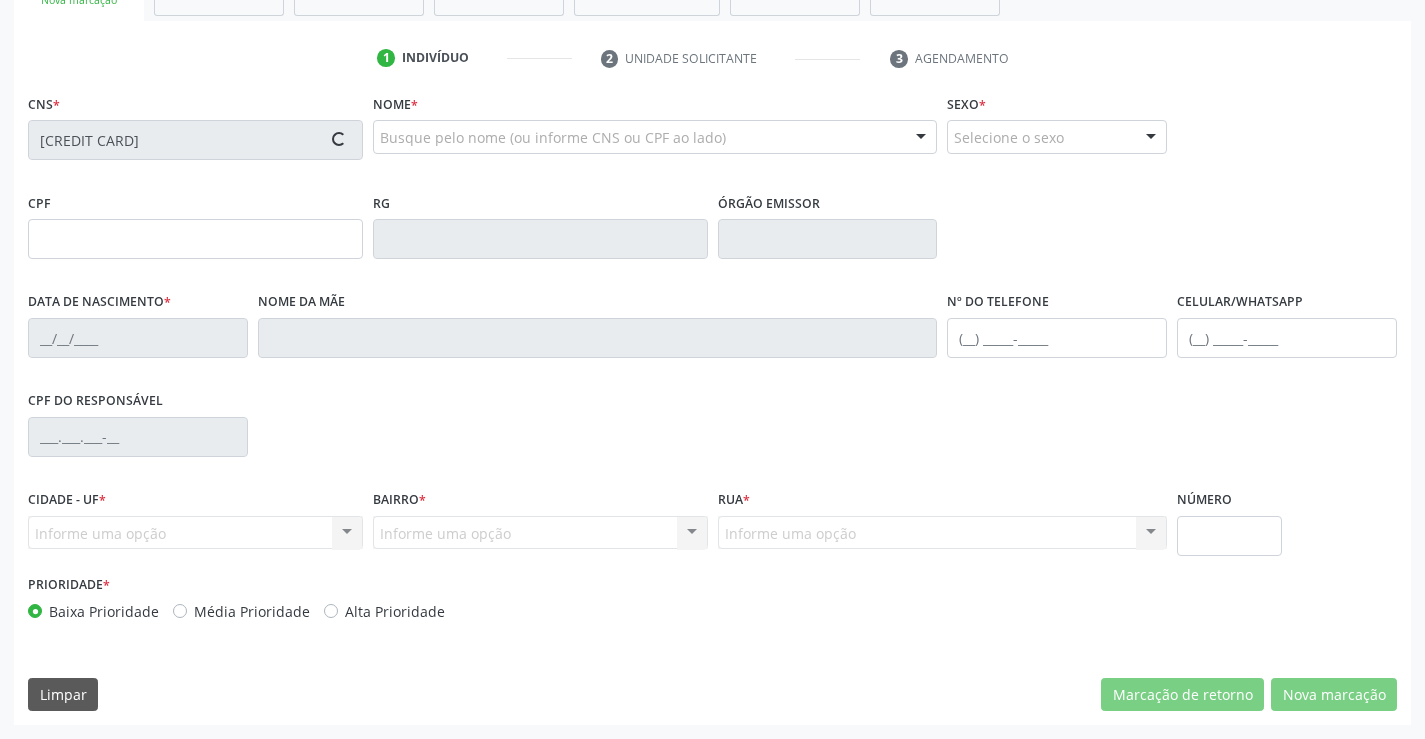 type on "0787469149" 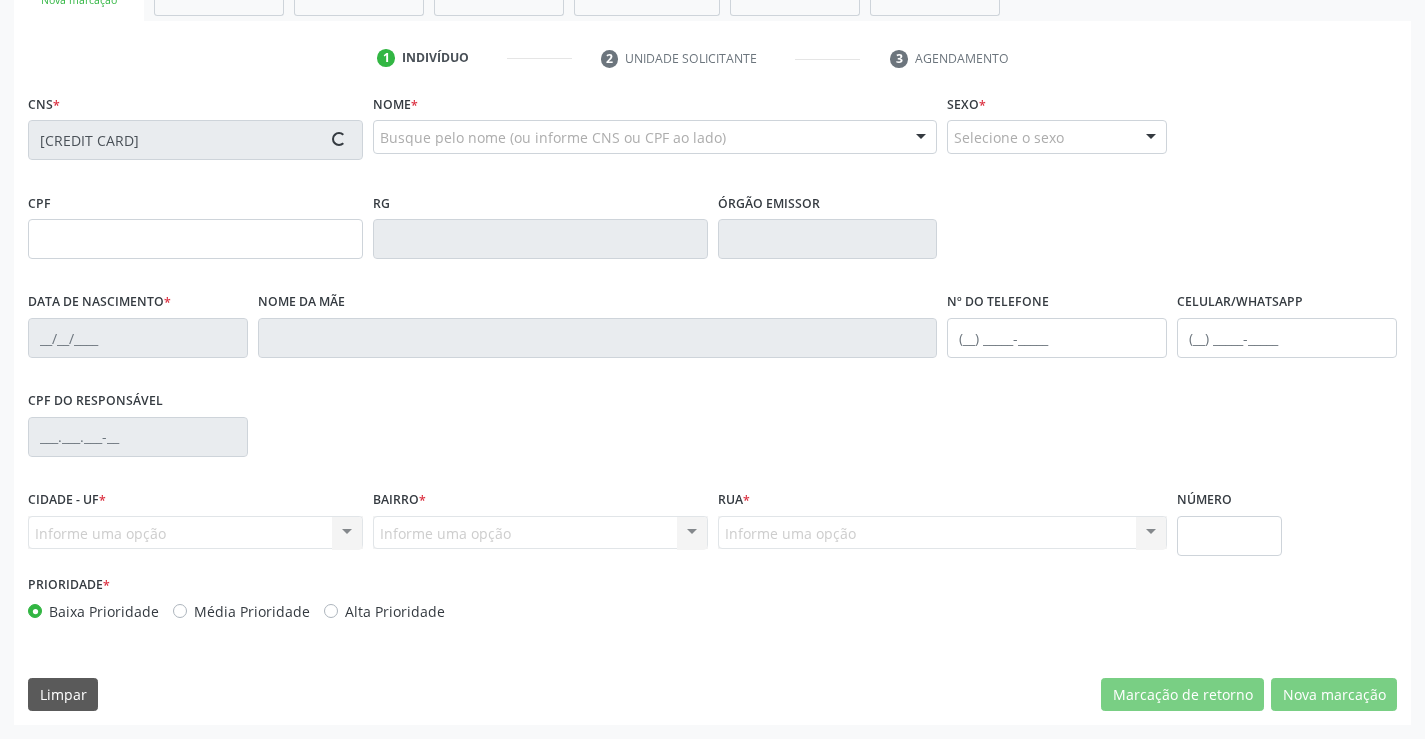 type on "222.236.138-96" 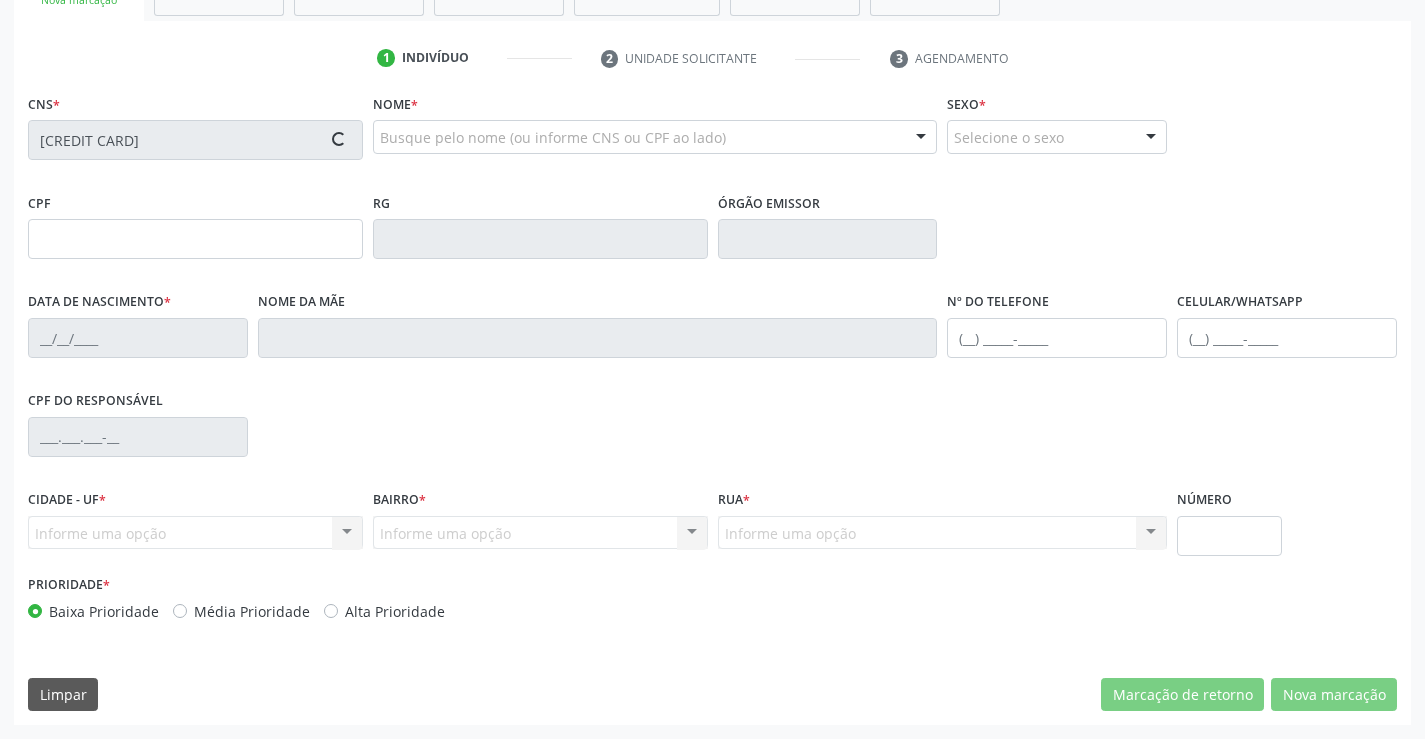 type on "S/N" 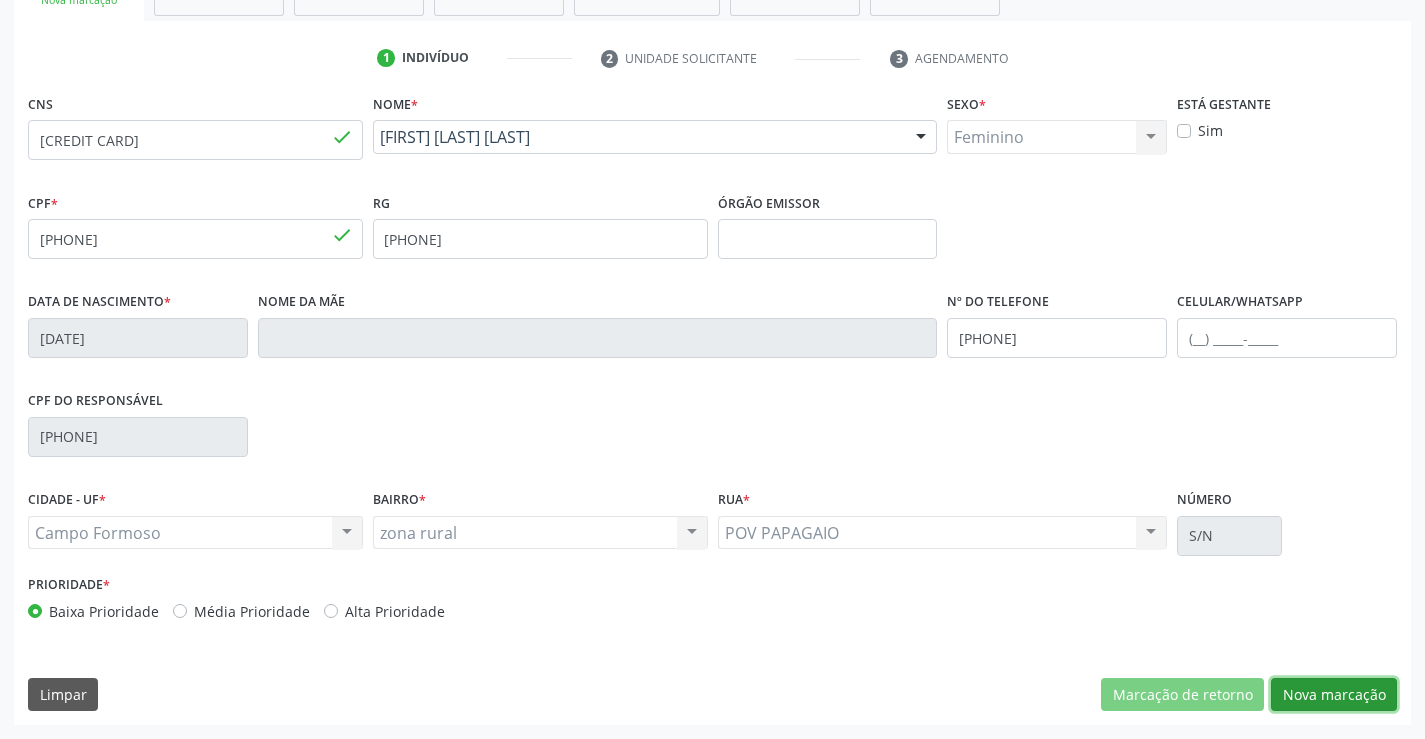 click on "Nova marcação" at bounding box center (1334, 695) 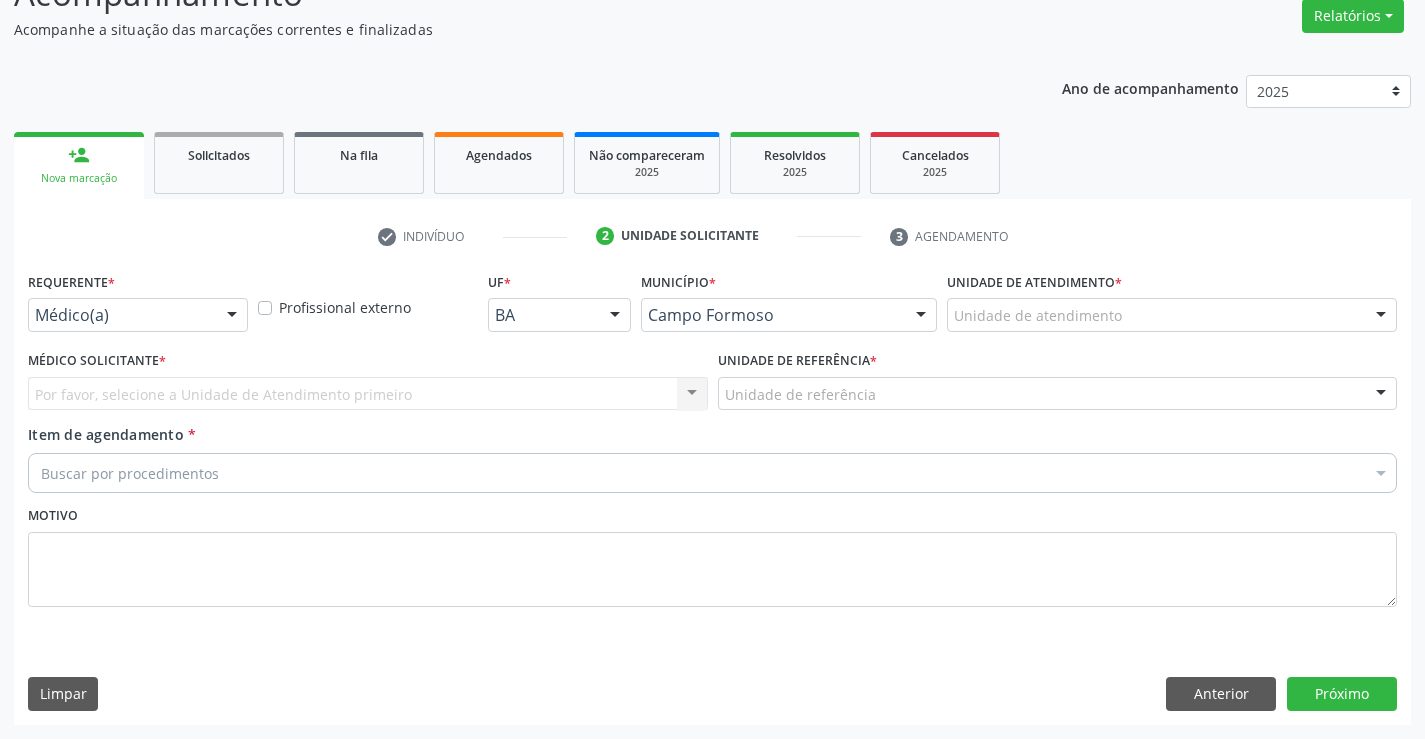 scroll, scrollTop: 167, scrollLeft: 0, axis: vertical 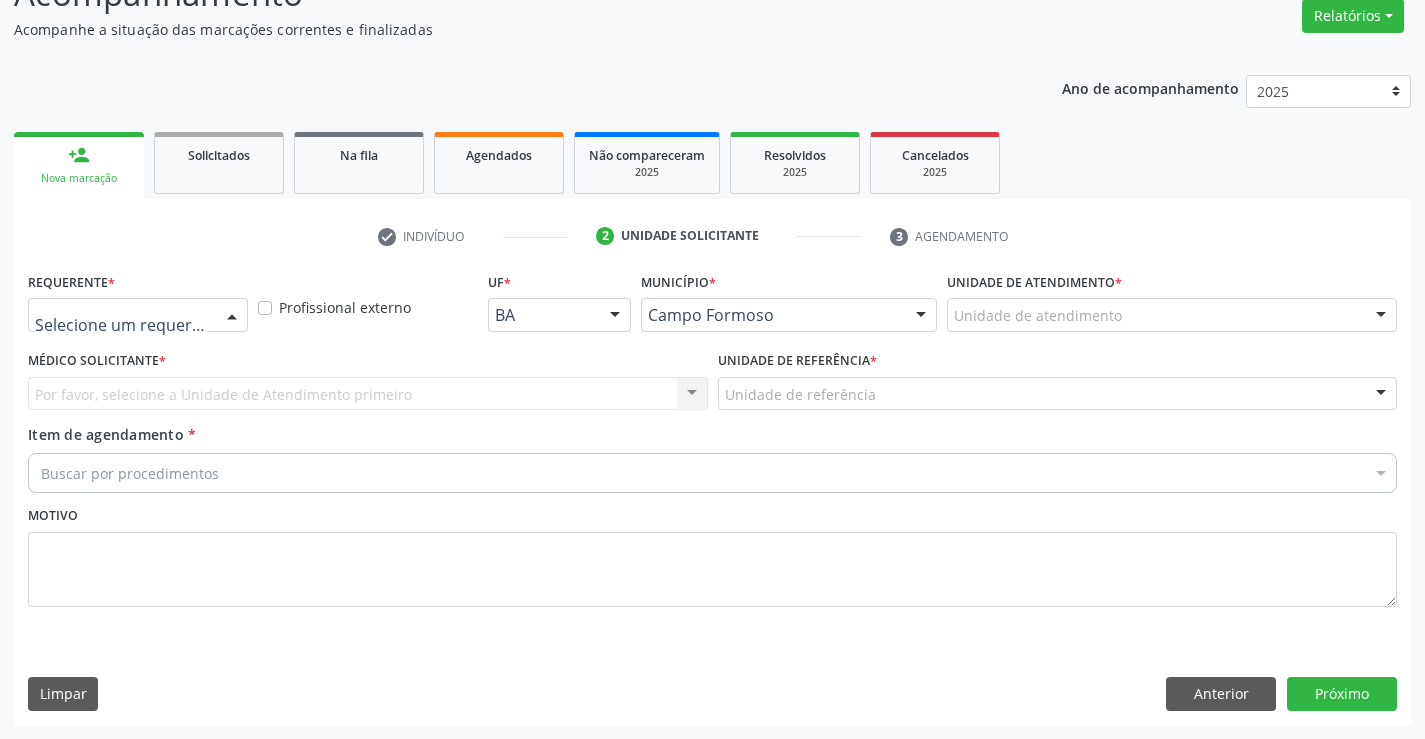 click at bounding box center [232, 316] 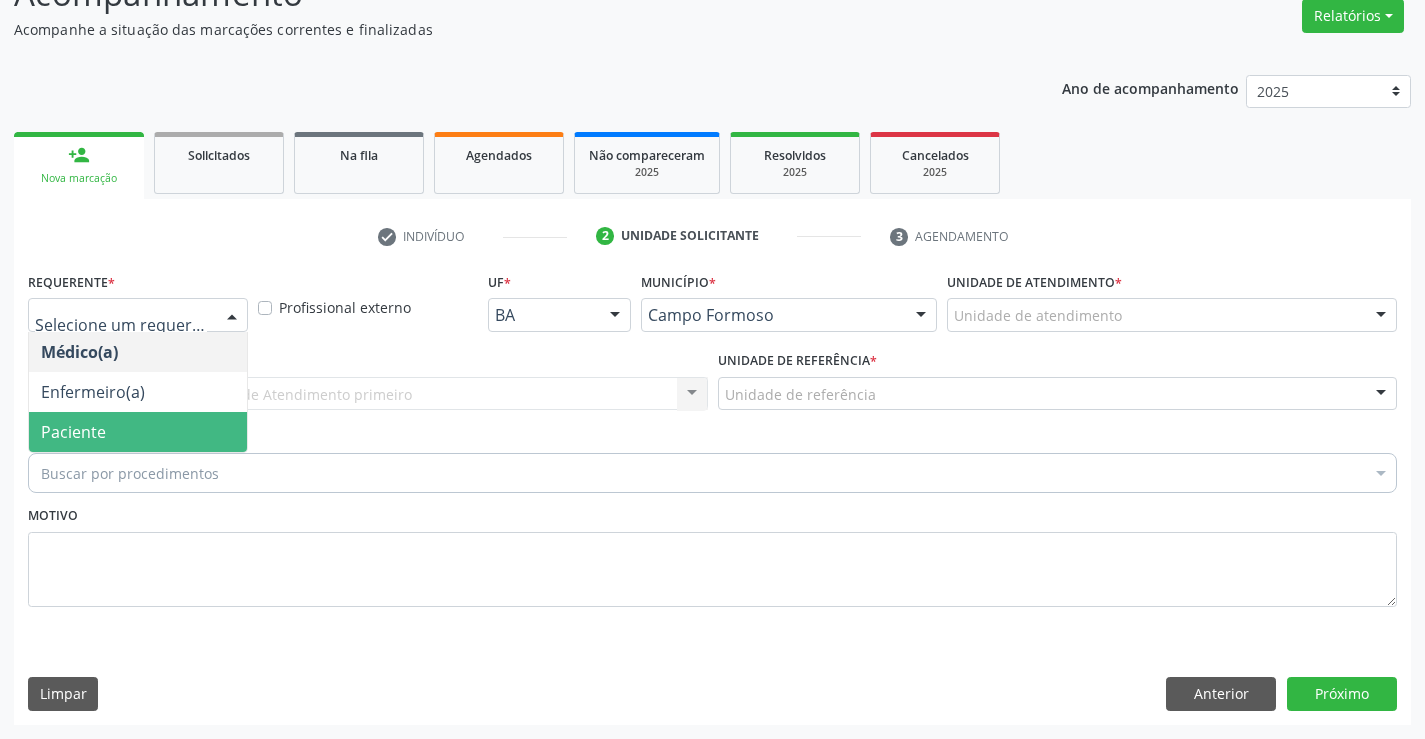 click on "Paciente" at bounding box center [138, 432] 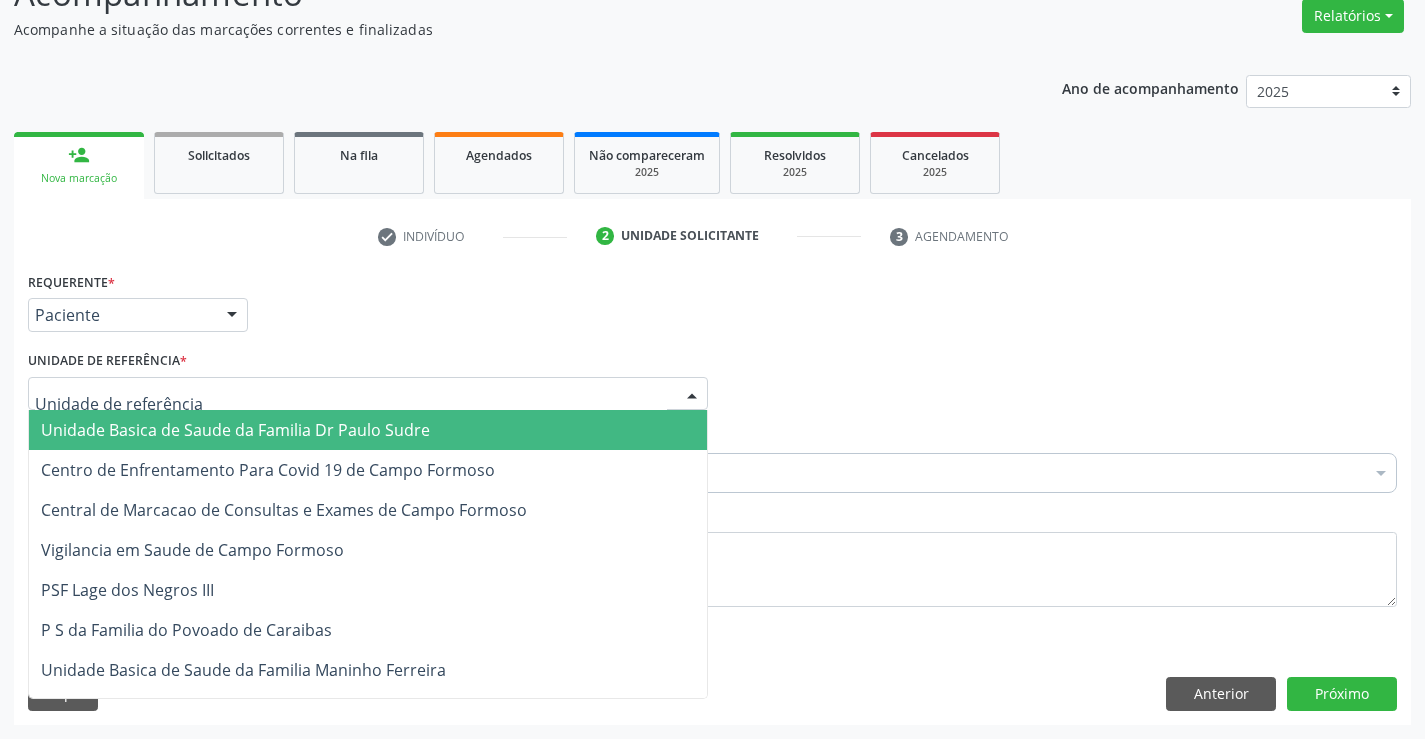 click at bounding box center (368, 394) 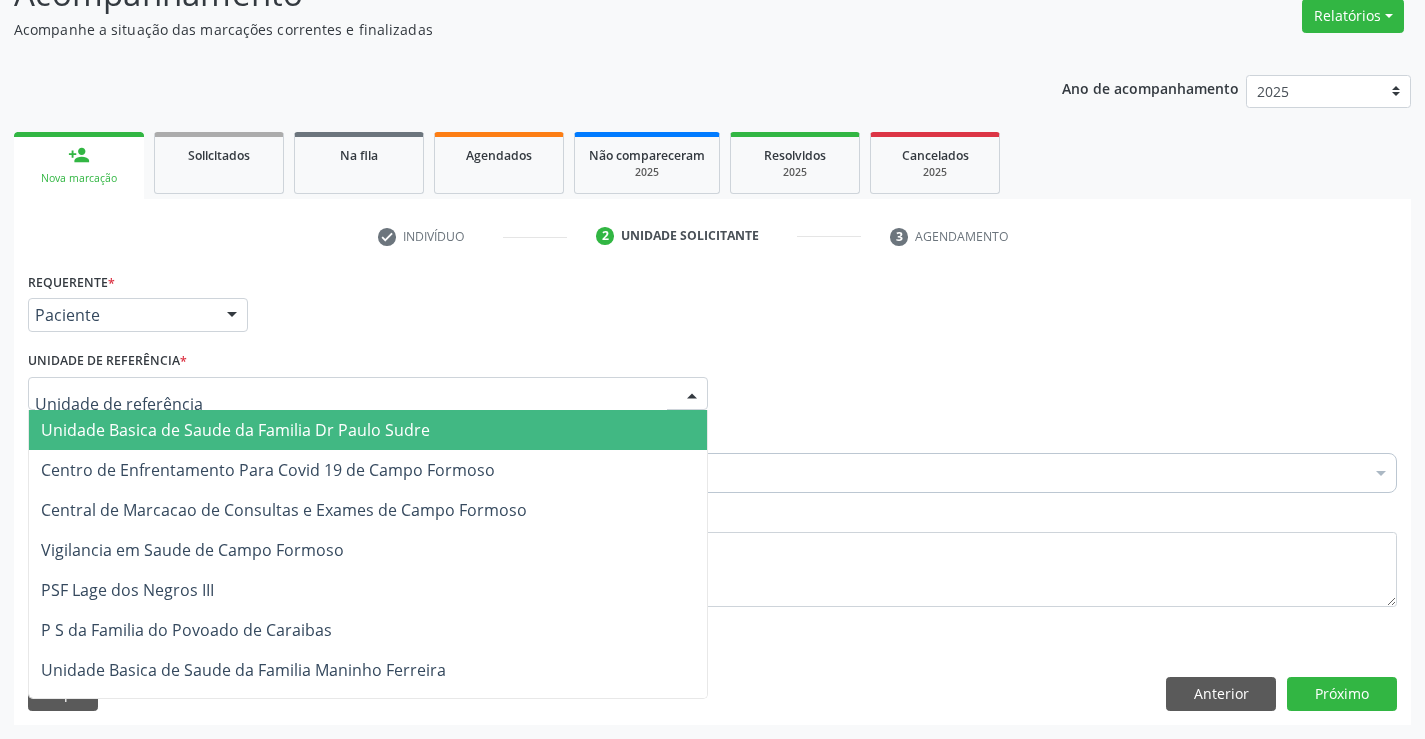 click on "Unidade Basica de Saude da Familia Dr Paulo Sudre" at bounding box center (235, 430) 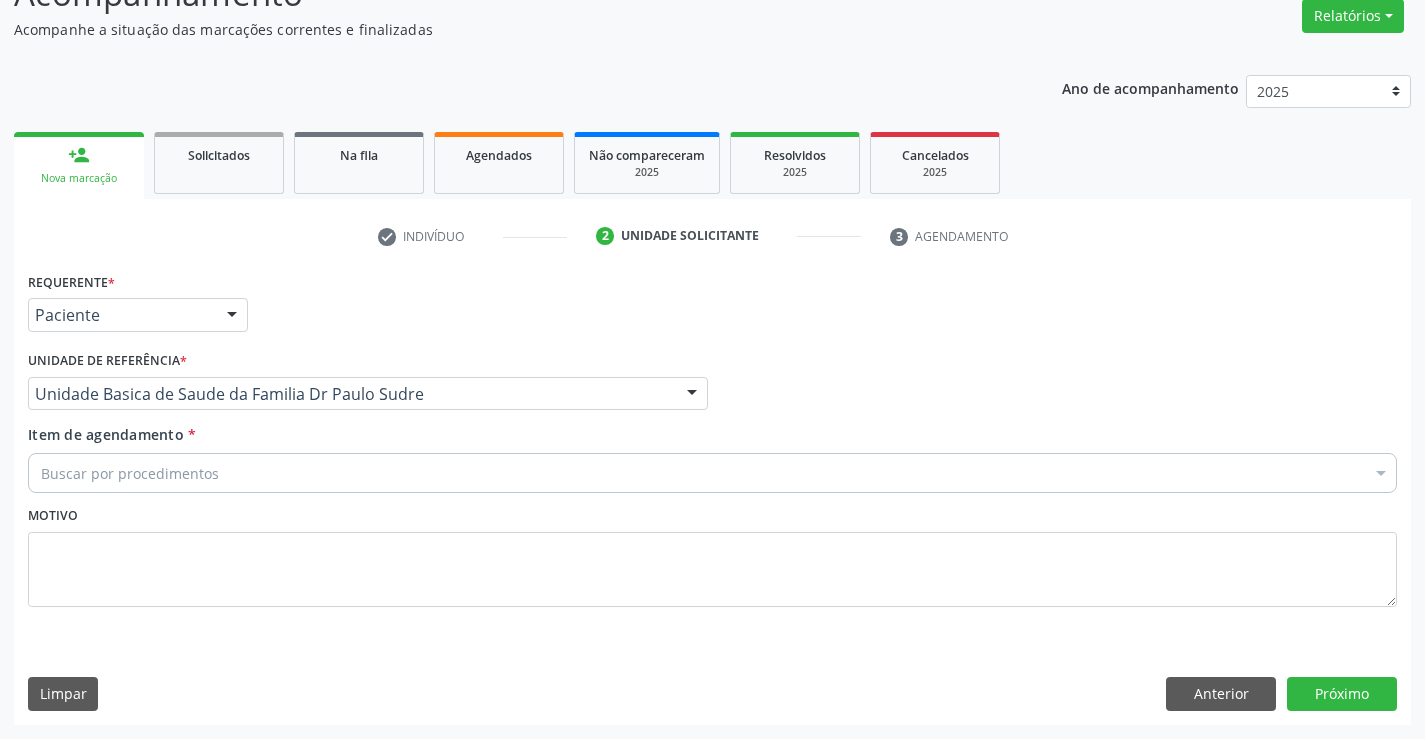 click on "Buscar por procedimentos" at bounding box center (712, 473) 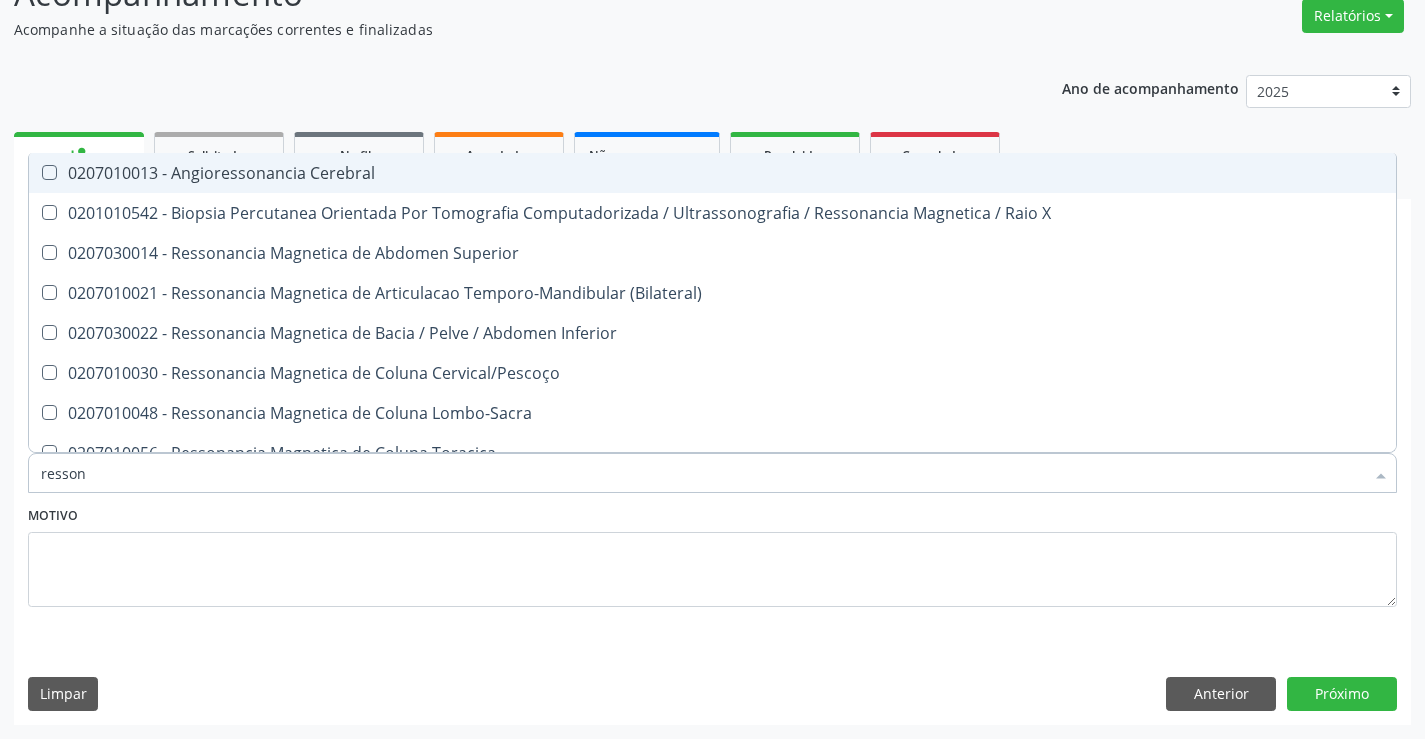 type on "ressona" 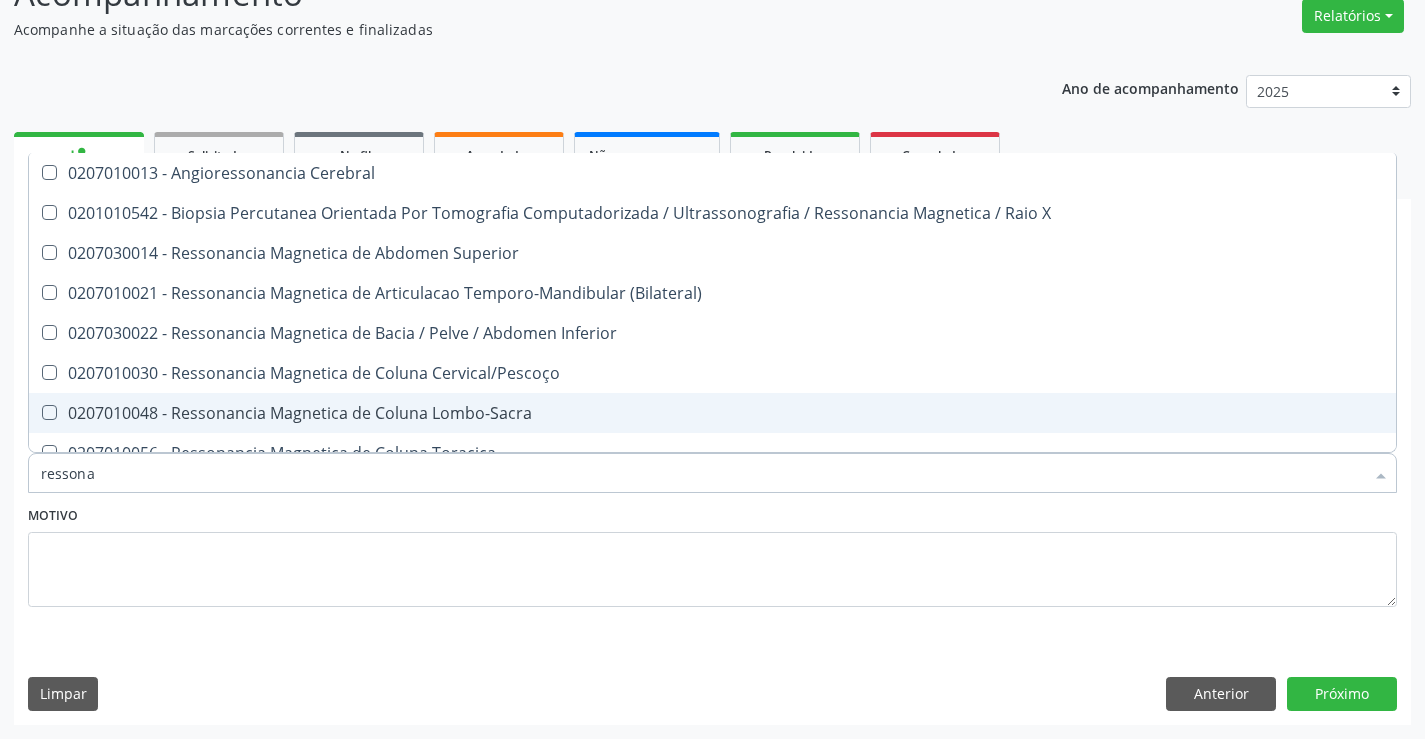 click on "0207010048 - Ressonancia Magnetica de Coluna Lombo-Sacra" at bounding box center [712, 413] 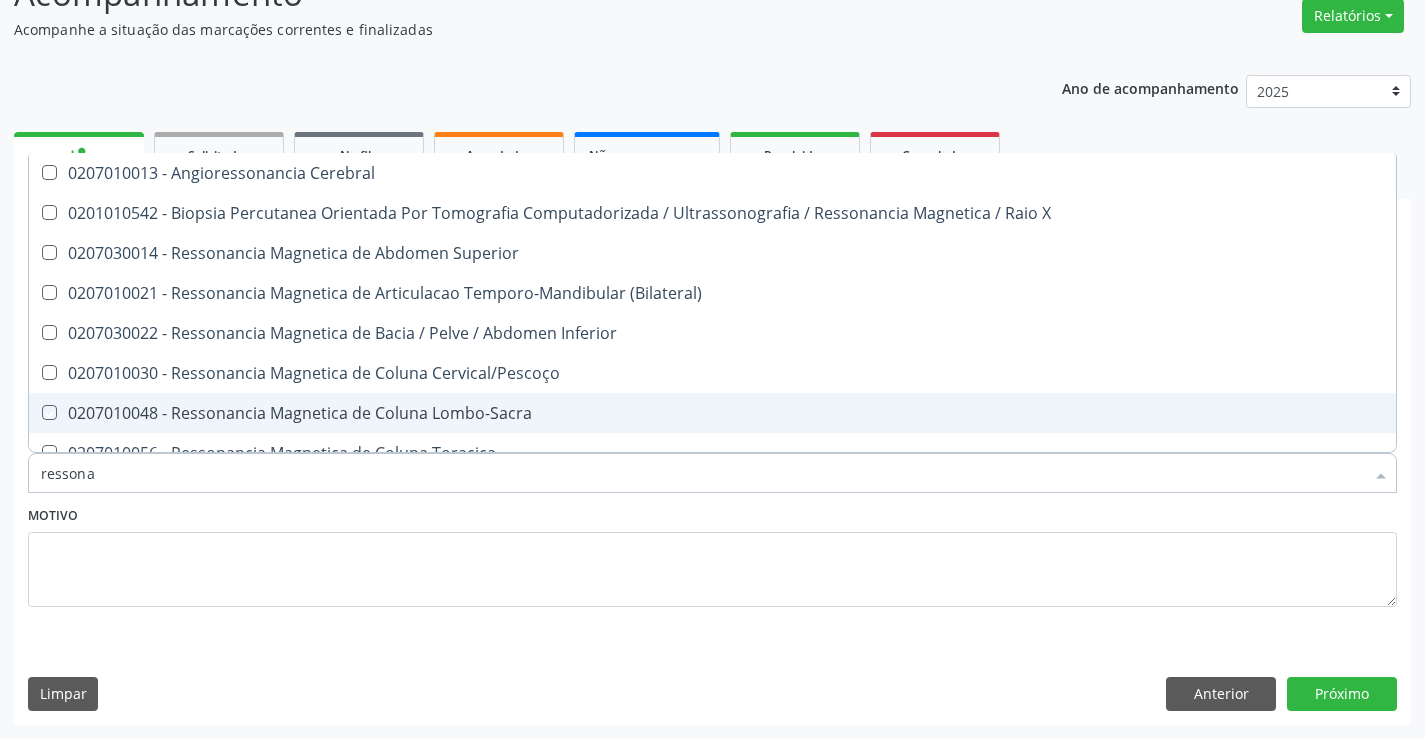 checkbox on "true" 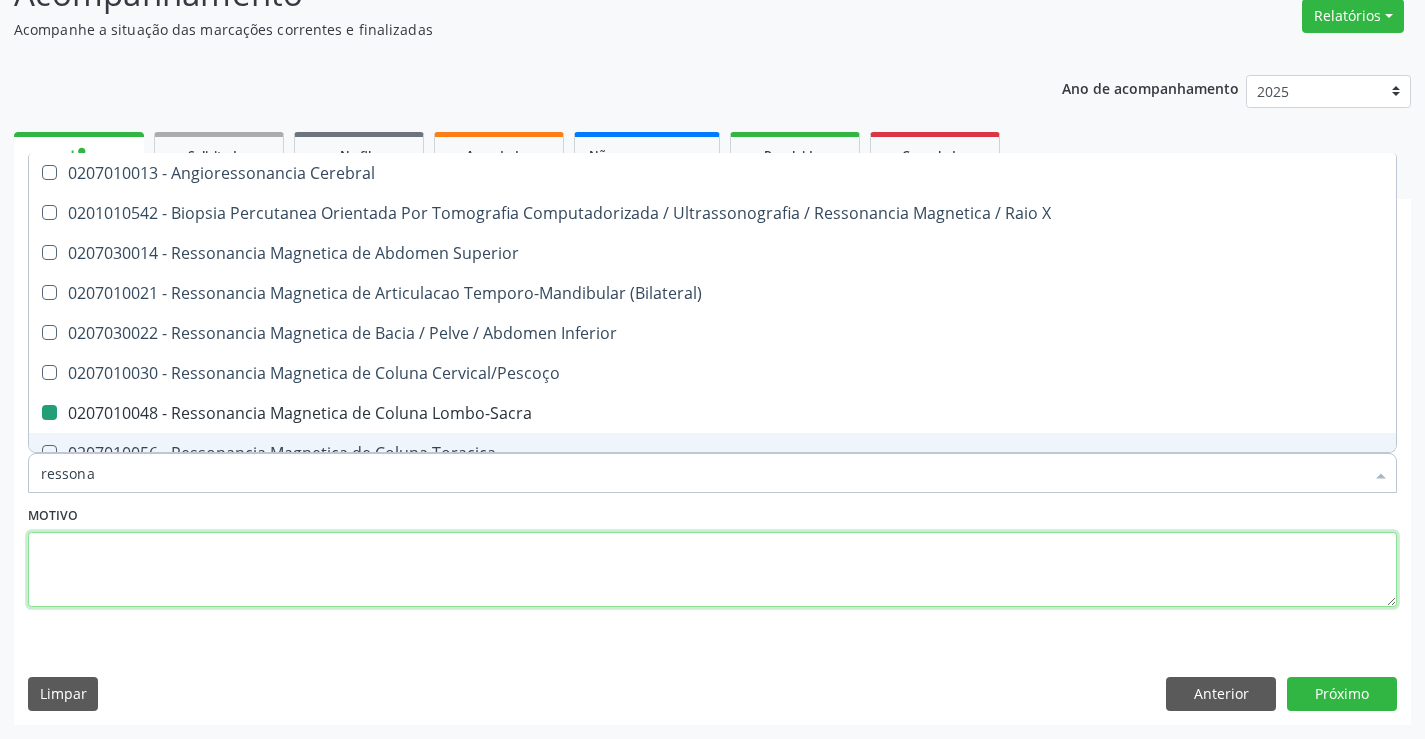 click at bounding box center [712, 570] 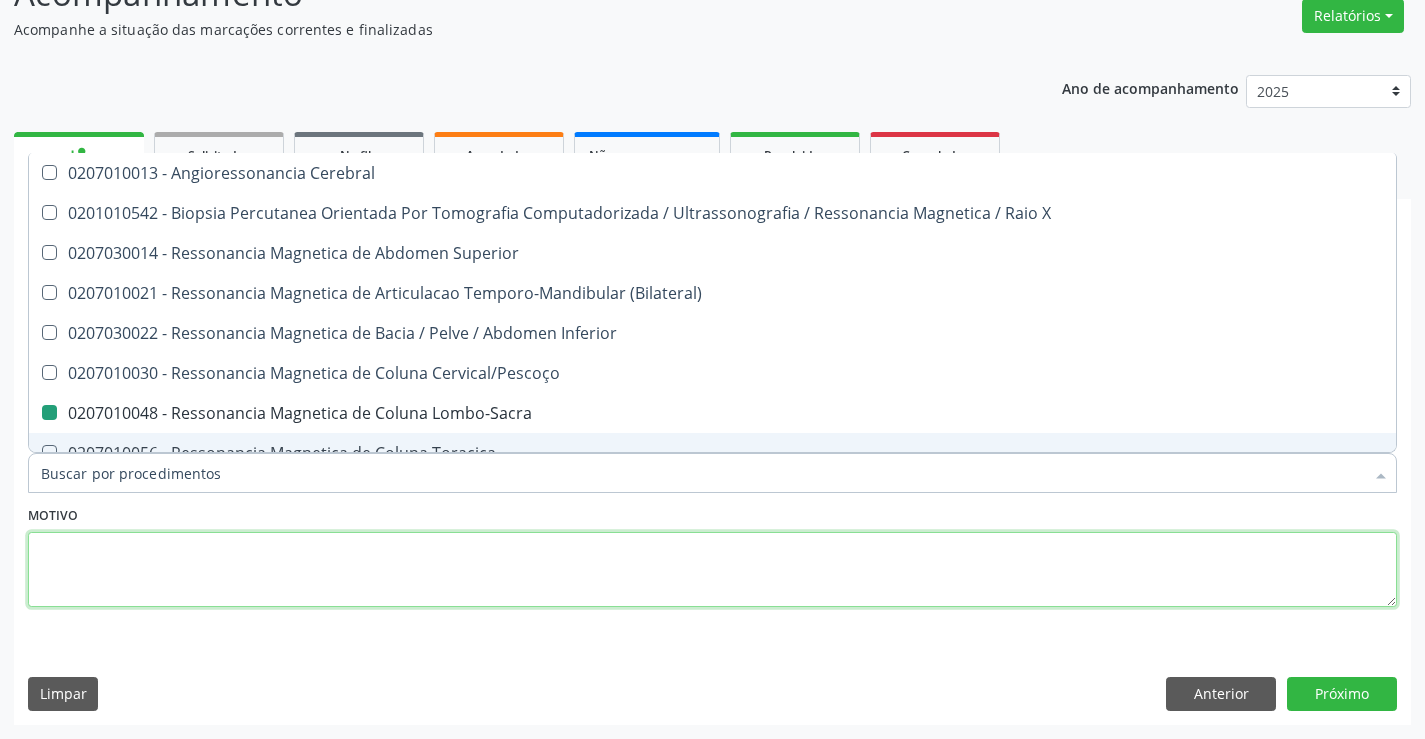 checkbox on "true" 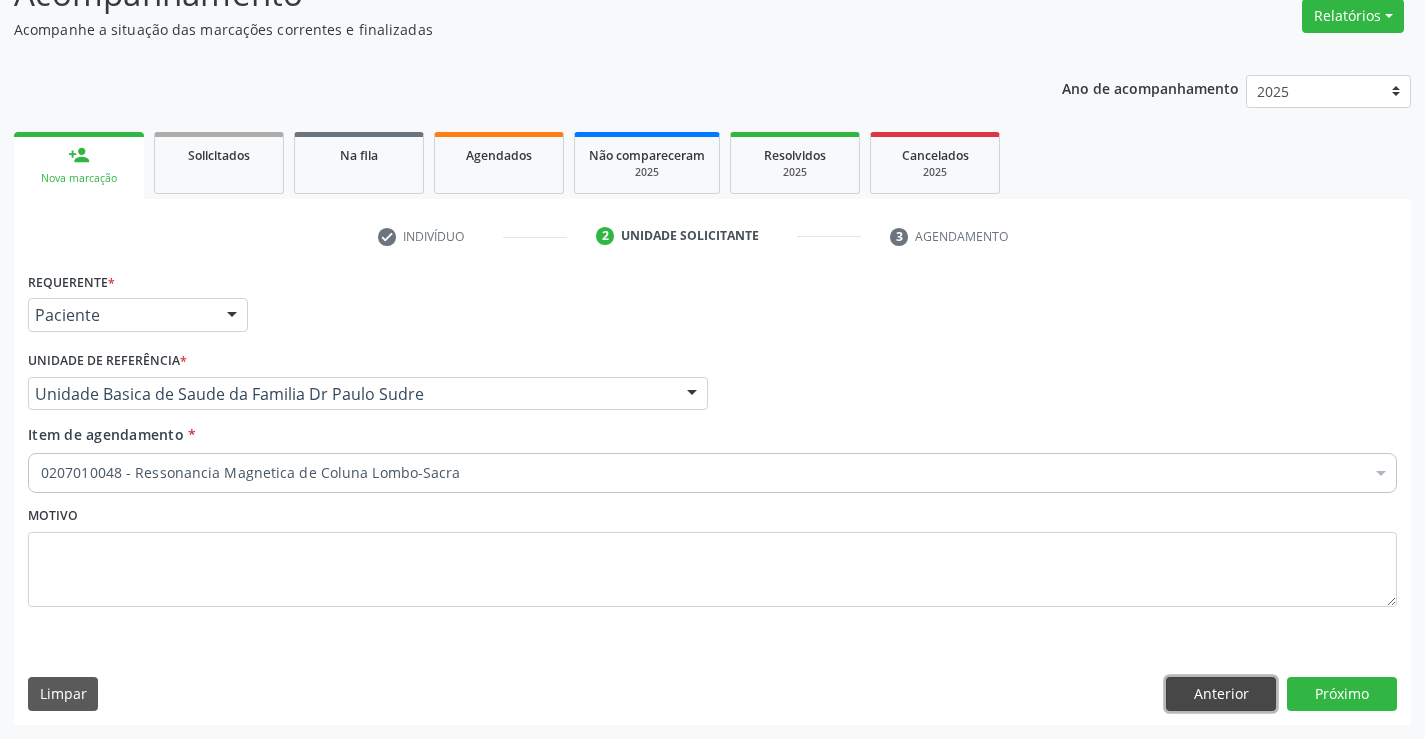 click on "Anterior" at bounding box center [1221, 694] 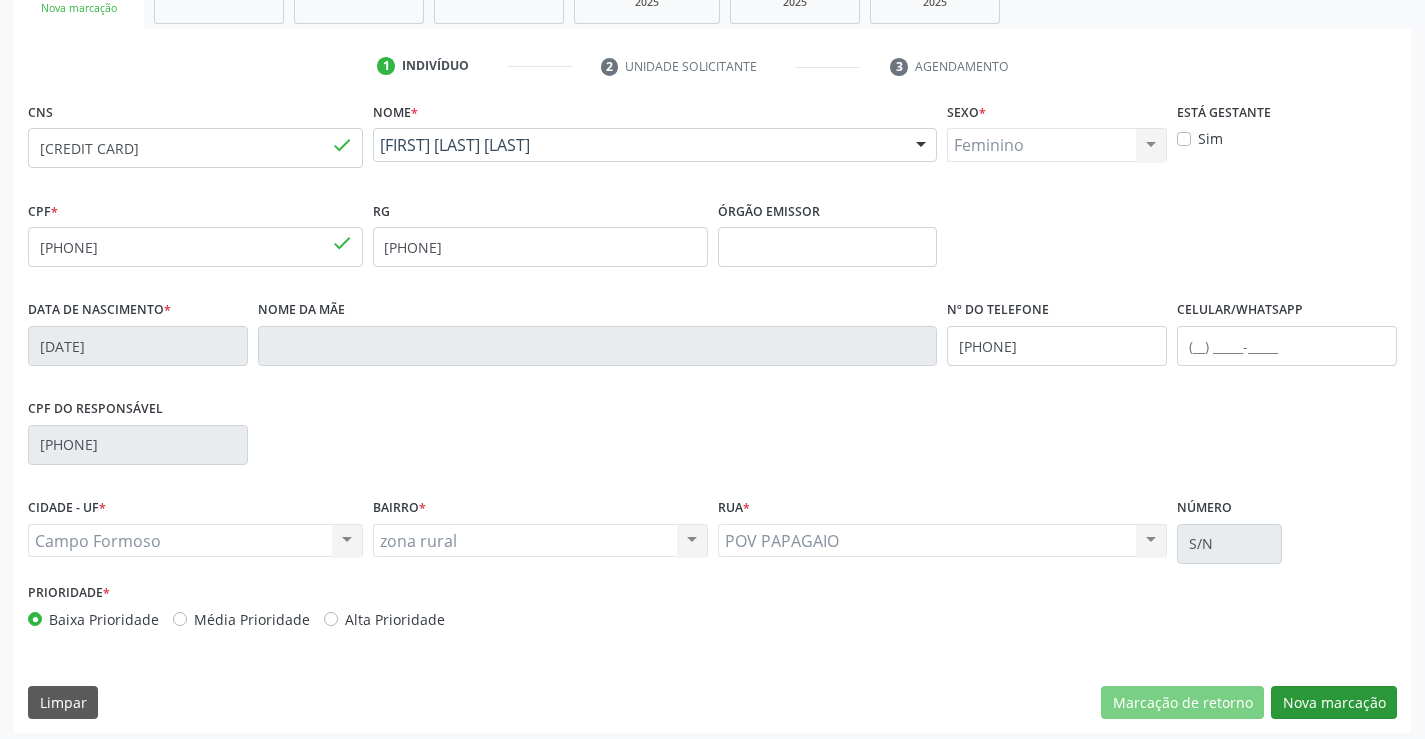 scroll, scrollTop: 345, scrollLeft: 0, axis: vertical 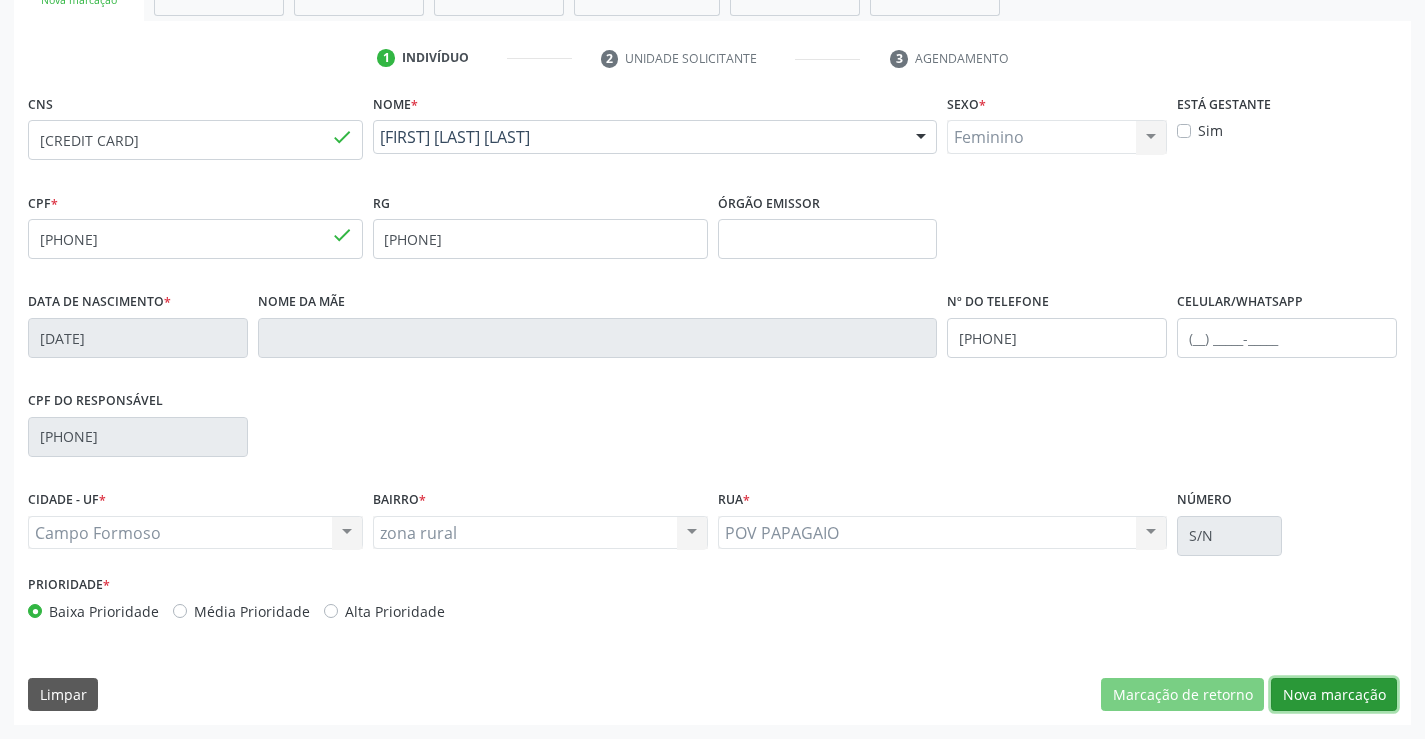 click on "Nova marcação" at bounding box center [1334, 695] 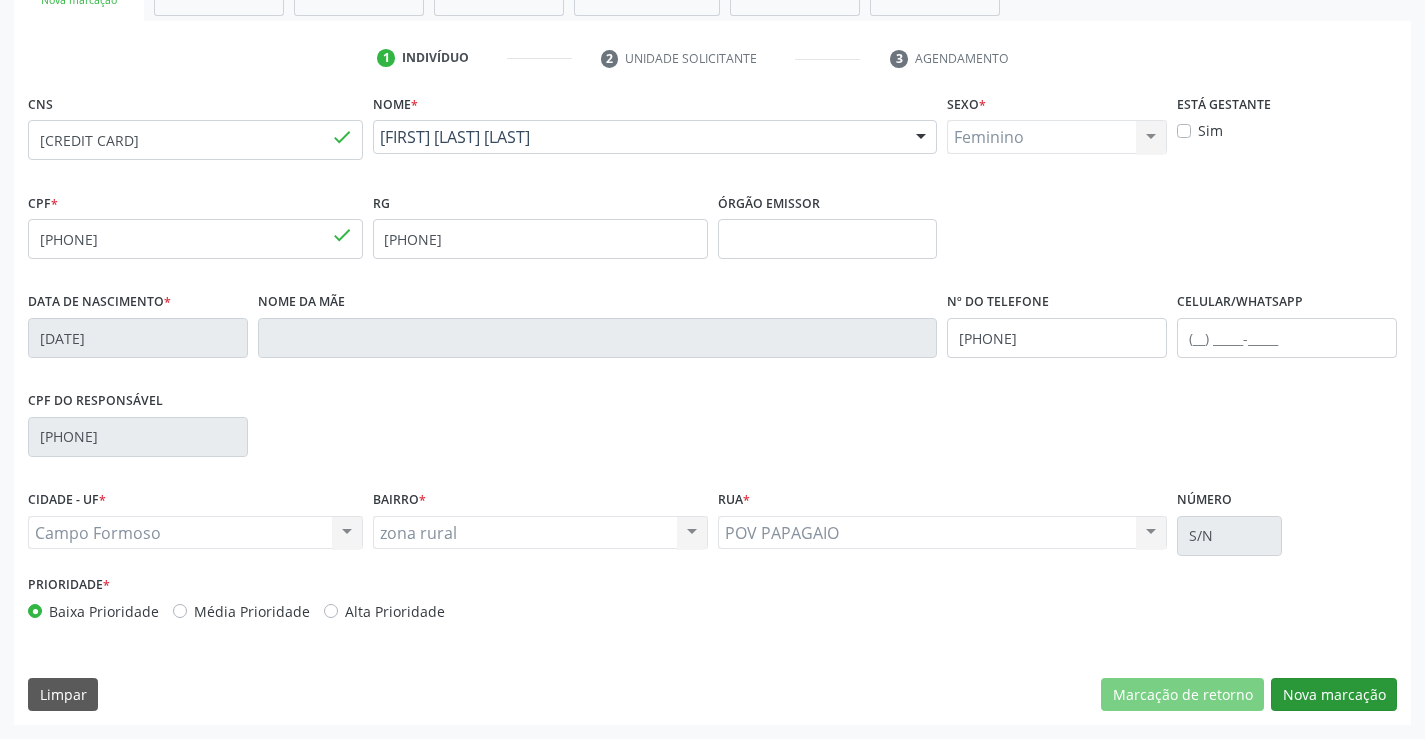scroll, scrollTop: 167, scrollLeft: 0, axis: vertical 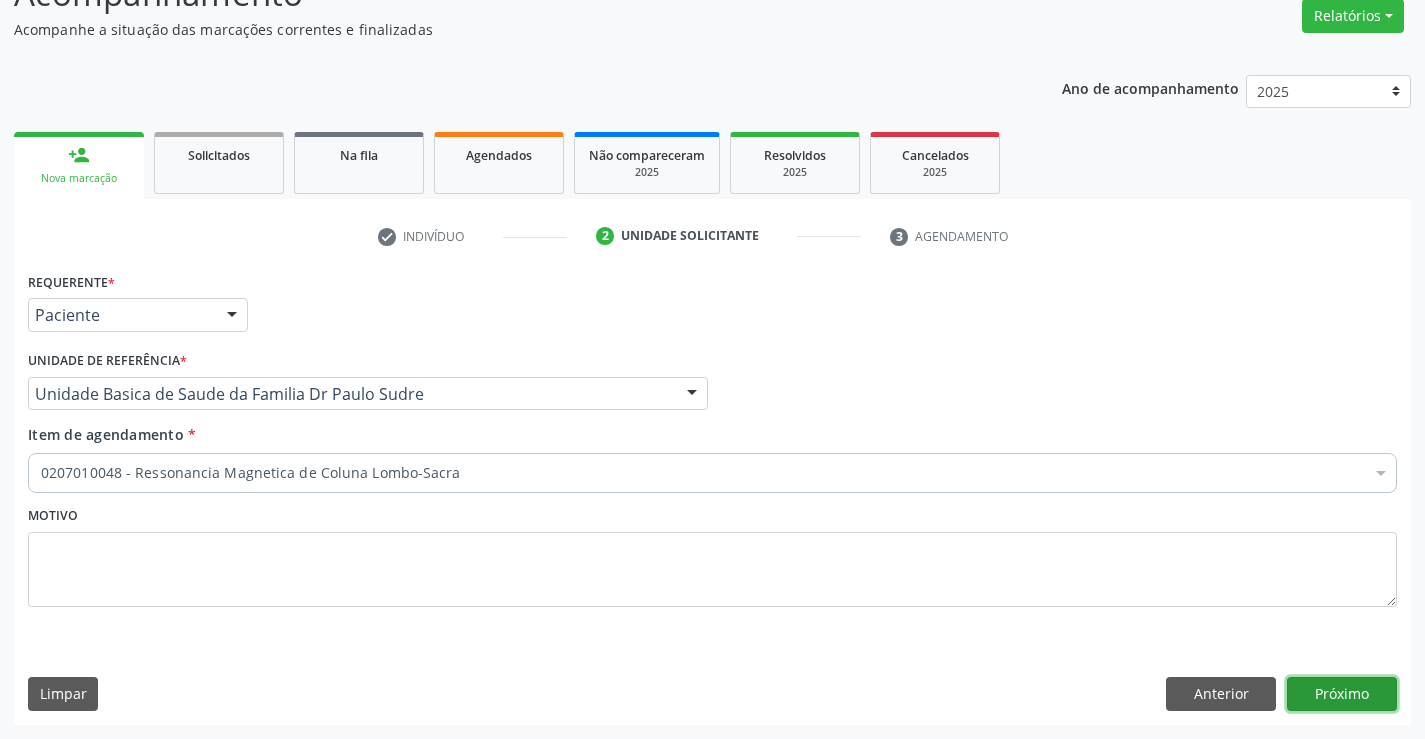 click on "Próximo" at bounding box center (1342, 694) 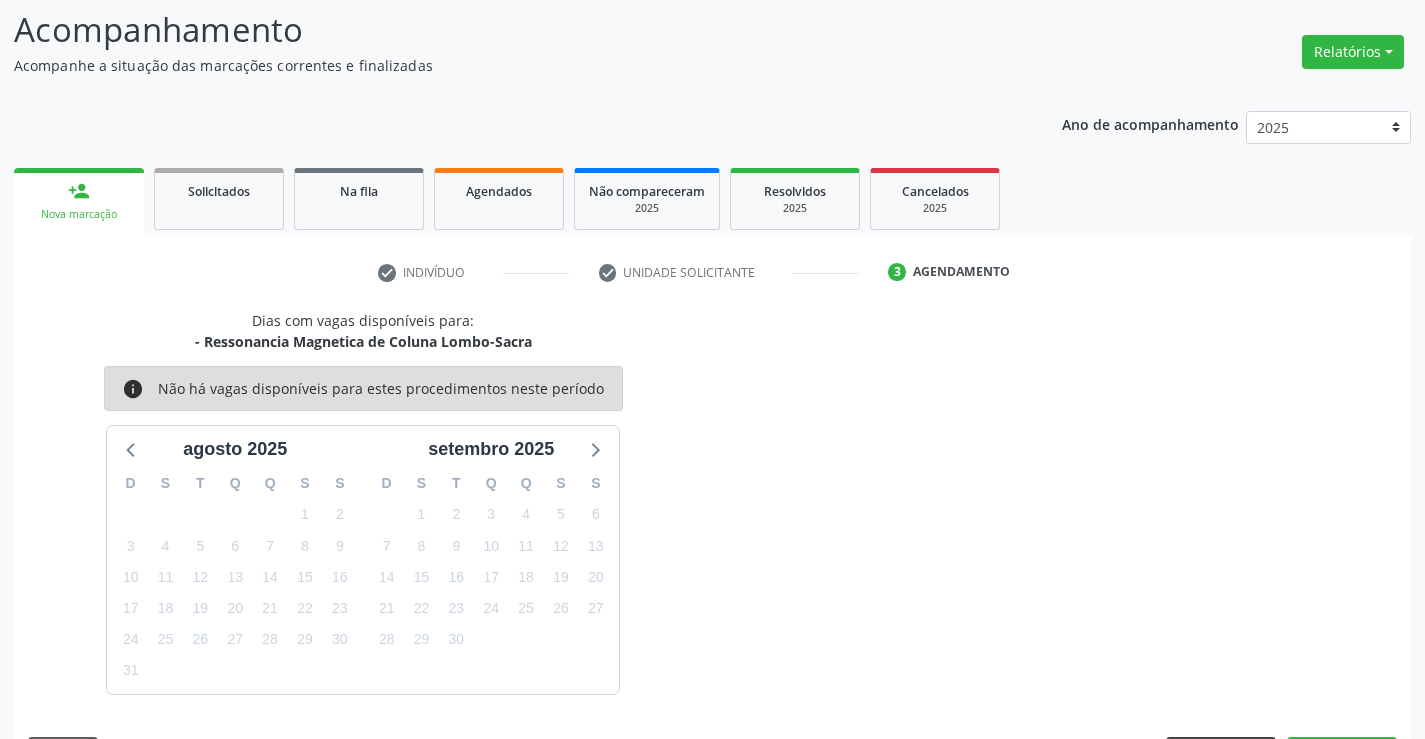 scroll, scrollTop: 167, scrollLeft: 0, axis: vertical 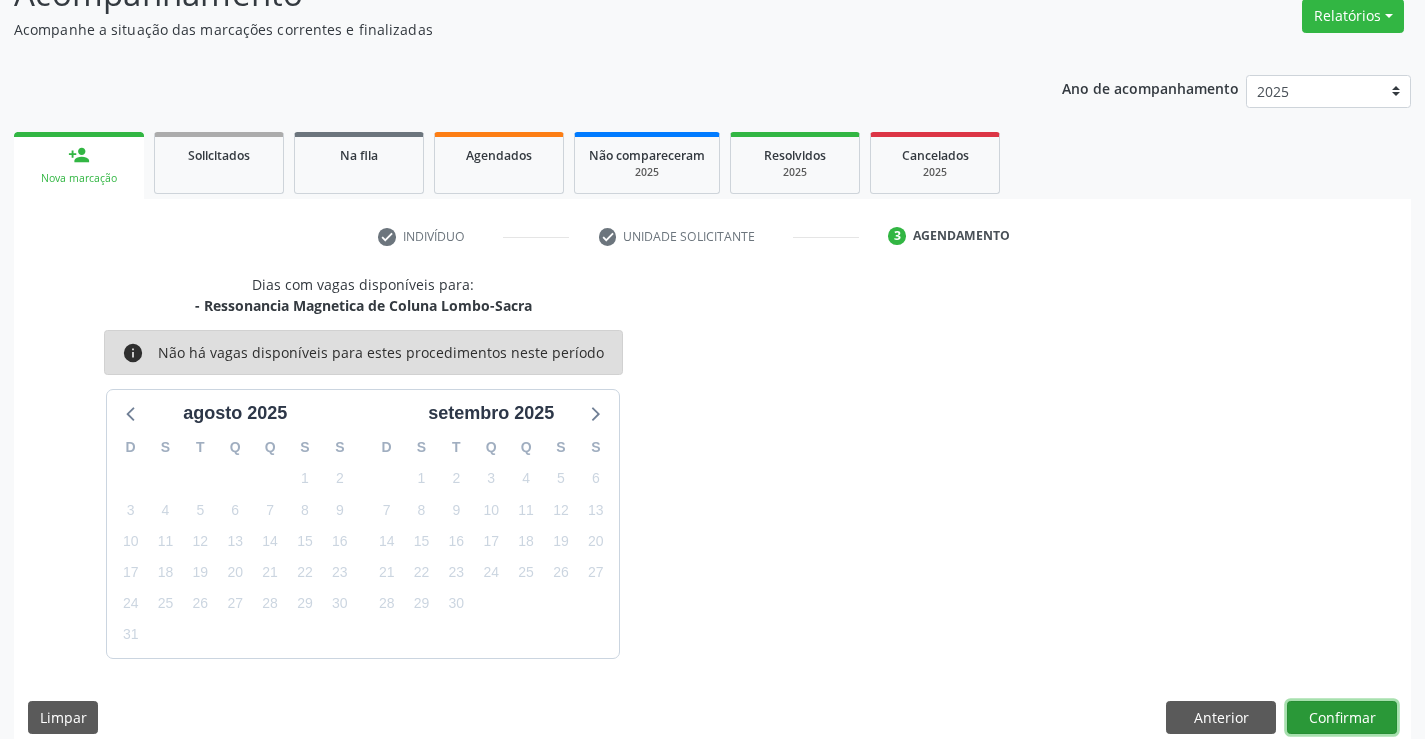 click on "Confirmar" at bounding box center (1342, 718) 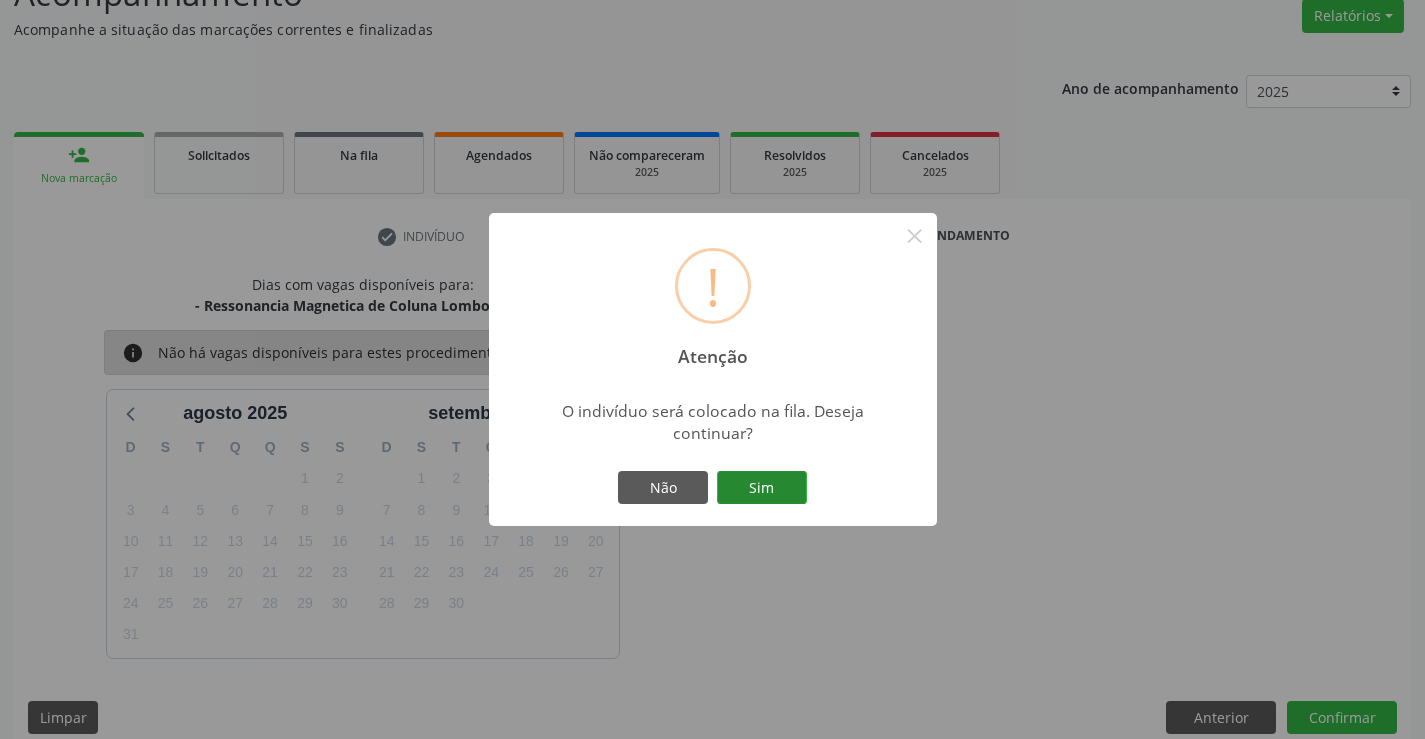 click on "Sim" at bounding box center [762, 488] 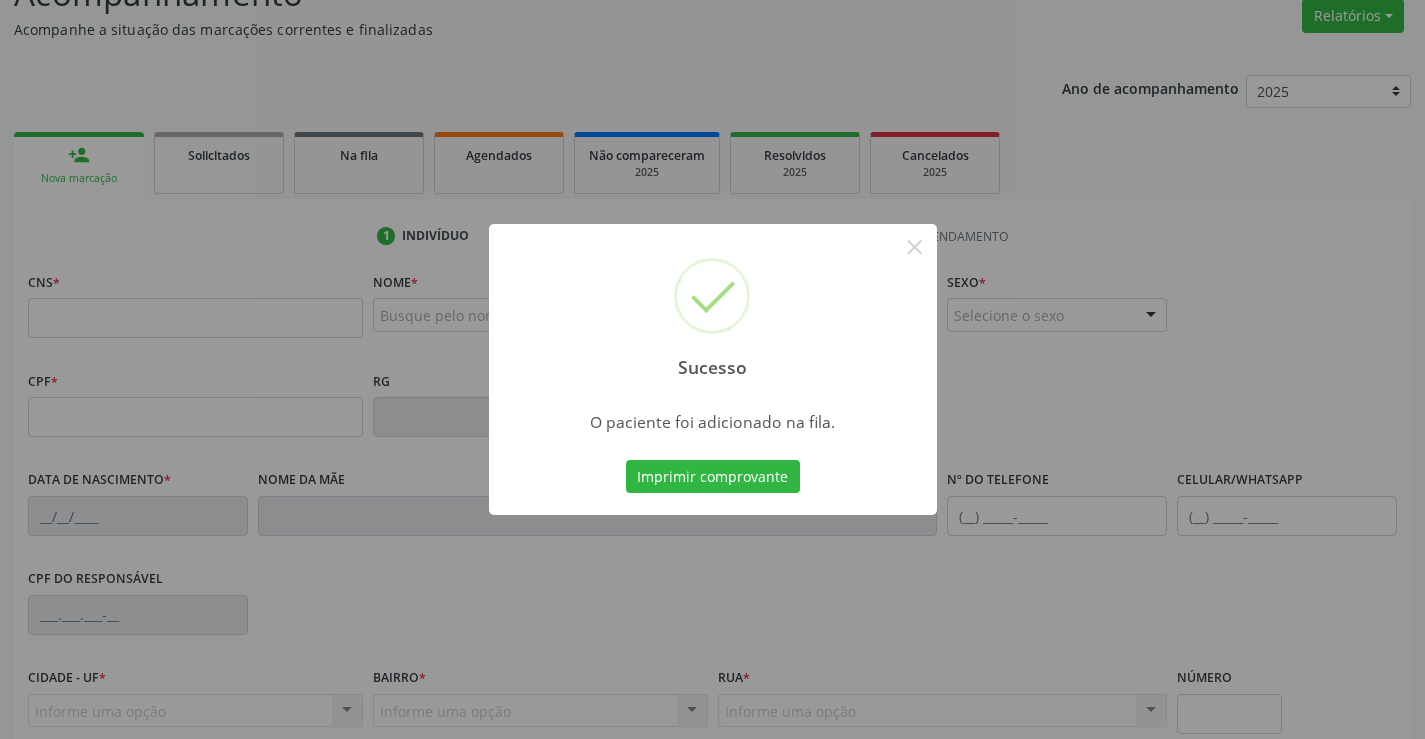 type 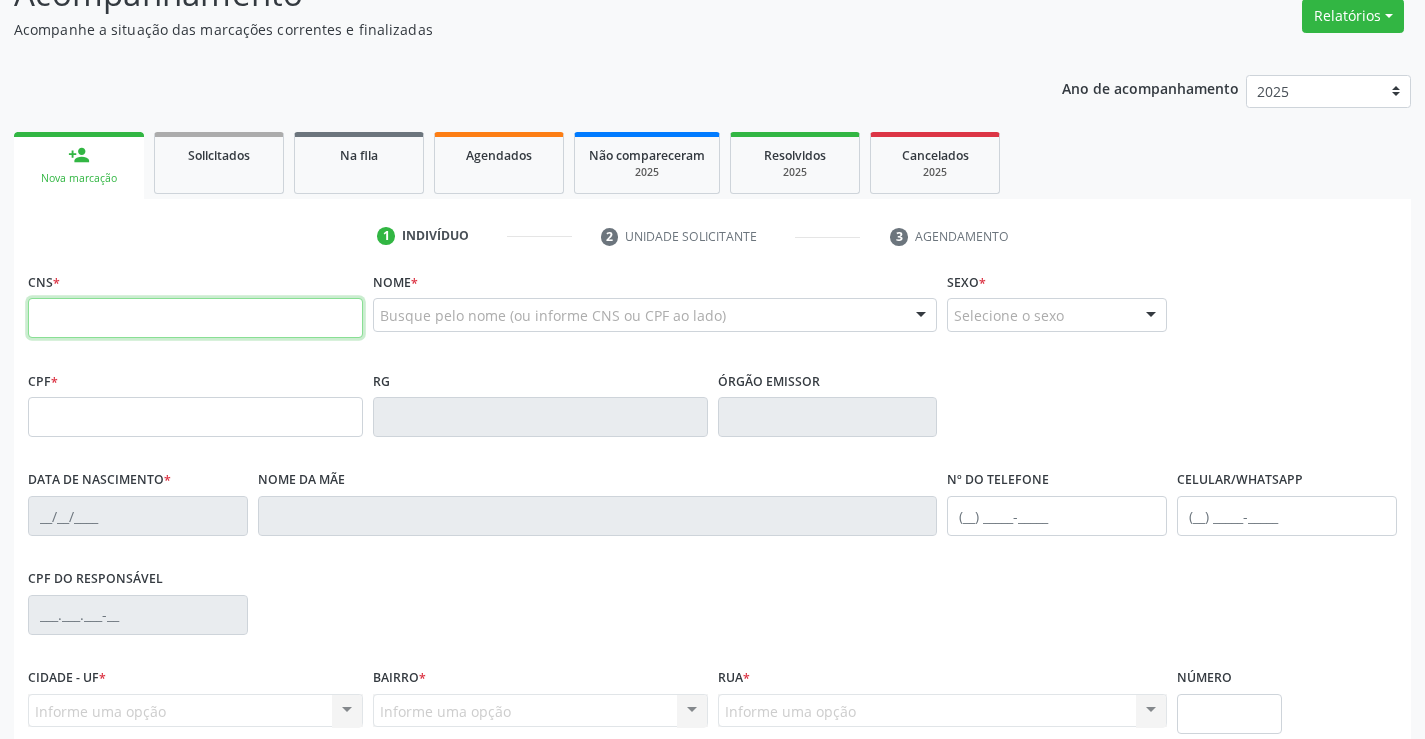 click at bounding box center (195, 318) 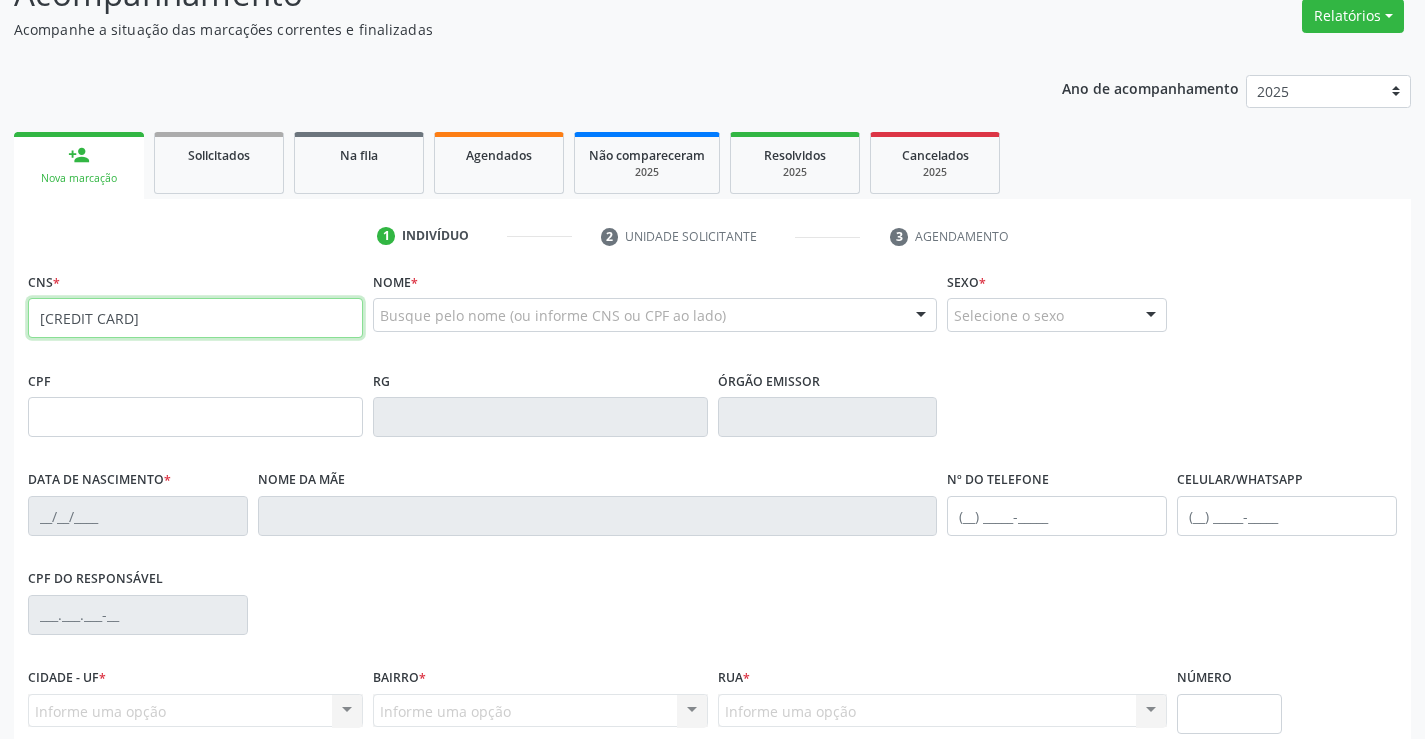 type on "700 3089 6567 2335" 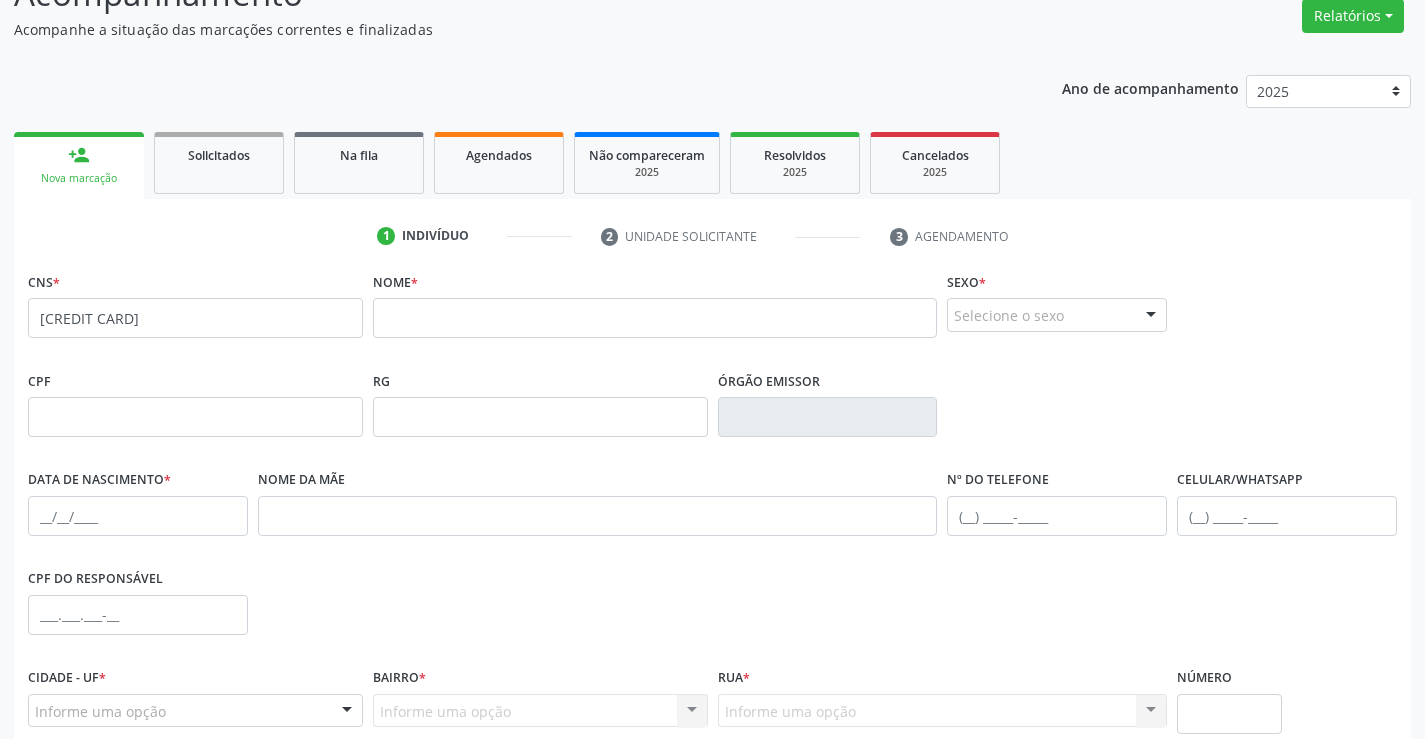 click on "Nome
*" at bounding box center [655, 309] 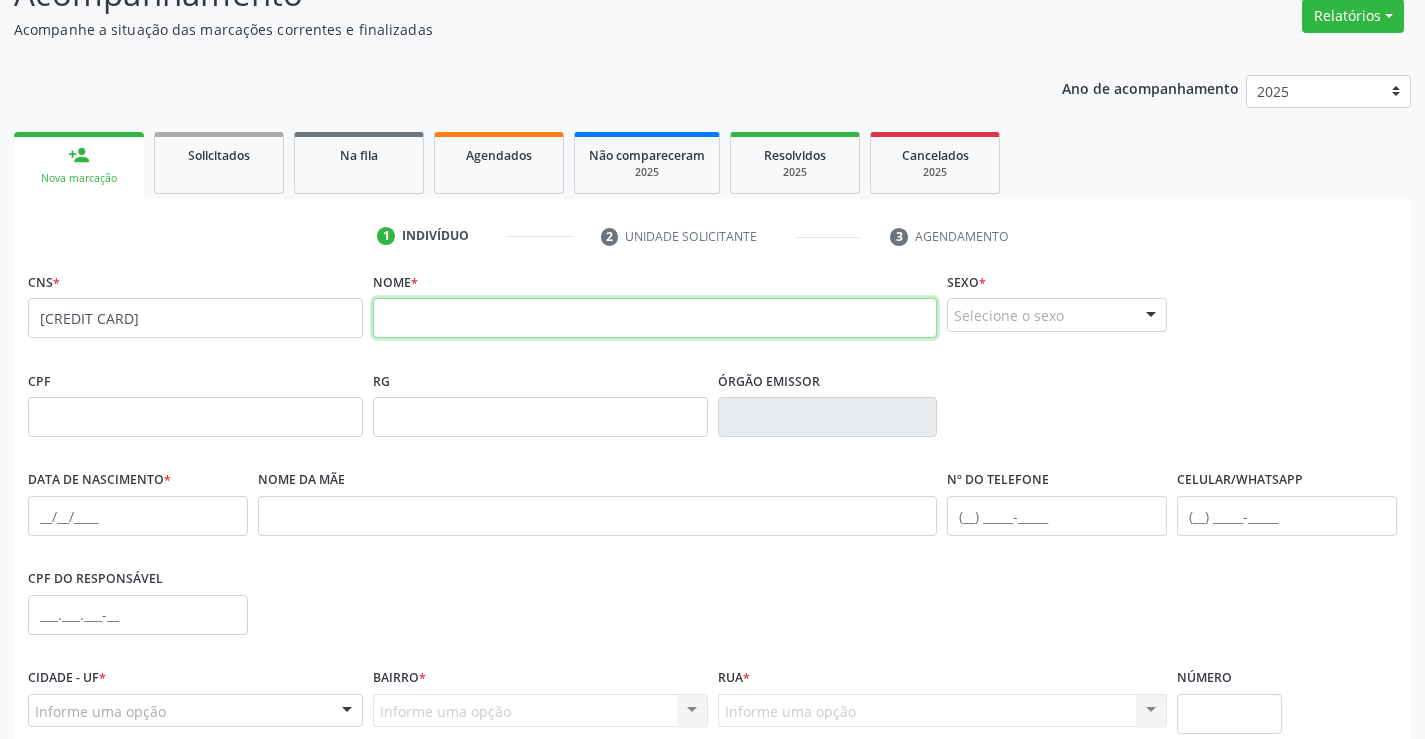 click at bounding box center [655, 318] 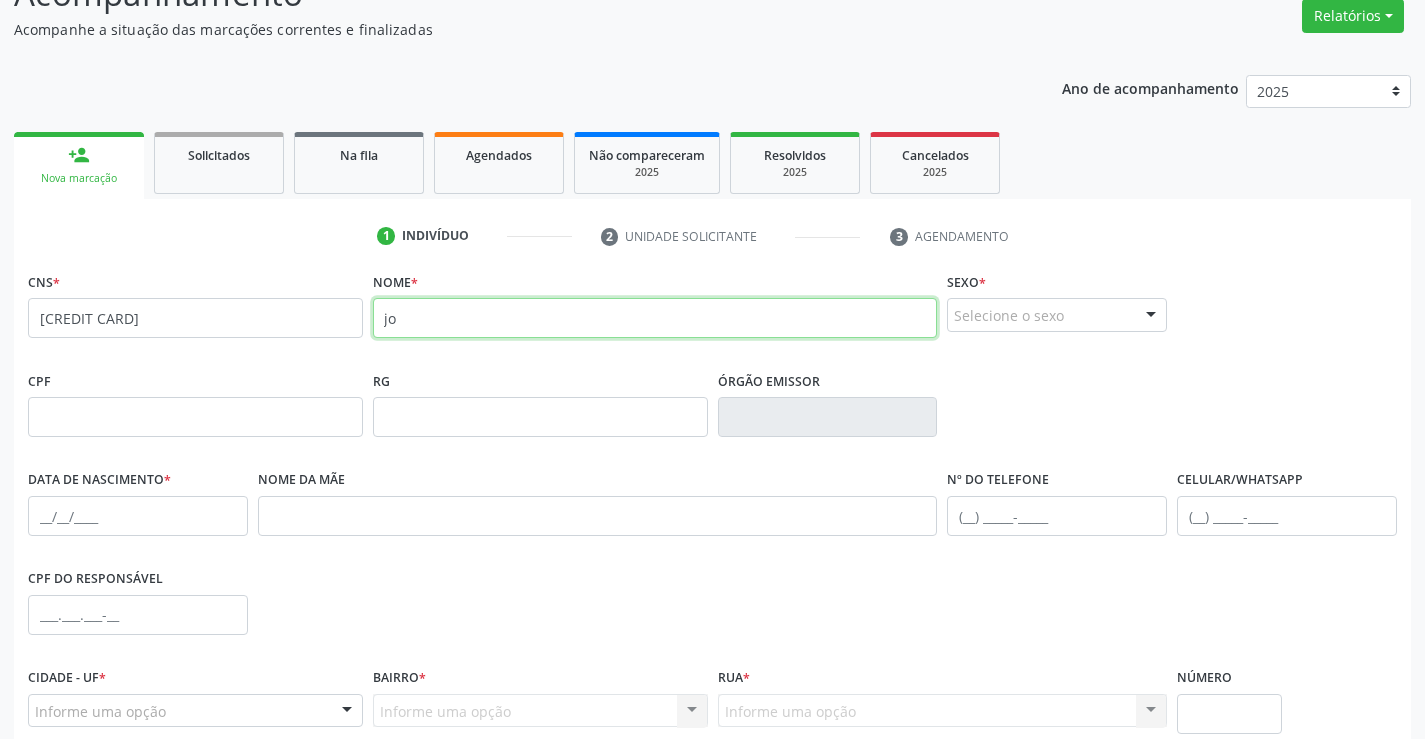 type on "j" 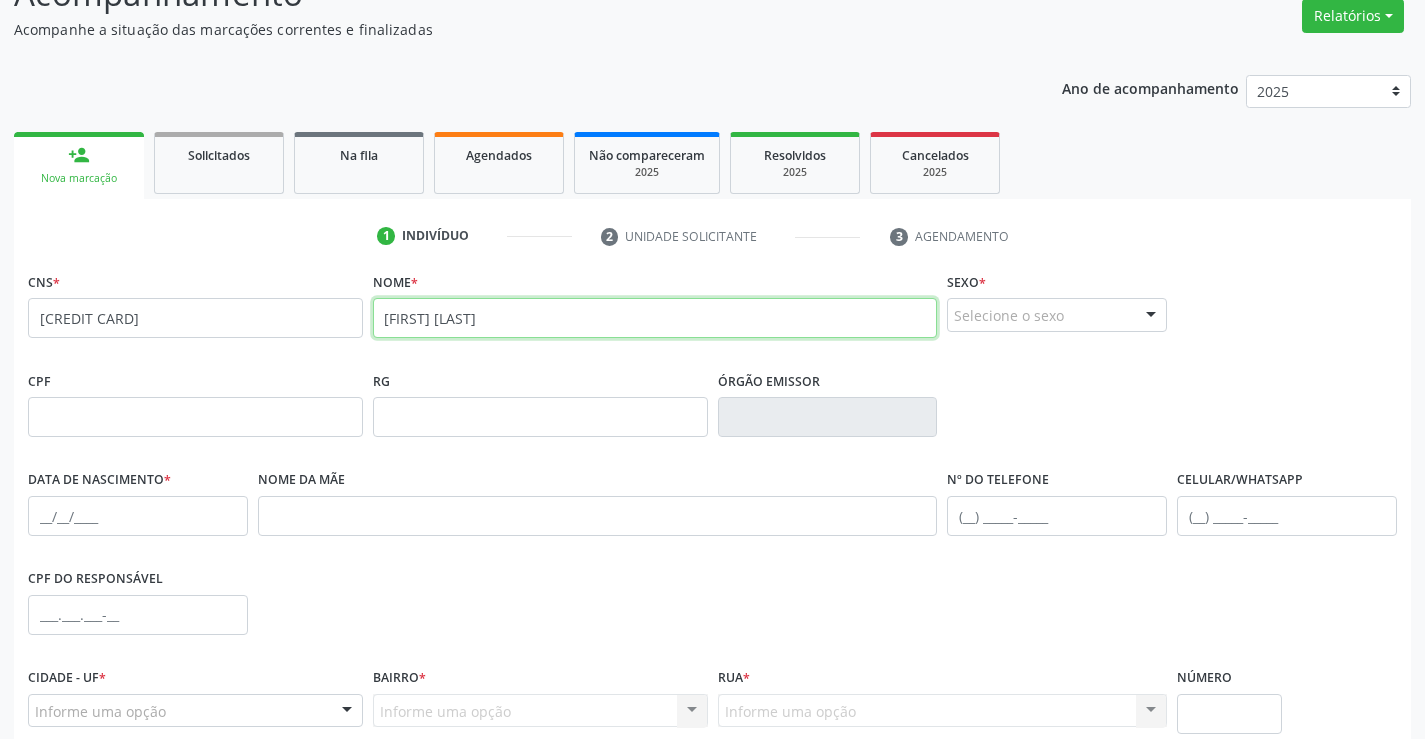 type on "JOSE NILTON DA SILVA" 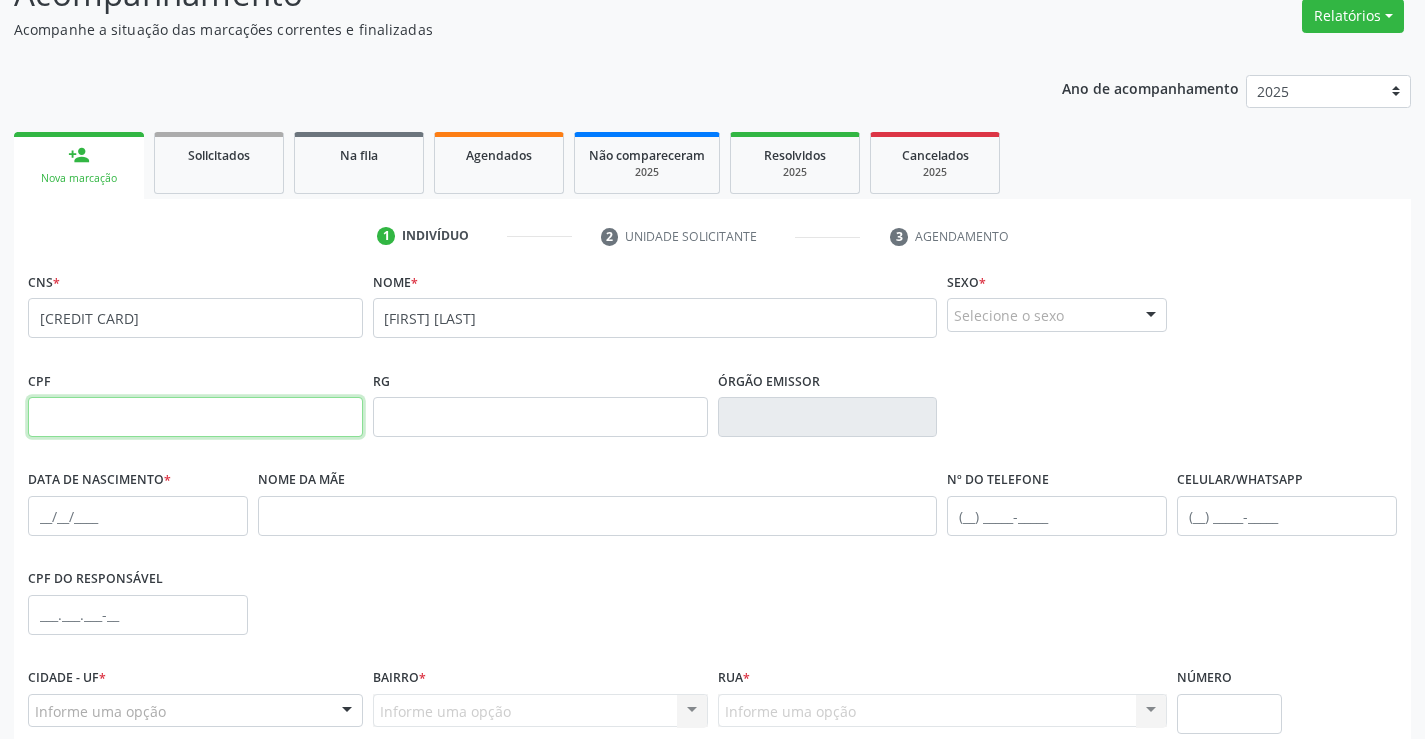 click at bounding box center [195, 417] 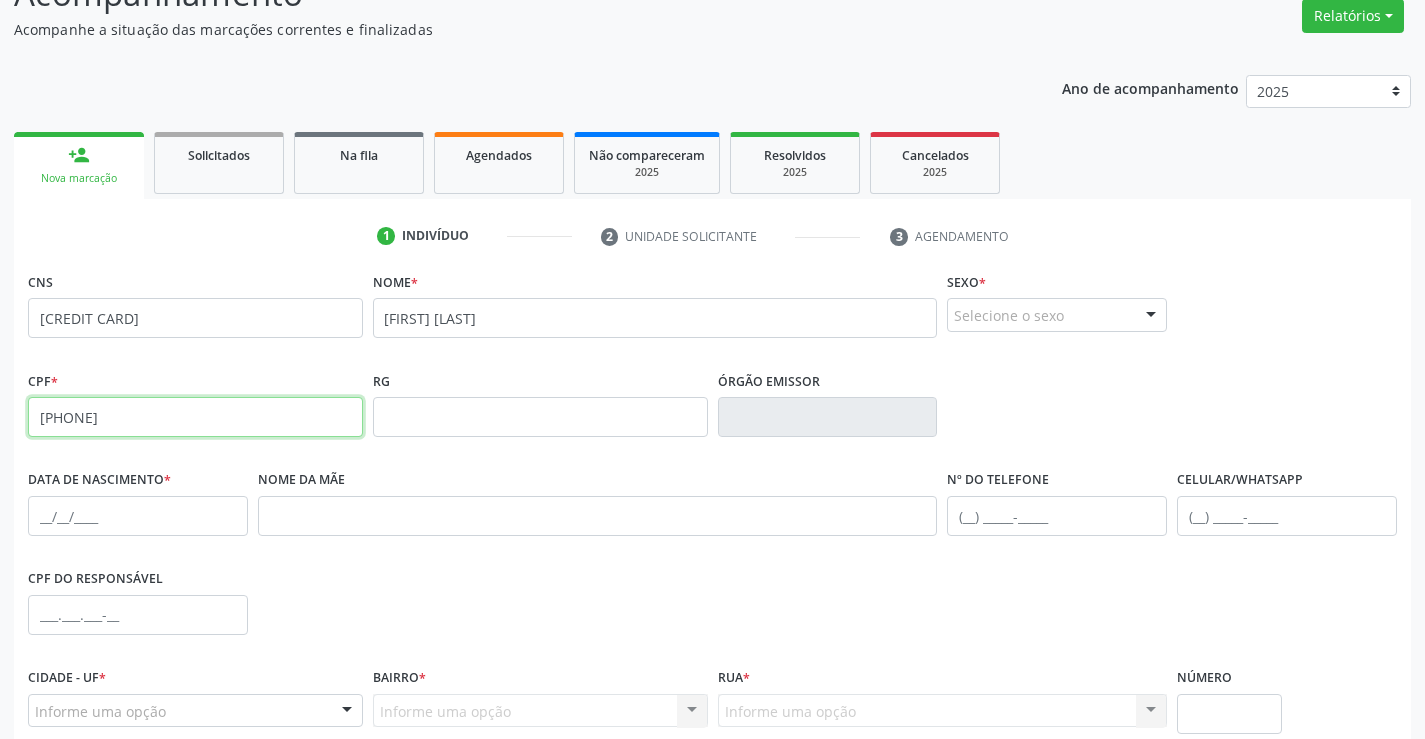 type on "700.308.965-67" 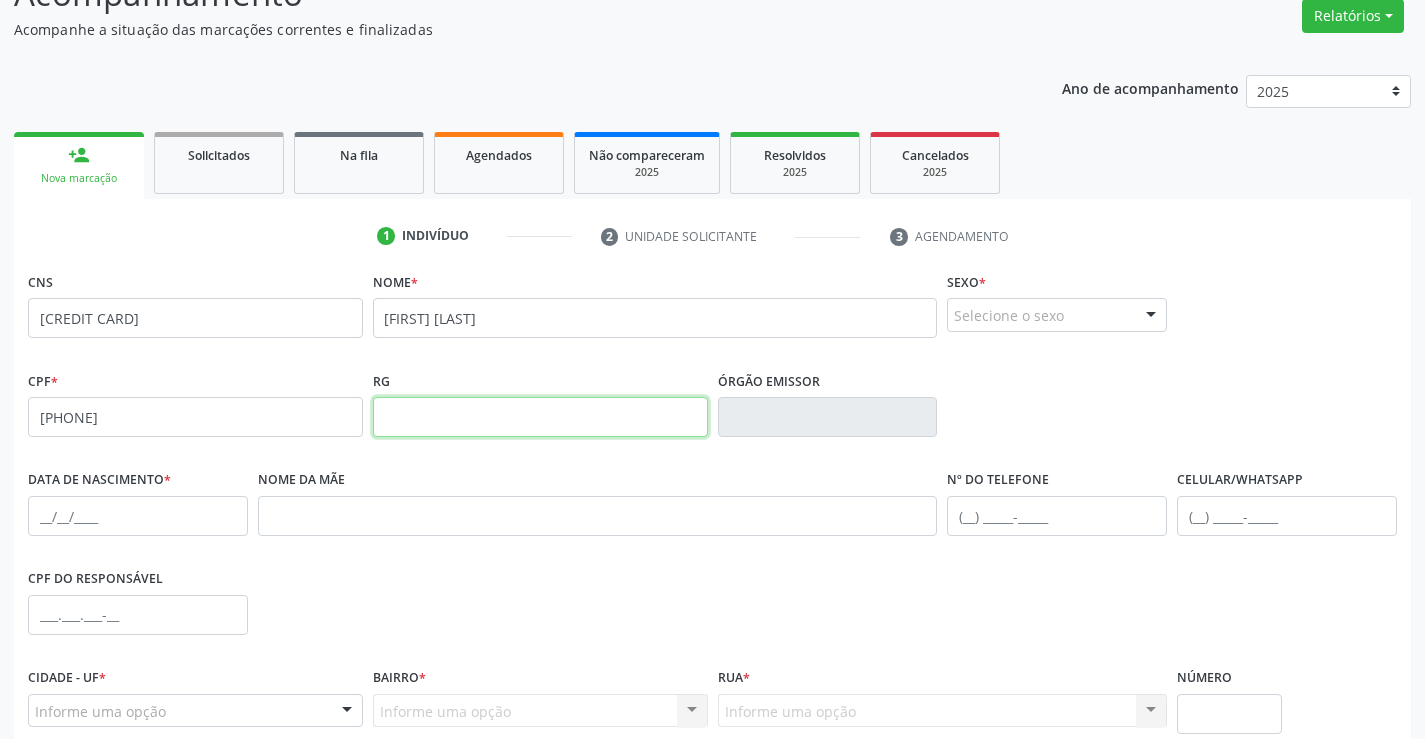 click at bounding box center [540, 417] 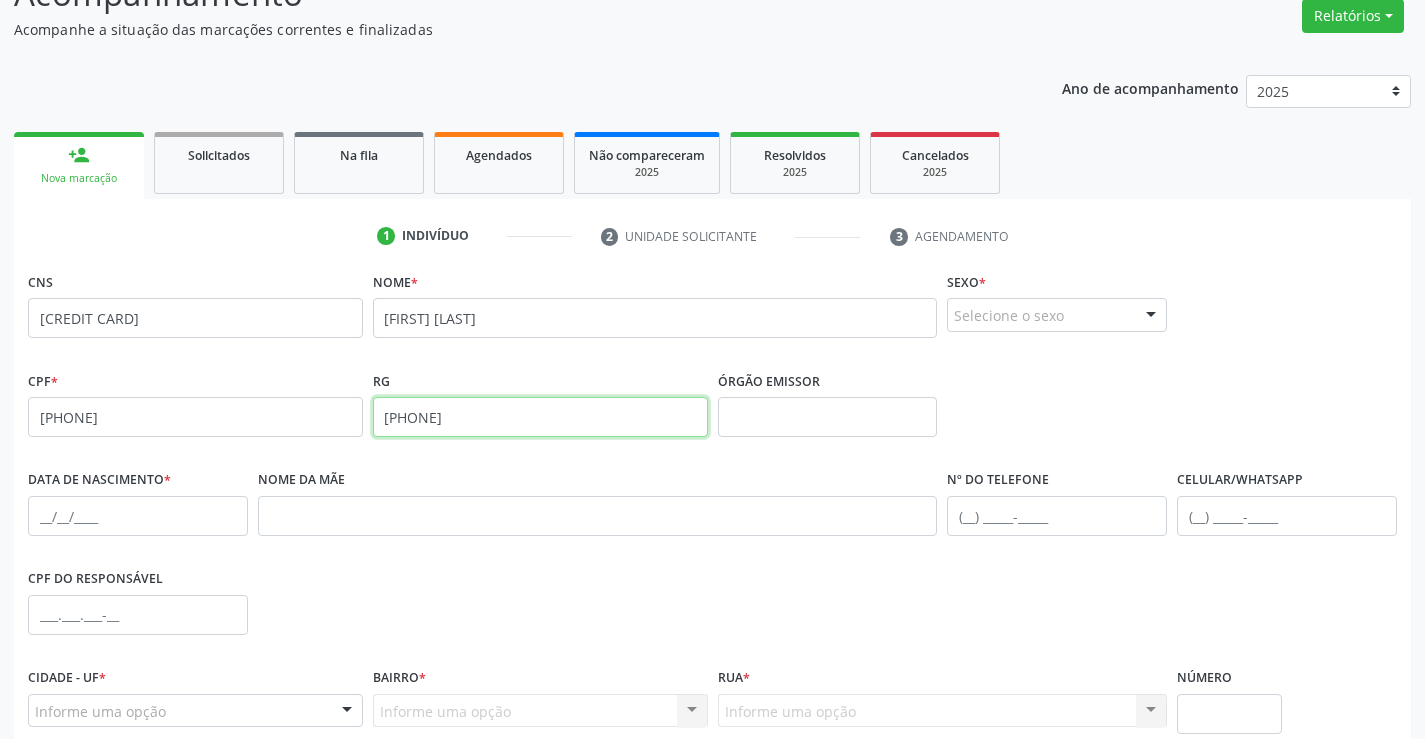 type on "0746867042" 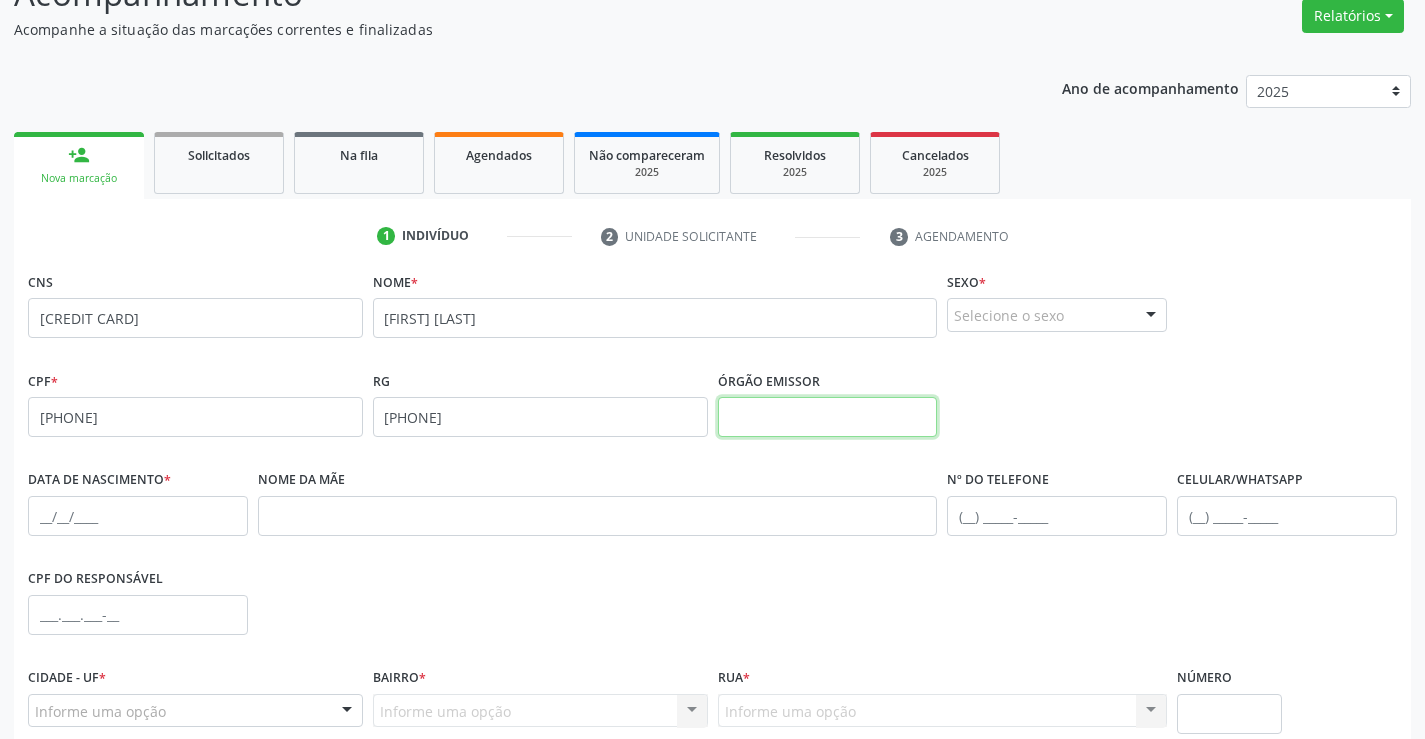 click at bounding box center [828, 417] 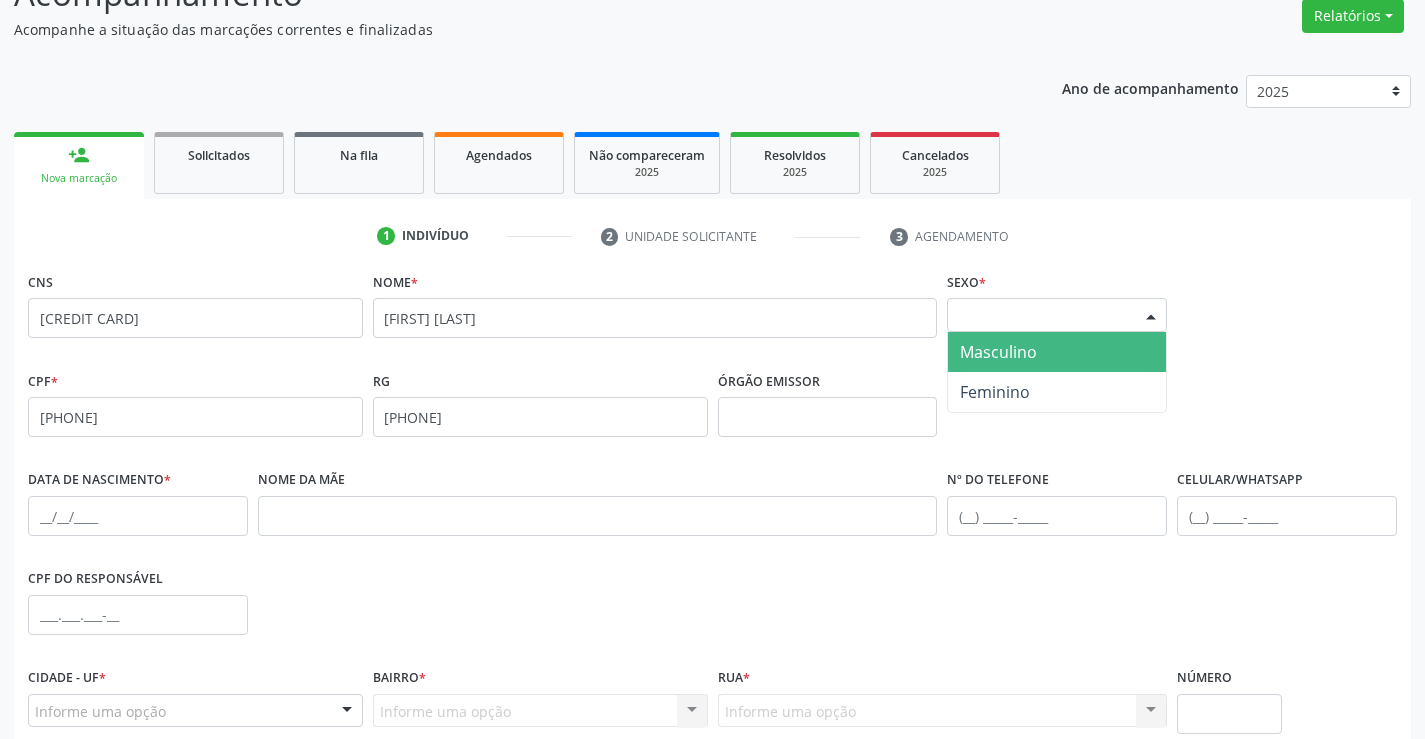 click at bounding box center (1151, 316) 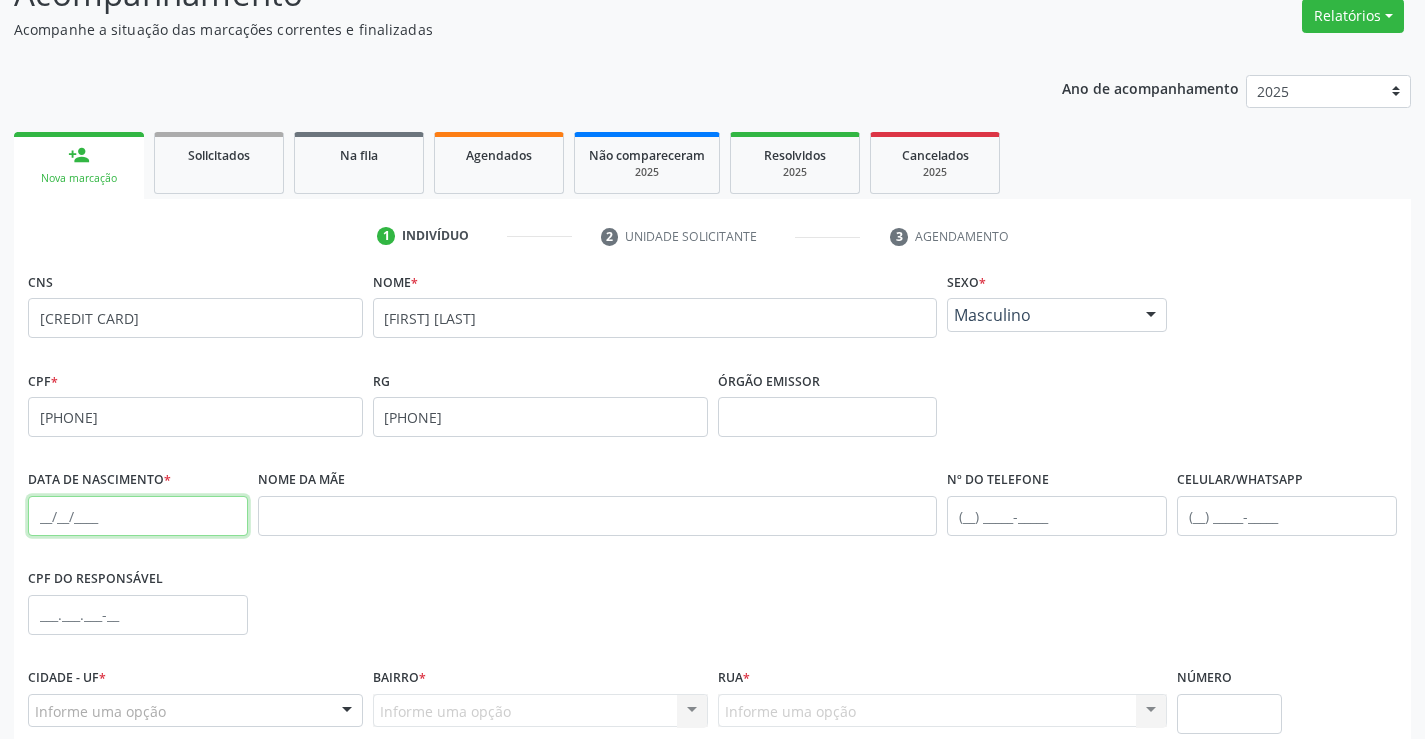 click at bounding box center (138, 516) 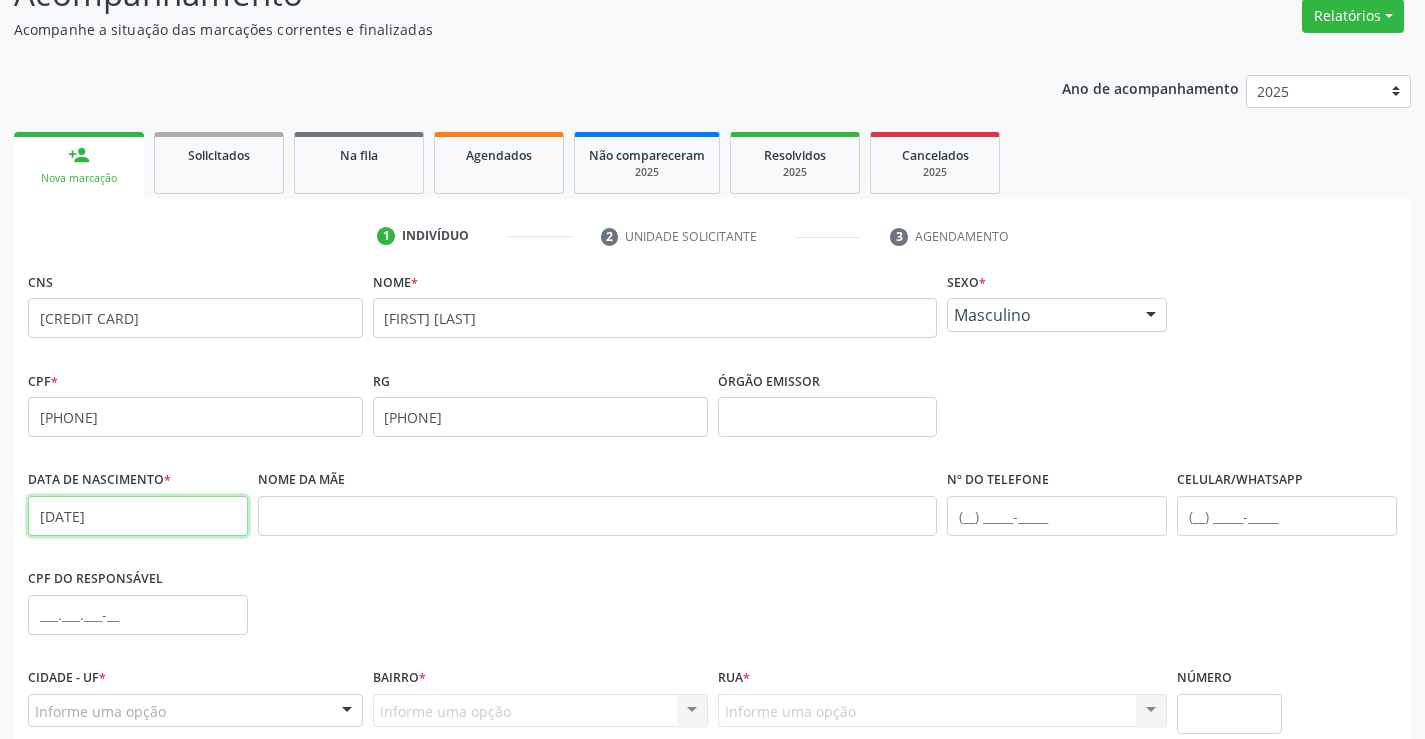 type on "19/03/1972" 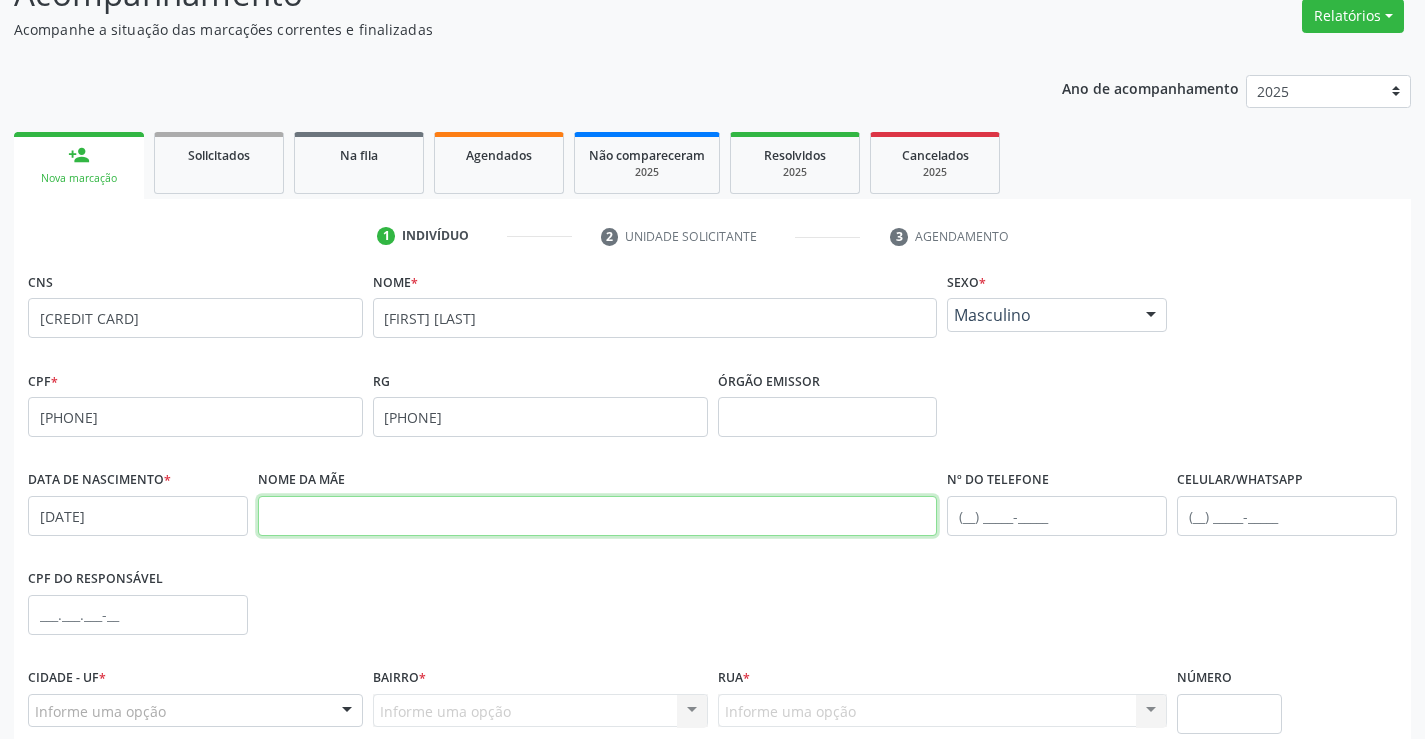 click at bounding box center [598, 516] 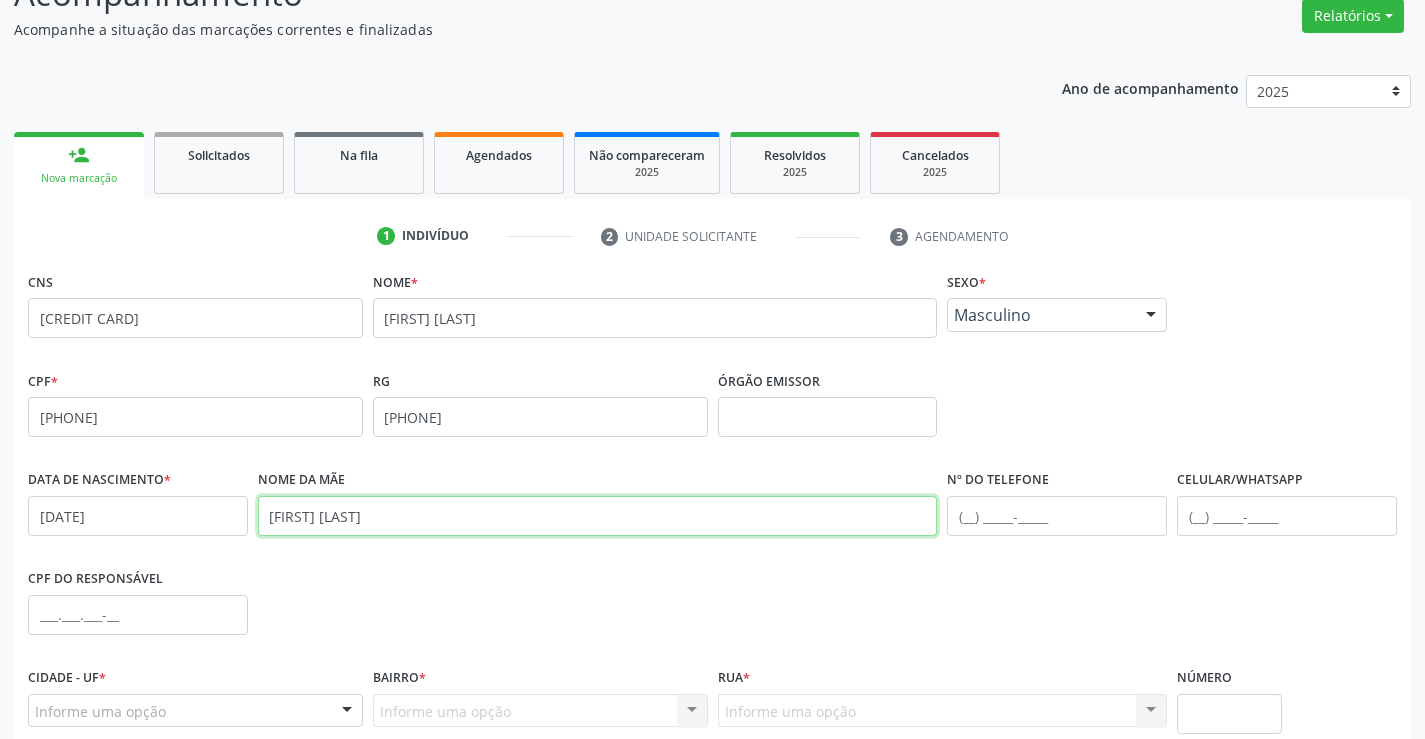 type on "LUCILIA FERREIRA DA SILVA" 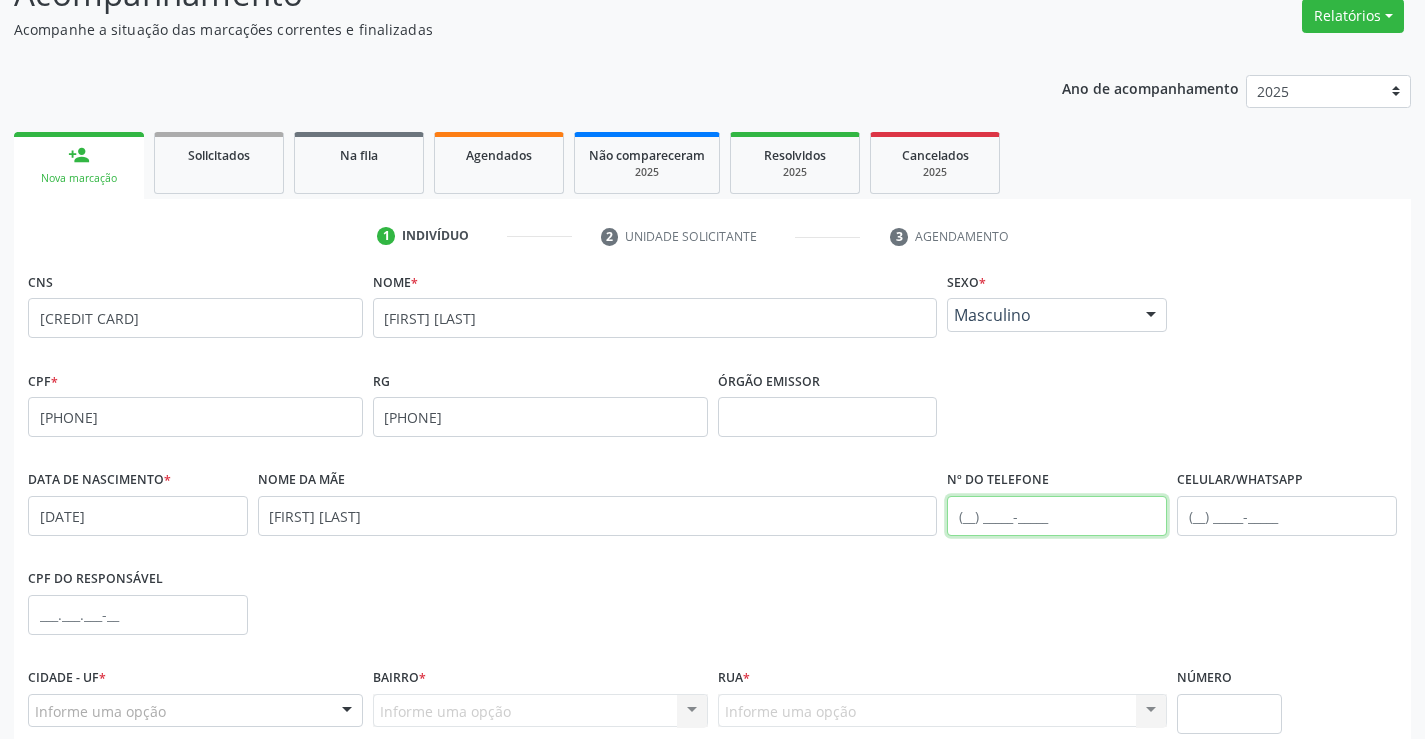 click at bounding box center [1057, 516] 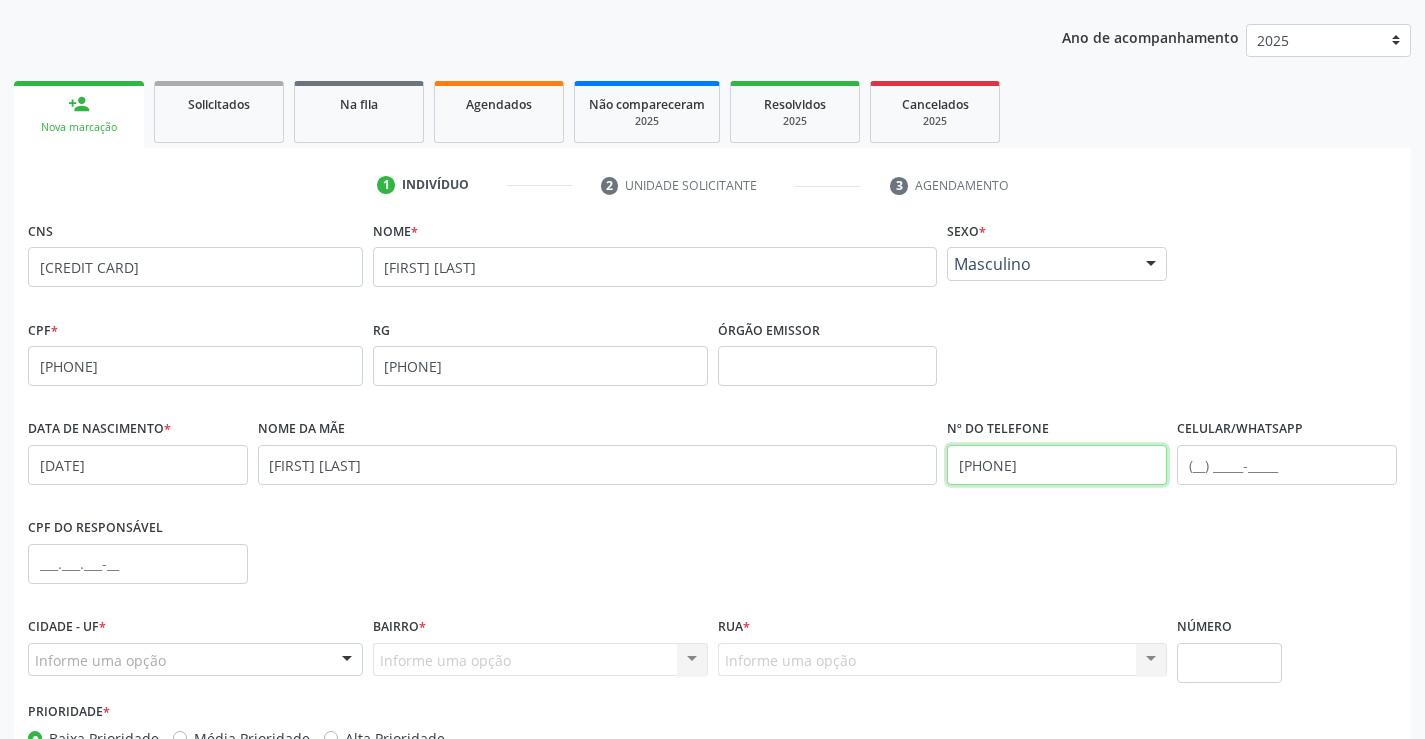 scroll, scrollTop: 267, scrollLeft: 0, axis: vertical 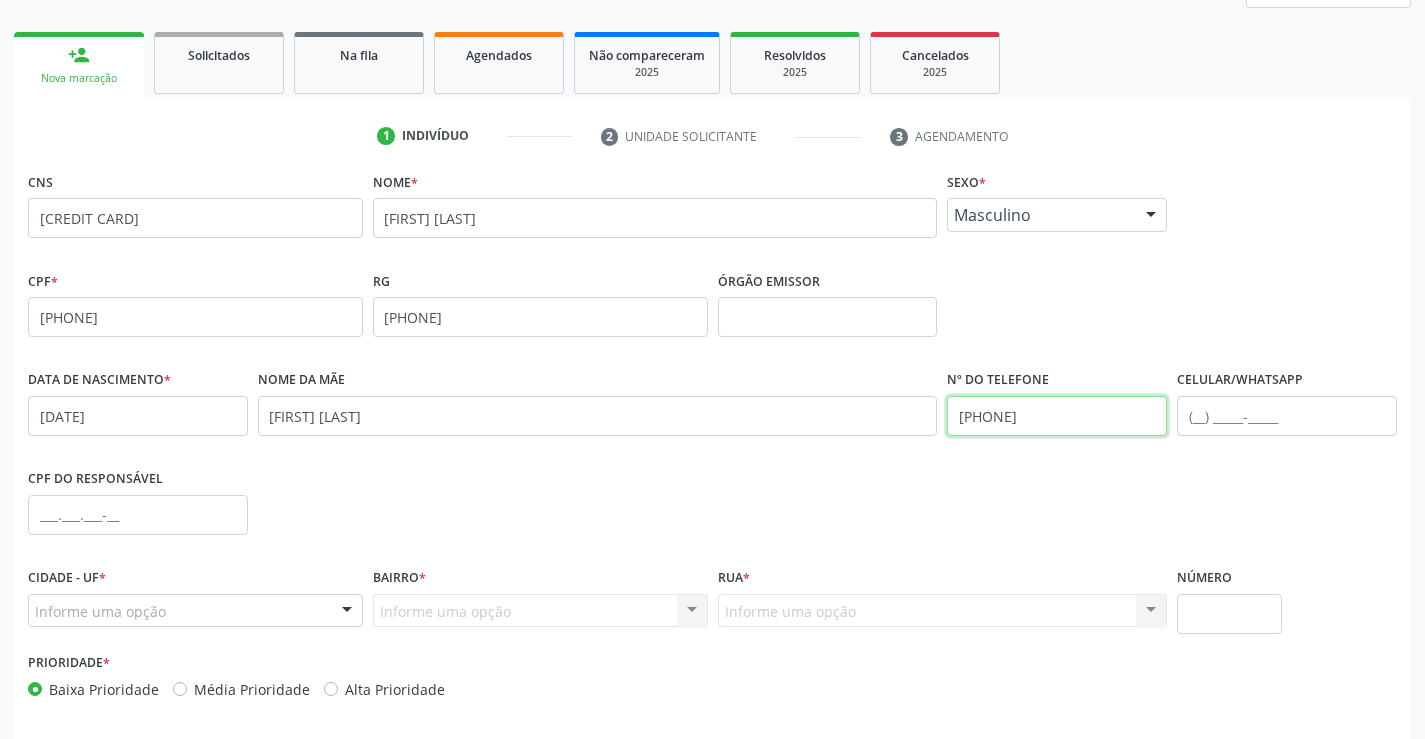 type on "(74) 98144-1733" 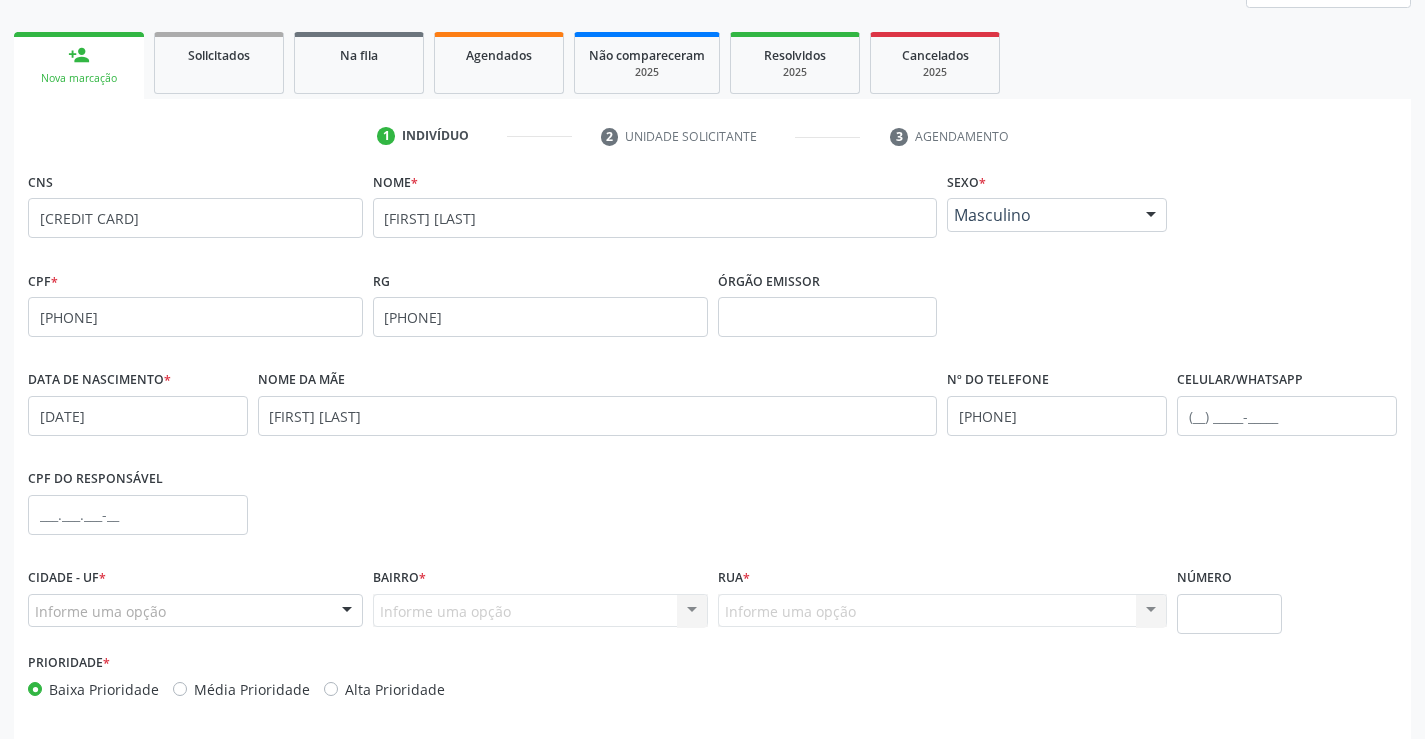 click at bounding box center [347, 612] 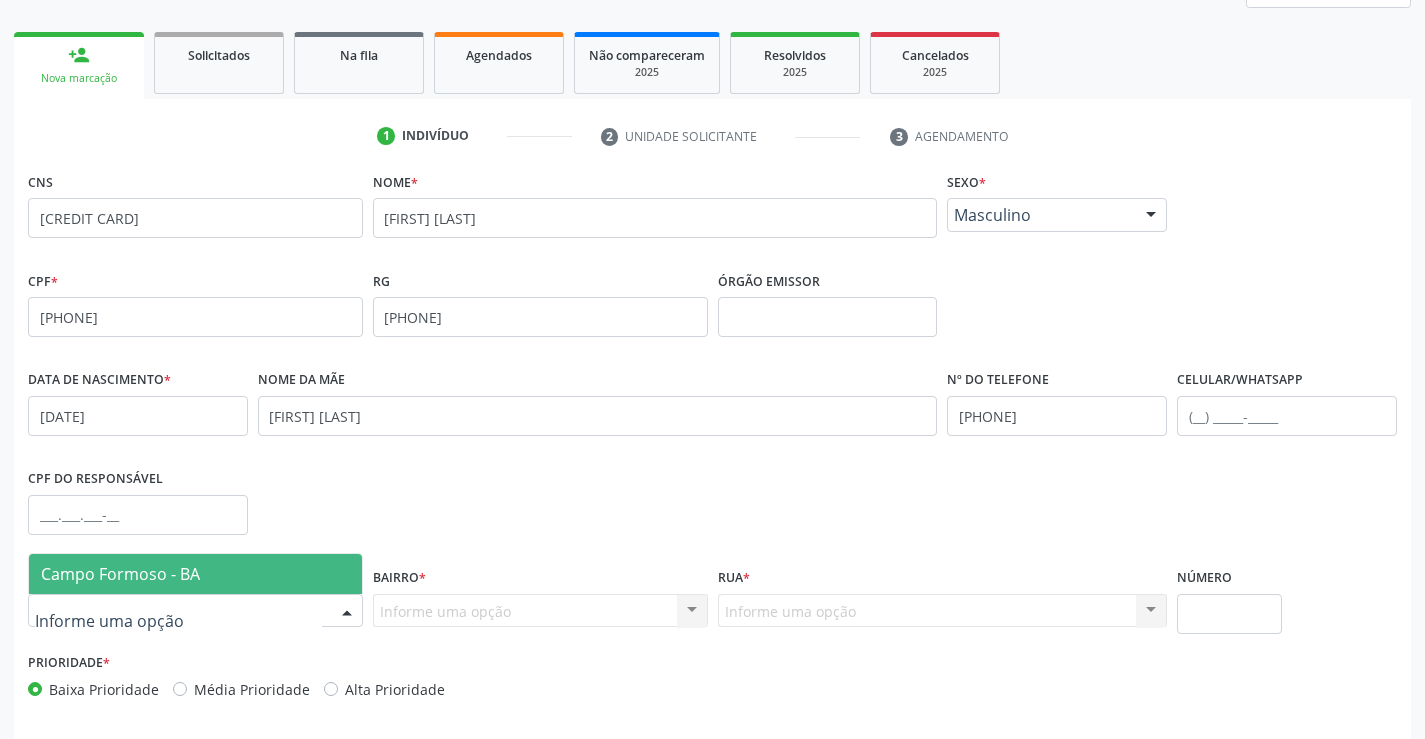 click on "Campo Formoso - BA" at bounding box center [195, 574] 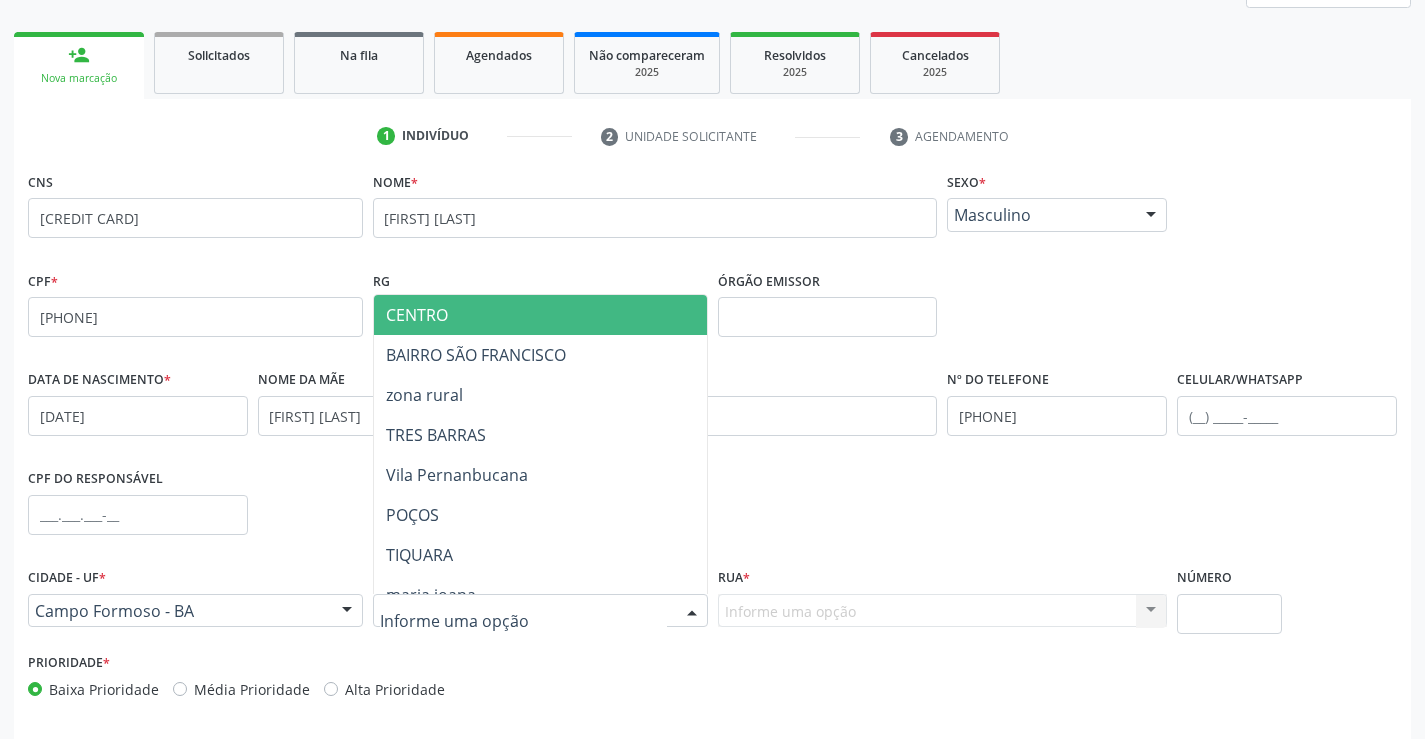 drag, startPoint x: 695, startPoint y: 608, endPoint x: 547, endPoint y: 559, distance: 155.9006 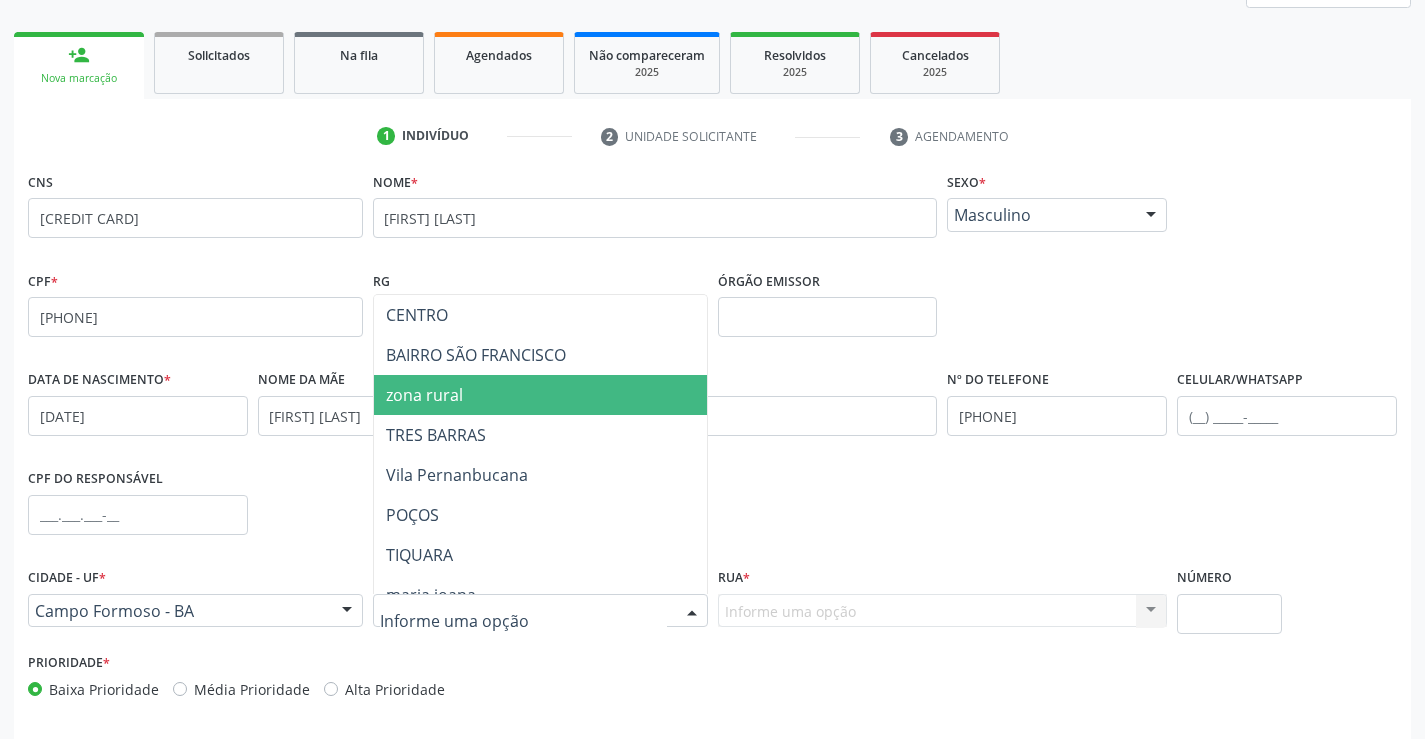 click on "zona rural" at bounding box center (578, 395) 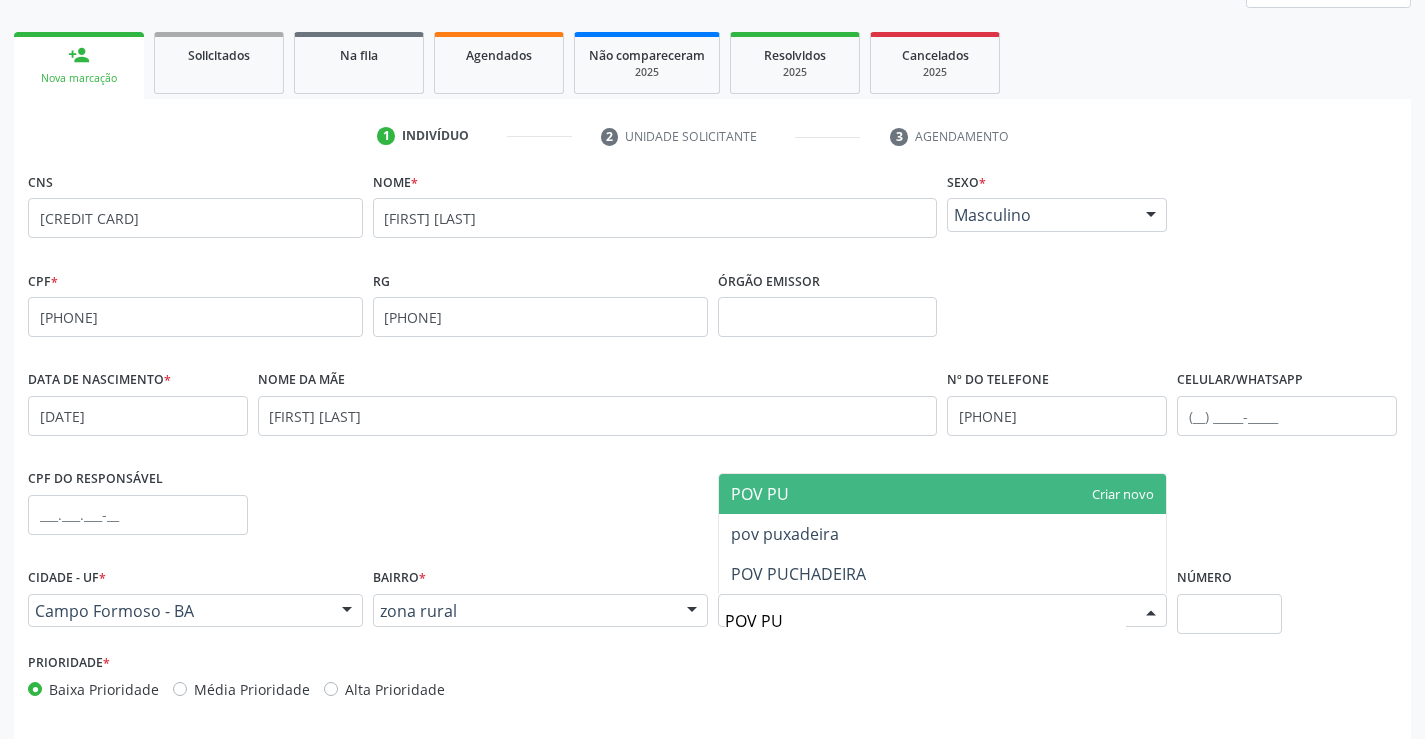type on "POV PUX" 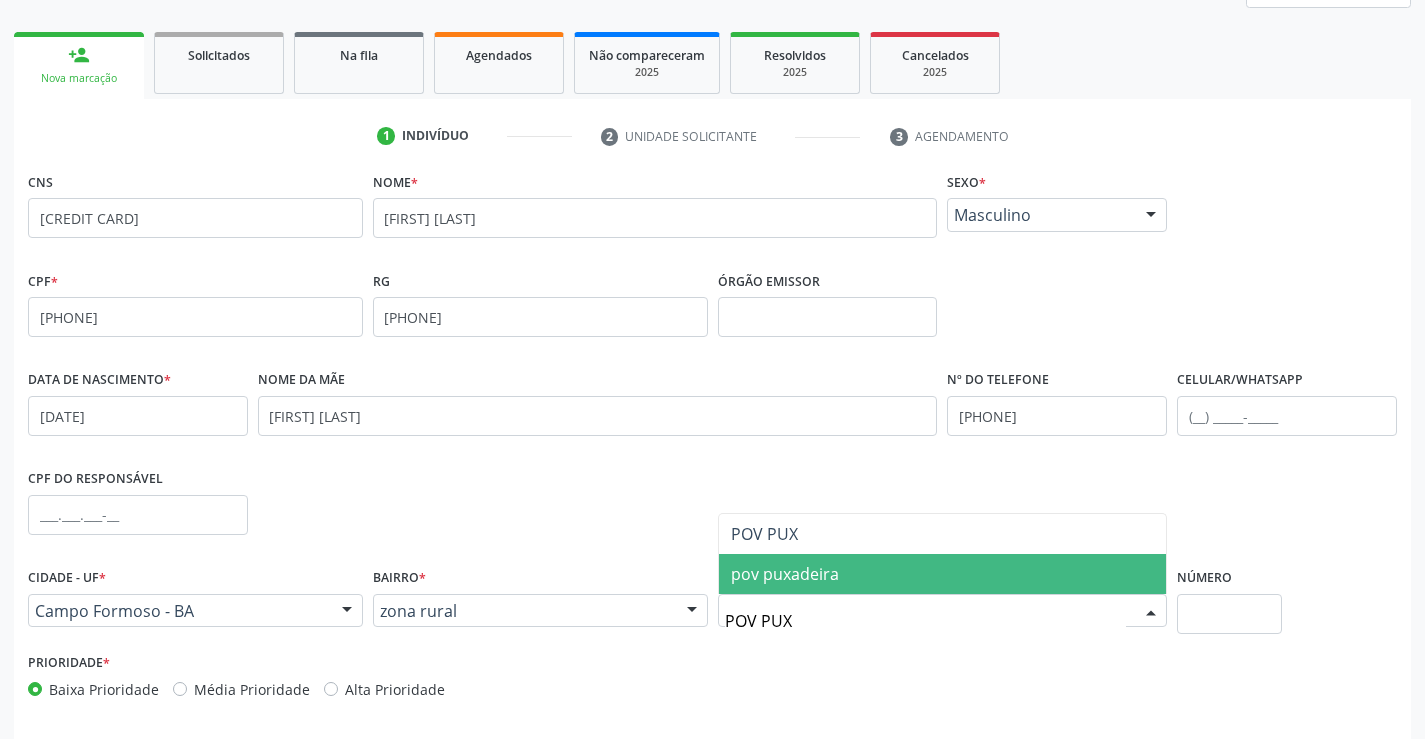 click on "pov puxadeira" at bounding box center [943, 574] 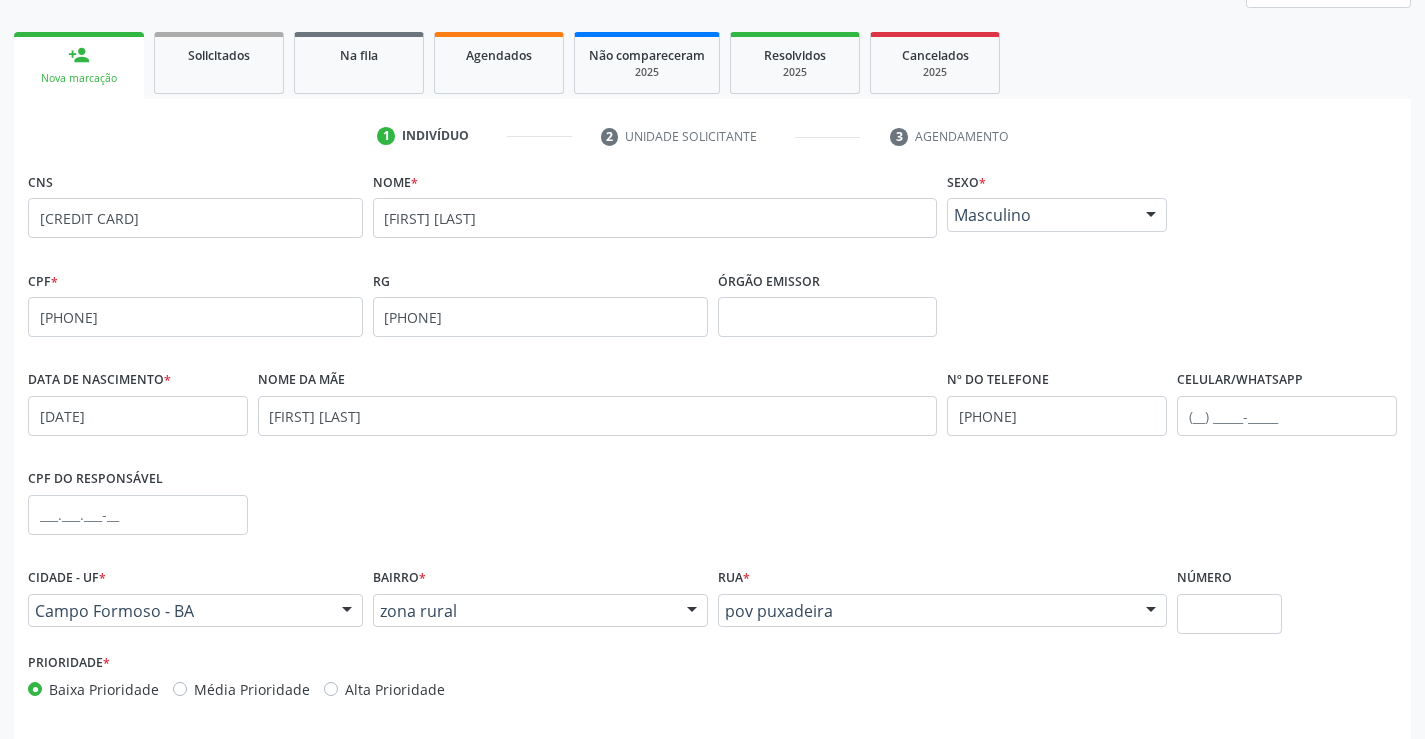 scroll, scrollTop: 345, scrollLeft: 0, axis: vertical 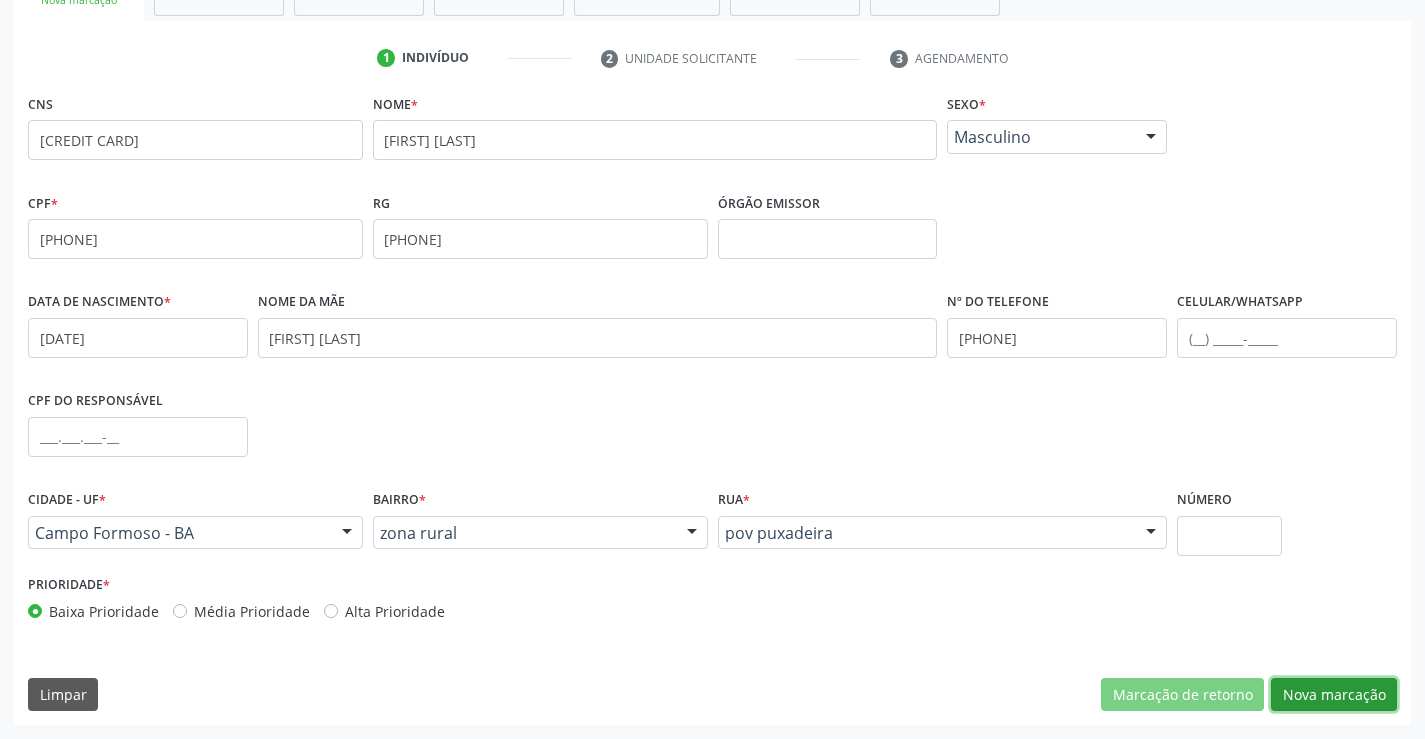 click on "Nova marcação" at bounding box center [1334, 695] 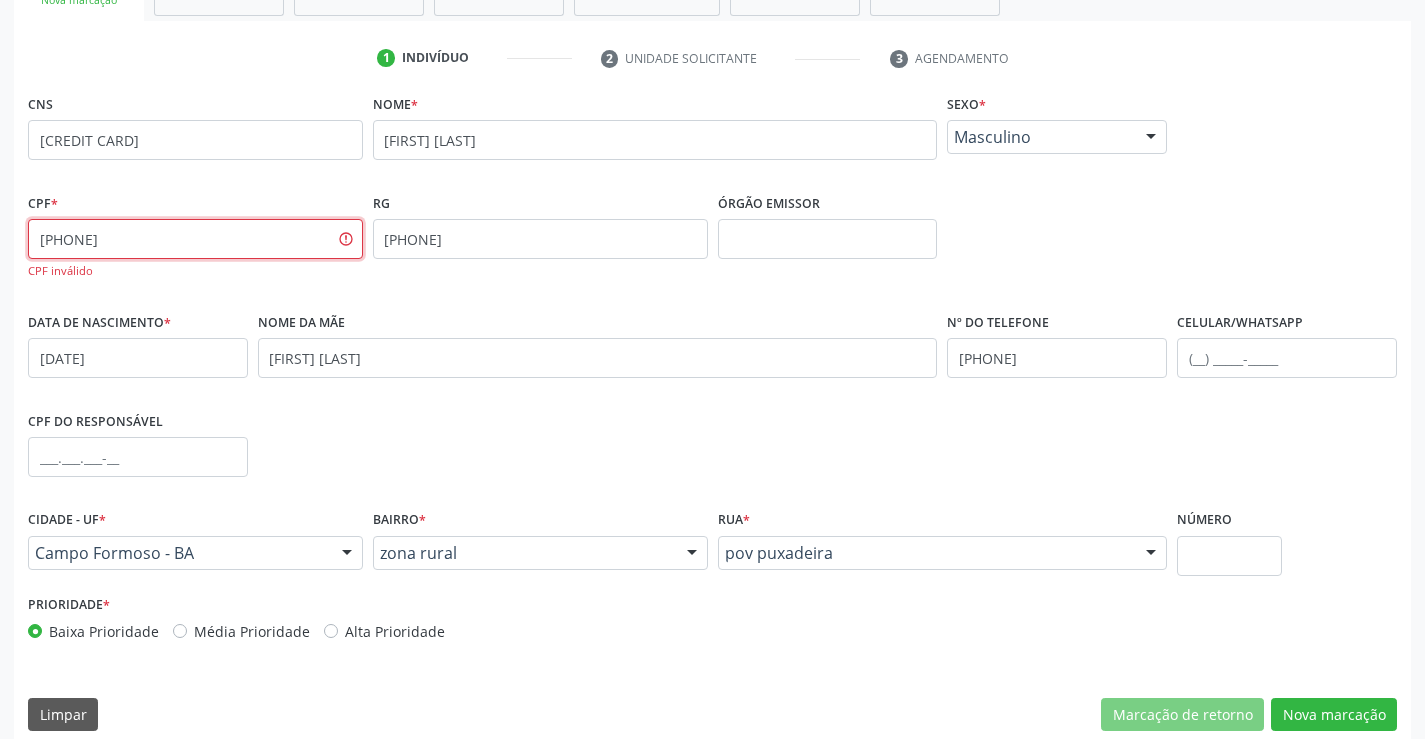 click on "700.308.965-67" at bounding box center [195, 239] 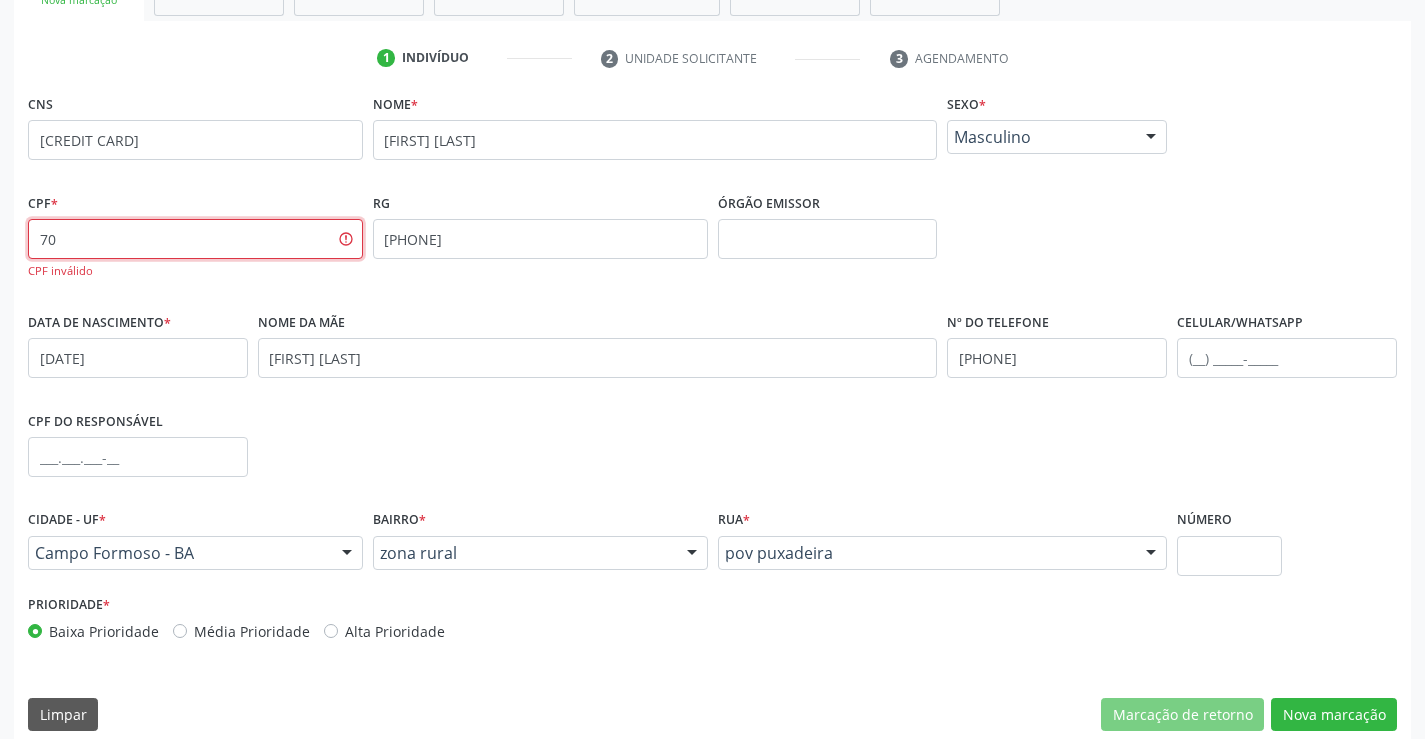 type on "7" 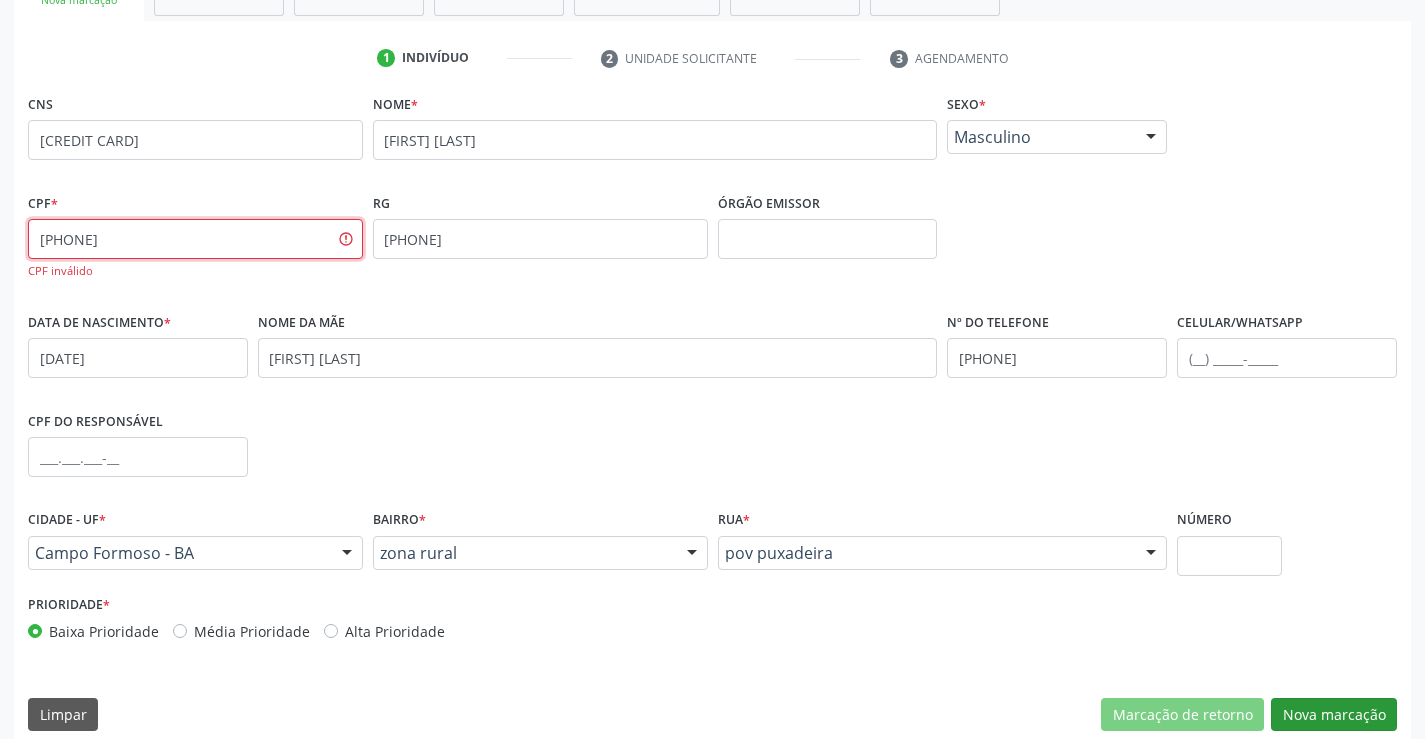 type on "866.842.215-49" 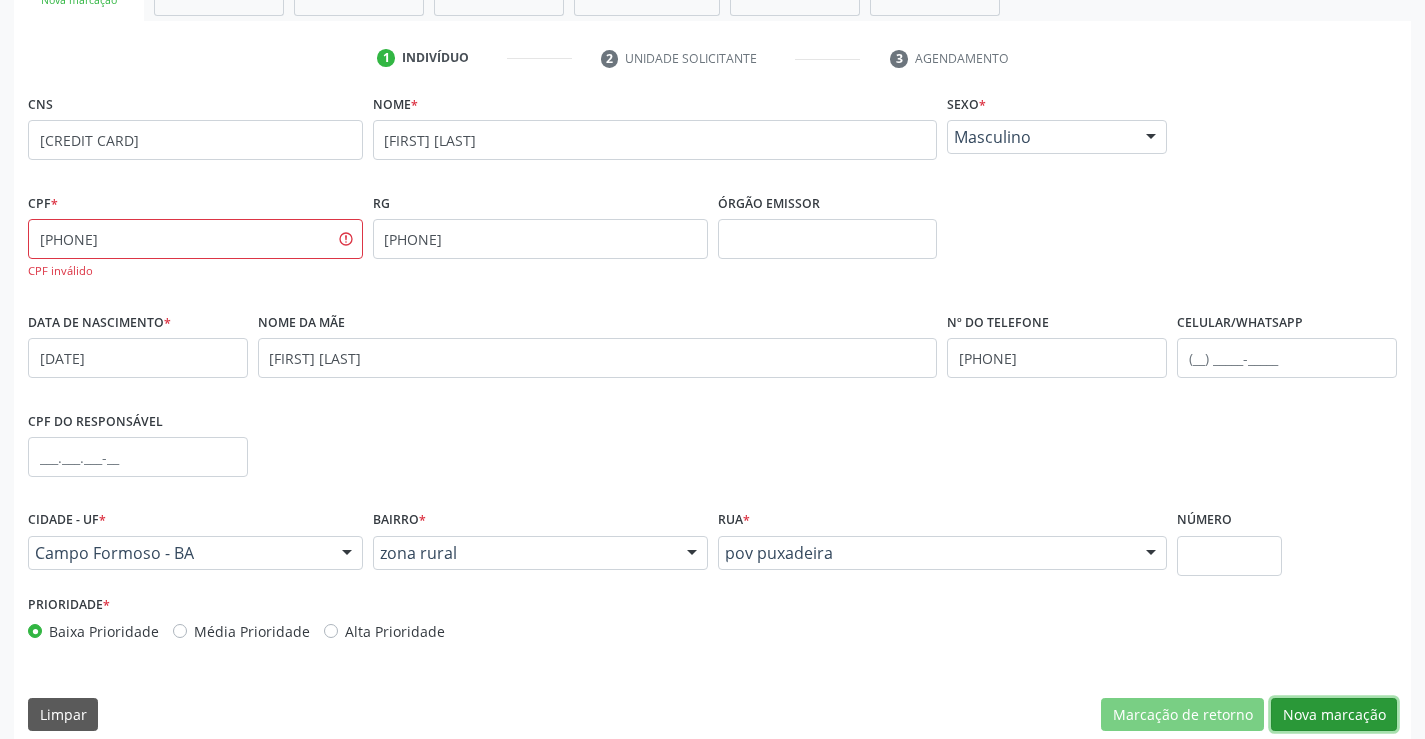 click on "Nova marcação" at bounding box center (1334, 715) 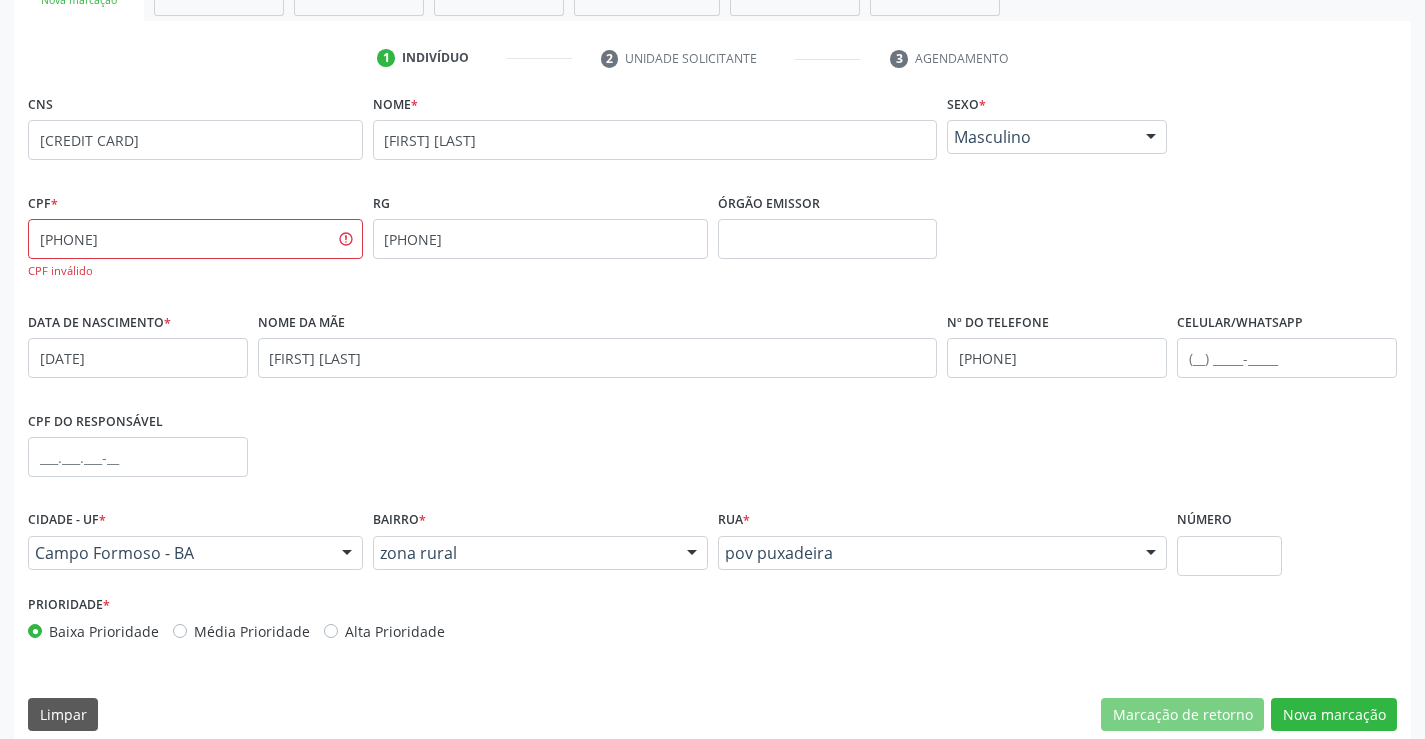 scroll, scrollTop: 167, scrollLeft: 0, axis: vertical 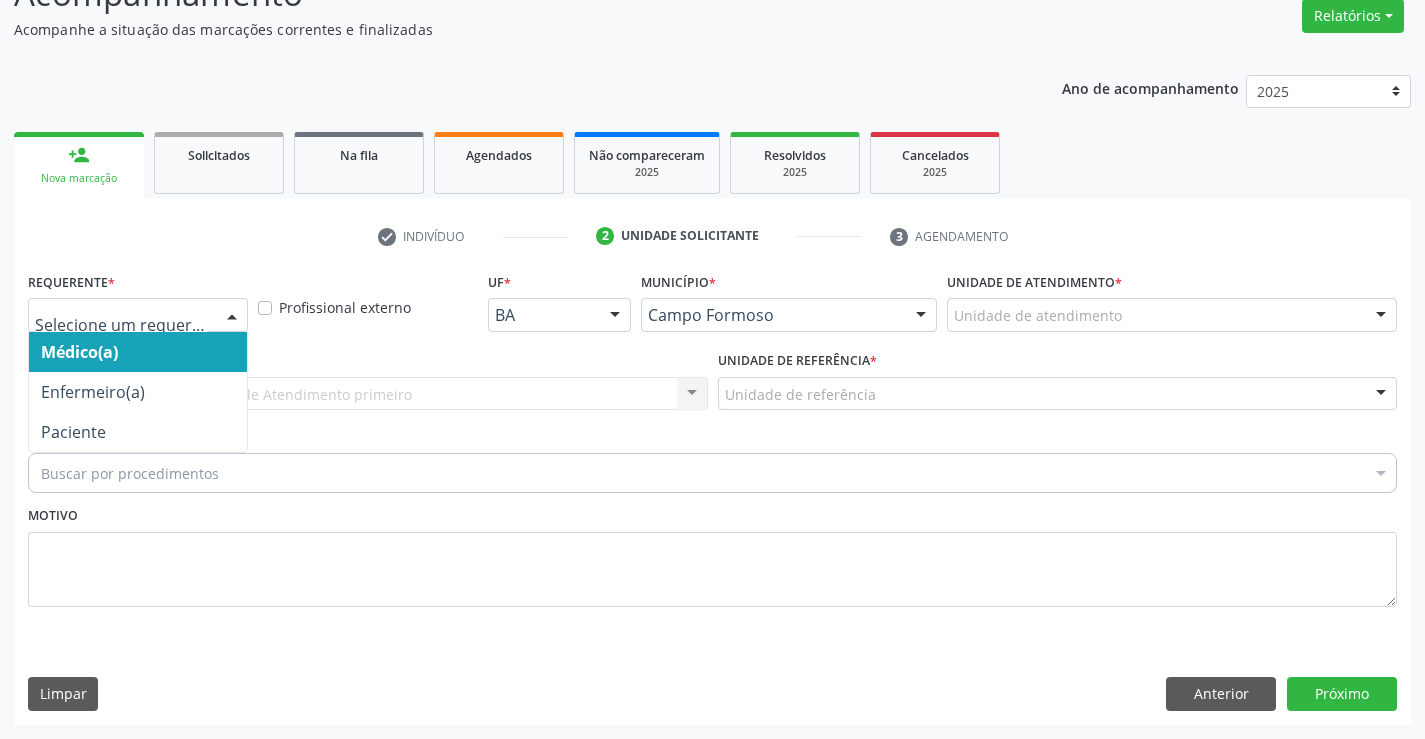 drag, startPoint x: 227, startPoint y: 318, endPoint x: 201, endPoint y: 379, distance: 66.309875 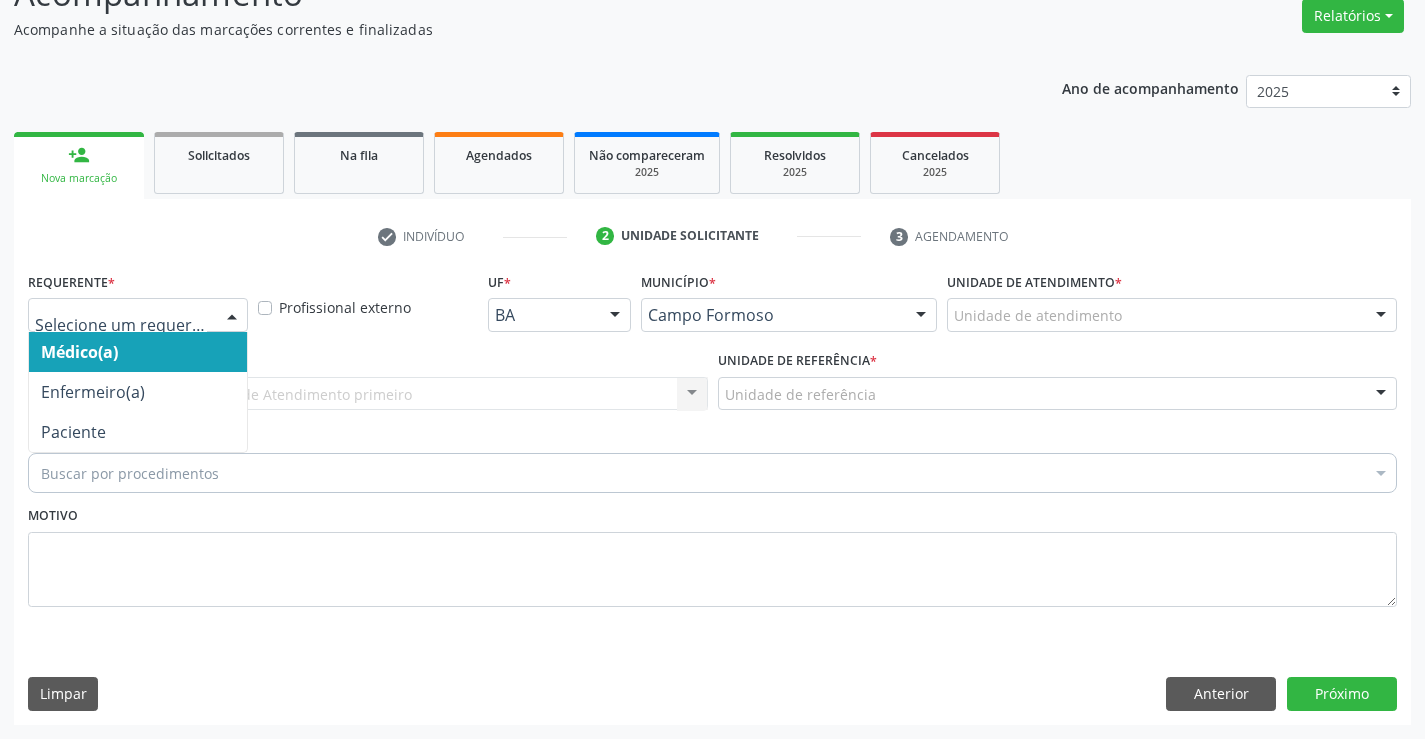 click at bounding box center [232, 316] 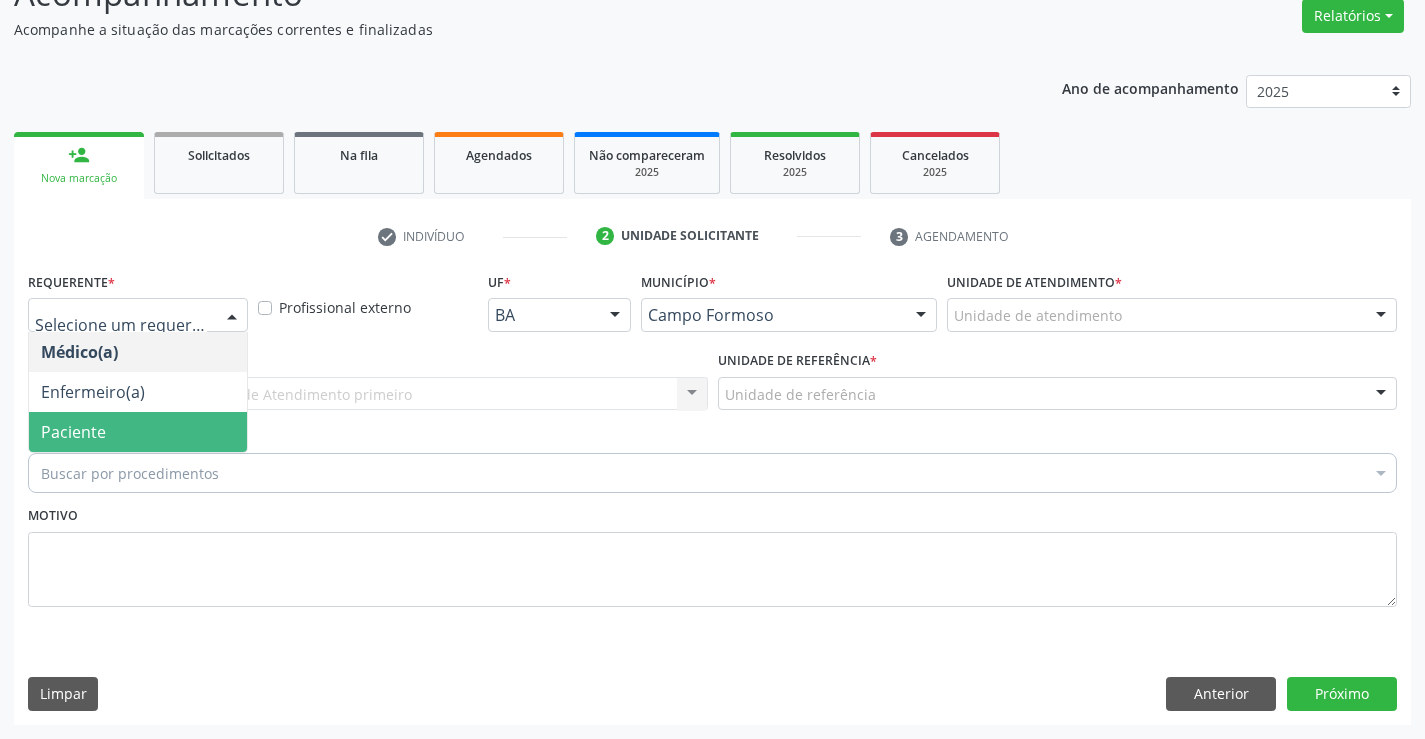 drag, startPoint x: 185, startPoint y: 435, endPoint x: 199, endPoint y: 400, distance: 37.696156 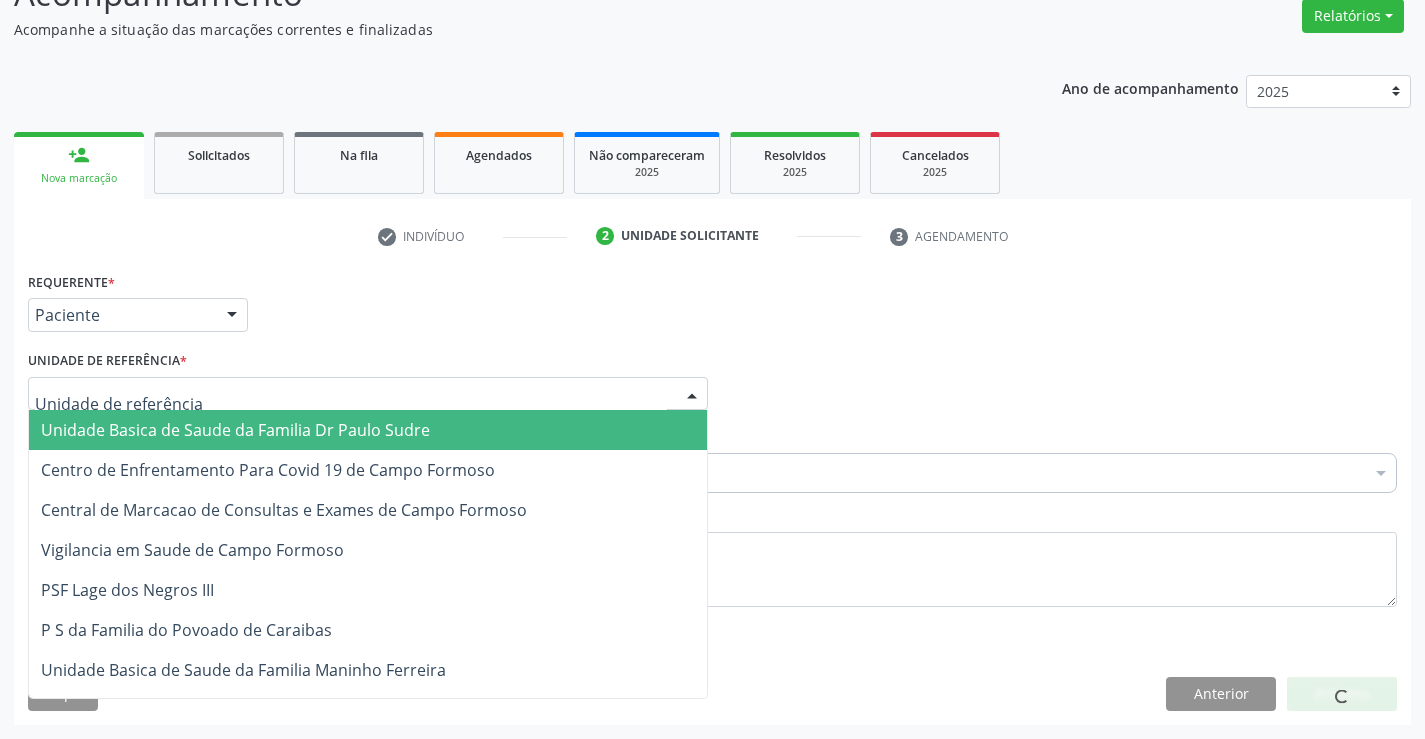 click at bounding box center (368, 394) 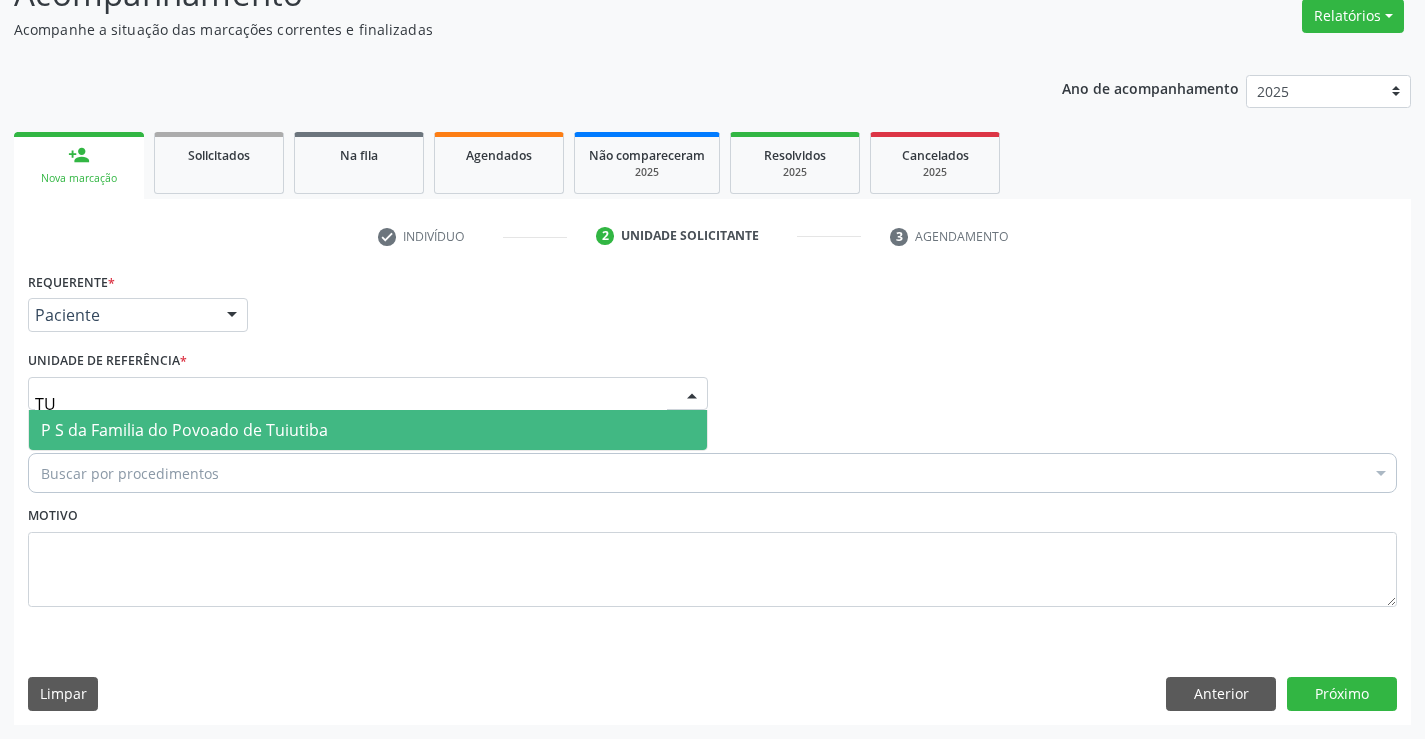 type on "TUI" 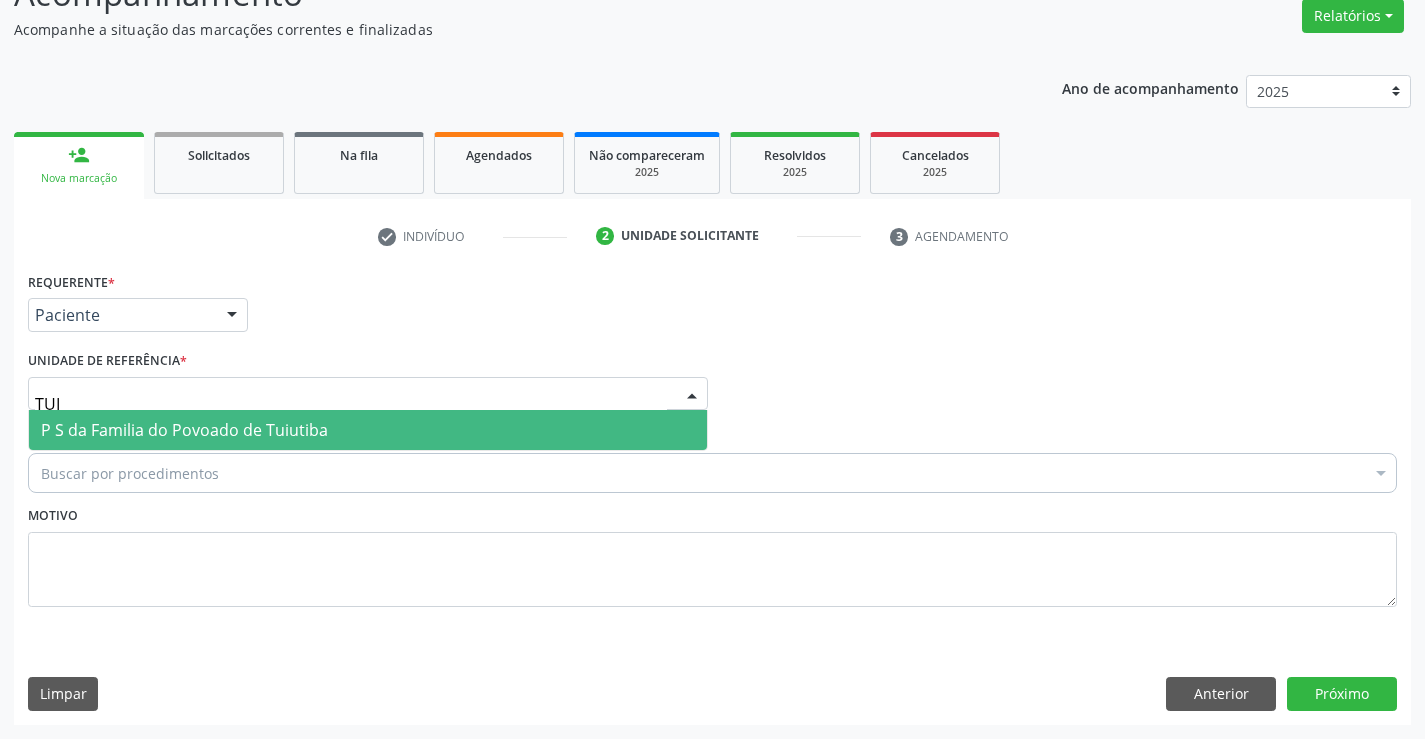 click on "P S da Familia do Povoado de Tuiutiba" at bounding box center [184, 430] 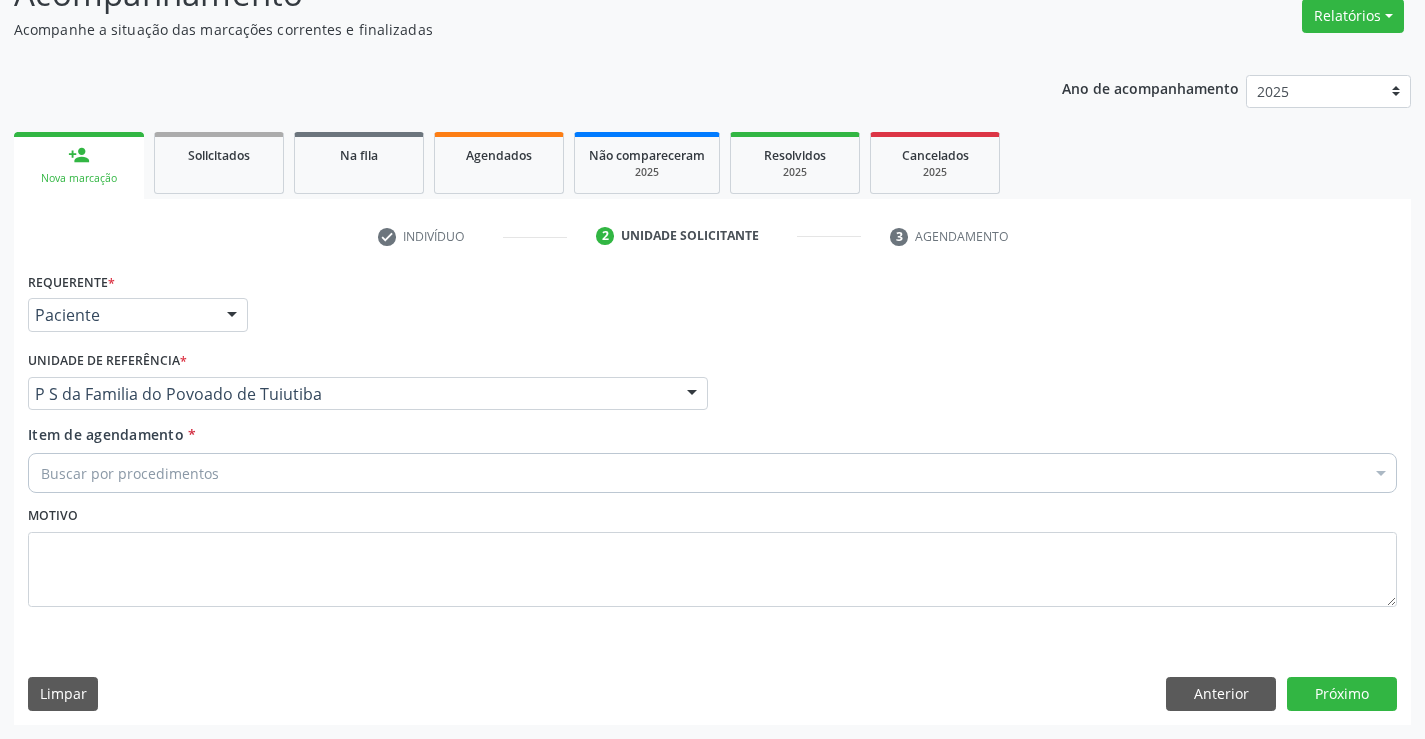 click on "Buscar por procedimentos" at bounding box center (712, 473) 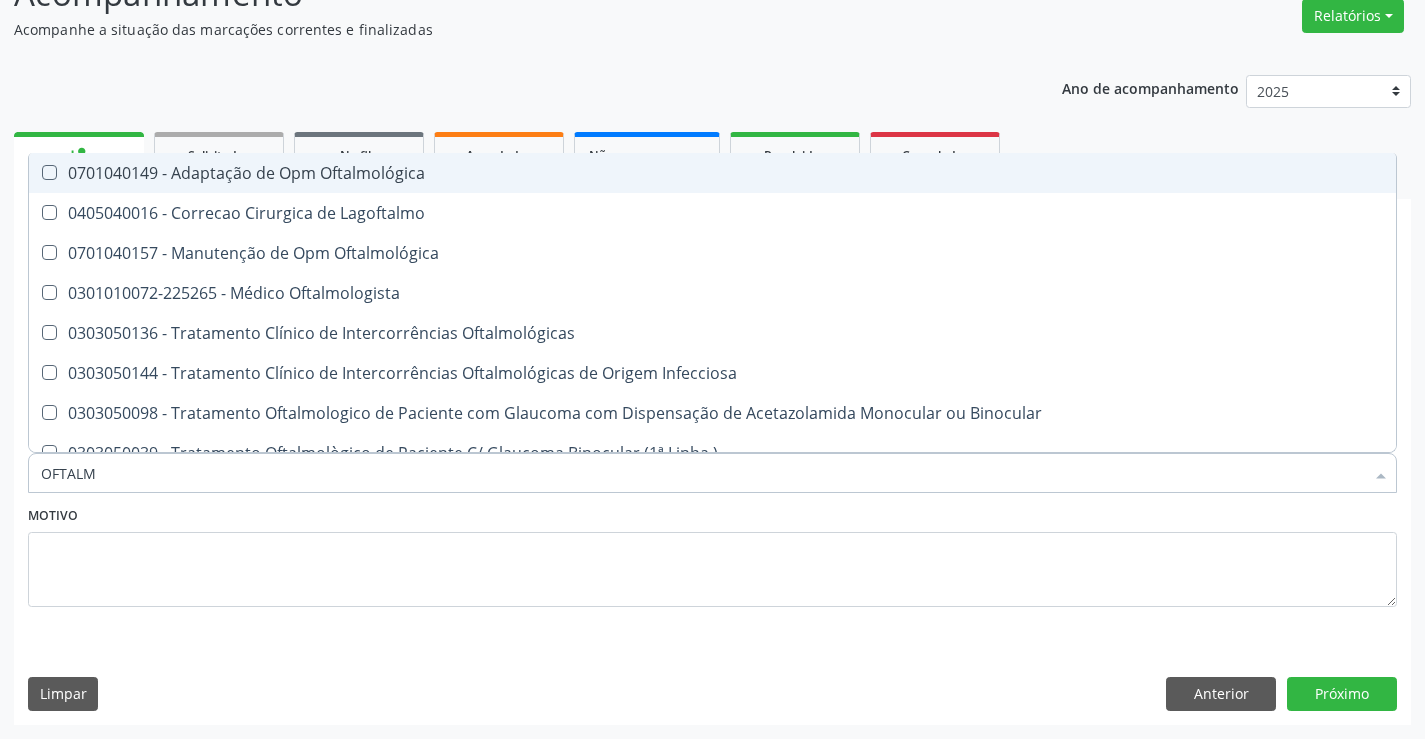 type on "OFTALMO" 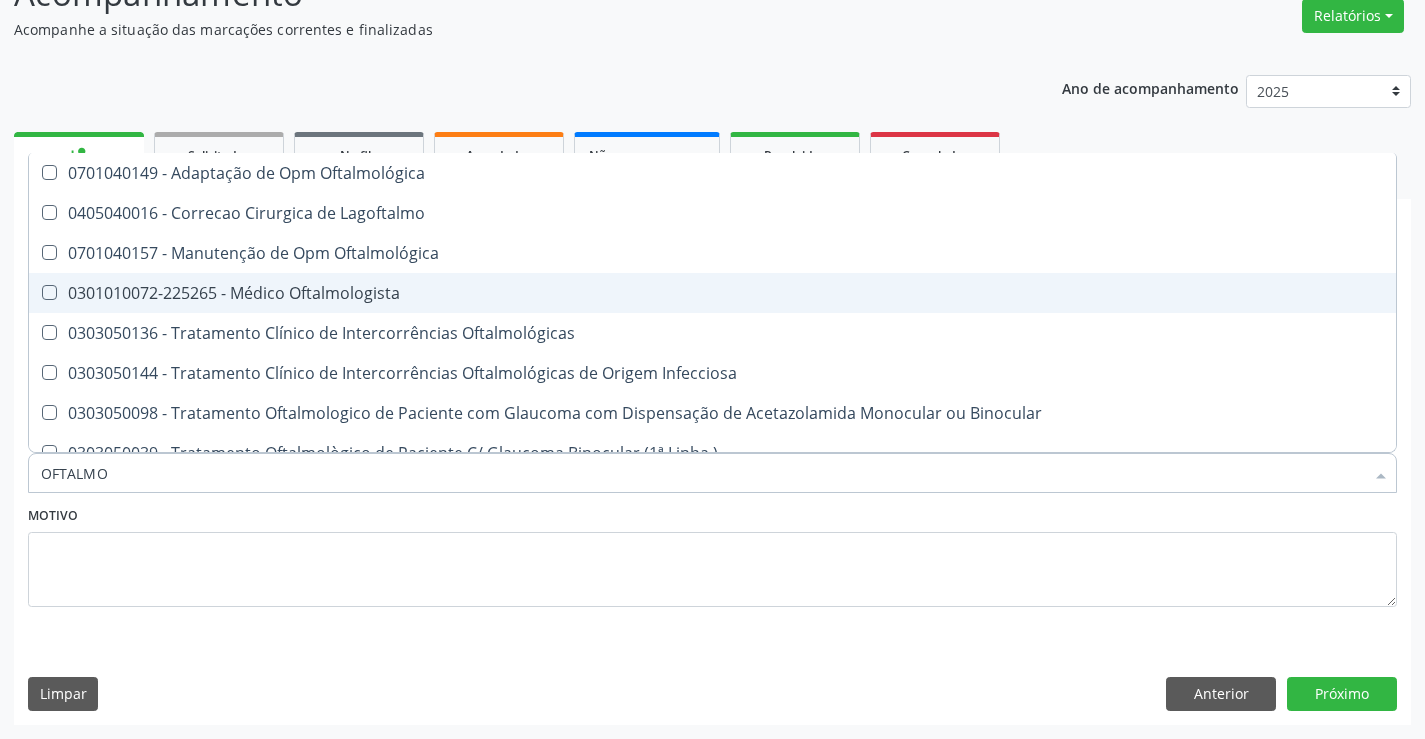 click on "0301010072-225265 - Médico Oftalmologista" at bounding box center (712, 293) 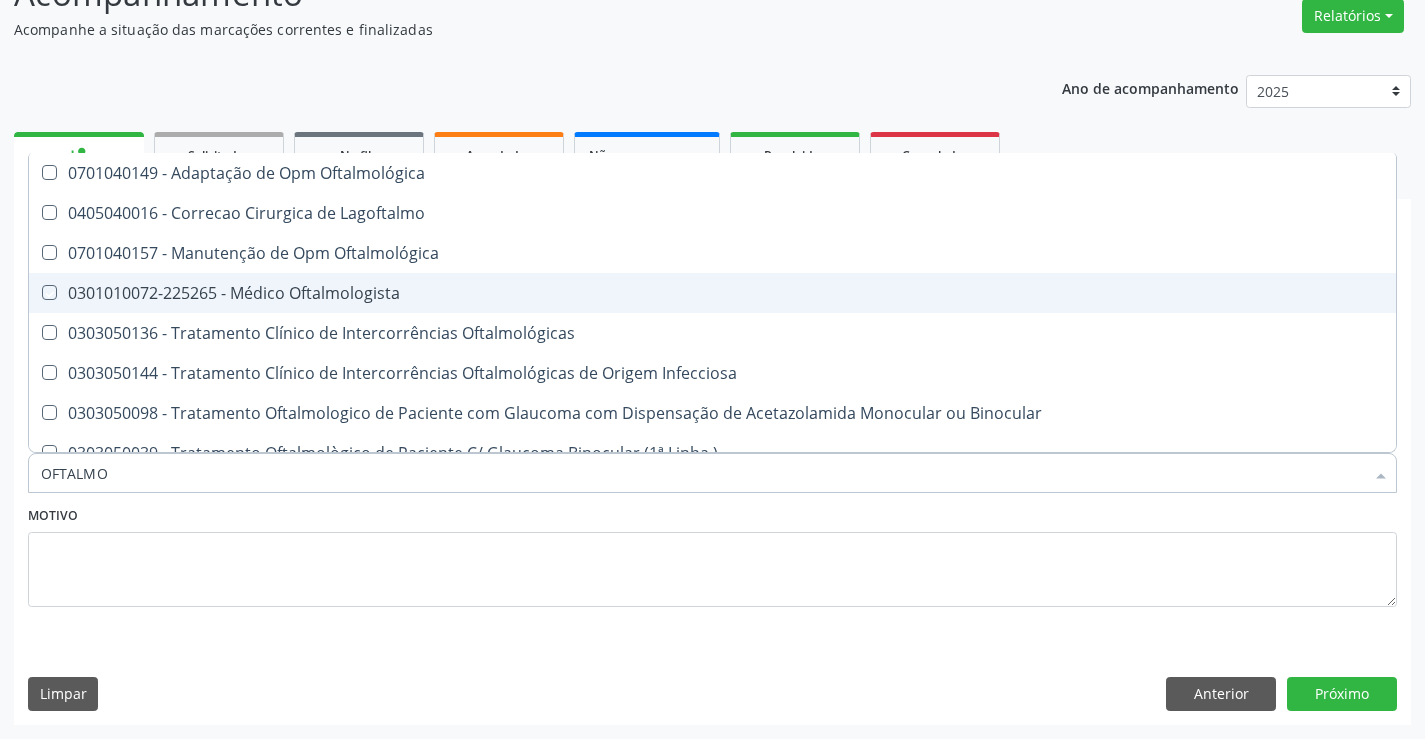 checkbox on "true" 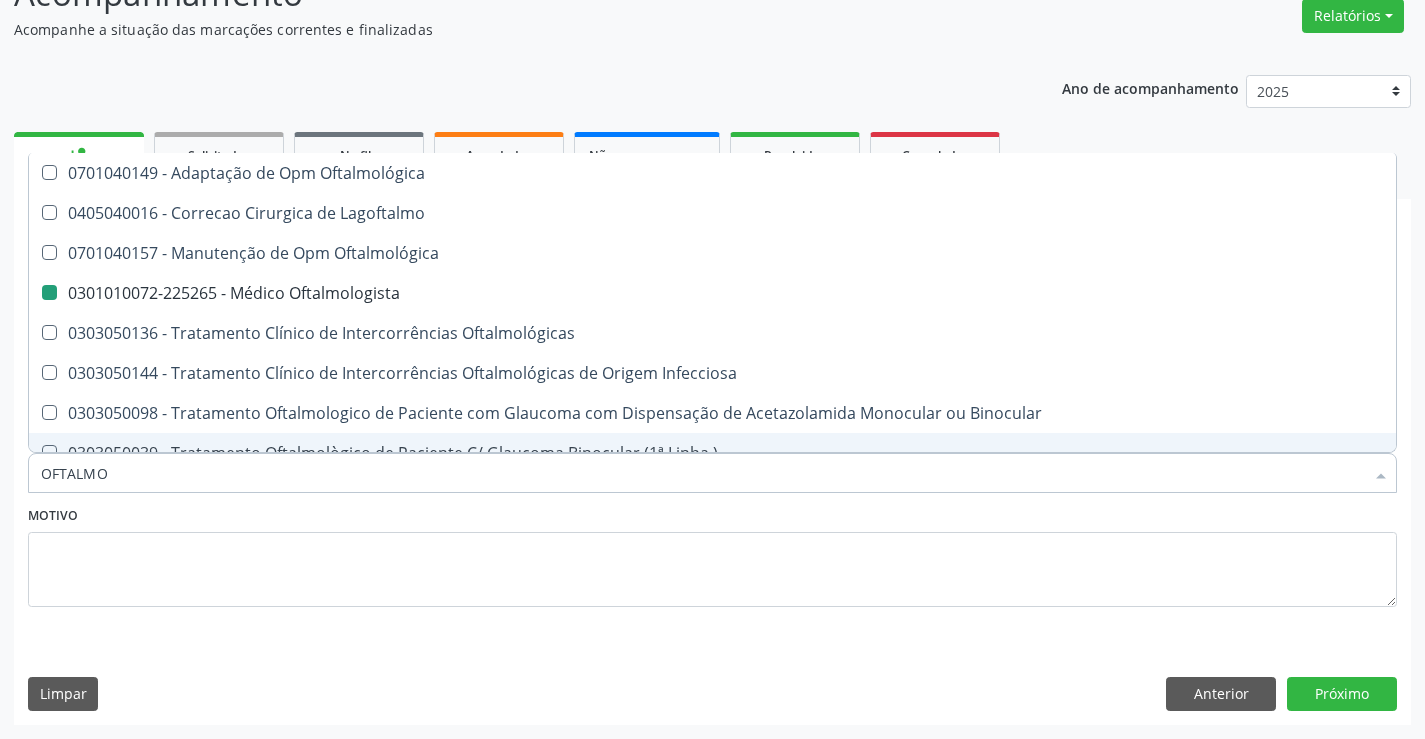 click on "Motivo" at bounding box center (712, 554) 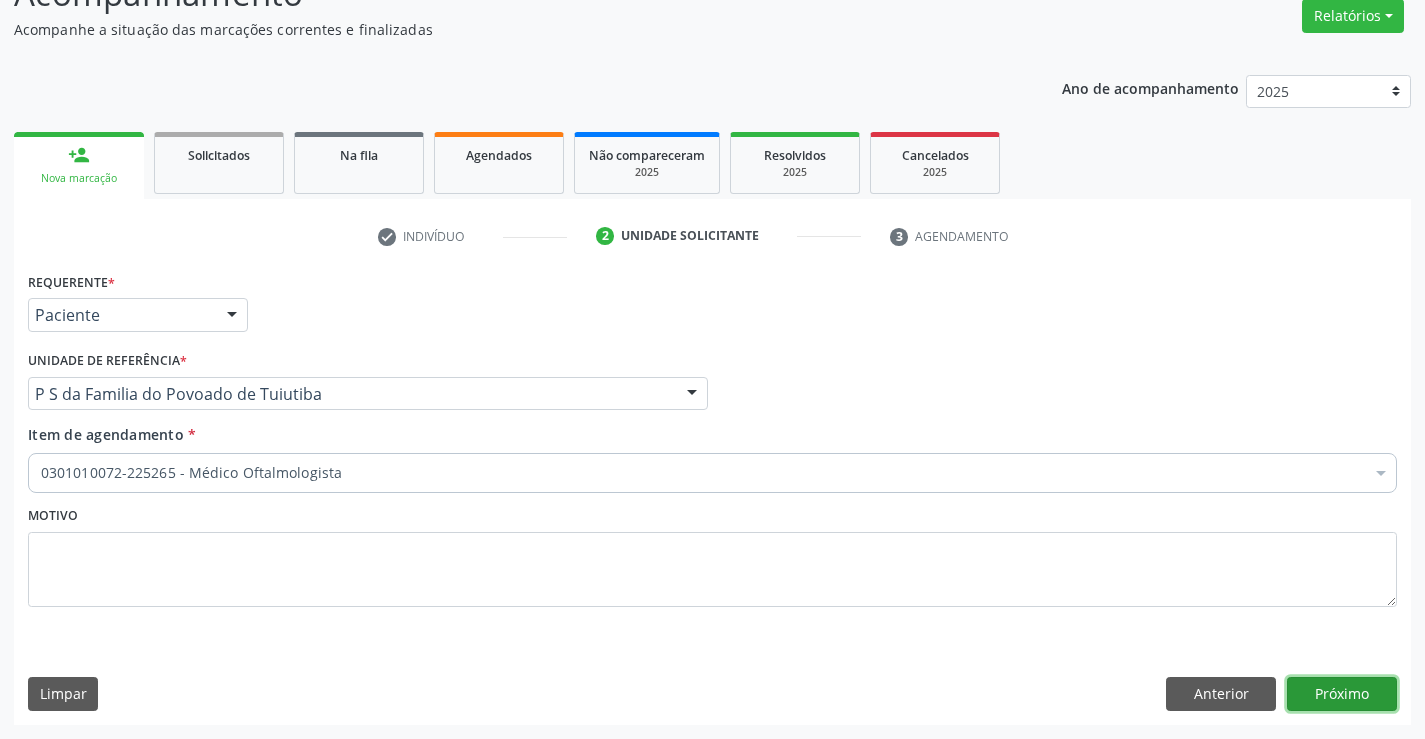 click on "Próximo" at bounding box center [1342, 694] 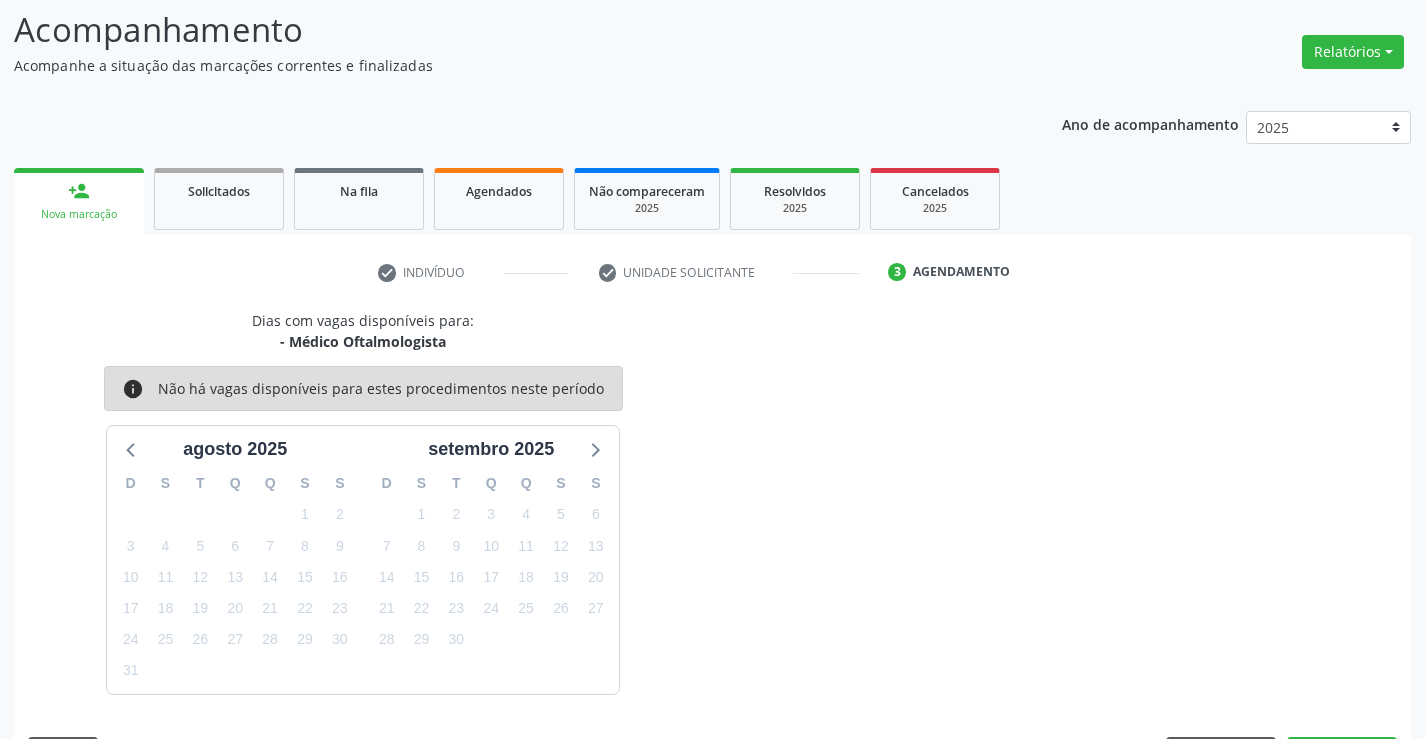 scroll, scrollTop: 167, scrollLeft: 0, axis: vertical 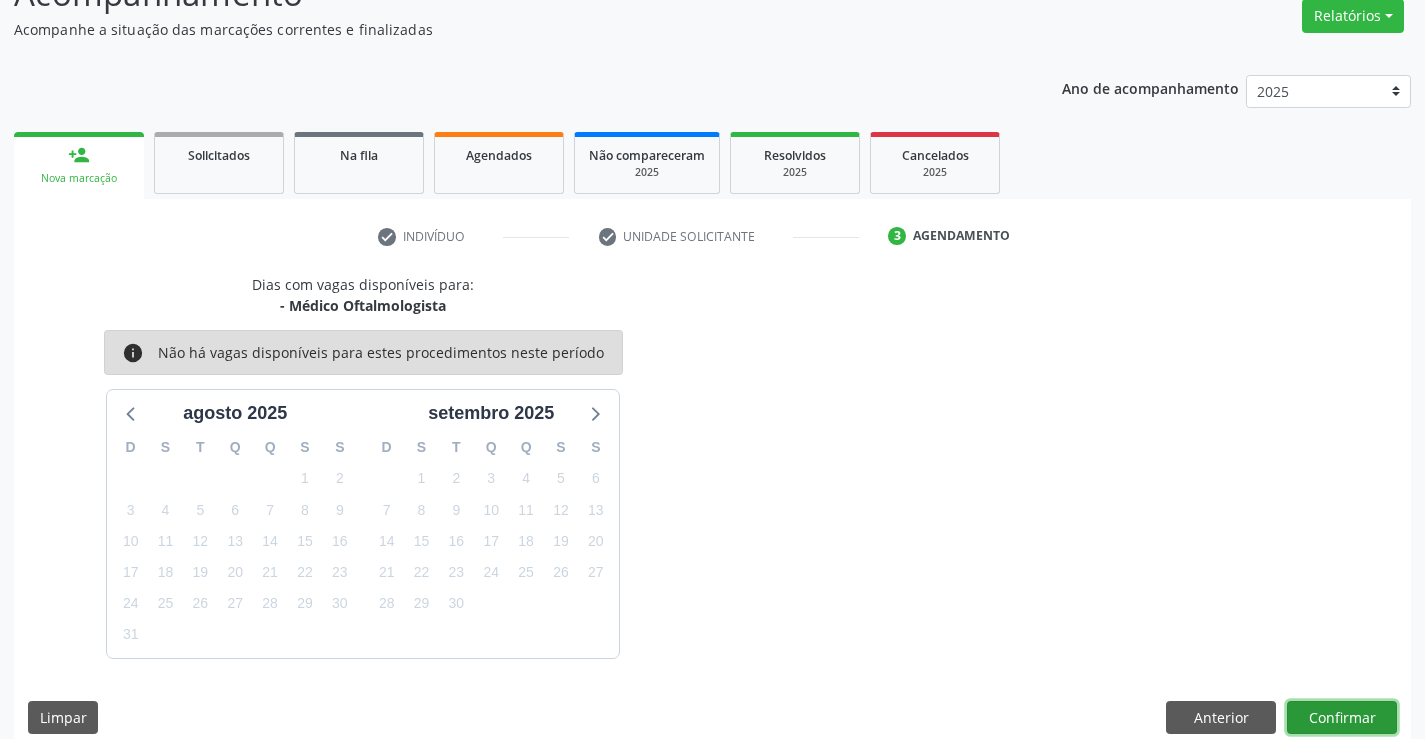 click on "Confirmar" at bounding box center [1342, 718] 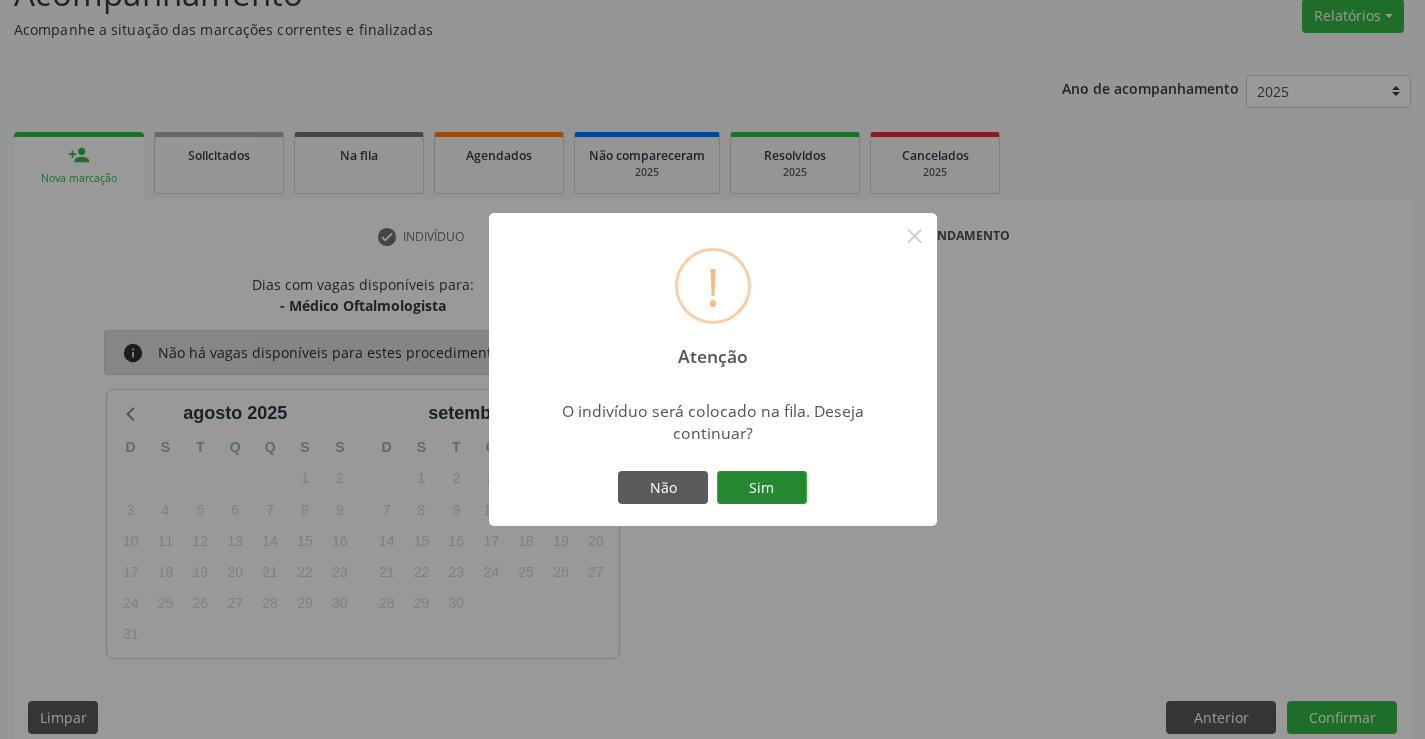 click on "Sim" at bounding box center (762, 488) 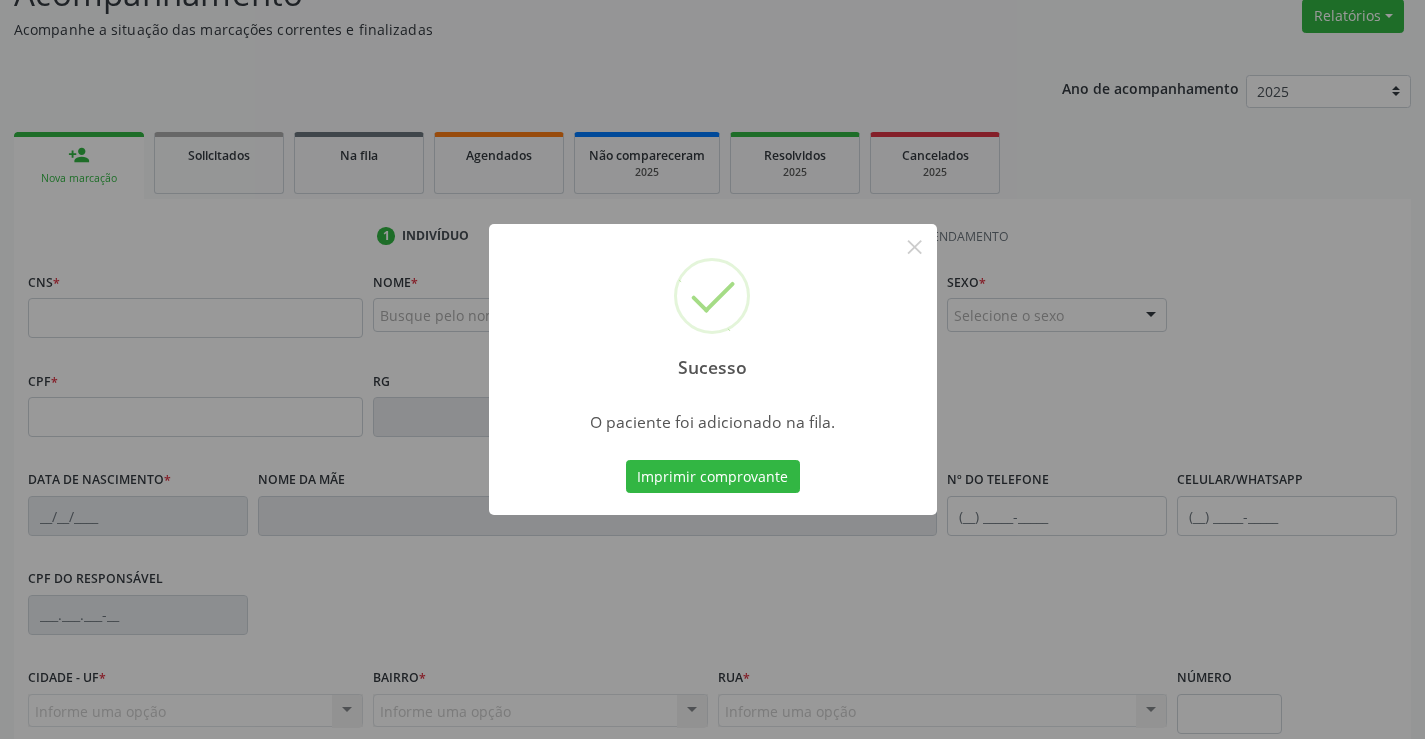 type 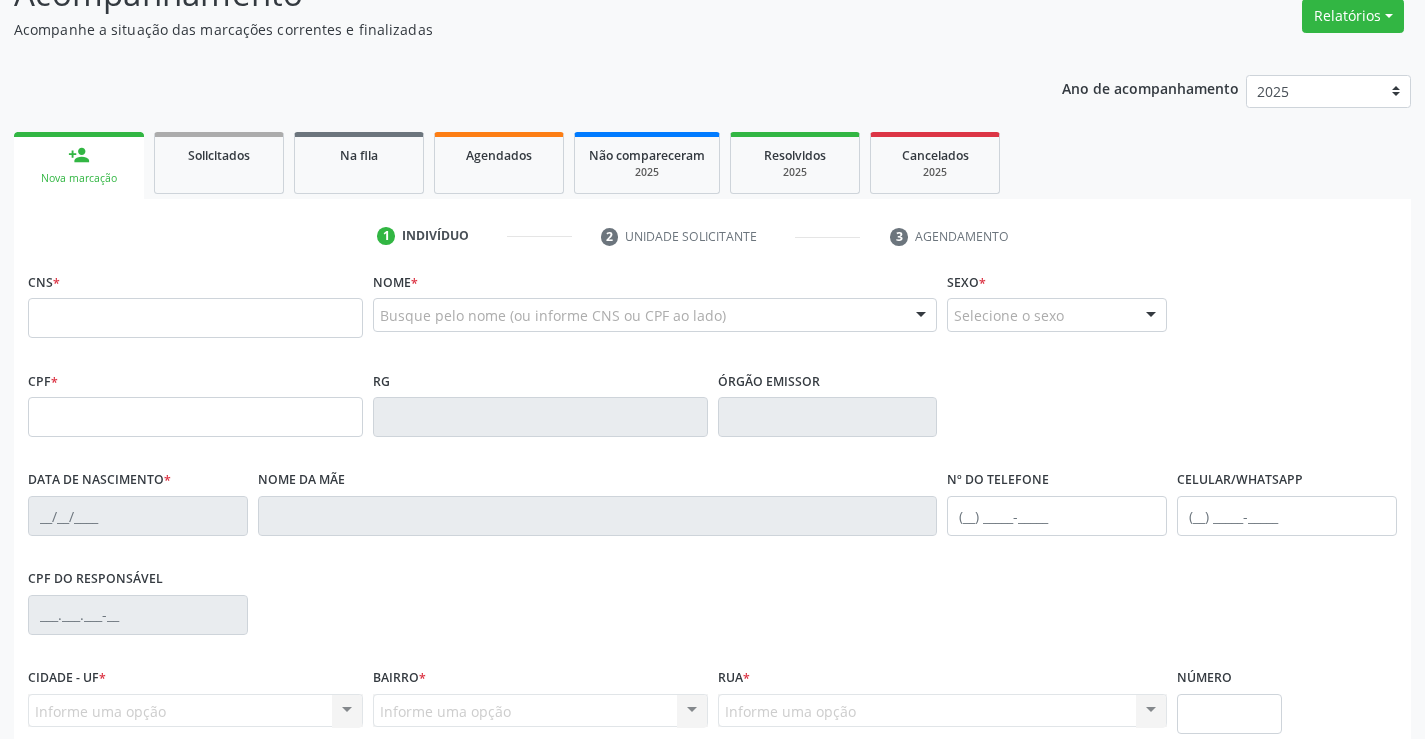 scroll, scrollTop: 0, scrollLeft: 0, axis: both 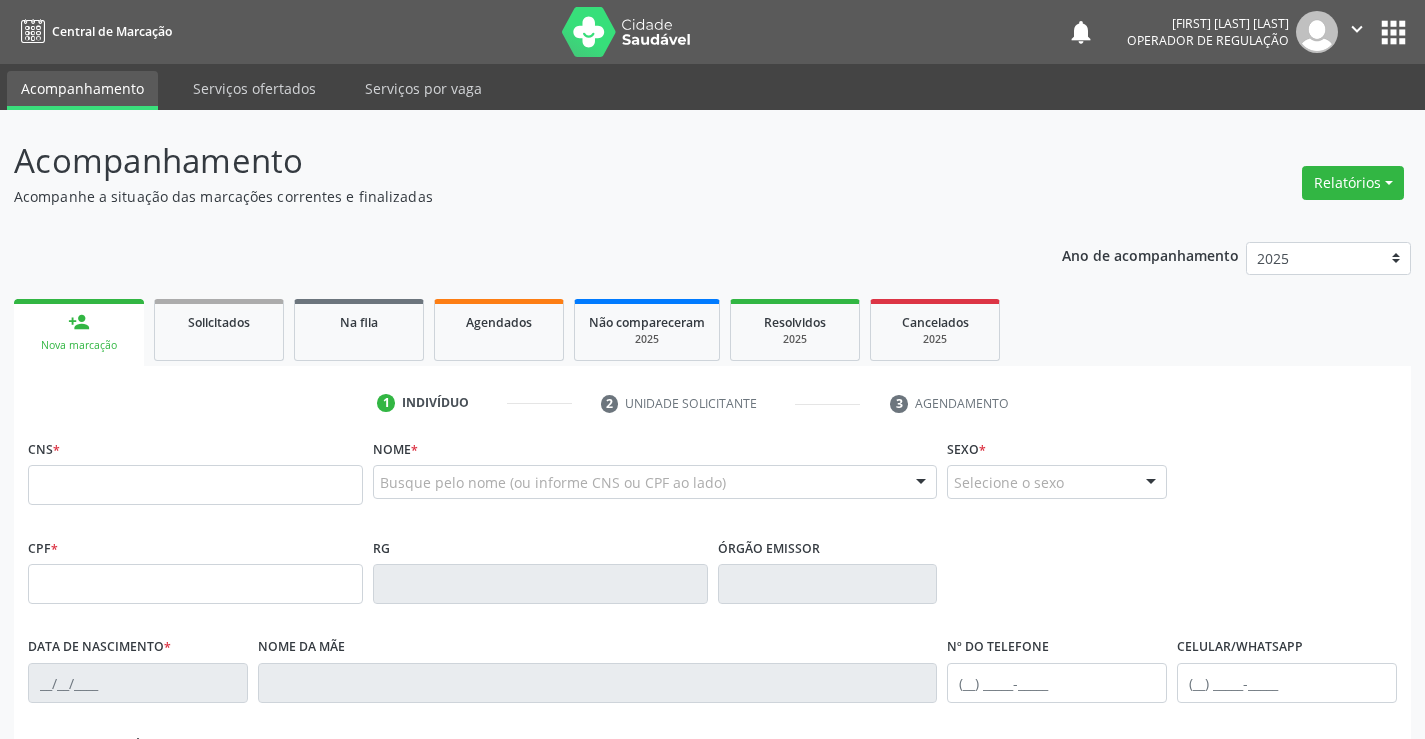 click on "" at bounding box center (1357, 29) 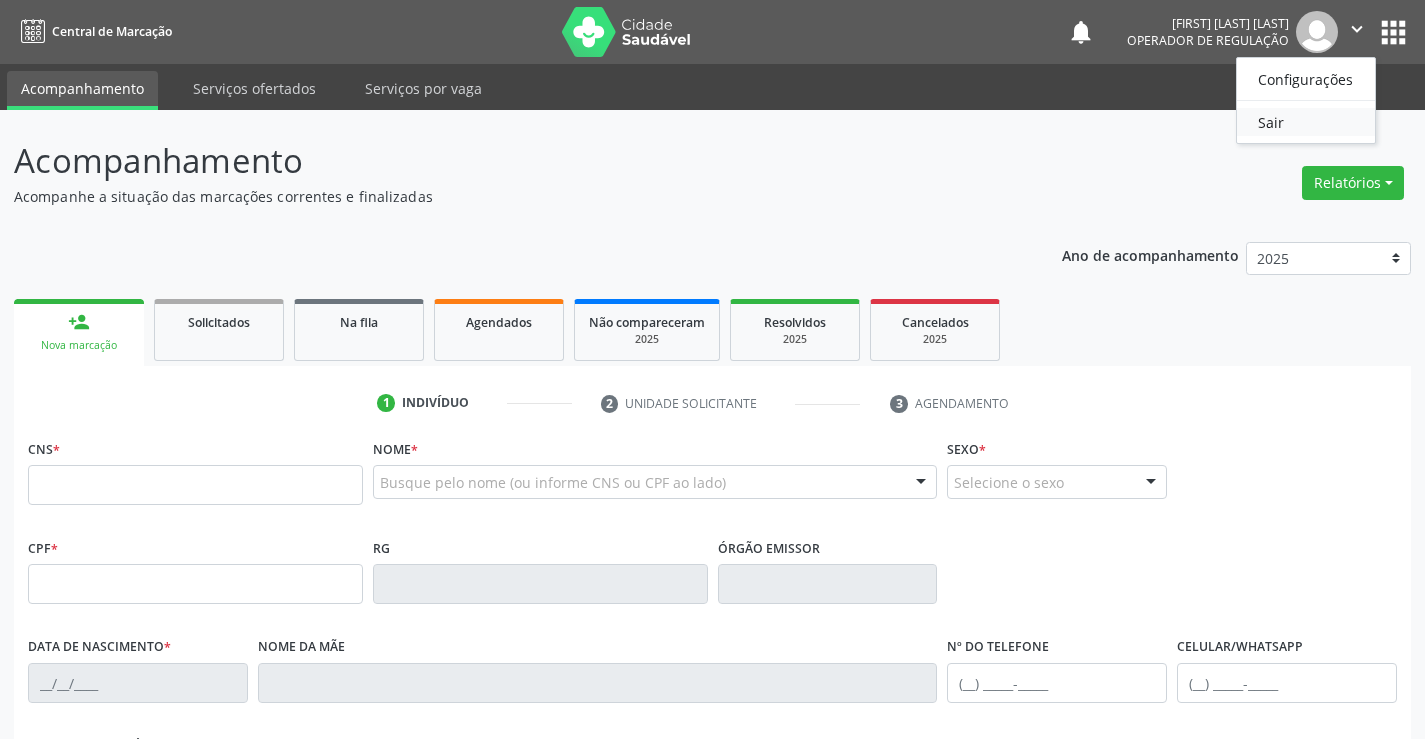 click on "Sair" at bounding box center [1306, 122] 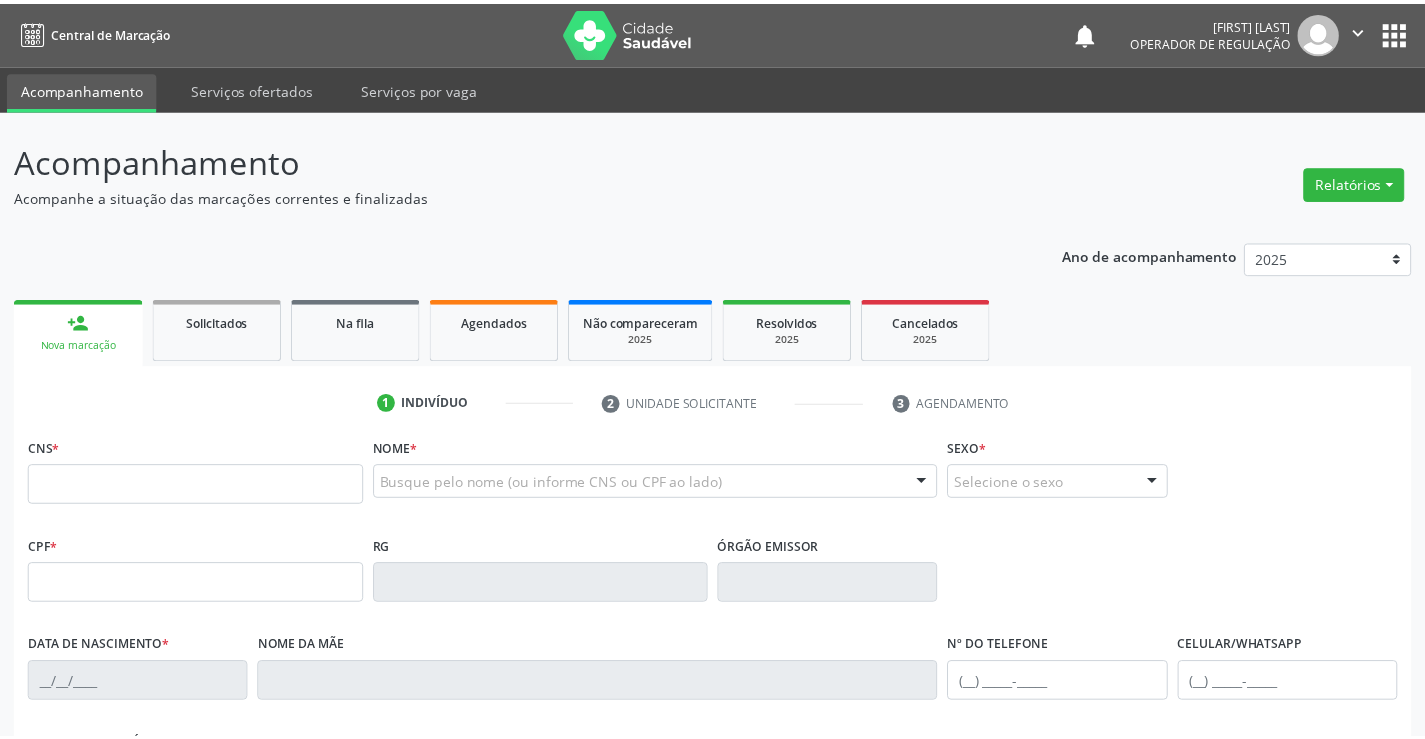 scroll, scrollTop: 0, scrollLeft: 0, axis: both 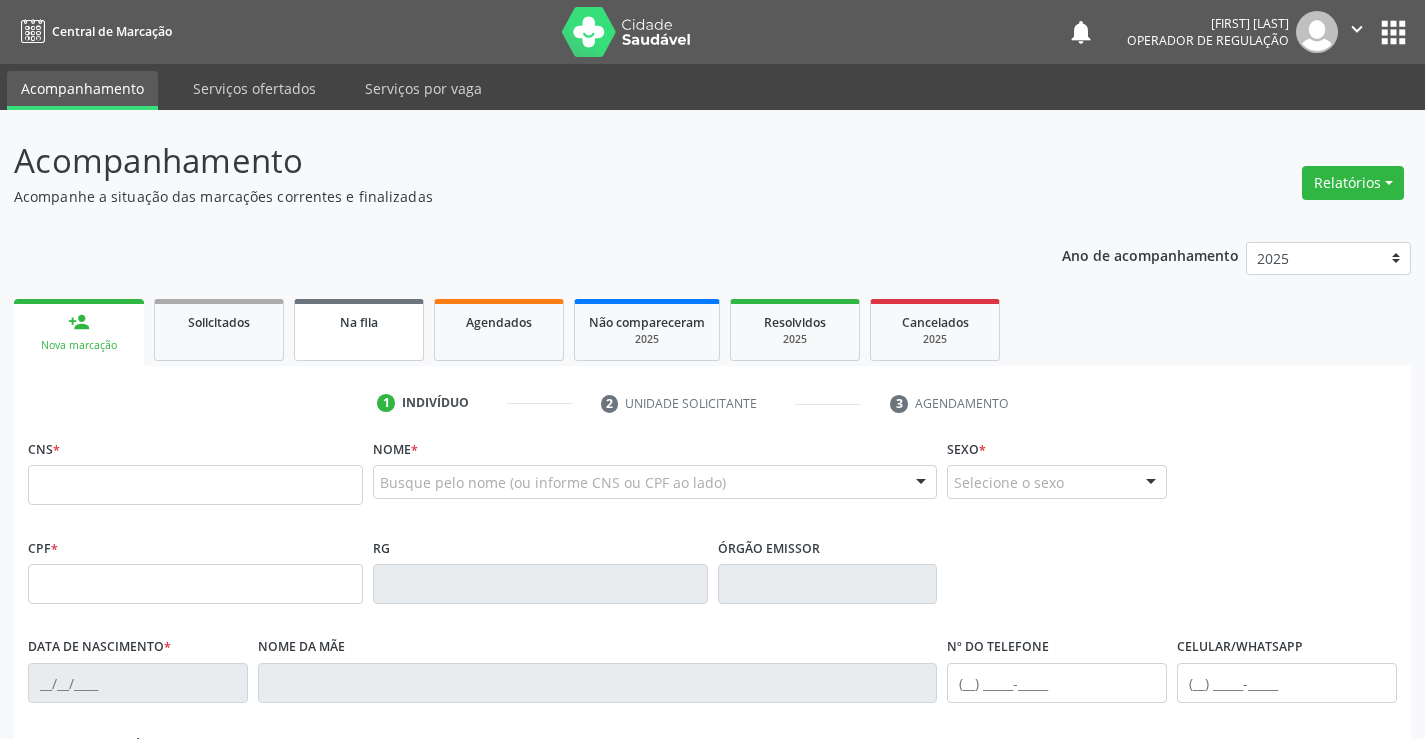 click on "Na fila" at bounding box center (359, 330) 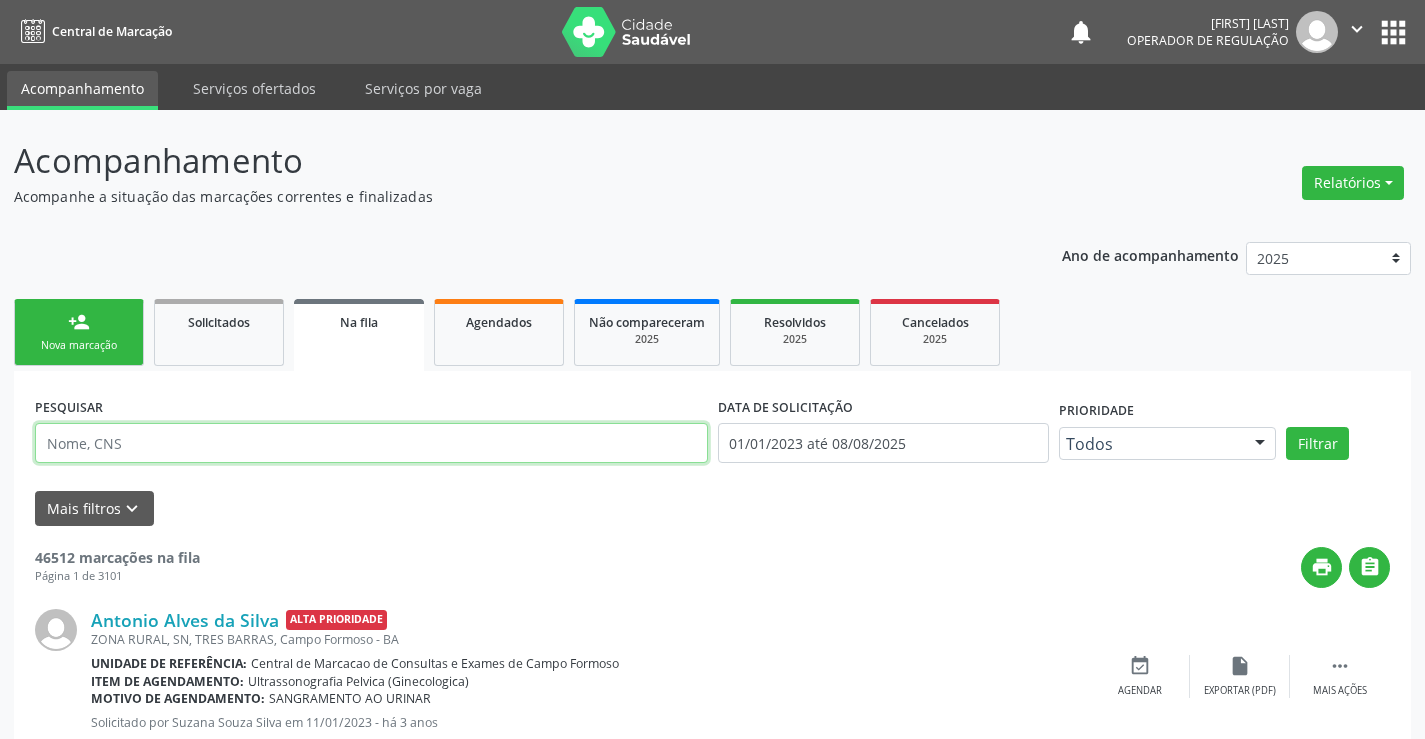 click at bounding box center [371, 443] 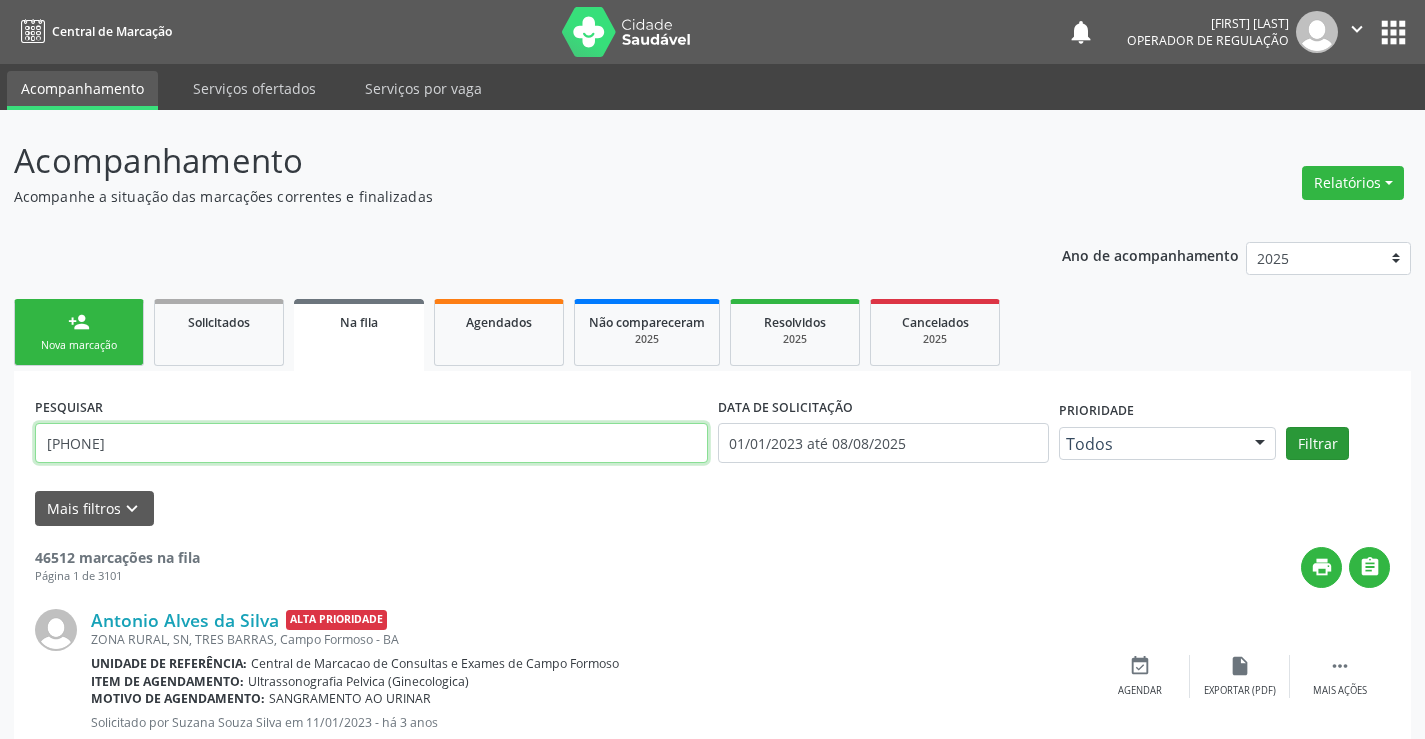type on "[PHONE]" 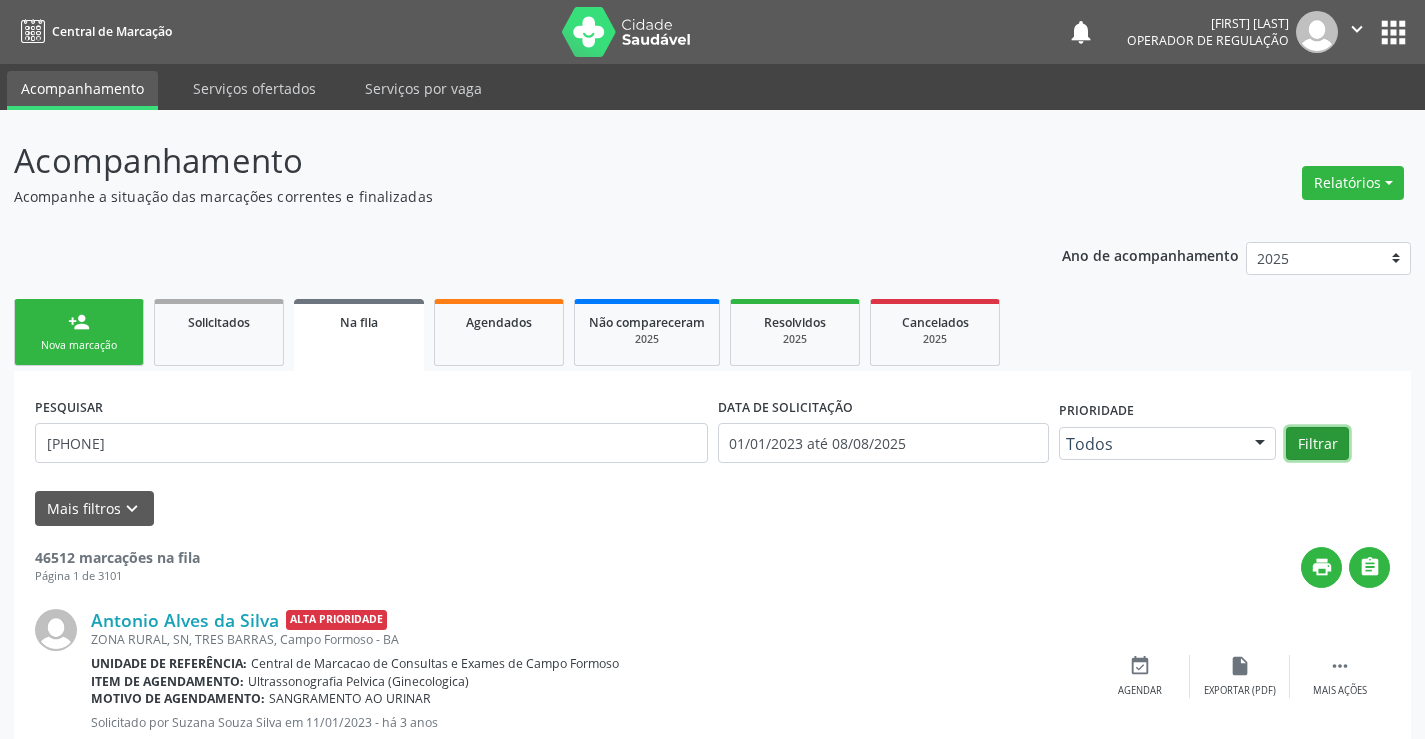 click on "Filtrar" at bounding box center [1317, 444] 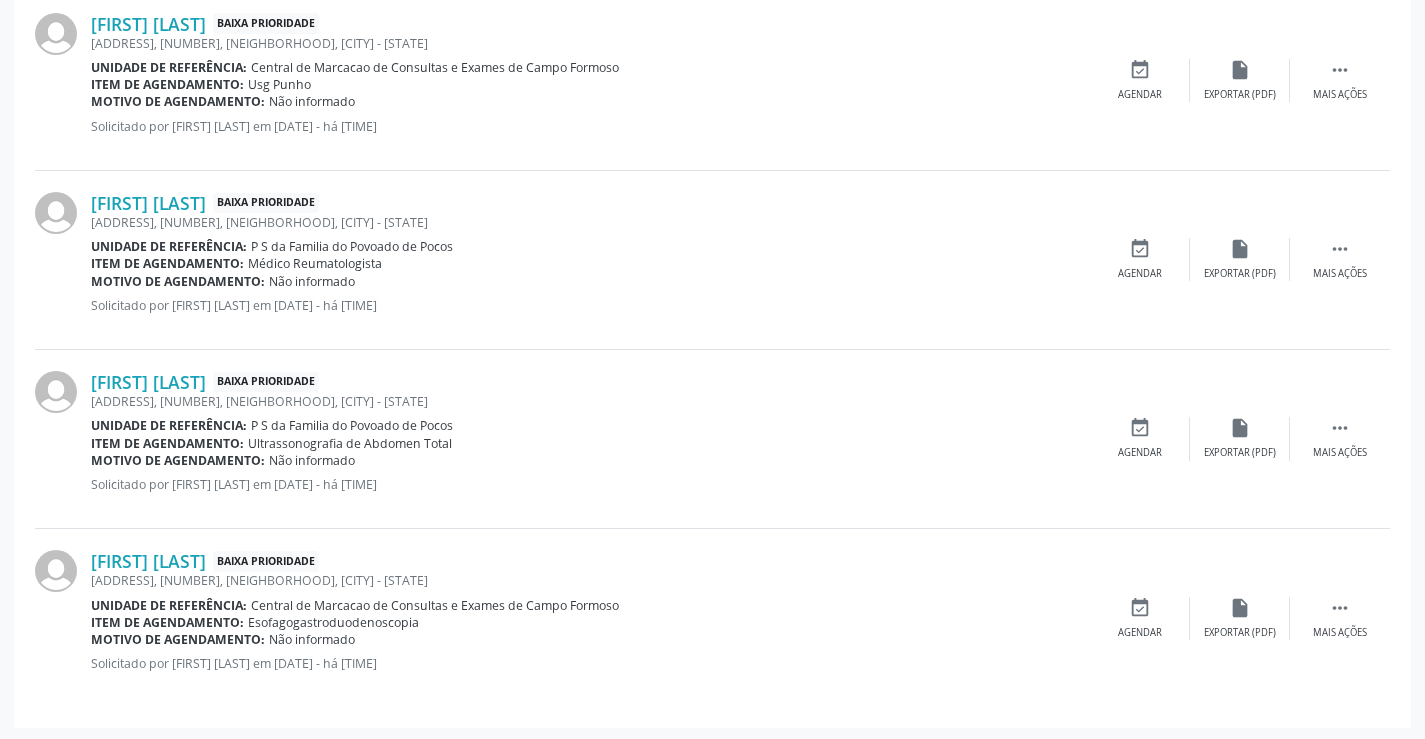scroll, scrollTop: 1513, scrollLeft: 0, axis: vertical 